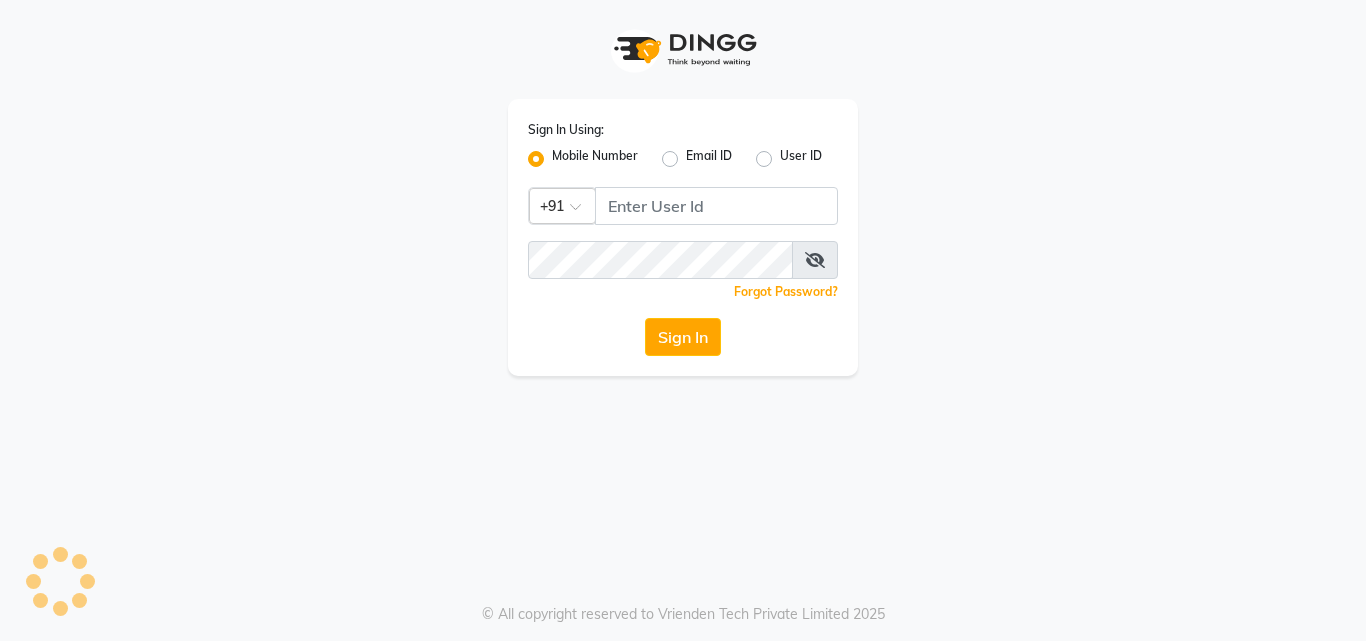 scroll, scrollTop: 0, scrollLeft: 0, axis: both 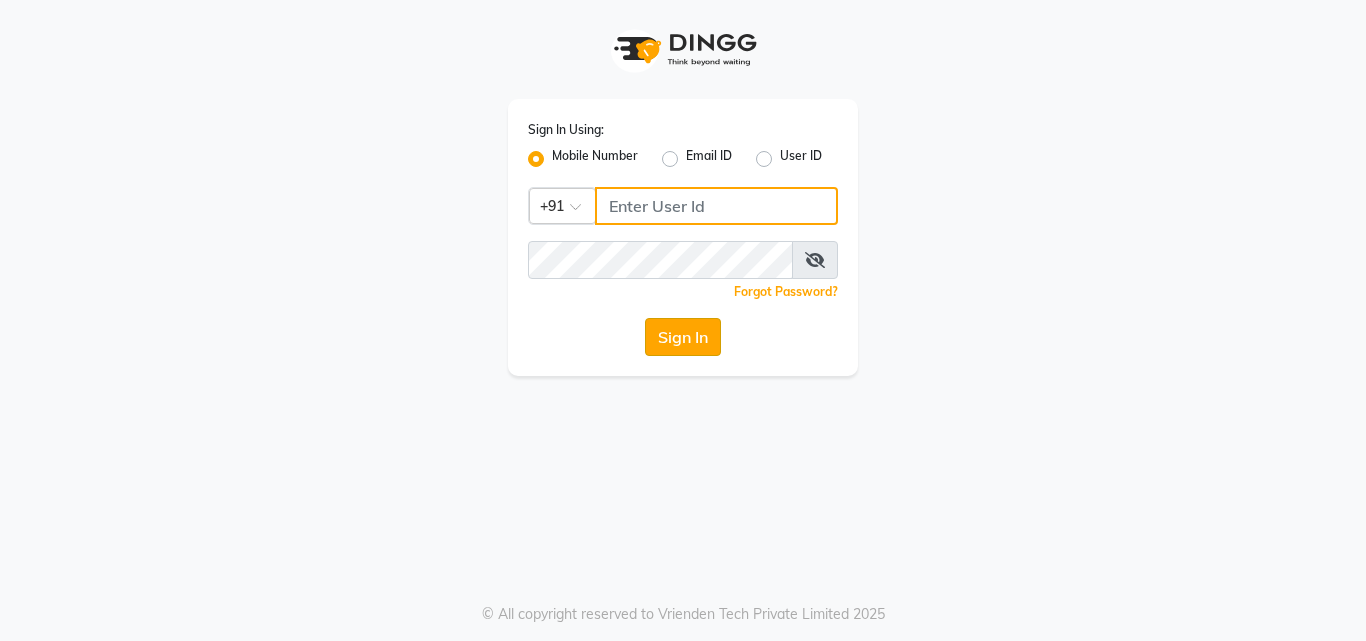 type on "9209191006" 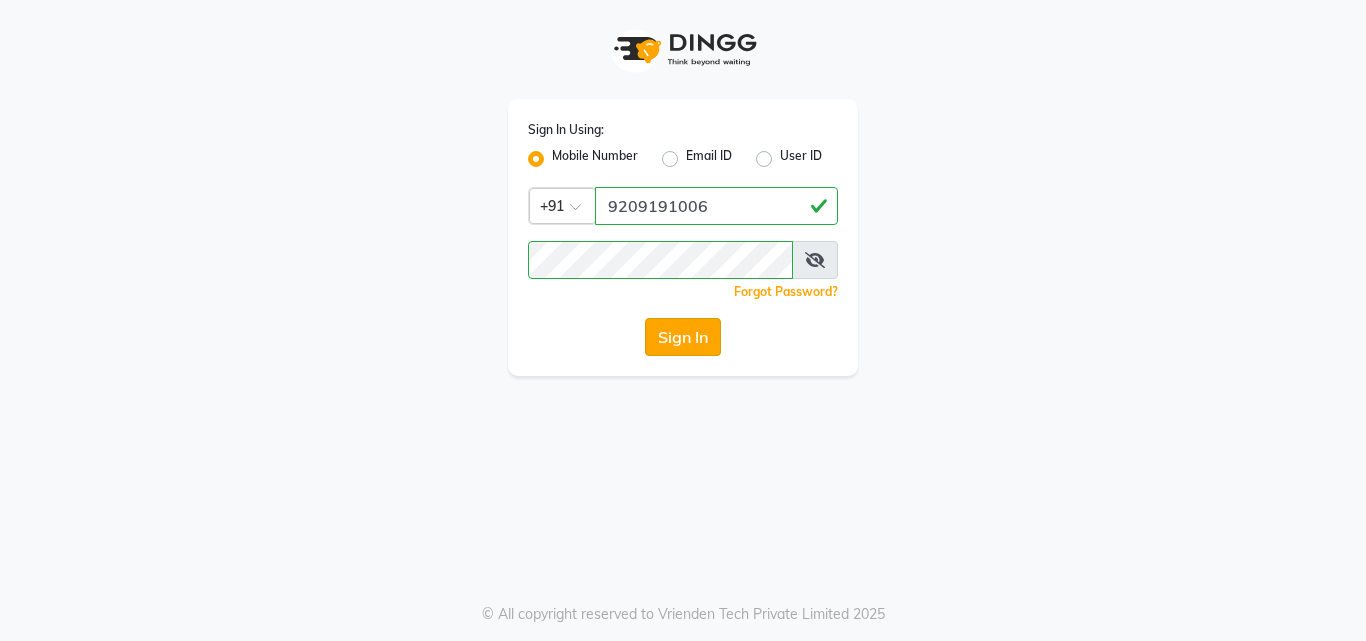 click on "Sign In" 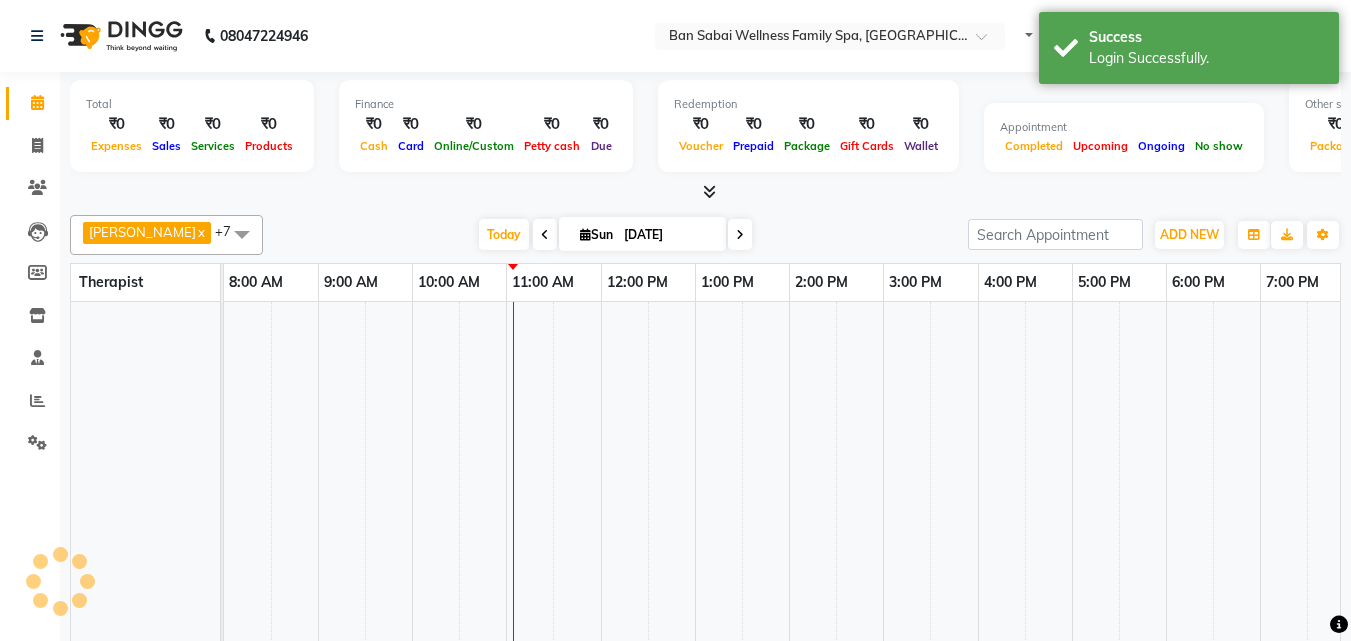 select on "en" 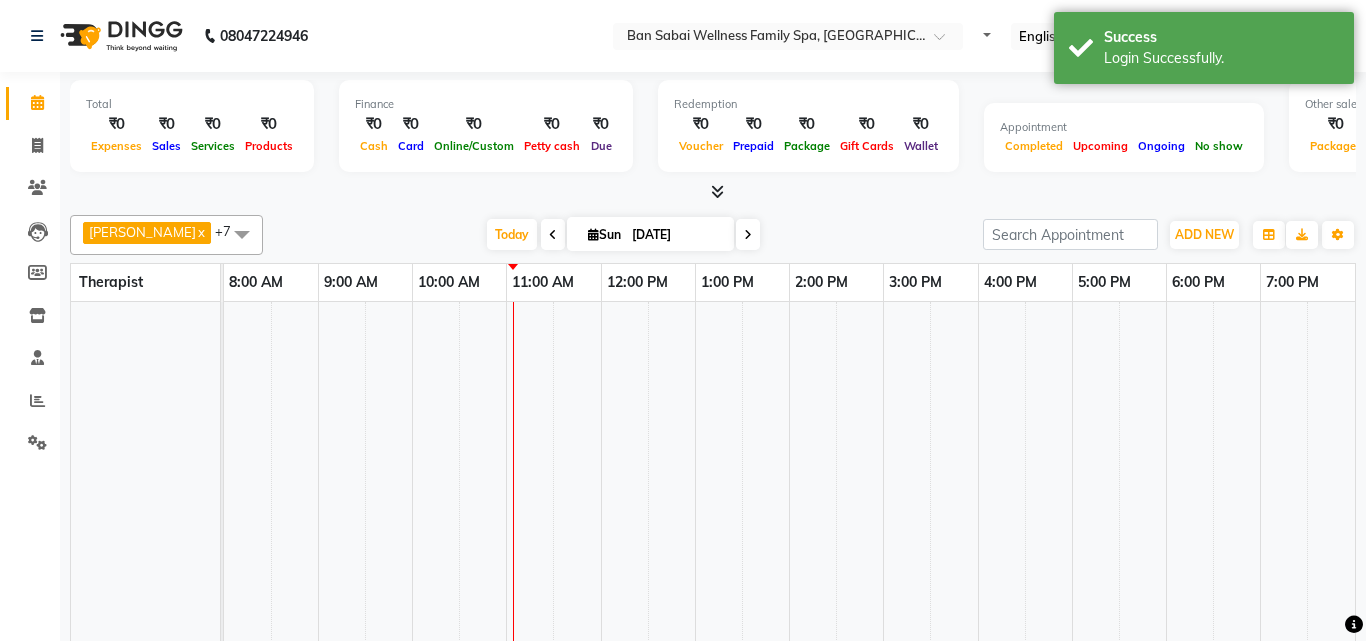 scroll, scrollTop: 0, scrollLeft: 0, axis: both 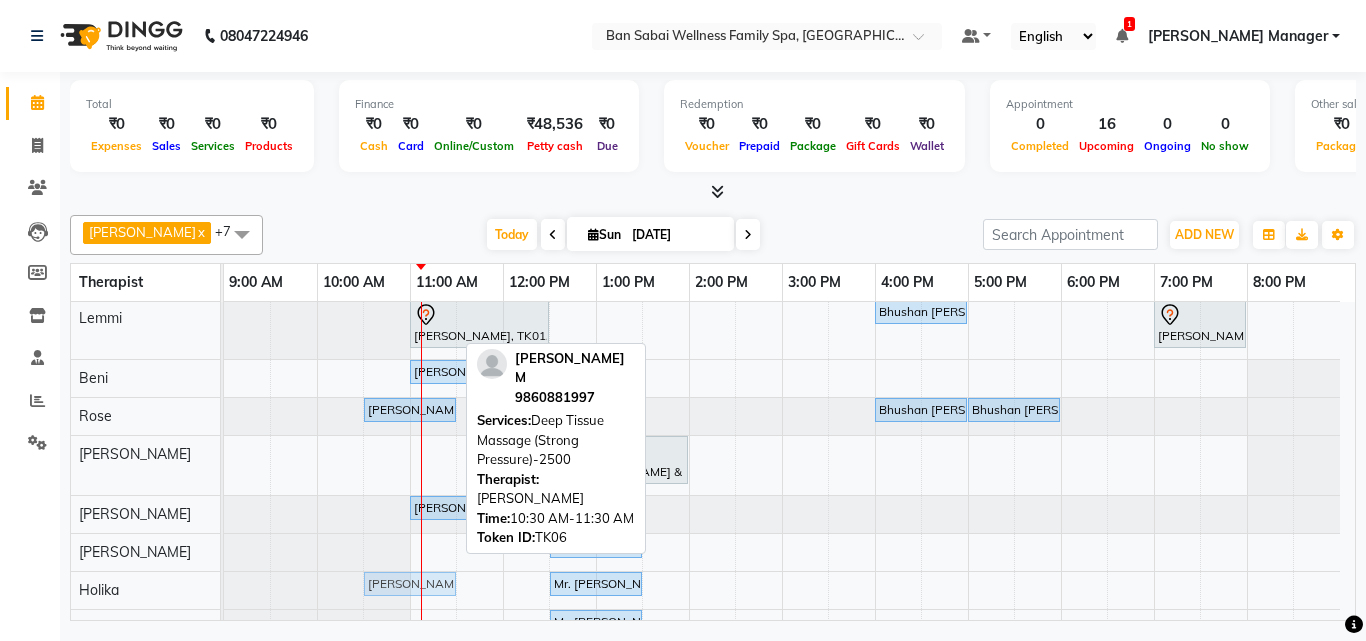 drag, startPoint x: 394, startPoint y: 448, endPoint x: 384, endPoint y: 573, distance: 125.39936 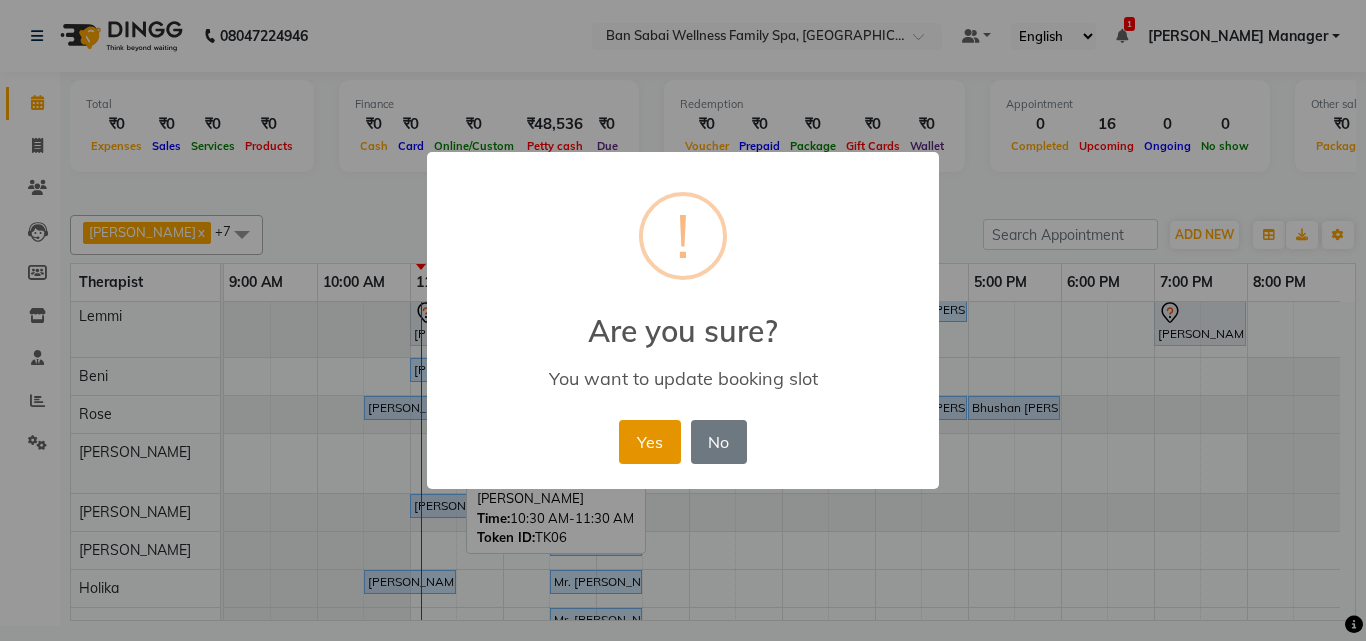 click on "Yes" at bounding box center (649, 442) 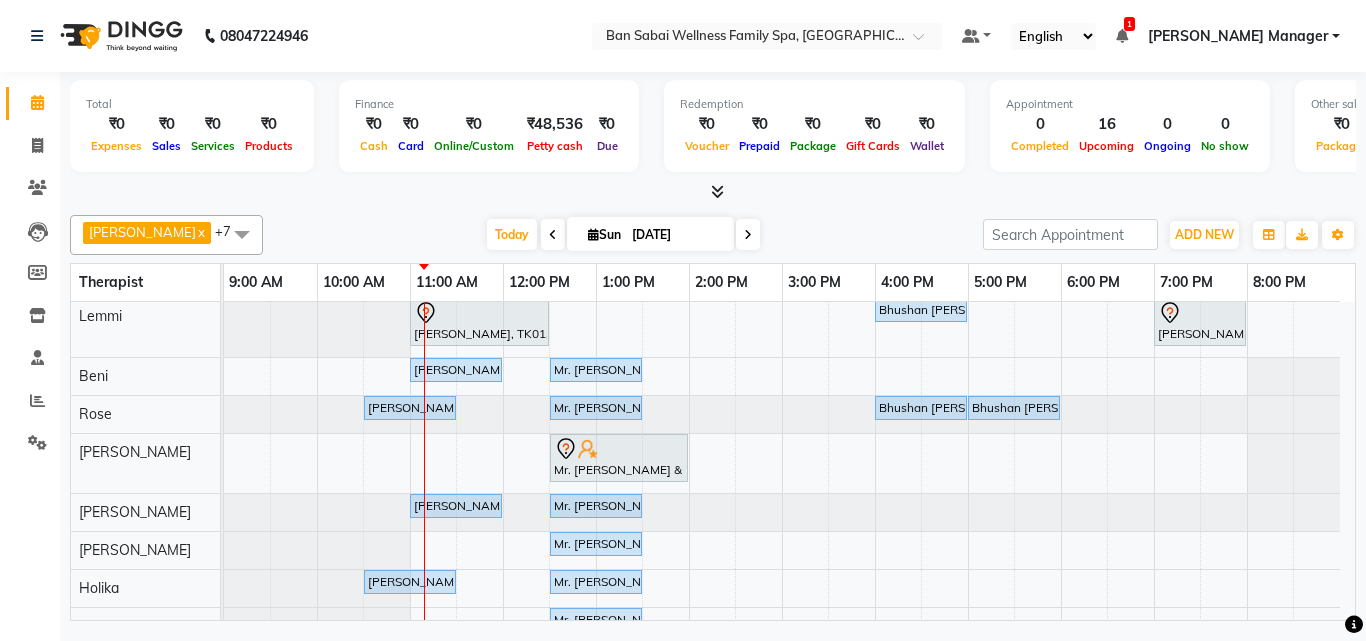 scroll, scrollTop: 29, scrollLeft: 0, axis: vertical 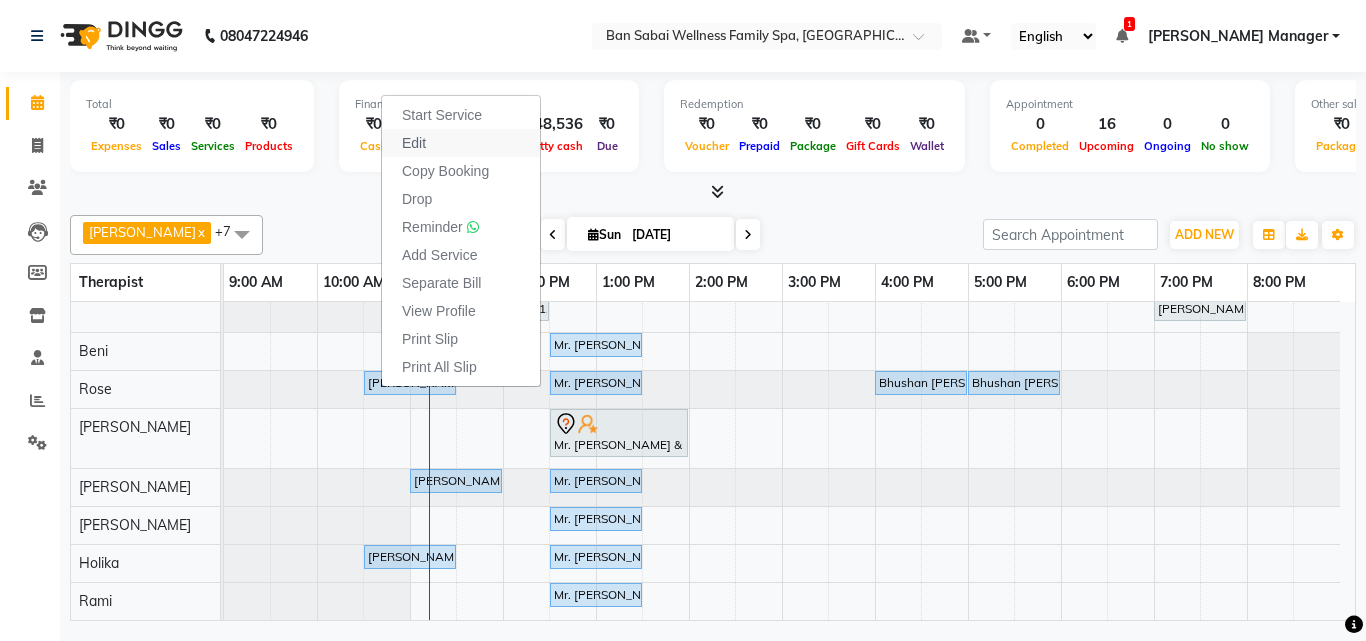 click on "Edit" at bounding box center (414, 143) 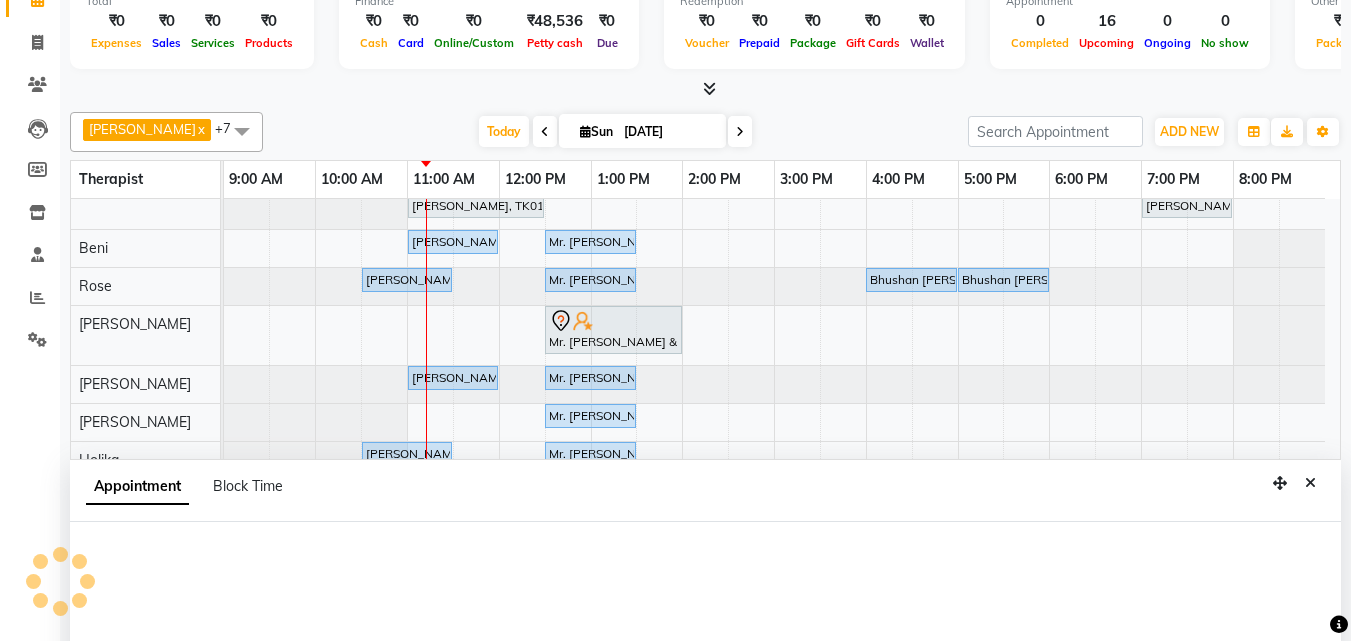 select on "tentative" 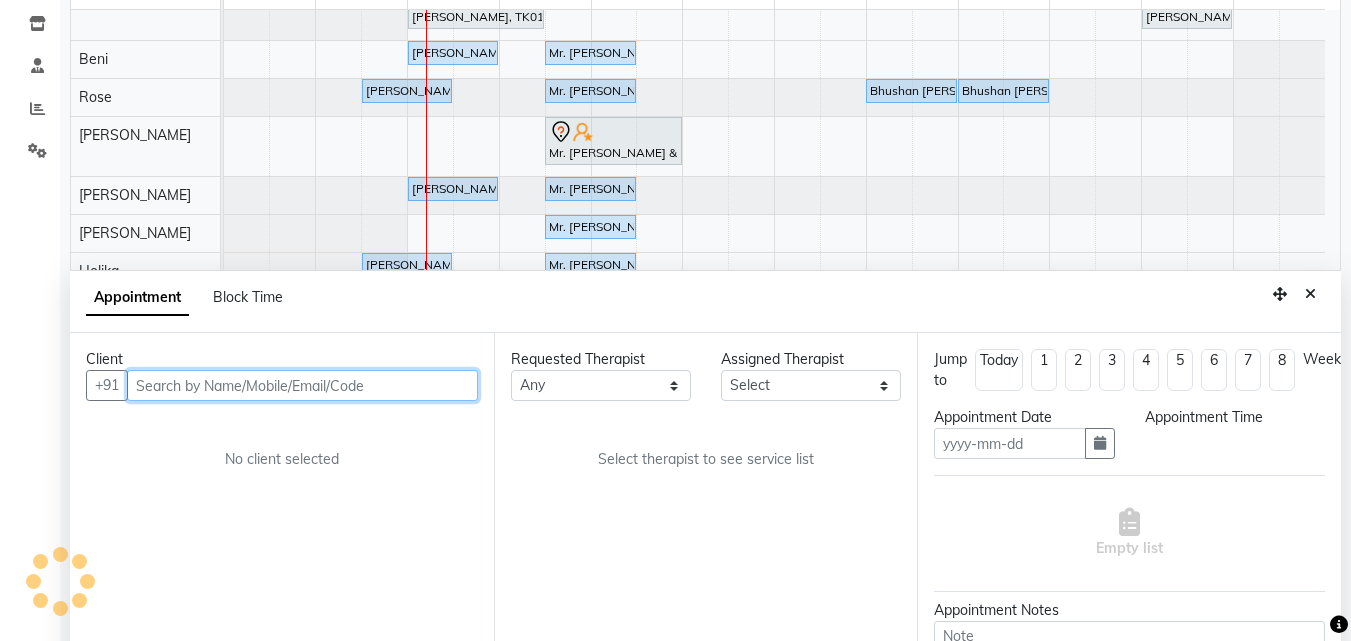 type on "[DATE]" 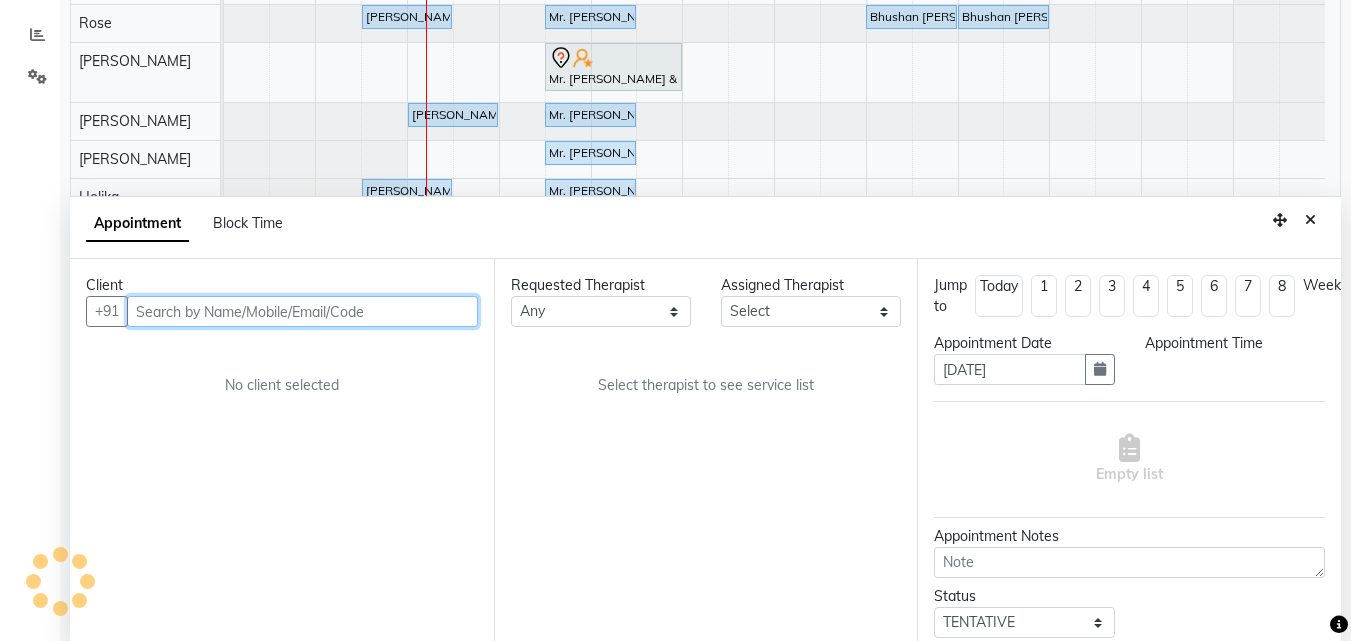 select on "upcoming" 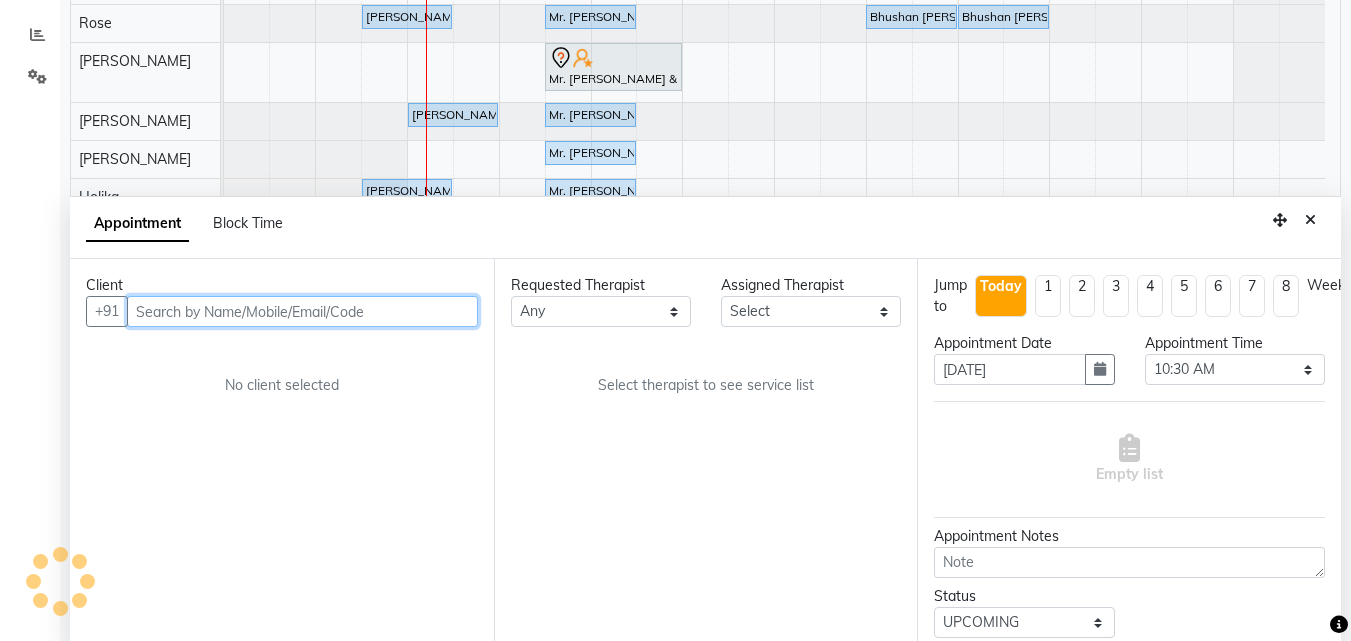 scroll, scrollTop: 377, scrollLeft: 0, axis: vertical 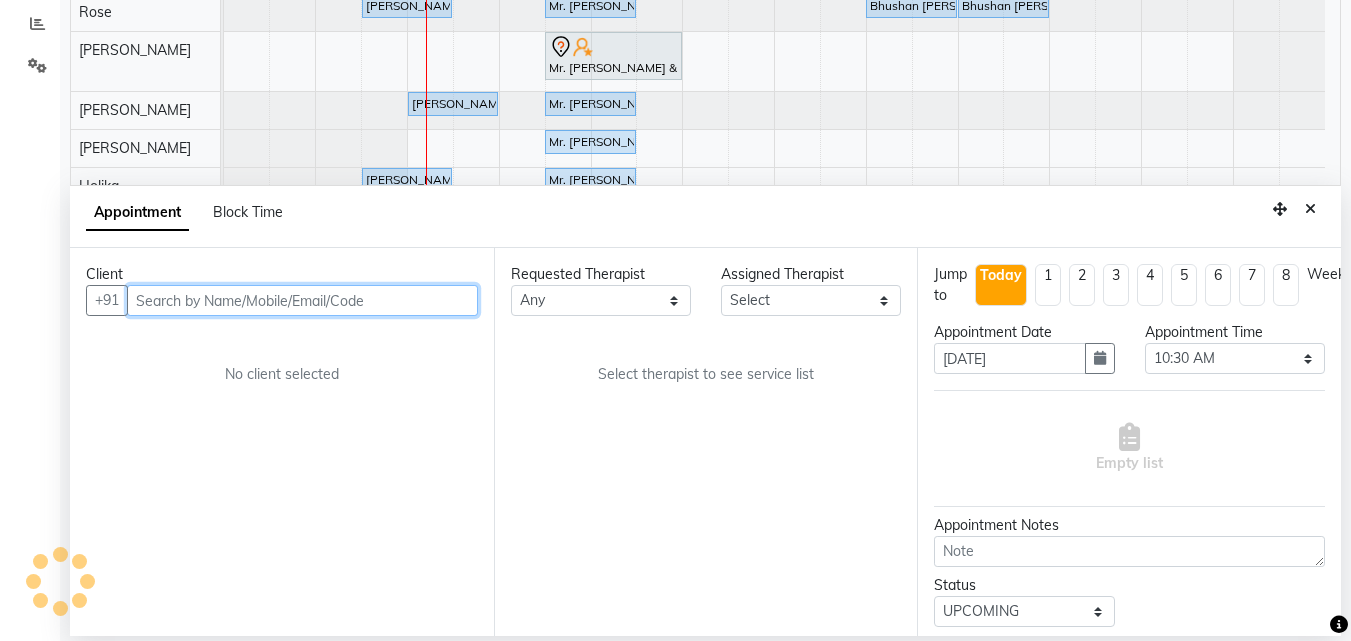 select on "78158" 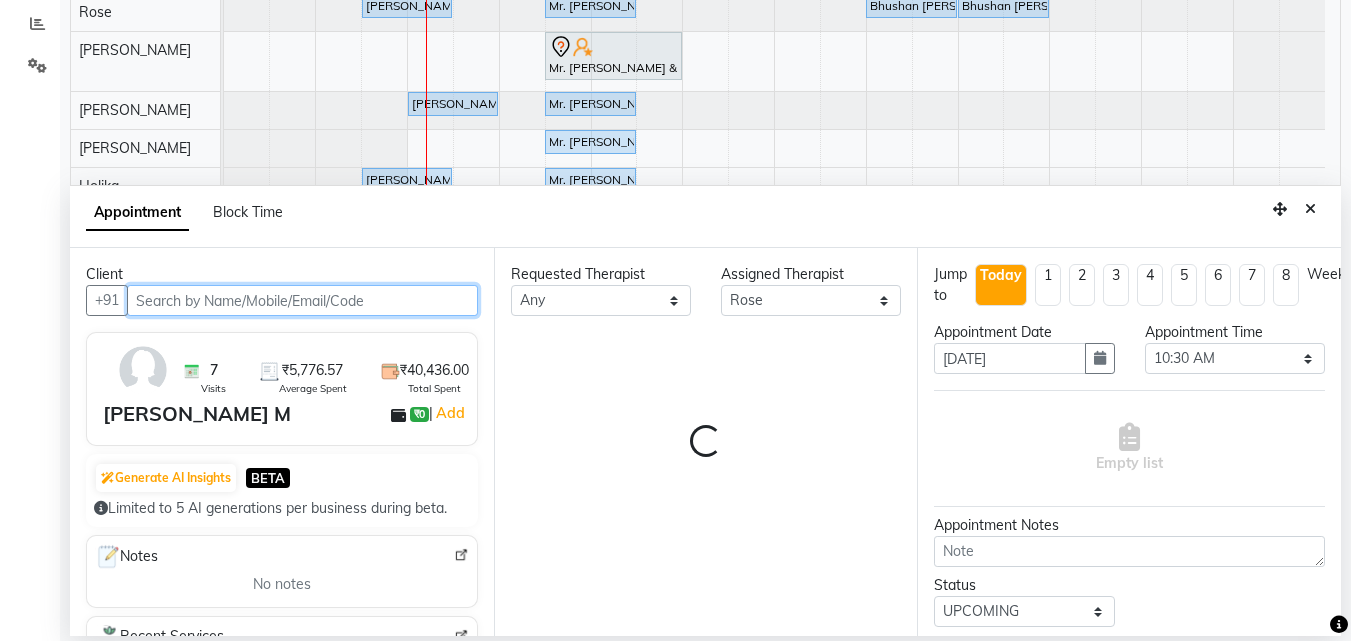 select on "4132" 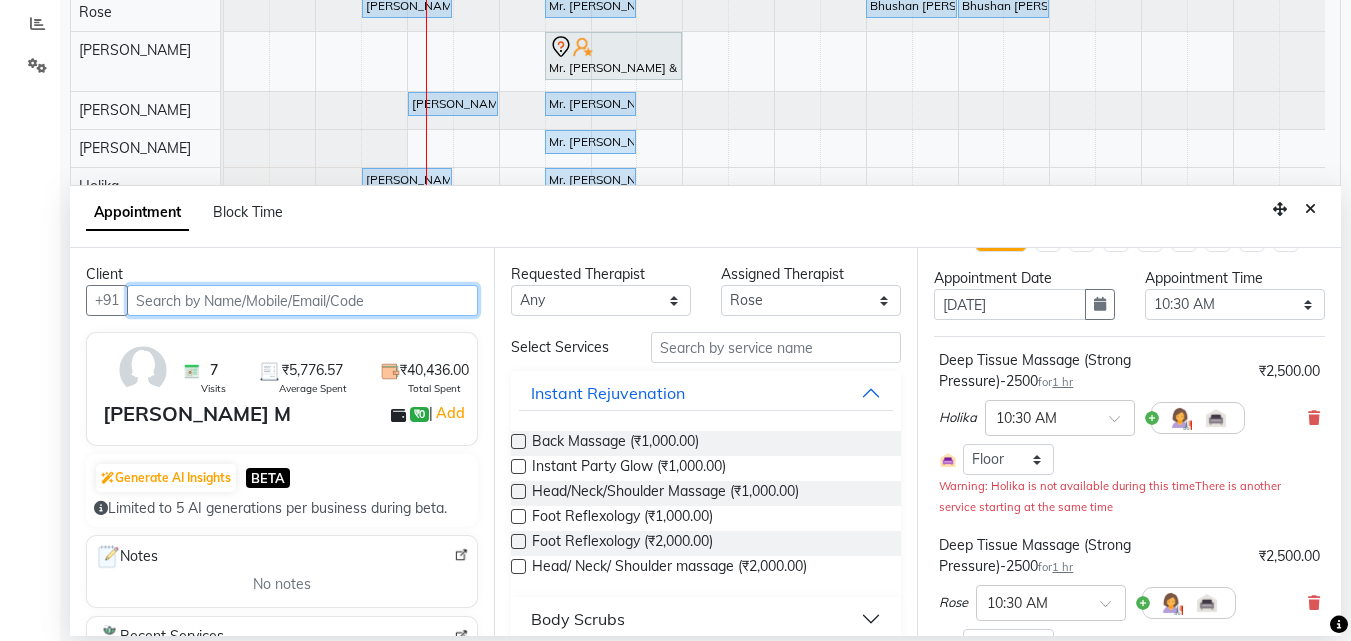 scroll, scrollTop: 77, scrollLeft: 0, axis: vertical 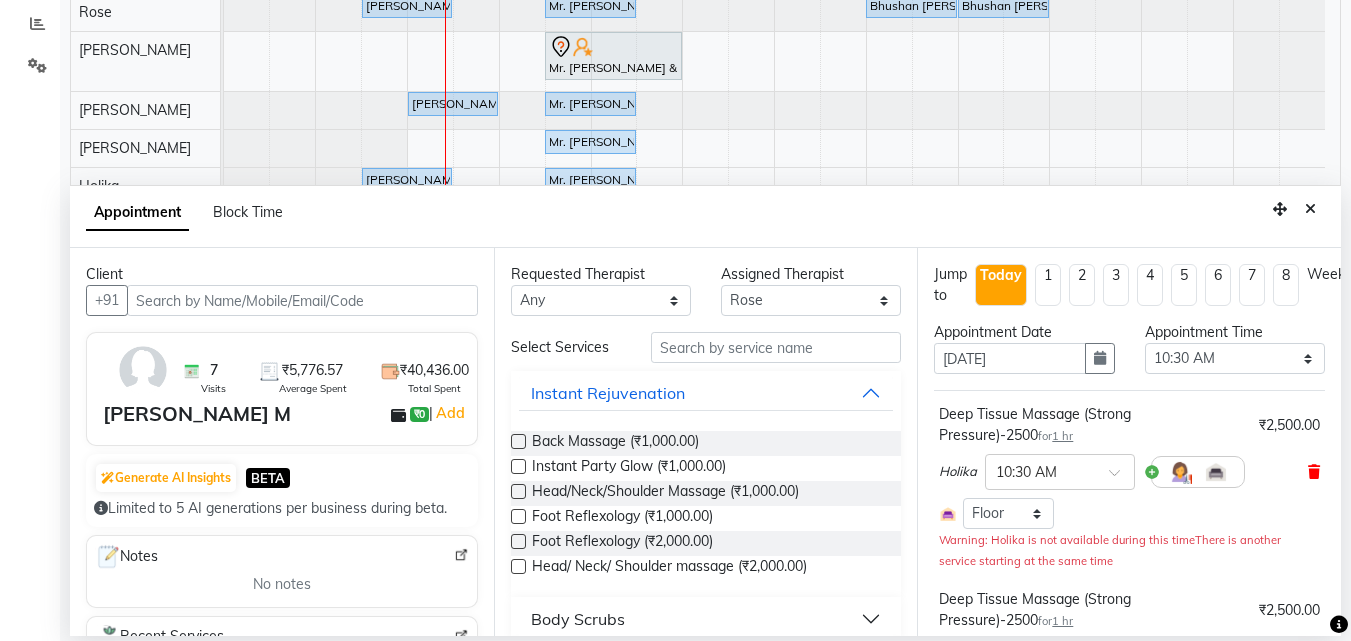 click at bounding box center [1314, 472] 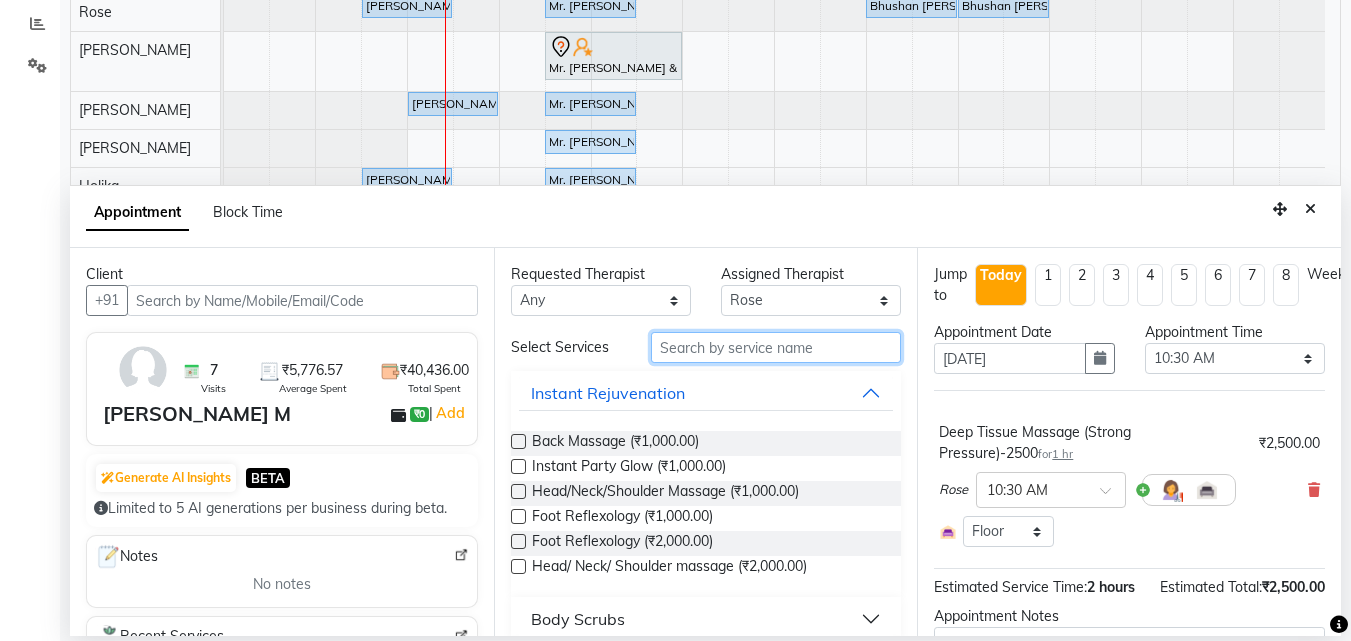 click at bounding box center (776, 347) 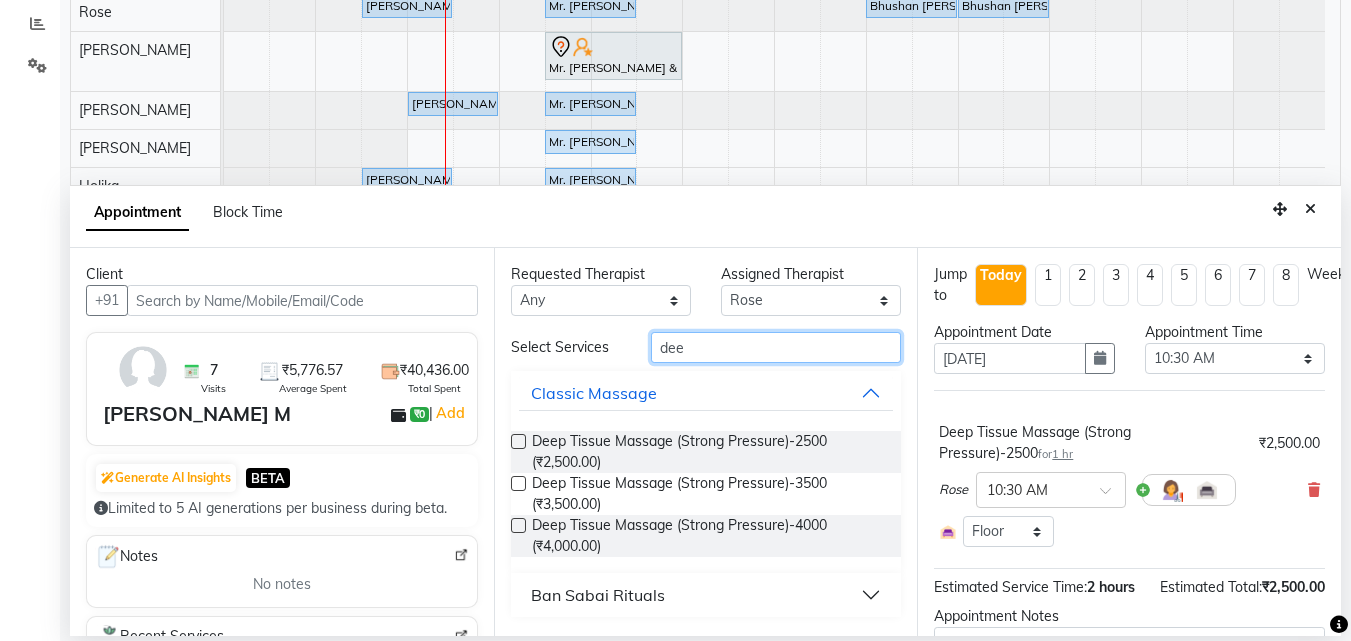 type on "dee" 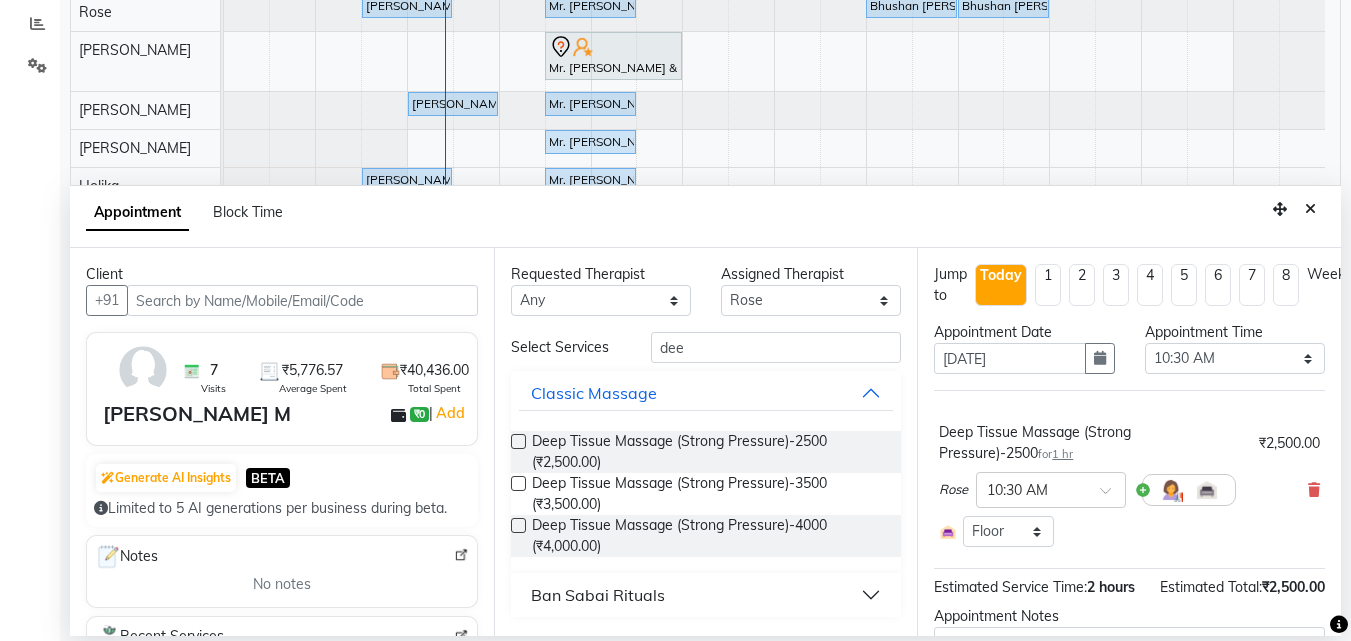 click at bounding box center (518, 483) 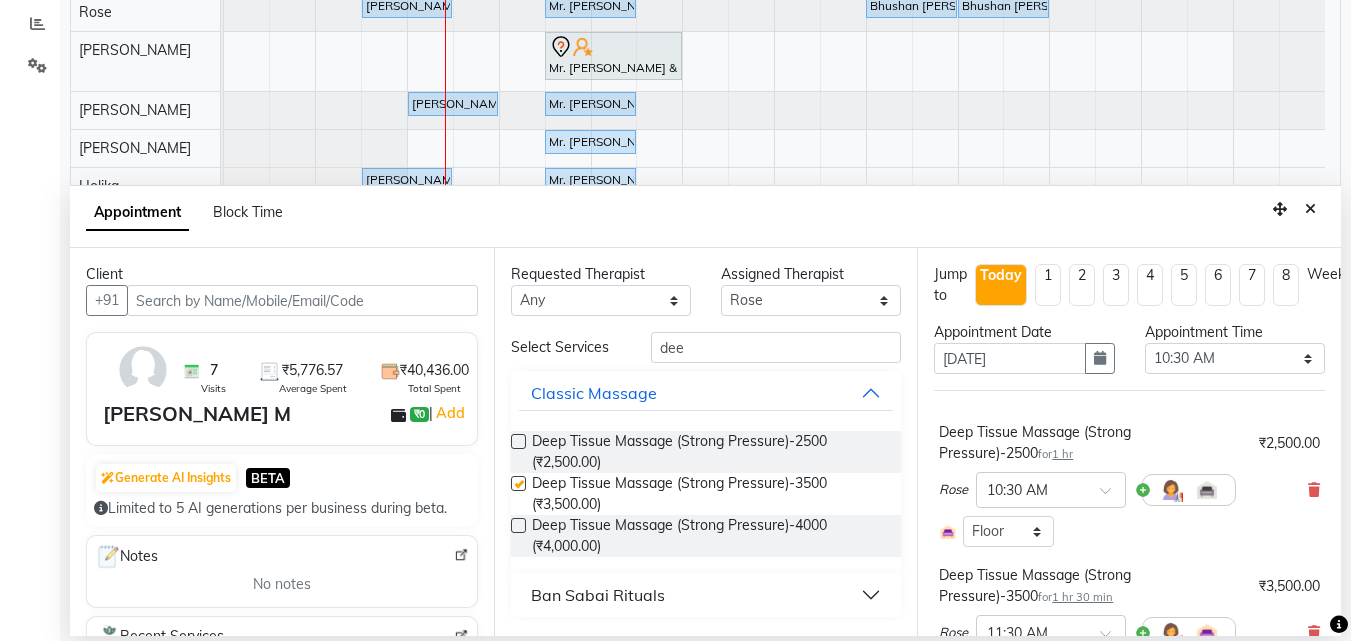 checkbox on "false" 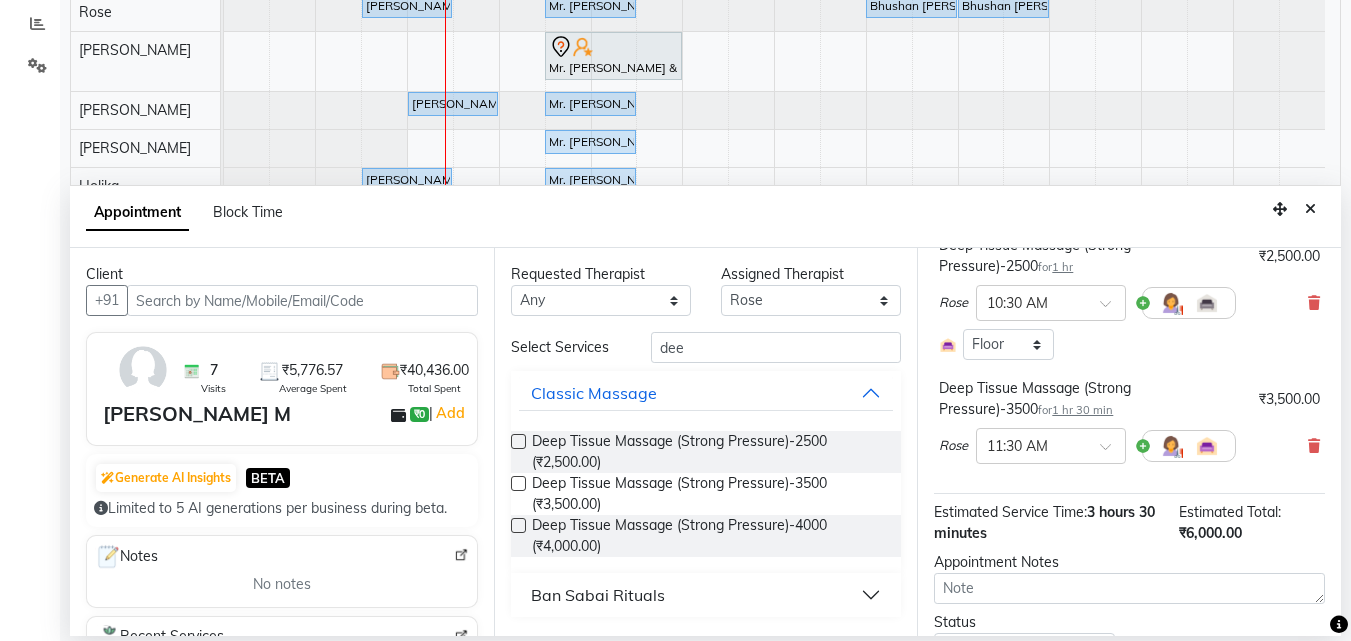 scroll, scrollTop: 298, scrollLeft: 0, axis: vertical 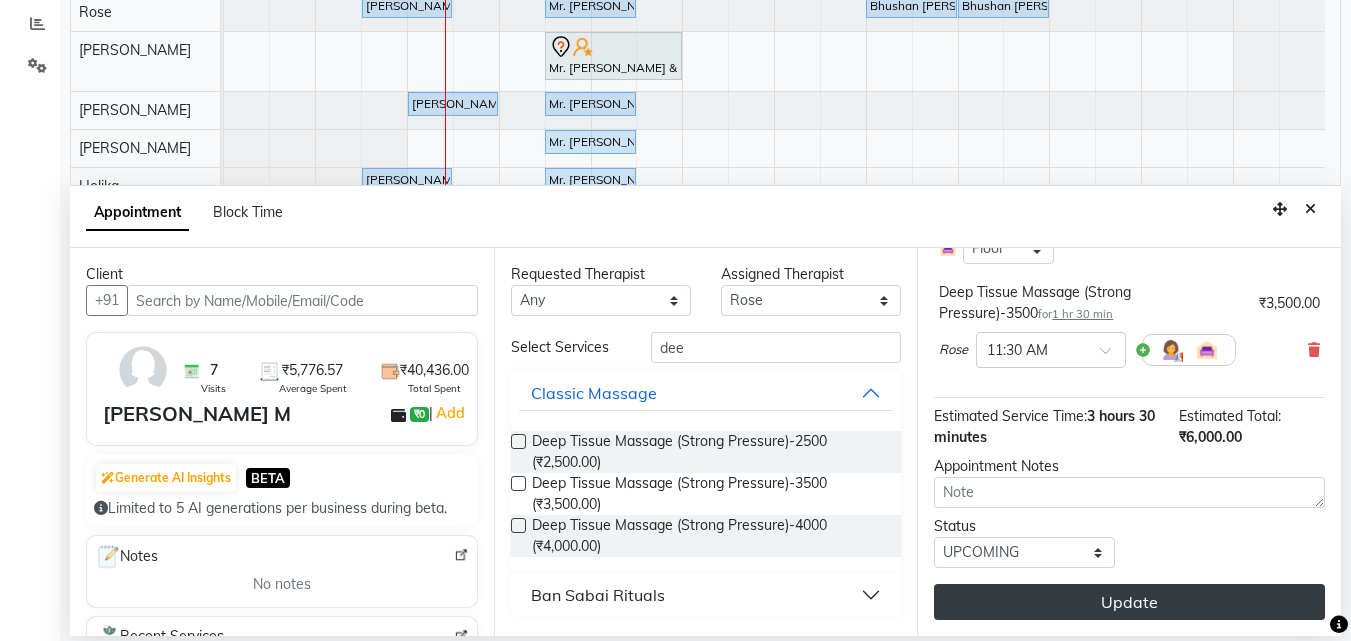 click on "Update" at bounding box center (1129, 602) 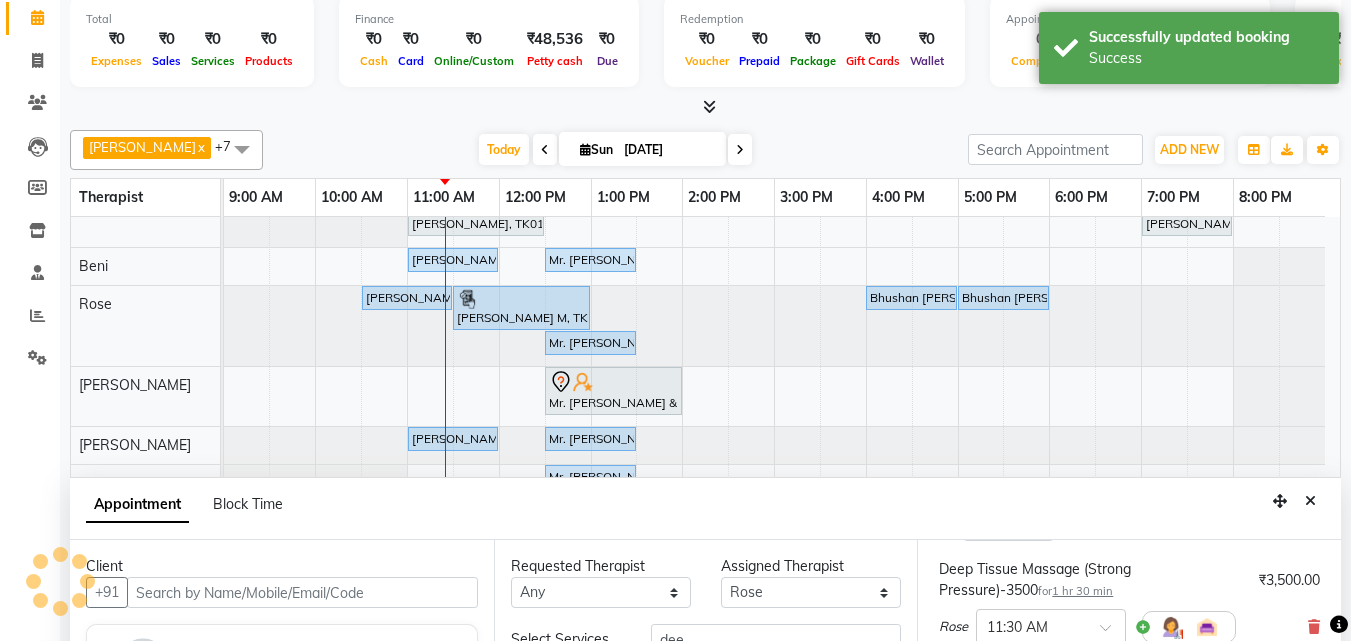 scroll, scrollTop: 0, scrollLeft: 0, axis: both 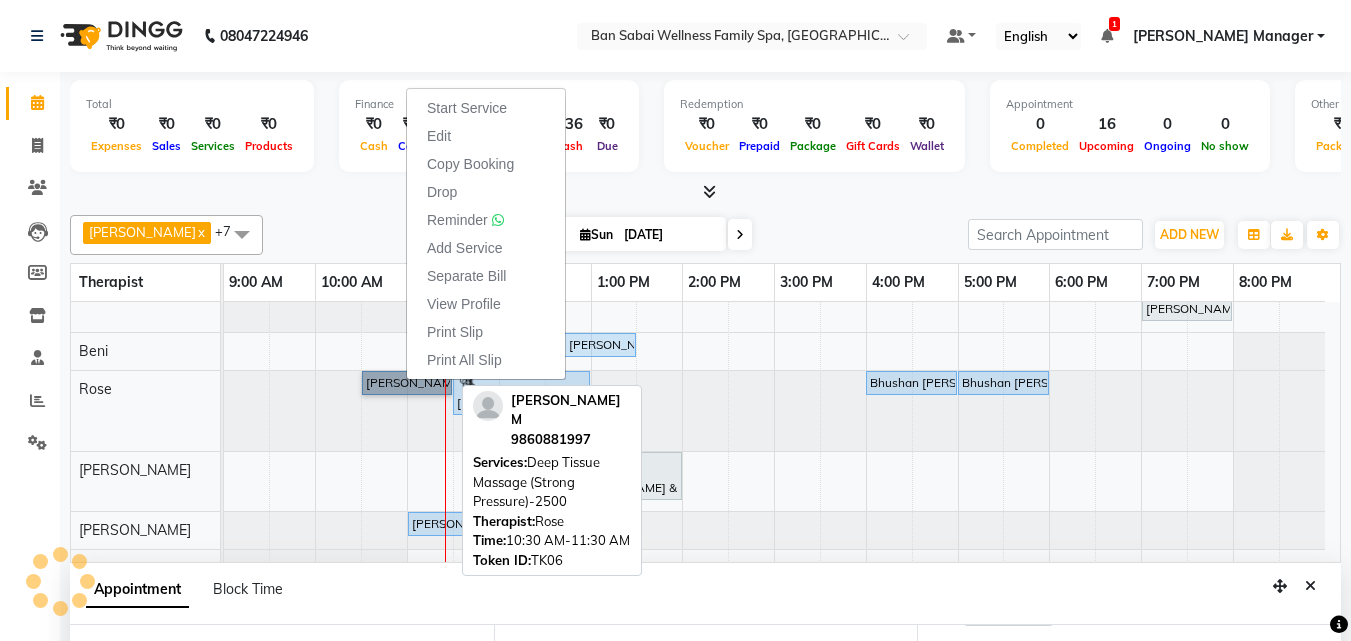 click on "Ruhi M, TK06, 10:30 AM-11:30 AM, Deep Tissue Massage (Strong Pressure)-2500" at bounding box center (407, 383) 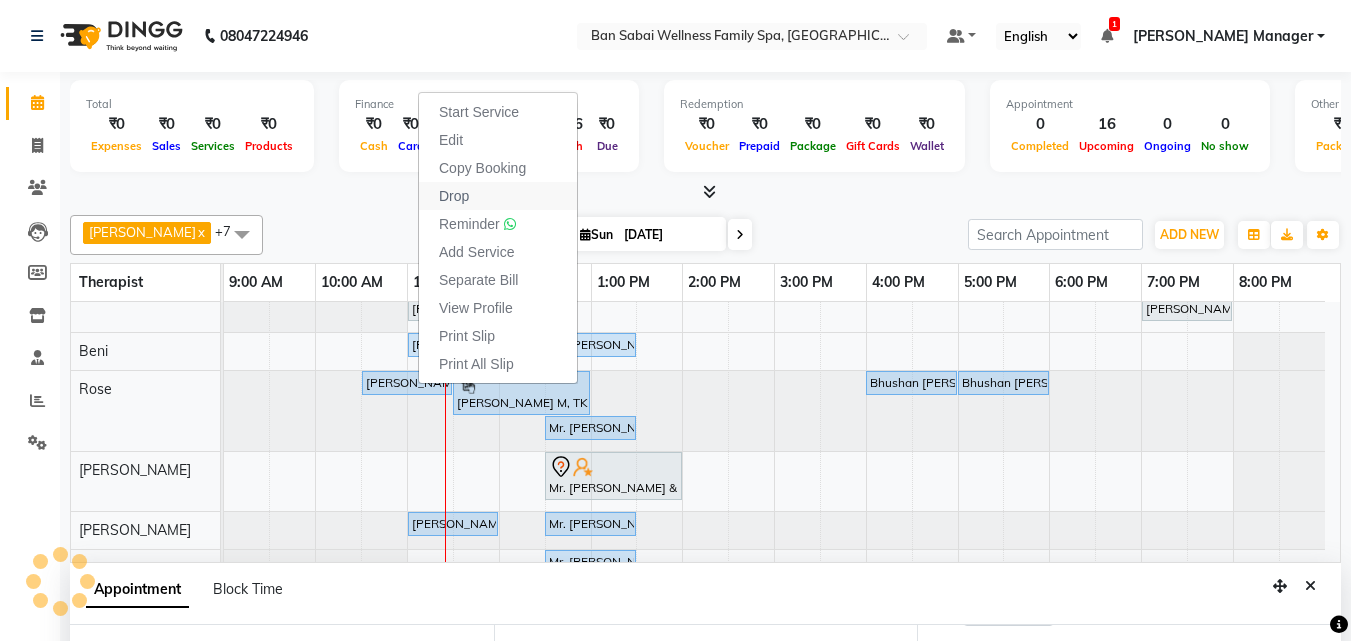 click on "Drop" at bounding box center [454, 196] 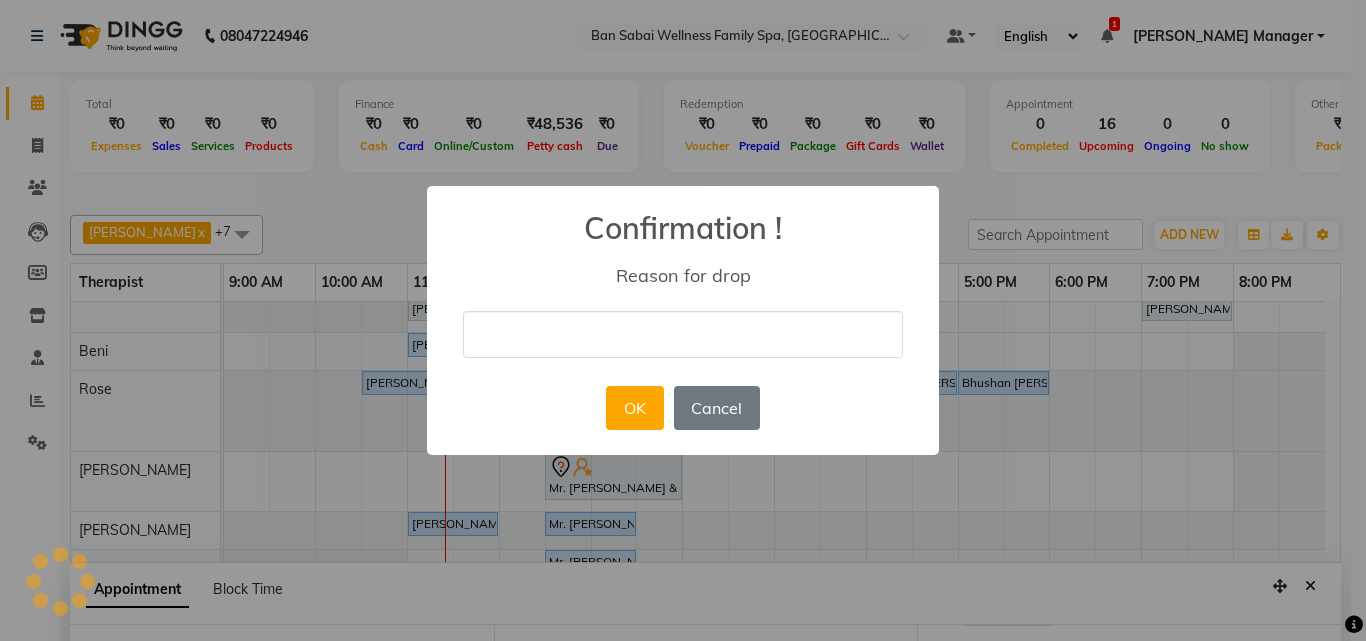 click at bounding box center (683, 334) 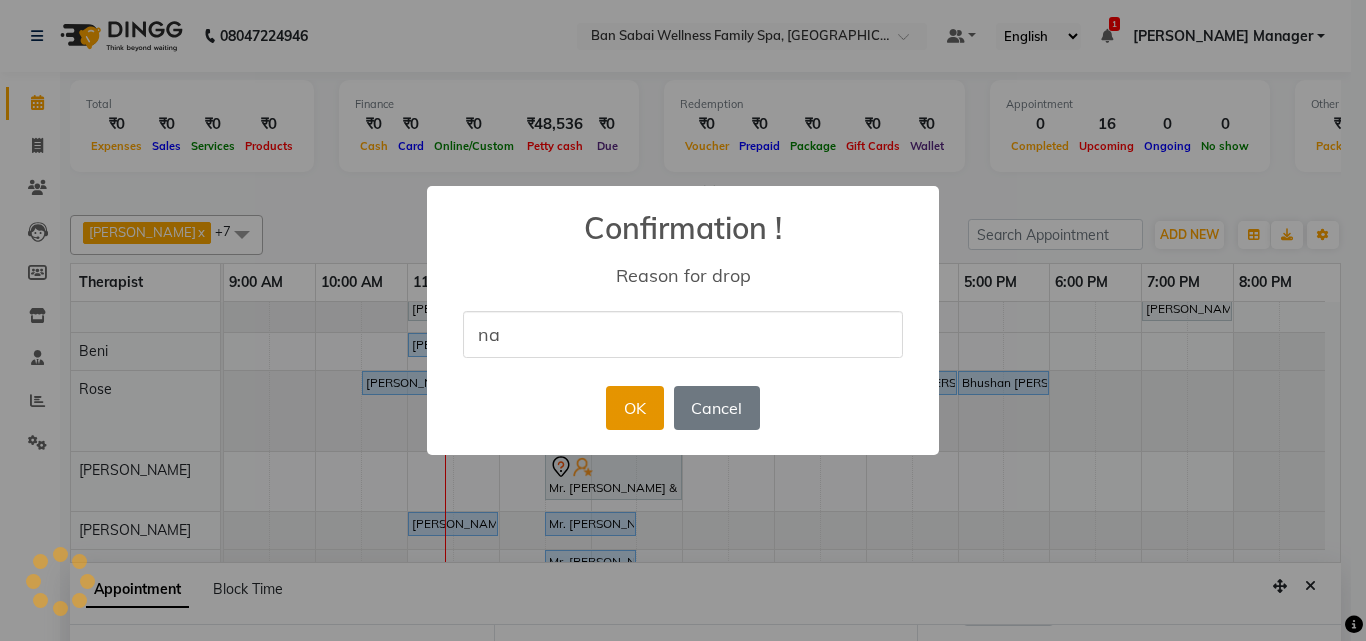 click on "OK" at bounding box center (634, 408) 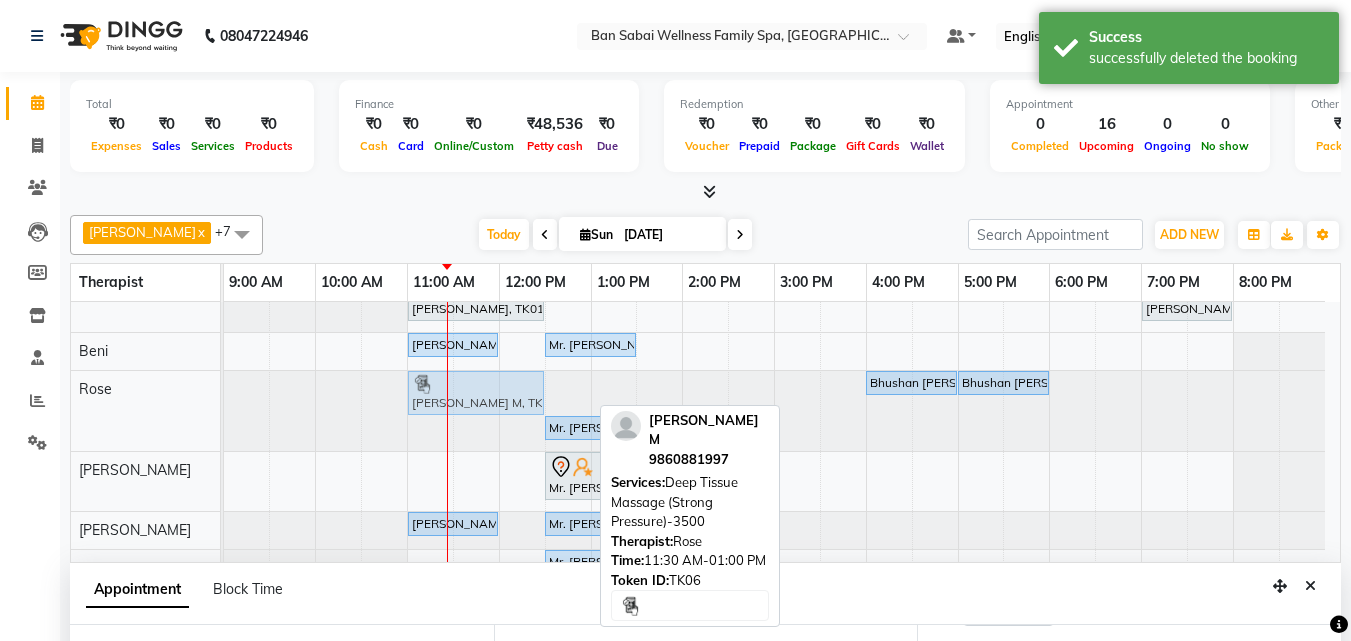 drag, startPoint x: 488, startPoint y: 391, endPoint x: 425, endPoint y: 408, distance: 65.25335 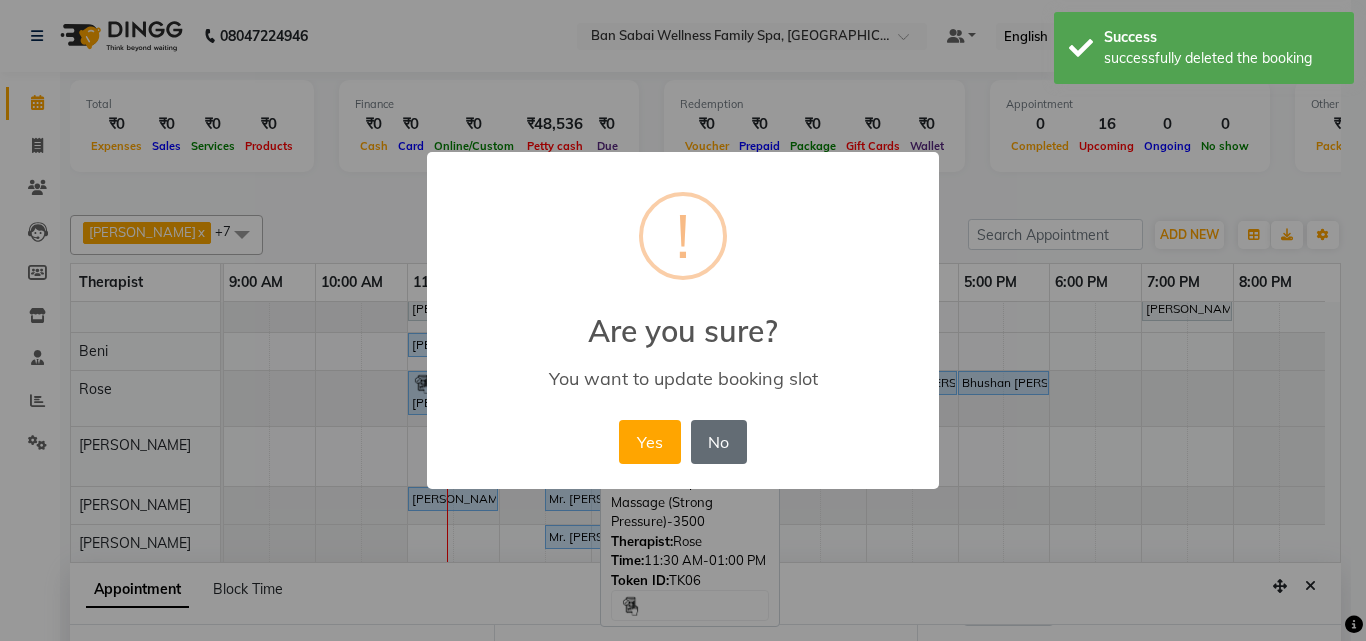 click on "No" at bounding box center (719, 442) 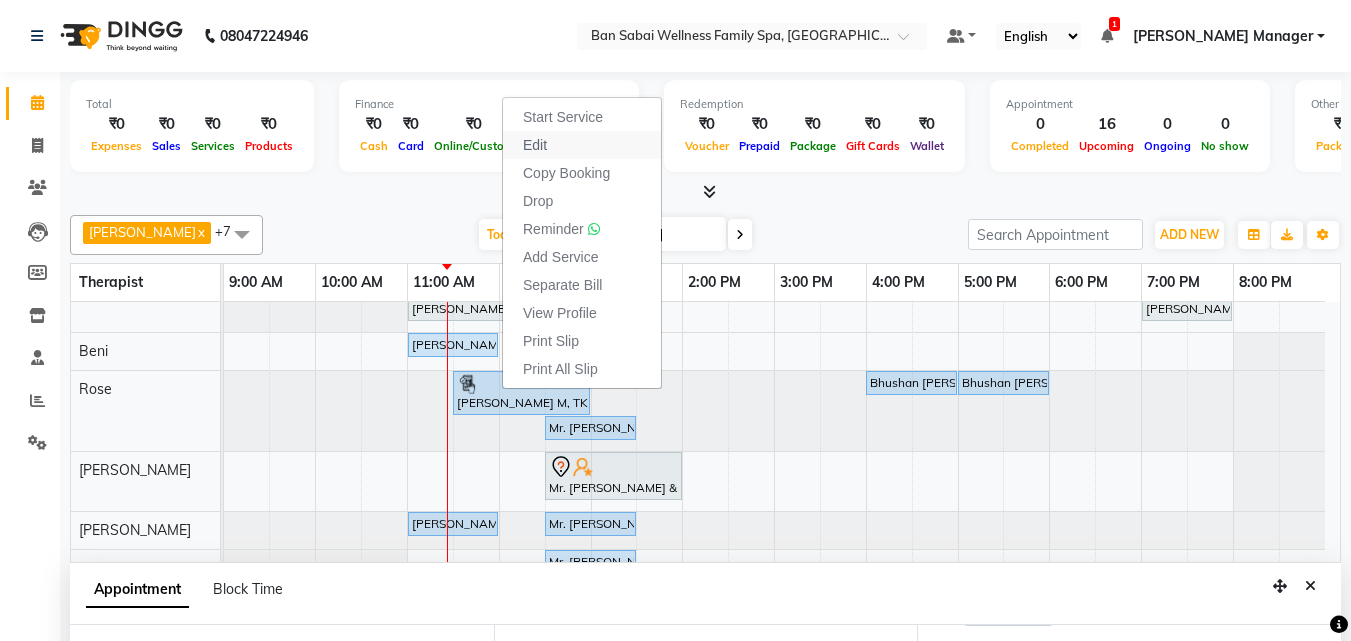 click on "Edit" at bounding box center [535, 145] 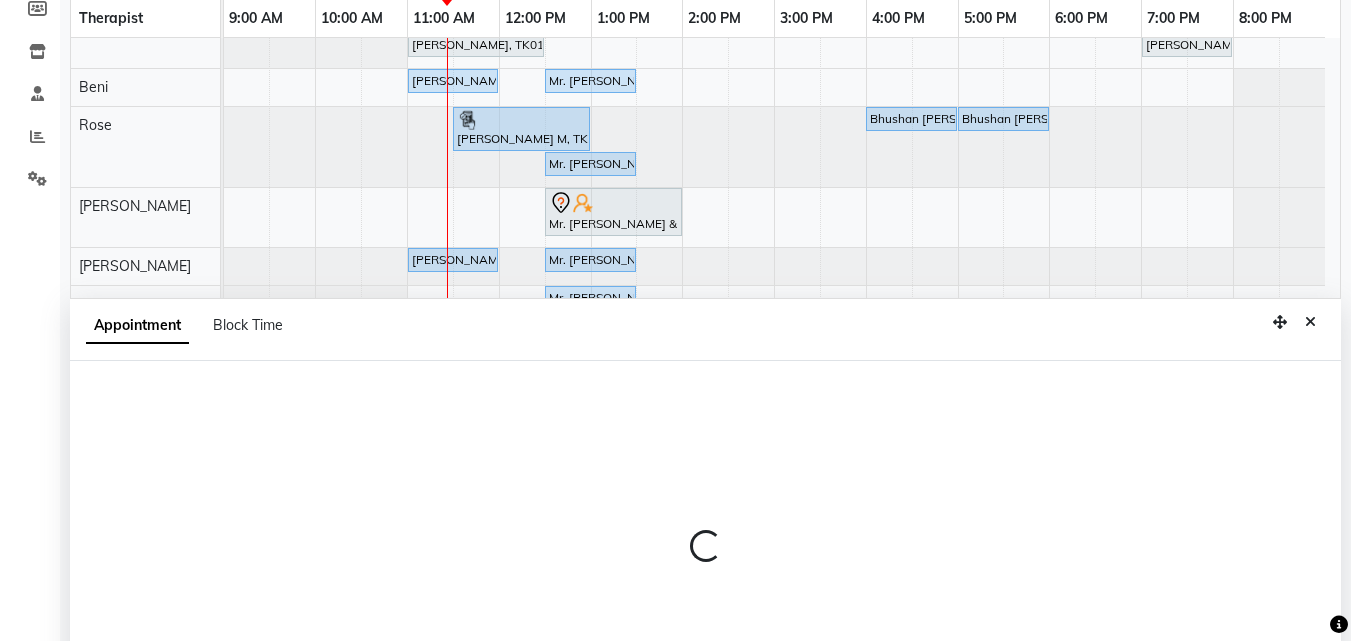 select on "tentative" 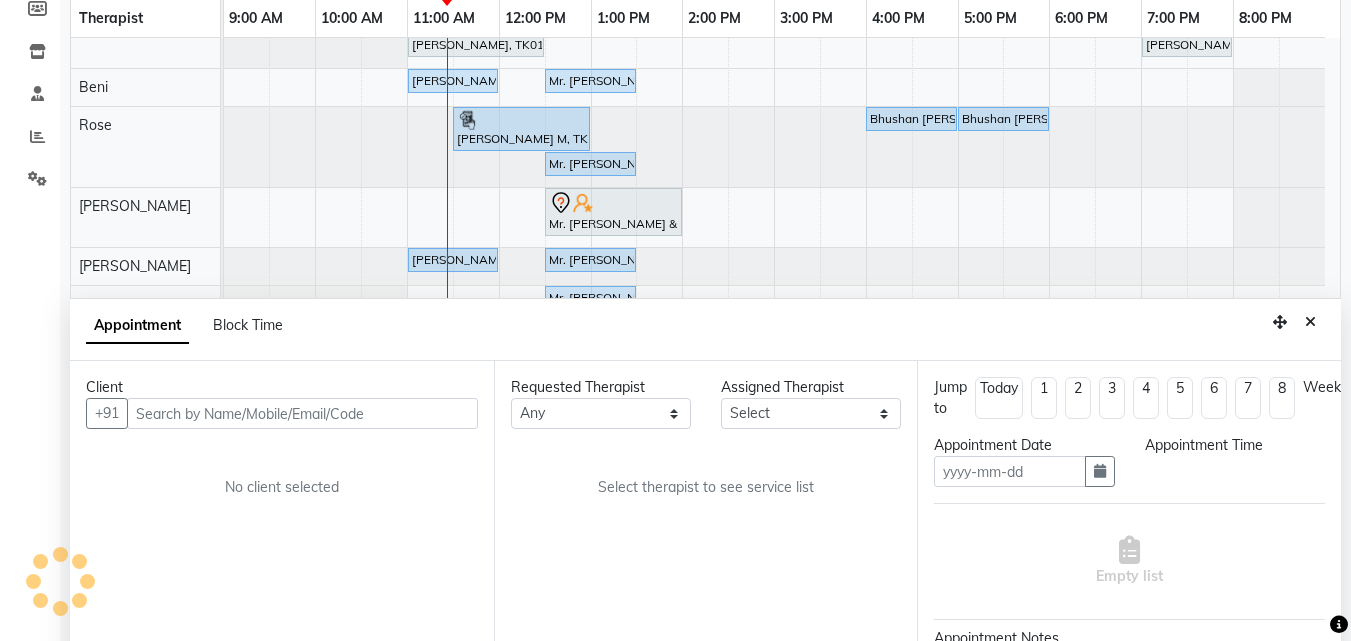 scroll, scrollTop: 377, scrollLeft: 0, axis: vertical 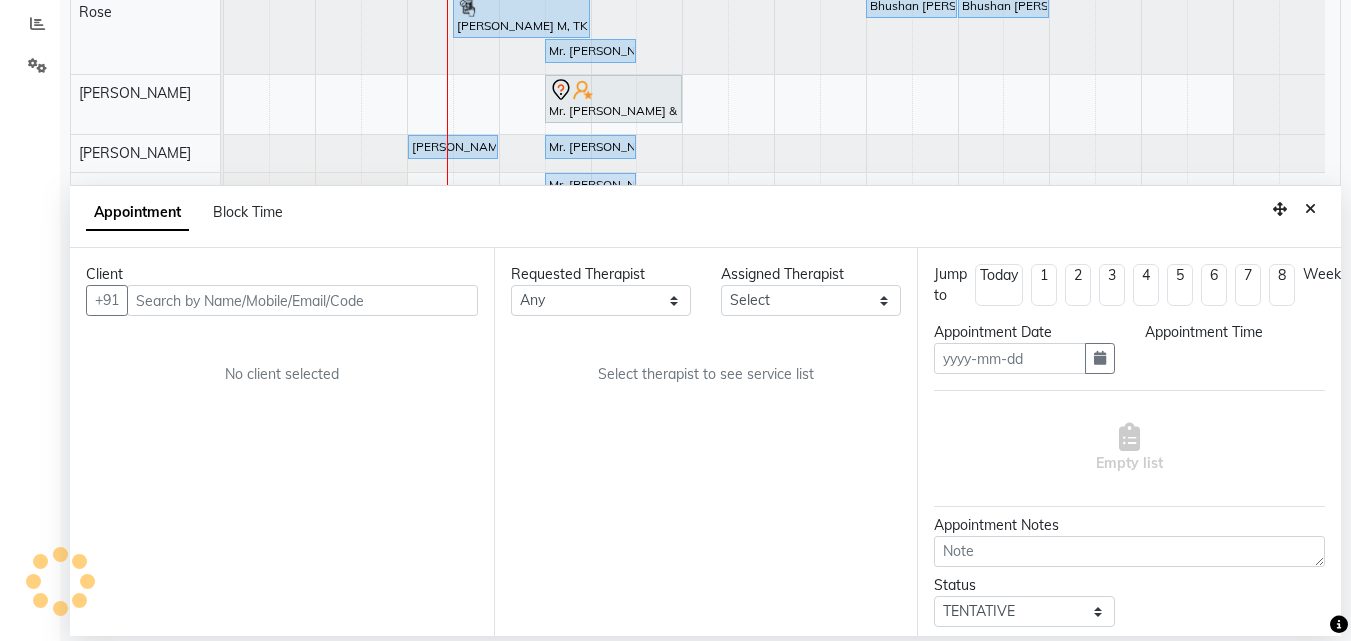 type on "[DATE]" 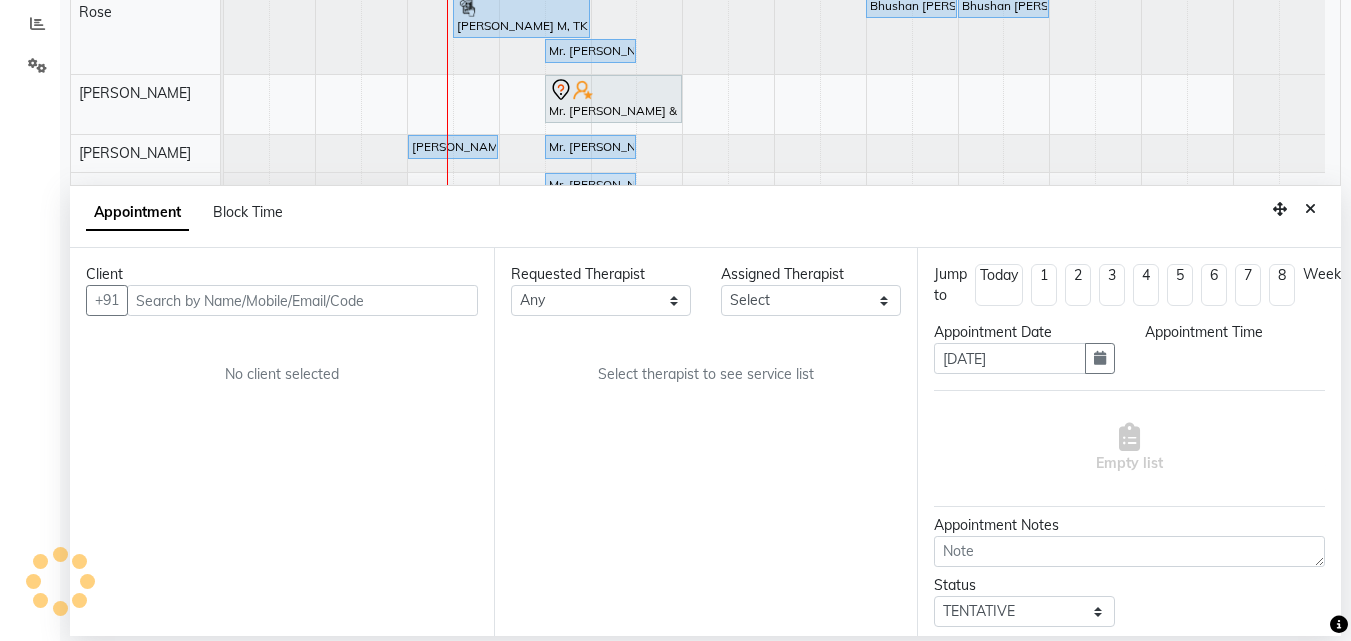 select on "upcoming" 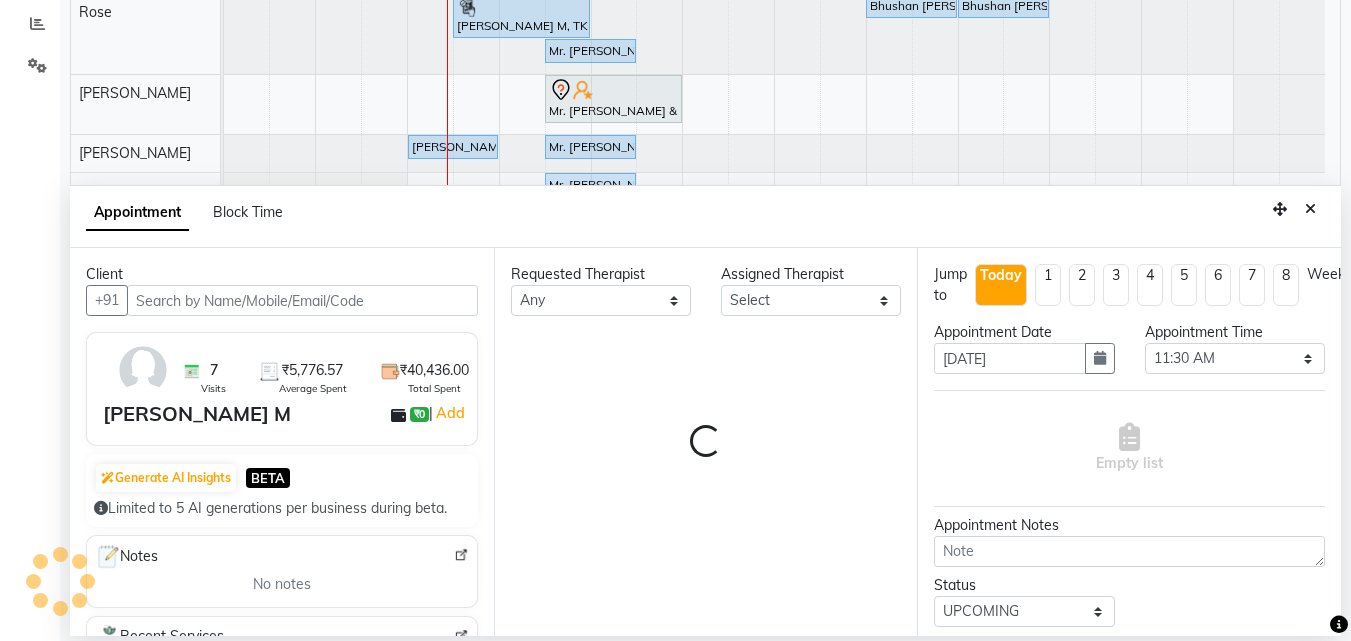 select on "78158" 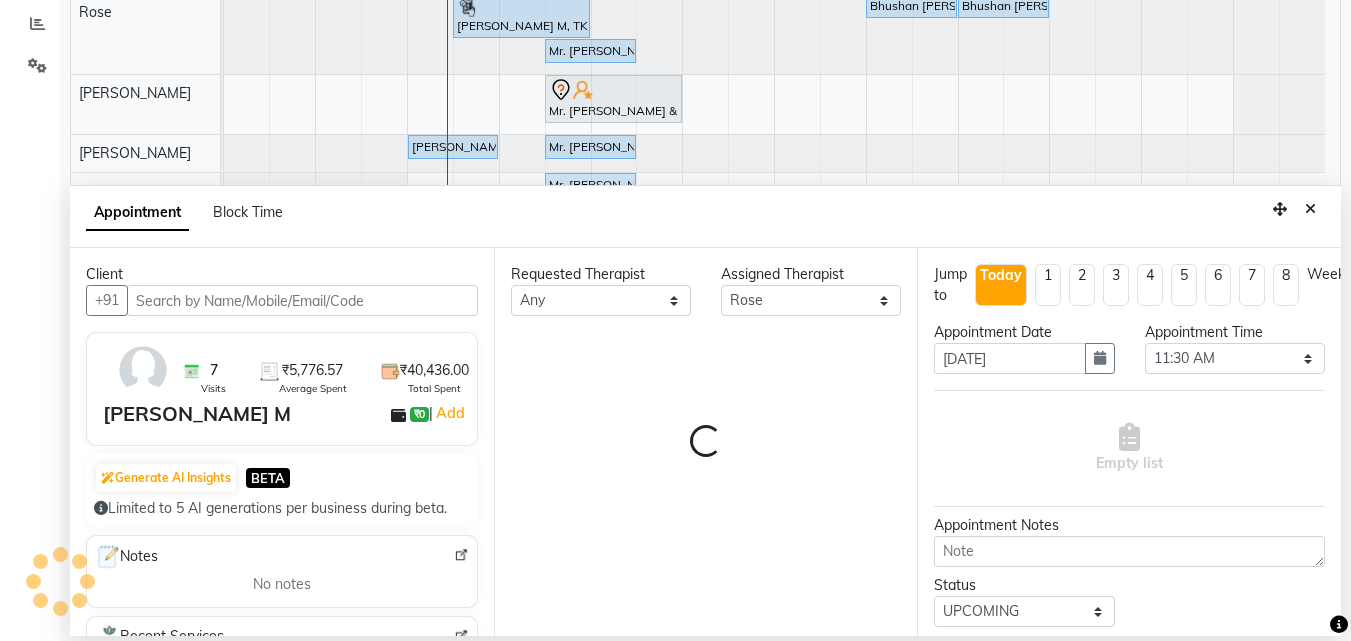 select on "4132" 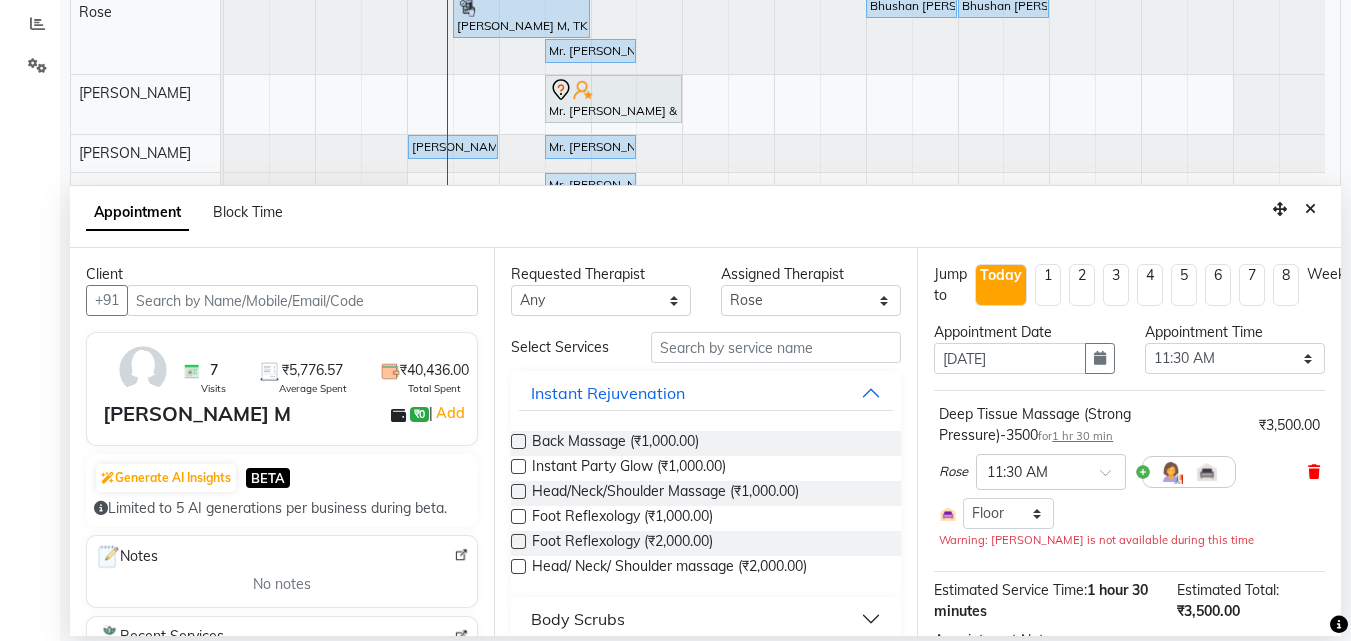 click at bounding box center (1314, 472) 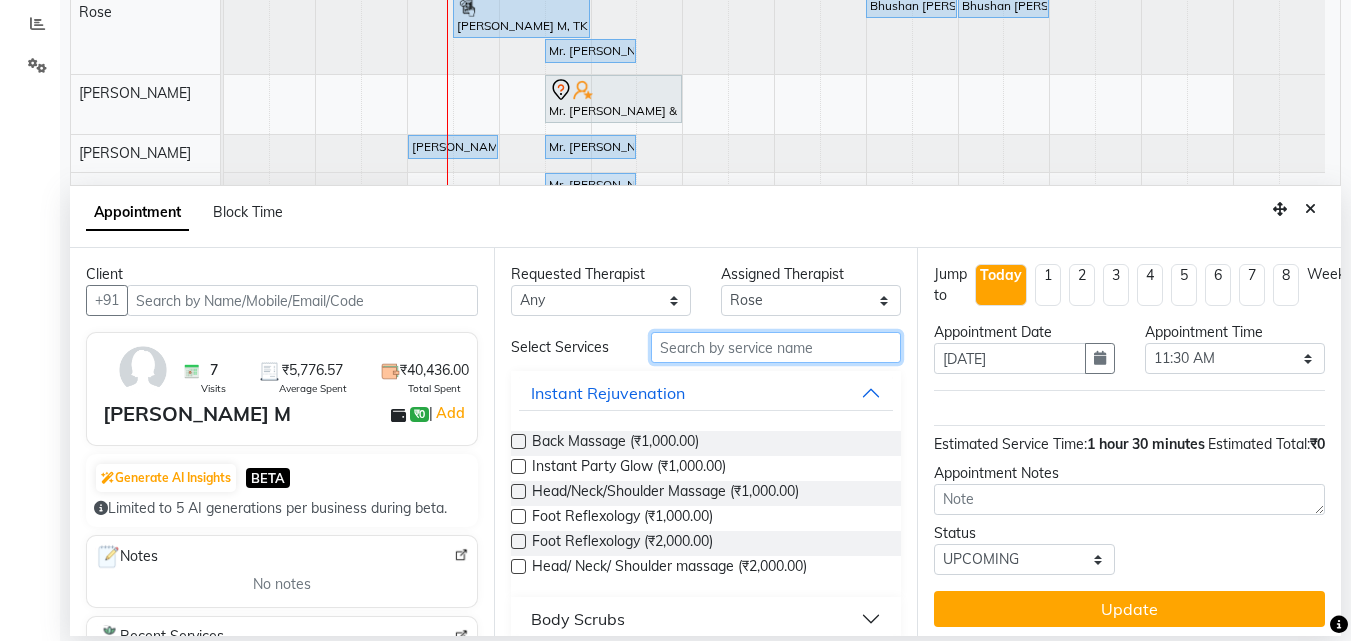 click at bounding box center [776, 347] 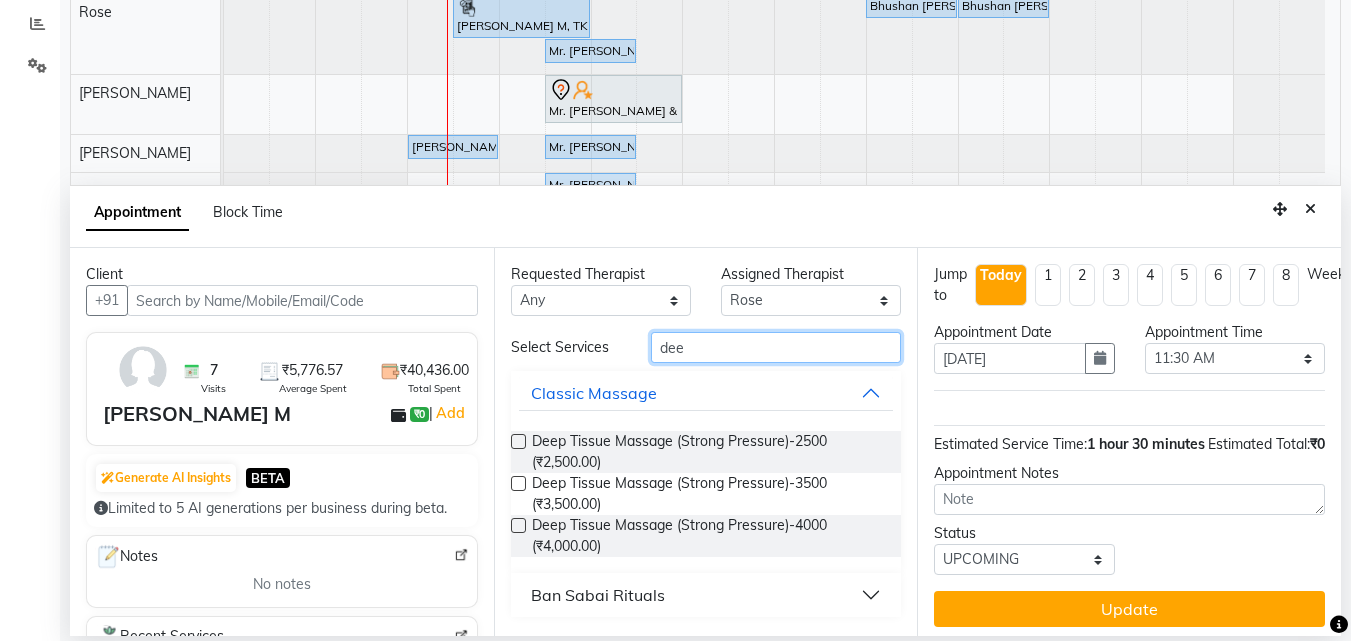 type on "dee" 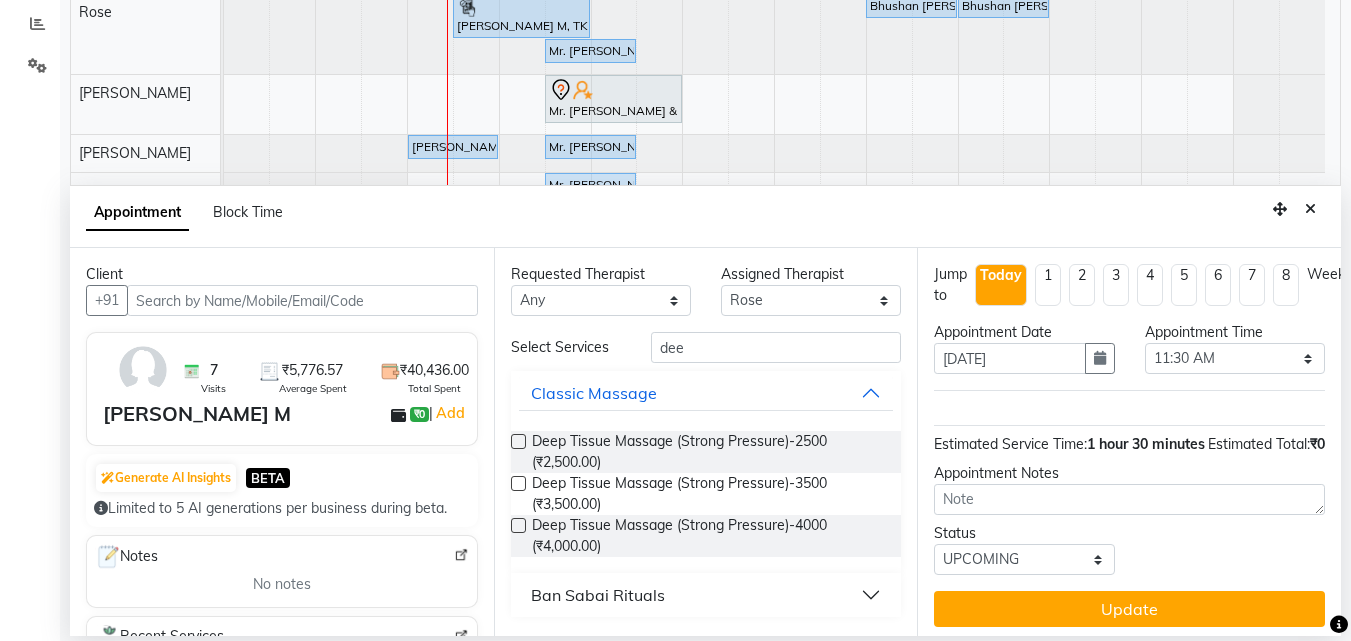 click on "Requested Therapist Any Ashim Beni Ellie  Holika Juliet  Lemmi Rami Rinsit Ronra Ripa Rose Assigned Therapist Select Ashim Beni Ellie  Holika Juliet  Lemmi Rami Rinsit Ronra Ripa Rose Select Services dee    Classic Massage Deep Tissue Massage (Strong Pressure)-2500 (₹2,500.00) Deep Tissue Massage (Strong Pressure)-3500 (₹3,500.00) Deep Tissue Massage (Strong Pressure)-4000 (₹4,000.00)    Ban Sabai Rituals" at bounding box center [706, 442] 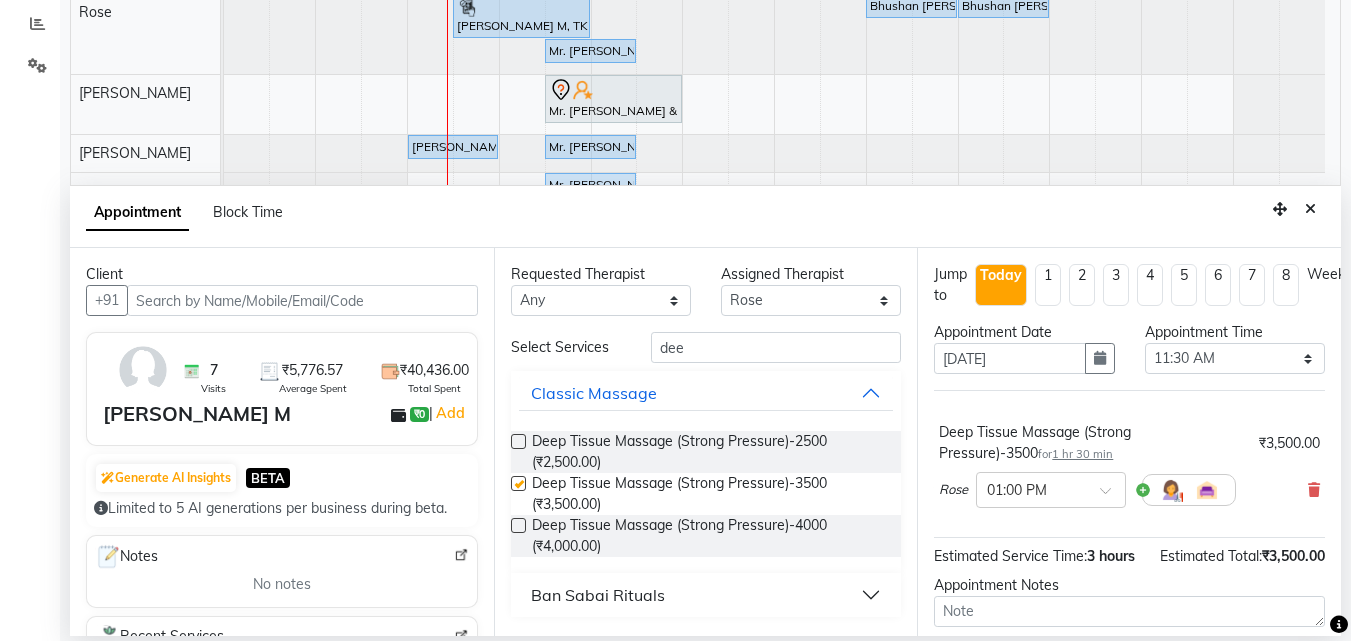 checkbox on "false" 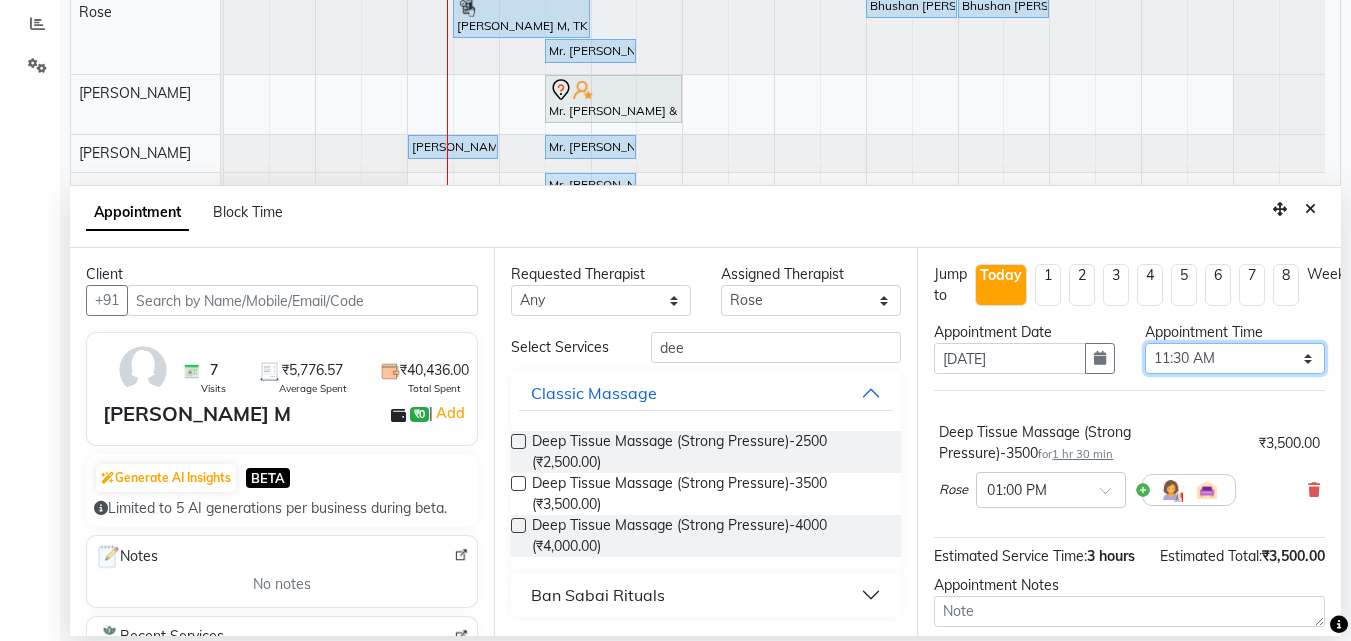 click on "Select 10:00 AM 10:05 AM 10:10 AM 10:15 AM 10:20 AM 10:25 AM 10:30 AM 10:35 AM 10:40 AM 10:45 AM 10:50 AM 10:55 AM 11:00 AM 11:05 AM 11:10 AM 11:15 AM 11:20 AM 11:25 AM 11:30 AM 11:35 AM 11:40 AM 11:45 AM 11:50 AM 11:55 AM 12:00 PM 12:05 PM 12:10 PM 12:15 PM 12:20 PM 12:25 PM 12:30 PM 12:35 PM 12:40 PM 12:45 PM 12:50 PM 12:55 PM 01:00 PM 01:05 PM 01:10 PM 01:15 PM 01:20 PM 01:25 PM 01:30 PM 01:35 PM 01:40 PM 01:45 PM 01:50 PM 01:55 PM 02:00 PM 02:05 PM 02:10 PM 02:15 PM 02:20 PM 02:25 PM 02:30 PM 02:35 PM 02:40 PM 02:45 PM 02:50 PM 02:55 PM 03:00 PM 03:05 PM 03:10 PM 03:15 PM 03:20 PM 03:25 PM 03:30 PM 03:35 PM 03:40 PM 03:45 PM 03:50 PM 03:55 PM 04:00 PM 04:05 PM 04:10 PM 04:15 PM 04:20 PM 04:25 PM 04:30 PM 04:35 PM 04:40 PM 04:45 PM 04:50 PM 04:55 PM 05:00 PM 05:05 PM 05:10 PM 05:15 PM 05:20 PM 05:25 PM 05:30 PM 05:35 PM 05:40 PM 05:45 PM 05:50 PM 05:55 PM 06:00 PM 06:05 PM 06:10 PM 06:15 PM 06:20 PM 06:25 PM 06:30 PM 06:35 PM 06:40 PM 06:45 PM 06:50 PM 06:55 PM 07:00 PM 07:05 PM 07:10 PM 07:15 PM 07:20 PM" at bounding box center (1235, 358) 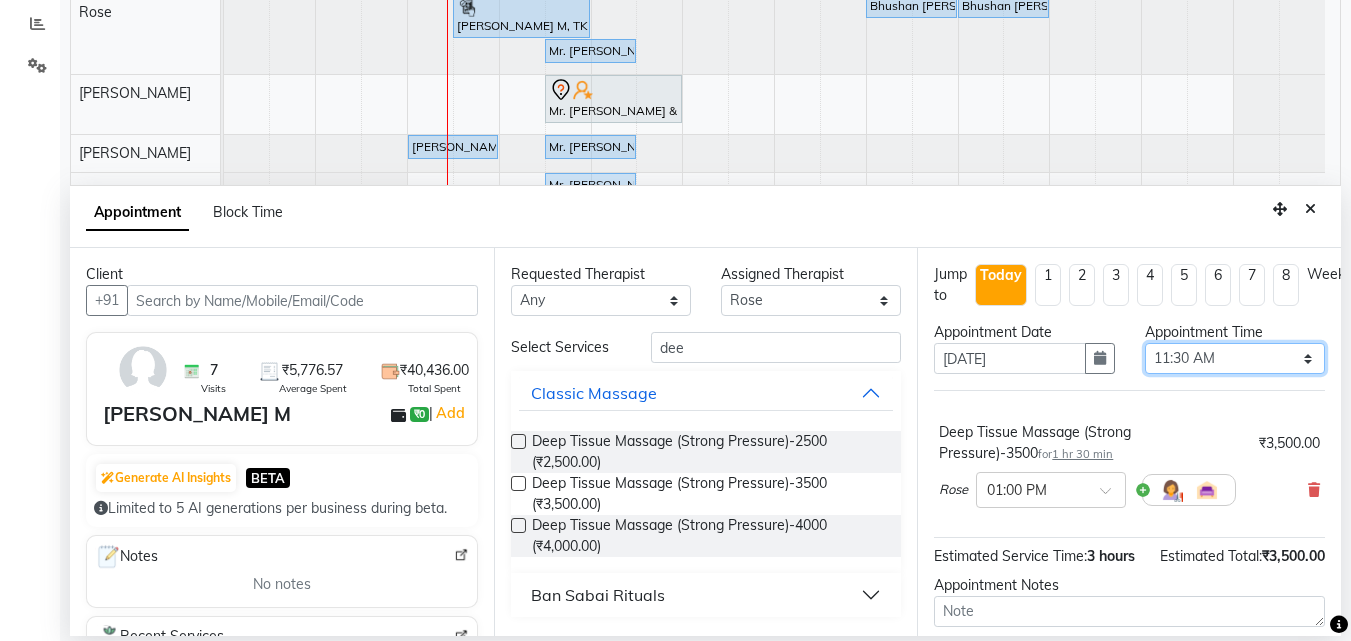 select on "645" 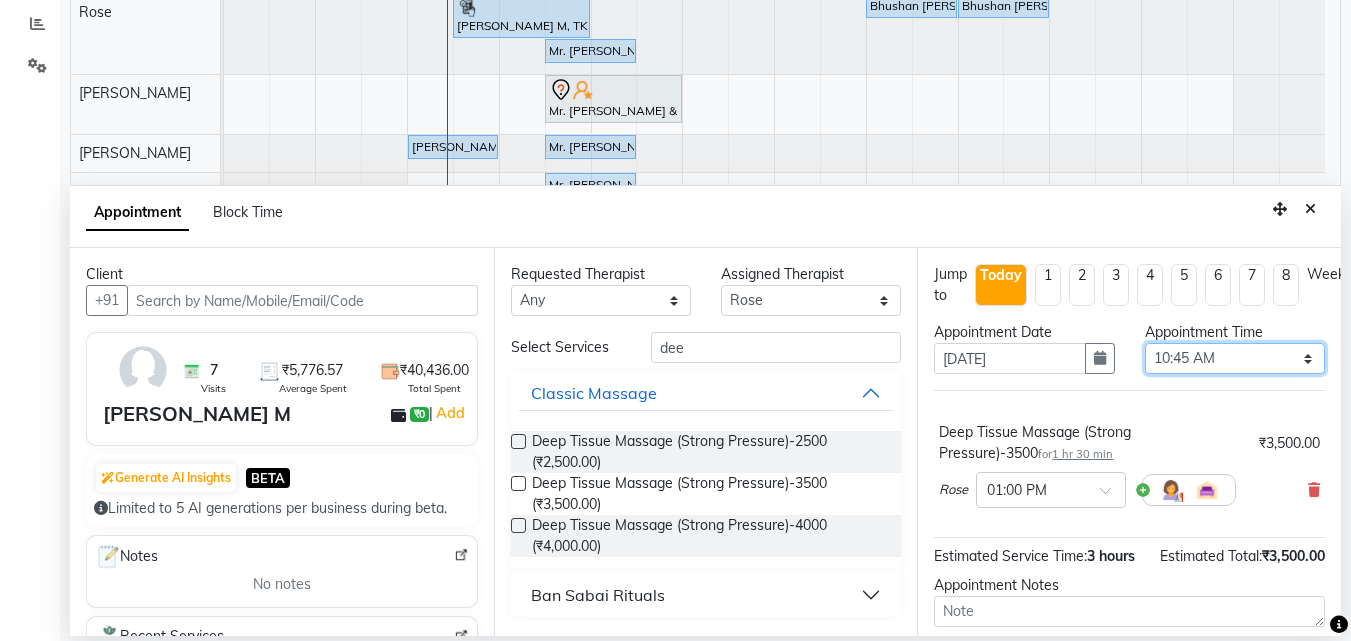 click on "Select 10:00 AM 10:05 AM 10:10 AM 10:15 AM 10:20 AM 10:25 AM 10:30 AM 10:35 AM 10:40 AM 10:45 AM 10:50 AM 10:55 AM 11:00 AM 11:05 AM 11:10 AM 11:15 AM 11:20 AM 11:25 AM 11:30 AM 11:35 AM 11:40 AM 11:45 AM 11:50 AM 11:55 AM 12:00 PM 12:05 PM 12:10 PM 12:15 PM 12:20 PM 12:25 PM 12:30 PM 12:35 PM 12:40 PM 12:45 PM 12:50 PM 12:55 PM 01:00 PM 01:05 PM 01:10 PM 01:15 PM 01:20 PM 01:25 PM 01:30 PM 01:35 PM 01:40 PM 01:45 PM 01:50 PM 01:55 PM 02:00 PM 02:05 PM 02:10 PM 02:15 PM 02:20 PM 02:25 PM 02:30 PM 02:35 PM 02:40 PM 02:45 PM 02:50 PM 02:55 PM 03:00 PM 03:05 PM 03:10 PM 03:15 PM 03:20 PM 03:25 PM 03:30 PM 03:35 PM 03:40 PM 03:45 PM 03:50 PM 03:55 PM 04:00 PM 04:05 PM 04:10 PM 04:15 PM 04:20 PM 04:25 PM 04:30 PM 04:35 PM 04:40 PM 04:45 PM 04:50 PM 04:55 PM 05:00 PM 05:05 PM 05:10 PM 05:15 PM 05:20 PM 05:25 PM 05:30 PM 05:35 PM 05:40 PM 05:45 PM 05:50 PM 05:55 PM 06:00 PM 06:05 PM 06:10 PM 06:15 PM 06:20 PM 06:25 PM 06:30 PM 06:35 PM 06:40 PM 06:45 PM 06:50 PM 06:55 PM 07:00 PM 07:05 PM 07:10 PM 07:15 PM 07:20 PM" at bounding box center [1235, 358] 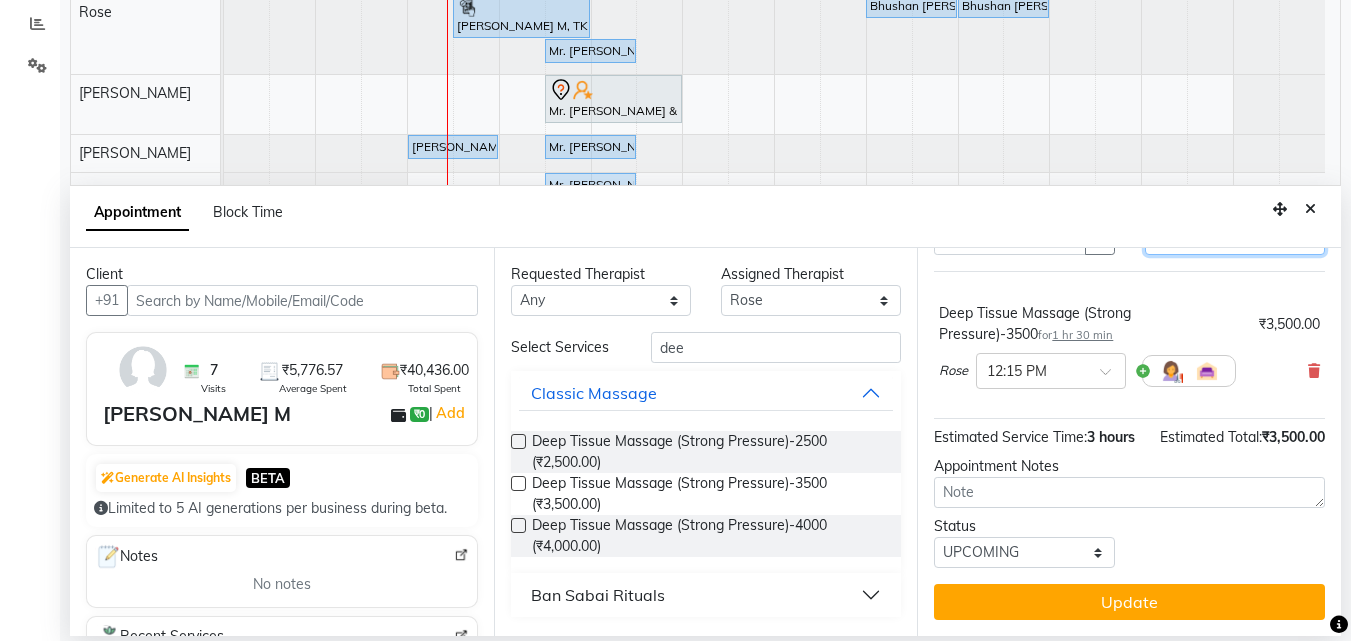 scroll, scrollTop: 0, scrollLeft: 0, axis: both 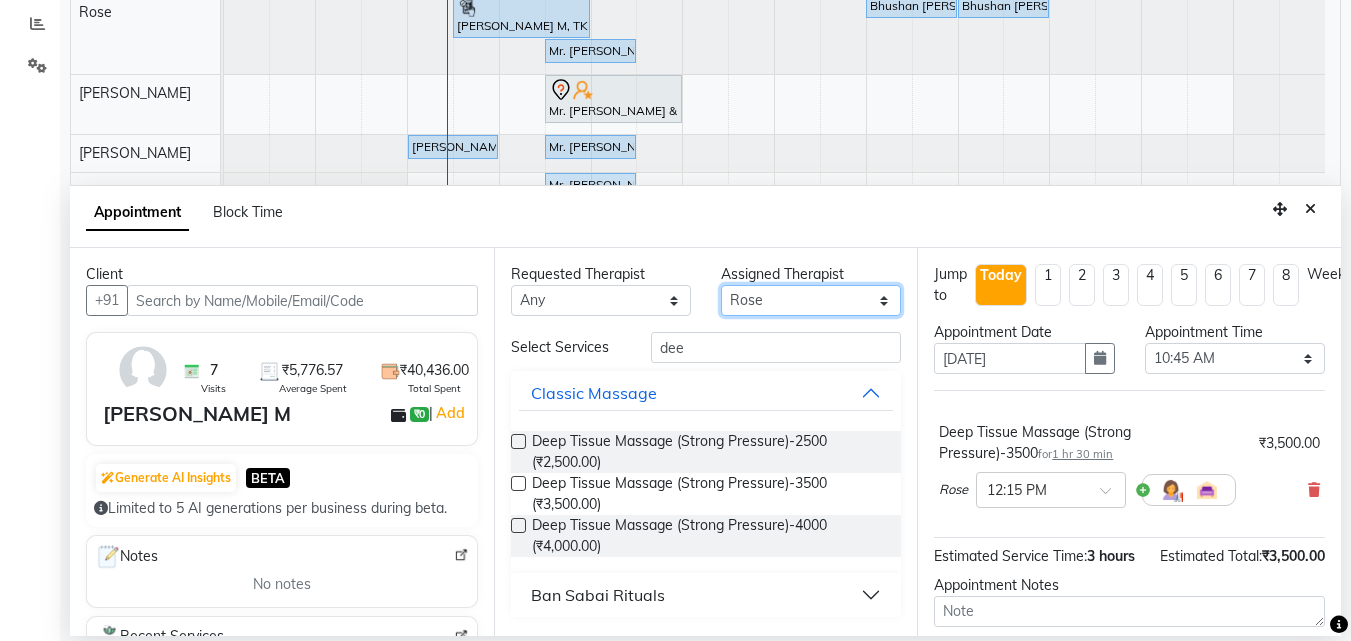 click on "Select Ashim Beni Ellie  Holika Juliet  Lemmi Rami Rinsit Ronra Ripa Rose" at bounding box center [811, 300] 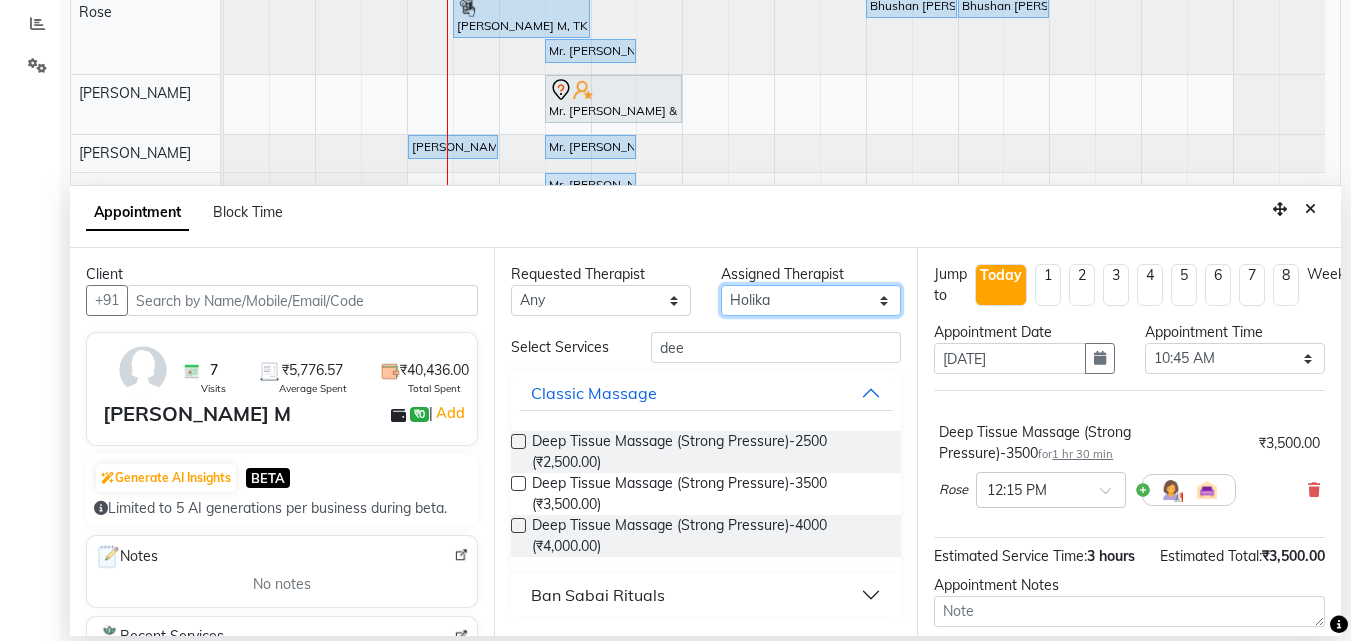 click on "Select Ashim Beni Ellie  Holika Juliet  Lemmi Rami Rinsit Ronra Ripa Rose" at bounding box center [811, 300] 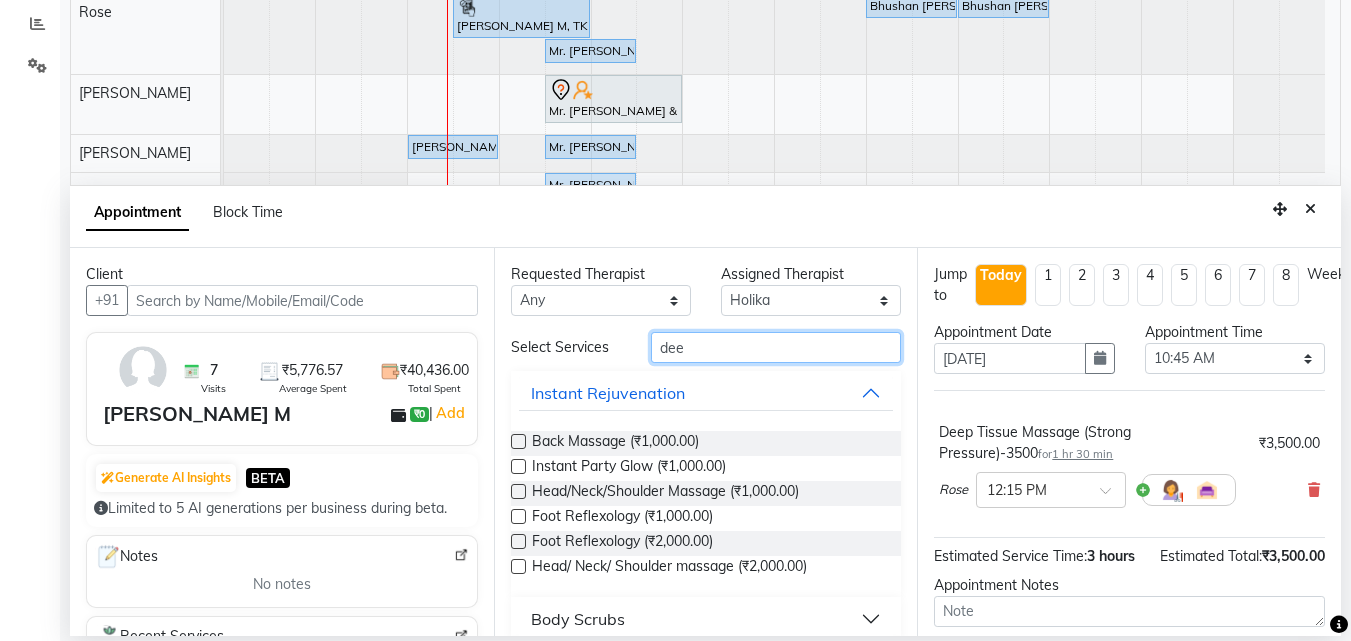click on "dee" at bounding box center (776, 347) 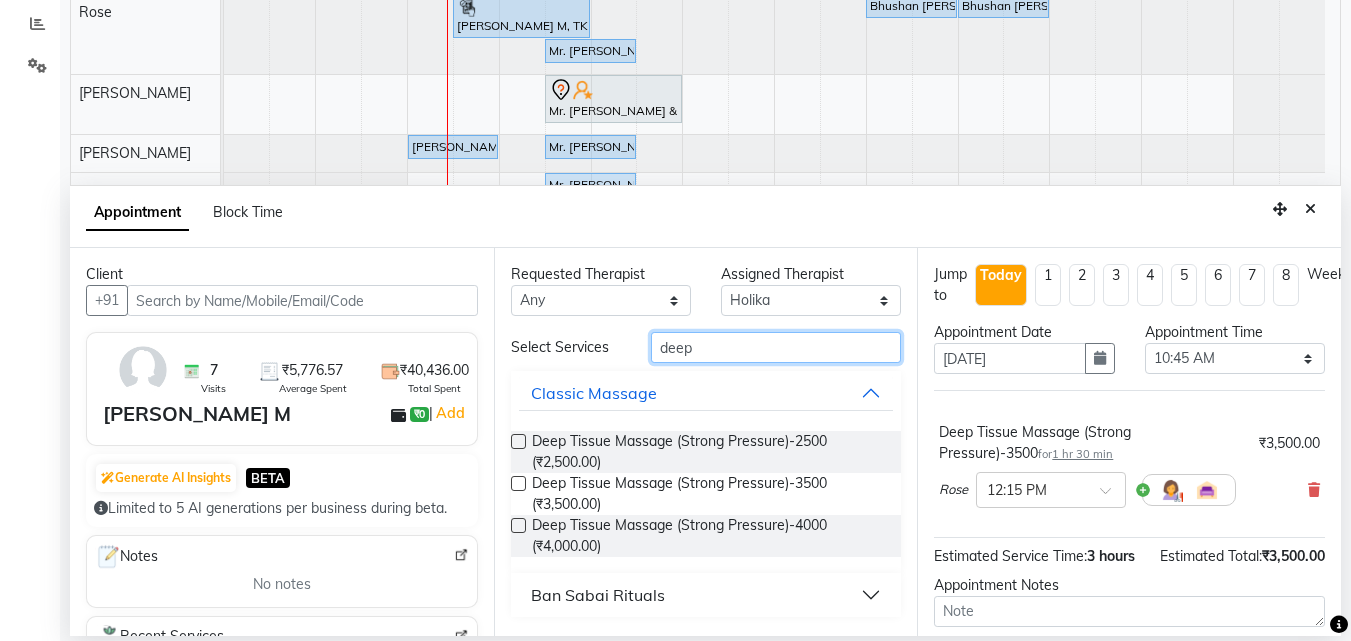 type on "deep" 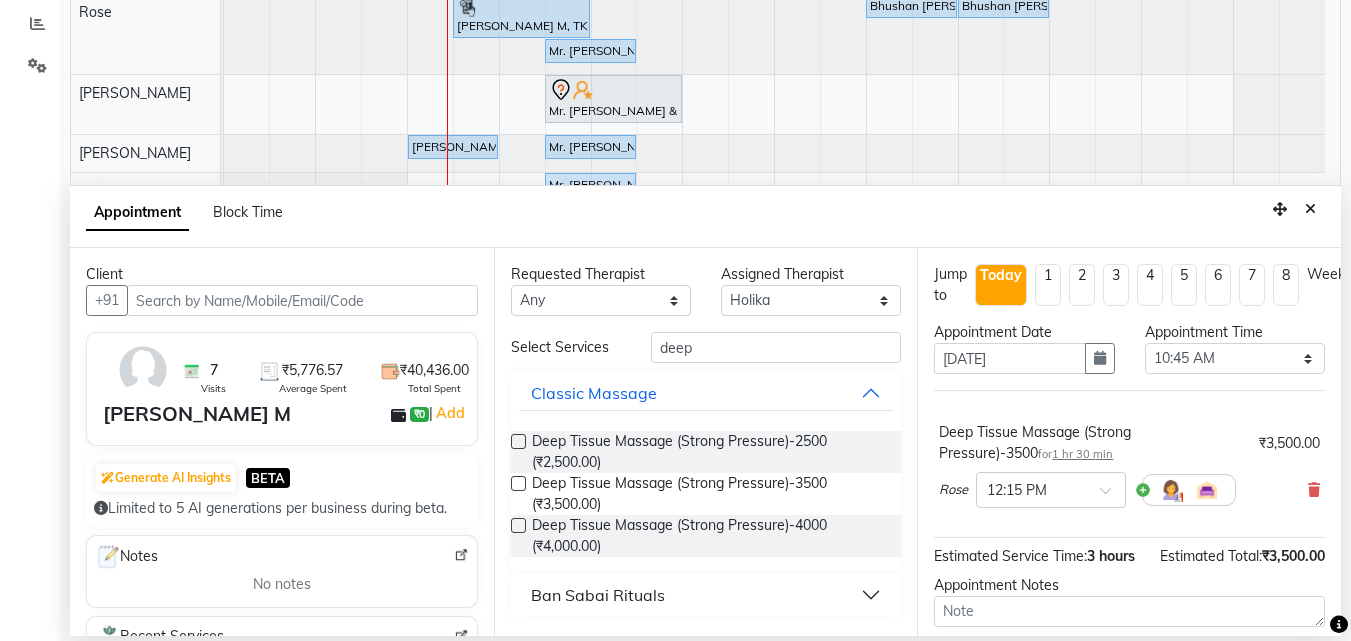 click at bounding box center [518, 483] 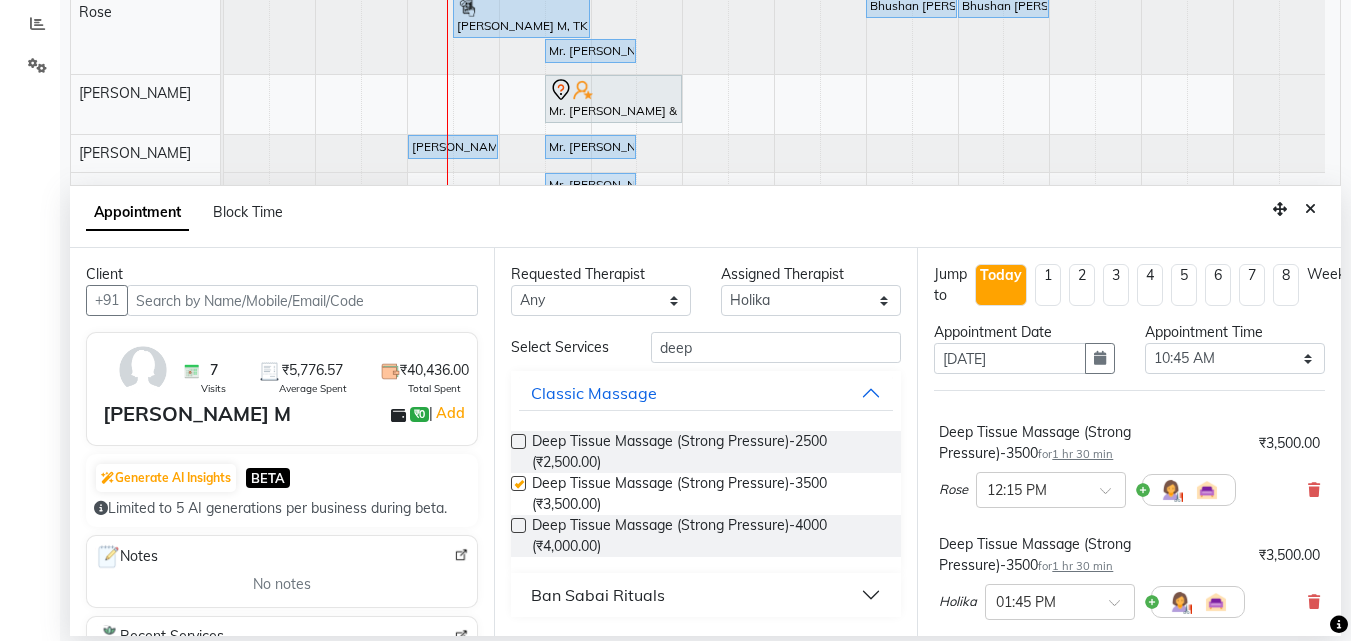 checkbox on "false" 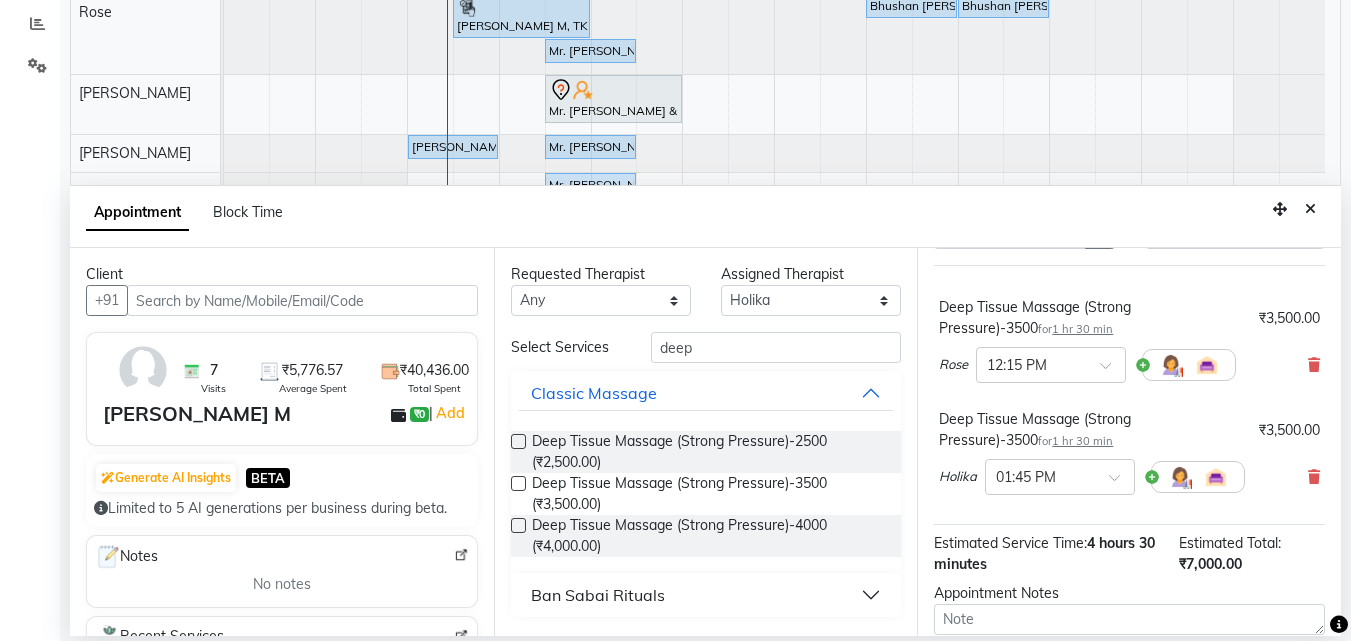 scroll, scrollTop: 146, scrollLeft: 0, axis: vertical 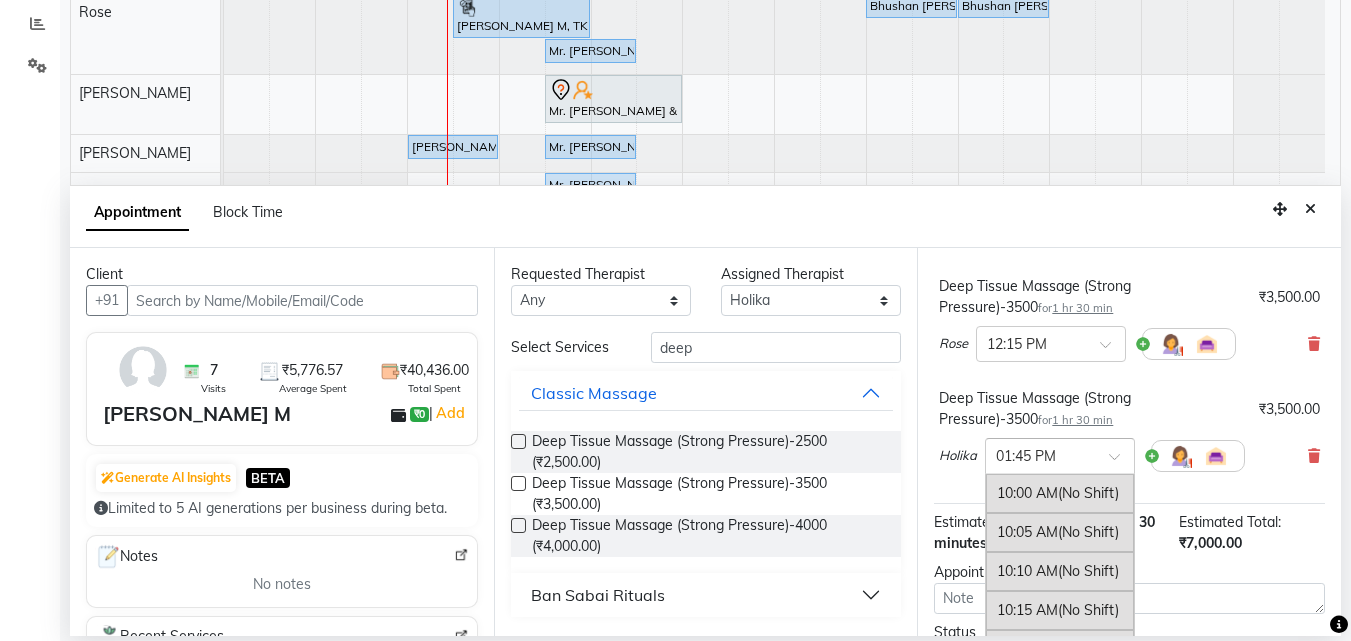 click at bounding box center [1060, 454] 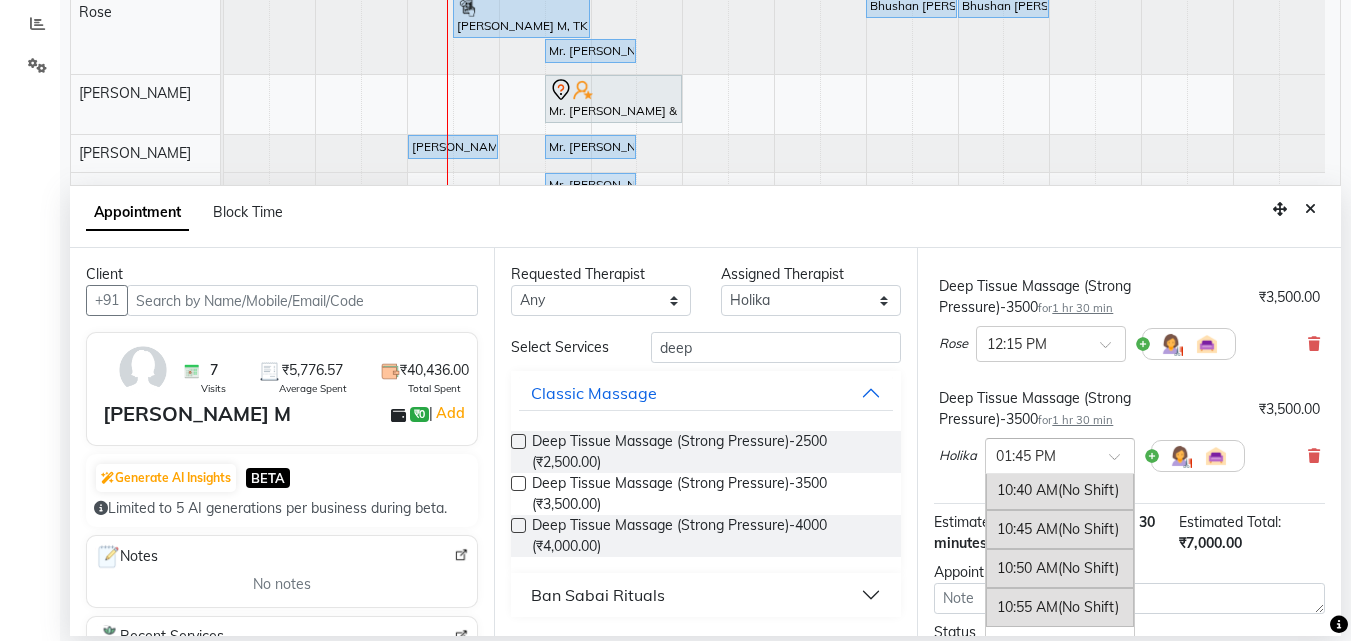 scroll, scrollTop: 243, scrollLeft: 0, axis: vertical 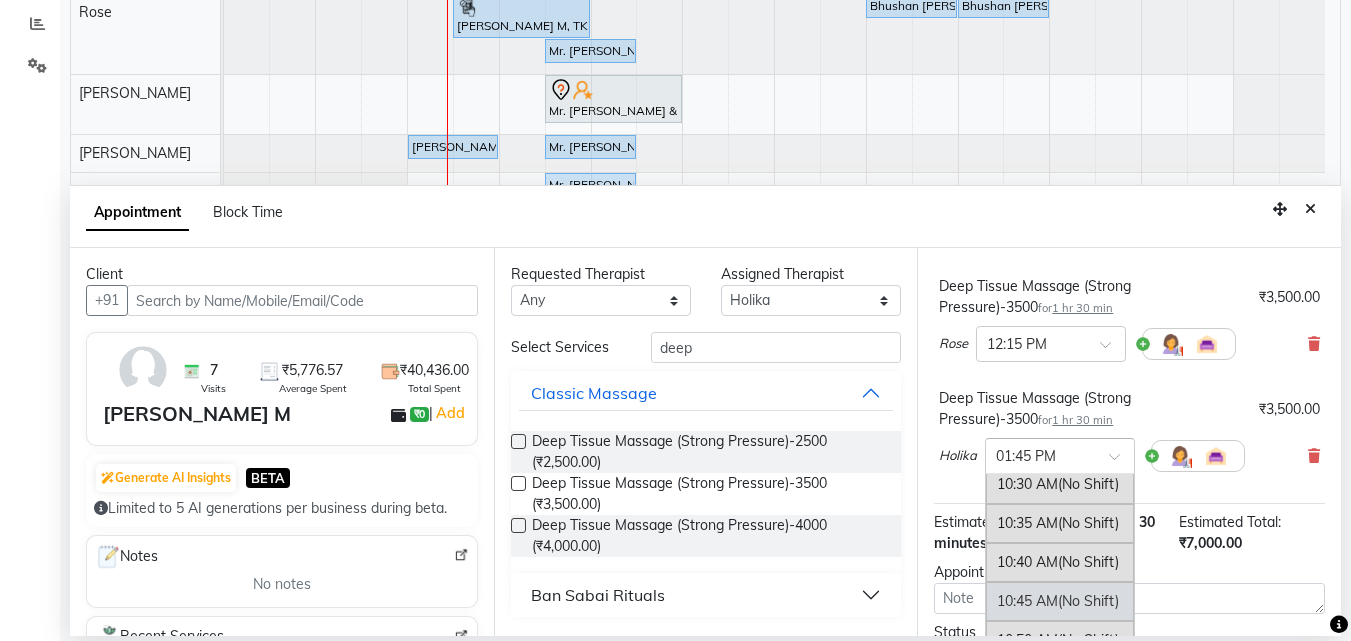 click on "(No Shift)" at bounding box center [1088, 601] 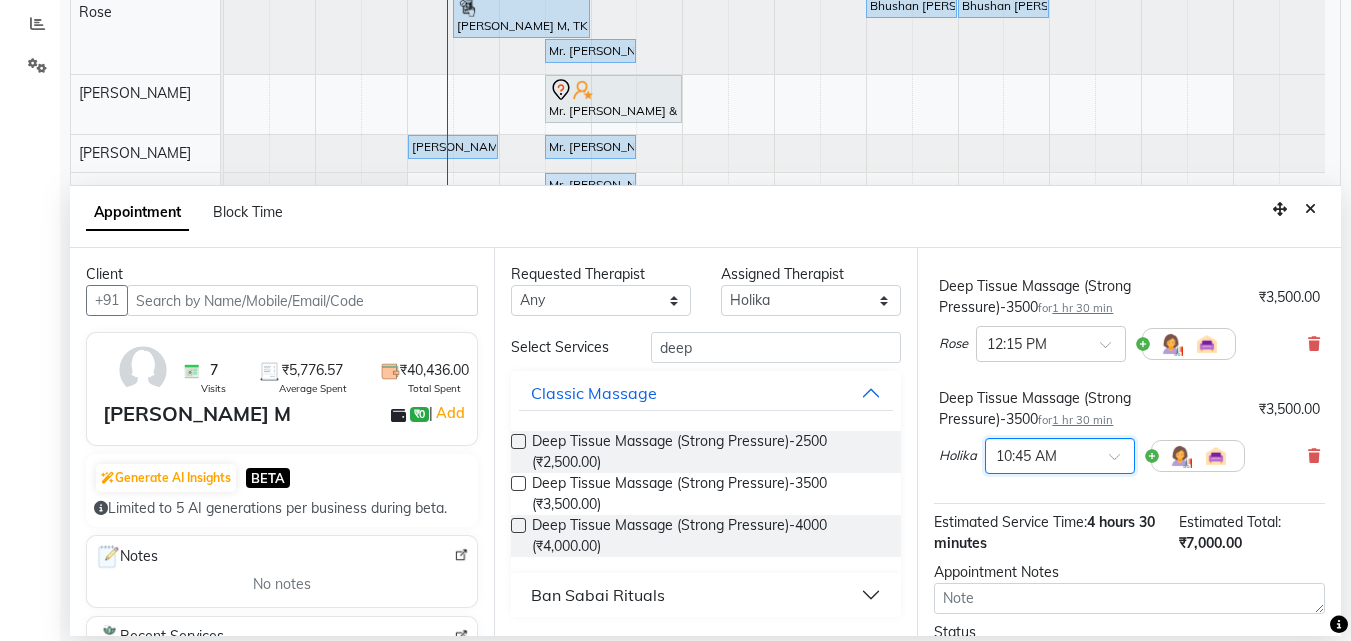 scroll, scrollTop: 267, scrollLeft: 0, axis: vertical 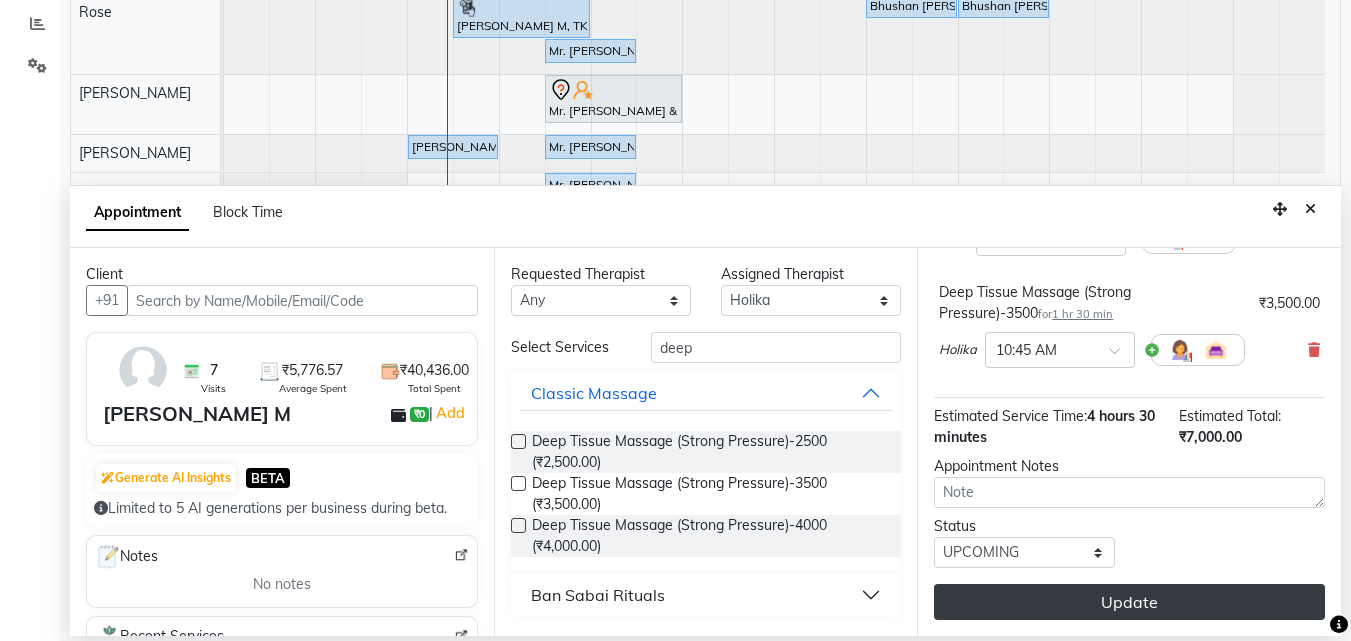 click on "Update" at bounding box center [1129, 602] 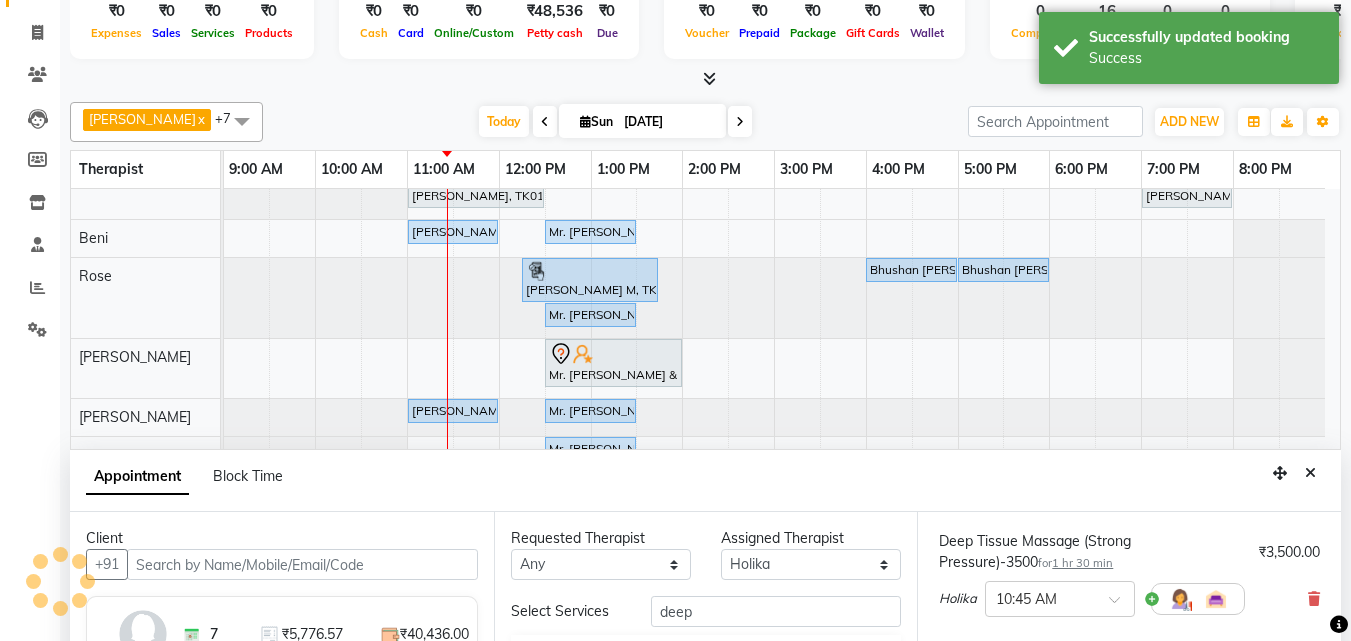 scroll, scrollTop: 0, scrollLeft: 0, axis: both 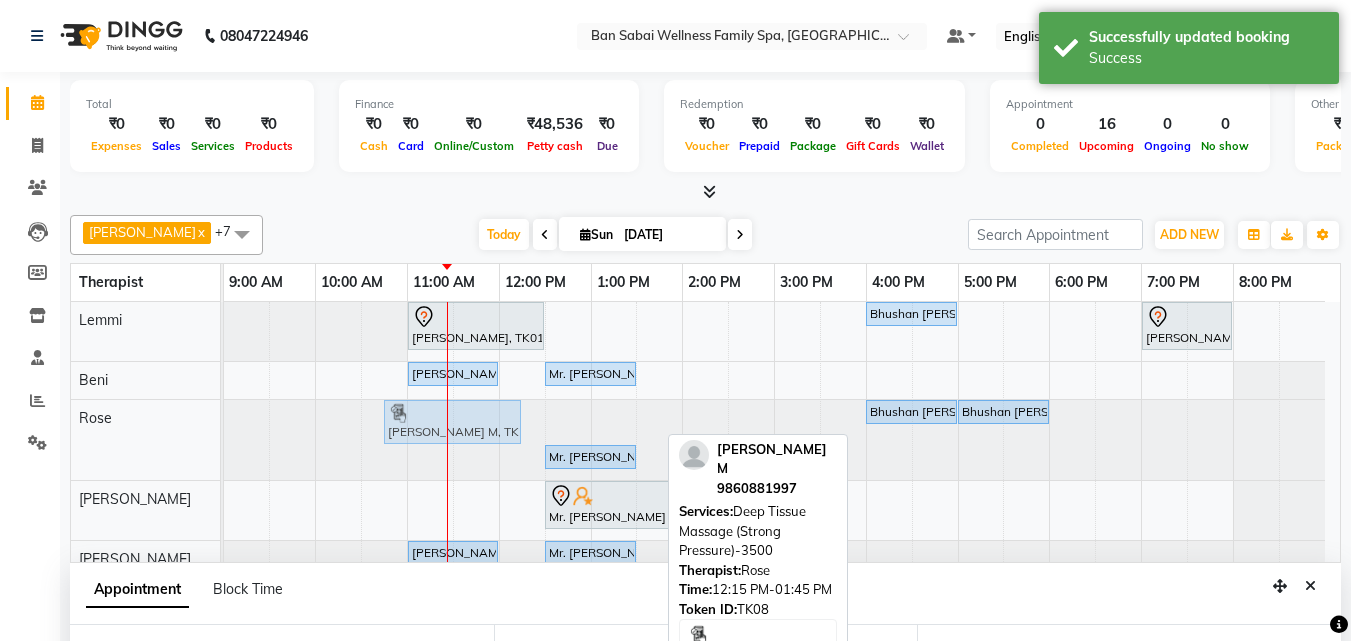 drag, startPoint x: 556, startPoint y: 418, endPoint x: 428, endPoint y: 419, distance: 128.0039 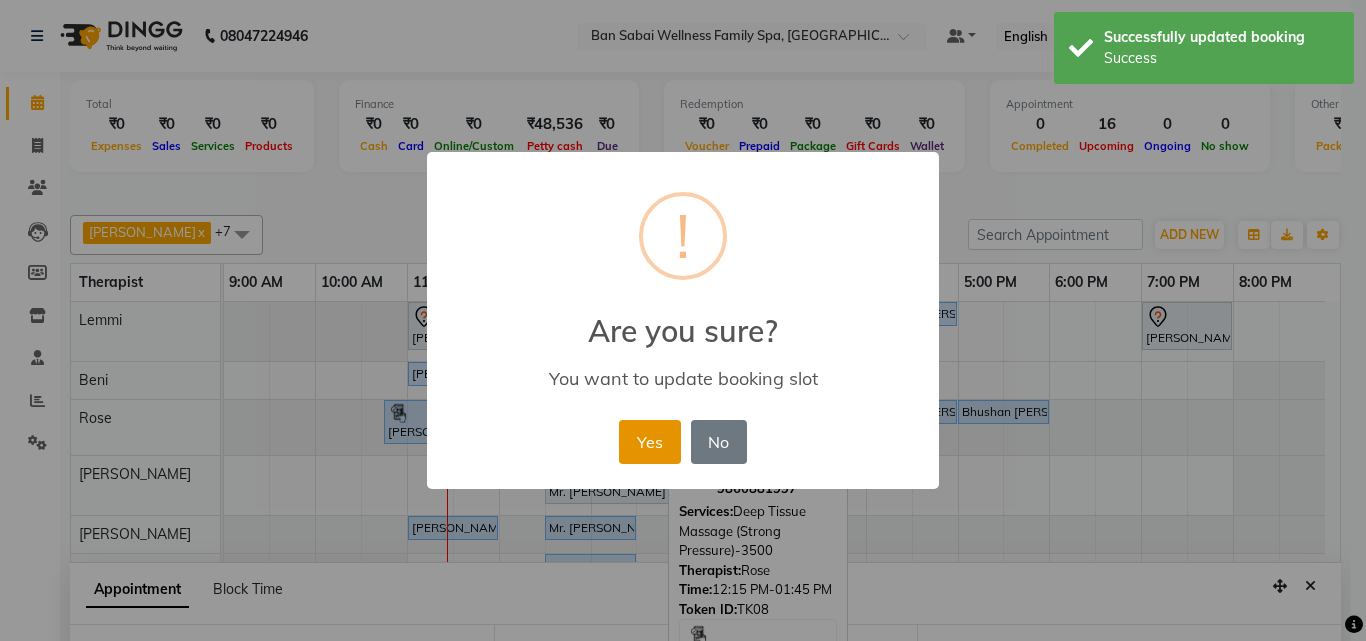click on "Yes" at bounding box center (649, 442) 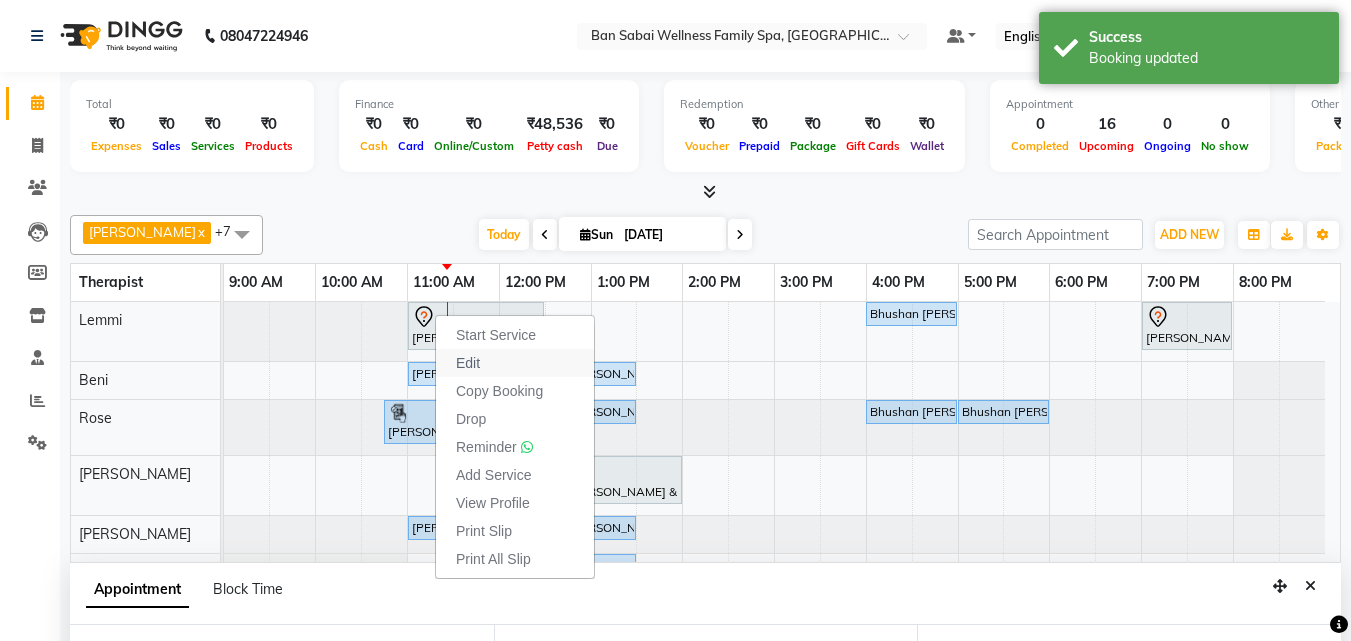click on "Edit" at bounding box center [515, 363] 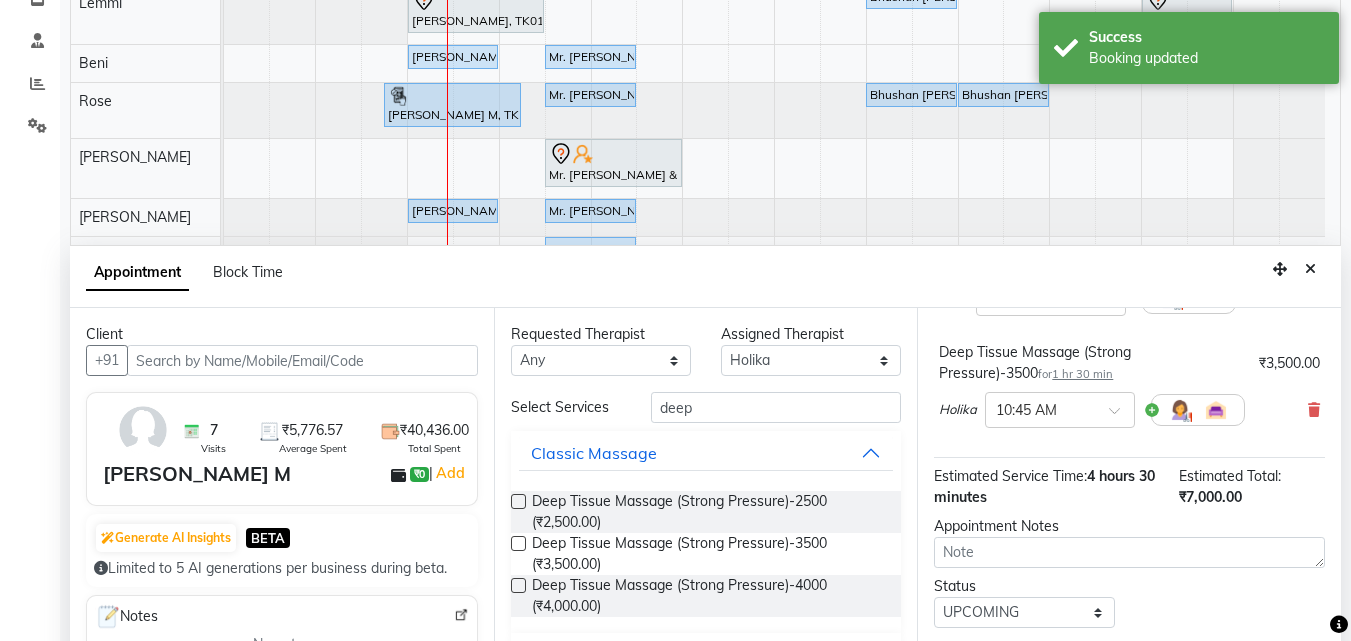 scroll, scrollTop: 377, scrollLeft: 0, axis: vertical 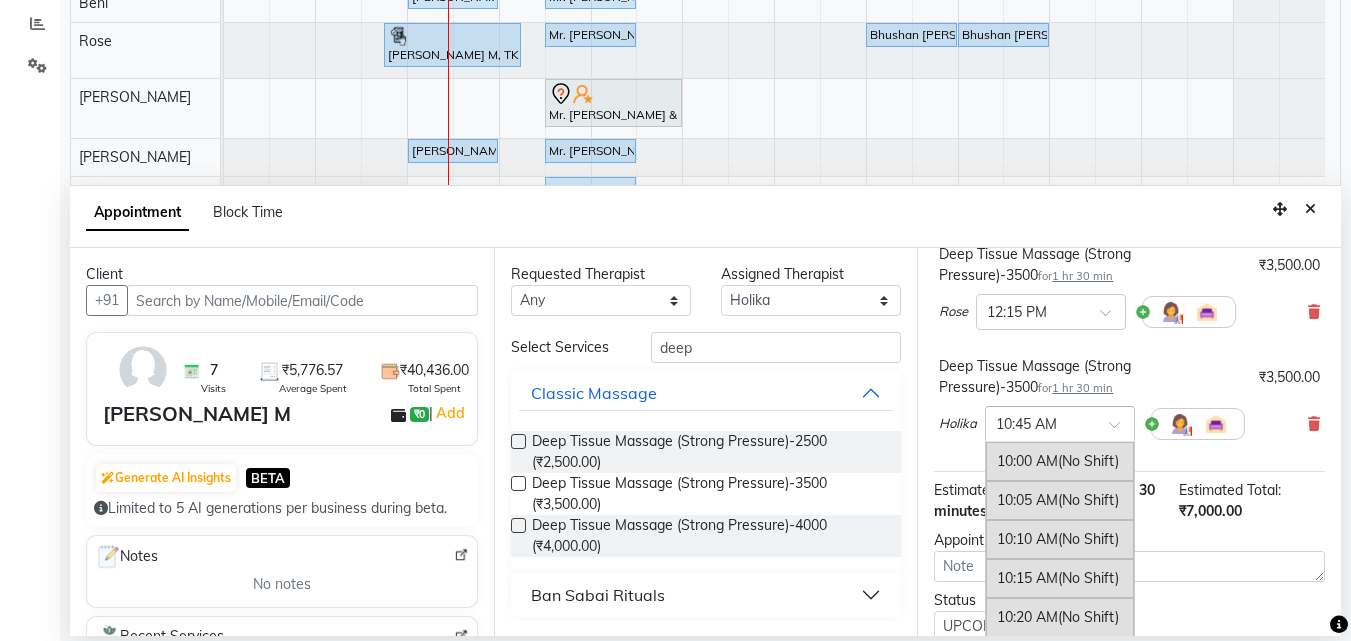 click at bounding box center [1121, 430] 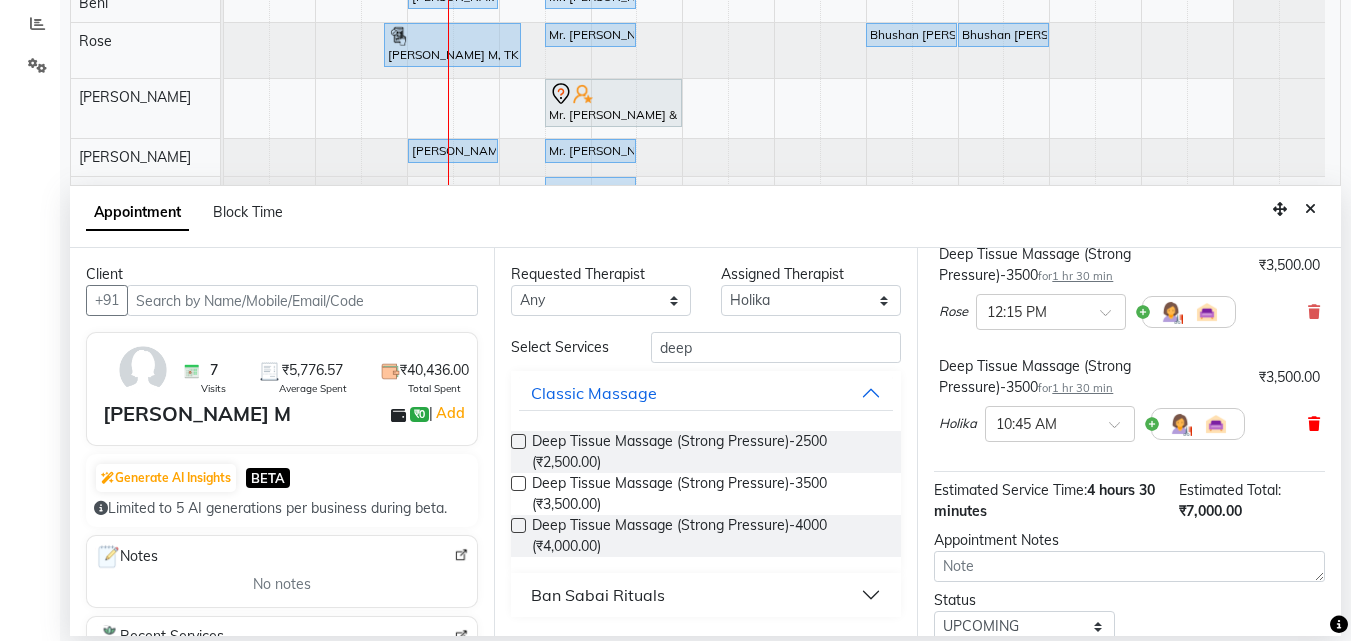 click at bounding box center [1314, 424] 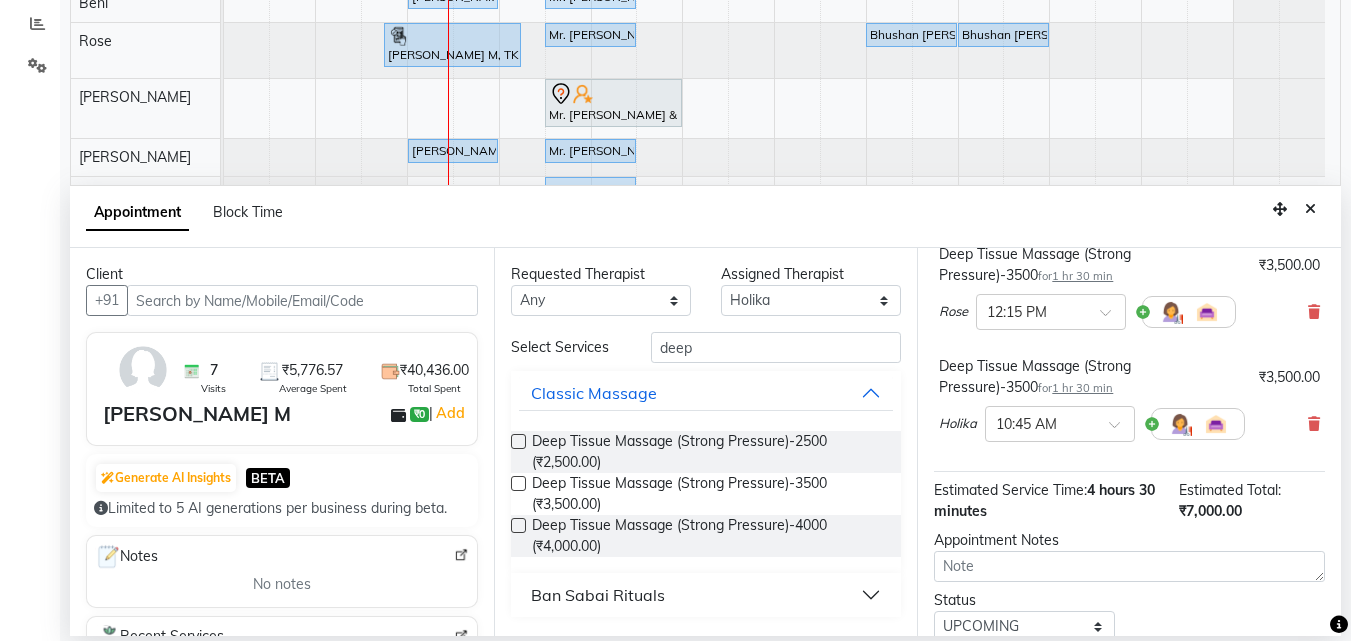 scroll, scrollTop: 155, scrollLeft: 0, axis: vertical 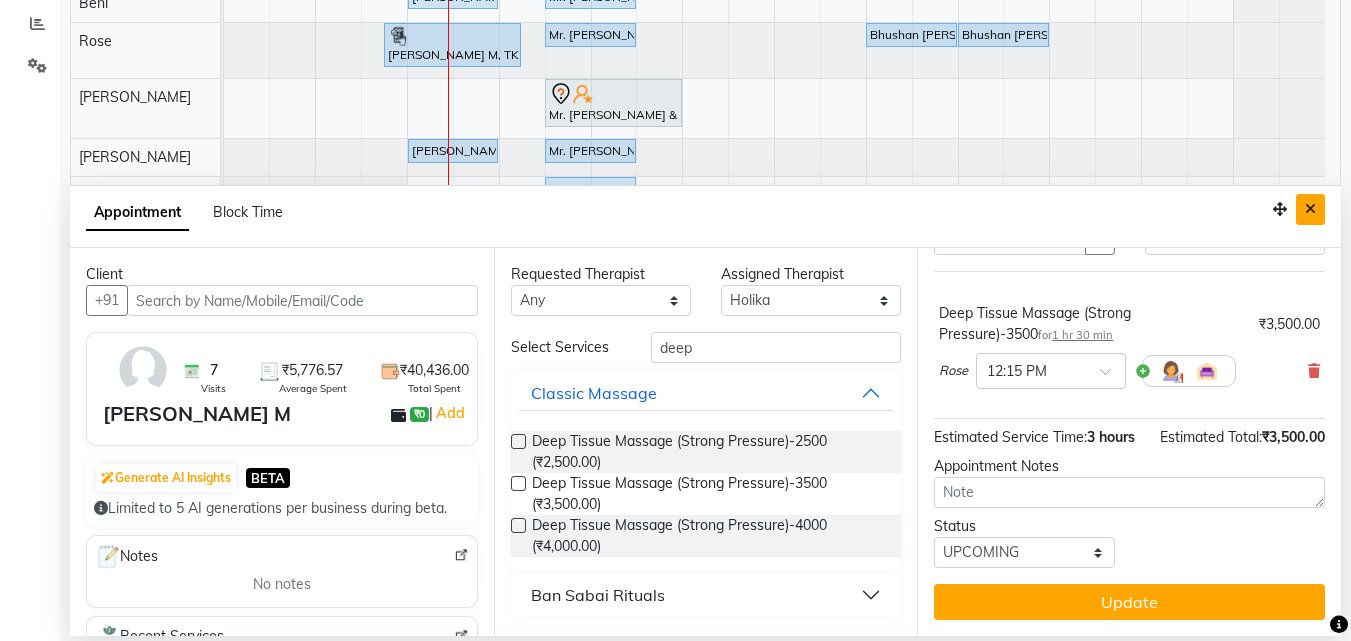 click at bounding box center (1310, 209) 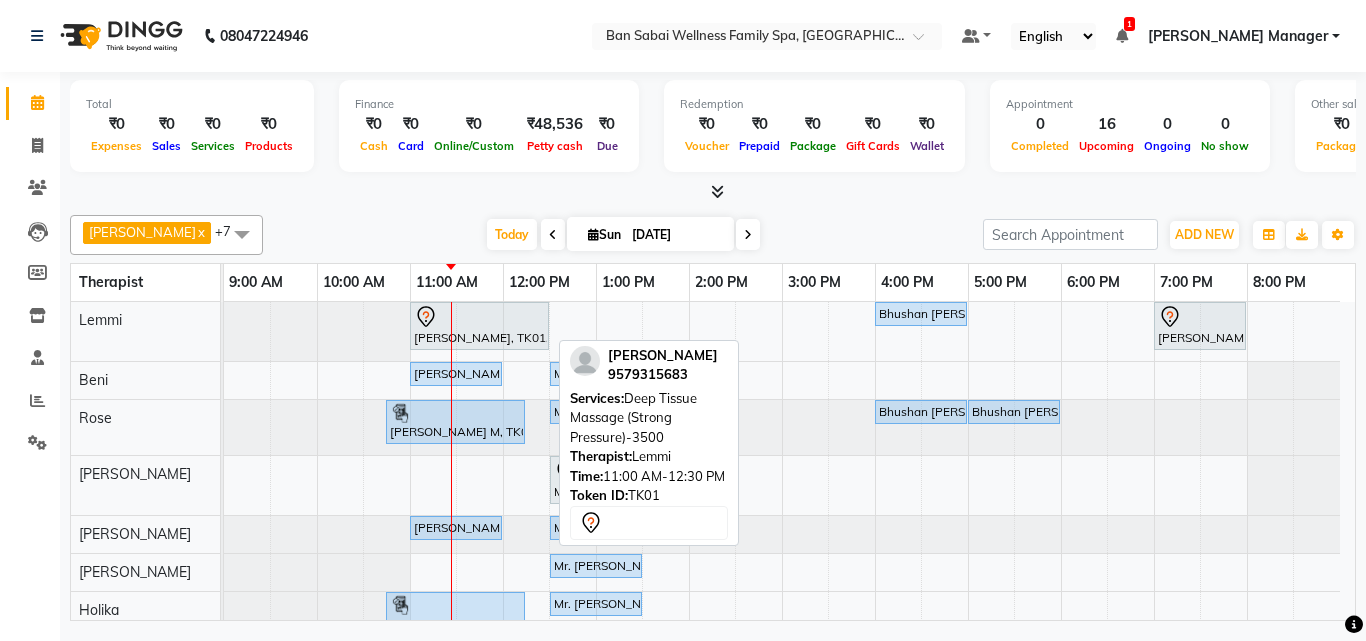 click 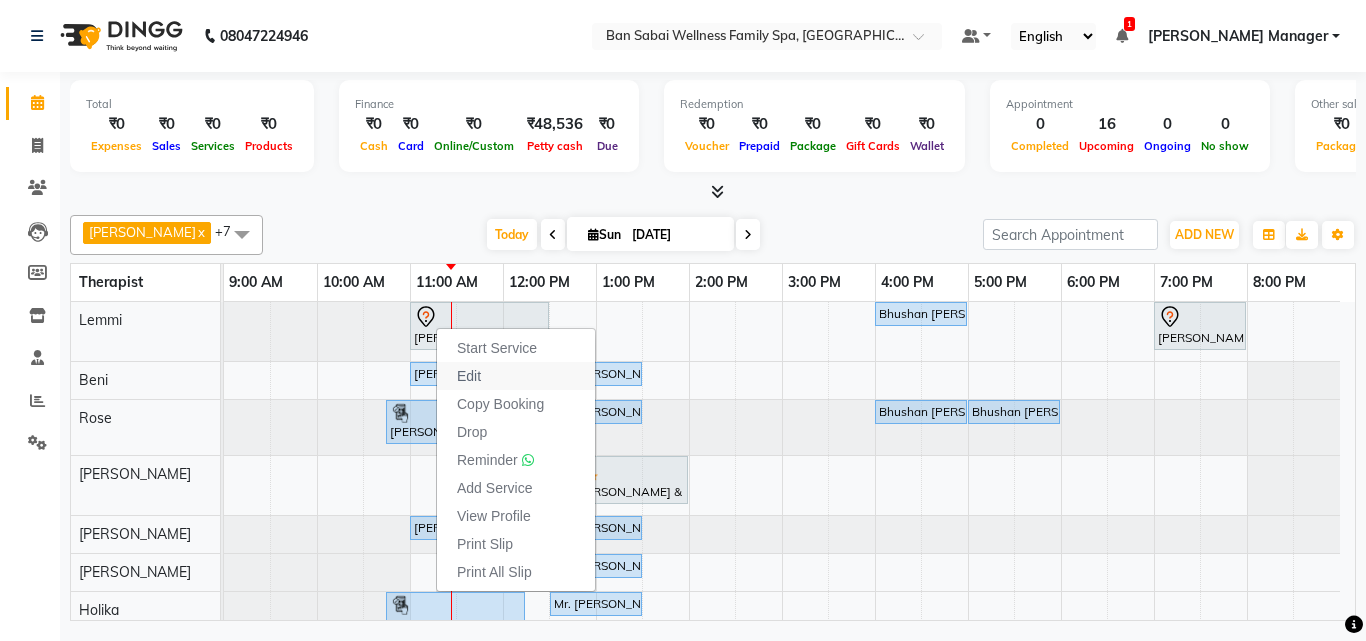 click on "Edit" at bounding box center [469, 376] 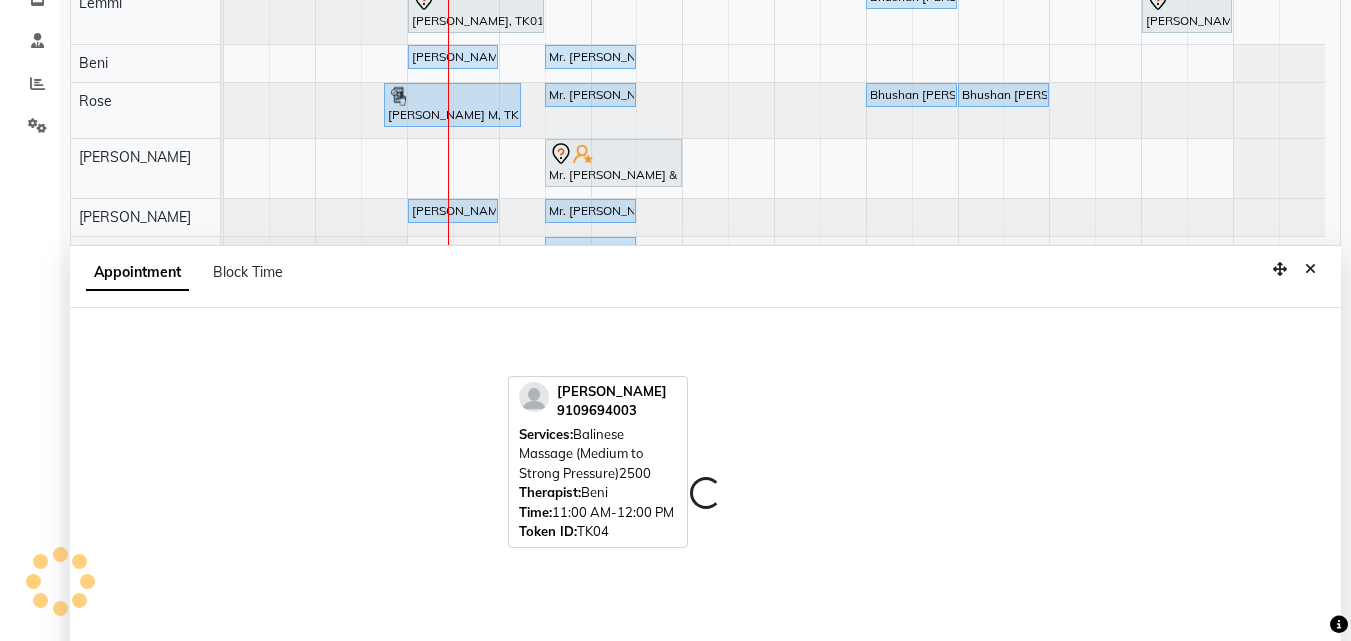 select on "tentative" 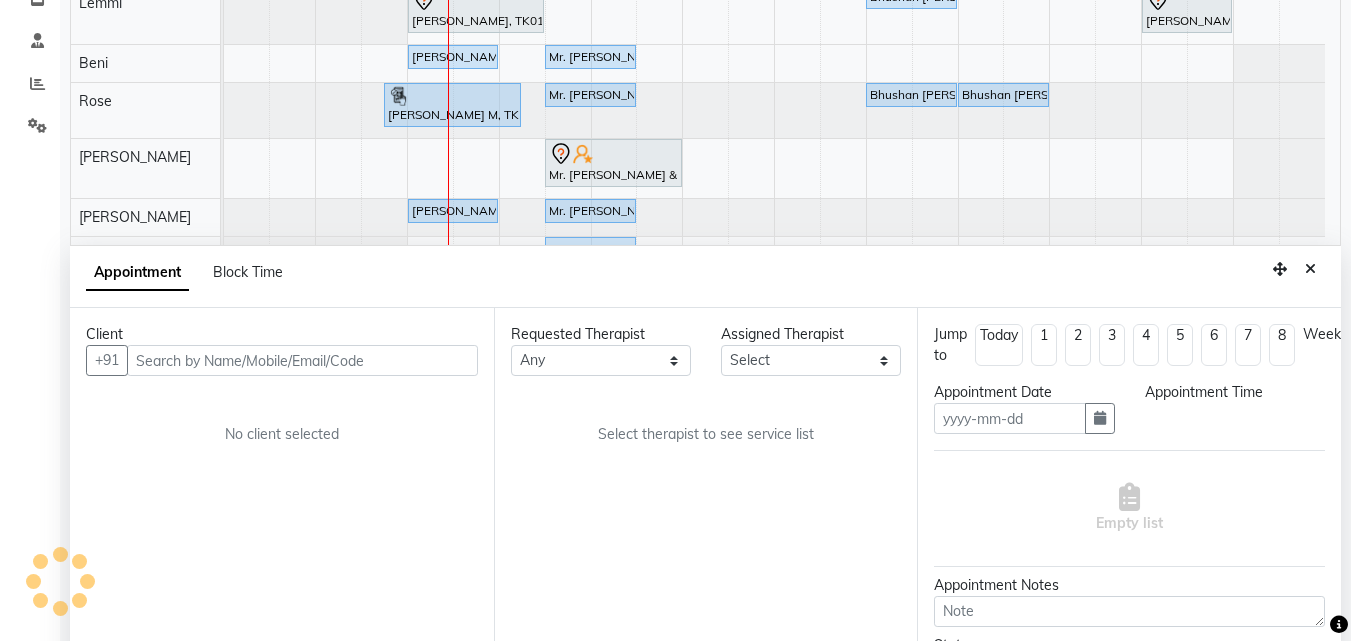 scroll, scrollTop: 377, scrollLeft: 0, axis: vertical 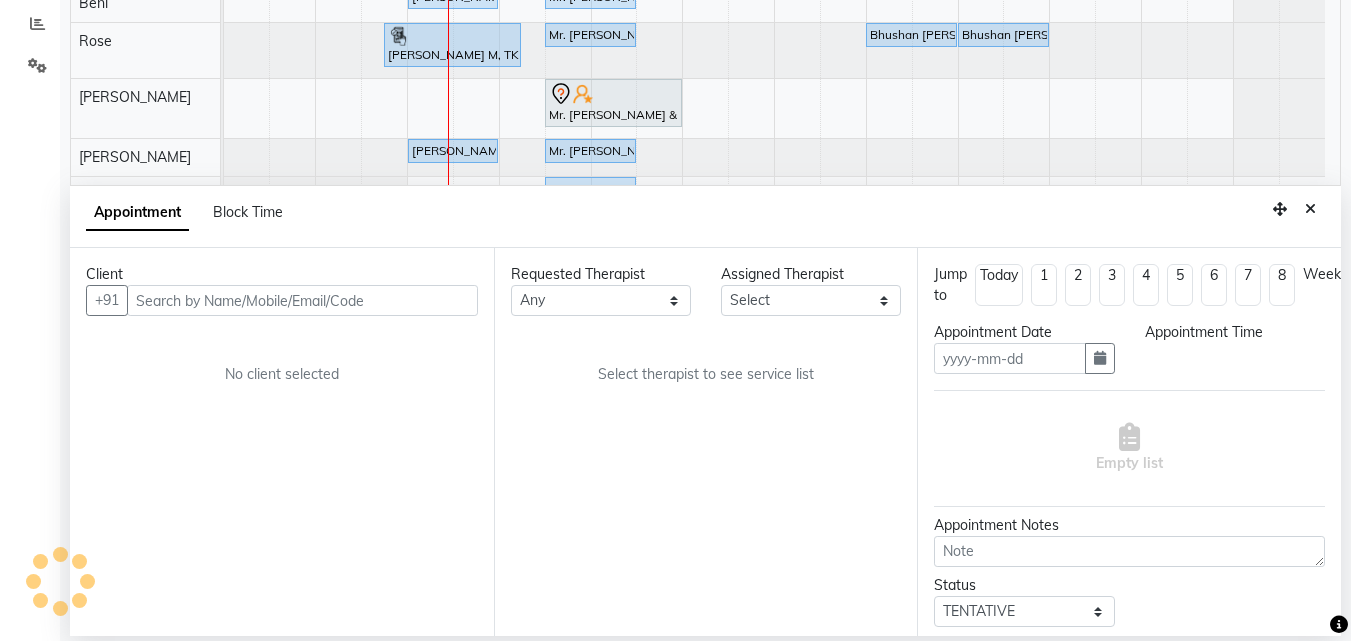 type on "[DATE]" 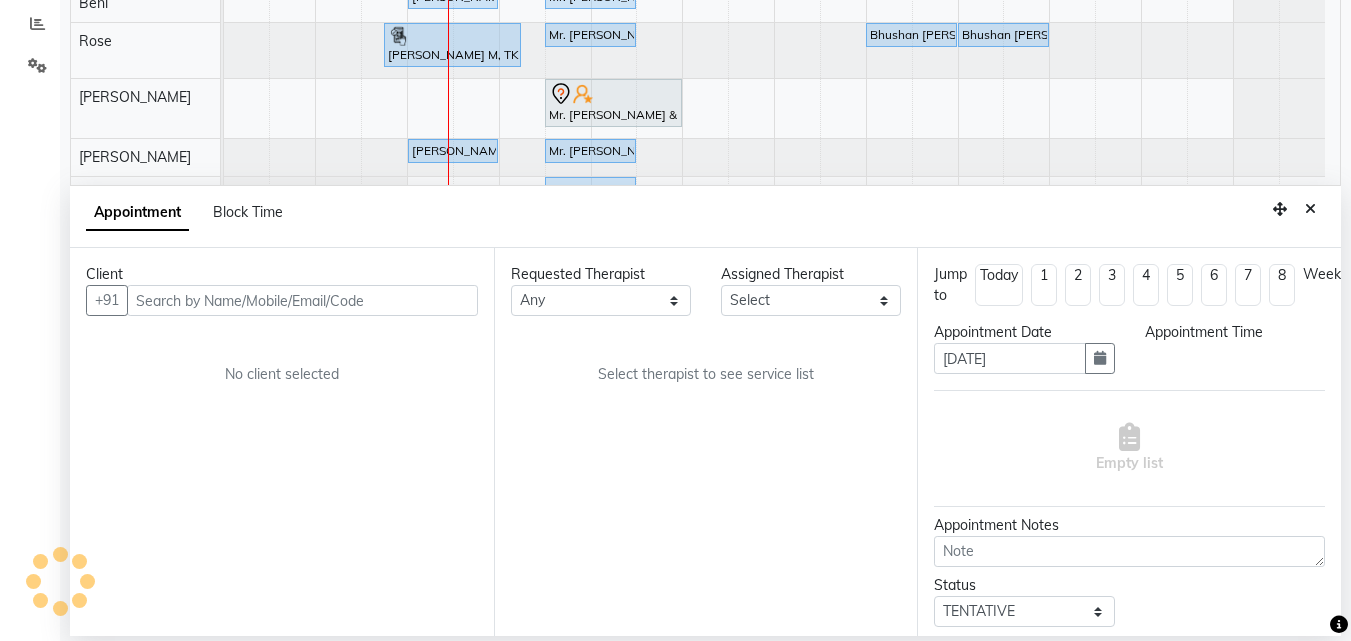select on "660" 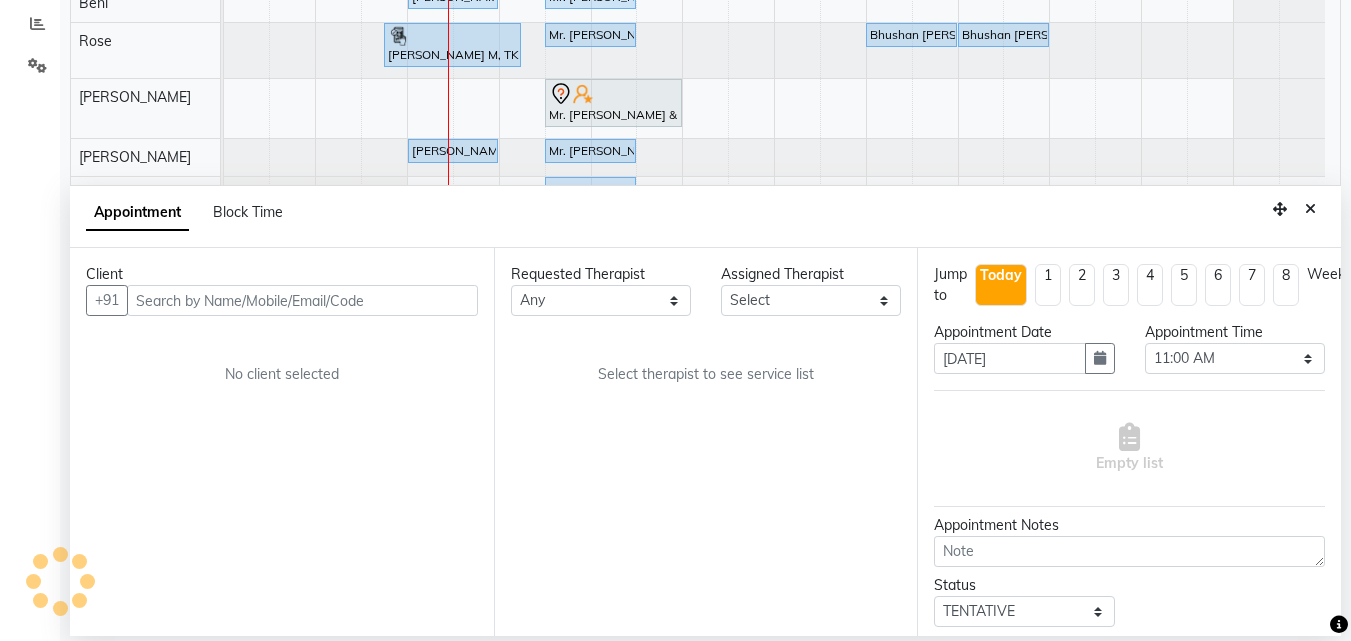select on "78151" 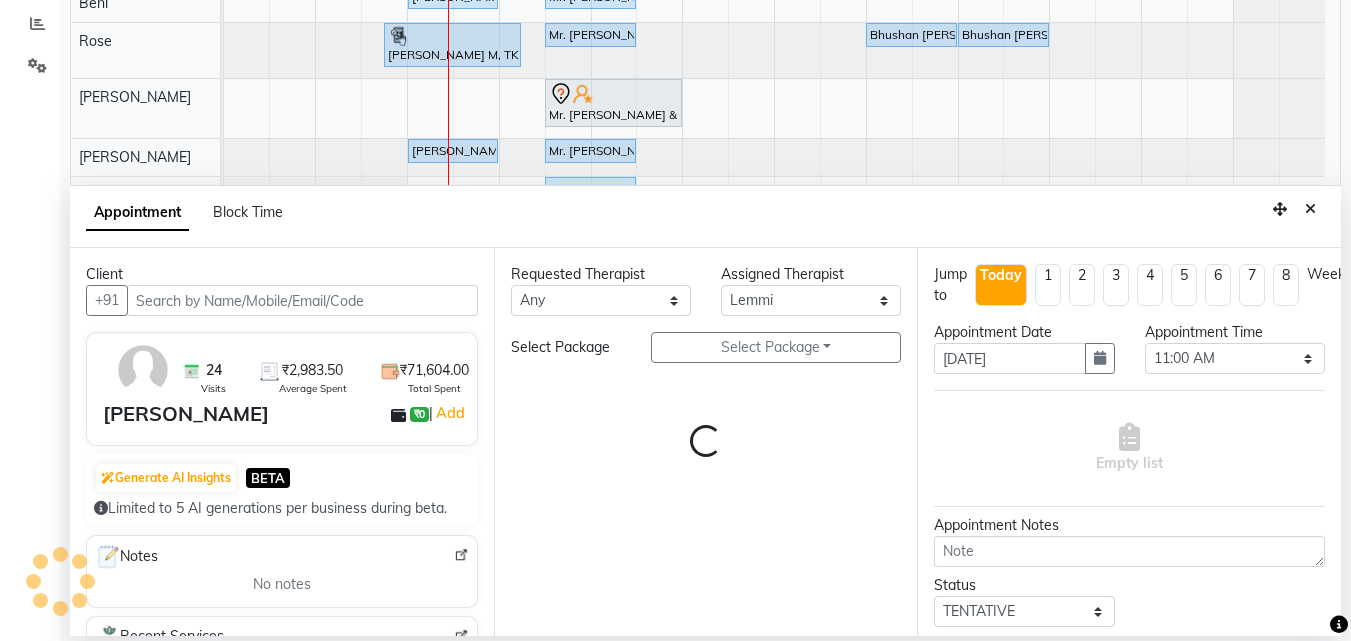 select on "4209" 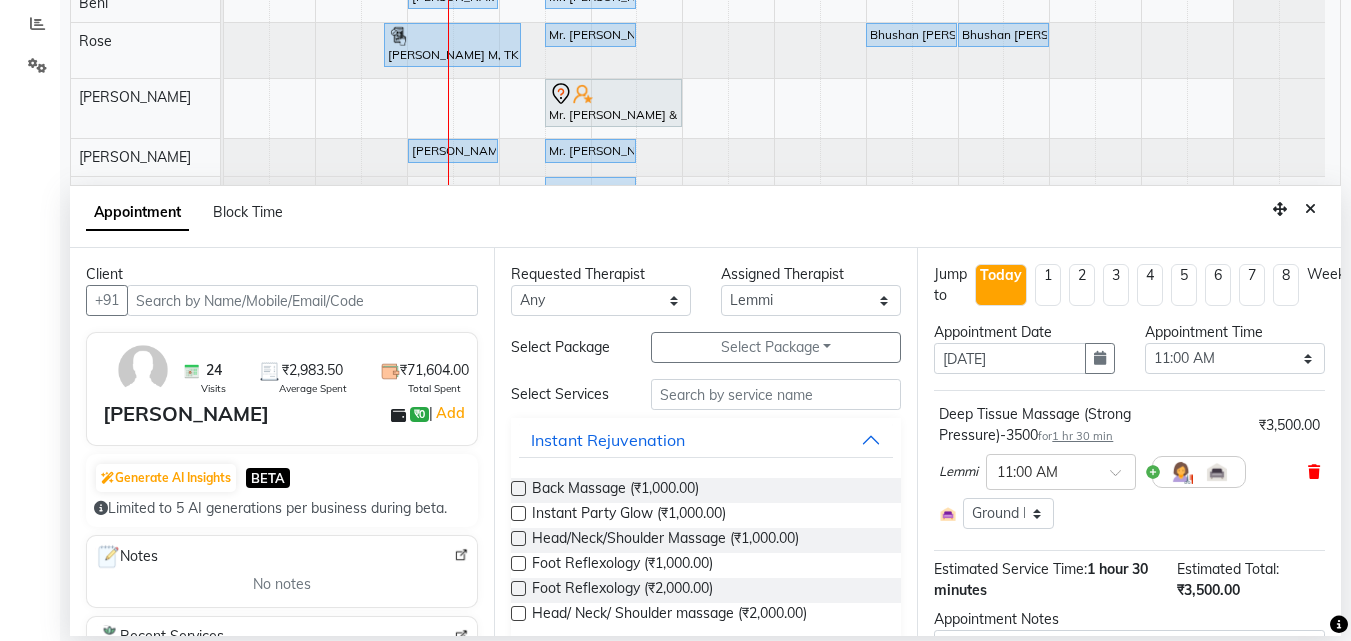 click at bounding box center [1314, 472] 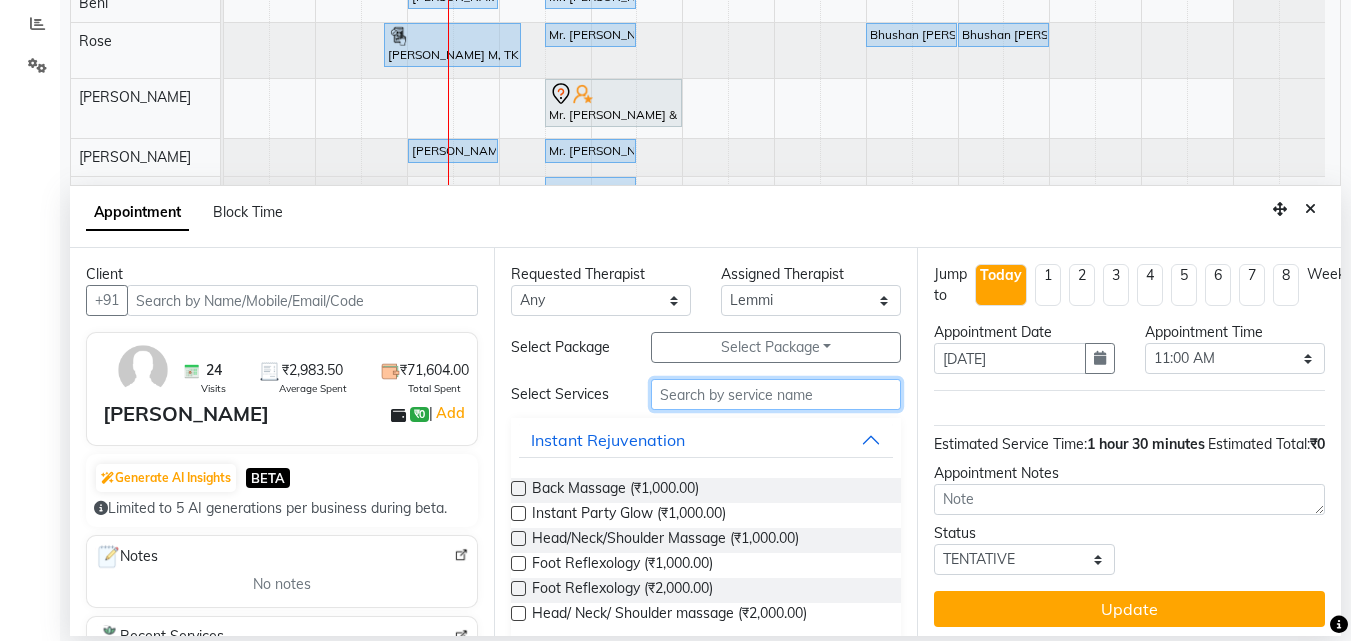click at bounding box center (776, 394) 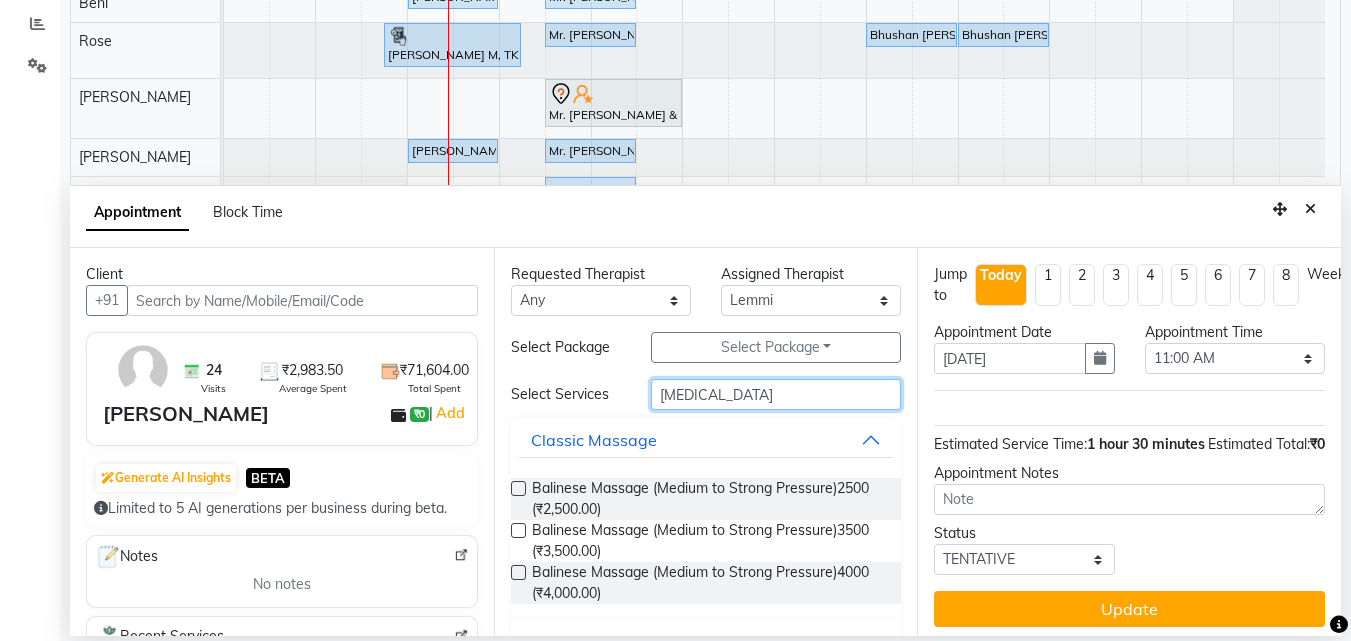 type on "bal" 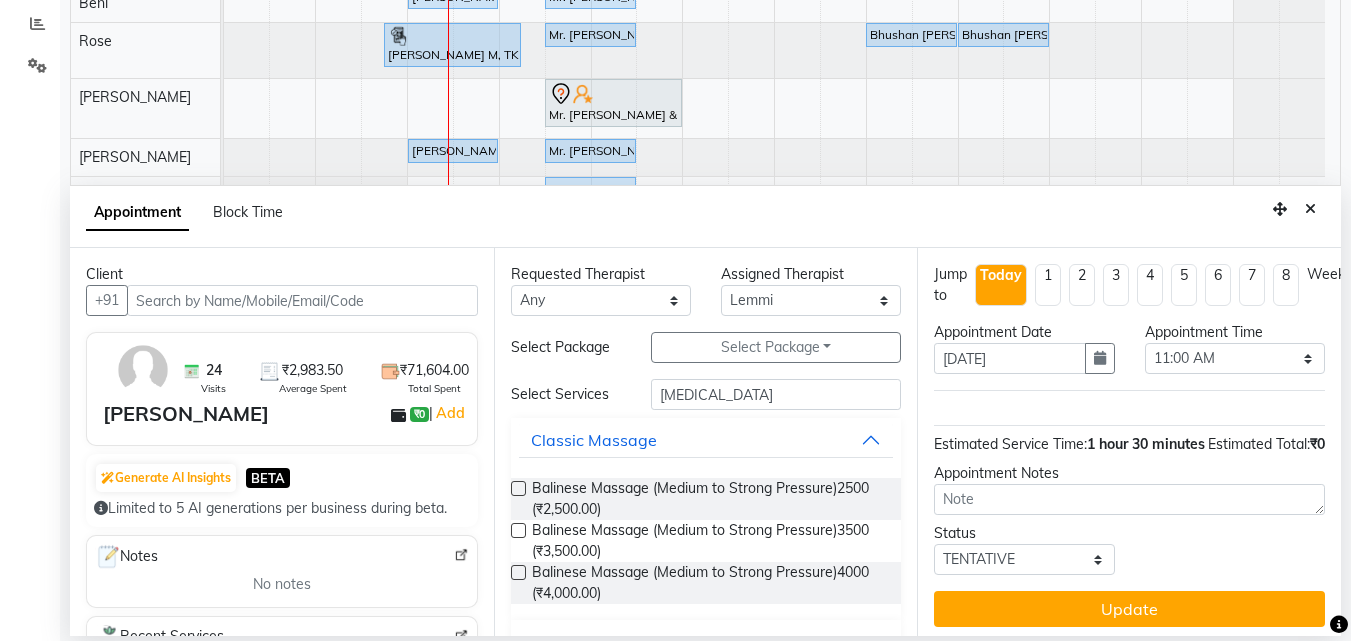 click at bounding box center (518, 530) 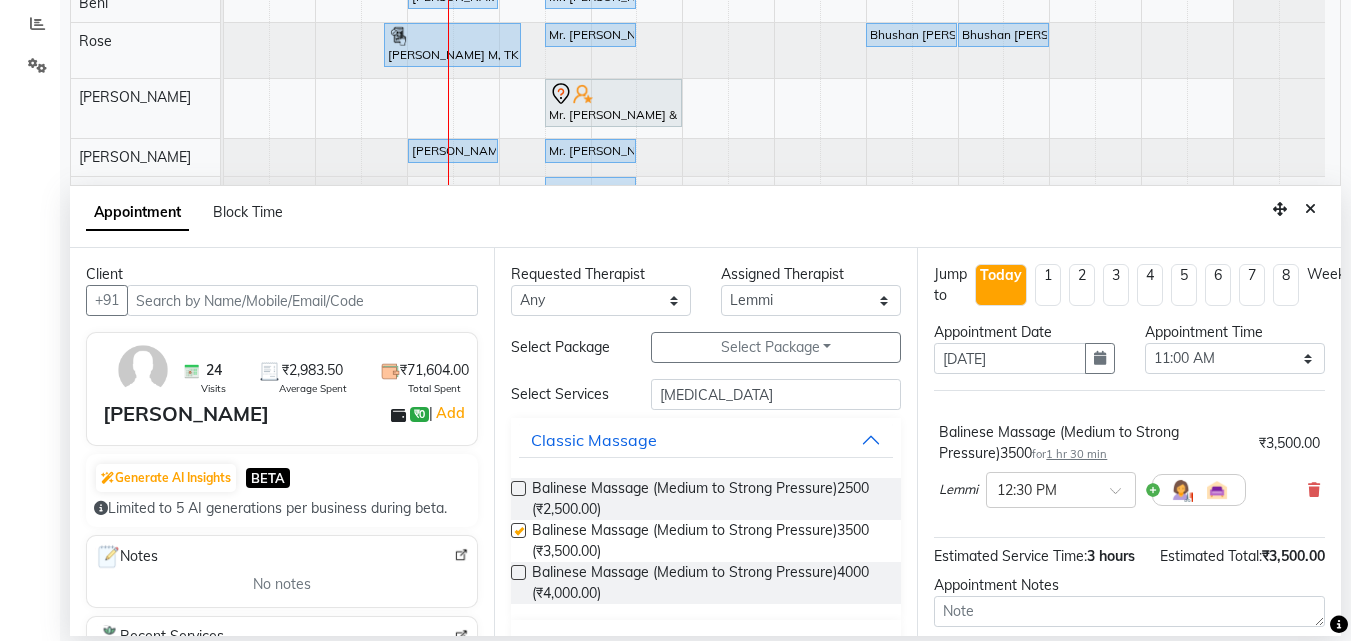 checkbox on "false" 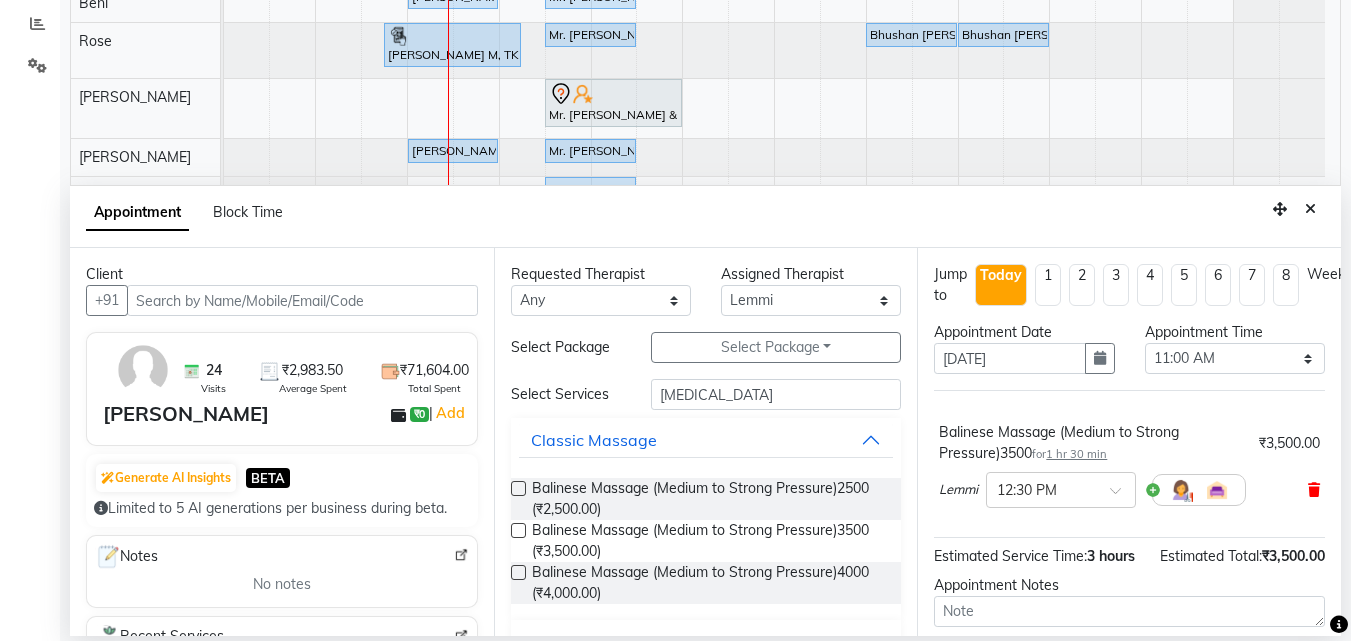 click at bounding box center [1314, 490] 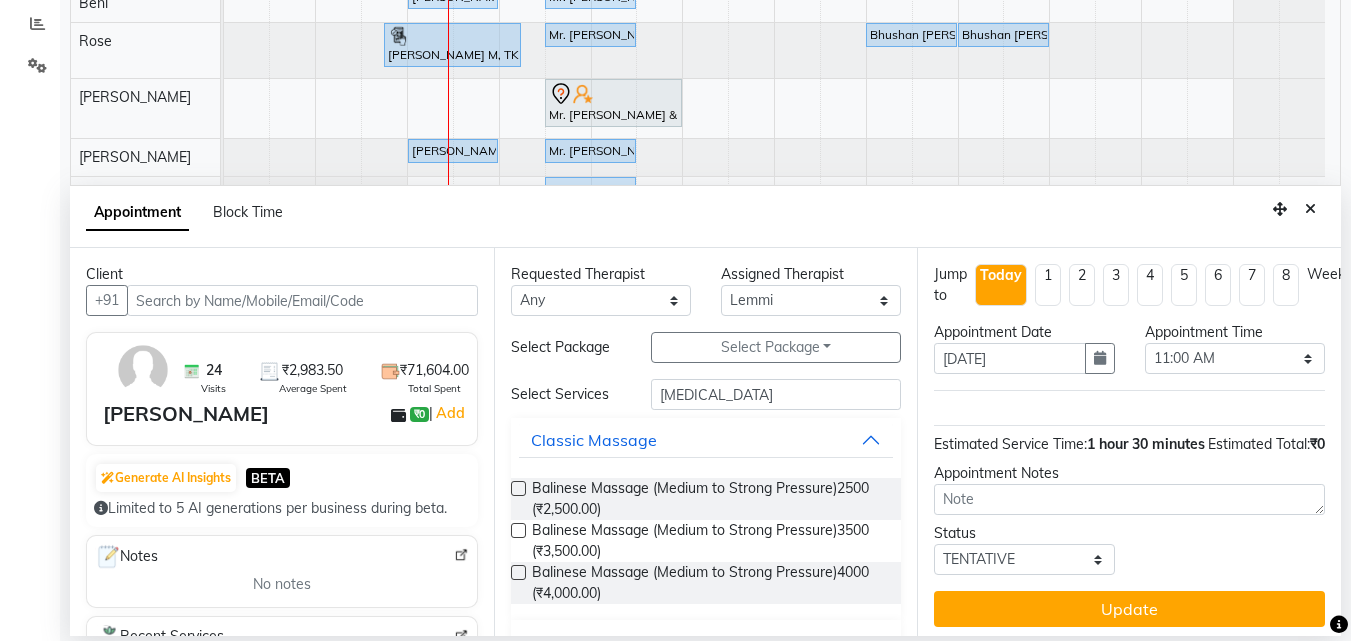 click at bounding box center (518, 572) 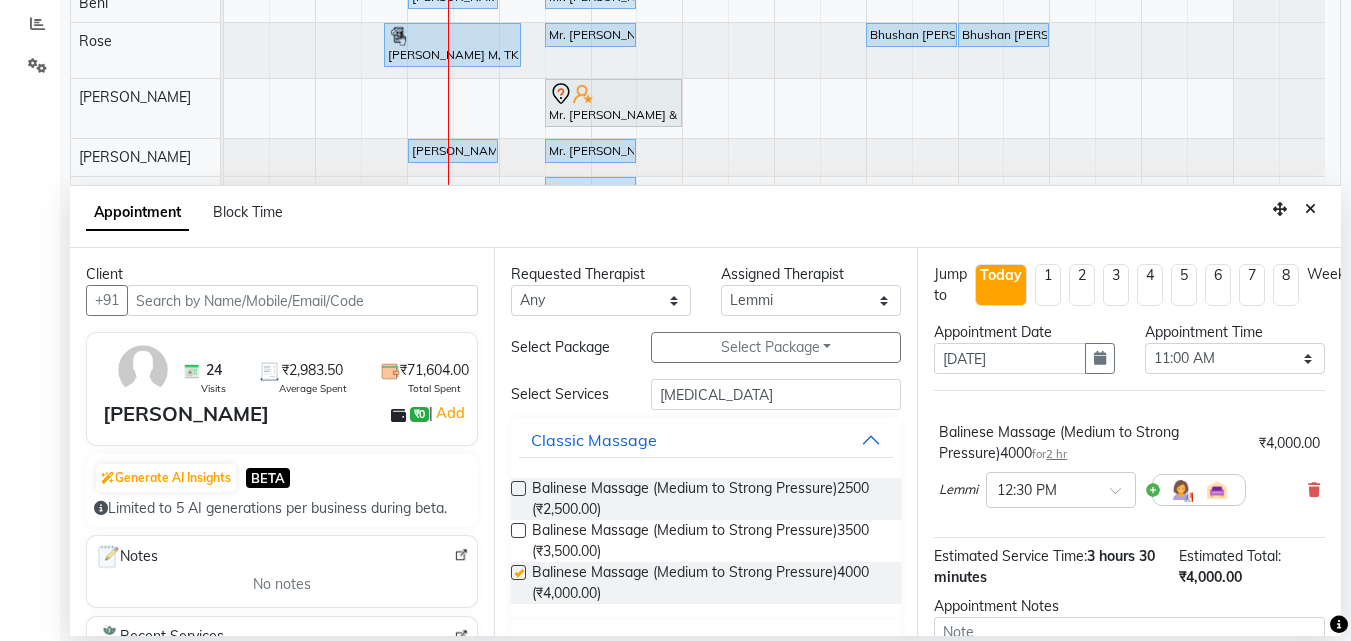 checkbox on "false" 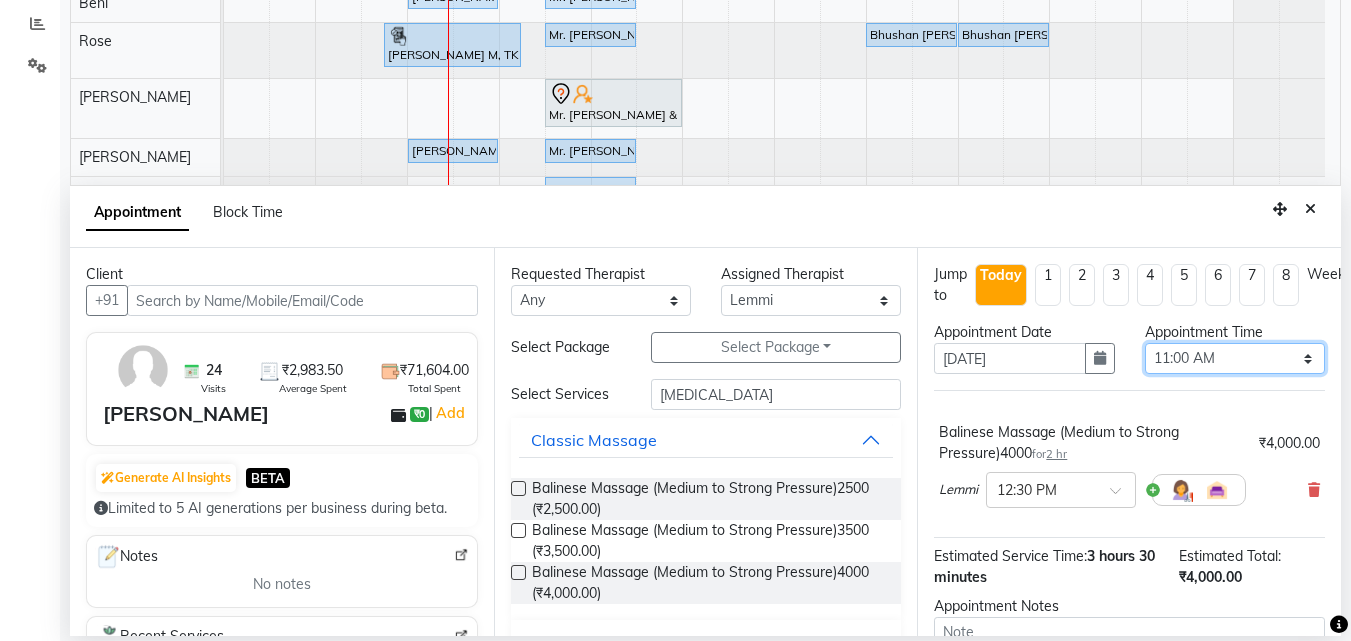 click on "Select 10:00 AM 10:05 AM 10:10 AM 10:15 AM 10:20 AM 10:25 AM 10:30 AM 10:35 AM 10:40 AM 10:45 AM 10:50 AM 10:55 AM 11:00 AM 11:05 AM 11:10 AM 11:15 AM 11:20 AM 11:25 AM 11:30 AM 11:35 AM 11:40 AM 11:45 AM 11:50 AM 11:55 AM 12:00 PM 12:05 PM 12:10 PM 12:15 PM 12:20 PM 12:25 PM 12:30 PM 12:35 PM 12:40 PM 12:45 PM 12:50 PM 12:55 PM 01:00 PM 01:05 PM 01:10 PM 01:15 PM 01:20 PM 01:25 PM 01:30 PM 01:35 PM 01:40 PM 01:45 PM 01:50 PM 01:55 PM 02:00 PM 02:05 PM 02:10 PM 02:15 PM 02:20 PM 02:25 PM 02:30 PM 02:35 PM 02:40 PM 02:45 PM 02:50 PM 02:55 PM 03:00 PM 03:05 PM 03:10 PM 03:15 PM 03:20 PM 03:25 PM 03:30 PM 03:35 PM 03:40 PM 03:45 PM 03:50 PM 03:55 PM 04:00 PM 04:05 PM 04:10 PM 04:15 PM 04:20 PM 04:25 PM 04:30 PM 04:35 PM 04:40 PM 04:45 PM 04:50 PM 04:55 PM 05:00 PM 05:05 PM 05:10 PM 05:15 PM 05:20 PM 05:25 PM 05:30 PM 05:35 PM 05:40 PM 05:45 PM 05:50 PM 05:55 PM 06:00 PM 06:05 PM 06:10 PM 06:15 PM 06:20 PM 06:25 PM 06:30 PM 06:35 PM 06:40 PM 06:45 PM 06:50 PM 06:55 PM 07:00 PM 07:05 PM 07:10 PM 07:15 PM 07:20 PM" at bounding box center (1235, 358) 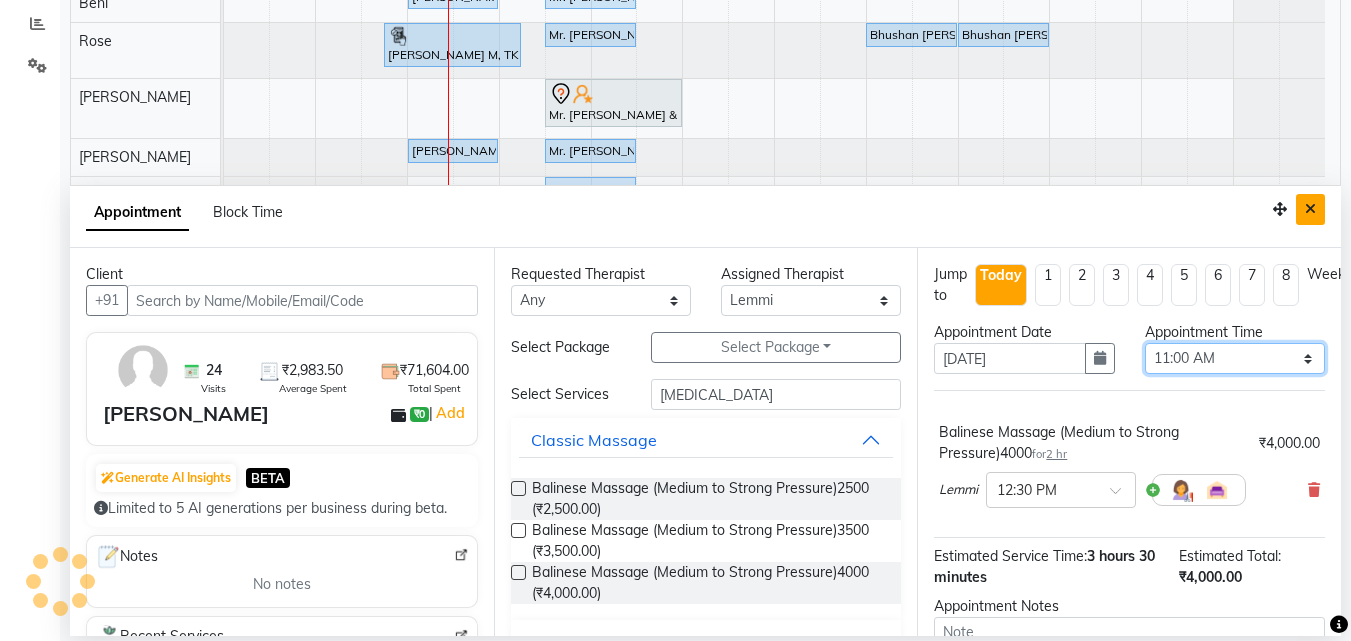 select on "630" 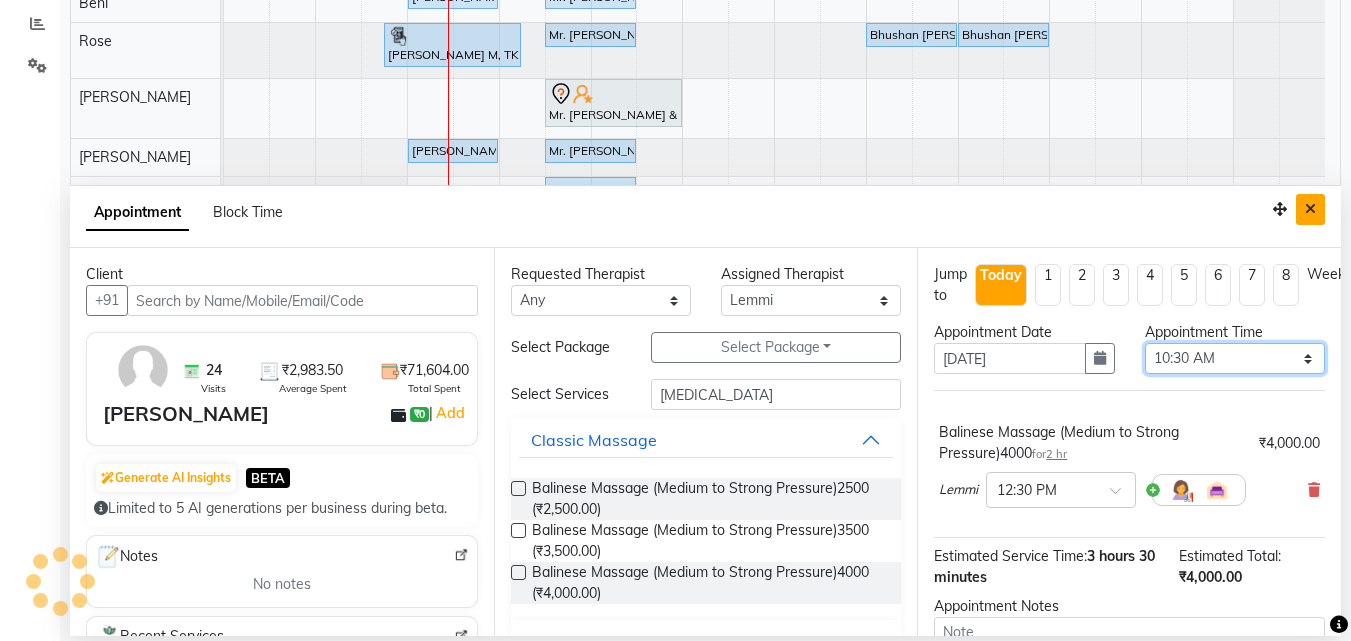 click on "Select 10:00 AM 10:05 AM 10:10 AM 10:15 AM 10:20 AM 10:25 AM 10:30 AM 10:35 AM 10:40 AM 10:45 AM 10:50 AM 10:55 AM 11:00 AM 11:05 AM 11:10 AM 11:15 AM 11:20 AM 11:25 AM 11:30 AM 11:35 AM 11:40 AM 11:45 AM 11:50 AM 11:55 AM 12:00 PM 12:05 PM 12:10 PM 12:15 PM 12:20 PM 12:25 PM 12:30 PM 12:35 PM 12:40 PM 12:45 PM 12:50 PM 12:55 PM 01:00 PM 01:05 PM 01:10 PM 01:15 PM 01:20 PM 01:25 PM 01:30 PM 01:35 PM 01:40 PM 01:45 PM 01:50 PM 01:55 PM 02:00 PM 02:05 PM 02:10 PM 02:15 PM 02:20 PM 02:25 PM 02:30 PM 02:35 PM 02:40 PM 02:45 PM 02:50 PM 02:55 PM 03:00 PM 03:05 PM 03:10 PM 03:15 PM 03:20 PM 03:25 PM 03:30 PM 03:35 PM 03:40 PM 03:45 PM 03:50 PM 03:55 PM 04:00 PM 04:05 PM 04:10 PM 04:15 PM 04:20 PM 04:25 PM 04:30 PM 04:35 PM 04:40 PM 04:45 PM 04:50 PM 04:55 PM 05:00 PM 05:05 PM 05:10 PM 05:15 PM 05:20 PM 05:25 PM 05:30 PM 05:35 PM 05:40 PM 05:45 PM 05:50 PM 05:55 PM 06:00 PM 06:05 PM 06:10 PM 06:15 PM 06:20 PM 06:25 PM 06:30 PM 06:35 PM 06:40 PM 06:45 PM 06:50 PM 06:55 PM 07:00 PM 07:05 PM 07:10 PM 07:15 PM 07:20 PM" at bounding box center [1235, 358] 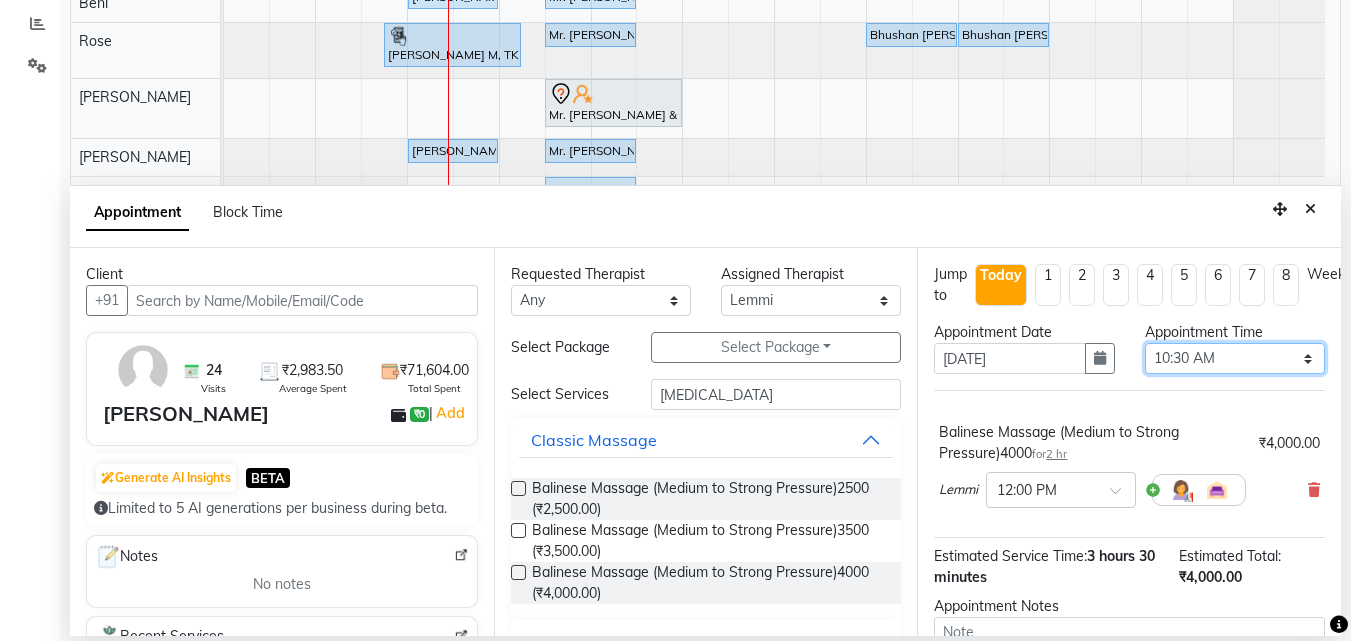 scroll, scrollTop: 155, scrollLeft: 0, axis: vertical 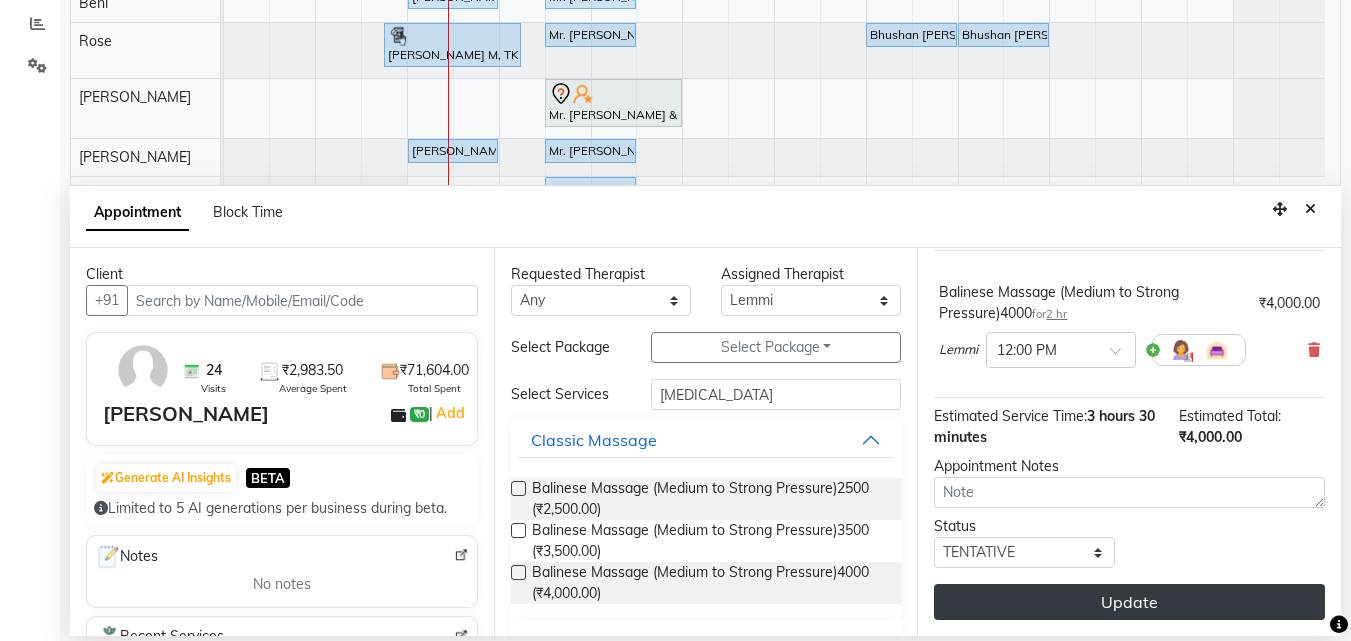 click on "Update" at bounding box center [1129, 602] 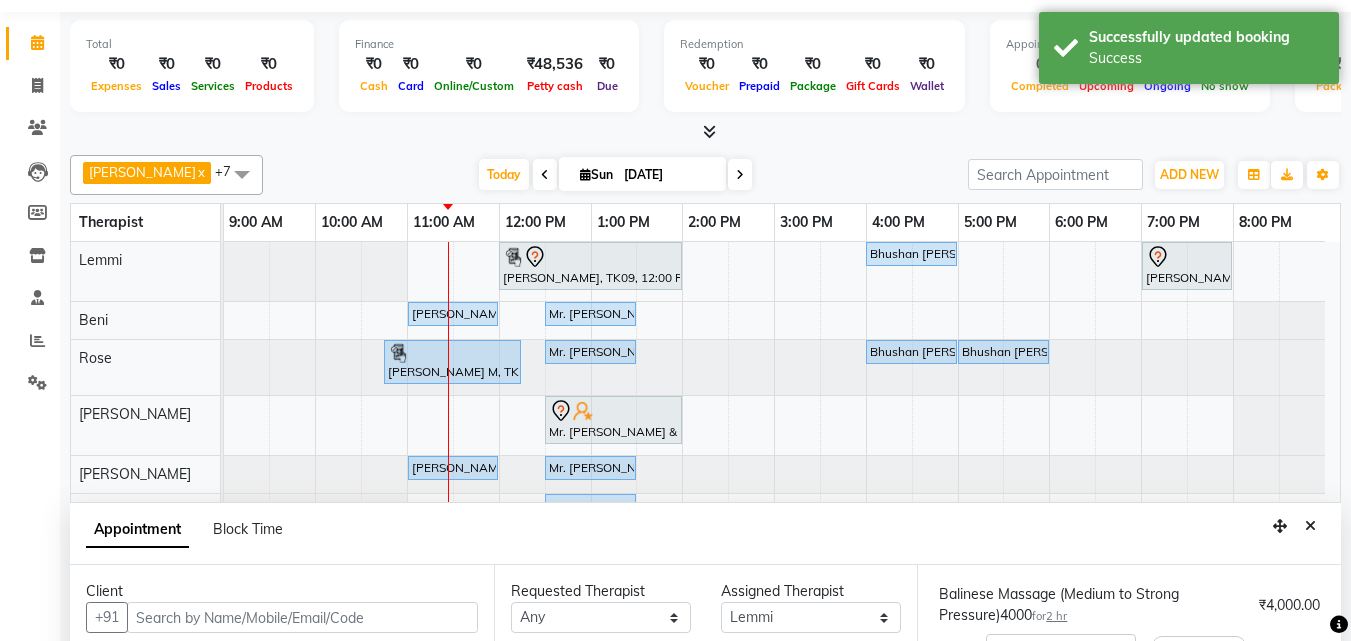scroll, scrollTop: 0, scrollLeft: 0, axis: both 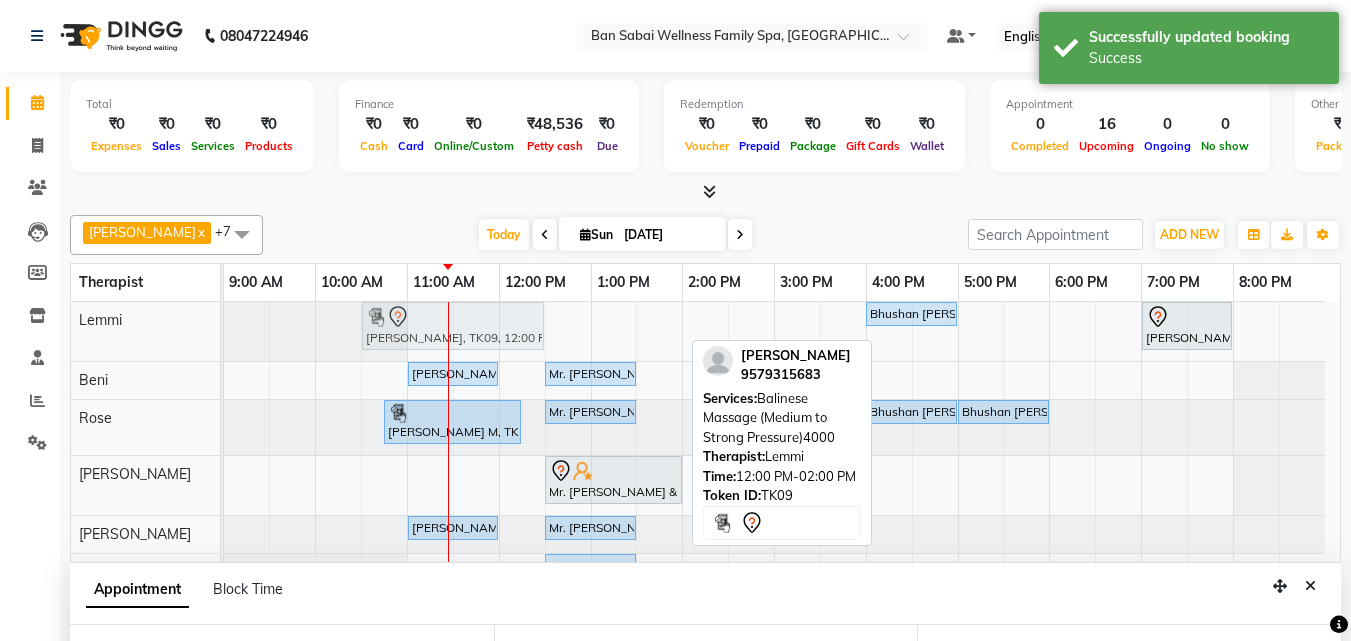 drag, startPoint x: 524, startPoint y: 329, endPoint x: 371, endPoint y: 340, distance: 153.39491 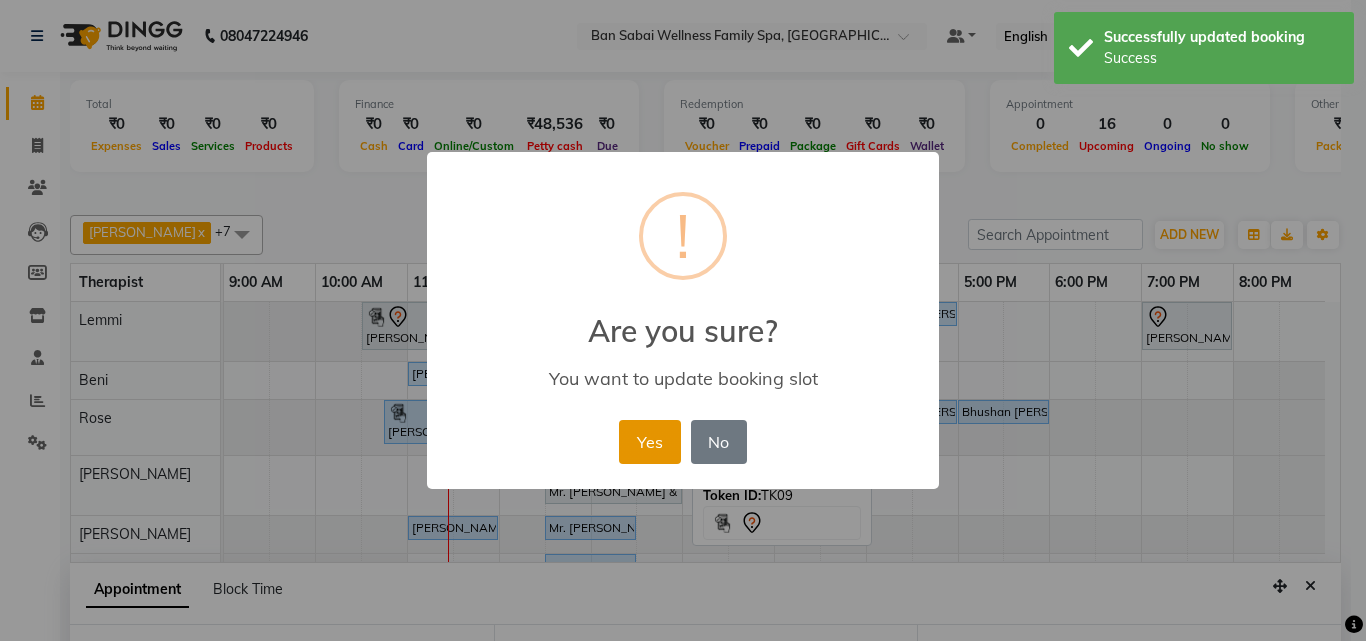 click on "Yes" at bounding box center (649, 442) 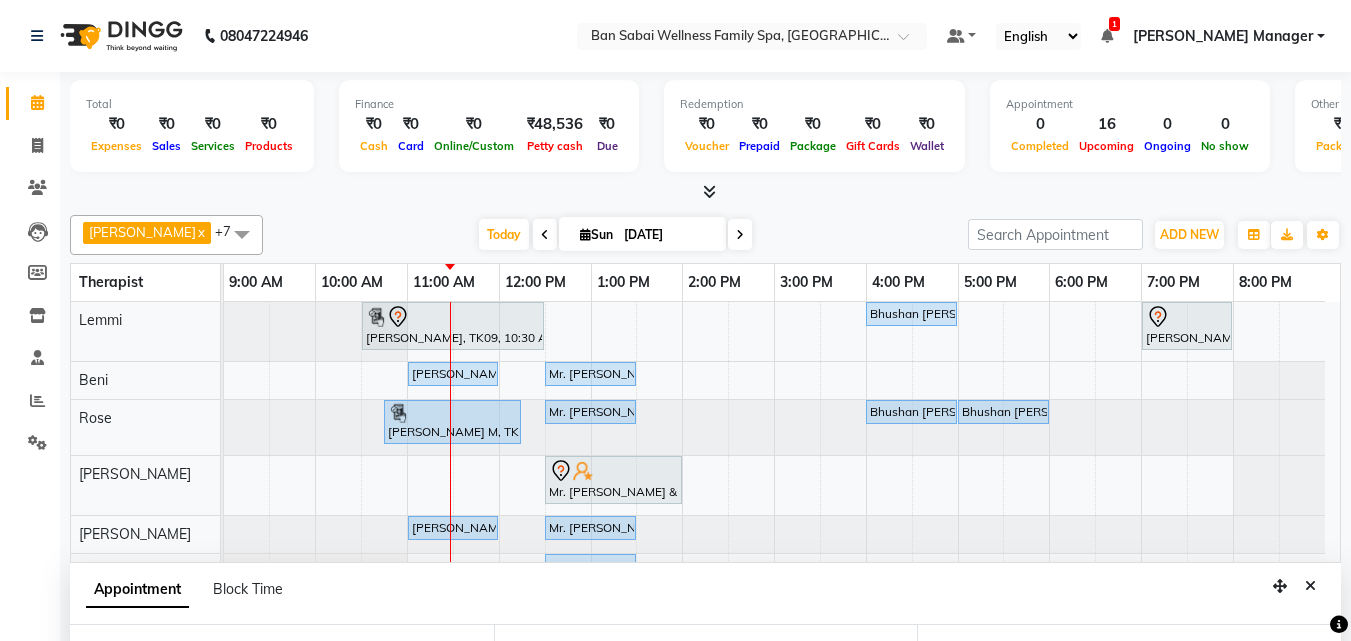 scroll, scrollTop: 123, scrollLeft: 0, axis: vertical 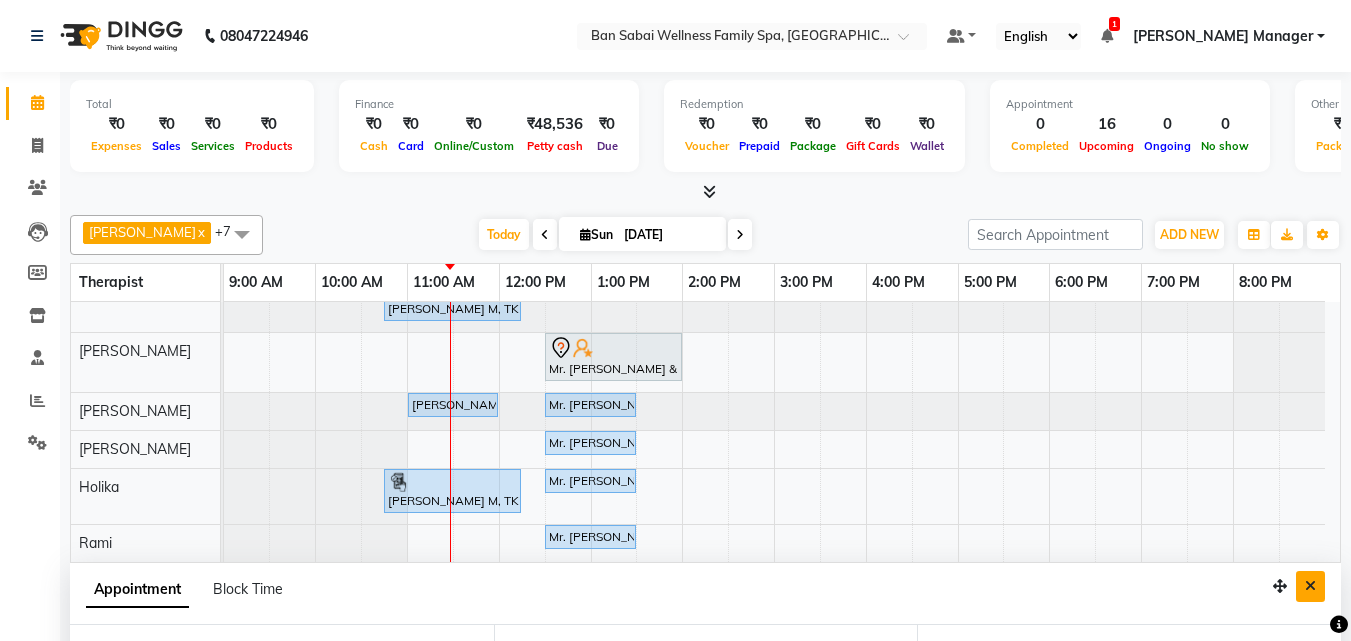 click at bounding box center [1310, 586] 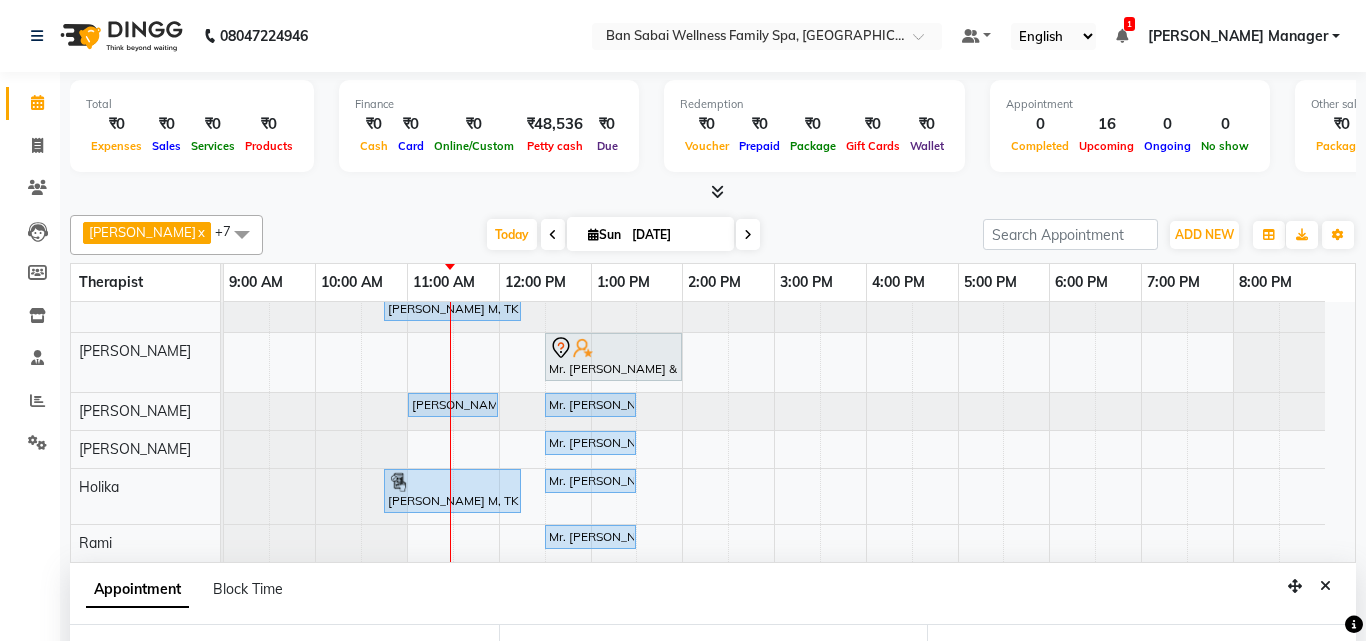 scroll, scrollTop: 65, scrollLeft: 0, axis: vertical 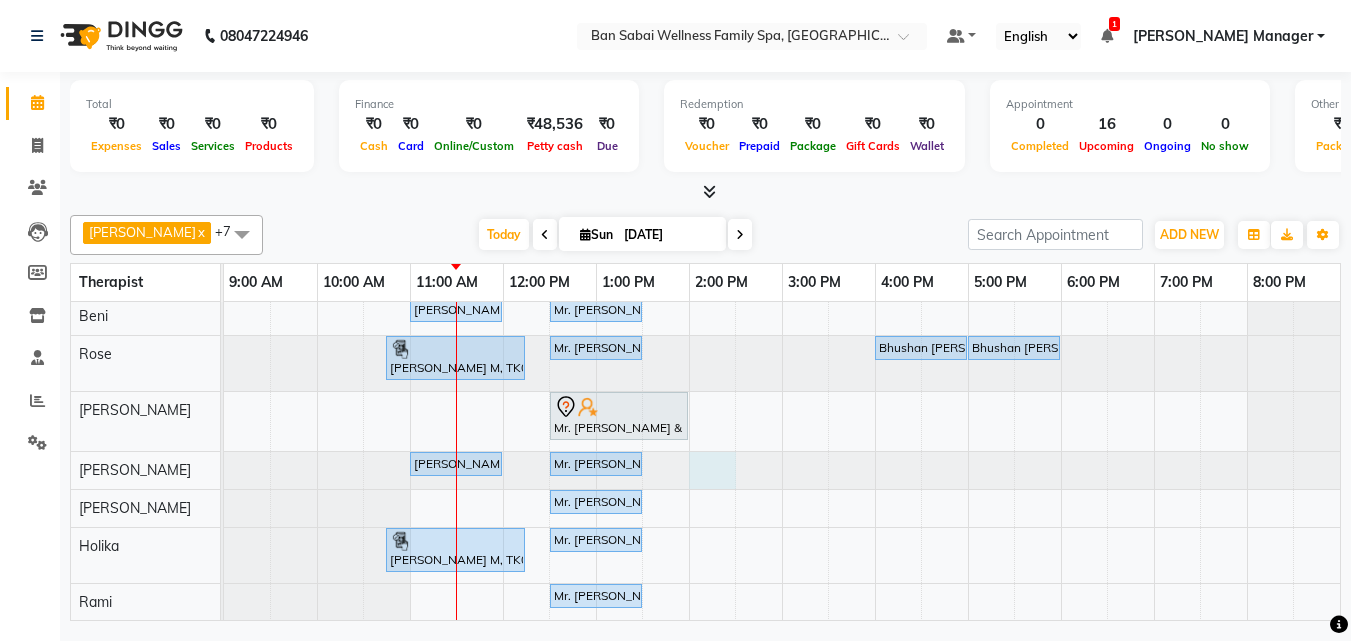 select on "78176" 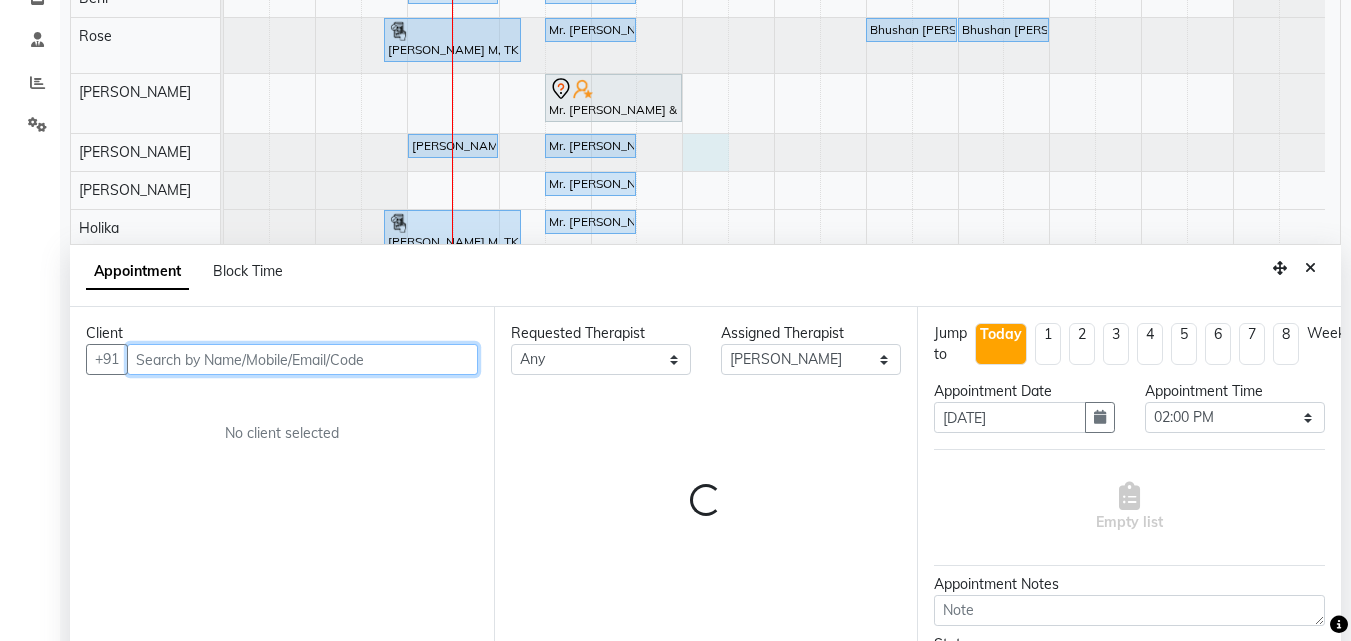 scroll, scrollTop: 357, scrollLeft: 0, axis: vertical 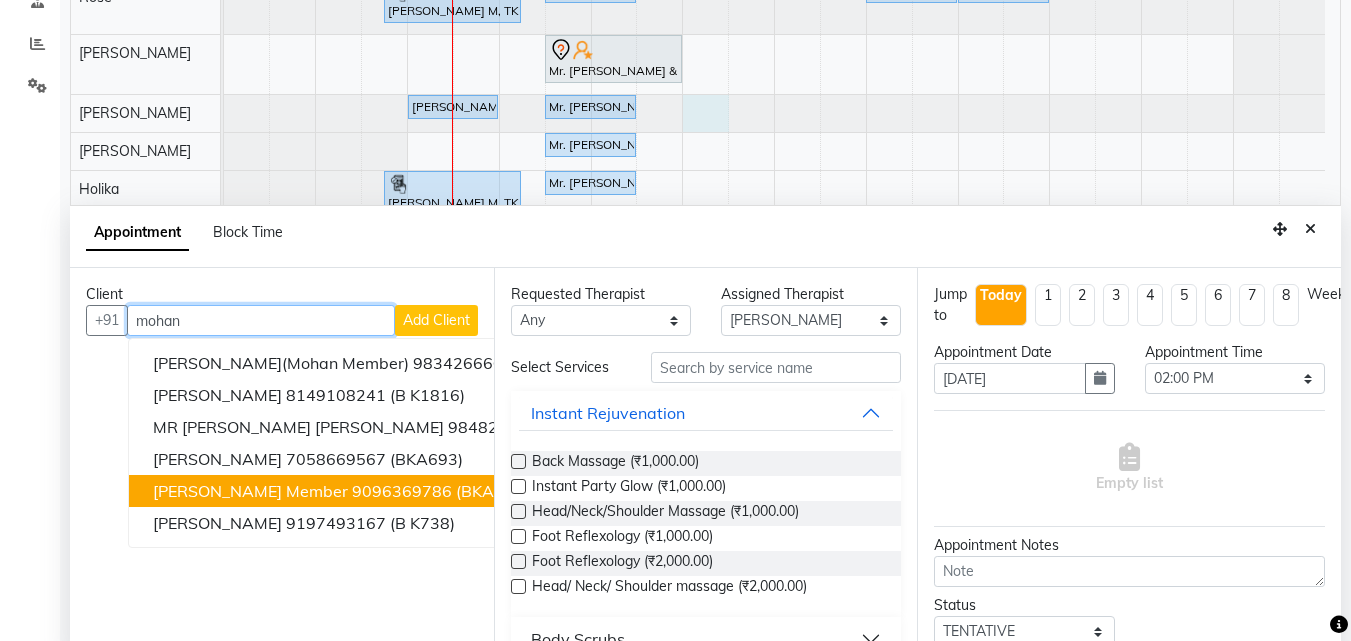 click on "Mr. Mohan Magar Member" at bounding box center (250, 491) 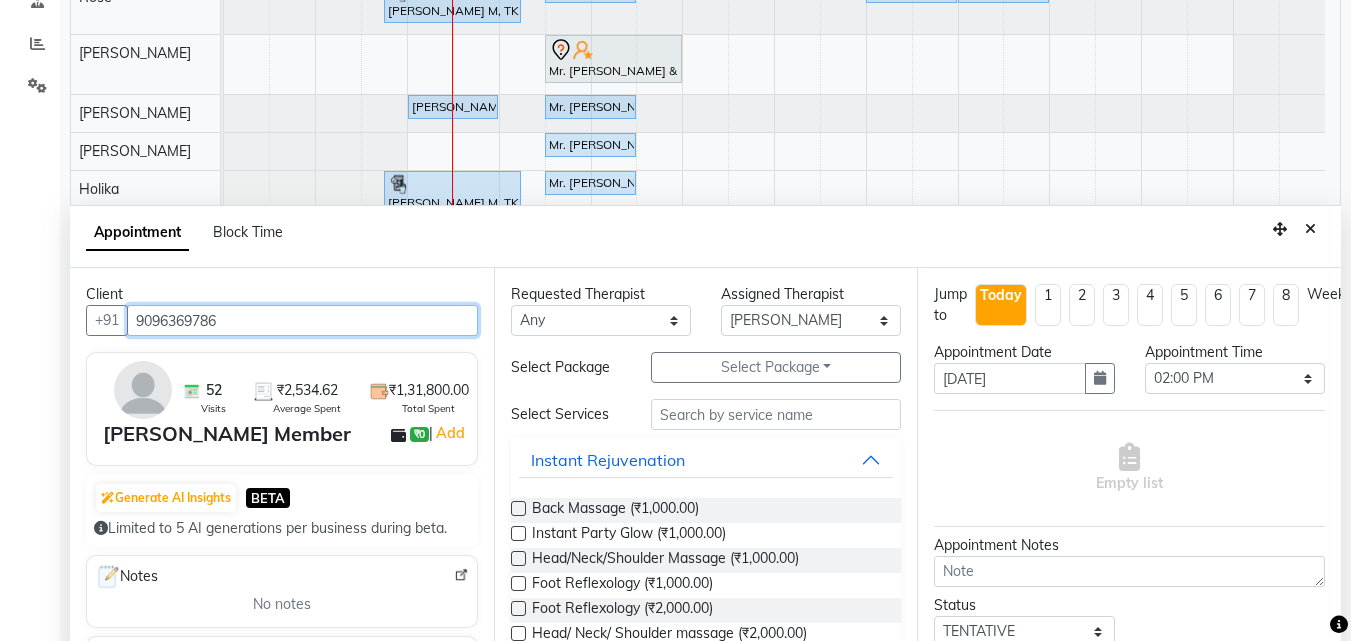 type on "9096369786" 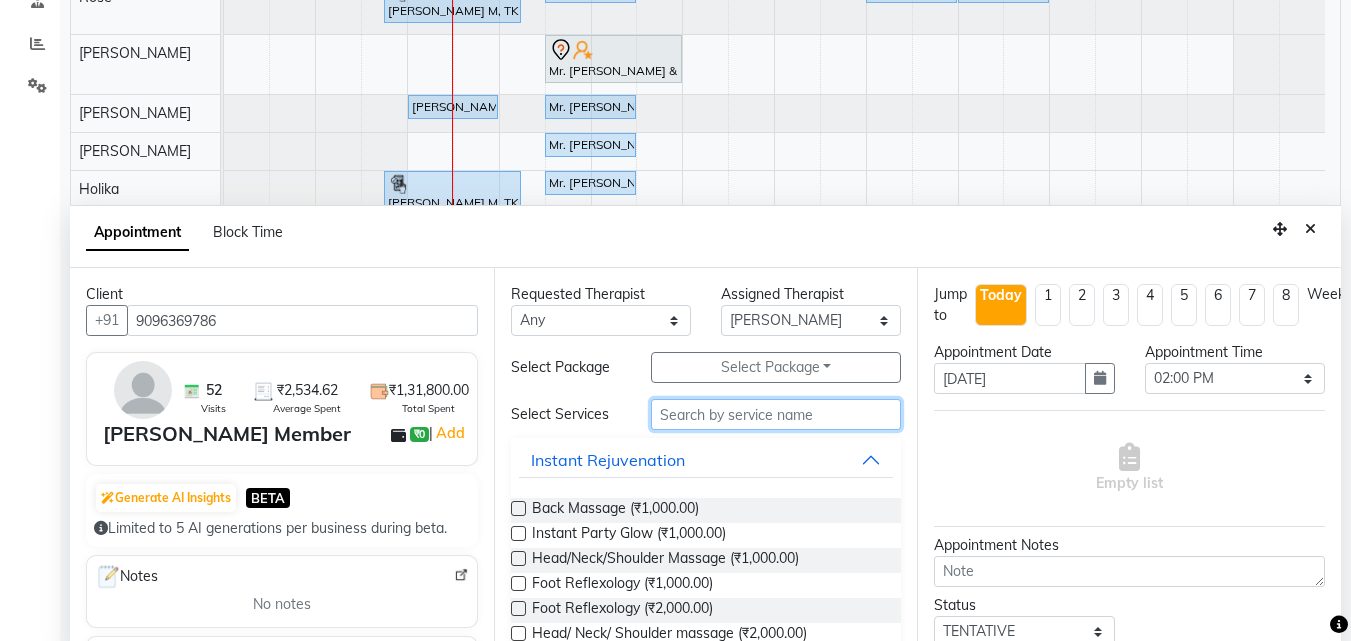 click at bounding box center (776, 414) 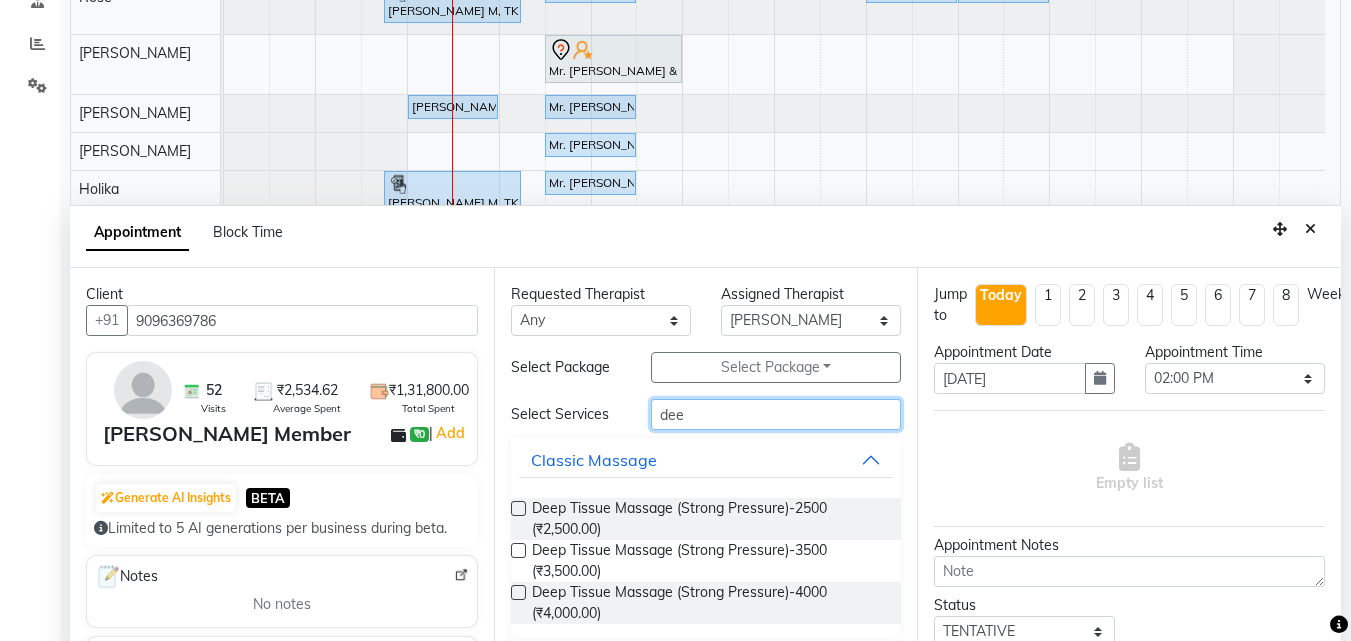 type on "dee" 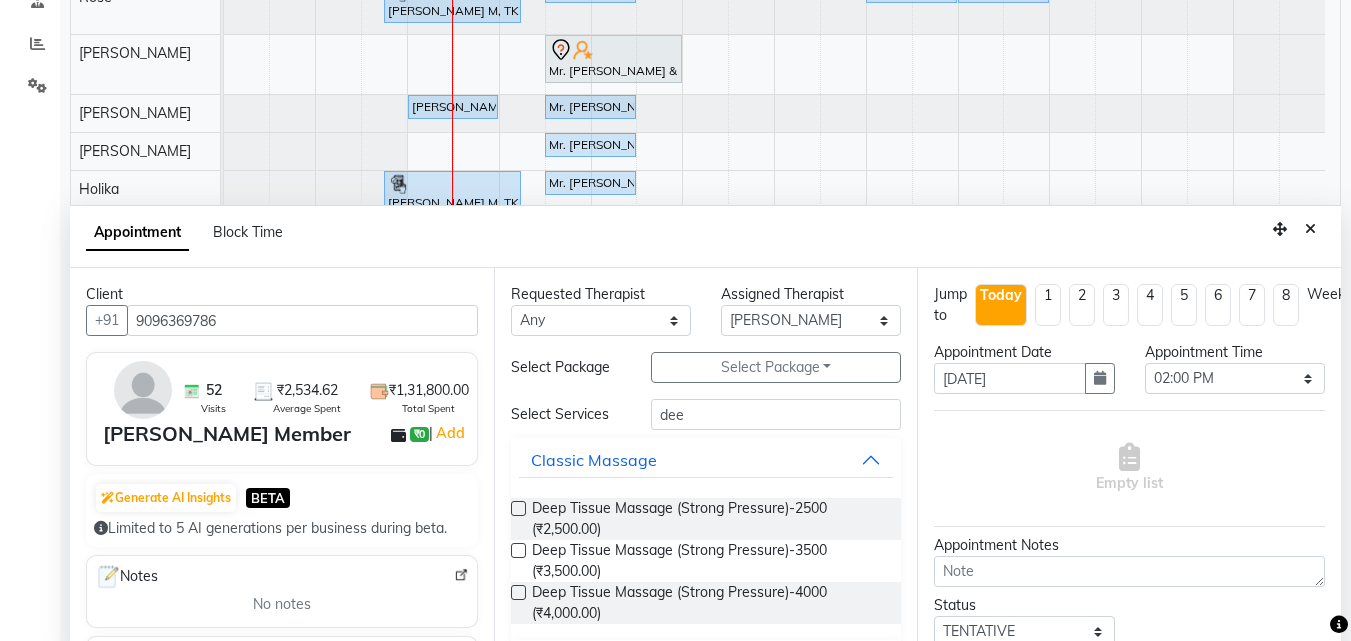 click at bounding box center (518, 550) 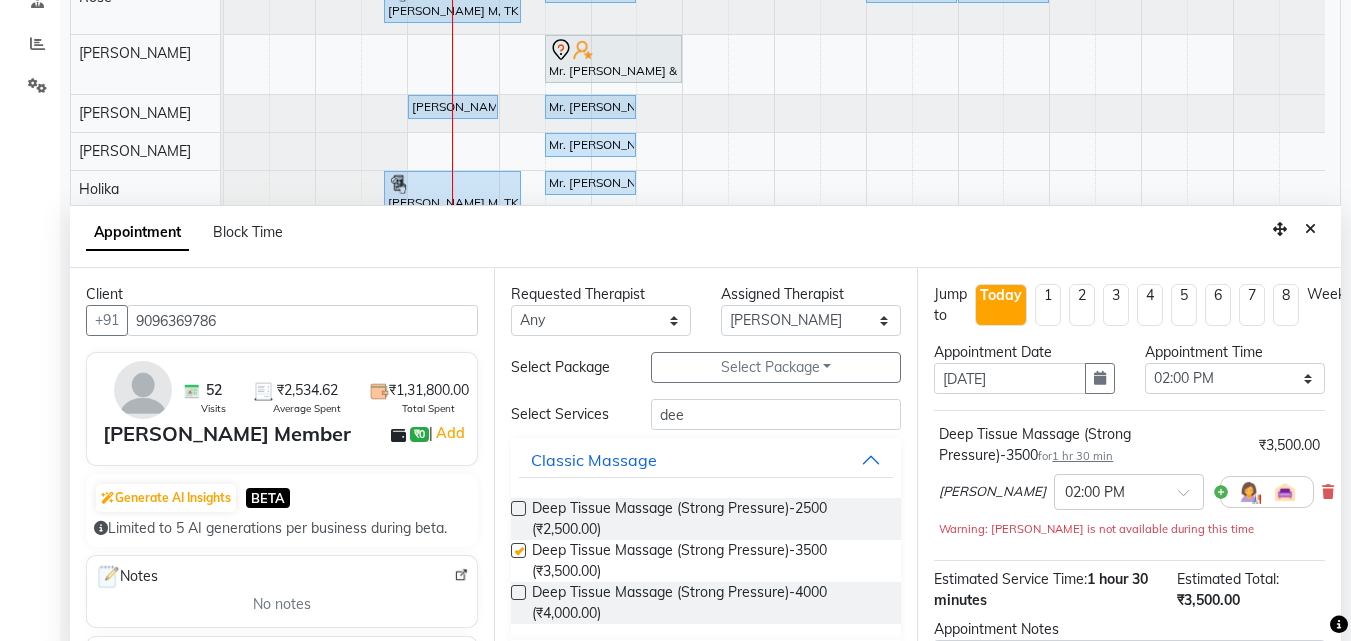 checkbox on "false" 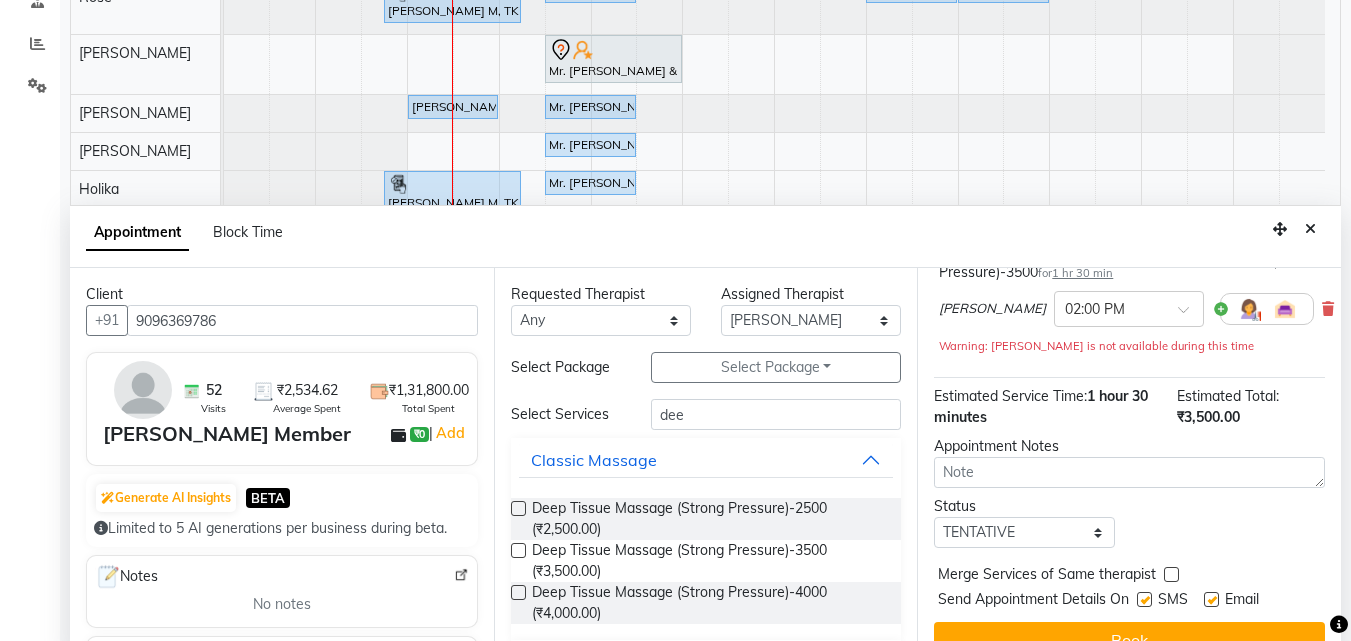 scroll, scrollTop: 216, scrollLeft: 0, axis: vertical 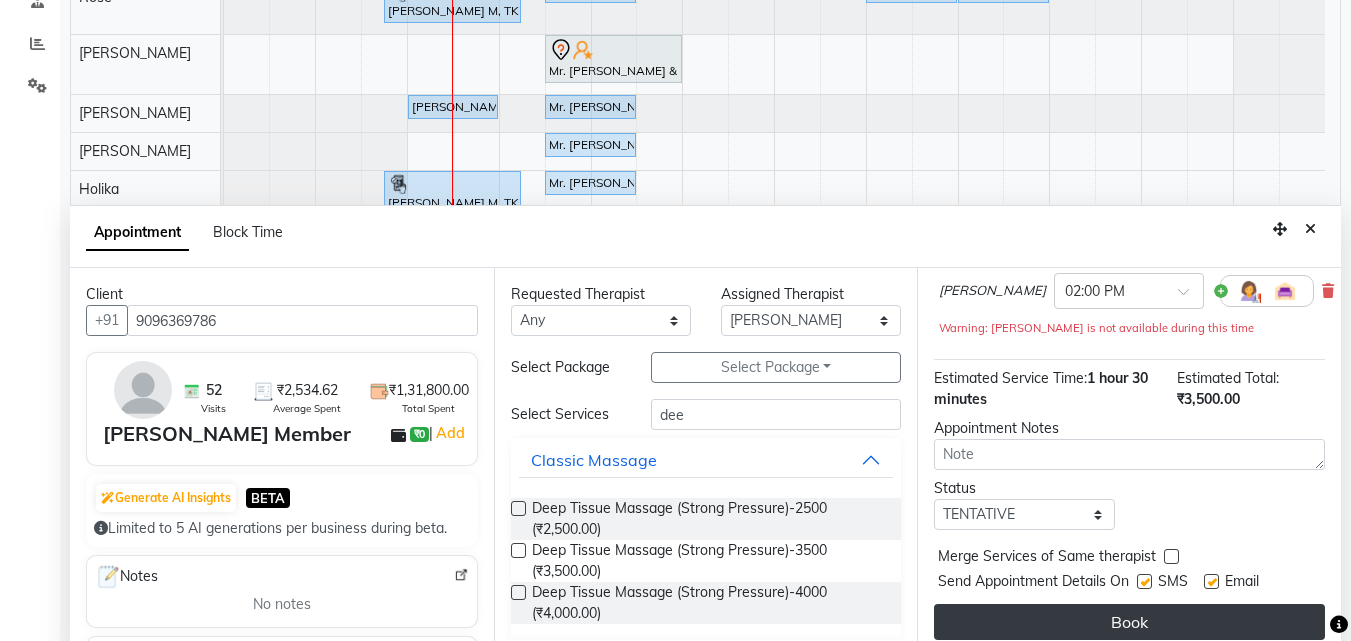 click on "Book" at bounding box center [1129, 622] 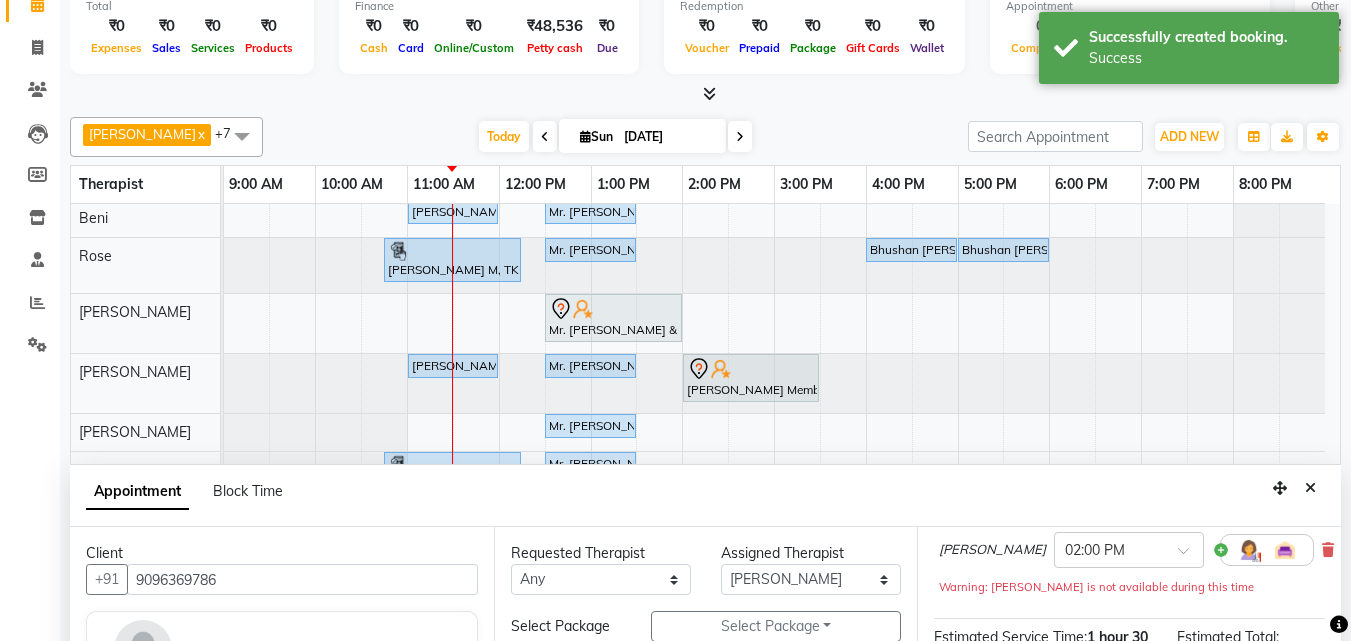 scroll, scrollTop: 0, scrollLeft: 0, axis: both 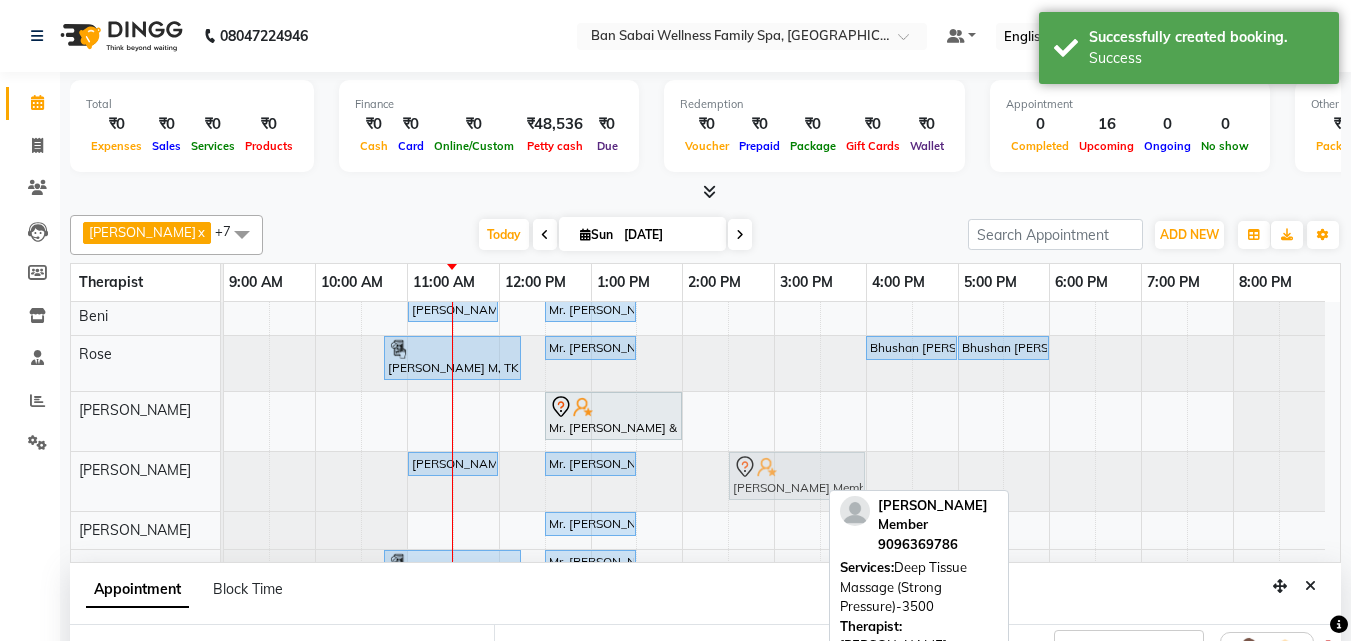 drag, startPoint x: 707, startPoint y: 479, endPoint x: 738, endPoint y: 477, distance: 31.06445 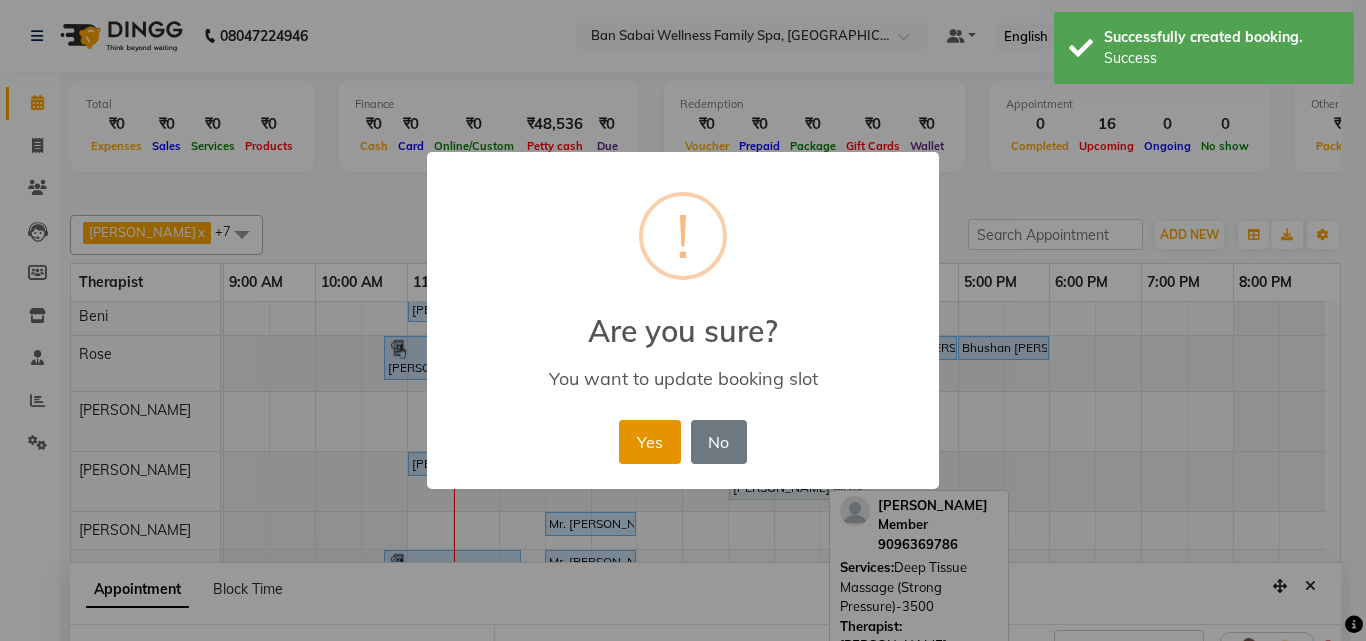 click on "Yes" at bounding box center [649, 442] 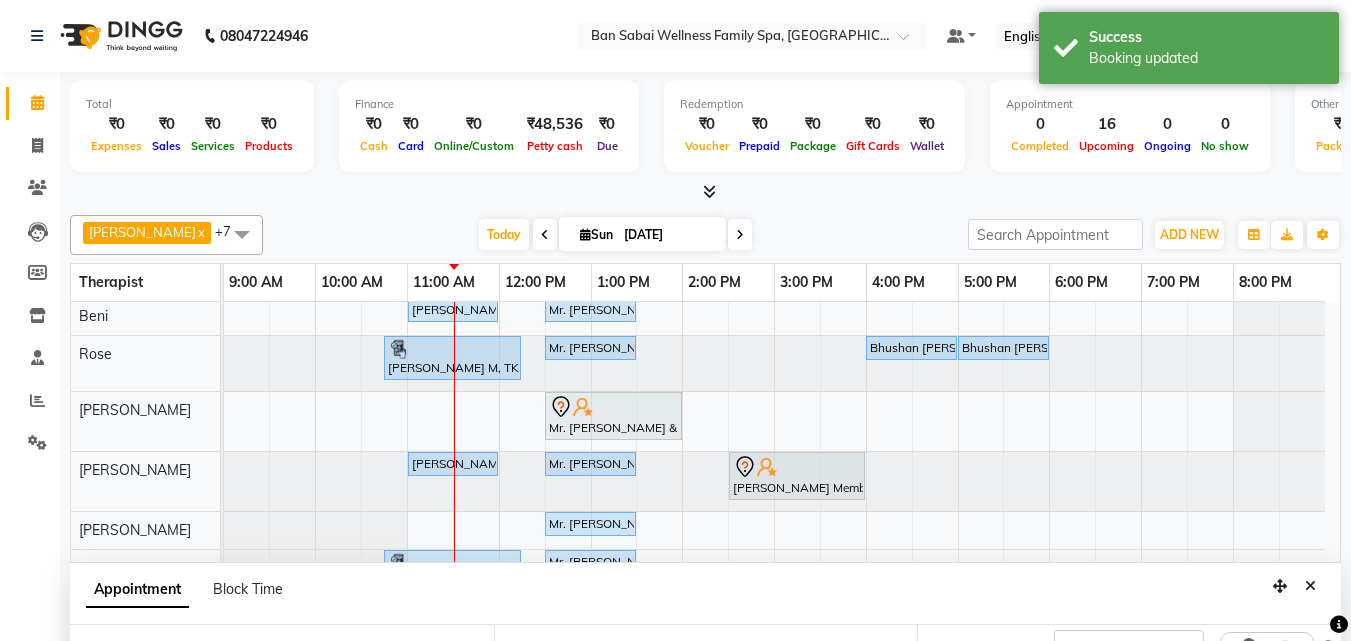 scroll, scrollTop: 145, scrollLeft: 0, axis: vertical 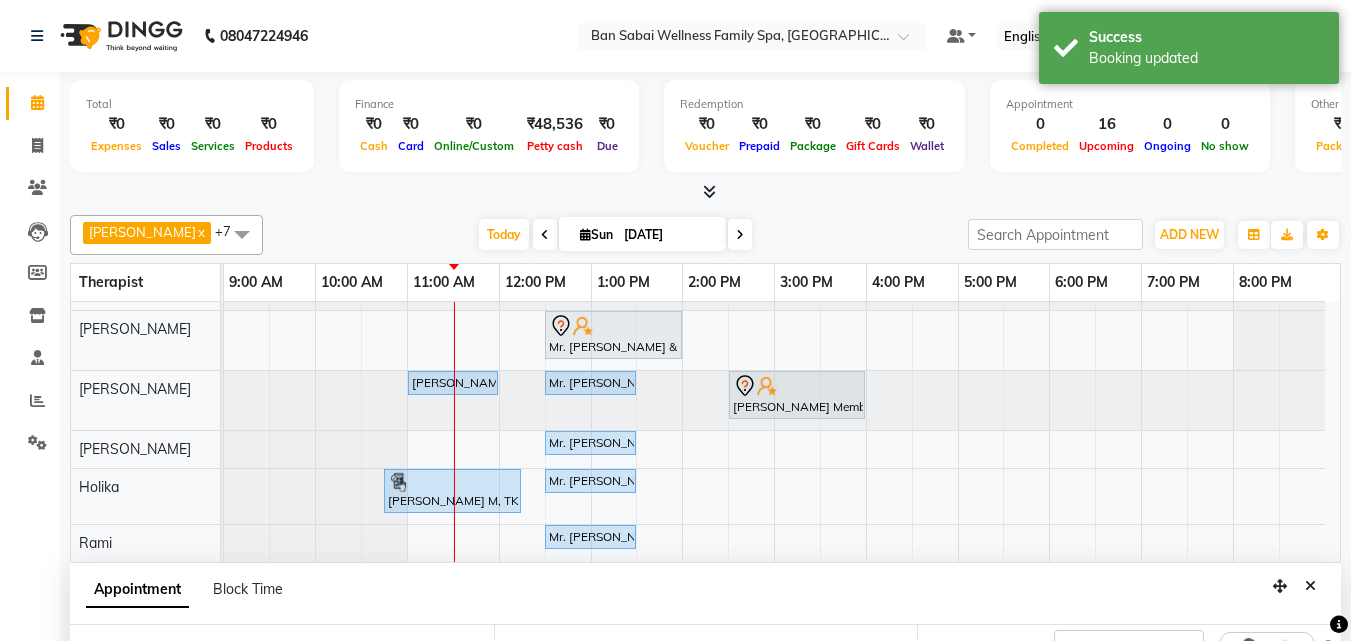 click on "Satyabrata Lodh, TK09, 10:30 AM-12:30 PM, Balinese Massage (Medium to Strong Pressure)4000    Bhushan Purnima Bhomawat, TK02, 04:00 PM-05:00 PM, Swedish Massage (Medium Pressure)-60min             Rishi kalia, TK03, 07:00 PM-08:00 PM, Deep Tissue Massage (Strong Pressure)-2500    Shashank Lalwani, TK04, 11:00 AM-12:00 PM, Balinese Massage (Medium to Strong Pressure)2500    Mr. Akshay Shetty, TK05, 12:30 PM-01:30 PM, Swedish Massage (Medium Pressure)-60min     Ruhi M, TK08, 10:45 AM-12:15 PM, Deep Tissue Massage (Strong Pressure)-3500    Mr. Akshay Shetty, TK05, 12:30 PM-01:30 PM, Swedish Massage (Medium Pressure)-60min    Bhushan Purnima Bhomawat, TK02, 04:00 PM-05:00 PM, Swedish Massage (Medium Pressure)-60min    Bhushan Purnima Bhomawat, TK02, 05:00 PM-06:00 PM, Jacuzzi             Mr. Abu & Zaheer, TK07, 12:30 PM-02:00 PM, Deep Tissue Massage (Strong Pressure)-3500    Shashank Lalwani, TK04, 11:00 AM-12:00 PM, Balinese Massage (Medium to Strong Pressure)2500" at bounding box center (782, 359) 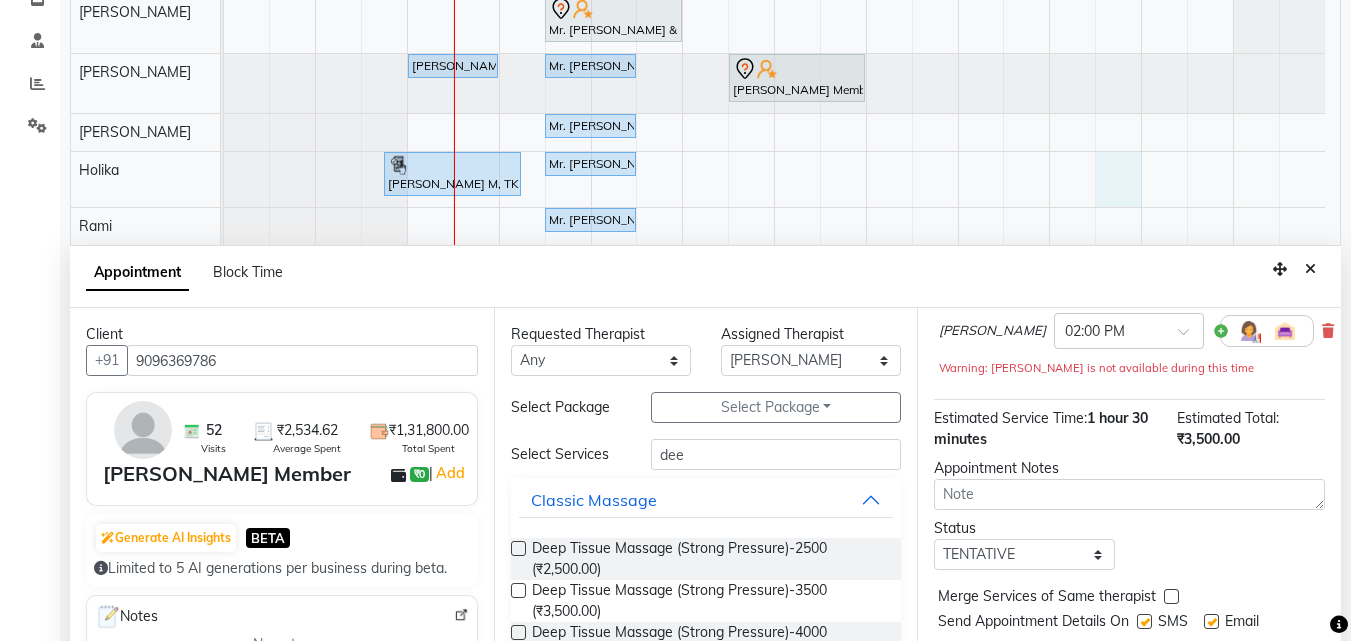 scroll, scrollTop: 377, scrollLeft: 0, axis: vertical 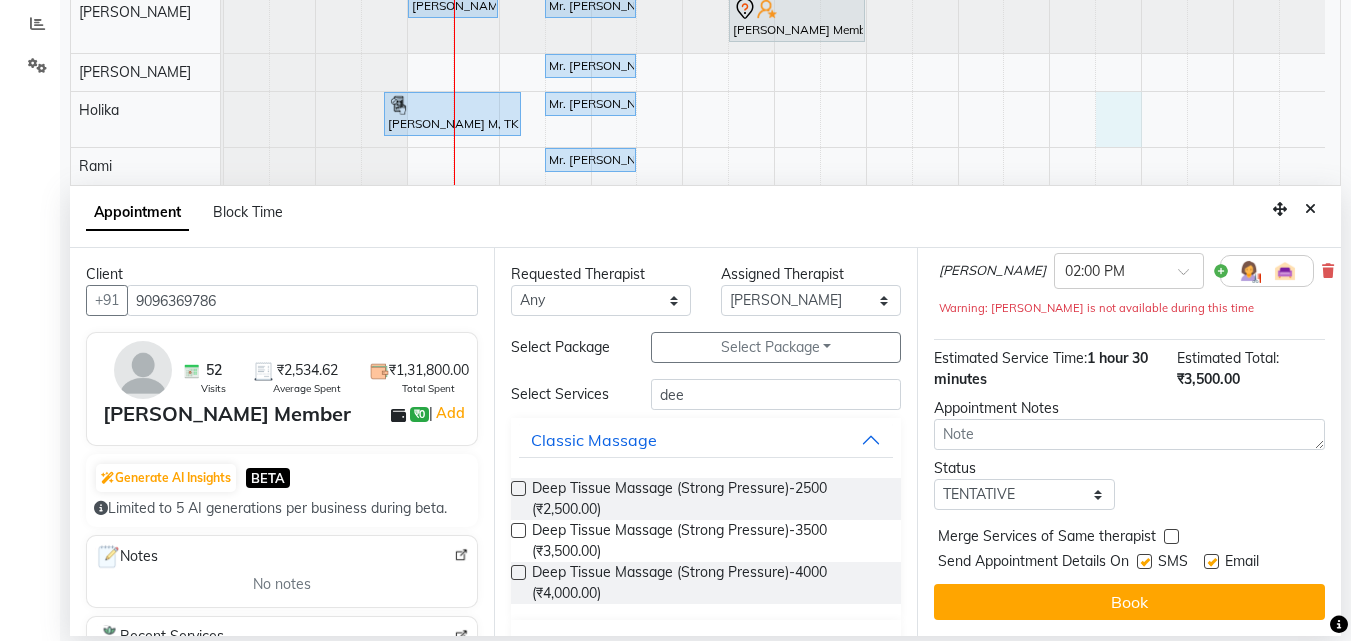 drag, startPoint x: 1311, startPoint y: 211, endPoint x: 1286, endPoint y: 231, distance: 32.01562 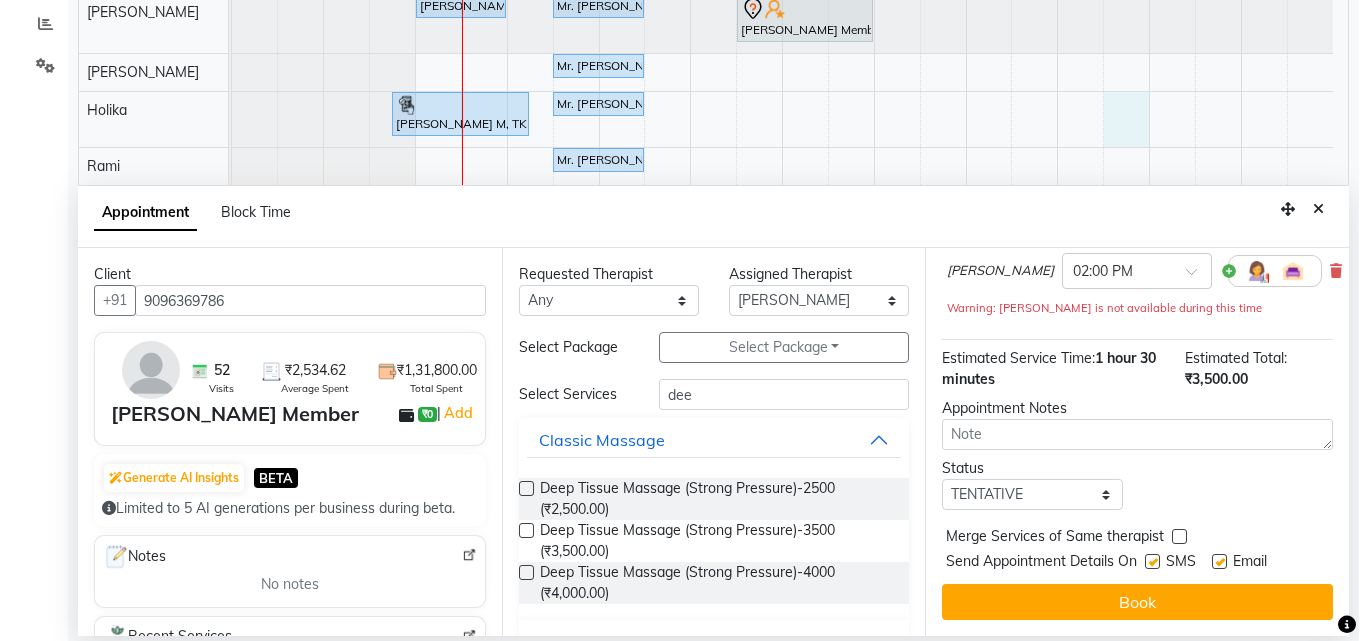 scroll, scrollTop: 0, scrollLeft: 0, axis: both 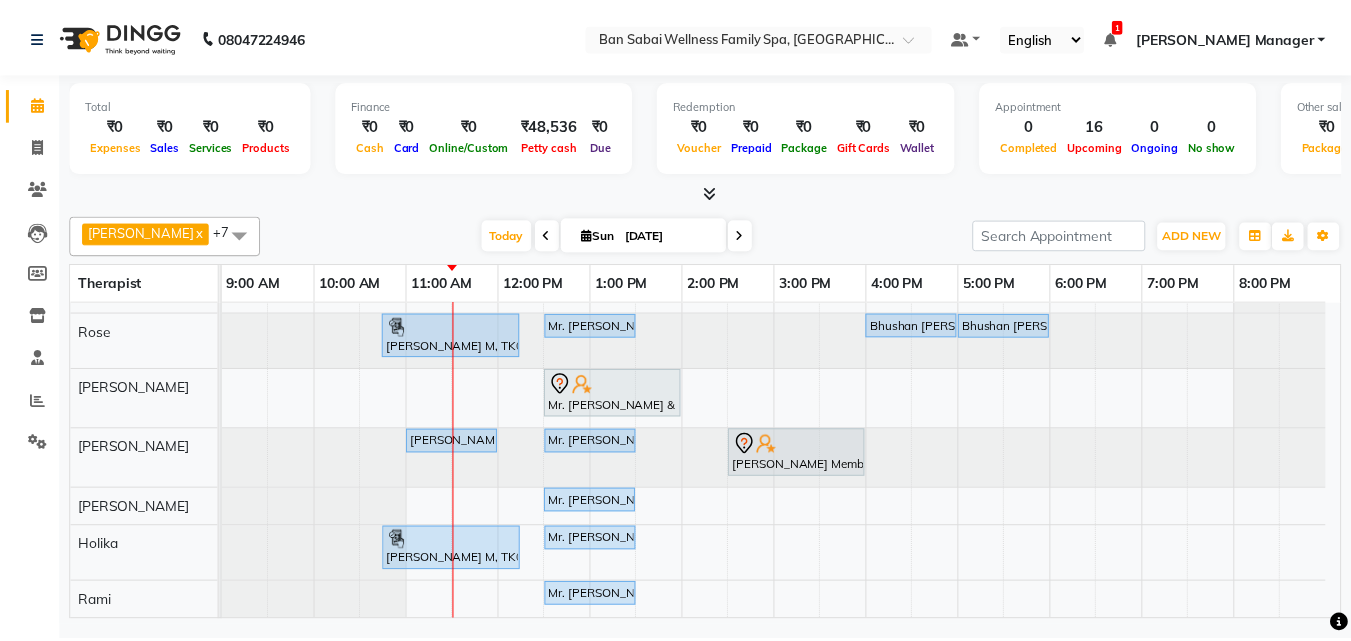 select on "79370" 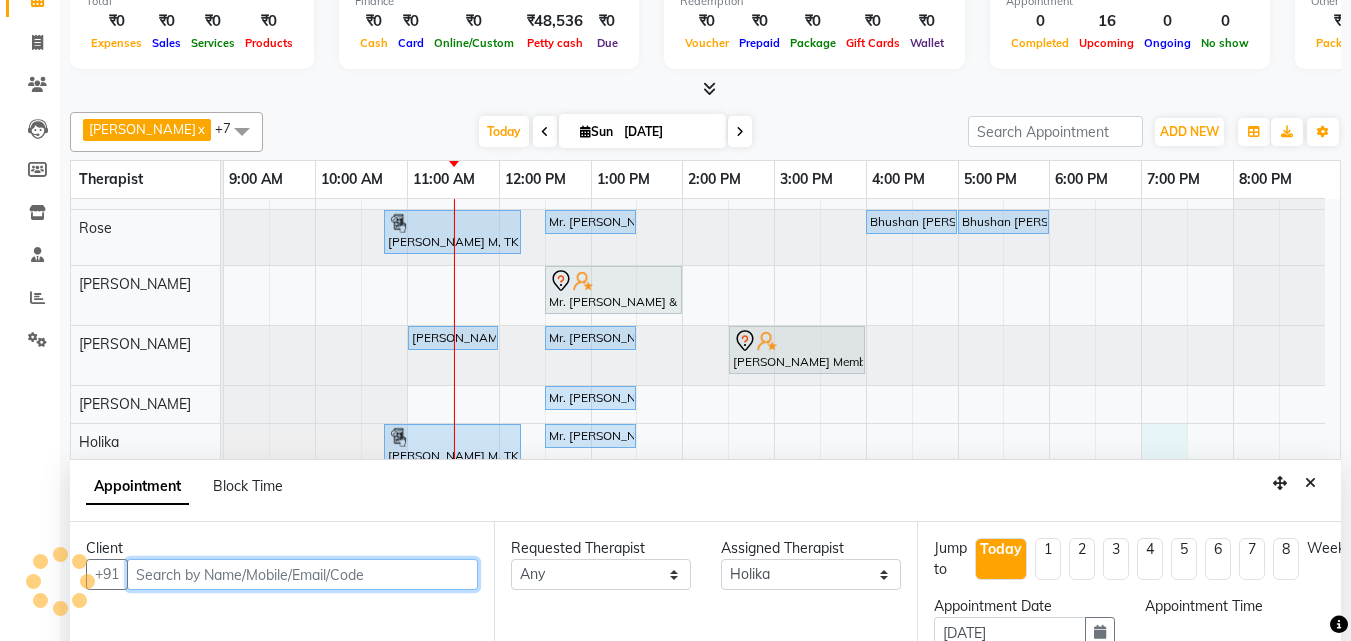 select on "1140" 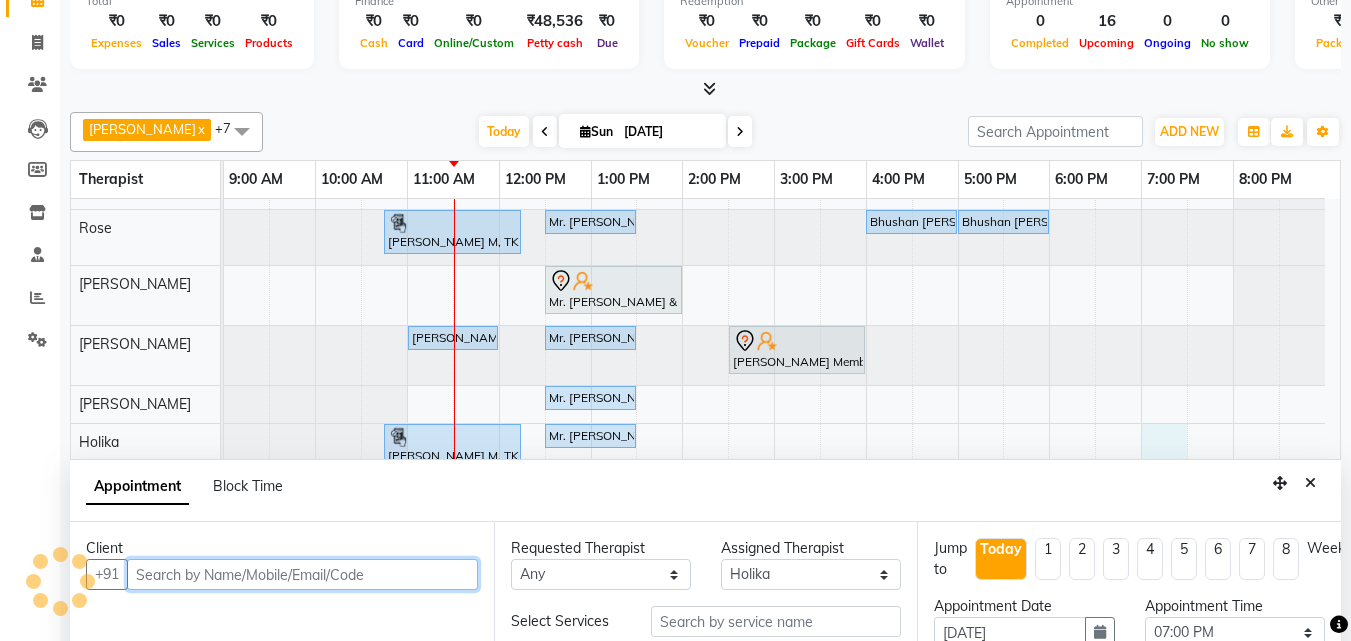 scroll, scrollTop: 357, scrollLeft: 0, axis: vertical 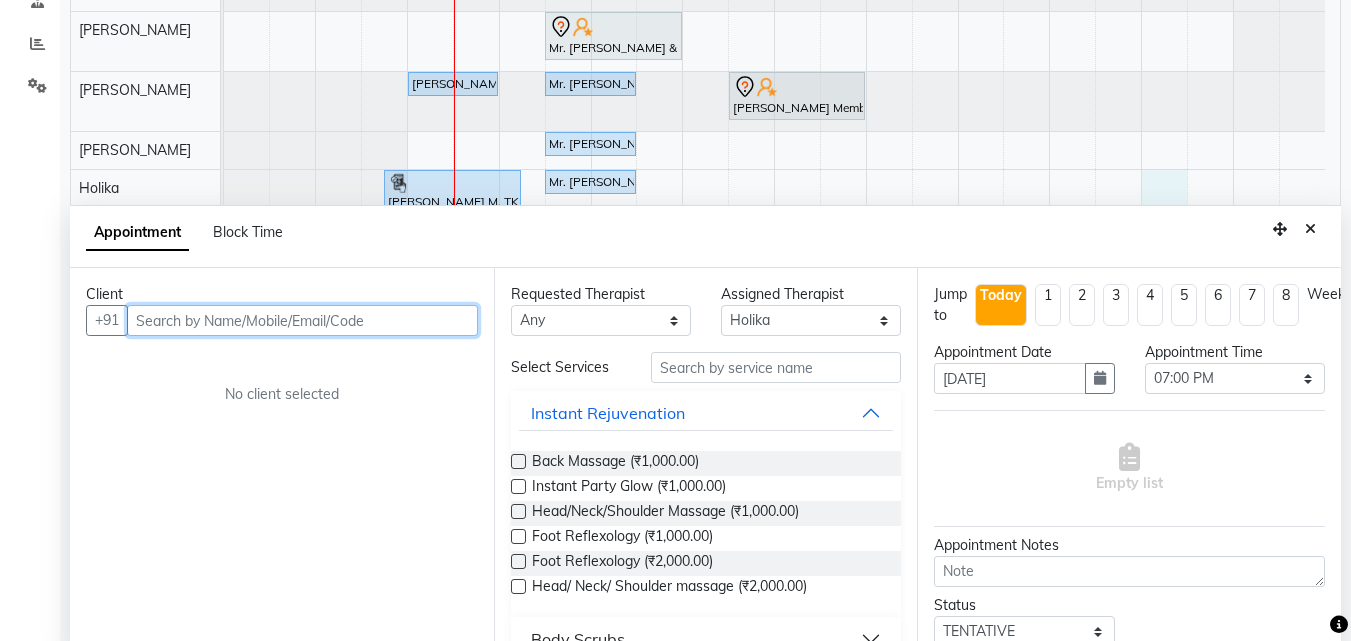 click at bounding box center (302, 320) 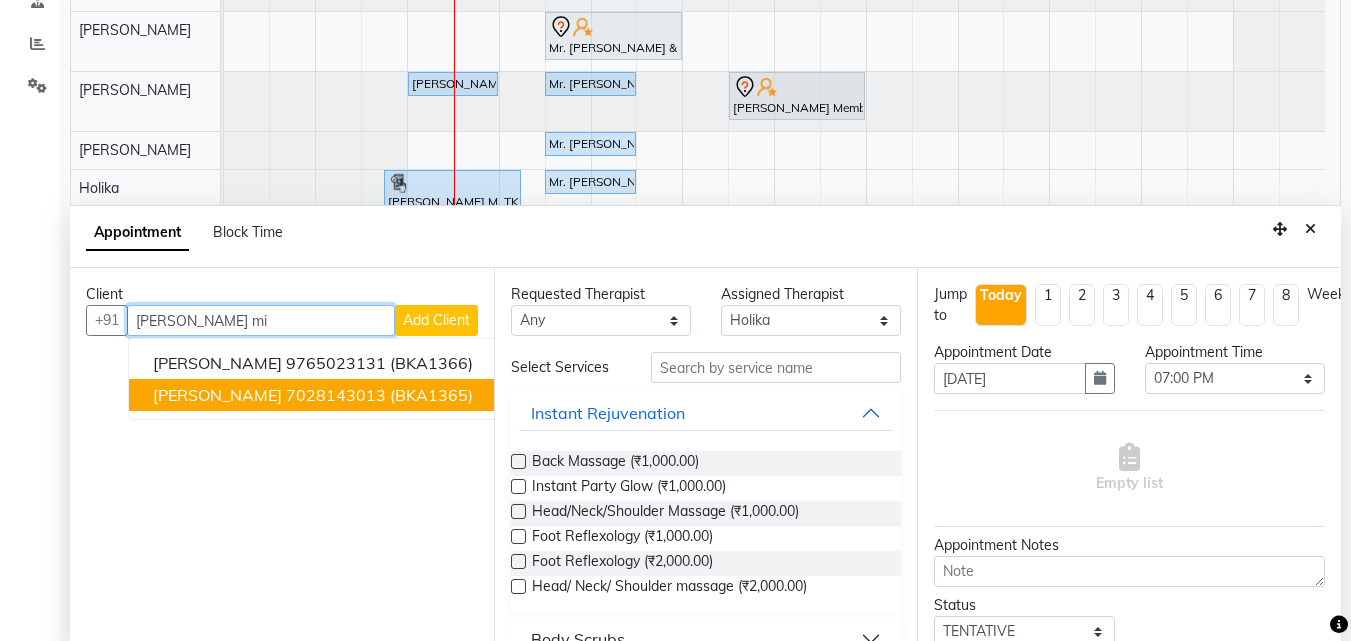 click on "Mr. Vinayak Mishra  7028143013 (BKA1365)" at bounding box center [315, 395] 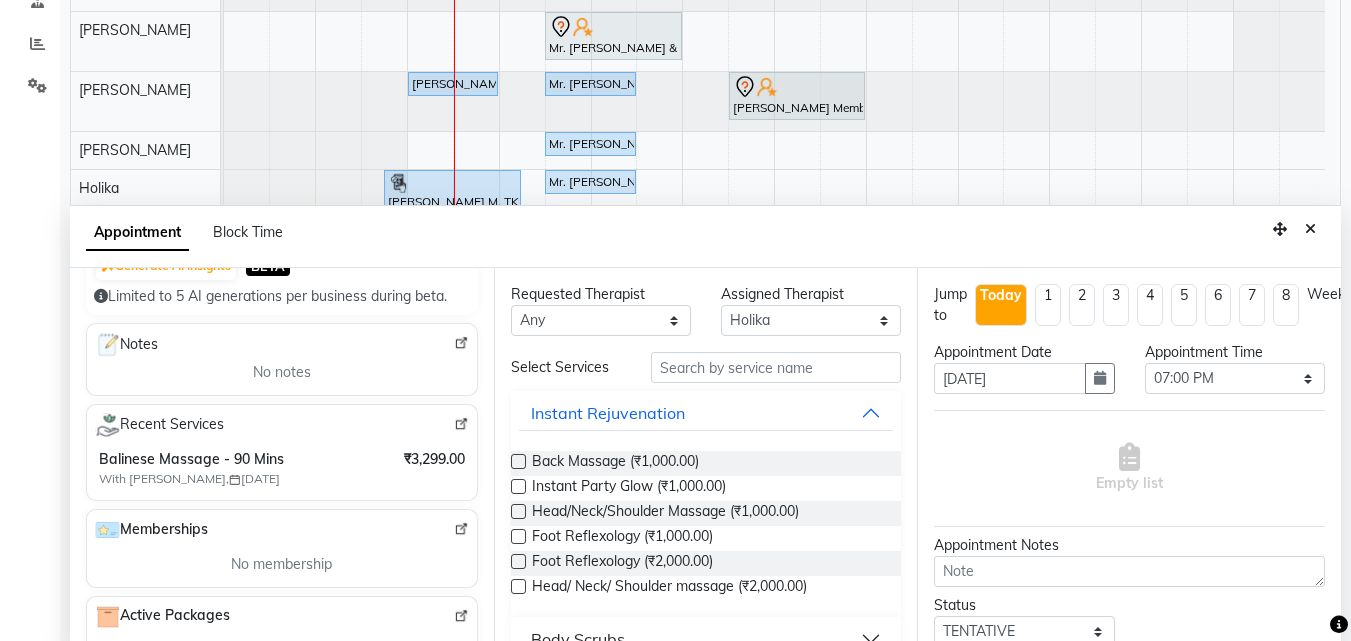 scroll, scrollTop: 0, scrollLeft: 0, axis: both 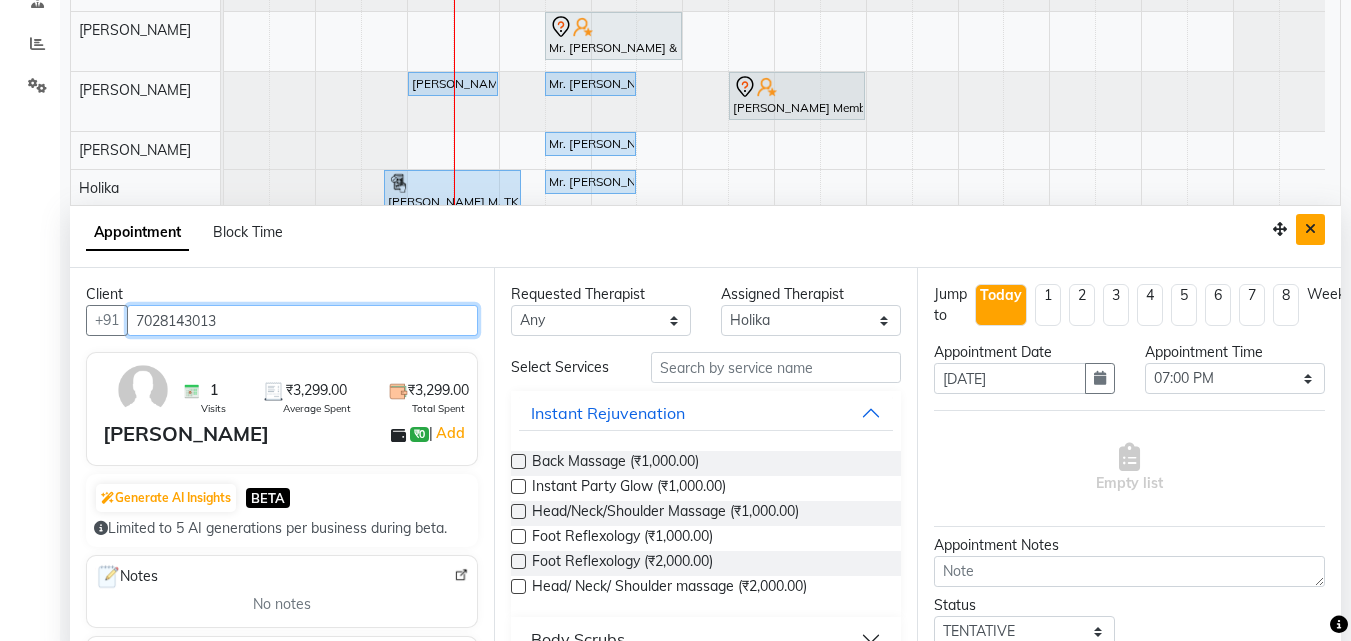 type on "7028143013" 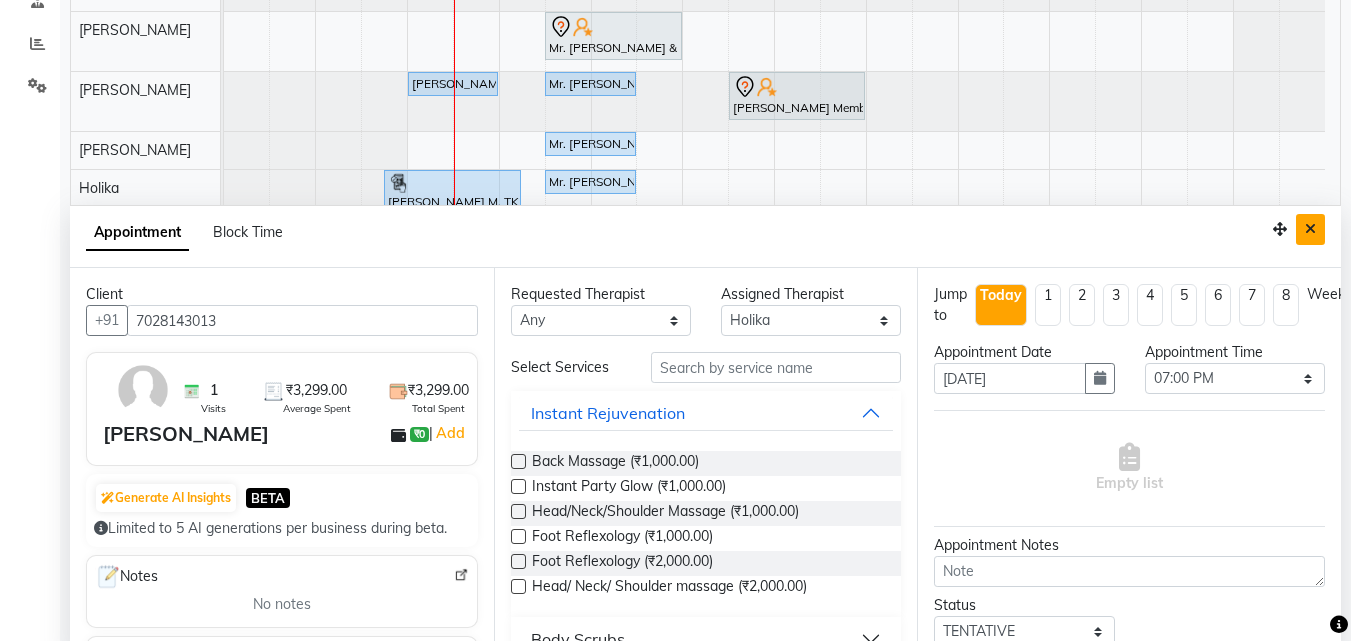 drag, startPoint x: 1308, startPoint y: 227, endPoint x: 1289, endPoint y: 245, distance: 26.172504 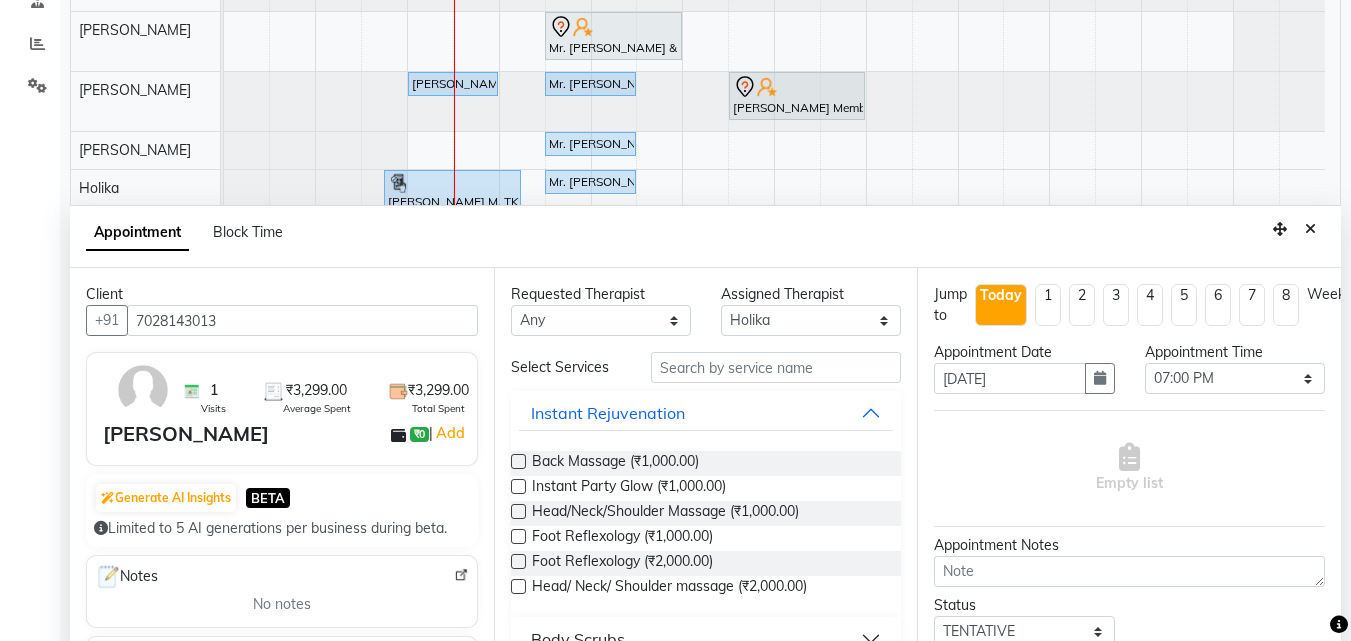 click at bounding box center (1310, 229) 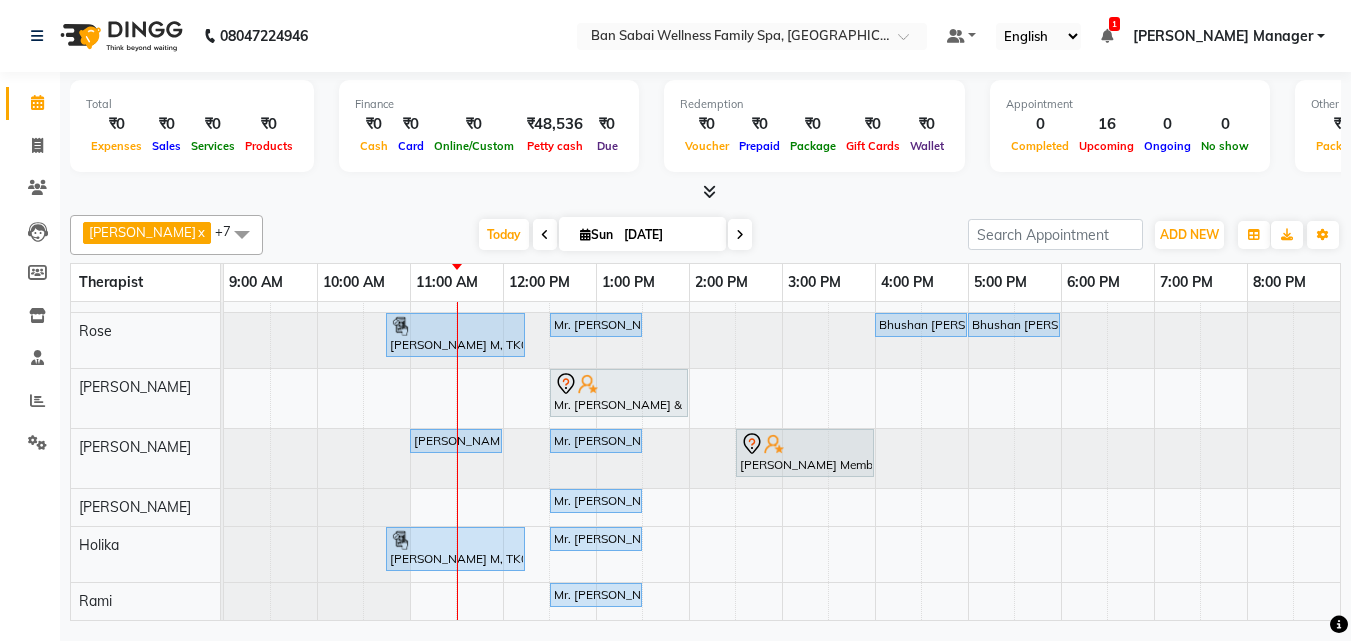 scroll, scrollTop: 0, scrollLeft: 0, axis: both 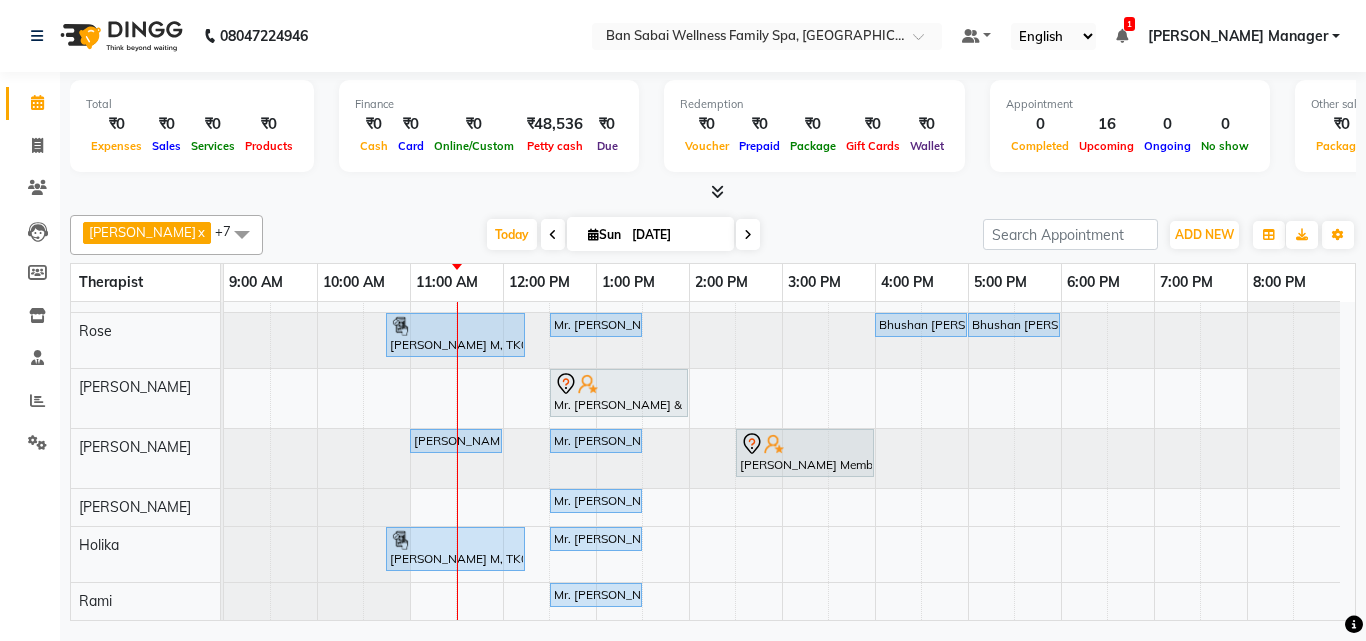 select on "79370" 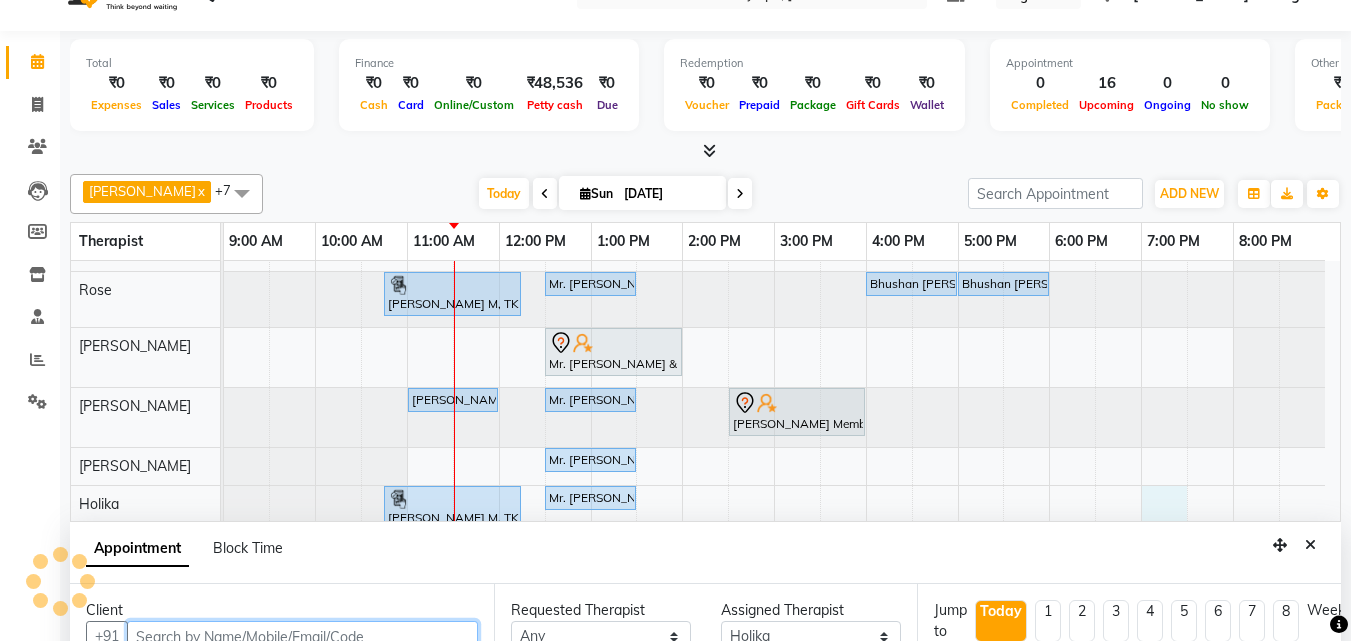 select on "1140" 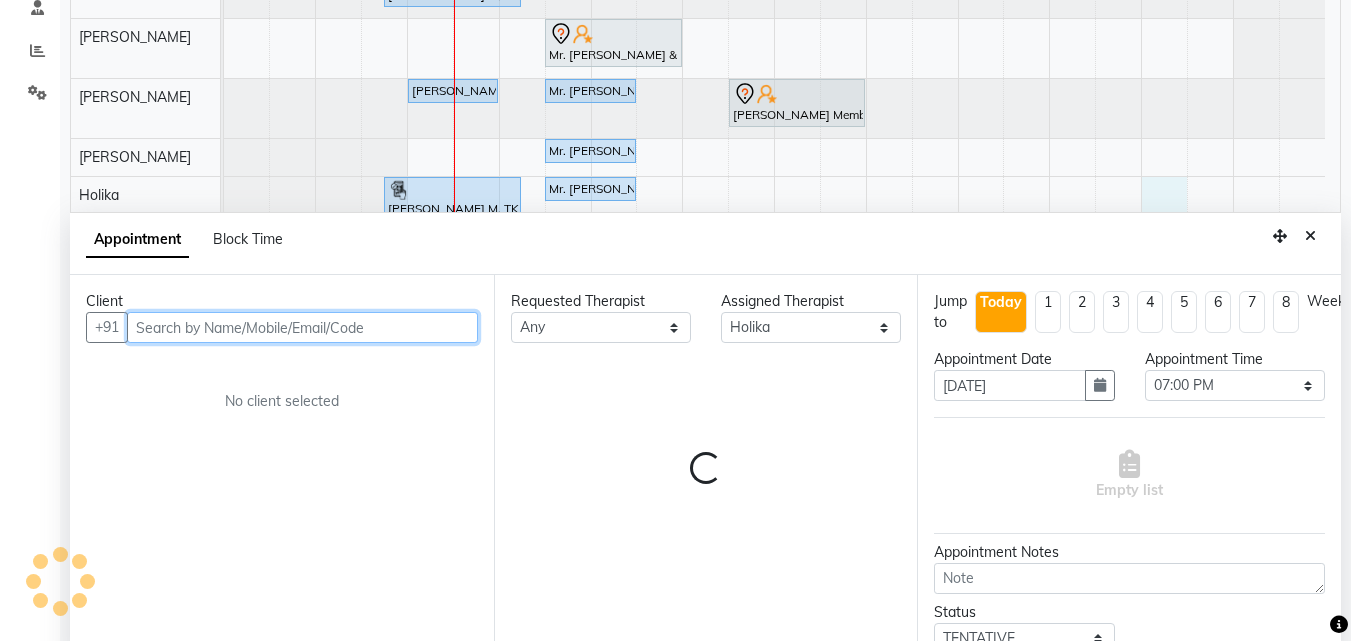 scroll, scrollTop: 357, scrollLeft: 0, axis: vertical 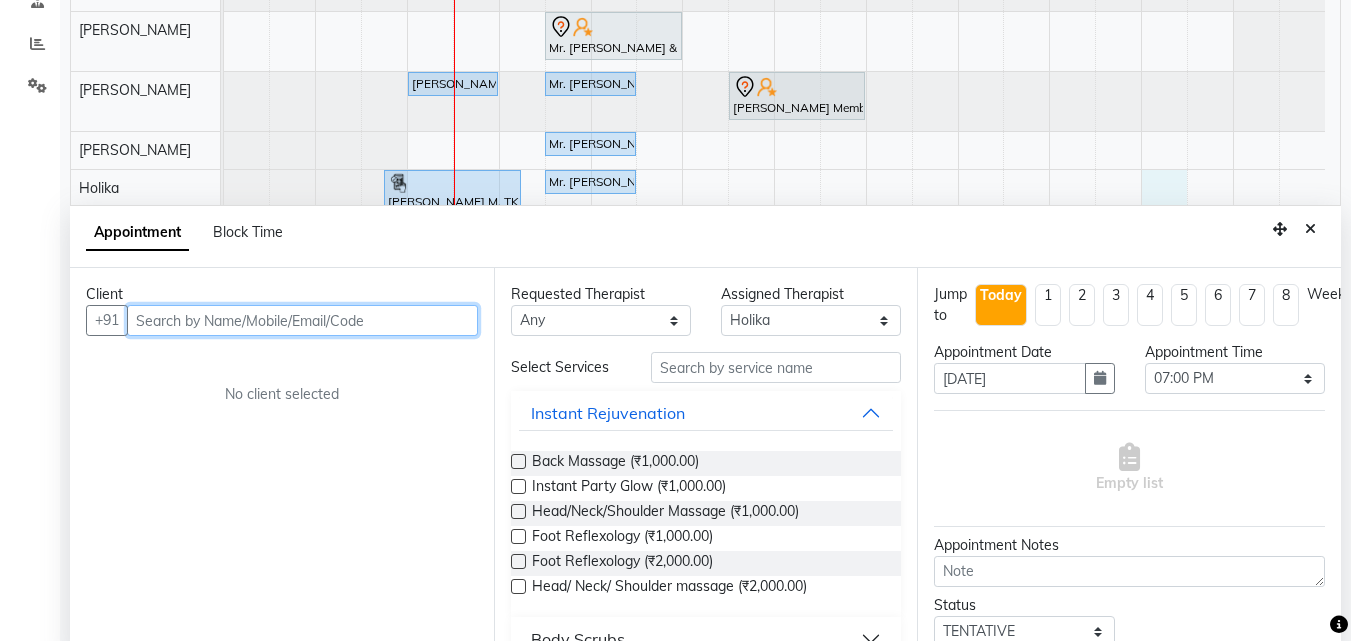 click at bounding box center (302, 320) 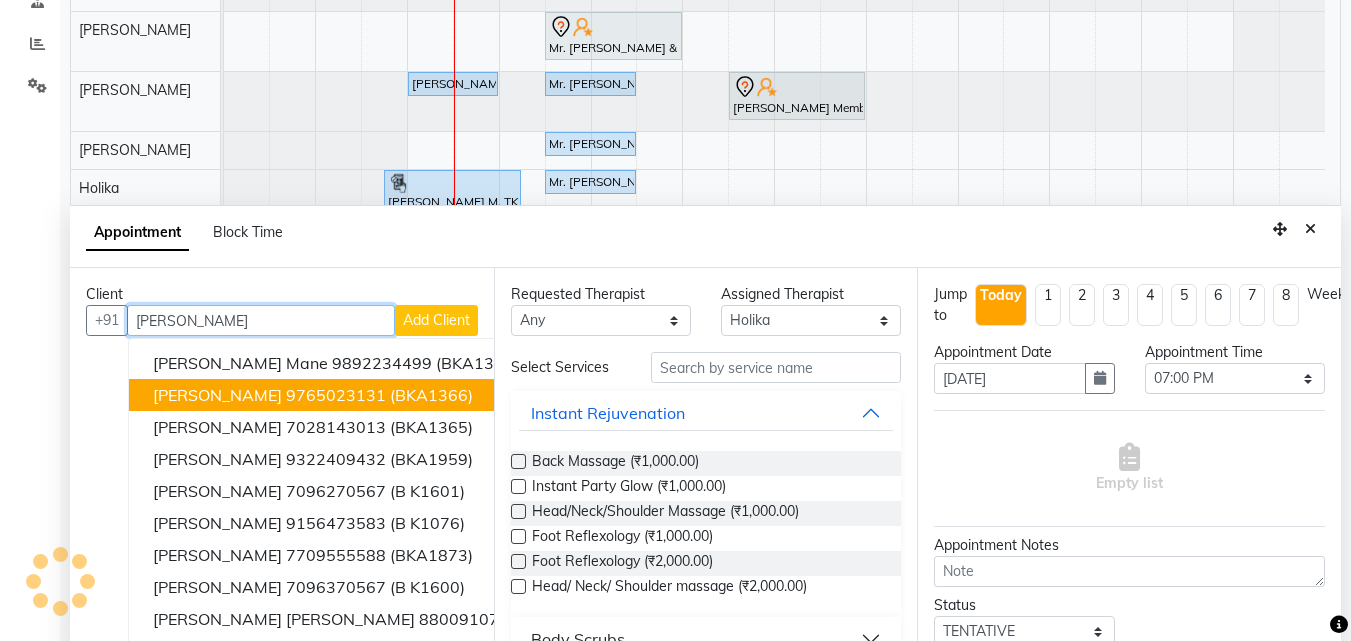 click on "9765023131" at bounding box center (336, 395) 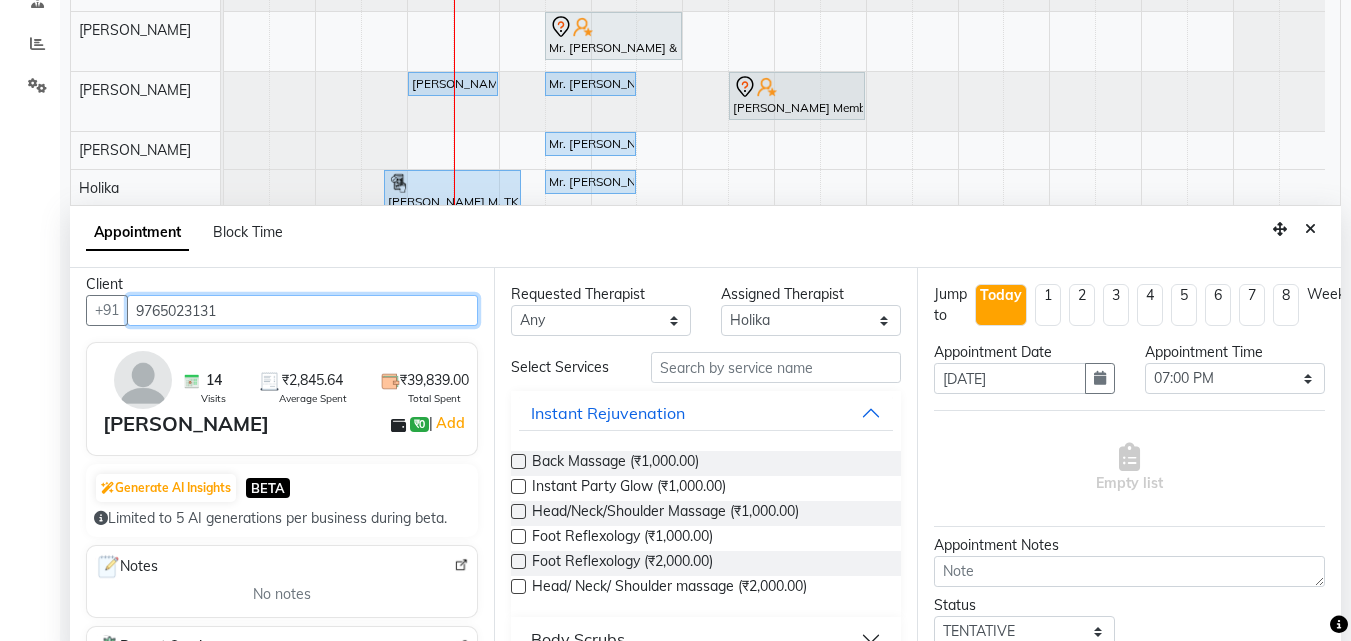 scroll, scrollTop: 0, scrollLeft: 0, axis: both 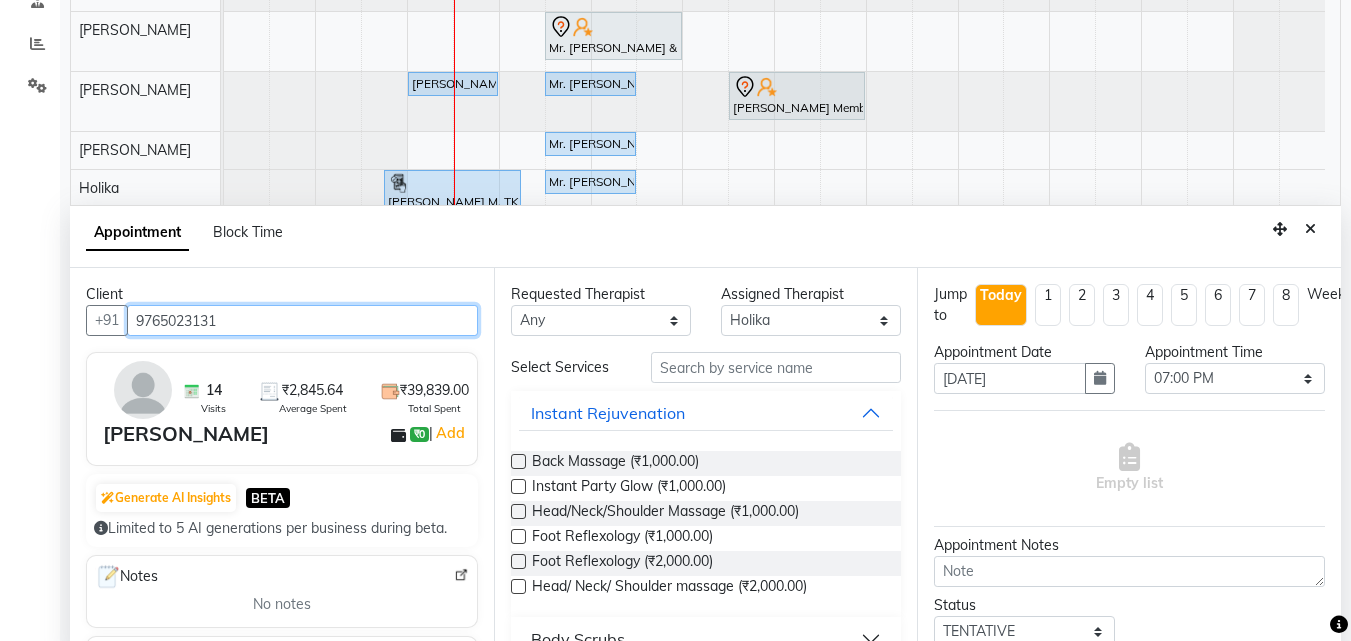 type on "9765023131" 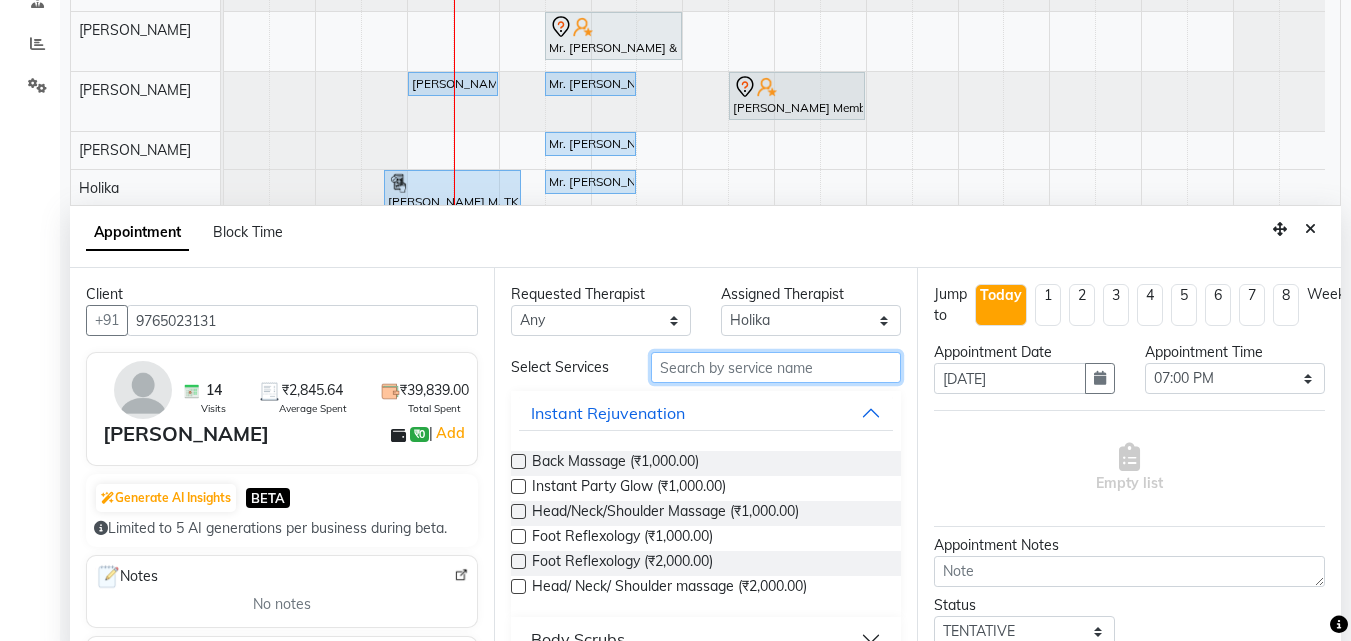 click at bounding box center [776, 367] 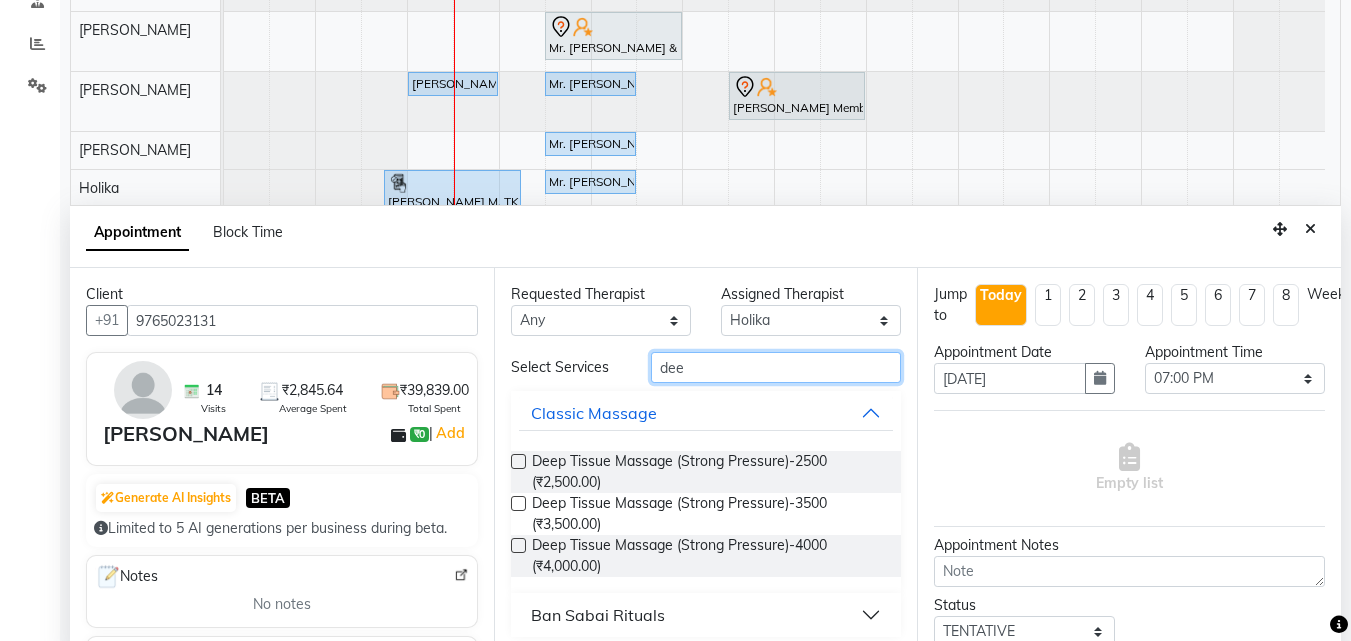 type on "dee" 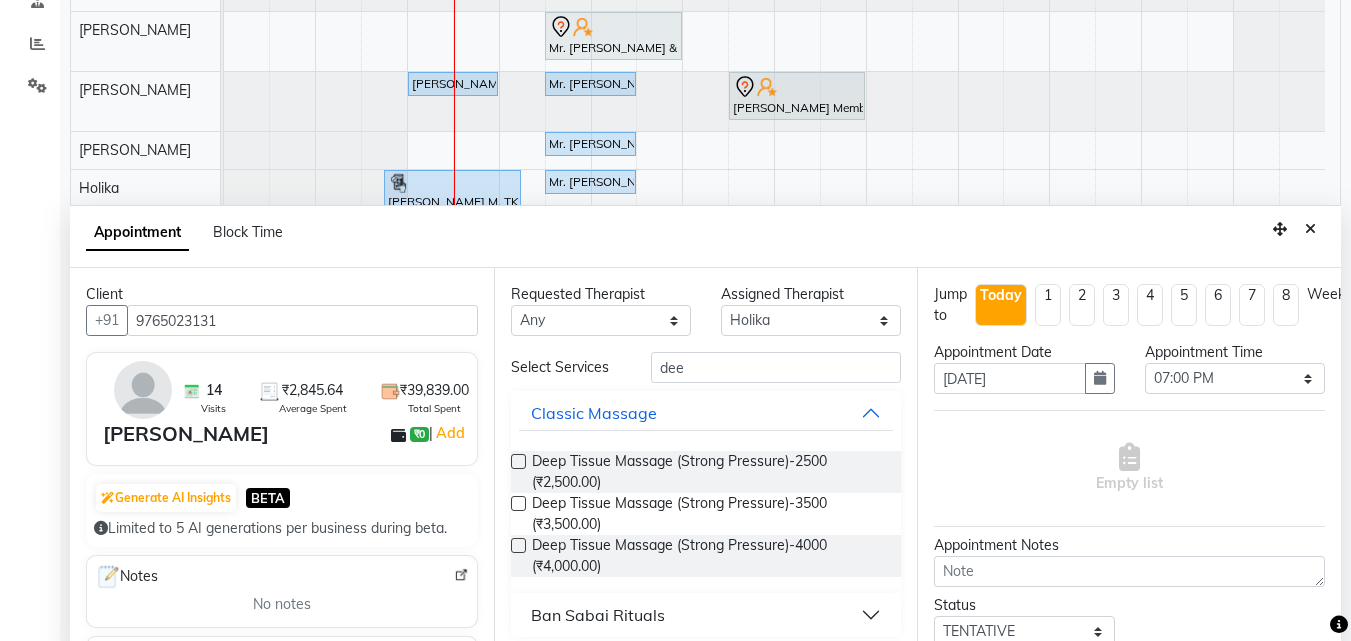 click at bounding box center [518, 503] 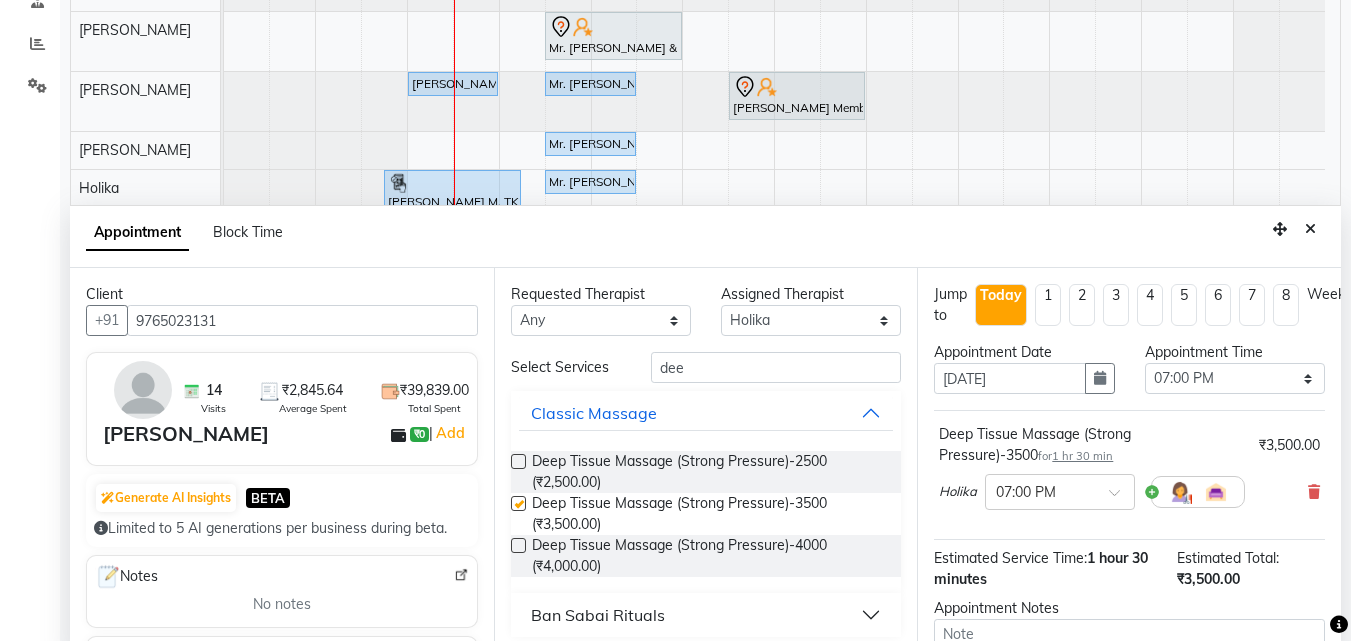 checkbox on "false" 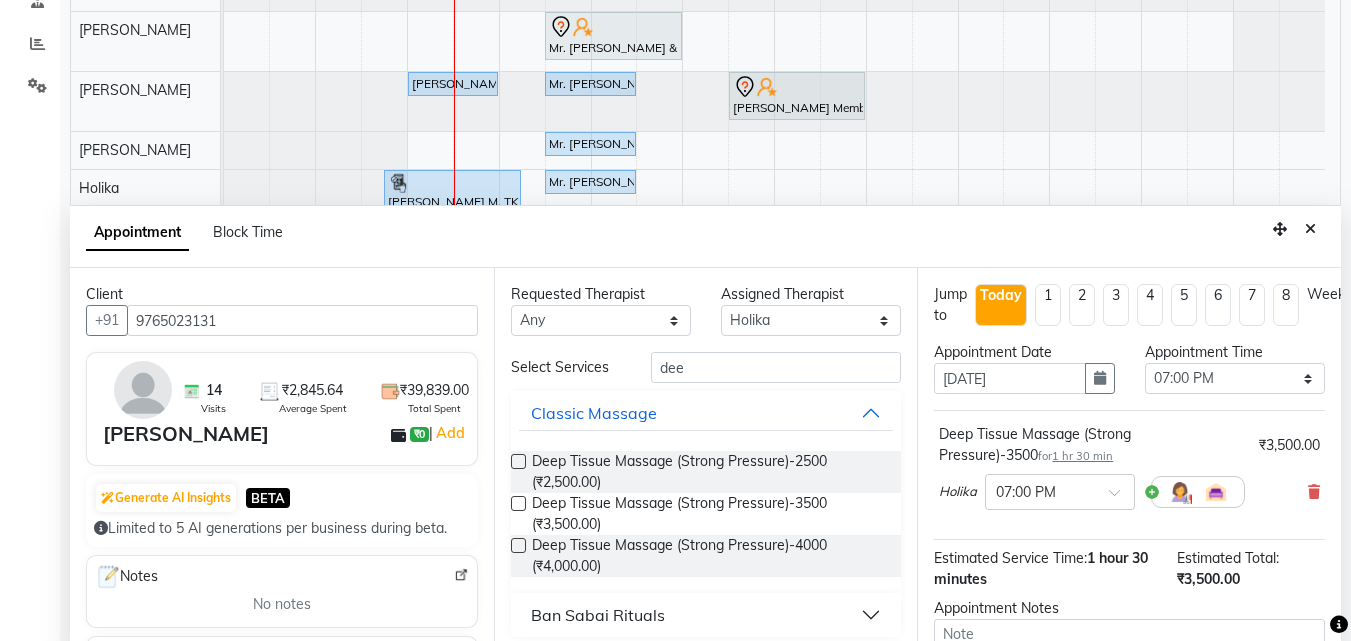 scroll, scrollTop: 195, scrollLeft: 0, axis: vertical 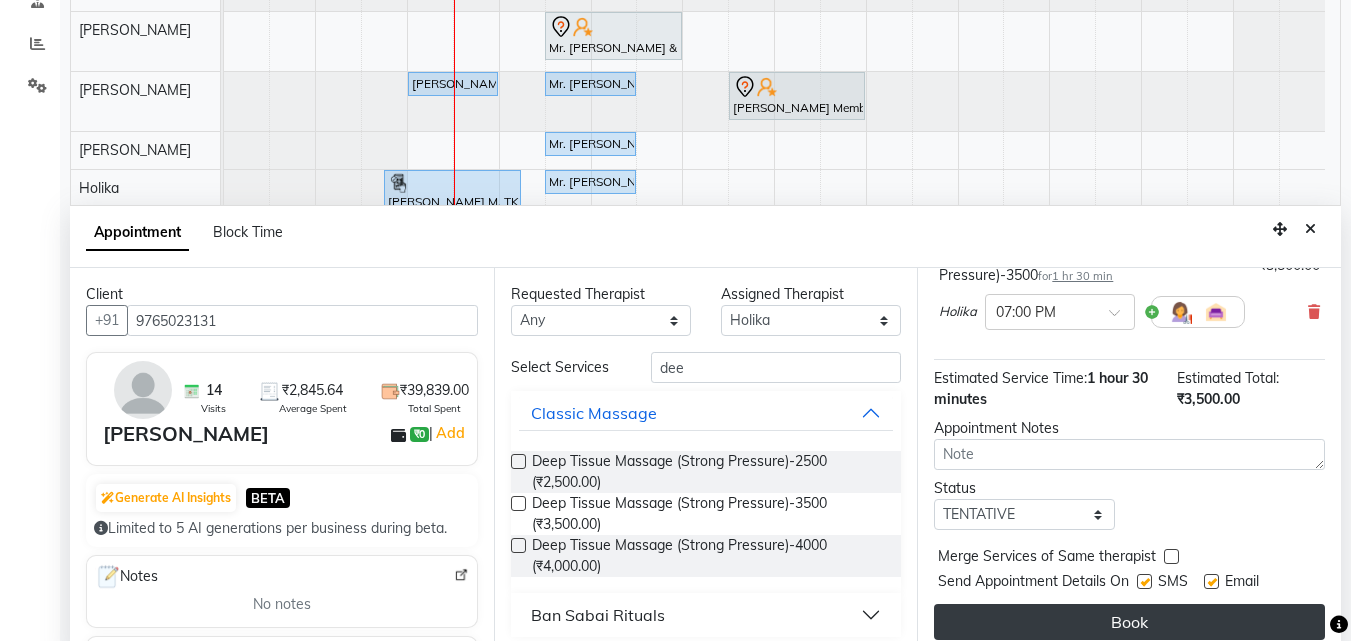 click on "Book" at bounding box center [1129, 622] 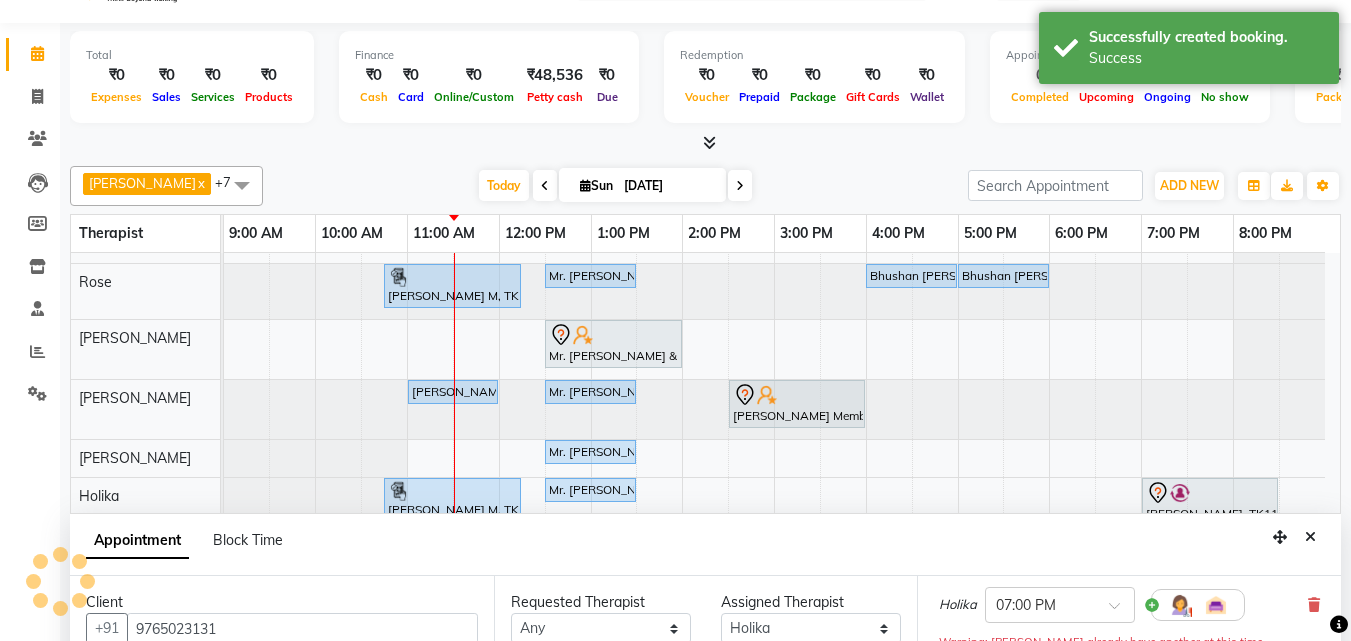 scroll, scrollTop: 0, scrollLeft: 0, axis: both 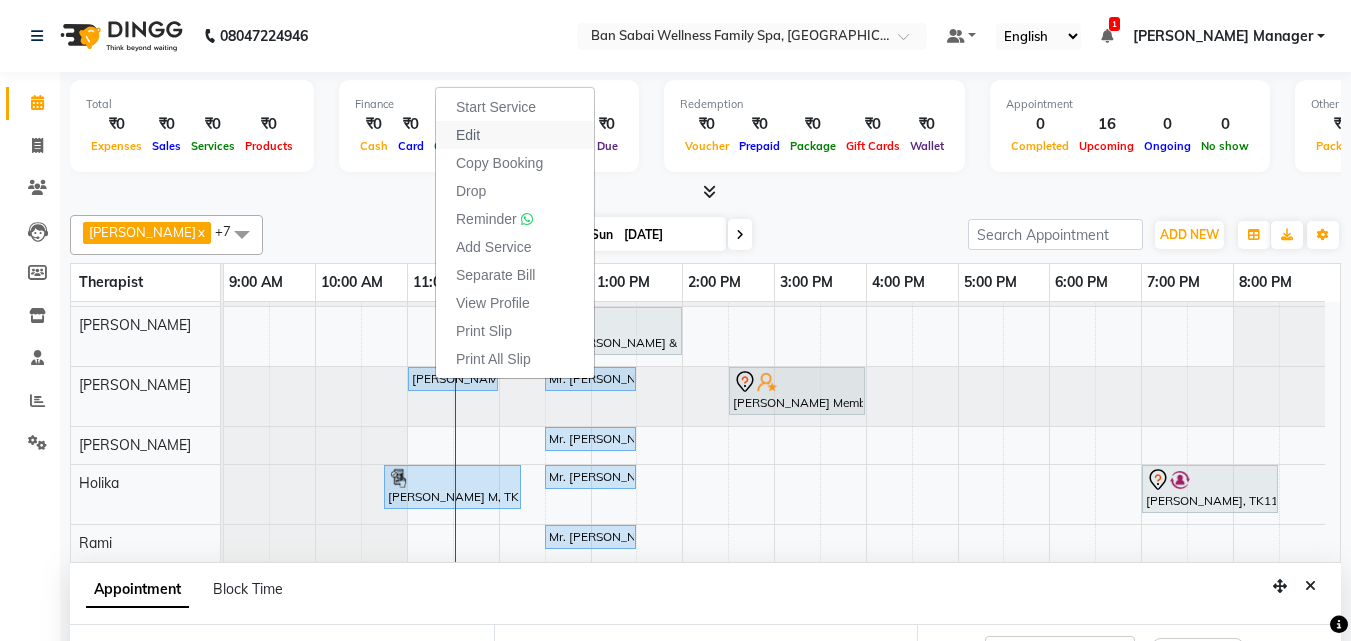 click on "Edit" at bounding box center [468, 135] 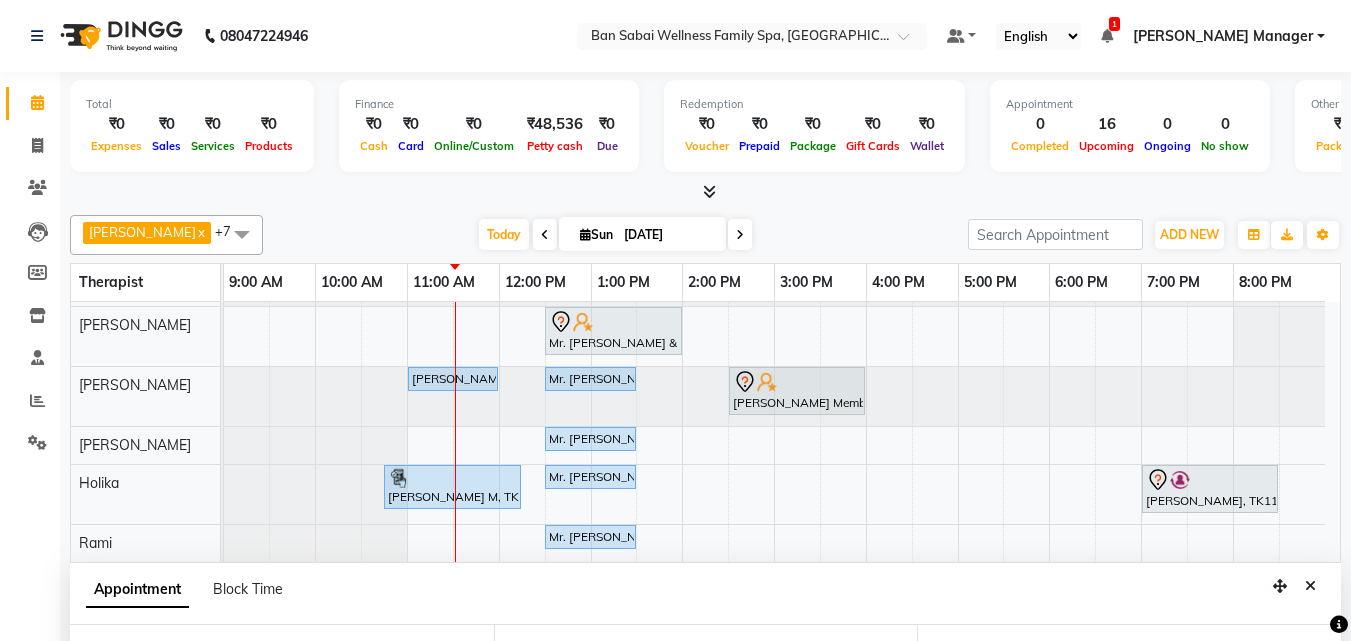 scroll, scrollTop: 158, scrollLeft: 0, axis: vertical 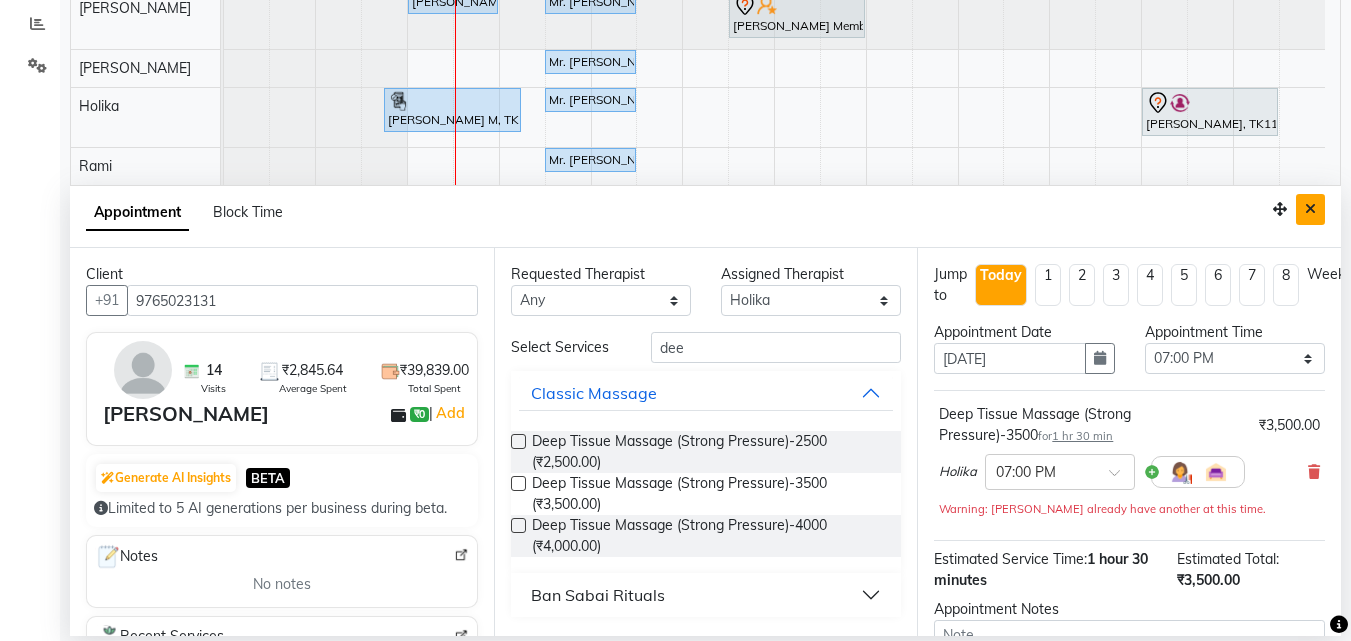 click at bounding box center [1310, 209] 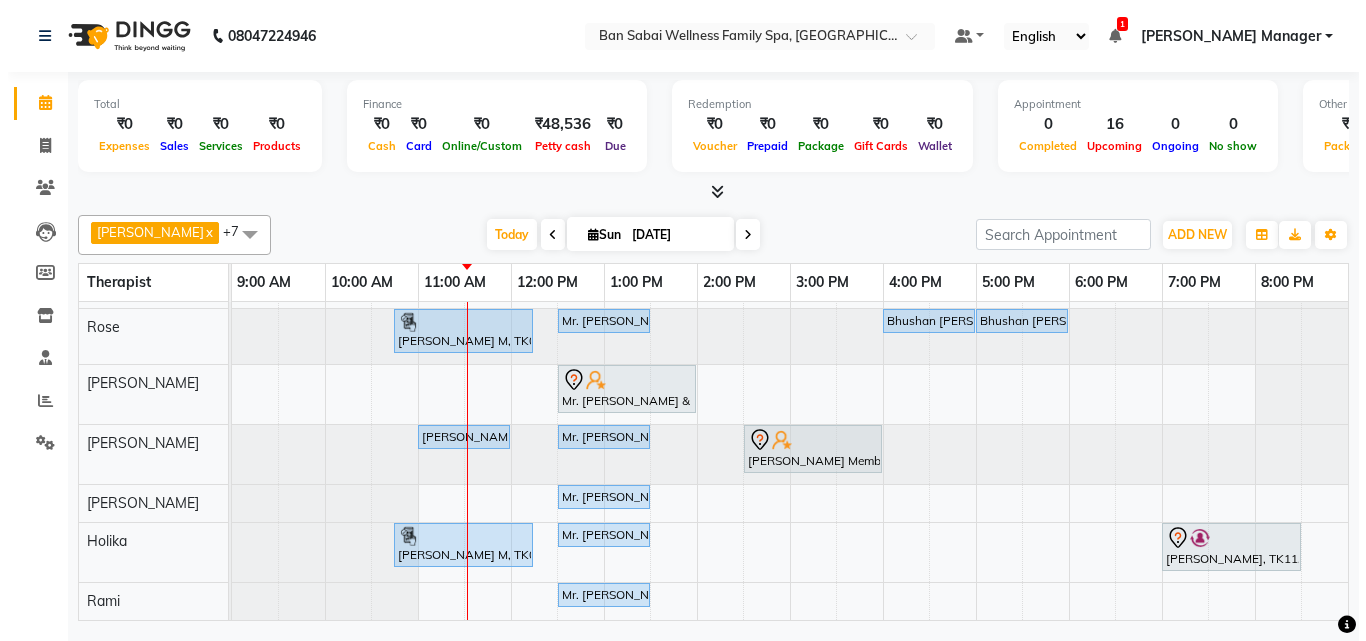 scroll, scrollTop: 0, scrollLeft: 0, axis: both 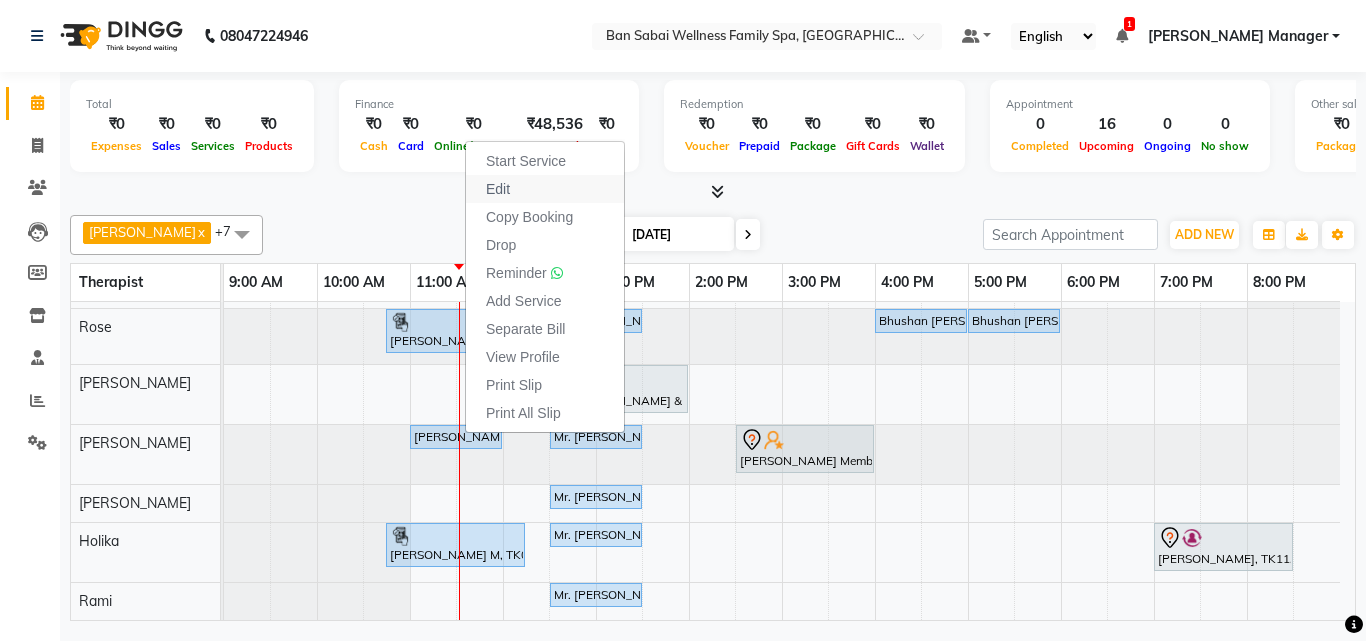 click on "Edit" at bounding box center (498, 189) 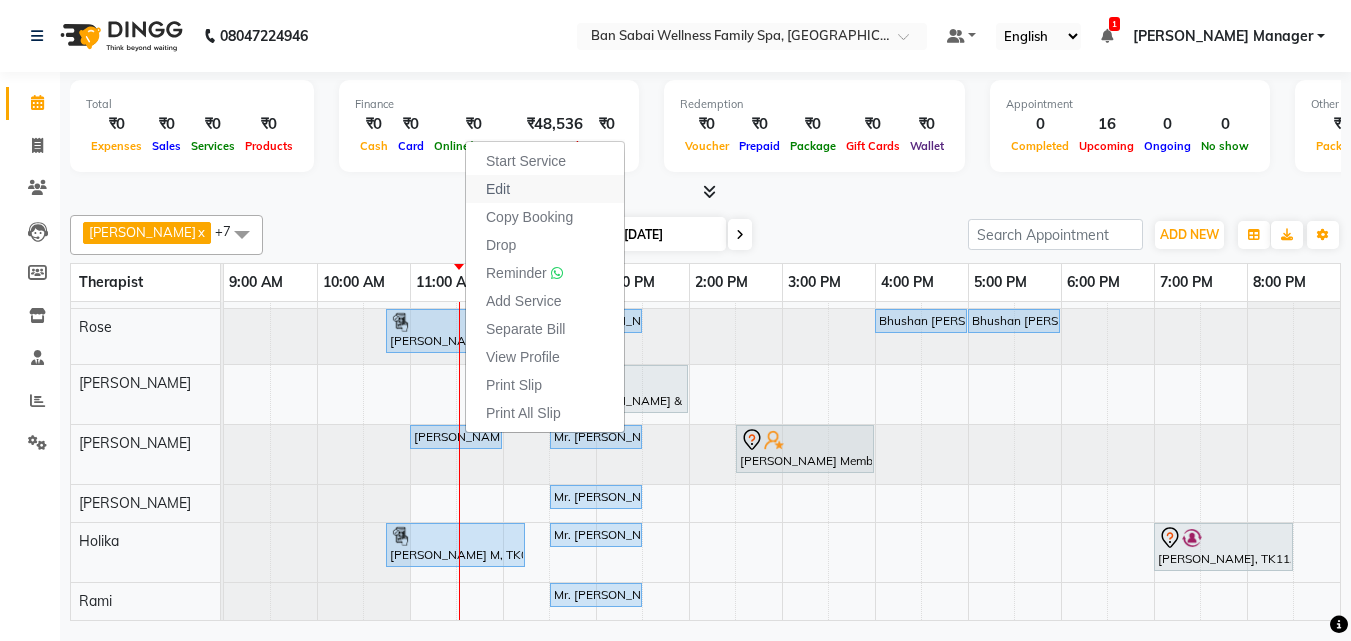 select on "tentative" 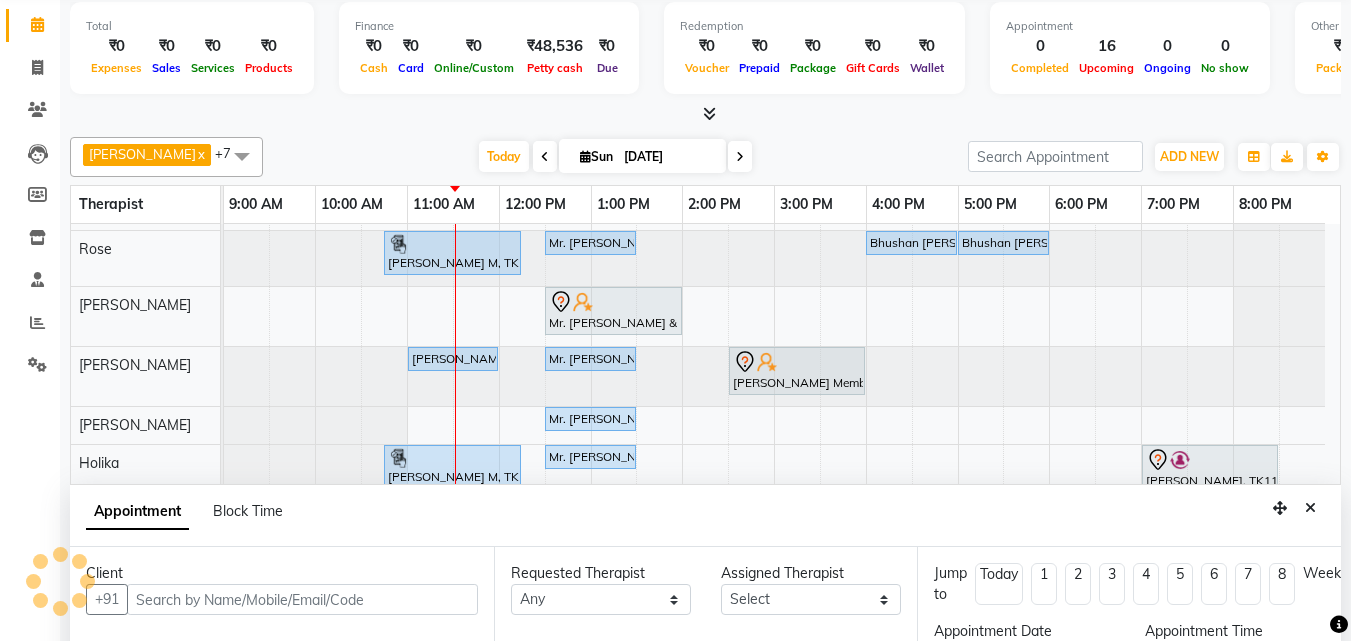 type on "[DATE]" 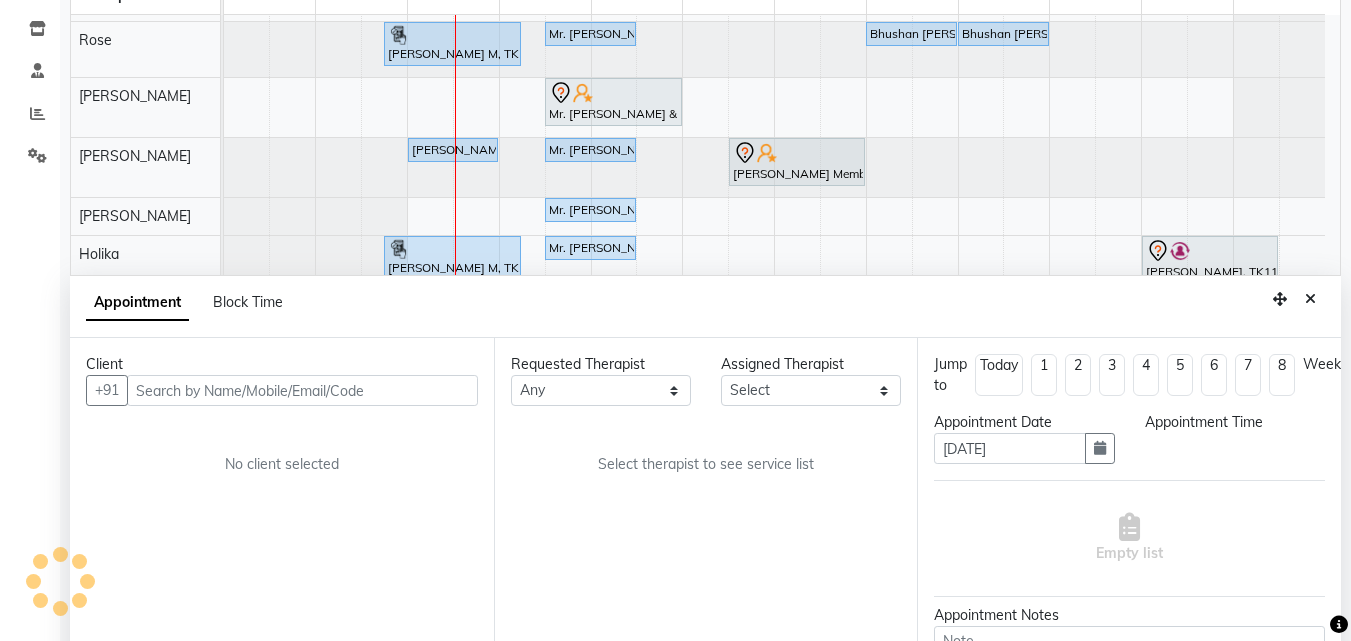 select on "upcoming" 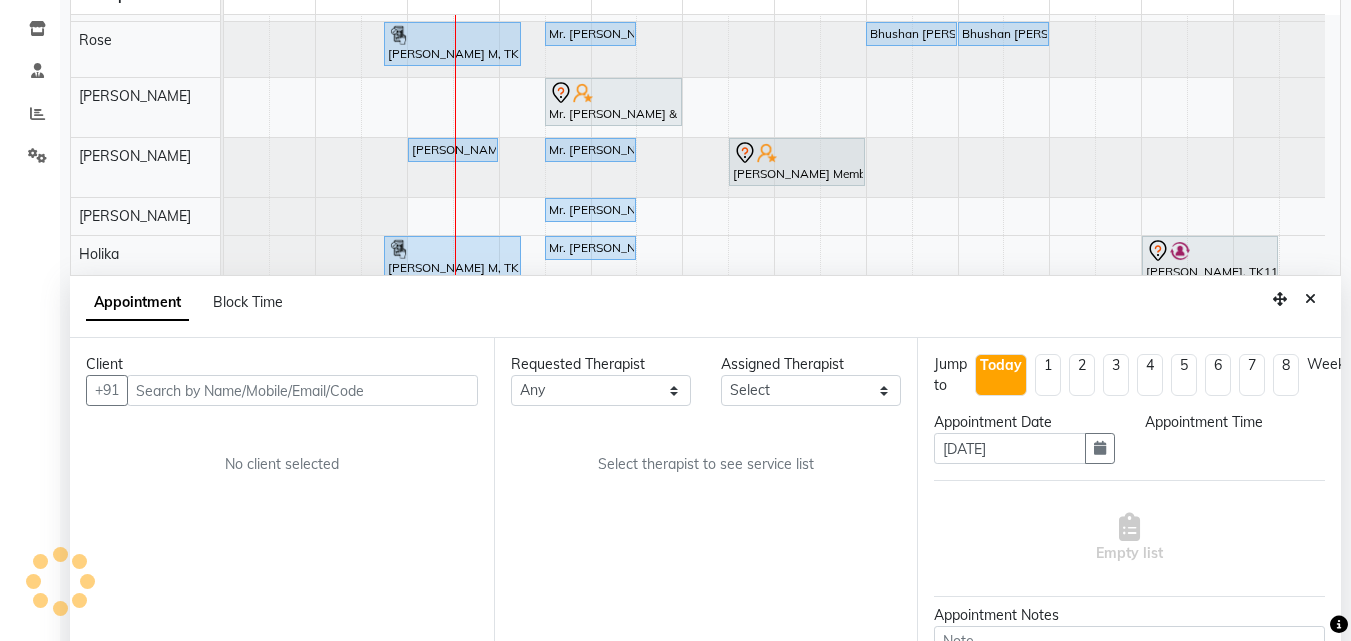 scroll, scrollTop: 357, scrollLeft: 0, axis: vertical 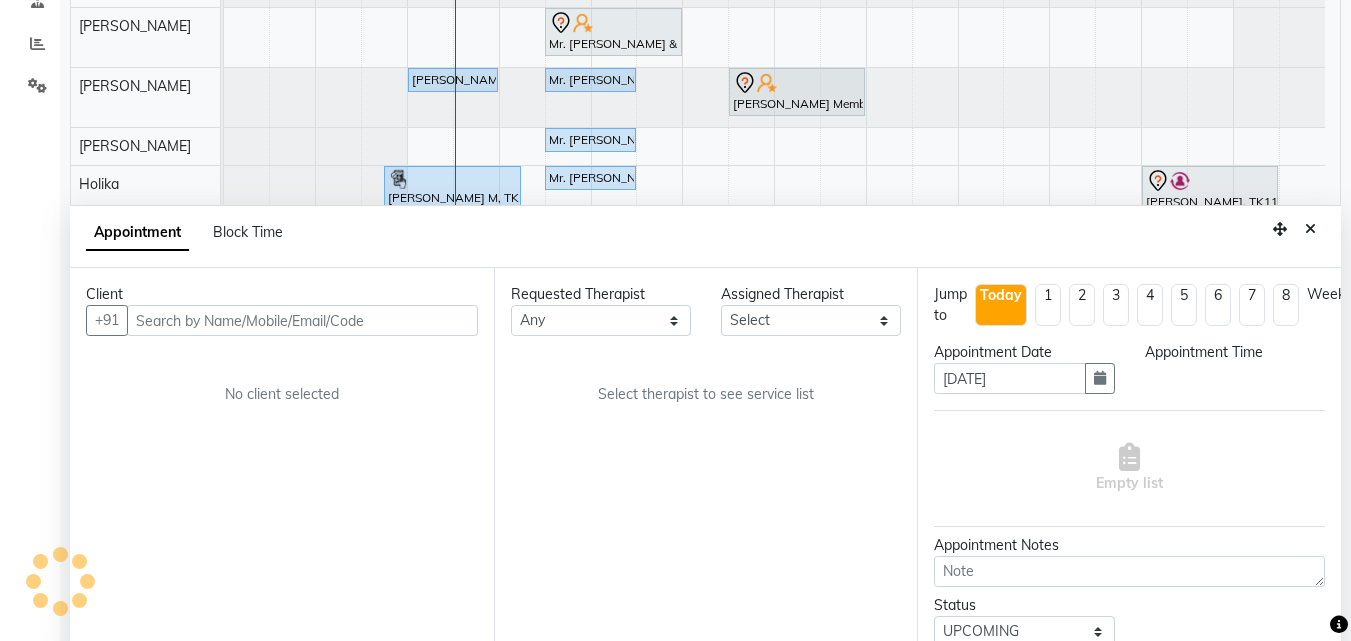 select on "78176" 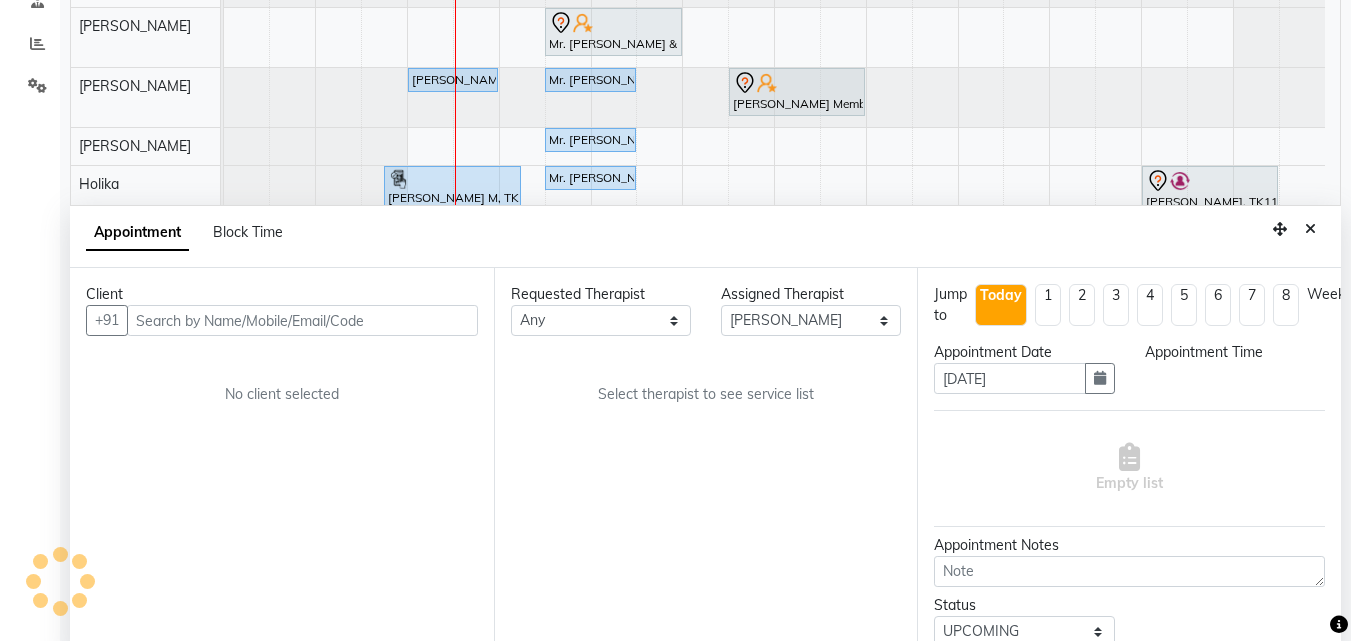 select on "660" 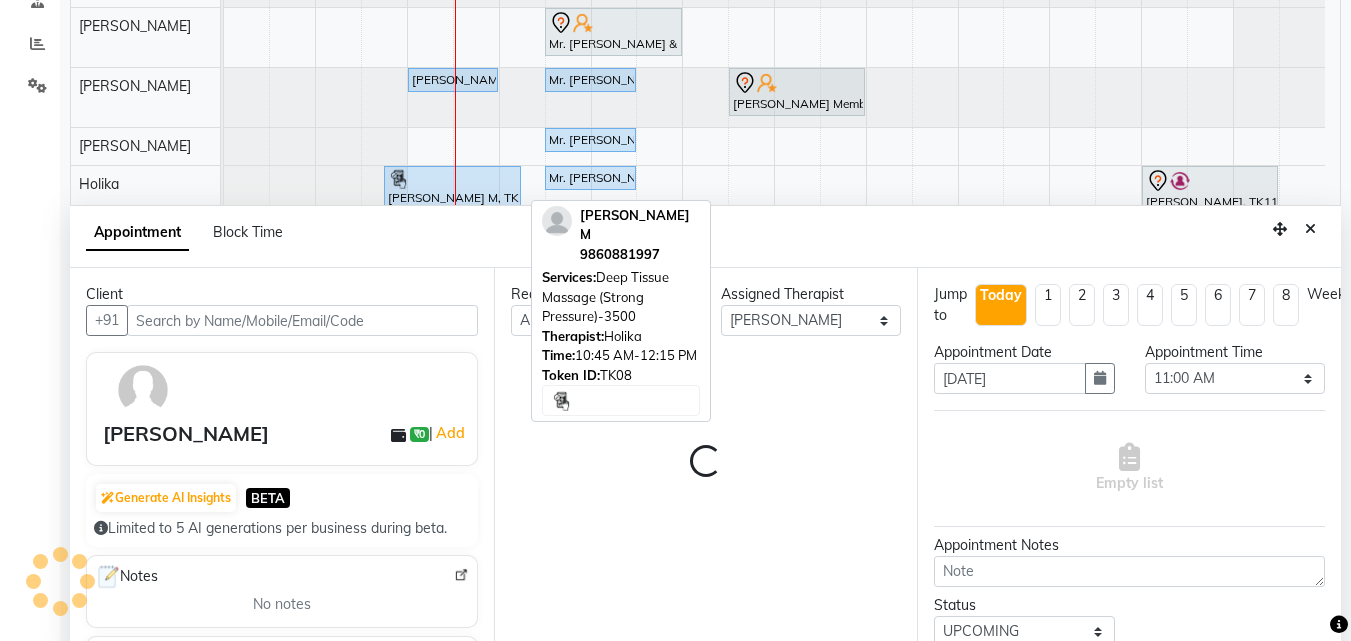 select on "4132" 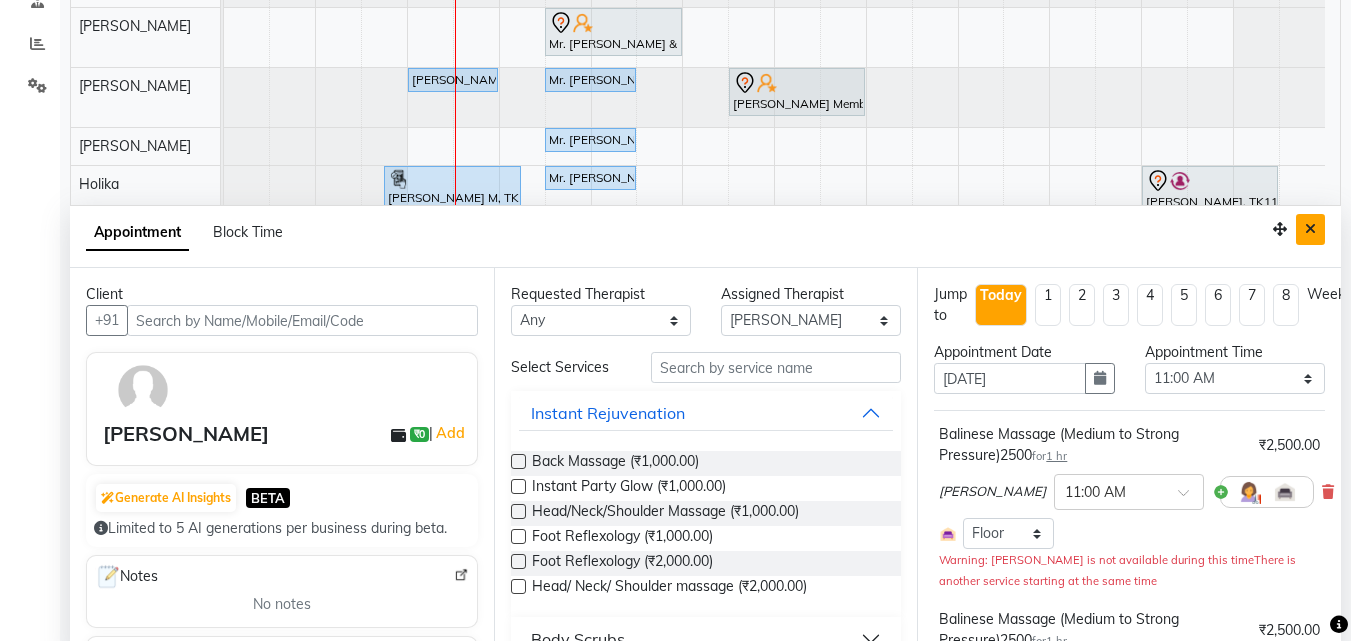 click at bounding box center [1310, 229] 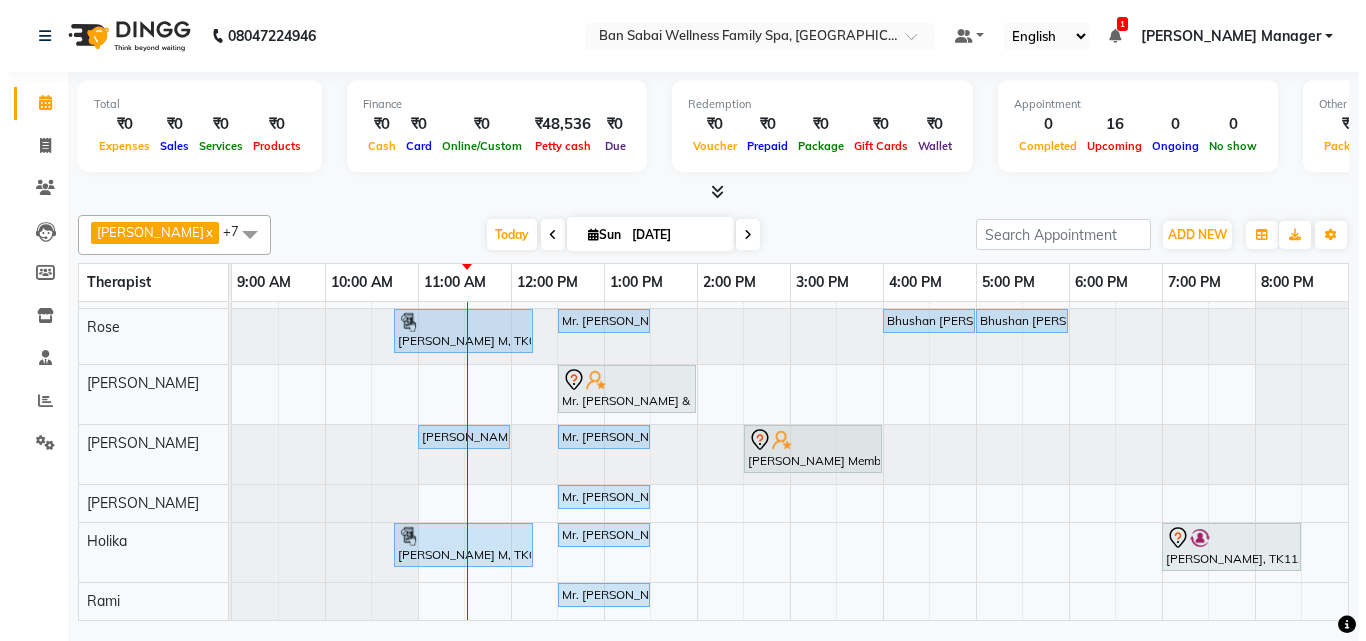 scroll, scrollTop: 0, scrollLeft: 0, axis: both 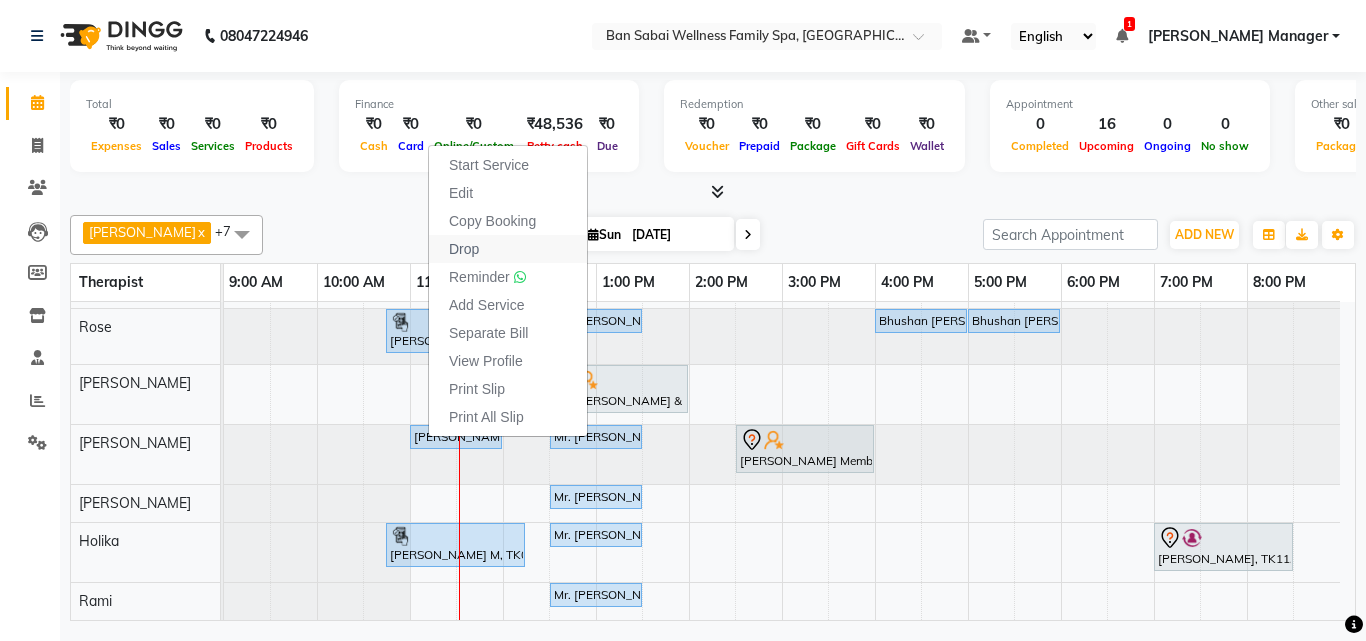 click on "Drop" at bounding box center [464, 249] 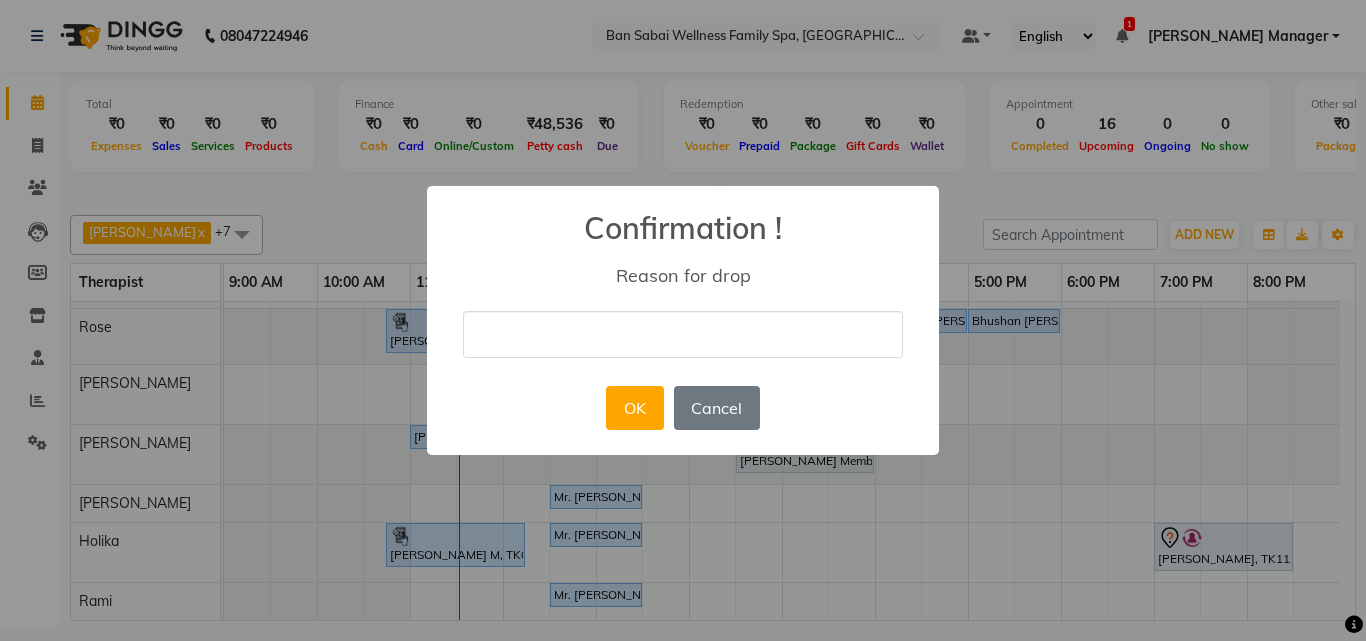 drag, startPoint x: 604, startPoint y: 327, endPoint x: 594, endPoint y: 344, distance: 19.723083 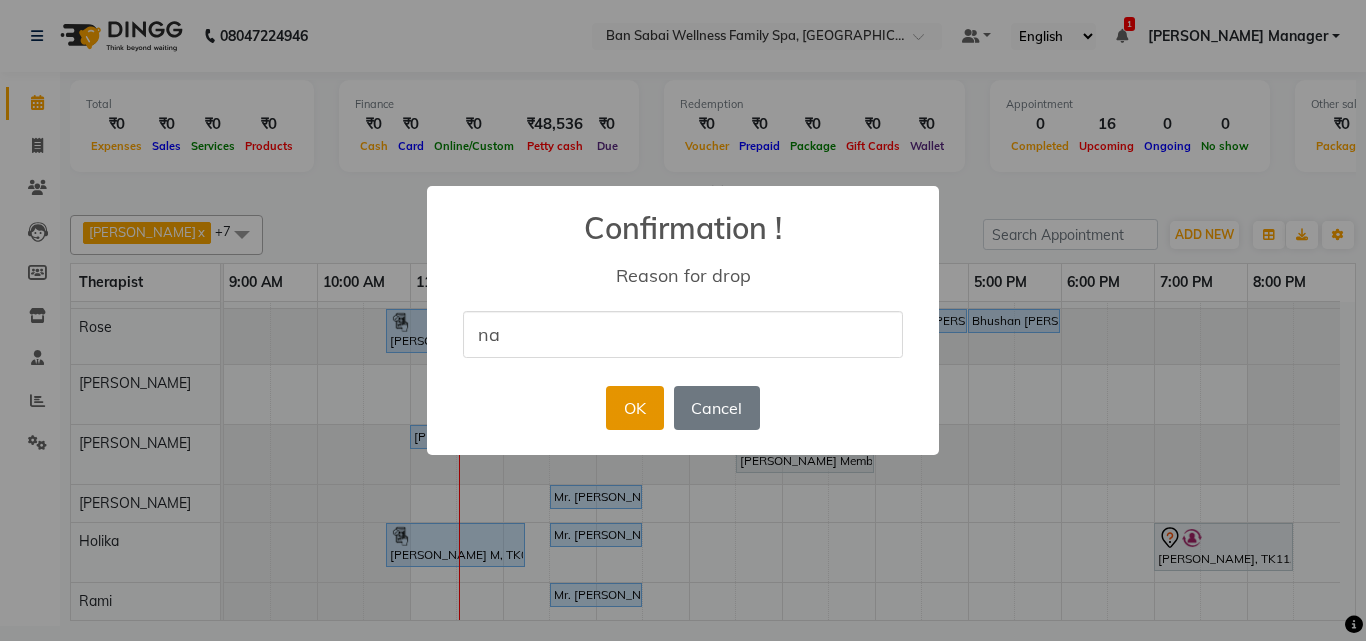 click on "OK" at bounding box center (634, 408) 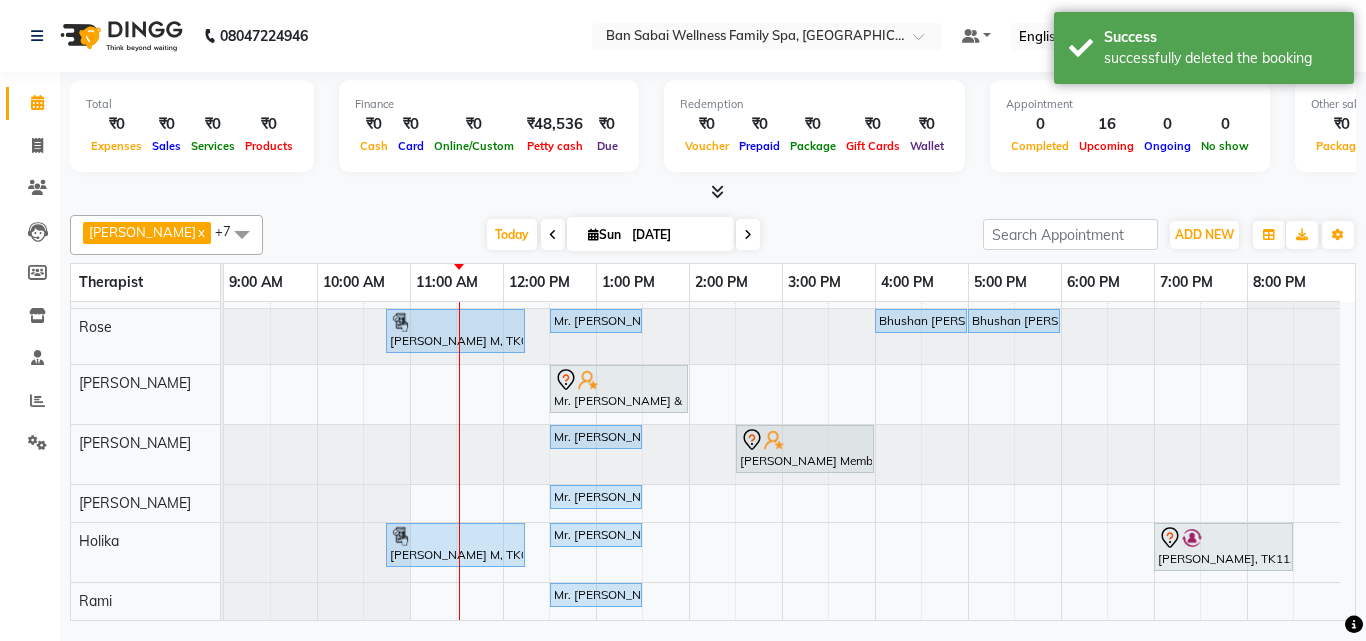scroll, scrollTop: 0, scrollLeft: 0, axis: both 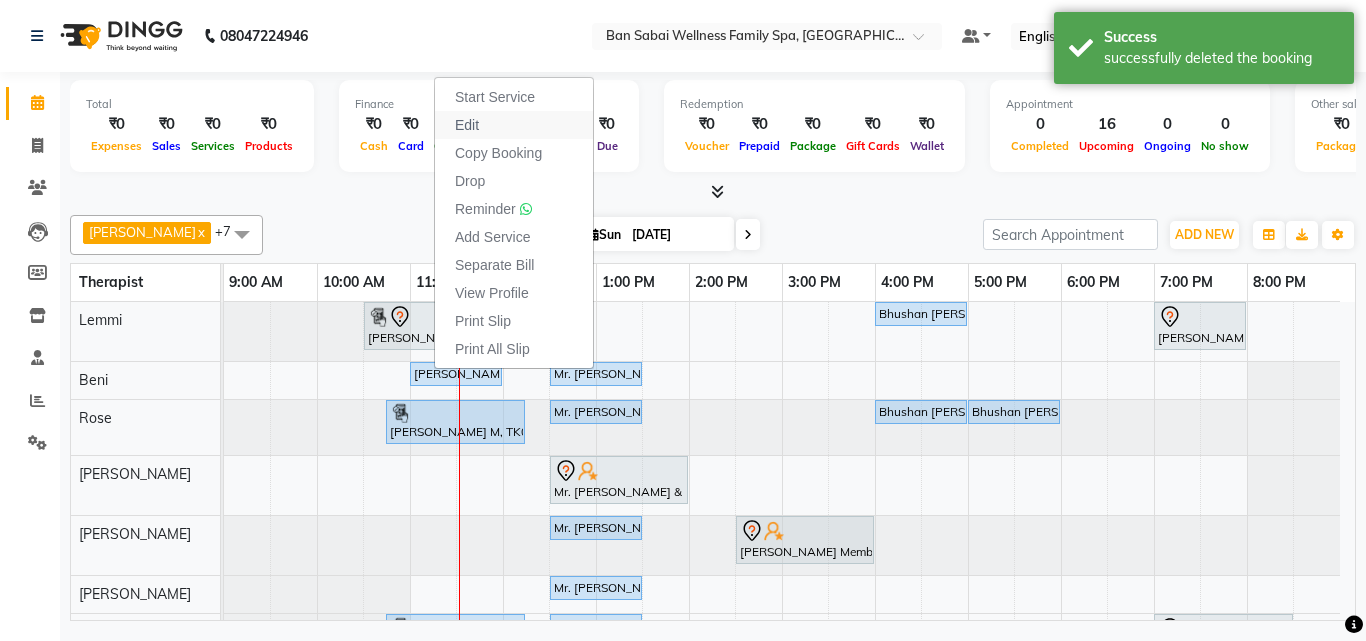 click on "Edit" at bounding box center (514, 125) 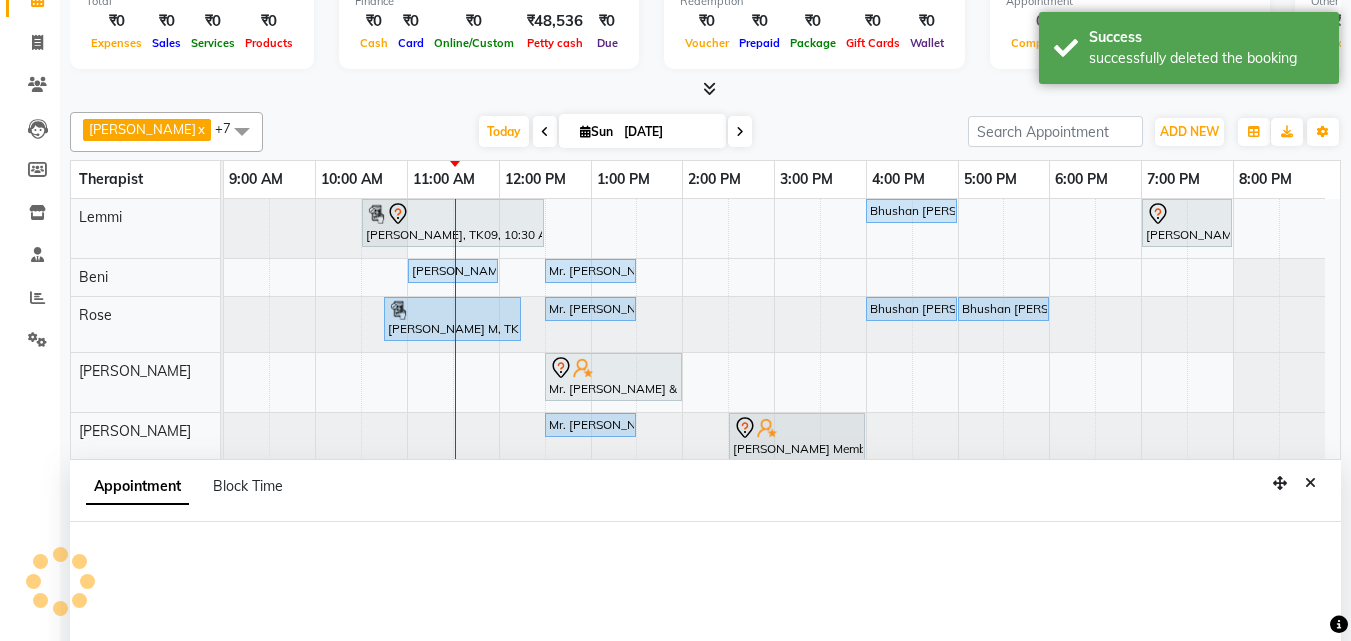 select on "tentative" 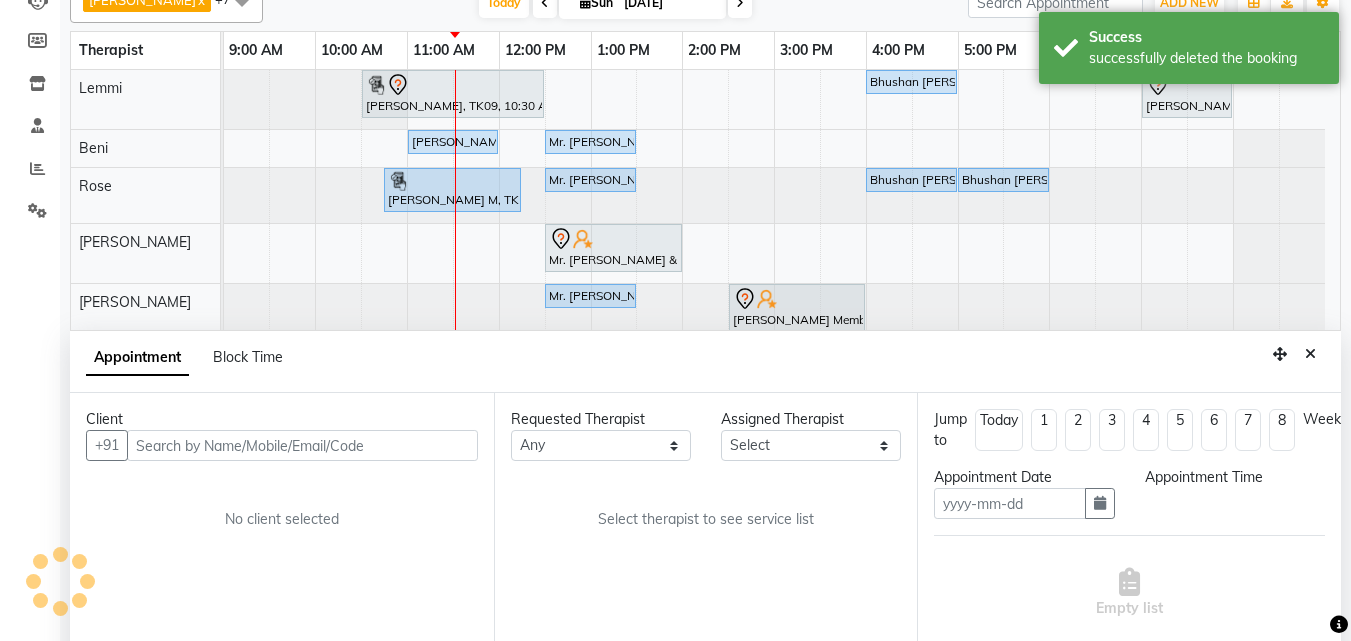 scroll, scrollTop: 377, scrollLeft: 0, axis: vertical 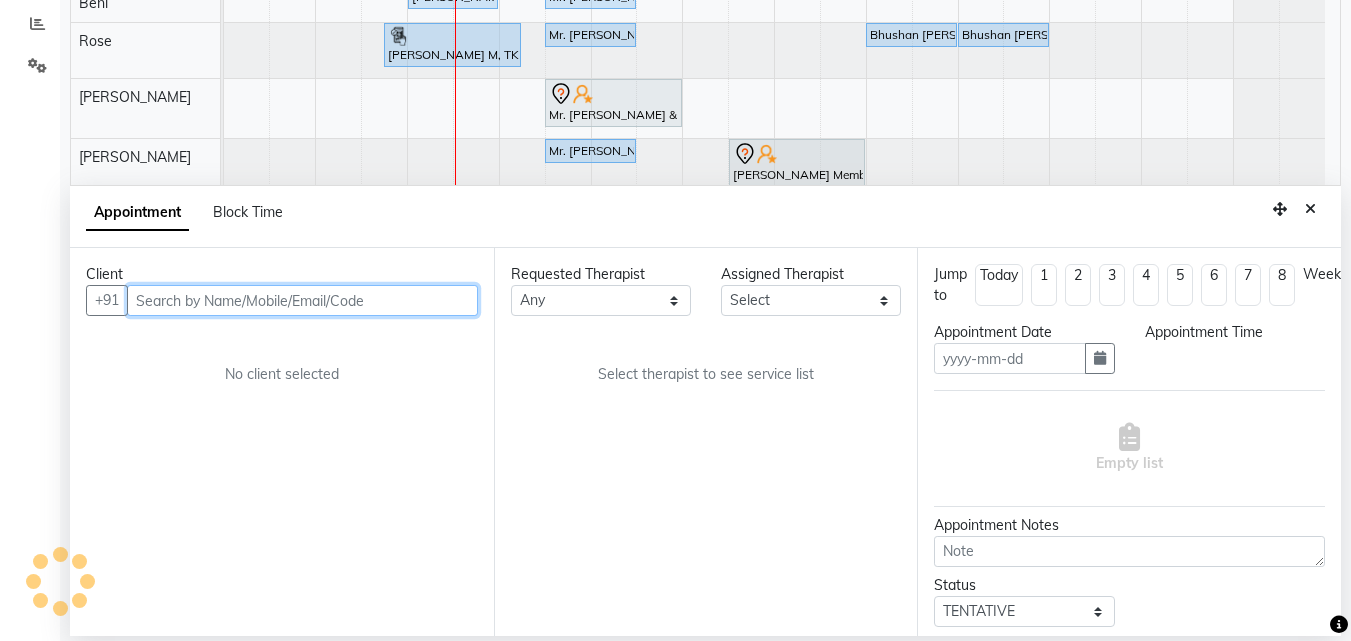 type on "[DATE]" 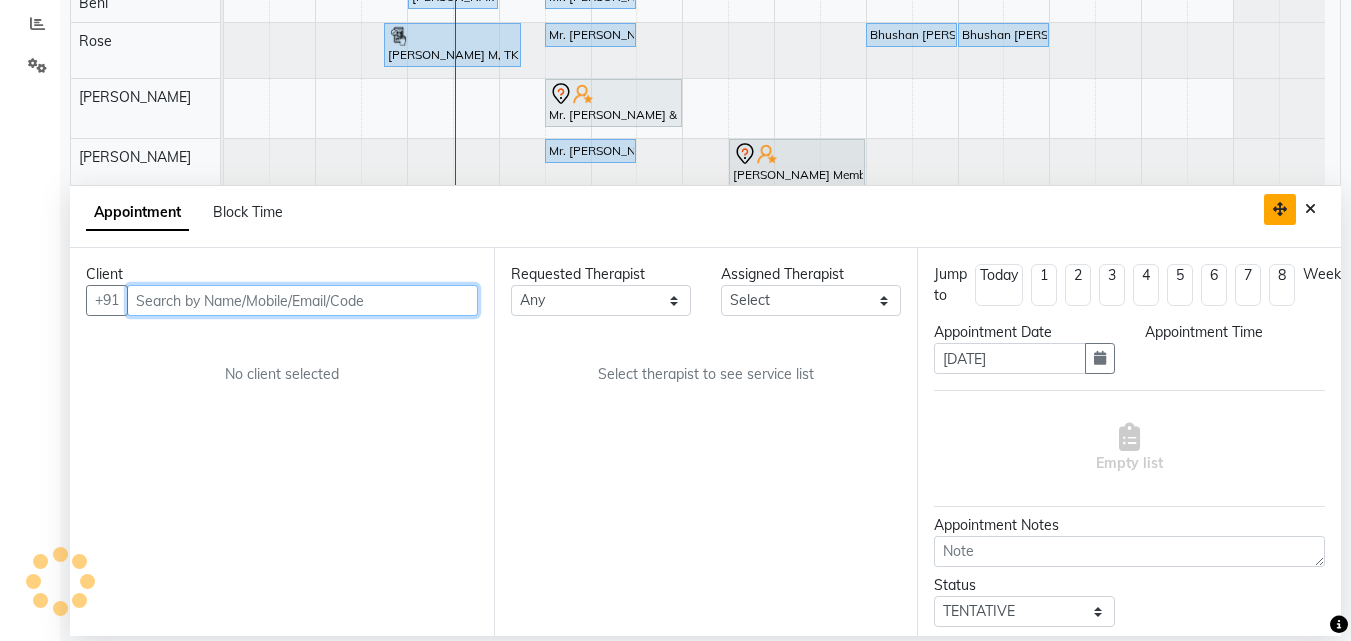 select on "upcoming" 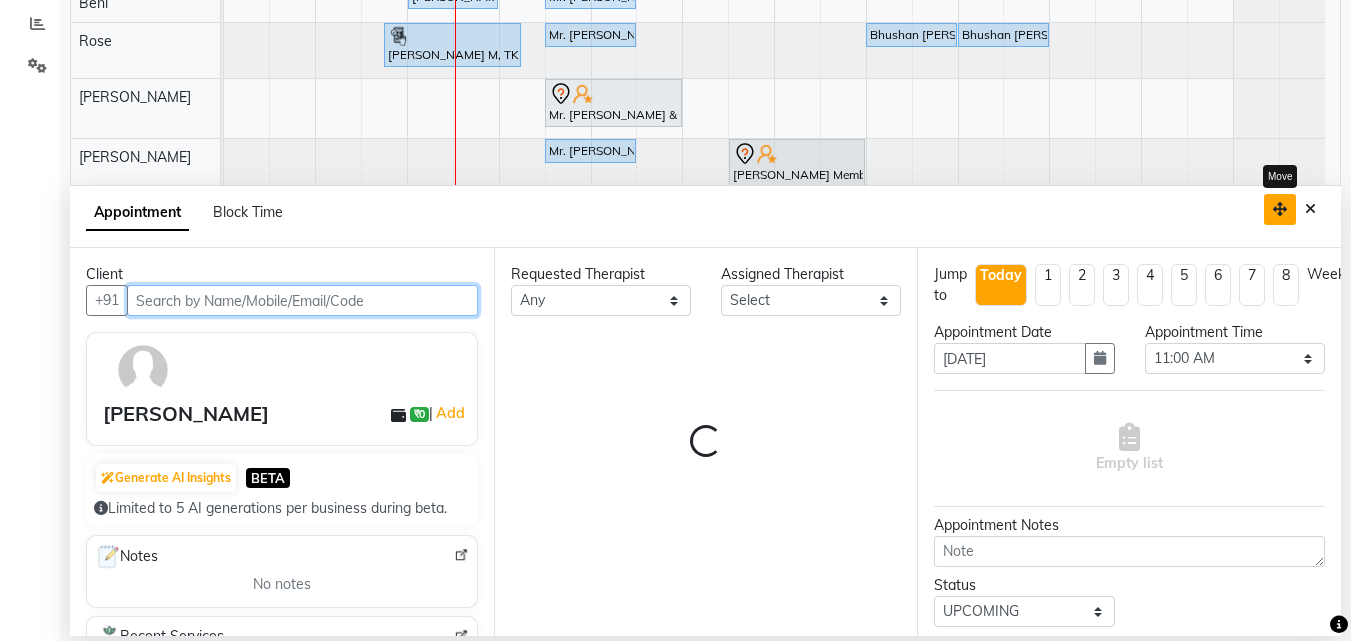 select on "78154" 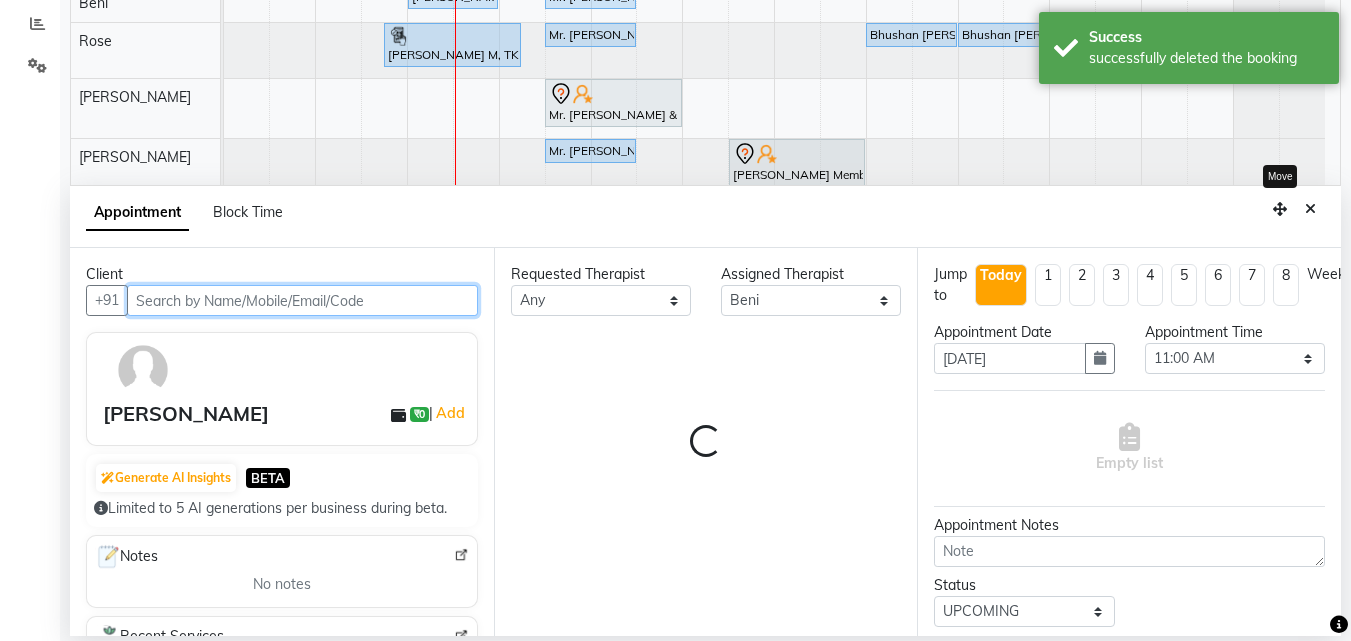 select on "4209" 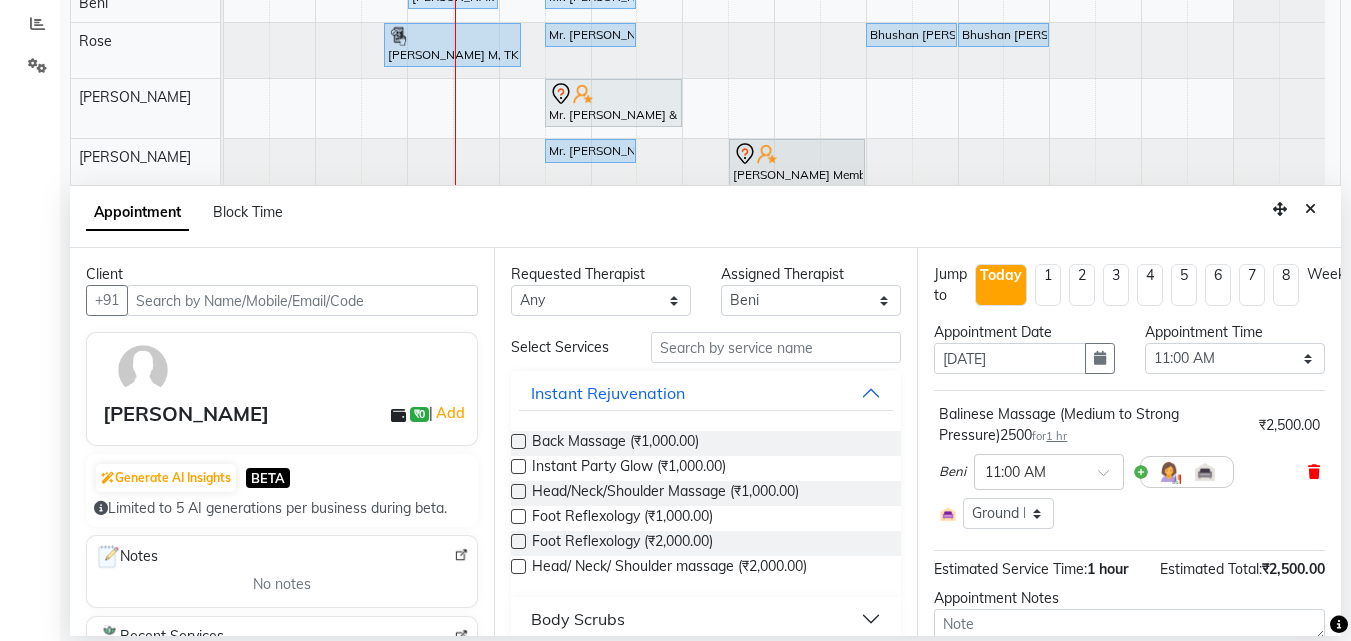 click at bounding box center (1314, 472) 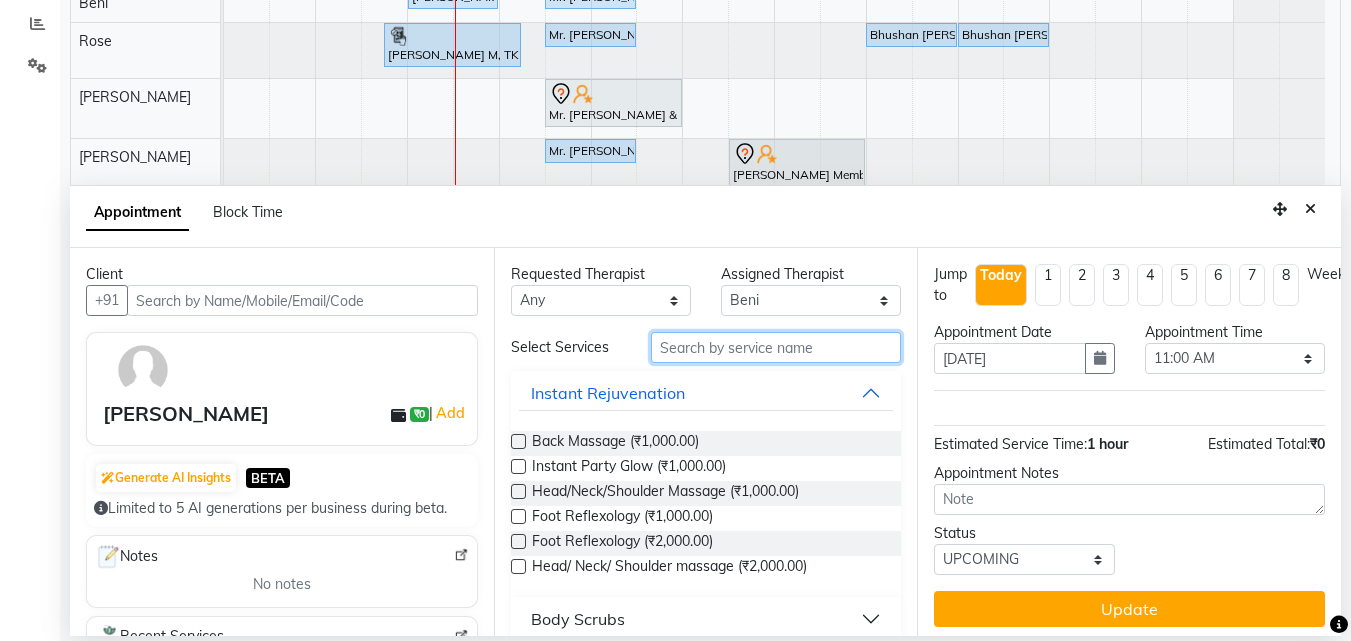 click at bounding box center (776, 347) 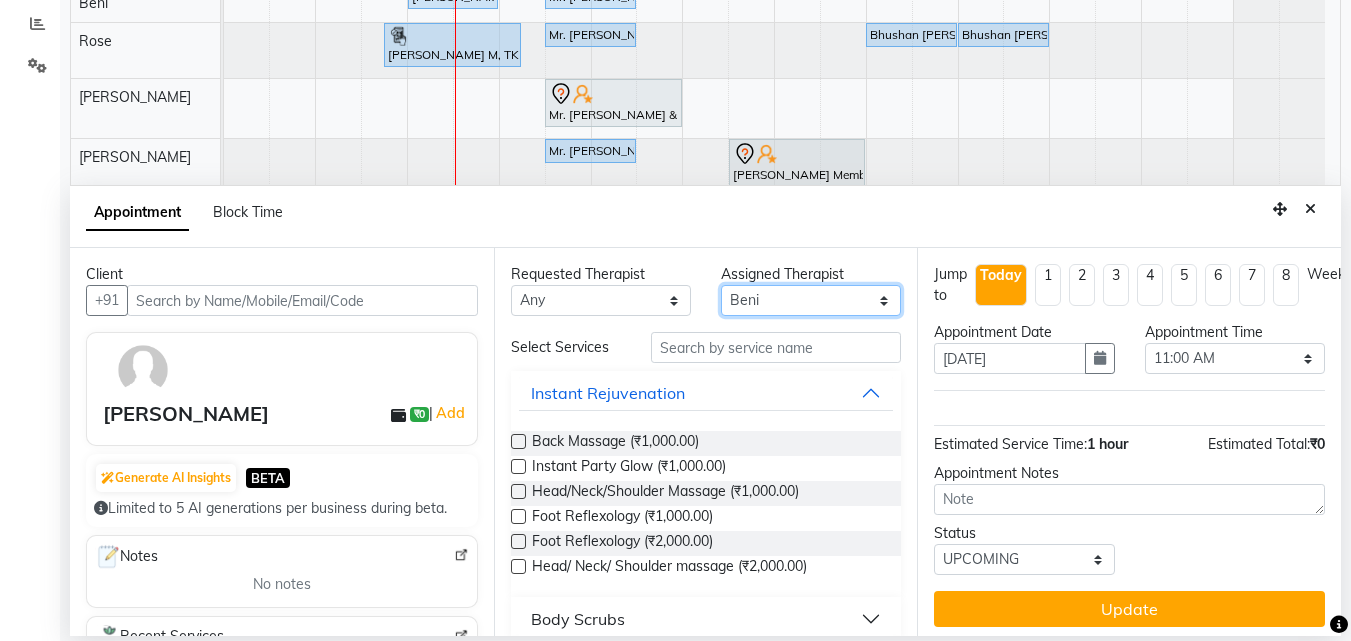 click on "Select Ashim Beni Ellie  Holika Juliet  Lemmi Rami Rinsit Ronra Ripa Rose" at bounding box center [811, 300] 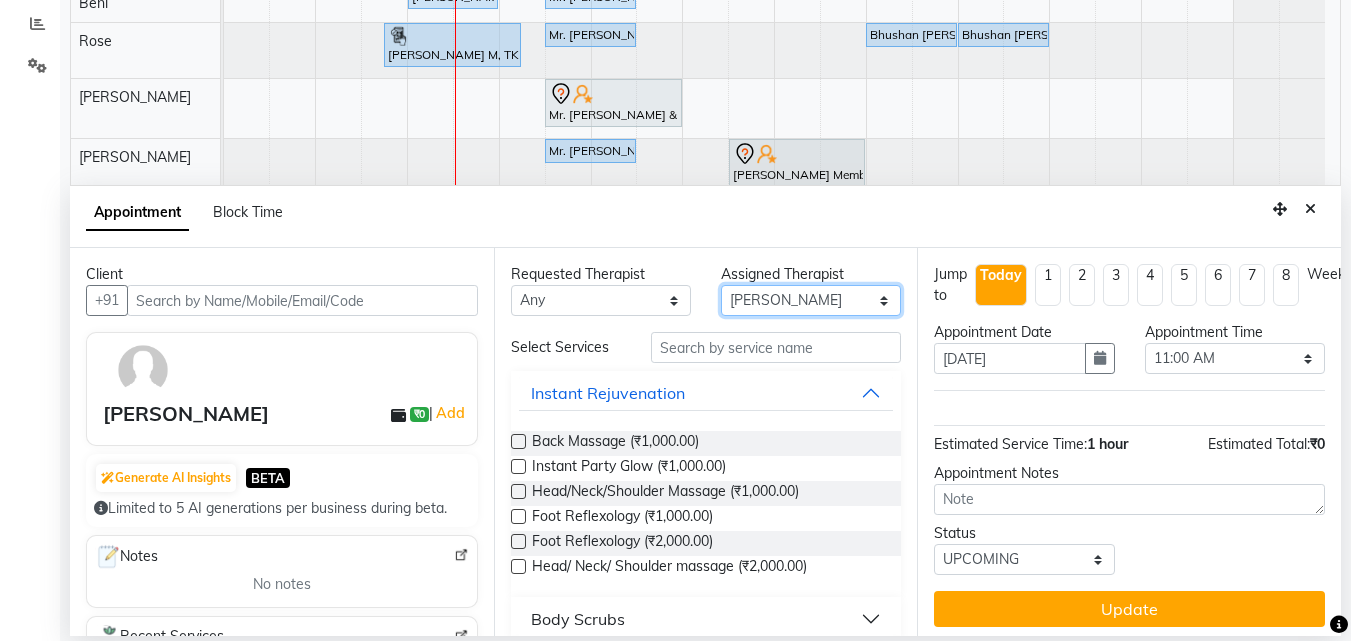 click on "Select Ashim Beni Ellie  Holika Juliet  Lemmi Rami Rinsit Ronra Ripa Rose" at bounding box center (811, 300) 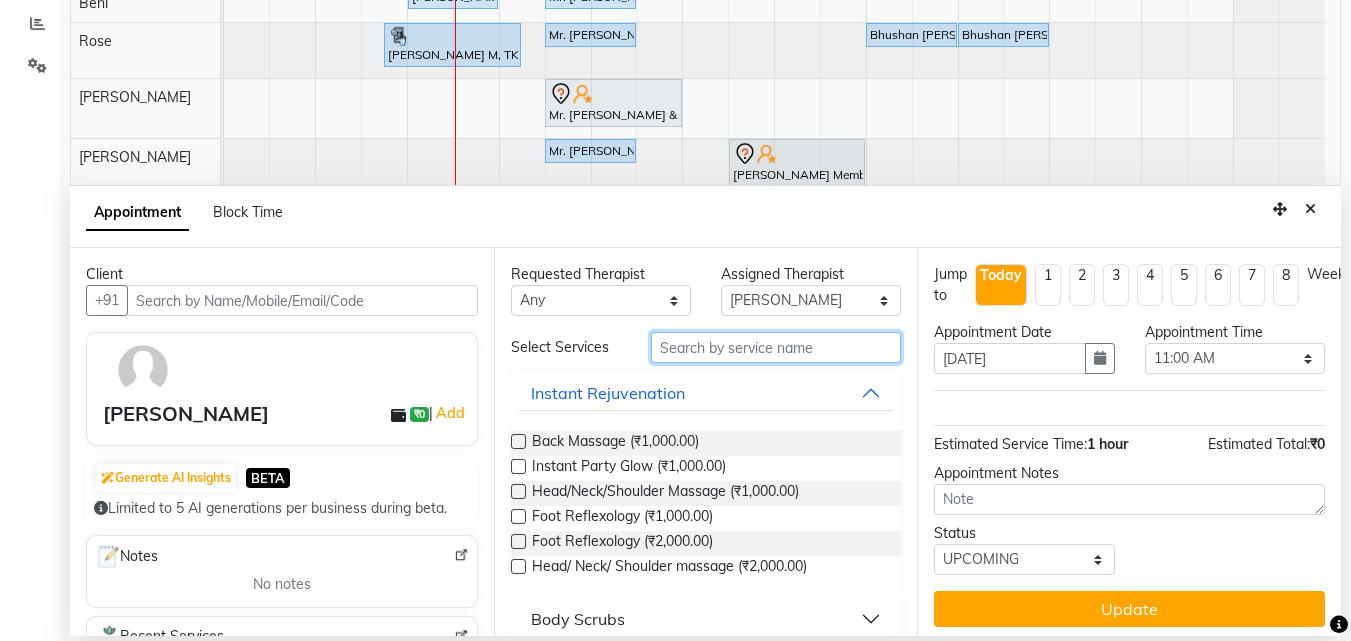 click at bounding box center [776, 347] 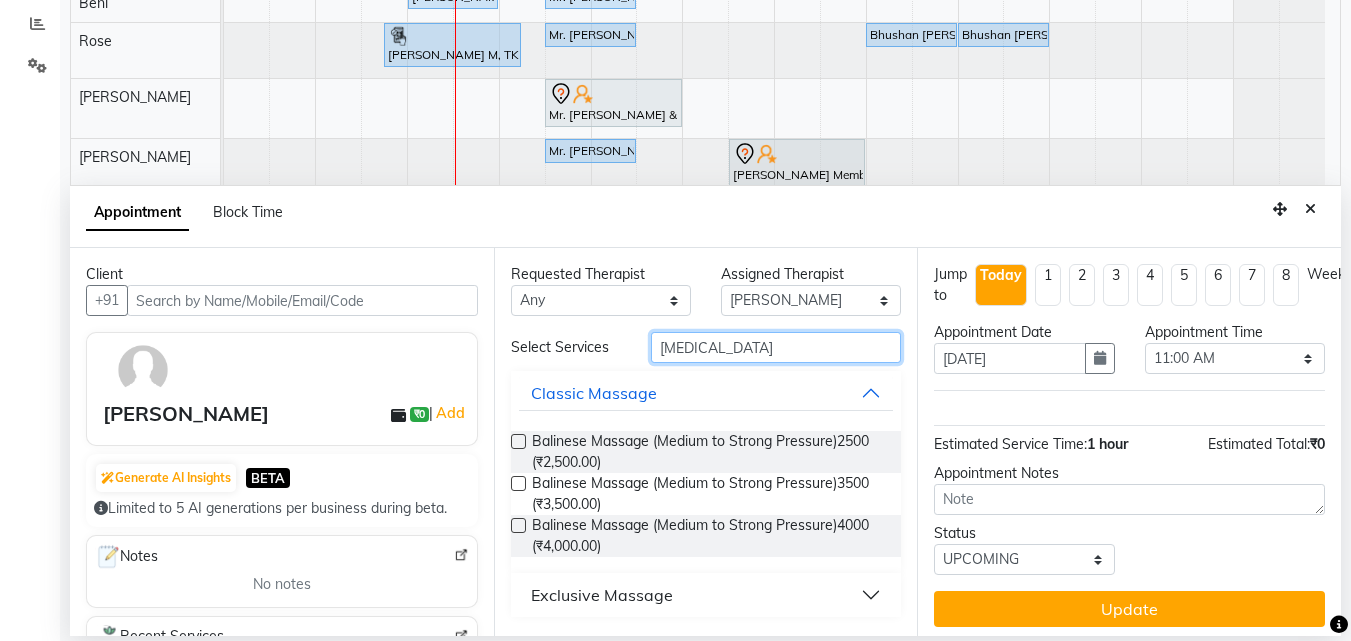 type on "bal" 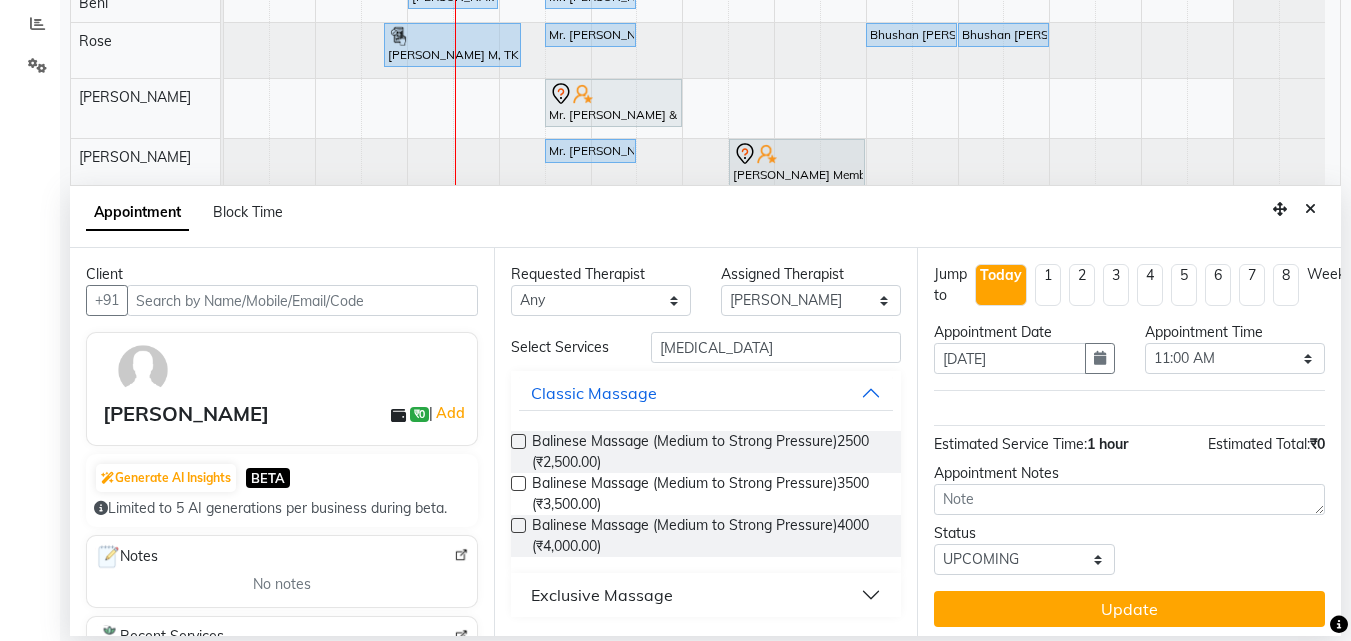 click at bounding box center (518, 483) 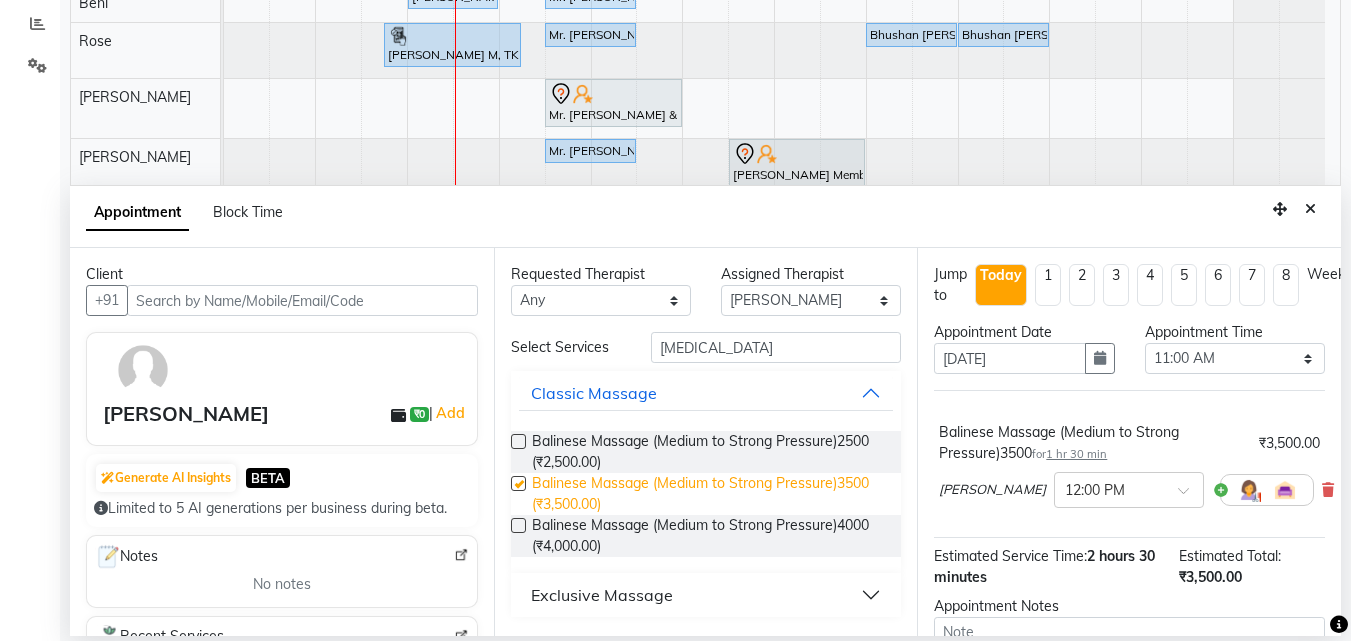 checkbox on "false" 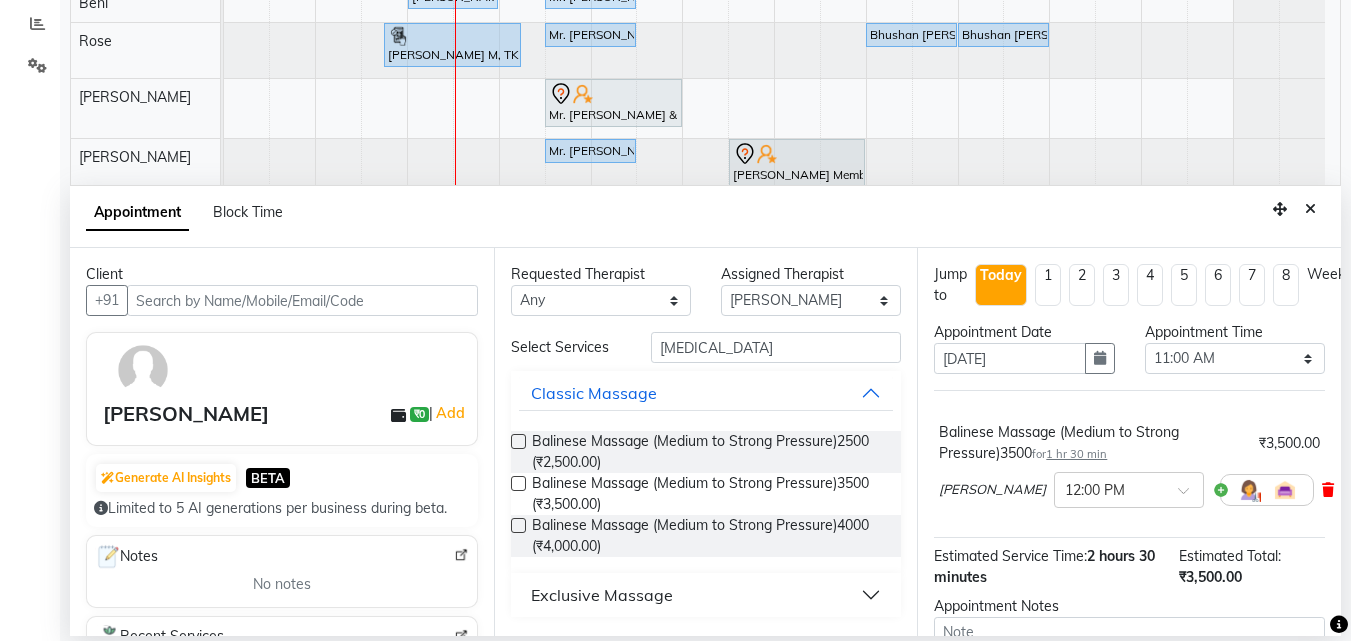 click at bounding box center (1328, 490) 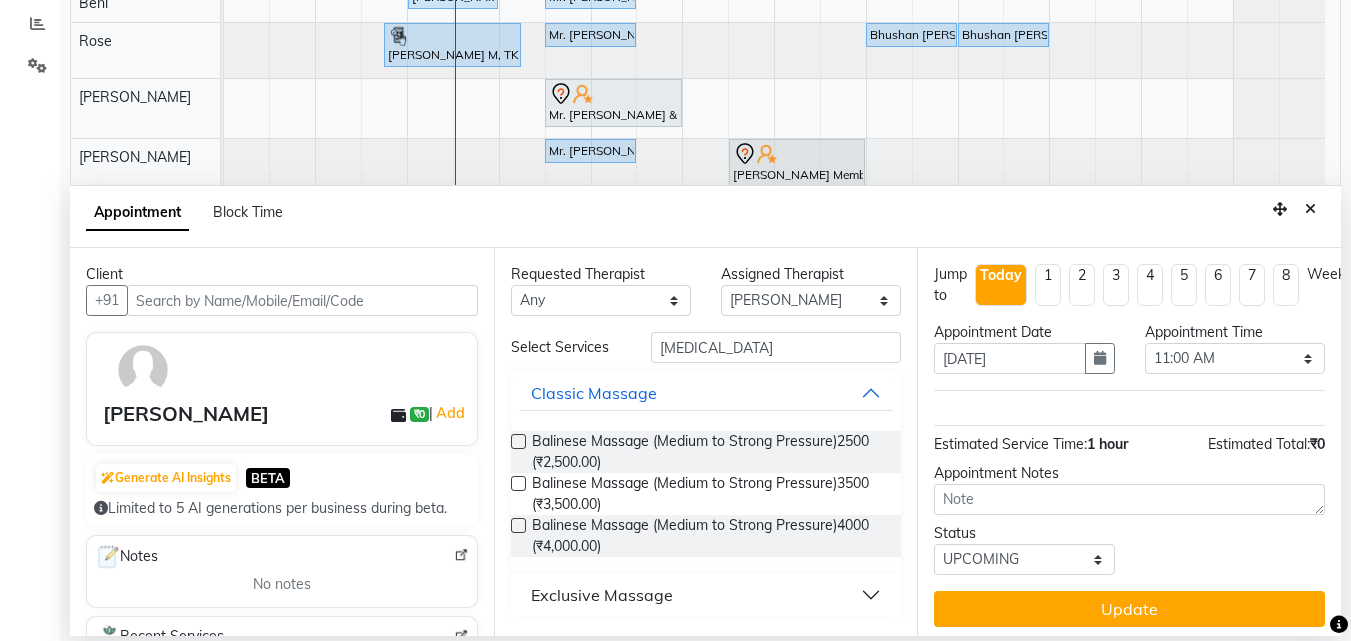 click at bounding box center [518, 441] 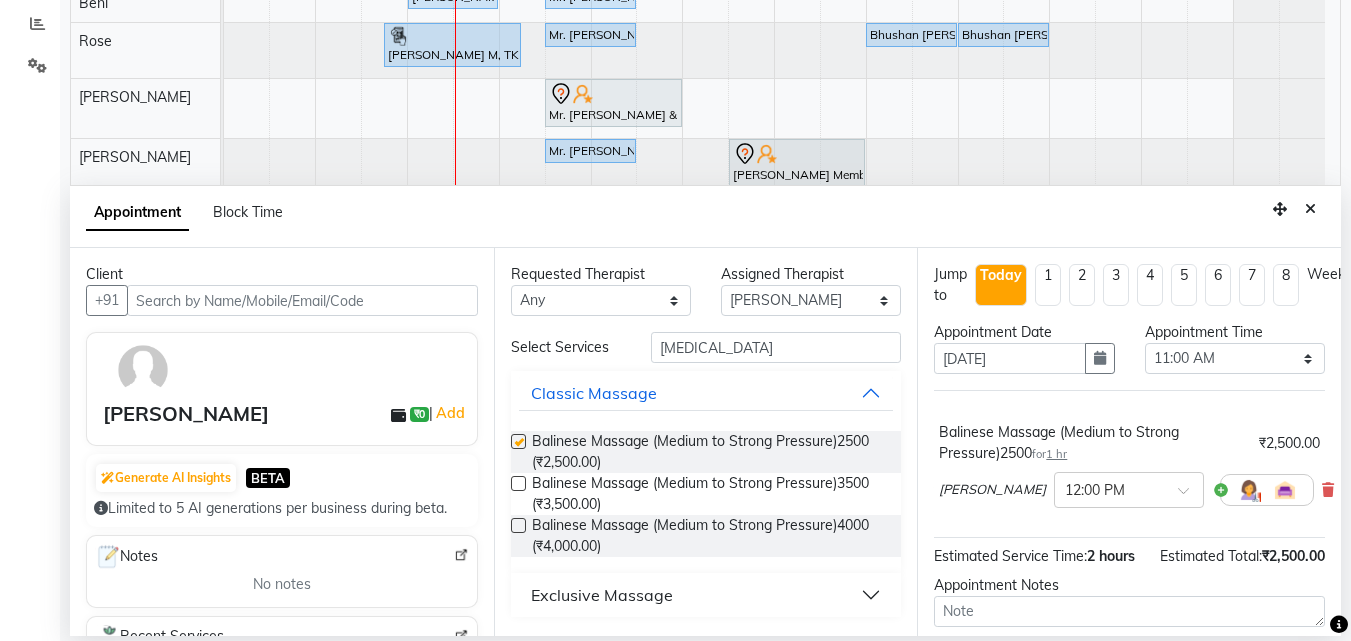 checkbox on "false" 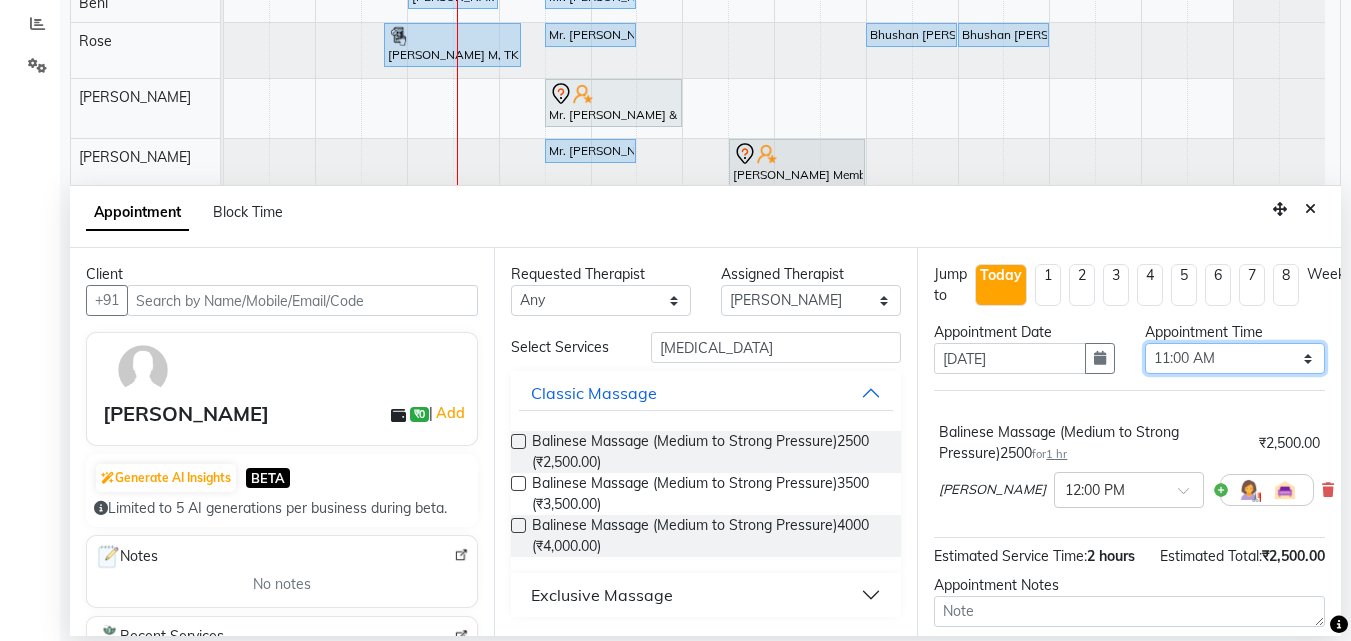 click on "Select 10:00 AM 10:05 AM 10:10 AM 10:15 AM 10:20 AM 10:25 AM 10:30 AM 10:35 AM 10:40 AM 10:45 AM 10:50 AM 10:55 AM 11:00 AM 11:05 AM 11:10 AM 11:15 AM 11:20 AM 11:25 AM 11:30 AM 11:35 AM 11:40 AM 11:45 AM 11:50 AM 11:55 AM 12:00 PM 12:05 PM 12:10 PM 12:15 PM 12:20 PM 12:25 PM 12:30 PM 12:35 PM 12:40 PM 12:45 PM 12:50 PM 12:55 PM 01:00 PM 01:05 PM 01:10 PM 01:15 PM 01:20 PM 01:25 PM 01:30 PM 01:35 PM 01:40 PM 01:45 PM 01:50 PM 01:55 PM 02:00 PM 02:05 PM 02:10 PM 02:15 PM 02:20 PM 02:25 PM 02:30 PM 02:35 PM 02:40 PM 02:45 PM 02:50 PM 02:55 PM 03:00 PM 03:05 PM 03:10 PM 03:15 PM 03:20 PM 03:25 PM 03:30 PM 03:35 PM 03:40 PM 03:45 PM 03:50 PM 03:55 PM 04:00 PM 04:05 PM 04:10 PM 04:15 PM 04:20 PM 04:25 PM 04:30 PM 04:35 PM 04:40 PM 04:45 PM 04:50 PM 04:55 PM 05:00 PM 05:05 PM 05:10 PM 05:15 PM 05:20 PM 05:25 PM 05:30 PM 05:35 PM 05:40 PM 05:45 PM 05:50 PM 05:55 PM 06:00 PM 06:05 PM 06:10 PM 06:15 PM 06:20 PM 06:25 PM 06:30 PM 06:35 PM 06:40 PM 06:45 PM 06:50 PM 06:55 PM 07:00 PM 07:05 PM 07:10 PM 07:15 PM 07:20 PM" at bounding box center [1235, 358] 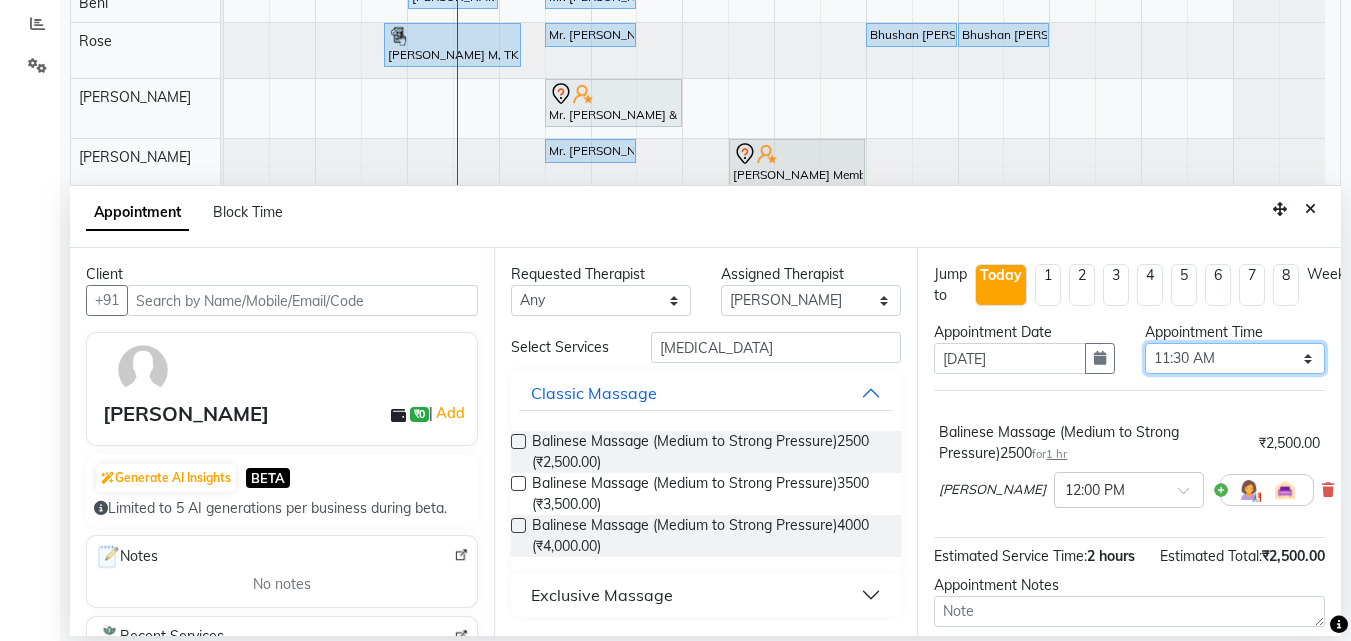 click on "Select 10:00 AM 10:05 AM 10:10 AM 10:15 AM 10:20 AM 10:25 AM 10:30 AM 10:35 AM 10:40 AM 10:45 AM 10:50 AM 10:55 AM 11:00 AM 11:05 AM 11:10 AM 11:15 AM 11:20 AM 11:25 AM 11:30 AM 11:35 AM 11:40 AM 11:45 AM 11:50 AM 11:55 AM 12:00 PM 12:05 PM 12:10 PM 12:15 PM 12:20 PM 12:25 PM 12:30 PM 12:35 PM 12:40 PM 12:45 PM 12:50 PM 12:55 PM 01:00 PM 01:05 PM 01:10 PM 01:15 PM 01:20 PM 01:25 PM 01:30 PM 01:35 PM 01:40 PM 01:45 PM 01:50 PM 01:55 PM 02:00 PM 02:05 PM 02:10 PM 02:15 PM 02:20 PM 02:25 PM 02:30 PM 02:35 PM 02:40 PM 02:45 PM 02:50 PM 02:55 PM 03:00 PM 03:05 PM 03:10 PM 03:15 PM 03:20 PM 03:25 PM 03:30 PM 03:35 PM 03:40 PM 03:45 PM 03:50 PM 03:55 PM 04:00 PM 04:05 PM 04:10 PM 04:15 PM 04:20 PM 04:25 PM 04:30 PM 04:35 PM 04:40 PM 04:45 PM 04:50 PM 04:55 PM 05:00 PM 05:05 PM 05:10 PM 05:15 PM 05:20 PM 05:25 PM 05:30 PM 05:35 PM 05:40 PM 05:45 PM 05:50 PM 05:55 PM 06:00 PM 06:05 PM 06:10 PM 06:15 PM 06:20 PM 06:25 PM 06:30 PM 06:35 PM 06:40 PM 06:45 PM 06:50 PM 06:55 PM 07:00 PM 07:05 PM 07:10 PM 07:15 PM 07:20 PM" at bounding box center (1235, 358) 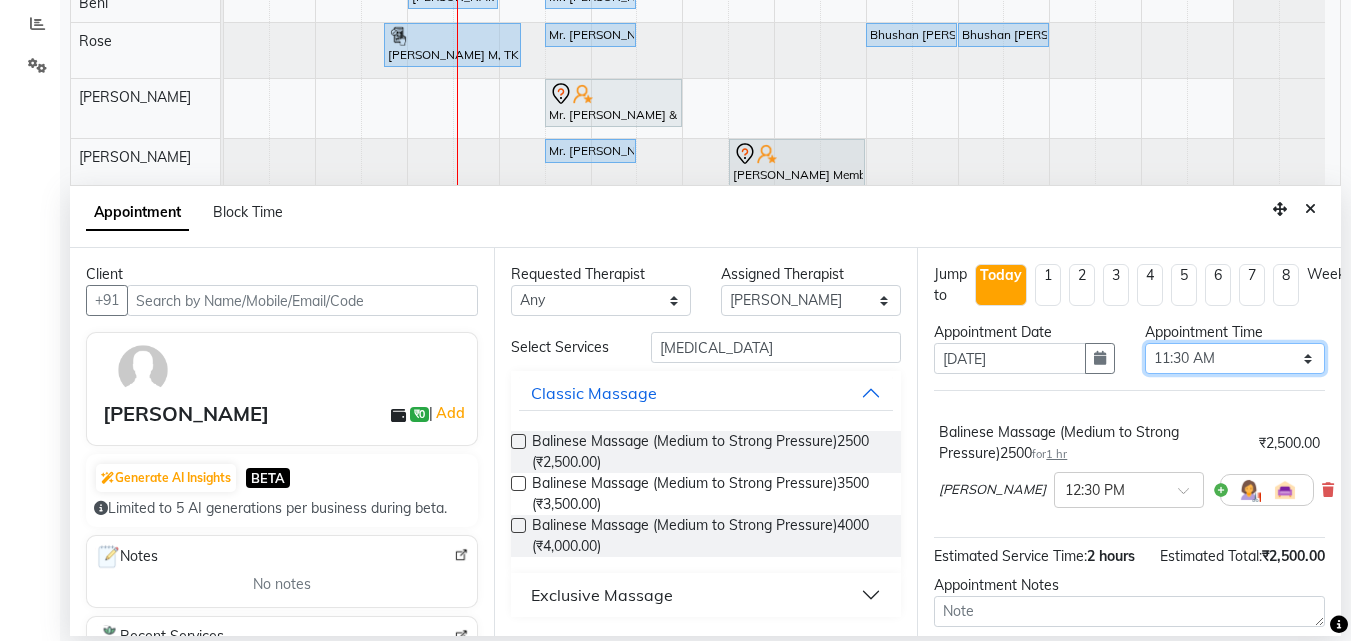 scroll, scrollTop: 155, scrollLeft: 0, axis: vertical 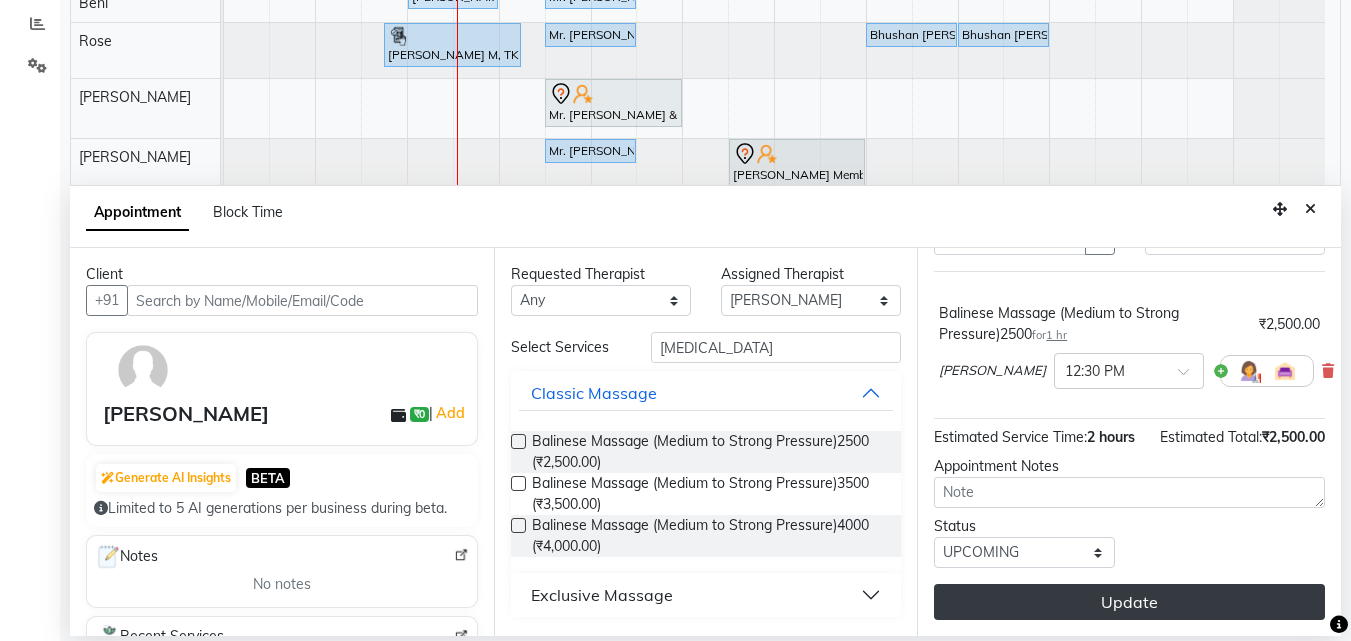 click on "Update" at bounding box center [1129, 602] 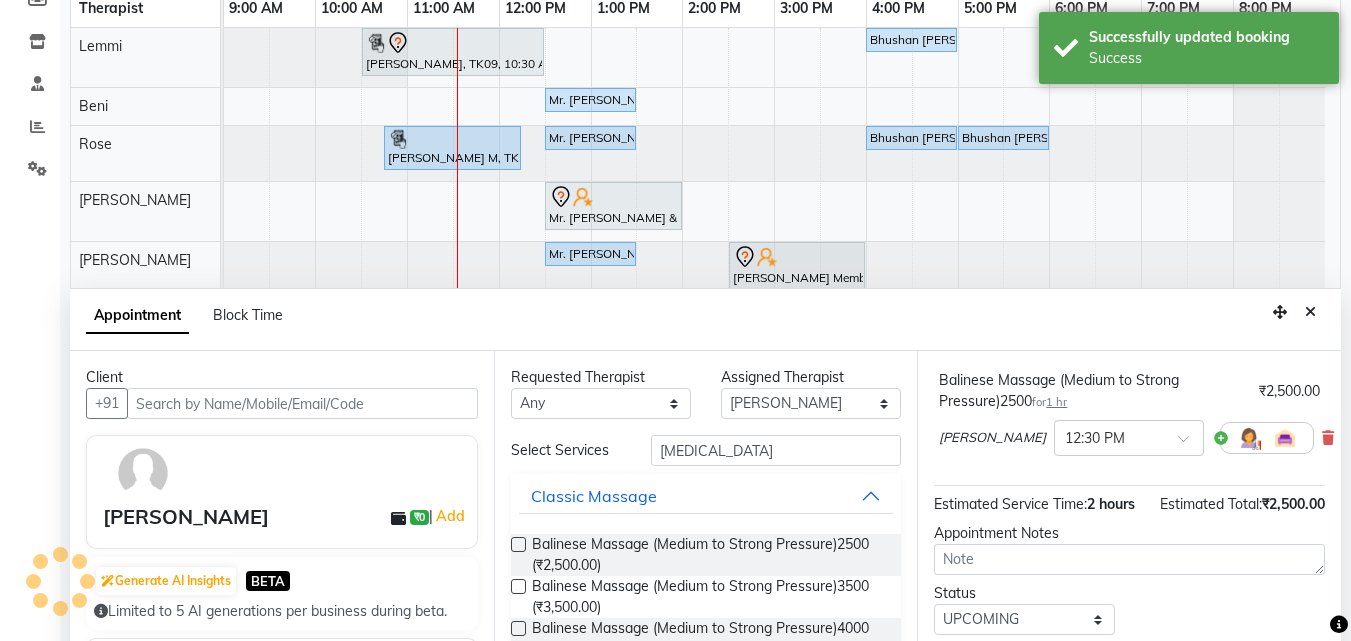 scroll, scrollTop: 0, scrollLeft: 0, axis: both 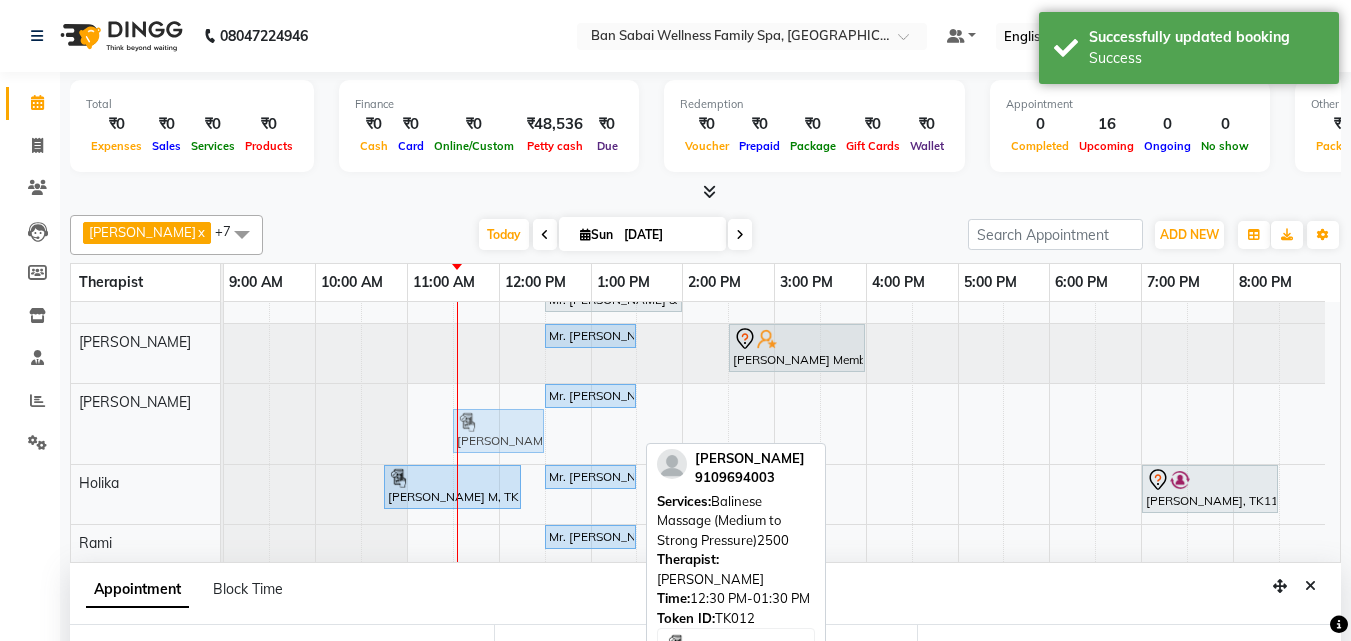 drag, startPoint x: 577, startPoint y: 428, endPoint x: 489, endPoint y: 426, distance: 88.02273 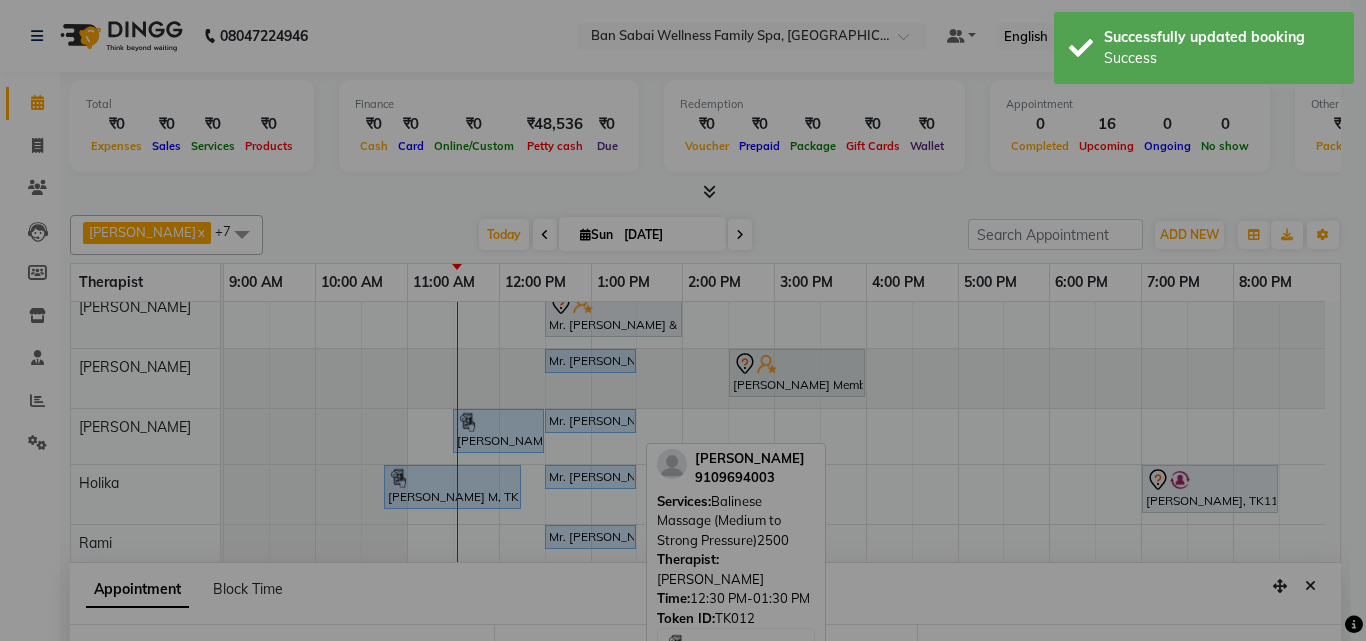 scroll, scrollTop: 167, scrollLeft: 0, axis: vertical 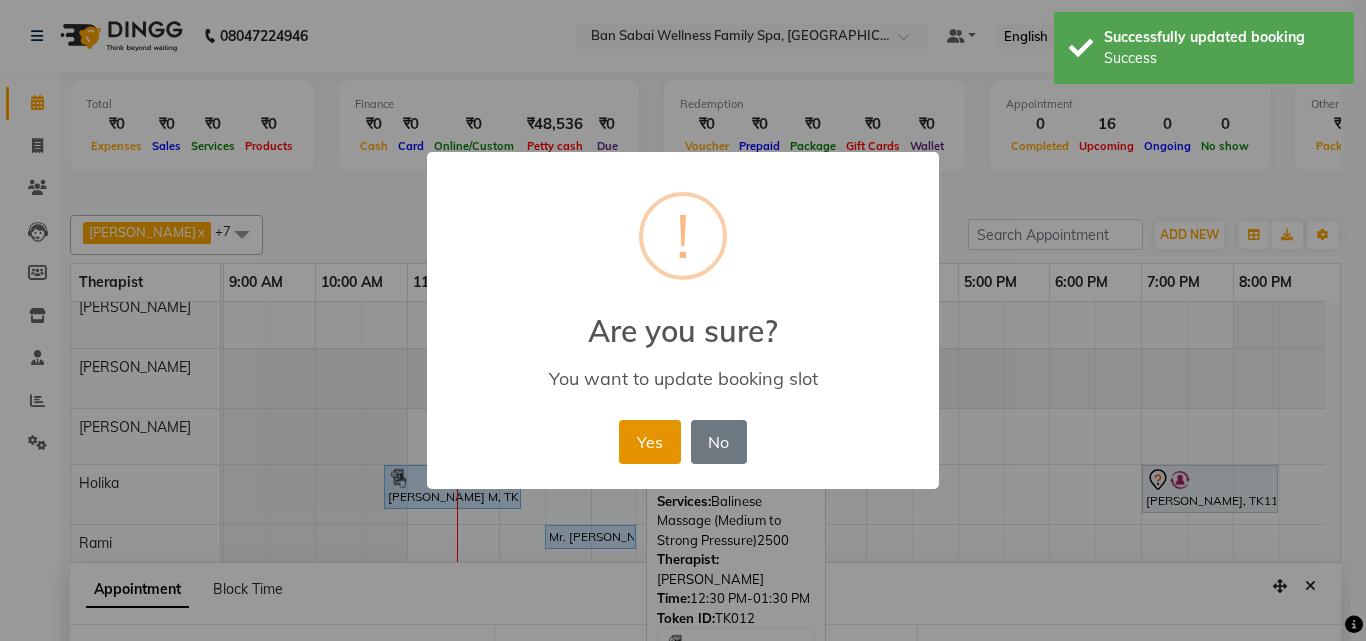click on "Yes" at bounding box center (649, 442) 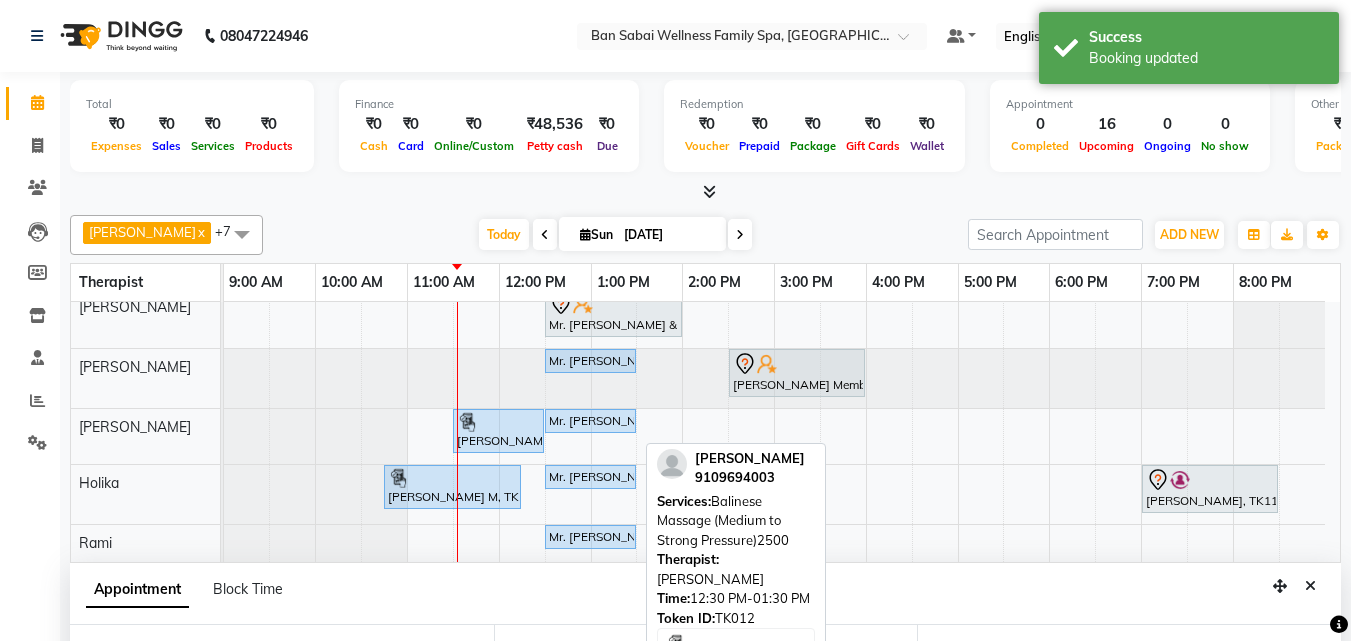 scroll, scrollTop: 51, scrollLeft: 0, axis: vertical 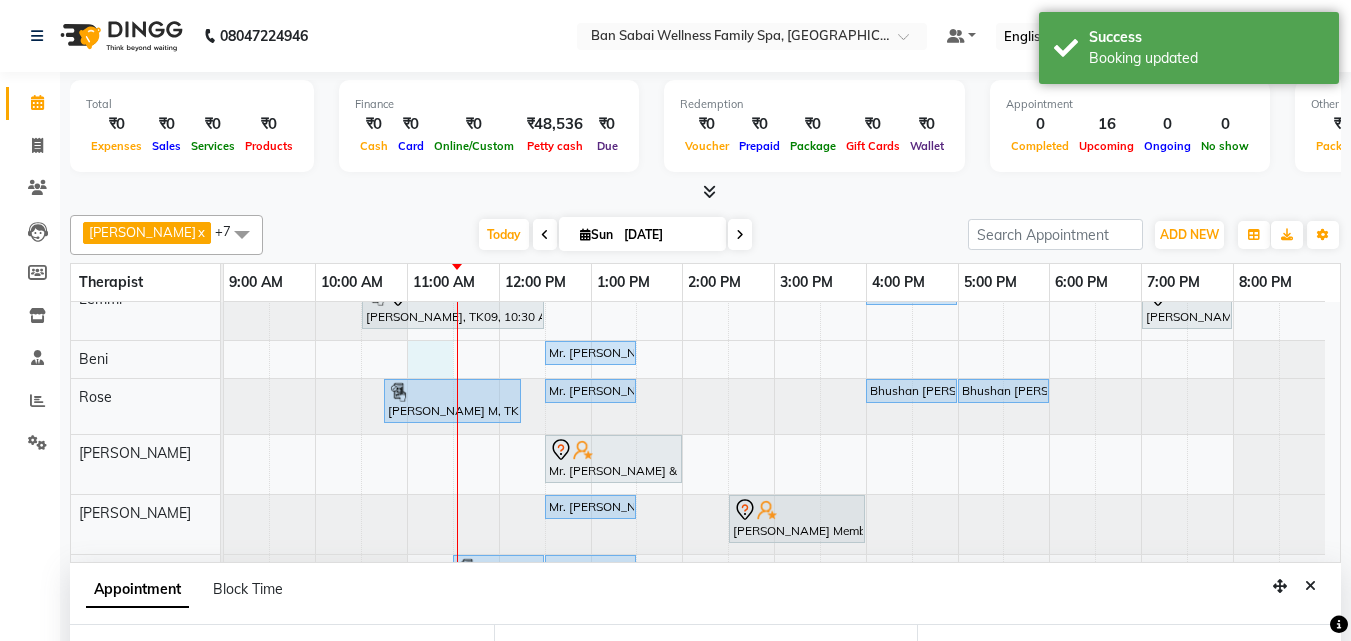 click on "Satyabrata Lodh, TK09, 10:30 AM-12:30 PM, Balinese Massage (Medium to Strong Pressure)4000    Bhushan Purnima Bhomawat, TK02, 04:00 PM-05:00 PM, Swedish Massage (Medium Pressure)-60min             Rishi kalia, TK03, 07:00 PM-08:00 PM, Deep Tissue Massage (Strong Pressure)-2500    Mr. Akshay Shetty, TK05, 12:30 PM-01:30 PM, Swedish Massage (Medium Pressure)-60min     Ruhi M, TK08, 10:45 AM-12:15 PM, Deep Tissue Massage (Strong Pressure)-3500    Mr. Akshay Shetty, TK05, 12:30 PM-01:30 PM, Swedish Massage (Medium Pressure)-60min    Bhushan Purnima Bhomawat, TK02, 04:00 PM-05:00 PM, Swedish Massage (Medium Pressure)-60min    Bhushan Purnima Bhomawat, TK02, 05:00 PM-06:00 PM, Jacuzzi             Mr. Abu & Zaheer, TK07, 12:30 PM-02:00 PM, Deep Tissue Massage (Strong Pressure)-3500    Mr. Akshay Shetty, TK05, 12:30 PM-01:30 PM, Swedish Massage (Medium Pressure)-60min             Mr. Mohan Magar Member, TK10, 02:30 PM-04:00 PM, Deep Tissue Massage (Strong Pressure)-3500" at bounding box center [782, 494] 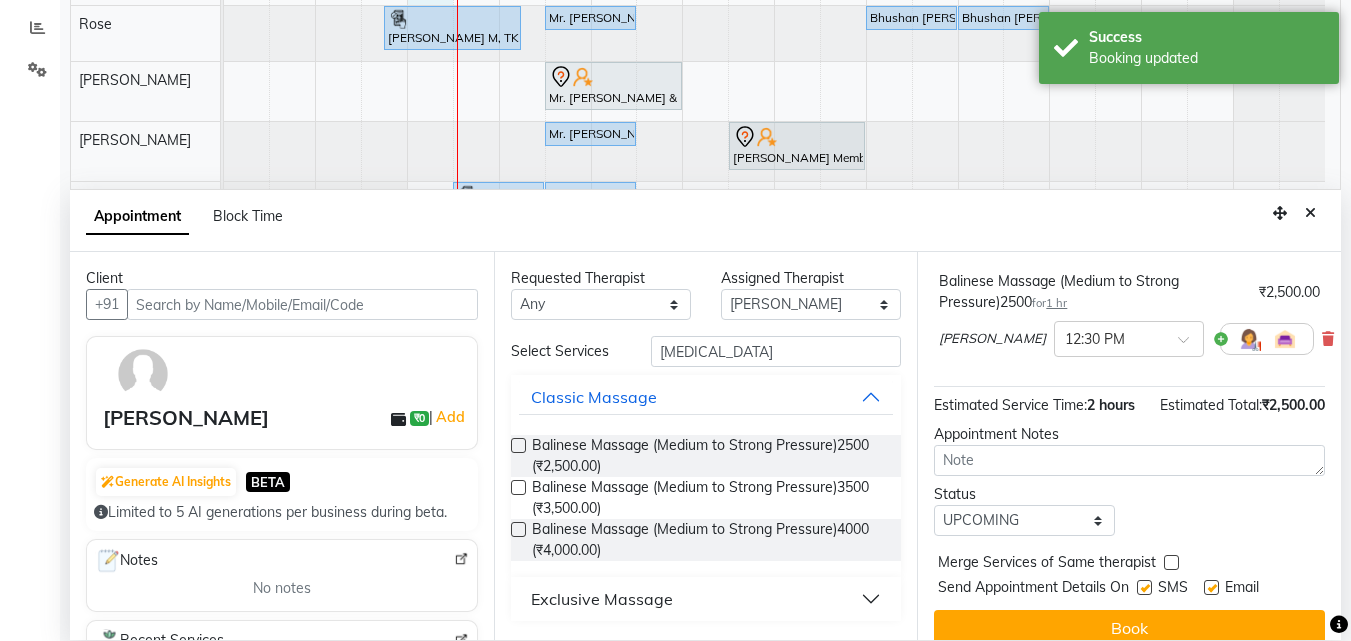 scroll, scrollTop: 377, scrollLeft: 0, axis: vertical 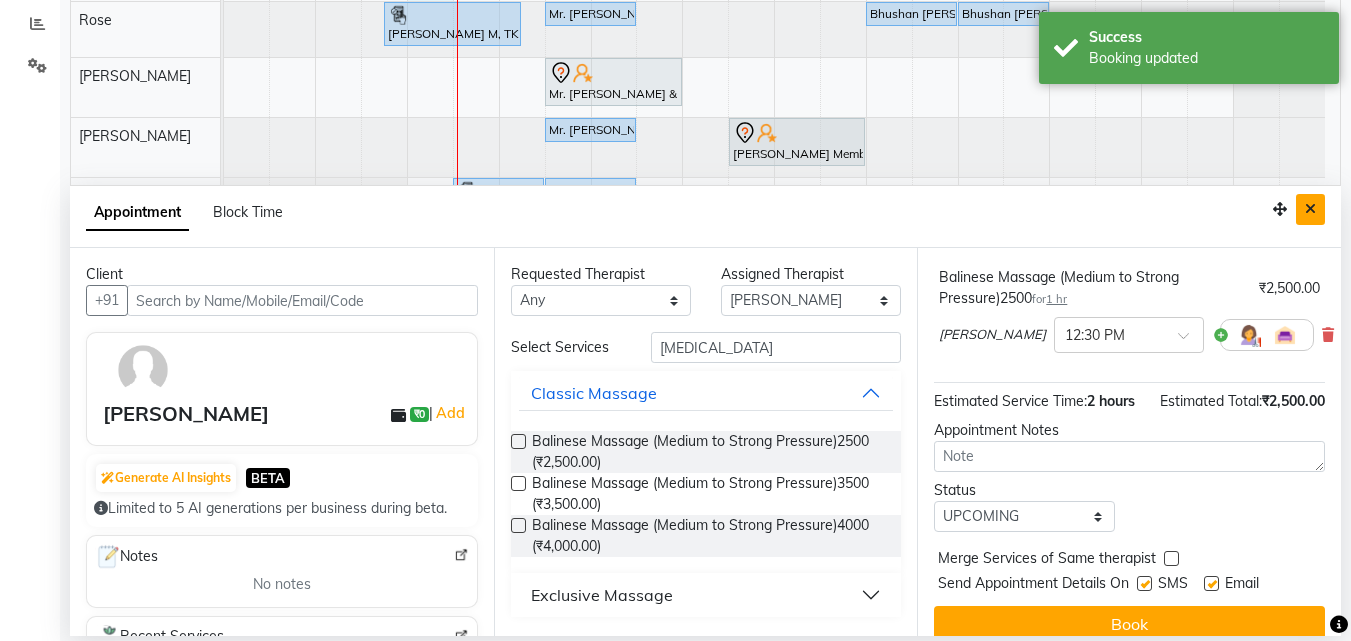 click at bounding box center [1310, 209] 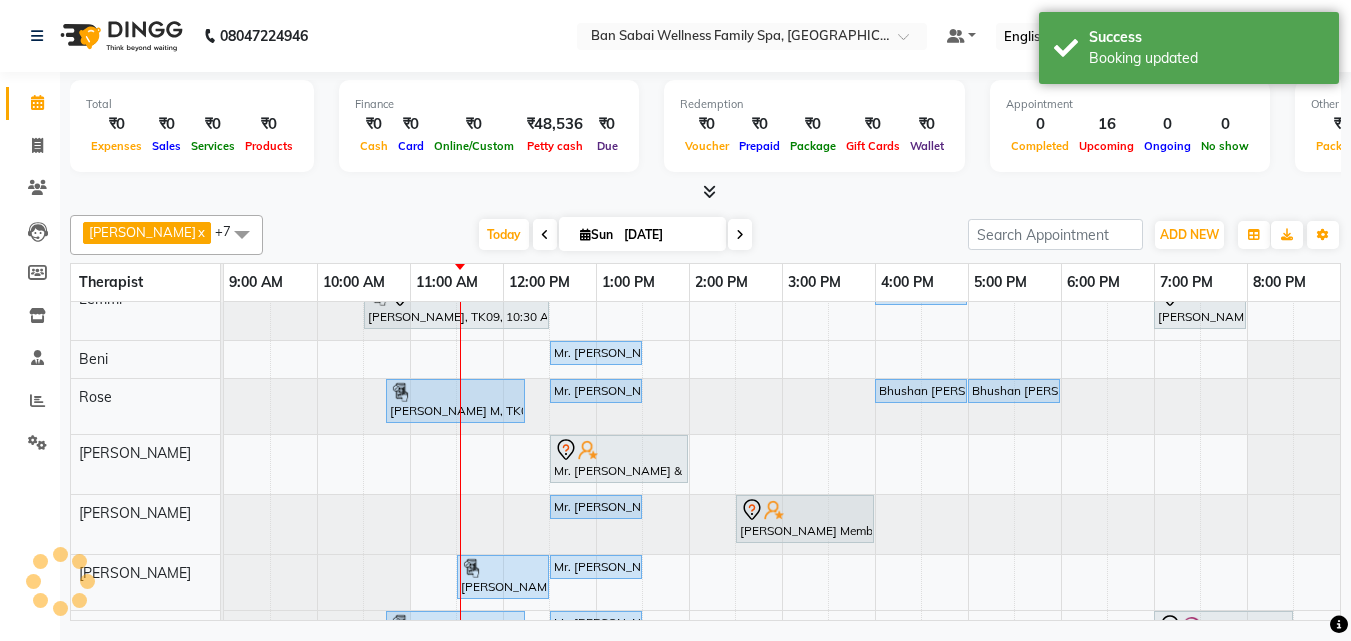 scroll, scrollTop: 0, scrollLeft: 0, axis: both 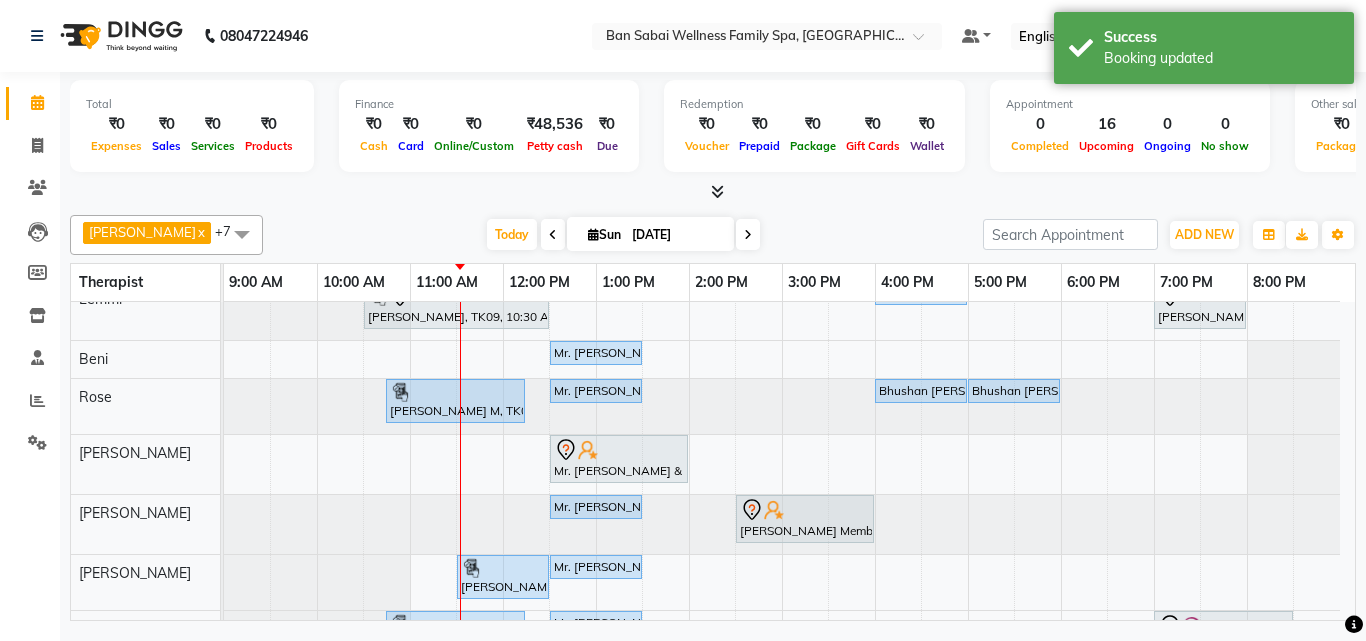 select on "78154" 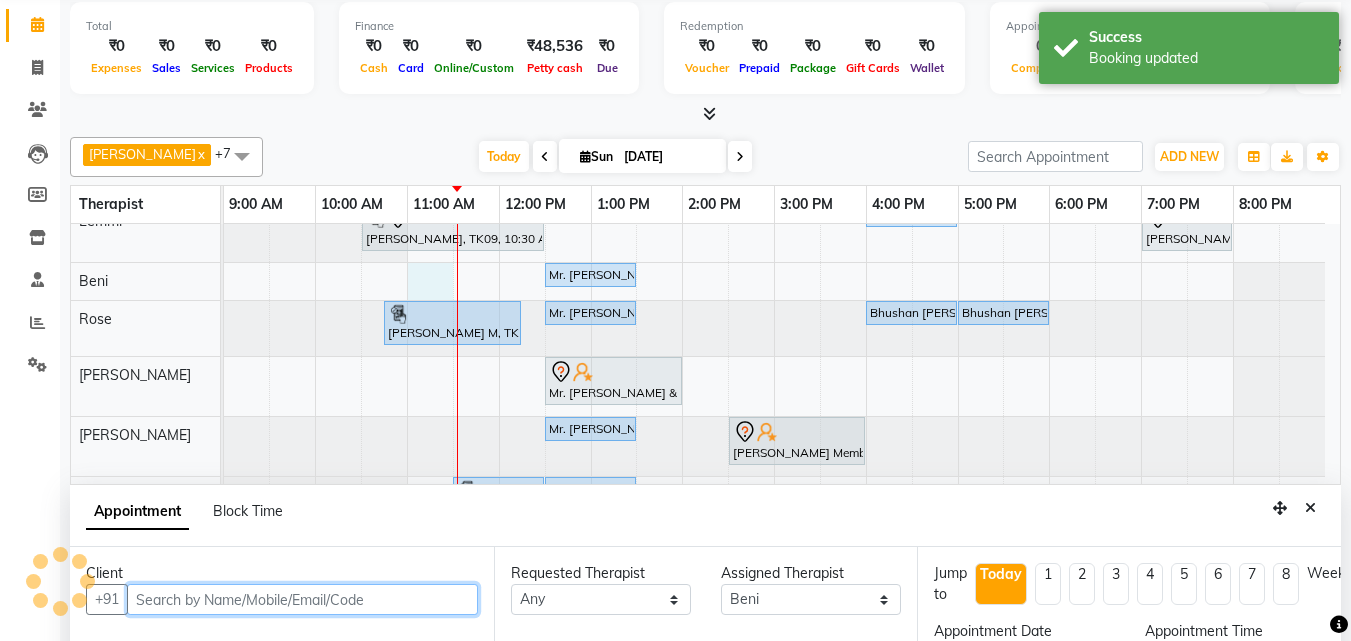 select on "660" 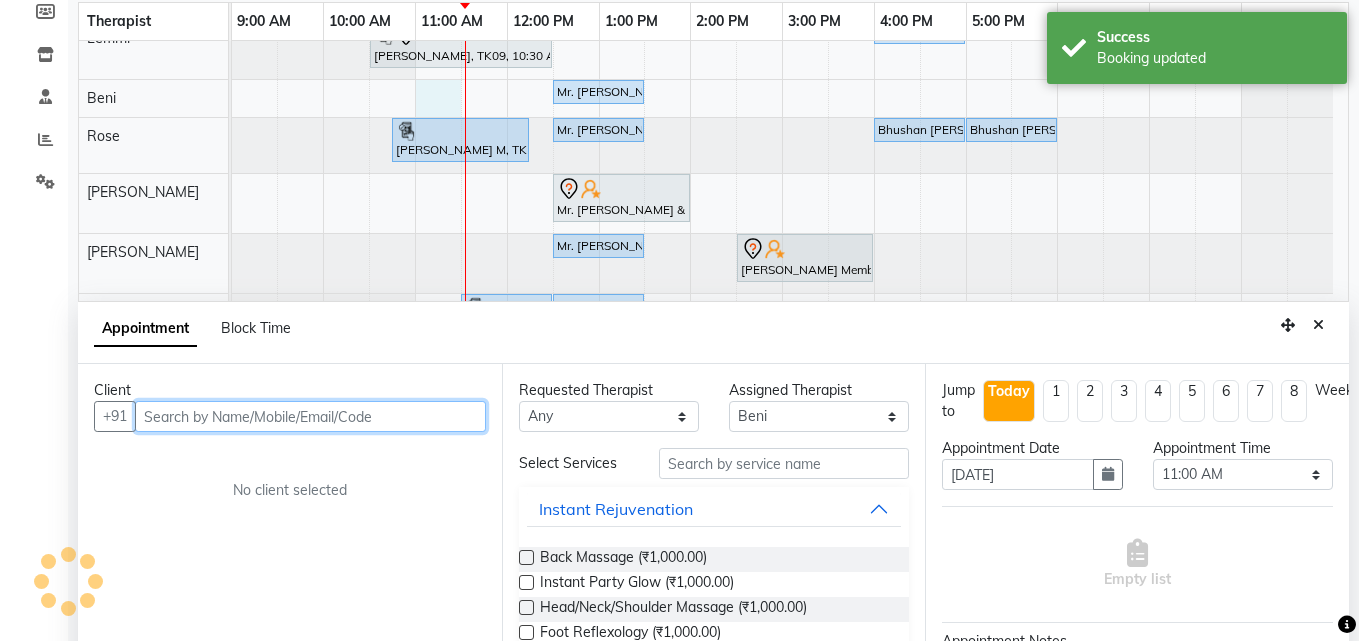 scroll, scrollTop: 357, scrollLeft: 0, axis: vertical 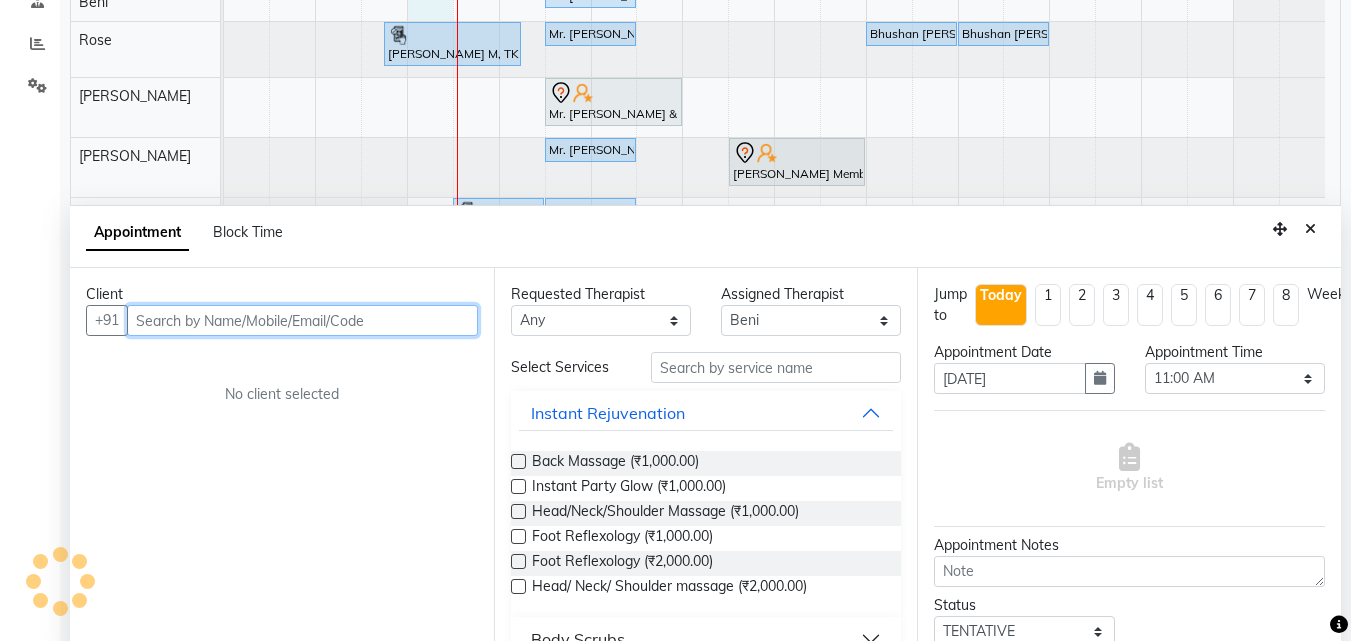 click at bounding box center (302, 320) 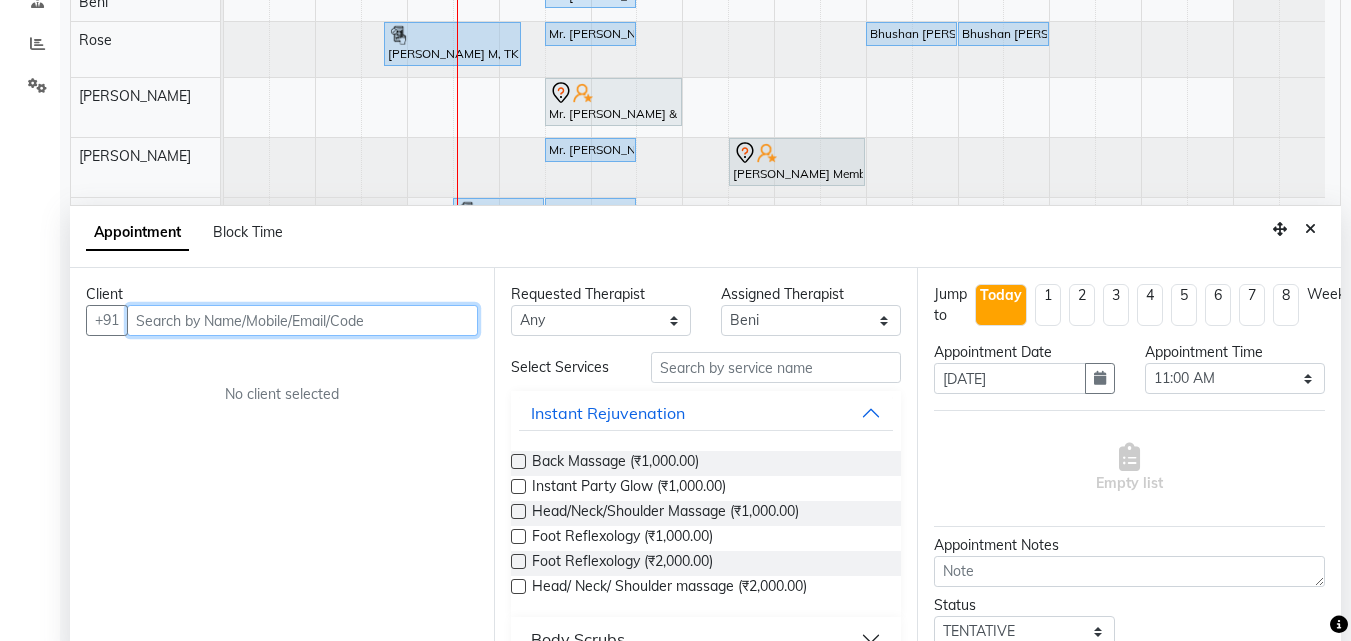 click at bounding box center (302, 320) 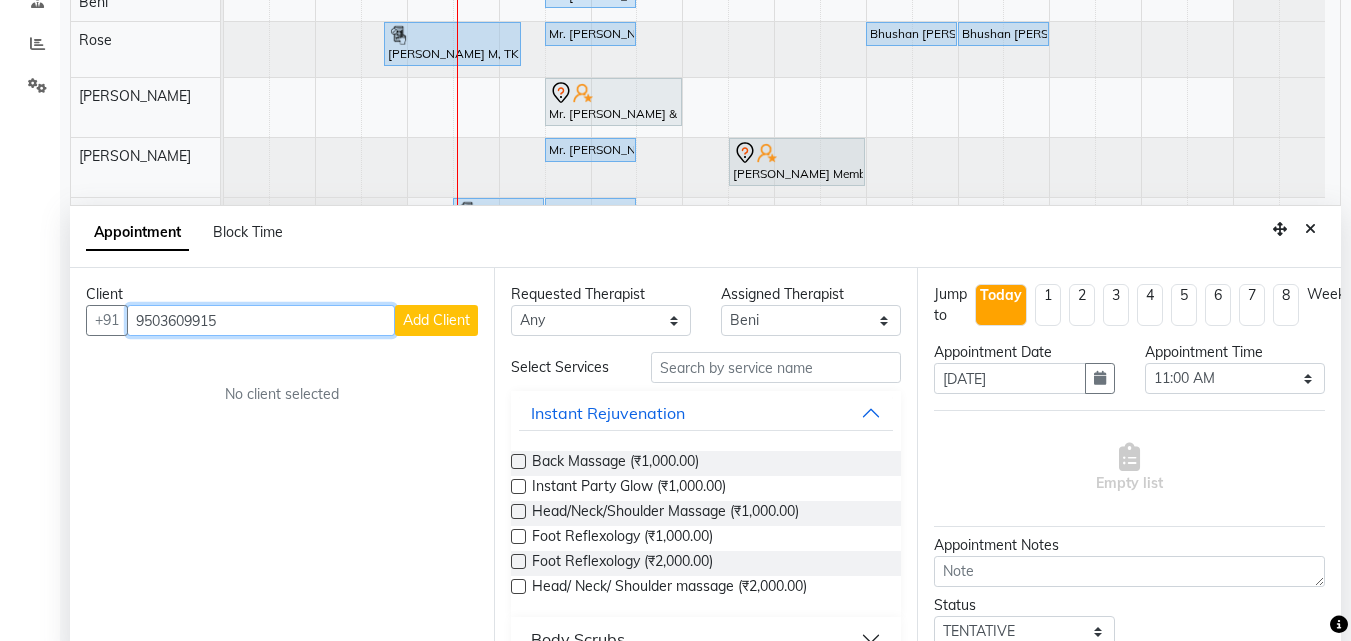 type on "9503609915" 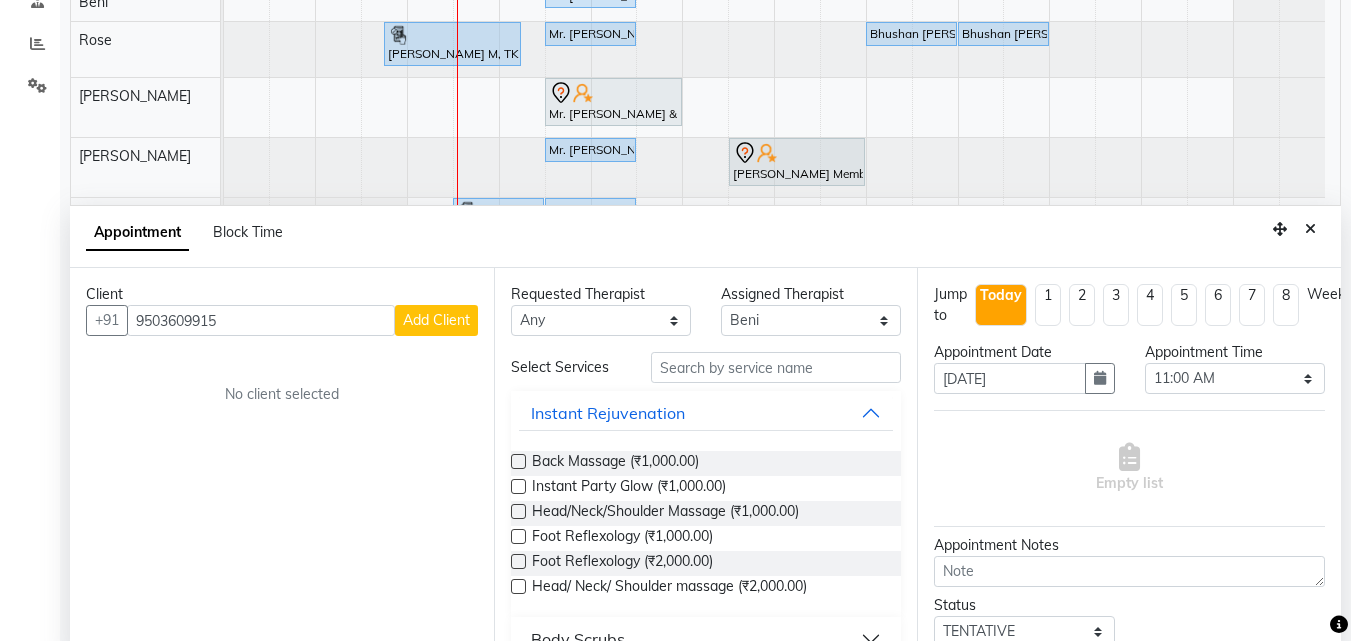click on "Add Client" at bounding box center (436, 320) 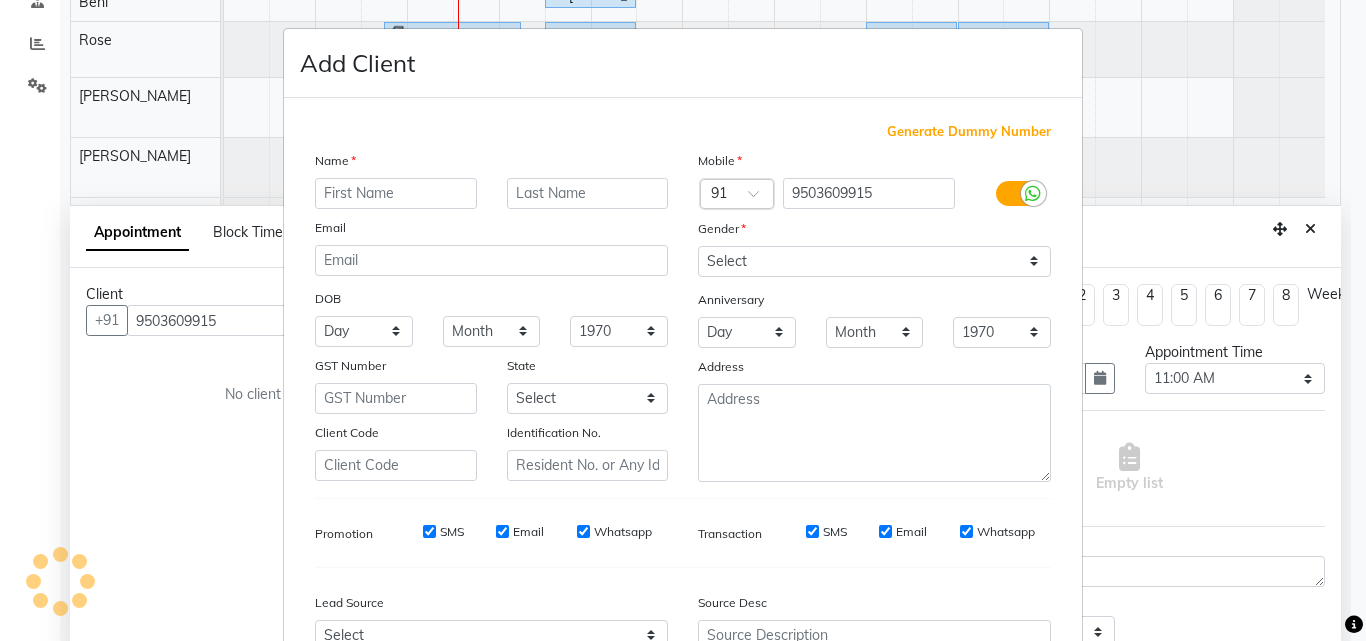 click at bounding box center [396, 193] 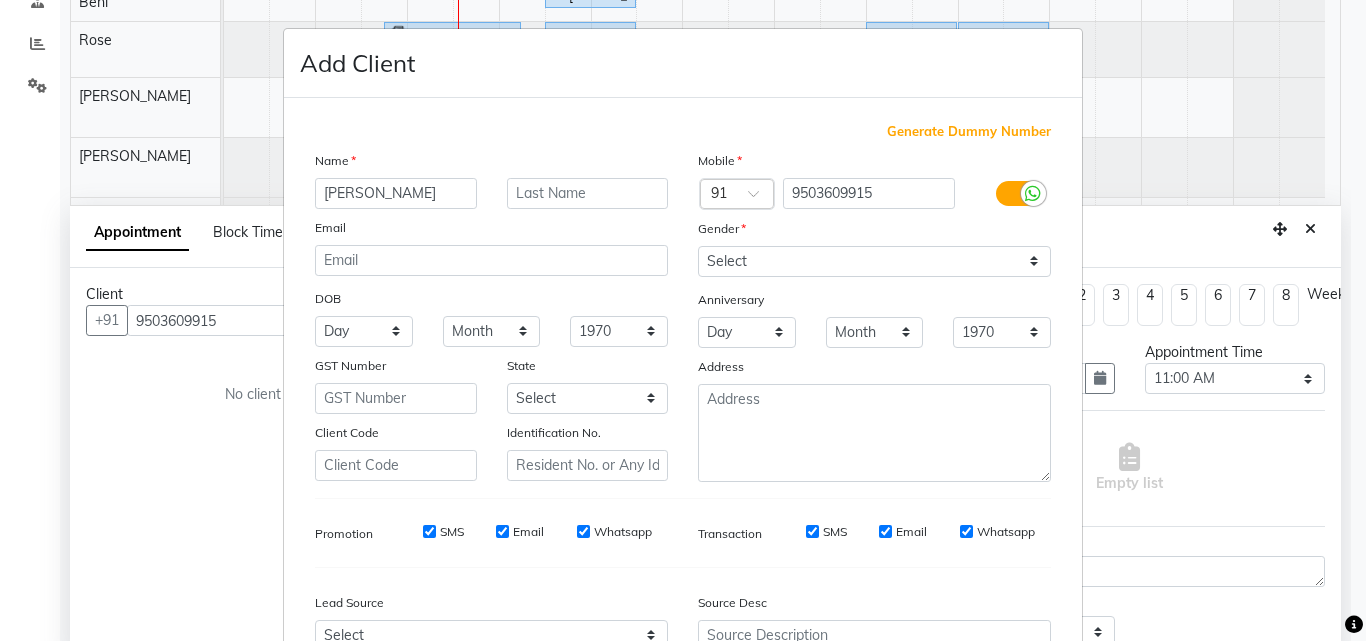 type on "Harsha" 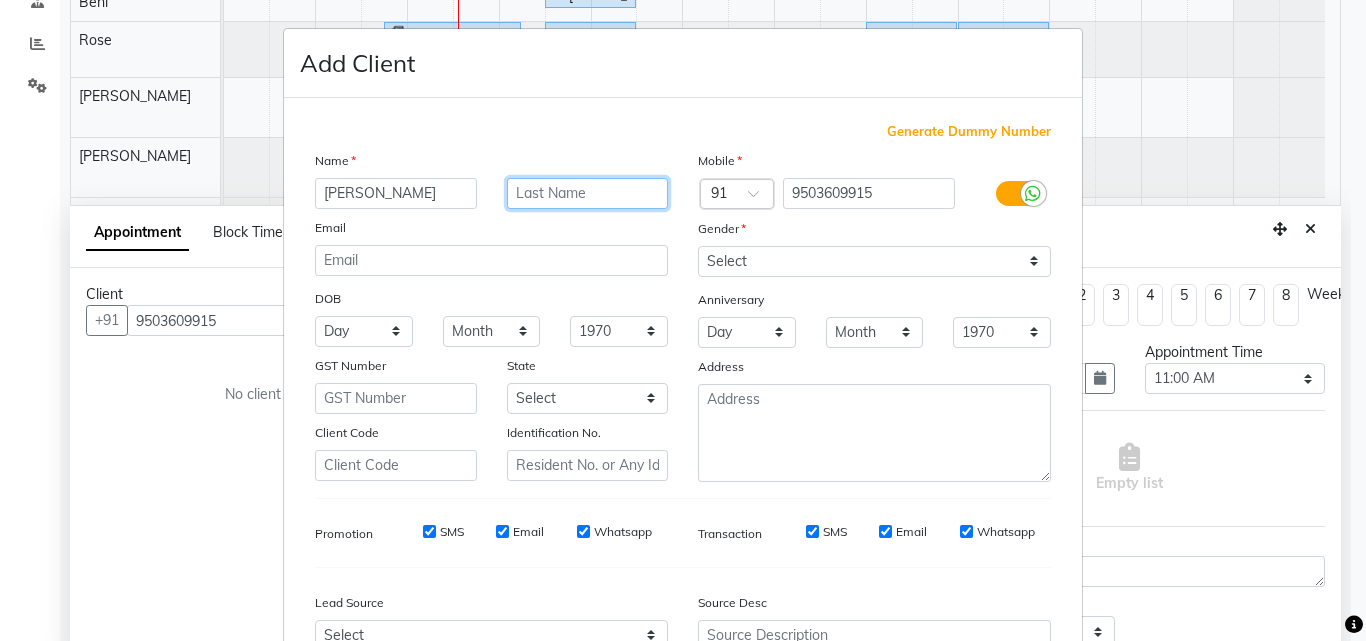 click at bounding box center [588, 193] 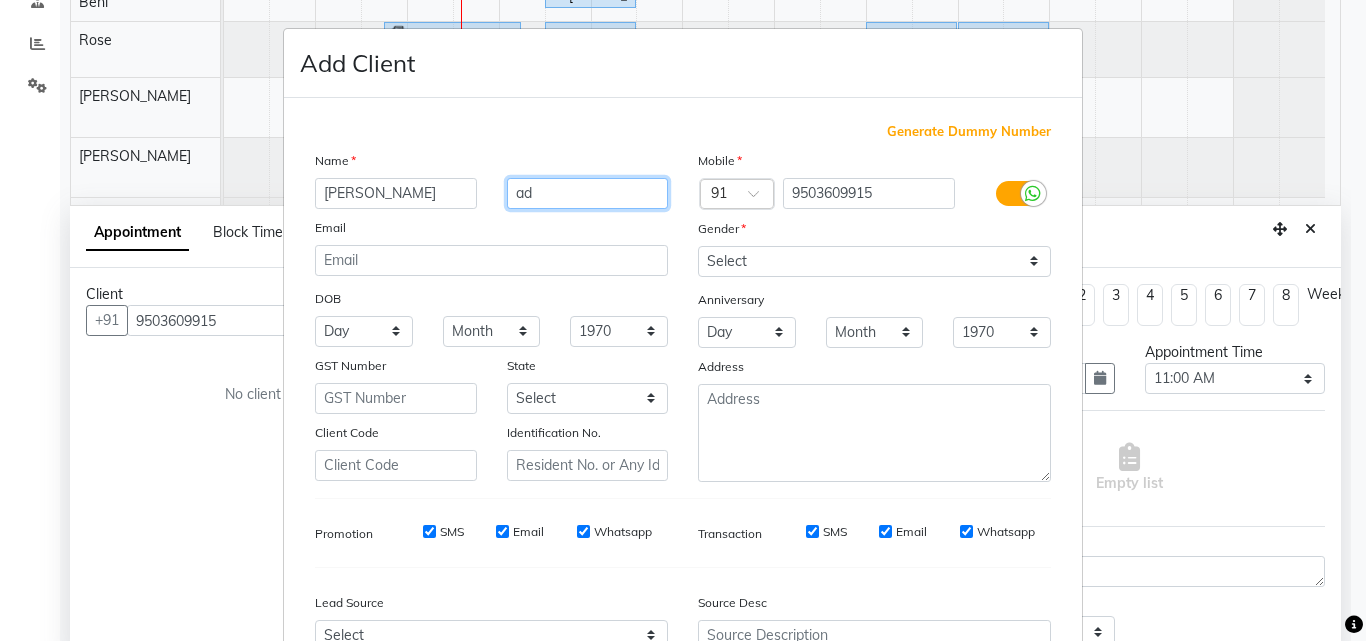 type on "a" 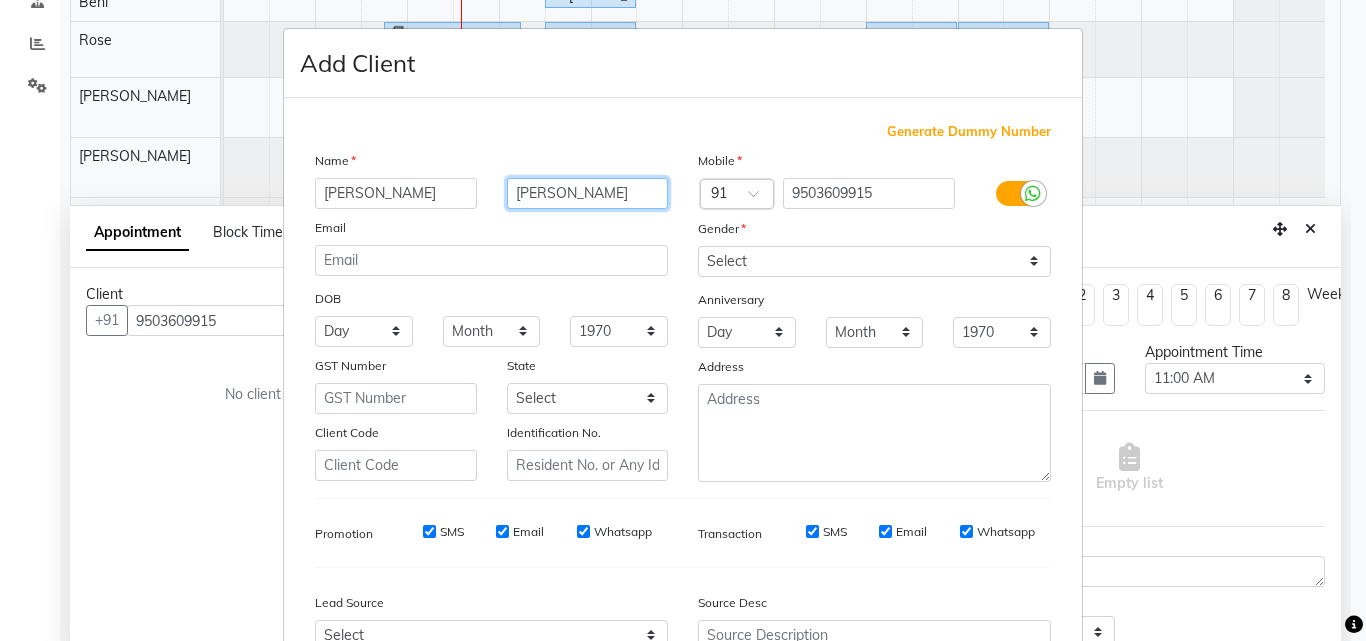 type on "sadhwani" 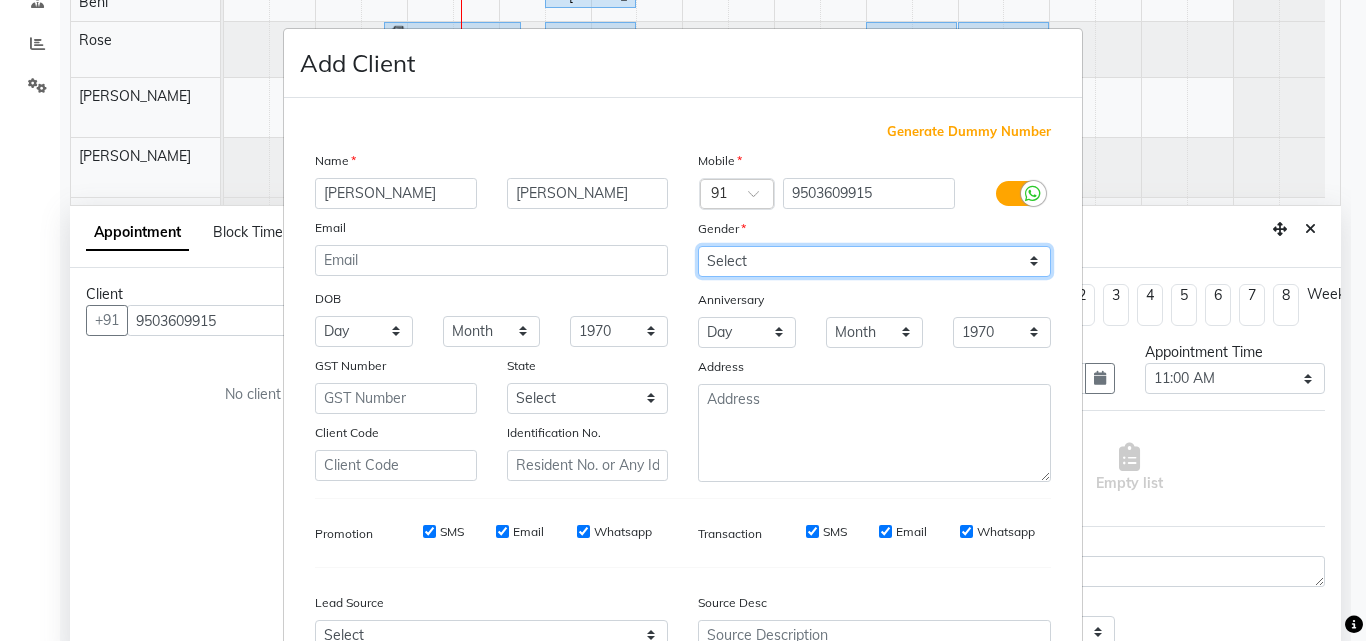 click on "Select Male Female Other Prefer Not To Say" at bounding box center (874, 261) 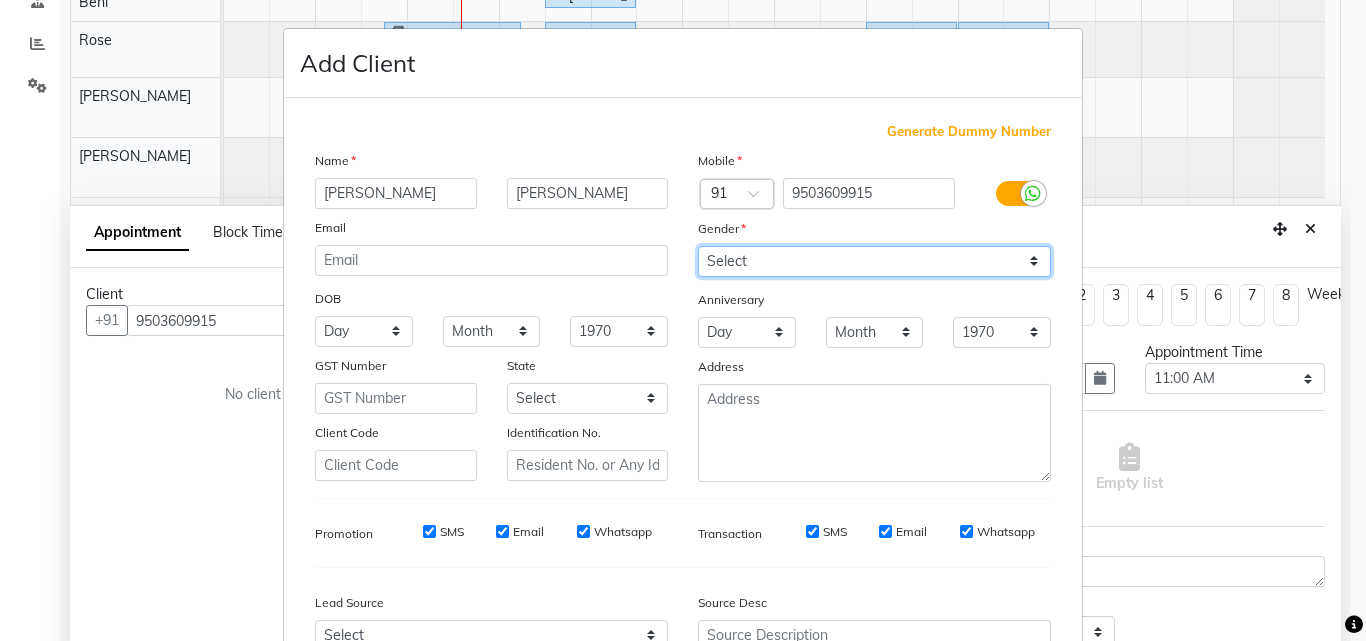 select on "female" 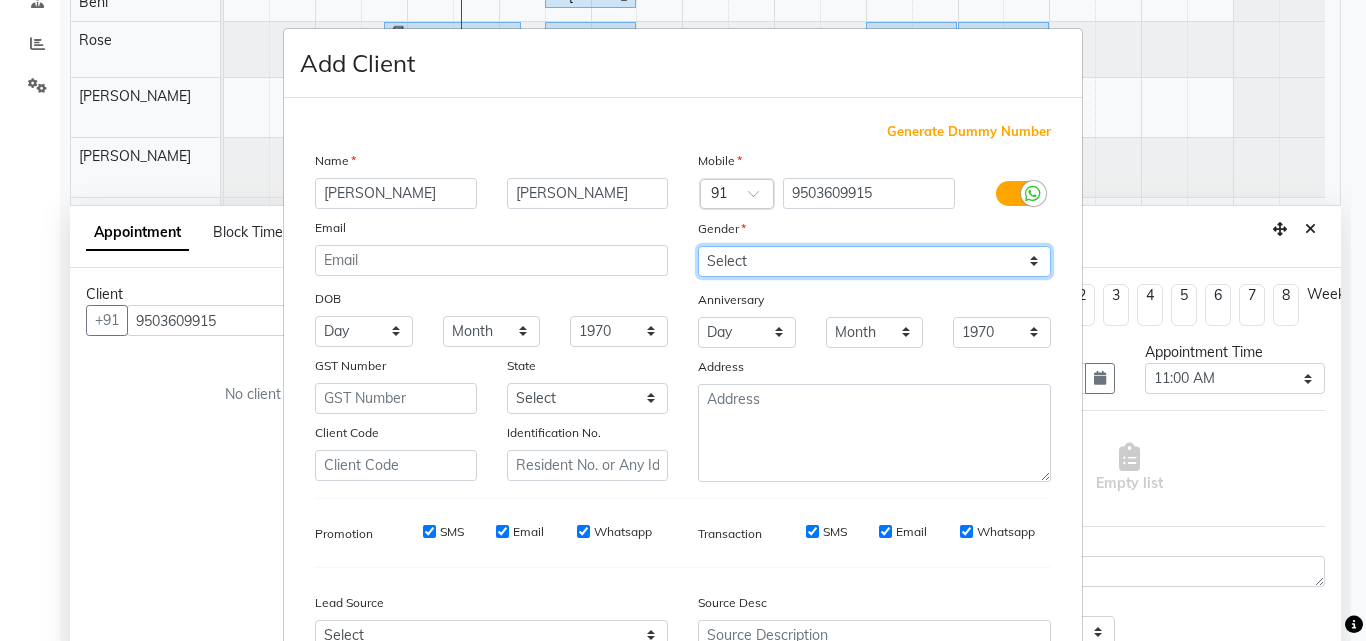 click on "Select Male Female Other Prefer Not To Say" at bounding box center [874, 261] 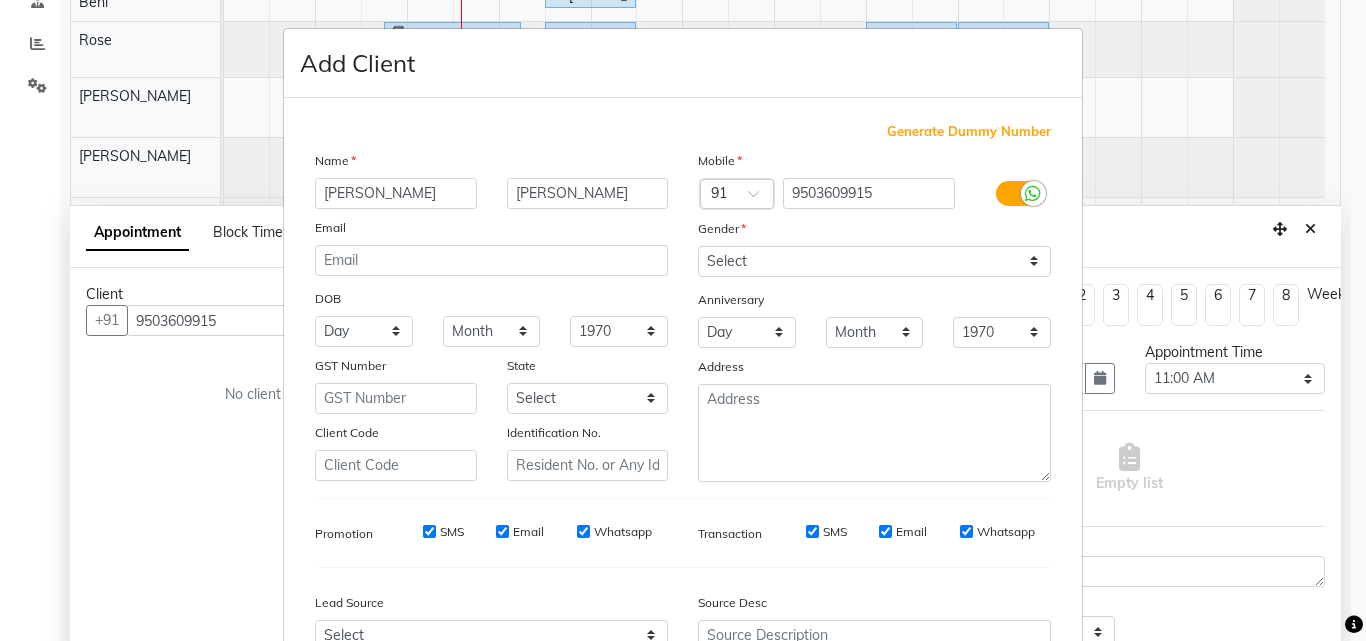 click on "Email" at bounding box center [502, 531] 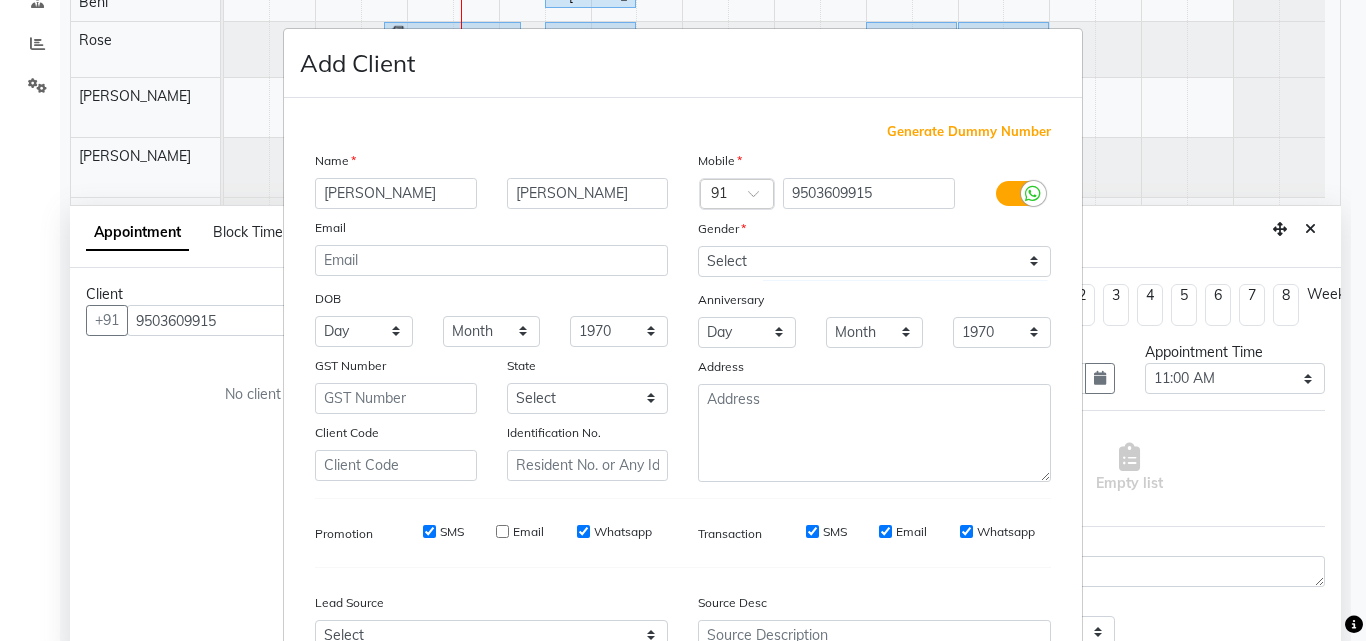 click on "SMS" at bounding box center [429, 531] 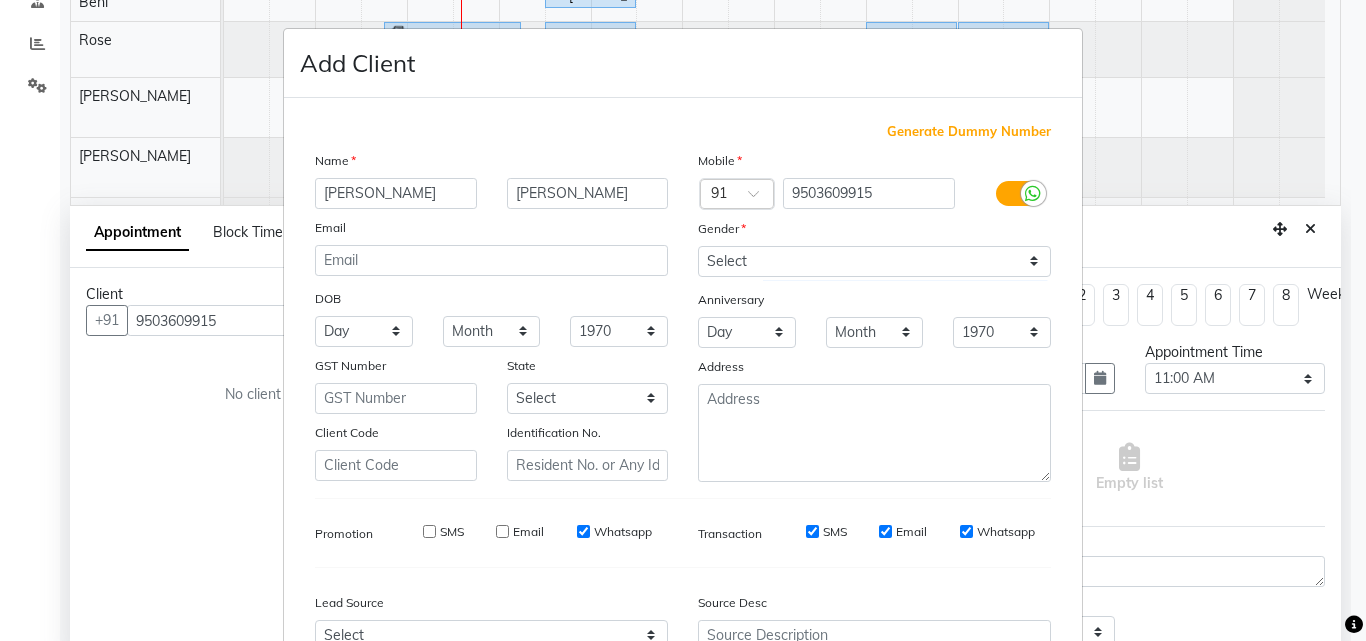 click on "Whatsapp" at bounding box center (583, 531) 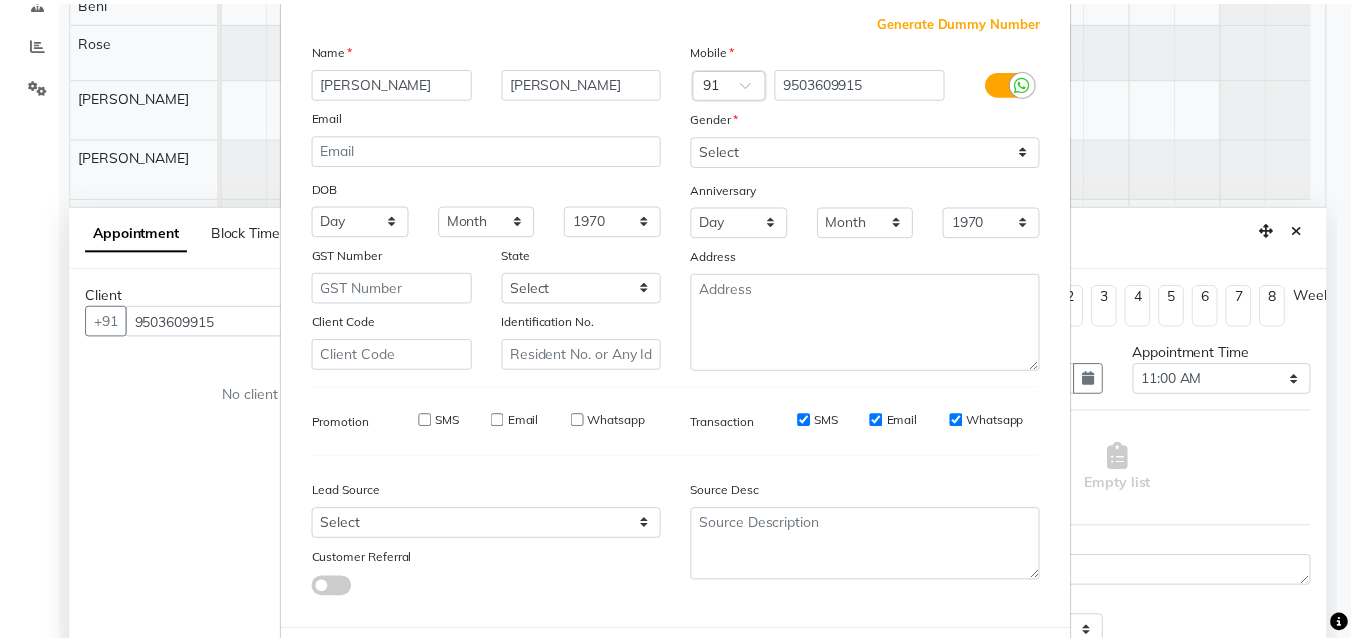 scroll, scrollTop: 208, scrollLeft: 0, axis: vertical 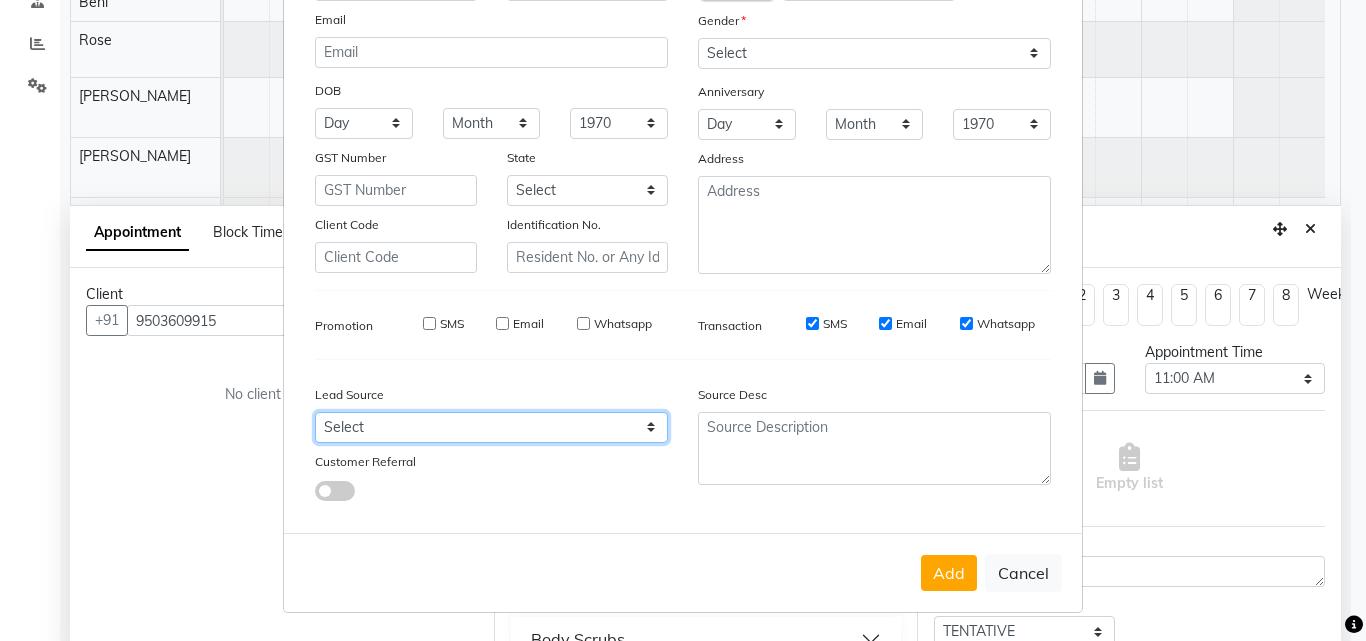 click on "Select Walk-in Referral Internet Friend Word of Mouth Advertisement Facebook JustDial Google Other" at bounding box center [491, 427] 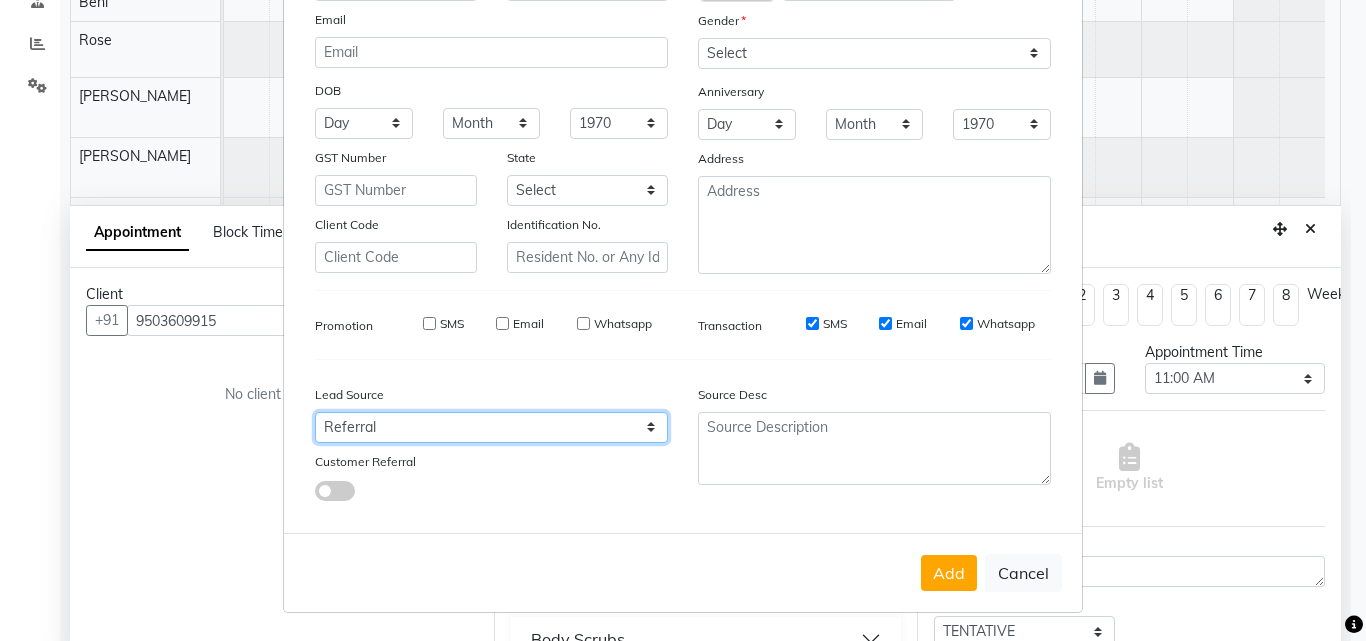 click on "Select Walk-in Referral Internet Friend Word of Mouth Advertisement Facebook JustDial Google Other" at bounding box center (491, 427) 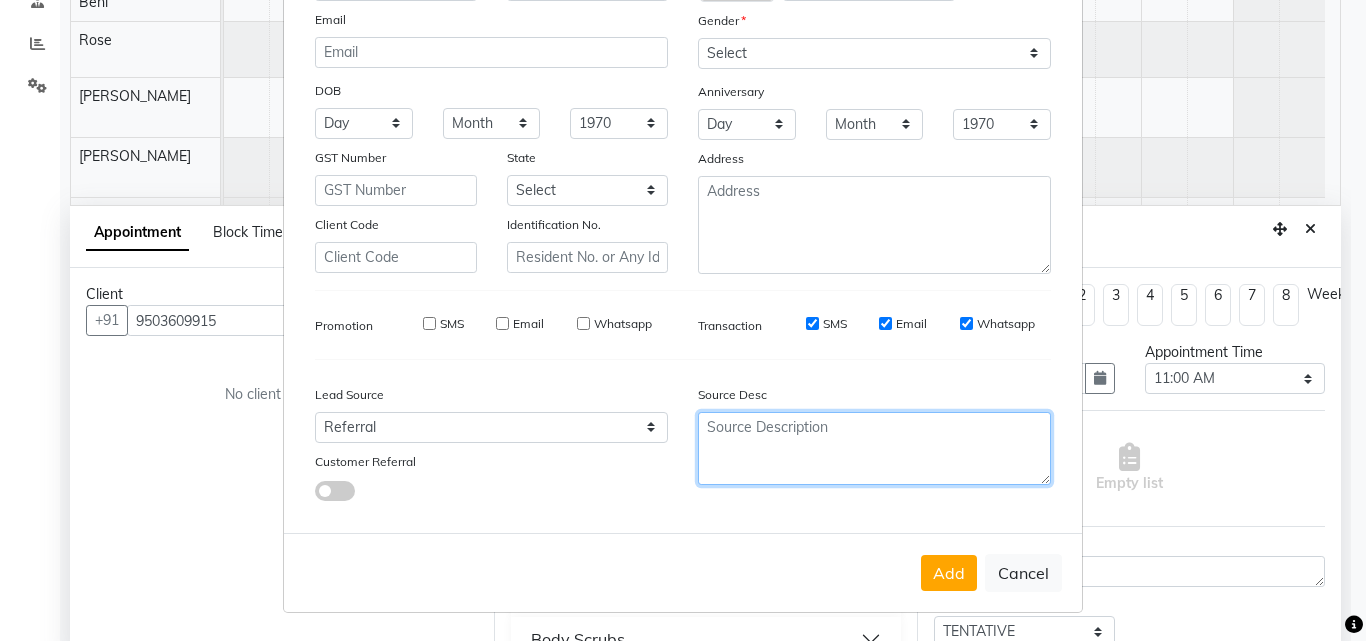click at bounding box center (874, 448) 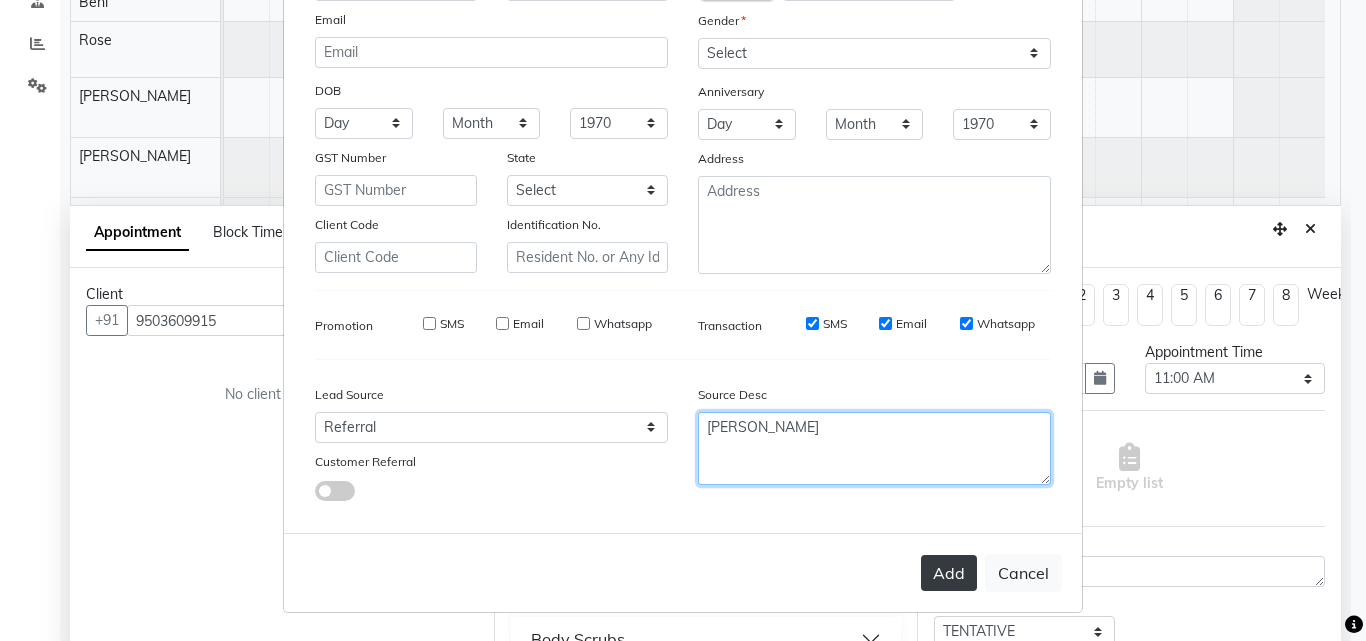 type on "nikhil sir" 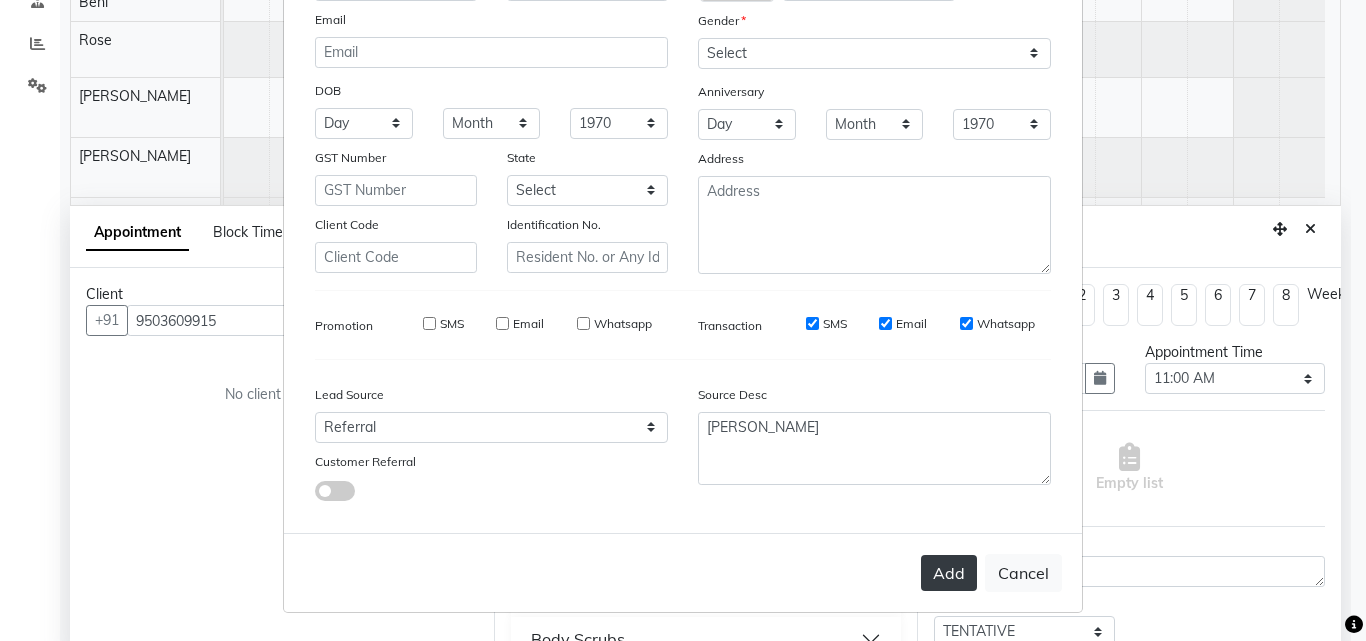 click on "Add" at bounding box center [949, 573] 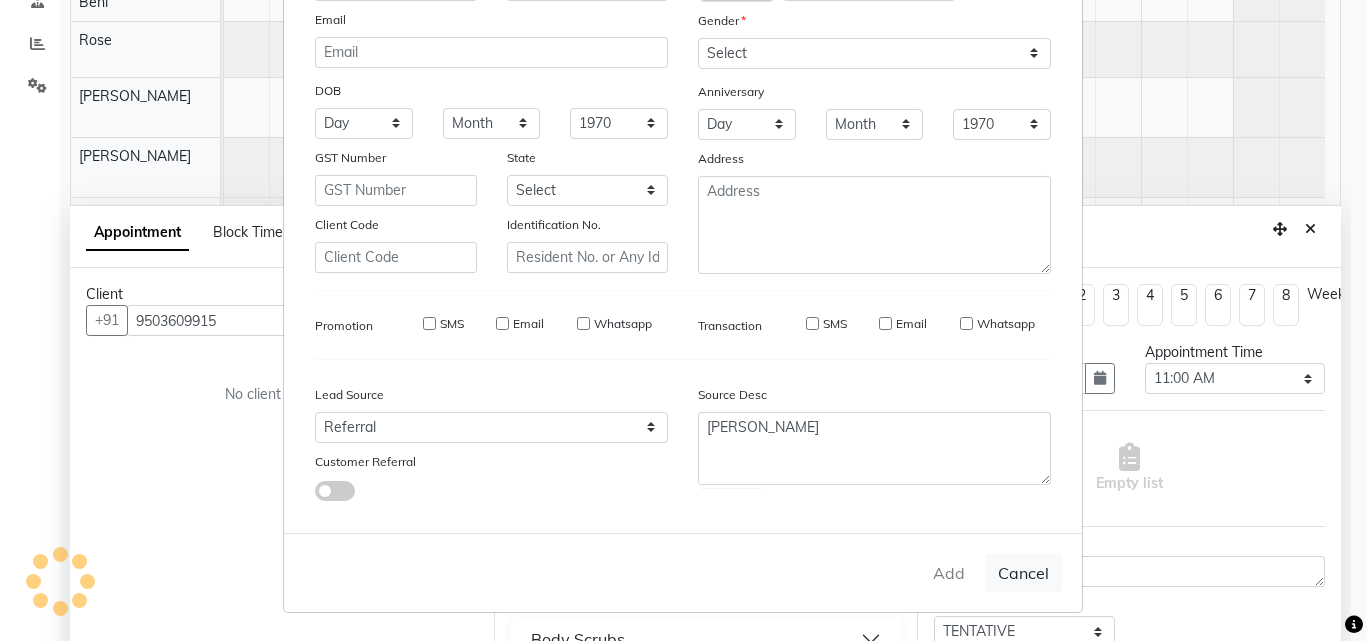 type 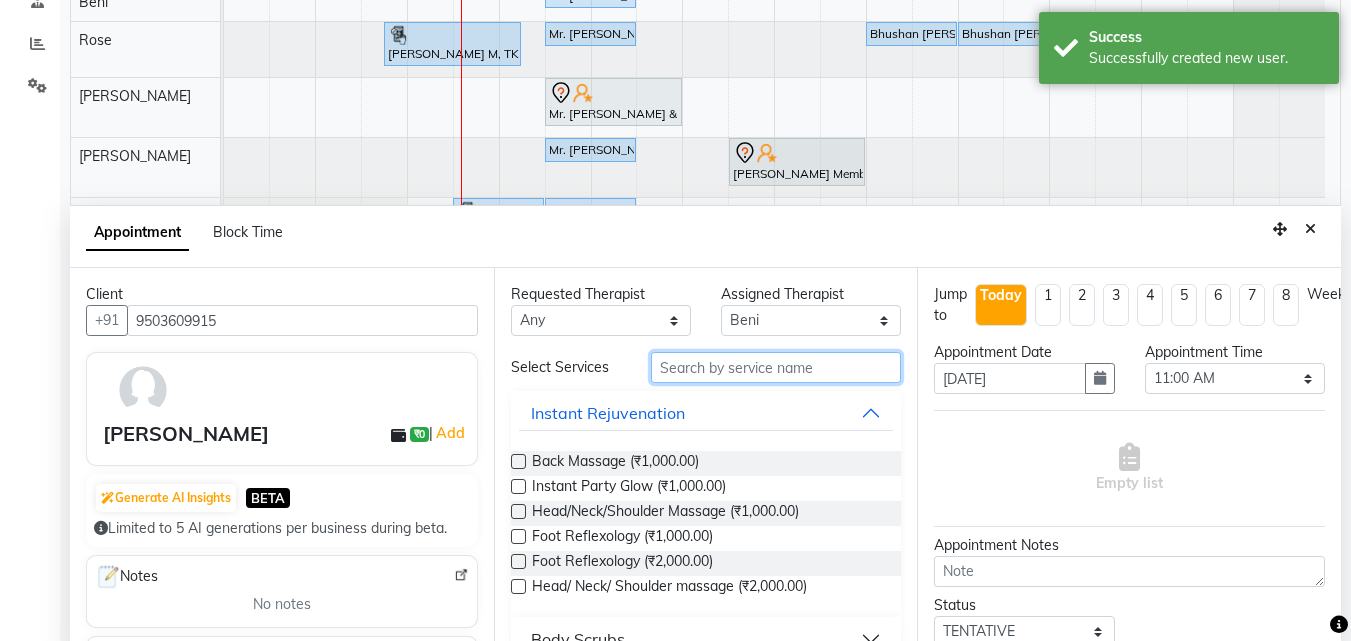 click at bounding box center [776, 367] 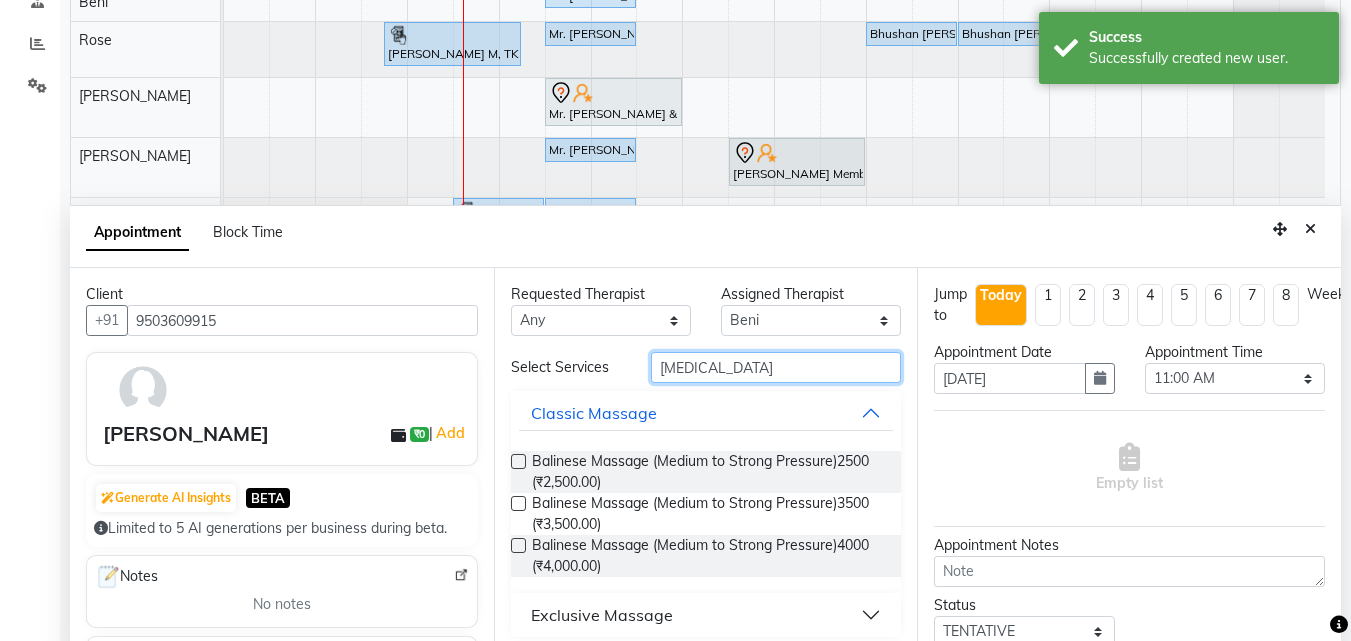 type on "bal" 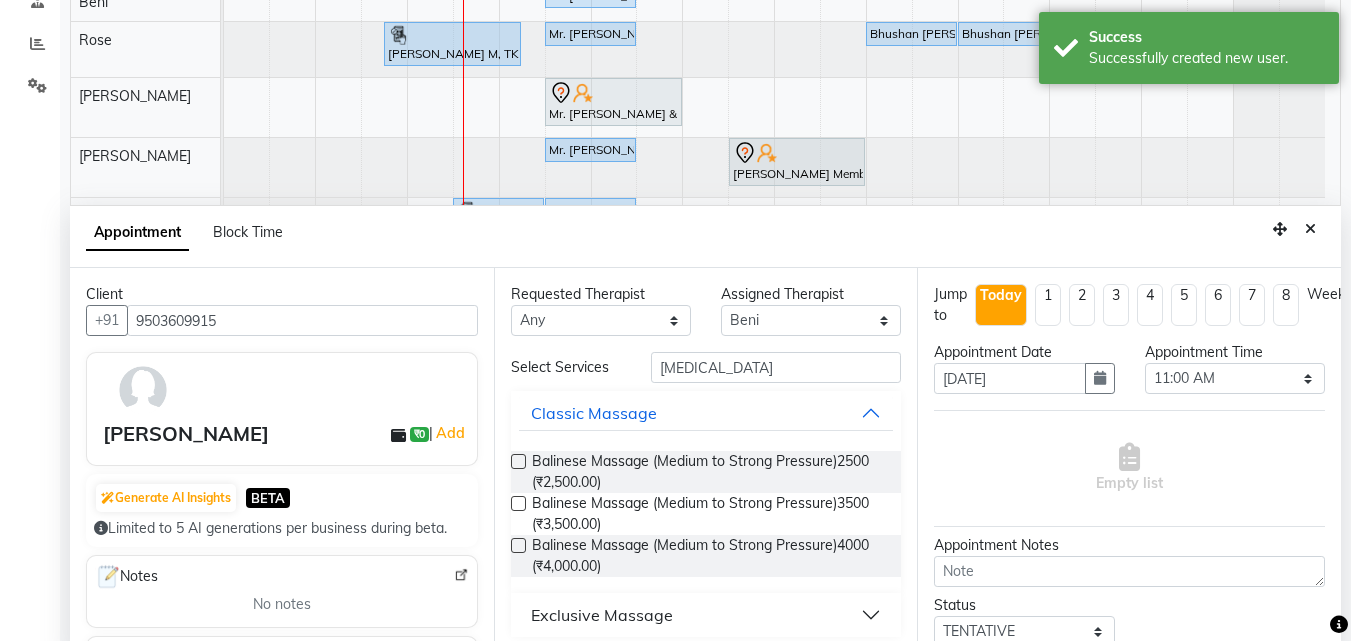 click at bounding box center (518, 461) 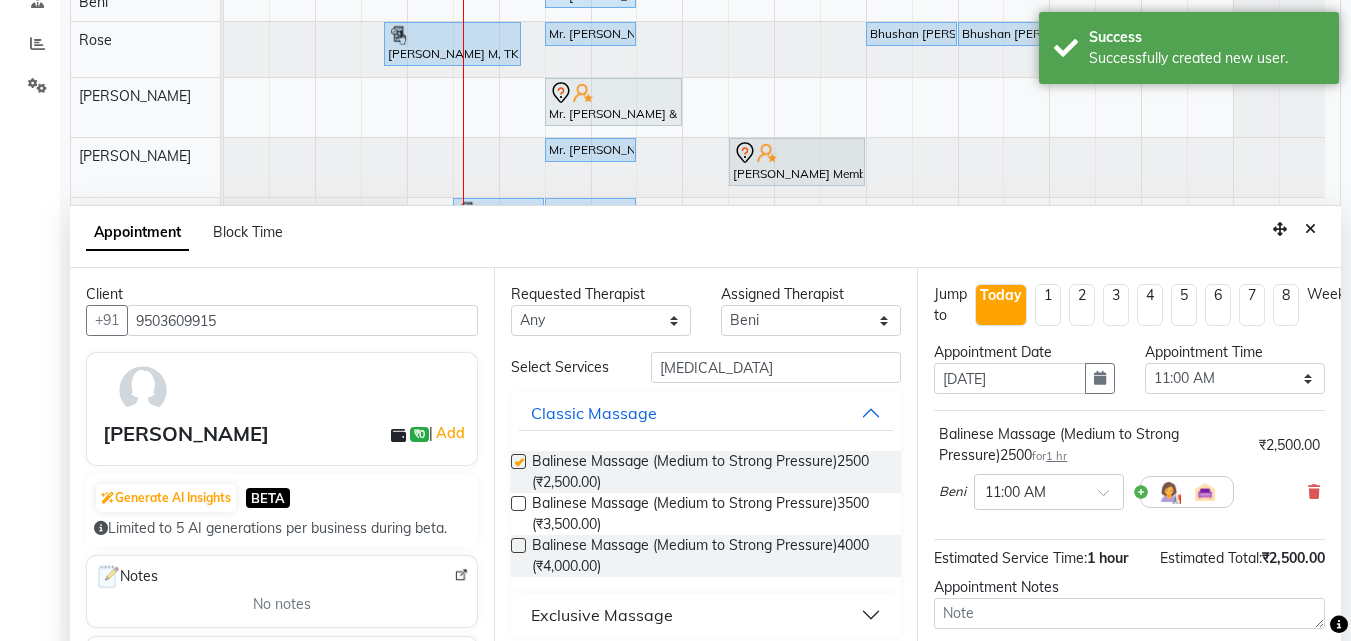 checkbox on "false" 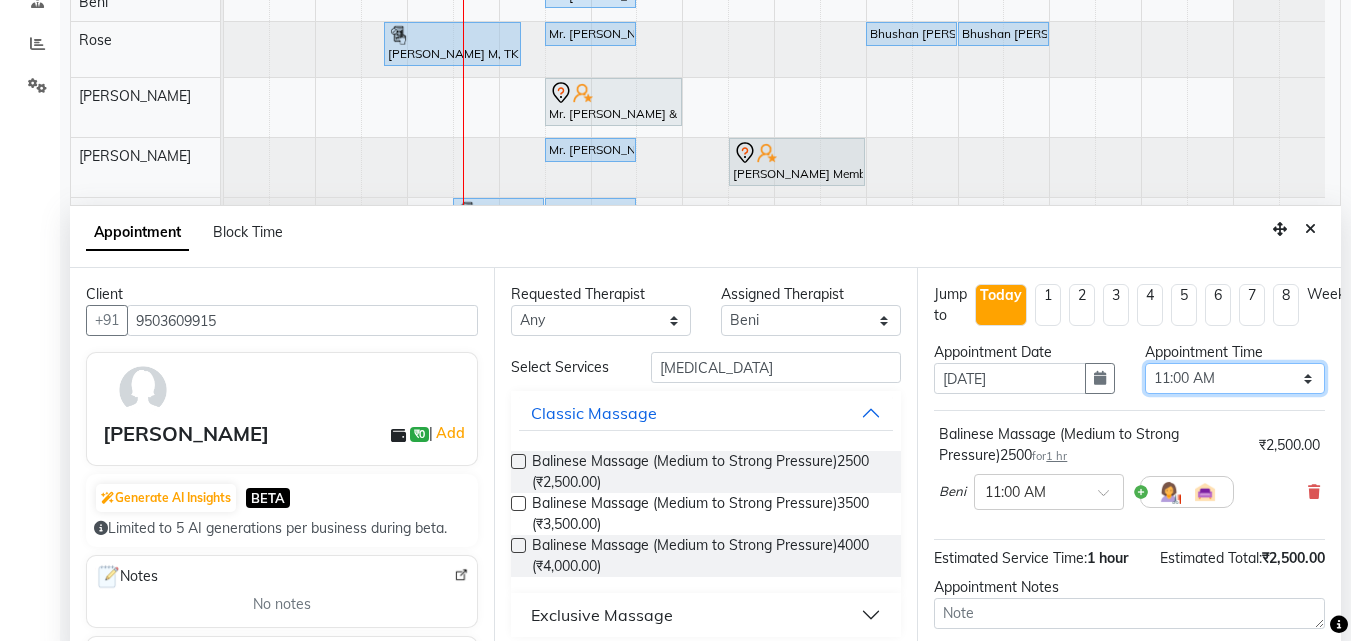 click on "Select 10:00 AM 10:05 AM 10:10 AM 10:15 AM 10:20 AM 10:25 AM 10:30 AM 10:35 AM 10:40 AM 10:45 AM 10:50 AM 10:55 AM 11:00 AM 11:05 AM 11:10 AM 11:15 AM 11:20 AM 11:25 AM 11:30 AM 11:35 AM 11:40 AM 11:45 AM 11:50 AM 11:55 AM 12:00 PM 12:05 PM 12:10 PM 12:15 PM 12:20 PM 12:25 PM 12:30 PM 12:35 PM 12:40 PM 12:45 PM 12:50 PM 12:55 PM 01:00 PM 01:05 PM 01:10 PM 01:15 PM 01:20 PM 01:25 PM 01:30 PM 01:35 PM 01:40 PM 01:45 PM 01:50 PM 01:55 PM 02:00 PM 02:05 PM 02:10 PM 02:15 PM 02:20 PM 02:25 PM 02:30 PM 02:35 PM 02:40 PM 02:45 PM 02:50 PM 02:55 PM 03:00 PM 03:05 PM 03:10 PM 03:15 PM 03:20 PM 03:25 PM 03:30 PM 03:35 PM 03:40 PM 03:45 PM 03:50 PM 03:55 PM 04:00 PM 04:05 PM 04:10 PM 04:15 PM 04:20 PM 04:25 PM 04:30 PM 04:35 PM 04:40 PM 04:45 PM 04:50 PM 04:55 PM 05:00 PM 05:05 PM 05:10 PM 05:15 PM 05:20 PM 05:25 PM 05:30 PM 05:35 PM 05:40 PM 05:45 PM 05:50 PM 05:55 PM 06:00 PM 06:05 PM 06:10 PM 06:15 PM 06:20 PM 06:25 PM 06:30 PM 06:35 PM 06:40 PM 06:45 PM 06:50 PM 06:55 PM 07:00 PM 07:05 PM 07:10 PM 07:15 PM 07:20 PM" at bounding box center (1235, 378) 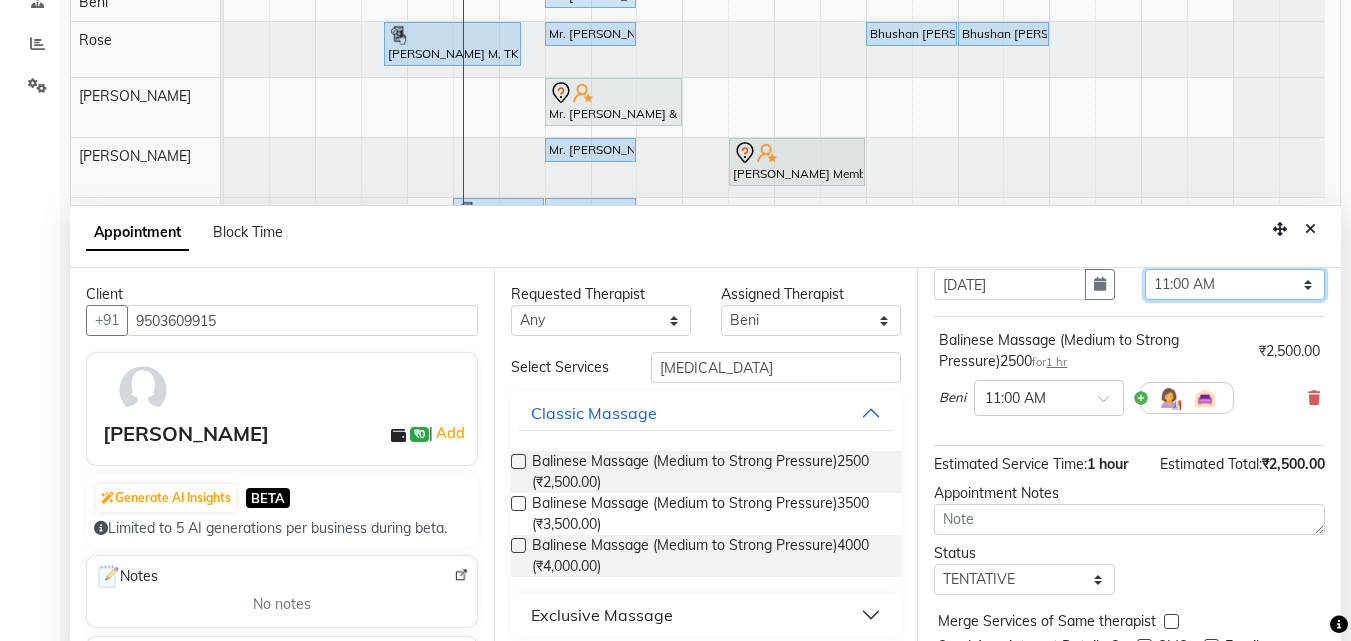 scroll, scrollTop: 101, scrollLeft: 0, axis: vertical 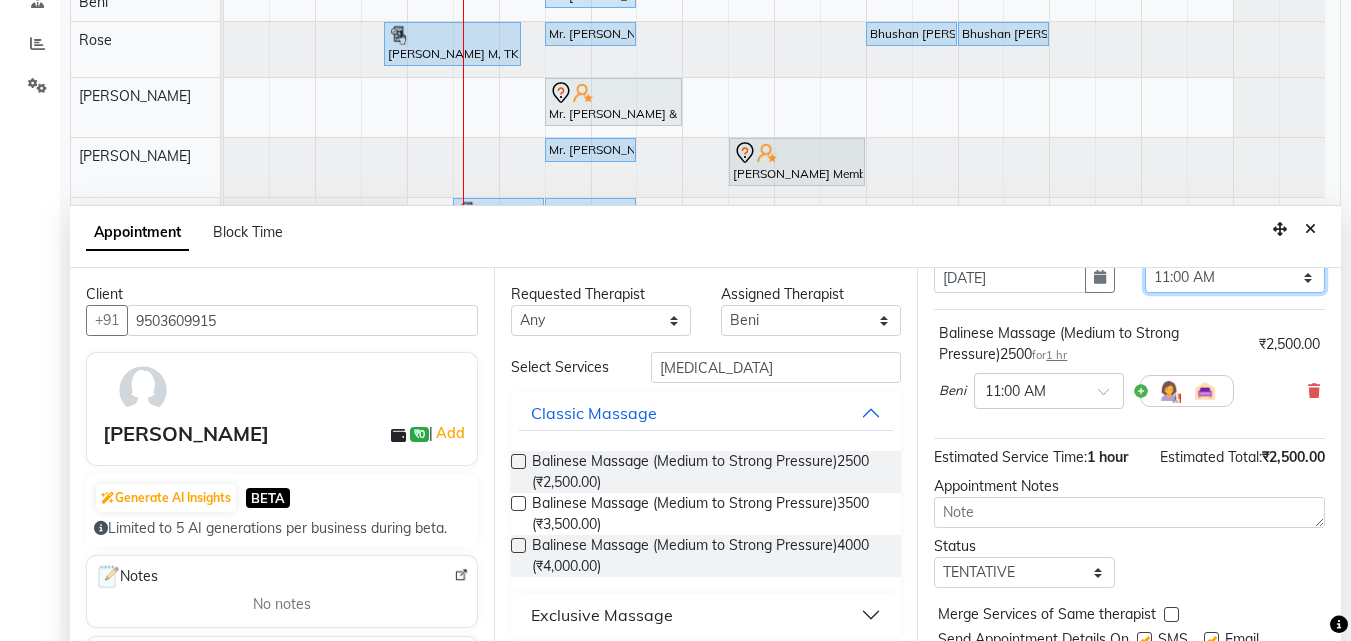 click on "Select 10:00 AM 10:05 AM 10:10 AM 10:15 AM 10:20 AM 10:25 AM 10:30 AM 10:35 AM 10:40 AM 10:45 AM 10:50 AM 10:55 AM 11:00 AM 11:05 AM 11:10 AM 11:15 AM 11:20 AM 11:25 AM 11:30 AM 11:35 AM 11:40 AM 11:45 AM 11:50 AM 11:55 AM 12:00 PM 12:05 PM 12:10 PM 12:15 PM 12:20 PM 12:25 PM 12:30 PM 12:35 PM 12:40 PM 12:45 PM 12:50 PM 12:55 PM 01:00 PM 01:05 PM 01:10 PM 01:15 PM 01:20 PM 01:25 PM 01:30 PM 01:35 PM 01:40 PM 01:45 PM 01:50 PM 01:55 PM 02:00 PM 02:05 PM 02:10 PM 02:15 PM 02:20 PM 02:25 PM 02:30 PM 02:35 PM 02:40 PM 02:45 PM 02:50 PM 02:55 PM 03:00 PM 03:05 PM 03:10 PM 03:15 PM 03:20 PM 03:25 PM 03:30 PM 03:35 PM 03:40 PM 03:45 PM 03:50 PM 03:55 PM 04:00 PM 04:05 PM 04:10 PM 04:15 PM 04:20 PM 04:25 PM 04:30 PM 04:35 PM 04:40 PM 04:45 PM 04:50 PM 04:55 PM 05:00 PM 05:05 PM 05:10 PM 05:15 PM 05:20 PM 05:25 PM 05:30 PM 05:35 PM 05:40 PM 05:45 PM 05:50 PM 05:55 PM 06:00 PM 06:05 PM 06:10 PM 06:15 PM 06:20 PM 06:25 PM 06:30 PM 06:35 PM 06:40 PM 06:45 PM 06:50 PM 06:55 PM 07:00 PM 07:05 PM 07:10 PM 07:15 PM 07:20 PM" at bounding box center (1235, 277) 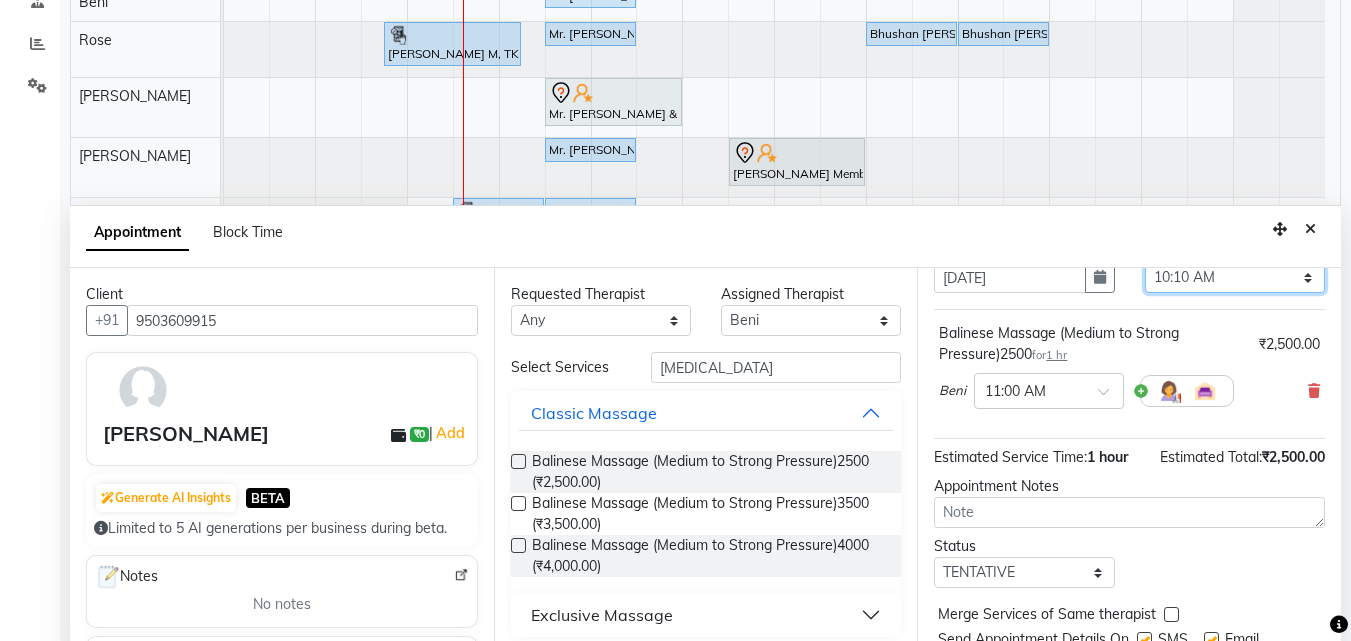 click on "Select 10:00 AM 10:05 AM 10:10 AM 10:15 AM 10:20 AM 10:25 AM 10:30 AM 10:35 AM 10:40 AM 10:45 AM 10:50 AM 10:55 AM 11:00 AM 11:05 AM 11:10 AM 11:15 AM 11:20 AM 11:25 AM 11:30 AM 11:35 AM 11:40 AM 11:45 AM 11:50 AM 11:55 AM 12:00 PM 12:05 PM 12:10 PM 12:15 PM 12:20 PM 12:25 PM 12:30 PM 12:35 PM 12:40 PM 12:45 PM 12:50 PM 12:55 PM 01:00 PM 01:05 PM 01:10 PM 01:15 PM 01:20 PM 01:25 PM 01:30 PM 01:35 PM 01:40 PM 01:45 PM 01:50 PM 01:55 PM 02:00 PM 02:05 PM 02:10 PM 02:15 PM 02:20 PM 02:25 PM 02:30 PM 02:35 PM 02:40 PM 02:45 PM 02:50 PM 02:55 PM 03:00 PM 03:05 PM 03:10 PM 03:15 PM 03:20 PM 03:25 PM 03:30 PM 03:35 PM 03:40 PM 03:45 PM 03:50 PM 03:55 PM 04:00 PM 04:05 PM 04:10 PM 04:15 PM 04:20 PM 04:25 PM 04:30 PM 04:35 PM 04:40 PM 04:45 PM 04:50 PM 04:55 PM 05:00 PM 05:05 PM 05:10 PM 05:15 PM 05:20 PM 05:25 PM 05:30 PM 05:35 PM 05:40 PM 05:45 PM 05:50 PM 05:55 PM 06:00 PM 06:05 PM 06:10 PM 06:15 PM 06:20 PM 06:25 PM 06:30 PM 06:35 PM 06:40 PM 06:45 PM 06:50 PM 06:55 PM 07:00 PM 07:05 PM 07:10 PM 07:15 PM 07:20 PM" at bounding box center [1235, 277] 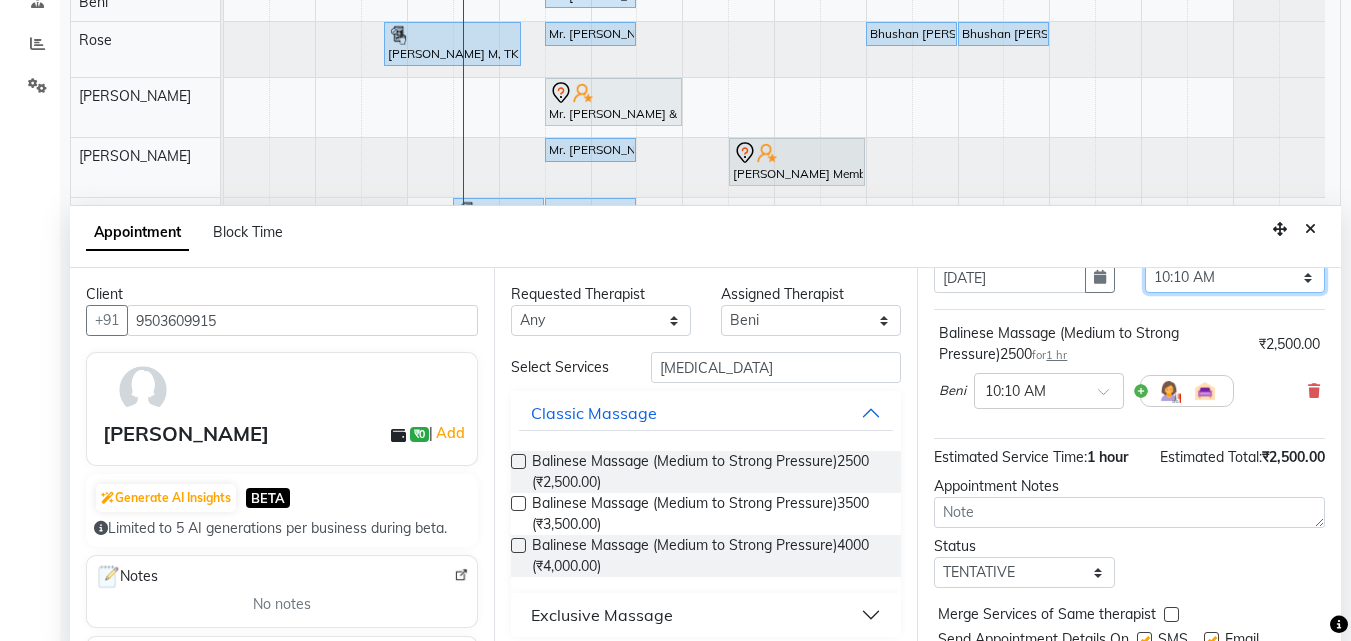 drag, startPoint x: 1267, startPoint y: 284, endPoint x: 1282, endPoint y: 265, distance: 24.207438 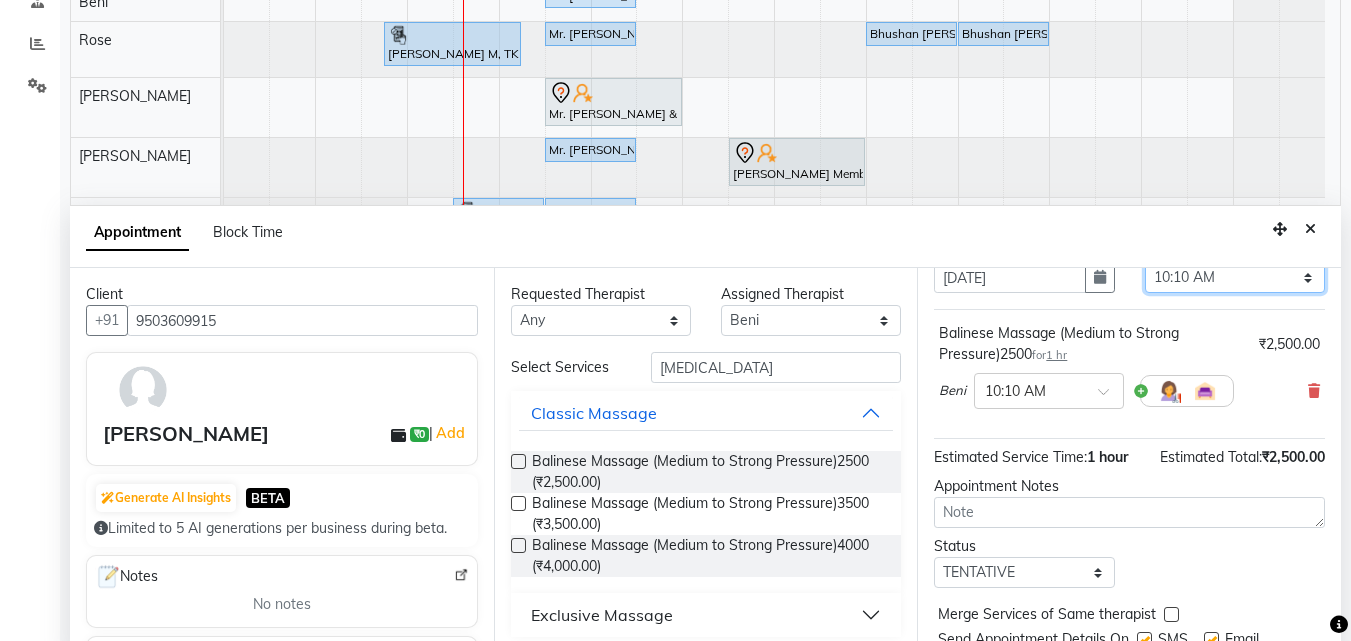 select on "690" 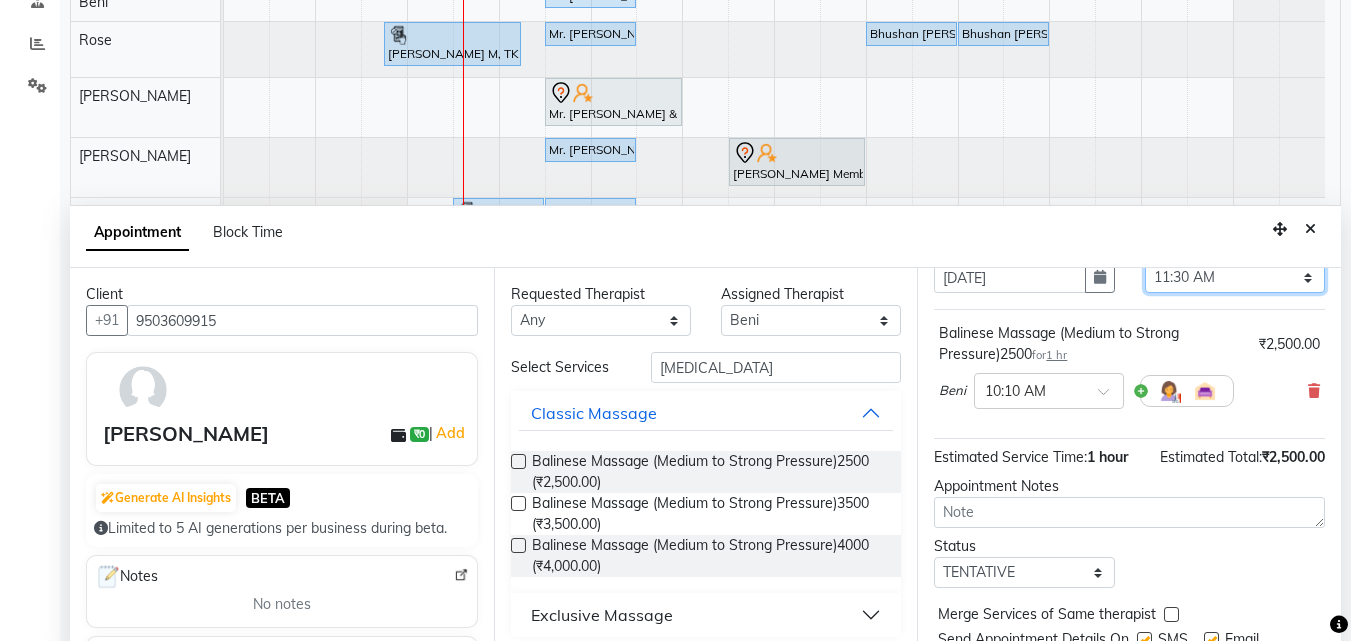 click on "Select 10:00 AM 10:05 AM 10:10 AM 10:15 AM 10:20 AM 10:25 AM 10:30 AM 10:35 AM 10:40 AM 10:45 AM 10:50 AM 10:55 AM 11:00 AM 11:05 AM 11:10 AM 11:15 AM 11:20 AM 11:25 AM 11:30 AM 11:35 AM 11:40 AM 11:45 AM 11:50 AM 11:55 AM 12:00 PM 12:05 PM 12:10 PM 12:15 PM 12:20 PM 12:25 PM 12:30 PM 12:35 PM 12:40 PM 12:45 PM 12:50 PM 12:55 PM 01:00 PM 01:05 PM 01:10 PM 01:15 PM 01:20 PM 01:25 PM 01:30 PM 01:35 PM 01:40 PM 01:45 PM 01:50 PM 01:55 PM 02:00 PM 02:05 PM 02:10 PM 02:15 PM 02:20 PM 02:25 PM 02:30 PM 02:35 PM 02:40 PM 02:45 PM 02:50 PM 02:55 PM 03:00 PM 03:05 PM 03:10 PM 03:15 PM 03:20 PM 03:25 PM 03:30 PM 03:35 PM 03:40 PM 03:45 PM 03:50 PM 03:55 PM 04:00 PM 04:05 PM 04:10 PM 04:15 PM 04:20 PM 04:25 PM 04:30 PM 04:35 PM 04:40 PM 04:45 PM 04:50 PM 04:55 PM 05:00 PM 05:05 PM 05:10 PM 05:15 PM 05:20 PM 05:25 PM 05:30 PM 05:35 PM 05:40 PM 05:45 PM 05:50 PM 05:55 PM 06:00 PM 06:05 PM 06:10 PM 06:15 PM 06:20 PM 06:25 PM 06:30 PM 06:35 PM 06:40 PM 06:45 PM 06:50 PM 06:55 PM 07:00 PM 07:05 PM 07:10 PM 07:15 PM 07:20 PM" at bounding box center [1235, 277] 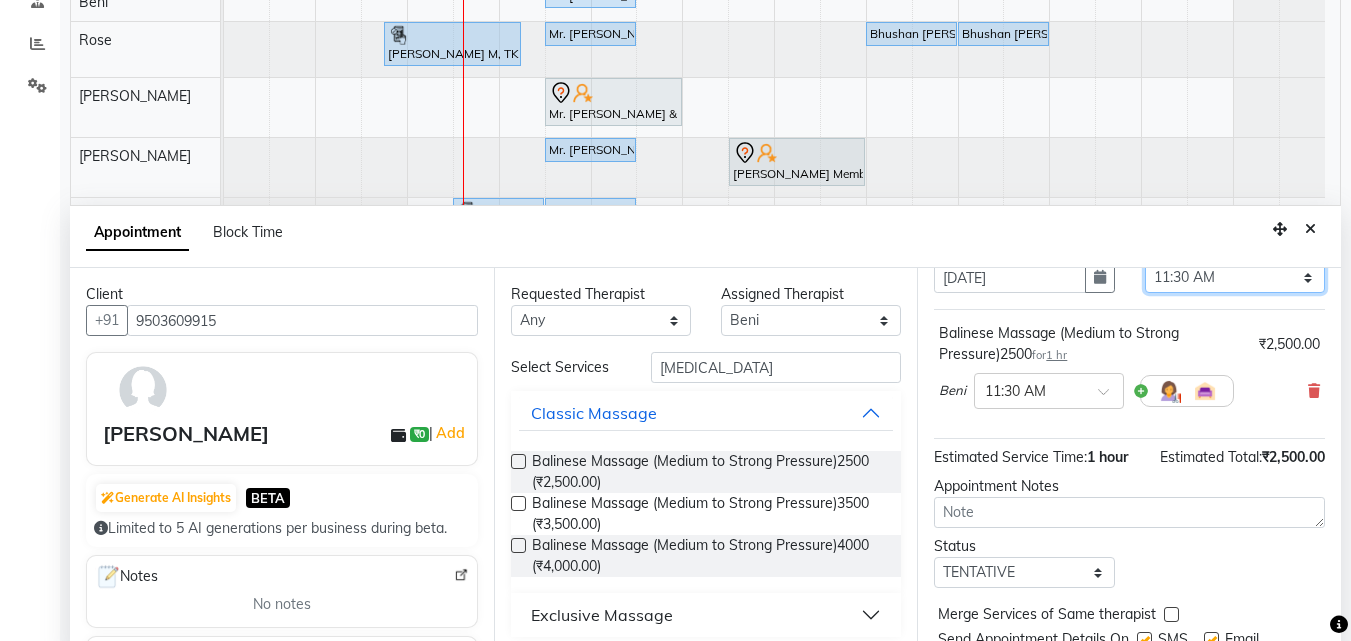 scroll, scrollTop: 174, scrollLeft: 0, axis: vertical 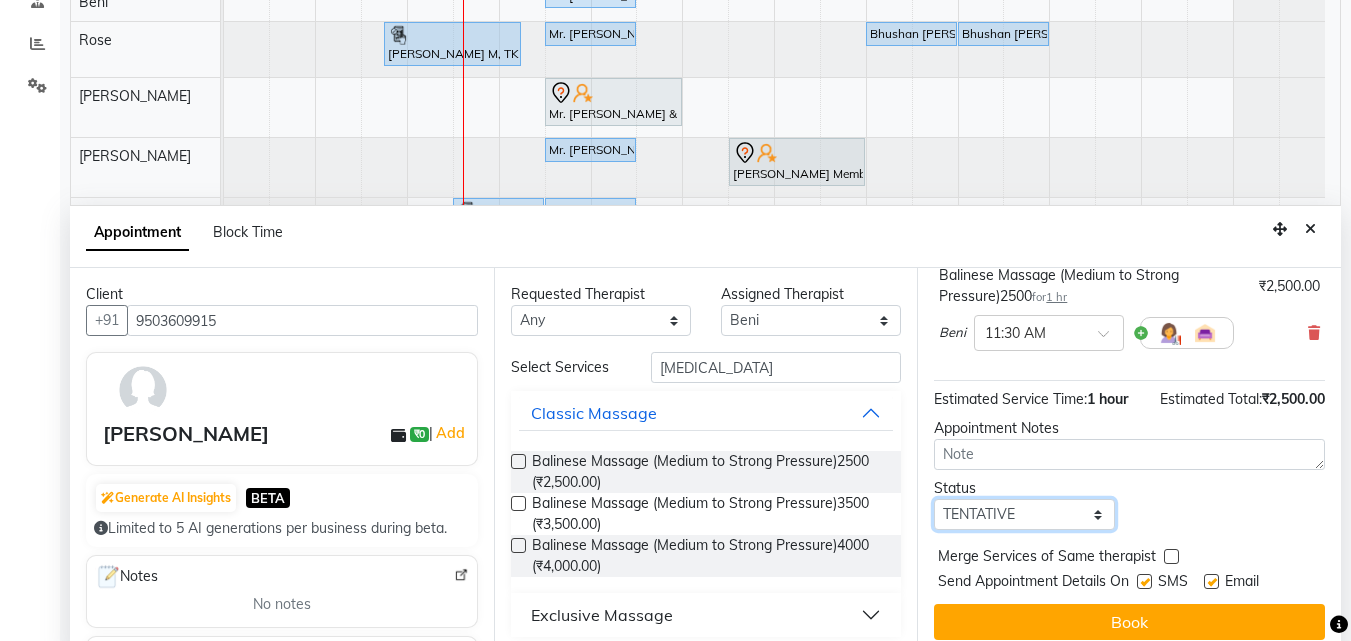 click on "Select TENTATIVE CONFIRM CHECK-IN UPCOMING" at bounding box center [1024, 514] 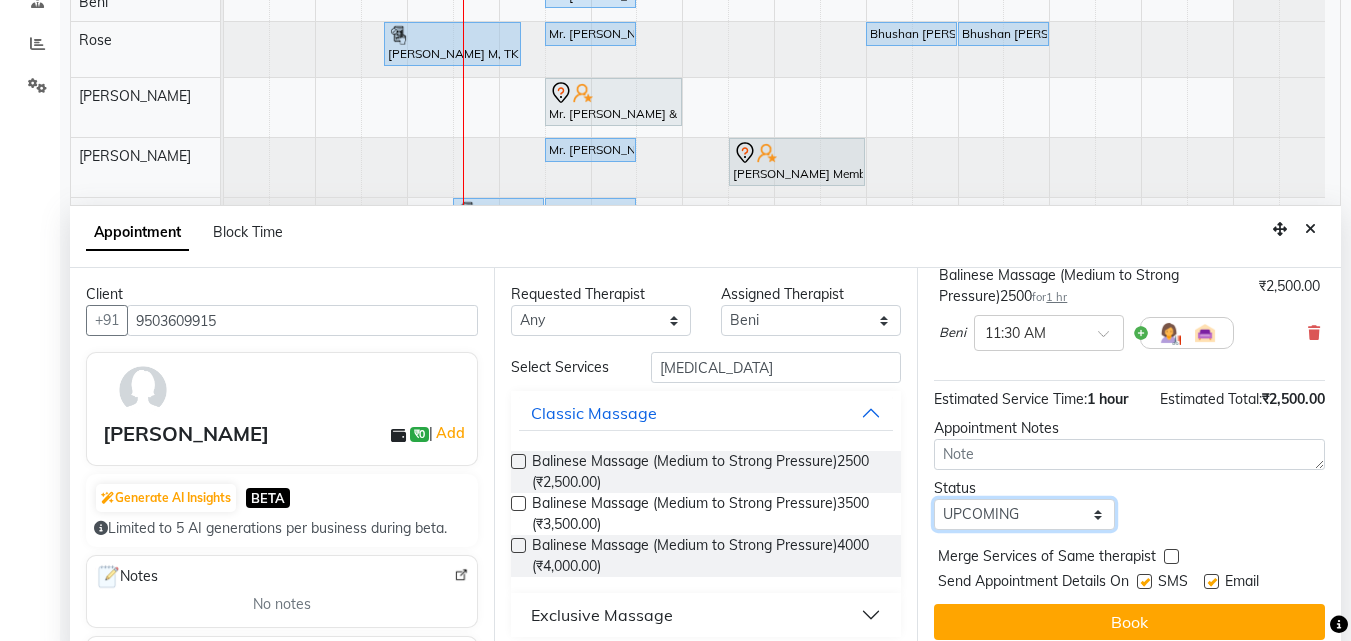 click on "Select TENTATIVE CONFIRM CHECK-IN UPCOMING" at bounding box center [1024, 514] 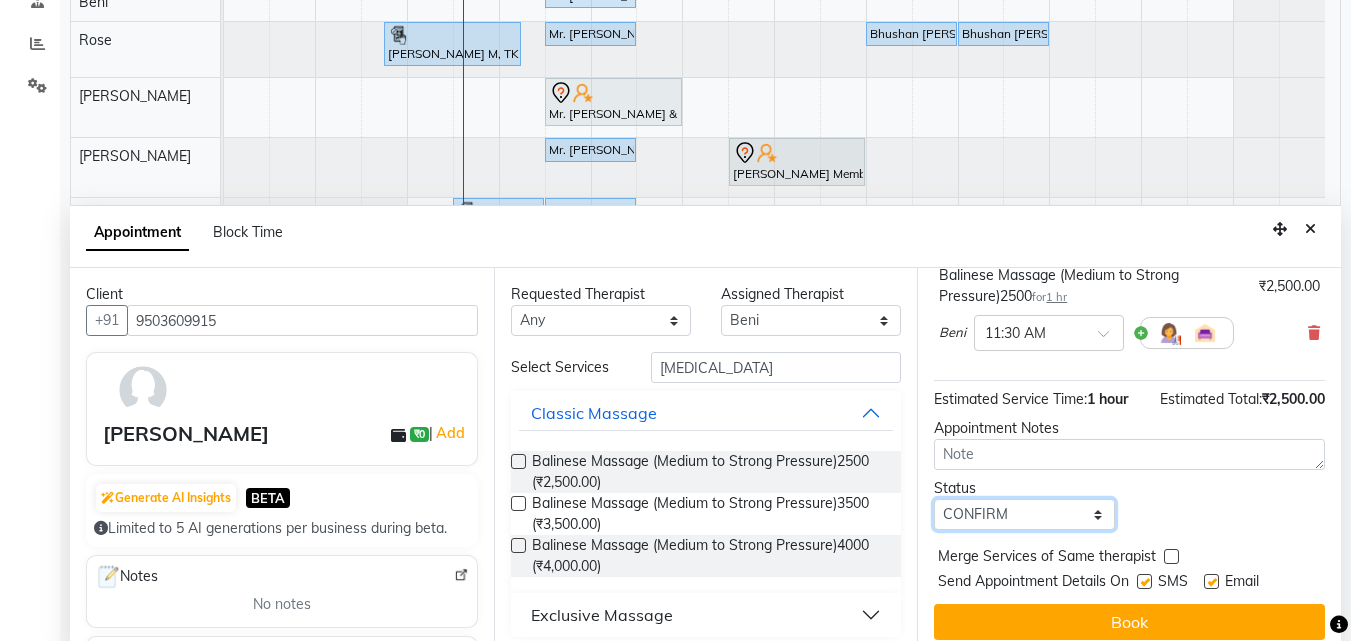 click on "Select TENTATIVE CONFIRM CHECK-IN UPCOMING" at bounding box center (1024, 514) 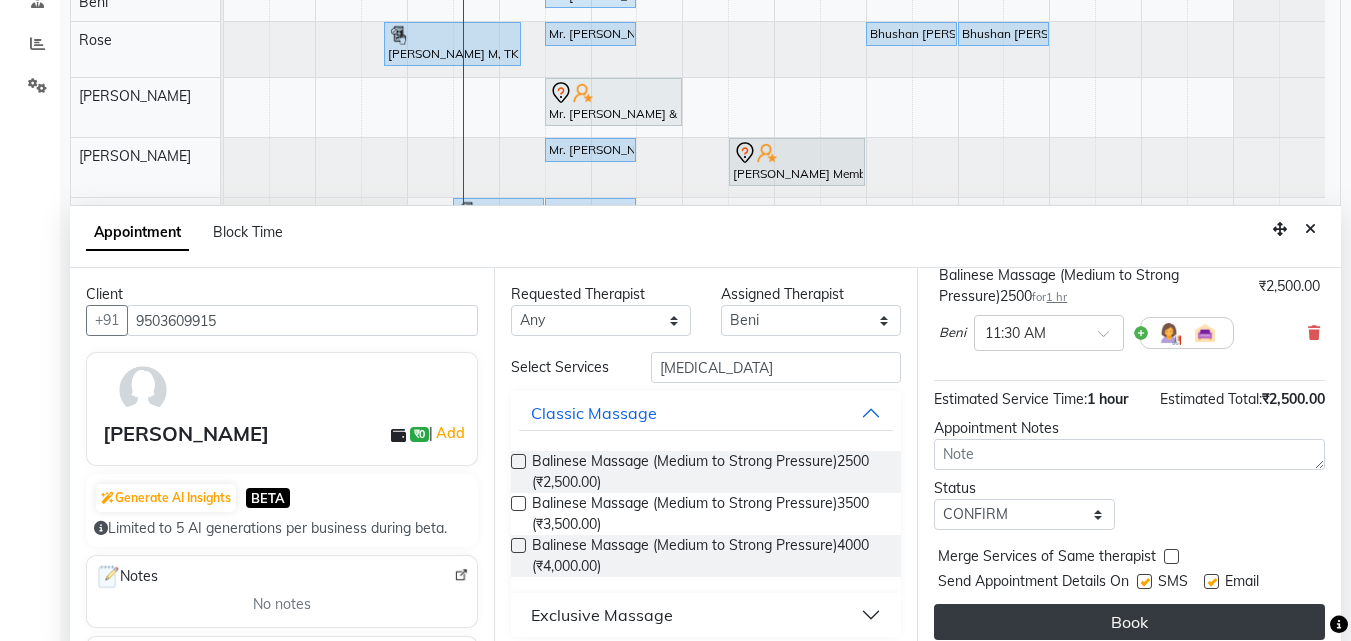click on "Book" at bounding box center (1129, 622) 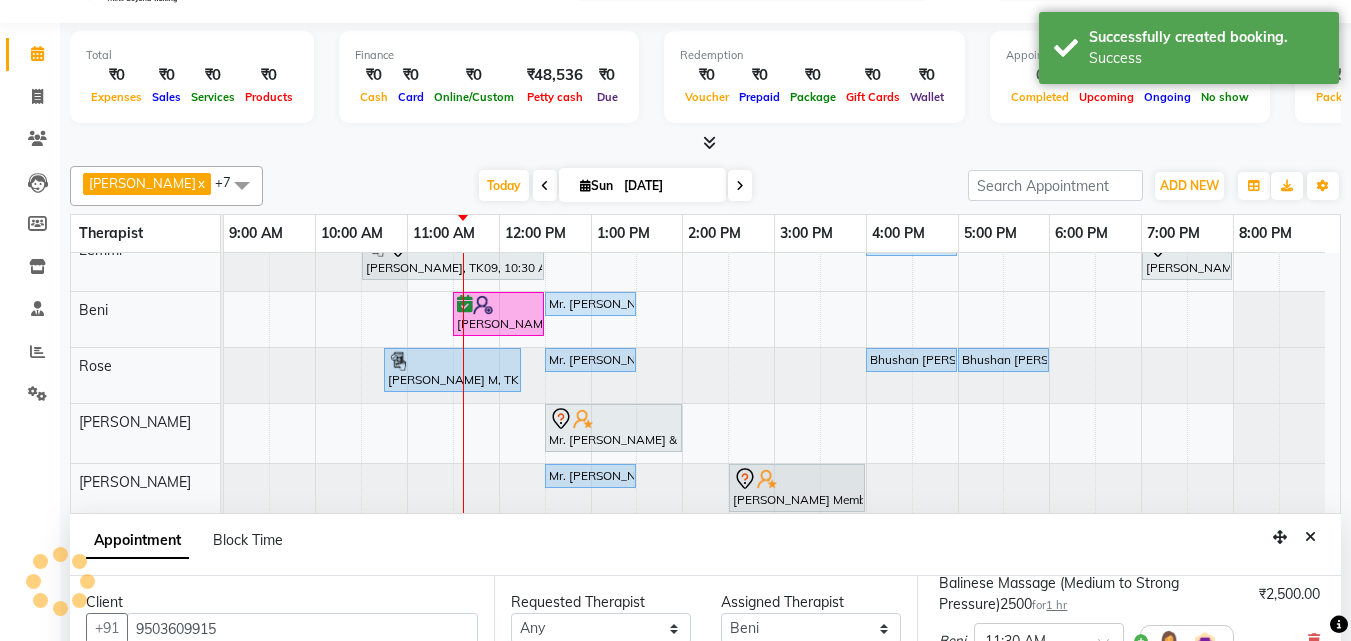 scroll, scrollTop: 0, scrollLeft: 0, axis: both 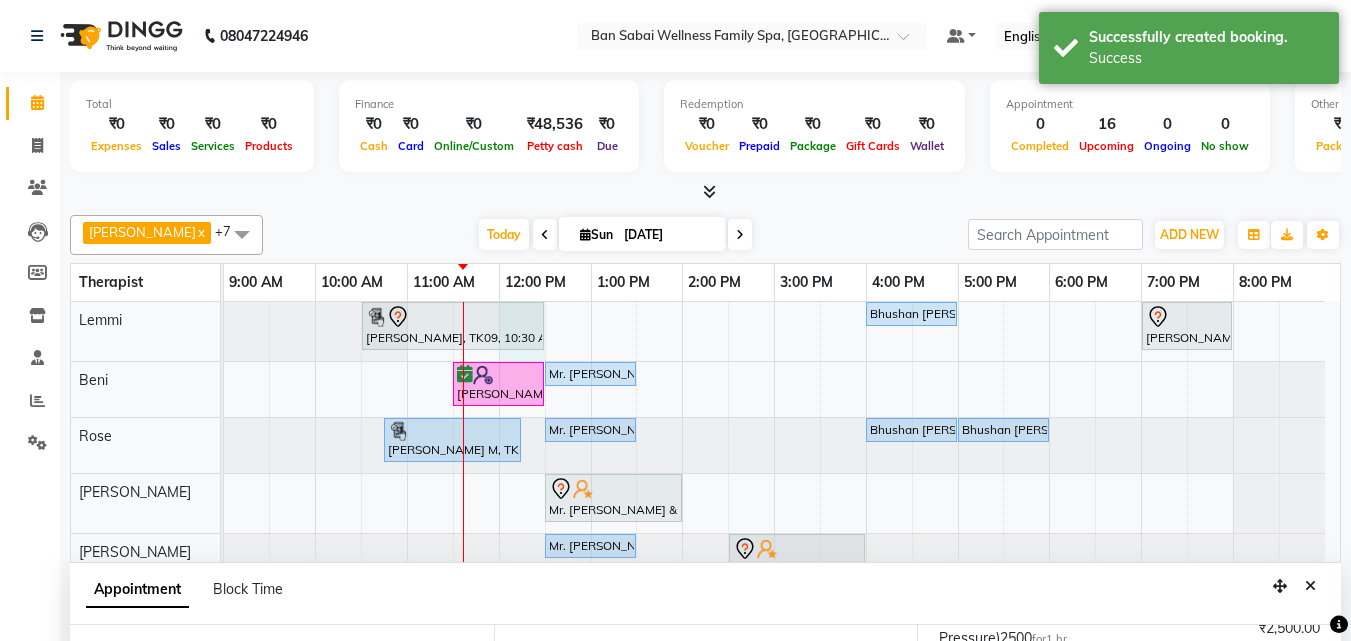 click on "[PERSON_NAME], TK09, 10:30 AM-12:30 PM, Balinese Massage (Medium to Strong Pressure)4000" at bounding box center (453, 326) 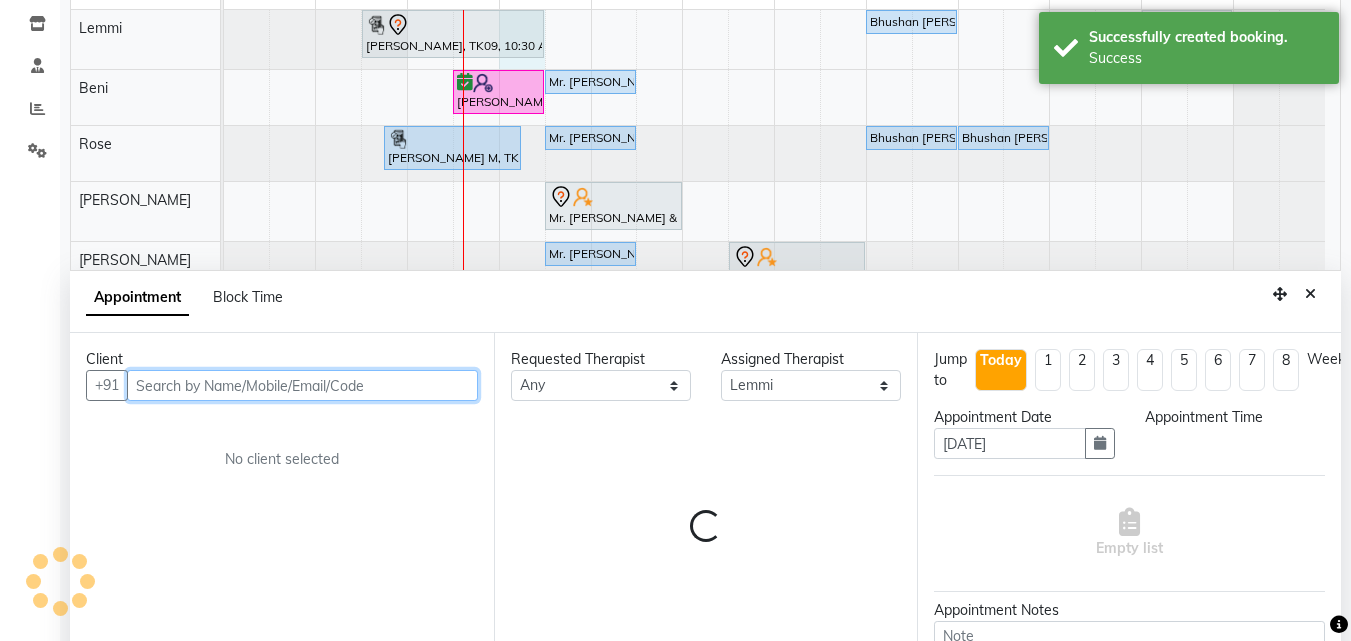 select on "720" 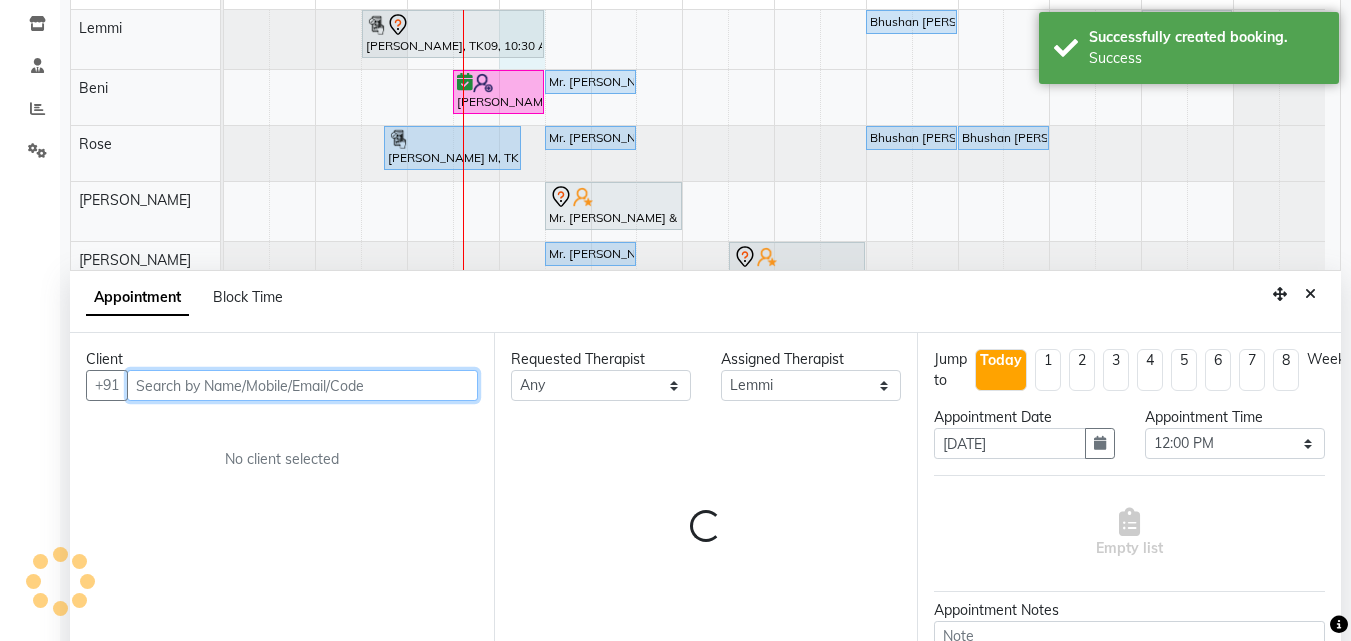 scroll, scrollTop: 377, scrollLeft: 0, axis: vertical 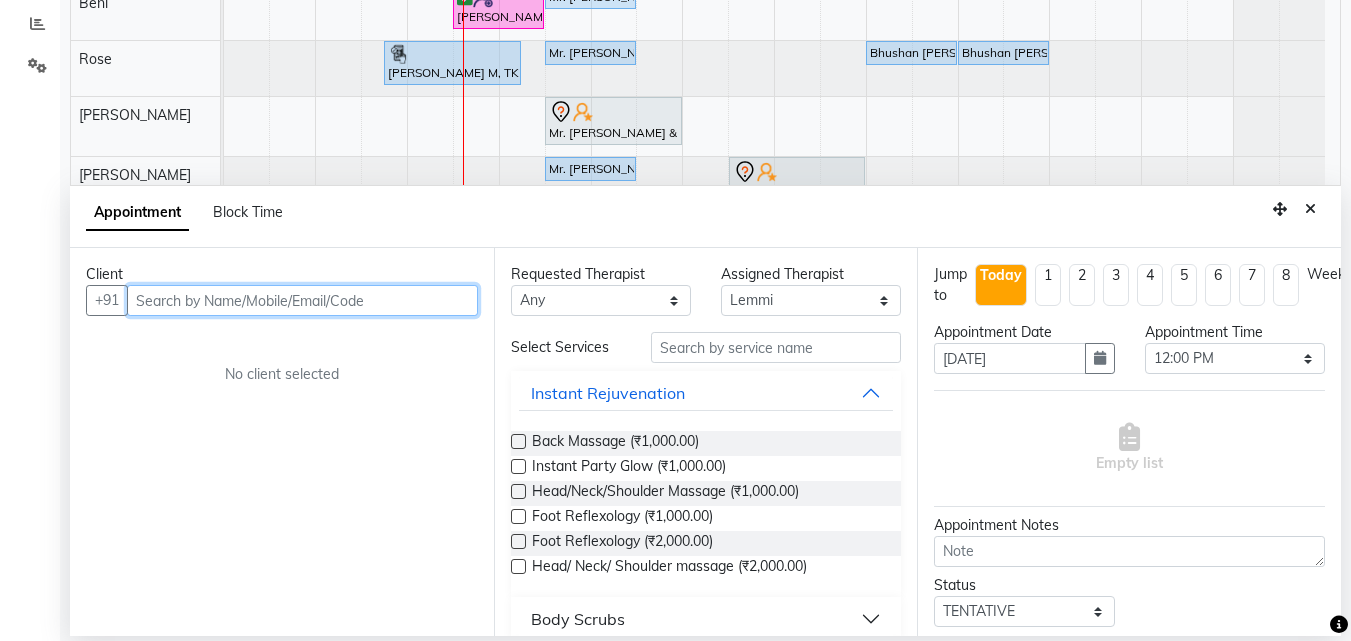 click at bounding box center (302, 300) 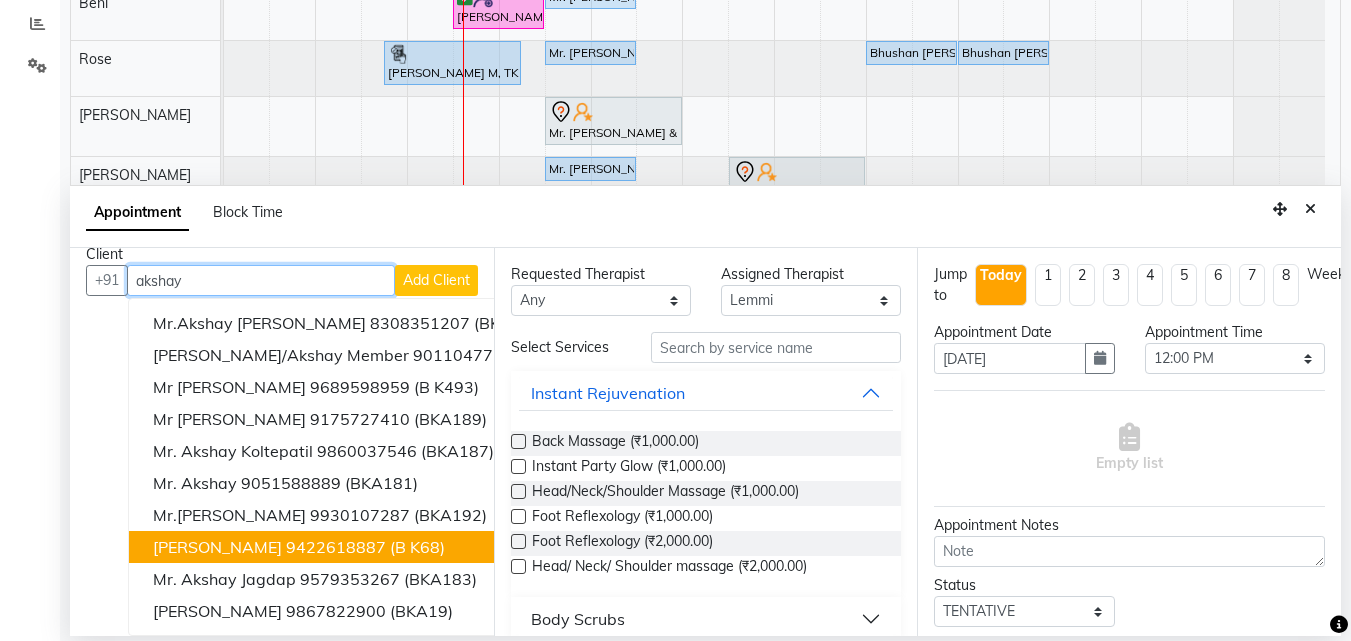 scroll, scrollTop: 0, scrollLeft: 0, axis: both 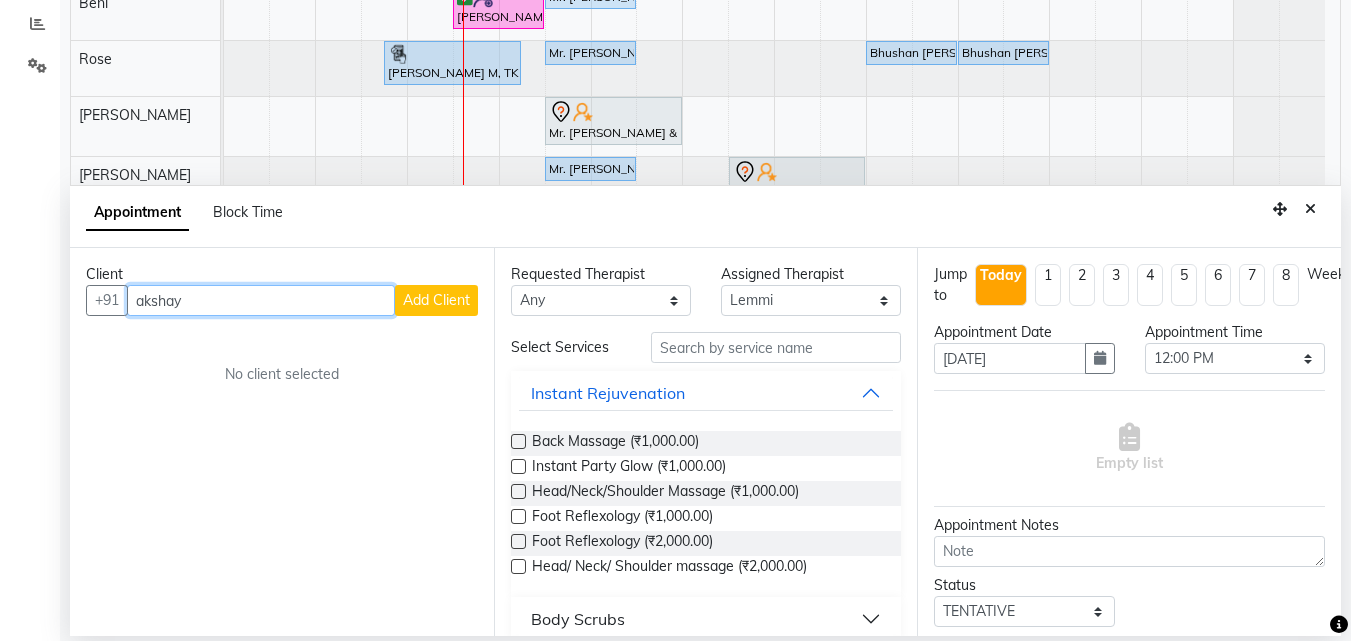 click on "akshay" at bounding box center (261, 300) 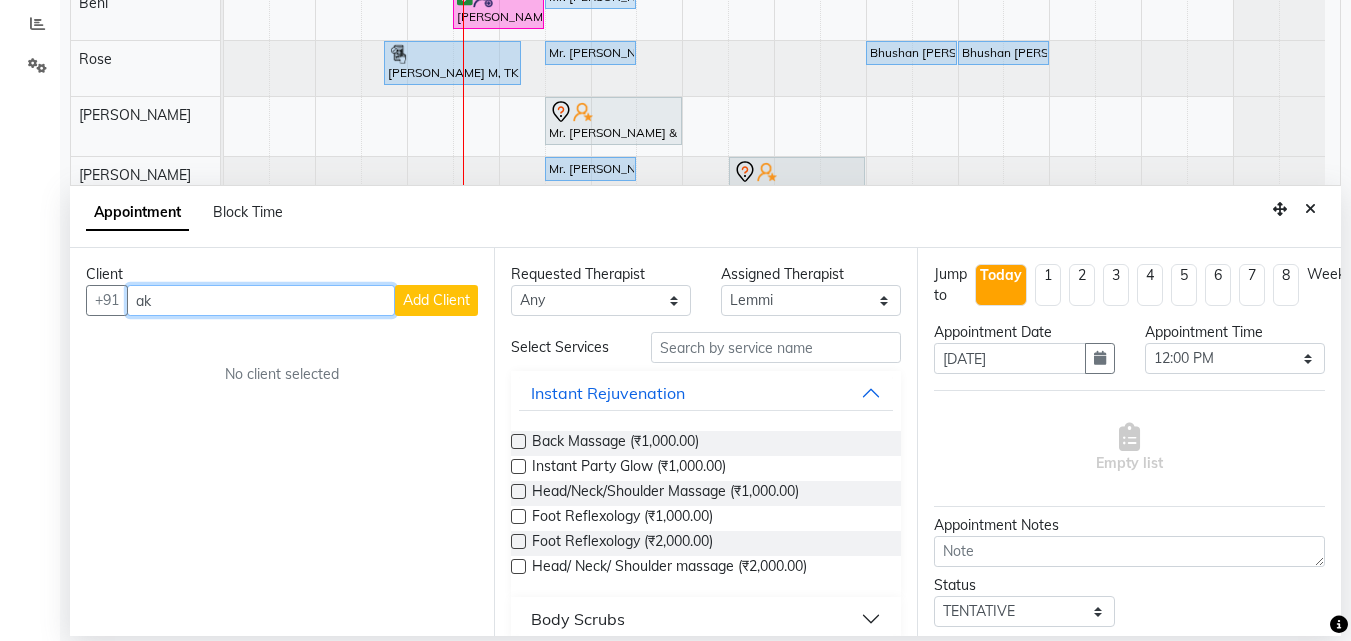 type on "a" 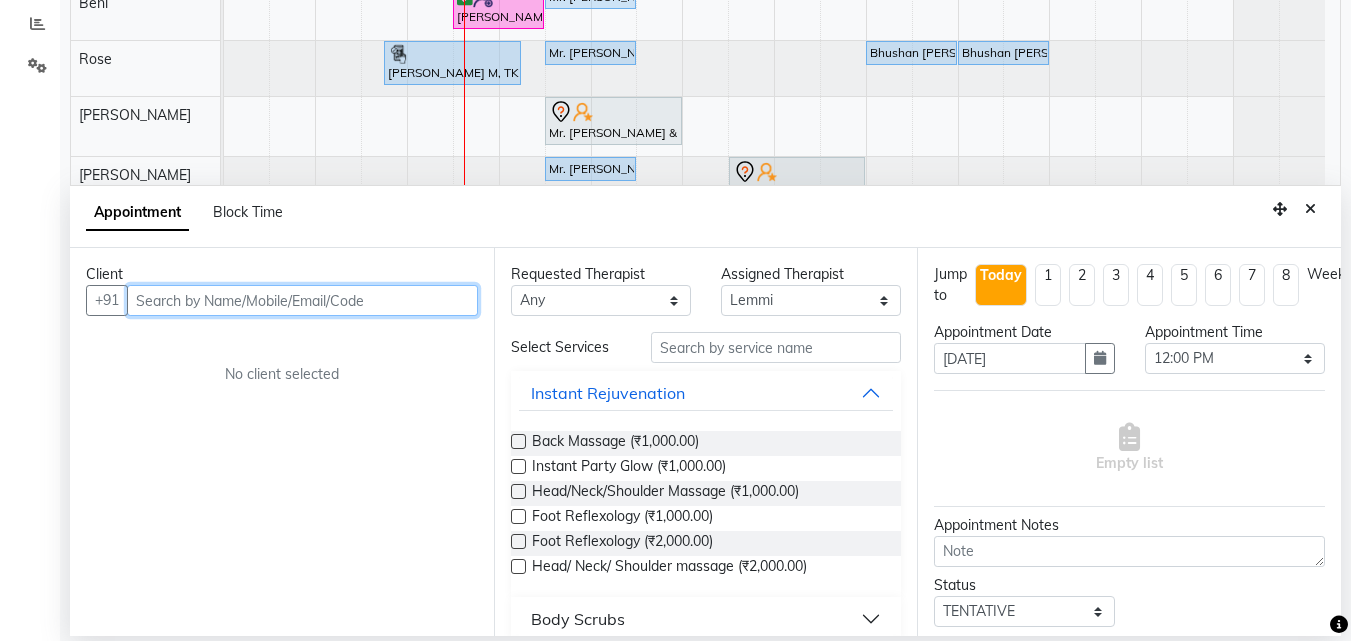 click at bounding box center [302, 300] 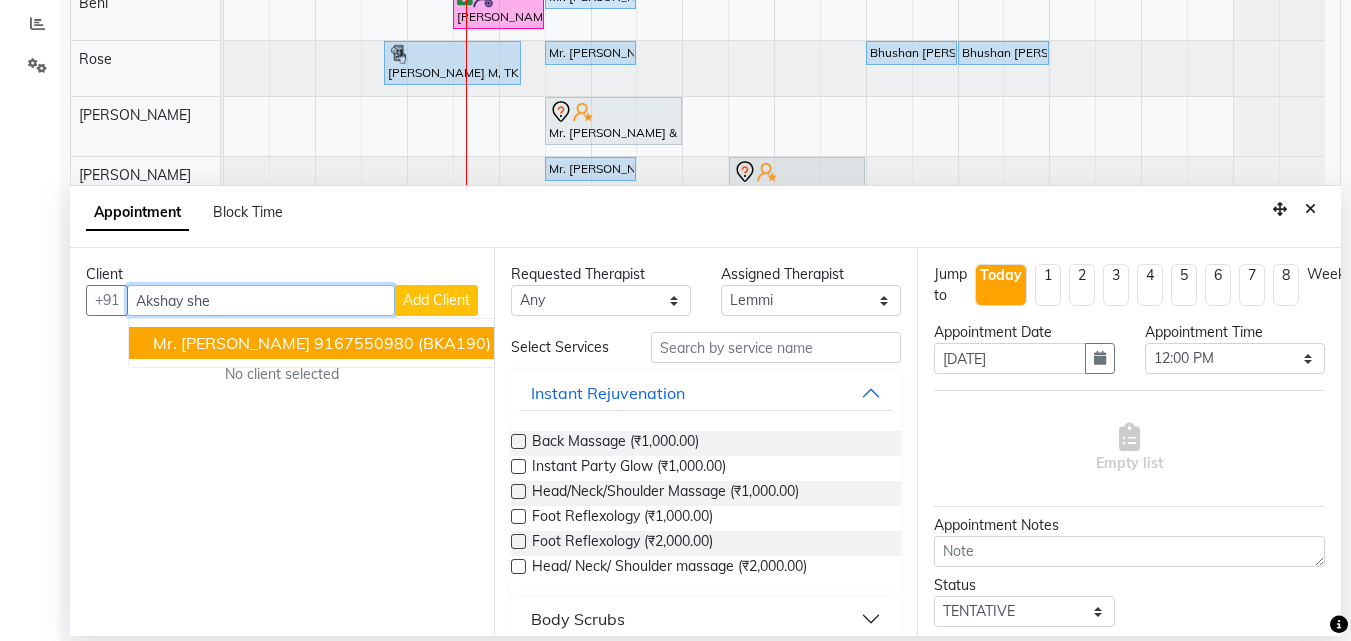 click on "(BKA190)" at bounding box center (454, 343) 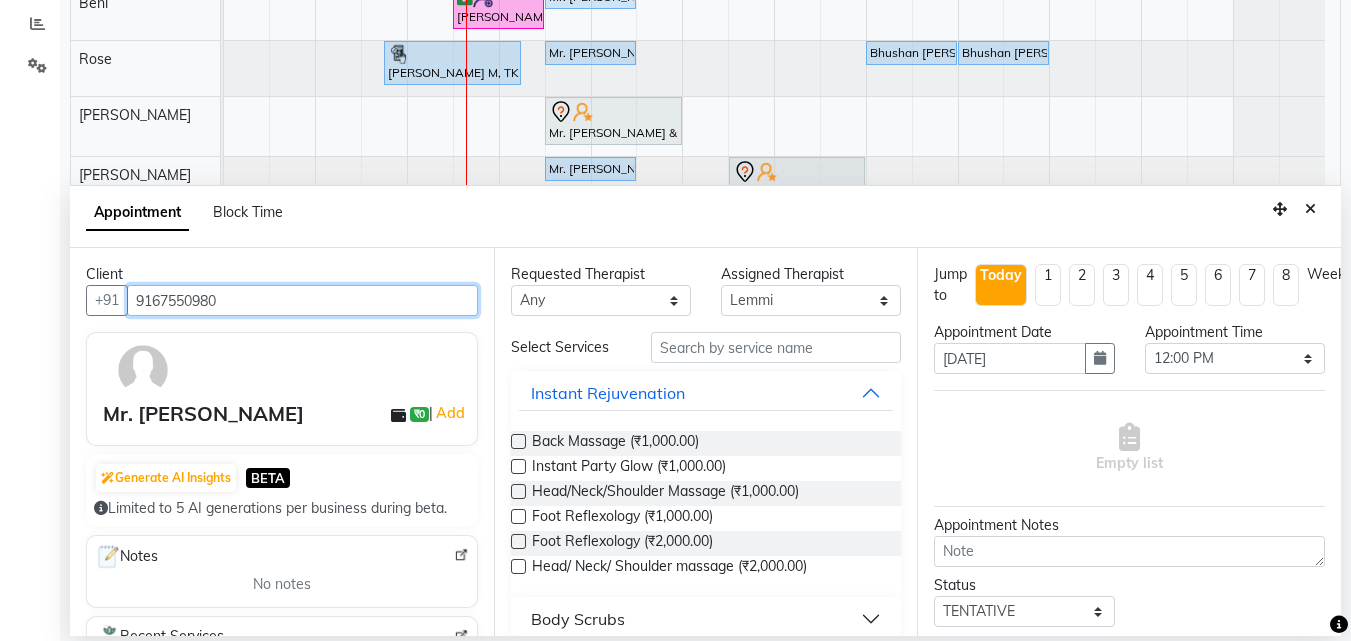 type on "9167550980" 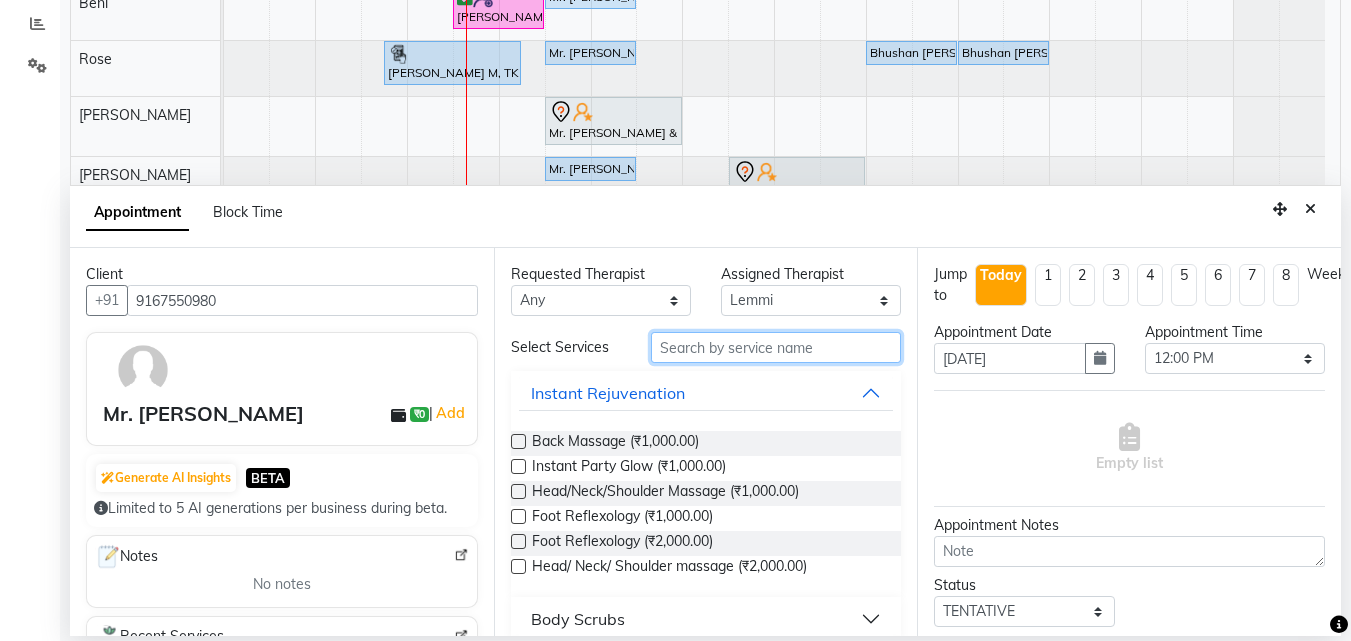 click at bounding box center [776, 347] 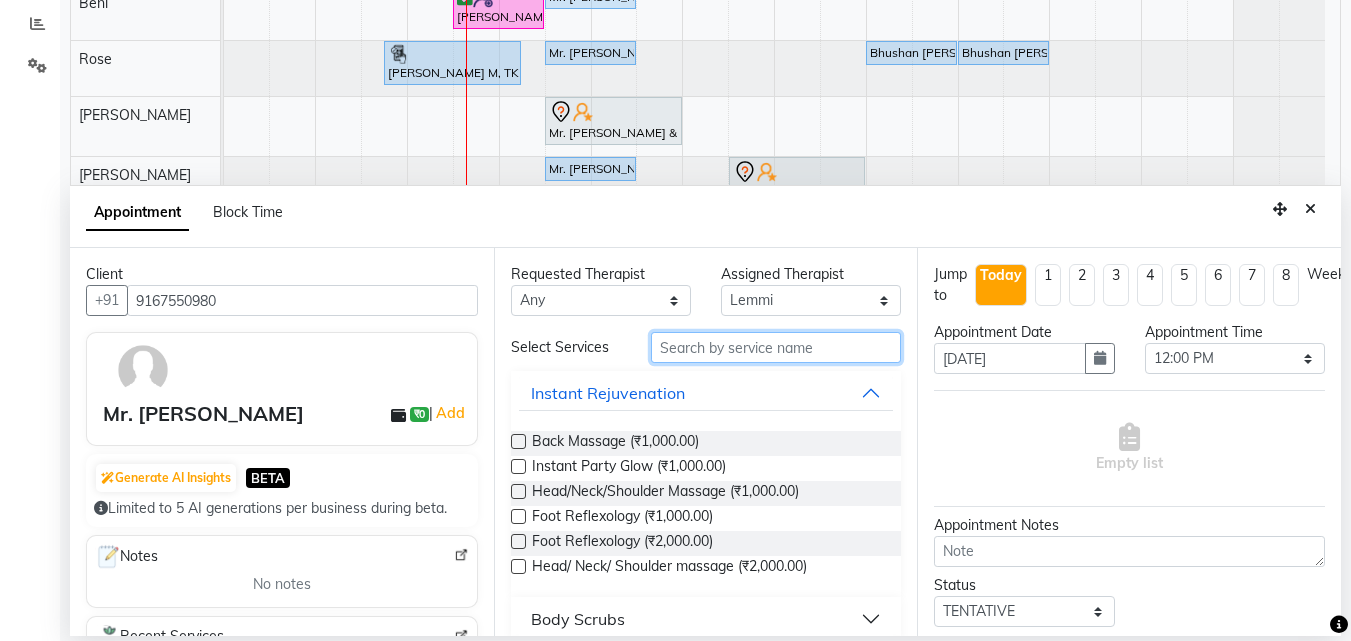 click at bounding box center [776, 347] 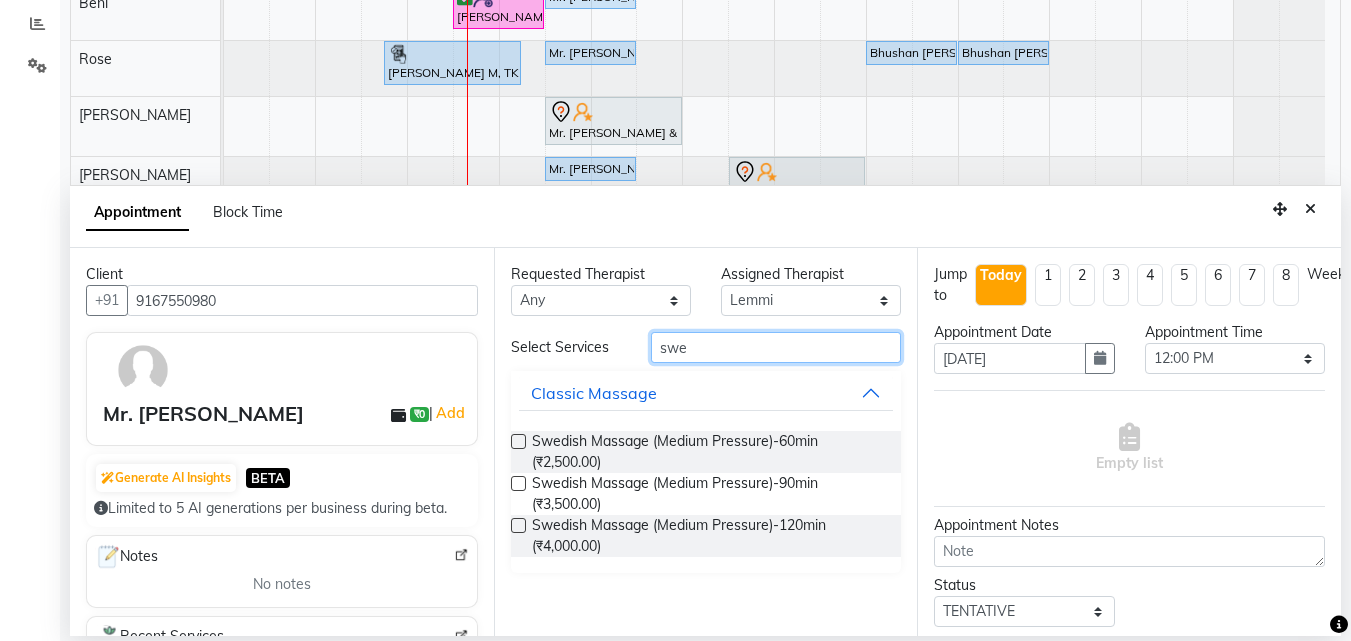 type on "swe" 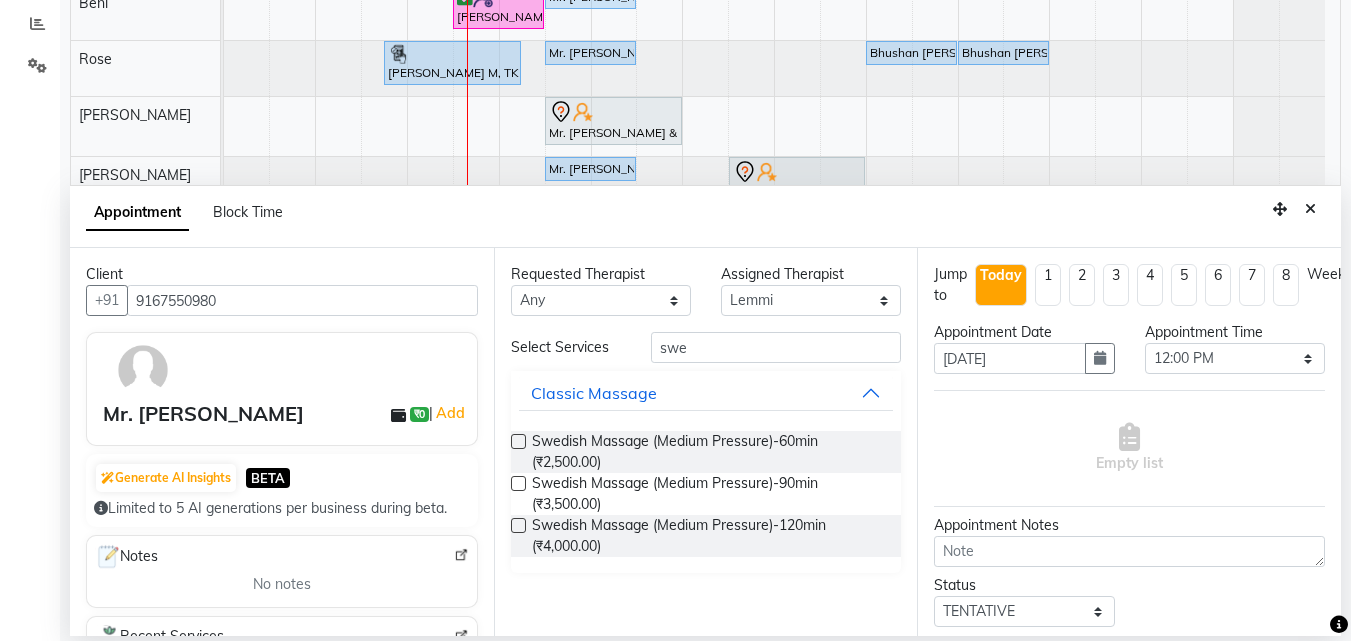 click at bounding box center [518, 441] 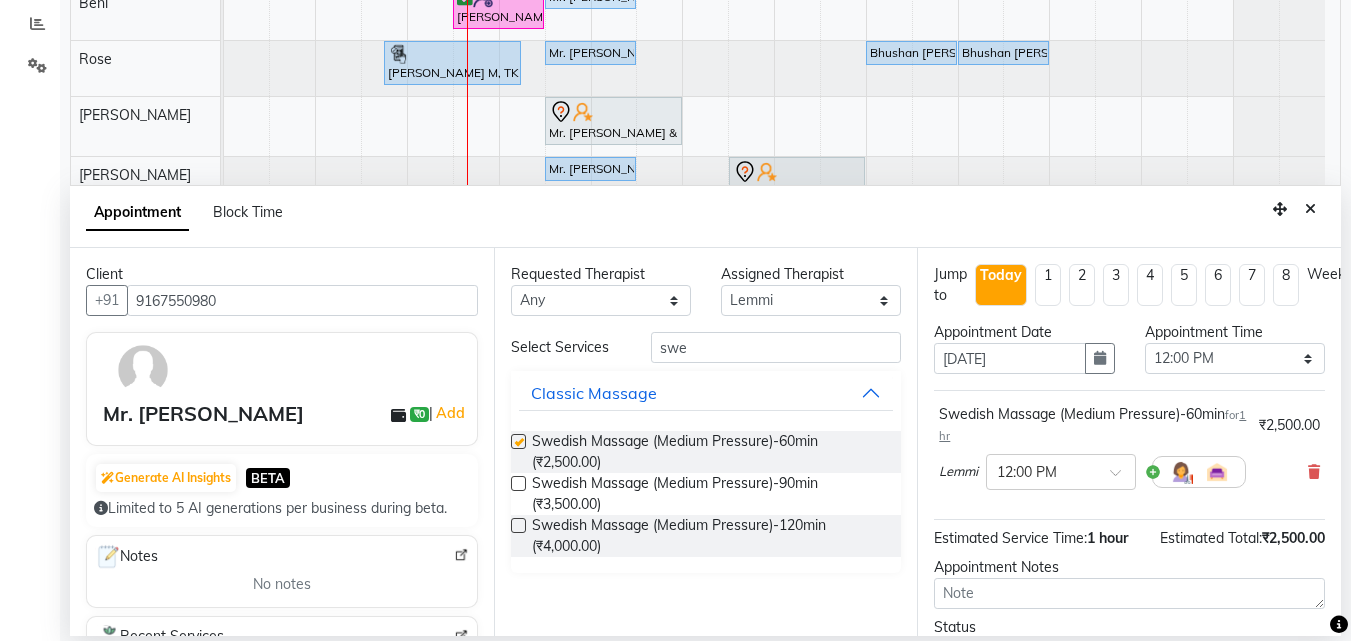 checkbox on "false" 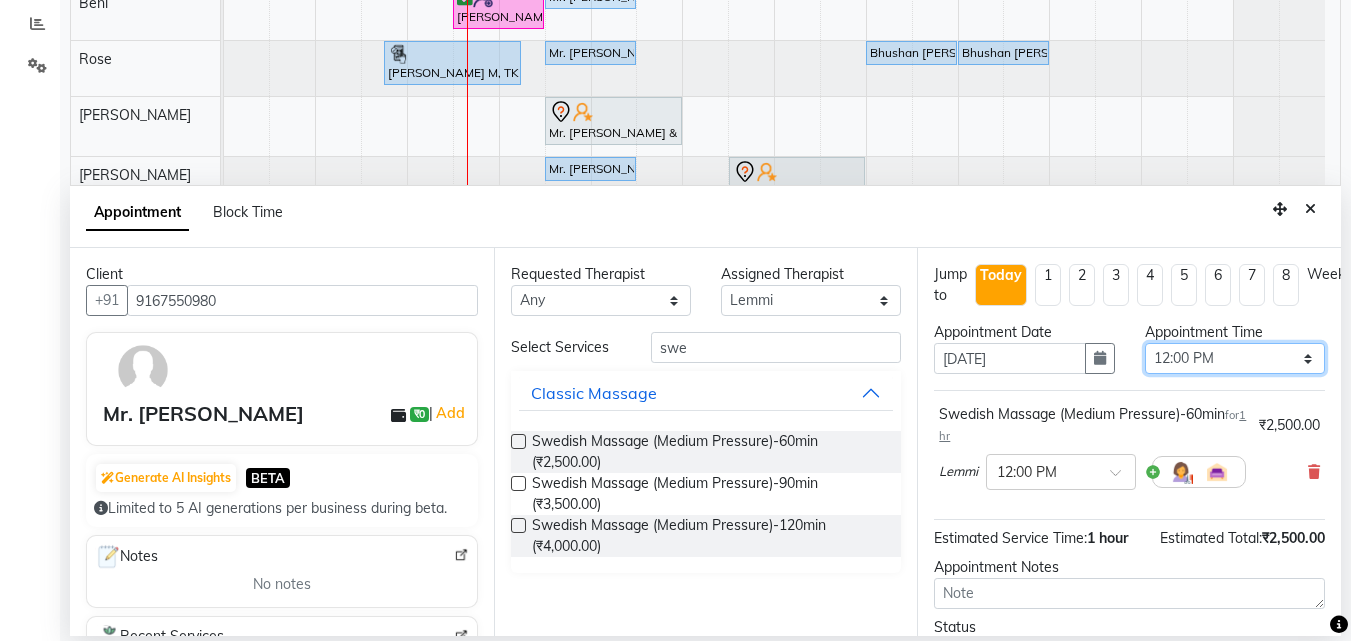 click on "Select 10:00 AM 10:05 AM 10:10 AM 10:15 AM 10:20 AM 10:25 AM 10:30 AM 10:35 AM 10:40 AM 10:45 AM 10:50 AM 10:55 AM 11:00 AM 11:05 AM 11:10 AM 11:15 AM 11:20 AM 11:25 AM 11:30 AM 11:35 AM 11:40 AM 11:45 AM 11:50 AM 11:55 AM 12:00 PM 12:05 PM 12:10 PM 12:15 PM 12:20 PM 12:25 PM 12:30 PM 12:35 PM 12:40 PM 12:45 PM 12:50 PM 12:55 PM 01:00 PM 01:05 PM 01:10 PM 01:15 PM 01:20 PM 01:25 PM 01:30 PM 01:35 PM 01:40 PM 01:45 PM 01:50 PM 01:55 PM 02:00 PM 02:05 PM 02:10 PM 02:15 PM 02:20 PM 02:25 PM 02:30 PM 02:35 PM 02:40 PM 02:45 PM 02:50 PM 02:55 PM 03:00 PM 03:05 PM 03:10 PM 03:15 PM 03:20 PM 03:25 PM 03:30 PM 03:35 PM 03:40 PM 03:45 PM 03:50 PM 03:55 PM 04:00 PM 04:05 PM 04:10 PM 04:15 PM 04:20 PM 04:25 PM 04:30 PM 04:35 PM 04:40 PM 04:45 PM 04:50 PM 04:55 PM 05:00 PM 05:05 PM 05:10 PM 05:15 PM 05:20 PM 05:25 PM 05:30 PM 05:35 PM 05:40 PM 05:45 PM 05:50 PM 05:55 PM 06:00 PM 06:05 PM 06:10 PM 06:15 PM 06:20 PM 06:25 PM 06:30 PM 06:35 PM 06:40 PM 06:45 PM 06:50 PM 06:55 PM 07:00 PM 07:05 PM 07:10 PM 07:15 PM 07:20 PM" at bounding box center [1235, 358] 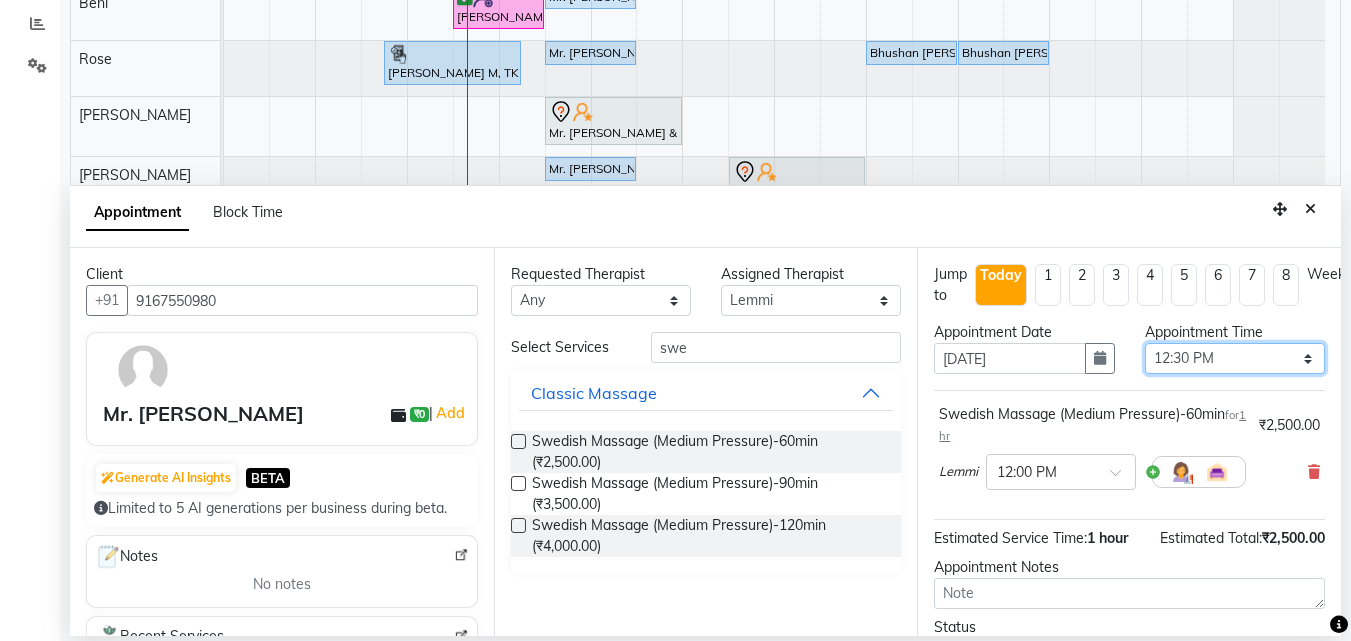 click on "Select 10:00 AM 10:05 AM 10:10 AM 10:15 AM 10:20 AM 10:25 AM 10:30 AM 10:35 AM 10:40 AM 10:45 AM 10:50 AM 10:55 AM 11:00 AM 11:05 AM 11:10 AM 11:15 AM 11:20 AM 11:25 AM 11:30 AM 11:35 AM 11:40 AM 11:45 AM 11:50 AM 11:55 AM 12:00 PM 12:05 PM 12:10 PM 12:15 PM 12:20 PM 12:25 PM 12:30 PM 12:35 PM 12:40 PM 12:45 PM 12:50 PM 12:55 PM 01:00 PM 01:05 PM 01:10 PM 01:15 PM 01:20 PM 01:25 PM 01:30 PM 01:35 PM 01:40 PM 01:45 PM 01:50 PM 01:55 PM 02:00 PM 02:05 PM 02:10 PM 02:15 PM 02:20 PM 02:25 PM 02:30 PM 02:35 PM 02:40 PM 02:45 PM 02:50 PM 02:55 PM 03:00 PM 03:05 PM 03:10 PM 03:15 PM 03:20 PM 03:25 PM 03:30 PM 03:35 PM 03:40 PM 03:45 PM 03:50 PM 03:55 PM 04:00 PM 04:05 PM 04:10 PM 04:15 PM 04:20 PM 04:25 PM 04:30 PM 04:35 PM 04:40 PM 04:45 PM 04:50 PM 04:55 PM 05:00 PM 05:05 PM 05:10 PM 05:15 PM 05:20 PM 05:25 PM 05:30 PM 05:35 PM 05:40 PM 05:45 PM 05:50 PM 05:55 PM 06:00 PM 06:05 PM 06:10 PM 06:15 PM 06:20 PM 06:25 PM 06:30 PM 06:35 PM 06:40 PM 06:45 PM 06:50 PM 06:55 PM 07:00 PM 07:05 PM 07:10 PM 07:15 PM 07:20 PM" at bounding box center (1235, 358) 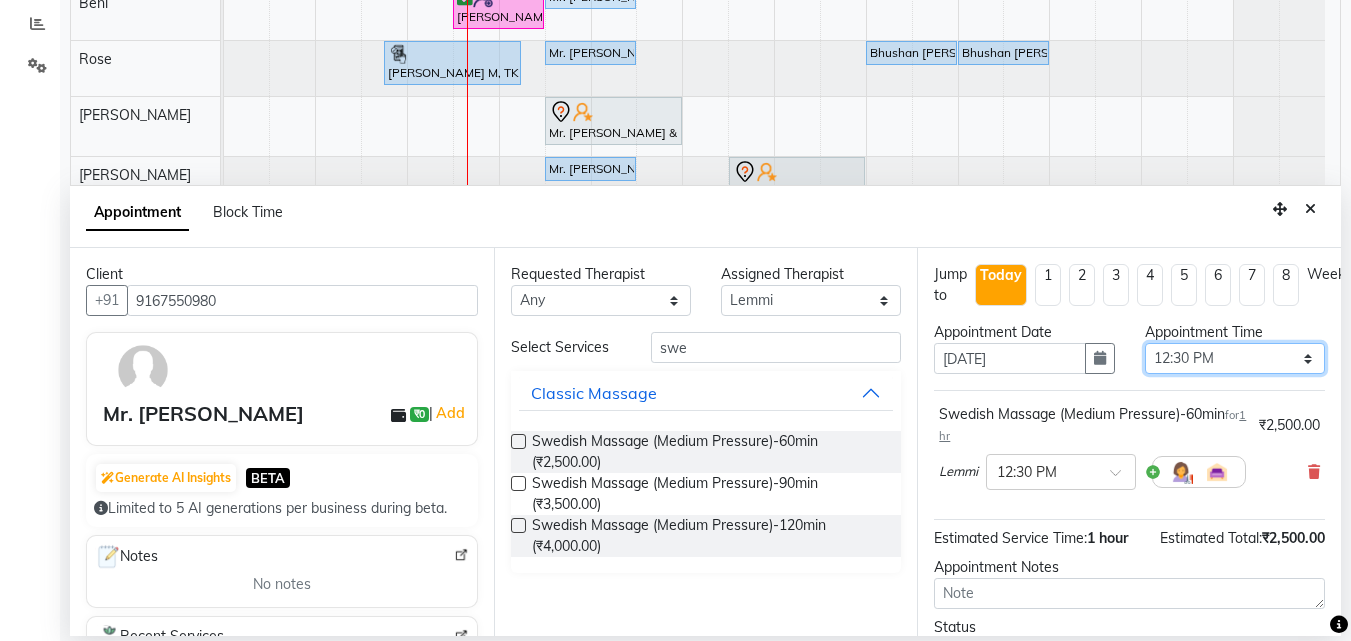 scroll, scrollTop: 174, scrollLeft: 0, axis: vertical 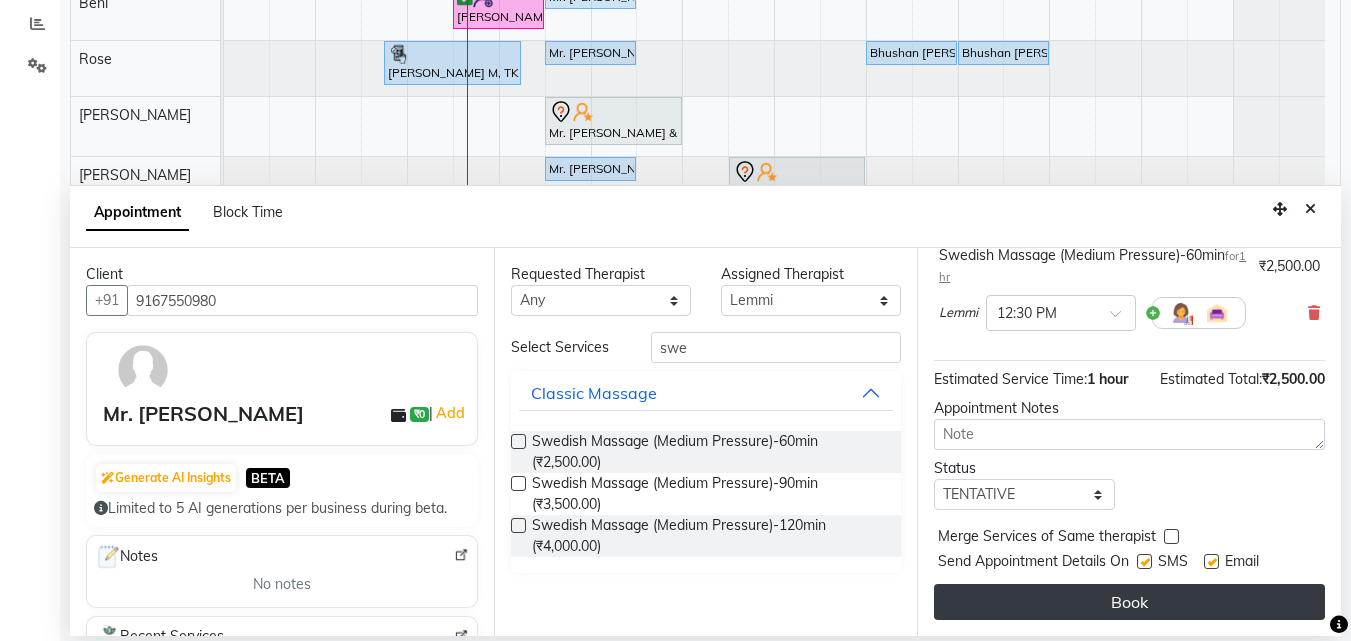 click on "Book" at bounding box center [1129, 602] 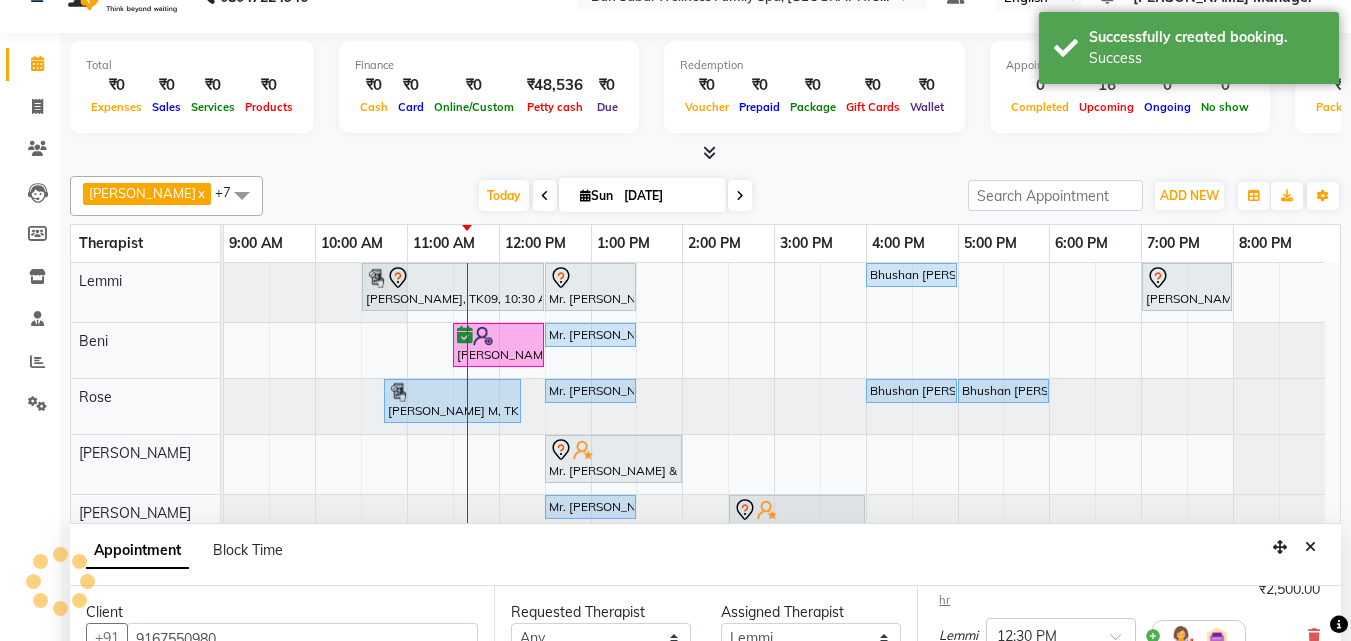 scroll, scrollTop: 0, scrollLeft: 0, axis: both 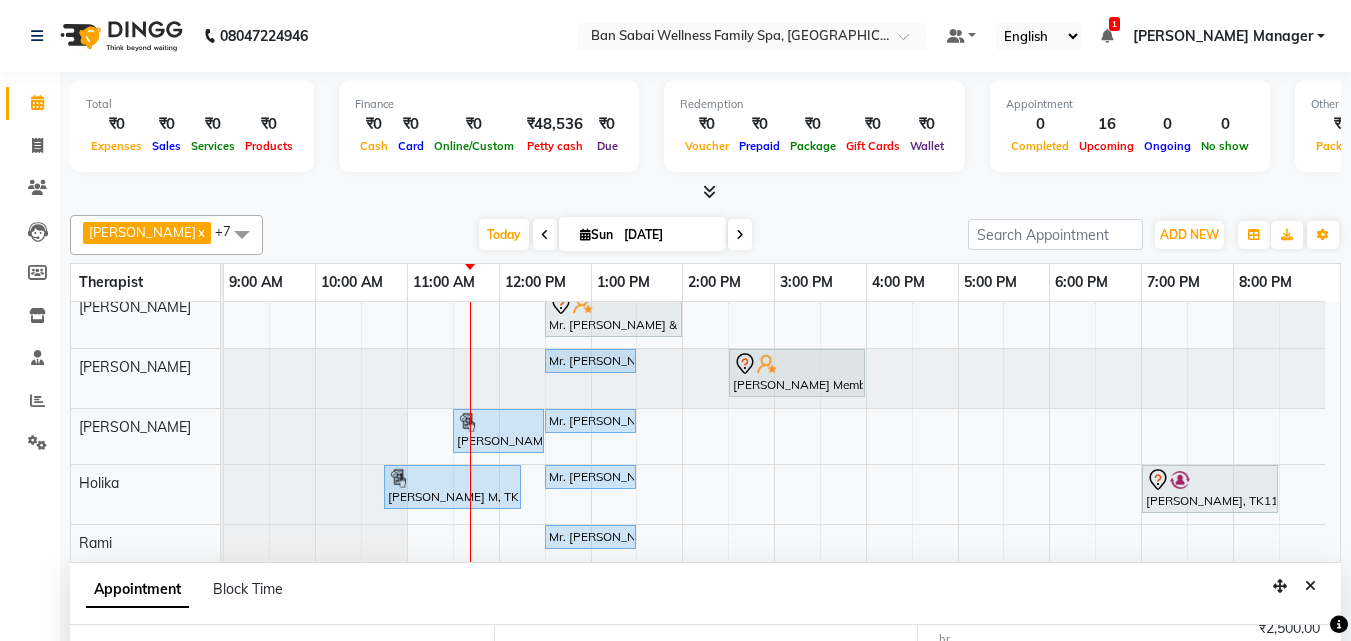 click at bounding box center [709, 191] 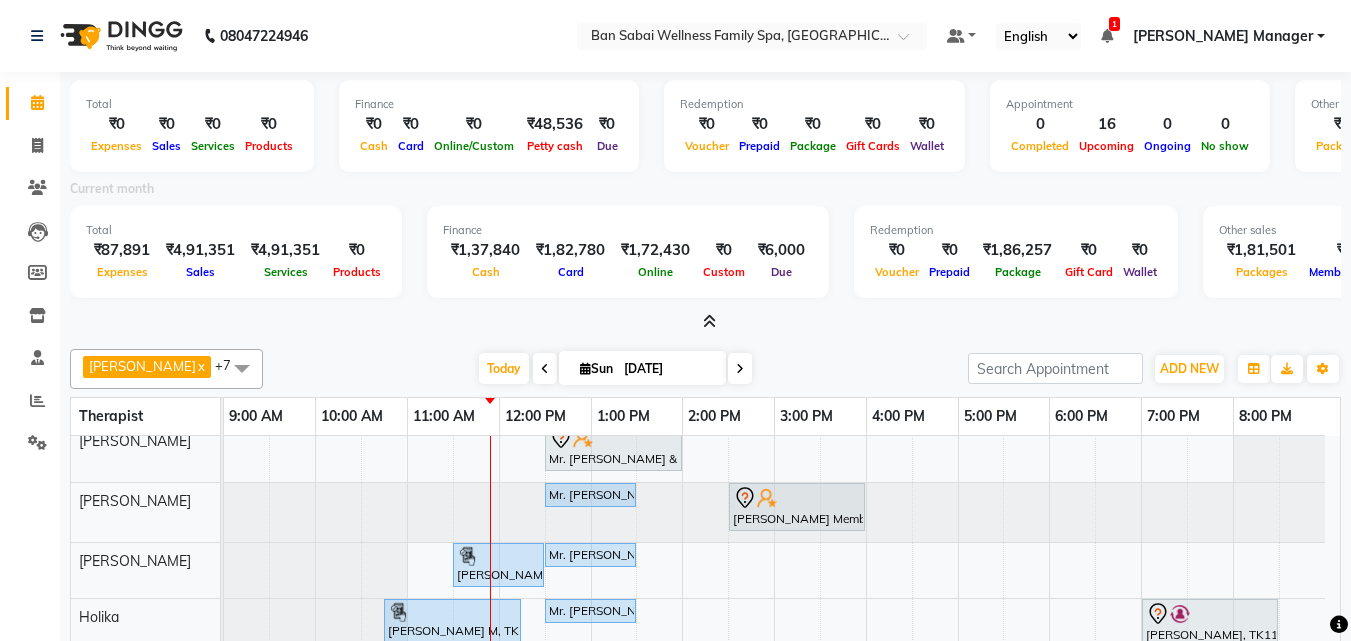 scroll, scrollTop: 97, scrollLeft: 0, axis: vertical 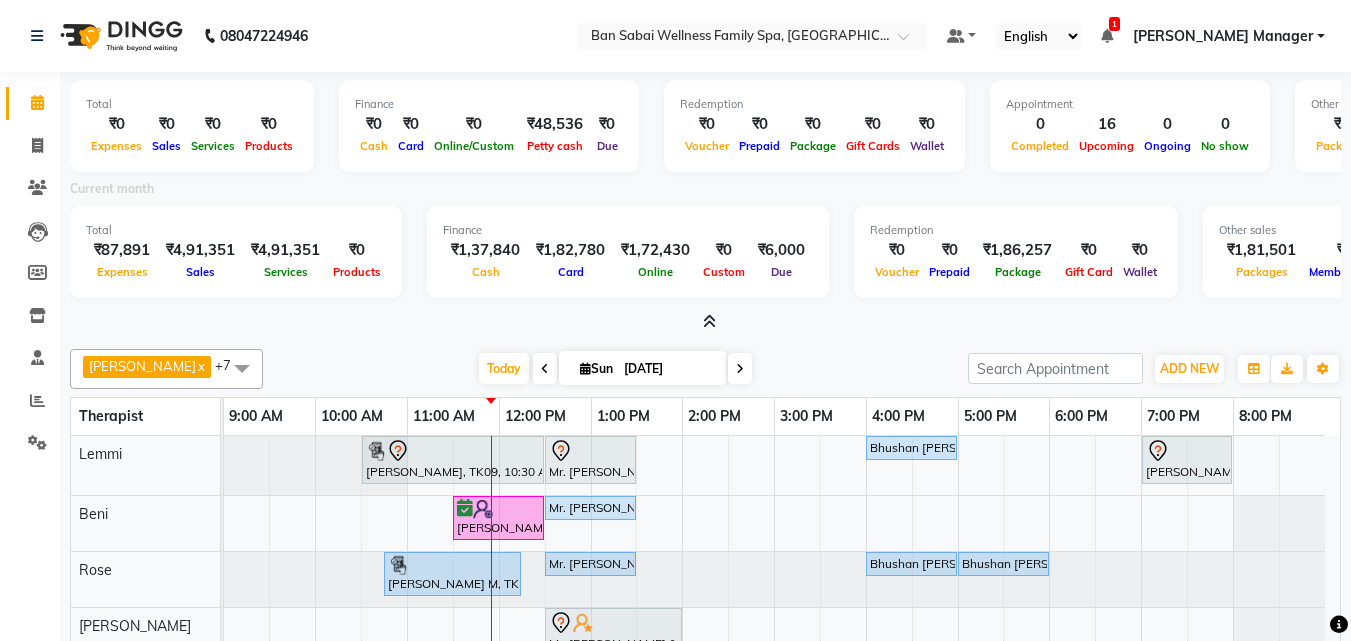 click at bounding box center (709, 321) 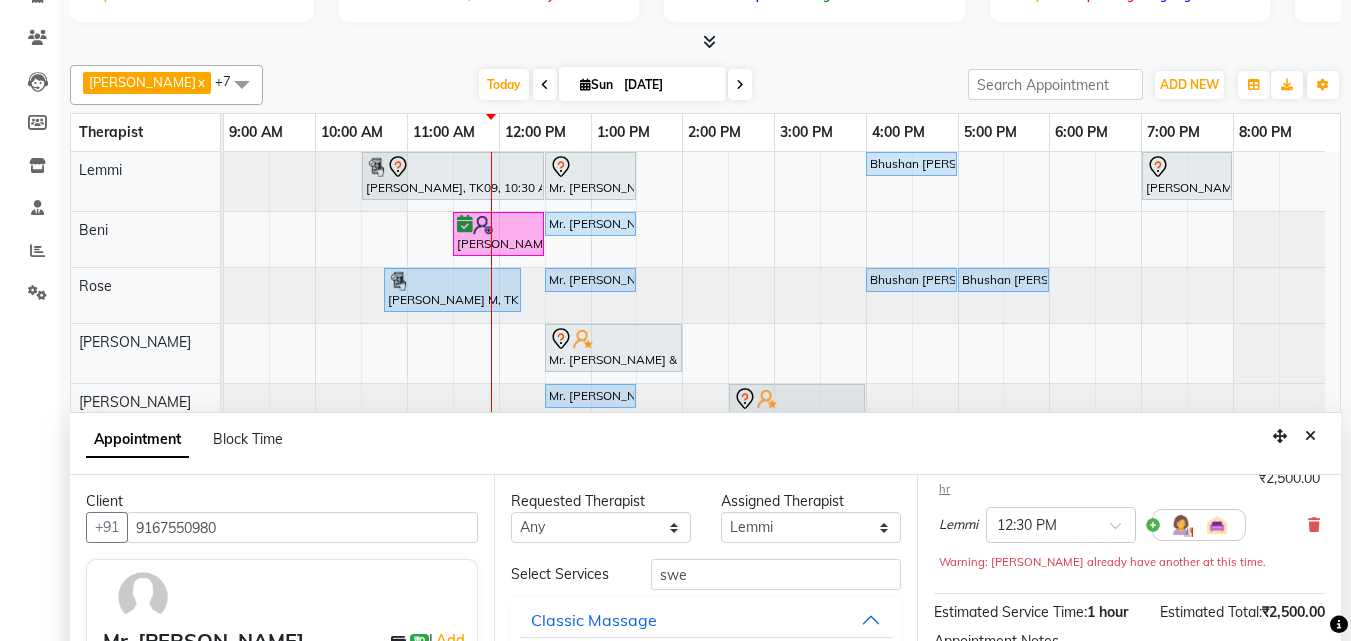 scroll, scrollTop: 377, scrollLeft: 0, axis: vertical 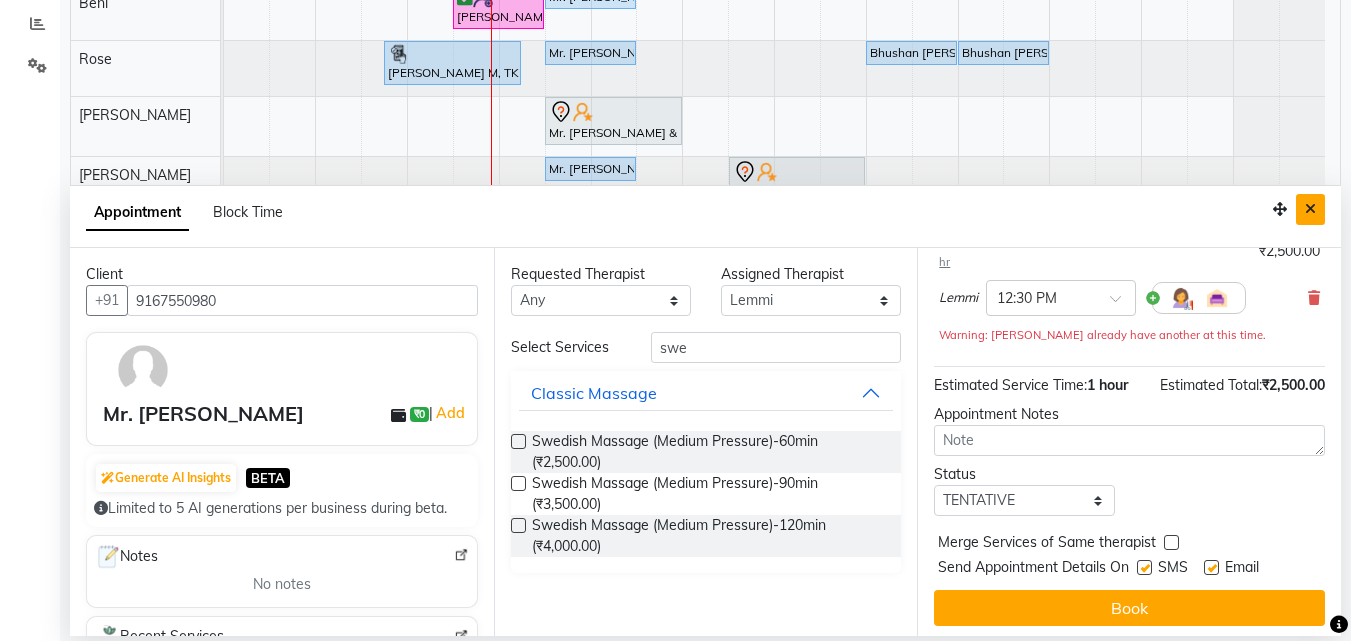 click at bounding box center (1310, 209) 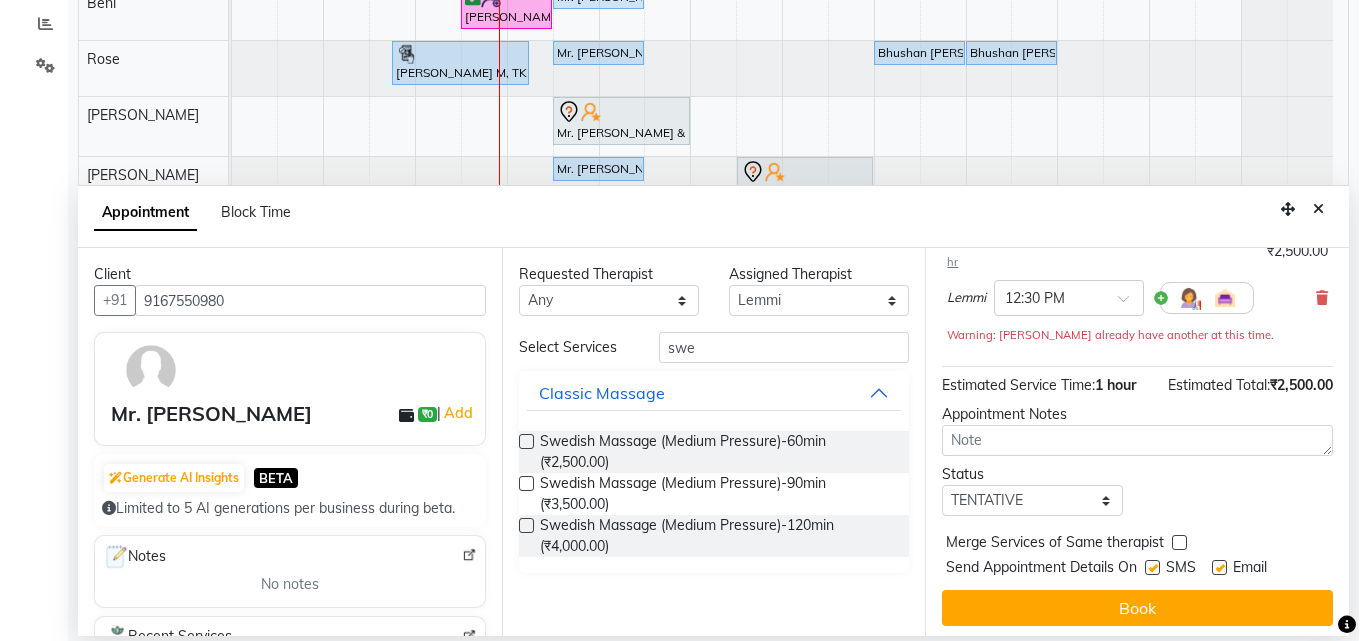scroll, scrollTop: 0, scrollLeft: 0, axis: both 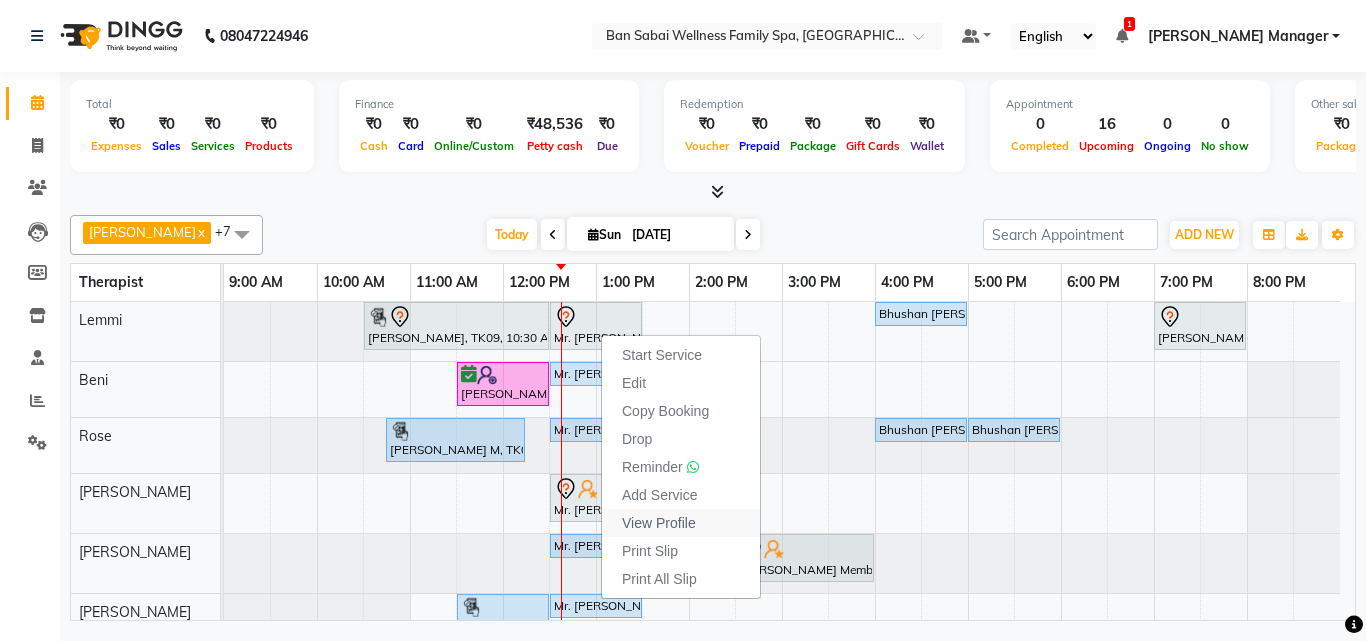 click on "View Profile" at bounding box center (659, 523) 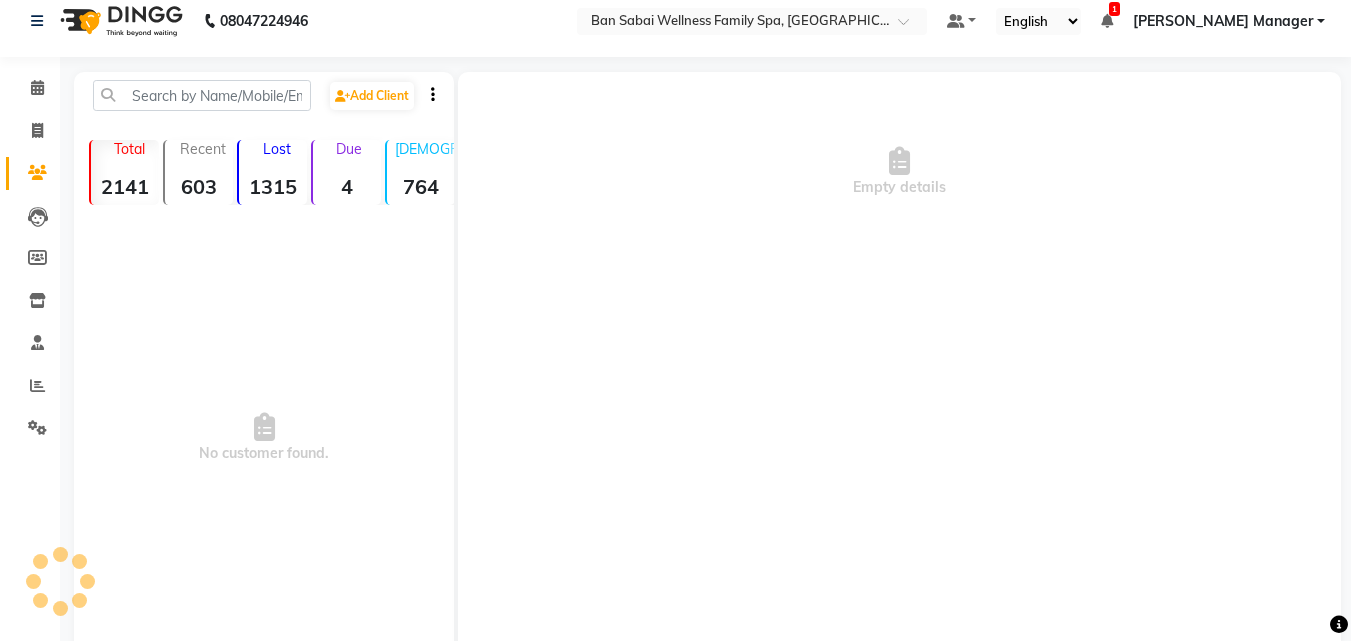 scroll, scrollTop: 0, scrollLeft: 0, axis: both 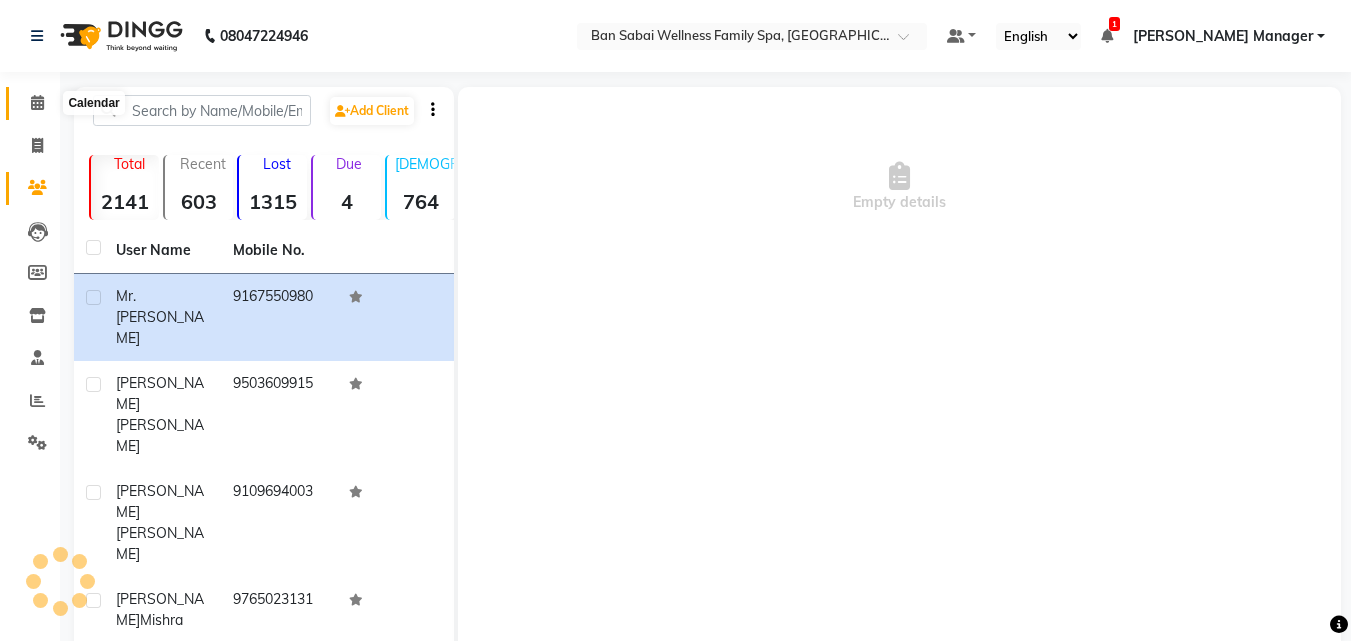 click 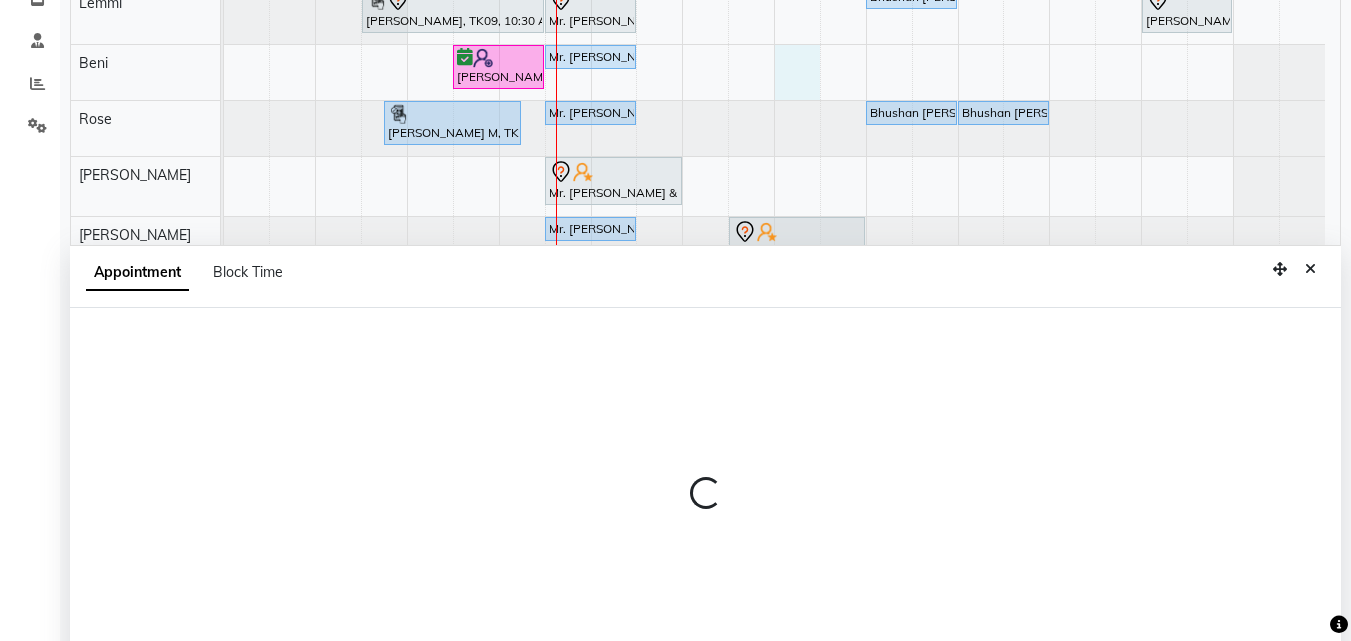 select on "78154" 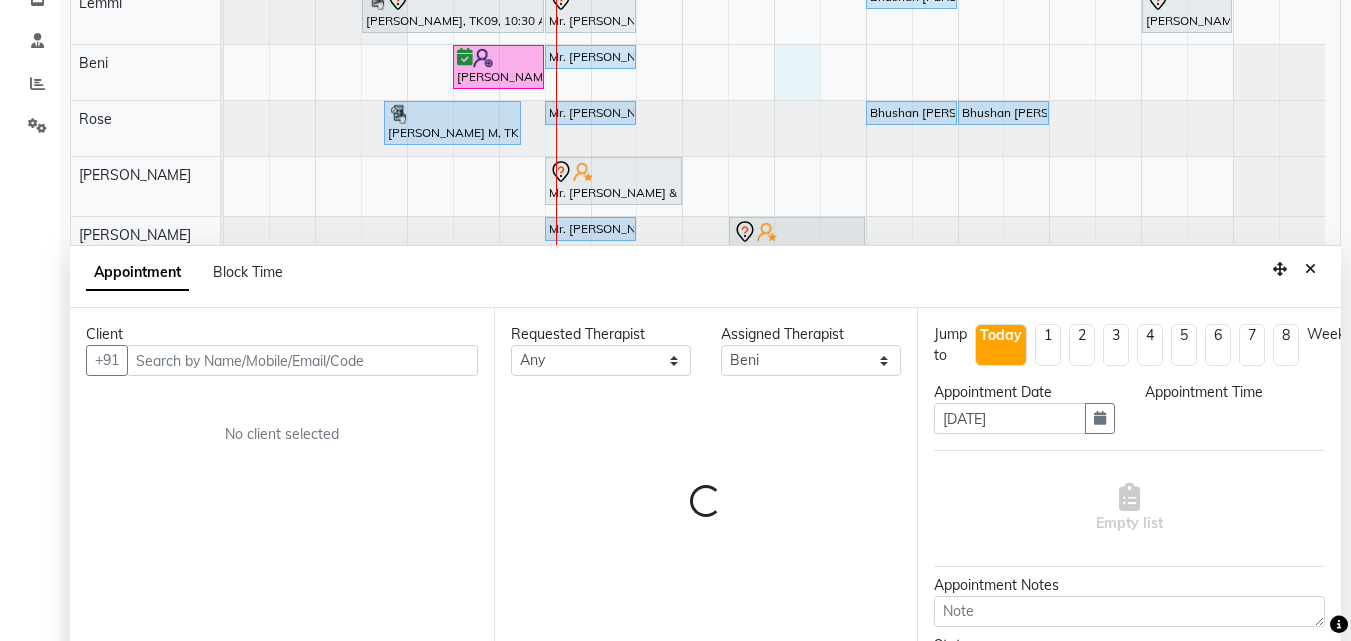 scroll, scrollTop: 377, scrollLeft: 0, axis: vertical 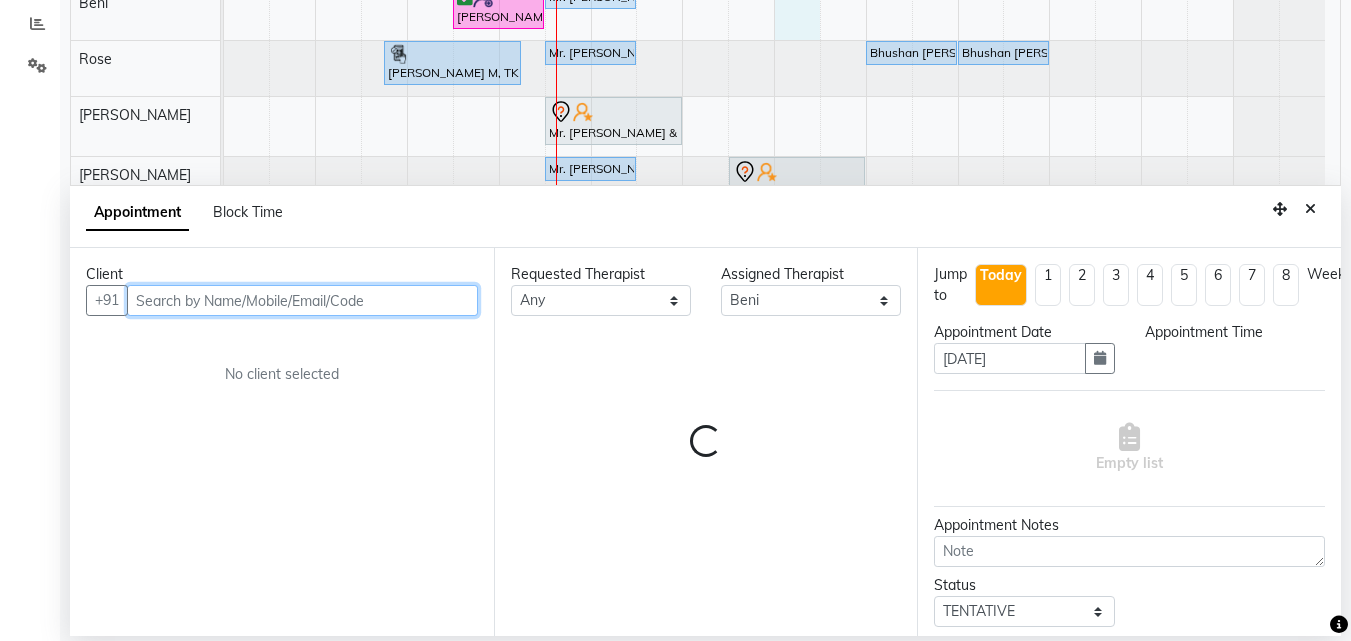 select on "900" 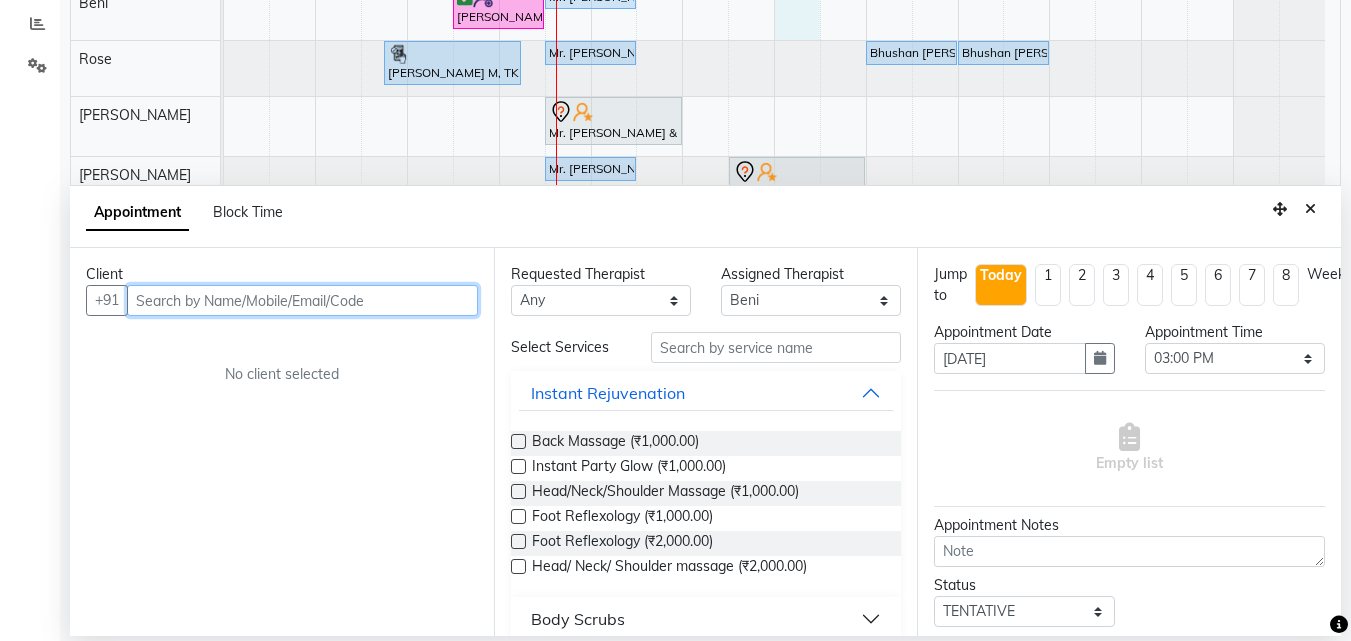 click at bounding box center (302, 300) 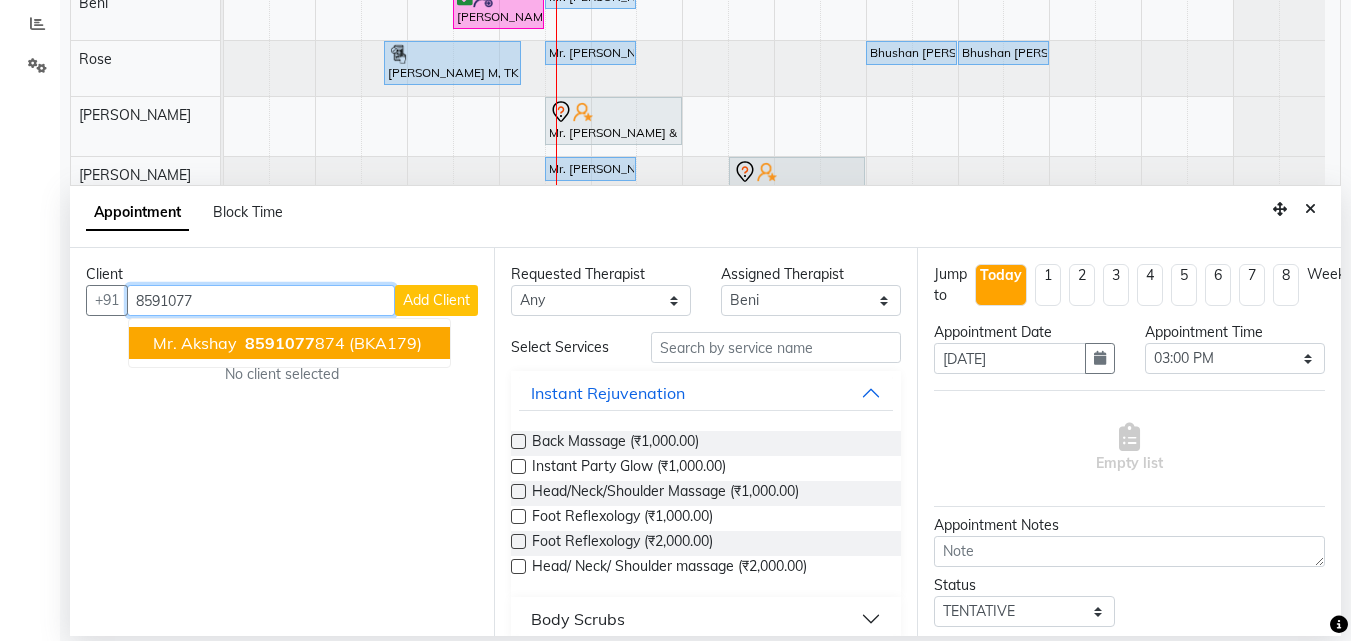 click on "(BKA179)" at bounding box center [385, 343] 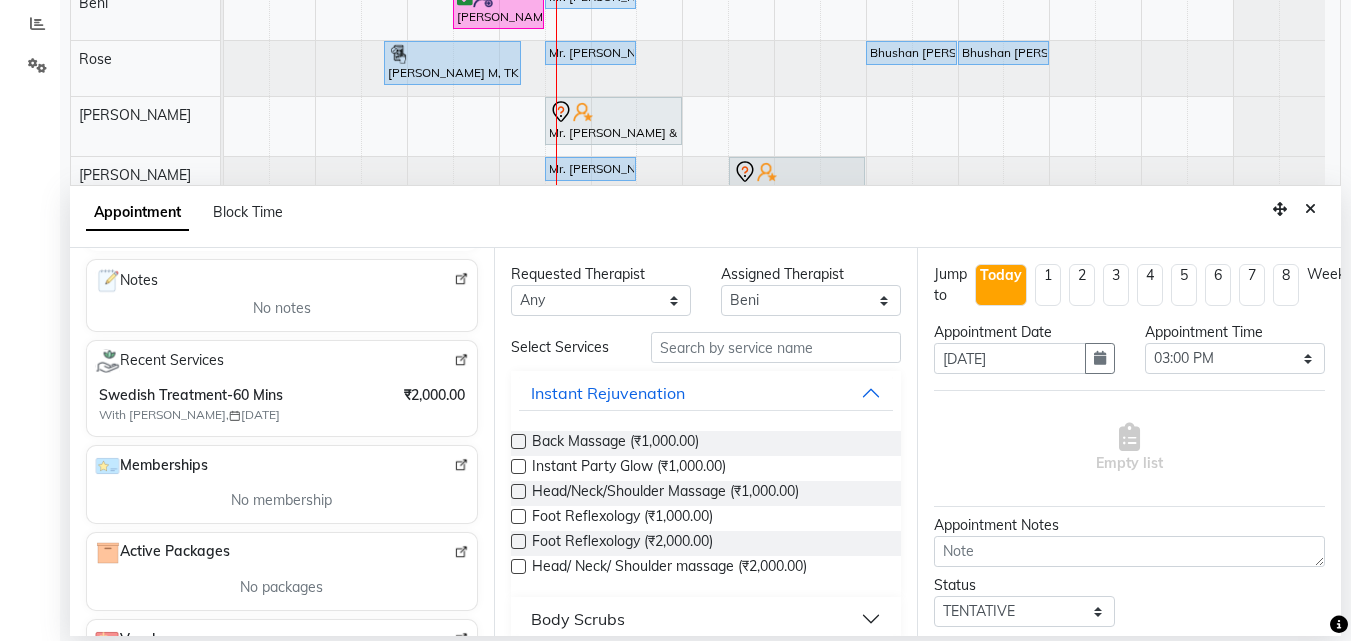 scroll, scrollTop: 301, scrollLeft: 0, axis: vertical 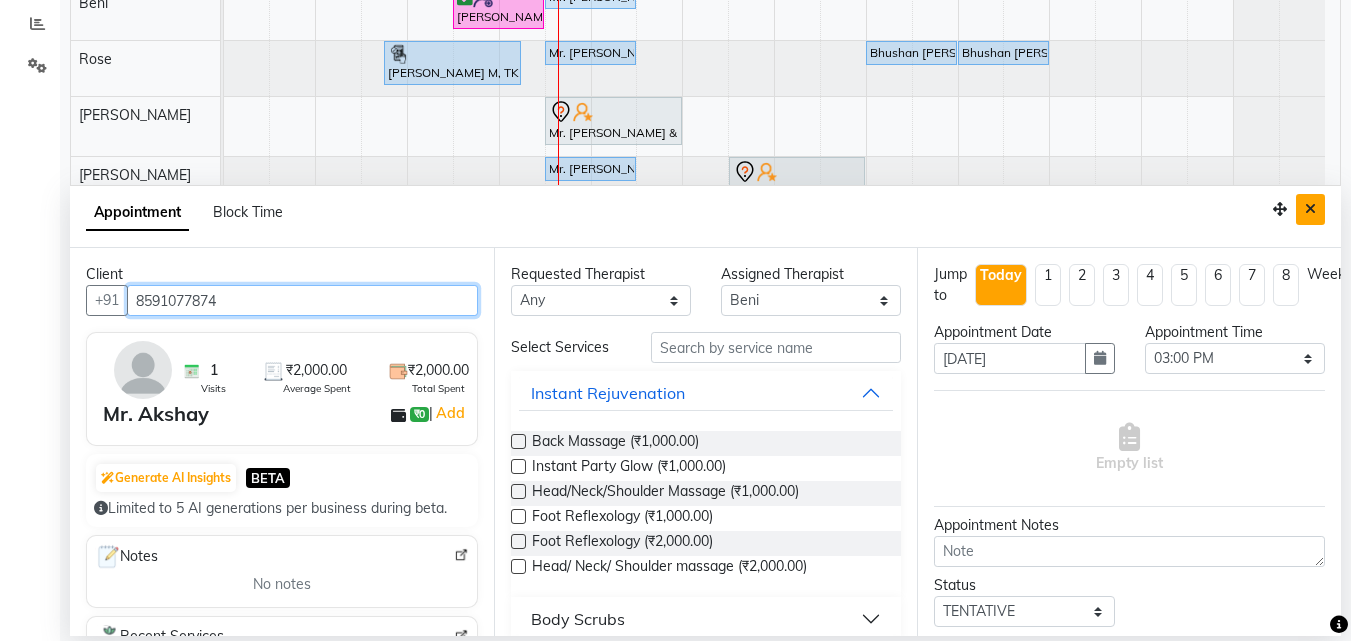 type on "8591077874" 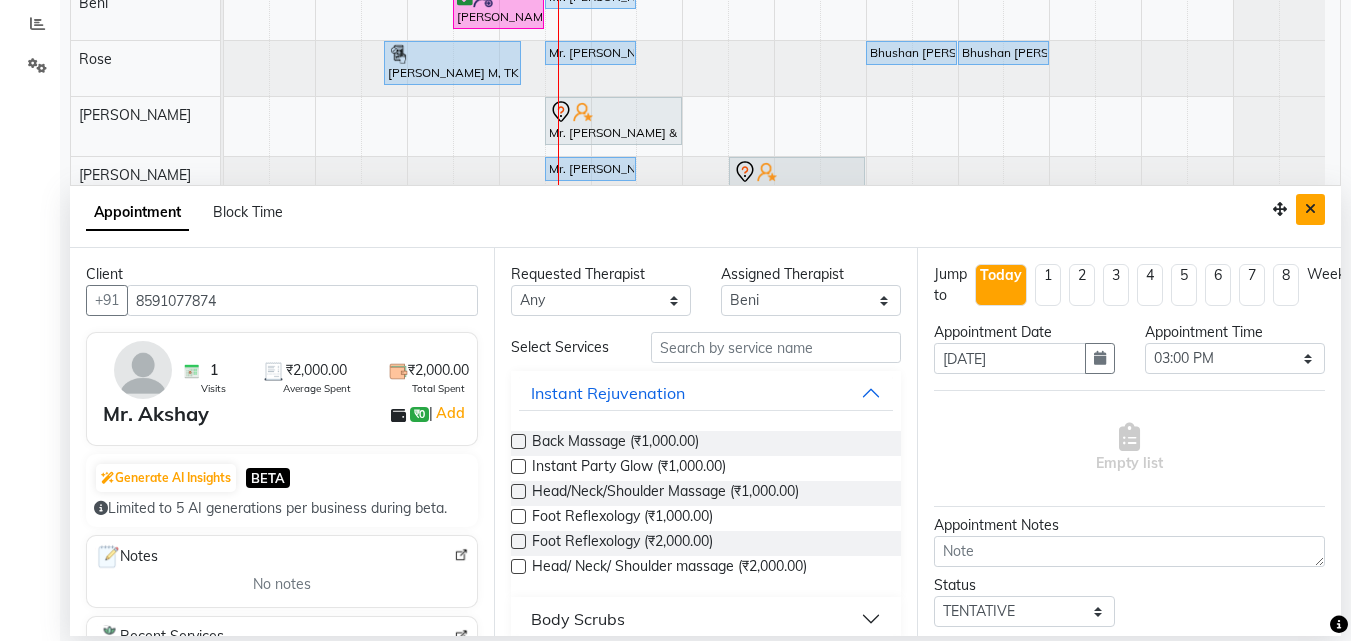 click at bounding box center [1310, 209] 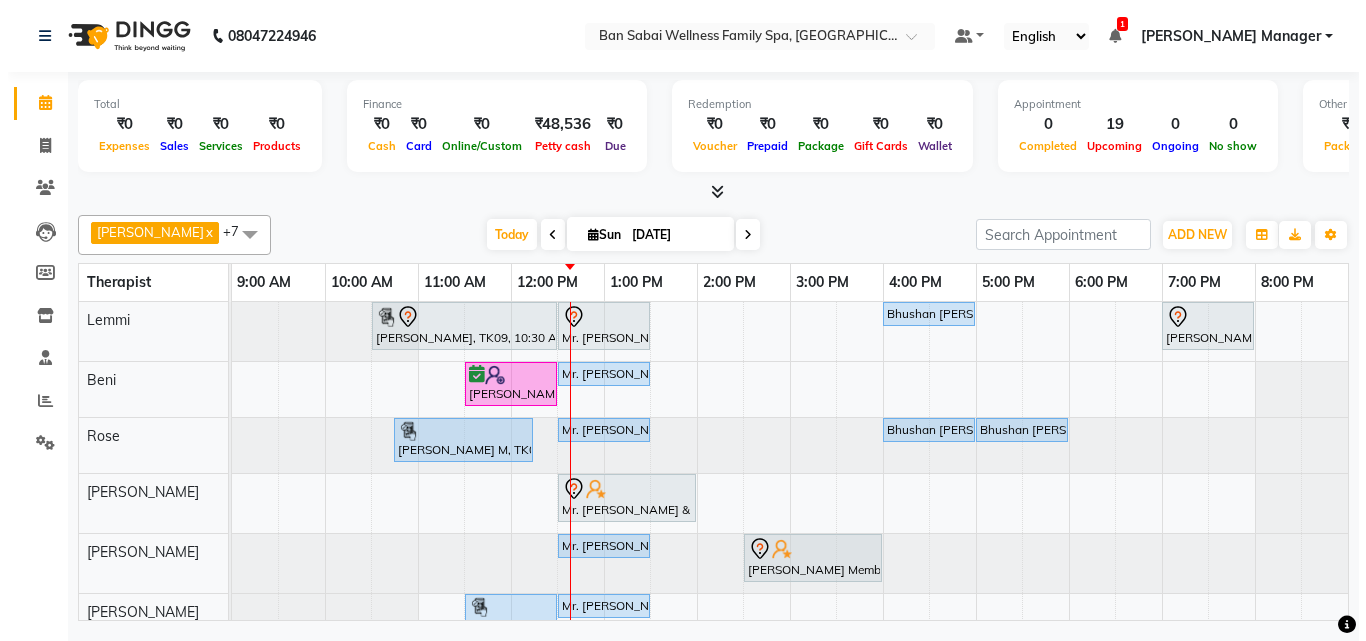 scroll, scrollTop: 0, scrollLeft: 0, axis: both 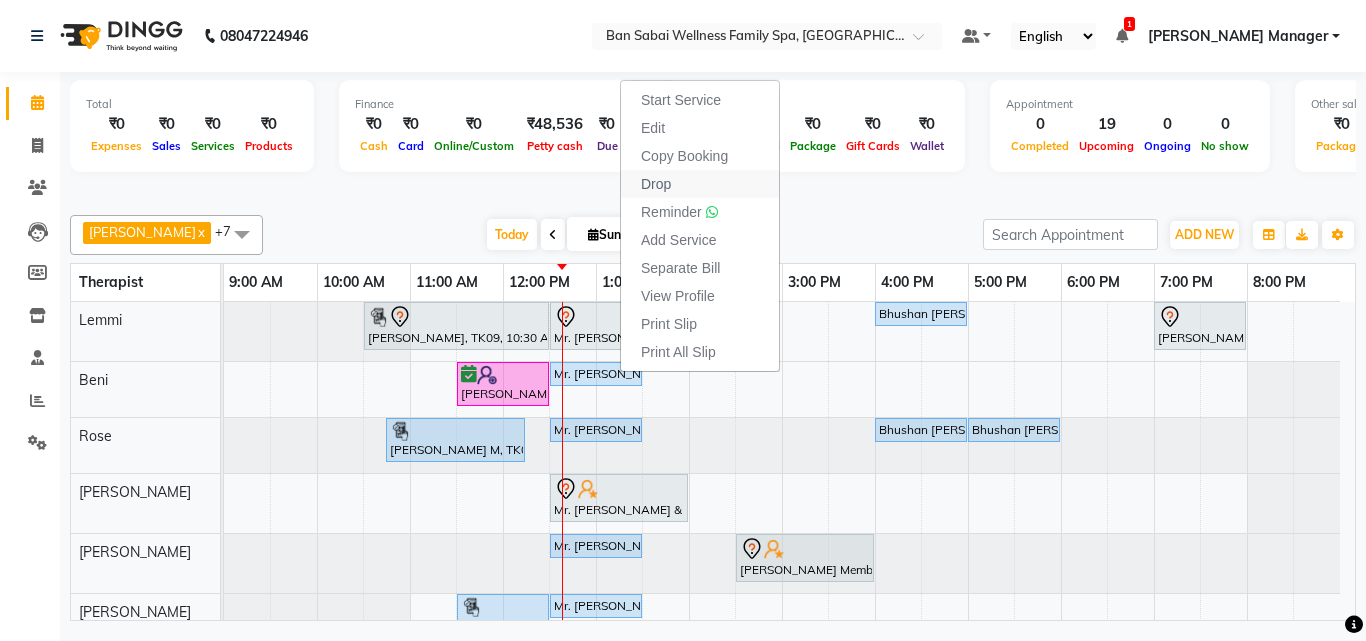 click on "Drop" at bounding box center [700, 184] 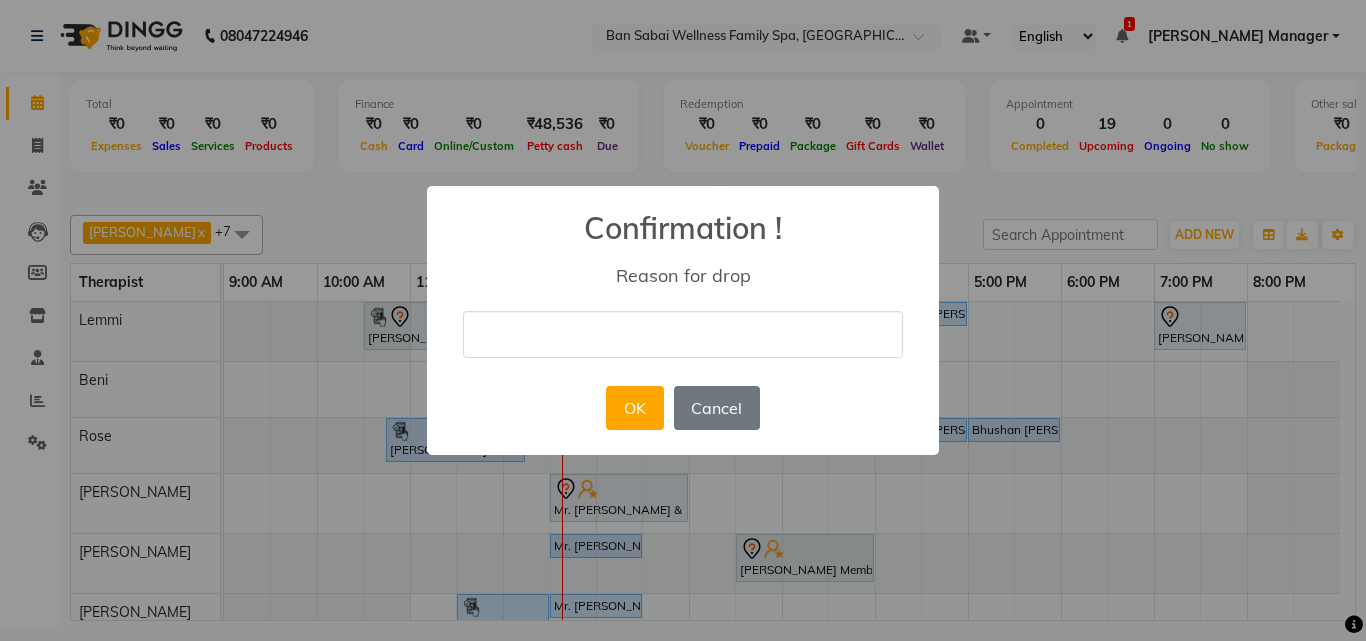 click at bounding box center [683, 334] 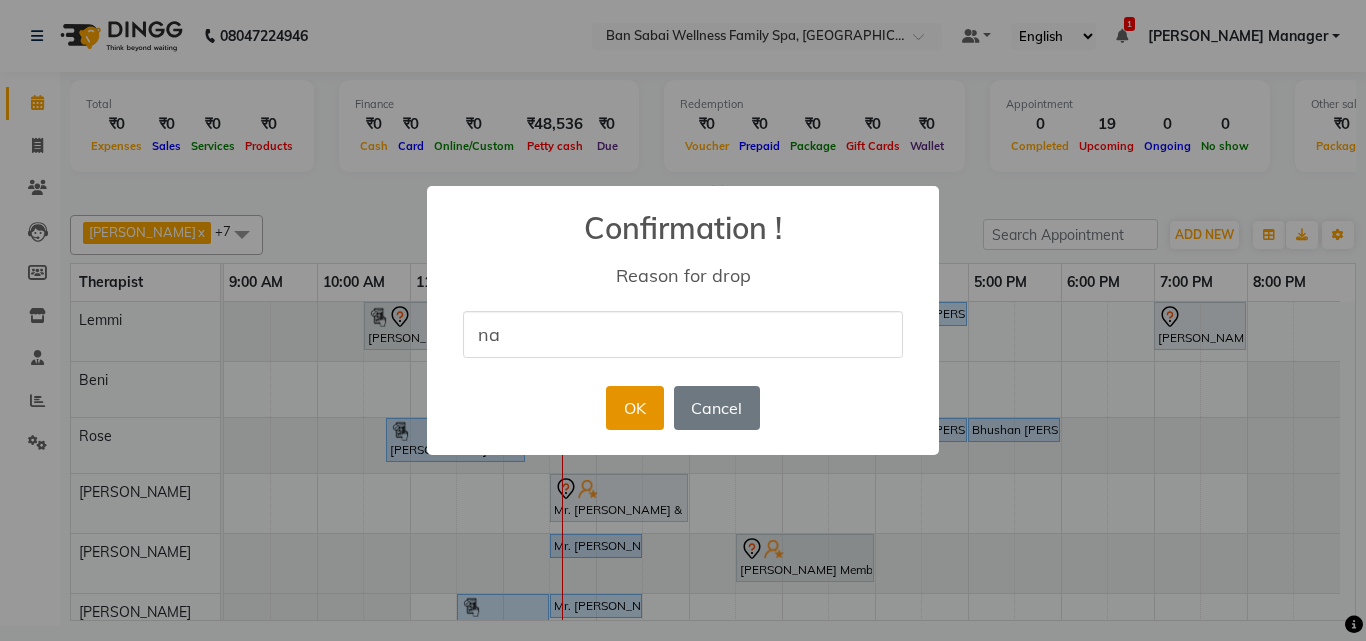 click on "OK" at bounding box center (634, 408) 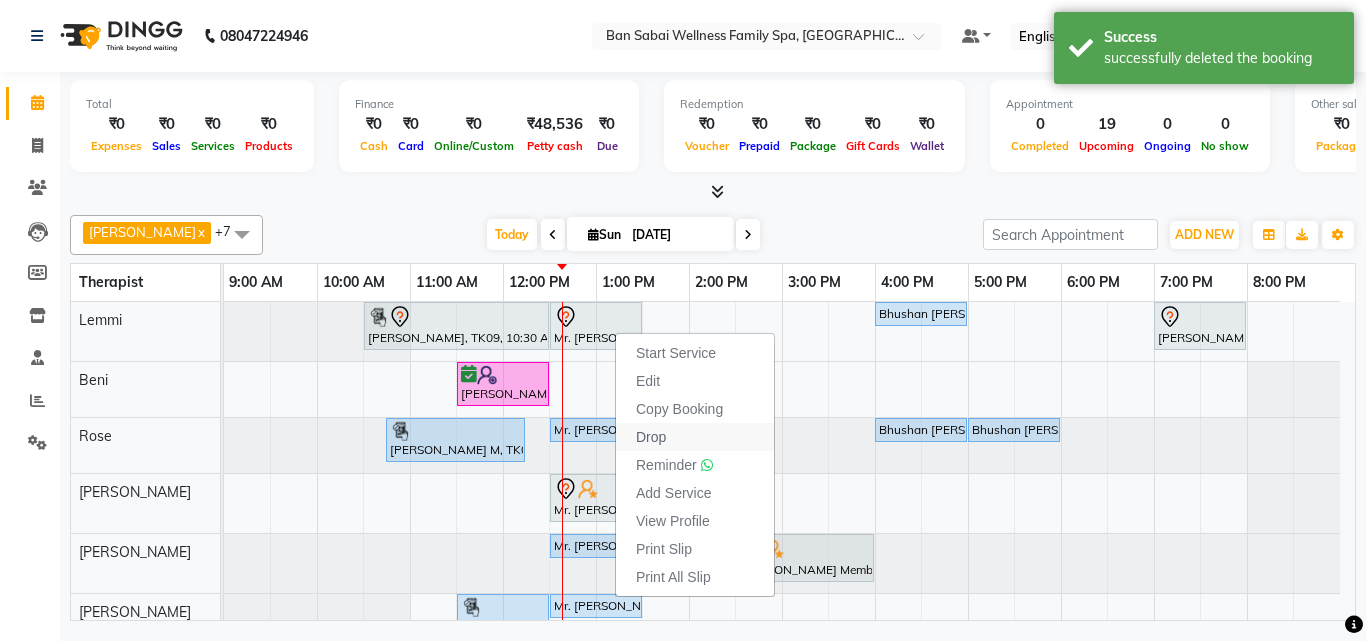click on "Drop" at bounding box center (651, 437) 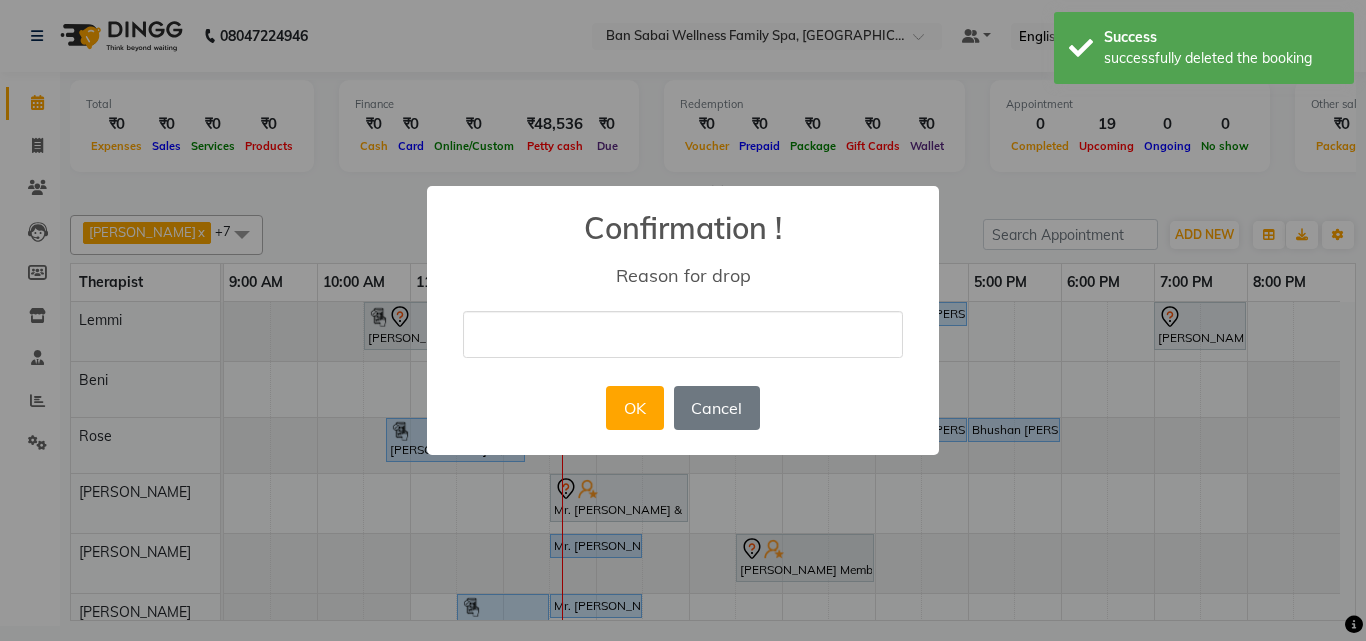 drag, startPoint x: 581, startPoint y: 336, endPoint x: 590, endPoint y: 357, distance: 22.847319 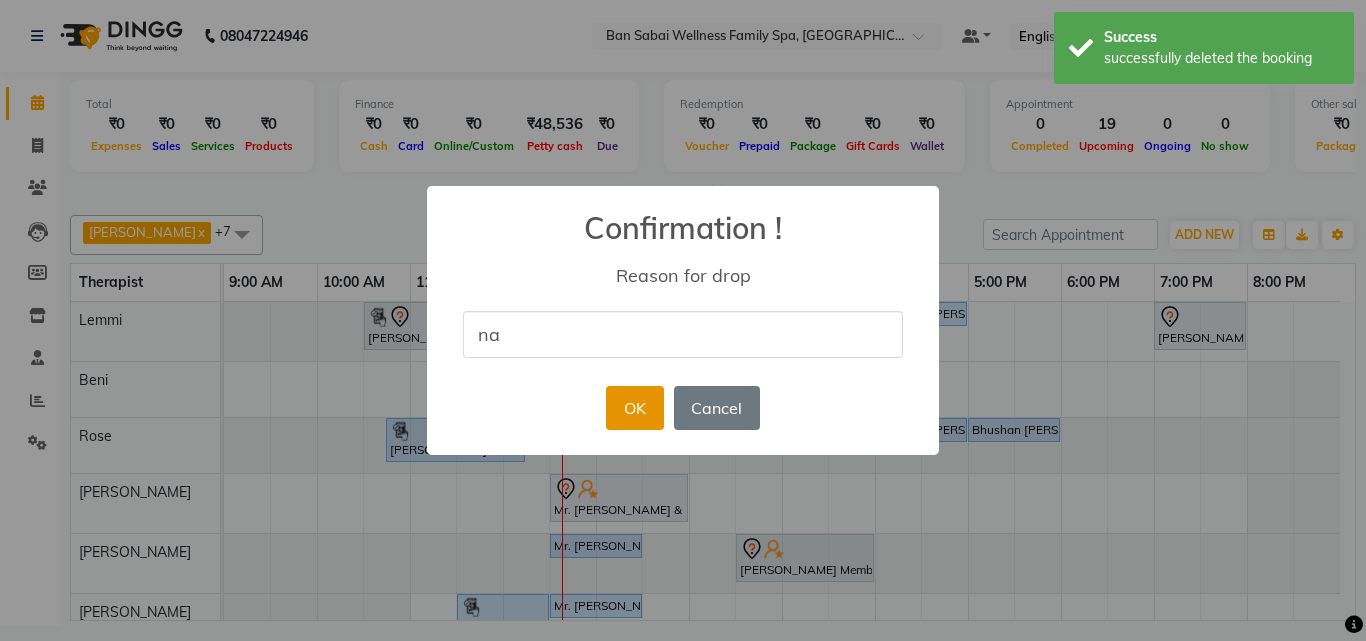 click on "OK" at bounding box center [634, 408] 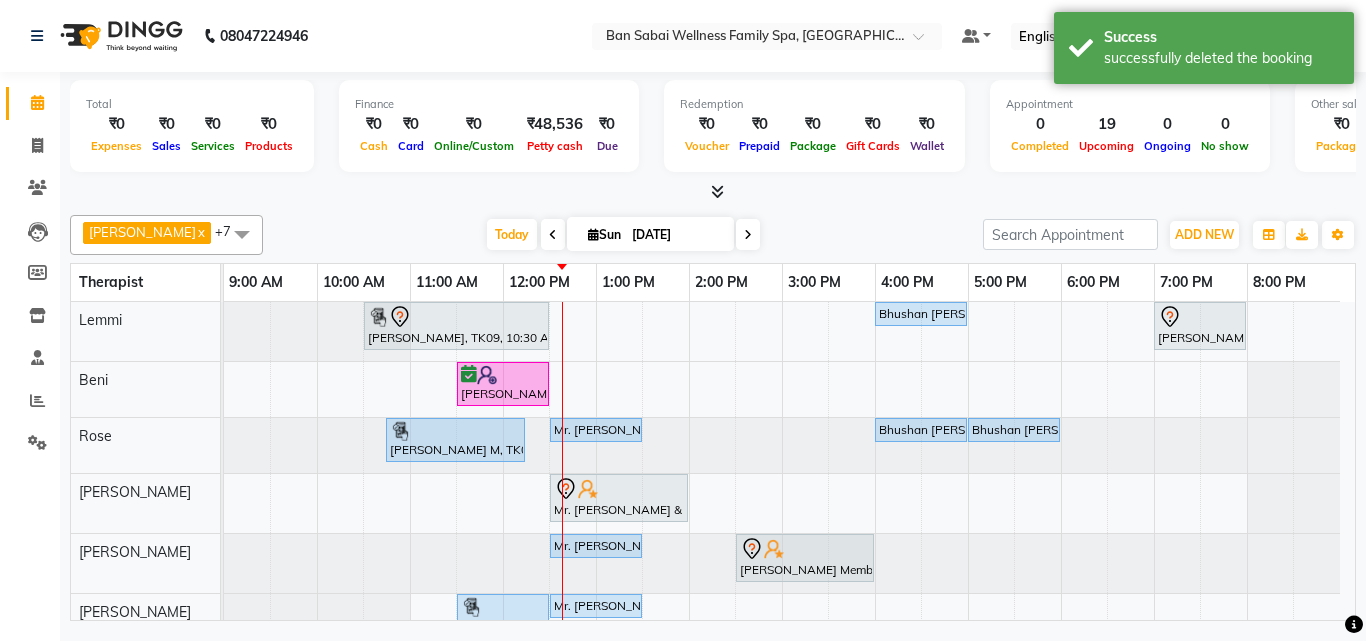 scroll, scrollTop: 127, scrollLeft: 0, axis: vertical 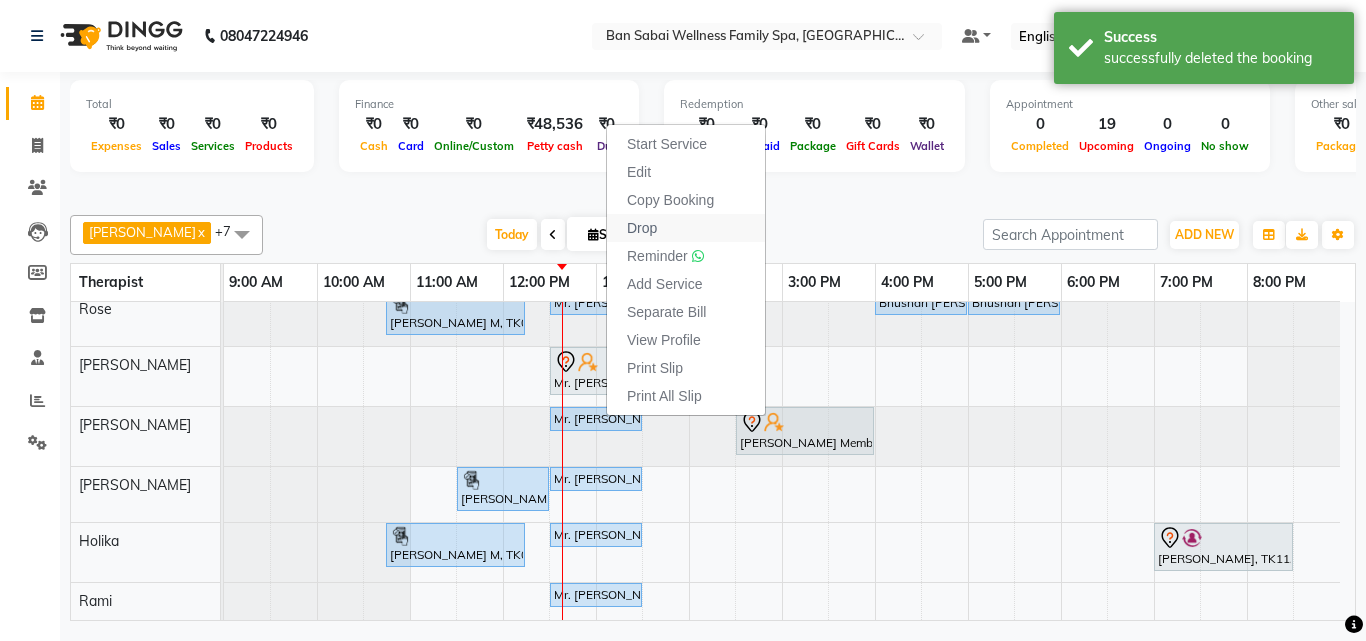 click on "Drop" at bounding box center (642, 228) 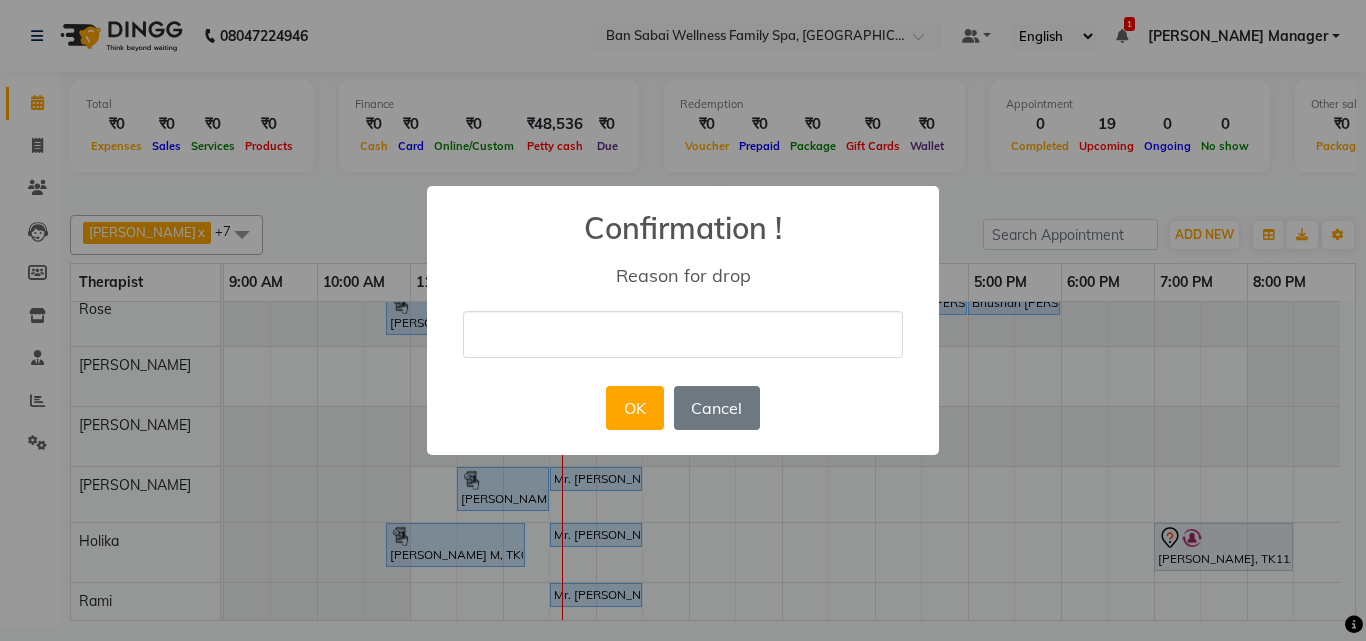 click at bounding box center [683, 334] 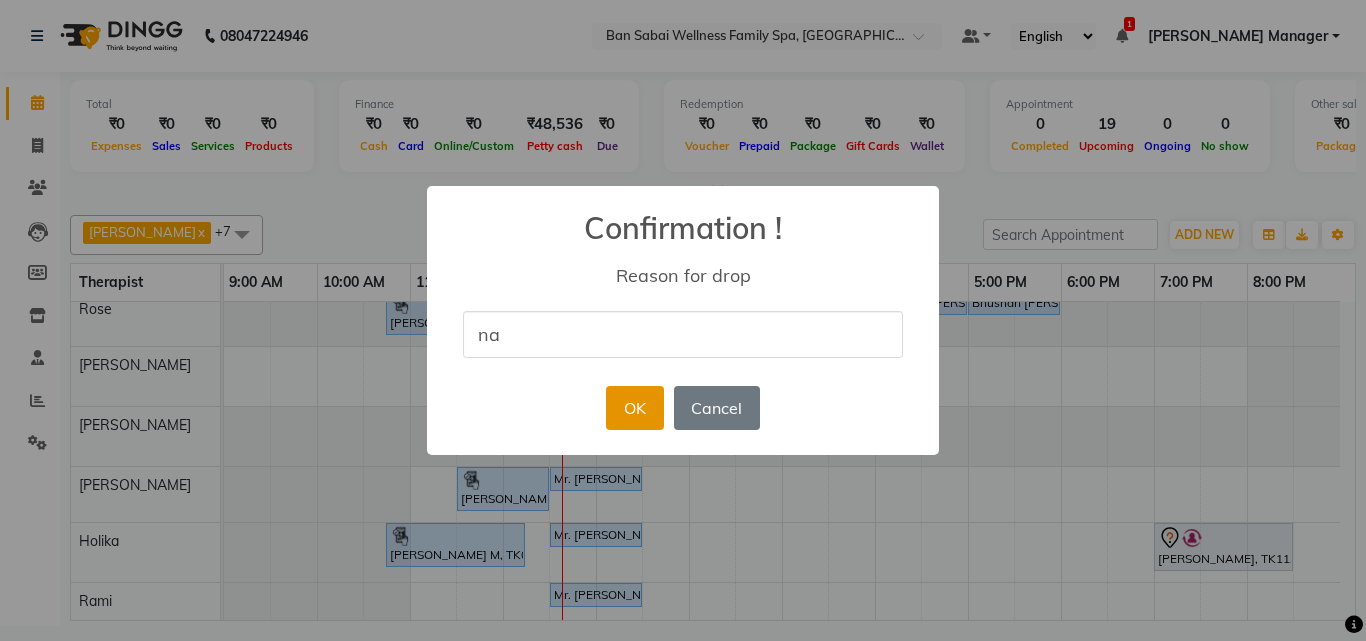 click on "OK" at bounding box center (634, 408) 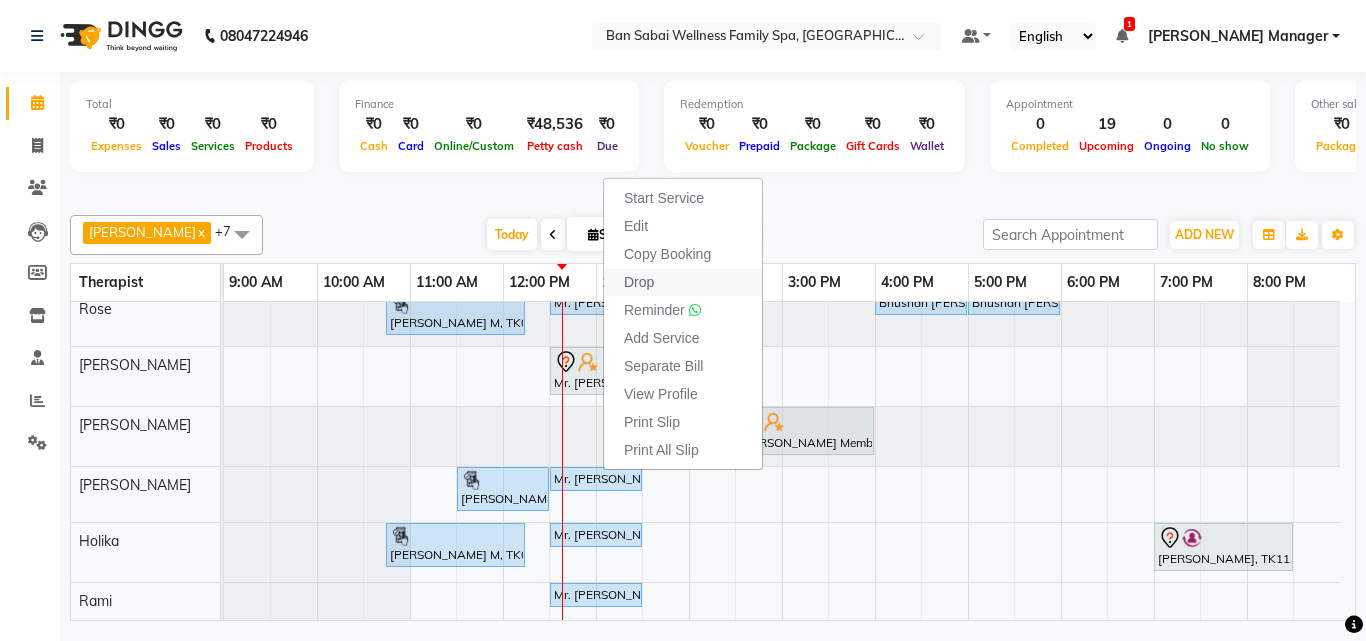 click on "Drop" at bounding box center (639, 282) 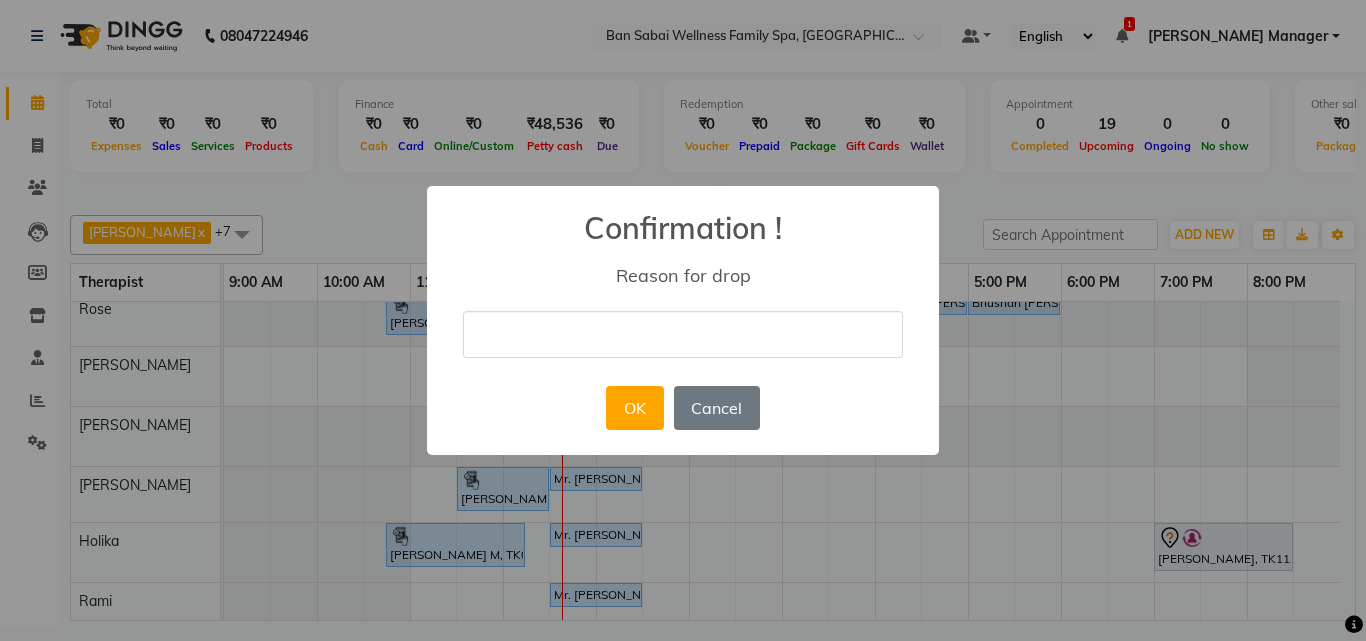 click at bounding box center [683, 334] 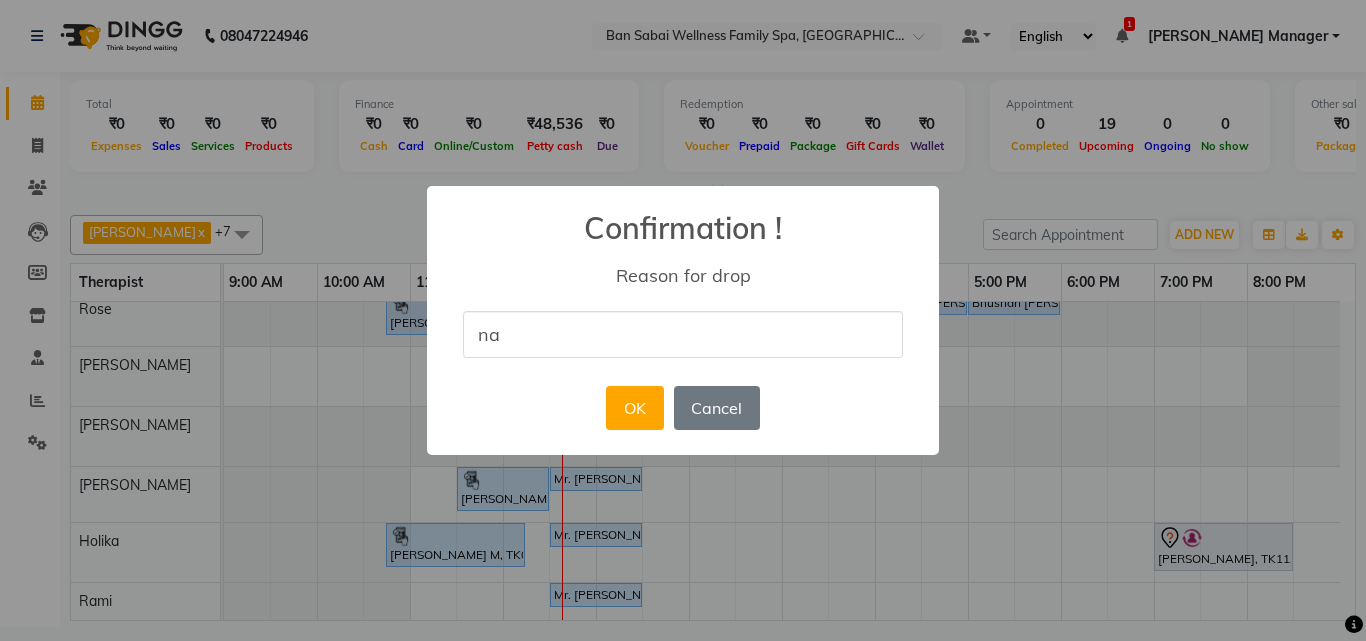 drag, startPoint x: 635, startPoint y: 399, endPoint x: 633, endPoint y: 411, distance: 12.165525 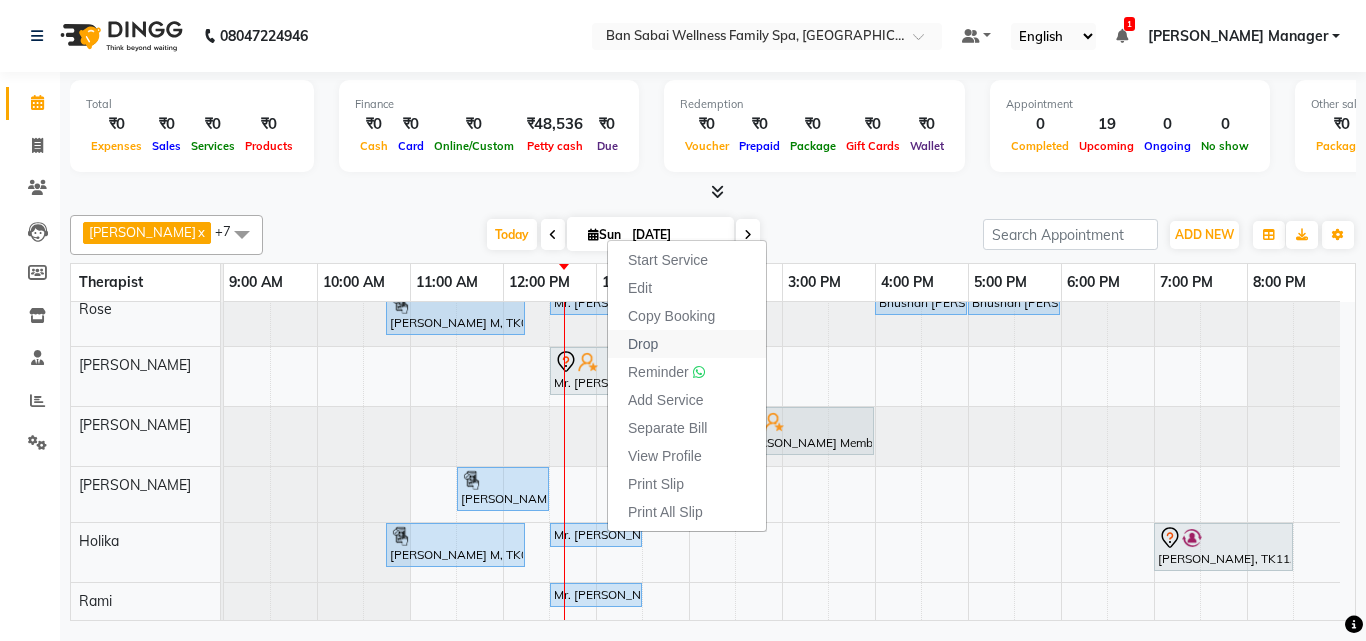 click on "Drop" at bounding box center [687, 344] 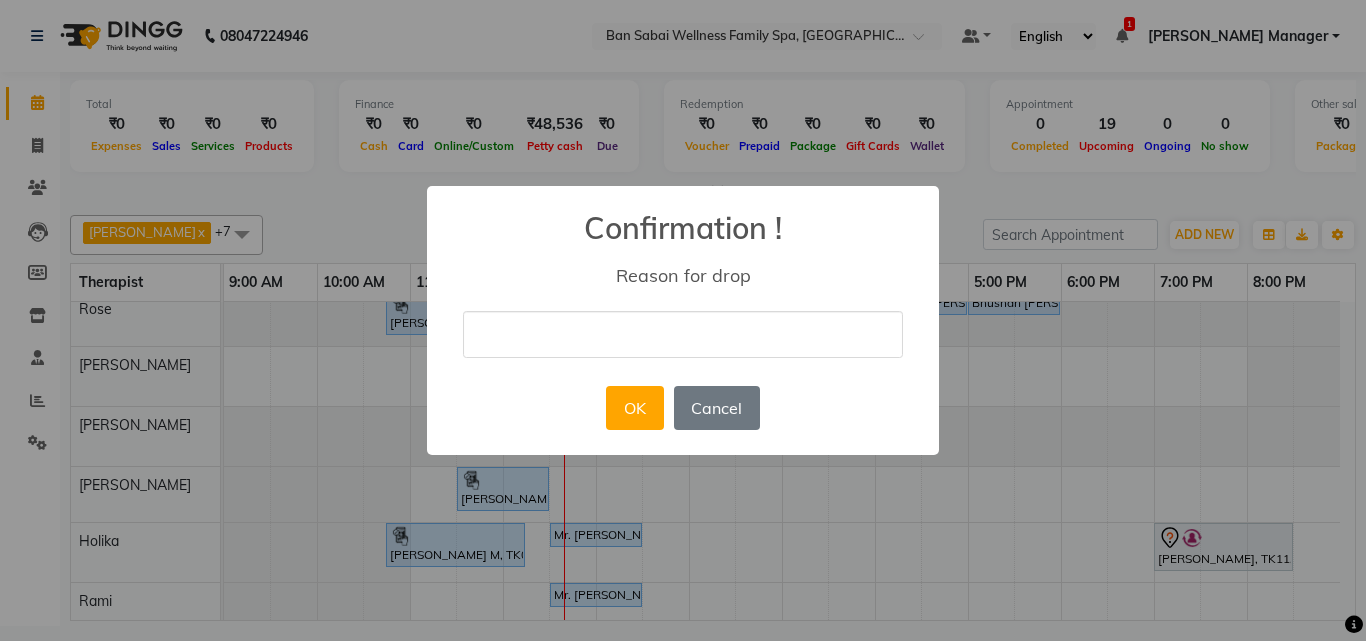 drag, startPoint x: 628, startPoint y: 342, endPoint x: 628, endPoint y: 354, distance: 12 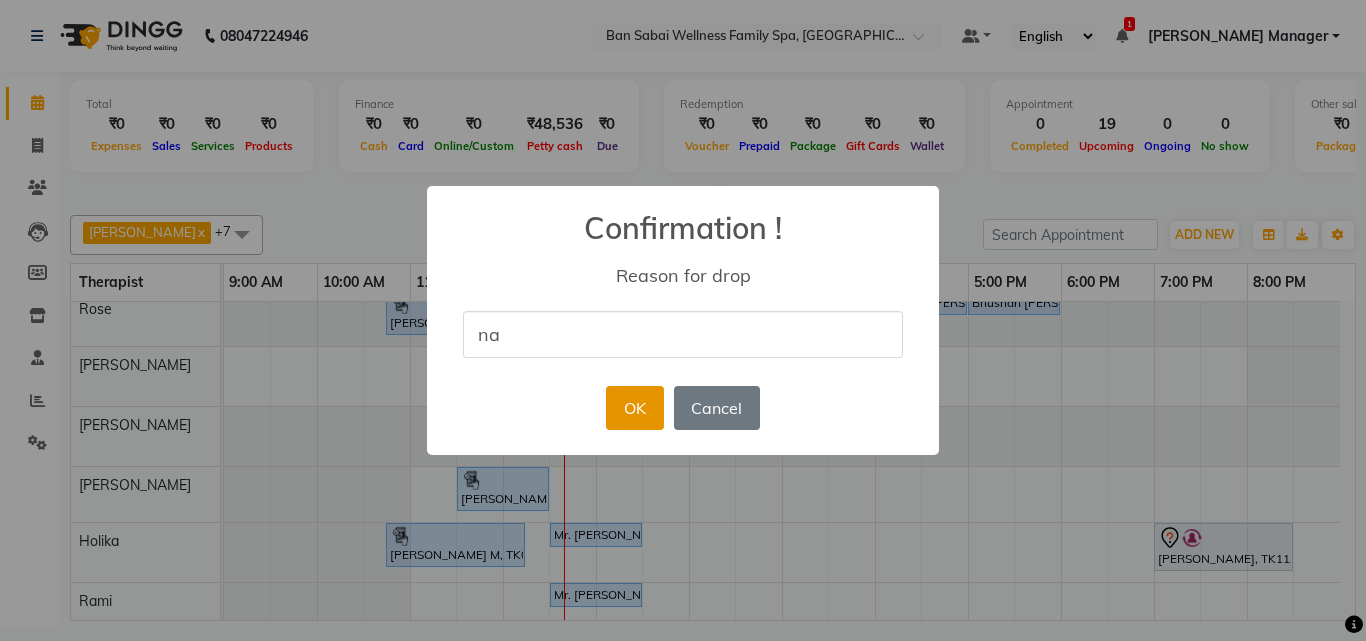 click on "OK" at bounding box center (634, 408) 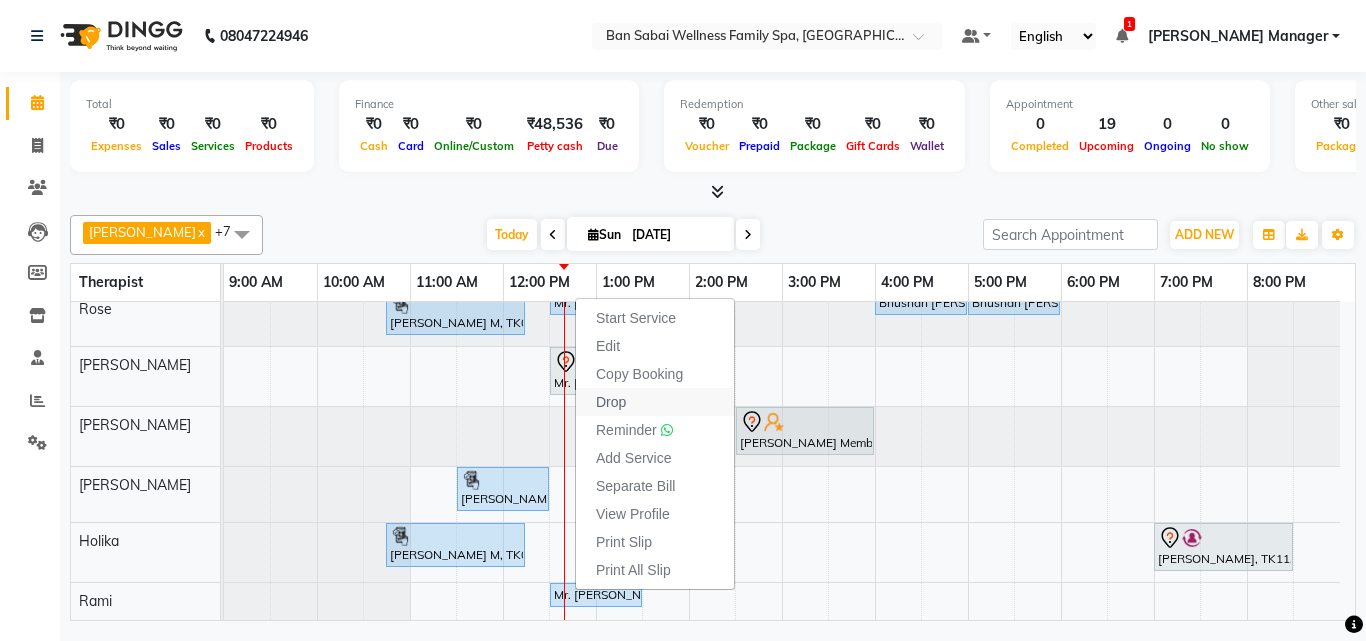 click on "Drop" at bounding box center (655, 402) 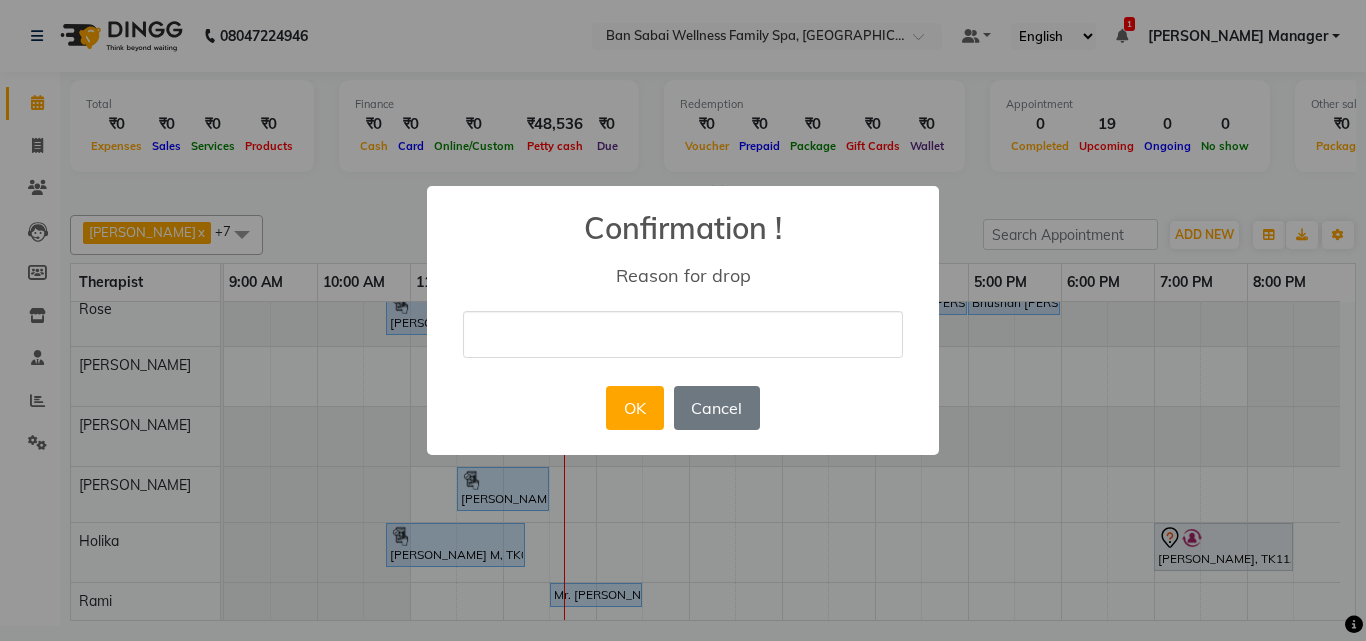 click at bounding box center (683, 334) 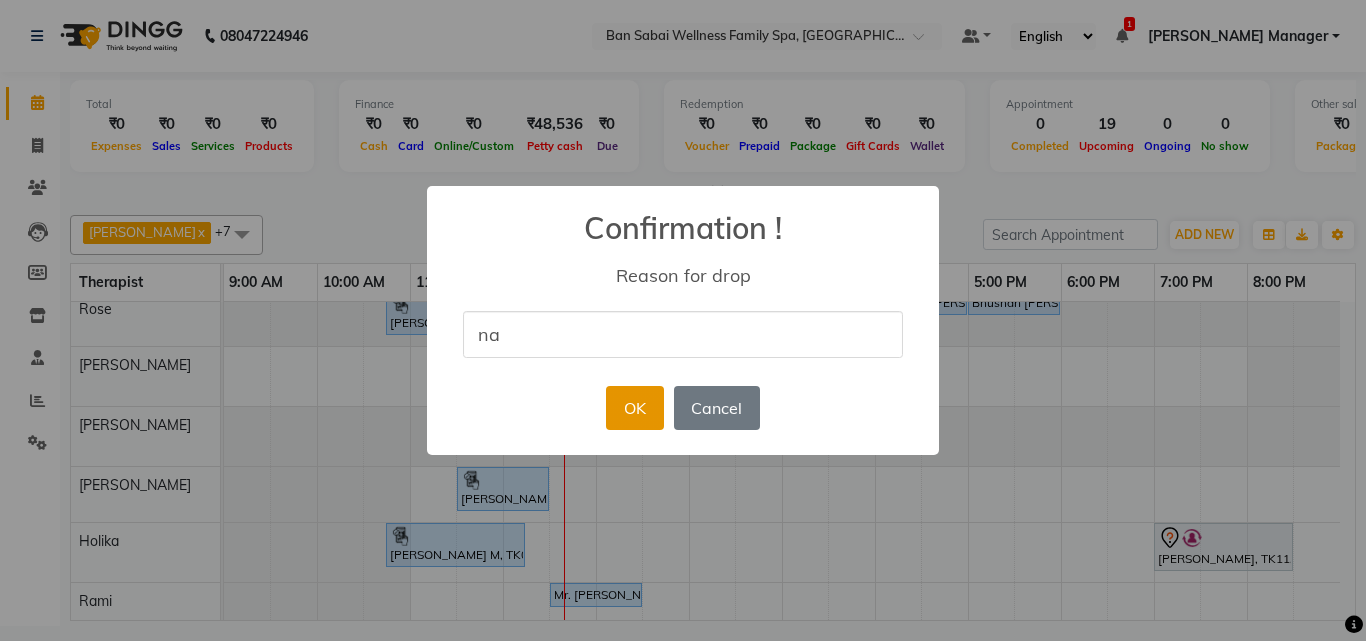 click on "OK" at bounding box center [634, 408] 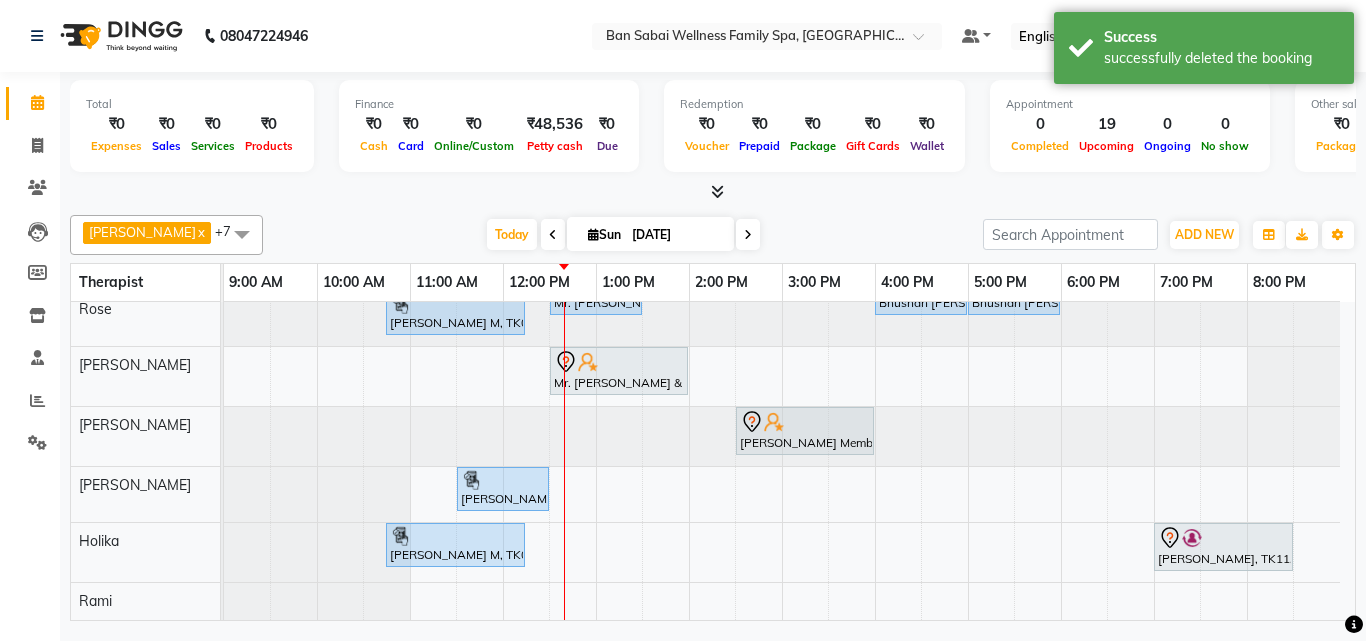 scroll, scrollTop: 0, scrollLeft: 0, axis: both 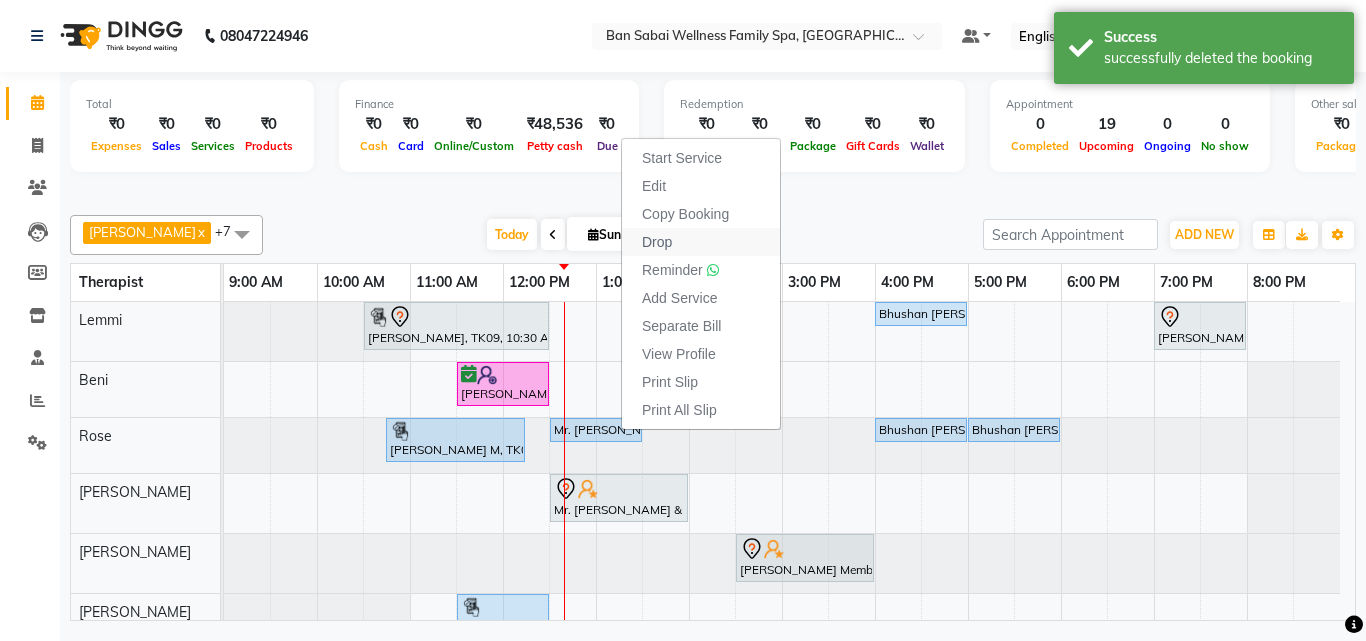 click on "Drop" at bounding box center [701, 242] 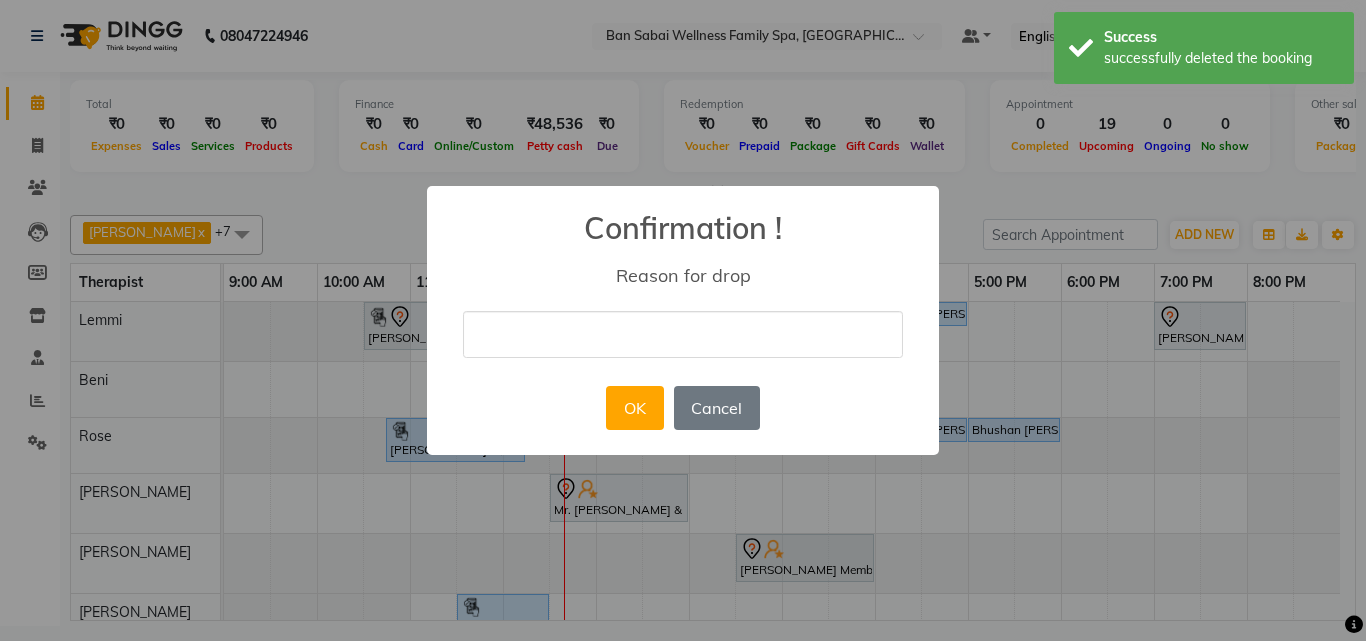 click at bounding box center [683, 334] 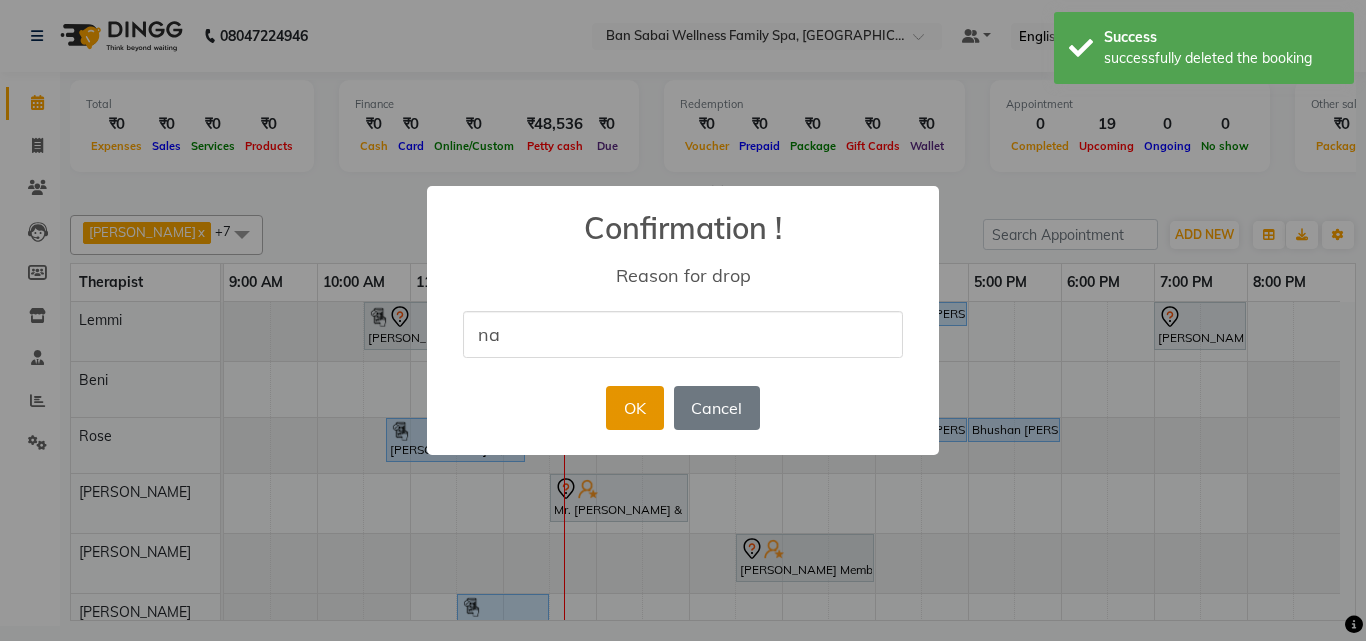 click on "OK" at bounding box center (634, 408) 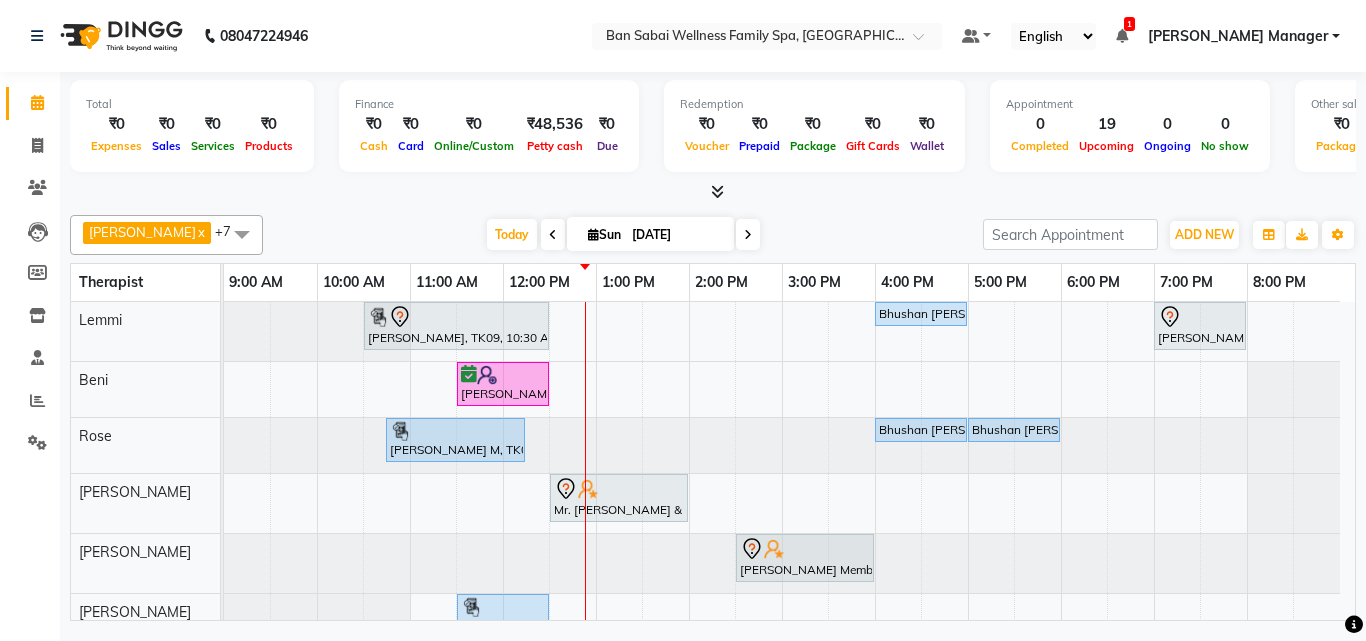 scroll, scrollTop: 70, scrollLeft: 0, axis: vertical 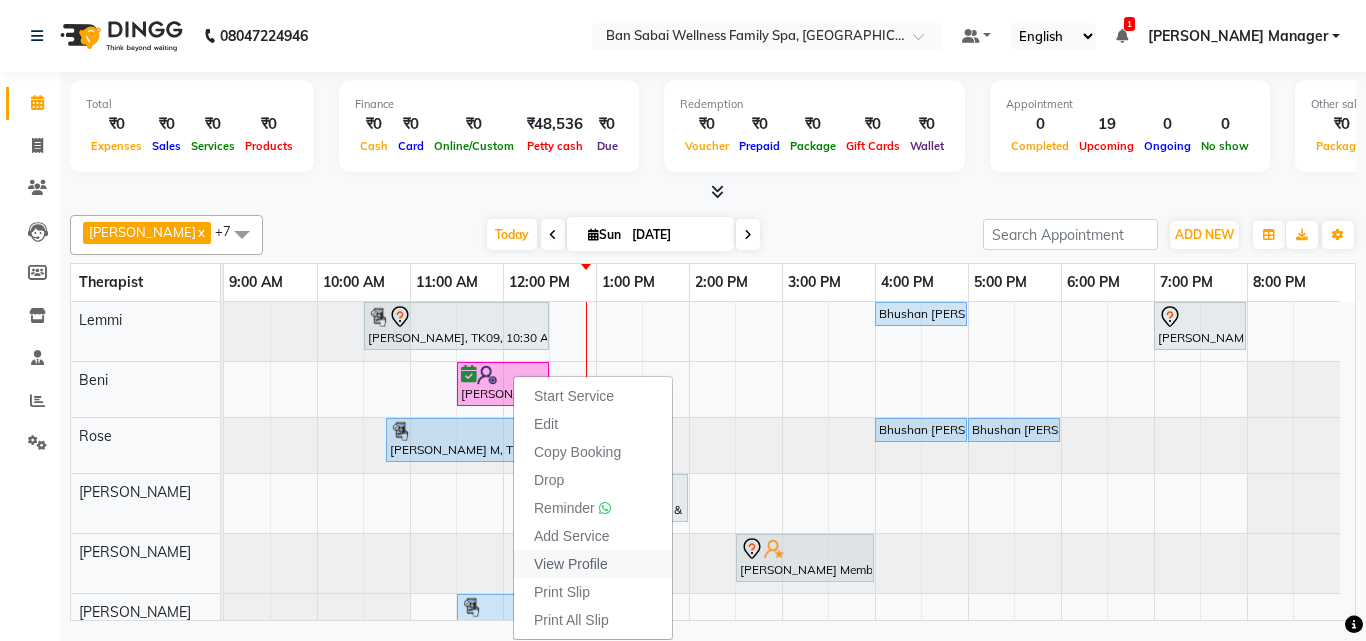 click on "View Profile" at bounding box center [571, 564] 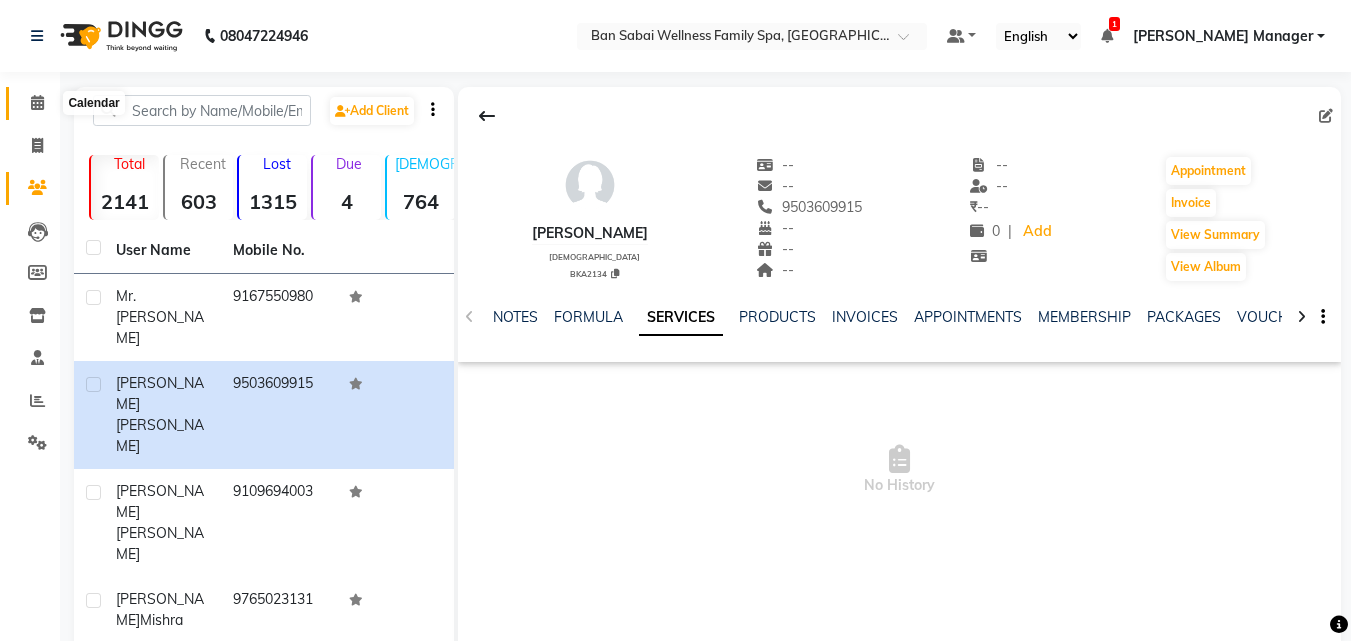 click 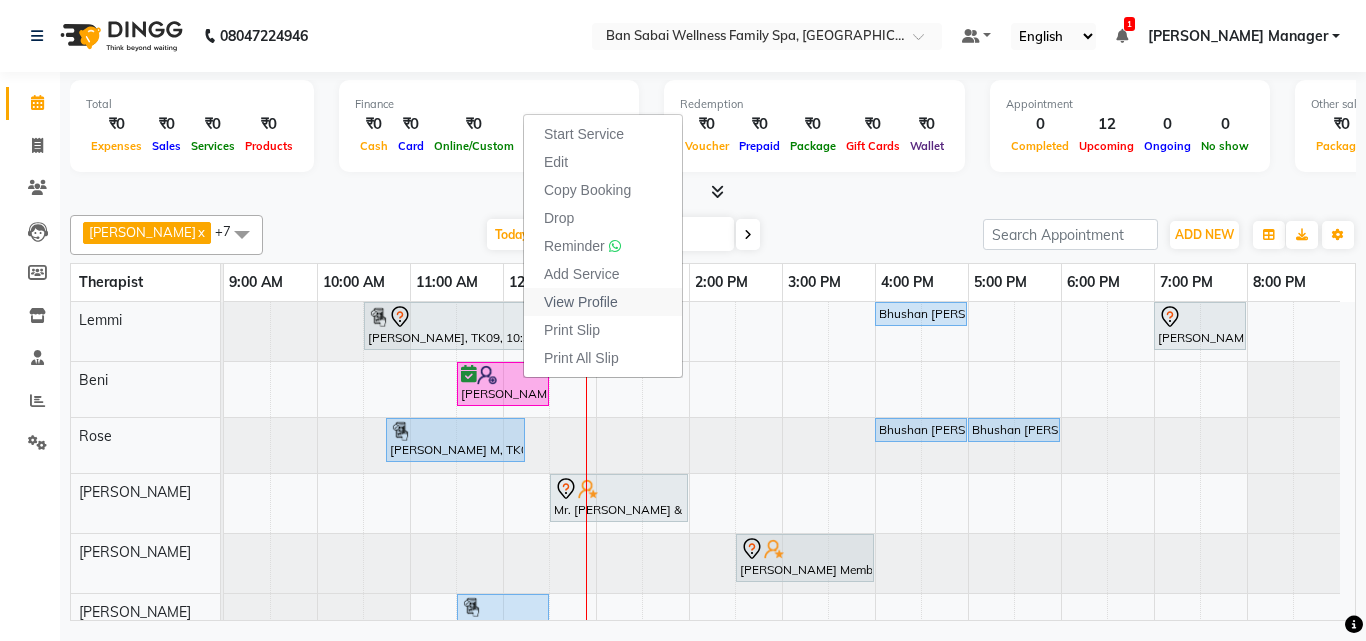 click on "View Profile" at bounding box center (581, 302) 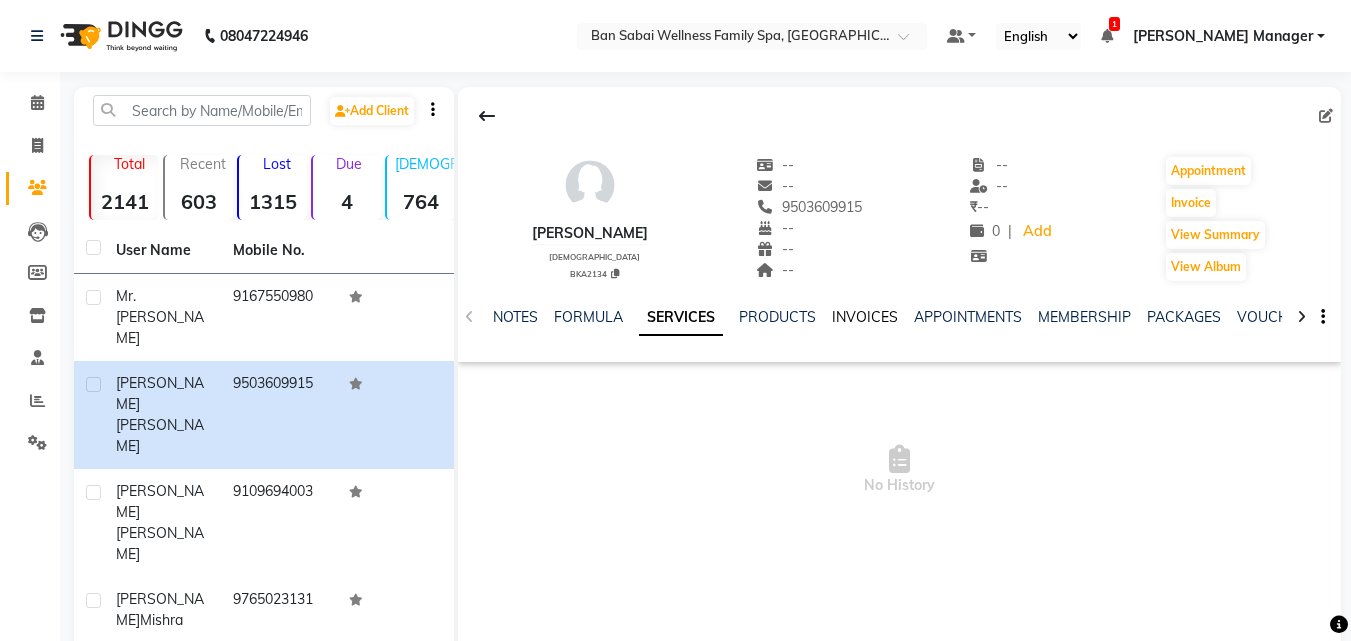 click on "INVOICES" 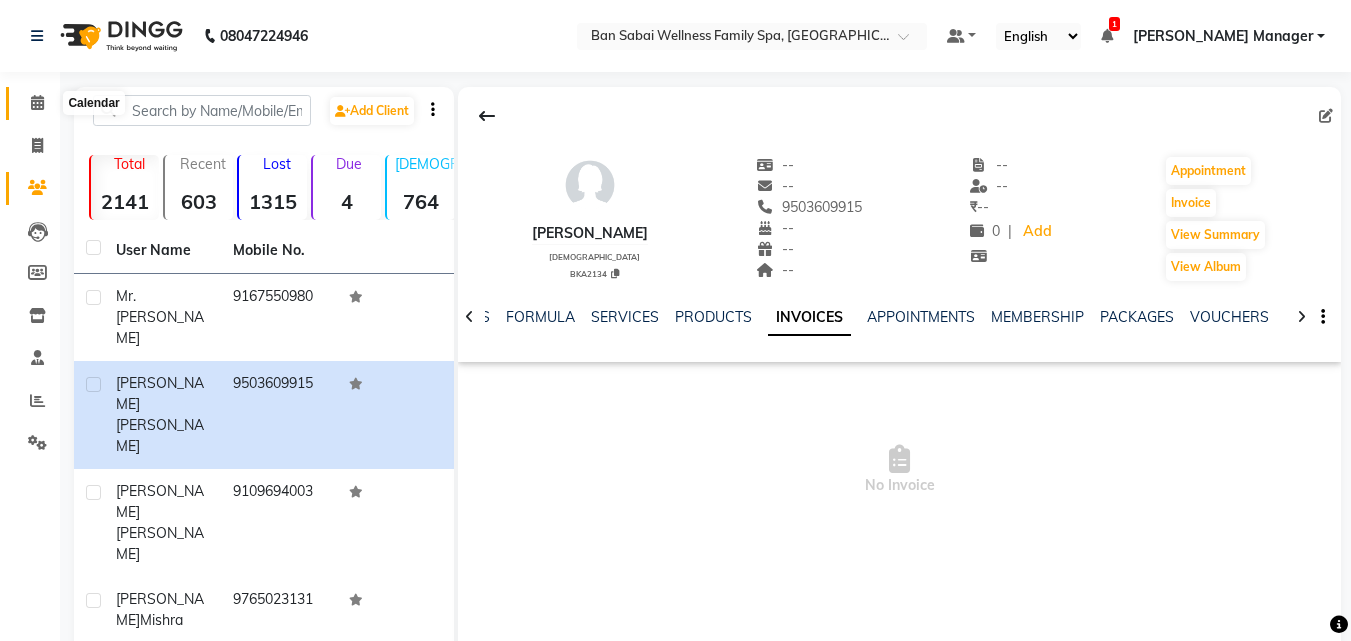 click 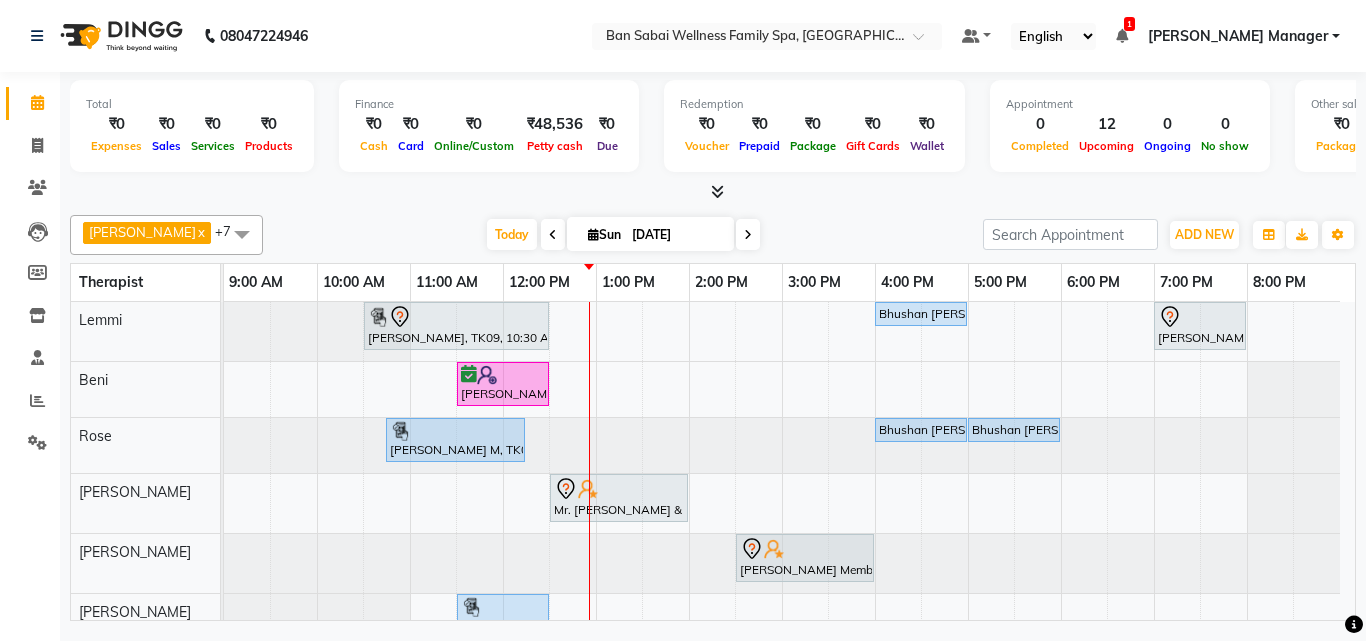 scroll, scrollTop: 110, scrollLeft: 0, axis: vertical 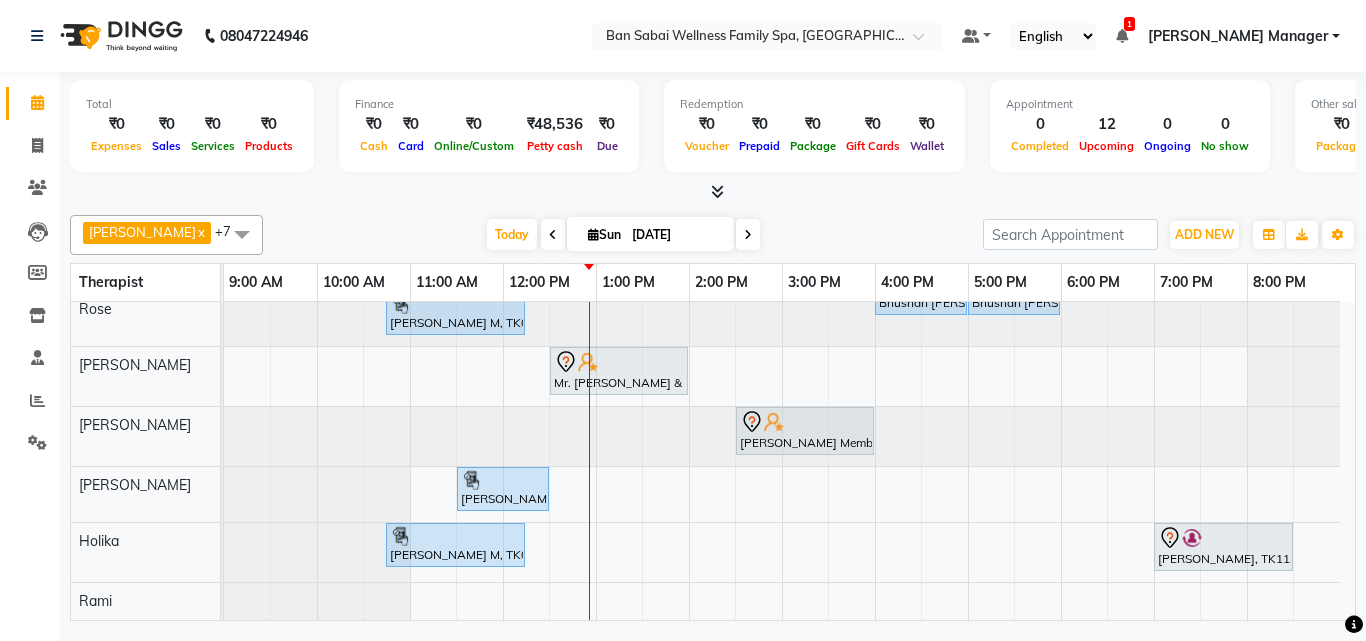 click on "+7" at bounding box center [232, 232] 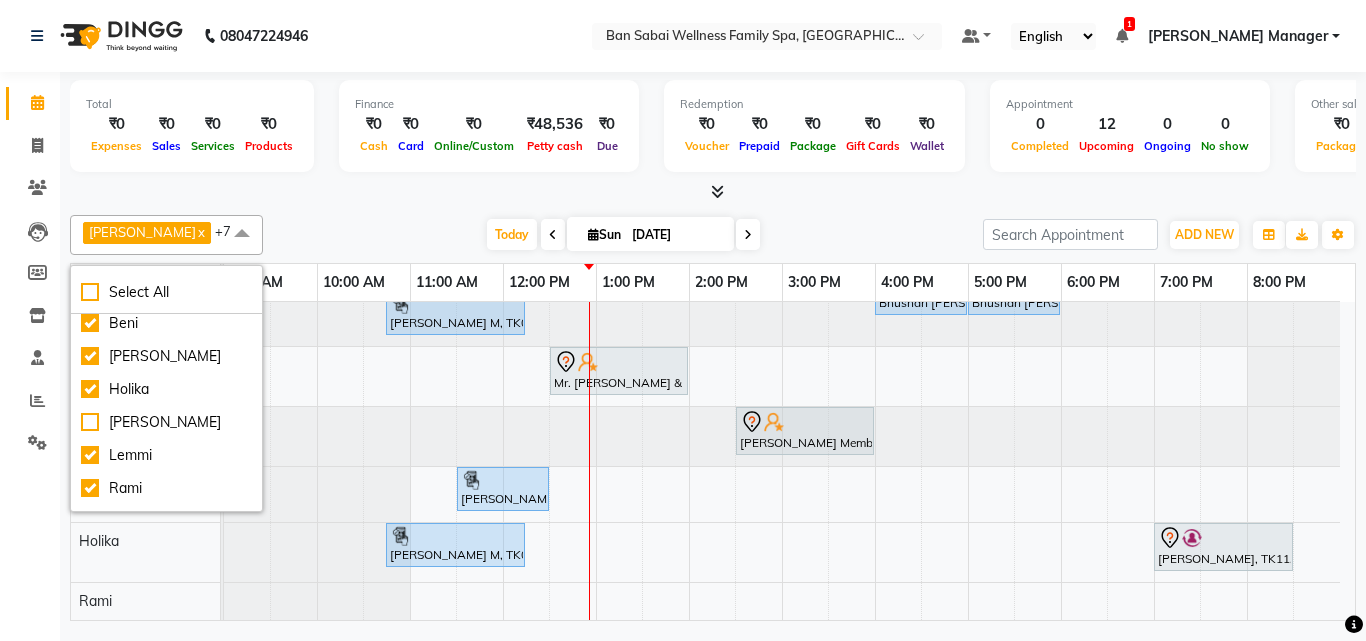 scroll, scrollTop: 133, scrollLeft: 0, axis: vertical 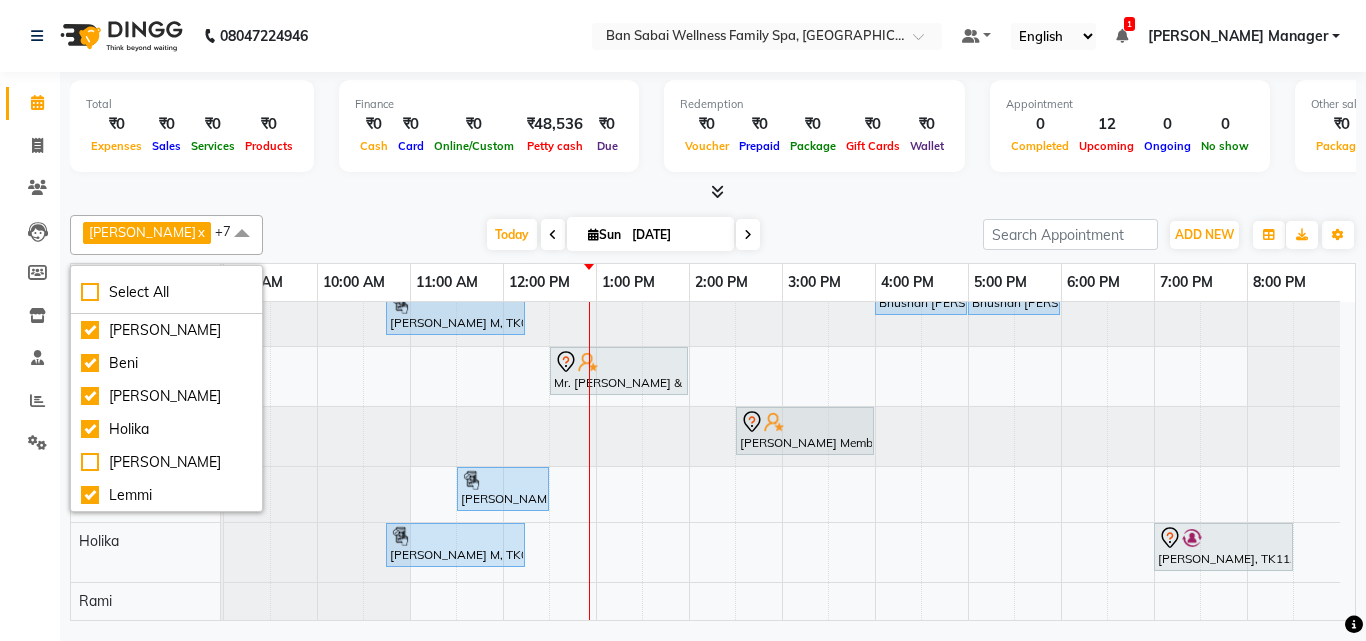 click on "Total  ₹0  Expenses ₹0  Sales ₹0  Services ₹0  Products Finance  ₹0  Cash ₹0  Card ₹0  Online/Custom ₹48,536 Petty cash ₹0 Due  Redemption  ₹0 Voucher ₹0 Prepaid ₹0 Package ₹0  Gift Cards ₹0  Wallet  Appointment  0 Completed 12 Upcoming 0 Ongoing 0 No show  Other sales  ₹0  Packages ₹0  Memberships ₹0  Vouchers ₹0  Prepaids ₹0  Gift Cards Ashim  x Beni  x Ellie   x Holika  x Lemmi  x Rami  x Rinsit Ronra  x Rose  x +7 Select All Ashim Beni Ellie  Holika Juliet  Lemmi Rami Rinsit Ronra Ripa Rose Today  Sun 13-07-2025 Toggle Dropdown Add Appointment Add Invoice Add Expense Add Attendance Add Client Add Transaction Toggle Dropdown Add Appointment Add Invoice Add Expense Add Attendance Add Client ADD NEW Toggle Dropdown Add Appointment Add Invoice Add Expense Add Attendance Add Client Add Transaction Ashim  x Beni  x Ellie   x Holika  x Lemmi  x Rami  x Rinsit Ronra  x Rose  x +7 Select All Ashim Beni Ellie  Holika Juliet  Lemmi Rami Rinsit Ronra Ripa Rose 50%" 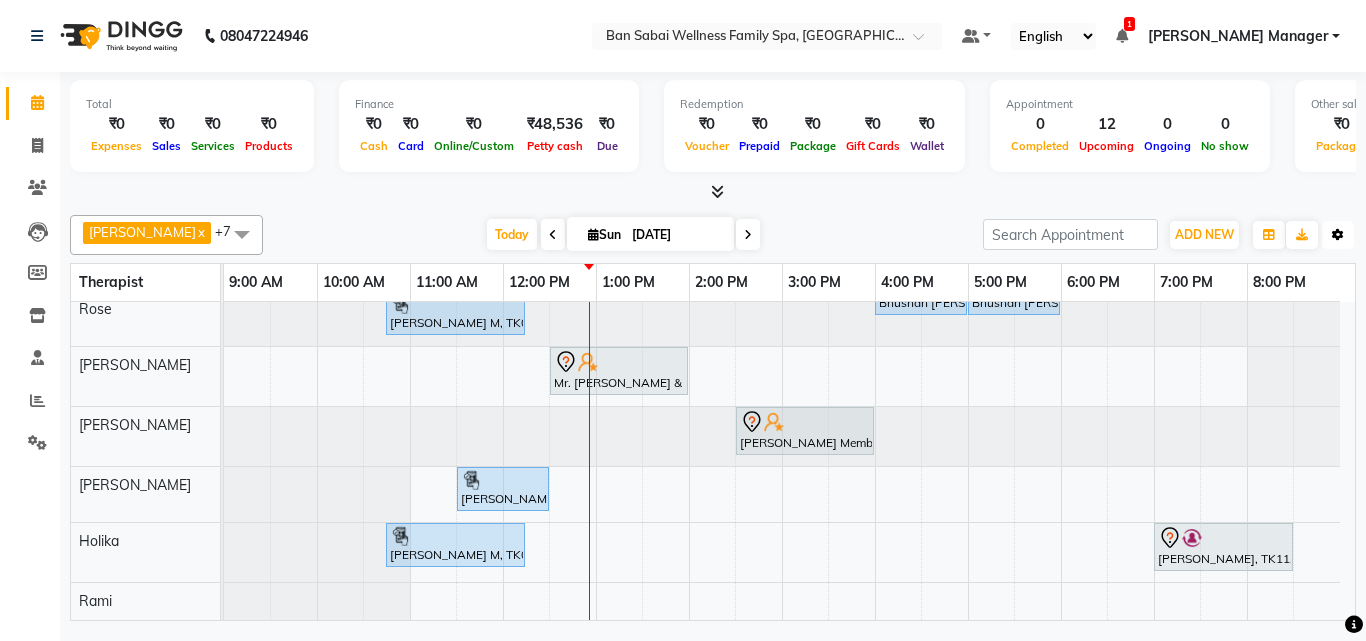click on "Toggle Dropdown" at bounding box center (1338, 235) 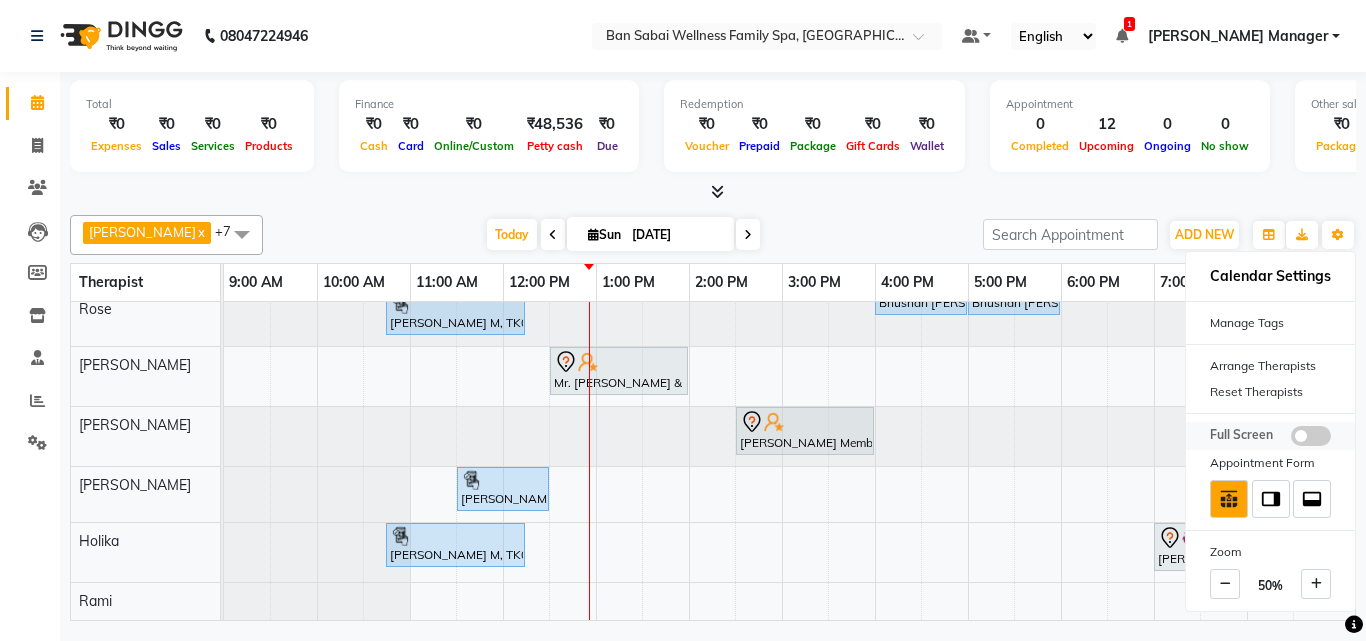click at bounding box center (1311, 436) 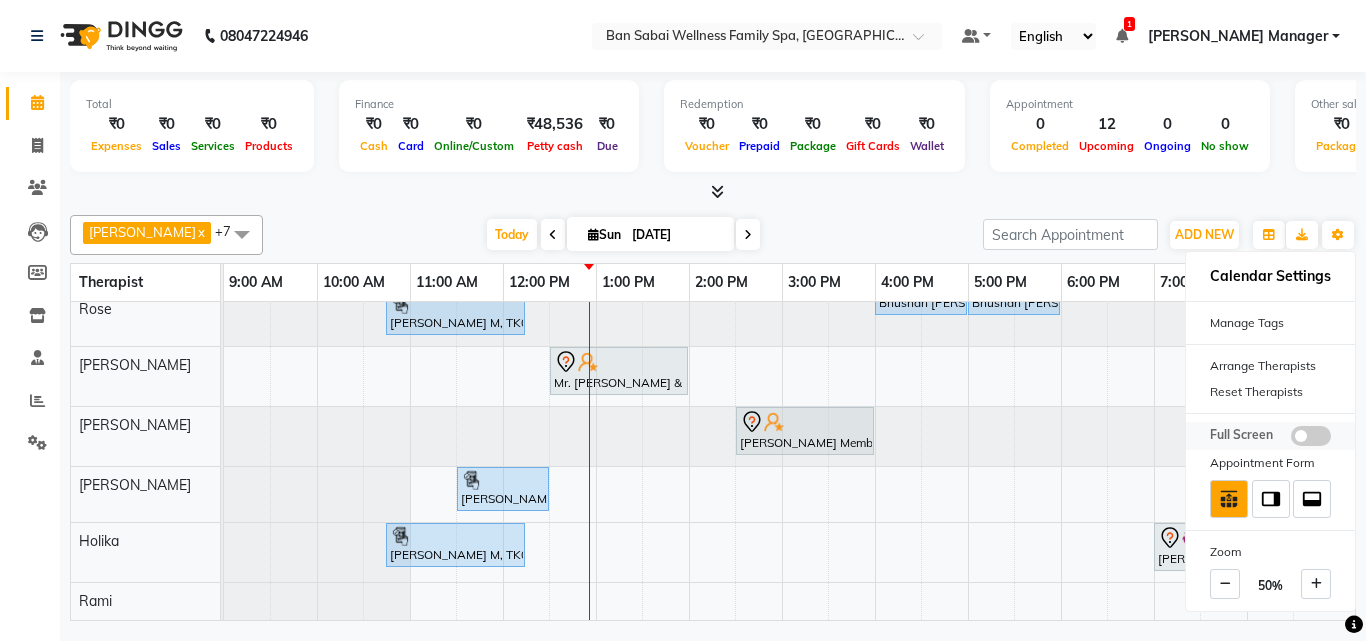 click at bounding box center (1291, 439) 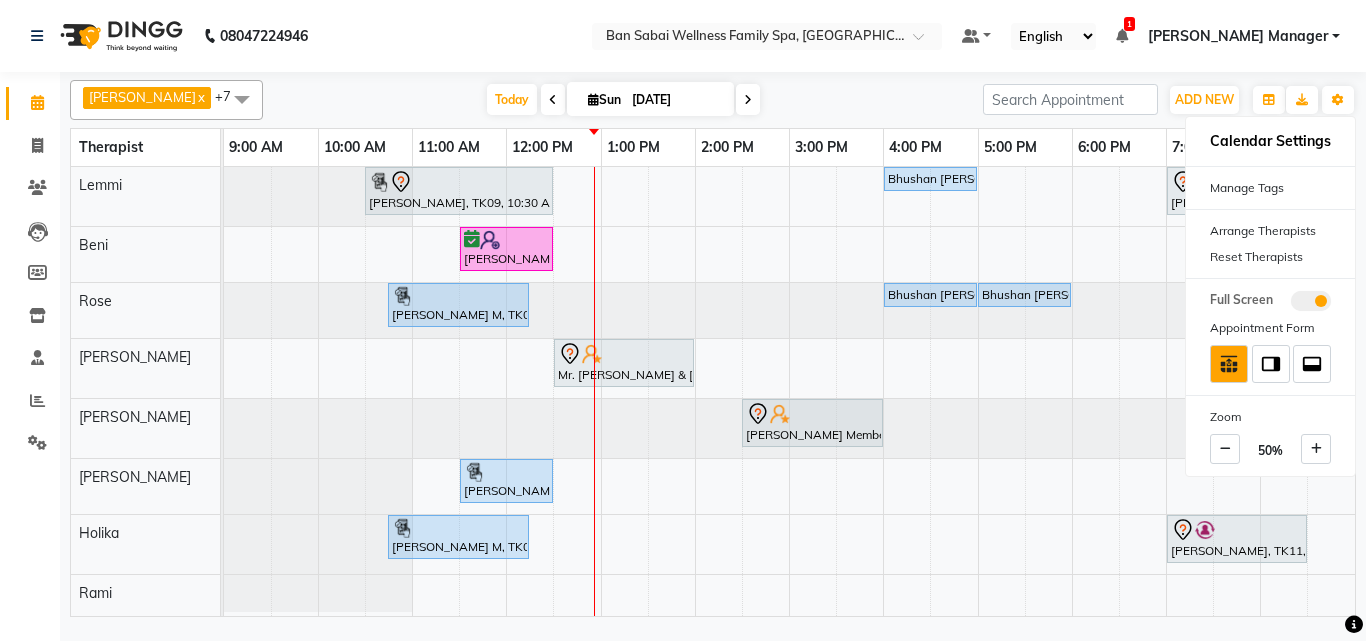 scroll, scrollTop: 0, scrollLeft: 0, axis: both 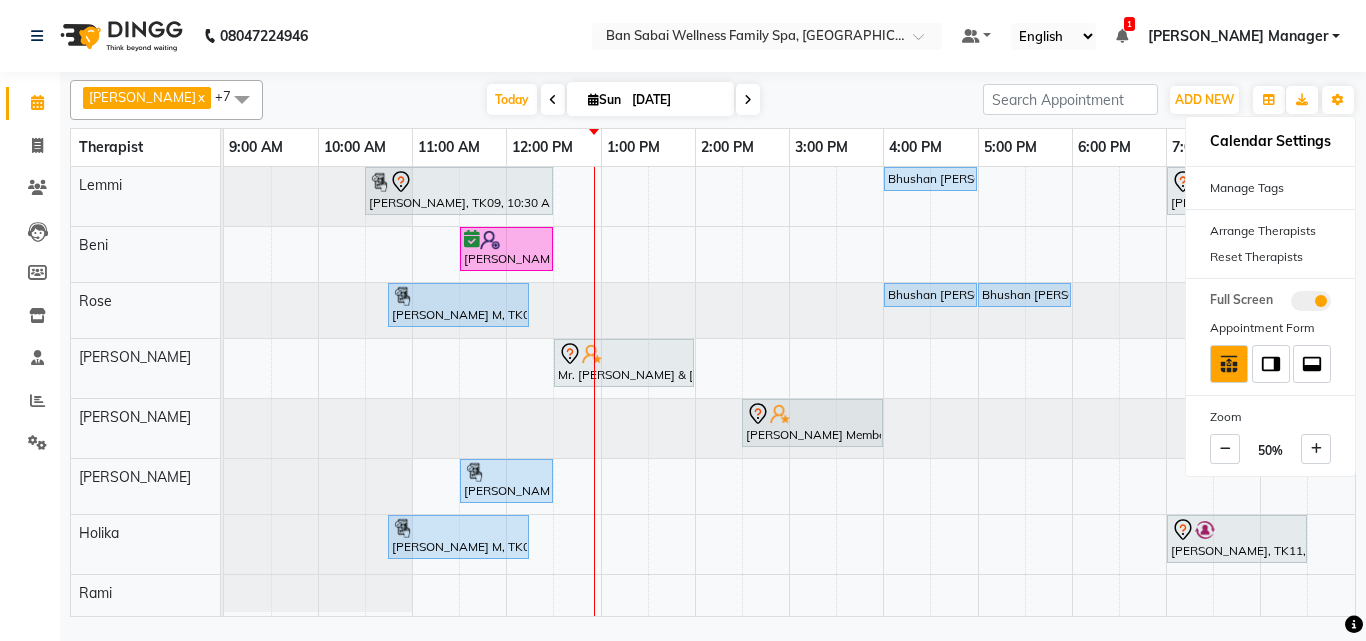 click on "08047224946 Select Location × Ban Sabai Wellness Family Spa, Kalyani Nagar Default Panel My Panel English ENGLISH Español العربية मराठी हिंदी ગુજરાતી தமிழ் 中文 1 Notifications nothing to show Rinky Manager Manage Profile Change Password Sign out  Version:3.15.4" 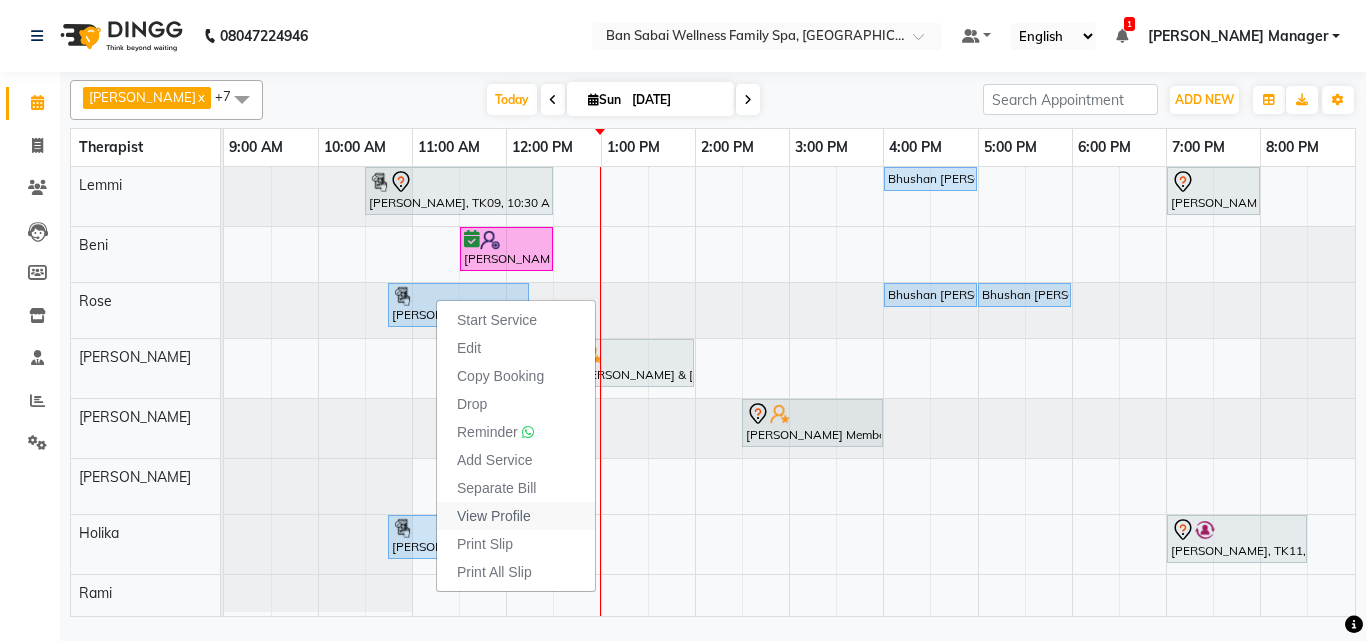 click on "View Profile" at bounding box center [494, 516] 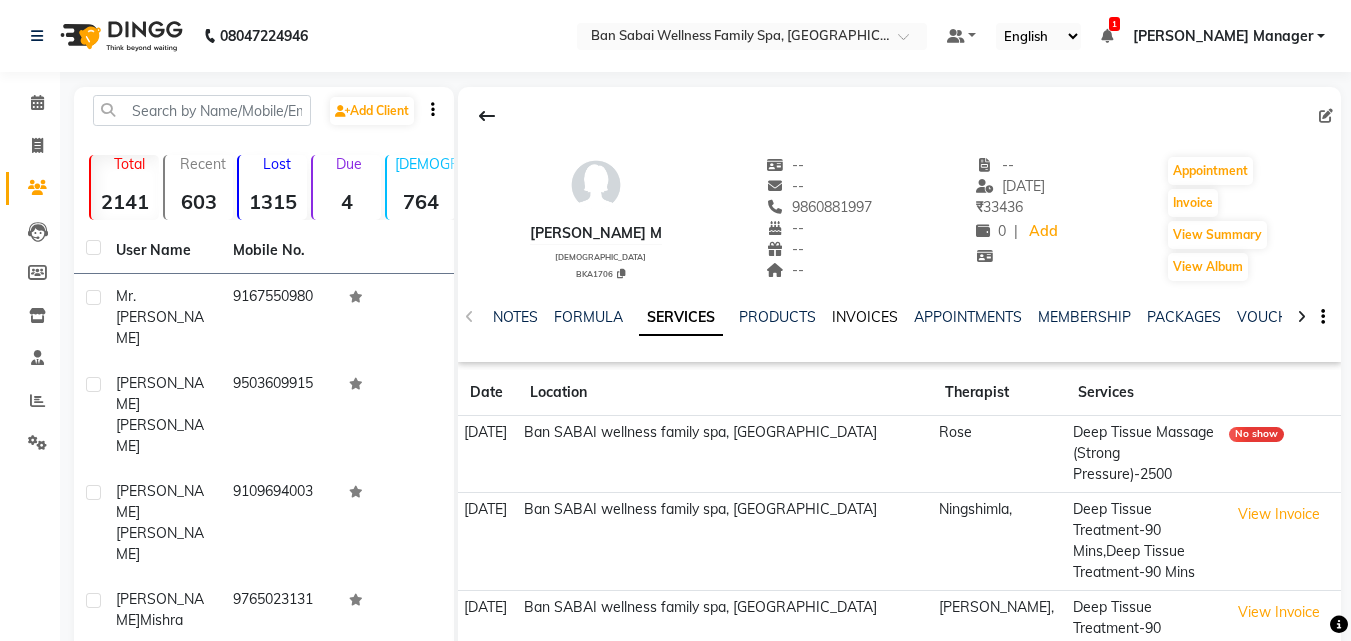 click on "INVOICES" 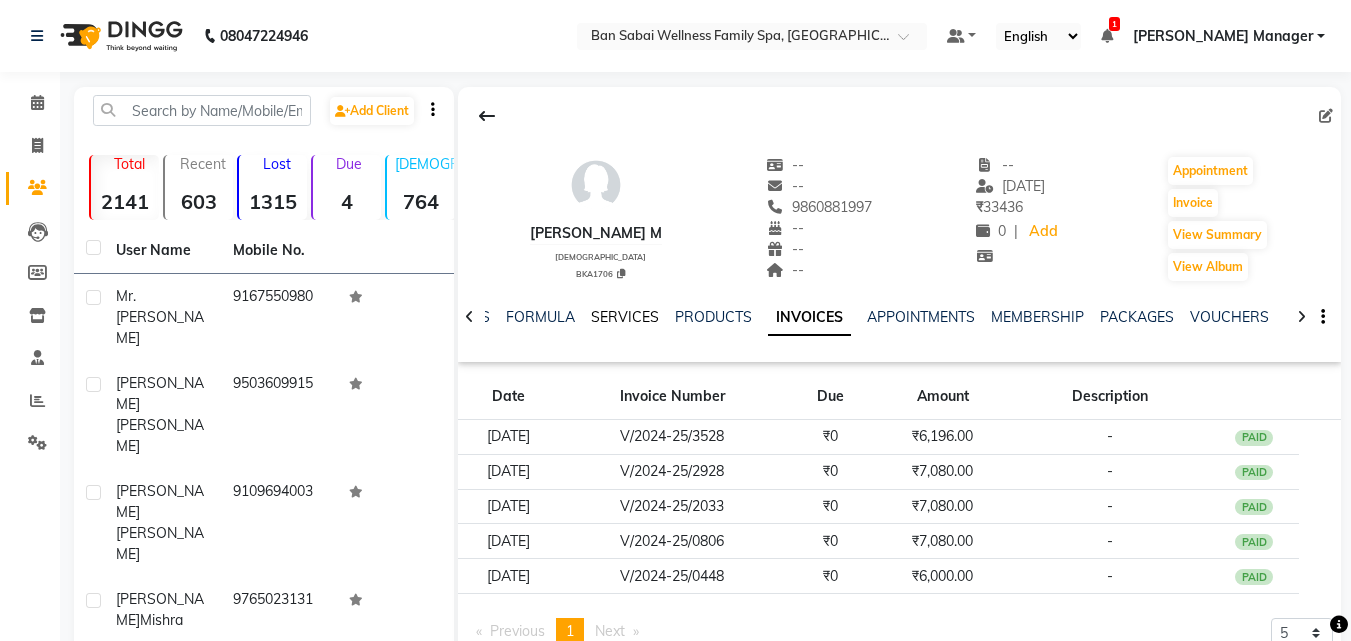 click on "SERVICES" 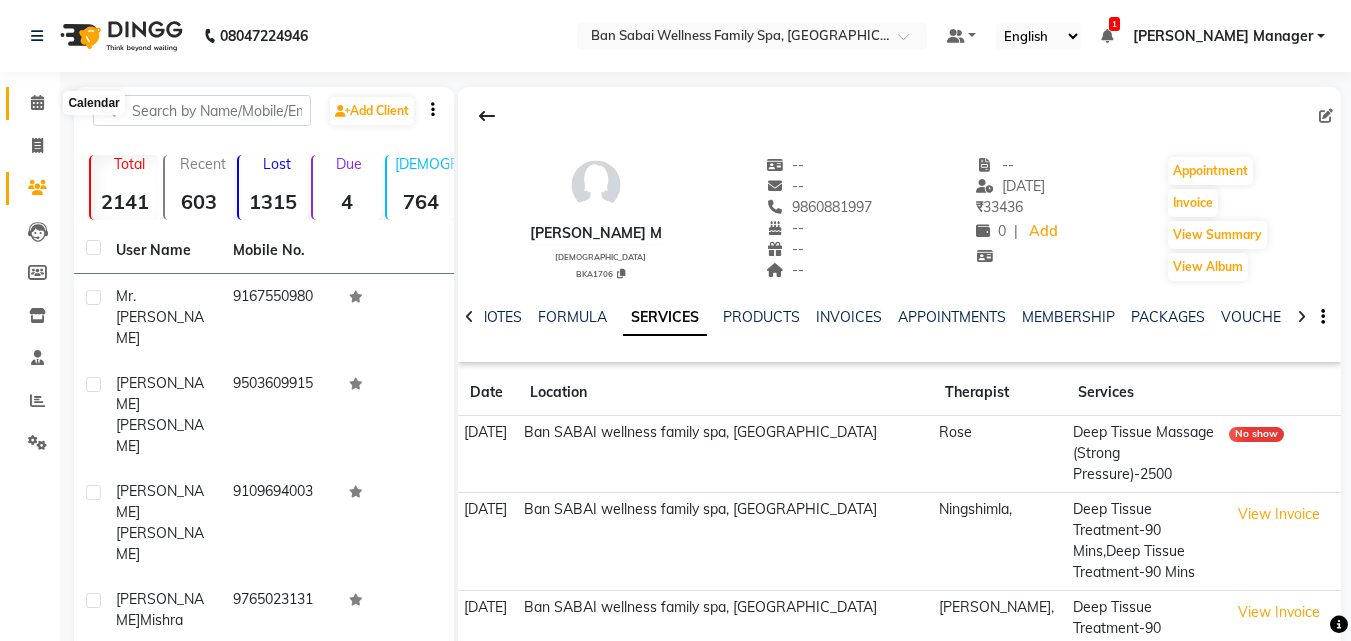 click 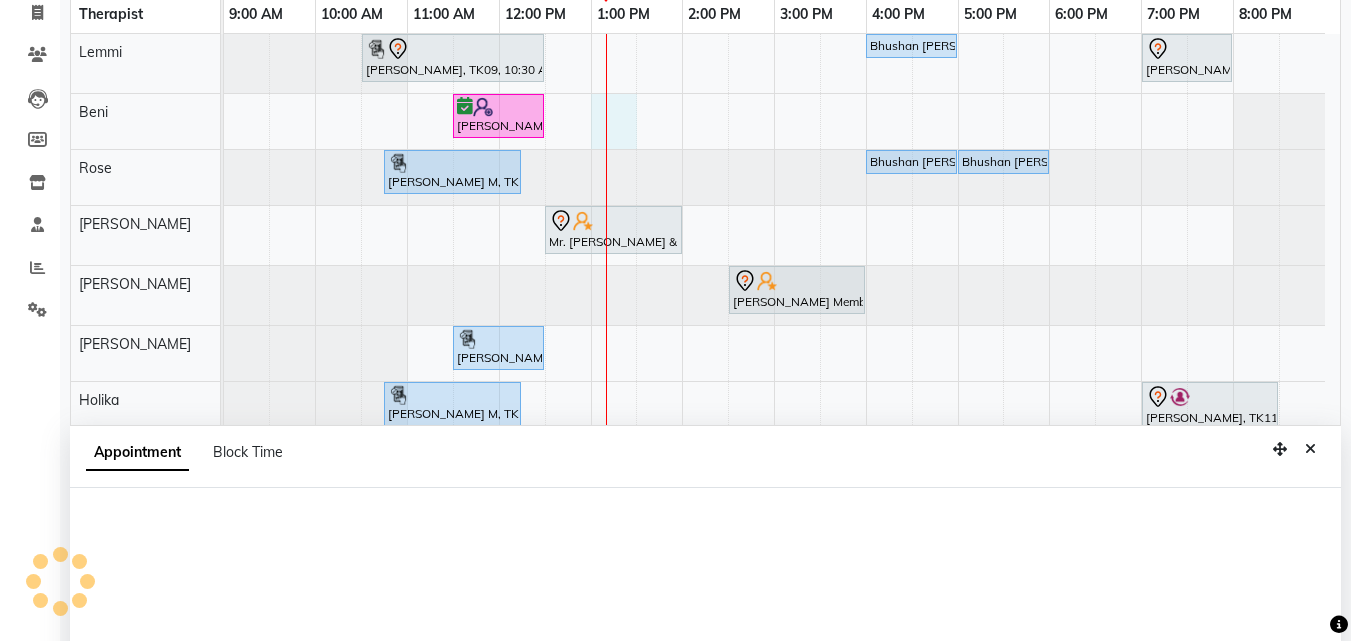 select on "78154" 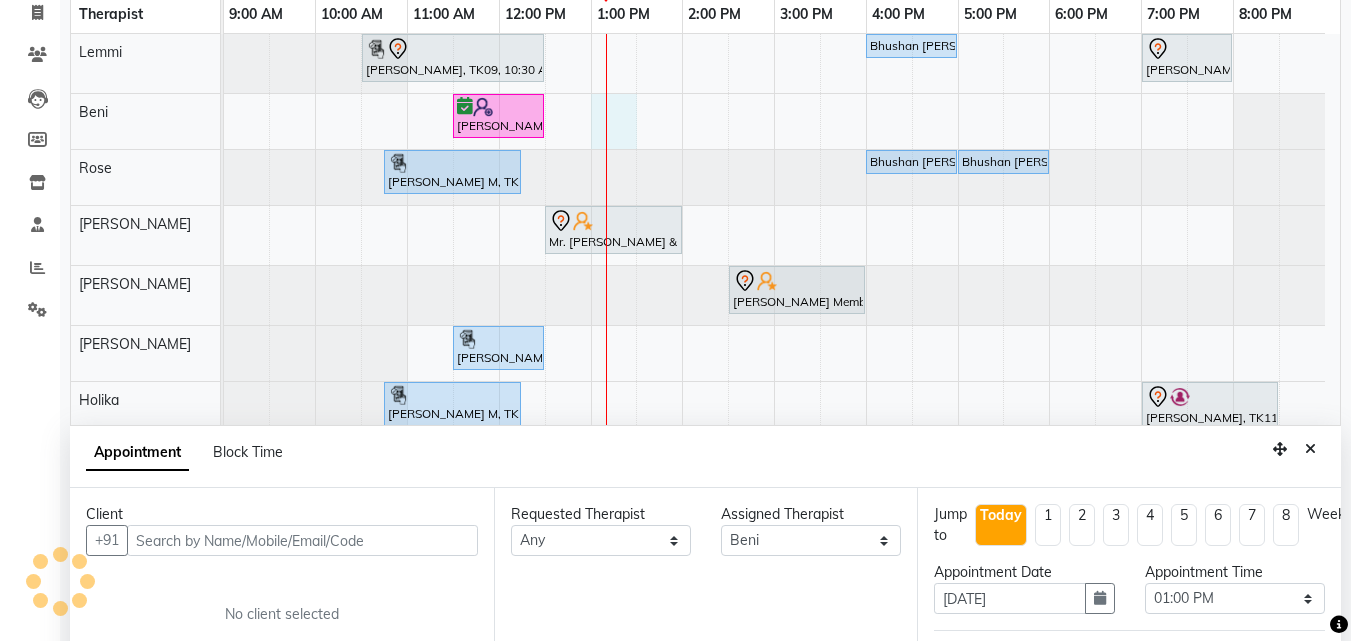 scroll, scrollTop: 373, scrollLeft: 0, axis: vertical 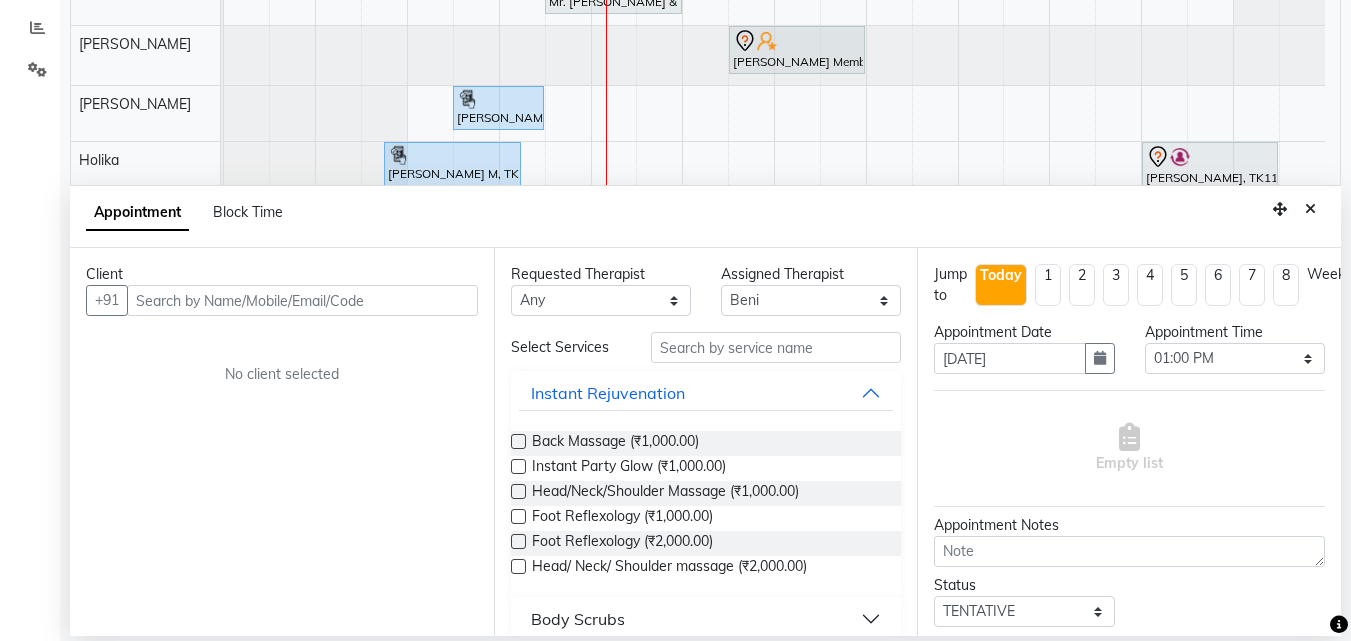 click at bounding box center (302, 300) 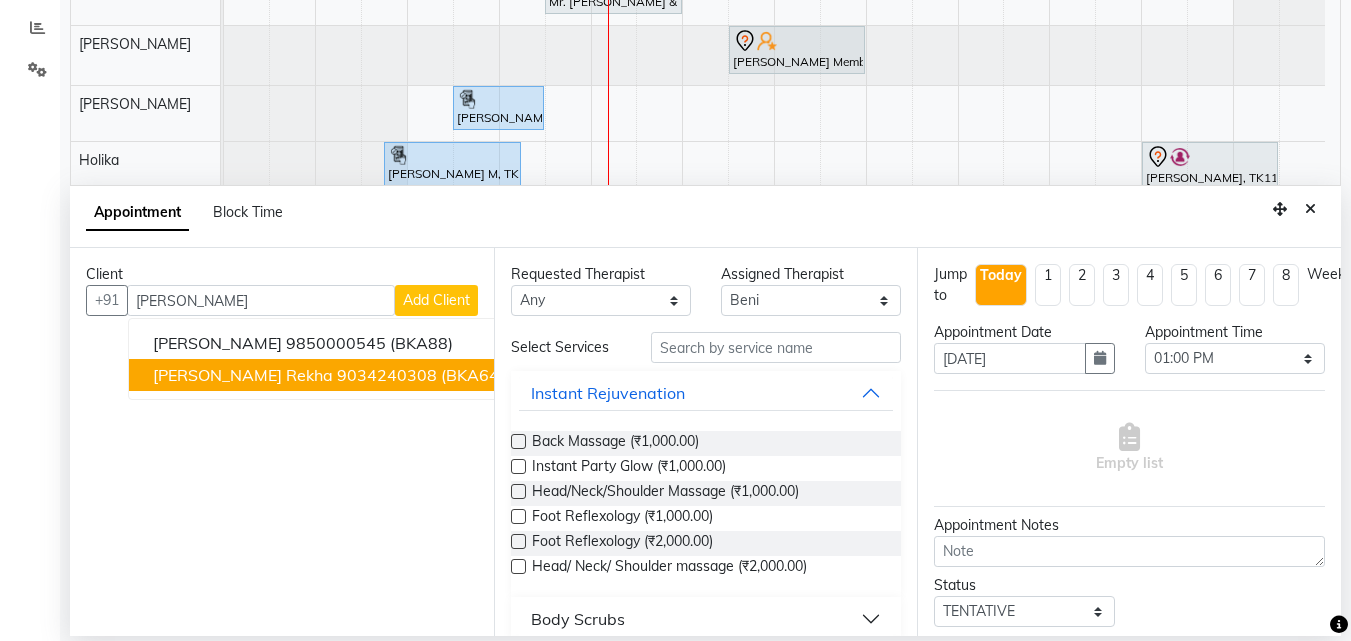 click on "(BKA643)" at bounding box center [477, 375] 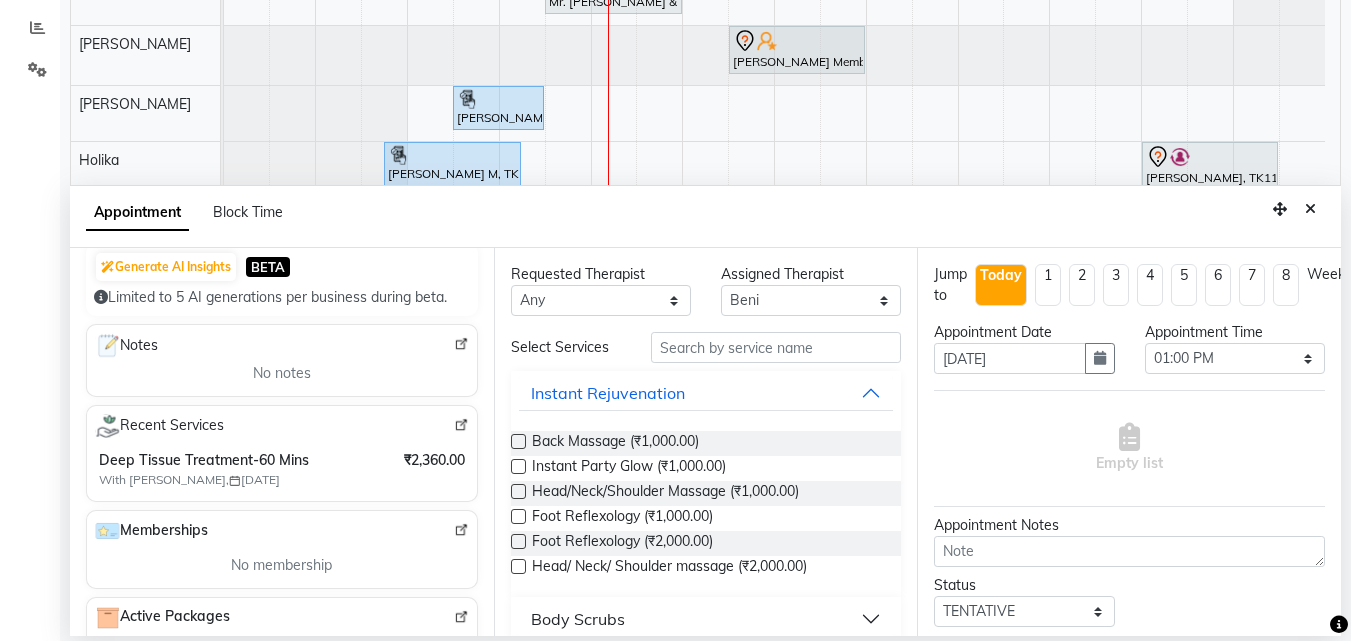 scroll, scrollTop: 272, scrollLeft: 0, axis: vertical 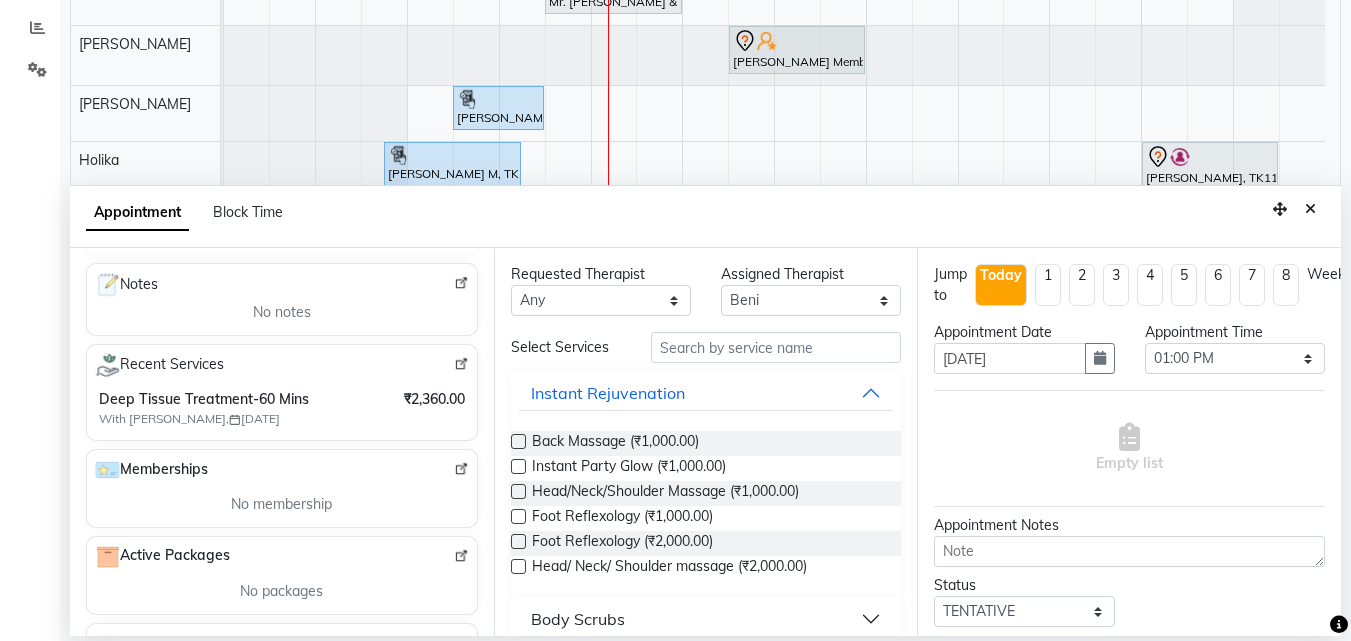 type on "9034240308" 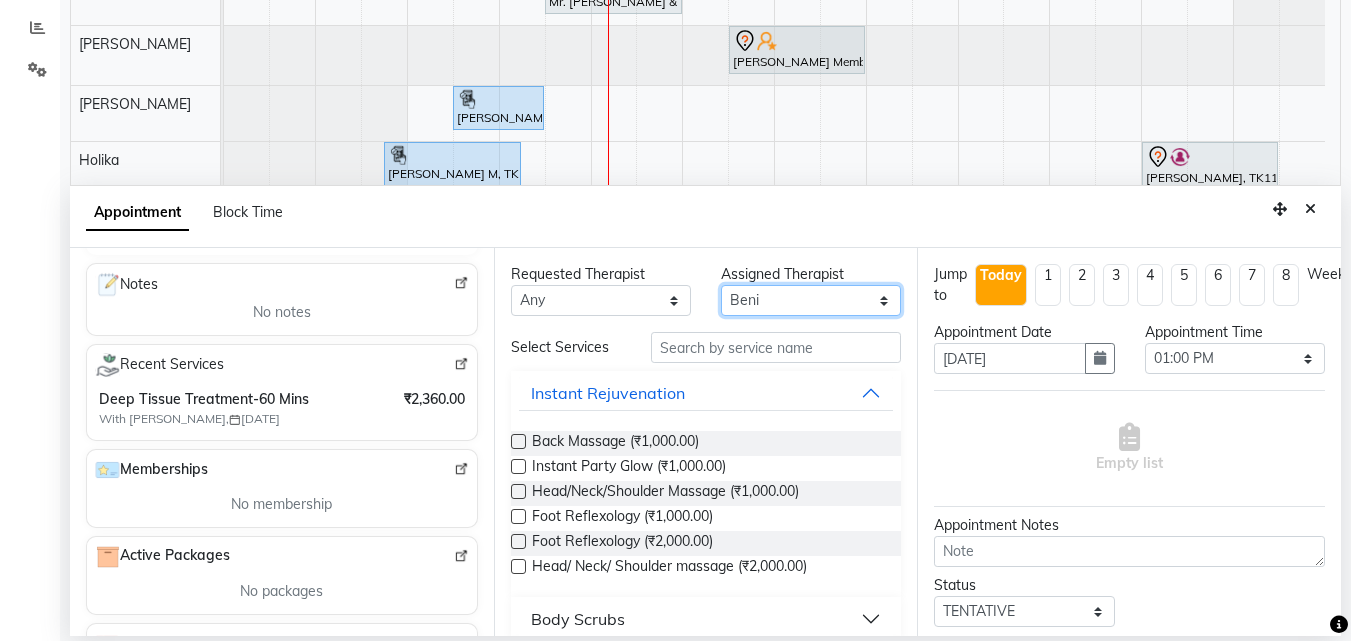click on "Select Ashim Beni Ellie  Holika Juliet  Lemmi Rami Rinsit Ronra Ripa Rose" at bounding box center (811, 300) 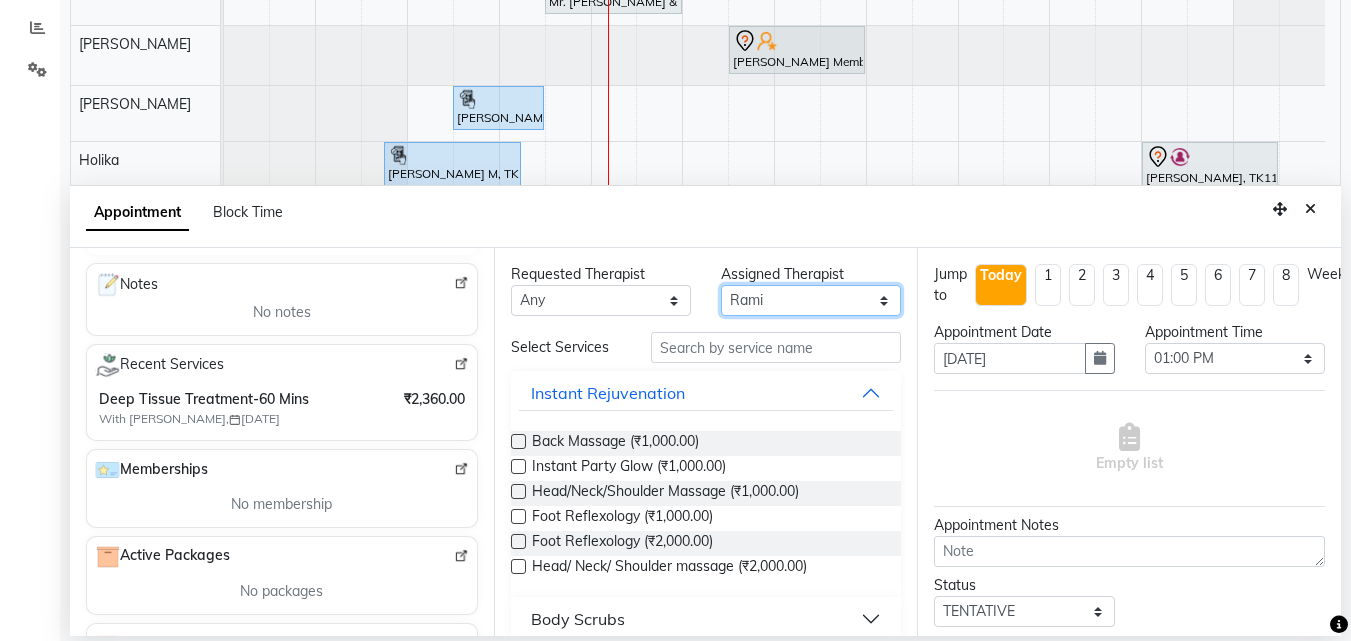 click on "Select Ashim Beni Ellie  Holika Juliet  Lemmi Rami Rinsit Ronra Ripa Rose" at bounding box center (811, 300) 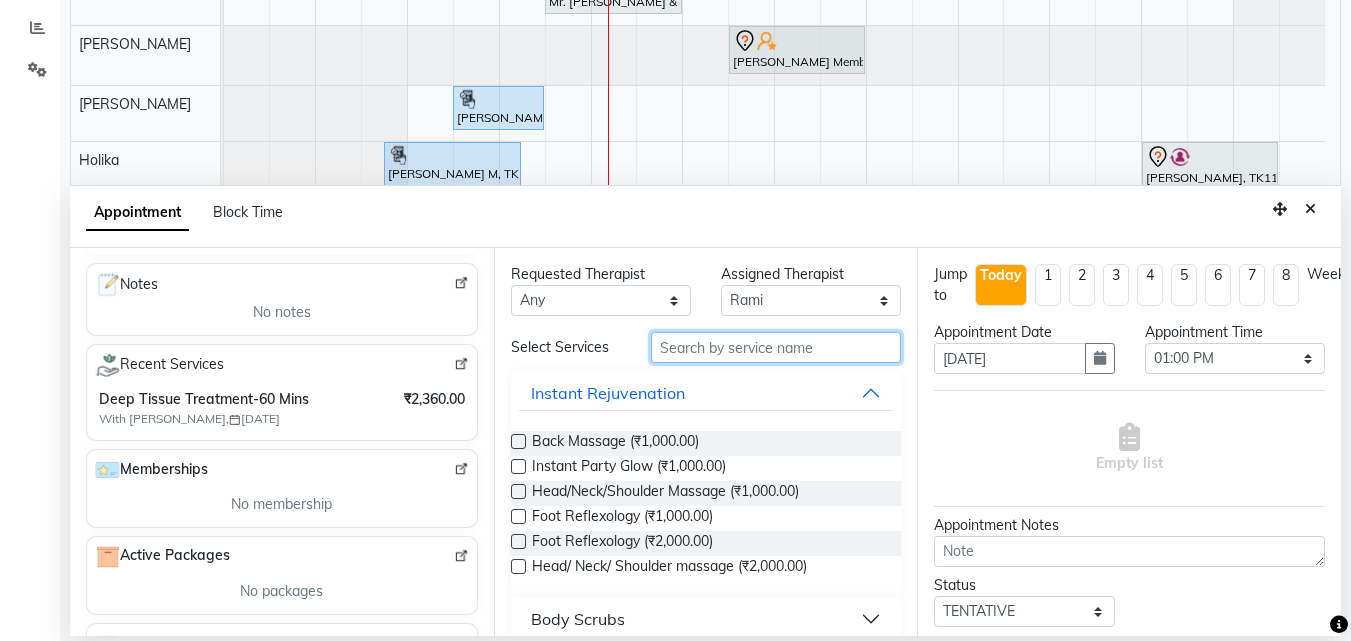 click at bounding box center [776, 347] 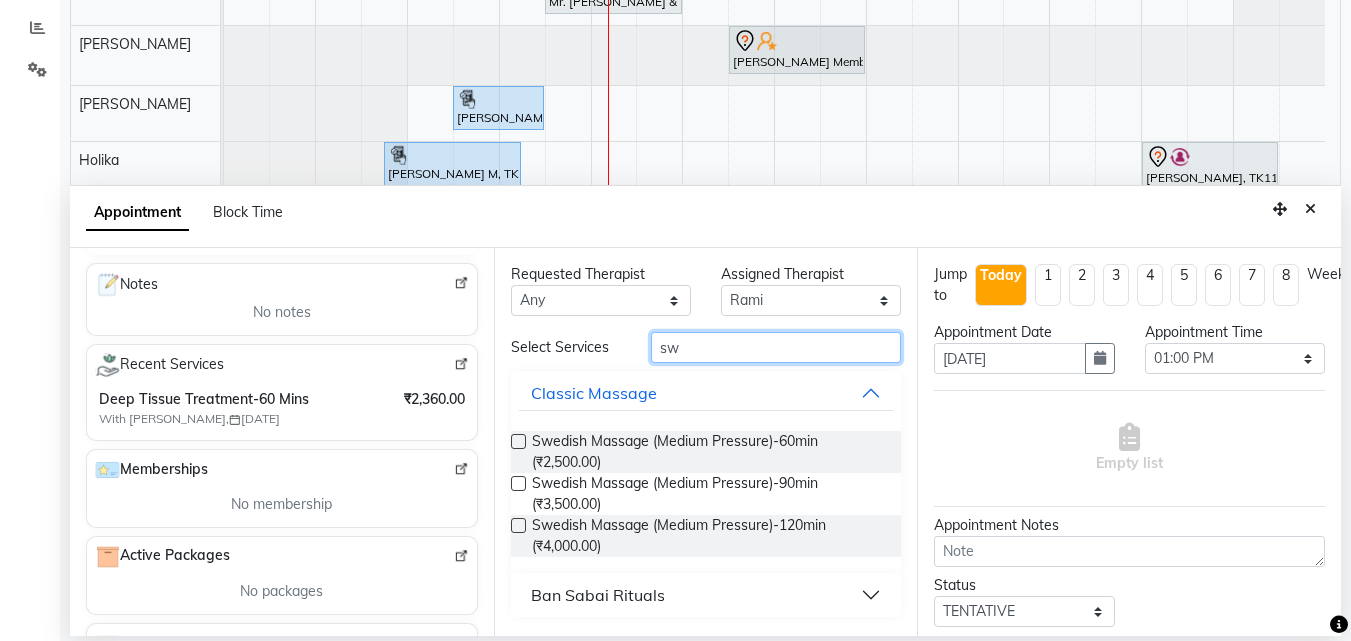 type on "s" 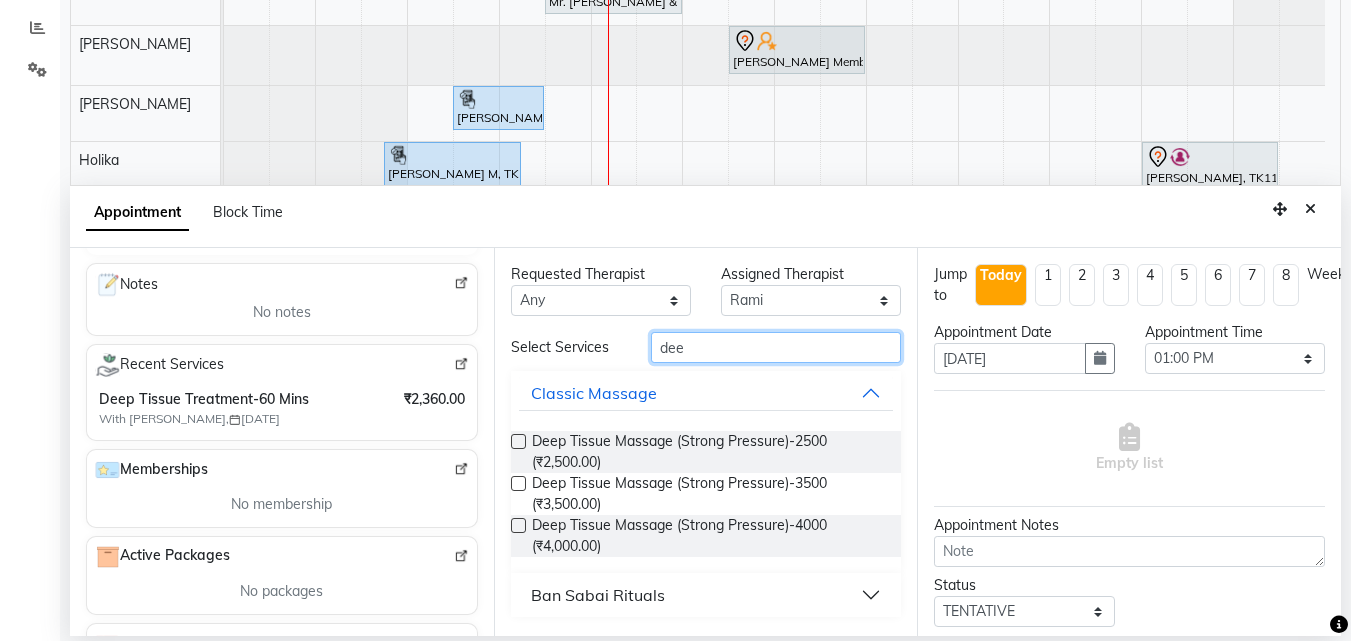 type on "dee" 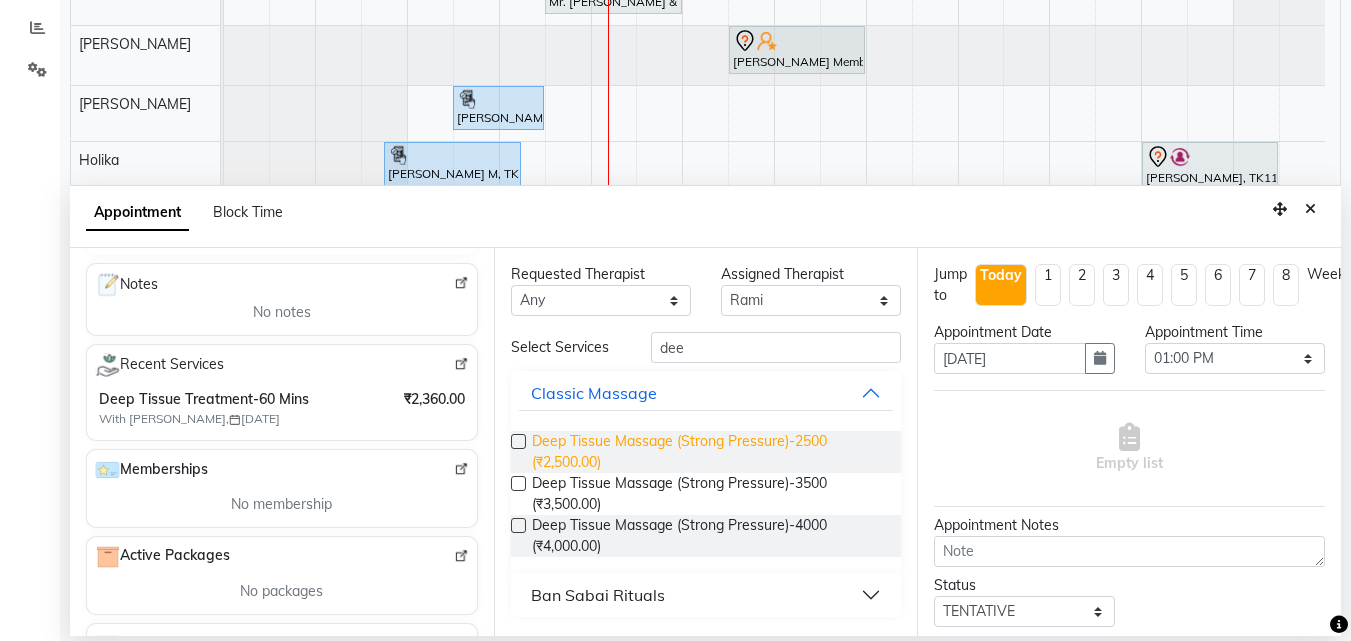 drag, startPoint x: 523, startPoint y: 442, endPoint x: 571, endPoint y: 449, distance: 48.507732 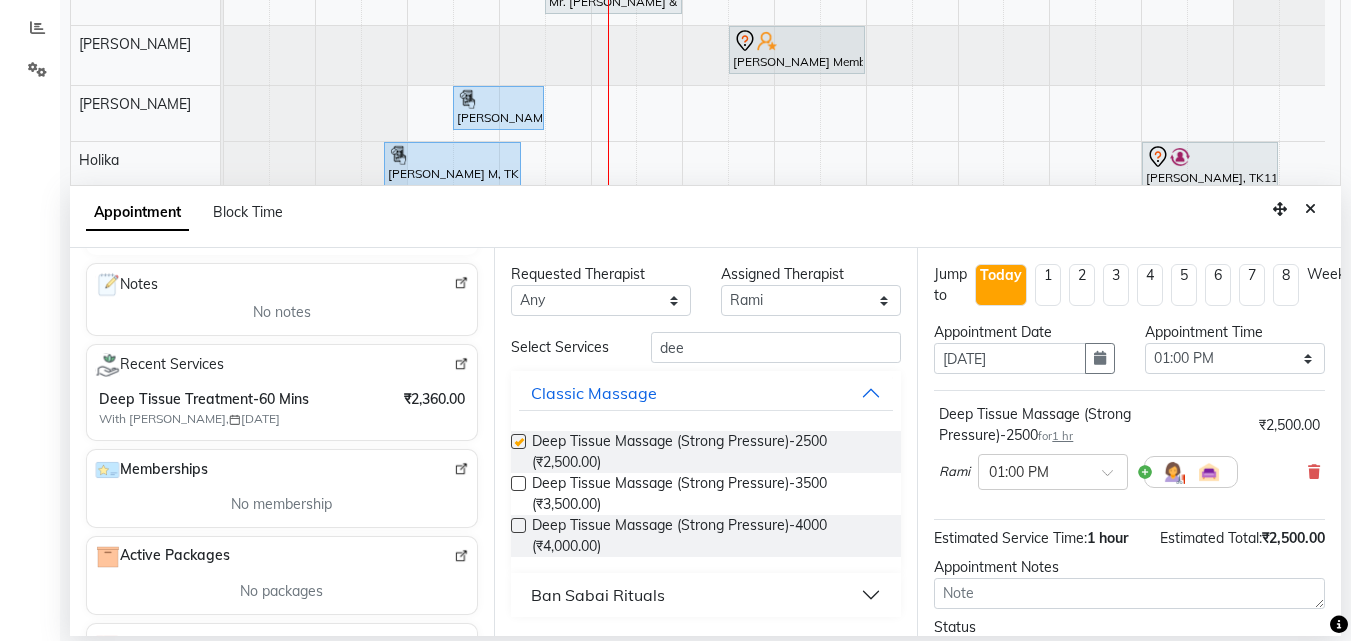 checkbox on "false" 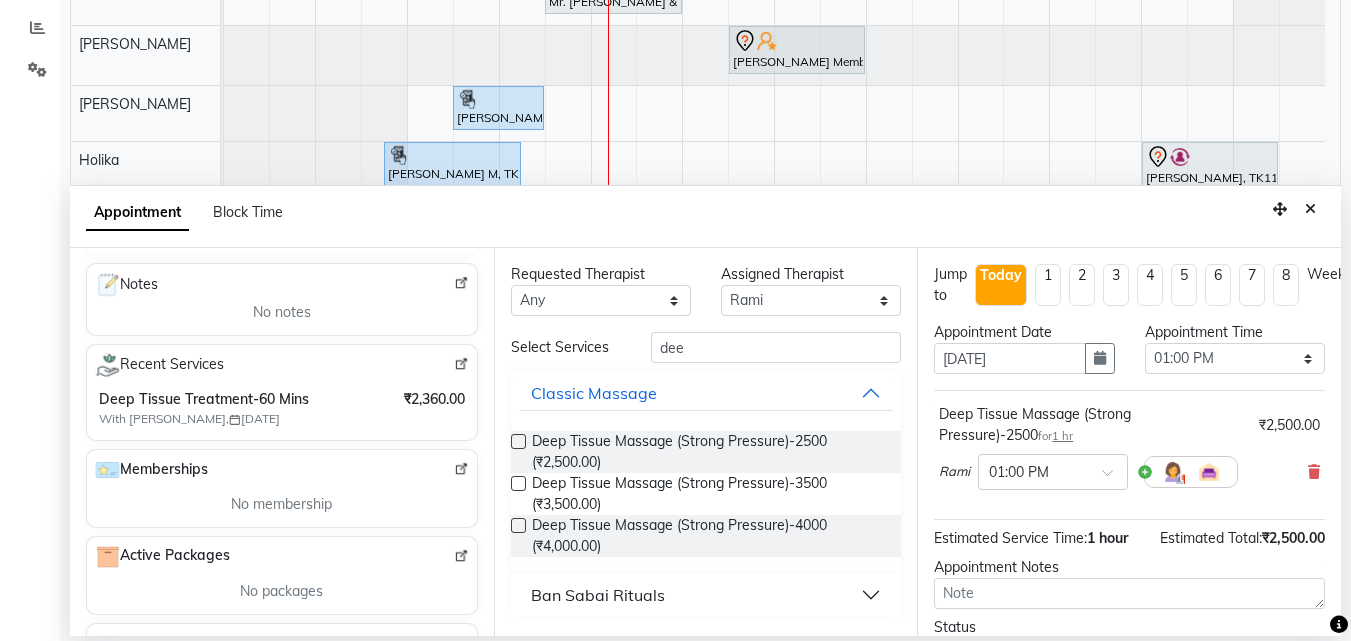 scroll, scrollTop: 174, scrollLeft: 0, axis: vertical 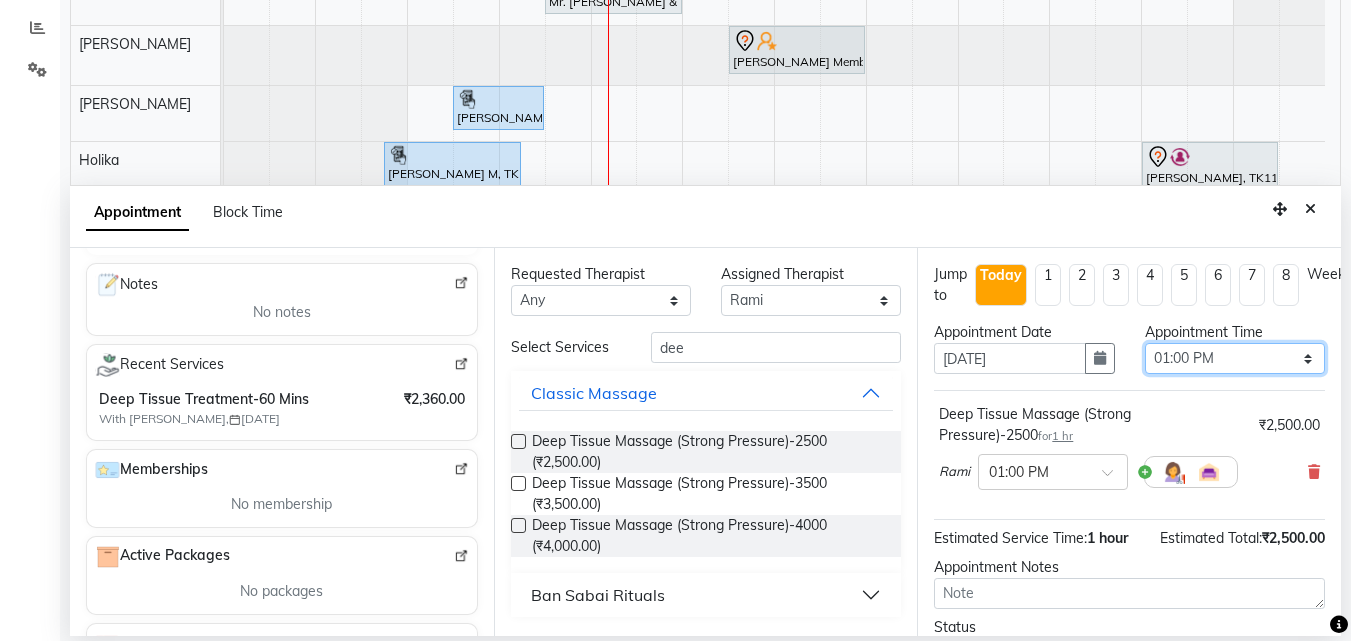 click on "Select 10:00 AM 10:05 AM 10:10 AM 10:15 AM 10:20 AM 10:25 AM 10:30 AM 10:35 AM 10:40 AM 10:45 AM 10:50 AM 10:55 AM 11:00 AM 11:05 AM 11:10 AM 11:15 AM 11:20 AM 11:25 AM 11:30 AM 11:35 AM 11:40 AM 11:45 AM 11:50 AM 11:55 AM 12:00 PM 12:05 PM 12:10 PM 12:15 PM 12:20 PM 12:25 PM 12:30 PM 12:35 PM 12:40 PM 12:45 PM 12:50 PM 12:55 PM 01:00 PM 01:05 PM 01:10 PM 01:15 PM 01:20 PM 01:25 PM 01:30 PM 01:35 PM 01:40 PM 01:45 PM 01:50 PM 01:55 PM 02:00 PM 02:05 PM 02:10 PM 02:15 PM 02:20 PM 02:25 PM 02:30 PM 02:35 PM 02:40 PM 02:45 PM 02:50 PM 02:55 PM 03:00 PM 03:05 PM 03:10 PM 03:15 PM 03:20 PM 03:25 PM 03:30 PM 03:35 PM 03:40 PM 03:45 PM 03:50 PM 03:55 PM 04:00 PM 04:05 PM 04:10 PM 04:15 PM 04:20 PM 04:25 PM 04:30 PM 04:35 PM 04:40 PM 04:45 PM 04:50 PM 04:55 PM 05:00 PM 05:05 PM 05:10 PM 05:15 PM 05:20 PM 05:25 PM 05:30 PM 05:35 PM 05:40 PM 05:45 PM 05:50 PM 05:55 PM 06:00 PM 06:05 PM 06:10 PM 06:15 PM 06:20 PM 06:25 PM 06:30 PM 06:35 PM 06:40 PM 06:45 PM 06:50 PM 06:55 PM 07:00 PM 07:05 PM 07:10 PM 07:15 PM 07:20 PM" at bounding box center (1235, 358) 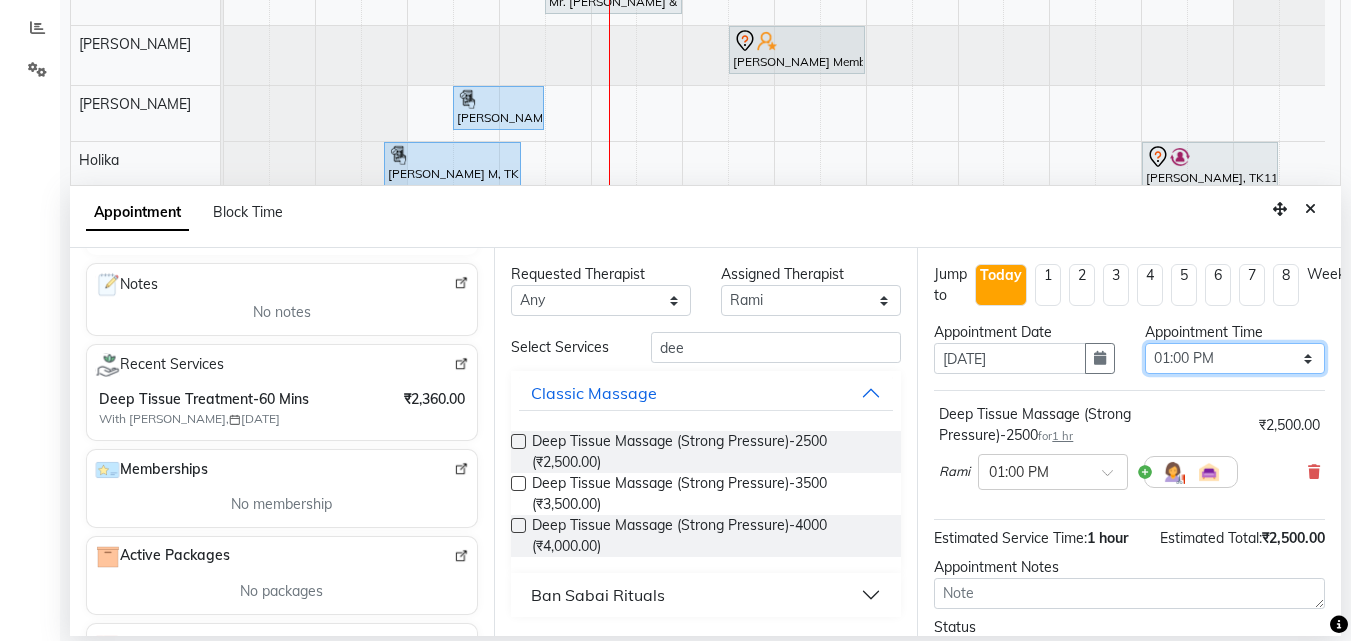 select on "870" 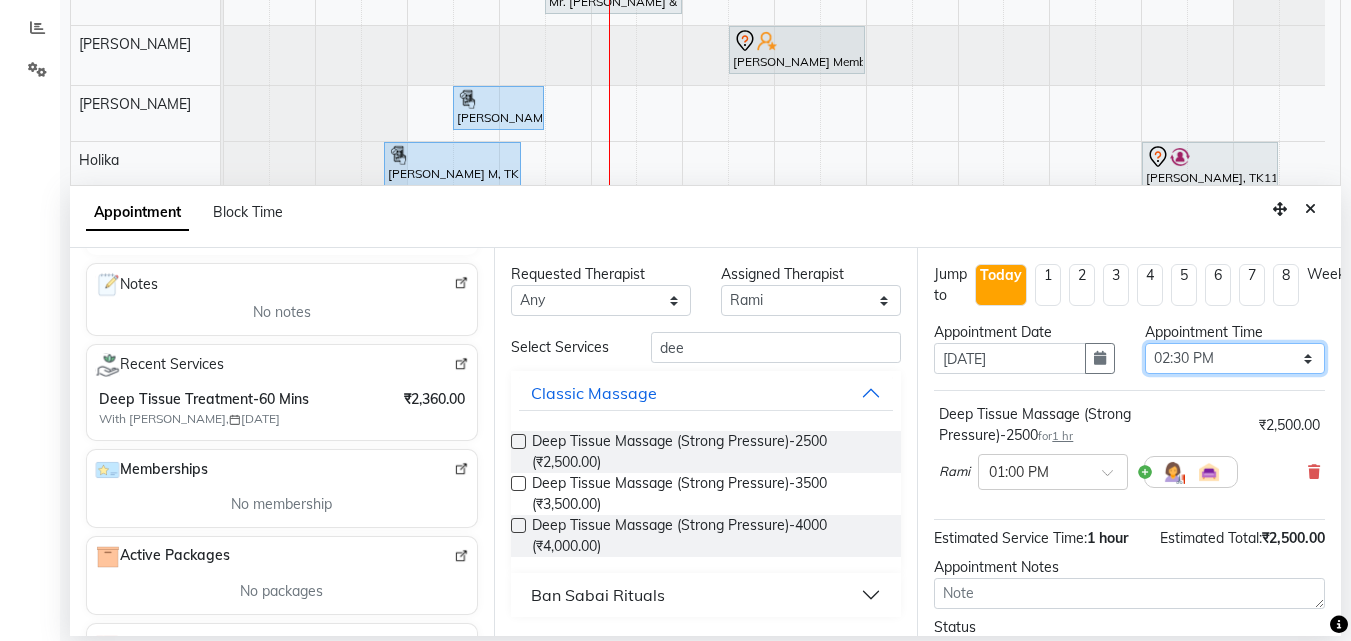 click on "Select 10:00 AM 10:05 AM 10:10 AM 10:15 AM 10:20 AM 10:25 AM 10:30 AM 10:35 AM 10:40 AM 10:45 AM 10:50 AM 10:55 AM 11:00 AM 11:05 AM 11:10 AM 11:15 AM 11:20 AM 11:25 AM 11:30 AM 11:35 AM 11:40 AM 11:45 AM 11:50 AM 11:55 AM 12:00 PM 12:05 PM 12:10 PM 12:15 PM 12:20 PM 12:25 PM 12:30 PM 12:35 PM 12:40 PM 12:45 PM 12:50 PM 12:55 PM 01:00 PM 01:05 PM 01:10 PM 01:15 PM 01:20 PM 01:25 PM 01:30 PM 01:35 PM 01:40 PM 01:45 PM 01:50 PM 01:55 PM 02:00 PM 02:05 PM 02:10 PM 02:15 PM 02:20 PM 02:25 PM 02:30 PM 02:35 PM 02:40 PM 02:45 PM 02:50 PM 02:55 PM 03:00 PM 03:05 PM 03:10 PM 03:15 PM 03:20 PM 03:25 PM 03:30 PM 03:35 PM 03:40 PM 03:45 PM 03:50 PM 03:55 PM 04:00 PM 04:05 PM 04:10 PM 04:15 PM 04:20 PM 04:25 PM 04:30 PM 04:35 PM 04:40 PM 04:45 PM 04:50 PM 04:55 PM 05:00 PM 05:05 PM 05:10 PM 05:15 PM 05:20 PM 05:25 PM 05:30 PM 05:35 PM 05:40 PM 05:45 PM 05:50 PM 05:55 PM 06:00 PM 06:05 PM 06:10 PM 06:15 PM 06:20 PM 06:25 PM 06:30 PM 06:35 PM 06:40 PM 06:45 PM 06:50 PM 06:55 PM 07:00 PM 07:05 PM 07:10 PM 07:15 PM 07:20 PM" at bounding box center (1235, 358) 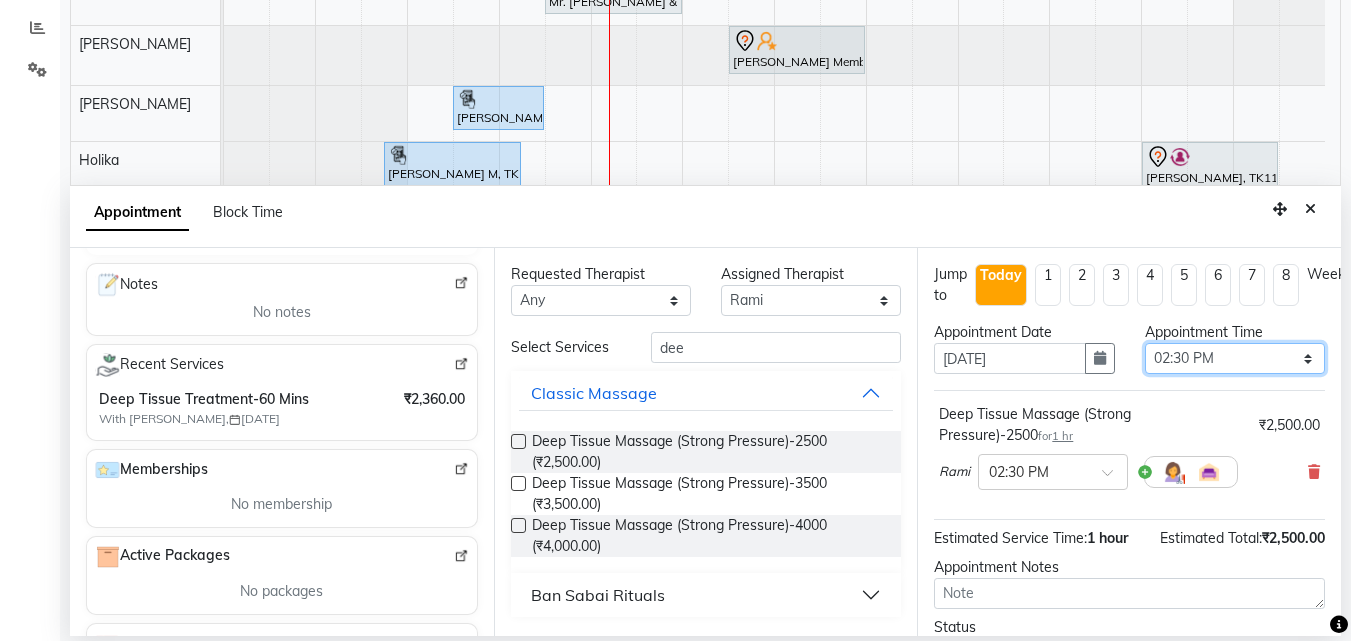 scroll, scrollTop: 174, scrollLeft: 0, axis: vertical 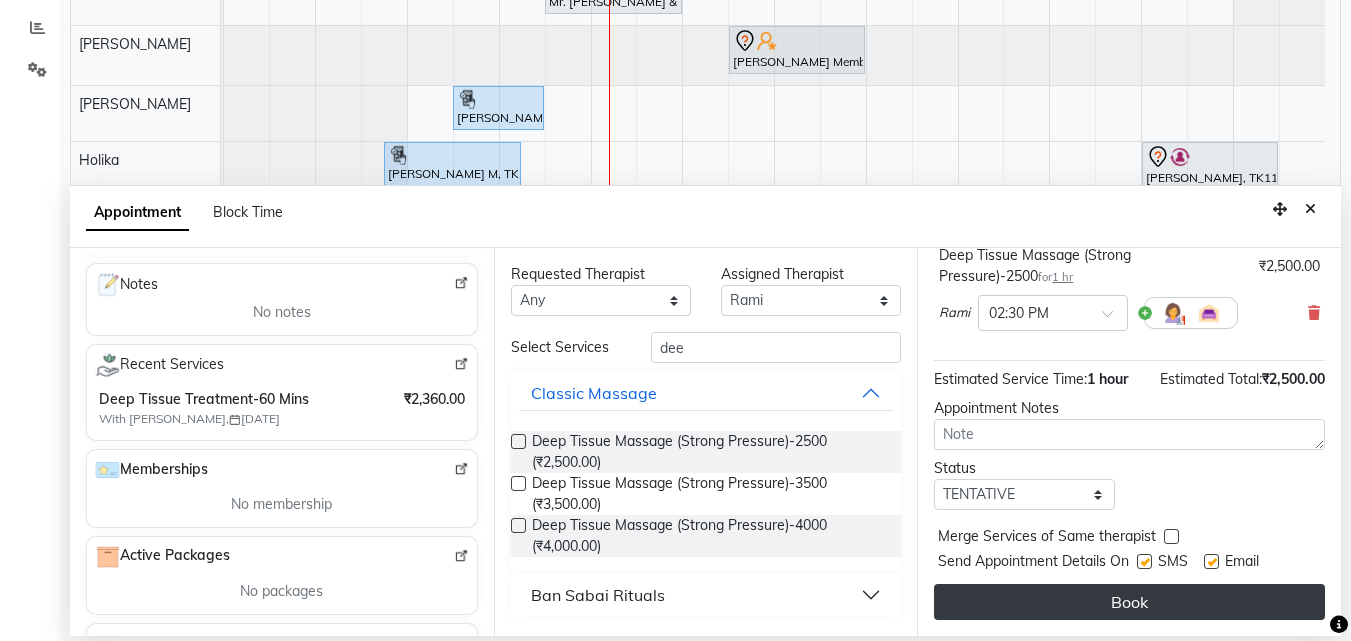 click on "Book" at bounding box center (1129, 602) 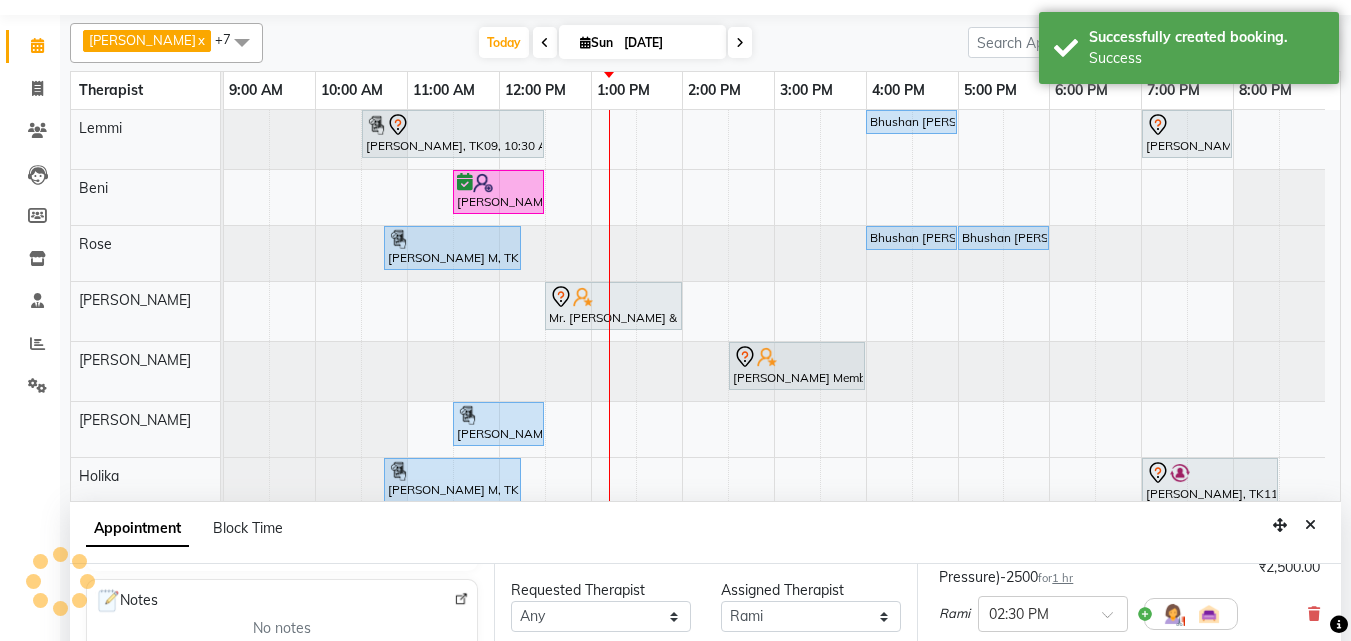 scroll, scrollTop: 0, scrollLeft: 0, axis: both 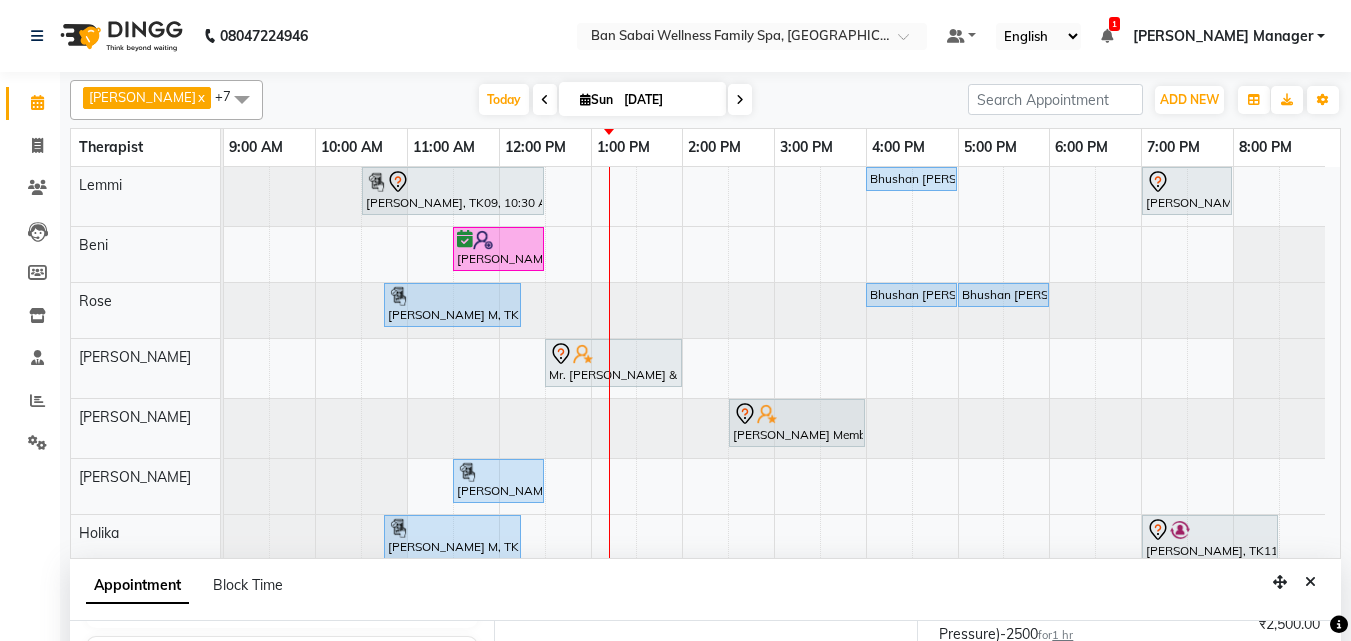 click at bounding box center [609, 400] 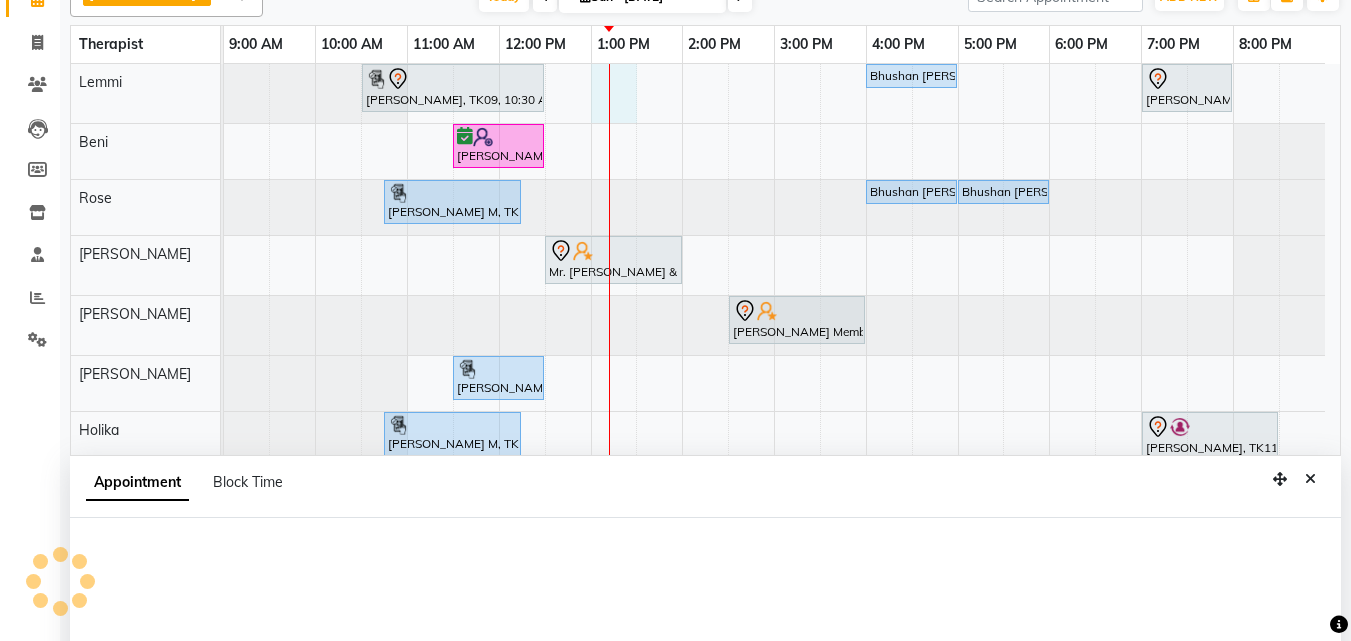 select on "78151" 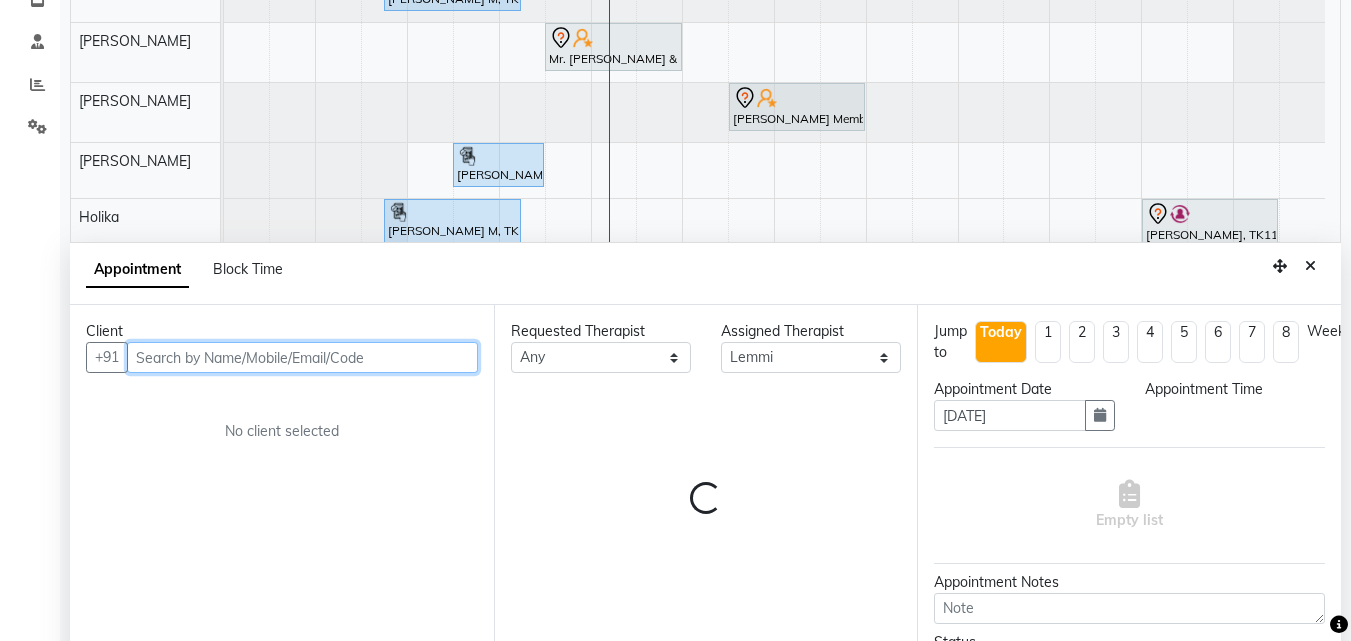 scroll, scrollTop: 373, scrollLeft: 0, axis: vertical 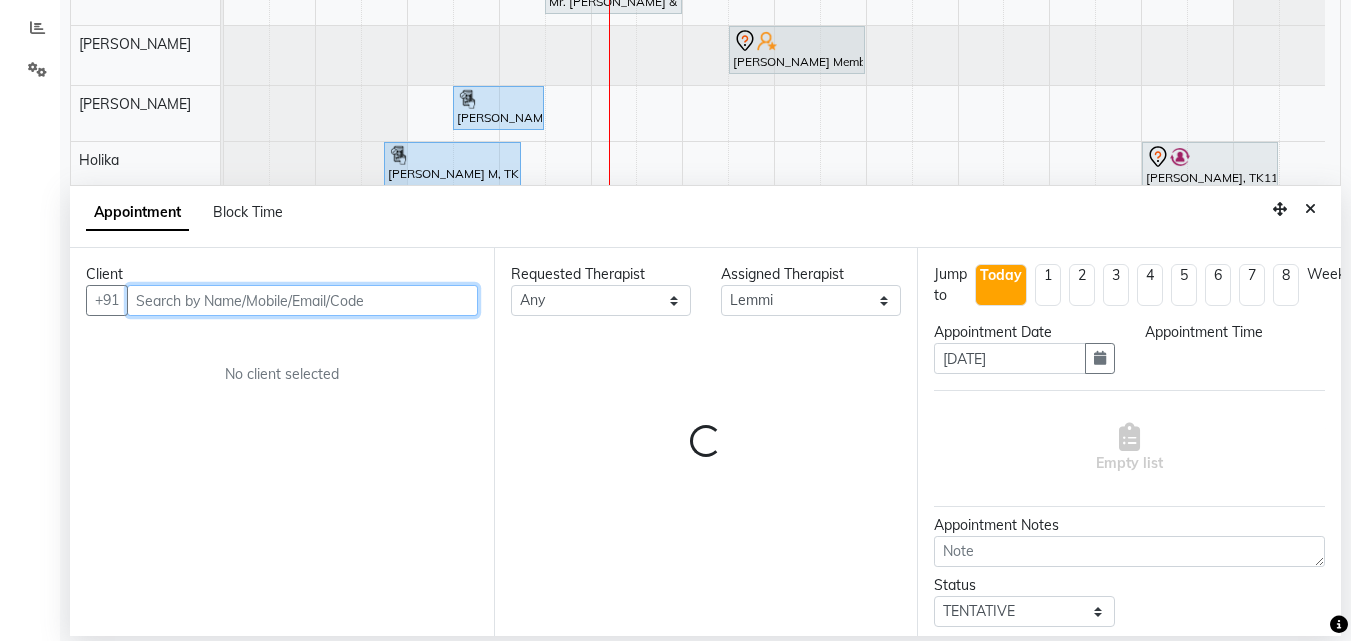 select on "780" 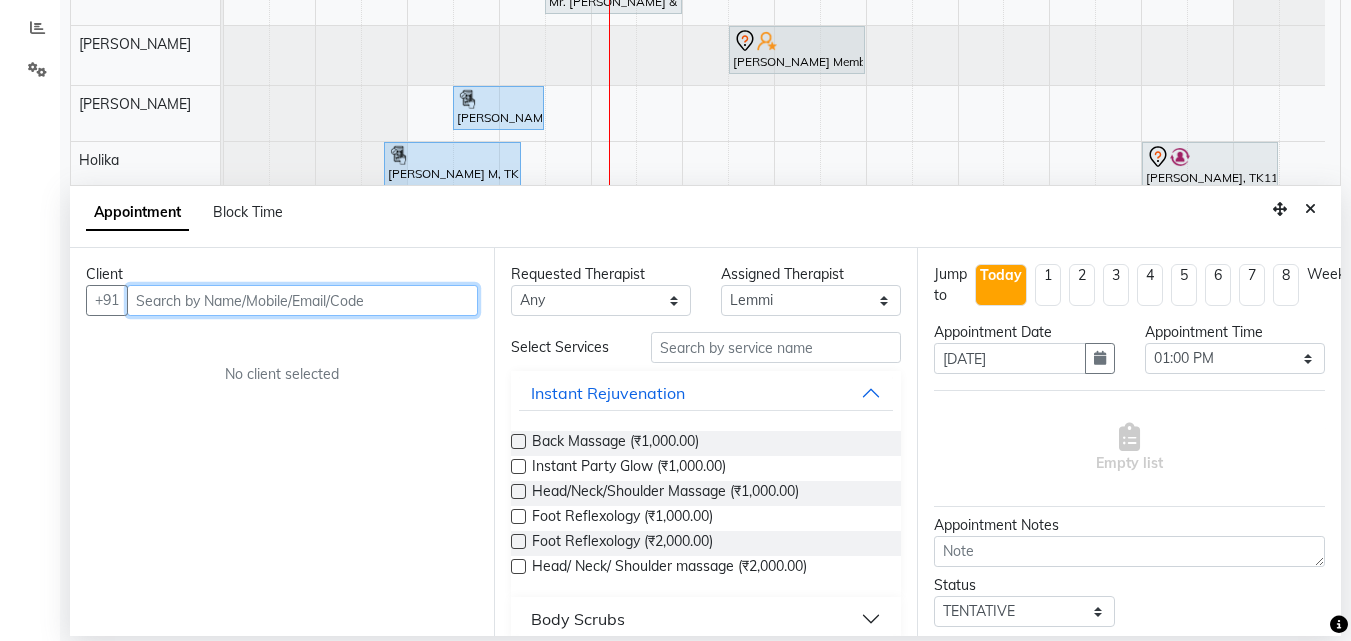 click at bounding box center (302, 300) 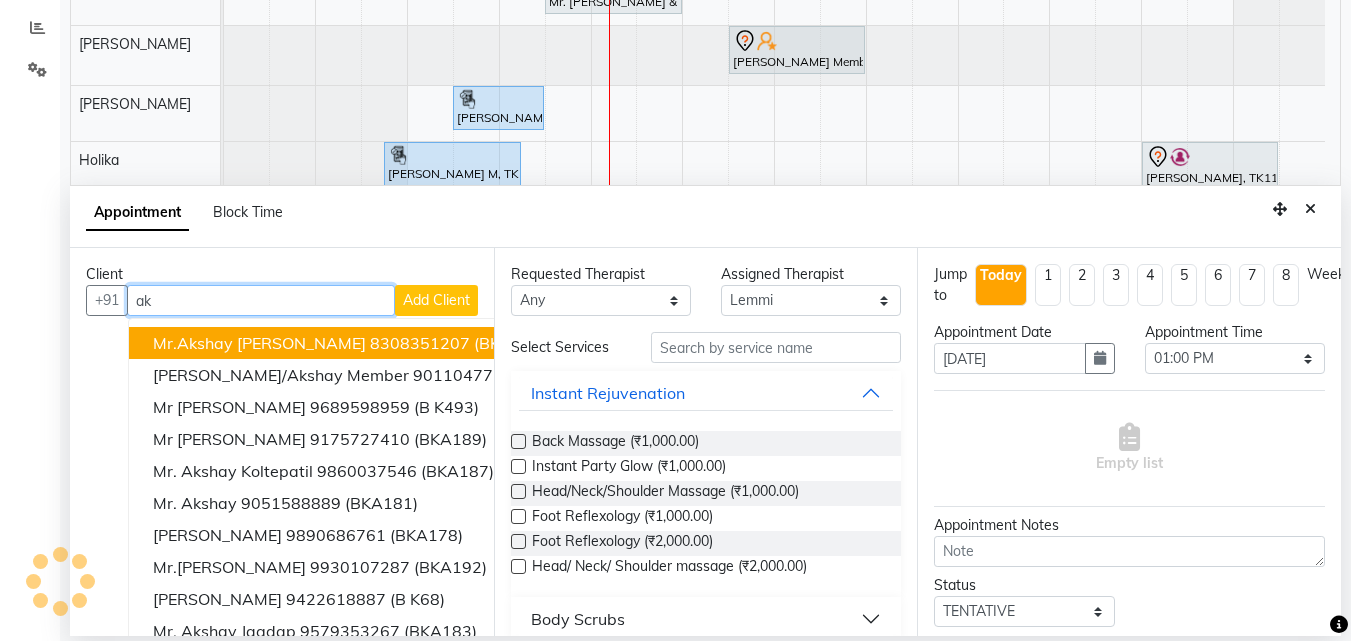 type on "a" 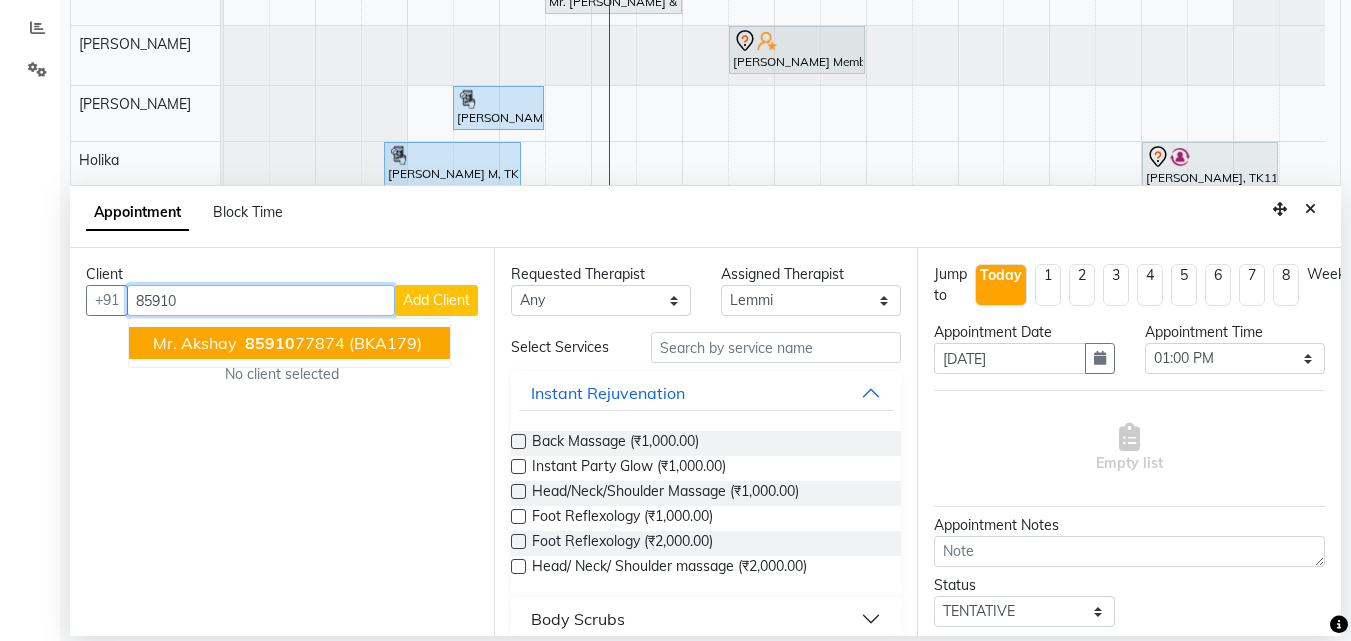 click on "85910 77874" at bounding box center [293, 343] 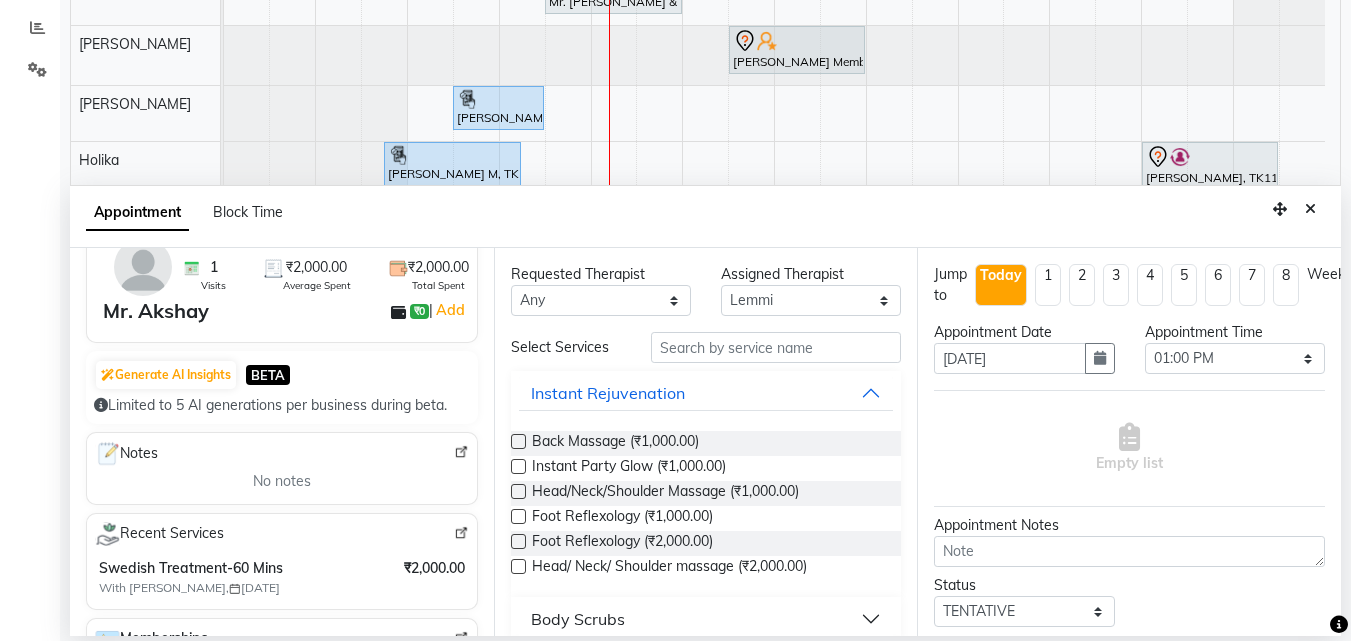 scroll, scrollTop: 74, scrollLeft: 0, axis: vertical 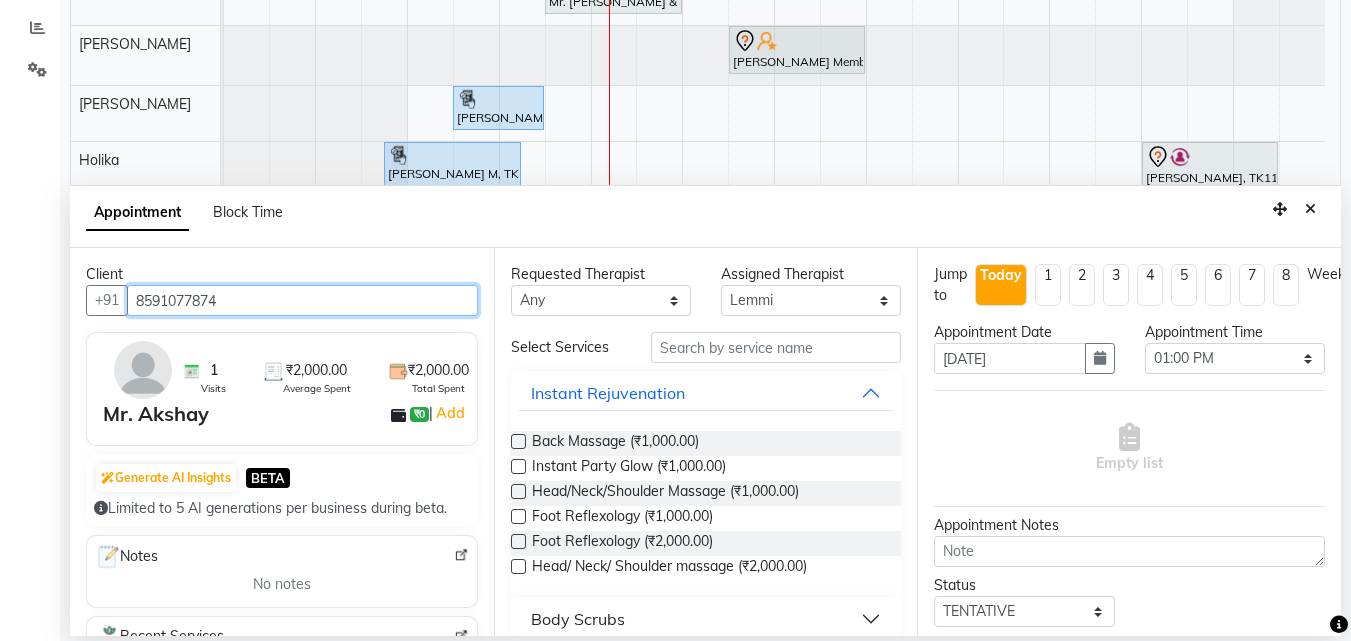 type on "8591077874" 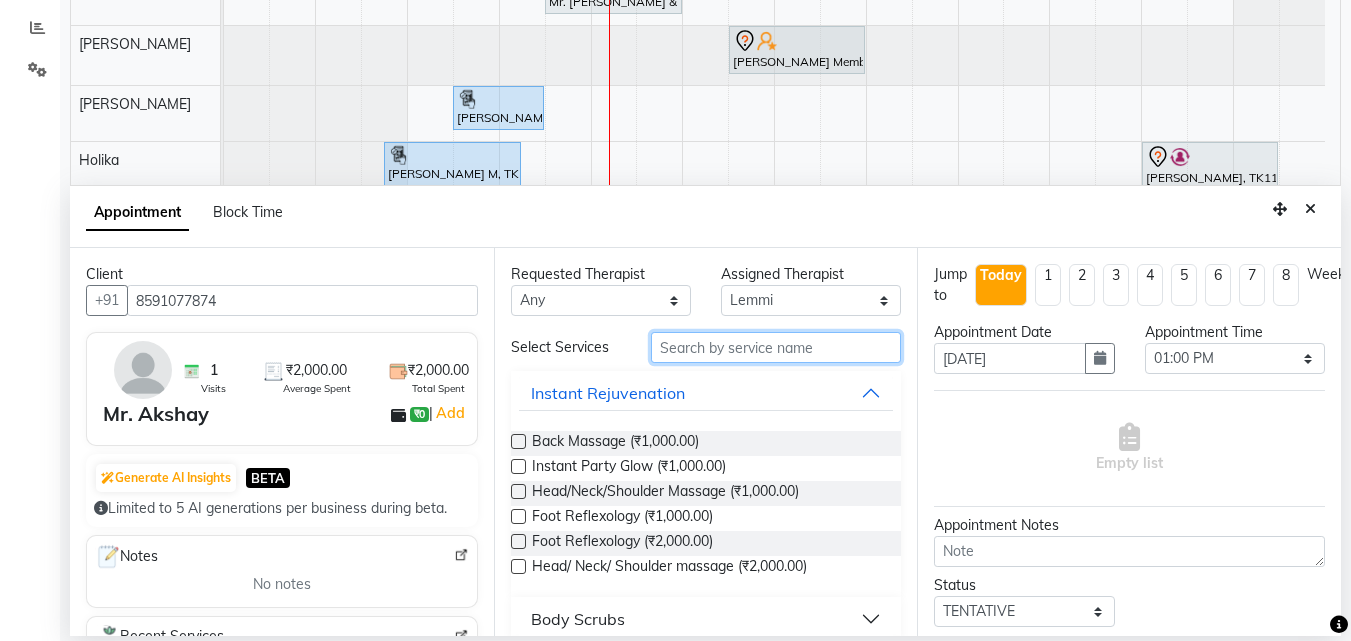 click at bounding box center [776, 347] 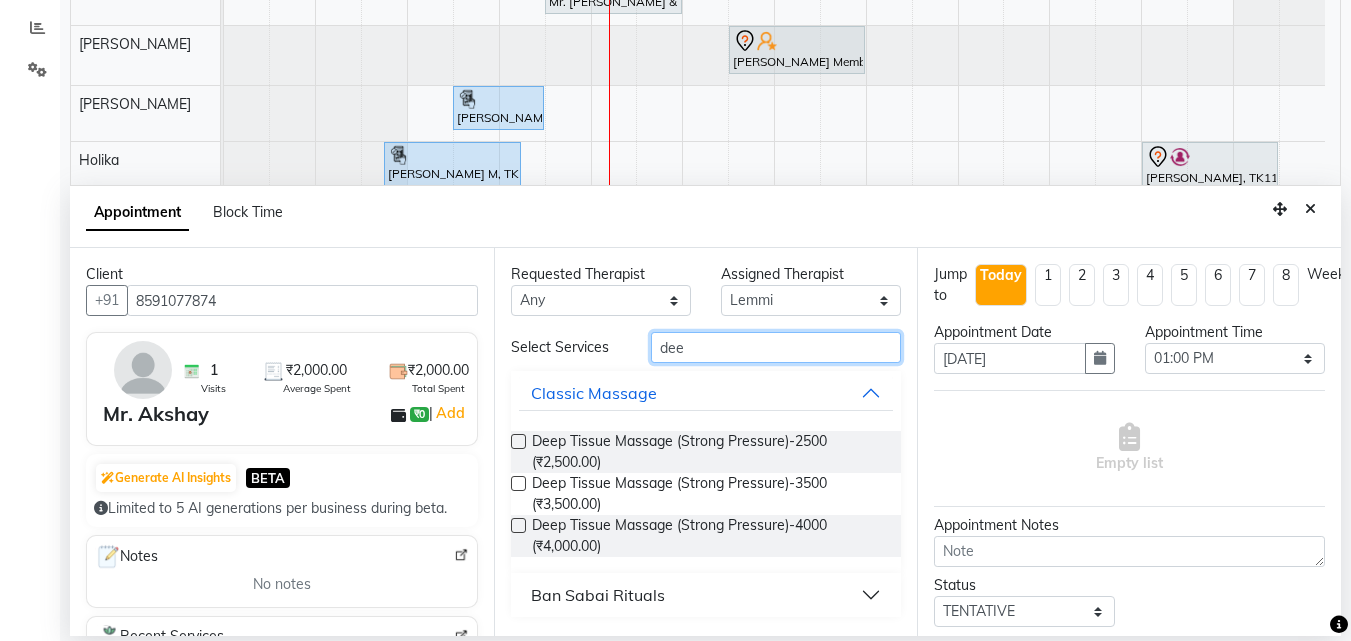 type on "dee" 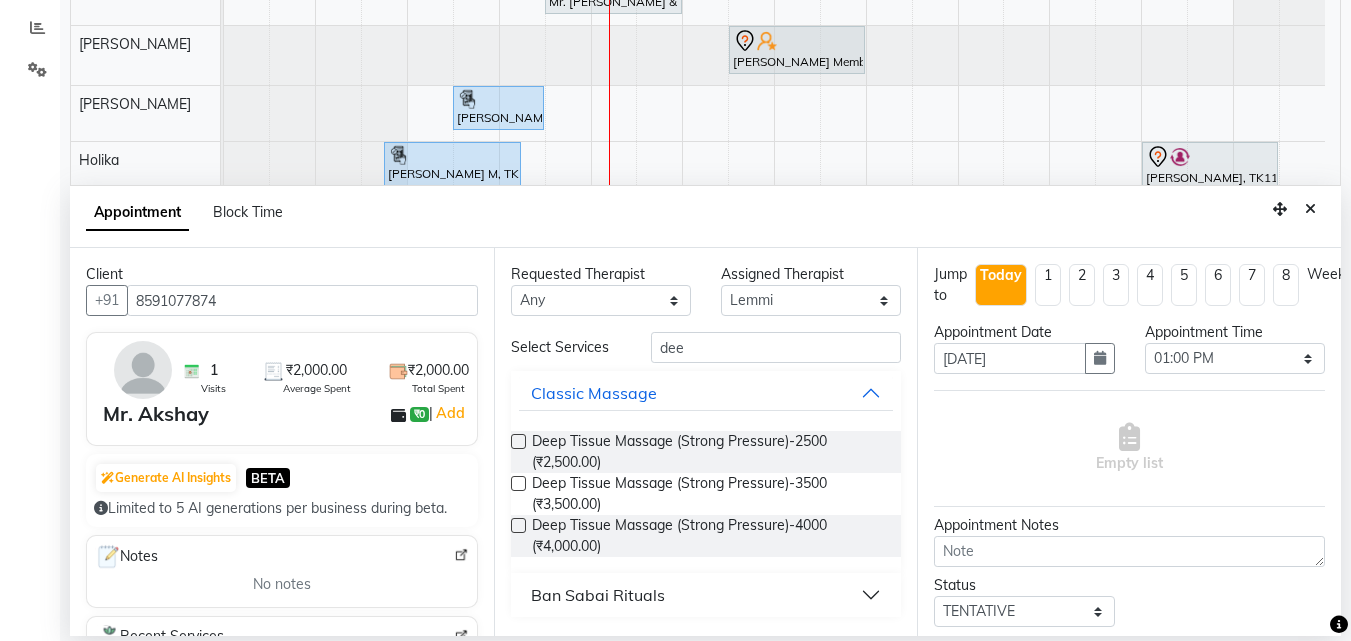 click at bounding box center (518, 441) 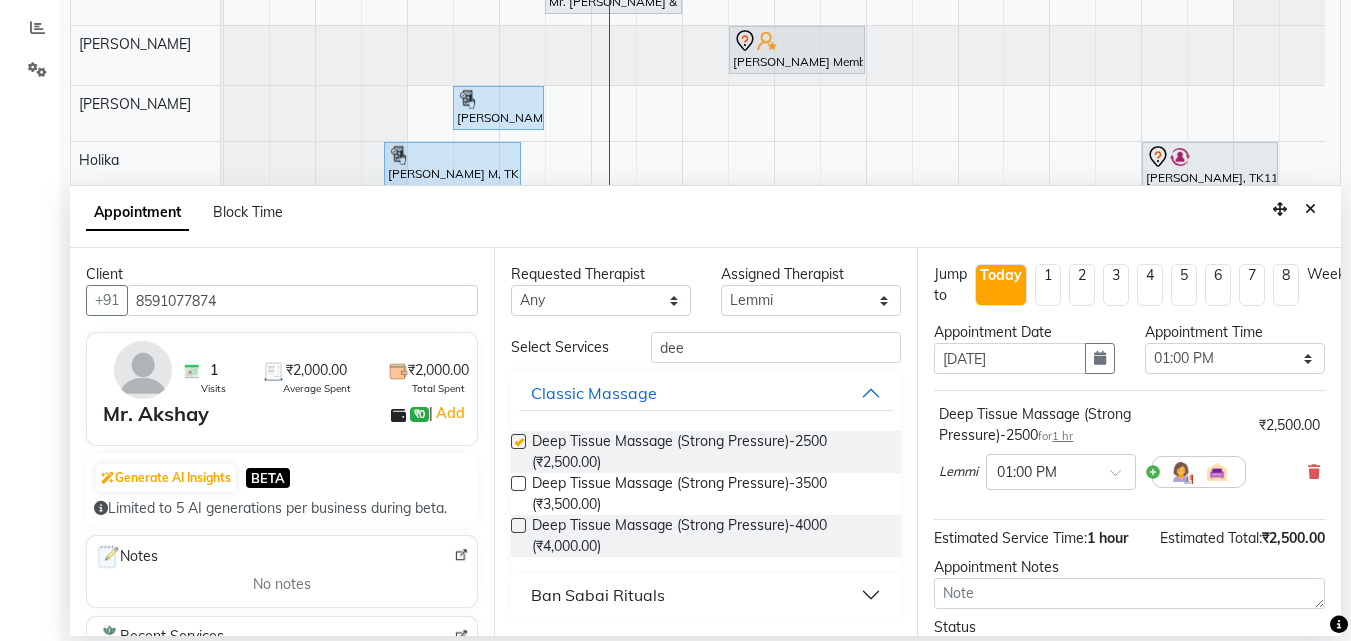 checkbox on "false" 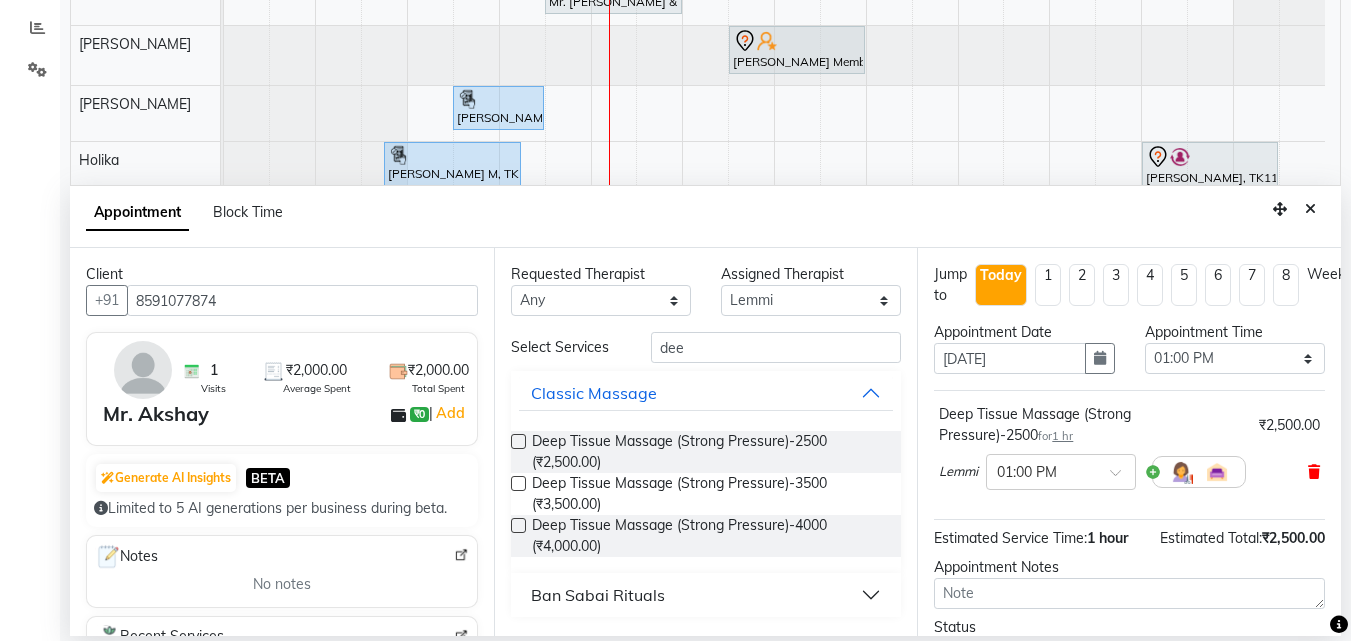 click at bounding box center (1314, 472) 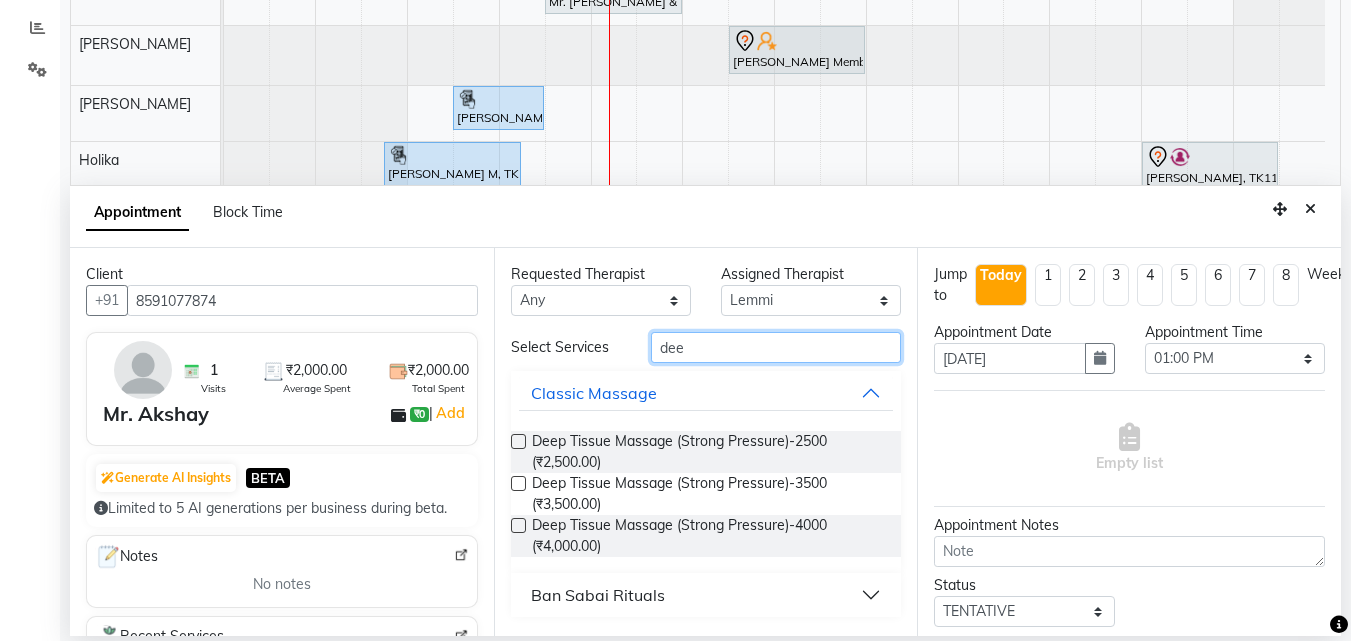 click on "dee" at bounding box center (776, 347) 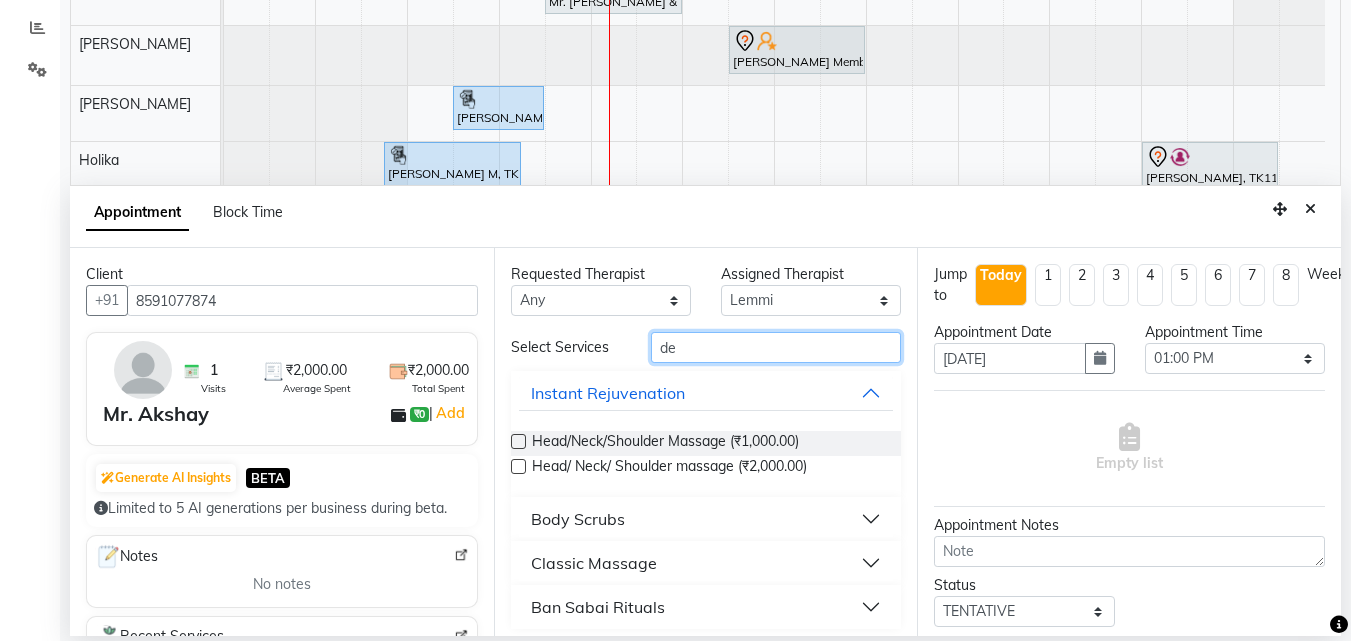 type on "d" 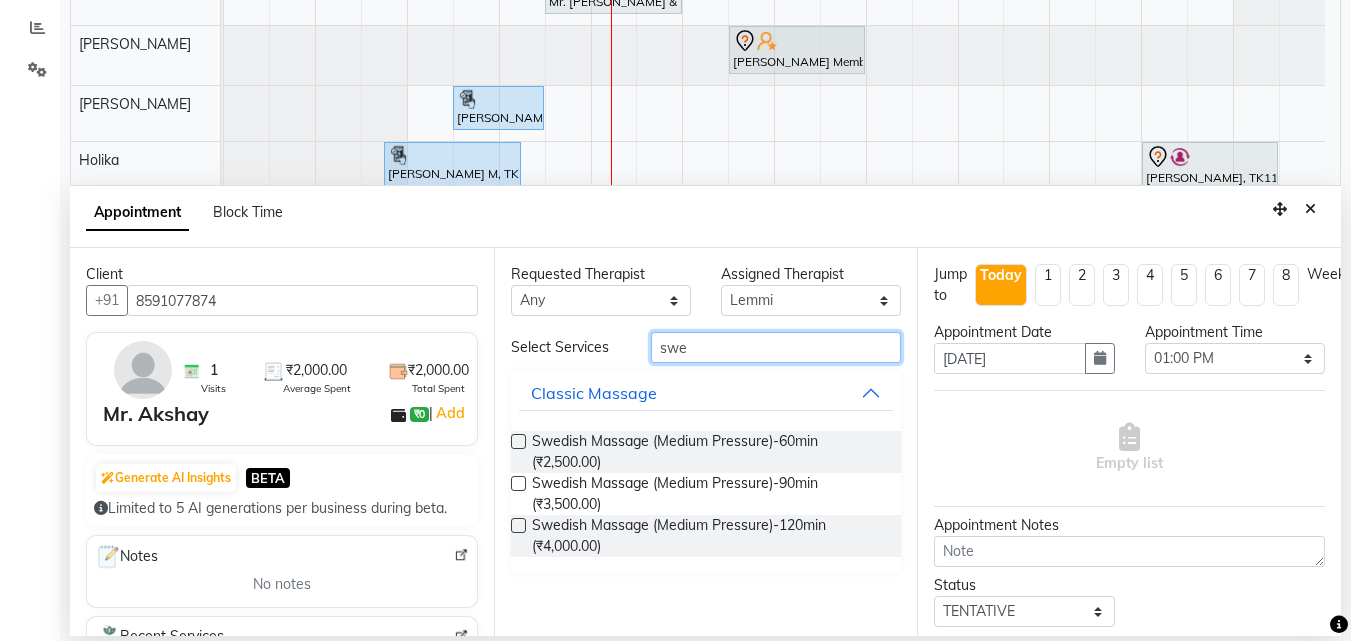 type on "swe" 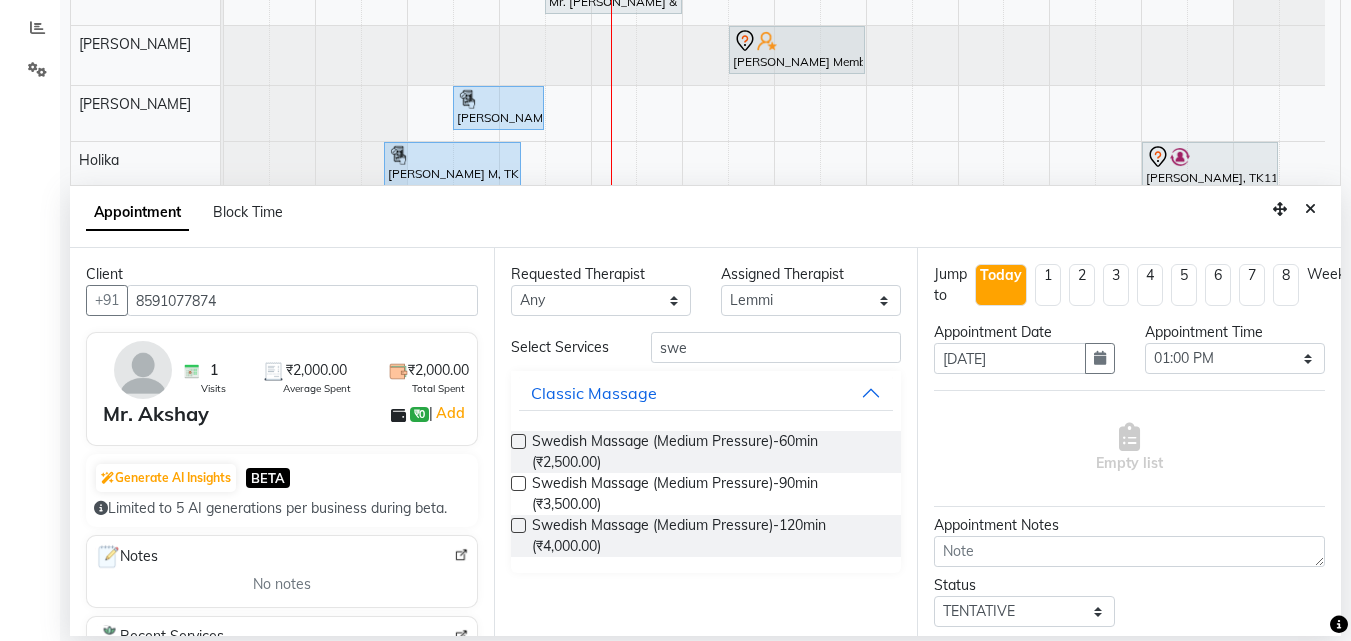 click at bounding box center (518, 441) 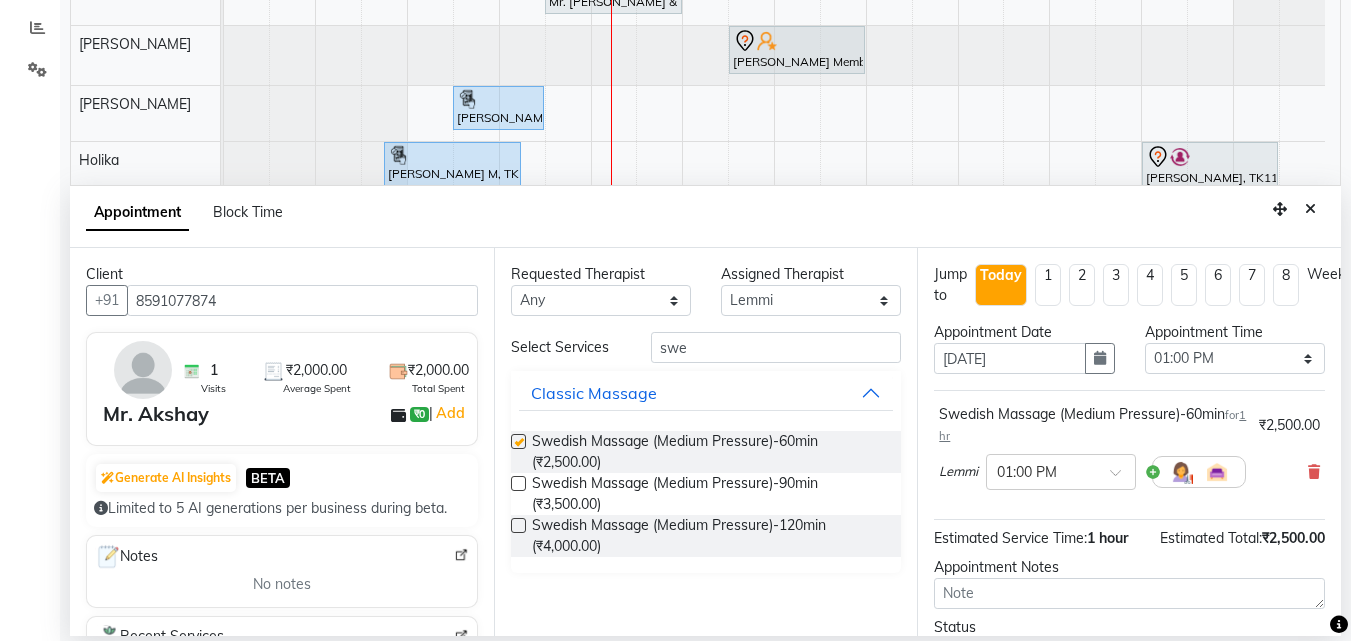 checkbox on "false" 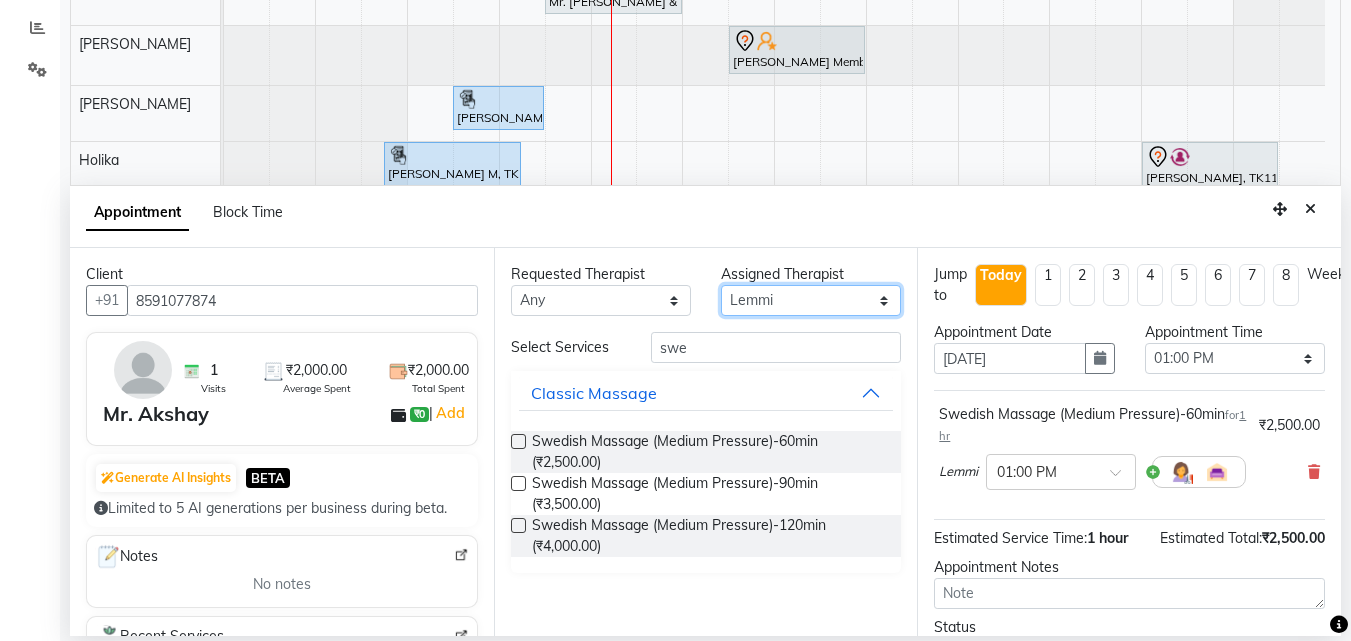 click on "Select Ashim Beni Ellie  Holika Juliet  Lemmi Rami Rinsit Ronra Ripa Rose" at bounding box center [811, 300] 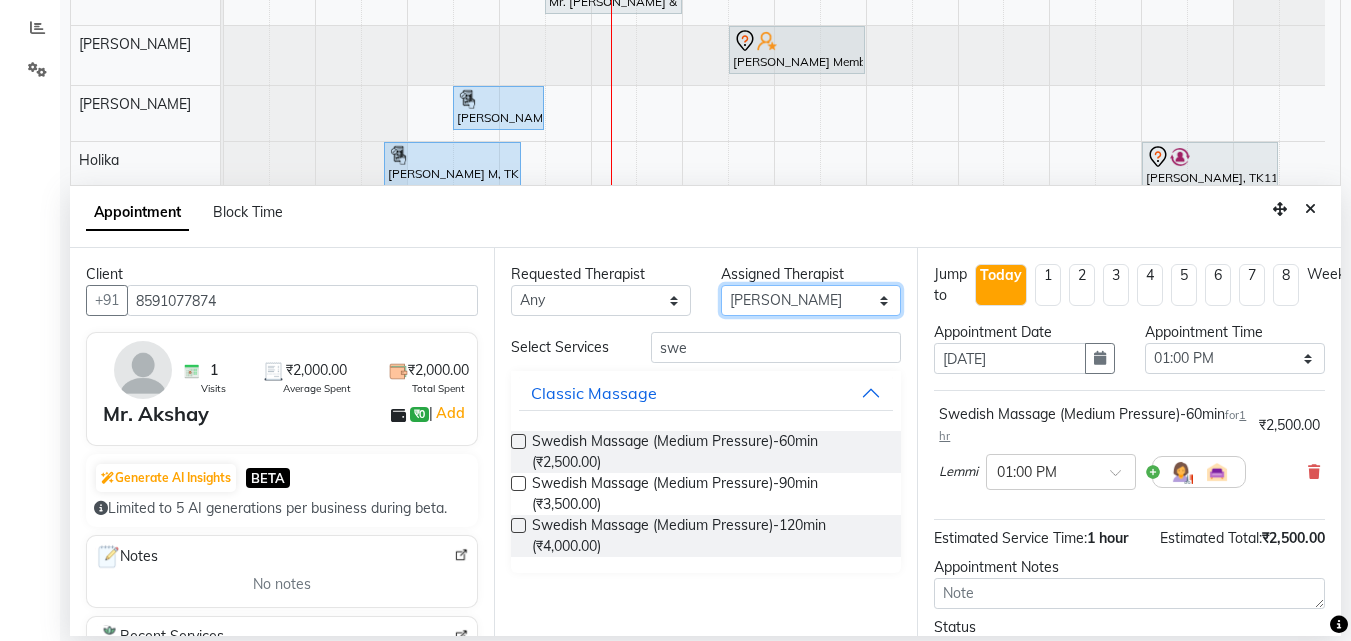 click on "Select Ashim Beni Ellie  Holika Juliet  Lemmi Rami Rinsit Ronra Ripa Rose" at bounding box center (811, 300) 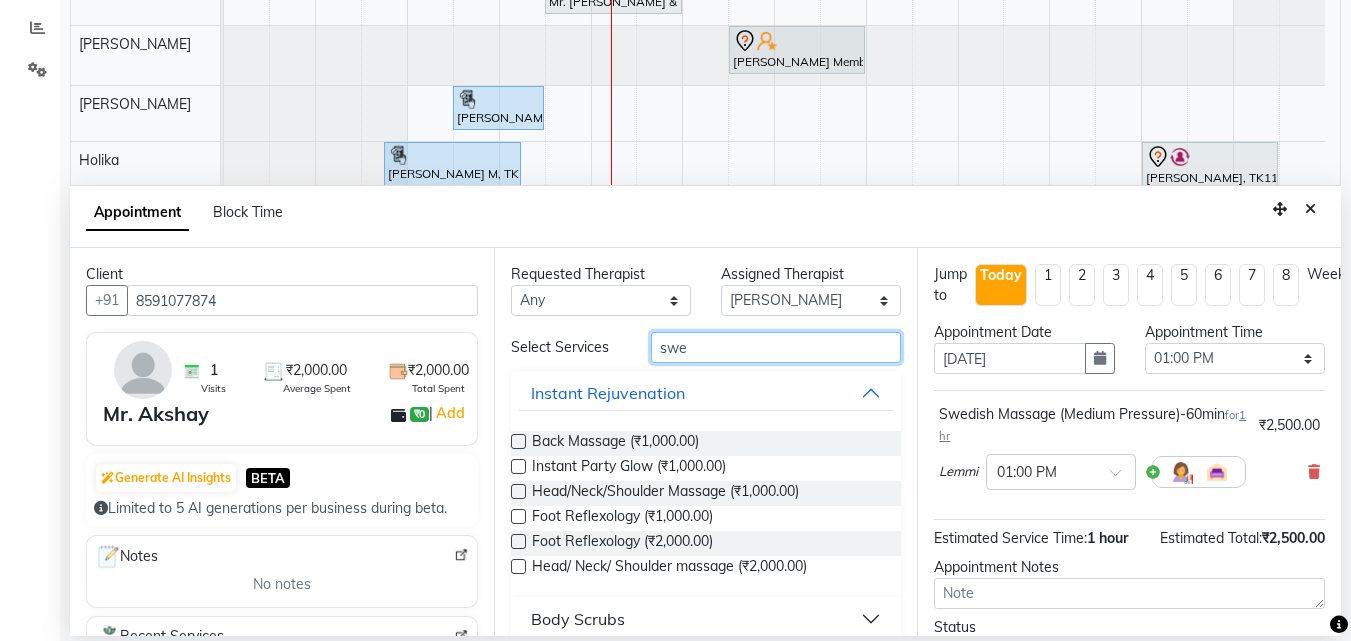 click on "swe" at bounding box center (776, 347) 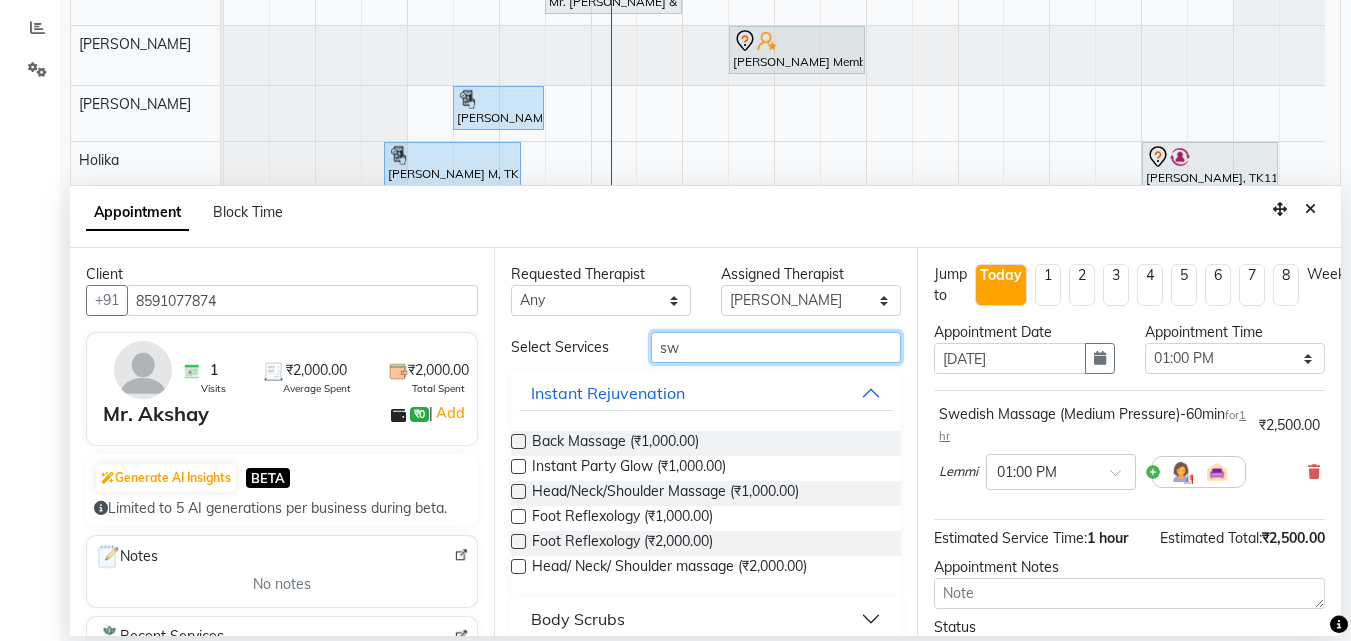 type on "s" 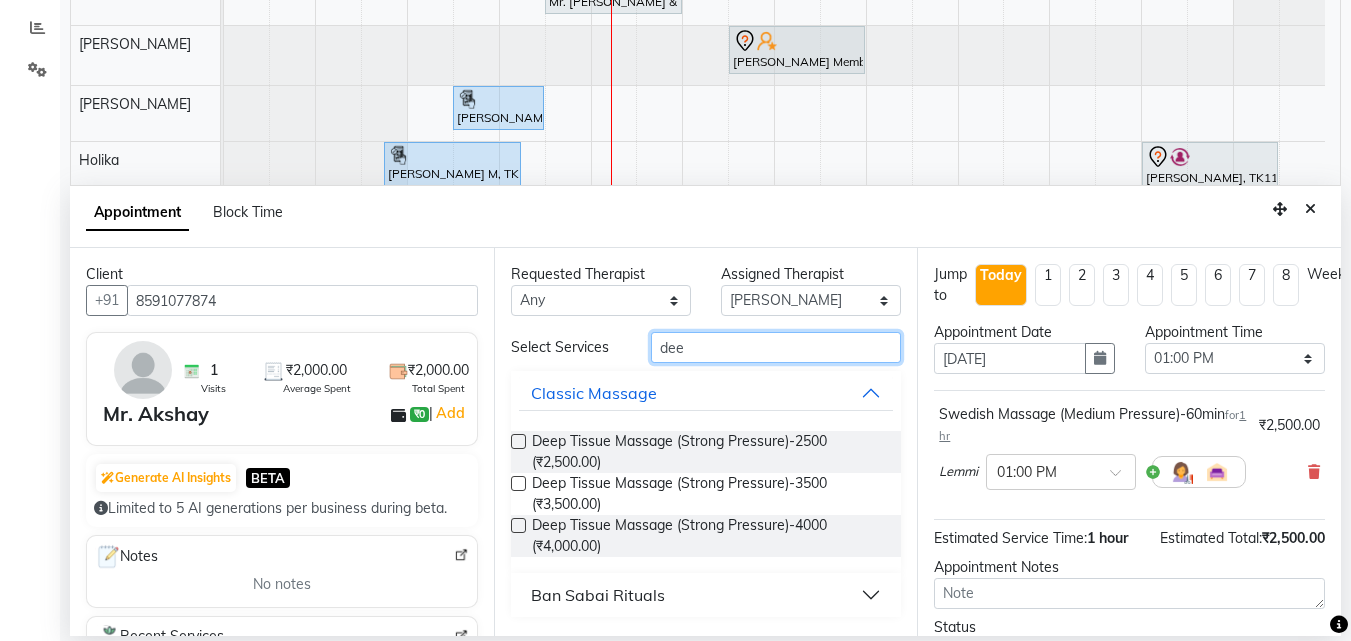 type on "dee" 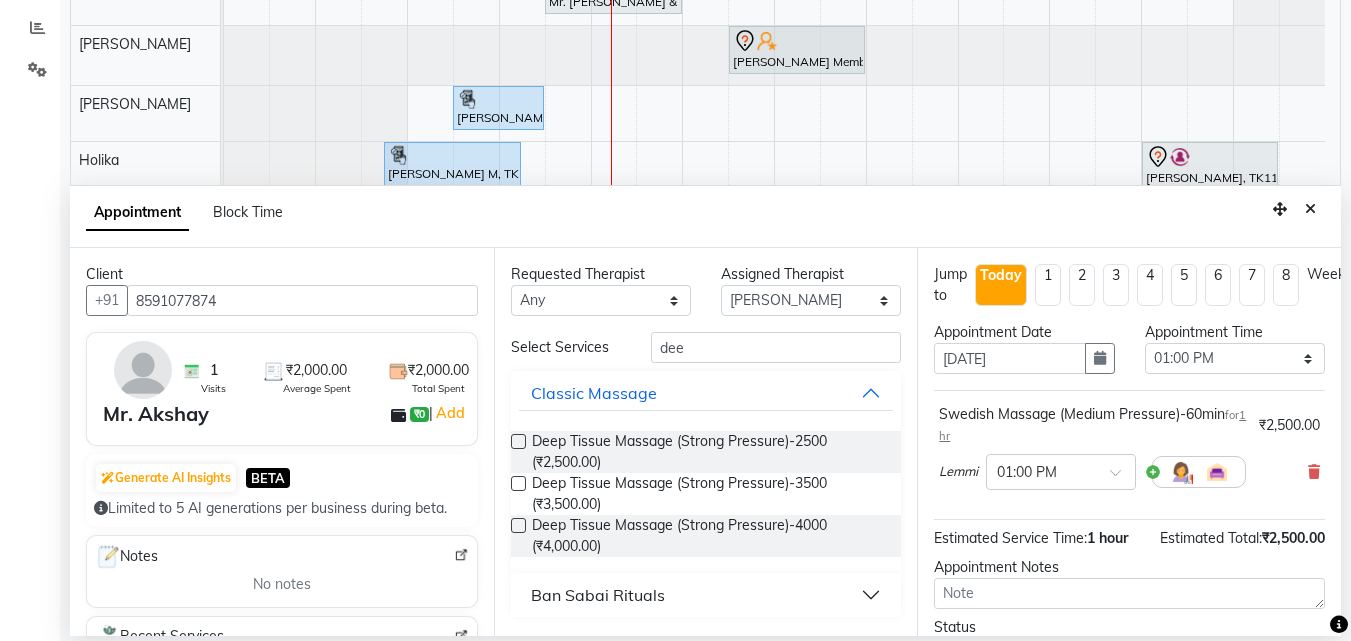 click at bounding box center [518, 441] 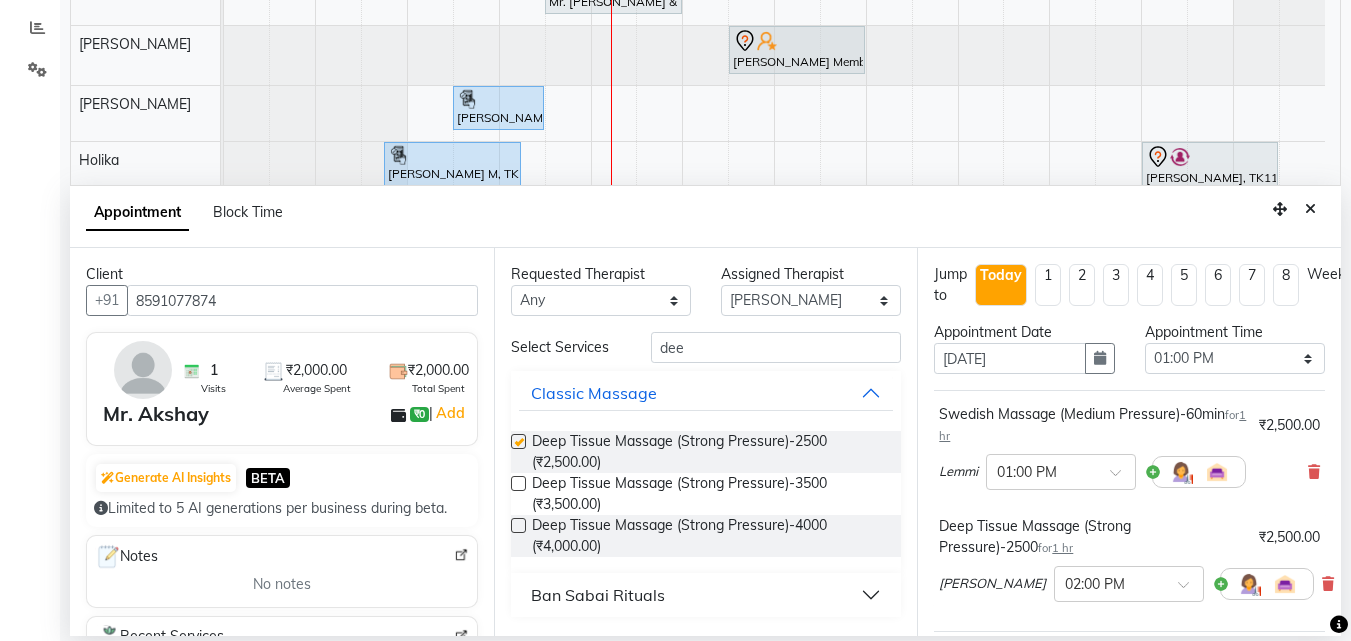 checkbox on "false" 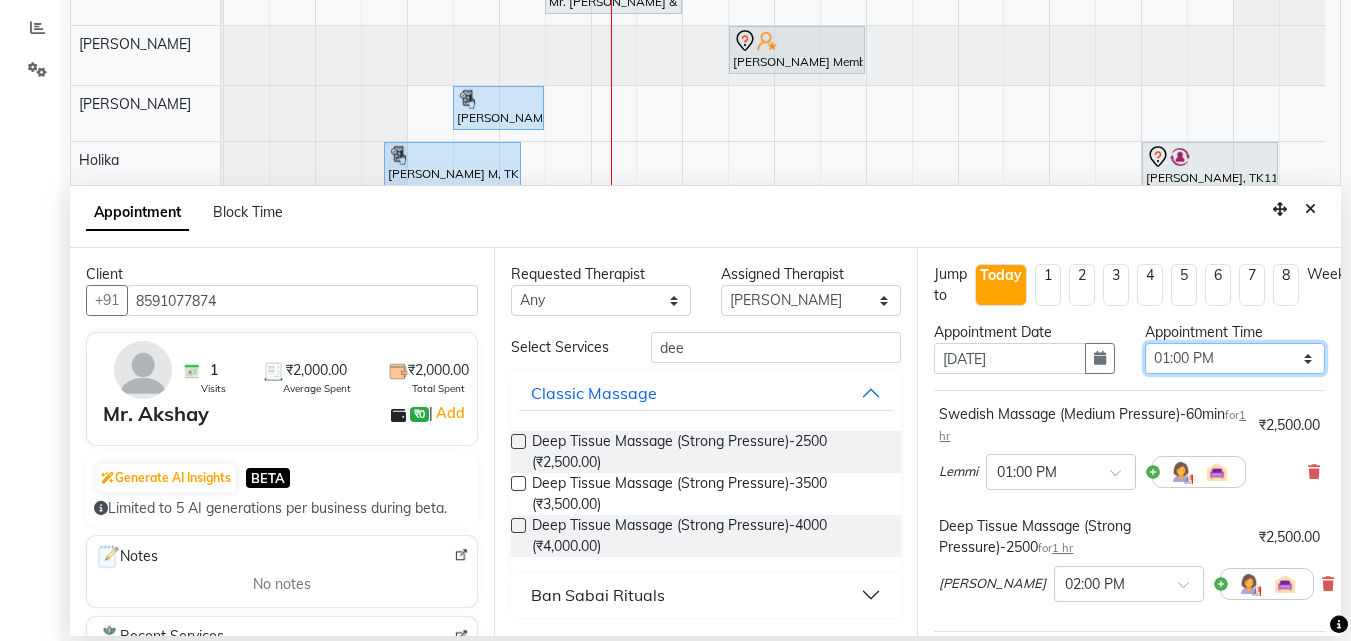 click on "Select 10:00 AM 10:05 AM 10:10 AM 10:15 AM 10:20 AM 10:25 AM 10:30 AM 10:35 AM 10:40 AM 10:45 AM 10:50 AM 10:55 AM 11:00 AM 11:05 AM 11:10 AM 11:15 AM 11:20 AM 11:25 AM 11:30 AM 11:35 AM 11:40 AM 11:45 AM 11:50 AM 11:55 AM 12:00 PM 12:05 PM 12:10 PM 12:15 PM 12:20 PM 12:25 PM 12:30 PM 12:35 PM 12:40 PM 12:45 PM 12:50 PM 12:55 PM 01:00 PM 01:05 PM 01:10 PM 01:15 PM 01:20 PM 01:25 PM 01:30 PM 01:35 PM 01:40 PM 01:45 PM 01:50 PM 01:55 PM 02:00 PM 02:05 PM 02:10 PM 02:15 PM 02:20 PM 02:25 PM 02:30 PM 02:35 PM 02:40 PM 02:45 PM 02:50 PM 02:55 PM 03:00 PM 03:05 PM 03:10 PM 03:15 PM 03:20 PM 03:25 PM 03:30 PM 03:35 PM 03:40 PM 03:45 PM 03:50 PM 03:55 PM 04:00 PM 04:05 PM 04:10 PM 04:15 PM 04:20 PM 04:25 PM 04:30 PM 04:35 PM 04:40 PM 04:45 PM 04:50 PM 04:55 PM 05:00 PM 05:05 PM 05:10 PM 05:15 PM 05:20 PM 05:25 PM 05:30 PM 05:35 PM 05:40 PM 05:45 PM 05:50 PM 05:55 PM 06:00 PM 06:05 PM 06:10 PM 06:15 PM 06:20 PM 06:25 PM 06:30 PM 06:35 PM 06:40 PM 06:45 PM 06:50 PM 06:55 PM 07:00 PM 07:05 PM 07:10 PM 07:15 PM 07:20 PM" at bounding box center [1235, 358] 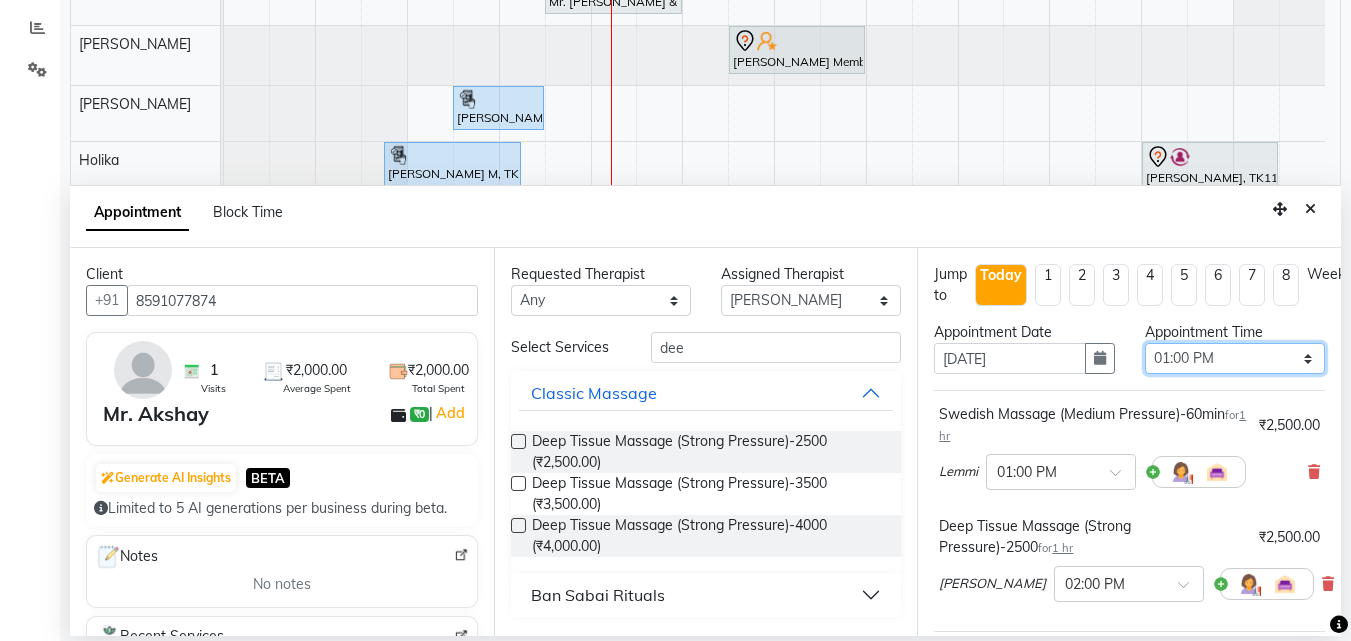 select on "795" 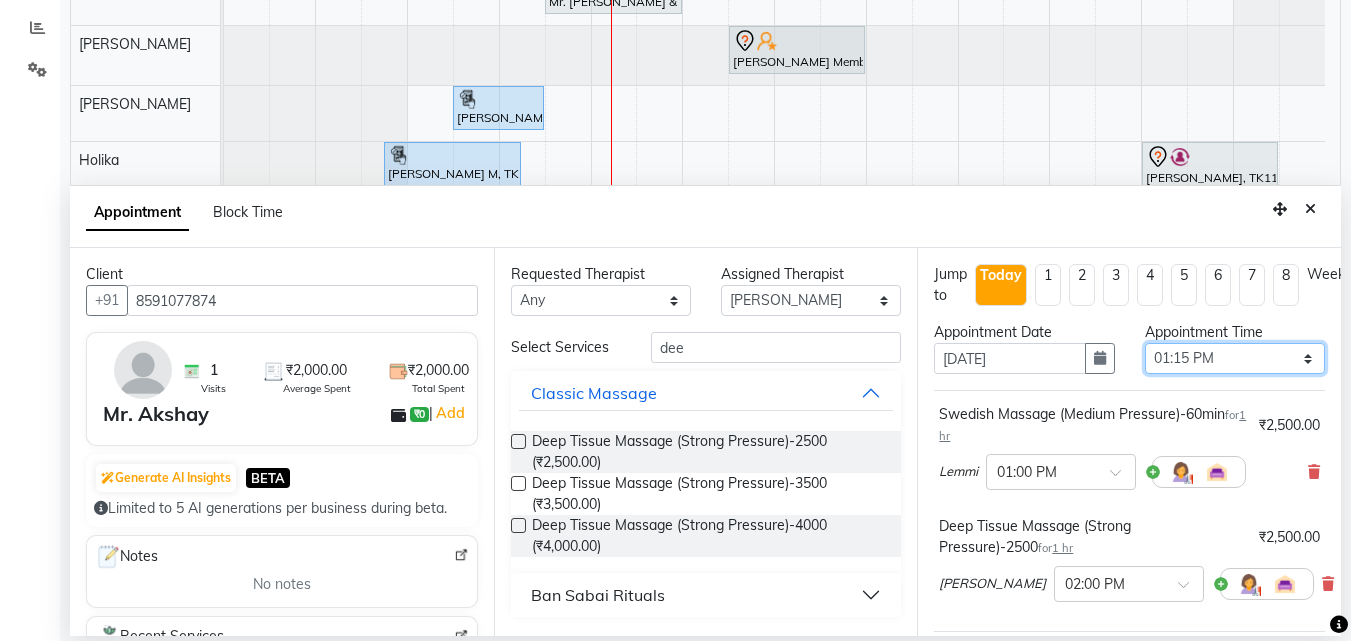 click on "Select 10:00 AM 10:05 AM 10:10 AM 10:15 AM 10:20 AM 10:25 AM 10:30 AM 10:35 AM 10:40 AM 10:45 AM 10:50 AM 10:55 AM 11:00 AM 11:05 AM 11:10 AM 11:15 AM 11:20 AM 11:25 AM 11:30 AM 11:35 AM 11:40 AM 11:45 AM 11:50 AM 11:55 AM 12:00 PM 12:05 PM 12:10 PM 12:15 PM 12:20 PM 12:25 PM 12:30 PM 12:35 PM 12:40 PM 12:45 PM 12:50 PM 12:55 PM 01:00 PM 01:05 PM 01:10 PM 01:15 PM 01:20 PM 01:25 PM 01:30 PM 01:35 PM 01:40 PM 01:45 PM 01:50 PM 01:55 PM 02:00 PM 02:05 PM 02:10 PM 02:15 PM 02:20 PM 02:25 PM 02:30 PM 02:35 PM 02:40 PM 02:45 PM 02:50 PM 02:55 PM 03:00 PM 03:05 PM 03:10 PM 03:15 PM 03:20 PM 03:25 PM 03:30 PM 03:35 PM 03:40 PM 03:45 PM 03:50 PM 03:55 PM 04:00 PM 04:05 PM 04:10 PM 04:15 PM 04:20 PM 04:25 PM 04:30 PM 04:35 PM 04:40 PM 04:45 PM 04:50 PM 04:55 PM 05:00 PM 05:05 PM 05:10 PM 05:15 PM 05:20 PM 05:25 PM 05:30 PM 05:35 PM 05:40 PM 05:45 PM 05:50 PM 05:55 PM 06:00 PM 06:05 PM 06:10 PM 06:15 PM 06:20 PM 06:25 PM 06:30 PM 06:35 PM 06:40 PM 06:45 PM 06:50 PM 06:55 PM 07:00 PM 07:05 PM 07:10 PM 07:15 PM 07:20 PM" at bounding box center (1235, 358) 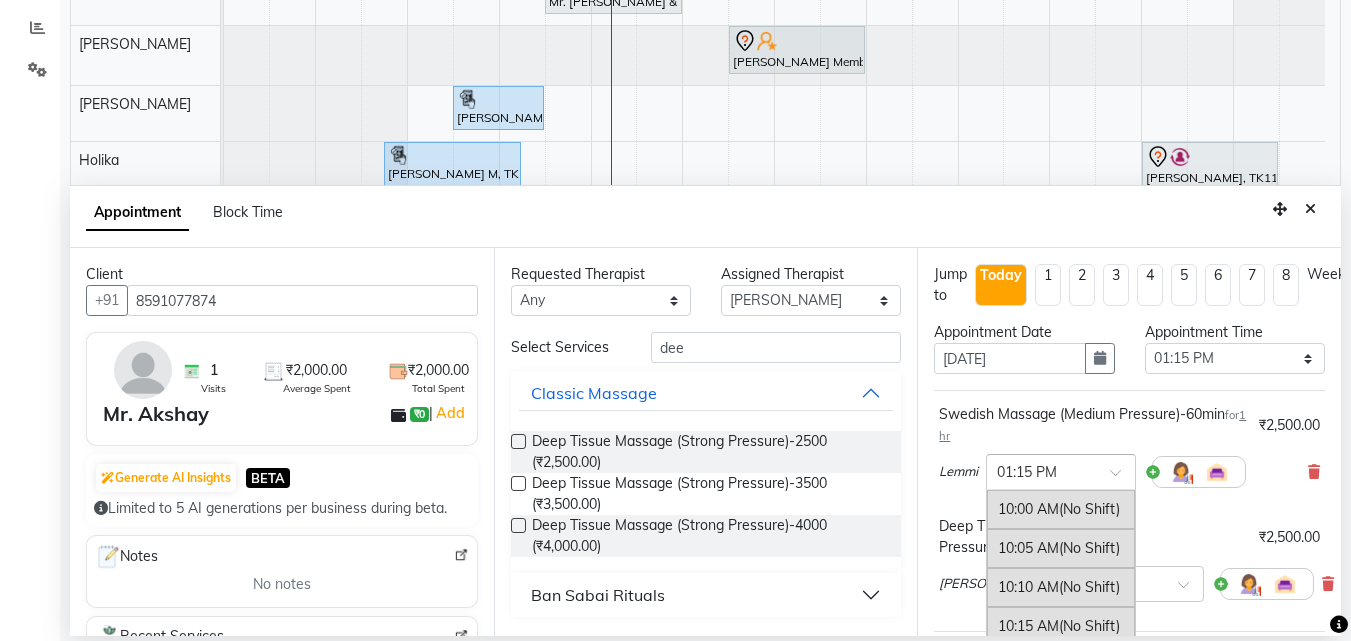 click at bounding box center (1122, 478) 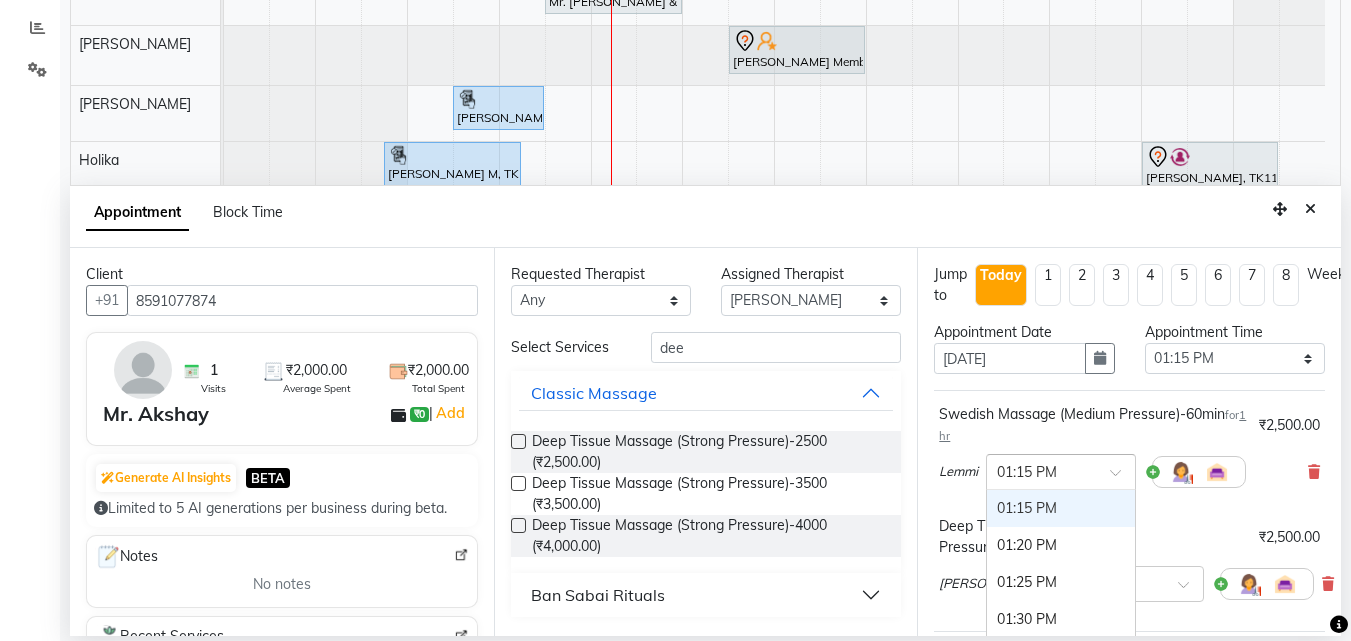 click on "01:15 PM" at bounding box center (1061, 508) 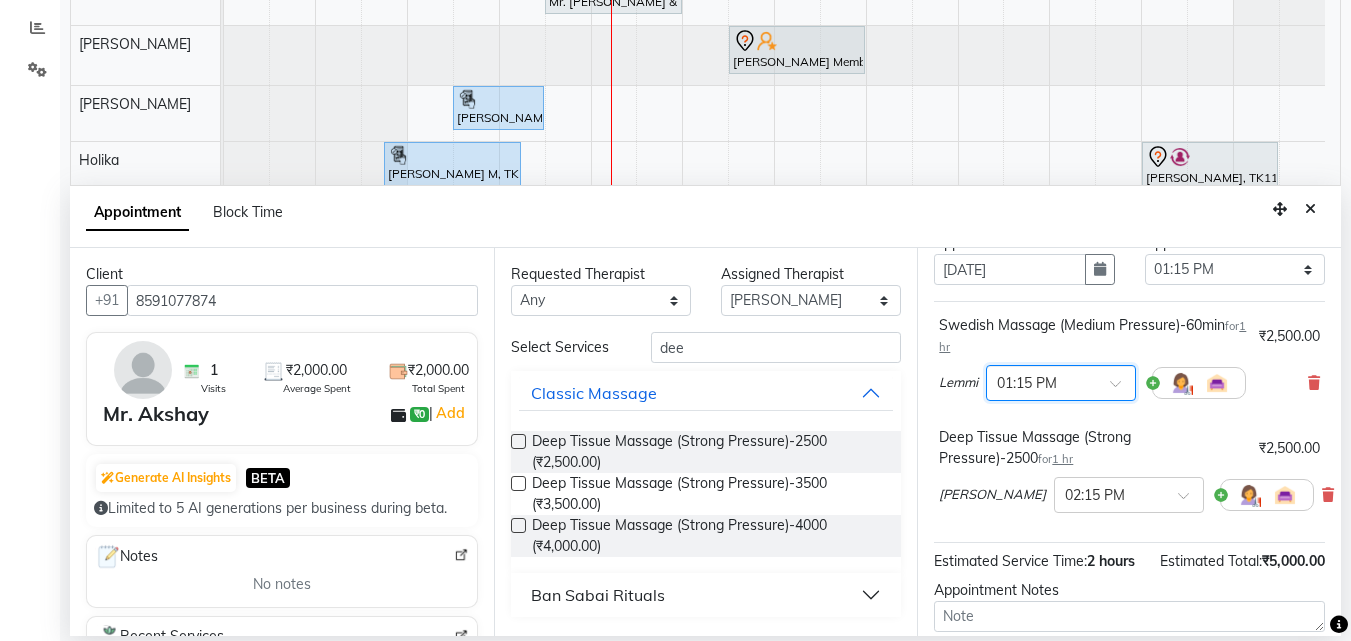 scroll, scrollTop: 218, scrollLeft: 0, axis: vertical 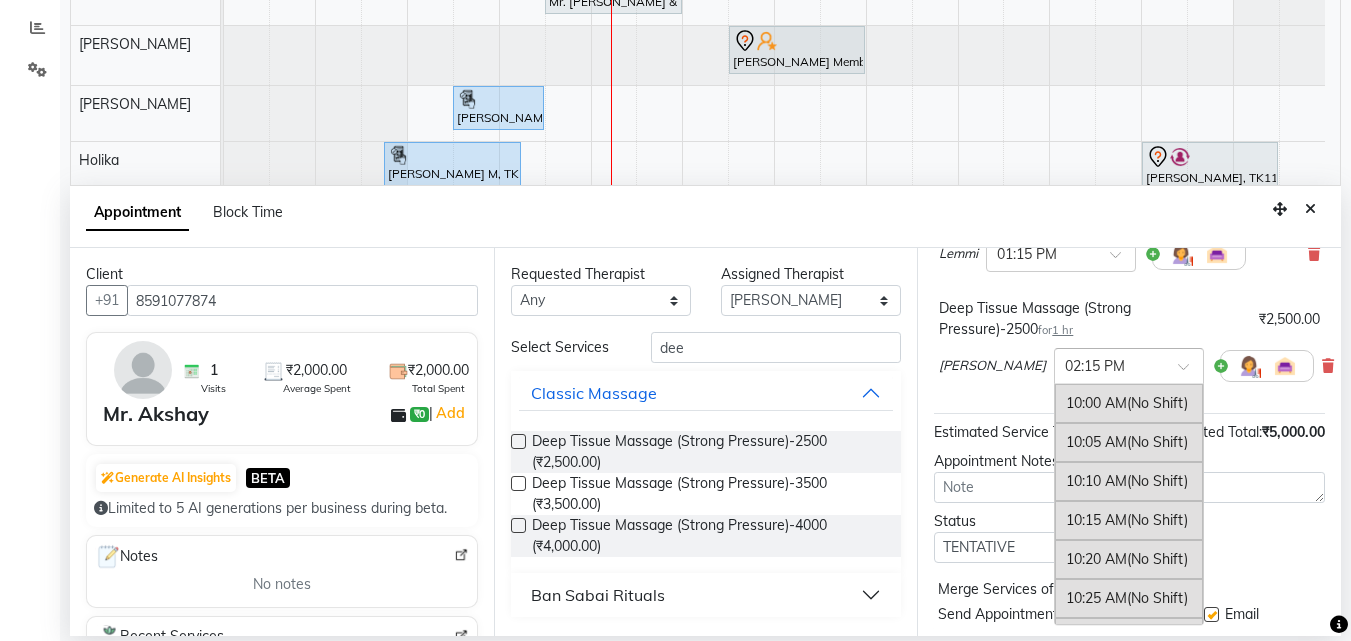 click at bounding box center [1190, 372] 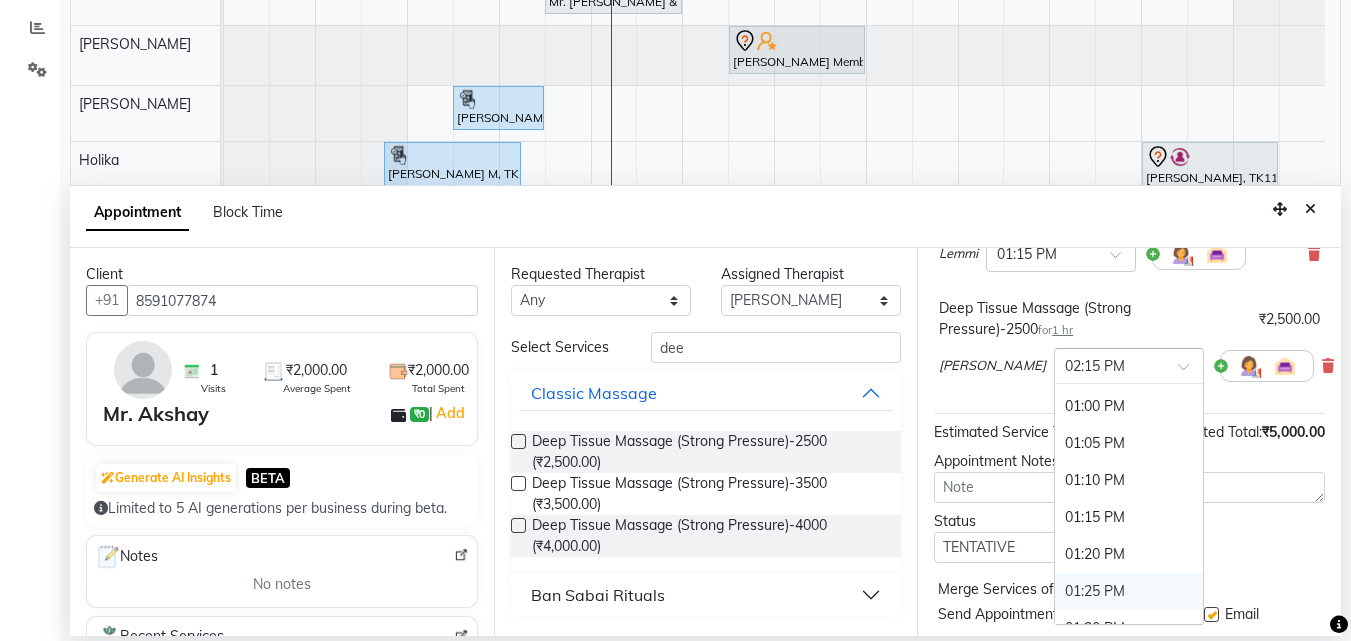 scroll, scrollTop: 1305, scrollLeft: 0, axis: vertical 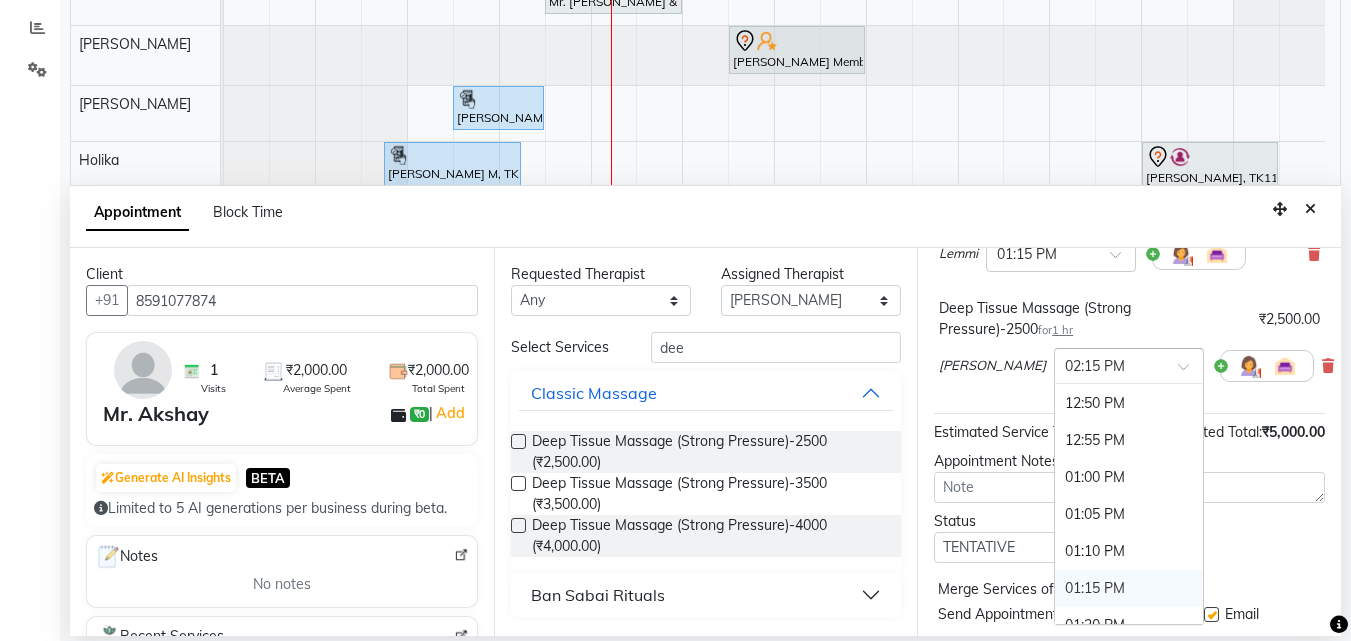 click on "01:15 PM" at bounding box center [1129, 588] 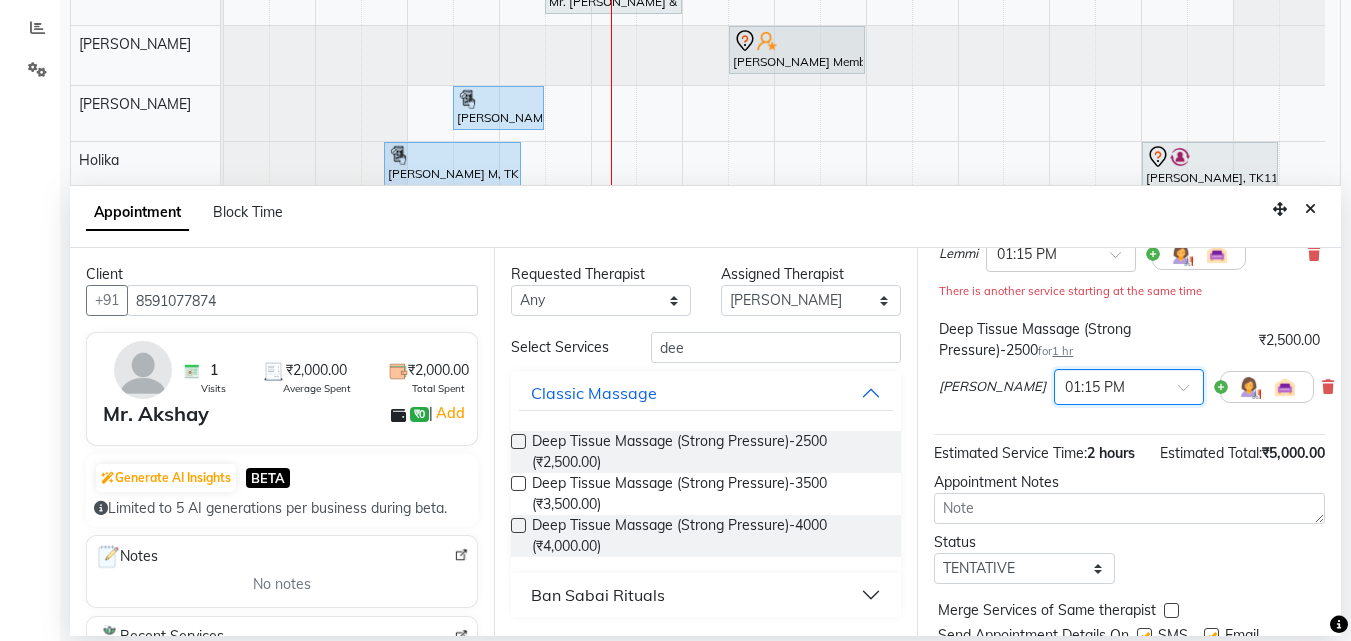 scroll, scrollTop: 328, scrollLeft: 0, axis: vertical 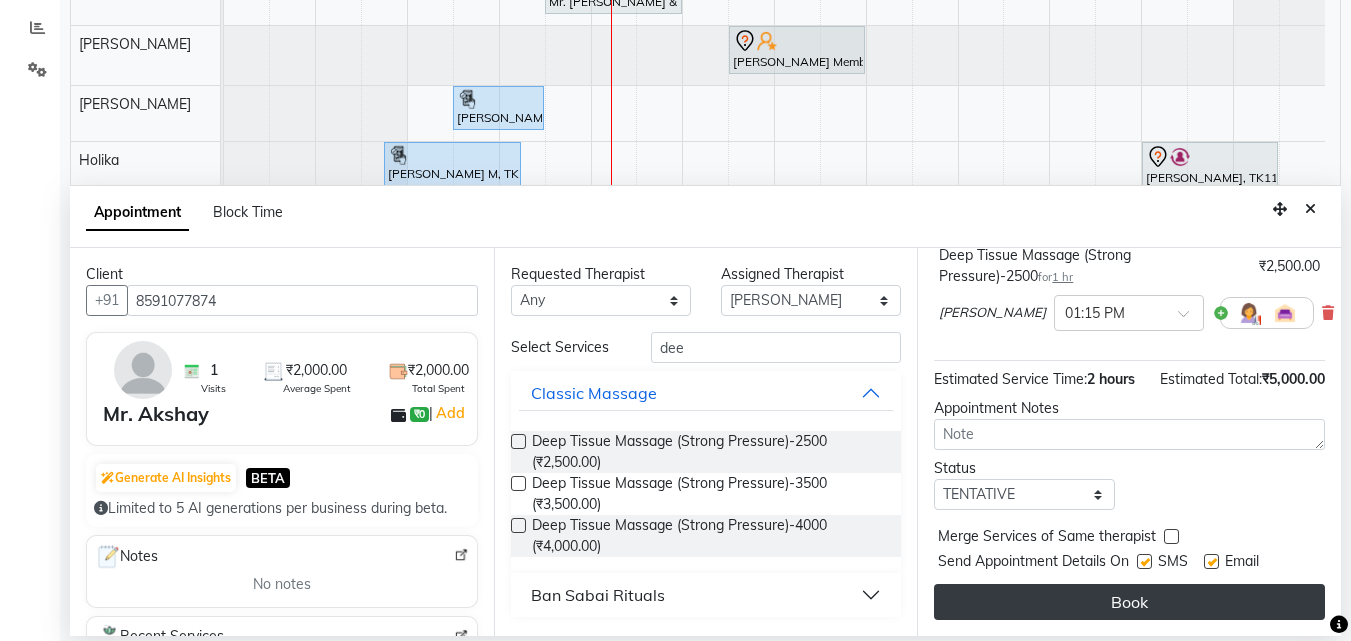 click on "Book" at bounding box center [1129, 602] 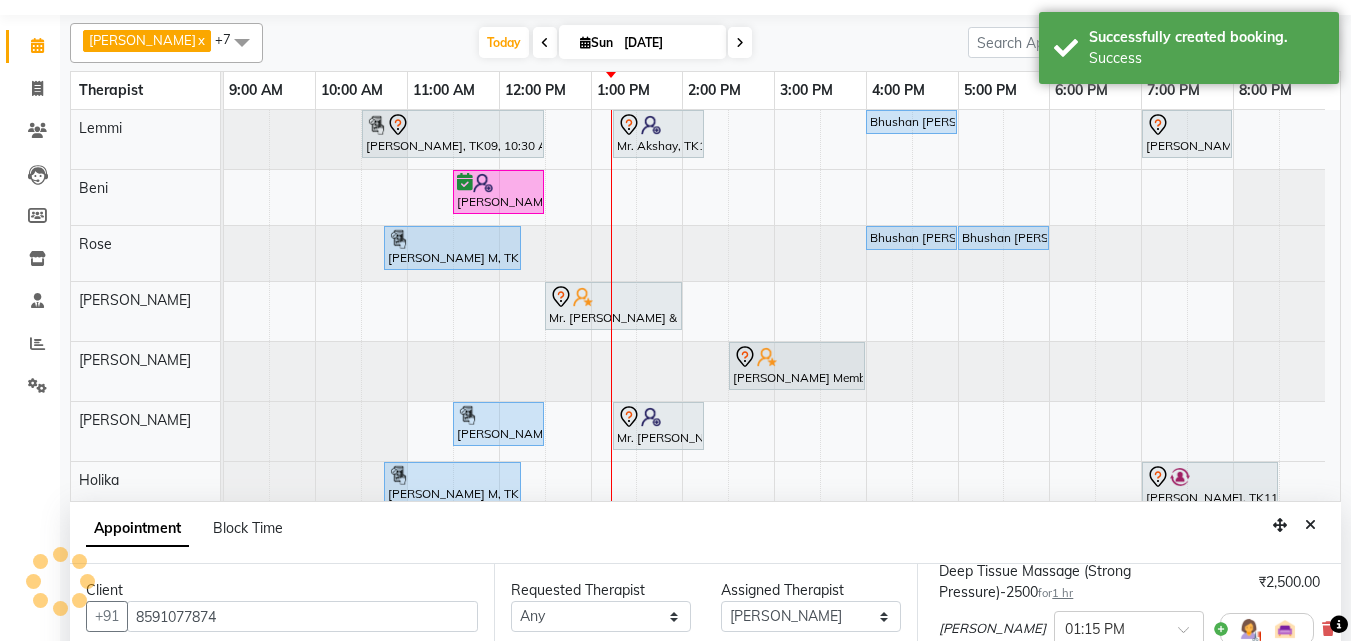 scroll, scrollTop: 0, scrollLeft: 0, axis: both 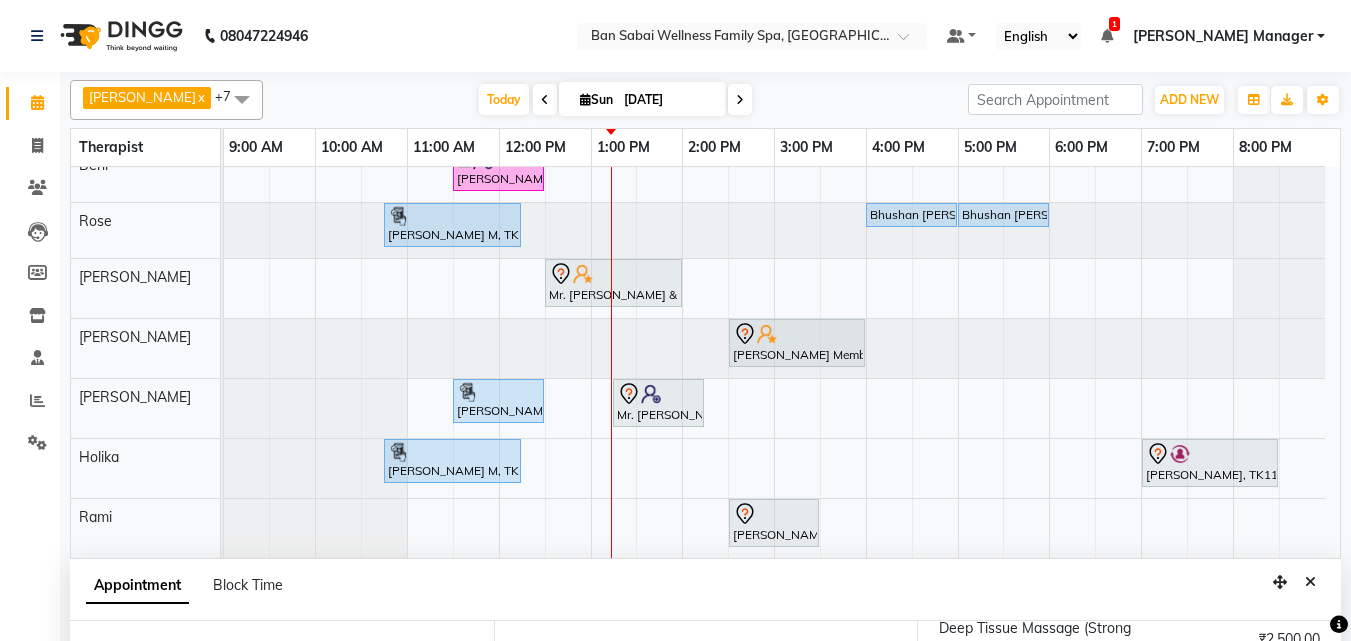 click on "Satyabrata Lodh, TK09, 10:30 AM-12:30 PM, Balinese Massage (Medium to Strong Pressure)4000             Mr. Akshay, TK16, 01:15 PM-02:15 PM, Swedish Massage (Medium Pressure)-60min    Bhushan Purnima Bhomawat, TK02, 04:00 PM-05:00 PM, Swedish Massage (Medium Pressure)-60min             Rishi kalia, TK03, 07:00 PM-08:00 PM, Deep Tissue Massage (Strong Pressure)-2500     Harsha sadhwani, TK13, 11:30 AM-12:30 PM, Balinese Massage (Medium to Strong Pressure)2500     Ruhi M, TK08, 10:45 AM-12:15 PM, Deep Tissue Massage (Strong Pressure)-3500    Bhushan Purnima Bhomawat, TK02, 04:00 PM-05:00 PM, Swedish Massage (Medium Pressure)-60min    Bhushan Purnima Bhomawat, TK02, 05:00 PM-06:00 PM, Jacuzzi             Mr. Abu & Zaheer, TK07, 12:30 PM-02:00 PM, Deep Tissue Massage (Strong Pressure)-3500             Mr. Mohan Magar Member, TK10, 02:30 PM-04:00 PM, Deep Tissue Massage (Strong Pressure)-3500     Shashank Lalwani, TK12, 11:30 AM-12:30 PM, Balinese Massage (Medium to Strong Pressure)2500" at bounding box center [782, 322] 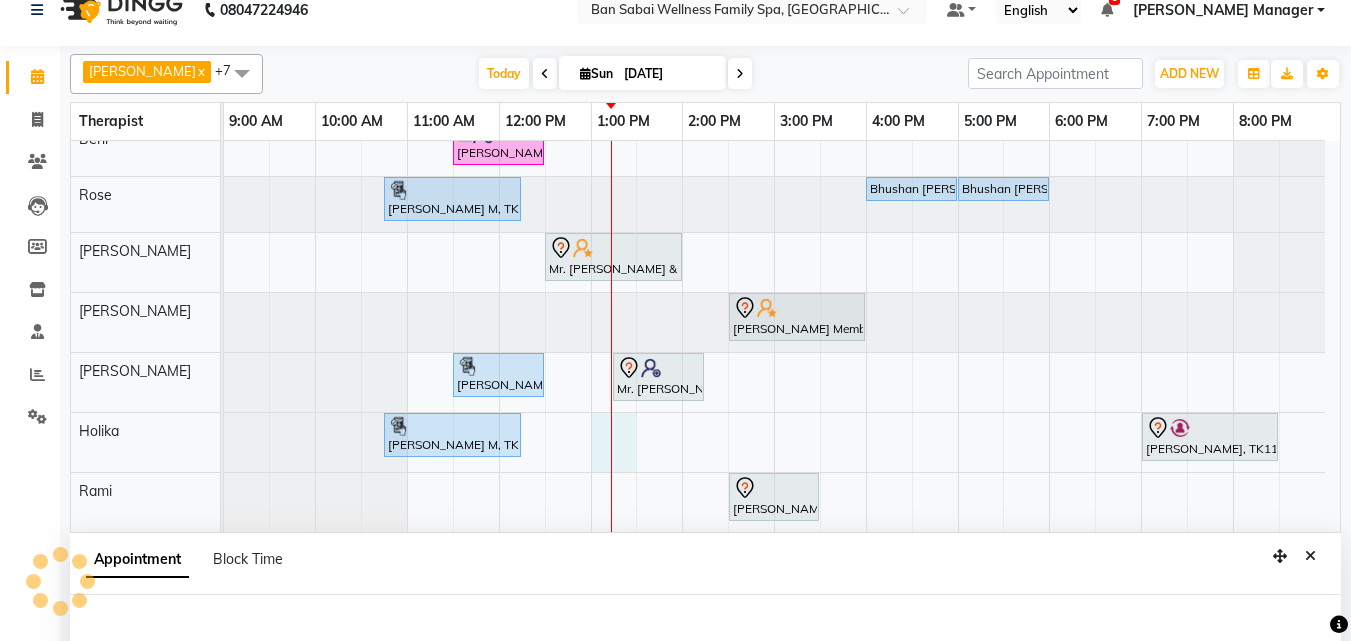 select on "79370" 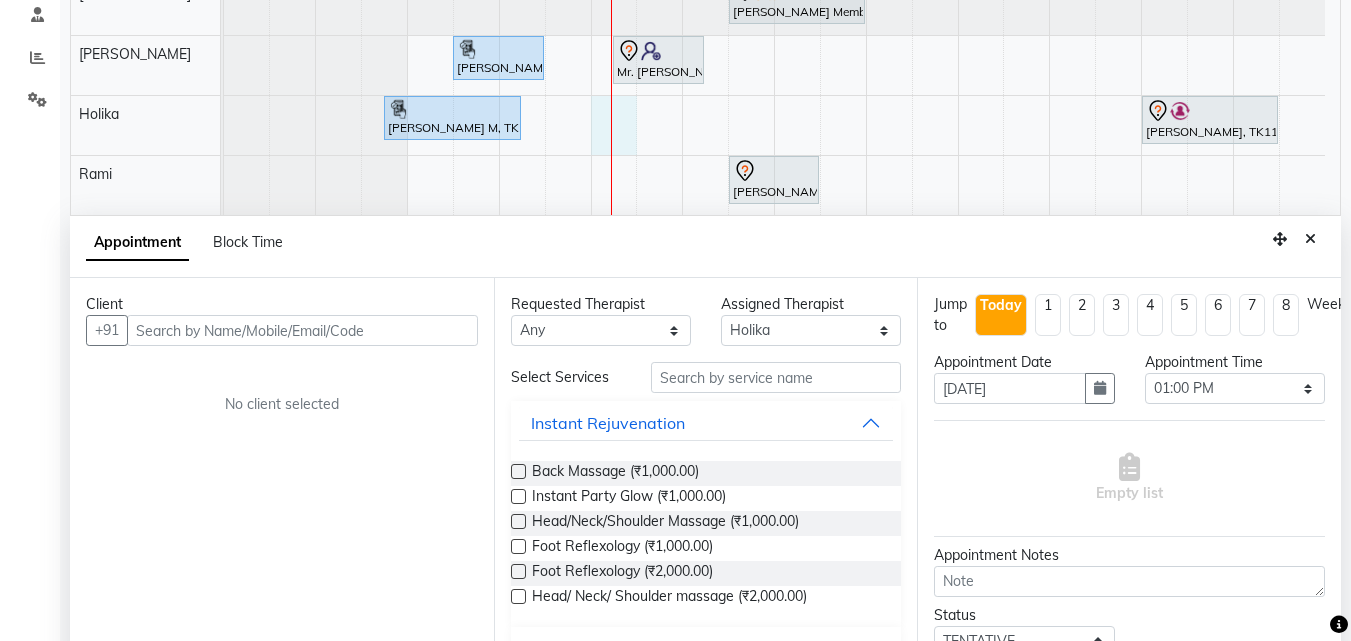 scroll, scrollTop: 353, scrollLeft: 0, axis: vertical 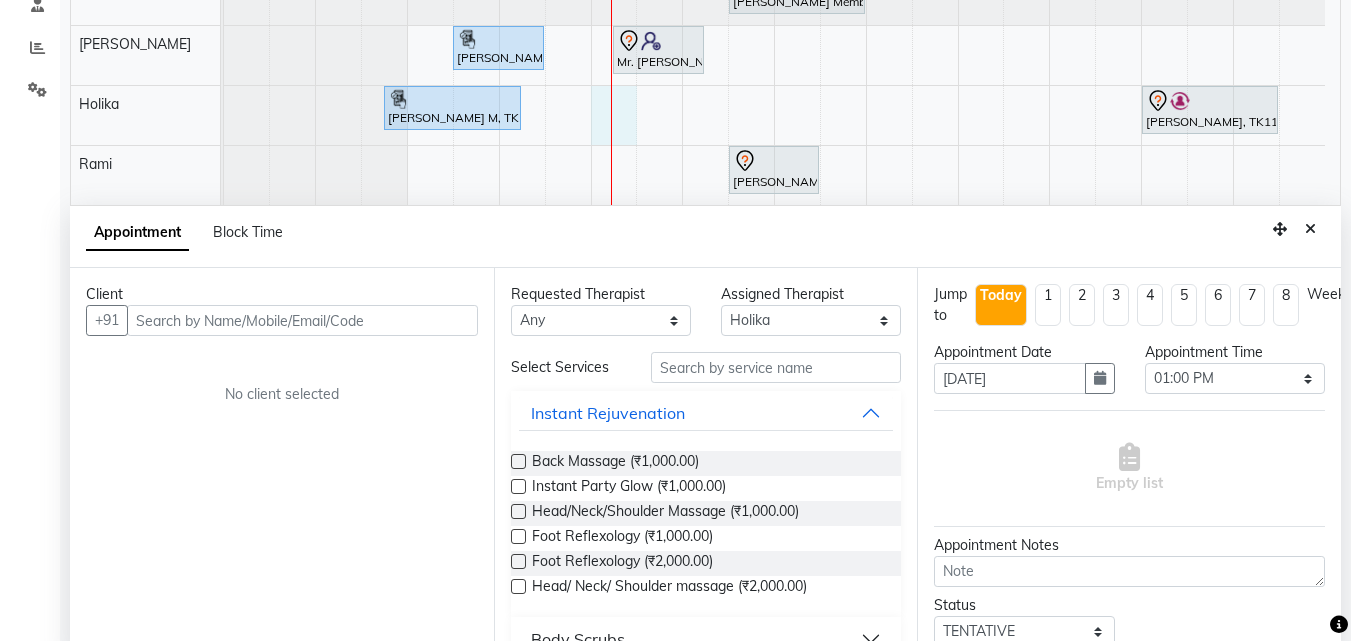 click at bounding box center (302, 320) 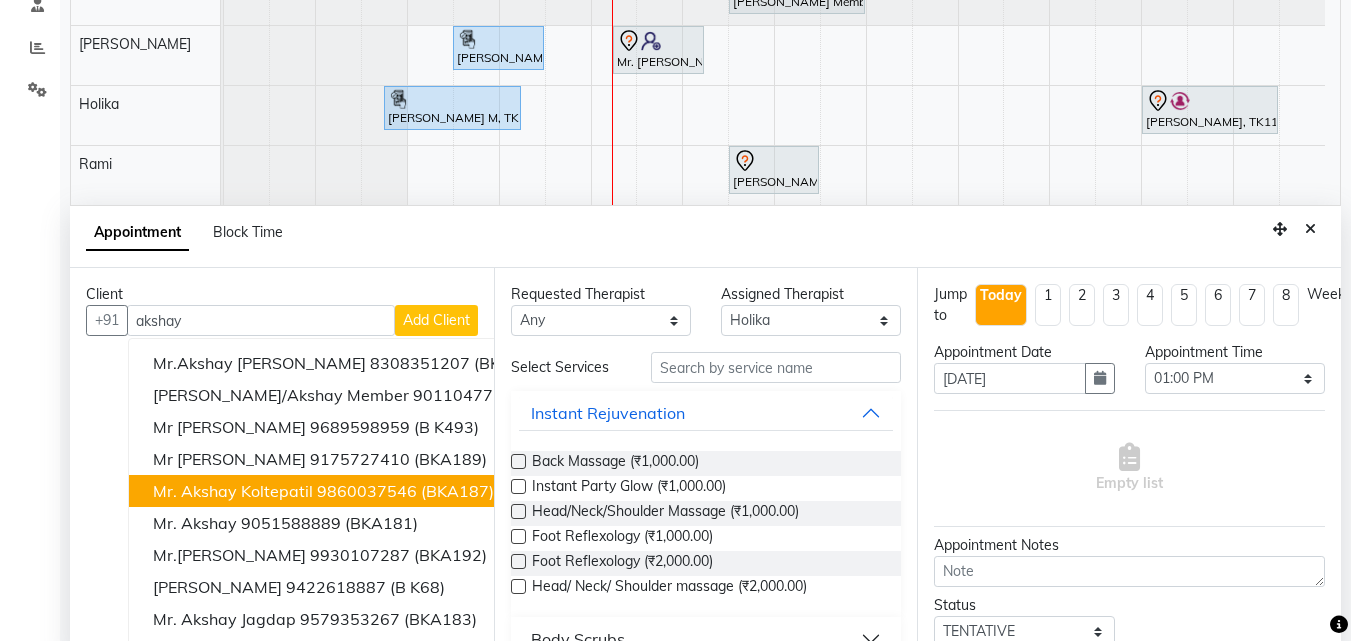 scroll, scrollTop: 35, scrollLeft: 0, axis: vertical 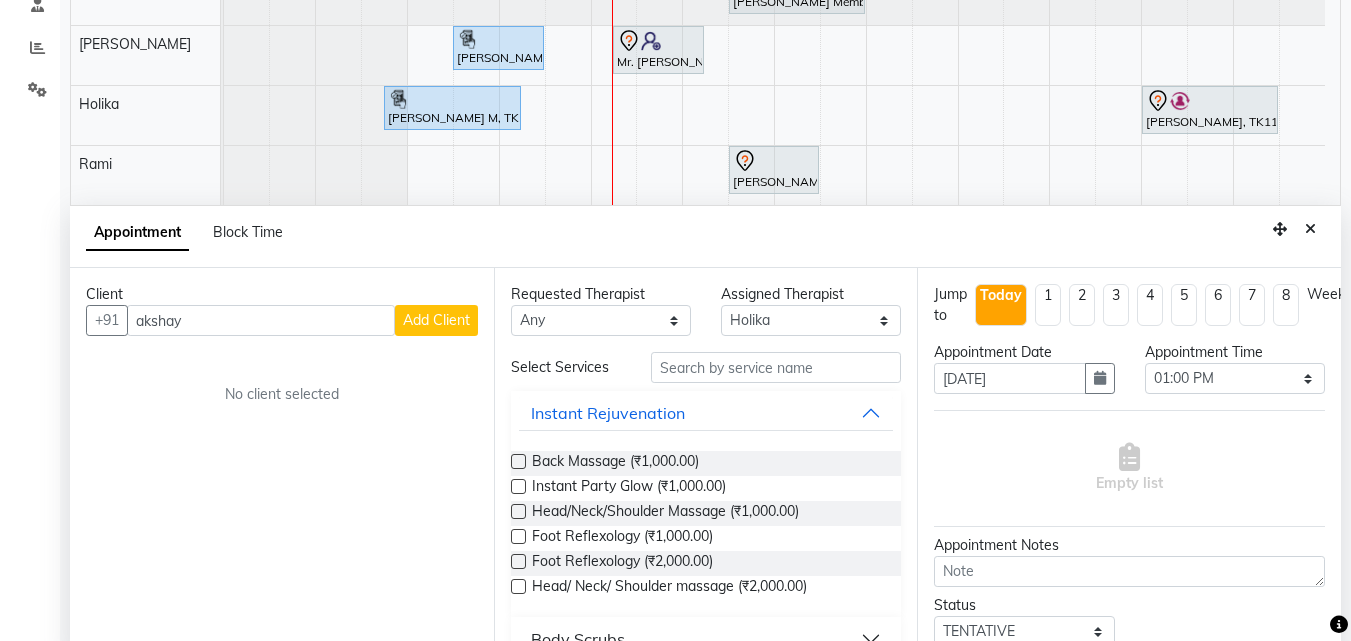click on "Client +91 akshay Add Client  No client selected" at bounding box center (282, 462) 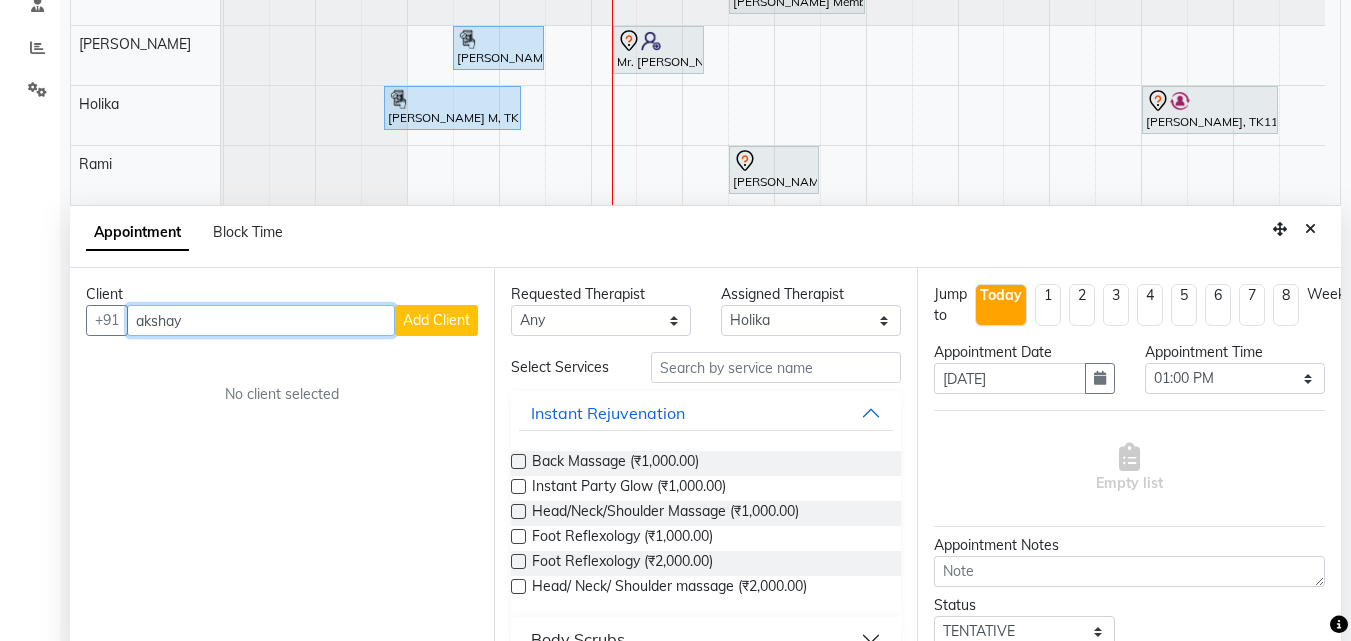 click on "akshay" at bounding box center [261, 320] 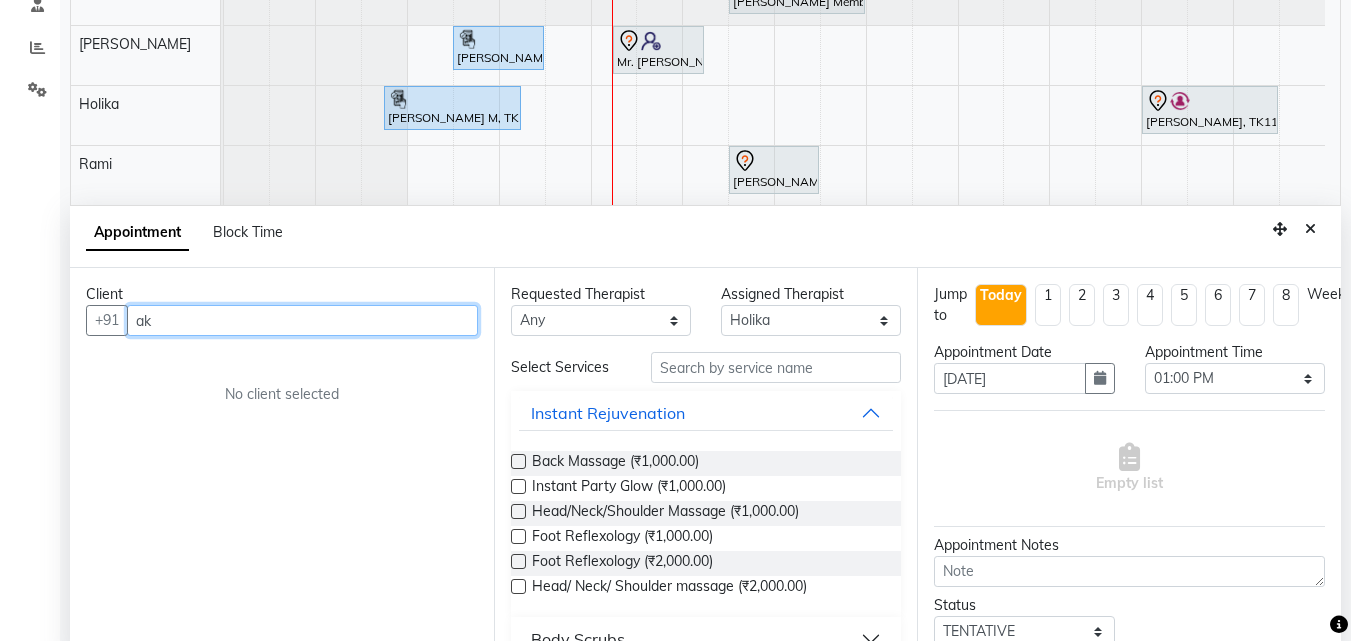 type on "a" 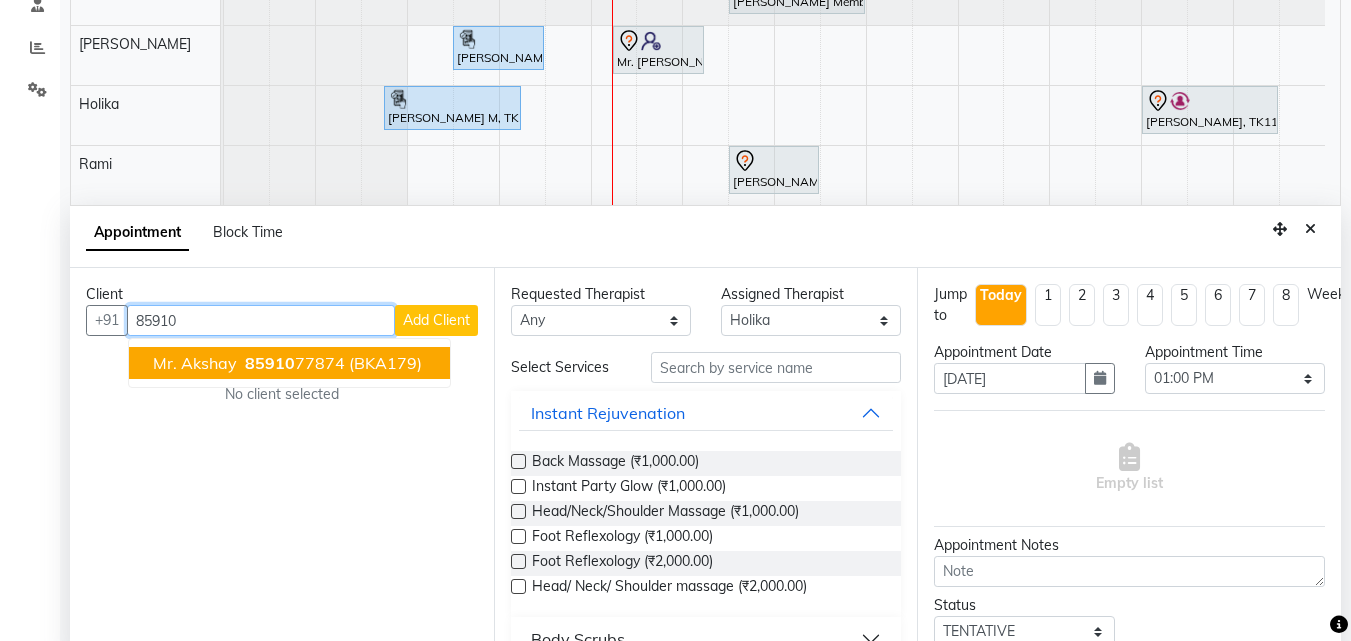 click on "85910" at bounding box center (270, 363) 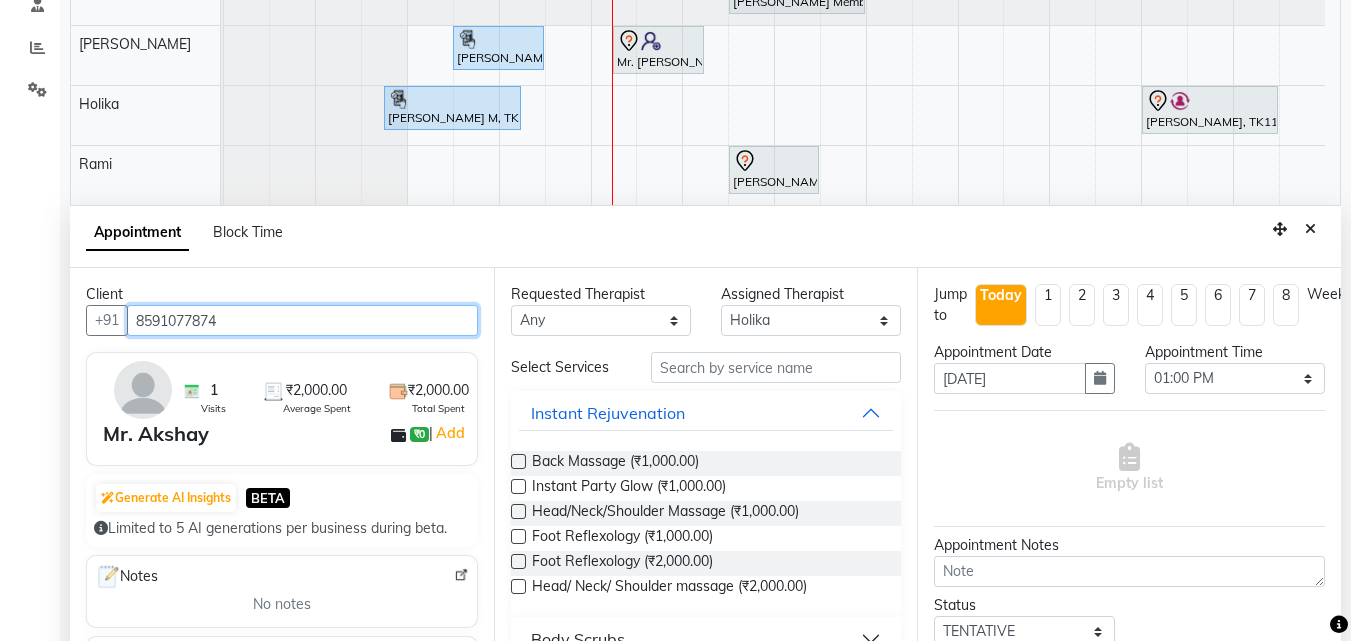 type on "8591077874" 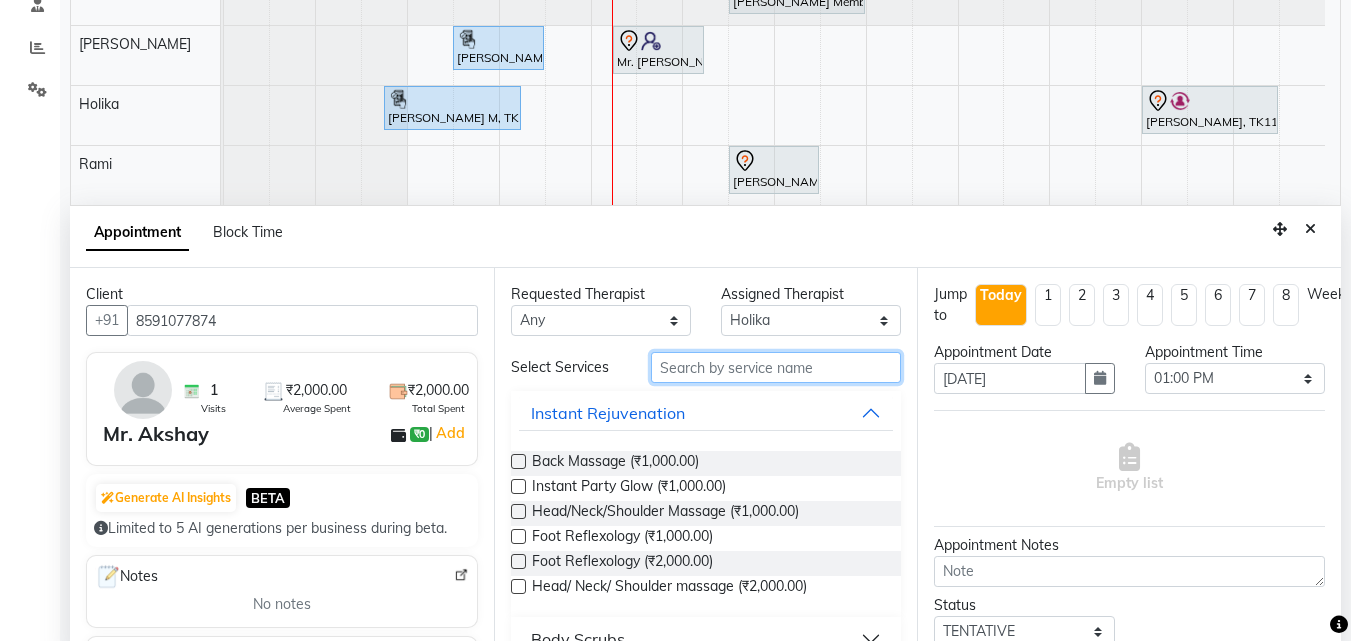 click at bounding box center (776, 367) 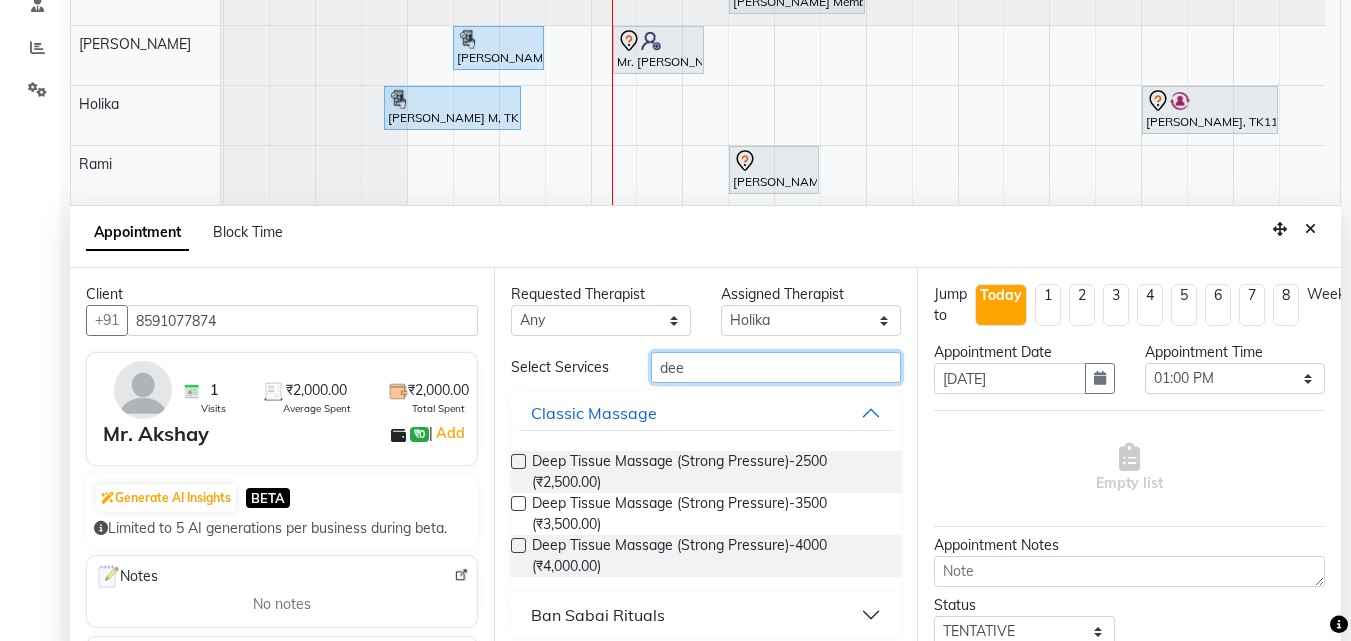 type on "dee" 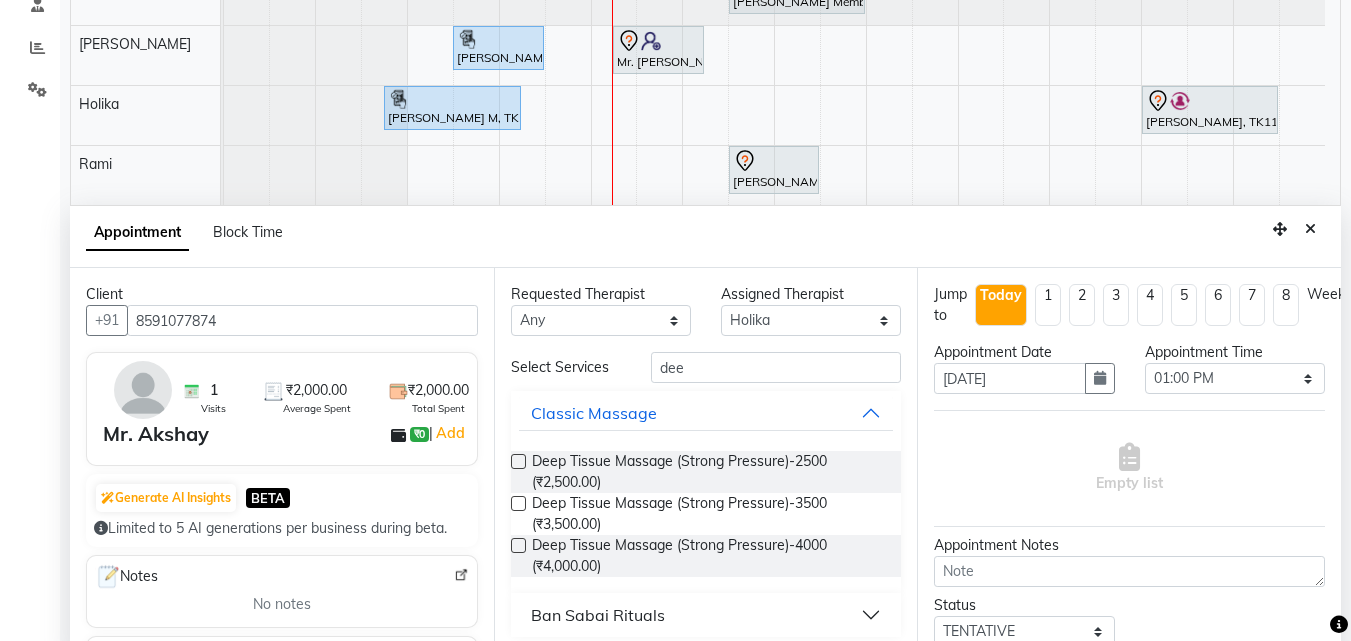 click at bounding box center [518, 461] 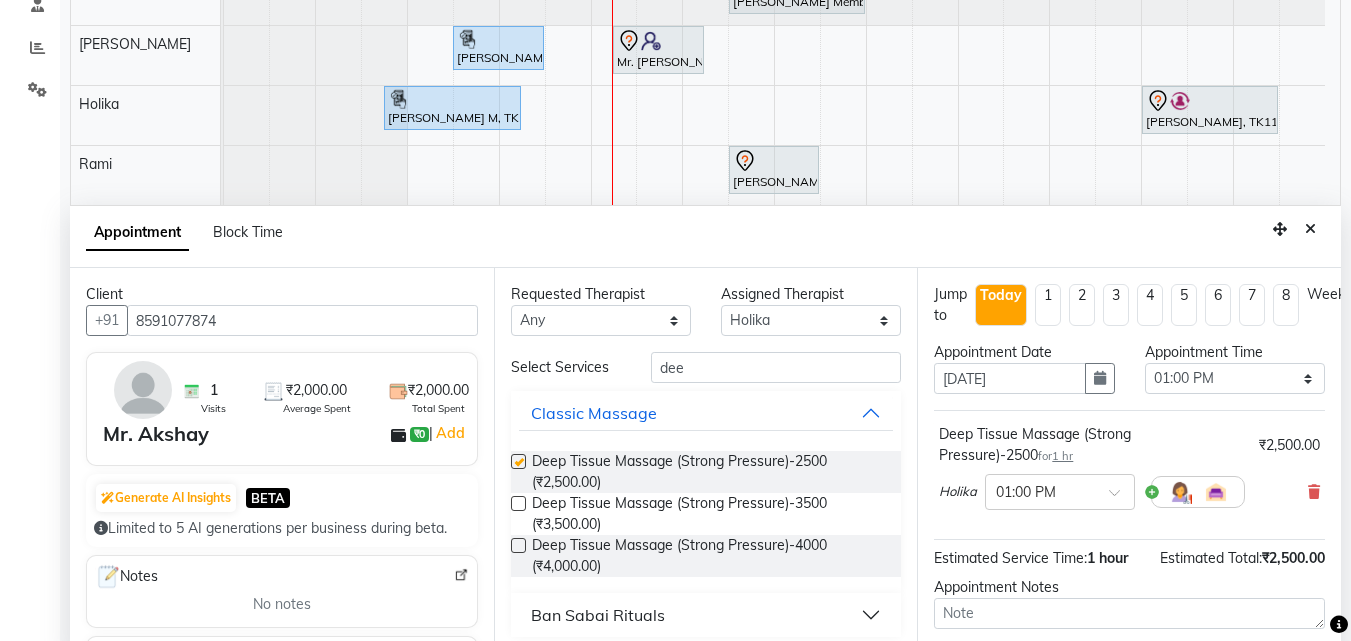 checkbox on "false" 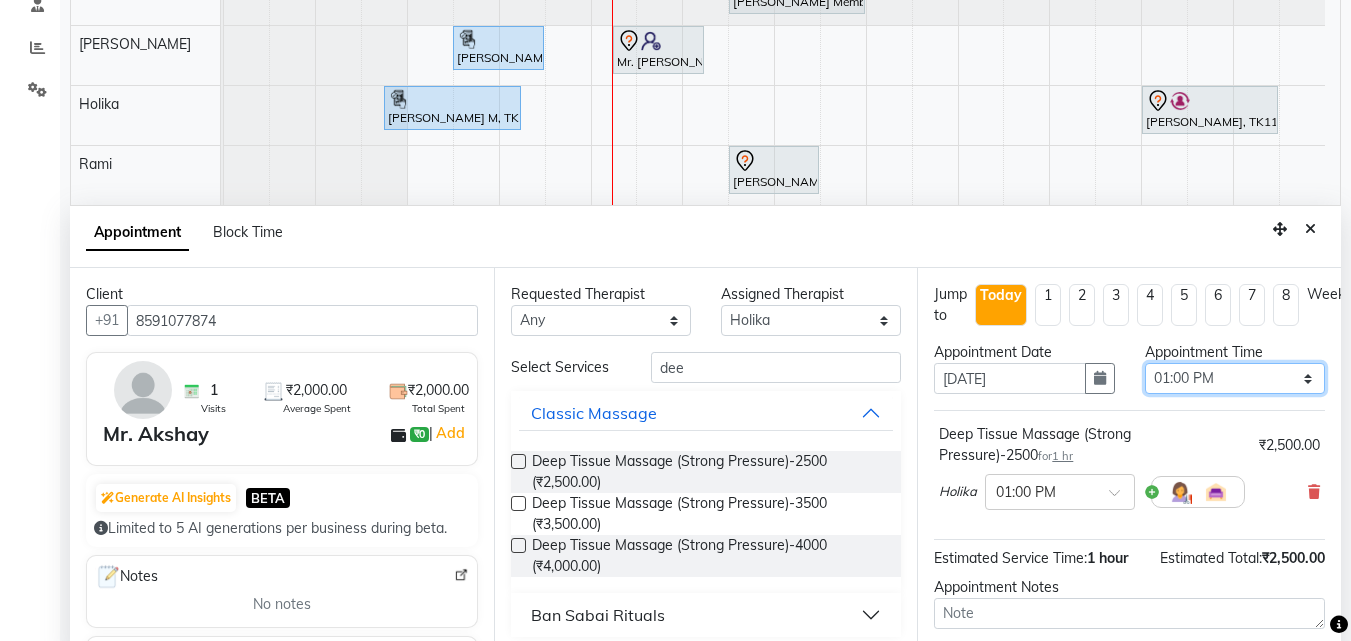 click on "Select 10:00 AM 10:05 AM 10:10 AM 10:15 AM 10:20 AM 10:25 AM 10:30 AM 10:35 AM 10:40 AM 10:45 AM 10:50 AM 10:55 AM 11:00 AM 11:05 AM 11:10 AM 11:15 AM 11:20 AM 11:25 AM 11:30 AM 11:35 AM 11:40 AM 11:45 AM 11:50 AM 11:55 AM 12:00 PM 12:05 PM 12:10 PM 12:15 PM 12:20 PM 12:25 PM 12:30 PM 12:35 PM 12:40 PM 12:45 PM 12:50 PM 12:55 PM 01:00 PM 01:05 PM 01:10 PM 01:15 PM 01:20 PM 01:25 PM 01:30 PM 01:35 PM 01:40 PM 01:45 PM 01:50 PM 01:55 PM 02:00 PM 02:05 PM 02:10 PM 02:15 PM 02:20 PM 02:25 PM 02:30 PM 02:35 PM 02:40 PM 02:45 PM 02:50 PM 02:55 PM 03:00 PM 03:05 PM 03:10 PM 03:15 PM 03:20 PM 03:25 PM 03:30 PM 03:35 PM 03:40 PM 03:45 PM 03:50 PM 03:55 PM 04:00 PM 04:05 PM 04:10 PM 04:15 PM 04:20 PM 04:25 PM 04:30 PM 04:35 PM 04:40 PM 04:45 PM 04:50 PM 04:55 PM 05:00 PM 05:05 PM 05:10 PM 05:15 PM 05:20 PM 05:25 PM 05:30 PM 05:35 PM 05:40 PM 05:45 PM 05:50 PM 05:55 PM 06:00 PM 06:05 PM 06:10 PM 06:15 PM 06:20 PM 06:25 PM 06:30 PM 06:35 PM 06:40 PM 06:45 PM 06:50 PM 06:55 PM 07:00 PM 07:05 PM 07:10 PM 07:15 PM 07:20 PM" at bounding box center (1235, 378) 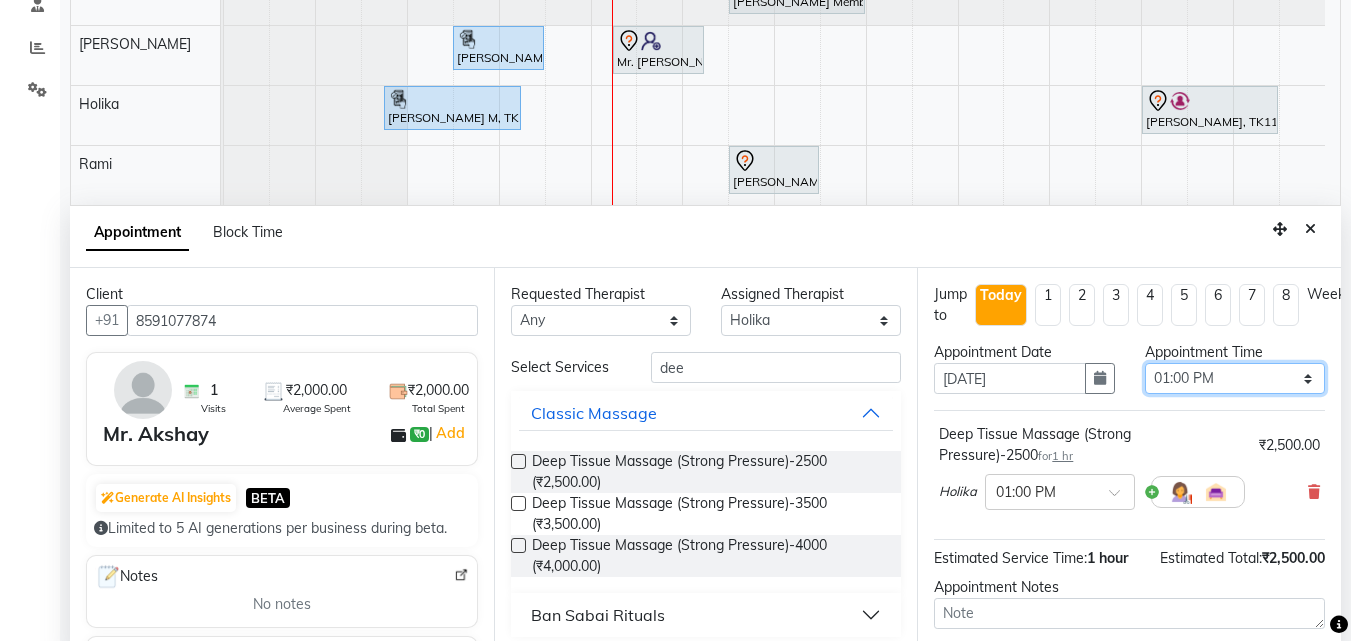 select on "770" 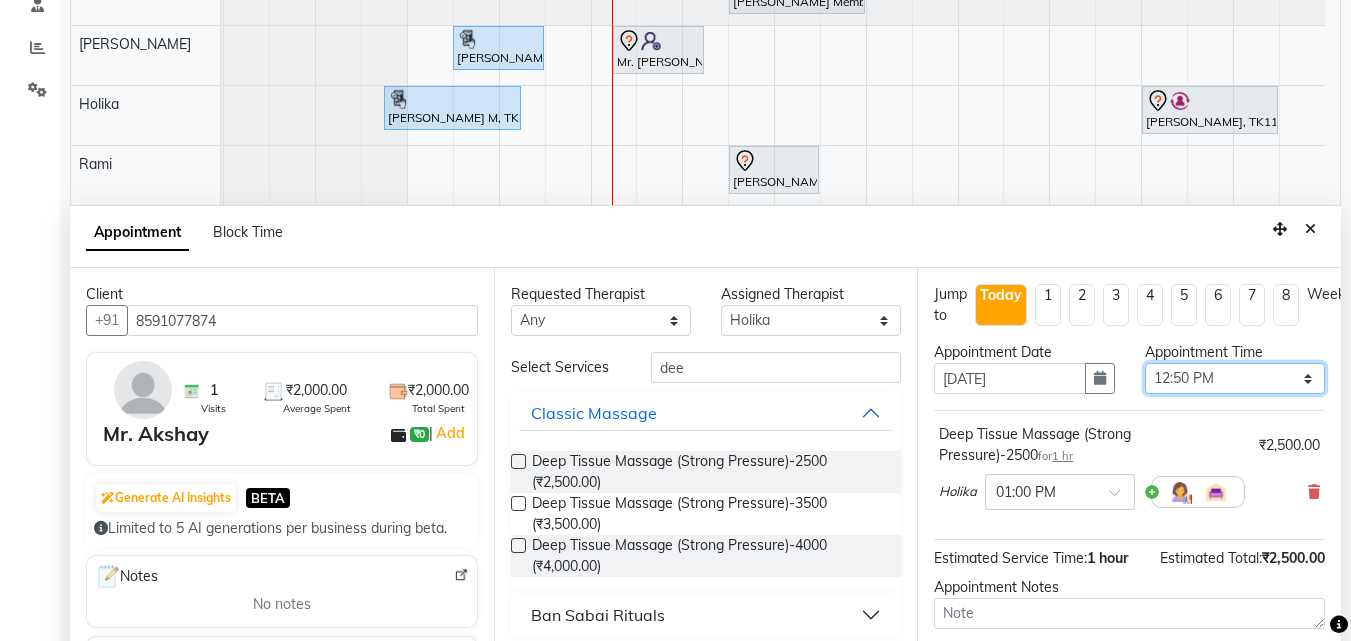 click on "Select 10:00 AM 10:05 AM 10:10 AM 10:15 AM 10:20 AM 10:25 AM 10:30 AM 10:35 AM 10:40 AM 10:45 AM 10:50 AM 10:55 AM 11:00 AM 11:05 AM 11:10 AM 11:15 AM 11:20 AM 11:25 AM 11:30 AM 11:35 AM 11:40 AM 11:45 AM 11:50 AM 11:55 AM 12:00 PM 12:05 PM 12:10 PM 12:15 PM 12:20 PM 12:25 PM 12:30 PM 12:35 PM 12:40 PM 12:45 PM 12:50 PM 12:55 PM 01:00 PM 01:05 PM 01:10 PM 01:15 PM 01:20 PM 01:25 PM 01:30 PM 01:35 PM 01:40 PM 01:45 PM 01:50 PM 01:55 PM 02:00 PM 02:05 PM 02:10 PM 02:15 PM 02:20 PM 02:25 PM 02:30 PM 02:35 PM 02:40 PM 02:45 PM 02:50 PM 02:55 PM 03:00 PM 03:05 PM 03:10 PM 03:15 PM 03:20 PM 03:25 PM 03:30 PM 03:35 PM 03:40 PM 03:45 PM 03:50 PM 03:55 PM 04:00 PM 04:05 PM 04:10 PM 04:15 PM 04:20 PM 04:25 PM 04:30 PM 04:35 PM 04:40 PM 04:45 PM 04:50 PM 04:55 PM 05:00 PM 05:05 PM 05:10 PM 05:15 PM 05:20 PM 05:25 PM 05:30 PM 05:35 PM 05:40 PM 05:45 PM 05:50 PM 05:55 PM 06:00 PM 06:05 PM 06:10 PM 06:15 PM 06:20 PM 06:25 PM 06:30 PM 06:35 PM 06:40 PM 06:45 PM 06:50 PM 06:55 PM 07:00 PM 07:05 PM 07:10 PM 07:15 PM 07:20 PM" at bounding box center (1235, 378) 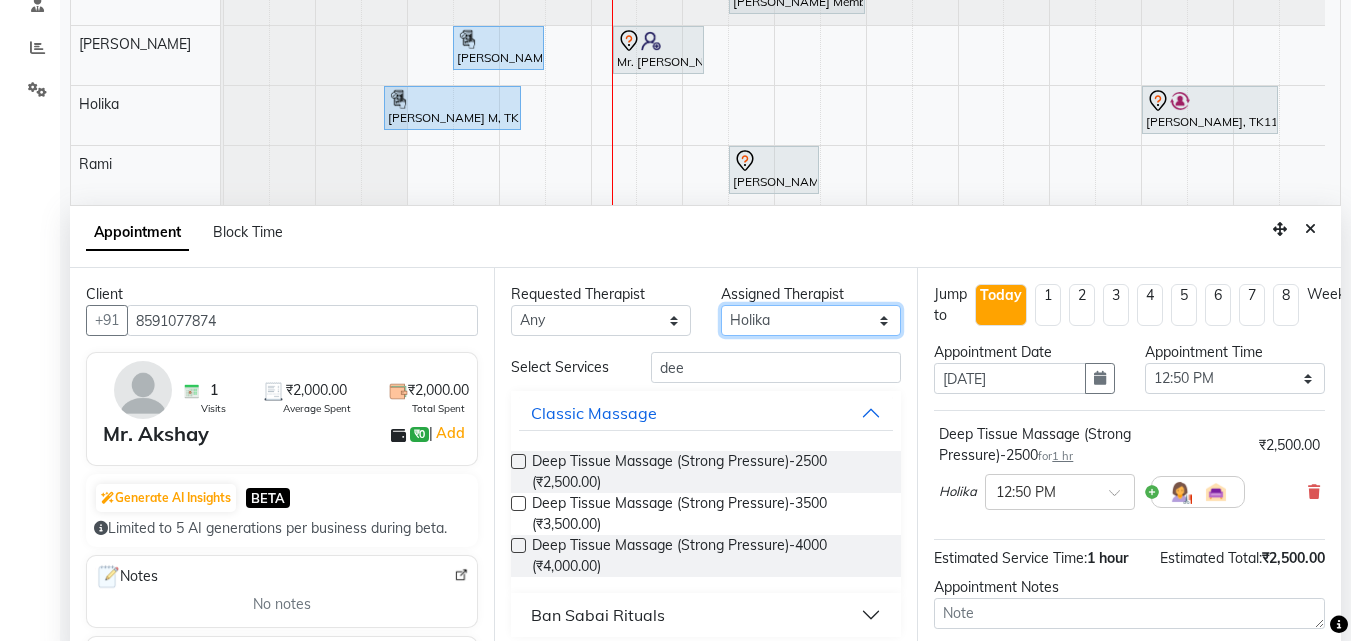 click on "Select Ashim Beni Ellie  Holika Juliet  Lemmi Rami Rinsit Ronra Ripa Rose" at bounding box center [811, 320] 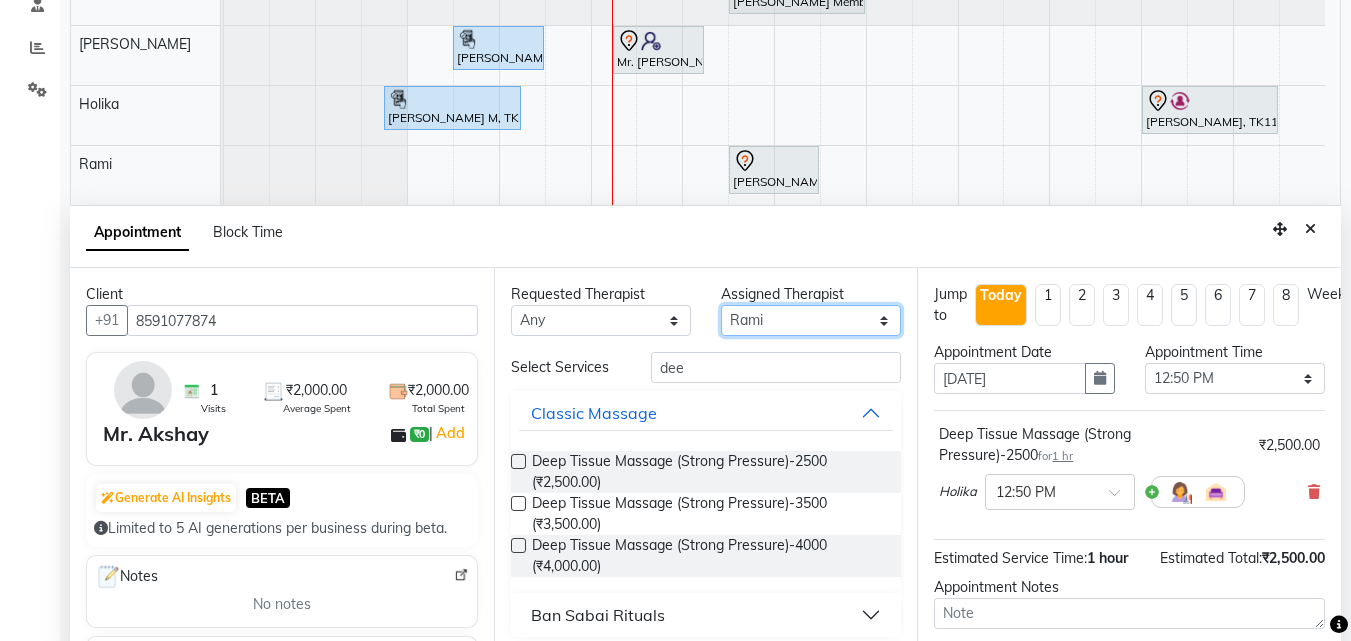 click on "Select Ashim Beni Ellie  Holika Juliet  Lemmi Rami Rinsit Ronra Ripa Rose" at bounding box center (811, 320) 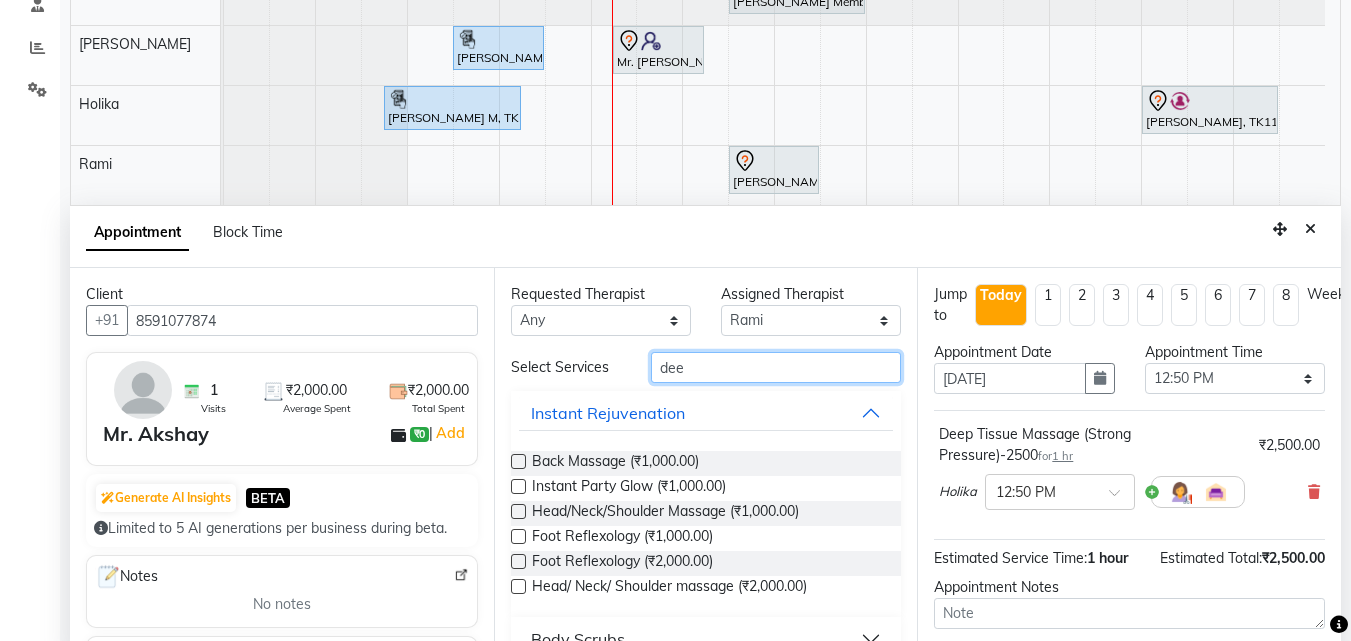 click on "dee" at bounding box center (776, 367) 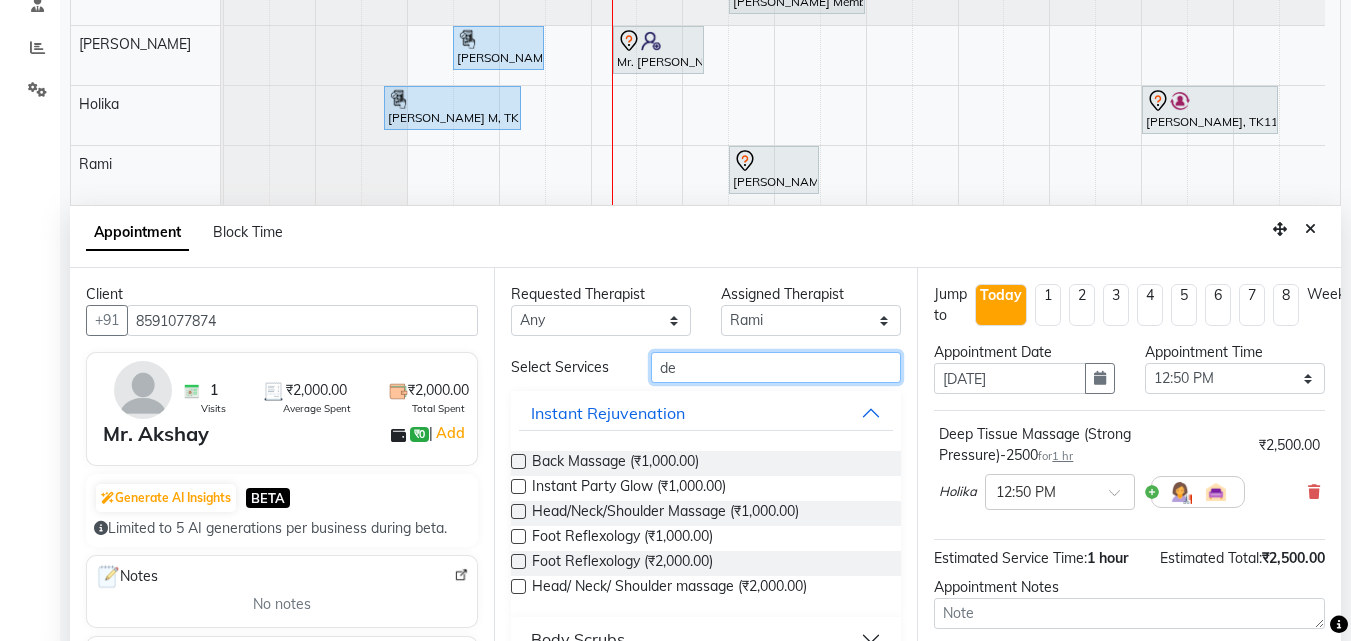 type on "d" 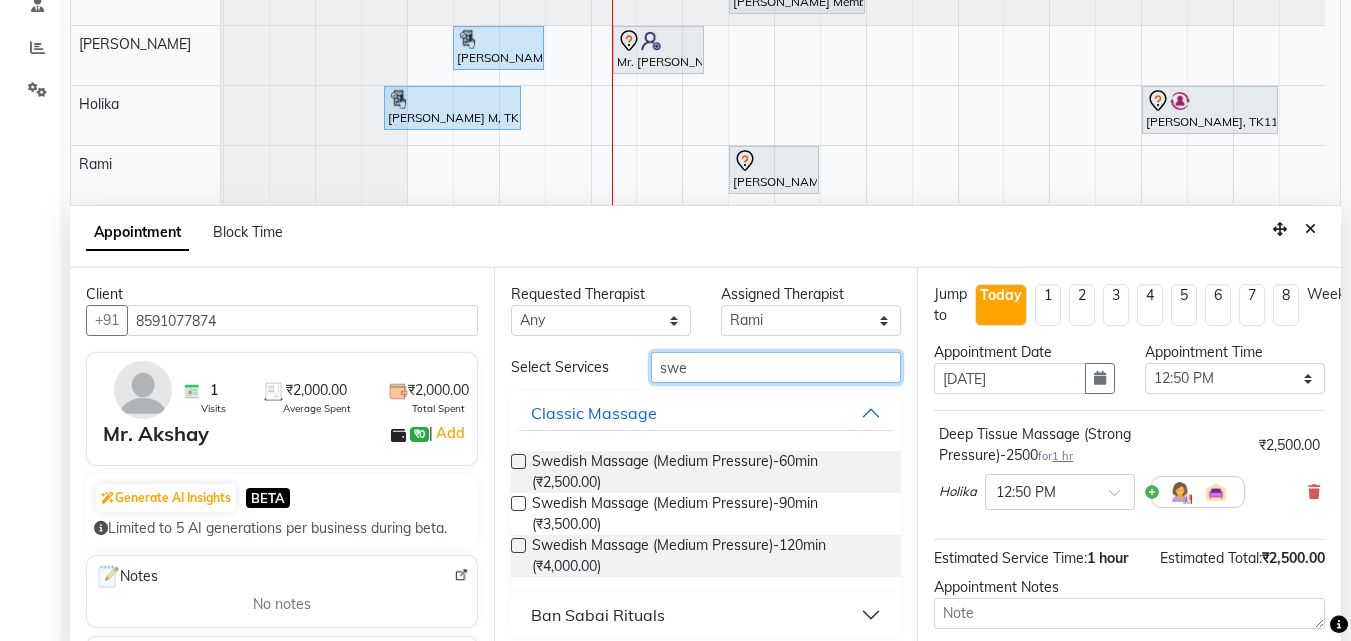 type on "swe" 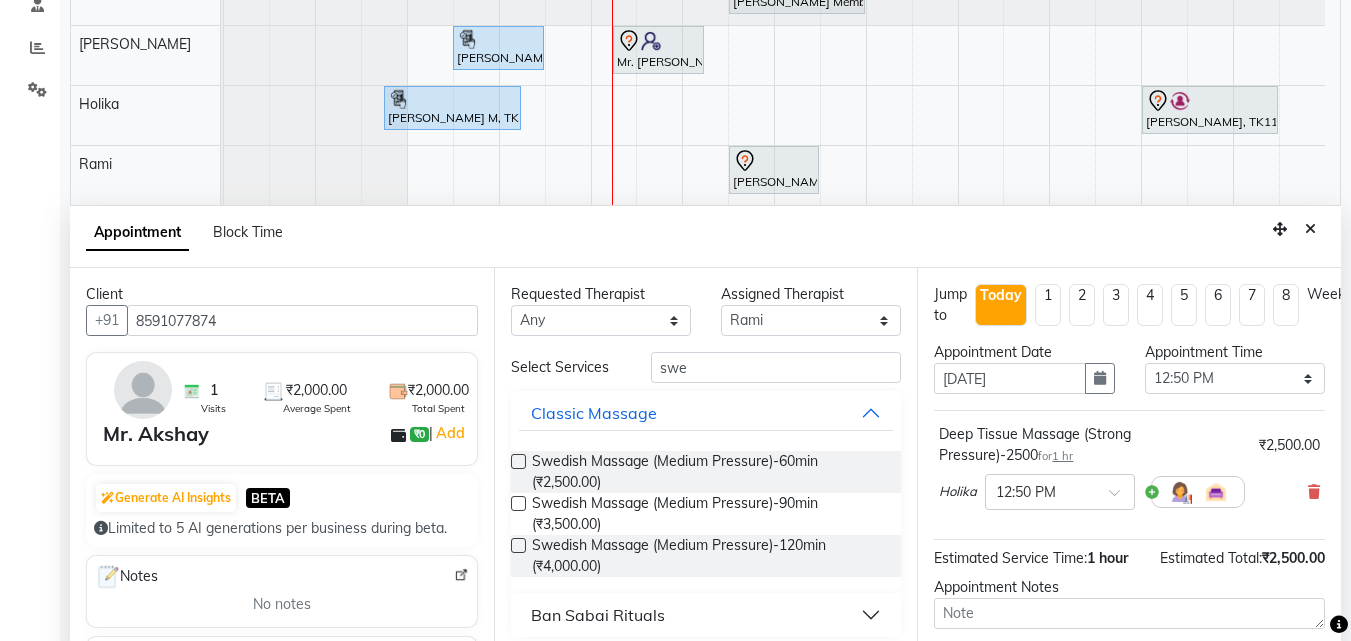 click at bounding box center [518, 461] 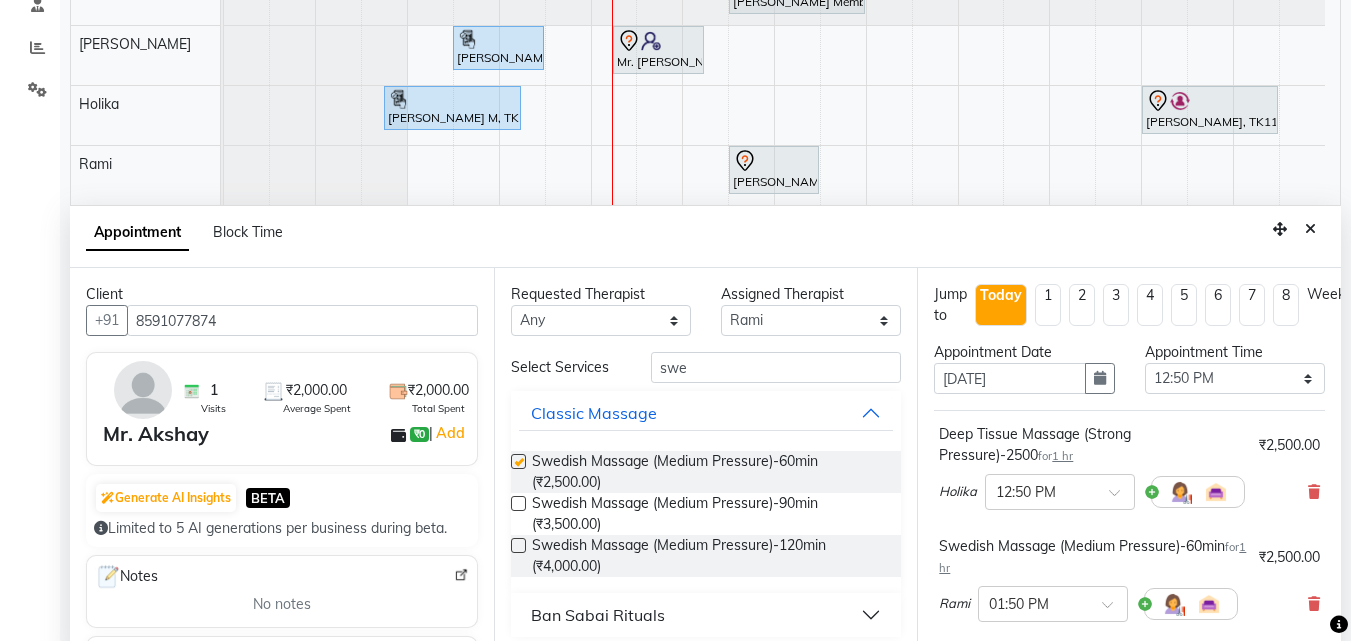 checkbox on "false" 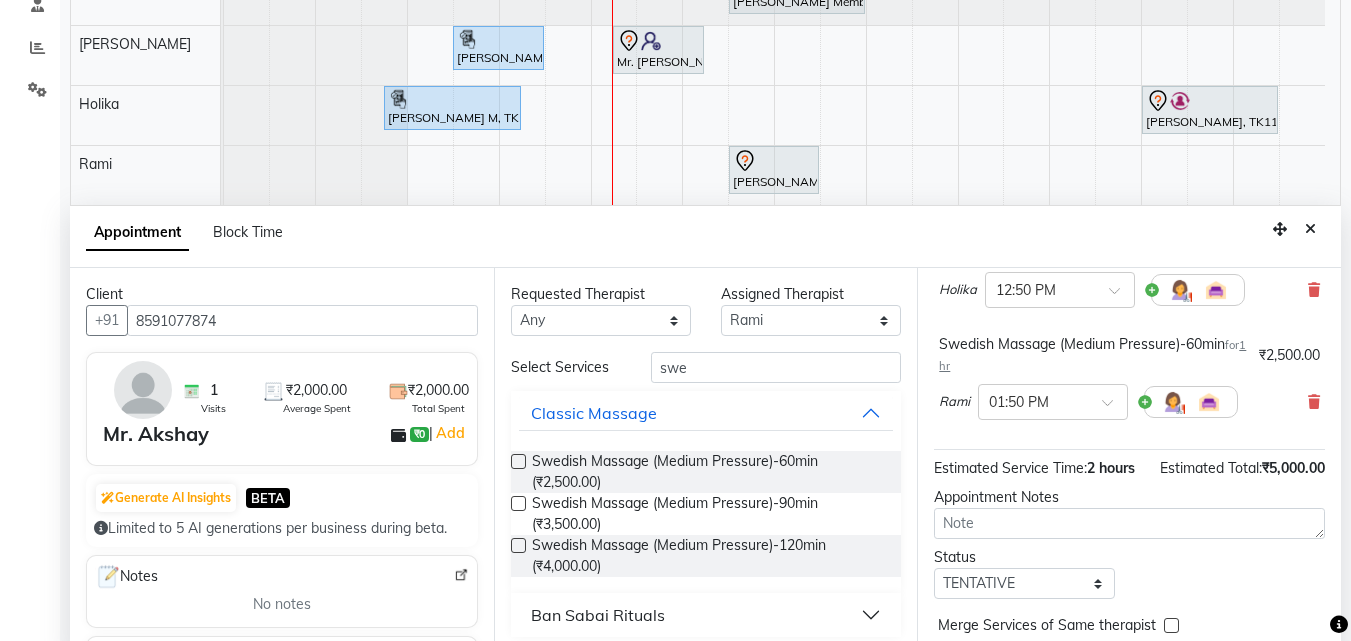 scroll, scrollTop: 224, scrollLeft: 0, axis: vertical 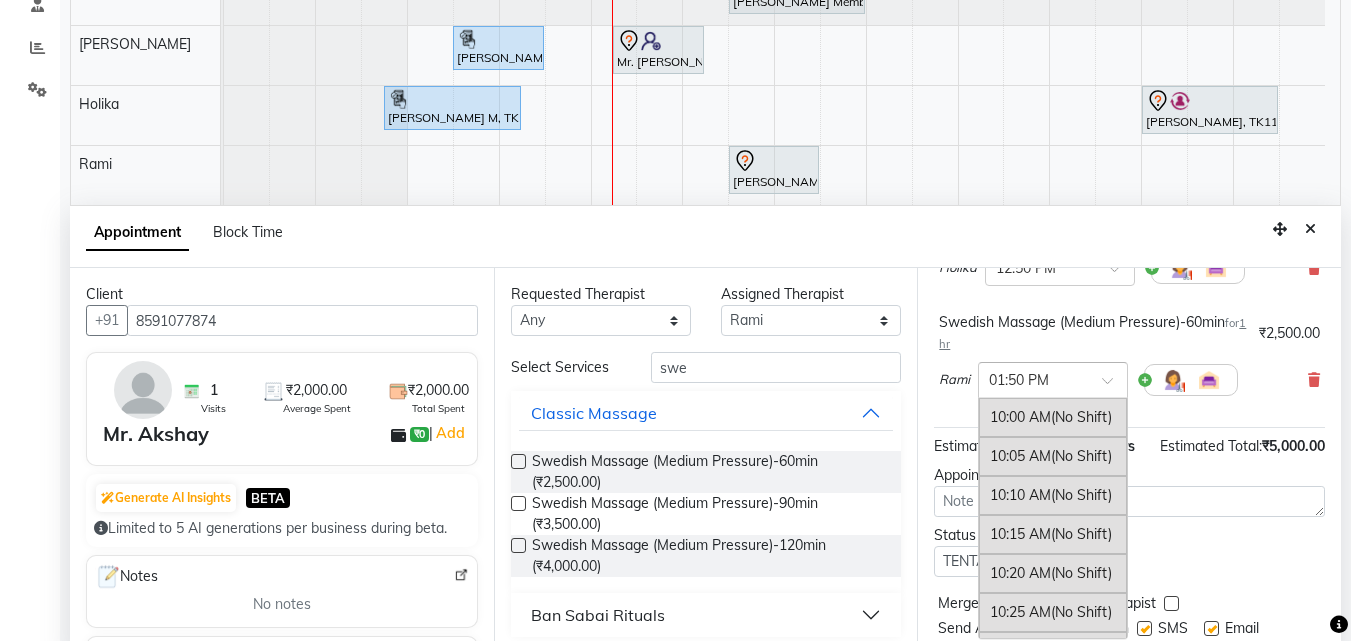click at bounding box center (1114, 386) 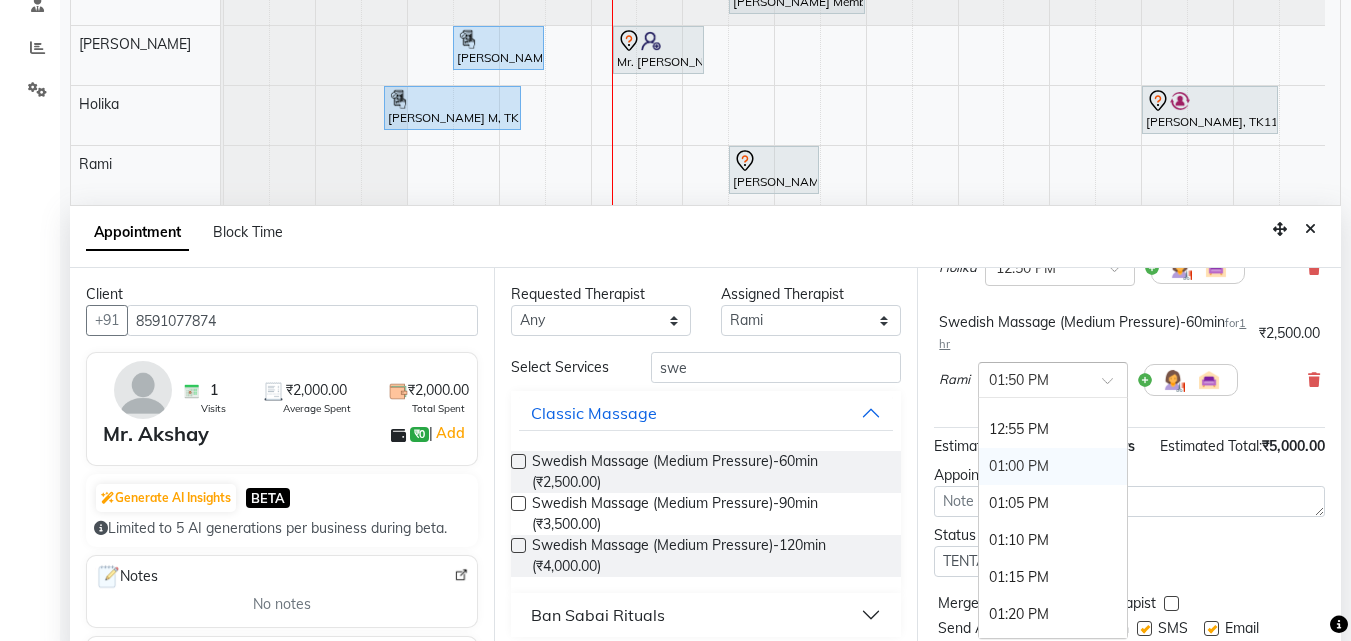 scroll, scrollTop: 1096, scrollLeft: 0, axis: vertical 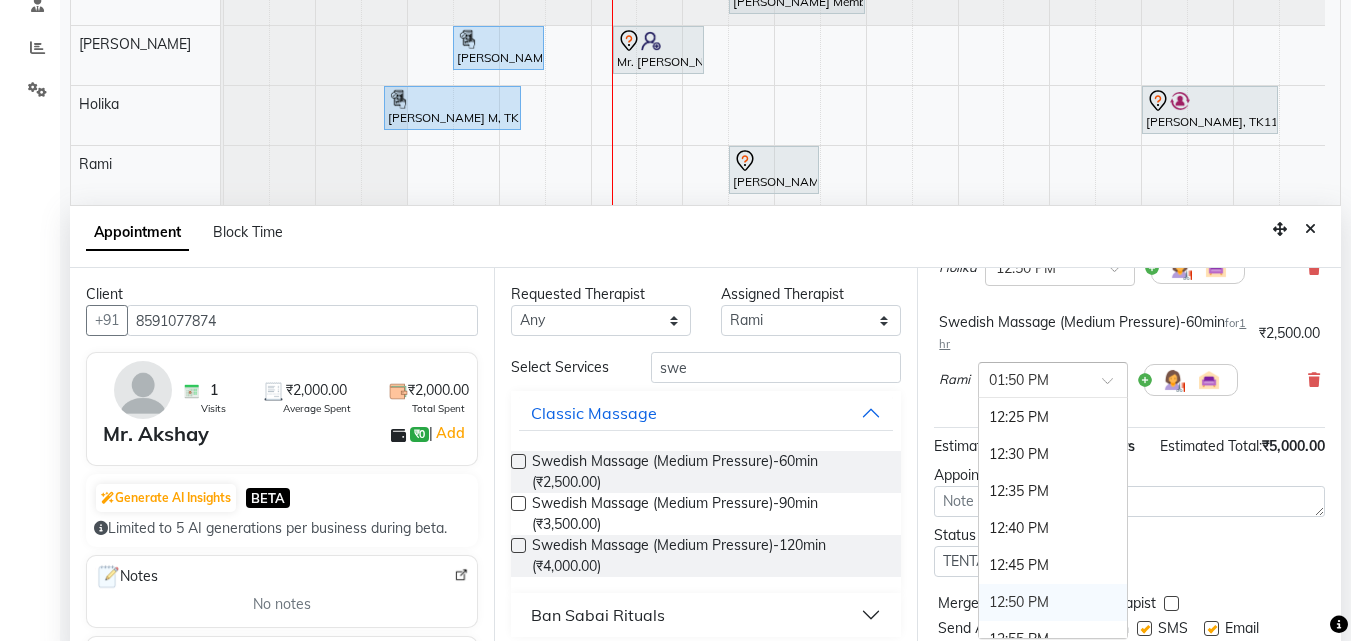 click on "12:50 PM" at bounding box center (1053, 602) 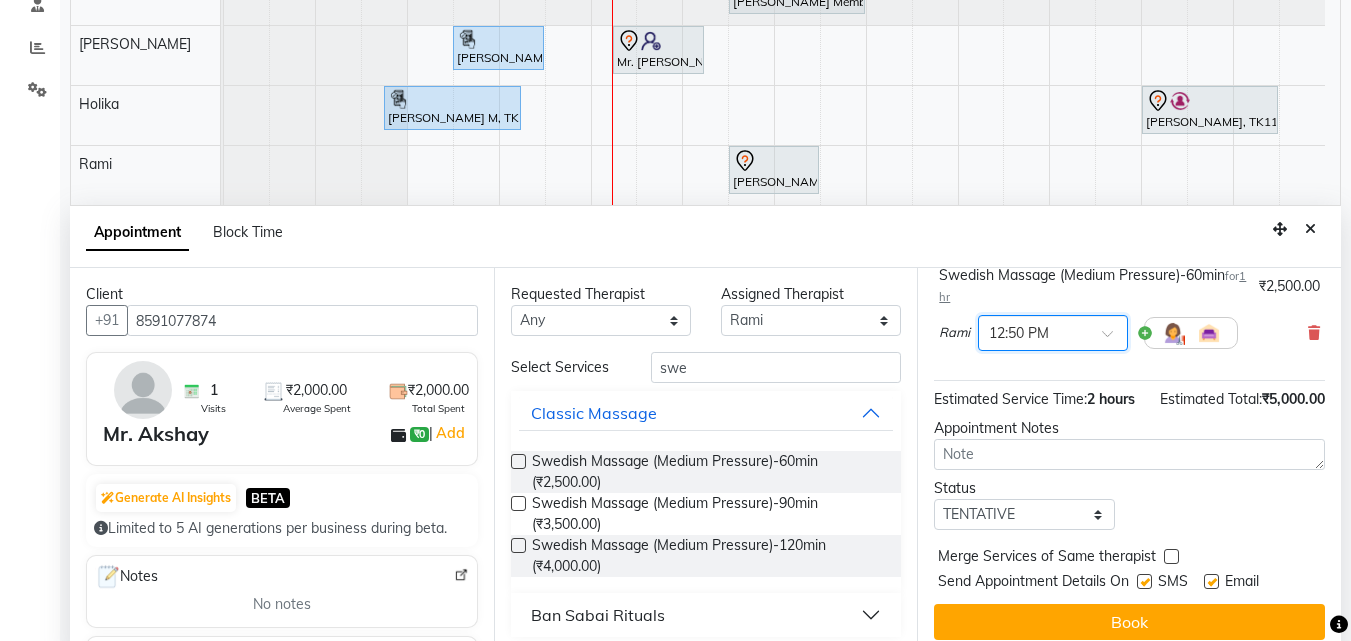 scroll, scrollTop: 328, scrollLeft: 0, axis: vertical 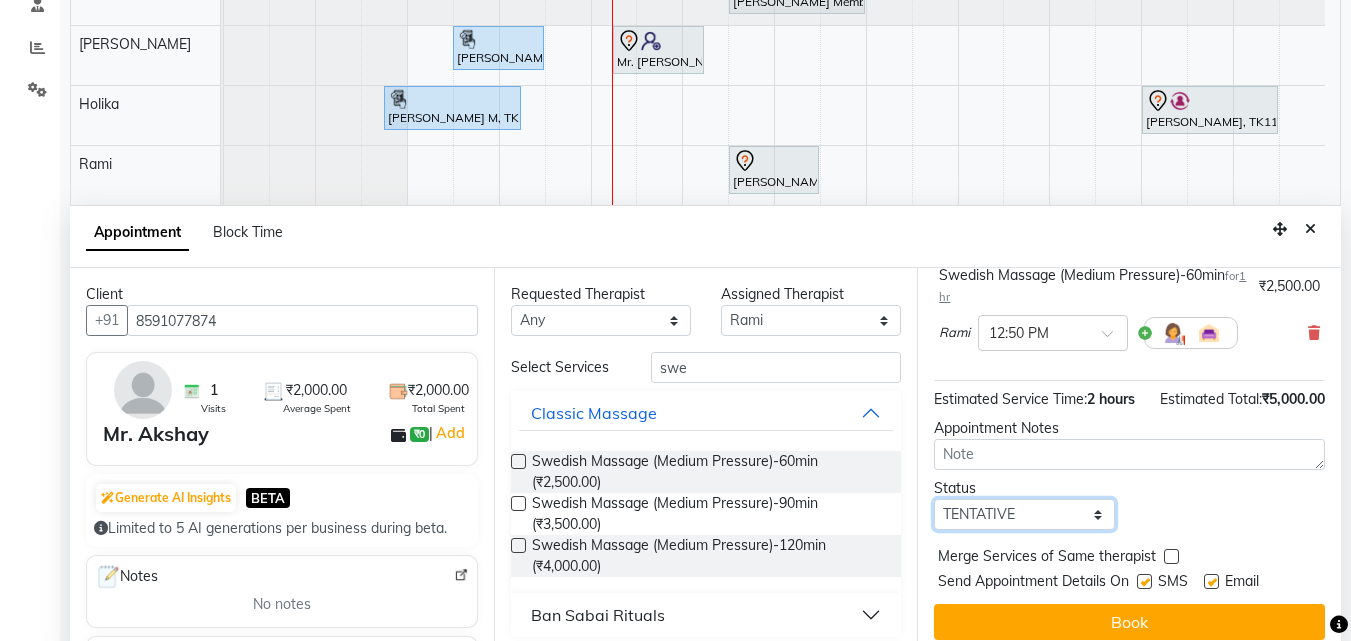 click on "Select TENTATIVE CONFIRM CHECK-IN UPCOMING" at bounding box center [1024, 514] 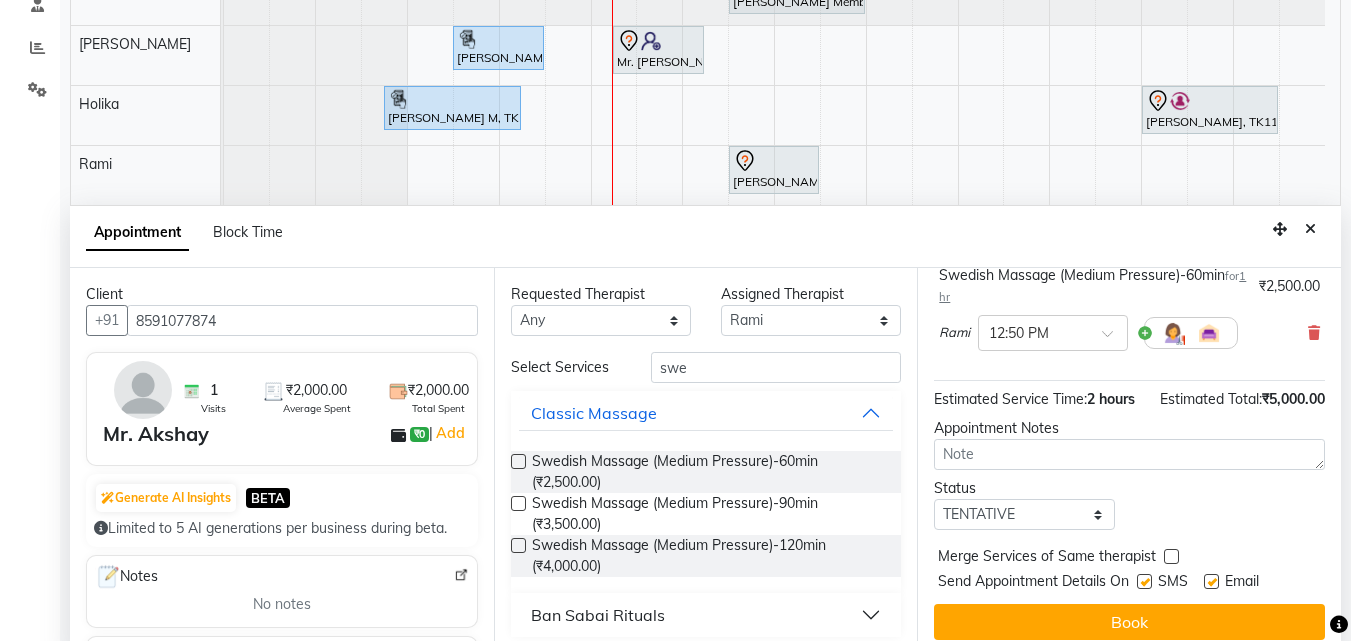 click on "Ashim  x Beni  x Ellie   x Holika  x Lemmi  x Rami  x Rinsit Ronra  x Rose  x +7 Select All Ashim Beni Ellie  Holika Juliet  Lemmi Rami Rinsit Ronra Ripa Rose Today  Sun 13-07-2025 Toggle Dropdown Add Appointment Add Invoice Add Expense Add Attendance Add Client Add Transaction Toggle Dropdown Add Appointment Add Invoice Add Expense Add Attendance Add Client ADD NEW Toggle Dropdown Add Appointment Add Invoice Add Expense Add Attendance Add Client Add Transaction Ashim  x Beni  x Ellie   x Holika  x Lemmi  x Rami  x Rinsit Ronra  x Rose  x +7 Select All Ashim Beni Ellie  Holika Juliet  Lemmi Rami Rinsit Ronra Ripa Rose Group By  Staff View   Room View  View as Vertical  Vertical - Week View  Horizontal  Horizontal - Week View  List  Toggle Dropdown Calendar Settings Manage Tags   Arrange Therapists   Reset Therapists  Full Screen Appointment Form Zoom 50% Therapist 9:00 AM 10:00 AM 11:00 AM 12:00 PM 1:00 PM 2:00 PM 3:00 PM 4:00 PM 5:00 PM 6:00 PM 7:00 PM 8:00 PM Lemmi Beni Rose Rinsit Ronra" 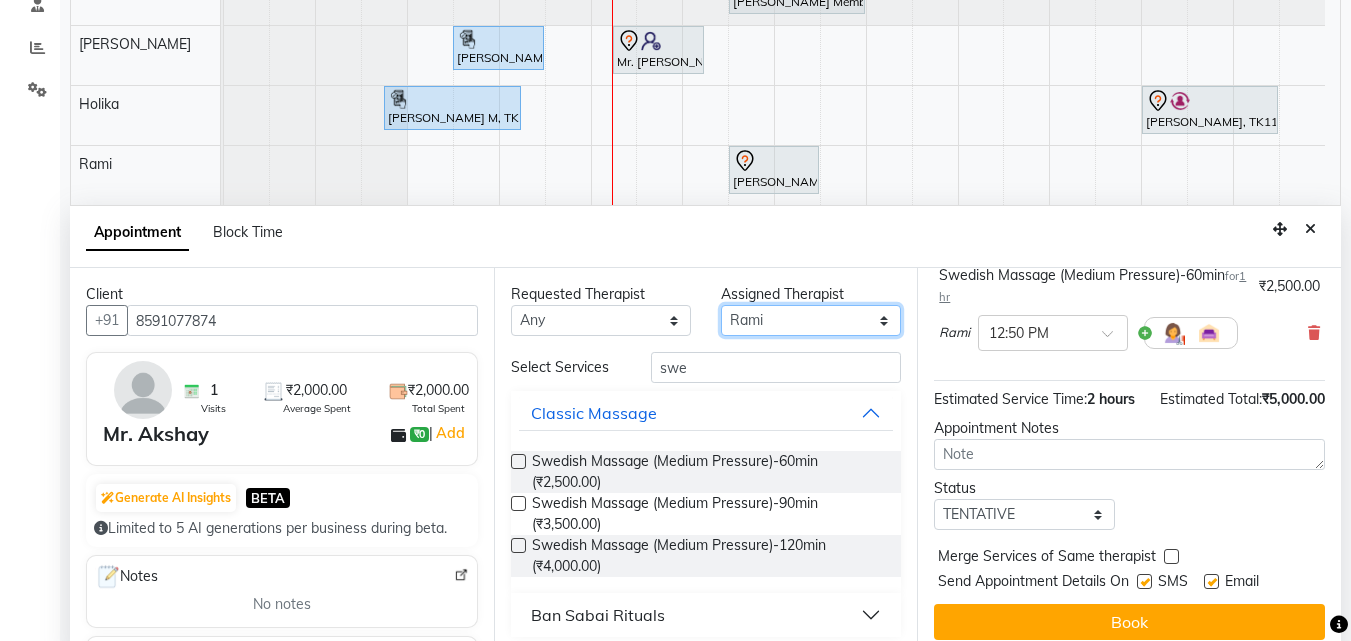 drag, startPoint x: 815, startPoint y: 320, endPoint x: 805, endPoint y: 321, distance: 10.049875 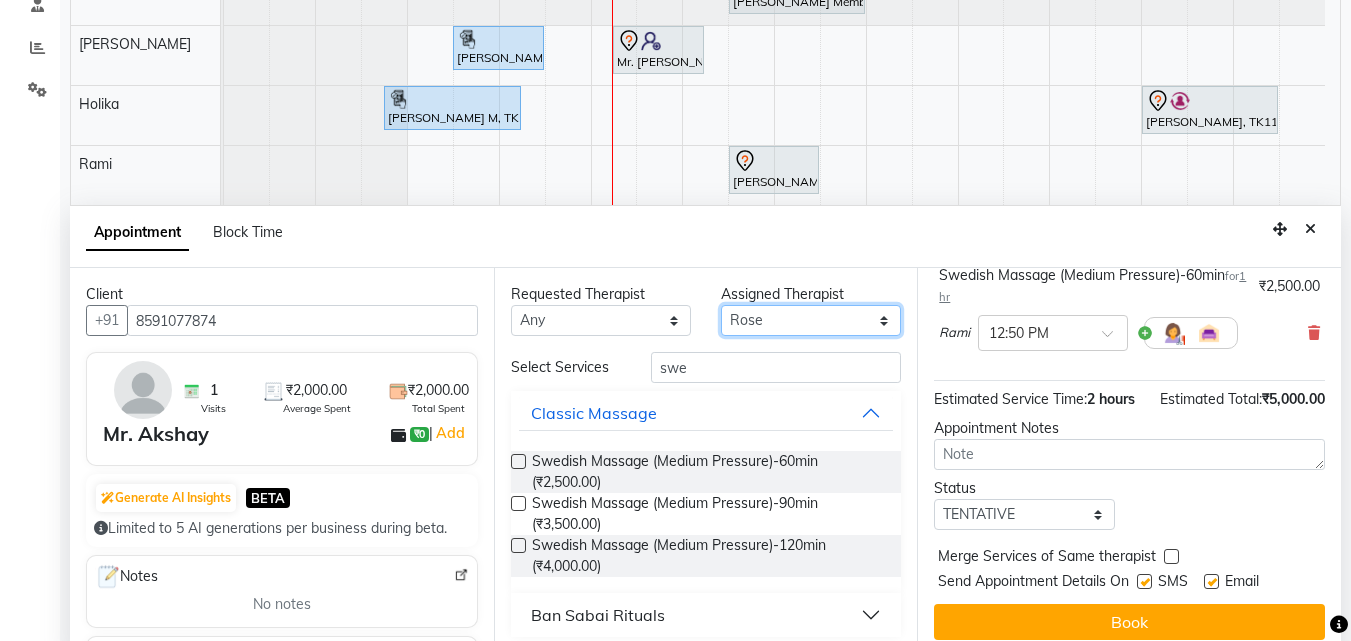 click on "Select Ashim Beni Ellie  Holika Juliet  Lemmi Rami Rinsit Ronra Ripa Rose" at bounding box center (811, 320) 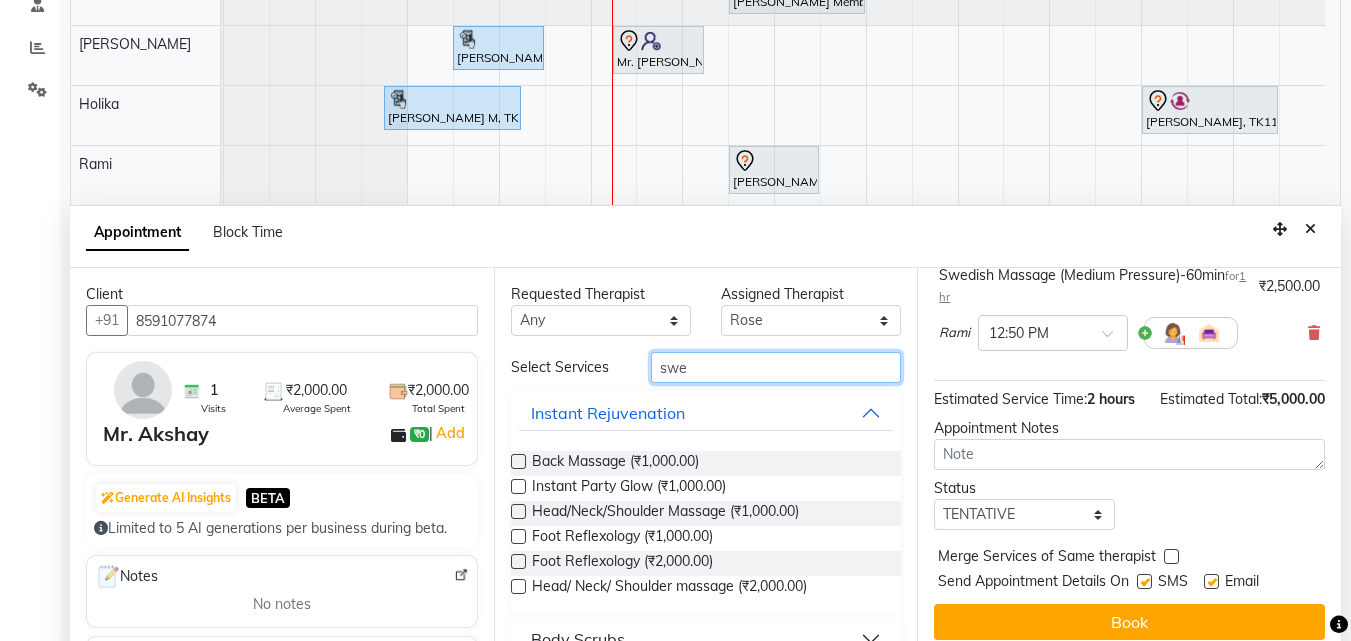 click on "swe" at bounding box center (776, 367) 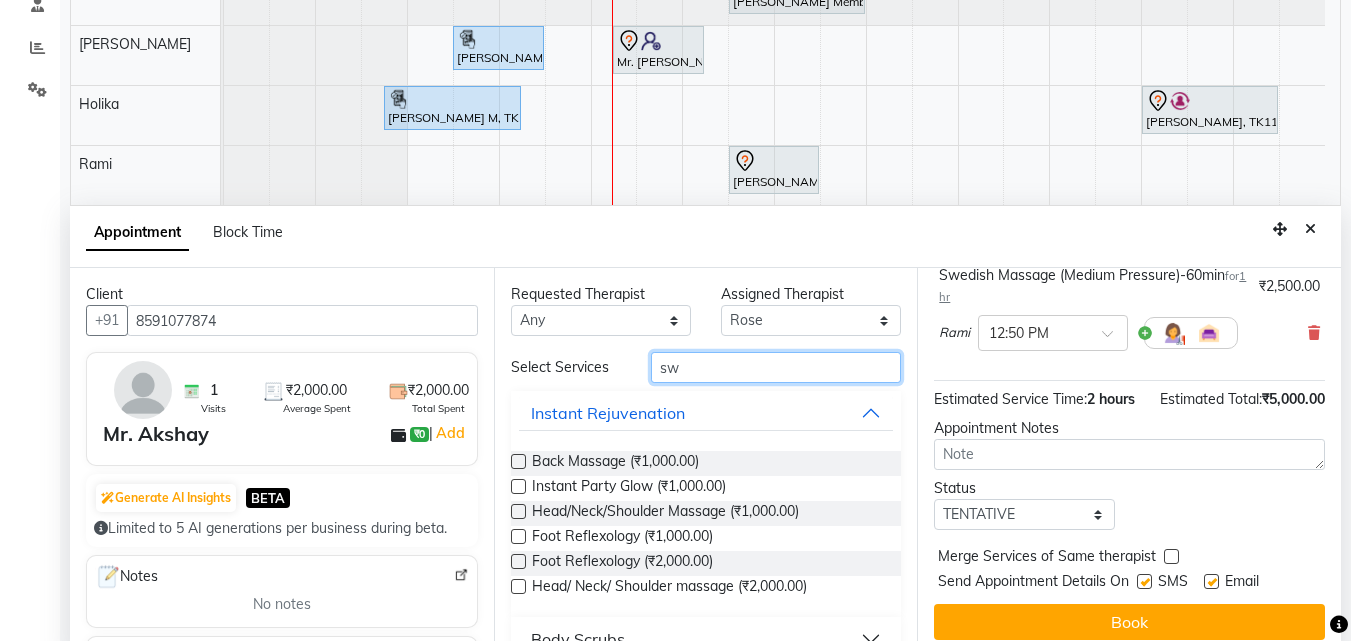 type on "s" 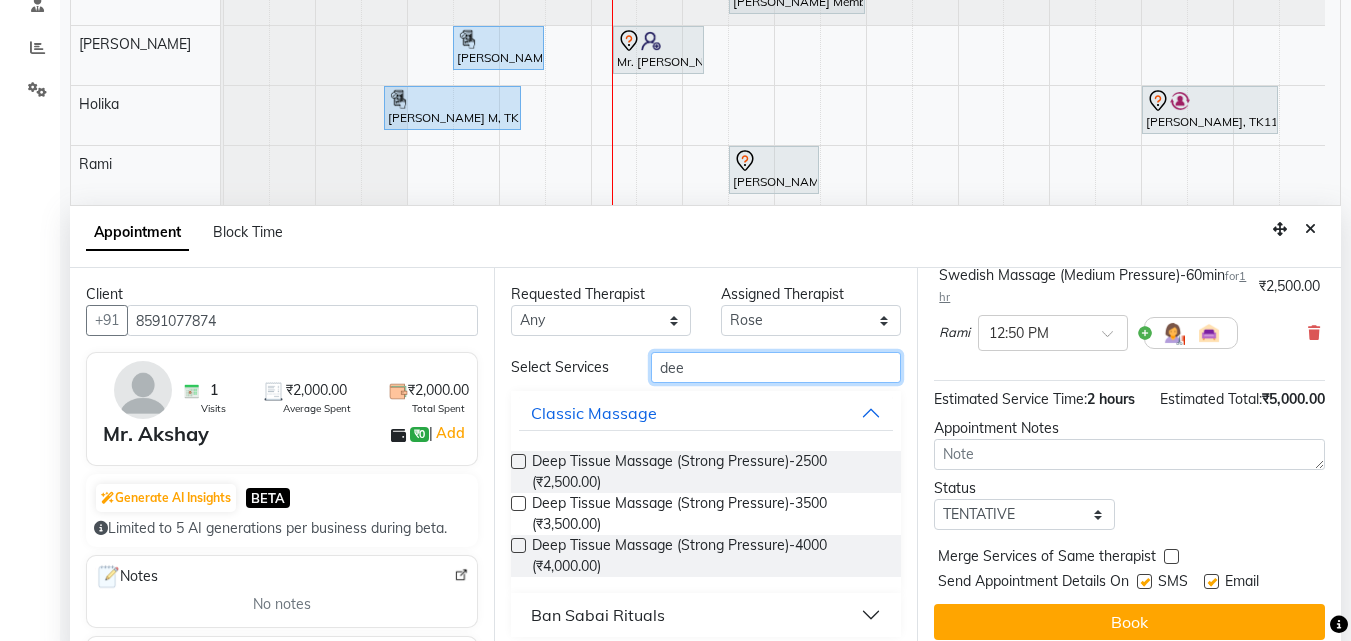 type on "dee" 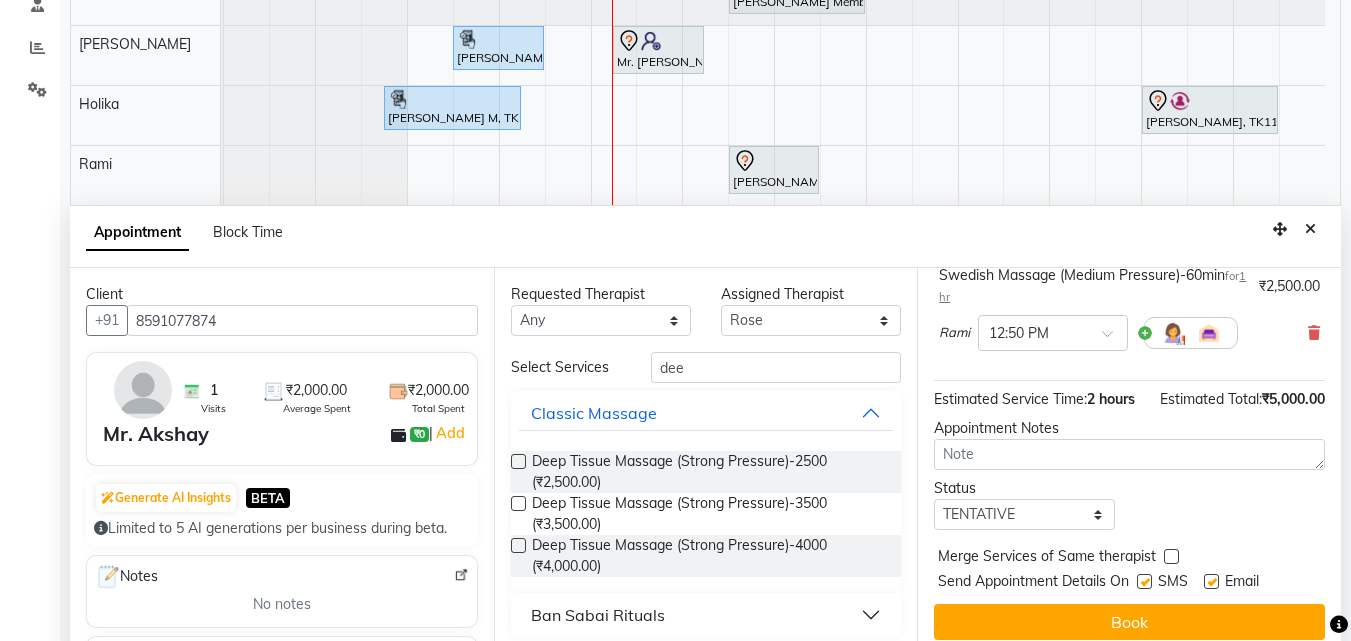 click at bounding box center [518, 461] 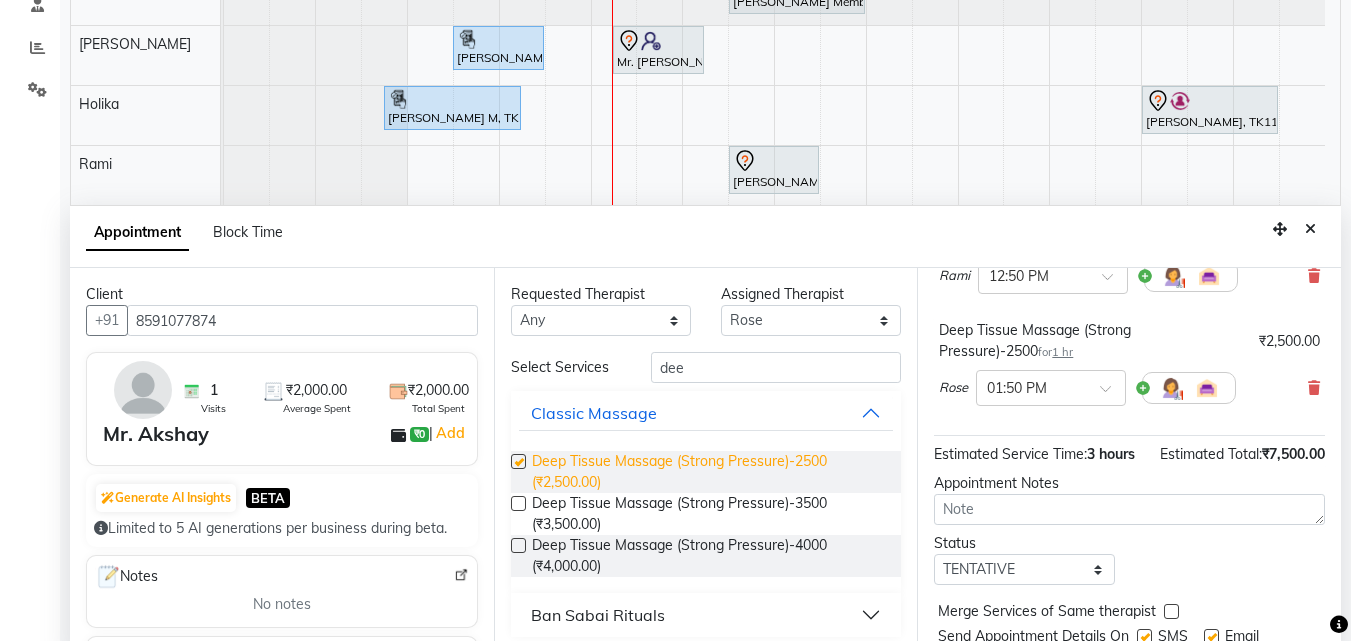 scroll, scrollTop: 307, scrollLeft: 0, axis: vertical 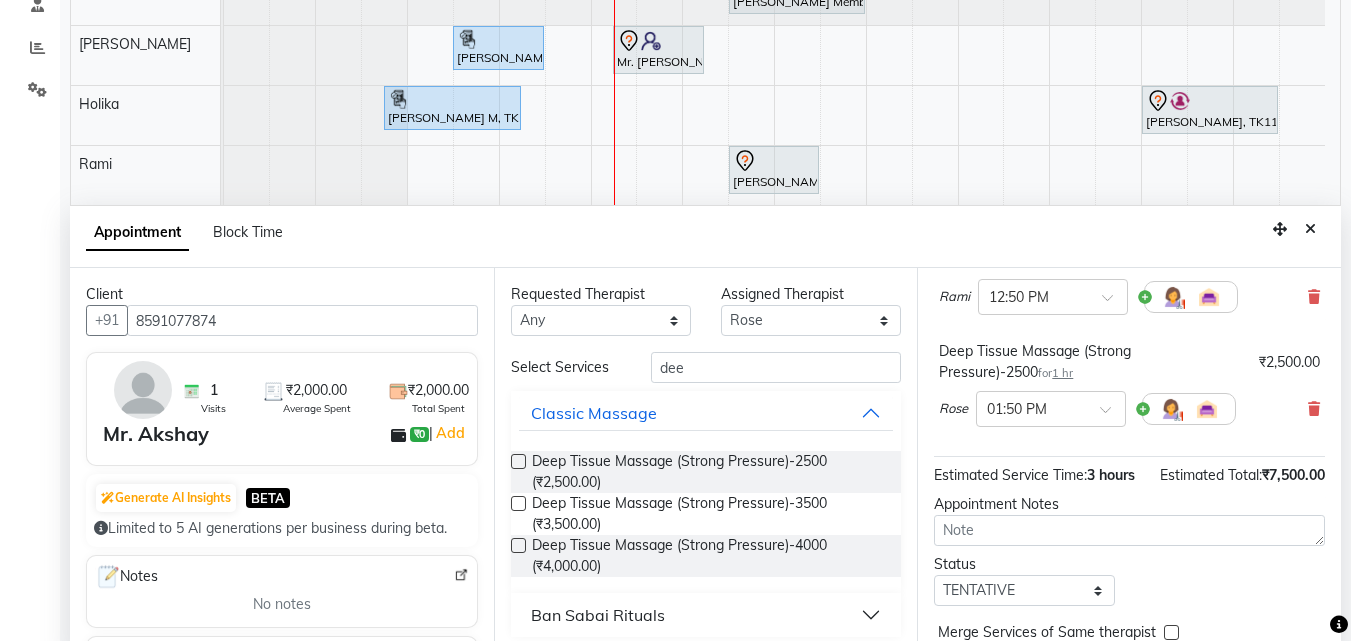 checkbox on "false" 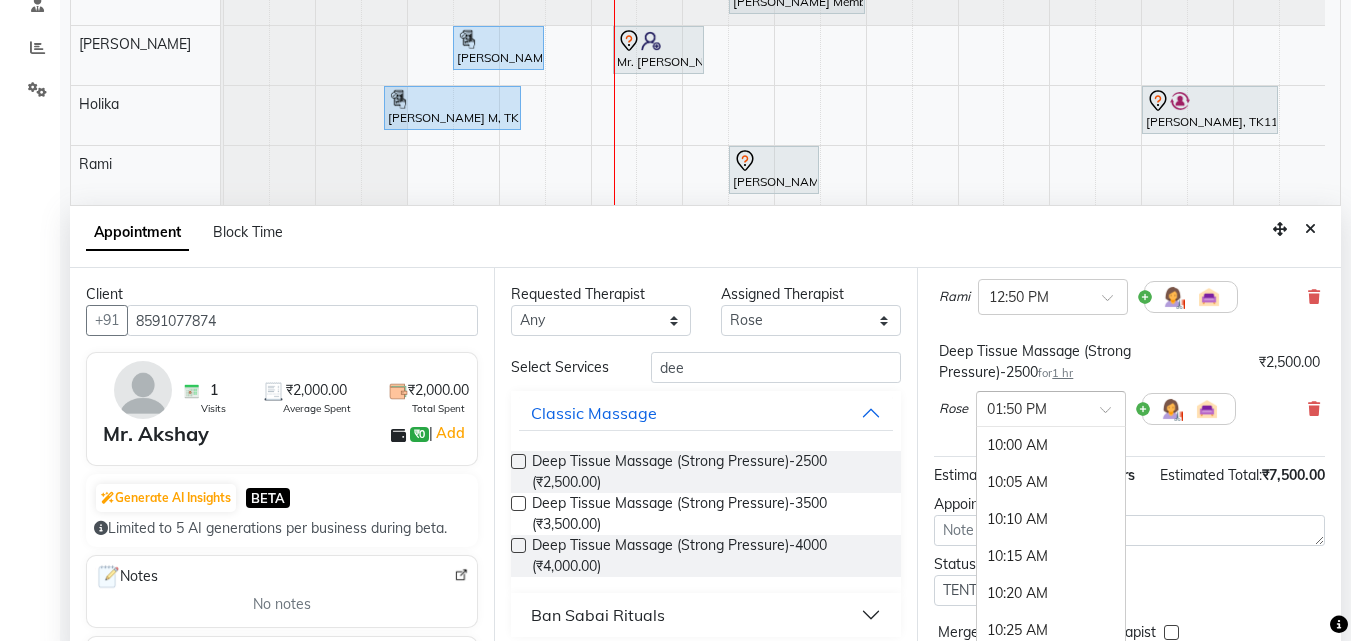 click at bounding box center (1112, 415) 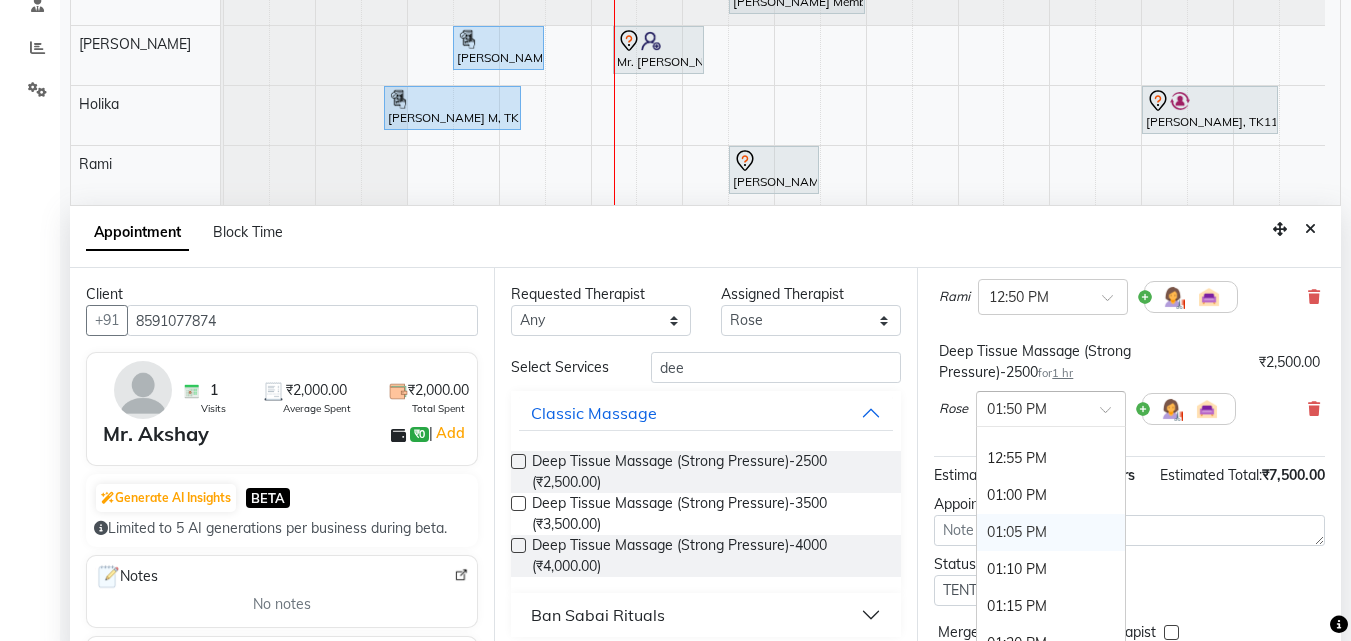 scroll, scrollTop: 1492, scrollLeft: 0, axis: vertical 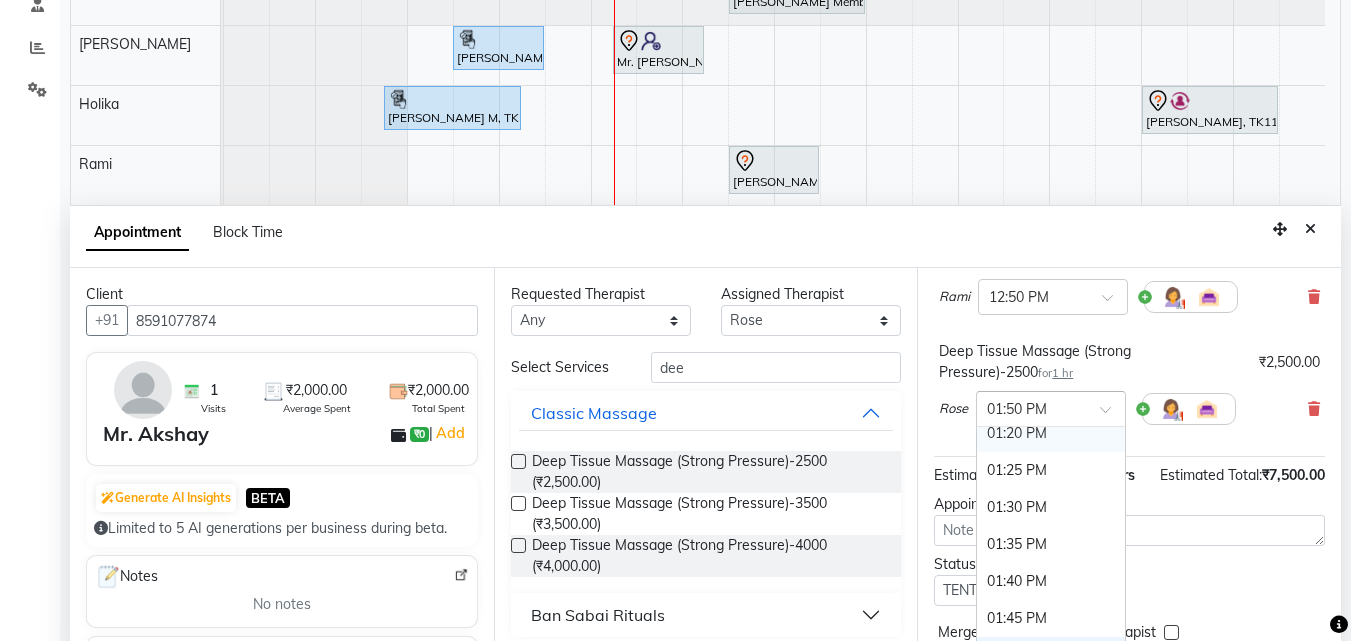 click on "01:20 PM" at bounding box center (1051, 433) 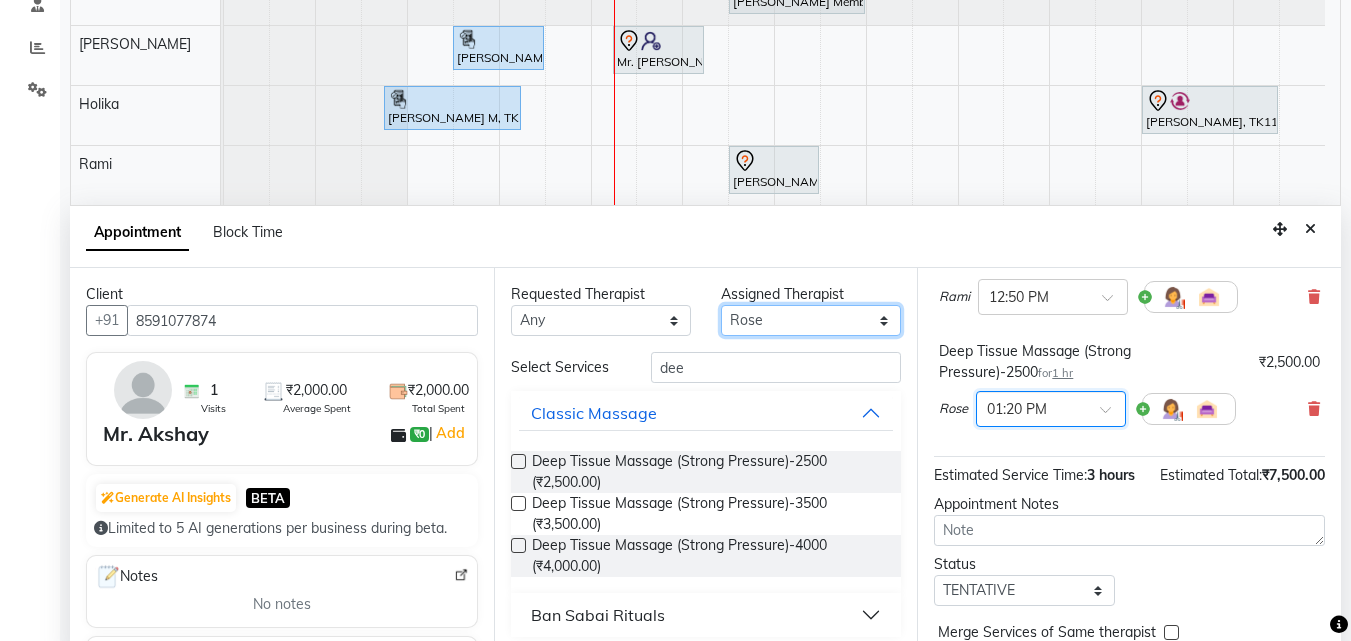 drag, startPoint x: 876, startPoint y: 324, endPoint x: 844, endPoint y: 327, distance: 32.140316 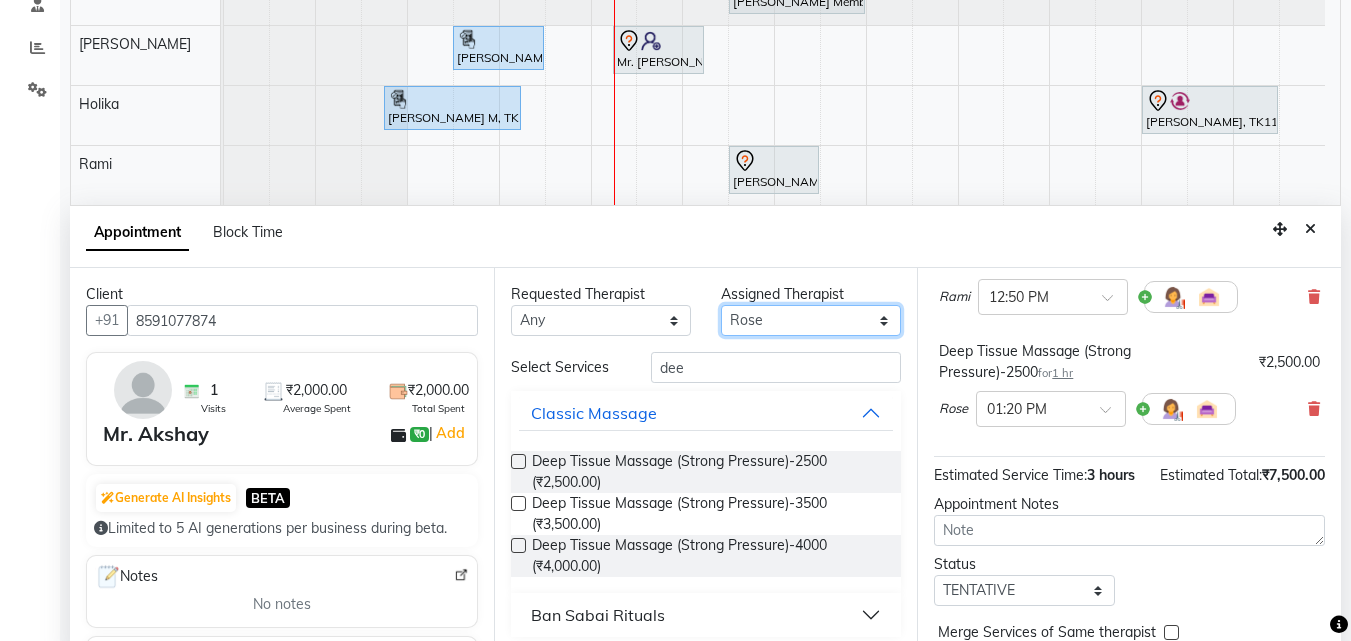 select on "78154" 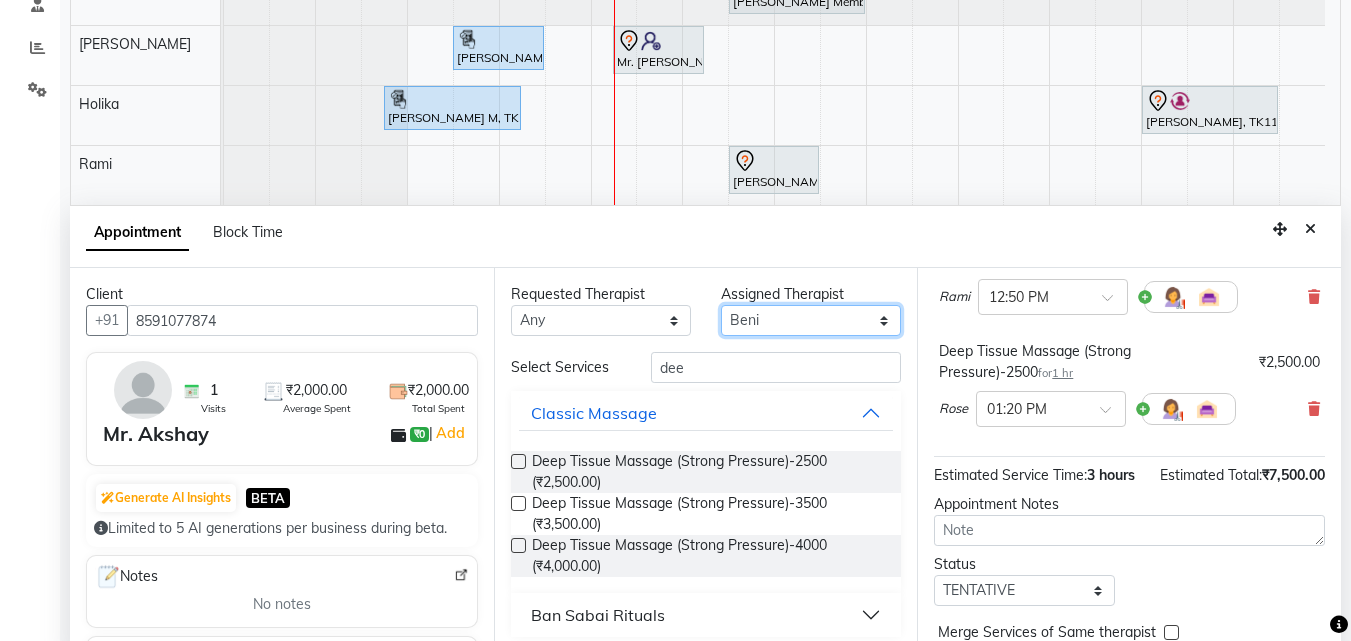 click on "Select Ashim Beni Ellie  Holika Juliet  Lemmi Rami Rinsit Ronra Ripa Rose" at bounding box center (811, 320) 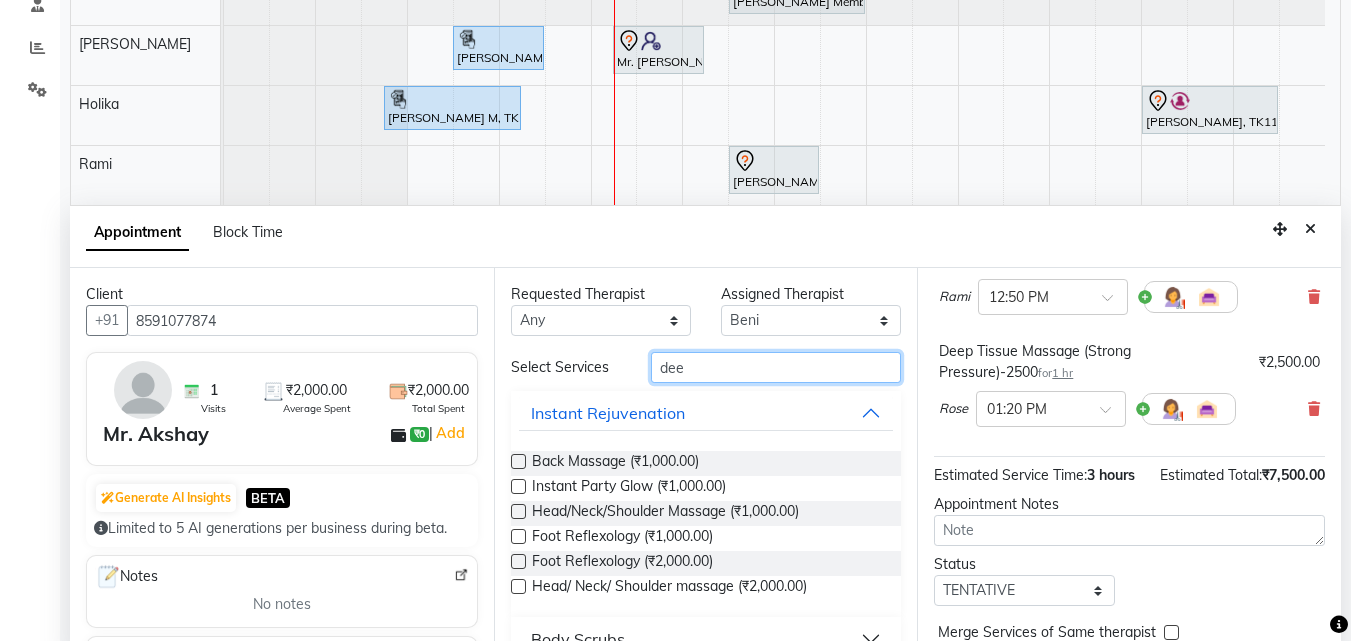 click on "dee" at bounding box center (776, 367) 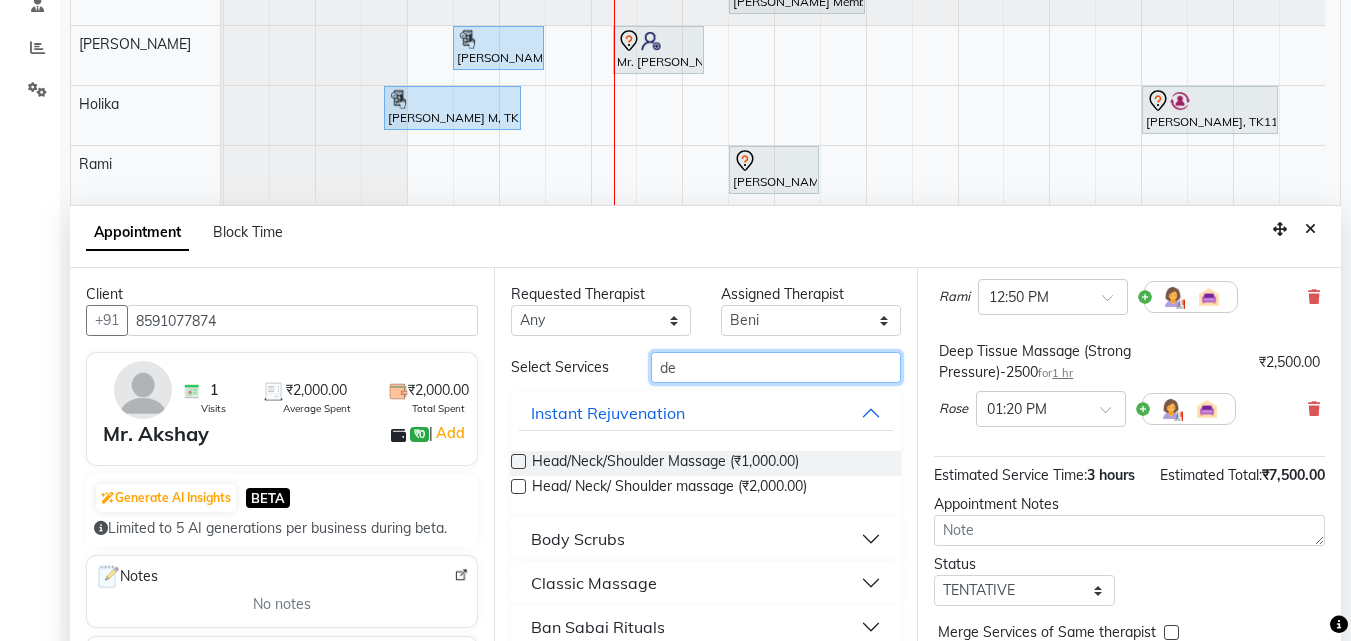 type on "d" 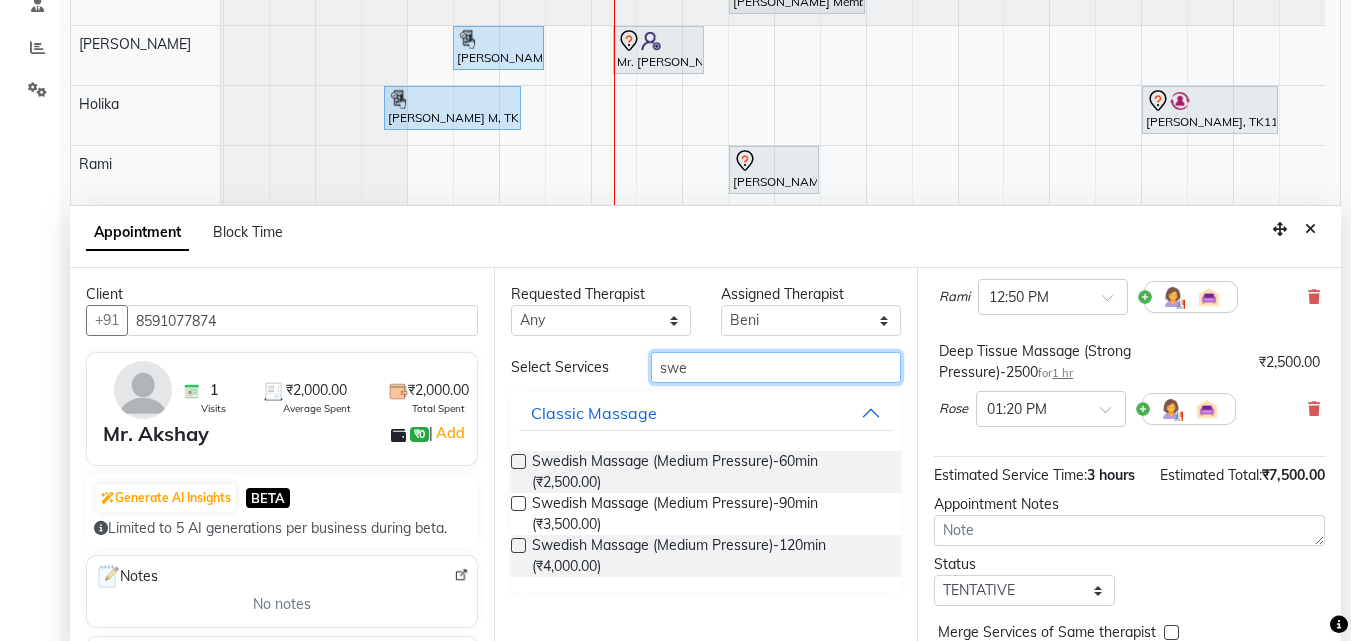 type on "swe" 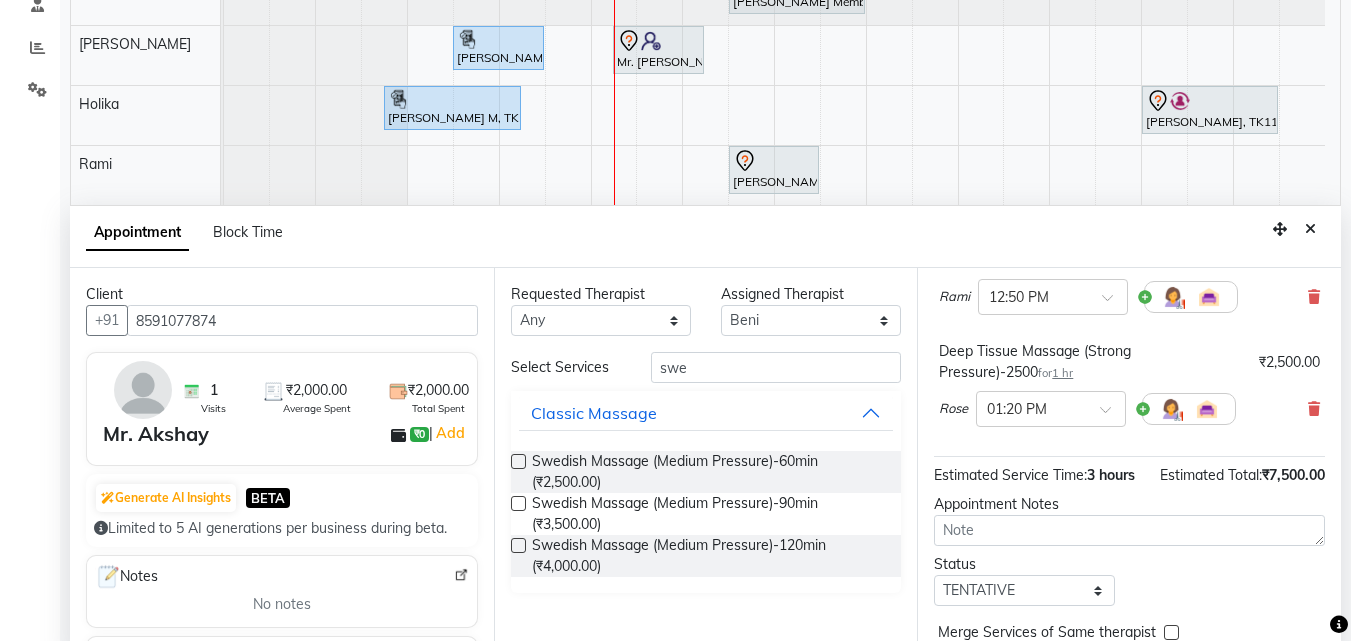 click at bounding box center [518, 461] 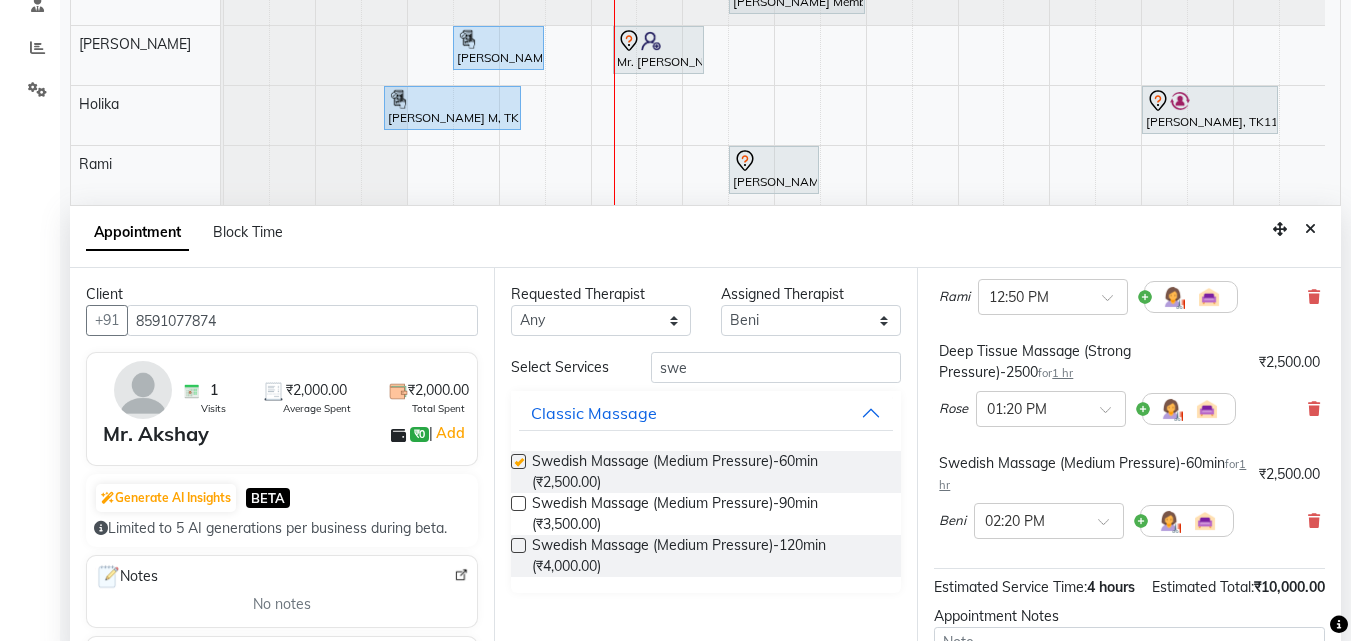 checkbox on "false" 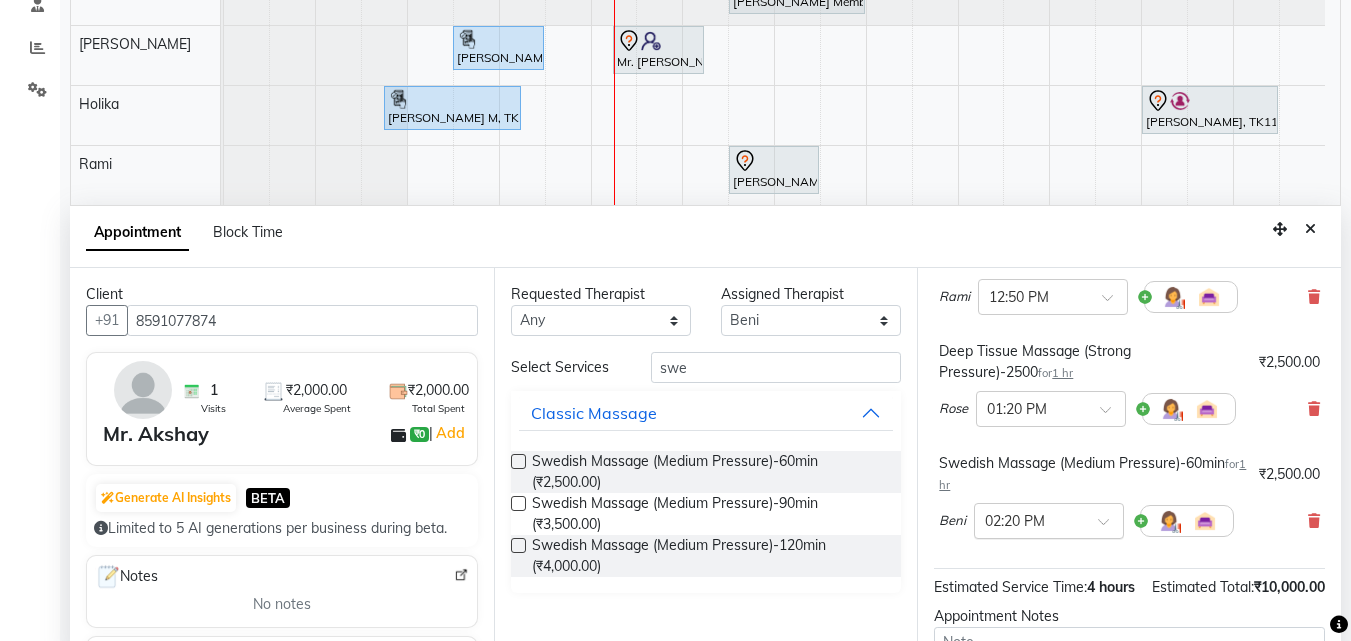 click at bounding box center (1110, 527) 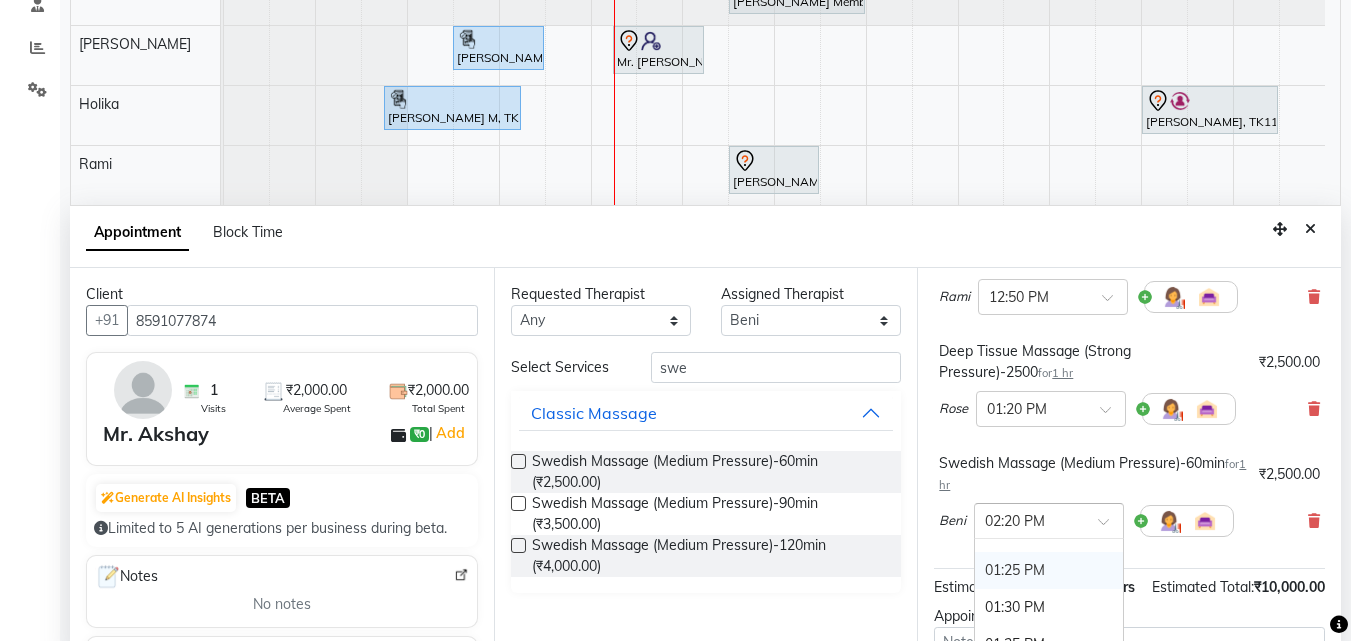 scroll, scrollTop: 1318, scrollLeft: 0, axis: vertical 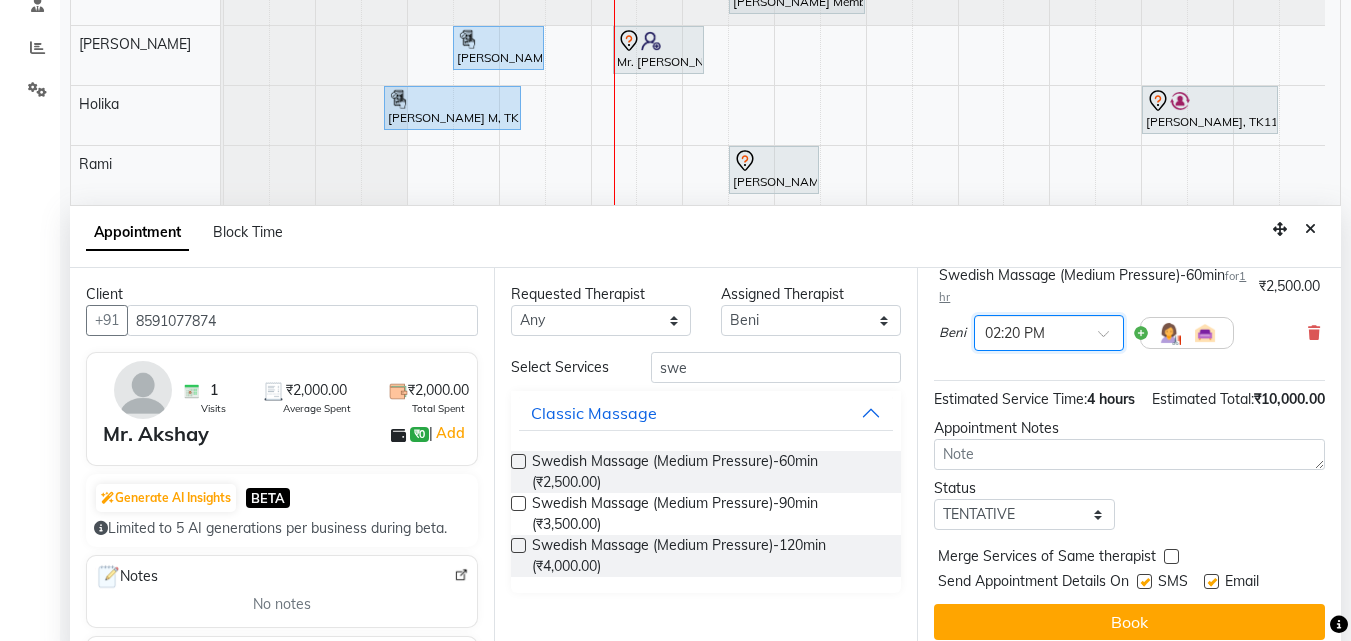click at bounding box center [1110, 339] 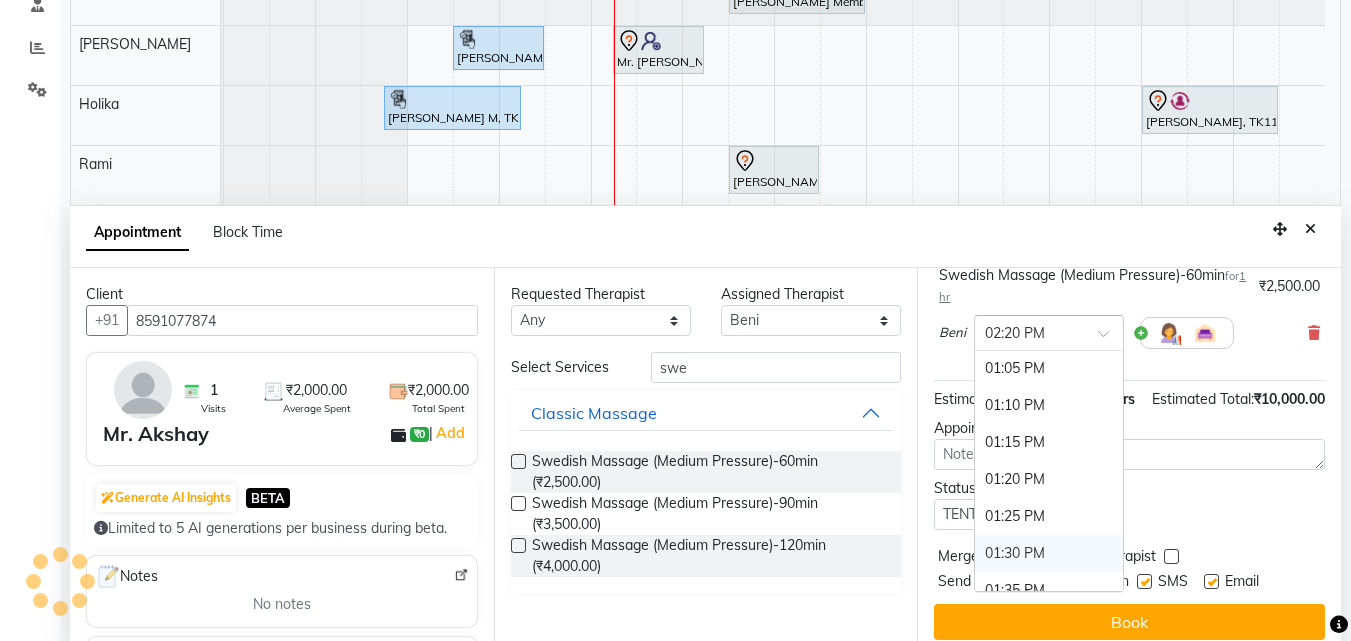 scroll, scrollTop: 1318, scrollLeft: 0, axis: vertical 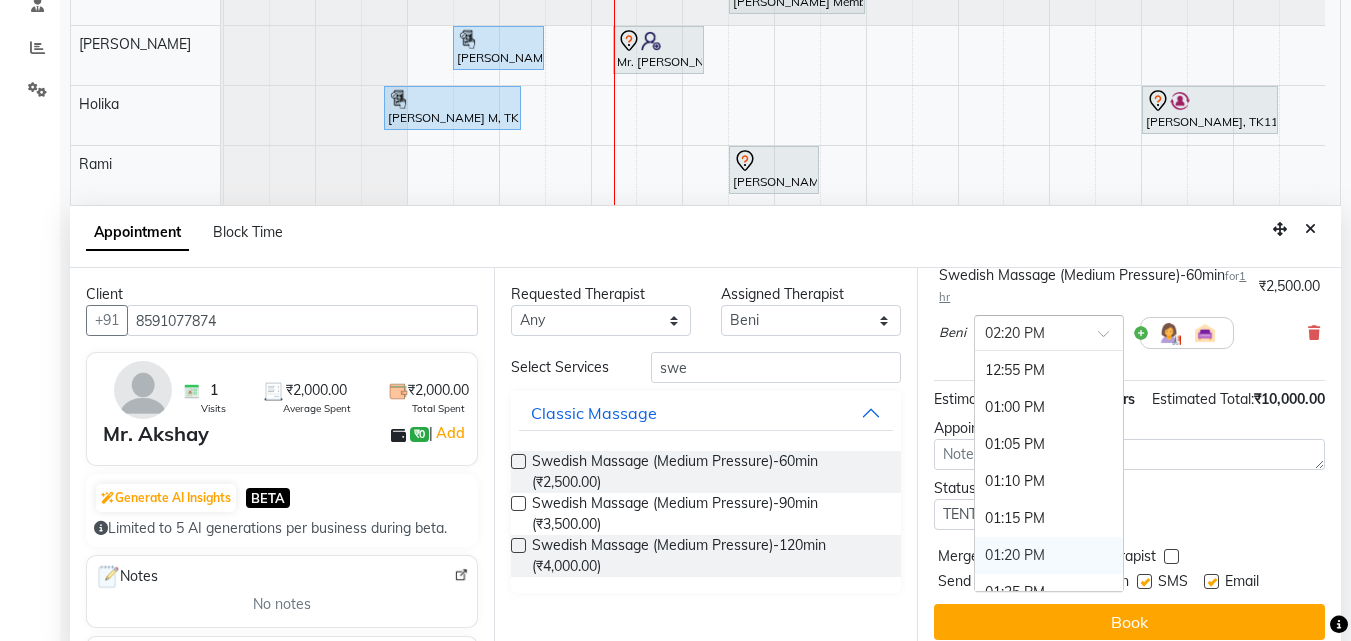 click on "01:20 PM" at bounding box center [1049, 555] 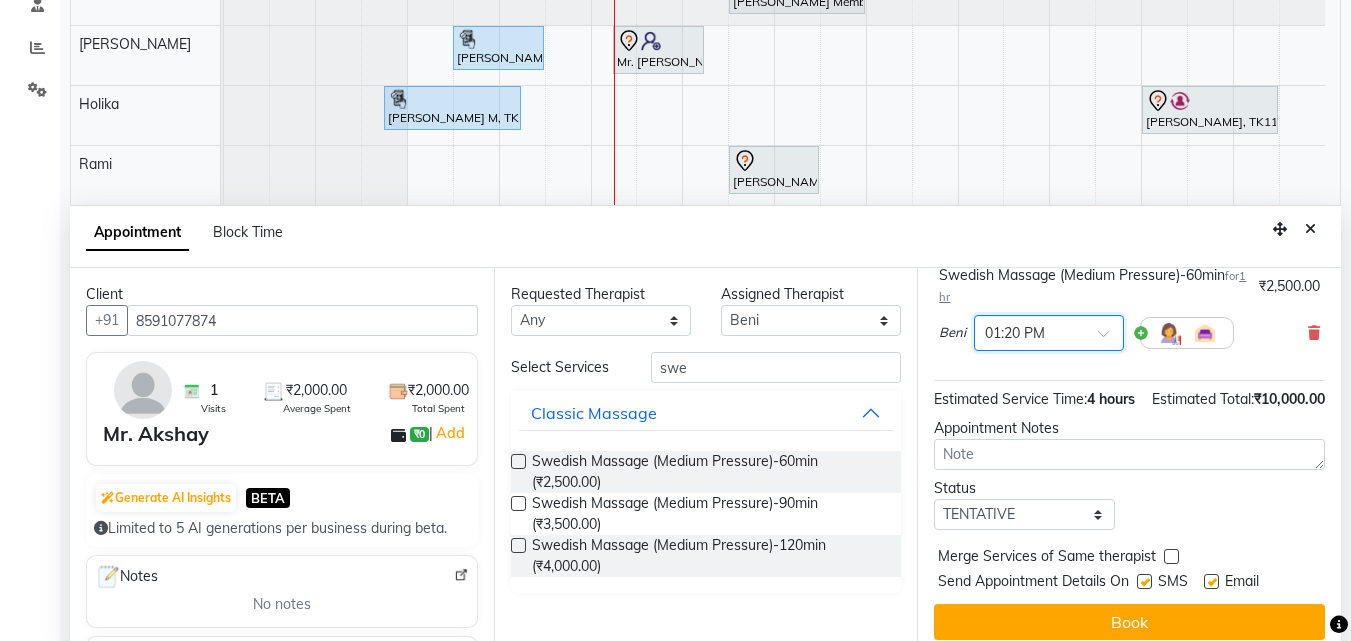 scroll, scrollTop: 552, scrollLeft: 0, axis: vertical 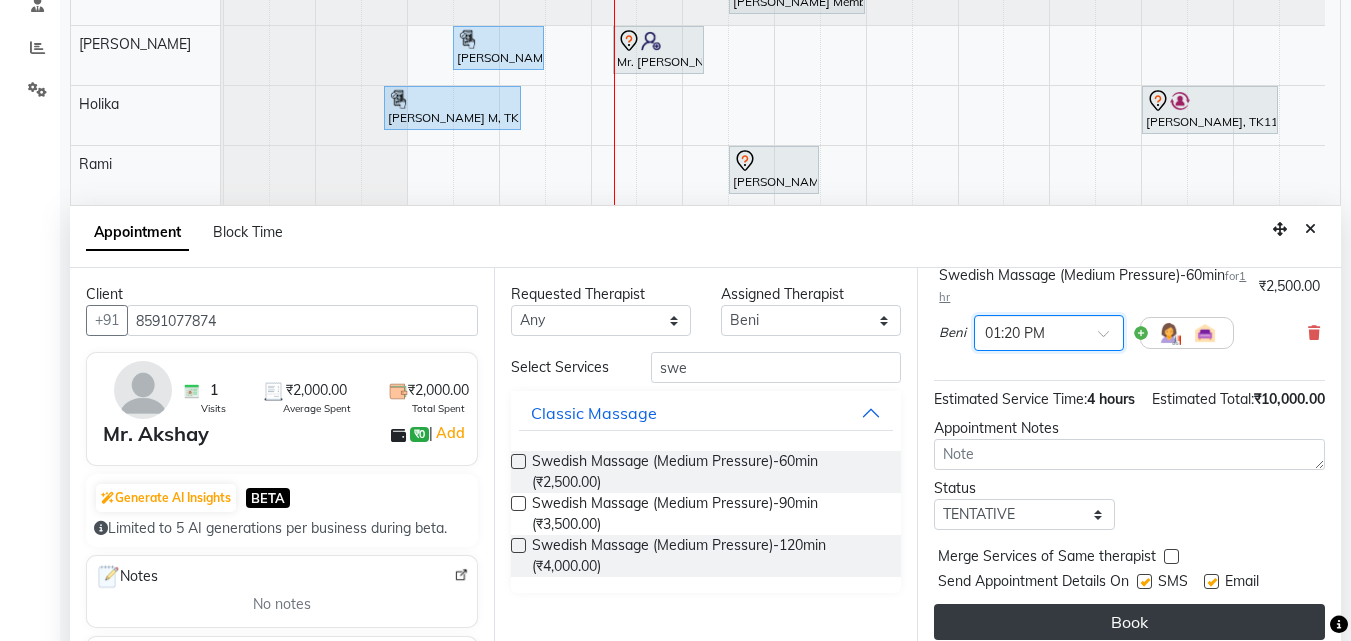 click on "Book" at bounding box center [1129, 622] 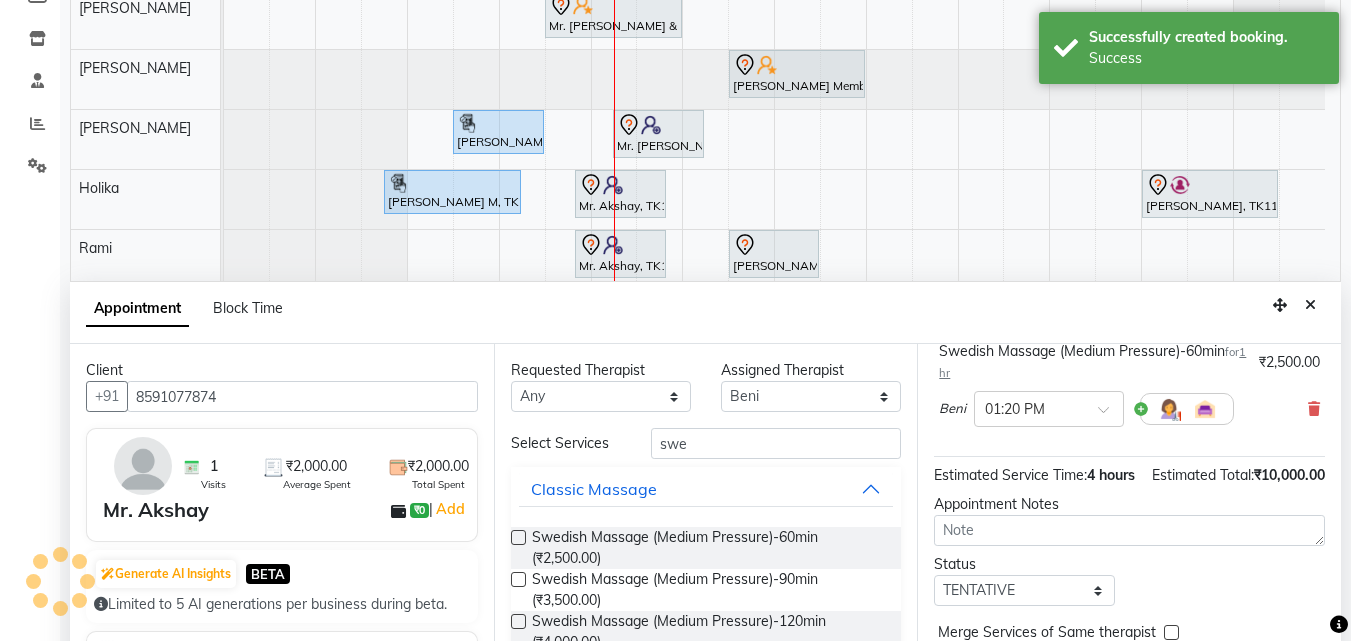 scroll, scrollTop: 69, scrollLeft: 0, axis: vertical 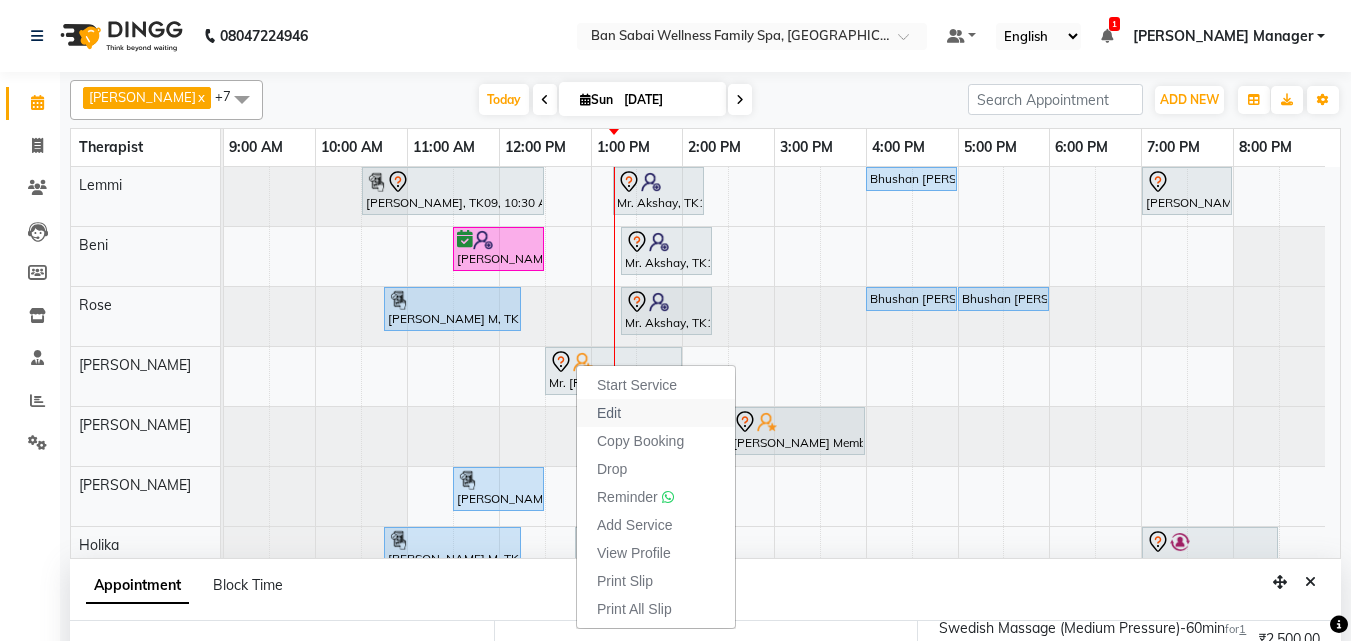 click on "Edit" at bounding box center [656, 413] 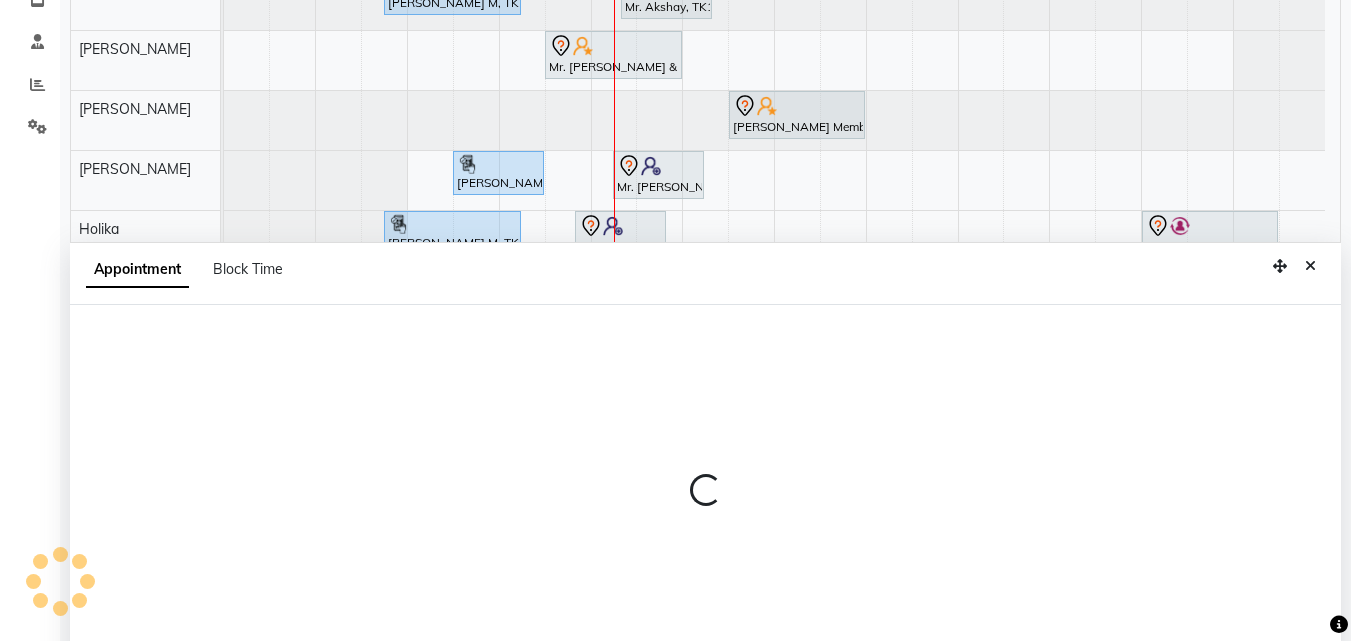 select on "tentative" 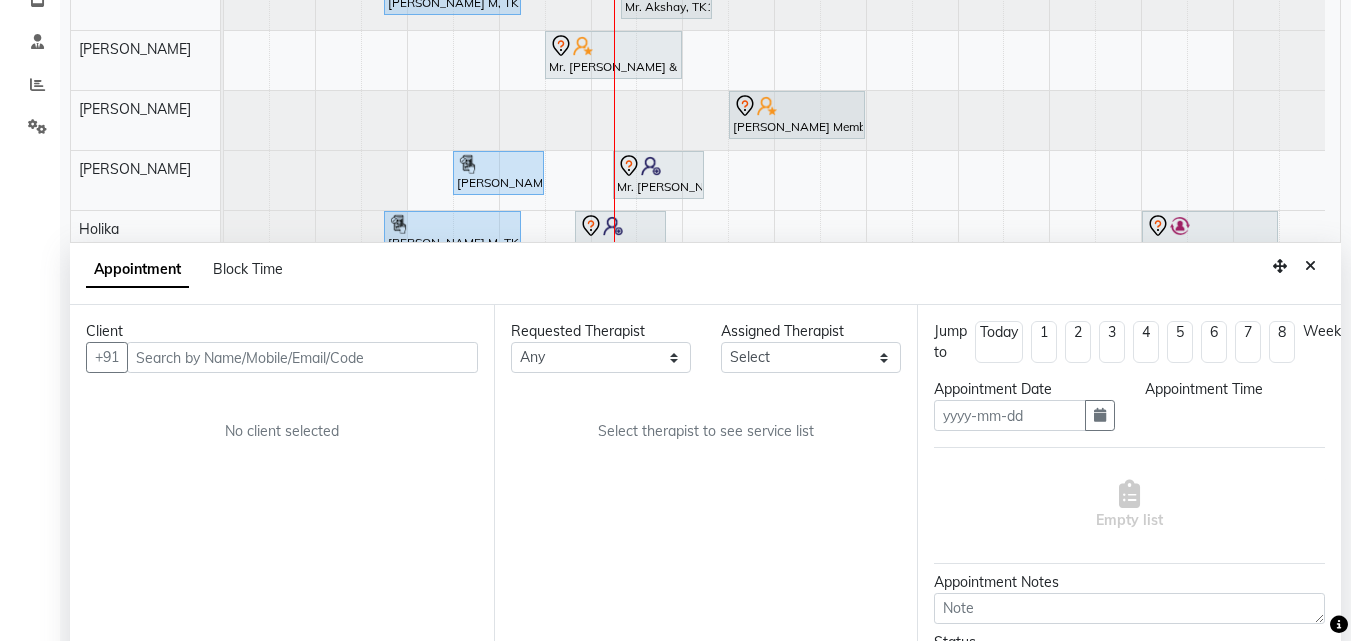 scroll, scrollTop: 373, scrollLeft: 0, axis: vertical 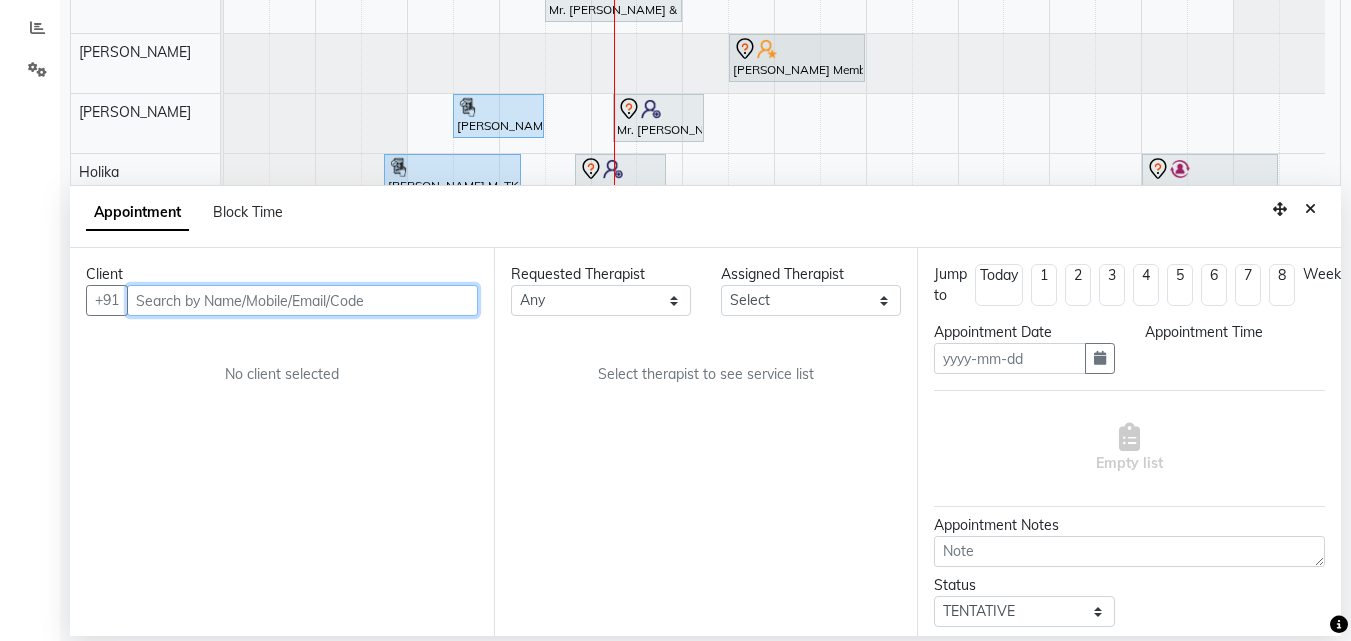 type on "[DATE]" 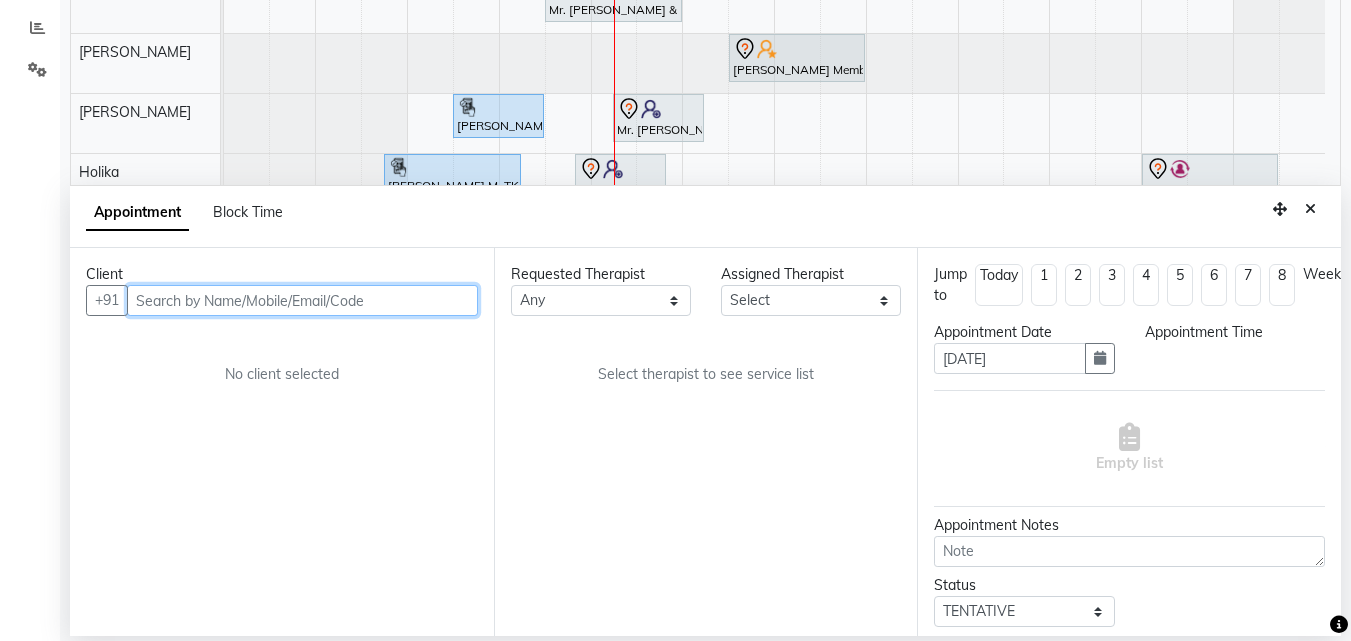 select on "750" 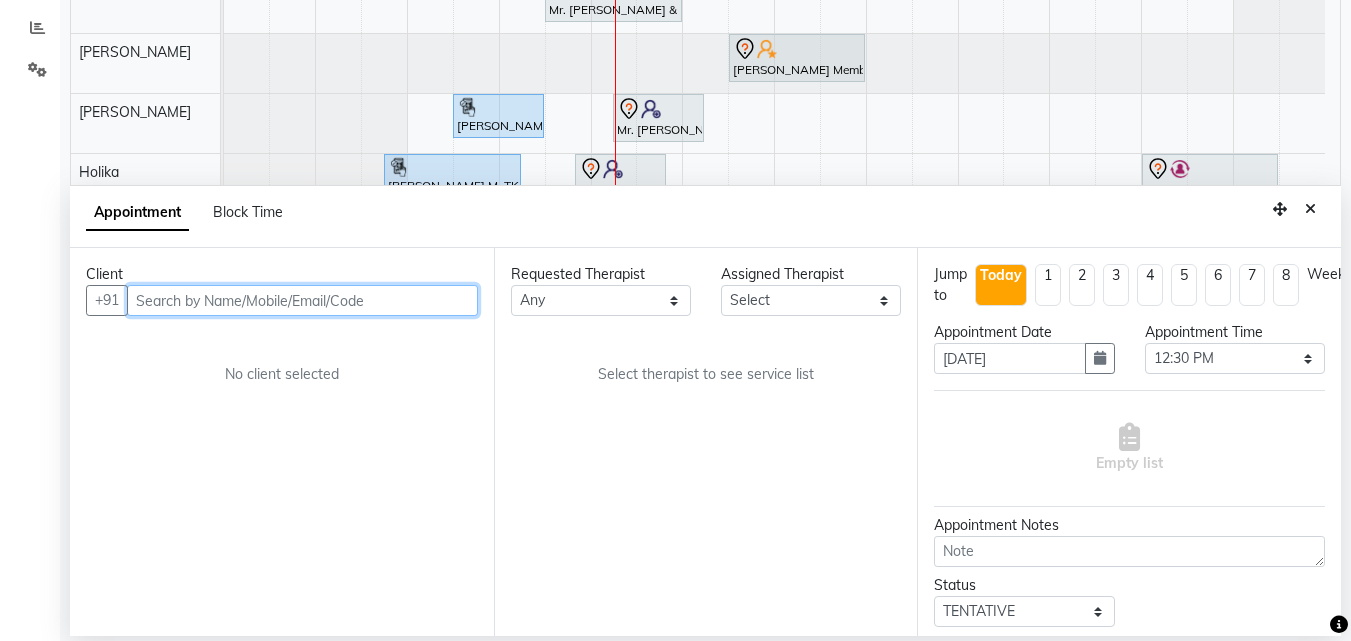 select on "78163" 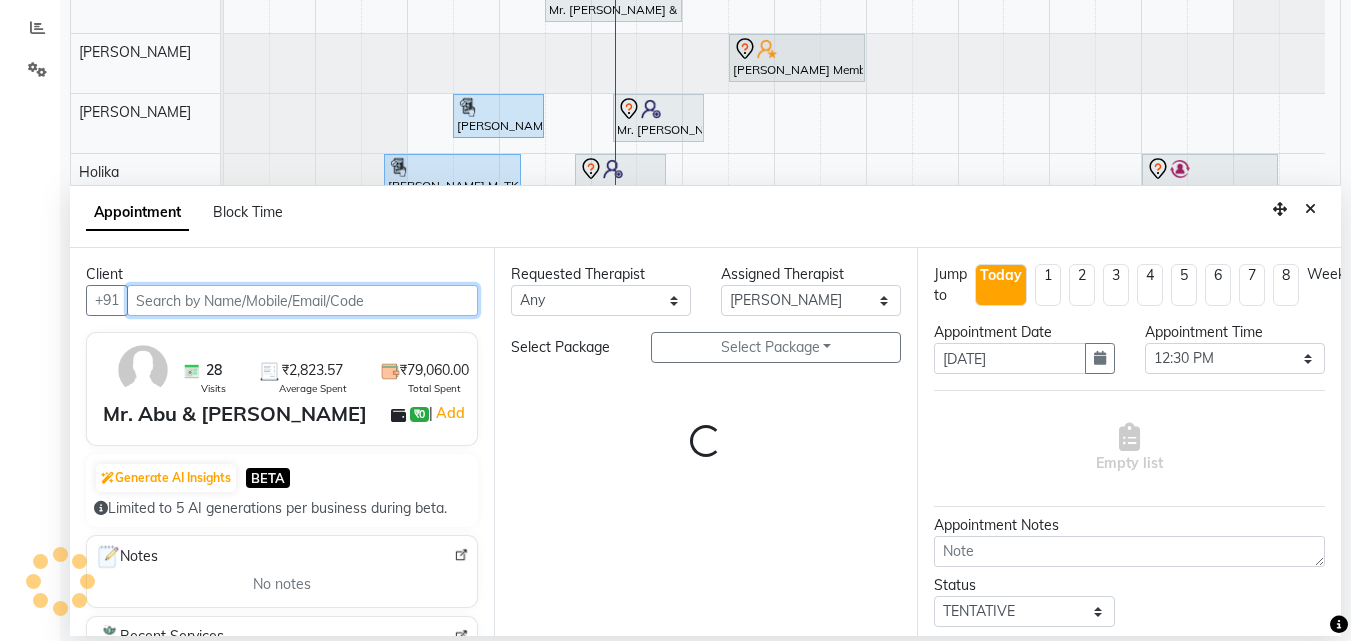 select on "4209" 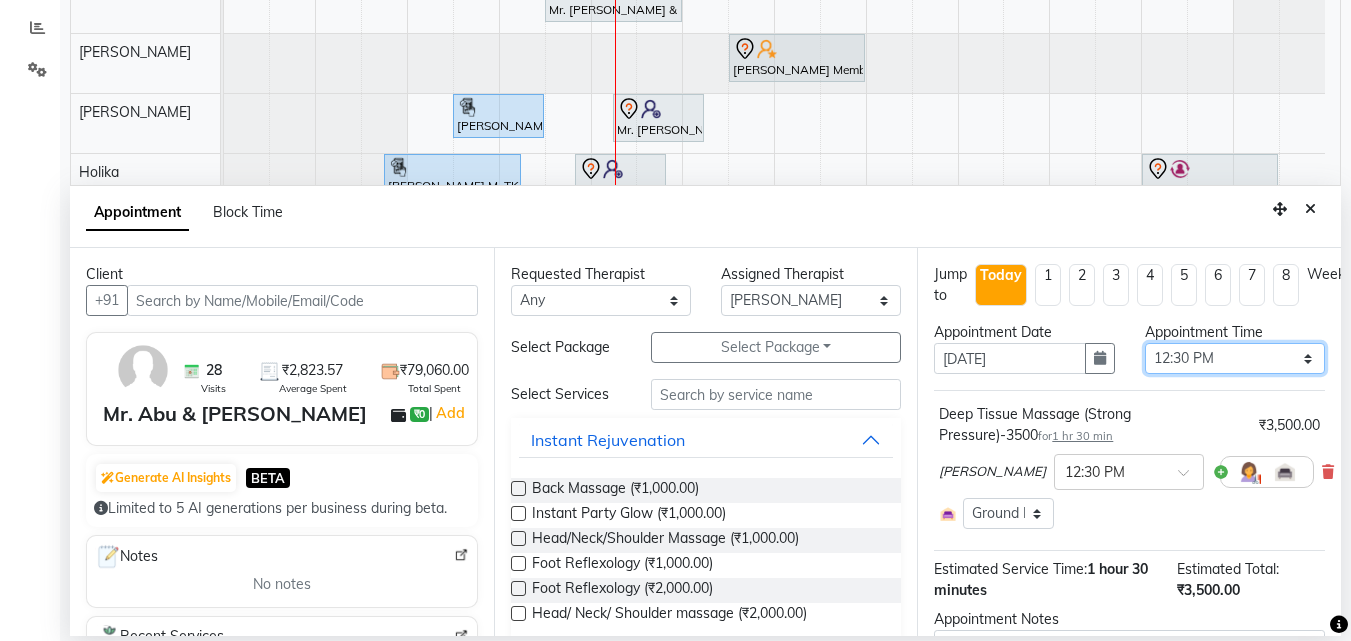 click on "Select 10:00 AM 10:05 AM 10:10 AM 10:15 AM 10:20 AM 10:25 AM 10:30 AM 10:35 AM 10:40 AM 10:45 AM 10:50 AM 10:55 AM 11:00 AM 11:05 AM 11:10 AM 11:15 AM 11:20 AM 11:25 AM 11:30 AM 11:35 AM 11:40 AM 11:45 AM 11:50 AM 11:55 AM 12:00 PM 12:05 PM 12:10 PM 12:15 PM 12:20 PM 12:25 PM 12:30 PM 12:35 PM 12:40 PM 12:45 PM 12:50 PM 12:55 PM 01:00 PM 01:05 PM 01:10 PM 01:15 PM 01:20 PM 01:25 PM 01:30 PM 01:35 PM 01:40 PM 01:45 PM 01:50 PM 01:55 PM 02:00 PM 02:05 PM 02:10 PM 02:15 PM 02:20 PM 02:25 PM 02:30 PM 02:35 PM 02:40 PM 02:45 PM 02:50 PM 02:55 PM 03:00 PM 03:05 PM 03:10 PM 03:15 PM 03:20 PM 03:25 PM 03:30 PM 03:35 PM 03:40 PM 03:45 PM 03:50 PM 03:55 PM 04:00 PM 04:05 PM 04:10 PM 04:15 PM 04:20 PM 04:25 PM 04:30 PM 04:35 PM 04:40 PM 04:45 PM 04:50 PM 04:55 PM 05:00 PM 05:05 PM 05:10 PM 05:15 PM 05:20 PM 05:25 PM 05:30 PM 05:35 PM 05:40 PM 05:45 PM 05:50 PM 05:55 PM 06:00 PM 06:05 PM 06:10 PM 06:15 PM 06:20 PM 06:25 PM 06:30 PM 06:35 PM 06:40 PM 06:45 PM 06:50 PM 06:55 PM 07:00 PM 07:05 PM 07:10 PM 07:15 PM 07:20 PM" at bounding box center [1235, 358] 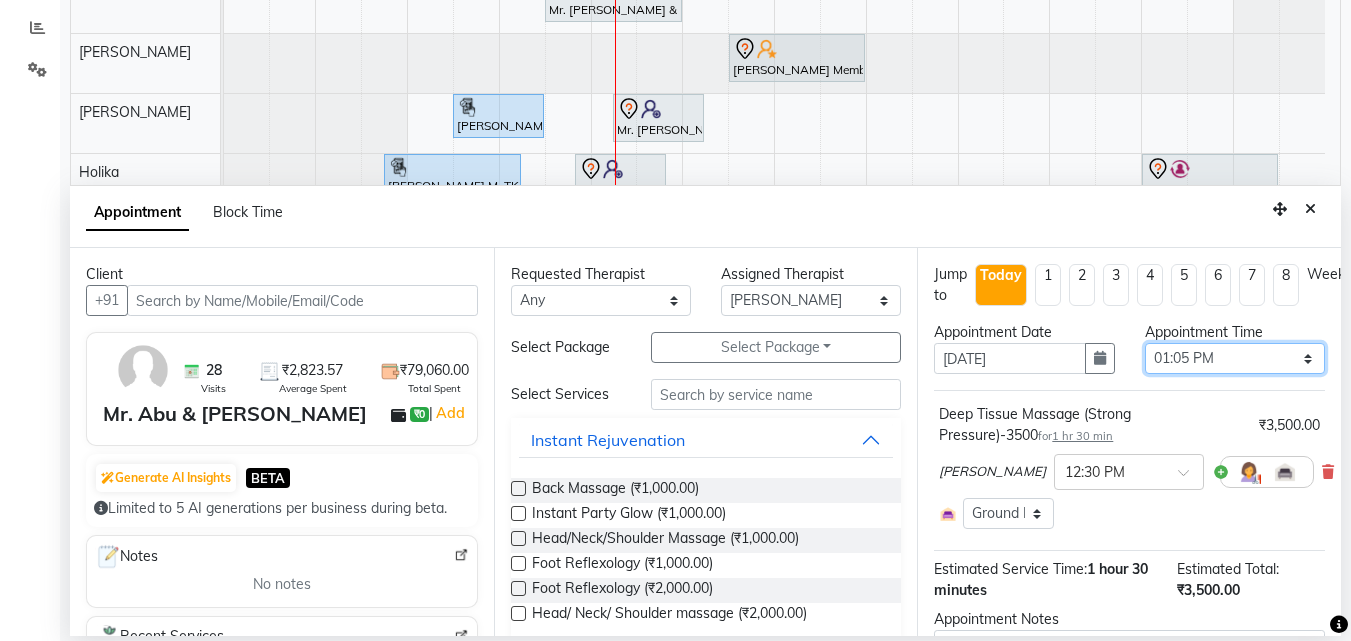 click on "Select 10:00 AM 10:05 AM 10:10 AM 10:15 AM 10:20 AM 10:25 AM 10:30 AM 10:35 AM 10:40 AM 10:45 AM 10:50 AM 10:55 AM 11:00 AM 11:05 AM 11:10 AM 11:15 AM 11:20 AM 11:25 AM 11:30 AM 11:35 AM 11:40 AM 11:45 AM 11:50 AM 11:55 AM 12:00 PM 12:05 PM 12:10 PM 12:15 PM 12:20 PM 12:25 PM 12:30 PM 12:35 PM 12:40 PM 12:45 PM 12:50 PM 12:55 PM 01:00 PM 01:05 PM 01:10 PM 01:15 PM 01:20 PM 01:25 PM 01:30 PM 01:35 PM 01:40 PM 01:45 PM 01:50 PM 01:55 PM 02:00 PM 02:05 PM 02:10 PM 02:15 PM 02:20 PM 02:25 PM 02:30 PM 02:35 PM 02:40 PM 02:45 PM 02:50 PM 02:55 PM 03:00 PM 03:05 PM 03:10 PM 03:15 PM 03:20 PM 03:25 PM 03:30 PM 03:35 PM 03:40 PM 03:45 PM 03:50 PM 03:55 PM 04:00 PM 04:05 PM 04:10 PM 04:15 PM 04:20 PM 04:25 PM 04:30 PM 04:35 PM 04:40 PM 04:45 PM 04:50 PM 04:55 PM 05:00 PM 05:05 PM 05:10 PM 05:15 PM 05:20 PM 05:25 PM 05:30 PM 05:35 PM 05:40 PM 05:45 PM 05:50 PM 05:55 PM 06:00 PM 06:05 PM 06:10 PM 06:15 PM 06:20 PM 06:25 PM 06:30 PM 06:35 PM 06:40 PM 06:45 PM 06:50 PM 06:55 PM 07:00 PM 07:05 PM 07:10 PM 07:15 PM 07:20 PM" at bounding box center (1235, 358) 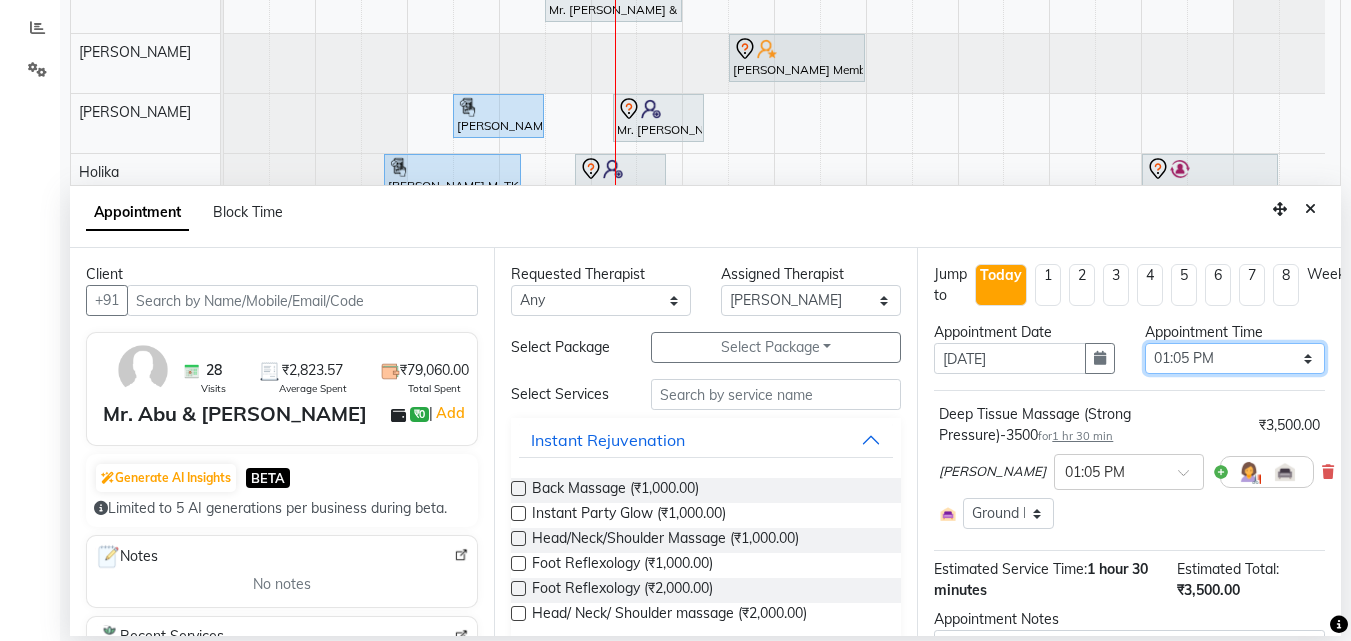 scroll, scrollTop: 168, scrollLeft: 0, axis: vertical 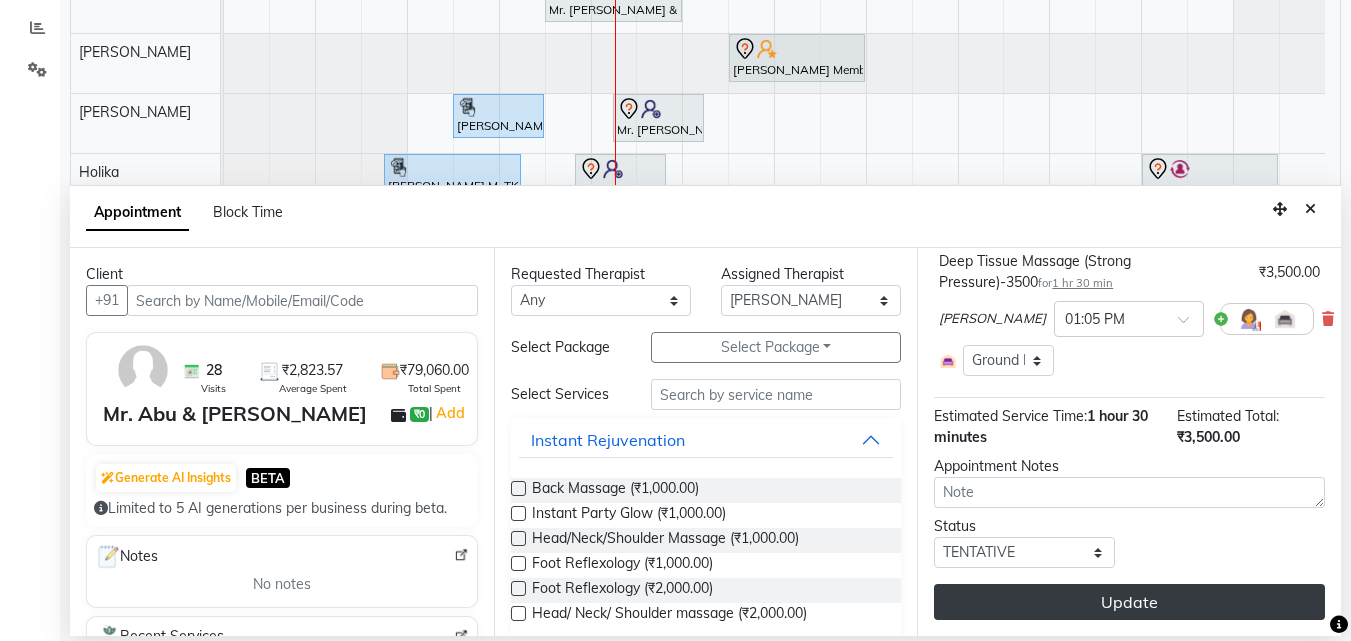 click on "Update" at bounding box center [1129, 602] 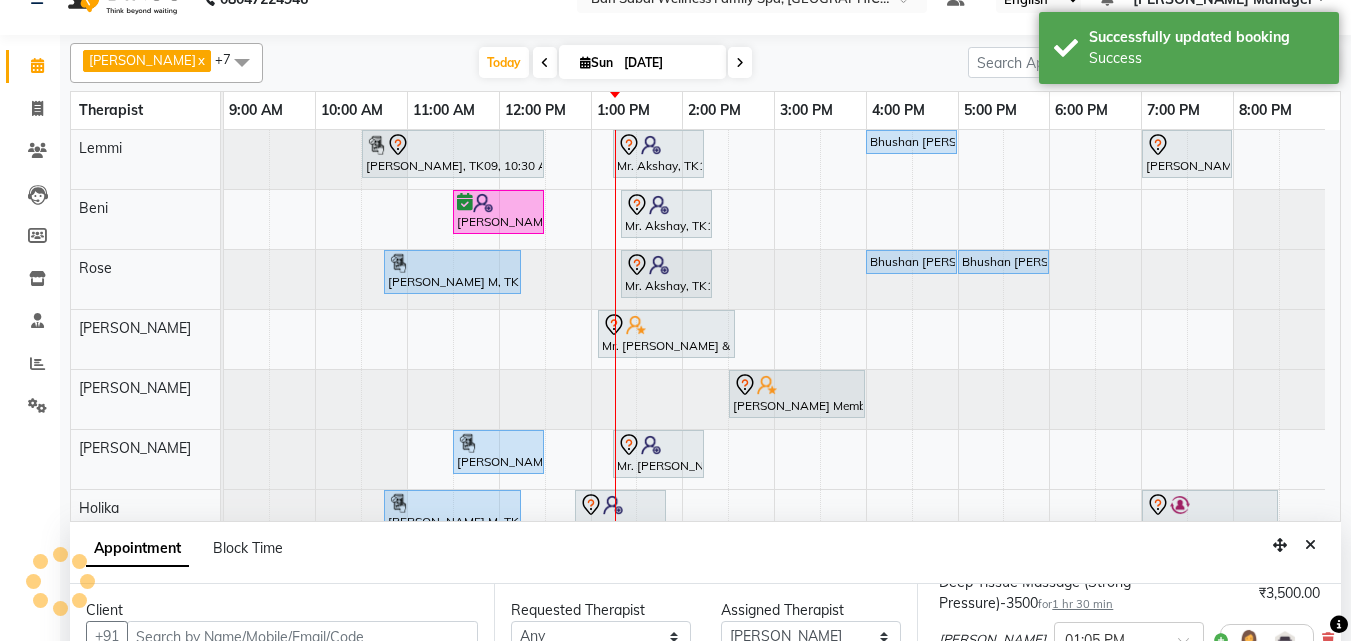 scroll, scrollTop: 0, scrollLeft: 0, axis: both 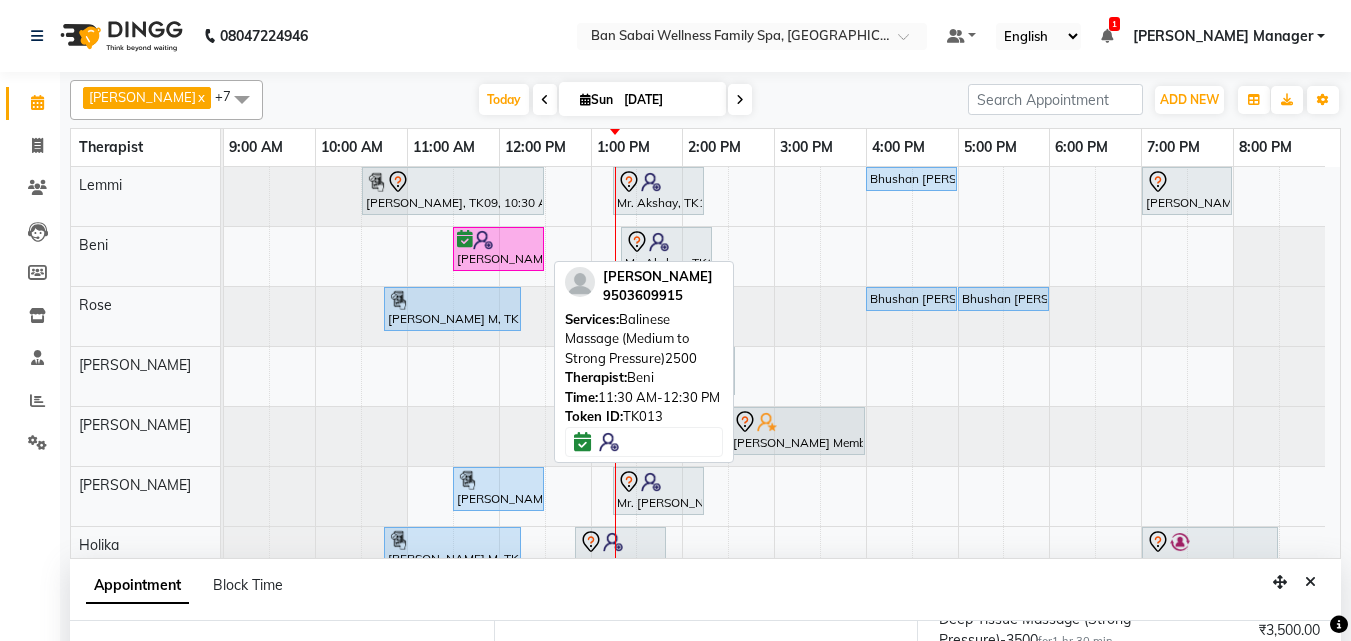 click on "[PERSON_NAME], TK13, 11:30 AM-12:30 PM, Balinese Massage (Medium to Strong Pressure)2500" at bounding box center (498, 249) 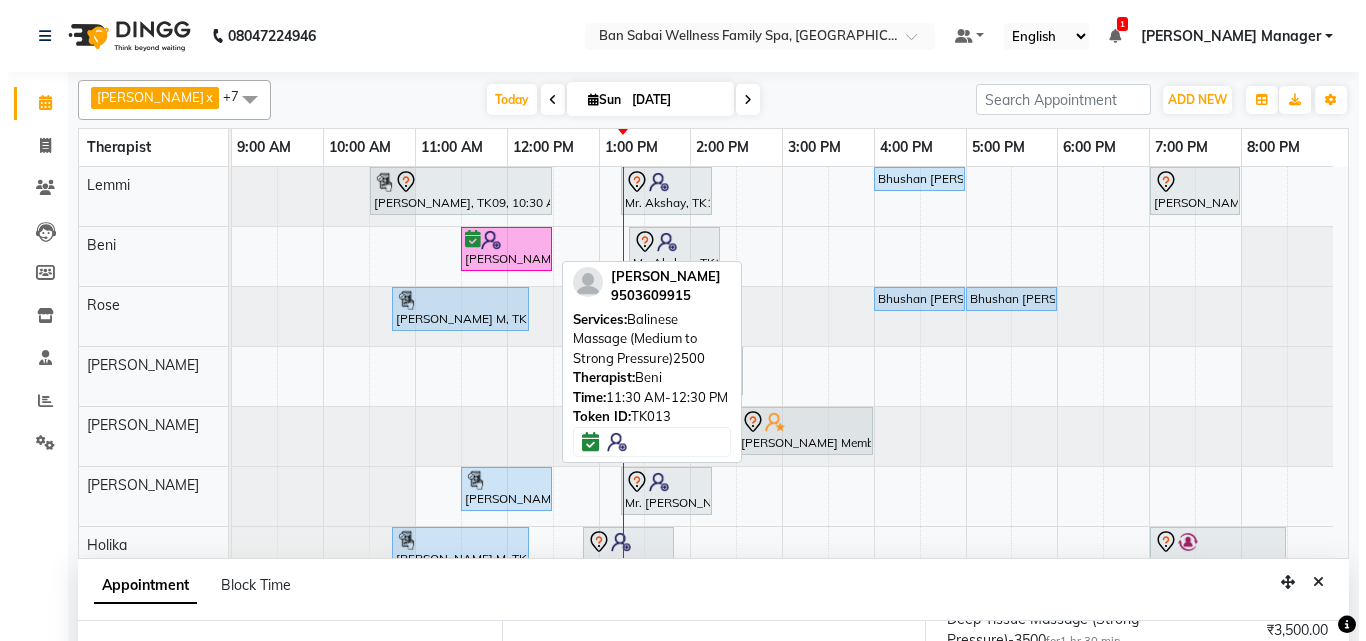 select on "6" 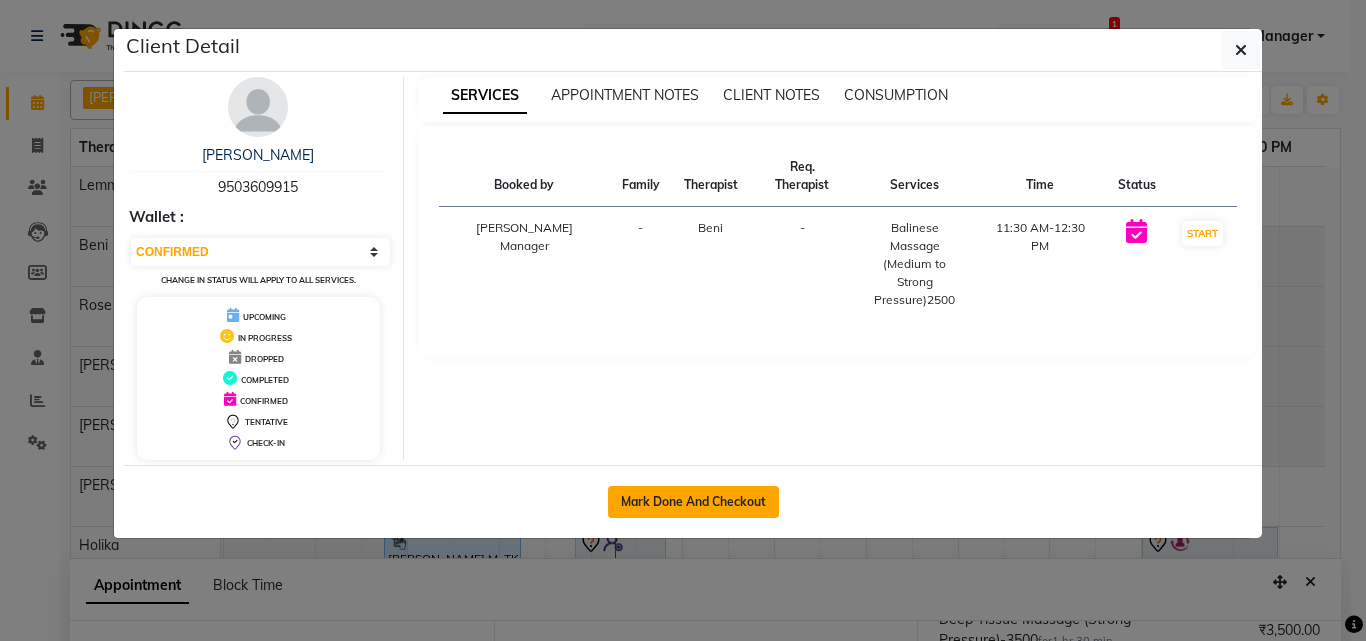 click on "Mark Done And Checkout" 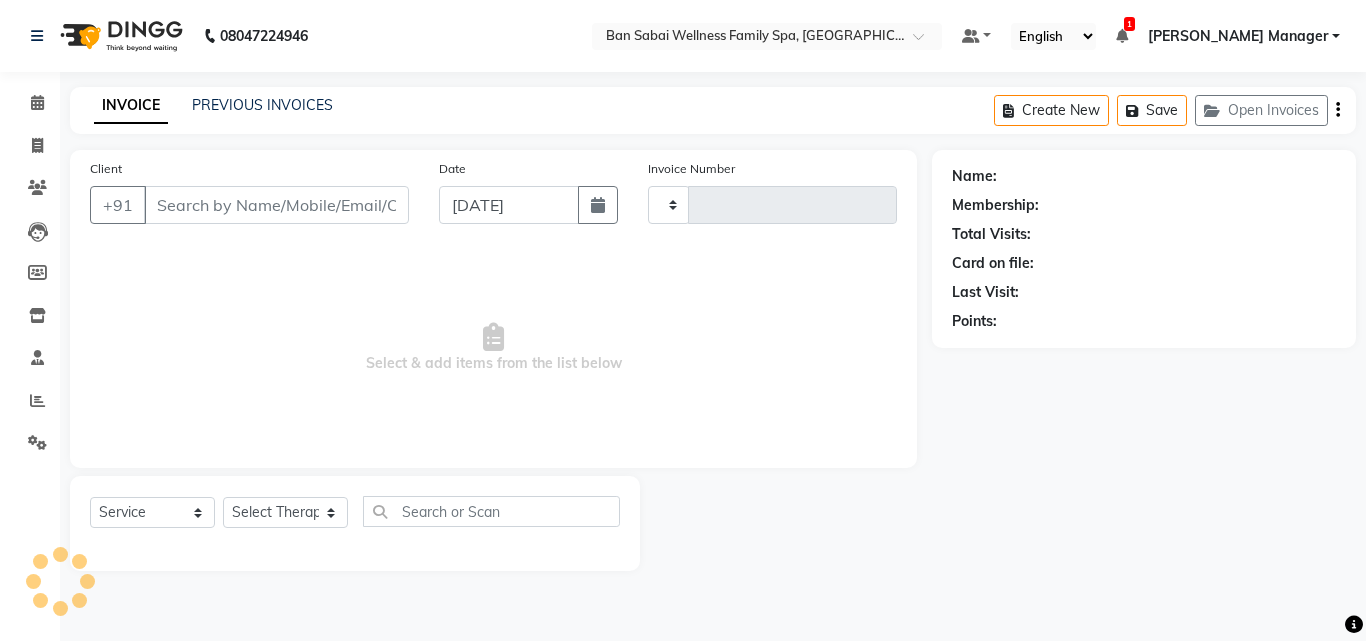 type on "1455" 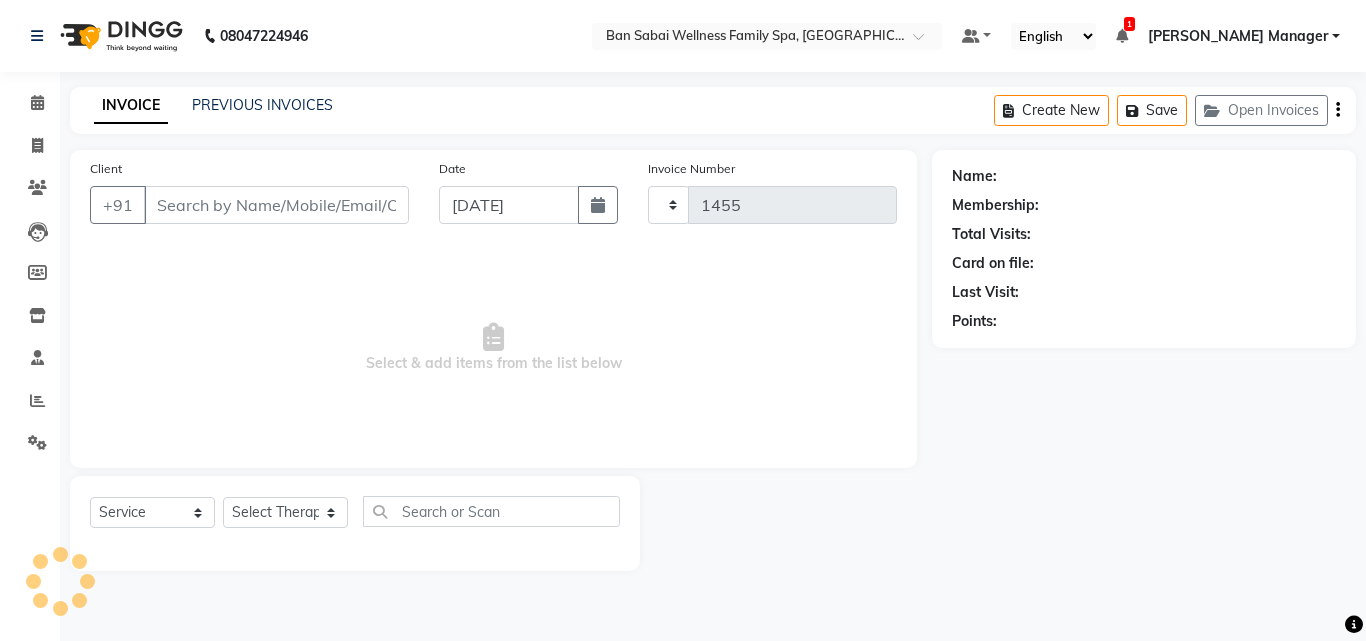 select on "8225" 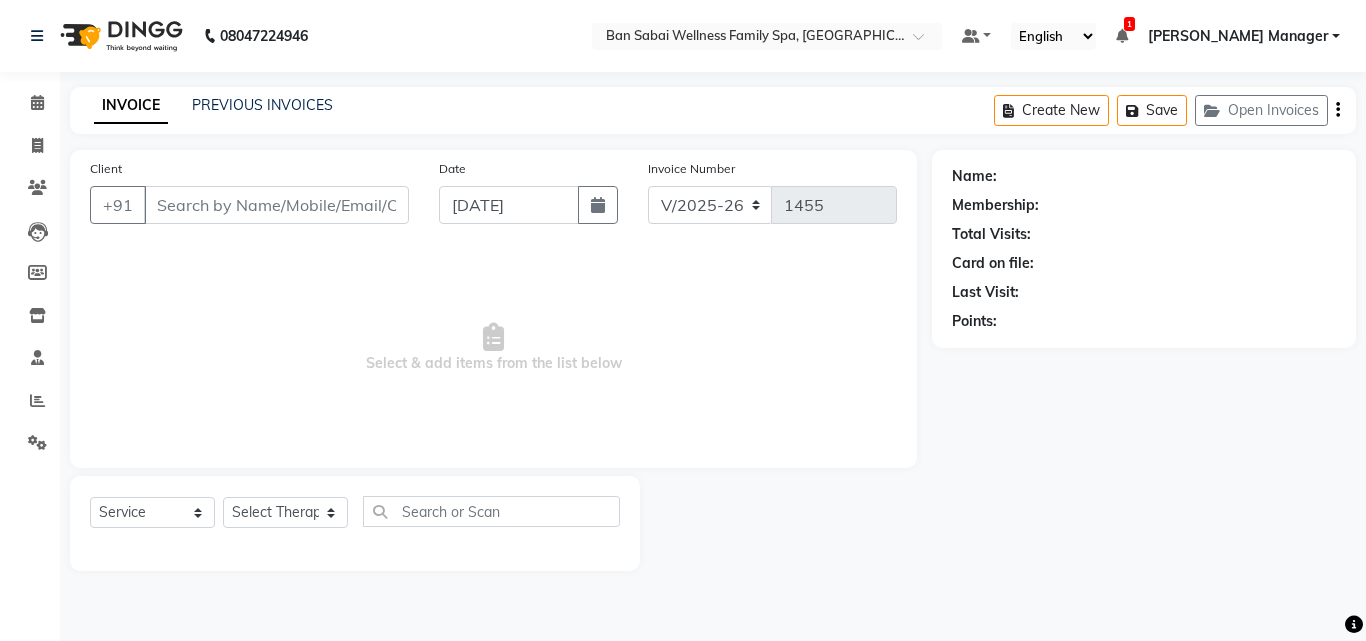 type on "9503609915" 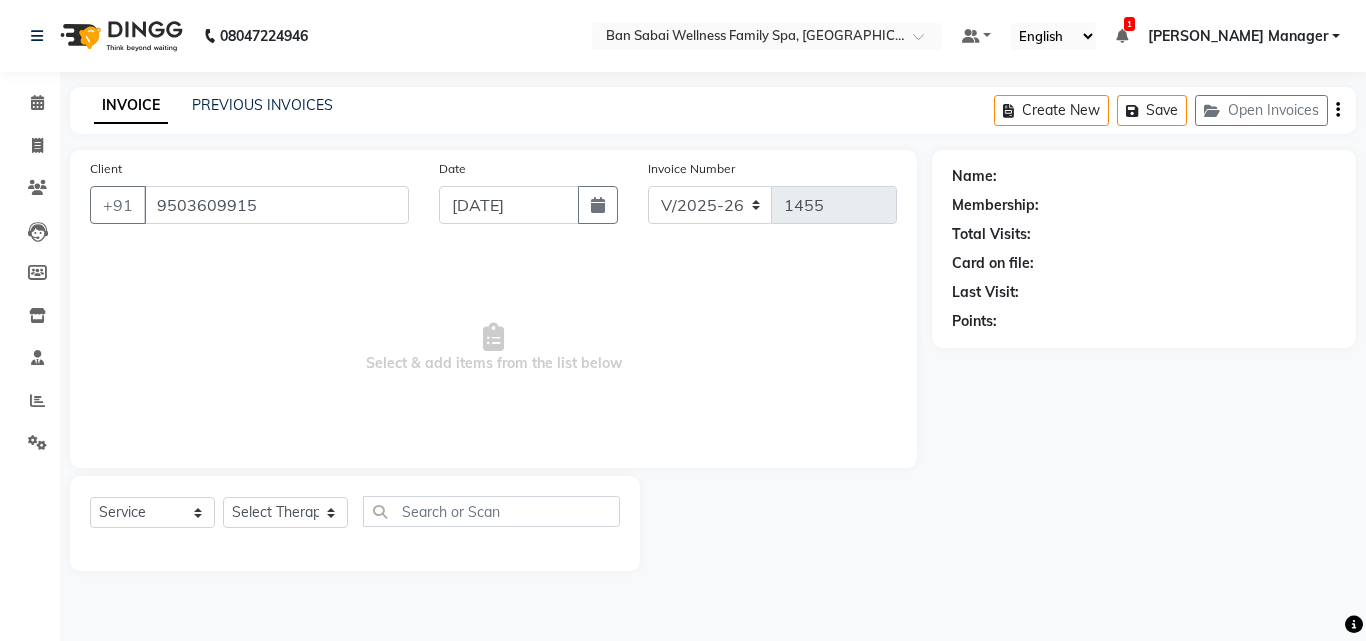 select on "78154" 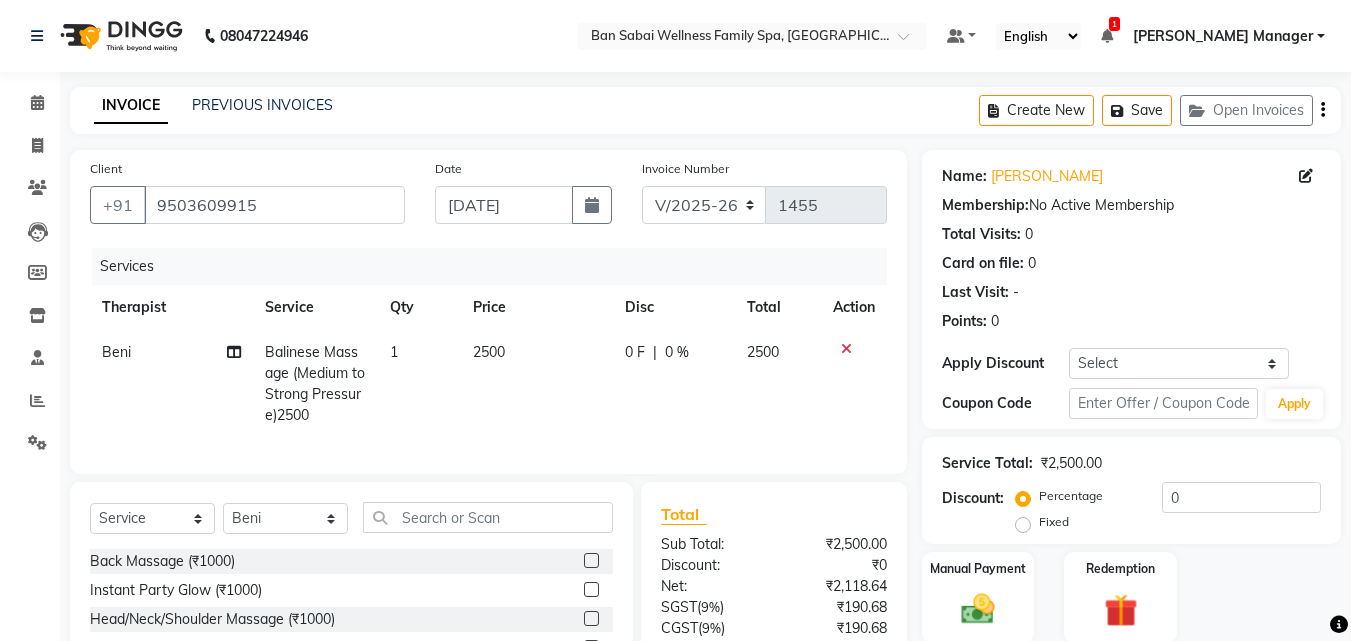 click on "2500" 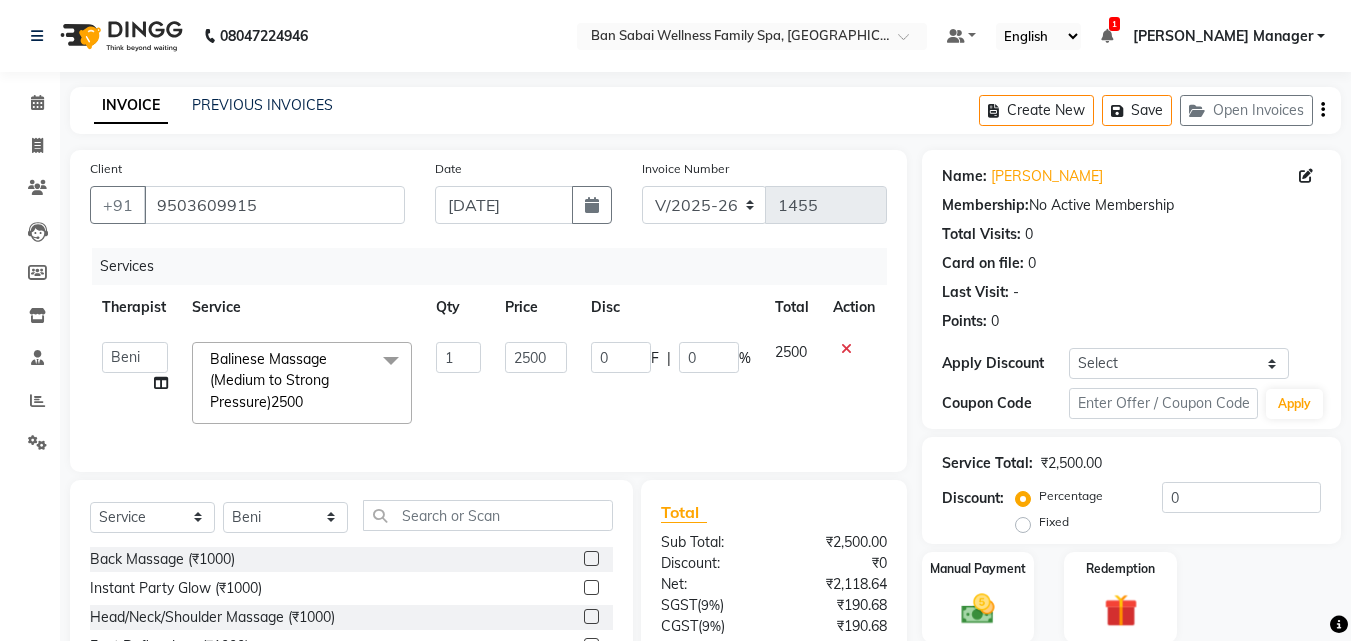 click on "2500" 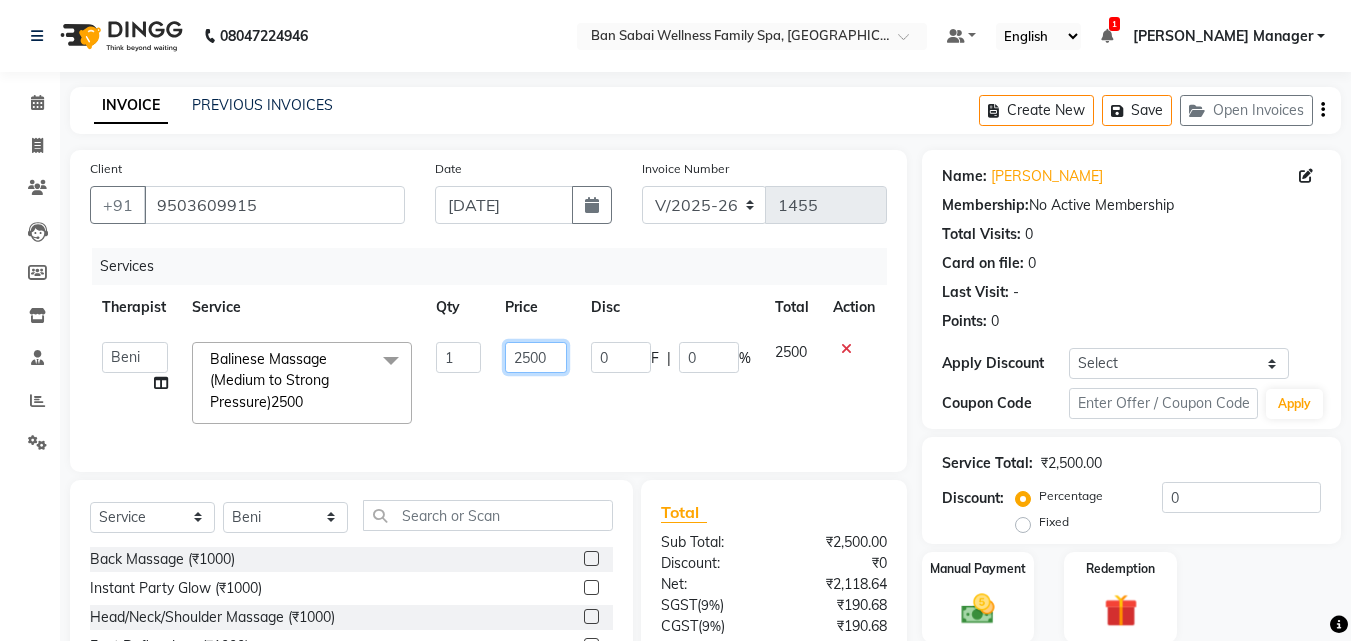 click on "2500" 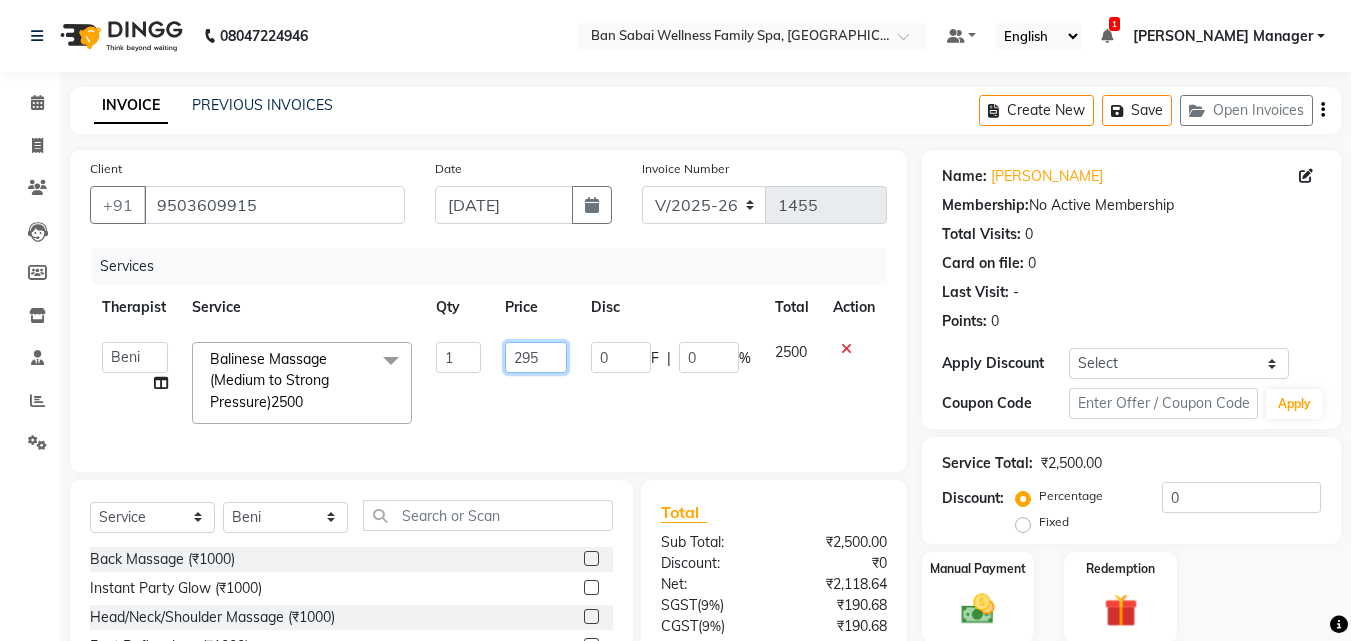 type on "2950" 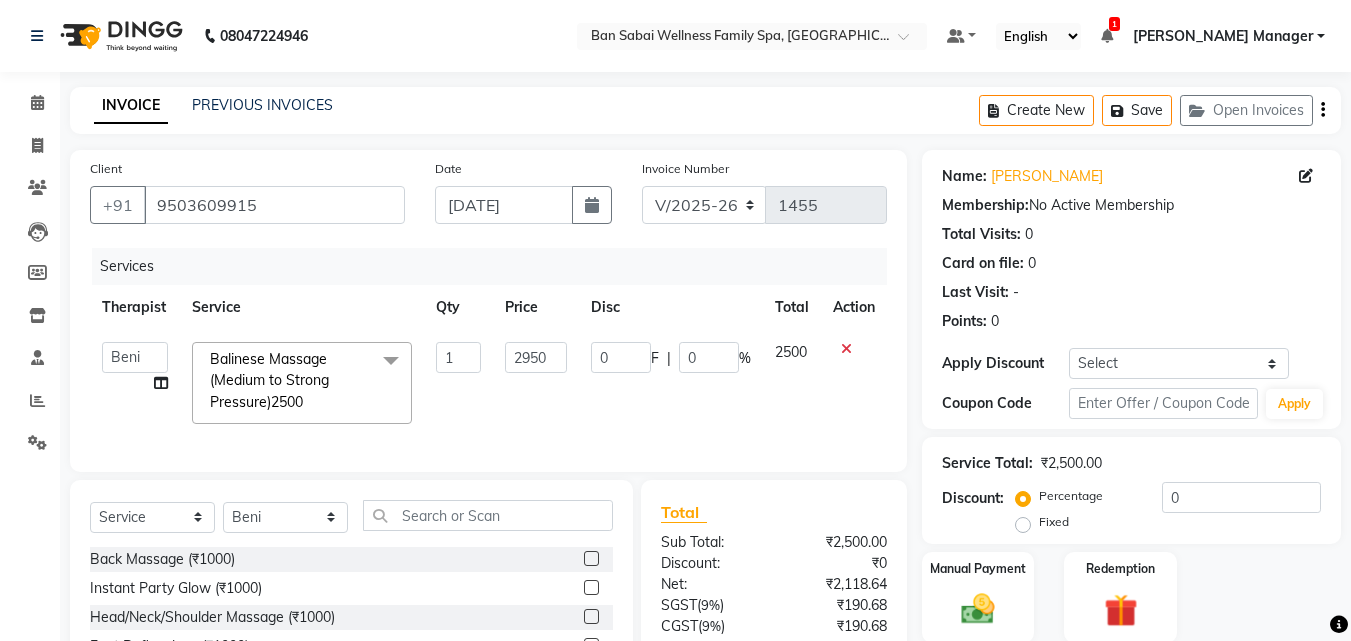 click on "0 F | 0 %" 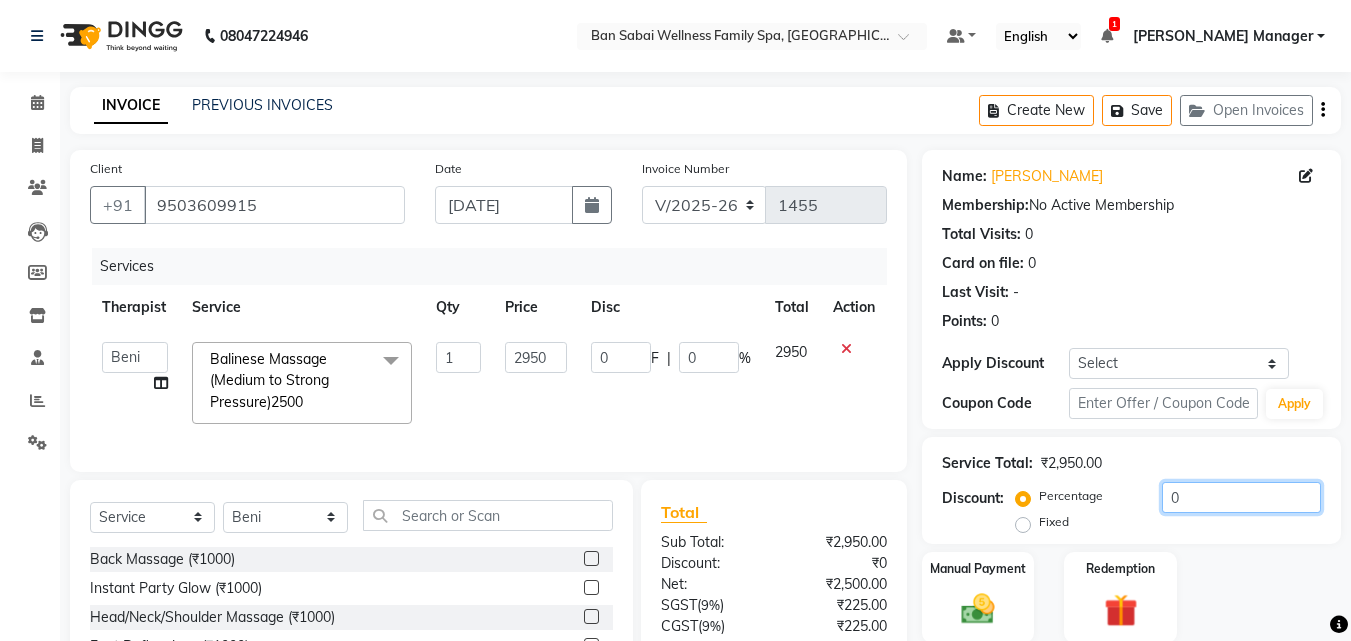 click on "0" 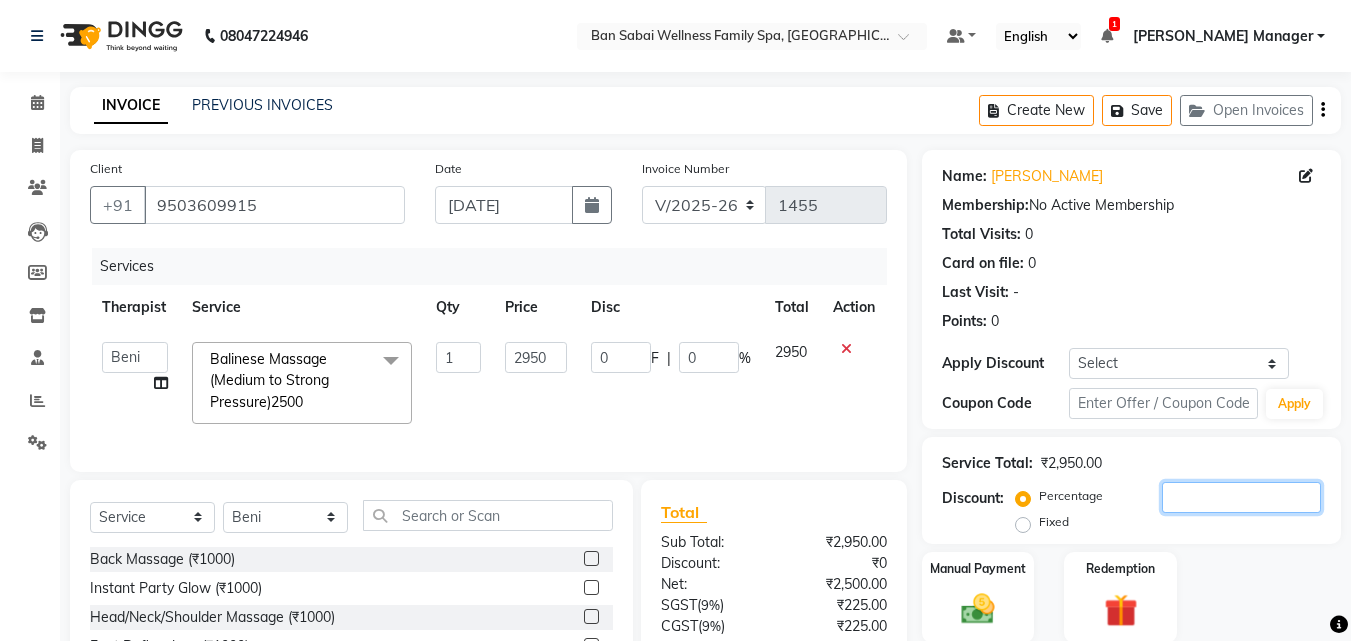 type on "2" 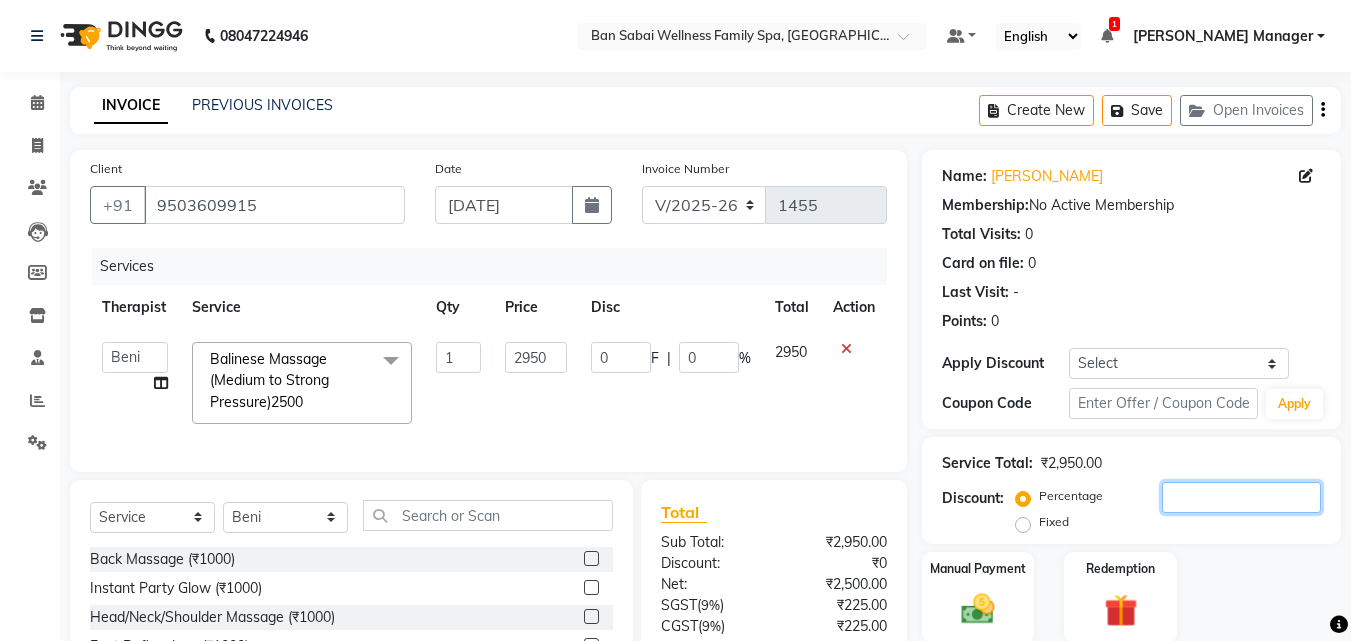 type on "59" 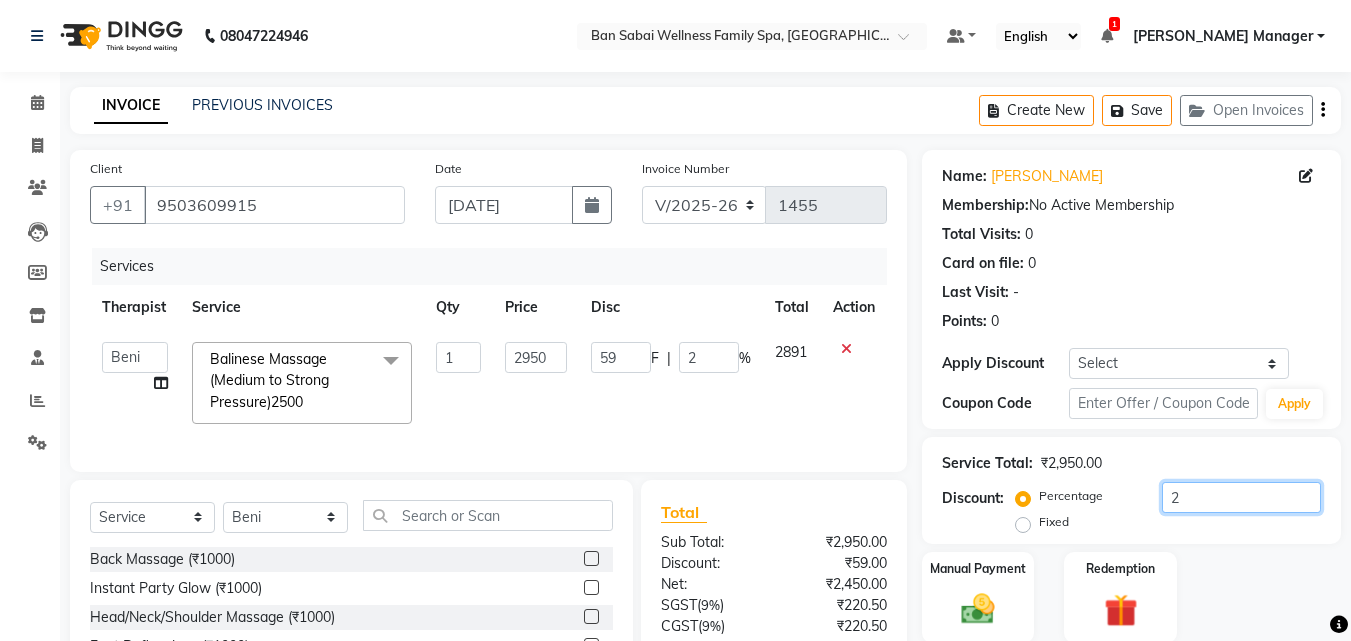 type on "25" 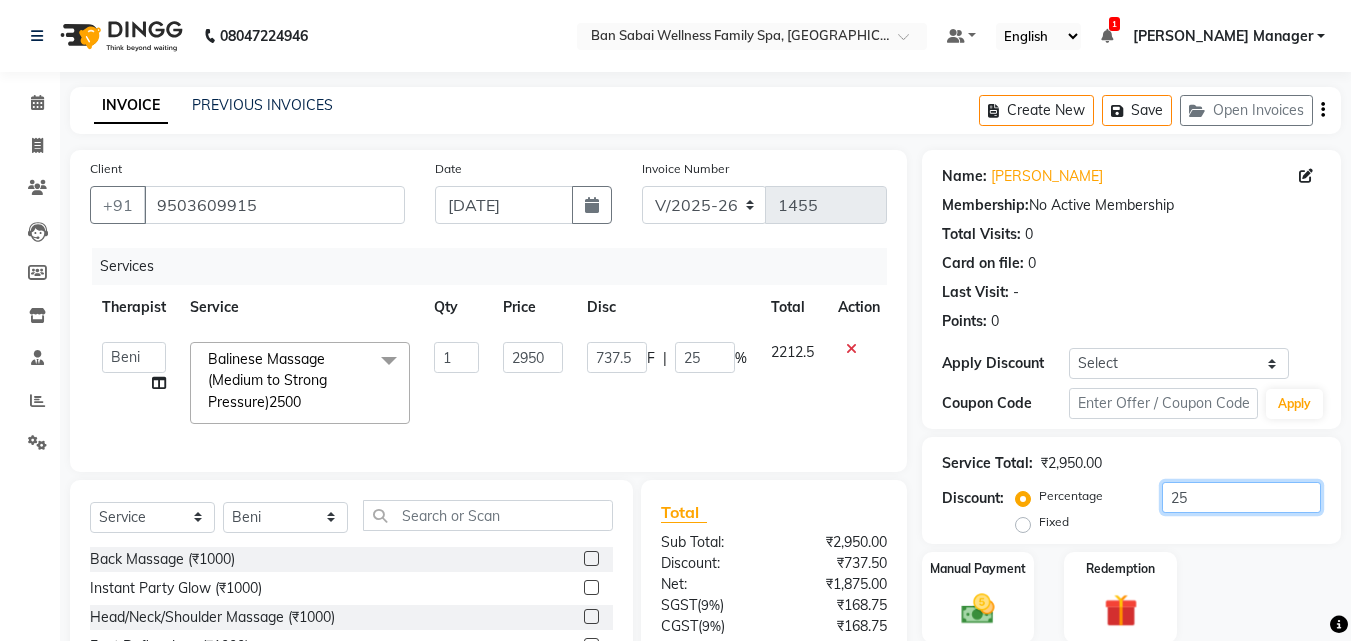 scroll, scrollTop: 179, scrollLeft: 0, axis: vertical 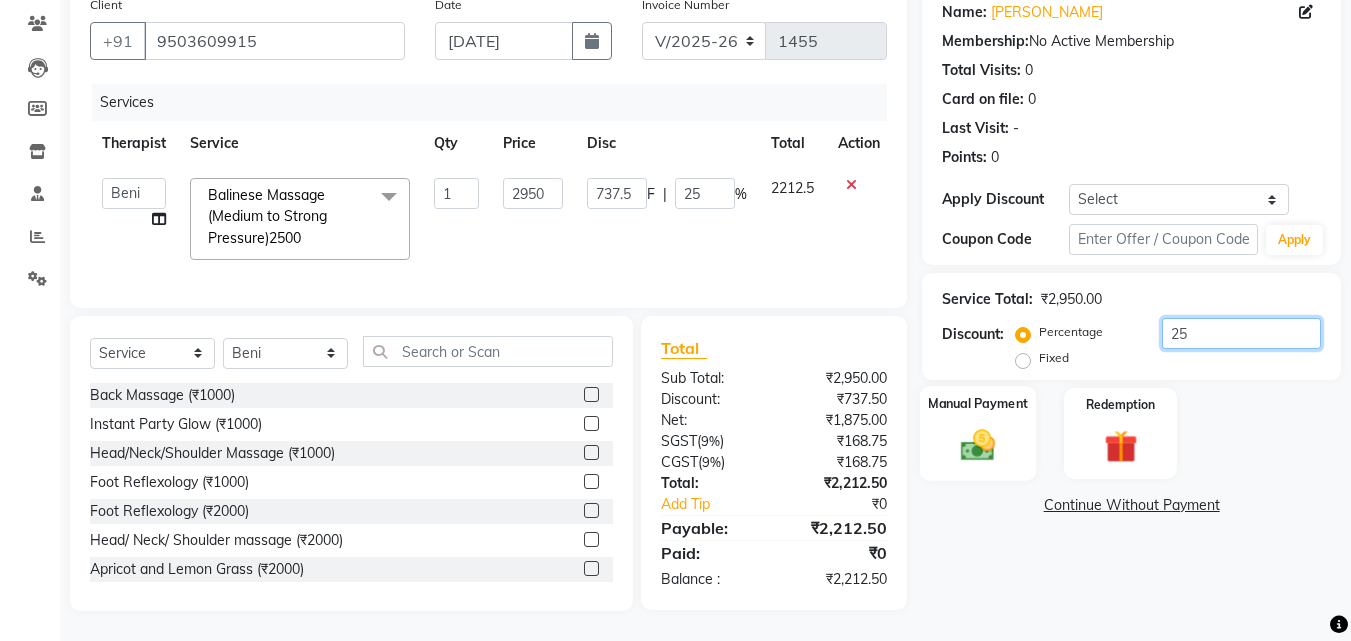 type on "25" 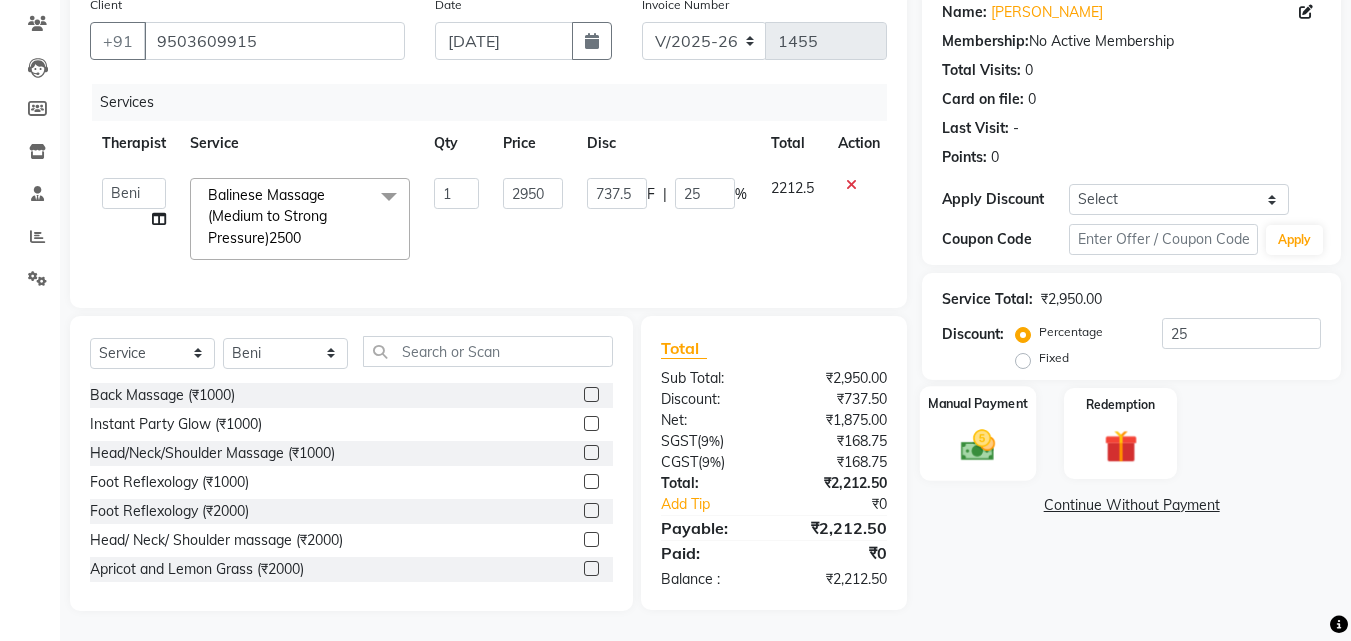 click on "Manual Payment" 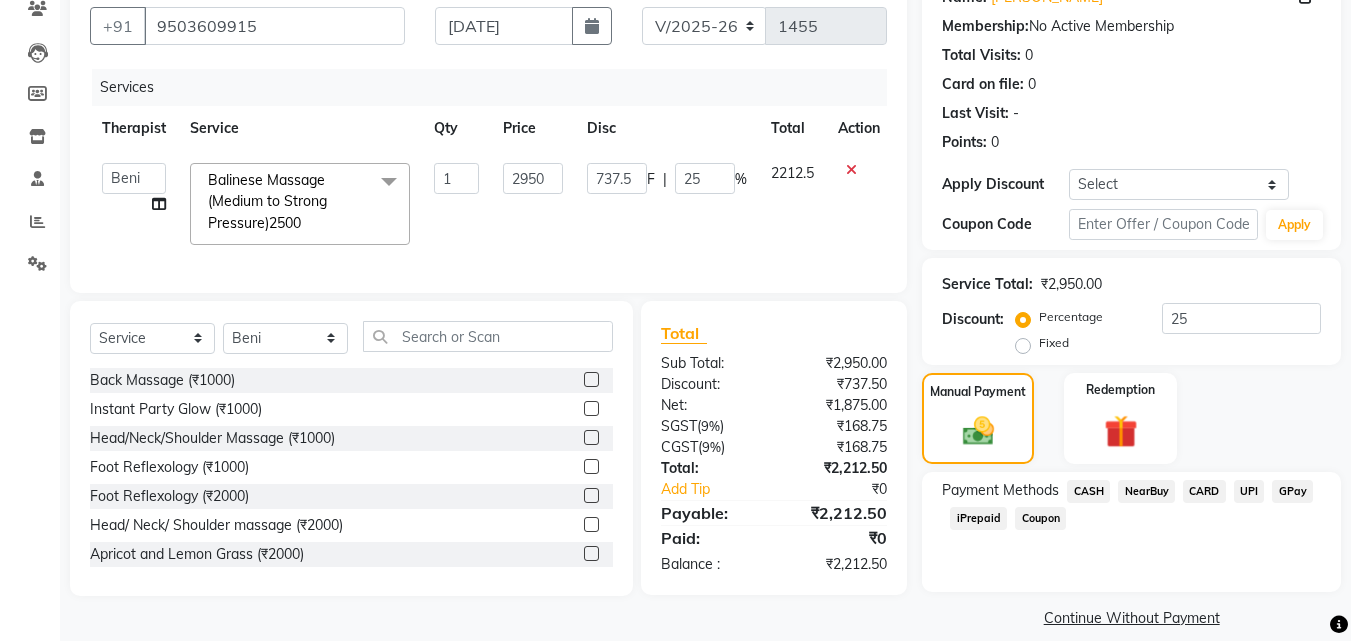 click on "CARD" 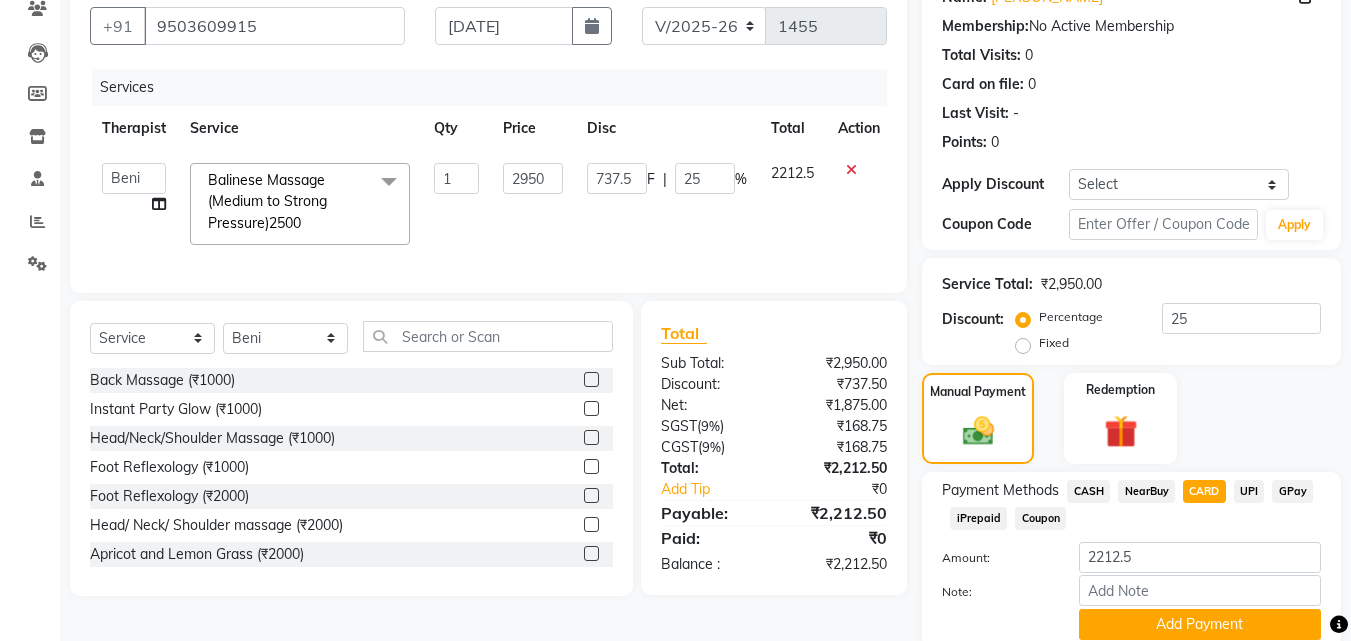 scroll, scrollTop: 257, scrollLeft: 0, axis: vertical 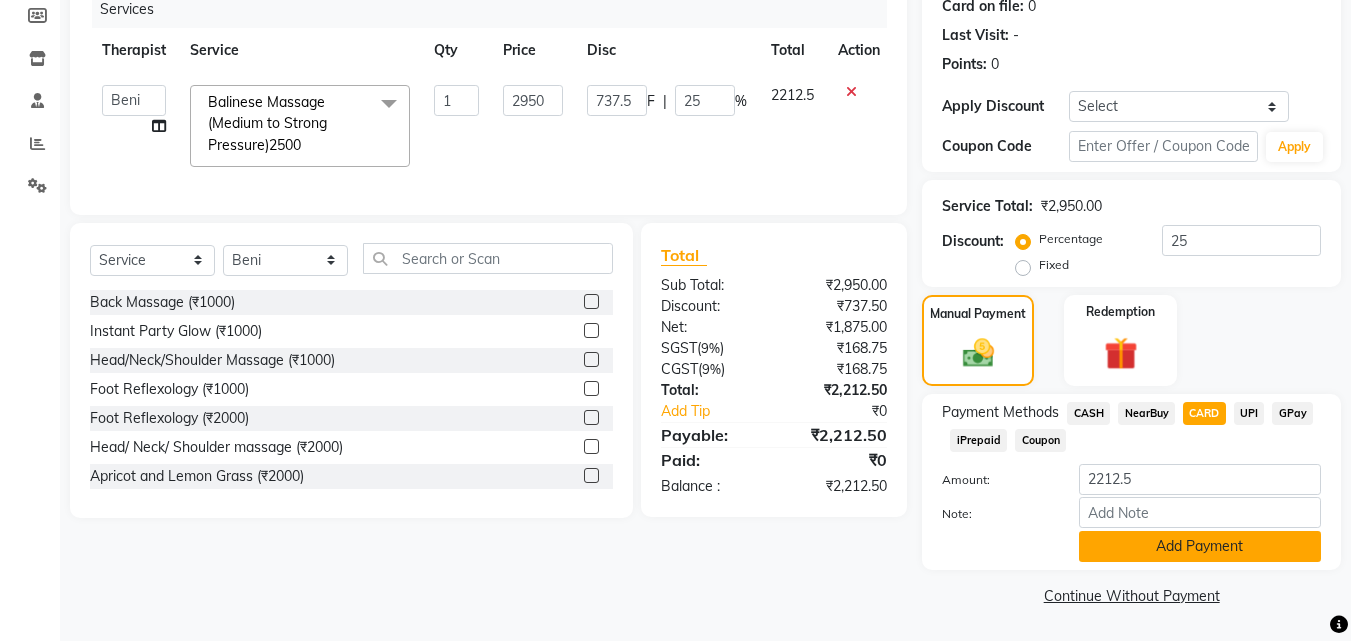 click on "Add Payment" 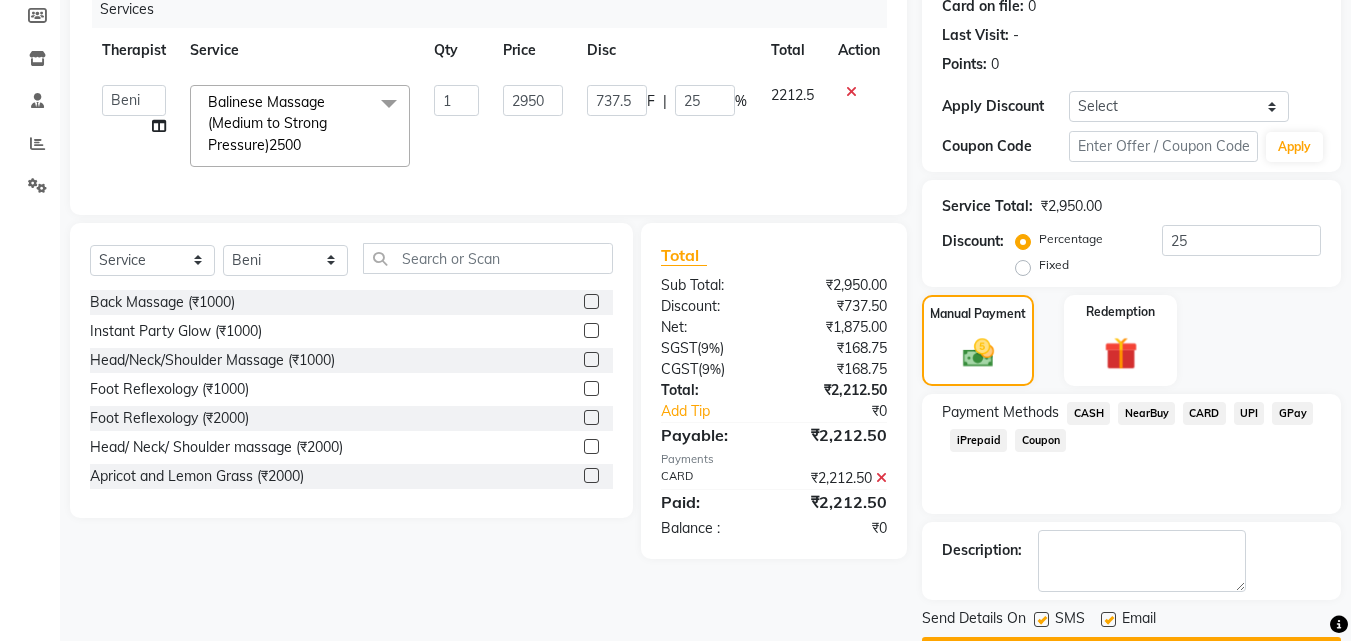 scroll, scrollTop: 314, scrollLeft: 0, axis: vertical 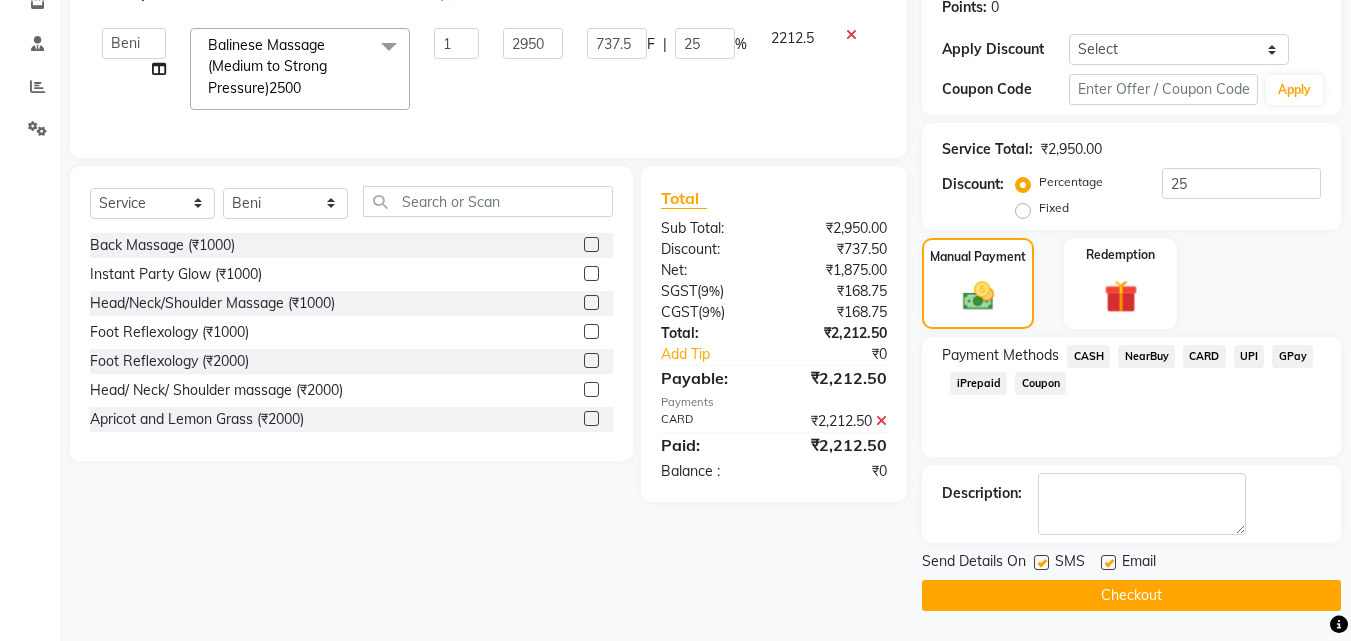 click on "Checkout" 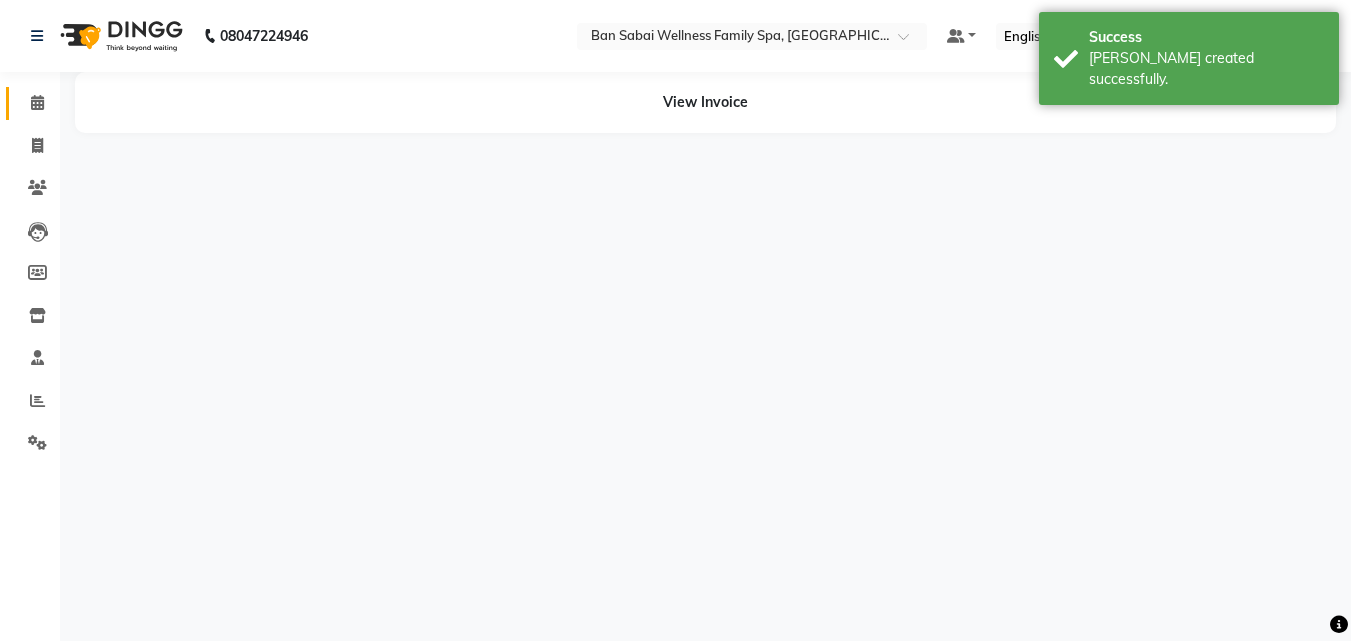 scroll, scrollTop: 0, scrollLeft: 0, axis: both 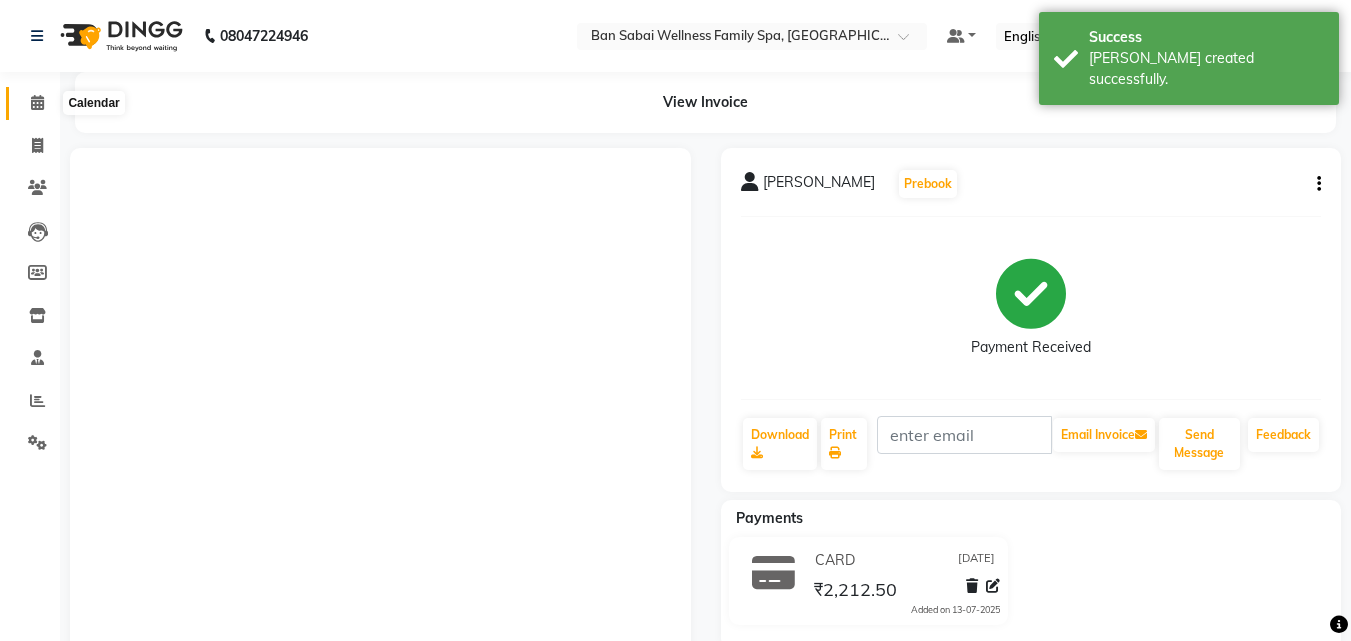 click 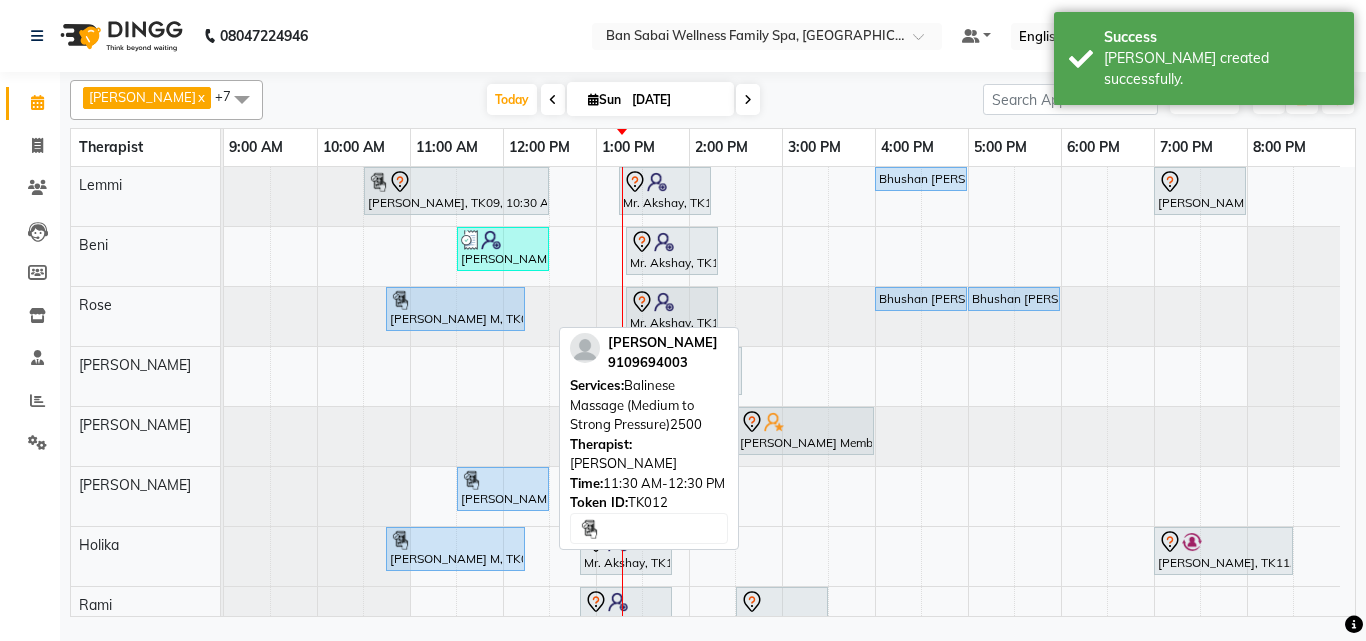 click at bounding box center [503, 480] 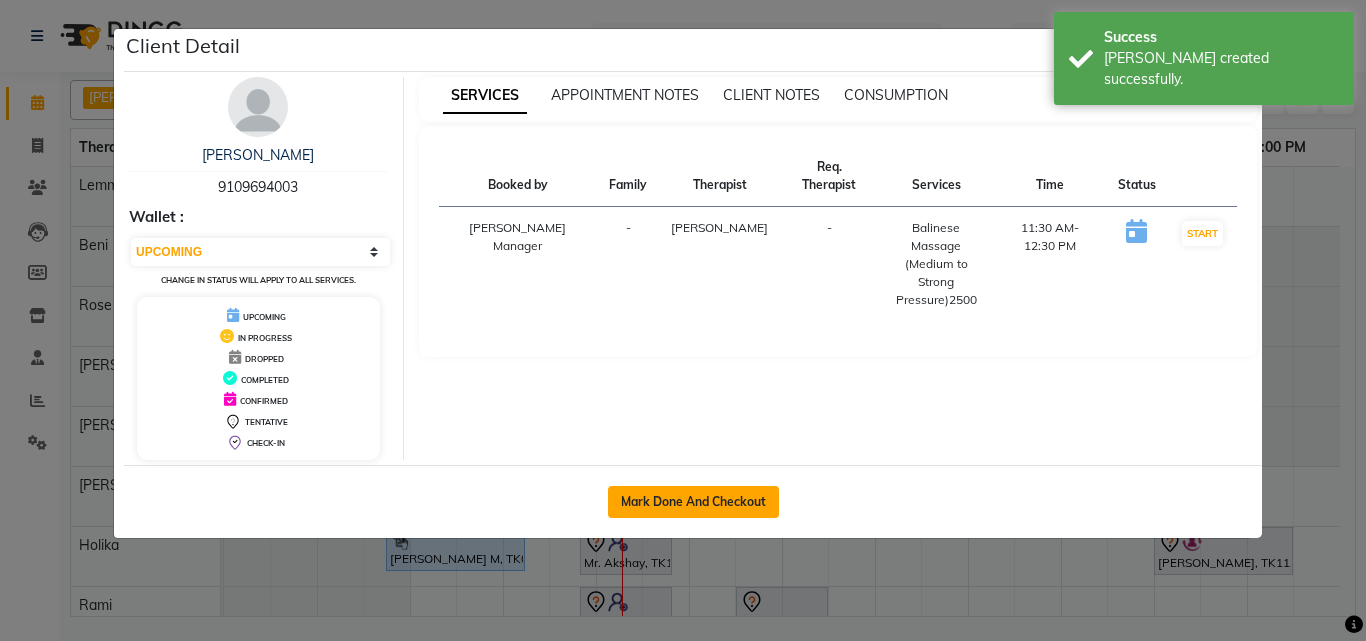 click on "Mark Done And Checkout" 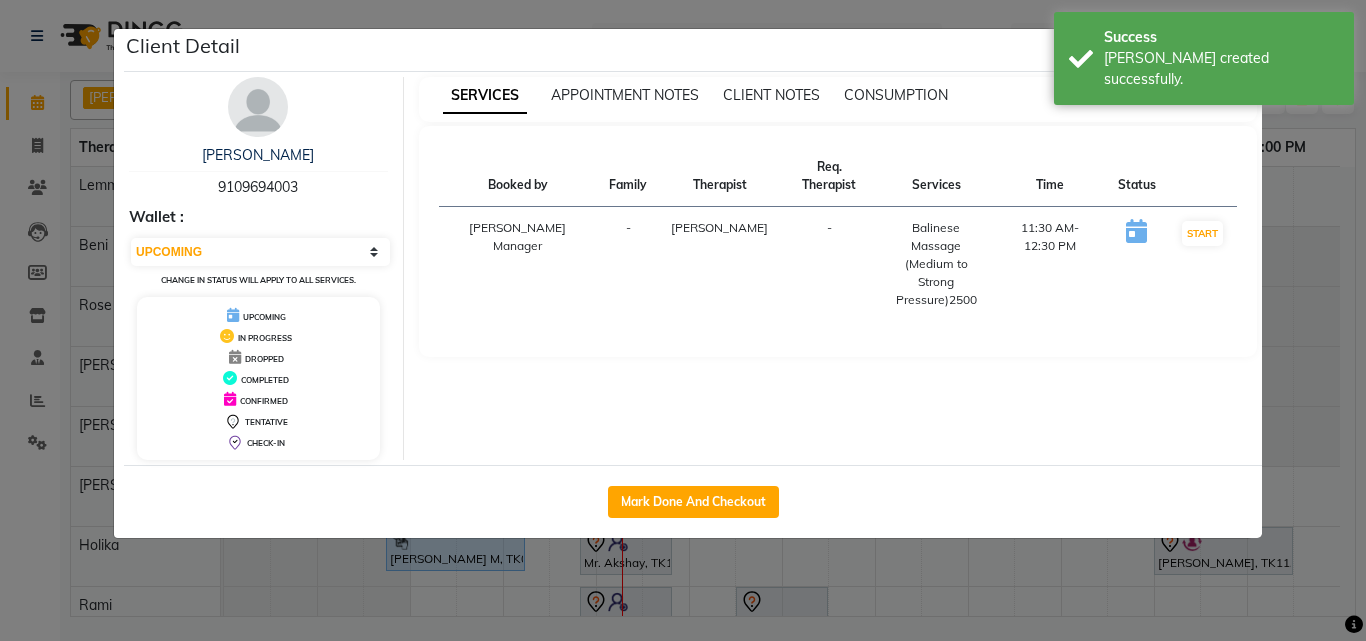 select on "service" 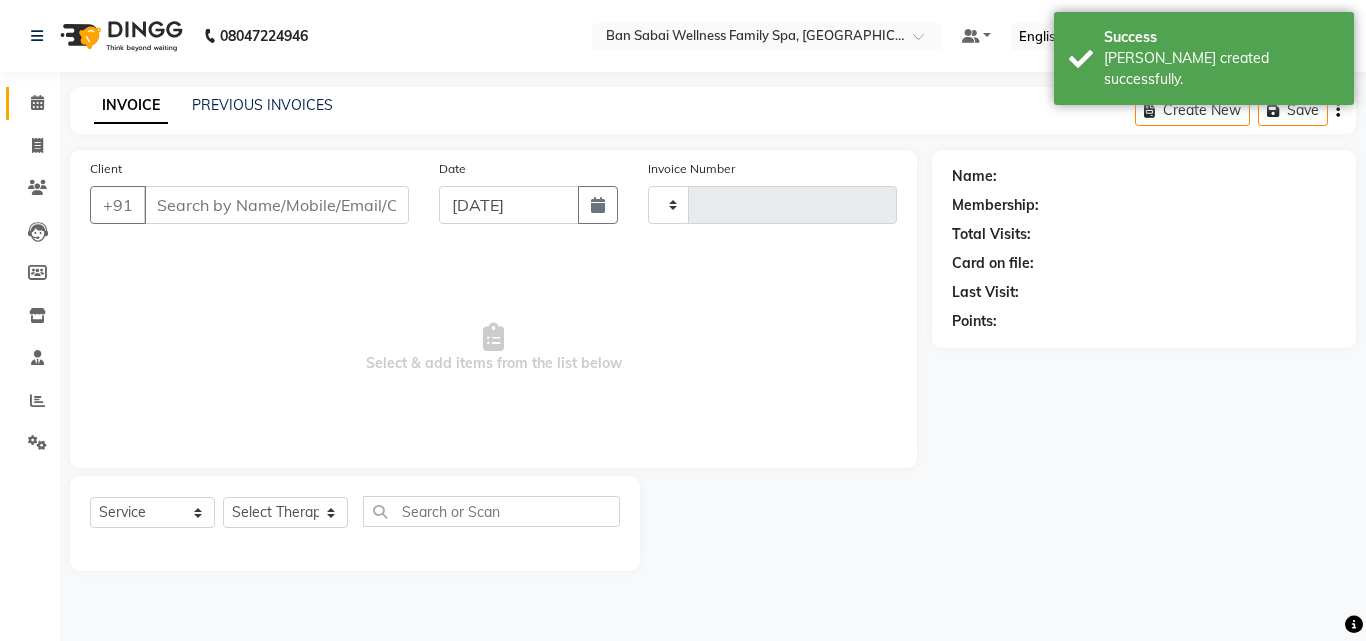 type on "1456" 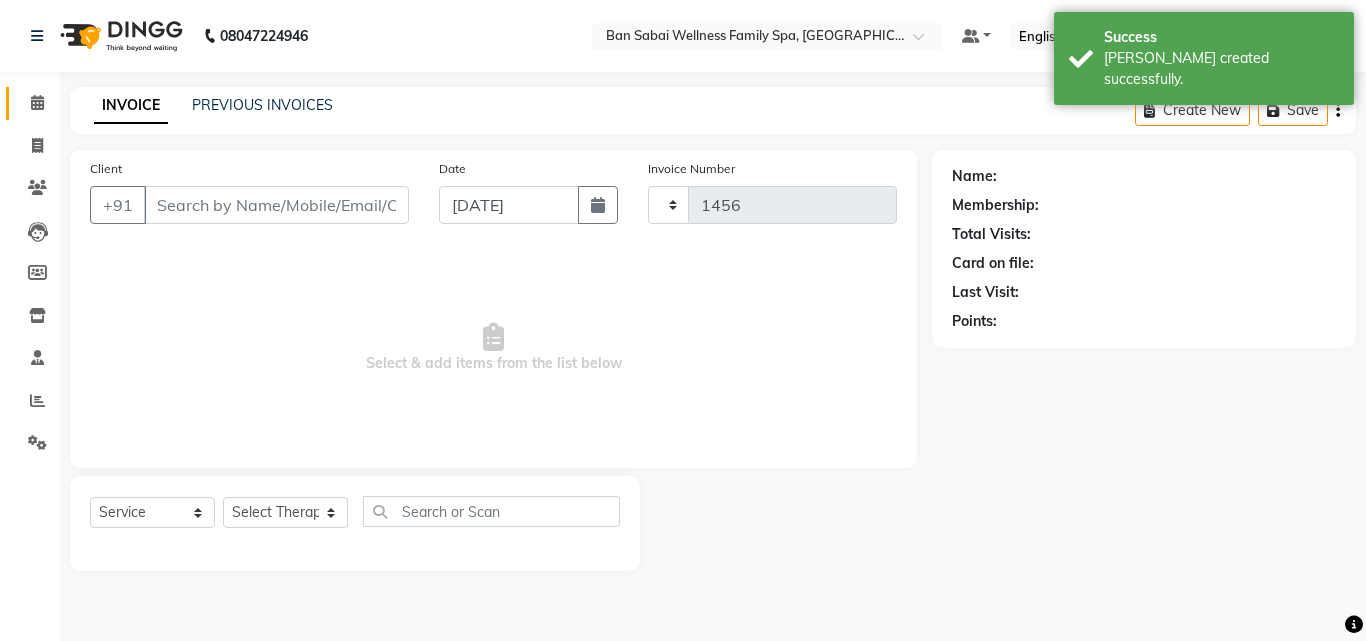 select on "8225" 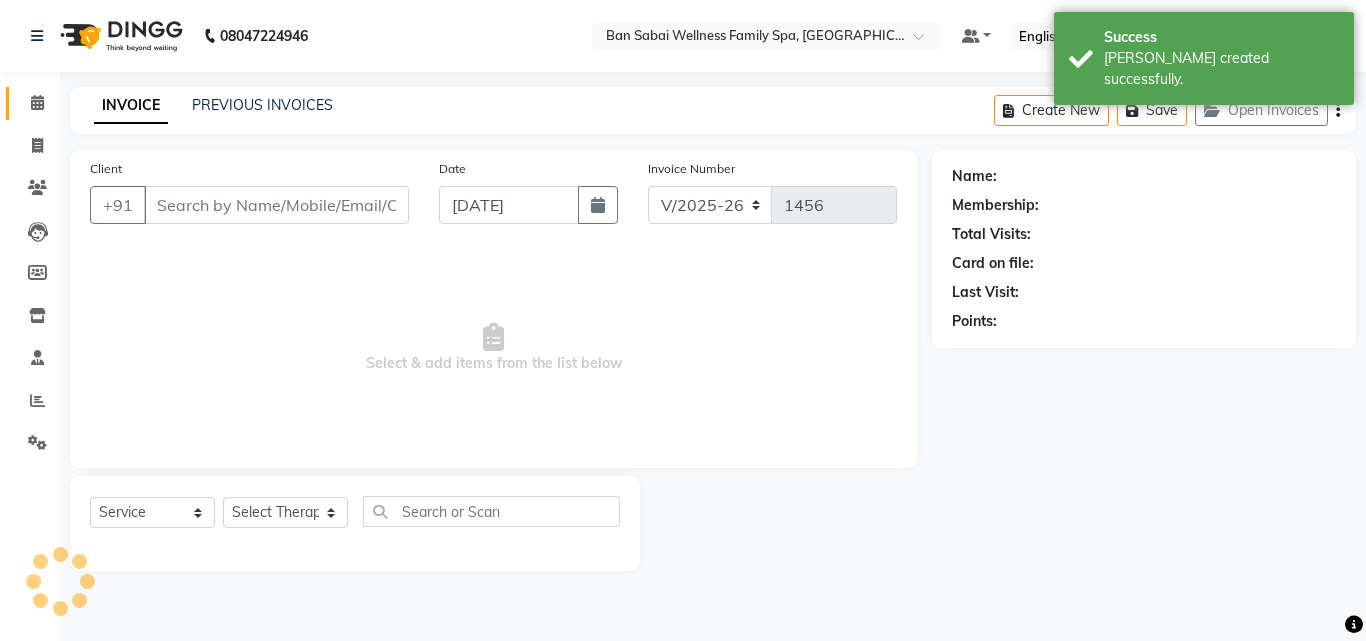 type on "9109694003" 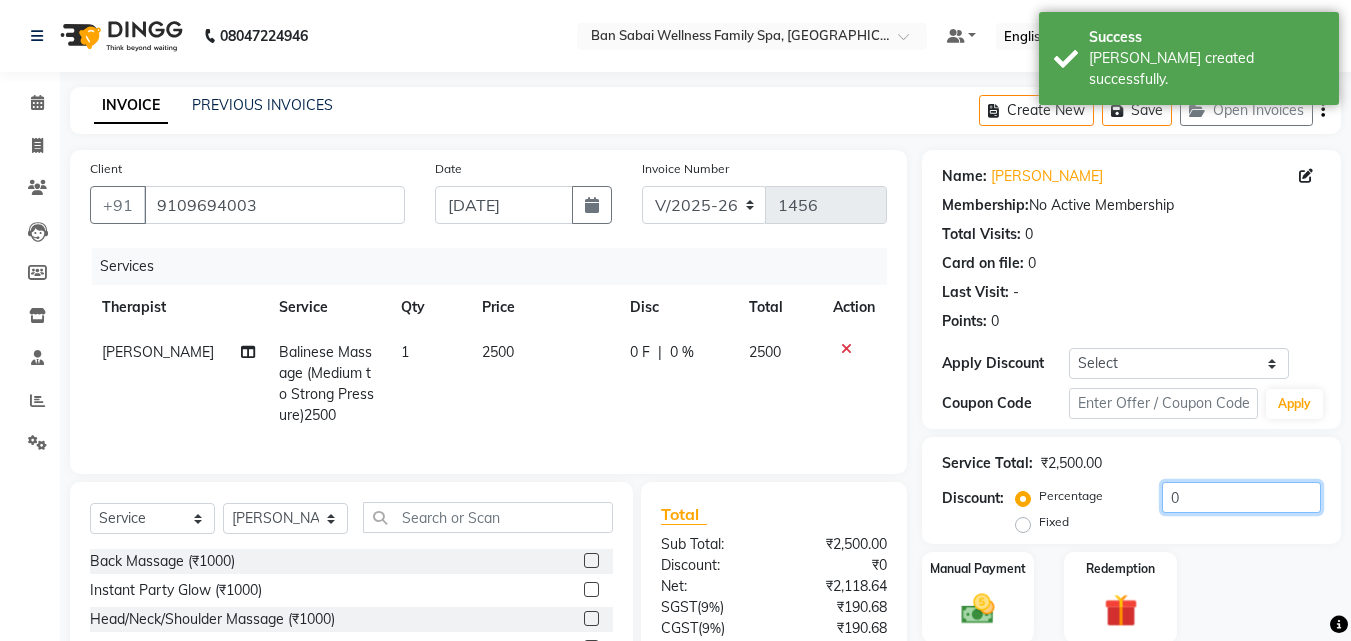 click on "0" 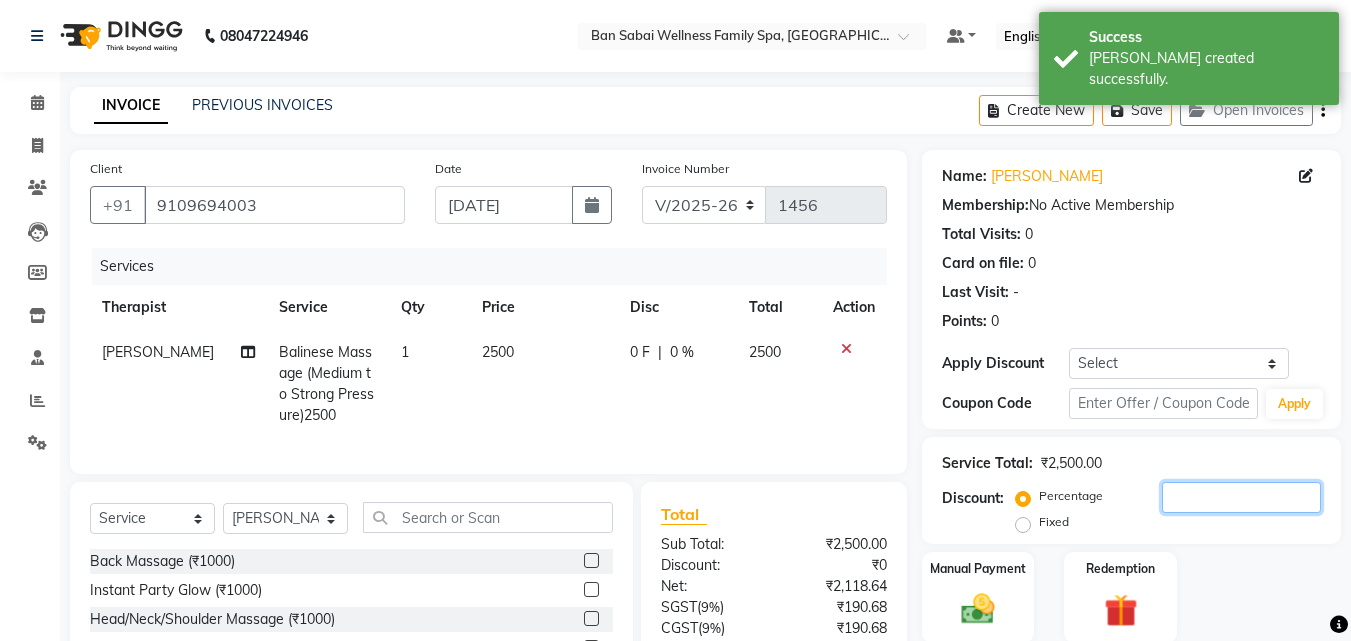 type 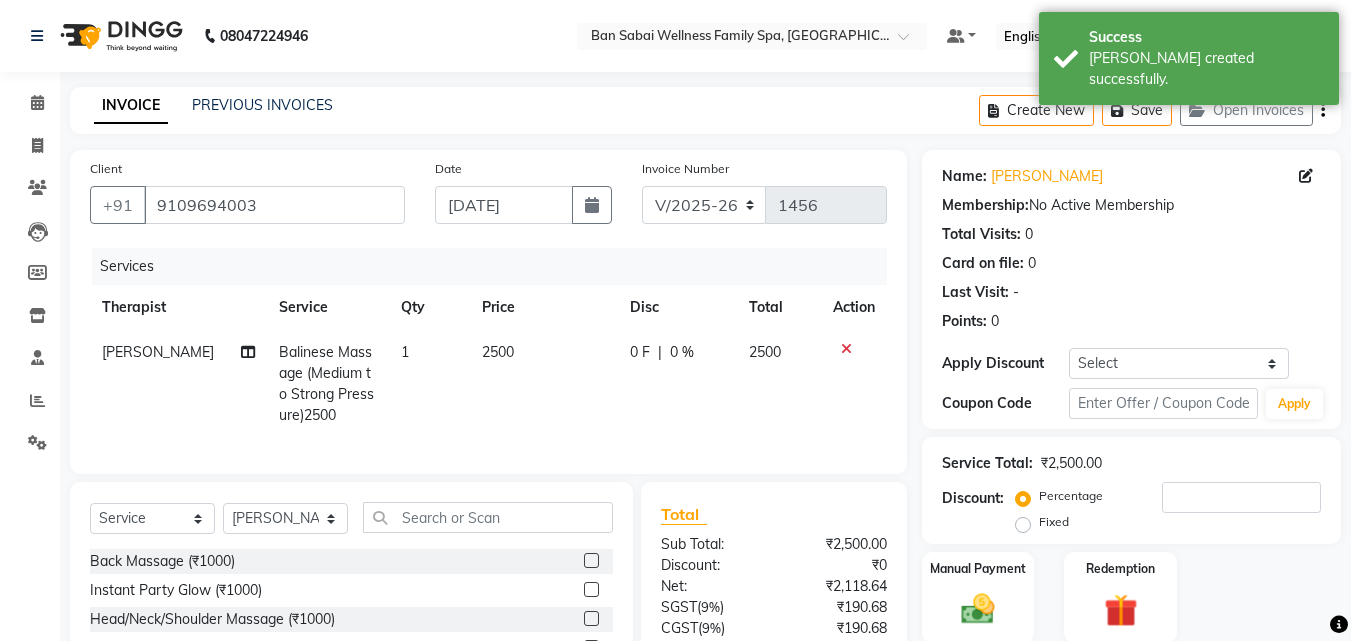 click on "2500" 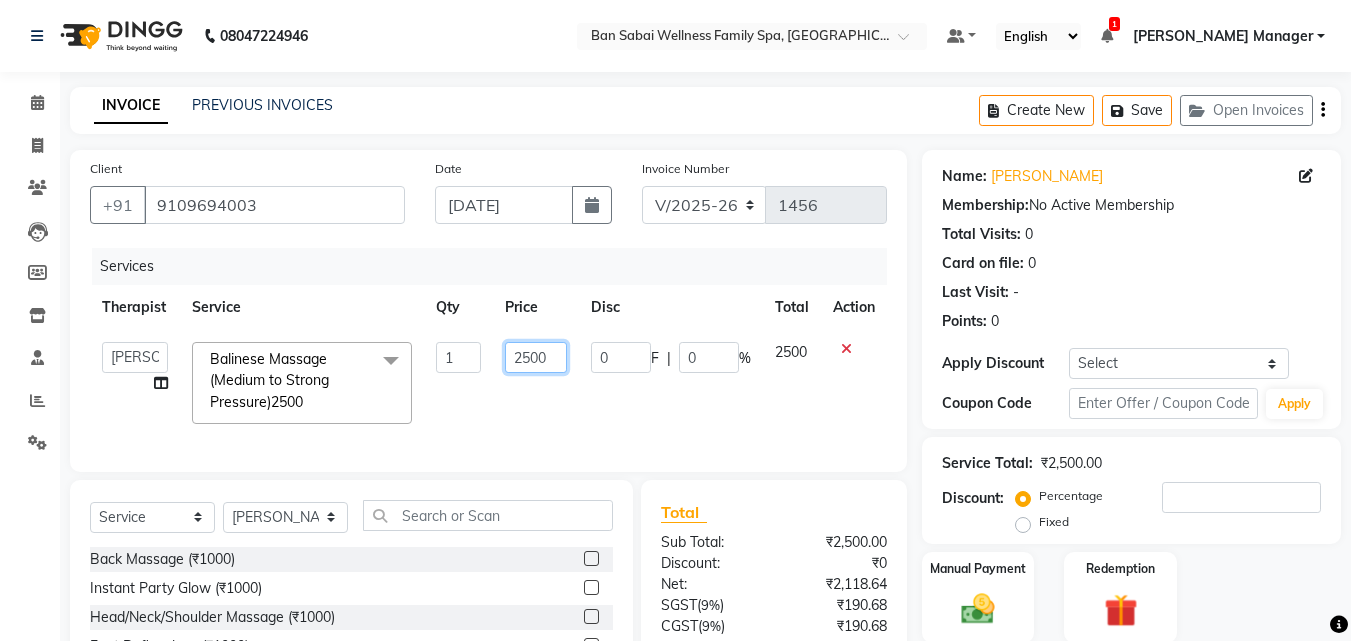 click on "2500" 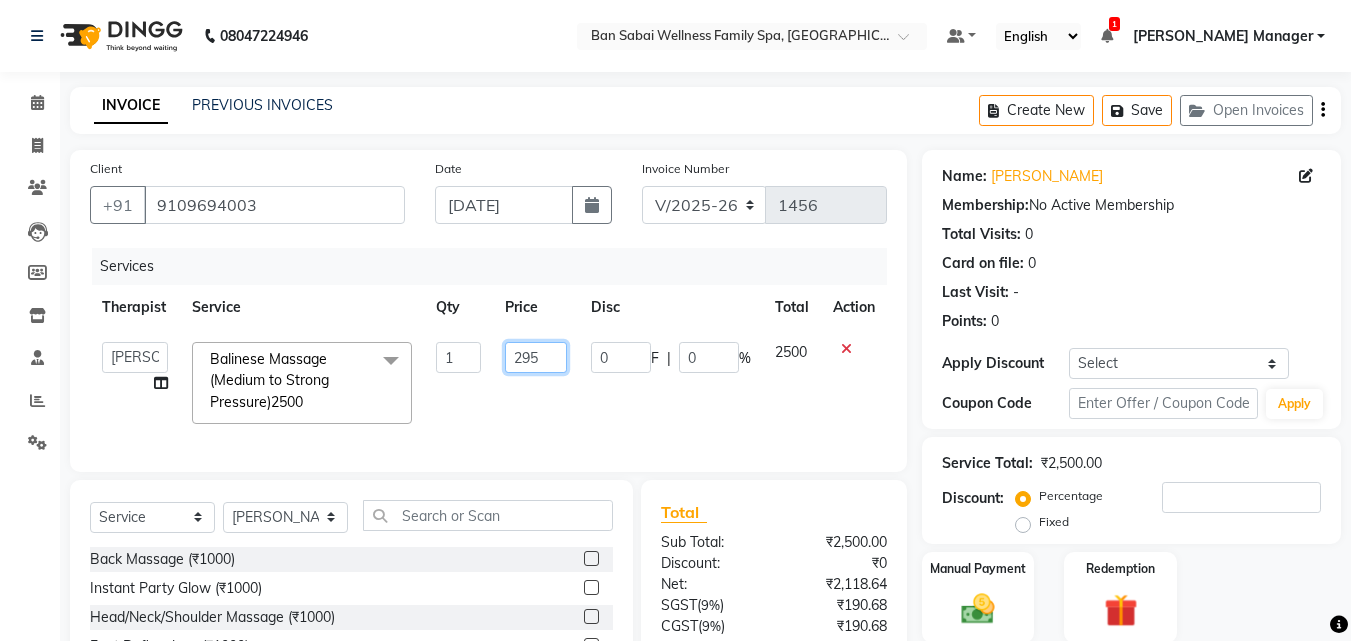 type on "2950" 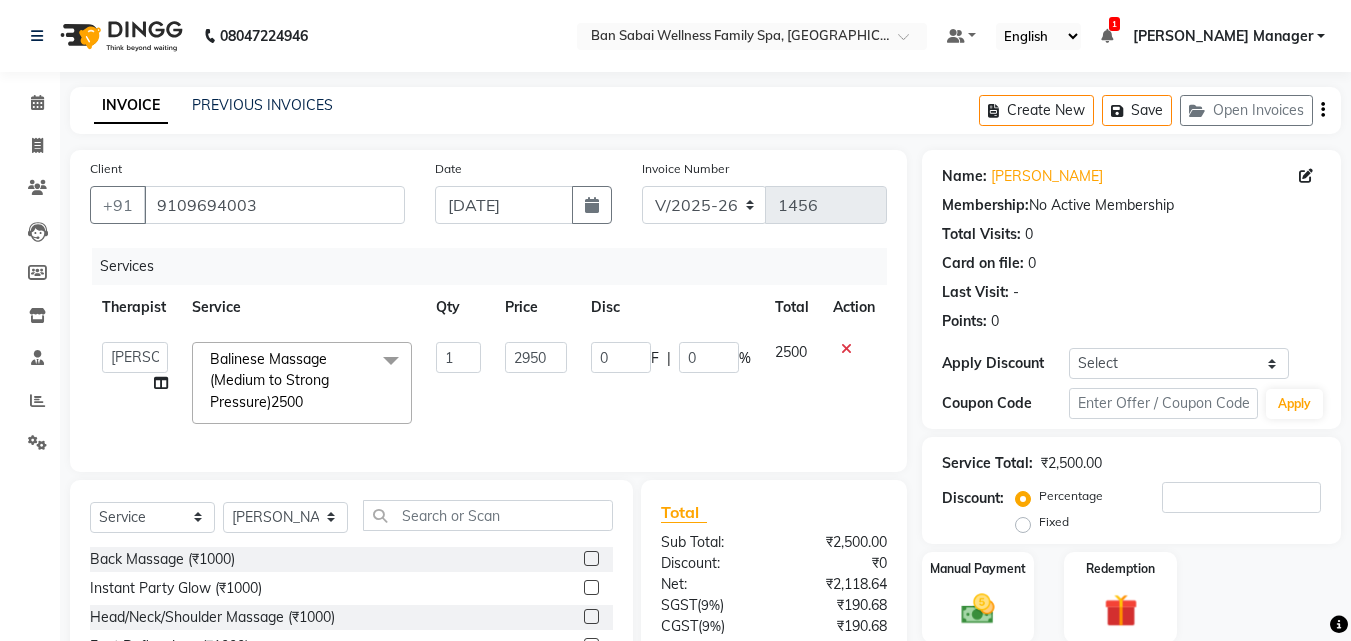 click on "0 F | 0 %" 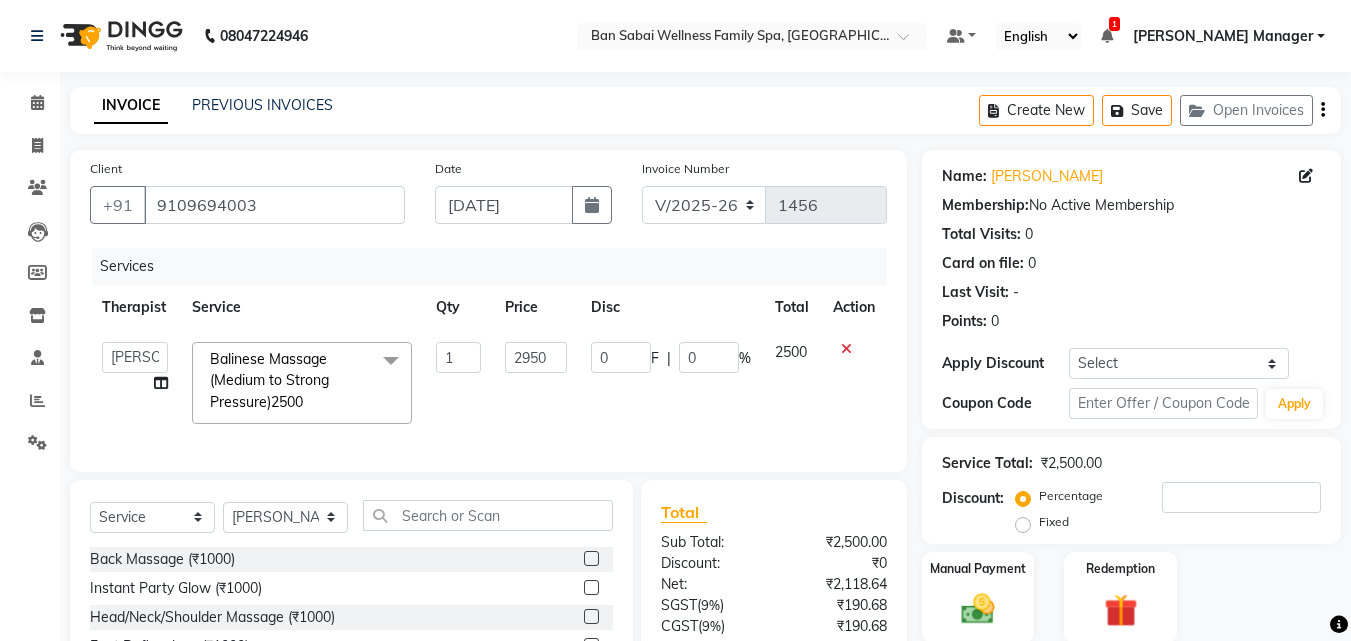 select on "78178" 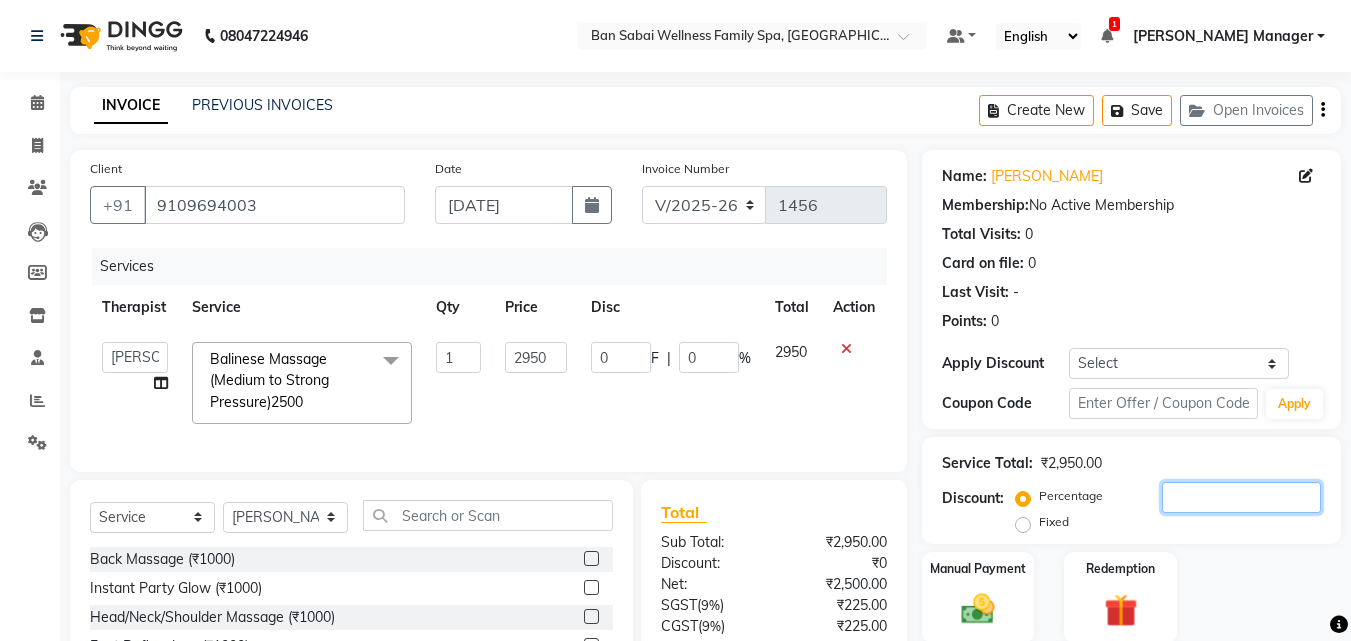click 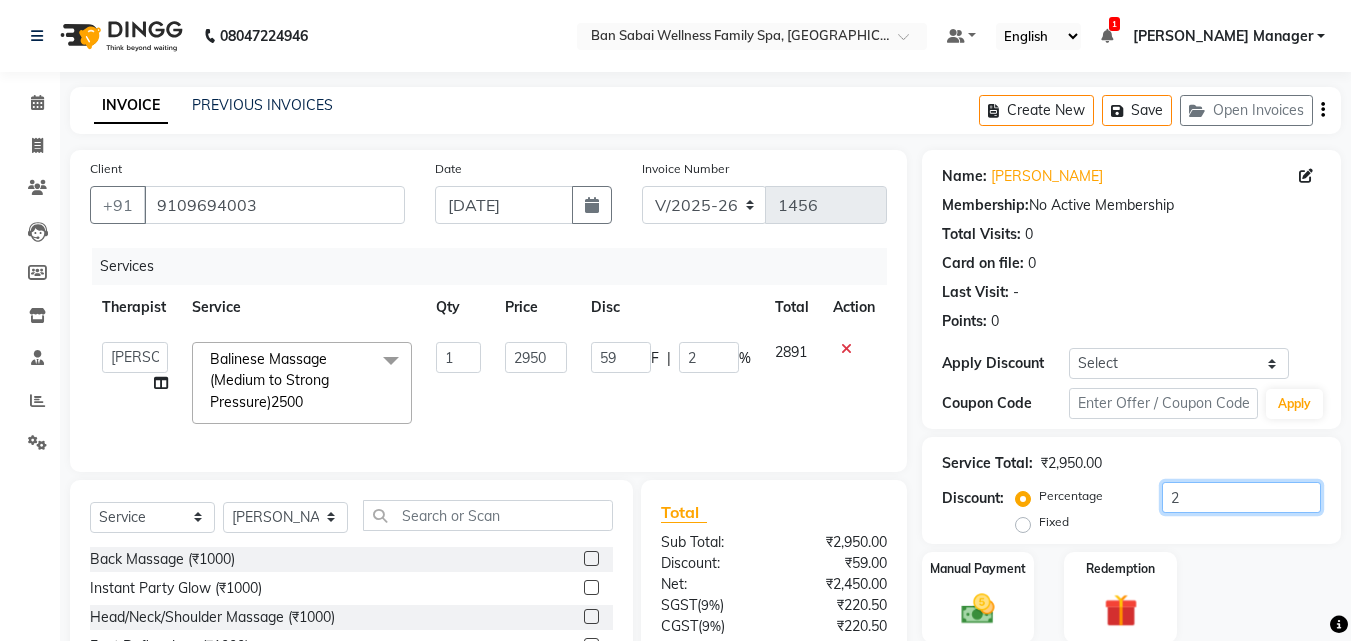 type on "25" 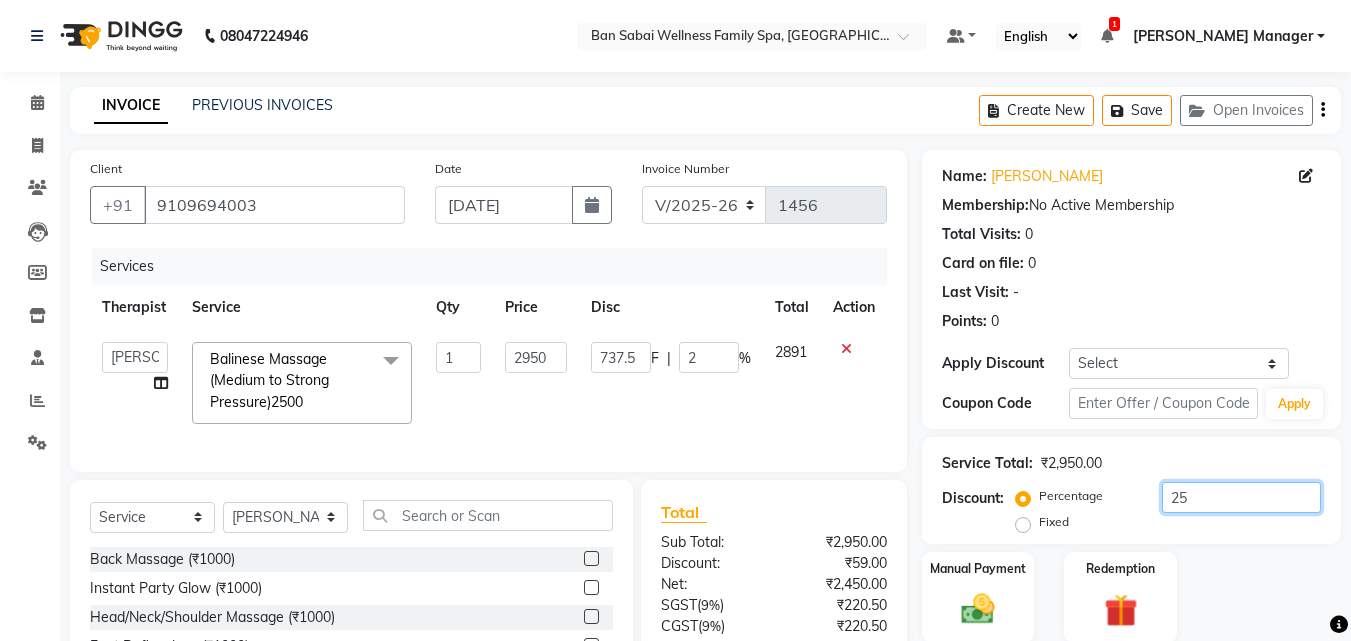 type 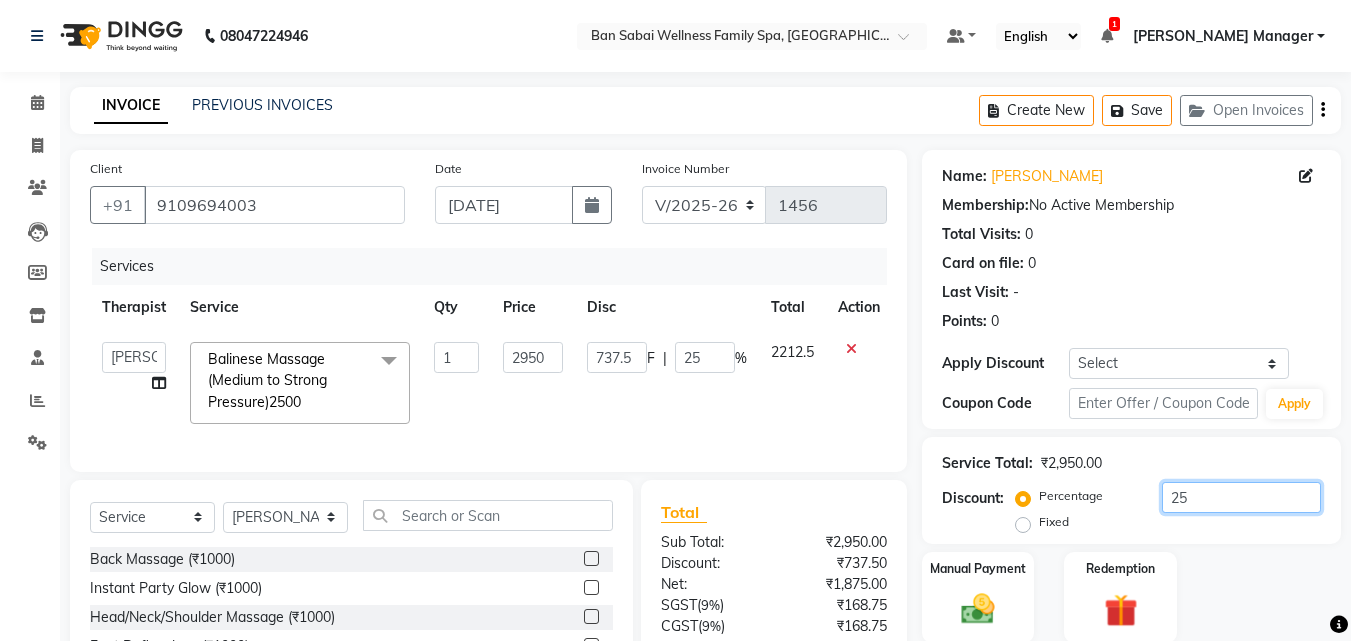 scroll, scrollTop: 179, scrollLeft: 0, axis: vertical 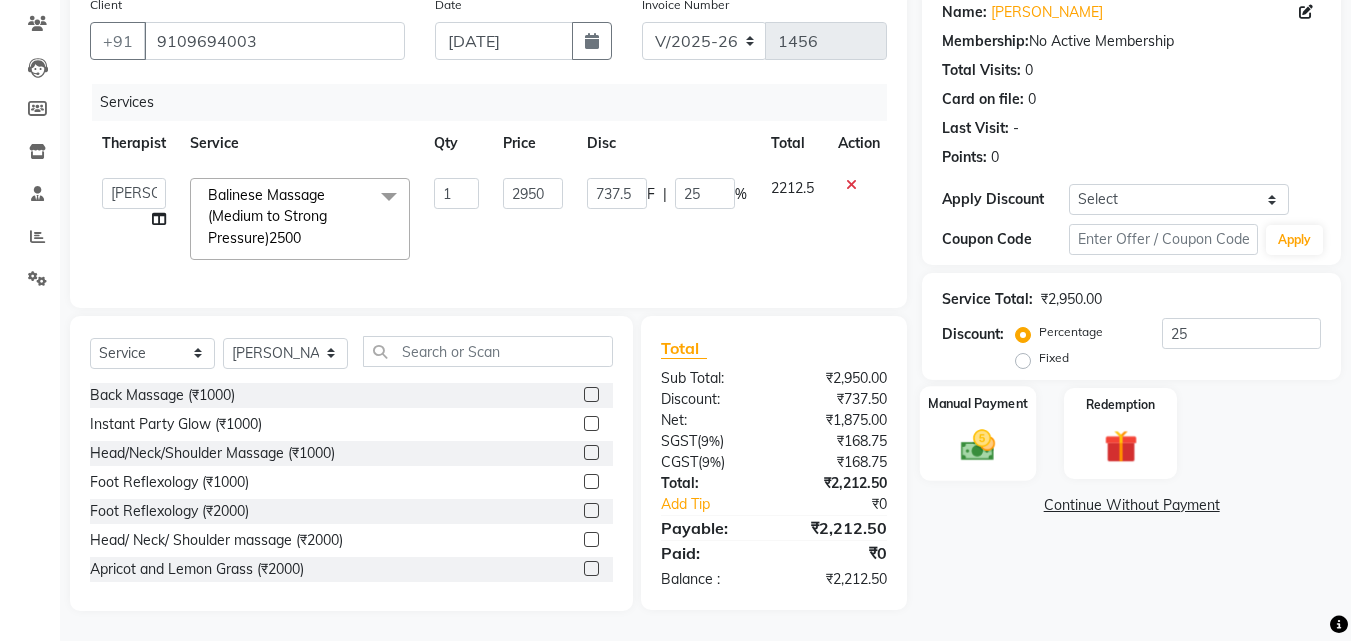 click on "Manual Payment" 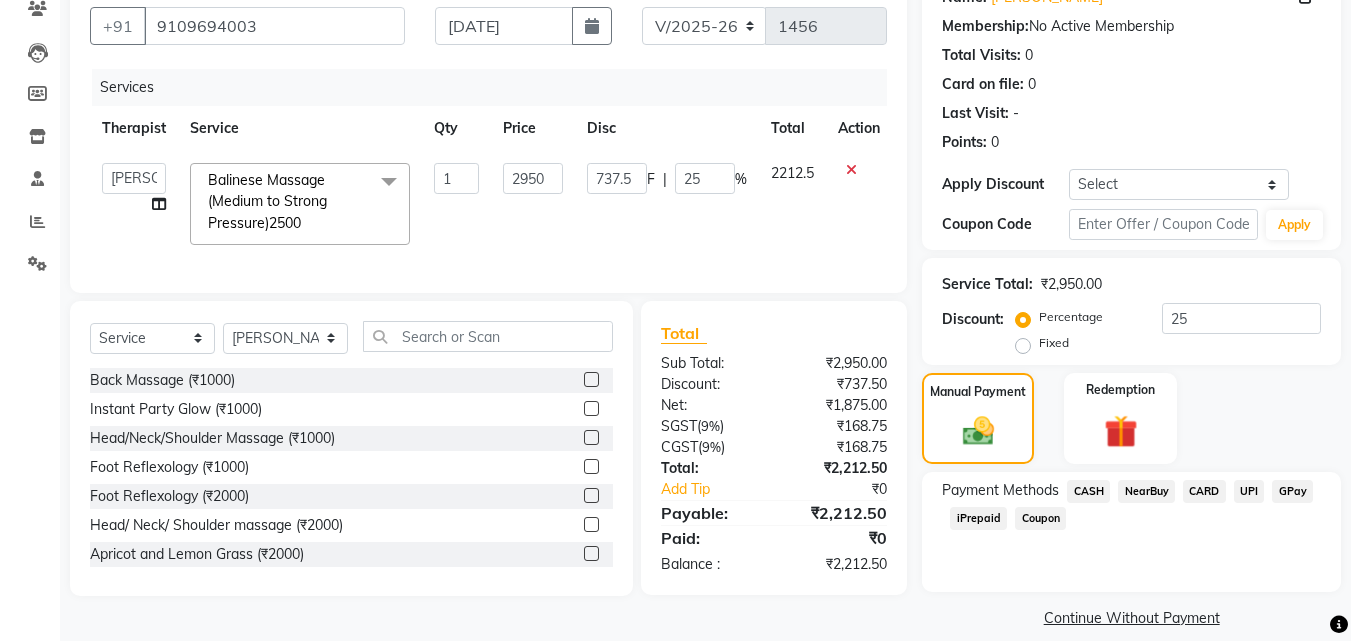 click on "CARD" 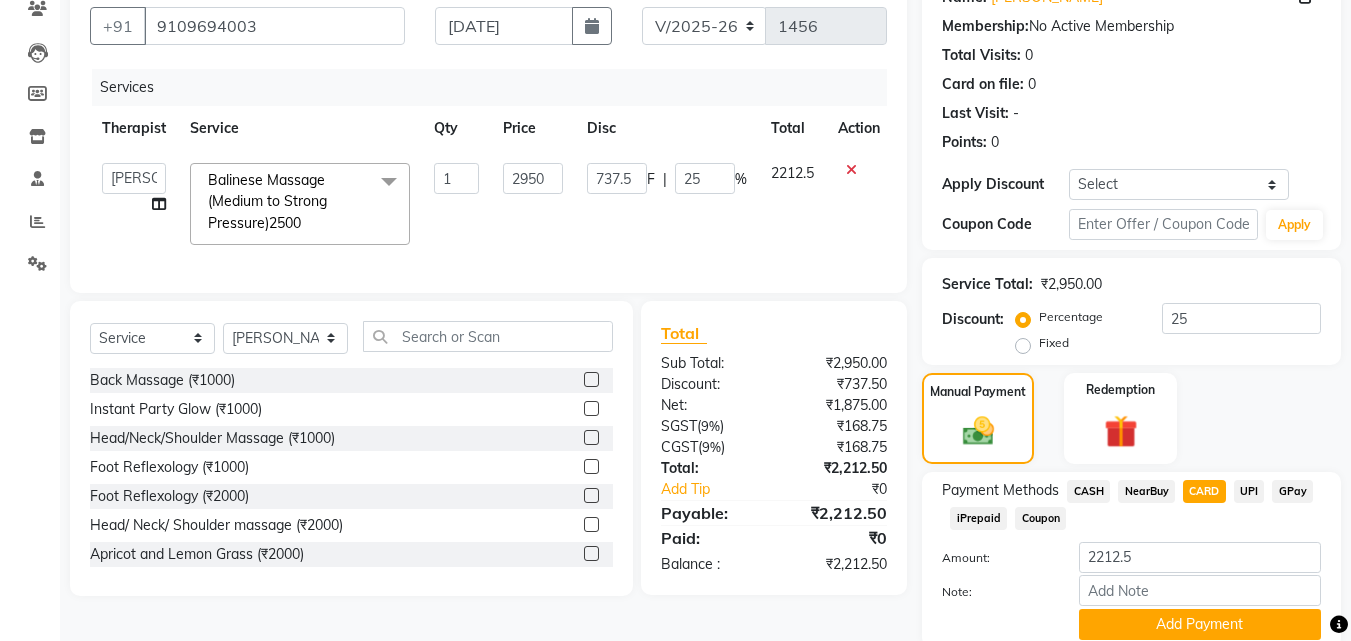 scroll, scrollTop: 257, scrollLeft: 0, axis: vertical 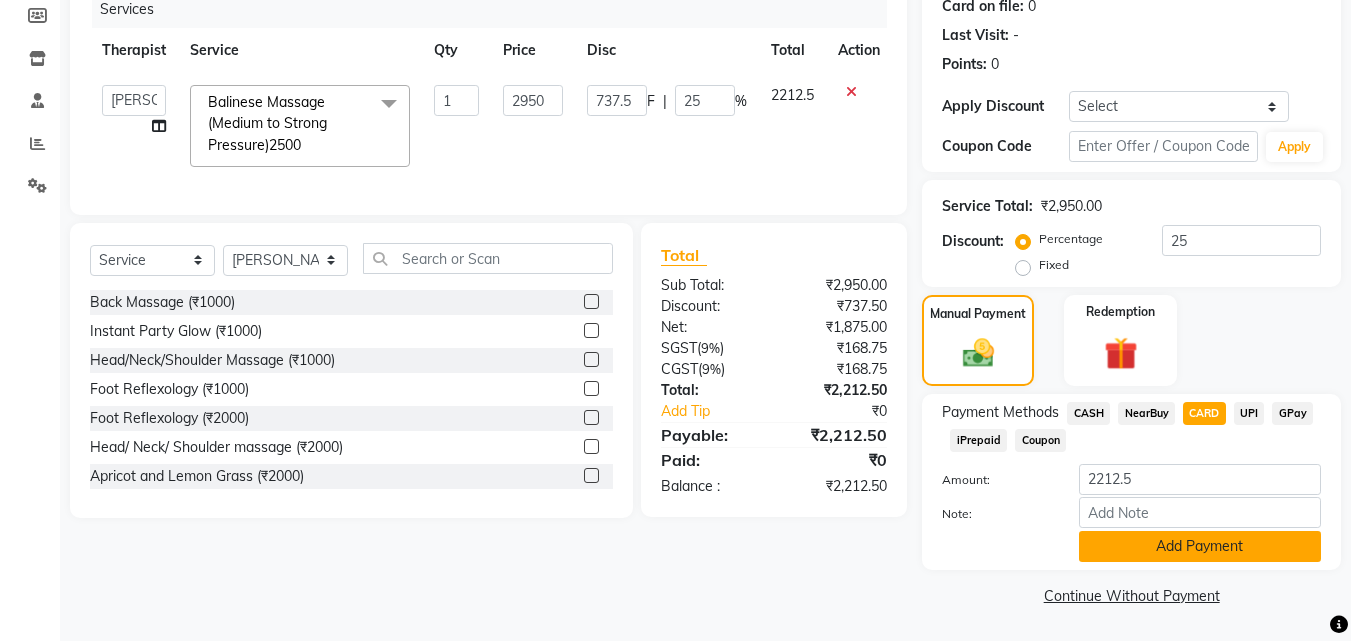 click on "Add Payment" 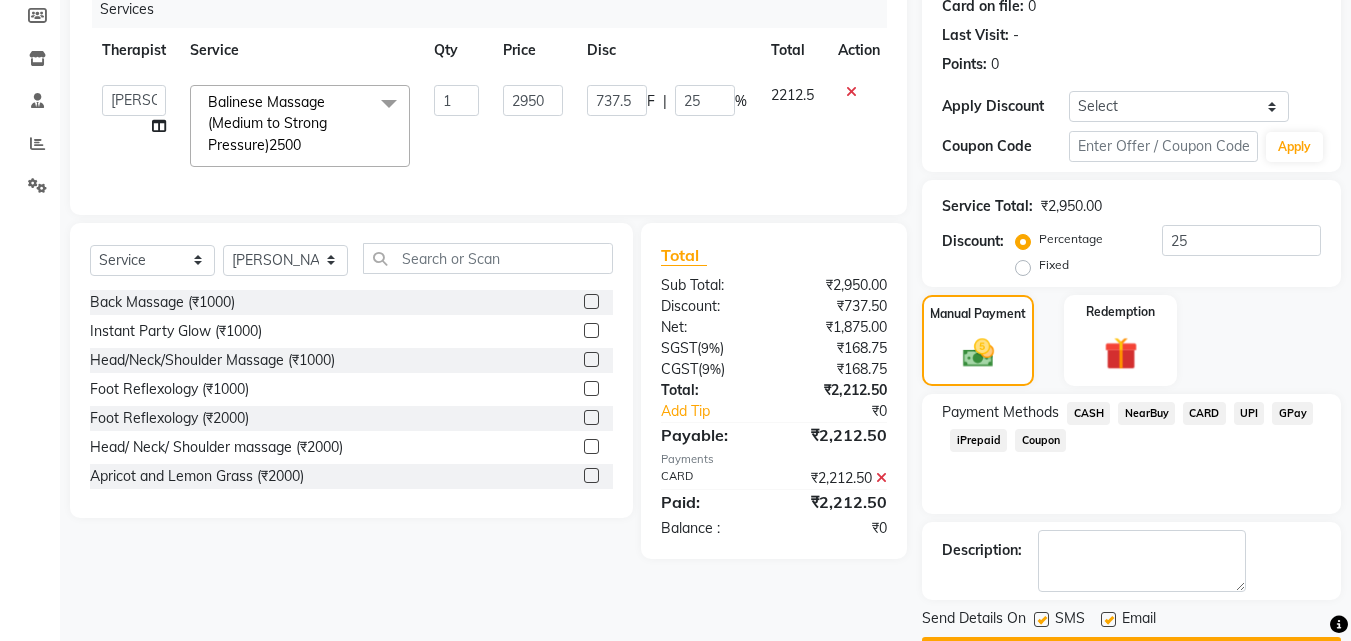 scroll, scrollTop: 314, scrollLeft: 0, axis: vertical 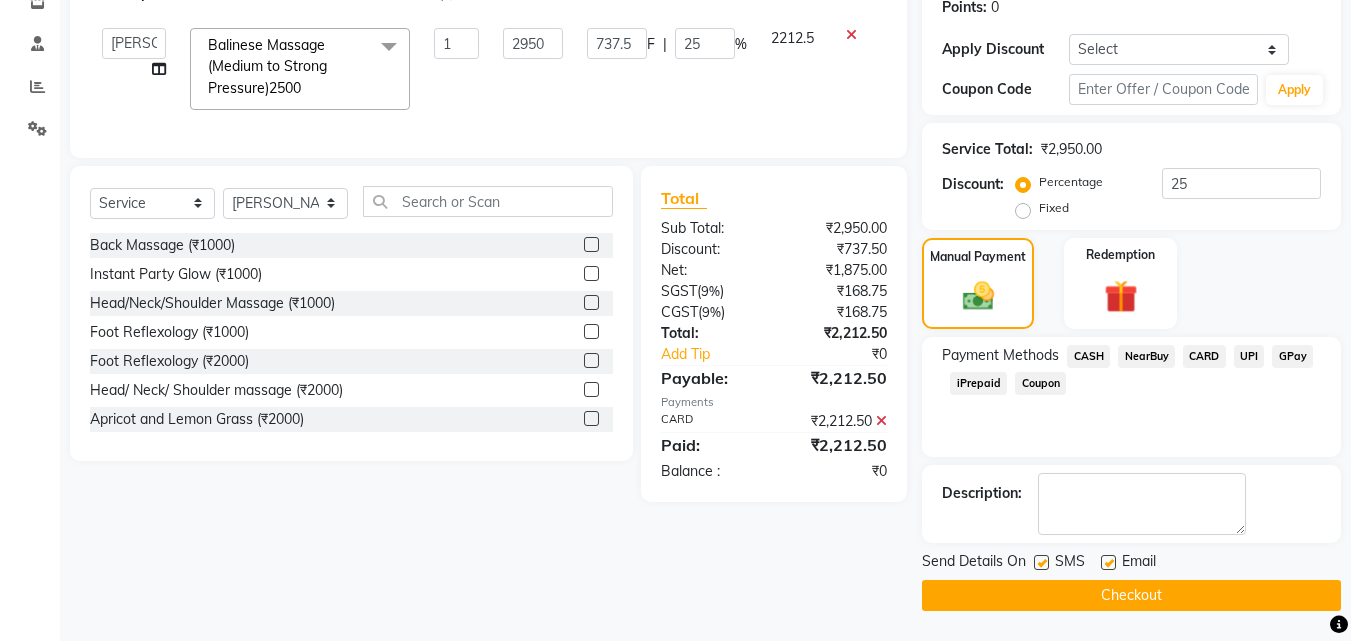 click on "Checkout" 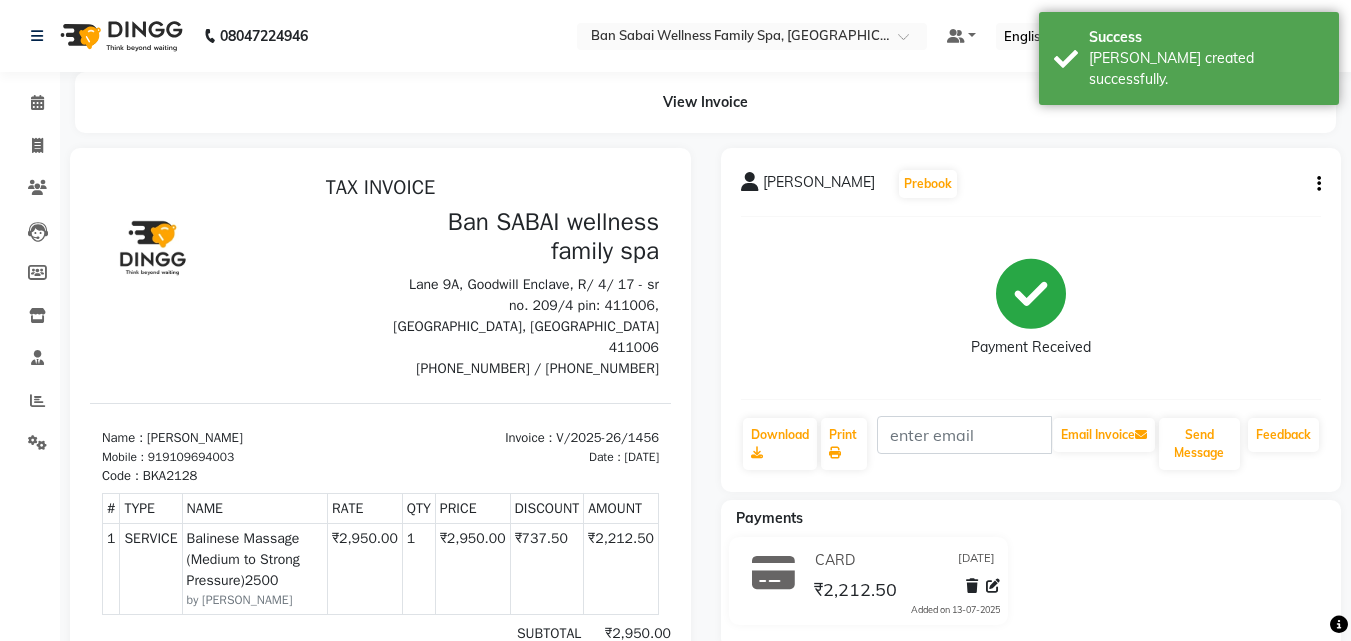 scroll, scrollTop: 0, scrollLeft: 0, axis: both 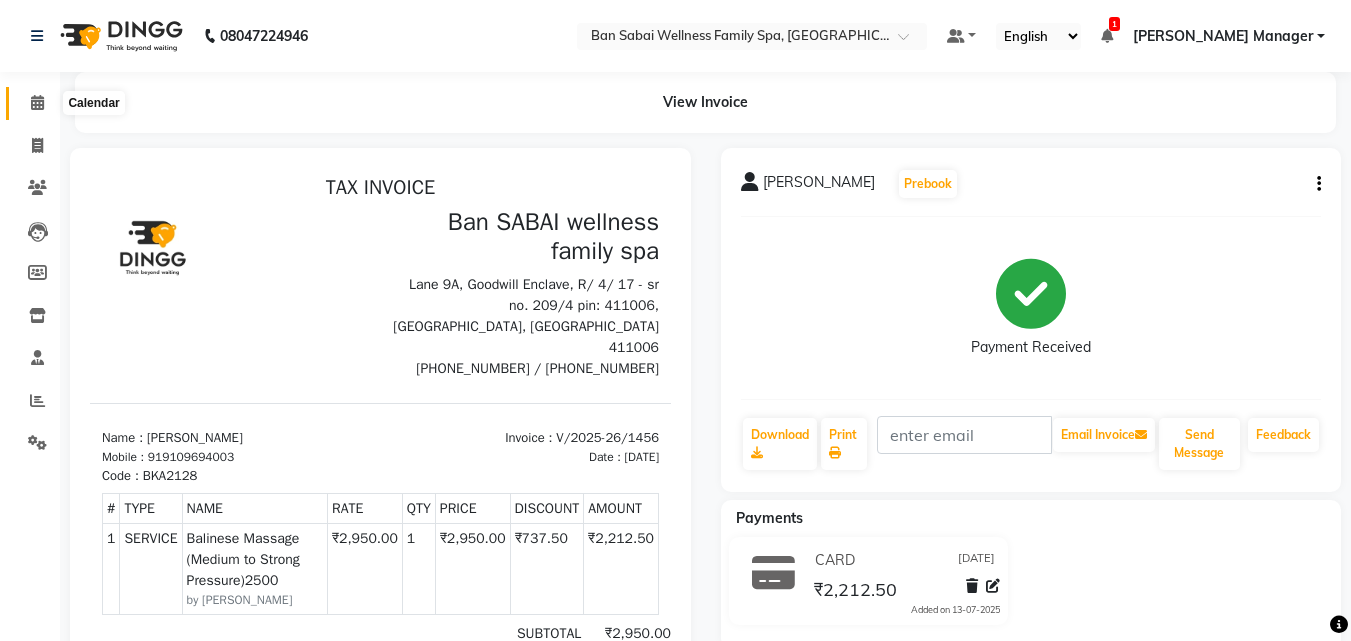 click 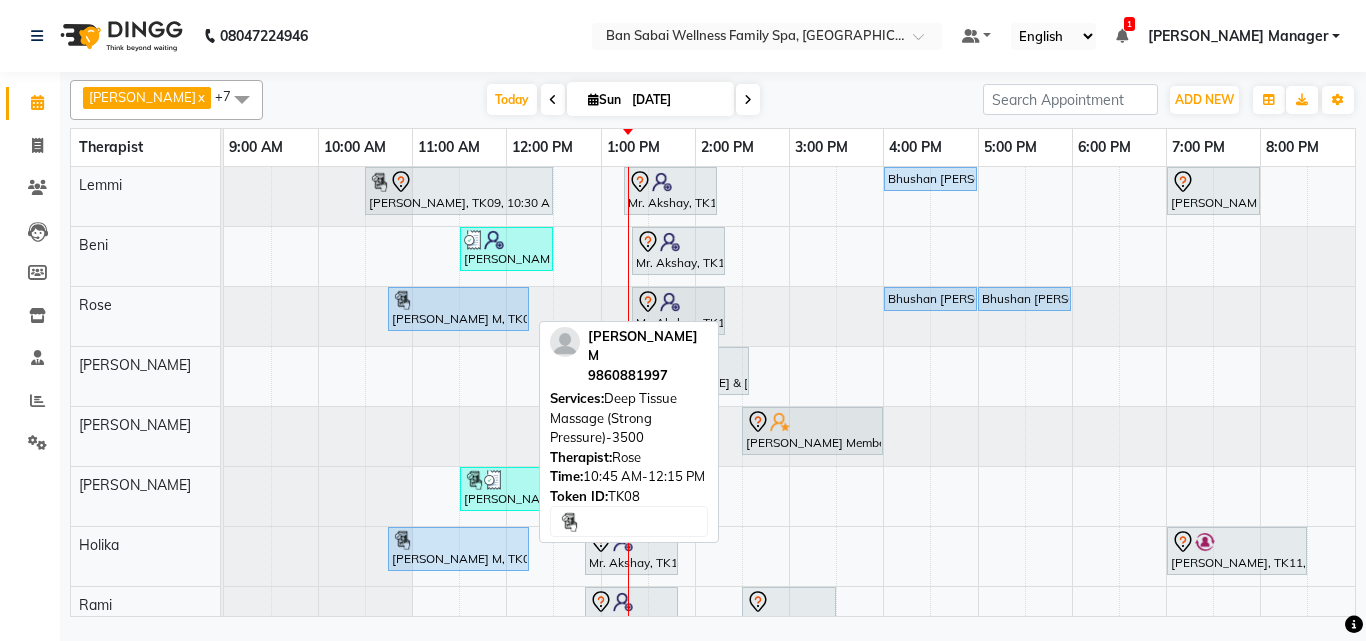 click on "[PERSON_NAME] M, TK08, 10:45 AM-12:15 PM, Deep Tissue Massage (Strong Pressure)-3500" at bounding box center [458, 309] 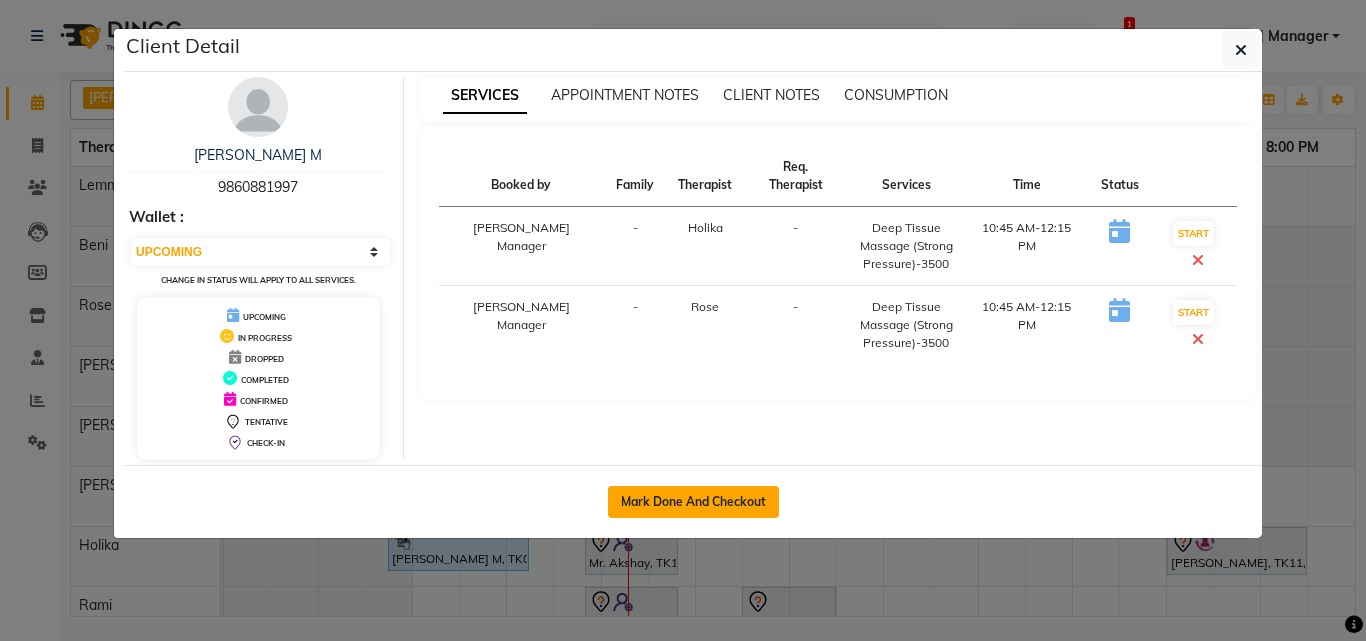 click on "Mark Done And Checkout" 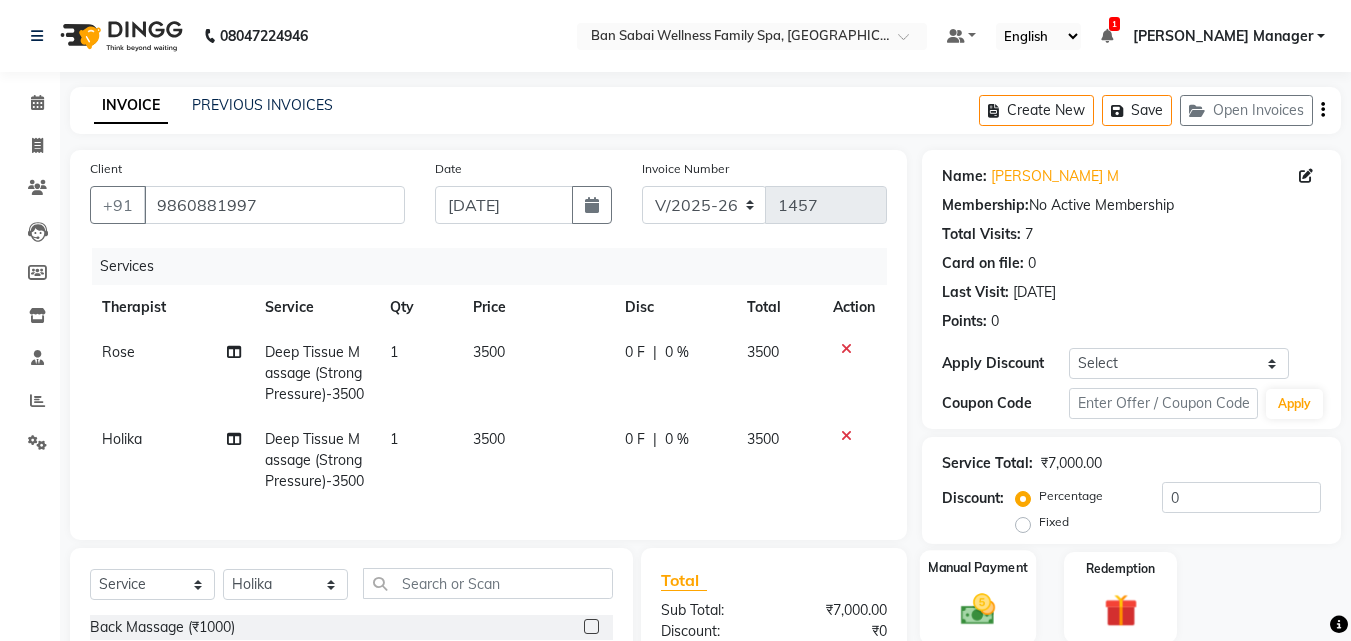 click on "Manual Payment" 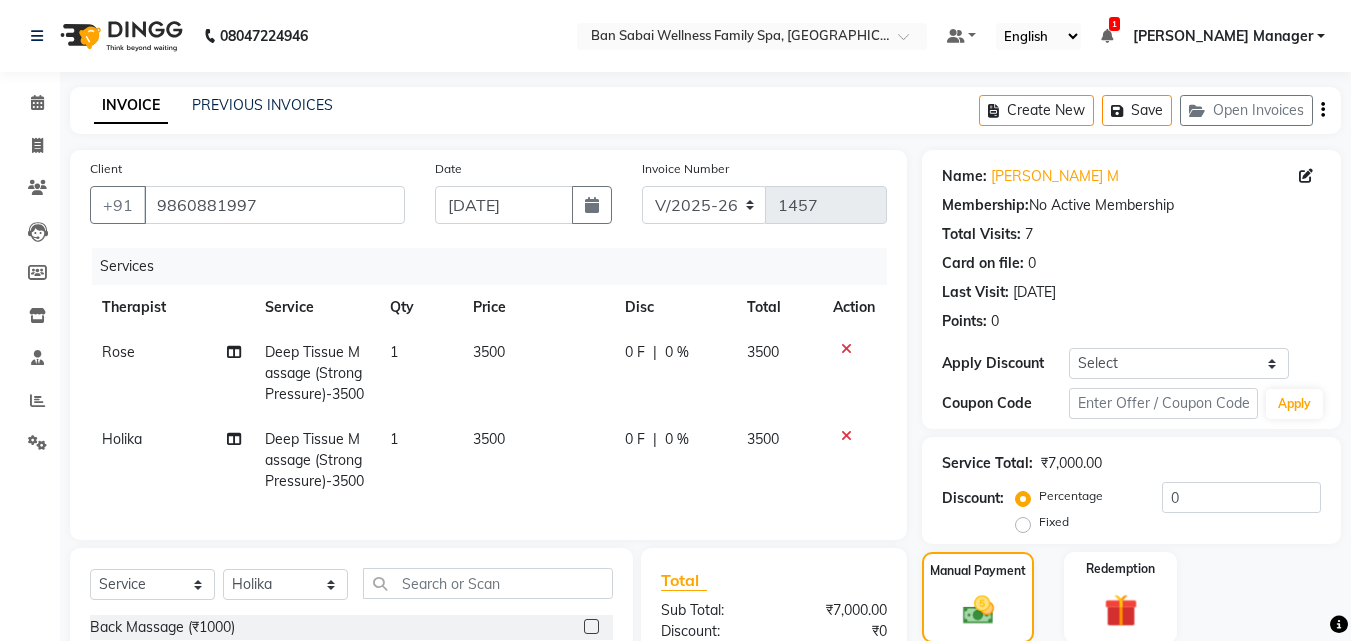 click on "3500" 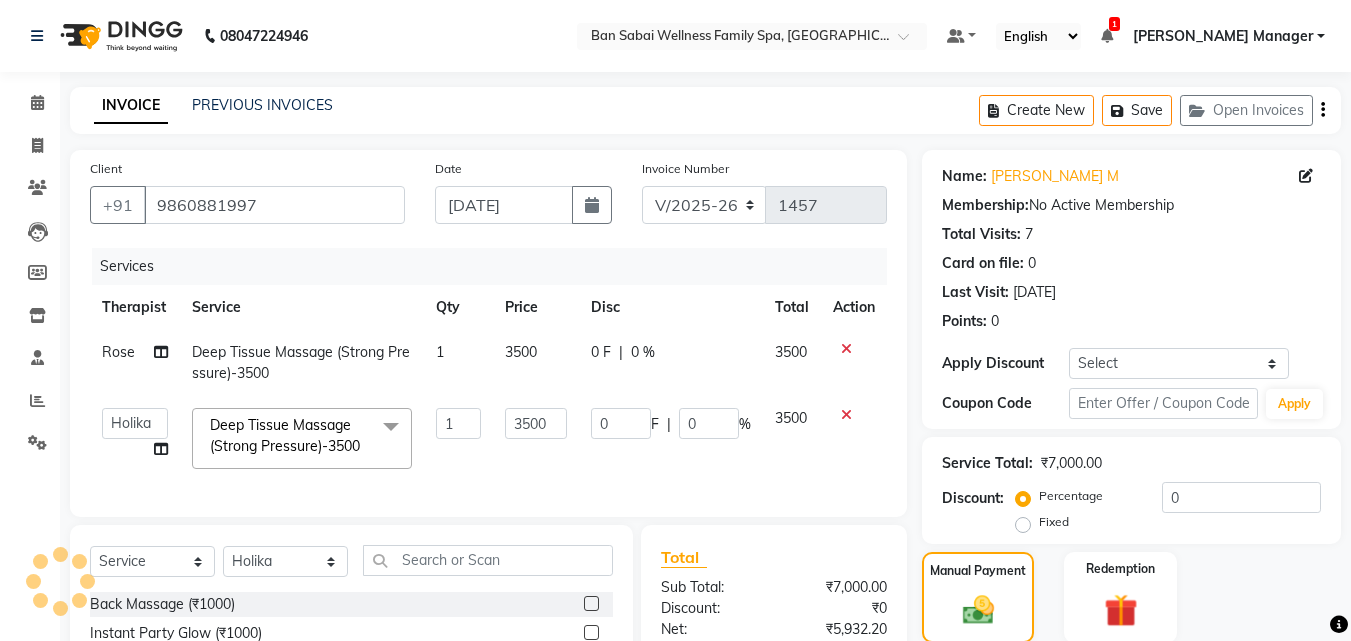 click on "3500" 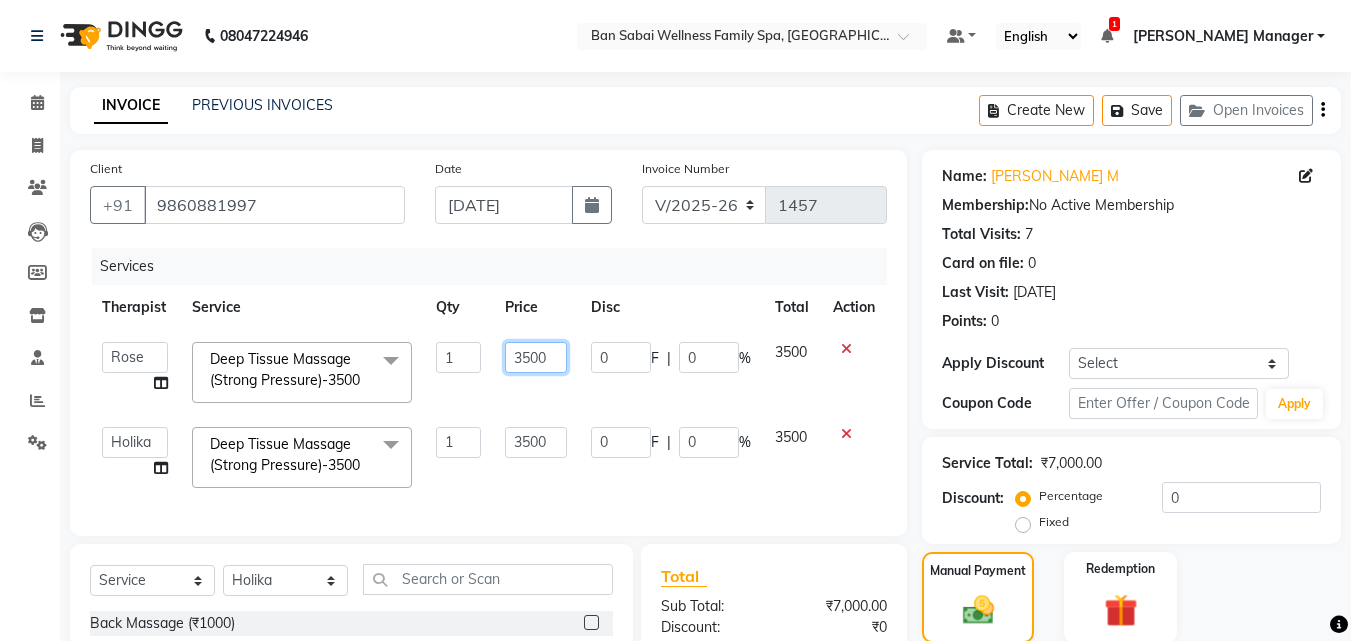 click on "3500" 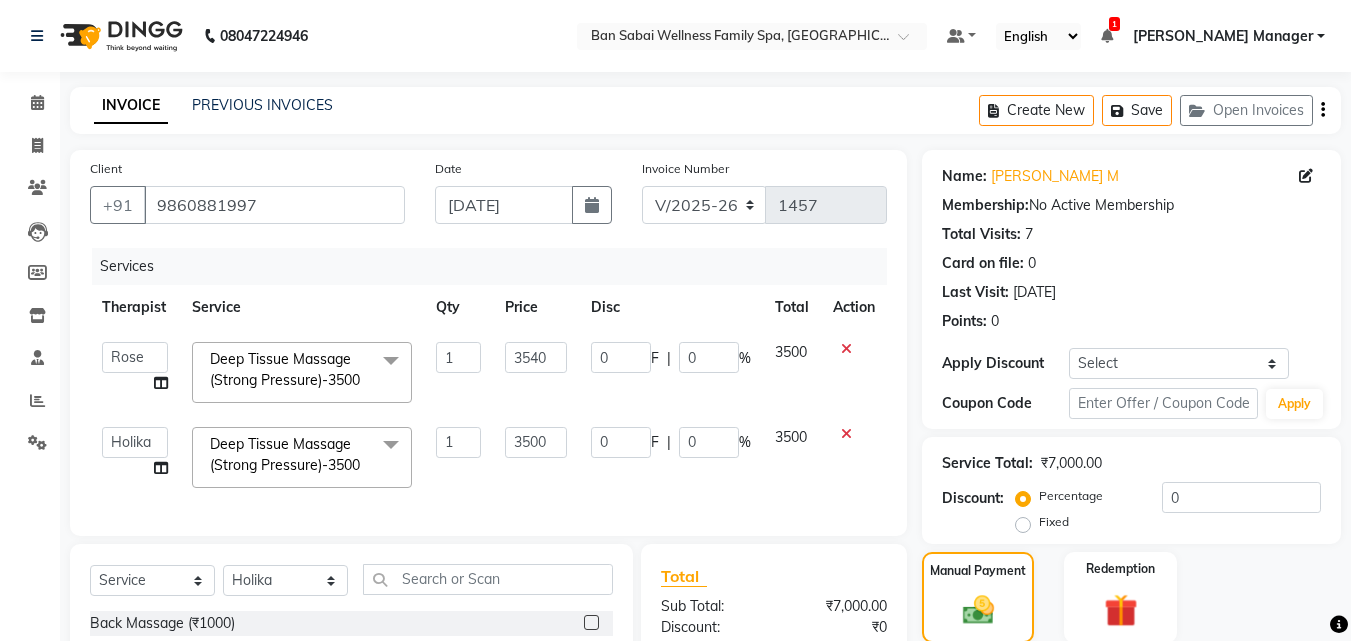 click on "3500" 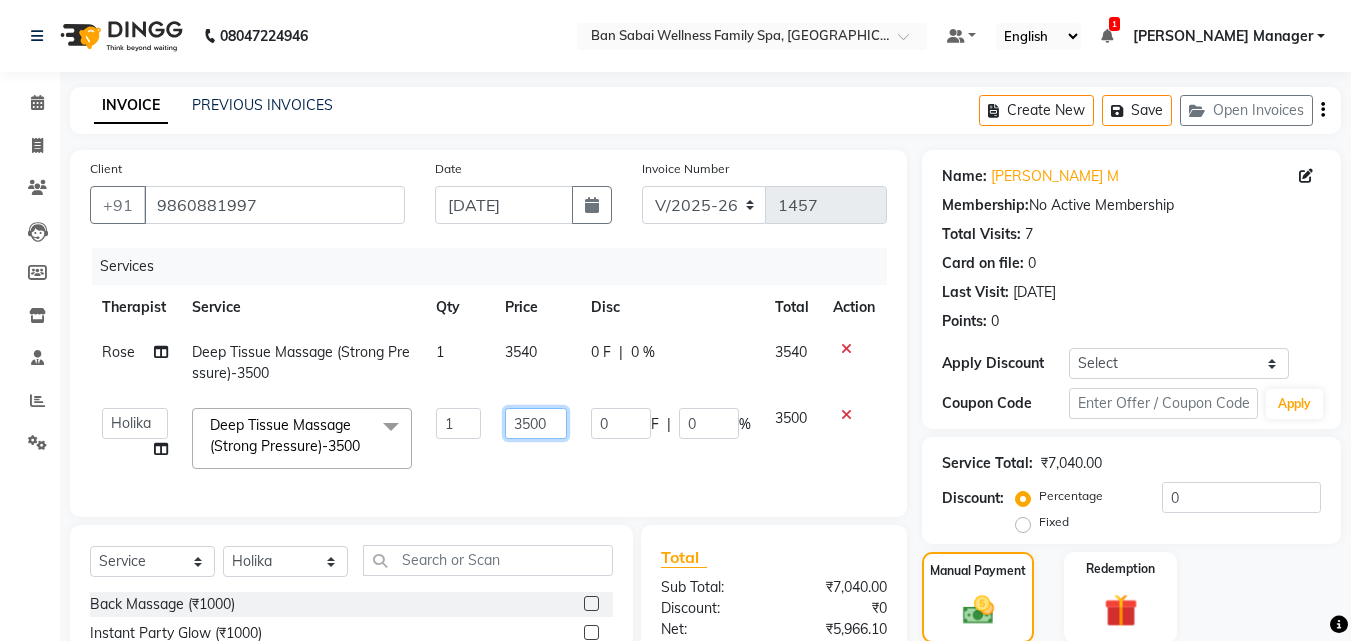click on "3500" 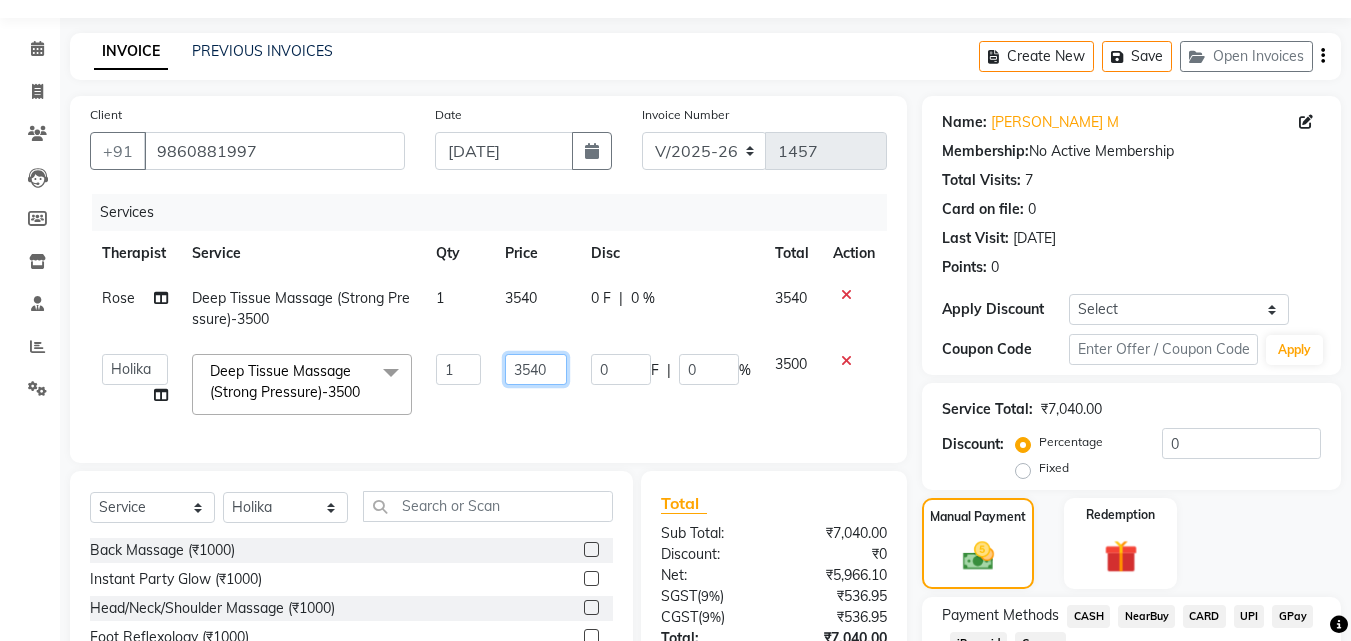 scroll, scrollTop: 100, scrollLeft: 0, axis: vertical 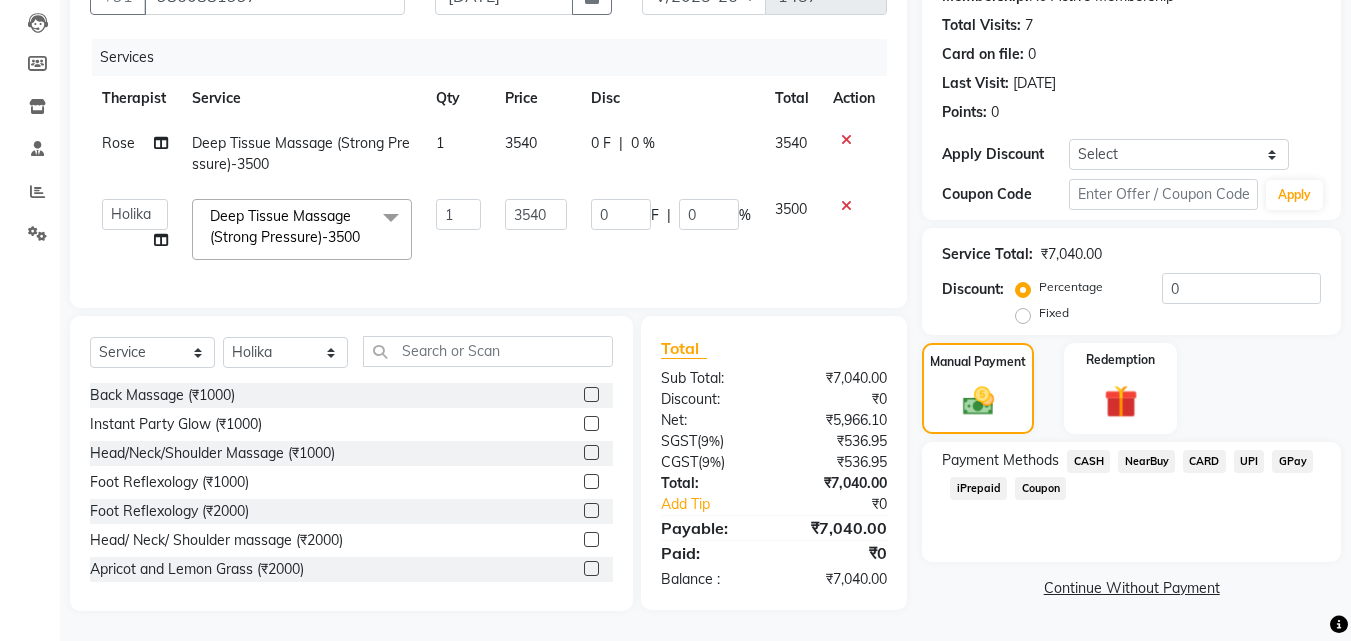 click on "3540" 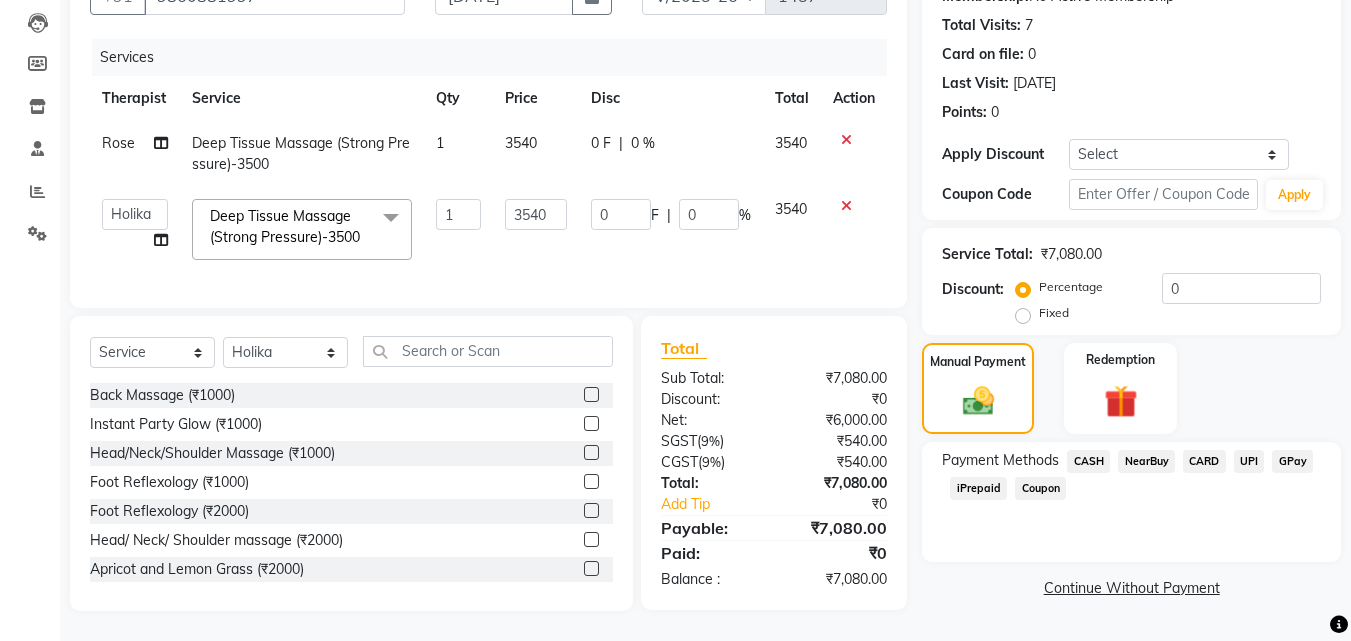 click on "CASH" 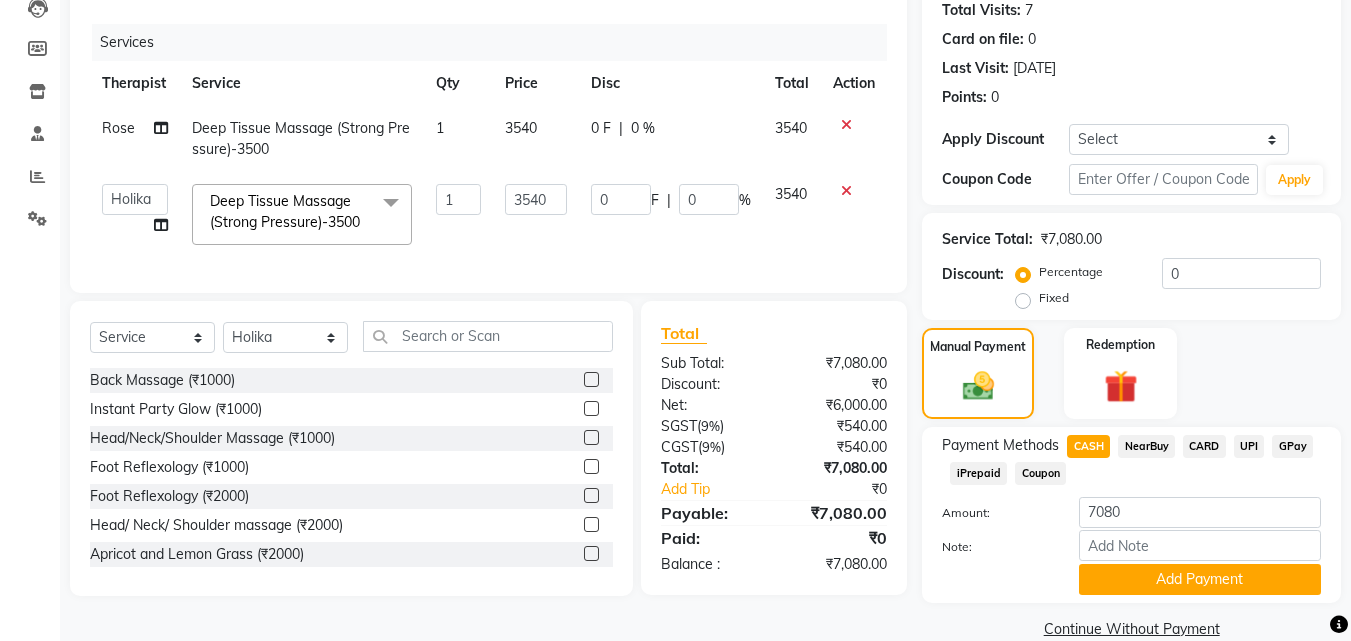 scroll, scrollTop: 257, scrollLeft: 0, axis: vertical 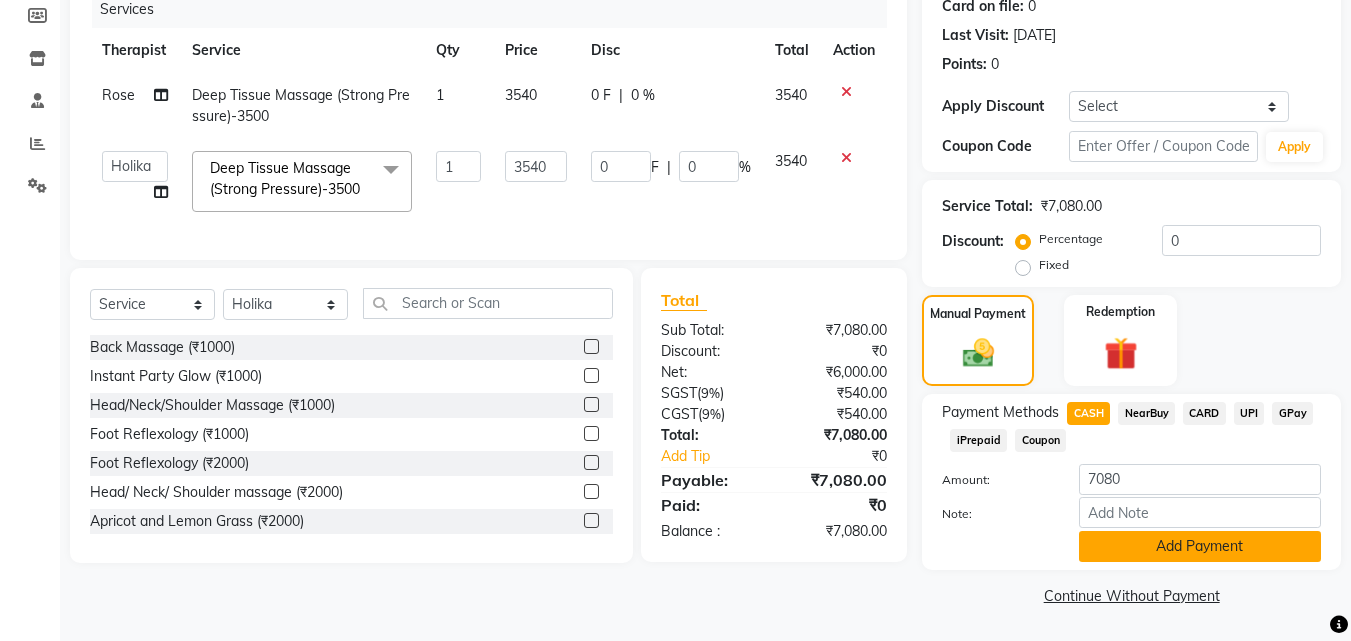 click on "Add Payment" 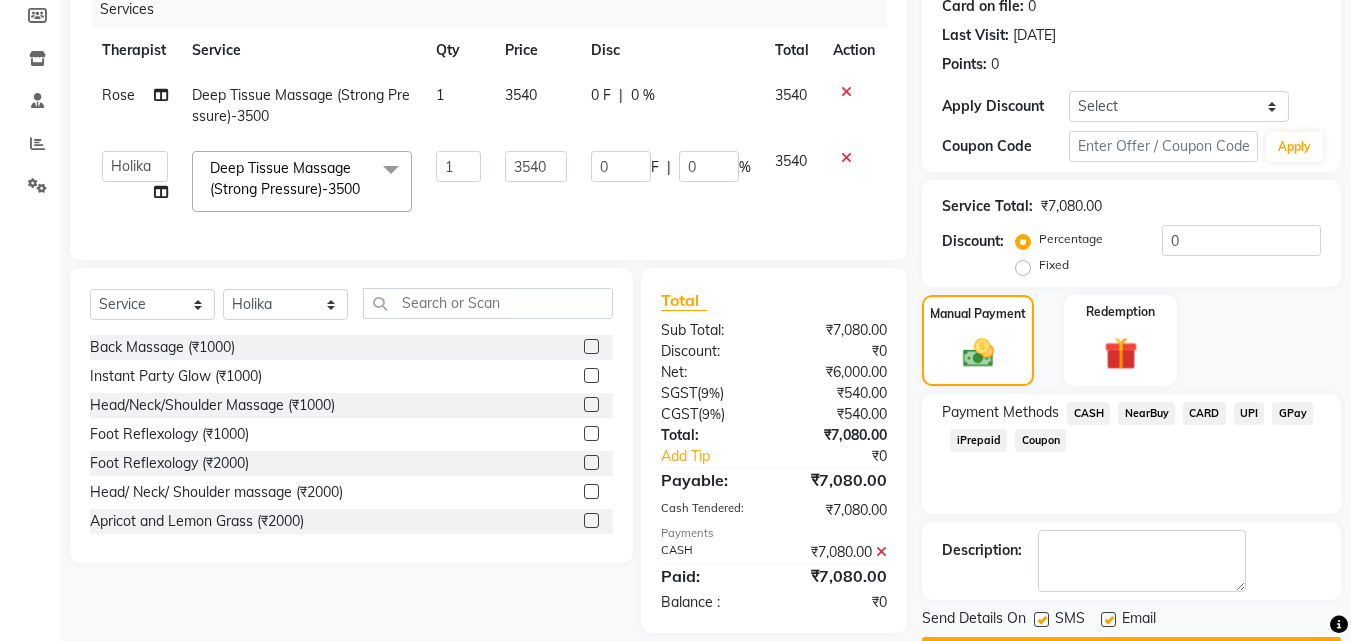 scroll, scrollTop: 314, scrollLeft: 0, axis: vertical 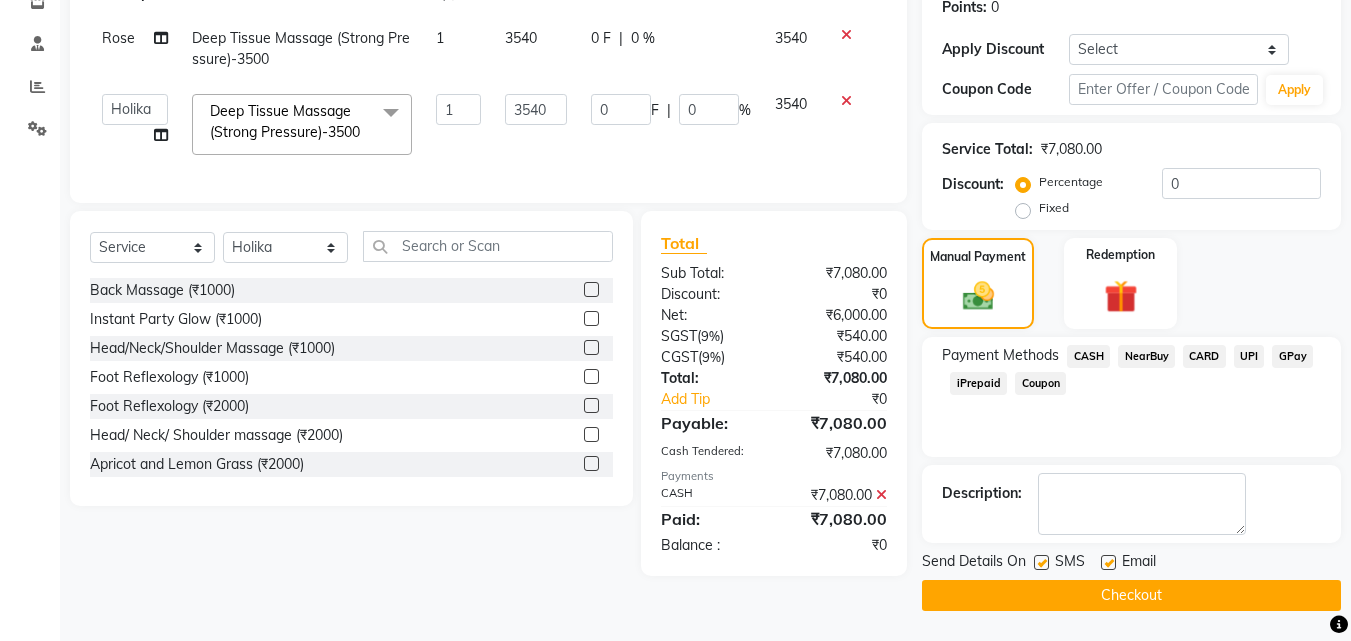 click on "Checkout" 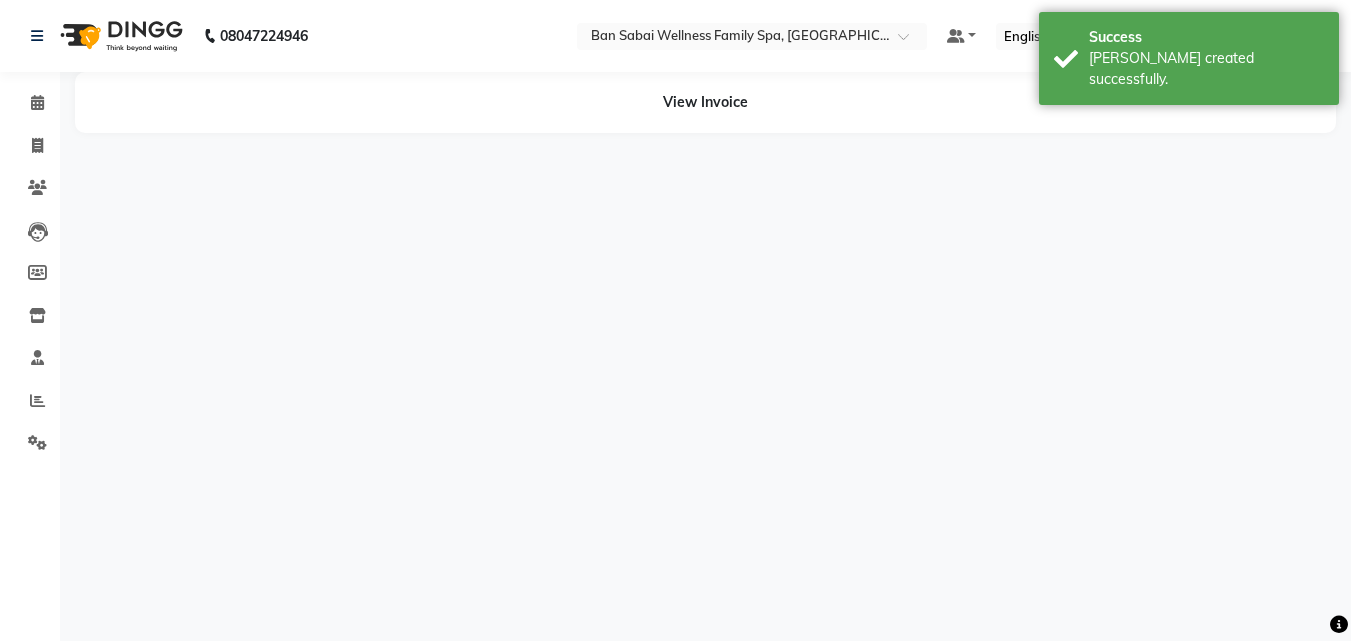 scroll, scrollTop: 0, scrollLeft: 0, axis: both 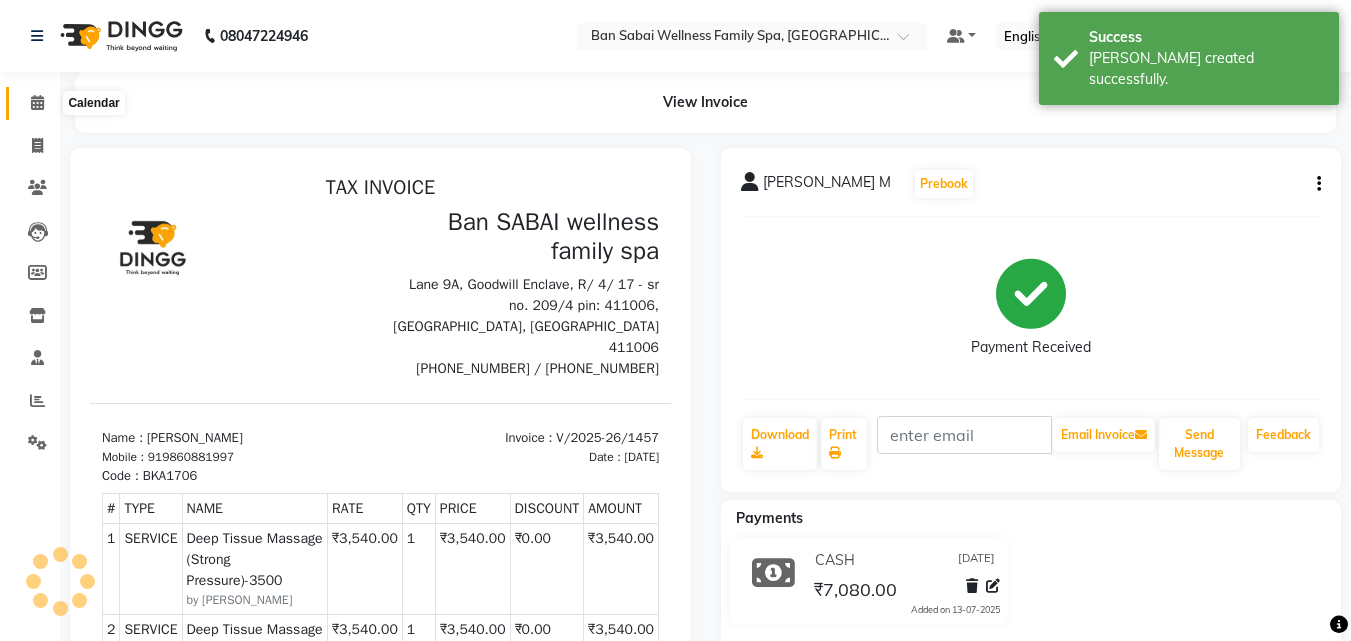 click 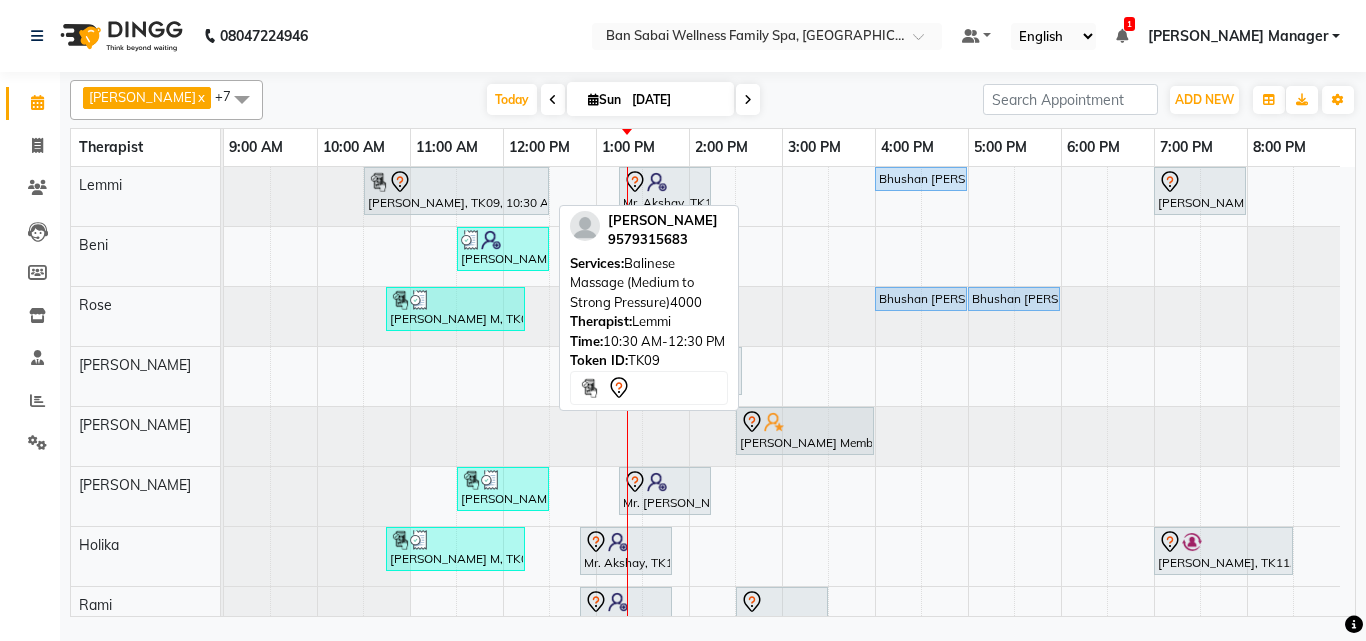 click 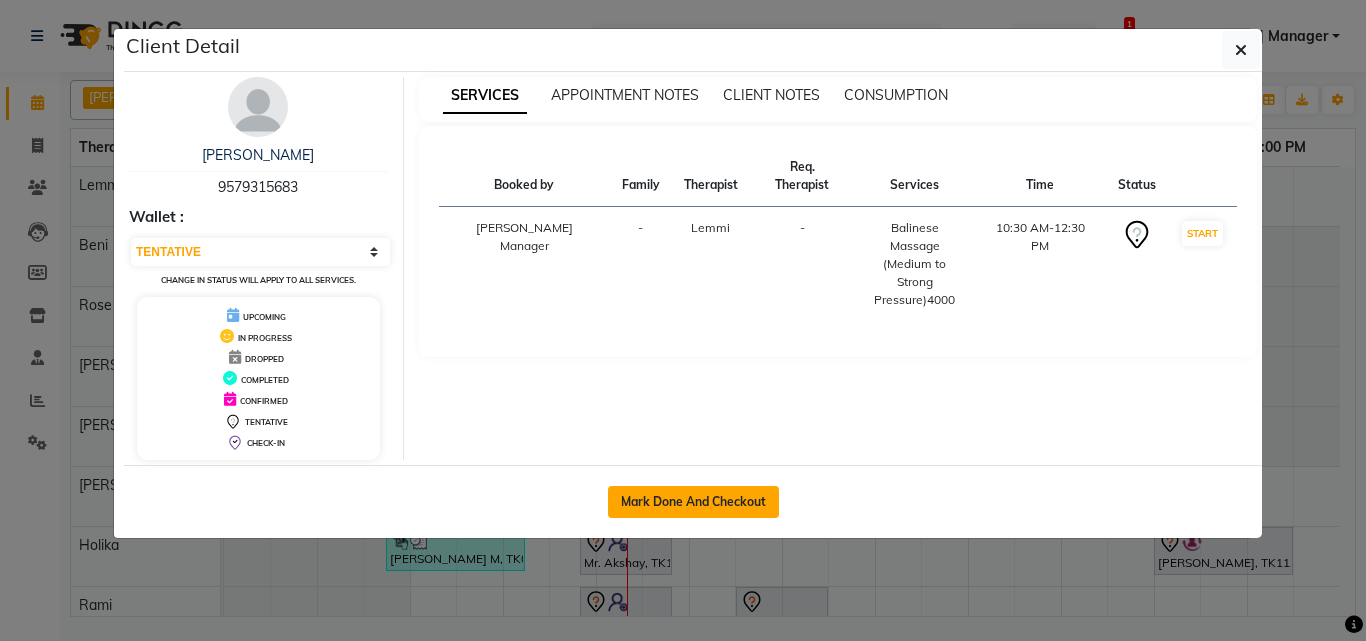 click on "Mark Done And Checkout" 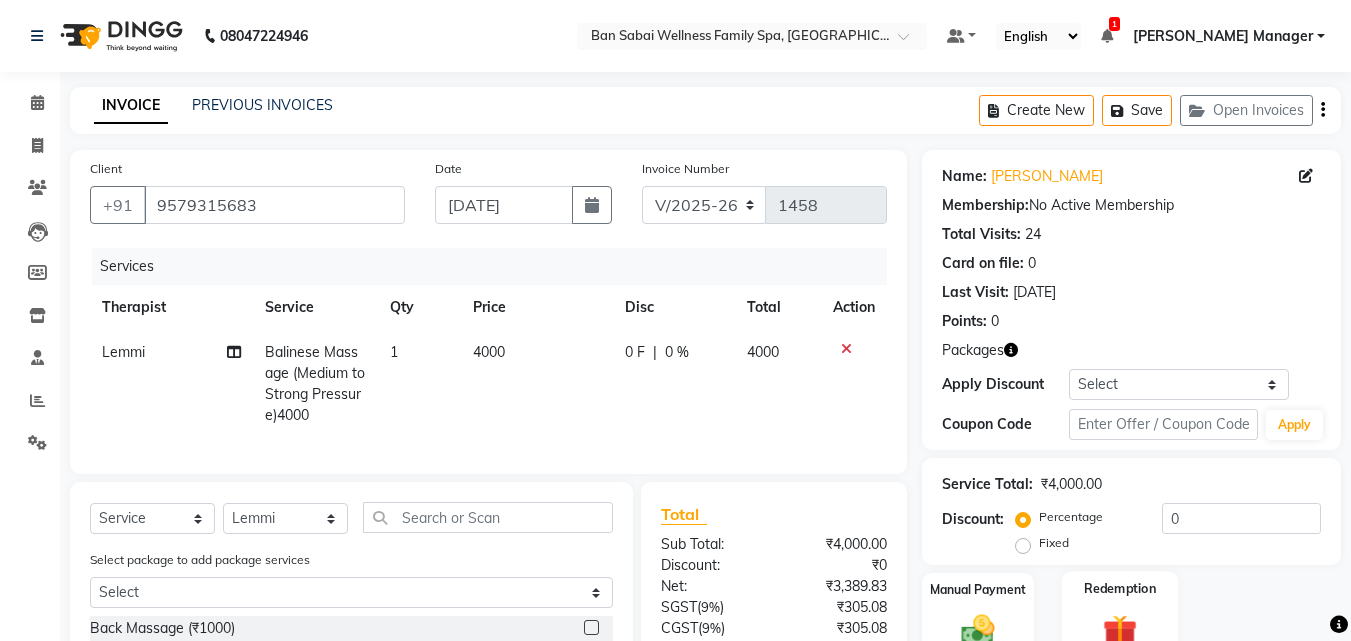 click on "Redemption" 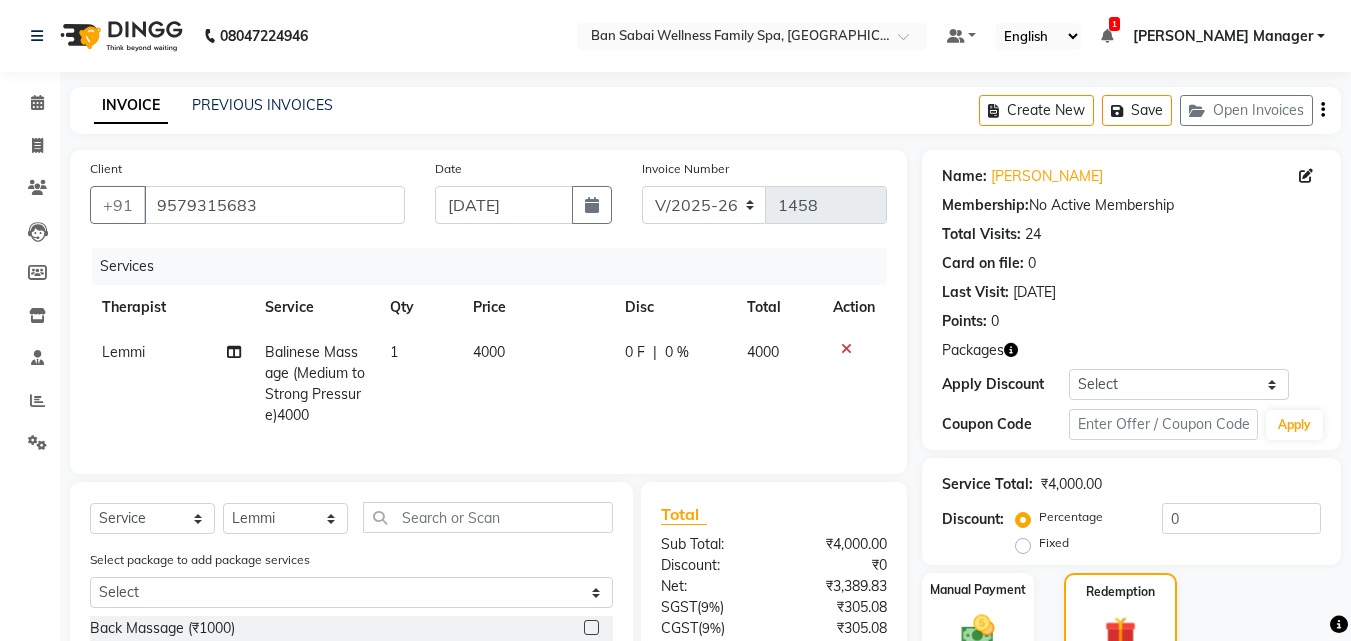 scroll, scrollTop: 222, scrollLeft: 0, axis: vertical 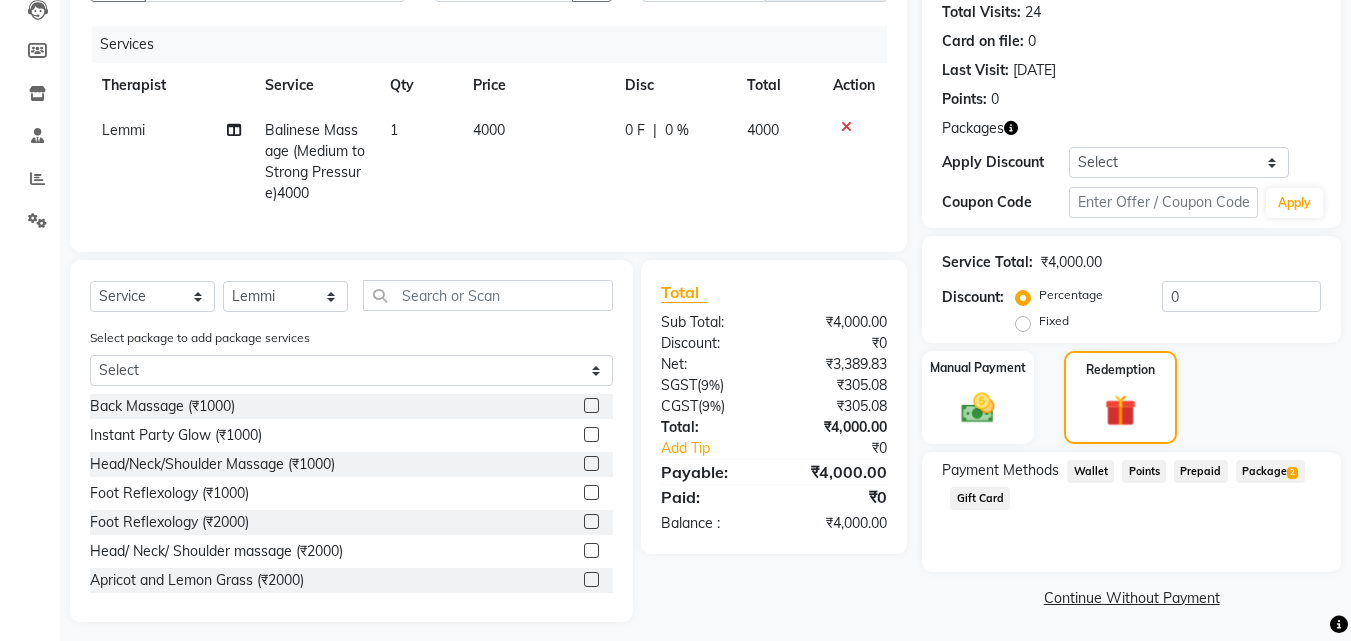 click on "Package  2" 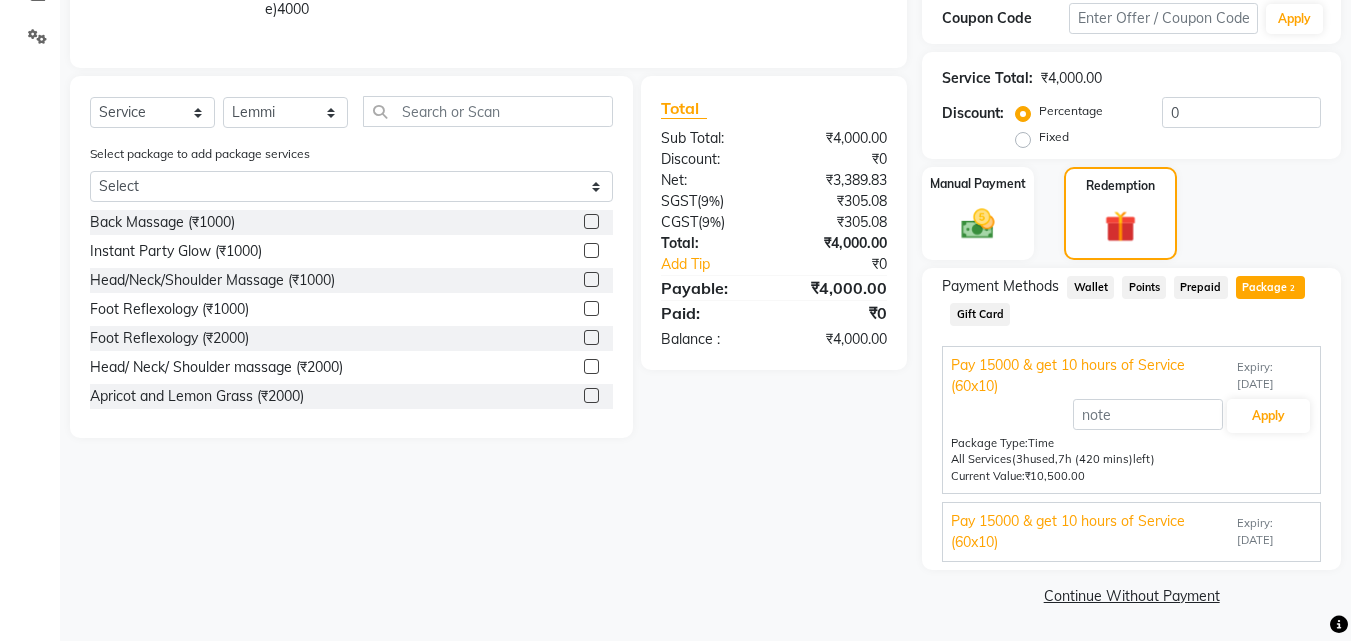 scroll, scrollTop: 405, scrollLeft: 0, axis: vertical 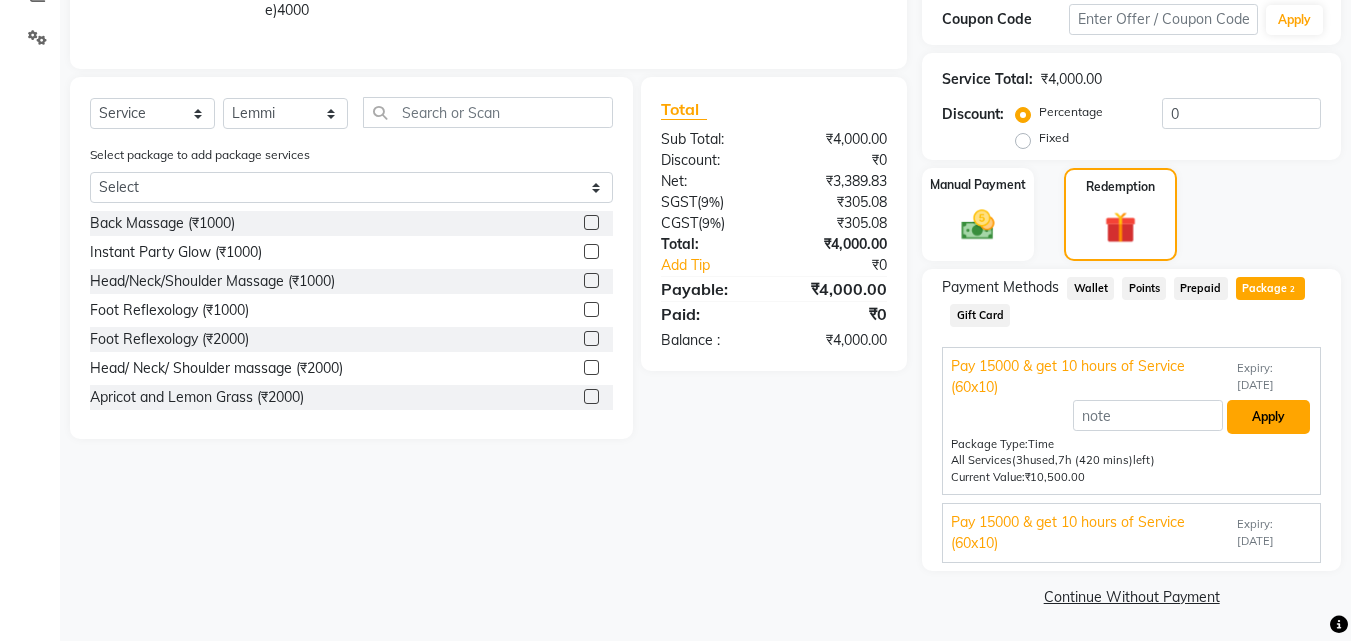 click on "Apply" at bounding box center (1268, 417) 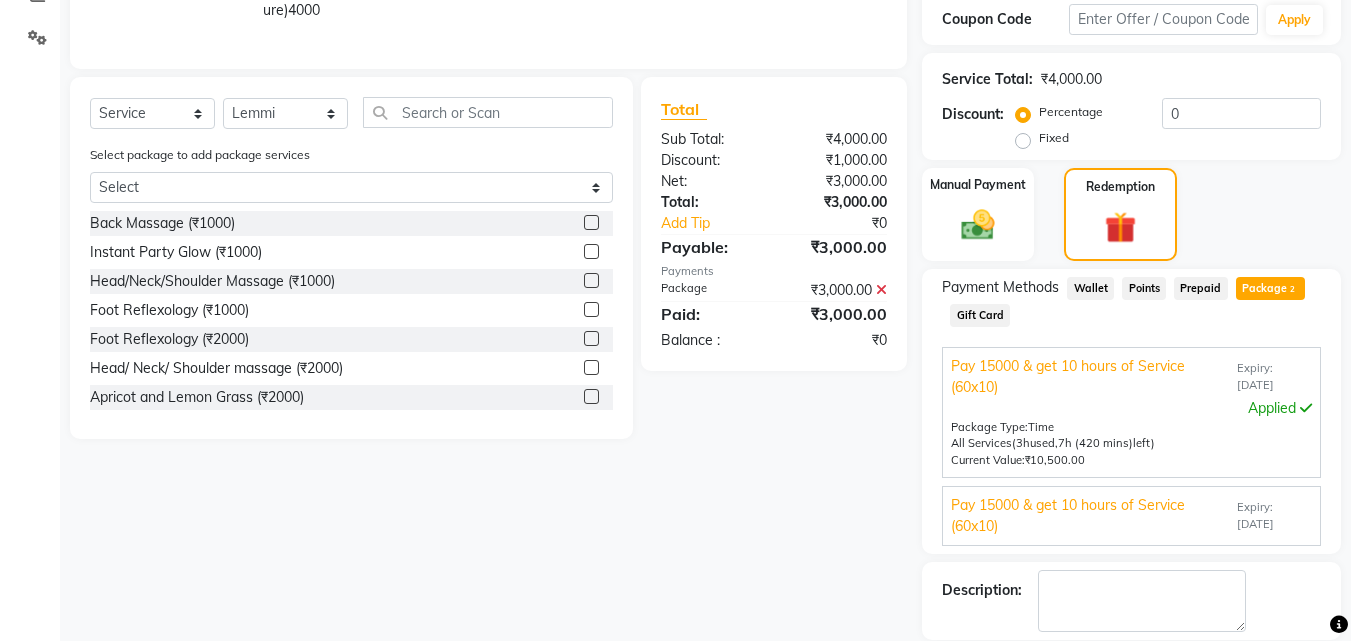 scroll, scrollTop: 502, scrollLeft: 0, axis: vertical 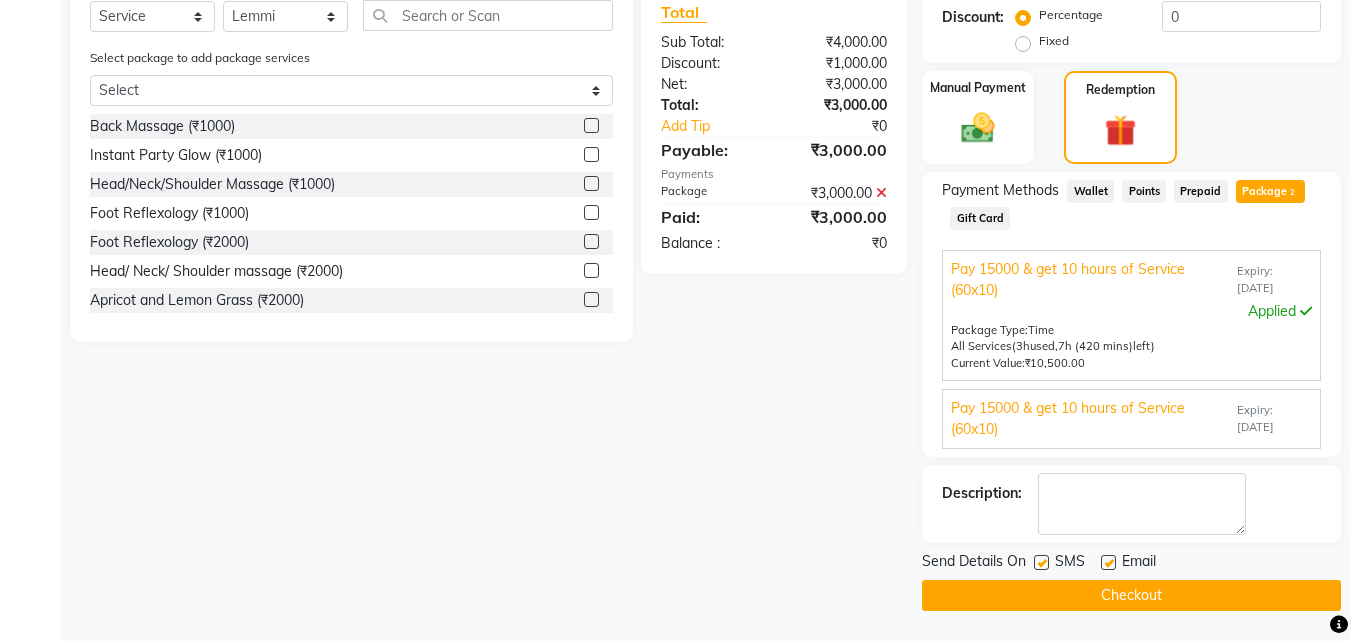 click on "Checkout" 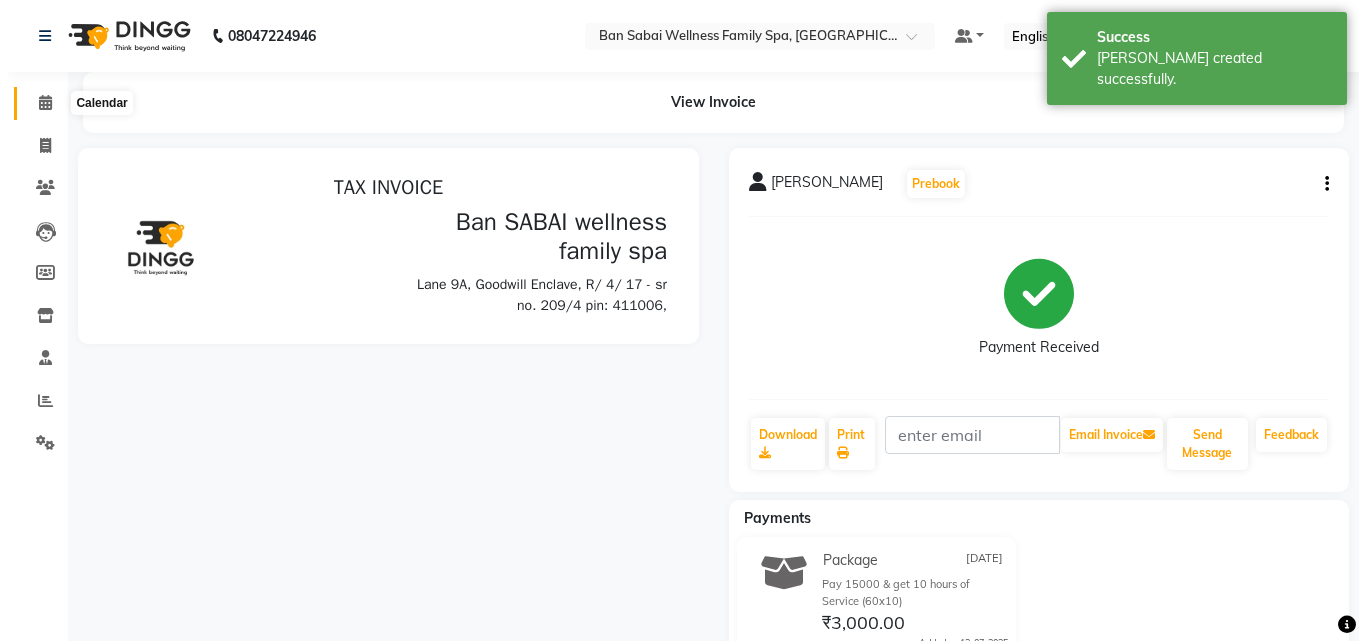 scroll, scrollTop: 0, scrollLeft: 0, axis: both 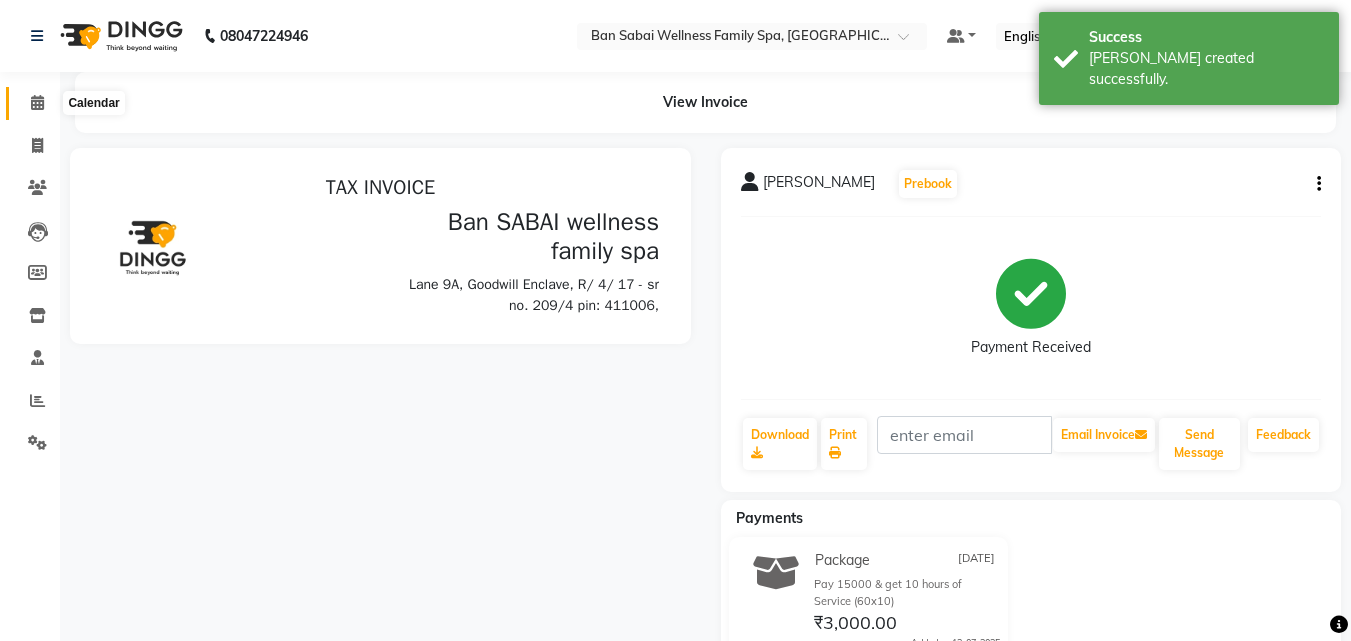 click 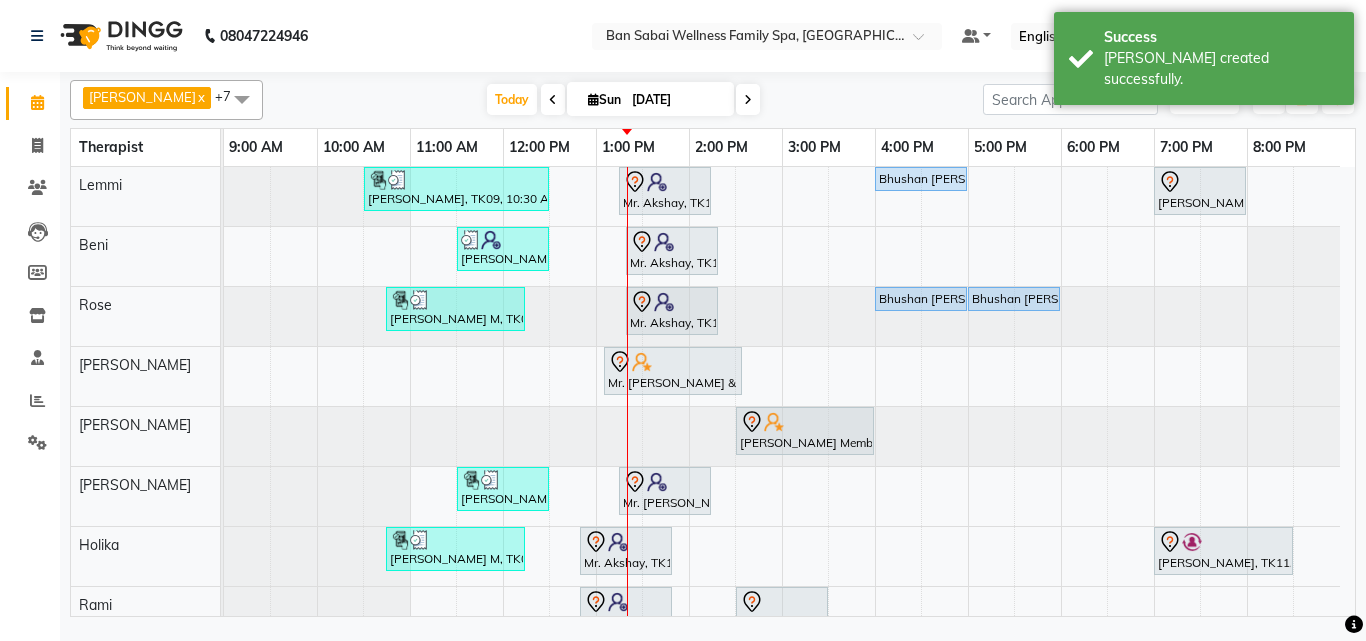 scroll, scrollTop: 30, scrollLeft: 0, axis: vertical 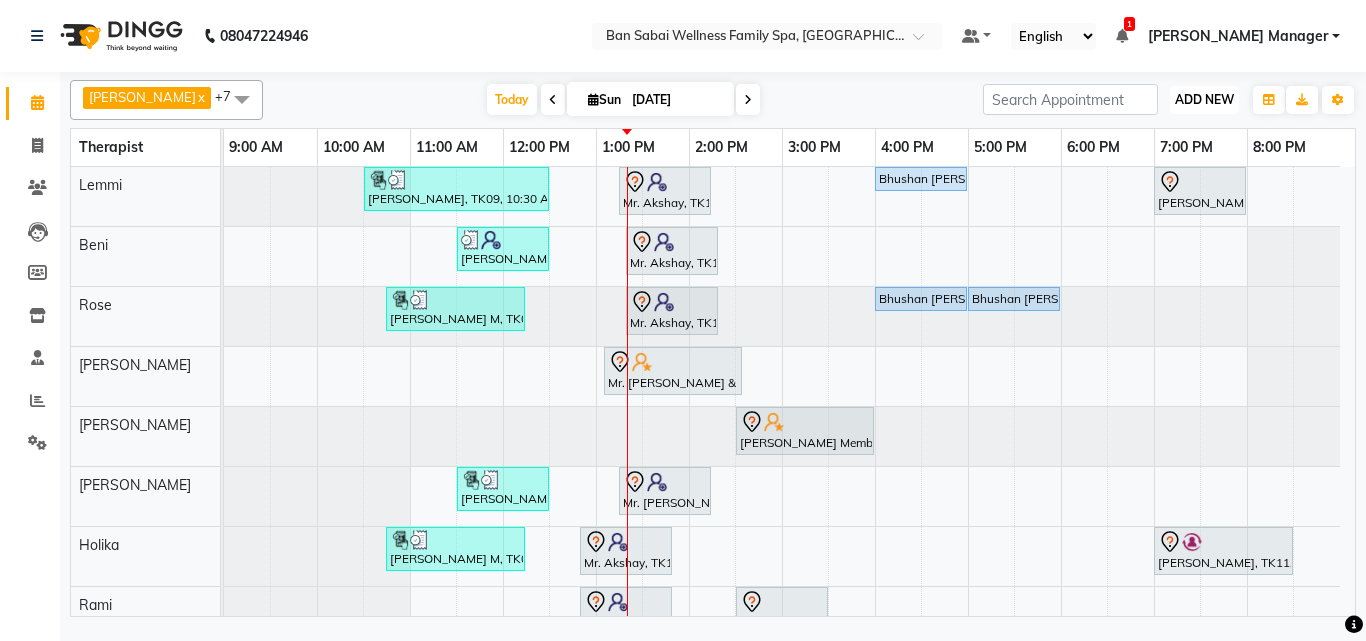click on "ADD NEW" at bounding box center (1204, 99) 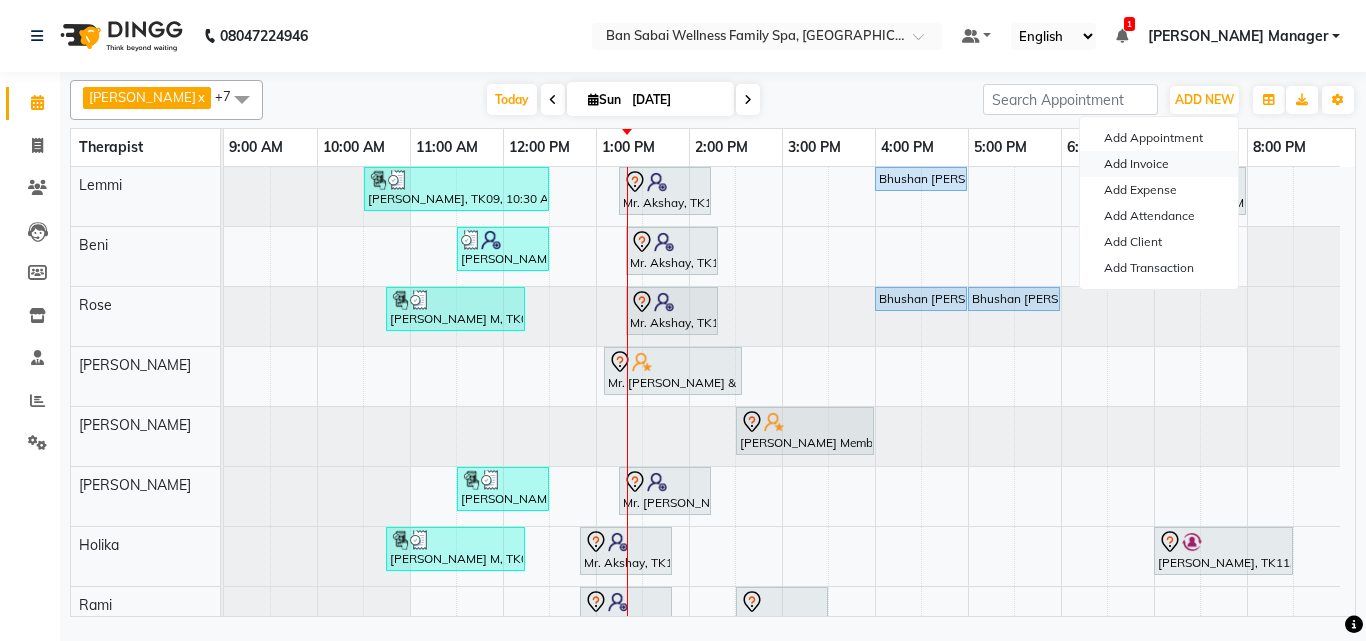 click on "Add Invoice" at bounding box center [1159, 164] 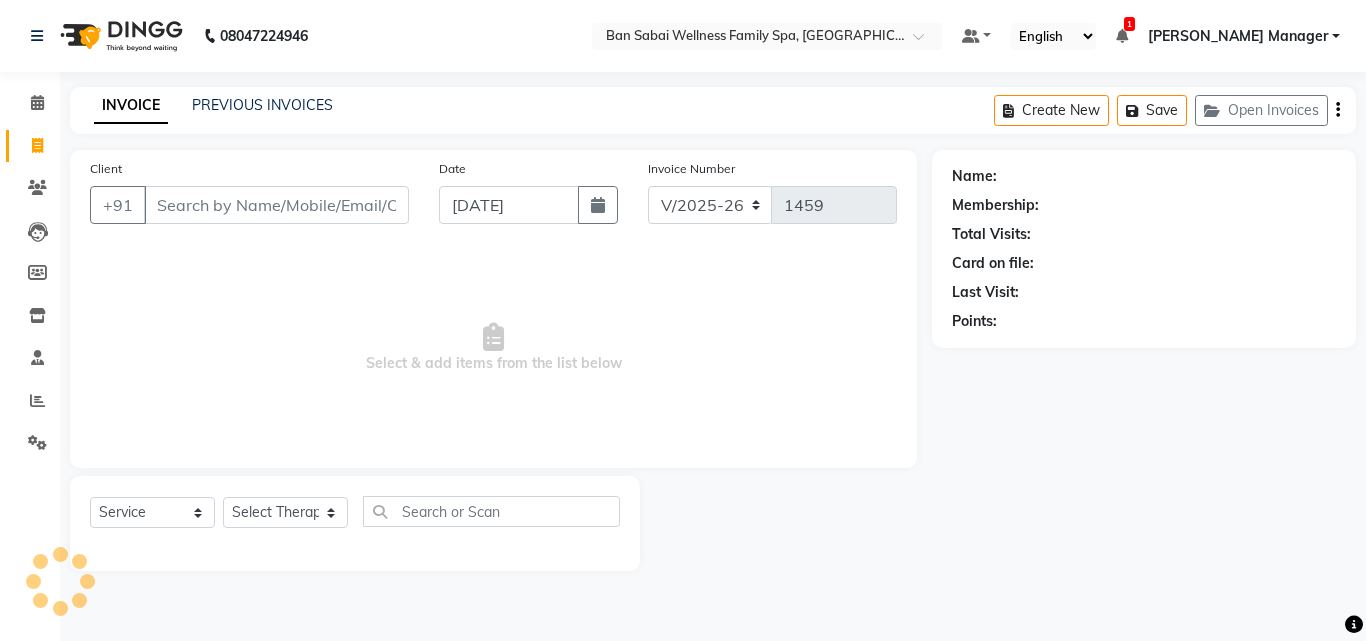 click on "Client" at bounding box center (276, 205) 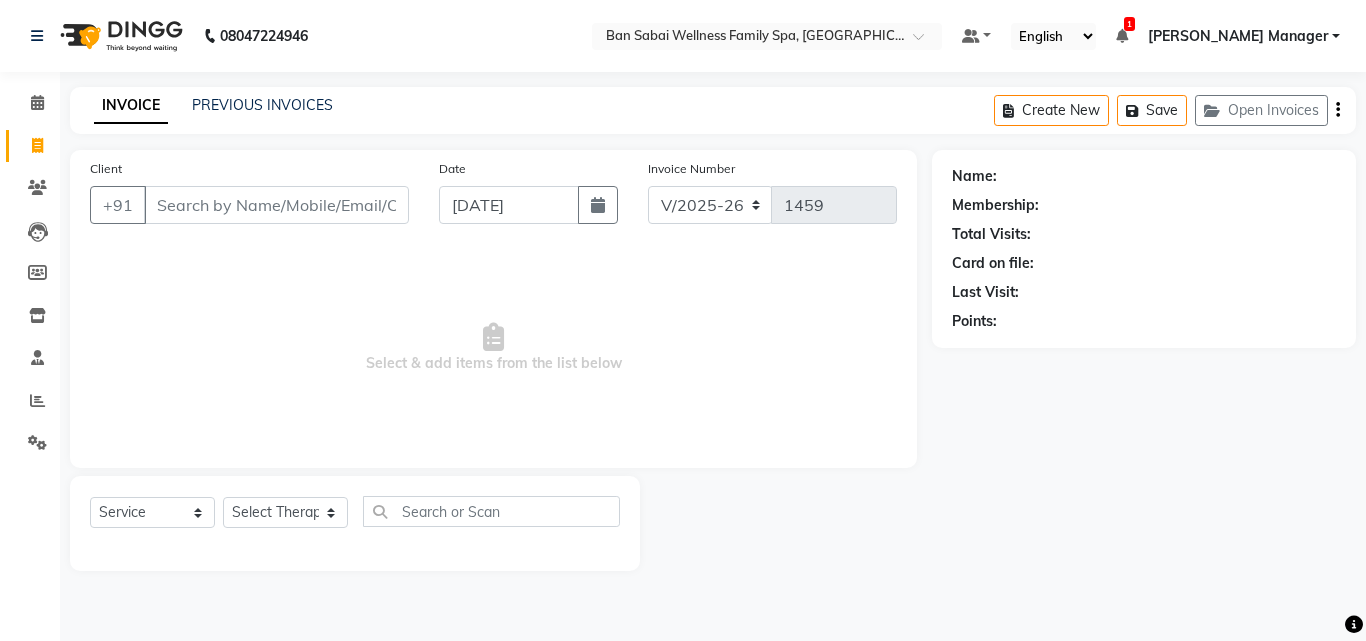 click on "Client" at bounding box center (276, 205) 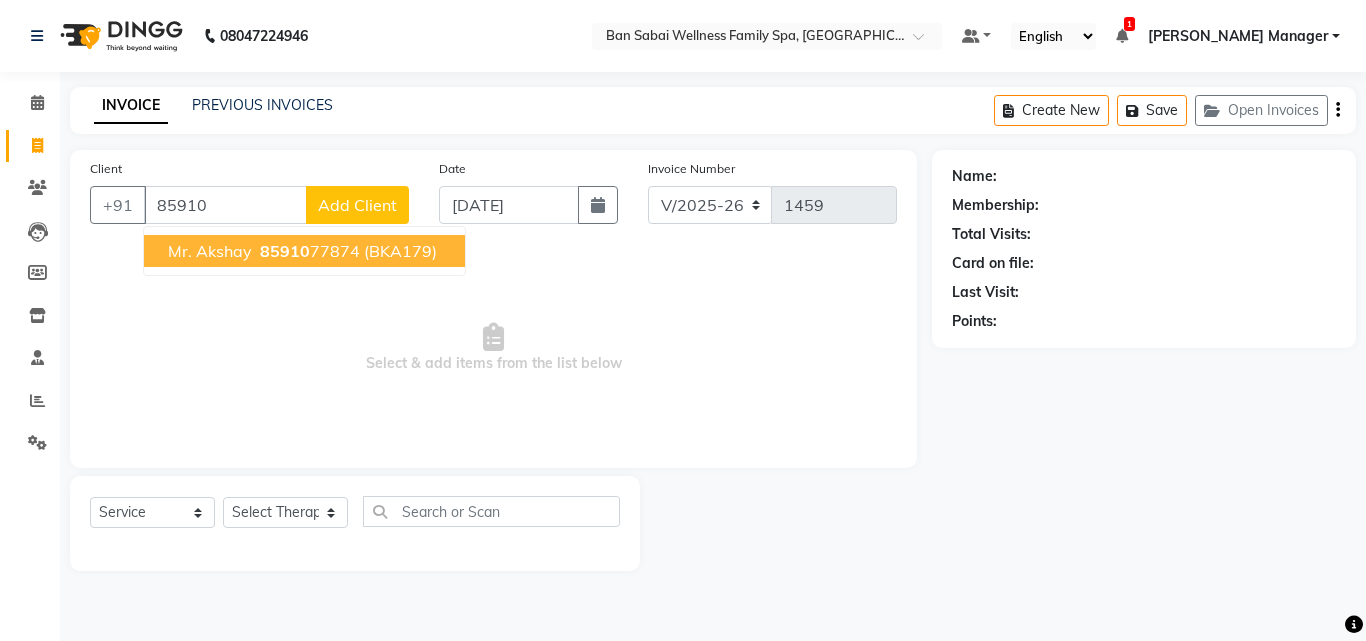 click on "(BKA179)" at bounding box center (400, 251) 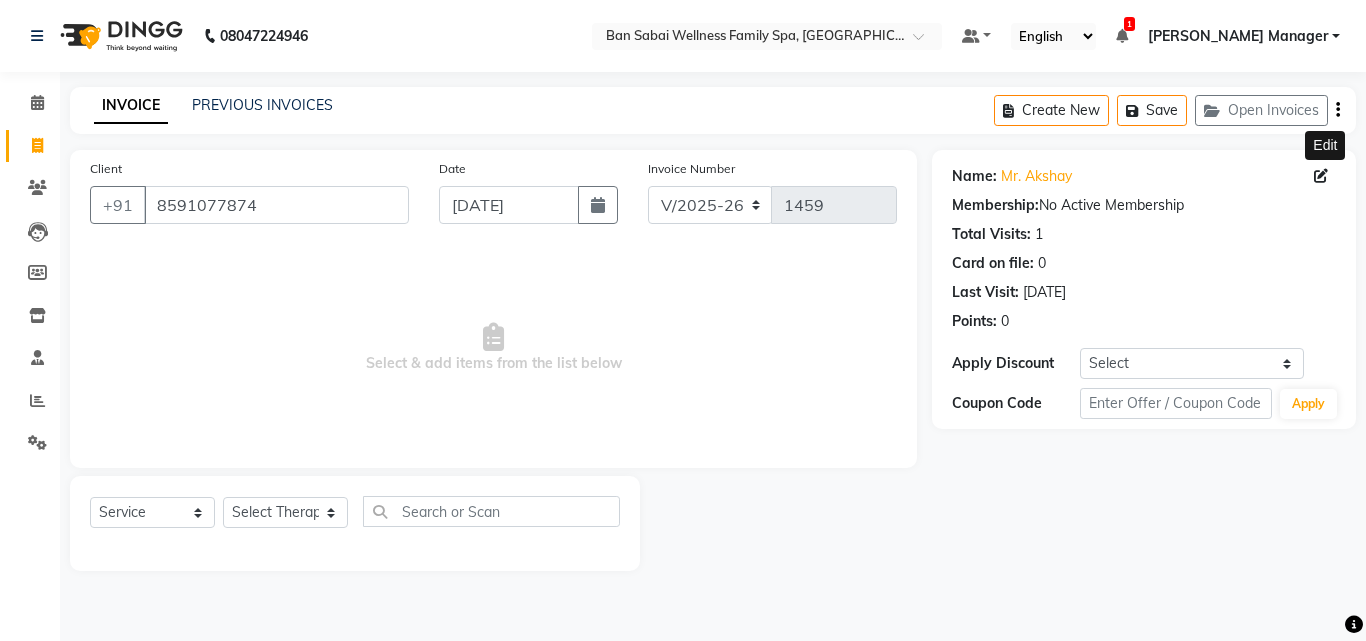 click 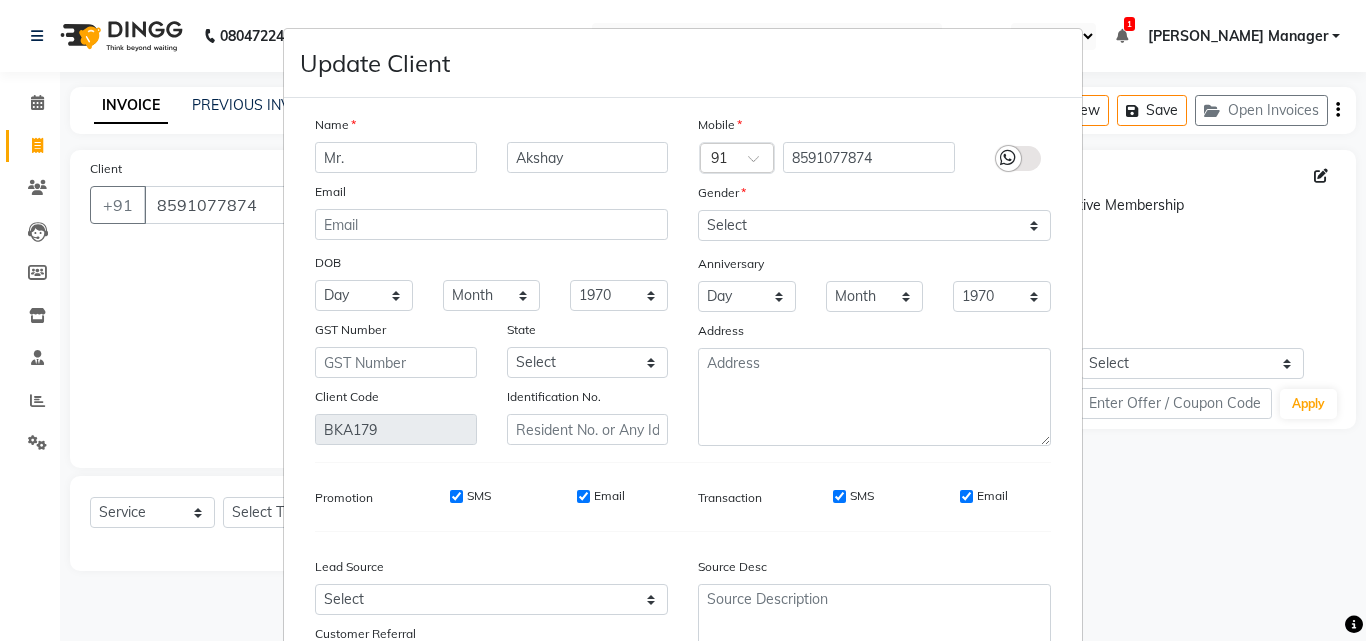 click on "Mr." at bounding box center [396, 157] 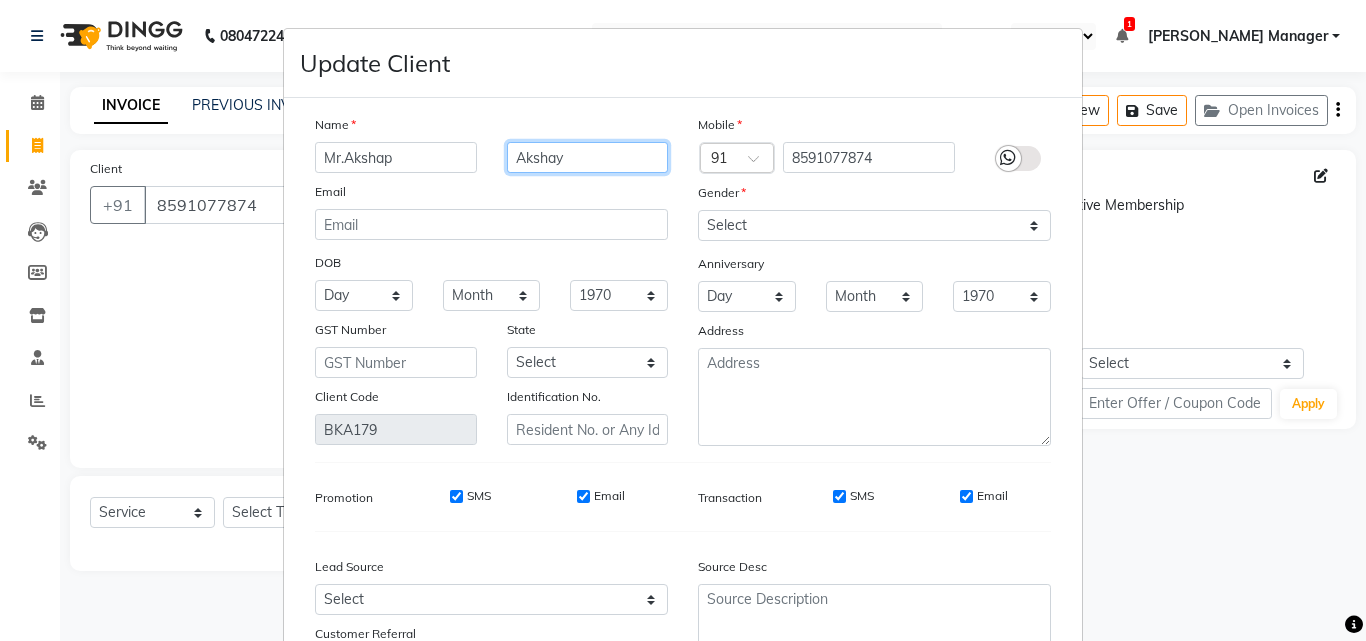 click on "Akshay" at bounding box center [588, 157] 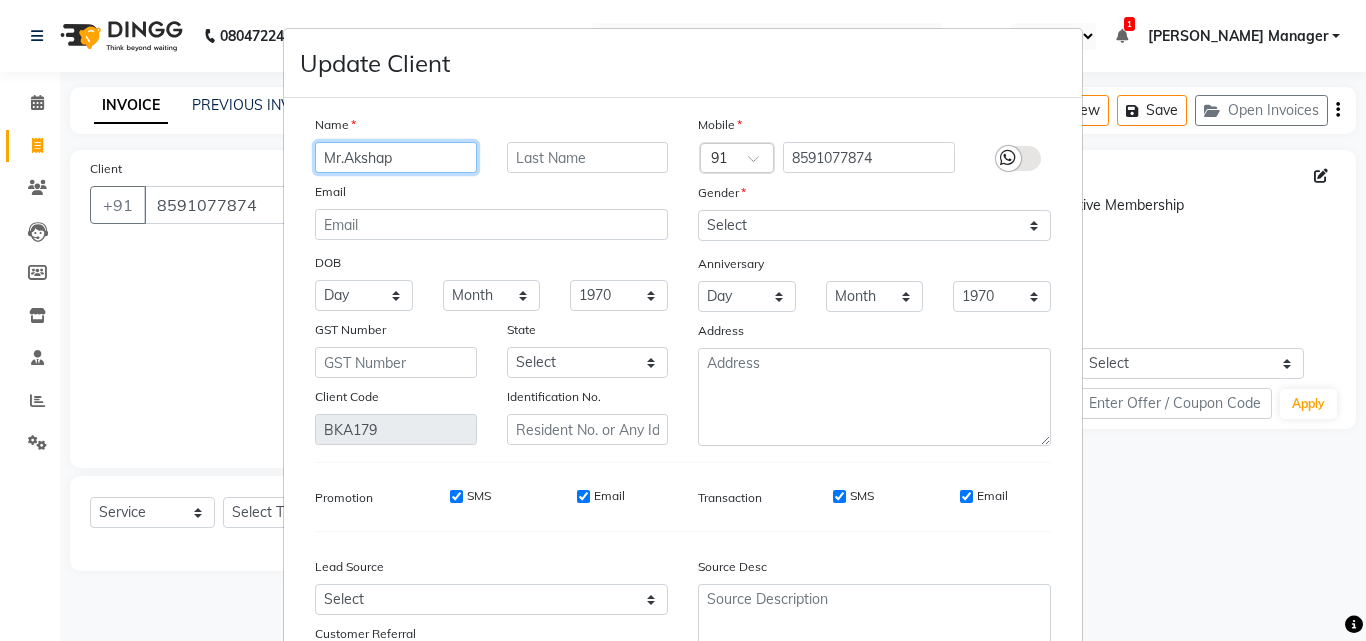click on "Mr.Akshap" at bounding box center [396, 157] 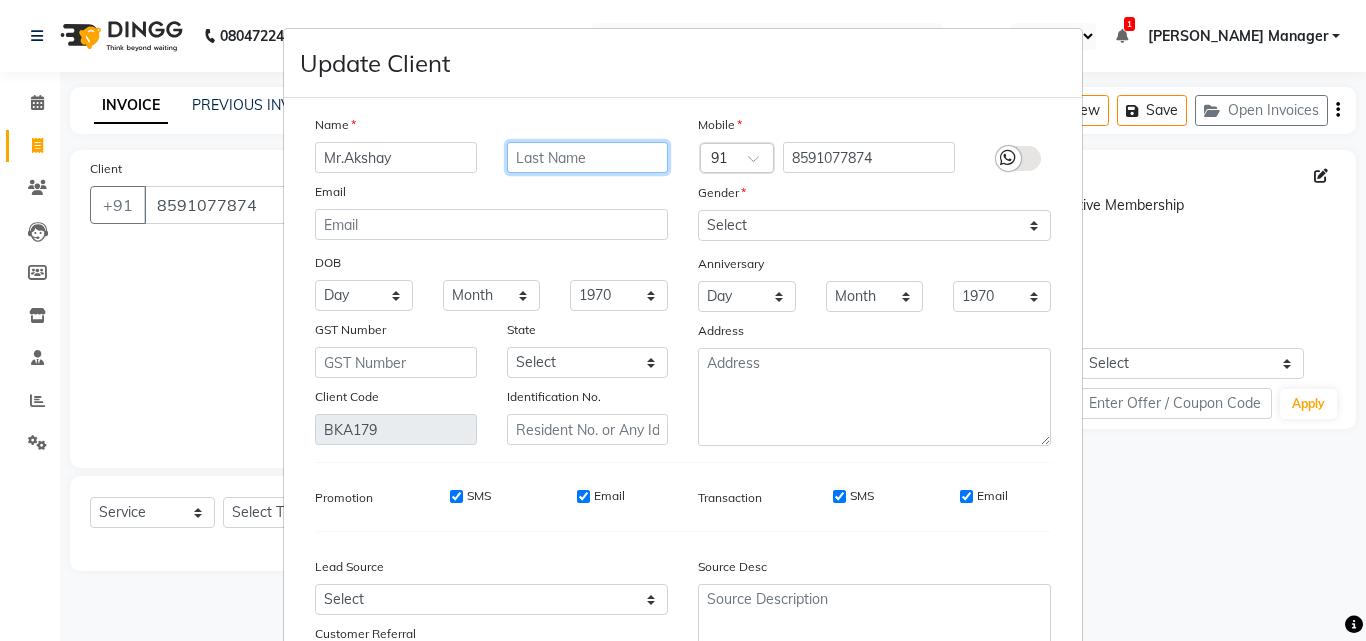 click at bounding box center (588, 157) 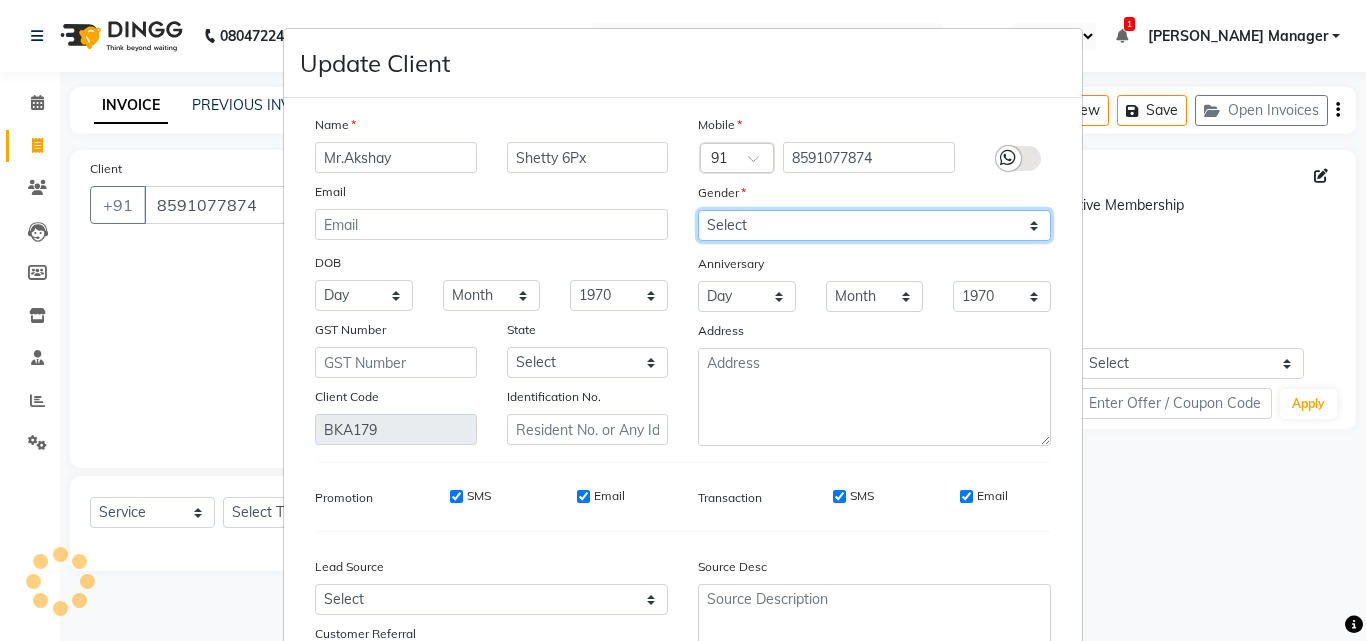 click on "Select Male Female Other Prefer Not To Say" at bounding box center [874, 225] 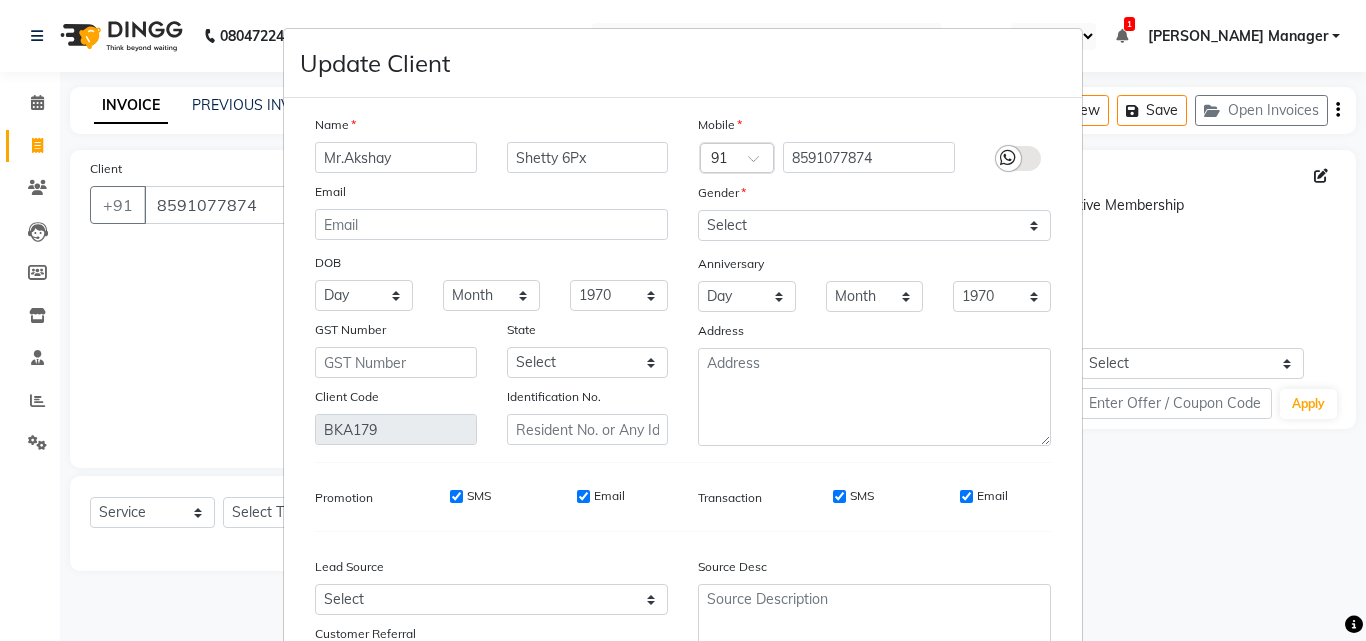 drag, startPoint x: 448, startPoint y: 498, endPoint x: 471, endPoint y: 496, distance: 23.086792 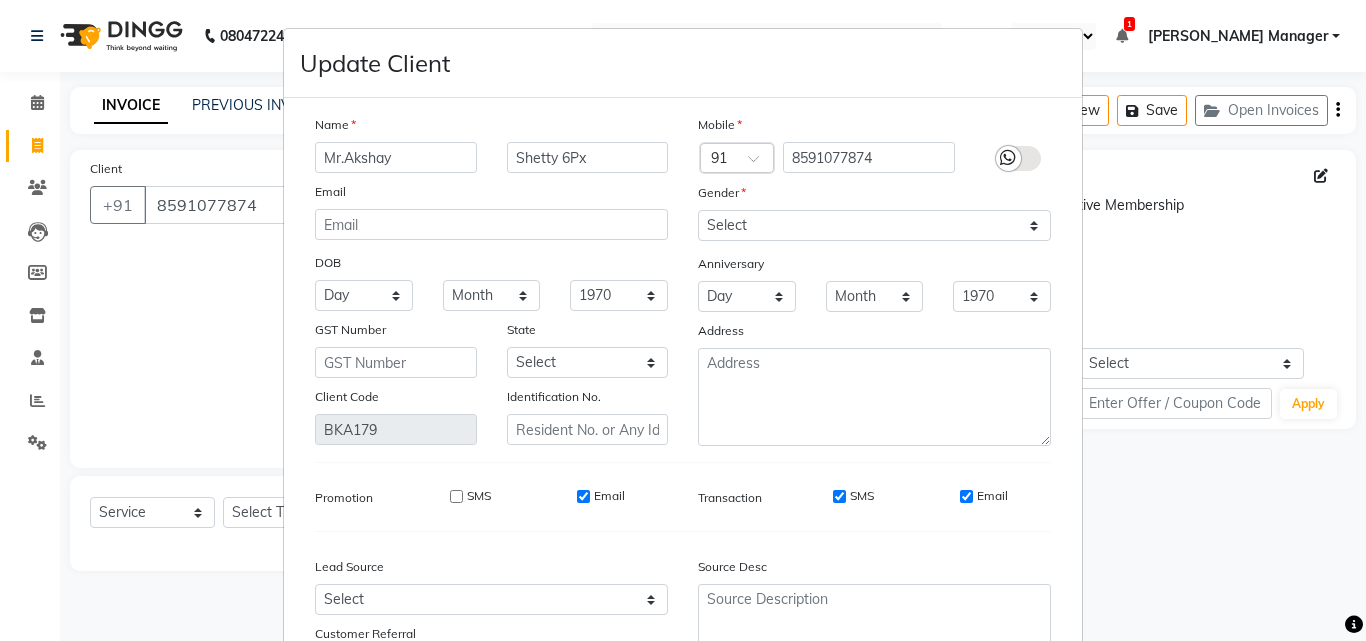 drag, startPoint x: 568, startPoint y: 494, endPoint x: 586, endPoint y: 494, distance: 18 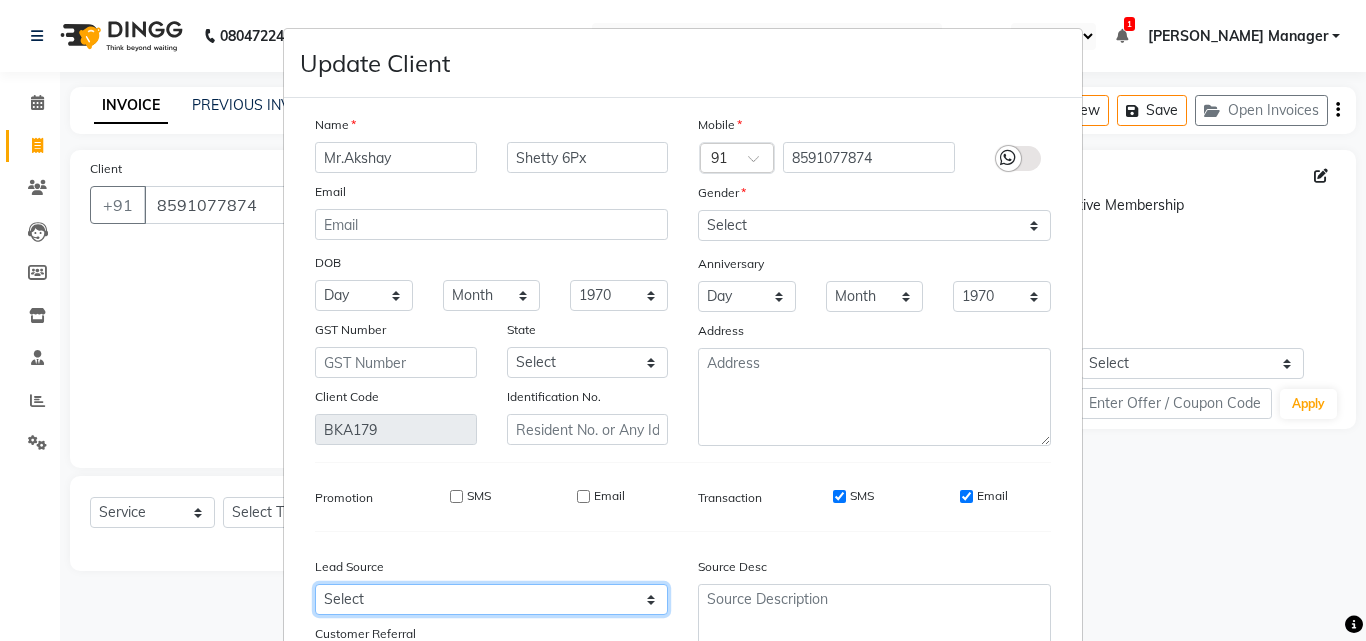click on "Select Walk-in Referral Internet Friend Word of Mouth Advertisement Facebook JustDial Google Other" at bounding box center [491, 599] 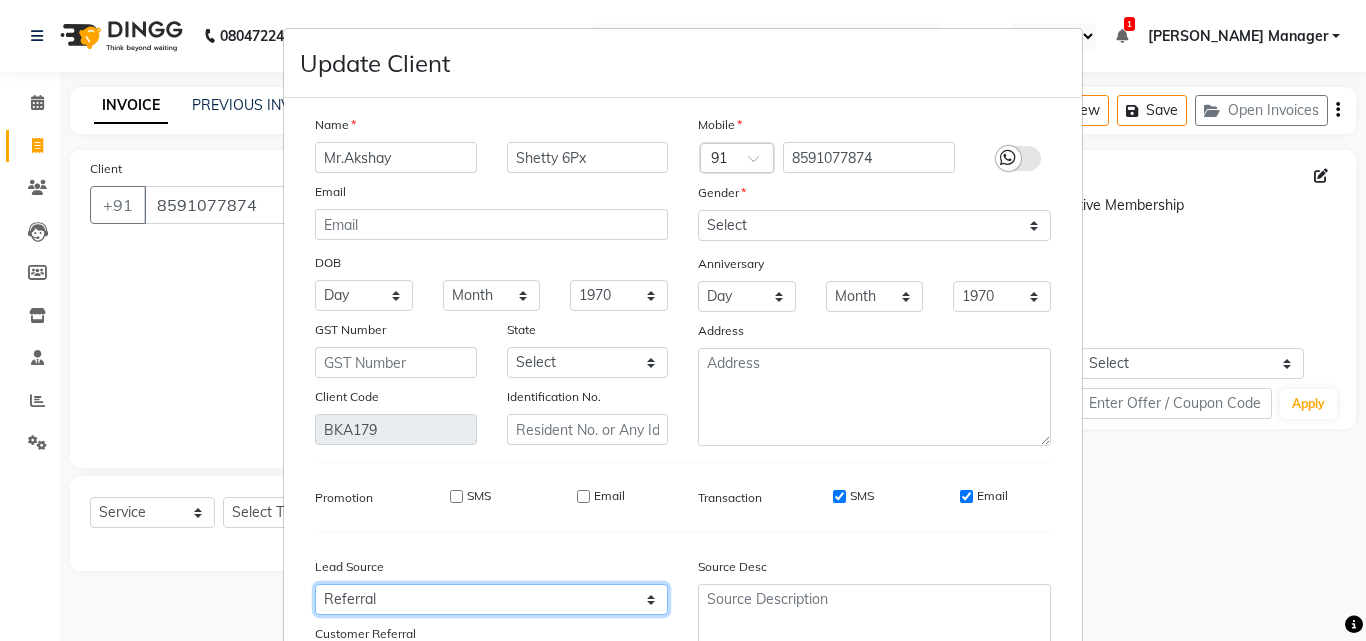 click on "Select Walk-in Referral Internet Friend Word of Mouth Advertisement Facebook JustDial Google Other" at bounding box center (491, 599) 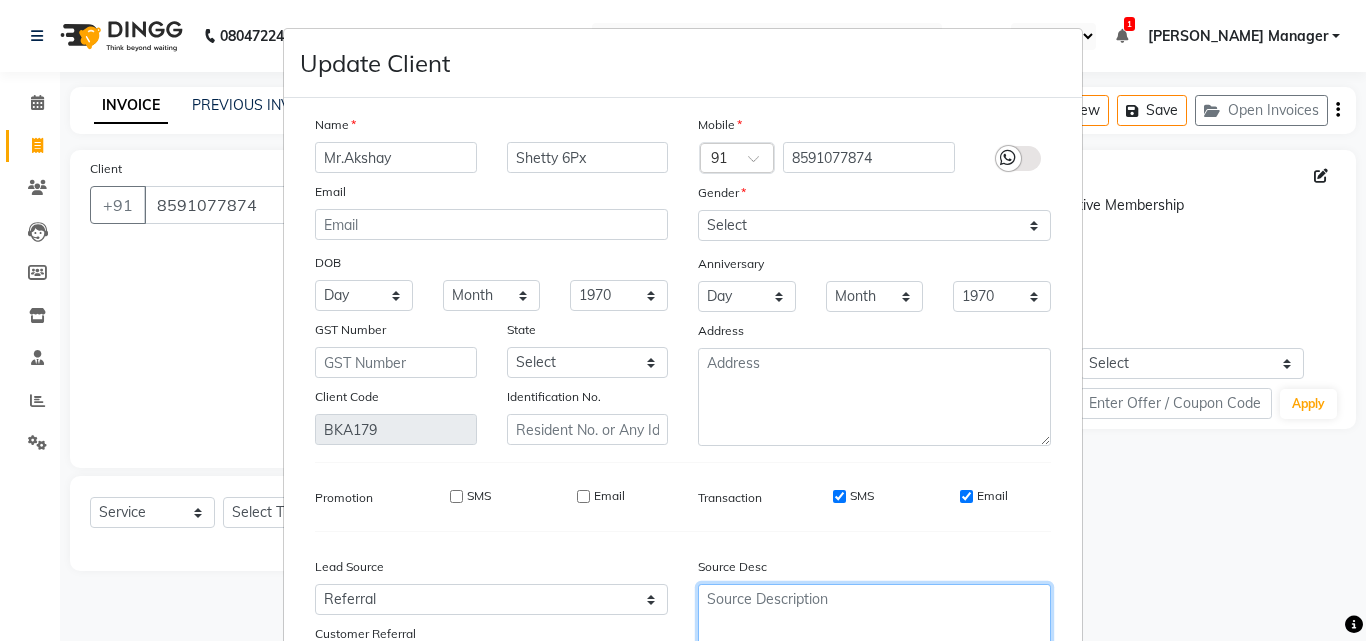click at bounding box center (874, 620) 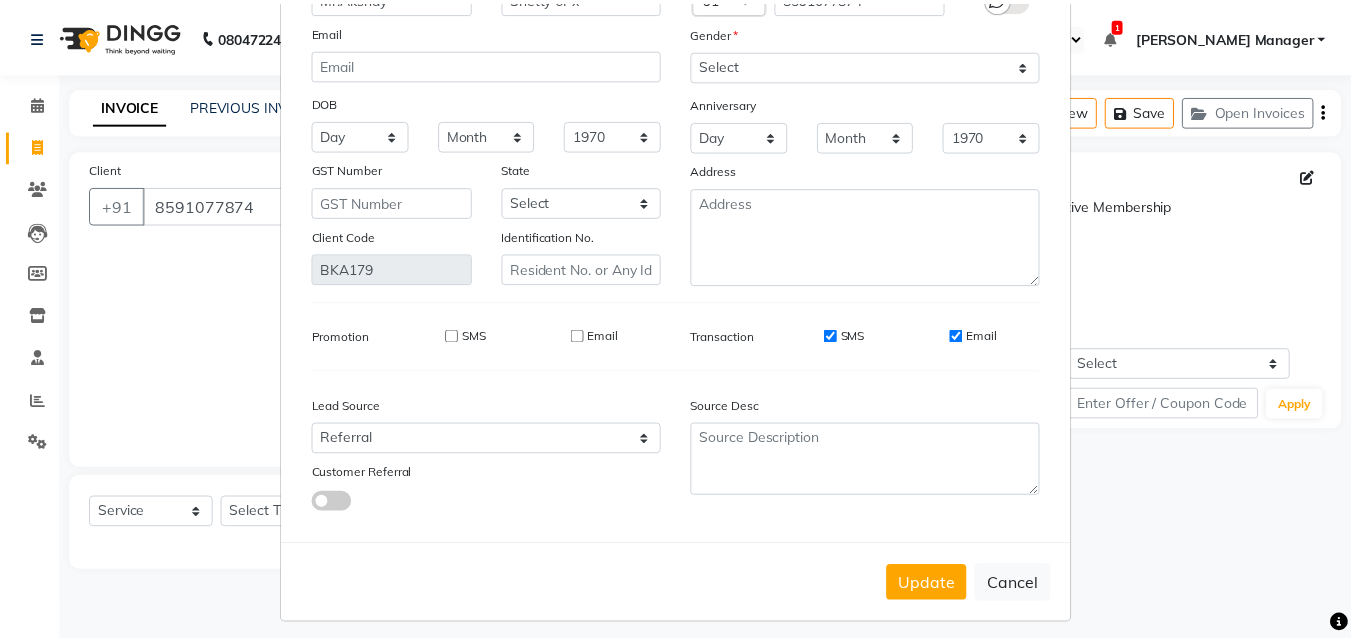 scroll, scrollTop: 172, scrollLeft: 0, axis: vertical 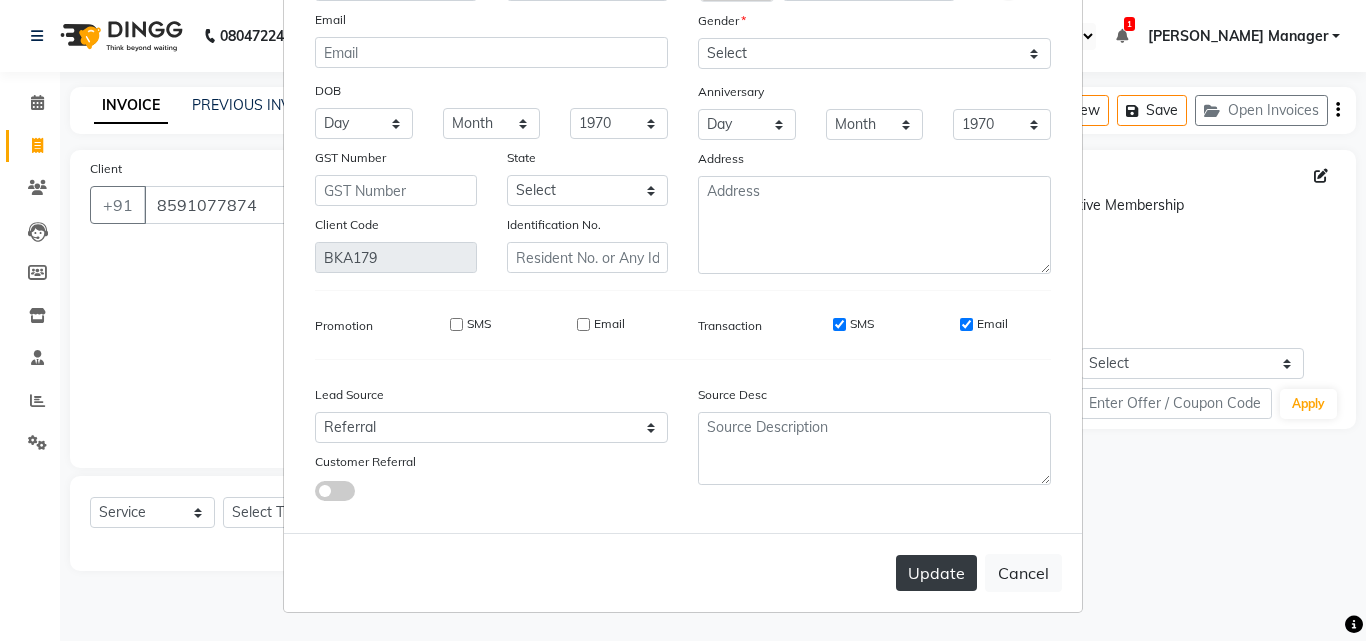 click on "Update" at bounding box center (936, 573) 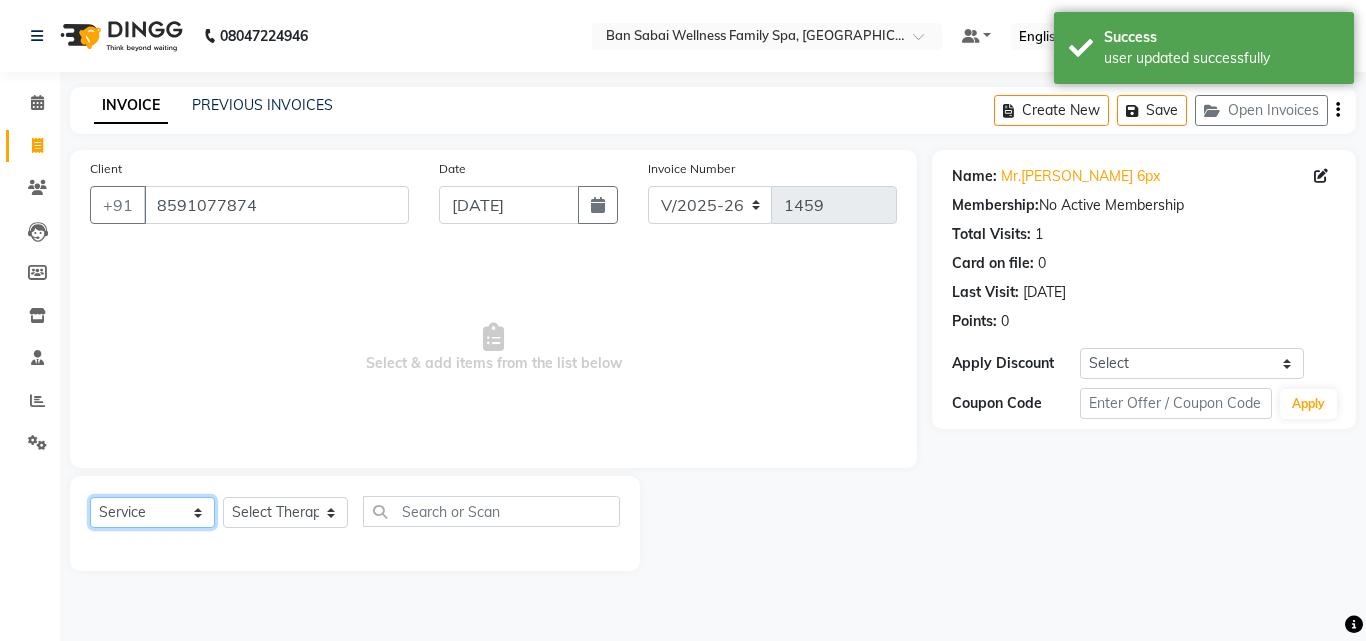 click on "Select  Service  Product  Membership  Package Voucher Prepaid Gift Card" 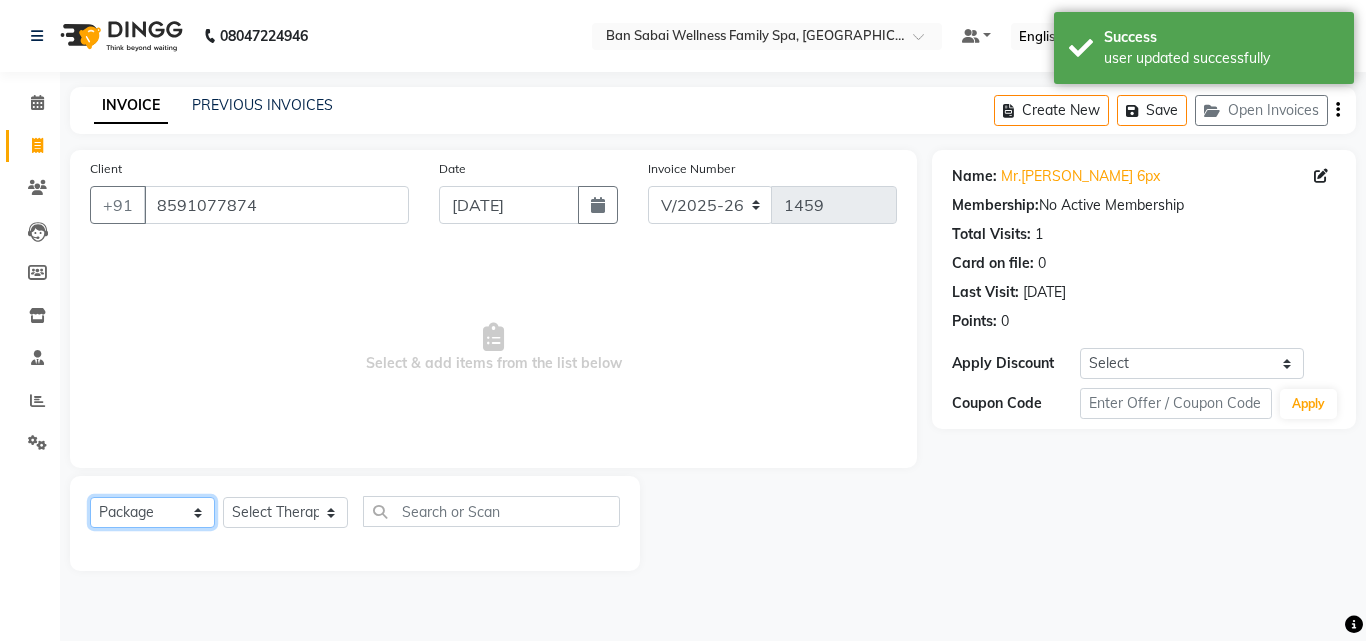 click on "Select  Service  Product  Membership  Package Voucher Prepaid Gift Card" 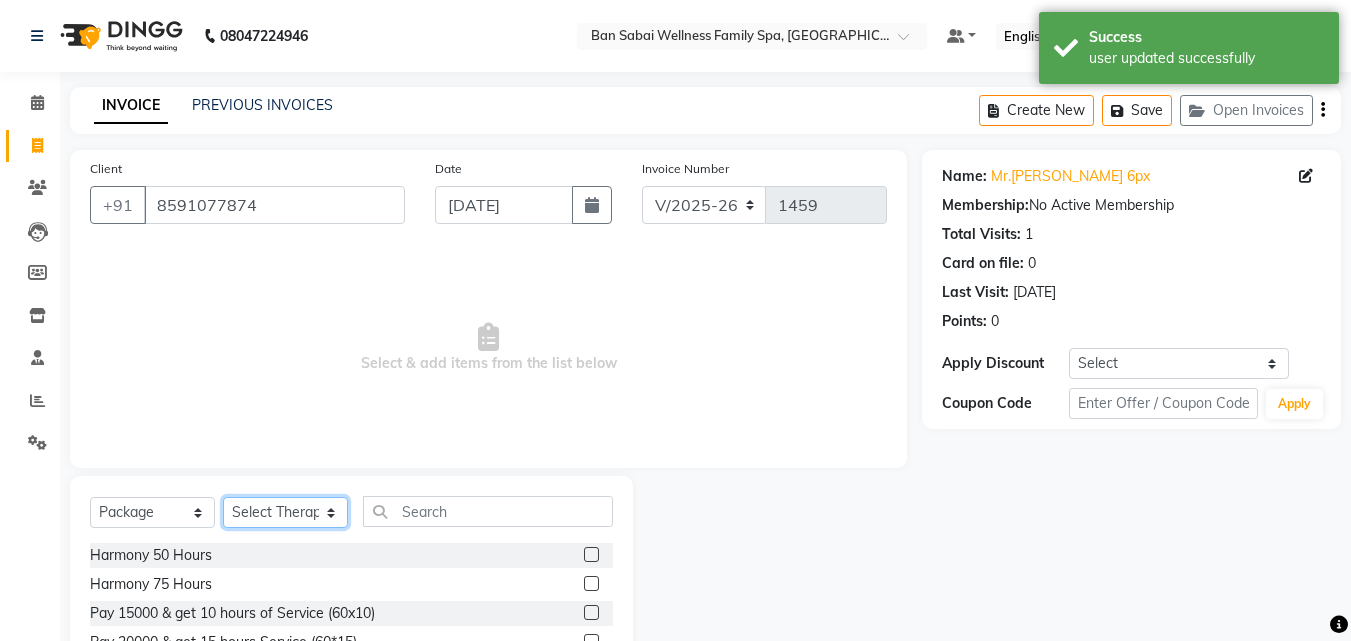 click on "Select Therapist Admin Alino Alino, Ashim Ayao  Bem, Beni Easther Easther, Ellie  Emma Emma, Holika Jenny NIBM, Juliet  Kondhwa Spa Kondhwa Spa, Lemmi Lucy Lucy, Maria ching, Melody Melody, Ms.Beni NICK NICK, Pui Pui, Rami Rebecca Rebecca, Rinky Manager Rinsit Ronra Ripa Rose Sabita Sabita," 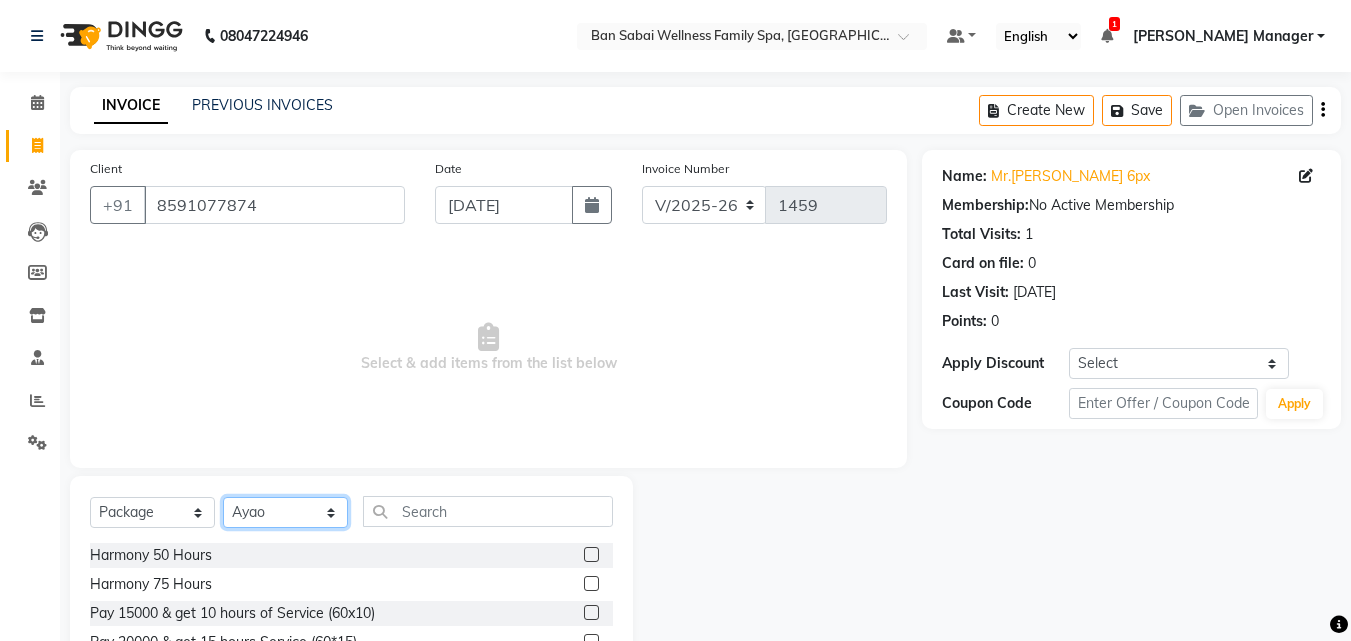 click on "Select Therapist Admin Alino Alino, Ashim Ayao  Bem, Beni Easther Easther, Ellie  Emma Emma, Holika Jenny NIBM, Juliet  Kondhwa Spa Kondhwa Spa, Lemmi Lucy Lucy, Maria ching, Melody Melody, Ms.Beni NICK NICK, Pui Pui, Rami Rebecca Rebecca, Rinky Manager Rinsit Ronra Ripa Rose Sabita Sabita," 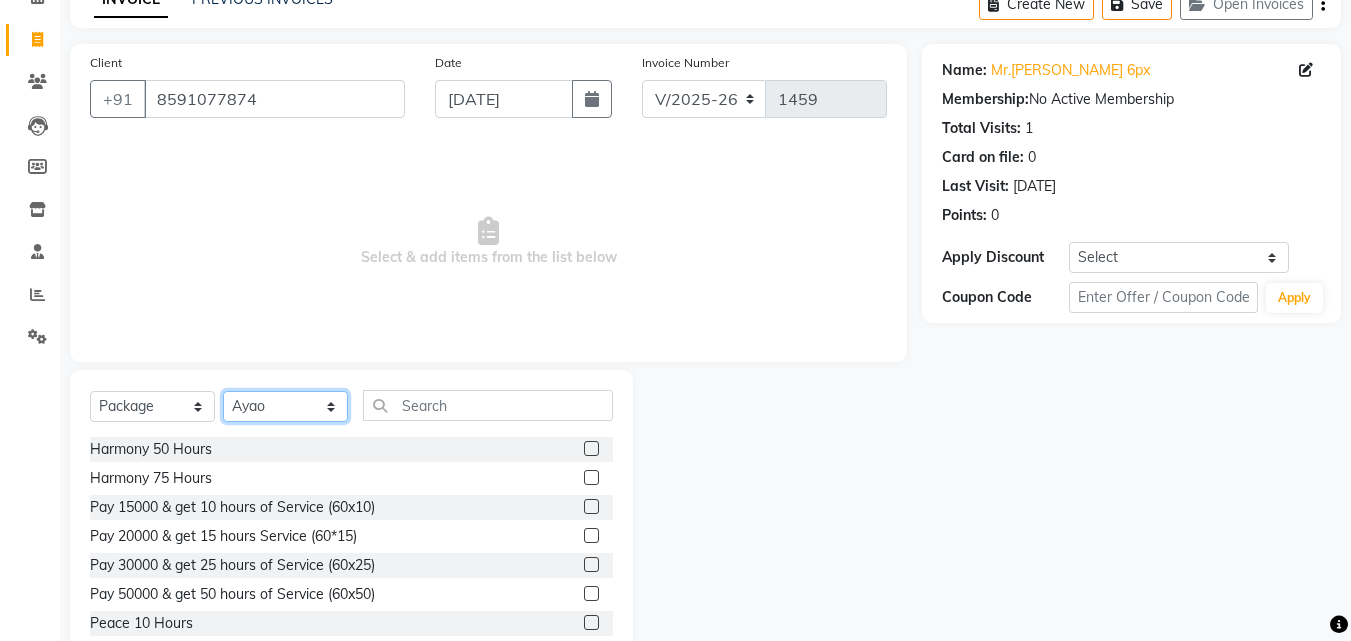 scroll, scrollTop: 157, scrollLeft: 0, axis: vertical 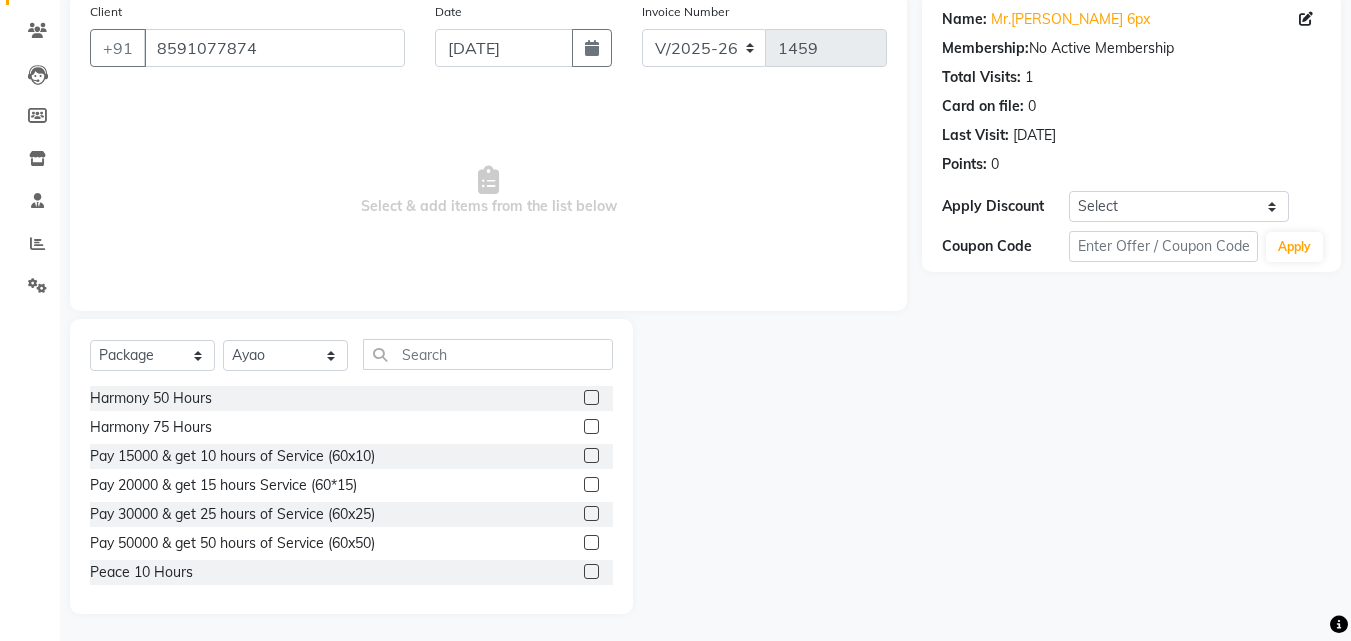 click 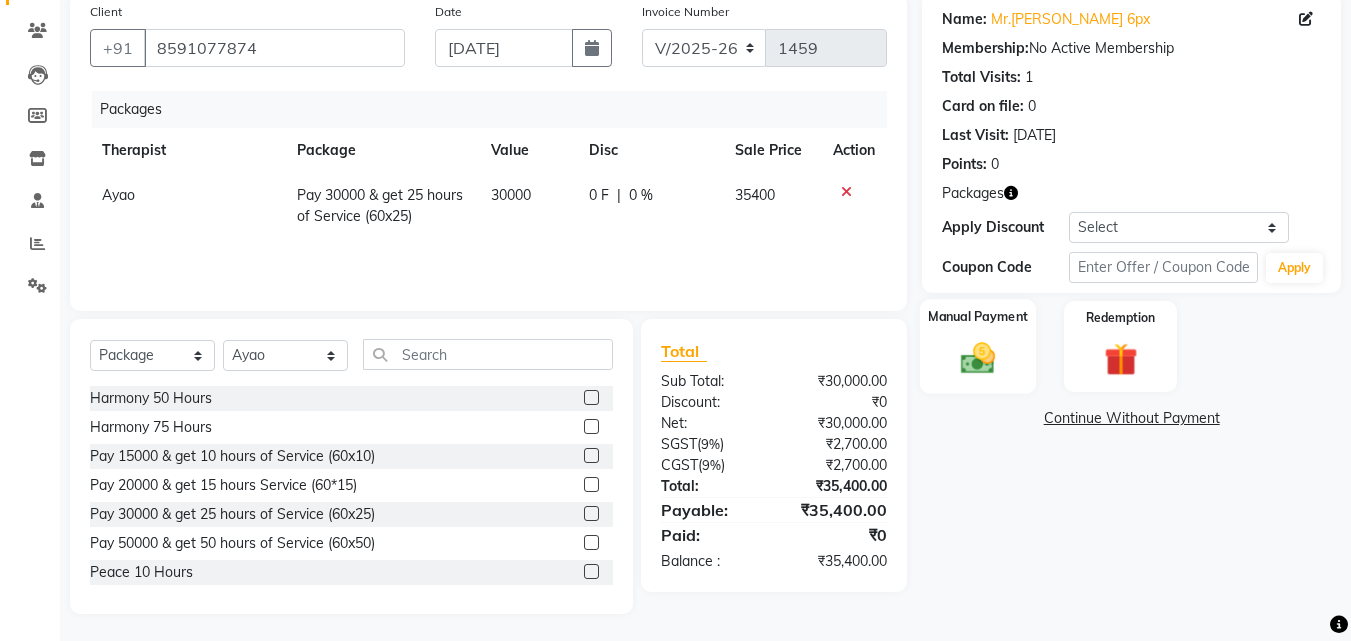 click on "Manual Payment" 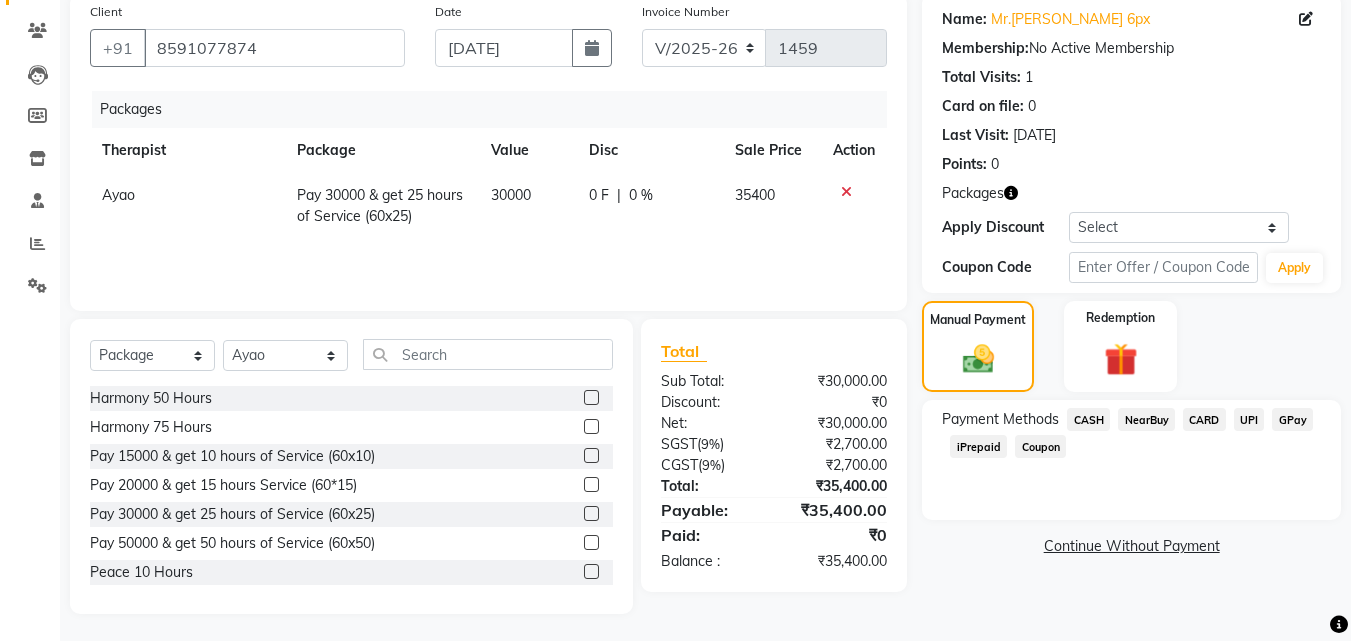 click on "CARD" 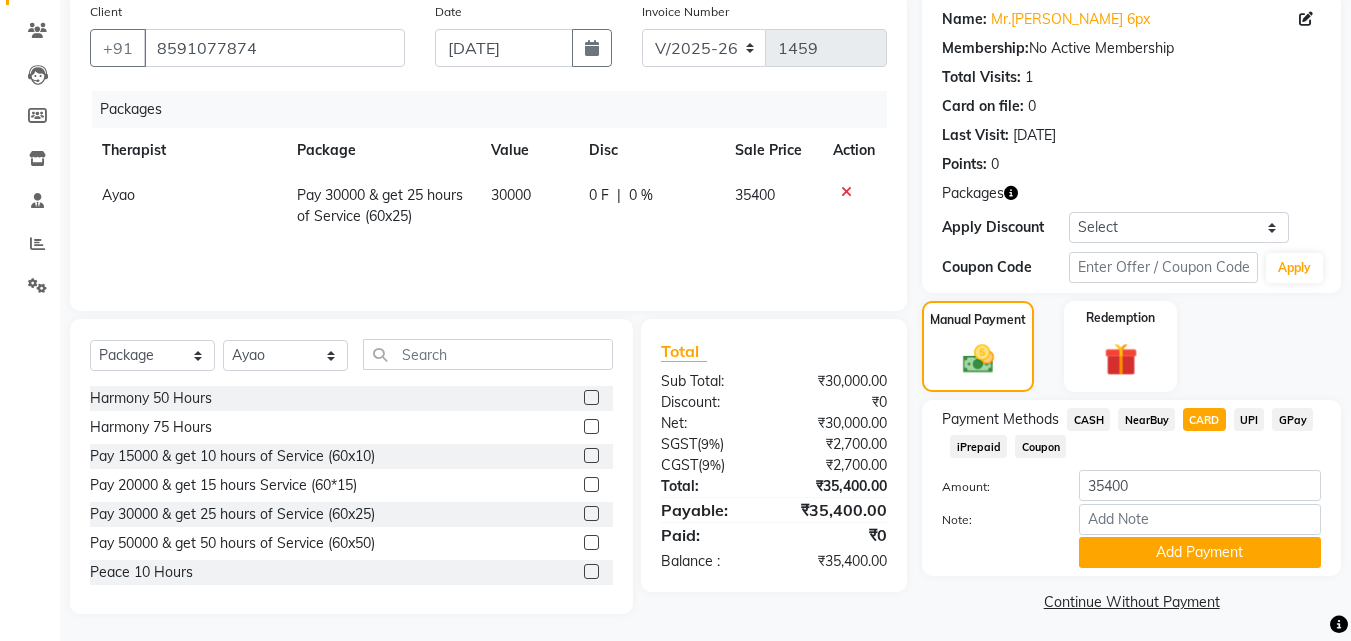 scroll, scrollTop: 163, scrollLeft: 0, axis: vertical 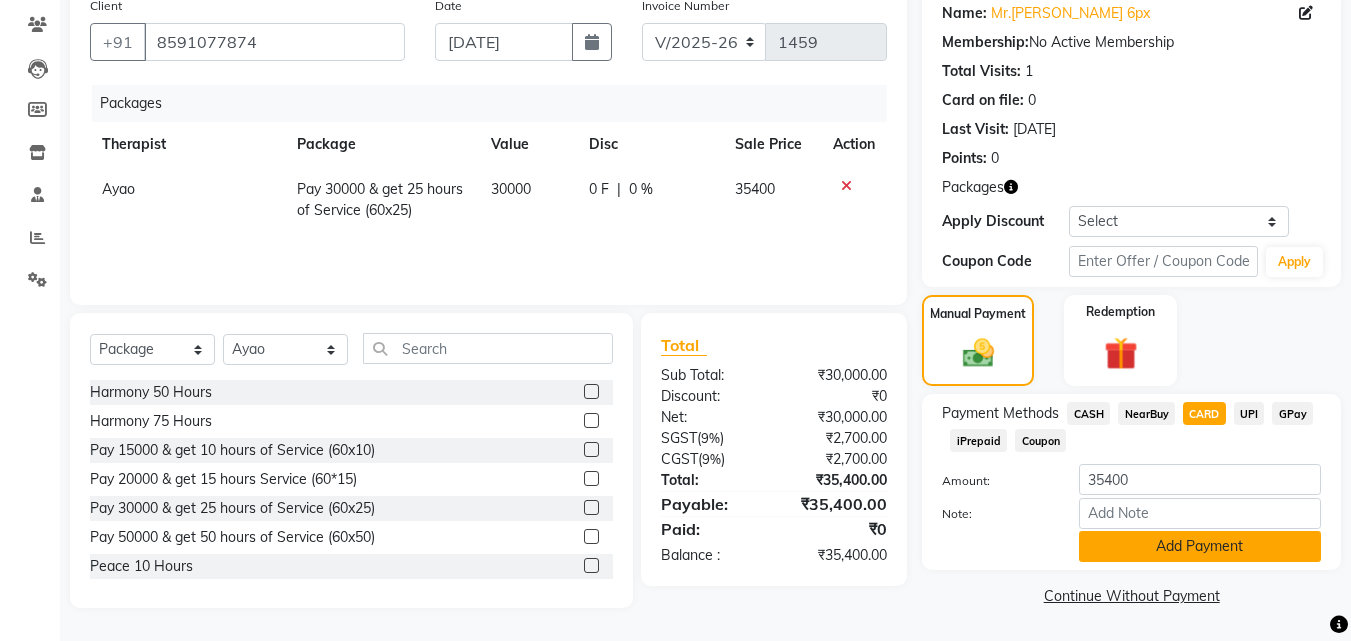 click on "Add Payment" 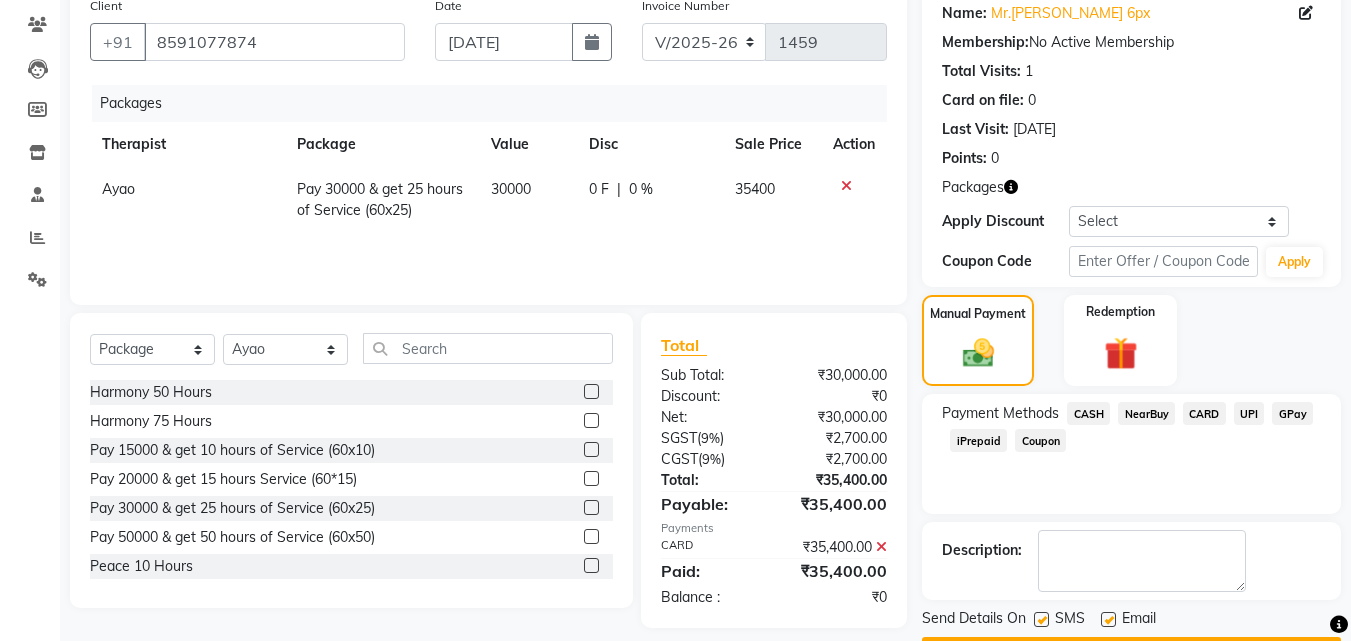 scroll, scrollTop: 220, scrollLeft: 0, axis: vertical 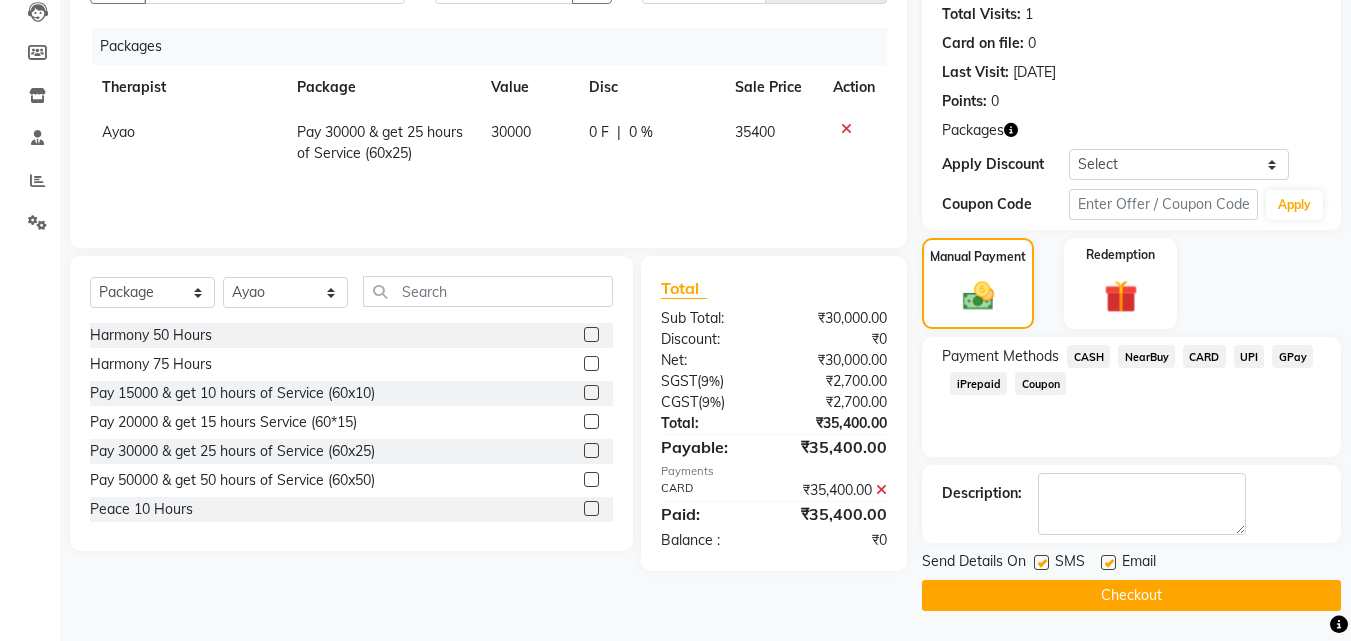 click on "Checkout" 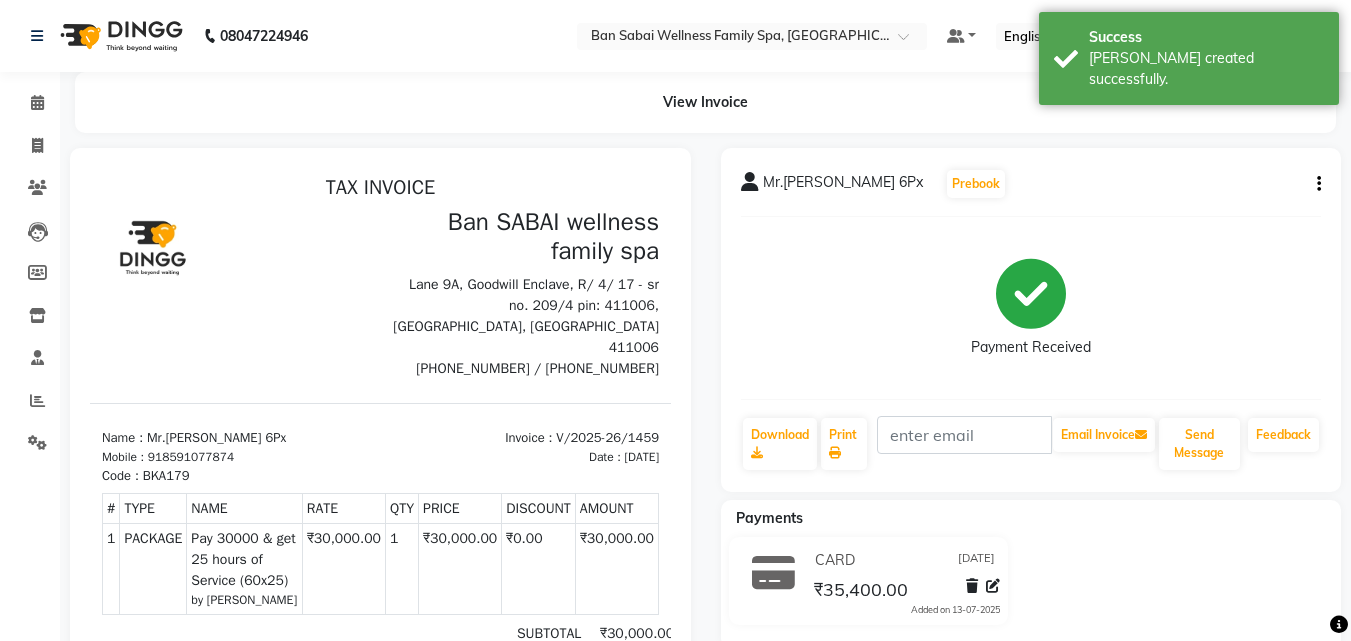 scroll, scrollTop: 0, scrollLeft: 0, axis: both 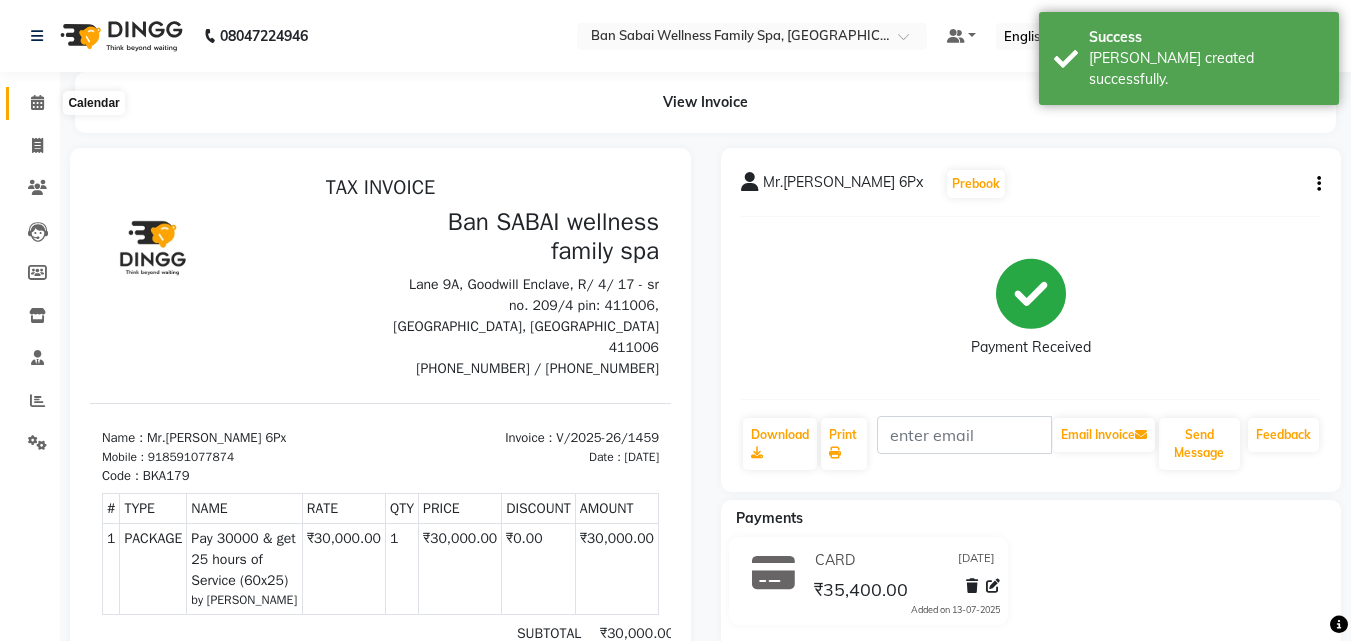 click 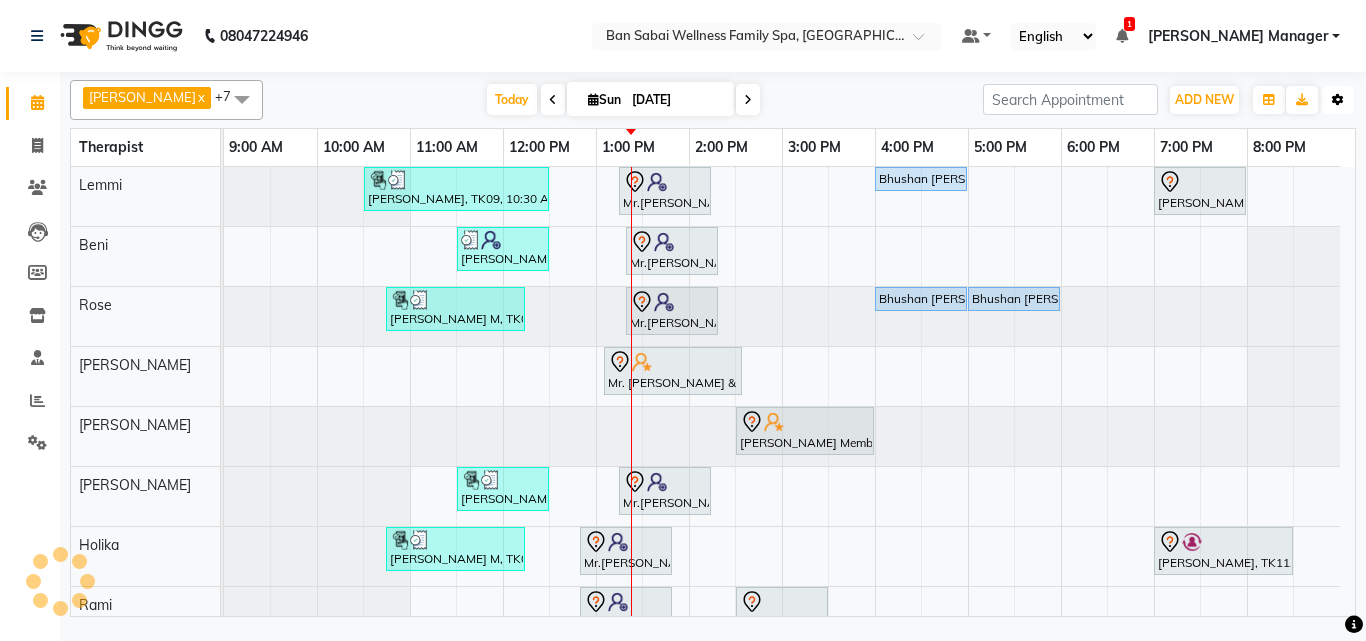 click on "Toggle Dropdown" at bounding box center [1338, 100] 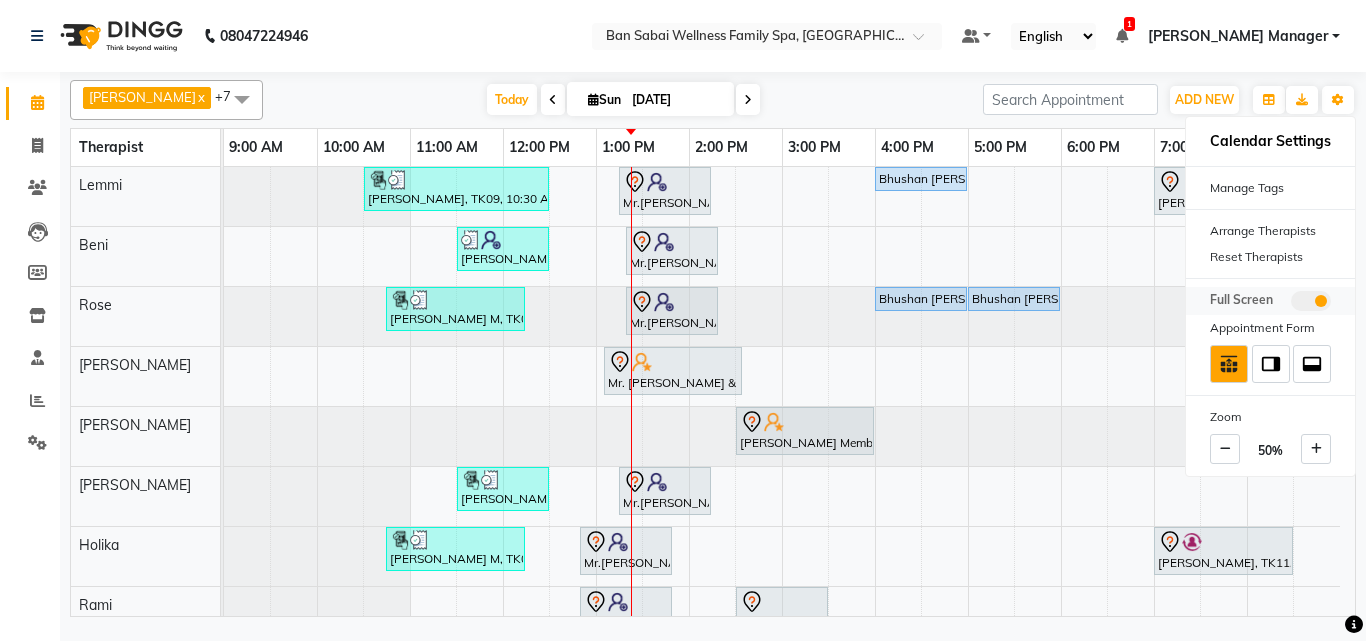 click at bounding box center (1311, 301) 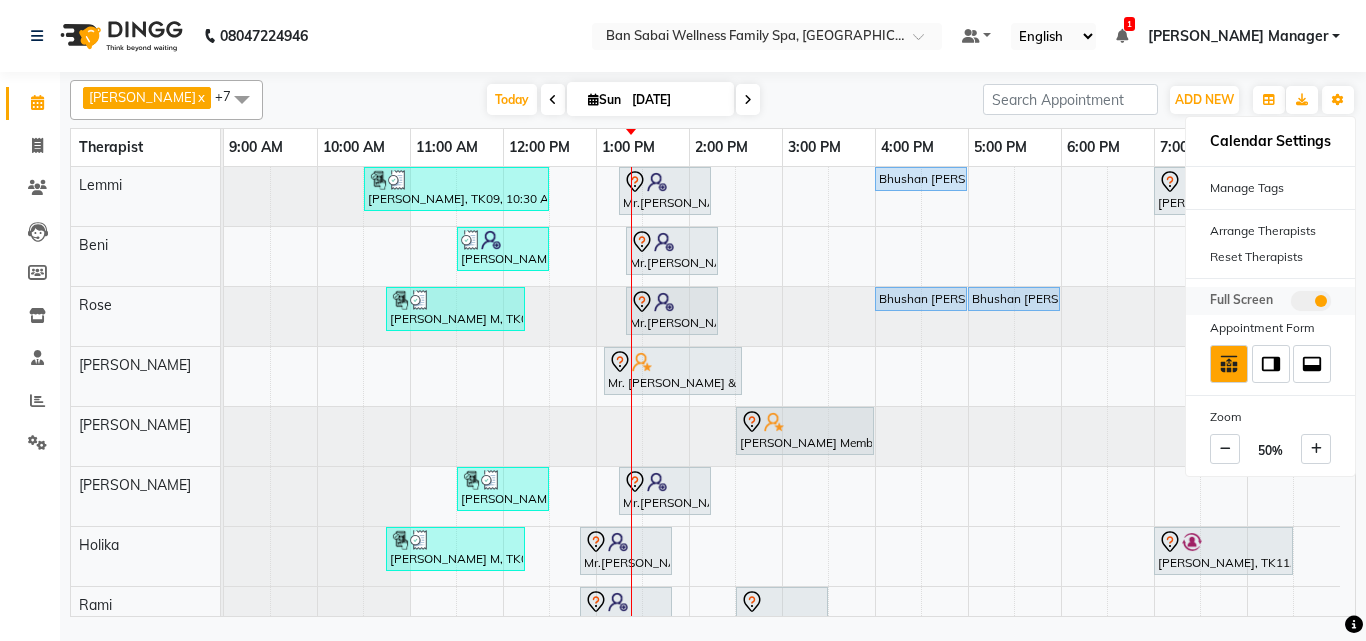 click at bounding box center (1291, 304) 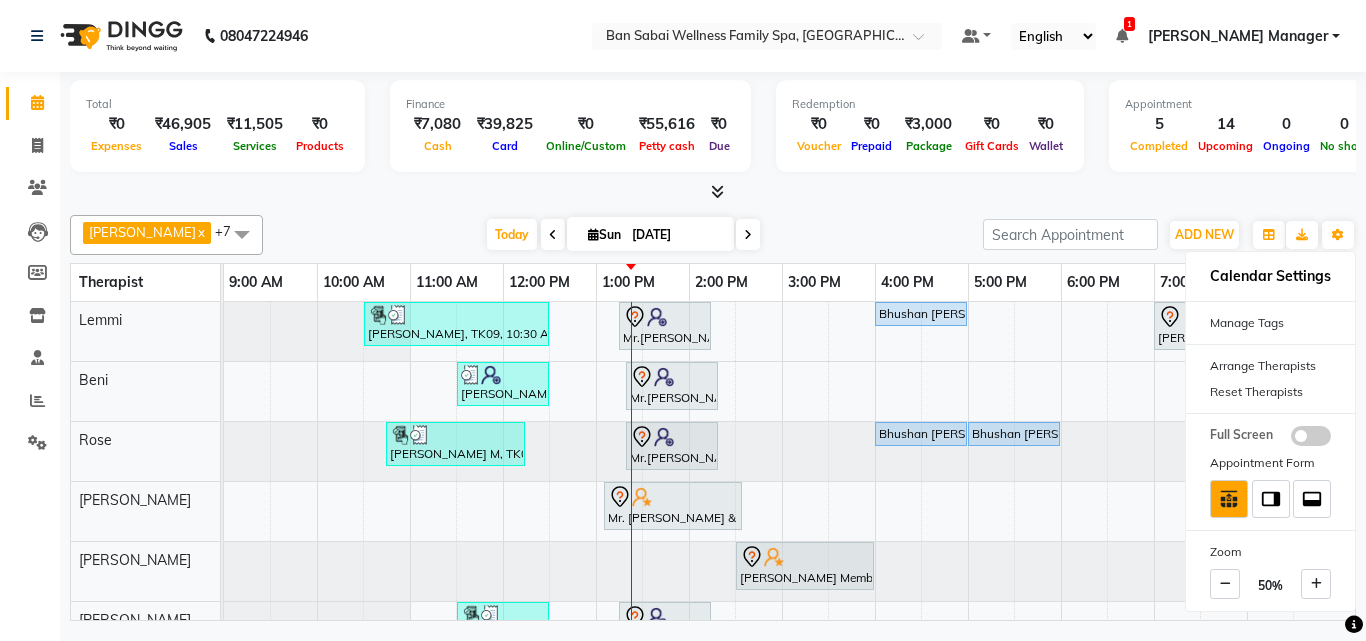 click at bounding box center (717, 191) 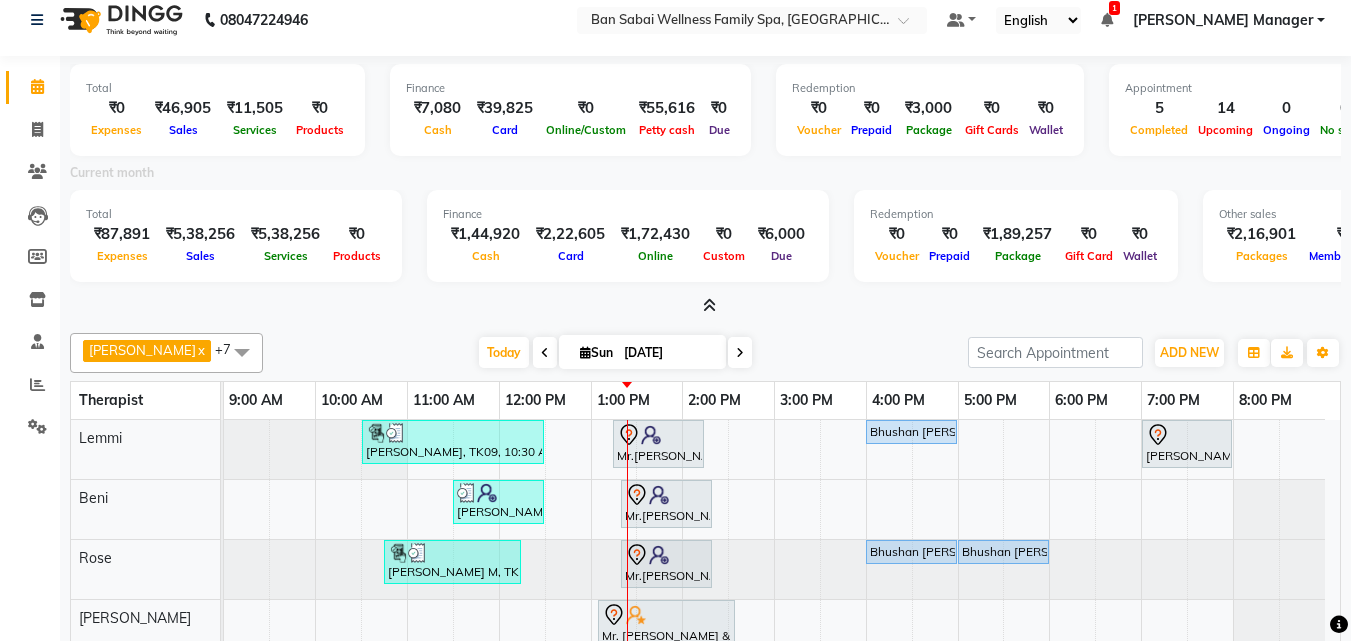 scroll, scrollTop: 8, scrollLeft: 0, axis: vertical 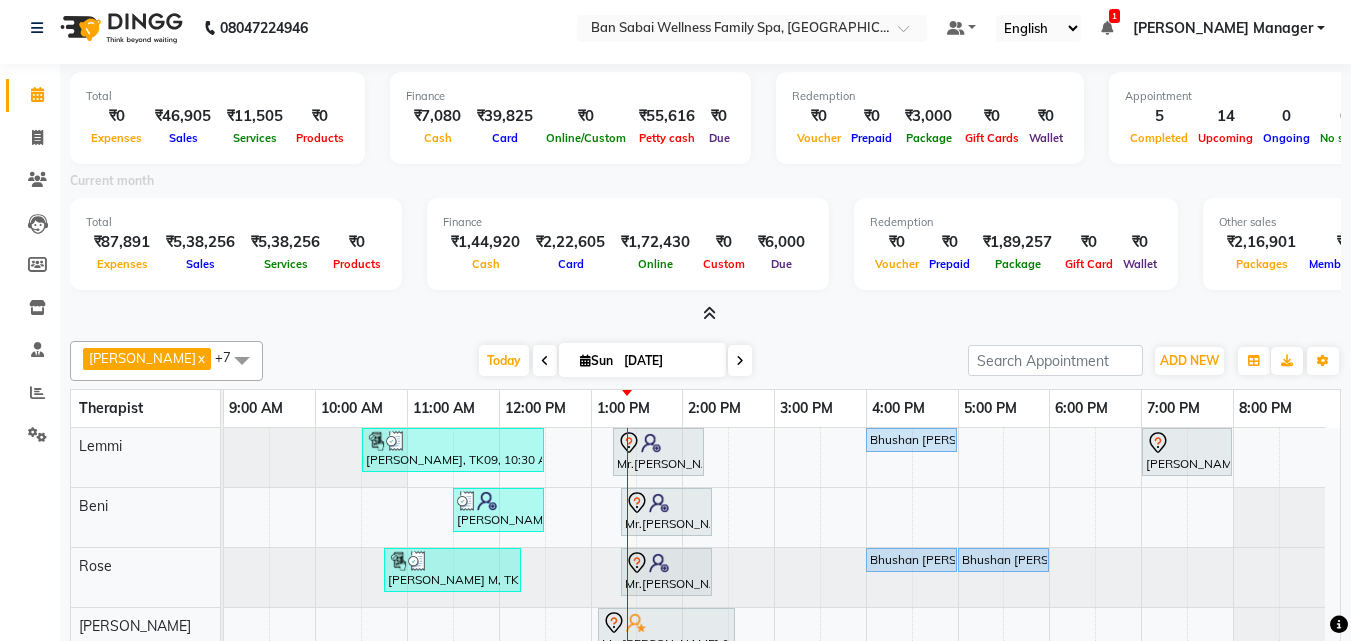 click at bounding box center [709, 313] 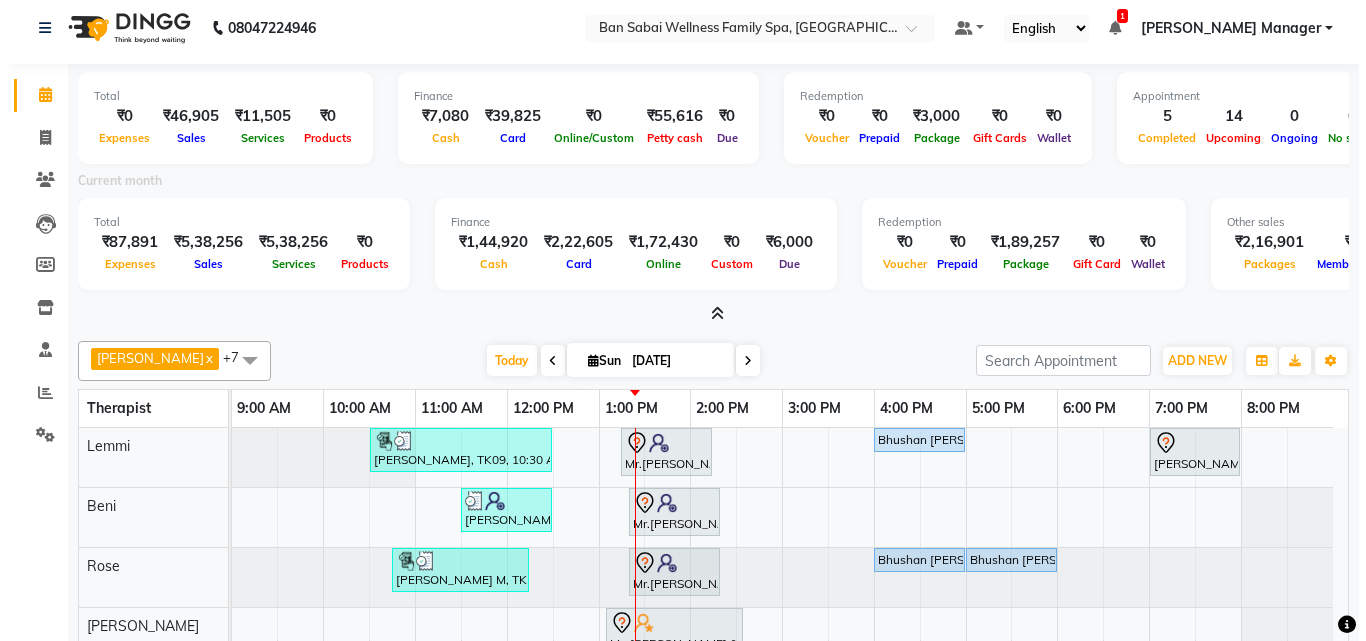 scroll, scrollTop: 0, scrollLeft: 0, axis: both 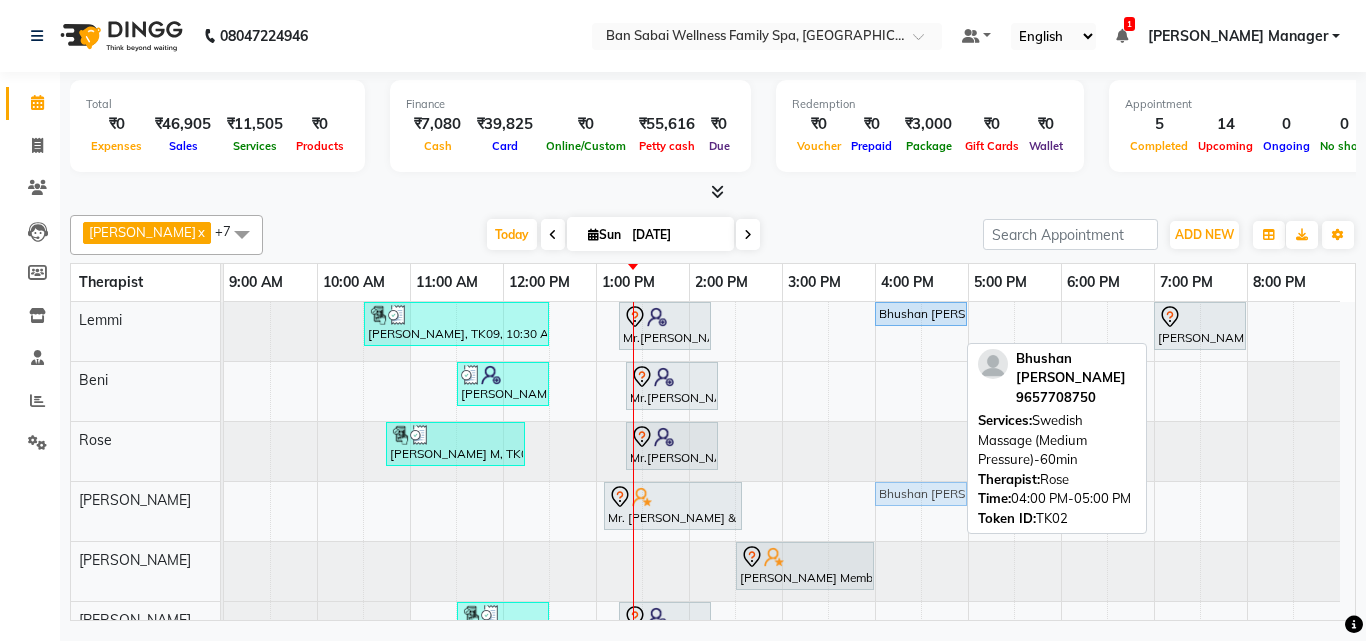 drag, startPoint x: 892, startPoint y: 430, endPoint x: 900, endPoint y: 500, distance: 70.45566 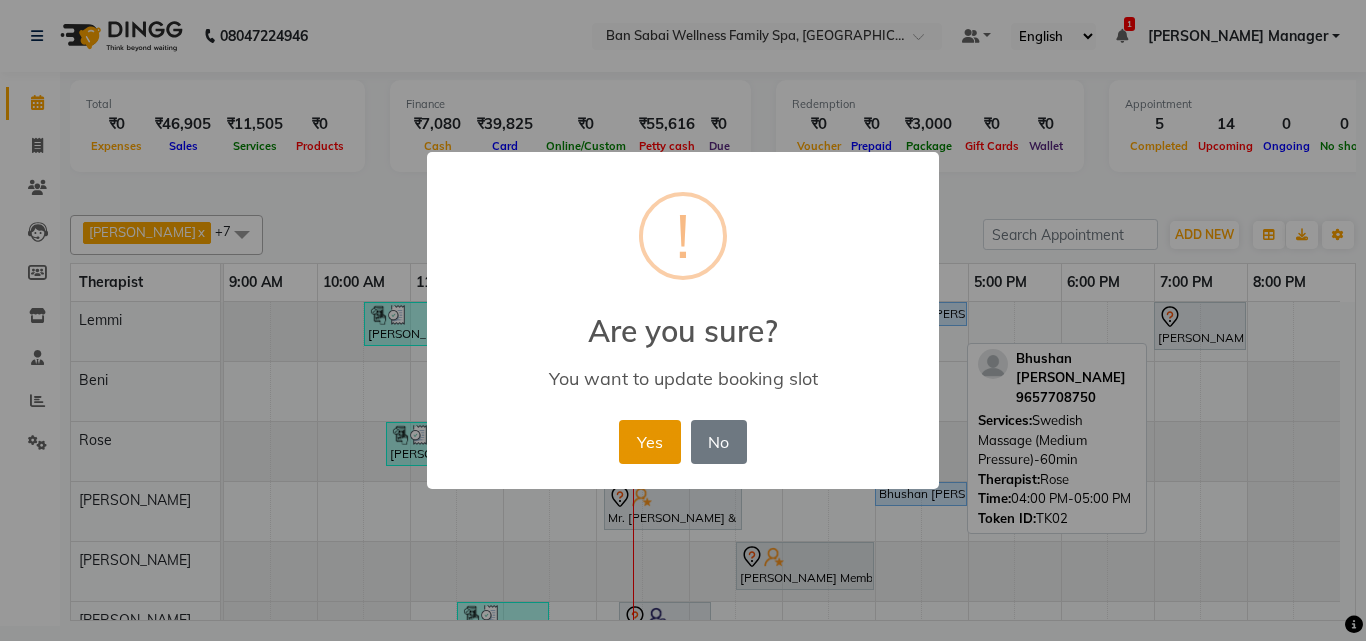click on "Yes" at bounding box center [649, 442] 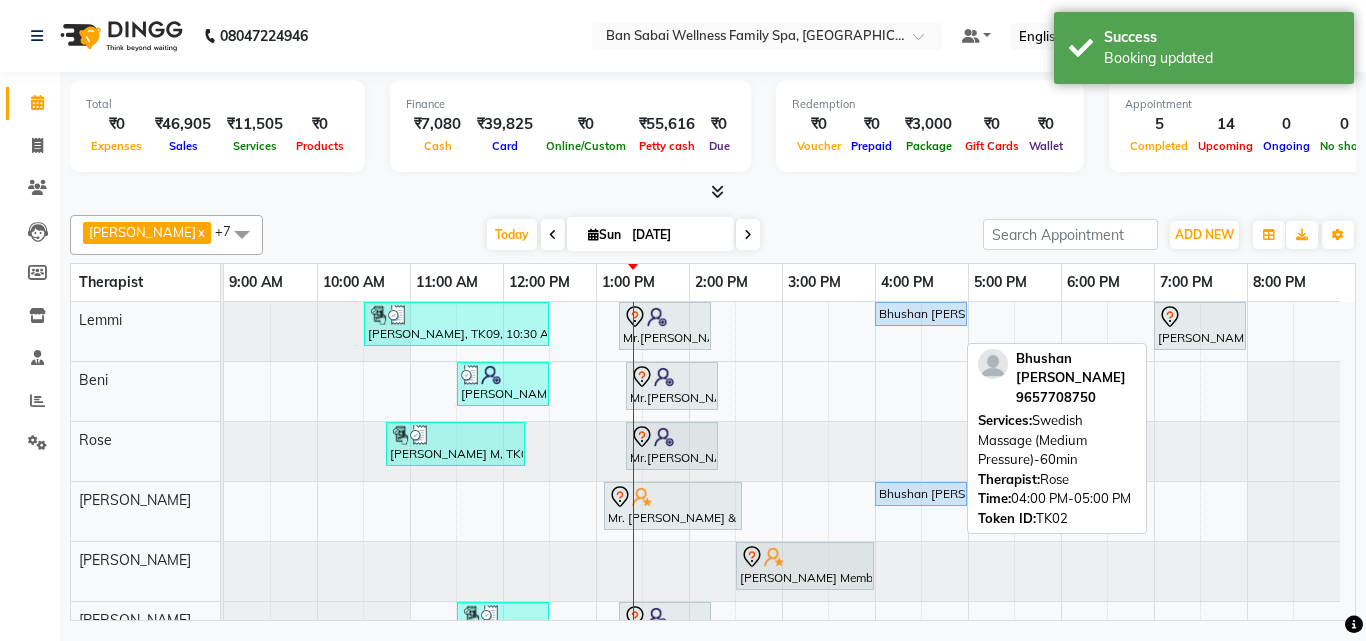 click on "Total  ₹0  Expenses ₹46,905  Sales ₹11,505  Services ₹0  Products Finance  ₹7,080  Cash ₹39,825  Card ₹0  Online/Custom ₹55,616 Petty cash ₹0 Due  Redemption  ₹0 Voucher ₹0 Prepaid ₹3,000 Package ₹0  Gift Cards ₹0  Wallet  Appointment  5 Completed 14 Upcoming 0 Ongoing 0 No show  Other sales  ₹35,400  Packages ₹0  Memberships ₹0  Vouchers ₹0  Prepaids ₹0  Gift Cards Ashim  x Beni  x Ellie   x Holika  x Lemmi  x Rami  x Rinsit Ronra  x Rose  x +7 Select All Ashim Beni Ellie  Holika Juliet  Lemmi Rami Rinsit Ronra Ripa Rose Today  Sun 13-07-2025 Toggle Dropdown Add Appointment Add Invoice Add Expense Add Attendance Add Client Add Transaction Toggle Dropdown Add Appointment Add Invoice Add Expense Add Attendance Add Client ADD NEW Toggle Dropdown Add Appointment Add Invoice Add Expense Add Attendance Add Client Add Transaction Ashim  x Beni  x Ellie   x Holika  x Lemmi  x Rami  x Rinsit Ronra  x Rose  x +7 Select All Ashim Beni Ellie  Holika Juliet  Lemmi 50%" 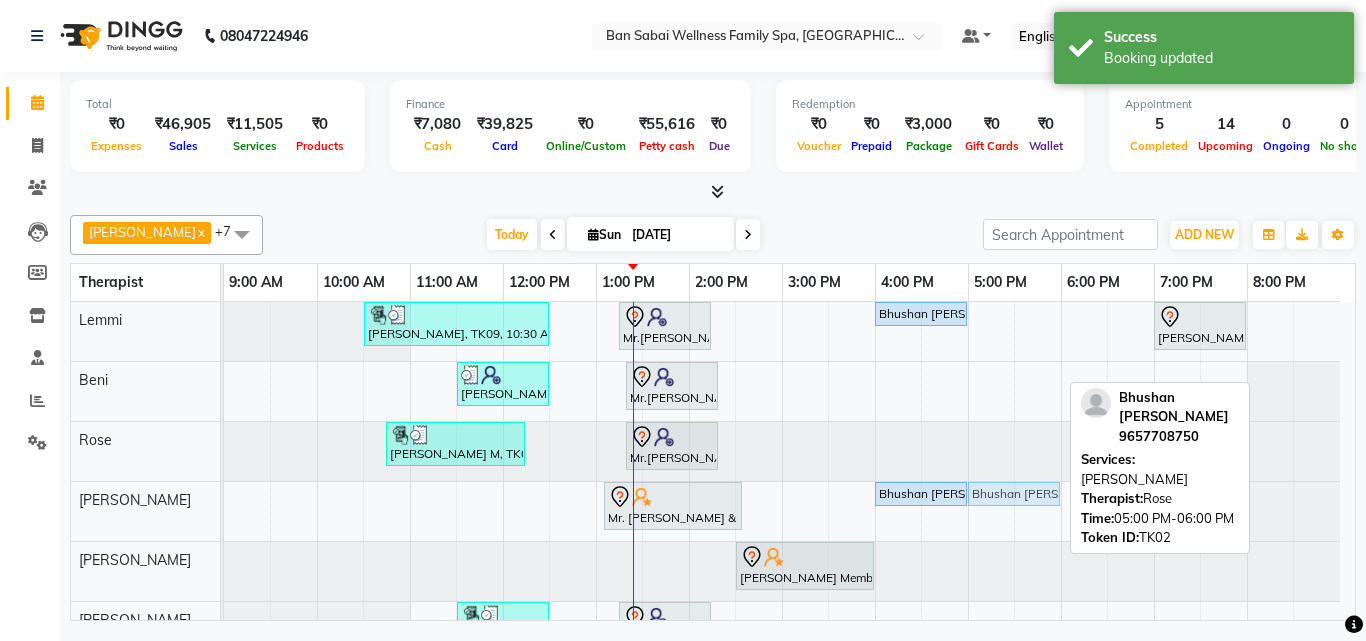 drag, startPoint x: 993, startPoint y: 436, endPoint x: 993, endPoint y: 484, distance: 48 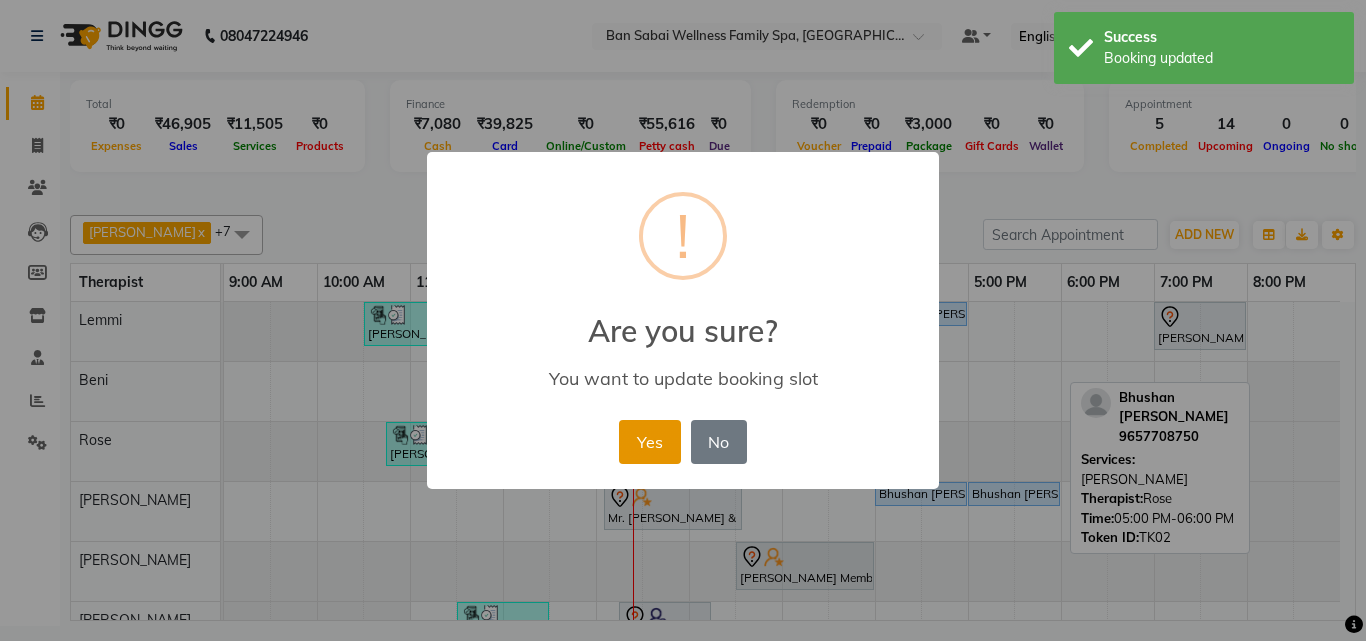 click on "Yes" at bounding box center (649, 442) 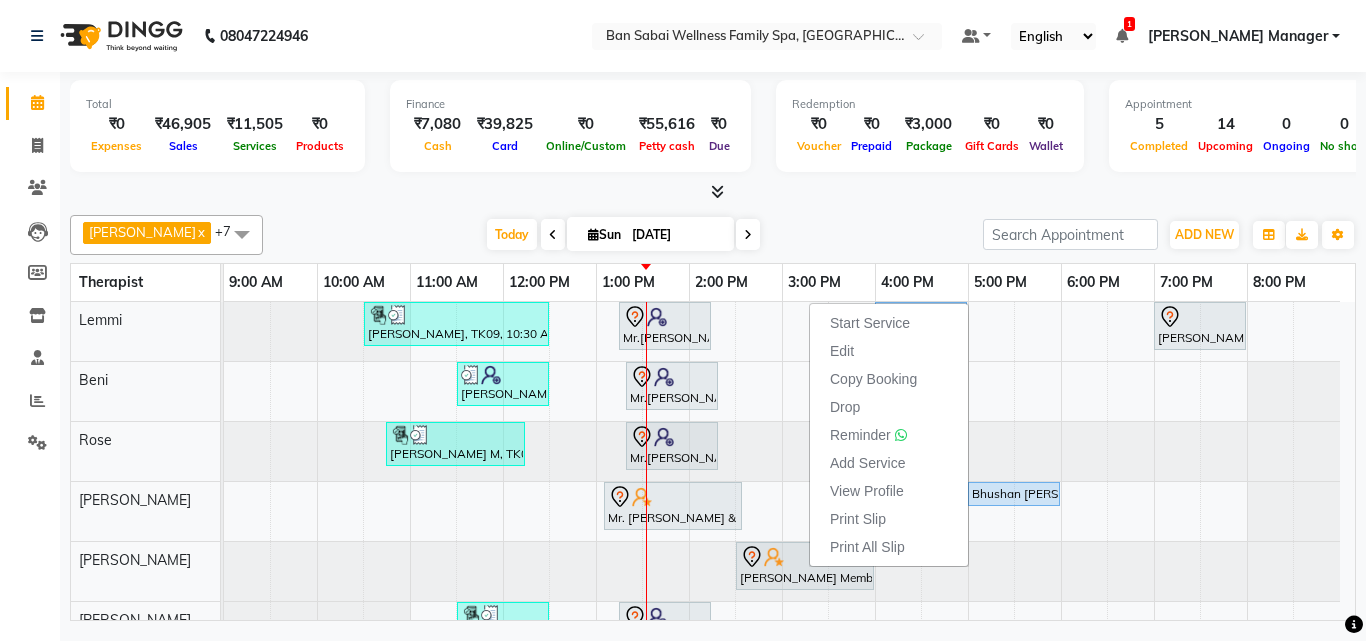 click on "Total  ₹0  Expenses ₹46,905  Sales ₹11,505  Services ₹0  Products Finance  ₹7,080  Cash ₹39,825  Card ₹0  Online/Custom ₹55,616 Petty cash ₹0 Due  Redemption  ₹0 Voucher ₹0 Prepaid ₹3,000 Package ₹0  Gift Cards ₹0  Wallet  Appointment  5 Completed 14 Upcoming 0 Ongoing 0 No show  Other sales  ₹35,400  Packages ₹0  Memberships ₹0  Vouchers ₹0  Prepaids ₹0  Gift Cards Ashim  x Beni  x Ellie   x Holika  x Lemmi  x Rami  x Rinsit Ronra  x Rose  x +7 Select All Ashim Beni Ellie  Holika Juliet  Lemmi Rami Rinsit Ronra Ripa Rose Today  Sun 13-07-2025 Toggle Dropdown Add Appointment Add Invoice Add Expense Add Attendance Add Client Add Transaction Toggle Dropdown Add Appointment Add Invoice Add Expense Add Attendance Add Client ADD NEW Toggle Dropdown Add Appointment Add Invoice Add Expense Add Attendance Add Client Add Transaction Ashim  x Beni  x Ellie   x Holika  x Lemmi  x Rami  x Rinsit Ronra  x Rose  x +7 Select All Ashim Beni Ellie  Holika Juliet  Lemmi 50%" 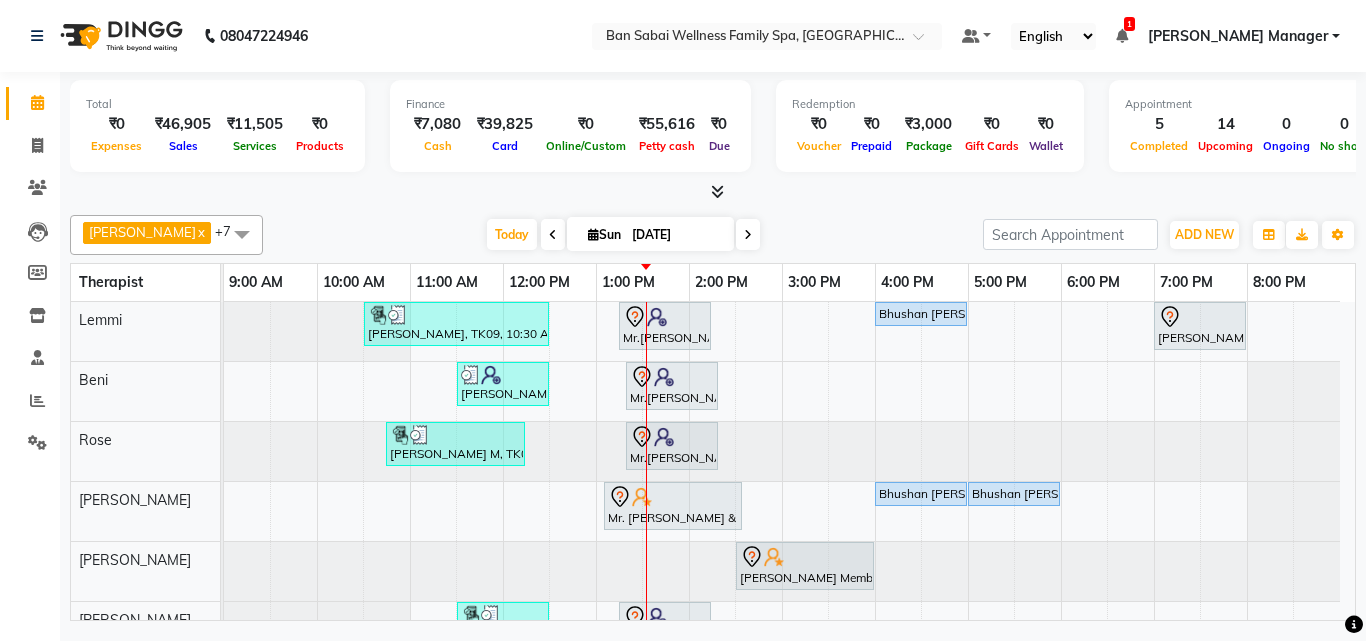 scroll, scrollTop: 161, scrollLeft: 0, axis: vertical 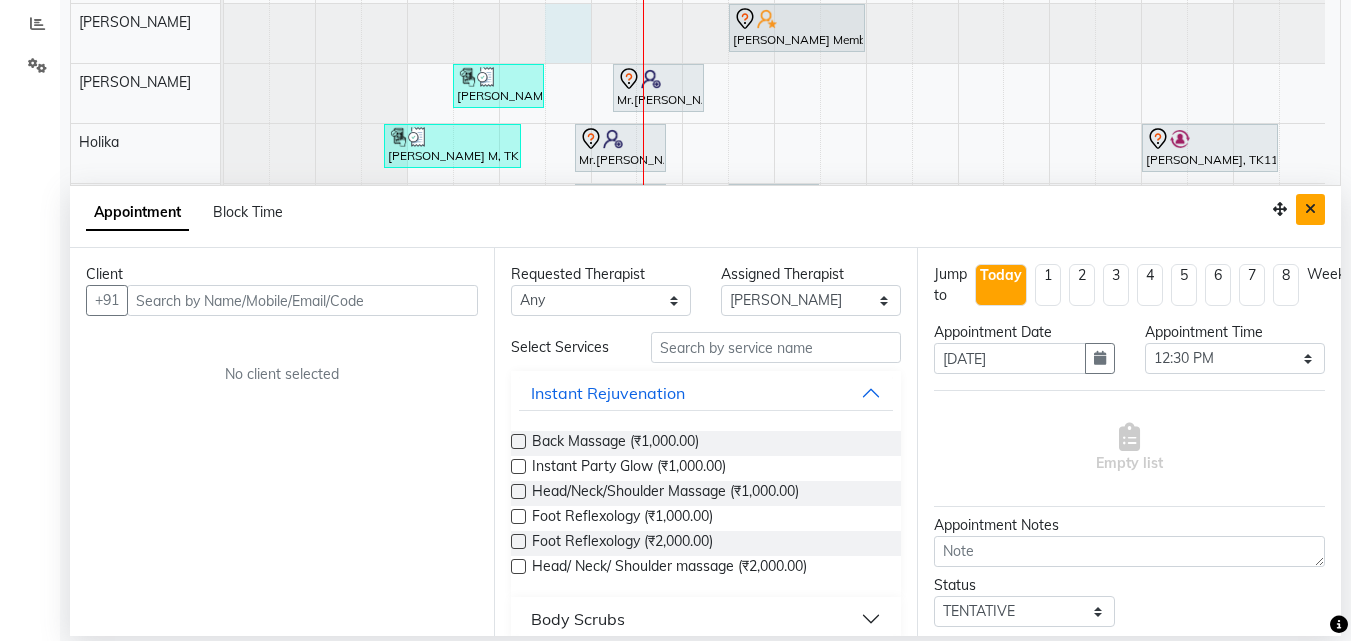 click at bounding box center (1310, 209) 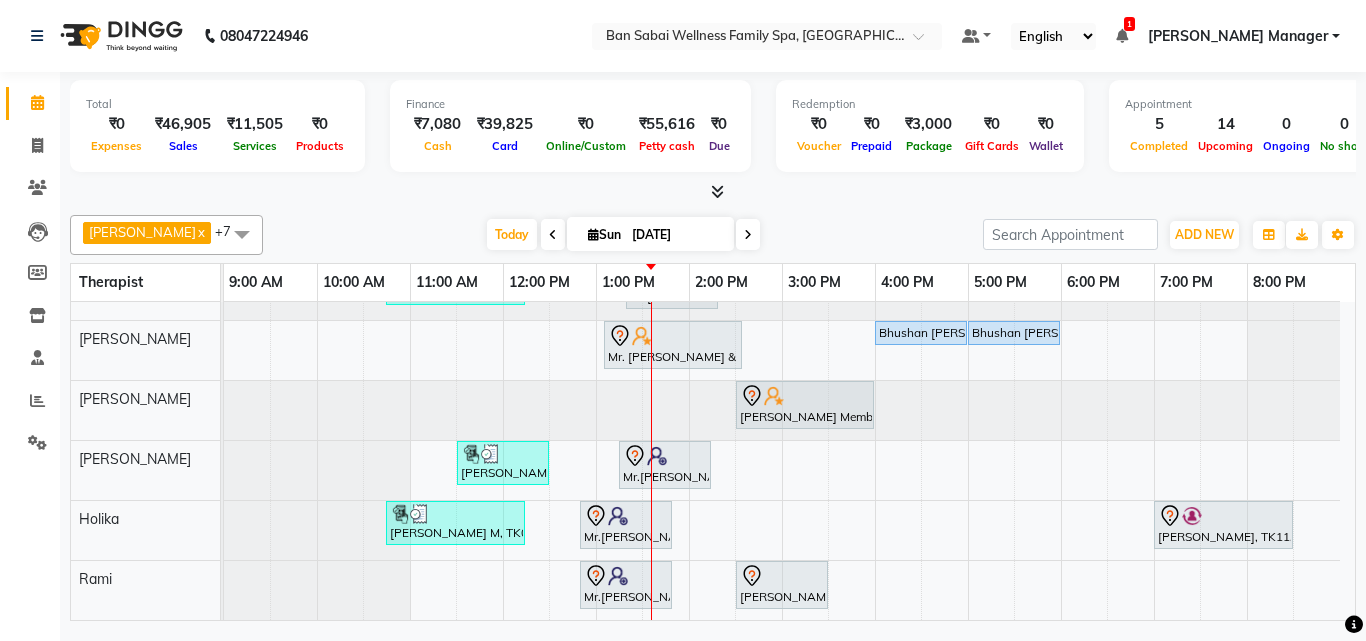 scroll, scrollTop: 90, scrollLeft: 0, axis: vertical 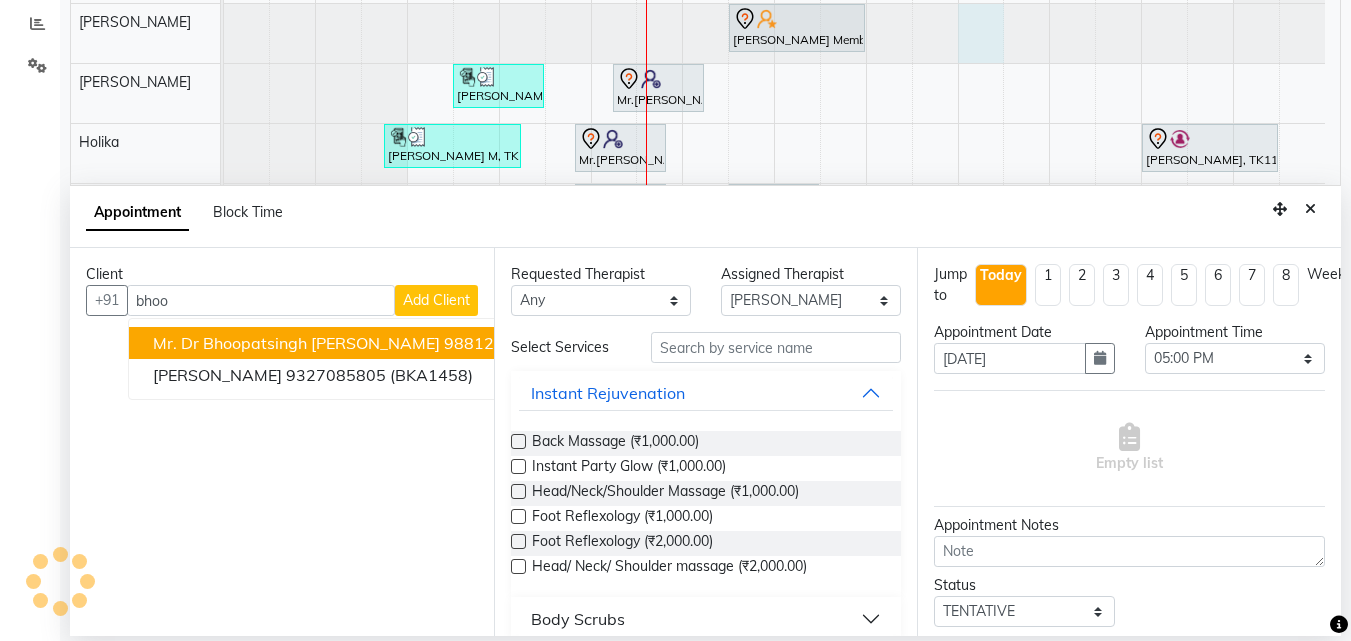click on "Mr. Dr Bhoopatsingh Bhati" at bounding box center (296, 343) 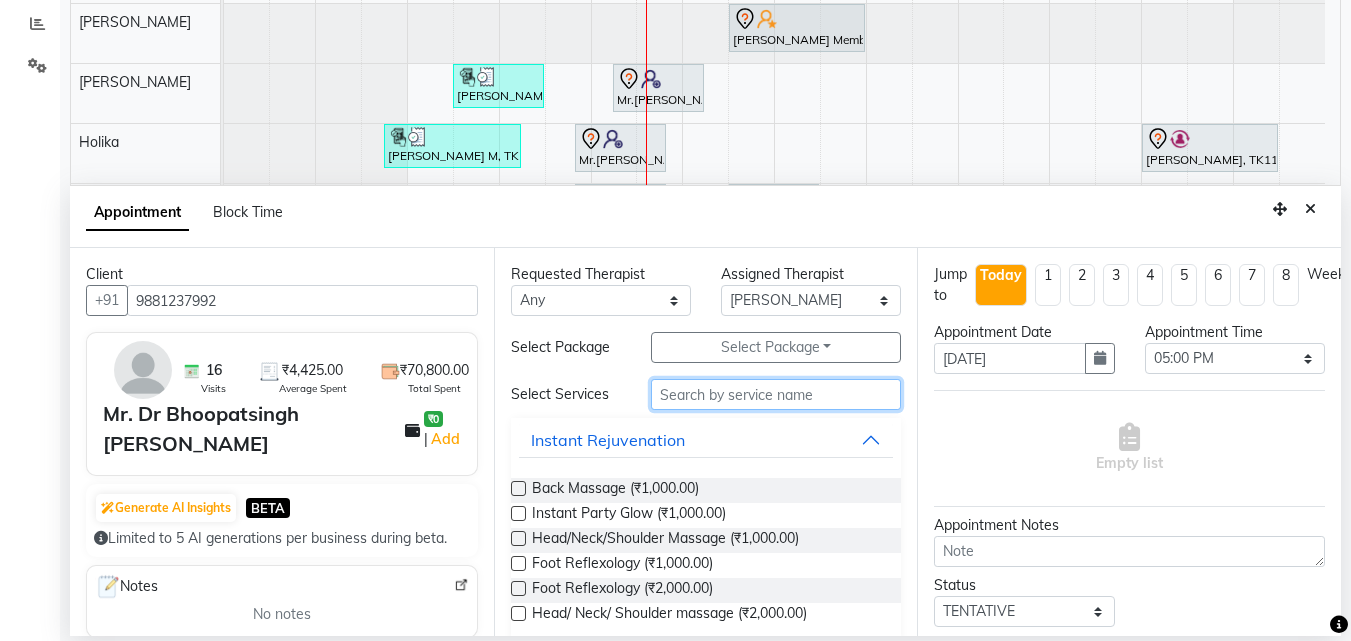 click at bounding box center (776, 394) 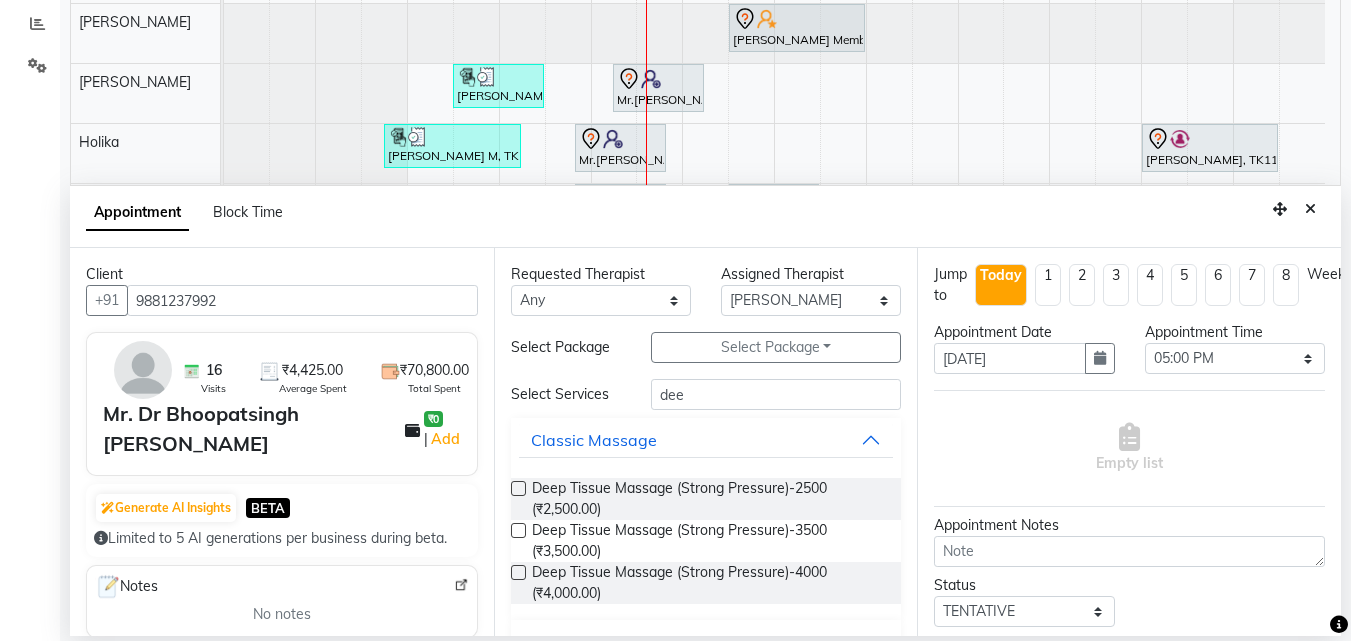 click on "Deep Tissue Massage (Strong Pressure)-4000 (₹4,000.00)" at bounding box center (706, 583) 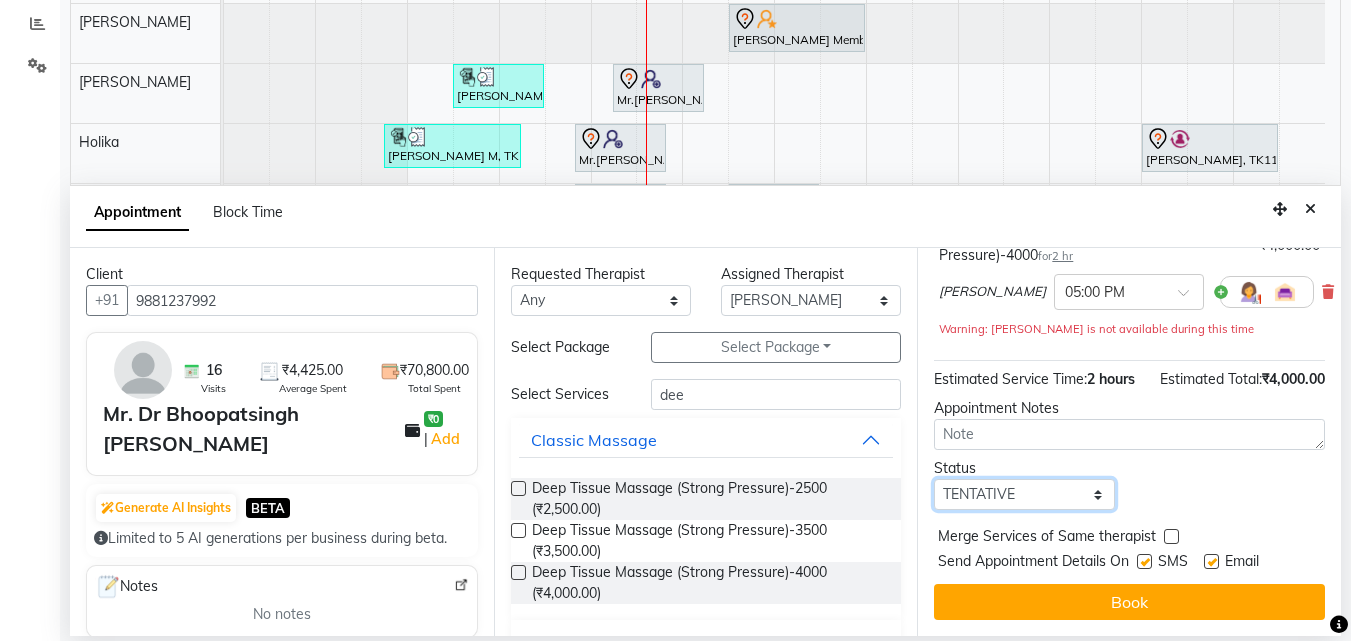 click on "Select TENTATIVE CONFIRM CHECK-IN UPCOMING" at bounding box center [1024, 494] 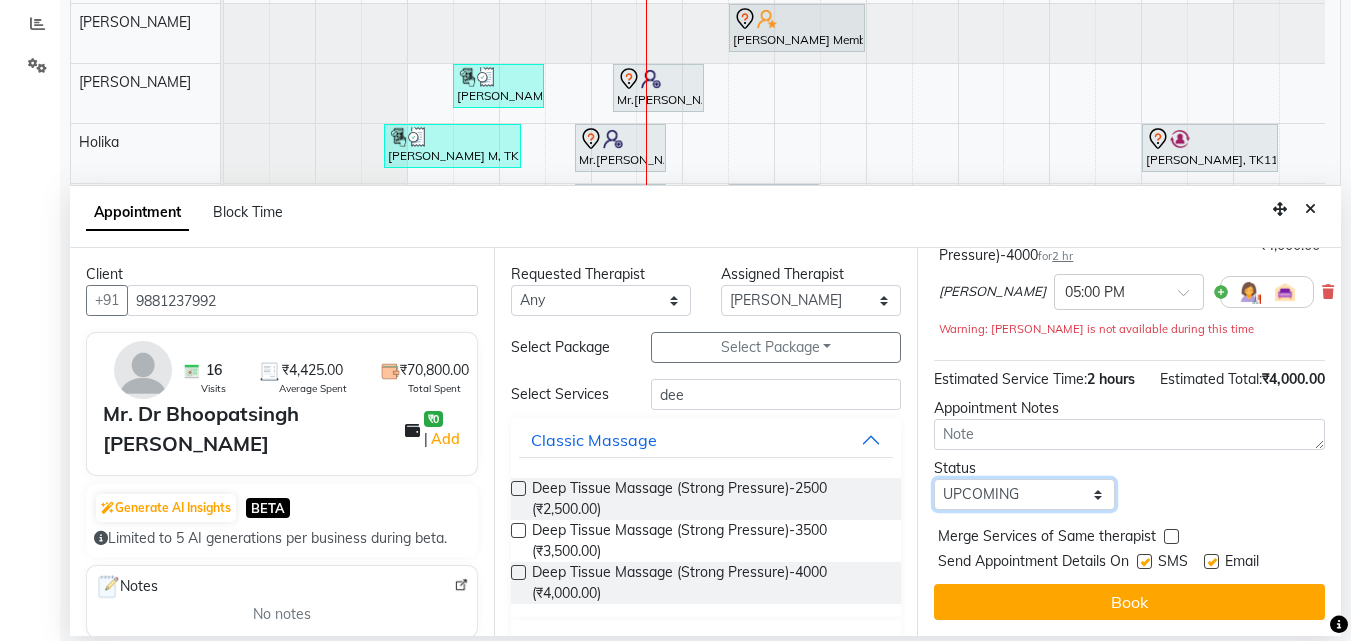 click on "Select TENTATIVE CONFIRM CHECK-IN UPCOMING" at bounding box center (1024, 494) 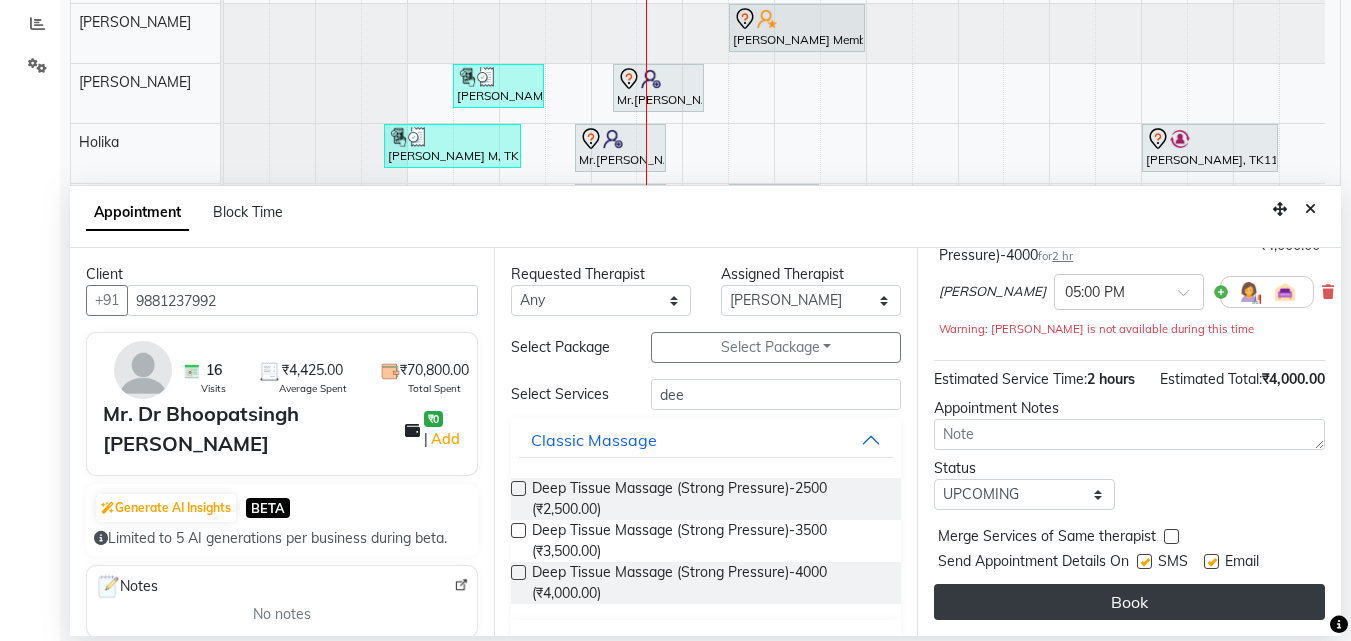 click on "Book" at bounding box center (1129, 602) 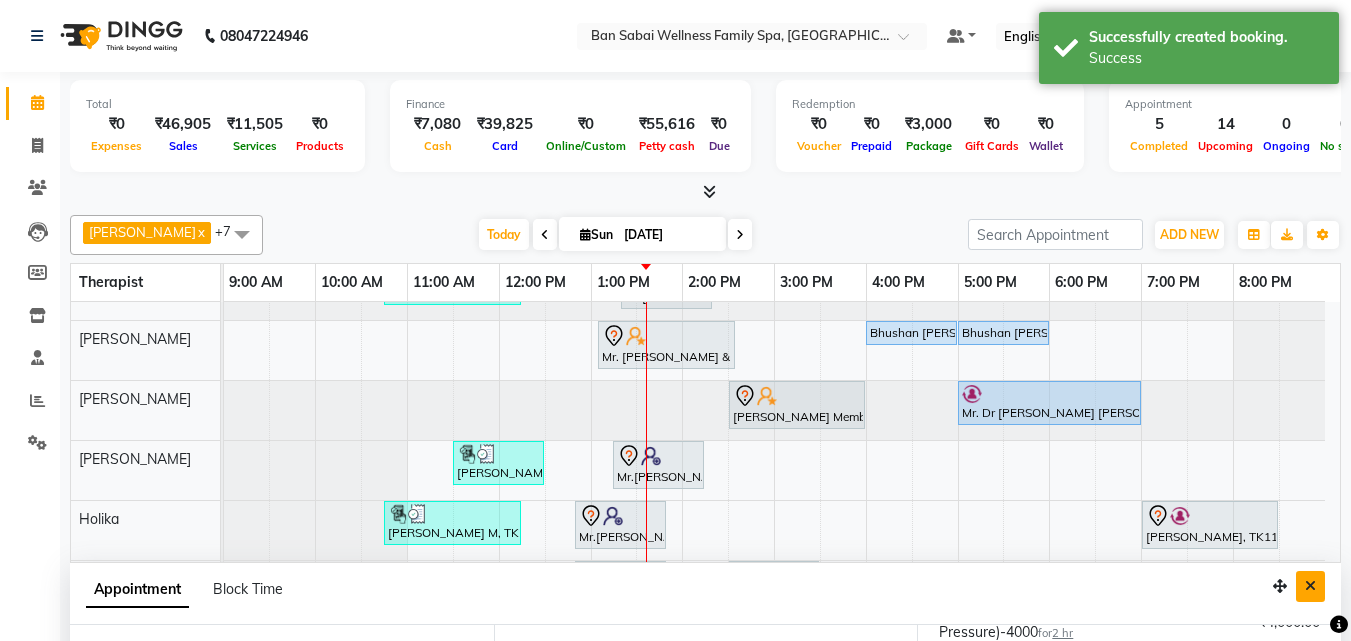 click at bounding box center (1310, 586) 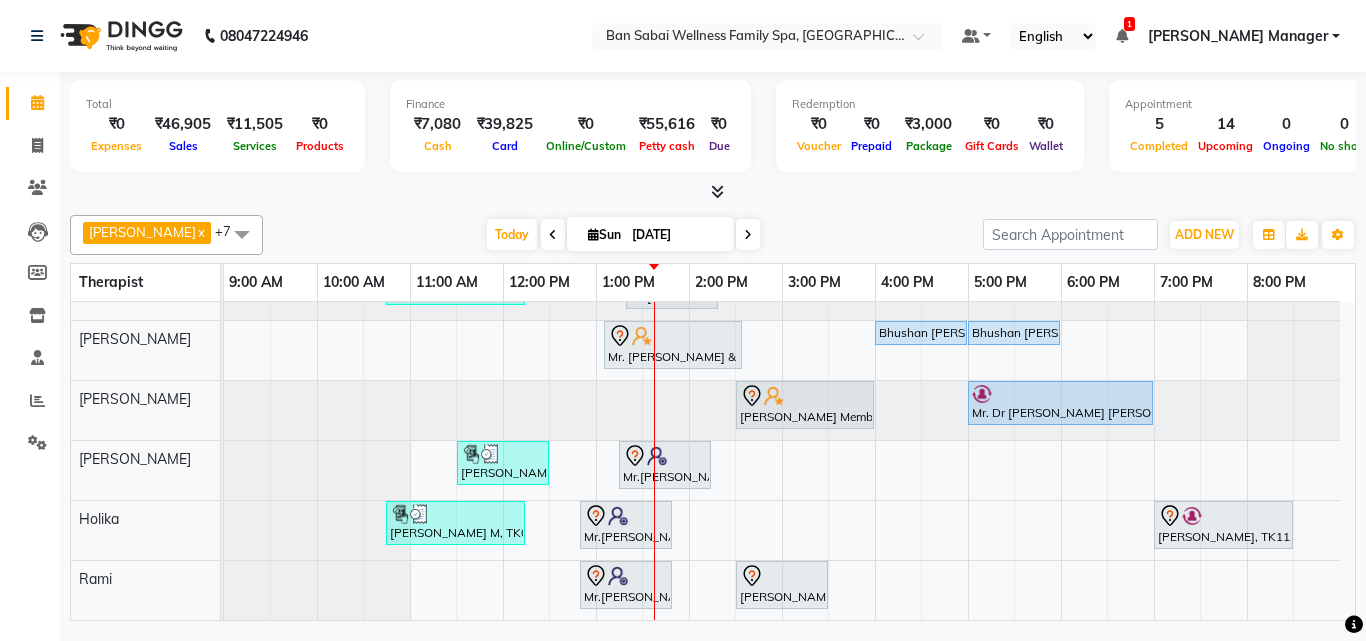 scroll, scrollTop: 59, scrollLeft: 0, axis: vertical 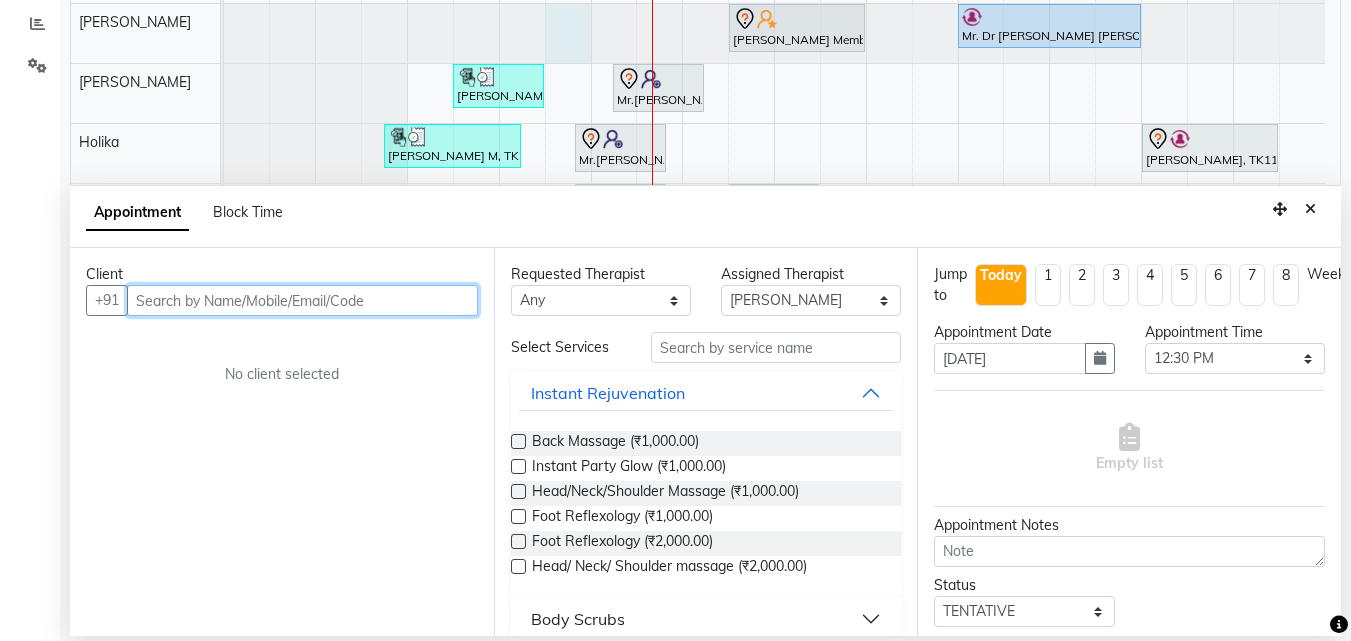 click at bounding box center (302, 300) 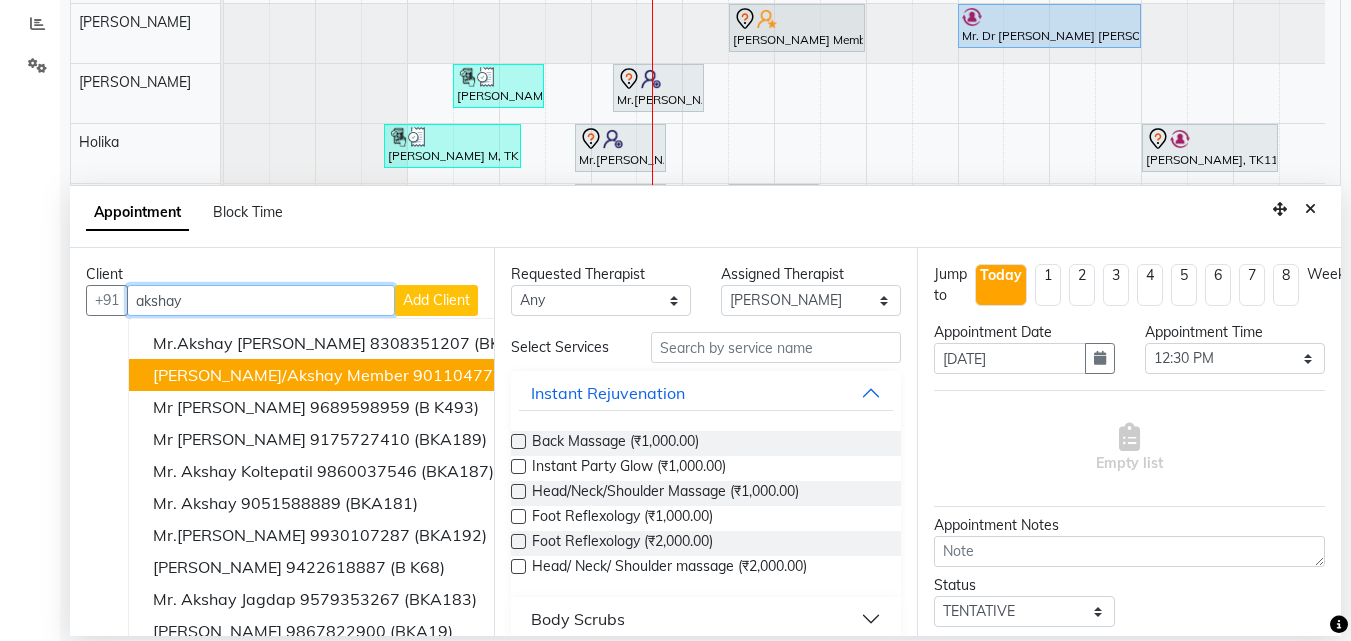 scroll, scrollTop: 35, scrollLeft: 0, axis: vertical 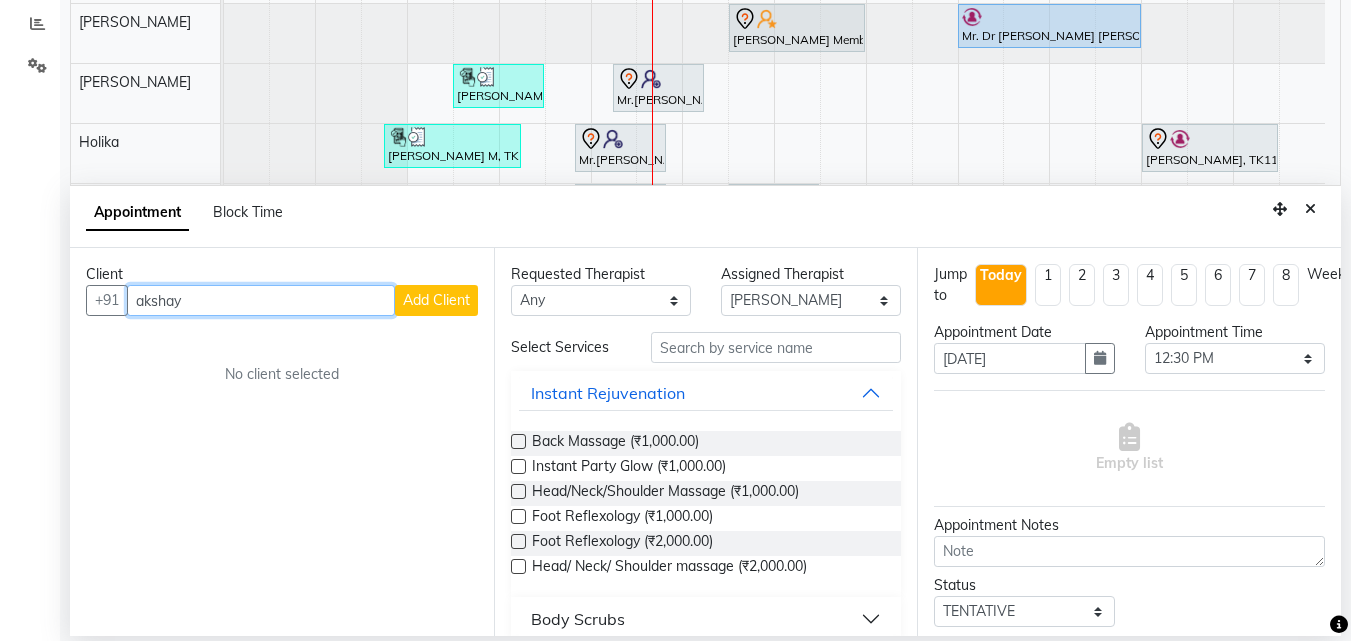 click on "akshay" at bounding box center (261, 300) 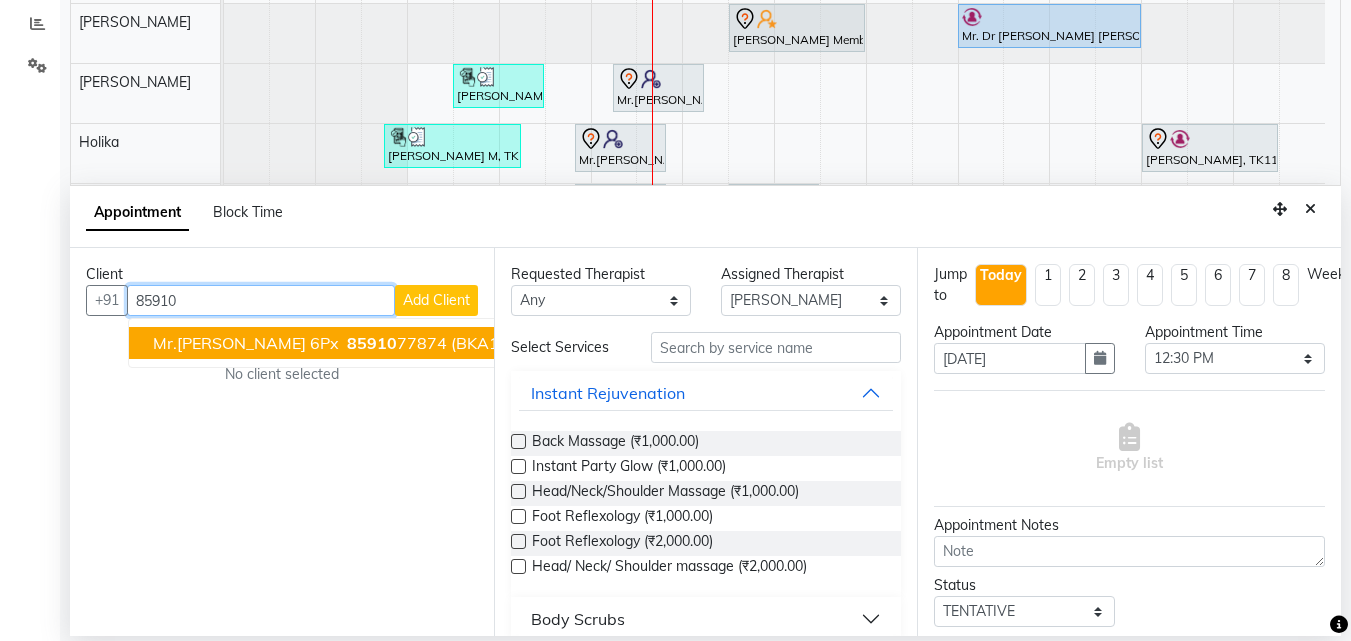 click on "85910" at bounding box center [372, 343] 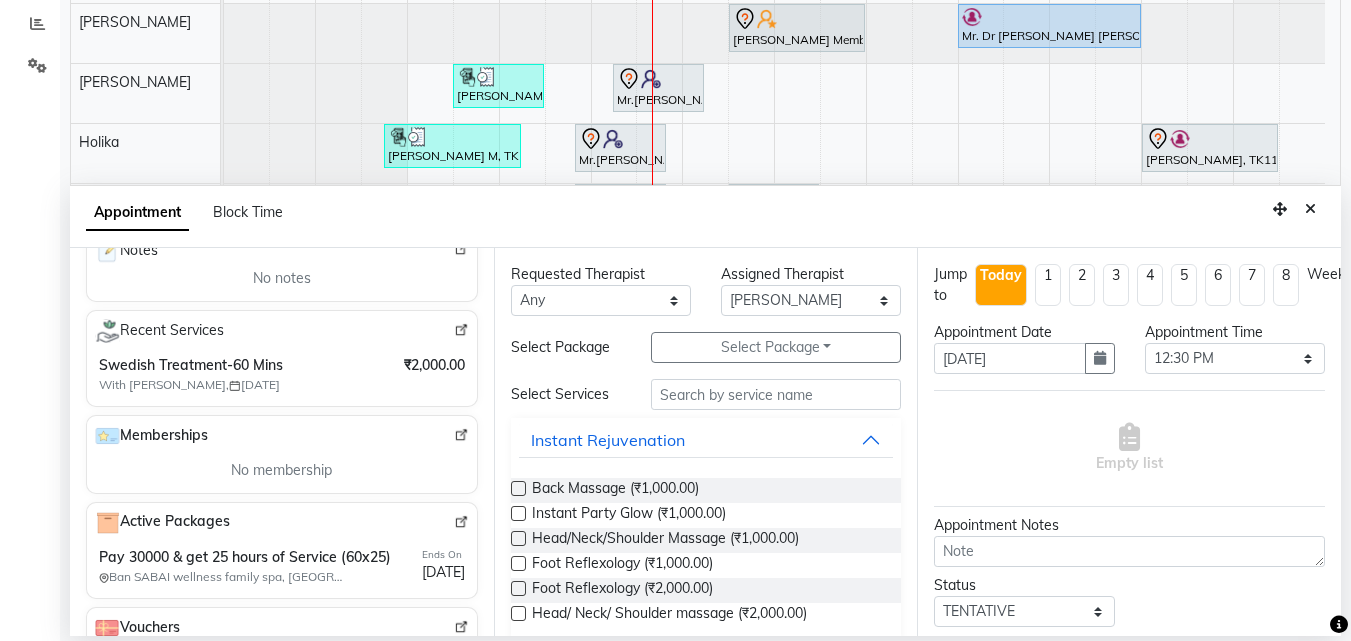 scroll, scrollTop: 102, scrollLeft: 0, axis: vertical 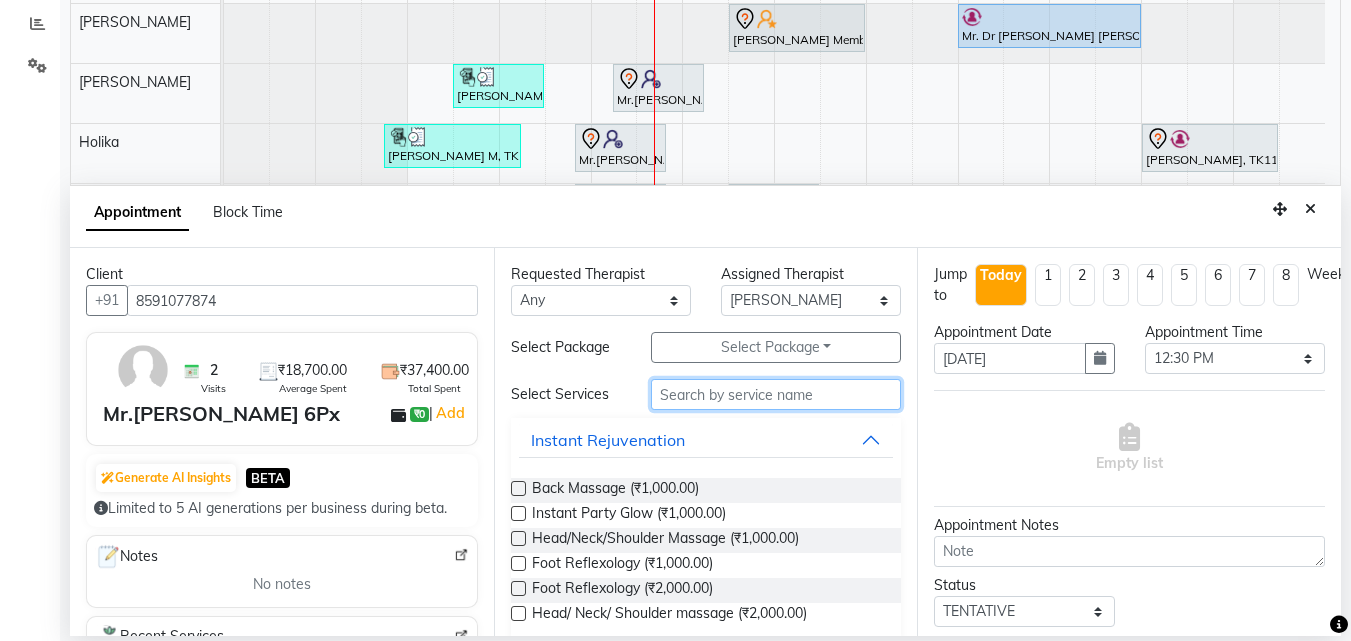 click at bounding box center [776, 394] 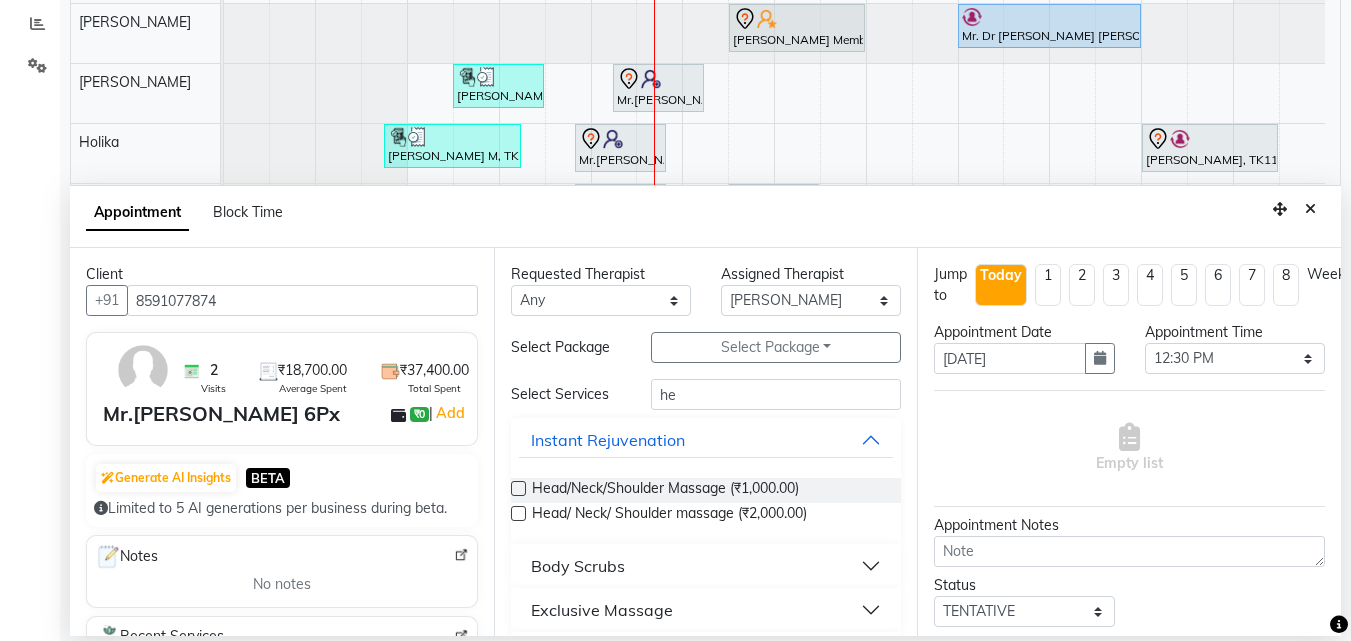 click at bounding box center (518, 488) 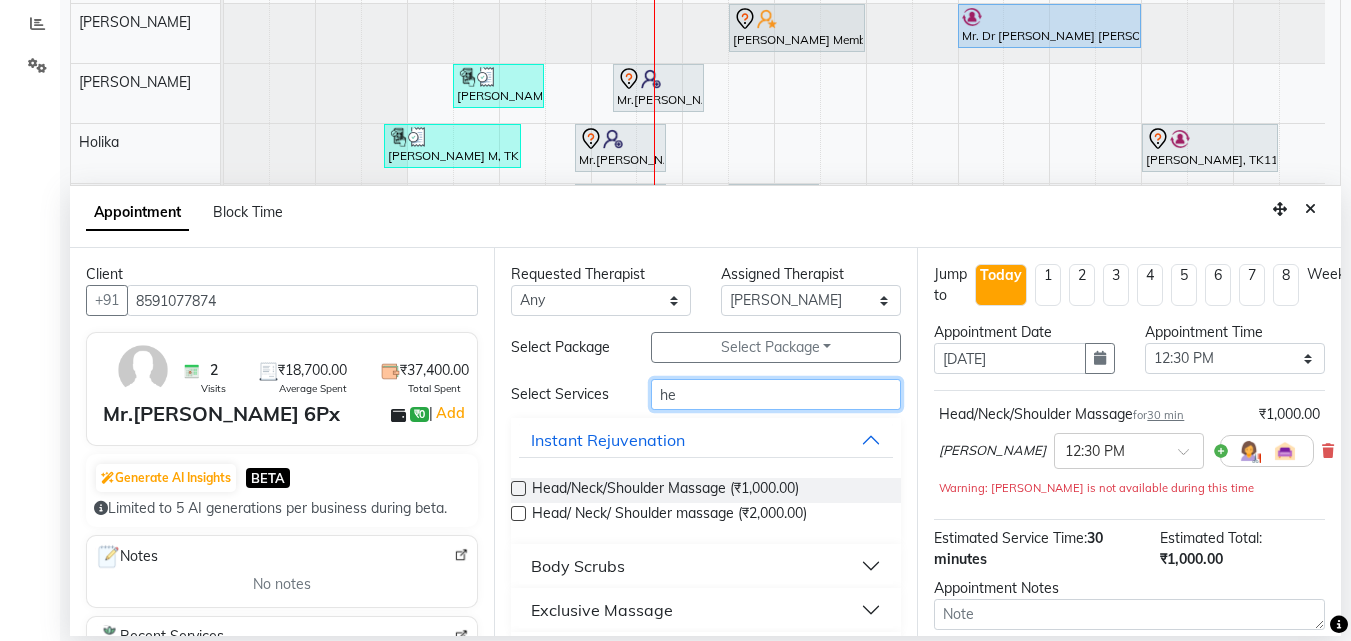 click on "he" at bounding box center (776, 394) 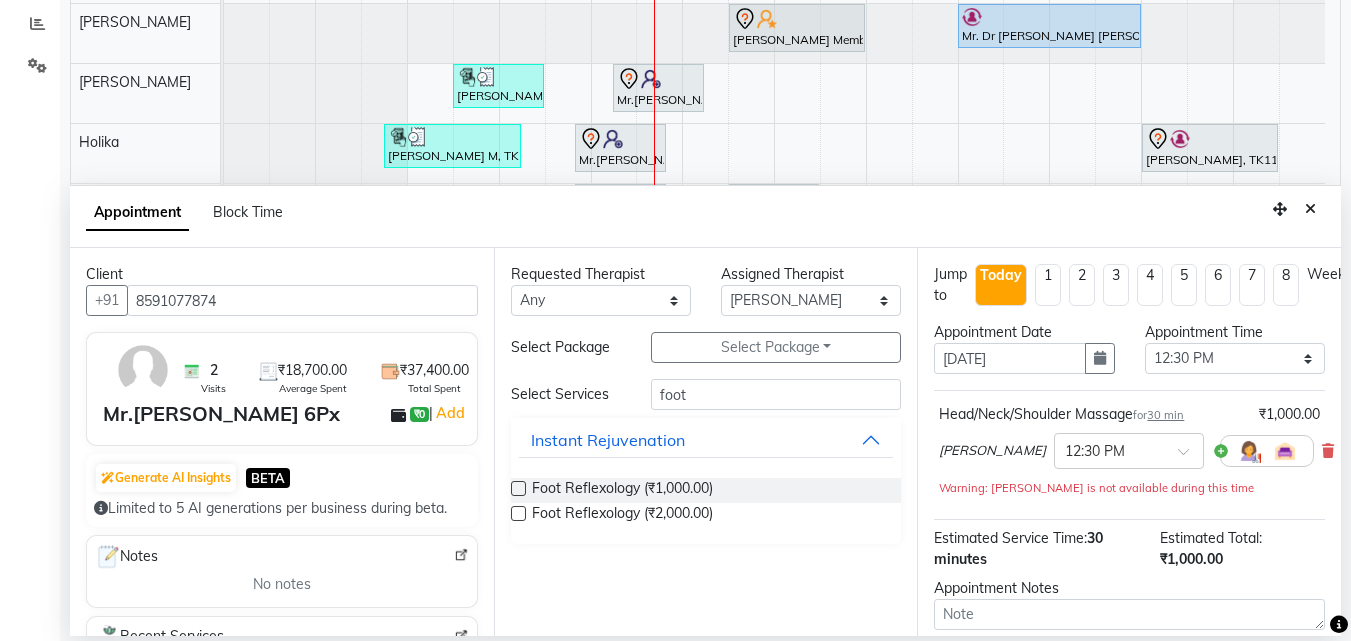 click at bounding box center [518, 488] 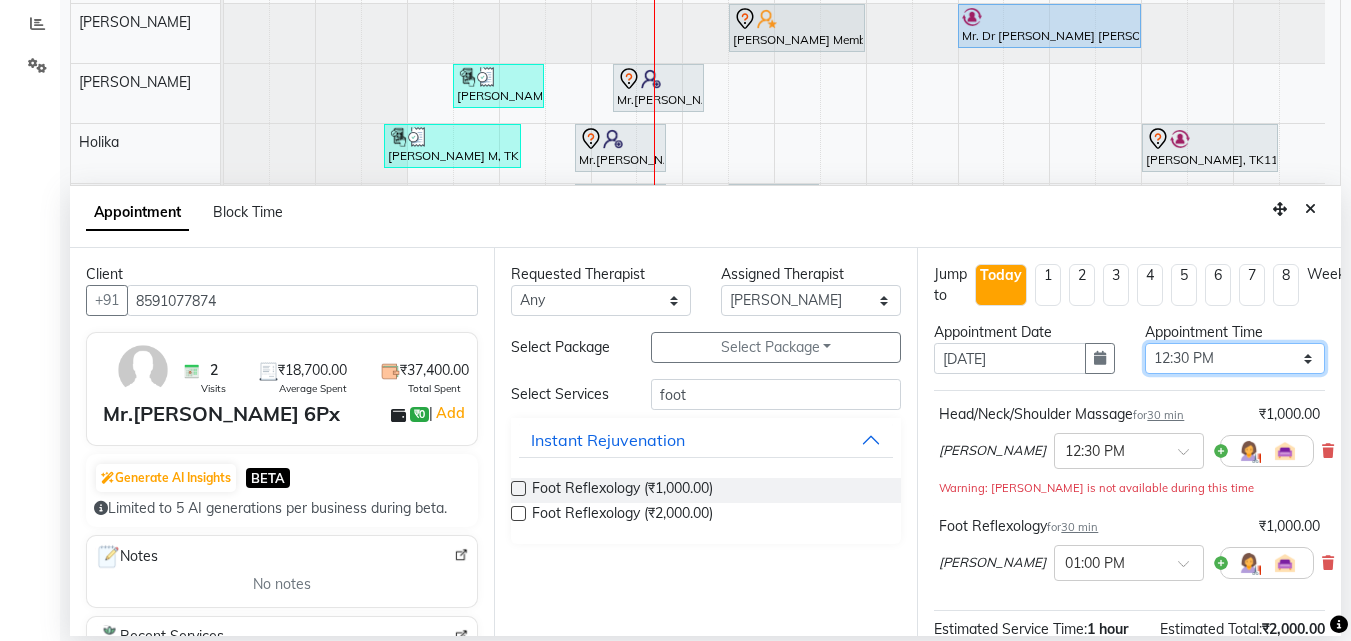 click on "Select 10:00 AM 10:05 AM 10:10 AM 10:15 AM 10:20 AM 10:25 AM 10:30 AM 10:35 AM 10:40 AM 10:45 AM 10:50 AM 10:55 AM 11:00 AM 11:05 AM 11:10 AM 11:15 AM 11:20 AM 11:25 AM 11:30 AM 11:35 AM 11:40 AM 11:45 AM 11:50 AM 11:55 AM 12:00 PM 12:05 PM 12:10 PM 12:15 PM 12:20 PM 12:25 PM 12:30 PM 12:35 PM 12:40 PM 12:45 PM 12:50 PM 12:55 PM 01:00 PM 01:05 PM 01:10 PM 01:15 PM 01:20 PM 01:25 PM 01:30 PM 01:35 PM 01:40 PM 01:45 PM 01:50 PM 01:55 PM 02:00 PM 02:05 PM 02:10 PM 02:15 PM 02:20 PM 02:25 PM 02:30 PM 02:35 PM 02:40 PM 02:45 PM 02:50 PM 02:55 PM 03:00 PM 03:05 PM 03:10 PM 03:15 PM 03:20 PM 03:25 PM 03:30 PM 03:35 PM 03:40 PM 03:45 PM 03:50 PM 03:55 PM 04:00 PM 04:05 PM 04:10 PM 04:15 PM 04:20 PM 04:25 PM 04:30 PM 04:35 PM 04:40 PM 04:45 PM 04:50 PM 04:55 PM 05:00 PM 05:05 PM 05:10 PM 05:15 PM 05:20 PM 05:25 PM 05:30 PM 05:35 PM 05:40 PM 05:45 PM 05:50 PM 05:55 PM 06:00 PM 06:05 PM 06:10 PM 06:15 PM 06:20 PM 06:25 PM 06:30 PM 06:35 PM 06:40 PM 06:45 PM 06:50 PM 06:55 PM 07:00 PM 07:05 PM 07:10 PM 07:15 PM 07:20 PM" at bounding box center [1235, 358] 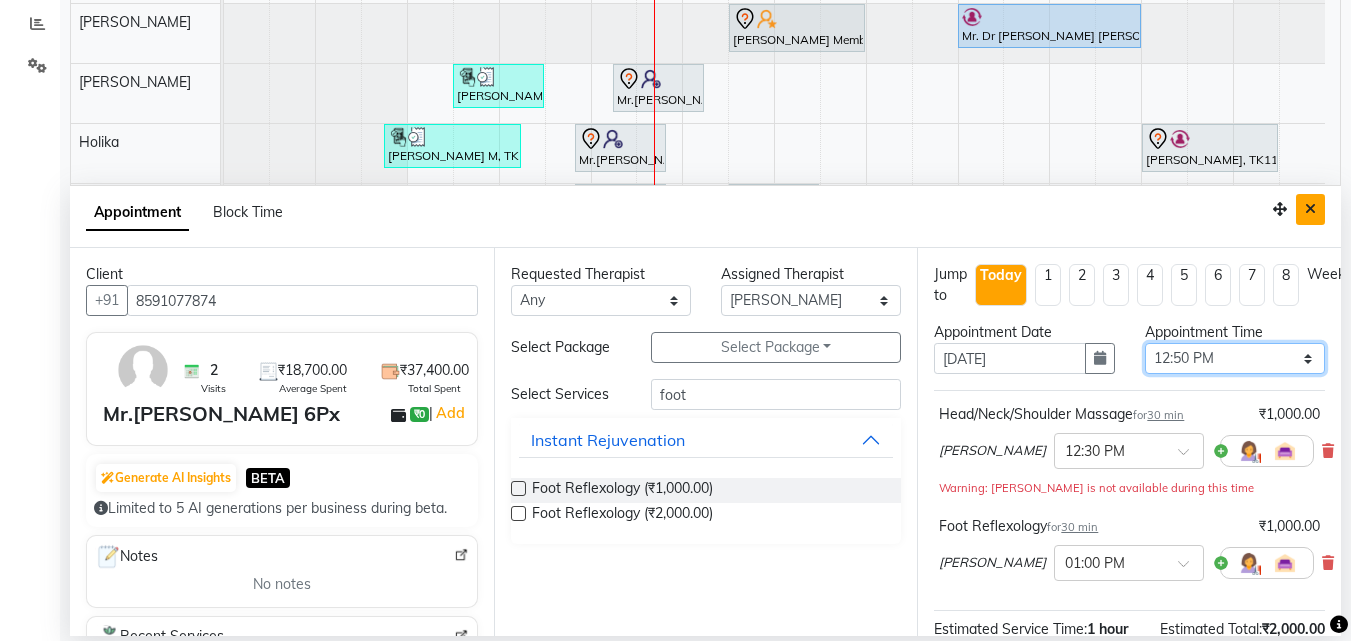 click on "Select 10:00 AM 10:05 AM 10:10 AM 10:15 AM 10:20 AM 10:25 AM 10:30 AM 10:35 AM 10:40 AM 10:45 AM 10:50 AM 10:55 AM 11:00 AM 11:05 AM 11:10 AM 11:15 AM 11:20 AM 11:25 AM 11:30 AM 11:35 AM 11:40 AM 11:45 AM 11:50 AM 11:55 AM 12:00 PM 12:05 PM 12:10 PM 12:15 PM 12:20 PM 12:25 PM 12:30 PM 12:35 PM 12:40 PM 12:45 PM 12:50 PM 12:55 PM 01:00 PM 01:05 PM 01:10 PM 01:15 PM 01:20 PM 01:25 PM 01:30 PM 01:35 PM 01:40 PM 01:45 PM 01:50 PM 01:55 PM 02:00 PM 02:05 PM 02:10 PM 02:15 PM 02:20 PM 02:25 PM 02:30 PM 02:35 PM 02:40 PM 02:45 PM 02:50 PM 02:55 PM 03:00 PM 03:05 PM 03:10 PM 03:15 PM 03:20 PM 03:25 PM 03:30 PM 03:35 PM 03:40 PM 03:45 PM 03:50 PM 03:55 PM 04:00 PM 04:05 PM 04:10 PM 04:15 PM 04:20 PM 04:25 PM 04:30 PM 04:35 PM 04:40 PM 04:45 PM 04:50 PM 04:55 PM 05:00 PM 05:05 PM 05:10 PM 05:15 PM 05:20 PM 05:25 PM 05:30 PM 05:35 PM 05:40 PM 05:45 PM 05:50 PM 05:55 PM 06:00 PM 06:05 PM 06:10 PM 06:15 PM 06:20 PM 06:25 PM 06:30 PM 06:35 PM 06:40 PM 06:45 PM 06:50 PM 06:55 PM 07:00 PM 07:05 PM 07:10 PM 07:15 PM 07:20 PM" at bounding box center [1235, 358] 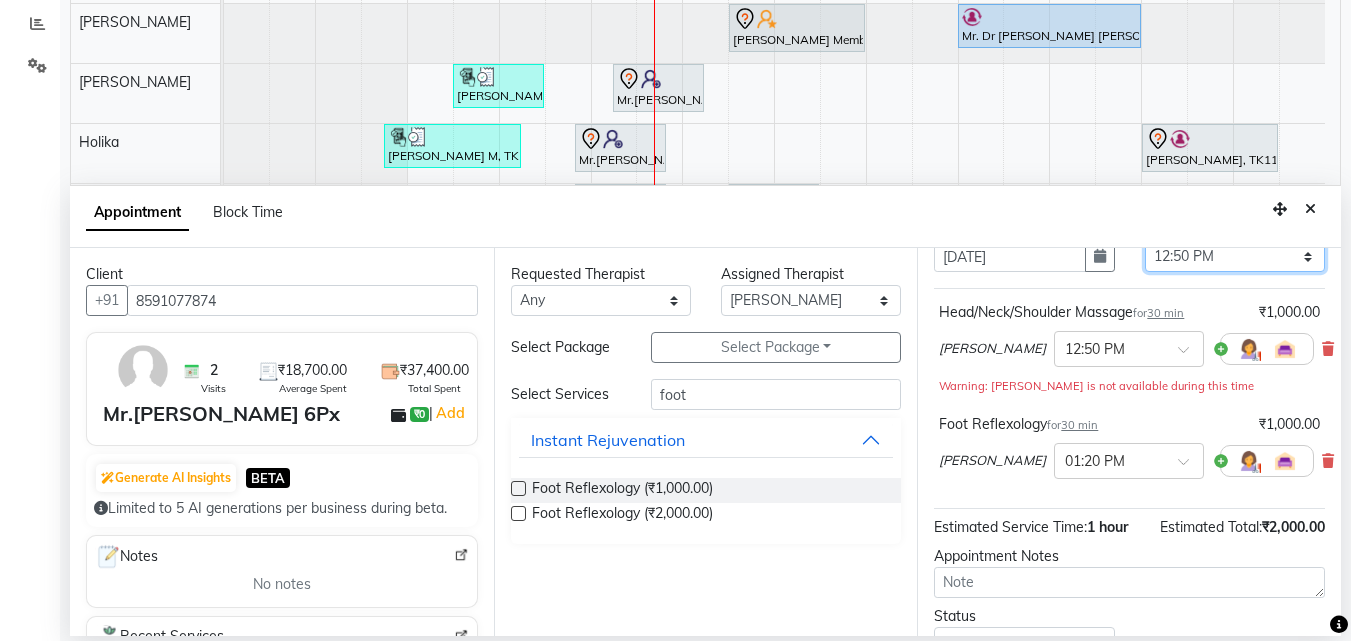 scroll, scrollTop: 100, scrollLeft: 0, axis: vertical 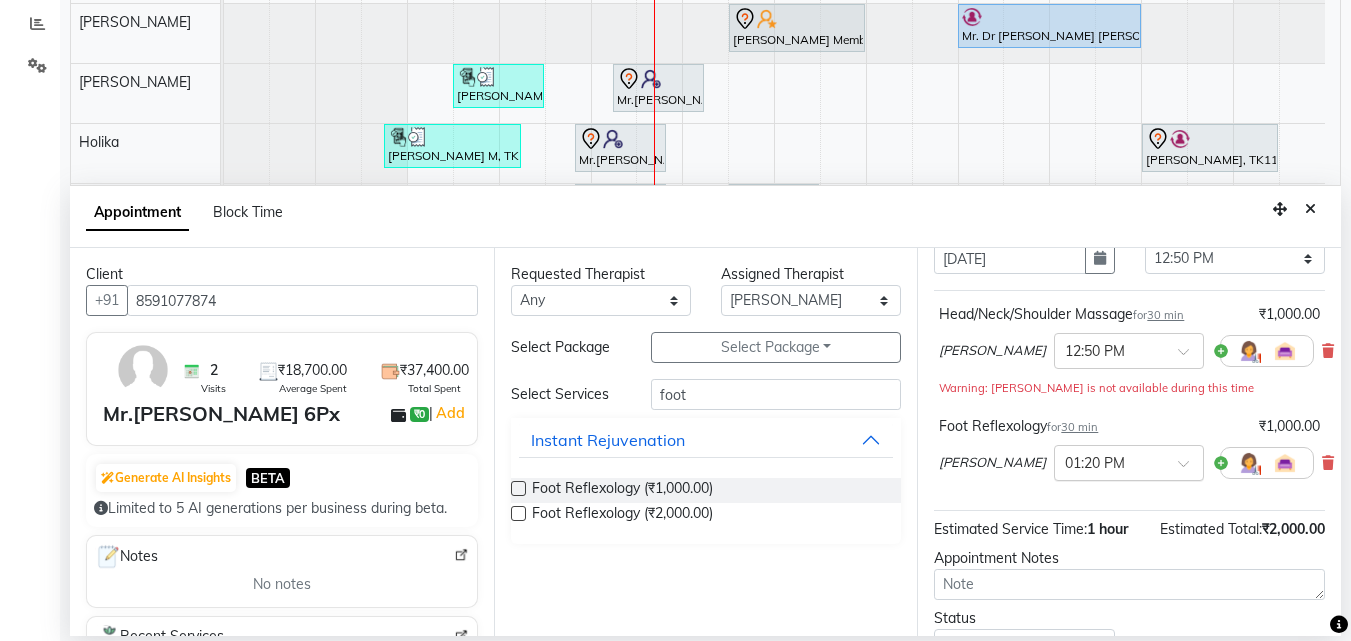 click at bounding box center [1190, 469] 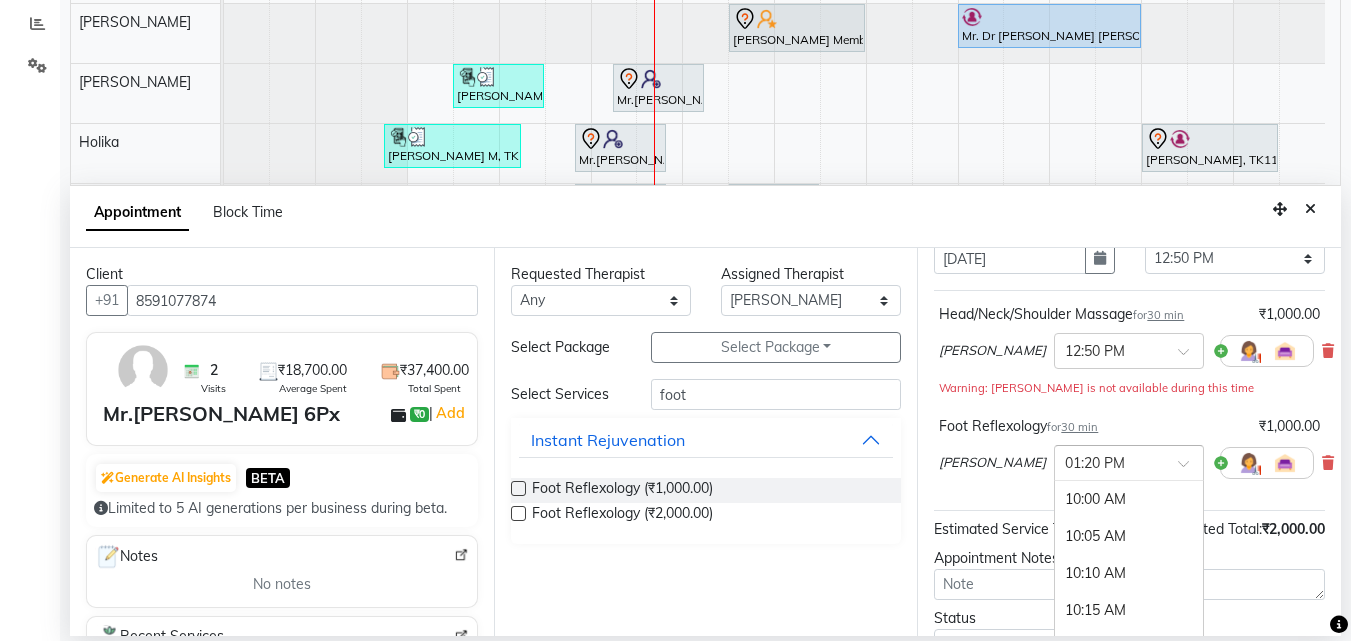 scroll, scrollTop: 1480, scrollLeft: 0, axis: vertical 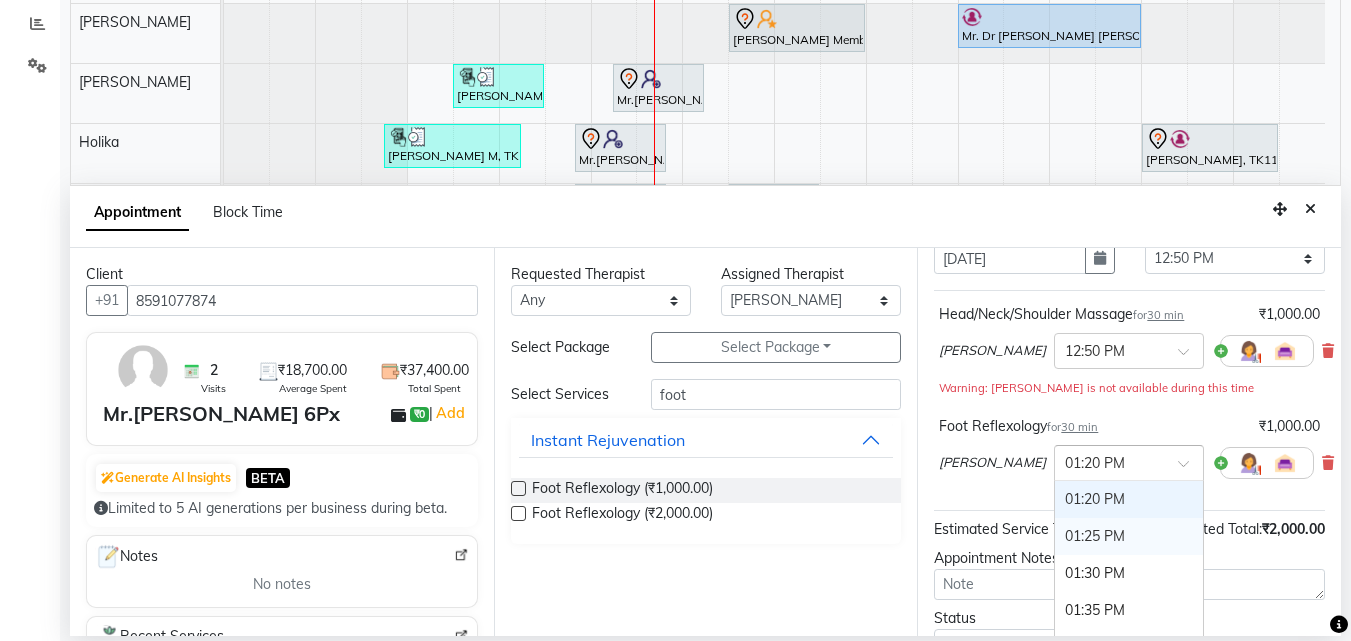 click on "01:25 PM" at bounding box center (1129, 536) 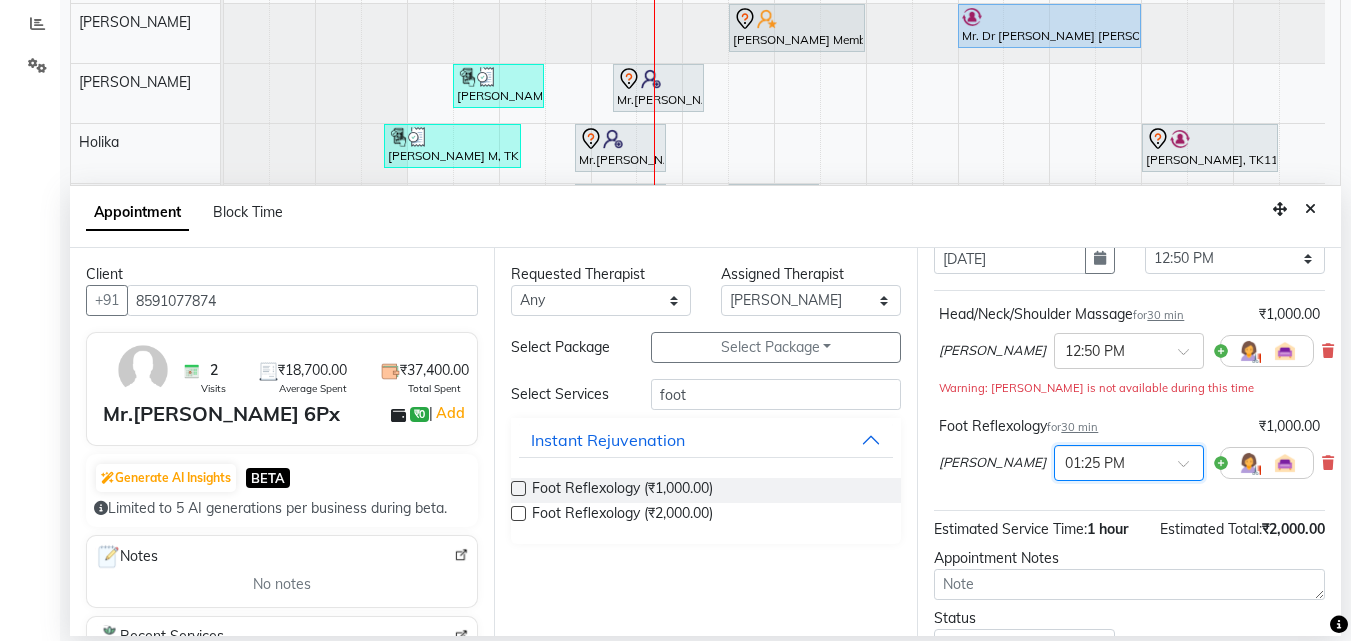 scroll, scrollTop: 265, scrollLeft: 0, axis: vertical 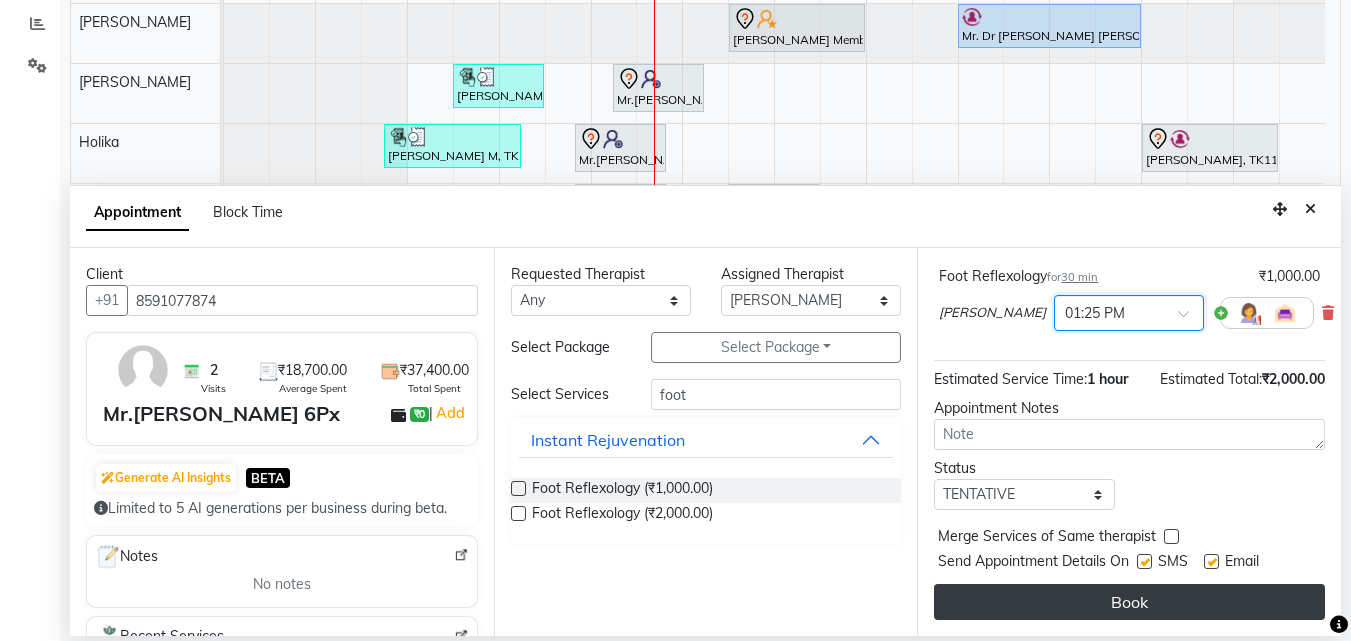 click on "Book" at bounding box center (1129, 602) 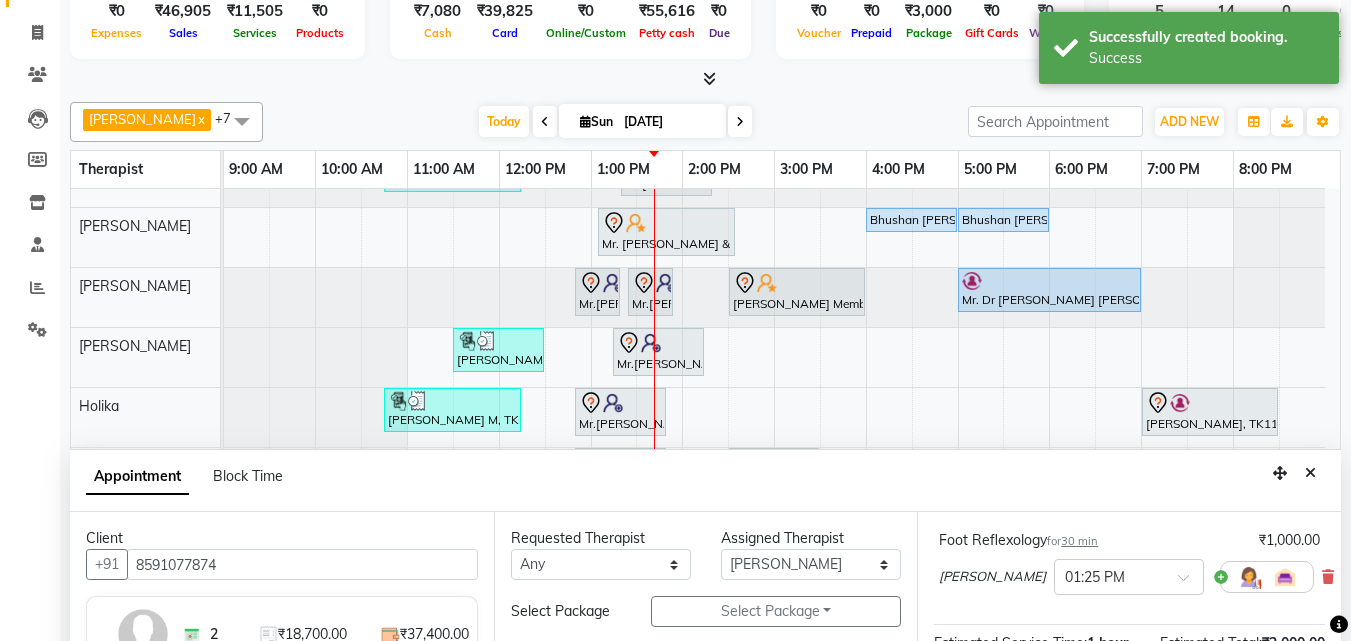 scroll, scrollTop: 0, scrollLeft: 0, axis: both 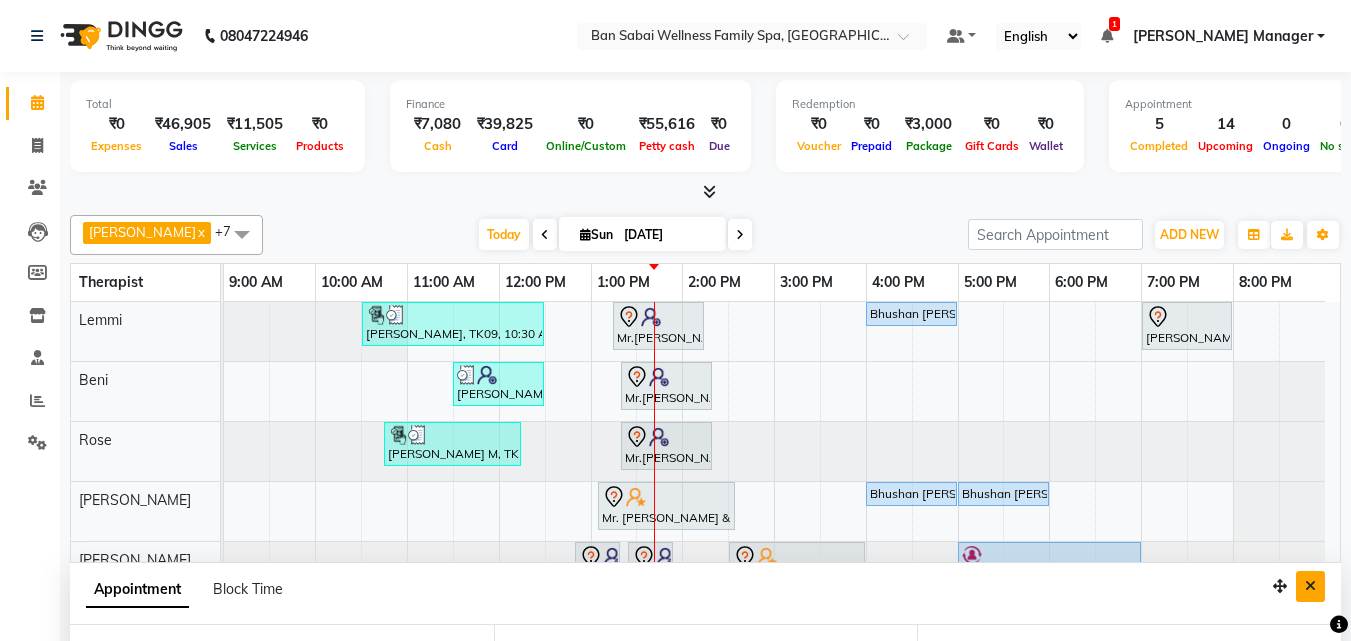 click at bounding box center (1310, 586) 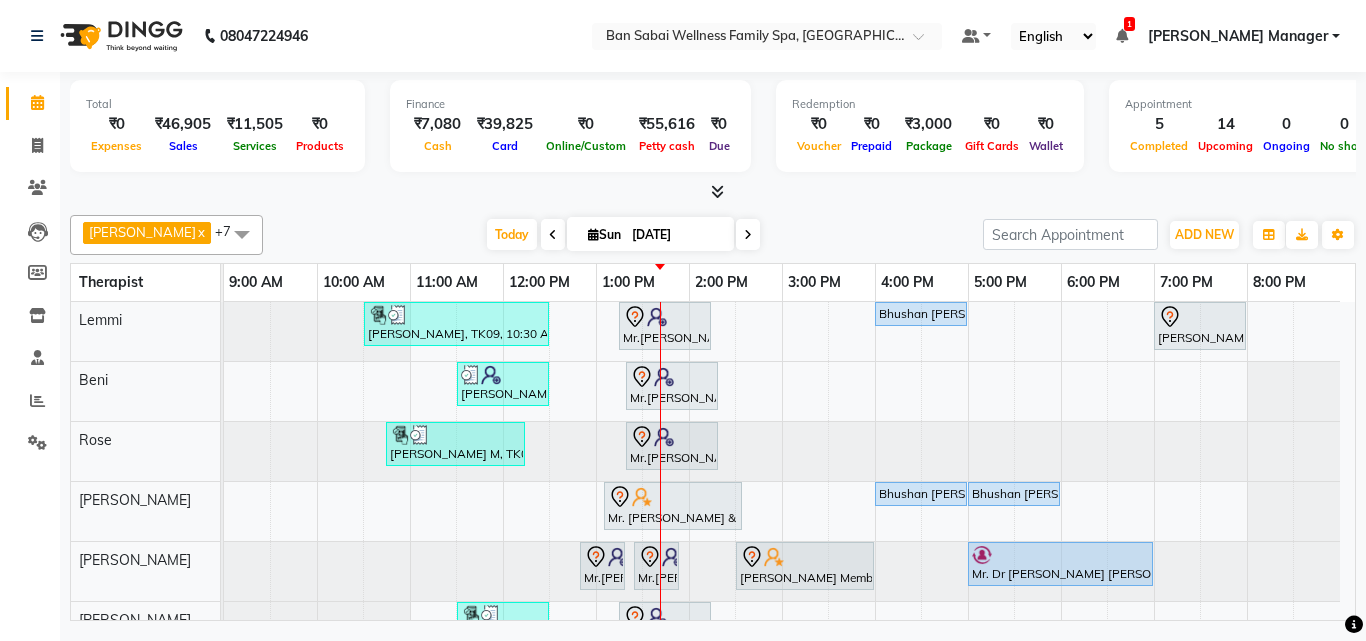 scroll, scrollTop: 161, scrollLeft: 0, axis: vertical 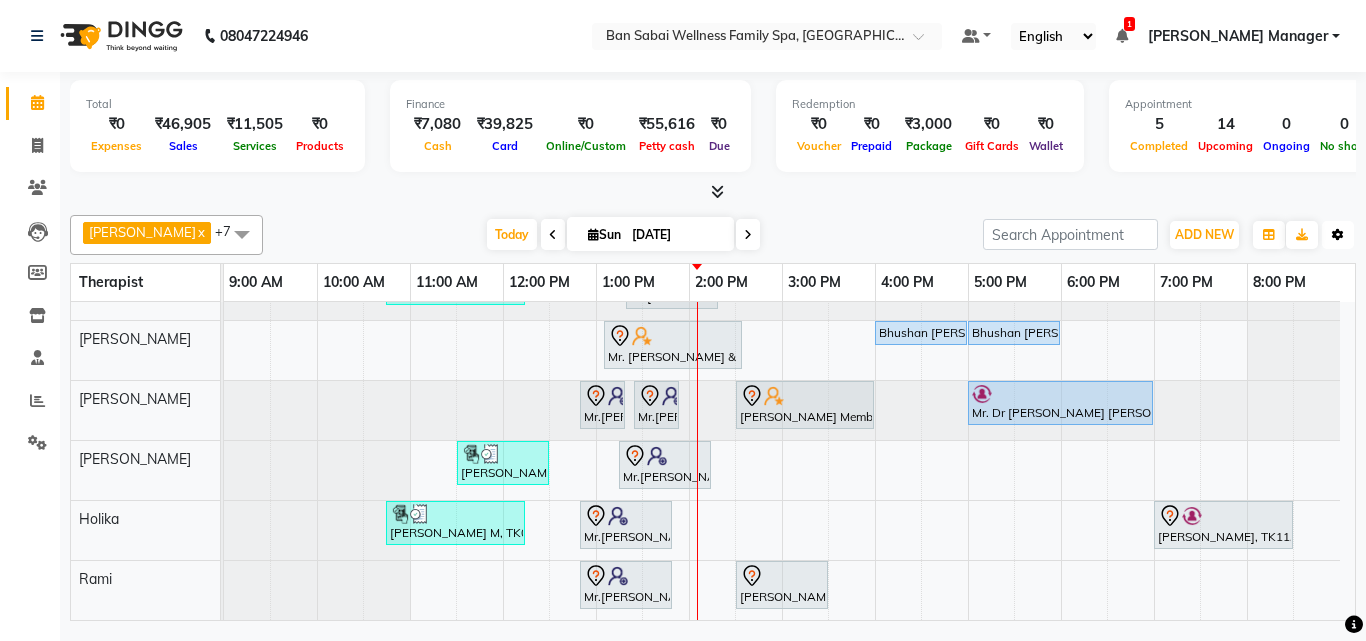 click at bounding box center (1338, 235) 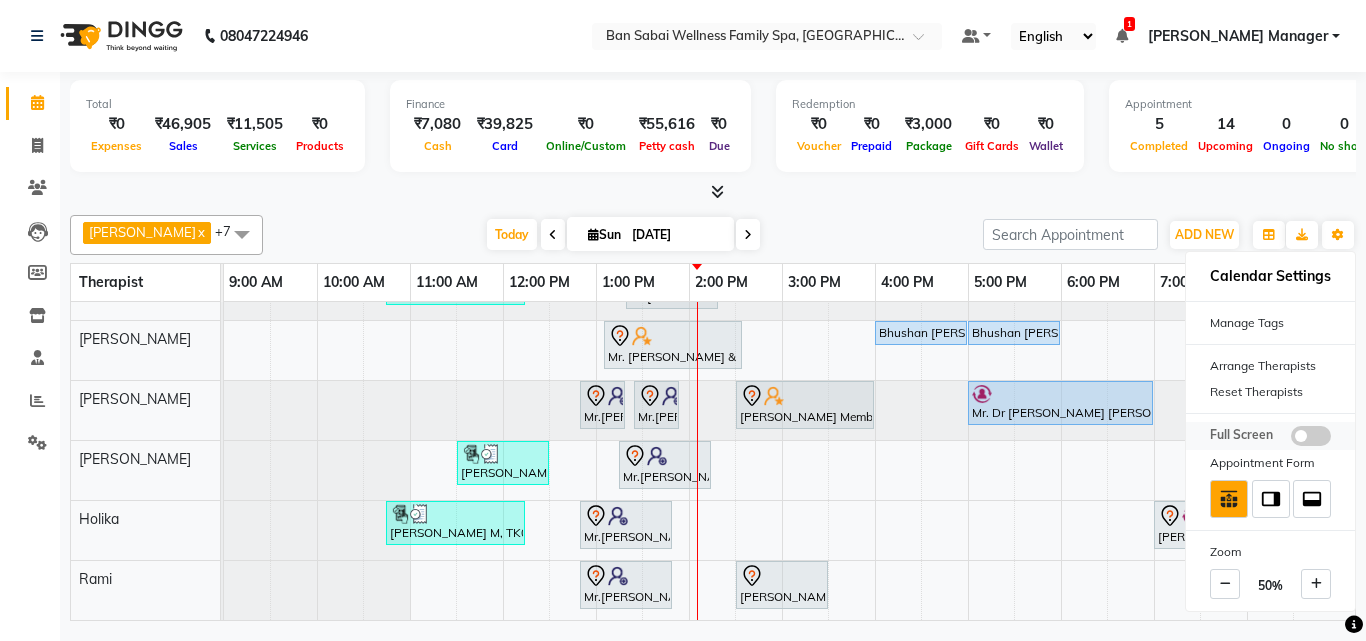 click at bounding box center (1311, 436) 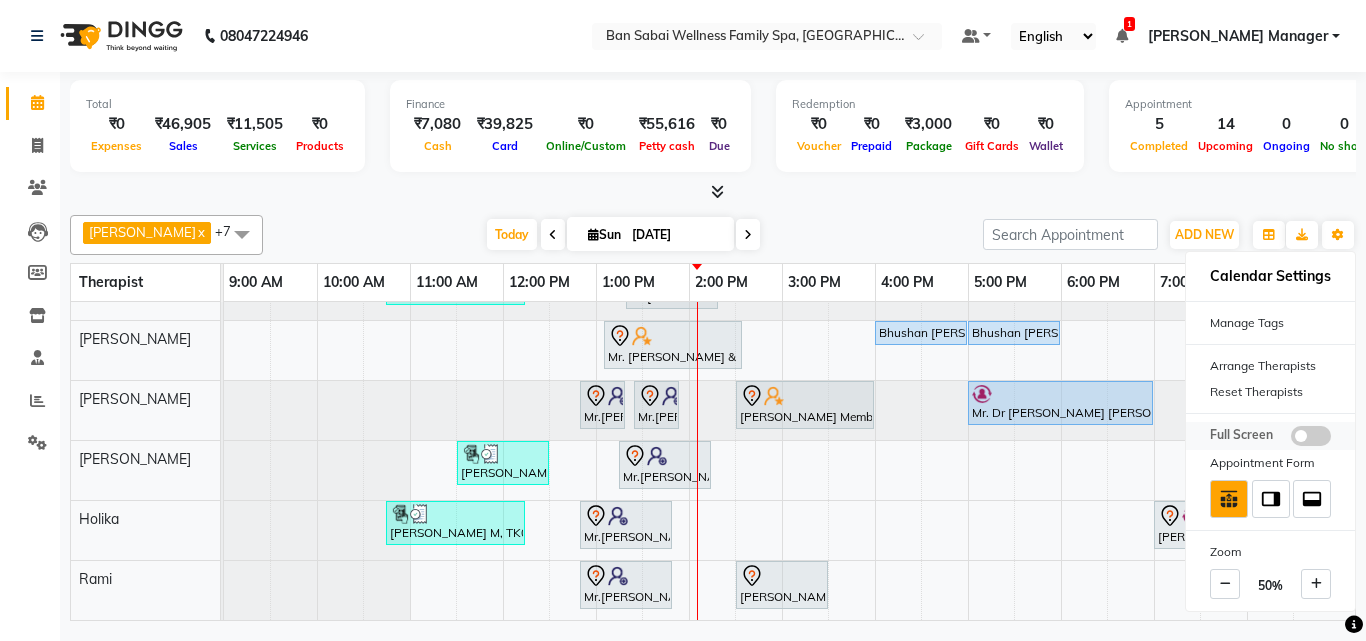 click at bounding box center (1291, 439) 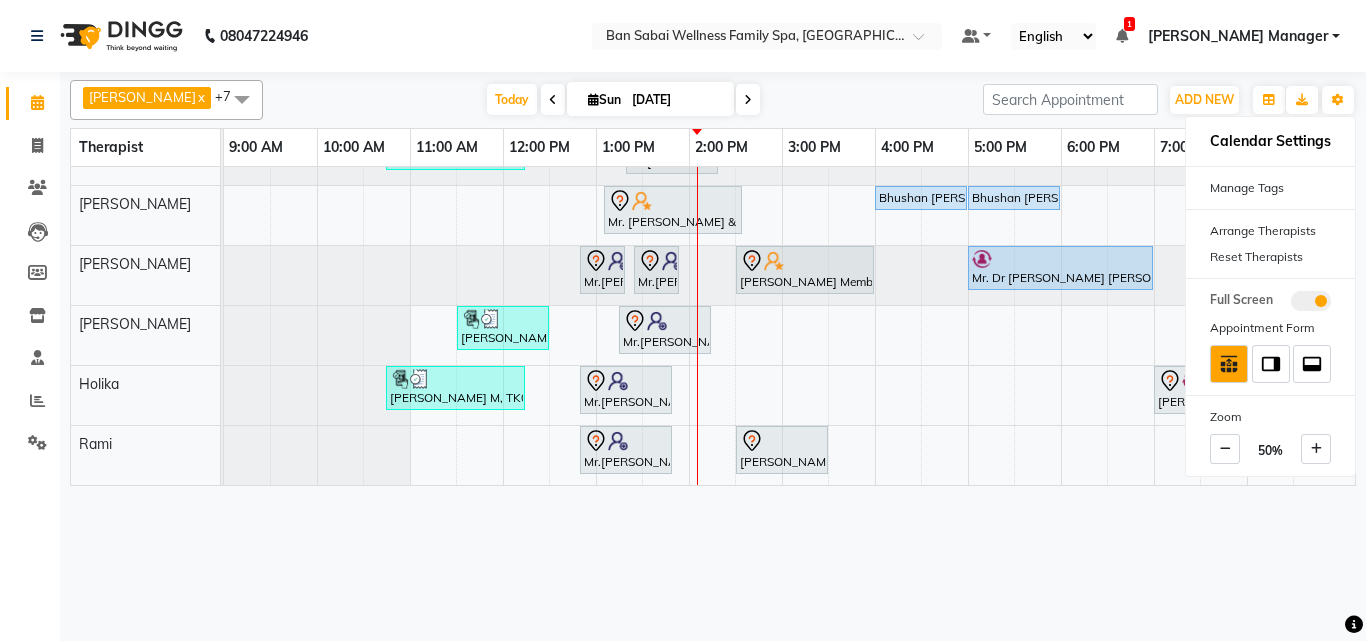 scroll, scrollTop: 30, scrollLeft: 0, axis: vertical 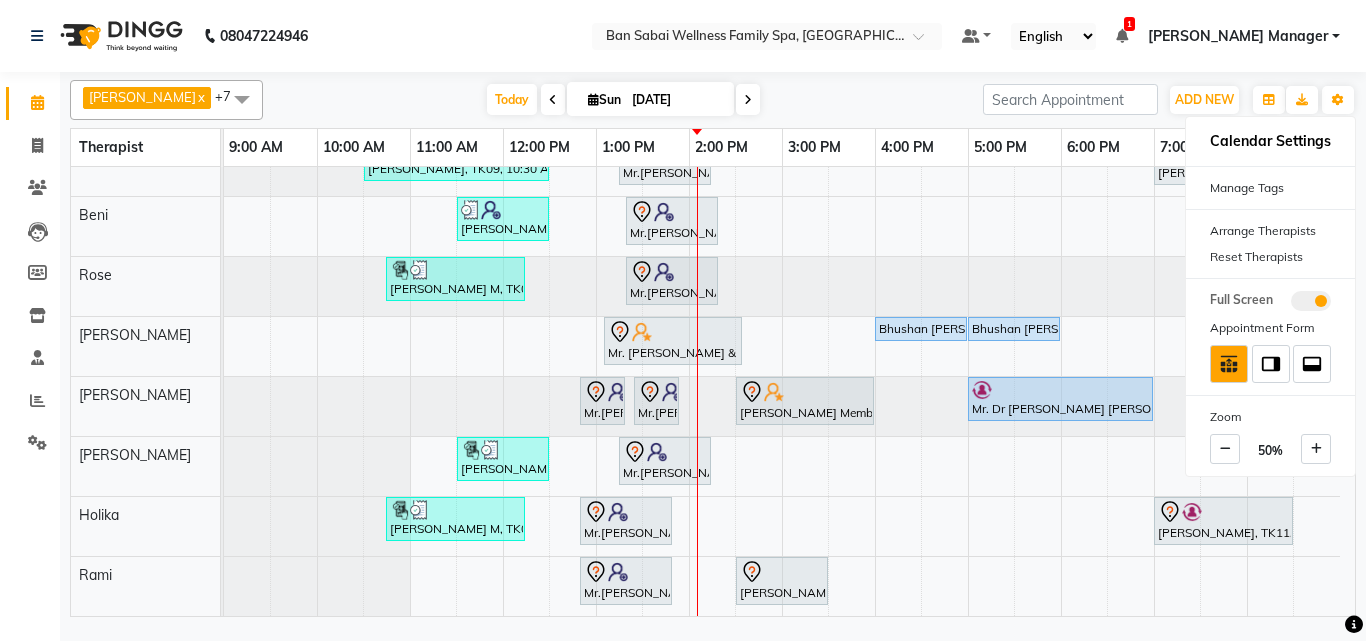 click on "Today  Sun 13-07-2025" at bounding box center [623, 100] 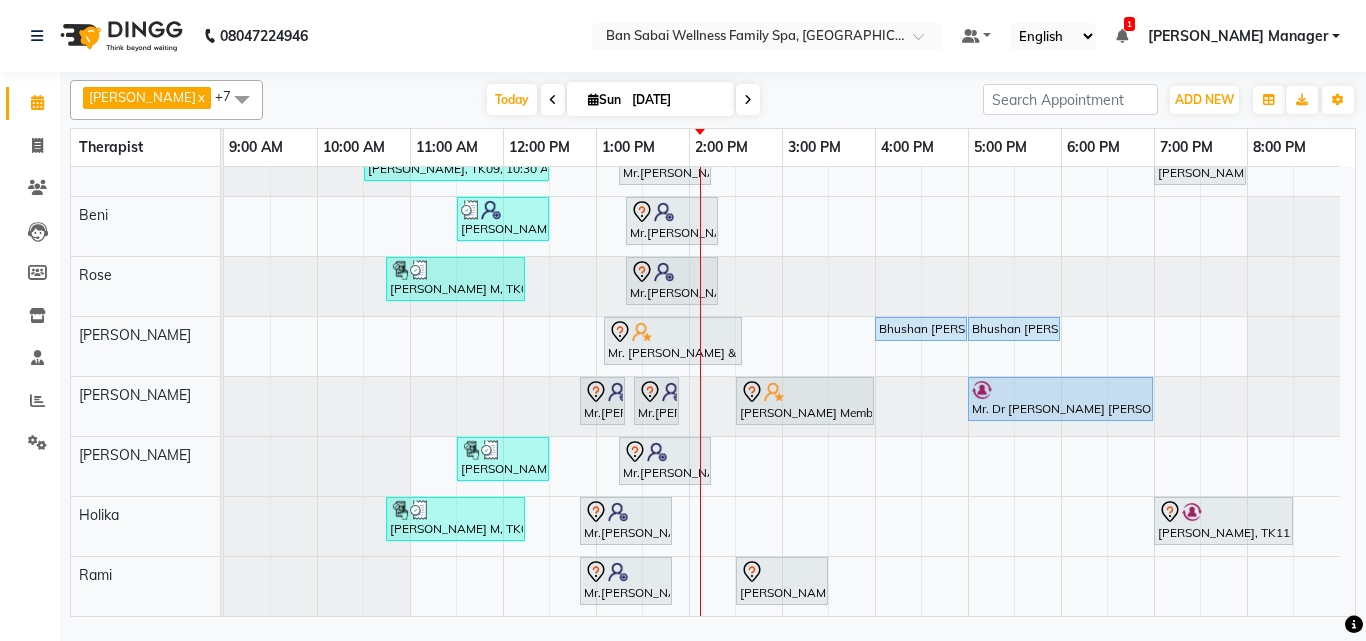 scroll, scrollTop: 0, scrollLeft: 0, axis: both 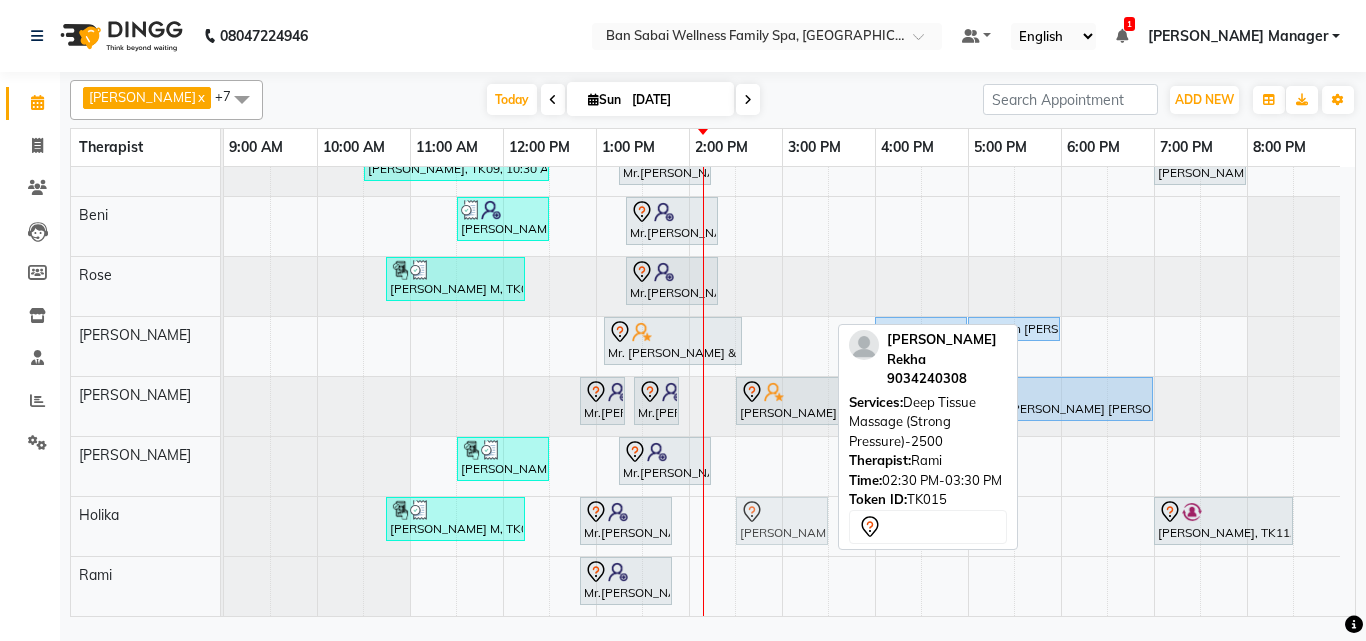 drag, startPoint x: 750, startPoint y: 584, endPoint x: 749, endPoint y: 547, distance: 37.01351 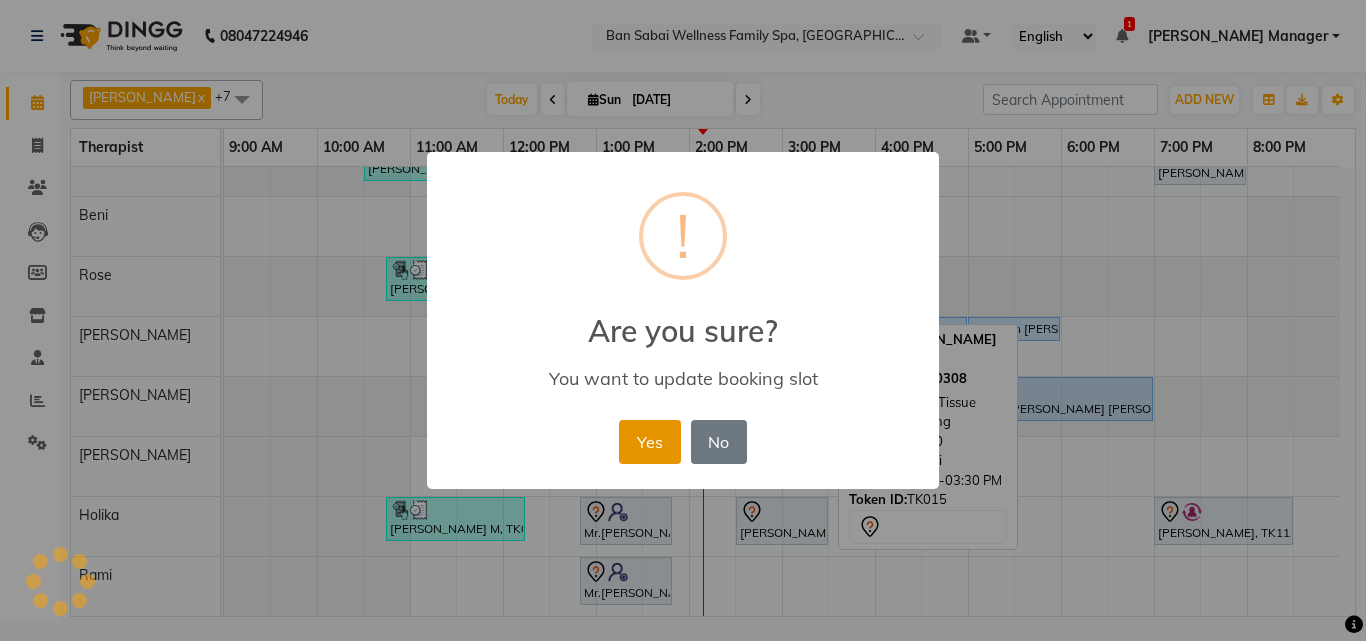 click on "Yes" at bounding box center (649, 442) 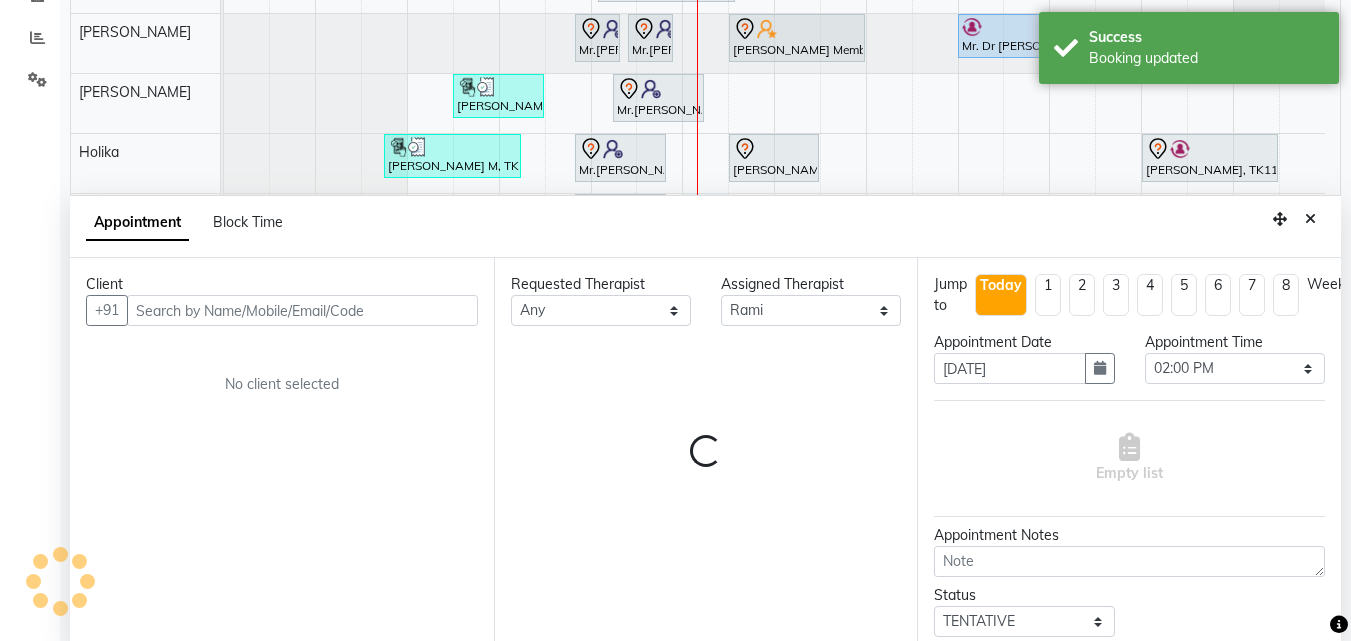 scroll, scrollTop: 373, scrollLeft: 0, axis: vertical 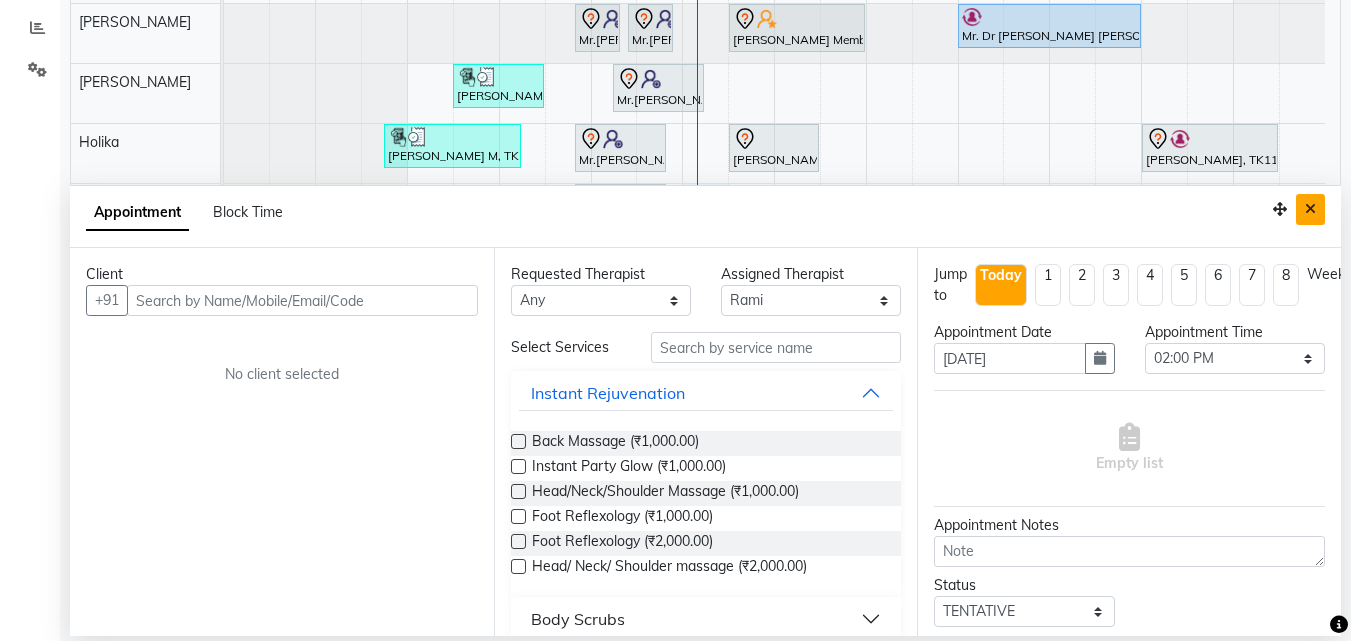 click at bounding box center (1310, 209) 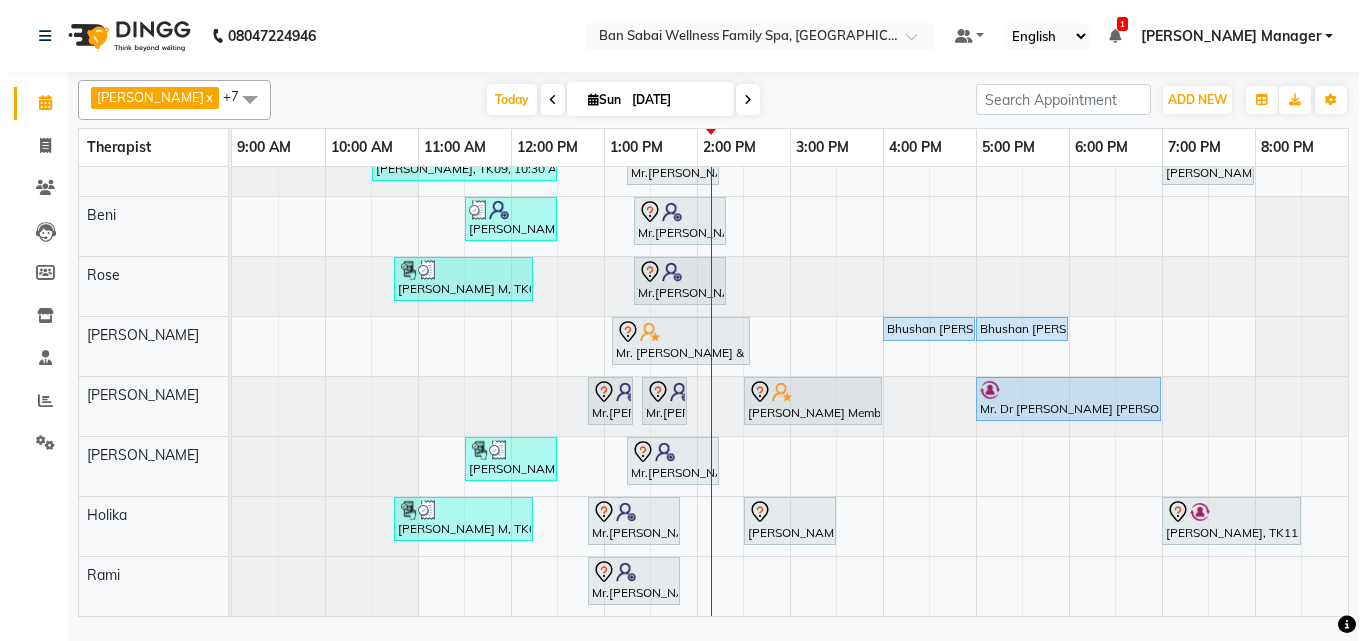 scroll, scrollTop: 0, scrollLeft: 0, axis: both 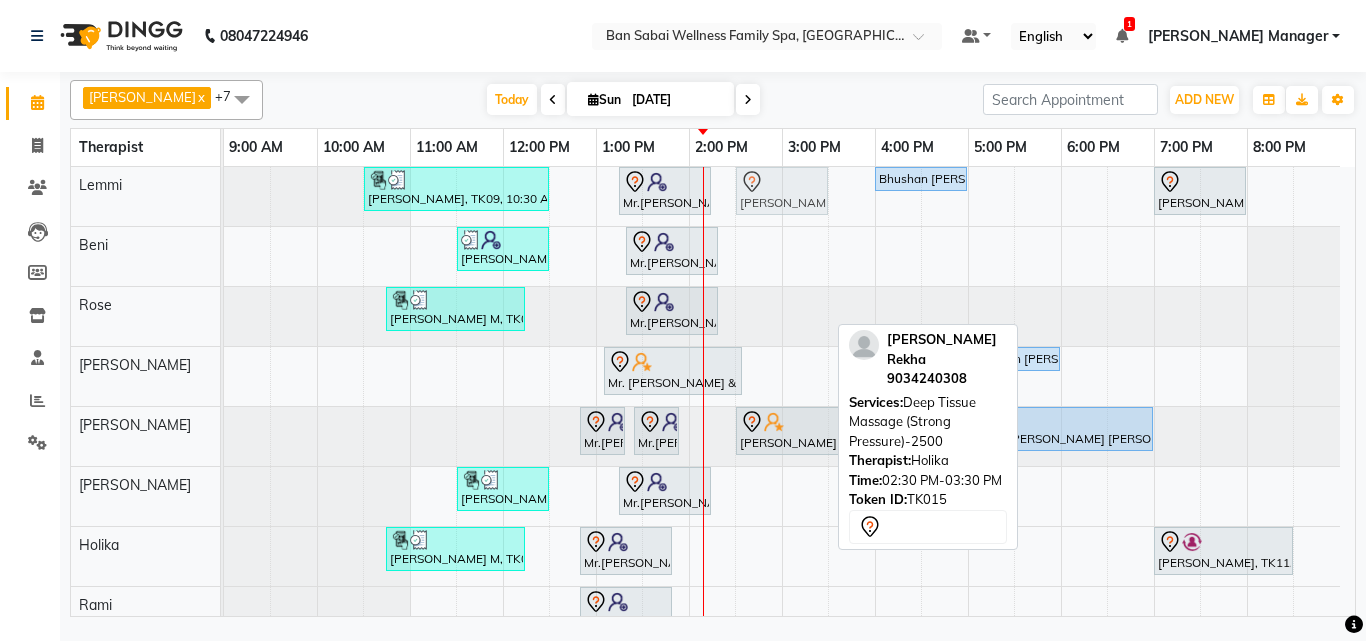 drag, startPoint x: 761, startPoint y: 561, endPoint x: 740, endPoint y: 214, distance: 347.63486 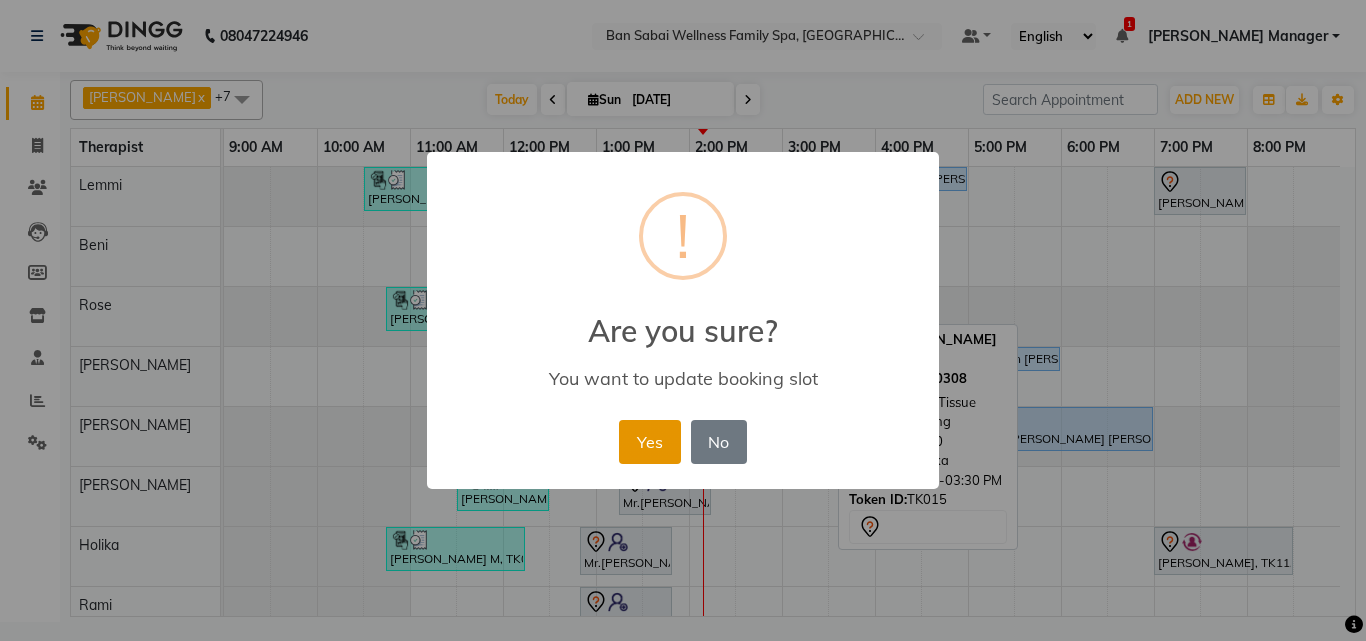 click on "Yes" at bounding box center (649, 442) 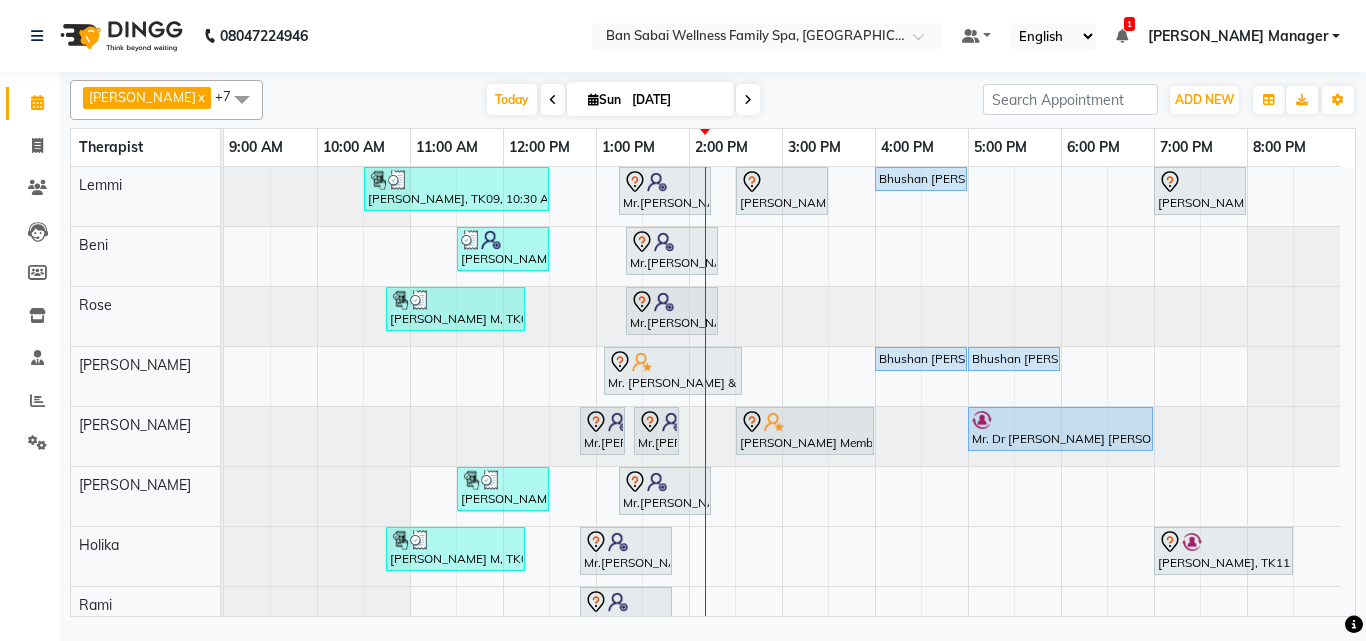 scroll, scrollTop: 30, scrollLeft: 0, axis: vertical 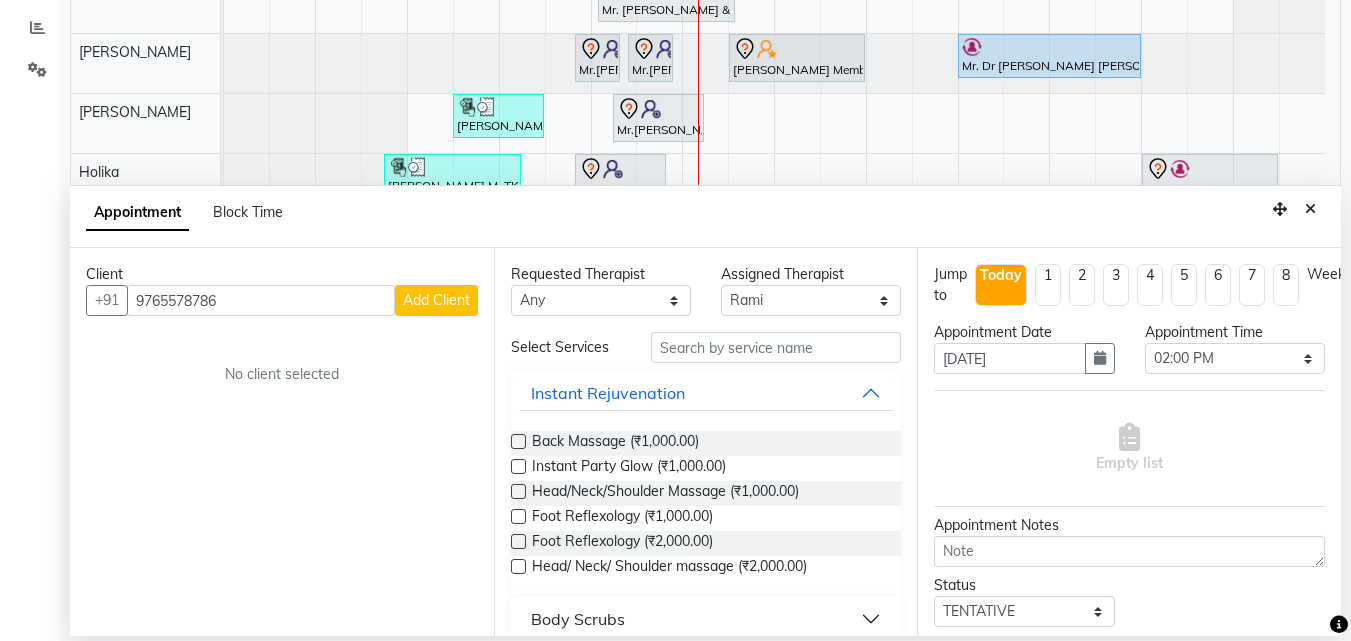 click on "Add Client" at bounding box center [436, 300] 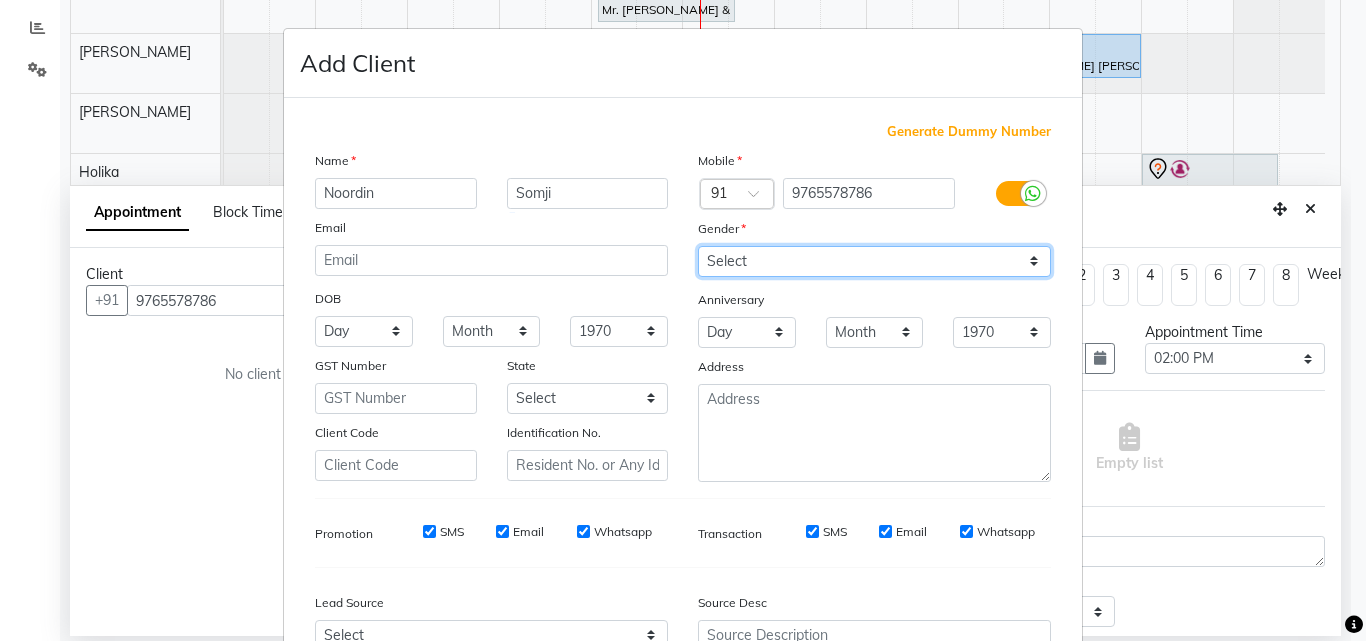 click on "Select Male Female Other Prefer Not To Say" at bounding box center (874, 261) 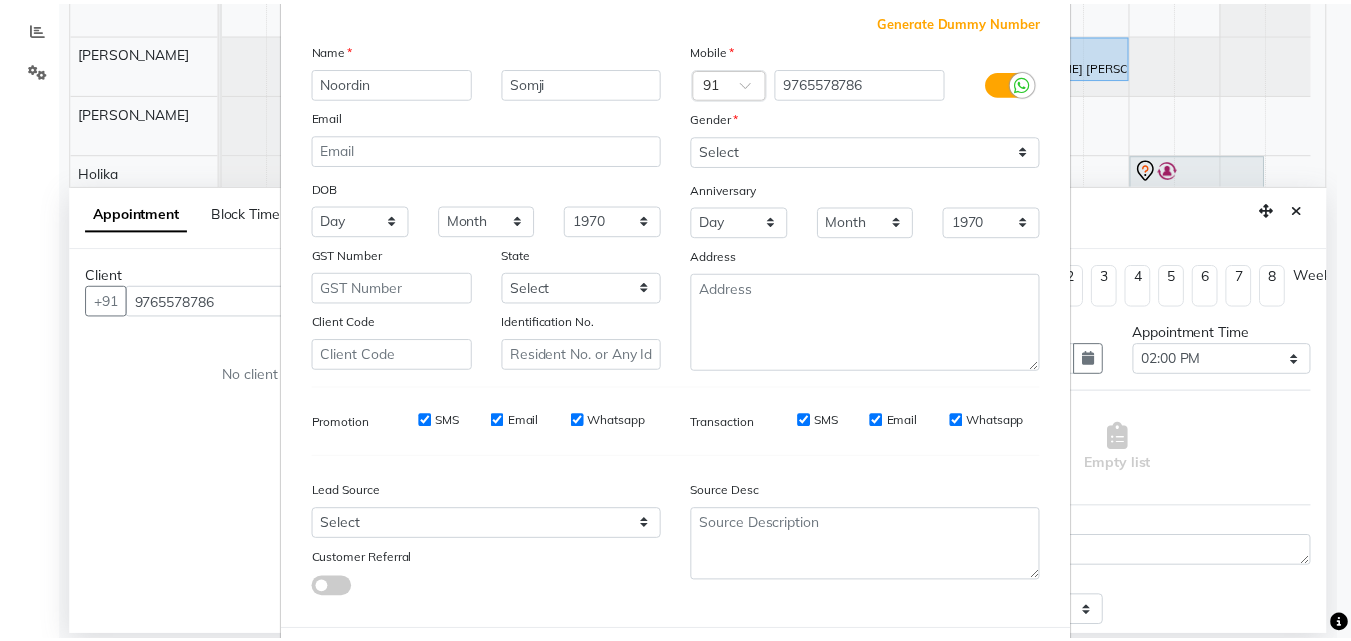 scroll, scrollTop: 160, scrollLeft: 0, axis: vertical 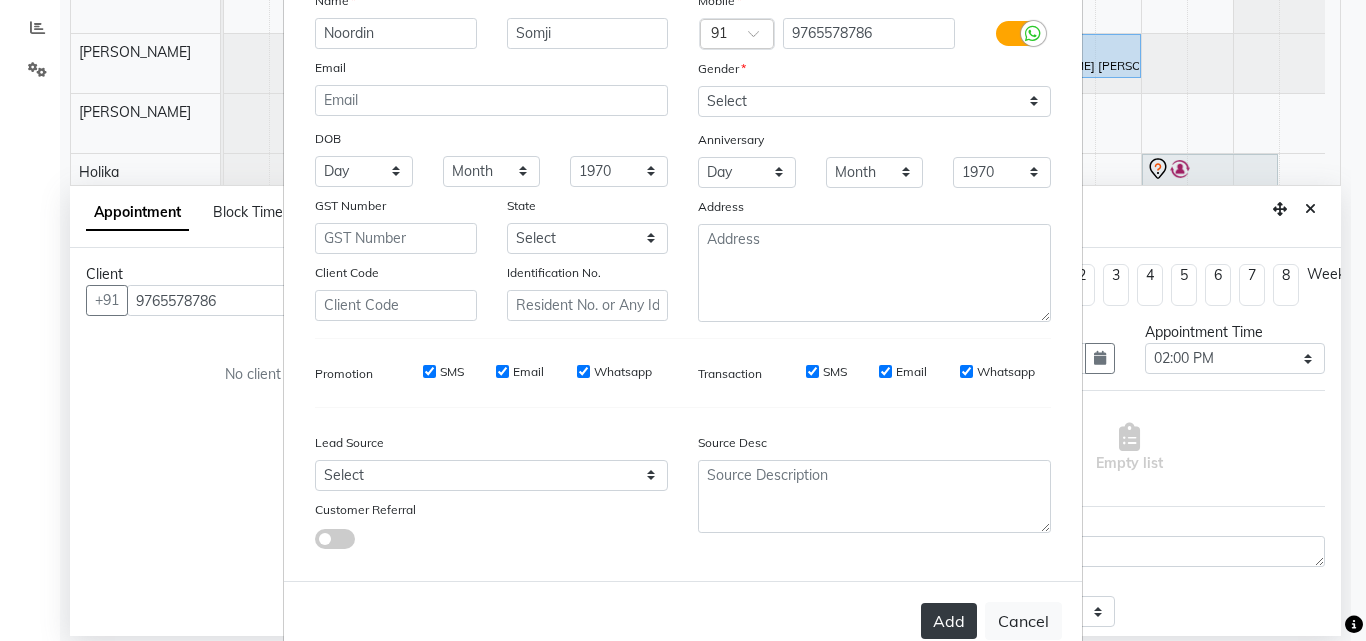click on "Add" at bounding box center (949, 621) 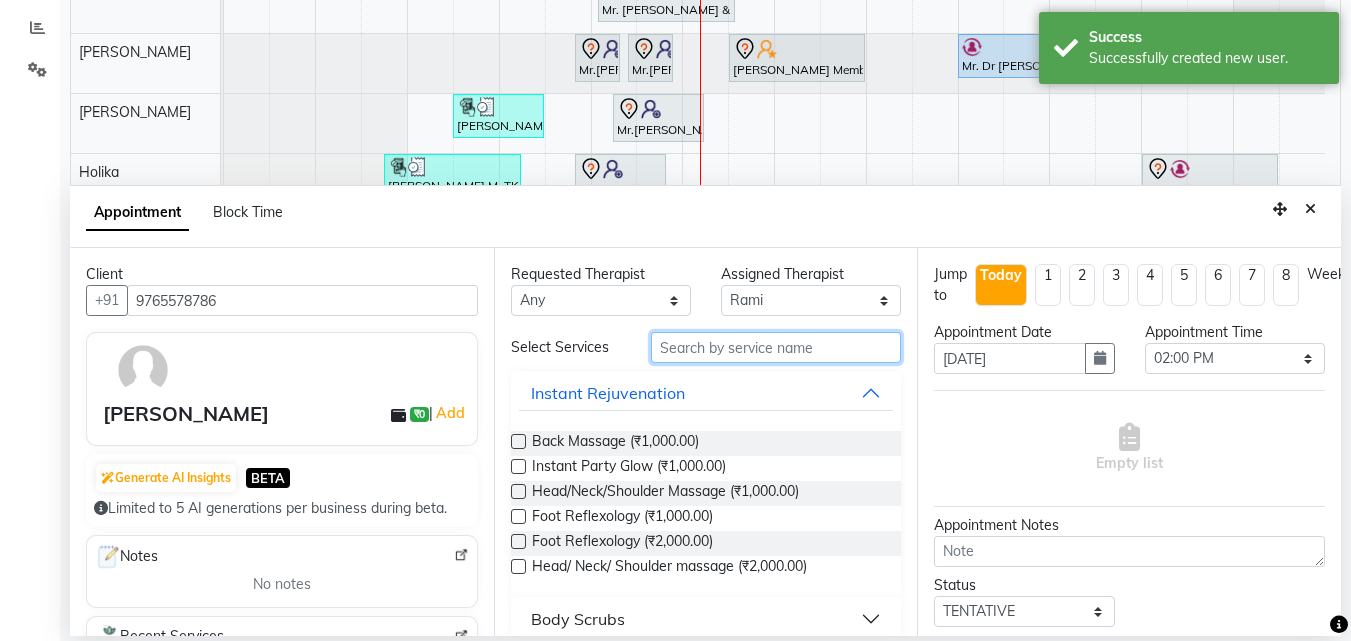 click at bounding box center (776, 347) 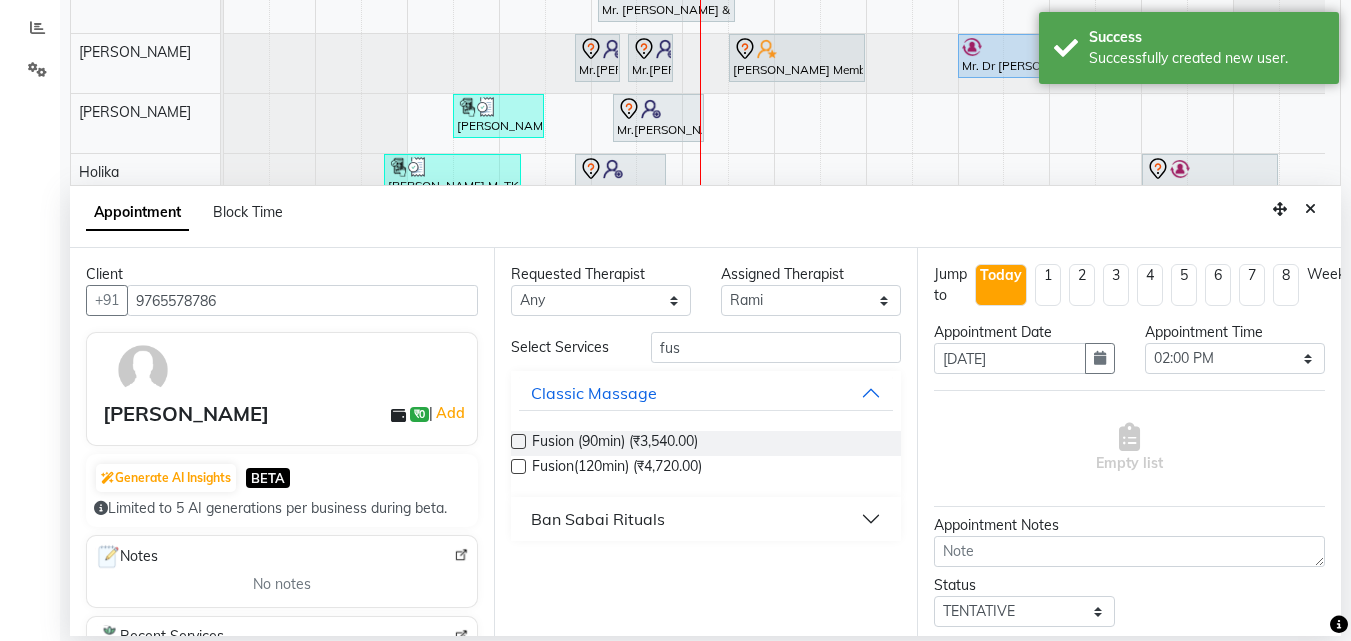click at bounding box center [518, 441] 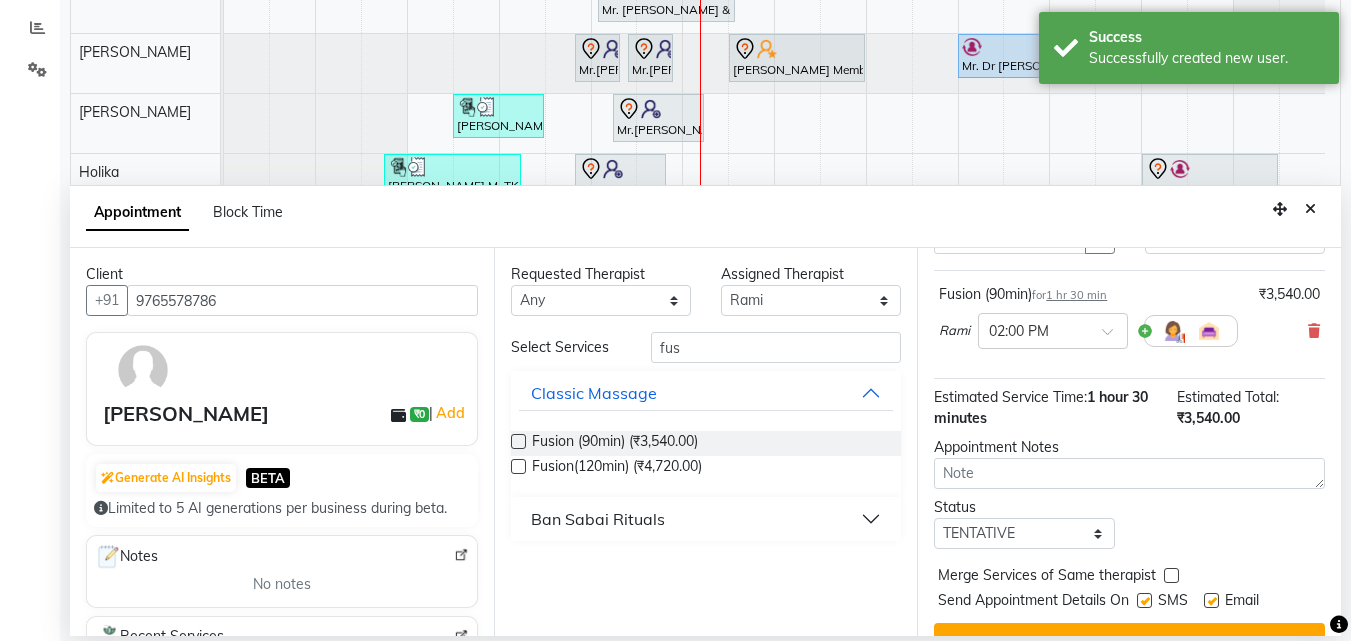 scroll, scrollTop: 174, scrollLeft: 0, axis: vertical 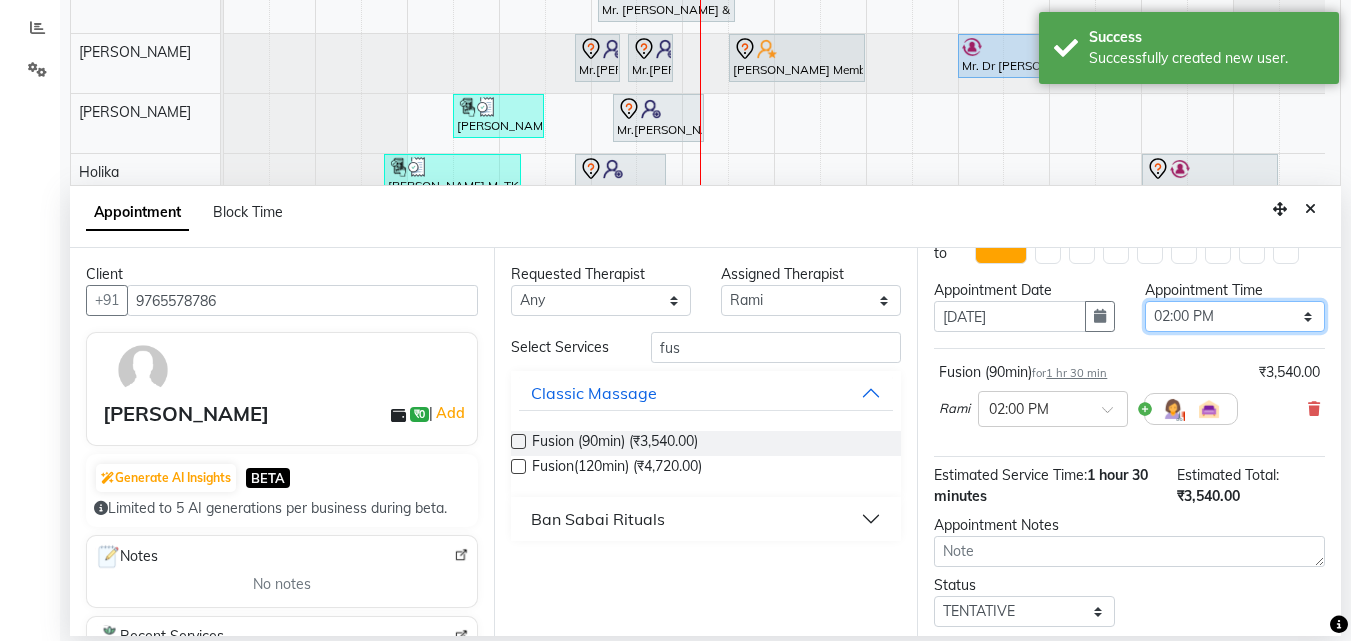click on "Select 10:00 AM 10:05 AM 10:10 AM 10:15 AM 10:20 AM 10:25 AM 10:30 AM 10:35 AM 10:40 AM 10:45 AM 10:50 AM 10:55 AM 11:00 AM 11:05 AM 11:10 AM 11:15 AM 11:20 AM 11:25 AM 11:30 AM 11:35 AM 11:40 AM 11:45 AM 11:50 AM 11:55 AM 12:00 PM 12:05 PM 12:10 PM 12:15 PM 12:20 PM 12:25 PM 12:30 PM 12:35 PM 12:40 PM 12:45 PM 12:50 PM 12:55 PM 01:00 PM 01:05 PM 01:10 PM 01:15 PM 01:20 PM 01:25 PM 01:30 PM 01:35 PM 01:40 PM 01:45 PM 01:50 PM 01:55 PM 02:00 PM 02:05 PM 02:10 PM 02:15 PM 02:20 PM 02:25 PM 02:30 PM 02:35 PM 02:40 PM 02:45 PM 02:50 PM 02:55 PM 03:00 PM 03:05 PM 03:10 PM 03:15 PM 03:20 PM 03:25 PM 03:30 PM 03:35 PM 03:40 PM 03:45 PM 03:50 PM 03:55 PM 04:00 PM 04:05 PM 04:10 PM 04:15 PM 04:20 PM 04:25 PM 04:30 PM 04:35 PM 04:40 PM 04:45 PM 04:50 PM 04:55 PM 05:00 PM 05:05 PM 05:10 PM 05:15 PM 05:20 PM 05:25 PM 05:30 PM 05:35 PM 05:40 PM 05:45 PM 05:50 PM 05:55 PM 06:00 PM 06:05 PM 06:10 PM 06:15 PM 06:20 PM 06:25 PM 06:30 PM 06:35 PM 06:40 PM 06:45 PM 06:50 PM 06:55 PM 07:00 PM 07:05 PM 07:10 PM 07:15 PM 07:20 PM" at bounding box center [1235, 316] 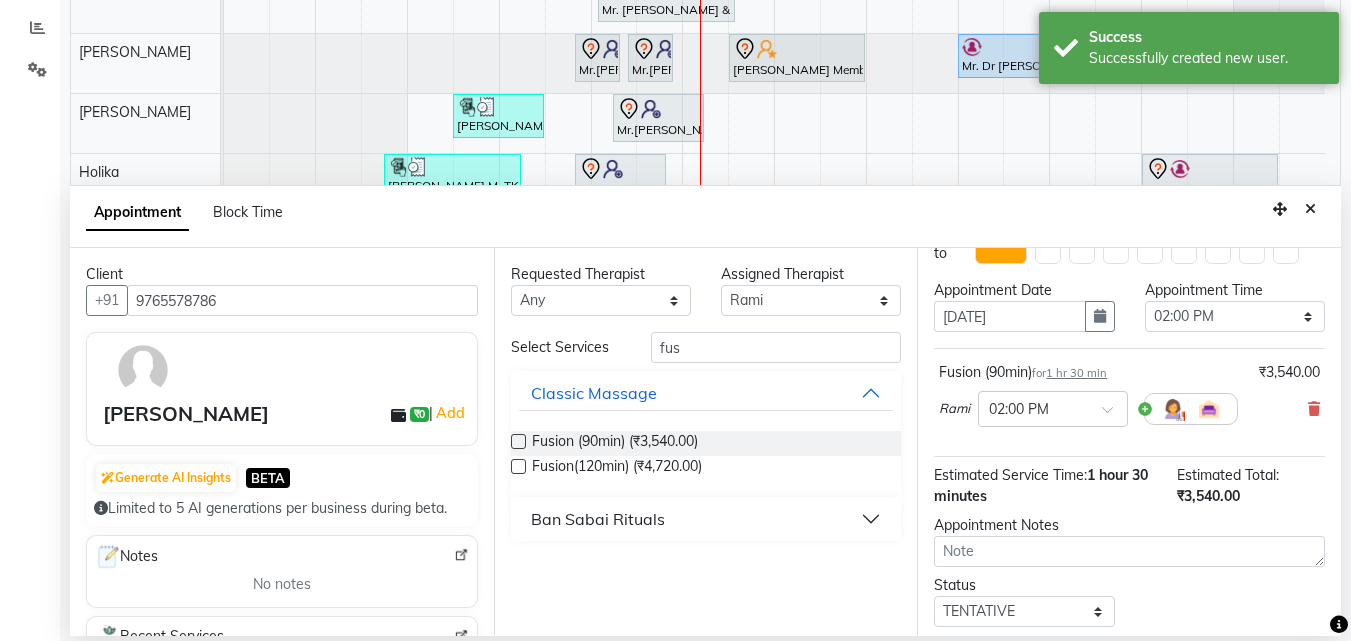 click on "Appointment Time Select 10:00 AM 10:05 AM 10:10 AM 10:15 AM 10:20 AM 10:25 AM 10:30 AM 10:35 AM 10:40 AM 10:45 AM 10:50 AM 10:55 AM 11:00 AM 11:05 AM 11:10 AM 11:15 AM 11:20 AM 11:25 AM 11:30 AM 11:35 AM 11:40 AM 11:45 AM 11:50 AM 11:55 AM 12:00 PM 12:05 PM 12:10 PM 12:15 PM 12:20 PM 12:25 PM 12:30 PM 12:35 PM 12:40 PM 12:45 PM 12:50 PM 12:55 PM 01:00 PM 01:05 PM 01:10 PM 01:15 PM 01:20 PM 01:25 PM 01:30 PM 01:35 PM 01:40 PM 01:45 PM 01:50 PM 01:55 PM 02:00 PM 02:05 PM 02:10 PM 02:15 PM 02:20 PM 02:25 PM 02:30 PM 02:35 PM 02:40 PM 02:45 PM 02:50 PM 02:55 PM 03:00 PM 03:05 PM 03:10 PM 03:15 PM 03:20 PM 03:25 PM 03:30 PM 03:35 PM 03:40 PM 03:45 PM 03:50 PM 03:55 PM 04:00 PM 04:05 PM 04:10 PM 04:15 PM 04:20 PM 04:25 PM 04:30 PM 04:35 PM 04:40 PM 04:45 PM 04:50 PM 04:55 PM 05:00 PM 05:05 PM 05:10 PM 05:15 PM 05:20 PM 05:25 PM 05:30 PM 05:35 PM 05:40 PM 05:45 PM 05:50 PM 05:55 PM 06:00 PM 06:05 PM 06:10 PM 06:15 PM 06:20 PM 06:25 PM 06:30 PM 06:35 PM 06:40 PM 06:45 PM 06:50 PM 06:55 PM 07:00 PM 07:05 PM 07:10 PM" at bounding box center [1235, 314] 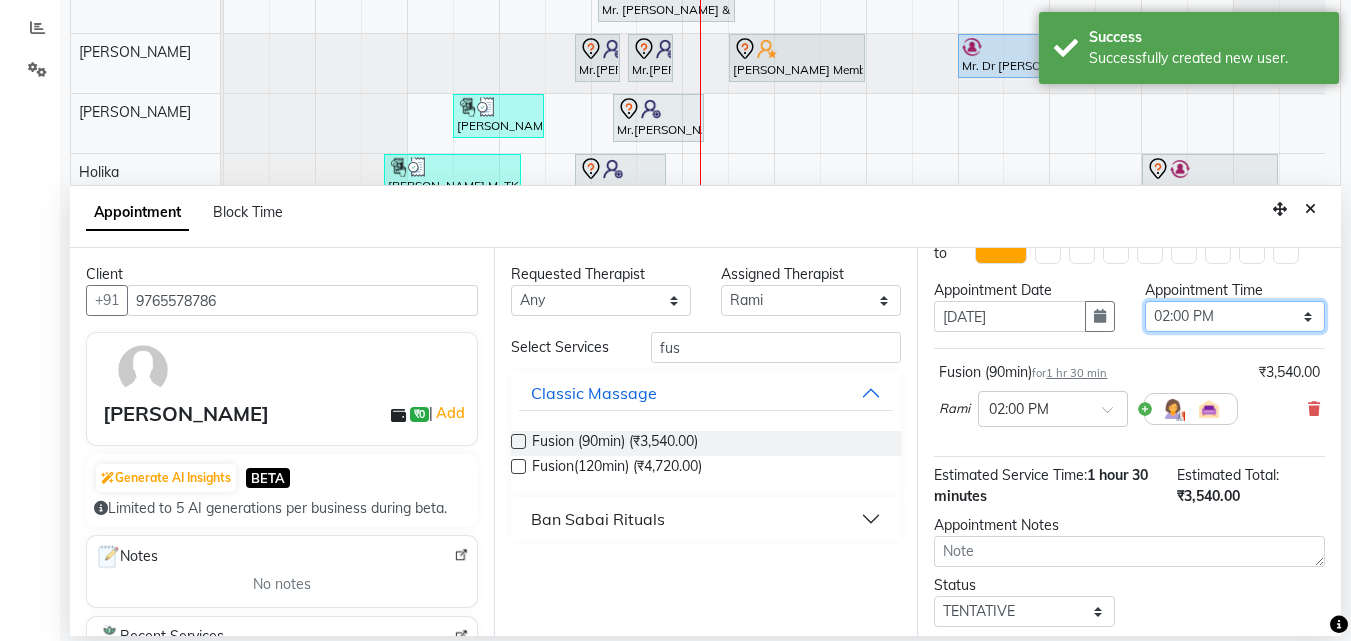 click on "Select 10:00 AM 10:05 AM 10:10 AM 10:15 AM 10:20 AM 10:25 AM 10:30 AM 10:35 AM 10:40 AM 10:45 AM 10:50 AM 10:55 AM 11:00 AM 11:05 AM 11:10 AM 11:15 AM 11:20 AM 11:25 AM 11:30 AM 11:35 AM 11:40 AM 11:45 AM 11:50 AM 11:55 AM 12:00 PM 12:05 PM 12:10 PM 12:15 PM 12:20 PM 12:25 PM 12:30 PM 12:35 PM 12:40 PM 12:45 PM 12:50 PM 12:55 PM 01:00 PM 01:05 PM 01:10 PM 01:15 PM 01:20 PM 01:25 PM 01:30 PM 01:35 PM 01:40 PM 01:45 PM 01:50 PM 01:55 PM 02:00 PM 02:05 PM 02:10 PM 02:15 PM 02:20 PM 02:25 PM 02:30 PM 02:35 PM 02:40 PM 02:45 PM 02:50 PM 02:55 PM 03:00 PM 03:05 PM 03:10 PM 03:15 PM 03:20 PM 03:25 PM 03:30 PM 03:35 PM 03:40 PM 03:45 PM 03:50 PM 03:55 PM 04:00 PM 04:05 PM 04:10 PM 04:15 PM 04:20 PM 04:25 PM 04:30 PM 04:35 PM 04:40 PM 04:45 PM 04:50 PM 04:55 PM 05:00 PM 05:05 PM 05:10 PM 05:15 PM 05:20 PM 05:25 PM 05:30 PM 05:35 PM 05:40 PM 05:45 PM 05:50 PM 05:55 PM 06:00 PM 06:05 PM 06:10 PM 06:15 PM 06:20 PM 06:25 PM 06:30 PM 06:35 PM 06:40 PM 06:45 PM 06:50 PM 06:55 PM 07:00 PM 07:05 PM 07:10 PM 07:15 PM 07:20 PM" at bounding box center [1235, 316] 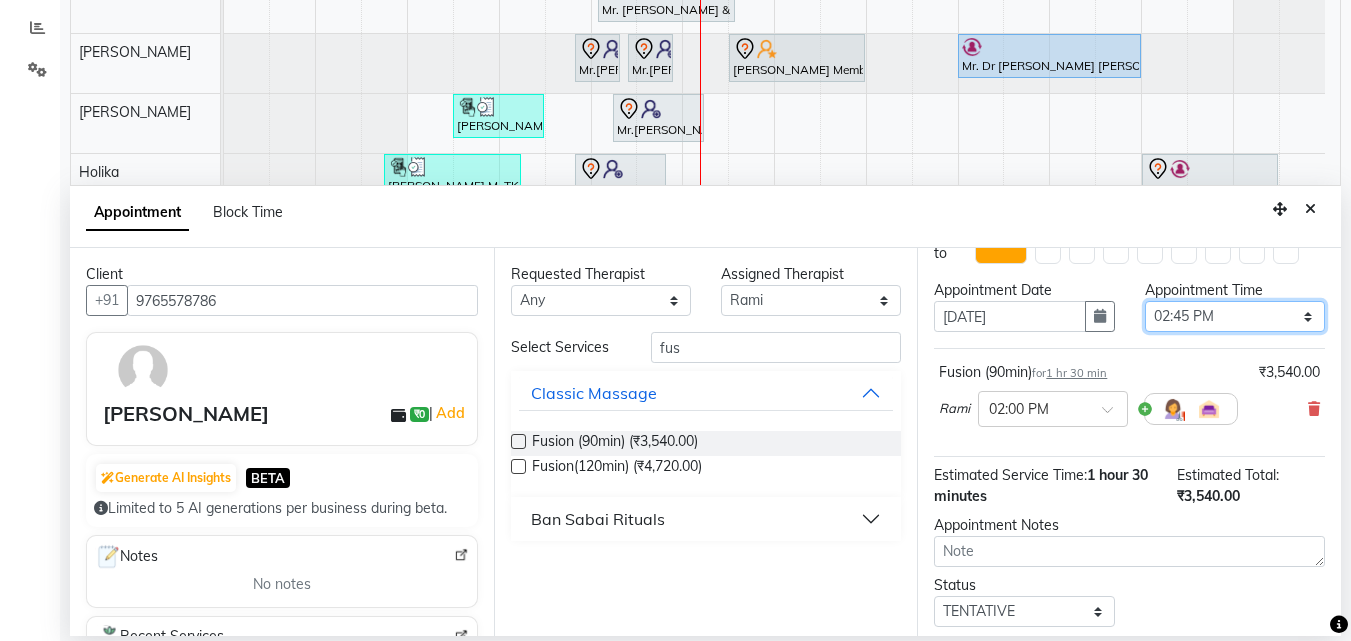 click on "Select 10:00 AM 10:05 AM 10:10 AM 10:15 AM 10:20 AM 10:25 AM 10:30 AM 10:35 AM 10:40 AM 10:45 AM 10:50 AM 10:55 AM 11:00 AM 11:05 AM 11:10 AM 11:15 AM 11:20 AM 11:25 AM 11:30 AM 11:35 AM 11:40 AM 11:45 AM 11:50 AM 11:55 AM 12:00 PM 12:05 PM 12:10 PM 12:15 PM 12:20 PM 12:25 PM 12:30 PM 12:35 PM 12:40 PM 12:45 PM 12:50 PM 12:55 PM 01:00 PM 01:05 PM 01:10 PM 01:15 PM 01:20 PM 01:25 PM 01:30 PM 01:35 PM 01:40 PM 01:45 PM 01:50 PM 01:55 PM 02:00 PM 02:05 PM 02:10 PM 02:15 PM 02:20 PM 02:25 PM 02:30 PM 02:35 PM 02:40 PM 02:45 PM 02:50 PM 02:55 PM 03:00 PM 03:05 PM 03:10 PM 03:15 PM 03:20 PM 03:25 PM 03:30 PM 03:35 PM 03:40 PM 03:45 PM 03:50 PM 03:55 PM 04:00 PM 04:05 PM 04:10 PM 04:15 PM 04:20 PM 04:25 PM 04:30 PM 04:35 PM 04:40 PM 04:45 PM 04:50 PM 04:55 PM 05:00 PM 05:05 PM 05:10 PM 05:15 PM 05:20 PM 05:25 PM 05:30 PM 05:35 PM 05:40 PM 05:45 PM 05:50 PM 05:55 PM 06:00 PM 06:05 PM 06:10 PM 06:15 PM 06:20 PM 06:25 PM 06:30 PM 06:35 PM 06:40 PM 06:45 PM 06:50 PM 06:55 PM 07:00 PM 07:05 PM 07:10 PM 07:15 PM 07:20 PM" at bounding box center (1235, 316) 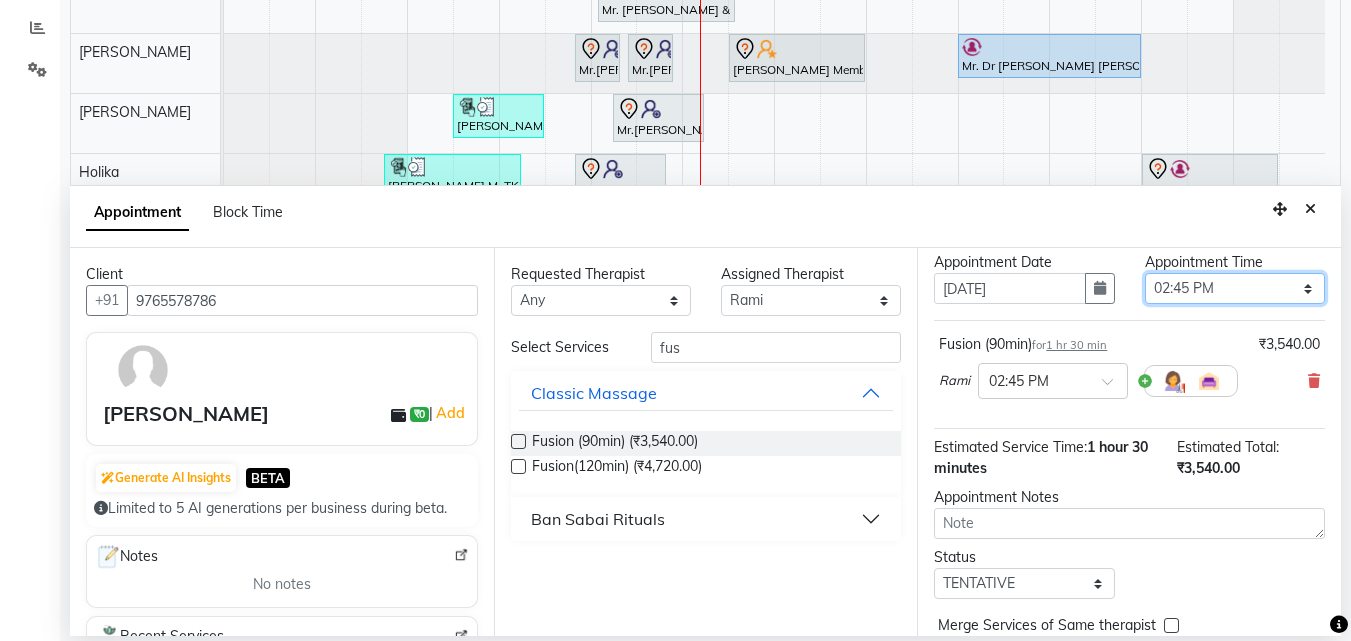 scroll, scrollTop: 174, scrollLeft: 0, axis: vertical 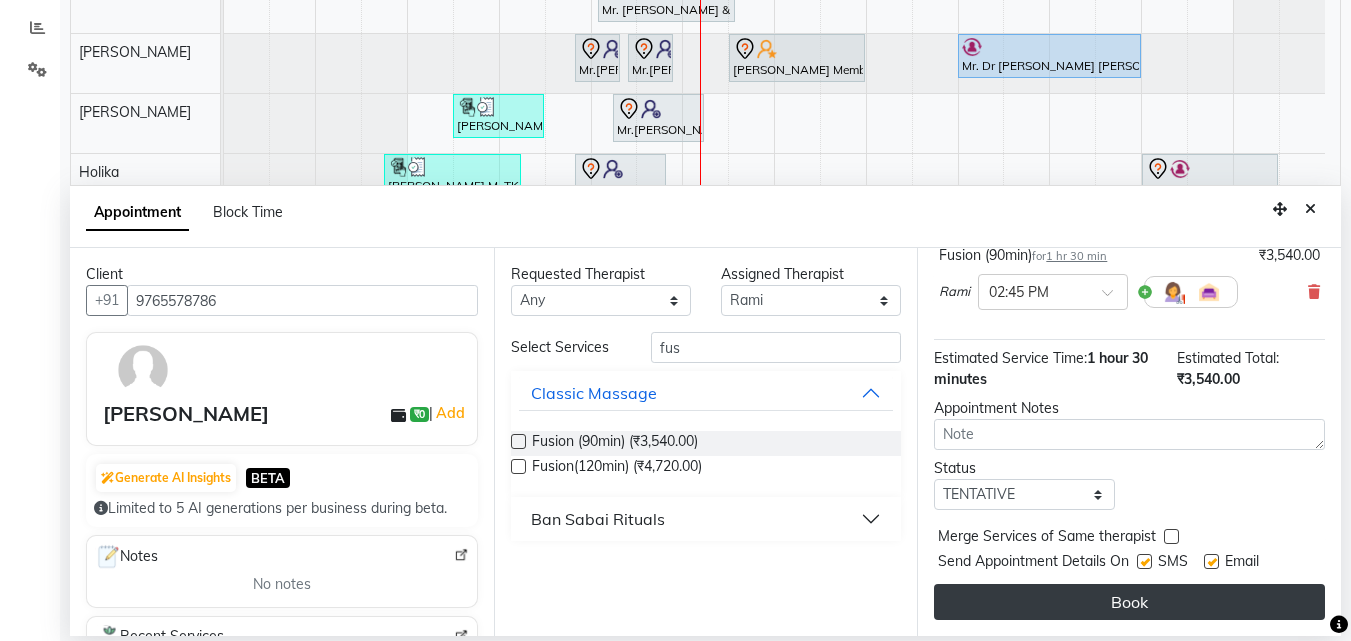 click on "Book" at bounding box center (1129, 602) 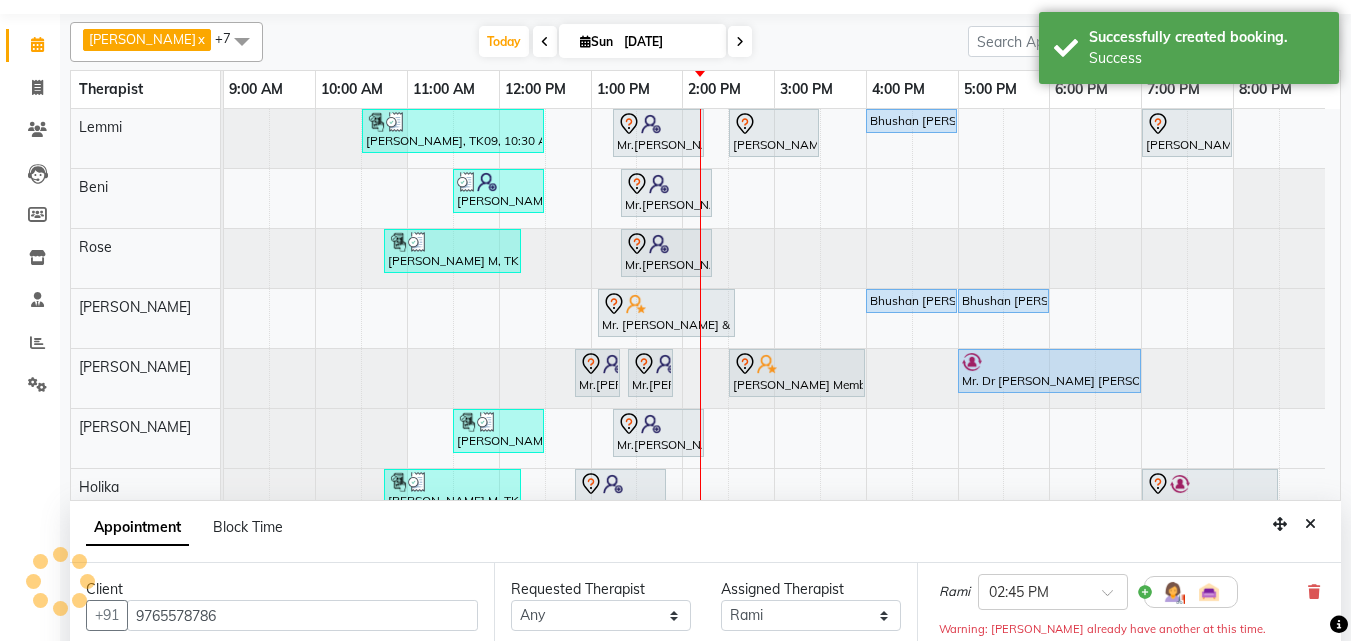 scroll, scrollTop: 0, scrollLeft: 0, axis: both 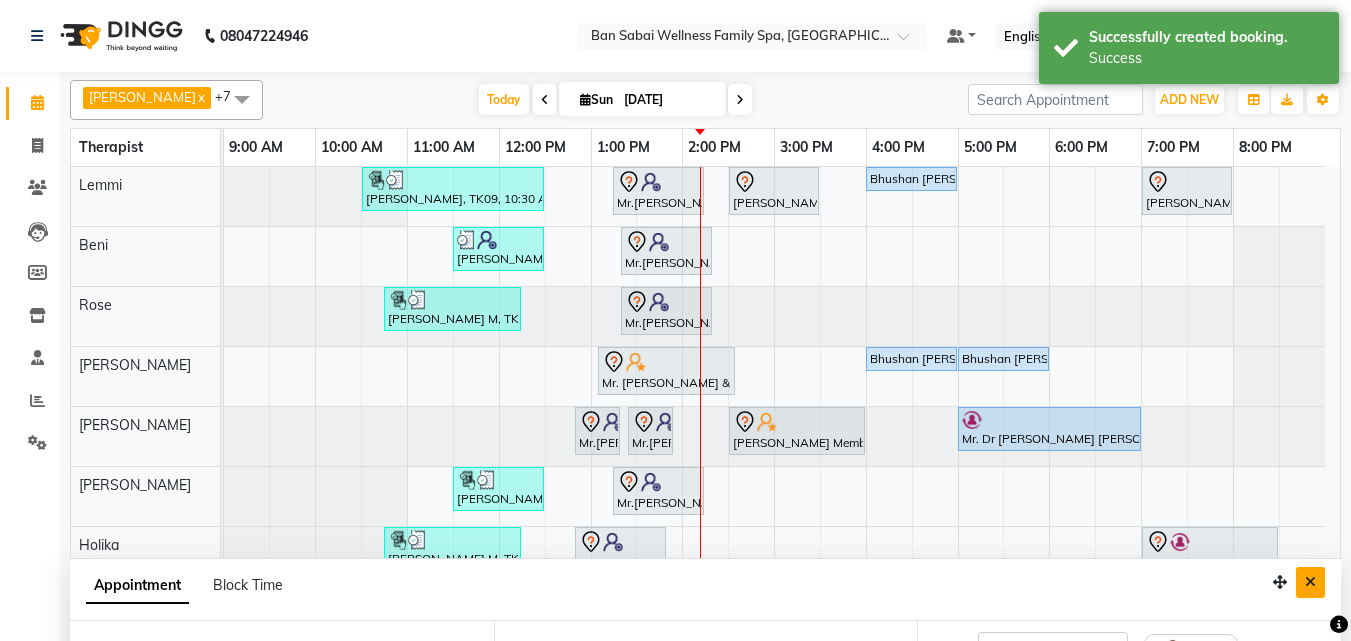 click at bounding box center [1310, 582] 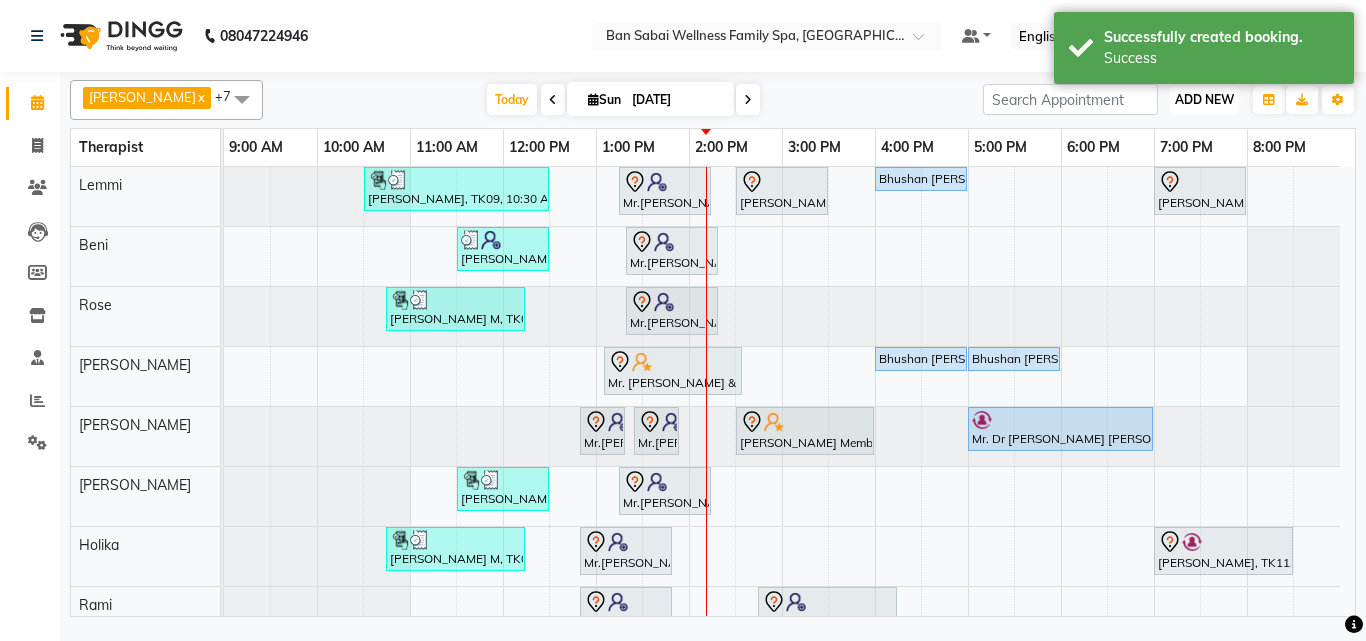 click on "ADD NEW" at bounding box center [1204, 99] 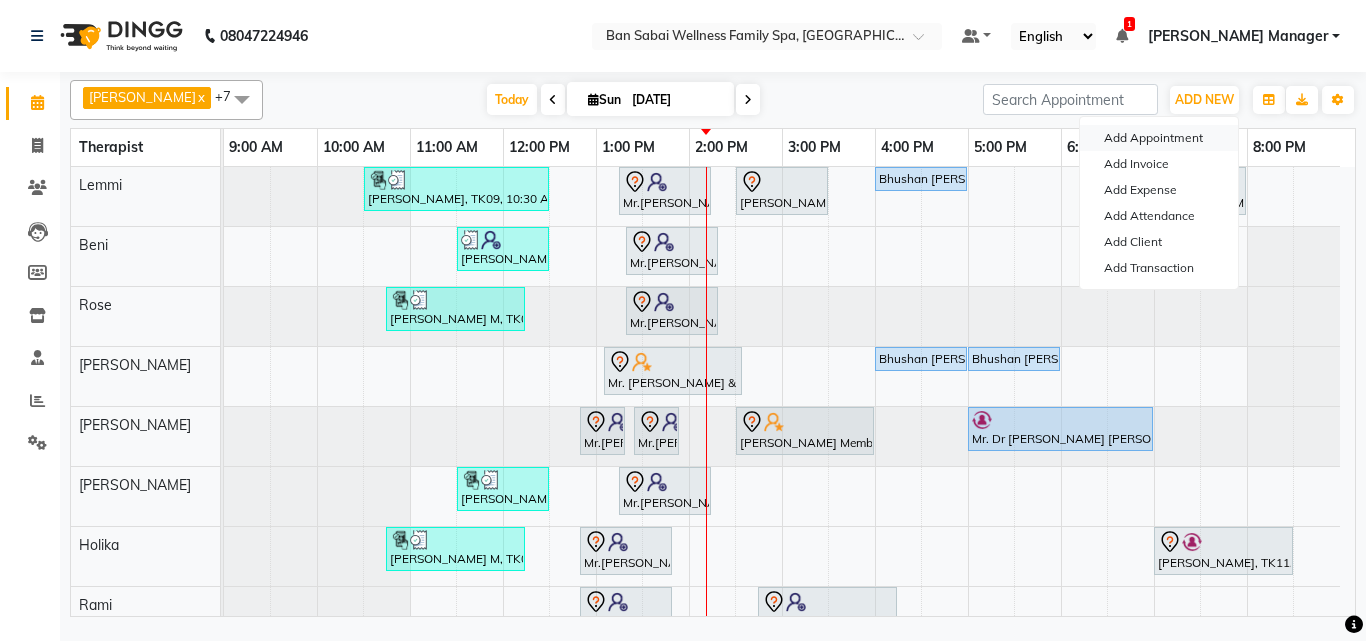 click on "Add Appointment" at bounding box center (1159, 138) 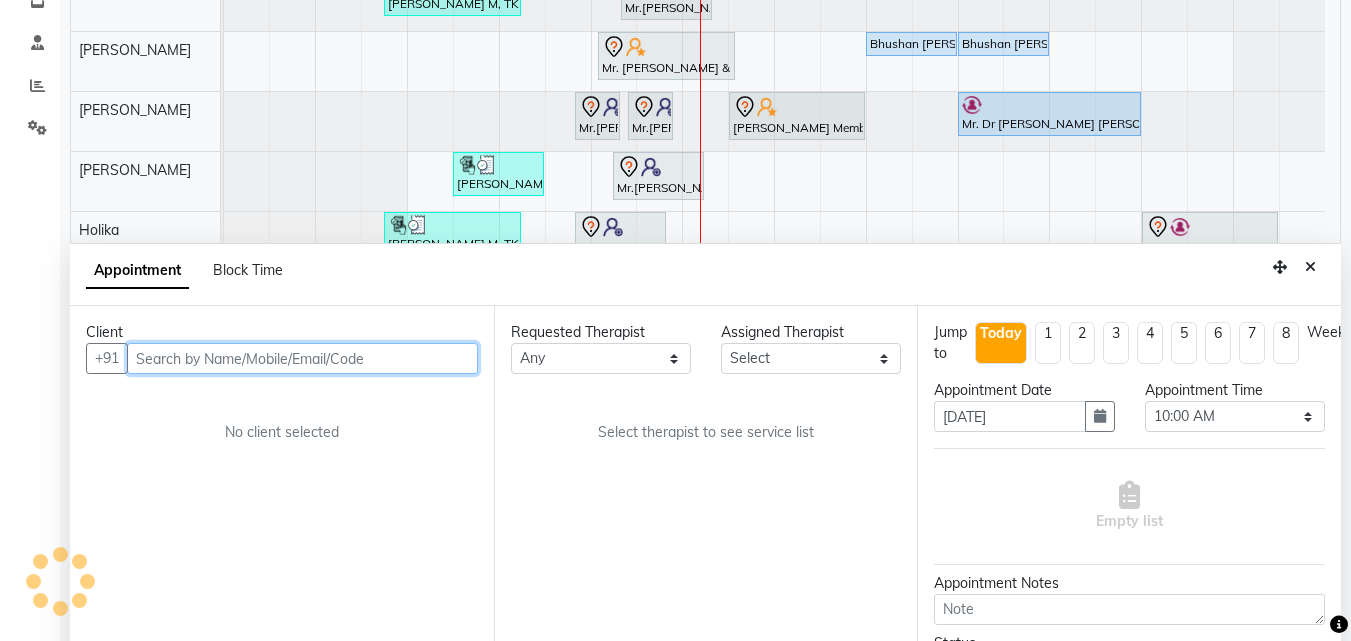 scroll, scrollTop: 373, scrollLeft: 0, axis: vertical 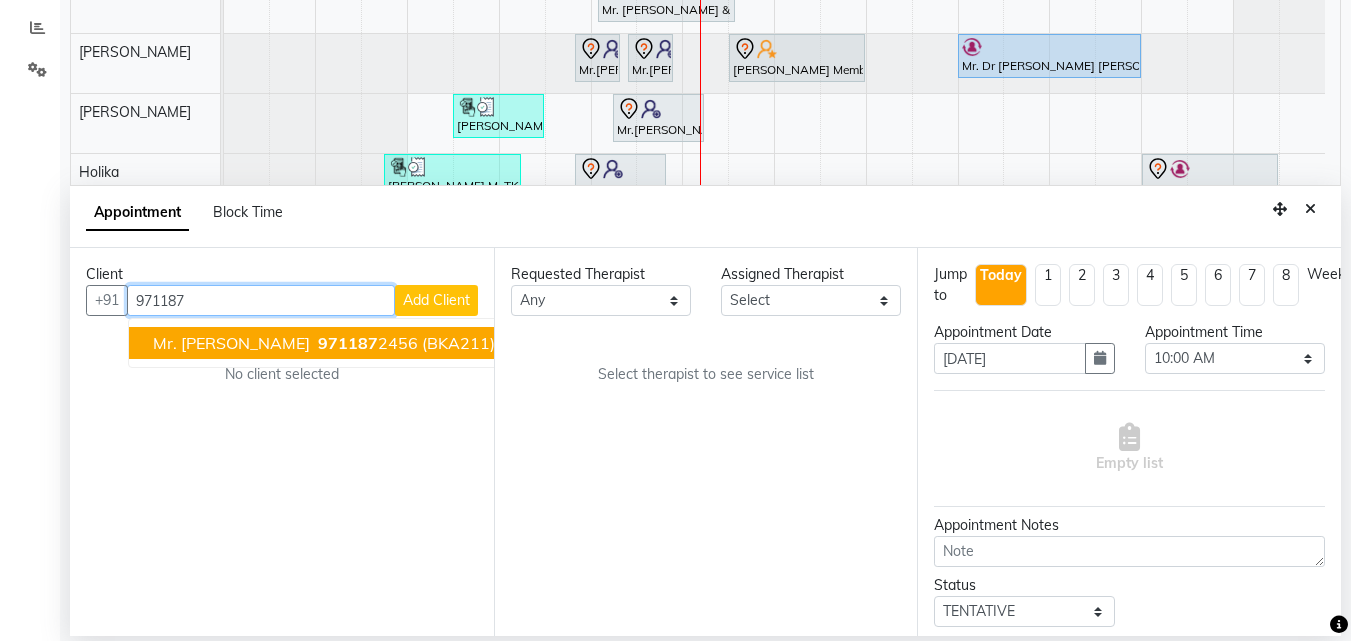 click on "Mr. Amit Gupta   971187 2456 (BKA211)" at bounding box center (326, 343) 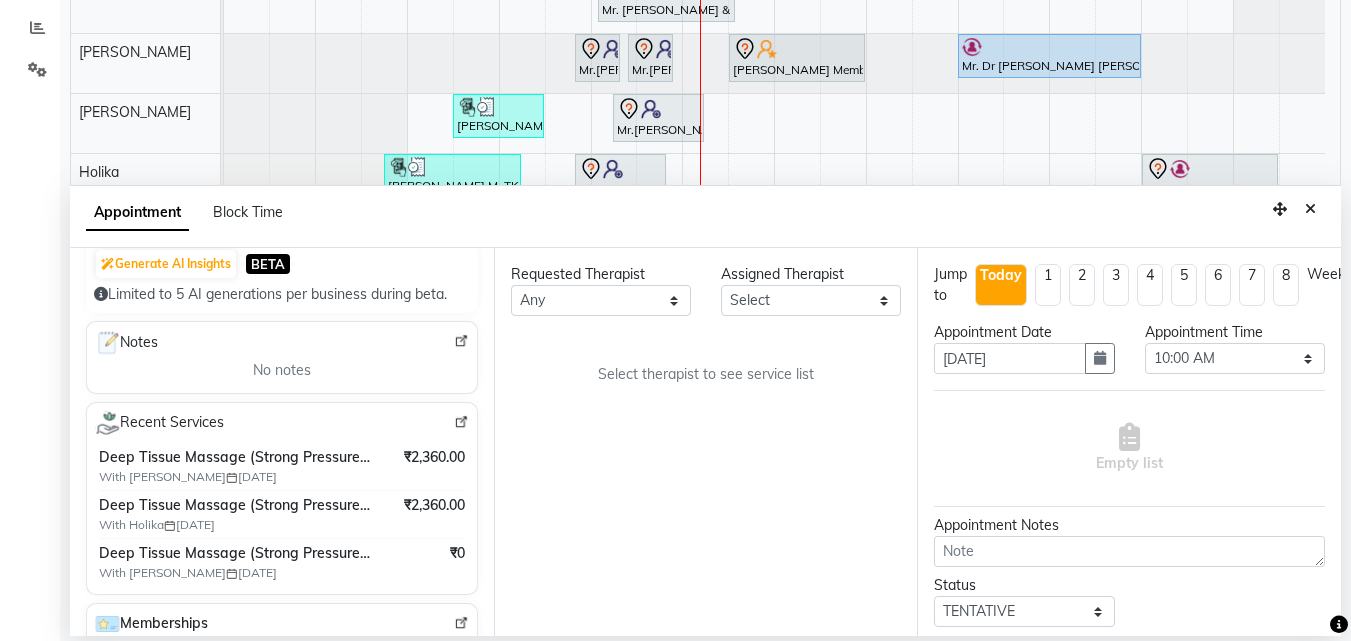 scroll, scrollTop: 274, scrollLeft: 0, axis: vertical 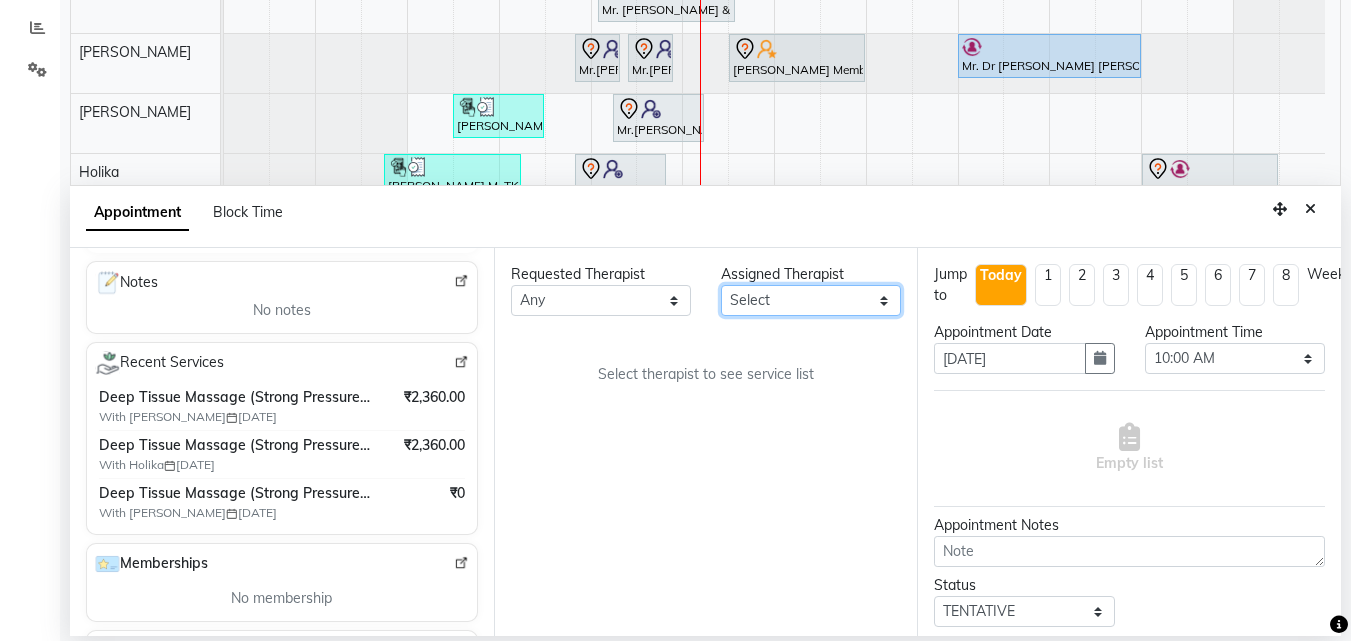 click on "Select Ashim Beni Ellie  Holika Juliet  Lemmi Rami Rinsit Ronra Ripa Rose" at bounding box center [811, 300] 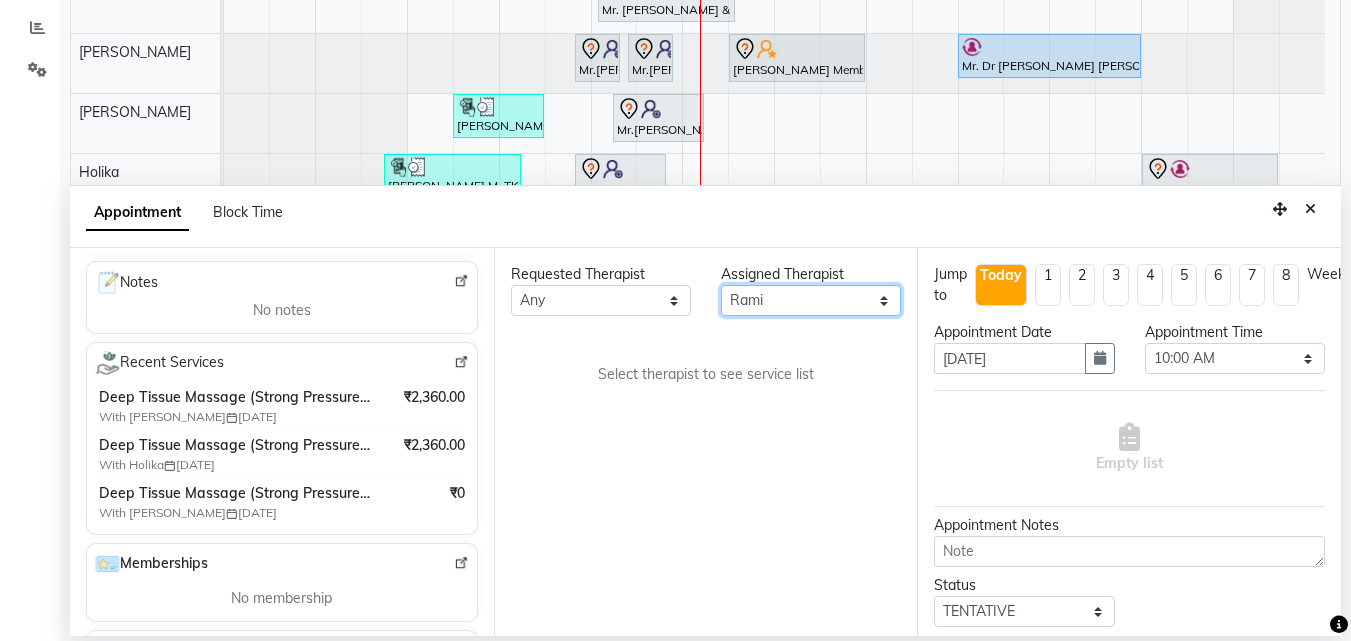 click on "Select Ashim Beni Ellie  Holika Juliet  Lemmi Rami Rinsit Ronra Ripa Rose" at bounding box center (811, 300) 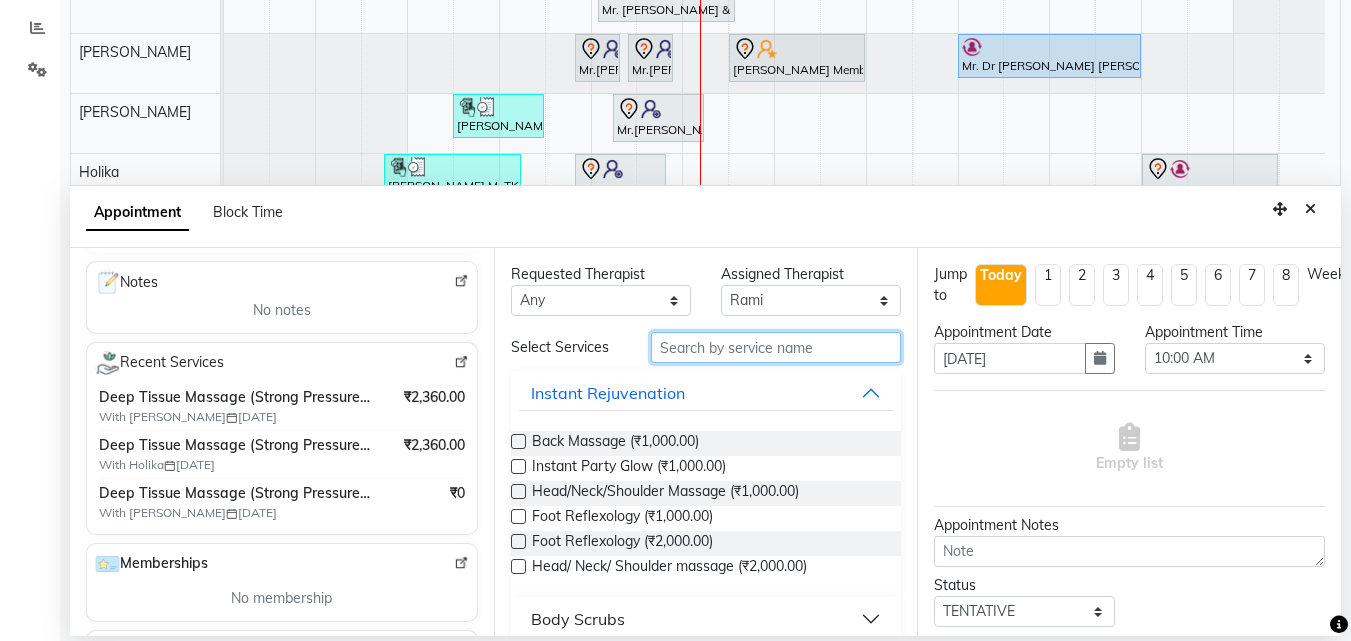 click at bounding box center [776, 347] 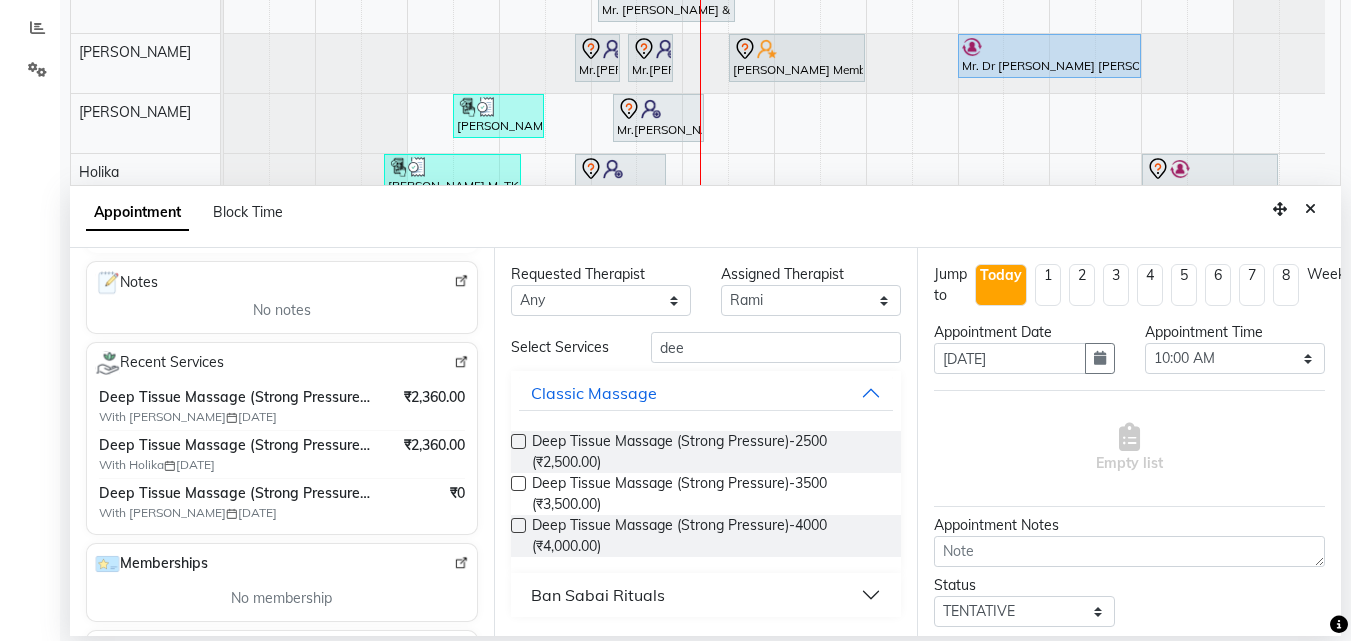 click at bounding box center (518, 441) 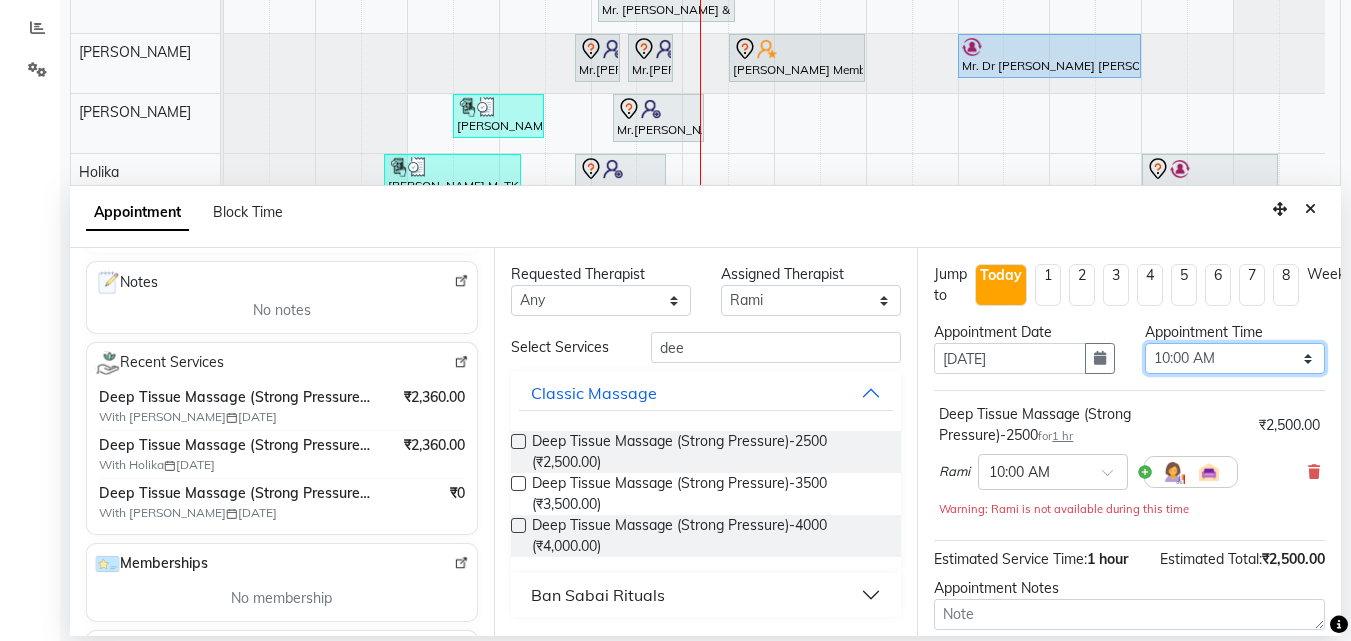 drag, startPoint x: 1251, startPoint y: 364, endPoint x: 1263, endPoint y: 363, distance: 12.0415945 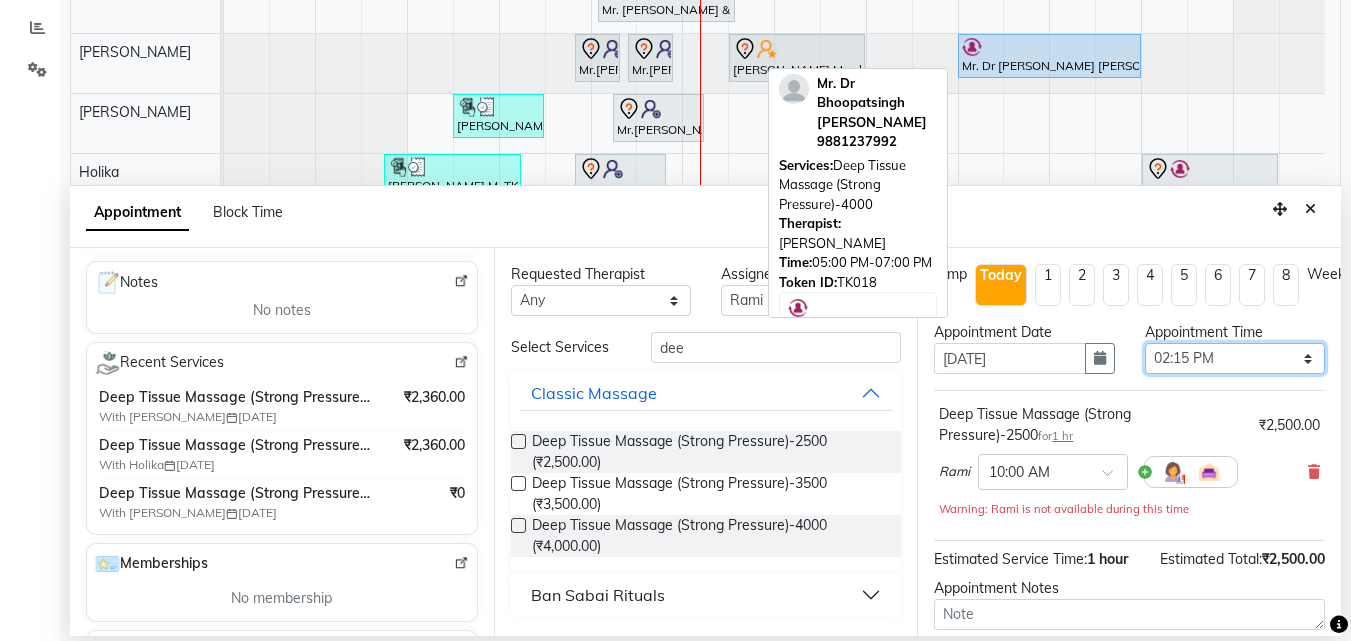 click on "Select 10:00 AM 10:05 AM 10:10 AM 10:15 AM 10:20 AM 10:25 AM 10:30 AM 10:35 AM 10:40 AM 10:45 AM 10:50 AM 10:55 AM 11:00 AM 11:05 AM 11:10 AM 11:15 AM 11:20 AM 11:25 AM 11:30 AM 11:35 AM 11:40 AM 11:45 AM 11:50 AM 11:55 AM 12:00 PM 12:05 PM 12:10 PM 12:15 PM 12:20 PM 12:25 PM 12:30 PM 12:35 PM 12:40 PM 12:45 PM 12:50 PM 12:55 PM 01:00 PM 01:05 PM 01:10 PM 01:15 PM 01:20 PM 01:25 PM 01:30 PM 01:35 PM 01:40 PM 01:45 PM 01:50 PM 01:55 PM 02:00 PM 02:05 PM 02:10 PM 02:15 PM 02:20 PM 02:25 PM 02:30 PM 02:35 PM 02:40 PM 02:45 PM 02:50 PM 02:55 PM 03:00 PM 03:05 PM 03:10 PM 03:15 PM 03:20 PM 03:25 PM 03:30 PM 03:35 PM 03:40 PM 03:45 PM 03:50 PM 03:55 PM 04:00 PM 04:05 PM 04:10 PM 04:15 PM 04:20 PM 04:25 PM 04:30 PM 04:35 PM 04:40 PM 04:45 PM 04:50 PM 04:55 PM 05:00 PM 05:05 PM 05:10 PM 05:15 PM 05:20 PM 05:25 PM 05:30 PM 05:35 PM 05:40 PM 05:45 PM 05:50 PM 05:55 PM 06:00 PM 06:05 PM 06:10 PM 06:15 PM 06:20 PM 06:25 PM 06:30 PM 06:35 PM 06:40 PM 06:45 PM 06:50 PM 06:55 PM 07:00 PM 07:05 PM 07:10 PM 07:15 PM 07:20 PM" at bounding box center (1235, 358) 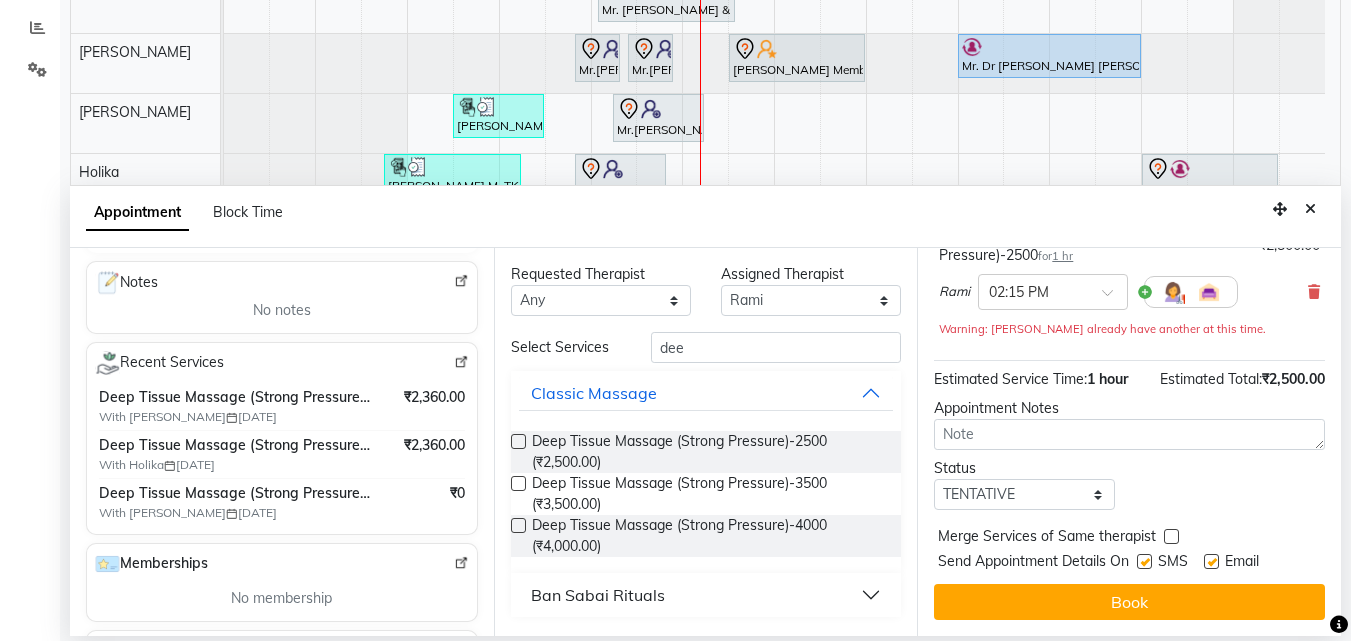 scroll, scrollTop: 193, scrollLeft: 0, axis: vertical 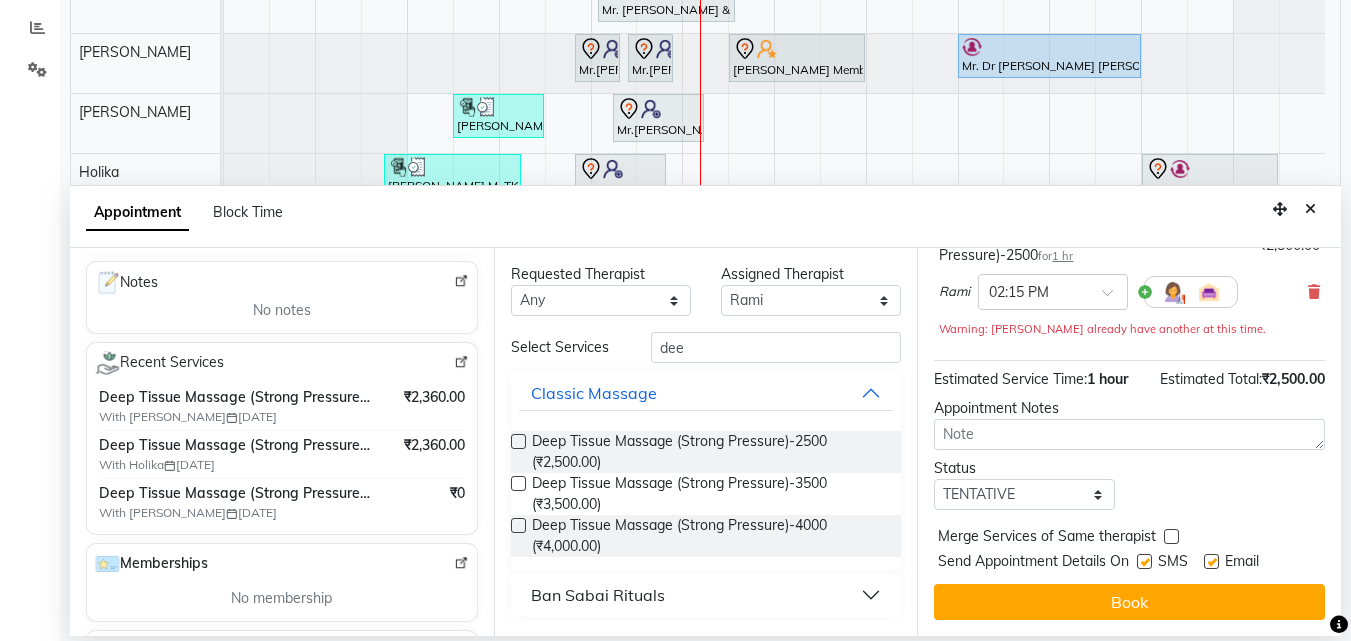 click on "Status" at bounding box center [1024, 468] 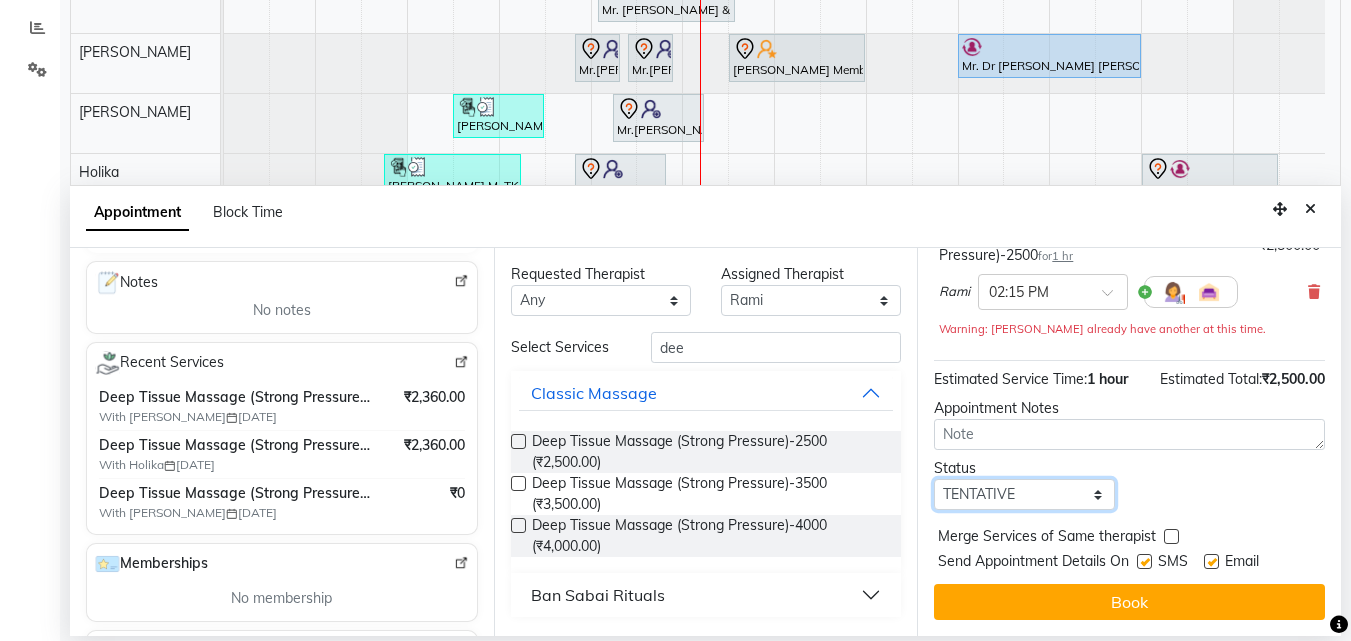drag, startPoint x: 1032, startPoint y: 484, endPoint x: 1036, endPoint y: 495, distance: 11.7046995 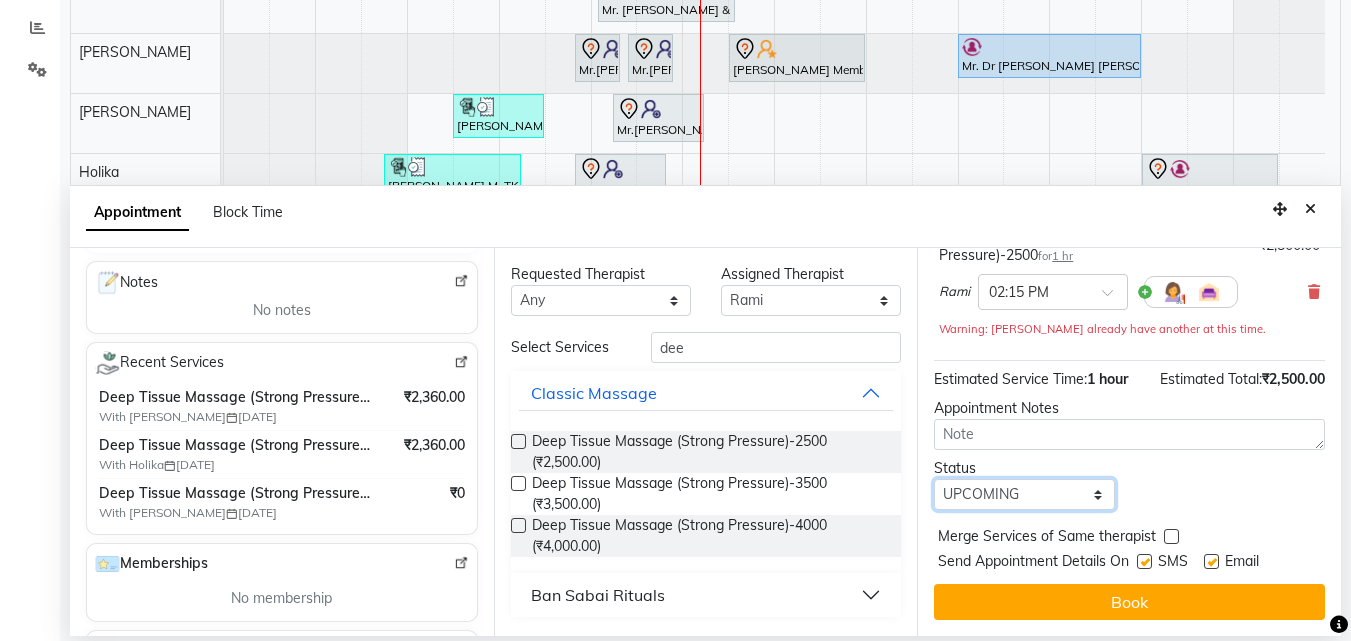 click on "Select TENTATIVE CONFIRM CHECK-IN UPCOMING" at bounding box center (1024, 494) 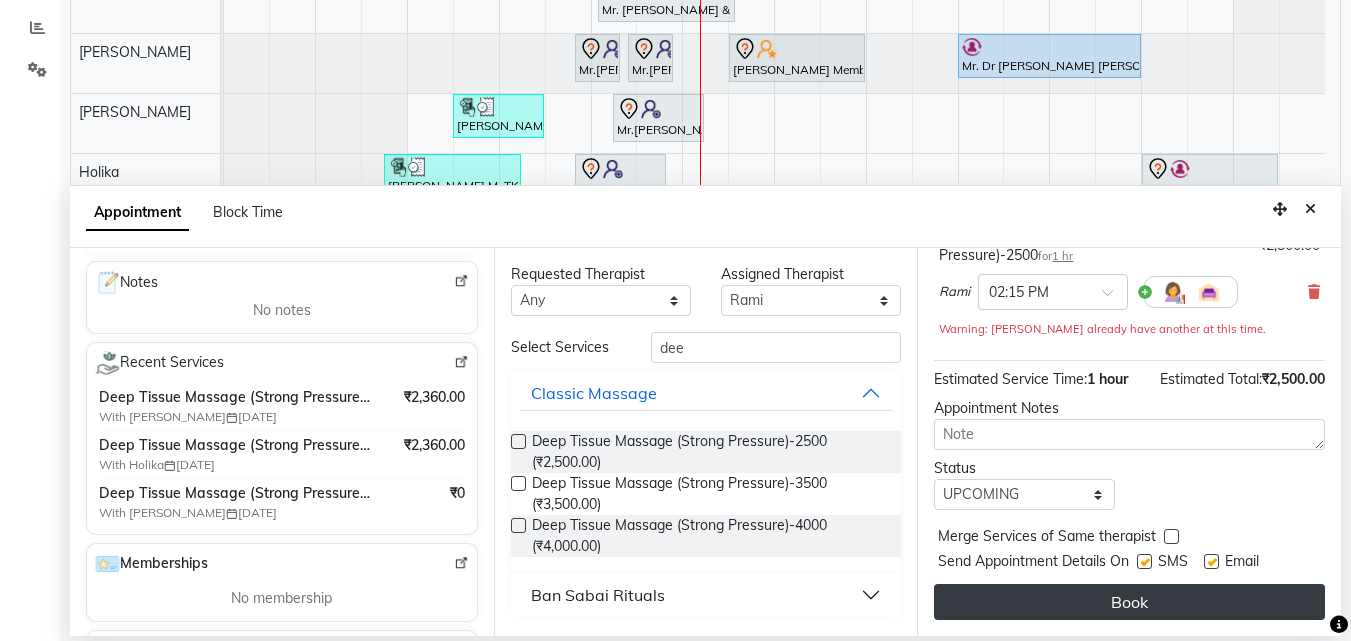 click on "Book" at bounding box center [1129, 602] 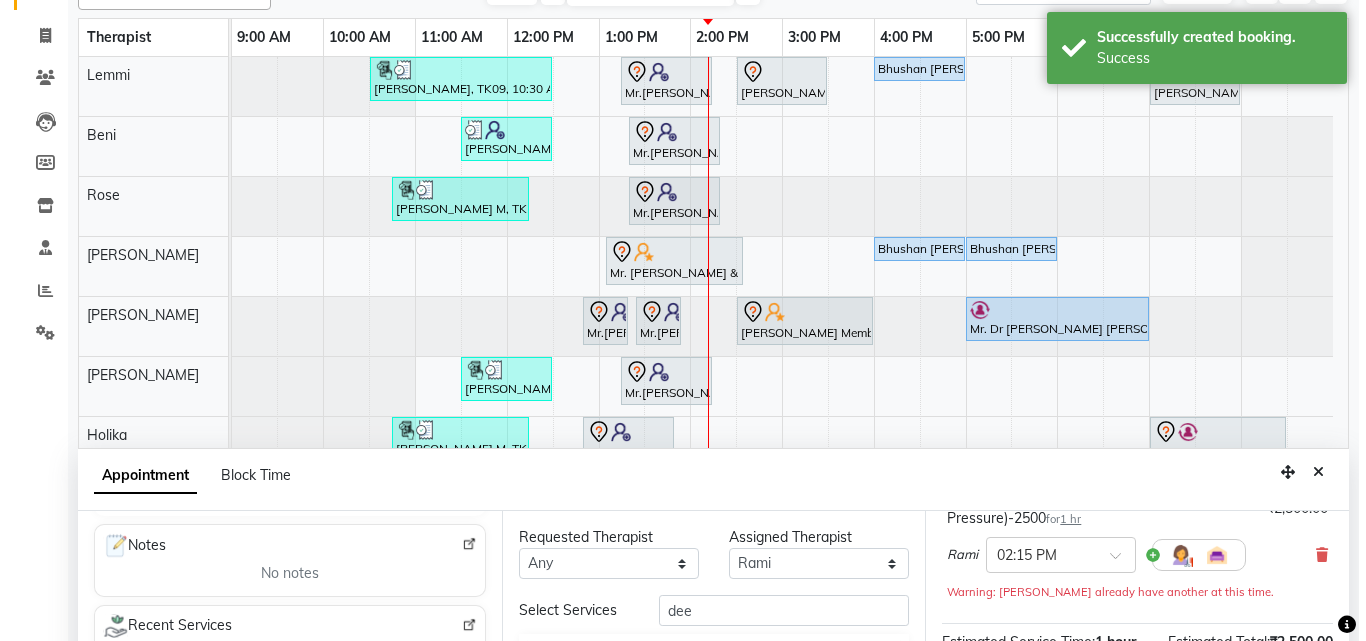 scroll, scrollTop: 0, scrollLeft: 0, axis: both 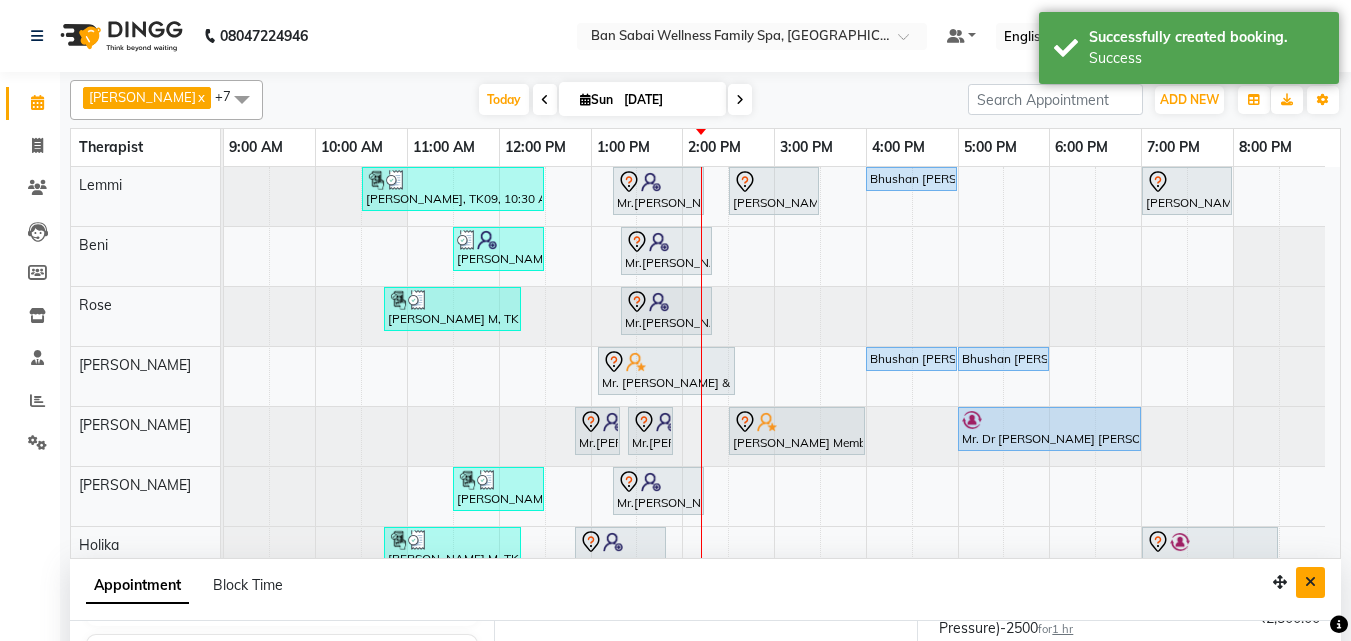 click at bounding box center [1310, 582] 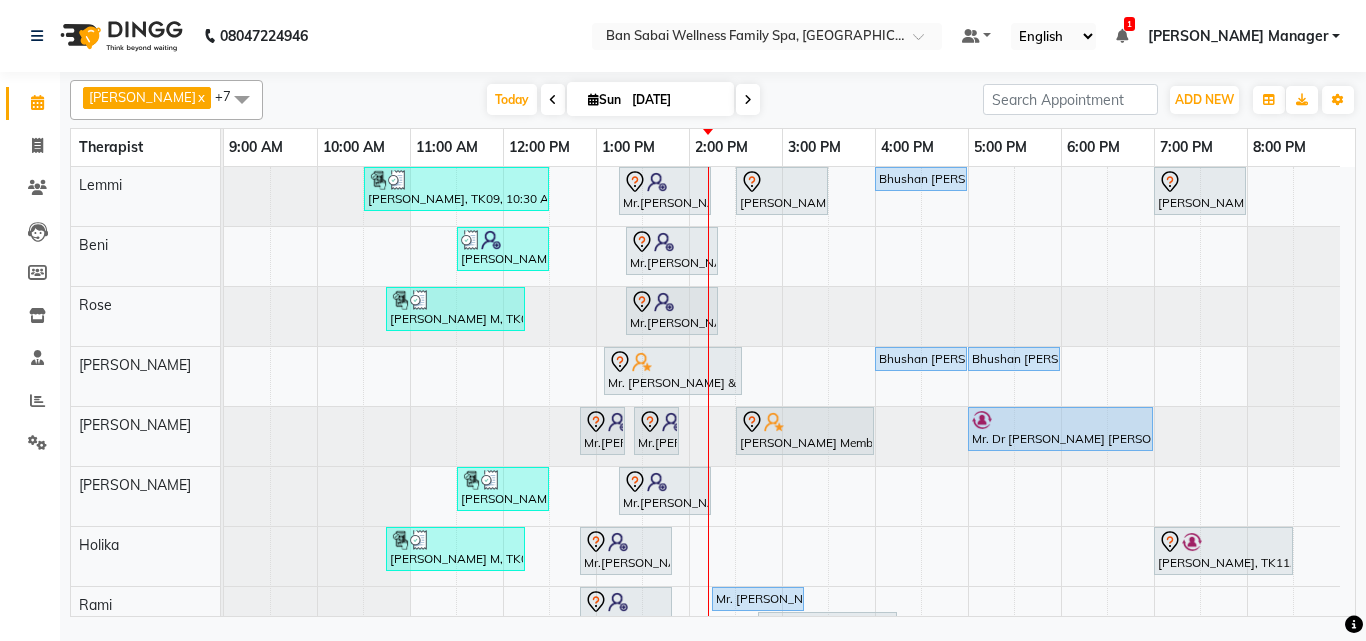 scroll, scrollTop: 55, scrollLeft: 0, axis: vertical 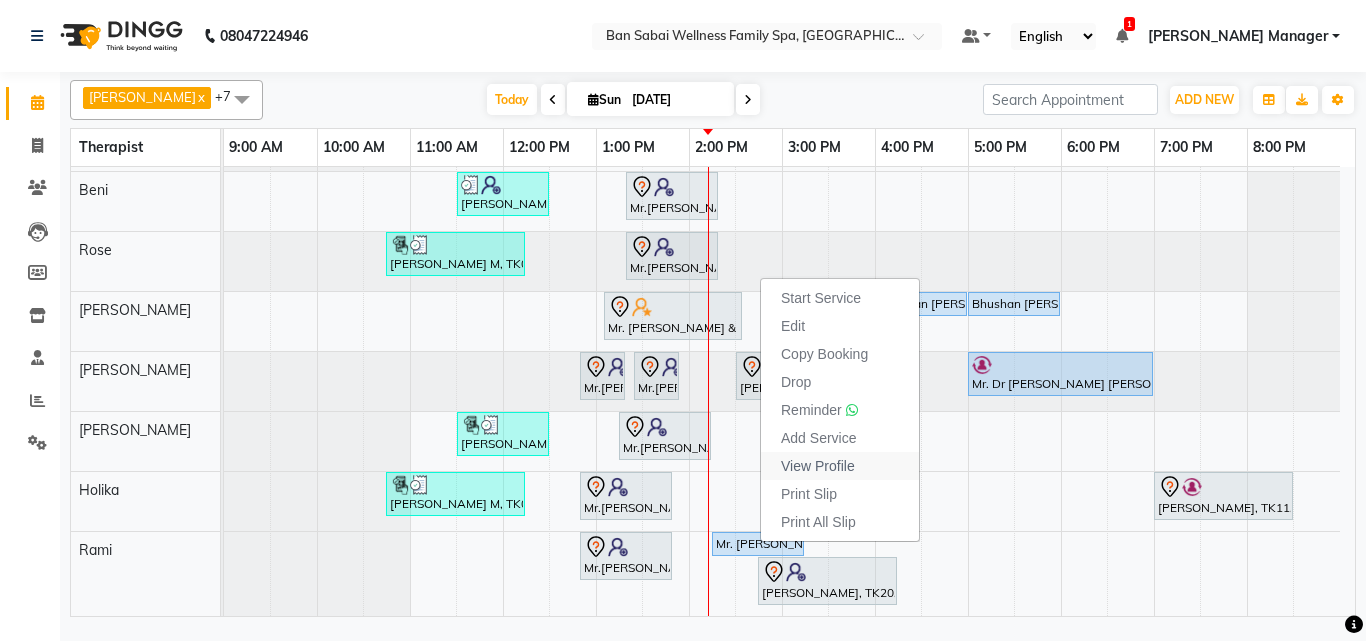 click on "View Profile" at bounding box center [840, 466] 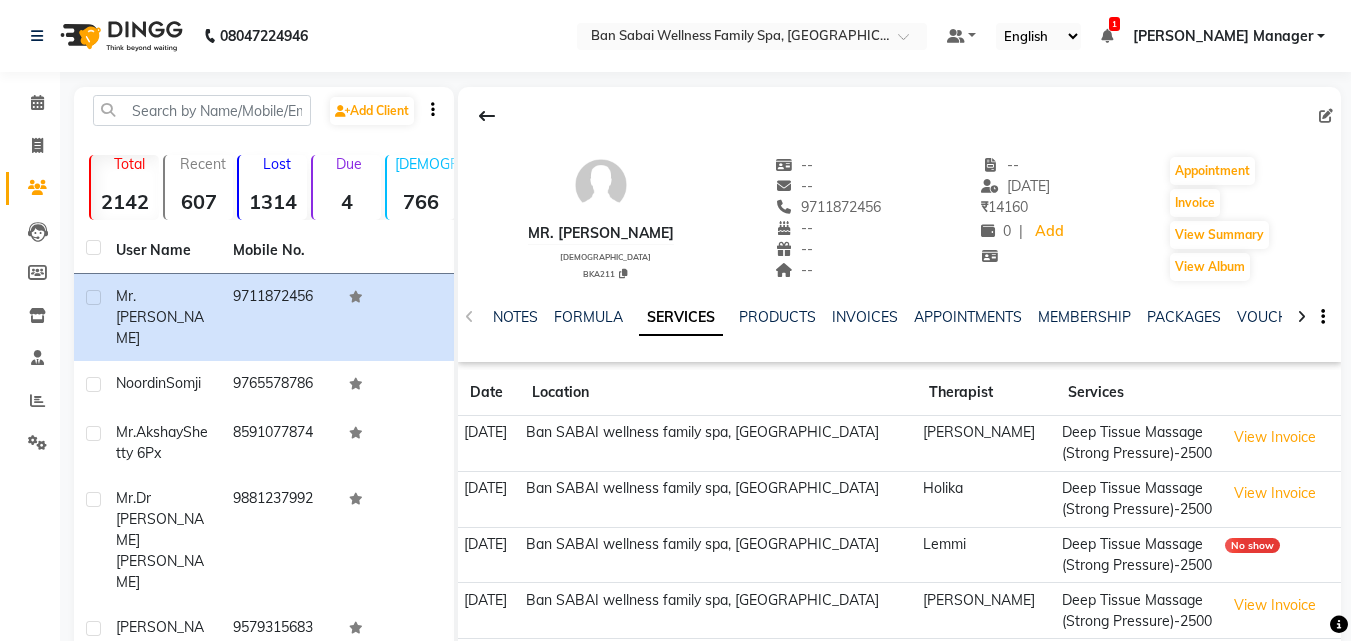 scroll, scrollTop: 112, scrollLeft: 0, axis: vertical 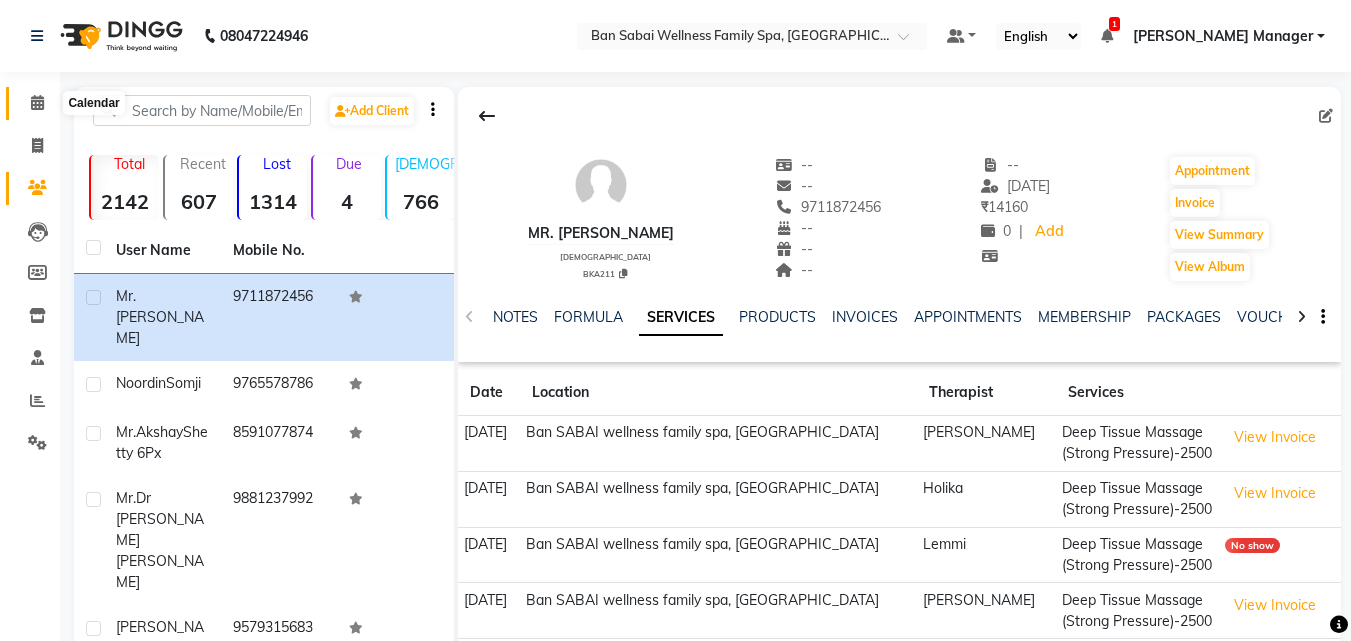 click 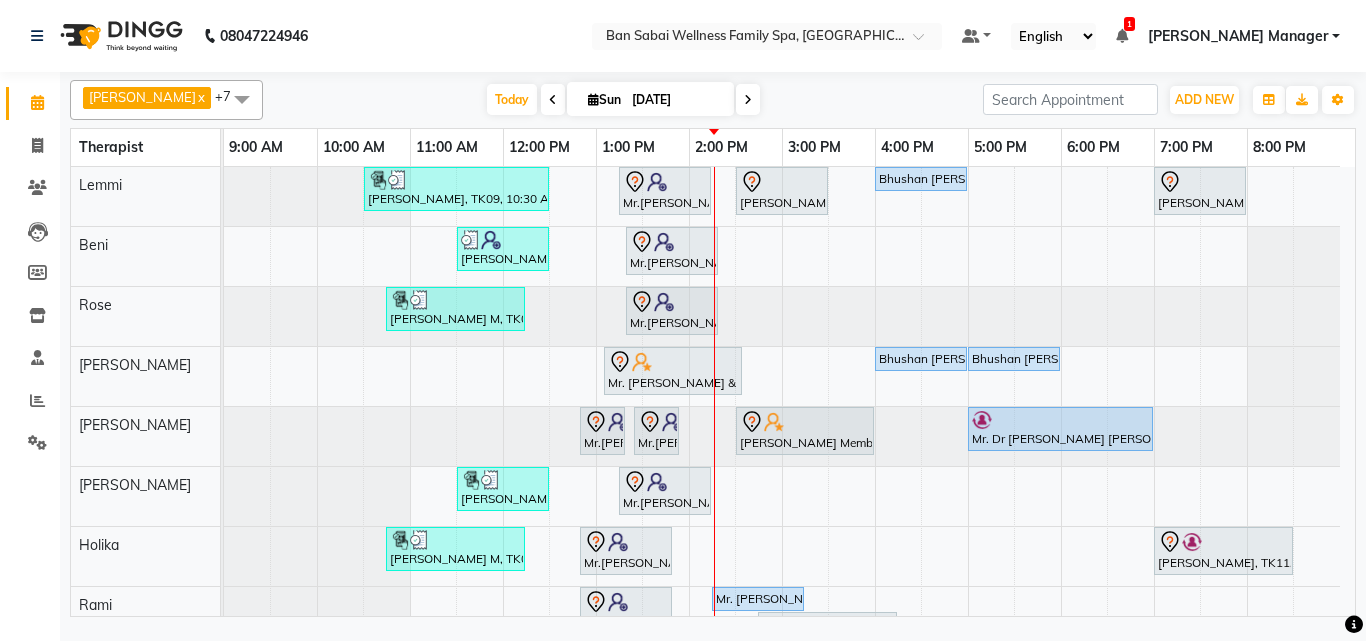 scroll, scrollTop: 55, scrollLeft: 0, axis: vertical 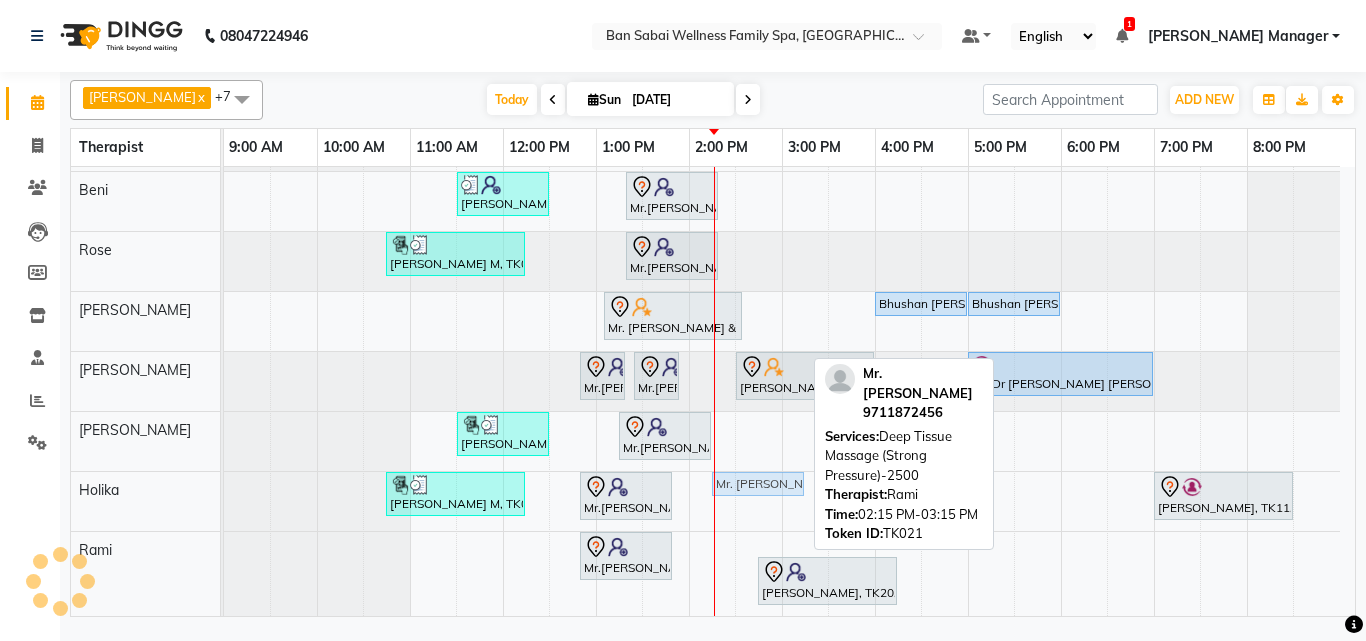 drag, startPoint x: 761, startPoint y: 543, endPoint x: 758, endPoint y: 512, distance: 31.144823 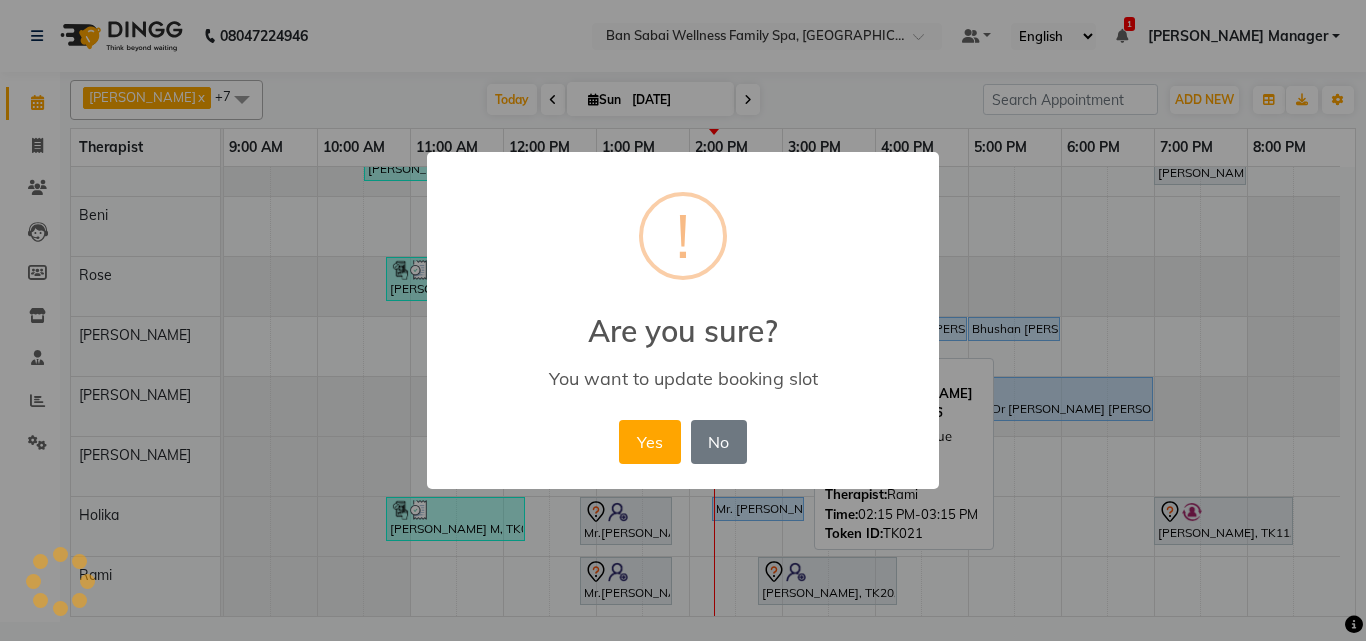 scroll, scrollTop: 30, scrollLeft: 0, axis: vertical 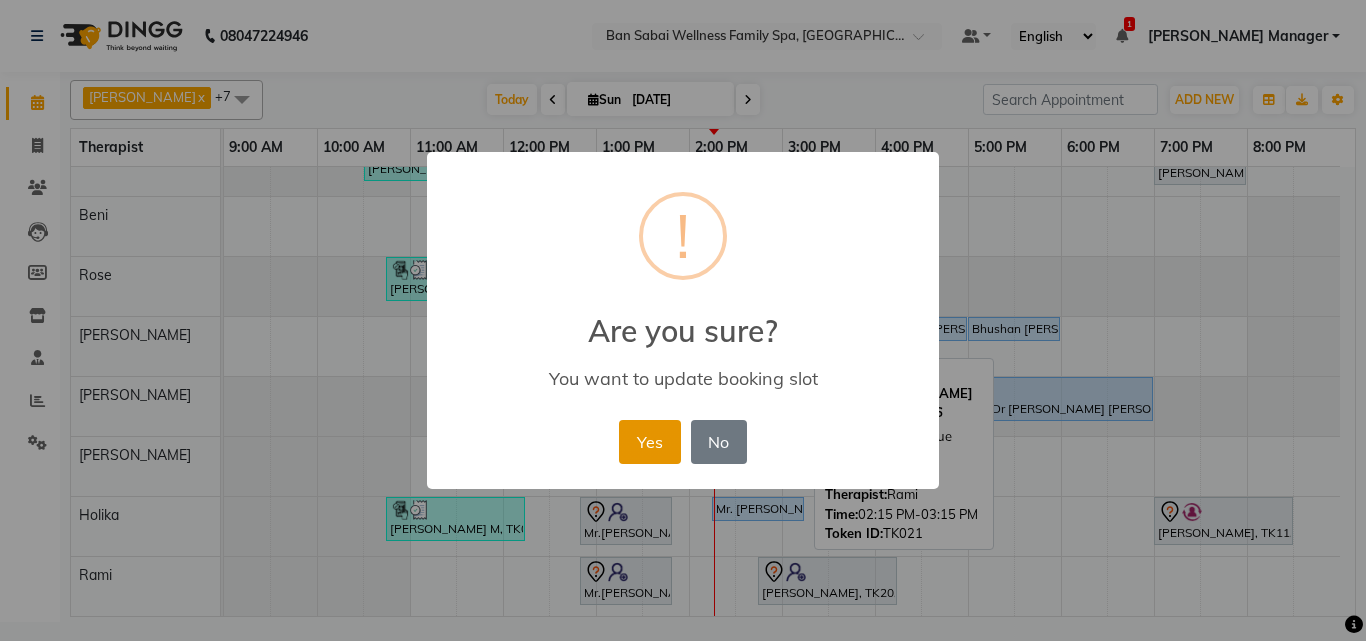 click on "Yes" at bounding box center (649, 442) 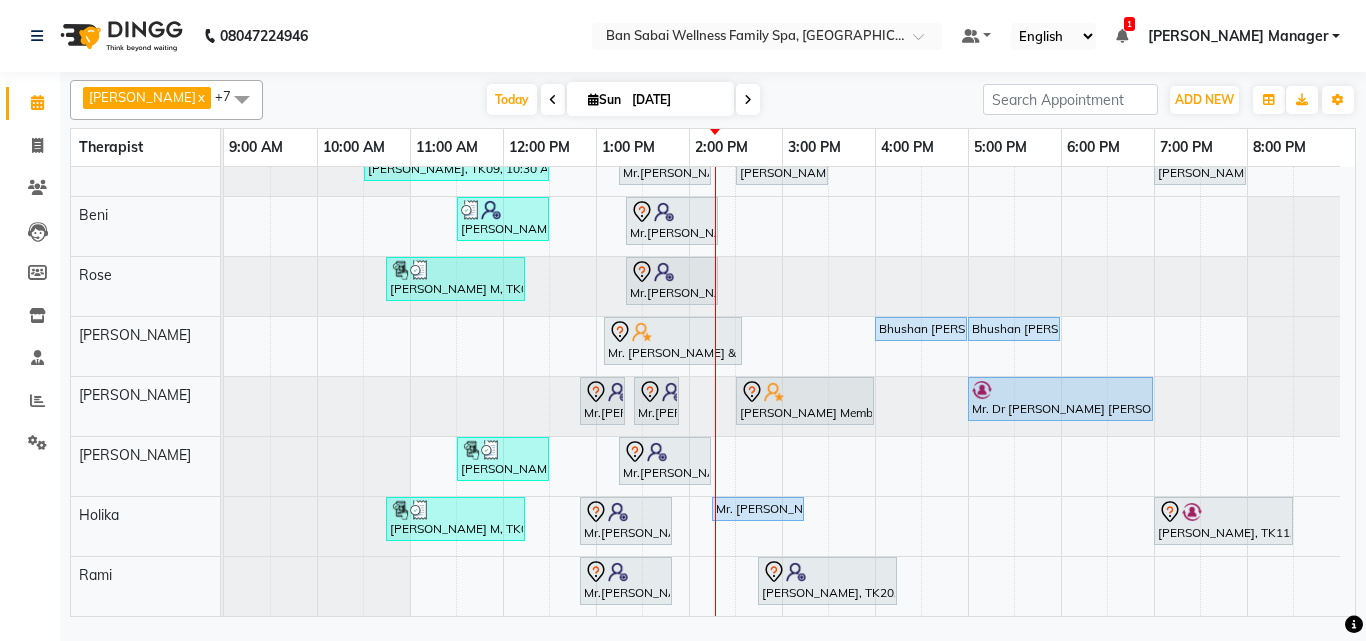 scroll, scrollTop: 0, scrollLeft: 0, axis: both 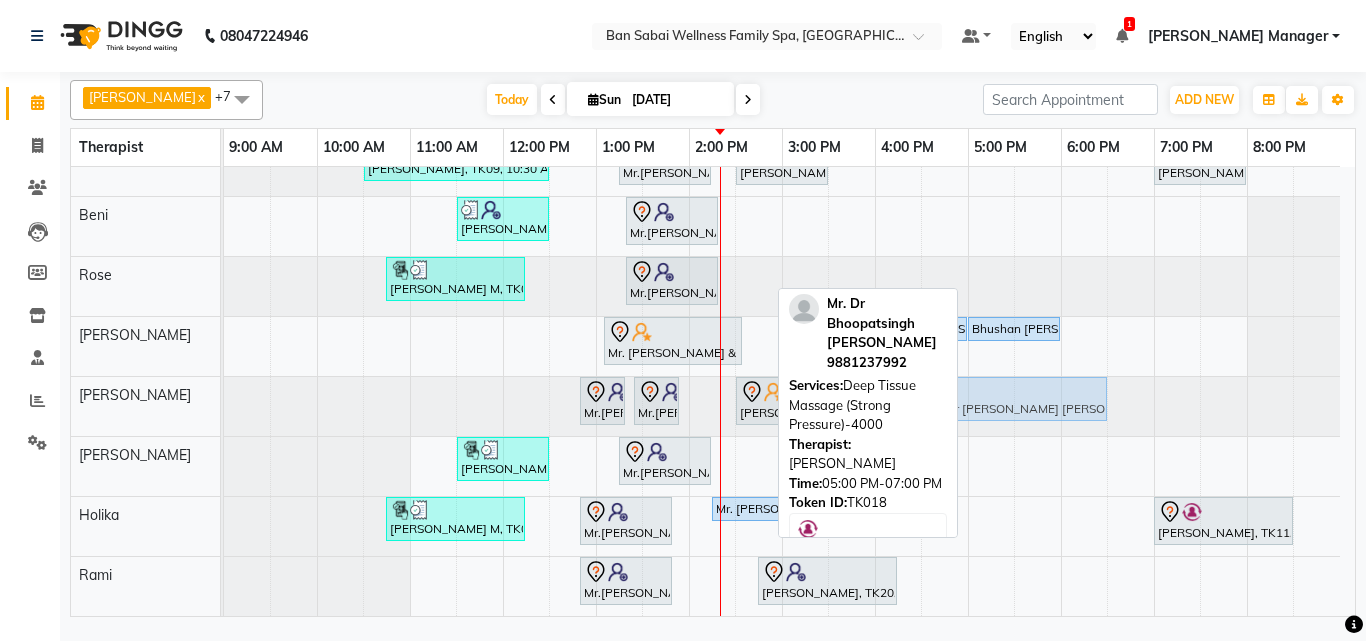 drag, startPoint x: 998, startPoint y: 394, endPoint x: 941, endPoint y: 403, distance: 57.706154 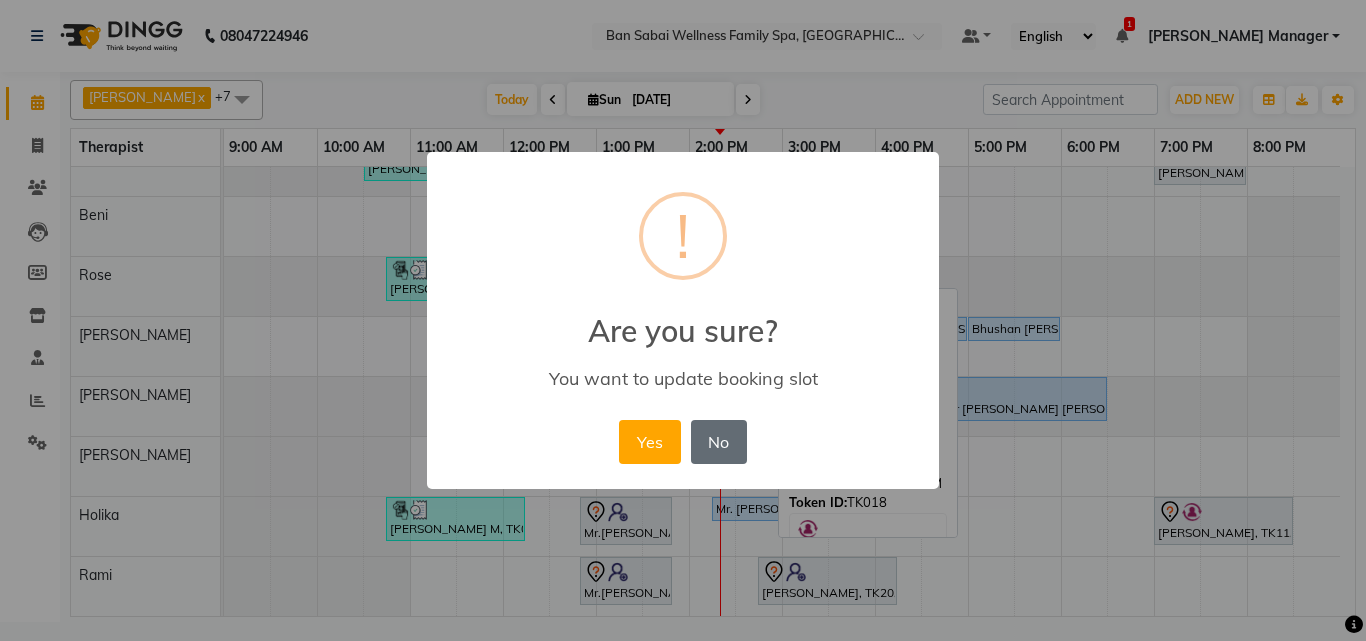click on "No" at bounding box center [719, 442] 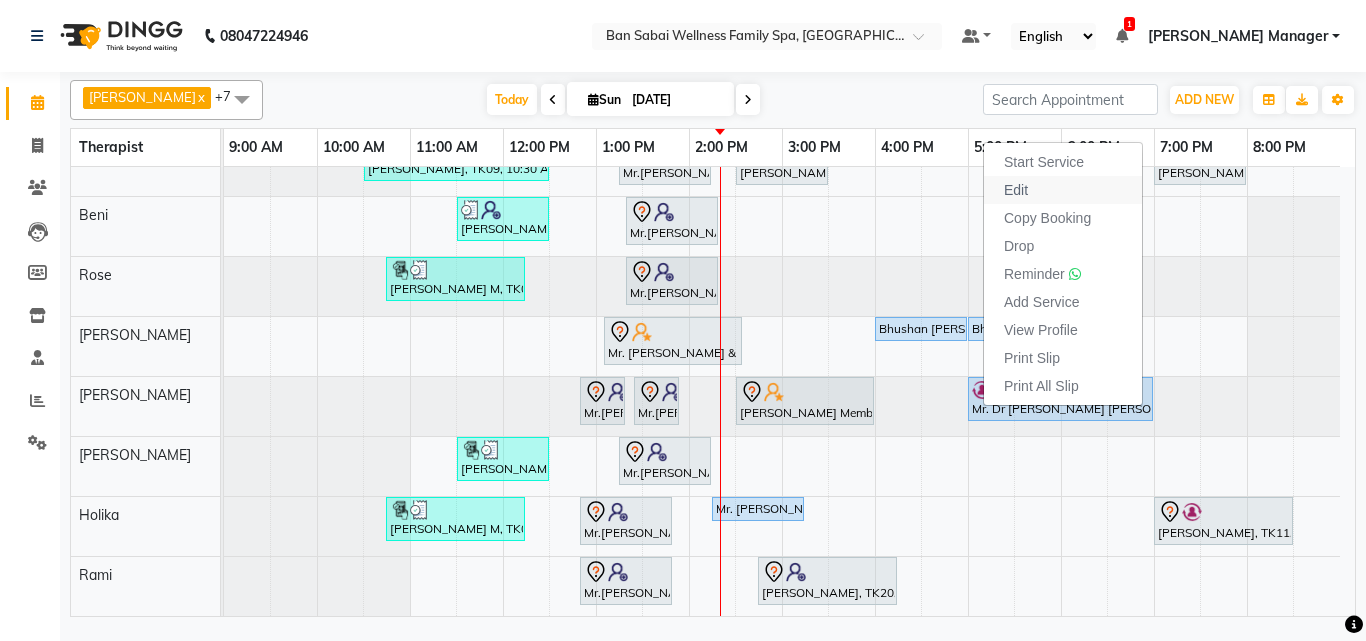 click on "Edit" at bounding box center (1063, 190) 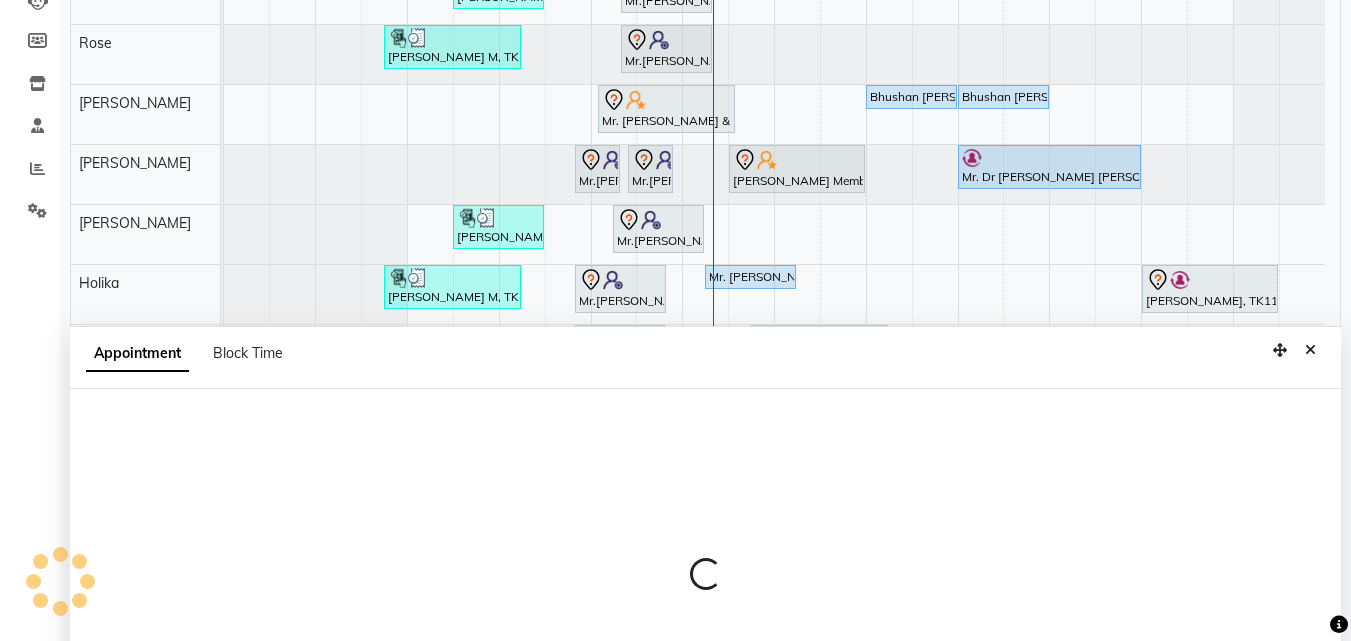 scroll, scrollTop: 373, scrollLeft: 0, axis: vertical 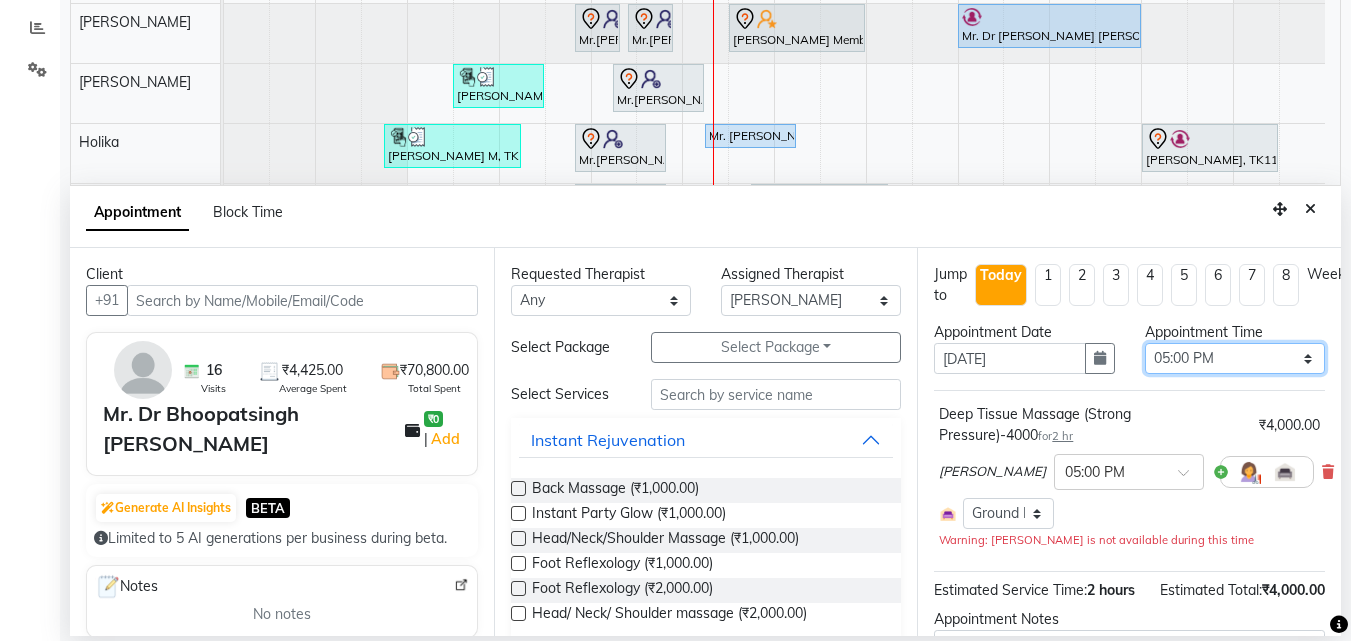 click on "Select 10:00 AM 10:05 AM 10:10 AM 10:15 AM 10:20 AM 10:25 AM 10:30 AM 10:35 AM 10:40 AM 10:45 AM 10:50 AM 10:55 AM 11:00 AM 11:05 AM 11:10 AM 11:15 AM 11:20 AM 11:25 AM 11:30 AM 11:35 AM 11:40 AM 11:45 AM 11:50 AM 11:55 AM 12:00 PM 12:05 PM 12:10 PM 12:15 PM 12:20 PM 12:25 PM 12:30 PM 12:35 PM 12:40 PM 12:45 PM 12:50 PM 12:55 PM 01:00 PM 01:05 PM 01:10 PM 01:15 PM 01:20 PM 01:25 PM 01:30 PM 01:35 PM 01:40 PM 01:45 PM 01:50 PM 01:55 PM 02:00 PM 02:05 PM 02:10 PM 02:15 PM 02:20 PM 02:25 PM 02:30 PM 02:35 PM 02:40 PM 02:45 PM 02:50 PM 02:55 PM 03:00 PM 03:05 PM 03:10 PM 03:15 PM 03:20 PM 03:25 PM 03:30 PM 03:35 PM 03:40 PM 03:45 PM 03:50 PM 03:55 PM 04:00 PM 04:05 PM 04:10 PM 04:15 PM 04:20 PM 04:25 PM 04:30 PM 04:35 PM 04:40 PM 04:45 PM 04:50 PM 04:55 PM 05:00 PM 05:05 PM 05:10 PM 05:15 PM 05:20 PM 05:25 PM 05:30 PM 05:35 PM 05:40 PM 05:45 PM 05:50 PM 05:55 PM 06:00 PM 06:05 PM 06:10 PM 06:15 PM 06:20 PM 06:25 PM 06:30 PM 06:35 PM 06:40 PM 06:45 PM 06:50 PM 06:55 PM 07:00 PM 07:05 PM 07:10 PM 07:15 PM 07:20 PM" at bounding box center (1235, 358) 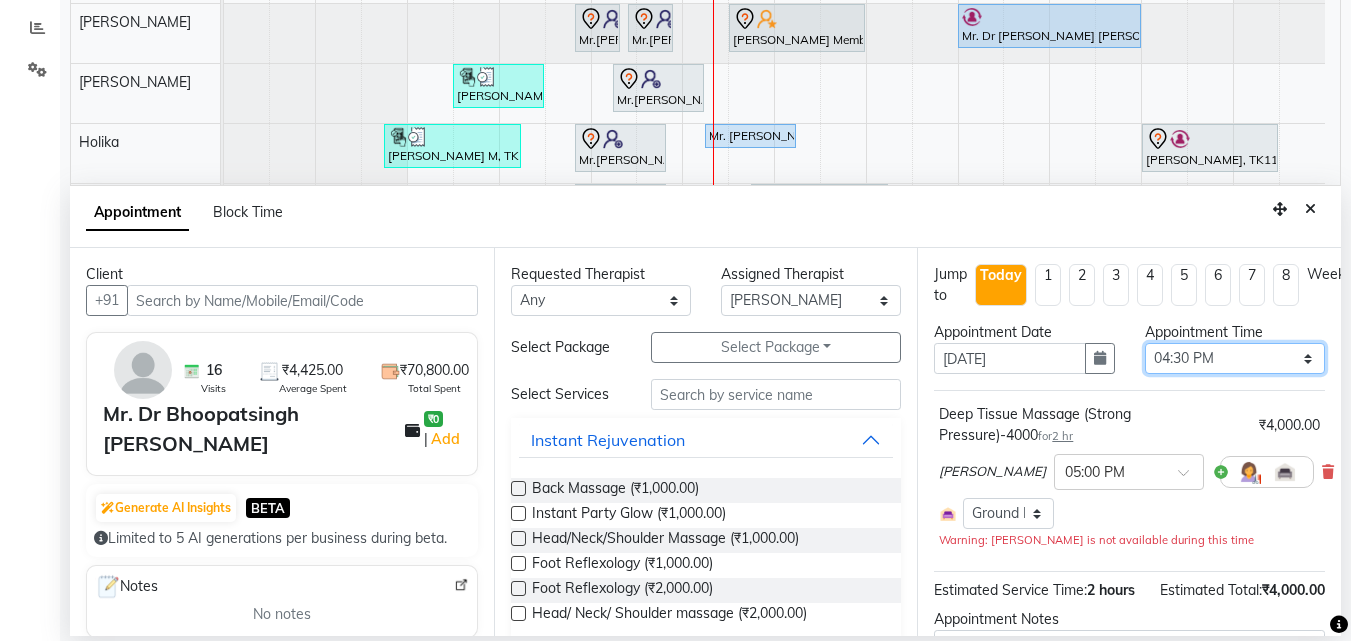 click on "Select 10:00 AM 10:05 AM 10:10 AM 10:15 AM 10:20 AM 10:25 AM 10:30 AM 10:35 AM 10:40 AM 10:45 AM 10:50 AM 10:55 AM 11:00 AM 11:05 AM 11:10 AM 11:15 AM 11:20 AM 11:25 AM 11:30 AM 11:35 AM 11:40 AM 11:45 AM 11:50 AM 11:55 AM 12:00 PM 12:05 PM 12:10 PM 12:15 PM 12:20 PM 12:25 PM 12:30 PM 12:35 PM 12:40 PM 12:45 PM 12:50 PM 12:55 PM 01:00 PM 01:05 PM 01:10 PM 01:15 PM 01:20 PM 01:25 PM 01:30 PM 01:35 PM 01:40 PM 01:45 PM 01:50 PM 01:55 PM 02:00 PM 02:05 PM 02:10 PM 02:15 PM 02:20 PM 02:25 PM 02:30 PM 02:35 PM 02:40 PM 02:45 PM 02:50 PM 02:55 PM 03:00 PM 03:05 PM 03:10 PM 03:15 PM 03:20 PM 03:25 PM 03:30 PM 03:35 PM 03:40 PM 03:45 PM 03:50 PM 03:55 PM 04:00 PM 04:05 PM 04:10 PM 04:15 PM 04:20 PM 04:25 PM 04:30 PM 04:35 PM 04:40 PM 04:45 PM 04:50 PM 04:55 PM 05:00 PM 05:05 PM 05:10 PM 05:15 PM 05:20 PM 05:25 PM 05:30 PM 05:35 PM 05:40 PM 05:45 PM 05:50 PM 05:55 PM 06:00 PM 06:05 PM 06:10 PM 06:15 PM 06:20 PM 06:25 PM 06:30 PM 06:35 PM 06:40 PM 06:45 PM 06:50 PM 06:55 PM 07:00 PM 07:05 PM 07:10 PM 07:15 PM 07:20 PM" at bounding box center [1235, 358] 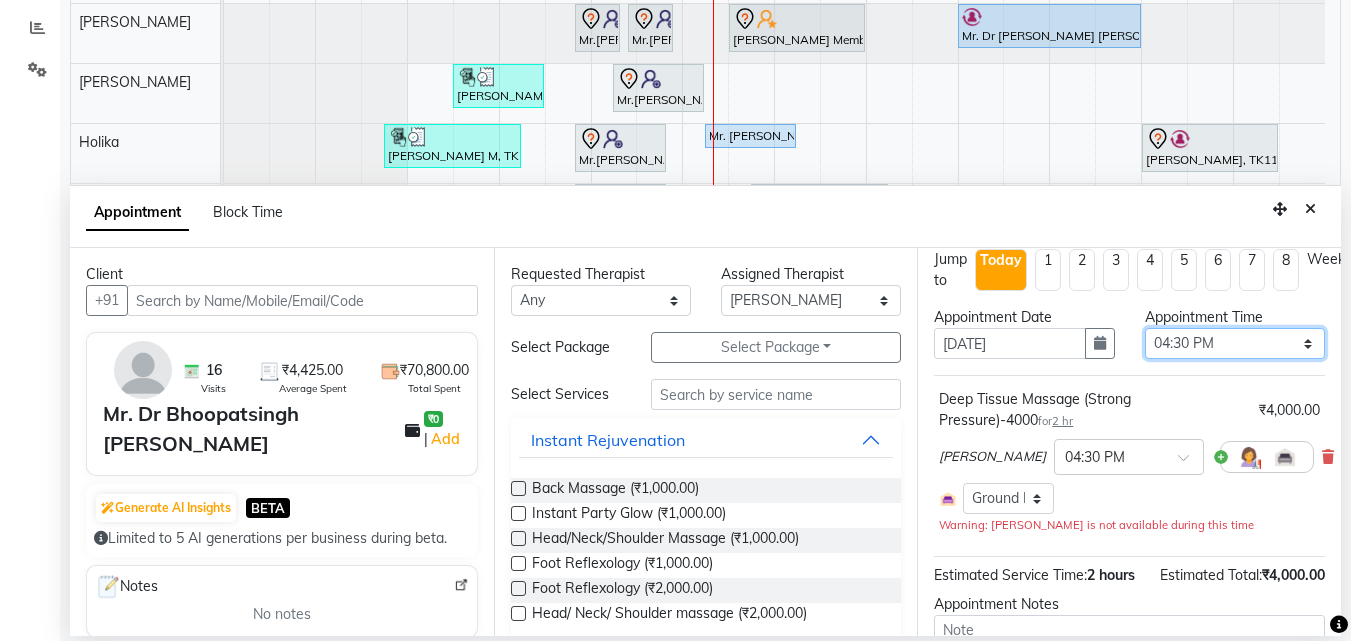 scroll, scrollTop: 189, scrollLeft: 0, axis: vertical 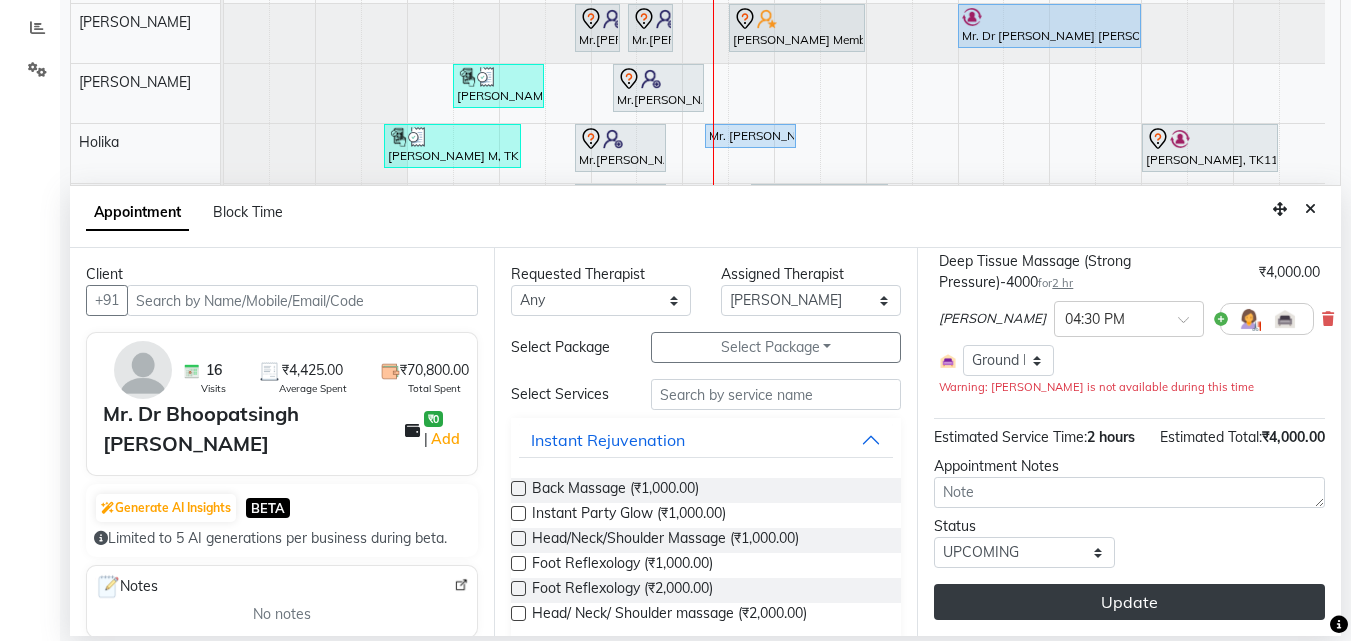 click on "Update" at bounding box center (1129, 602) 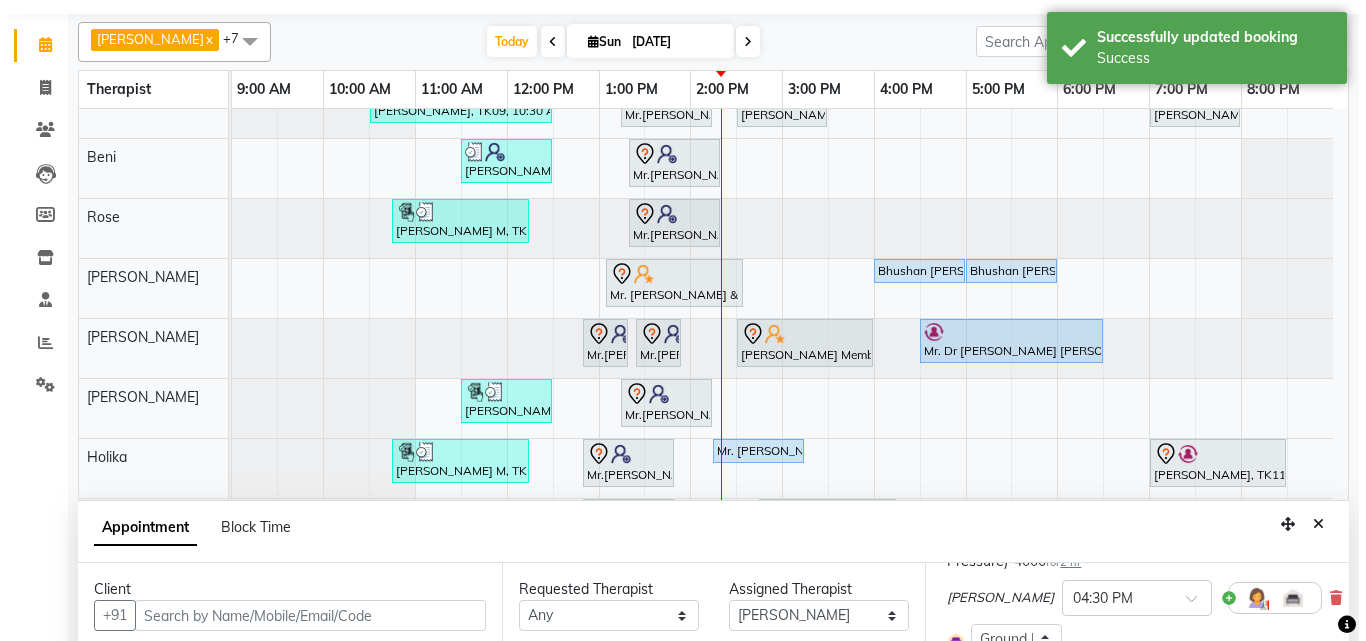 scroll, scrollTop: 0, scrollLeft: 0, axis: both 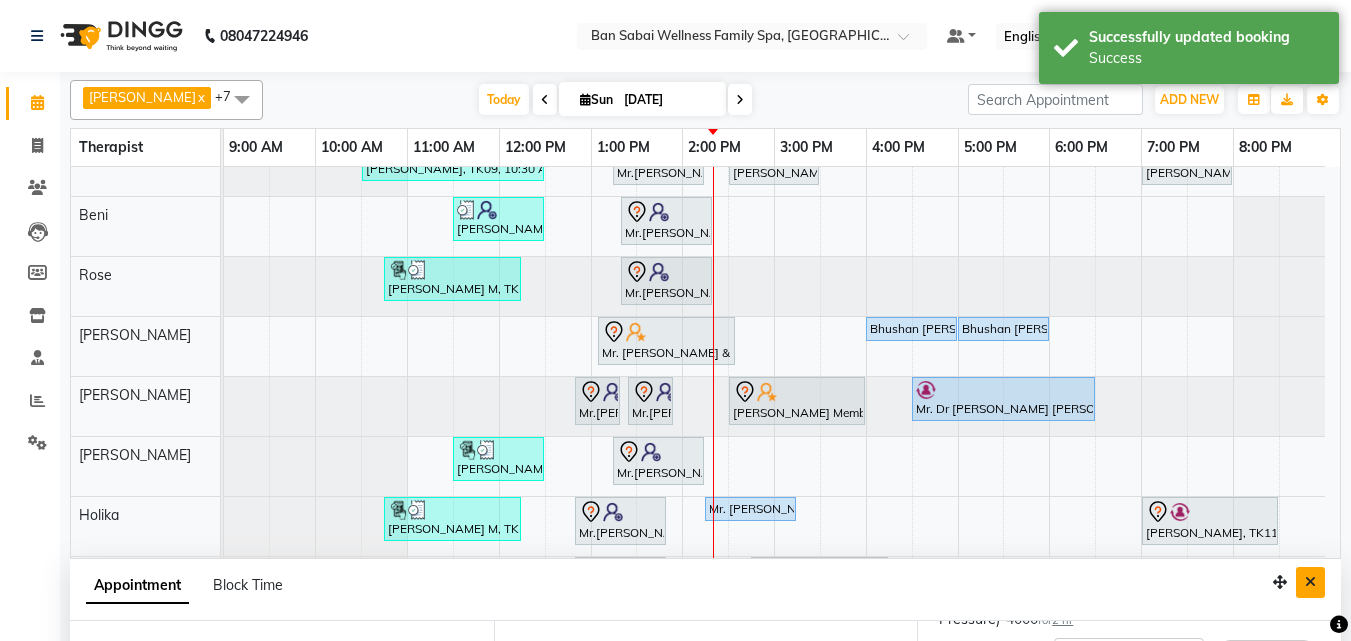 click at bounding box center (1310, 582) 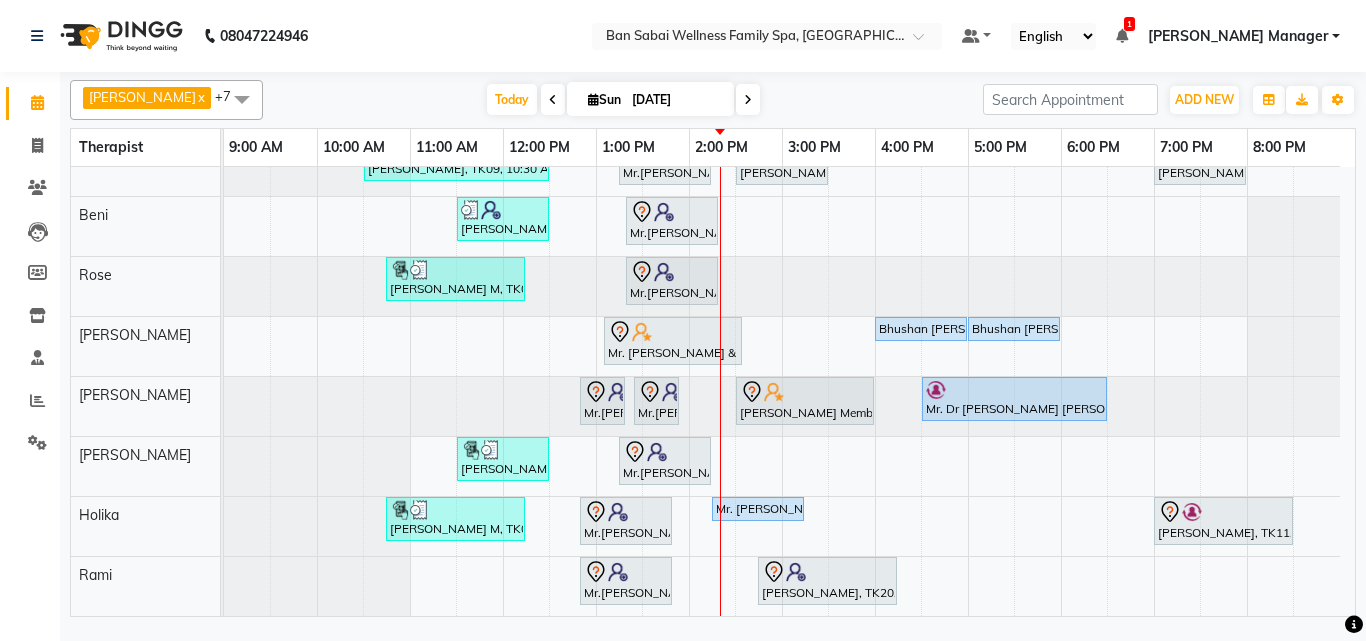 scroll, scrollTop: 0, scrollLeft: 0, axis: both 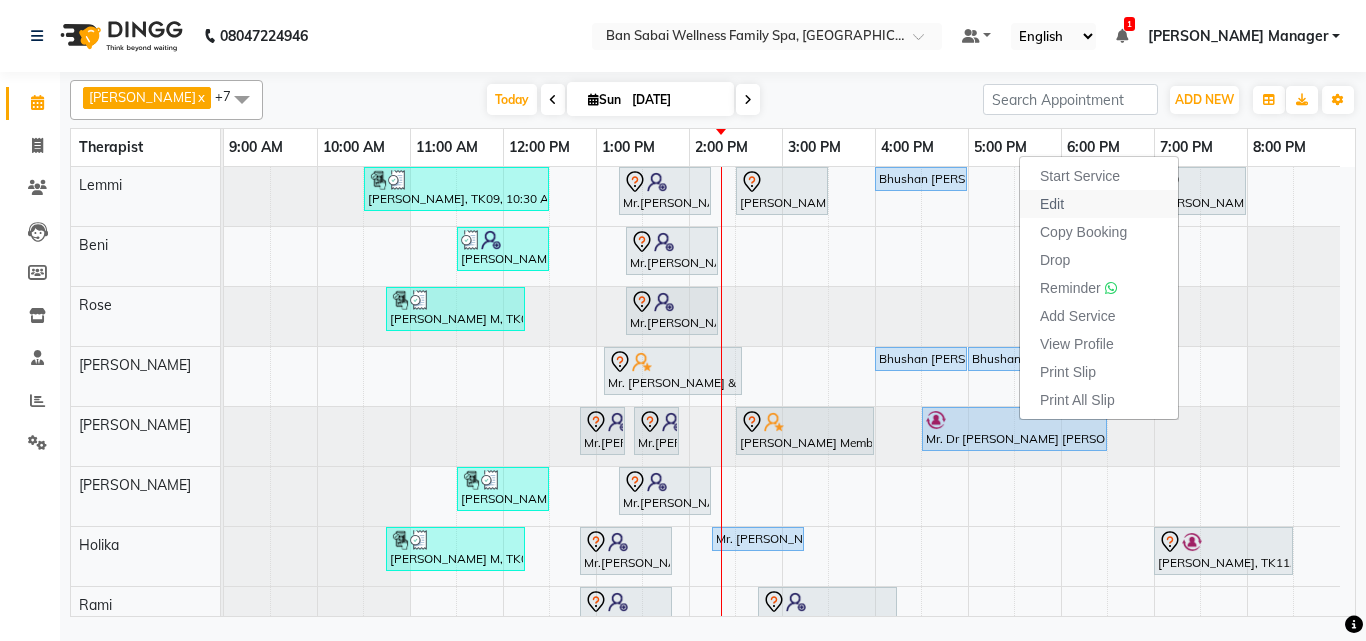click on "Edit" at bounding box center [1052, 204] 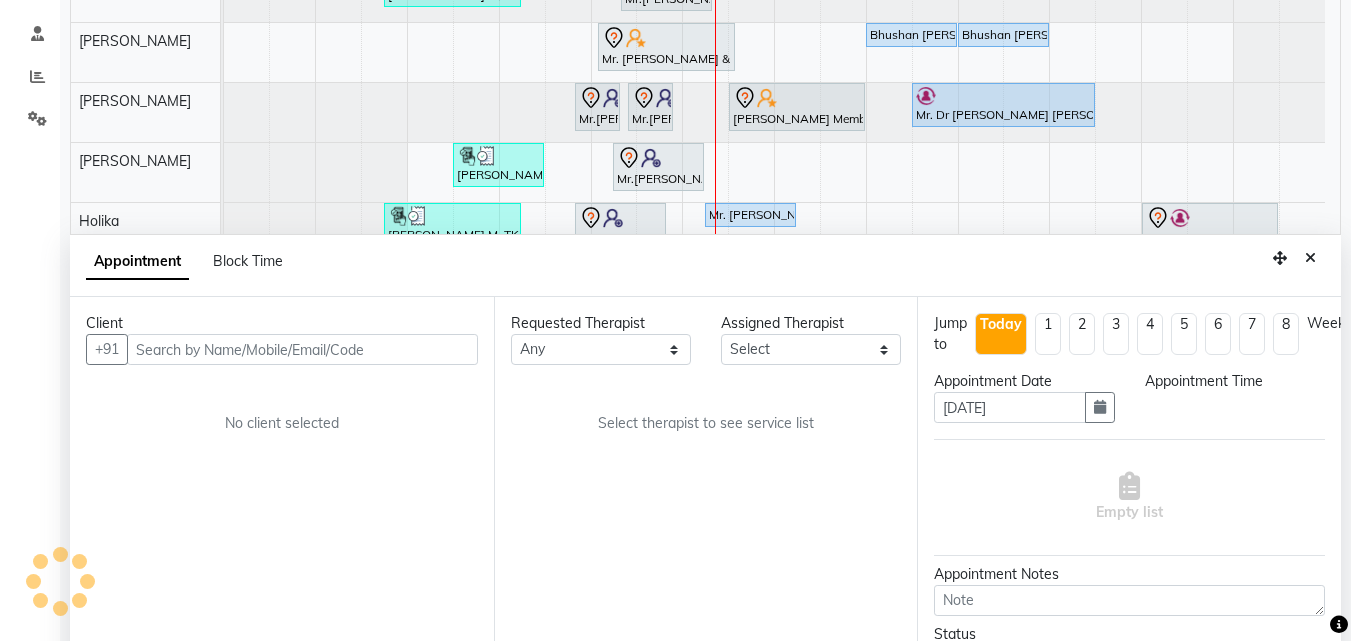 scroll, scrollTop: 353, scrollLeft: 0, axis: vertical 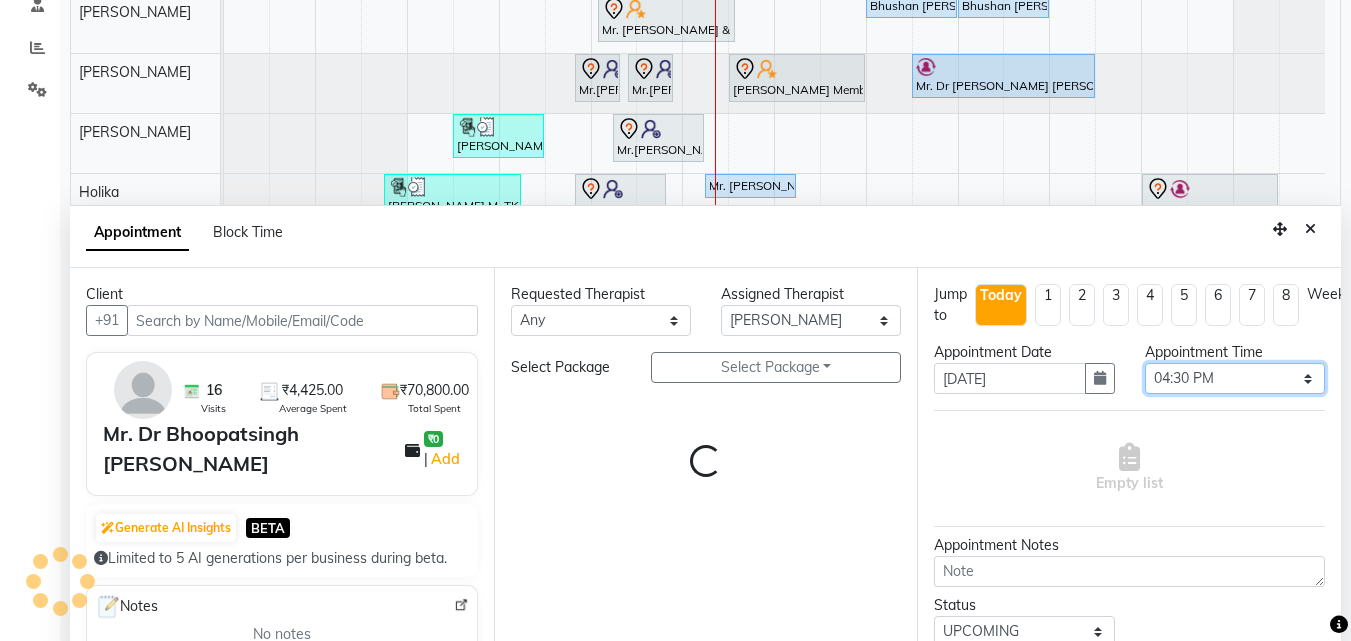click on "Select 10:00 AM 10:05 AM 10:10 AM 10:15 AM 10:20 AM 10:25 AM 10:30 AM 10:35 AM 10:40 AM 10:45 AM 10:50 AM 10:55 AM 11:00 AM 11:05 AM 11:10 AM 11:15 AM 11:20 AM 11:25 AM 11:30 AM 11:35 AM 11:40 AM 11:45 AM 11:50 AM 11:55 AM 12:00 PM 12:05 PM 12:10 PM 12:15 PM 12:20 PM 12:25 PM 12:30 PM 12:35 PM 12:40 PM 12:45 PM 12:50 PM 12:55 PM 01:00 PM 01:05 PM 01:10 PM 01:15 PM 01:20 PM 01:25 PM 01:30 PM 01:35 PM 01:40 PM 01:45 PM 01:50 PM 01:55 PM 02:00 PM 02:05 PM 02:10 PM 02:15 PM 02:20 PM 02:25 PM 02:30 PM 02:35 PM 02:40 PM 02:45 PM 02:50 PM 02:55 PM 03:00 PM 03:05 PM 03:10 PM 03:15 PM 03:20 PM 03:25 PM 03:30 PM 03:35 PM 03:40 PM 03:45 PM 03:50 PM 03:55 PM 04:00 PM 04:05 PM 04:10 PM 04:15 PM 04:20 PM 04:25 PM 04:30 PM 04:35 PM 04:40 PM 04:45 PM 04:50 PM 04:55 PM 05:00 PM 05:05 PM 05:10 PM 05:15 PM 05:20 PM 05:25 PM 05:30 PM 05:35 PM 05:40 PM 05:45 PM 05:50 PM 05:55 PM 06:00 PM 06:05 PM 06:10 PM 06:15 PM 06:20 PM 06:25 PM 06:30 PM 06:35 PM 06:40 PM 06:45 PM 06:50 PM 06:55 PM 07:00 PM 07:05 PM 07:10 PM 07:15 PM 07:20 PM" at bounding box center [1235, 378] 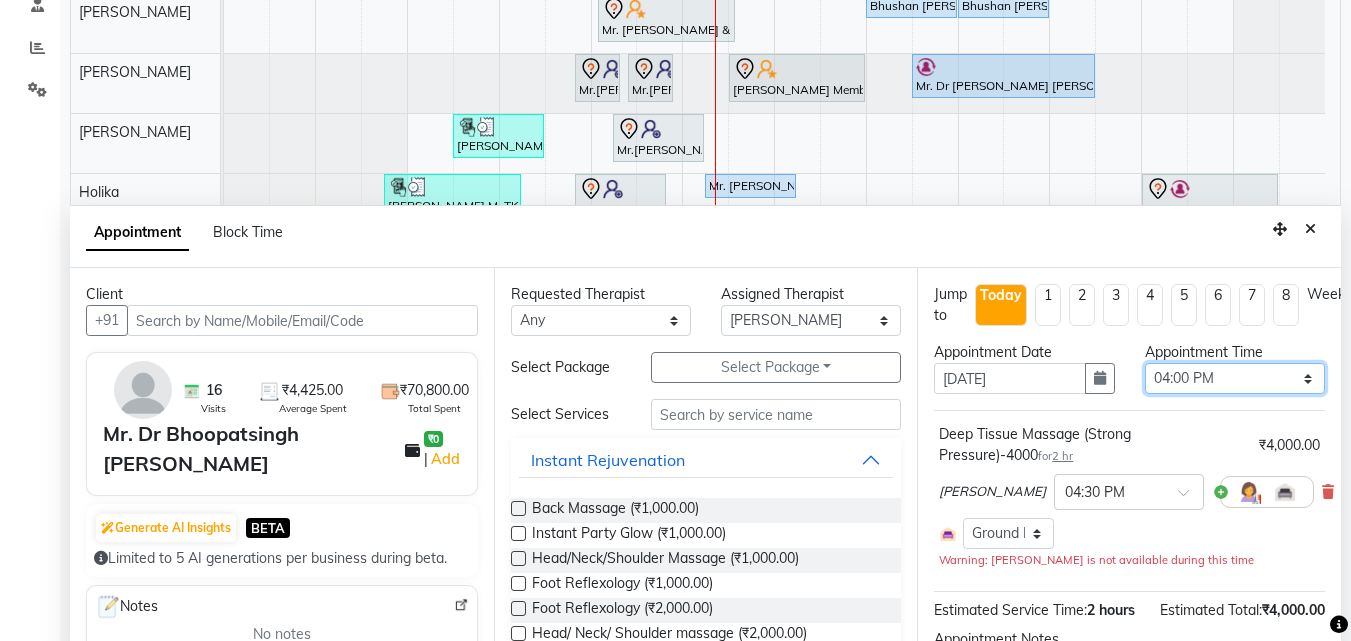 click on "Select 10:00 AM 10:05 AM 10:10 AM 10:15 AM 10:20 AM 10:25 AM 10:30 AM 10:35 AM 10:40 AM 10:45 AM 10:50 AM 10:55 AM 11:00 AM 11:05 AM 11:10 AM 11:15 AM 11:20 AM 11:25 AM 11:30 AM 11:35 AM 11:40 AM 11:45 AM 11:50 AM 11:55 AM 12:00 PM 12:05 PM 12:10 PM 12:15 PM 12:20 PM 12:25 PM 12:30 PM 12:35 PM 12:40 PM 12:45 PM 12:50 PM 12:55 PM 01:00 PM 01:05 PM 01:10 PM 01:15 PM 01:20 PM 01:25 PM 01:30 PM 01:35 PM 01:40 PM 01:45 PM 01:50 PM 01:55 PM 02:00 PM 02:05 PM 02:10 PM 02:15 PM 02:20 PM 02:25 PM 02:30 PM 02:35 PM 02:40 PM 02:45 PM 02:50 PM 02:55 PM 03:00 PM 03:05 PM 03:10 PM 03:15 PM 03:20 PM 03:25 PM 03:30 PM 03:35 PM 03:40 PM 03:45 PM 03:50 PM 03:55 PM 04:00 PM 04:05 PM 04:10 PM 04:15 PM 04:20 PM 04:25 PM 04:30 PM 04:35 PM 04:40 PM 04:45 PM 04:50 PM 04:55 PM 05:00 PM 05:05 PM 05:10 PM 05:15 PM 05:20 PM 05:25 PM 05:30 PM 05:35 PM 05:40 PM 05:45 PM 05:50 PM 05:55 PM 06:00 PM 06:05 PM 06:10 PM 06:15 PM 06:20 PM 06:25 PM 06:30 PM 06:35 PM 06:40 PM 06:45 PM 06:50 PM 06:55 PM 07:00 PM 07:05 PM 07:10 PM 07:15 PM 07:20 PM" at bounding box center [1235, 378] 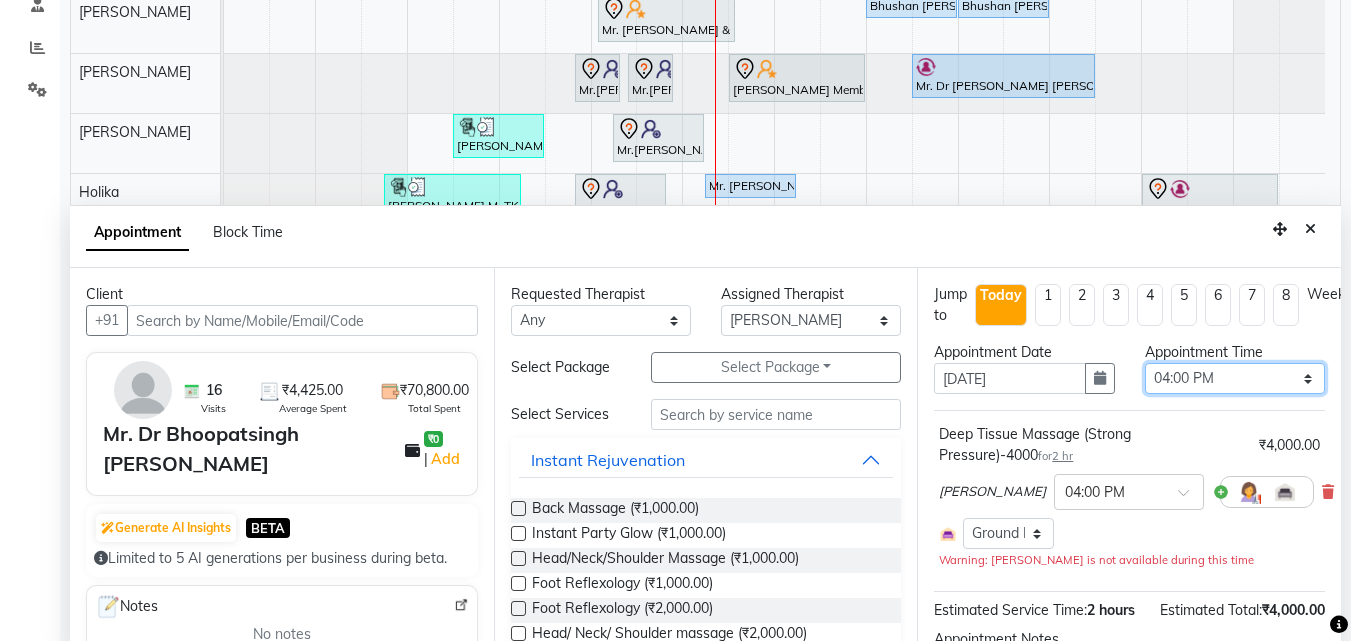 scroll, scrollTop: 189, scrollLeft: 0, axis: vertical 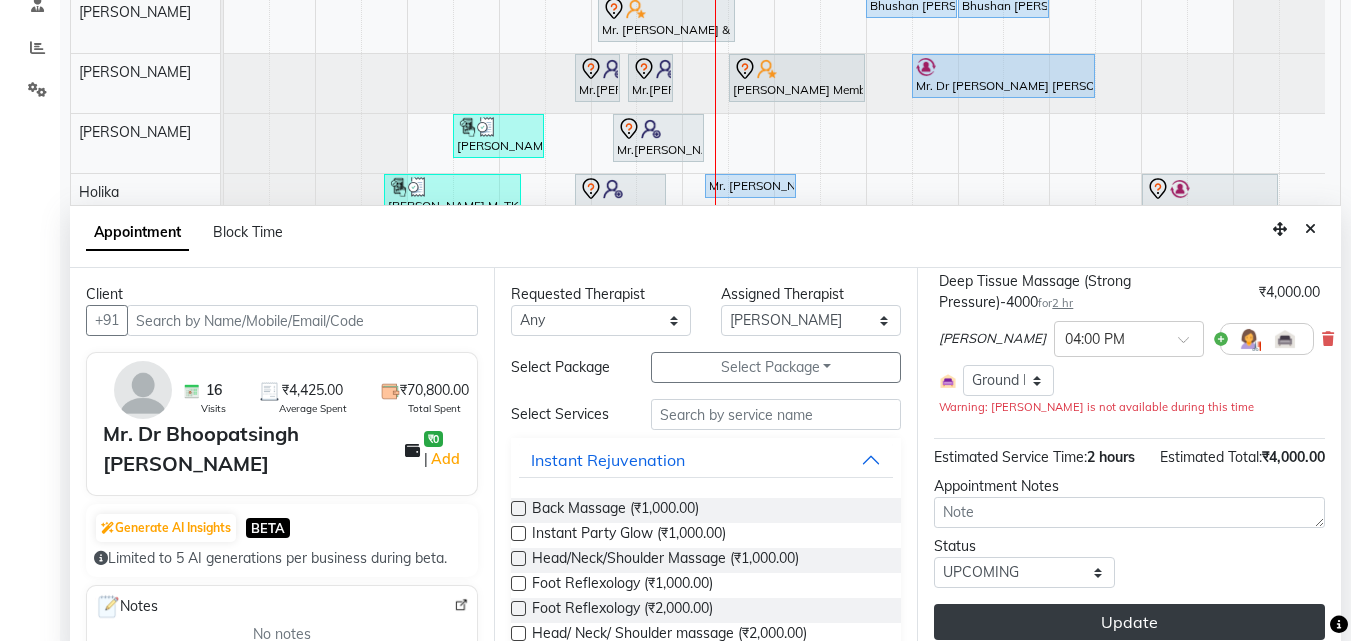 click on "Update" at bounding box center [1129, 622] 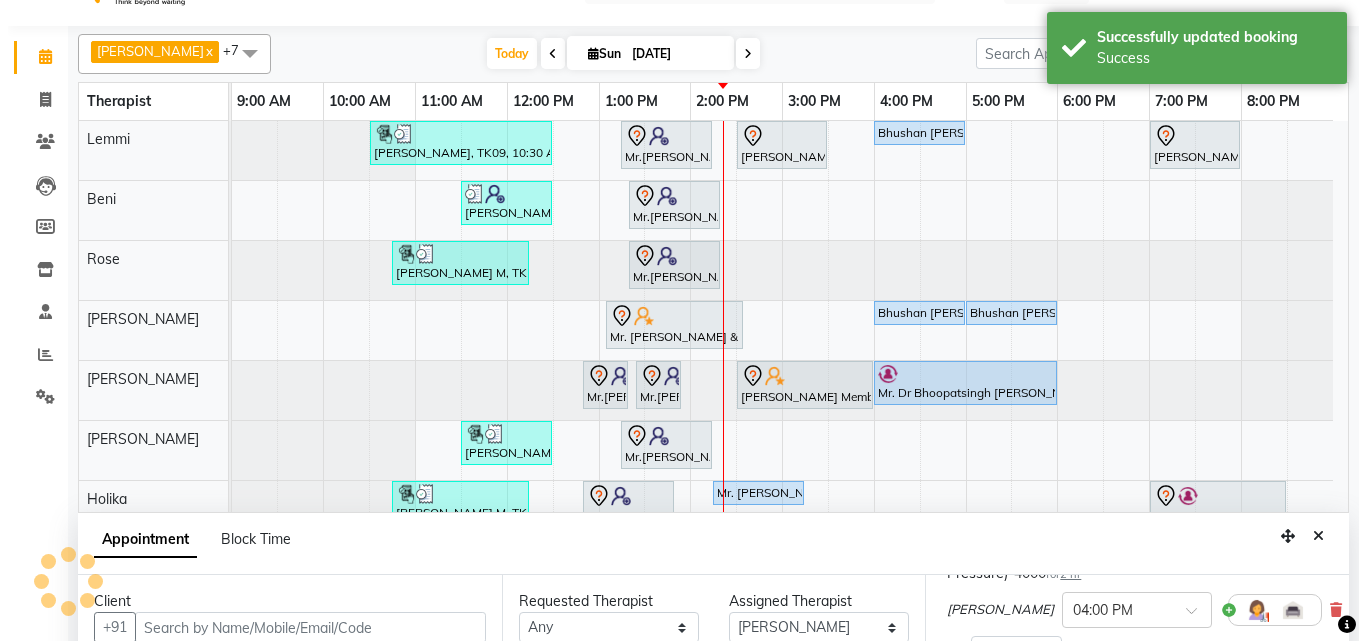 scroll, scrollTop: 0, scrollLeft: 0, axis: both 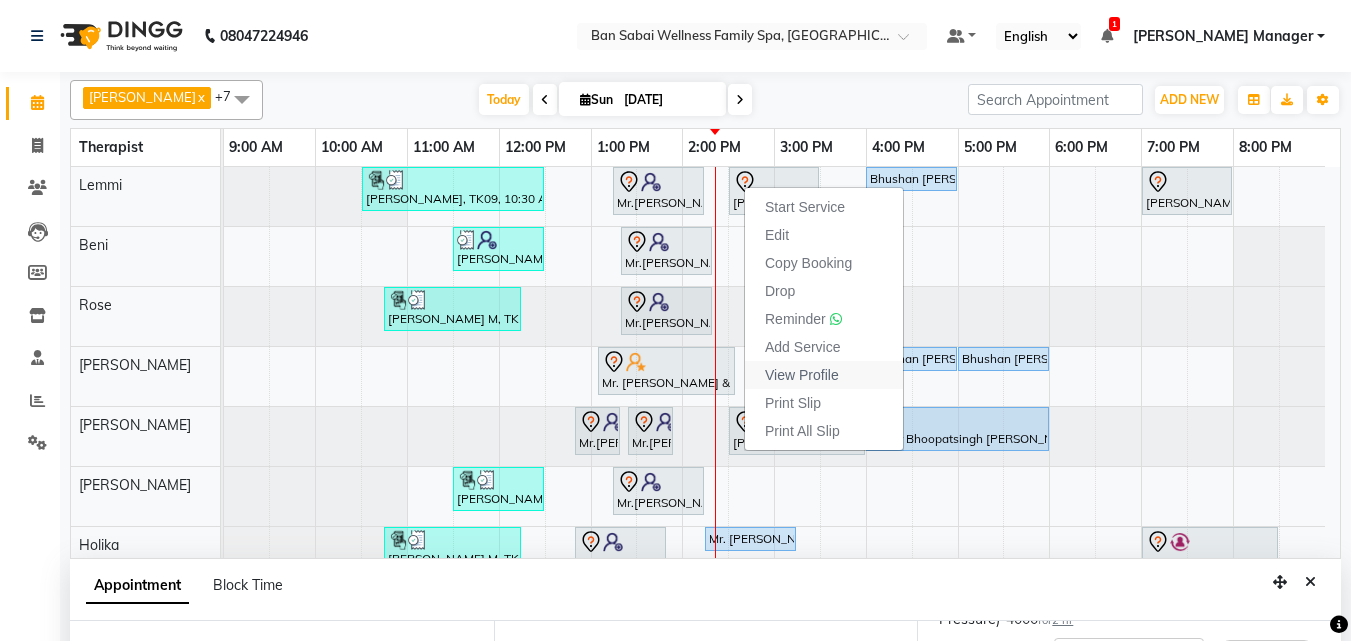 click on "View Profile" at bounding box center [802, 375] 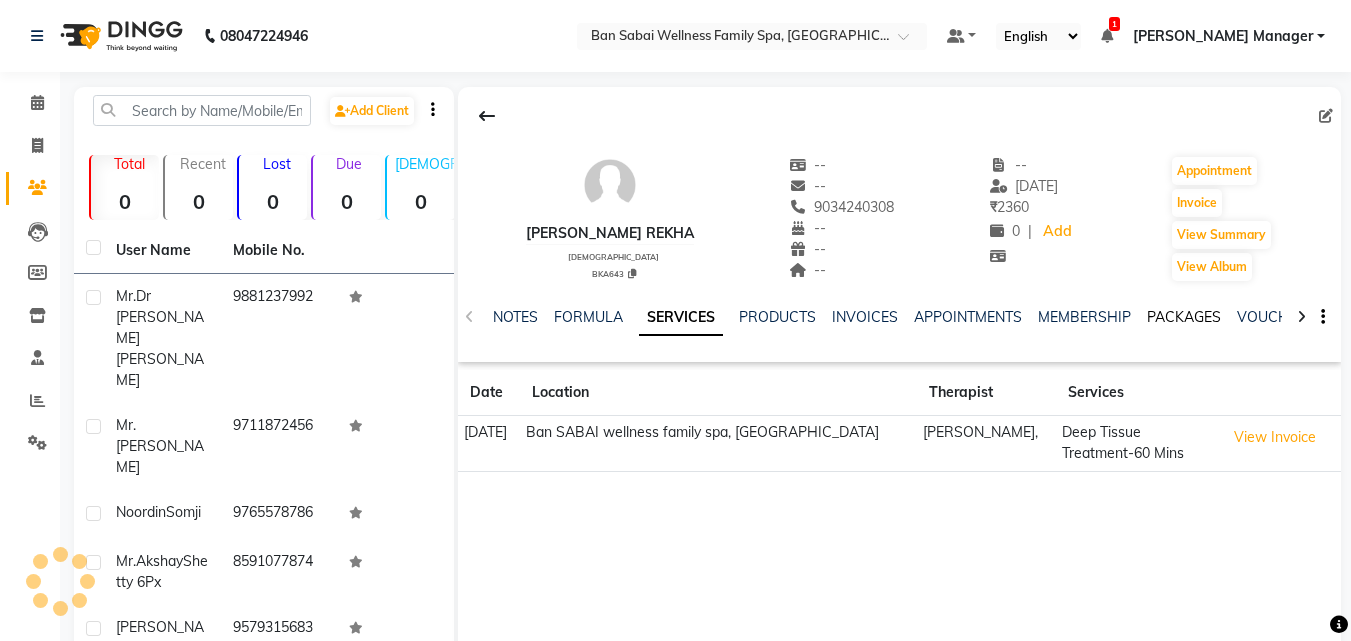click on "PACKAGES" 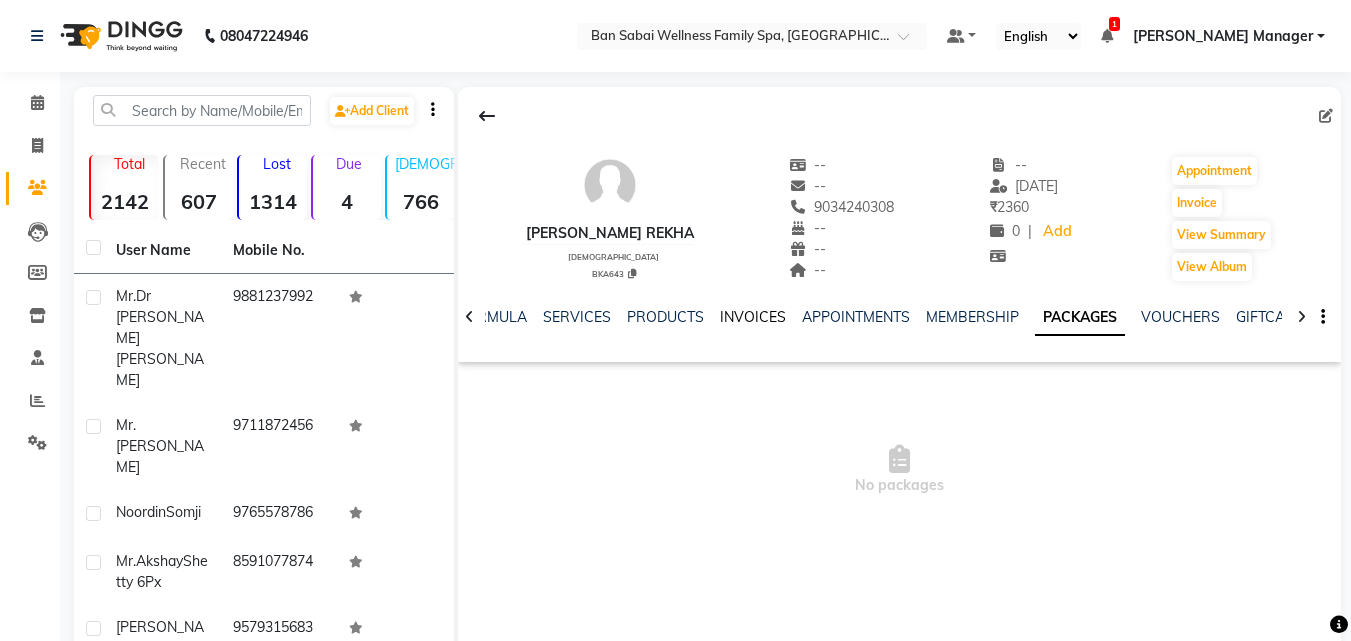 click on "INVOICES" 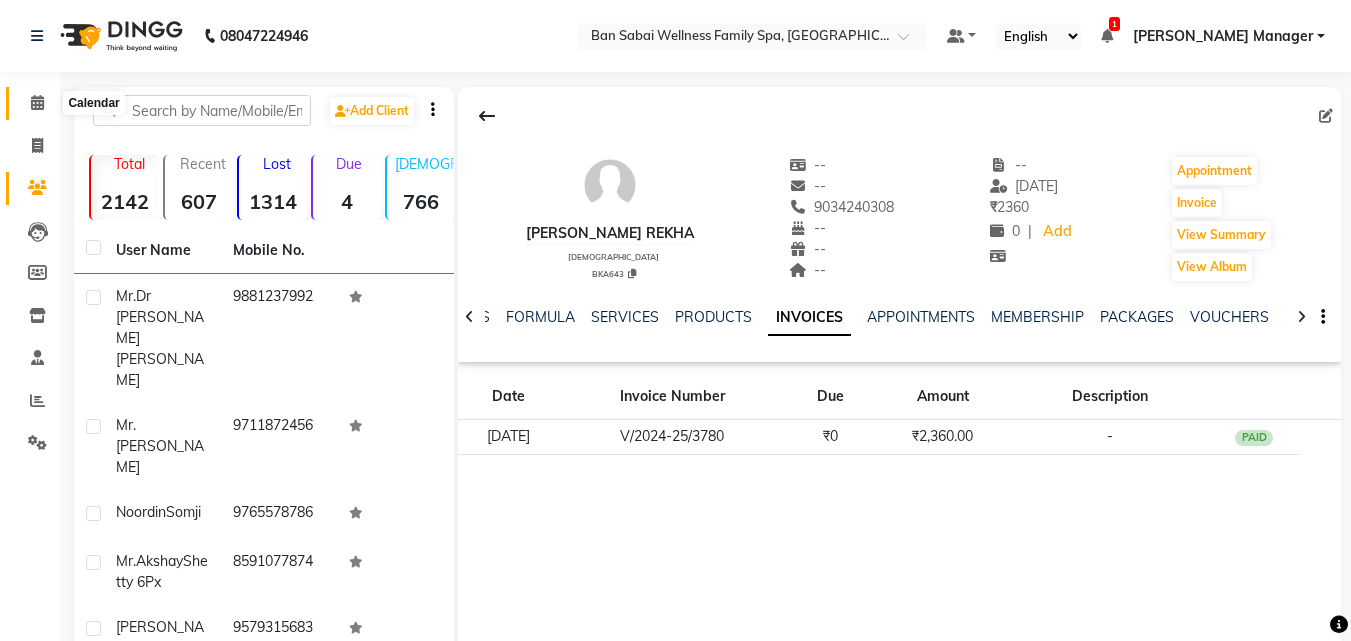 click 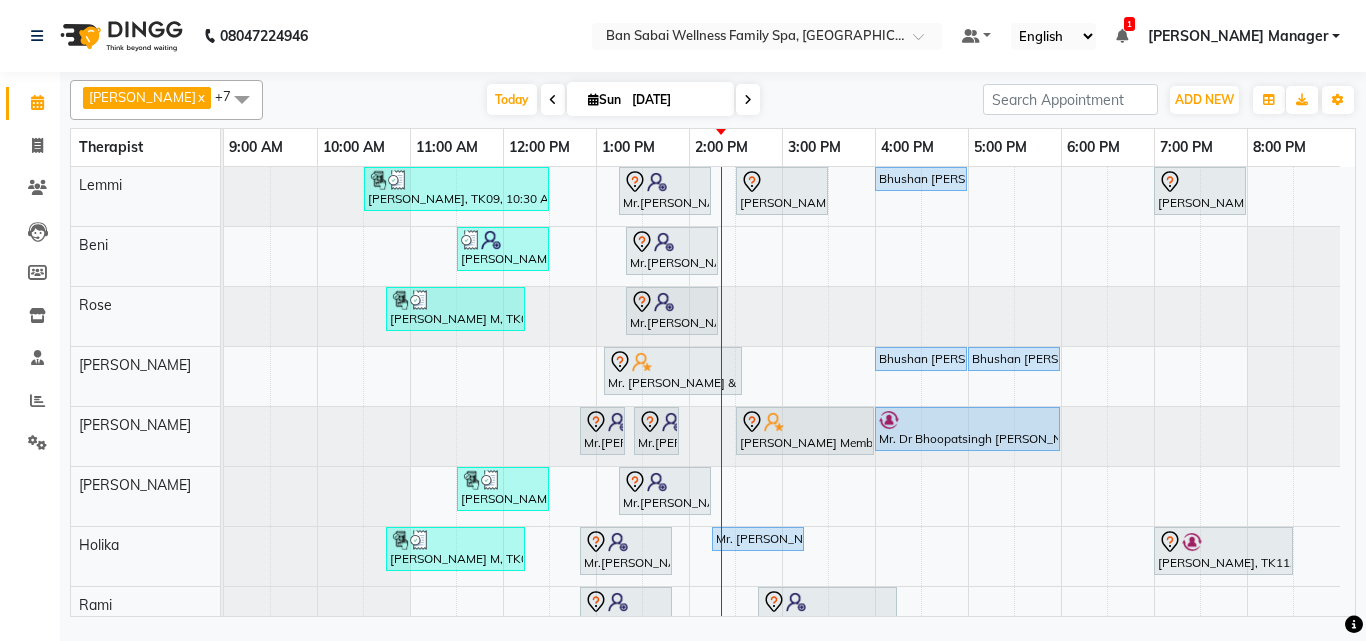 scroll, scrollTop: 30, scrollLeft: 0, axis: vertical 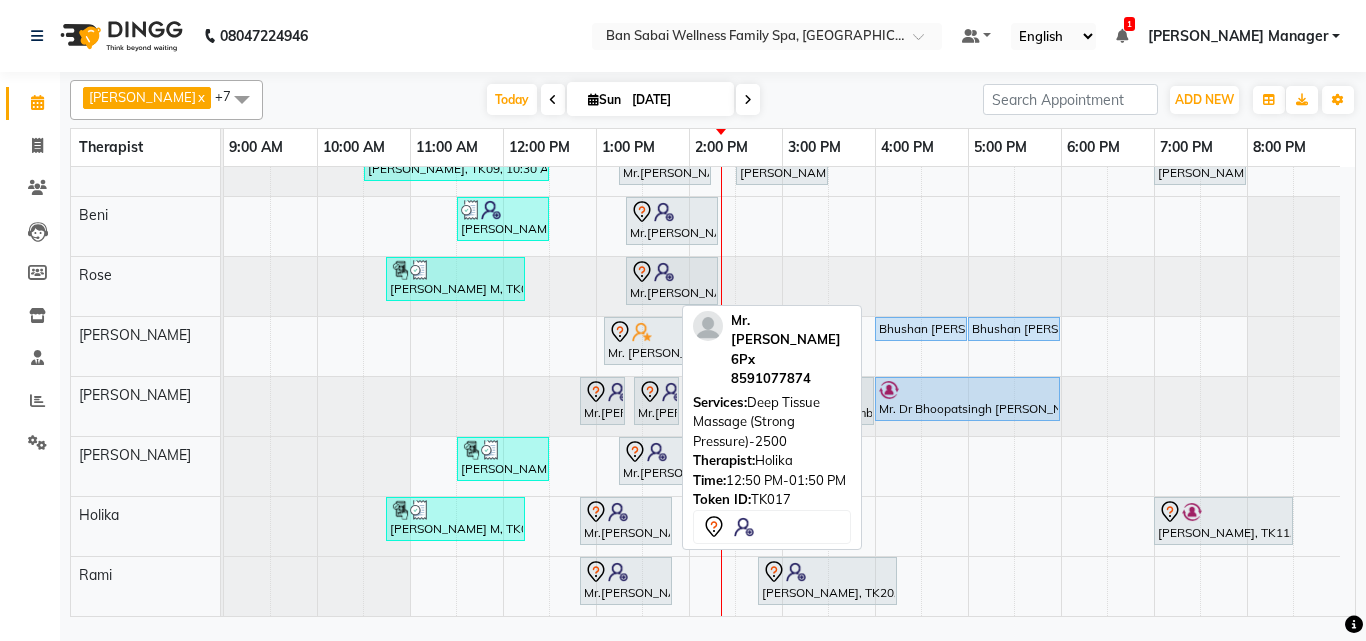 click at bounding box center [618, 512] 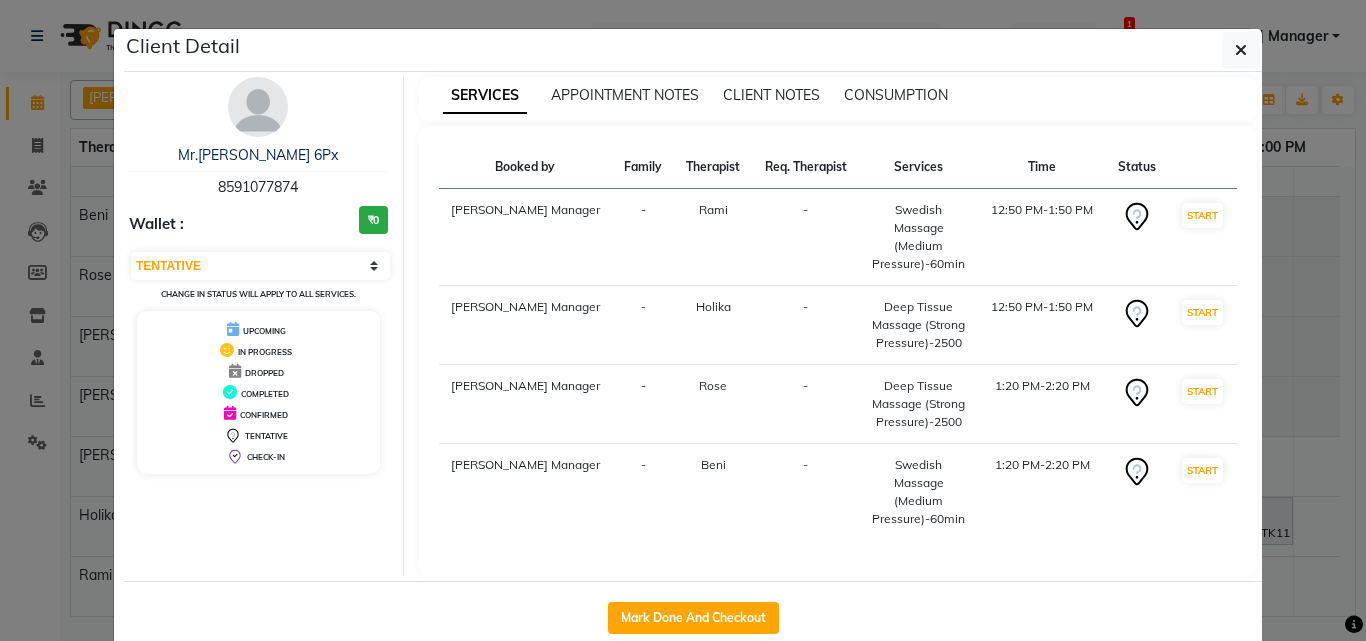click on "Client Detail  Mr.Akshay Shetty 6Px   8591077874 Wallet : ₹0 Select IN SERVICE CONFIRMED TENTATIVE CHECK IN MARK DONE DROPPED UPCOMING Change in status will apply to all services. UPCOMING IN PROGRESS DROPPED COMPLETED CONFIRMED TENTATIVE CHECK-IN SERVICES APPOINTMENT NOTES CLIENT NOTES CONSUMPTION Booked by Family Therapist Req. Therapist Services Time Status  Rinky Manager  - Rami -  Swedish Massage (Medium Pressure)-60min   12:50 PM-1:50 PM   START   Rinky Manager  - Holika -  Deep Tissue Massage (Strong Pressure)-2500   12:50 PM-1:50 PM   START   Rinky Manager  - Rose -  Deep Tissue Massage (Strong Pressure)-2500   1:20 PM-2:20 PM   START   Rinky Manager  - Beni -  Swedish Massage (Medium Pressure)-60min   1:20 PM-2:20 PM   START   Mark Done And Checkout" 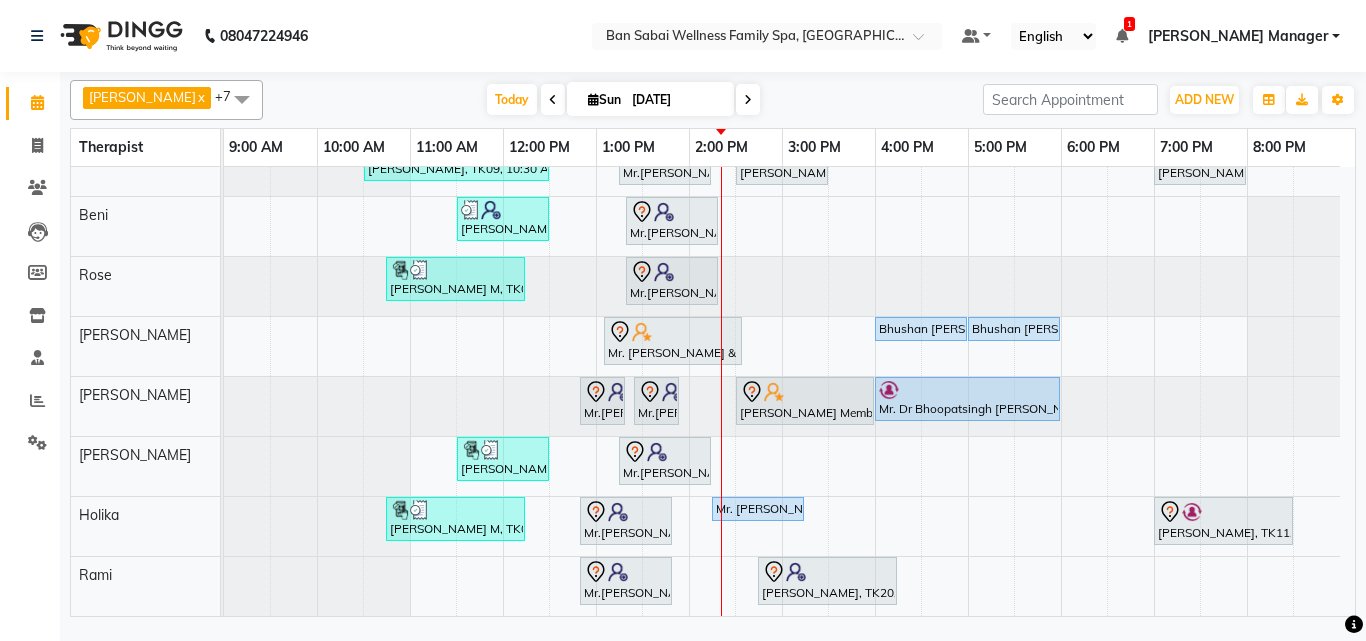 scroll, scrollTop: 0, scrollLeft: 0, axis: both 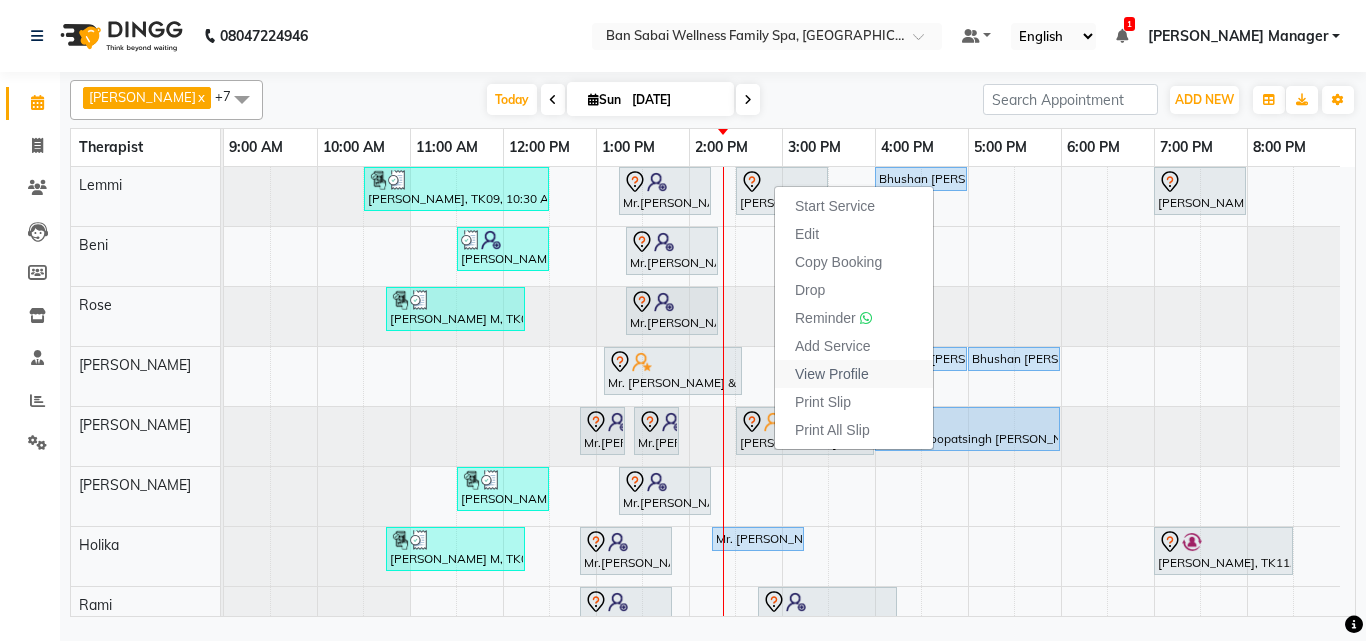 click on "View Profile" at bounding box center [832, 374] 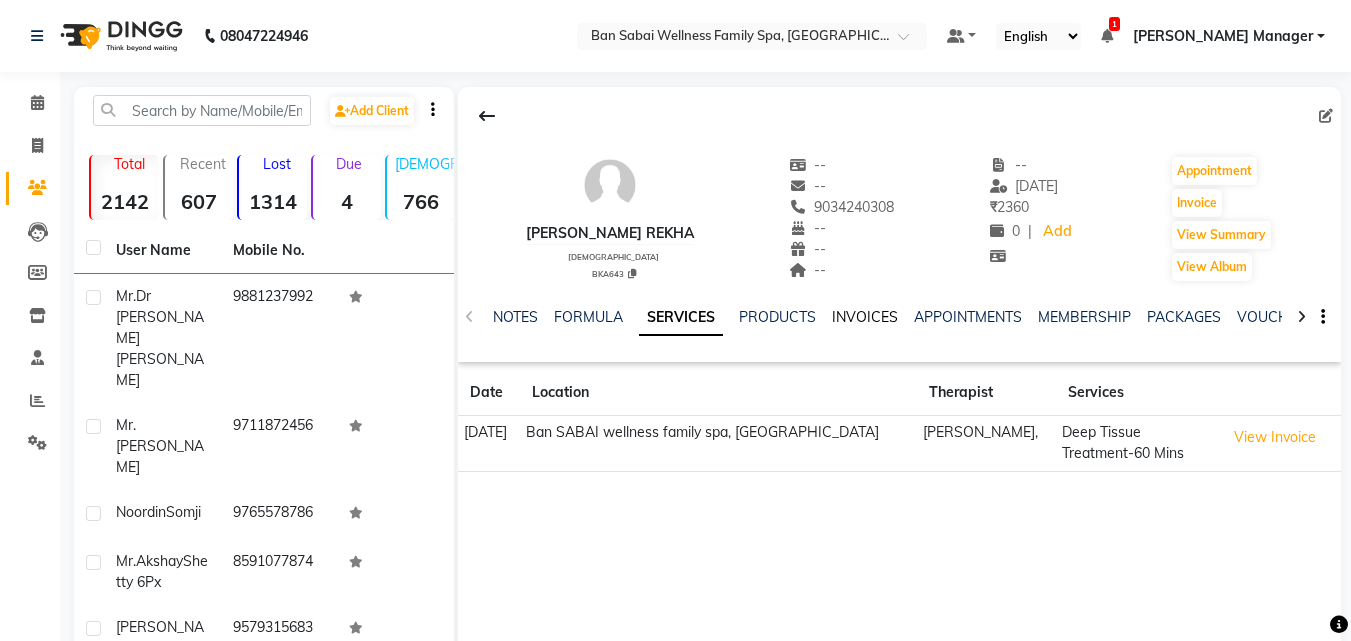 click on "INVOICES" 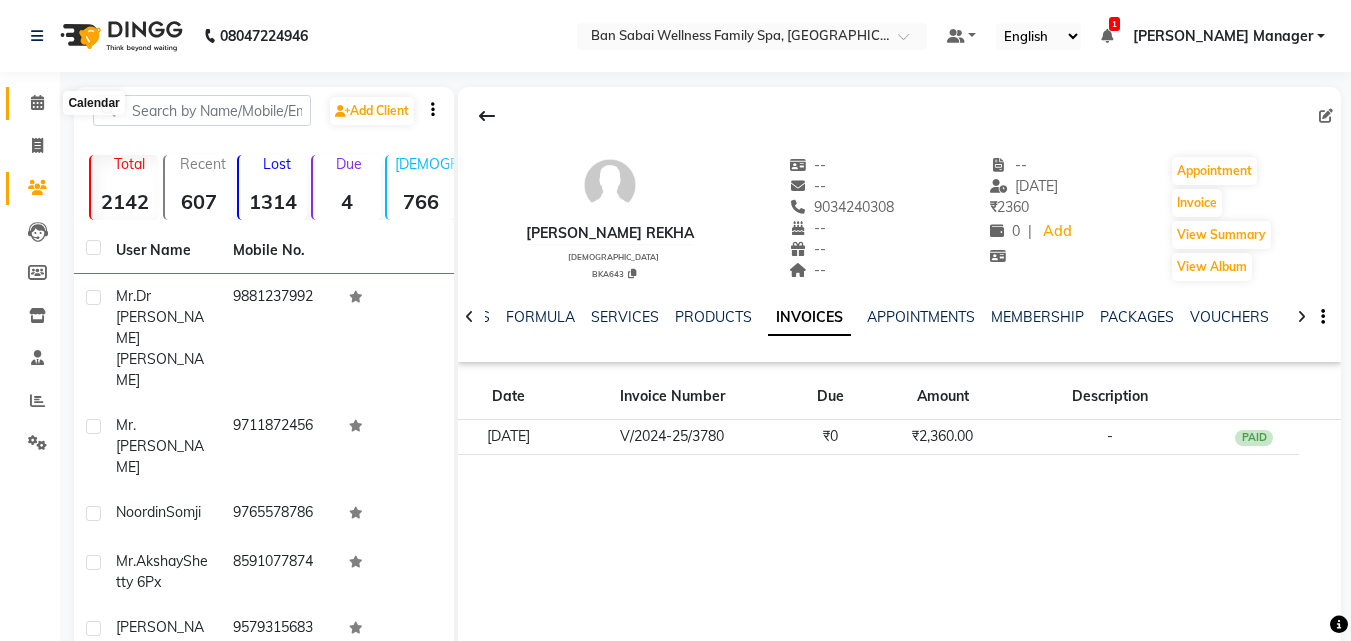 click 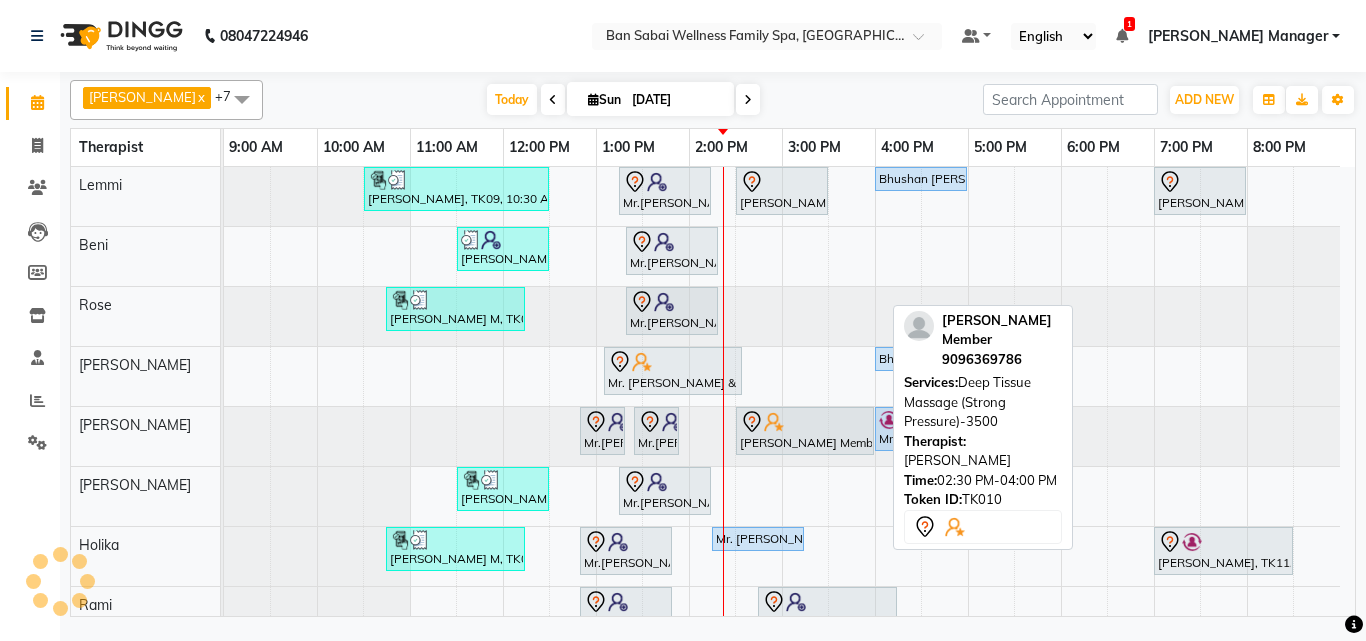 scroll, scrollTop: 0, scrollLeft: 0, axis: both 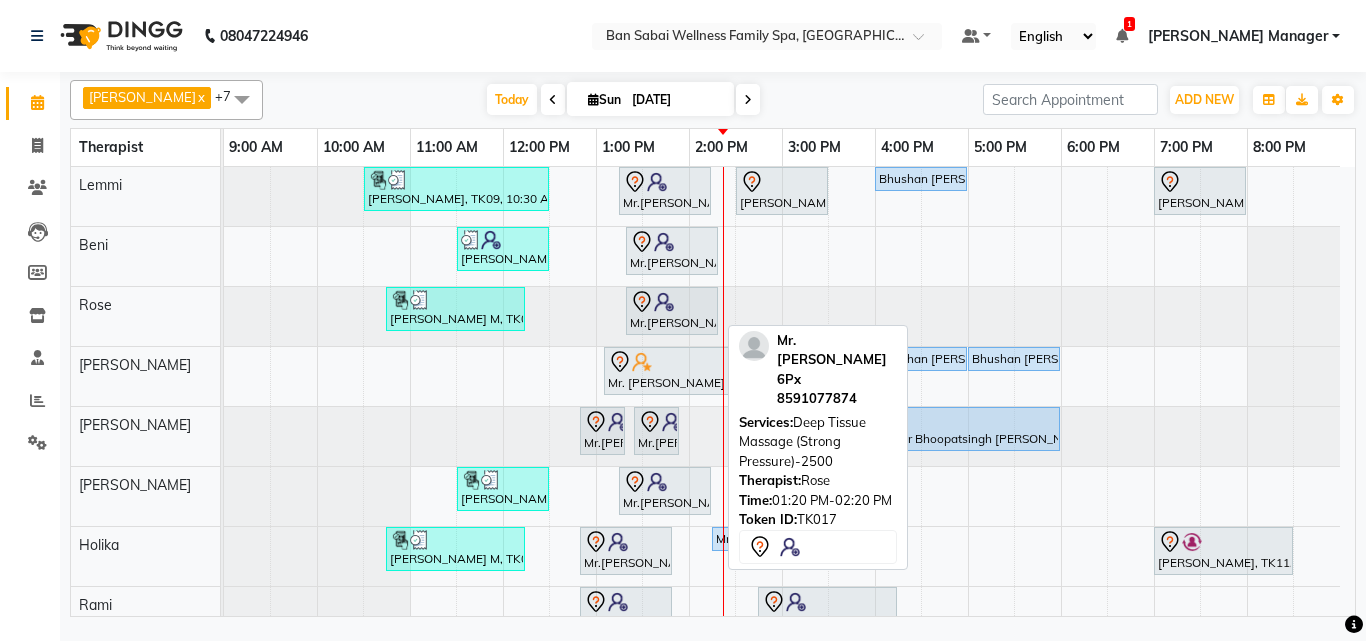 click at bounding box center (664, 302) 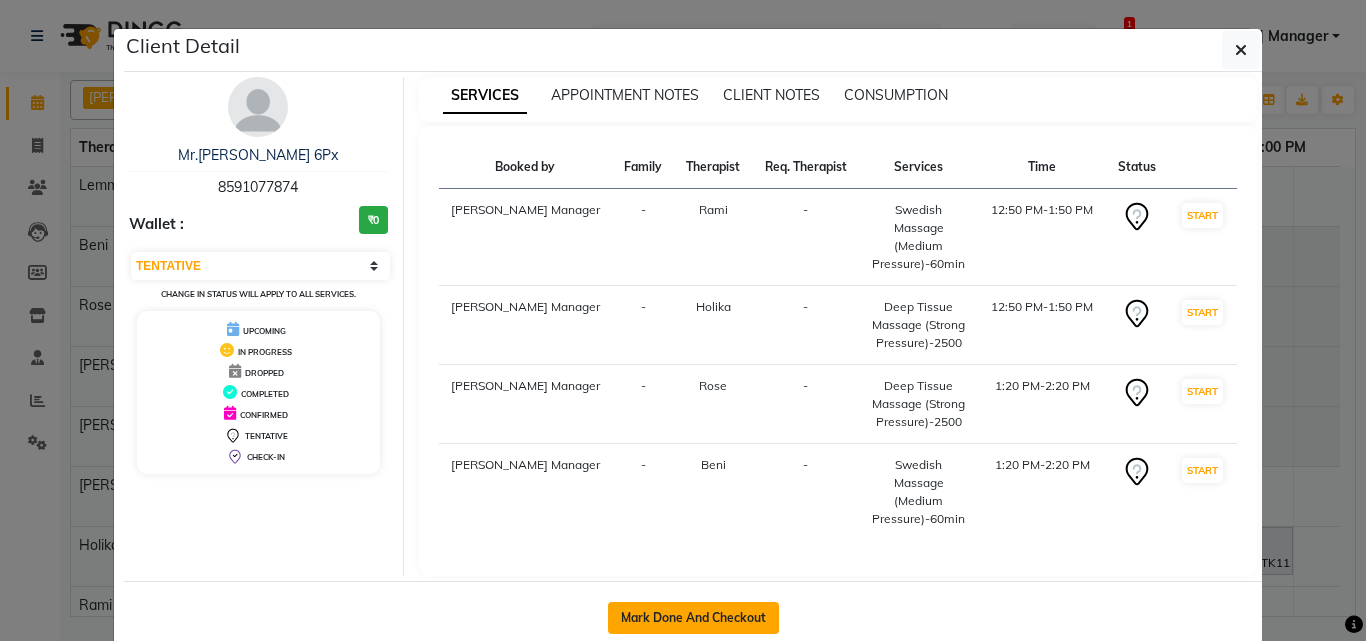click on "Mark Done And Checkout" 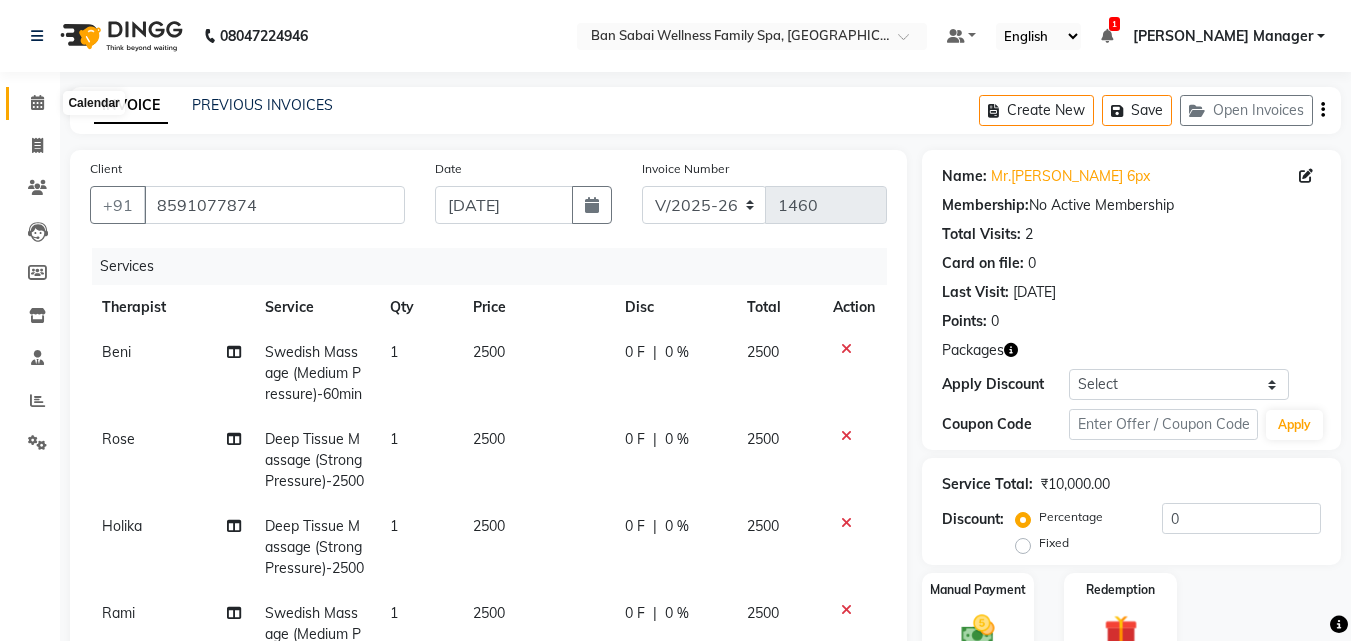 click 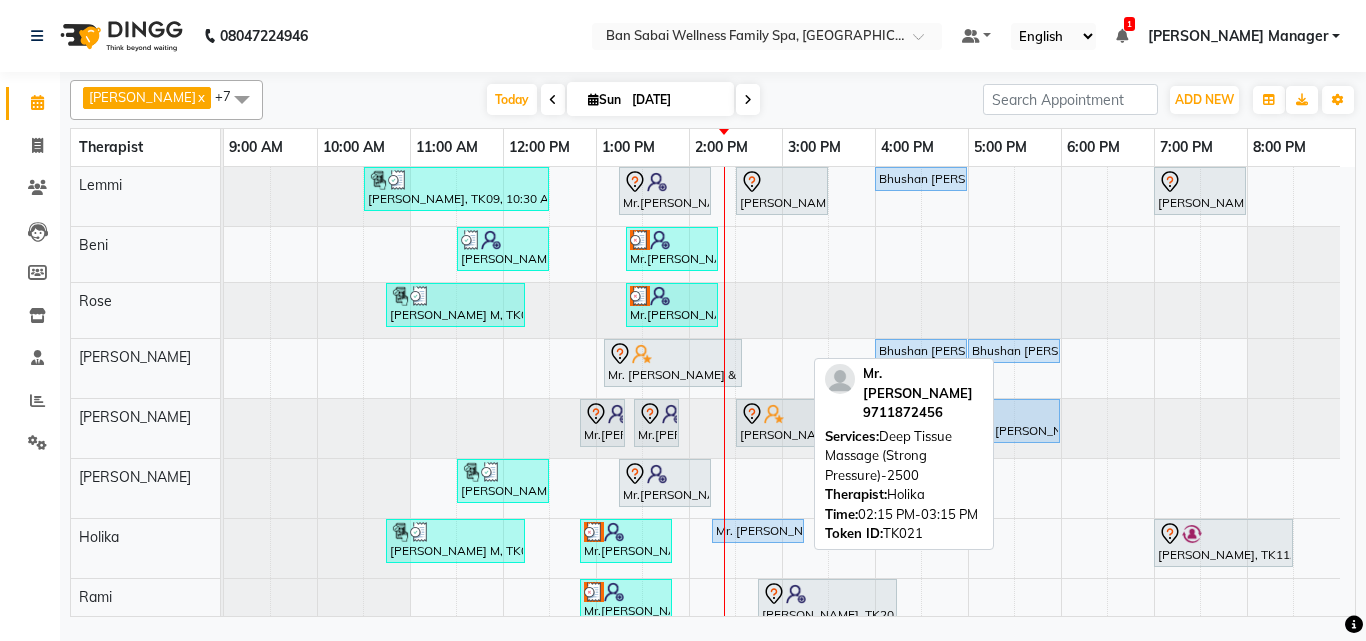 click on "Mr. [PERSON_NAME], TK21, 02:15 PM-03:15 PM, Deep Tissue Massage (Strong Pressure)-2500" at bounding box center [758, 531] 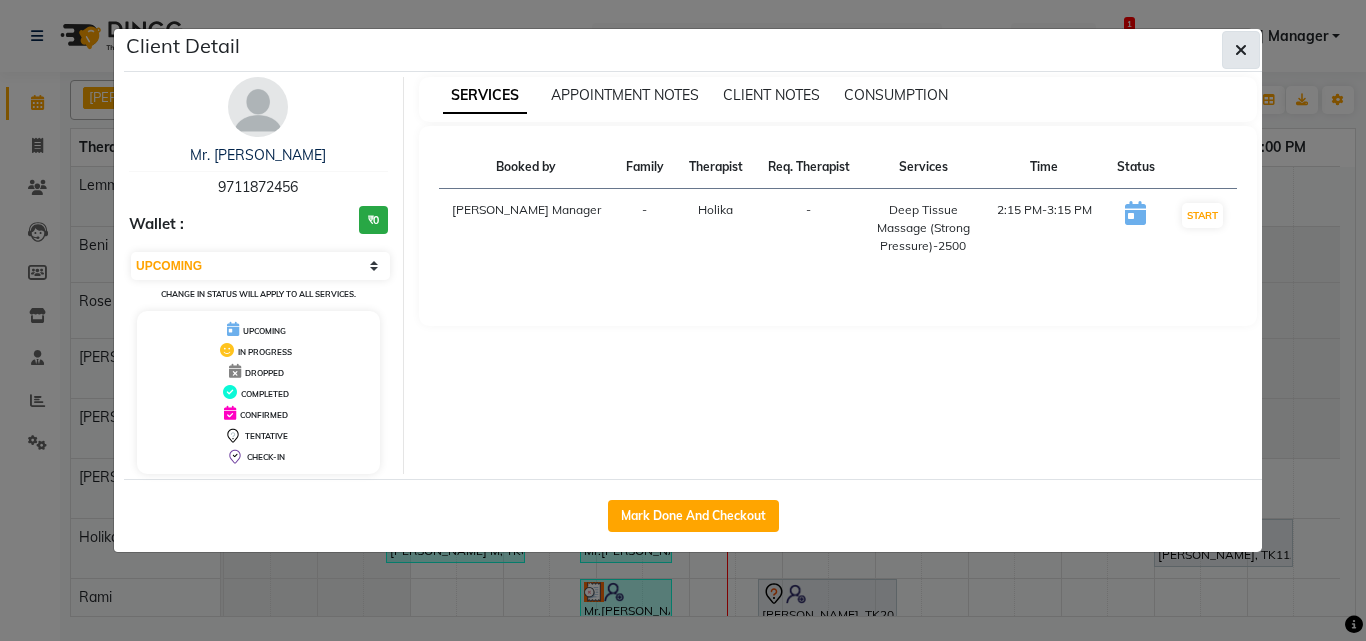 click 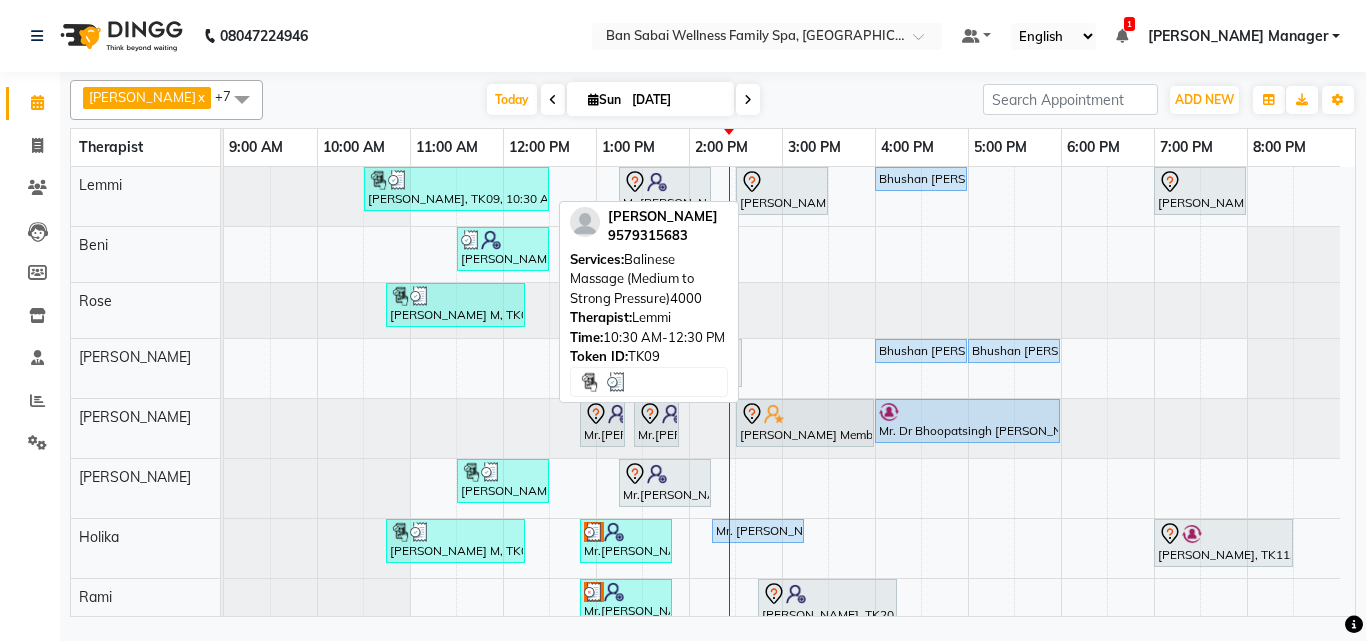 scroll, scrollTop: 15, scrollLeft: 0, axis: vertical 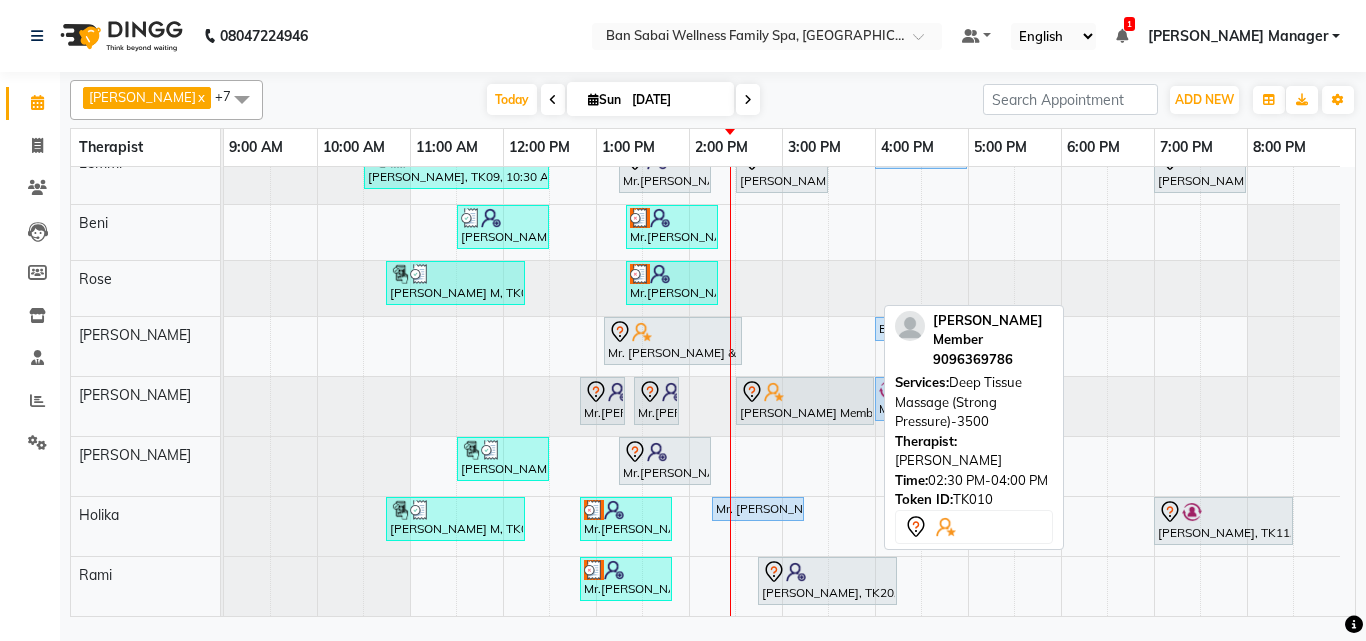 click at bounding box center (774, 392) 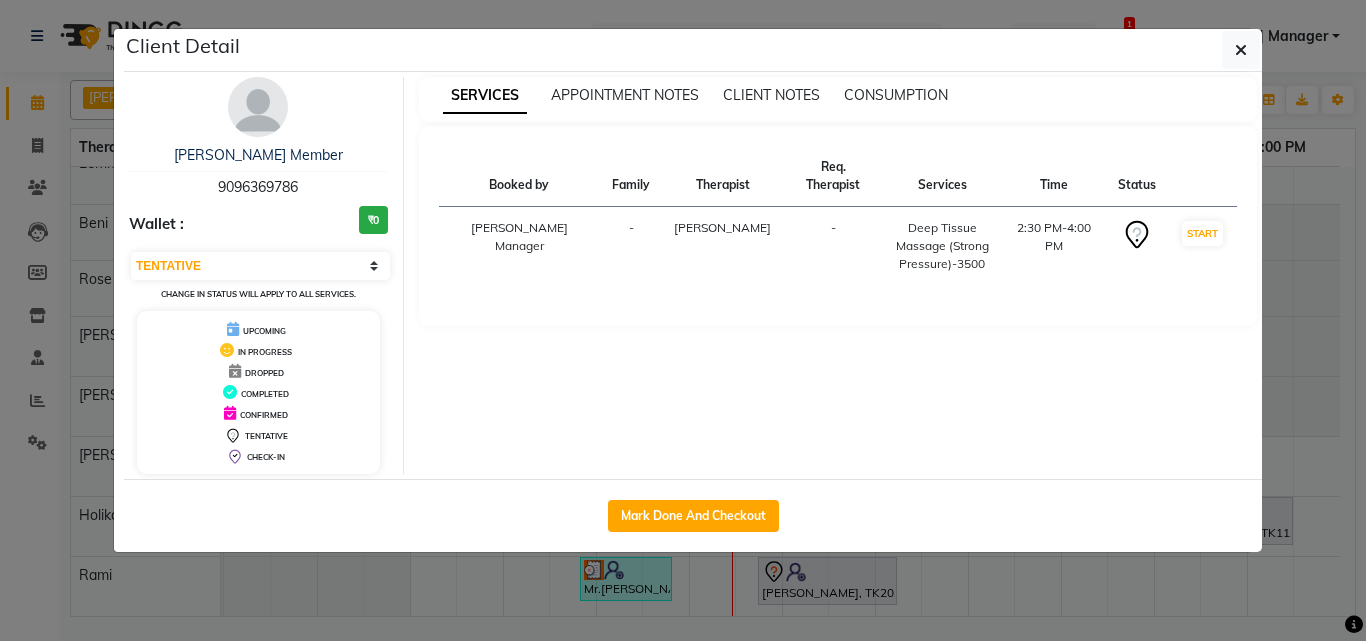 click on "Client Detail  Mr. Mohan Magar Member   9096369786 Wallet : ₹0 Select IN SERVICE CONFIRMED TENTATIVE CHECK IN MARK DONE DROPPED UPCOMING Change in status will apply to all services. UPCOMING IN PROGRESS DROPPED COMPLETED CONFIRMED TENTATIVE CHECK-IN SERVICES APPOINTMENT NOTES CLIENT NOTES CONSUMPTION Booked by Family Therapist Req. Therapist Services Time Status  Rinky Manager  - Ellie  -  Deep Tissue Massage (Strong Pressure)-3500   2:30 PM-4:00 PM   START   Mark Done And Checkout" 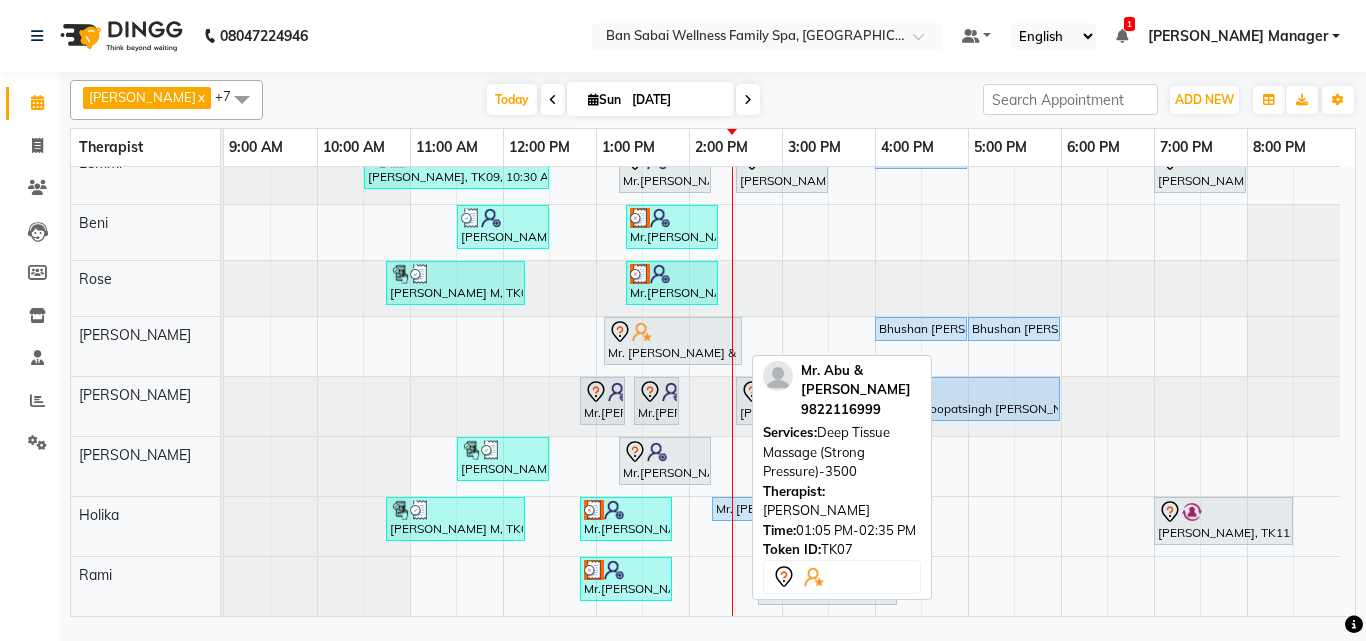 click at bounding box center (673, 332) 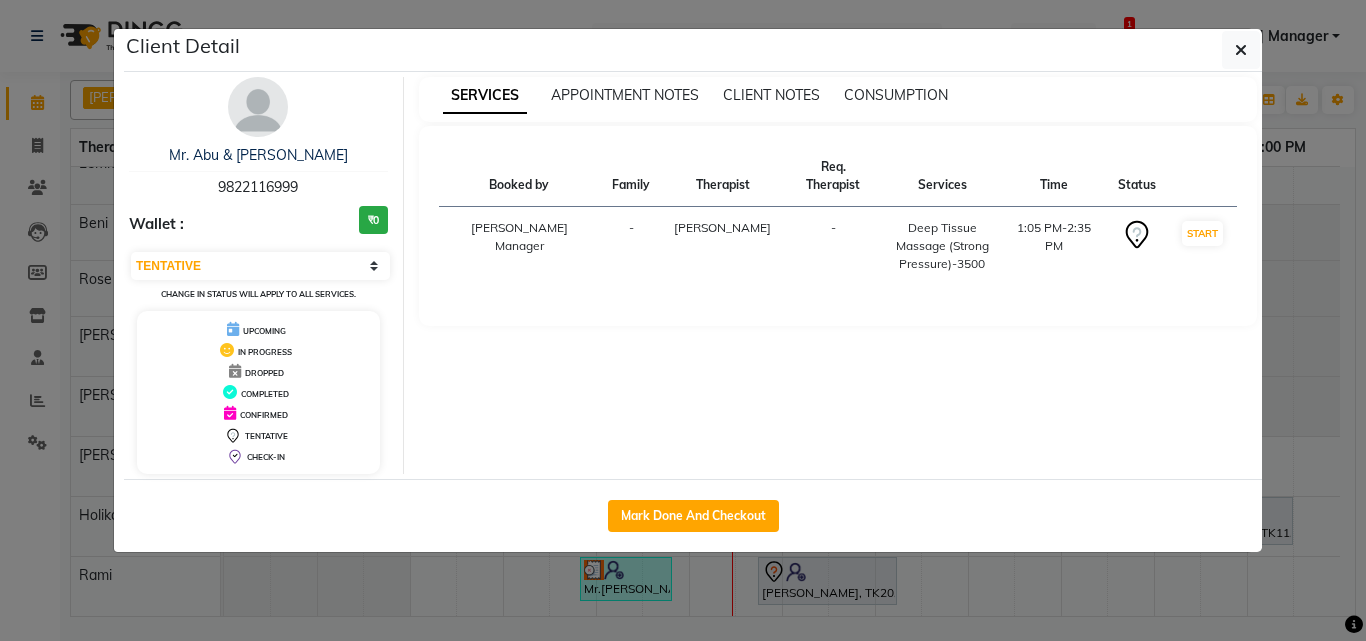 click on "Client Detail  Mr. Abu & Zaheer   9822116999 Wallet : ₹0 Select IN SERVICE CONFIRMED TENTATIVE CHECK IN MARK DONE DROPPED UPCOMING Change in status will apply to all services. UPCOMING IN PROGRESS DROPPED COMPLETED CONFIRMED TENTATIVE CHECK-IN SERVICES APPOINTMENT NOTES CLIENT NOTES CONSUMPTION Booked by Family Therapist Req. Therapist Services Time Status  Rinky Manager  - Rinsit Ronra -  Deep Tissue Massage (Strong Pressure)-3500   1:05 PM-2:35 PM   START   Mark Done And Checkout" 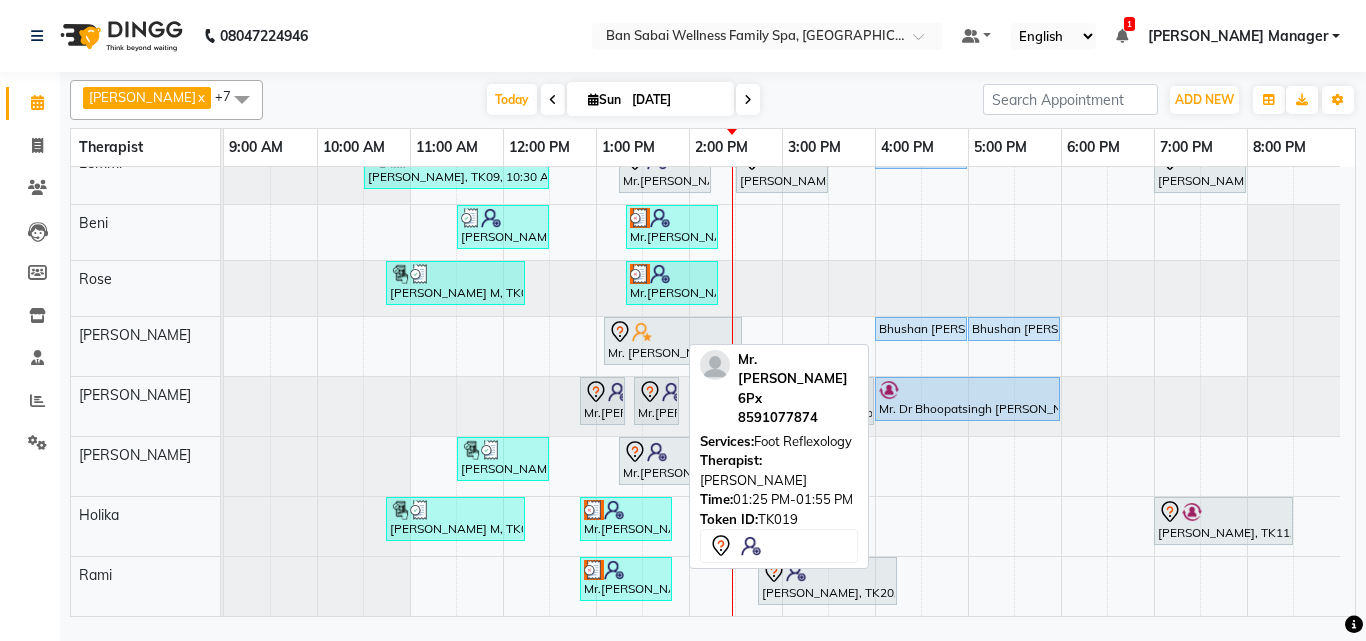 click on "Mr.[PERSON_NAME] 6Px, TK19, 01:25 PM-01:55 PM, Foot Reflexology" at bounding box center (656, 401) 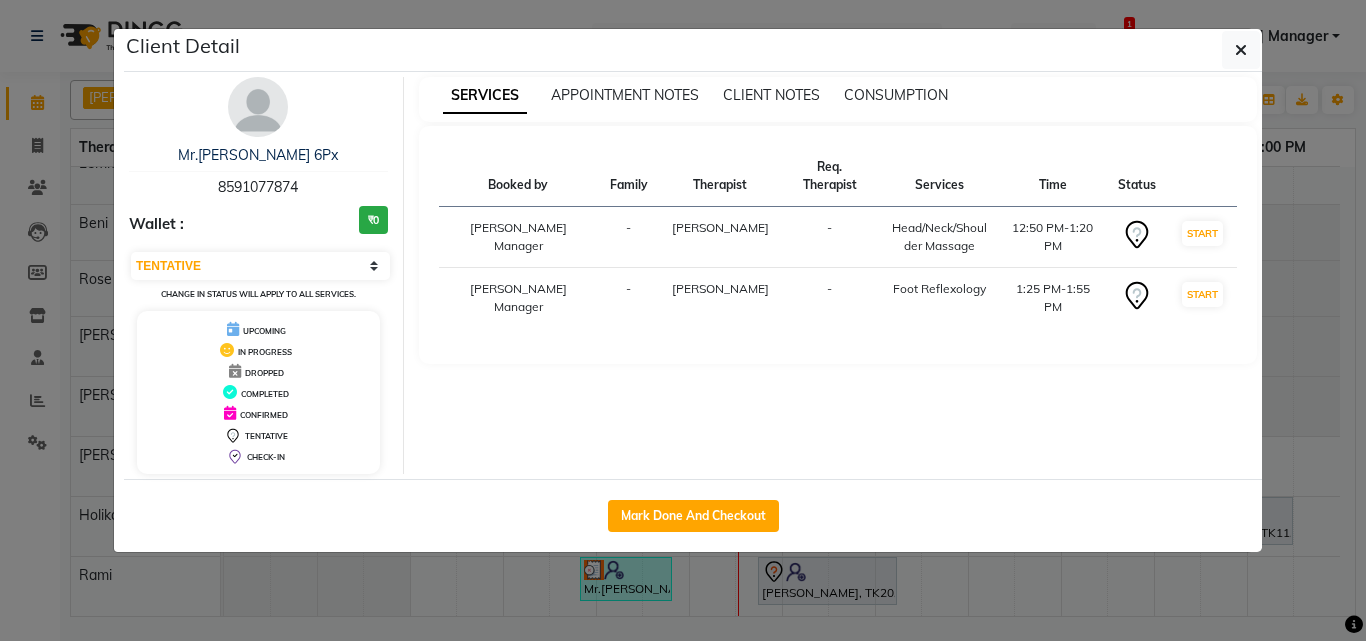 click on "Client Detail  Mr.Akshay Shetty 6Px   8591077874 Wallet : ₹0 Select IN SERVICE CONFIRMED TENTATIVE CHECK IN MARK DONE DROPPED UPCOMING Change in status will apply to all services. UPCOMING IN PROGRESS DROPPED COMPLETED CONFIRMED TENTATIVE CHECK-IN SERVICES APPOINTMENT NOTES CLIENT NOTES CONSUMPTION Booked by Family Therapist Req. Therapist Services Time Status  Rinky Manager  - Ellie  -  Head/Neck/Shoulder Massage   12:50 PM-1:20 PM   START   Rinky Manager  - Ellie  -  Foot Reflexology   1:25 PM-1:55 PM   START   Mark Done And Checkout" 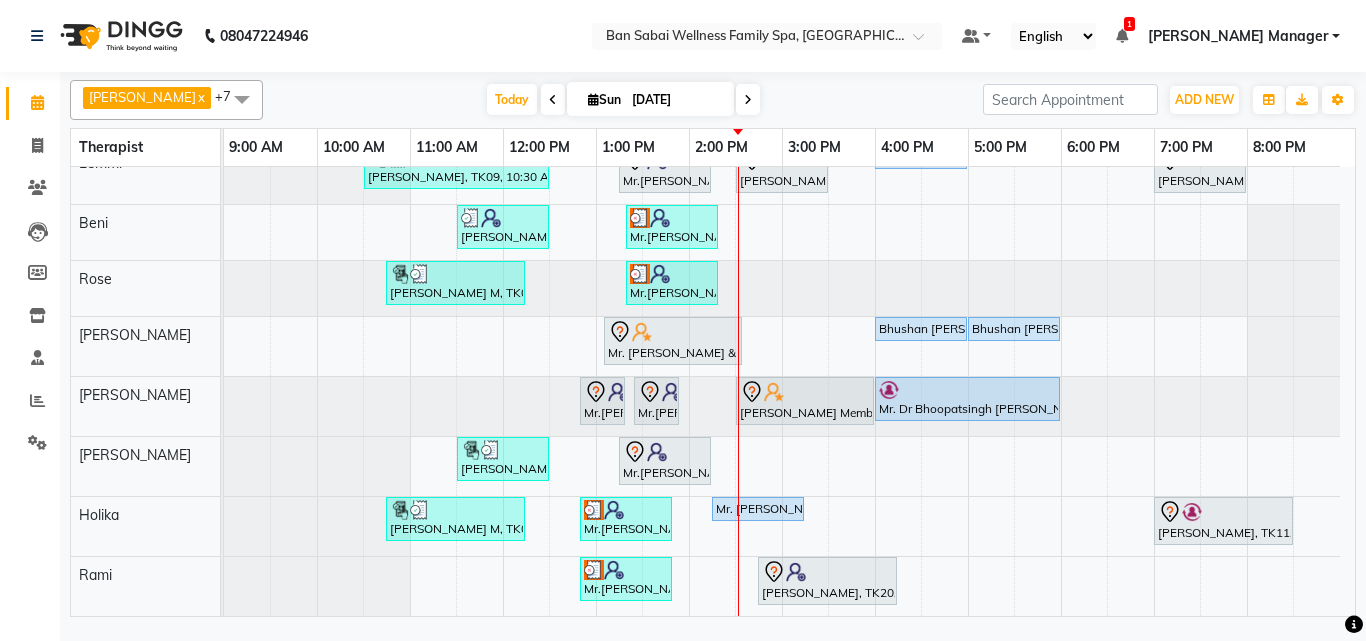 scroll, scrollTop: 0, scrollLeft: 0, axis: both 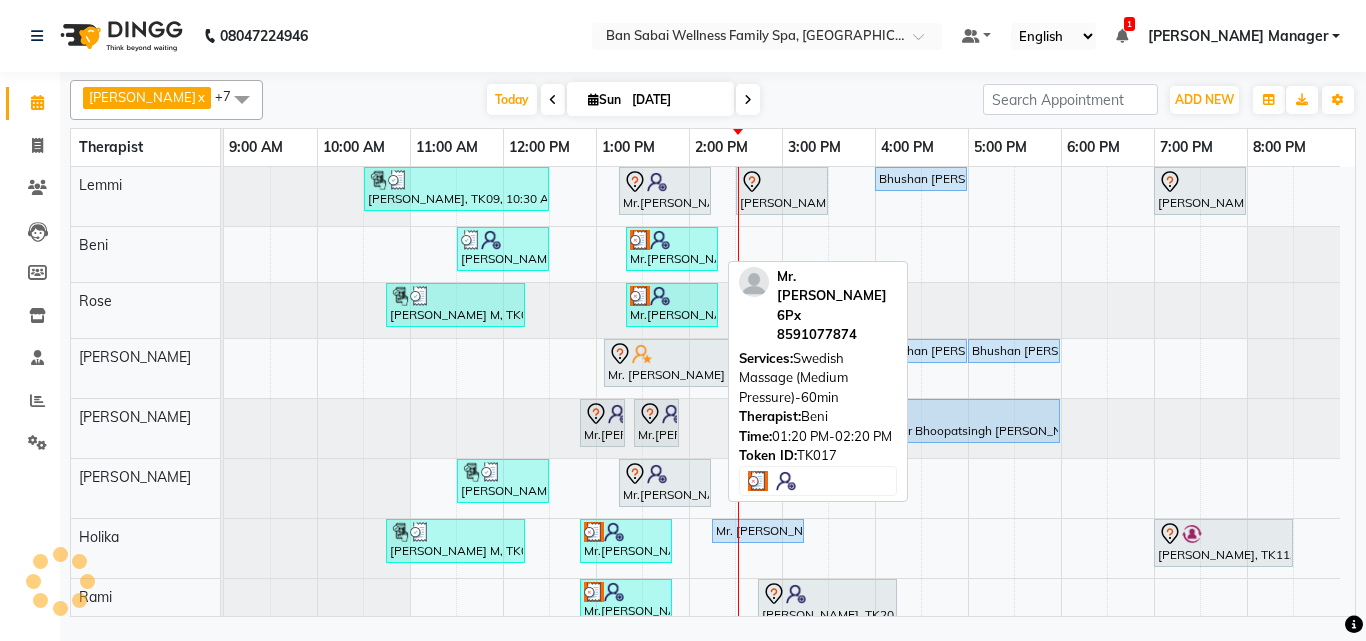 click on "Mr.[PERSON_NAME] 6Px, TK17, 01:20 PM-02:20 PM, Swedish Massage (Medium Pressure)-60min" at bounding box center [672, 249] 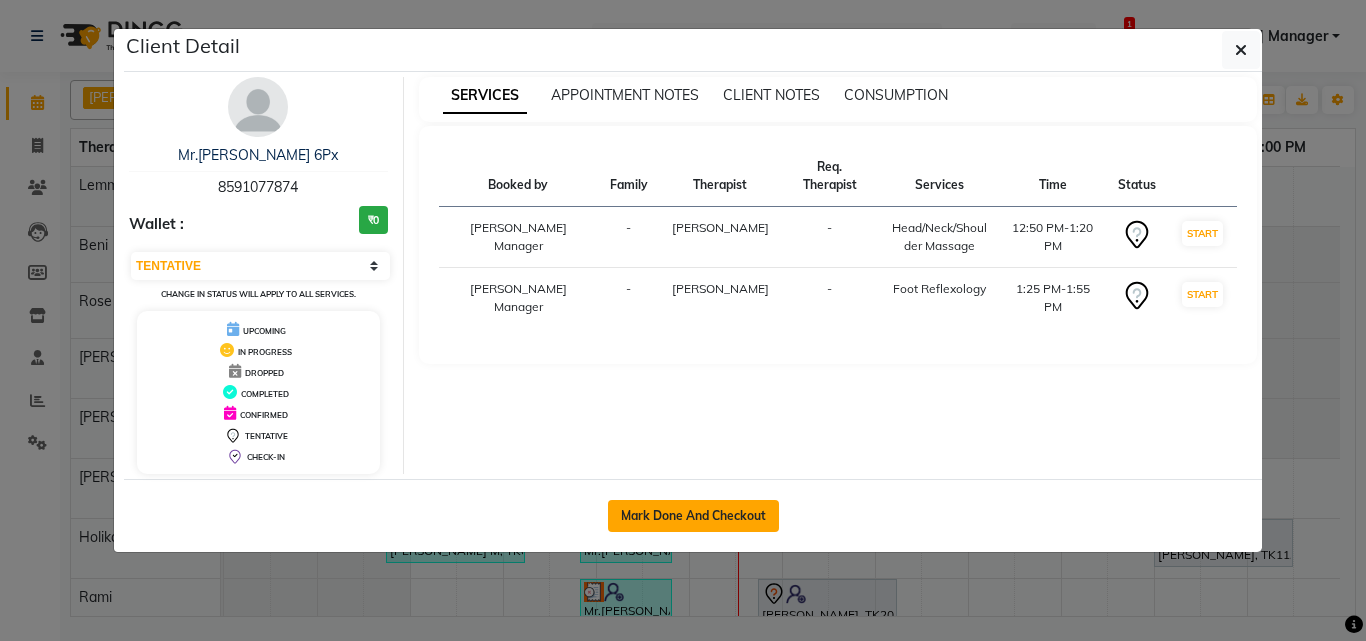 click on "Mark Done And Checkout" 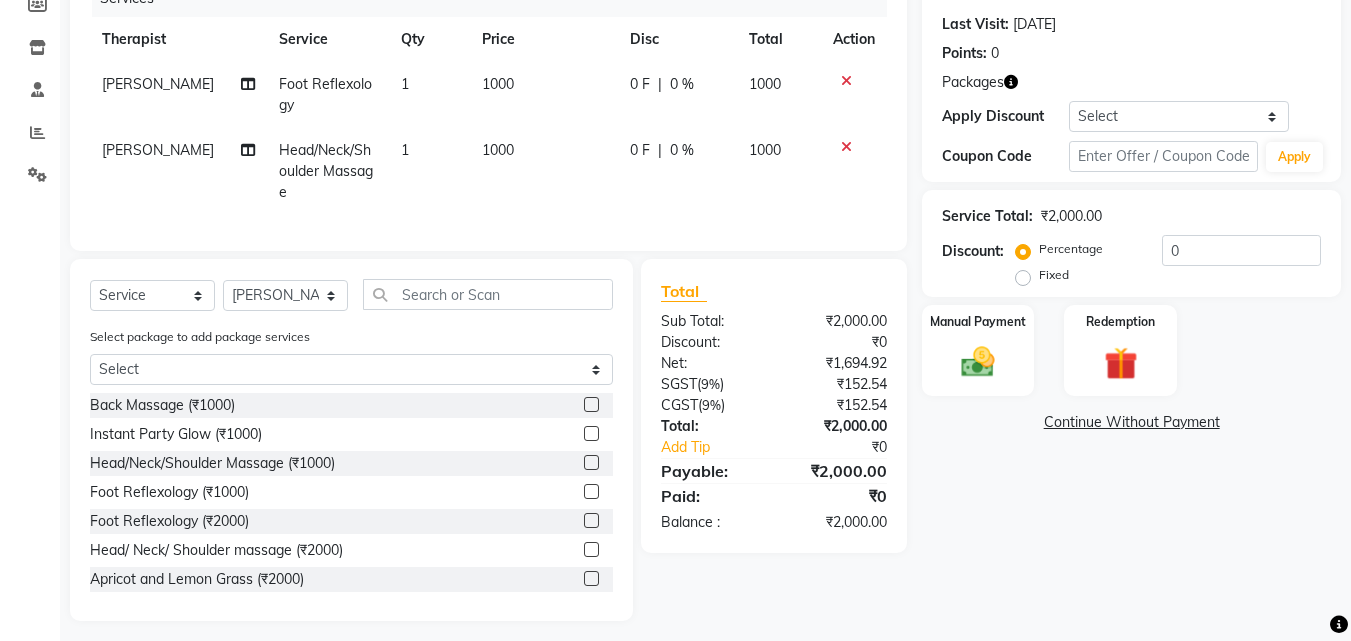 scroll, scrollTop: 293, scrollLeft: 0, axis: vertical 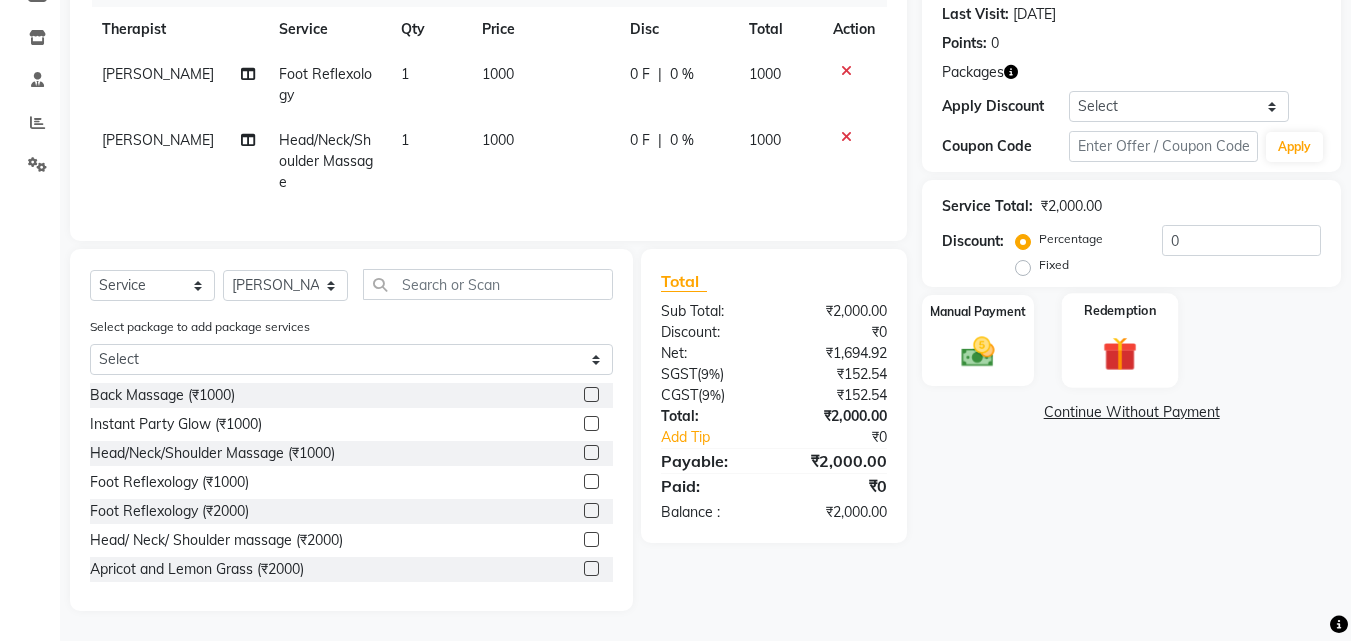 click 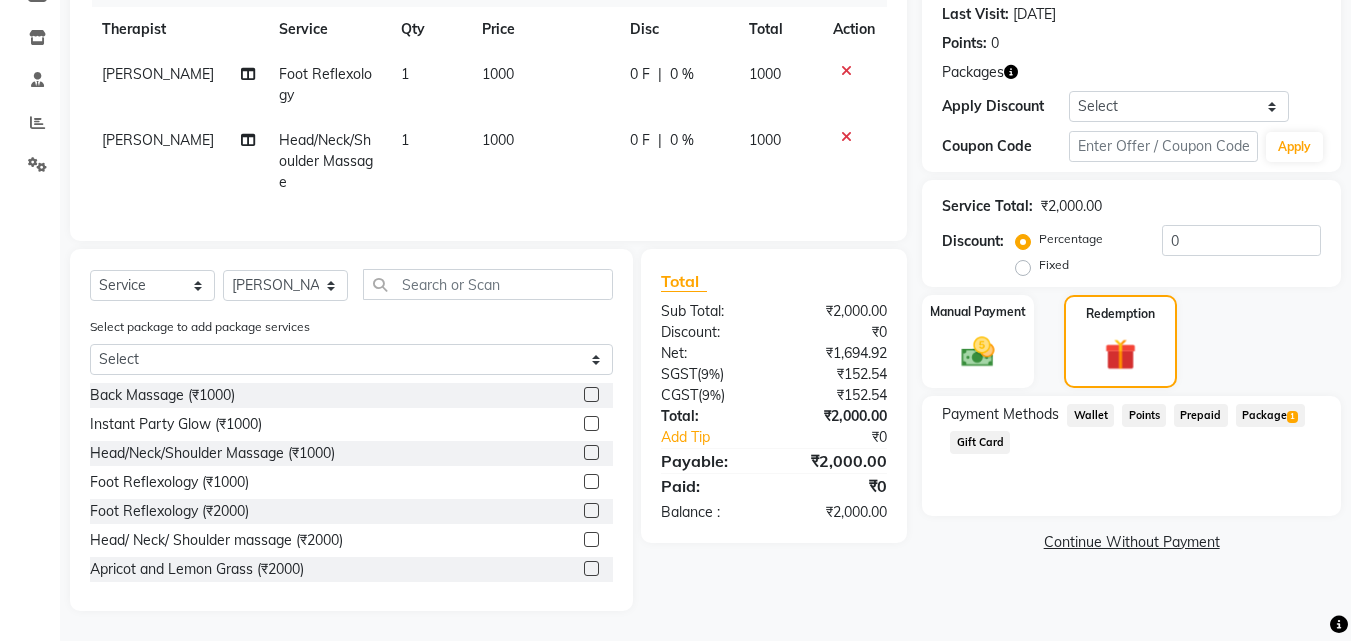 click on "Package  1" 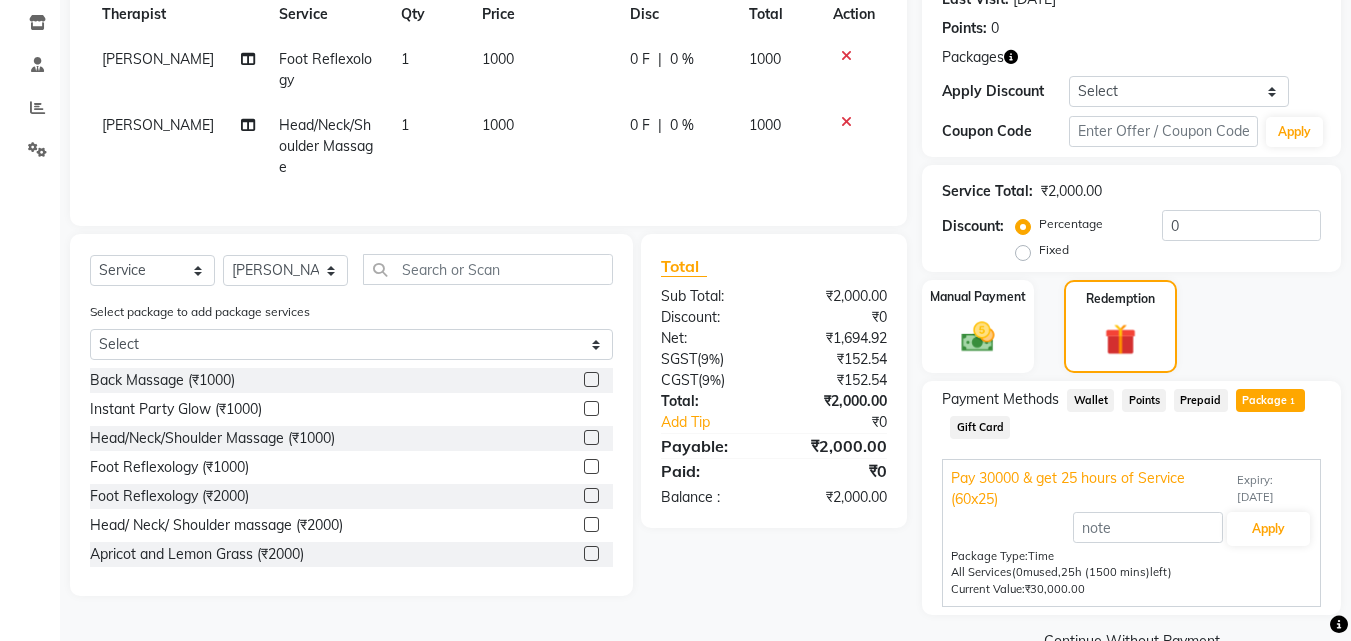 scroll, scrollTop: 338, scrollLeft: 0, axis: vertical 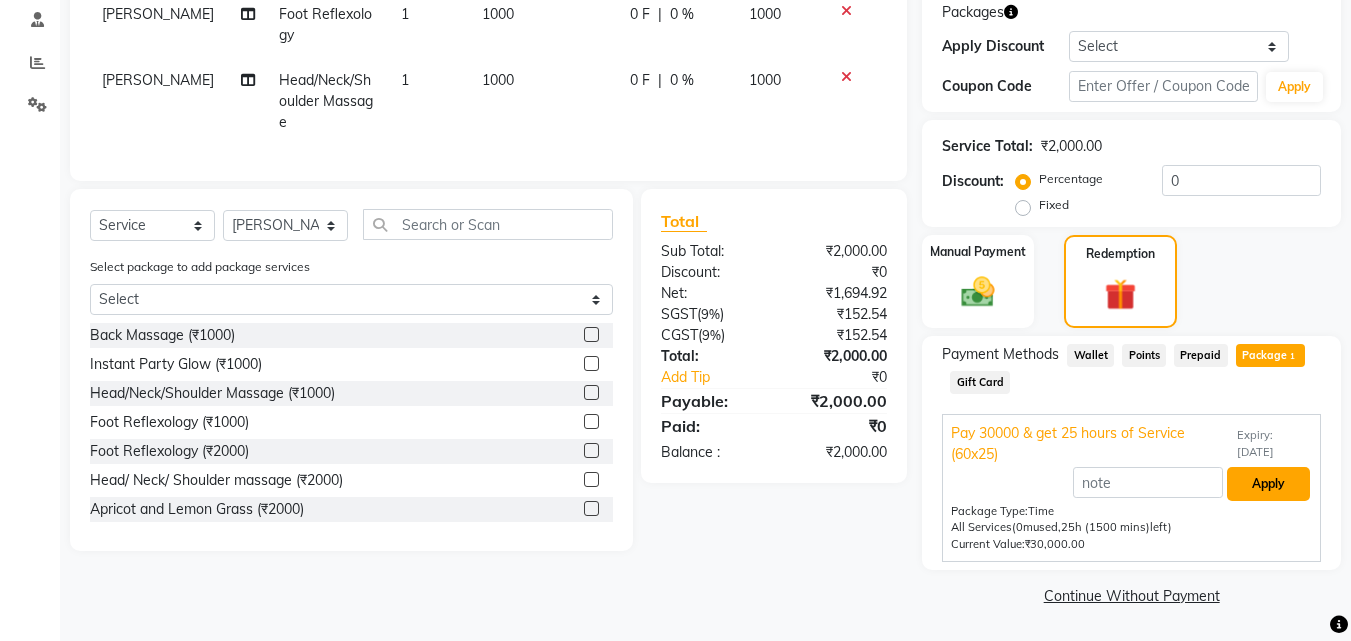 click on "Apply" at bounding box center (1268, 484) 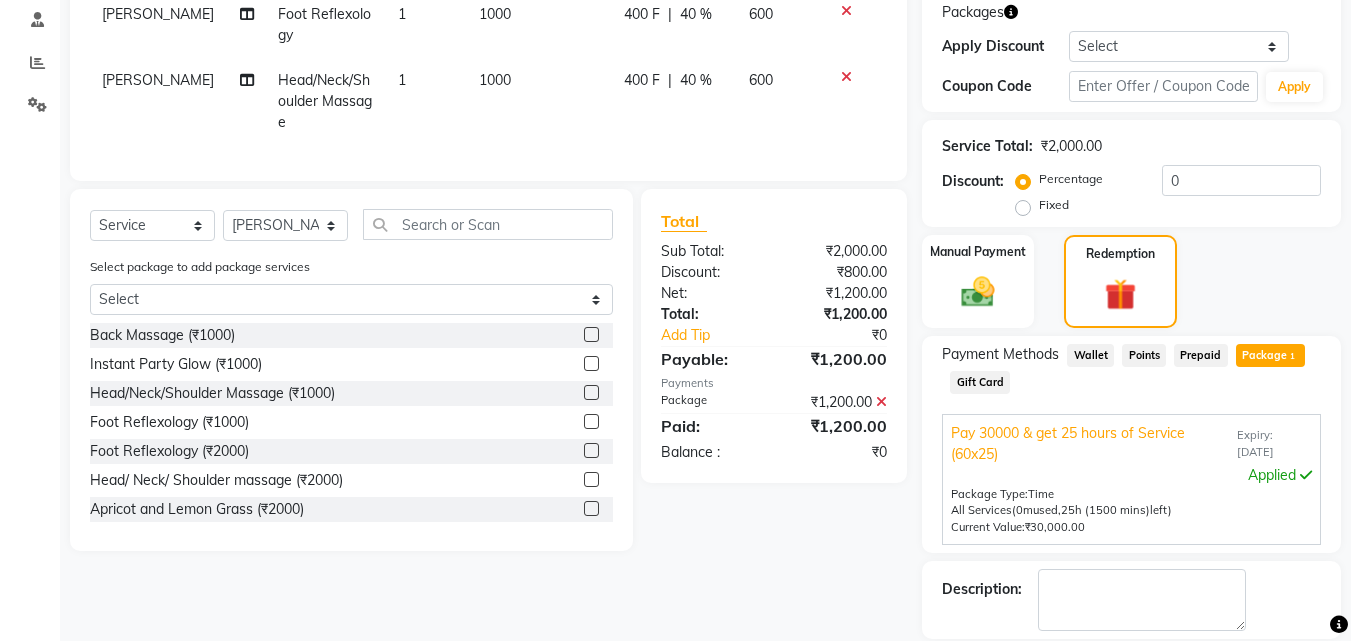 scroll, scrollTop: 434, scrollLeft: 0, axis: vertical 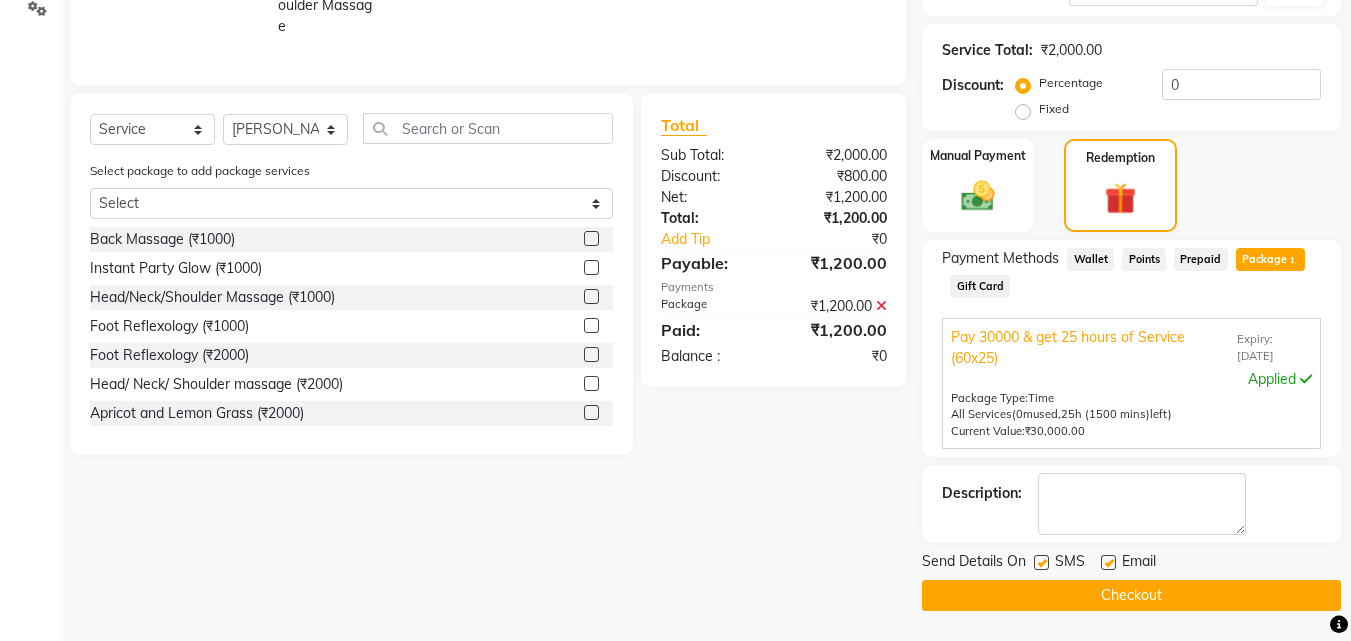 click on "Checkout" 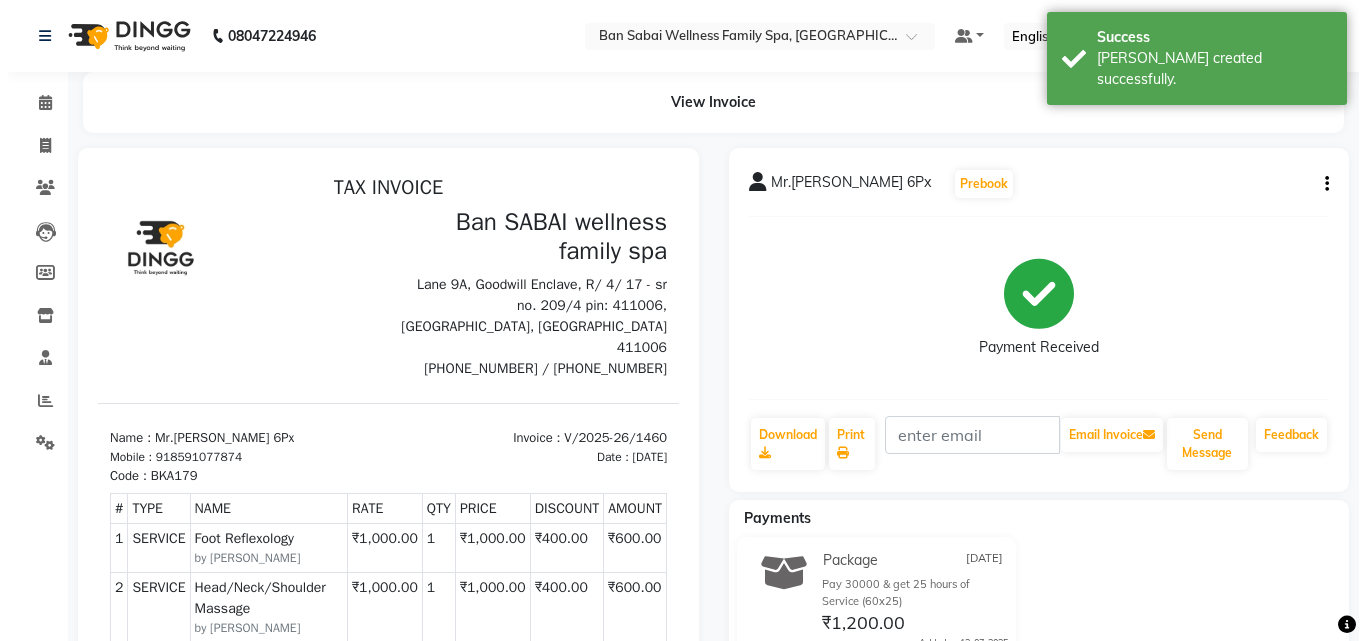 scroll, scrollTop: 0, scrollLeft: 0, axis: both 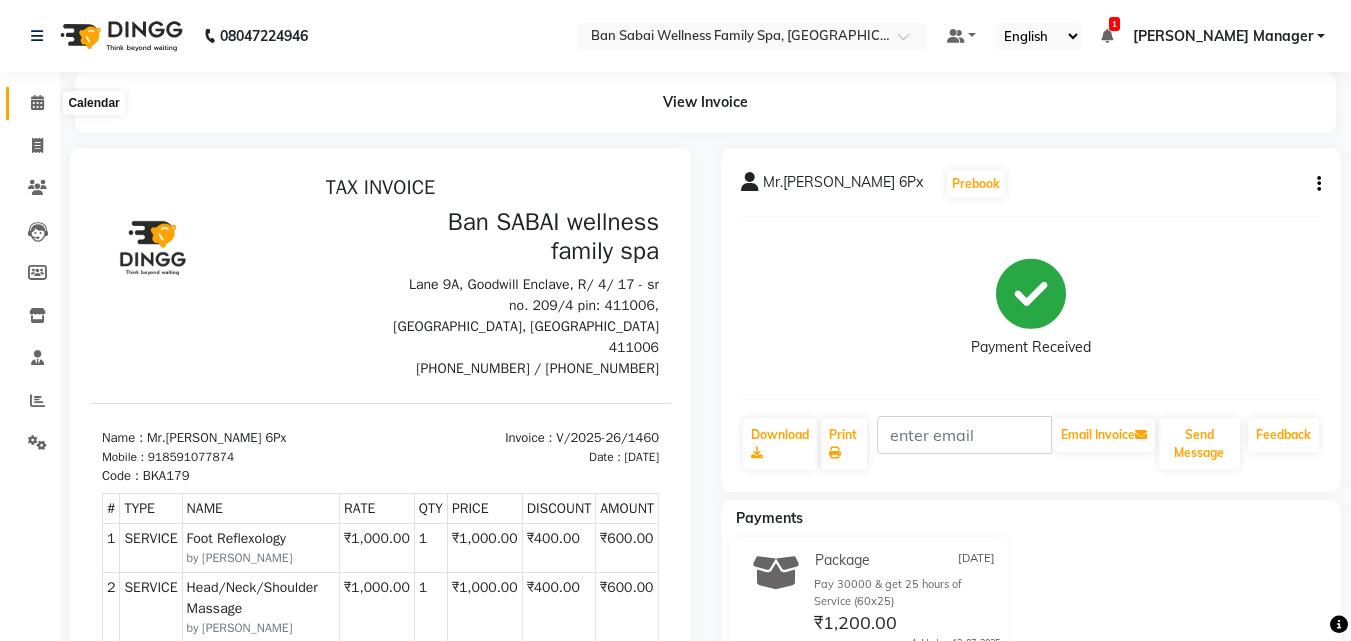 click 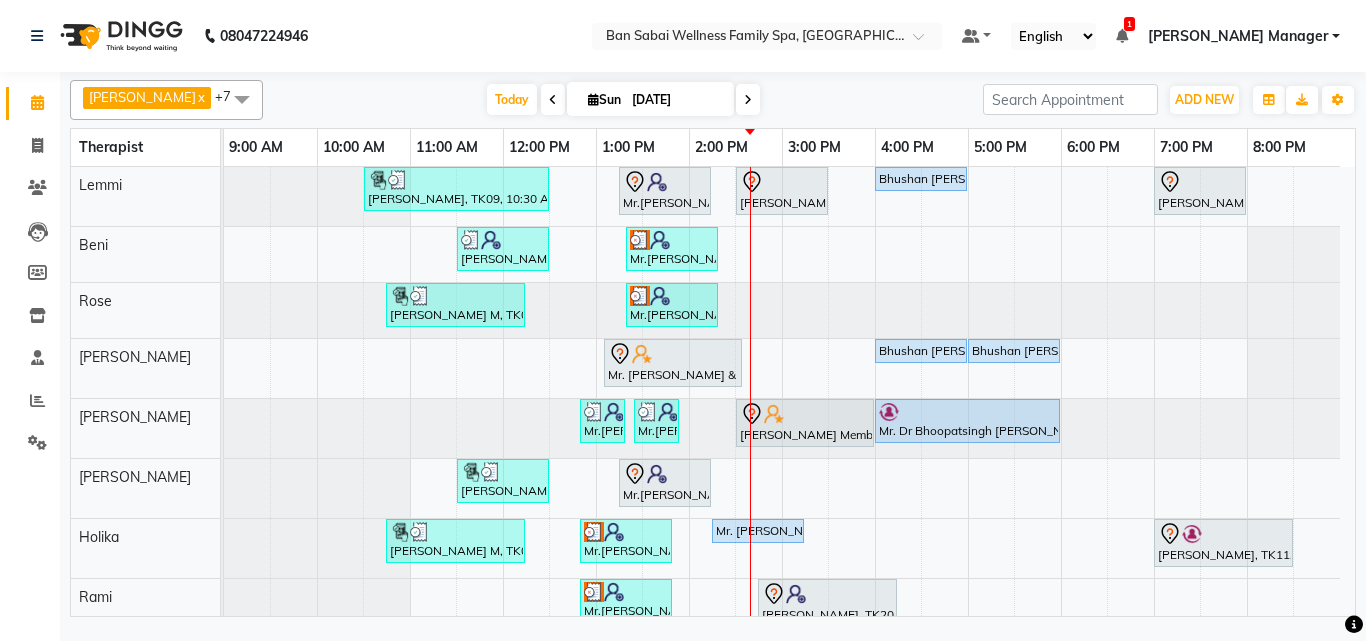 click at bounding box center [782, 310] 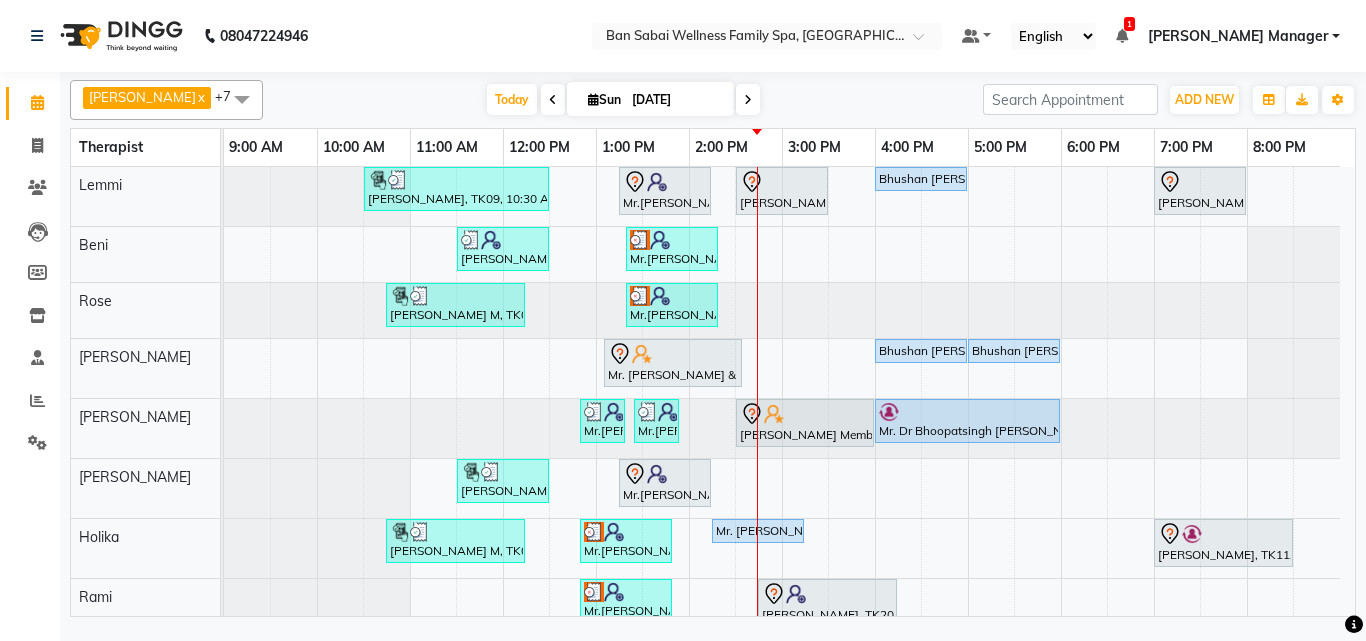 scroll, scrollTop: 22, scrollLeft: 0, axis: vertical 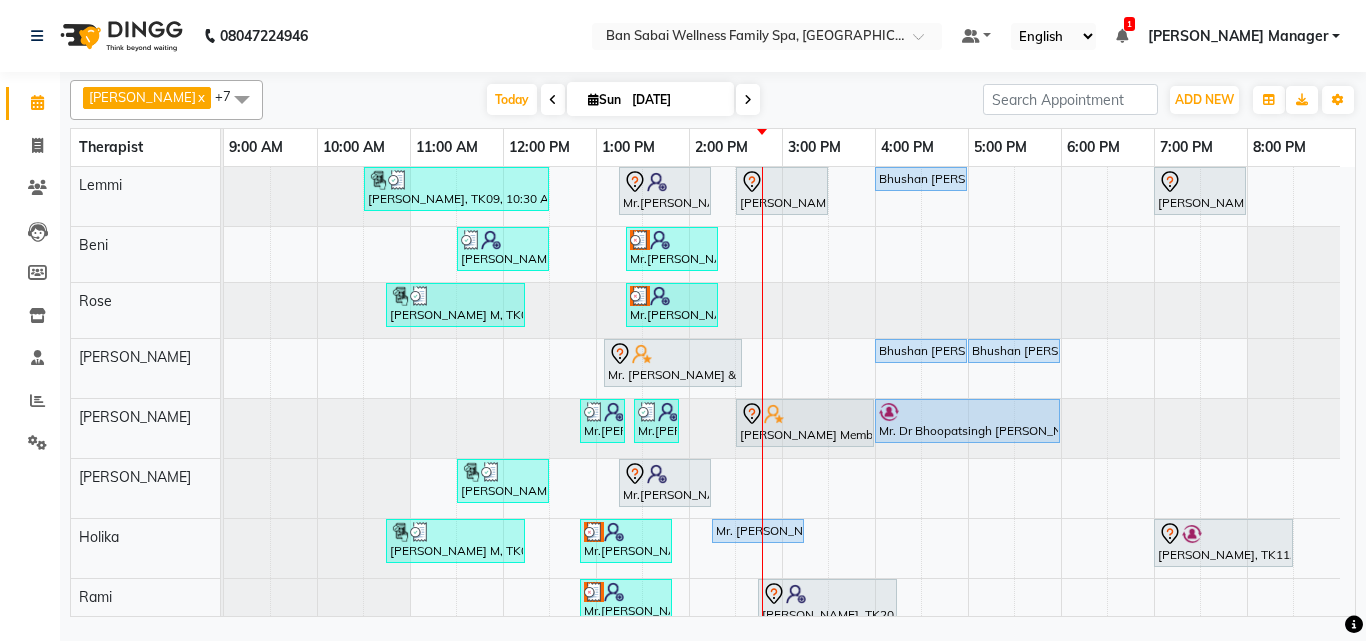 click at bounding box center (782, 310) 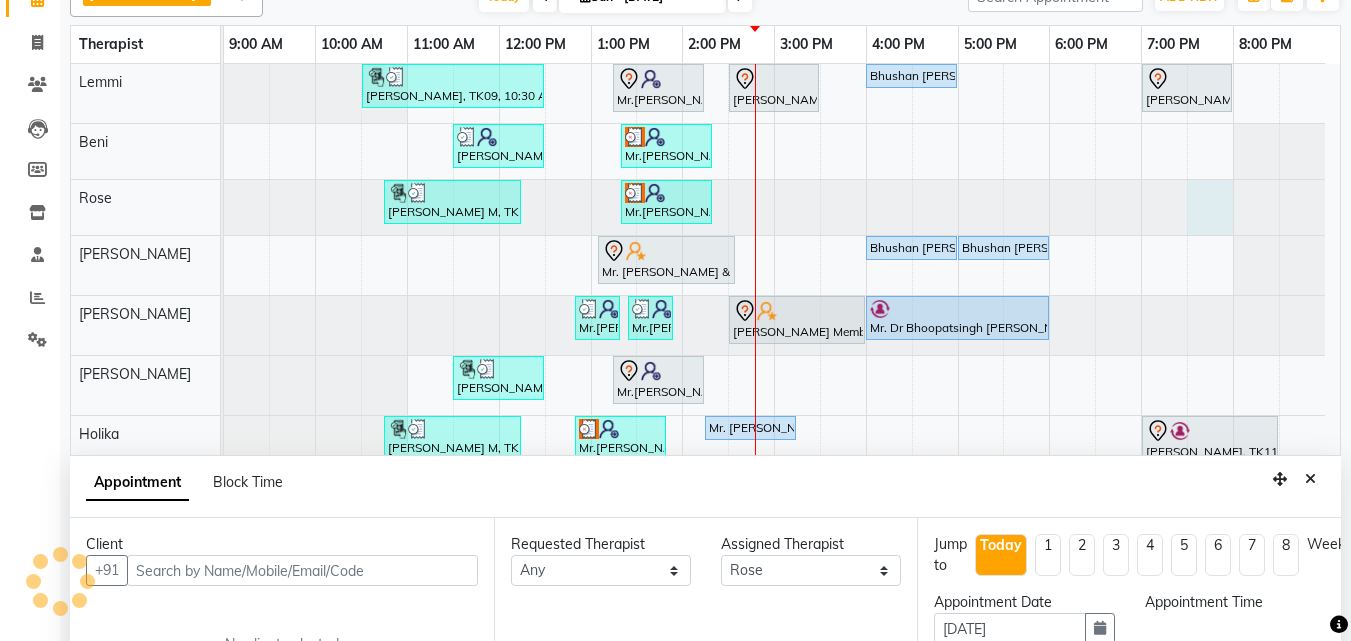 scroll, scrollTop: 373, scrollLeft: 0, axis: vertical 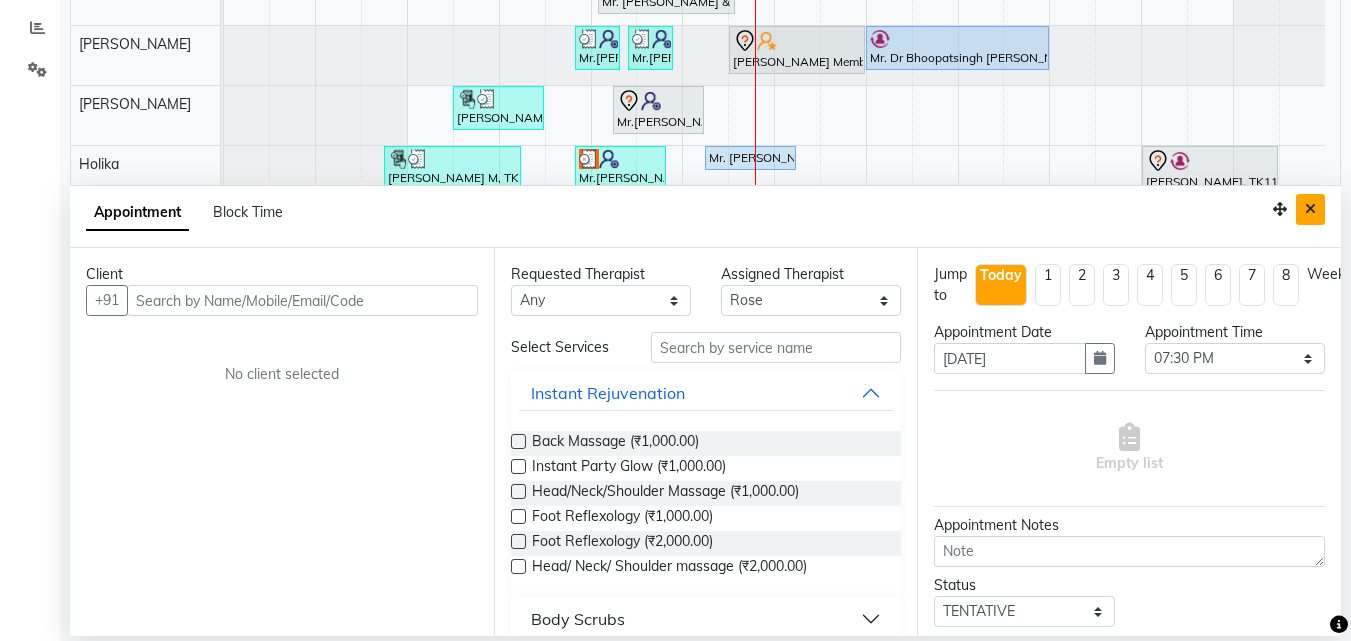 click at bounding box center [1310, 209] 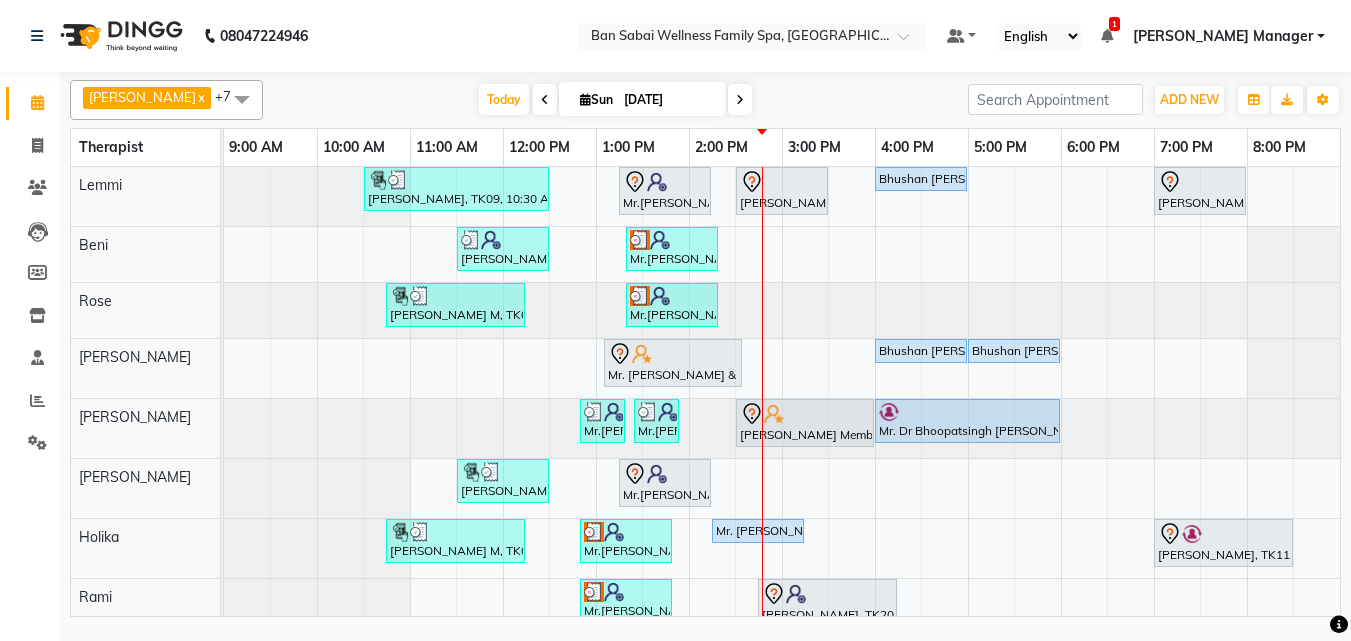 scroll, scrollTop: 0, scrollLeft: 0, axis: both 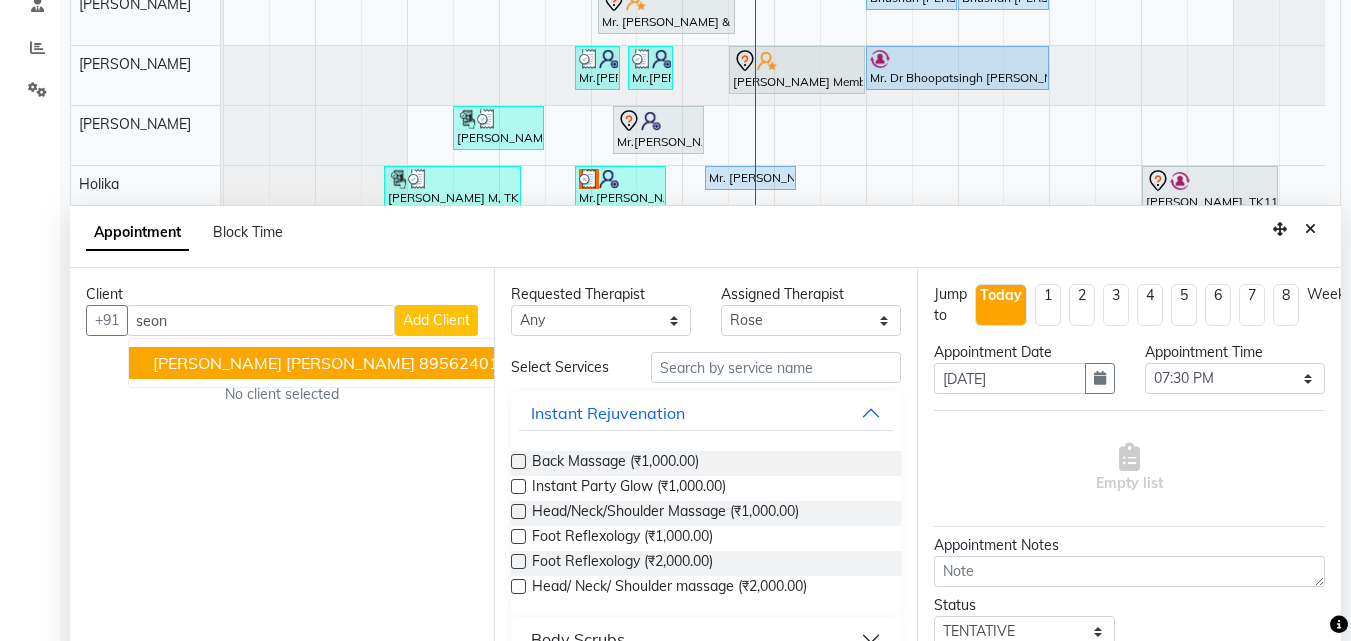 click on "(BKA1098)" at bounding box center [564, 363] 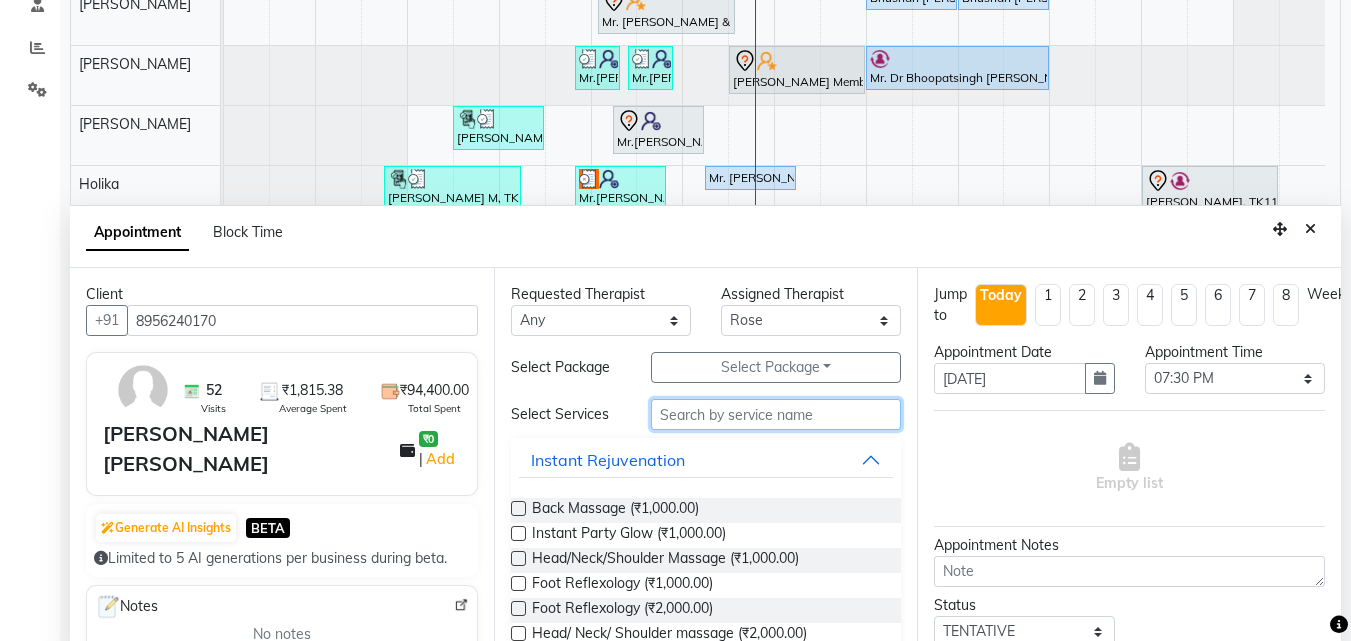 click at bounding box center (776, 414) 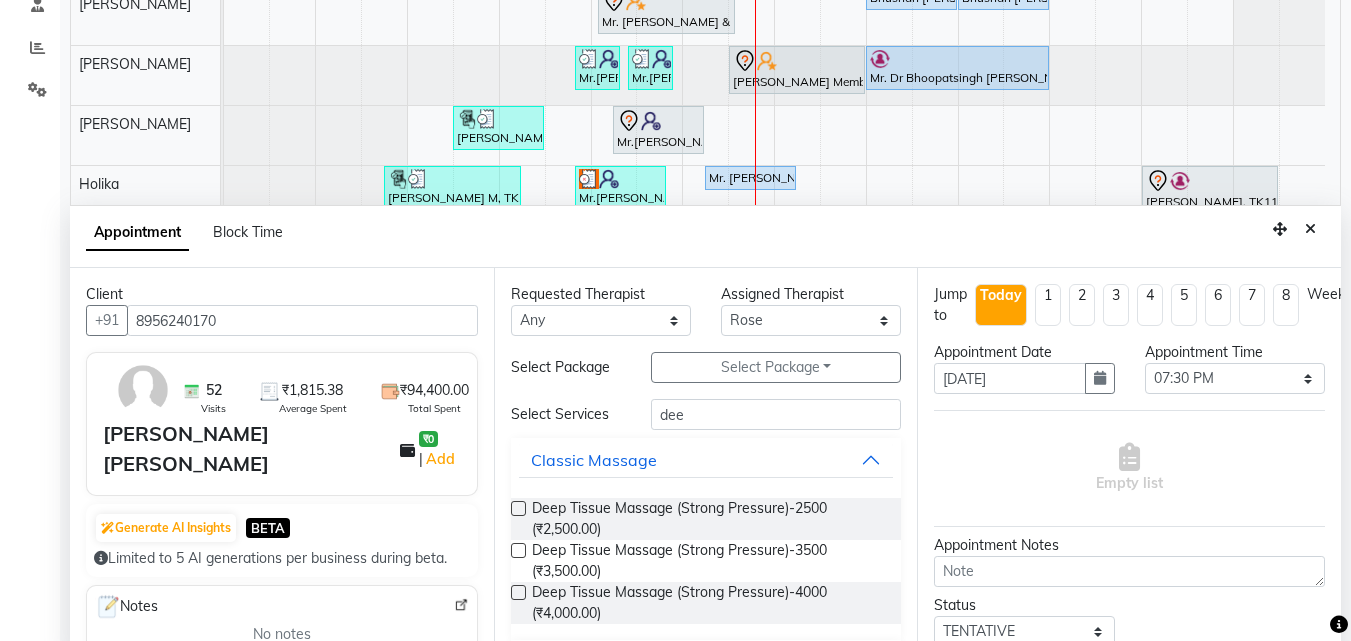 click at bounding box center (518, 550) 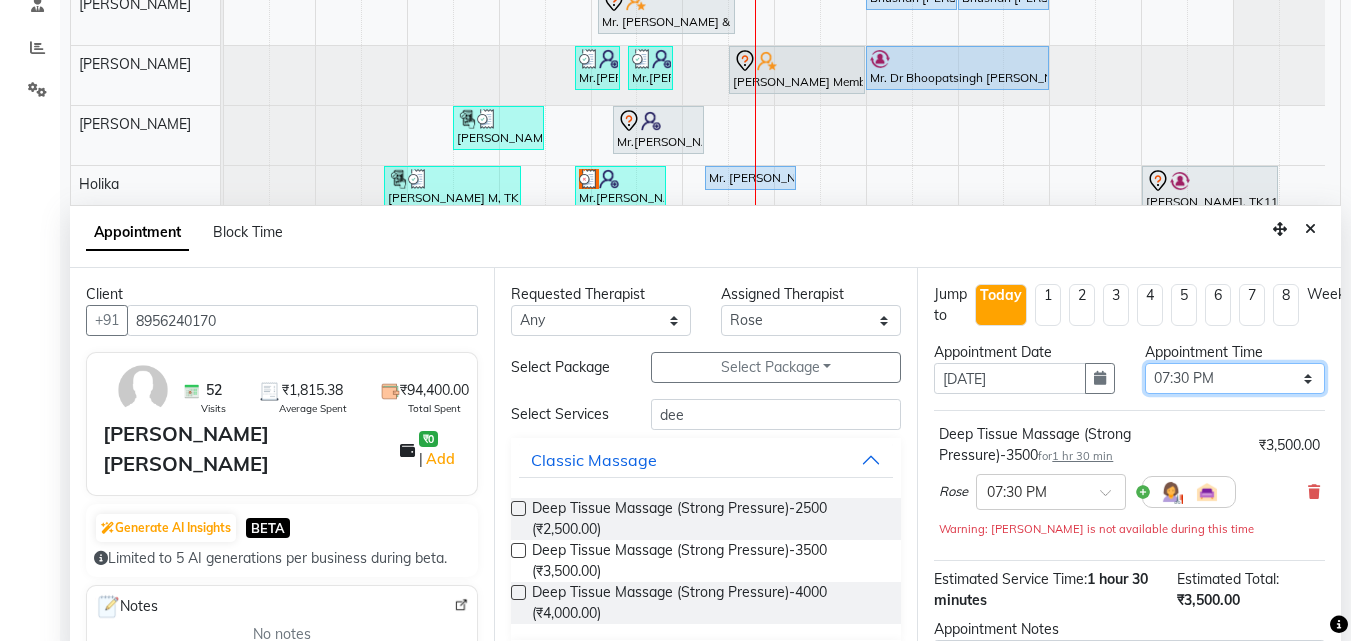 click on "Select 10:00 AM 10:05 AM 10:10 AM 10:15 AM 10:20 AM 10:25 AM 10:30 AM 10:35 AM 10:40 AM 10:45 AM 10:50 AM 10:55 AM 11:00 AM 11:05 AM 11:10 AM 11:15 AM 11:20 AM 11:25 AM 11:30 AM 11:35 AM 11:40 AM 11:45 AM 11:50 AM 11:55 AM 12:00 PM 12:05 PM 12:10 PM 12:15 PM 12:20 PM 12:25 PM 12:30 PM 12:35 PM 12:40 PM 12:45 PM 12:50 PM 12:55 PM 01:00 PM 01:05 PM 01:10 PM 01:15 PM 01:20 PM 01:25 PM 01:30 PM 01:35 PM 01:40 PM 01:45 PM 01:50 PM 01:55 PM 02:00 PM 02:05 PM 02:10 PM 02:15 PM 02:20 PM 02:25 PM 02:30 PM 02:35 PM 02:40 PM 02:45 PM 02:50 PM 02:55 PM 03:00 PM 03:05 PM 03:10 PM 03:15 PM 03:20 PM 03:25 PM 03:30 PM 03:35 PM 03:40 PM 03:45 PM 03:50 PM 03:55 PM 04:00 PM 04:05 PM 04:10 PM 04:15 PM 04:20 PM 04:25 PM 04:30 PM 04:35 PM 04:40 PM 04:45 PM 04:50 PM 04:55 PM 05:00 PM 05:05 PM 05:10 PM 05:15 PM 05:20 PM 05:25 PM 05:30 PM 05:35 PM 05:40 PM 05:45 PM 05:50 PM 05:55 PM 06:00 PM 06:05 PM 06:10 PM 06:15 PM 06:20 PM 06:25 PM 06:30 PM 06:35 PM 06:40 PM 06:45 PM 06:50 PM 06:55 PM 07:00 PM 07:05 PM 07:10 PM 07:15 PM 07:20 PM" at bounding box center (1235, 378) 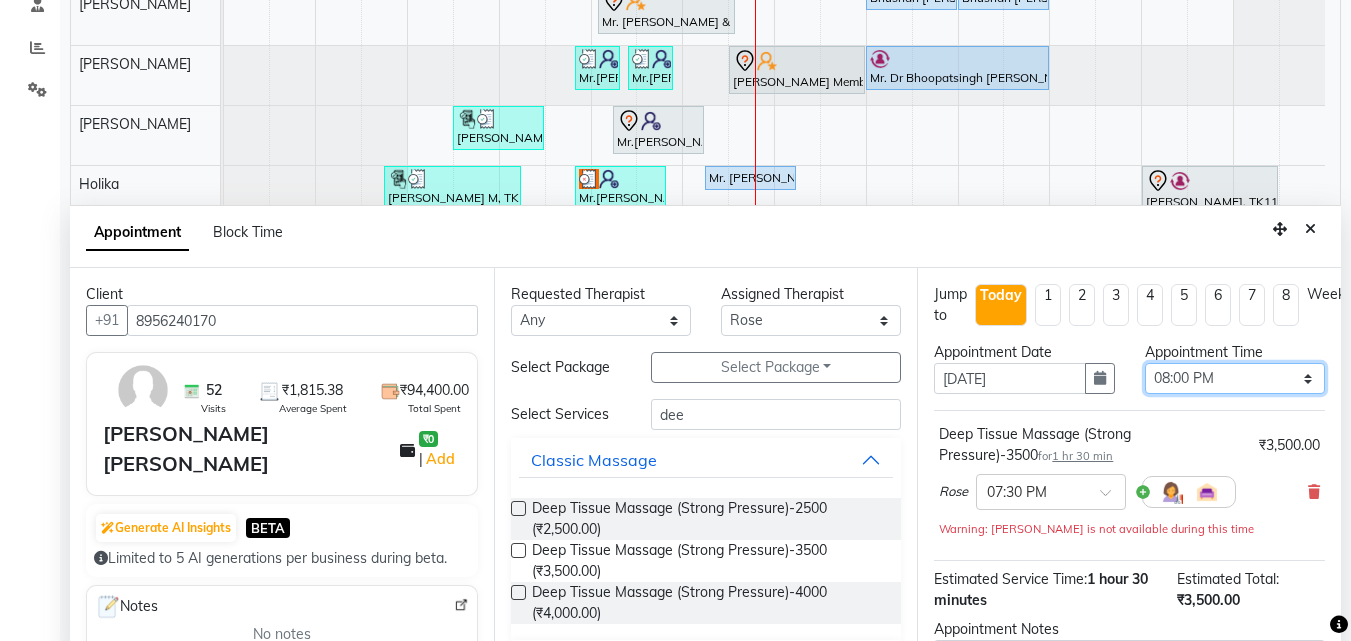 click on "Select 10:00 AM 10:05 AM 10:10 AM 10:15 AM 10:20 AM 10:25 AM 10:30 AM 10:35 AM 10:40 AM 10:45 AM 10:50 AM 10:55 AM 11:00 AM 11:05 AM 11:10 AM 11:15 AM 11:20 AM 11:25 AM 11:30 AM 11:35 AM 11:40 AM 11:45 AM 11:50 AM 11:55 AM 12:00 PM 12:05 PM 12:10 PM 12:15 PM 12:20 PM 12:25 PM 12:30 PM 12:35 PM 12:40 PM 12:45 PM 12:50 PM 12:55 PM 01:00 PM 01:05 PM 01:10 PM 01:15 PM 01:20 PM 01:25 PM 01:30 PM 01:35 PM 01:40 PM 01:45 PM 01:50 PM 01:55 PM 02:00 PM 02:05 PM 02:10 PM 02:15 PM 02:20 PM 02:25 PM 02:30 PM 02:35 PM 02:40 PM 02:45 PM 02:50 PM 02:55 PM 03:00 PM 03:05 PM 03:10 PM 03:15 PM 03:20 PM 03:25 PM 03:30 PM 03:35 PM 03:40 PM 03:45 PM 03:50 PM 03:55 PM 04:00 PM 04:05 PM 04:10 PM 04:15 PM 04:20 PM 04:25 PM 04:30 PM 04:35 PM 04:40 PM 04:45 PM 04:50 PM 04:55 PM 05:00 PM 05:05 PM 05:10 PM 05:15 PM 05:20 PM 05:25 PM 05:30 PM 05:35 PM 05:40 PM 05:45 PM 05:50 PM 05:55 PM 06:00 PM 06:05 PM 06:10 PM 06:15 PM 06:20 PM 06:25 PM 06:30 PM 06:35 PM 06:40 PM 06:45 PM 06:50 PM 06:55 PM 07:00 PM 07:05 PM 07:10 PM 07:15 PM 07:20 PM" at bounding box center [1235, 378] 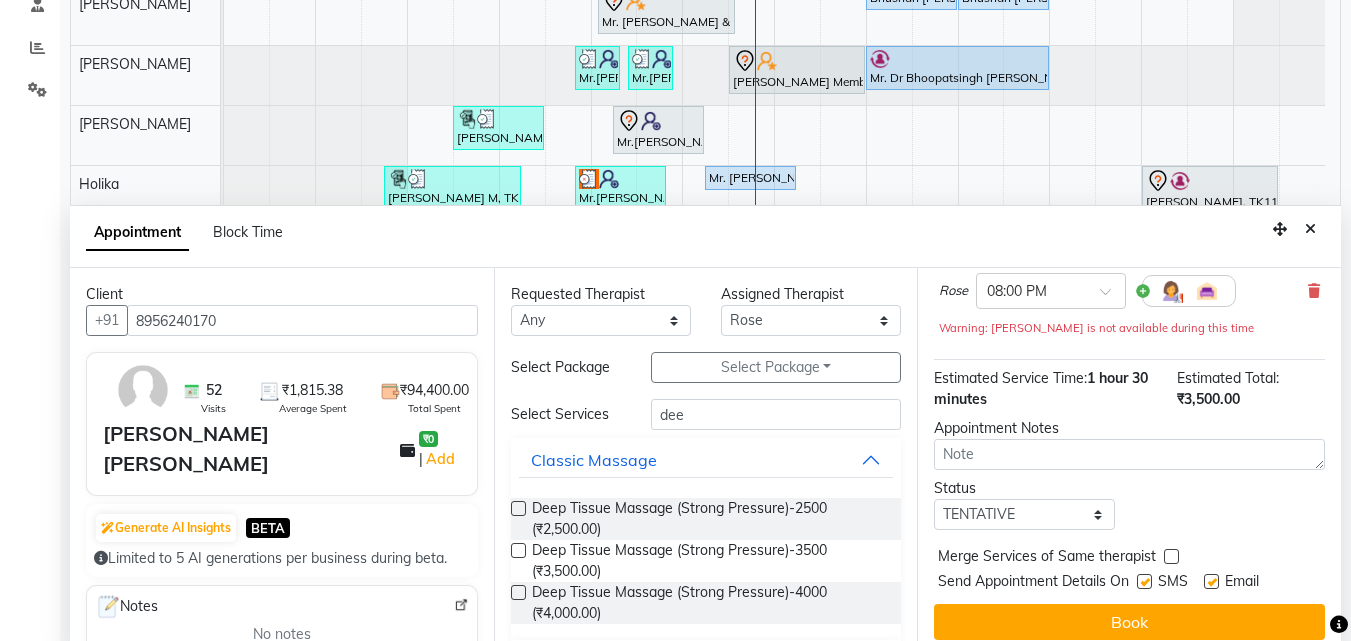 scroll, scrollTop: 216, scrollLeft: 0, axis: vertical 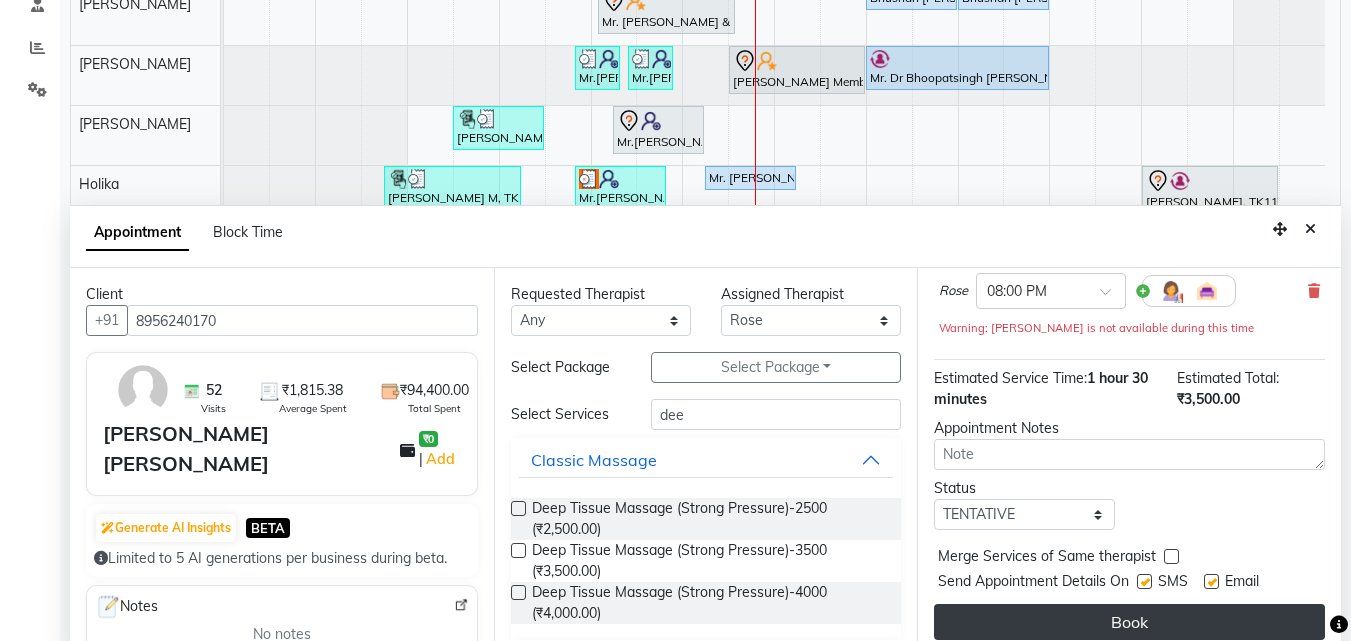 click on "Book" at bounding box center [1129, 622] 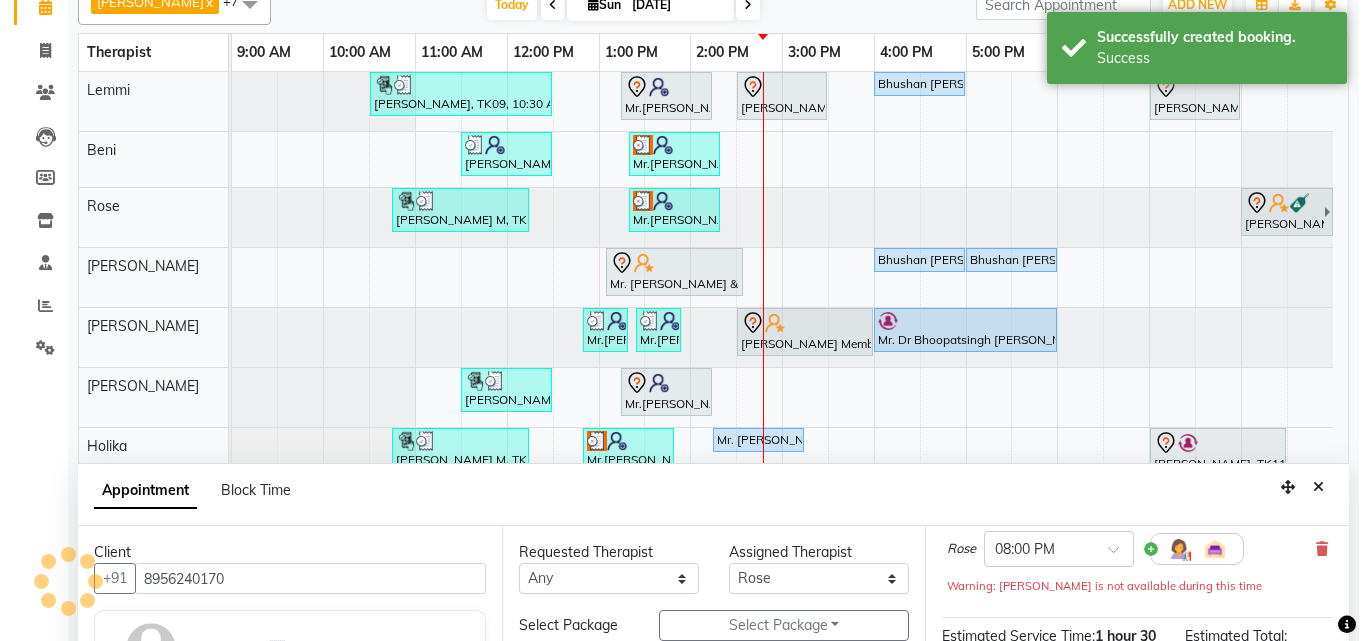 scroll, scrollTop: 0, scrollLeft: 0, axis: both 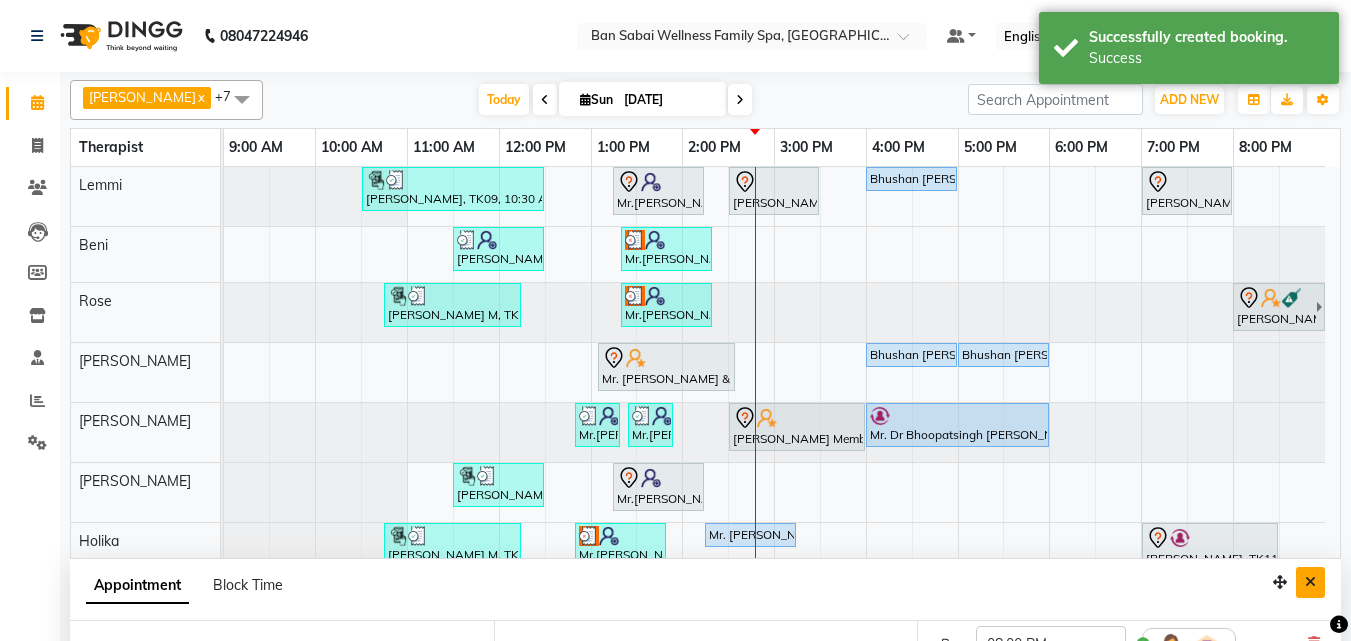click at bounding box center [1310, 582] 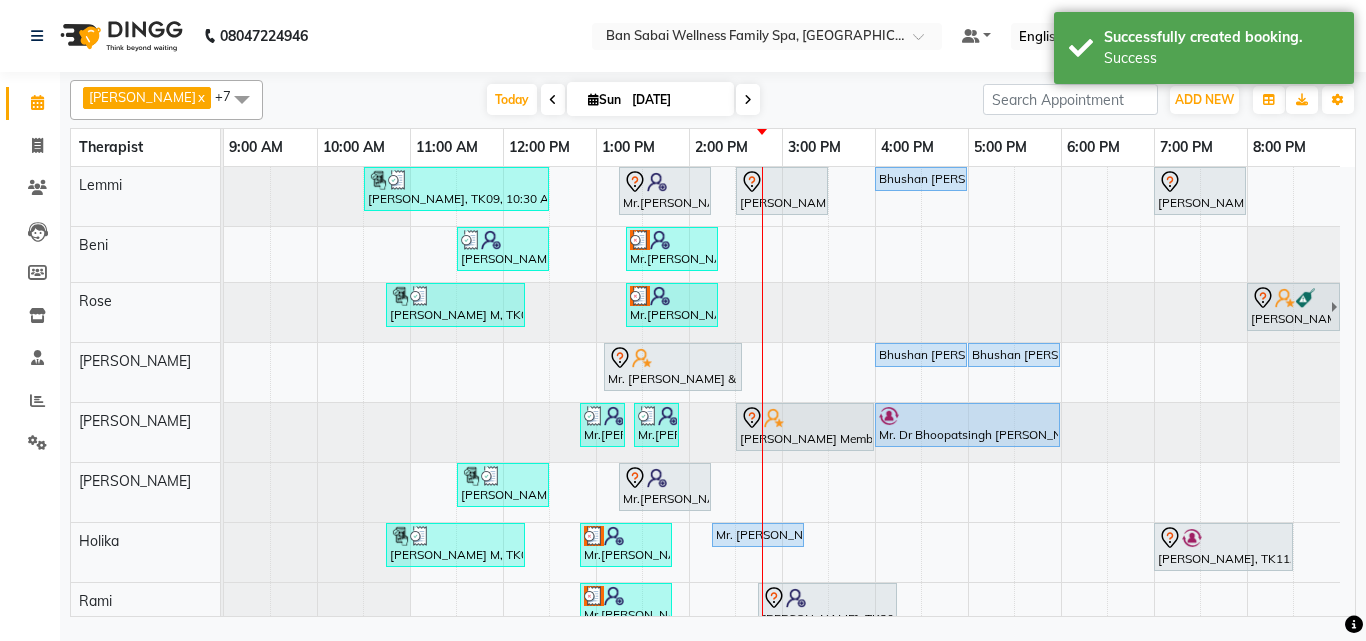 scroll, scrollTop: 26, scrollLeft: 0, axis: vertical 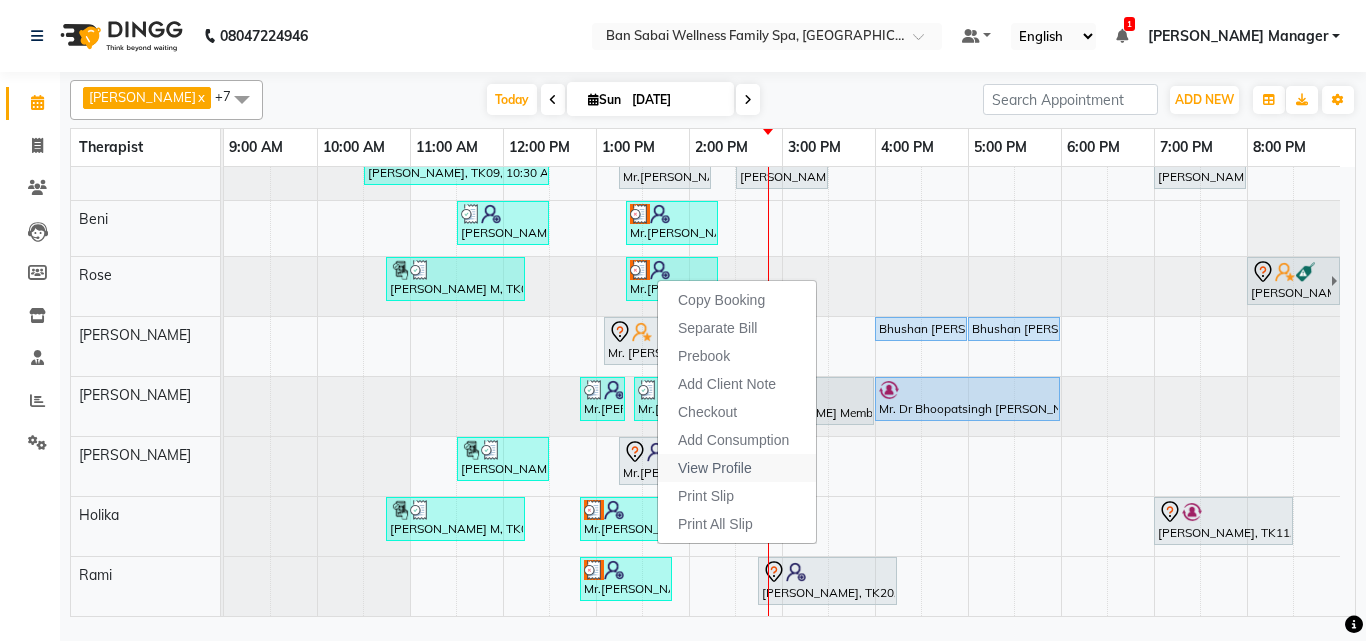click on "View Profile" at bounding box center (715, 468) 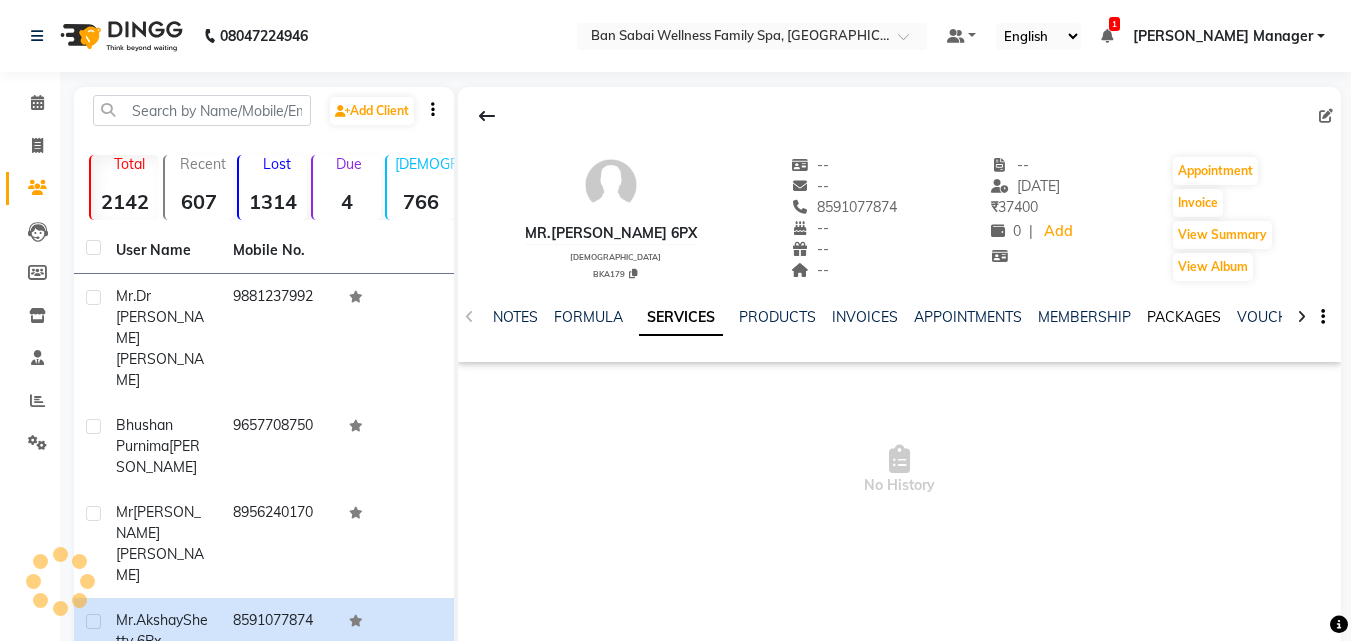click on "PACKAGES" 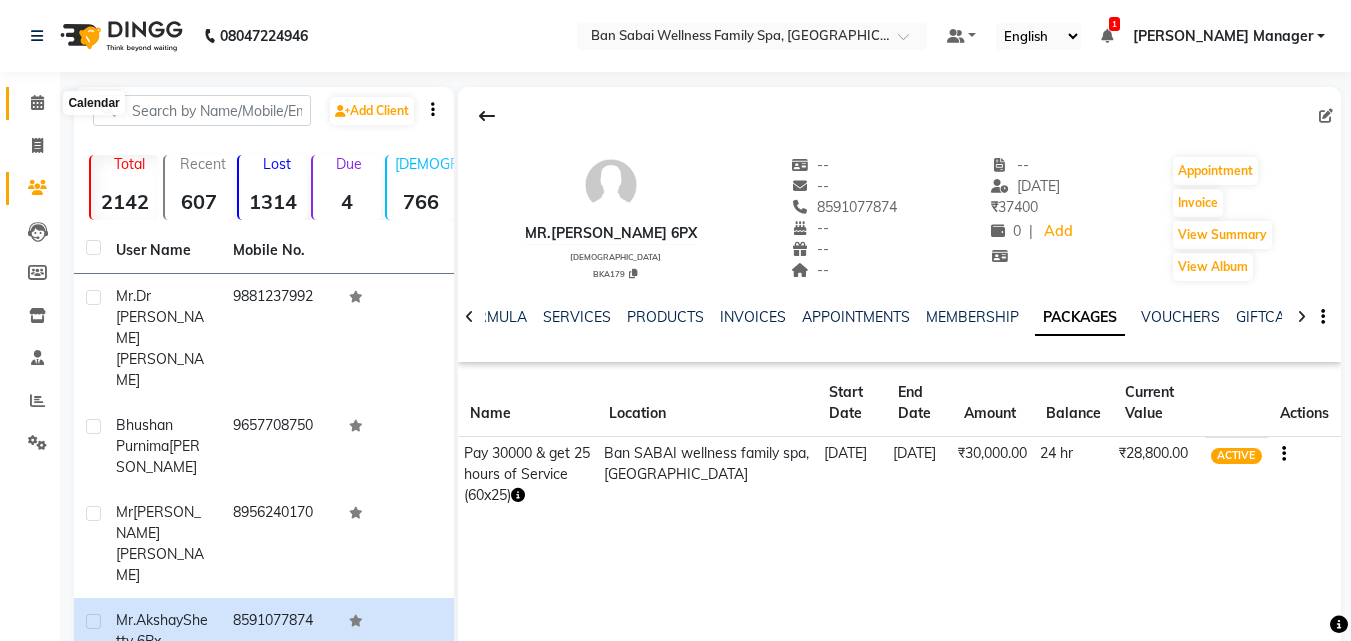 click 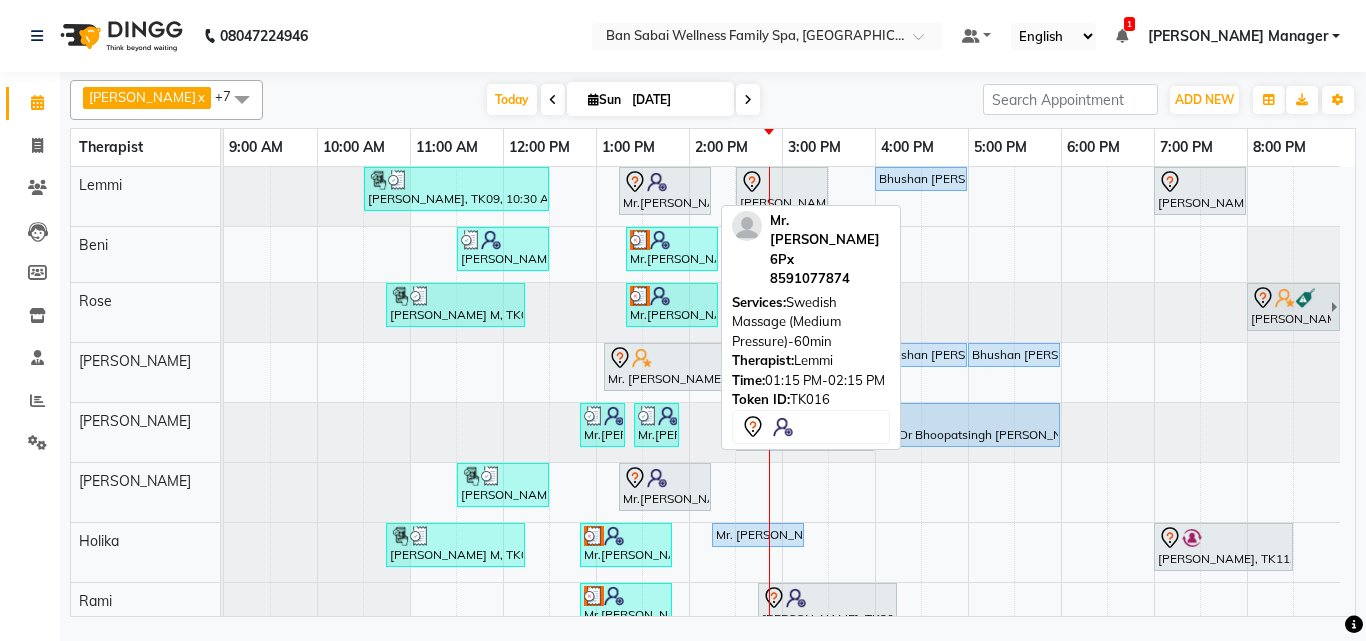 click at bounding box center (657, 182) 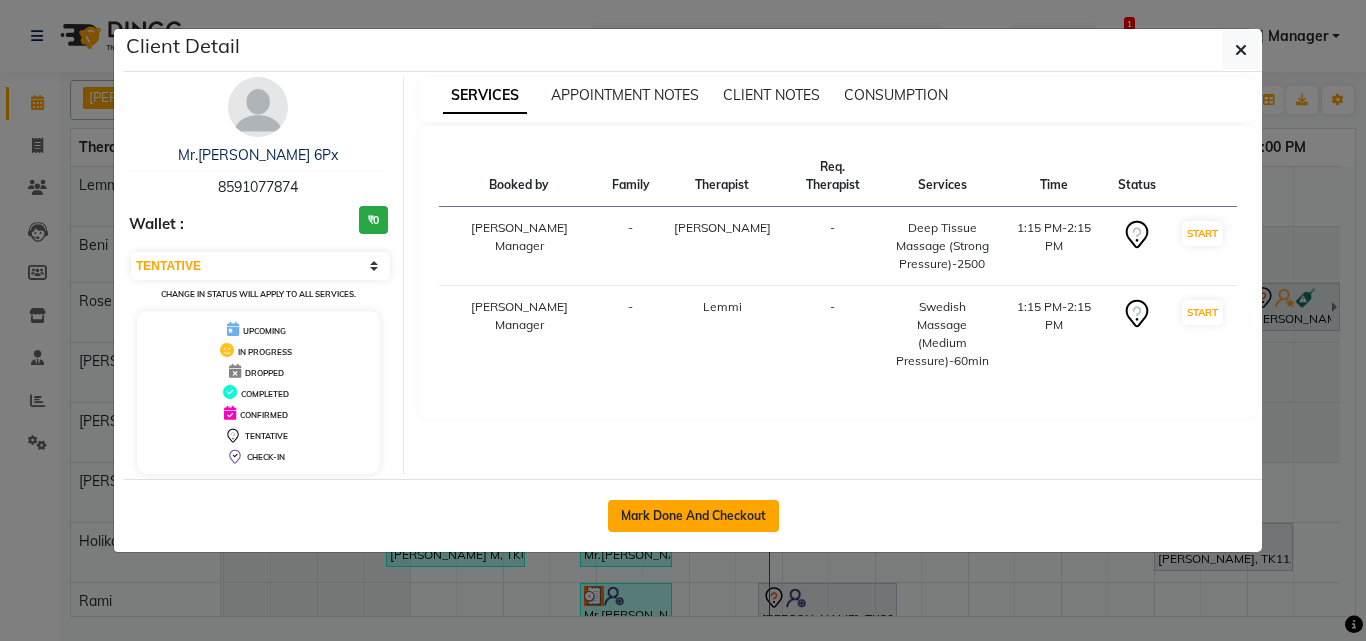 click on "Mark Done And Checkout" 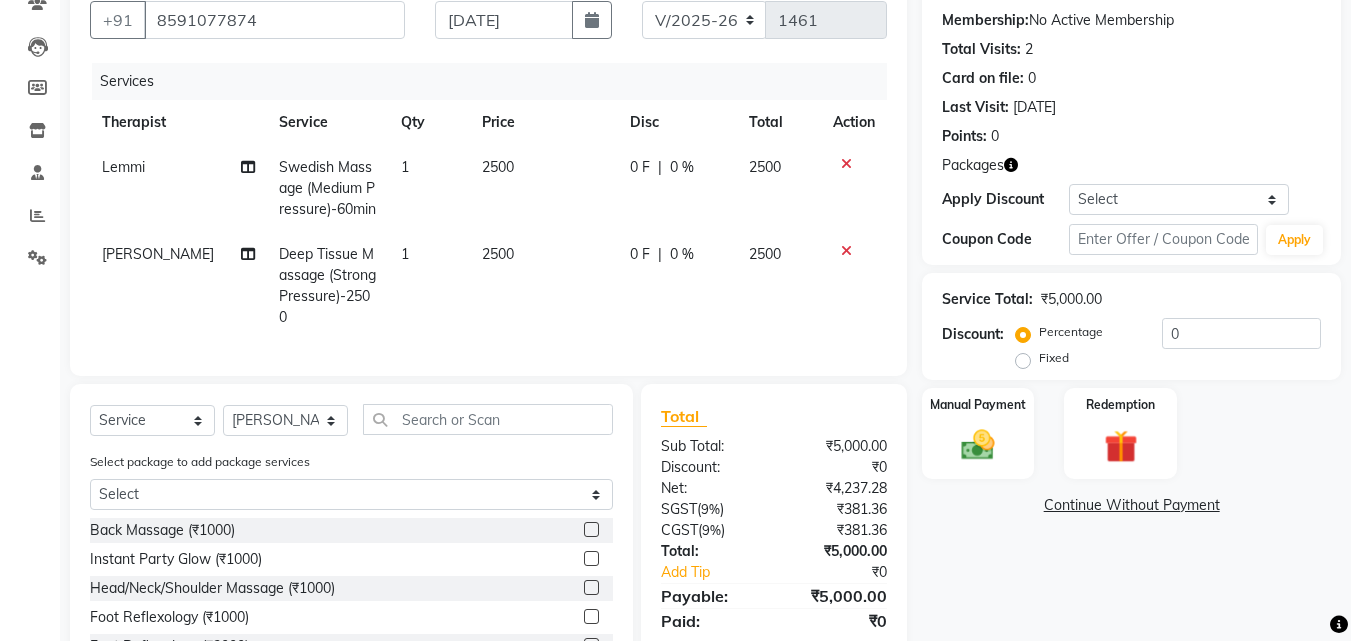 scroll, scrollTop: 222, scrollLeft: 0, axis: vertical 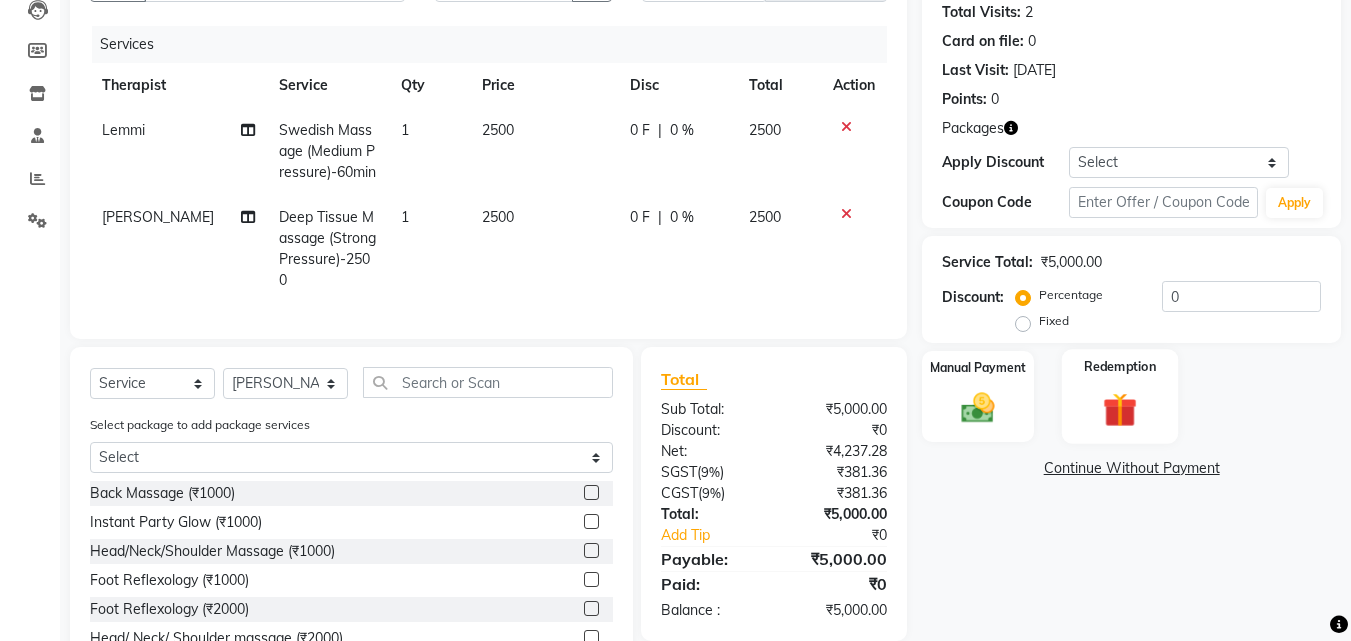 click 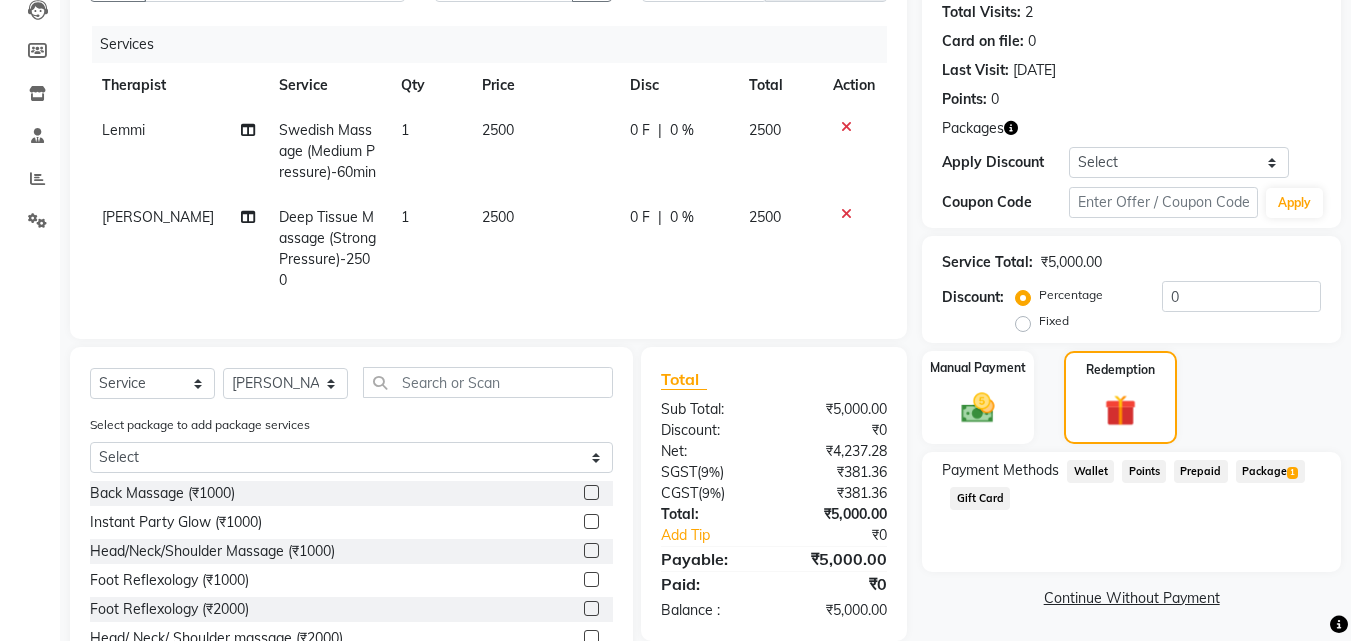 click on "Package  1" 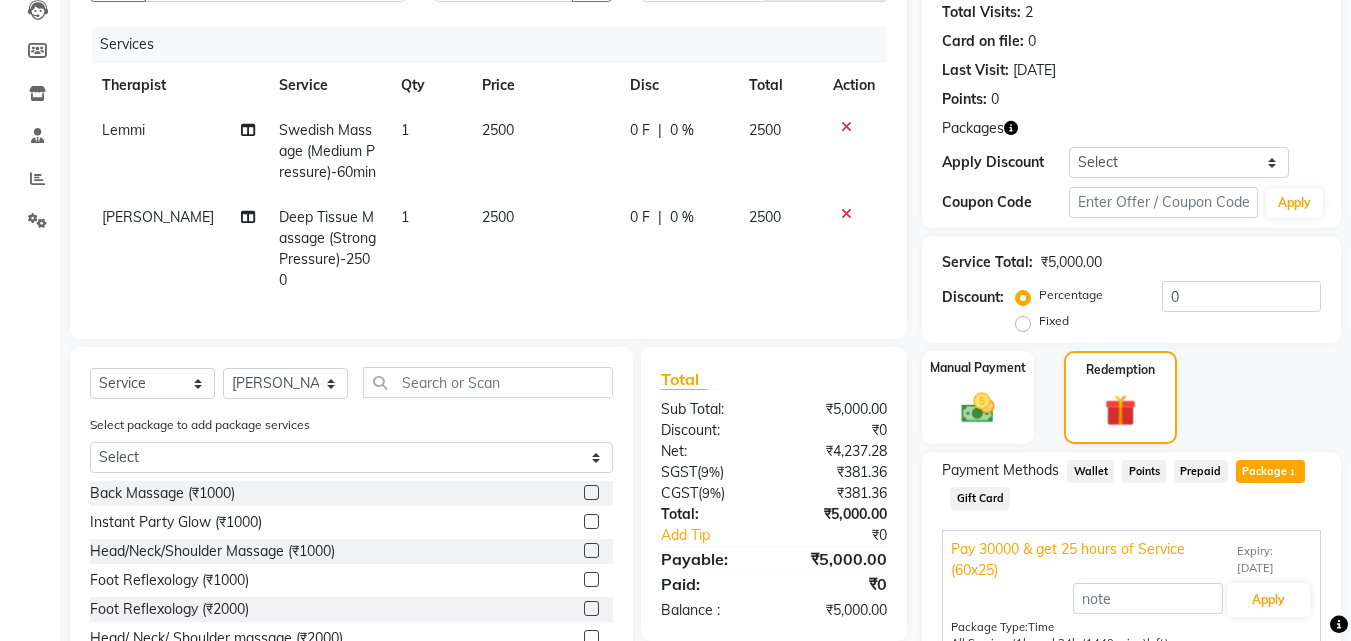 scroll, scrollTop: 338, scrollLeft: 0, axis: vertical 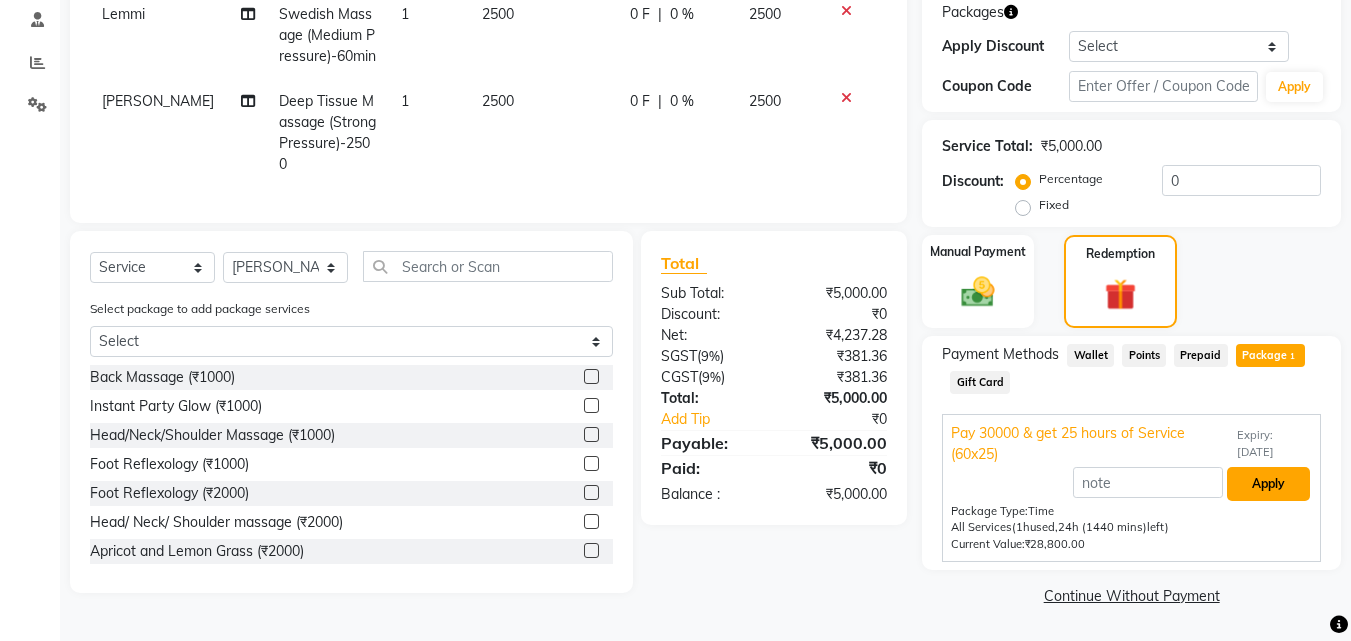 click on "Apply" at bounding box center [1268, 484] 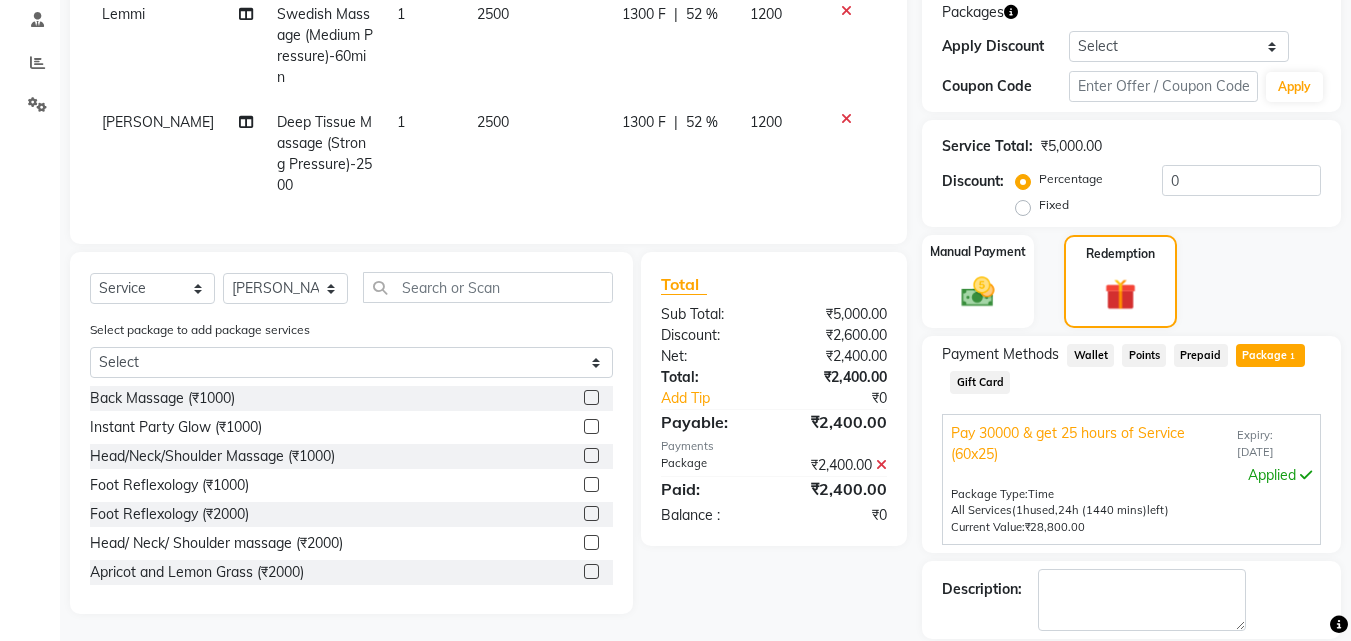 scroll, scrollTop: 434, scrollLeft: 0, axis: vertical 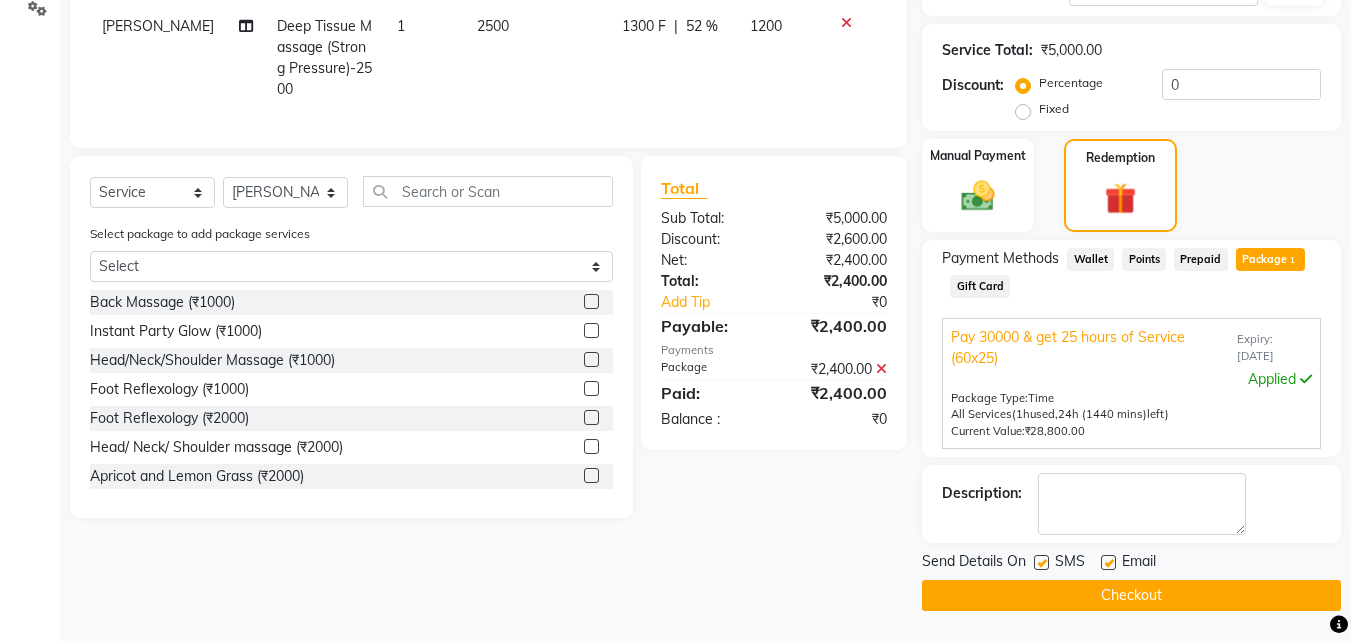 click on "Checkout" 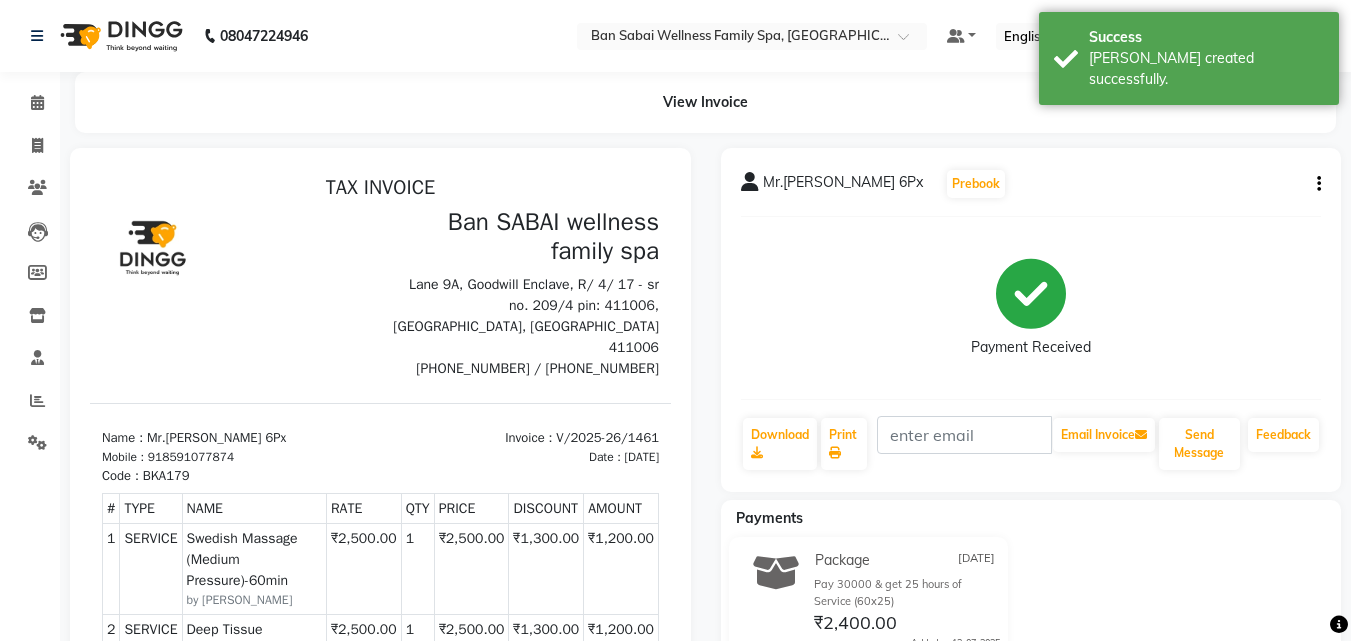 scroll, scrollTop: 0, scrollLeft: 0, axis: both 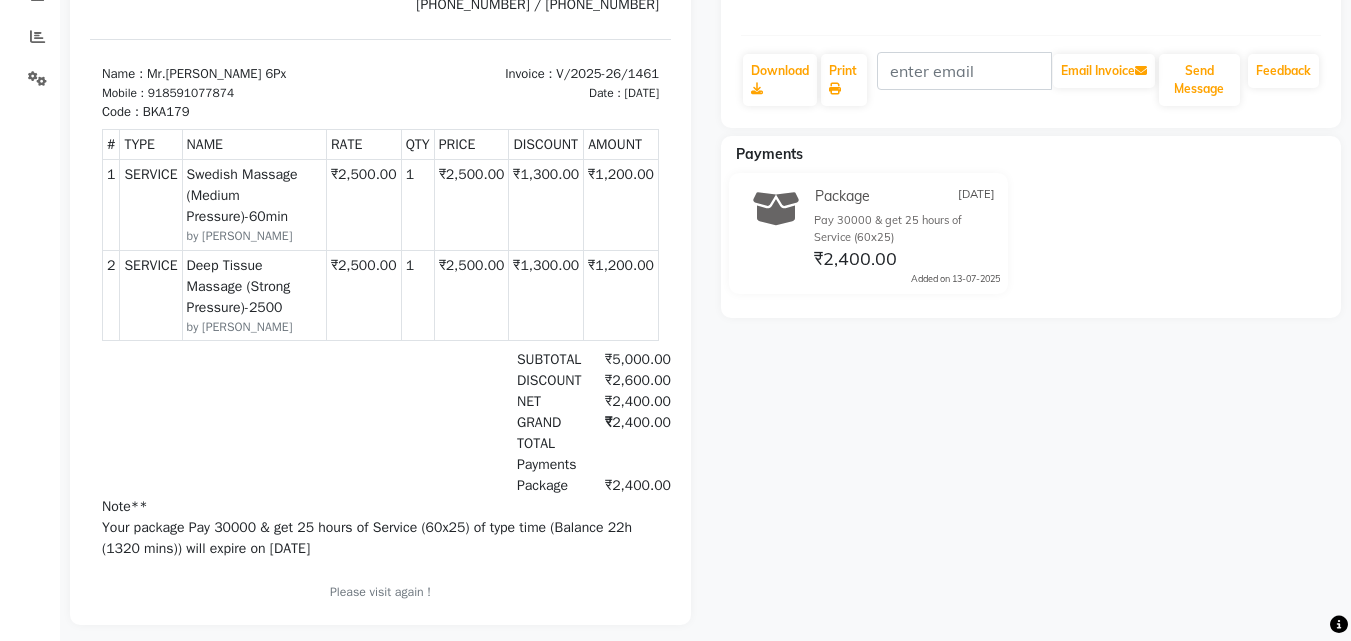 drag, startPoint x: 1342, startPoint y: 264, endPoint x: 1353, endPoint y: 267, distance: 11.401754 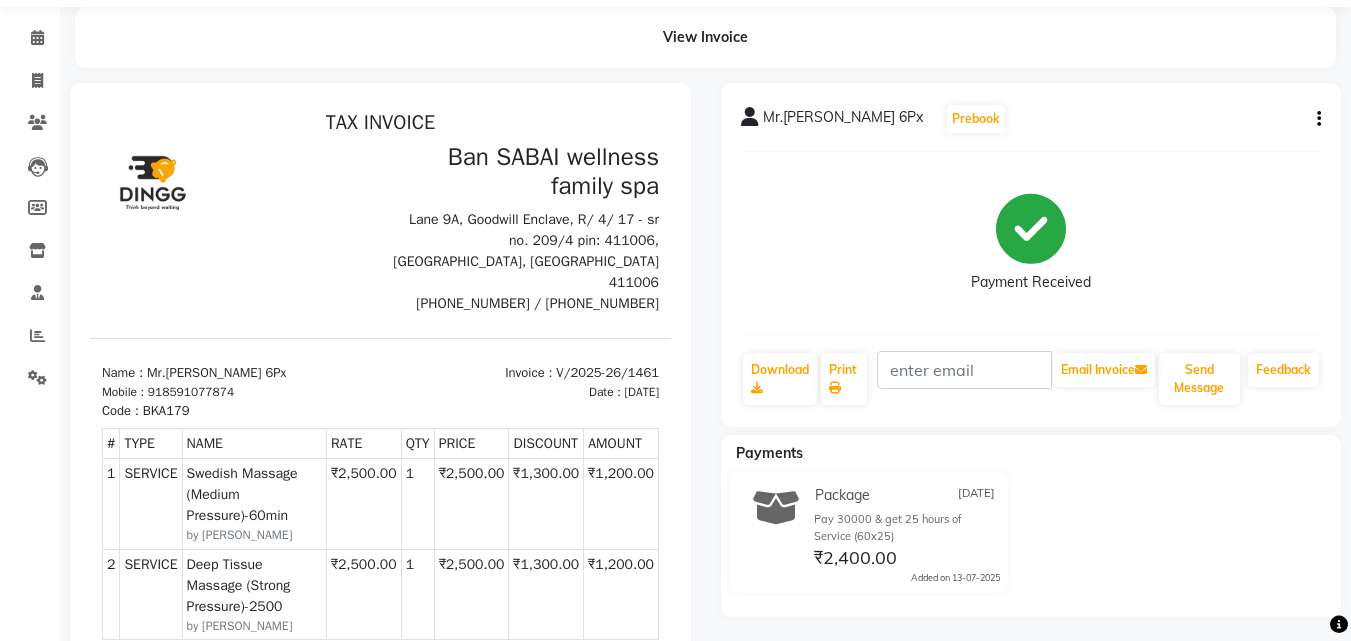 scroll, scrollTop: 62, scrollLeft: 0, axis: vertical 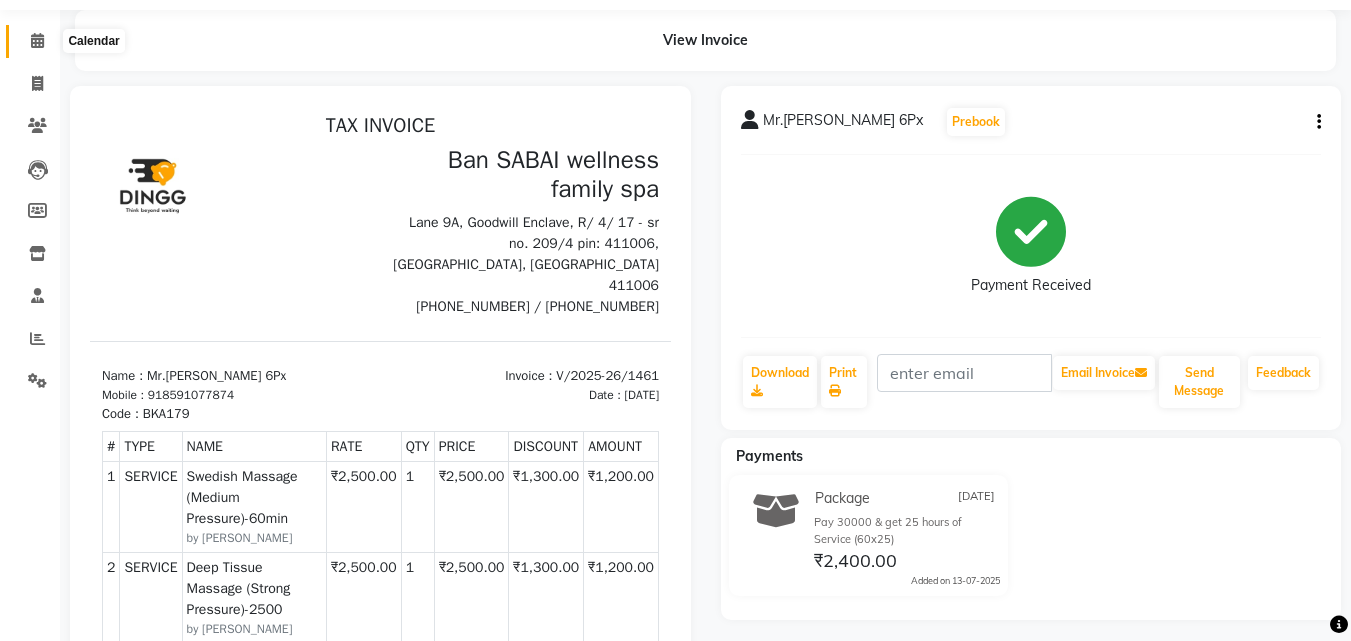 click 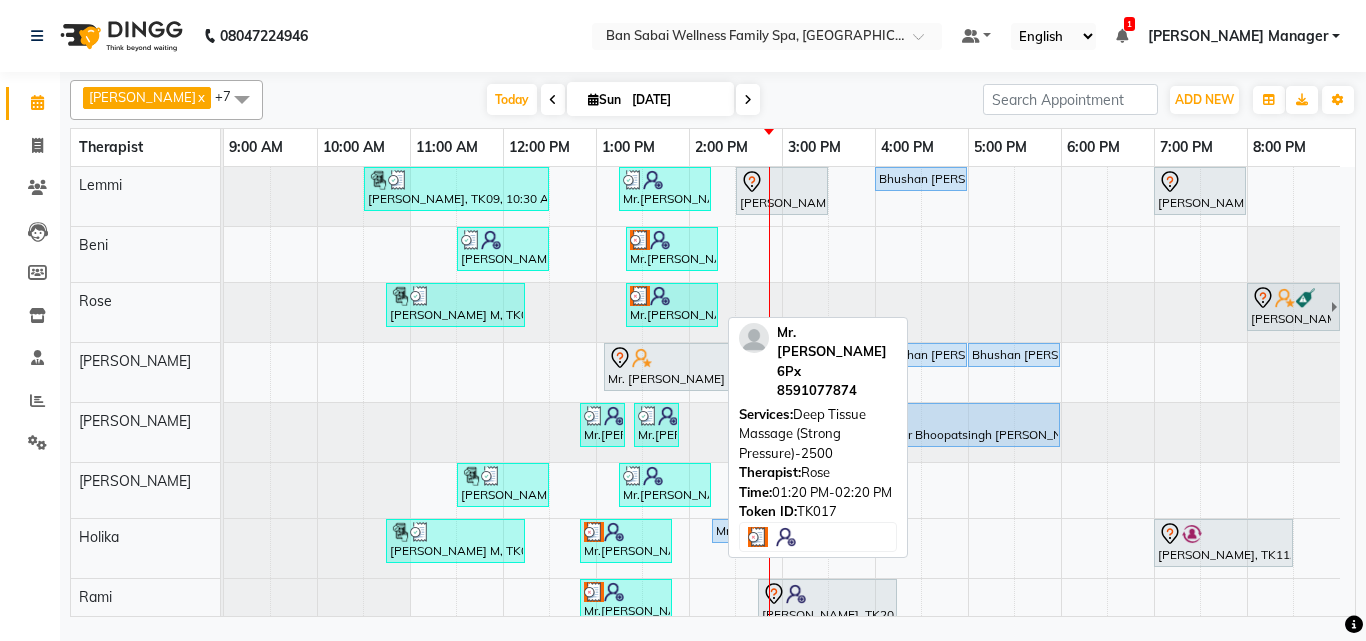 click at bounding box center [672, 296] 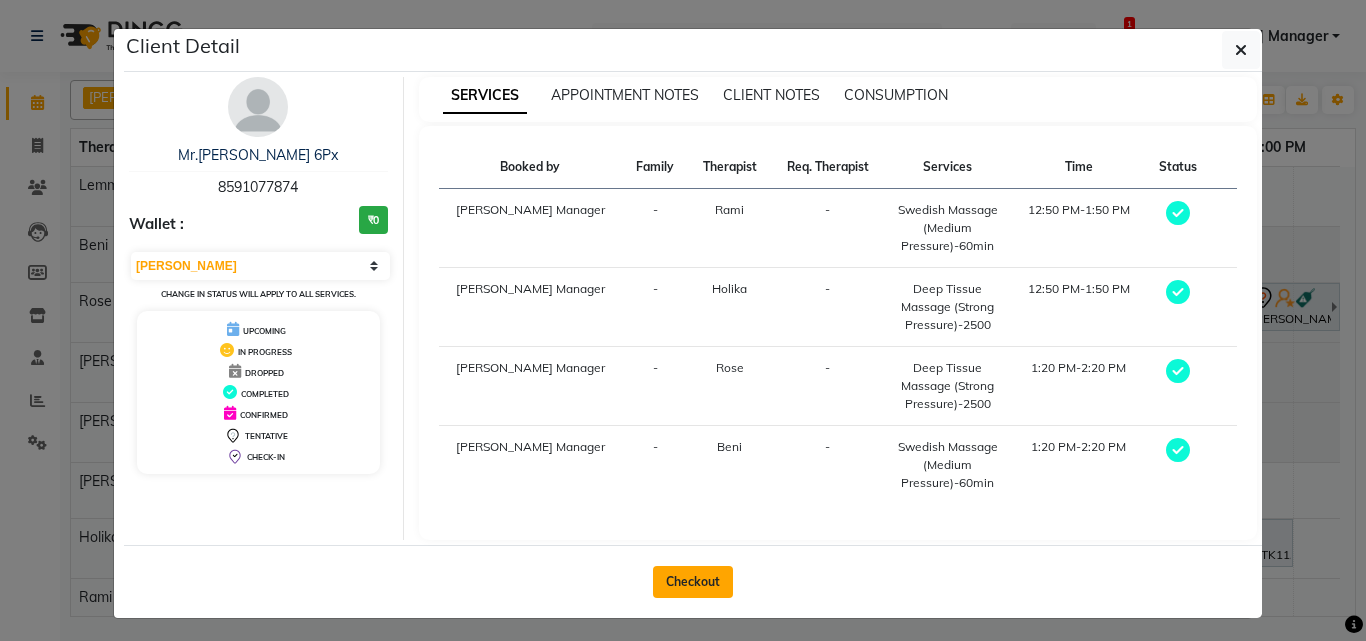 click on "Checkout" 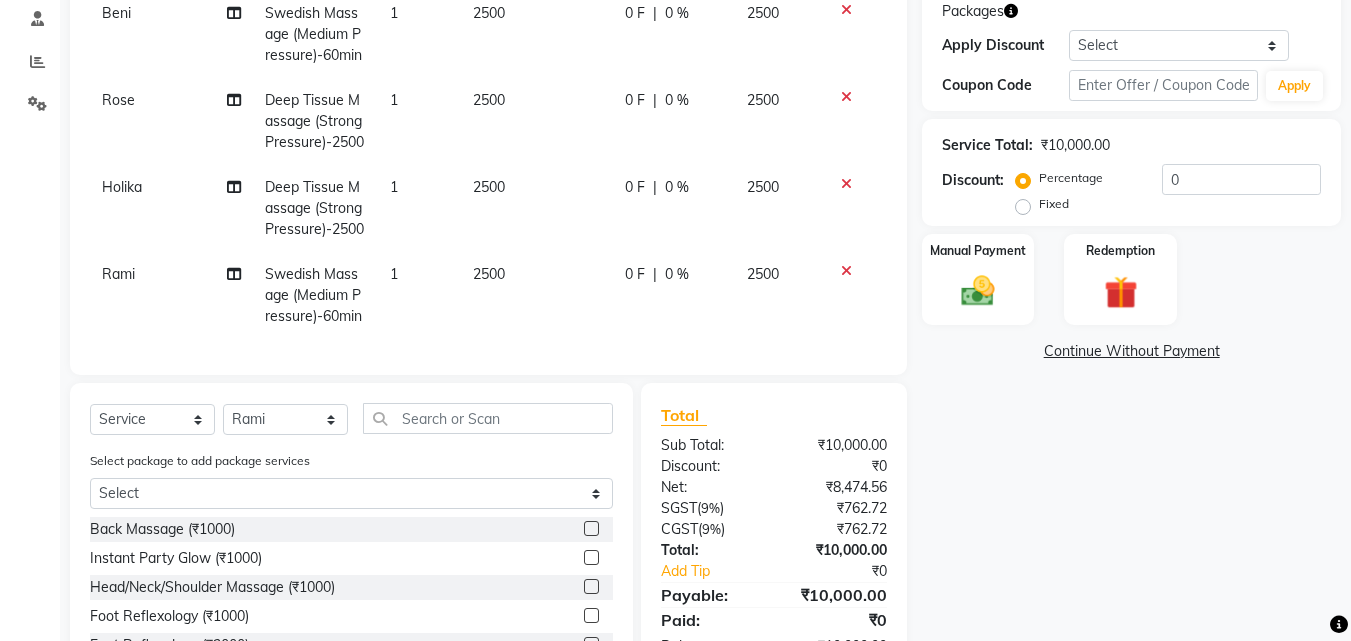 scroll, scrollTop: 488, scrollLeft: 0, axis: vertical 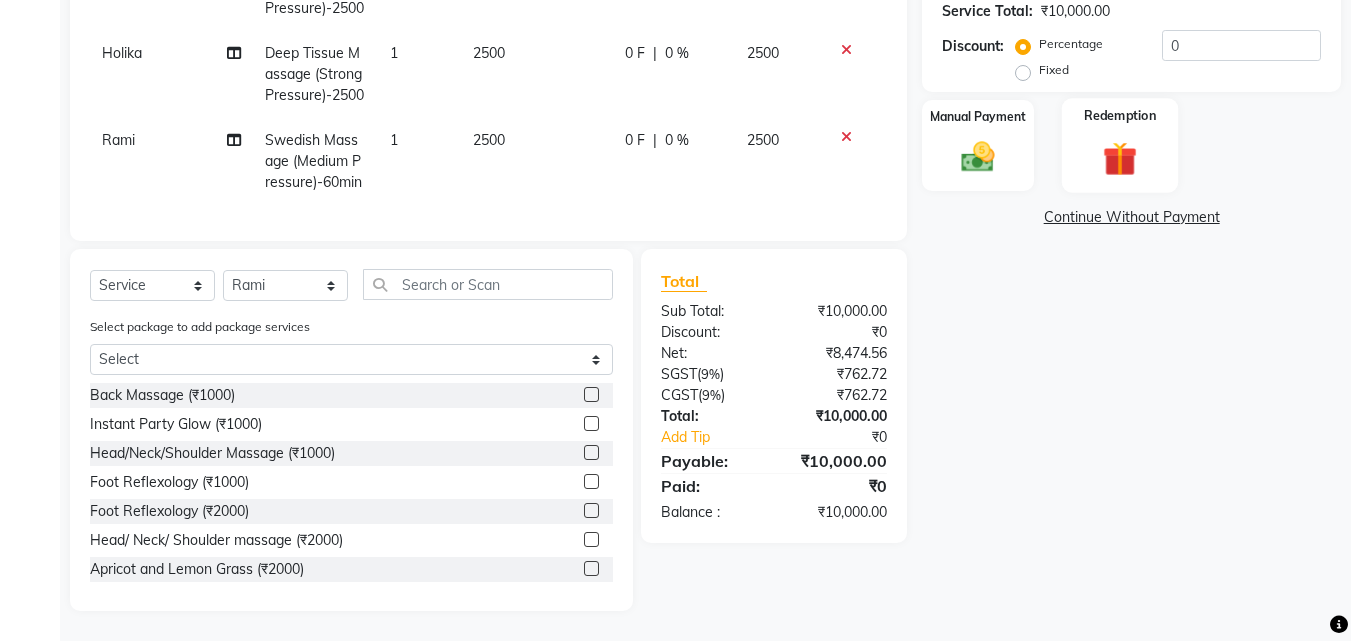 click 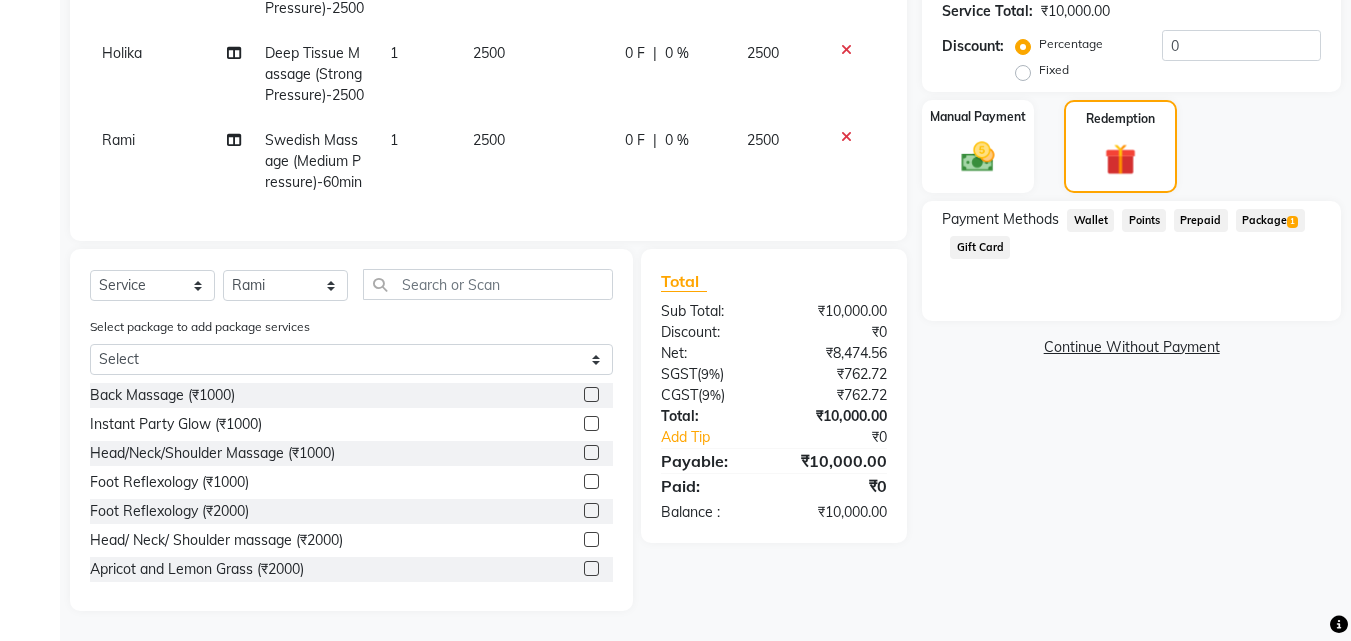 click on "Package  1" 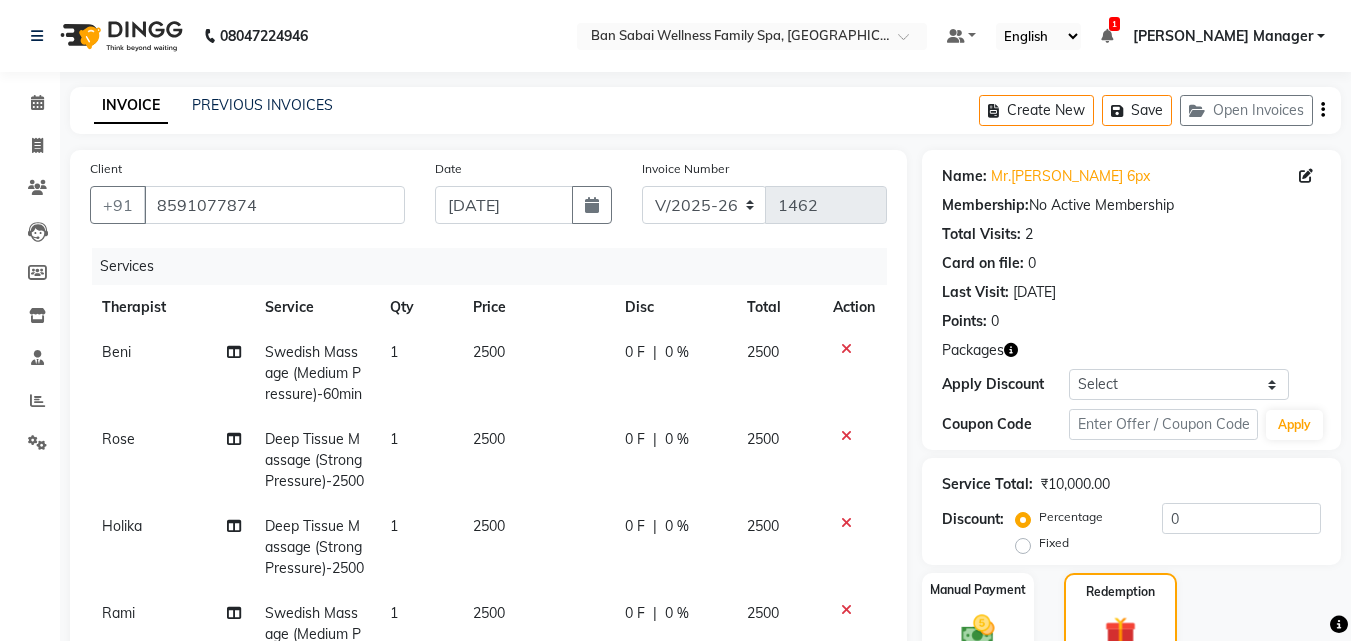 scroll, scrollTop: 488, scrollLeft: 0, axis: vertical 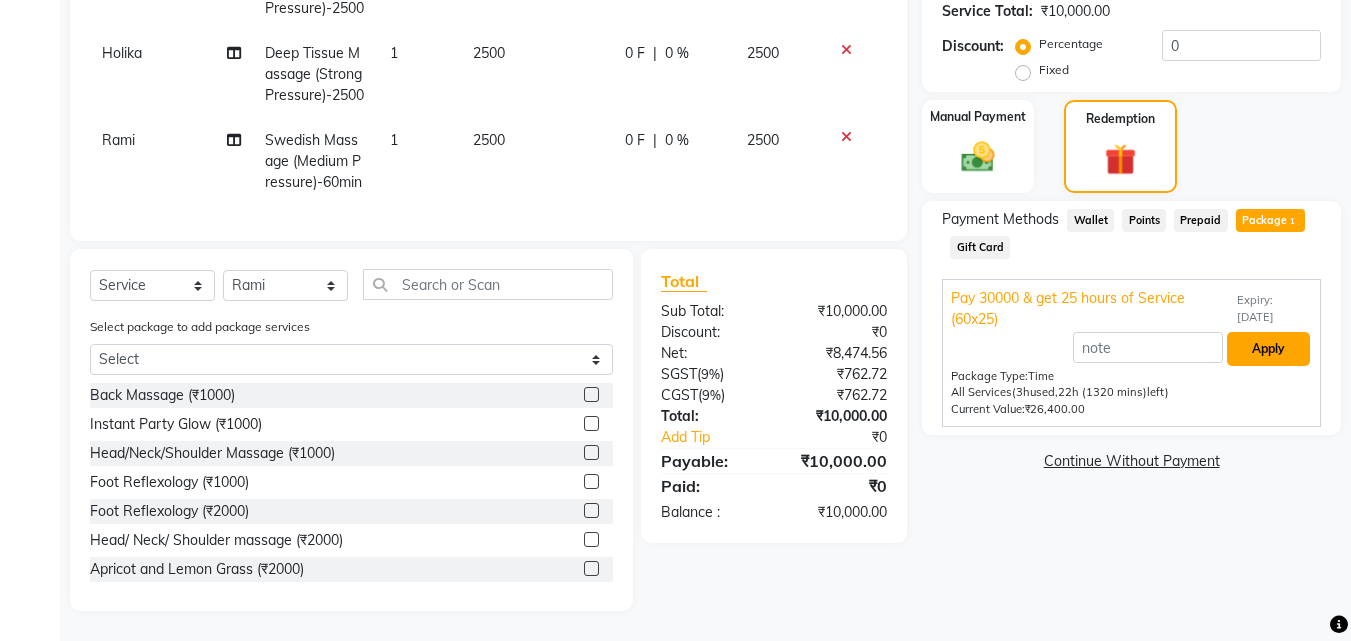 click on "Apply" at bounding box center (1268, 349) 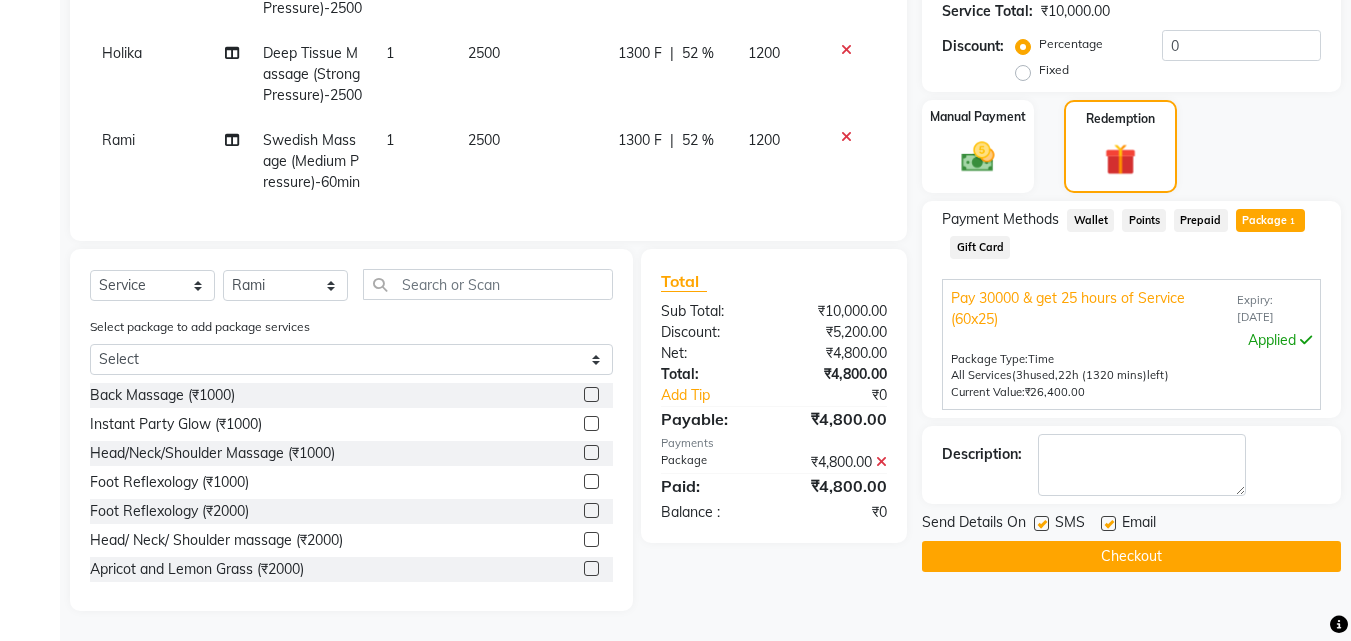 scroll, scrollTop: 527, scrollLeft: 0, axis: vertical 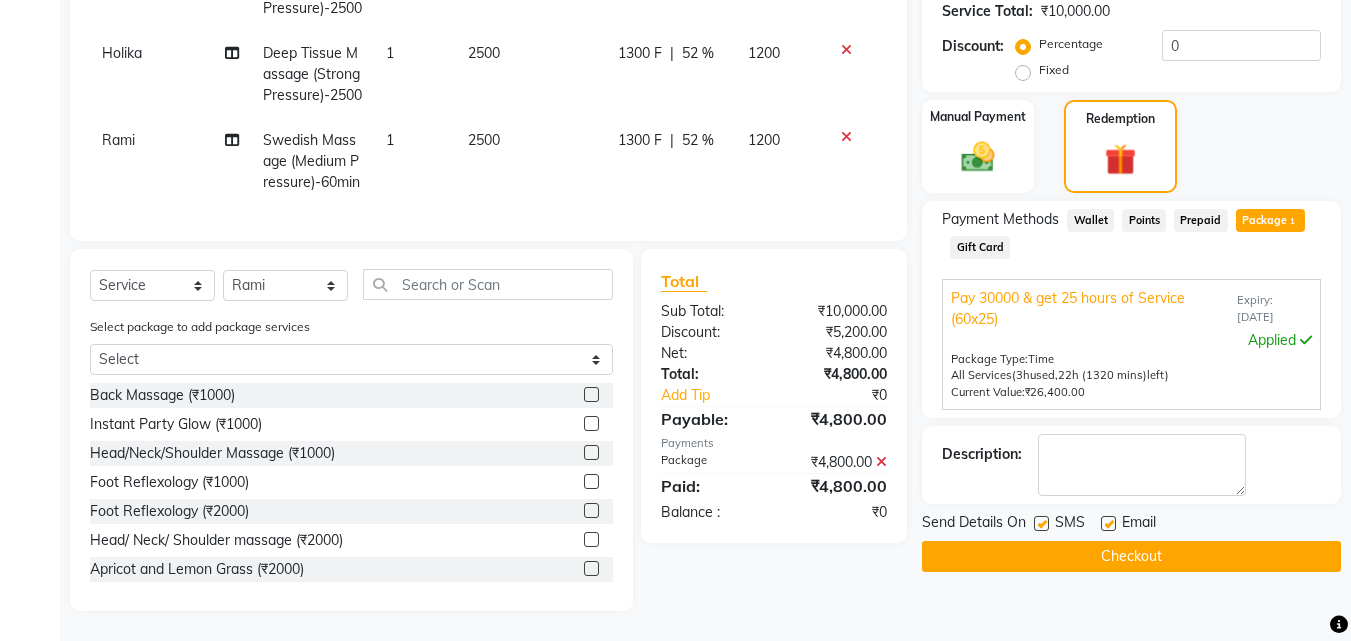click on "Checkout" 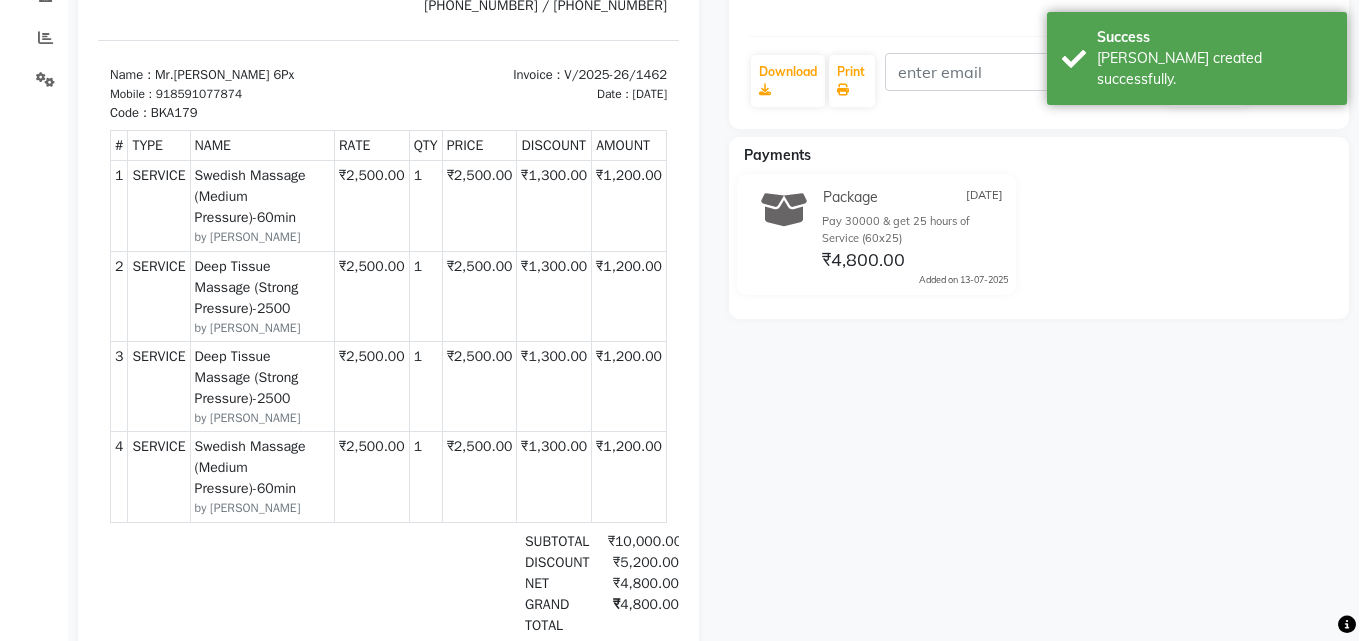 scroll, scrollTop: 0, scrollLeft: 0, axis: both 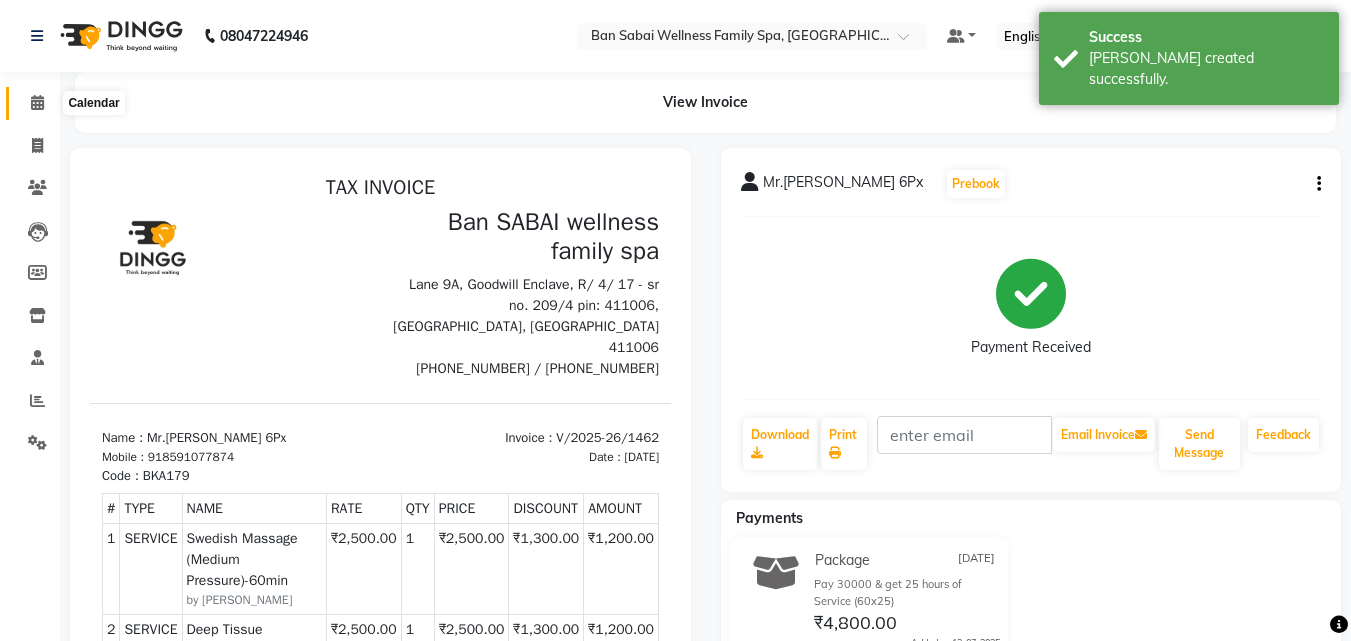click 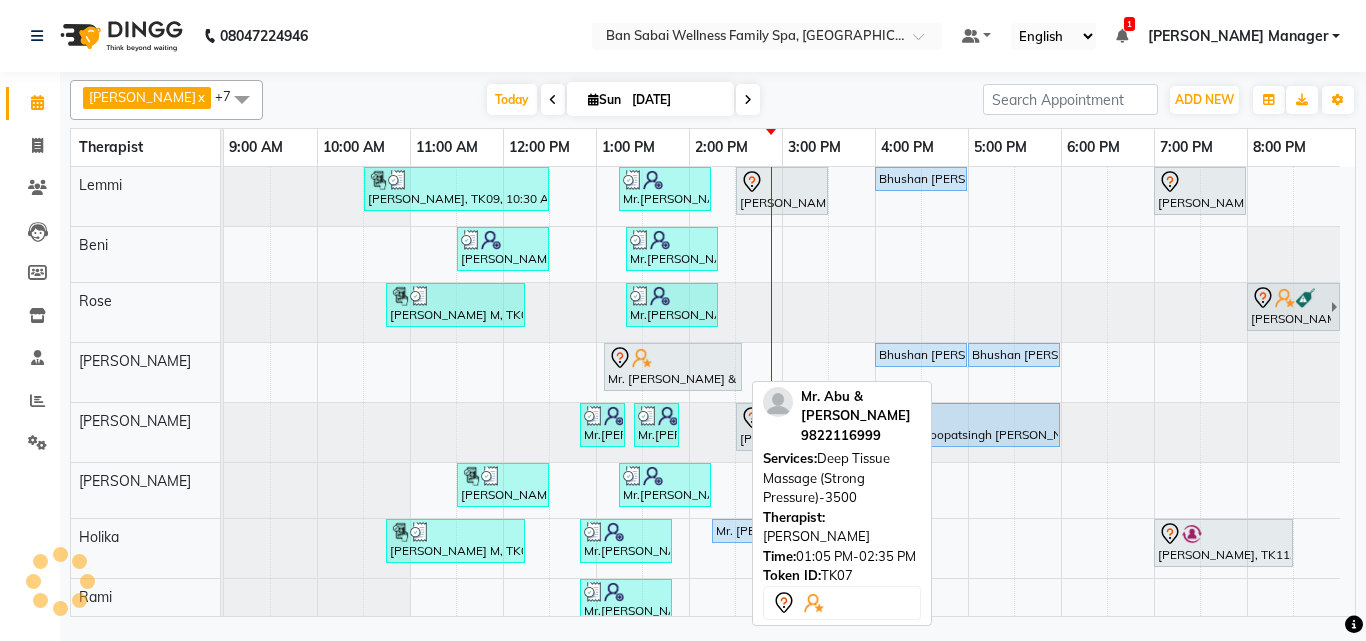 click on "Mr. [PERSON_NAME] & [PERSON_NAME], TK07, 01:05 PM-02:35 PM, Deep Tissue Massage (Strong Pressure)-3500" at bounding box center (673, 367) 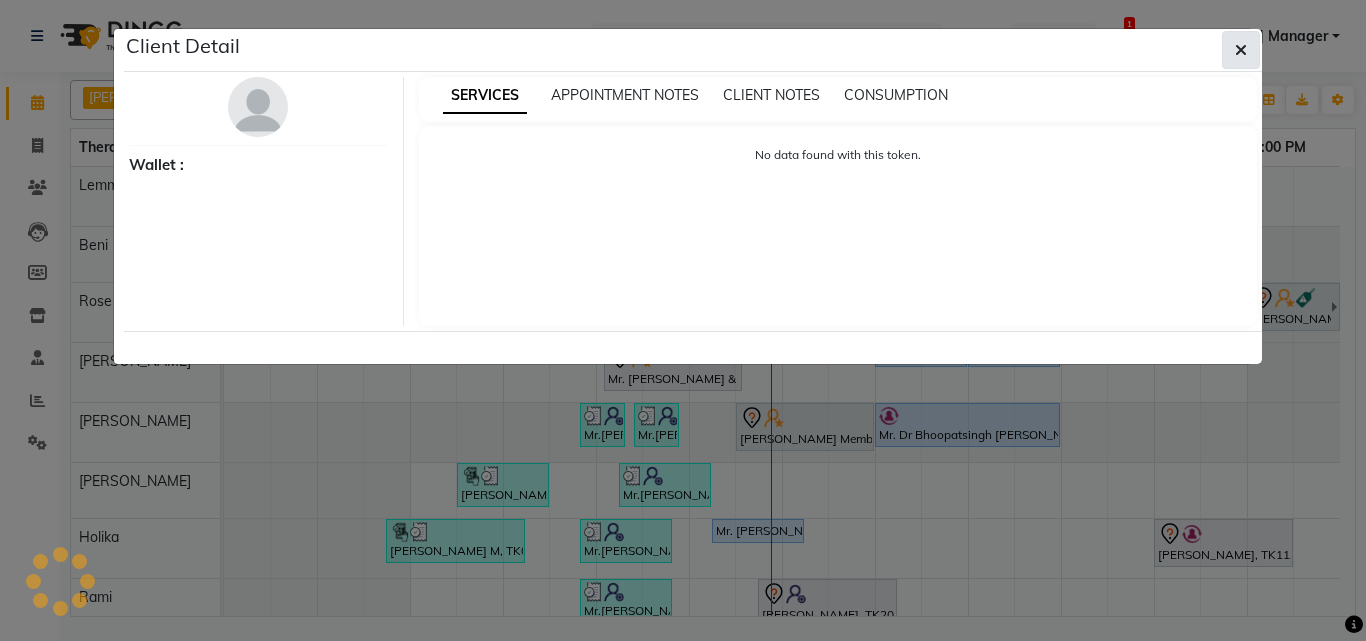 click 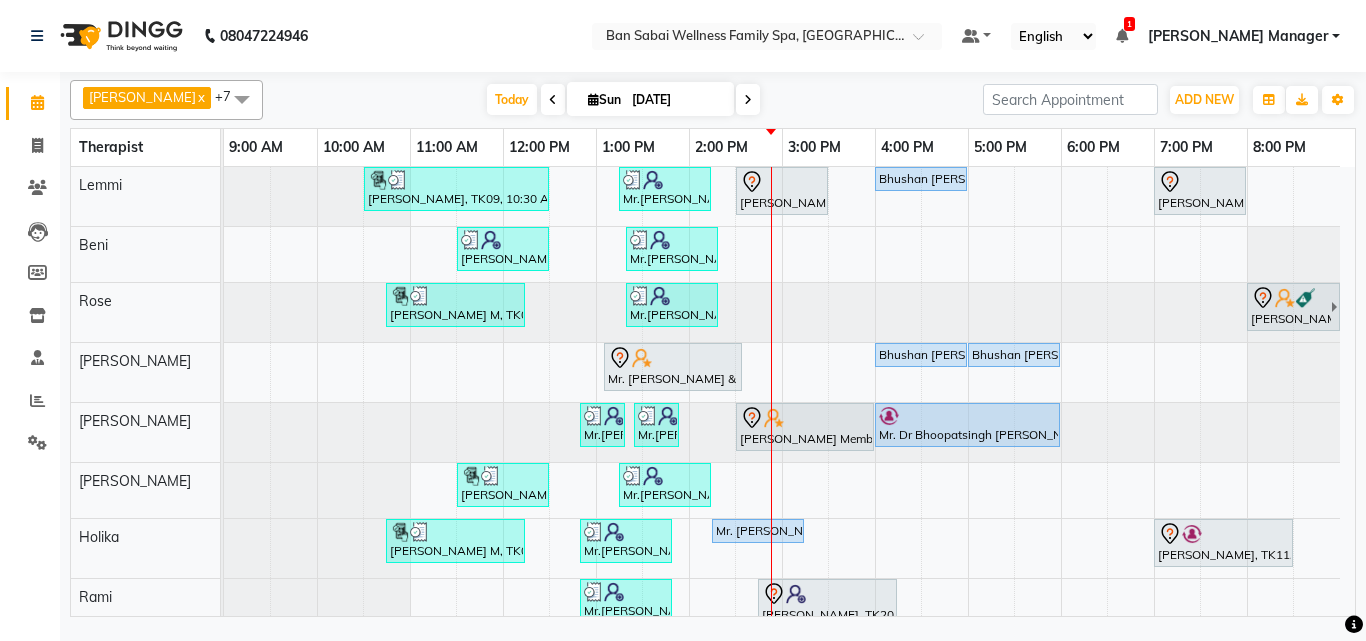 scroll, scrollTop: 22, scrollLeft: 0, axis: vertical 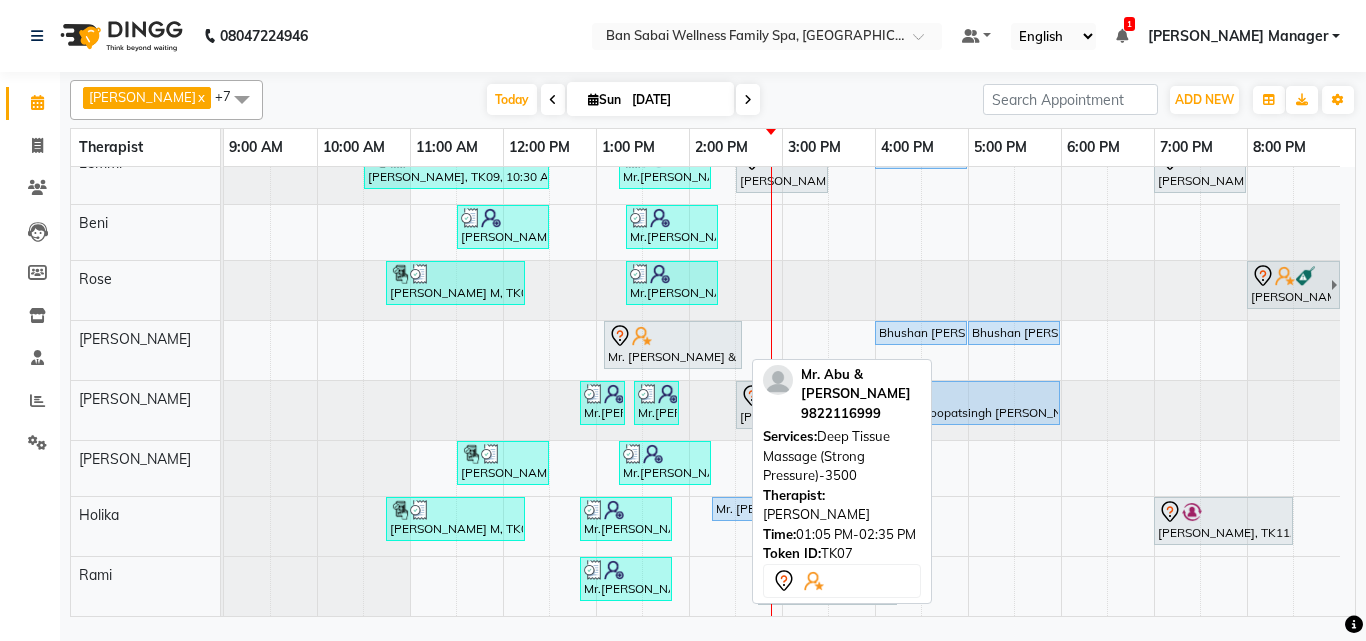 click 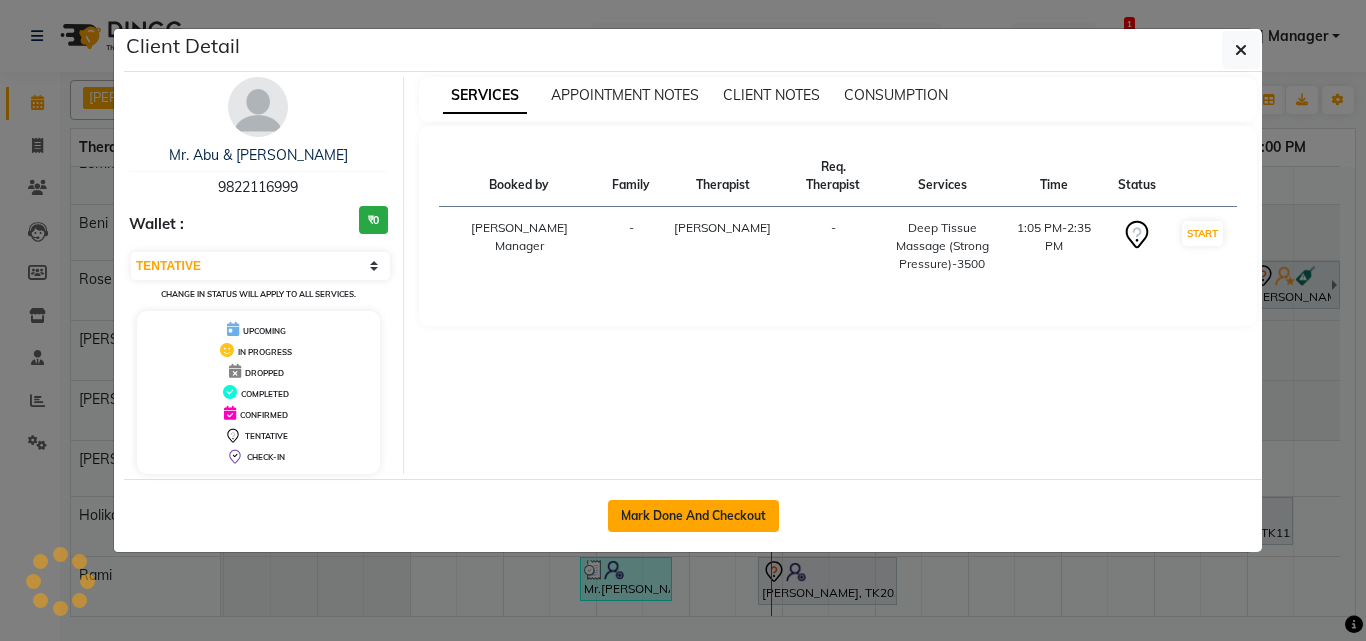 click on "Mark Done And Checkout" 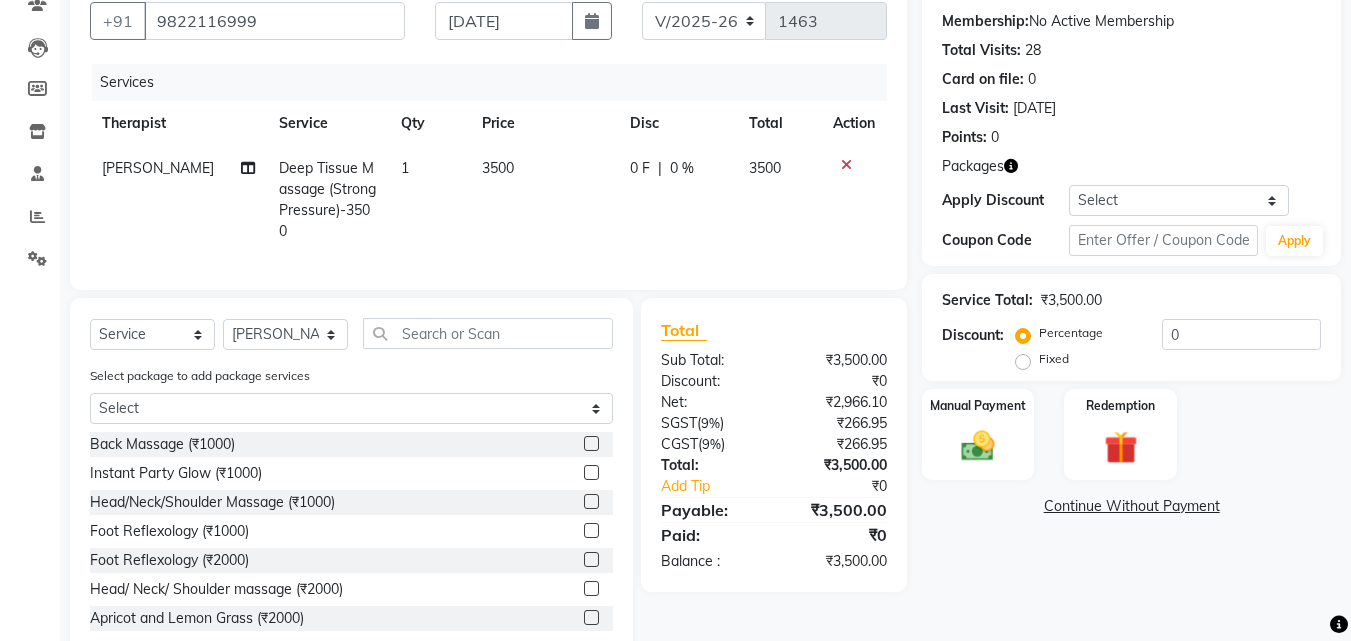 scroll, scrollTop: 194, scrollLeft: 0, axis: vertical 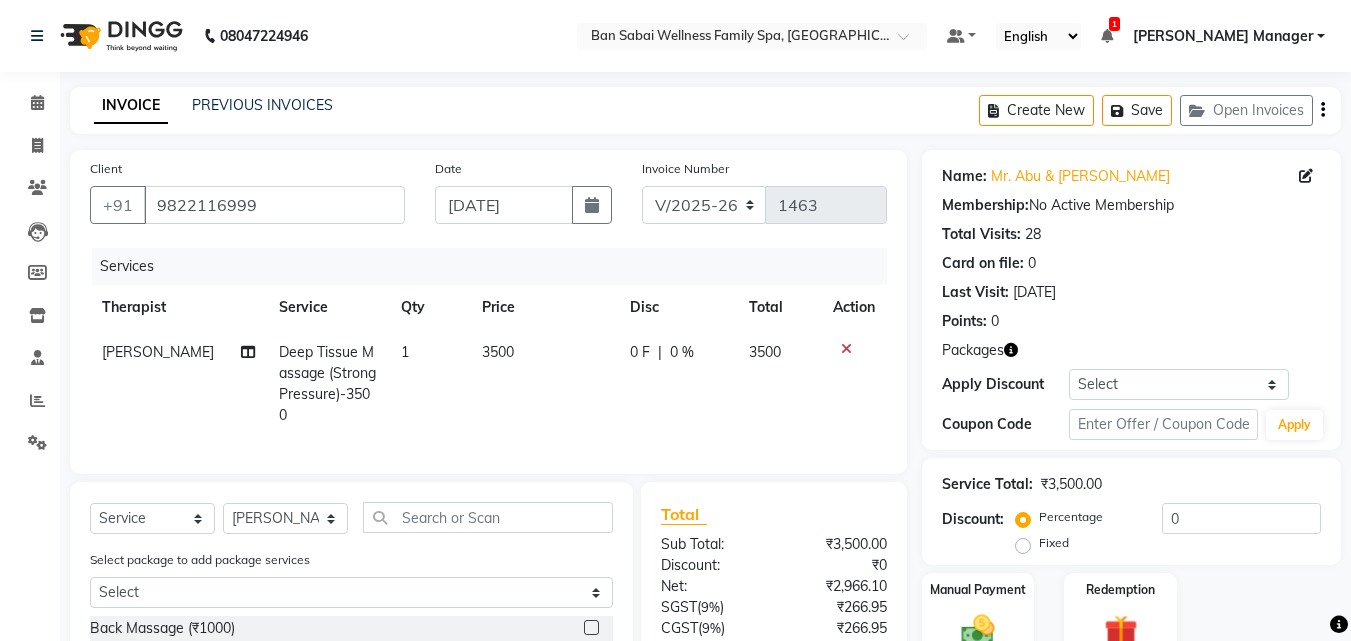 click on "08047224946 Select Location × Ban Sabai Wellness Family Spa, Kalyani Nagar Default Panel My Panel English ENGLISH Español العربية मराठी हिंदी ગુજરાતી தமிழ் 中文 1 Notifications nothing to show Rinky Manager Manage Profile Change Password Sign out  Version:3.15.4  ☀ Ban SABAI wellness family spa, Kalyani nagar  Calendar  Invoice  Clients  Leads   Members  Inventory  Staff  Reports  Settings Completed InProgress Upcoming Dropped Tentative Check-In Confirm Bookings Generate Report Segments Page Builder INVOICE PREVIOUS INVOICES Create New   Save   Open Invoices  Client +91 9822116999 Date 13-07-2025 Invoice Number V/2025 V/2025-26 1463 Services Therapist Service Qty Price Disc Total Action Rinsit Ronra Deep Tissue Massage (Strong Pressure)-3500 1 3500 0 F | 0 % 3500 Select  Service  Product  Membership  Package Voucher Prepaid Gift Card  Select Therapist Admin Alino Alino, Ashim Ayao  Bem, Beni Easther Easther, Ellie  Emma Emma, Holika Juliet" at bounding box center [675, 320] 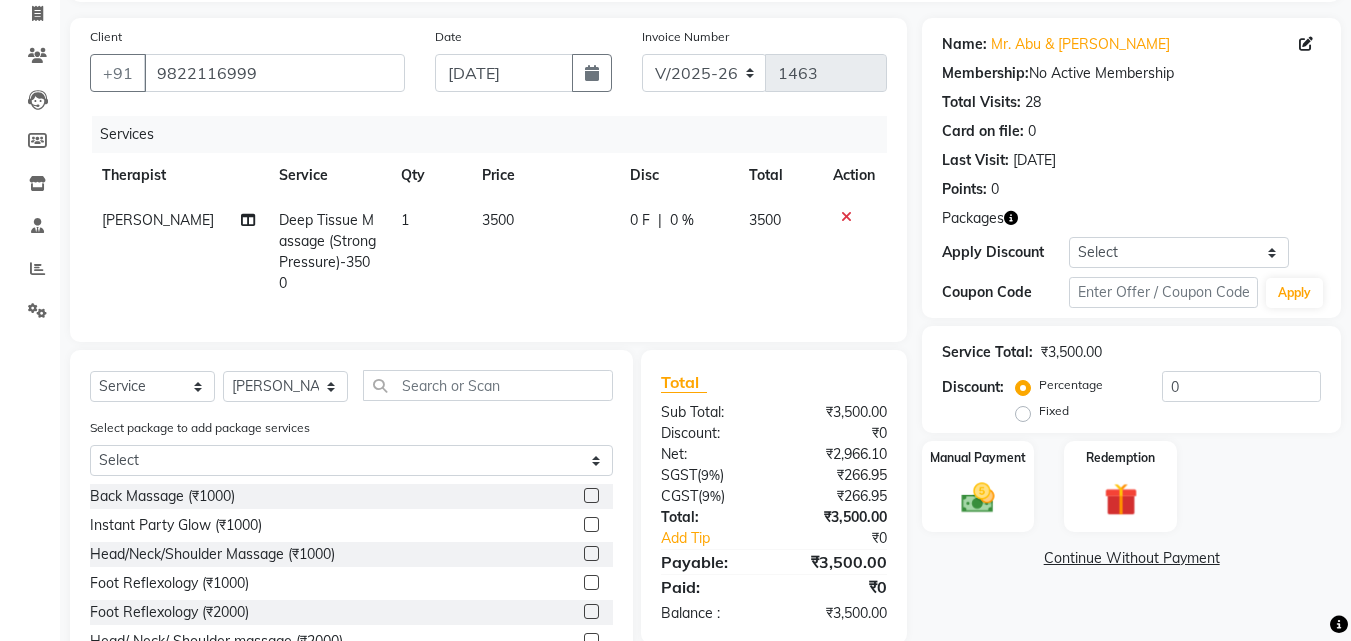 scroll, scrollTop: 227, scrollLeft: 0, axis: vertical 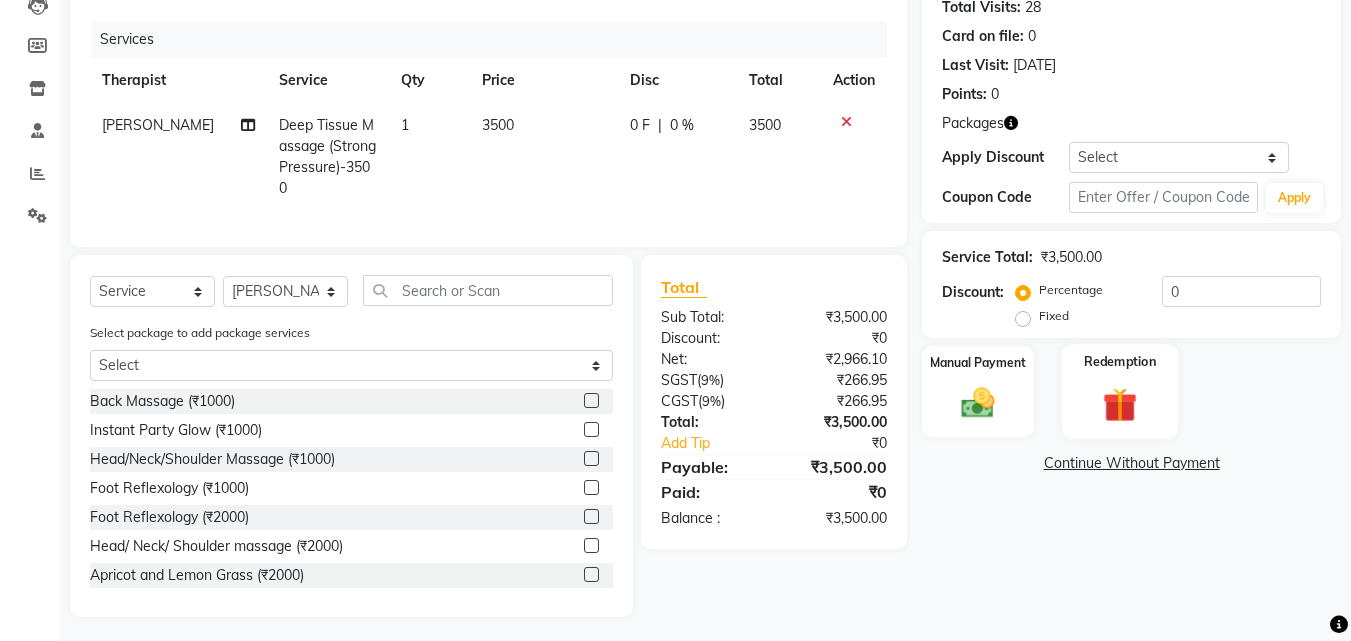 click 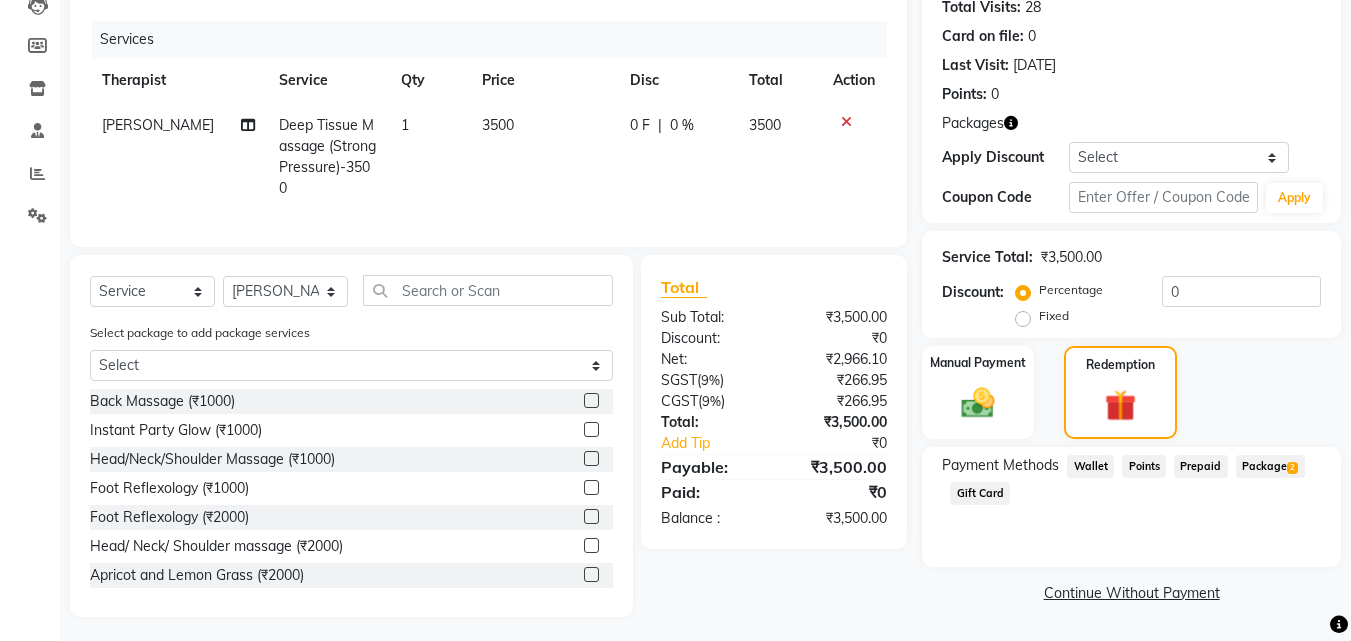 click on "Package  2" 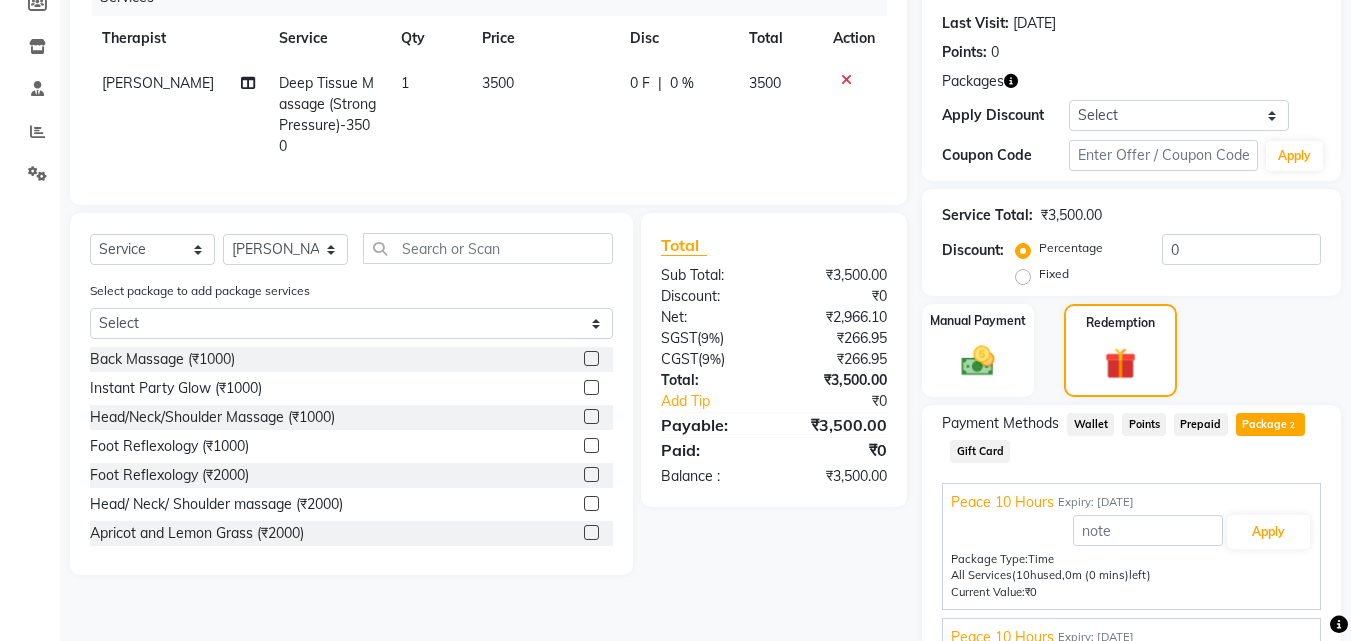 scroll, scrollTop: 364, scrollLeft: 0, axis: vertical 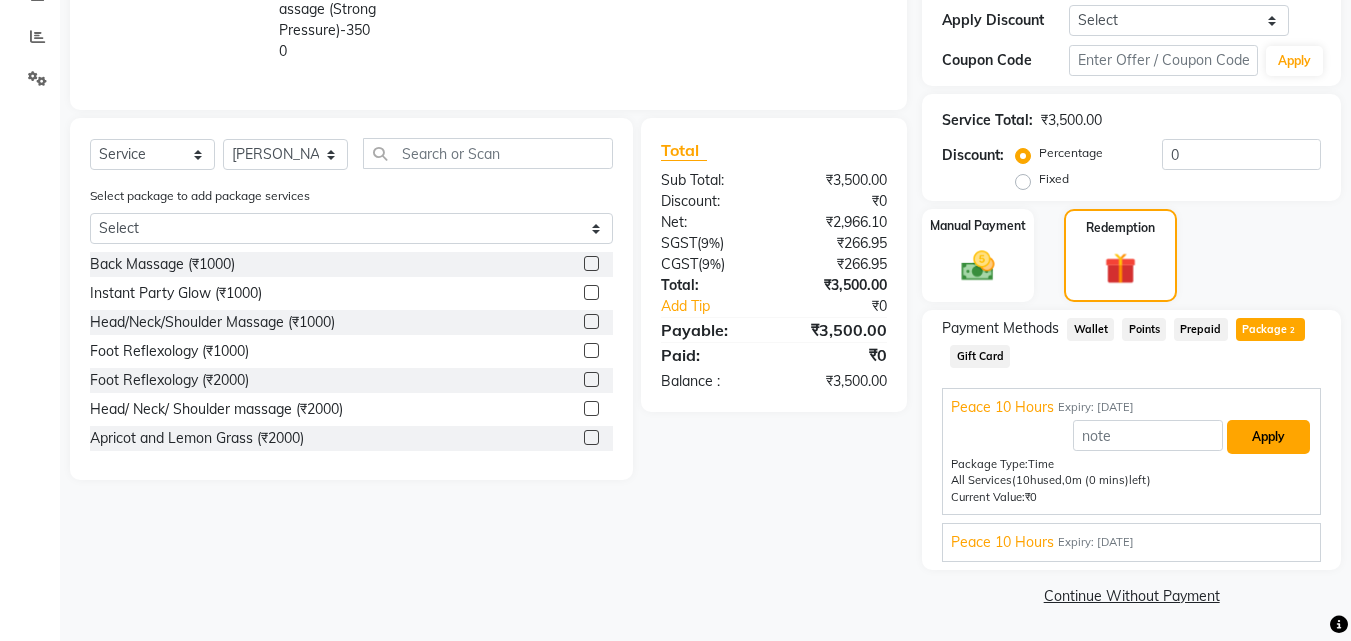 click on "Apply" at bounding box center [1268, 437] 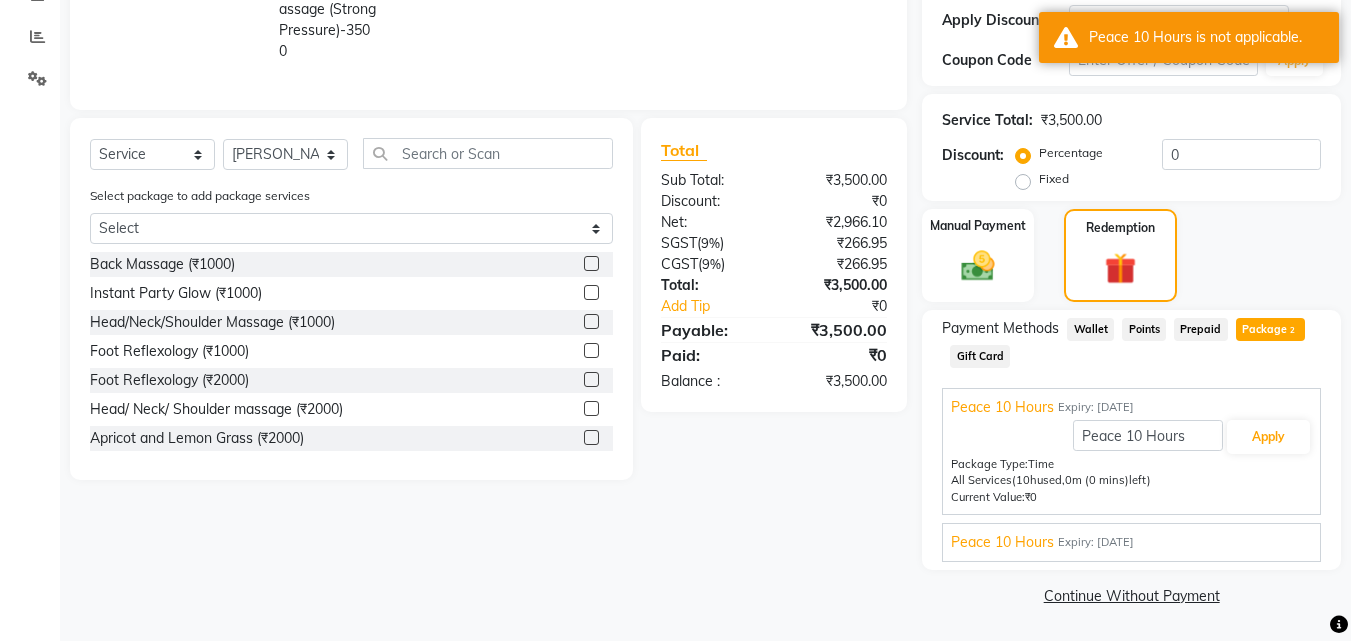 click on "Expiry: 08-03-2026" at bounding box center [1096, 542] 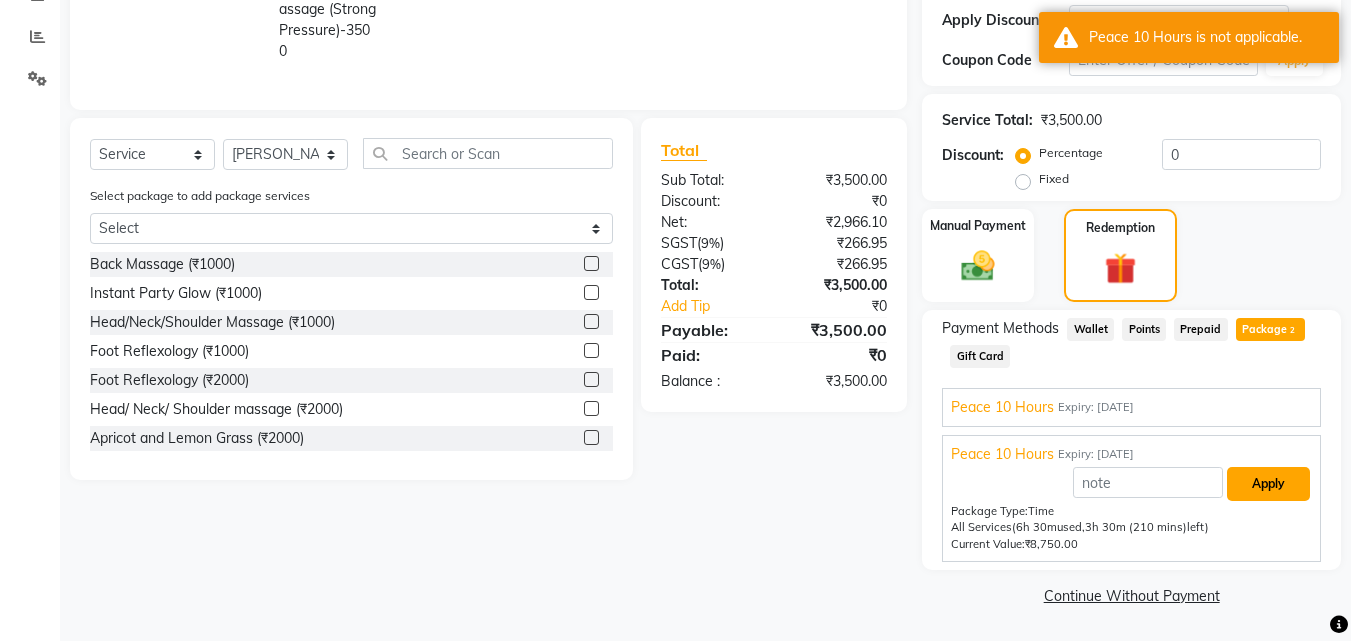 click on "Apply" at bounding box center [1268, 484] 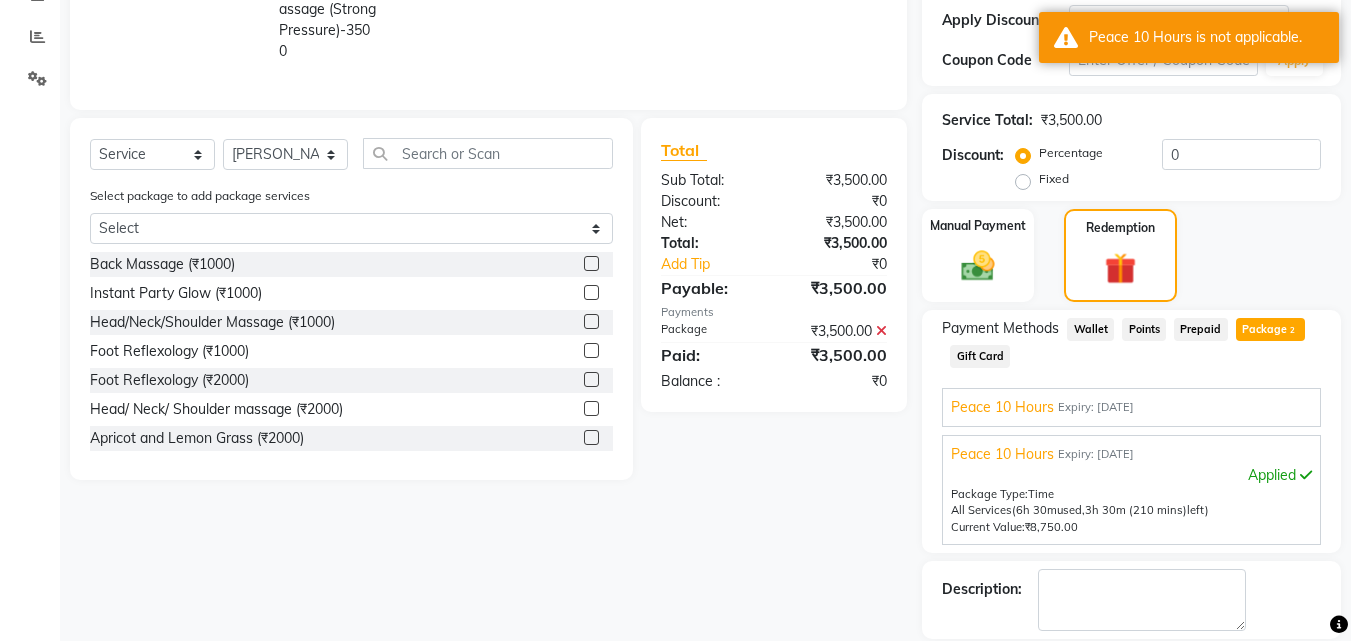 scroll, scrollTop: 460, scrollLeft: 0, axis: vertical 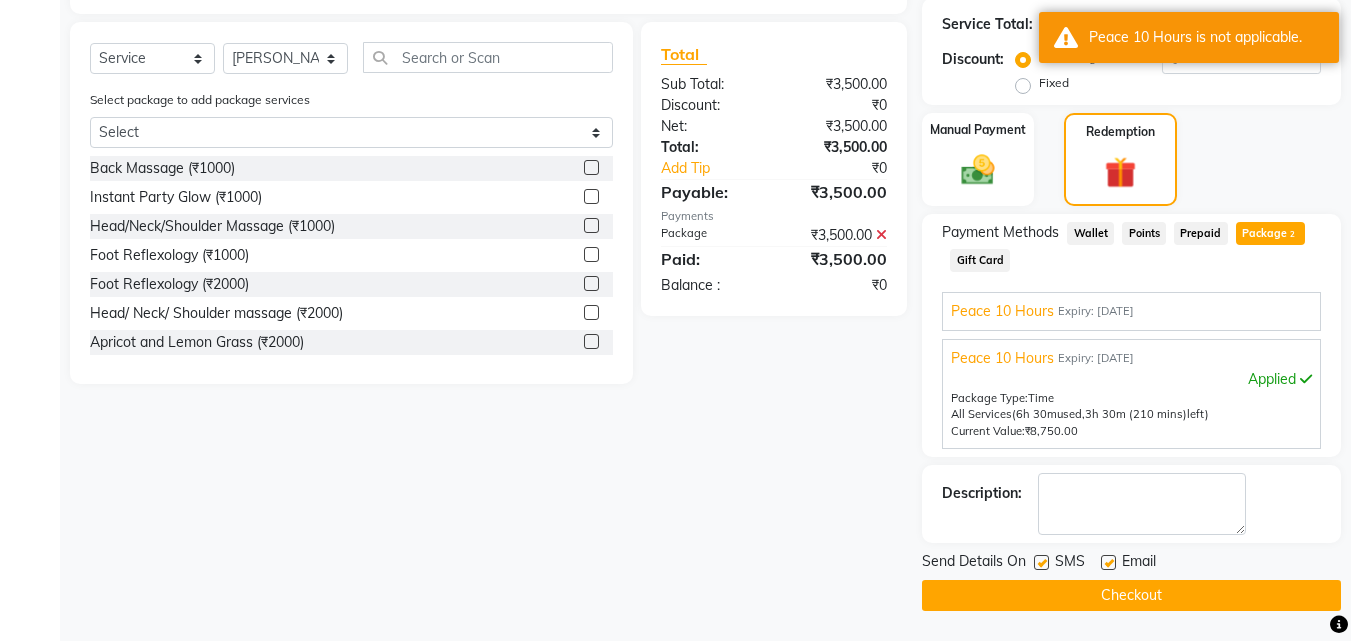 click on "Checkout" 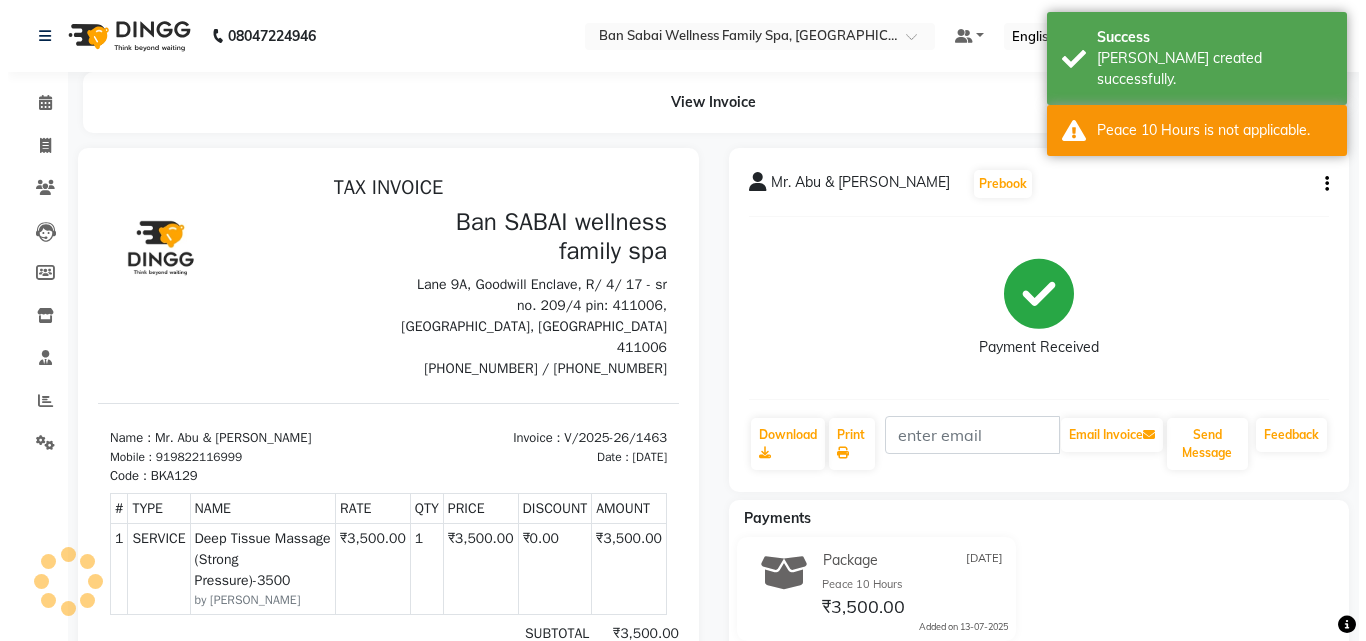 scroll, scrollTop: 0, scrollLeft: 0, axis: both 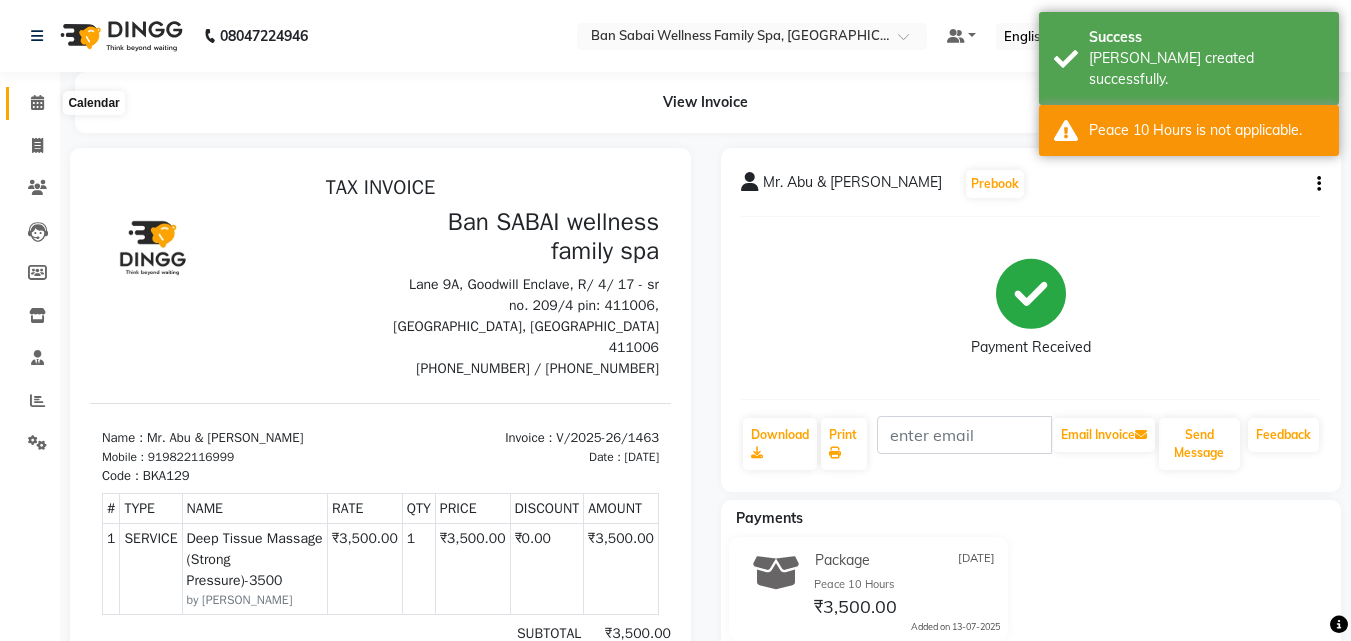 click 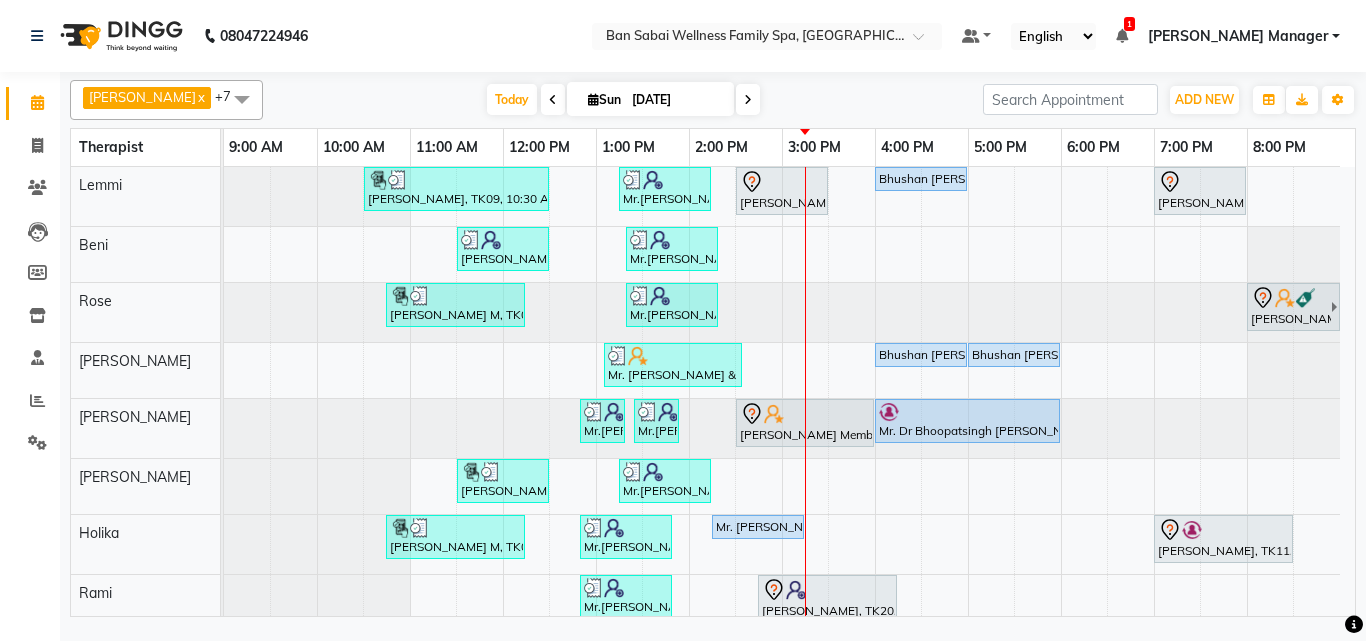 scroll, scrollTop: 18, scrollLeft: 0, axis: vertical 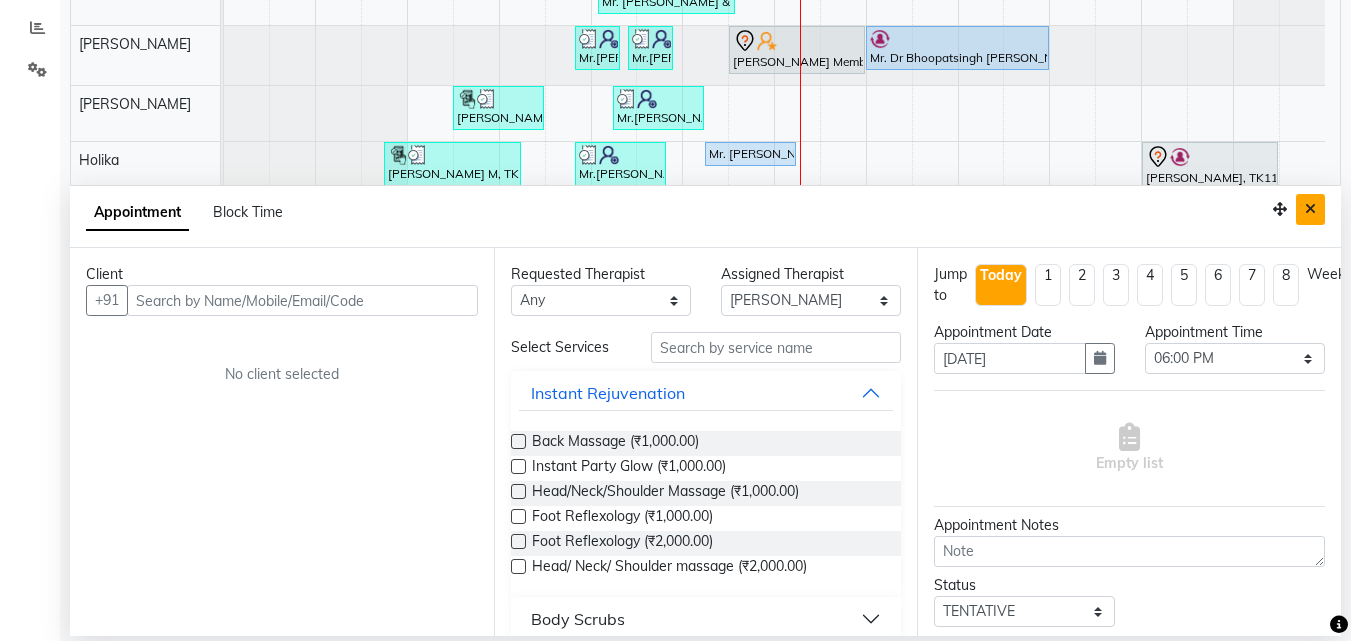 click at bounding box center [1310, 209] 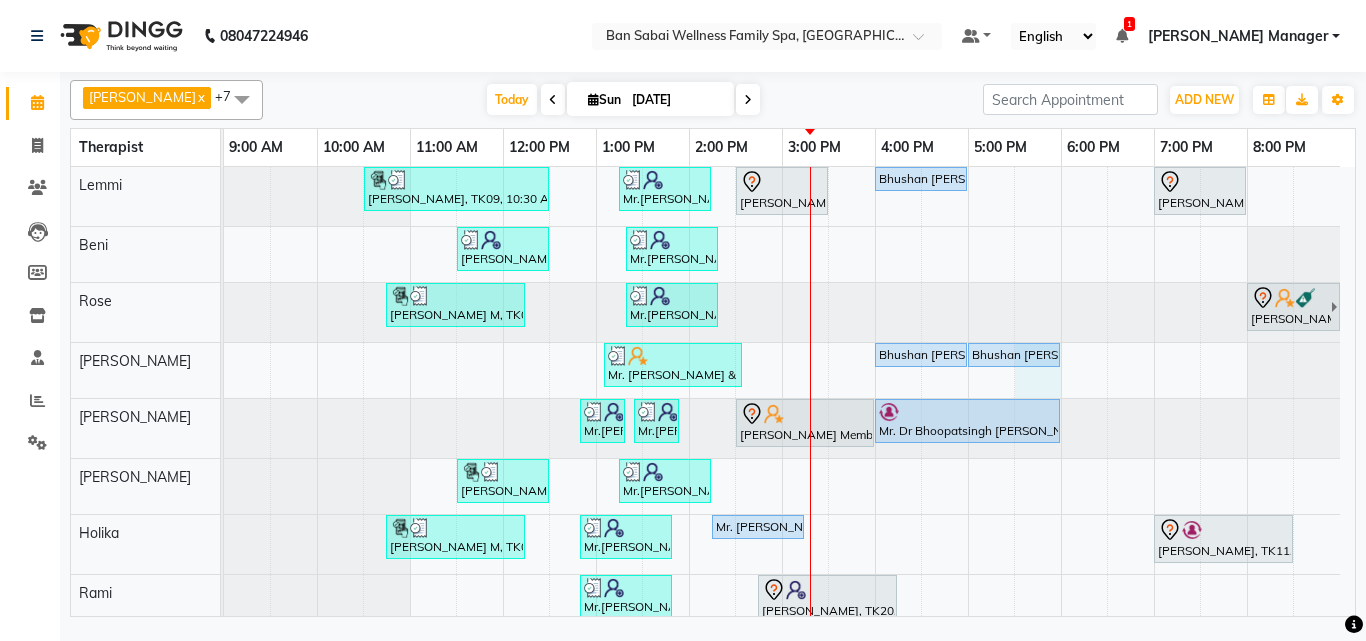 click on "Bhushan [PERSON_NAME], TK02, 05:00 PM-06:00 PM, [PERSON_NAME]" at bounding box center (1014, 355) 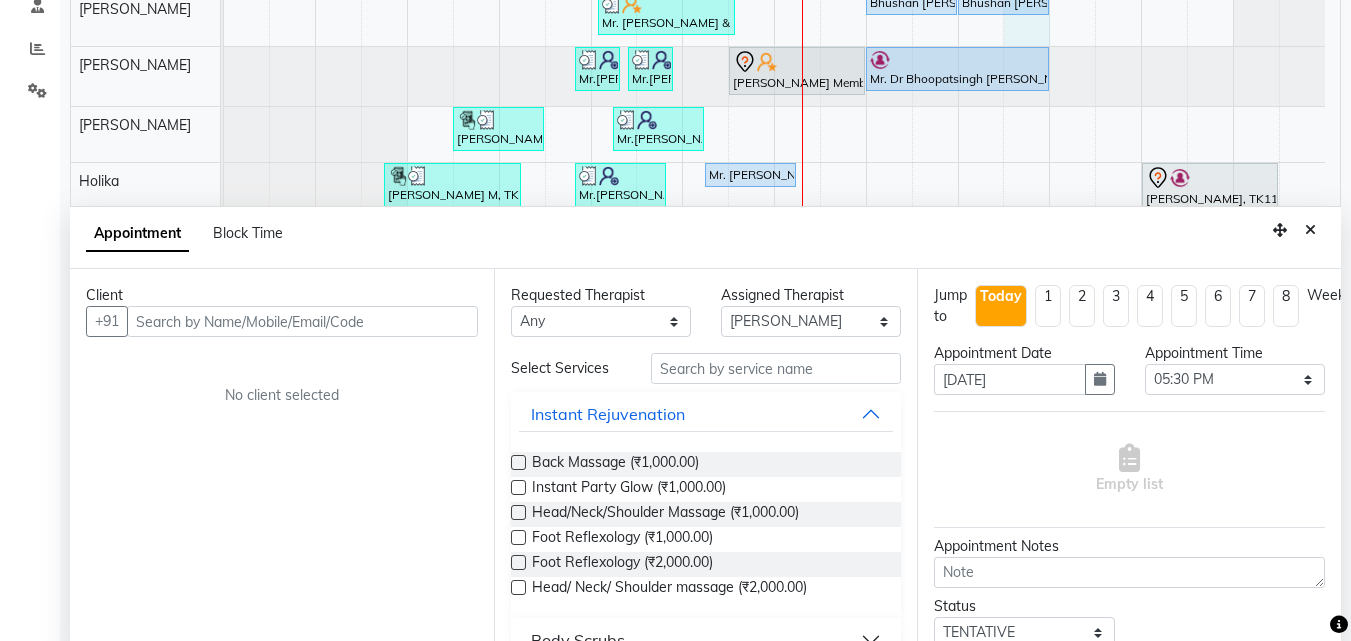 scroll, scrollTop: 353, scrollLeft: 0, axis: vertical 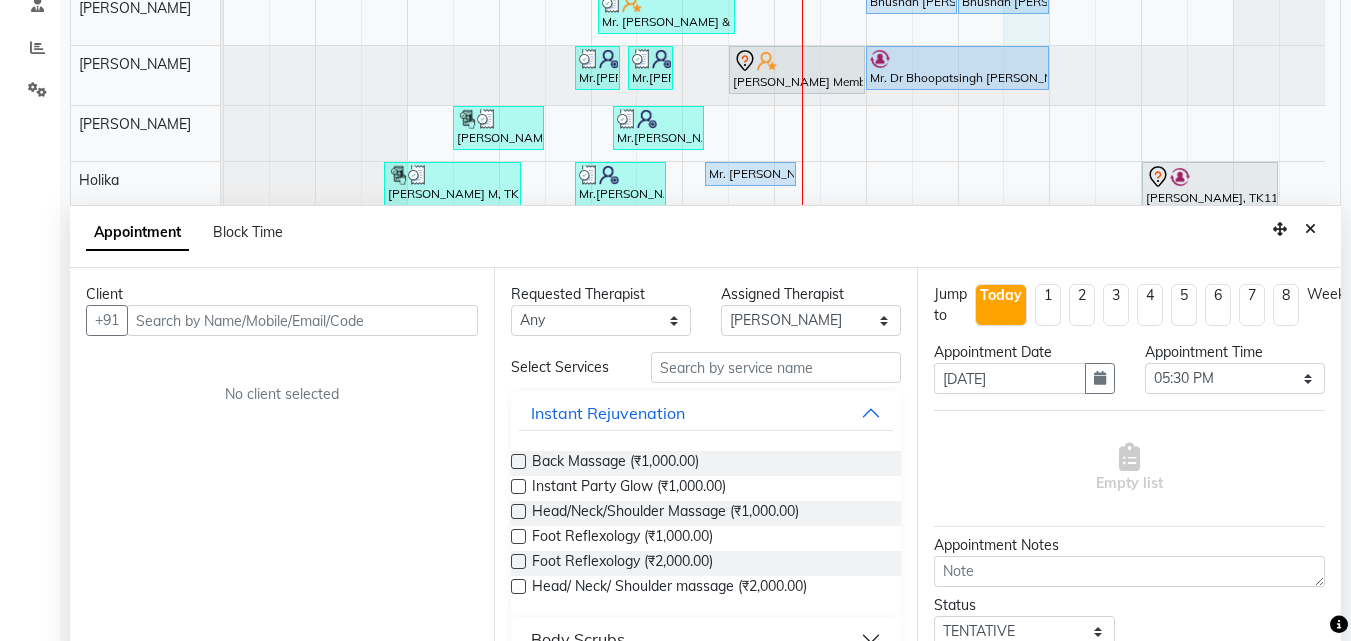 click at bounding box center [302, 320] 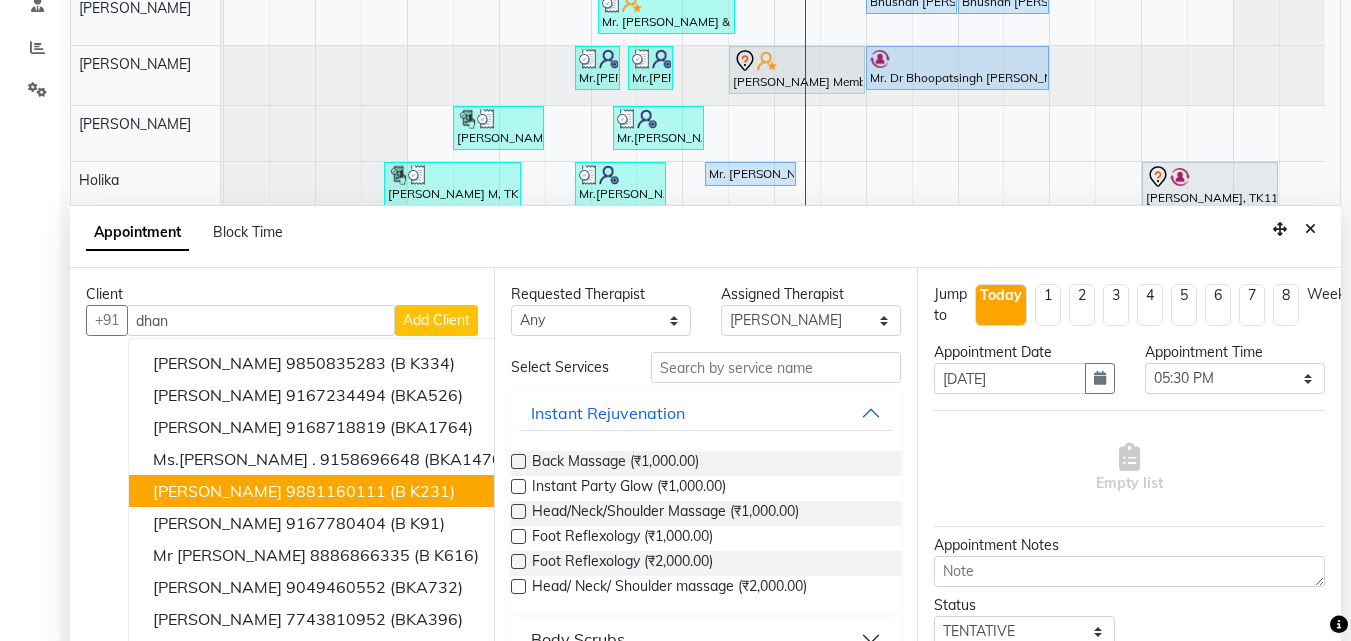 click on "Dhanpat Seth" at bounding box center (217, 491) 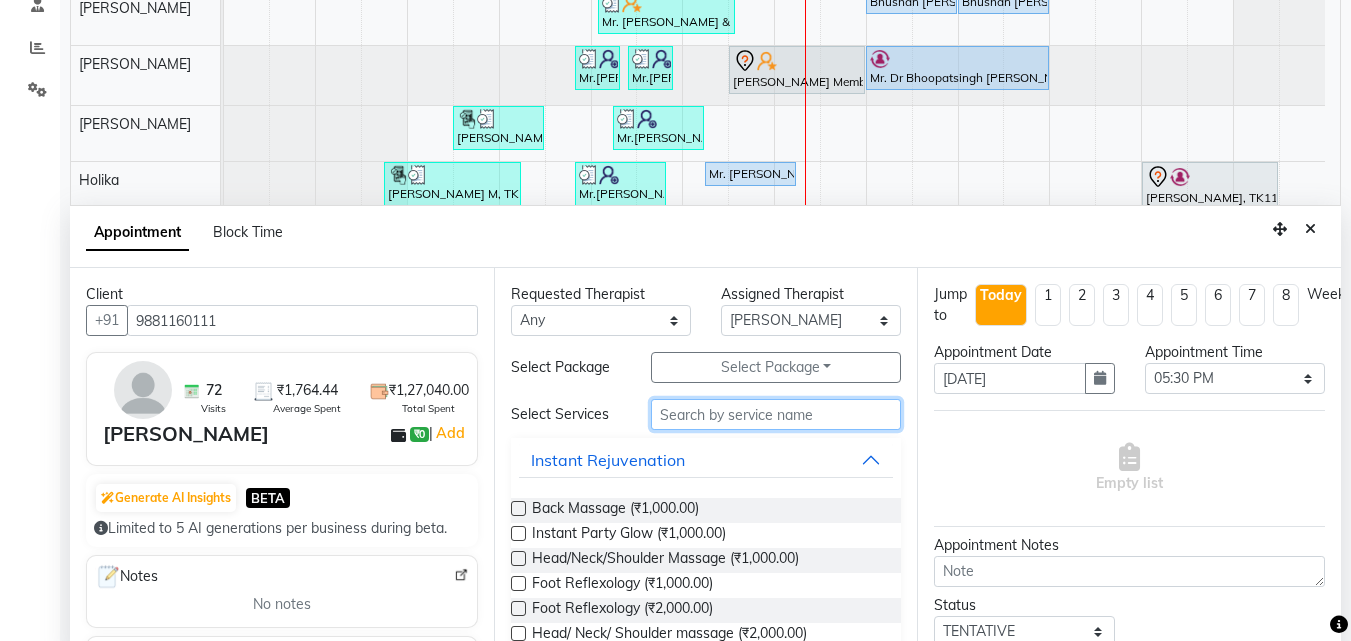 click at bounding box center (776, 414) 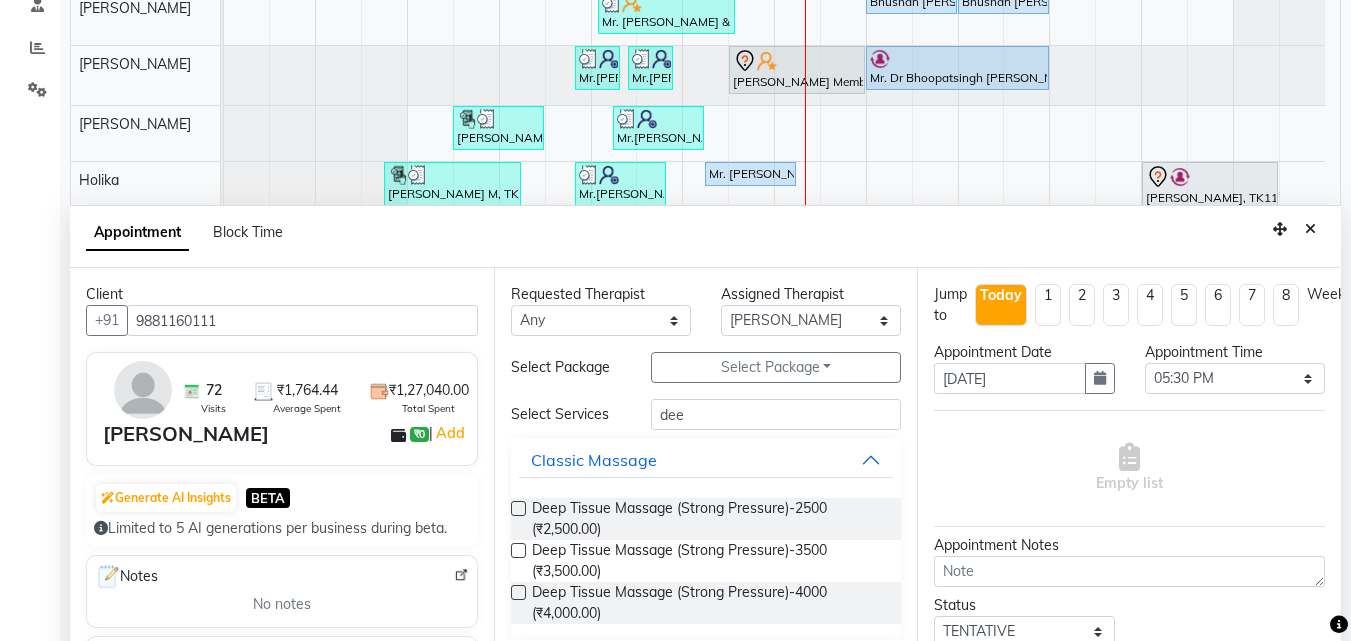 click at bounding box center [518, 550] 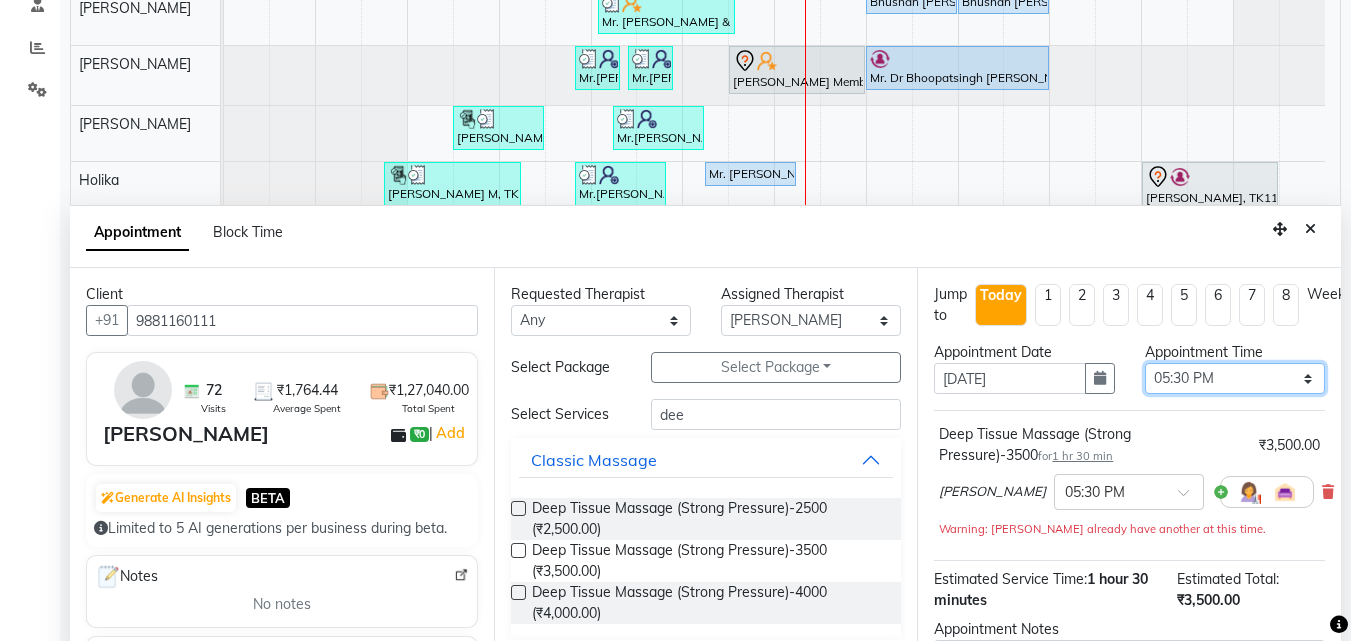click on "Select 10:00 AM 10:05 AM 10:10 AM 10:15 AM 10:20 AM 10:25 AM 10:30 AM 10:35 AM 10:40 AM 10:45 AM 10:50 AM 10:55 AM 11:00 AM 11:05 AM 11:10 AM 11:15 AM 11:20 AM 11:25 AM 11:30 AM 11:35 AM 11:40 AM 11:45 AM 11:50 AM 11:55 AM 12:00 PM 12:05 PM 12:10 PM 12:15 PM 12:20 PM 12:25 PM 12:30 PM 12:35 PM 12:40 PM 12:45 PM 12:50 PM 12:55 PM 01:00 PM 01:05 PM 01:10 PM 01:15 PM 01:20 PM 01:25 PM 01:30 PM 01:35 PM 01:40 PM 01:45 PM 01:50 PM 01:55 PM 02:00 PM 02:05 PM 02:10 PM 02:15 PM 02:20 PM 02:25 PM 02:30 PM 02:35 PM 02:40 PM 02:45 PM 02:50 PM 02:55 PM 03:00 PM 03:05 PM 03:10 PM 03:15 PM 03:20 PM 03:25 PM 03:30 PM 03:35 PM 03:40 PM 03:45 PM 03:50 PM 03:55 PM 04:00 PM 04:05 PM 04:10 PM 04:15 PM 04:20 PM 04:25 PM 04:30 PM 04:35 PM 04:40 PM 04:45 PM 04:50 PM 04:55 PM 05:00 PM 05:05 PM 05:10 PM 05:15 PM 05:20 PM 05:25 PM 05:30 PM 05:35 PM 05:40 PM 05:45 PM 05:50 PM 05:55 PM 06:00 PM 06:05 PM 06:10 PM 06:15 PM 06:20 PM 06:25 PM 06:30 PM 06:35 PM 06:40 PM 06:45 PM 06:50 PM 06:55 PM 07:00 PM 07:05 PM 07:10 PM 07:15 PM 07:20 PM" at bounding box center (1235, 378) 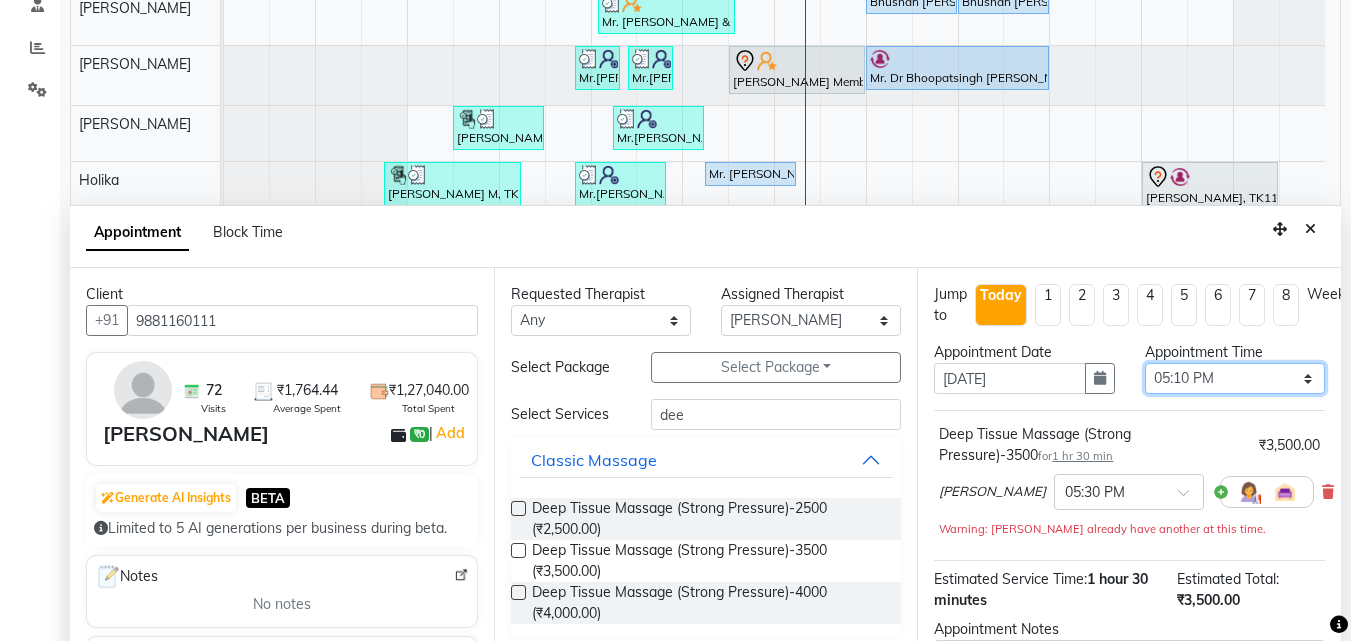 click on "Select 10:00 AM 10:05 AM 10:10 AM 10:15 AM 10:20 AM 10:25 AM 10:30 AM 10:35 AM 10:40 AM 10:45 AM 10:50 AM 10:55 AM 11:00 AM 11:05 AM 11:10 AM 11:15 AM 11:20 AM 11:25 AM 11:30 AM 11:35 AM 11:40 AM 11:45 AM 11:50 AM 11:55 AM 12:00 PM 12:05 PM 12:10 PM 12:15 PM 12:20 PM 12:25 PM 12:30 PM 12:35 PM 12:40 PM 12:45 PM 12:50 PM 12:55 PM 01:00 PM 01:05 PM 01:10 PM 01:15 PM 01:20 PM 01:25 PM 01:30 PM 01:35 PM 01:40 PM 01:45 PM 01:50 PM 01:55 PM 02:00 PM 02:05 PM 02:10 PM 02:15 PM 02:20 PM 02:25 PM 02:30 PM 02:35 PM 02:40 PM 02:45 PM 02:50 PM 02:55 PM 03:00 PM 03:05 PM 03:10 PM 03:15 PM 03:20 PM 03:25 PM 03:30 PM 03:35 PM 03:40 PM 03:45 PM 03:50 PM 03:55 PM 04:00 PM 04:05 PM 04:10 PM 04:15 PM 04:20 PM 04:25 PM 04:30 PM 04:35 PM 04:40 PM 04:45 PM 04:50 PM 04:55 PM 05:00 PM 05:05 PM 05:10 PM 05:15 PM 05:20 PM 05:25 PM 05:30 PM 05:35 PM 05:40 PM 05:45 PM 05:50 PM 05:55 PM 06:00 PM 06:05 PM 06:10 PM 06:15 PM 06:20 PM 06:25 PM 06:30 PM 06:35 PM 06:40 PM 06:45 PM 06:50 PM 06:55 PM 07:00 PM 07:05 PM 07:10 PM 07:15 PM 07:20 PM" at bounding box center [1235, 378] 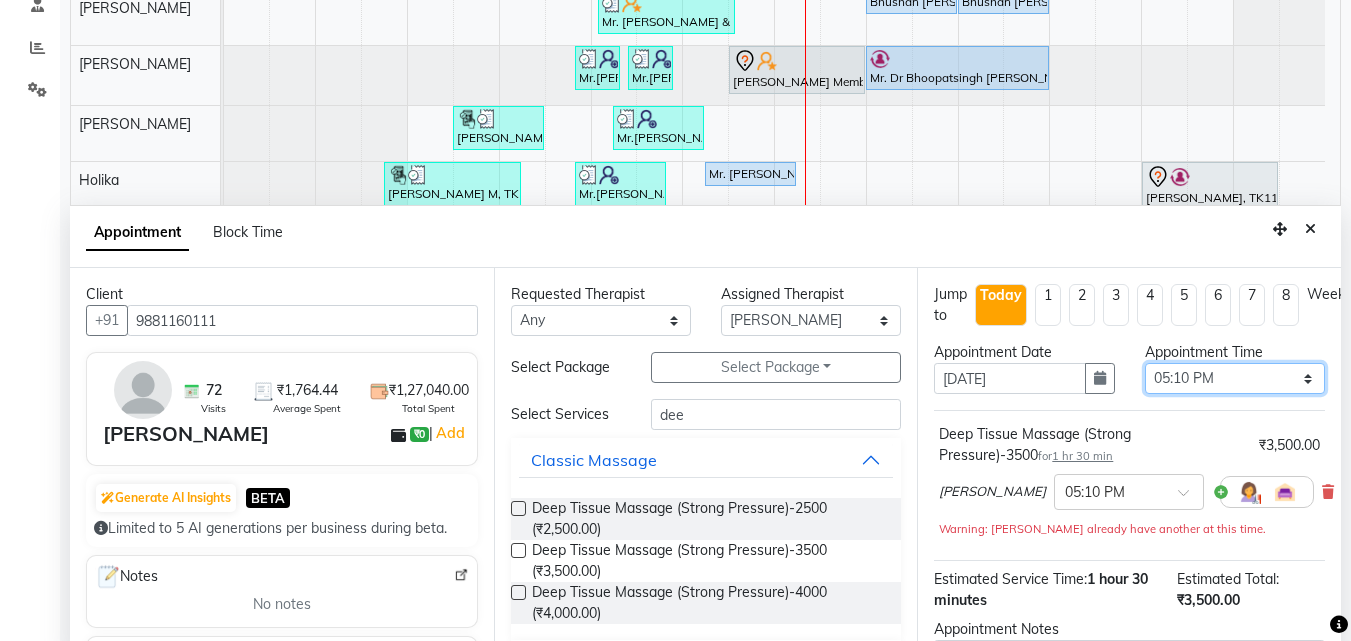 drag, startPoint x: 1293, startPoint y: 379, endPoint x: 1294, endPoint y: 363, distance: 16.03122 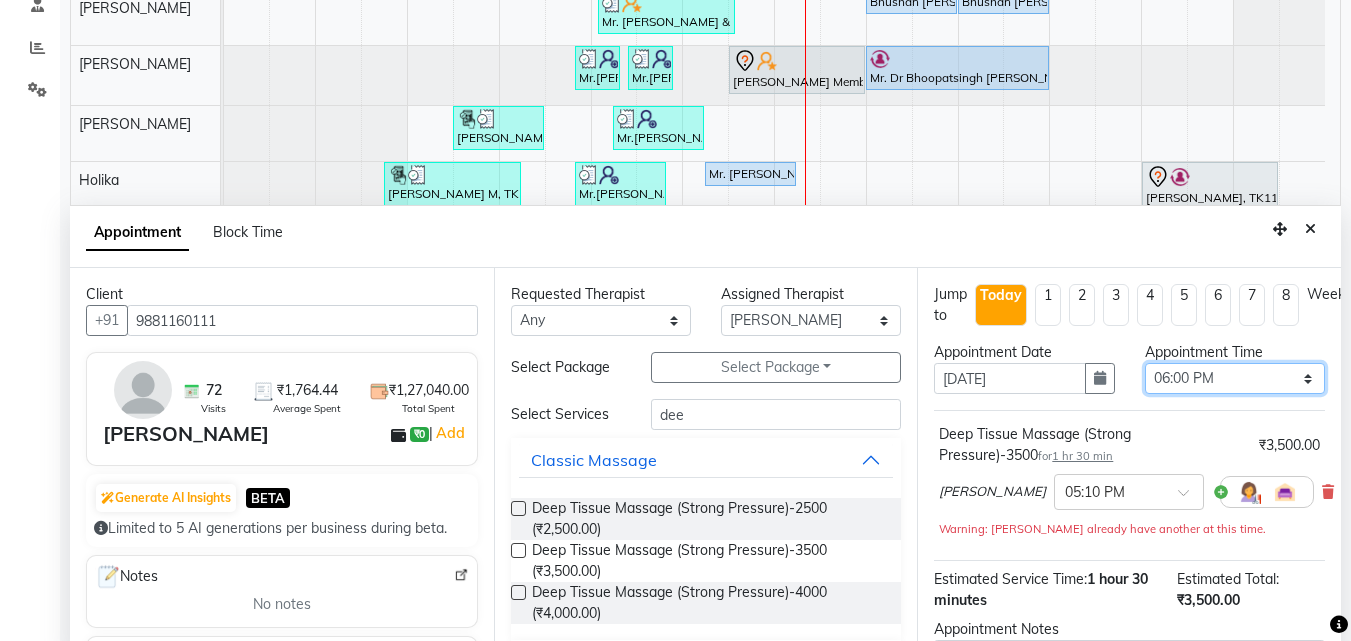 click on "Select 10:00 AM 10:05 AM 10:10 AM 10:15 AM 10:20 AM 10:25 AM 10:30 AM 10:35 AM 10:40 AM 10:45 AM 10:50 AM 10:55 AM 11:00 AM 11:05 AM 11:10 AM 11:15 AM 11:20 AM 11:25 AM 11:30 AM 11:35 AM 11:40 AM 11:45 AM 11:50 AM 11:55 AM 12:00 PM 12:05 PM 12:10 PM 12:15 PM 12:20 PM 12:25 PM 12:30 PM 12:35 PM 12:40 PM 12:45 PM 12:50 PM 12:55 PM 01:00 PM 01:05 PM 01:10 PM 01:15 PM 01:20 PM 01:25 PM 01:30 PM 01:35 PM 01:40 PM 01:45 PM 01:50 PM 01:55 PM 02:00 PM 02:05 PM 02:10 PM 02:15 PM 02:20 PM 02:25 PM 02:30 PM 02:35 PM 02:40 PM 02:45 PM 02:50 PM 02:55 PM 03:00 PM 03:05 PM 03:10 PM 03:15 PM 03:20 PM 03:25 PM 03:30 PM 03:35 PM 03:40 PM 03:45 PM 03:50 PM 03:55 PM 04:00 PM 04:05 PM 04:10 PM 04:15 PM 04:20 PM 04:25 PM 04:30 PM 04:35 PM 04:40 PM 04:45 PM 04:50 PM 04:55 PM 05:00 PM 05:05 PM 05:10 PM 05:15 PM 05:20 PM 05:25 PM 05:30 PM 05:35 PM 05:40 PM 05:45 PM 05:50 PM 05:55 PM 06:00 PM 06:05 PM 06:10 PM 06:15 PM 06:20 PM 06:25 PM 06:30 PM 06:35 PM 06:40 PM 06:45 PM 06:50 PM 06:55 PM 07:00 PM 07:05 PM 07:10 PM 07:15 PM 07:20 PM" at bounding box center [1235, 378] 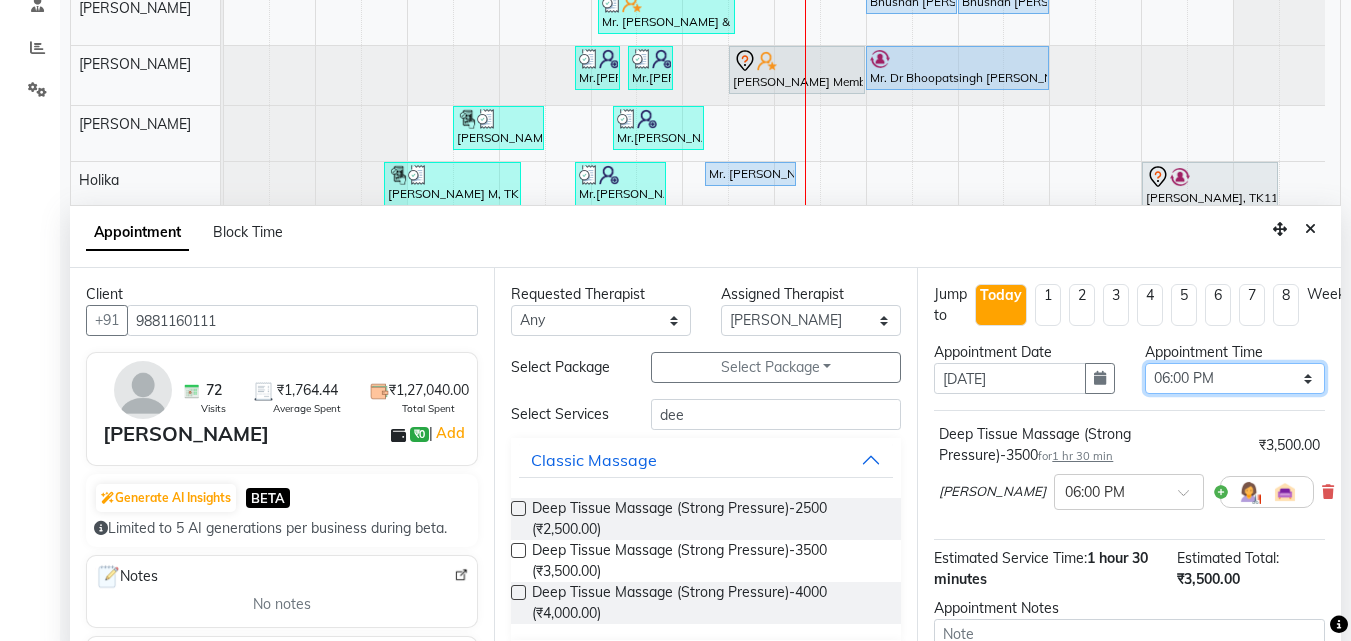 scroll, scrollTop: 195, scrollLeft: 0, axis: vertical 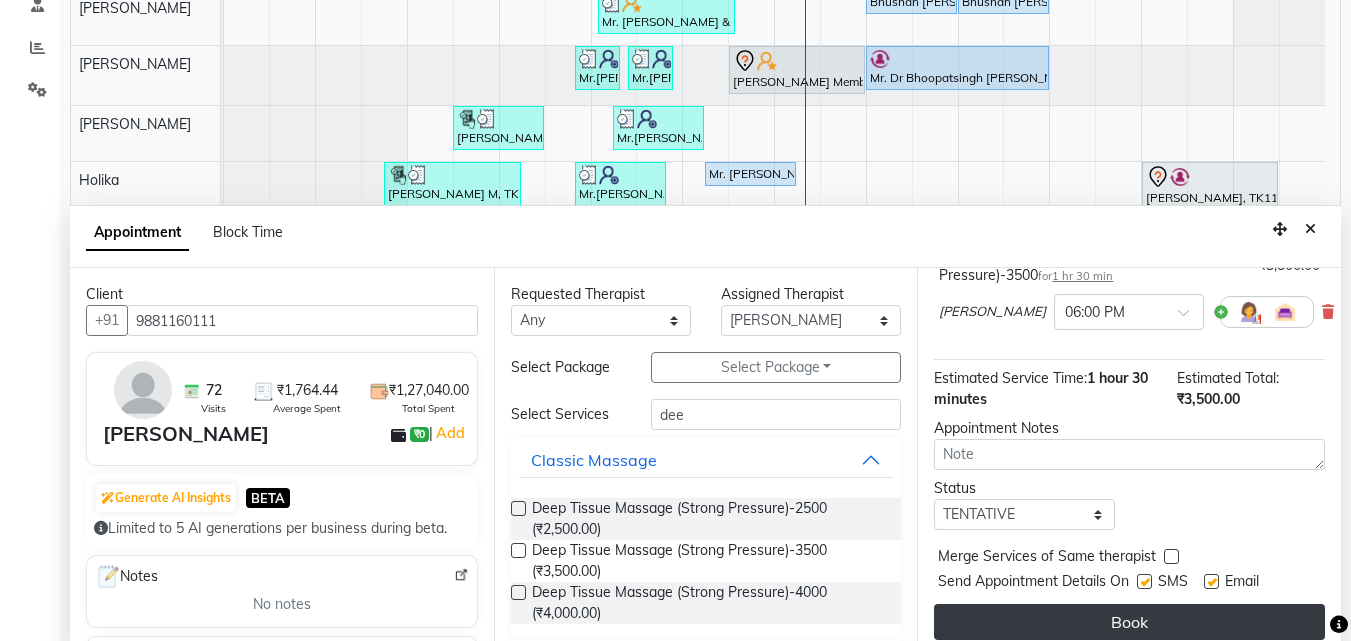 click on "Book" at bounding box center (1129, 622) 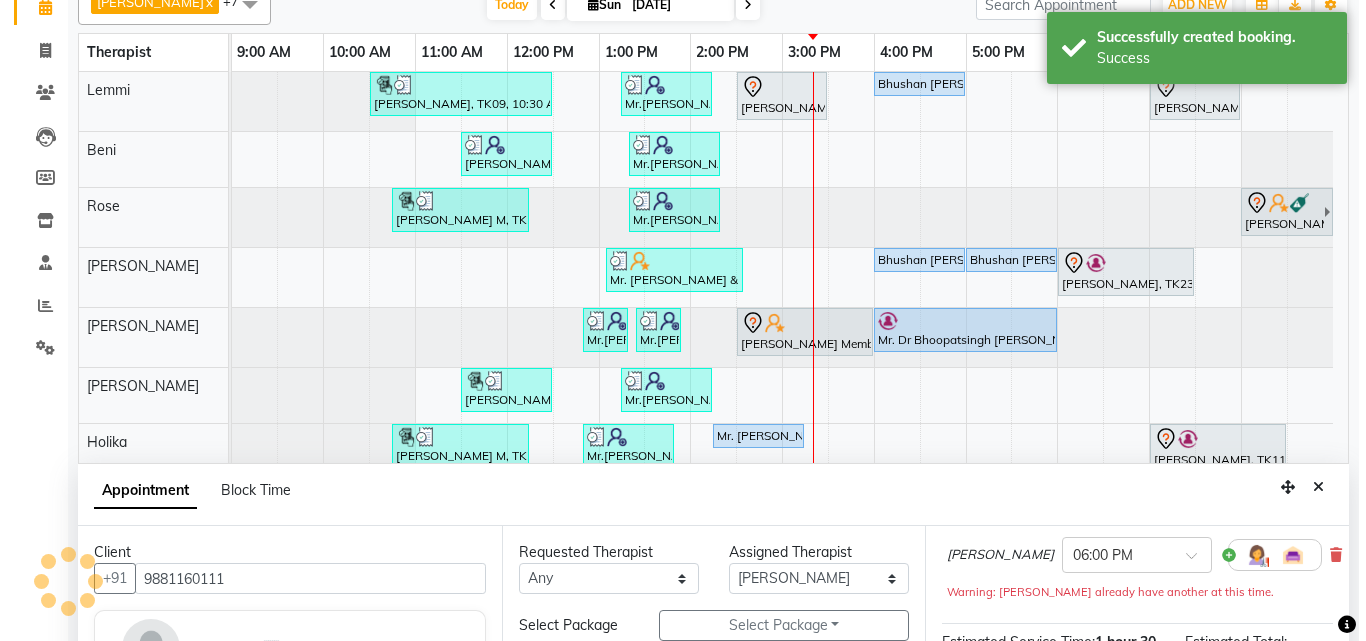 scroll, scrollTop: 0, scrollLeft: 0, axis: both 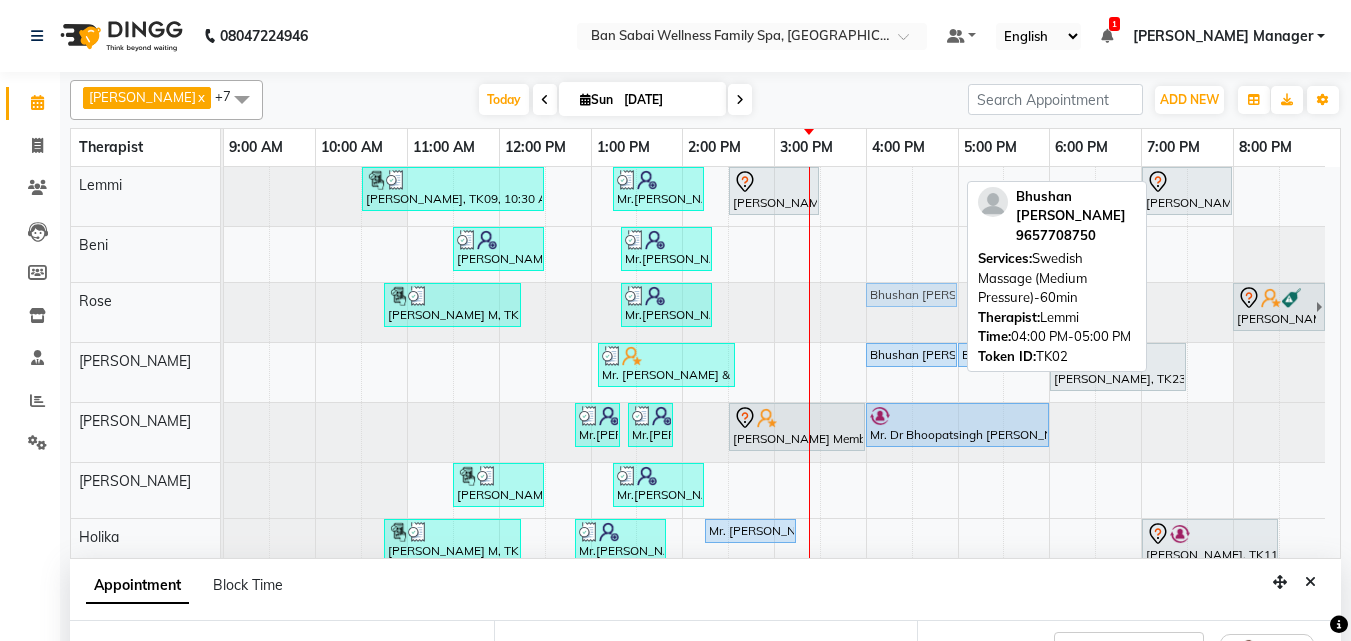 drag, startPoint x: 894, startPoint y: 175, endPoint x: 895, endPoint y: 317, distance: 142.00352 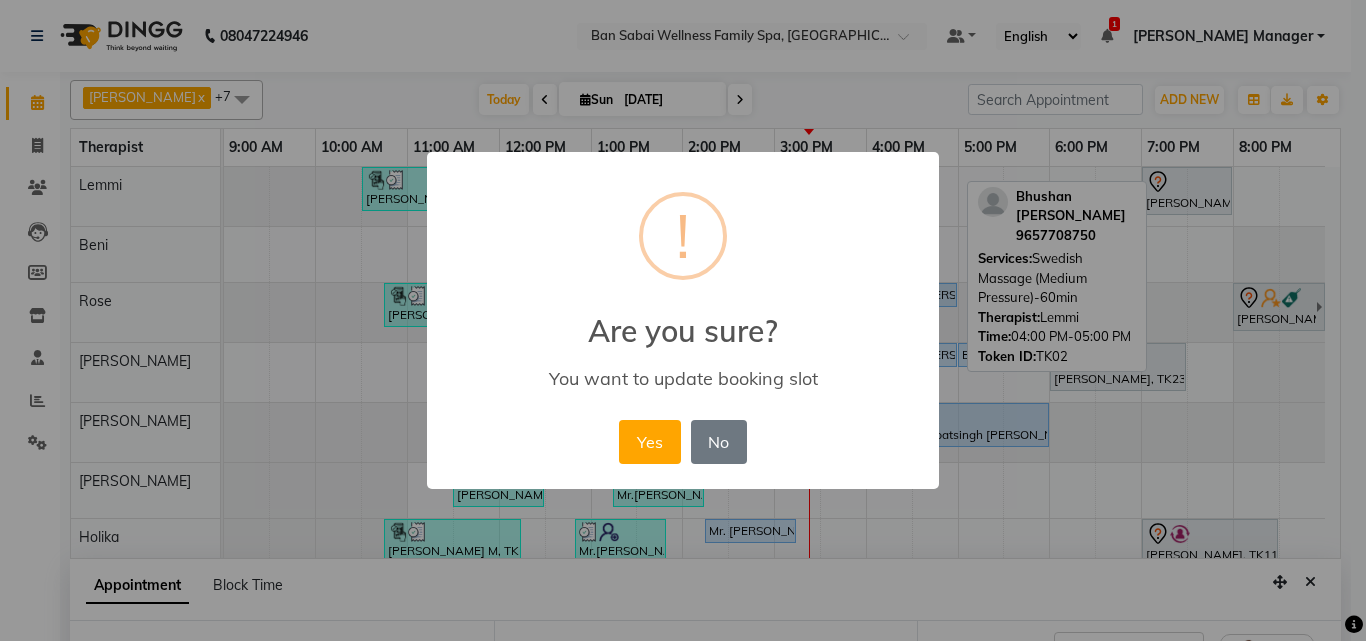 drag, startPoint x: 657, startPoint y: 446, endPoint x: 857, endPoint y: 430, distance: 200.63898 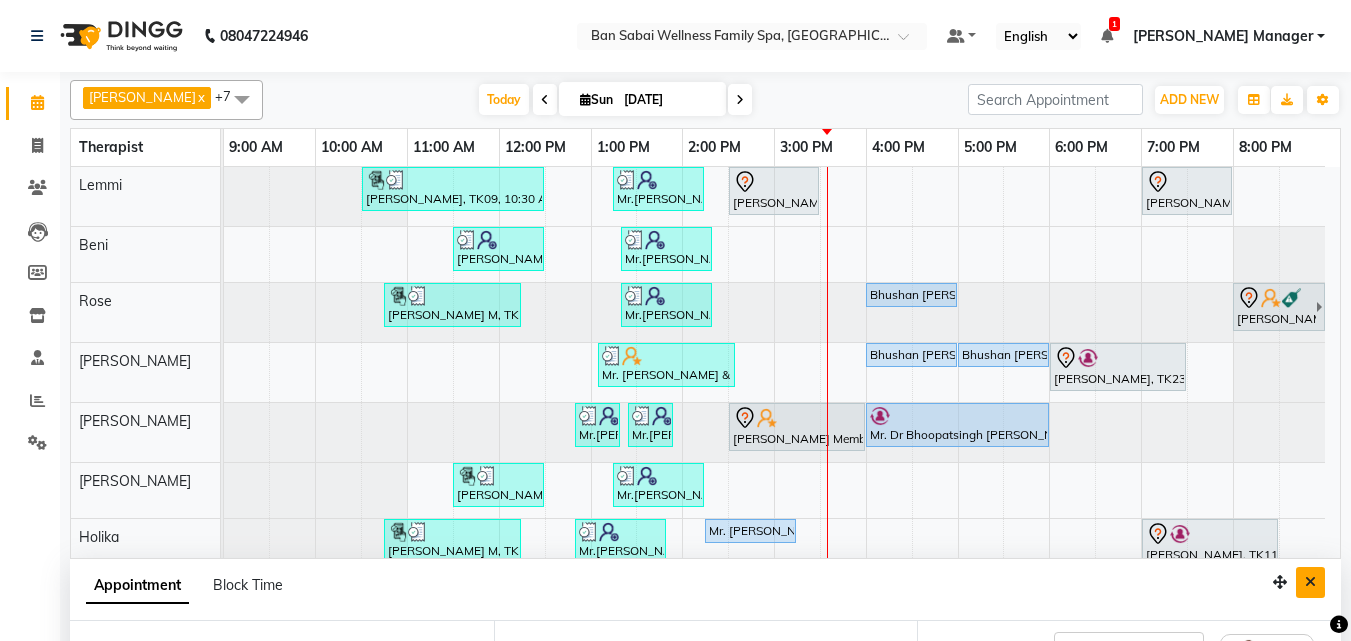 click at bounding box center (1310, 582) 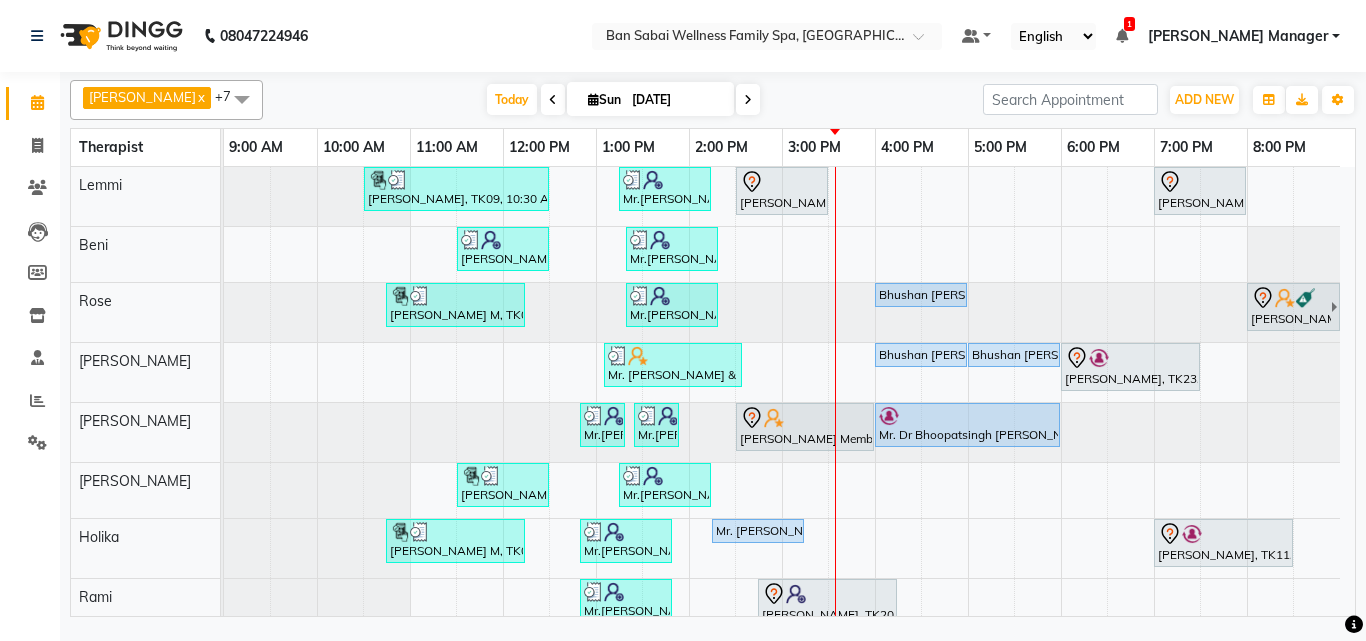 scroll, scrollTop: 22, scrollLeft: 0, axis: vertical 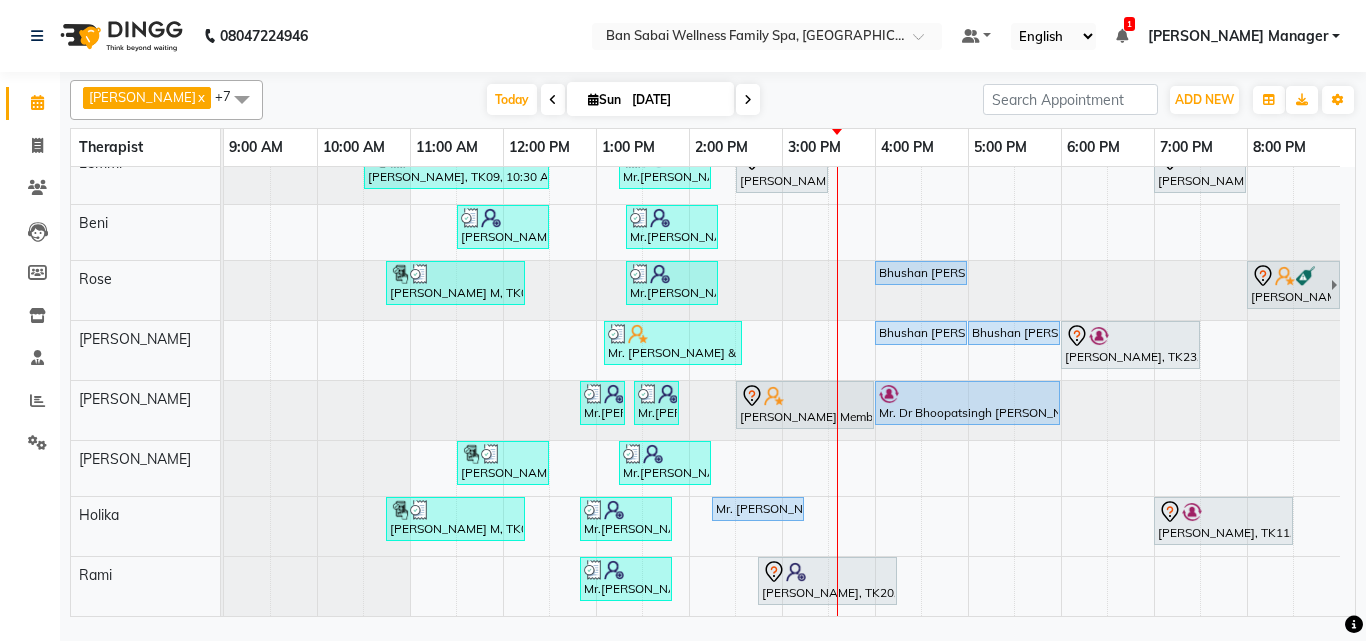 drag, startPoint x: 1337, startPoint y: 362, endPoint x: 1353, endPoint y: 300, distance: 64.03124 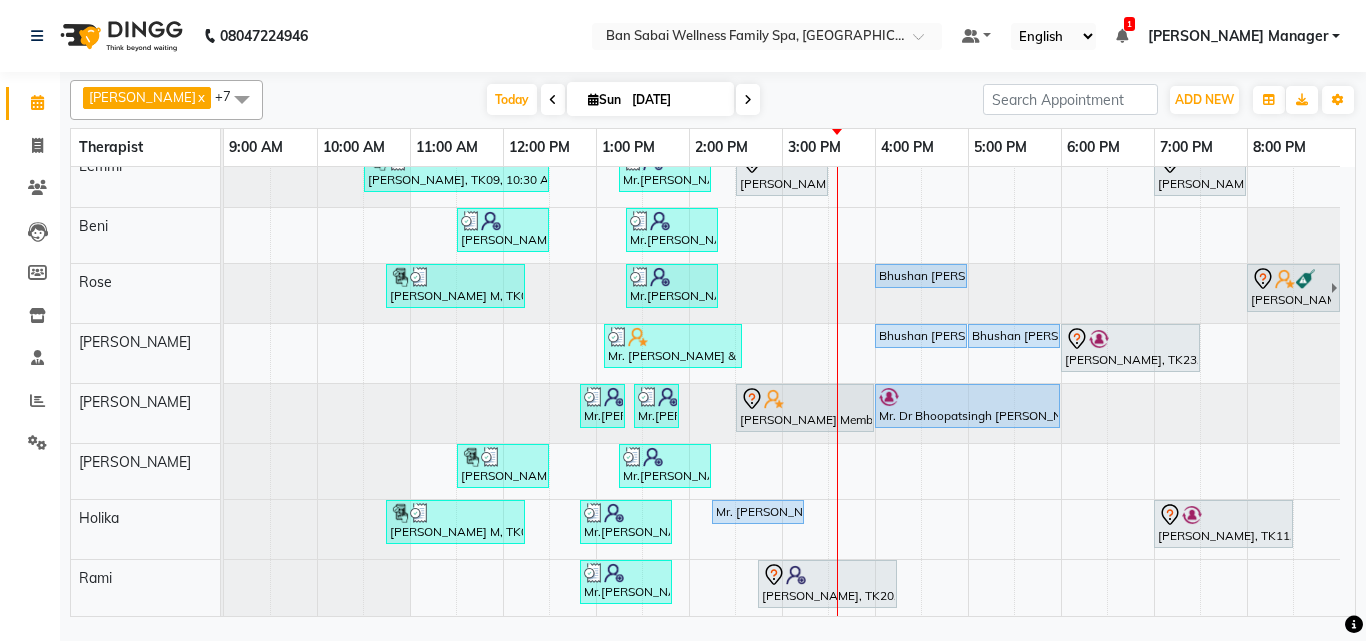 scroll, scrollTop: 5, scrollLeft: 0, axis: vertical 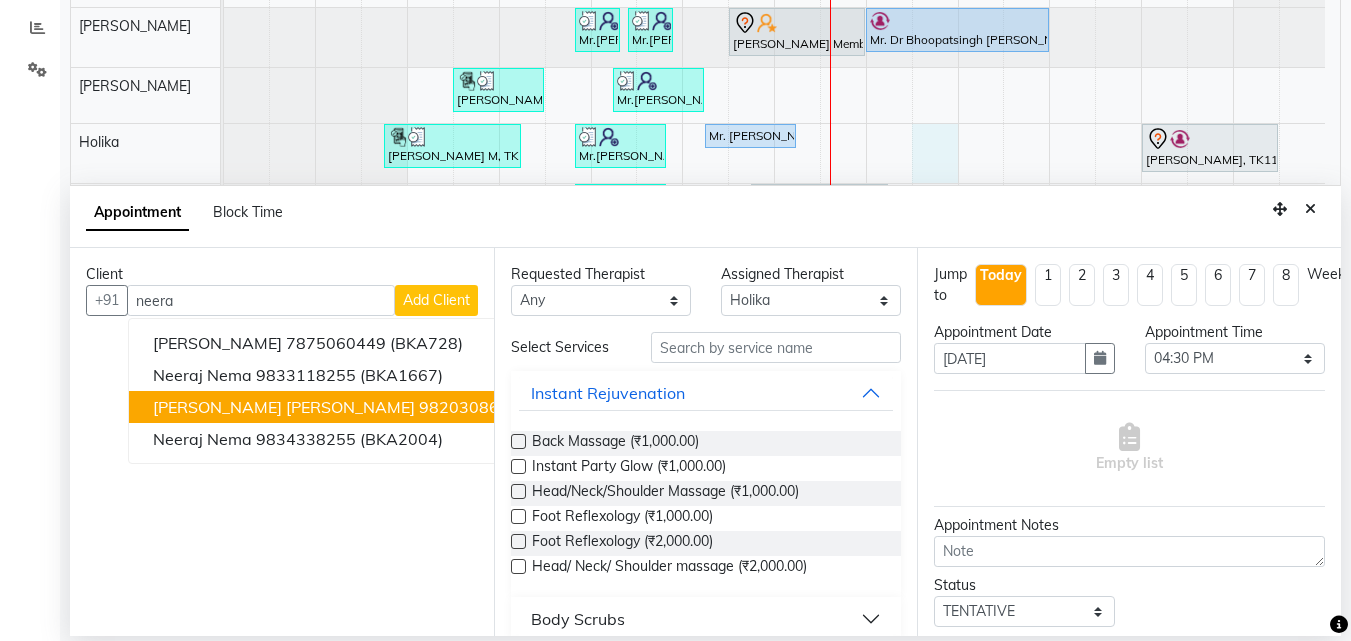 click on "9820308611" at bounding box center [469, 407] 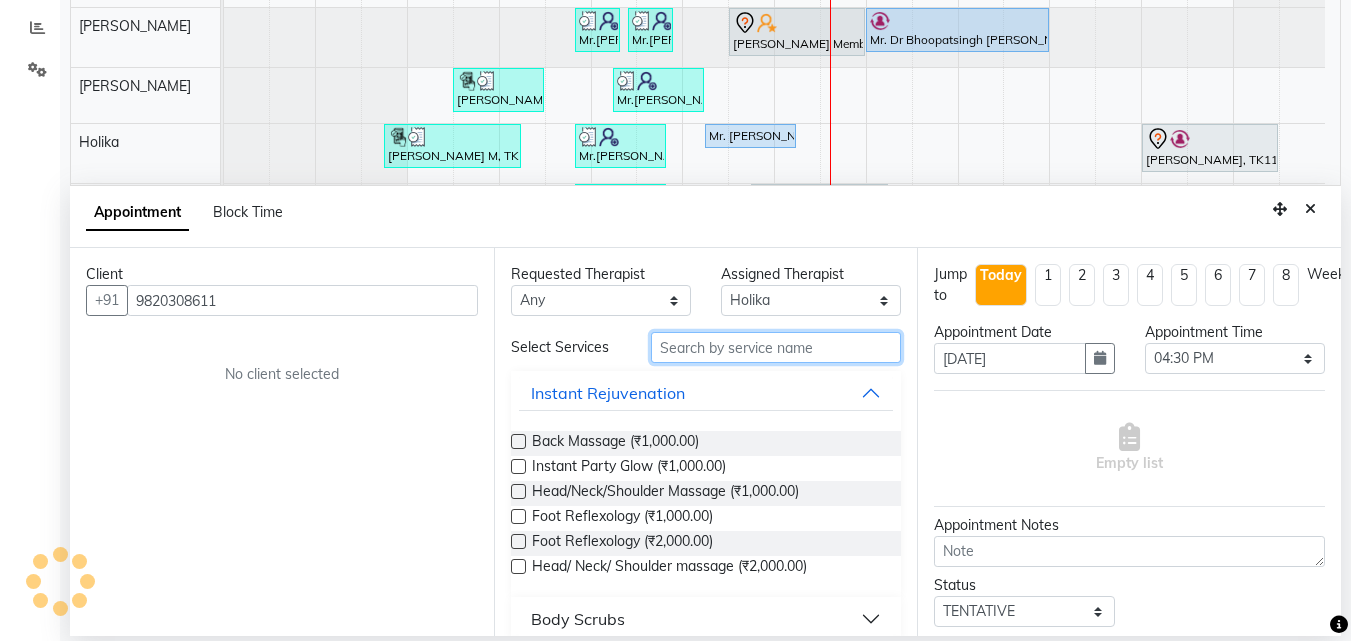 click at bounding box center (776, 347) 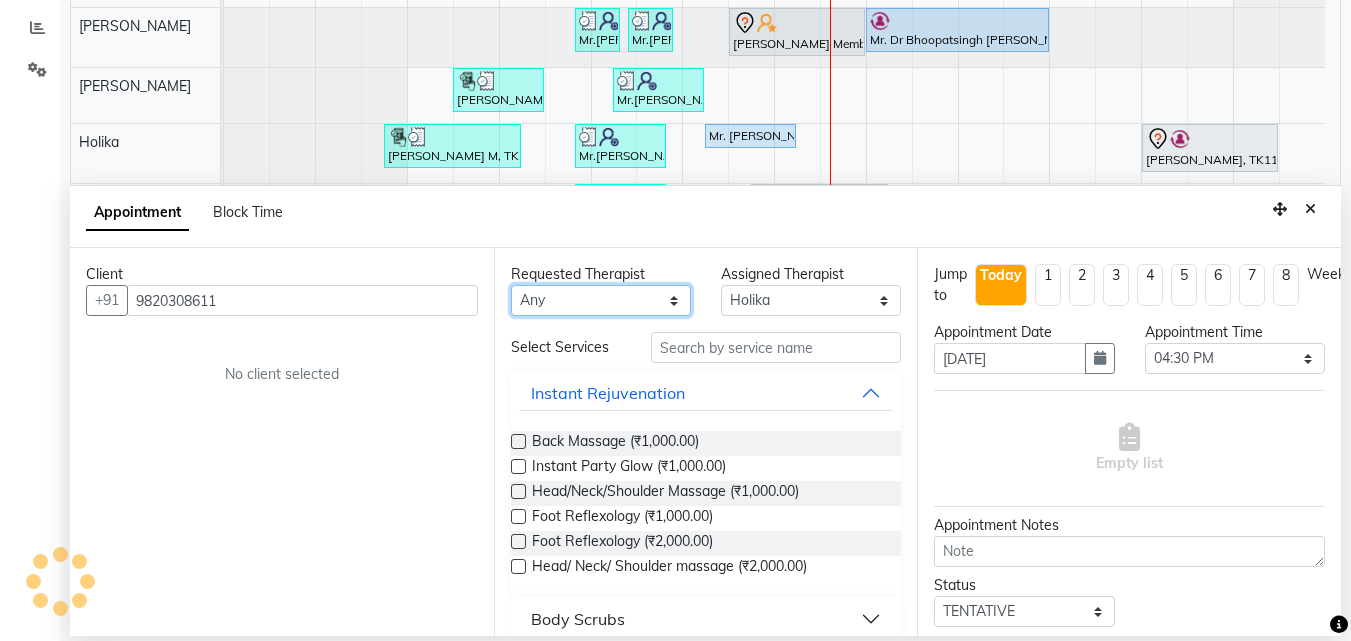 click on "Any Ashim Beni Ellie  Holika Juliet  Lemmi Rami Rinsit Ronra Ripa Rose" at bounding box center (601, 300) 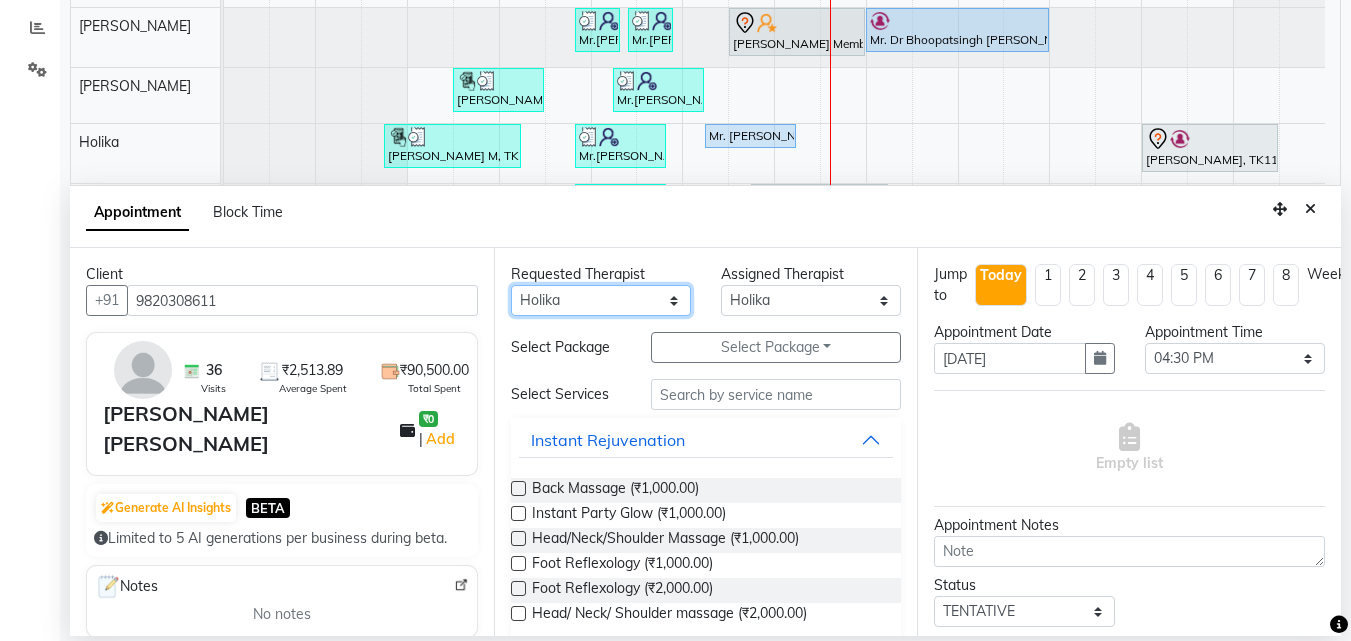click on "Any Ashim Beni Ellie  Holika Juliet  Lemmi Rami Rinsit Ronra Ripa Rose" at bounding box center [601, 300] 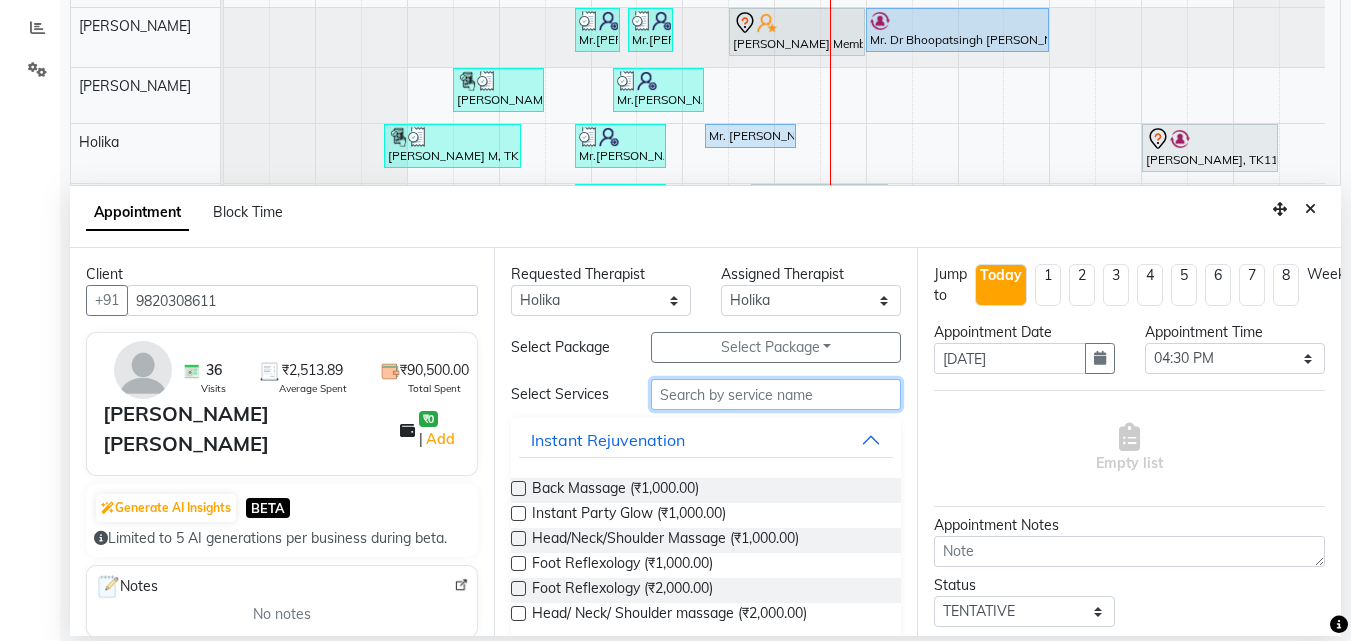 click at bounding box center [776, 394] 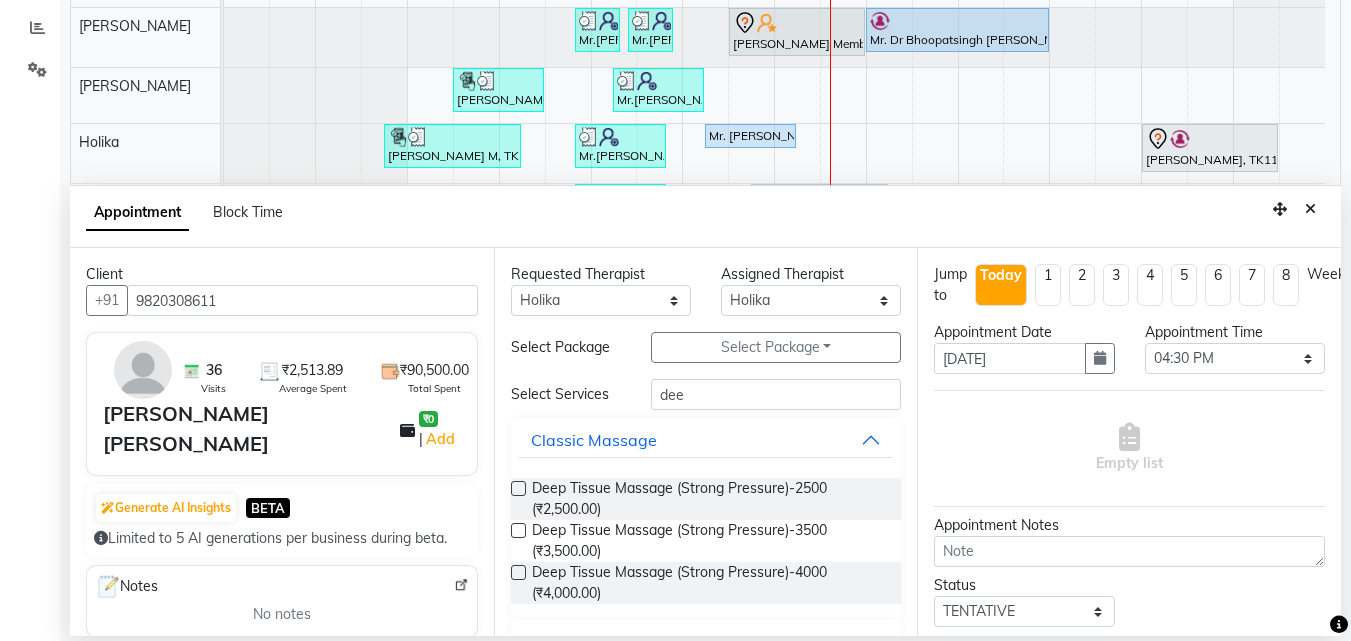click at bounding box center [518, 488] 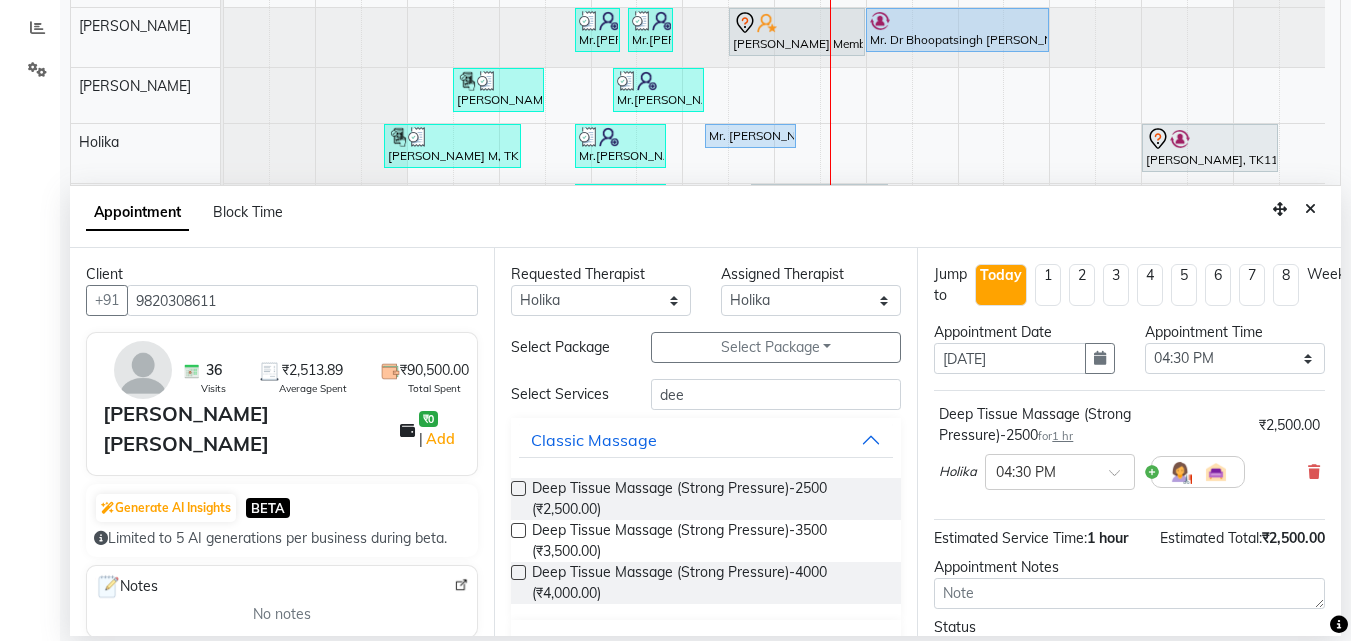 scroll, scrollTop: 174, scrollLeft: 0, axis: vertical 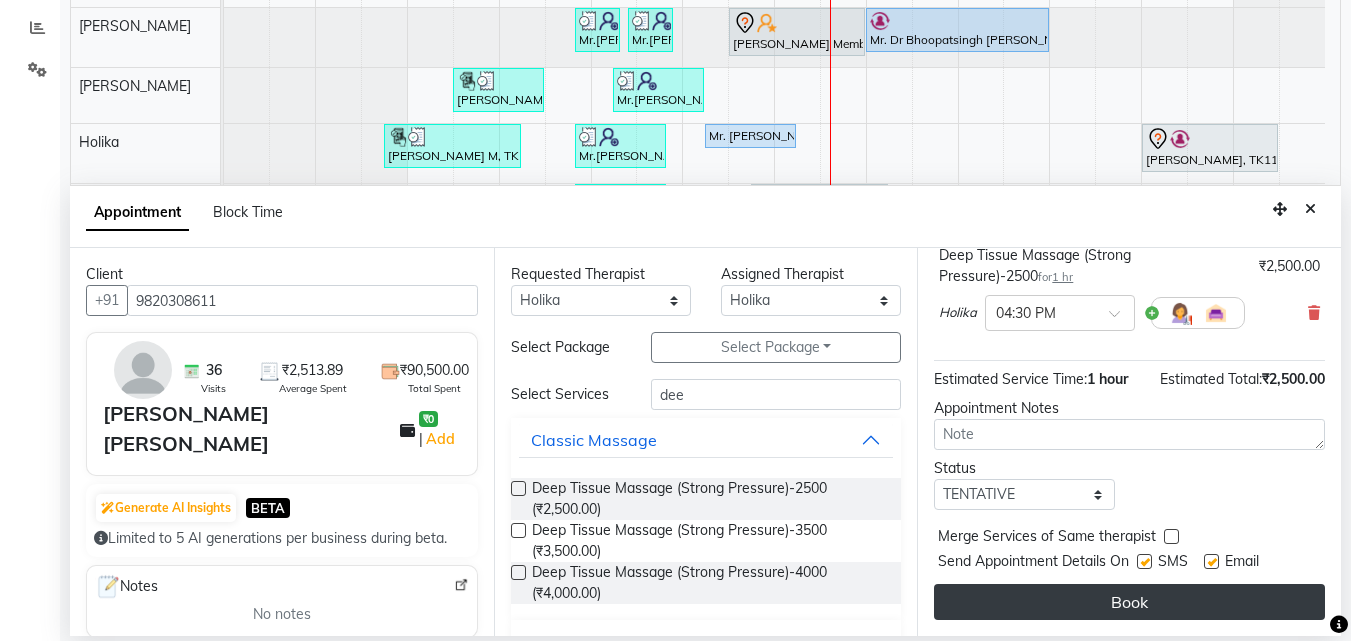 click on "Book" at bounding box center (1129, 602) 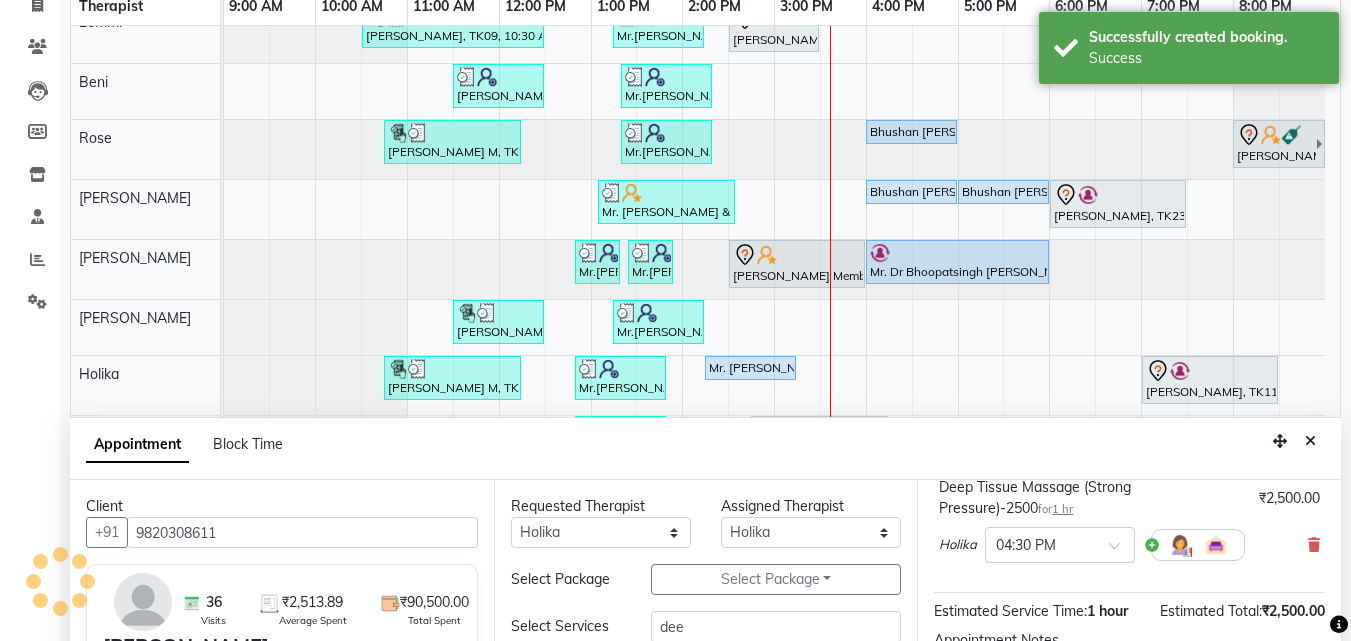 scroll, scrollTop: 0, scrollLeft: 0, axis: both 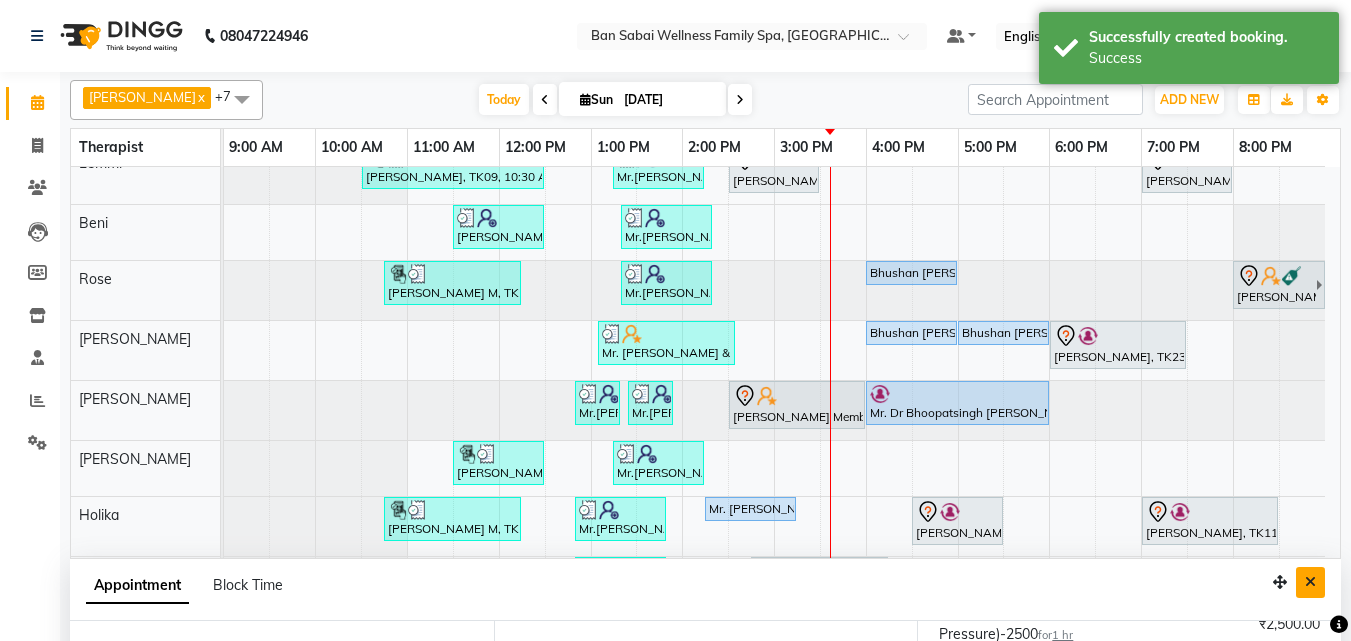 click at bounding box center (1310, 582) 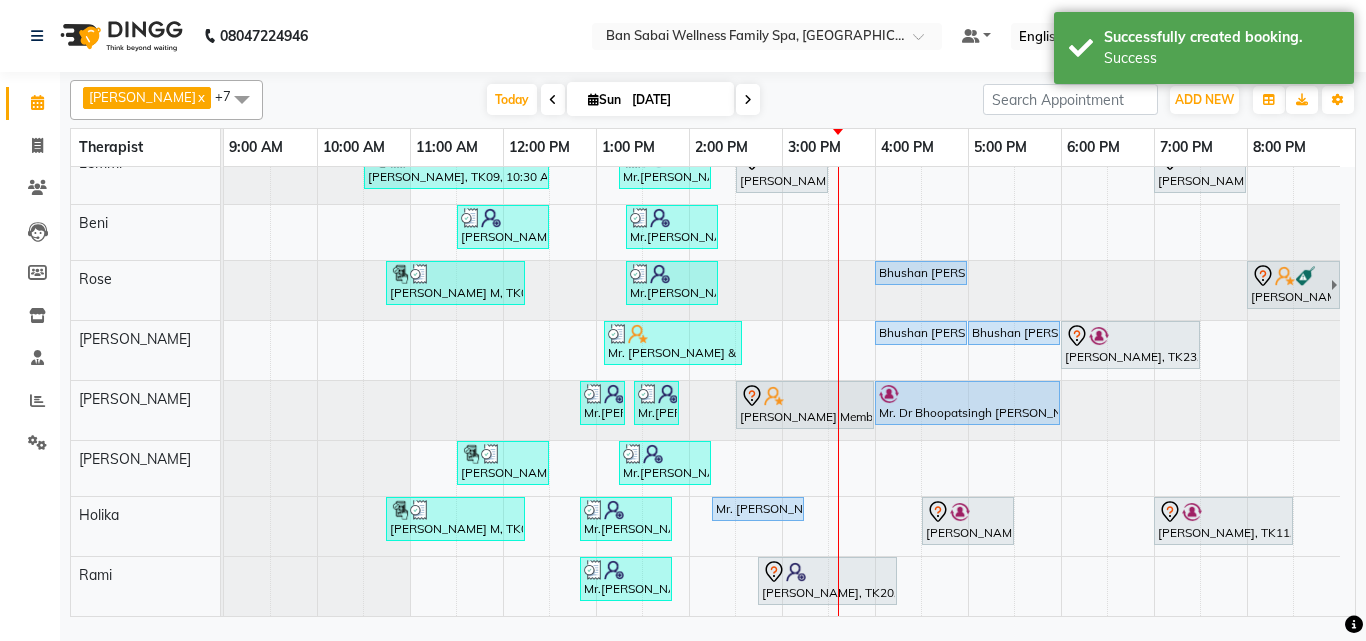 click on "Ashim  x Beni  x Ellie   x Holika  x Lemmi  x Rami  x Rinsit Ronra  x Rose  x +7 Select All Ashim Beni Ellie  Holika Juliet  Lemmi Rami Rinsit Ronra Ripa Rose Today  Sun 13-07-2025 Toggle Dropdown Add Appointment Add Invoice Add Expense Add Attendance Add Client Add Transaction Toggle Dropdown Add Appointment Add Invoice Add Expense Add Attendance Add Client ADD NEW Toggle Dropdown Add Appointment Add Invoice Add Expense Add Attendance Add Client Add Transaction Ashim  x Beni  x Ellie   x Holika  x Lemmi  x Rami  x Rinsit Ronra  x Rose  x +7 Select All Ashim Beni Ellie  Holika Juliet  Lemmi Rami Rinsit Ronra Ripa Rose Group By  Staff View   Room View  View as Vertical  Vertical - Week View  Horizontal  Horizontal - Week View  List  Toggle Dropdown Calendar Settings Manage Tags   Arrange Therapists   Reset Therapists  Full Screen Appointment Form Zoom 50% Therapist 9:00 AM 10:00 AM 11:00 AM 12:00 PM 1:00 PM 2:00 PM 3:00 PM 4:00 PM 5:00 PM 6:00 PM 7:00 PM 8:00 PM Lemmi Beni Rose Rinsit Ronra" 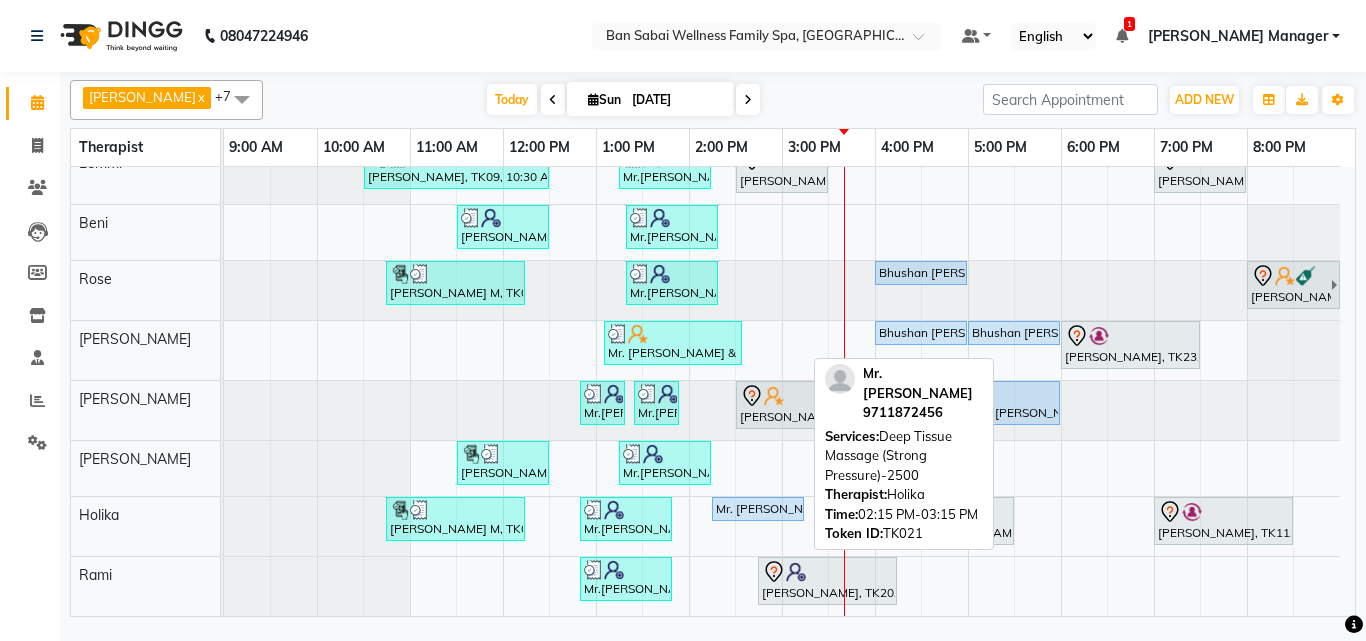 click on "Mr. [PERSON_NAME], TK21, 02:15 PM-03:15 PM, Deep Tissue Massage (Strong Pressure)-2500" at bounding box center (758, 509) 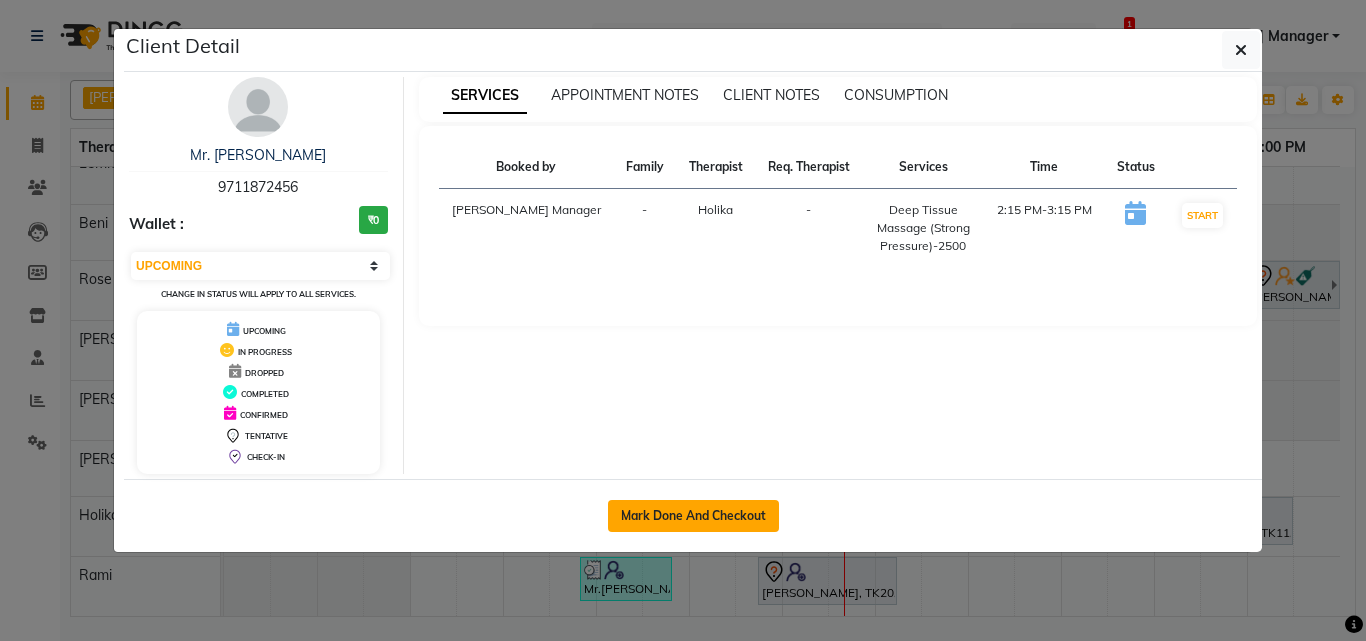 click on "Mark Done And Checkout" 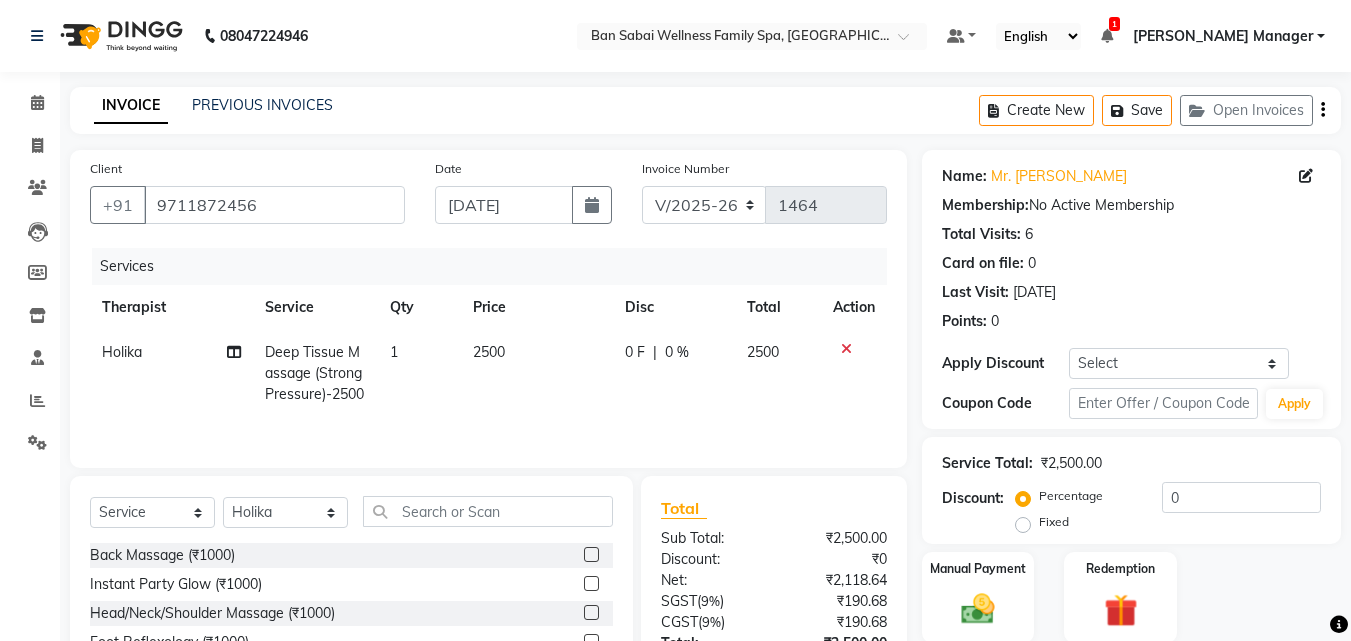 click on "2500" 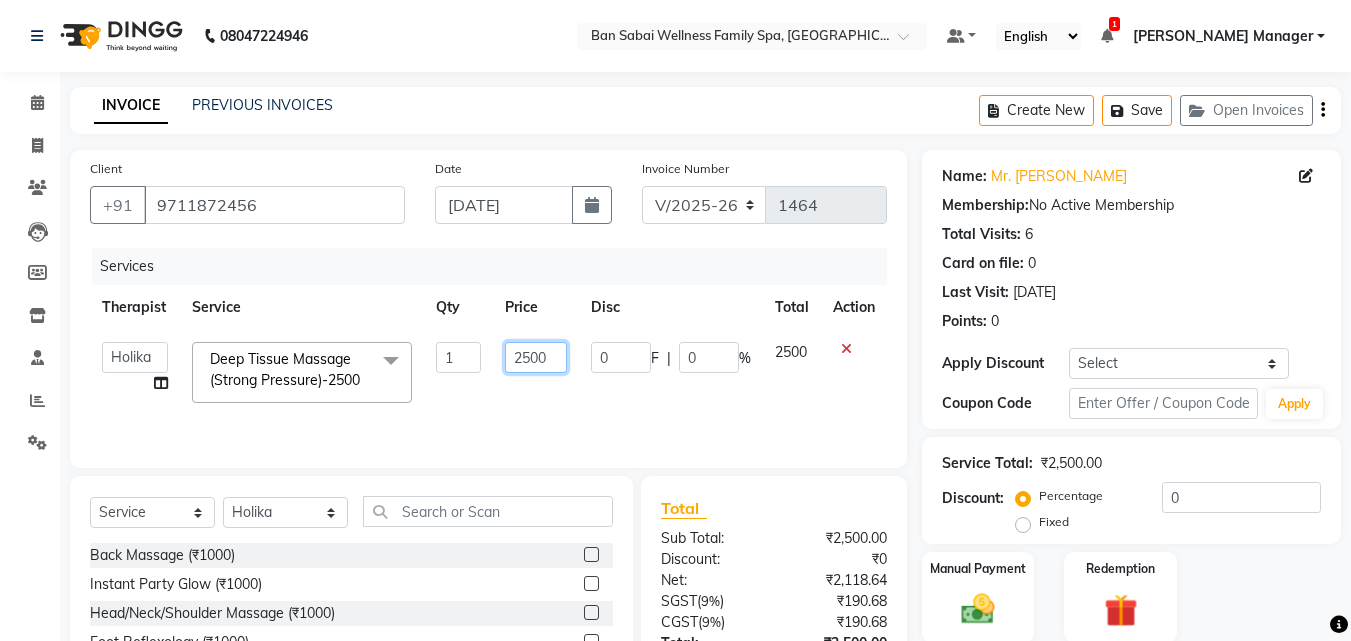 click on "2500" 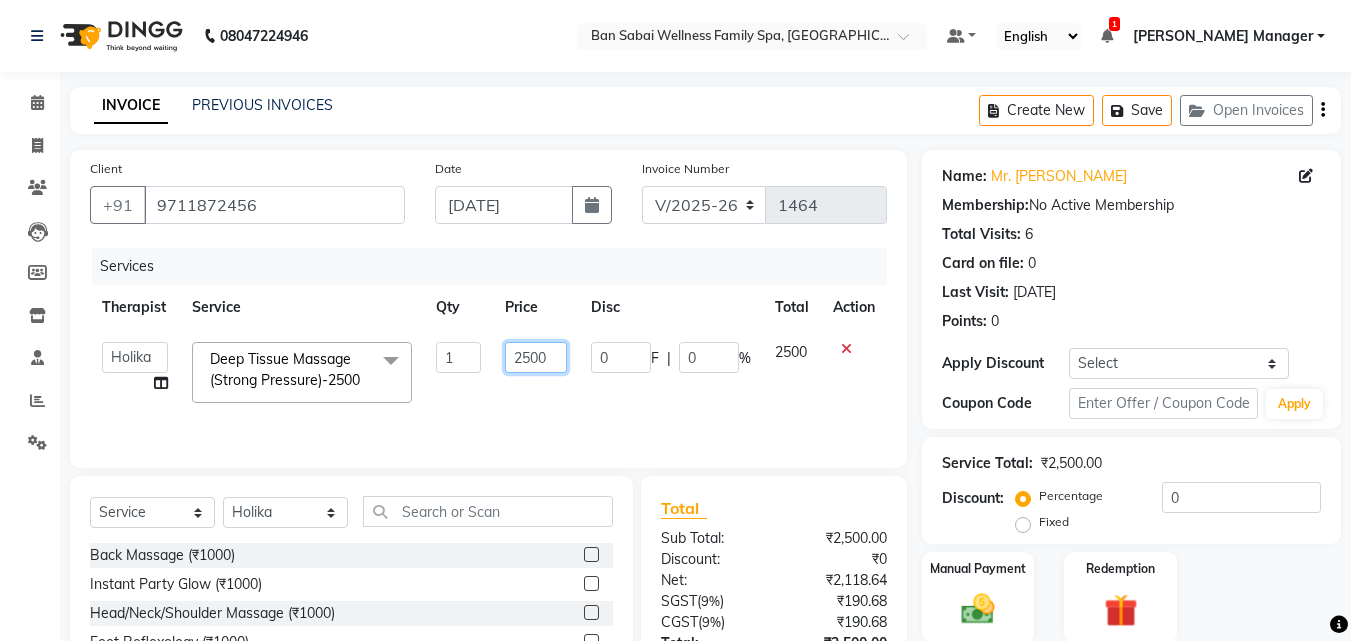 click on "2500" 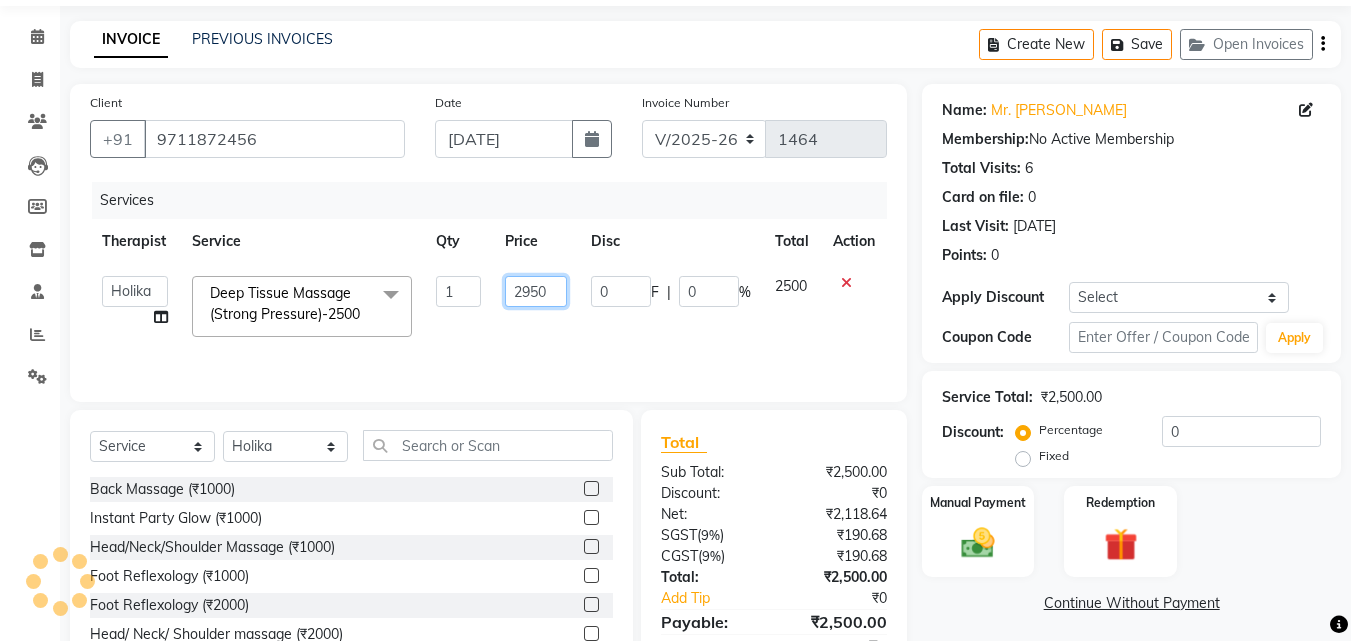 scroll, scrollTop: 100, scrollLeft: 0, axis: vertical 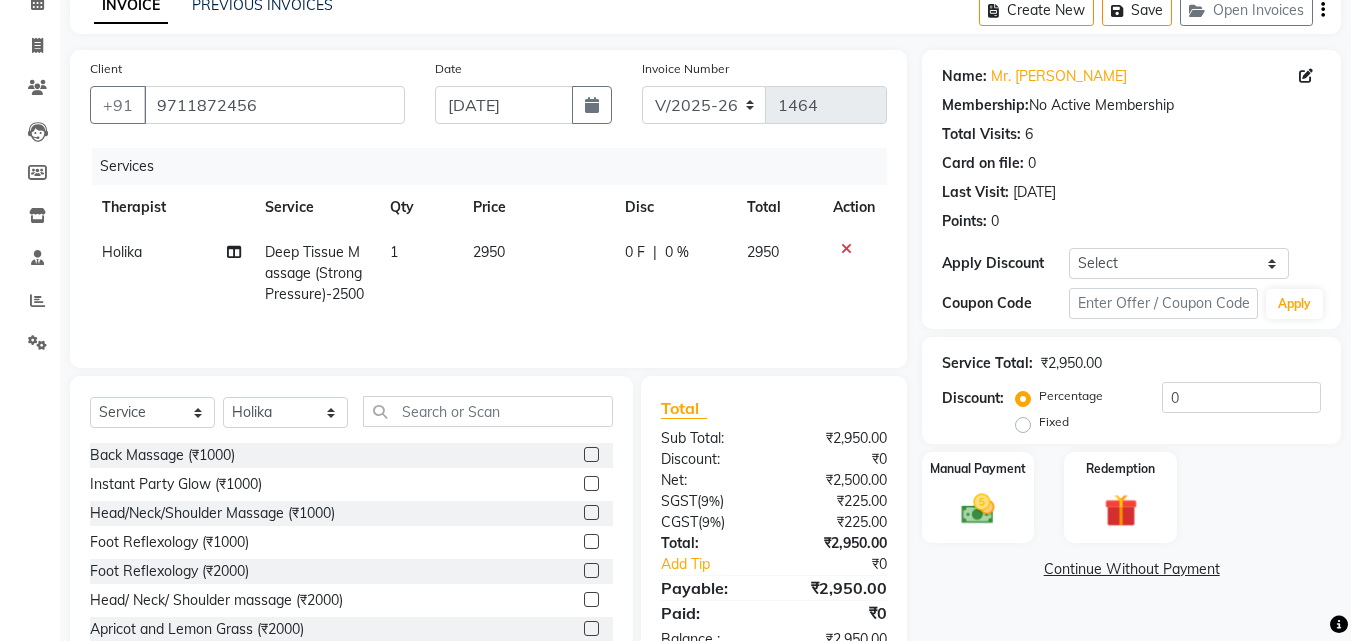 click on "Services Therapist Service Qty Price Disc Total Action Holika Deep Tissue Massage (Strong Pressure)-2500 1 2950 0 F | 0 % 2950" 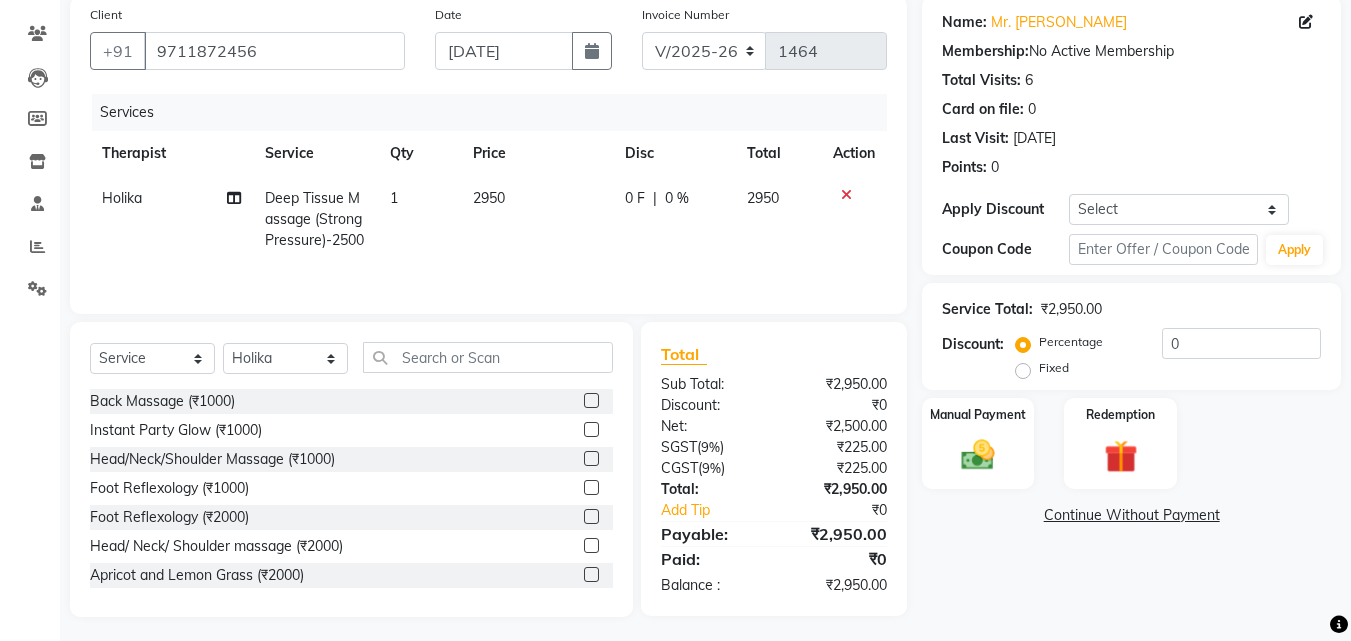 scroll, scrollTop: 160, scrollLeft: 0, axis: vertical 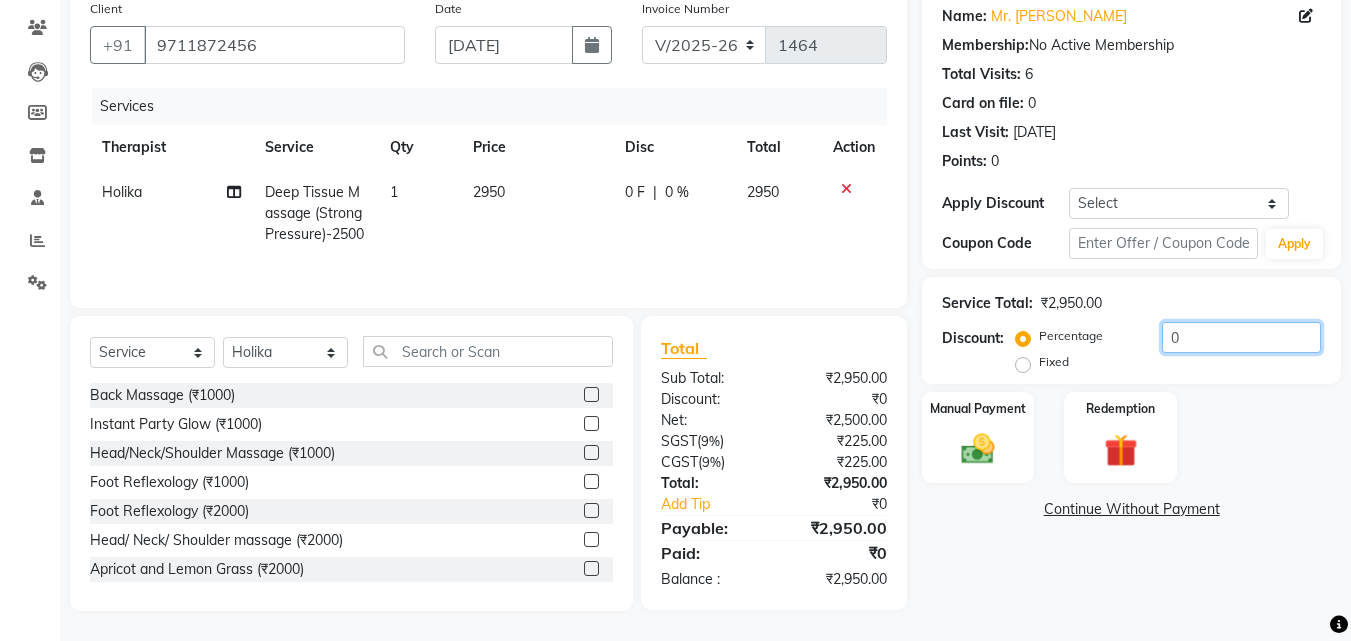 drag, startPoint x: 1175, startPoint y: 341, endPoint x: 1156, endPoint y: 340, distance: 19.026299 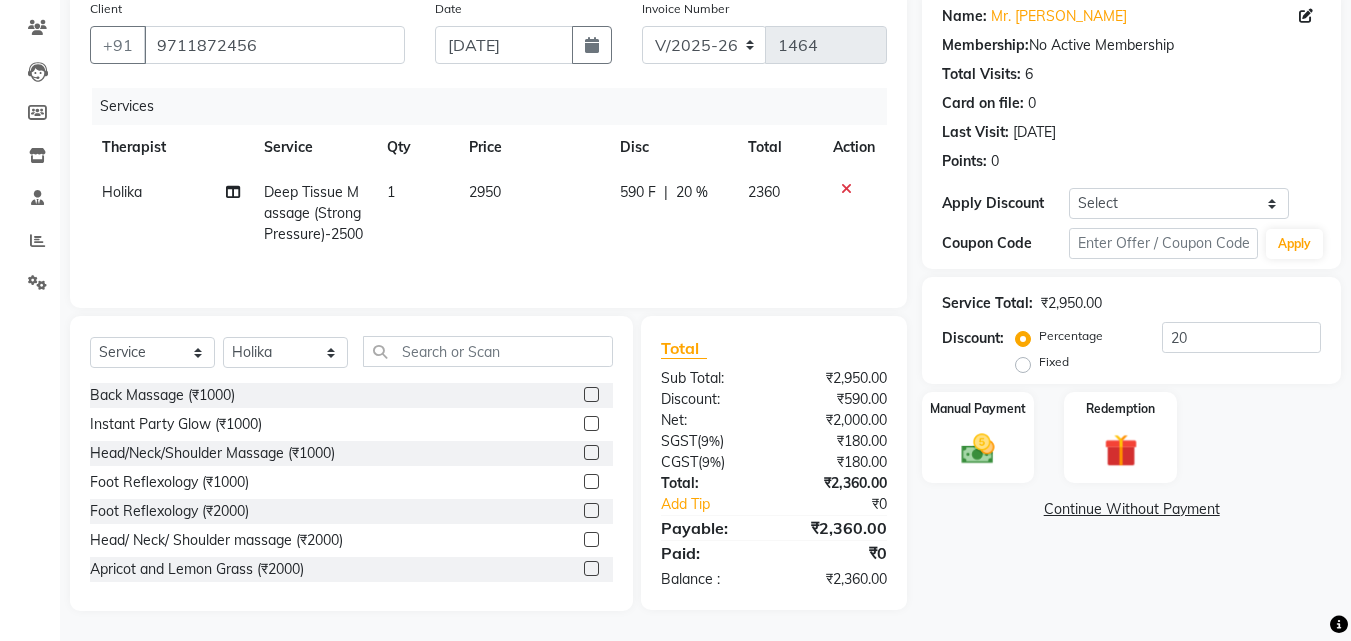 click 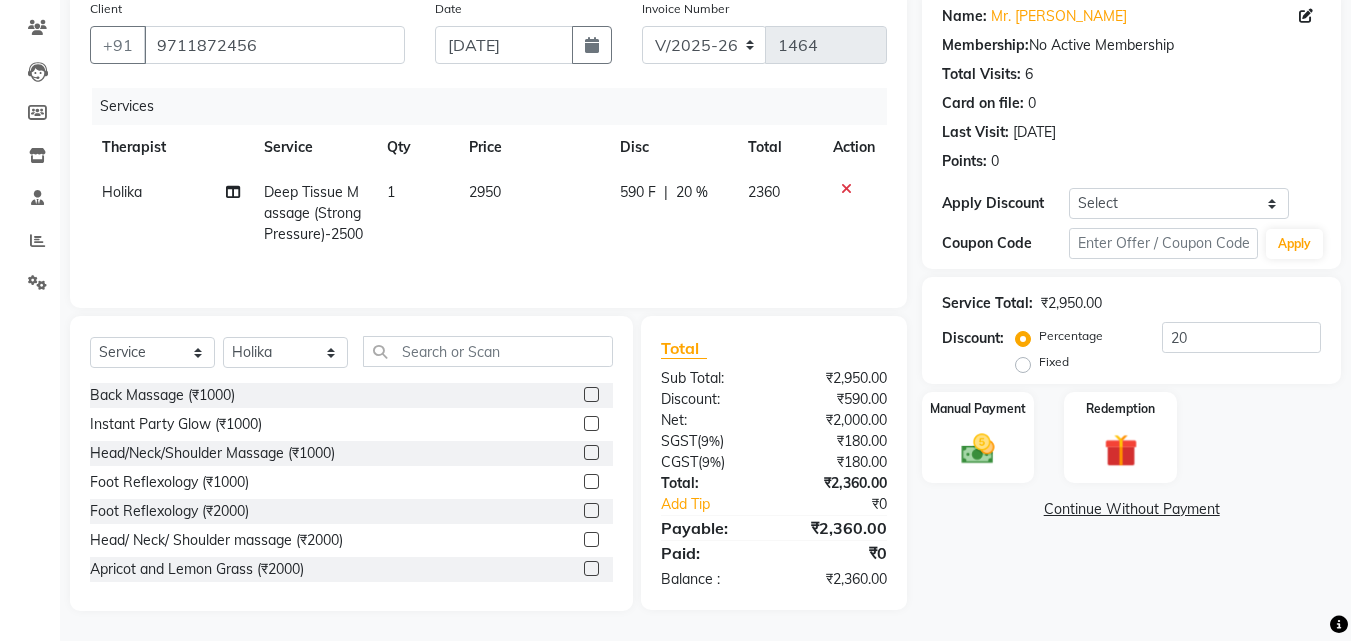 scroll, scrollTop: 181, scrollLeft: 0, axis: vertical 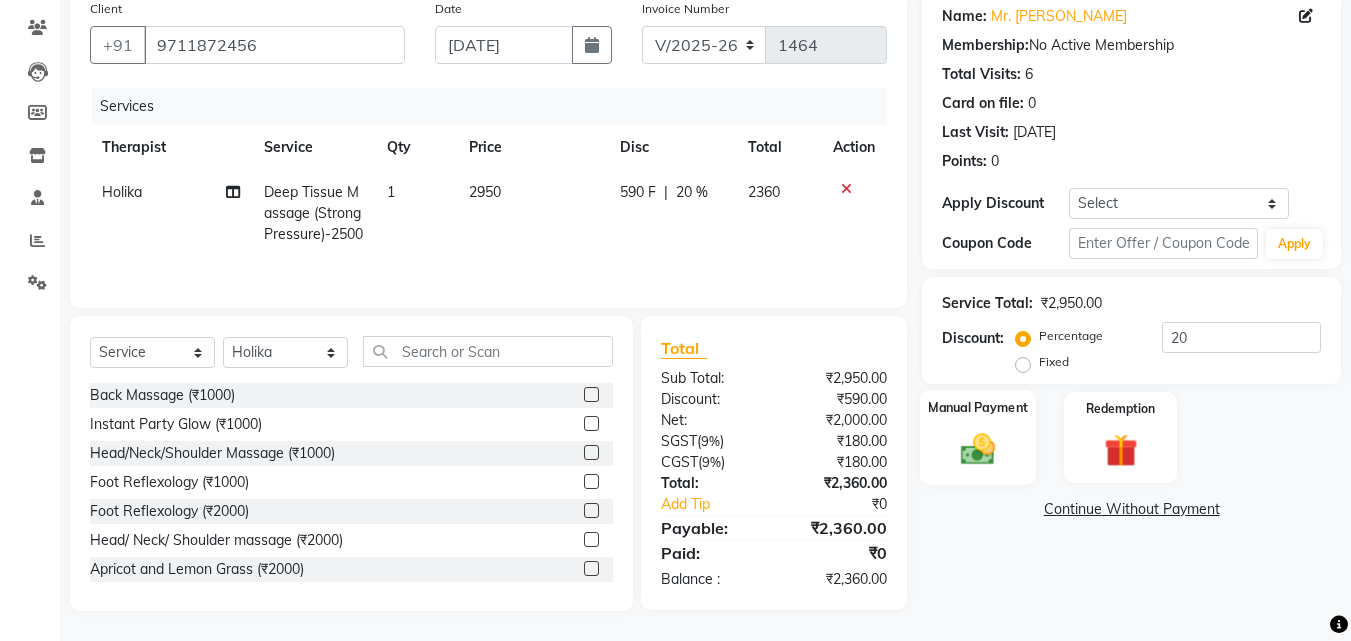 click 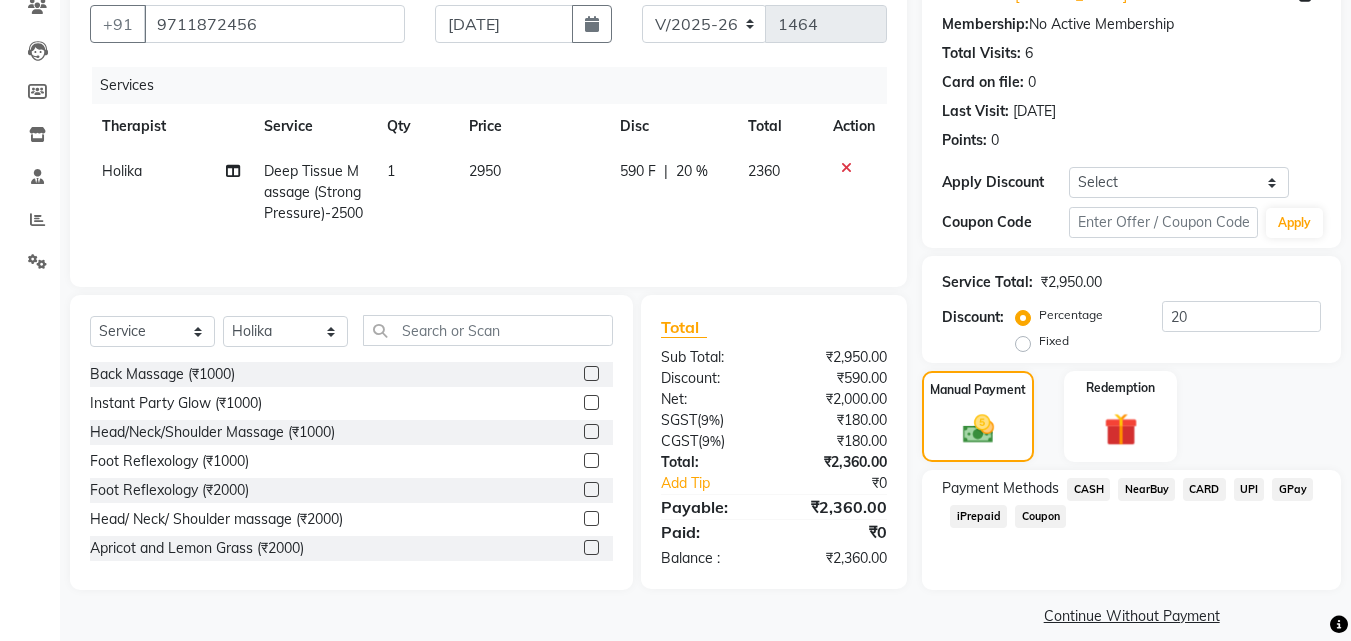 click on "GPay" 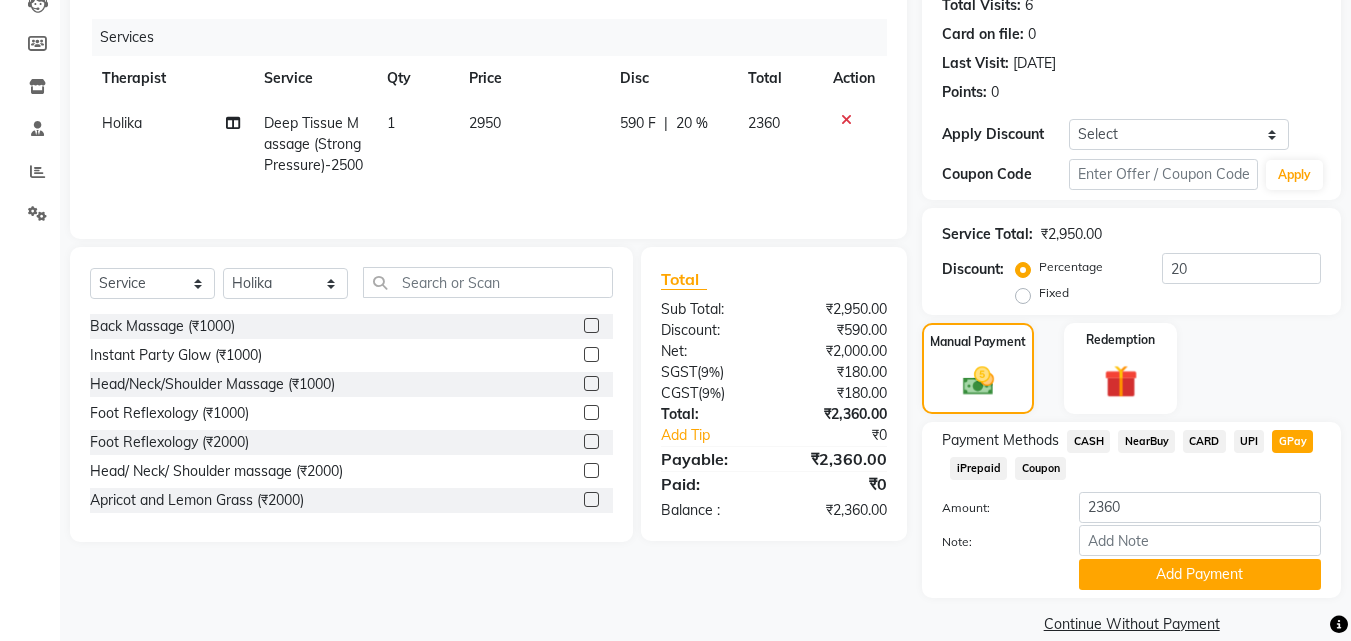 scroll, scrollTop: 257, scrollLeft: 0, axis: vertical 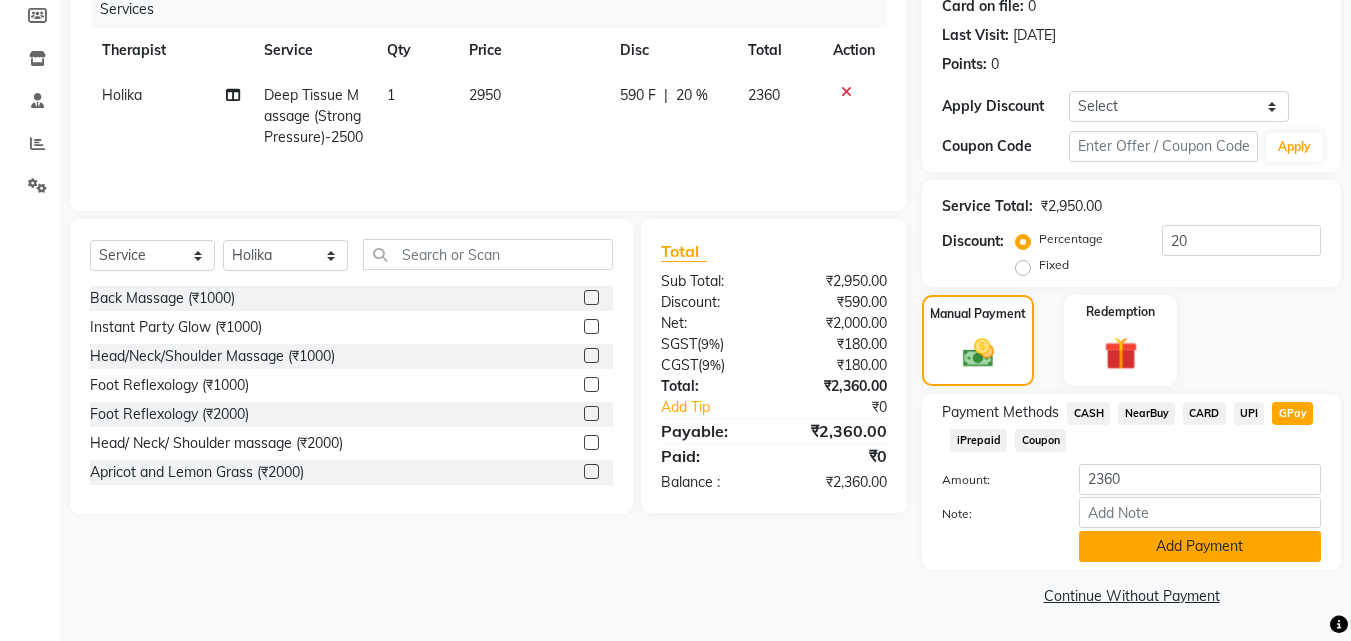 click on "Add Payment" 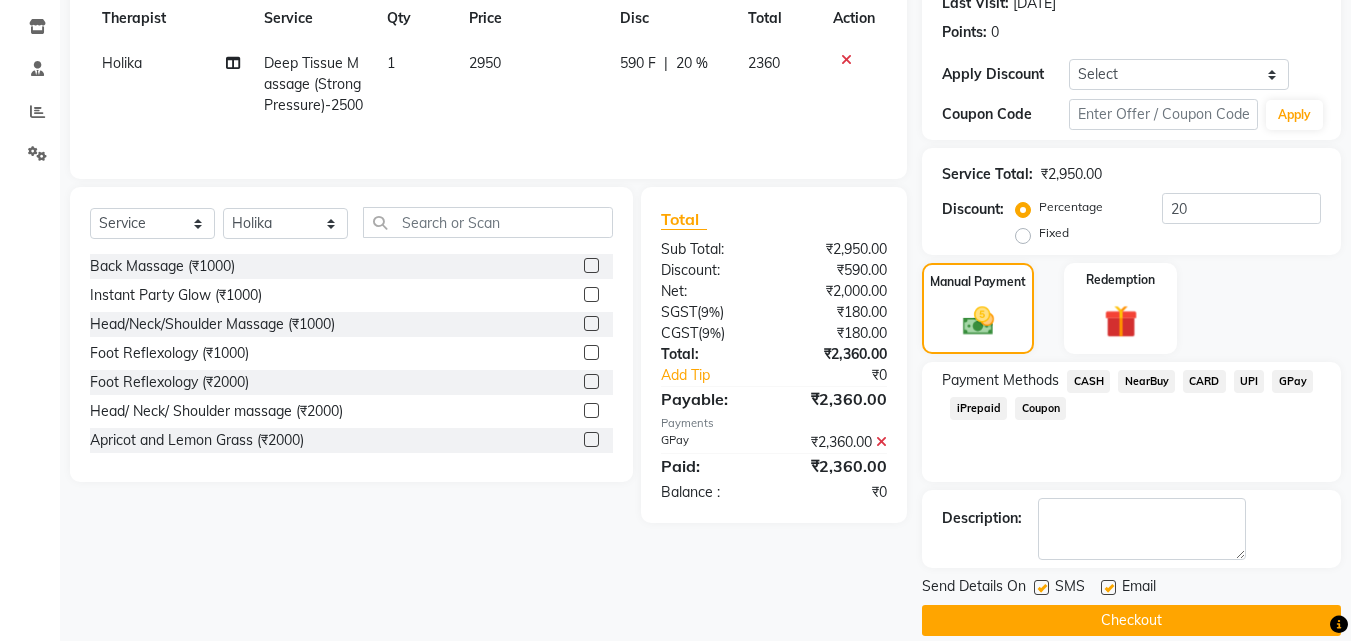 scroll, scrollTop: 314, scrollLeft: 0, axis: vertical 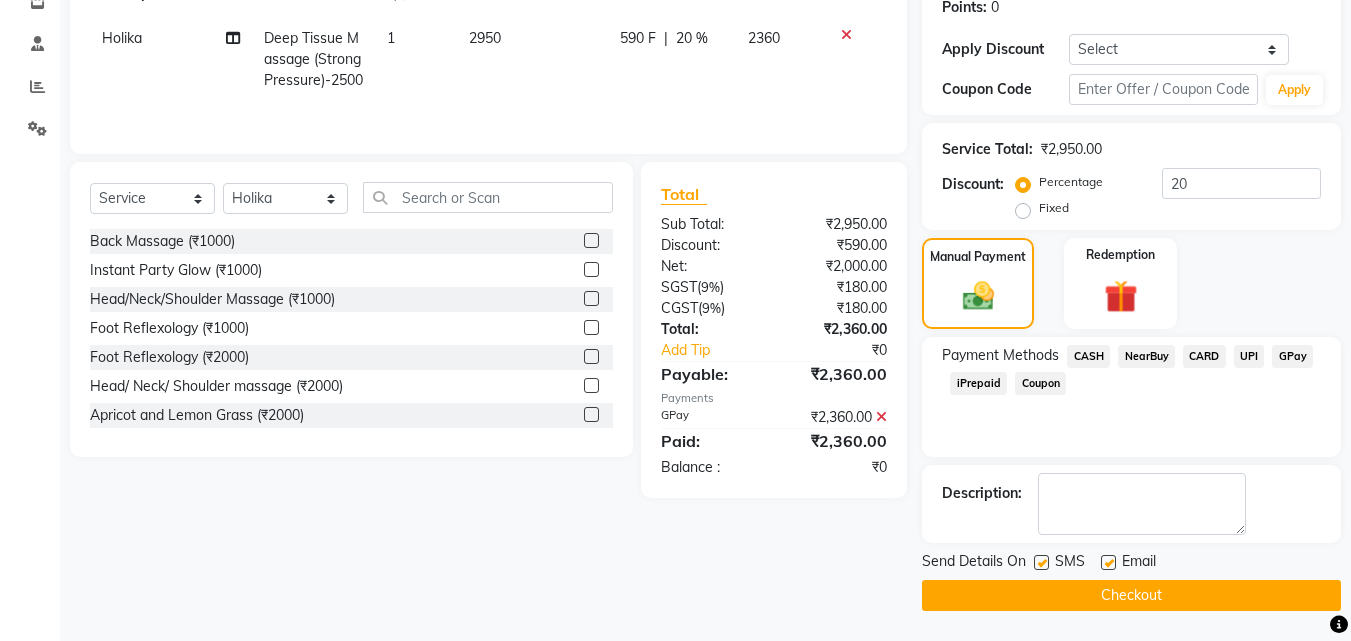 click 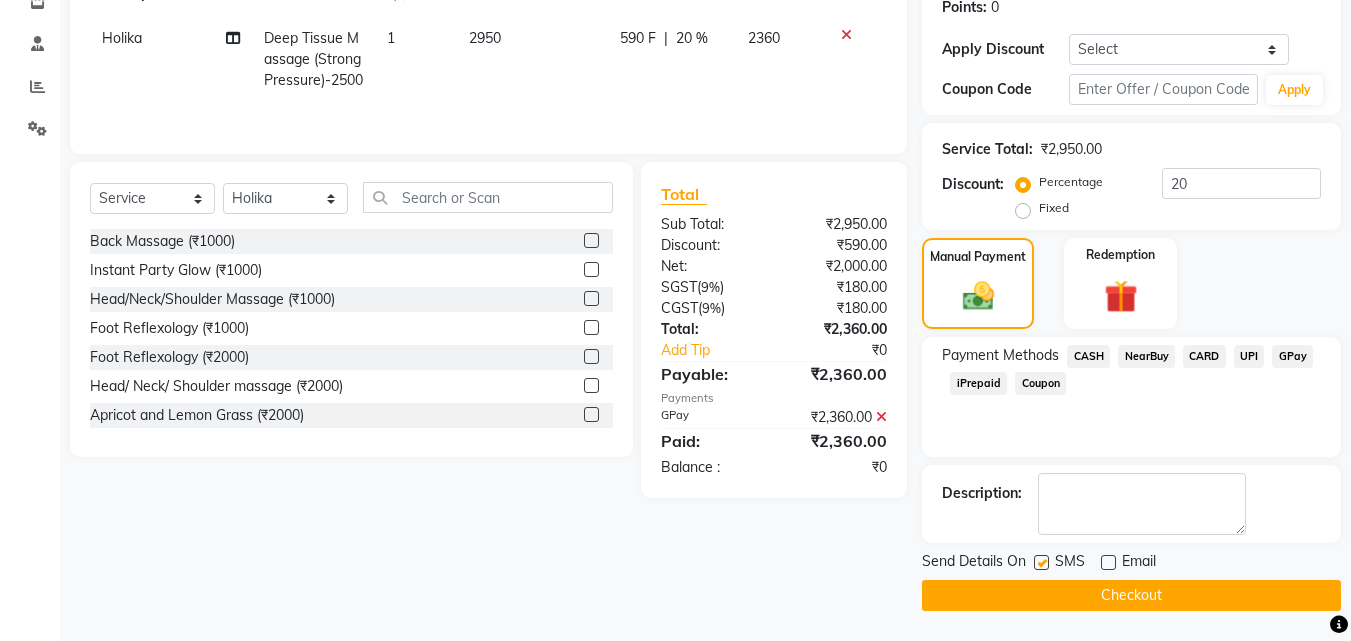 click on "Checkout" 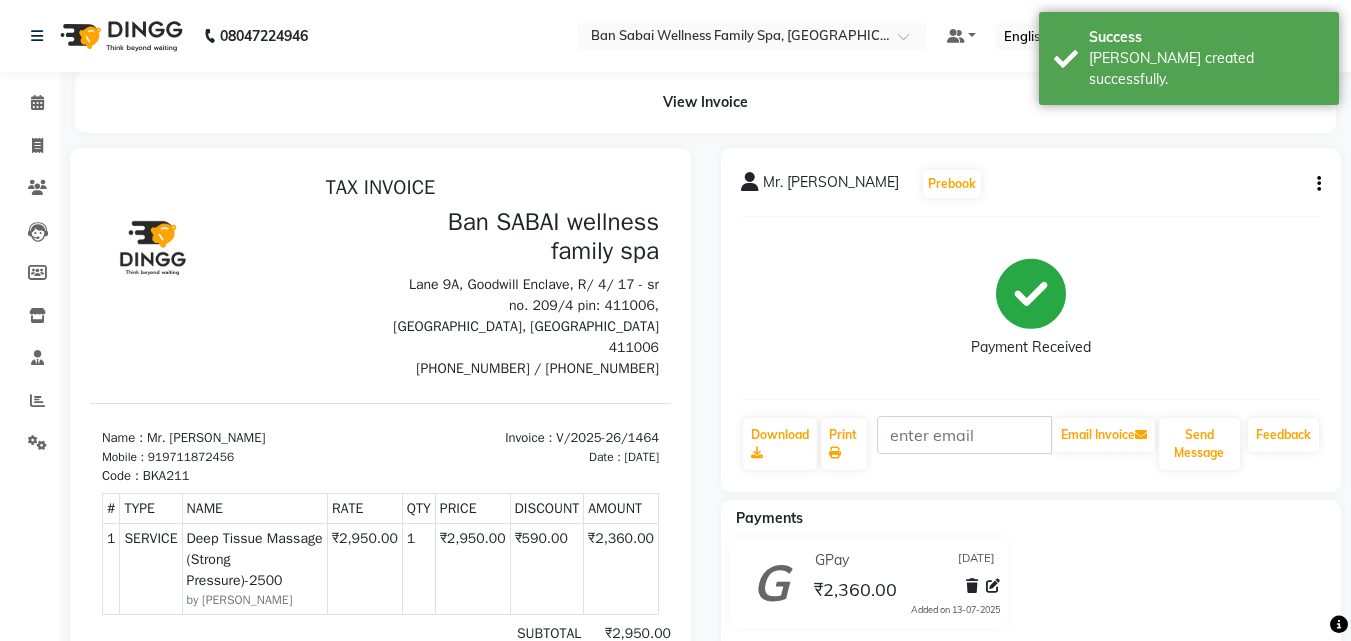scroll, scrollTop: 0, scrollLeft: 0, axis: both 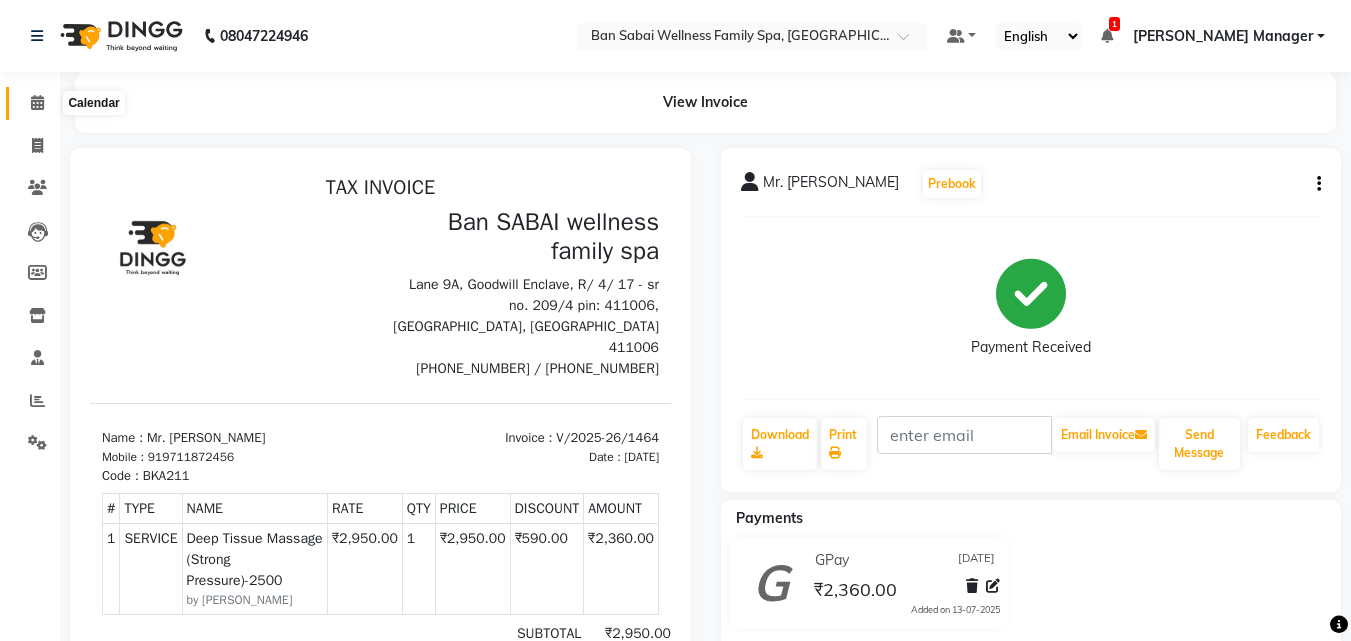click 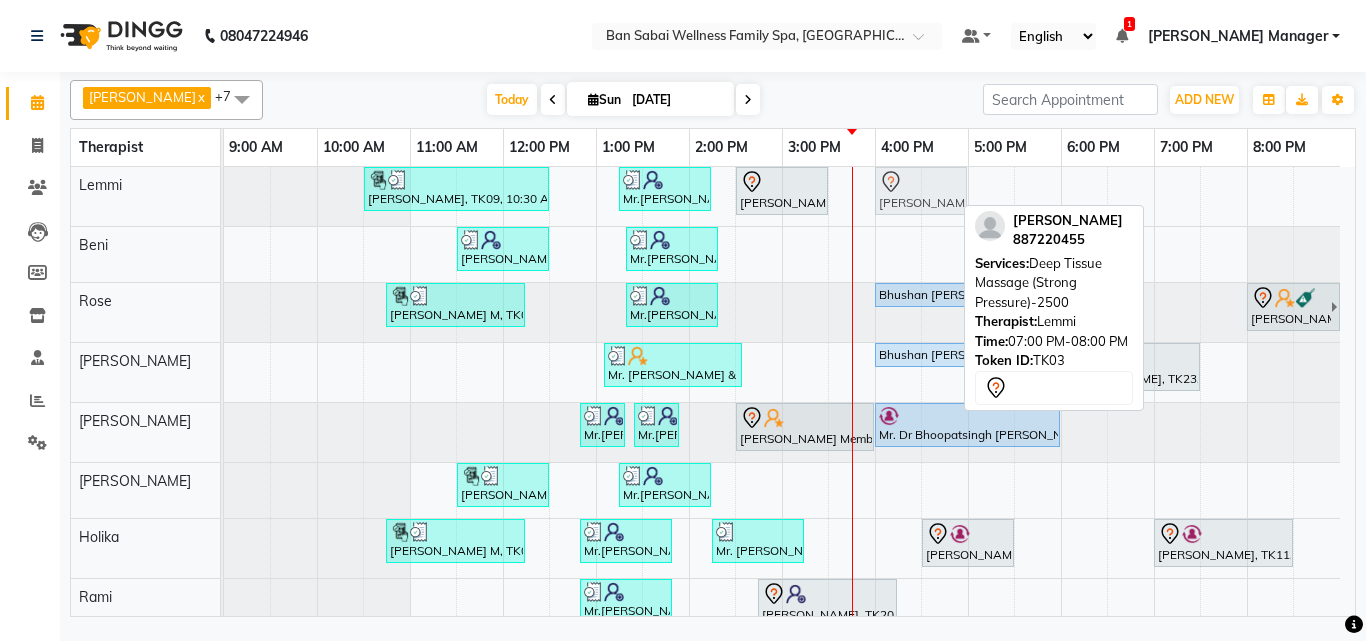 drag, startPoint x: 1185, startPoint y: 194, endPoint x: 904, endPoint y: 179, distance: 281.4001 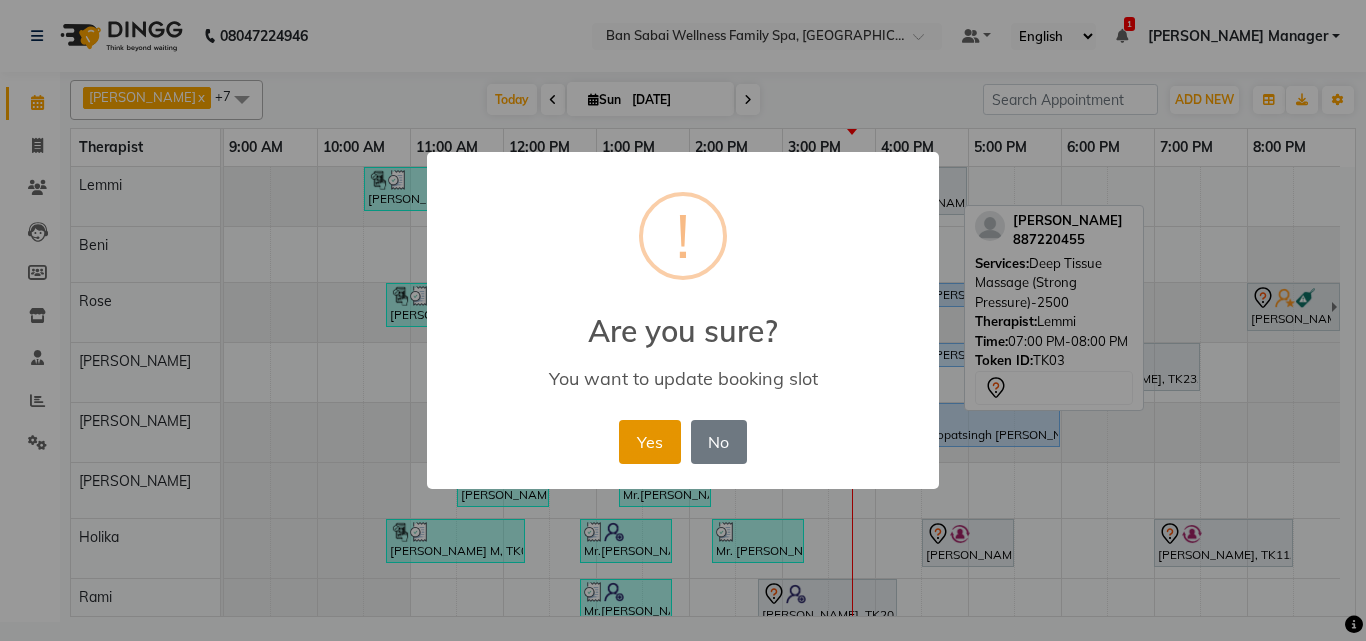 click on "Yes" at bounding box center (649, 442) 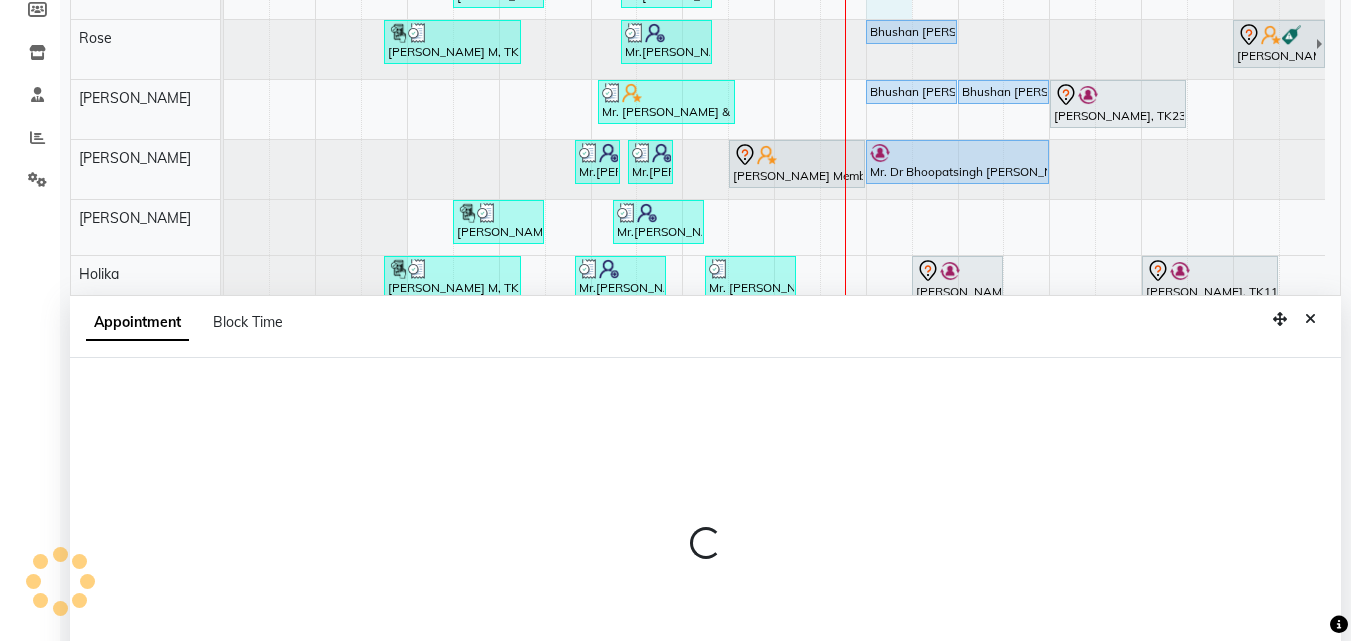 scroll, scrollTop: 373, scrollLeft: 0, axis: vertical 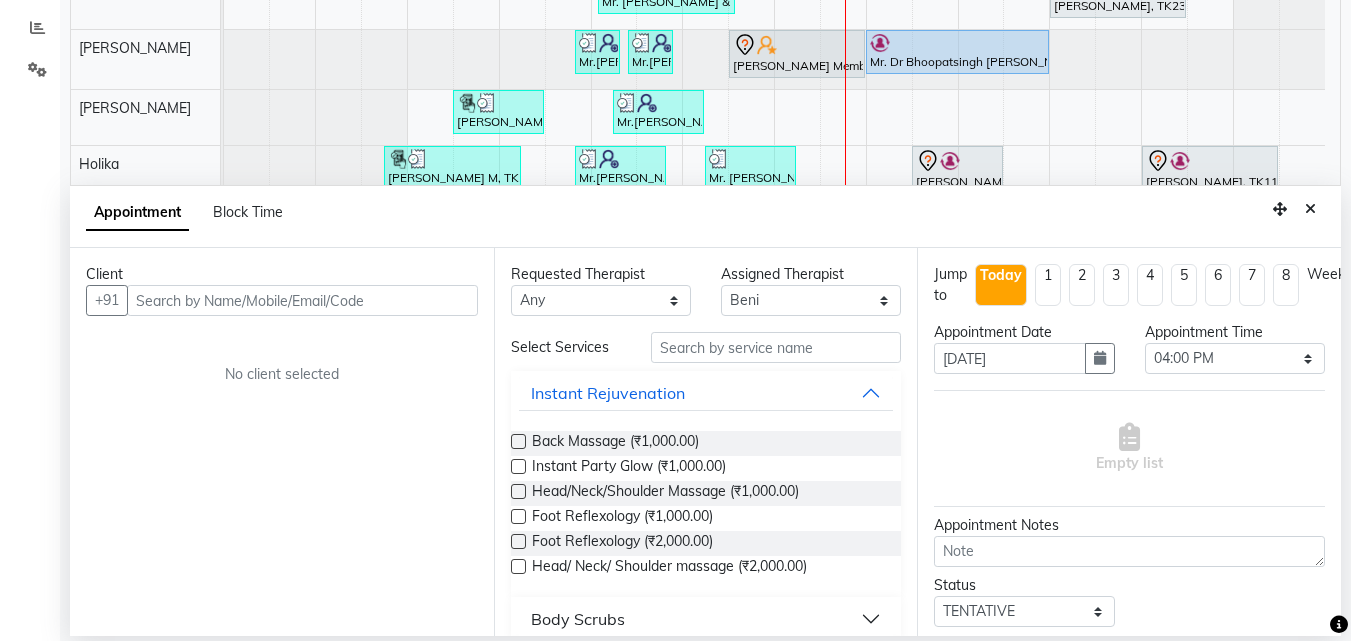 click at bounding box center (1310, 209) 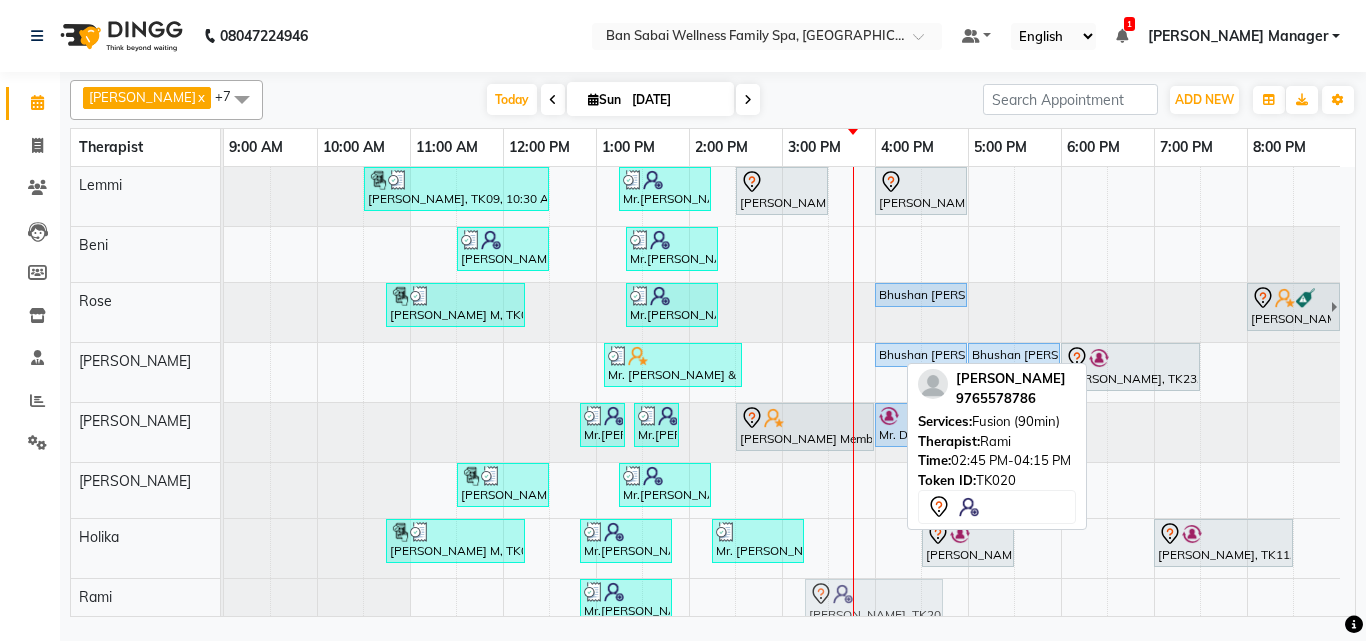 drag, startPoint x: 810, startPoint y: 602, endPoint x: 838, endPoint y: 601, distance: 28.01785 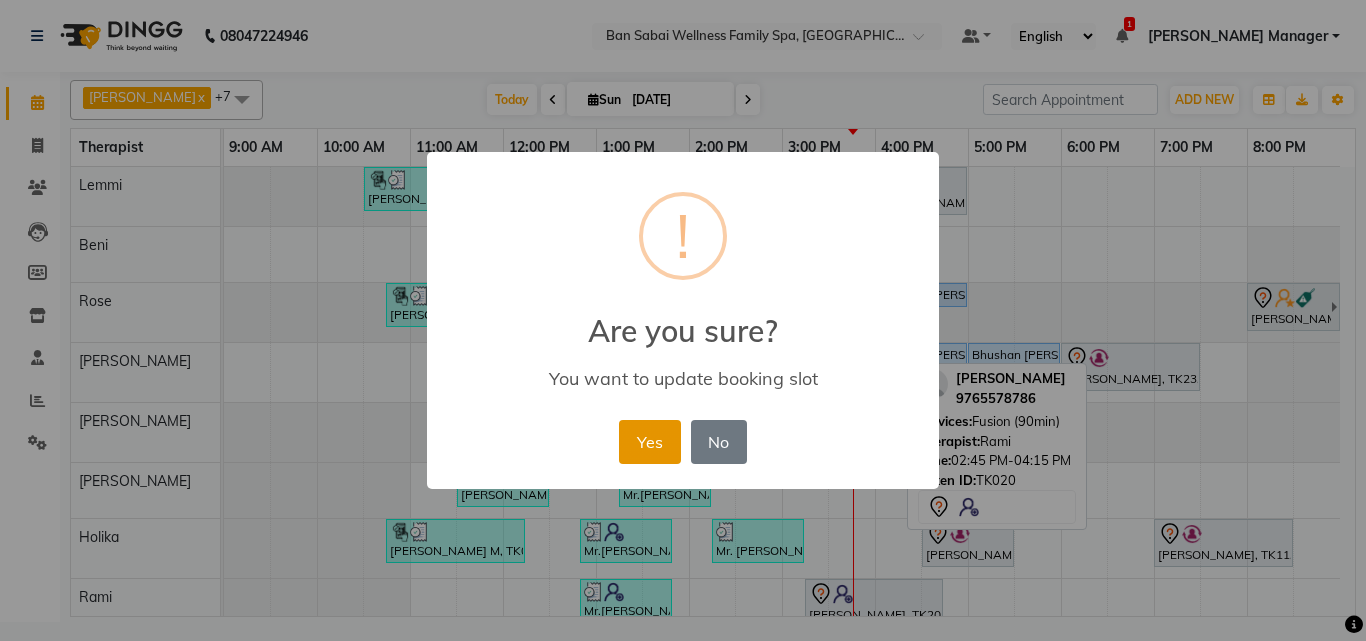 click on "Yes" at bounding box center [649, 442] 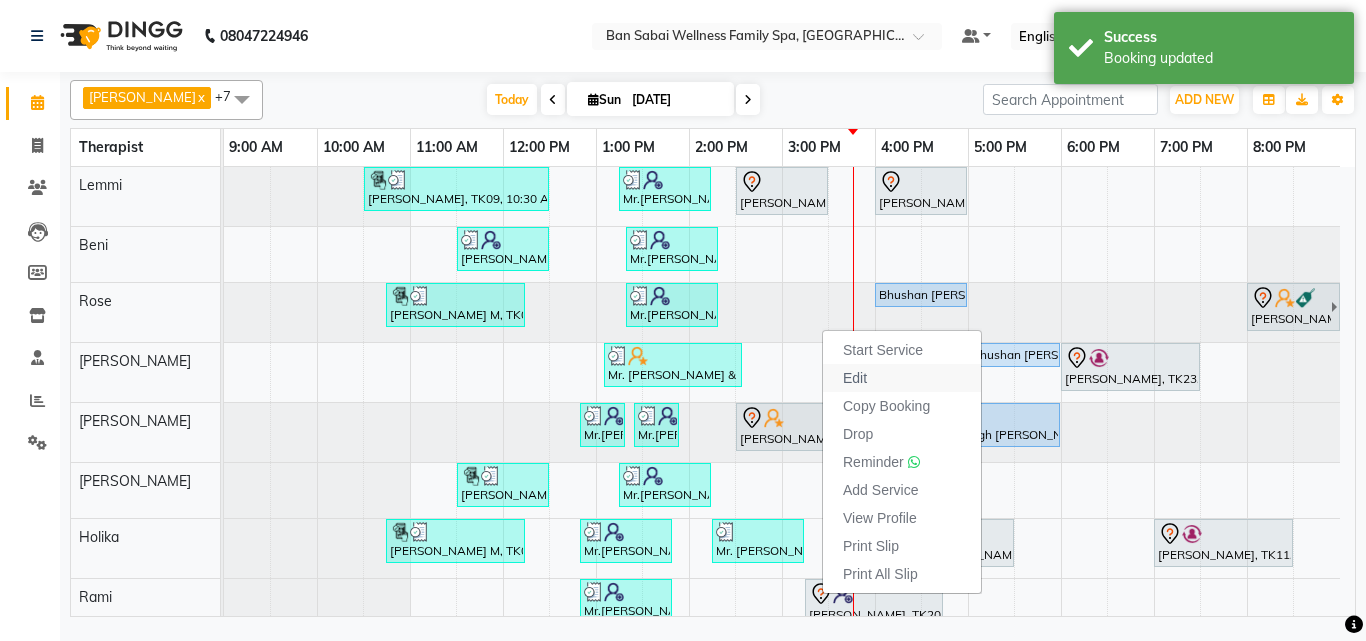 click on "Edit" at bounding box center [902, 378] 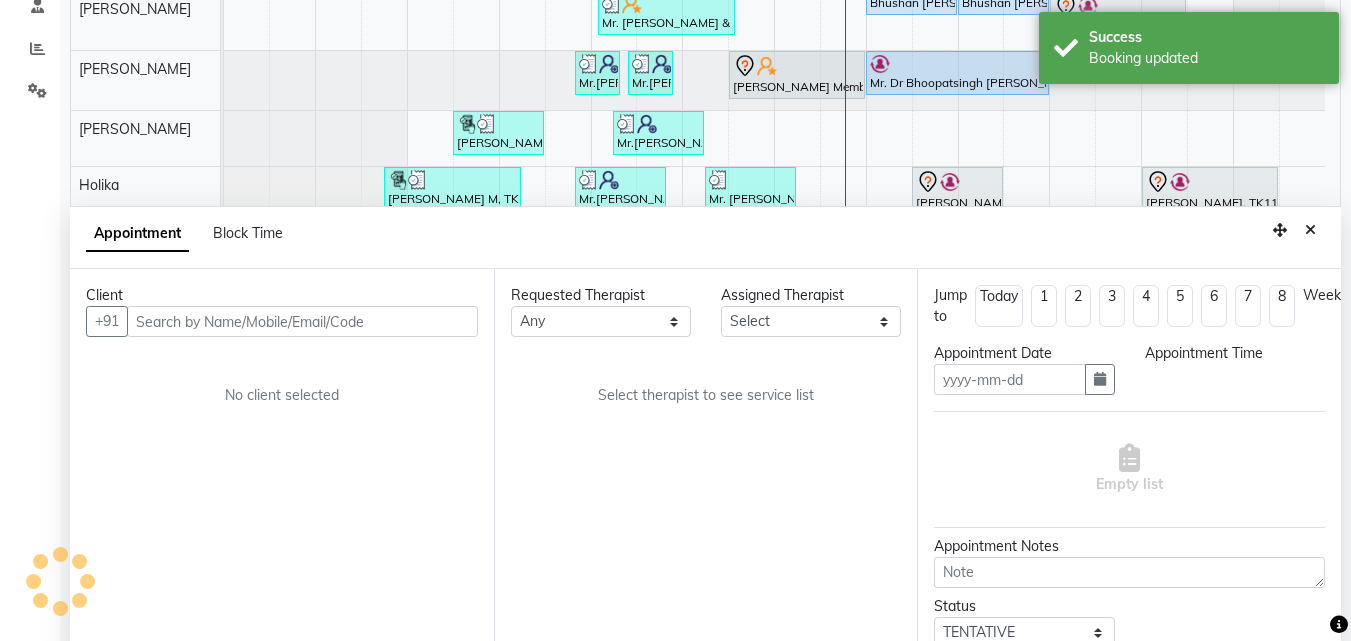 scroll, scrollTop: 353, scrollLeft: 0, axis: vertical 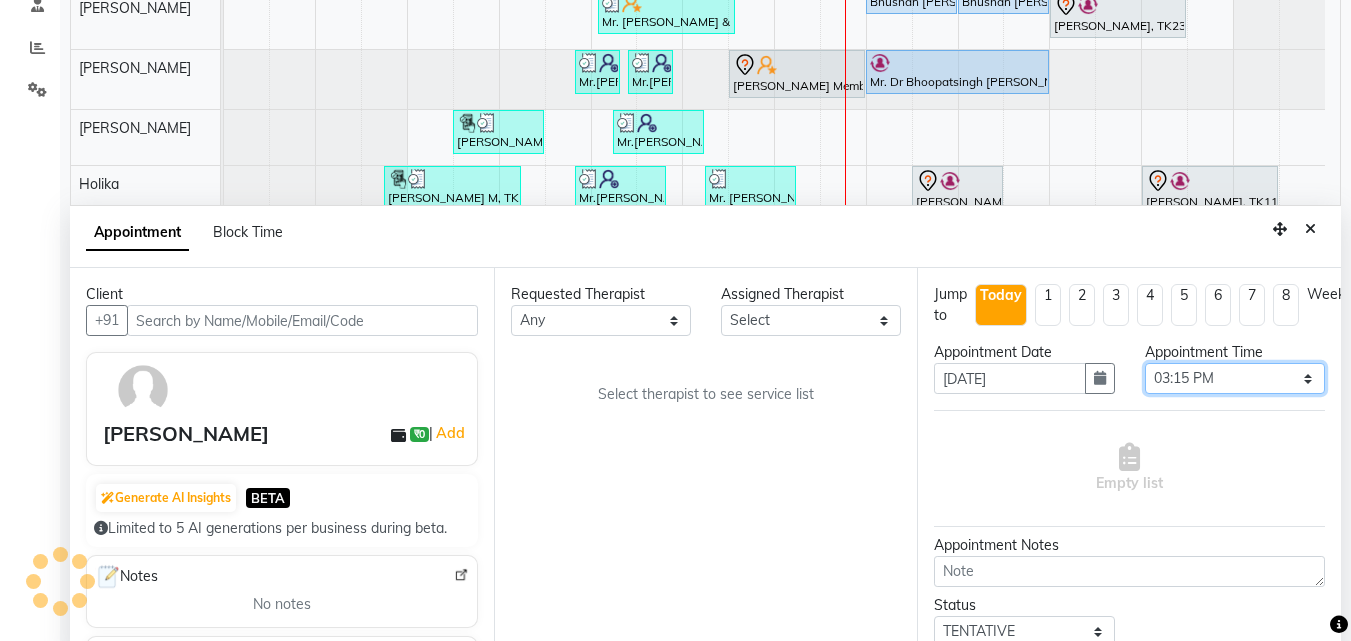 click on "Select 10:00 AM 10:05 AM 10:10 AM 10:15 AM 10:20 AM 10:25 AM 10:30 AM 10:35 AM 10:40 AM 10:45 AM 10:50 AM 10:55 AM 11:00 AM 11:05 AM 11:10 AM 11:15 AM 11:20 AM 11:25 AM 11:30 AM 11:35 AM 11:40 AM 11:45 AM 11:50 AM 11:55 AM 12:00 PM 12:05 PM 12:10 PM 12:15 PM 12:20 PM 12:25 PM 12:30 PM 12:35 PM 12:40 PM 12:45 PM 12:50 PM 12:55 PM 01:00 PM 01:05 PM 01:10 PM 01:15 PM 01:20 PM 01:25 PM 01:30 PM 01:35 PM 01:40 PM 01:45 PM 01:50 PM 01:55 PM 02:00 PM 02:05 PM 02:10 PM 02:15 PM 02:20 PM 02:25 PM 02:30 PM 02:35 PM 02:40 PM 02:45 PM 02:50 PM 02:55 PM 03:00 PM 03:05 PM 03:10 PM 03:15 PM 03:20 PM 03:25 PM 03:30 PM 03:35 PM 03:40 PM 03:45 PM 03:50 PM 03:55 PM 04:00 PM 04:05 PM 04:10 PM 04:15 PM 04:20 PM 04:25 PM 04:30 PM 04:35 PM 04:40 PM 04:45 PM 04:50 PM 04:55 PM 05:00 PM 05:05 PM 05:10 PM 05:15 PM 05:20 PM 05:25 PM 05:30 PM 05:35 PM 05:40 PM 05:45 PM 05:50 PM 05:55 PM 06:00 PM 06:05 PM 06:10 PM 06:15 PM 06:20 PM 06:25 PM 06:30 PM 06:35 PM 06:40 PM 06:45 PM 06:50 PM 06:55 PM 07:00 PM 07:05 PM 07:10 PM 07:15 PM 07:20 PM" at bounding box center (1235, 378) 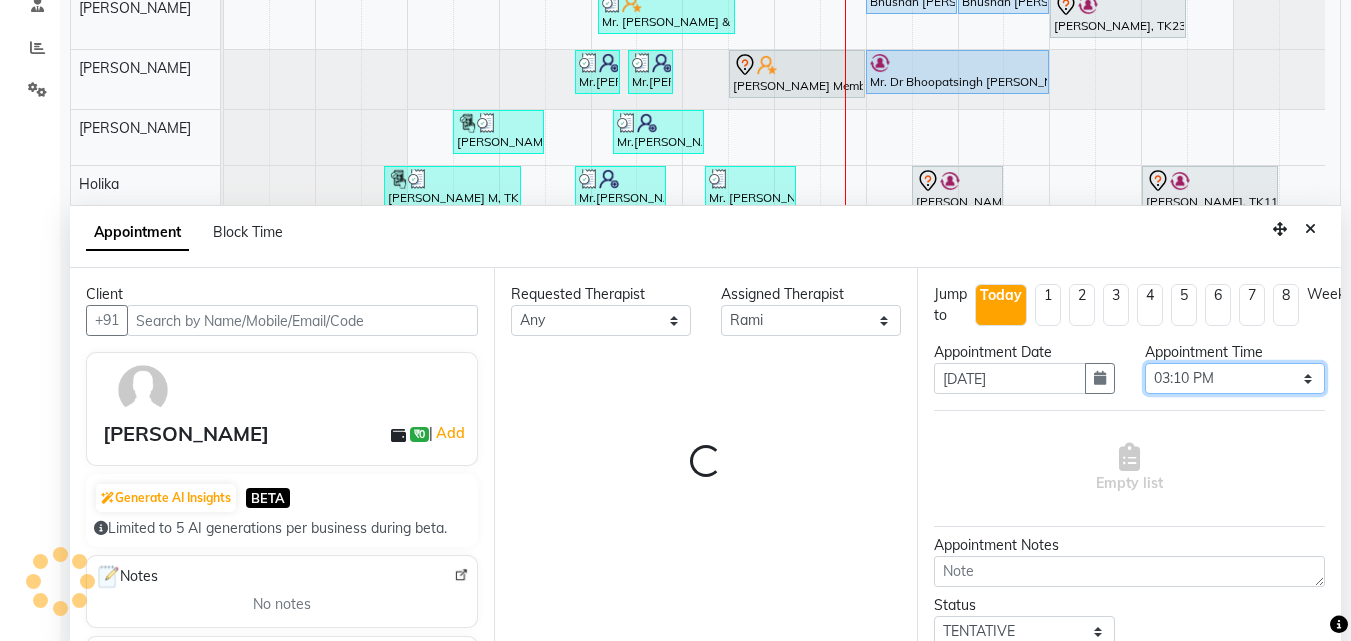 click on "Select 10:00 AM 10:05 AM 10:10 AM 10:15 AM 10:20 AM 10:25 AM 10:30 AM 10:35 AM 10:40 AM 10:45 AM 10:50 AM 10:55 AM 11:00 AM 11:05 AM 11:10 AM 11:15 AM 11:20 AM 11:25 AM 11:30 AM 11:35 AM 11:40 AM 11:45 AM 11:50 AM 11:55 AM 12:00 PM 12:05 PM 12:10 PM 12:15 PM 12:20 PM 12:25 PM 12:30 PM 12:35 PM 12:40 PM 12:45 PM 12:50 PM 12:55 PM 01:00 PM 01:05 PM 01:10 PM 01:15 PM 01:20 PM 01:25 PM 01:30 PM 01:35 PM 01:40 PM 01:45 PM 01:50 PM 01:55 PM 02:00 PM 02:05 PM 02:10 PM 02:15 PM 02:20 PM 02:25 PM 02:30 PM 02:35 PM 02:40 PM 02:45 PM 02:50 PM 02:55 PM 03:00 PM 03:05 PM 03:10 PM 03:15 PM 03:20 PM 03:25 PM 03:30 PM 03:35 PM 03:40 PM 03:45 PM 03:50 PM 03:55 PM 04:00 PM 04:05 PM 04:10 PM 04:15 PM 04:20 PM 04:25 PM 04:30 PM 04:35 PM 04:40 PM 04:45 PM 04:50 PM 04:55 PM 05:00 PM 05:05 PM 05:10 PM 05:15 PM 05:20 PM 05:25 PM 05:30 PM 05:35 PM 05:40 PM 05:45 PM 05:50 PM 05:55 PM 06:00 PM 06:05 PM 06:10 PM 06:15 PM 06:20 PM 06:25 PM 06:30 PM 06:35 PM 06:40 PM 06:45 PM 06:50 PM 06:55 PM 07:00 PM 07:05 PM 07:10 PM 07:15 PM 07:20 PM" at bounding box center (1235, 378) 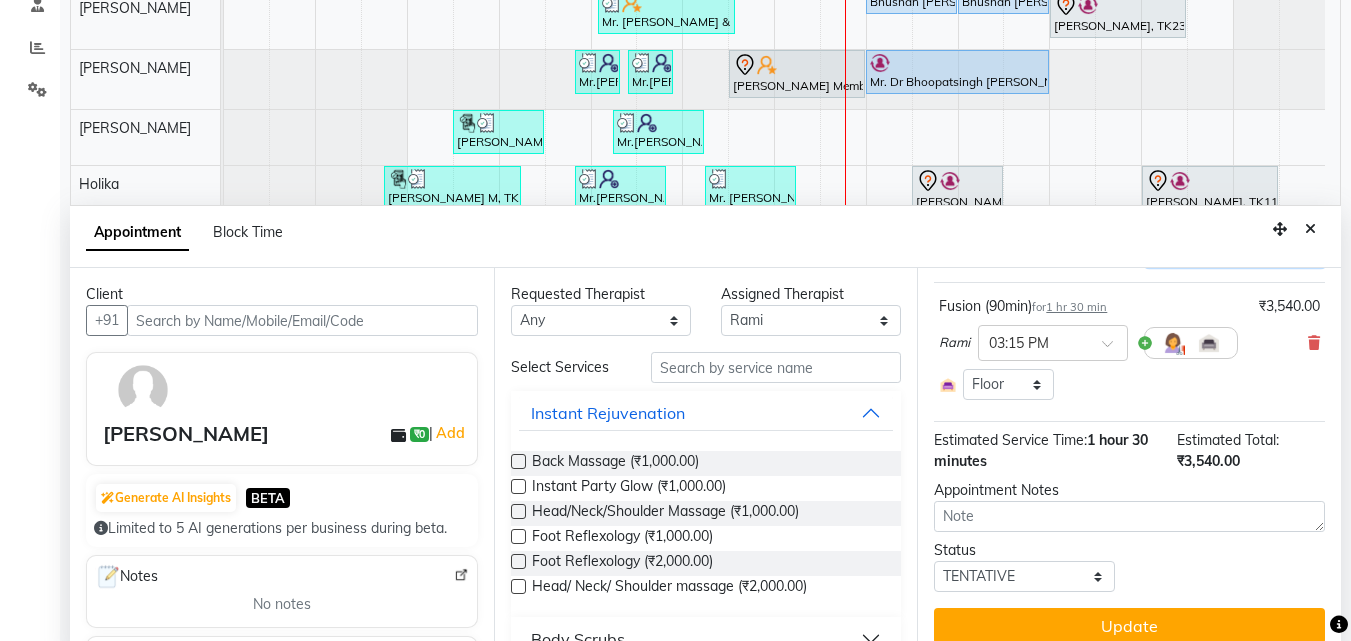 scroll, scrollTop: 147, scrollLeft: 0, axis: vertical 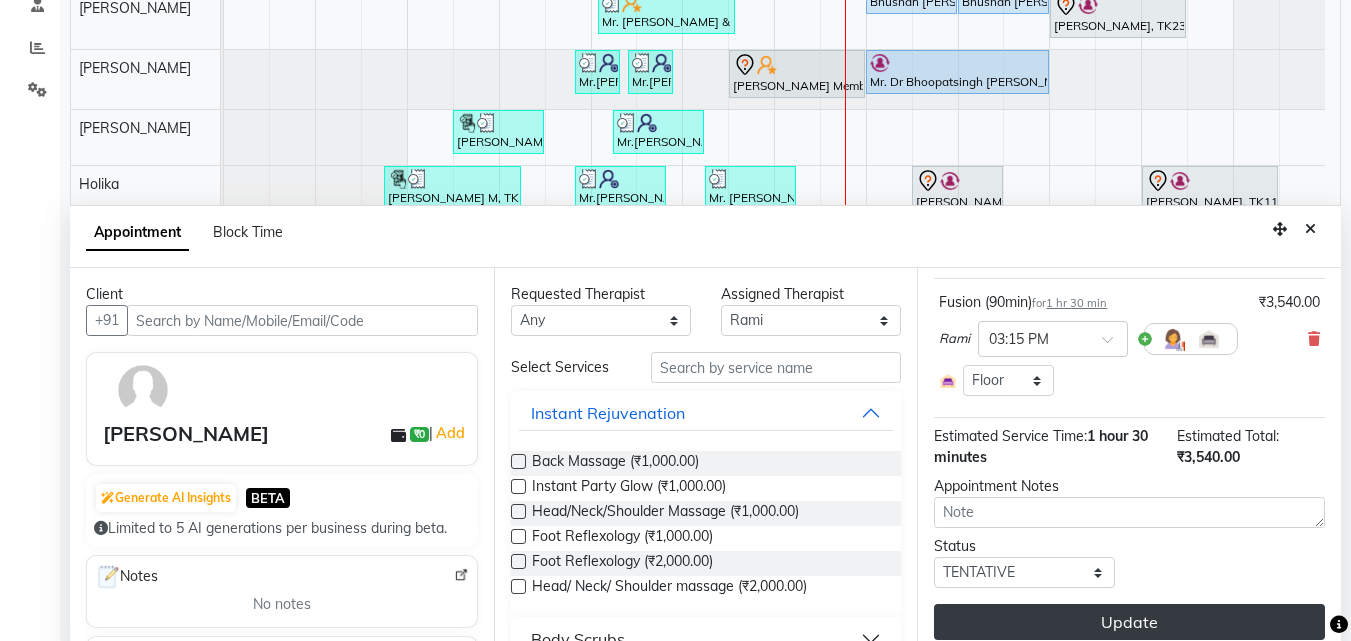 click on "Update" at bounding box center (1129, 622) 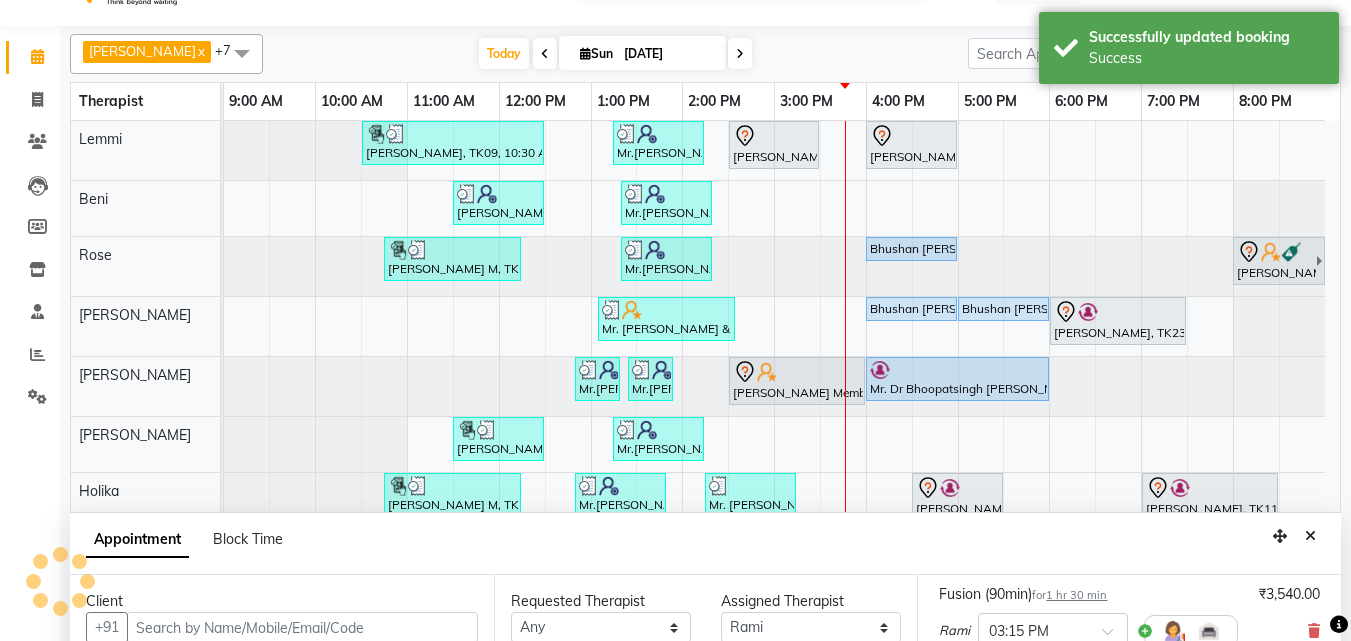 scroll, scrollTop: 0, scrollLeft: 0, axis: both 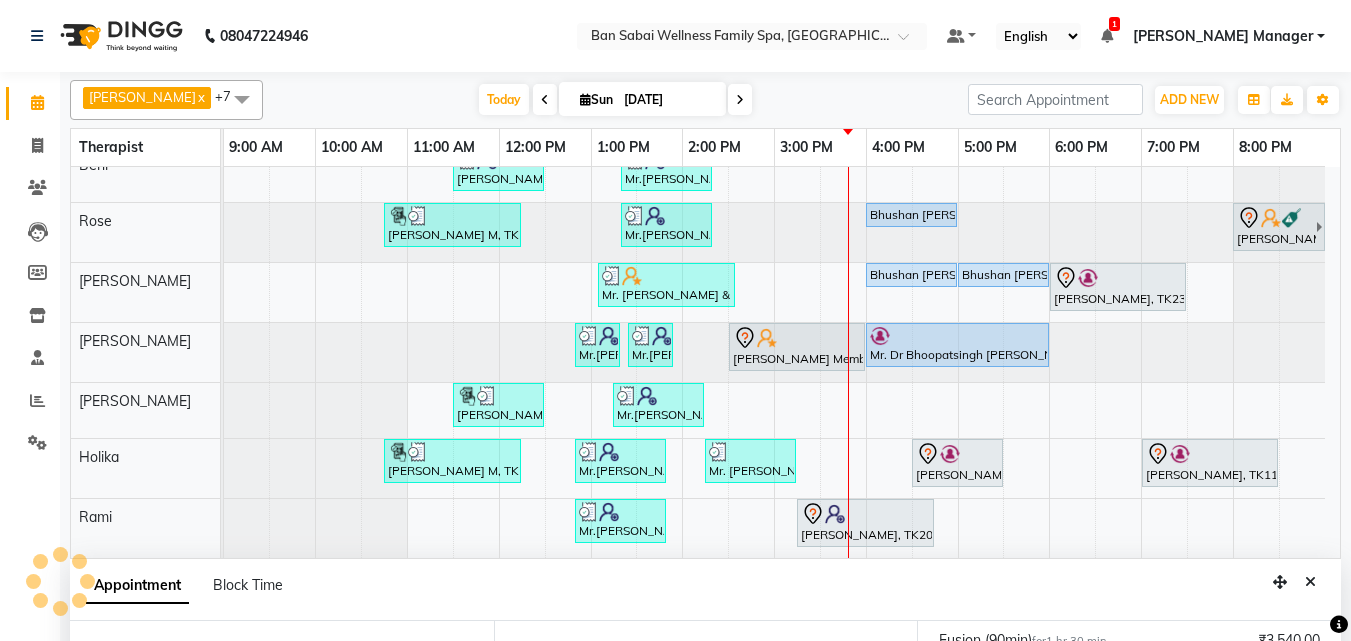 click on "Satyabrata Lodh, TK09, 10:30 AM-12:30 PM, Balinese Massage (Medium to Strong Pressure)4000     Mr.Akshay Shetty 6Px, TK16, 01:15 PM-02:15 PM, Swedish Massage (Medium Pressure)-60min             Mr. Manan Rekha, TK15, 02:30 PM-03:30 PM, Deep Tissue Massage (Strong Pressure)-2500             Rishi kalia, TK03, 04:00 PM-05:00 PM, Deep Tissue Massage (Strong Pressure)-2500     Harsha sadhwani, TK13, 11:30 AM-12:30 PM, Balinese Massage (Medium to Strong Pressure)2500     Mr.Akshay Shetty 6Px, TK17, 01:20 PM-02:20 PM, Swedish Massage (Medium Pressure)-60min     Ruhi M, TK08, 10:45 AM-12:15 PM, Deep Tissue Massage (Strong Pressure)-3500     Mr.Akshay Shetty 6Px, TK17, 01:20 PM-02:20 PM, Deep Tissue Massage (Strong Pressure)-2500    Bhushan Purnima Bhomawat, TK02, 04:00 PM-05:00 PM, Swedish Massage (Medium Pressure)-60min             Mr Seong Jin Choi, TK22, 08:00 PM-09:30 PM, Deep Tissue Massage (Strong Pressure)-3500     Mr. Abu & Zaheer, TK07, 01:05 PM-02:35 PM, Deep Tissue Massage (Strong Pressure)-3500" at bounding box center (782, 322) 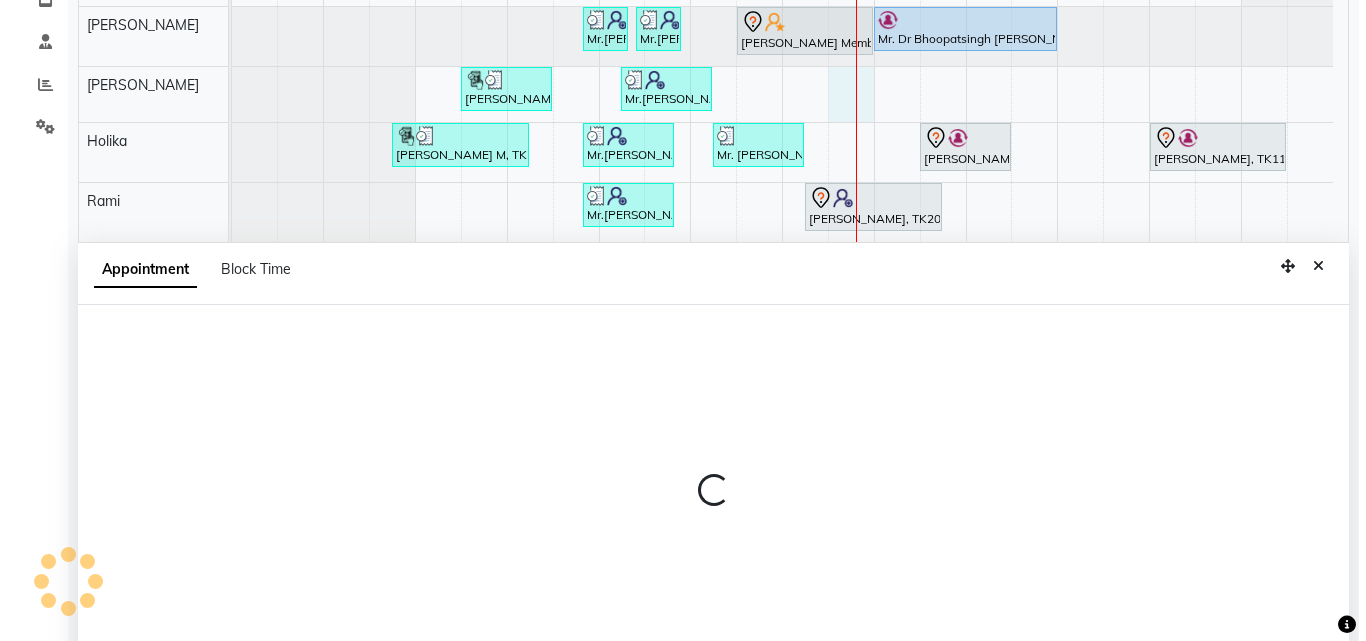 scroll, scrollTop: 373, scrollLeft: 0, axis: vertical 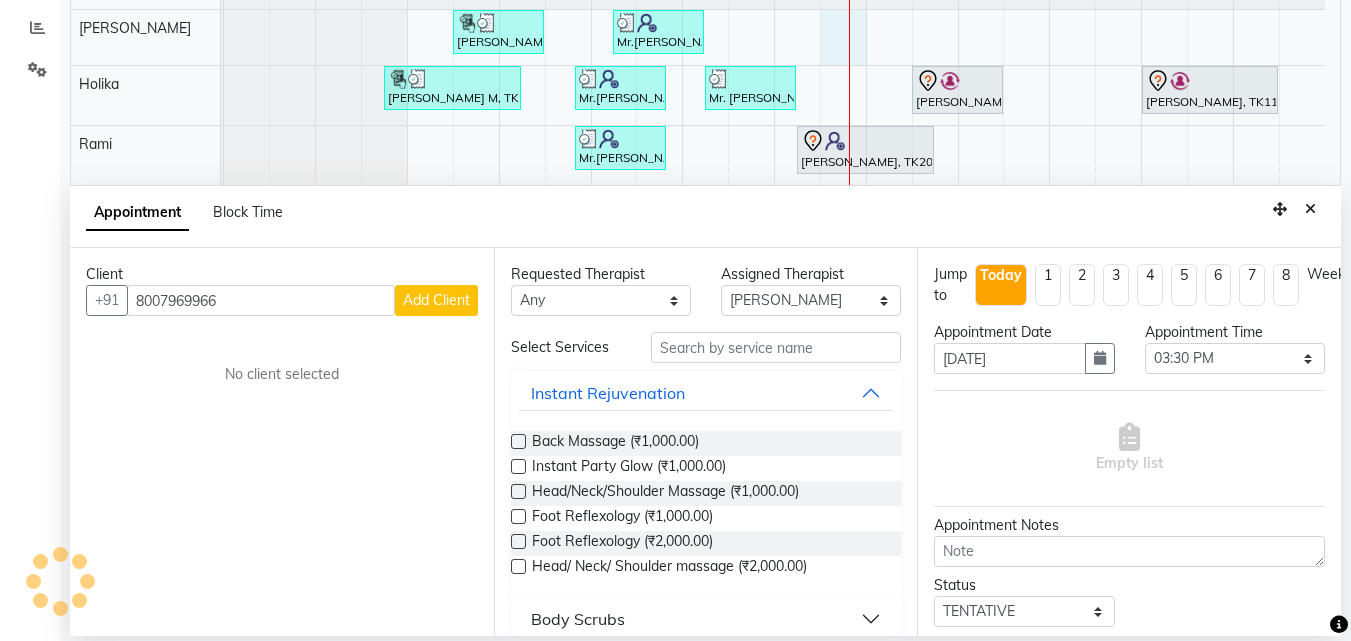 click on "Add Client" at bounding box center [436, 300] 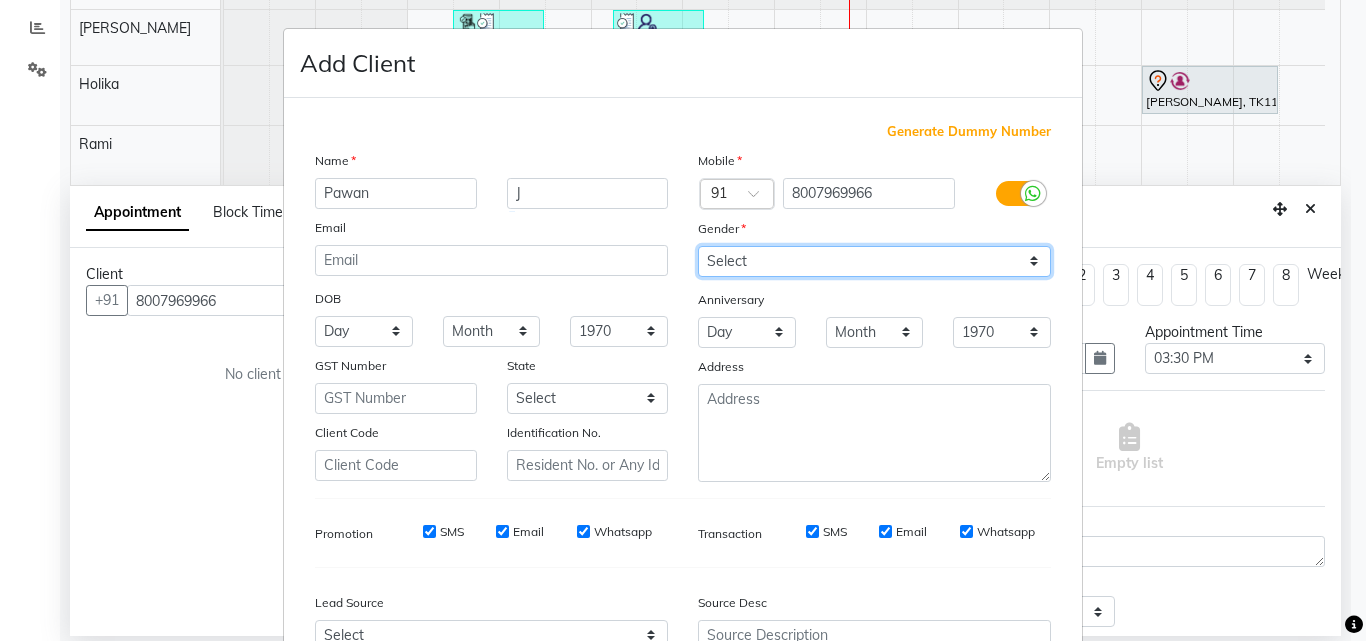 click on "Select Male Female Other Prefer Not To Say" at bounding box center [874, 261] 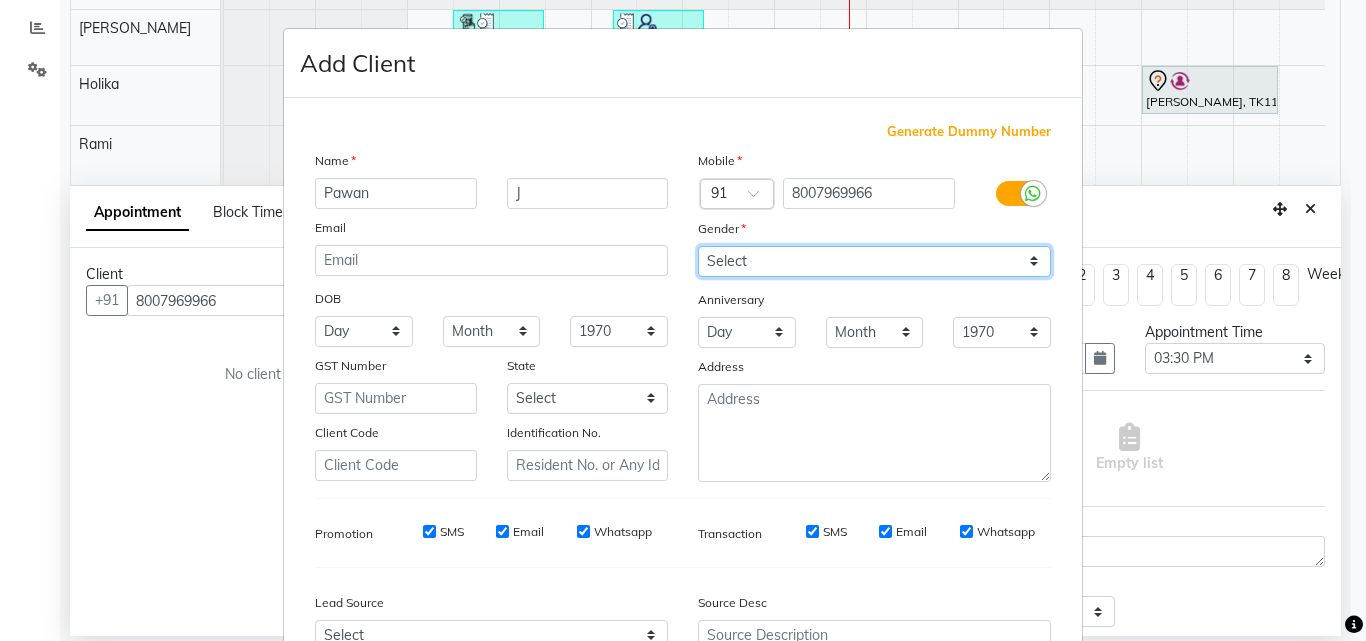 click on "Select Male Female Other Prefer Not To Say" at bounding box center (874, 261) 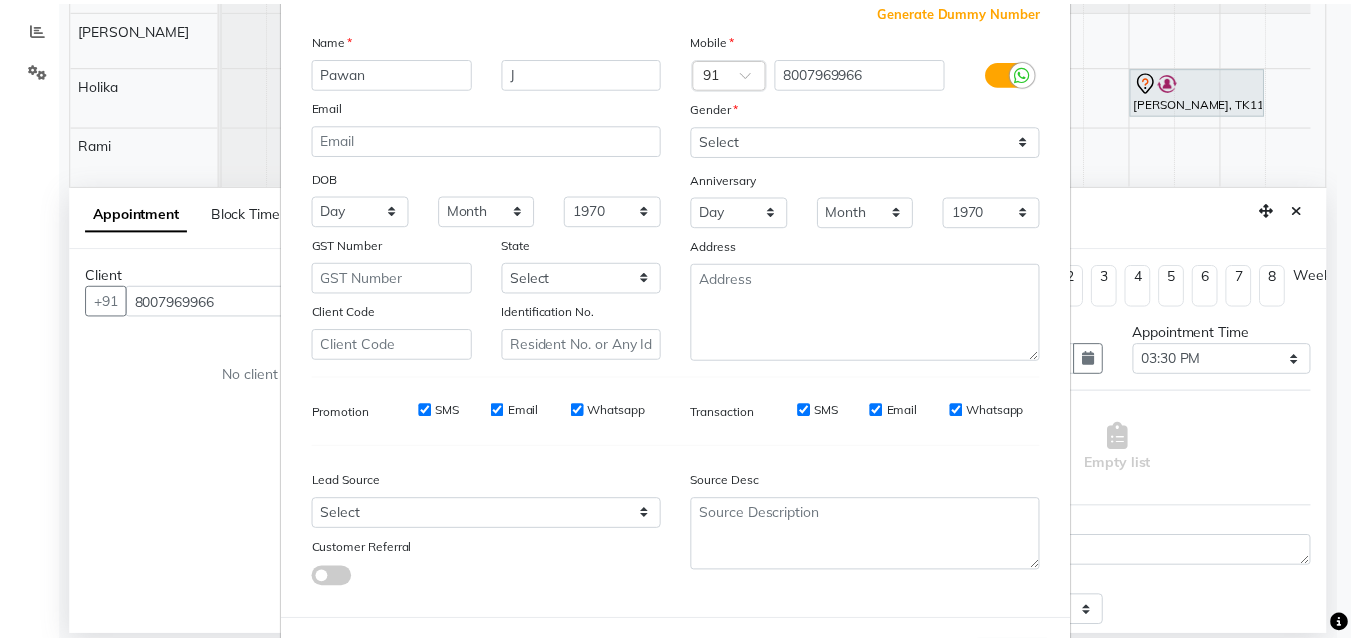 scroll, scrollTop: 208, scrollLeft: 0, axis: vertical 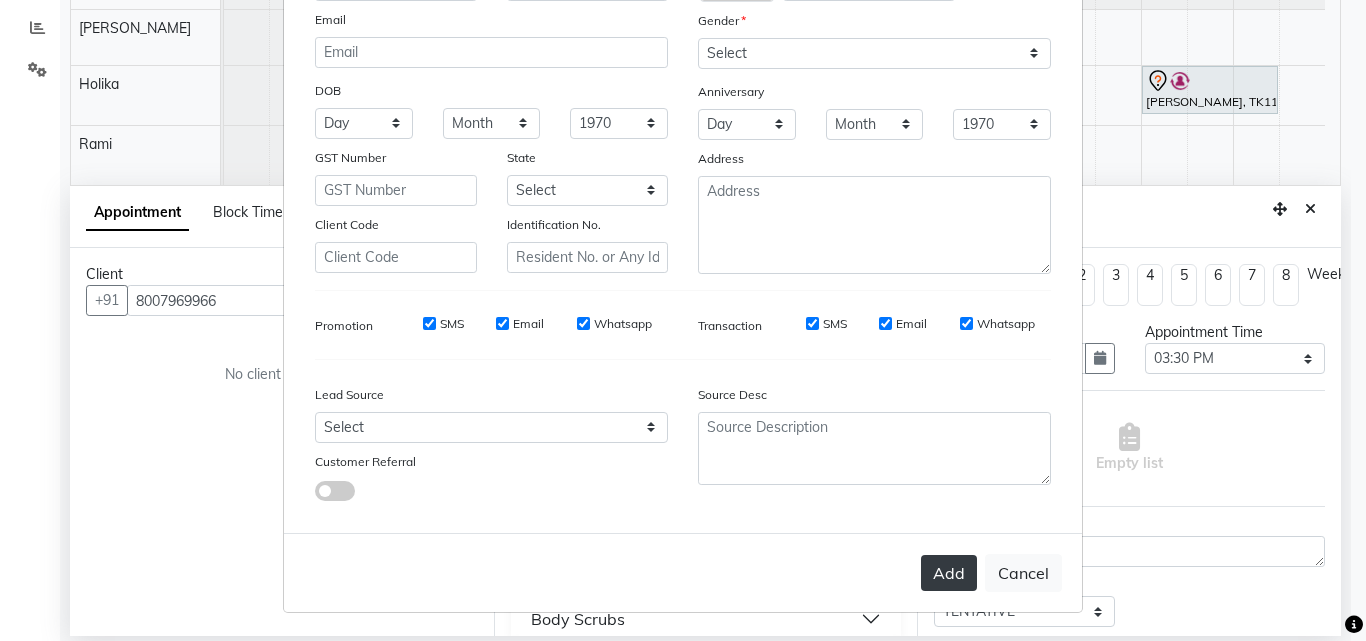 click on "Add" at bounding box center [949, 573] 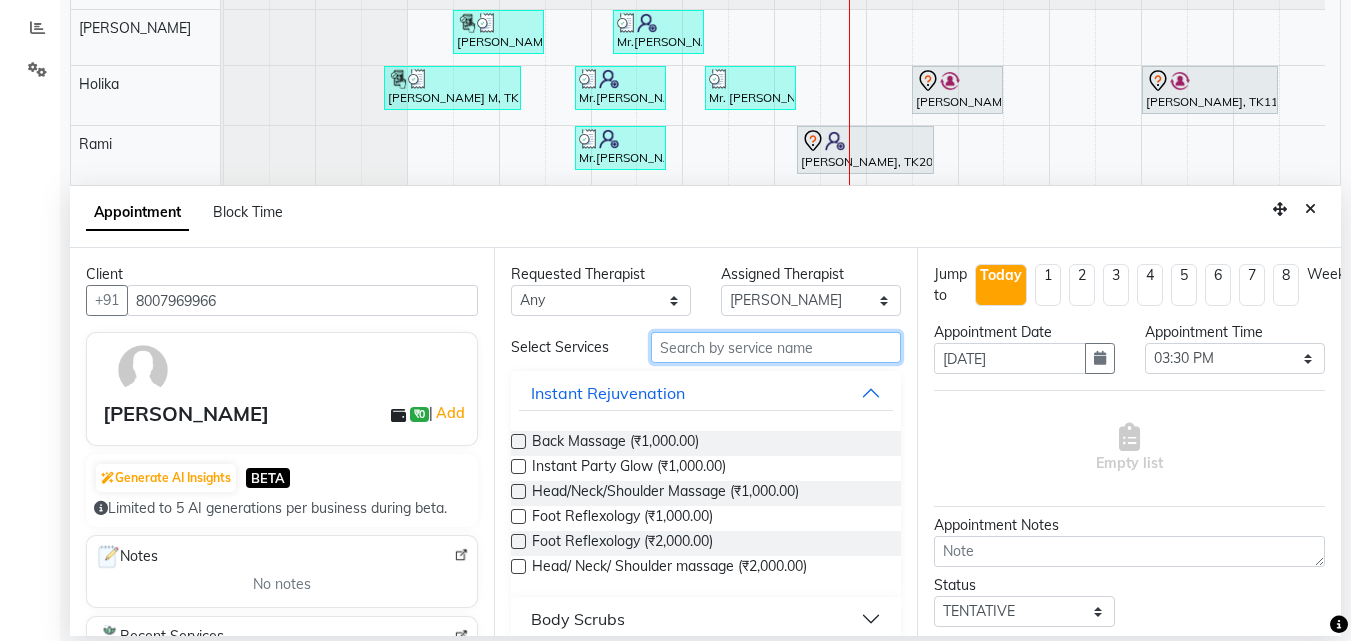 click at bounding box center (776, 347) 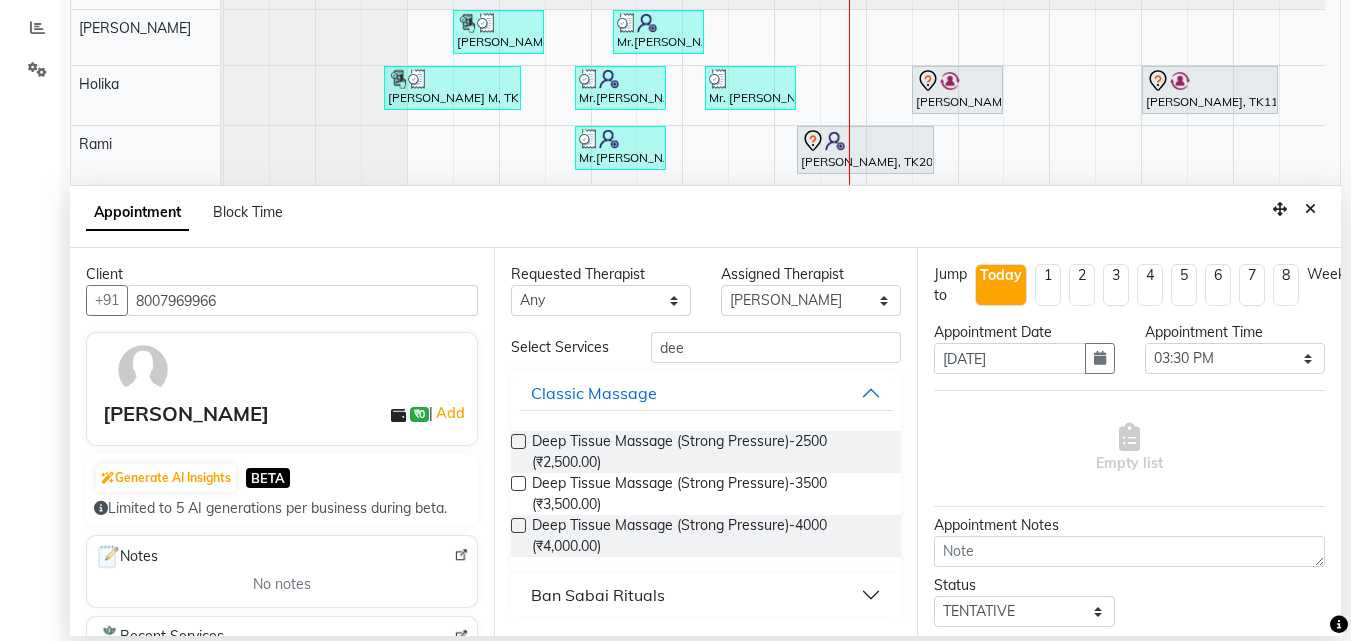 click at bounding box center (518, 441) 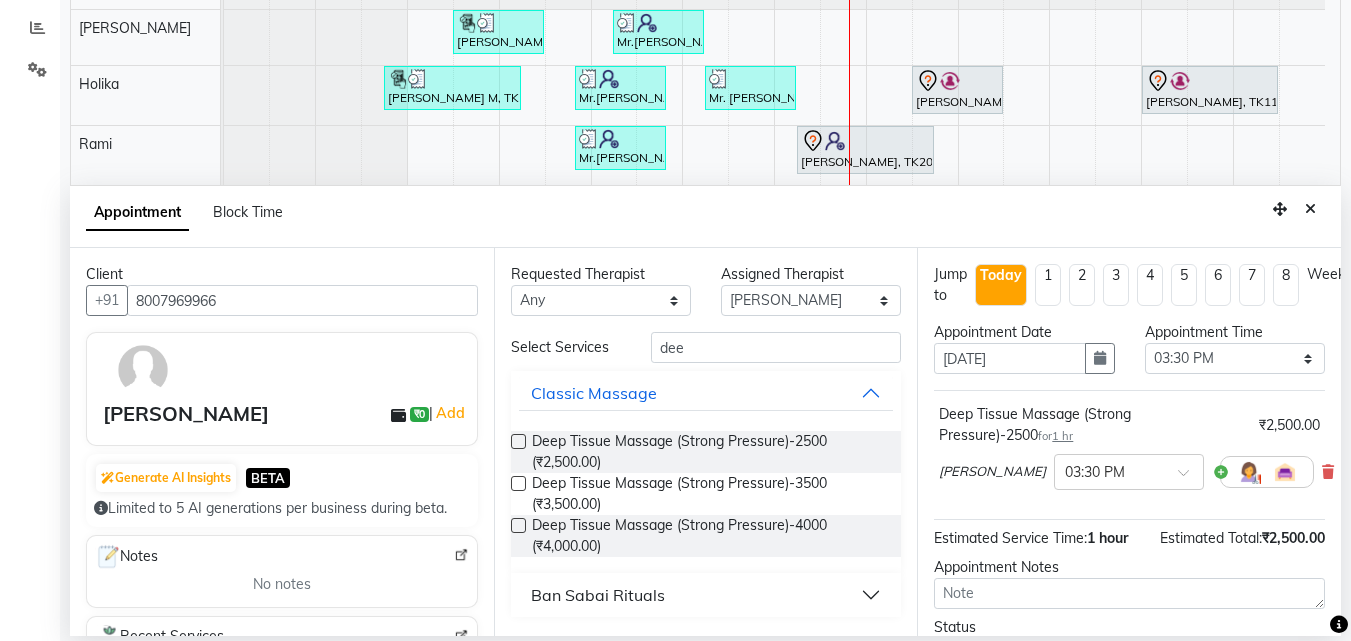 scroll, scrollTop: 174, scrollLeft: 0, axis: vertical 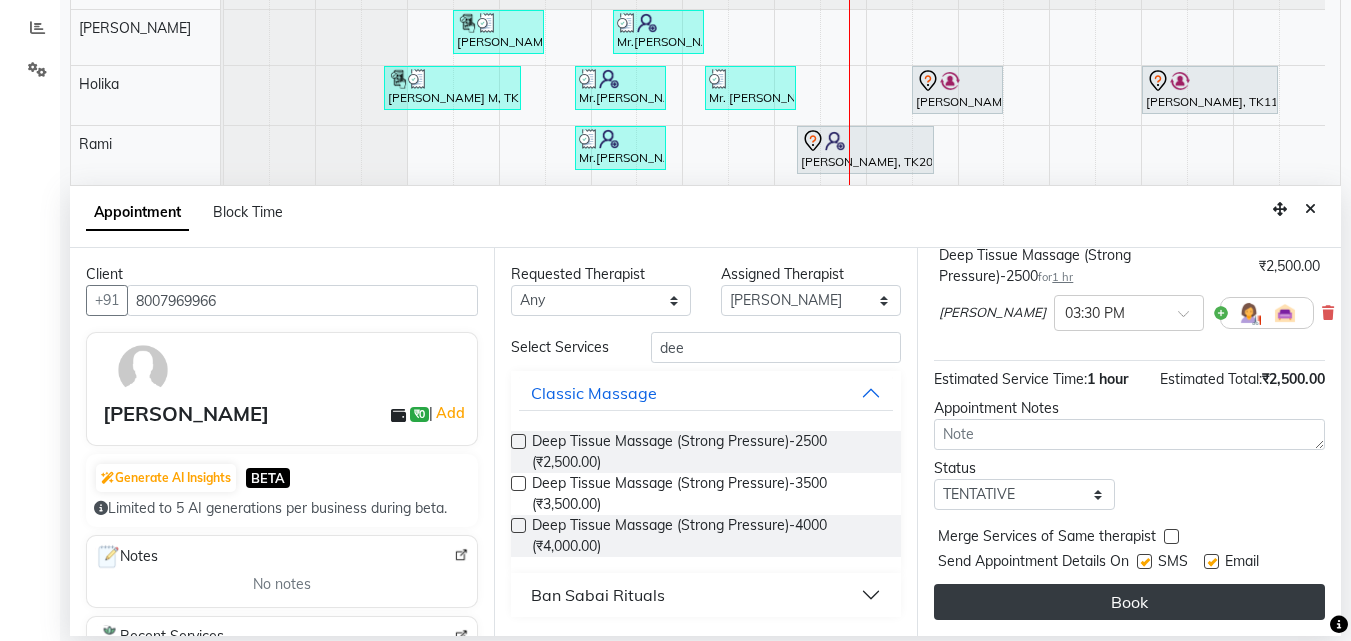 click on "Book" at bounding box center [1129, 602] 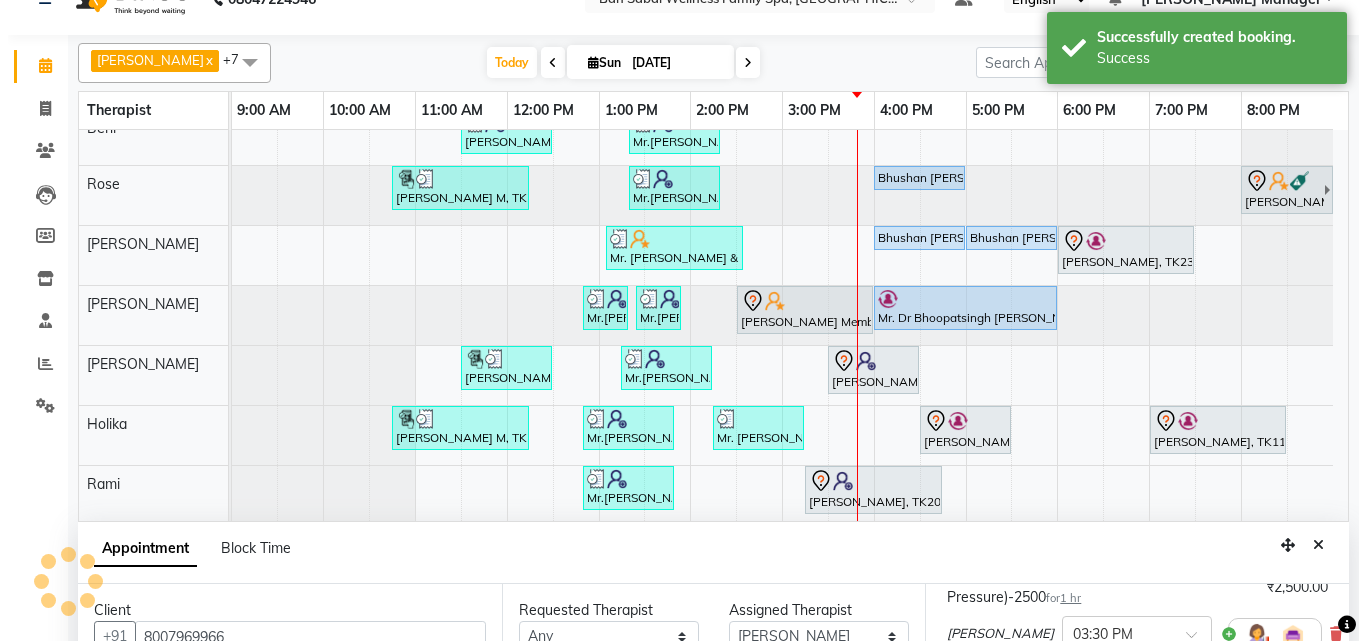 scroll, scrollTop: 0, scrollLeft: 0, axis: both 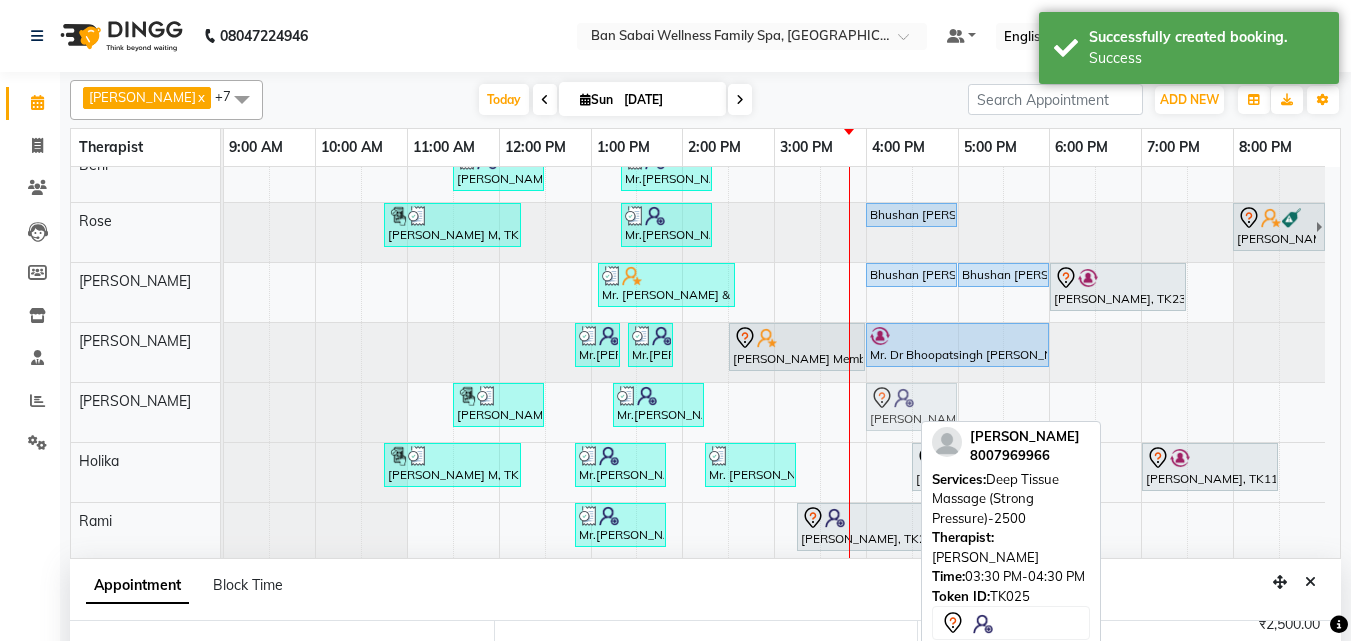 drag, startPoint x: 831, startPoint y: 408, endPoint x: 890, endPoint y: 401, distance: 59.413803 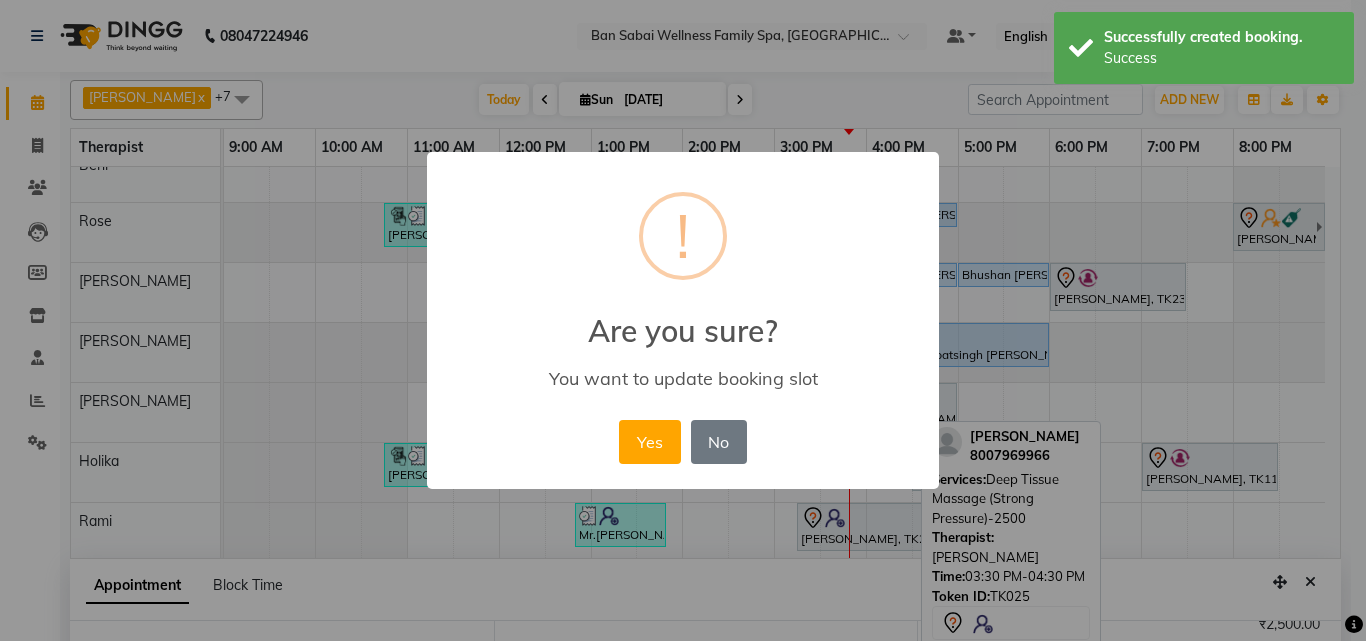 click on "Yes" at bounding box center [649, 442] 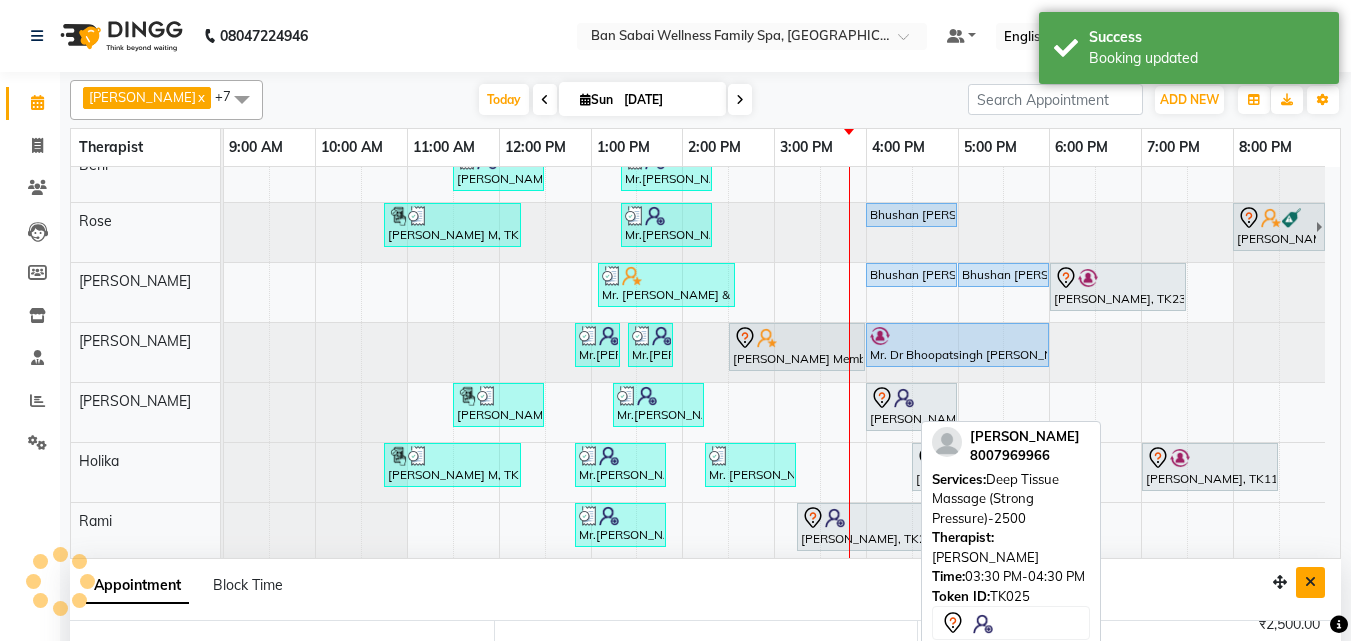 click at bounding box center [1310, 582] 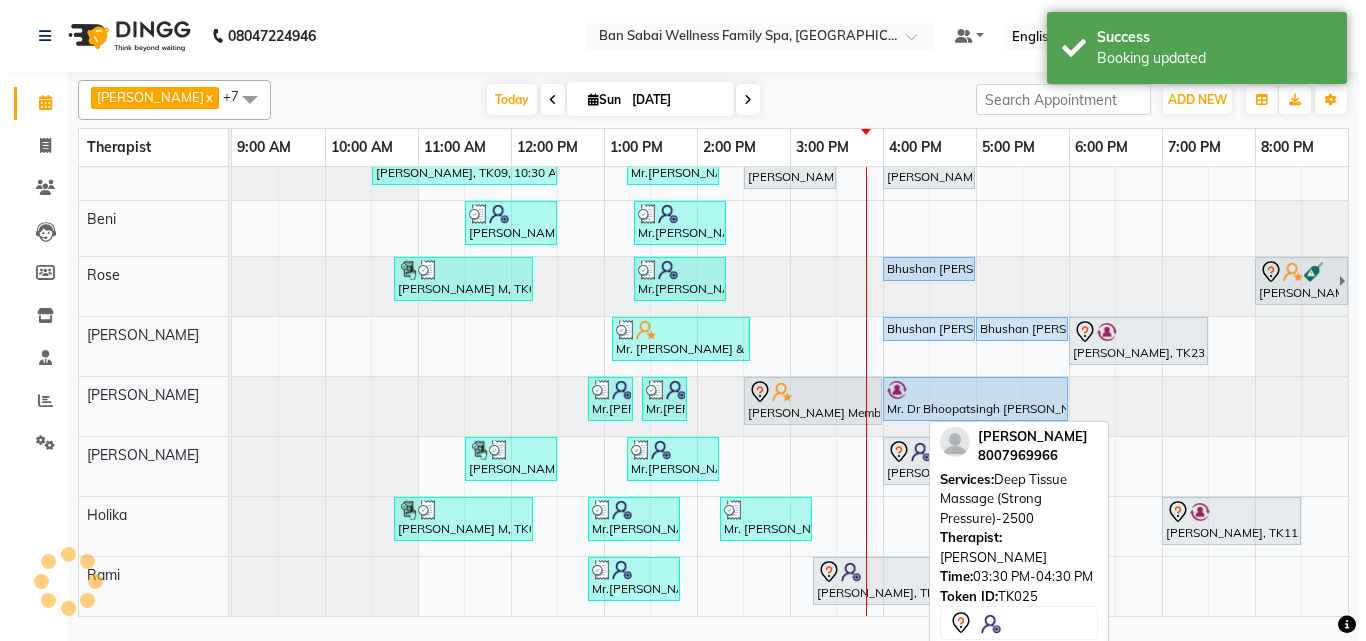scroll, scrollTop: 26, scrollLeft: 0, axis: vertical 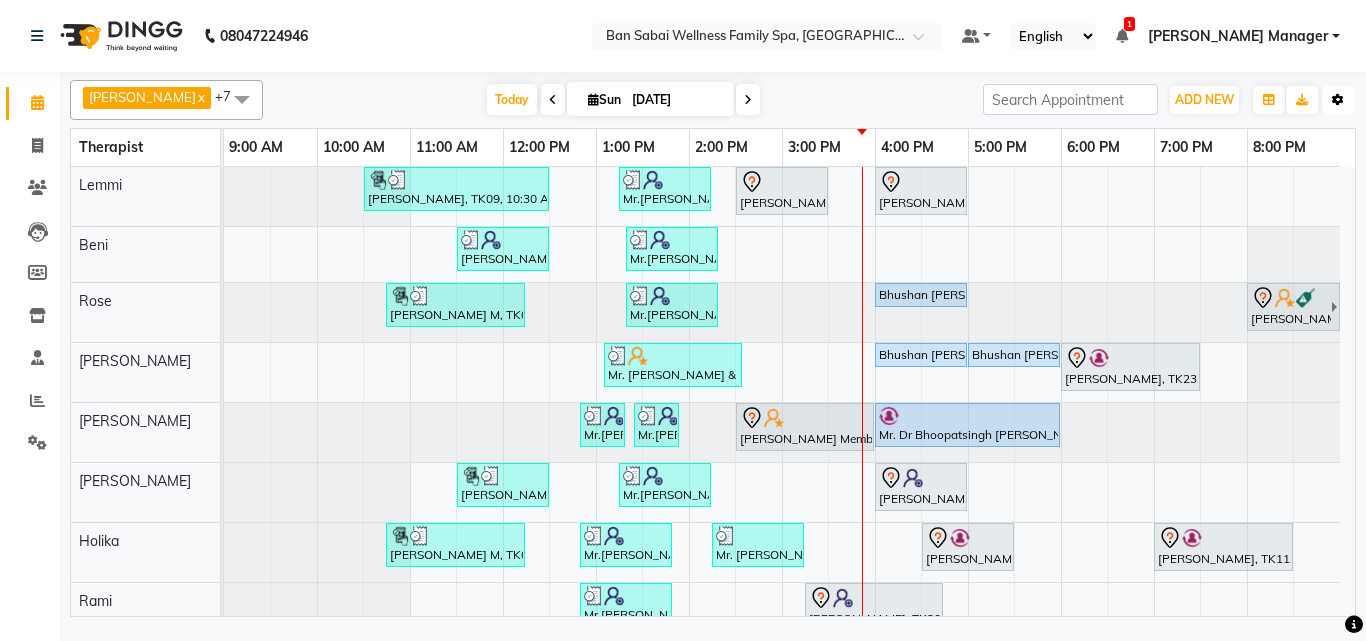 click on "Toggle Dropdown" at bounding box center [1338, 100] 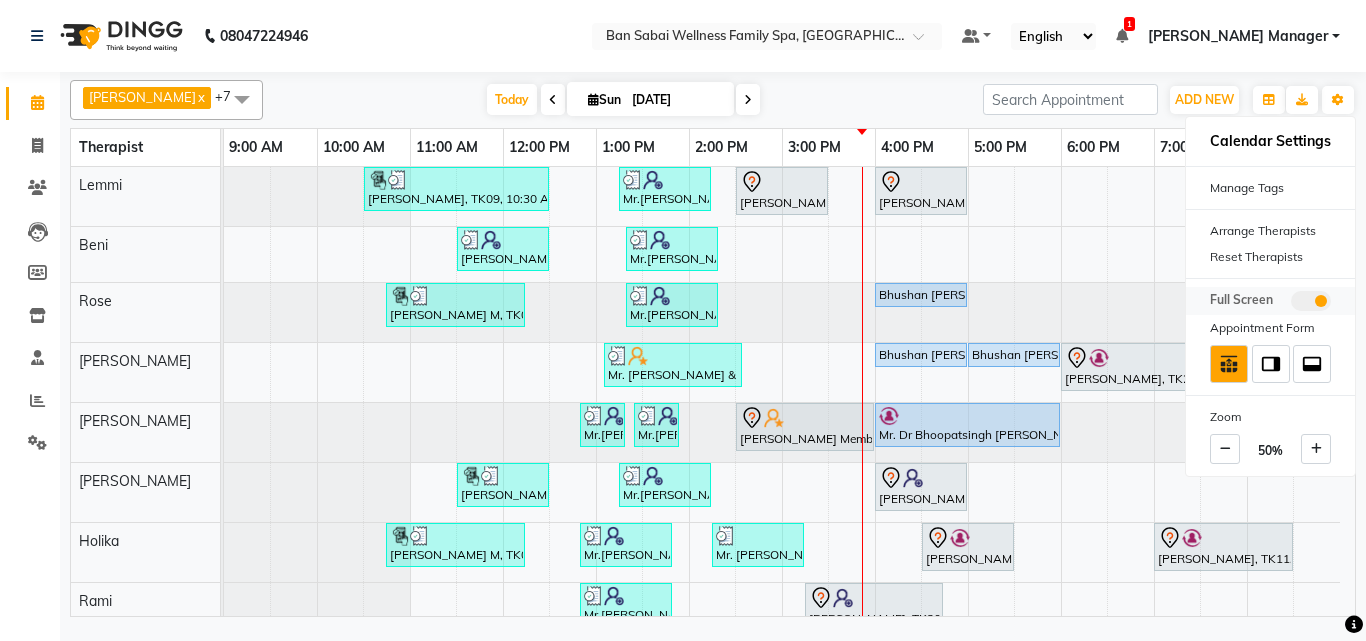 click at bounding box center [1311, 301] 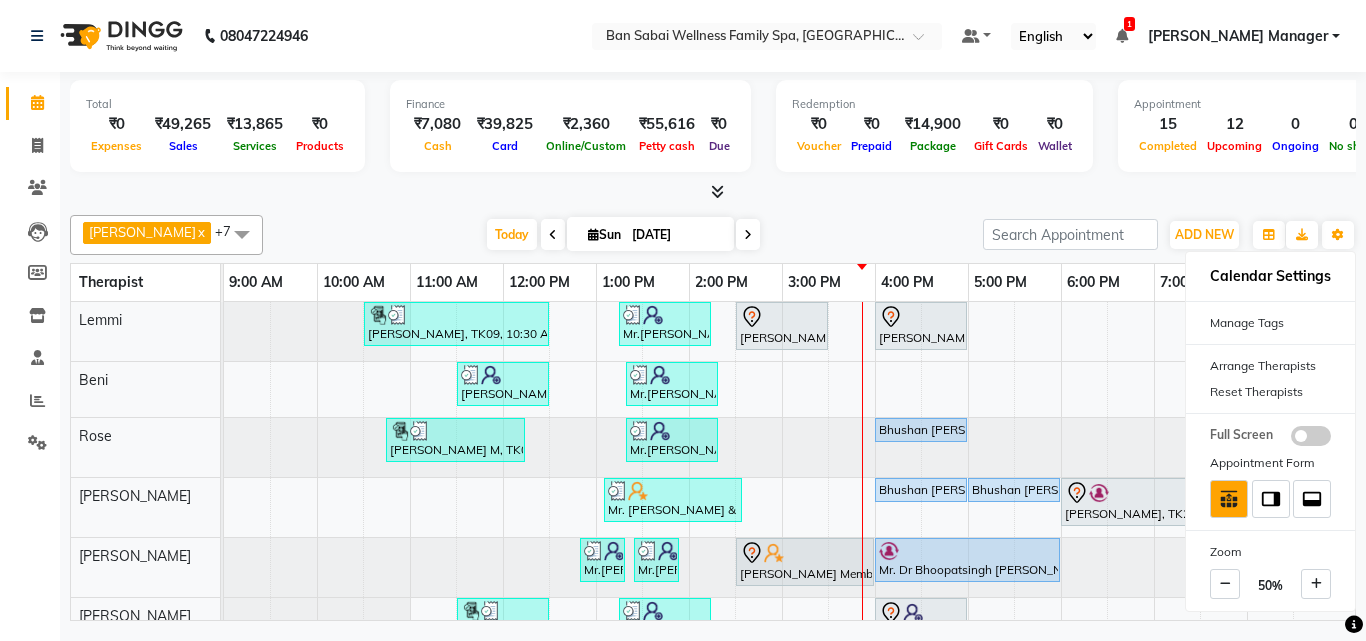 click at bounding box center [717, 191] 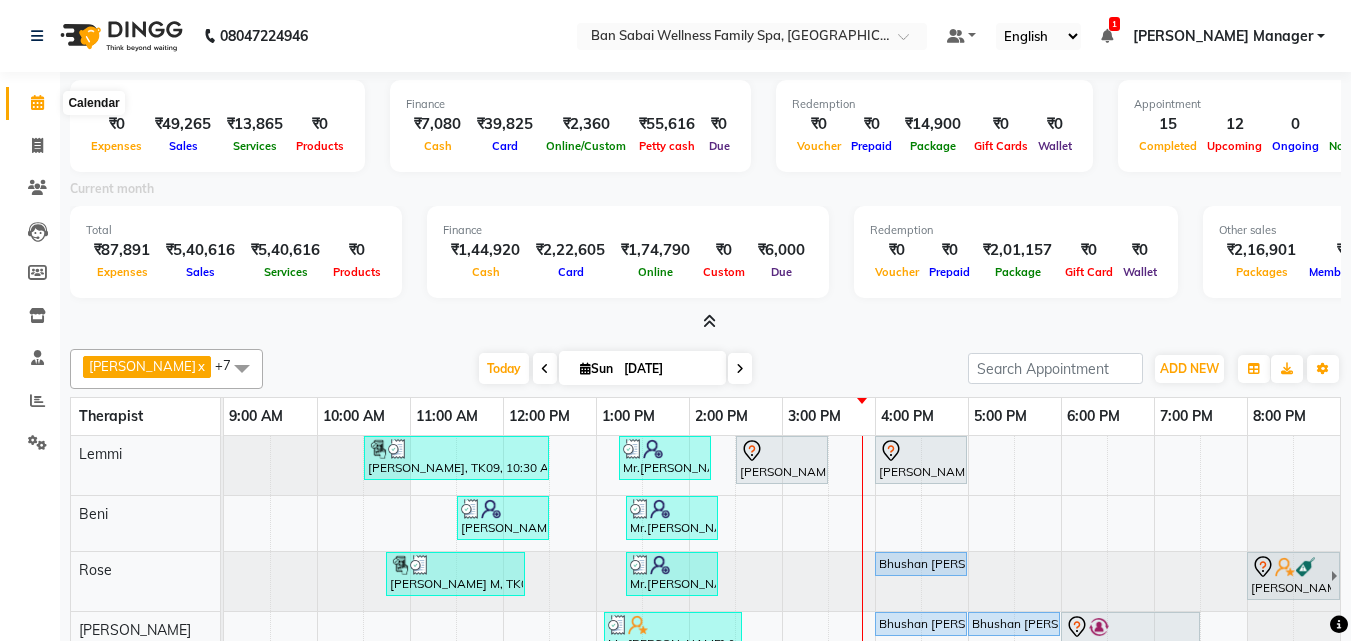 click 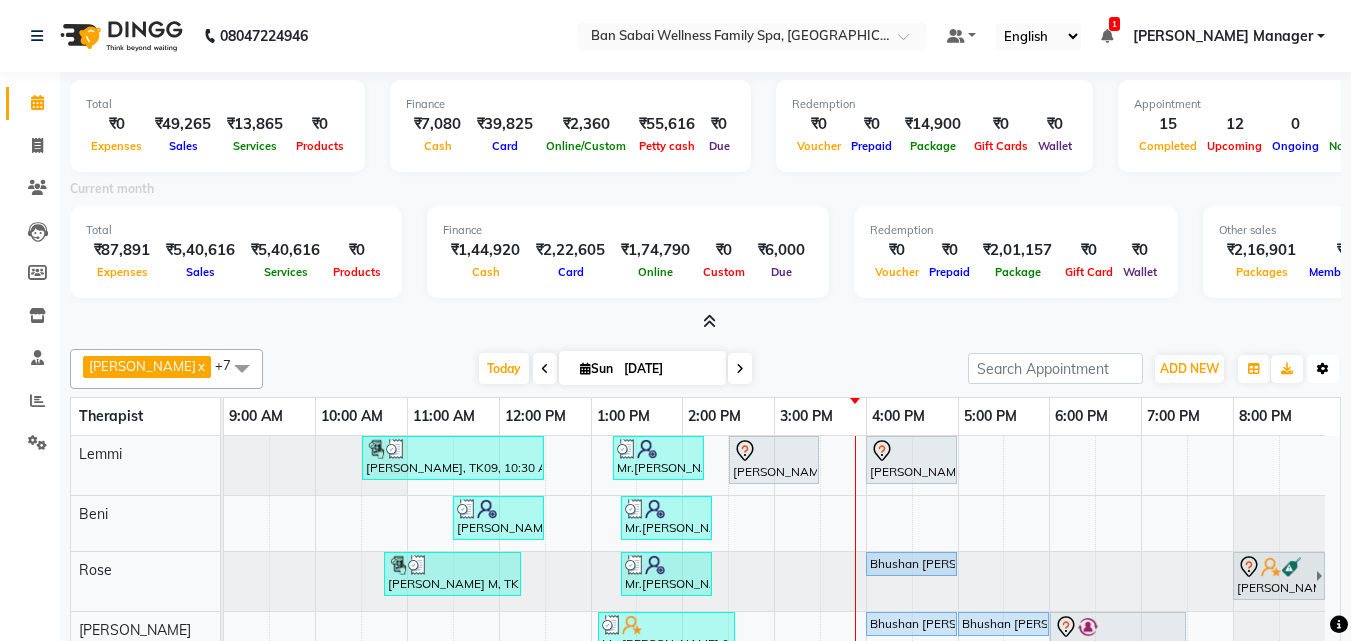 click on "Toggle Dropdown" at bounding box center (1323, 369) 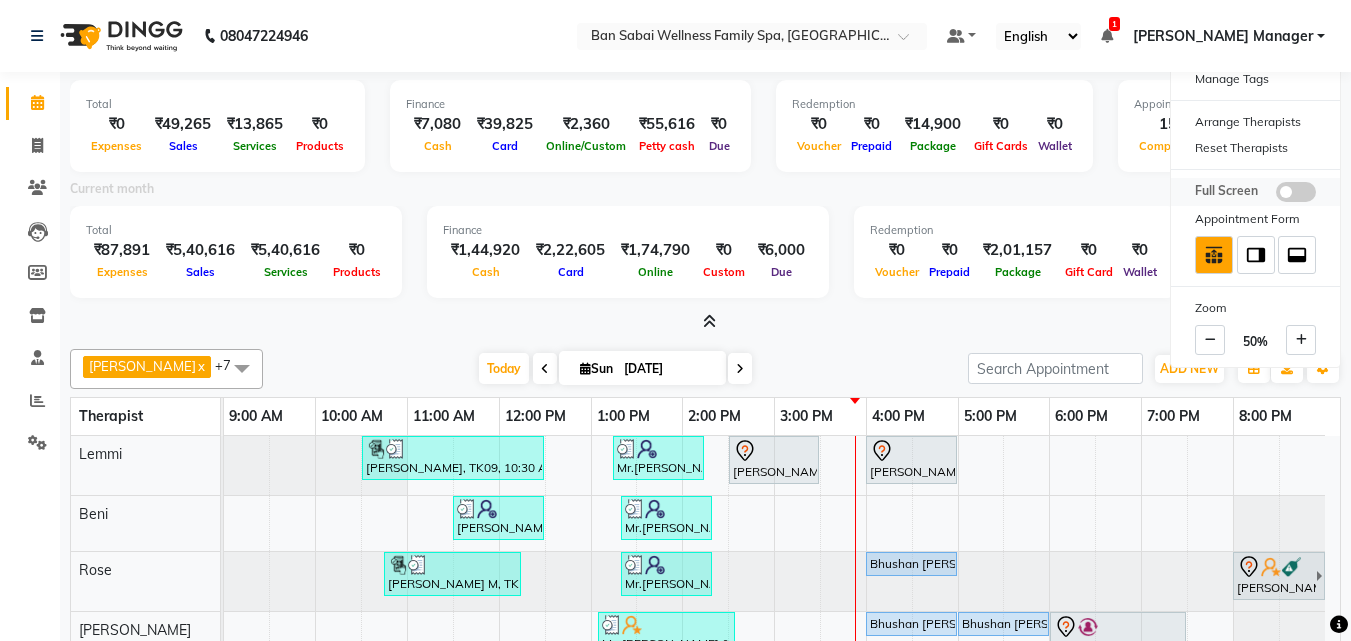 click at bounding box center [1296, 192] 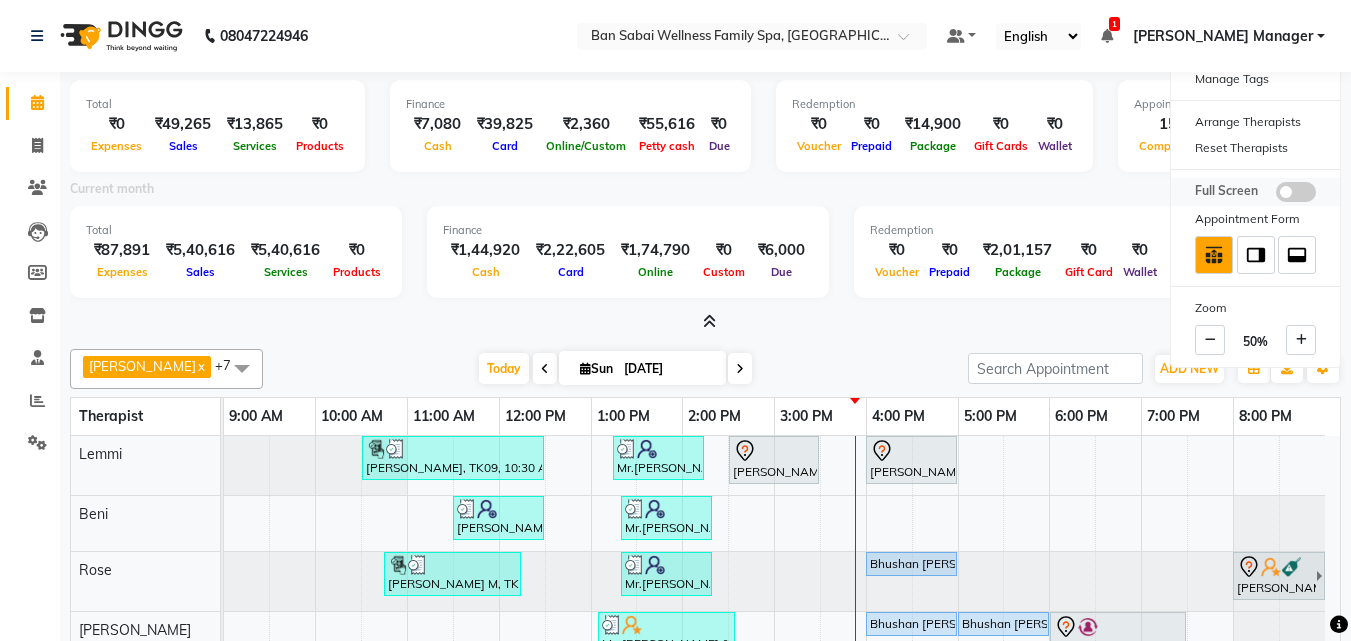 click at bounding box center [1276, 195] 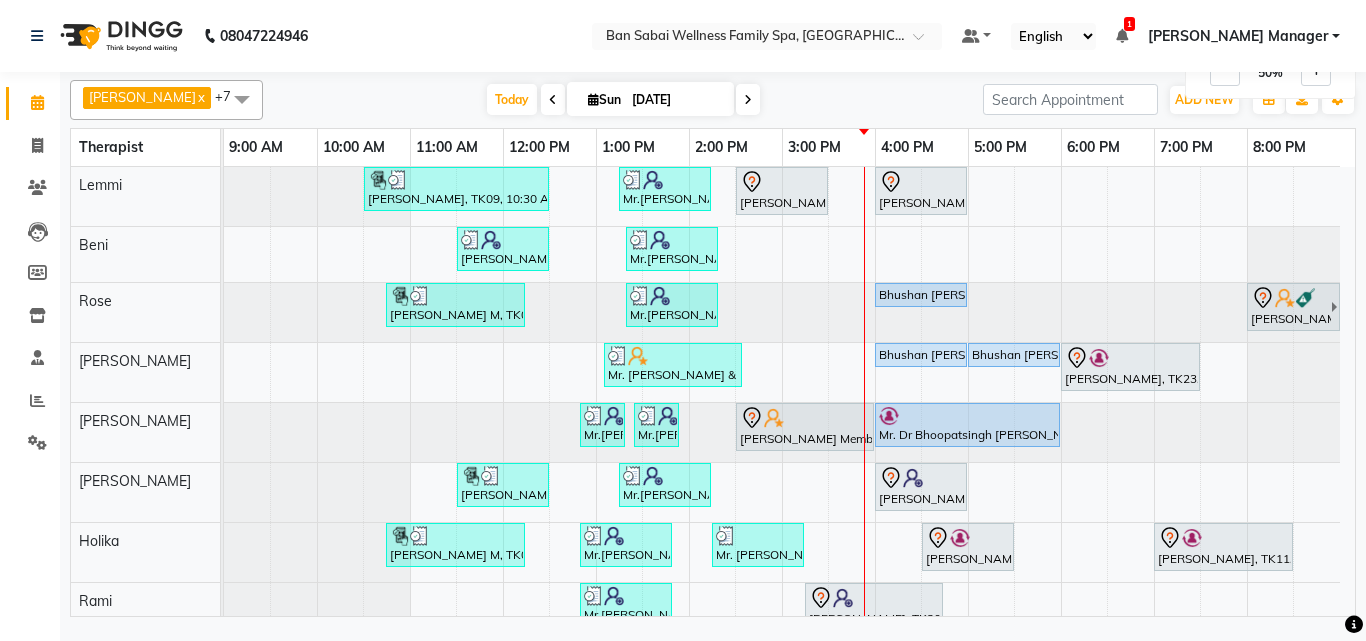 scroll, scrollTop: 26, scrollLeft: 0, axis: vertical 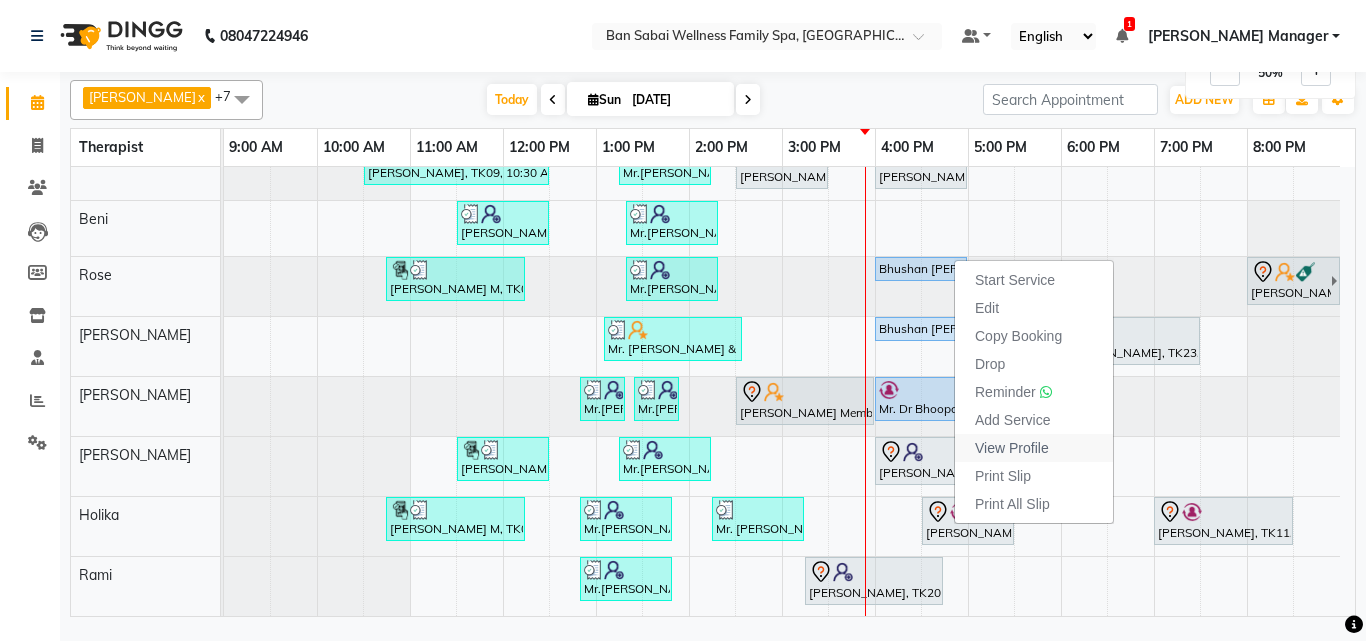 click on "View Profile" at bounding box center [1012, 448] 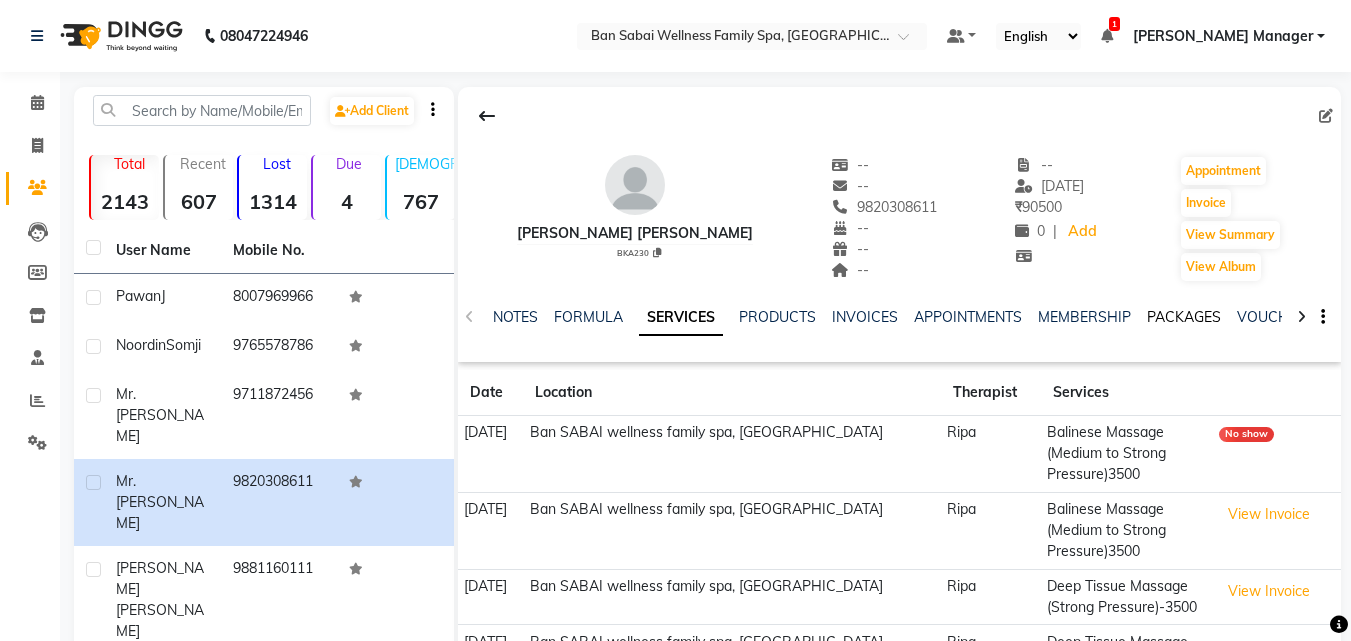 click on "PACKAGES" 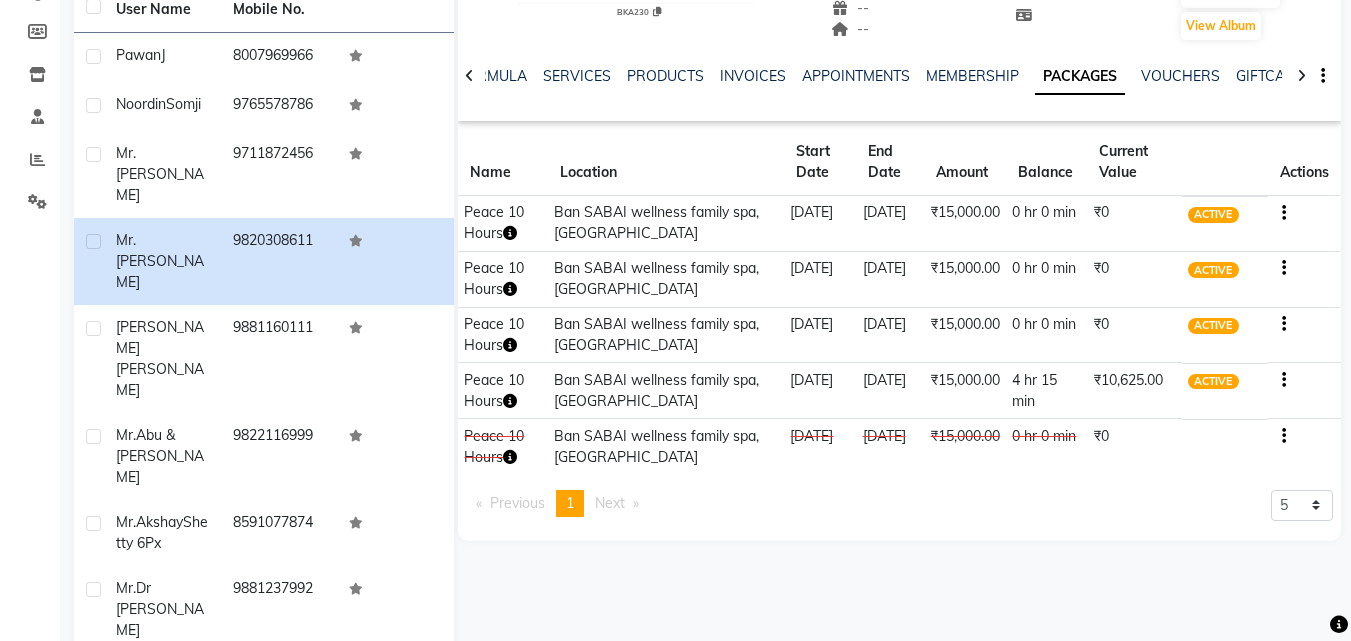 scroll, scrollTop: 272, scrollLeft: 0, axis: vertical 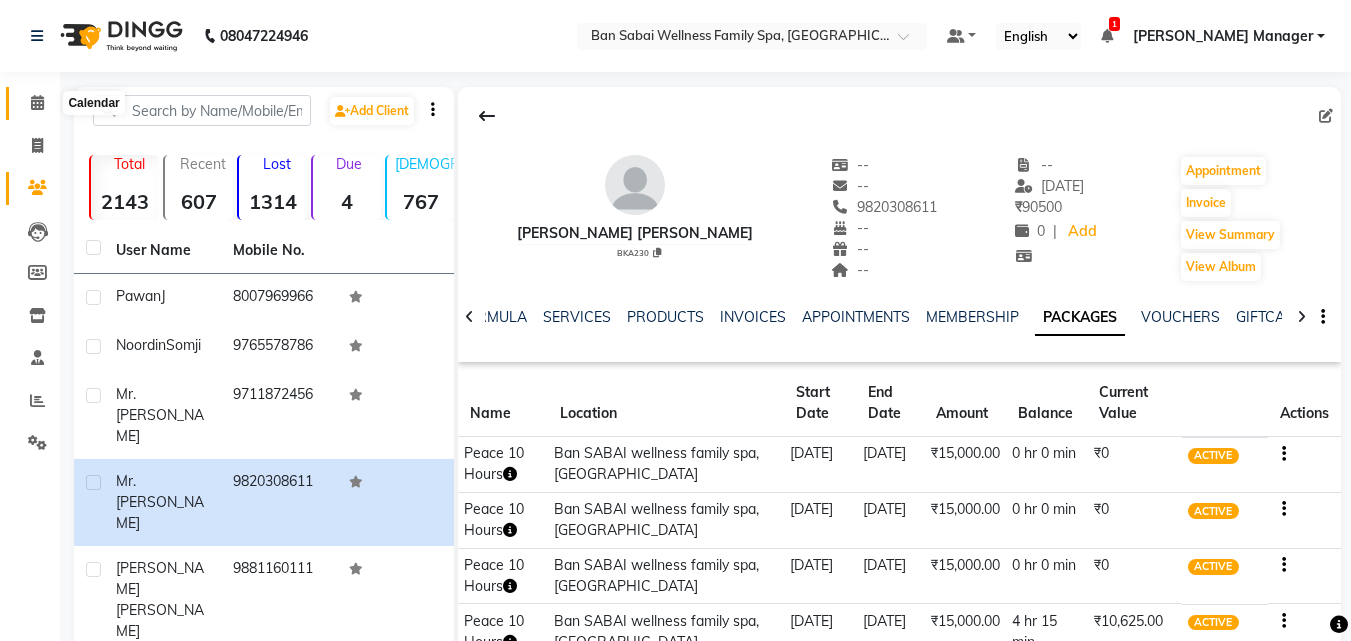 click 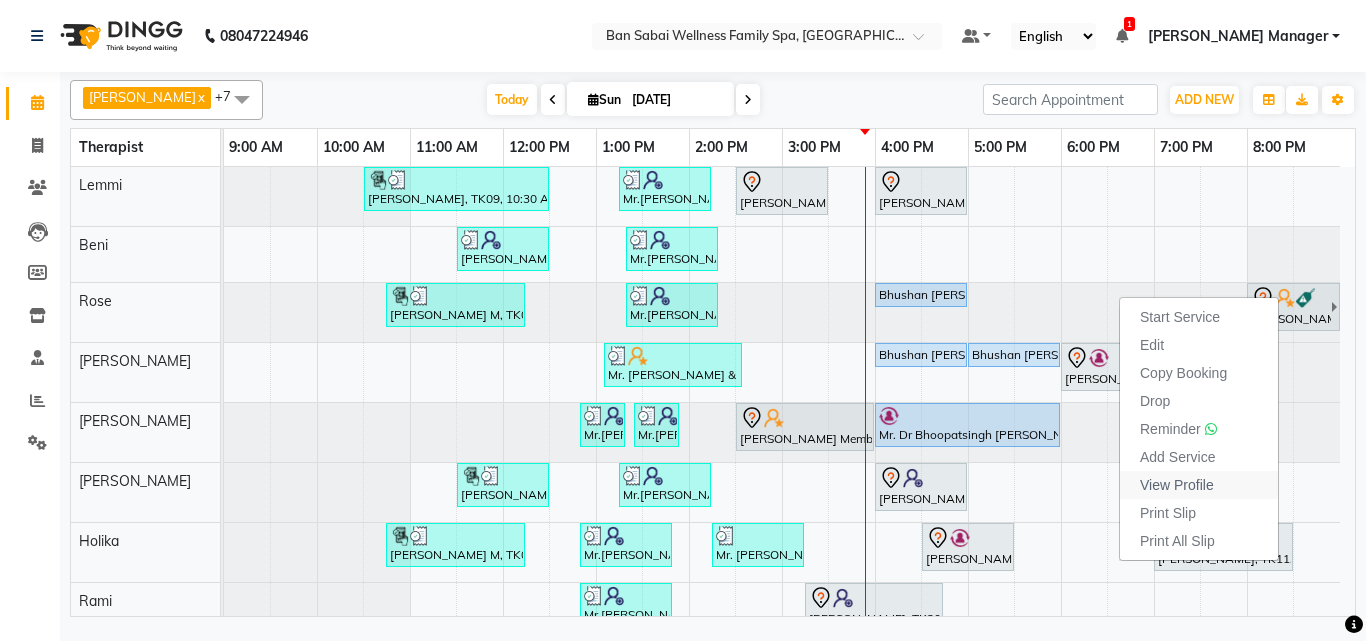 click on "View Profile" at bounding box center (1177, 485) 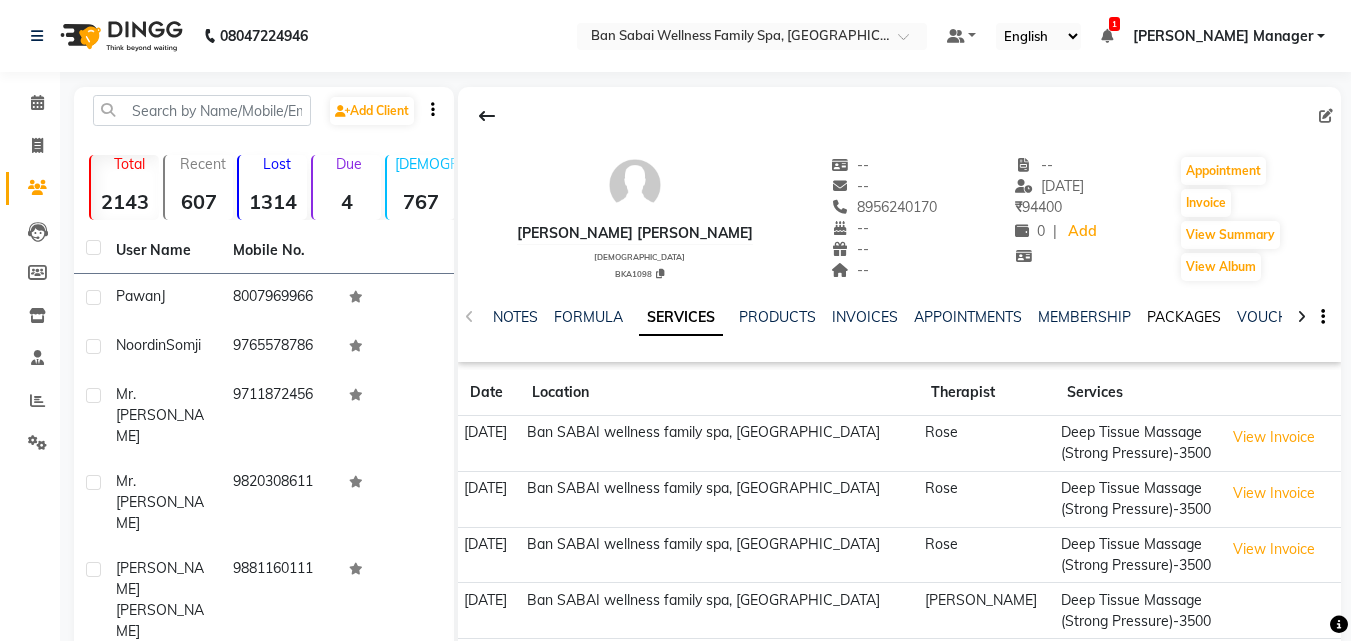 click on "PACKAGES" 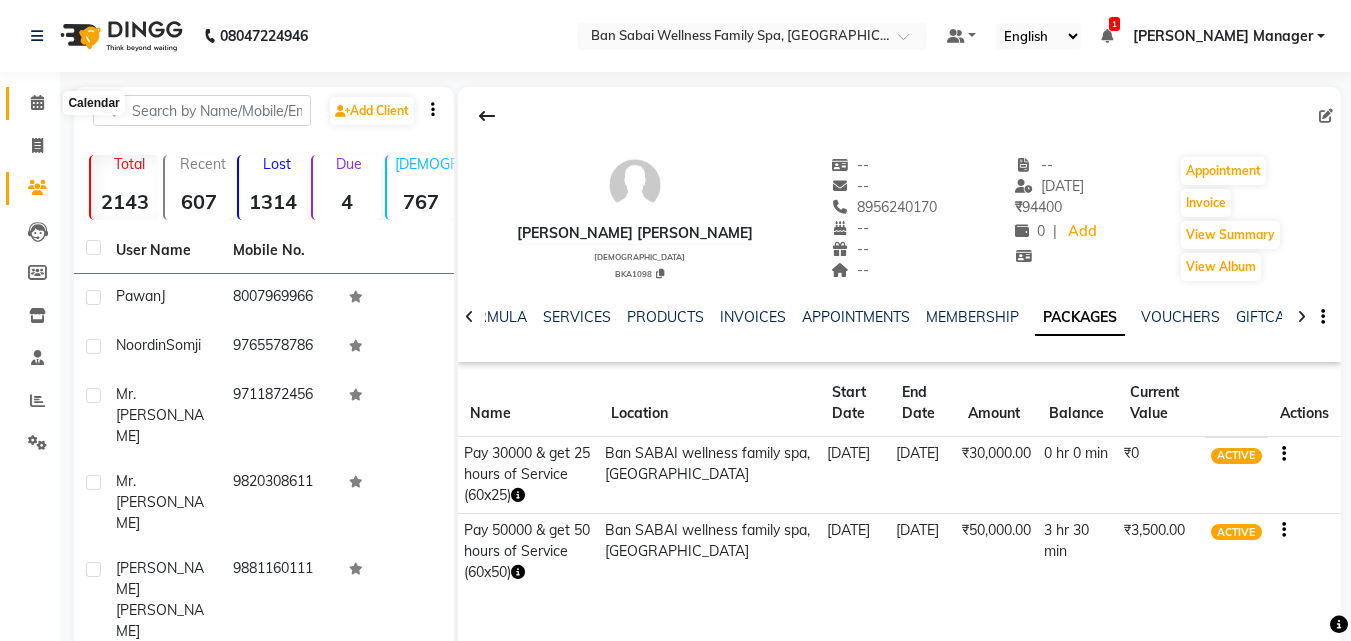 click 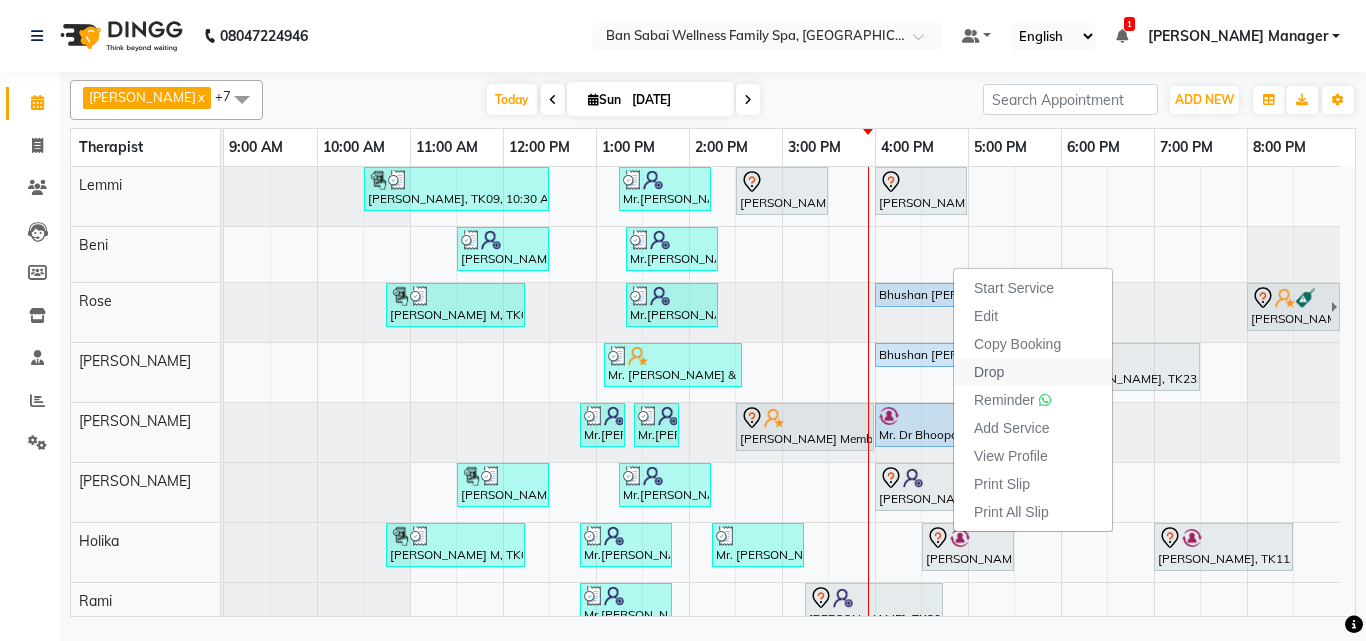click on "Drop" at bounding box center [989, 372] 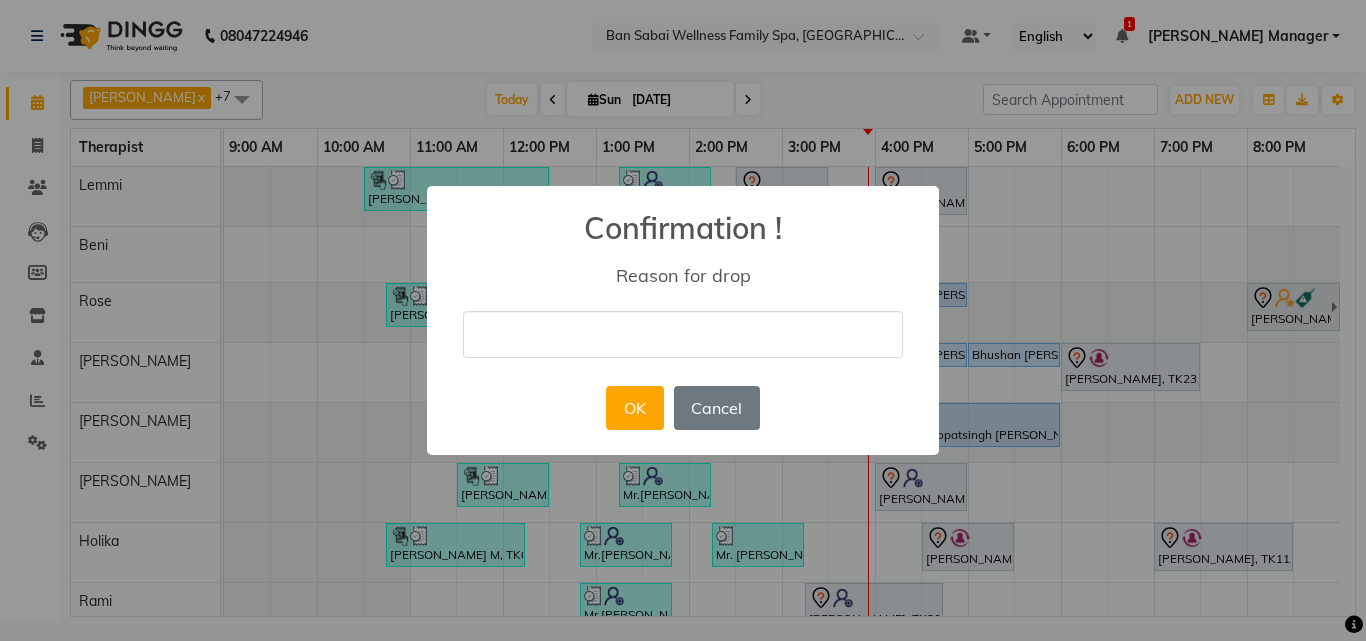 click at bounding box center (683, 334) 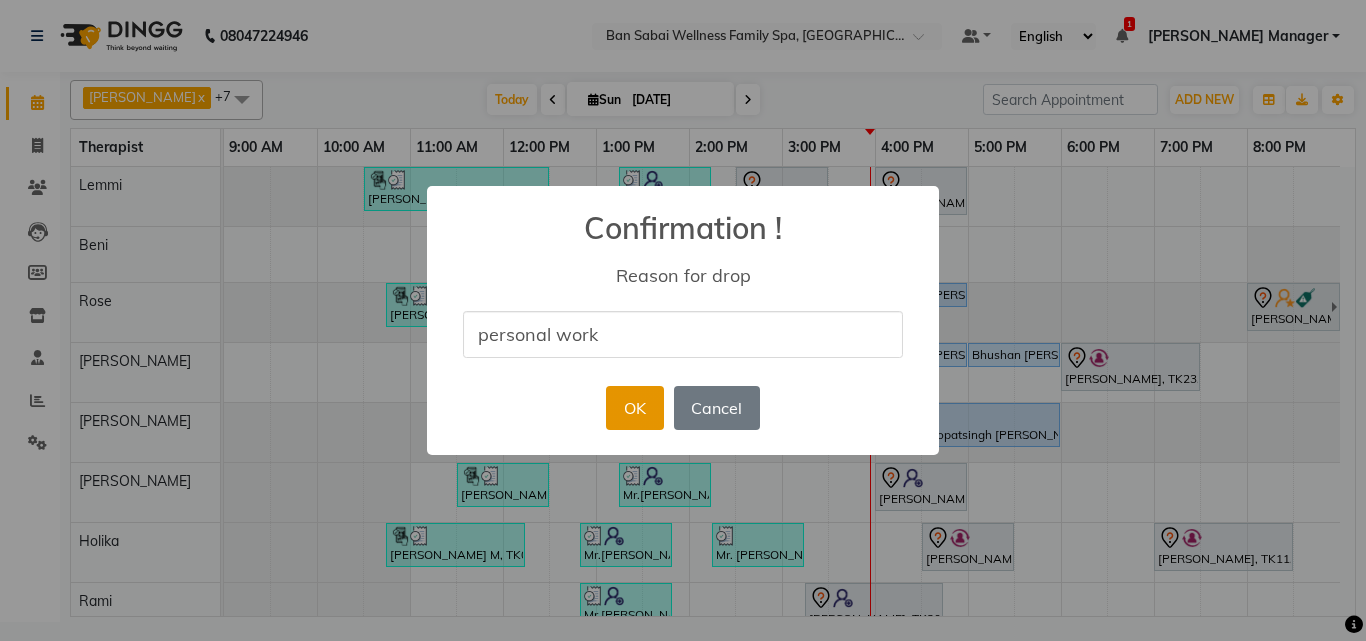 click on "OK" at bounding box center [634, 408] 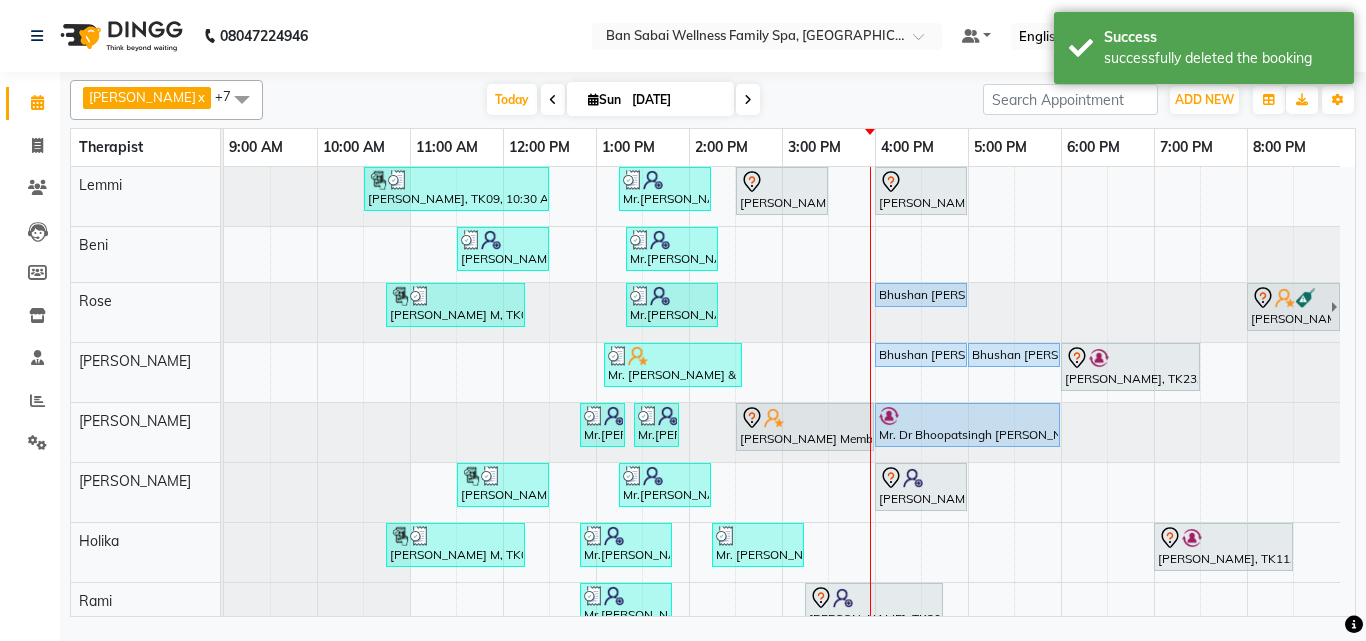 scroll, scrollTop: 26, scrollLeft: 0, axis: vertical 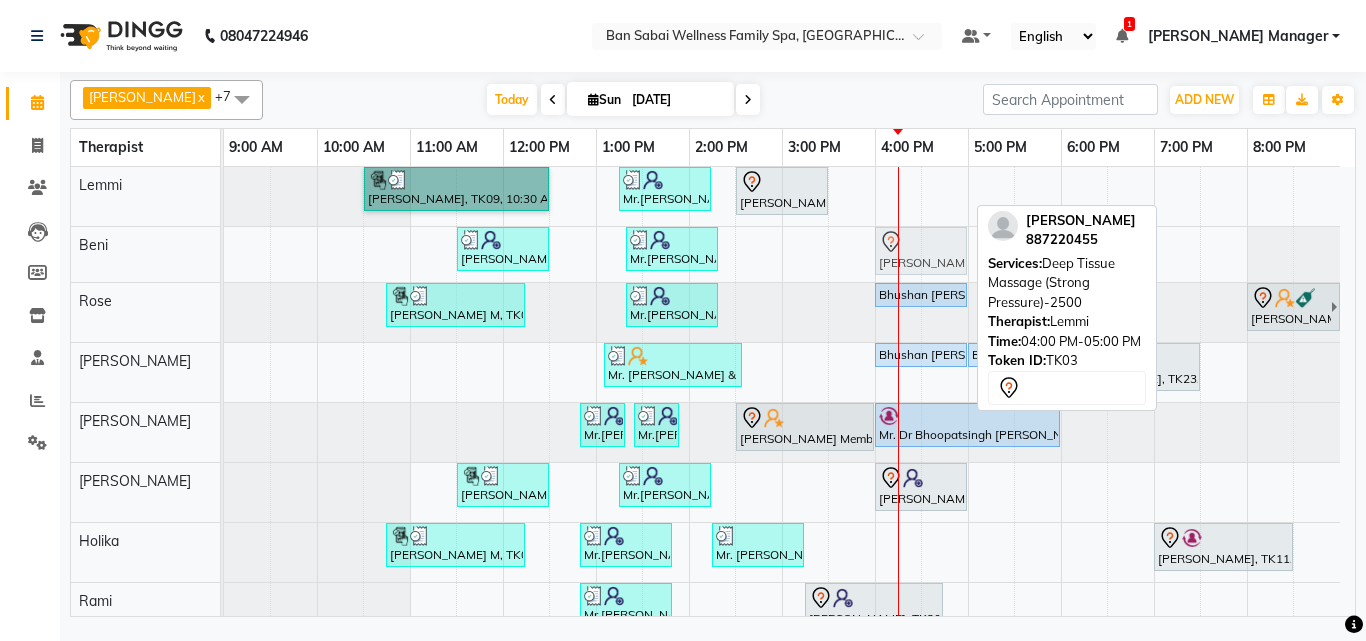drag, startPoint x: 916, startPoint y: 188, endPoint x: 917, endPoint y: 225, distance: 37.01351 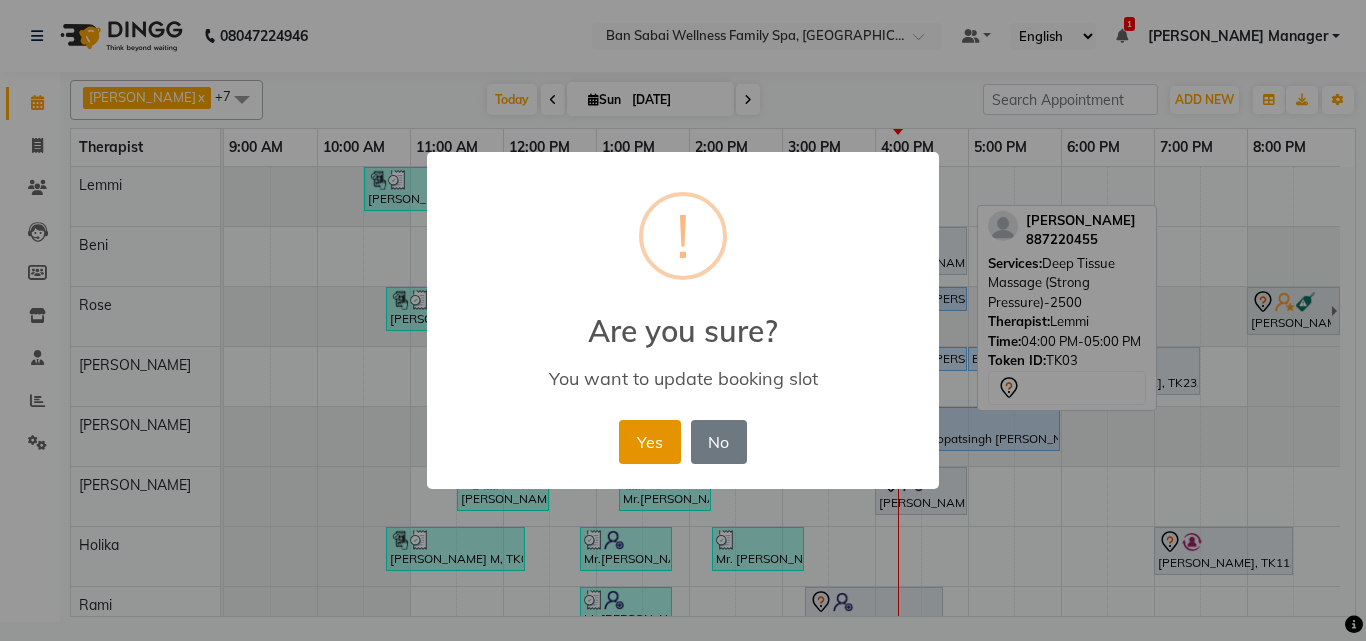 click on "Yes" at bounding box center [649, 442] 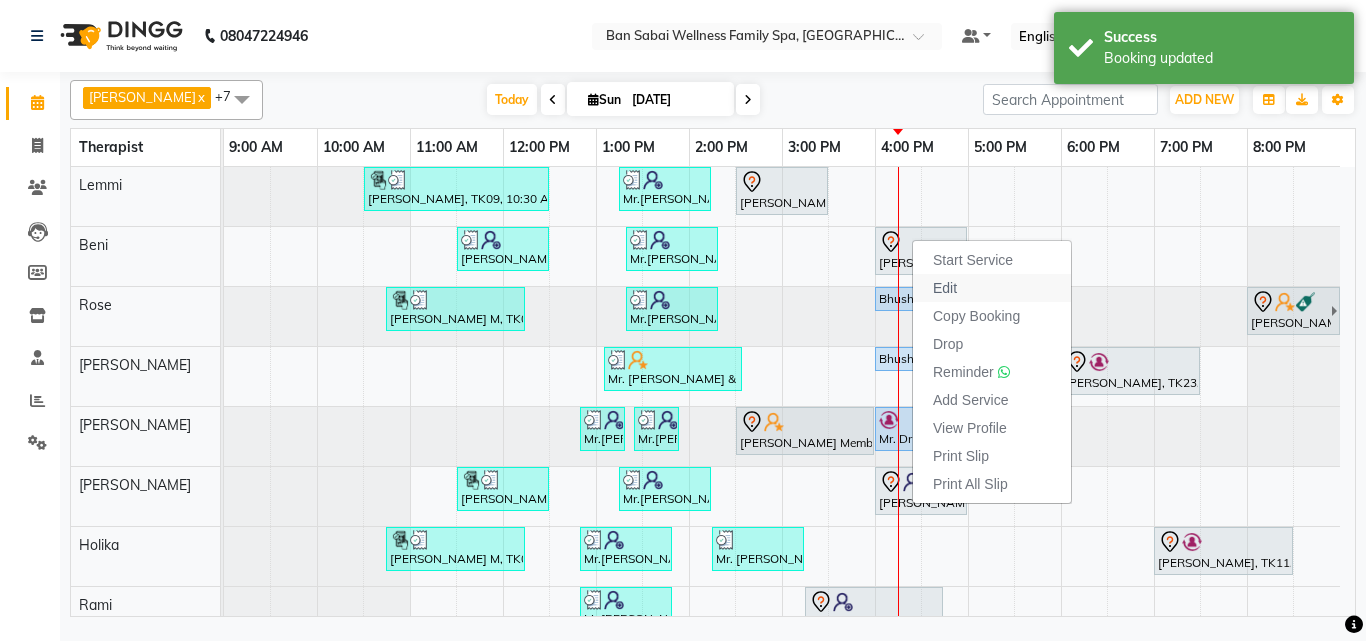 click on "Edit" at bounding box center (992, 288) 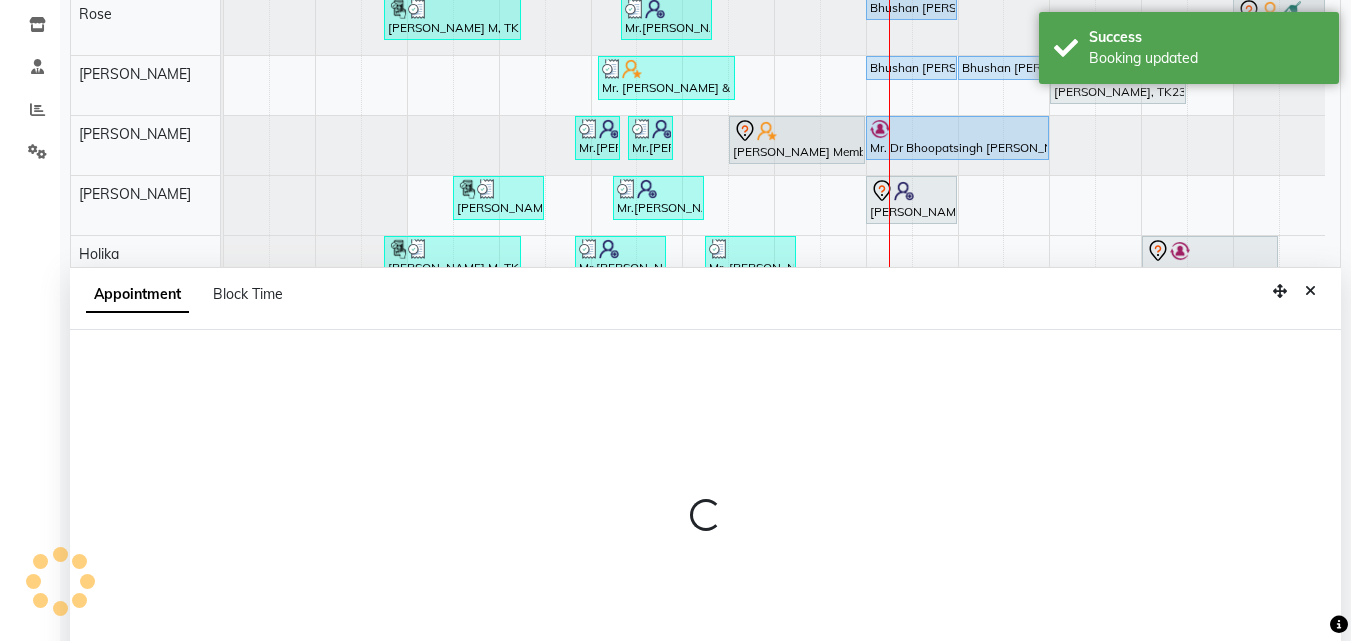 scroll, scrollTop: 373, scrollLeft: 0, axis: vertical 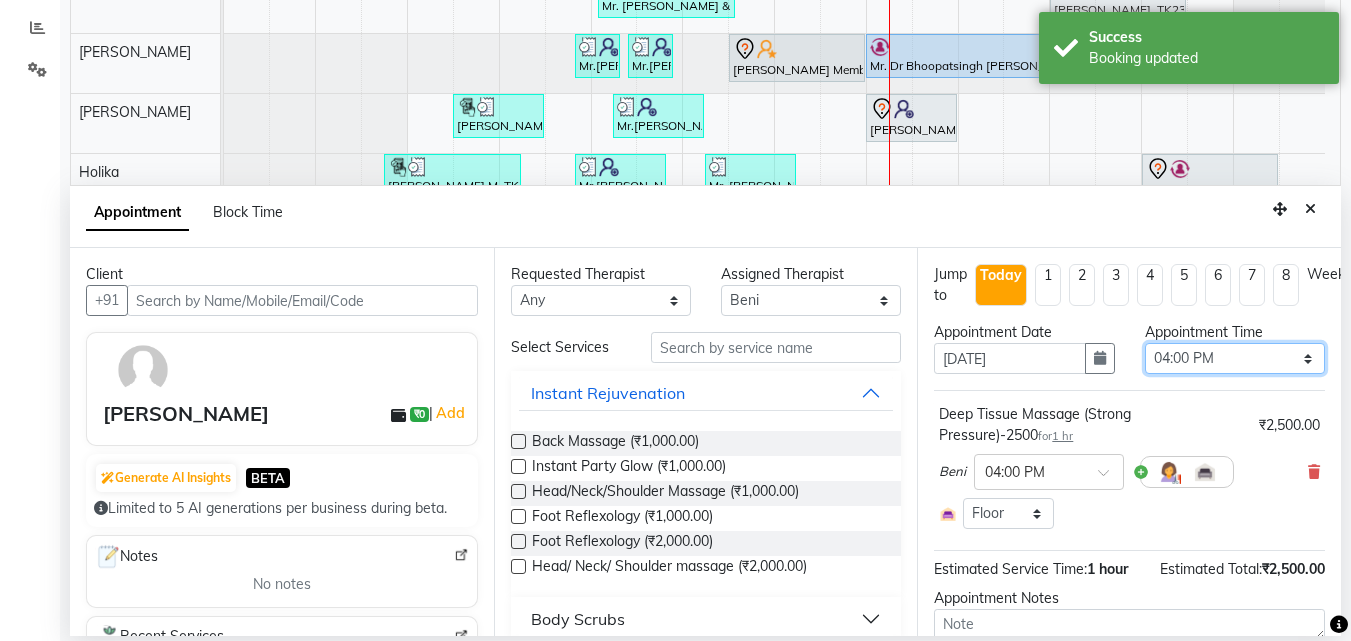 click on "Select 10:00 AM 10:05 AM 10:10 AM 10:15 AM 10:20 AM 10:25 AM 10:30 AM 10:35 AM 10:40 AM 10:45 AM 10:50 AM 10:55 AM 11:00 AM 11:05 AM 11:10 AM 11:15 AM 11:20 AM 11:25 AM 11:30 AM 11:35 AM 11:40 AM 11:45 AM 11:50 AM 11:55 AM 12:00 PM 12:05 PM 12:10 PM 12:15 PM 12:20 PM 12:25 PM 12:30 PM 12:35 PM 12:40 PM 12:45 PM 12:50 PM 12:55 PM 01:00 PM 01:05 PM 01:10 PM 01:15 PM 01:20 PM 01:25 PM 01:30 PM 01:35 PM 01:40 PM 01:45 PM 01:50 PM 01:55 PM 02:00 PM 02:05 PM 02:10 PM 02:15 PM 02:20 PM 02:25 PM 02:30 PM 02:35 PM 02:40 PM 02:45 PM 02:50 PM 02:55 PM 03:00 PM 03:05 PM 03:10 PM 03:15 PM 03:20 PM 03:25 PM 03:30 PM 03:35 PM 03:40 PM 03:45 PM 03:50 PM 03:55 PM 04:00 PM 04:05 PM 04:10 PM 04:15 PM 04:20 PM 04:25 PM 04:30 PM 04:35 PM 04:40 PM 04:45 PM 04:50 PM 04:55 PM 05:00 PM 05:05 PM 05:10 PM 05:15 PM 05:20 PM 05:25 PM 05:30 PM 05:35 PM 05:40 PM 05:45 PM 05:50 PM 05:55 PM 06:00 PM 06:05 PM 06:10 PM 06:15 PM 06:20 PM 06:25 PM 06:30 PM 06:35 PM 06:40 PM 06:45 PM 06:50 PM 06:55 PM 07:00 PM 07:05 PM 07:10 PM 07:15 PM 07:20 PM" at bounding box center (1235, 358) 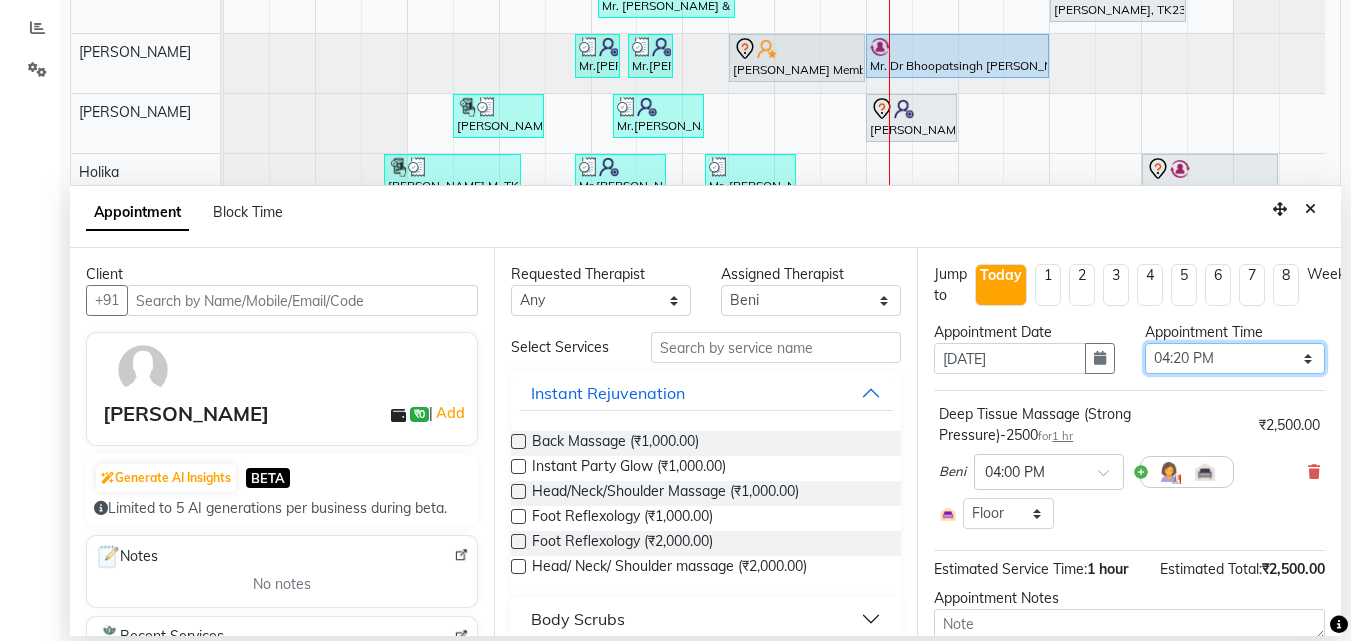 click on "Select 10:00 AM 10:05 AM 10:10 AM 10:15 AM 10:20 AM 10:25 AM 10:30 AM 10:35 AM 10:40 AM 10:45 AM 10:50 AM 10:55 AM 11:00 AM 11:05 AM 11:10 AM 11:15 AM 11:20 AM 11:25 AM 11:30 AM 11:35 AM 11:40 AM 11:45 AM 11:50 AM 11:55 AM 12:00 PM 12:05 PM 12:10 PM 12:15 PM 12:20 PM 12:25 PM 12:30 PM 12:35 PM 12:40 PM 12:45 PM 12:50 PM 12:55 PM 01:00 PM 01:05 PM 01:10 PM 01:15 PM 01:20 PM 01:25 PM 01:30 PM 01:35 PM 01:40 PM 01:45 PM 01:50 PM 01:55 PM 02:00 PM 02:05 PM 02:10 PM 02:15 PM 02:20 PM 02:25 PM 02:30 PM 02:35 PM 02:40 PM 02:45 PM 02:50 PM 02:55 PM 03:00 PM 03:05 PM 03:10 PM 03:15 PM 03:20 PM 03:25 PM 03:30 PM 03:35 PM 03:40 PM 03:45 PM 03:50 PM 03:55 PM 04:00 PM 04:05 PM 04:10 PM 04:15 PM 04:20 PM 04:25 PM 04:30 PM 04:35 PM 04:40 PM 04:45 PM 04:50 PM 04:55 PM 05:00 PM 05:05 PM 05:10 PM 05:15 PM 05:20 PM 05:25 PM 05:30 PM 05:35 PM 05:40 PM 05:45 PM 05:50 PM 05:55 PM 06:00 PM 06:05 PM 06:10 PM 06:15 PM 06:20 PM 06:25 PM 06:30 PM 06:35 PM 06:40 PM 06:45 PM 06:50 PM 06:55 PM 07:00 PM 07:05 PM 07:10 PM 07:15 PM 07:20 PM" at bounding box center [1235, 358] 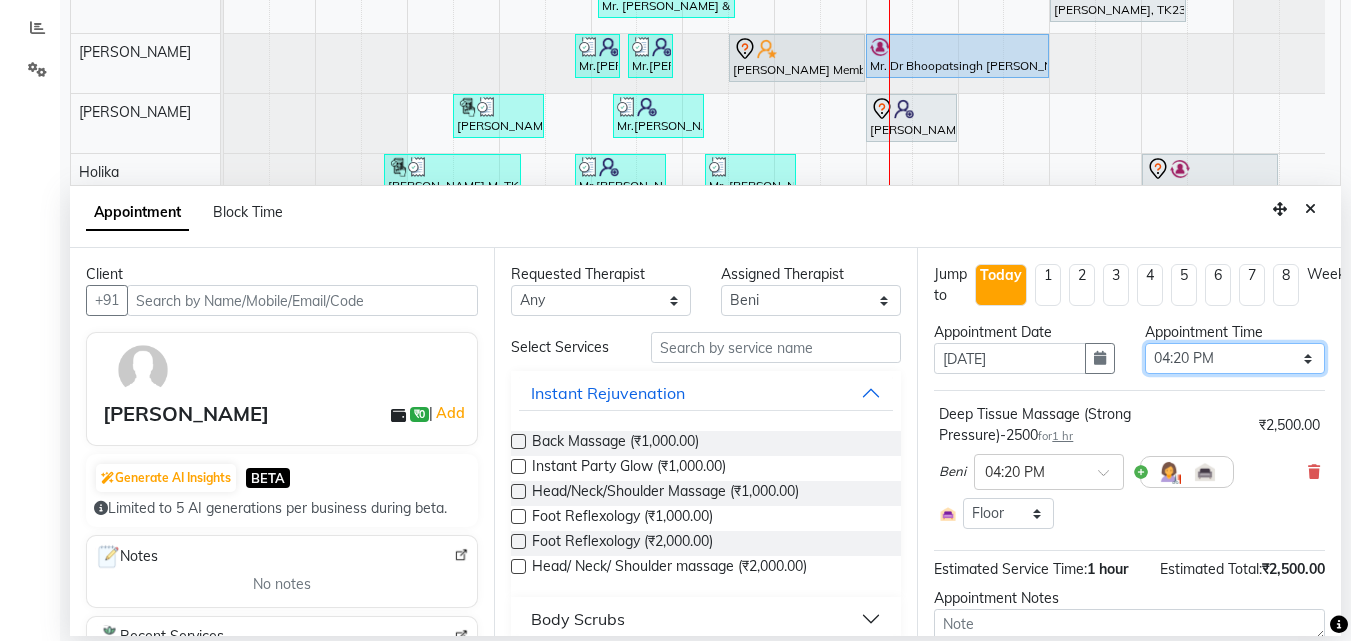 scroll, scrollTop: 147, scrollLeft: 0, axis: vertical 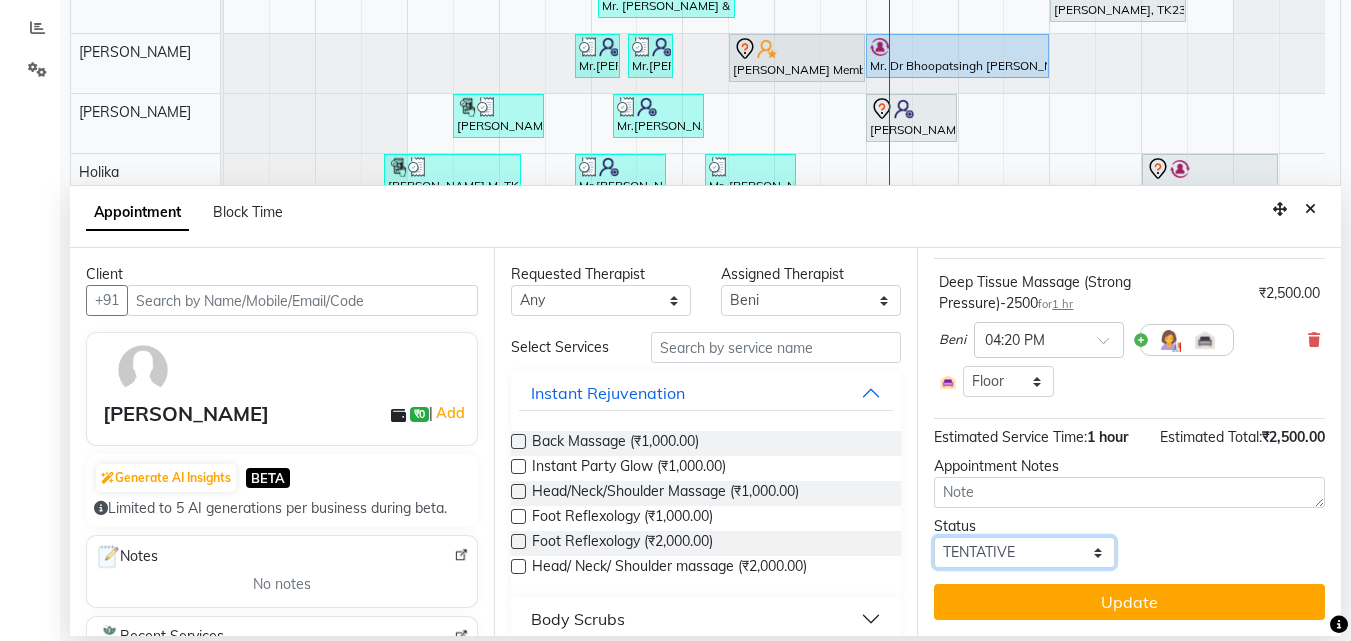 drag, startPoint x: 1063, startPoint y: 539, endPoint x: 1046, endPoint y: 547, distance: 18.788294 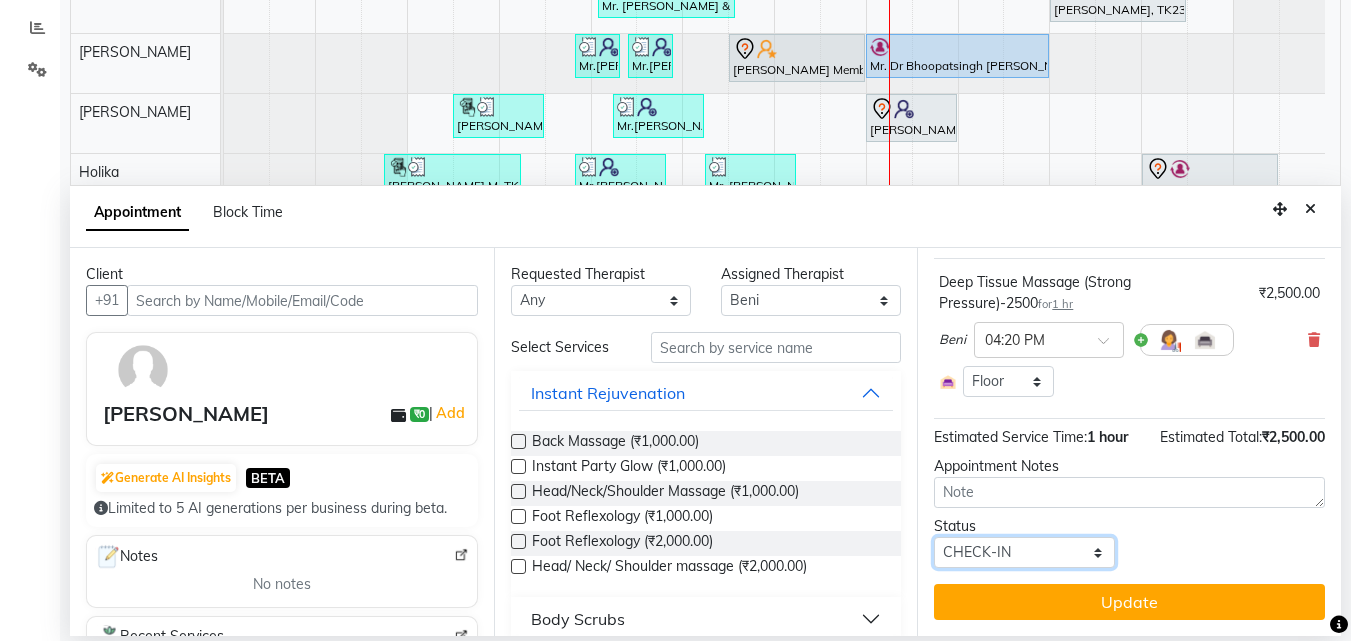 click on "Select TENTATIVE CONFIRM CHECK-IN UPCOMING" at bounding box center (1024, 552) 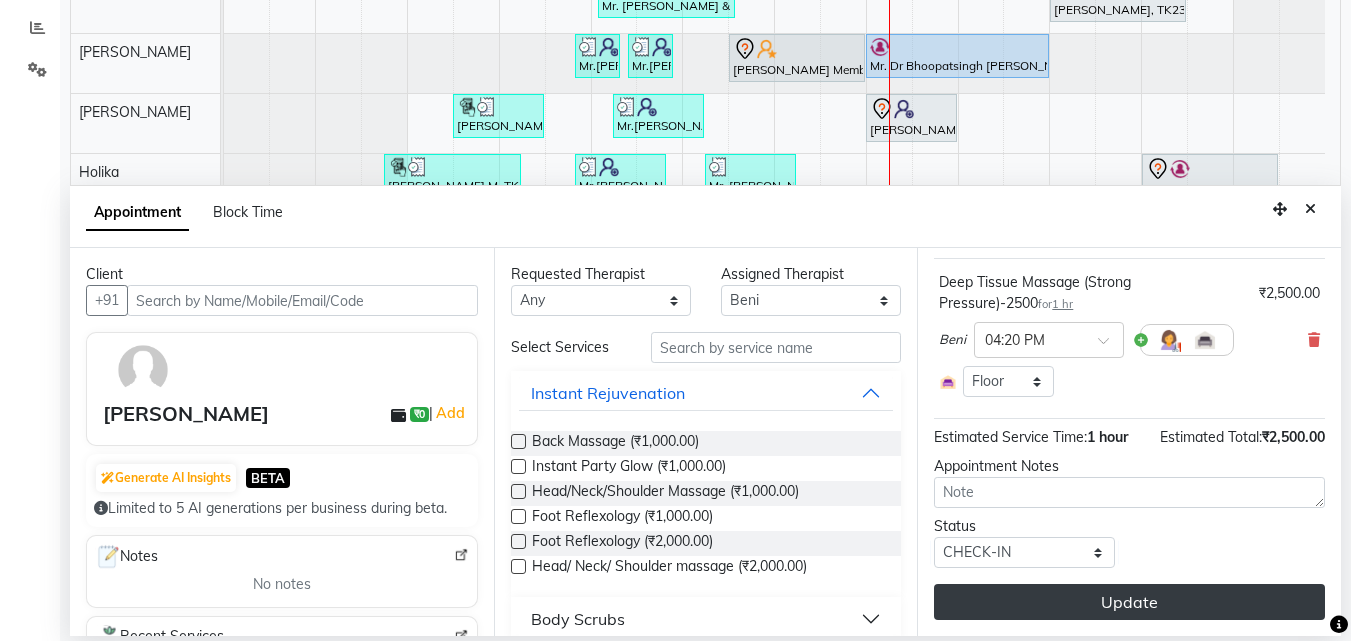 click on "Update" at bounding box center (1129, 602) 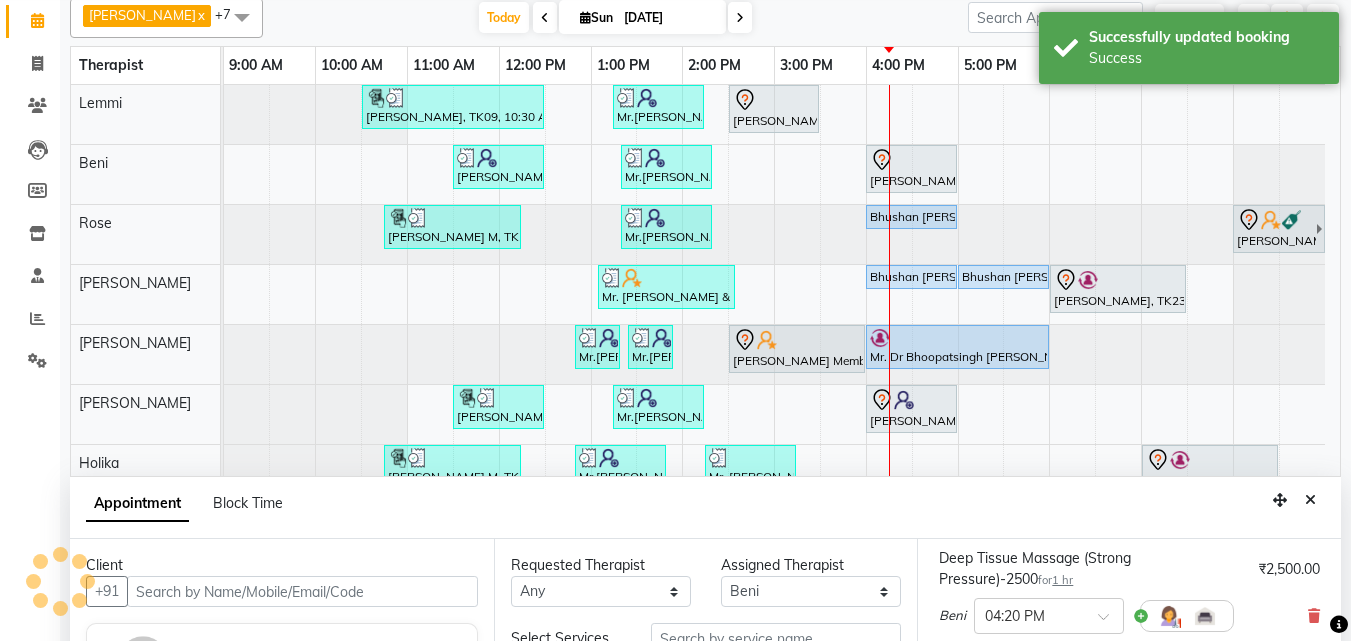 scroll, scrollTop: 0, scrollLeft: 0, axis: both 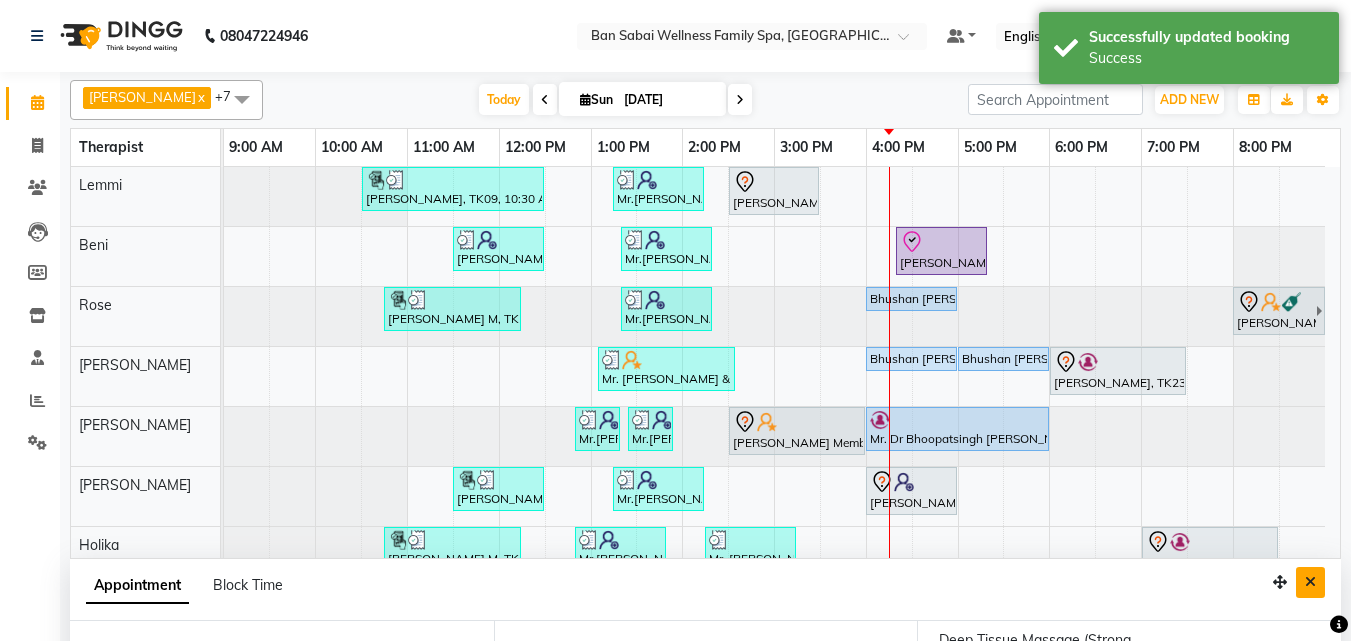 click at bounding box center [1310, 582] 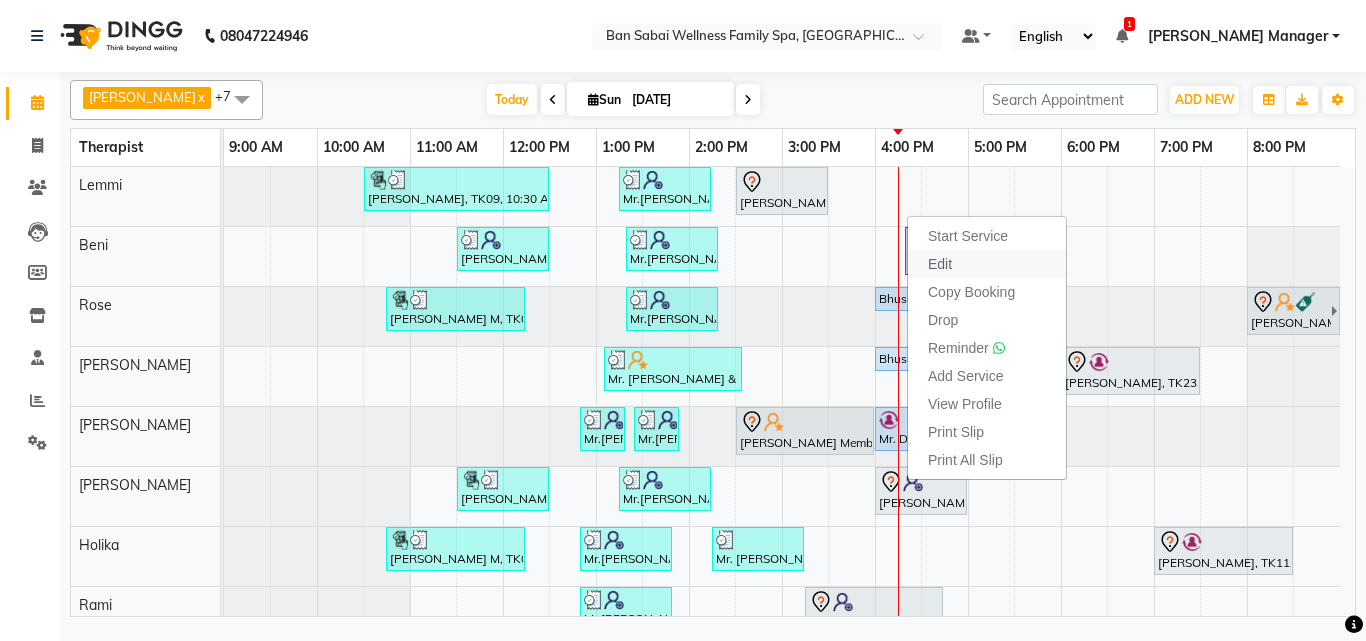 click on "Edit" at bounding box center [987, 264] 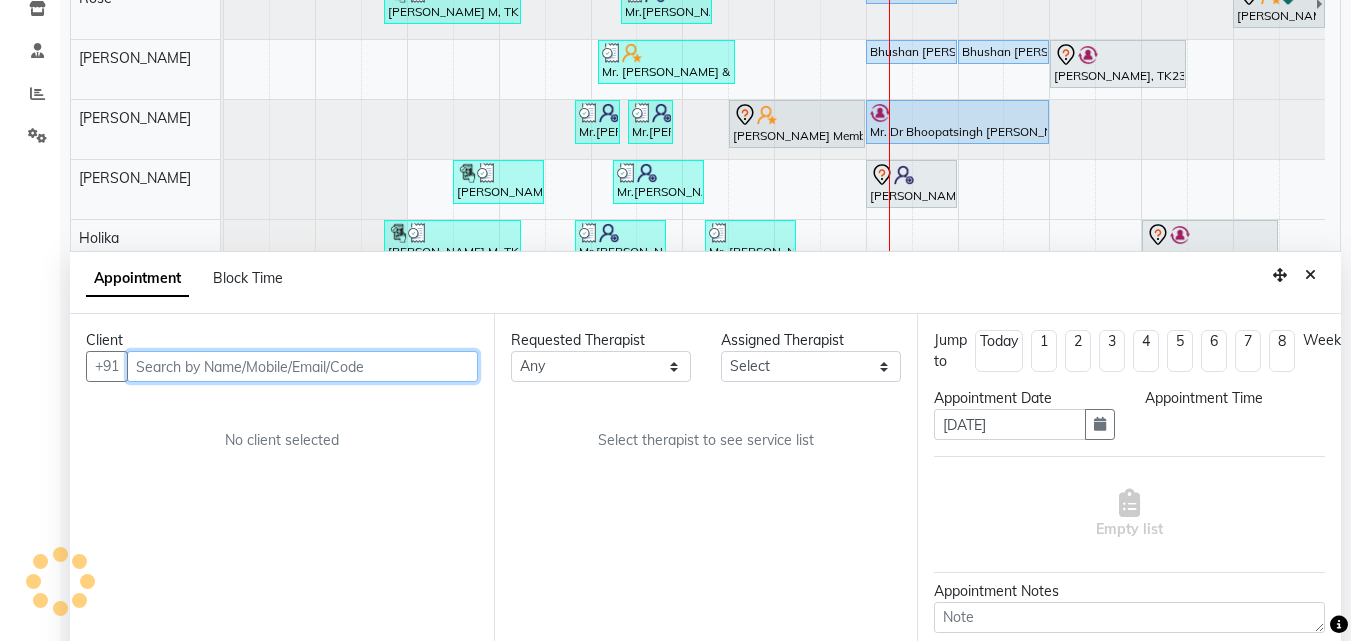 scroll, scrollTop: 353, scrollLeft: 0, axis: vertical 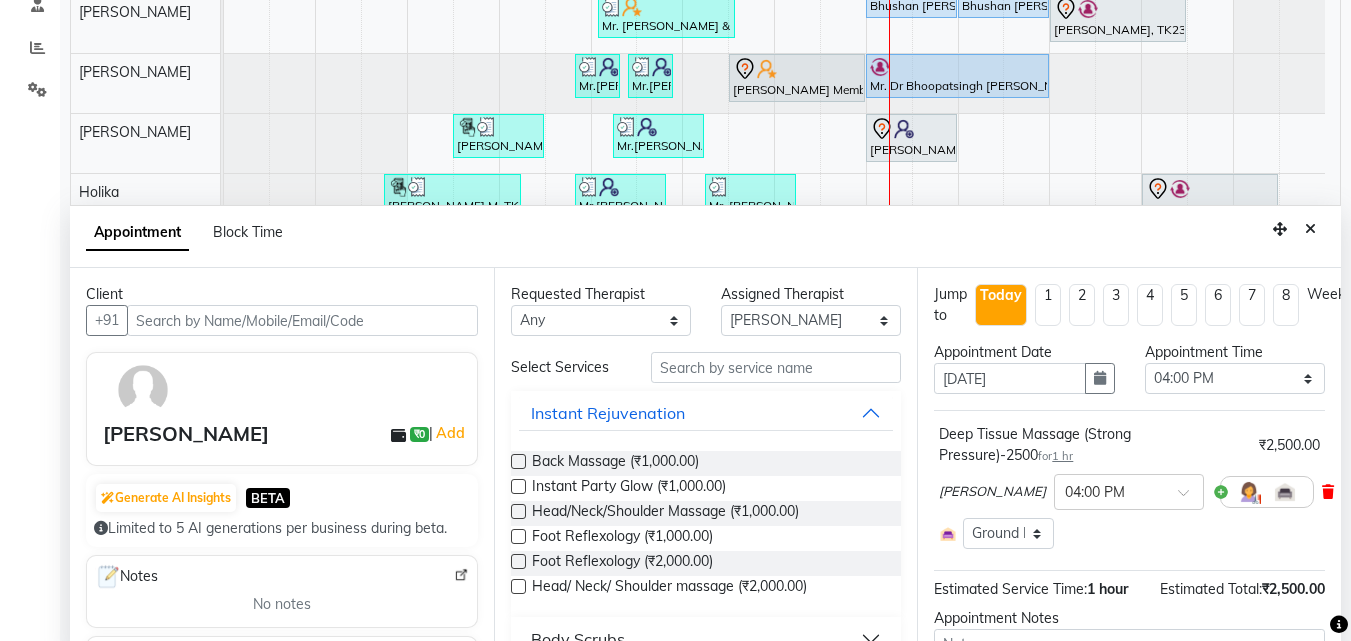 click at bounding box center (1328, 492) 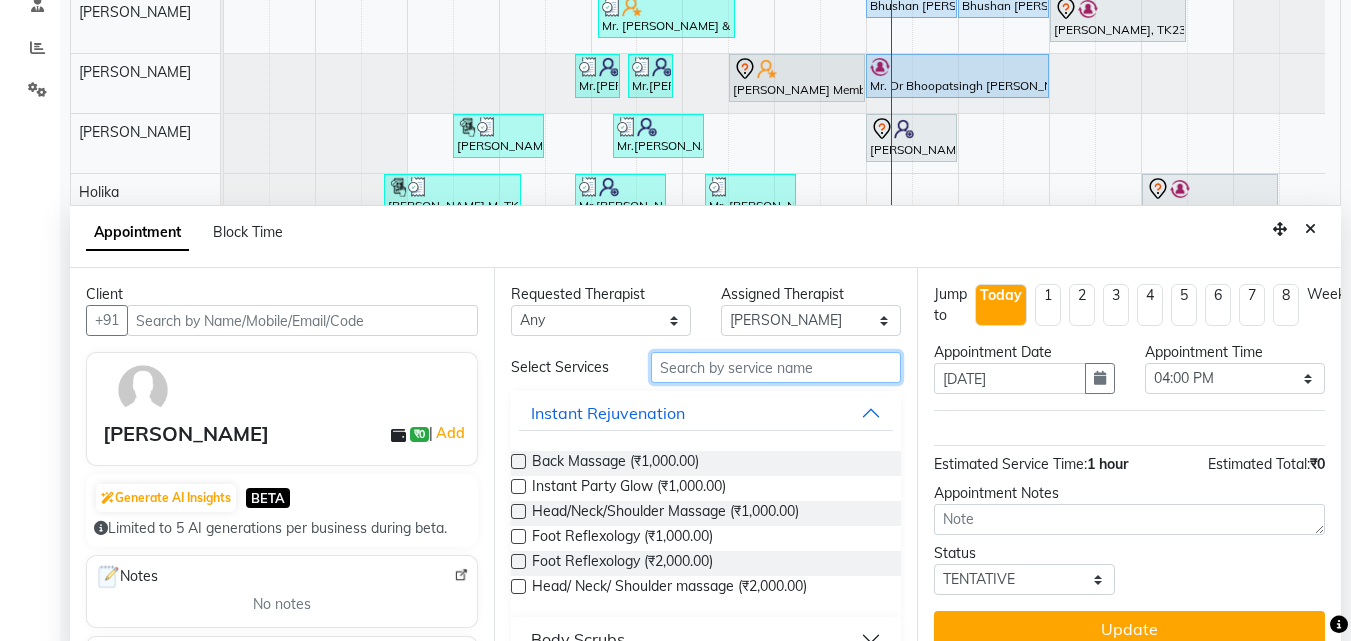 click at bounding box center [776, 367] 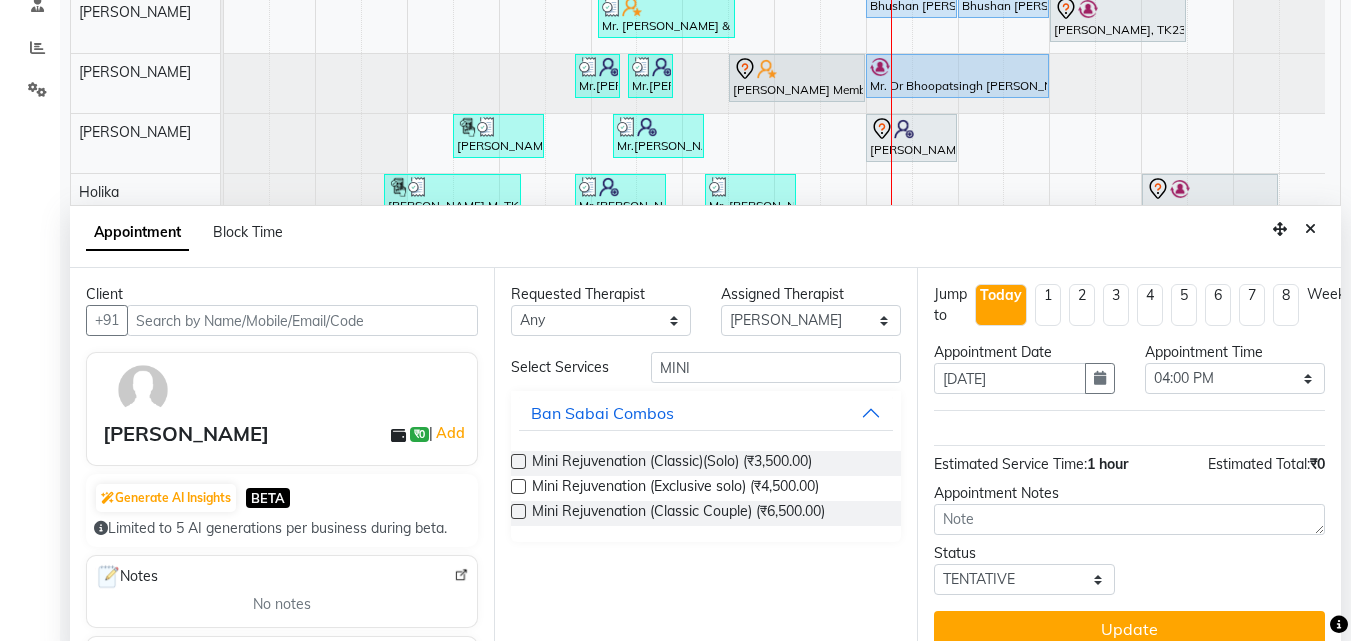 click at bounding box center (518, 461) 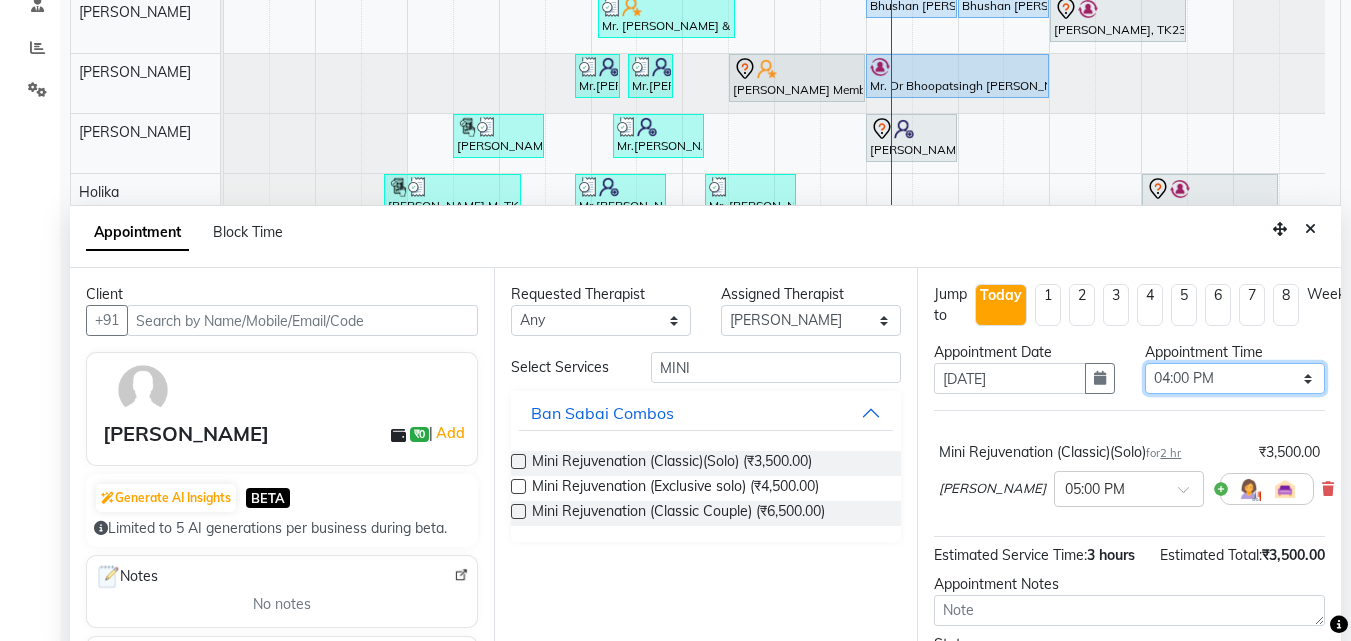 click on "Select 10:00 AM 10:05 AM 10:10 AM 10:15 AM 10:20 AM 10:25 AM 10:30 AM 10:35 AM 10:40 AM 10:45 AM 10:50 AM 10:55 AM 11:00 AM 11:05 AM 11:10 AM 11:15 AM 11:20 AM 11:25 AM 11:30 AM 11:35 AM 11:40 AM 11:45 AM 11:50 AM 11:55 AM 12:00 PM 12:05 PM 12:10 PM 12:15 PM 12:20 PM 12:25 PM 12:30 PM 12:35 PM 12:40 PM 12:45 PM 12:50 PM 12:55 PM 01:00 PM 01:05 PM 01:10 PM 01:15 PM 01:20 PM 01:25 PM 01:30 PM 01:35 PM 01:40 PM 01:45 PM 01:50 PM 01:55 PM 02:00 PM 02:05 PM 02:10 PM 02:15 PM 02:20 PM 02:25 PM 02:30 PM 02:35 PM 02:40 PM 02:45 PM 02:50 PM 02:55 PM 03:00 PM 03:05 PM 03:10 PM 03:15 PM 03:20 PM 03:25 PM 03:30 PM 03:35 PM 03:40 PM 03:45 PM 03:50 PM 03:55 PM 04:00 PM 04:05 PM 04:10 PM 04:15 PM 04:20 PM 04:25 PM 04:30 PM 04:35 PM 04:40 PM 04:45 PM 04:50 PM 04:55 PM 05:00 PM 05:05 PM 05:10 PM 05:15 PM 05:20 PM 05:25 PM 05:30 PM 05:35 PM 05:40 PM 05:45 PM 05:50 PM 05:55 PM 06:00 PM 06:05 PM 06:10 PM 06:15 PM 06:20 PM 06:25 PM 06:30 PM 06:35 PM 06:40 PM 06:45 PM 06:50 PM 06:55 PM 07:00 PM 07:05 PM 07:10 PM 07:15 PM 07:20 PM" at bounding box center (1235, 378) 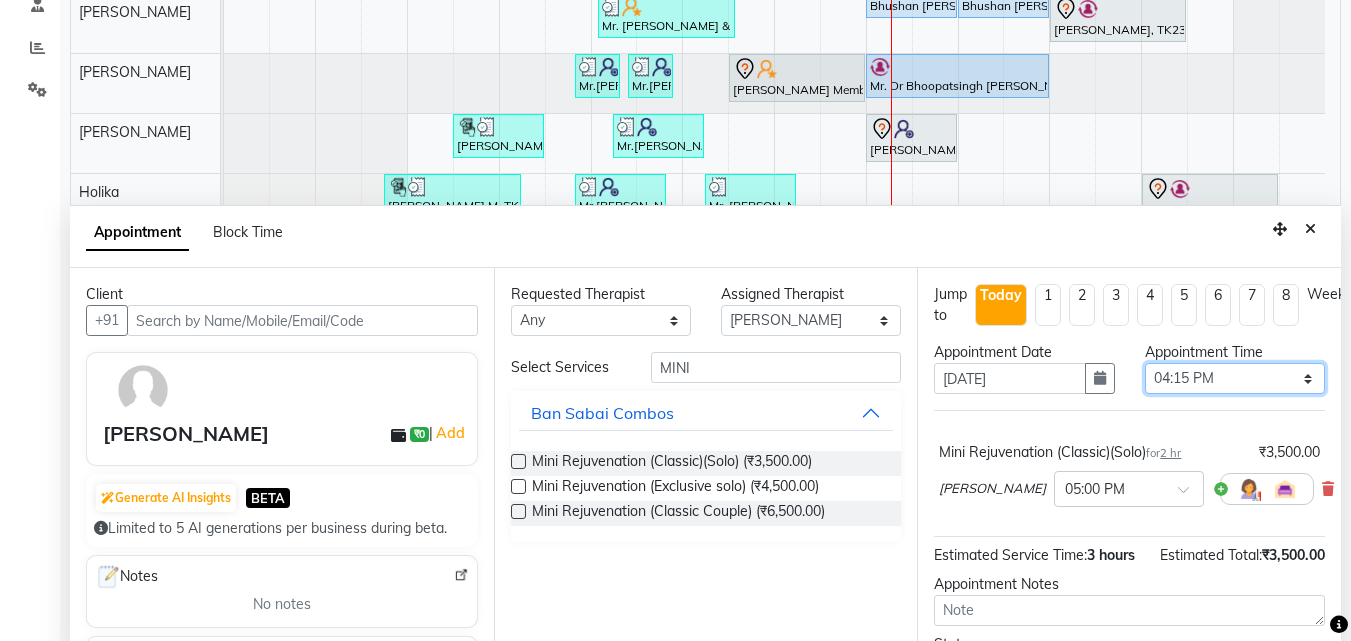 click on "Select 10:00 AM 10:05 AM 10:10 AM 10:15 AM 10:20 AM 10:25 AM 10:30 AM 10:35 AM 10:40 AM 10:45 AM 10:50 AM 10:55 AM 11:00 AM 11:05 AM 11:10 AM 11:15 AM 11:20 AM 11:25 AM 11:30 AM 11:35 AM 11:40 AM 11:45 AM 11:50 AM 11:55 AM 12:00 PM 12:05 PM 12:10 PM 12:15 PM 12:20 PM 12:25 PM 12:30 PM 12:35 PM 12:40 PM 12:45 PM 12:50 PM 12:55 PM 01:00 PM 01:05 PM 01:10 PM 01:15 PM 01:20 PM 01:25 PM 01:30 PM 01:35 PM 01:40 PM 01:45 PM 01:50 PM 01:55 PM 02:00 PM 02:05 PM 02:10 PM 02:15 PM 02:20 PM 02:25 PM 02:30 PM 02:35 PM 02:40 PM 02:45 PM 02:50 PM 02:55 PM 03:00 PM 03:05 PM 03:10 PM 03:15 PM 03:20 PM 03:25 PM 03:30 PM 03:35 PM 03:40 PM 03:45 PM 03:50 PM 03:55 PM 04:00 PM 04:05 PM 04:10 PM 04:15 PM 04:20 PM 04:25 PM 04:30 PM 04:35 PM 04:40 PM 04:45 PM 04:50 PM 04:55 PM 05:00 PM 05:05 PM 05:10 PM 05:15 PM 05:20 PM 05:25 PM 05:30 PM 05:35 PM 05:40 PM 05:45 PM 05:50 PM 05:55 PM 06:00 PM 06:05 PM 06:10 PM 06:15 PM 06:20 PM 06:25 PM 06:30 PM 06:35 PM 06:40 PM 06:45 PM 06:50 PM 06:55 PM 07:00 PM 07:05 PM 07:10 PM 07:15 PM 07:20 PM" at bounding box center [1235, 378] 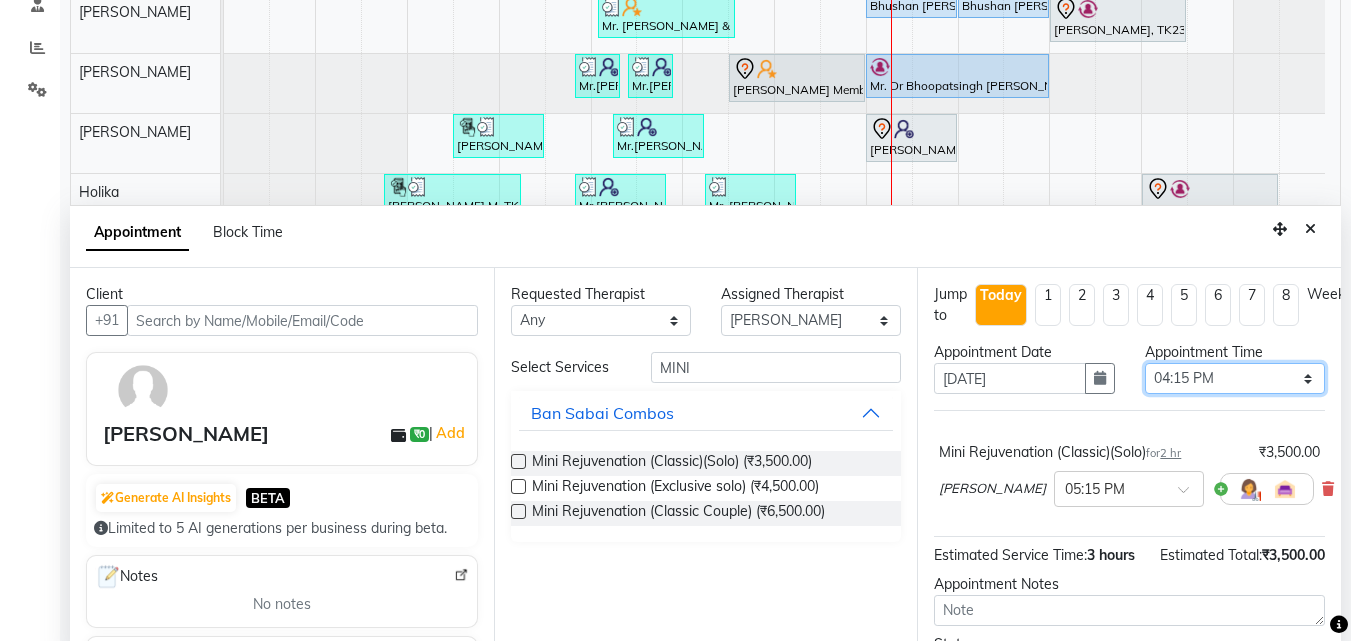 scroll, scrollTop: 134, scrollLeft: 0, axis: vertical 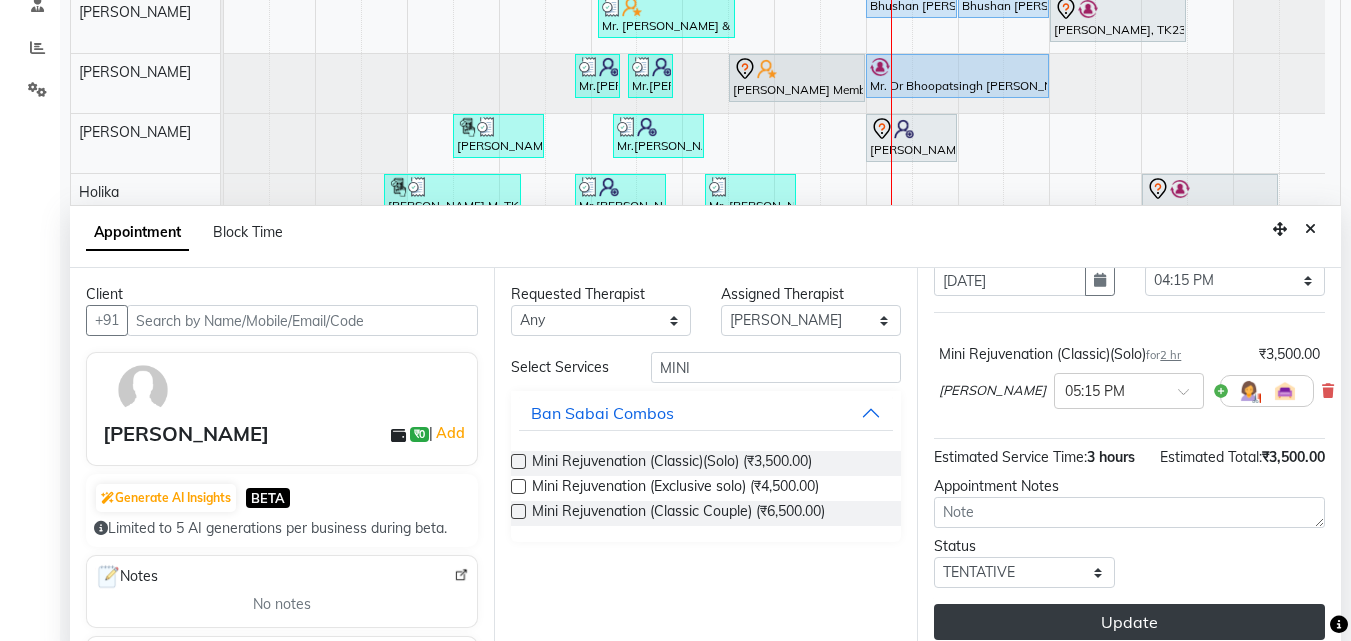 click on "Update" at bounding box center (1129, 622) 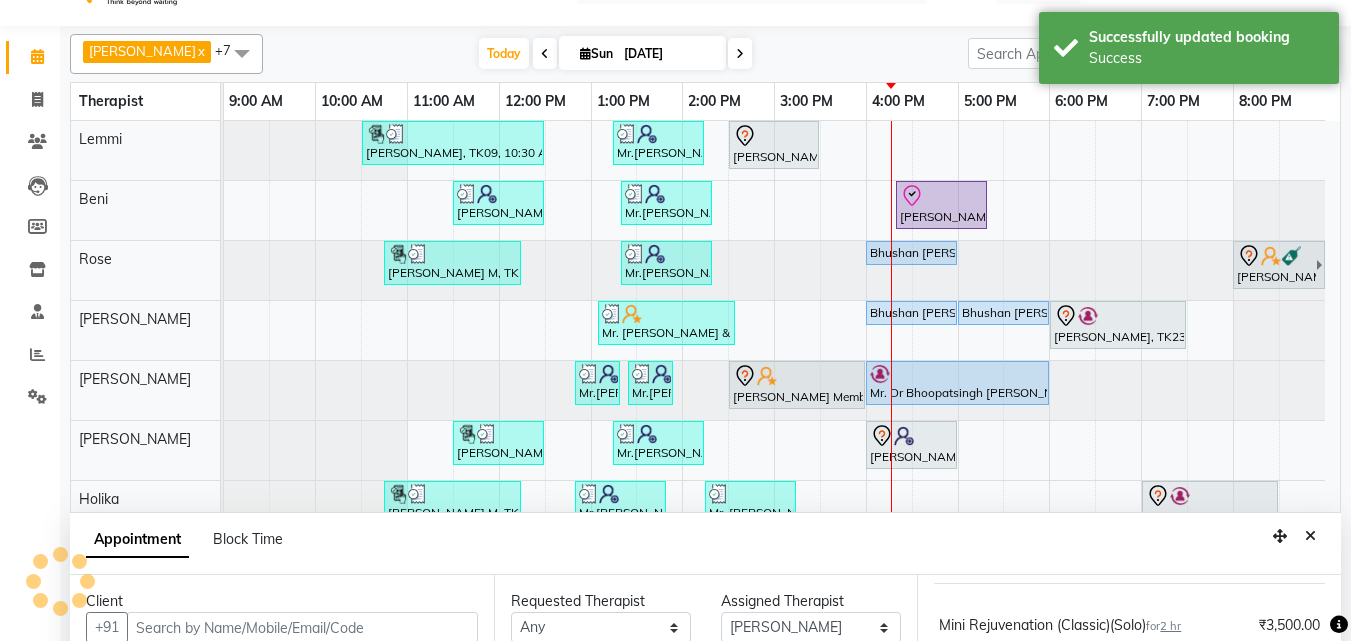 scroll, scrollTop: 0, scrollLeft: 0, axis: both 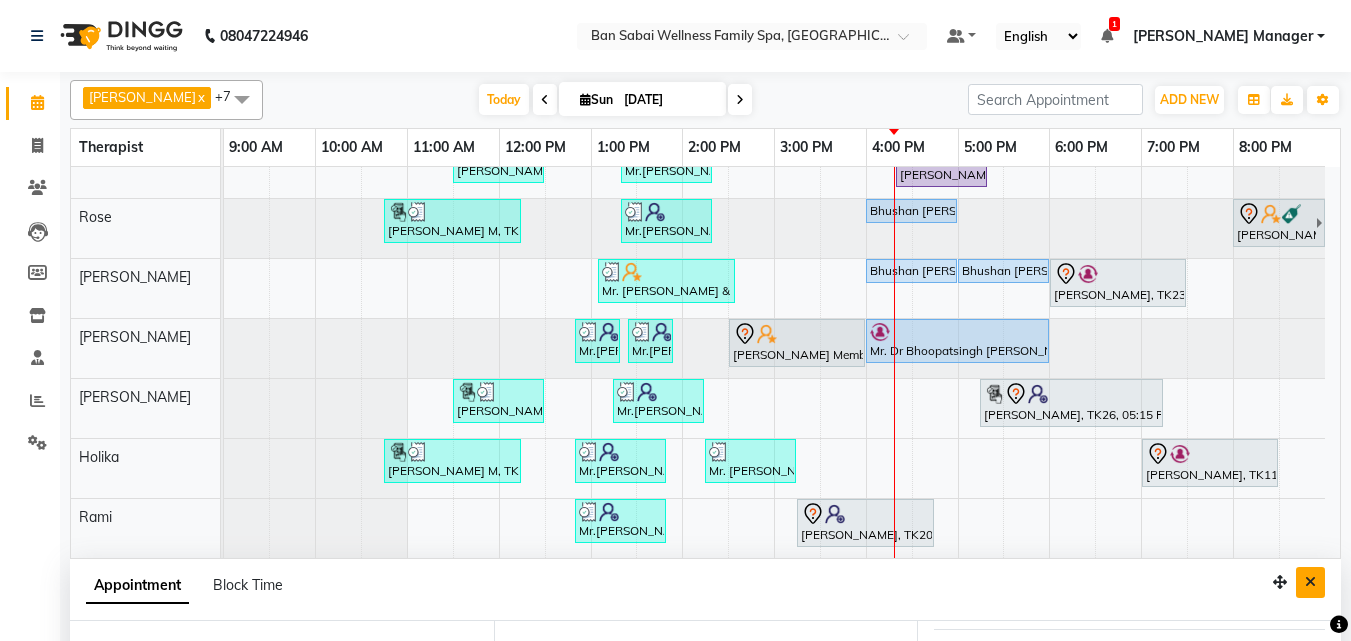 click at bounding box center [1310, 582] 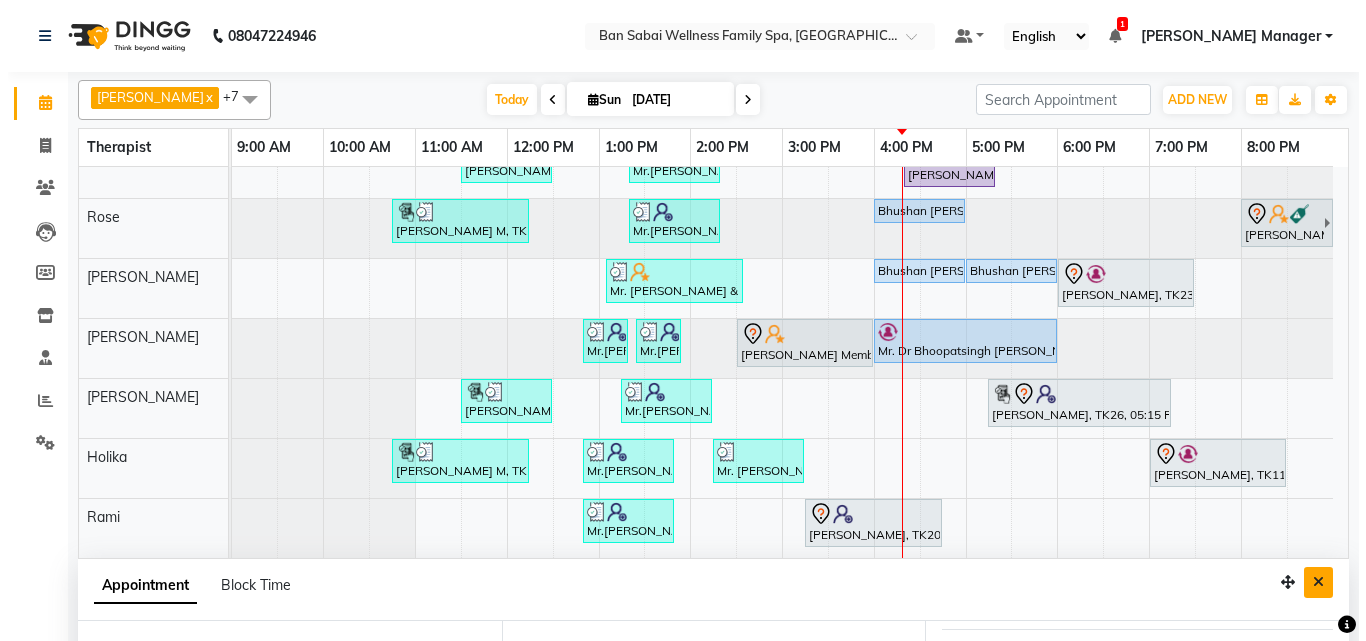 scroll, scrollTop: 30, scrollLeft: 0, axis: vertical 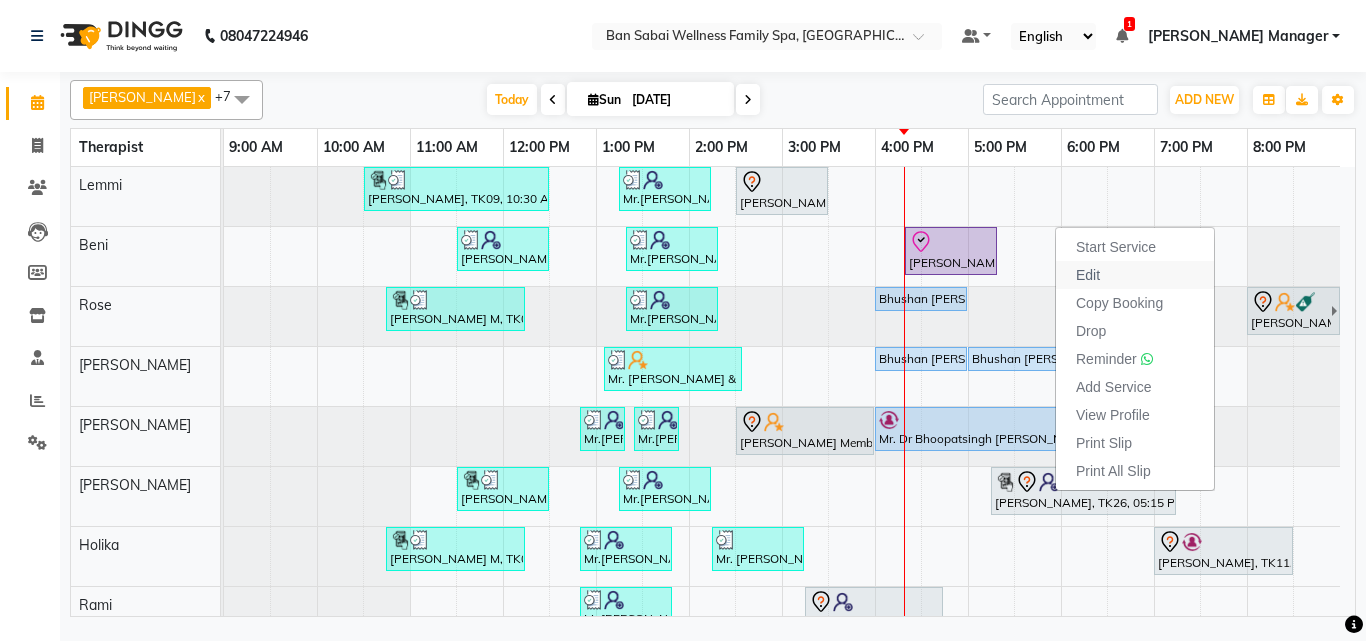 click on "Edit" at bounding box center [1088, 275] 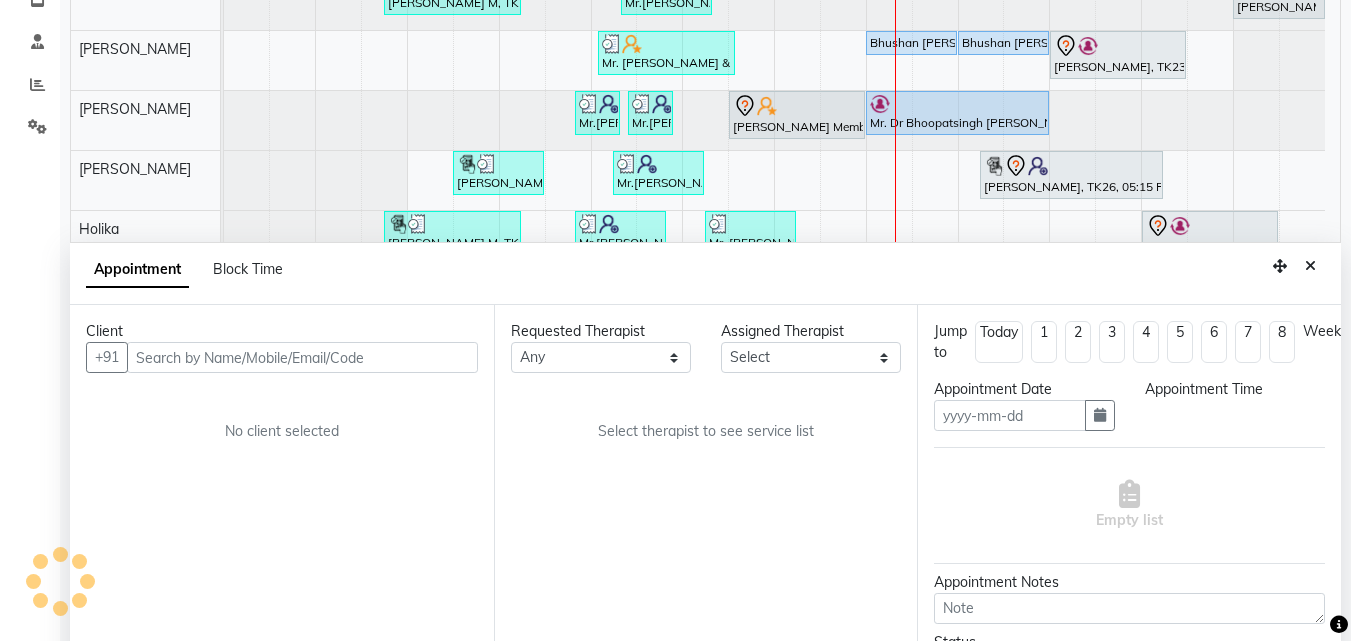scroll, scrollTop: 373, scrollLeft: 0, axis: vertical 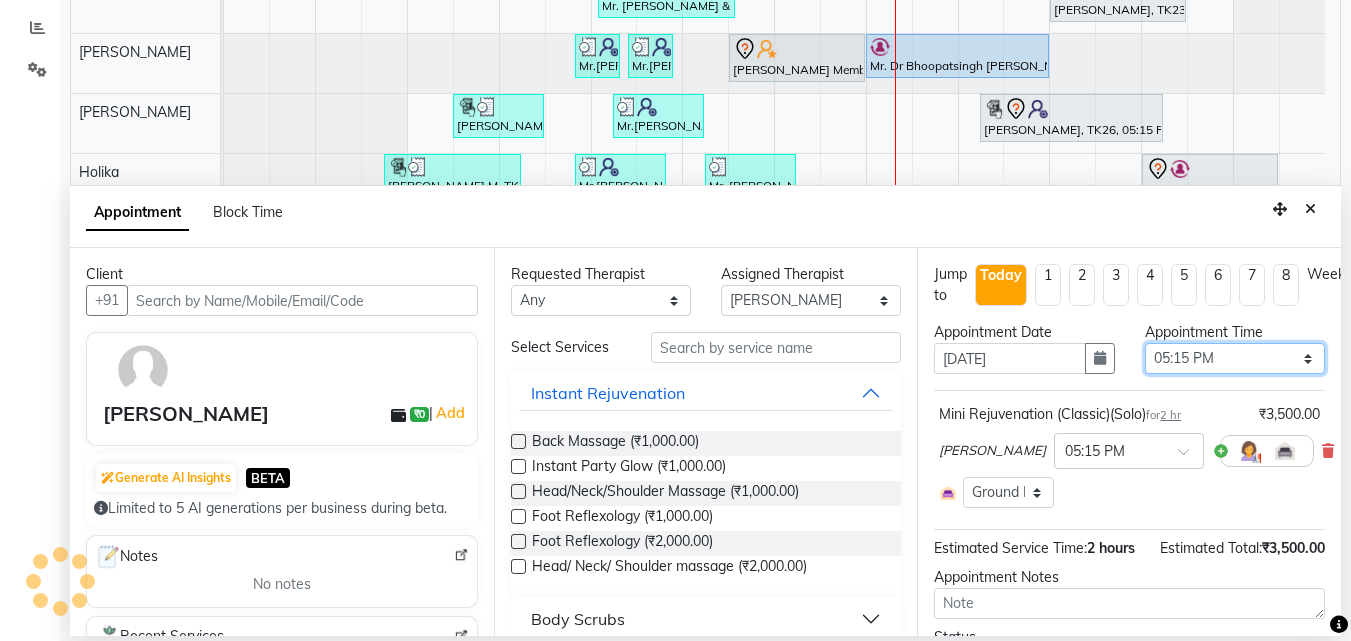 click on "Select 10:00 AM 10:05 AM 10:10 AM 10:15 AM 10:20 AM 10:25 AM 10:30 AM 10:35 AM 10:40 AM 10:45 AM 10:50 AM 10:55 AM 11:00 AM 11:05 AM 11:10 AM 11:15 AM 11:20 AM 11:25 AM 11:30 AM 11:35 AM 11:40 AM 11:45 AM 11:50 AM 11:55 AM 12:00 PM 12:05 PM 12:10 PM 12:15 PM 12:20 PM 12:25 PM 12:30 PM 12:35 PM 12:40 PM 12:45 PM 12:50 PM 12:55 PM 01:00 PM 01:05 PM 01:10 PM 01:15 PM 01:20 PM 01:25 PM 01:30 PM 01:35 PM 01:40 PM 01:45 PM 01:50 PM 01:55 PM 02:00 PM 02:05 PM 02:10 PM 02:15 PM 02:20 PM 02:25 PM 02:30 PM 02:35 PM 02:40 PM 02:45 PM 02:50 PM 02:55 PM 03:00 PM 03:05 PM 03:10 PM 03:15 PM 03:20 PM 03:25 PM 03:30 PM 03:35 PM 03:40 PM 03:45 PM 03:50 PM 03:55 PM 04:00 PM 04:05 PM 04:10 PM 04:15 PM 04:20 PM 04:25 PM 04:30 PM 04:35 PM 04:40 PM 04:45 PM 04:50 PM 04:55 PM 05:00 PM 05:05 PM 05:10 PM 05:15 PM 05:20 PM 05:25 PM 05:30 PM 05:35 PM 05:40 PM 05:45 PM 05:50 PM 05:55 PM 06:00 PM 06:05 PM 06:10 PM 06:15 PM 06:20 PM 06:25 PM 06:30 PM 06:35 PM 06:40 PM 06:45 PM 06:50 PM 06:55 PM 07:00 PM 07:05 PM 07:10 PM 07:15 PM 07:20 PM" at bounding box center [1235, 358] 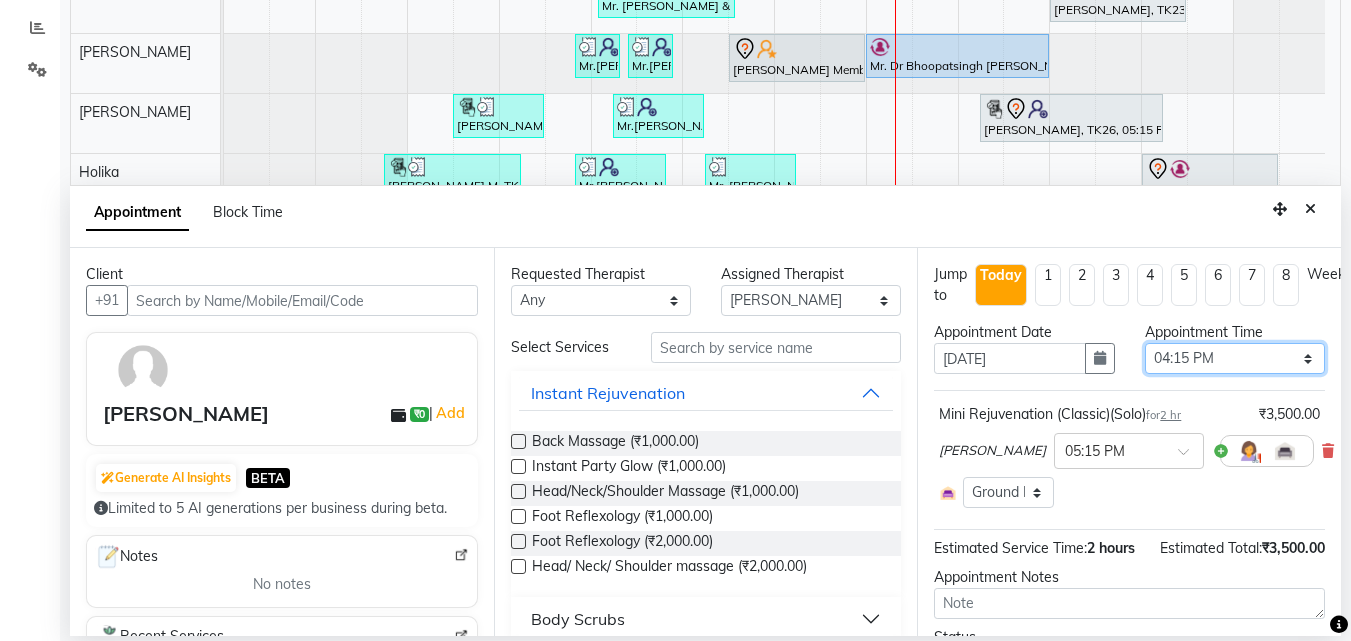 click on "Select 10:00 AM 10:05 AM 10:10 AM 10:15 AM 10:20 AM 10:25 AM 10:30 AM 10:35 AM 10:40 AM 10:45 AM 10:50 AM 10:55 AM 11:00 AM 11:05 AM 11:10 AM 11:15 AM 11:20 AM 11:25 AM 11:30 AM 11:35 AM 11:40 AM 11:45 AM 11:50 AM 11:55 AM 12:00 PM 12:05 PM 12:10 PM 12:15 PM 12:20 PM 12:25 PM 12:30 PM 12:35 PM 12:40 PM 12:45 PM 12:50 PM 12:55 PM 01:00 PM 01:05 PM 01:10 PM 01:15 PM 01:20 PM 01:25 PM 01:30 PM 01:35 PM 01:40 PM 01:45 PM 01:50 PM 01:55 PM 02:00 PM 02:05 PM 02:10 PM 02:15 PM 02:20 PM 02:25 PM 02:30 PM 02:35 PM 02:40 PM 02:45 PM 02:50 PM 02:55 PM 03:00 PM 03:05 PM 03:10 PM 03:15 PM 03:20 PM 03:25 PM 03:30 PM 03:35 PM 03:40 PM 03:45 PM 03:50 PM 03:55 PM 04:00 PM 04:05 PM 04:10 PM 04:15 PM 04:20 PM 04:25 PM 04:30 PM 04:35 PM 04:40 PM 04:45 PM 04:50 PM 04:55 PM 05:00 PM 05:05 PM 05:10 PM 05:15 PM 05:20 PM 05:25 PM 05:30 PM 05:35 PM 05:40 PM 05:45 PM 05:50 PM 05:55 PM 06:00 PM 06:05 PM 06:10 PM 06:15 PM 06:20 PM 06:25 PM 06:30 PM 06:35 PM 06:40 PM 06:45 PM 06:50 PM 06:55 PM 07:00 PM 07:05 PM 07:10 PM 07:15 PM 07:20 PM" at bounding box center (1235, 358) 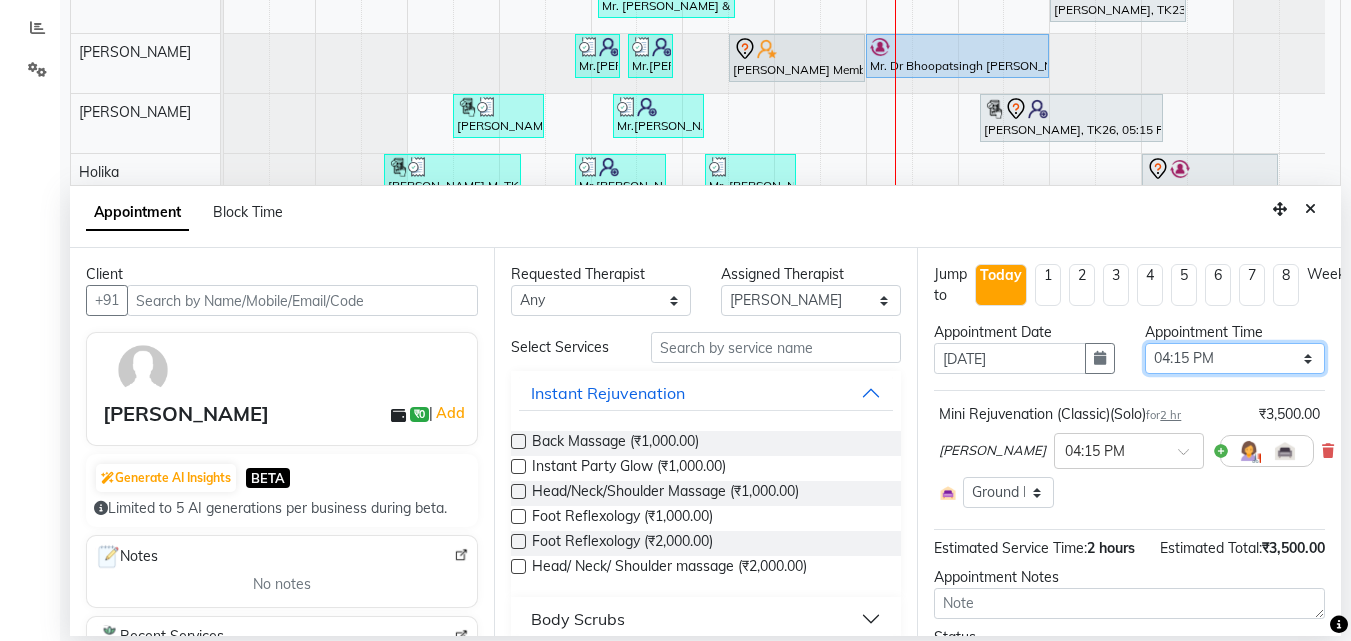 scroll, scrollTop: 147, scrollLeft: 0, axis: vertical 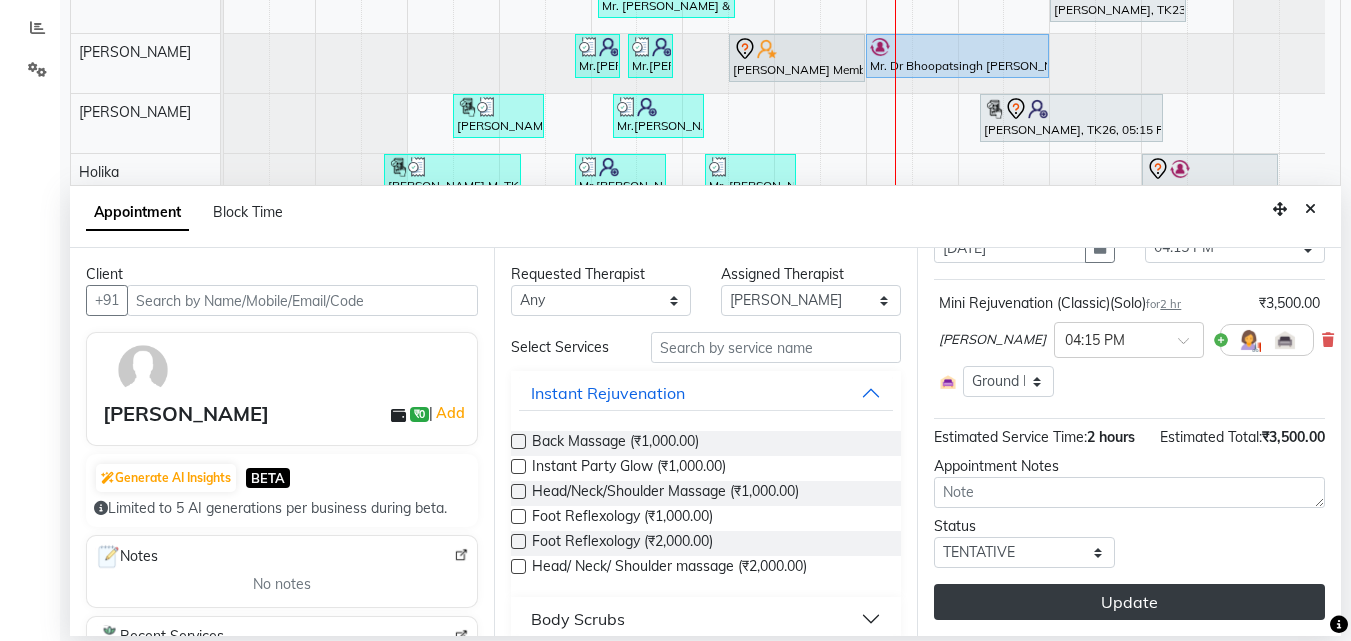 click on "Update" at bounding box center (1129, 602) 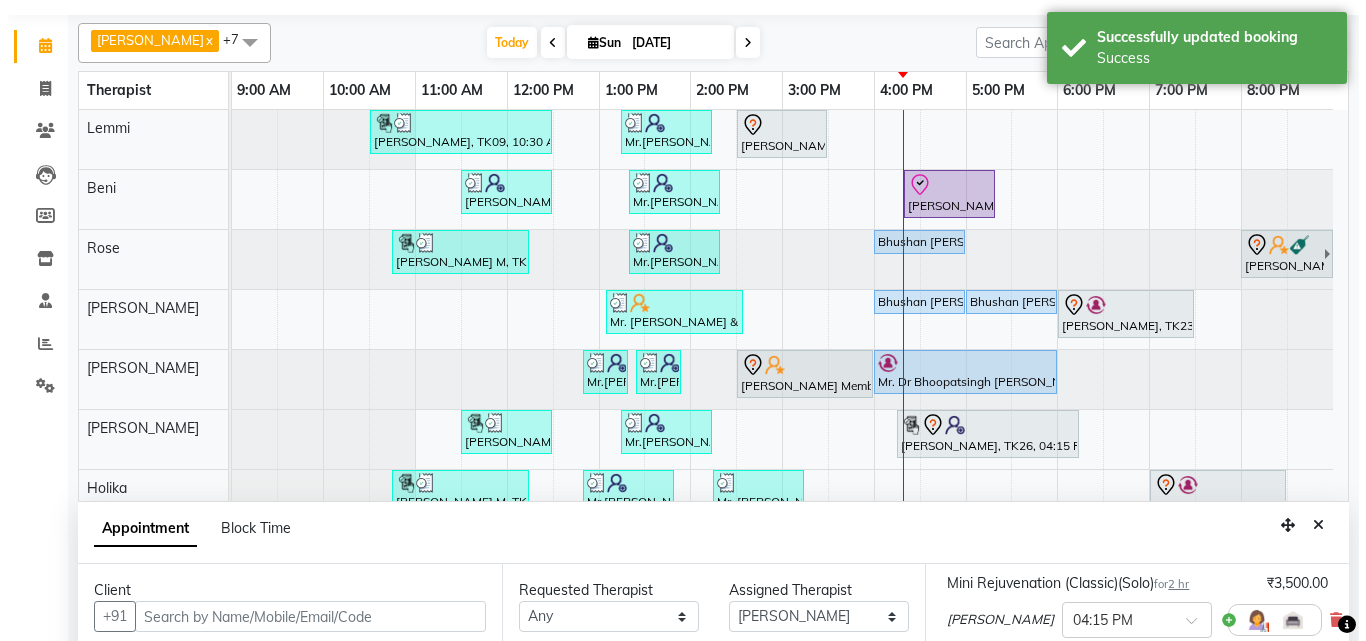scroll, scrollTop: 0, scrollLeft: 0, axis: both 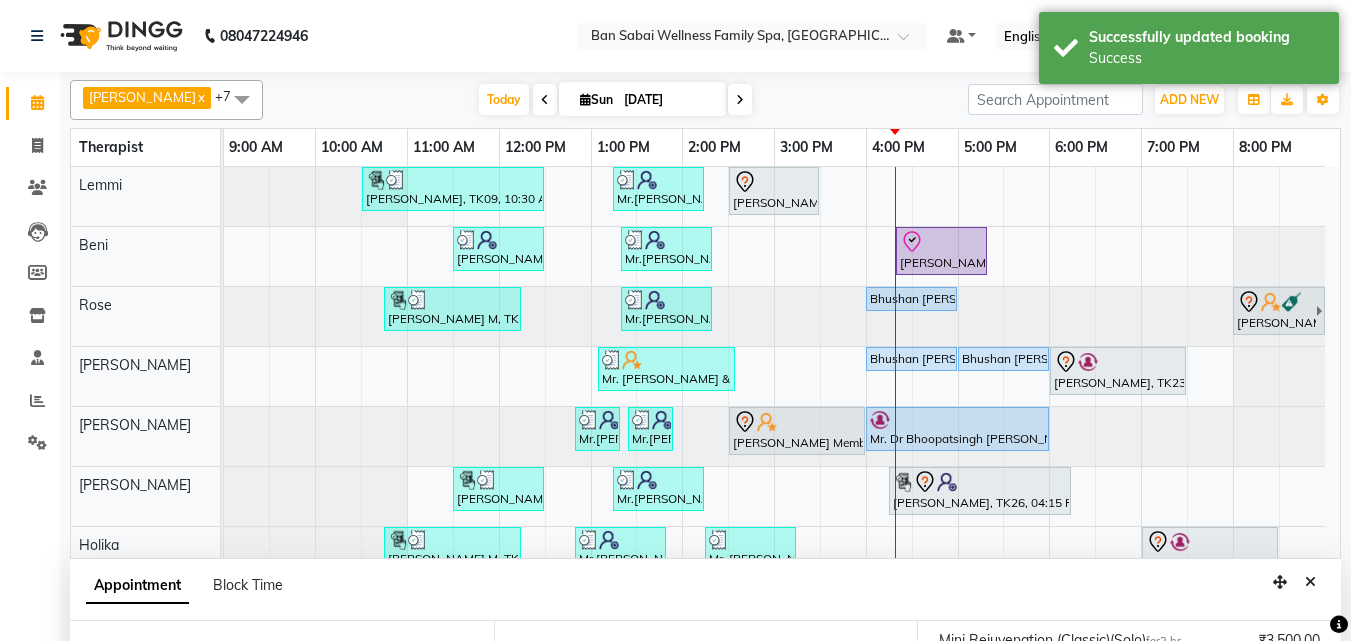 click at bounding box center (1310, 582) 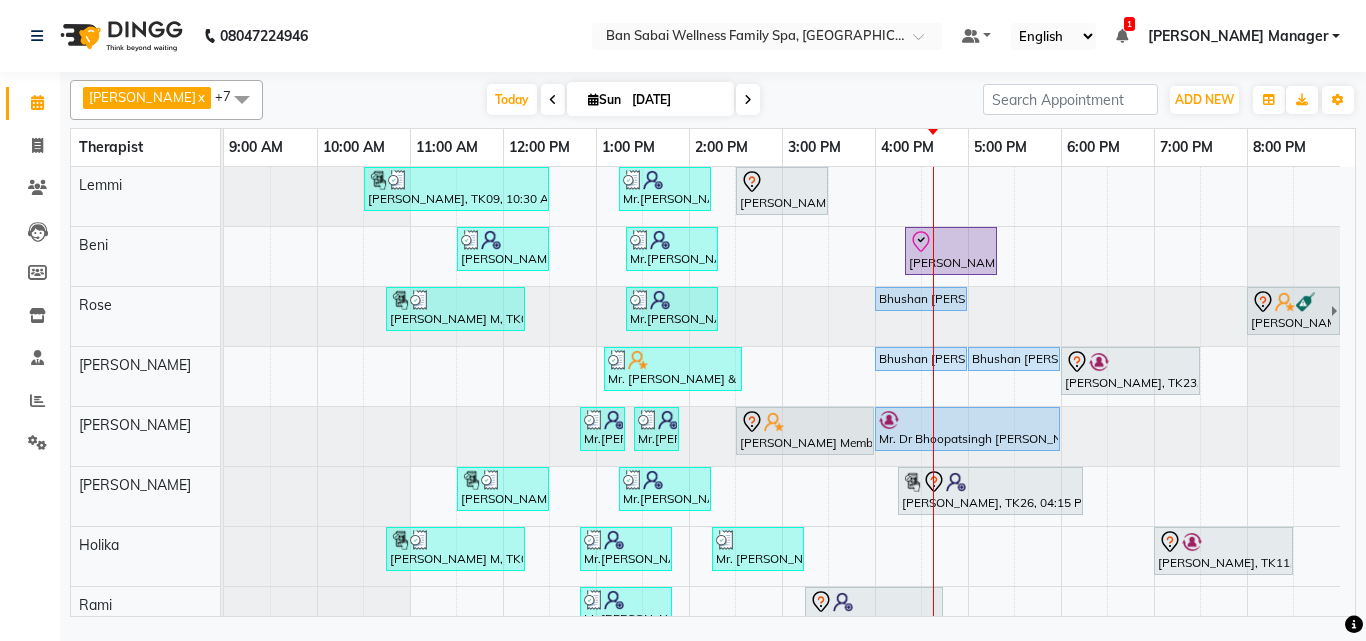 scroll, scrollTop: 30, scrollLeft: 0, axis: vertical 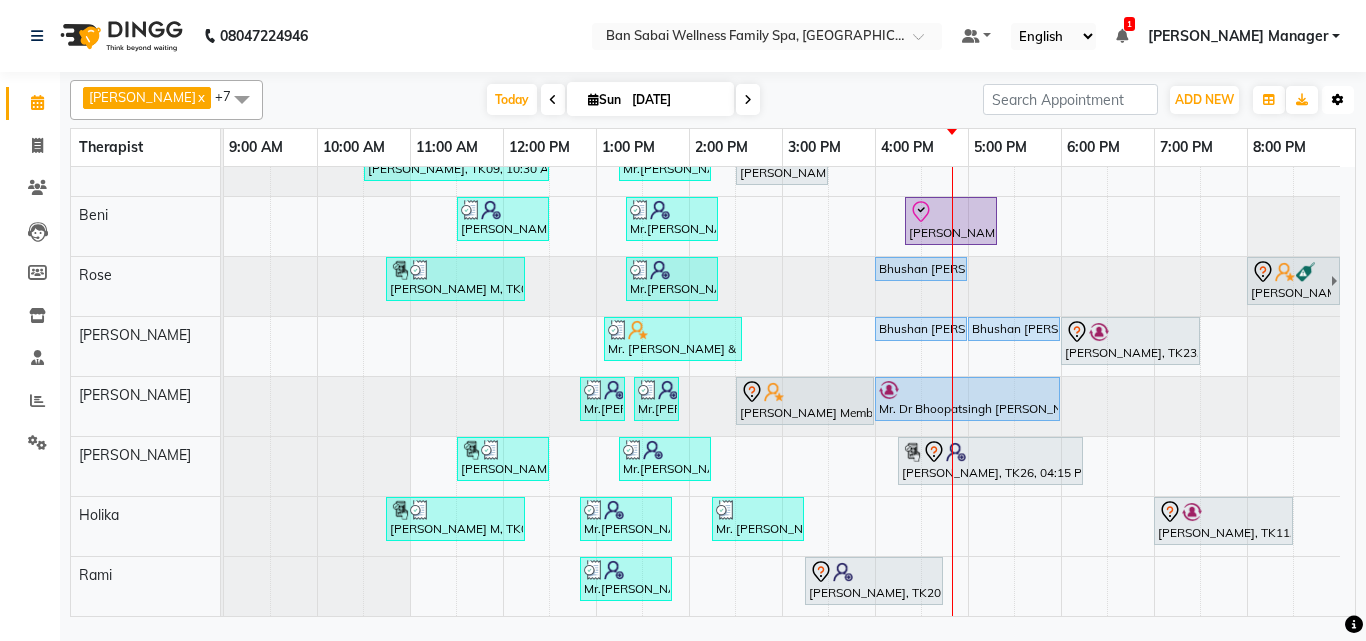 click on "Toggle Dropdown" at bounding box center [1338, 100] 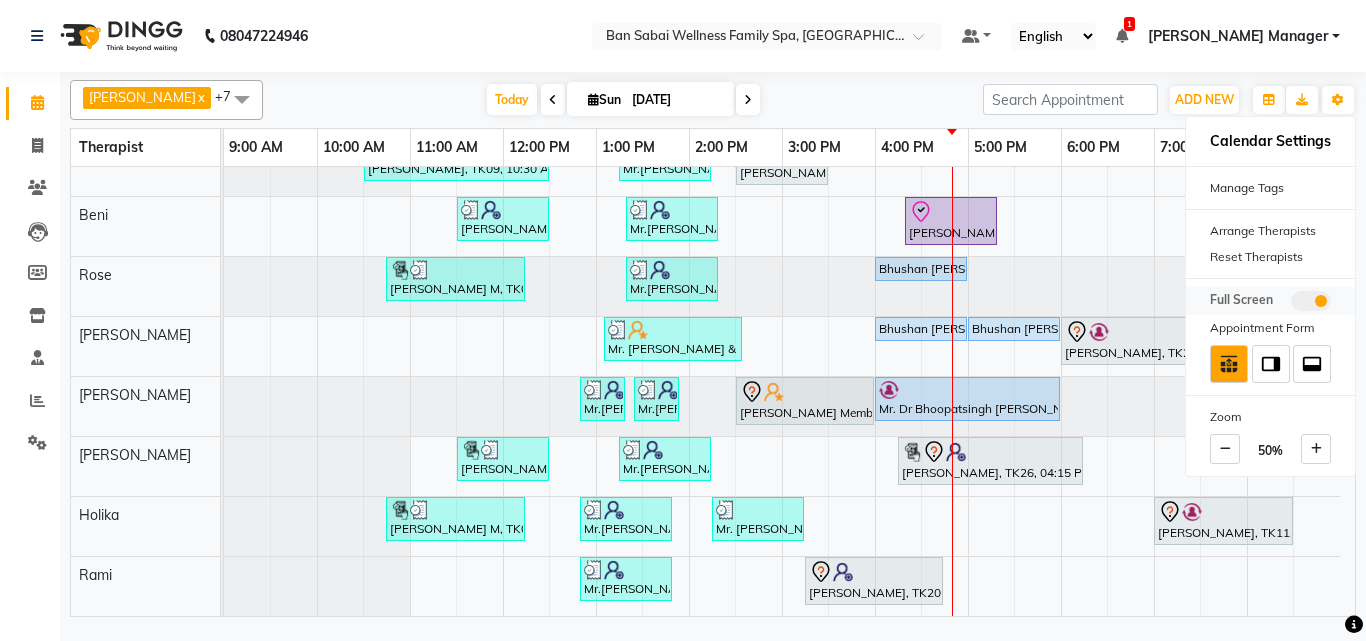 click at bounding box center [1311, 301] 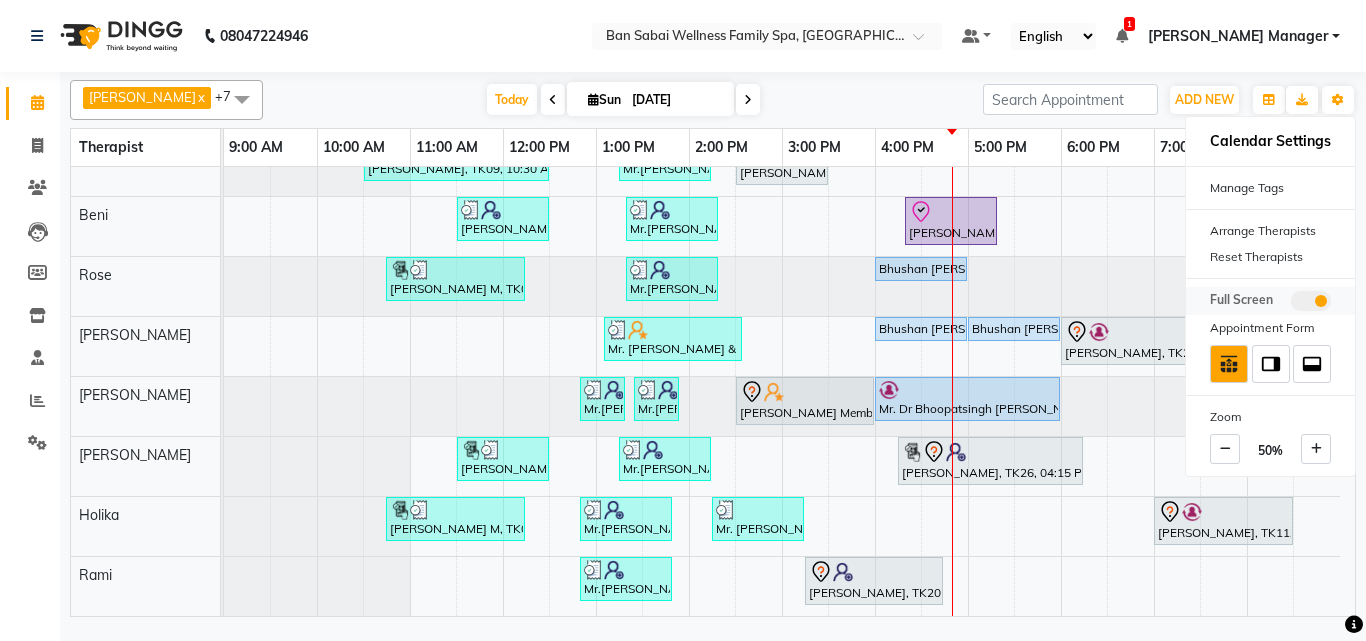 click at bounding box center [1291, 304] 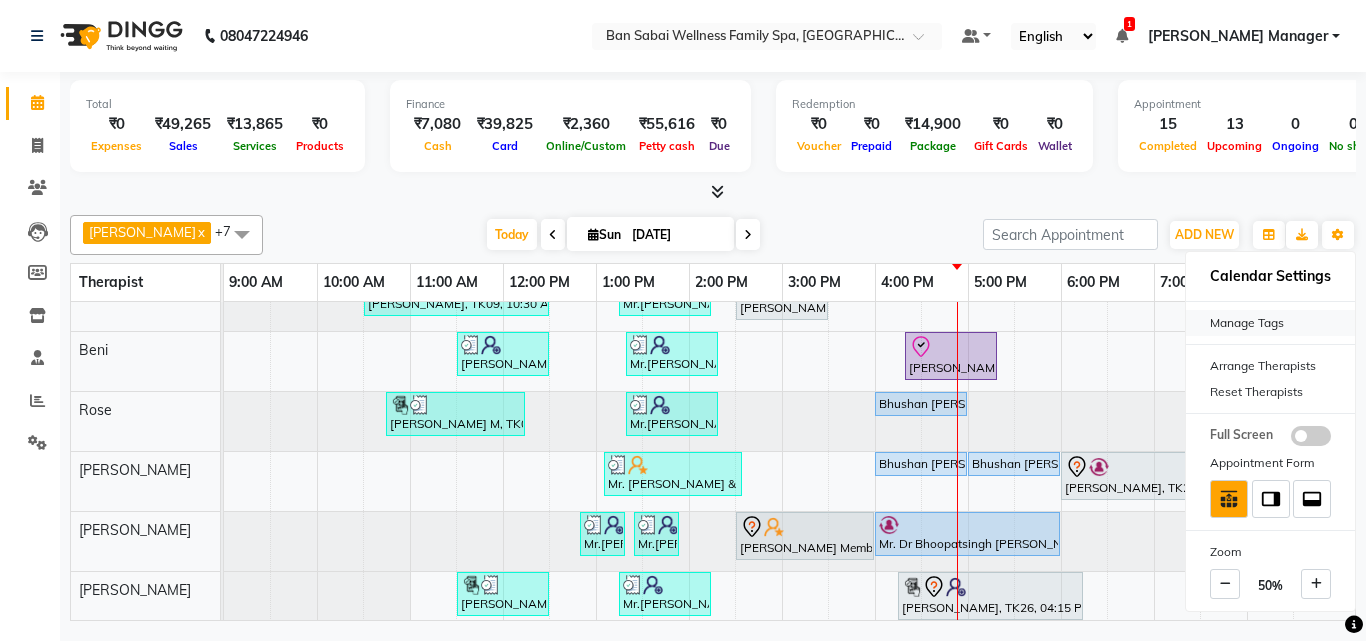 click at bounding box center (1291, 439) 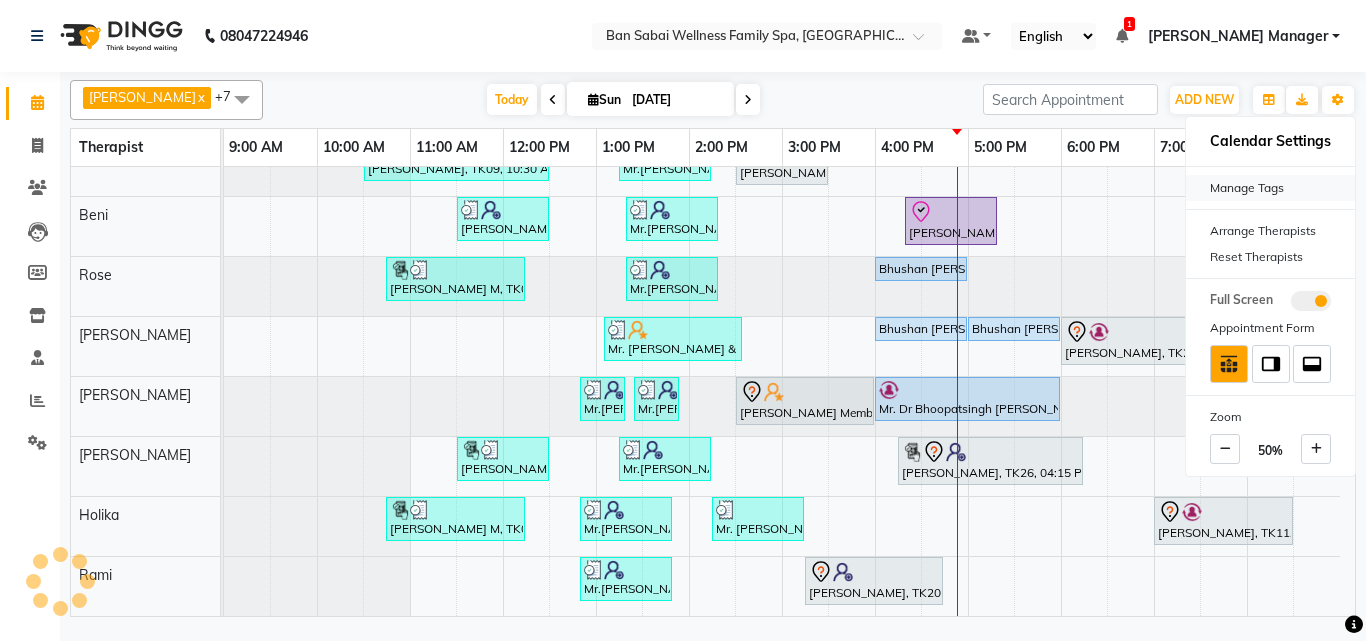 click at bounding box center (1291, 304) 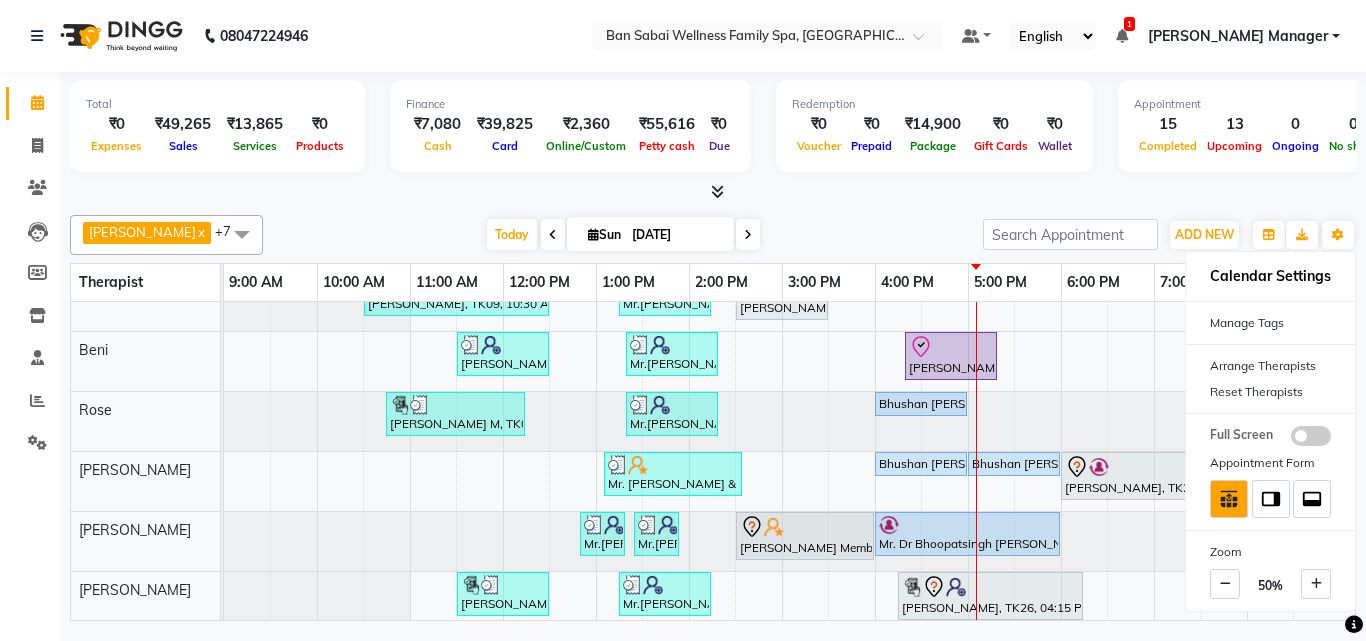 click on "Total  ₹0  Expenses ₹49,265  Sales ₹13,865  Services ₹0  Products Finance  ₹7,080  Cash ₹39,825  Card ₹2,360  Online/Custom ₹55,616 Petty cash ₹0 Due  Redemption  ₹0 Voucher ₹0 Prepaid ₹14,900 Package ₹0  Gift Cards ₹0  Wallet  Appointment  15 Completed 13 Upcoming 0 Ongoing 0 No show  Other sales  ₹35,400  Packages ₹0  Memberships ₹0  Vouchers ₹0  Prepaids ₹0  Gift Cards Ashim  x Beni  x Ellie   x Holika  x Lemmi  x Rami  x Rinsit Ronra  x Rose  x +7 Select All Ashim Beni Ellie  Holika Juliet  Lemmi Rami Rinsit Ronra Ripa Rose Today  Sun 13-07-2025 Toggle Dropdown Add Appointment Add Invoice Add Expense Add Attendance Add Client Add Transaction Toggle Dropdown Add Appointment Add Invoice Add Expense Add Attendance Add Client ADD NEW Toggle Dropdown Add Appointment Add Invoice Add Expense Add Attendance Add Client Add Transaction Ashim  x Beni  x Ellie   x Holika  x Lemmi  x Rami  x Rinsit Ronra  x Rose  x +7 Select All Ashim Beni Ellie  Holika Juliet  50%" 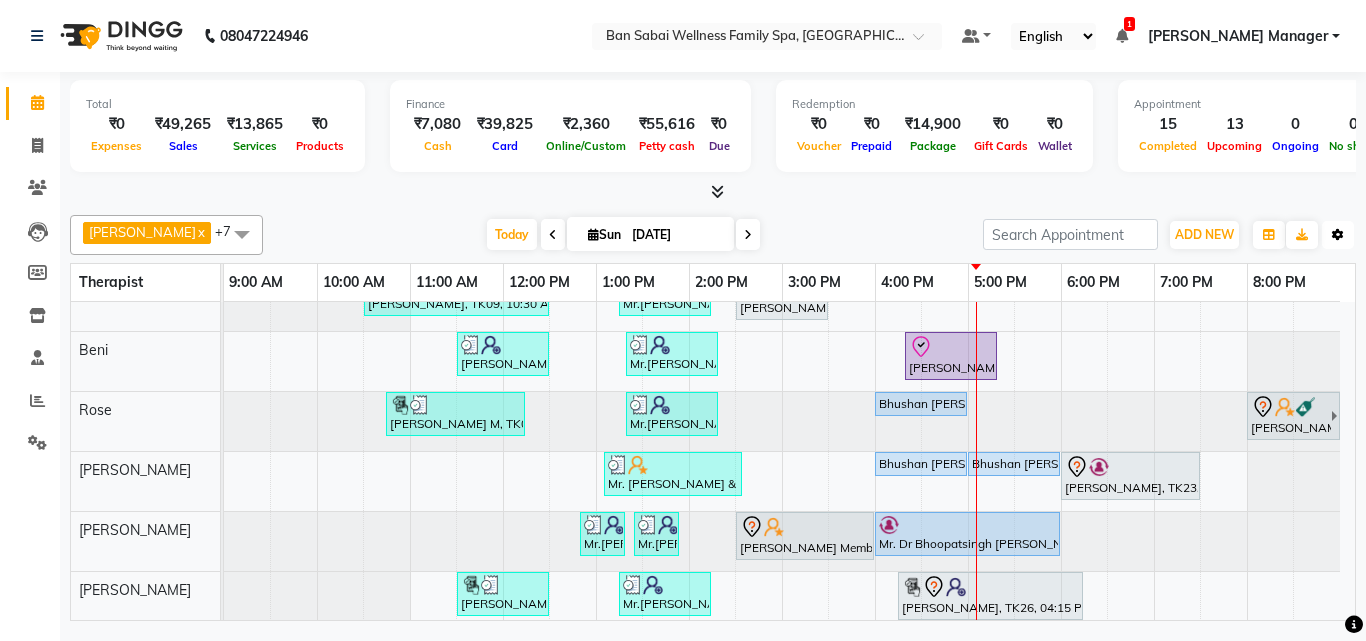 click at bounding box center [1338, 235] 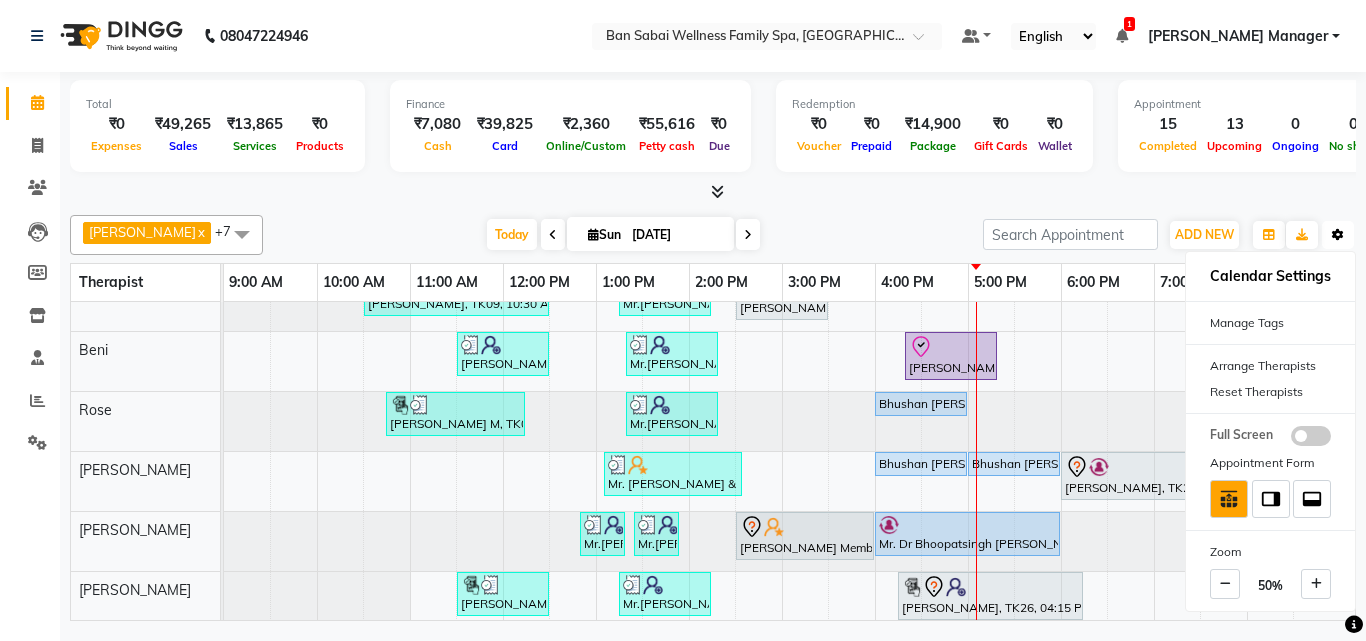 click at bounding box center (1338, 235) 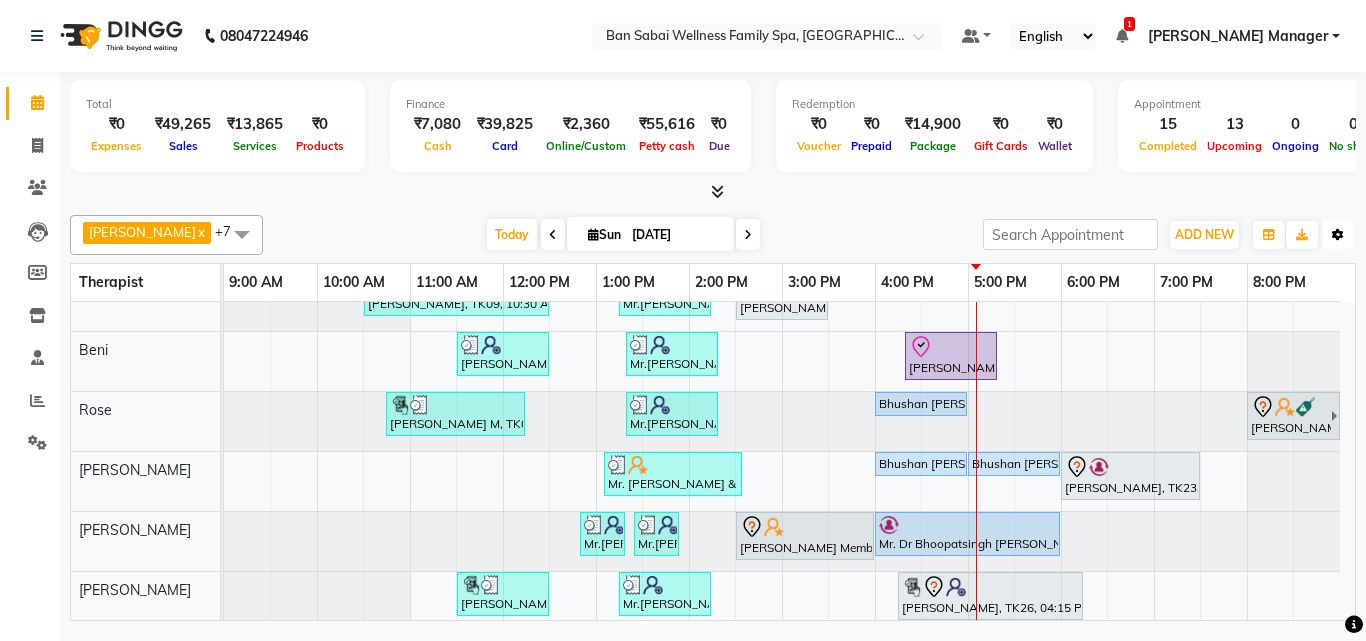 click at bounding box center [1338, 235] 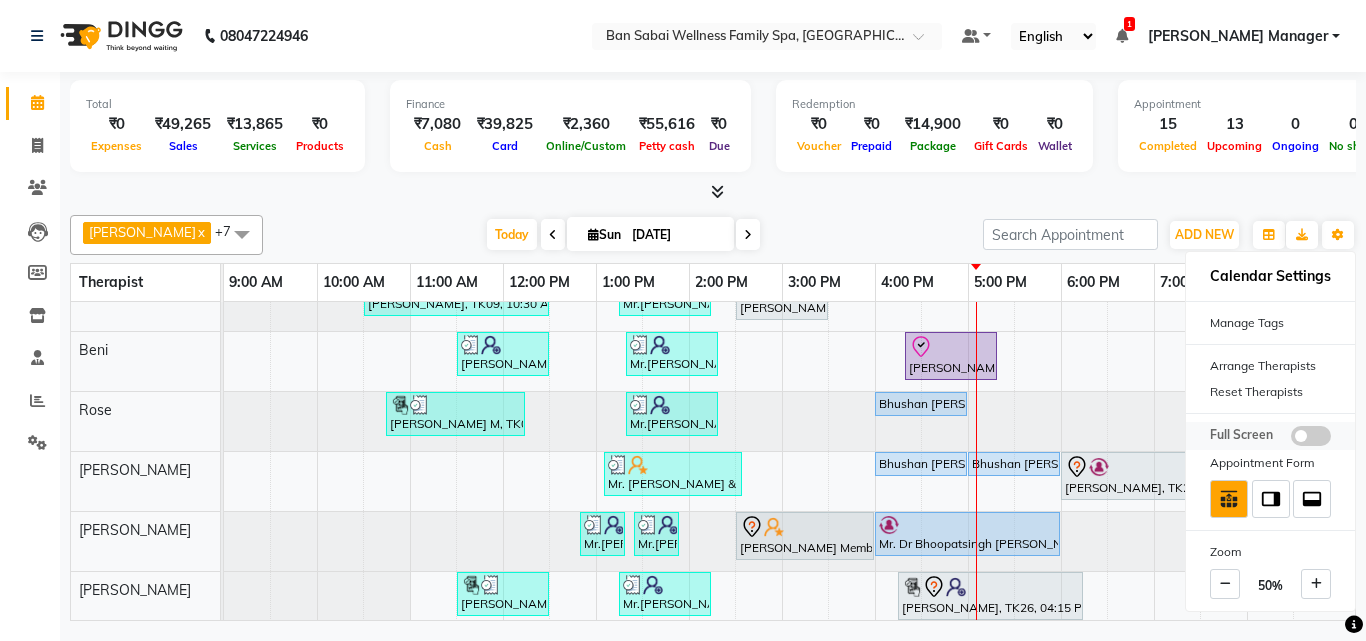 click at bounding box center [1311, 436] 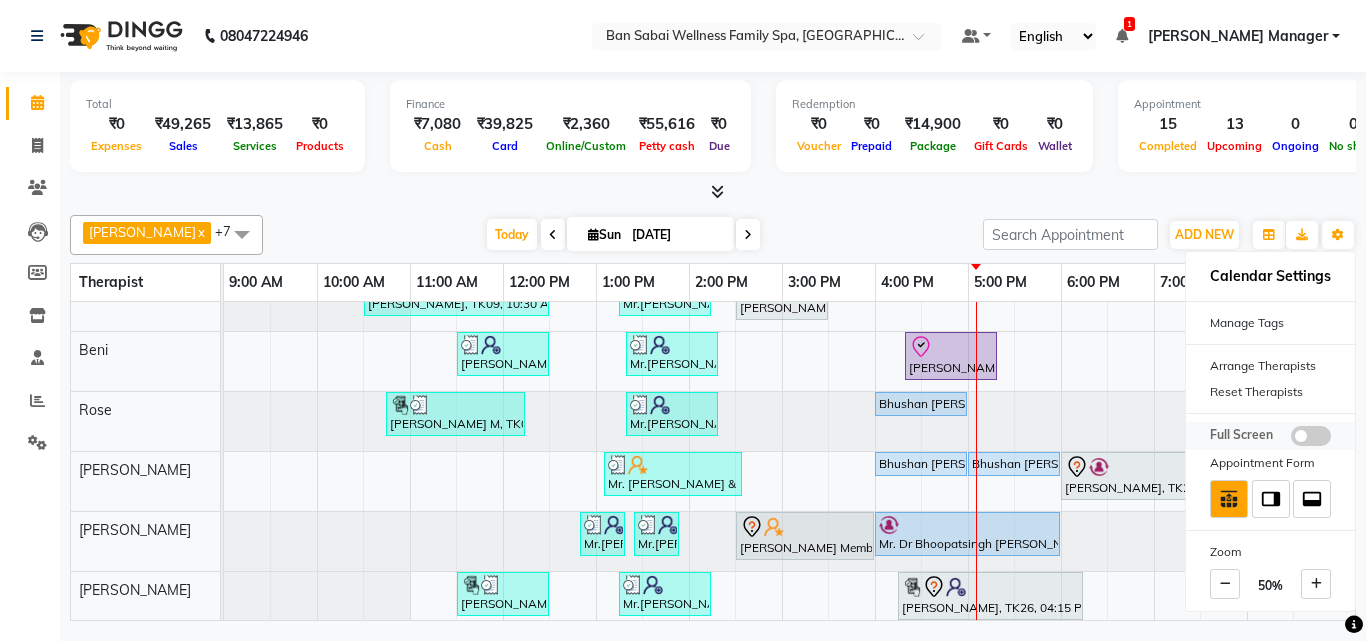 click at bounding box center (1291, 439) 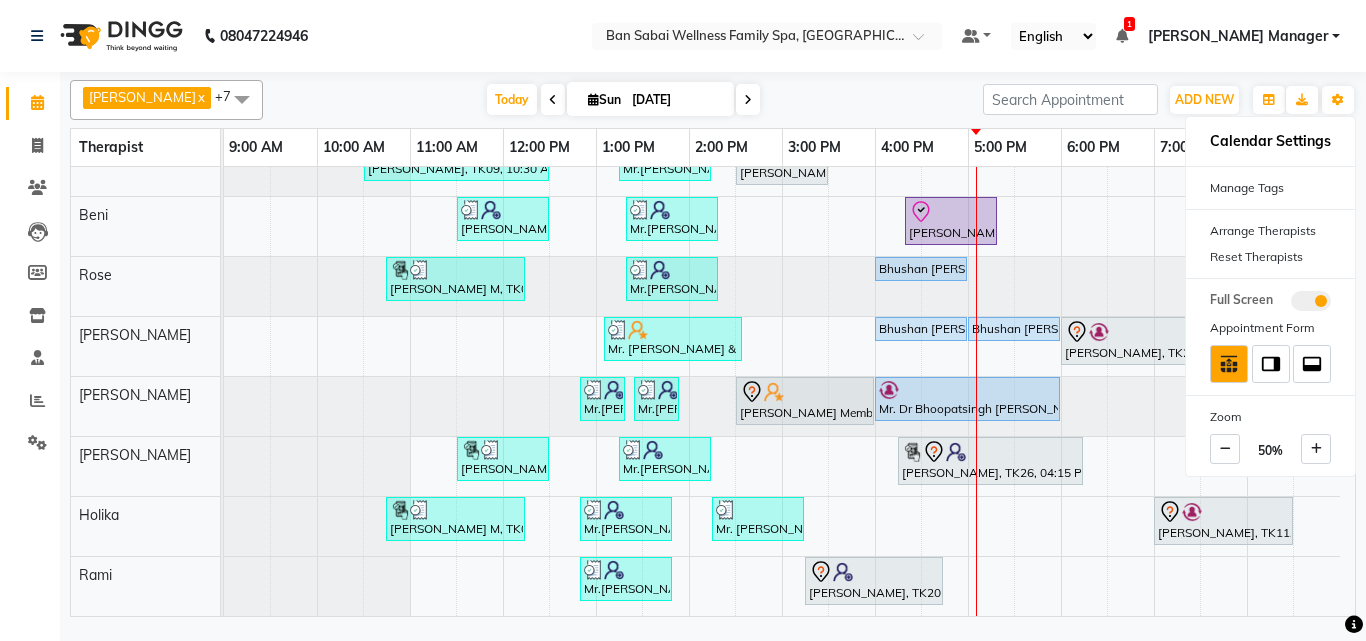 click on "Today  Sun 13-07-2025" at bounding box center [623, 100] 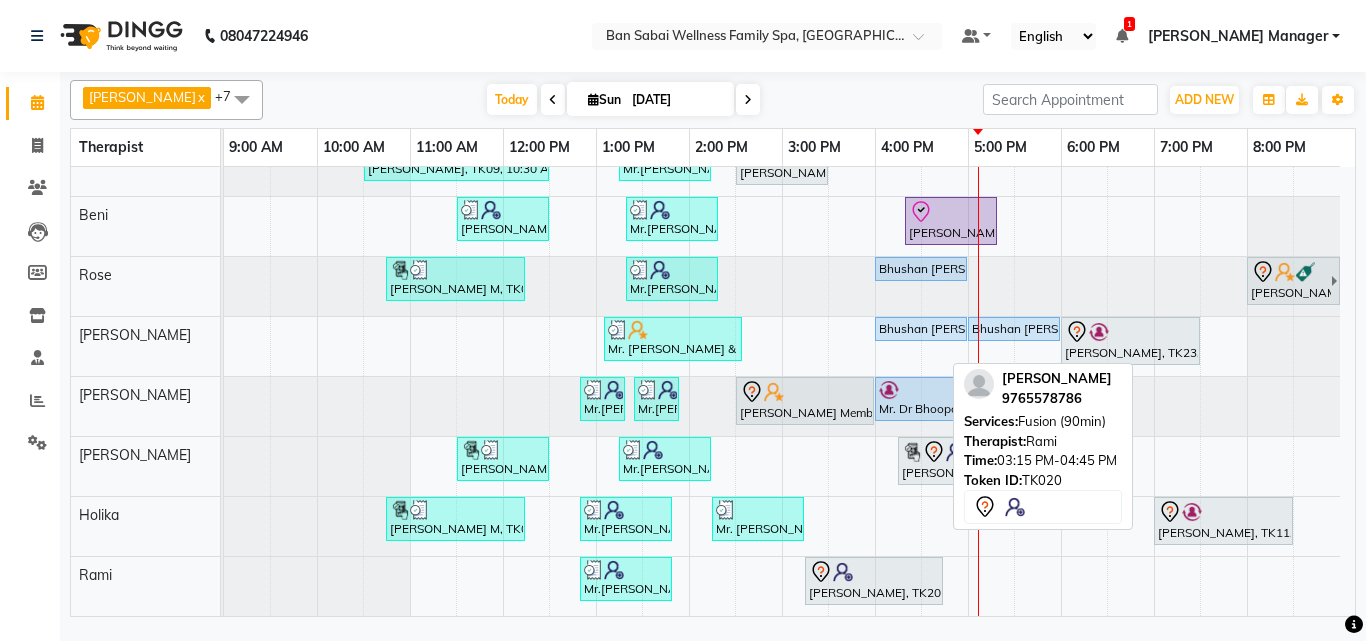 click on "[PERSON_NAME], TK20, 03:15 PM-04:45 PM, Fusion (90min)" at bounding box center [874, 581] 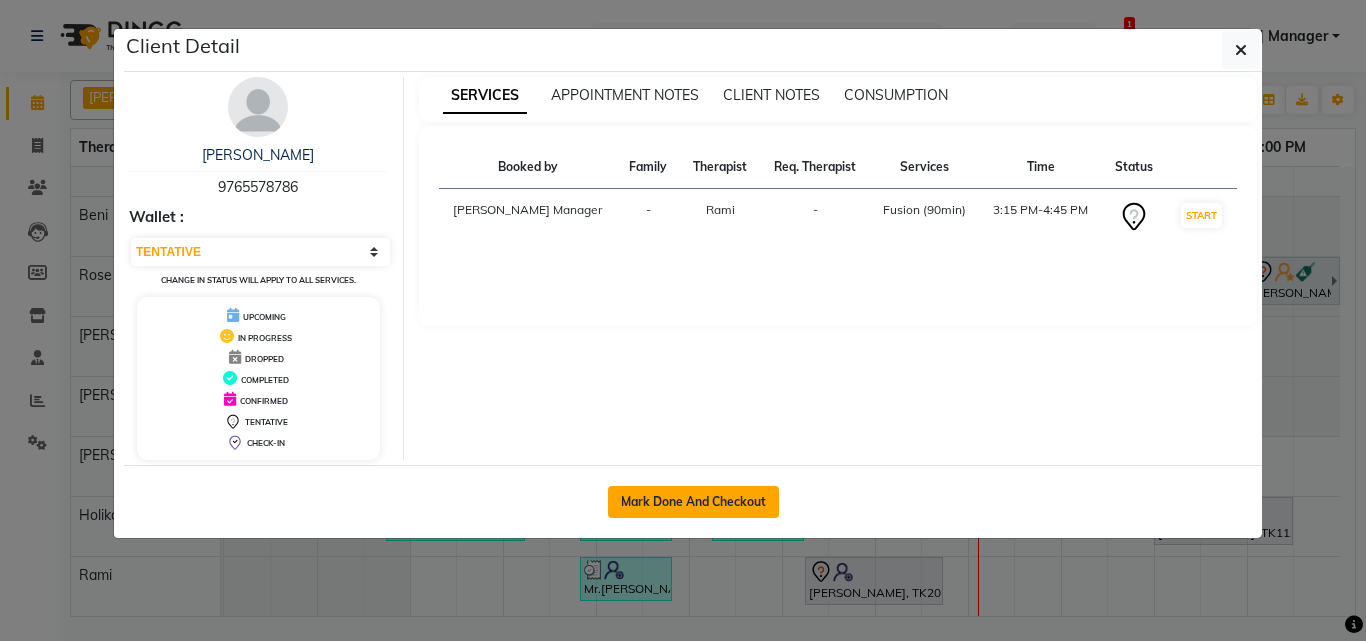 click on "Mark Done And Checkout" 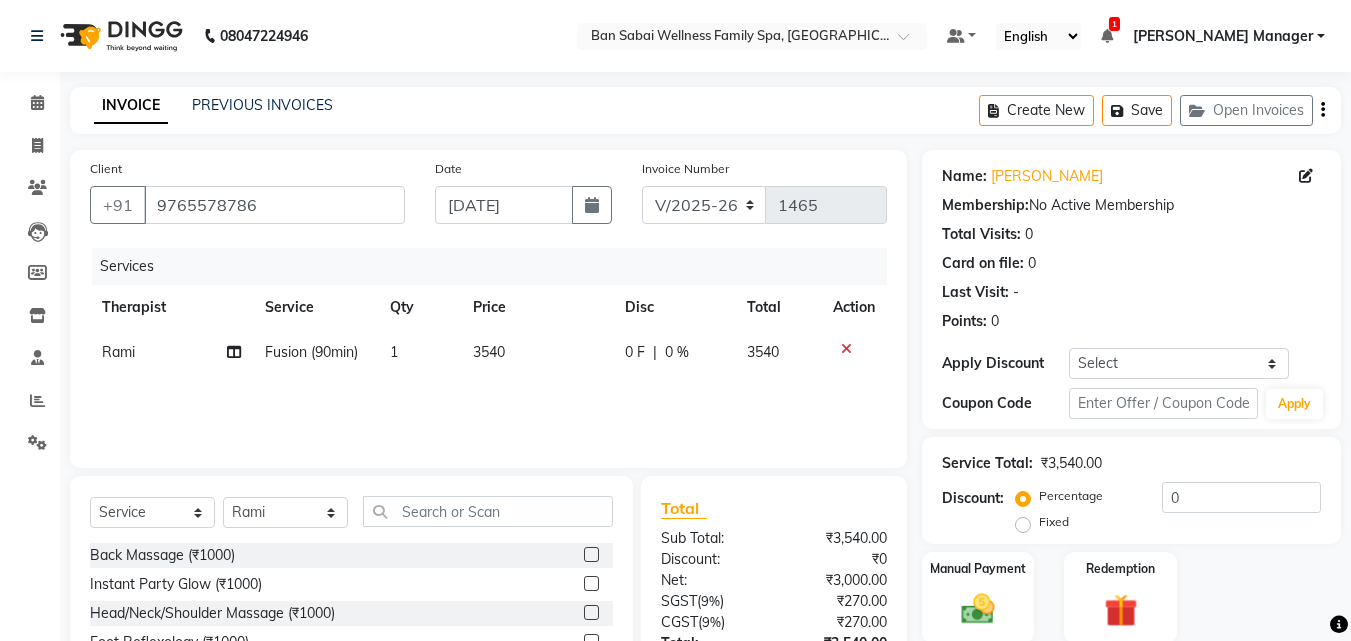 click on "3540" 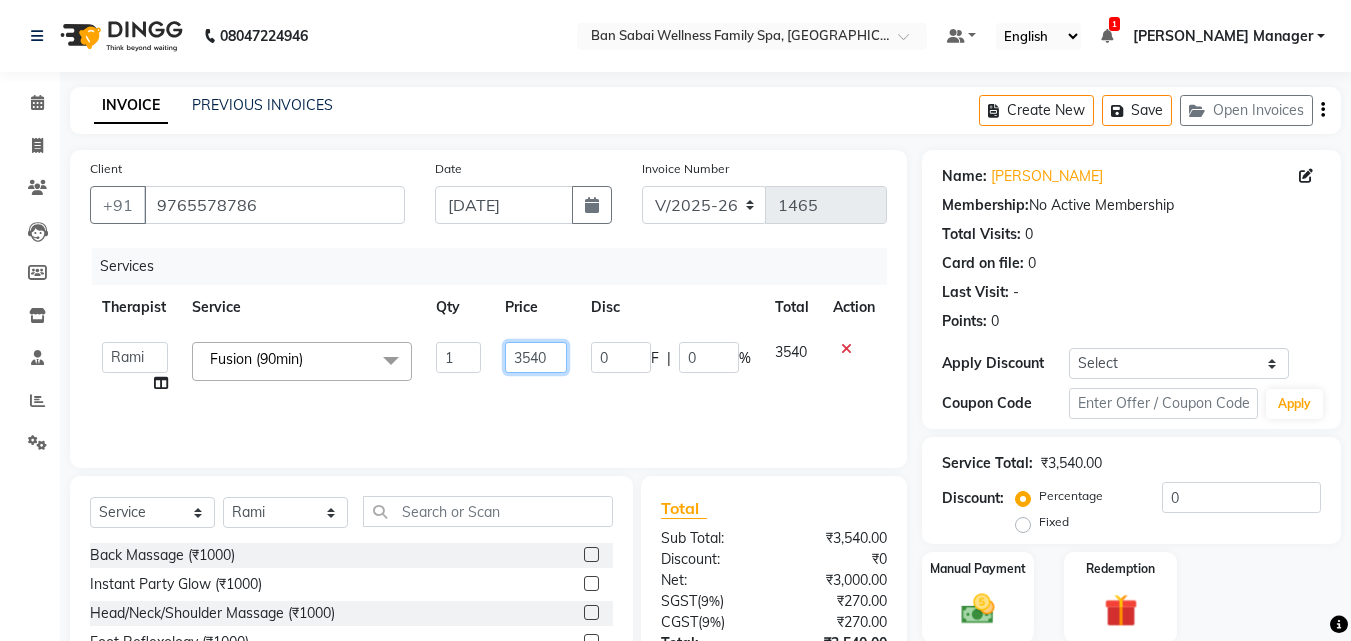 click on "3540" 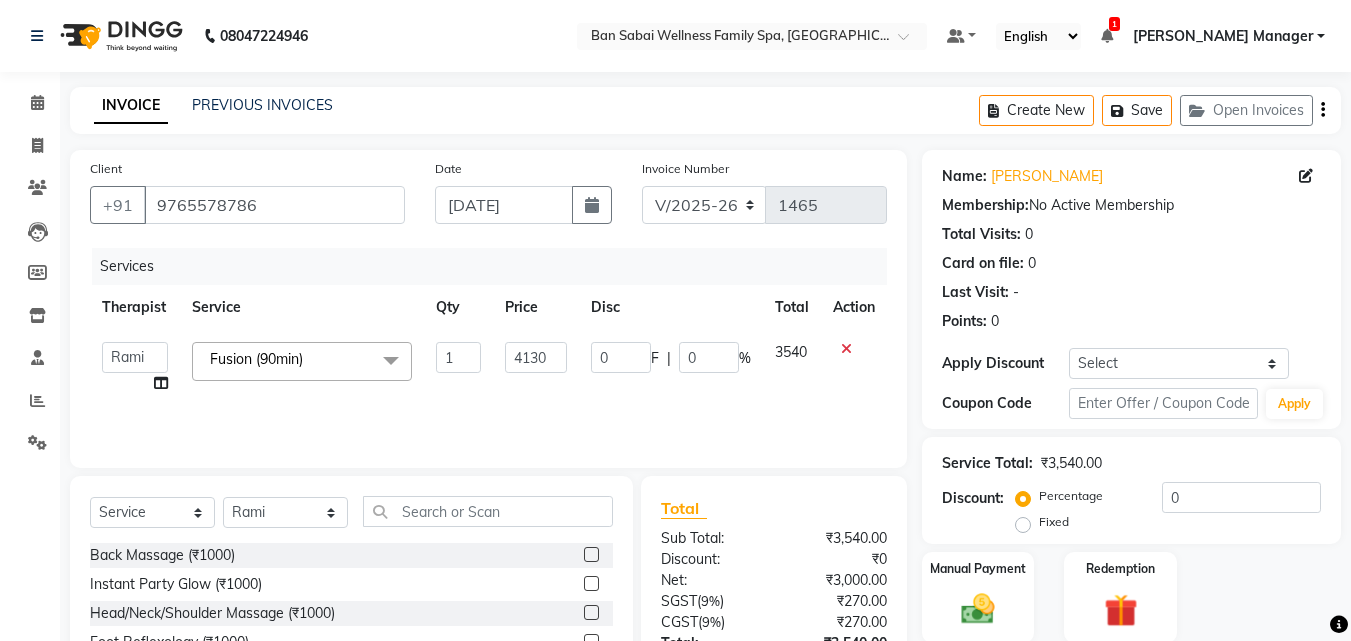 click on "Services Therapist Service Qty Price Disc Total Action  Admin   Alino   Alino,   Ashim   Ayao    Bem,   Beni   Easther   Easther,   Ellie    Emma   Emma,   Holika   Jenny NIBM,   Juliet    Kondhwa Spa   Kondhwa Spa,   Lemmi   Lucy   Lucy,   Maria ching,   Melody   Melody,   Ms.Beni   NICK   NICK,   Pui   Pui,   Rami   Rebecca   Rebecca,   Rinky Manager   Rinsit Ronra   Ripa   Rose   Sabita   Sabita,  Fusion (90min)  x Back Massage (₹1000) Instant Party Glow (₹1000) Head/Neck/Shoulder Massage (₹1000) Foot Reflexology (₹1000) Foot Reflexology (₹2000) Head/ Neck/ Shoulder massage (₹2000) Apricot and Lemon Grass (₹2000) Rice & Oat Scrub (₹2000) Coffee and Salt (₹2000) Coconut Polishing Scrub (₹2000) Honey & Sugar (₹2000) Blackcurrant Scrub (₹2000) Chocolate Scrub (₹2000) Coconut Scrub (₹1499) De-Tan Scrub (₹1499) Charcoal Scrub (₹1499) Pearl Scrub (₹1499) Apricot Scrub (₹1499) Multani Mitti Scrub (₹1499) Fruit Mix Scrub (₹1499) Gold Scrub (₹1499) Almond Scrub (₹1499) 1" 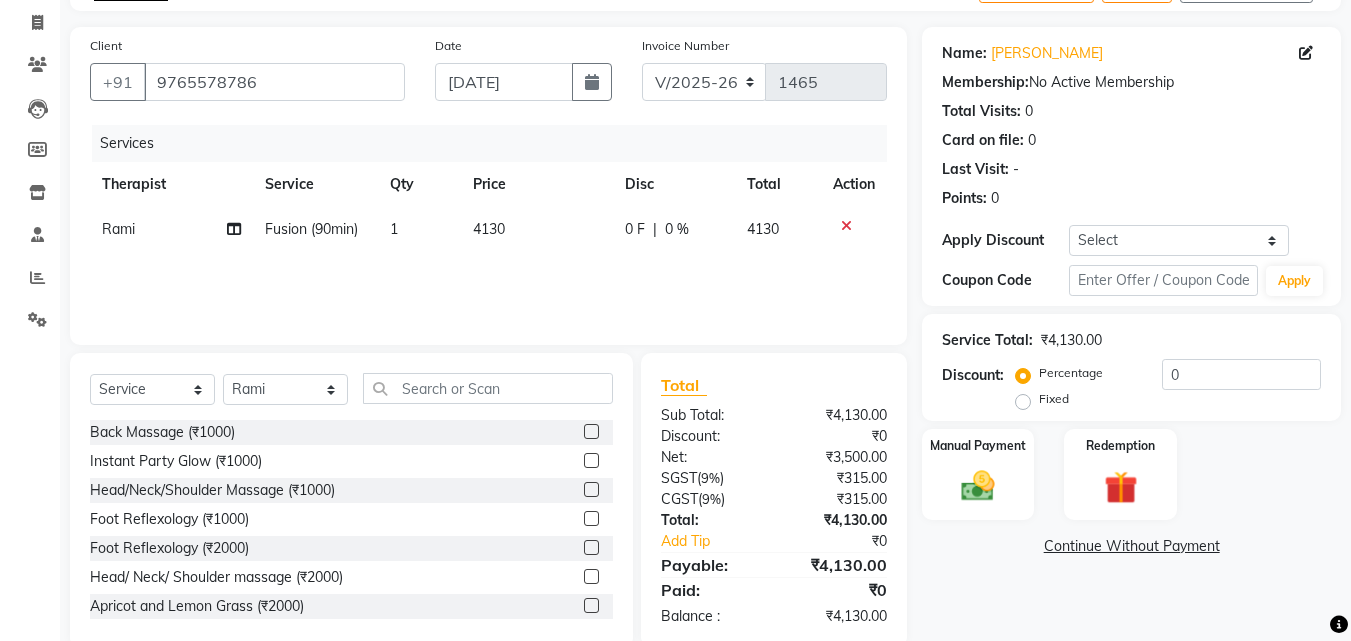 scroll, scrollTop: 160, scrollLeft: 0, axis: vertical 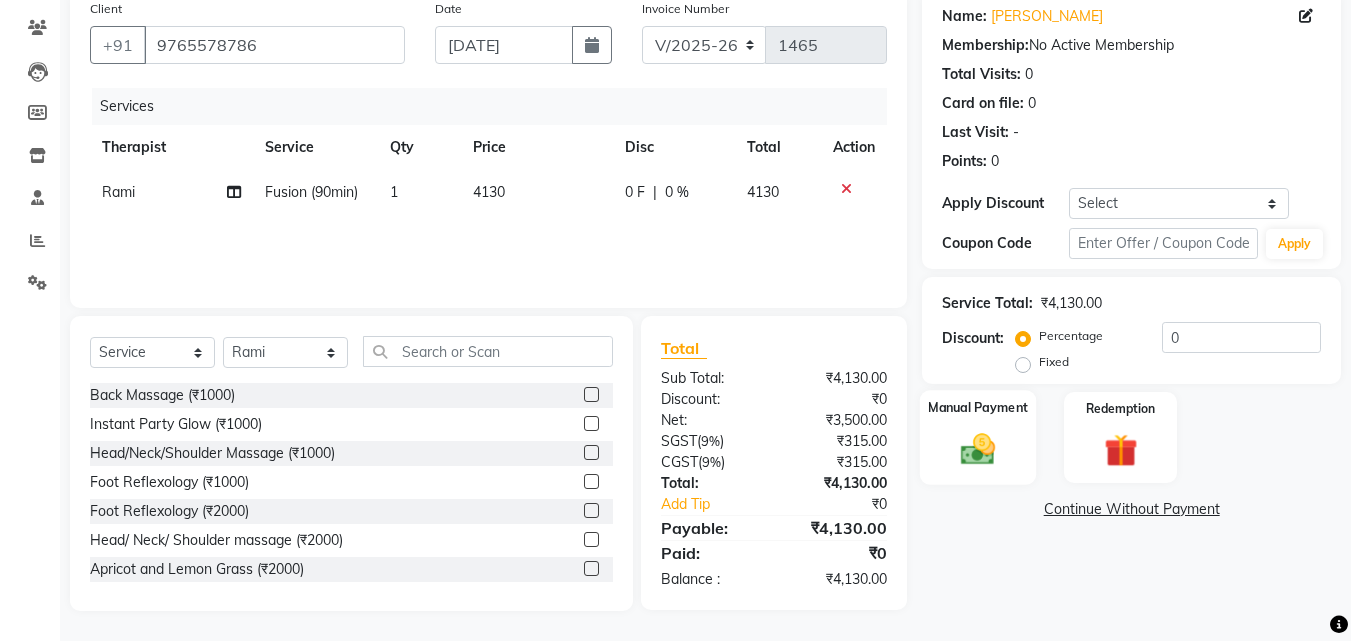 click 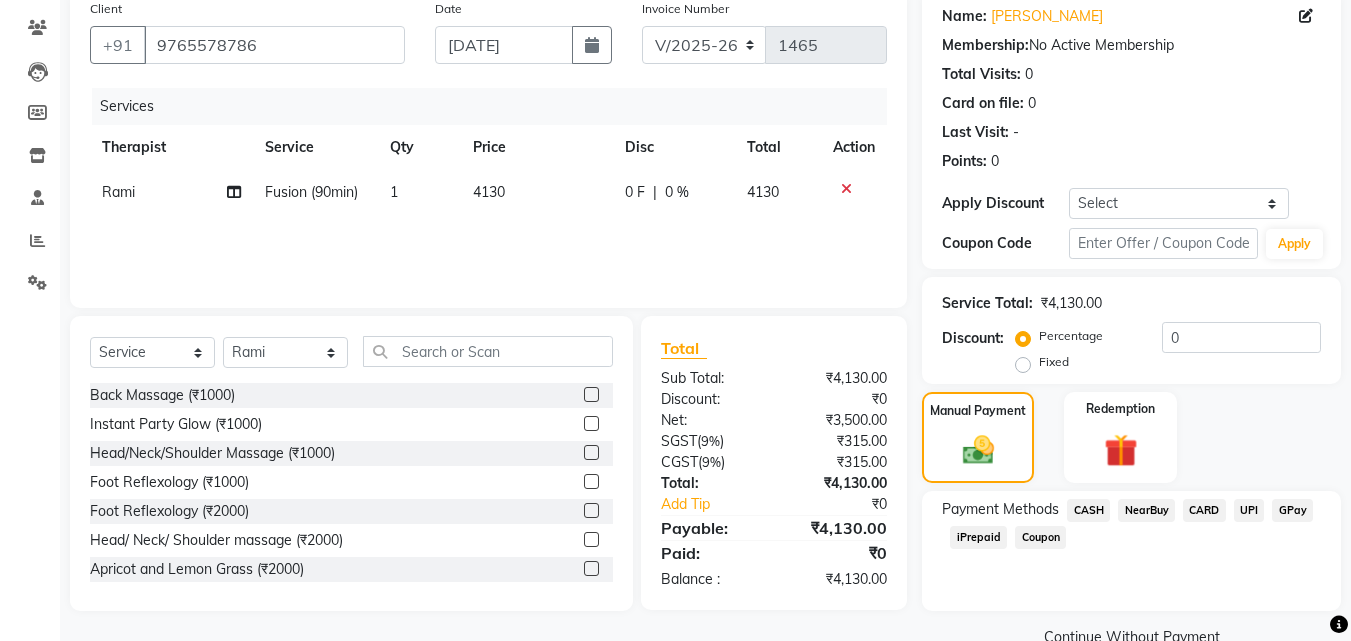 click on "CASH" 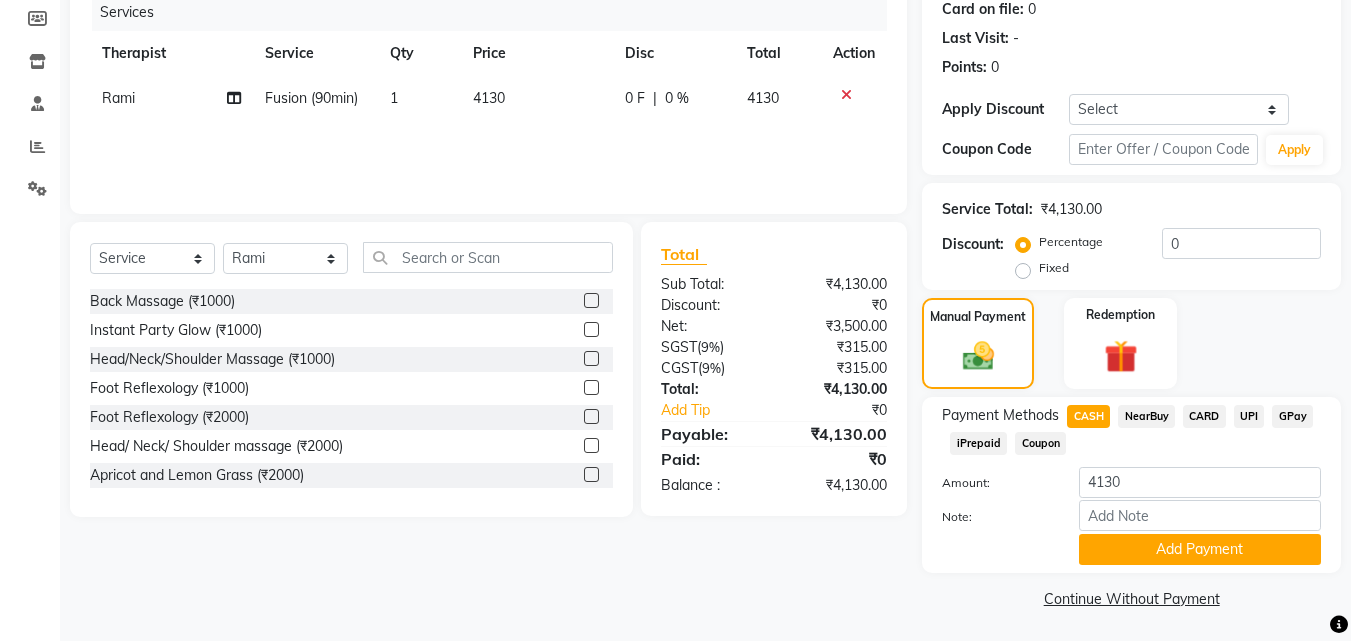 scroll, scrollTop: 257, scrollLeft: 0, axis: vertical 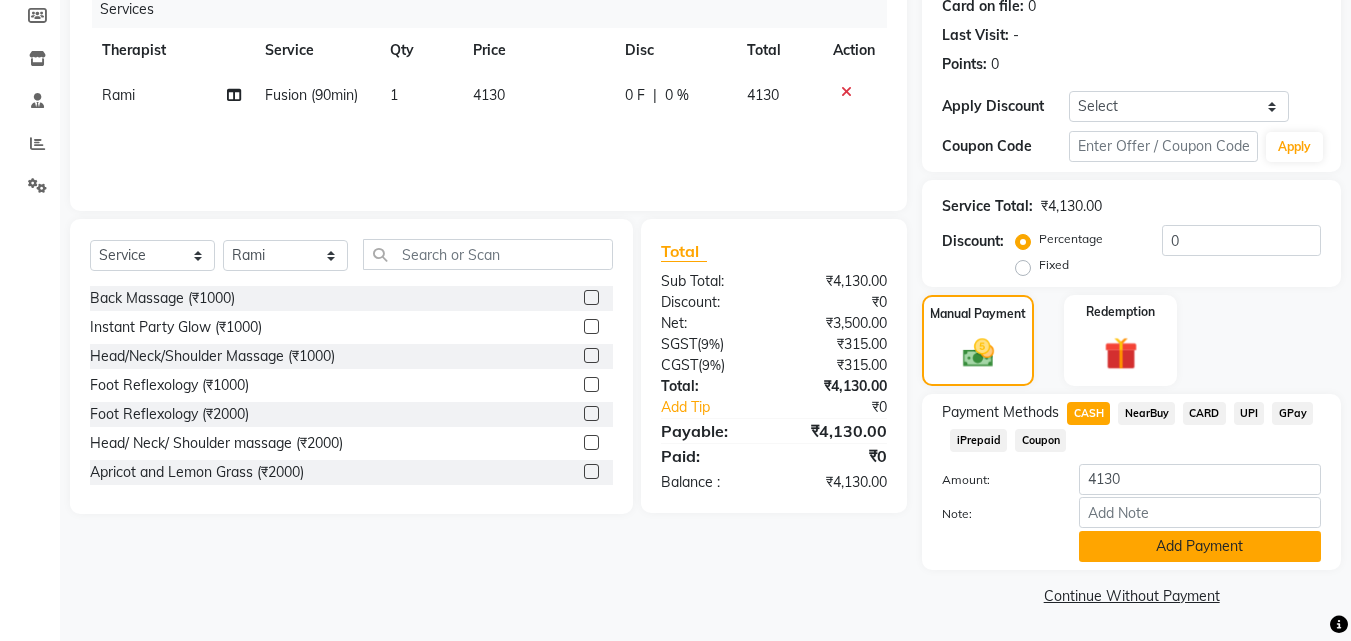 click on "Add Payment" 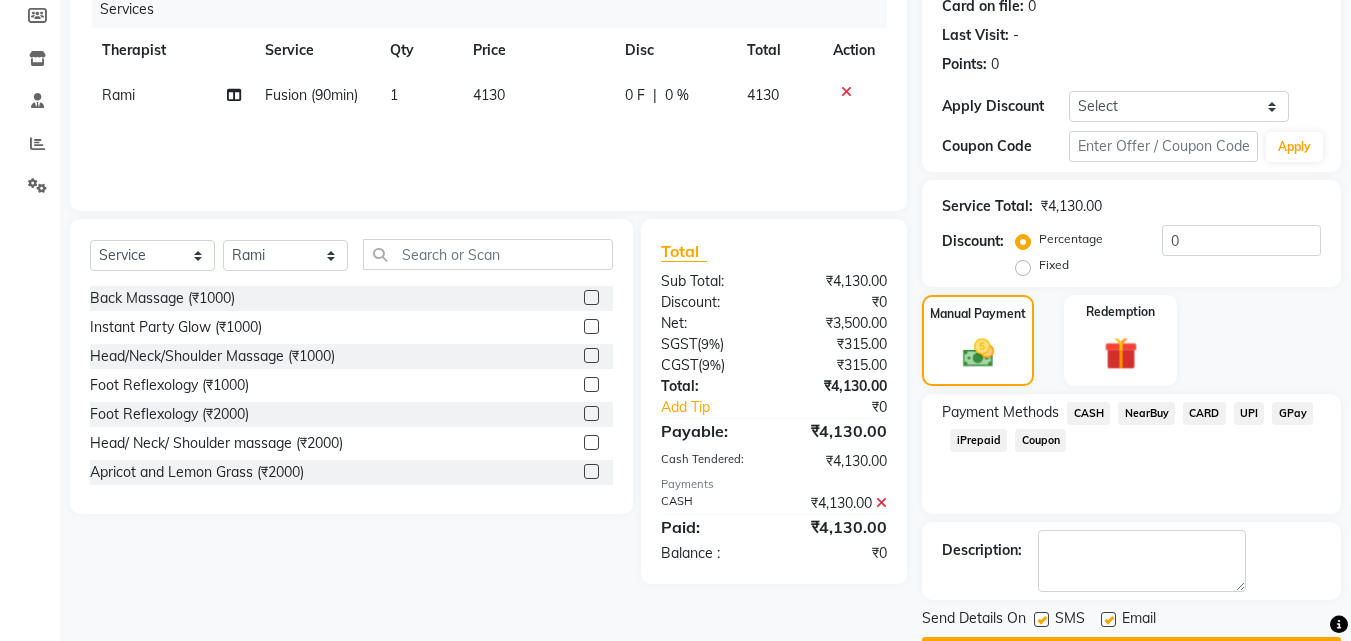 scroll, scrollTop: 314, scrollLeft: 0, axis: vertical 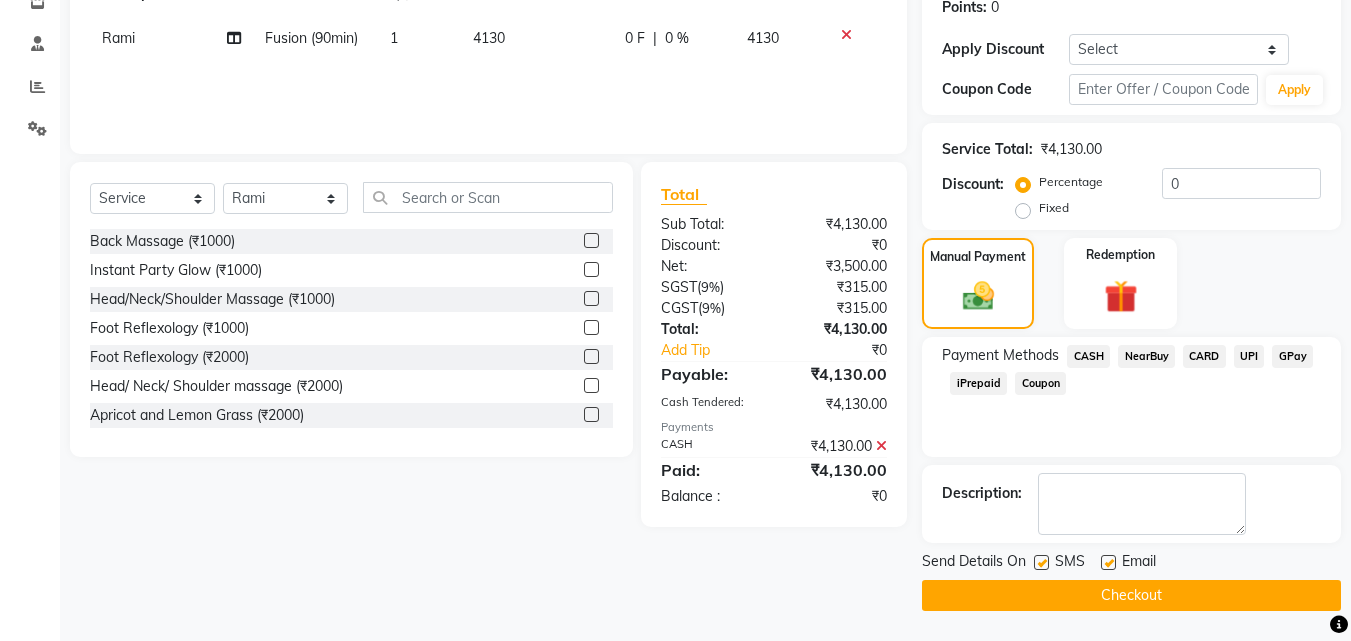 click on "Checkout" 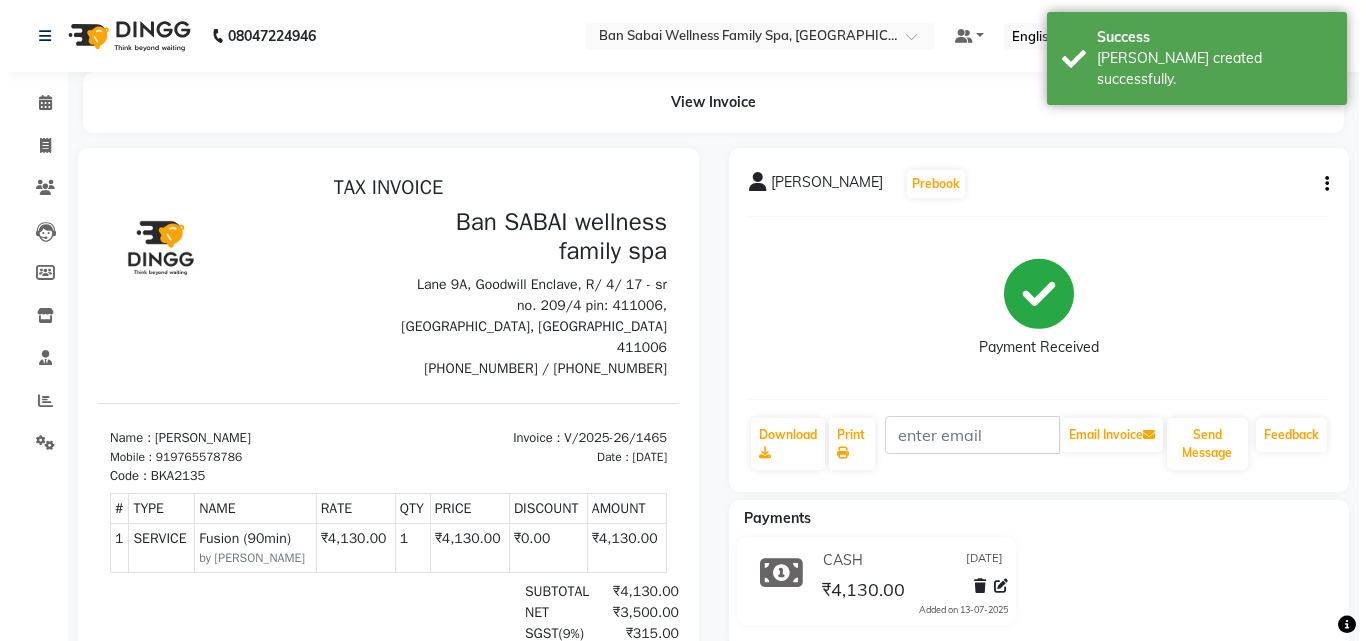 scroll, scrollTop: 0, scrollLeft: 0, axis: both 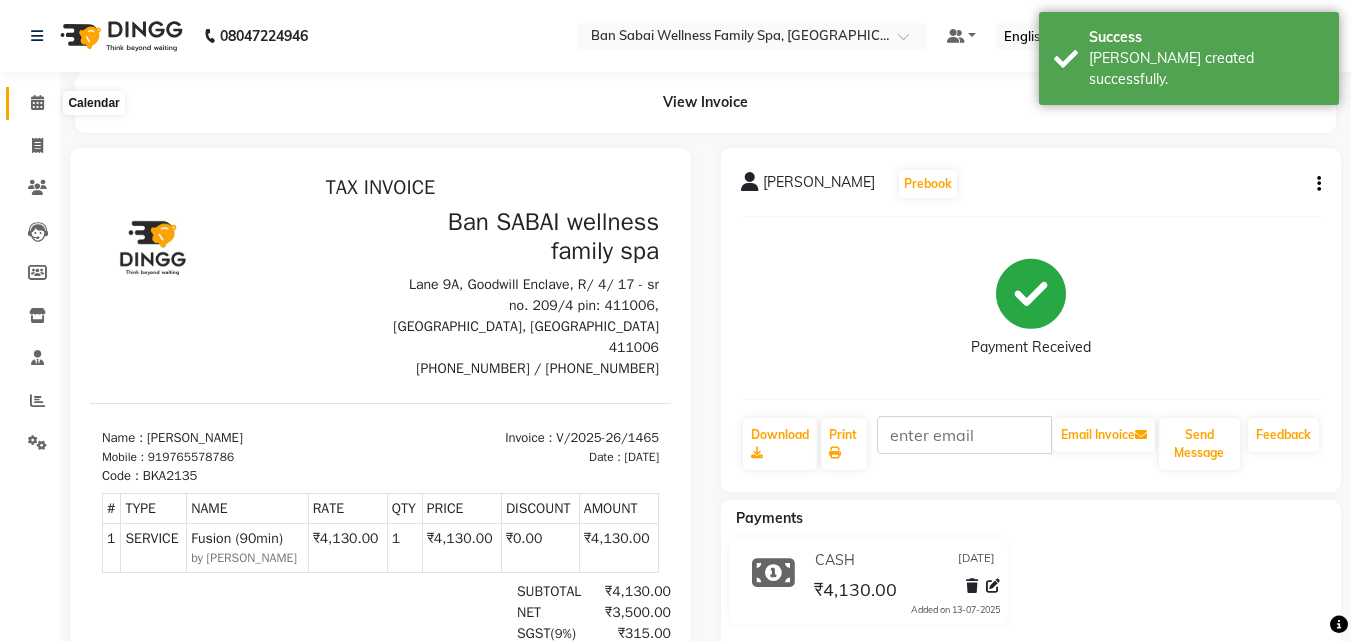click 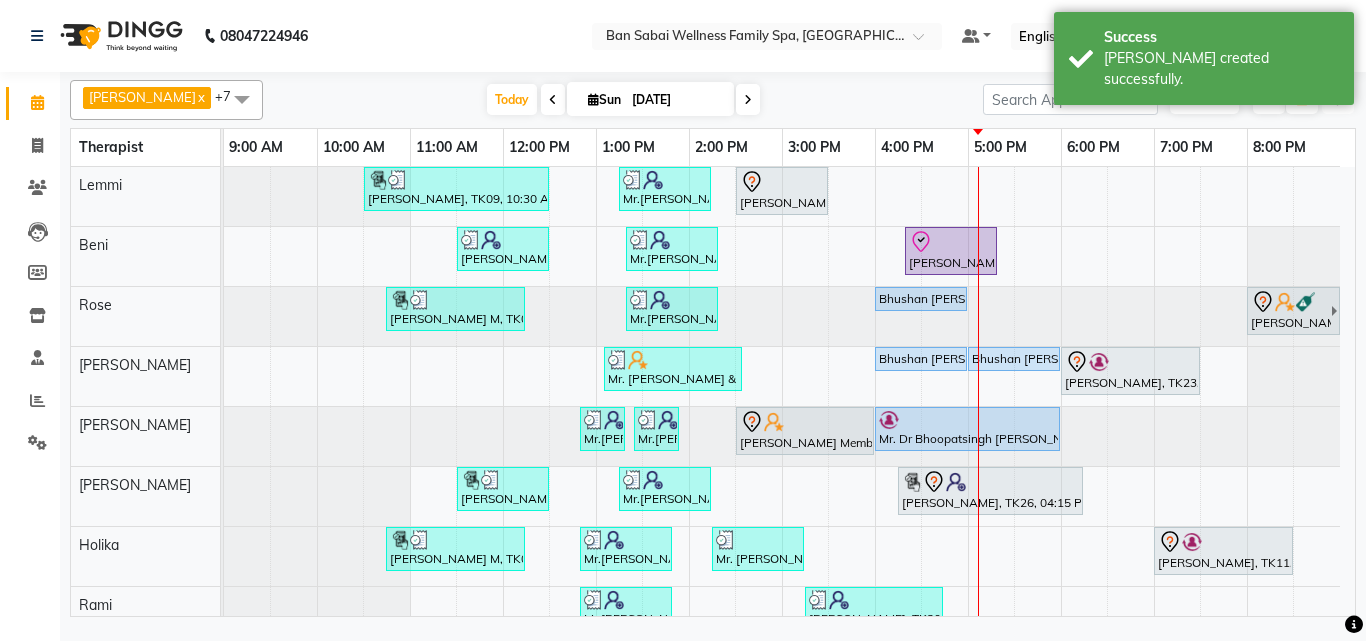 click at bounding box center [1338, 100] 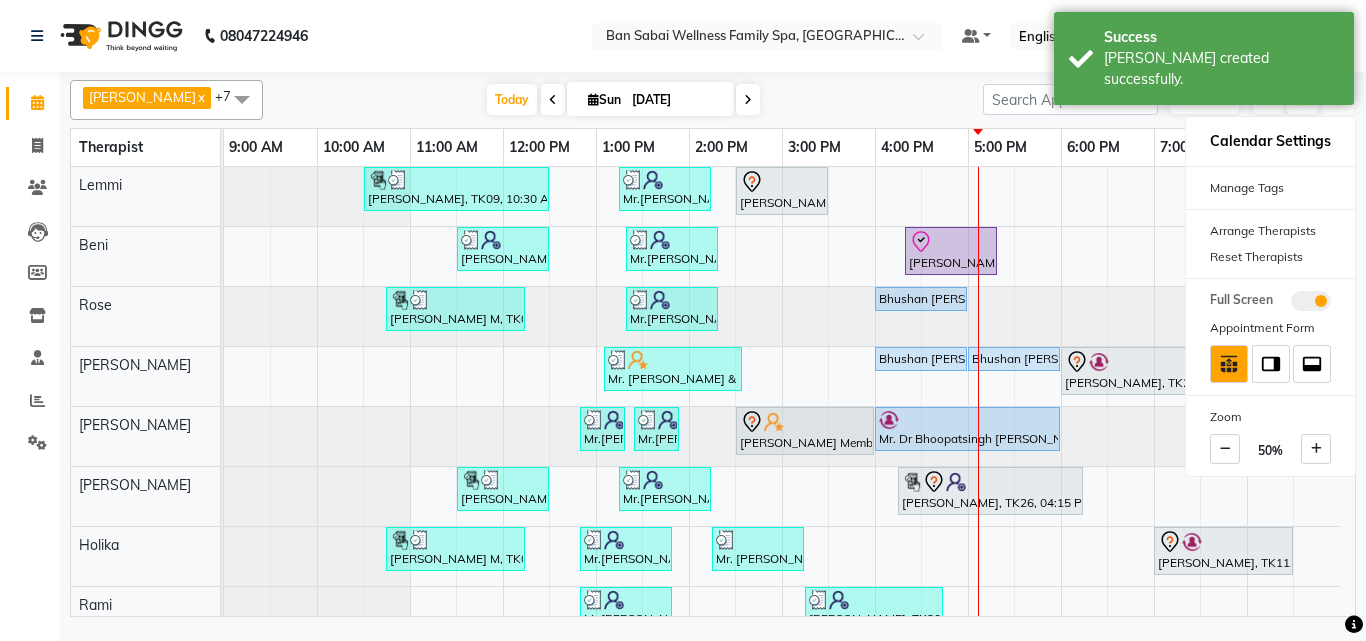click at bounding box center (1338, 100) 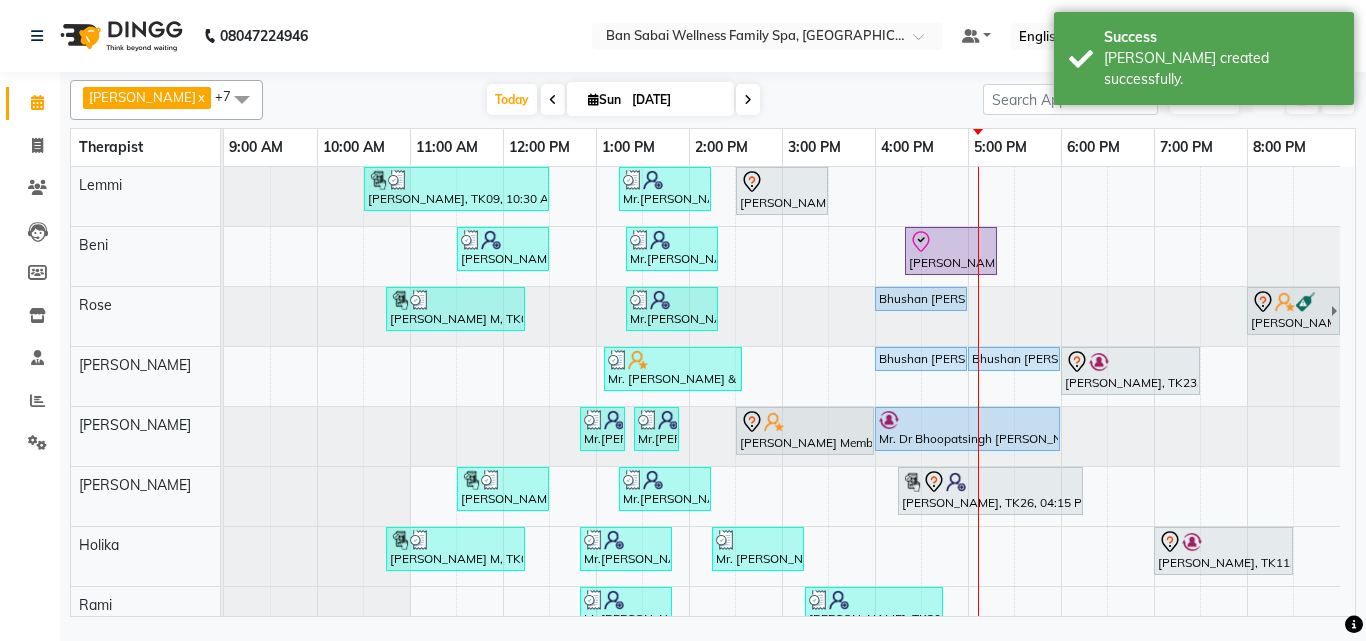 click at bounding box center [1269, 100] 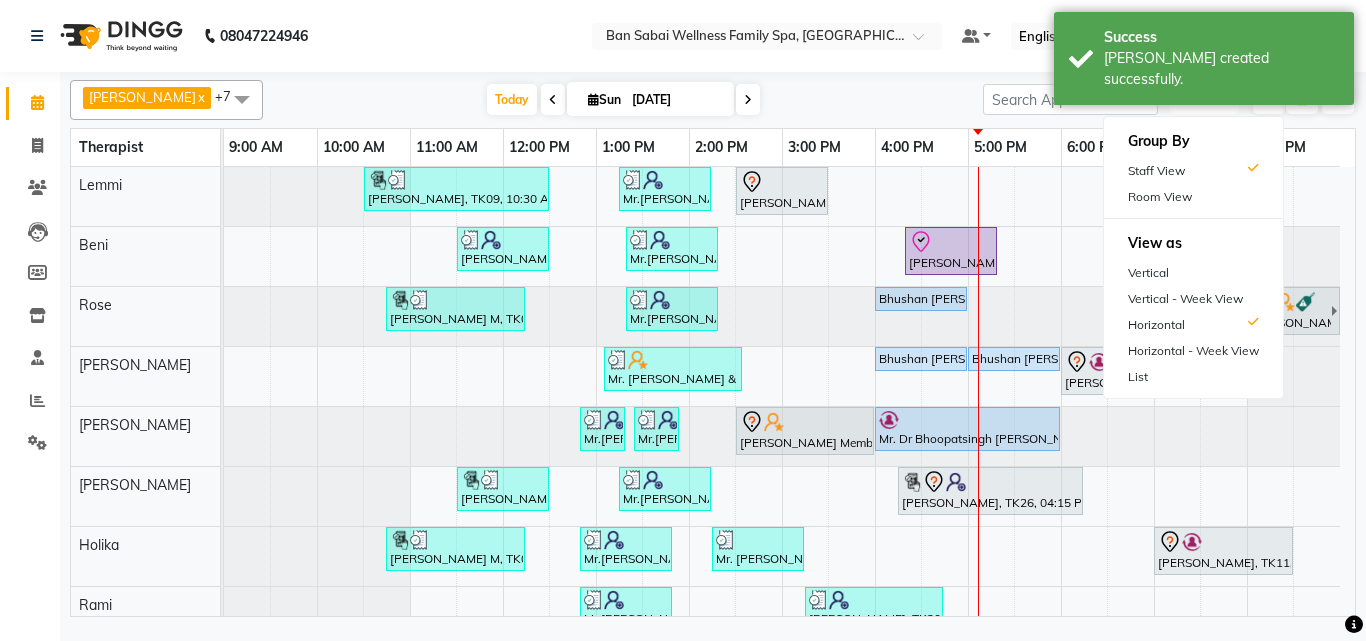 click on "ADD NEW" at bounding box center [1204, 99] 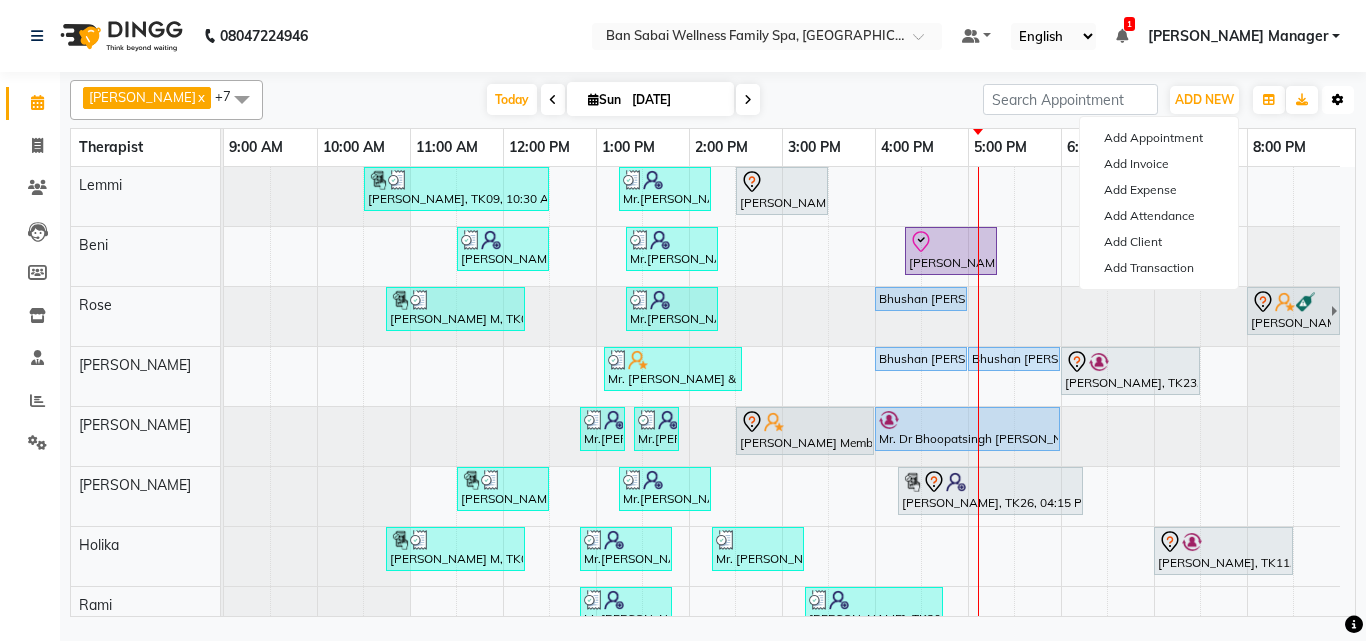 click on "Toggle Dropdown" at bounding box center (1338, 100) 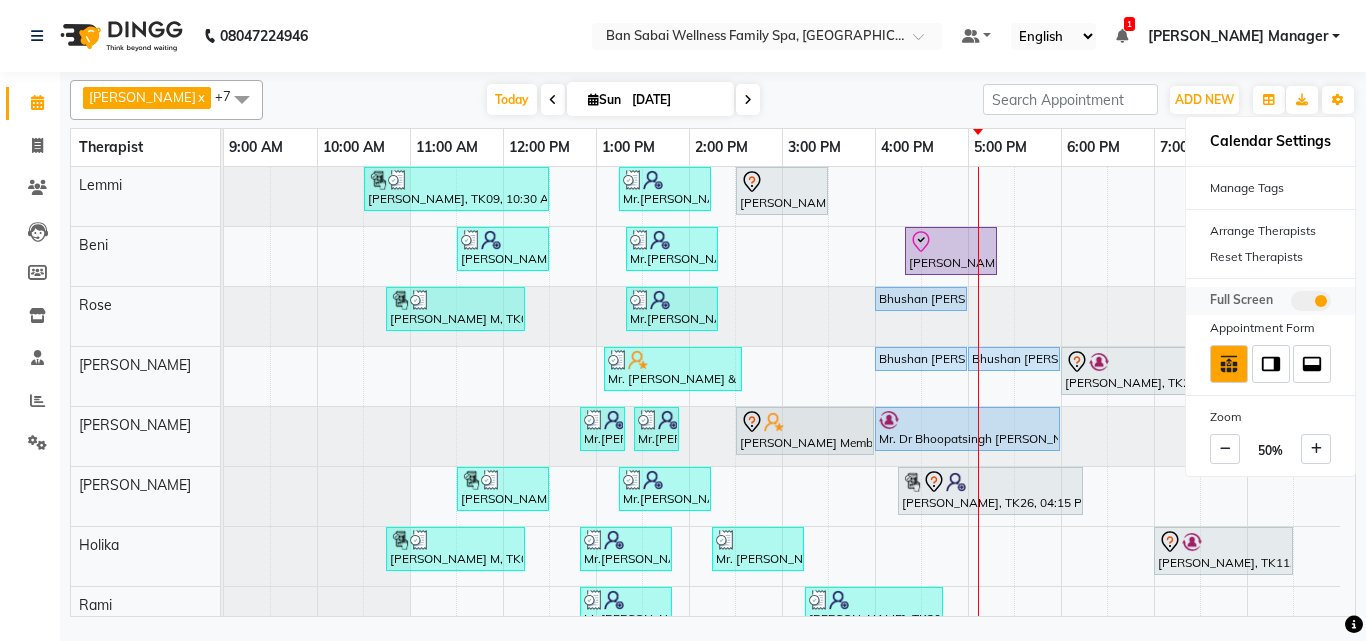 click at bounding box center [1311, 301] 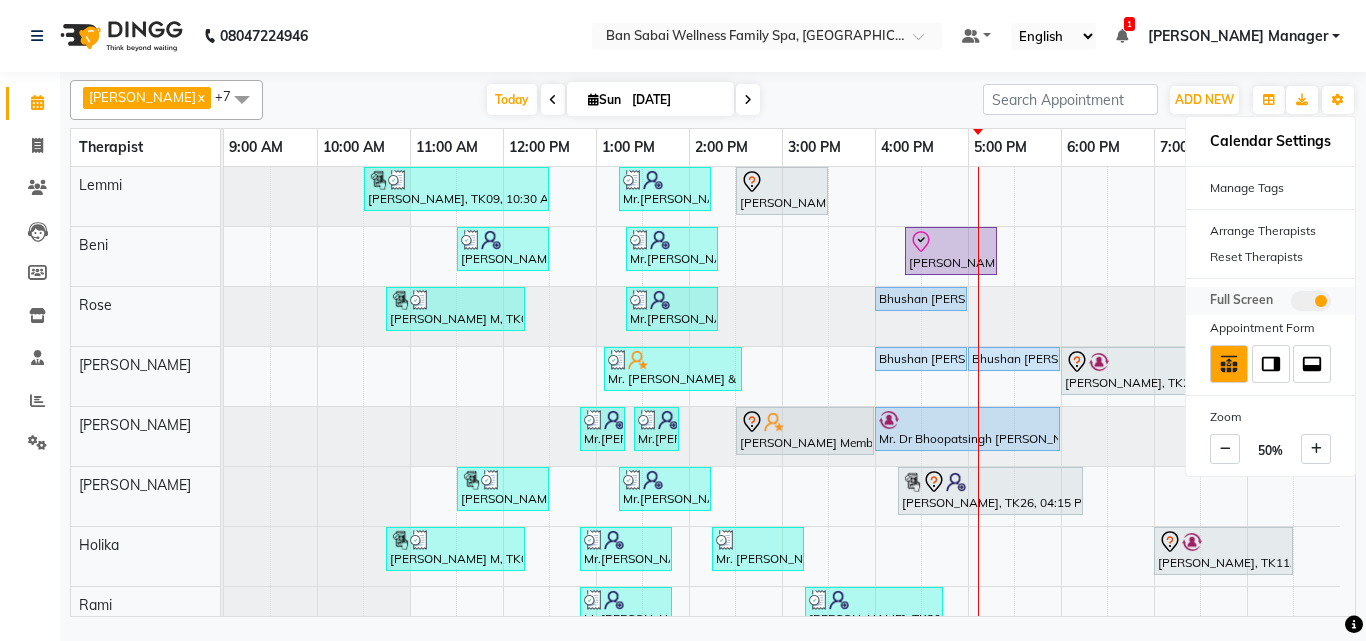 click at bounding box center (1291, 304) 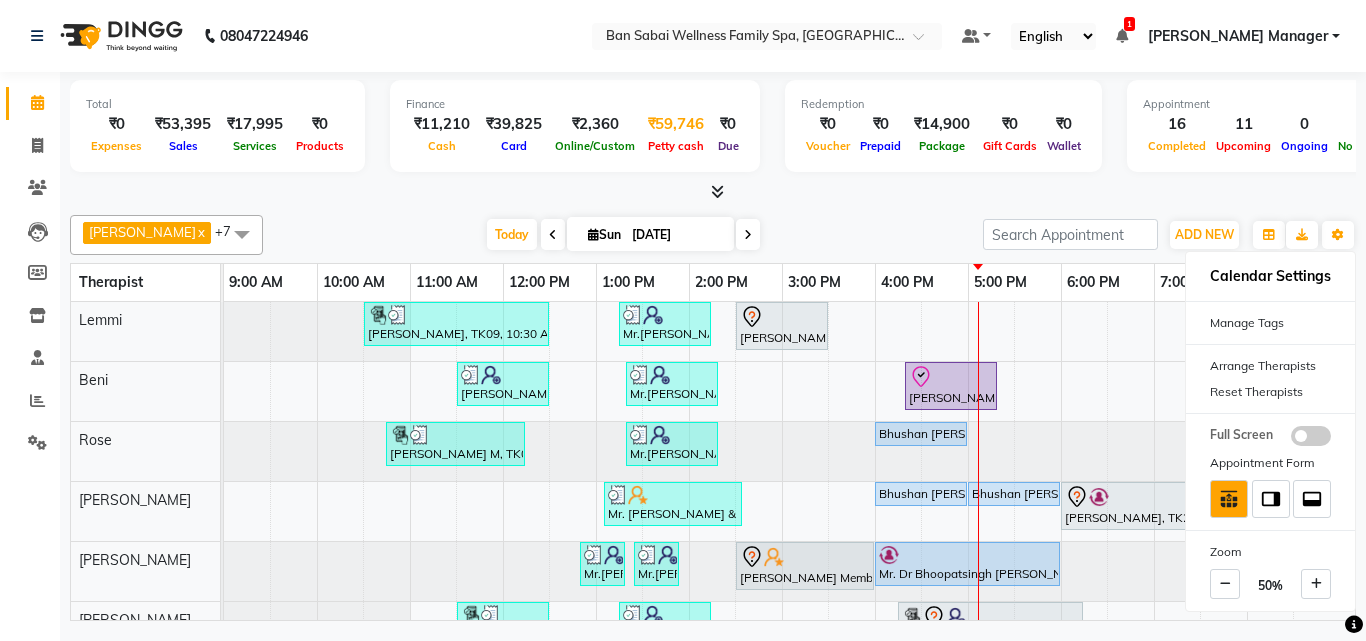 click on "₹59,746" at bounding box center (676, 124) 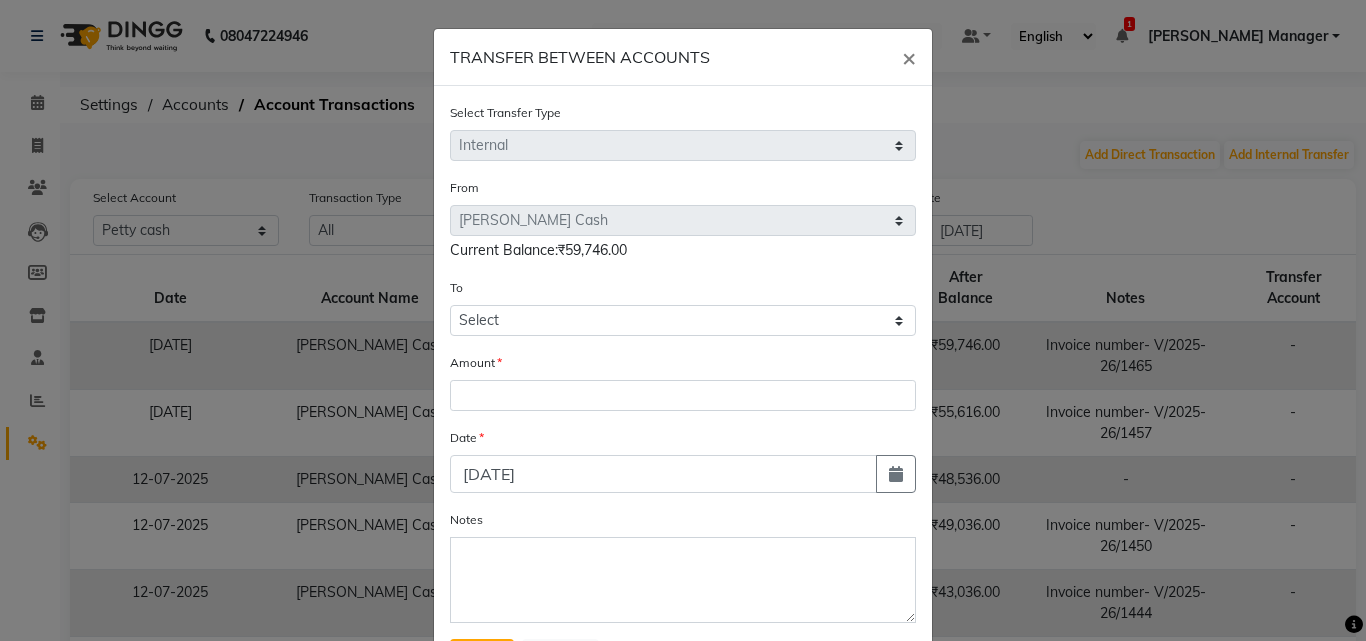 select on "7353" 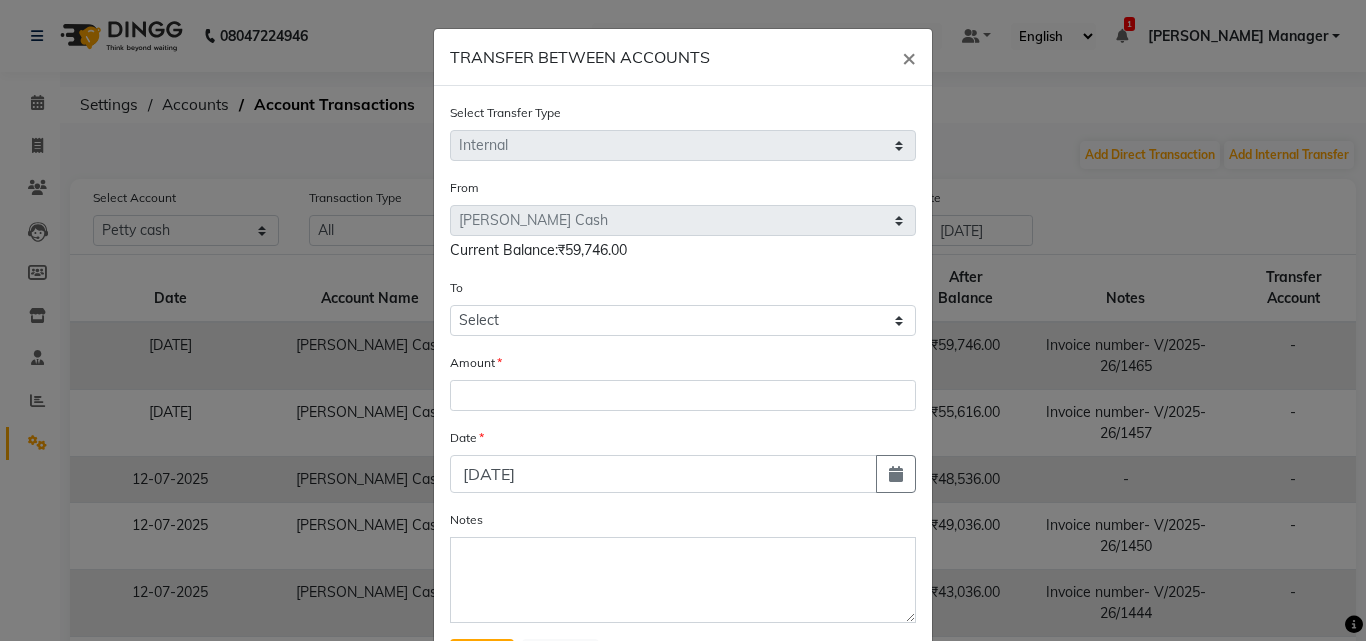 scroll, scrollTop: 0, scrollLeft: 0, axis: both 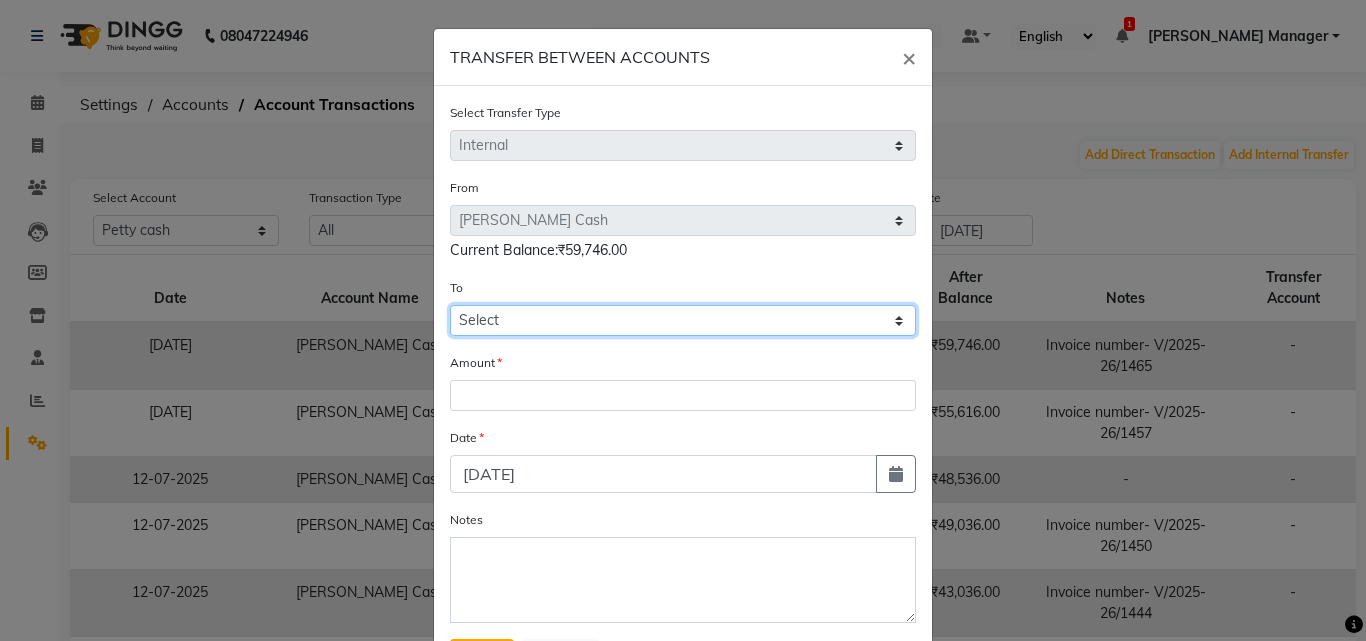 click on "Select [PERSON_NAME] Cash Default Account" 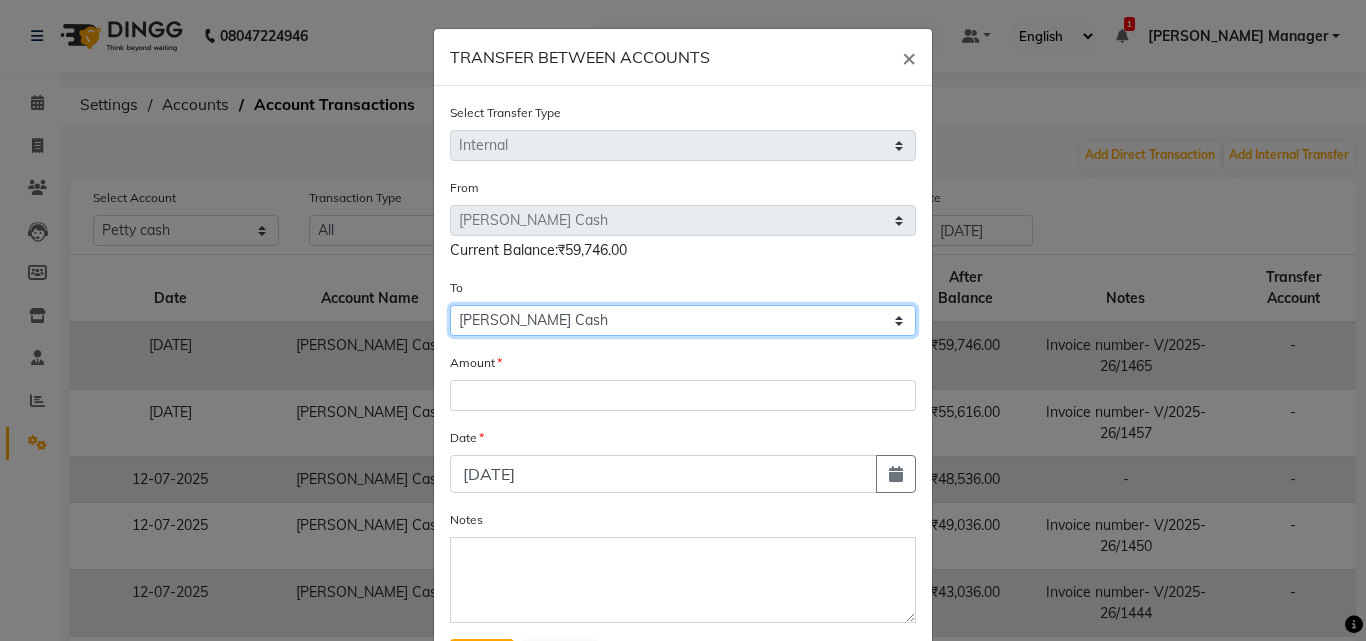 click on "Select [PERSON_NAME] Cash Default Account" 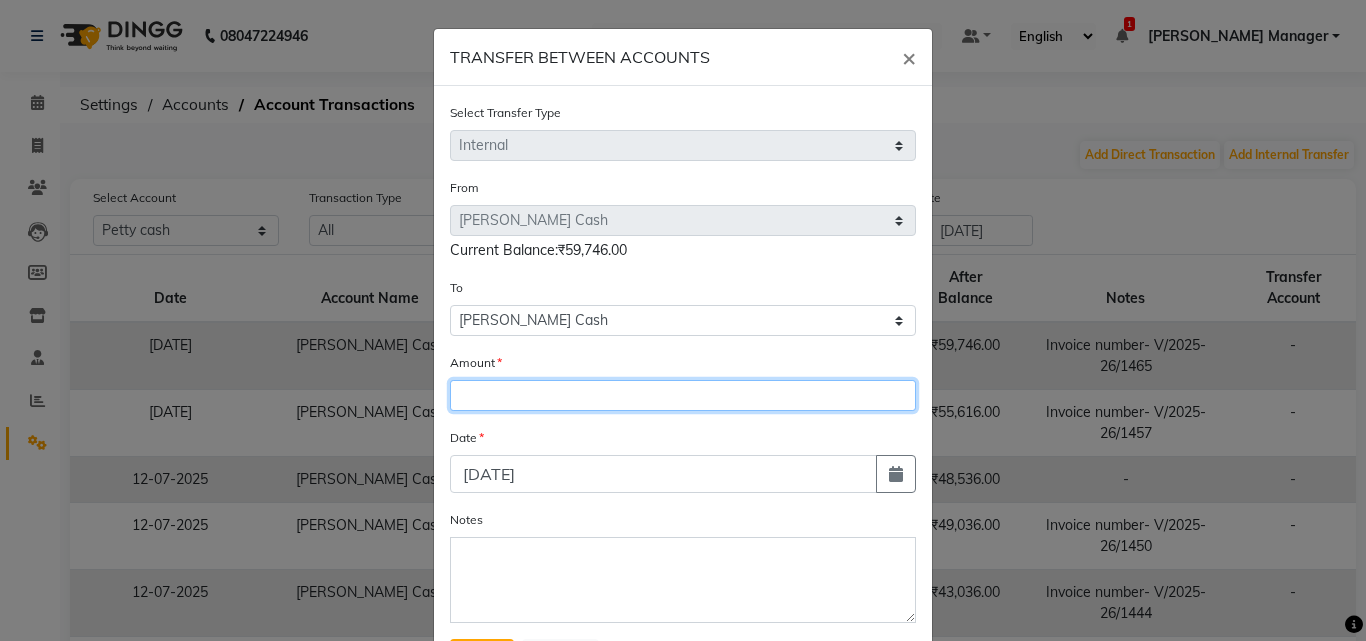 click 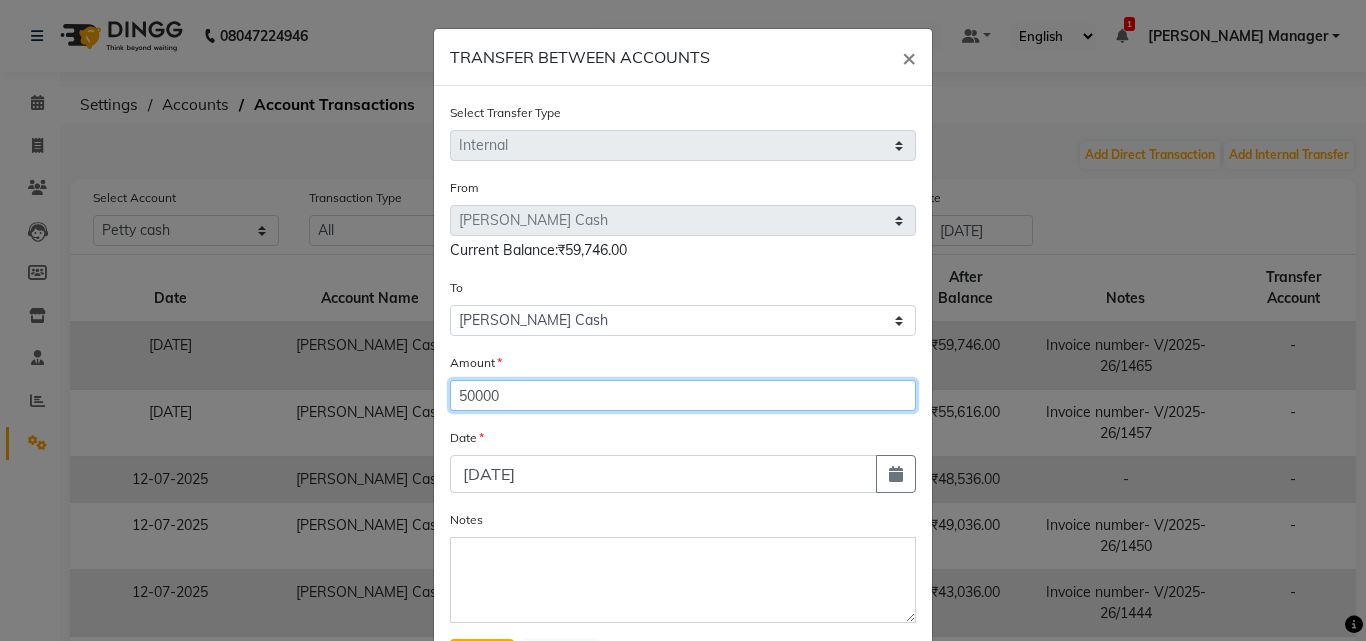 type on "50000" 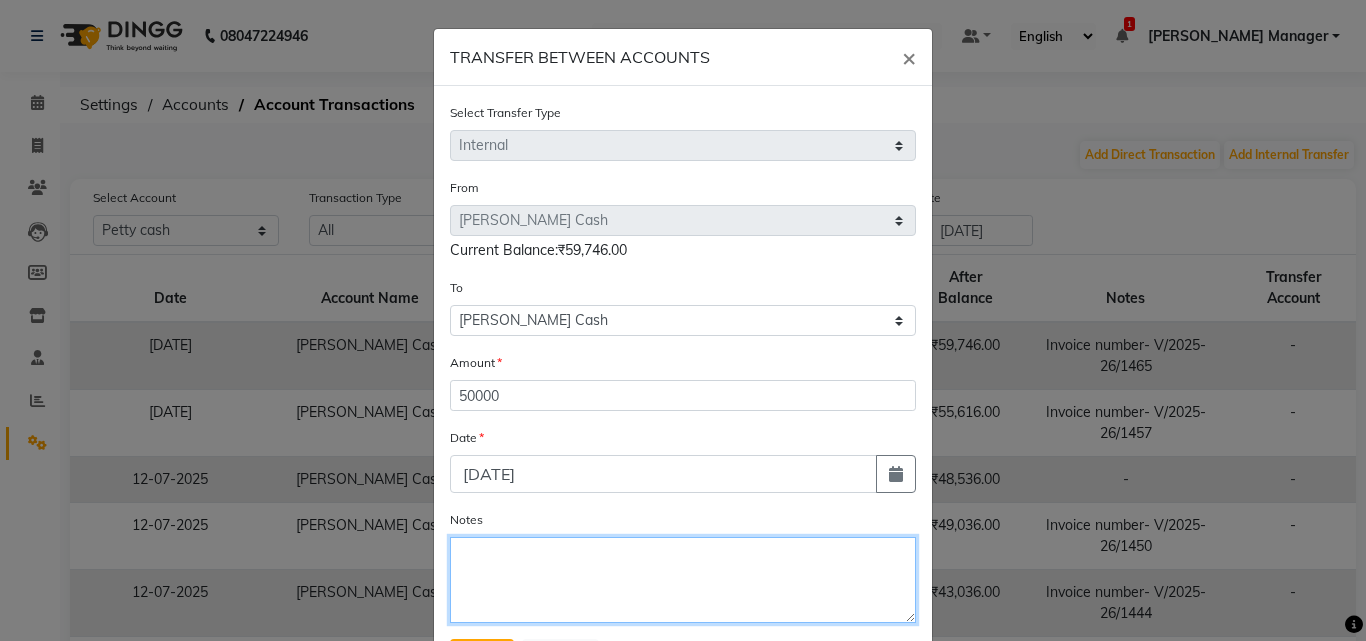 click on "Notes" at bounding box center [683, 580] 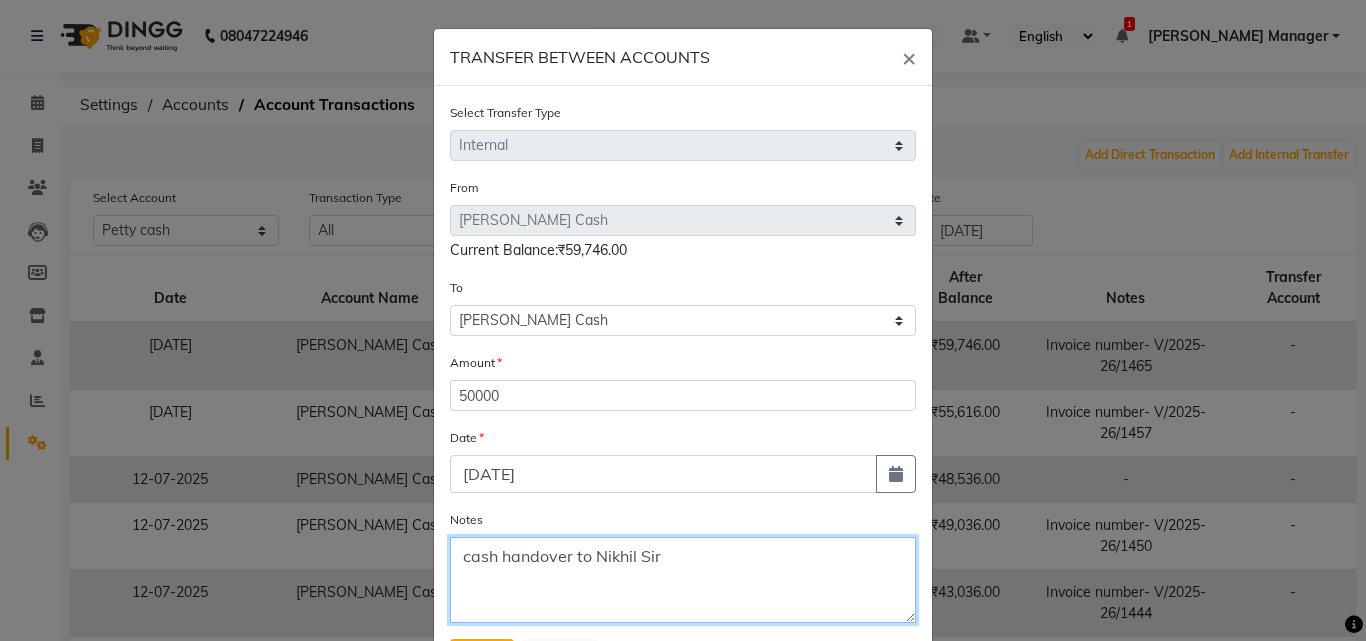 type on "cash handover to Nikhil Sir" 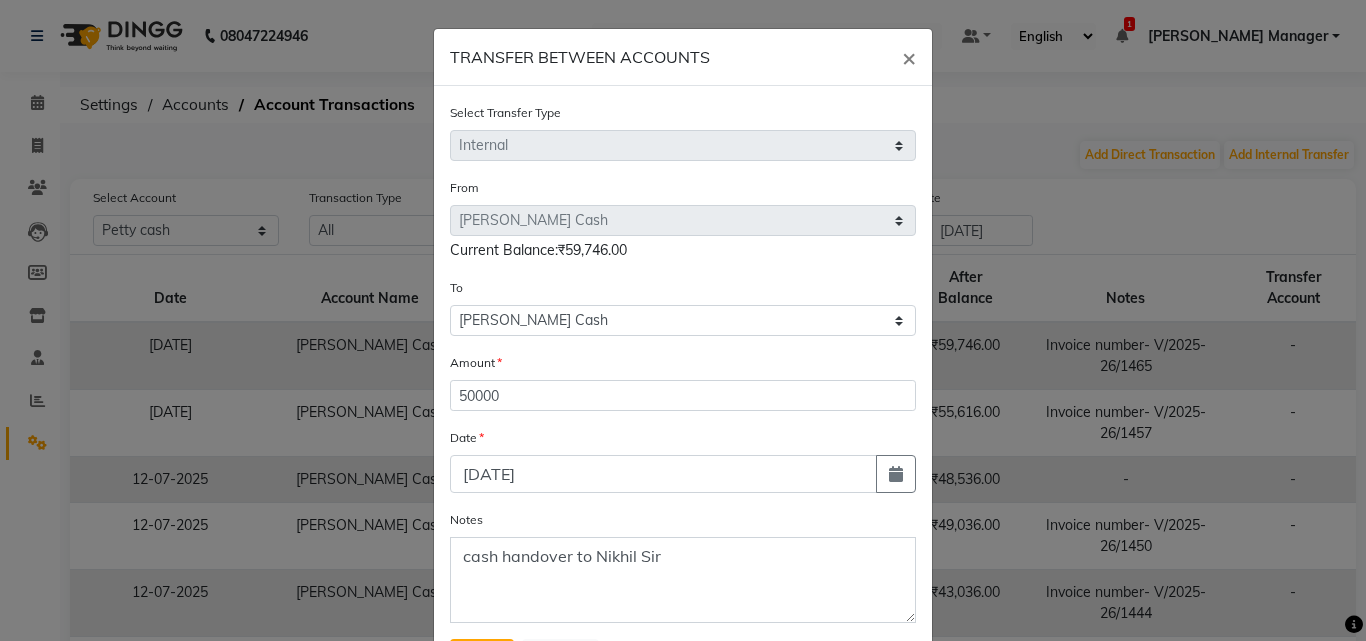 scroll, scrollTop: 97, scrollLeft: 0, axis: vertical 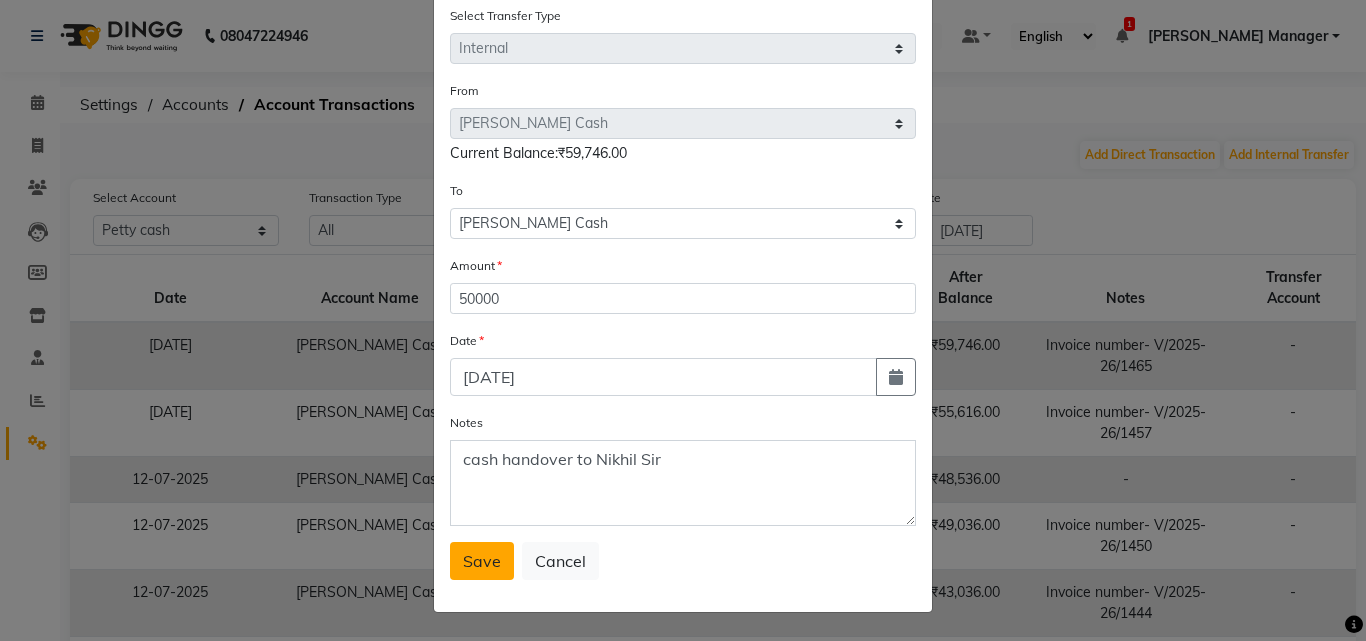 click on "Save" at bounding box center (482, 561) 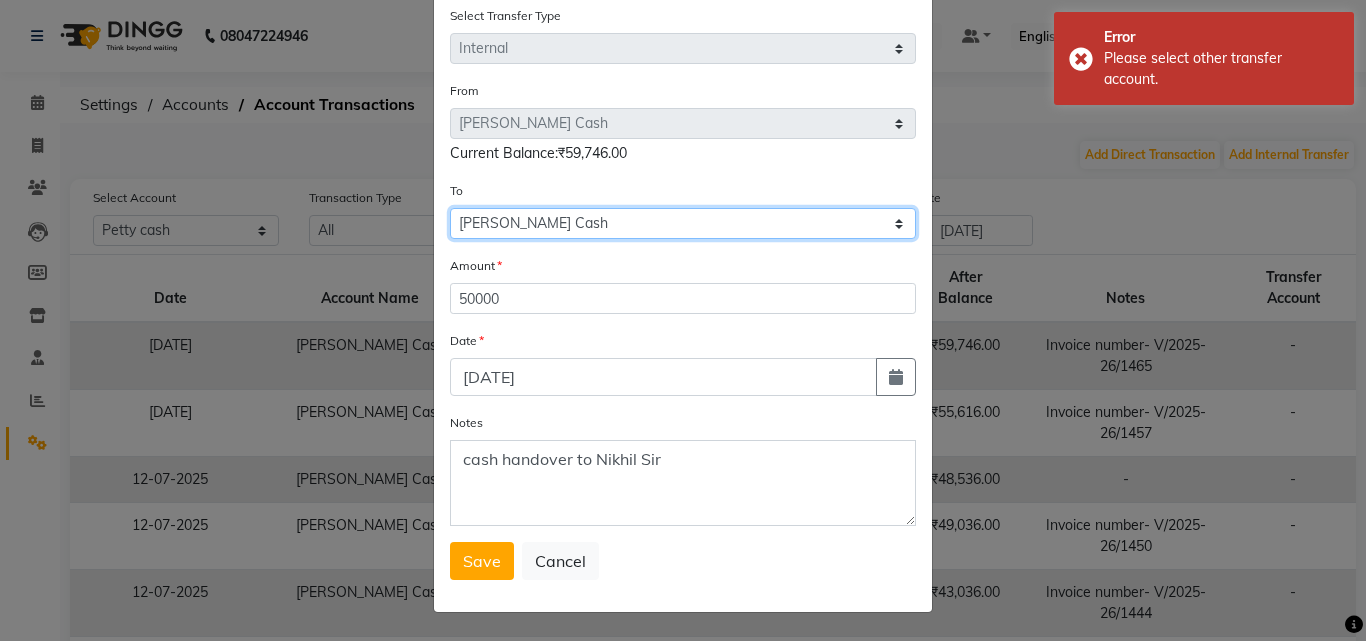 click on "Select Petty Cash Default Account" 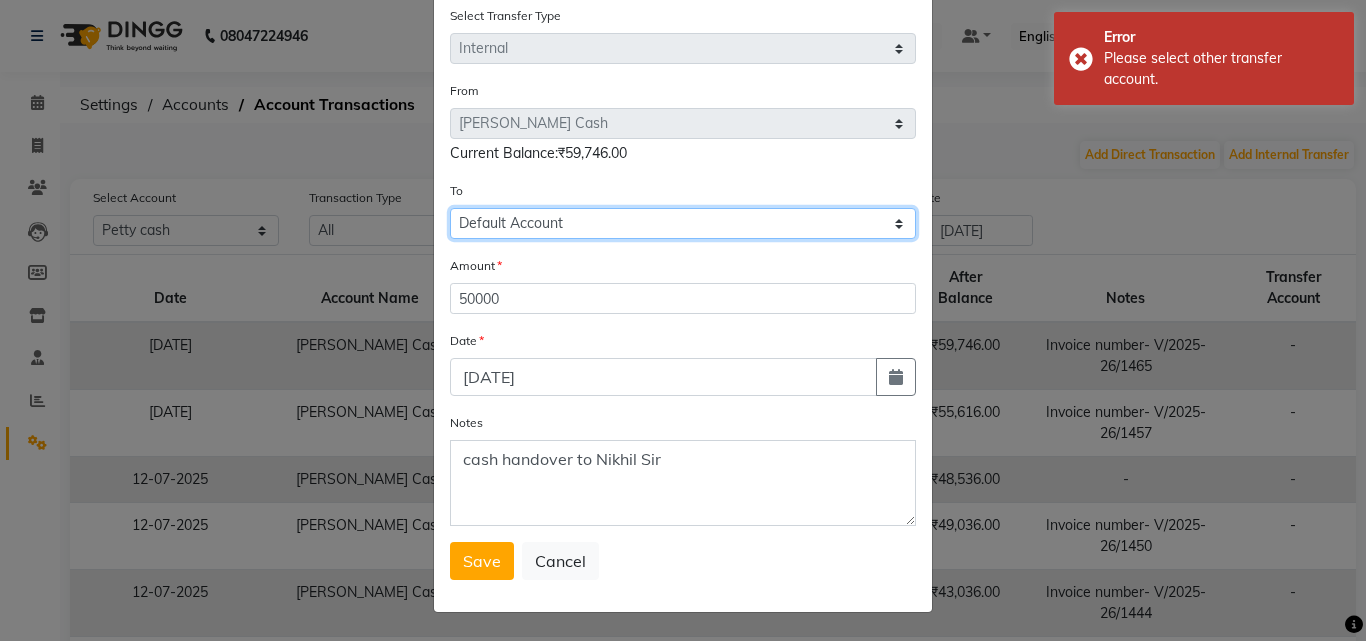 click on "Select Petty Cash Default Account" 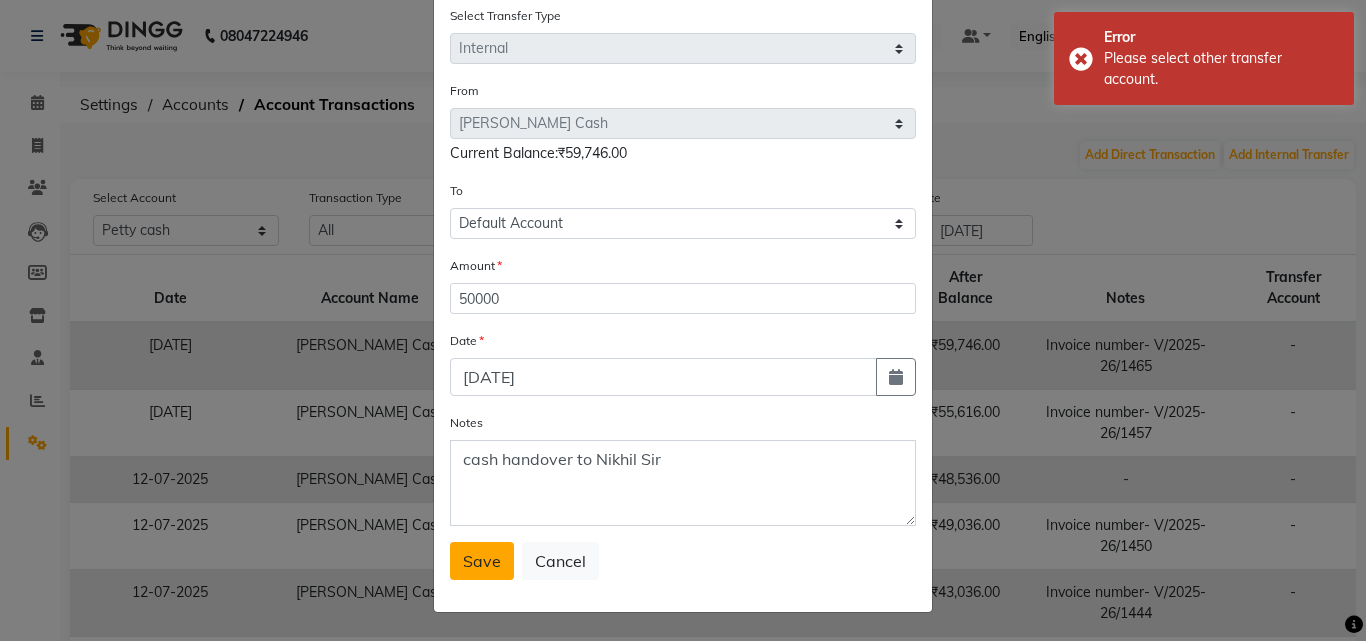click on "Save" at bounding box center (482, 561) 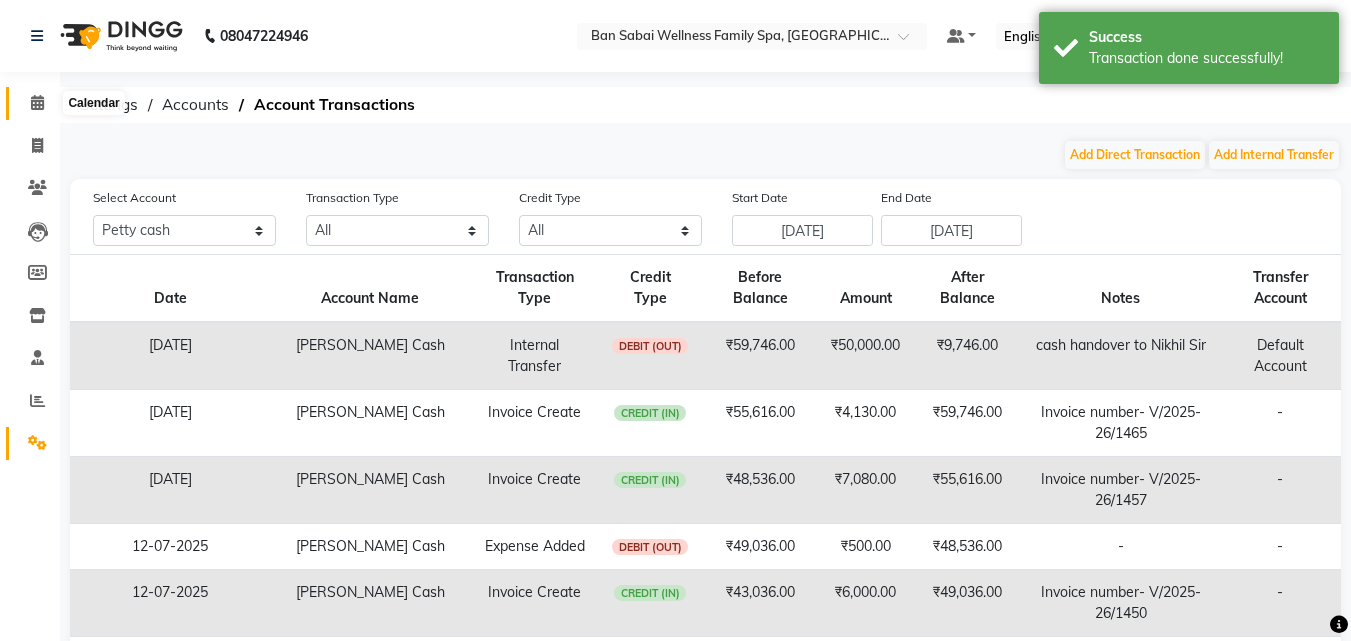 click 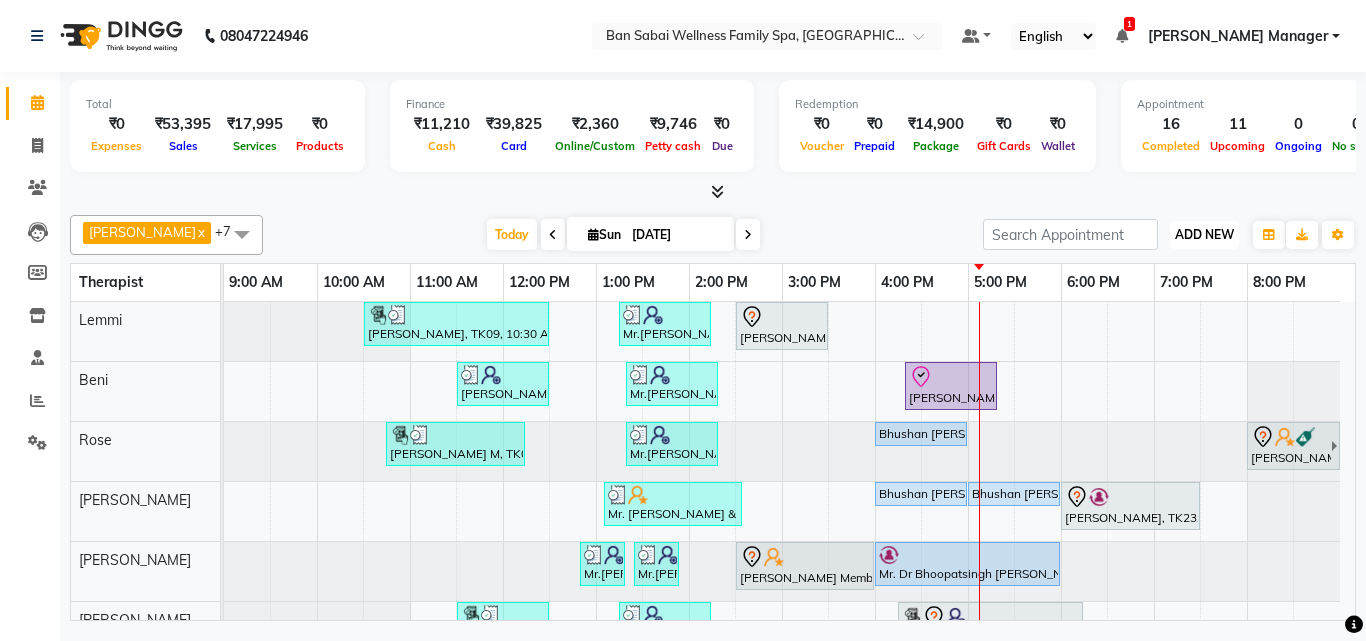 click on "ADD NEW" at bounding box center [1204, 234] 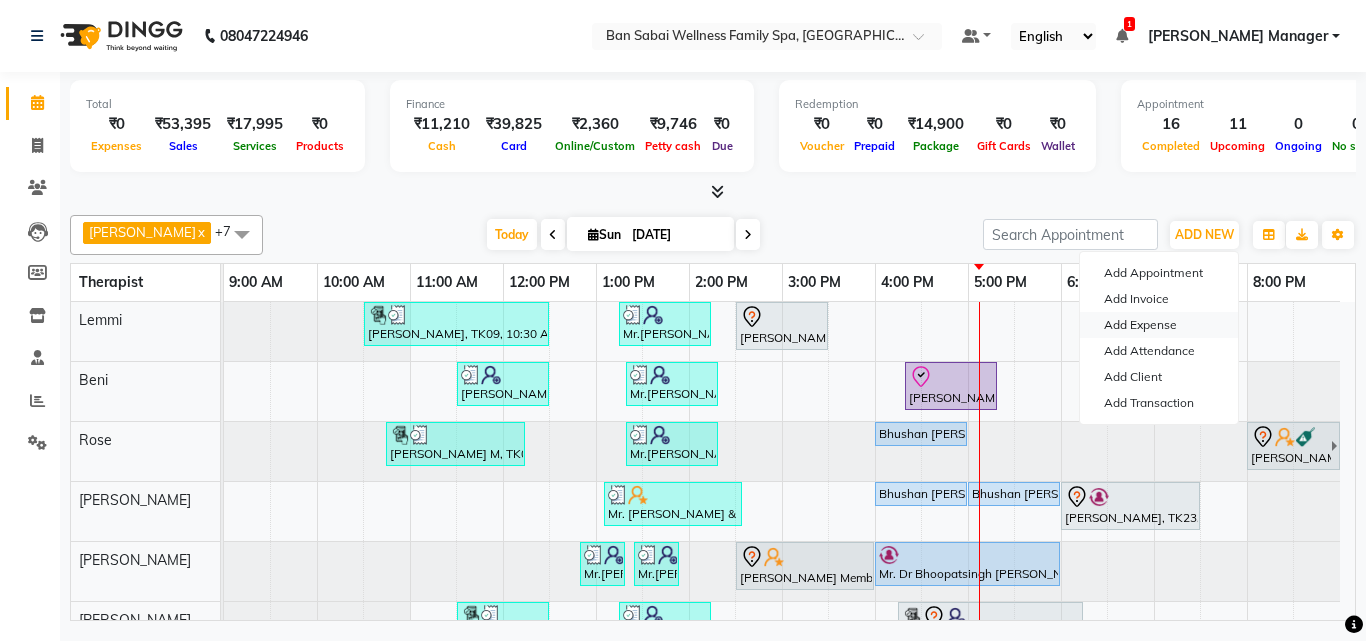 click on "Add Expense" at bounding box center (1159, 325) 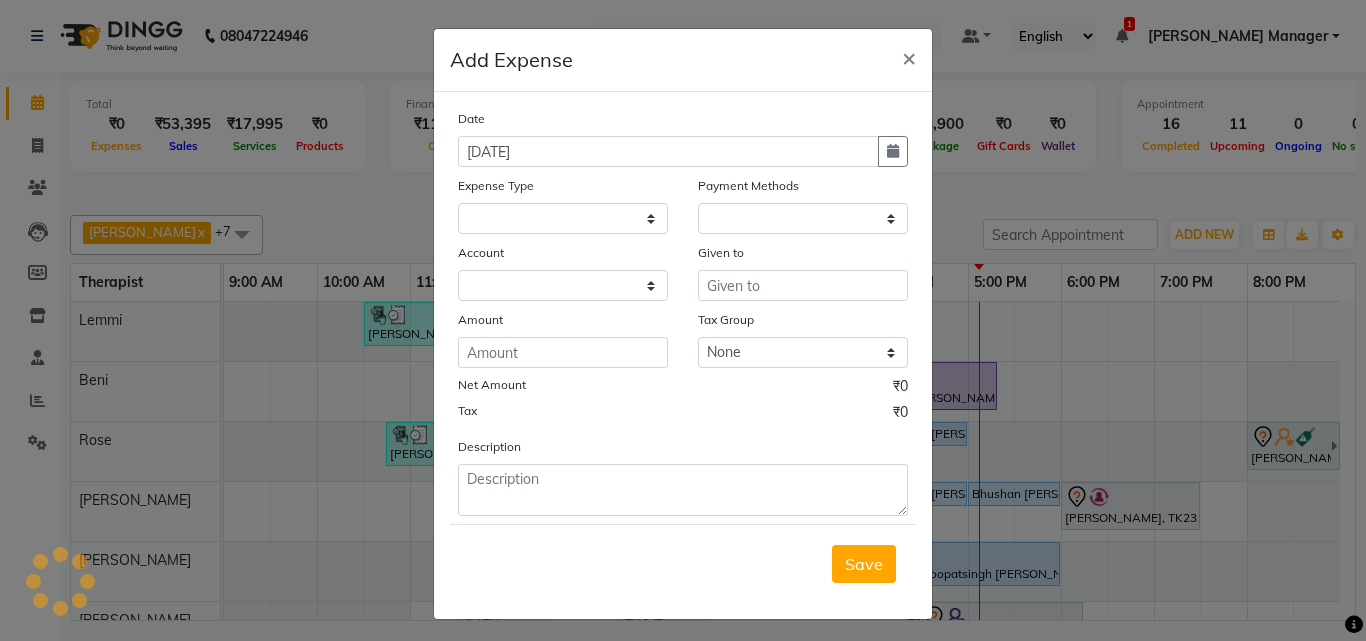 select on "7353" 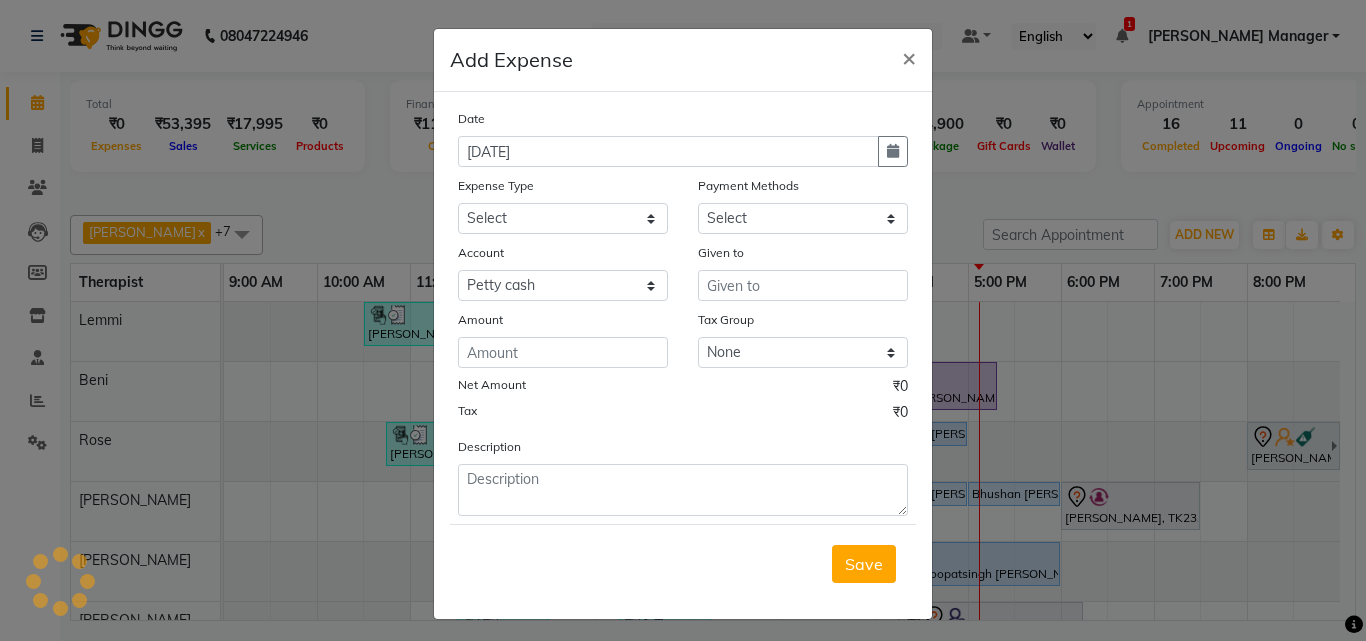 select on "1" 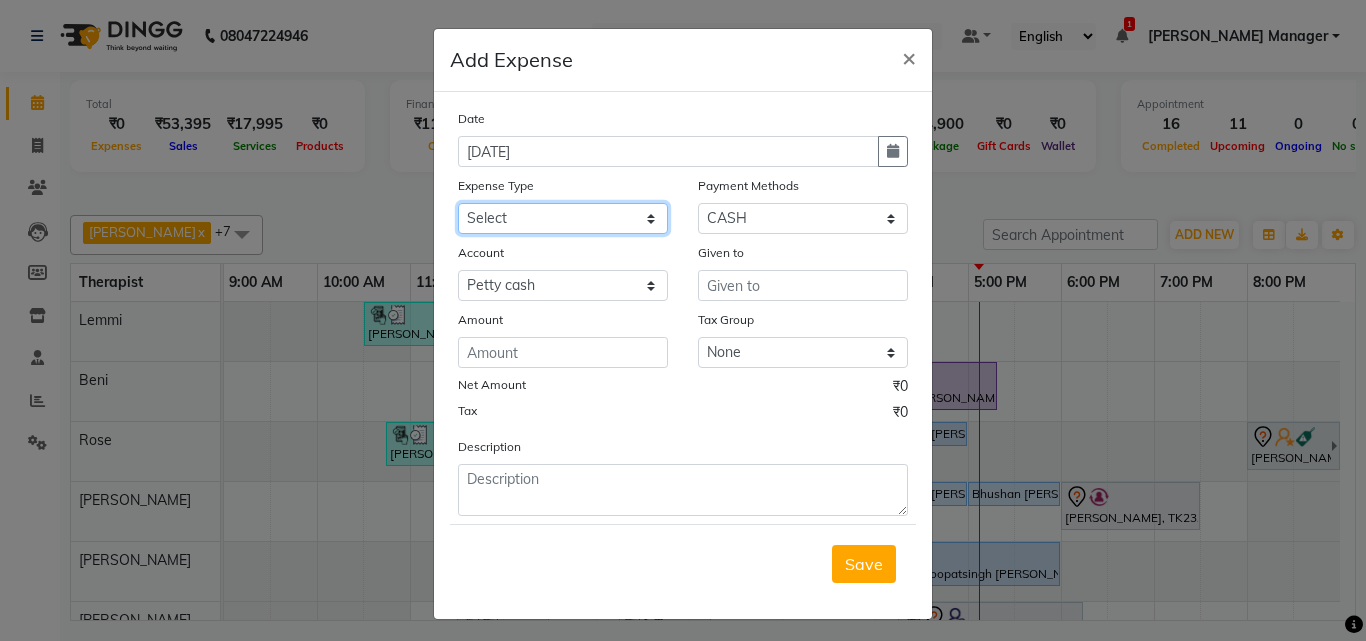 click on "Select Advance Salary Bank charges birthday cake birthday gifts Car maintenance  Cash transfer to bank Cash transfer to hub Client Snacks Clinical charges D Mart Equipment Event Taxi fare Fuel Govt fee Incentive Insurance International purchase Laundry Loan Repayment Maintenance Marketing Miscellaneous MRA Muddha chair Other Over time Pantry Product Rent Salary Staff Snacks Tax Tea & Refreshment upselling Utilities water bill" 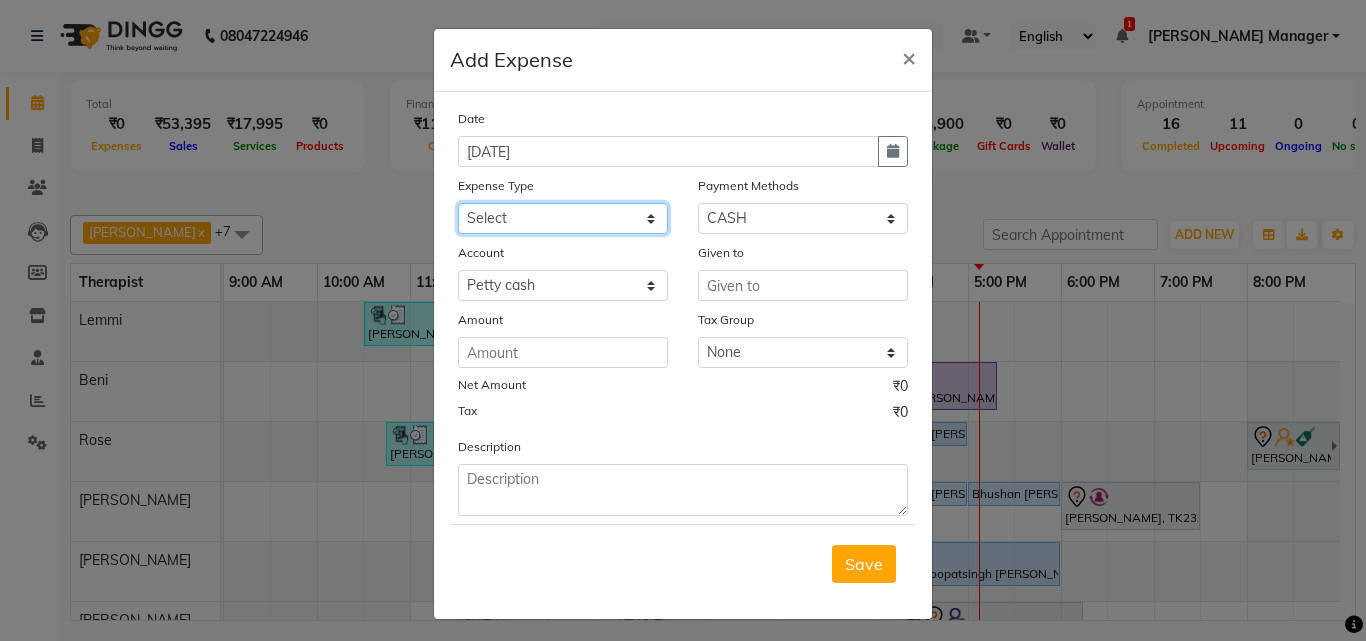 select on "22174" 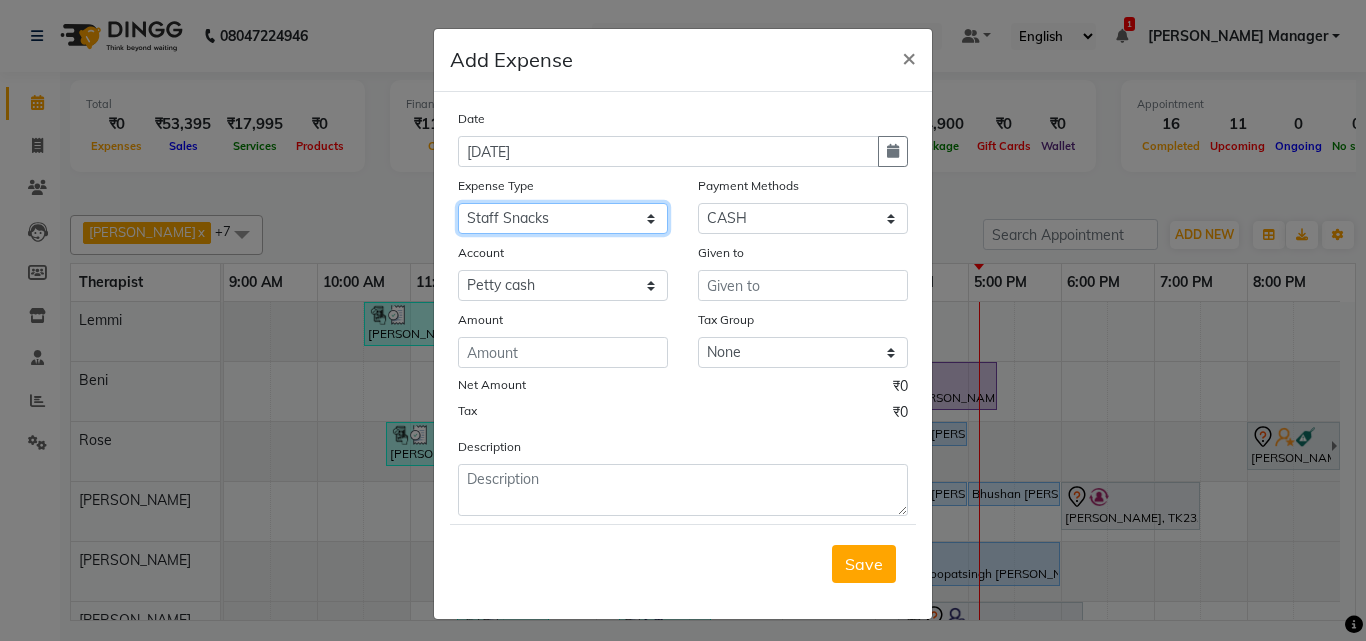 click on "Select Advance Salary Bank charges birthday cake birthday gifts Car maintenance  Cash transfer to bank Cash transfer to hub Client Snacks Clinical charges D Mart Equipment Event Taxi fare Fuel Govt fee Incentive Insurance International purchase Laundry Loan Repayment Maintenance Marketing Miscellaneous MRA Muddha chair Other Over time Pantry Product Rent Salary Staff Snacks Tax Tea & Refreshment upselling Utilities water bill" 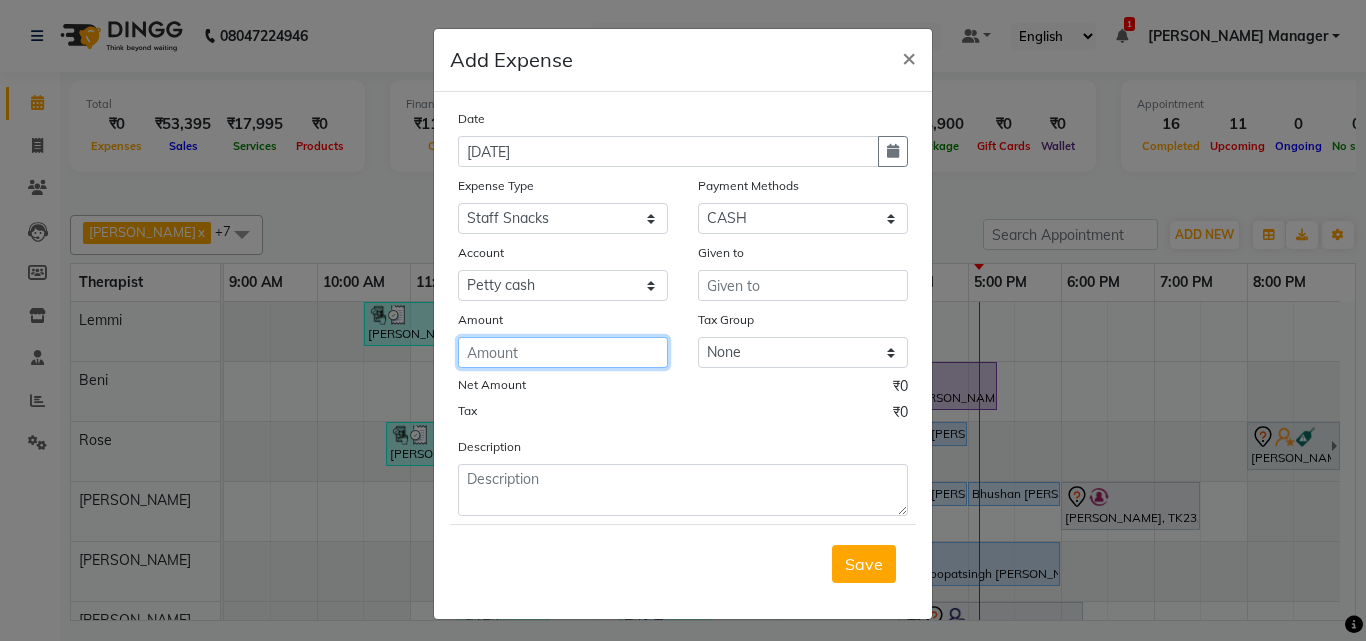 click 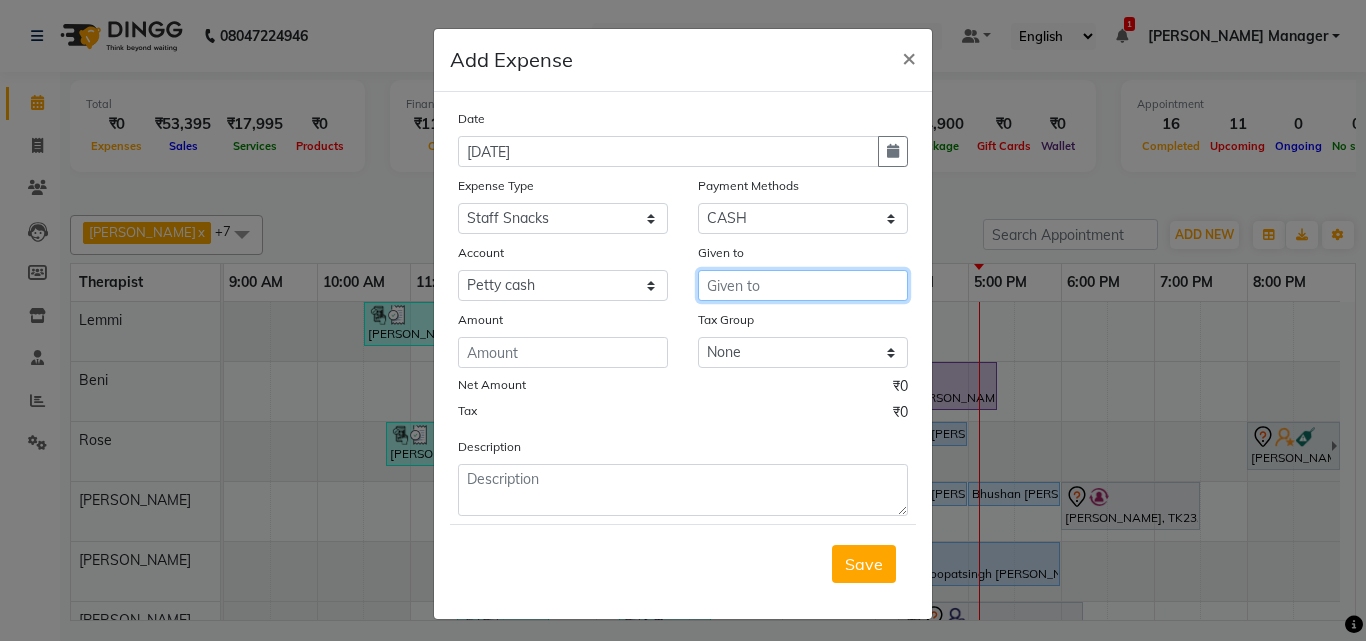 click at bounding box center [803, 285] 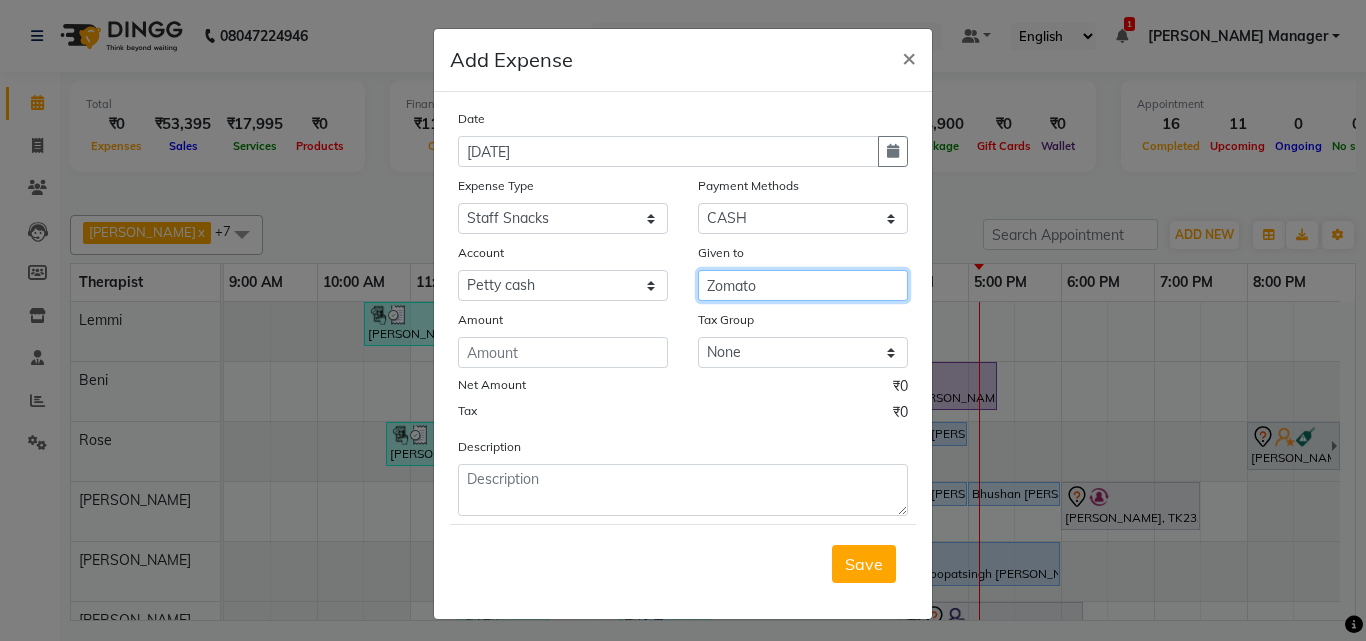 type on "Zomato" 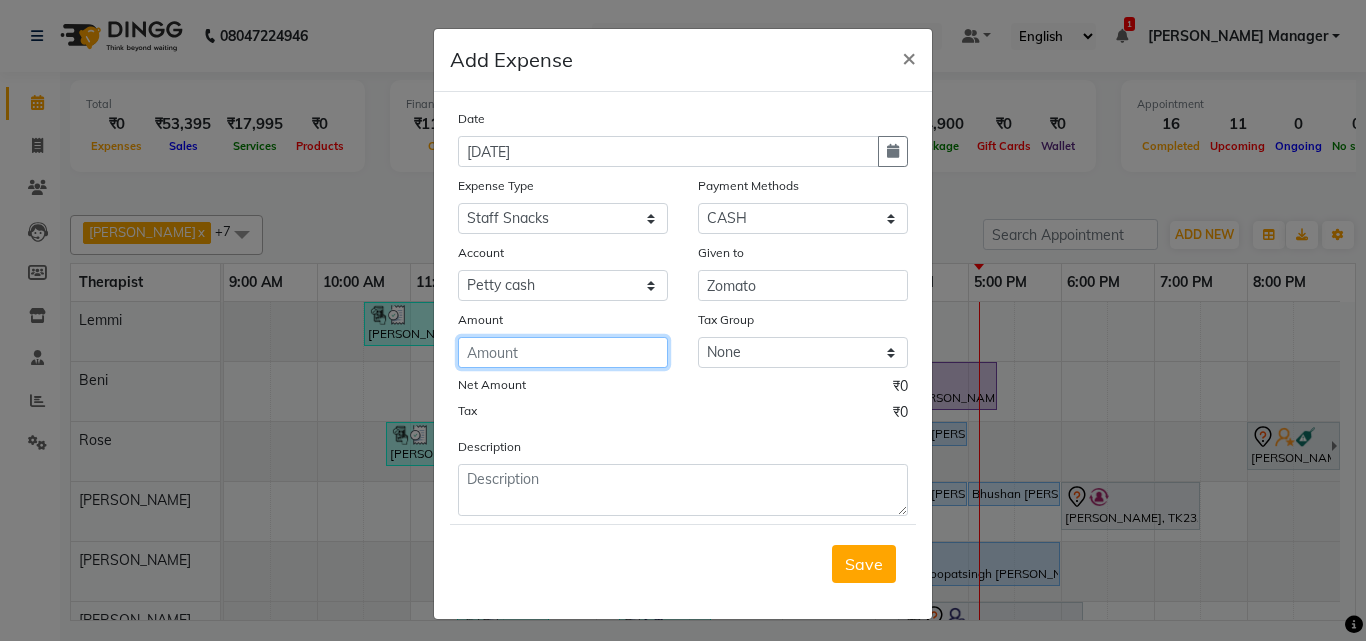 click 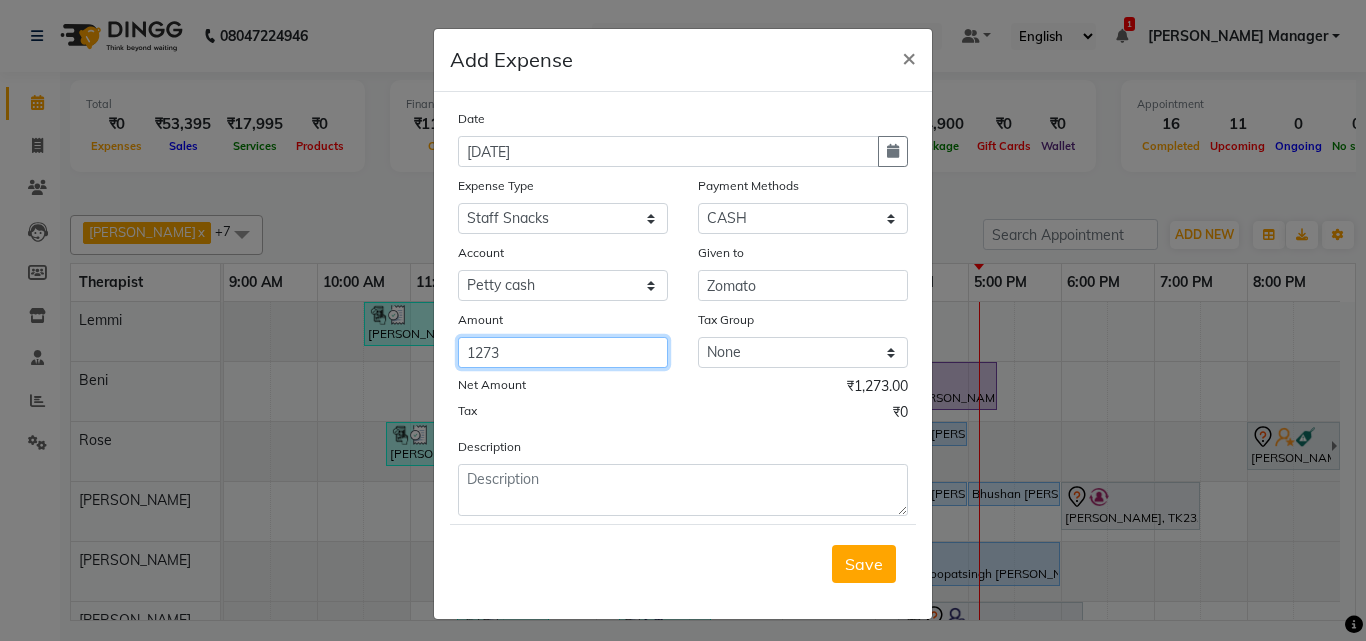 type on "1273" 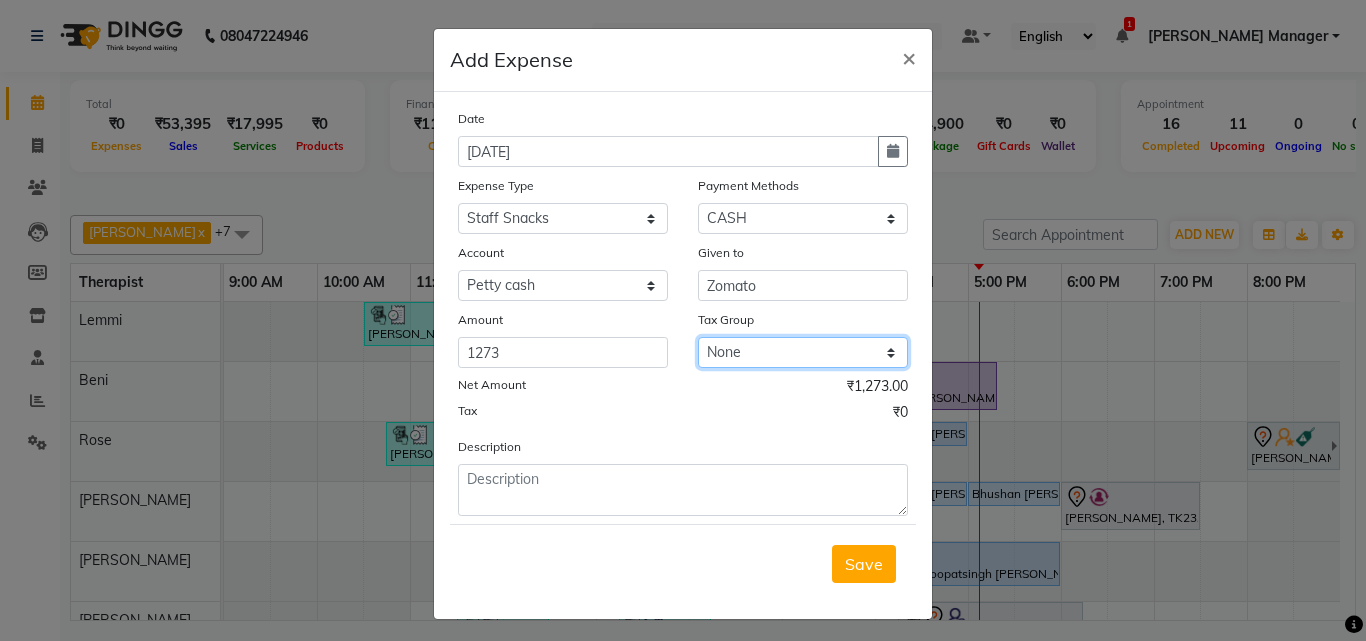 click on "None GST" 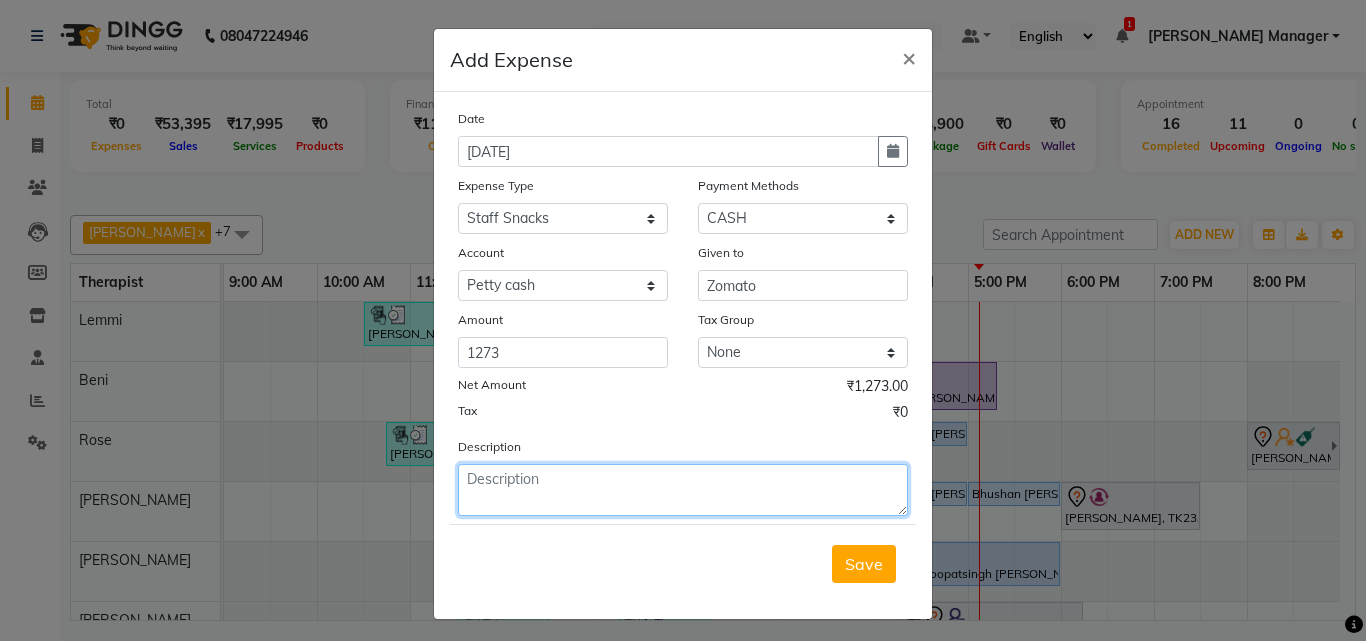 click 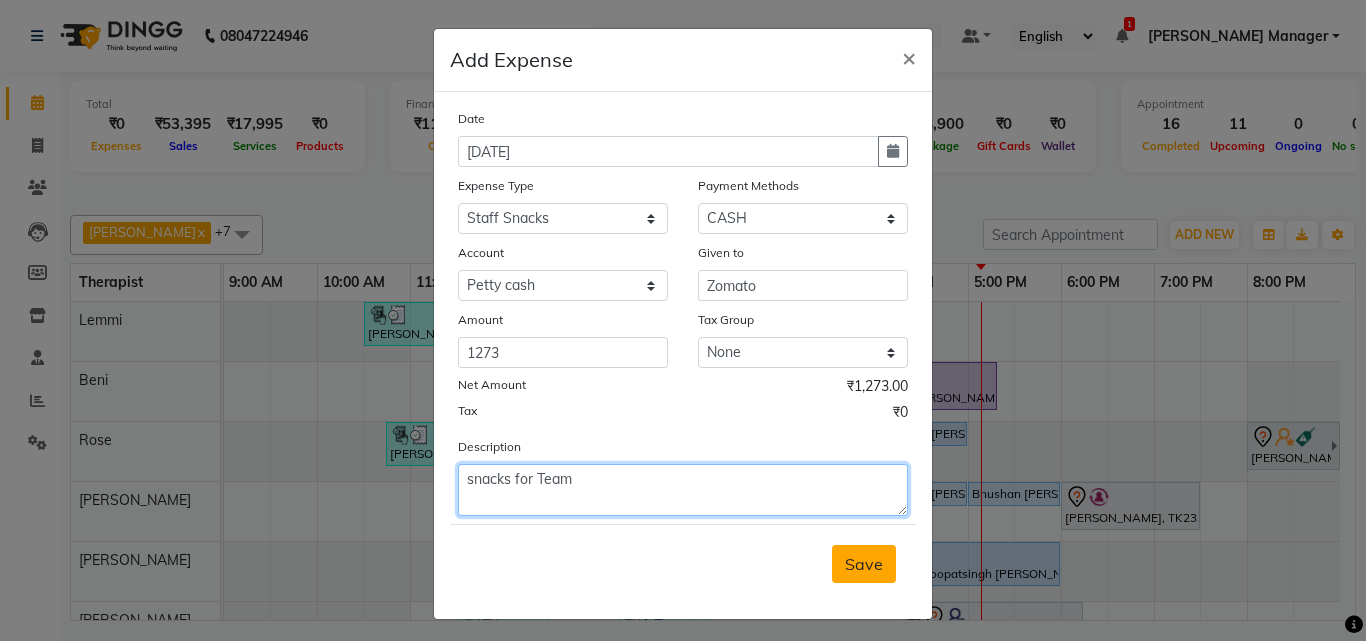 type on "snacks for Team" 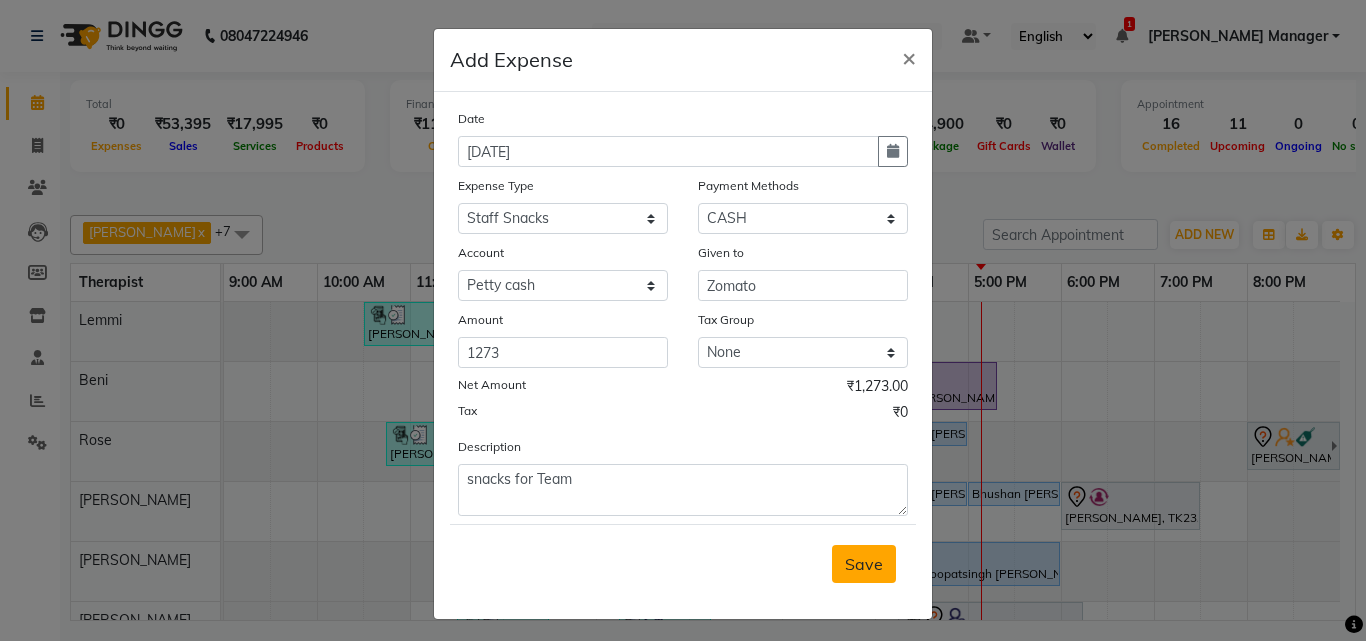 click on "Save" at bounding box center (864, 564) 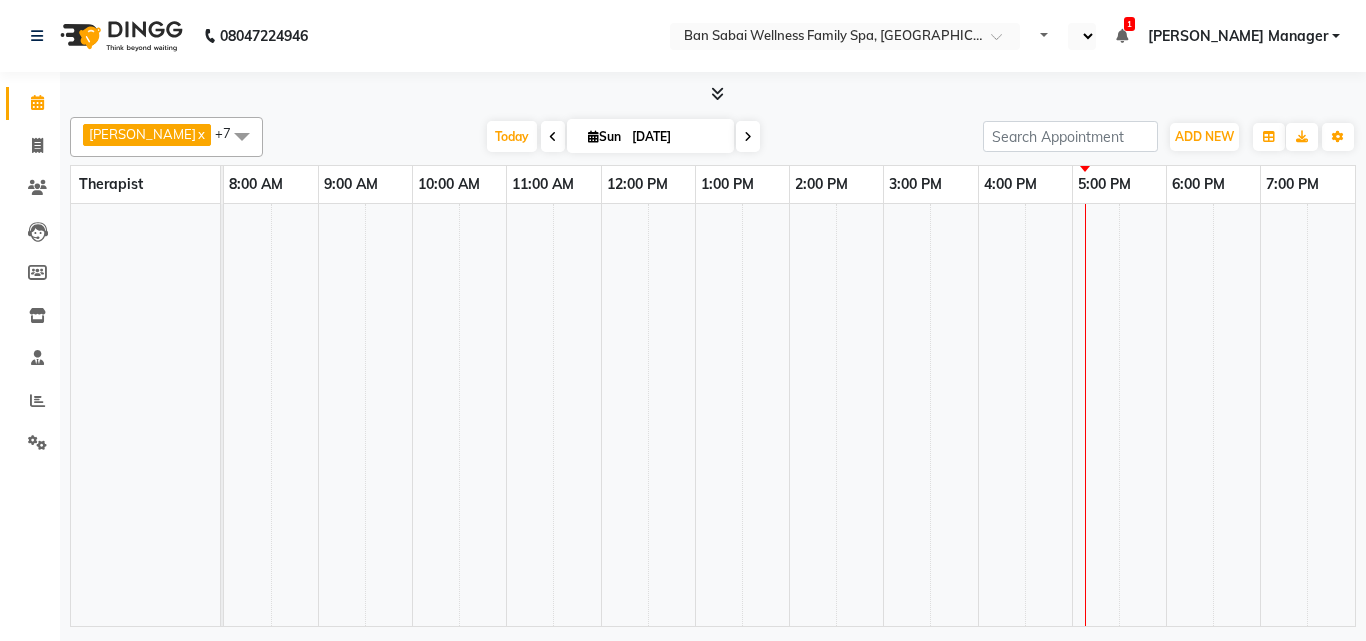 scroll, scrollTop: 0, scrollLeft: 0, axis: both 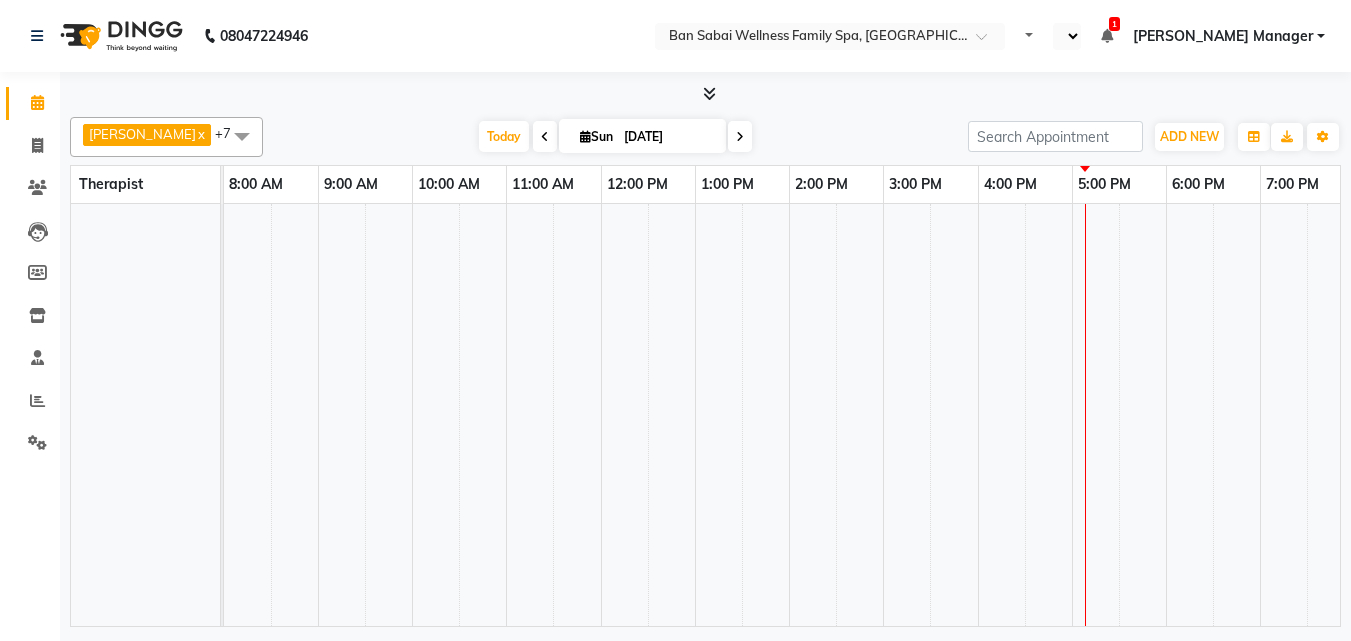 select on "en" 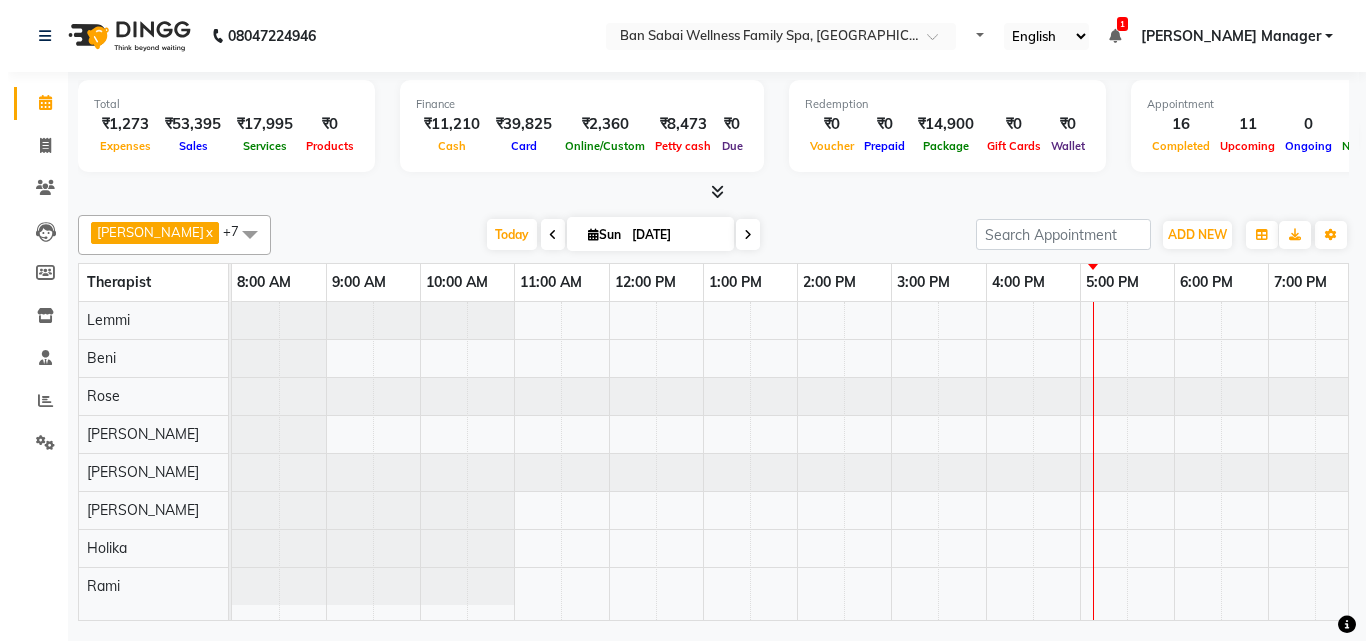 scroll, scrollTop: 0, scrollLeft: 0, axis: both 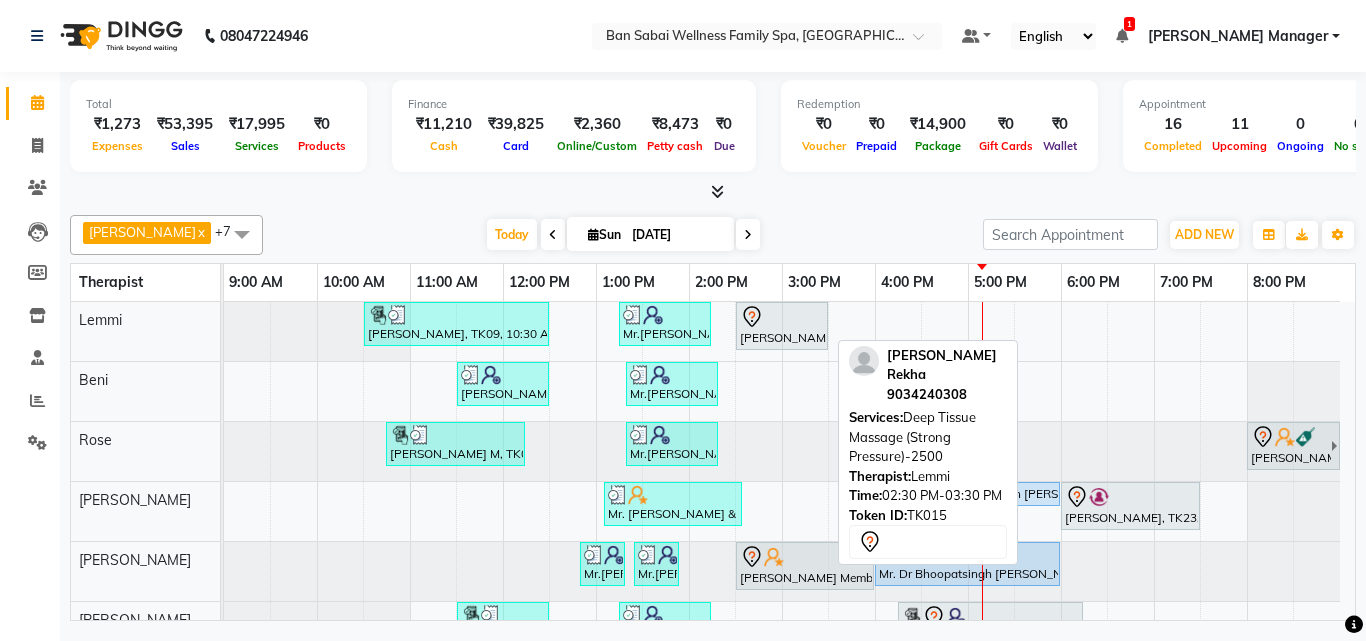 click at bounding box center [782, 317] 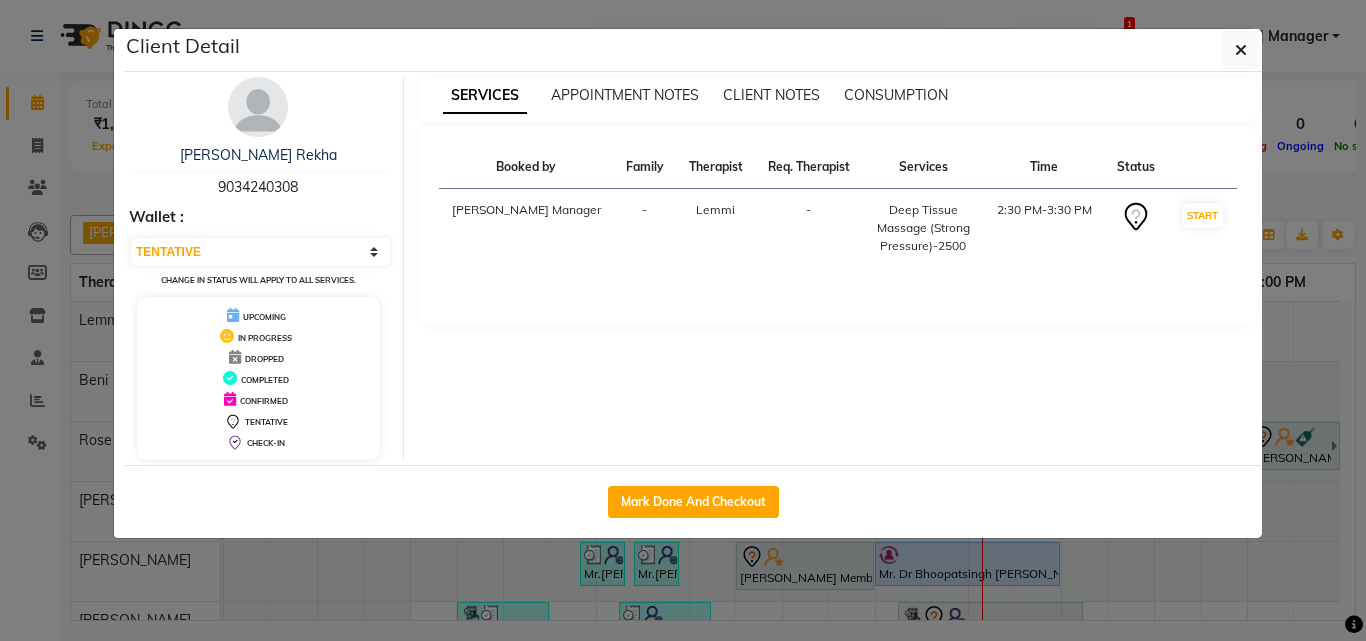 click on "Client Detail  [PERSON_NAME] Rekha   9034240308 Wallet : Select IN SERVICE CONFIRMED TENTATIVE CHECK IN MARK DONE DROPPED UPCOMING Change in status will apply to all services. UPCOMING IN PROGRESS DROPPED COMPLETED CONFIRMED TENTATIVE CHECK-IN SERVICES APPOINTMENT NOTES CLIENT NOTES CONSUMPTION Booked by Family Therapist Req. Therapist Services Time Status  [PERSON_NAME] Manager  - Lemmi -  Deep Tissue Massage (Strong Pressure)-2500   2:30 PM-3:30 PM   START   Mark Done And Checkout" 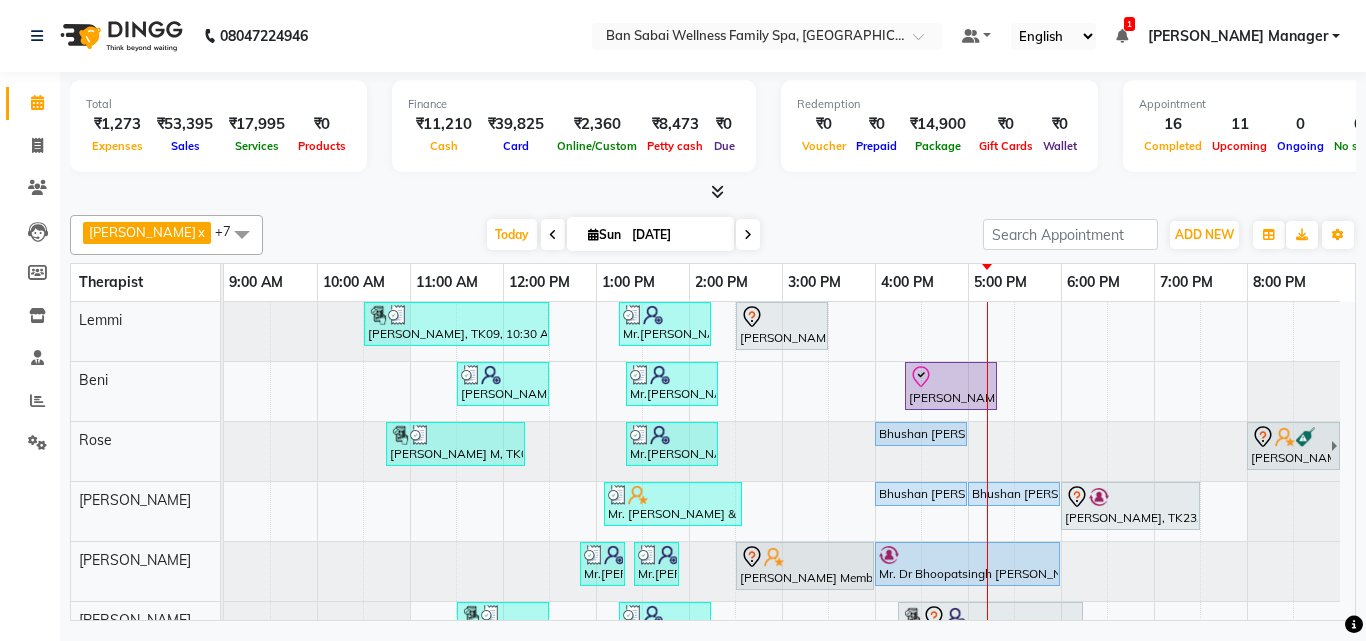 scroll, scrollTop: 83, scrollLeft: 0, axis: vertical 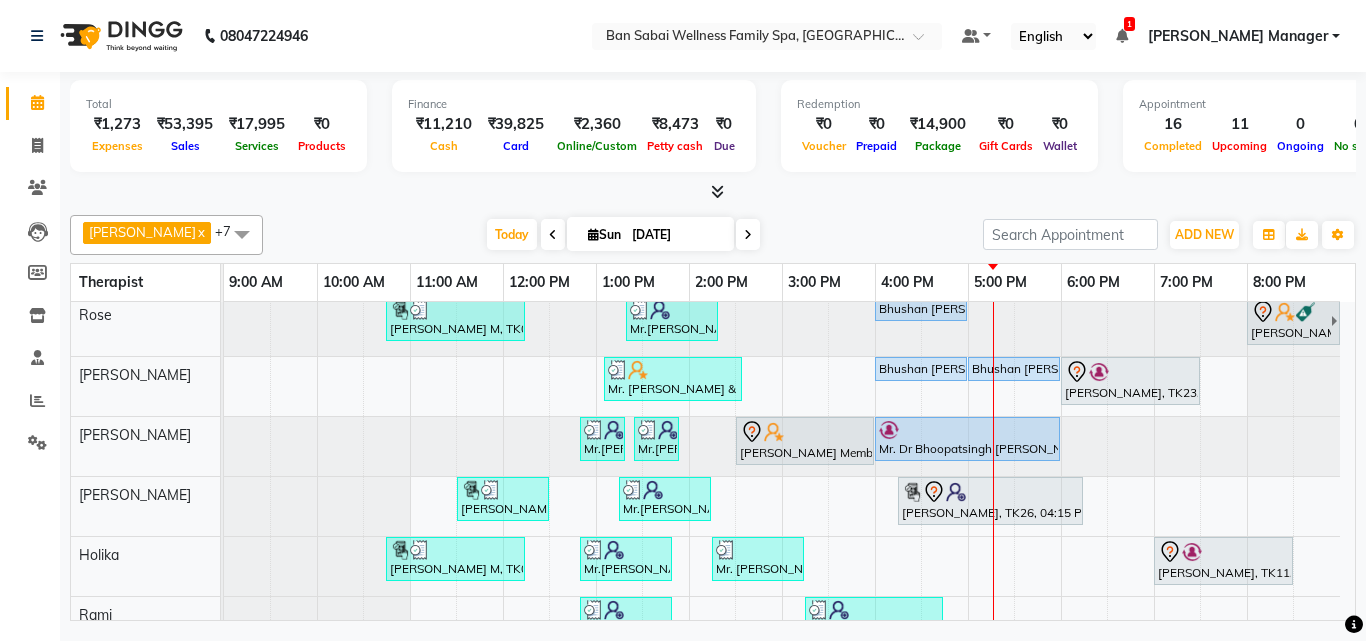 drag, startPoint x: 1337, startPoint y: 402, endPoint x: 1350, endPoint y: 337, distance: 66.287254 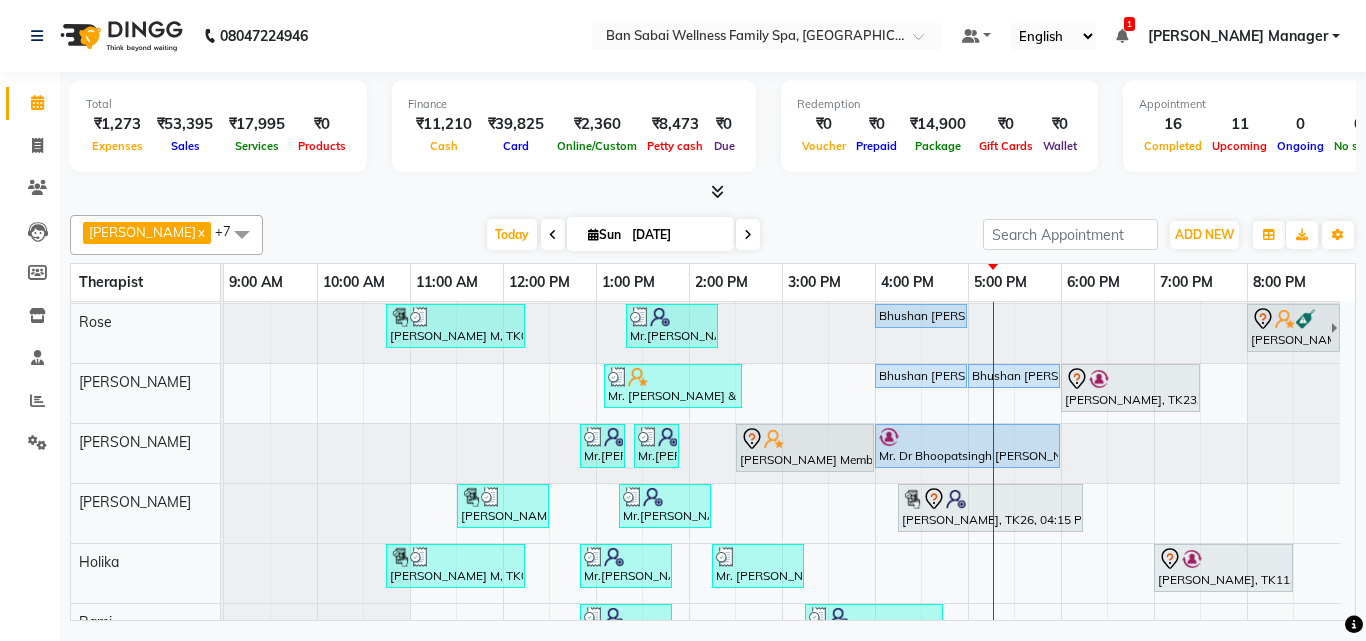 scroll, scrollTop: 103, scrollLeft: 0, axis: vertical 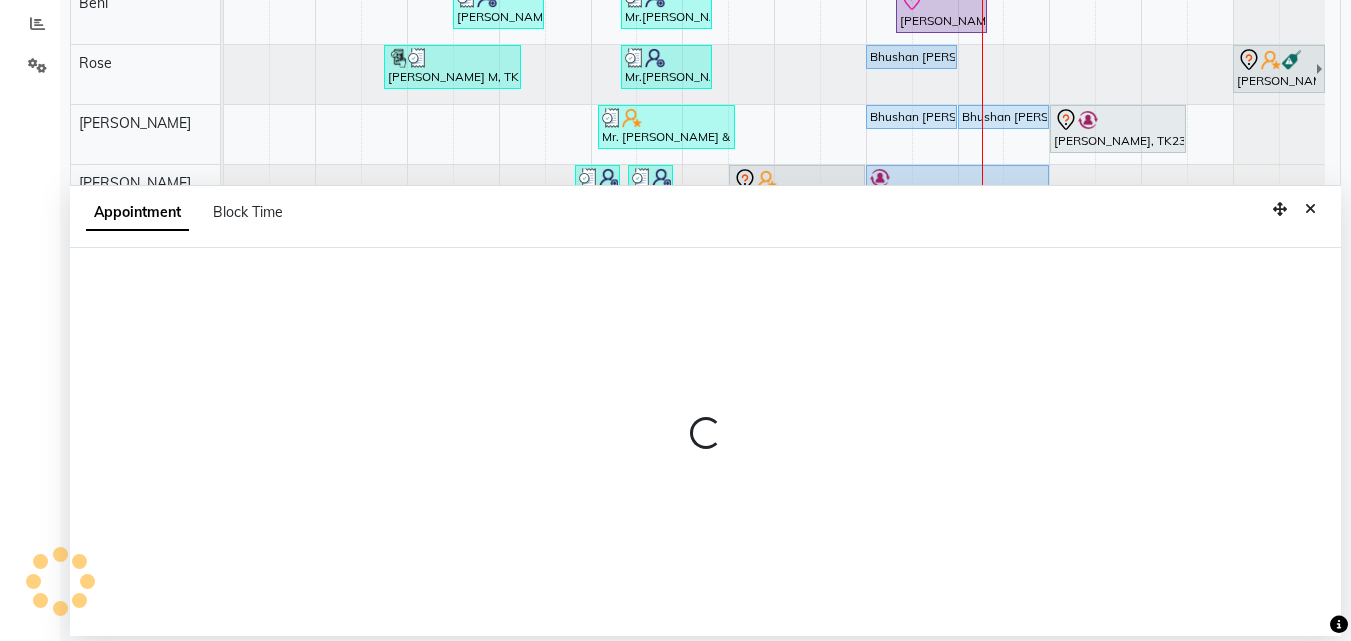 select on "78151" 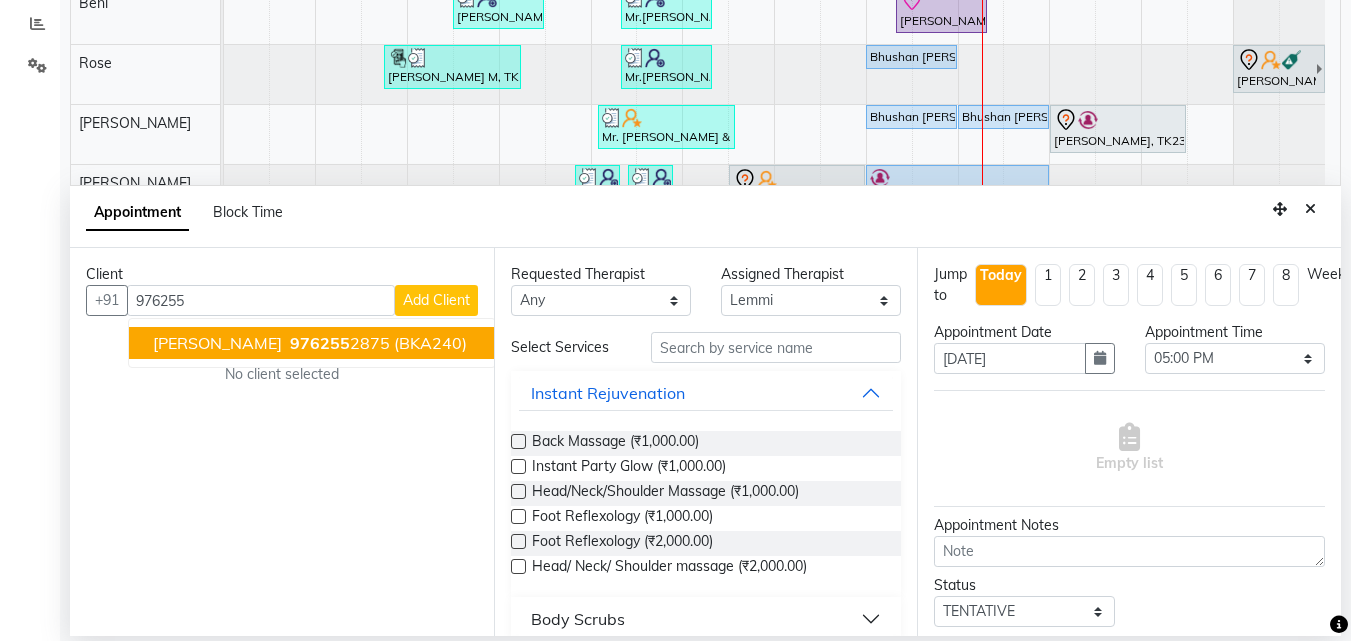 click on "976255" at bounding box center [320, 343] 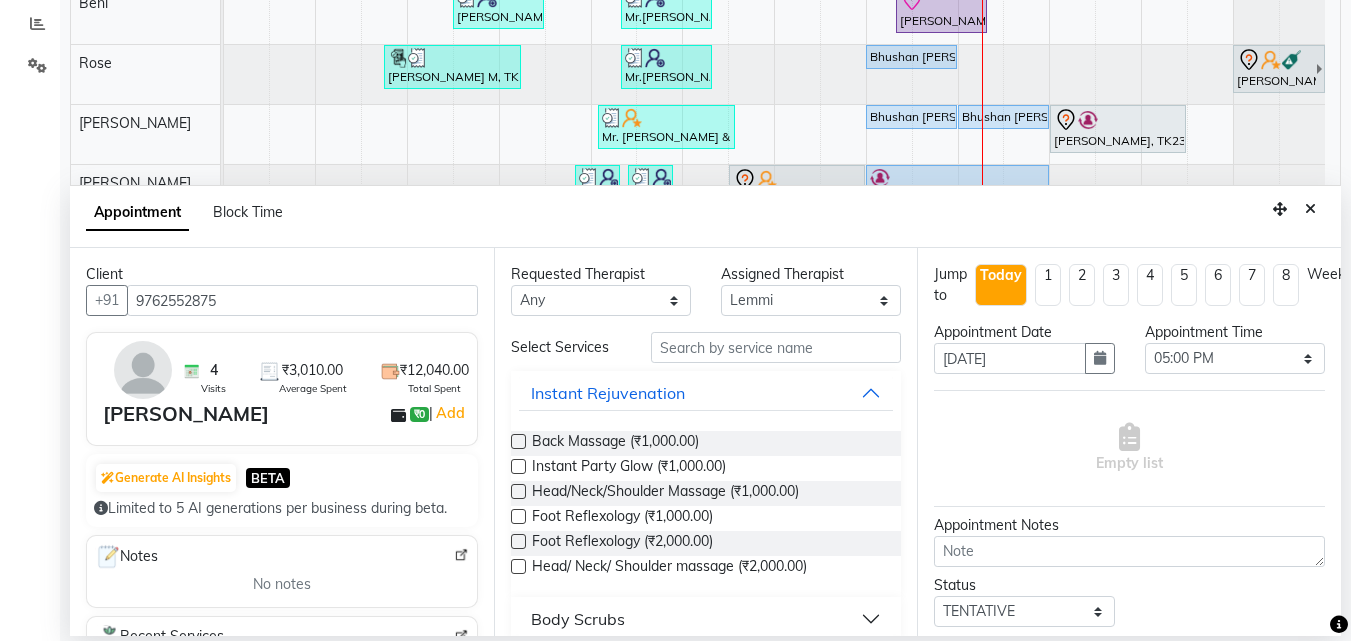 type on "9762552875" 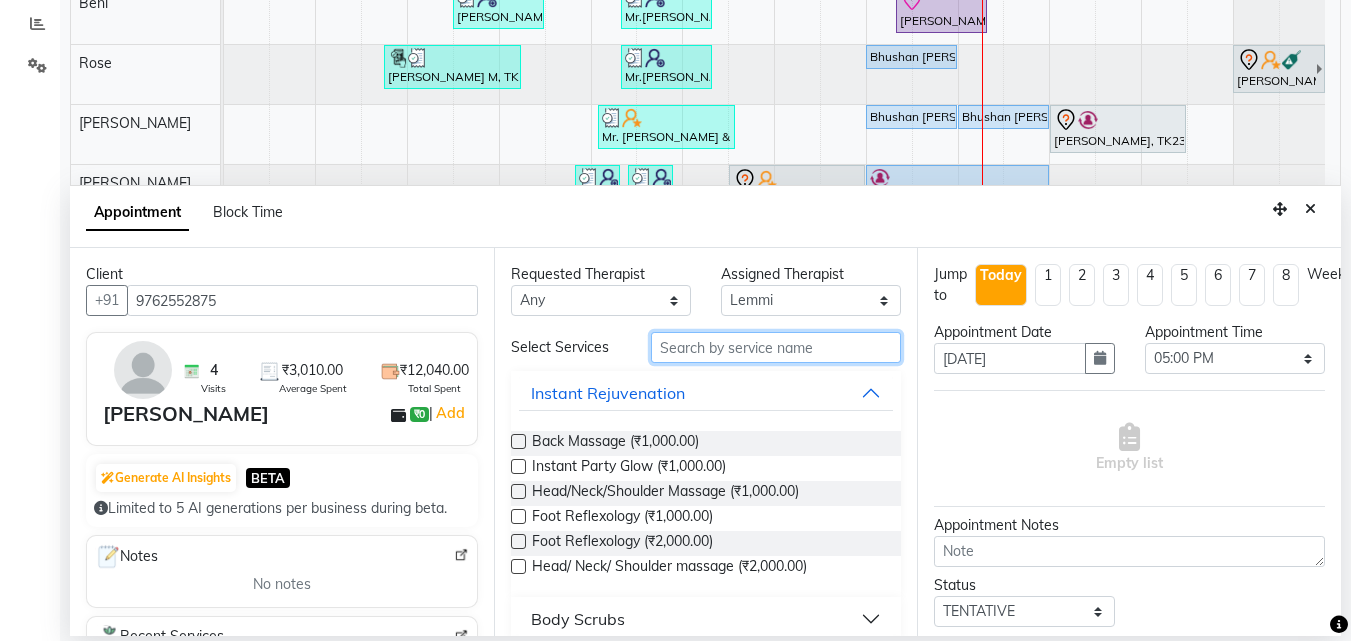 click at bounding box center (776, 347) 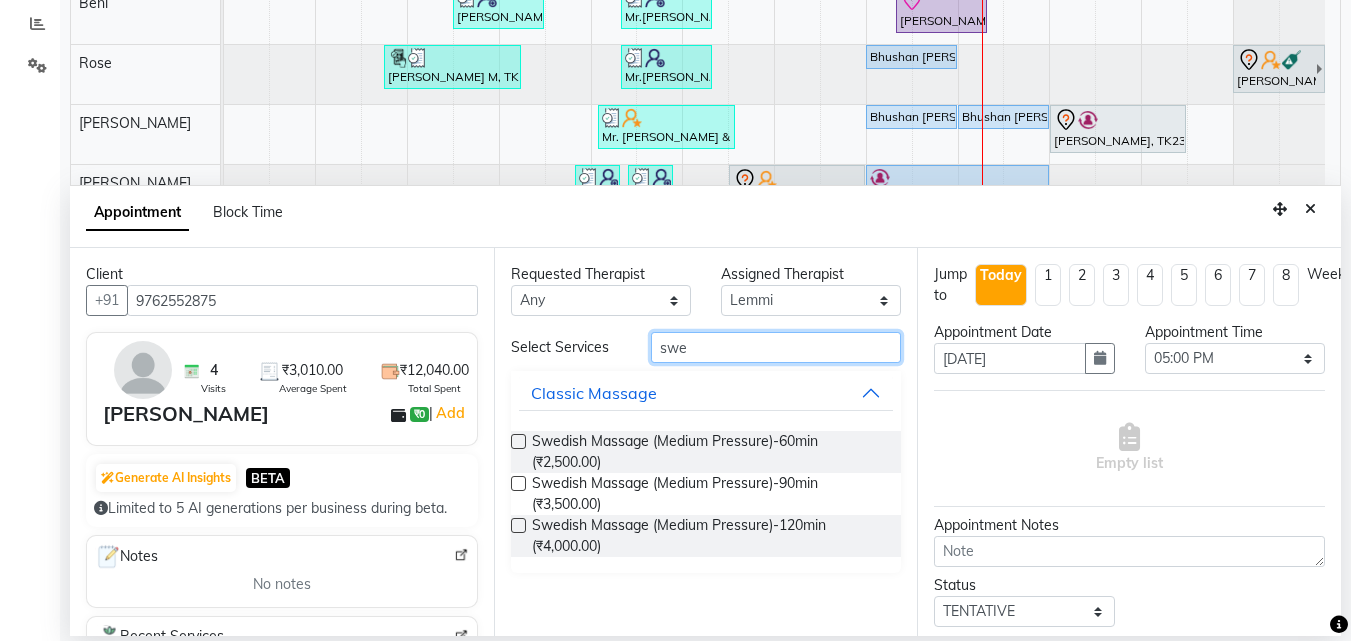 type on "swe" 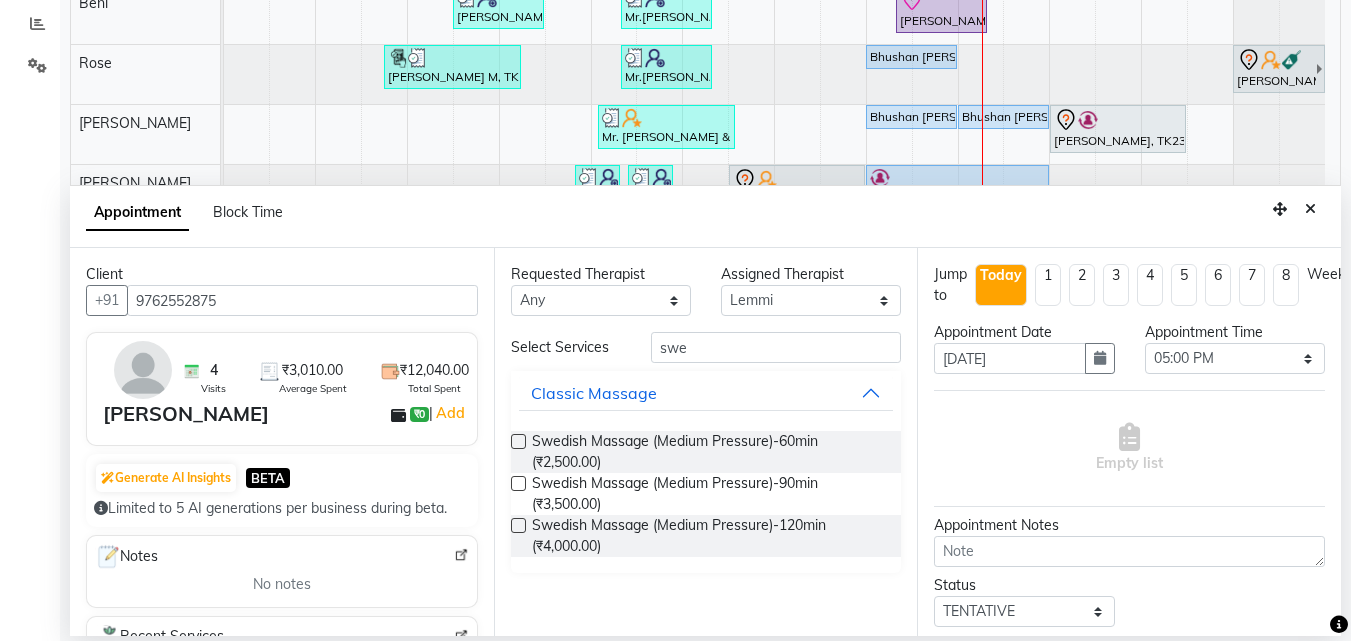 click at bounding box center (518, 441) 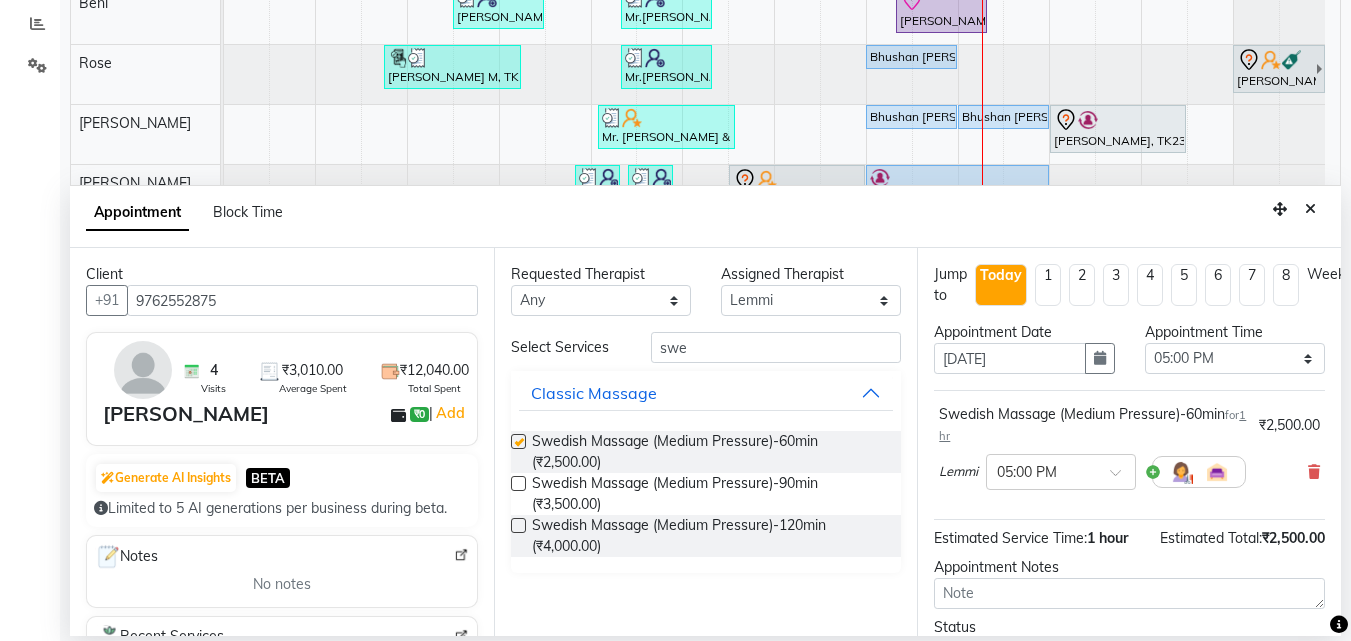 checkbox on "false" 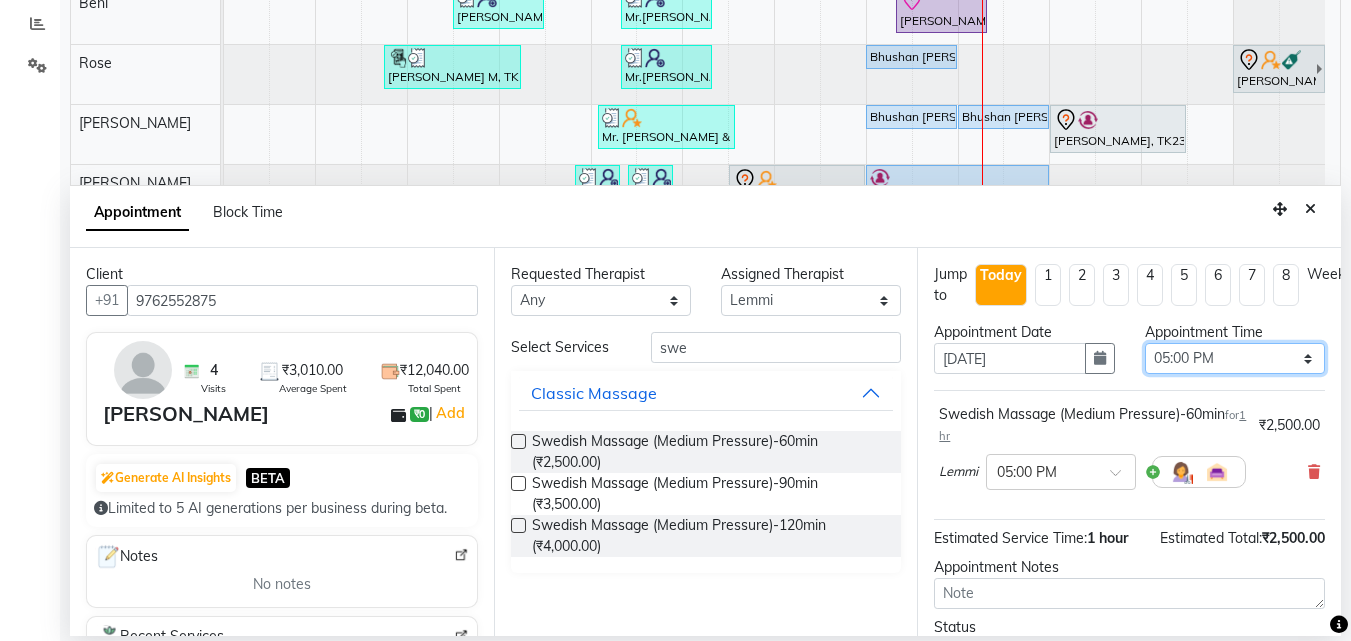 click on "Select 10:00 AM 10:05 AM 10:10 AM 10:15 AM 10:20 AM 10:25 AM 10:30 AM 10:35 AM 10:40 AM 10:45 AM 10:50 AM 10:55 AM 11:00 AM 11:05 AM 11:10 AM 11:15 AM 11:20 AM 11:25 AM 11:30 AM 11:35 AM 11:40 AM 11:45 AM 11:50 AM 11:55 AM 12:00 PM 12:05 PM 12:10 PM 12:15 PM 12:20 PM 12:25 PM 12:30 PM 12:35 PM 12:40 PM 12:45 PM 12:50 PM 12:55 PM 01:00 PM 01:05 PM 01:10 PM 01:15 PM 01:20 PM 01:25 PM 01:30 PM 01:35 PM 01:40 PM 01:45 PM 01:50 PM 01:55 PM 02:00 PM 02:05 PM 02:10 PM 02:15 PM 02:20 PM 02:25 PM 02:30 PM 02:35 PM 02:40 PM 02:45 PM 02:50 PM 02:55 PM 03:00 PM 03:05 PM 03:10 PM 03:15 PM 03:20 PM 03:25 PM 03:30 PM 03:35 PM 03:40 PM 03:45 PM 03:50 PM 03:55 PM 04:00 PM 04:05 PM 04:10 PM 04:15 PM 04:20 PM 04:25 PM 04:30 PM 04:35 PM 04:40 PM 04:45 PM 04:50 PM 04:55 PM 05:00 PM 05:05 PM 05:10 PM 05:15 PM 05:20 PM 05:25 PM 05:30 PM 05:35 PM 05:40 PM 05:45 PM 05:50 PM 05:55 PM 06:00 PM 06:05 PM 06:10 PM 06:15 PM 06:20 PM 06:25 PM 06:30 PM 06:35 PM 06:40 PM 06:45 PM 06:50 PM 06:55 PM 07:00 PM 07:05 PM 07:10 PM 07:15 PM 07:20 PM" at bounding box center (1235, 358) 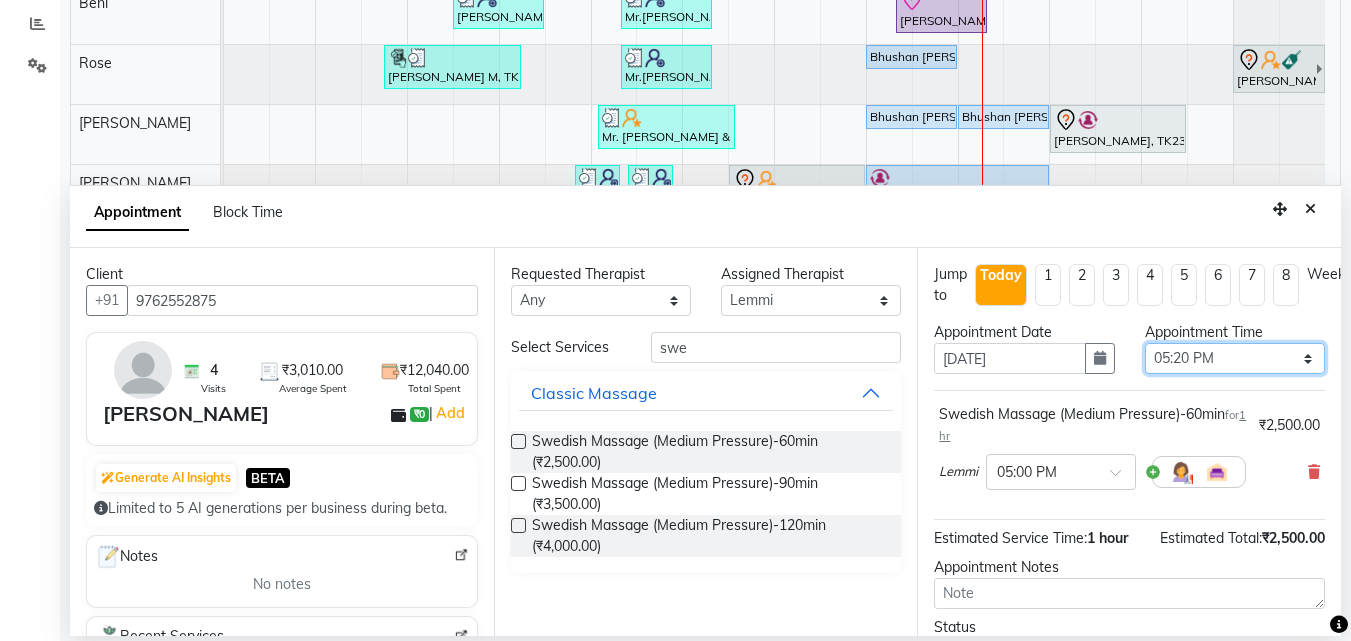 click on "Select 10:00 AM 10:05 AM 10:10 AM 10:15 AM 10:20 AM 10:25 AM 10:30 AM 10:35 AM 10:40 AM 10:45 AM 10:50 AM 10:55 AM 11:00 AM 11:05 AM 11:10 AM 11:15 AM 11:20 AM 11:25 AM 11:30 AM 11:35 AM 11:40 AM 11:45 AM 11:50 AM 11:55 AM 12:00 PM 12:05 PM 12:10 PM 12:15 PM 12:20 PM 12:25 PM 12:30 PM 12:35 PM 12:40 PM 12:45 PM 12:50 PM 12:55 PM 01:00 PM 01:05 PM 01:10 PM 01:15 PM 01:20 PM 01:25 PM 01:30 PM 01:35 PM 01:40 PM 01:45 PM 01:50 PM 01:55 PM 02:00 PM 02:05 PM 02:10 PM 02:15 PM 02:20 PM 02:25 PM 02:30 PM 02:35 PM 02:40 PM 02:45 PM 02:50 PM 02:55 PM 03:00 PM 03:05 PM 03:10 PM 03:15 PM 03:20 PM 03:25 PM 03:30 PM 03:35 PM 03:40 PM 03:45 PM 03:50 PM 03:55 PM 04:00 PM 04:05 PM 04:10 PM 04:15 PM 04:20 PM 04:25 PM 04:30 PM 04:35 PM 04:40 PM 04:45 PM 04:50 PM 04:55 PM 05:00 PM 05:05 PM 05:10 PM 05:15 PM 05:20 PM 05:25 PM 05:30 PM 05:35 PM 05:40 PM 05:45 PM 05:50 PM 05:55 PM 06:00 PM 06:05 PM 06:10 PM 06:15 PM 06:20 PM 06:25 PM 06:30 PM 06:35 PM 06:40 PM 06:45 PM 06:50 PM 06:55 PM 07:00 PM 07:05 PM 07:10 PM 07:15 PM 07:20 PM" at bounding box center [1235, 358] 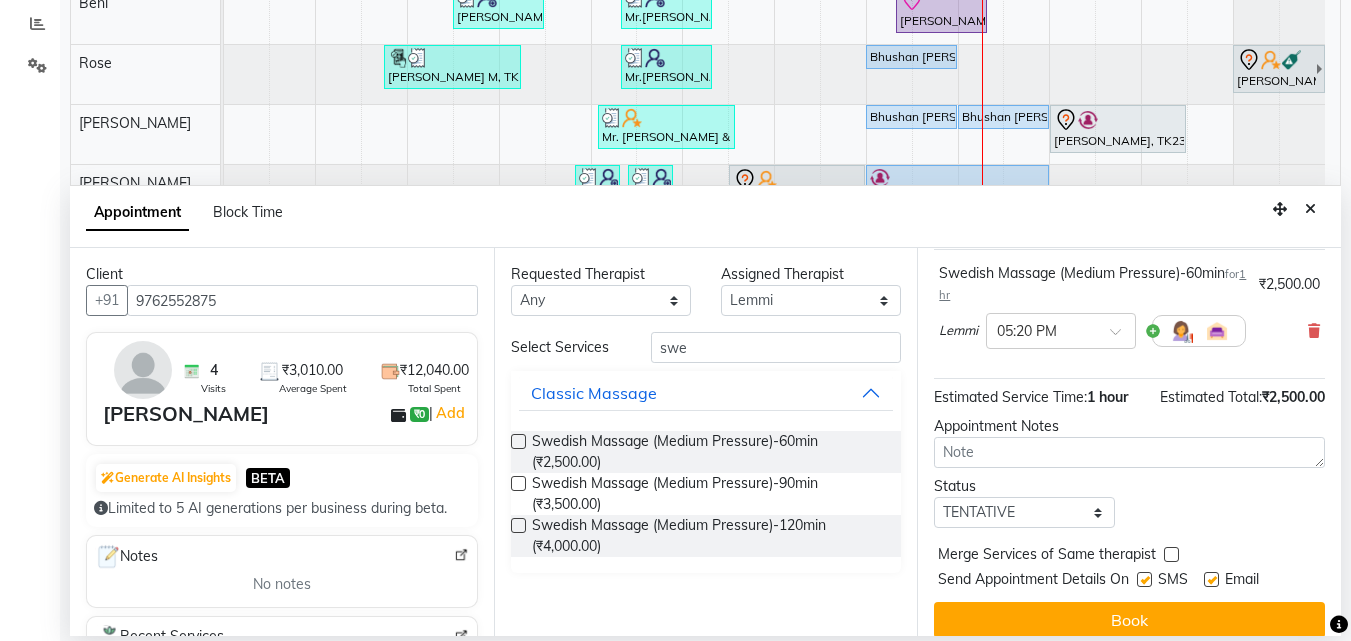 scroll, scrollTop: 174, scrollLeft: 0, axis: vertical 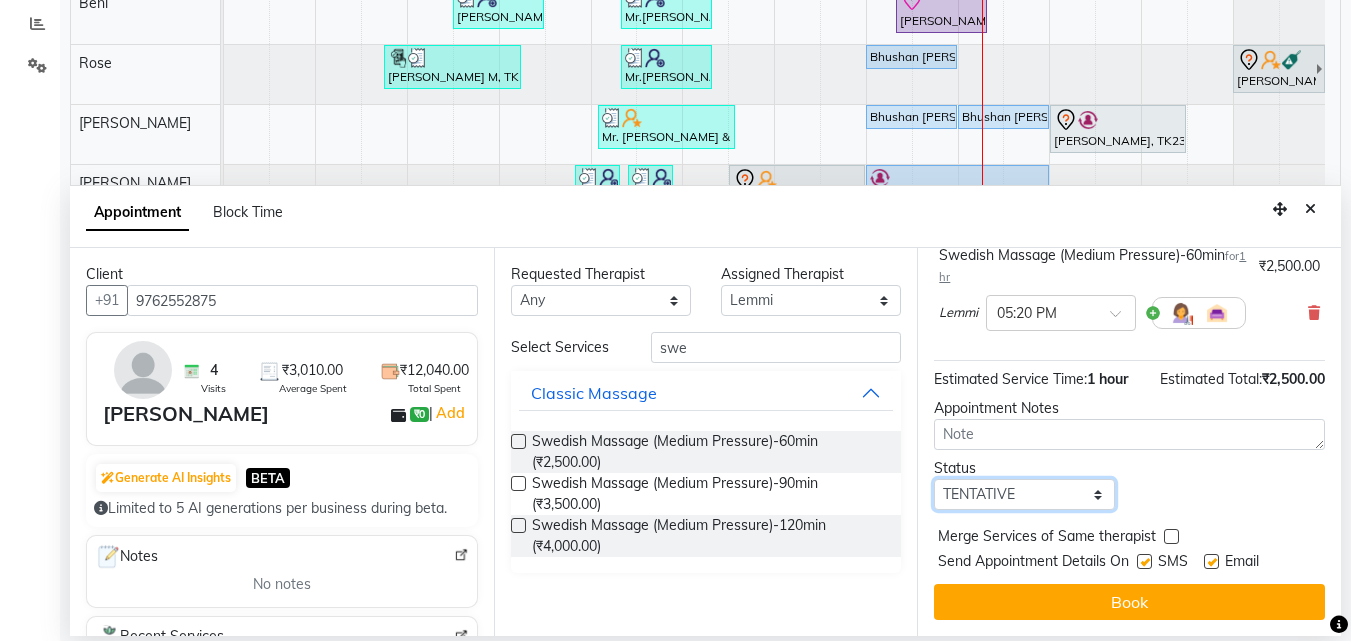 click on "Select TENTATIVE CONFIRM CHECK-IN UPCOMING" at bounding box center (1024, 494) 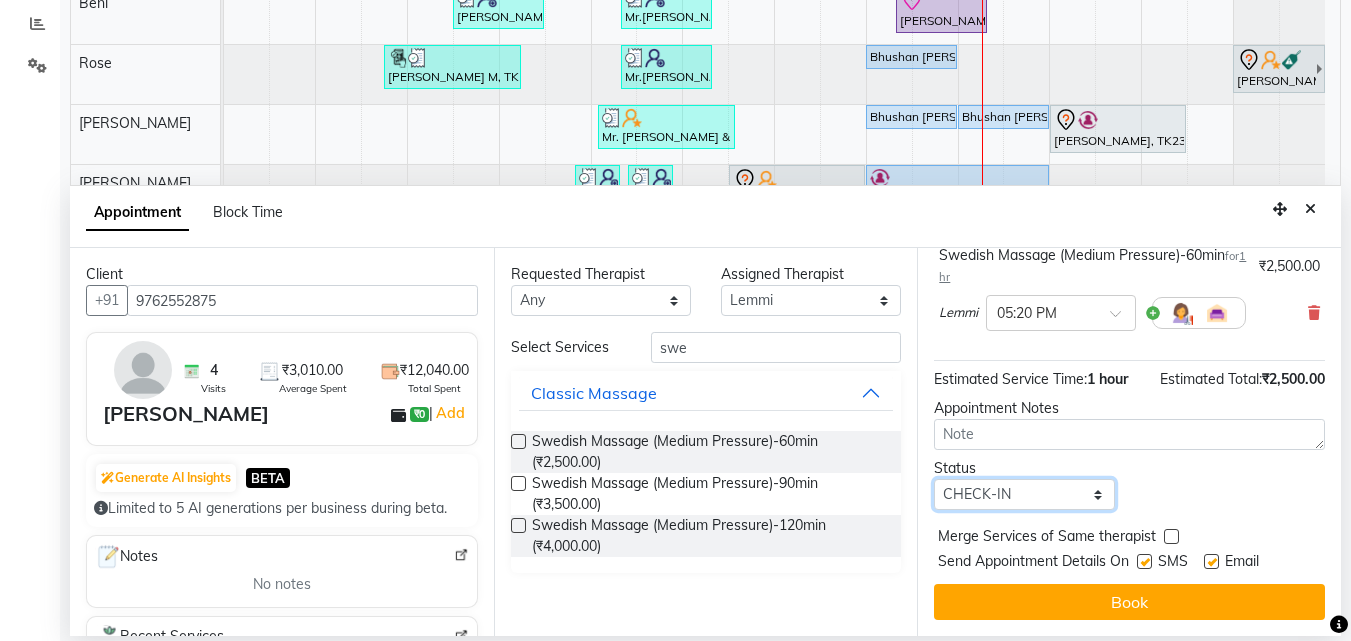 click on "Select TENTATIVE CONFIRM CHECK-IN UPCOMING" at bounding box center (1024, 494) 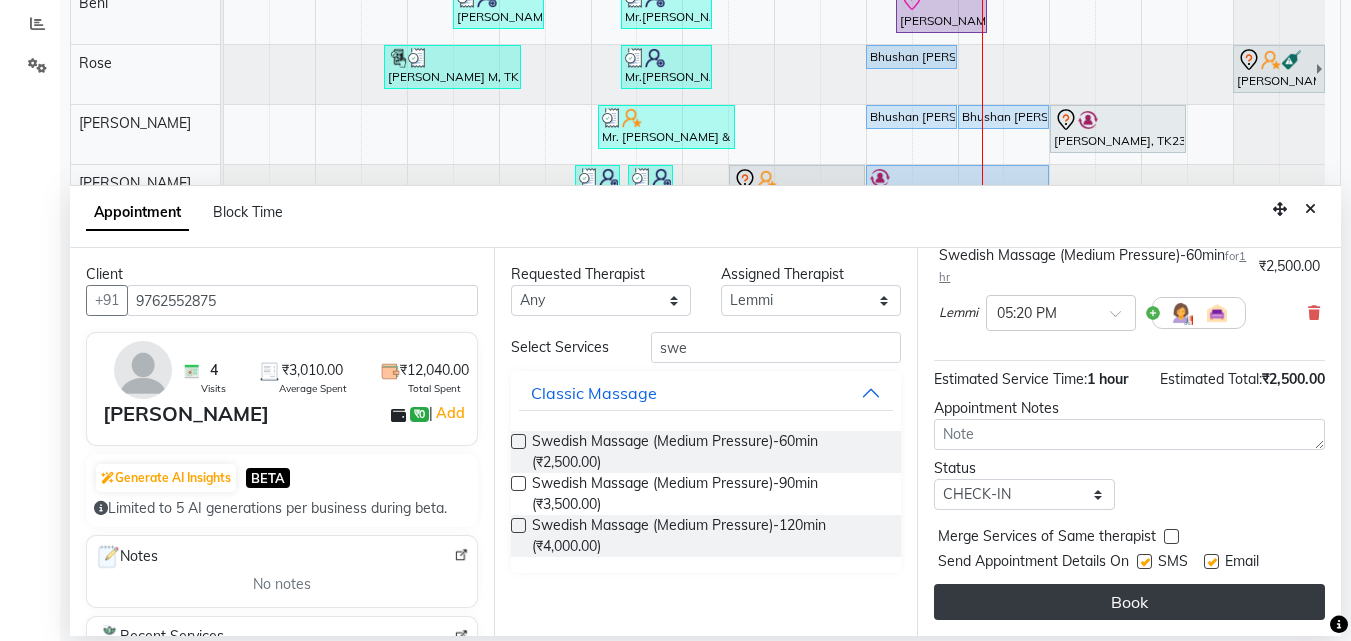 click on "Book" at bounding box center (1129, 602) 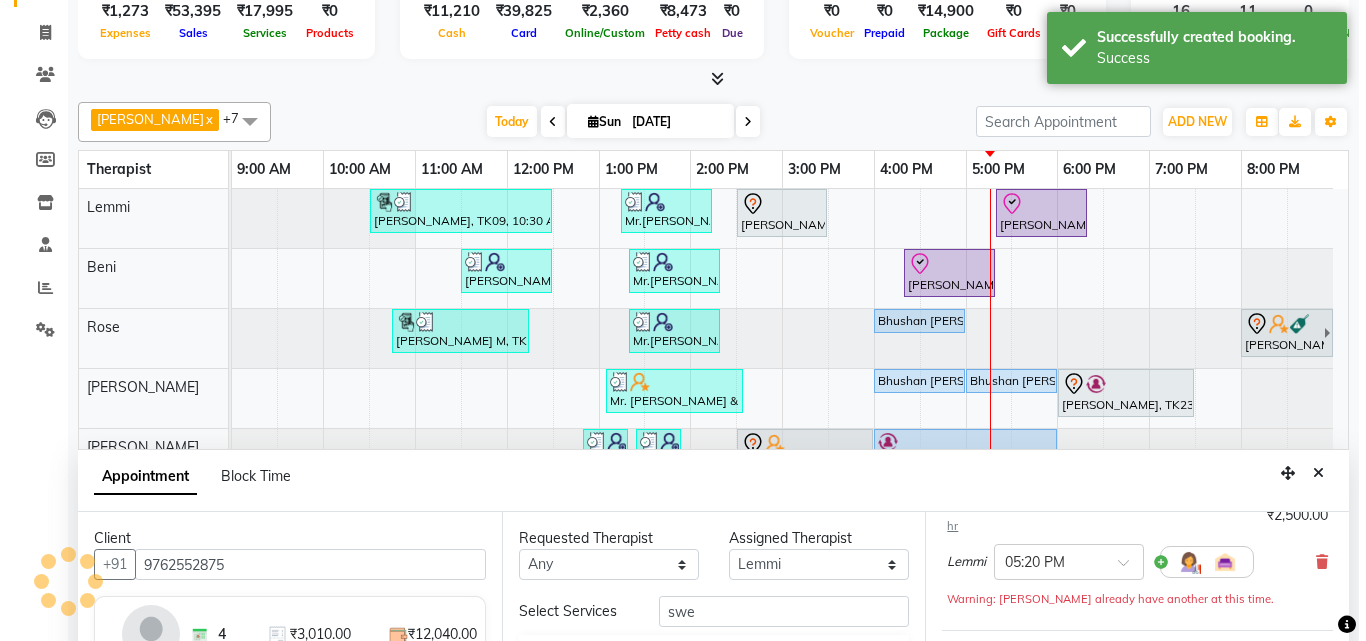 scroll, scrollTop: 0, scrollLeft: 0, axis: both 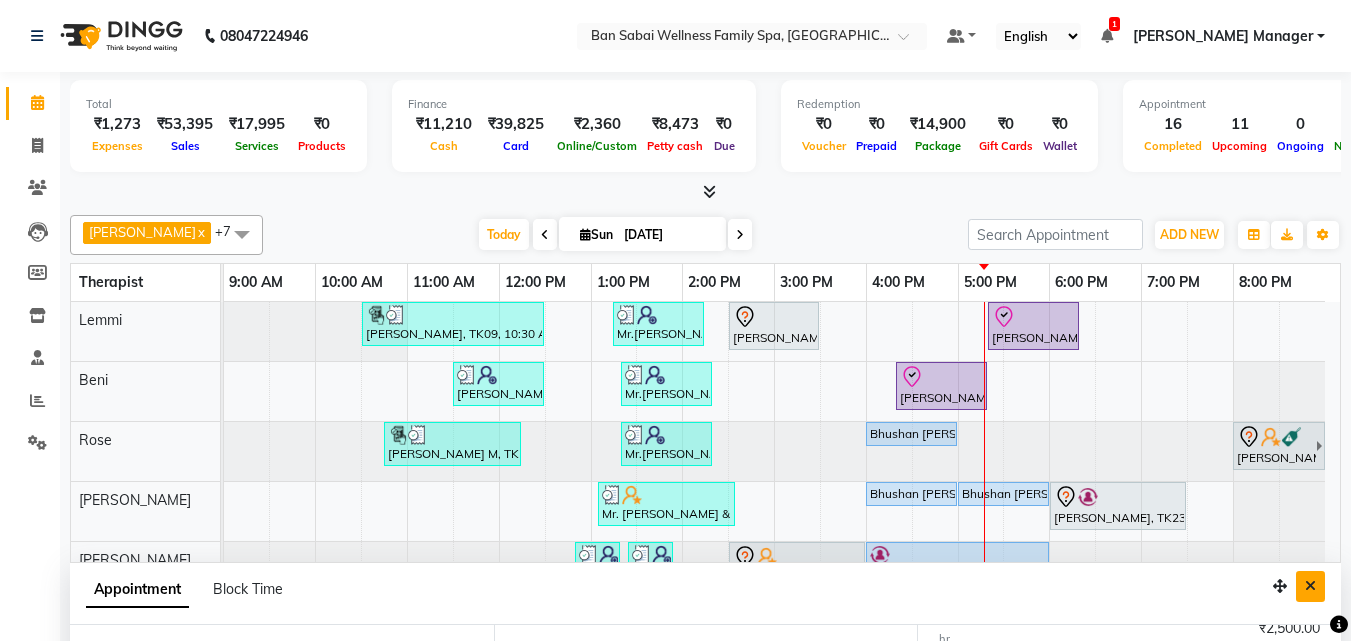 click at bounding box center (1310, 586) 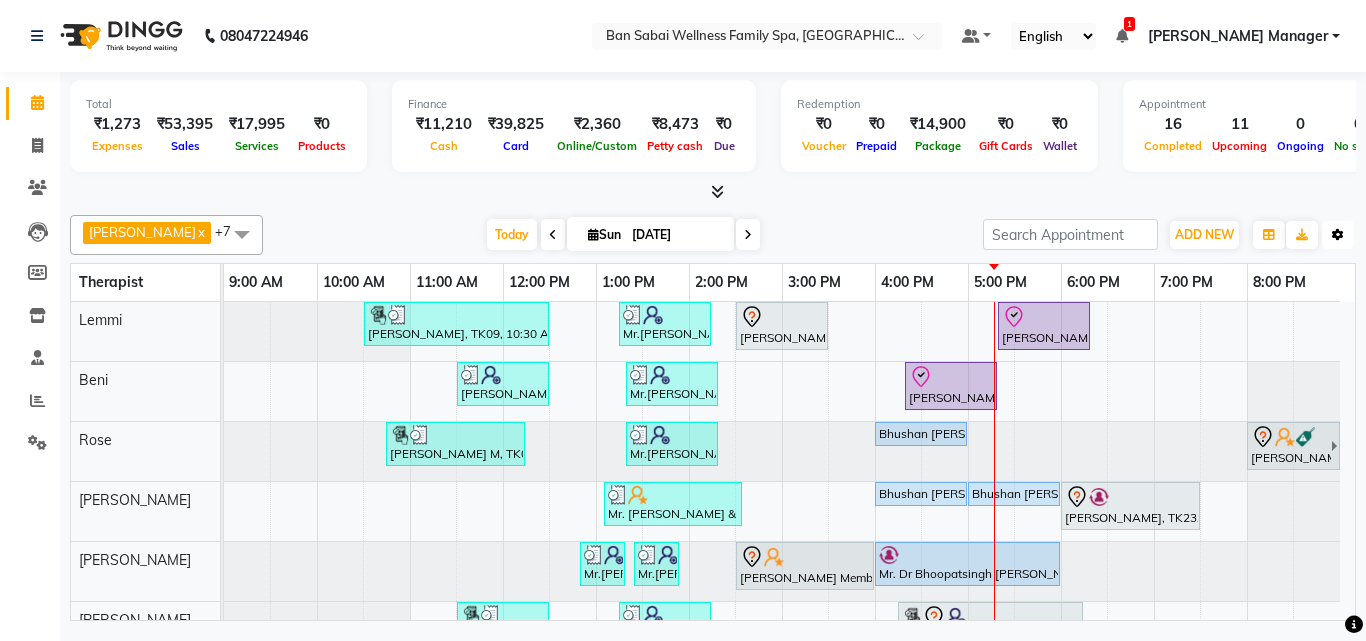 click at bounding box center (1338, 235) 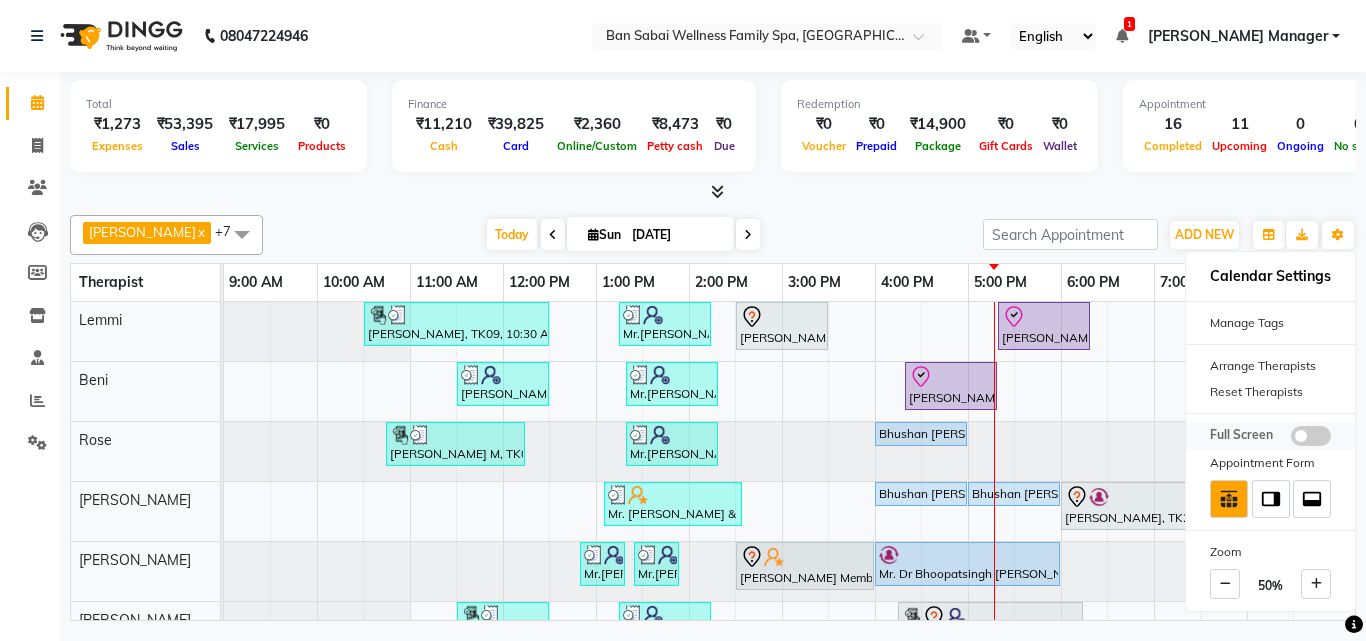 click at bounding box center [1311, 436] 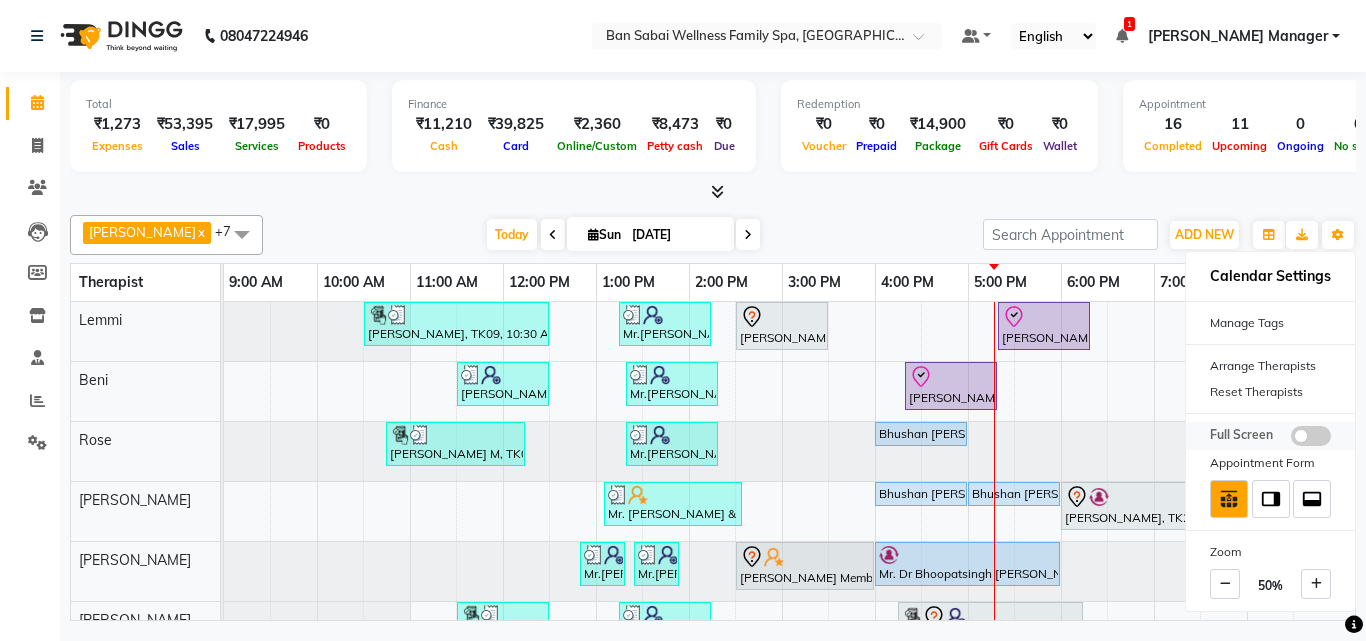 click at bounding box center (1291, 439) 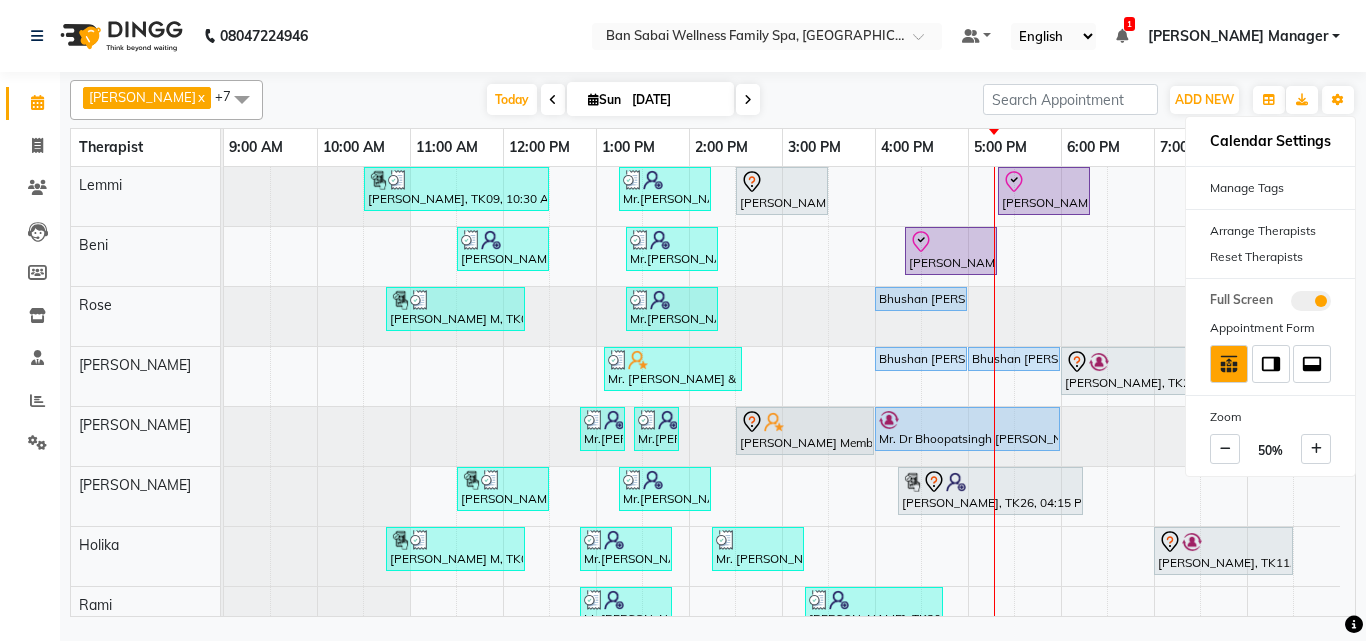 click on "Today  Sun 13-07-2025" at bounding box center (623, 100) 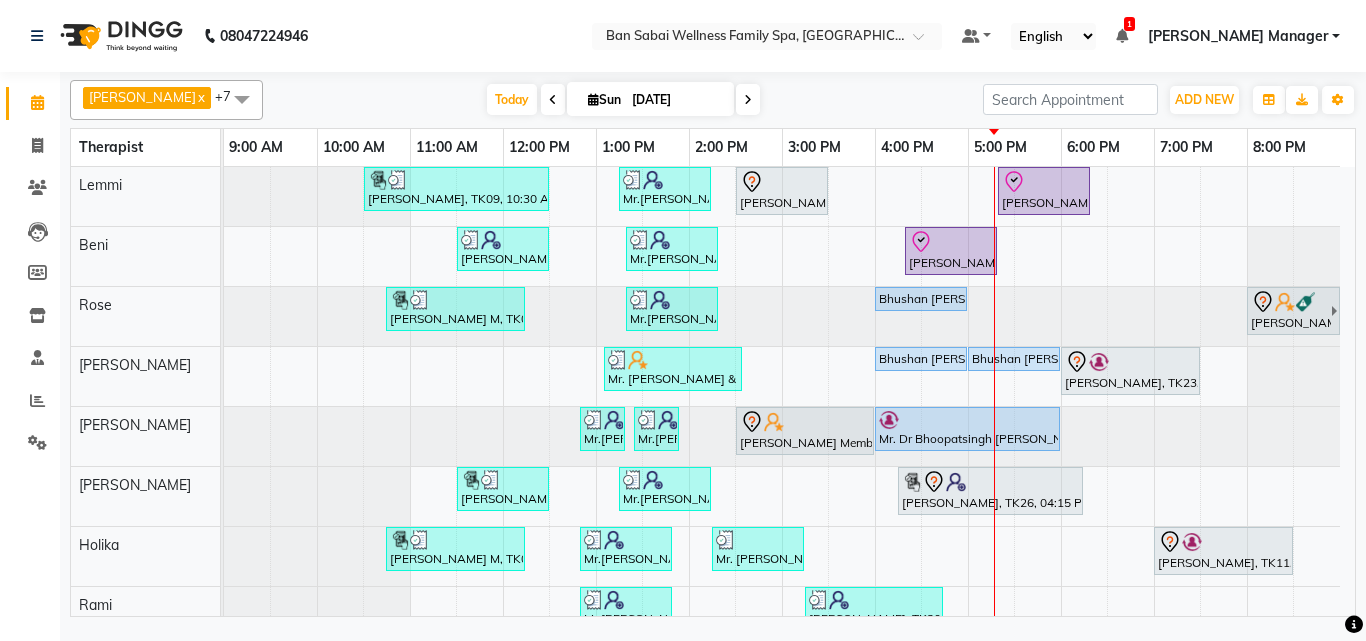 scroll, scrollTop: 26, scrollLeft: 0, axis: vertical 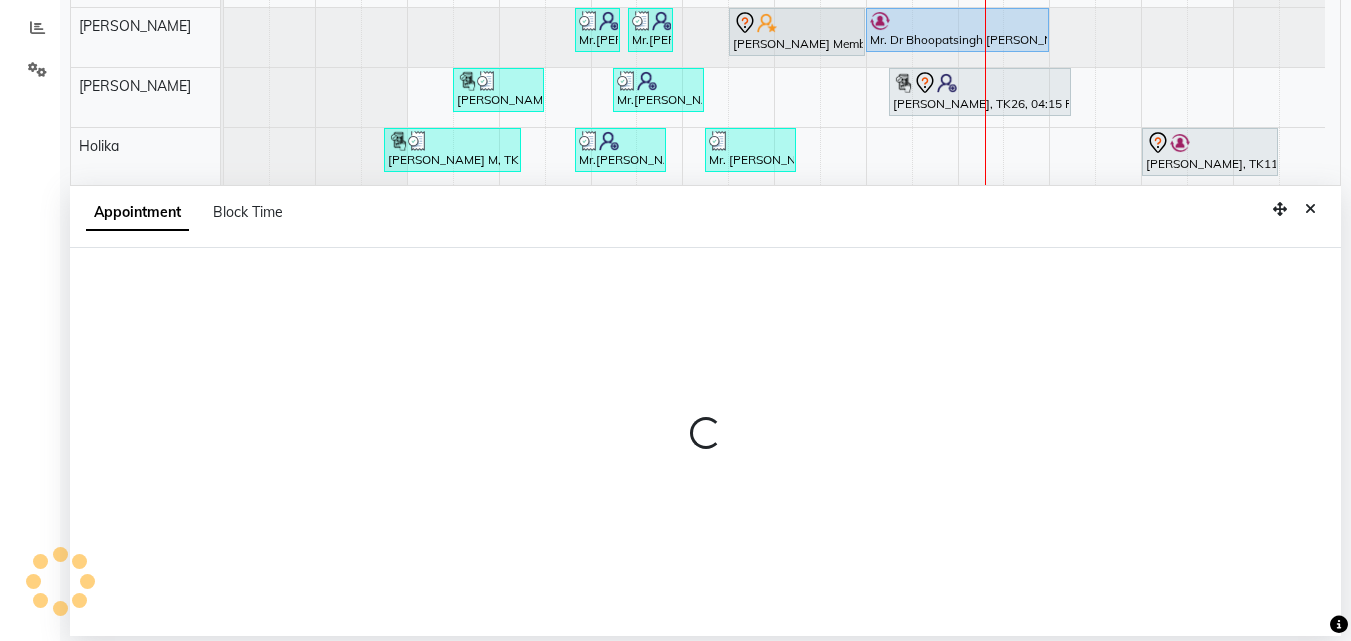 select on "83909" 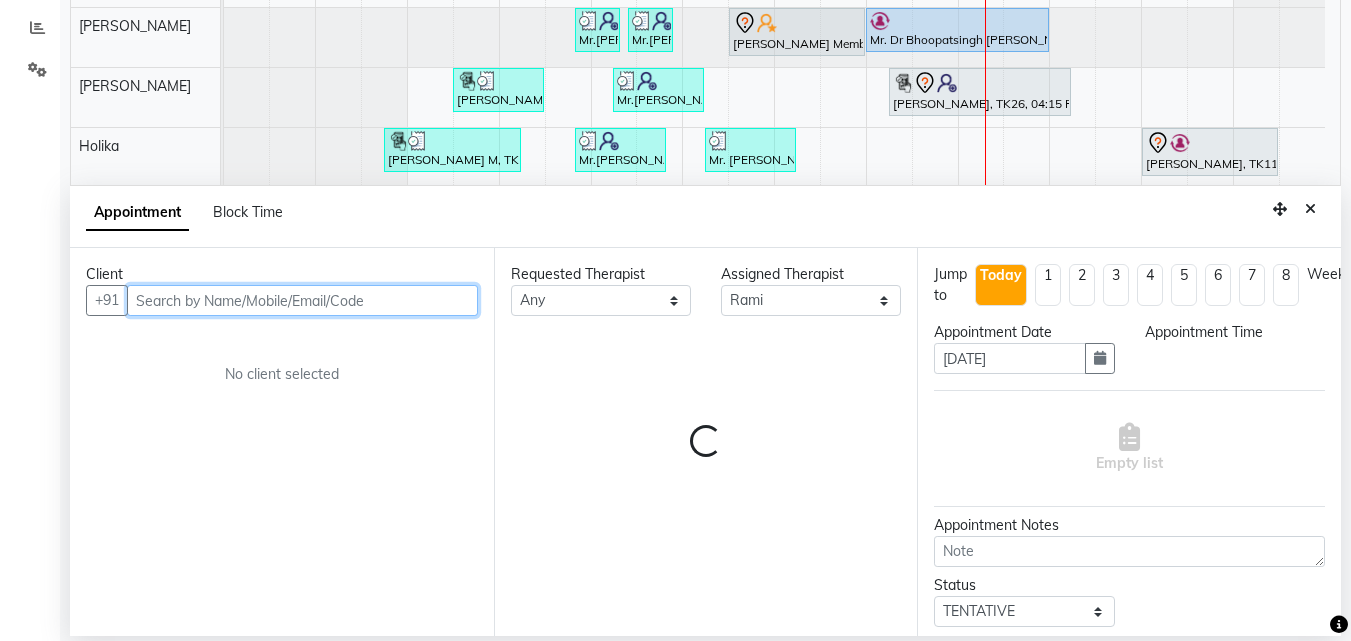 select on "1050" 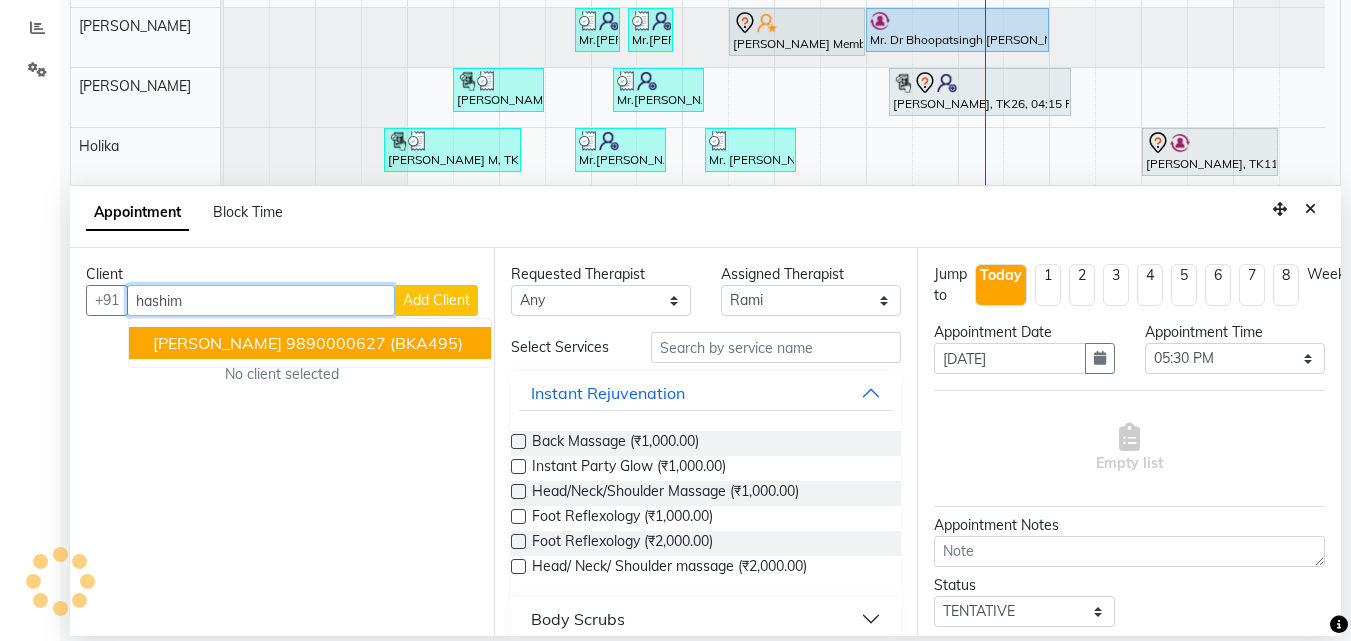 click on "9890000627" at bounding box center [336, 343] 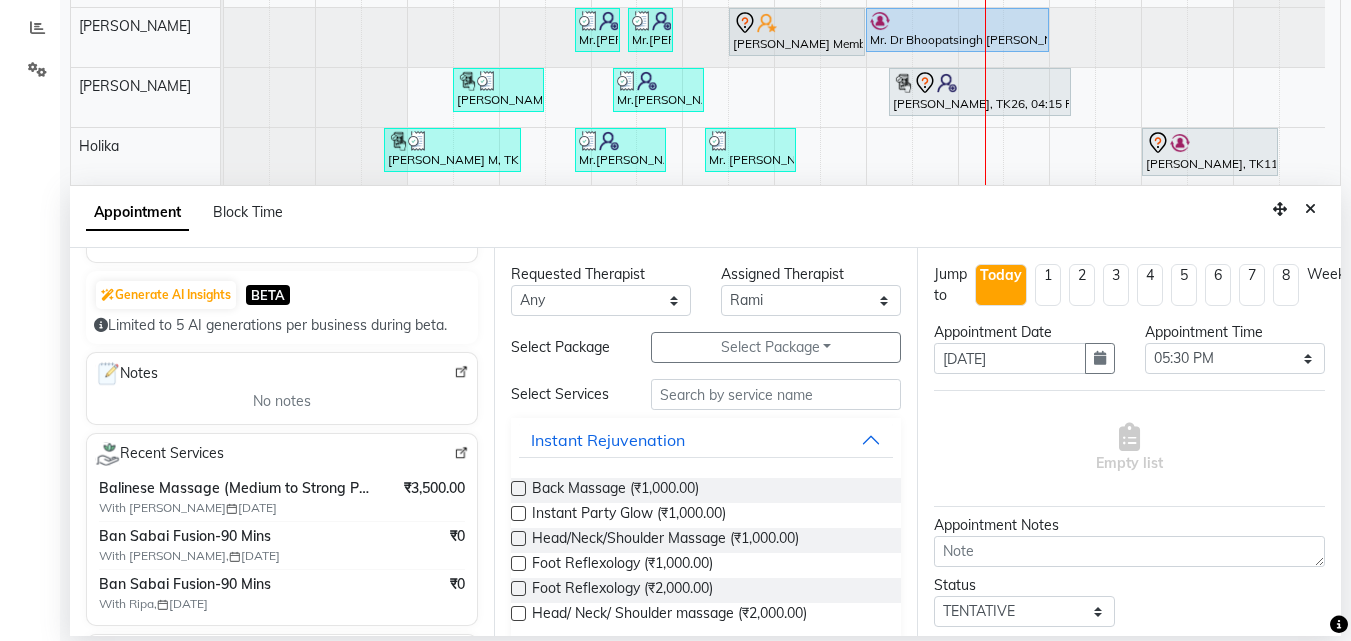 scroll, scrollTop: 224, scrollLeft: 0, axis: vertical 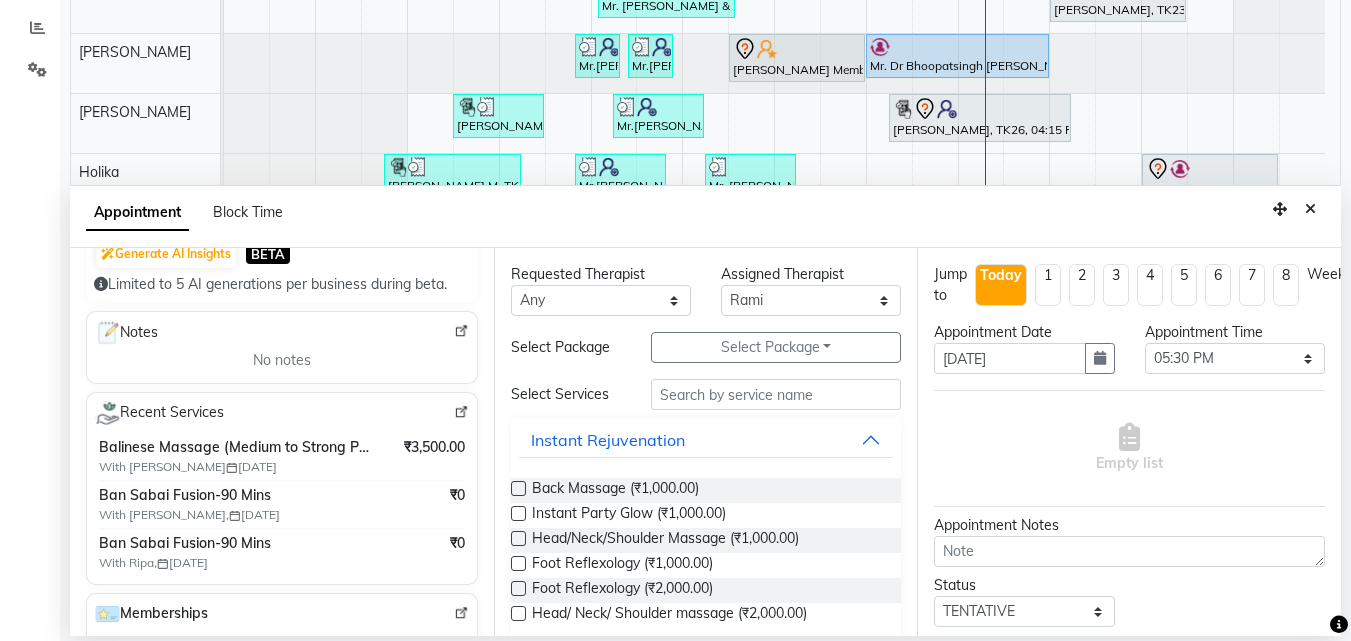 type on "9890000627" 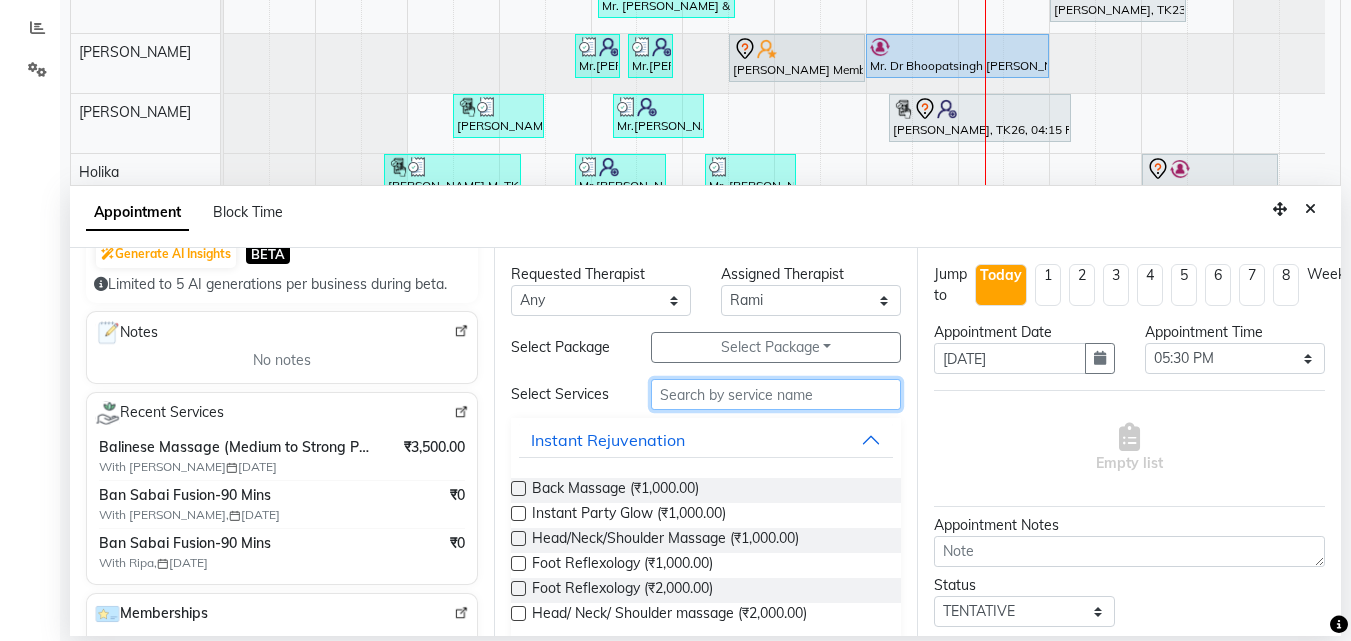 click at bounding box center (776, 394) 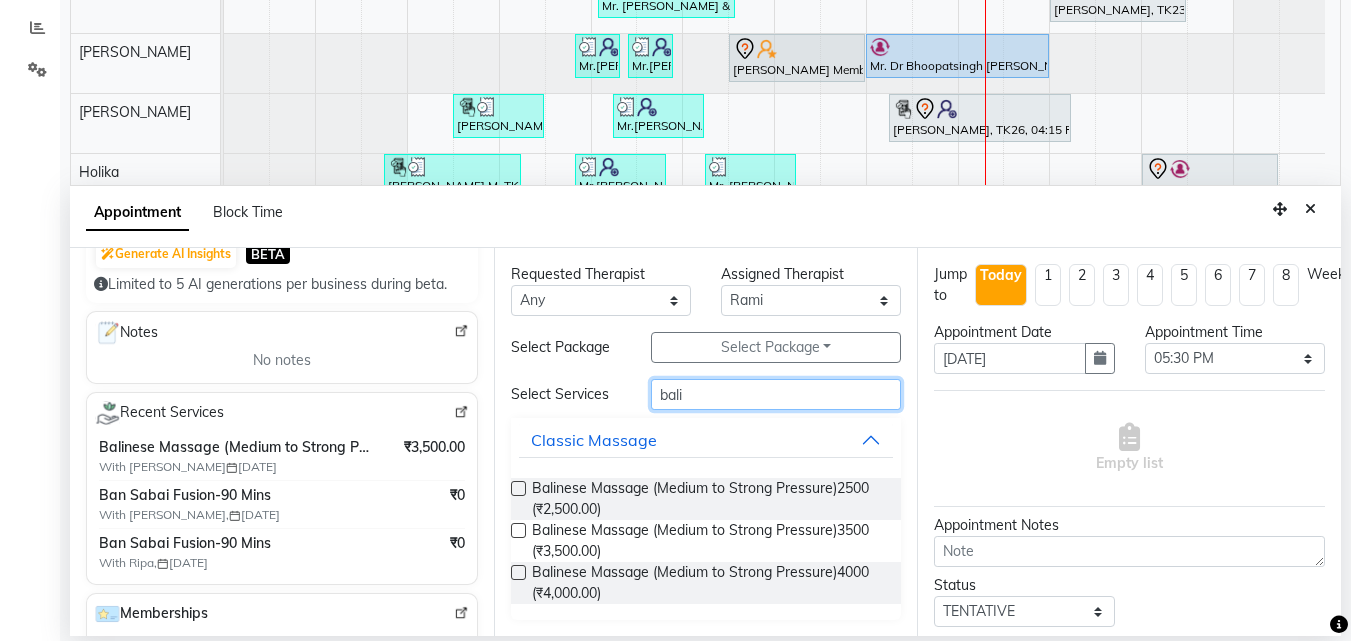 type on "bali" 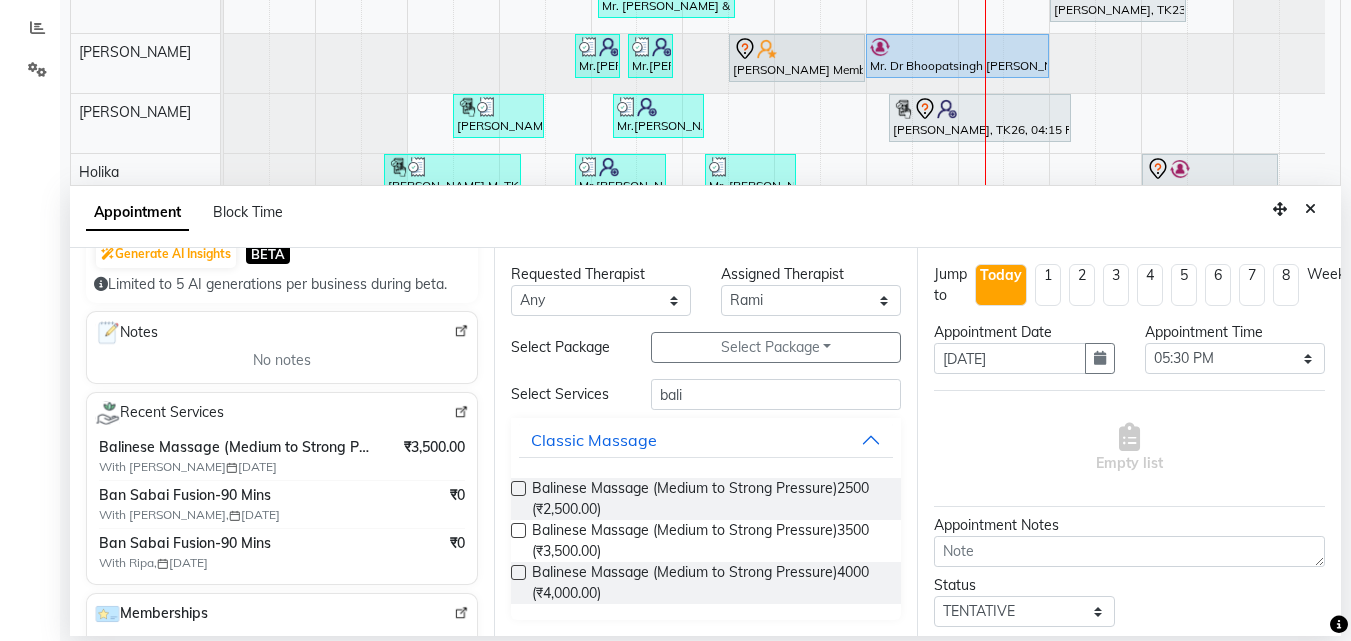 click at bounding box center [518, 530] 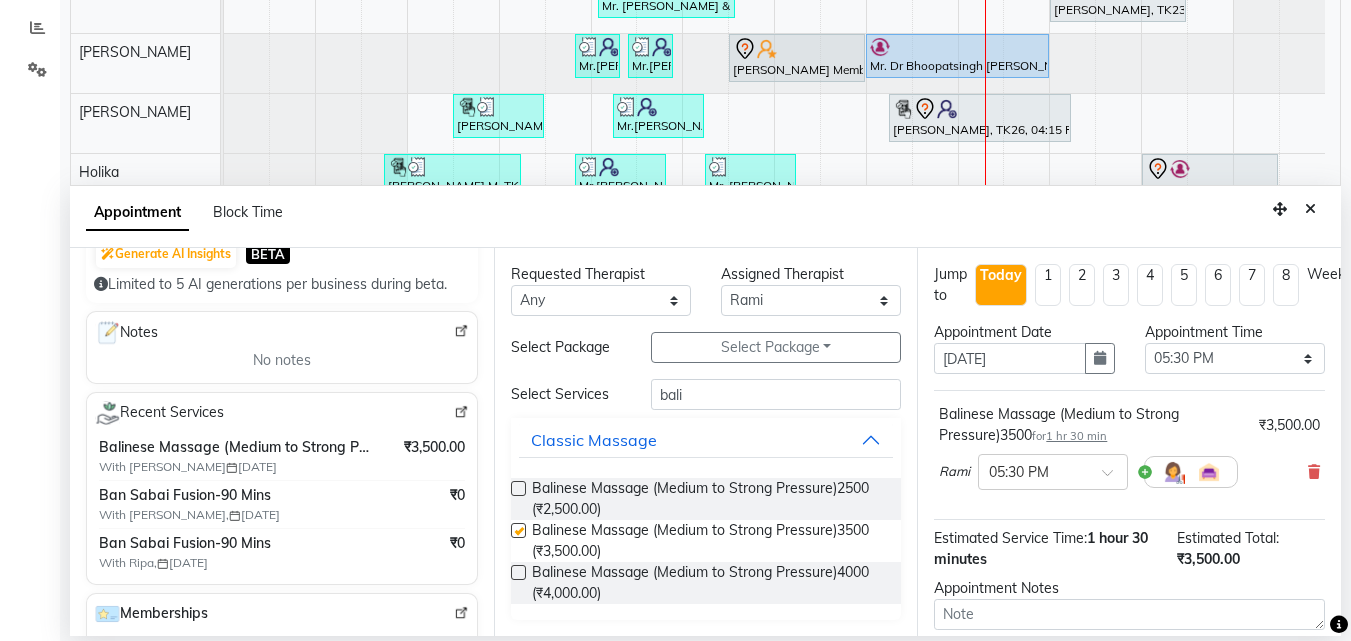checkbox on "false" 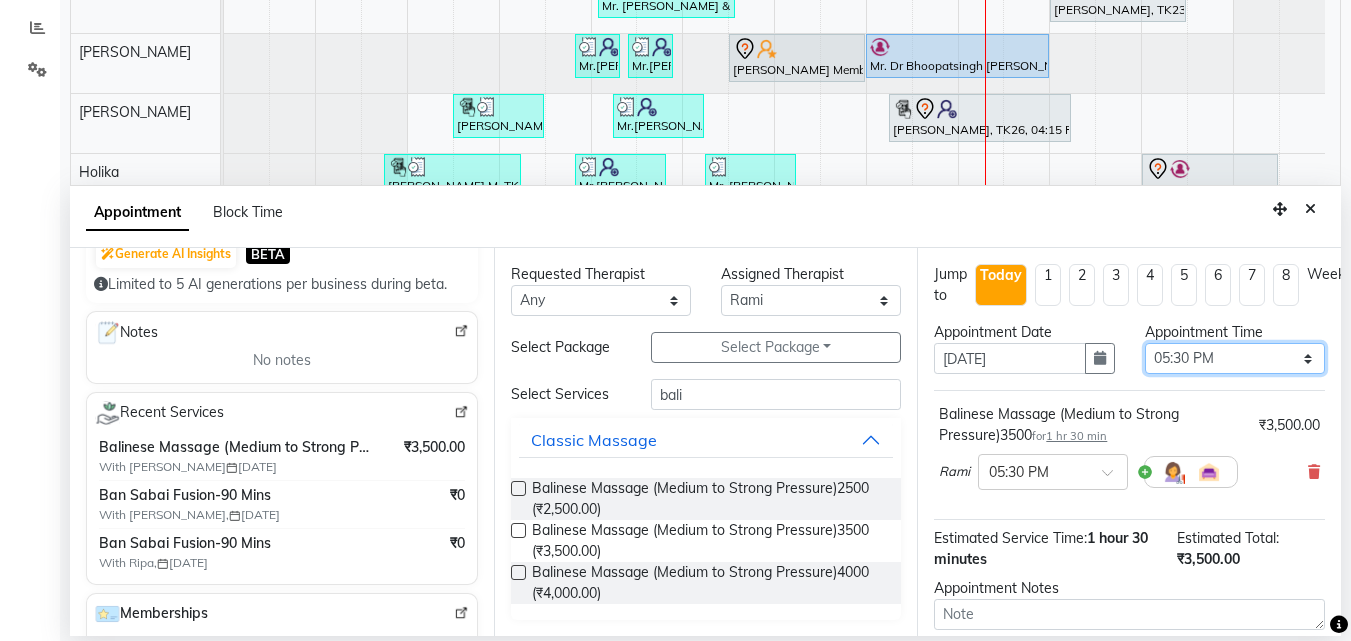 click on "Select 10:00 AM 10:05 AM 10:10 AM 10:15 AM 10:20 AM 10:25 AM 10:30 AM 10:35 AM 10:40 AM 10:45 AM 10:50 AM 10:55 AM 11:00 AM 11:05 AM 11:10 AM 11:15 AM 11:20 AM 11:25 AM 11:30 AM 11:35 AM 11:40 AM 11:45 AM 11:50 AM 11:55 AM 12:00 PM 12:05 PM 12:10 PM 12:15 PM 12:20 PM 12:25 PM 12:30 PM 12:35 PM 12:40 PM 12:45 PM 12:50 PM 12:55 PM 01:00 PM 01:05 PM 01:10 PM 01:15 PM 01:20 PM 01:25 PM 01:30 PM 01:35 PM 01:40 PM 01:45 PM 01:50 PM 01:55 PM 02:00 PM 02:05 PM 02:10 PM 02:15 PM 02:20 PM 02:25 PM 02:30 PM 02:35 PM 02:40 PM 02:45 PM 02:50 PM 02:55 PM 03:00 PM 03:05 PM 03:10 PM 03:15 PM 03:20 PM 03:25 PM 03:30 PM 03:35 PM 03:40 PM 03:45 PM 03:50 PM 03:55 PM 04:00 PM 04:05 PM 04:10 PM 04:15 PM 04:20 PM 04:25 PM 04:30 PM 04:35 PM 04:40 PM 04:45 PM 04:50 PM 04:55 PM 05:00 PM 05:05 PM 05:10 PM 05:15 PM 05:20 PM 05:25 PM 05:30 PM 05:35 PM 05:40 PM 05:45 PM 05:50 PM 05:55 PM 06:00 PM 06:05 PM 06:10 PM 06:15 PM 06:20 PM 06:25 PM 06:30 PM 06:35 PM 06:40 PM 06:45 PM 06:50 PM 06:55 PM 07:00 PM 07:05 PM 07:10 PM 07:15 PM 07:20 PM" at bounding box center (1235, 358) 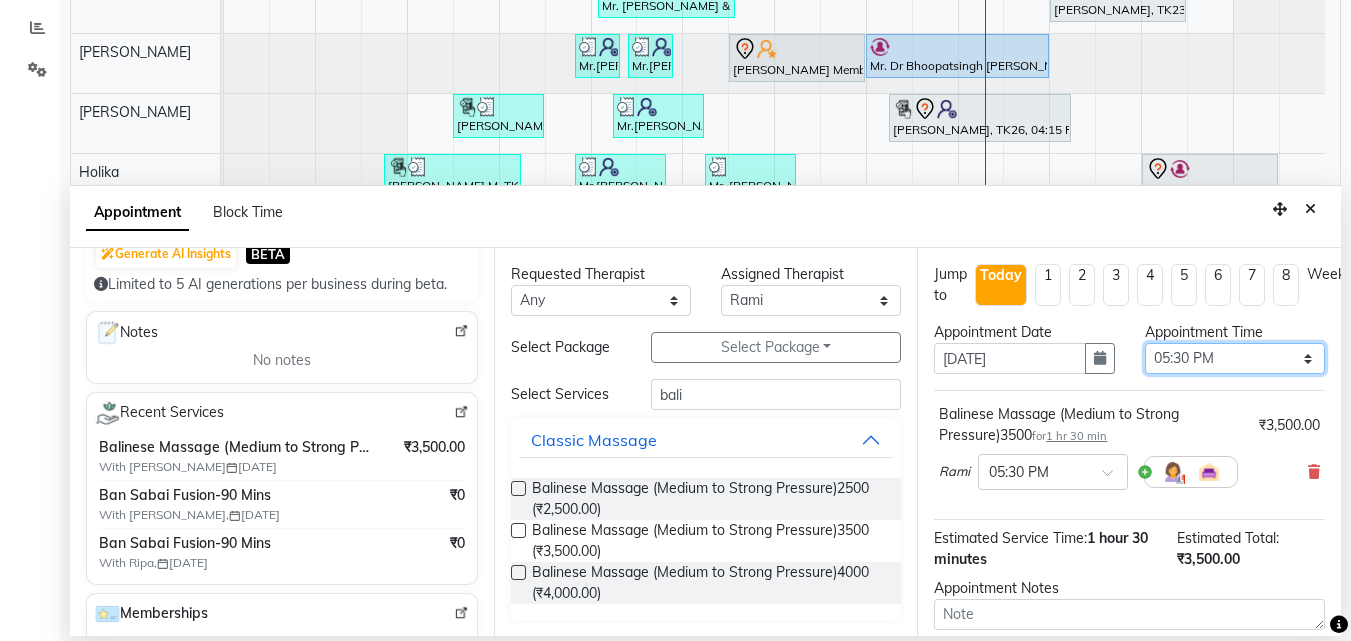 select on "1065" 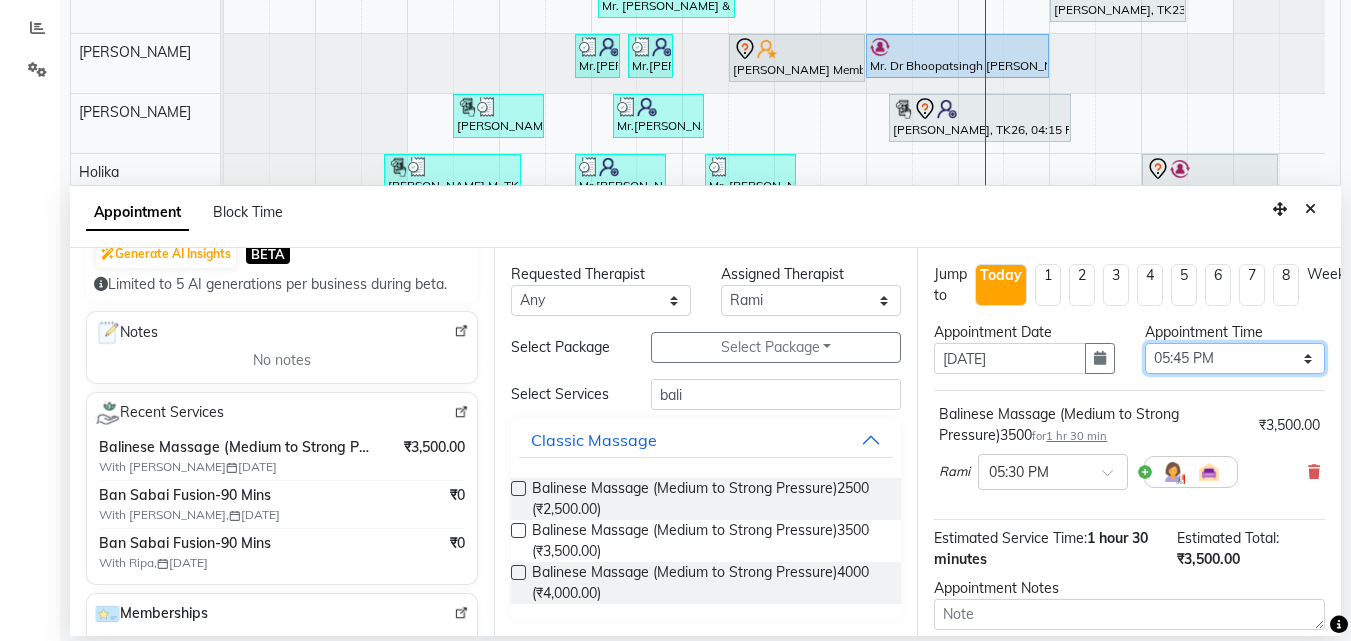 click on "Select 10:00 AM 10:05 AM 10:10 AM 10:15 AM 10:20 AM 10:25 AM 10:30 AM 10:35 AM 10:40 AM 10:45 AM 10:50 AM 10:55 AM 11:00 AM 11:05 AM 11:10 AM 11:15 AM 11:20 AM 11:25 AM 11:30 AM 11:35 AM 11:40 AM 11:45 AM 11:50 AM 11:55 AM 12:00 PM 12:05 PM 12:10 PM 12:15 PM 12:20 PM 12:25 PM 12:30 PM 12:35 PM 12:40 PM 12:45 PM 12:50 PM 12:55 PM 01:00 PM 01:05 PM 01:10 PM 01:15 PM 01:20 PM 01:25 PM 01:30 PM 01:35 PM 01:40 PM 01:45 PM 01:50 PM 01:55 PM 02:00 PM 02:05 PM 02:10 PM 02:15 PM 02:20 PM 02:25 PM 02:30 PM 02:35 PM 02:40 PM 02:45 PM 02:50 PM 02:55 PM 03:00 PM 03:05 PM 03:10 PM 03:15 PM 03:20 PM 03:25 PM 03:30 PM 03:35 PM 03:40 PM 03:45 PM 03:50 PM 03:55 PM 04:00 PM 04:05 PM 04:10 PM 04:15 PM 04:20 PM 04:25 PM 04:30 PM 04:35 PM 04:40 PM 04:45 PM 04:50 PM 04:55 PM 05:00 PM 05:05 PM 05:10 PM 05:15 PM 05:20 PM 05:25 PM 05:30 PM 05:35 PM 05:40 PM 05:45 PM 05:50 PM 05:55 PM 06:00 PM 06:05 PM 06:10 PM 06:15 PM 06:20 PM 06:25 PM 06:30 PM 06:35 PM 06:40 PM 06:45 PM 06:50 PM 06:55 PM 07:00 PM 07:05 PM 07:10 PM 07:15 PM 07:20 PM" at bounding box center [1235, 358] 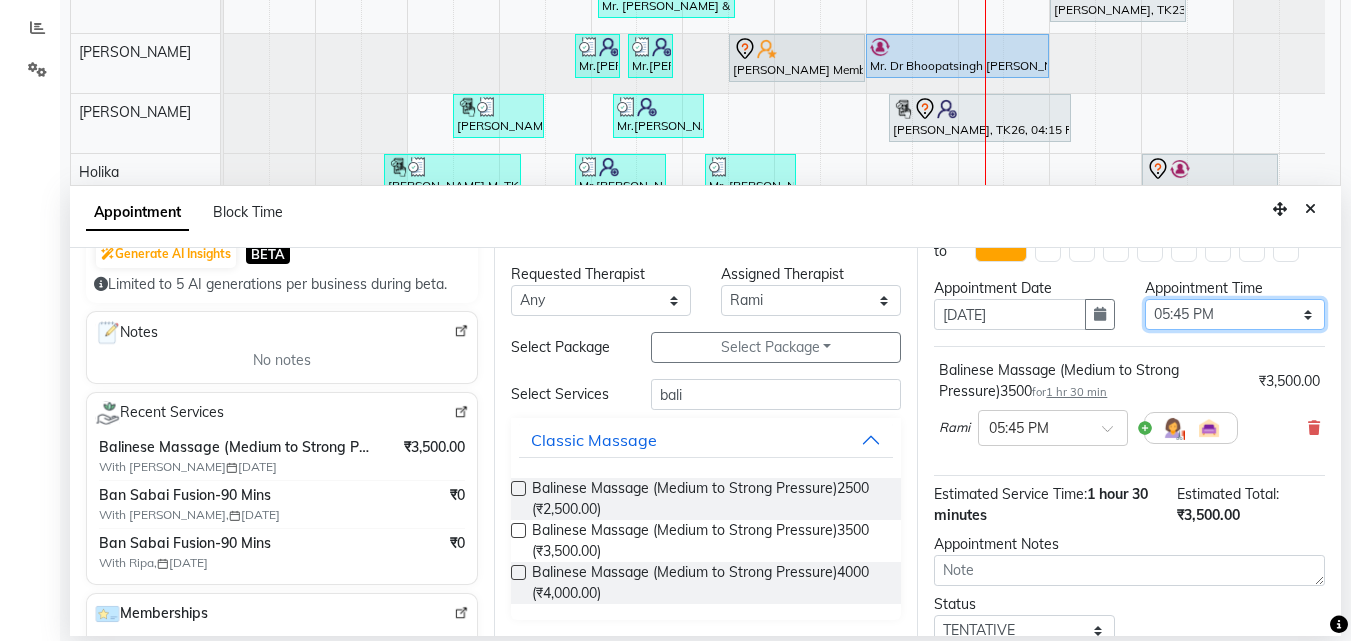 scroll, scrollTop: 195, scrollLeft: 0, axis: vertical 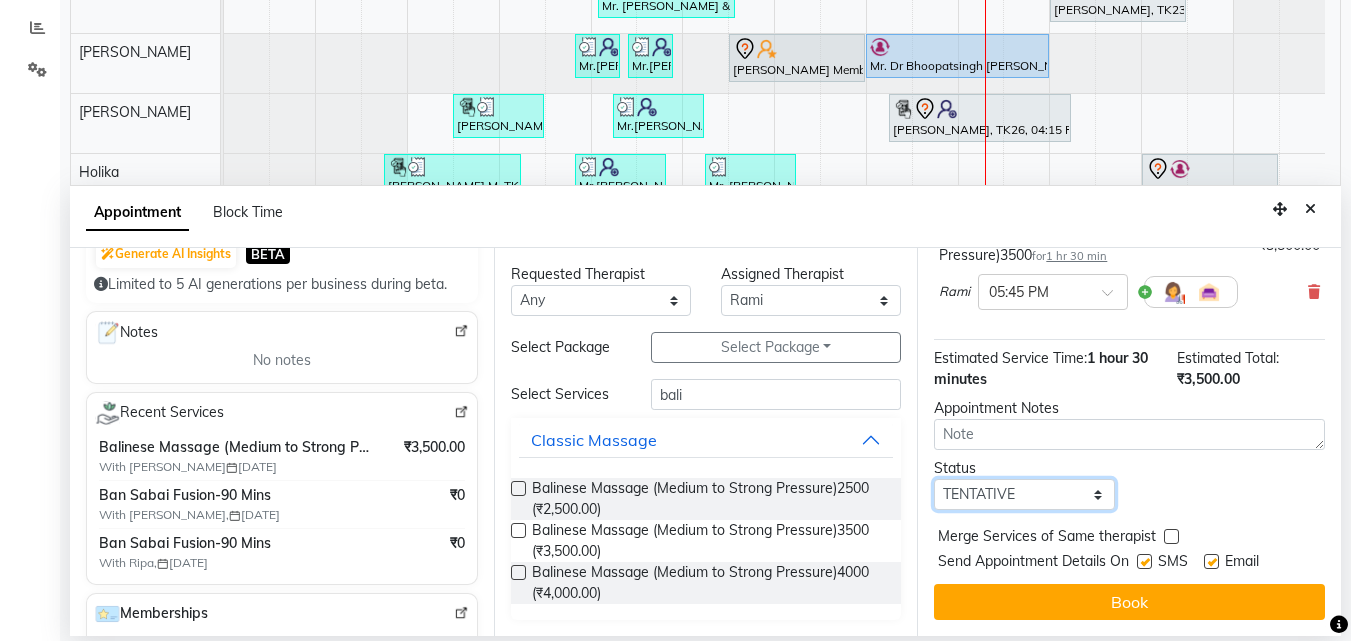 click on "Select TENTATIVE CONFIRM CHECK-IN UPCOMING" at bounding box center [1024, 494] 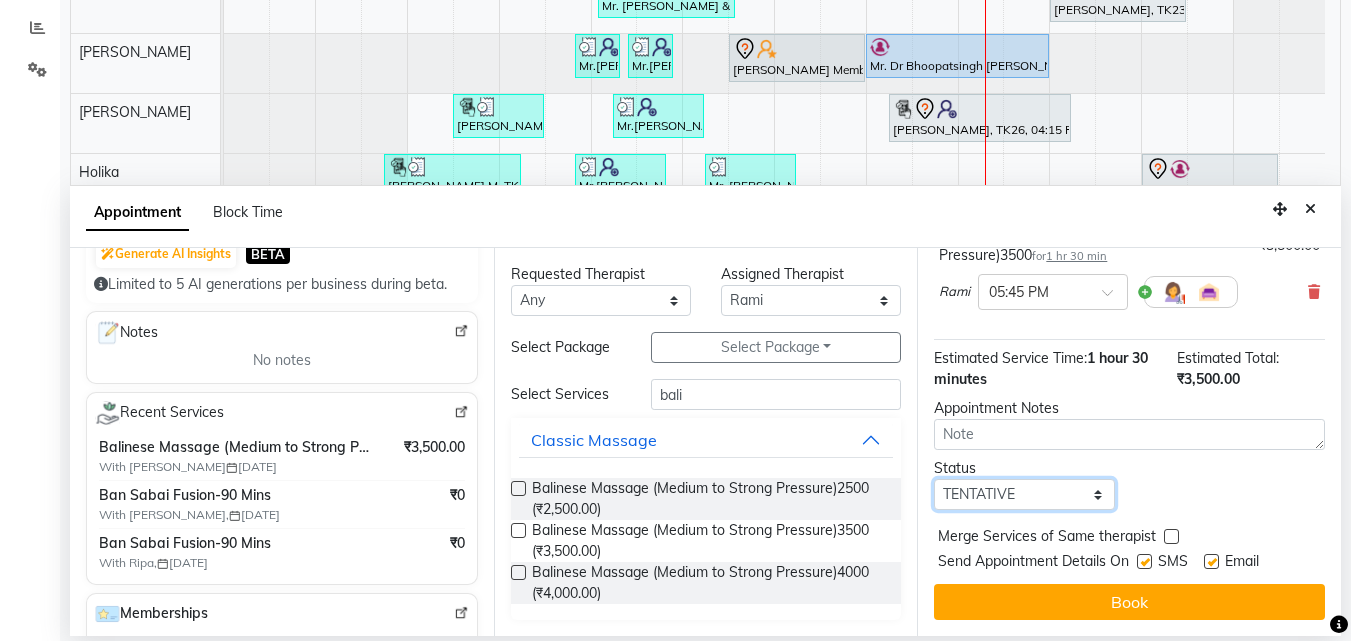 select on "upcoming" 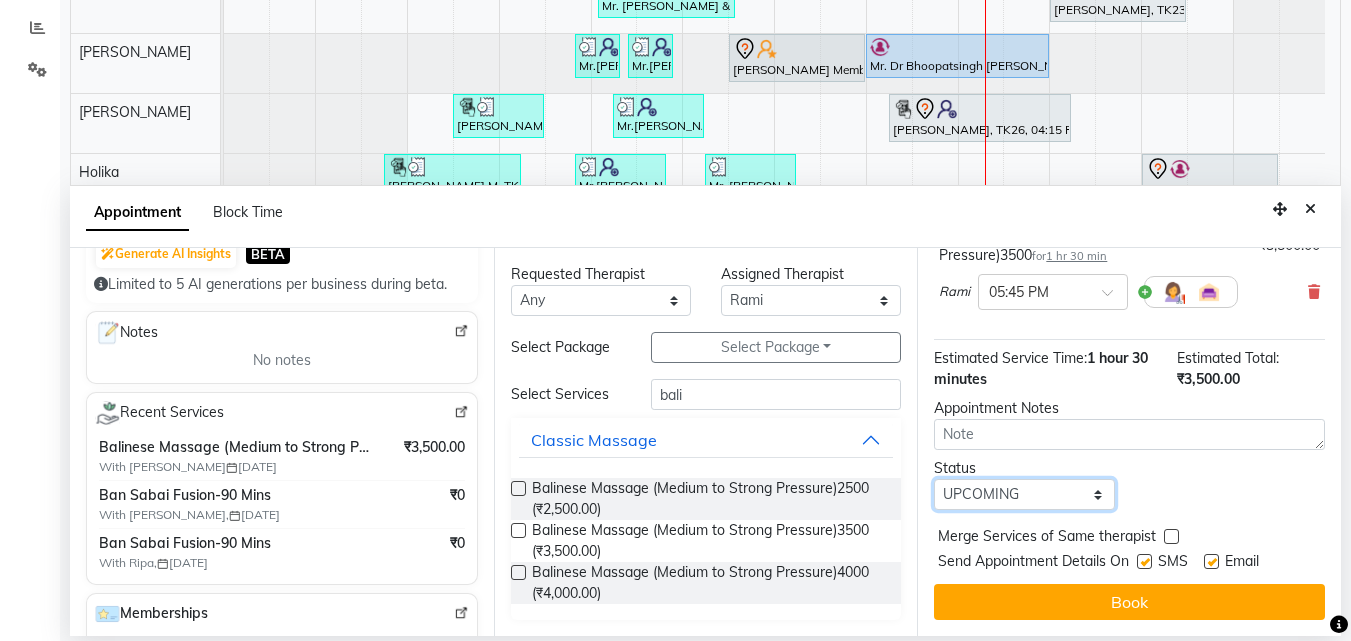 click on "Select TENTATIVE CONFIRM CHECK-IN UPCOMING" at bounding box center [1024, 494] 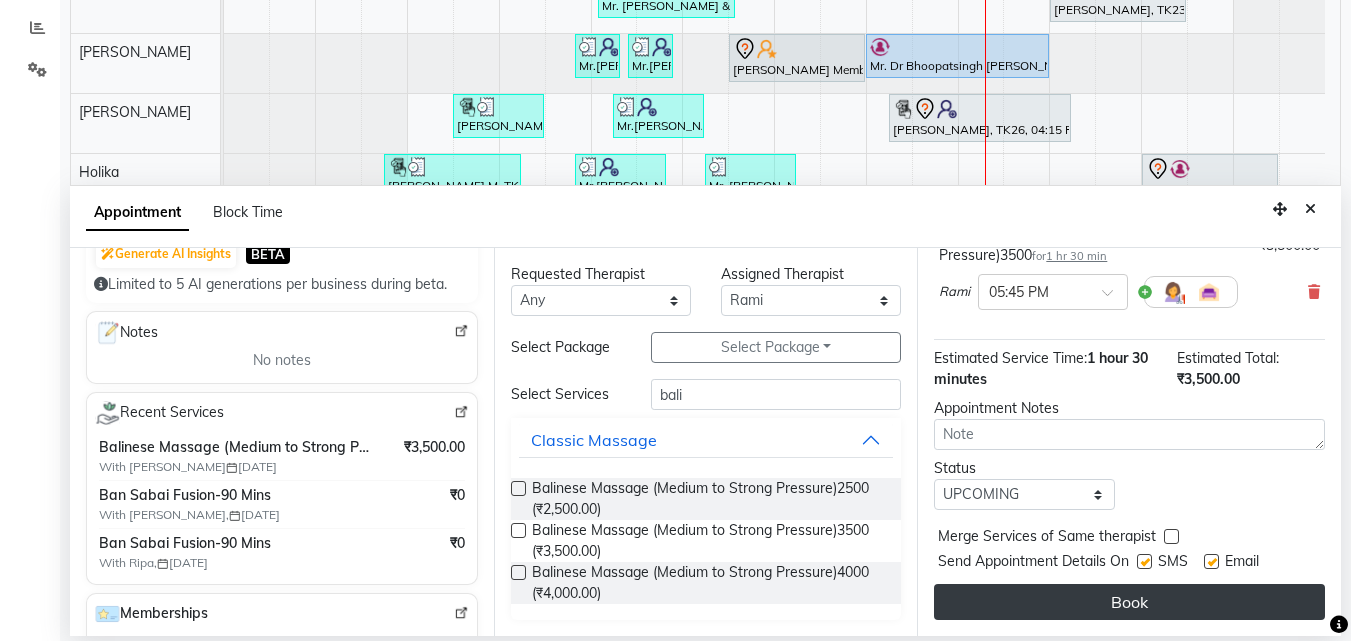 click on "Book" at bounding box center [1129, 602] 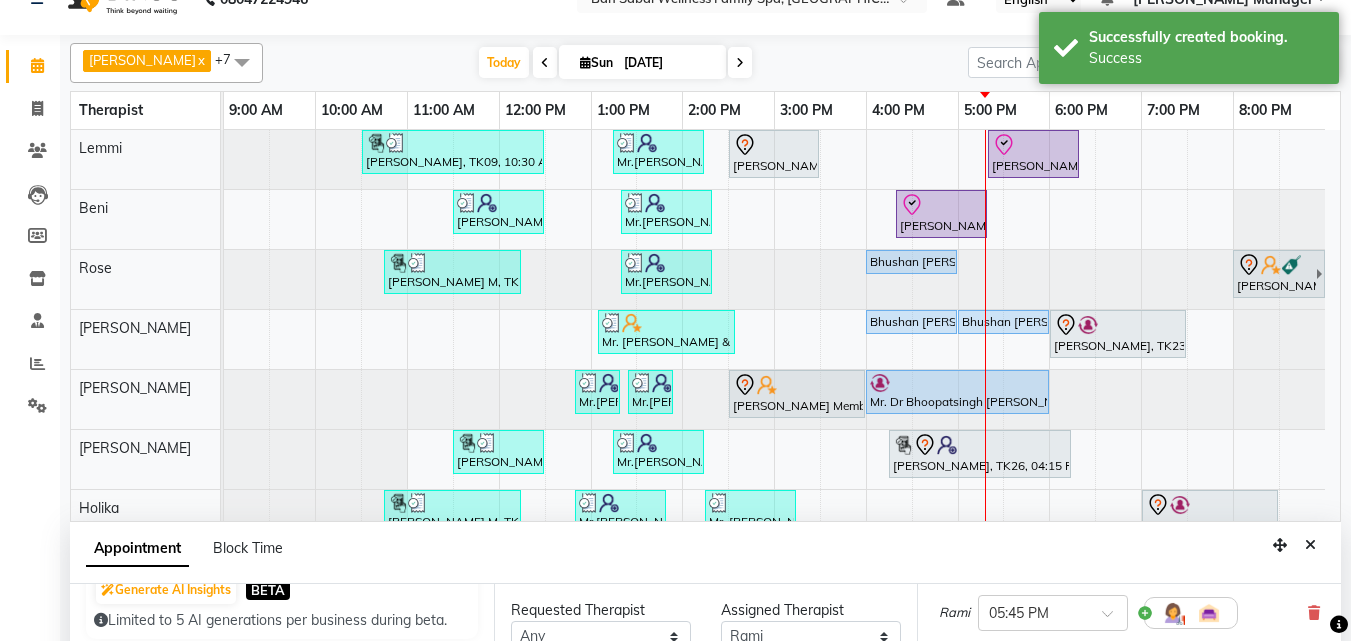 scroll, scrollTop: 0, scrollLeft: 0, axis: both 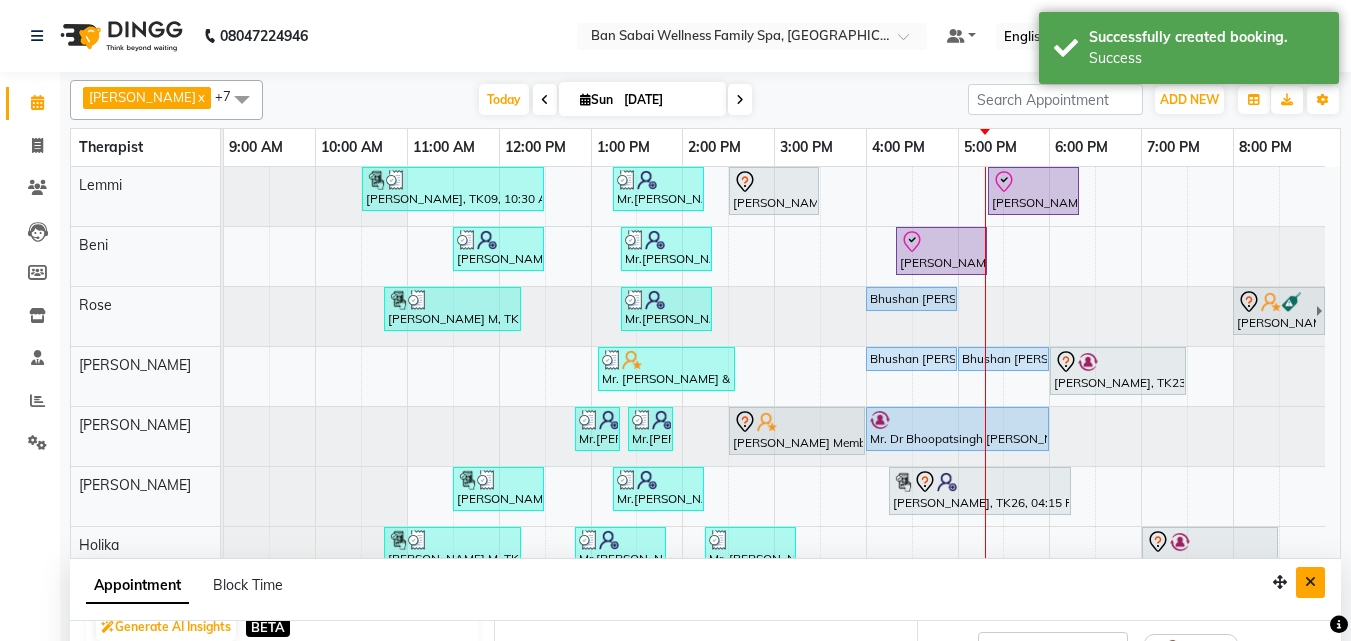 click at bounding box center [1310, 582] 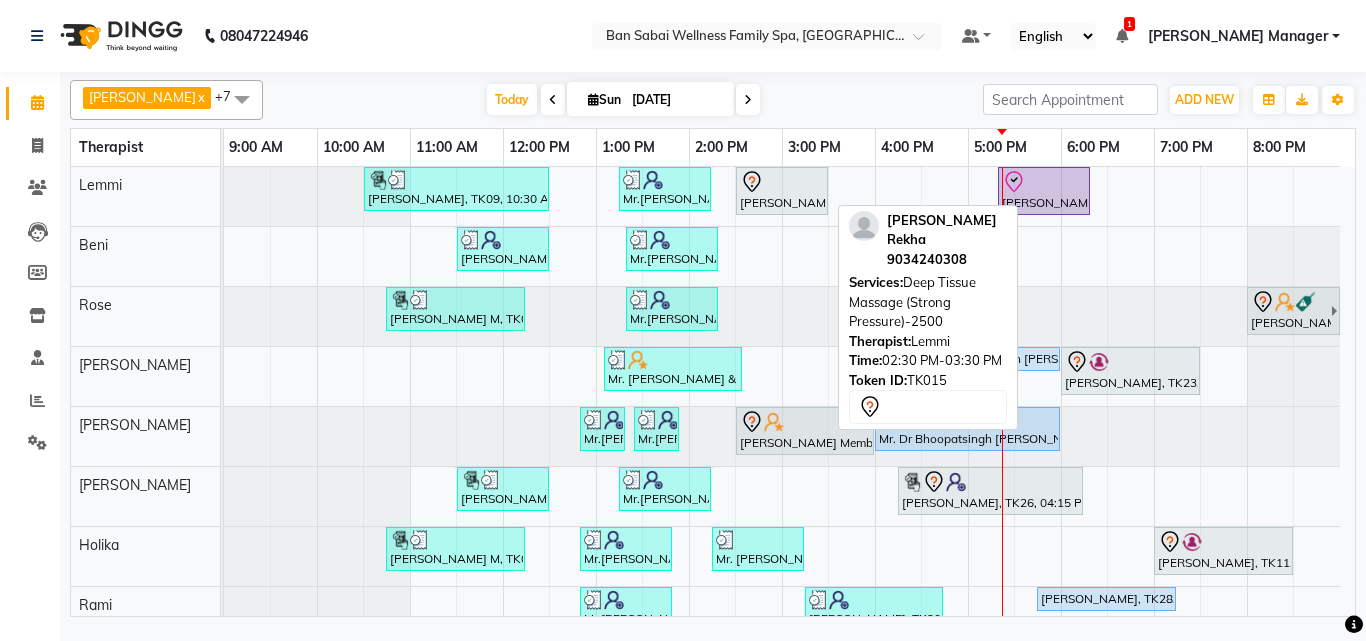 click at bounding box center [782, 182] 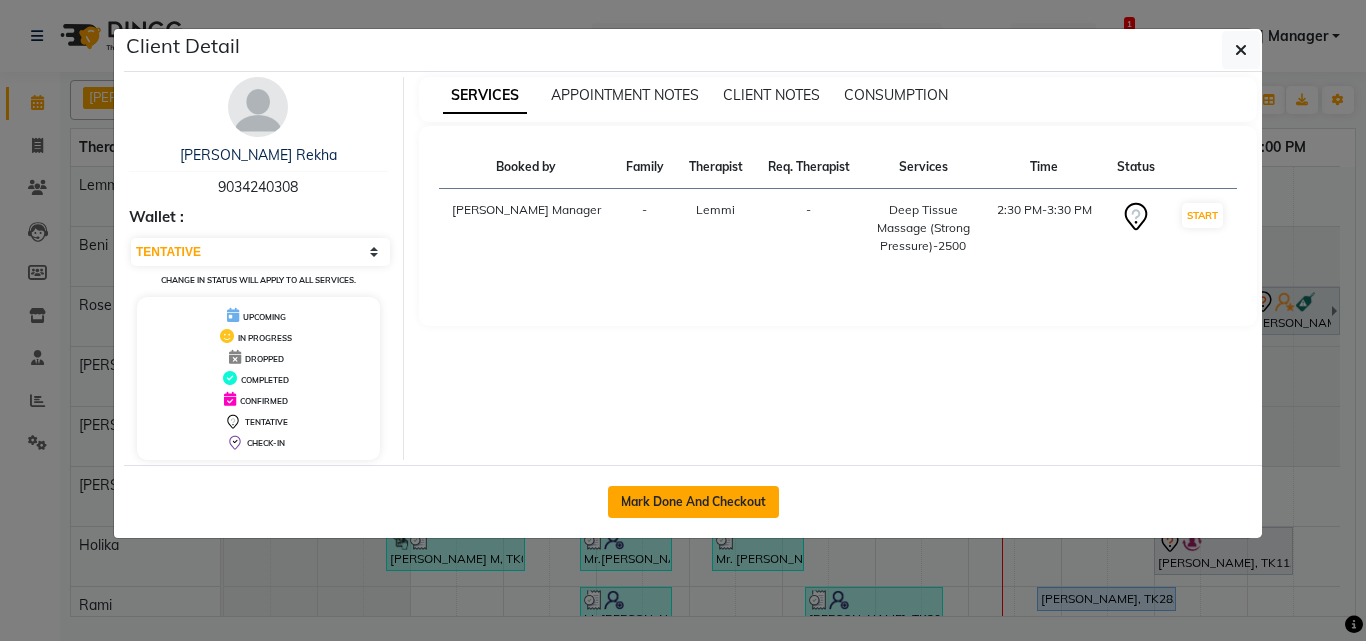 click on "Mark Done And Checkout" 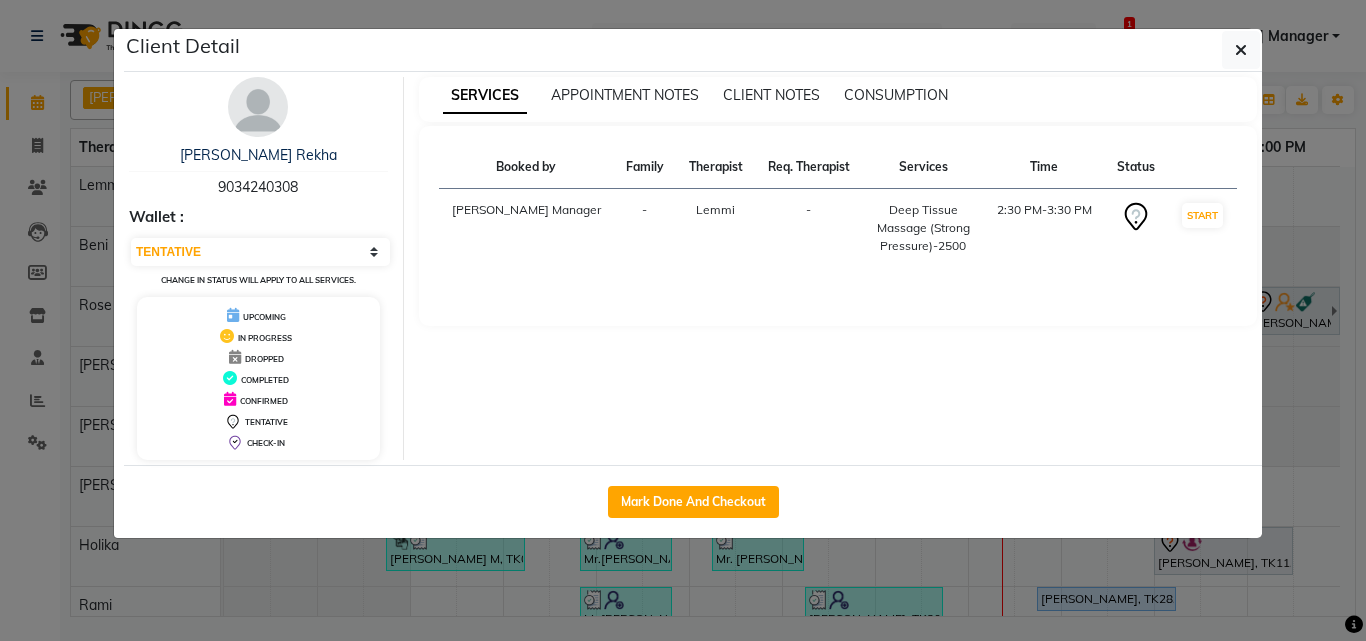 select on "service" 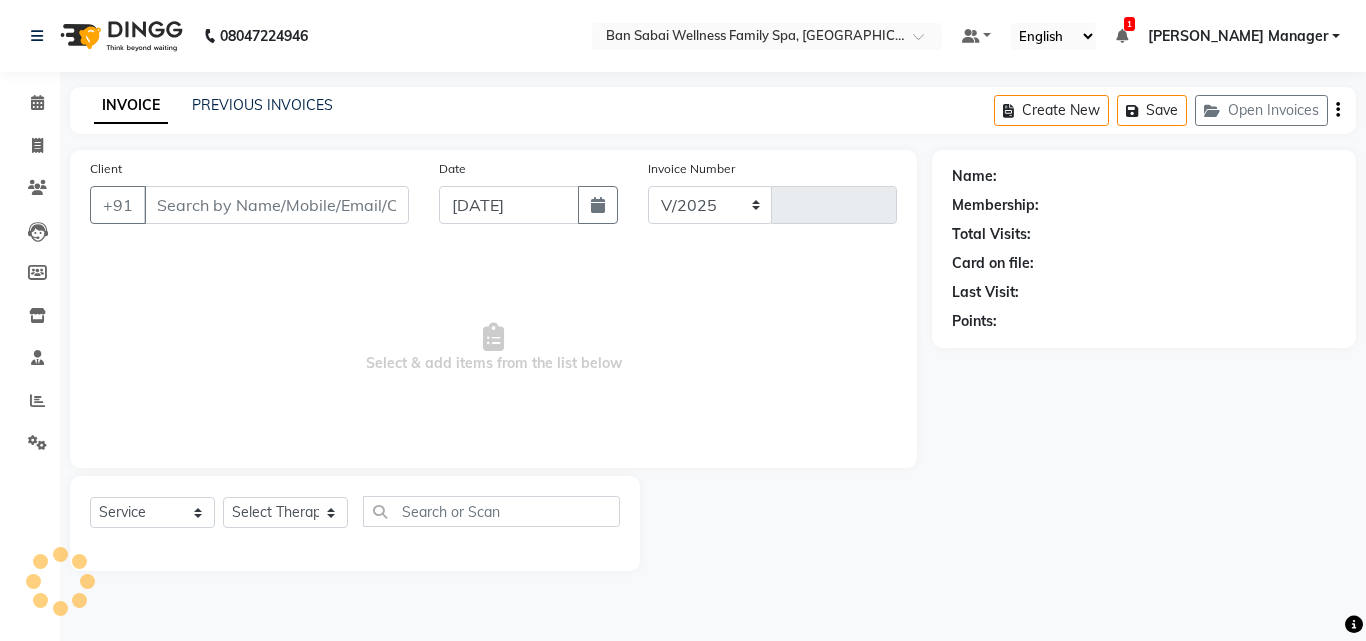 select on "8225" 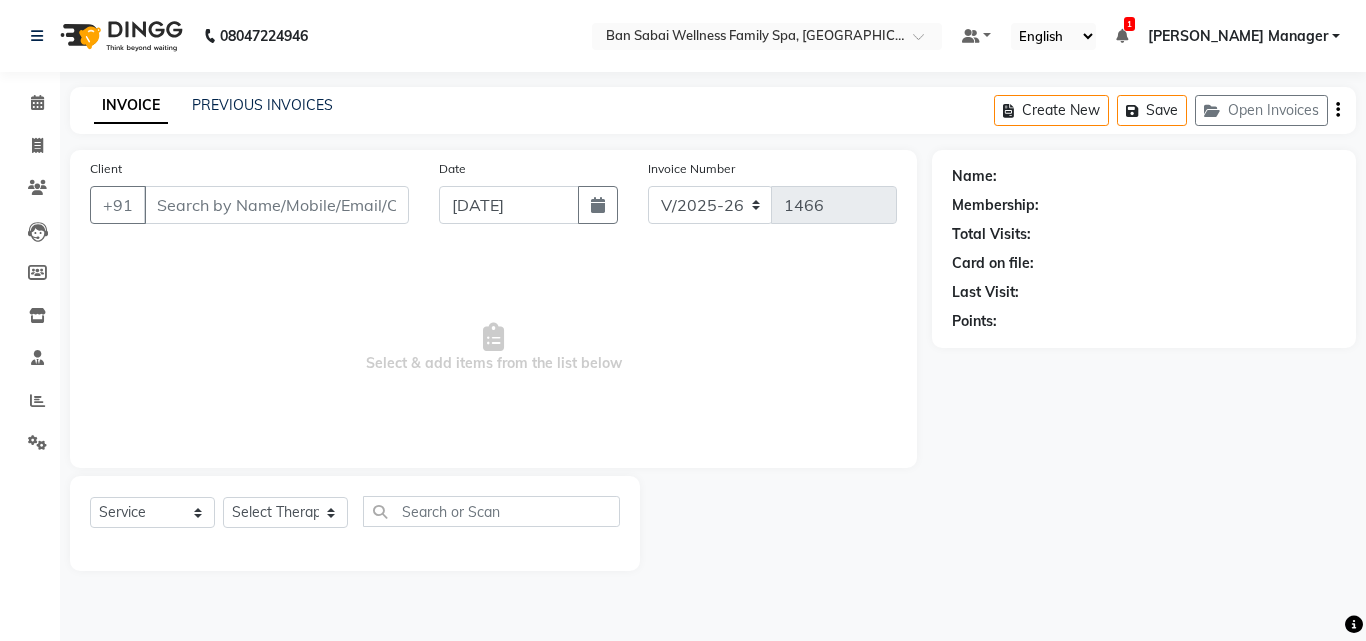type on "9034240308" 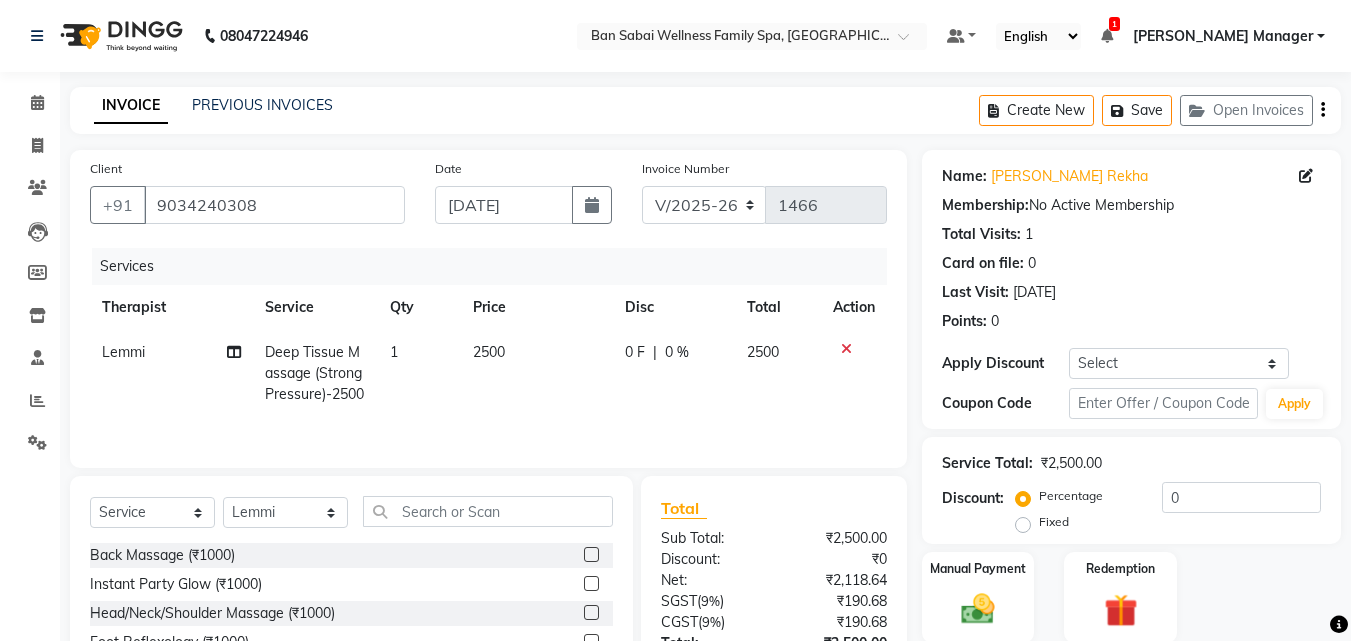 click on "2500" 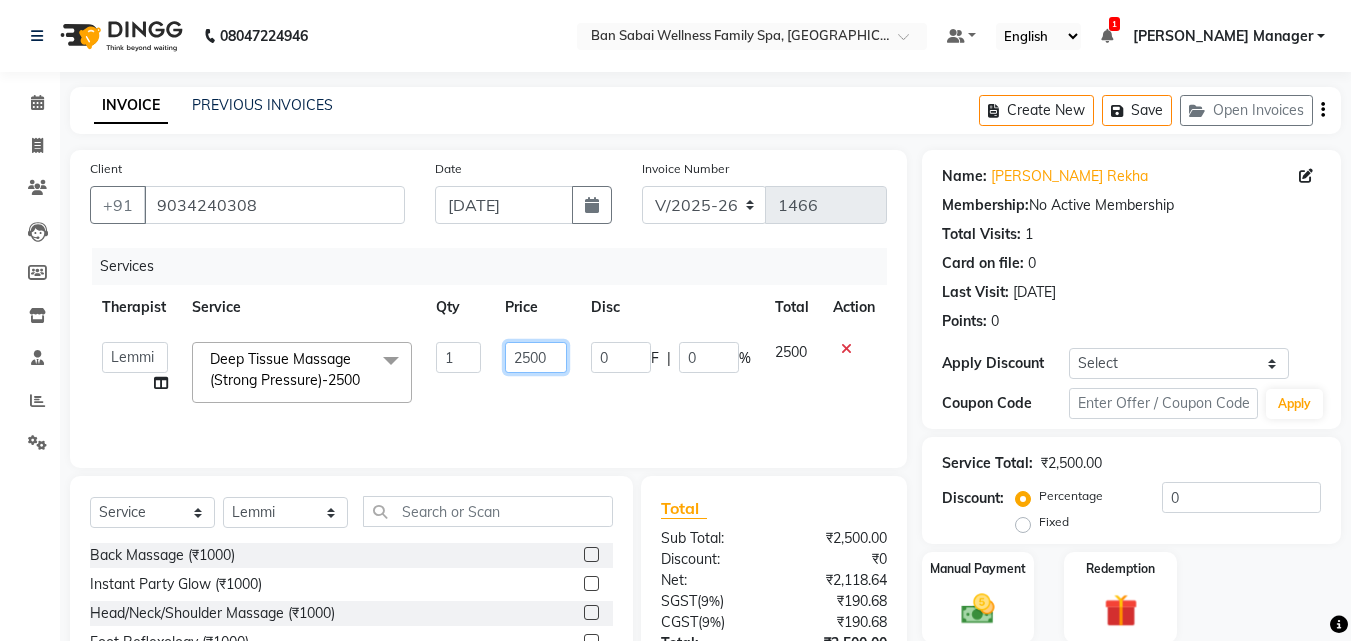 click on "2500" 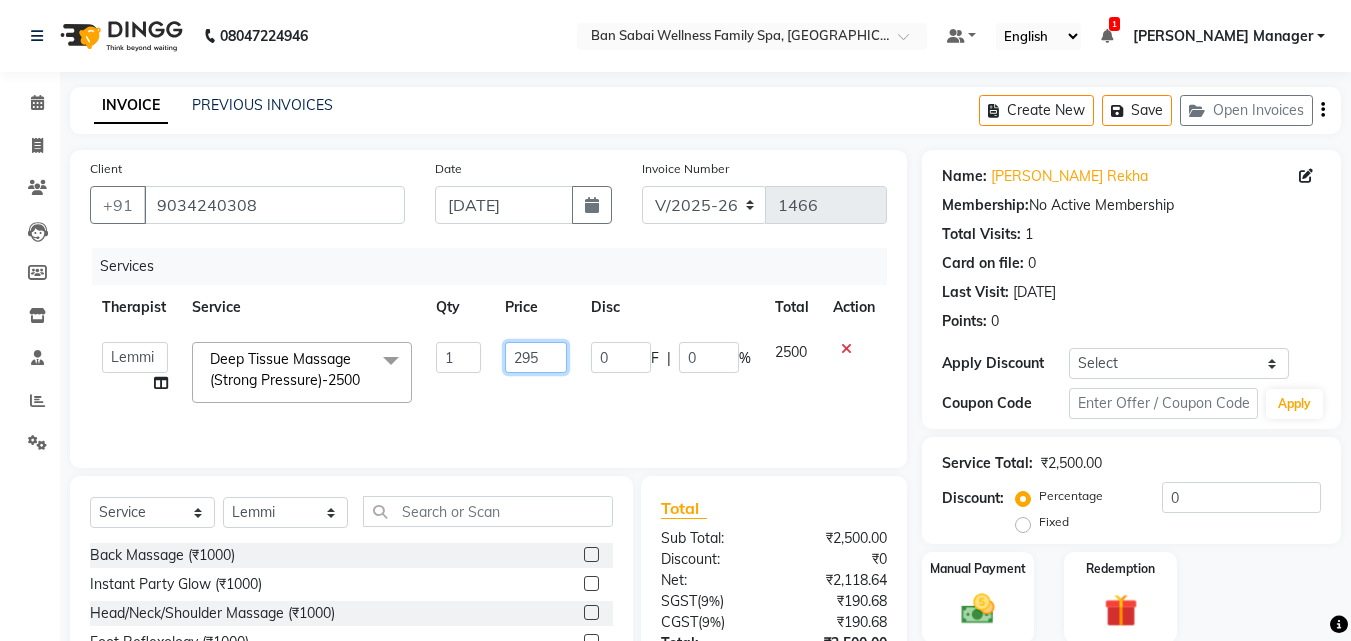 type on "2950" 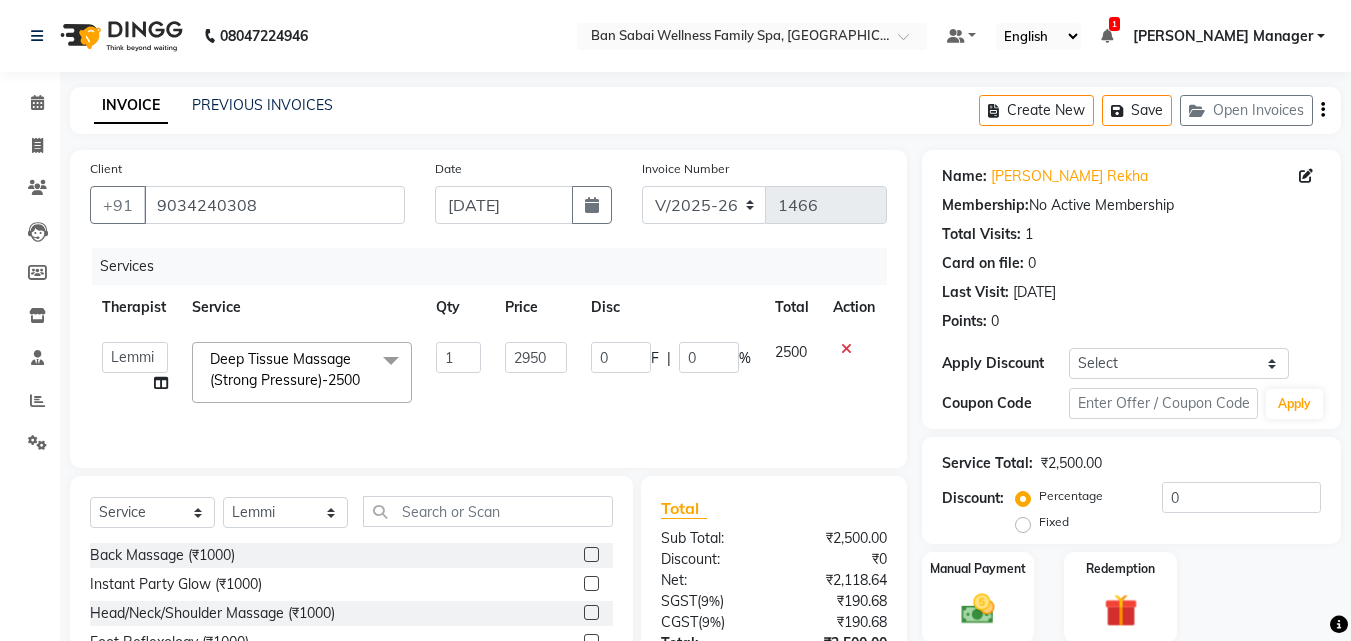 click on "Services Therapist Service Qty Price Disc Total Action  Admin   Alino   Alino,   Ashim   Ayao    Bem,   Beni   Easther   Easther,   Ellie    Emma   Emma,   Holika   Jenny NIBM,   Juliet    Kondhwa Spa   Kondhwa Spa,   Lemmi   Lucy   Lucy,   Maria ching,   Melody   Melody,   Ms.Beni   NICK   NICK,   Pui   Pui,   Rami   Rebecca   Rebecca,   Rinky Manager   Rinsit Ronra   Ripa   Rose   Sabita   Sabita,  Deep Tissue Massage (Strong Pressure)-2500  x Back Massage (₹1000) Instant Party Glow (₹1000) Head/Neck/Shoulder Massage (₹1000) Foot Reflexology (₹1000) Foot Reflexology (₹2000) Head/ Neck/ Shoulder massage (₹2000) Apricot and Lemon Grass (₹2000) Rice & Oat Scrub (₹2000) Coffee and Salt (₹2000) Coconut Polishing Scrub (₹2000) Honey & Sugar (₹2000) Blackcurrant Scrub (₹2000) Chocolate Scrub (₹2000) Coconut Scrub (₹1499) De-Tan Scrub (₹1499) Charcoal Scrub (₹1499) Pearl Scrub (₹1499) Apricot Scrub (₹1499) Multani Mitti Scrub (₹1499) Fruit Mix Scrub (₹1499) Jacuzzi (₹4000)" 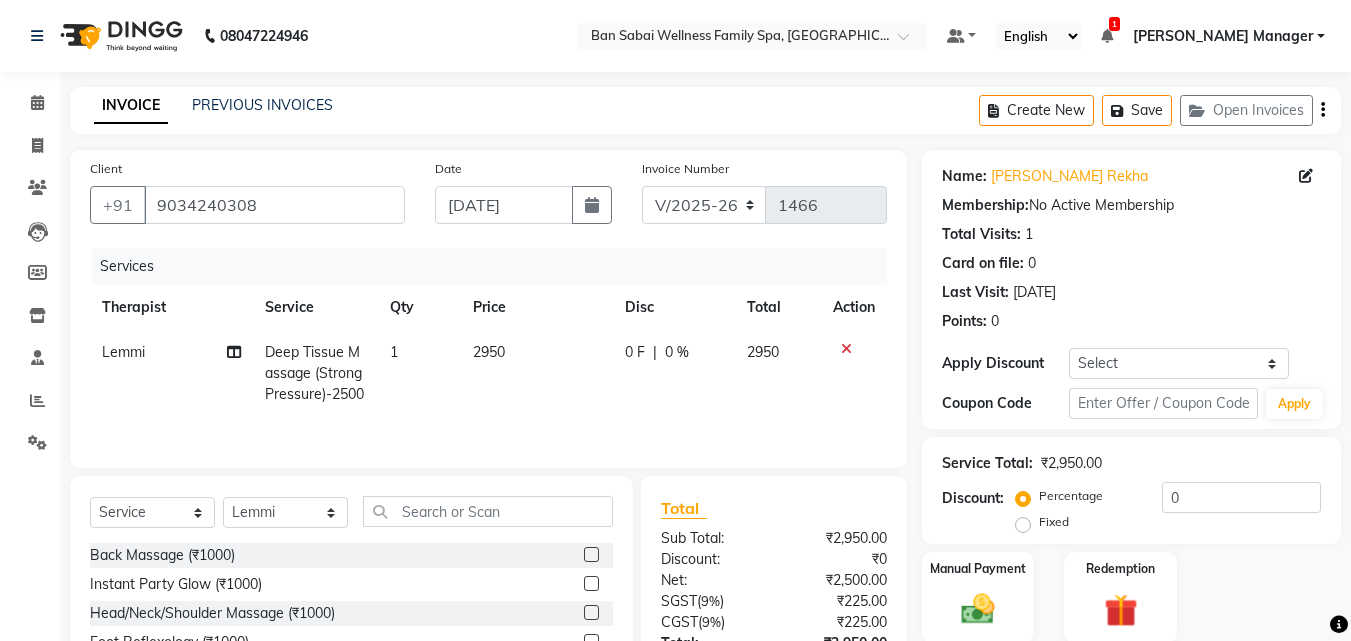 scroll, scrollTop: 160, scrollLeft: 0, axis: vertical 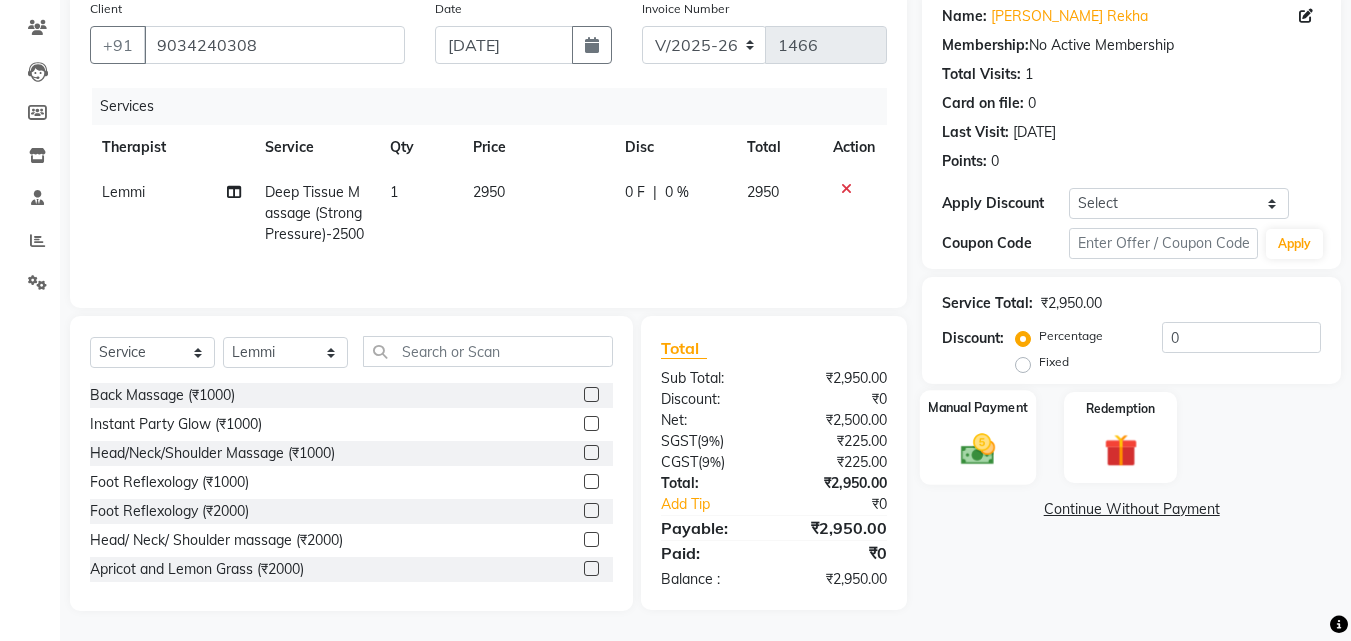 click 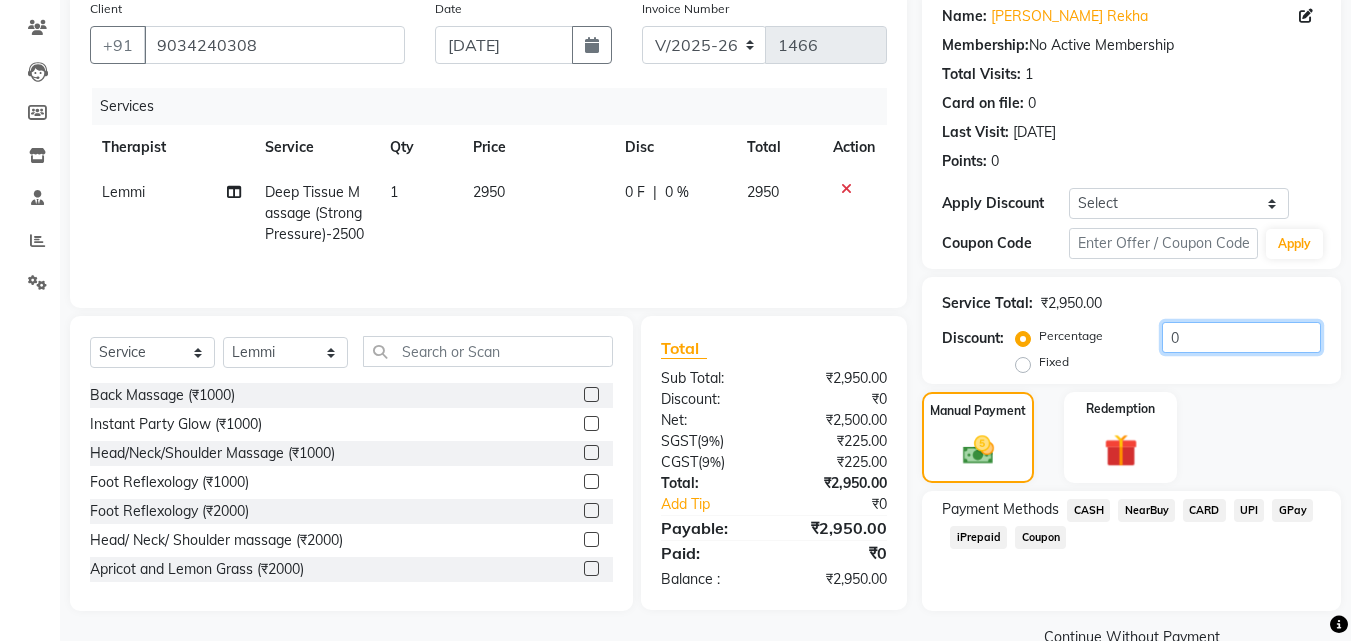 click on "0" 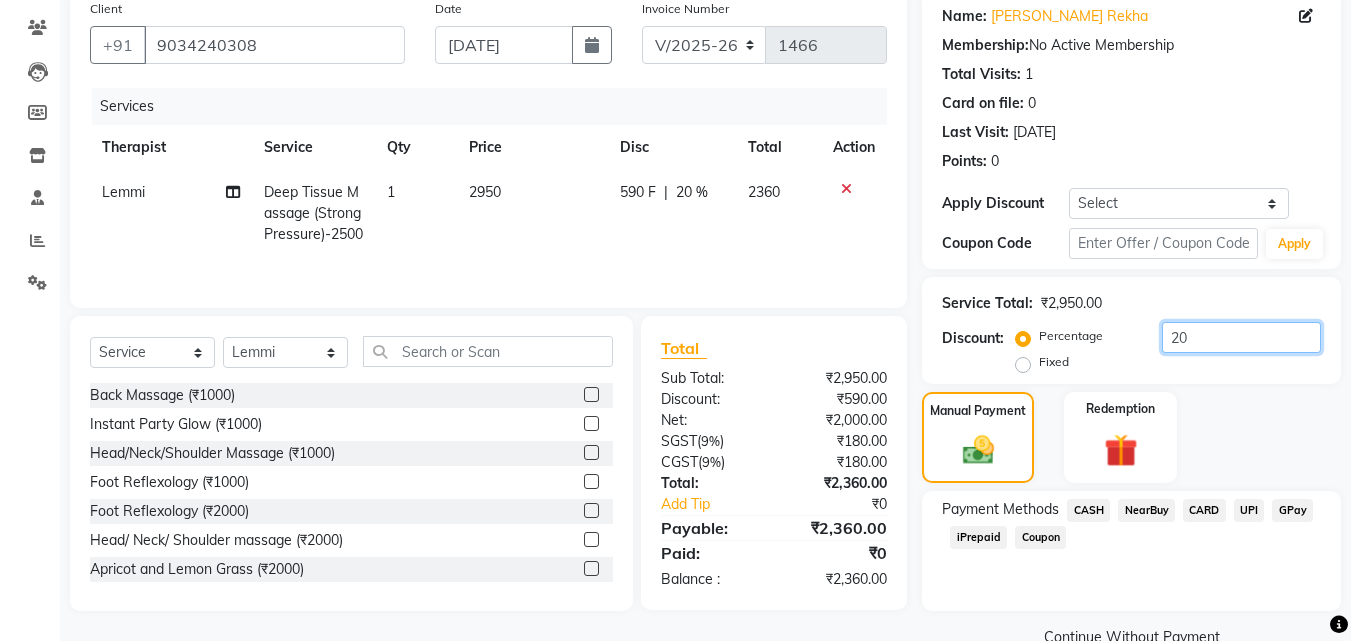 type on "20" 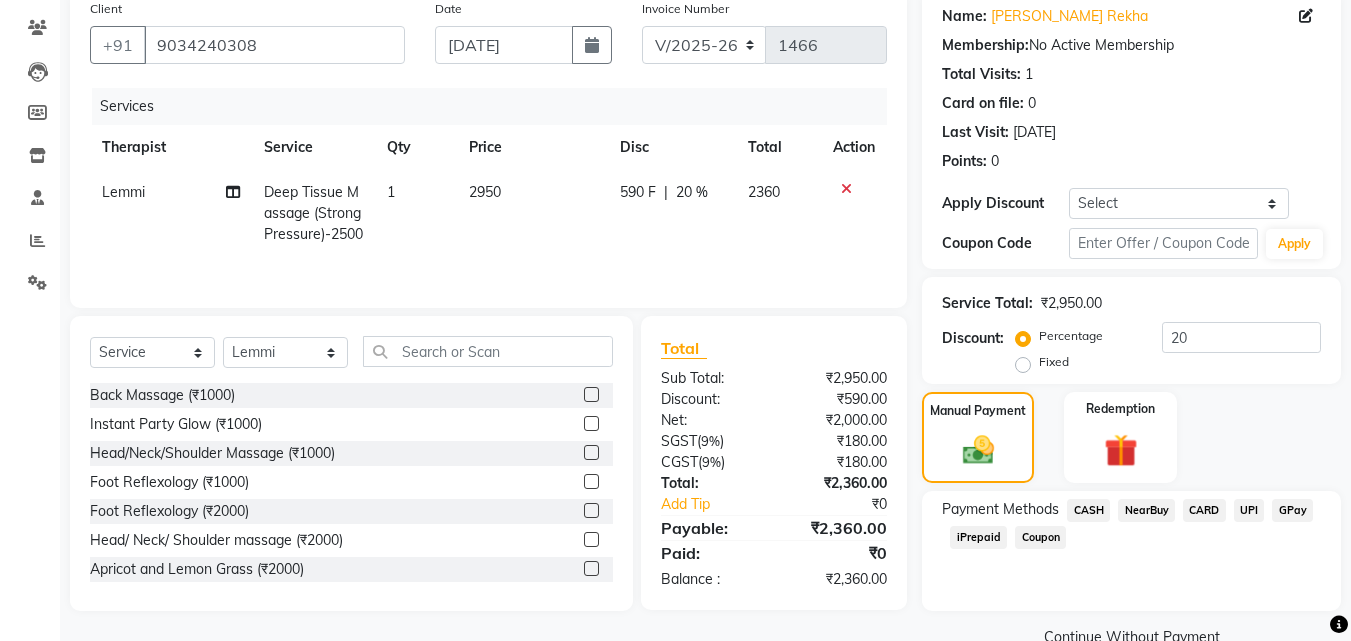 click on "2360" 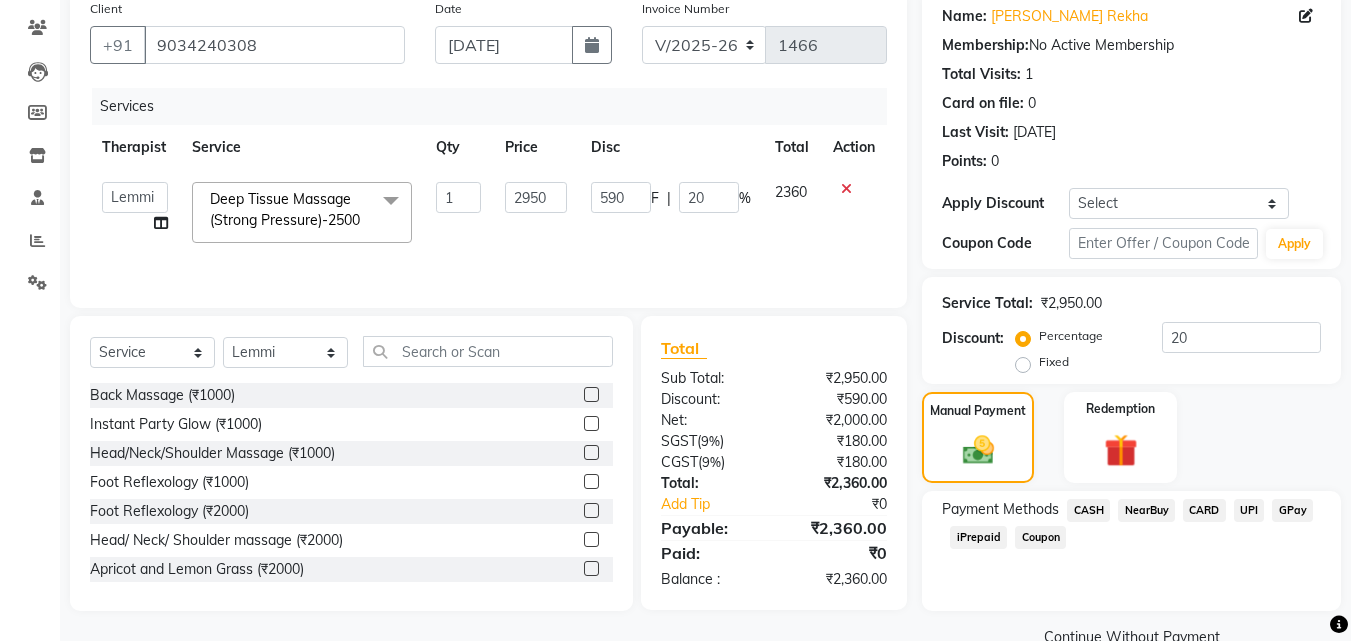 click on "CASH" 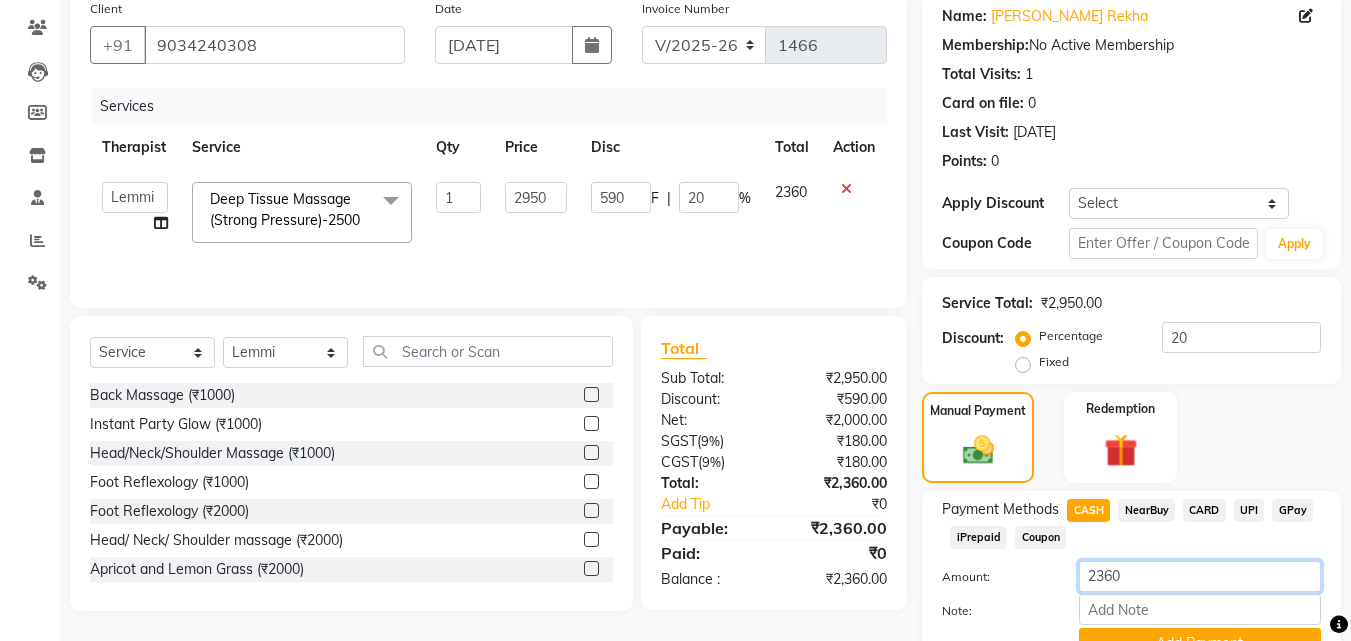 drag, startPoint x: 1120, startPoint y: 579, endPoint x: 1046, endPoint y: 576, distance: 74.06078 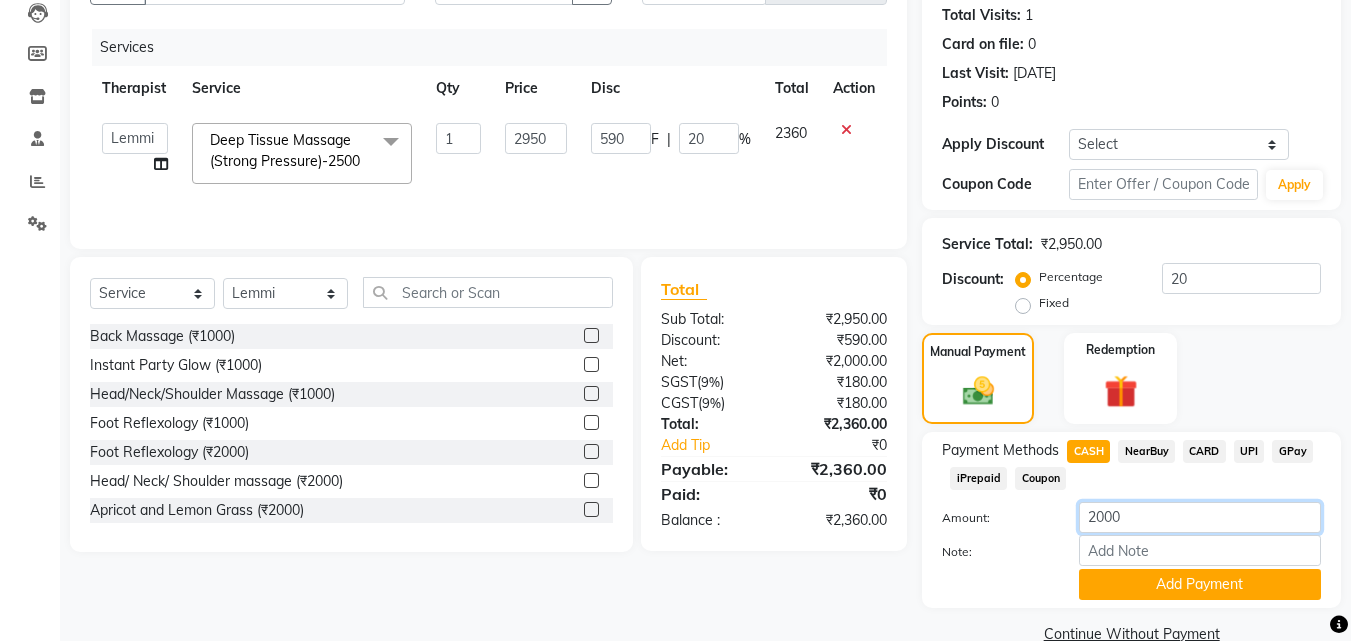 scroll, scrollTop: 257, scrollLeft: 0, axis: vertical 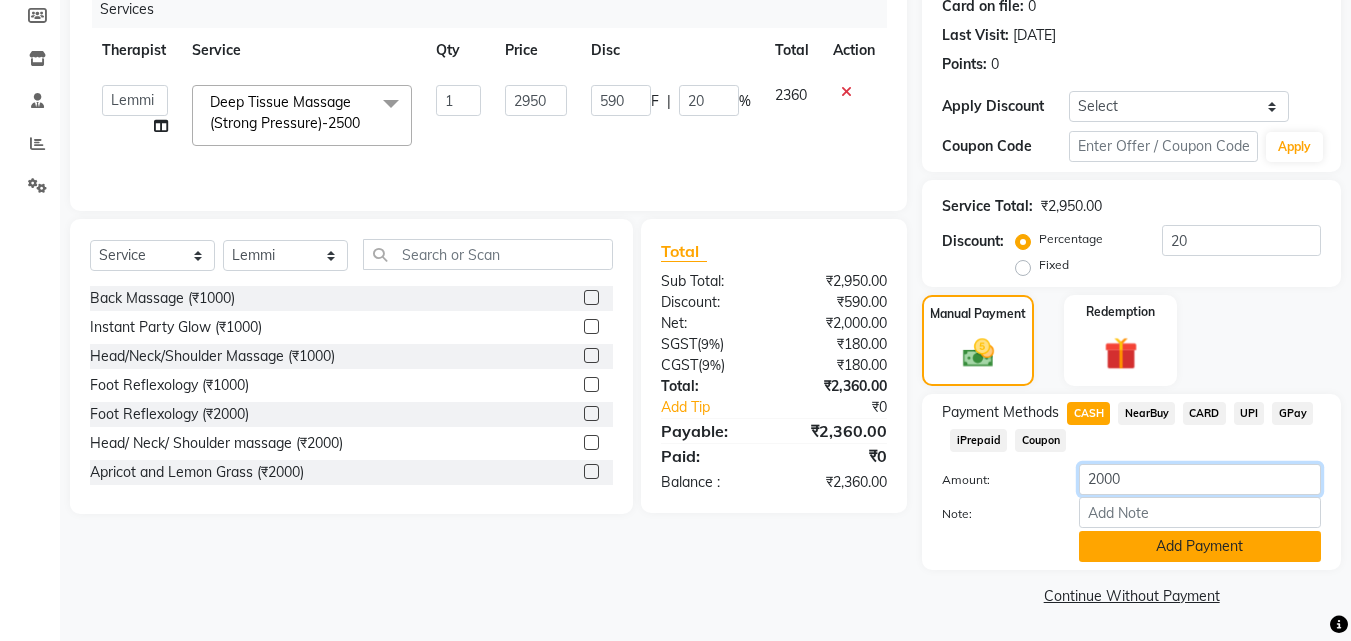 type on "2000" 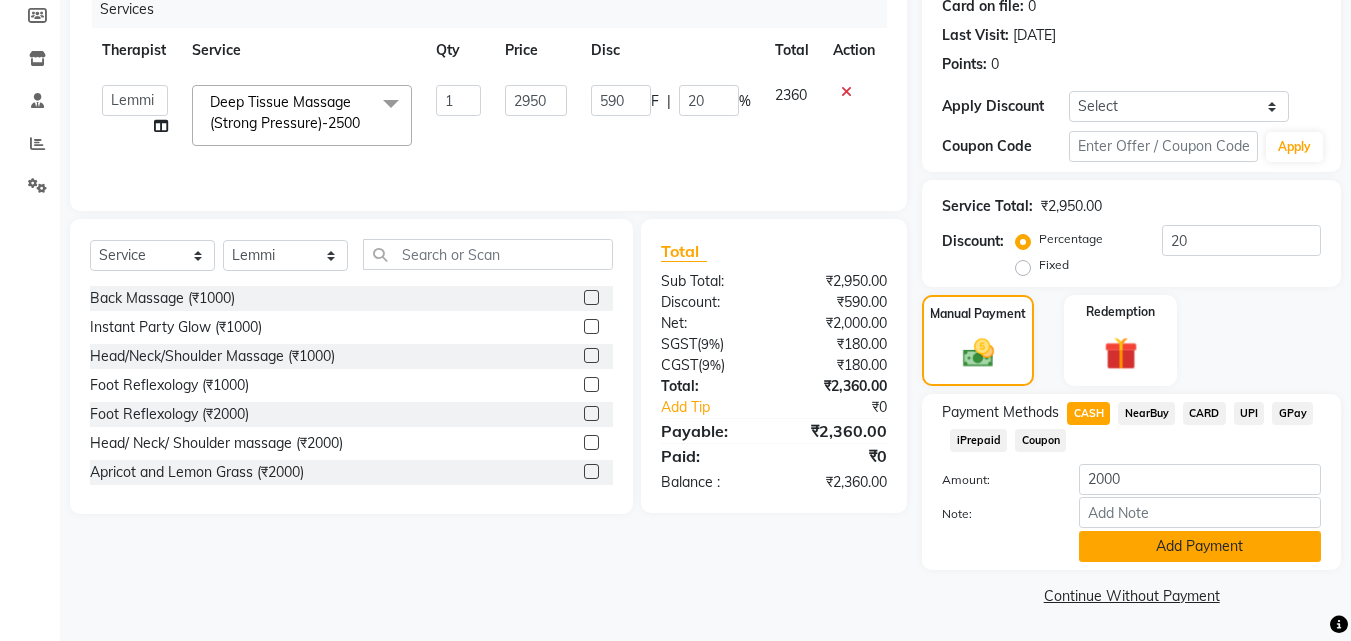 click on "Add Payment" 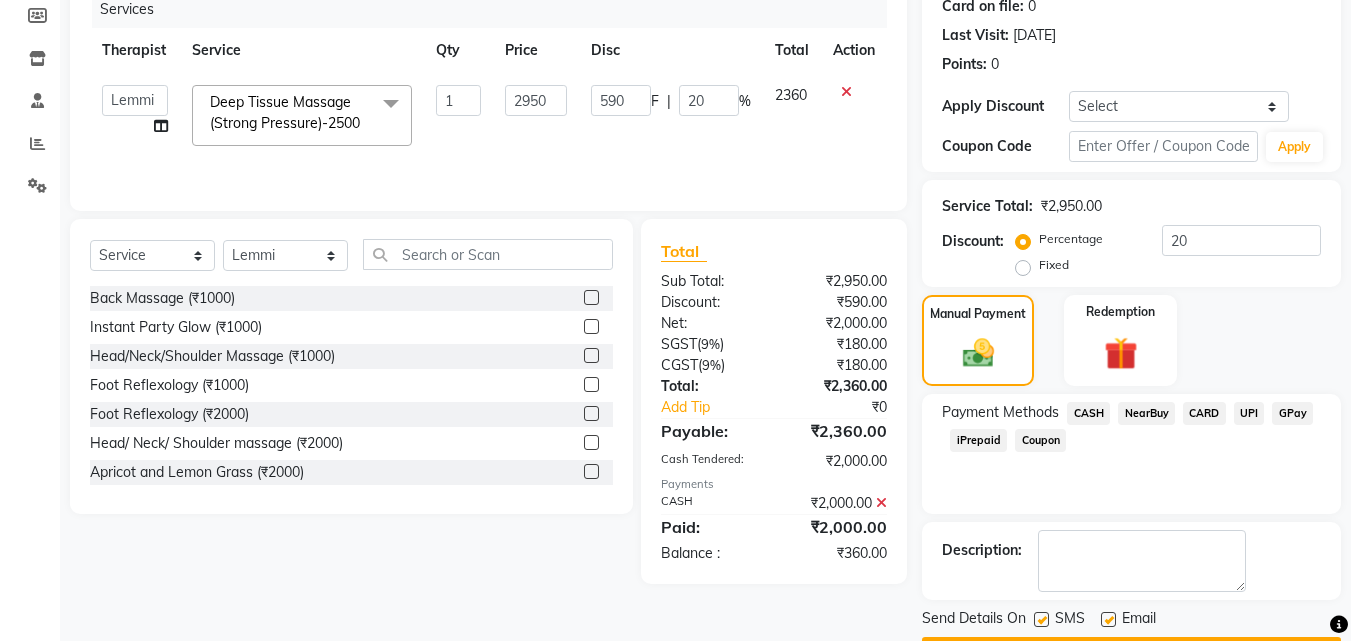 drag, startPoint x: 1350, startPoint y: 413, endPoint x: 1363, endPoint y: 505, distance: 92.91394 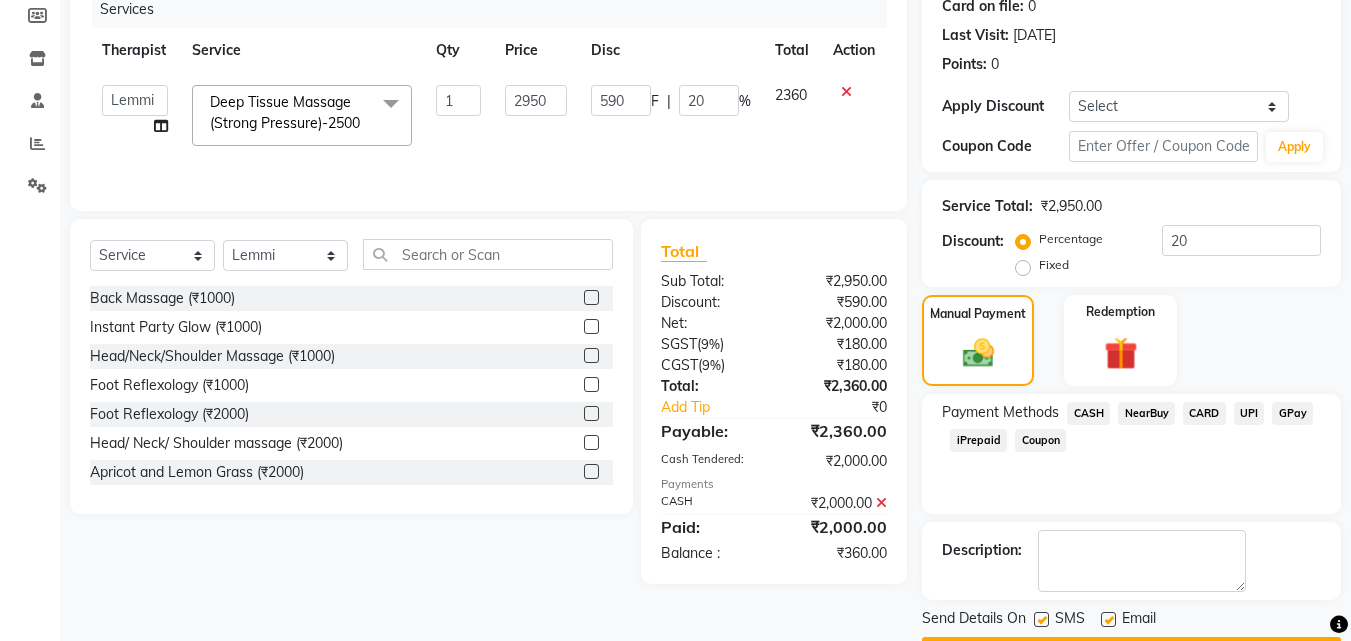 click 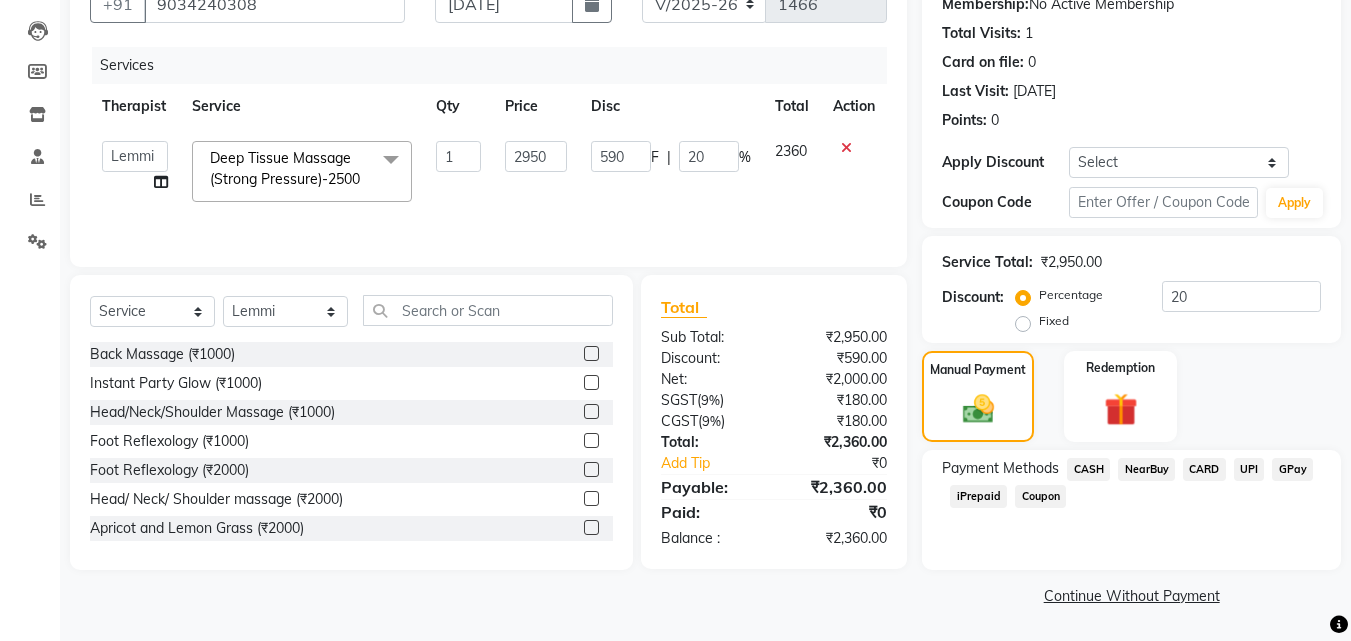 click on "CASH" 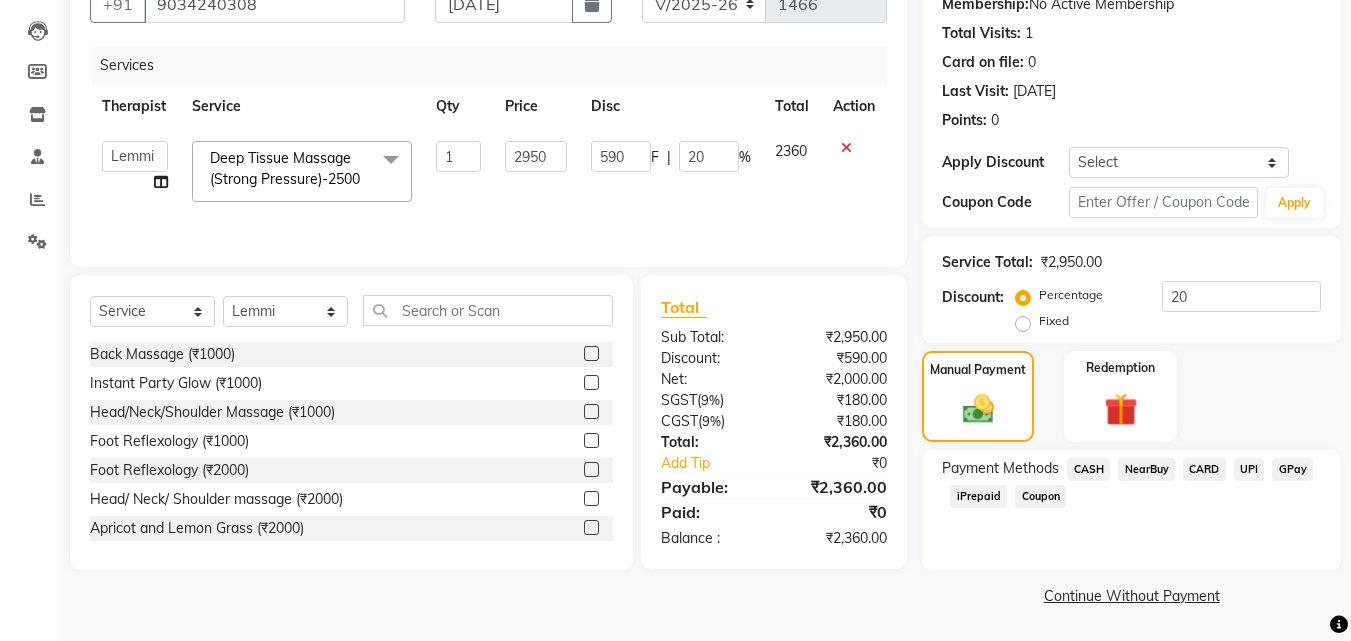 scroll, scrollTop: 257, scrollLeft: 0, axis: vertical 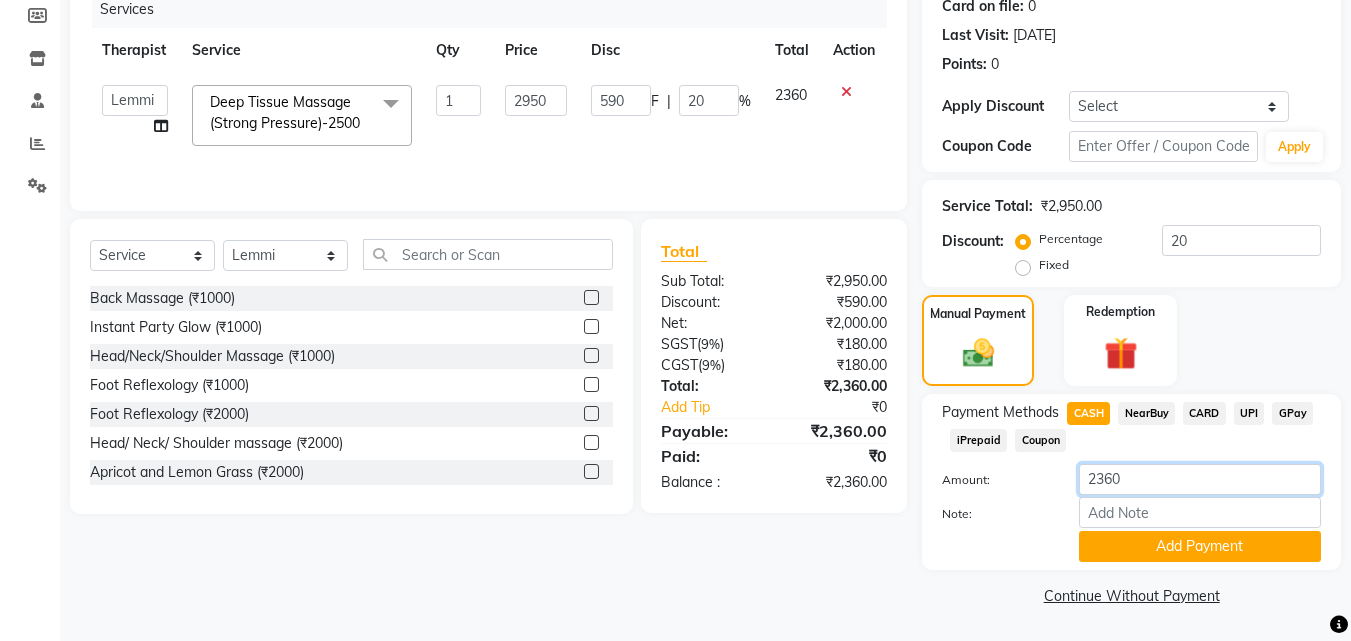 drag, startPoint x: 1131, startPoint y: 481, endPoint x: 1028, endPoint y: 479, distance: 103.01942 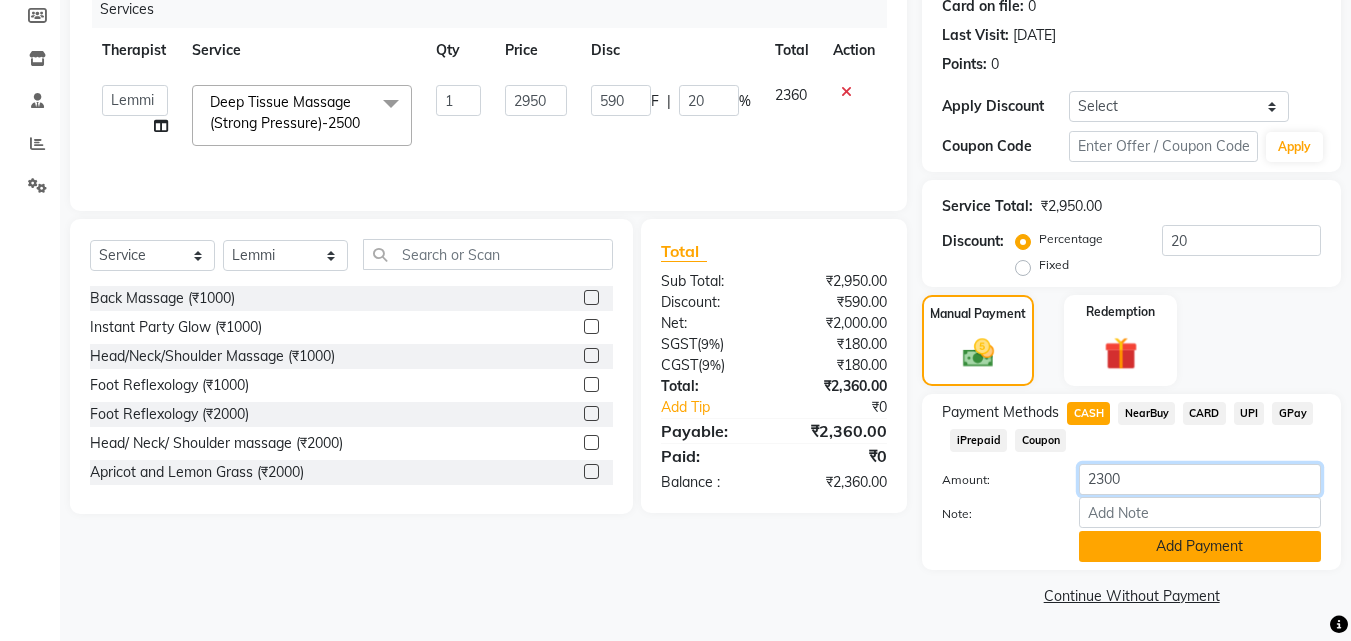 type on "2300" 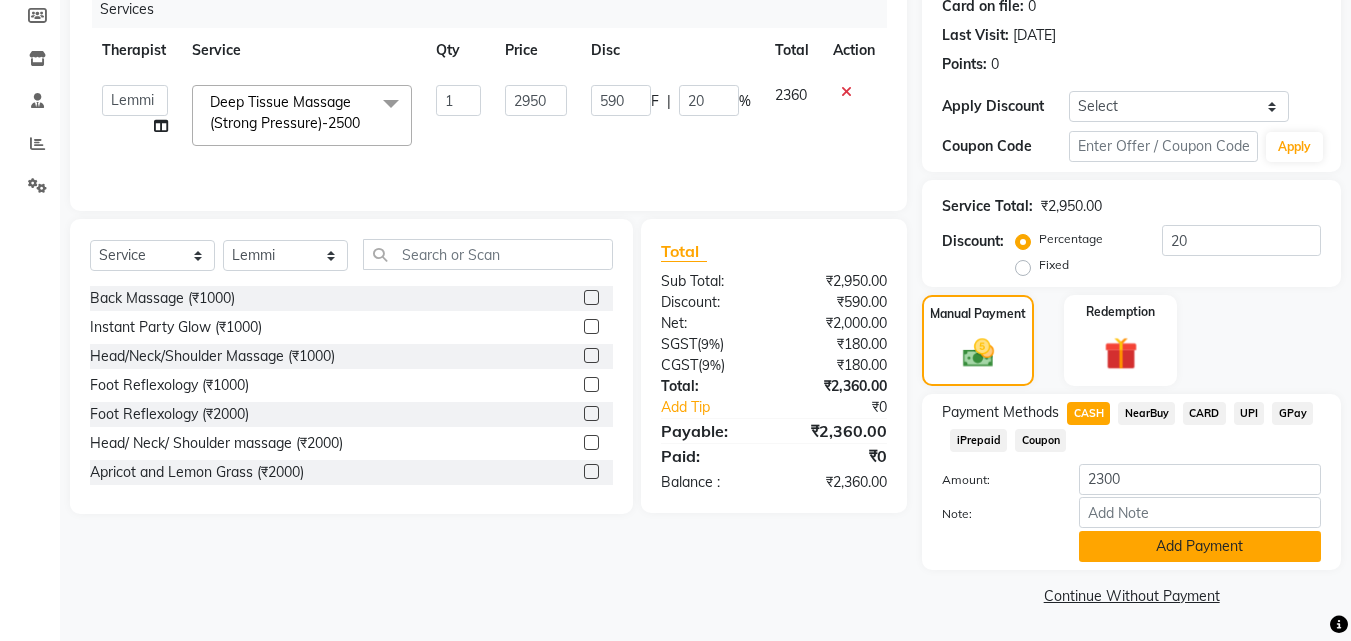 click on "Add Payment" 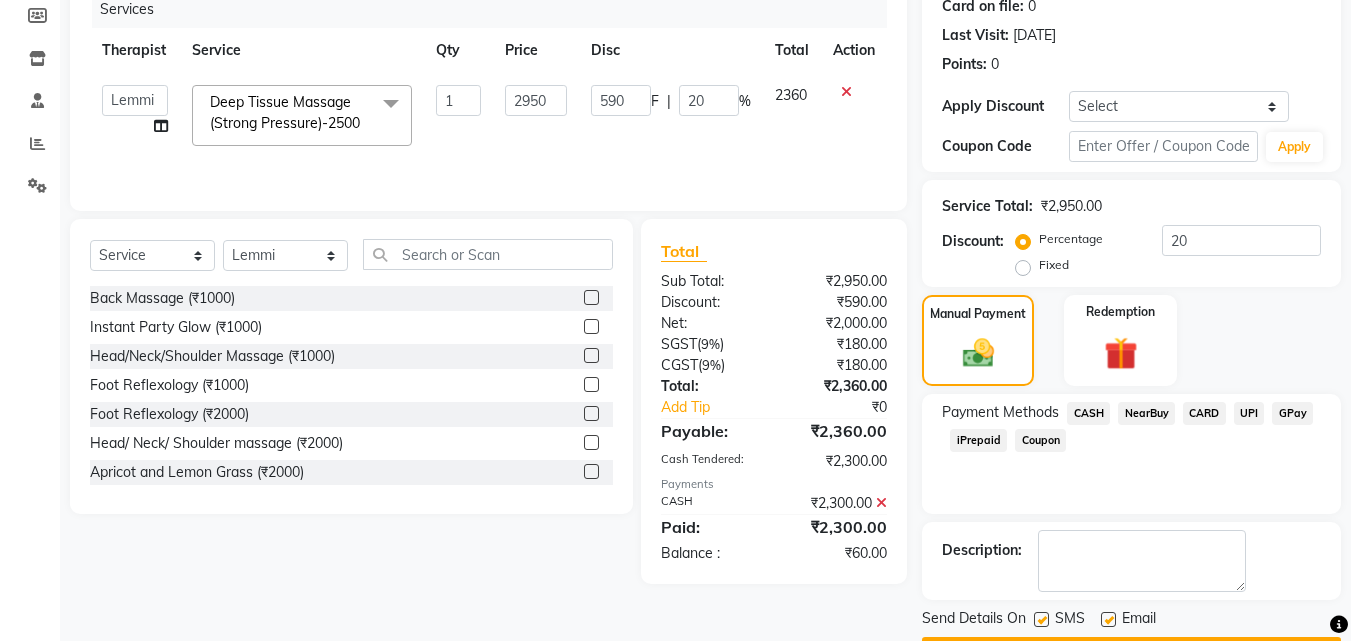 scroll, scrollTop: 314, scrollLeft: 0, axis: vertical 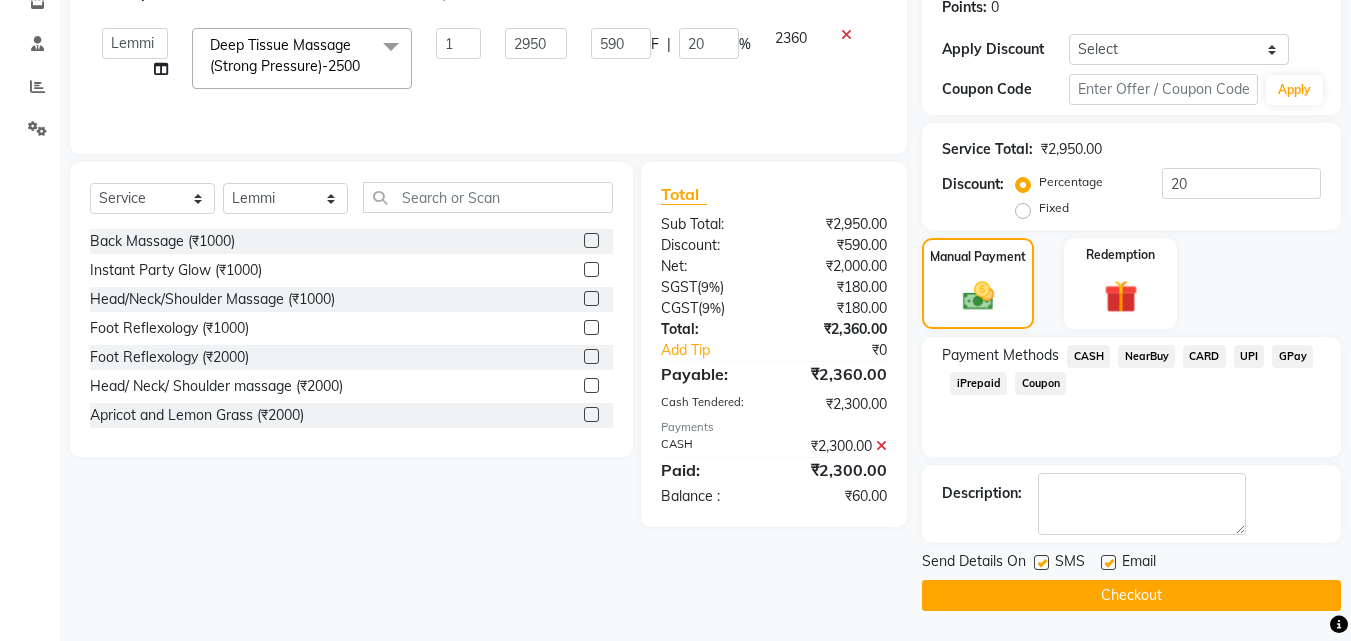 click on "GPay" 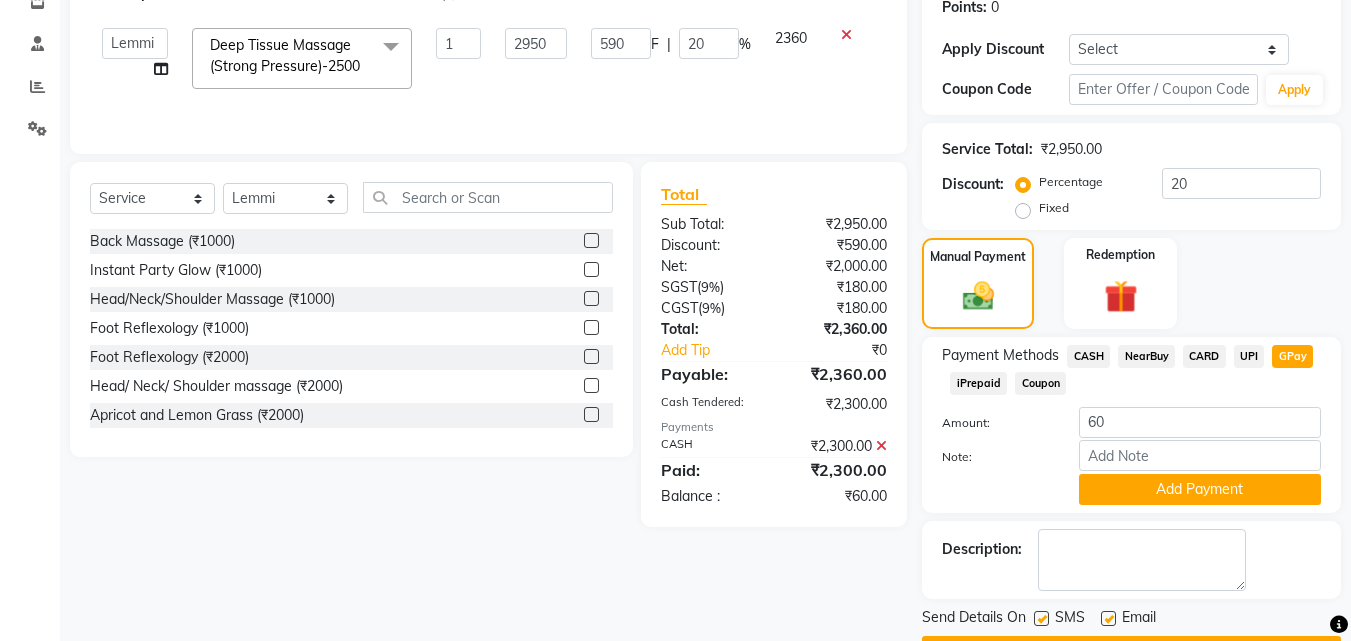 scroll, scrollTop: 370, scrollLeft: 0, axis: vertical 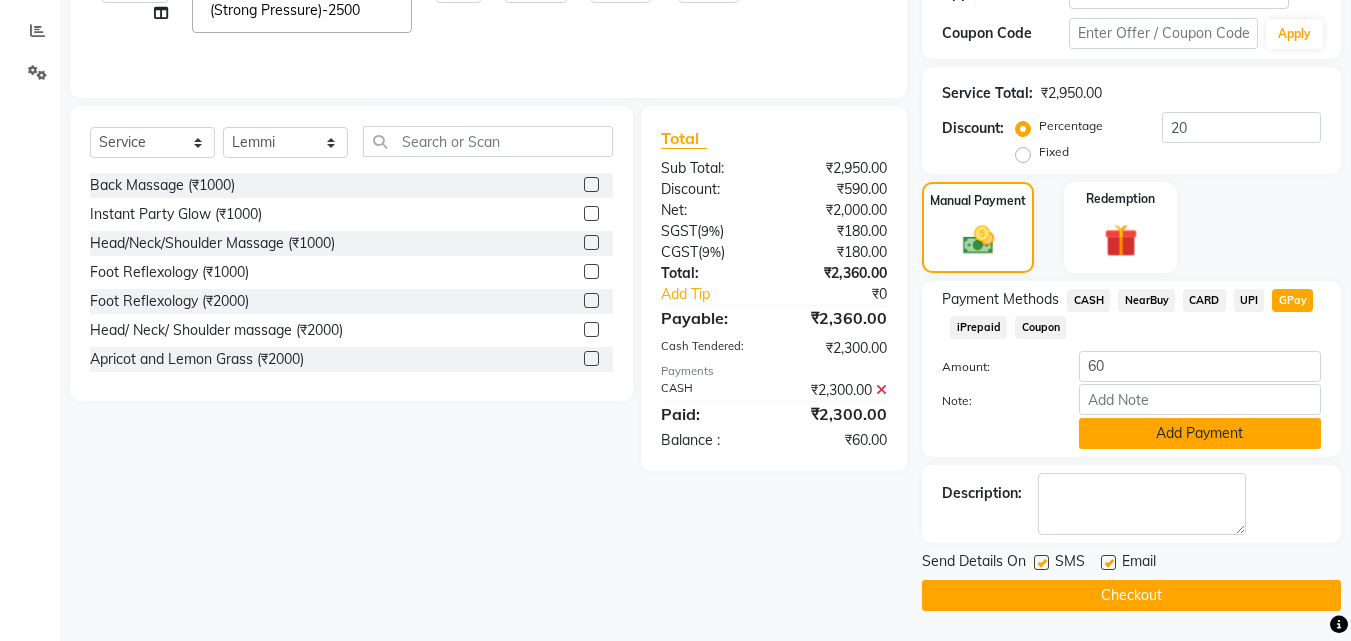 click on "Add Payment" 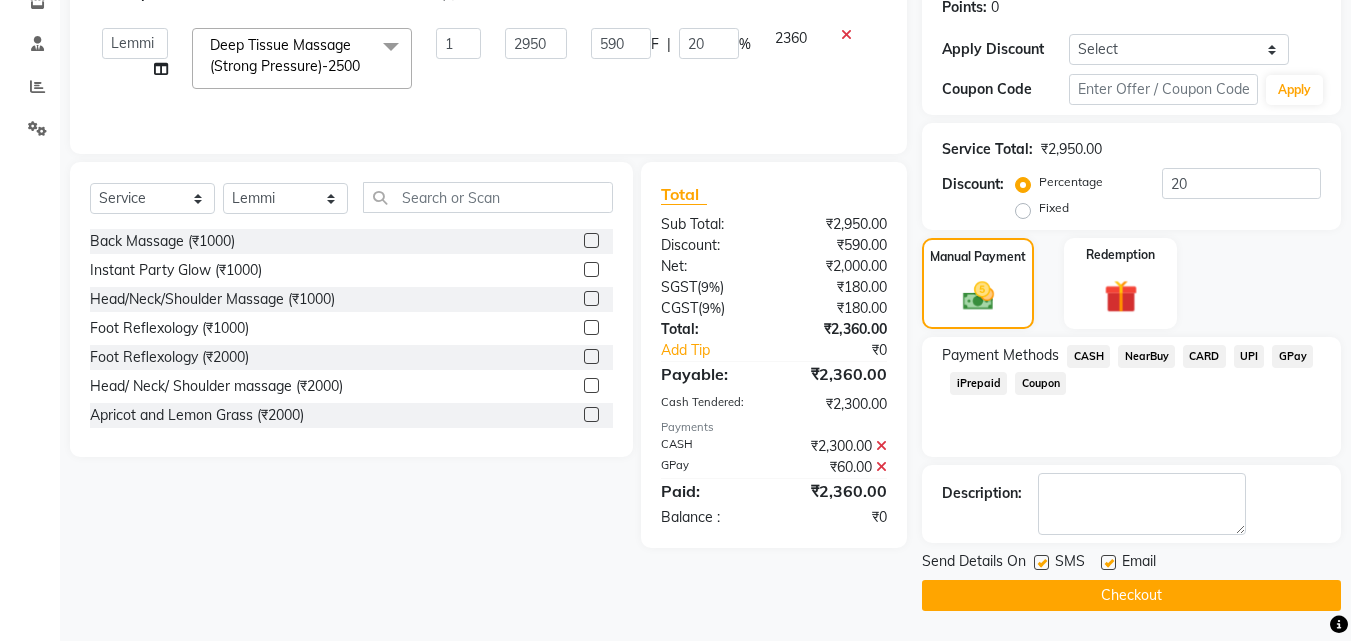 scroll, scrollTop: 314, scrollLeft: 0, axis: vertical 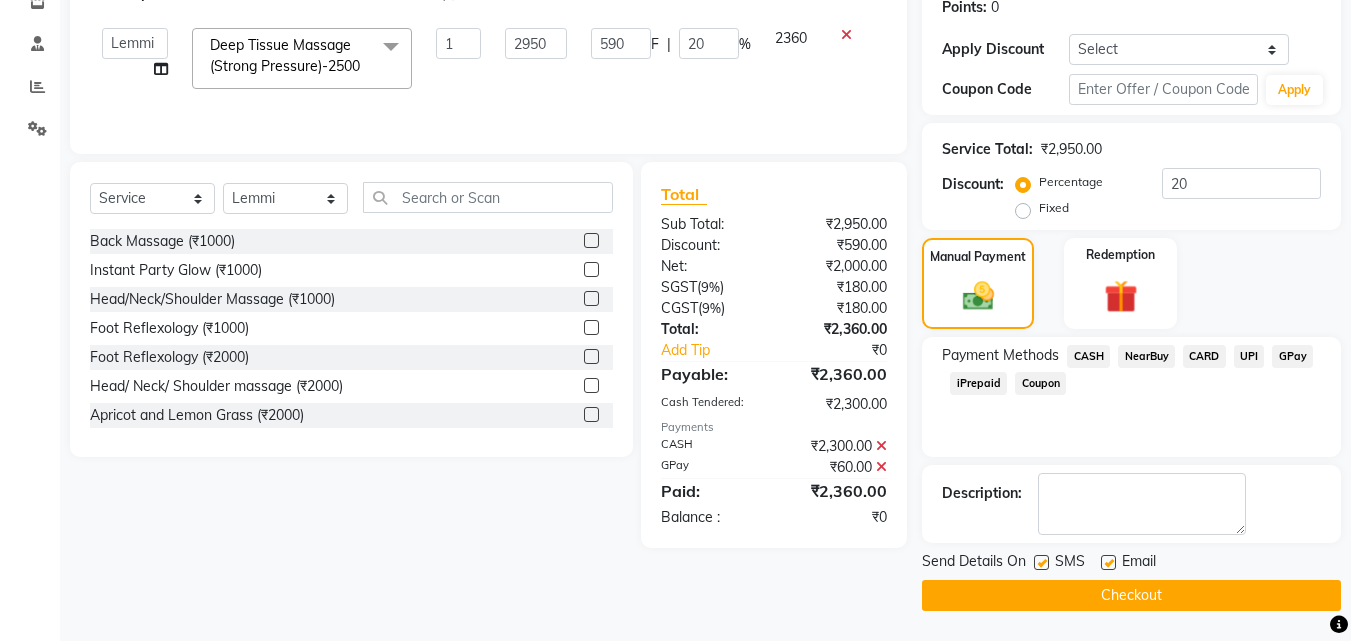 click on "Checkout" 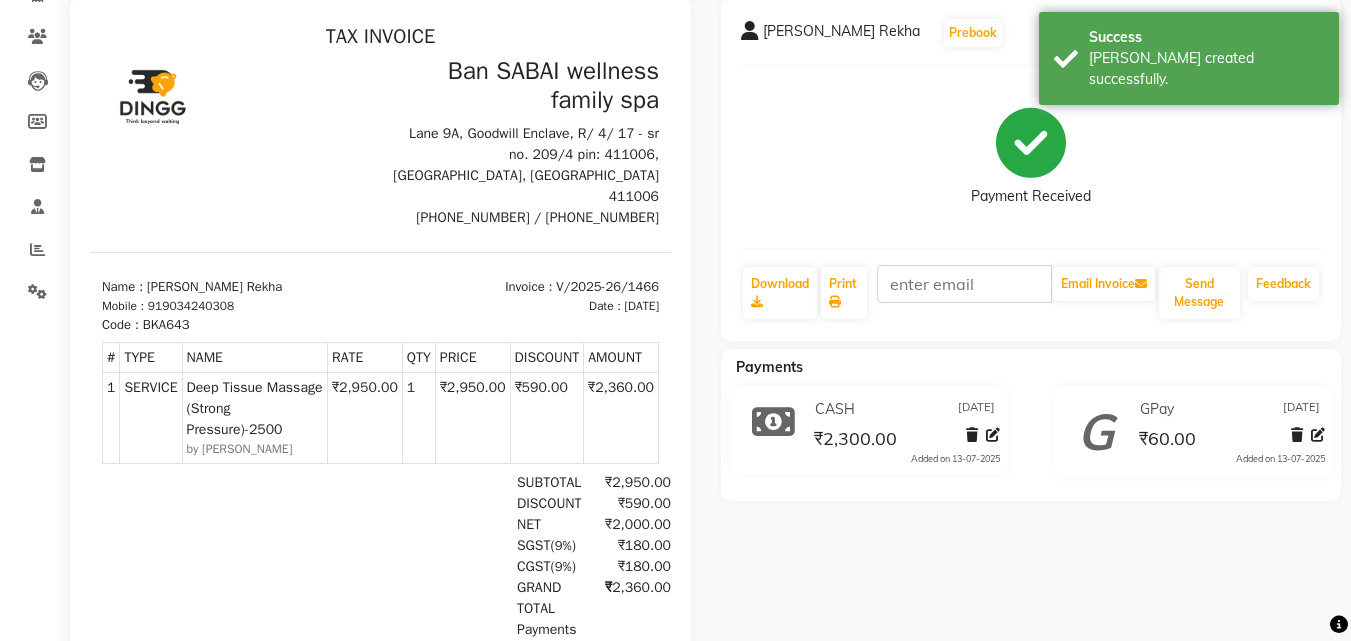 scroll, scrollTop: 0, scrollLeft: 0, axis: both 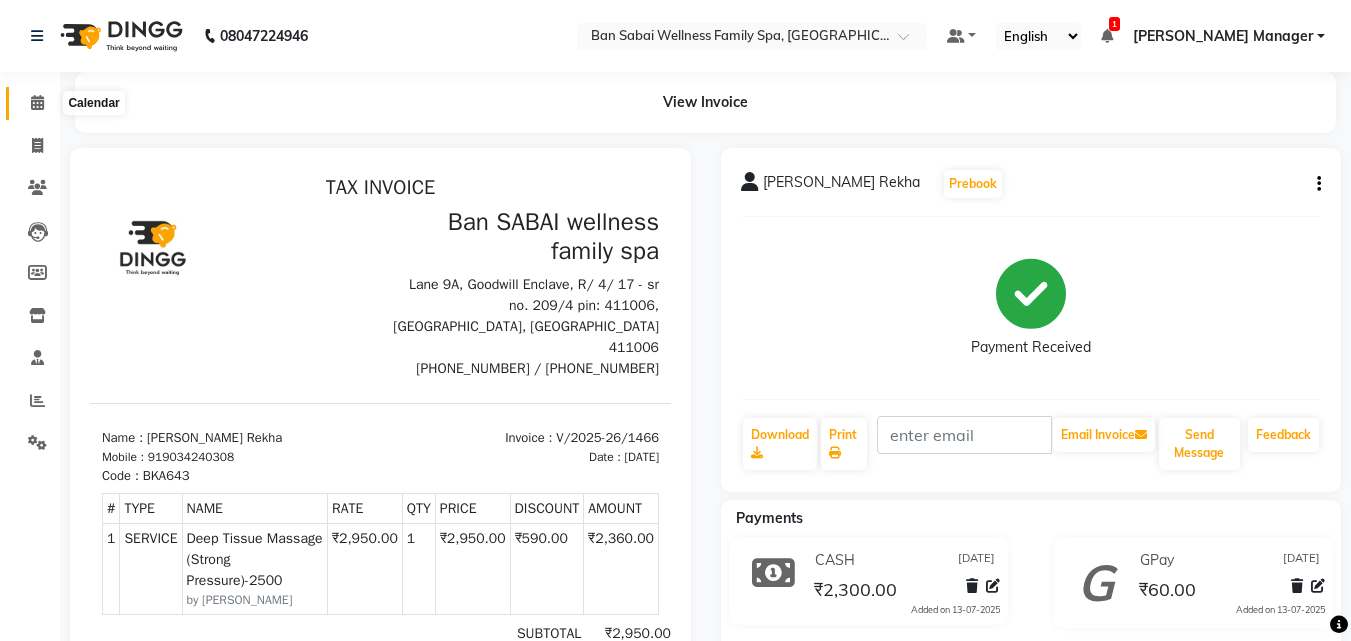 click 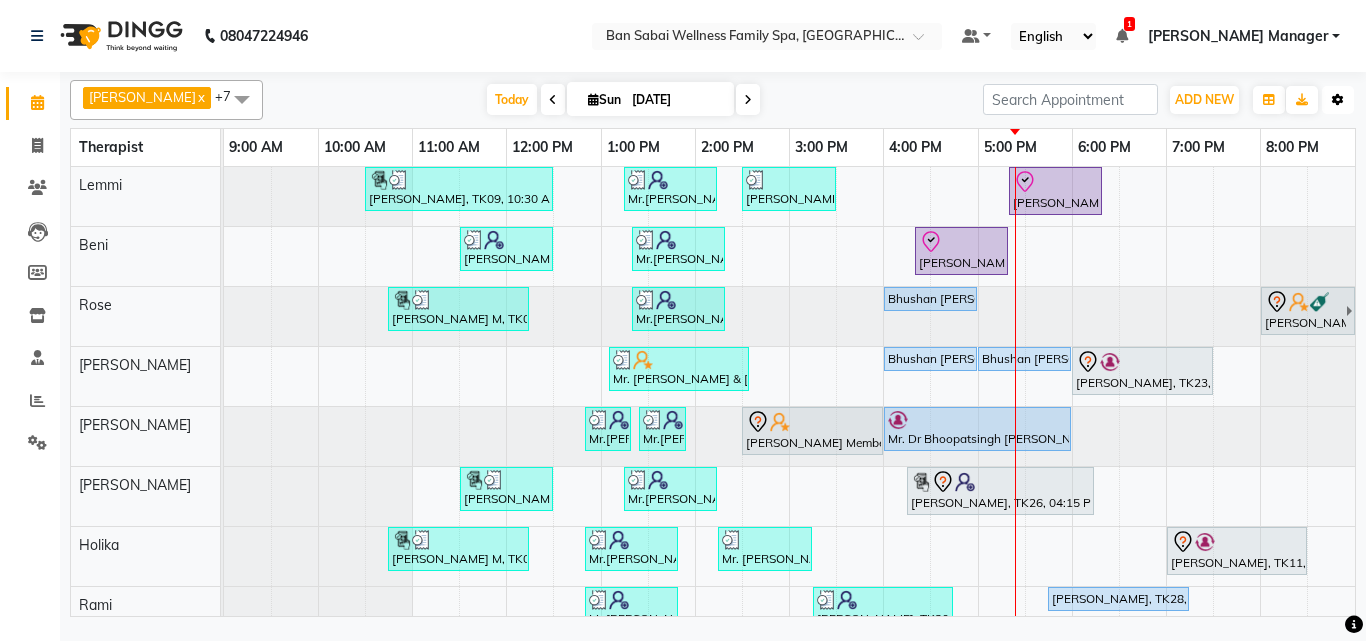 click at bounding box center (1338, 100) 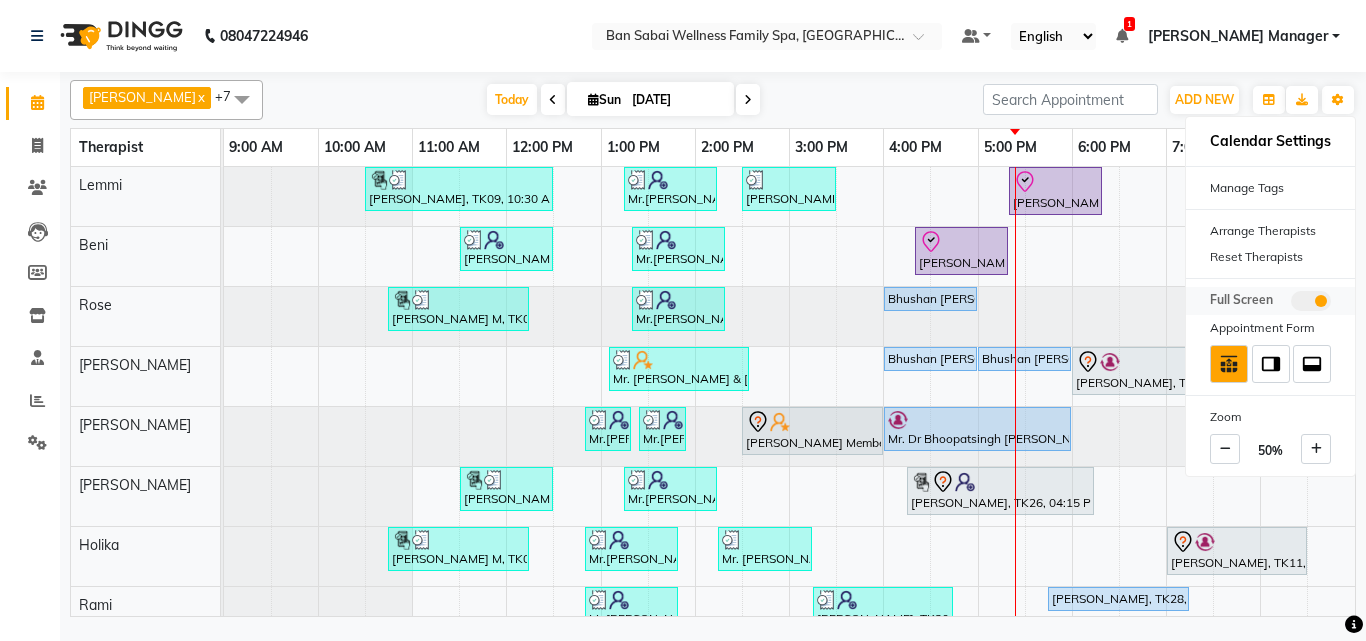 click at bounding box center [1311, 301] 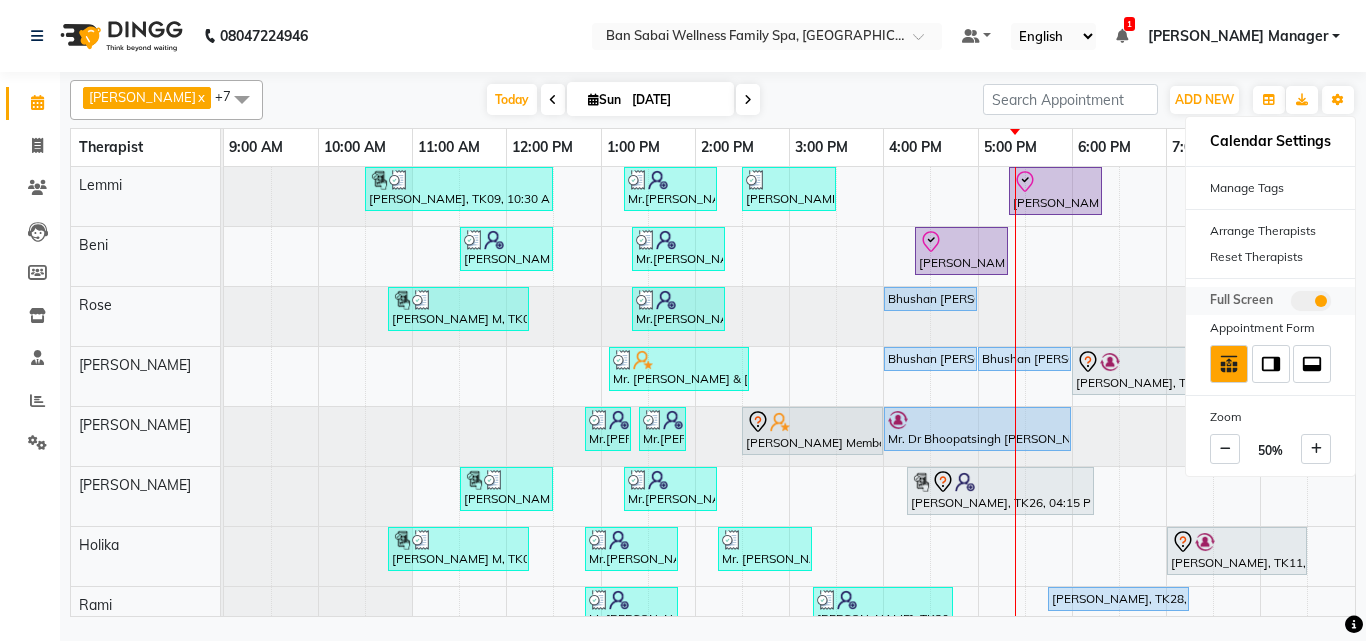 click at bounding box center (1291, 304) 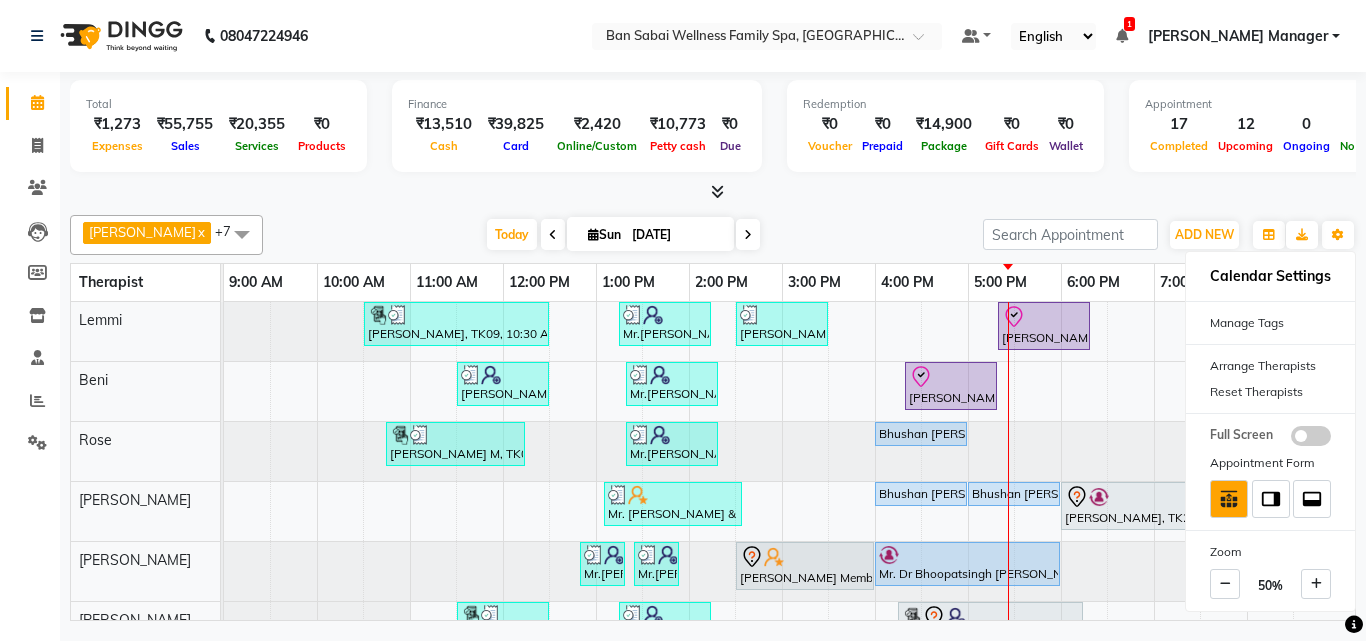 click at bounding box center [713, 192] 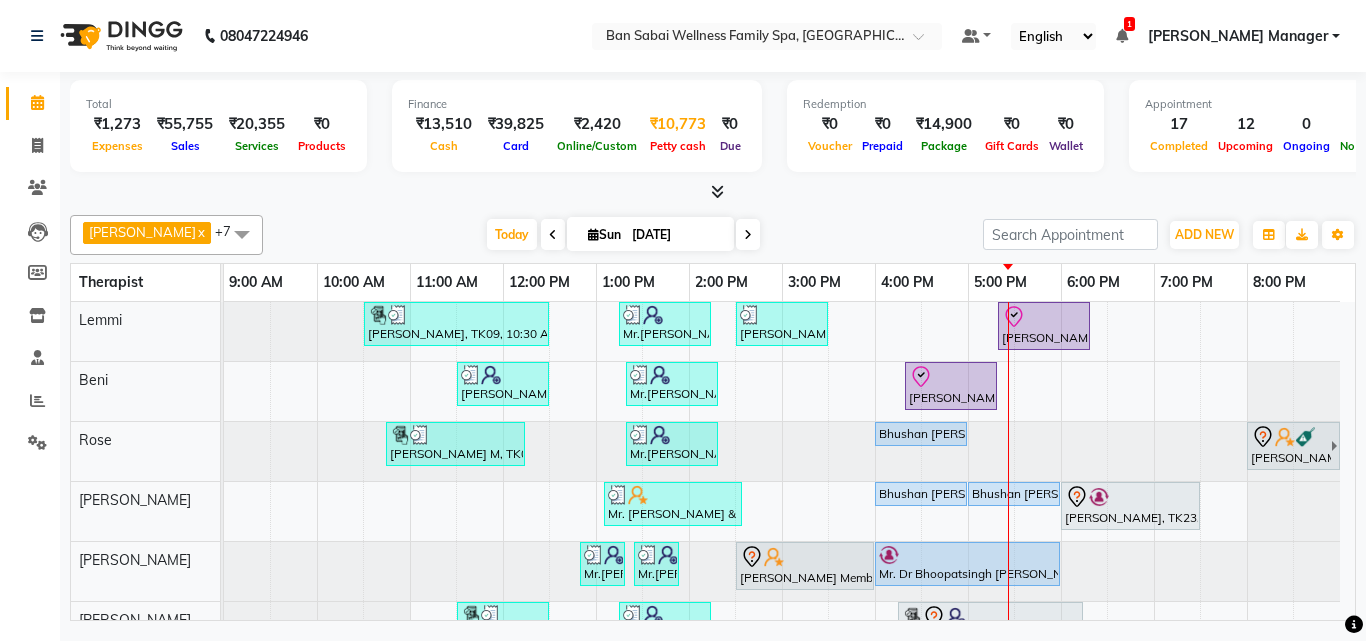 click on "₹10,773" at bounding box center (678, 124) 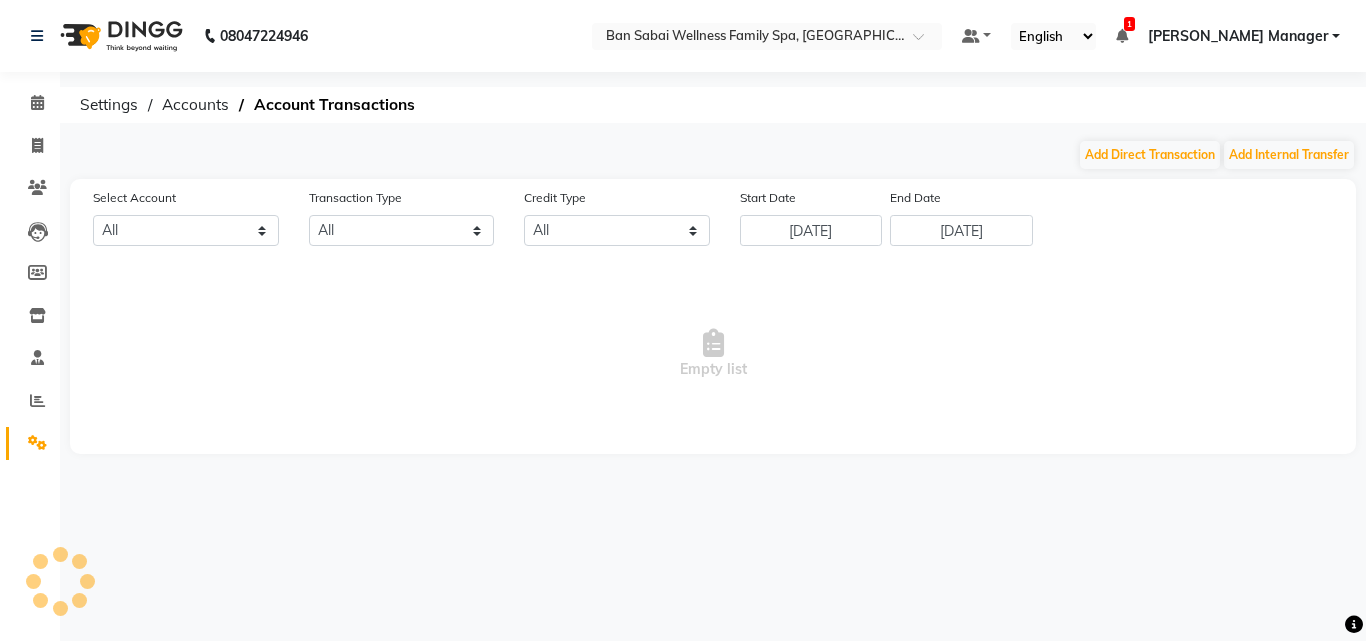 select on "7353" 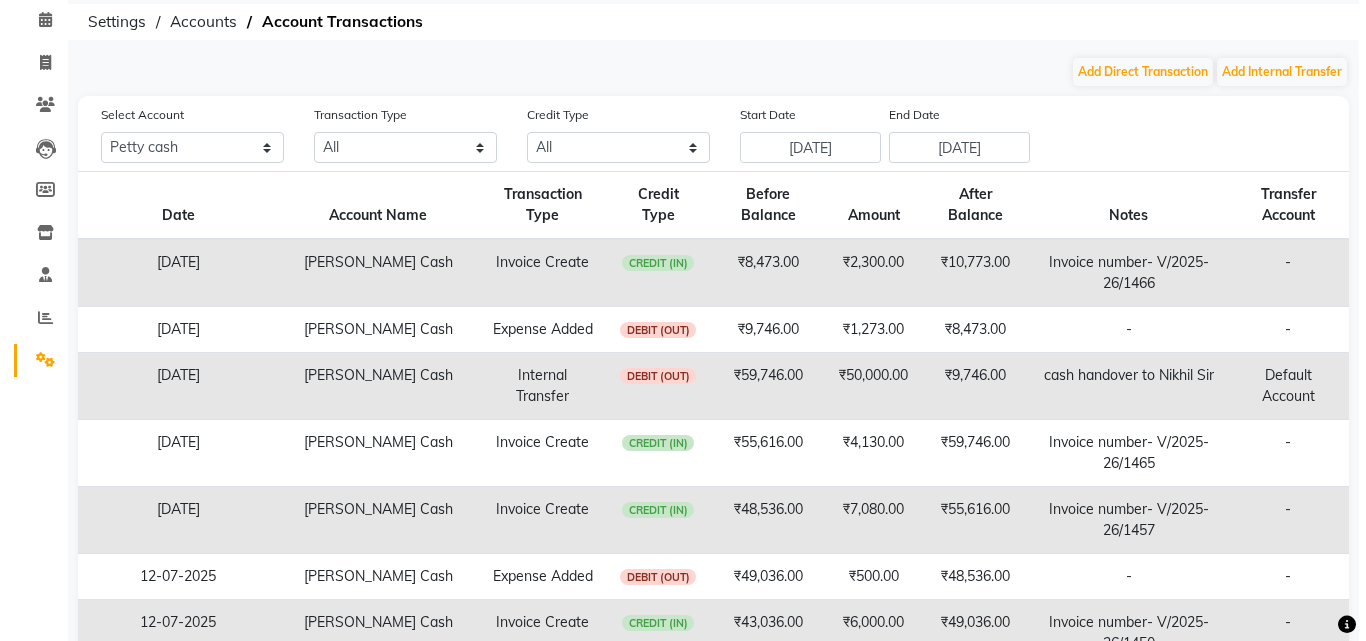 scroll, scrollTop: 0, scrollLeft: 0, axis: both 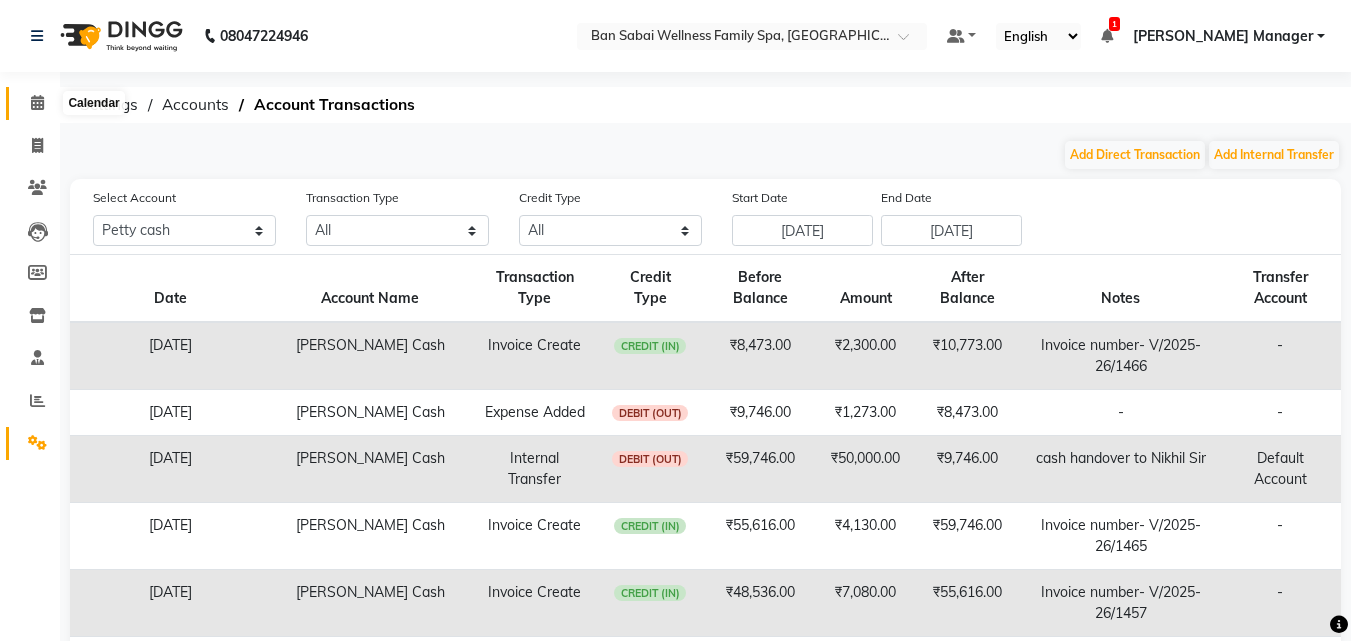 click 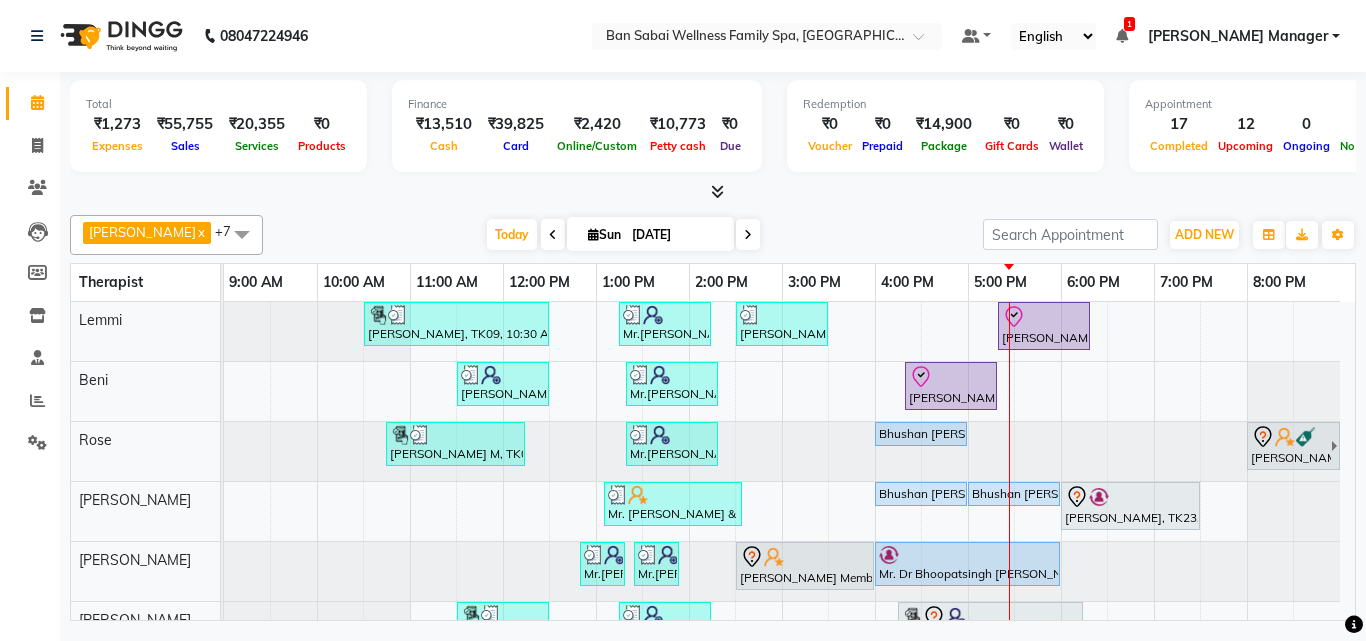 scroll, scrollTop: 68, scrollLeft: 0, axis: vertical 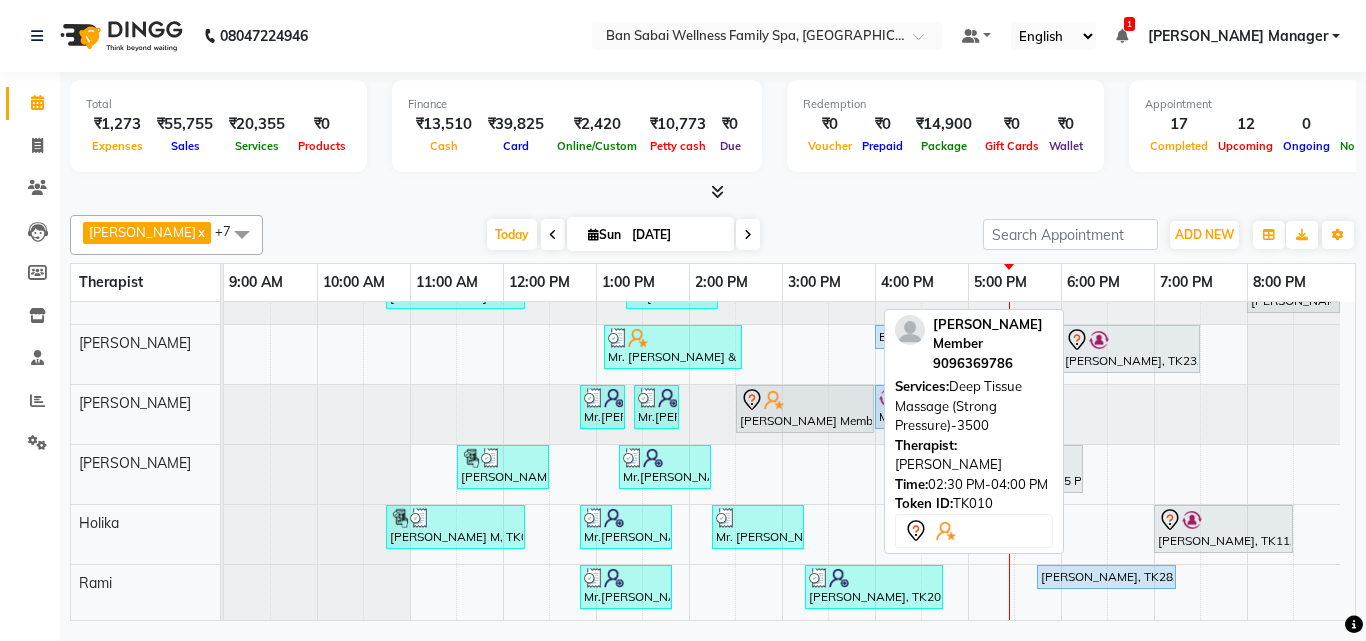 click at bounding box center (805, 400) 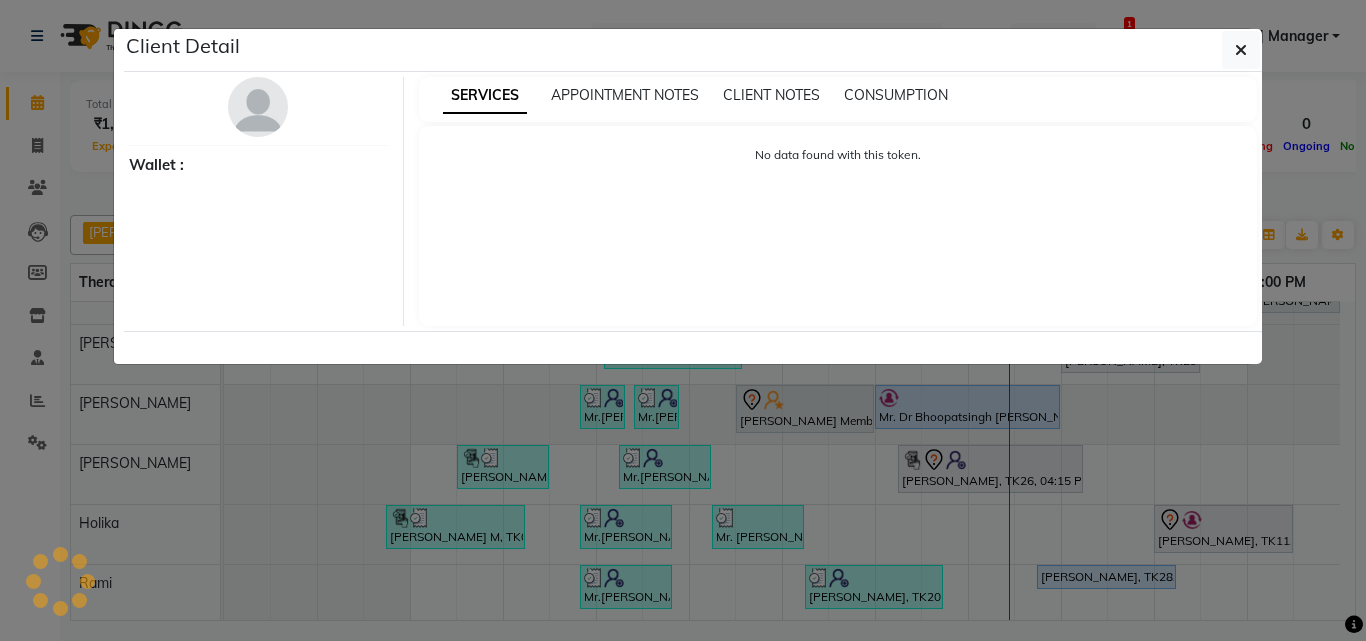 select on "7" 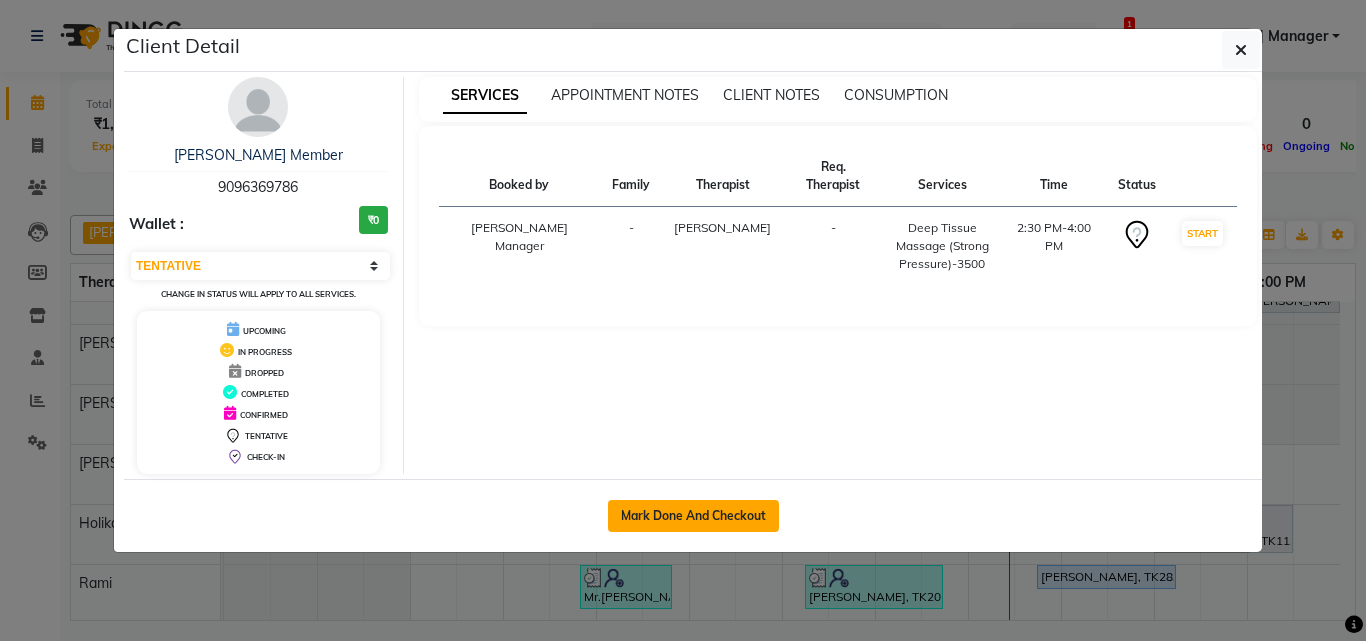 click on "Mark Done And Checkout" 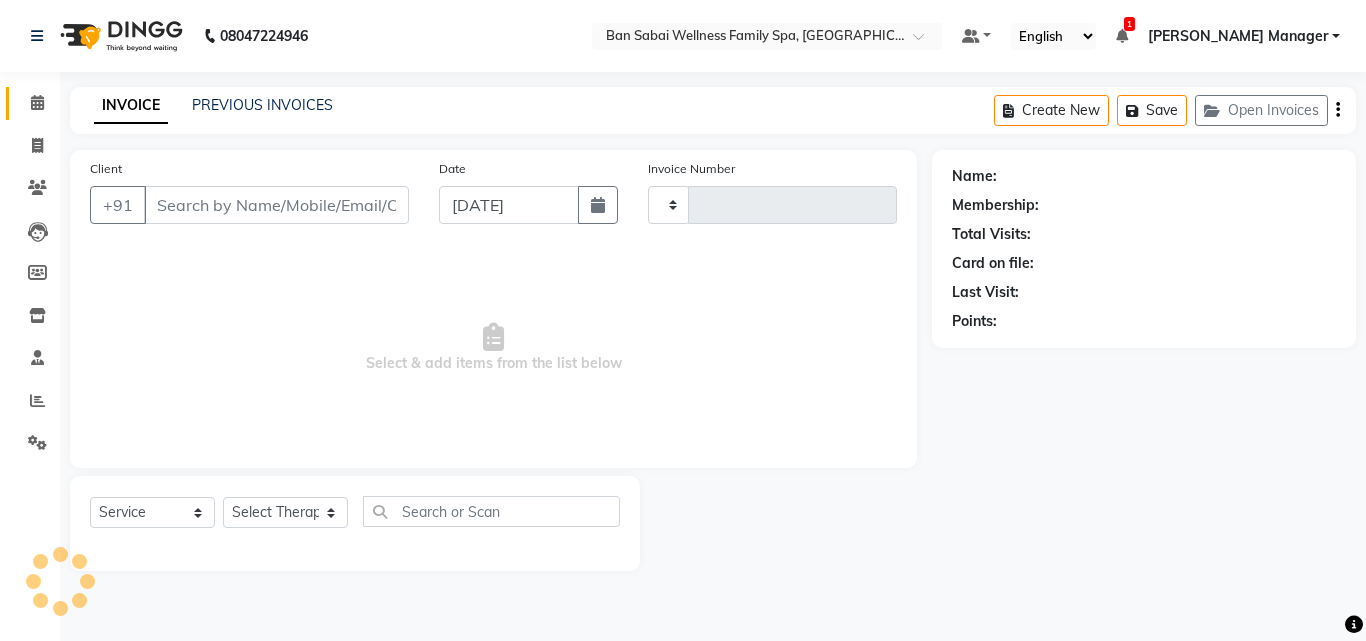 type on "1467" 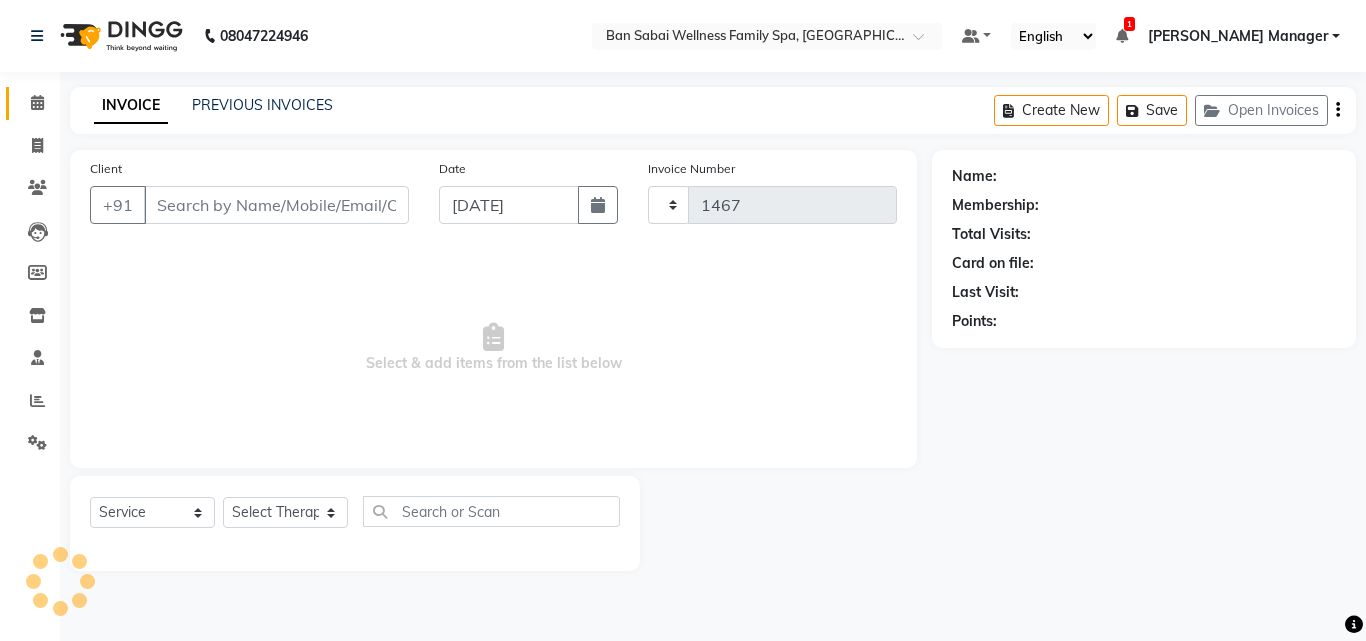 select on "8225" 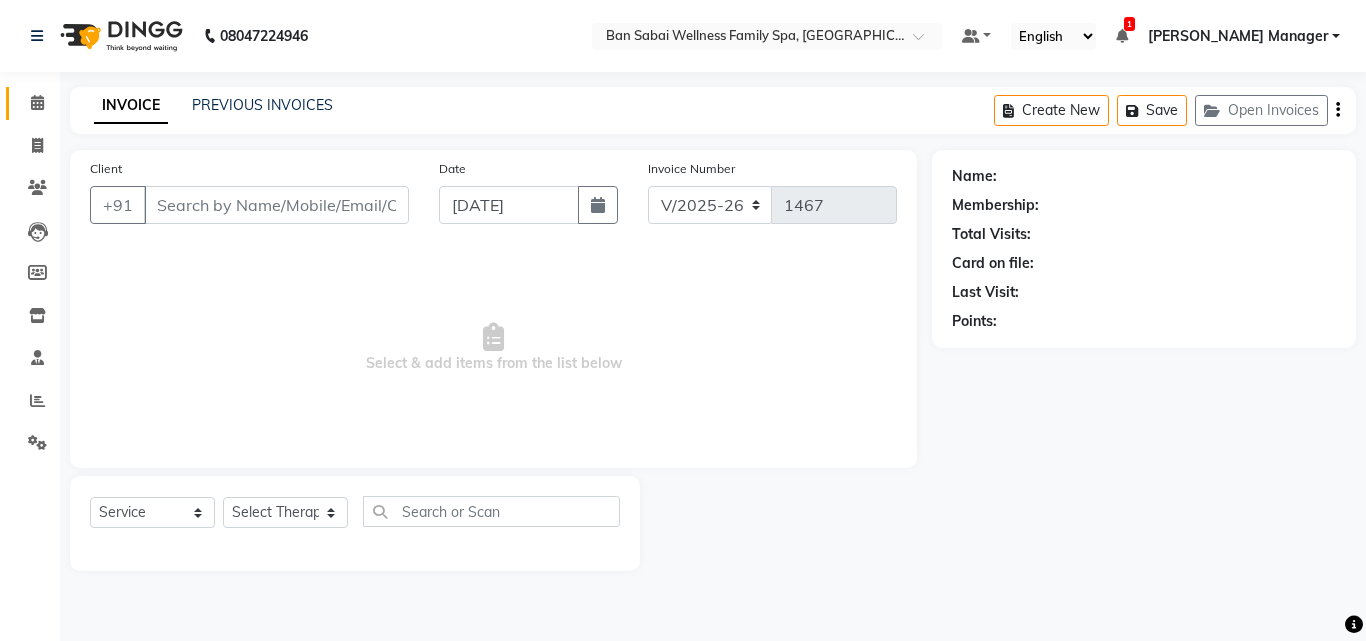 type on "9096369786" 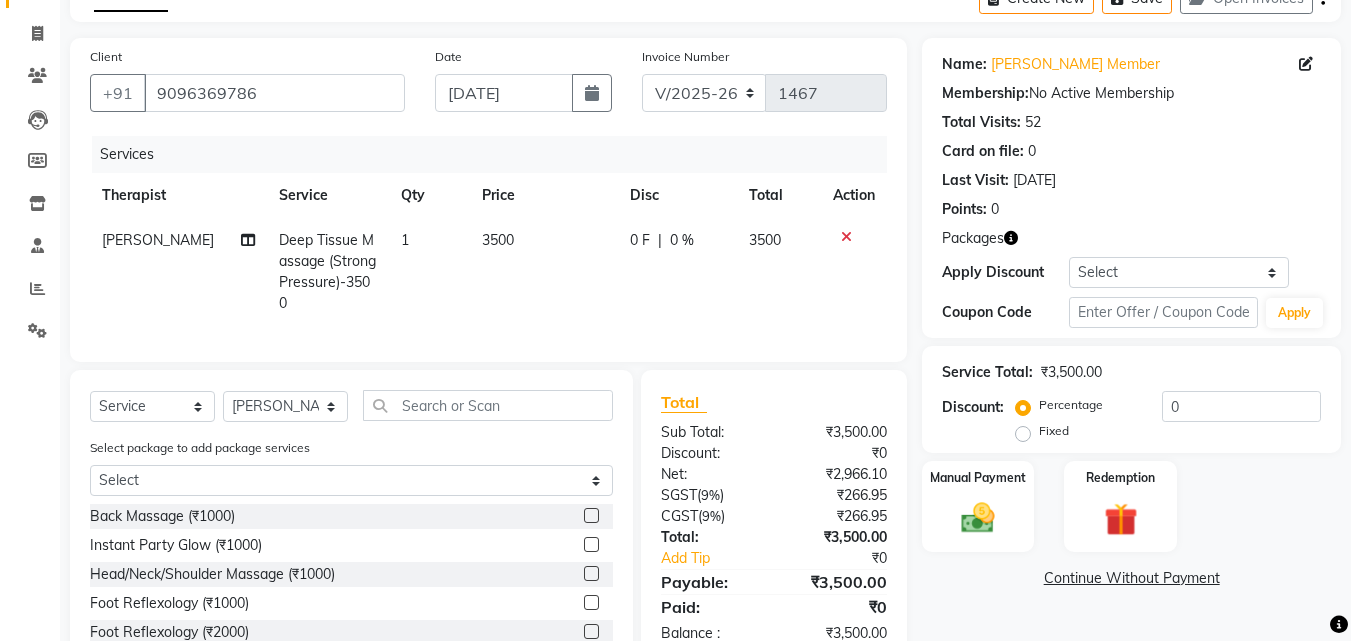 scroll, scrollTop: 191, scrollLeft: 0, axis: vertical 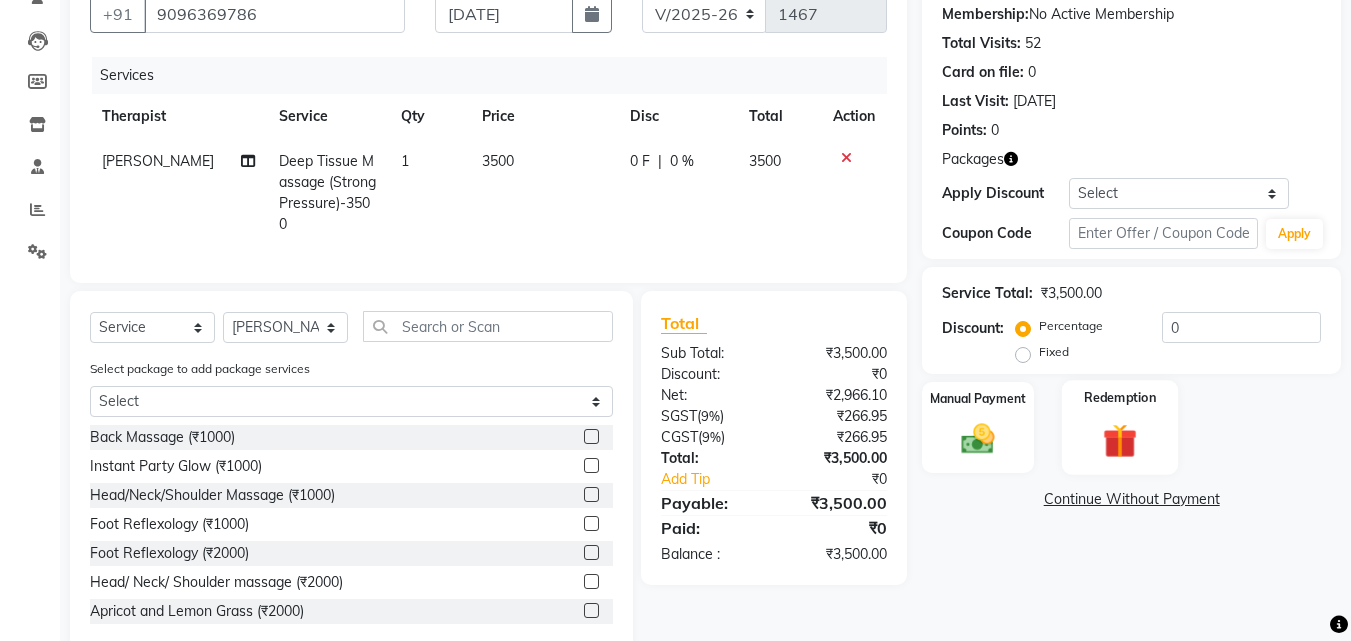 click 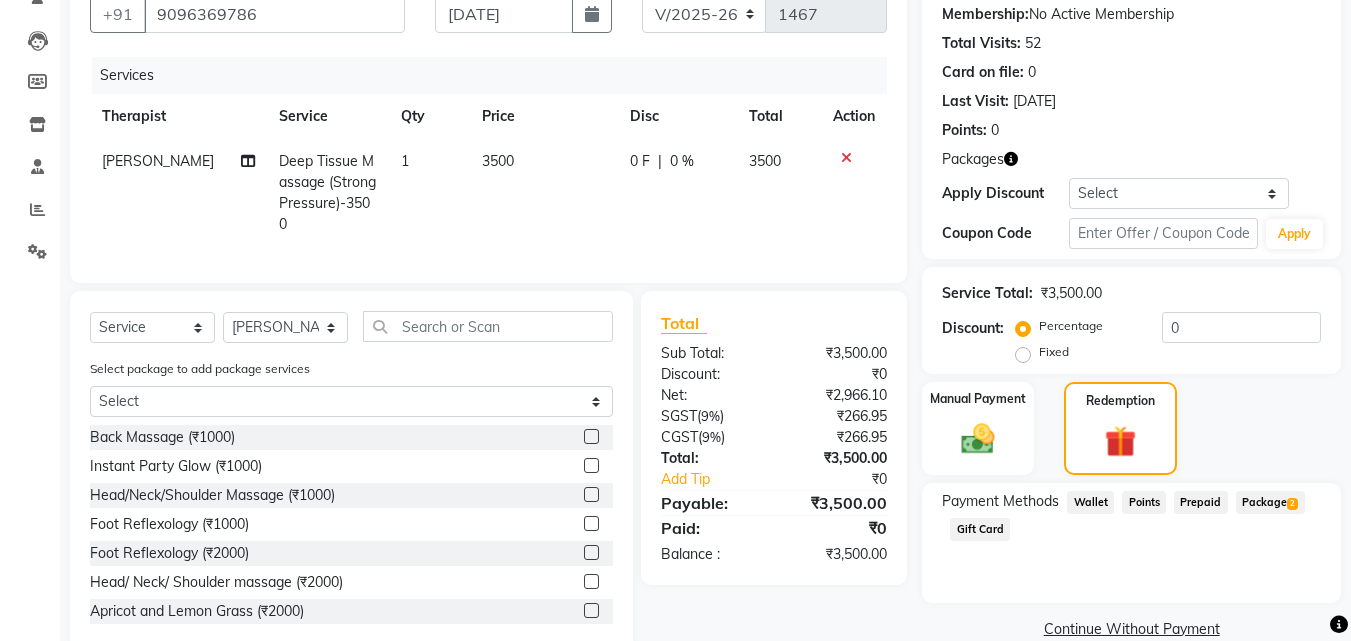 click on "Package  2" 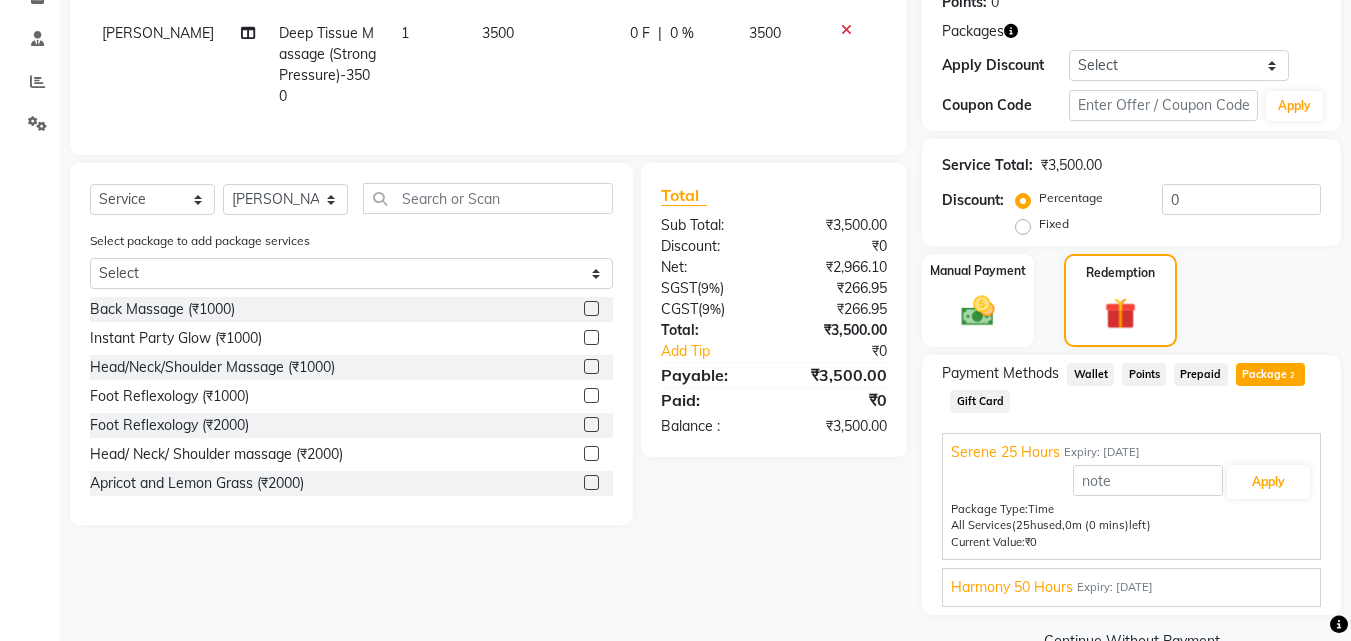 scroll, scrollTop: 364, scrollLeft: 0, axis: vertical 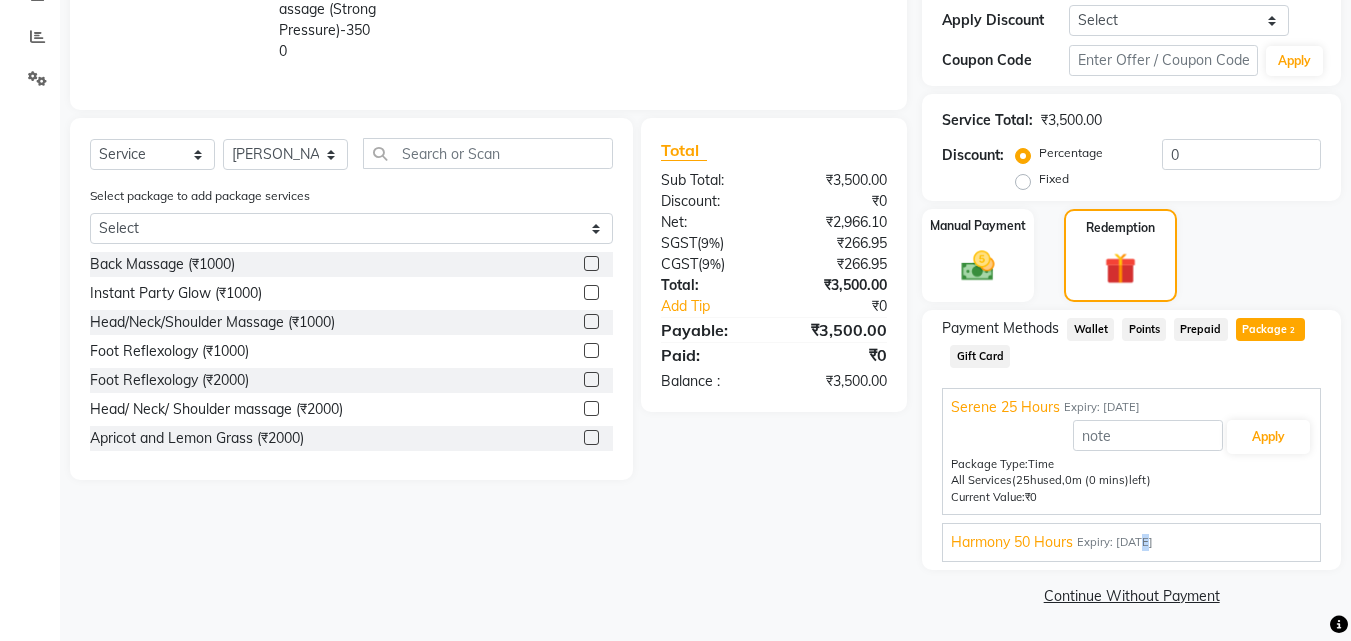 click on "Harmony 50 Hours Expiry: 13-01-2026 Apply Package Type:  Time All Services  (39h 45m  used,  10h 15m (615 mins)   left)  Current Value:  ₹10,250.00" at bounding box center [1131, 542] 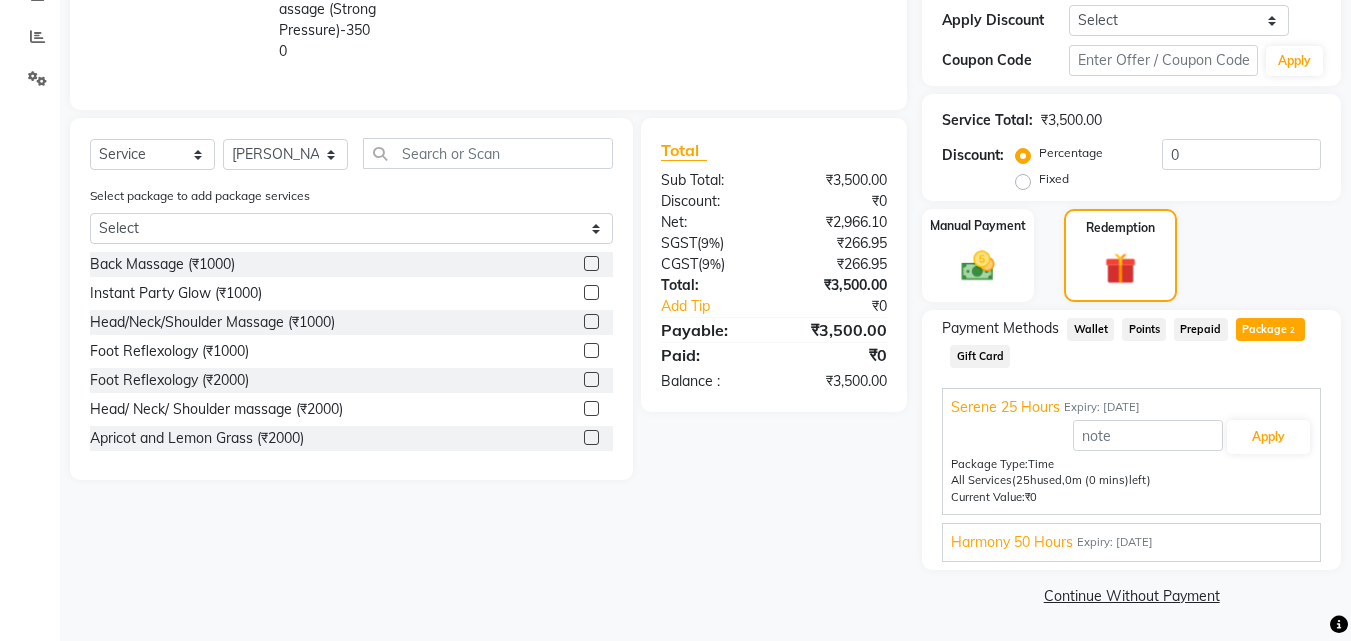 click on "Harmony 50 Hours Expiry: 13-01-2026" at bounding box center (1131, 542) 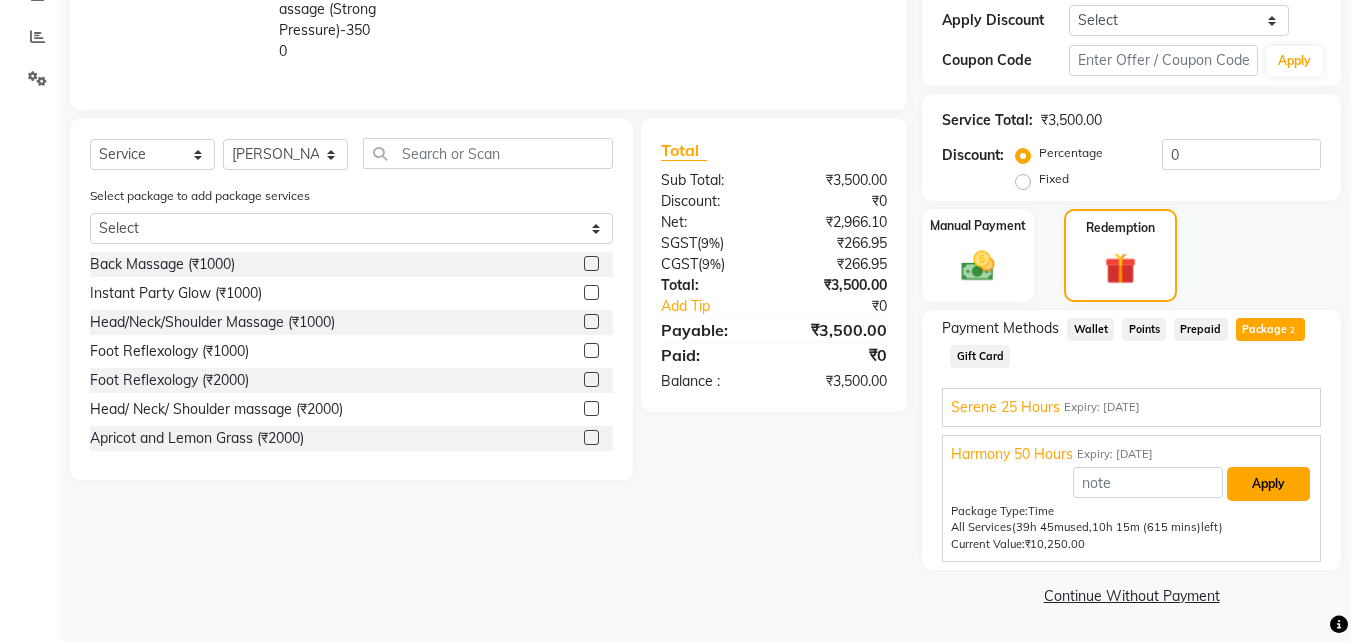 click on "Apply" at bounding box center (1268, 484) 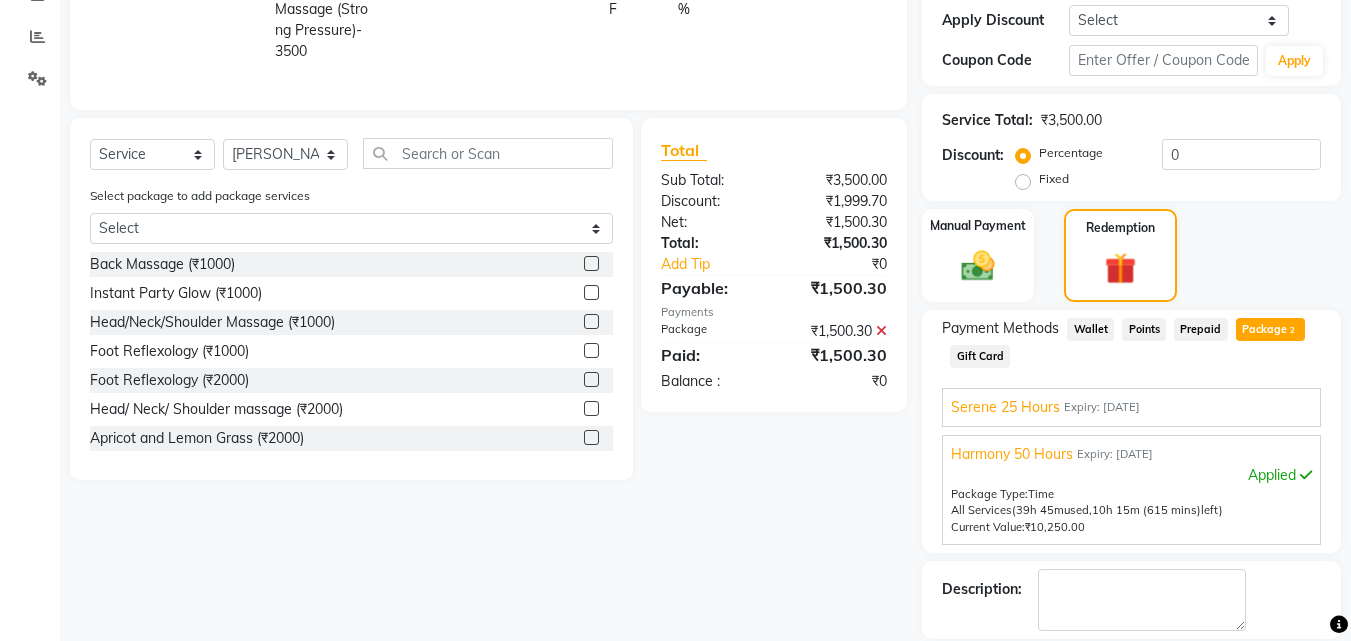 scroll, scrollTop: 460, scrollLeft: 0, axis: vertical 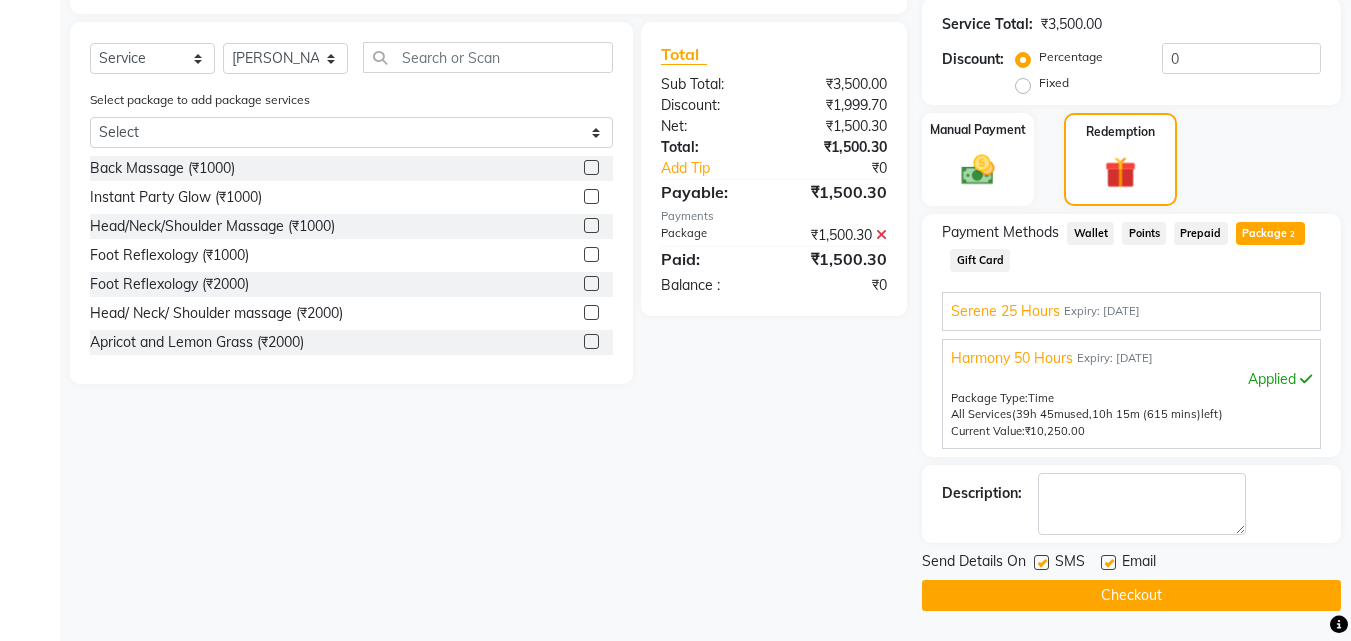 click on "Checkout" 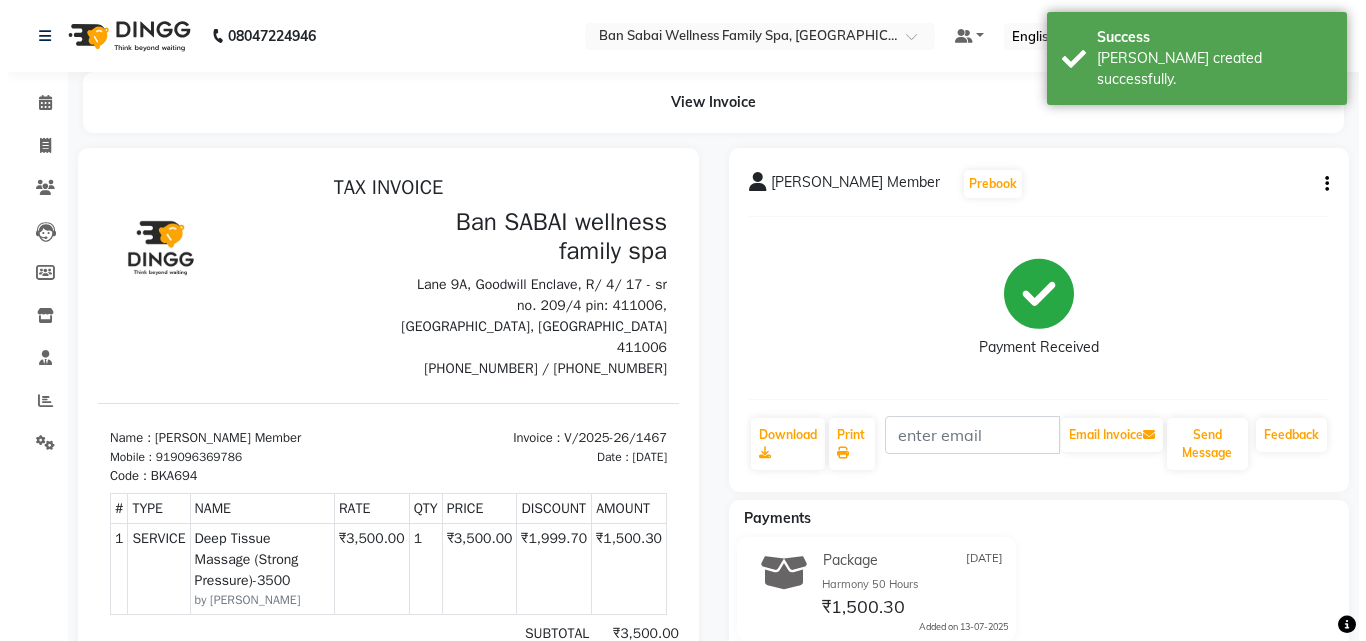 scroll, scrollTop: 0, scrollLeft: 0, axis: both 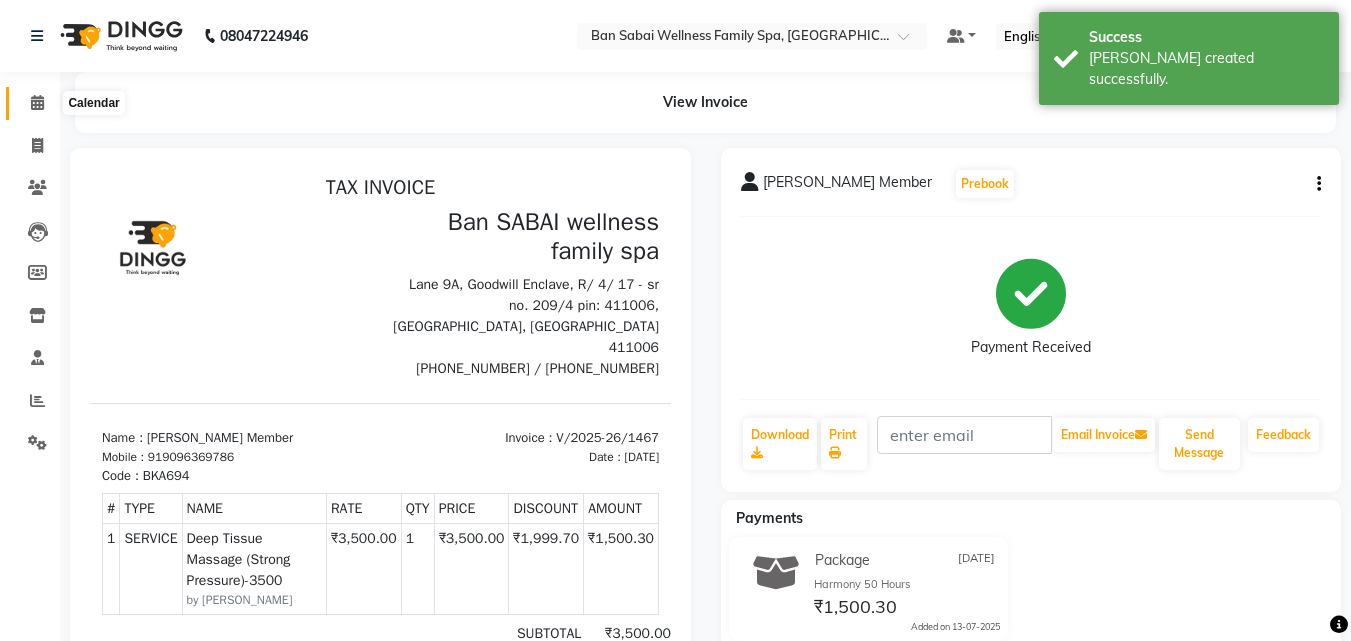 click 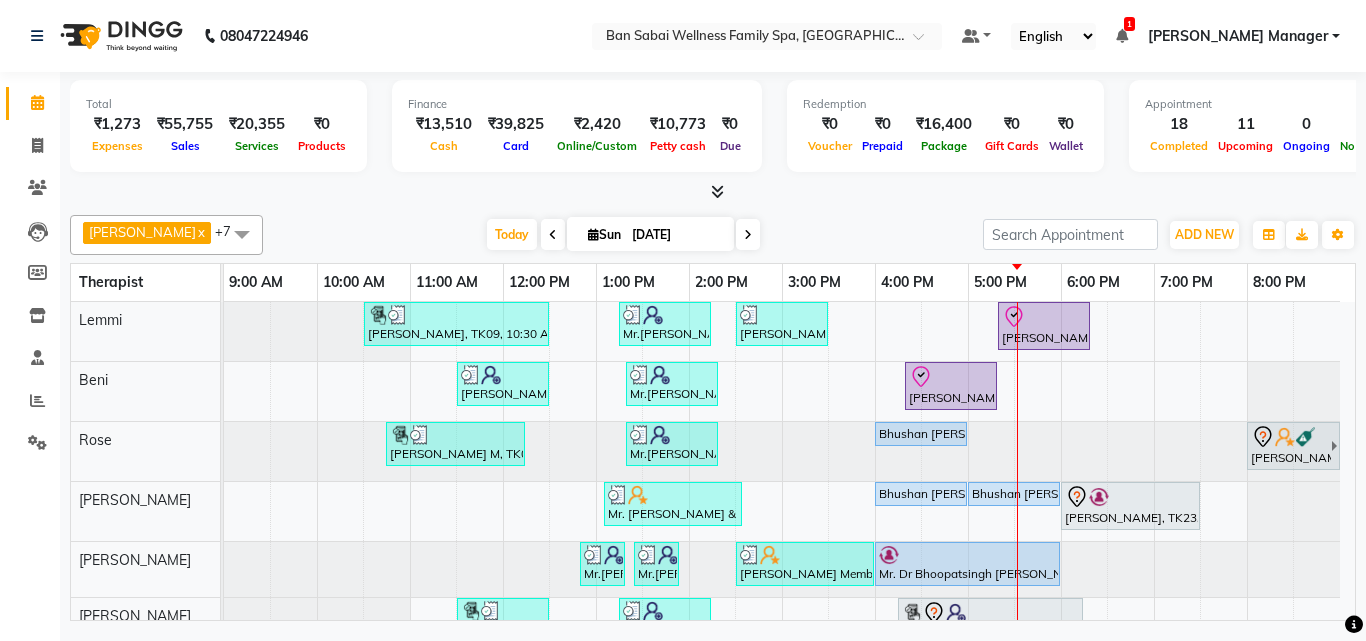 scroll, scrollTop: 27, scrollLeft: 0, axis: vertical 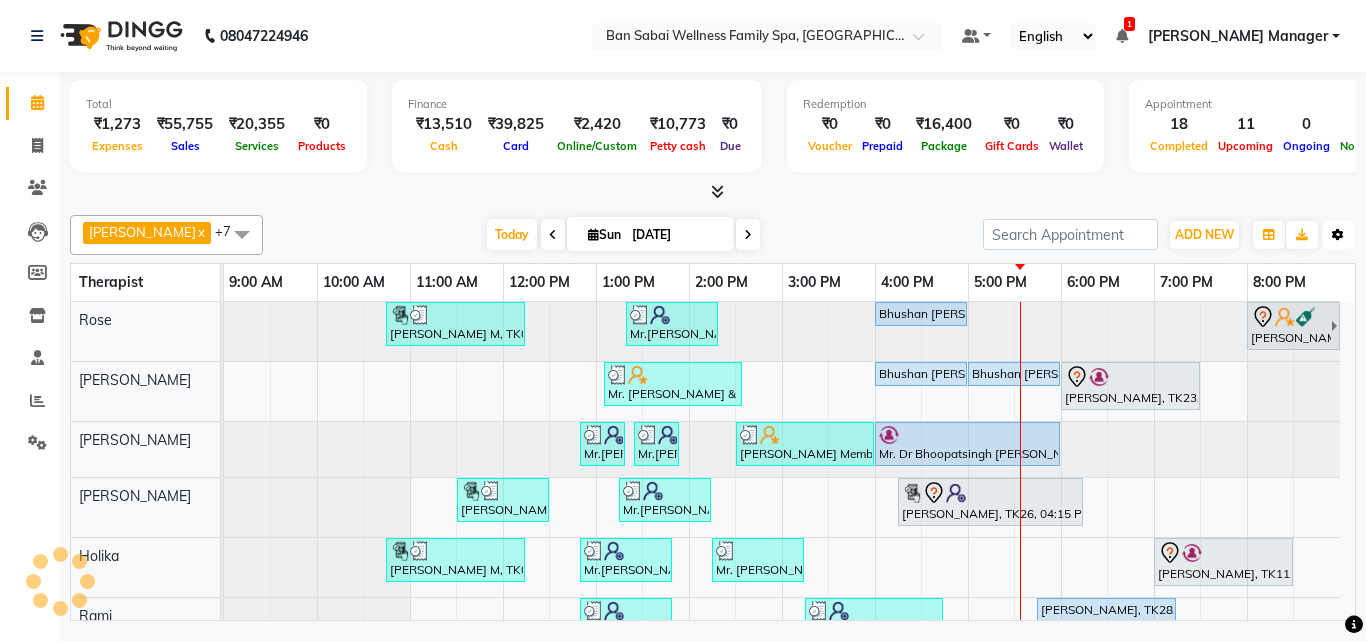 click at bounding box center (1338, 235) 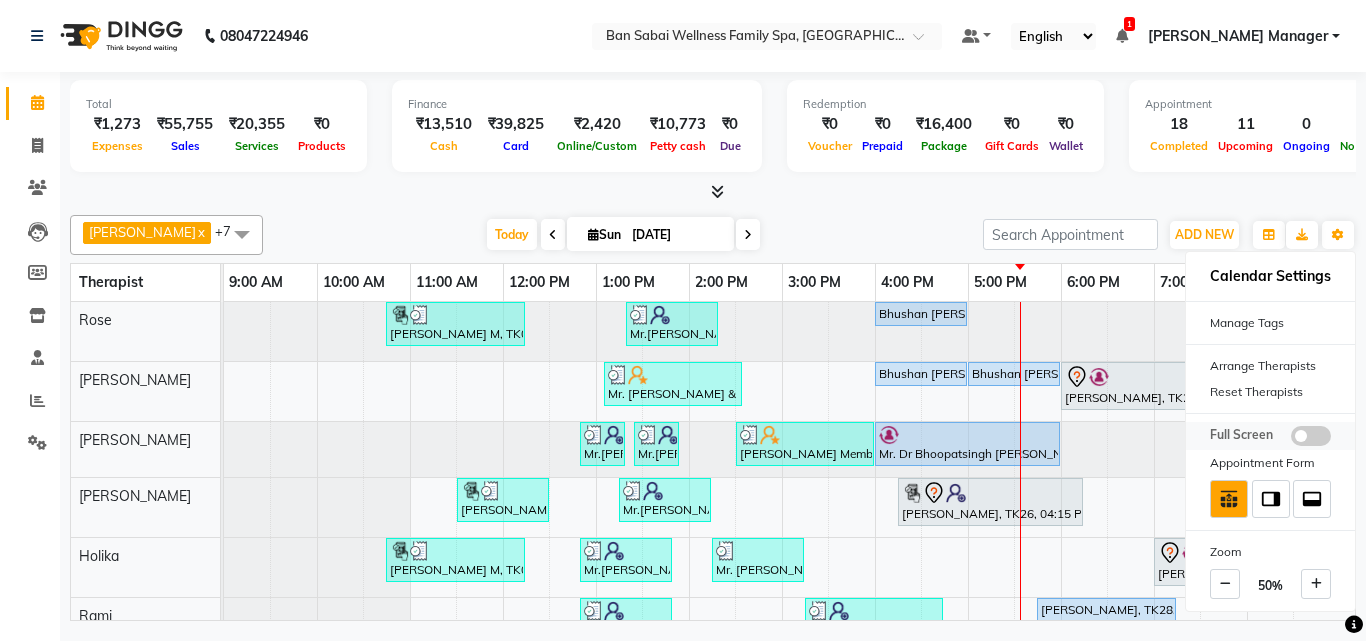 click at bounding box center [1311, 436] 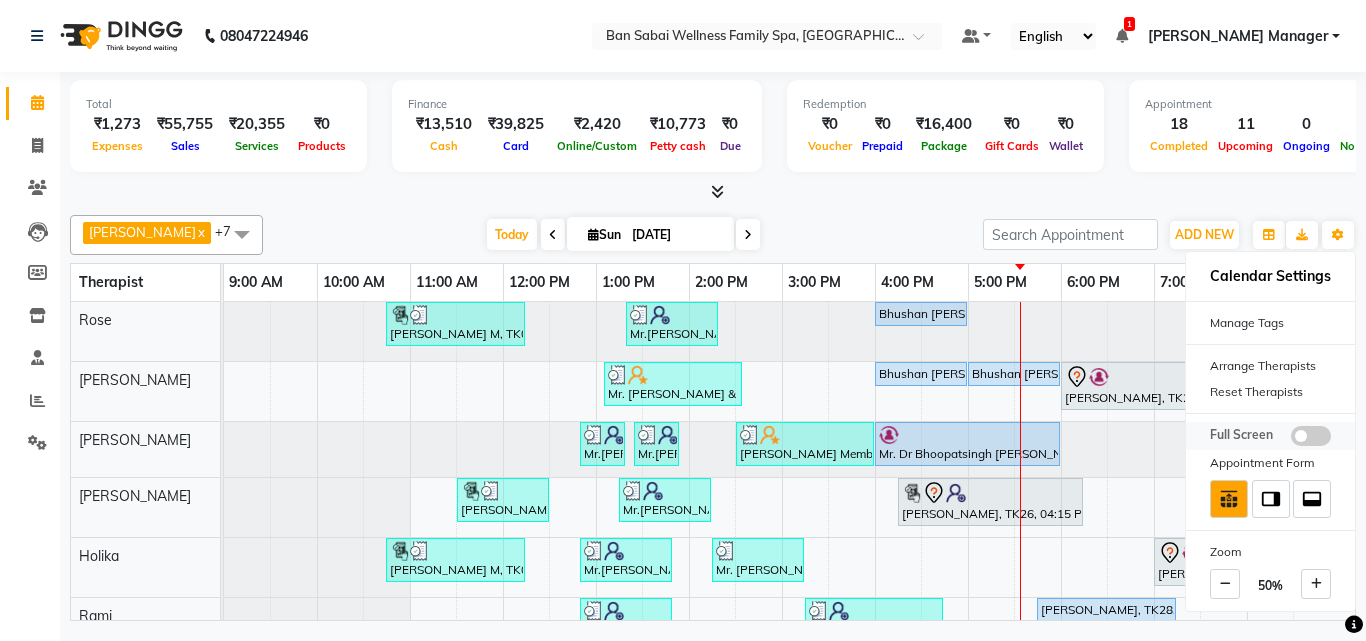click at bounding box center (1291, 439) 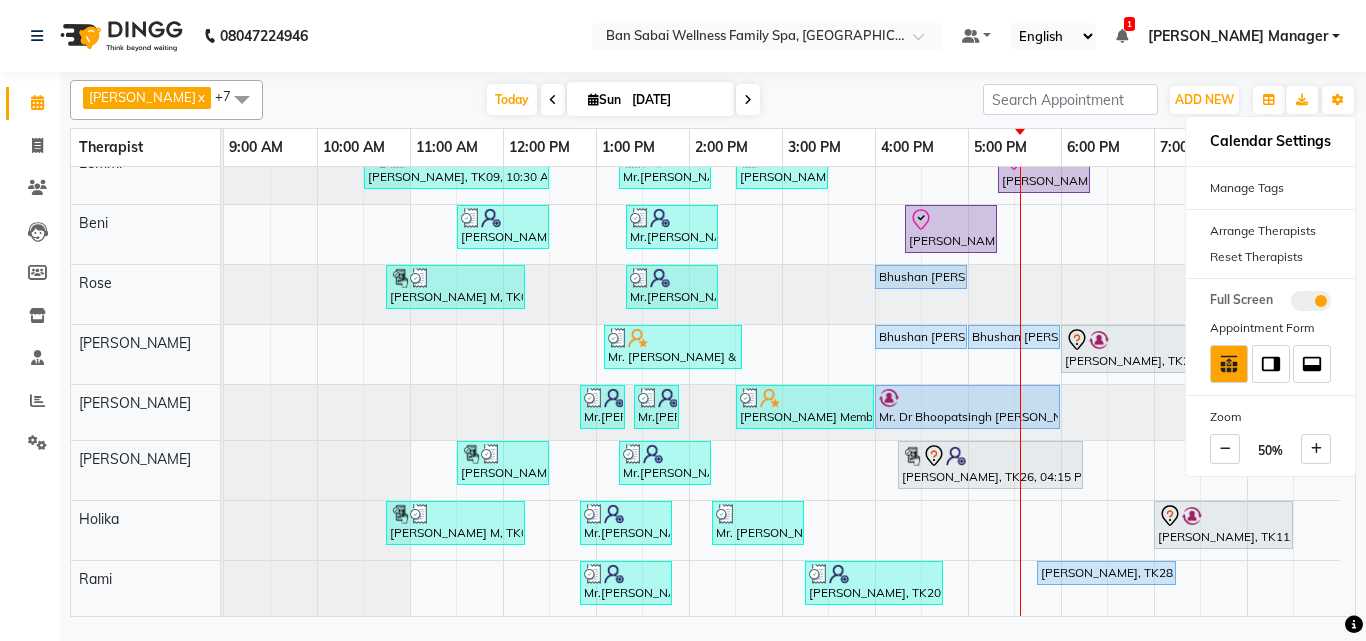 scroll, scrollTop: 22, scrollLeft: 0, axis: vertical 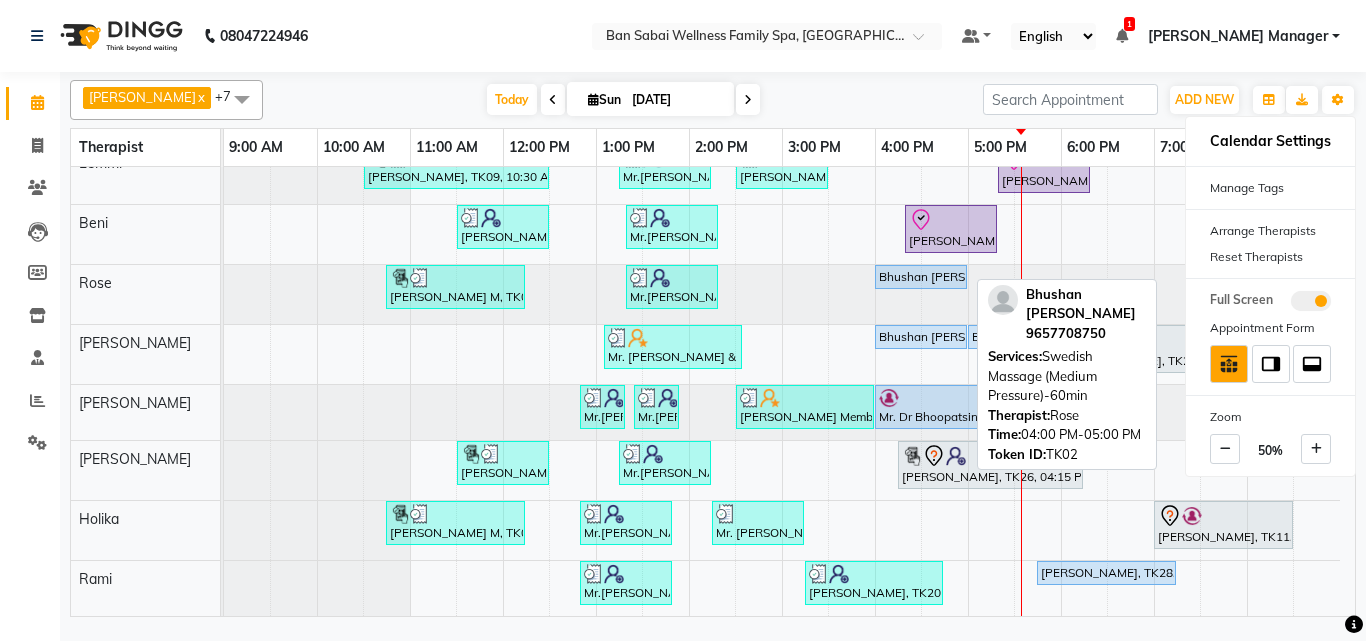 click on "Bhushan [PERSON_NAME], TK02, 04:00 PM-05:00 PM, Swedish Massage (Medium Pressure)-60min" at bounding box center (921, 277) 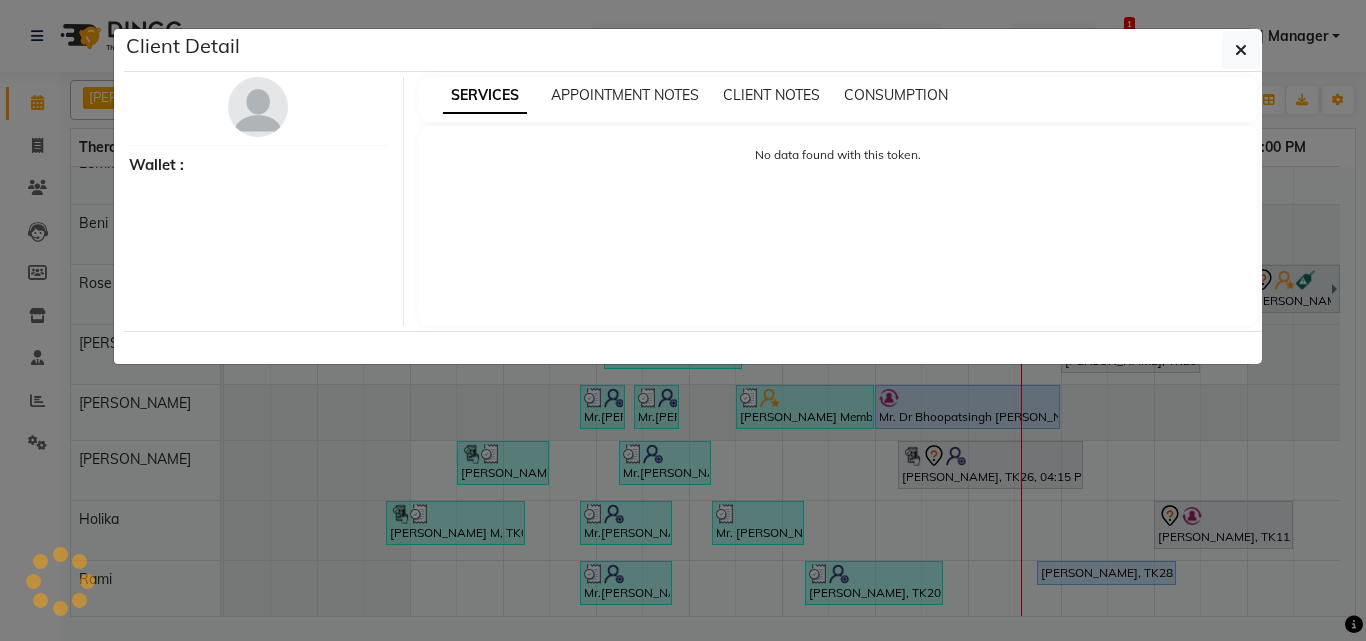select on "5" 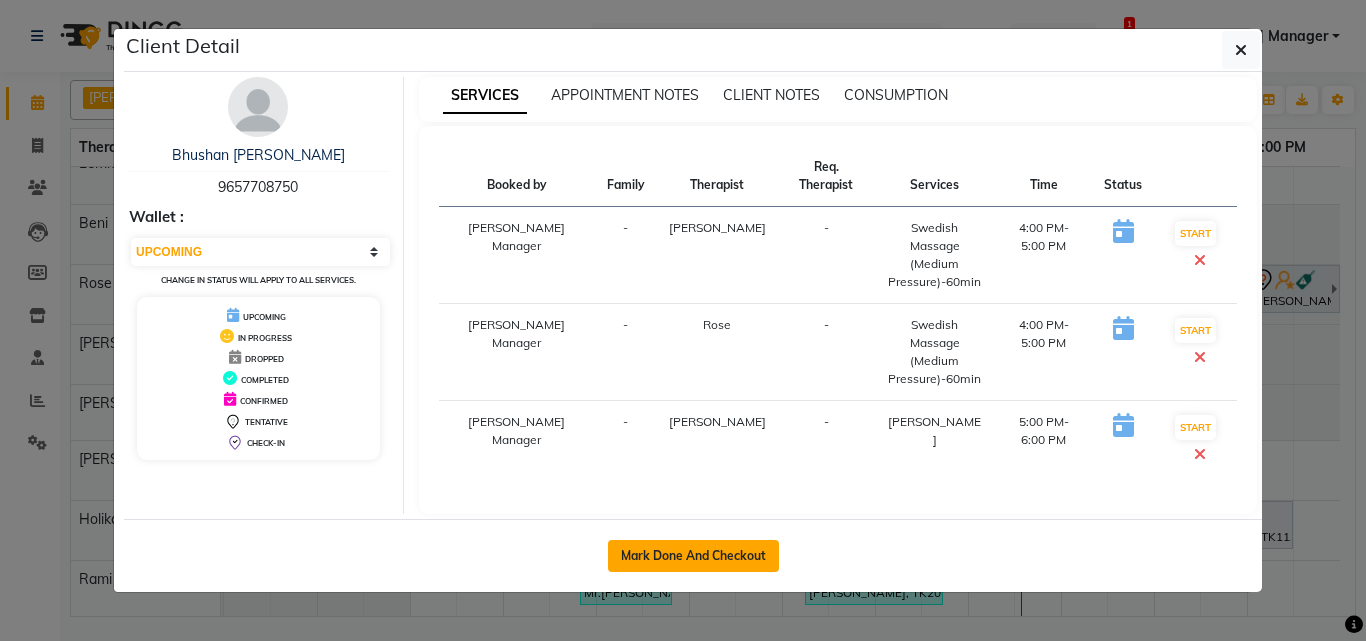 click on "Mark Done And Checkout" 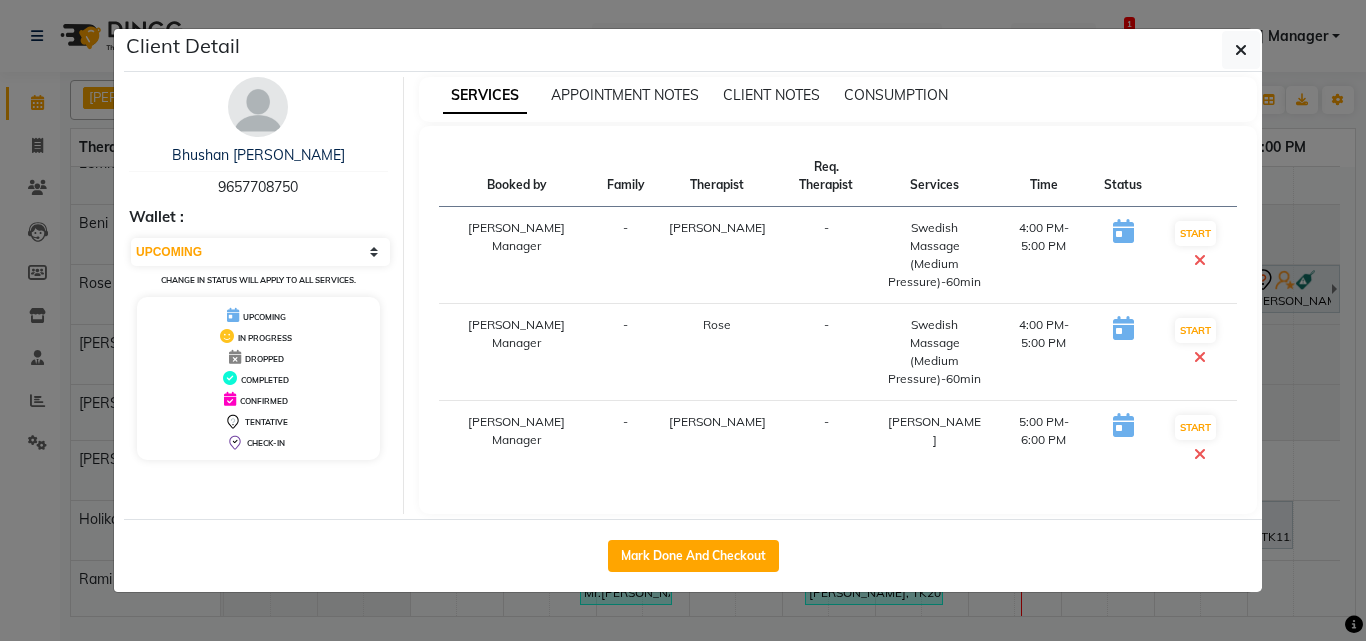 select on "service" 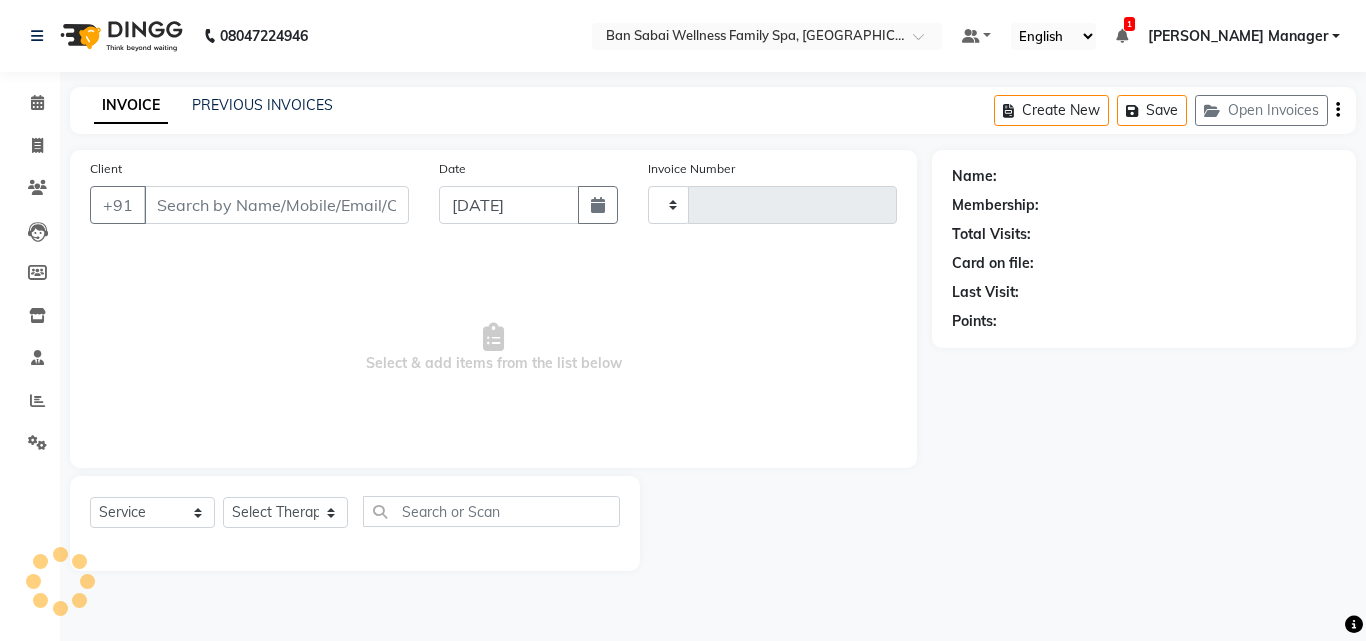 type on "1468" 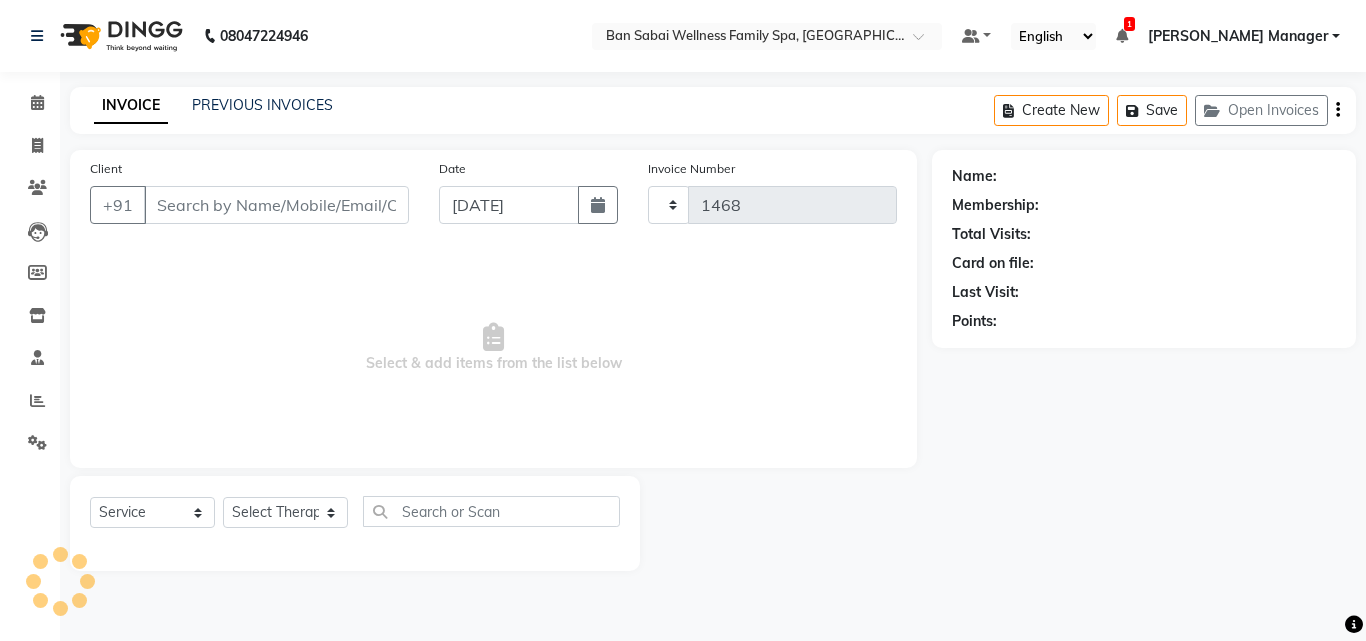 select on "8225" 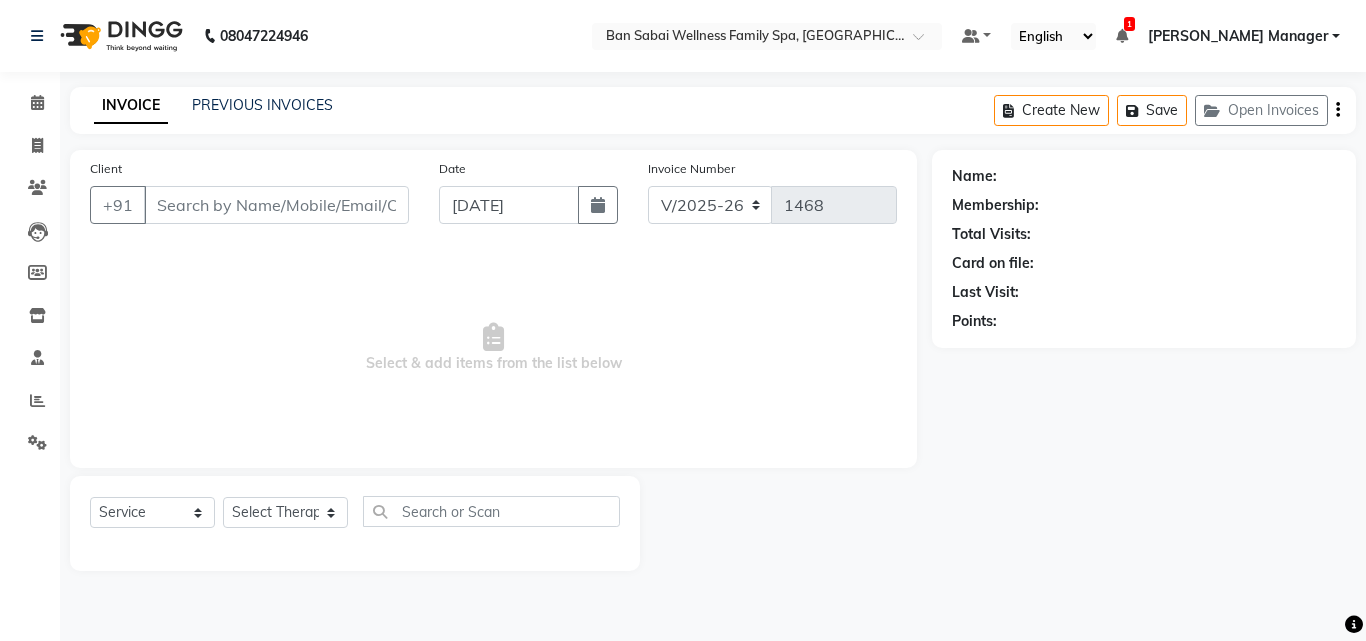 type on "9657708750" 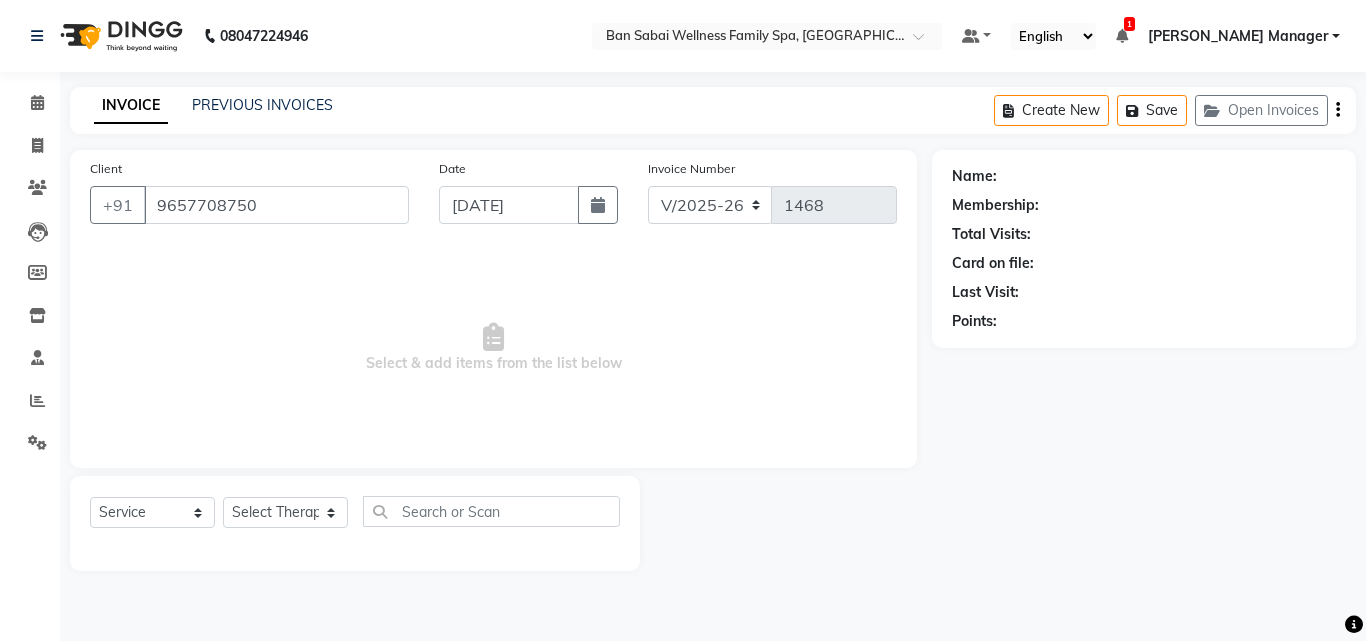 select on "78163" 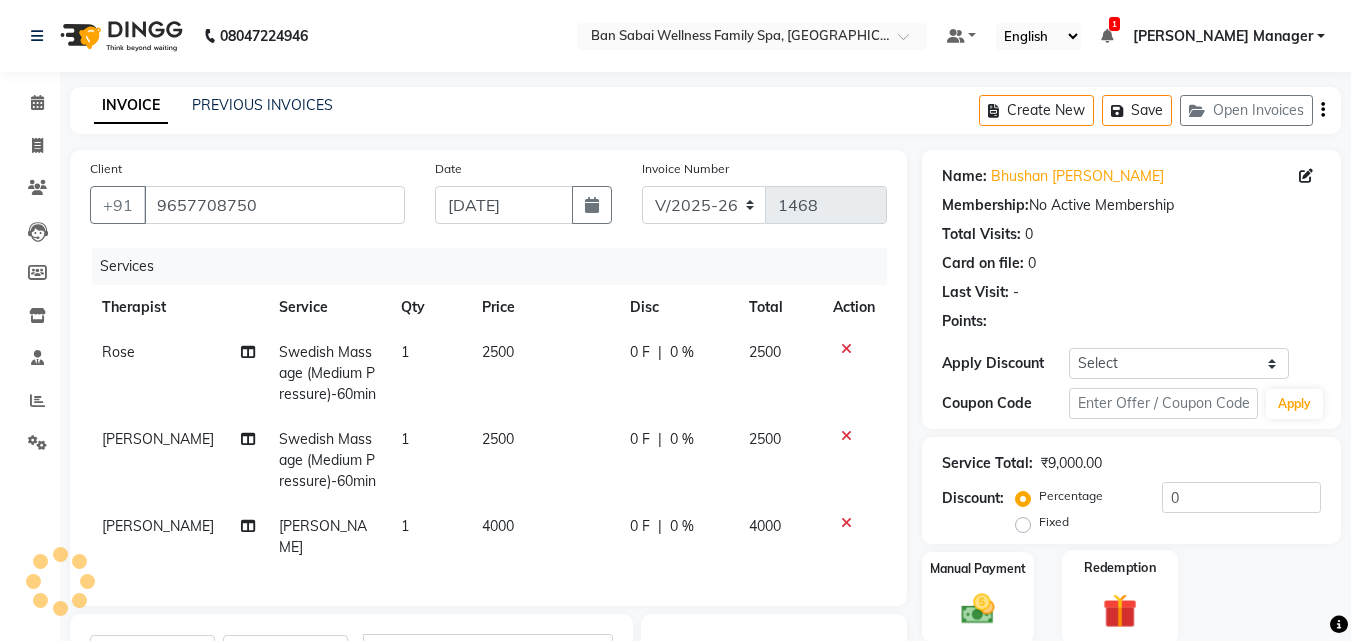 click on "Redemption" 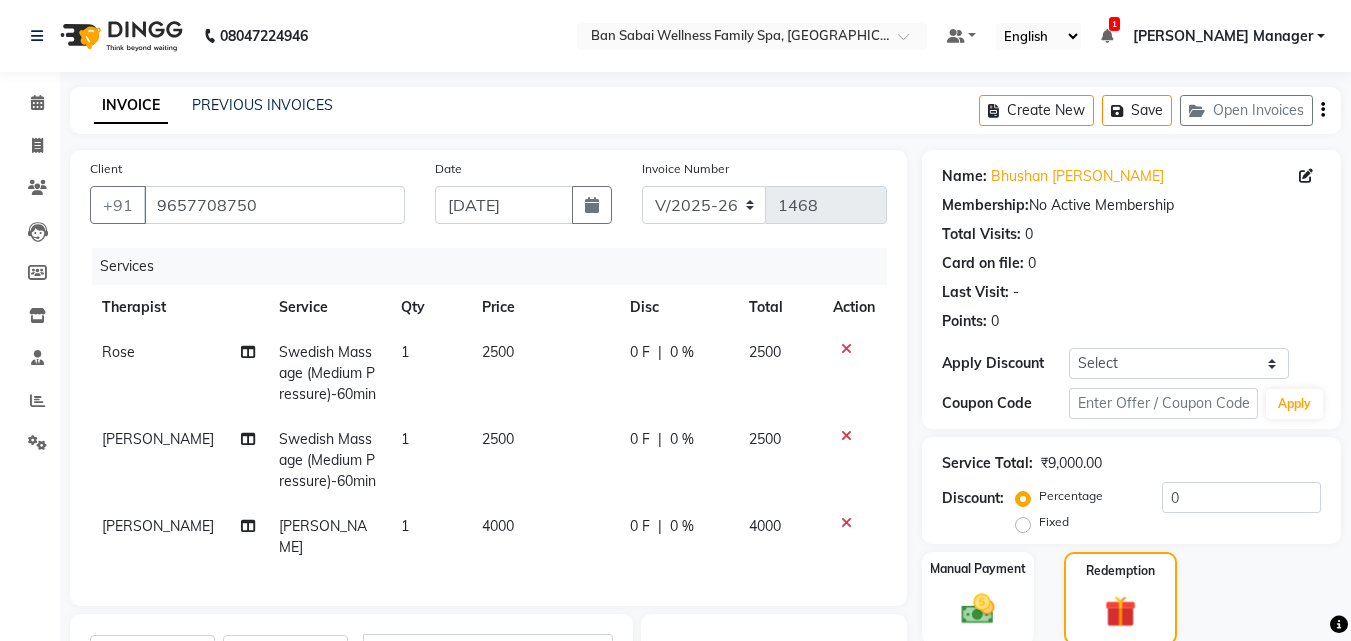 scroll, scrollTop: 195, scrollLeft: 0, axis: vertical 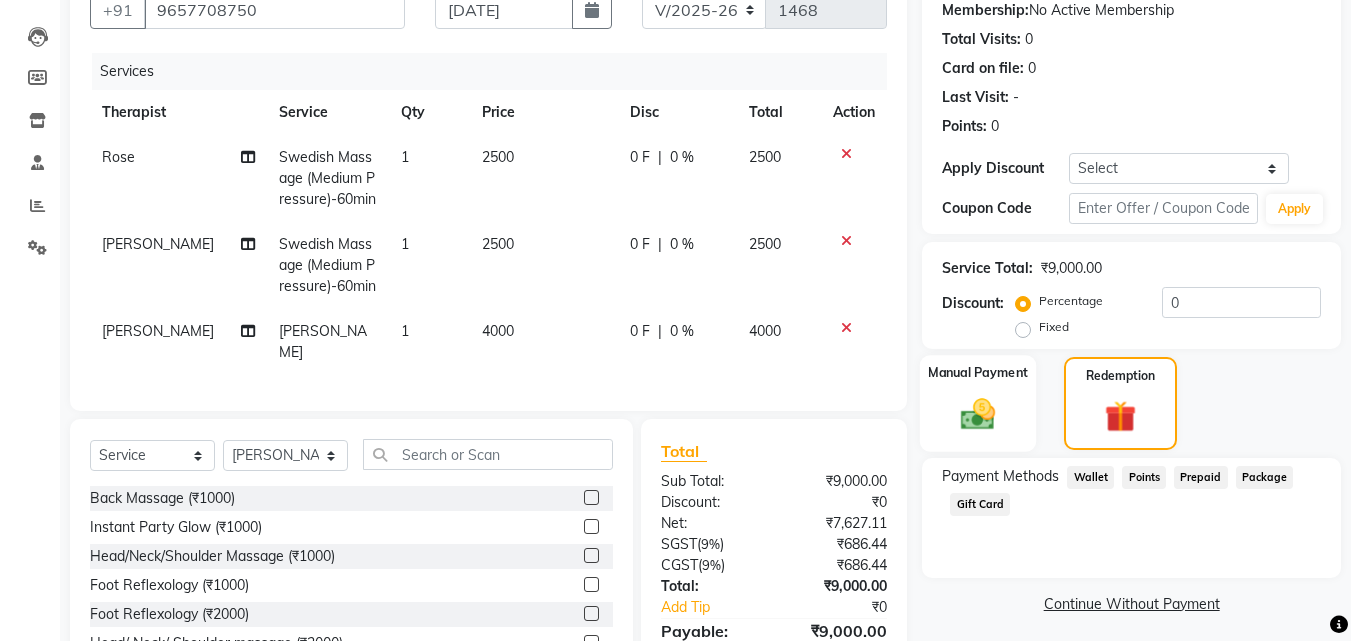 click 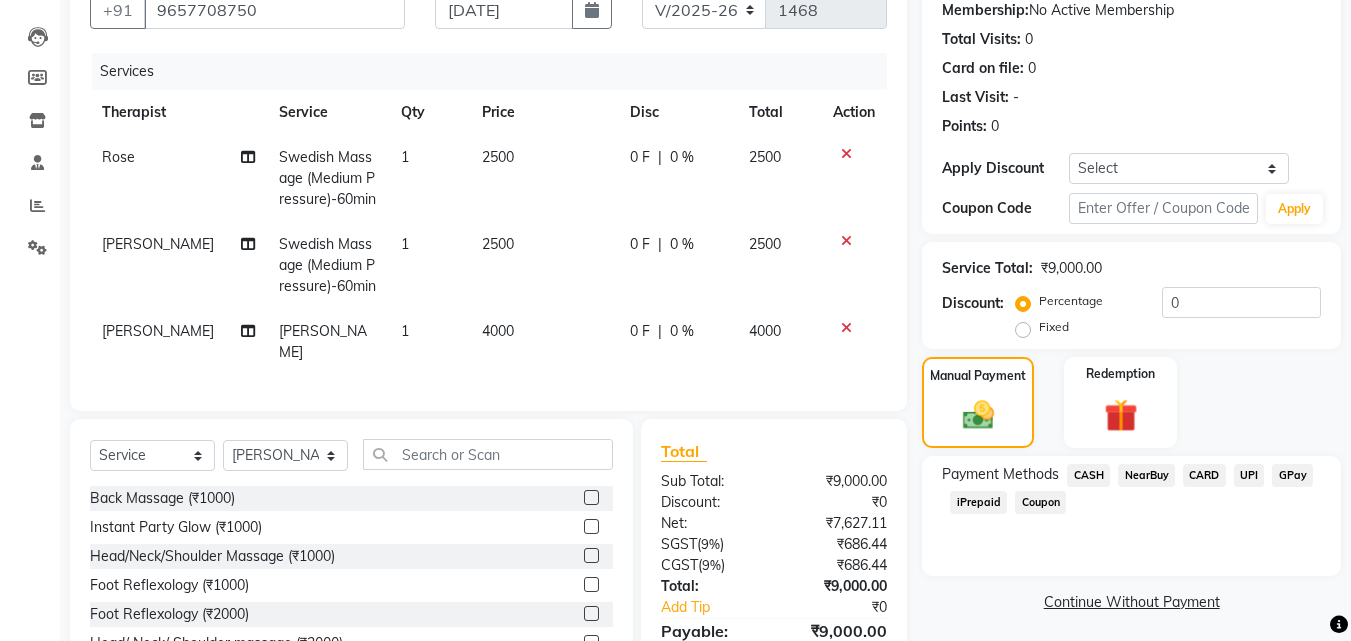 click on "NearBuy" 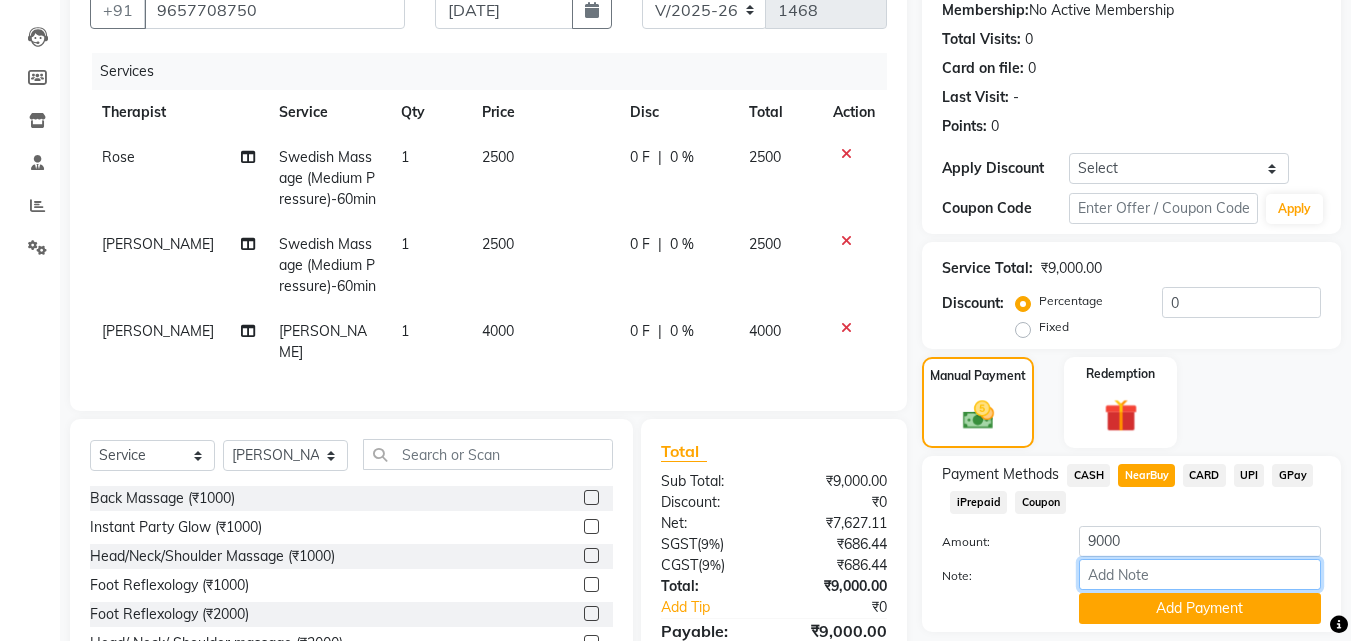 click on "Note:" at bounding box center [1200, 574] 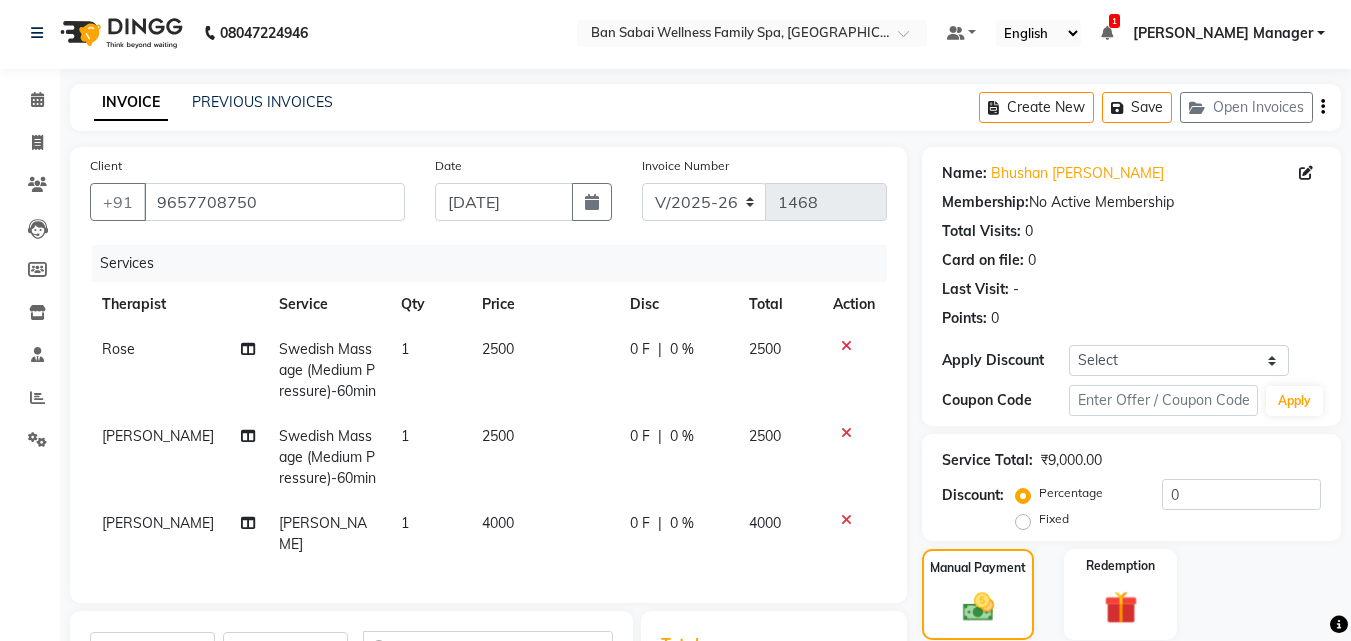 scroll, scrollTop: 0, scrollLeft: 0, axis: both 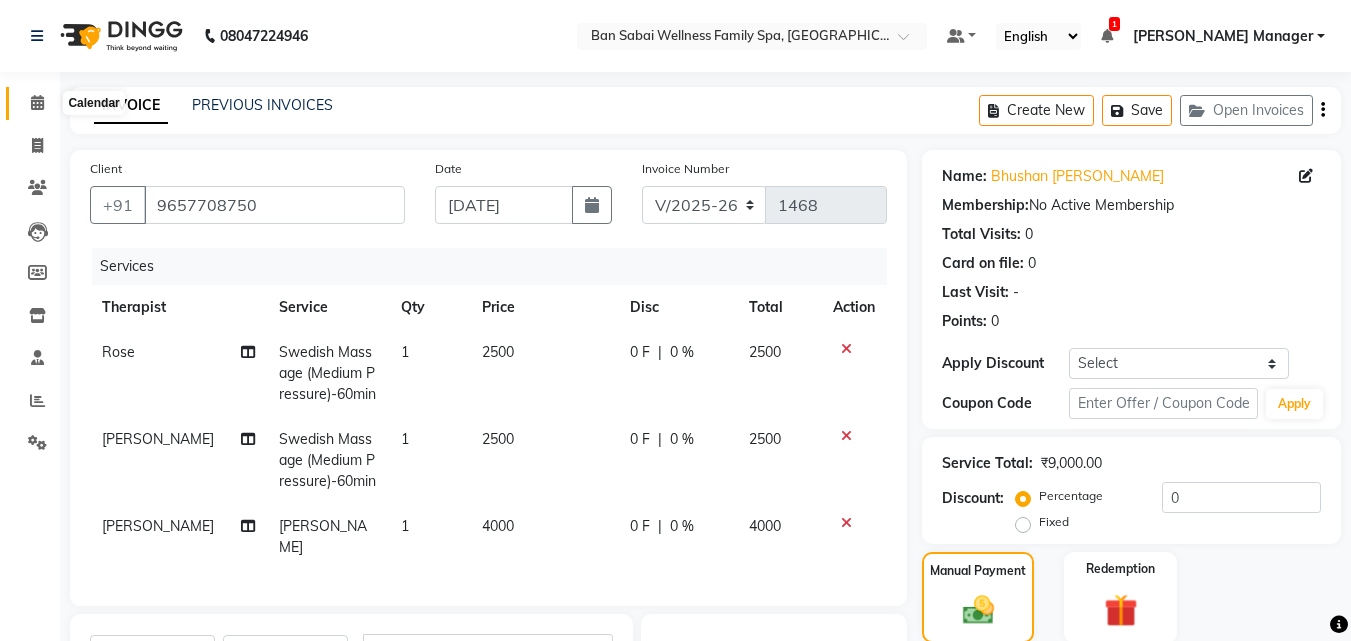 click 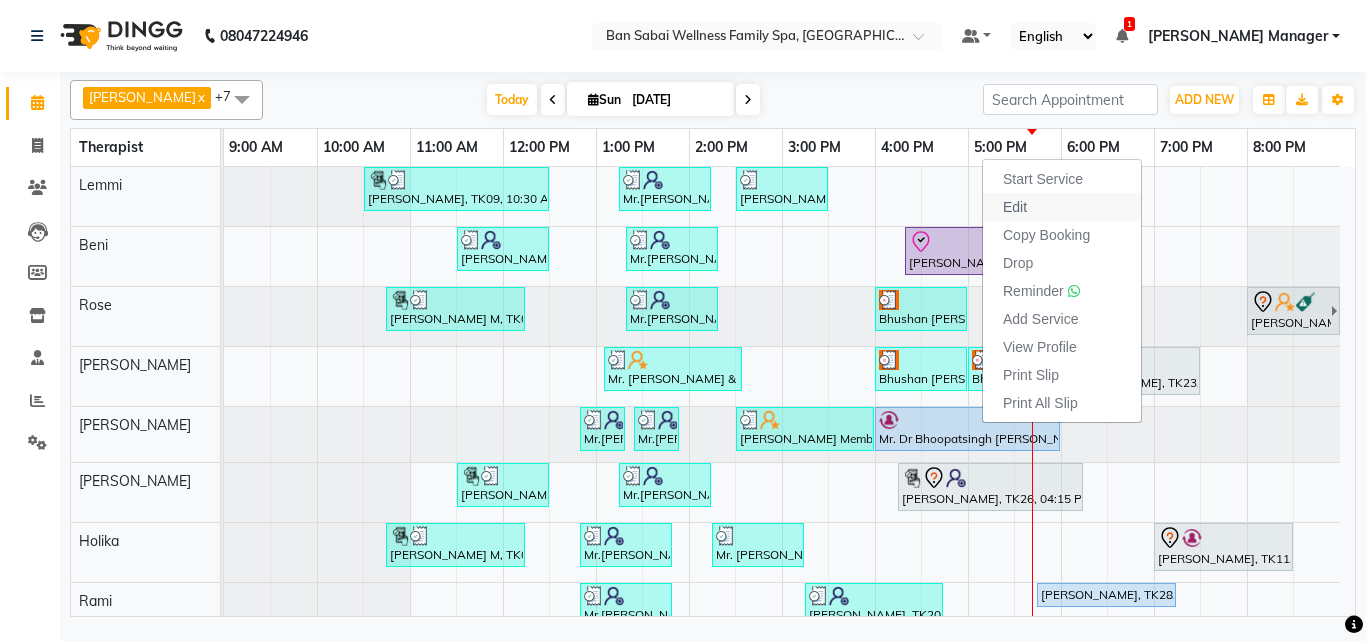 click on "Edit" at bounding box center (1015, 207) 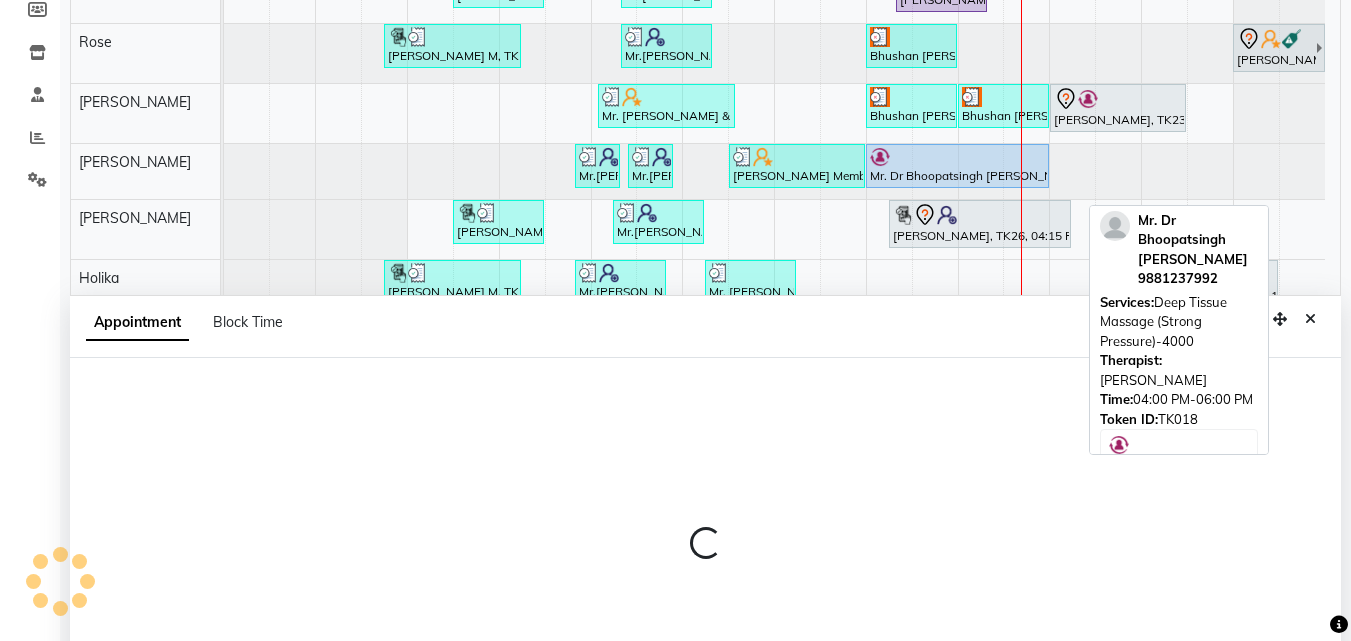scroll, scrollTop: 373, scrollLeft: 0, axis: vertical 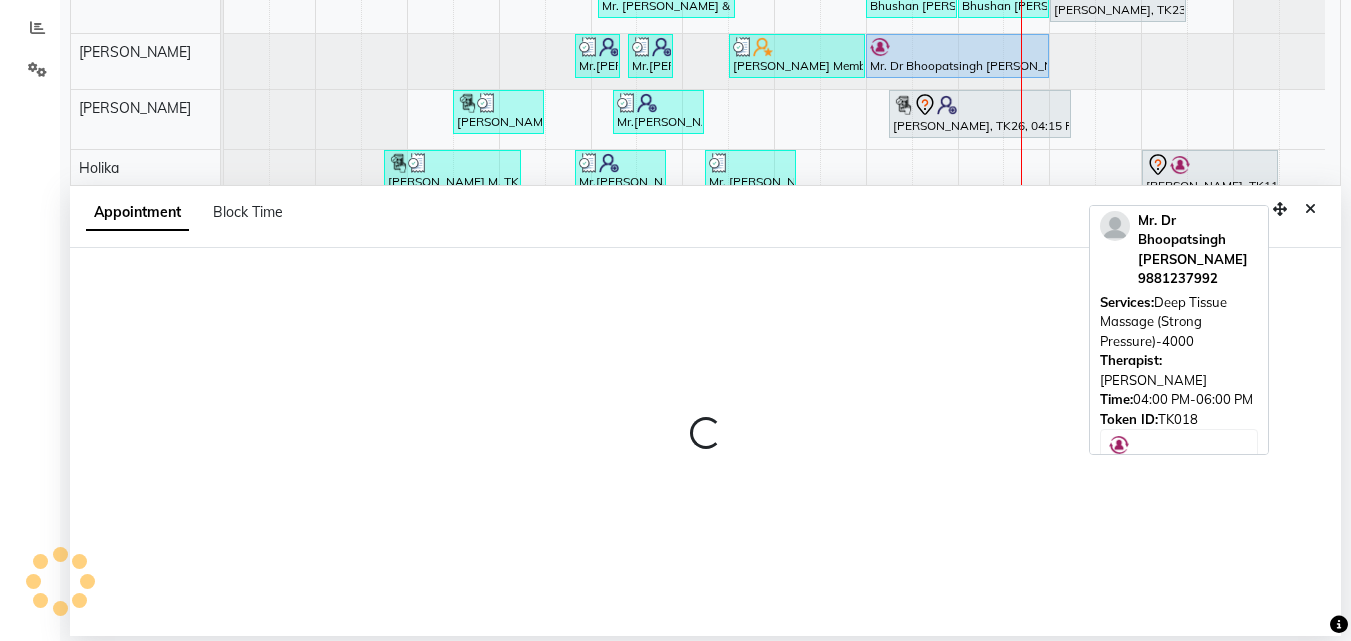 select on "tentative" 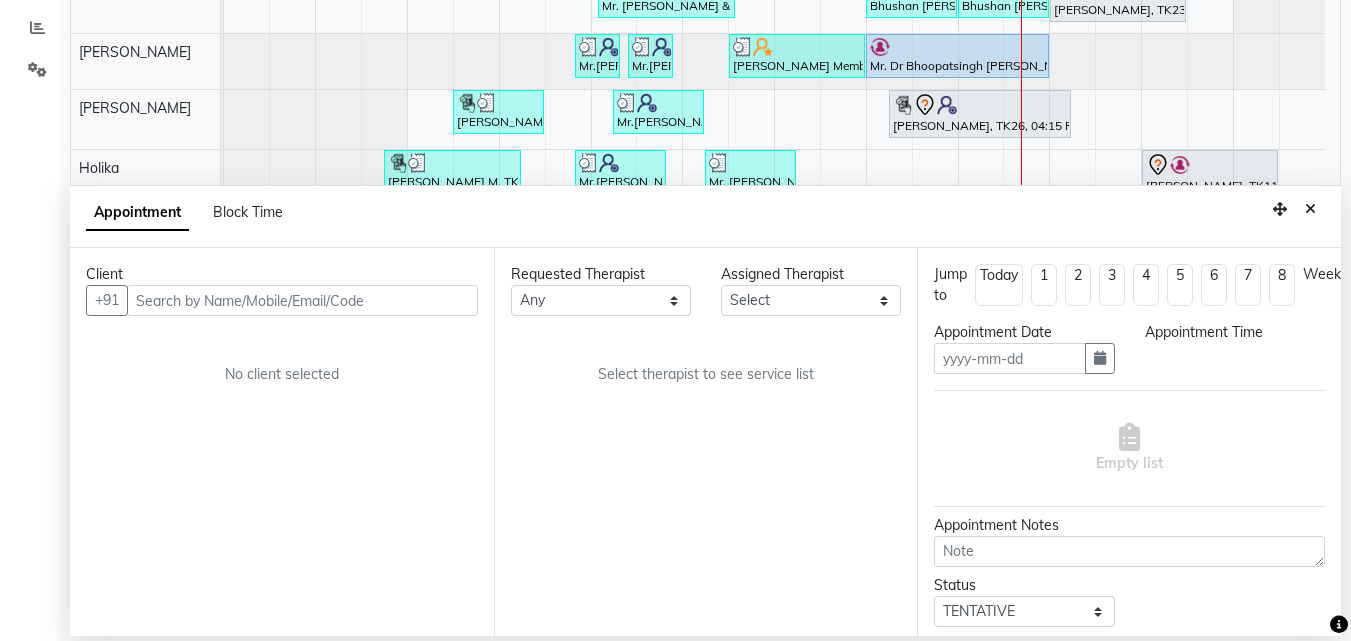 type on "[DATE]" 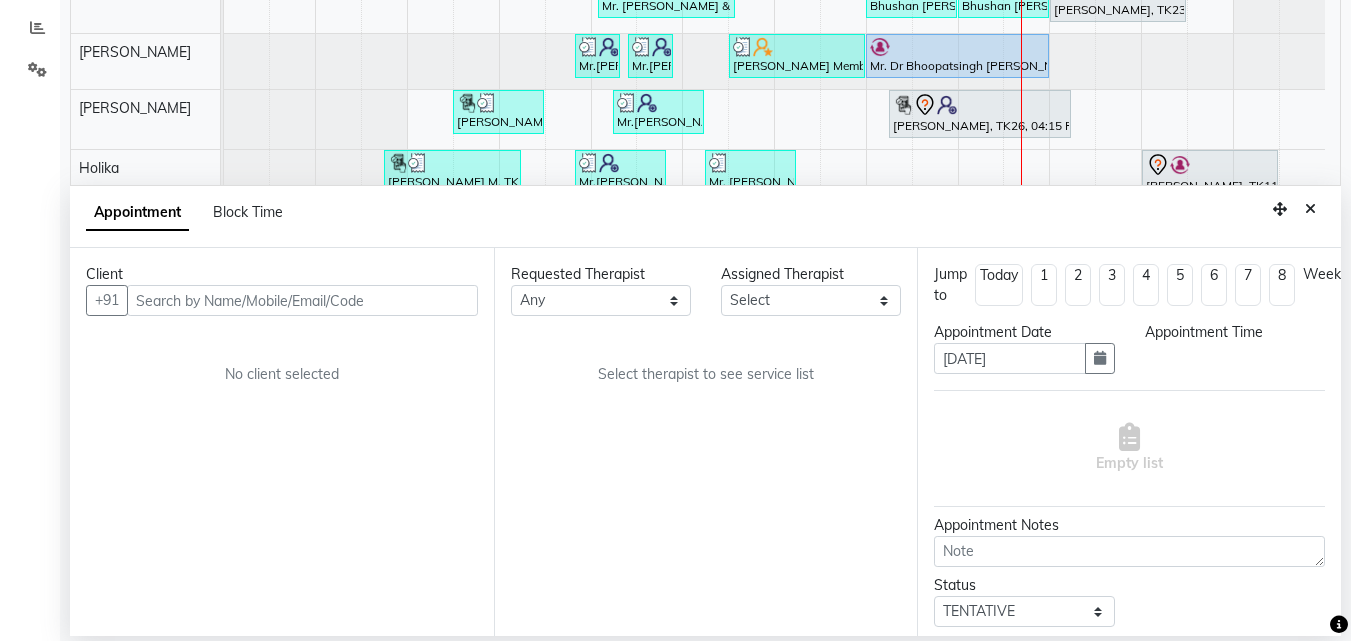 select on "upcoming" 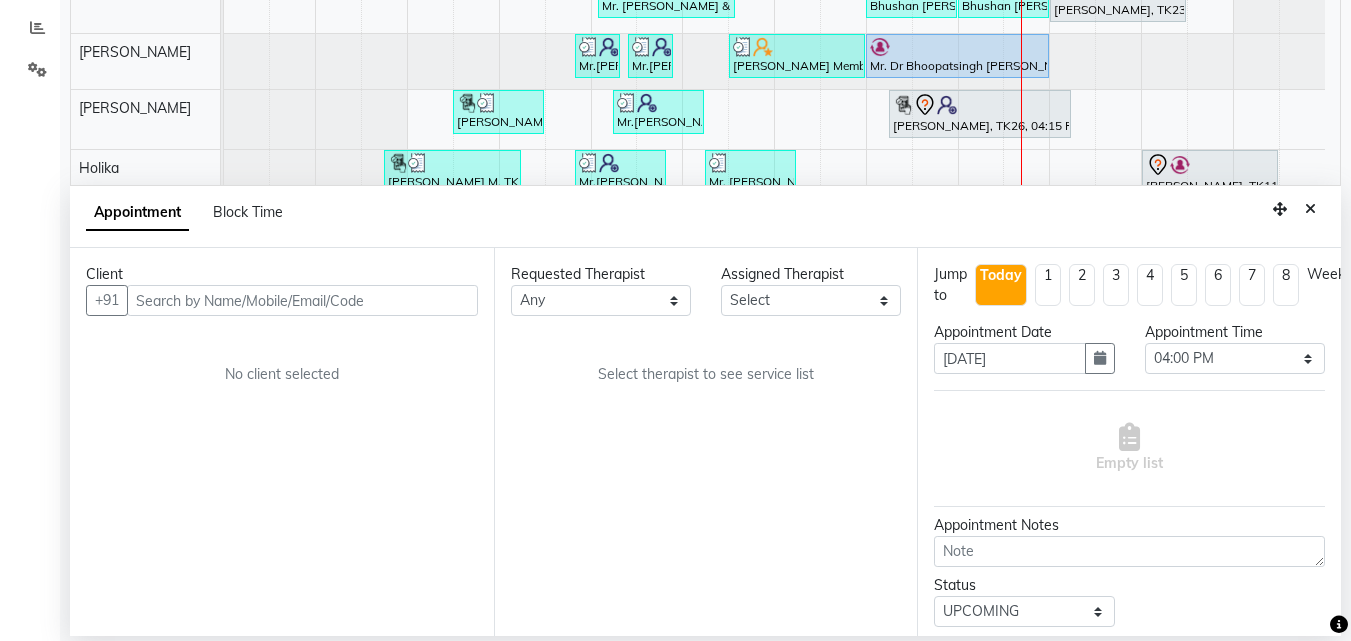 select on "78176" 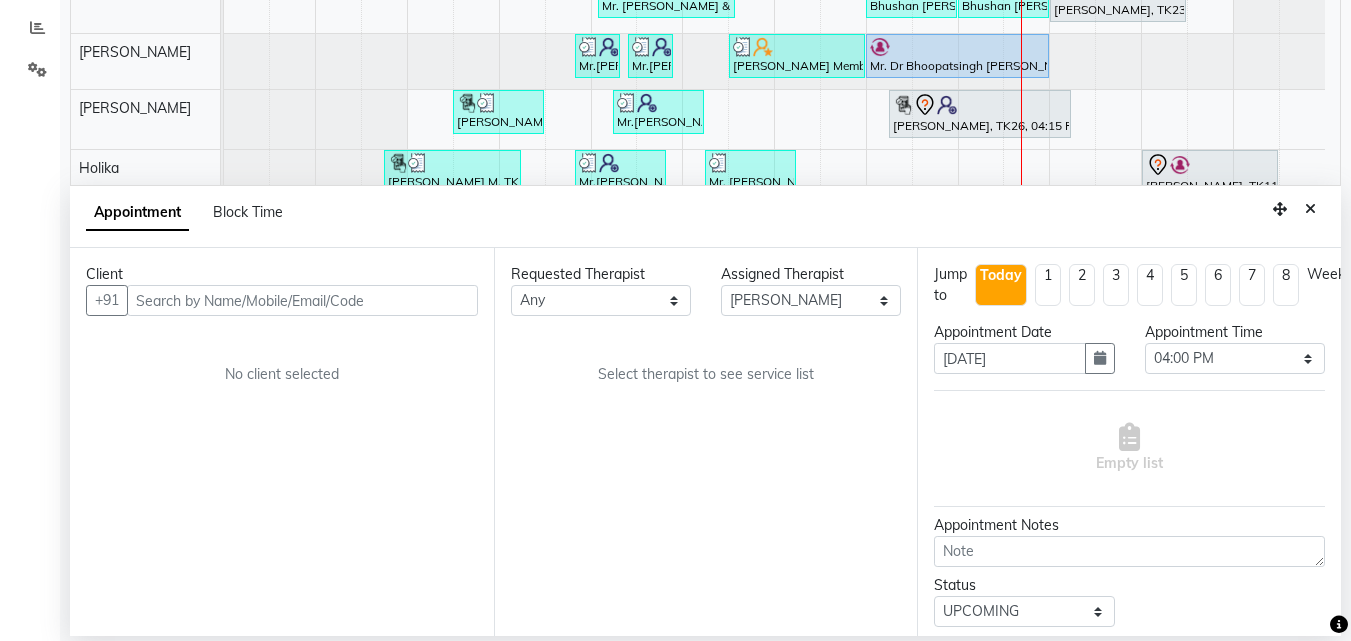 select on "4209" 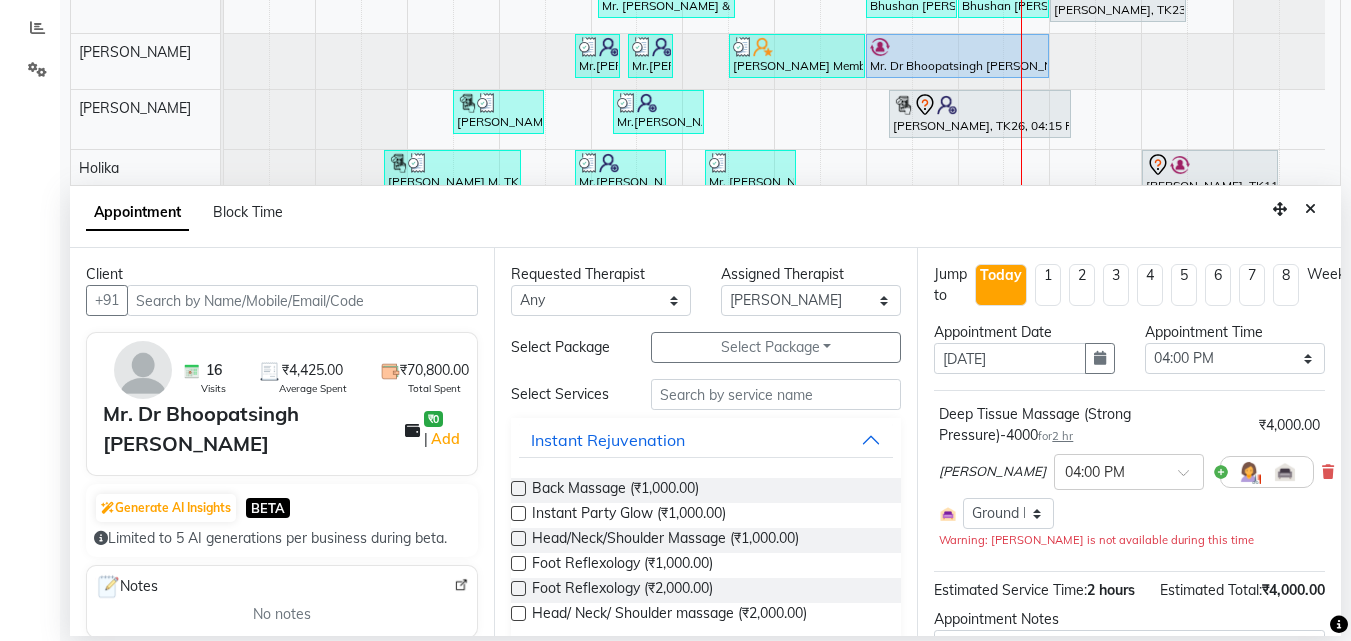 click on "Deep Tissue Massage (Strong Pressure)-4000   for  2 hr ₹4,000.00 Ellie  × 04:00 PM Select Room Floor Ground Floor Warning: Ellie  is not available during this time" at bounding box center [1129, 477] 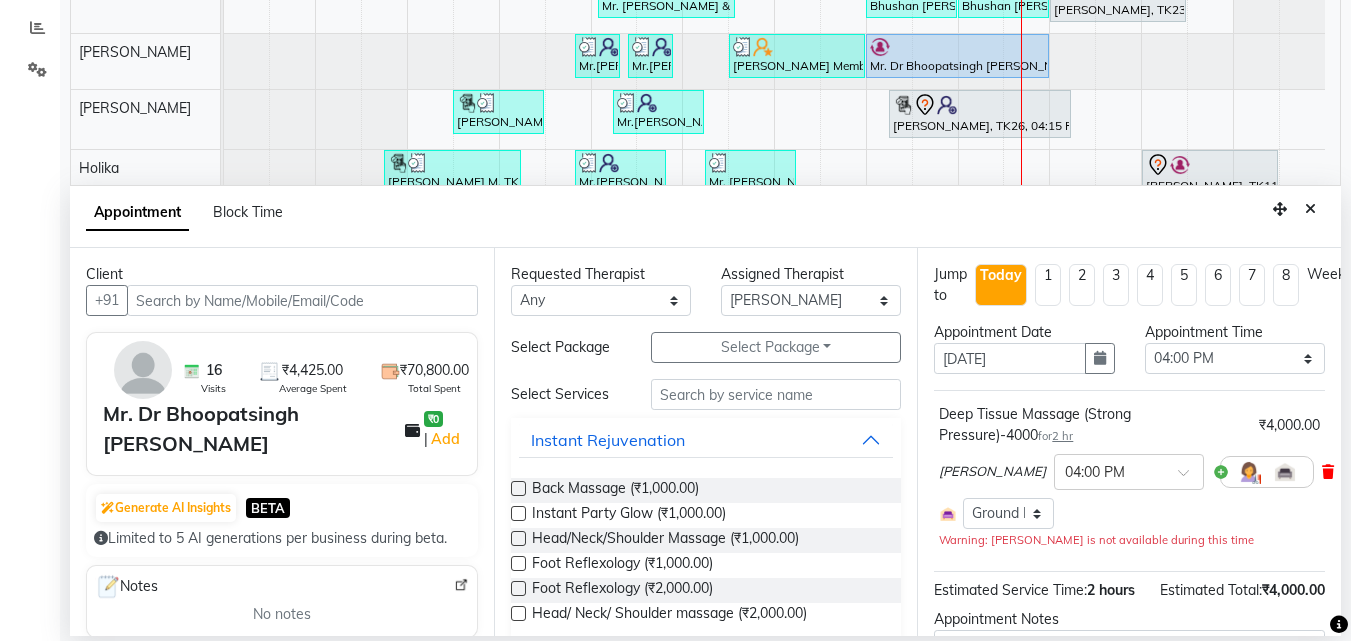 click at bounding box center (1328, 472) 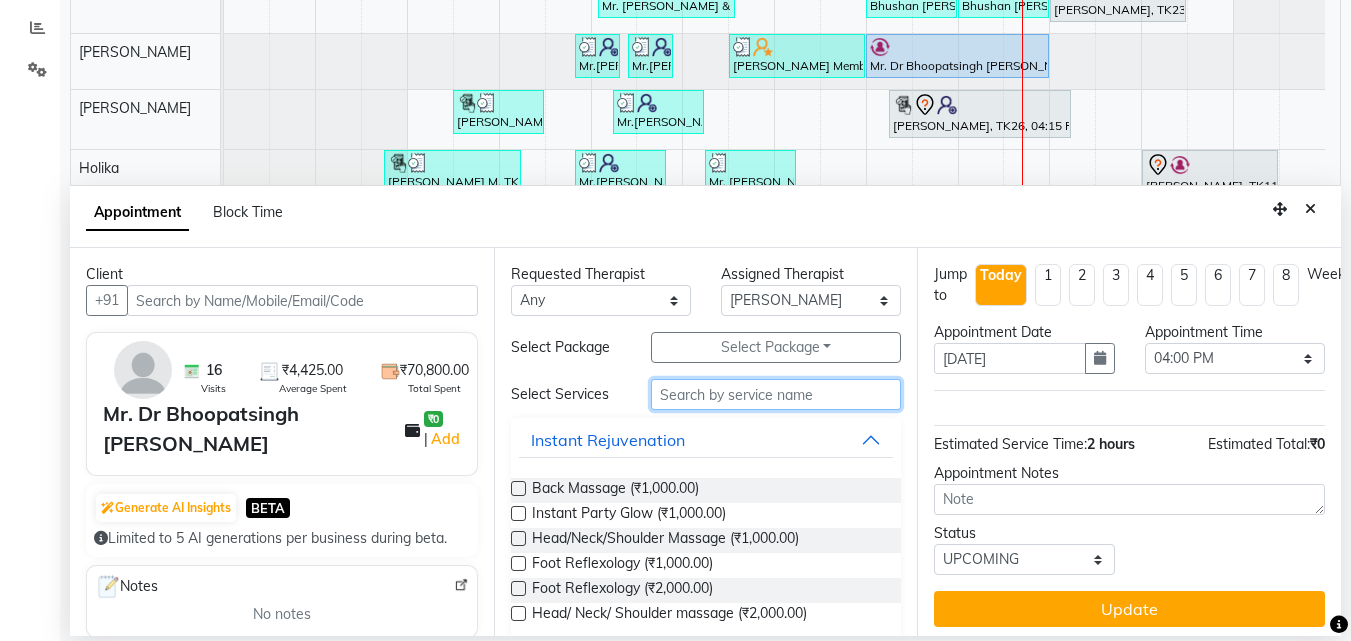 click at bounding box center [776, 394] 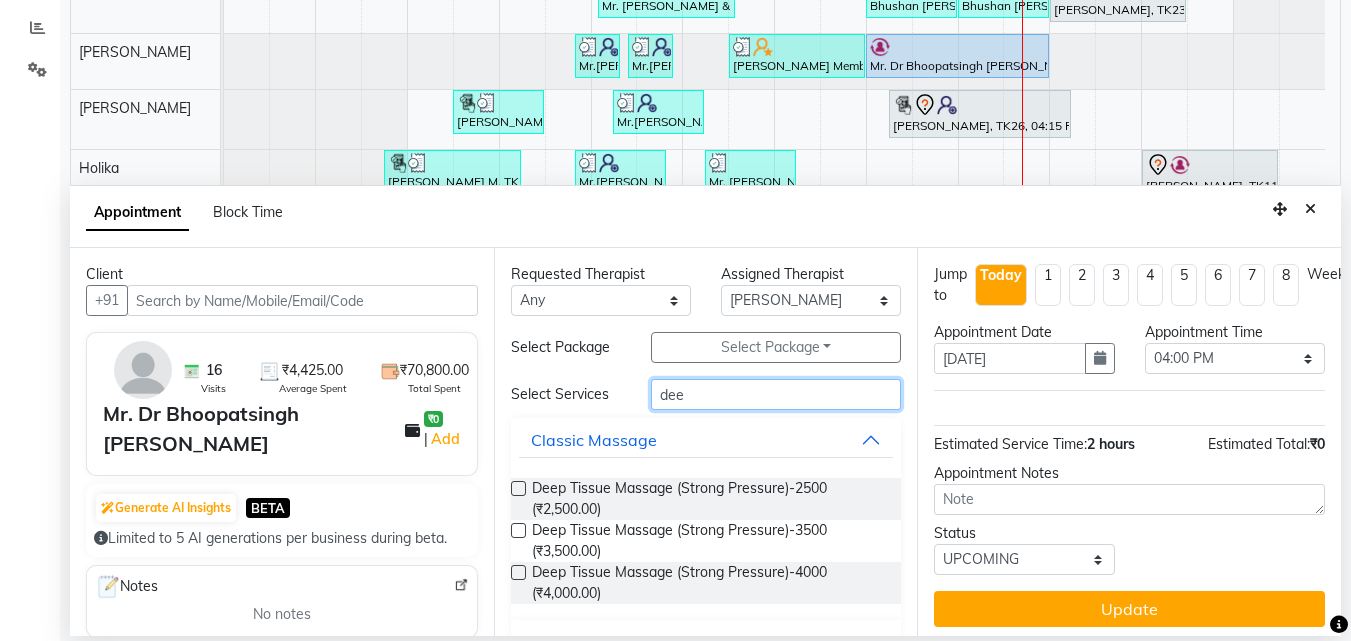 type on "dee" 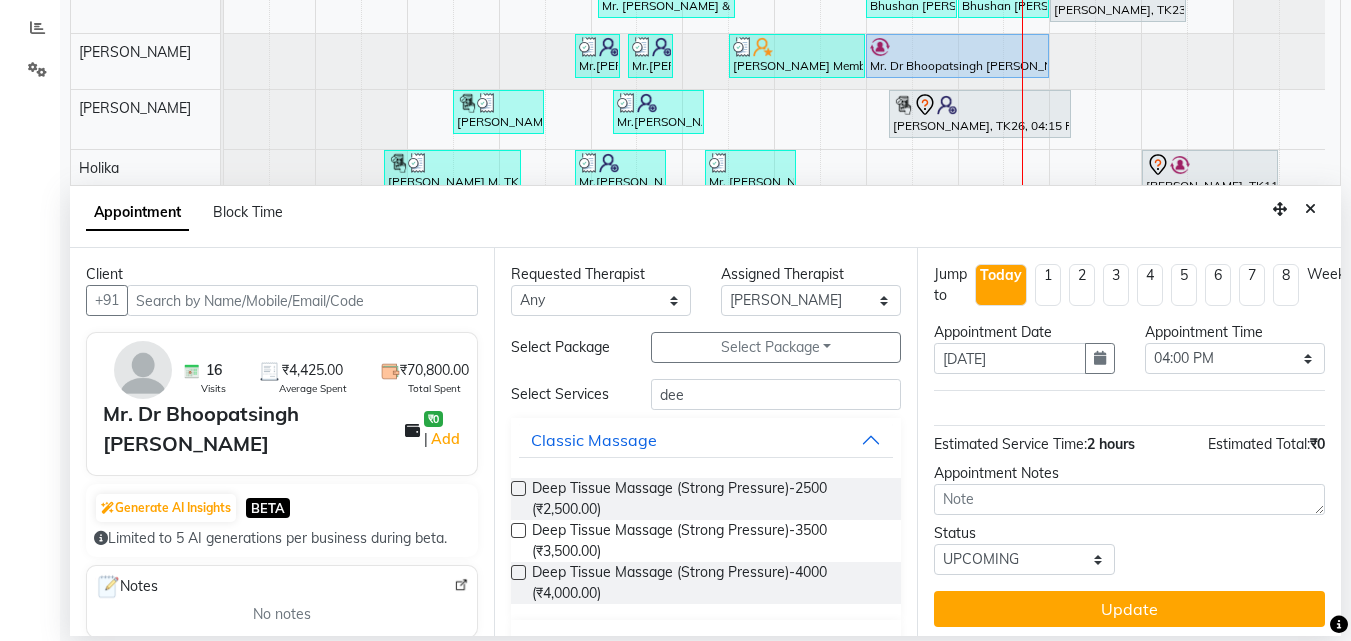 click at bounding box center [518, 530] 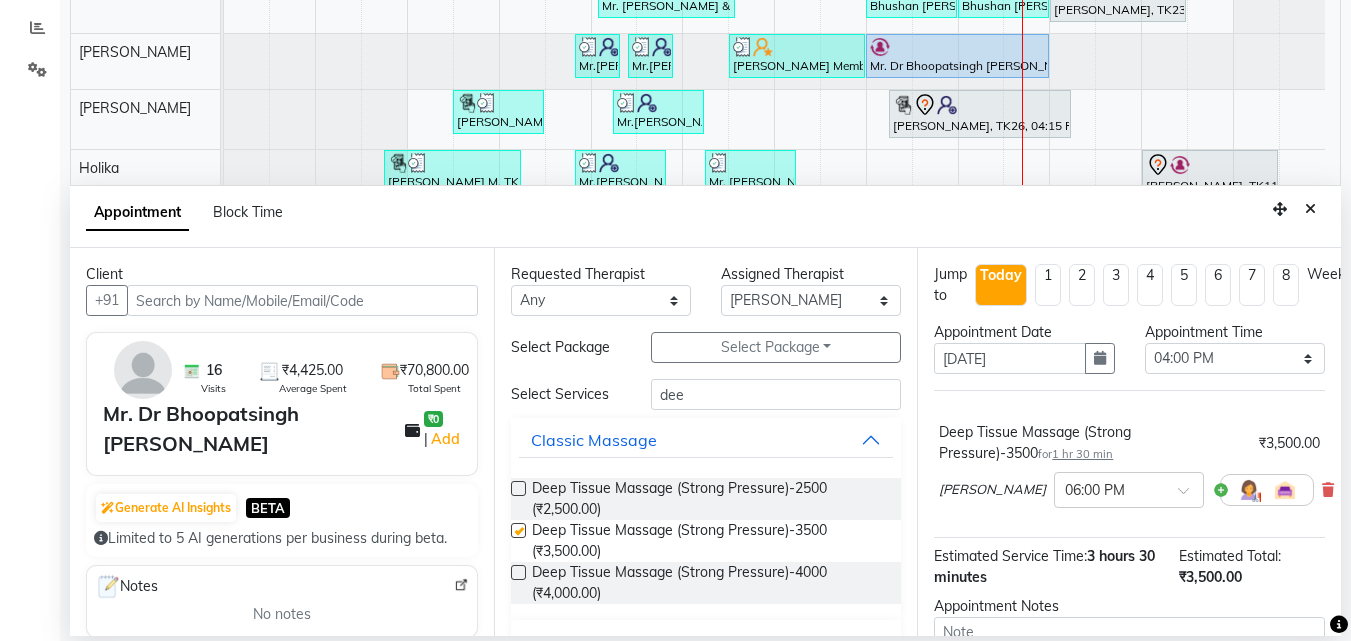 checkbox on "false" 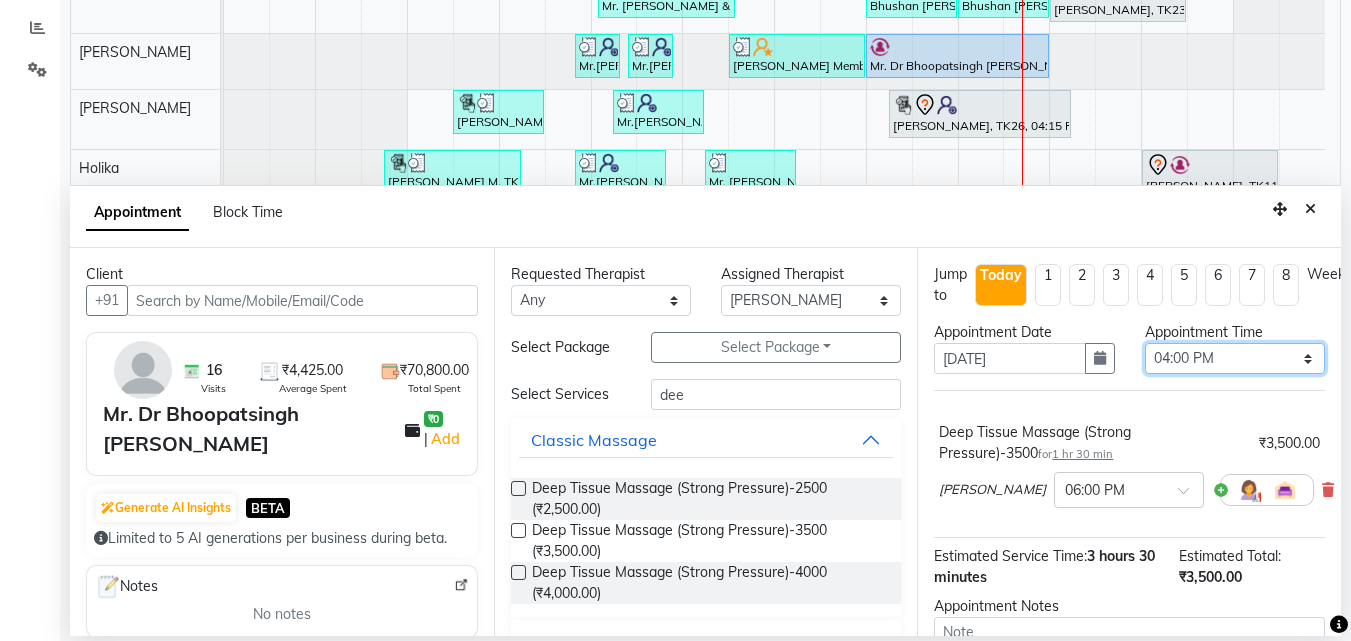 click on "Select 10:00 AM 10:05 AM 10:10 AM 10:15 AM 10:20 AM 10:25 AM 10:30 AM 10:35 AM 10:40 AM 10:45 AM 10:50 AM 10:55 AM 11:00 AM 11:05 AM 11:10 AM 11:15 AM 11:20 AM 11:25 AM 11:30 AM 11:35 AM 11:40 AM 11:45 AM 11:50 AM 11:55 AM 12:00 PM 12:05 PM 12:10 PM 12:15 PM 12:20 PM 12:25 PM 12:30 PM 12:35 PM 12:40 PM 12:45 PM 12:50 PM 12:55 PM 01:00 PM 01:05 PM 01:10 PM 01:15 PM 01:20 PM 01:25 PM 01:30 PM 01:35 PM 01:40 PM 01:45 PM 01:50 PM 01:55 PM 02:00 PM 02:05 PM 02:10 PM 02:15 PM 02:20 PM 02:25 PM 02:30 PM 02:35 PM 02:40 PM 02:45 PM 02:50 PM 02:55 PM 03:00 PM 03:05 PM 03:10 PM 03:15 PM 03:20 PM 03:25 PM 03:30 PM 03:35 PM 03:40 PM 03:45 PM 03:50 PM 03:55 PM 04:00 PM 04:05 PM 04:10 PM 04:15 PM 04:20 PM 04:25 PM 04:30 PM 04:35 PM 04:40 PM 04:45 PM 04:50 PM 04:55 PM 05:00 PM 05:05 PM 05:10 PM 05:15 PM 05:20 PM 05:25 PM 05:30 PM 05:35 PM 05:40 PM 05:45 PM 05:50 PM 05:55 PM 06:00 PM 06:05 PM 06:10 PM 06:15 PM 06:20 PM 06:25 PM 06:30 PM 06:35 PM 06:40 PM 06:45 PM 06:50 PM 06:55 PM 07:00 PM 07:05 PM 07:10 PM 07:15 PM 07:20 PM" at bounding box center (1235, 358) 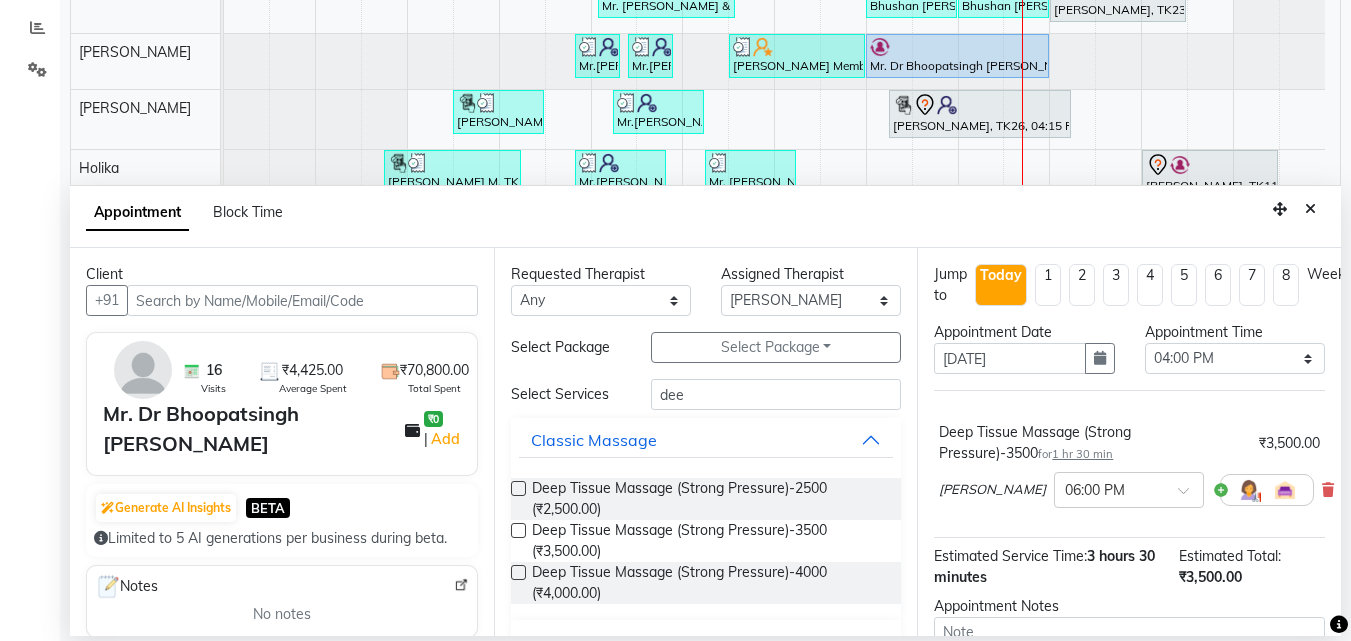 drag, startPoint x: 1341, startPoint y: 393, endPoint x: 1338, endPoint y: 406, distance: 13.341664 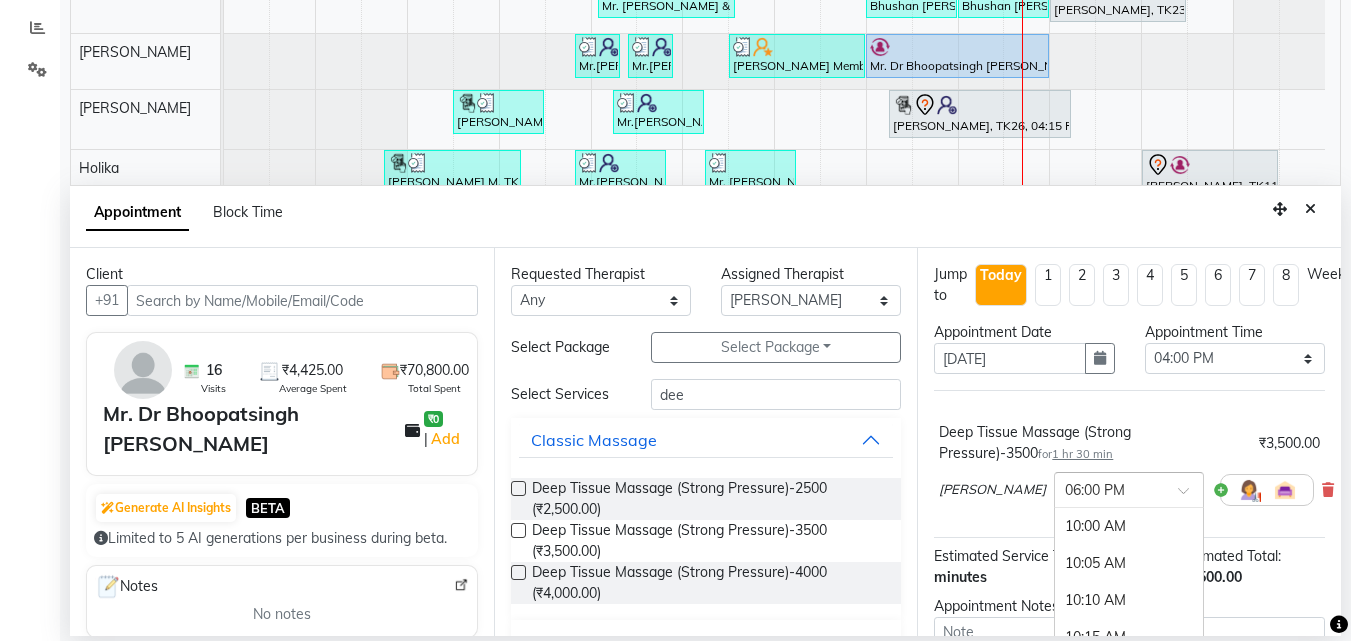 click at bounding box center (1190, 496) 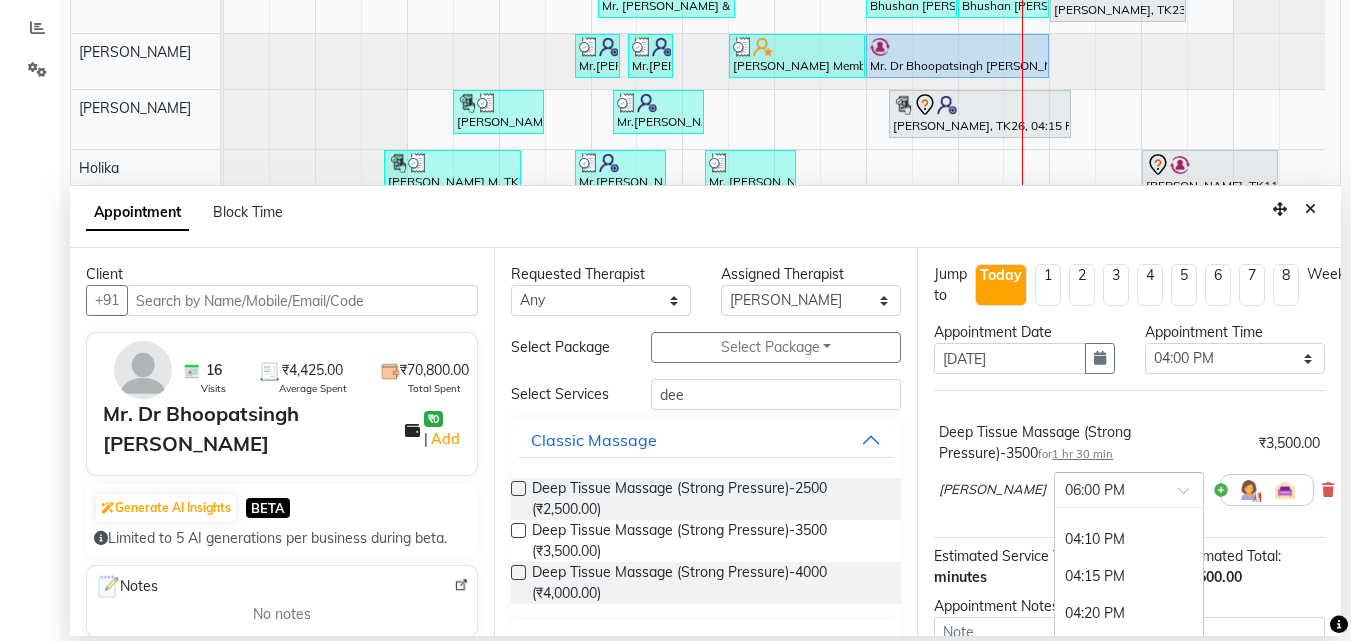 scroll, scrollTop: 2685, scrollLeft: 0, axis: vertical 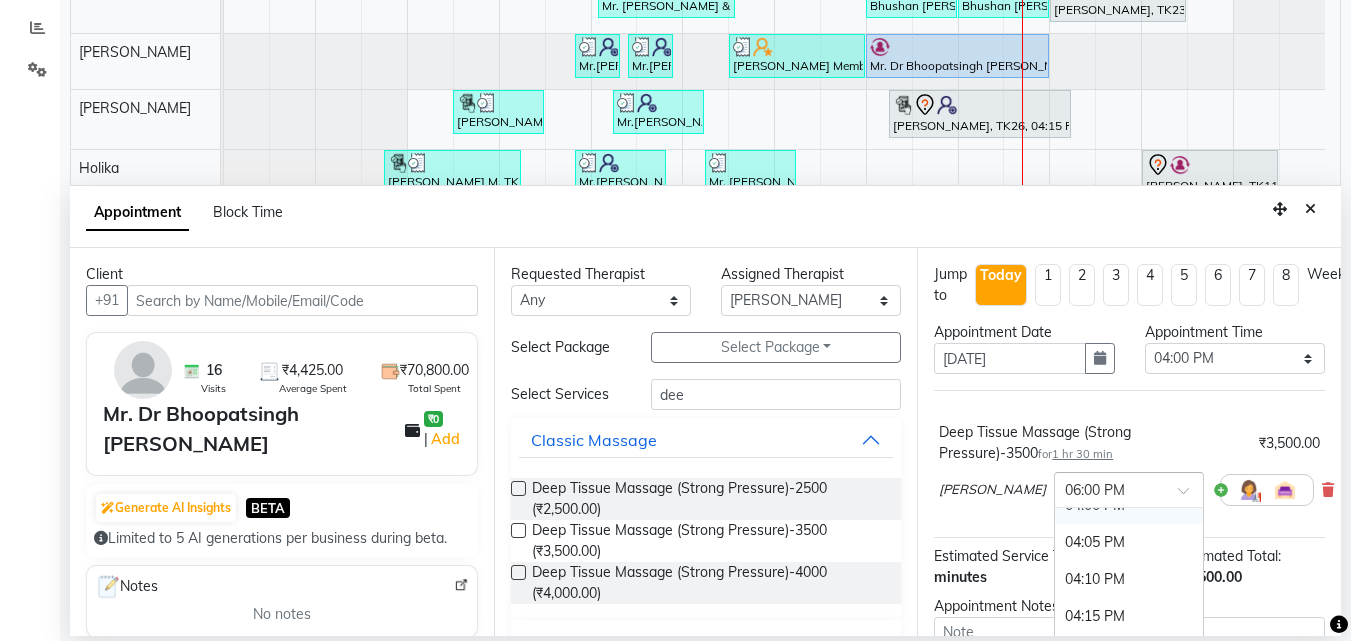 click on "04:00 PM" at bounding box center (1129, 505) 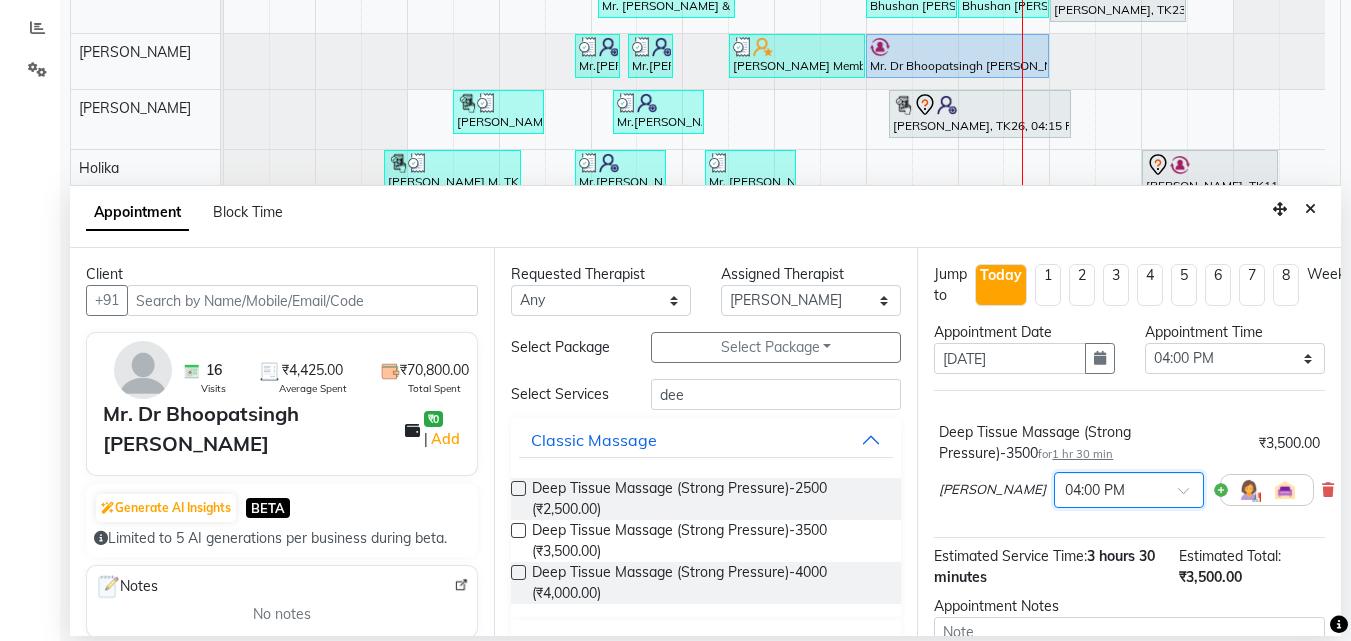 click on "Deep Tissue Massage (Strong Pressure)-3500   for  1 hr 30 min ₹3,500.00 Ellie  × 04:00 PM" at bounding box center [1129, 469] 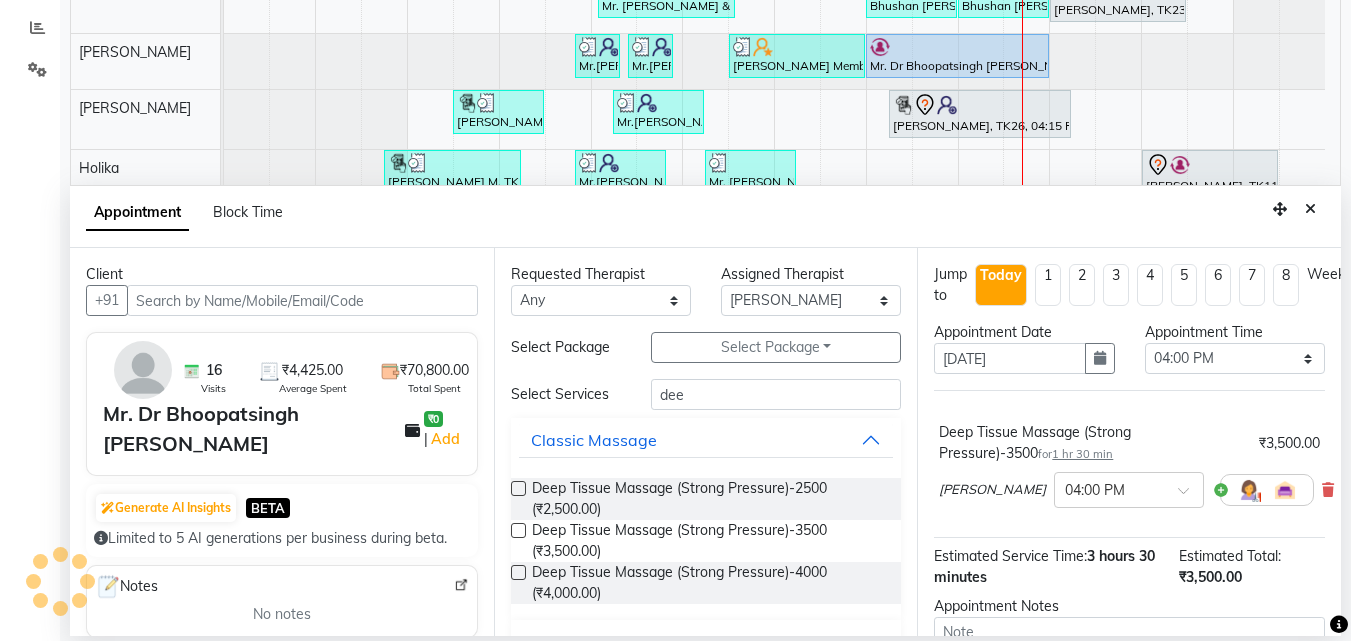 scroll, scrollTop: 155, scrollLeft: 0, axis: vertical 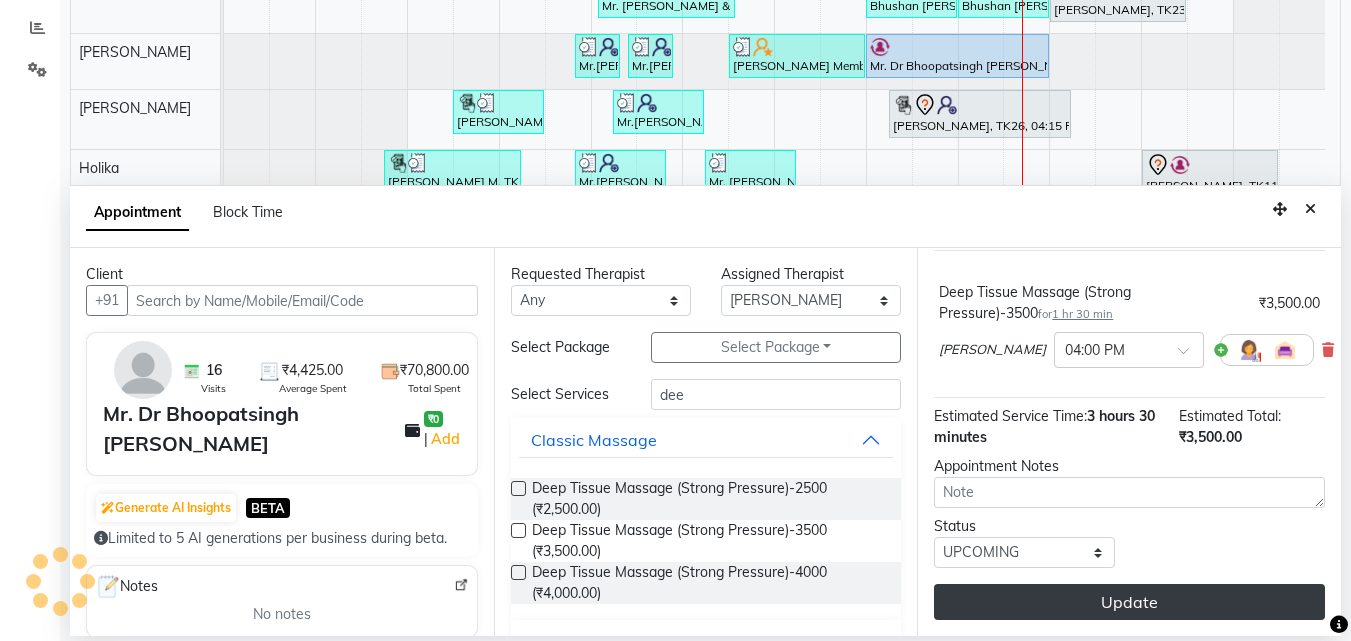 click on "Update" at bounding box center [1129, 602] 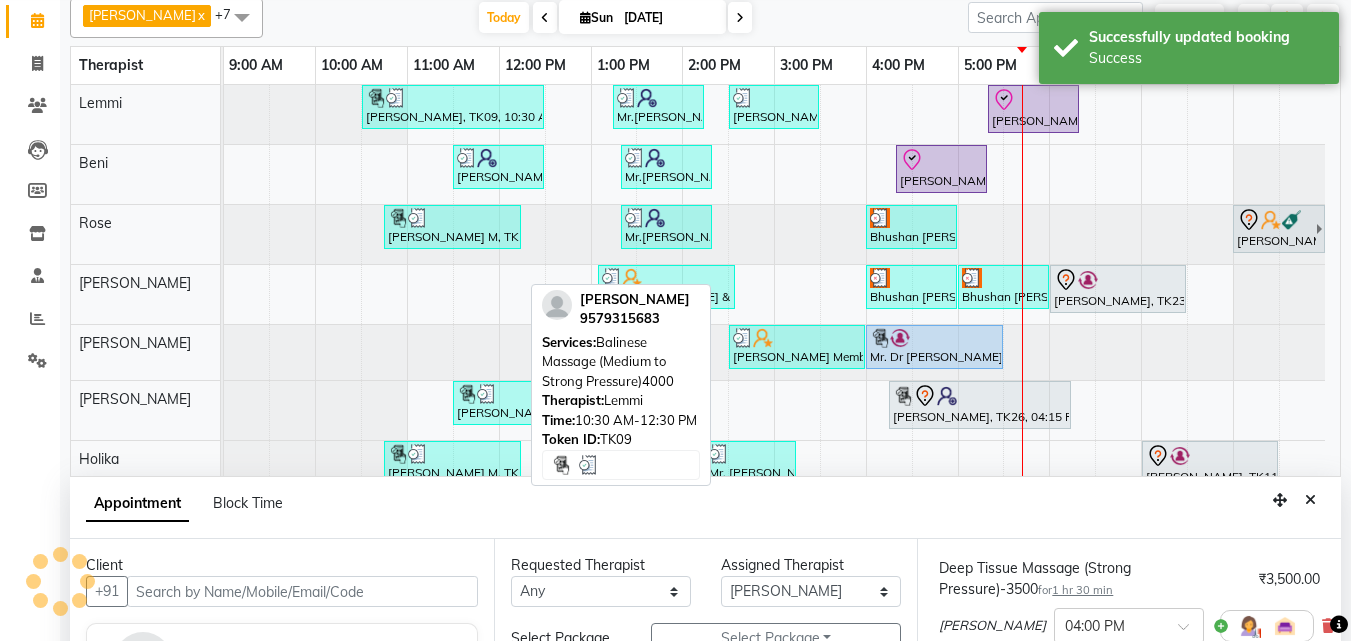 scroll, scrollTop: 0, scrollLeft: 0, axis: both 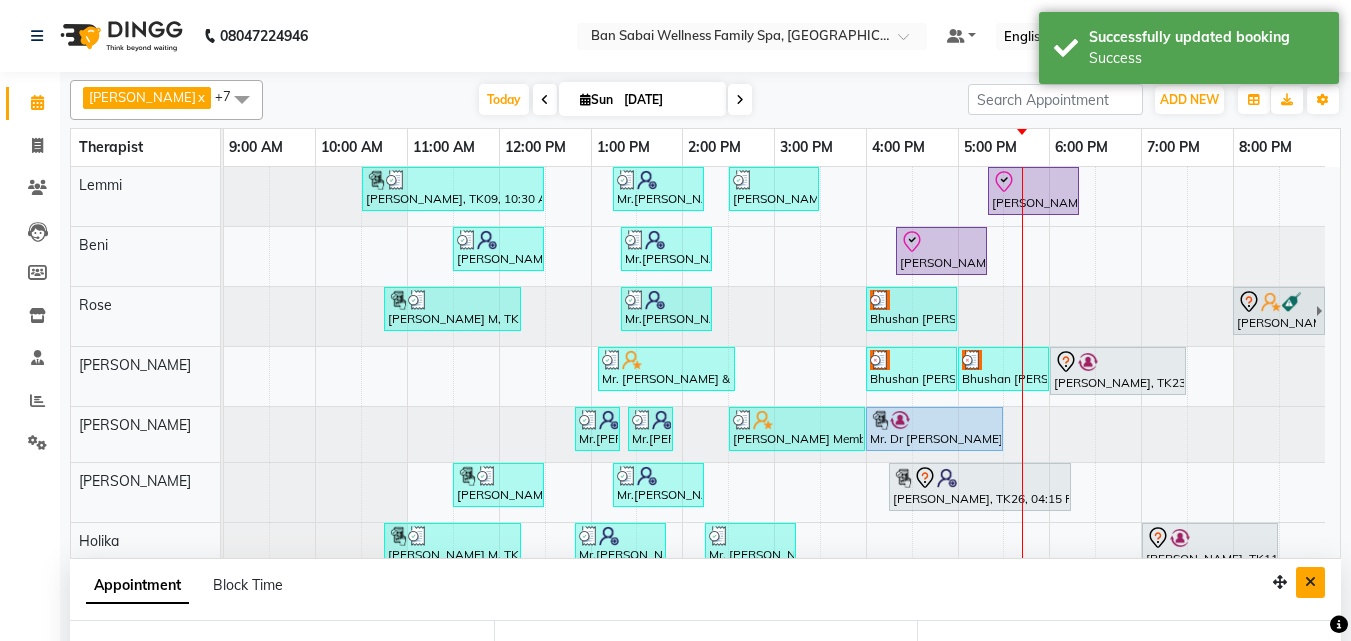 click at bounding box center (1310, 582) 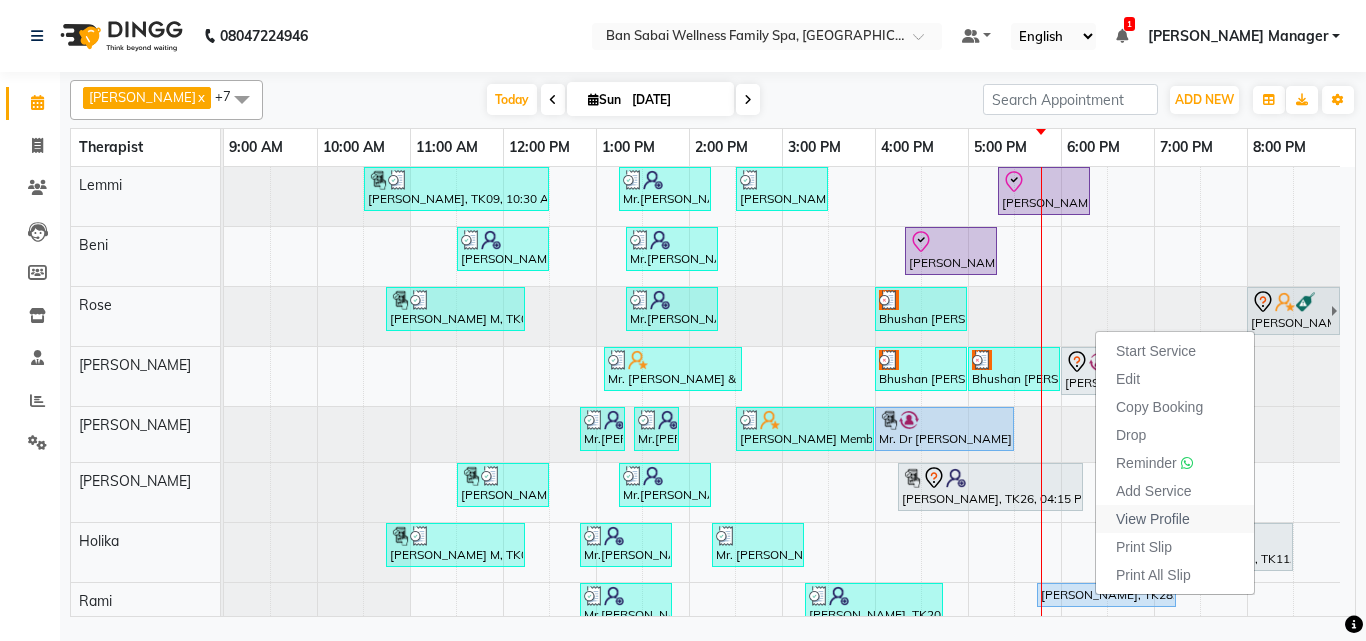 click on "View Profile" at bounding box center [1153, 519] 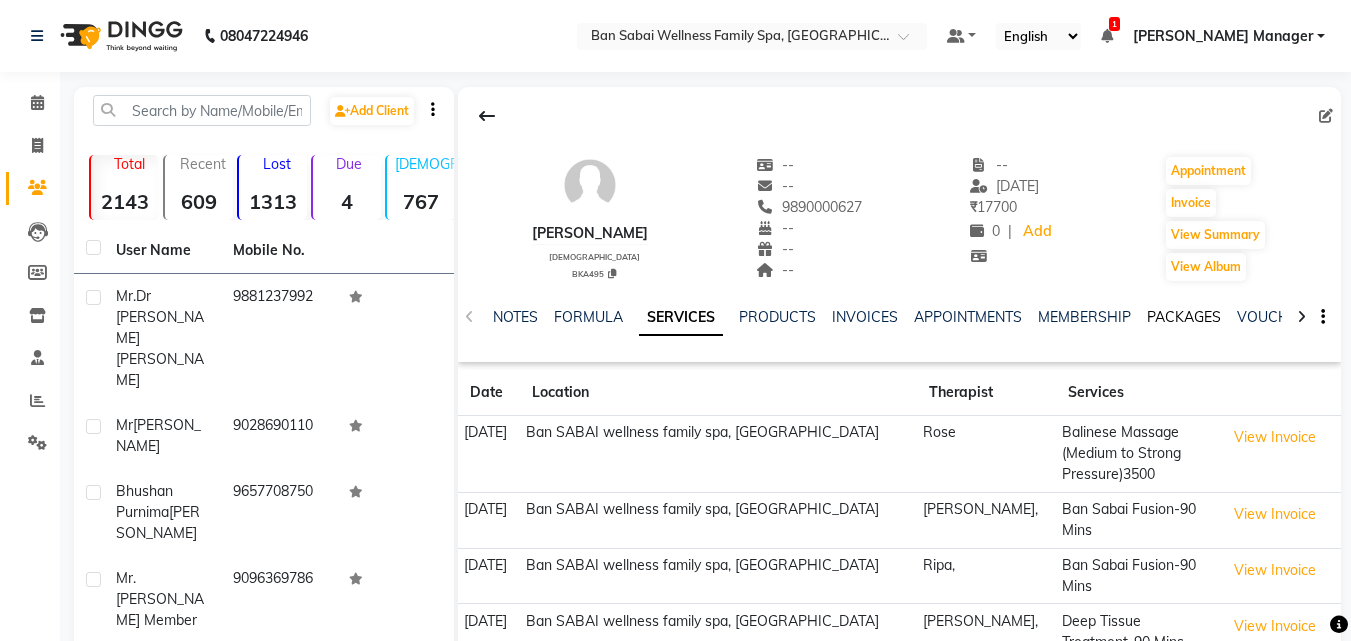 click on "PACKAGES" 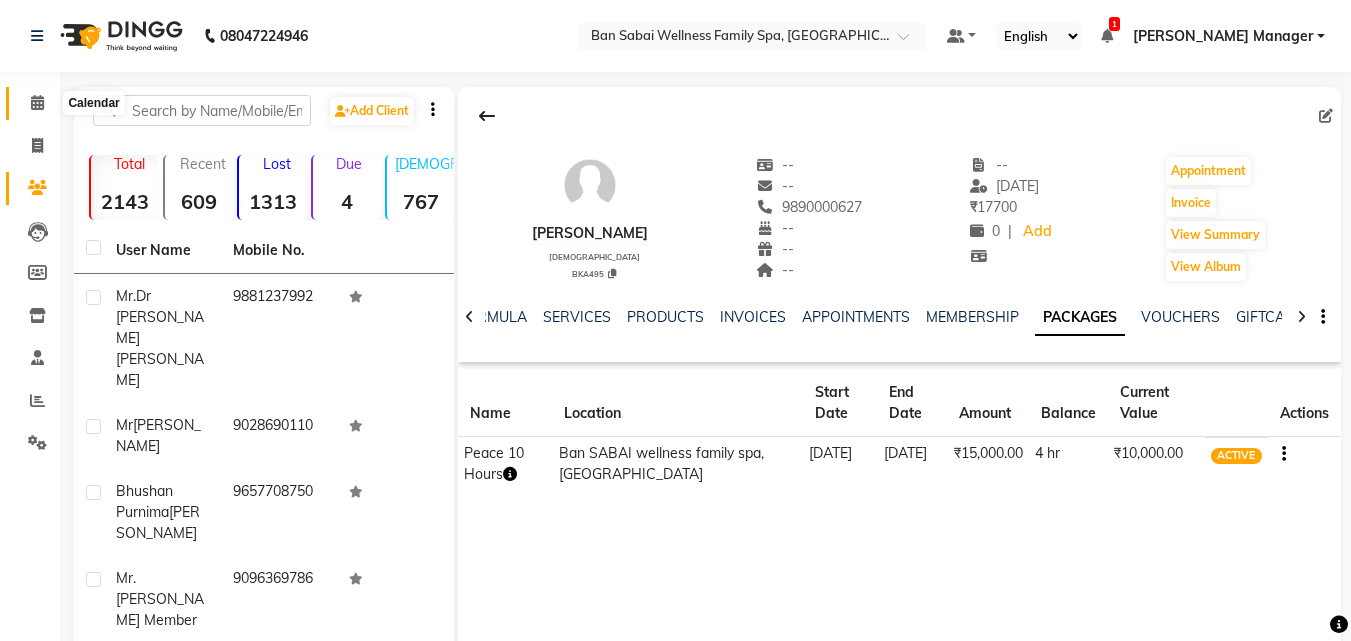 click 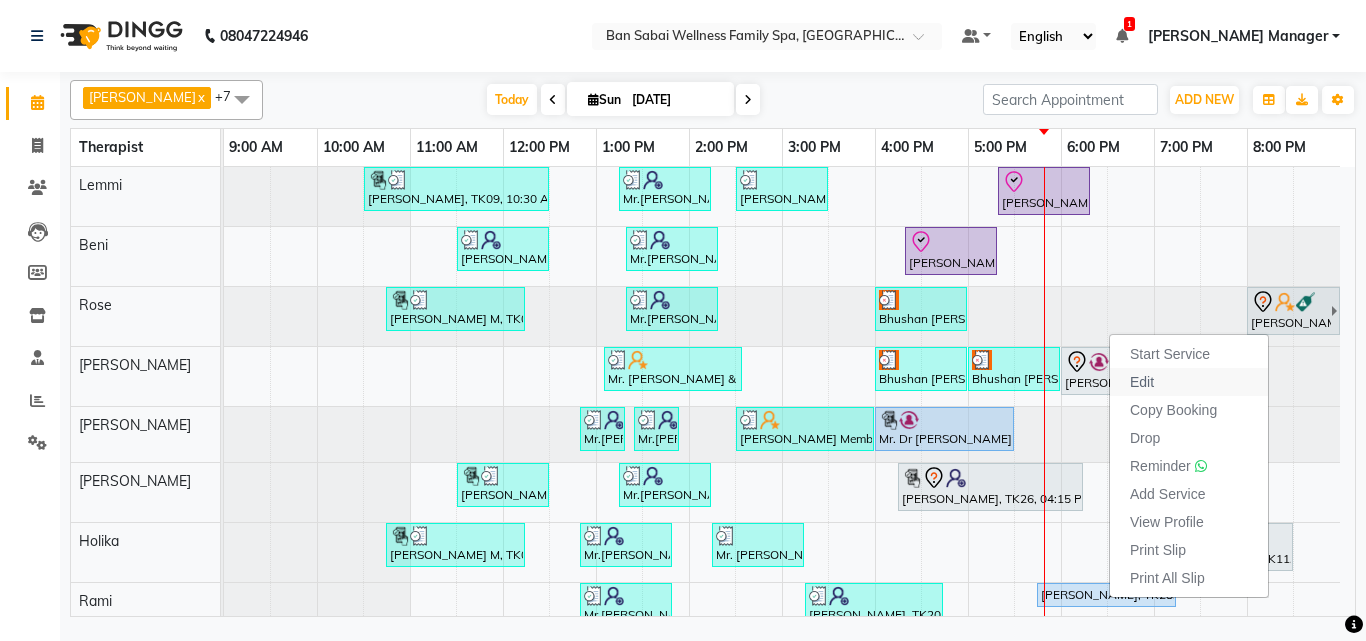 click on "Edit" at bounding box center (1142, 382) 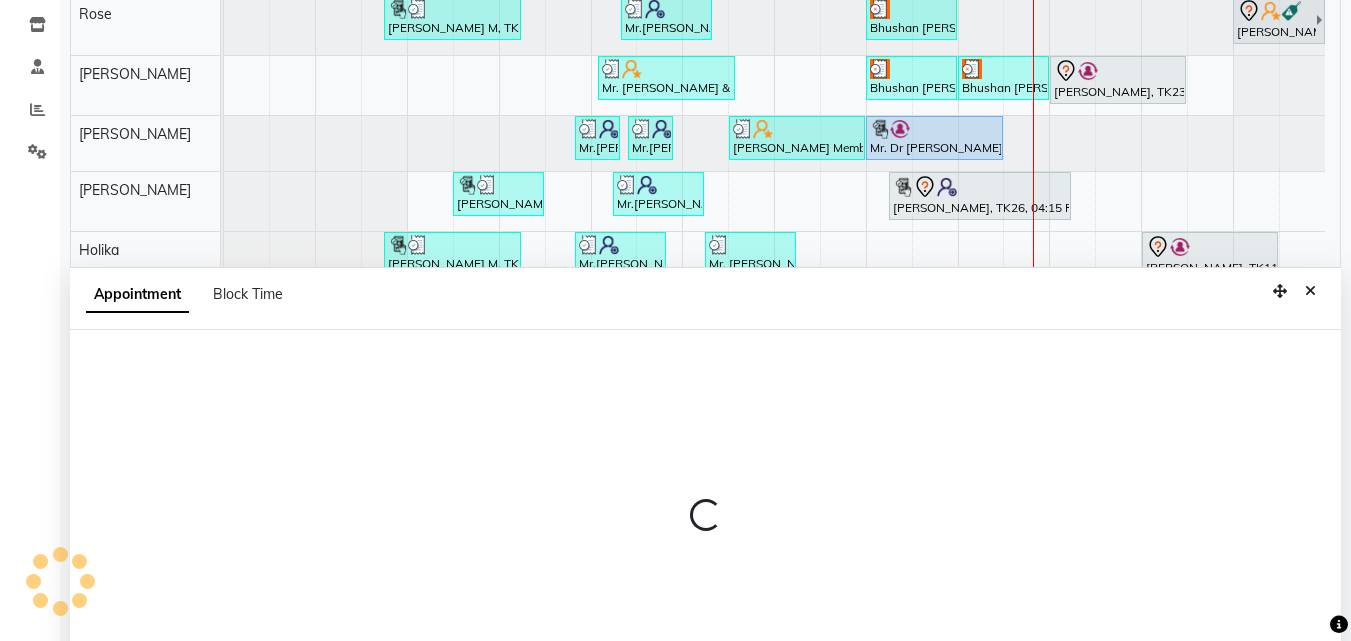 scroll, scrollTop: 373, scrollLeft: 0, axis: vertical 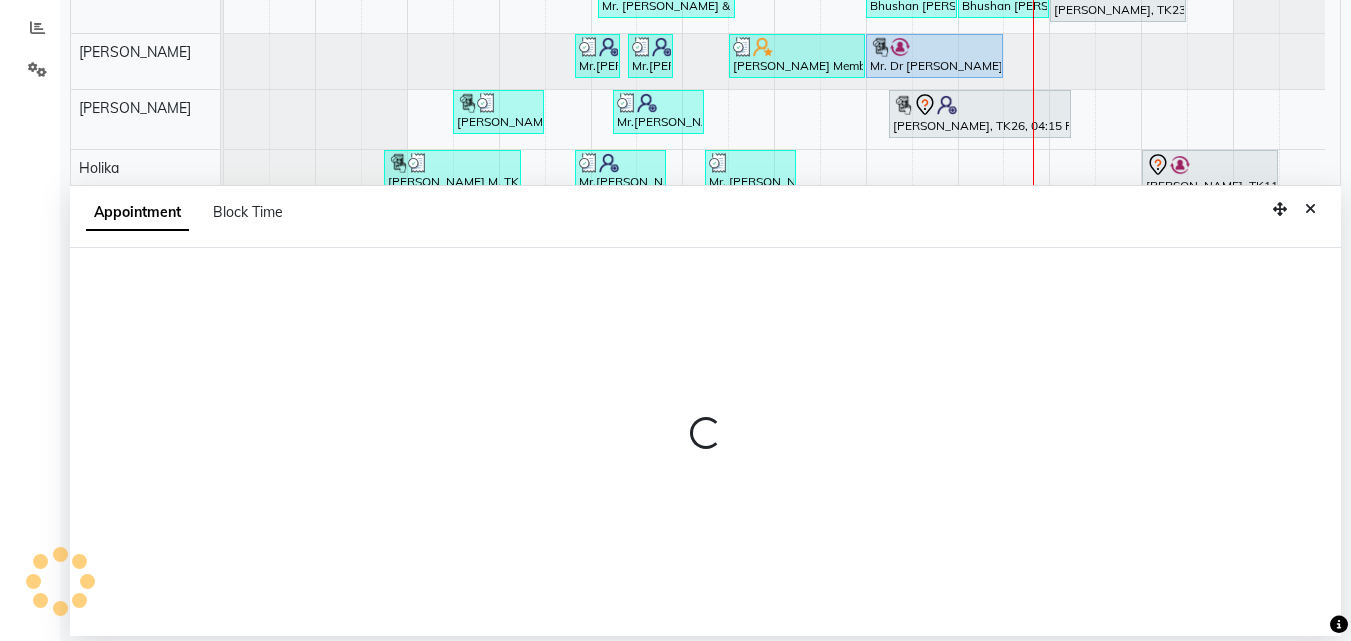 select on "tentative" 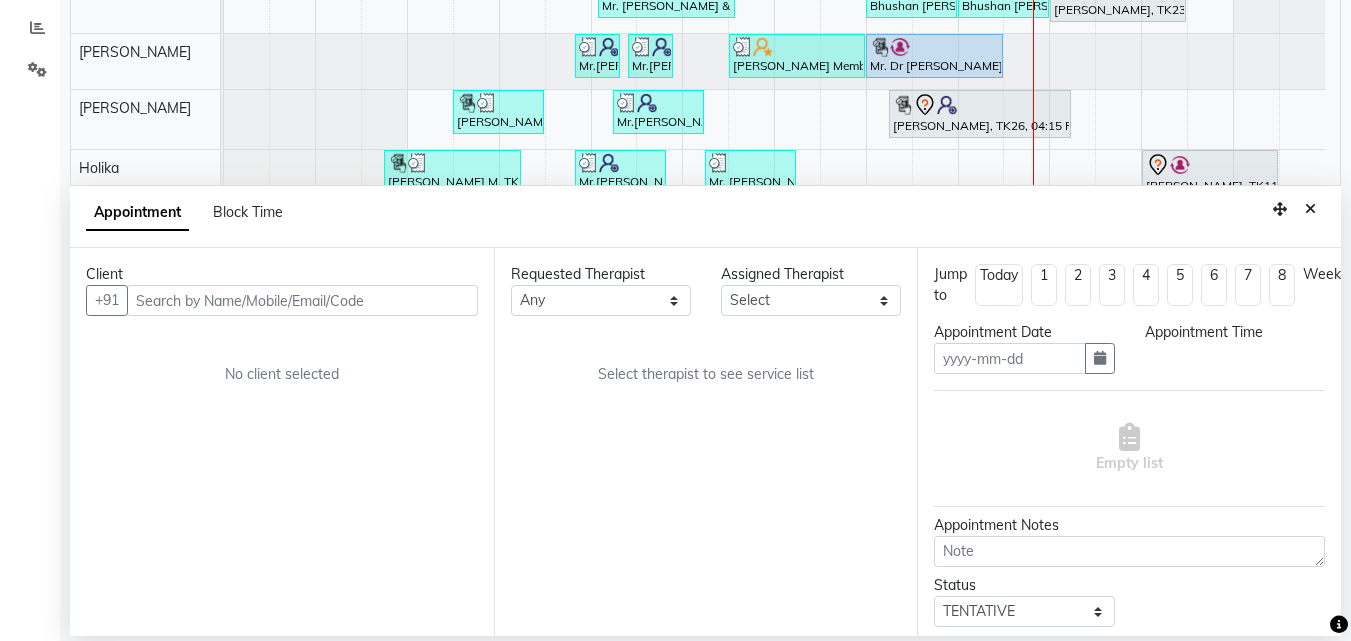 type on "[DATE]" 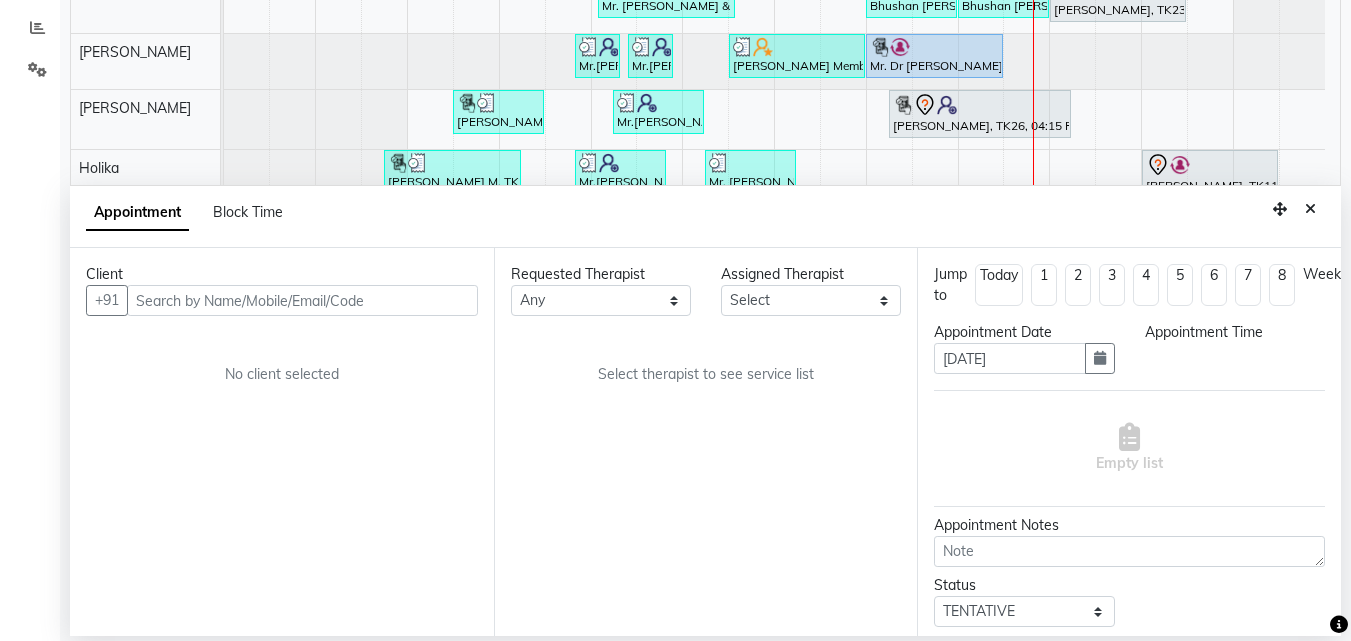 select on "upcoming" 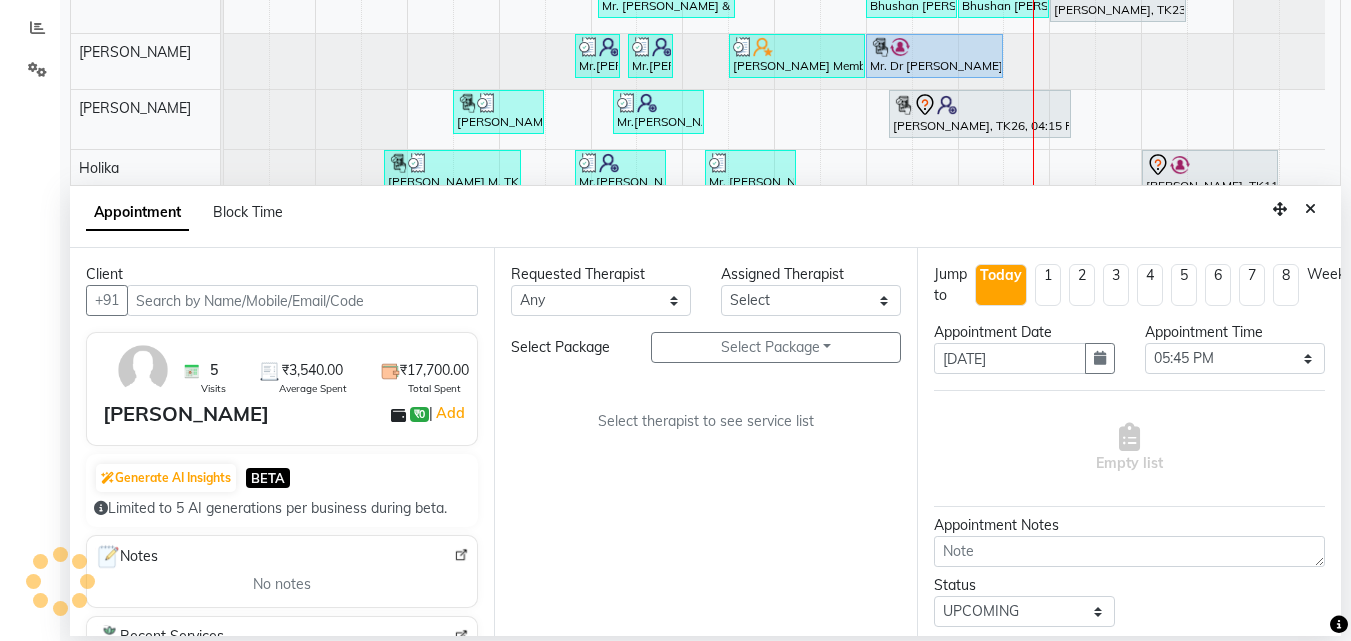 select on "83909" 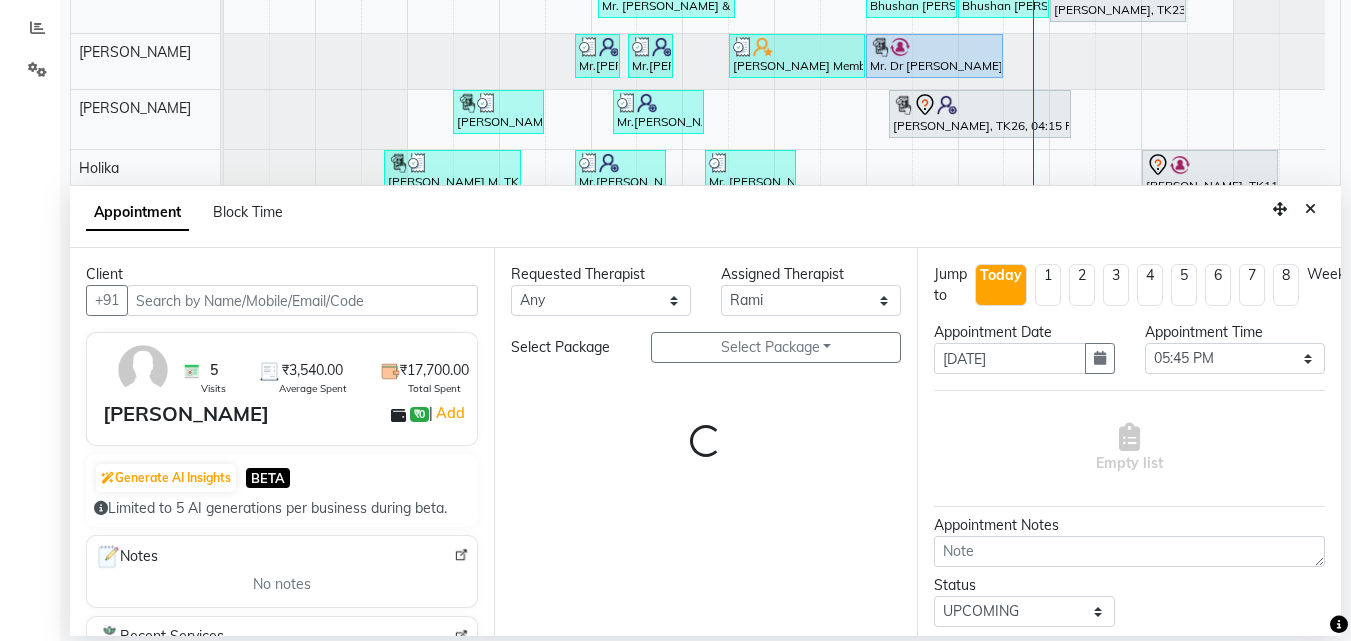 select on "4132" 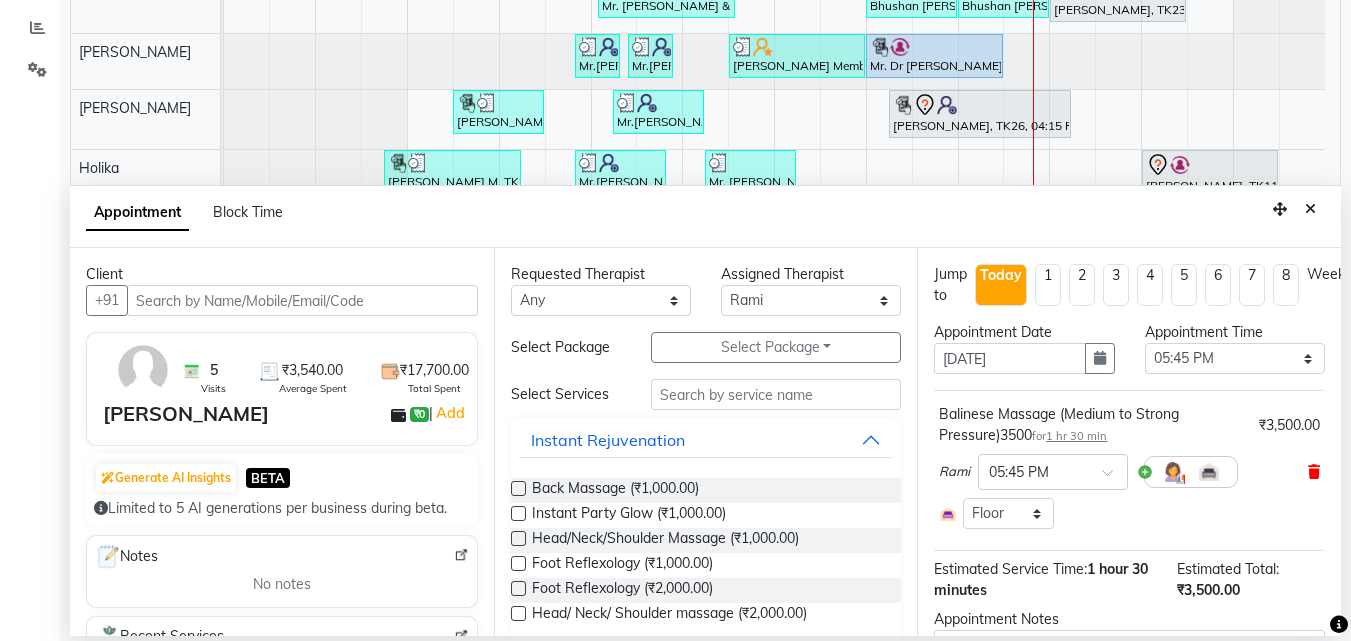 click at bounding box center [1314, 472] 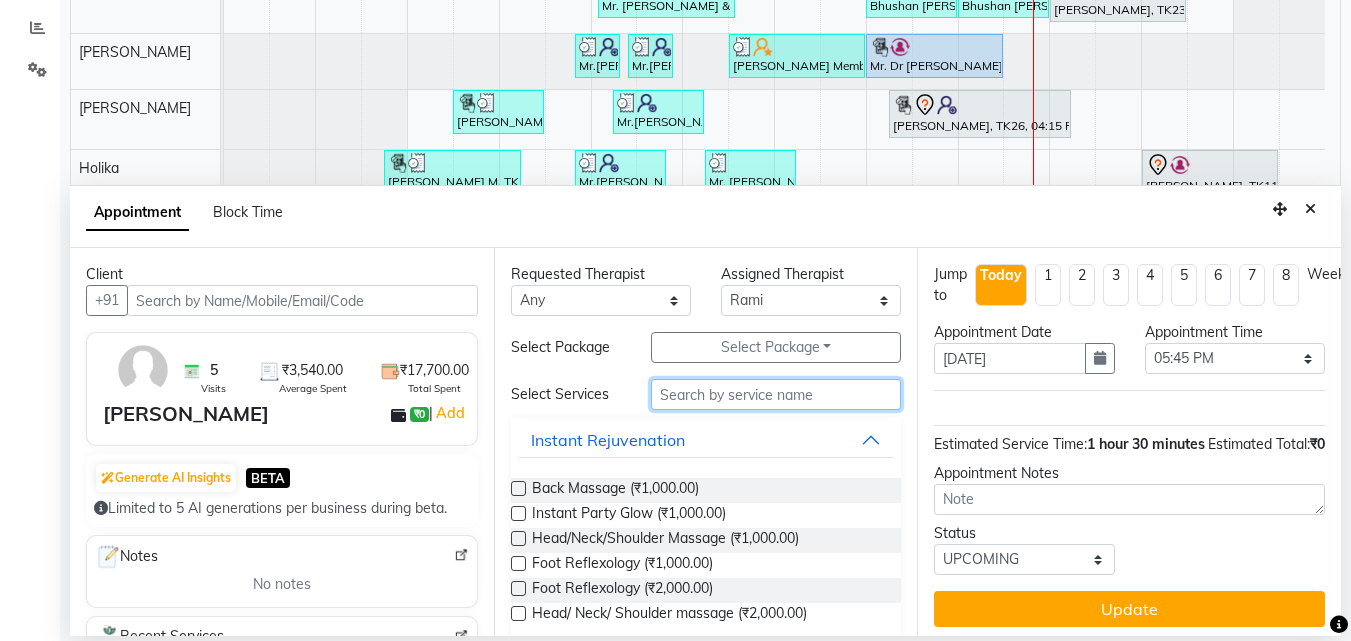 click at bounding box center (776, 394) 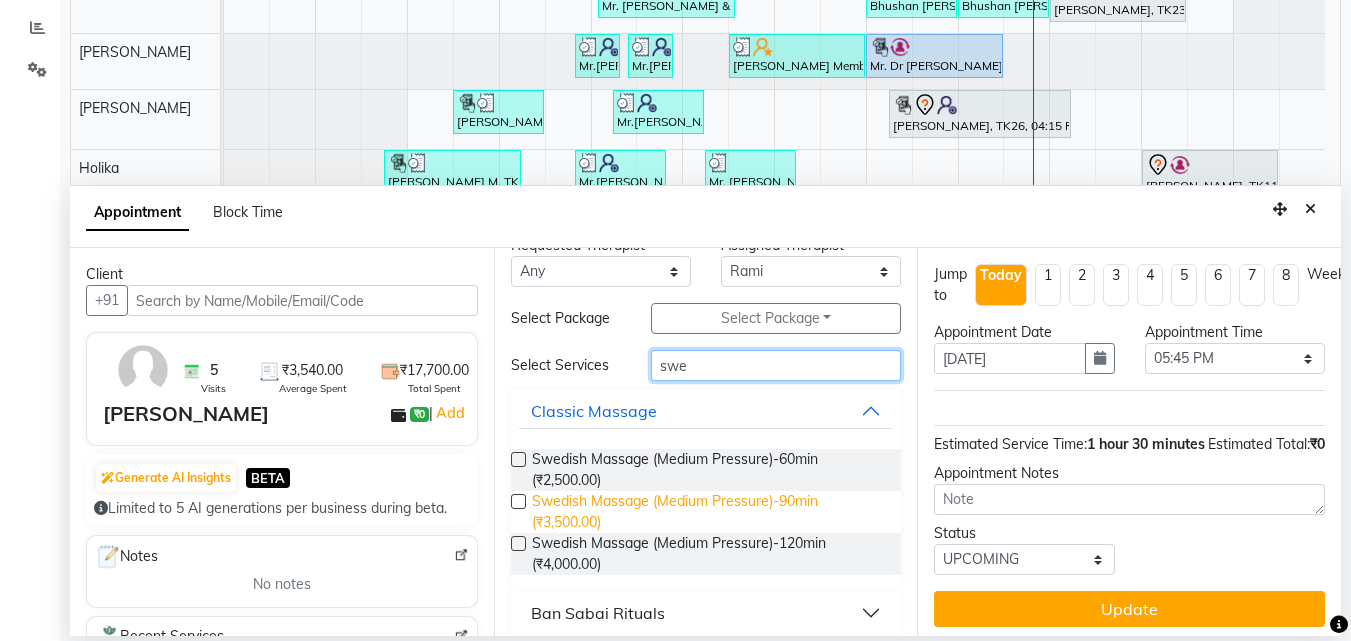 scroll, scrollTop: 44, scrollLeft: 0, axis: vertical 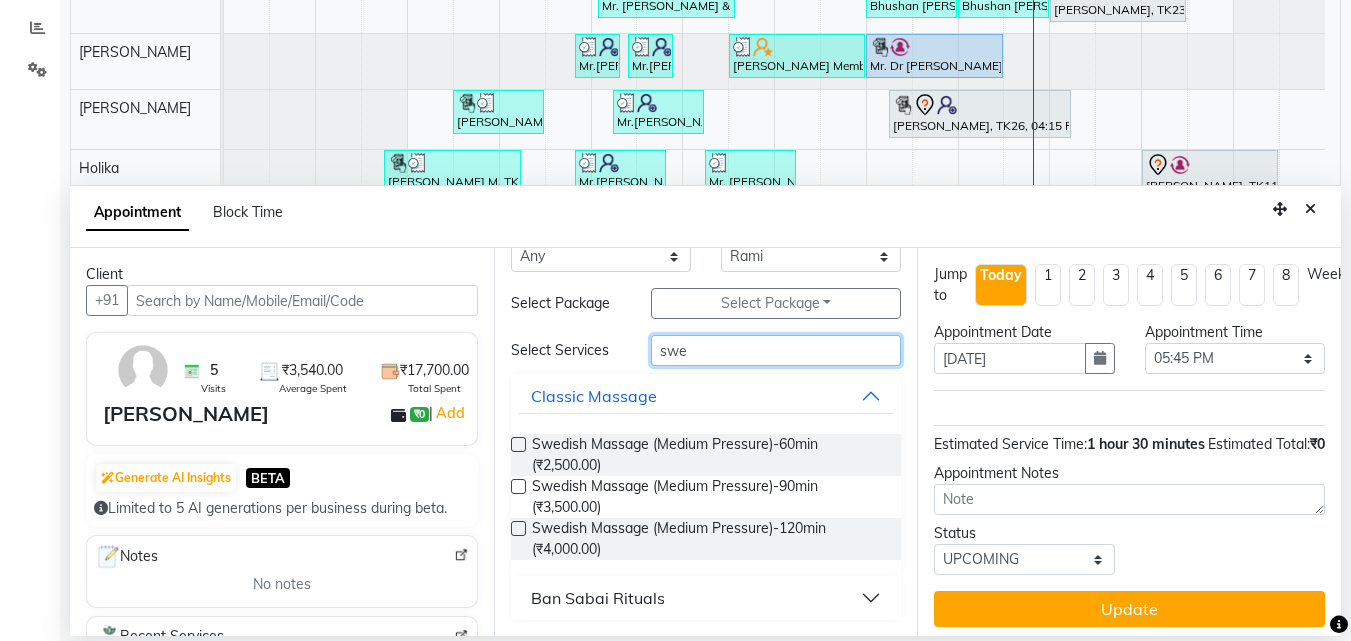 type on "swe" 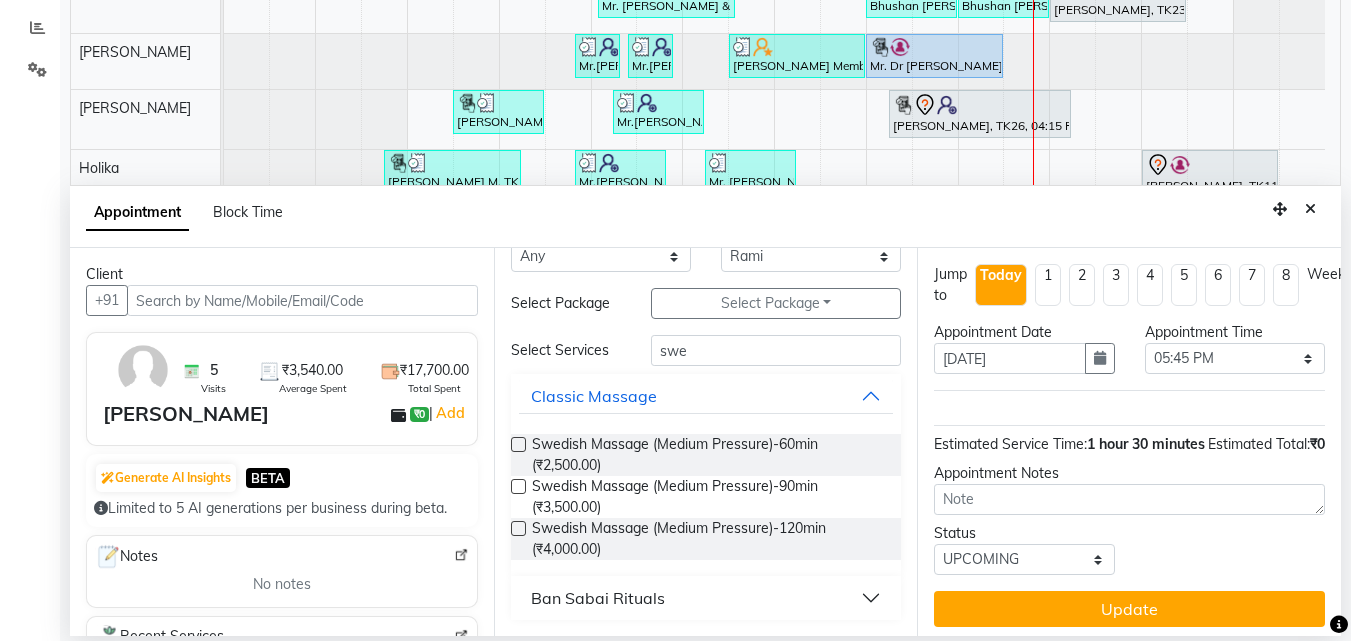 click at bounding box center [518, 486] 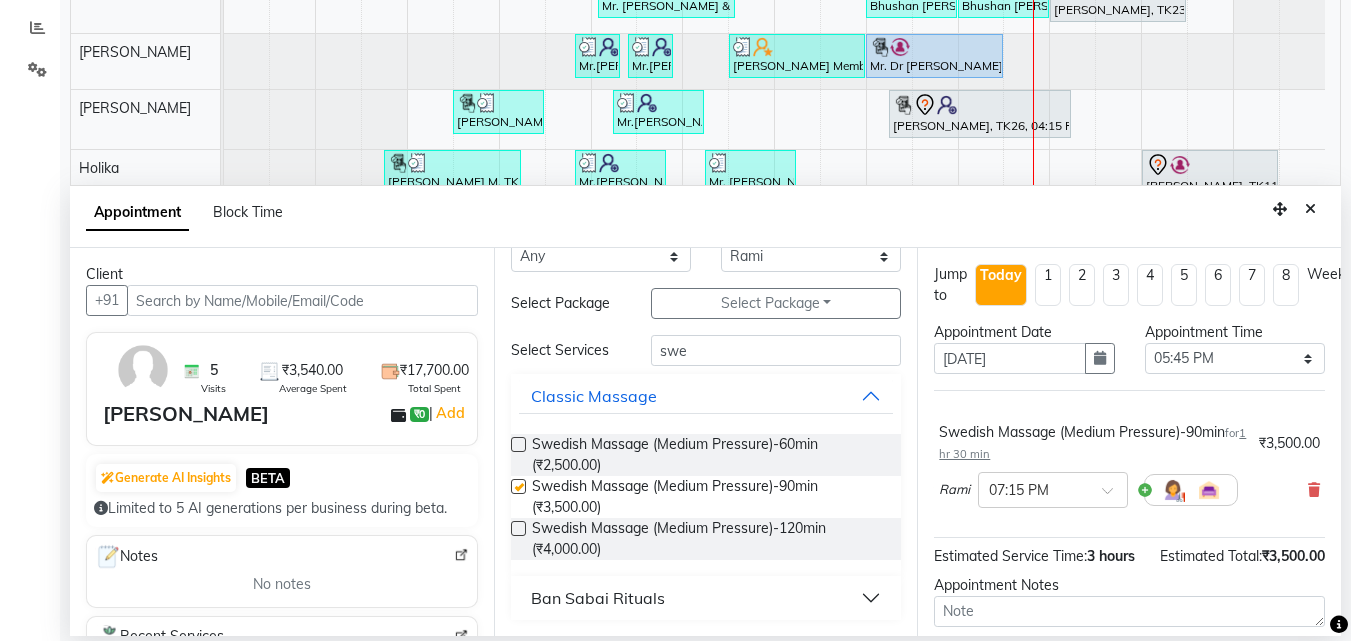 checkbox on "false" 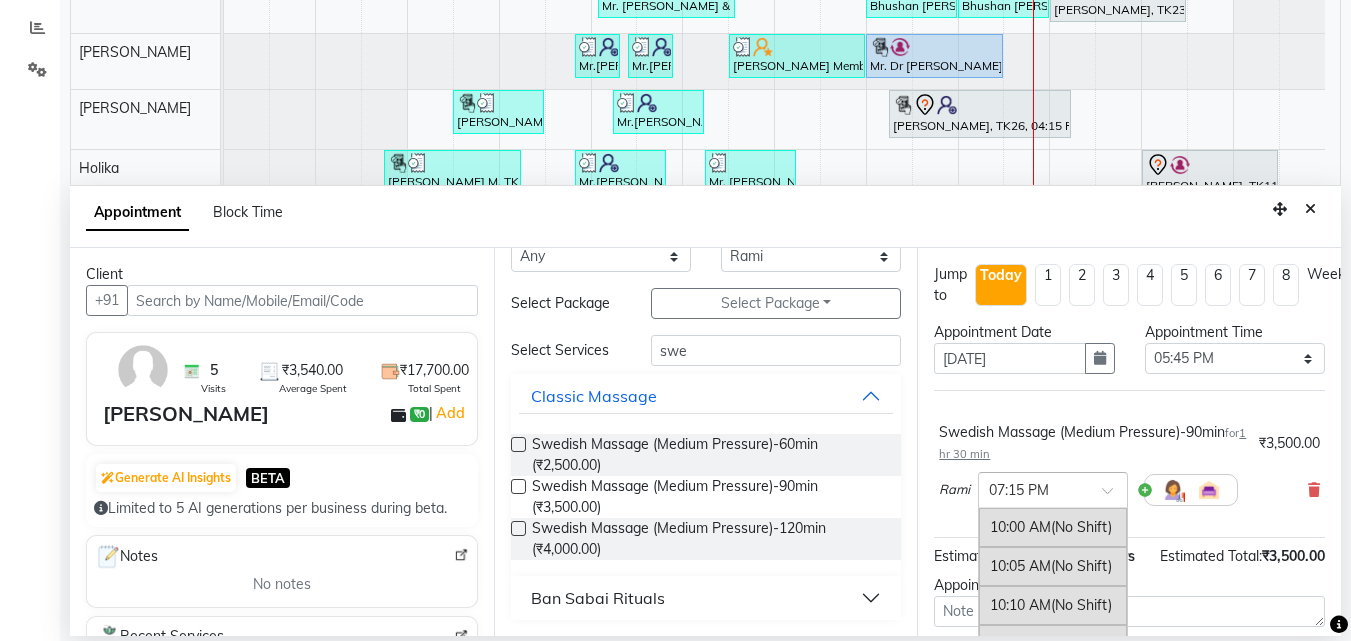 click at bounding box center (1033, 488) 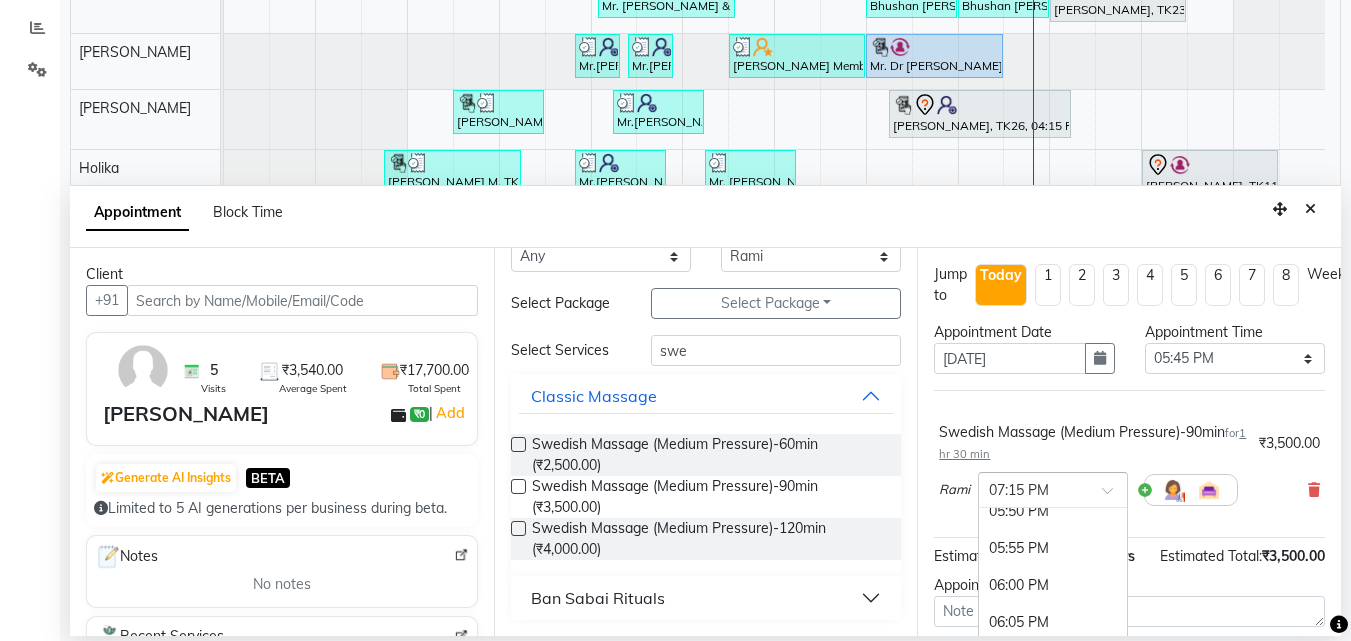 scroll, scrollTop: 3564, scrollLeft: 0, axis: vertical 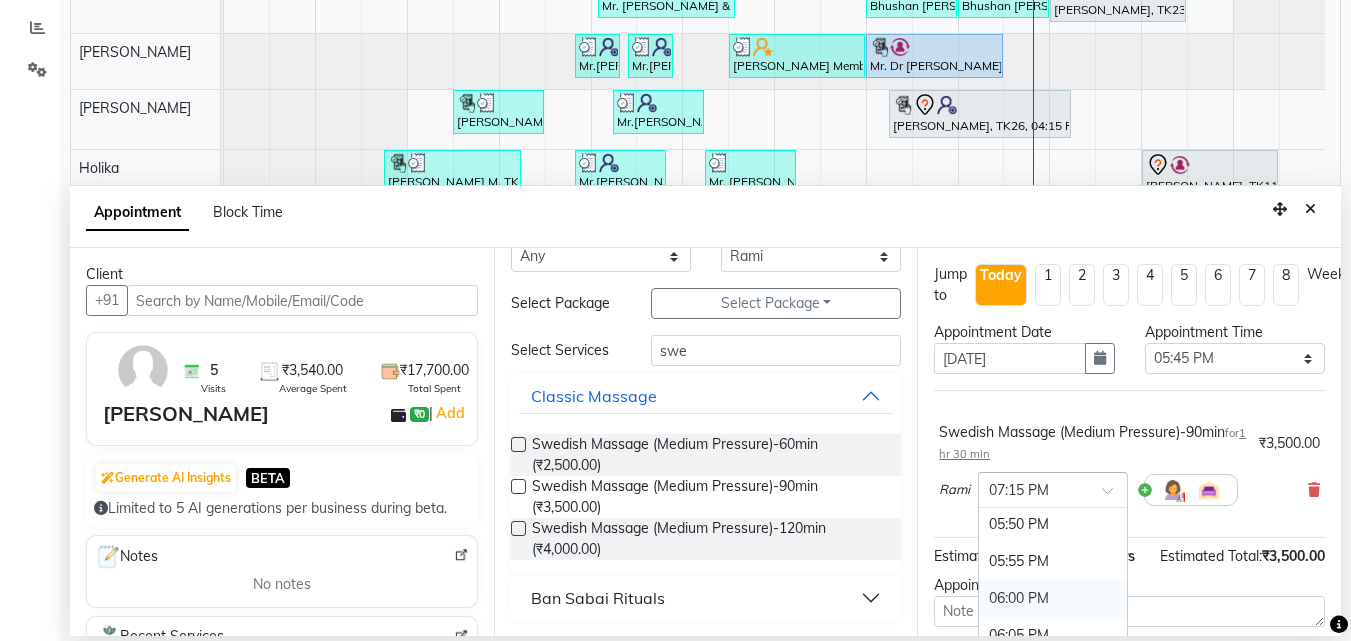 click on "06:00 PM" at bounding box center [1053, 598] 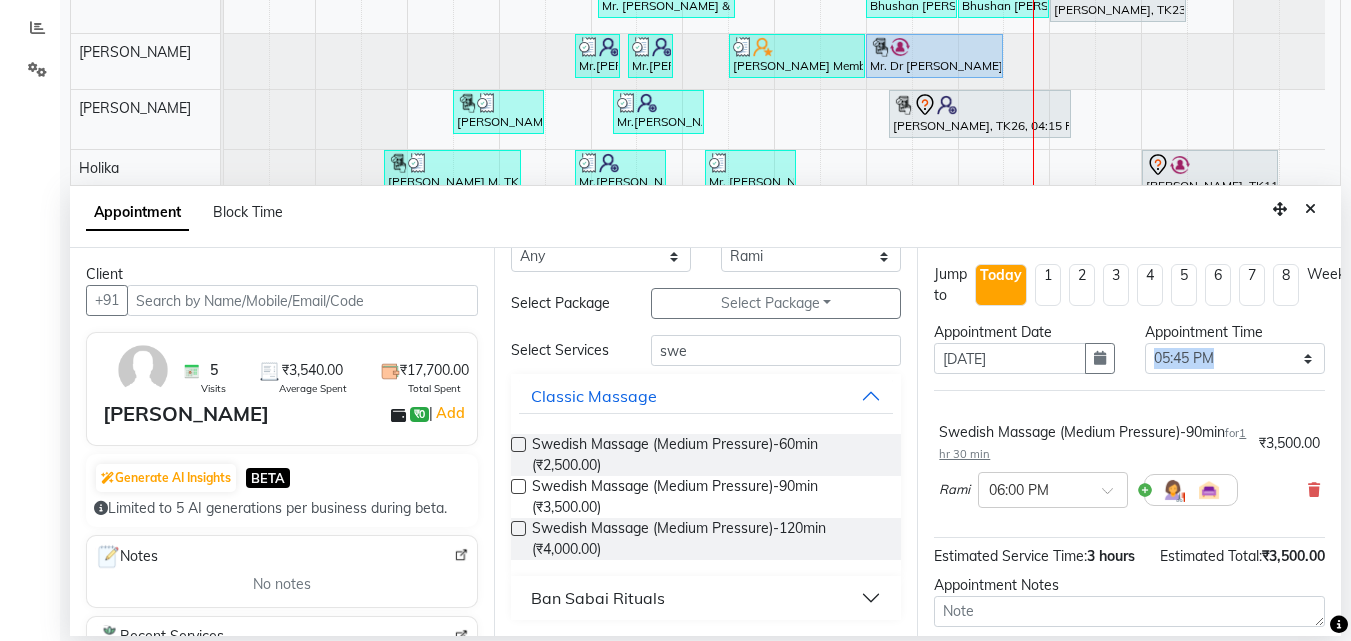 scroll, scrollTop: 0, scrollLeft: 27, axis: horizontal 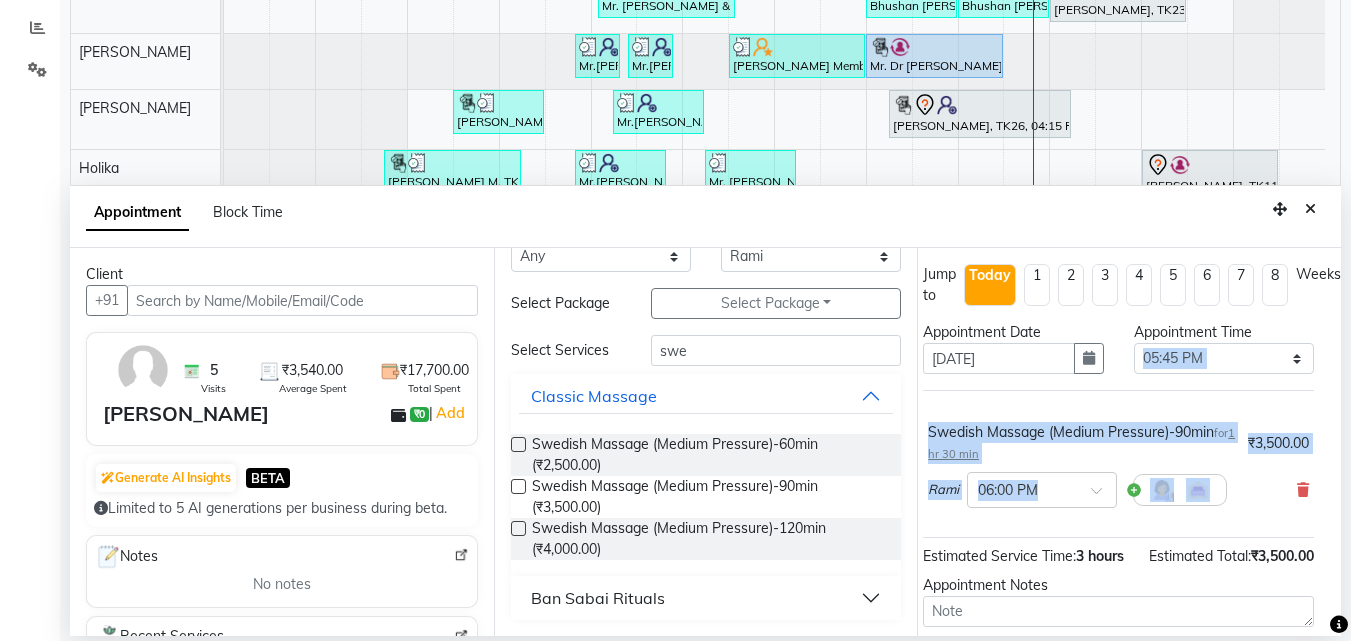drag, startPoint x: 1320, startPoint y: 398, endPoint x: 1299, endPoint y: 533, distance: 136.62357 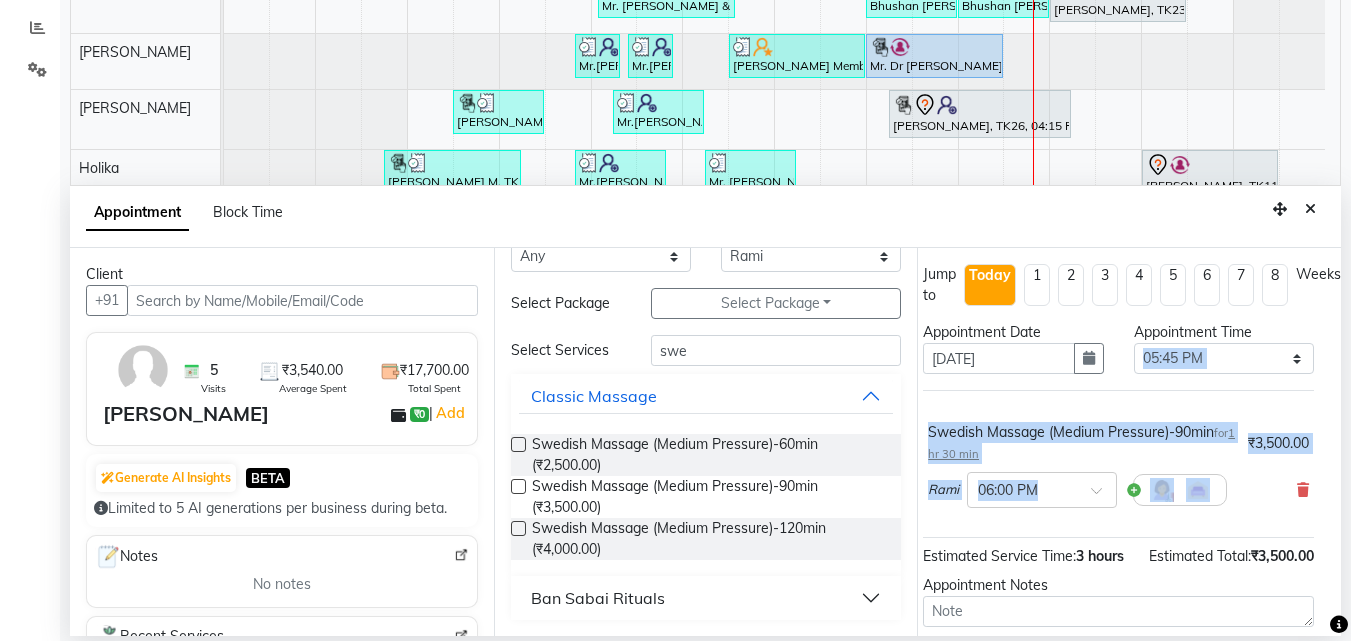 scroll, scrollTop: 155, scrollLeft: 27, axis: both 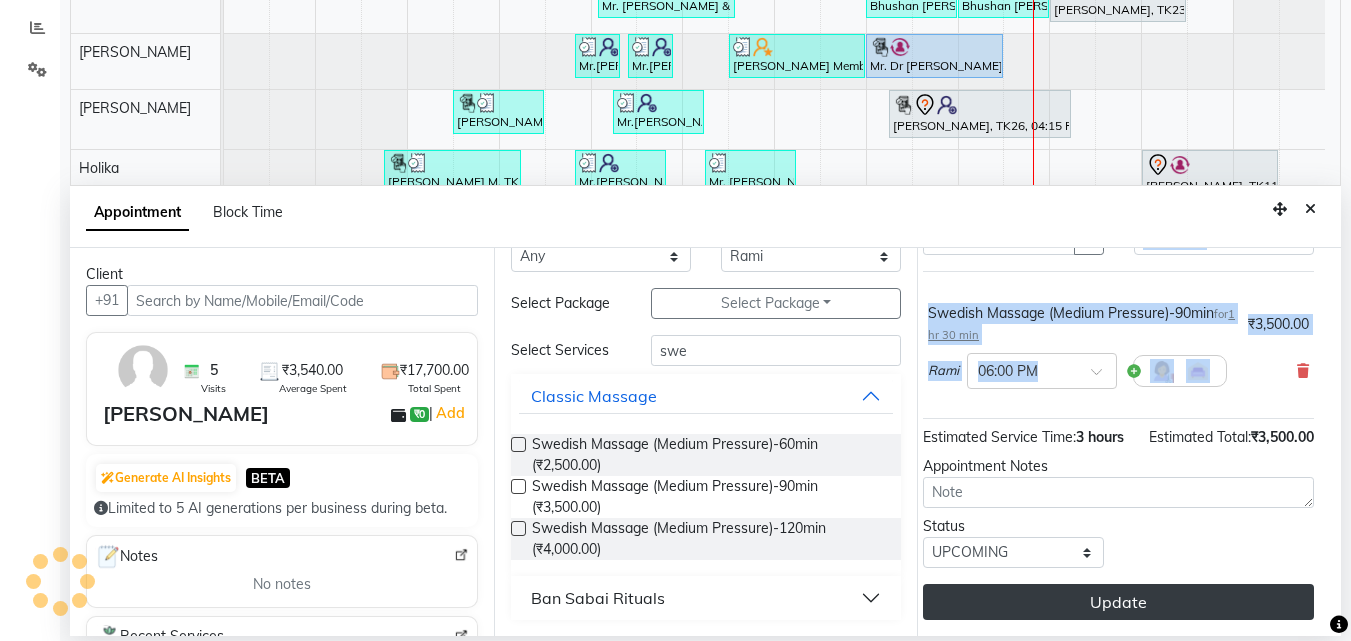 click on "Update" at bounding box center [1118, 602] 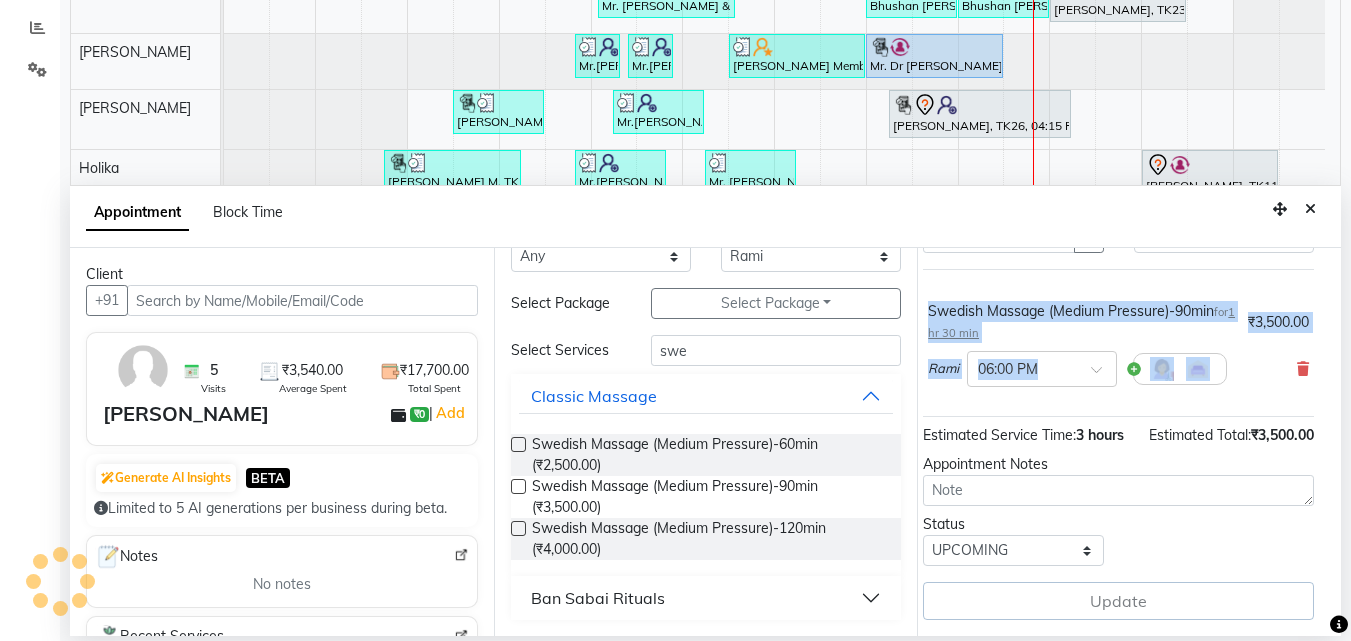 scroll, scrollTop: 157, scrollLeft: 27, axis: both 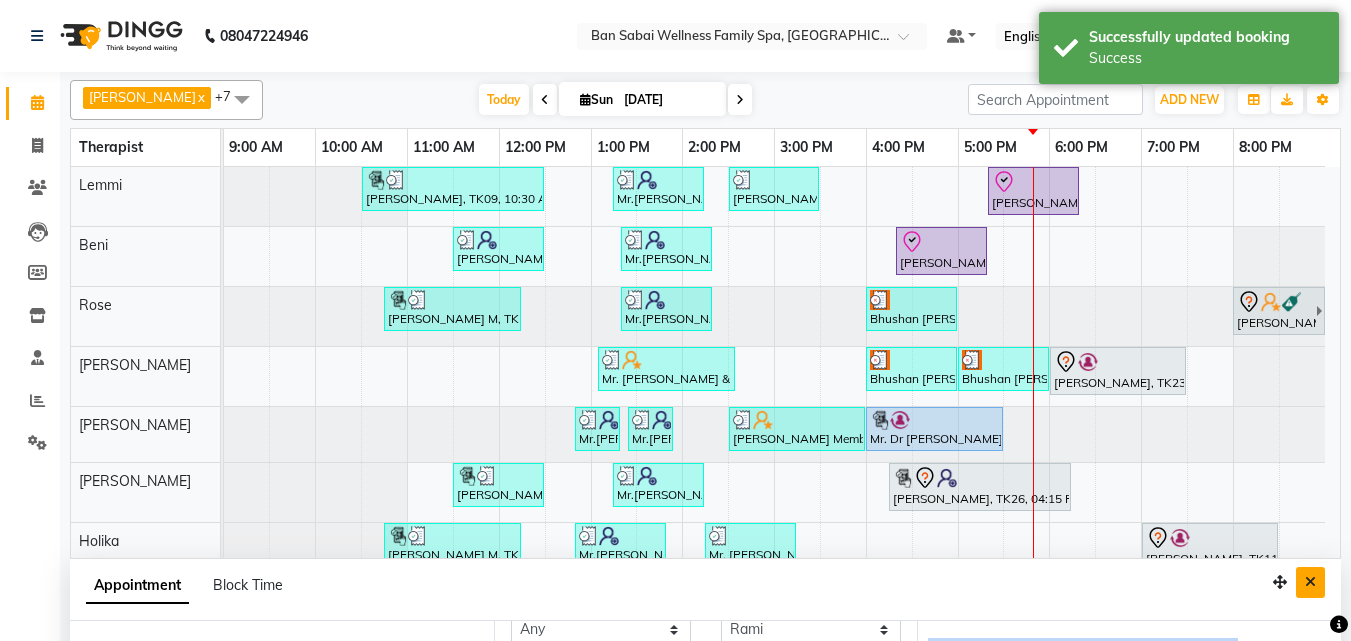 click at bounding box center [1310, 582] 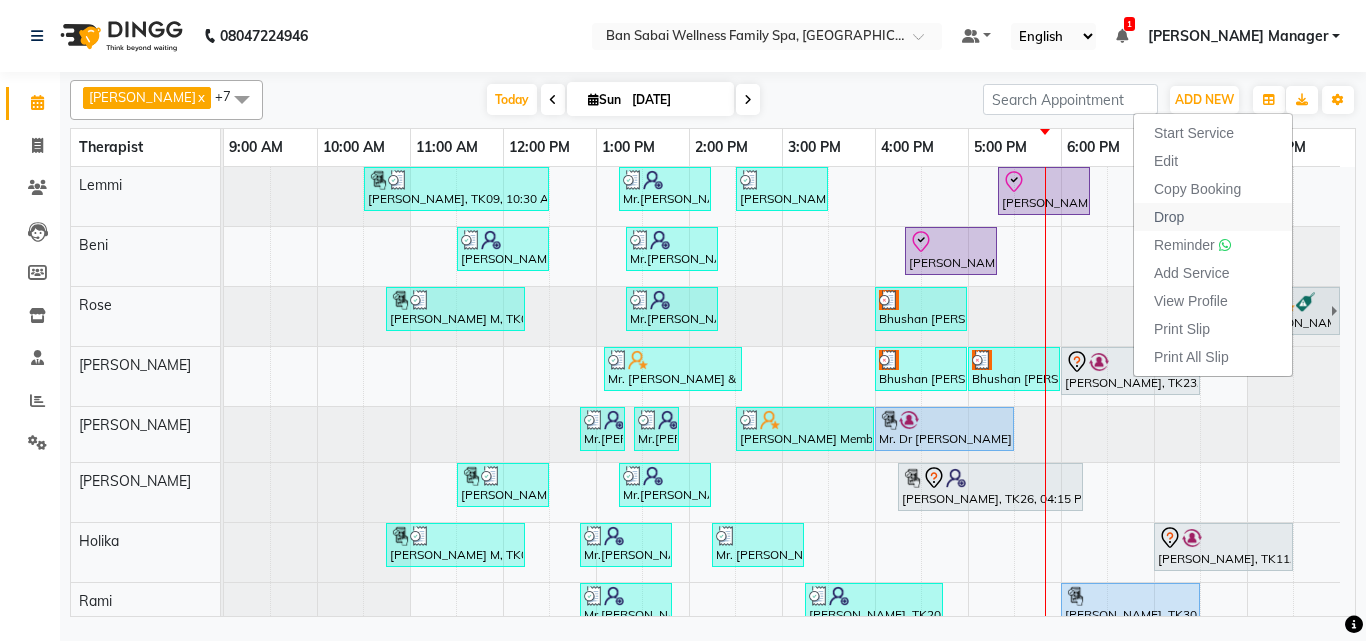 click on "Drop" at bounding box center [1169, 217] 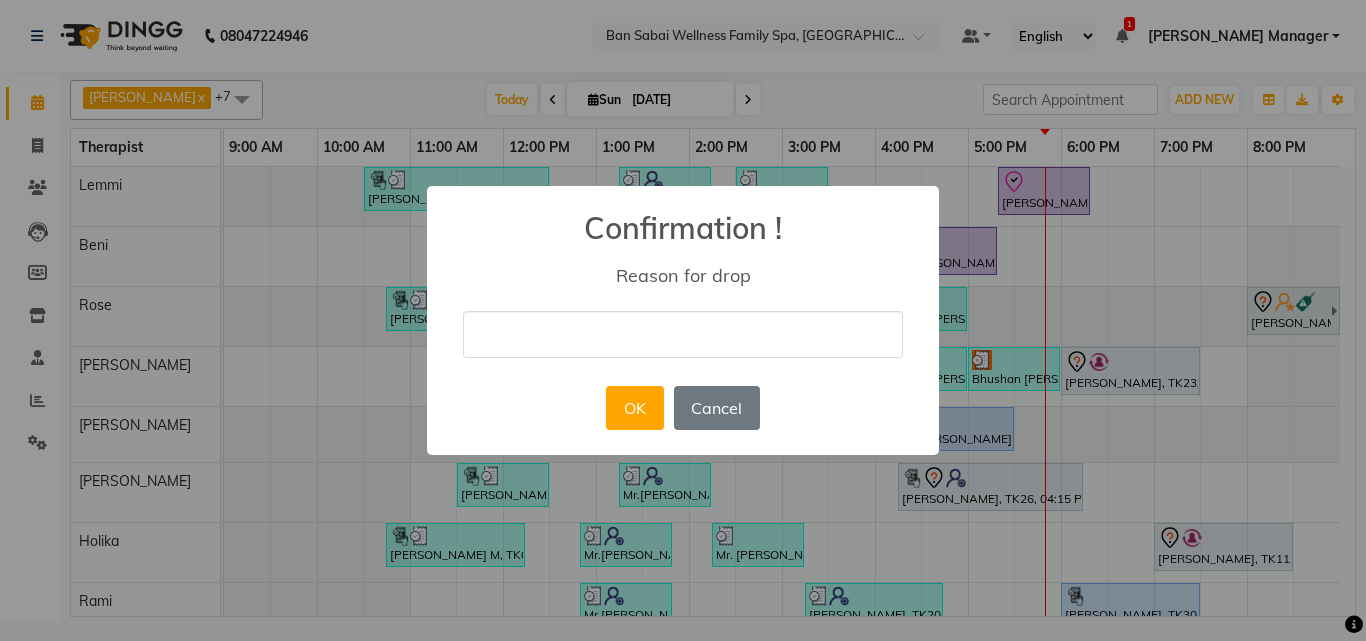 click at bounding box center (683, 334) 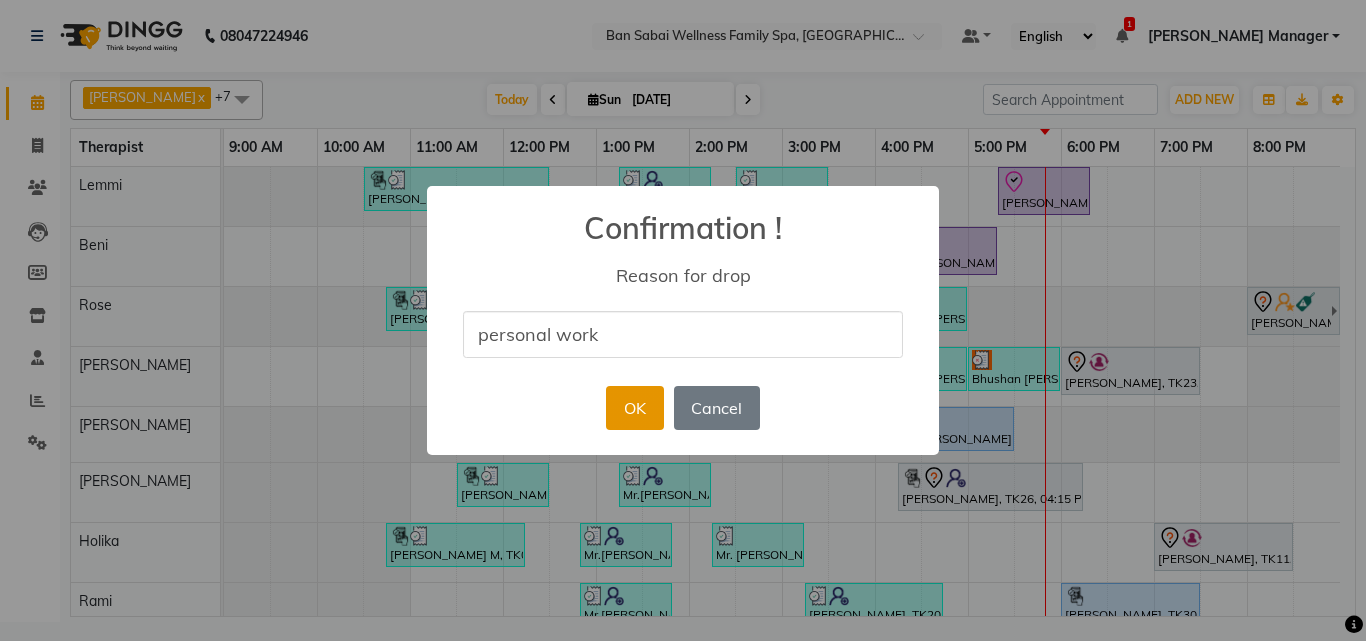 click on "OK" at bounding box center [634, 408] 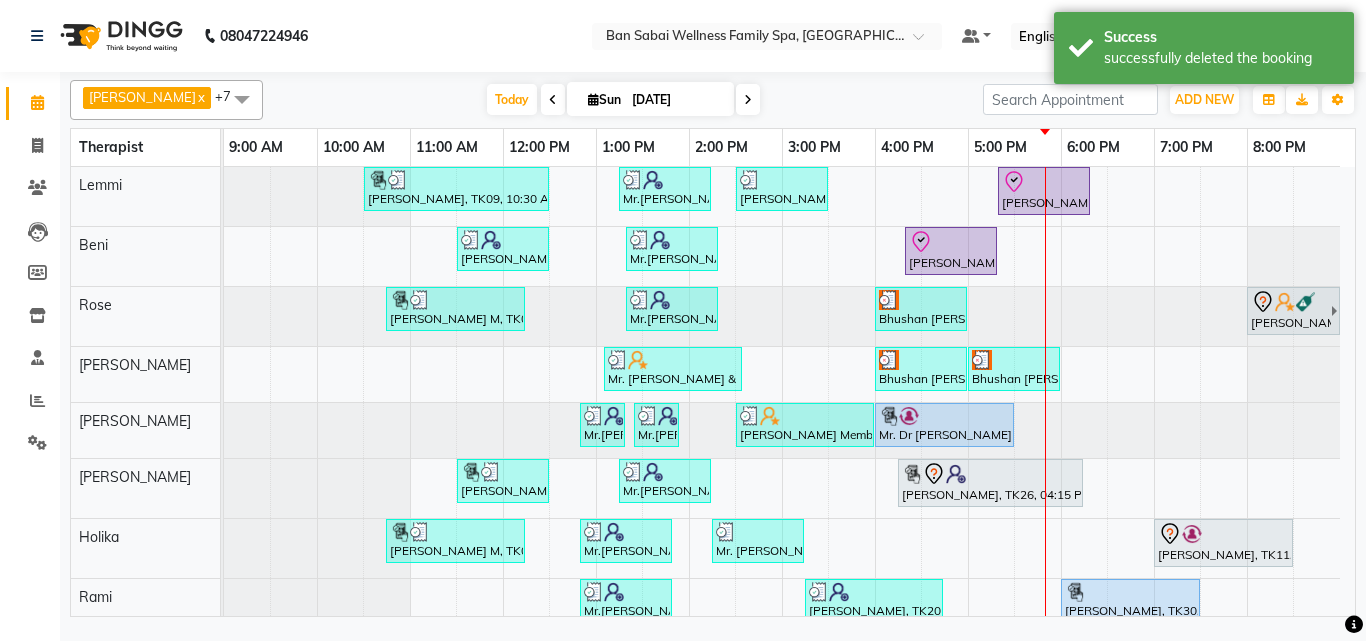 scroll, scrollTop: 18, scrollLeft: 0, axis: vertical 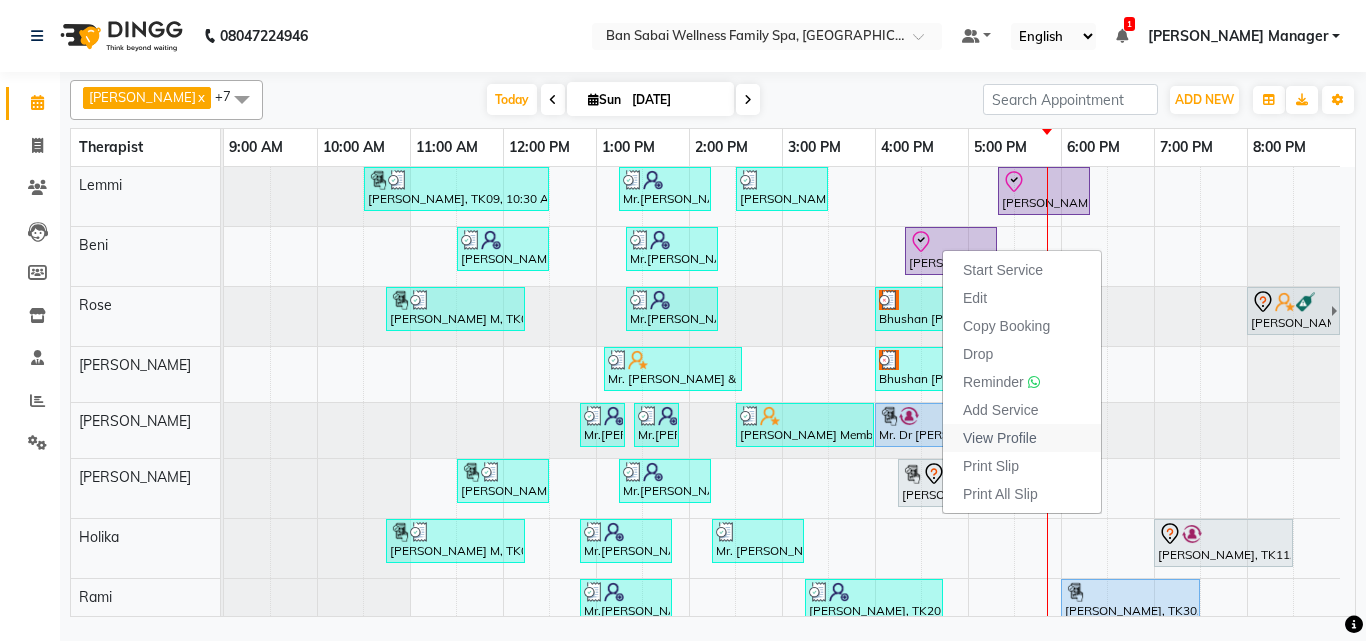 click on "View Profile" at bounding box center (1000, 438) 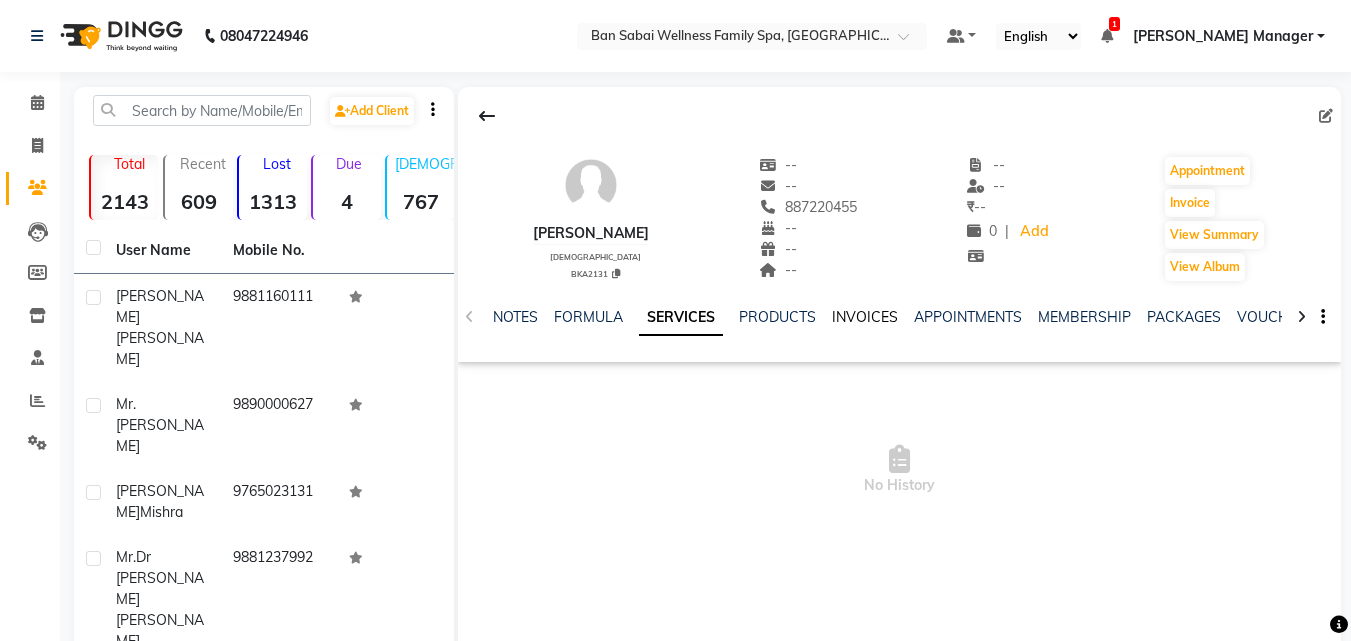 click on "INVOICES" 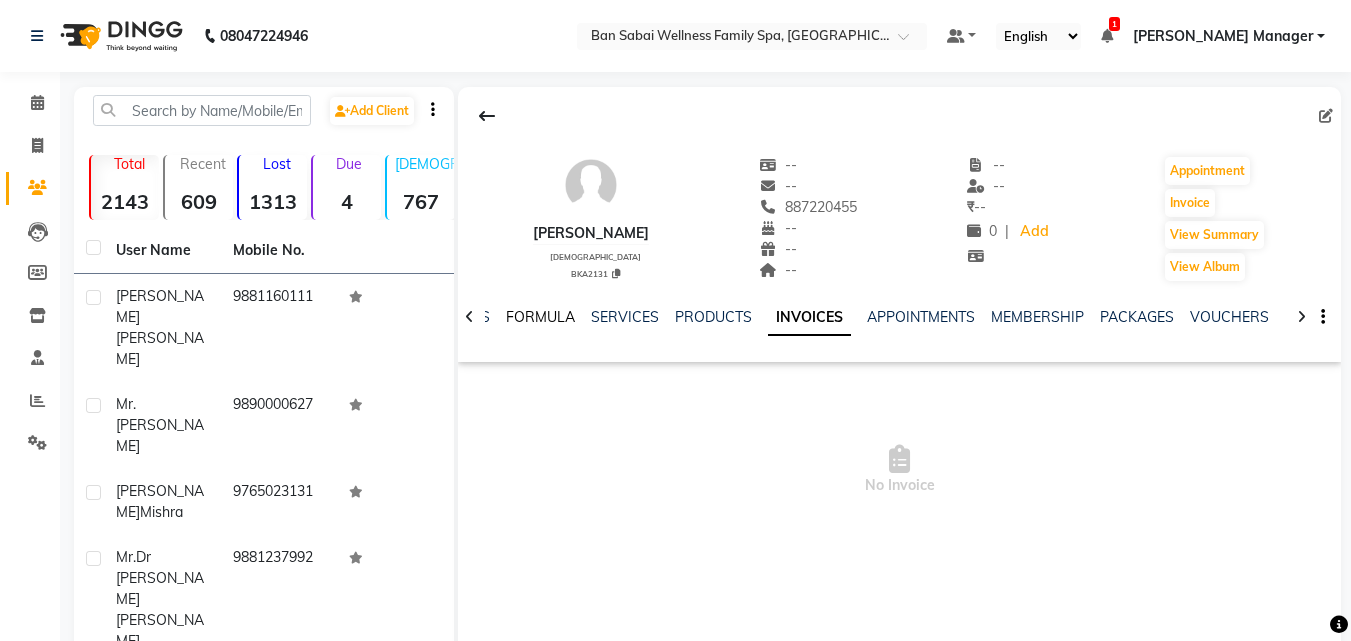 click on "FORMULA" 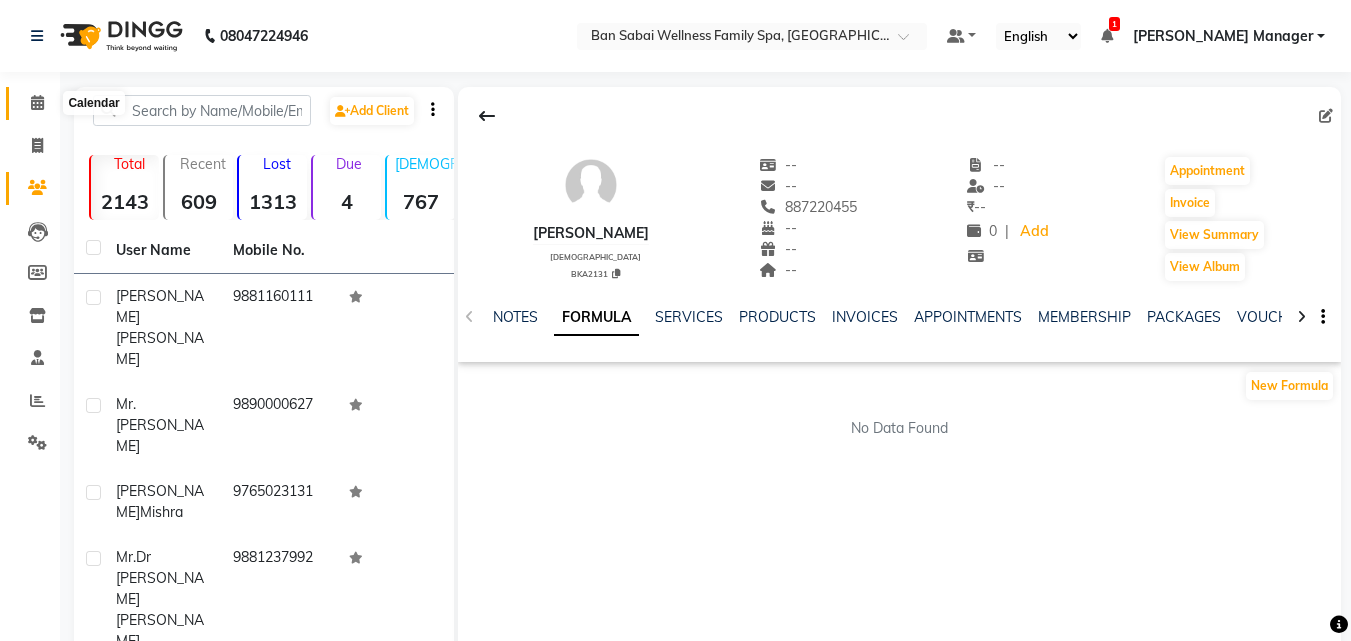 click 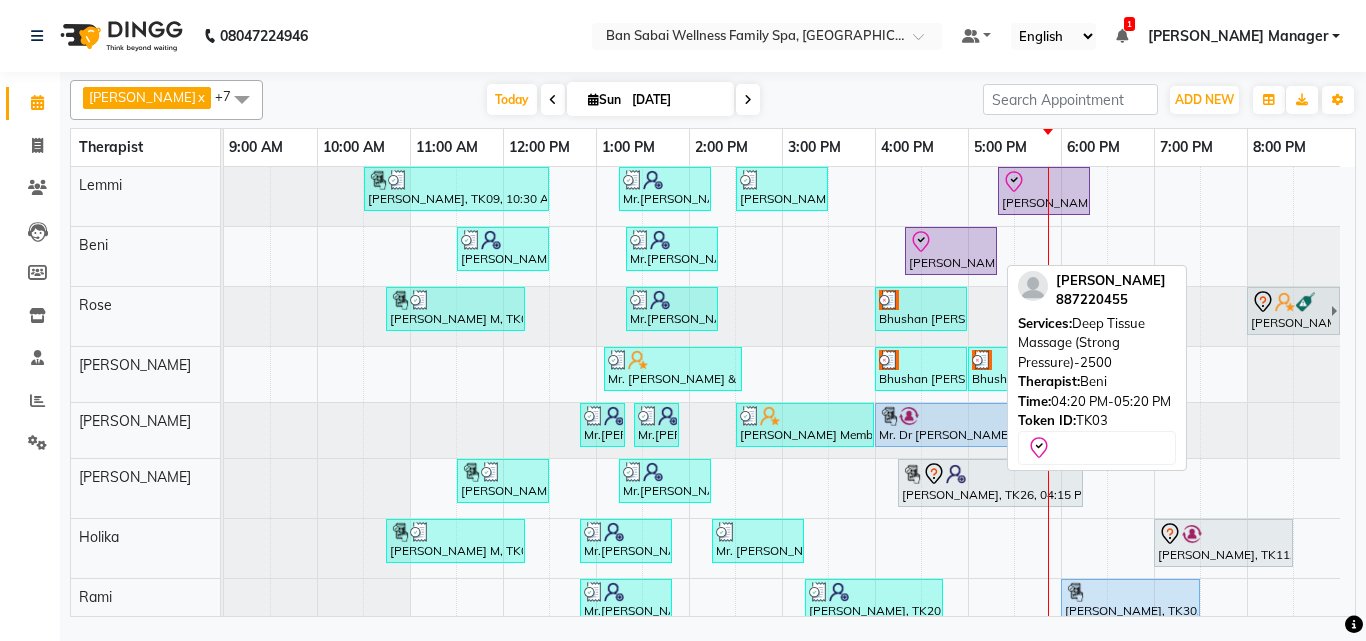 click at bounding box center (951, 242) 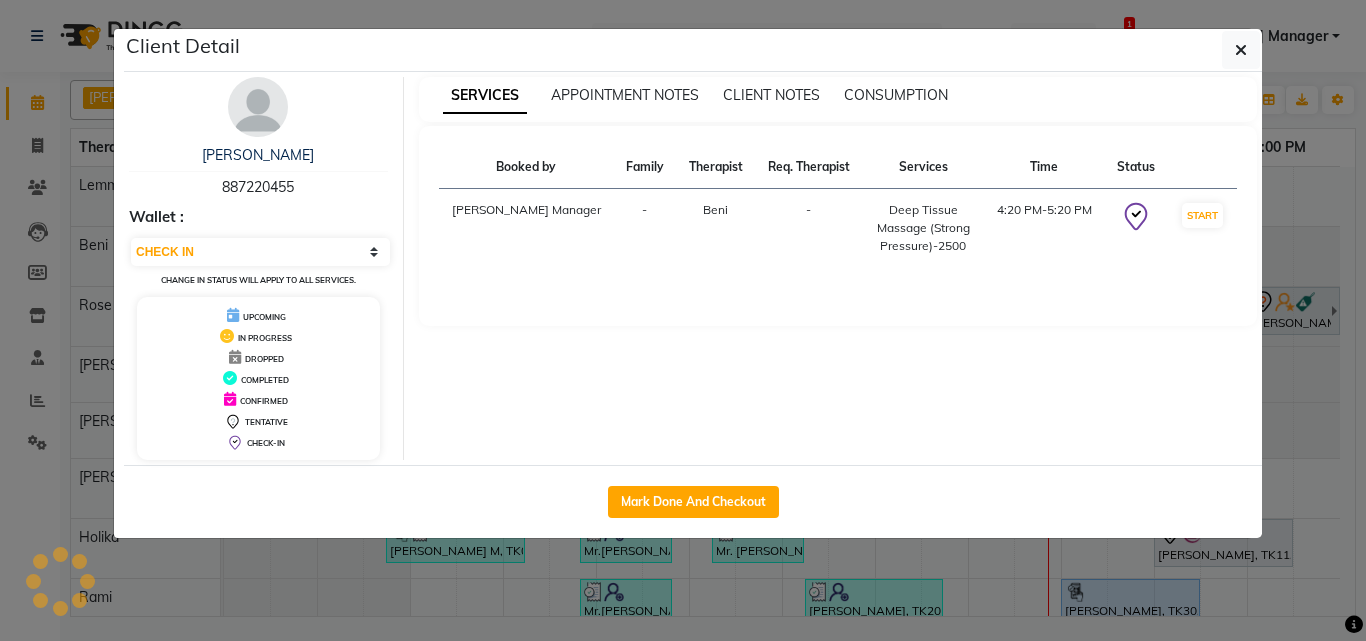 click on "SERVICES APPOINTMENT NOTES CLIENT NOTES CONSUMPTION Booked by Family Therapist Req. Therapist Services Time Status  Rinky Manager  - Beni -  Deep Tissue Massage (Strong Pressure)-2500   4:20 PM-5:20 PM   START" at bounding box center [838, 268] 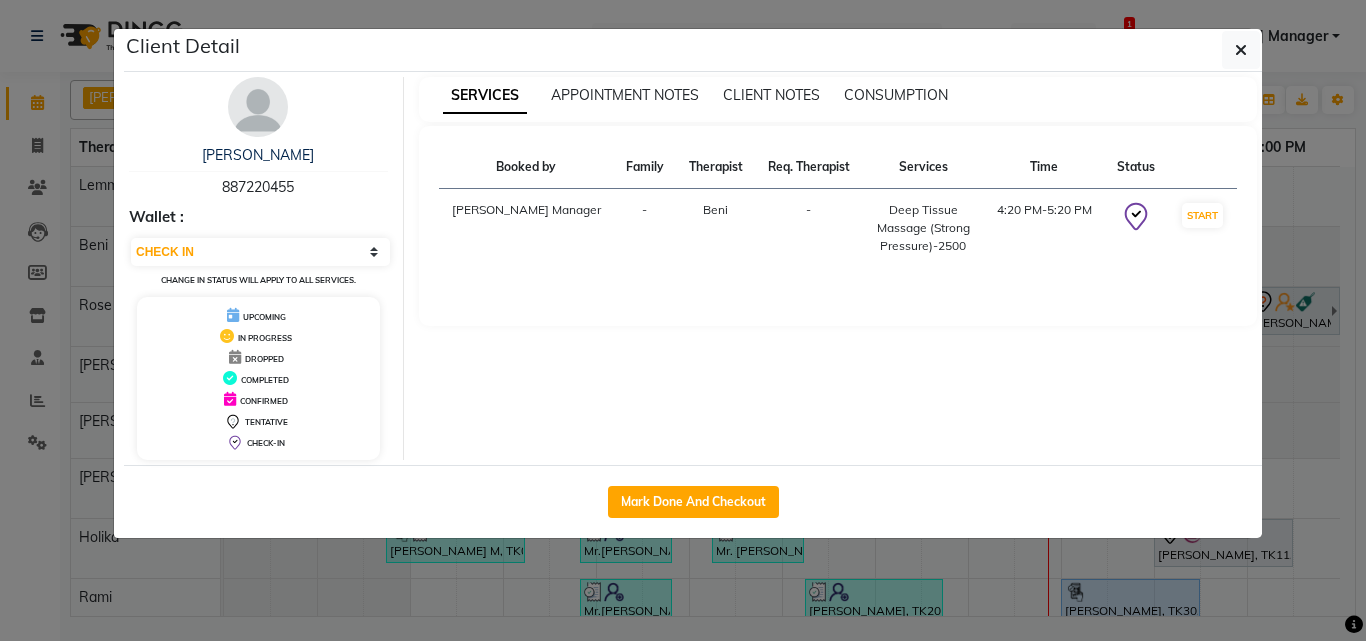 drag, startPoint x: 1289, startPoint y: 258, endPoint x: 1245, endPoint y: 284, distance: 51.10773 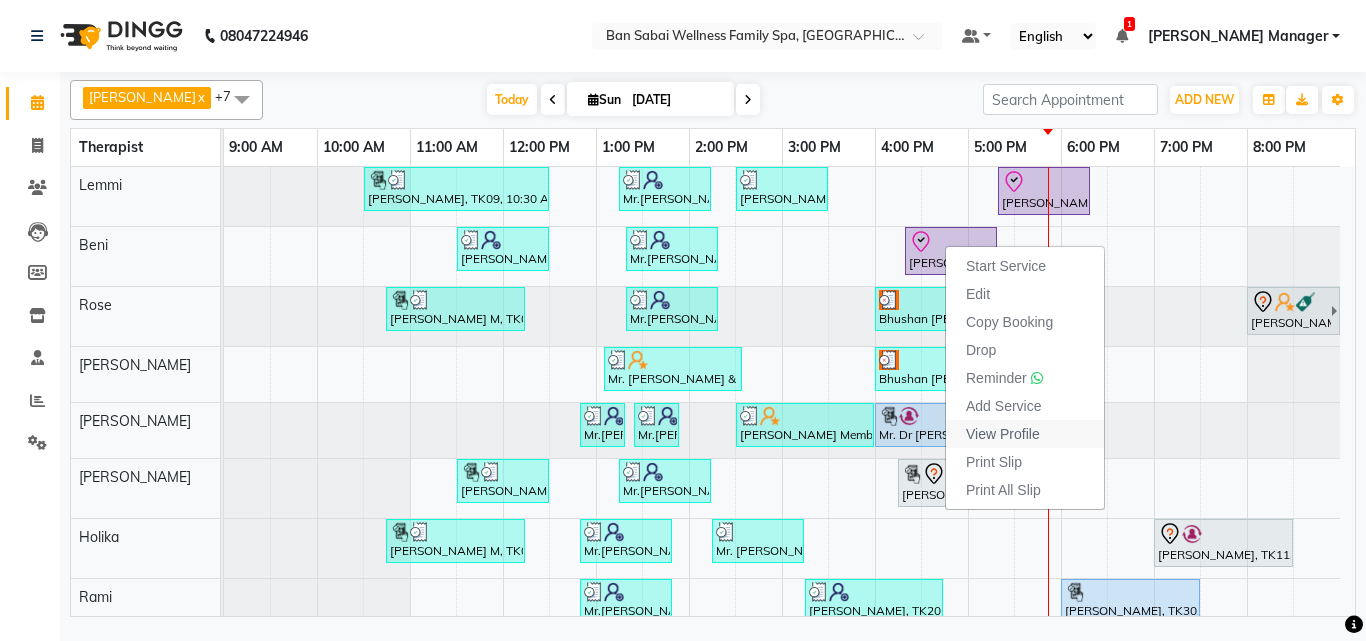 click on "View Profile" at bounding box center [1003, 434] 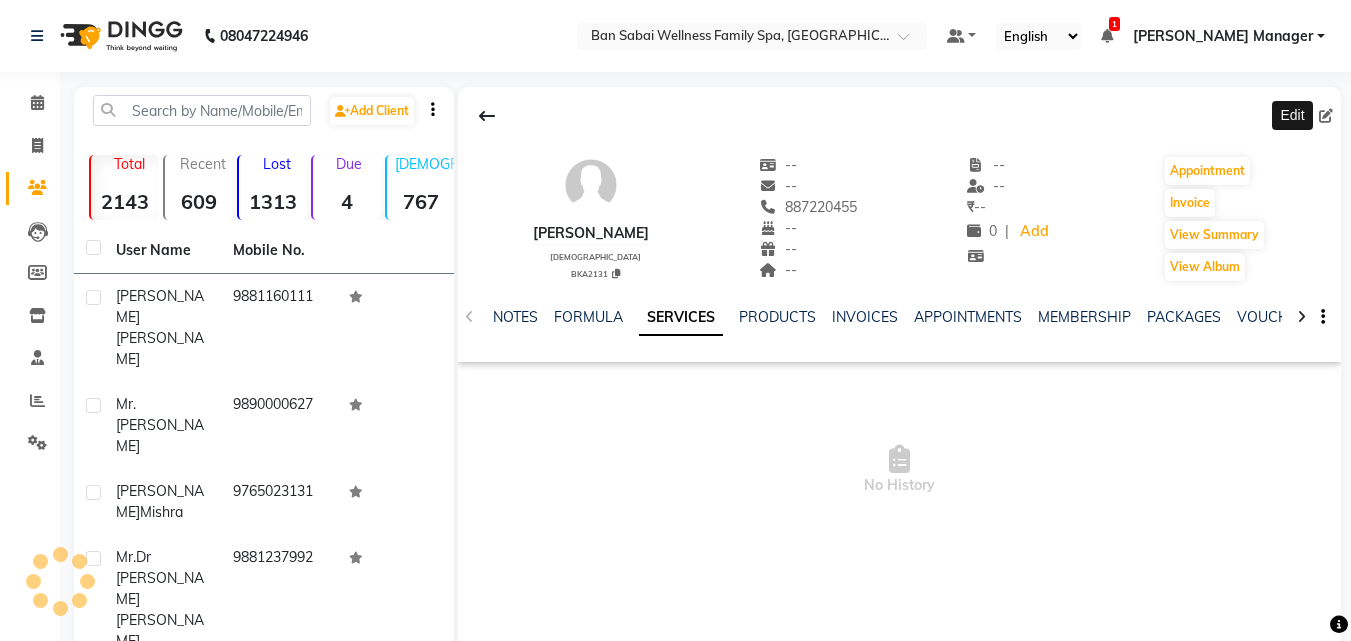 click 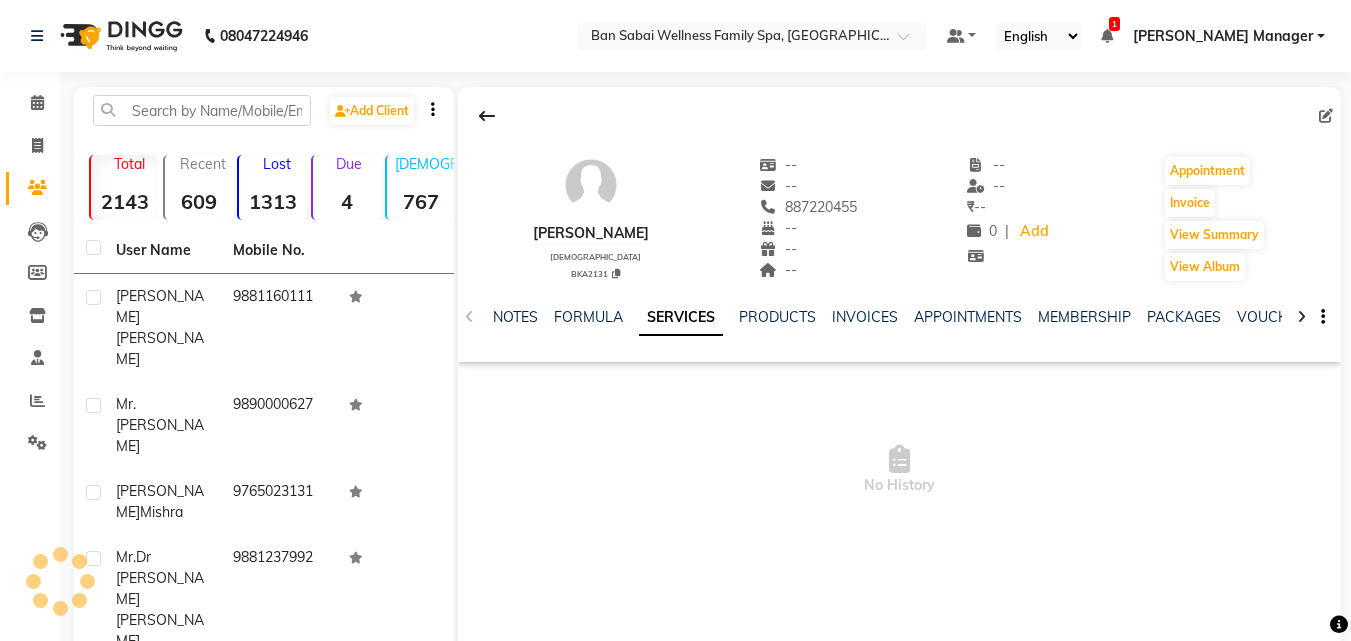 select on "male" 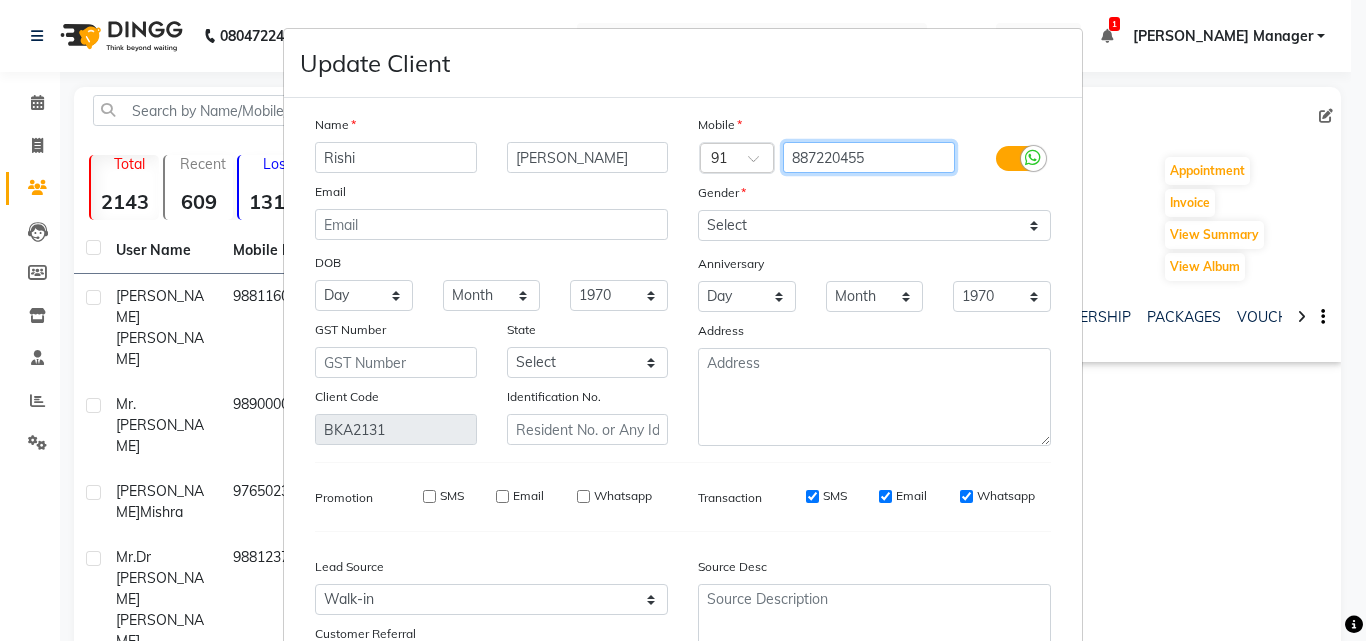 click on "887220455" at bounding box center [869, 157] 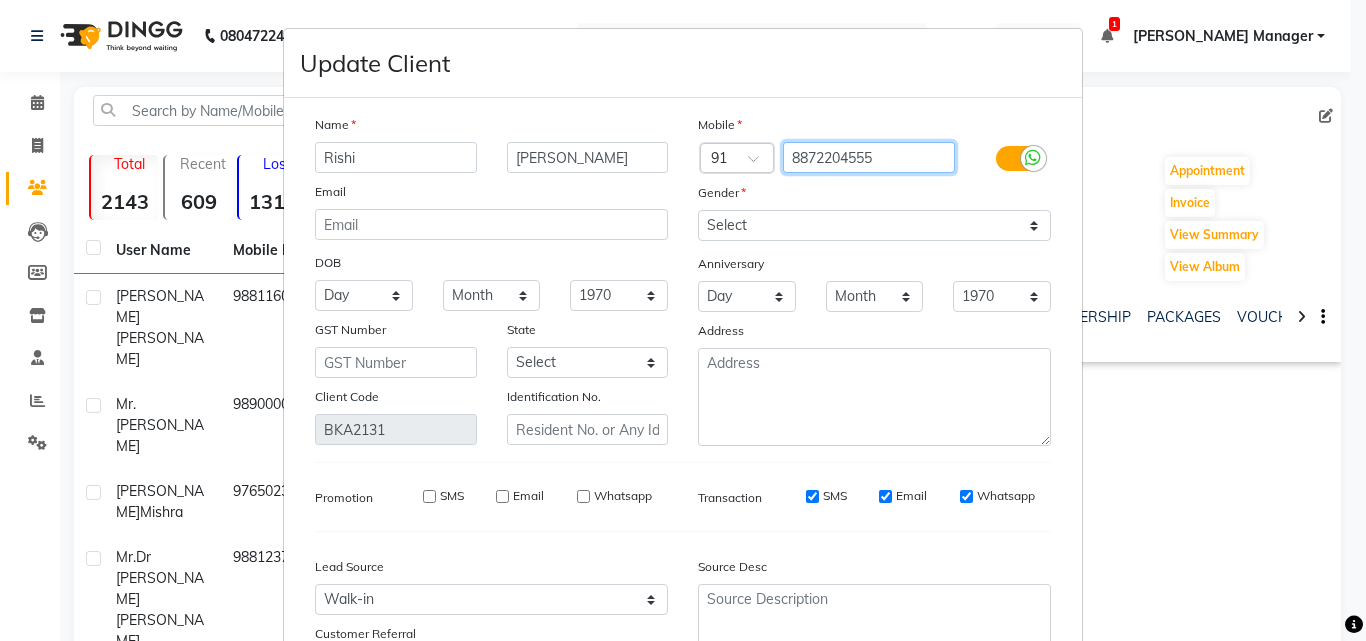 type on "8872204555" 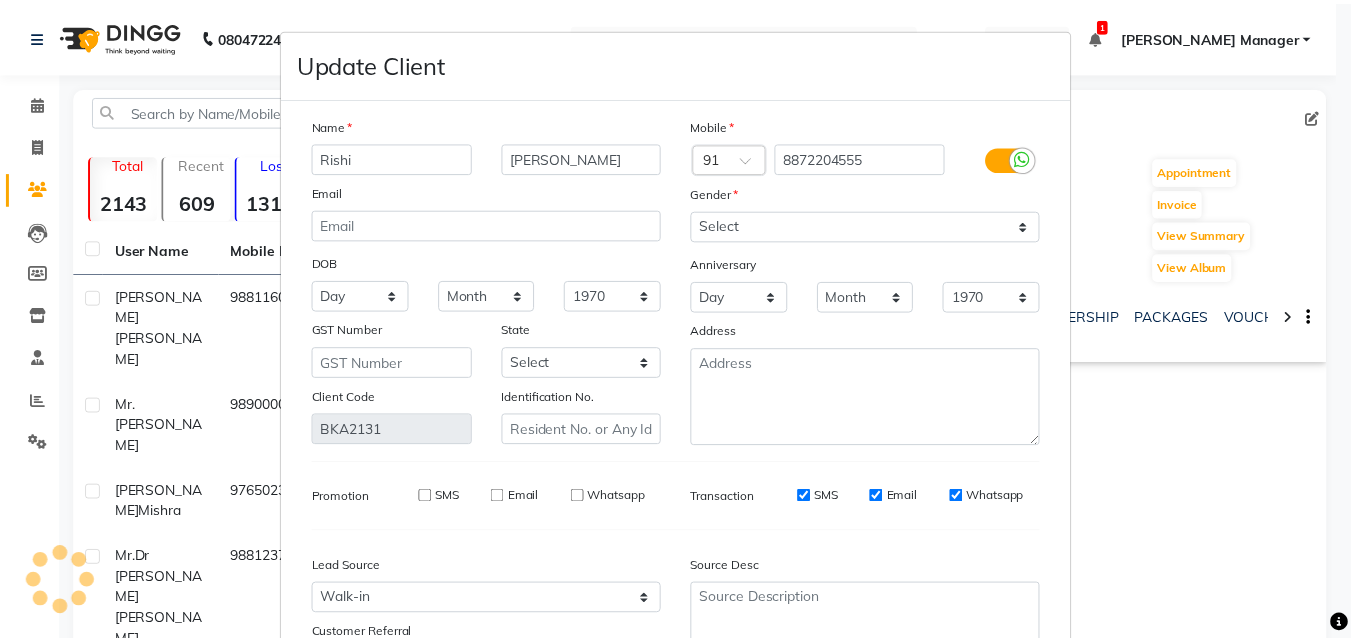 scroll, scrollTop: 172, scrollLeft: 0, axis: vertical 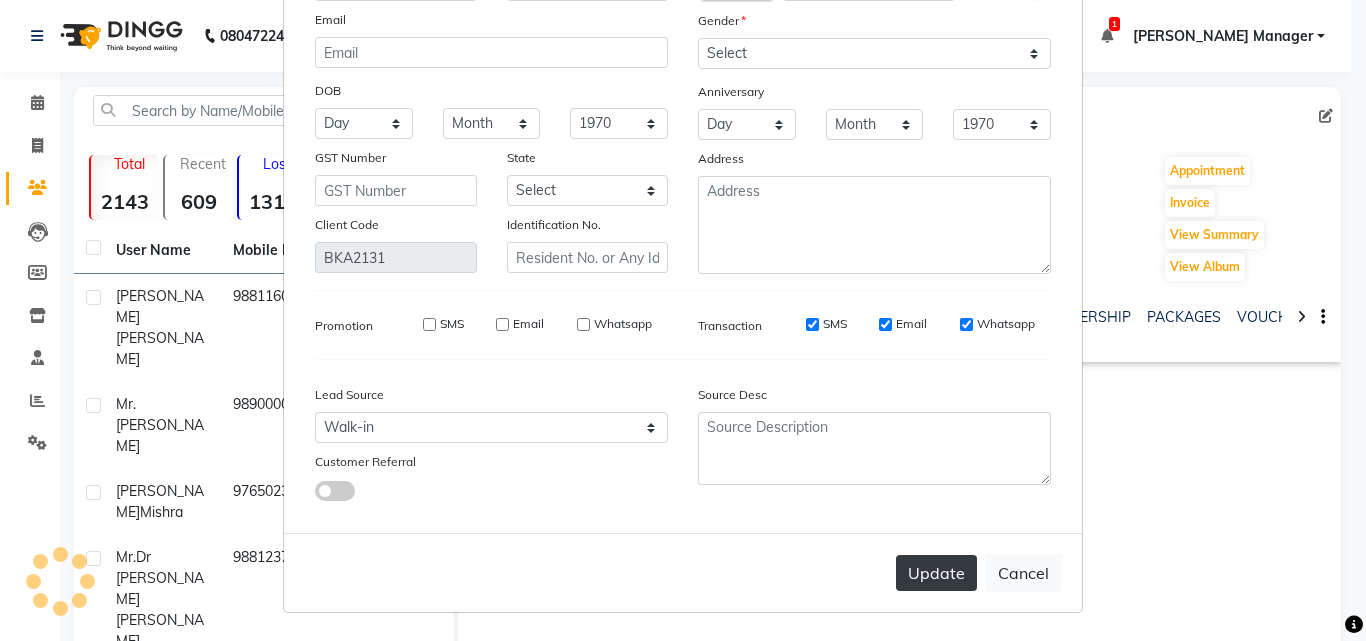 click on "Update" at bounding box center (936, 573) 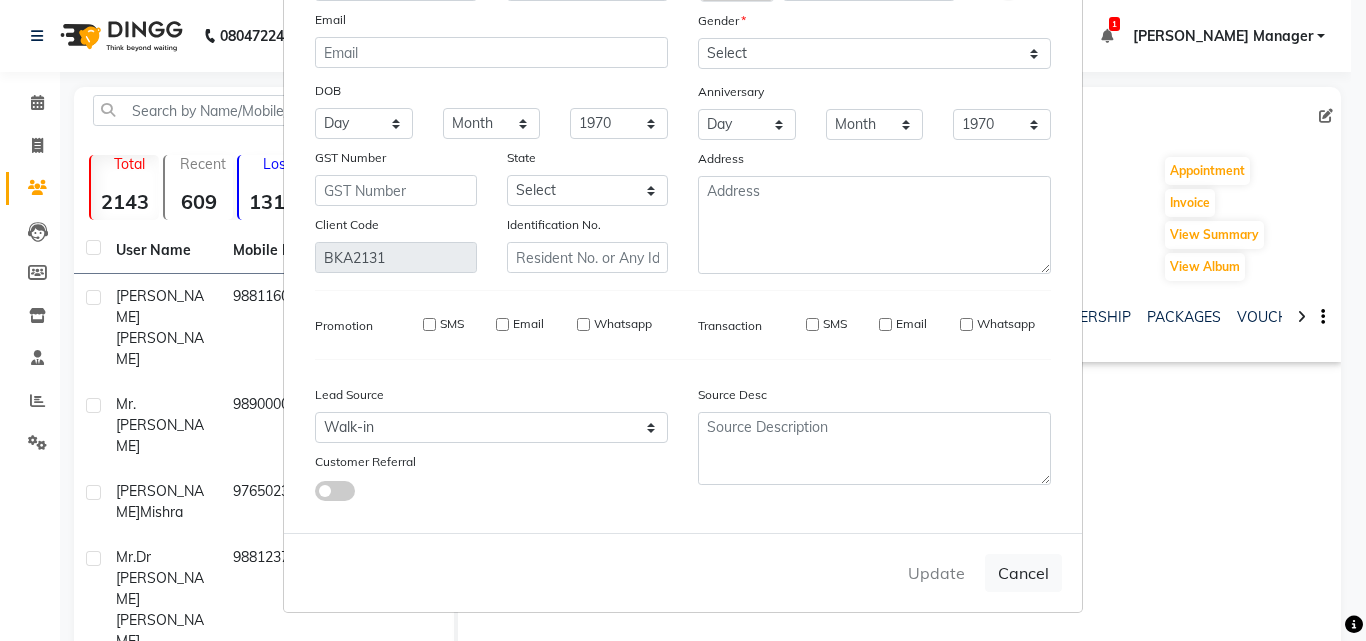 type 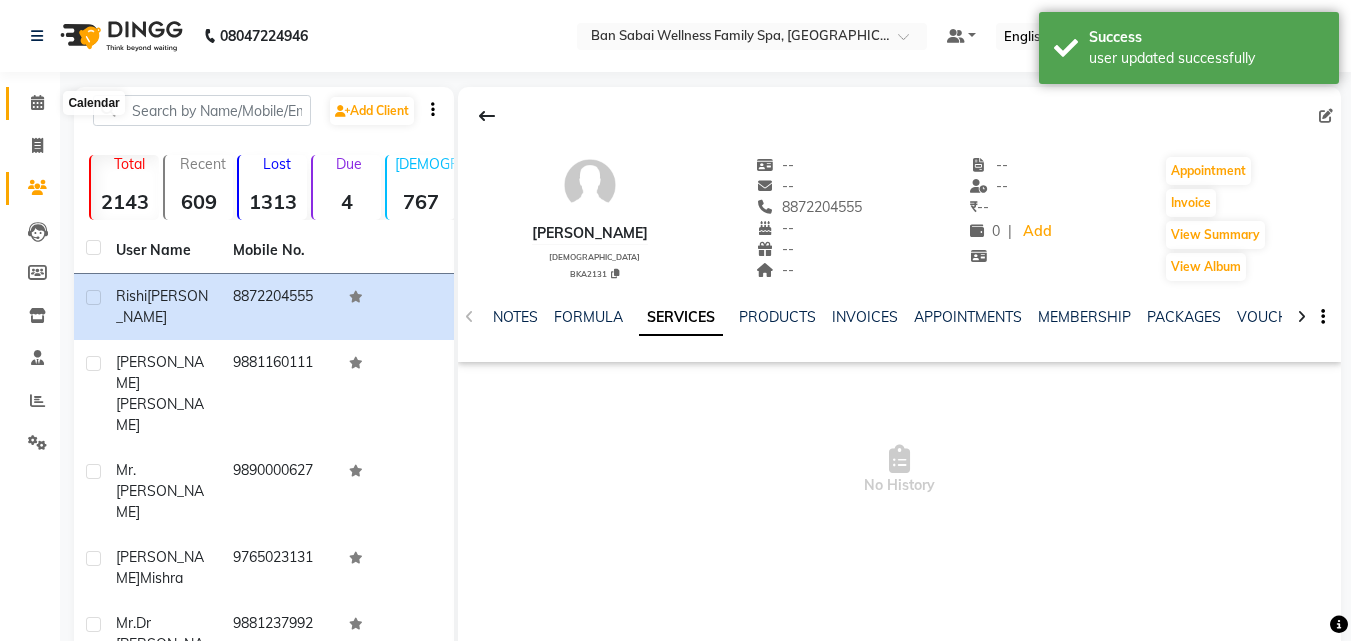 click 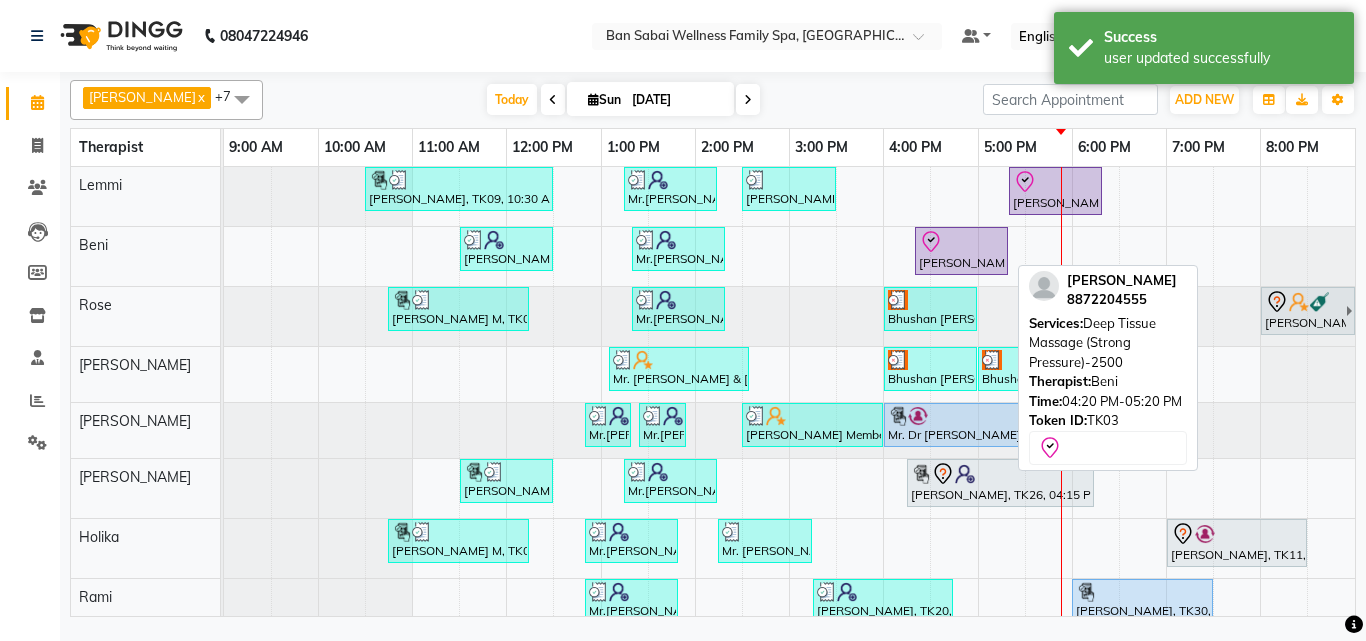 click at bounding box center [961, 242] 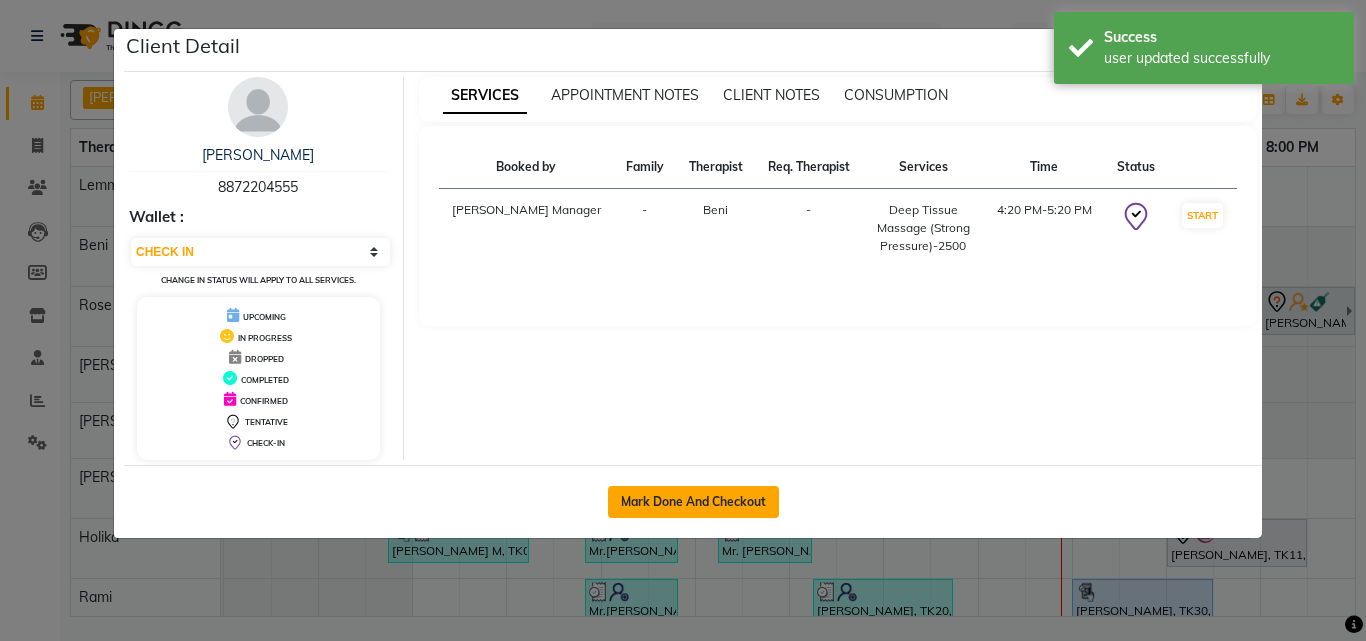 click on "Mark Done And Checkout" 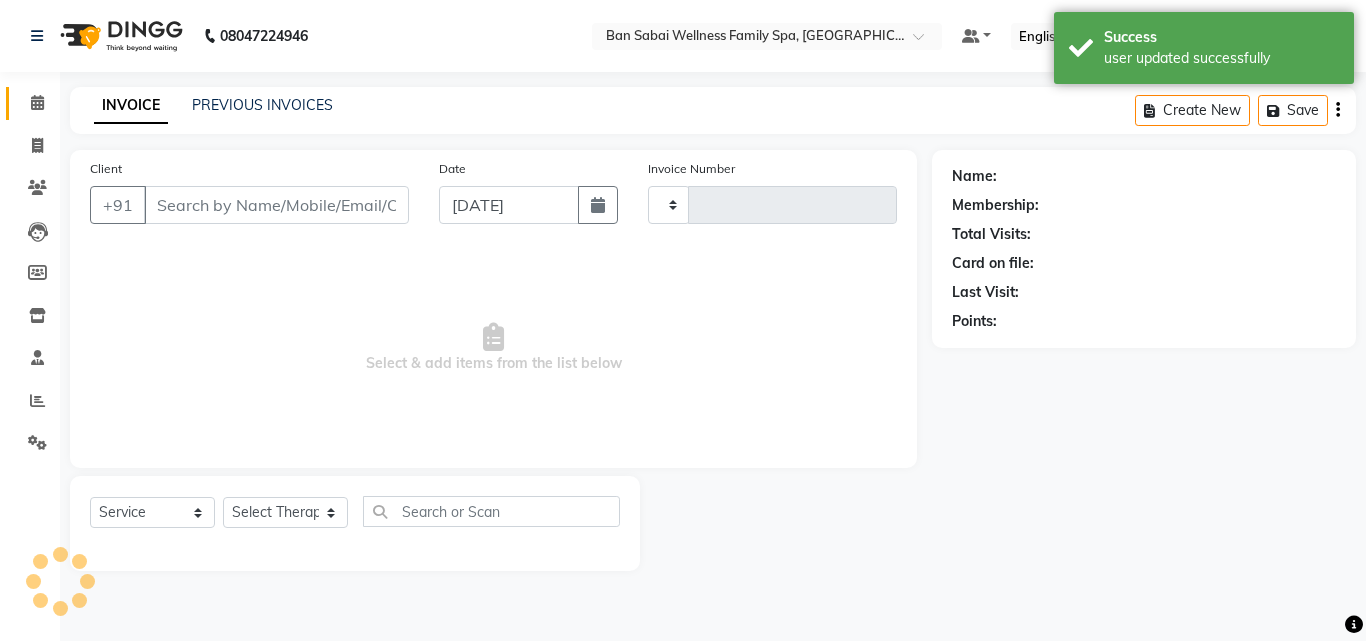 type on "1468" 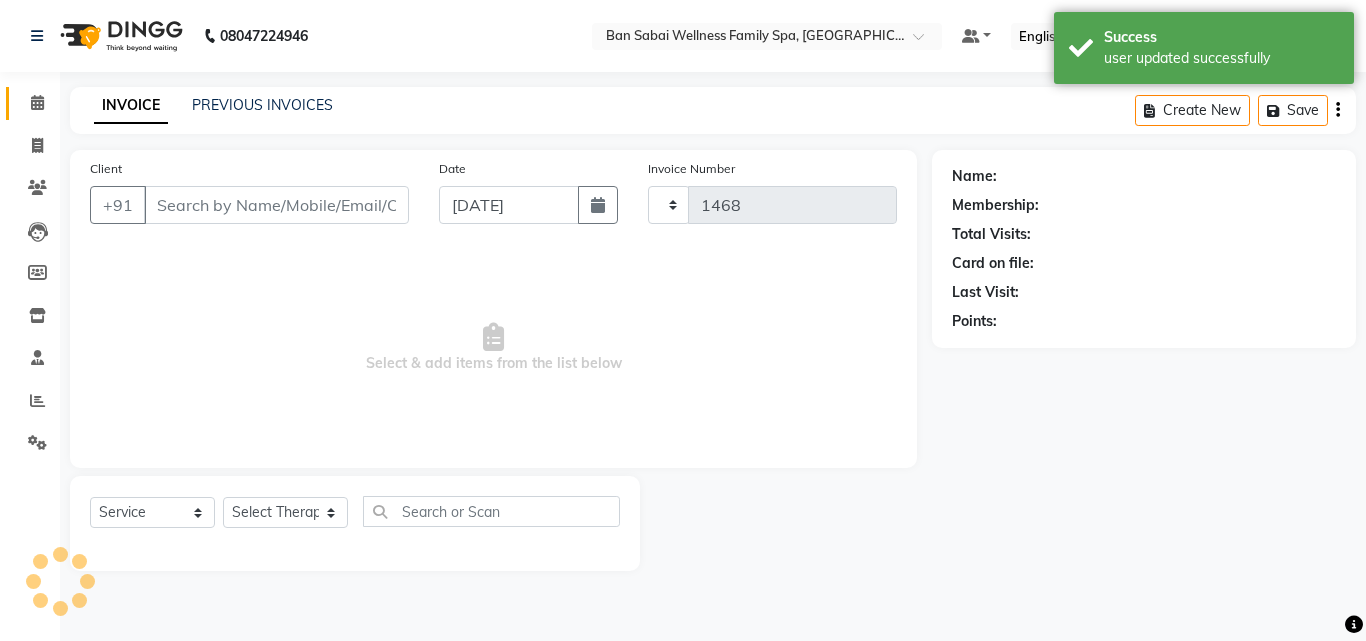 select on "3" 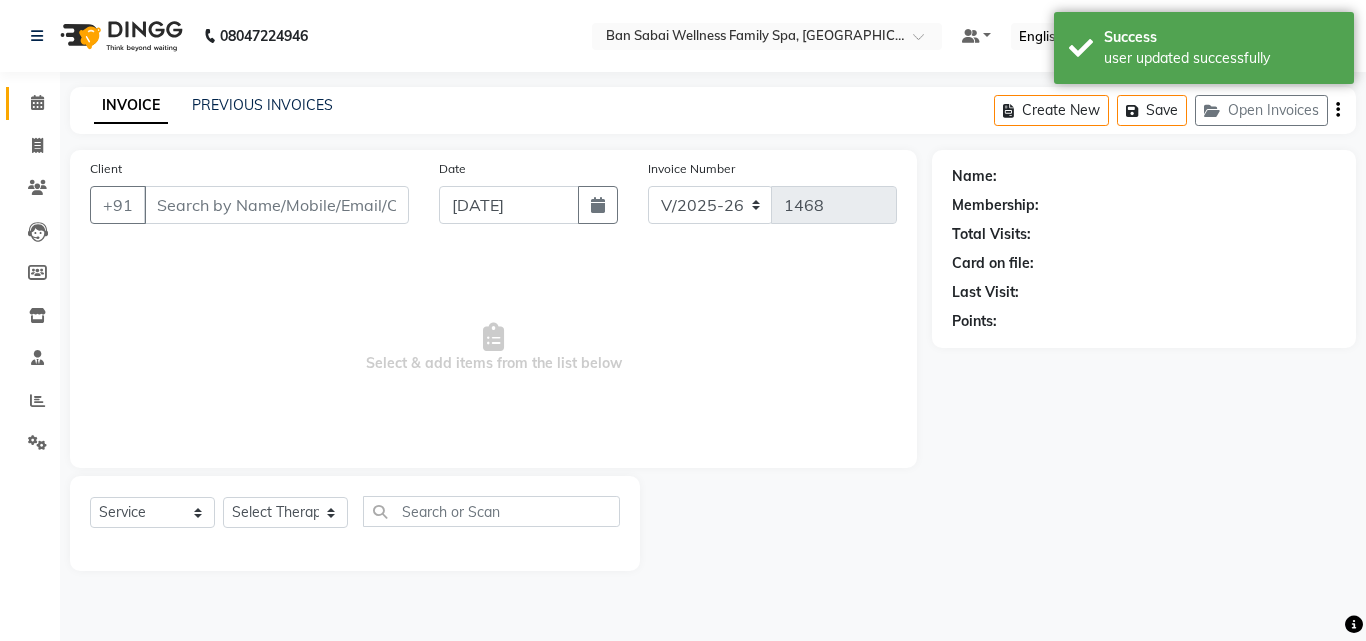 type on "8872204555" 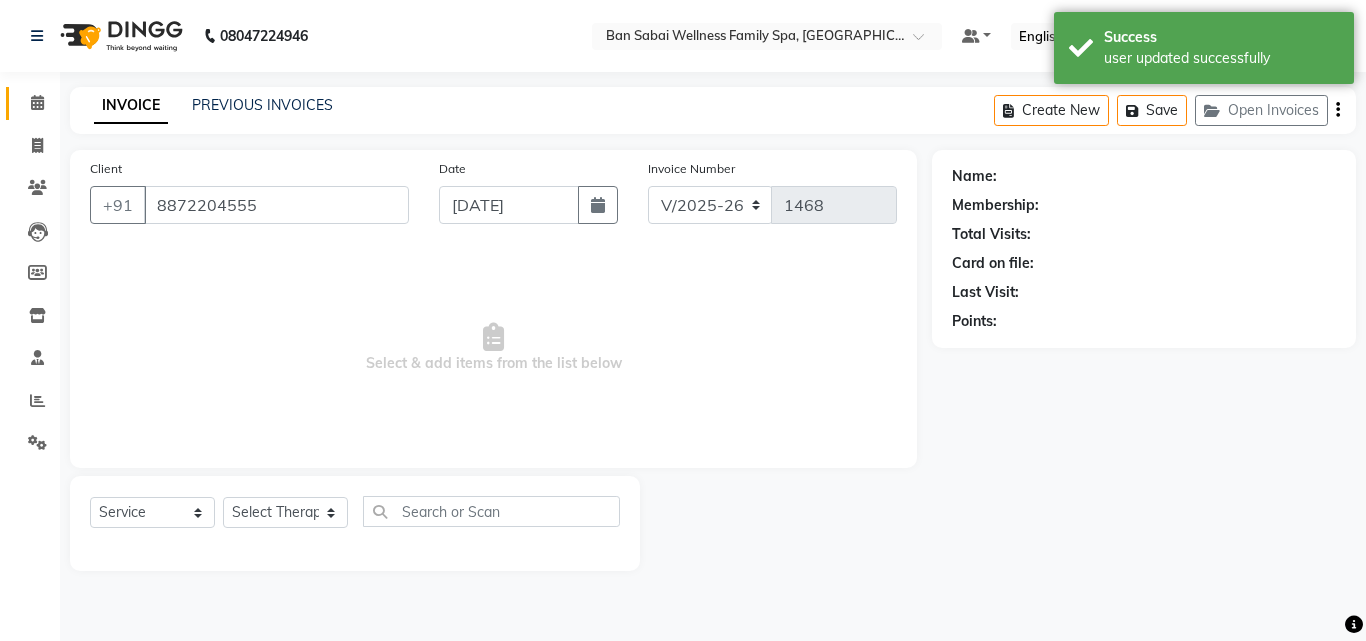 select on "78154" 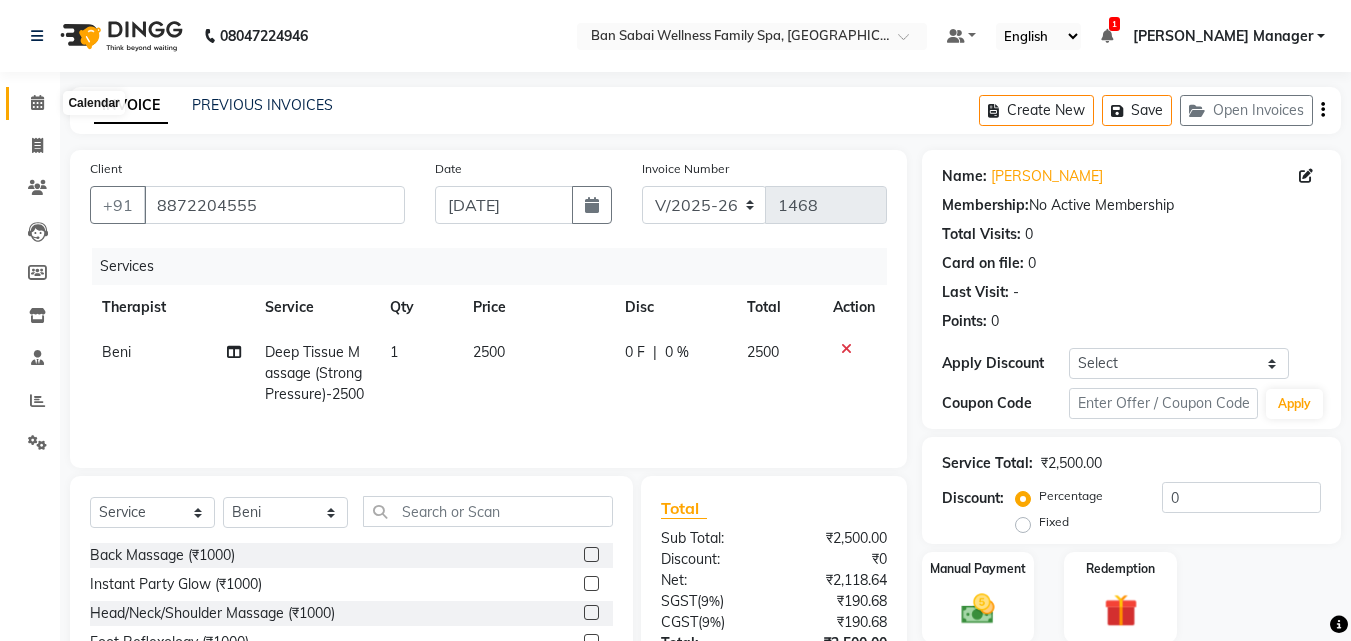 click 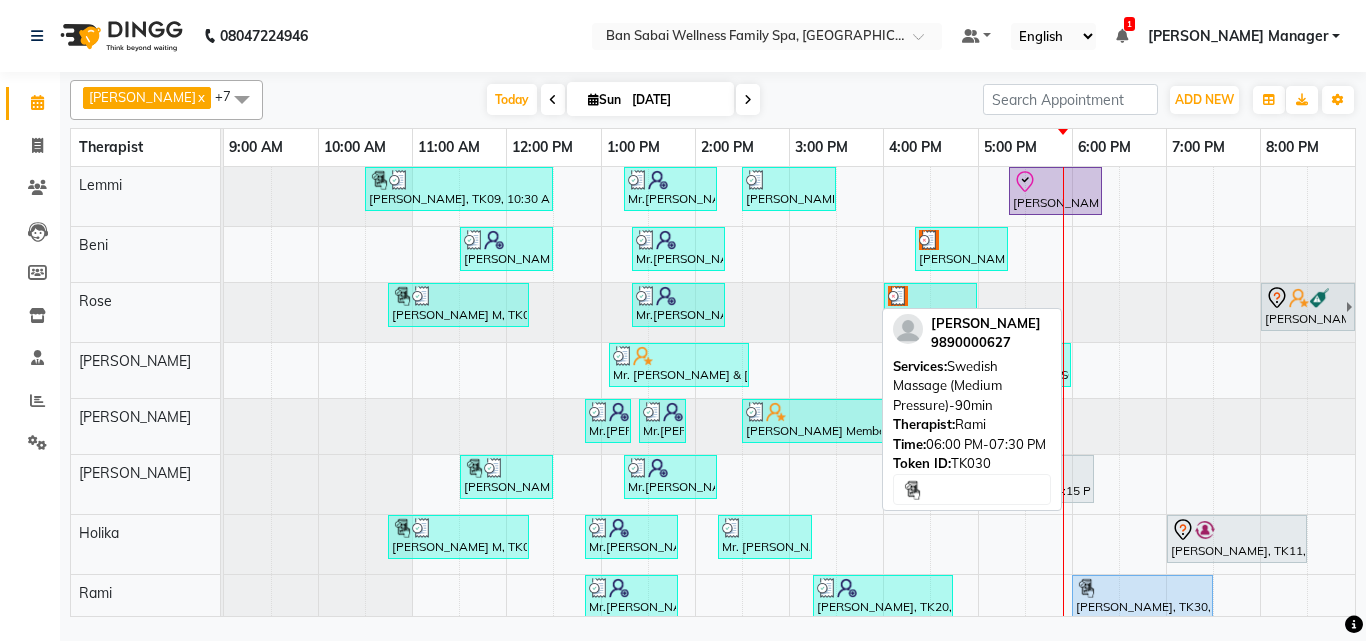 click at bounding box center [1142, 588] 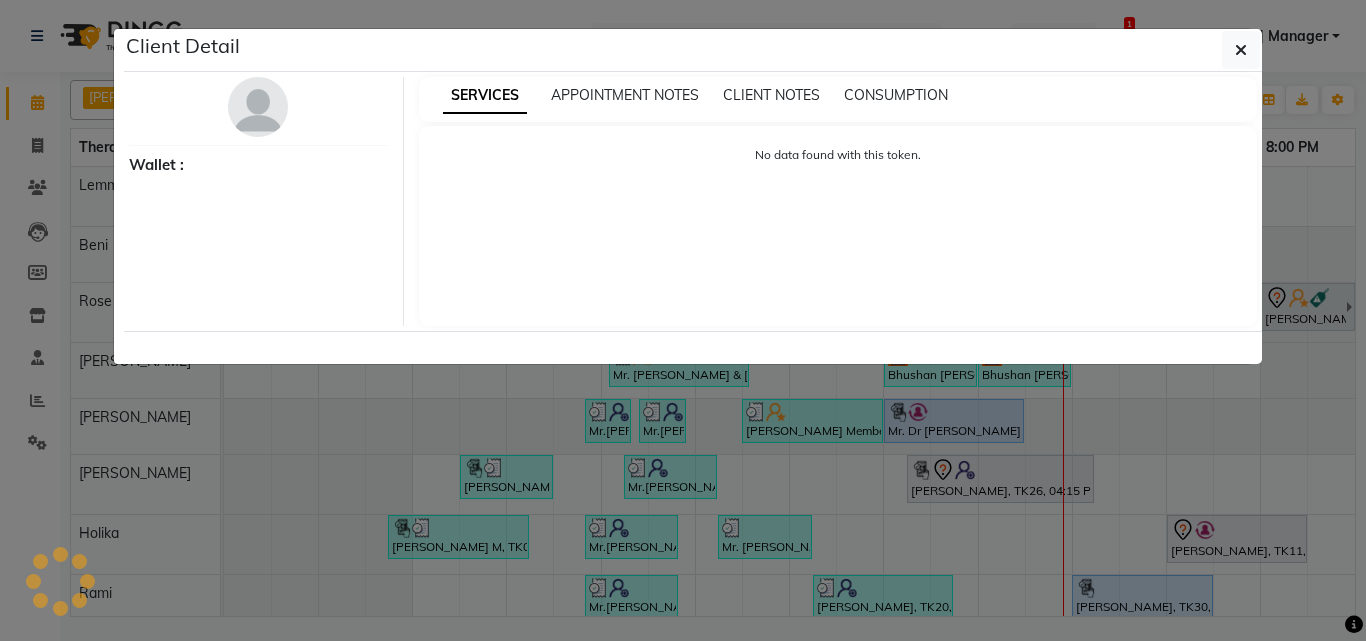 select on "5" 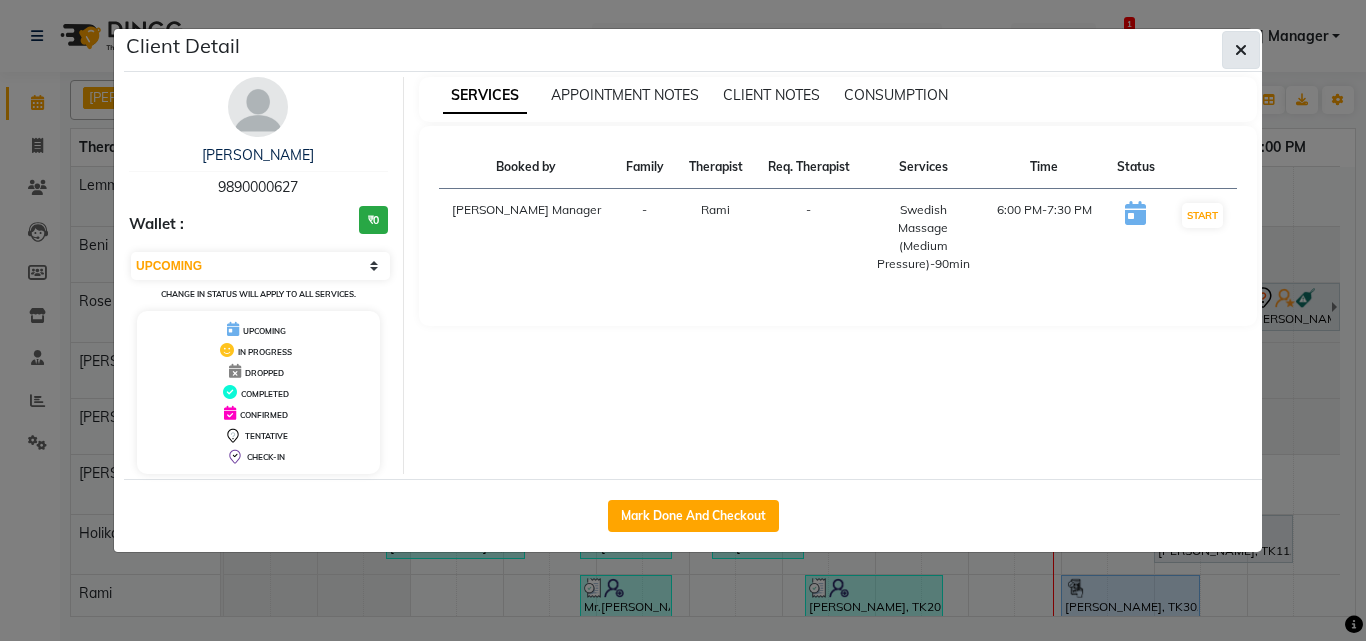 click 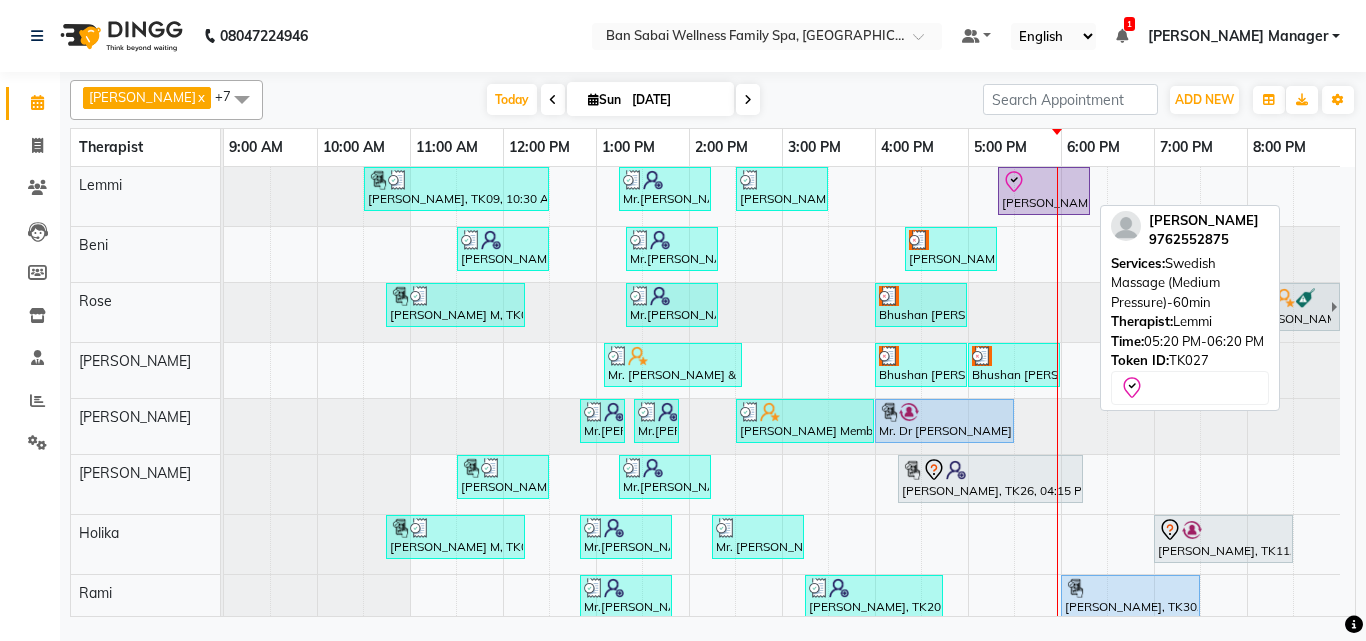 click at bounding box center (1044, 182) 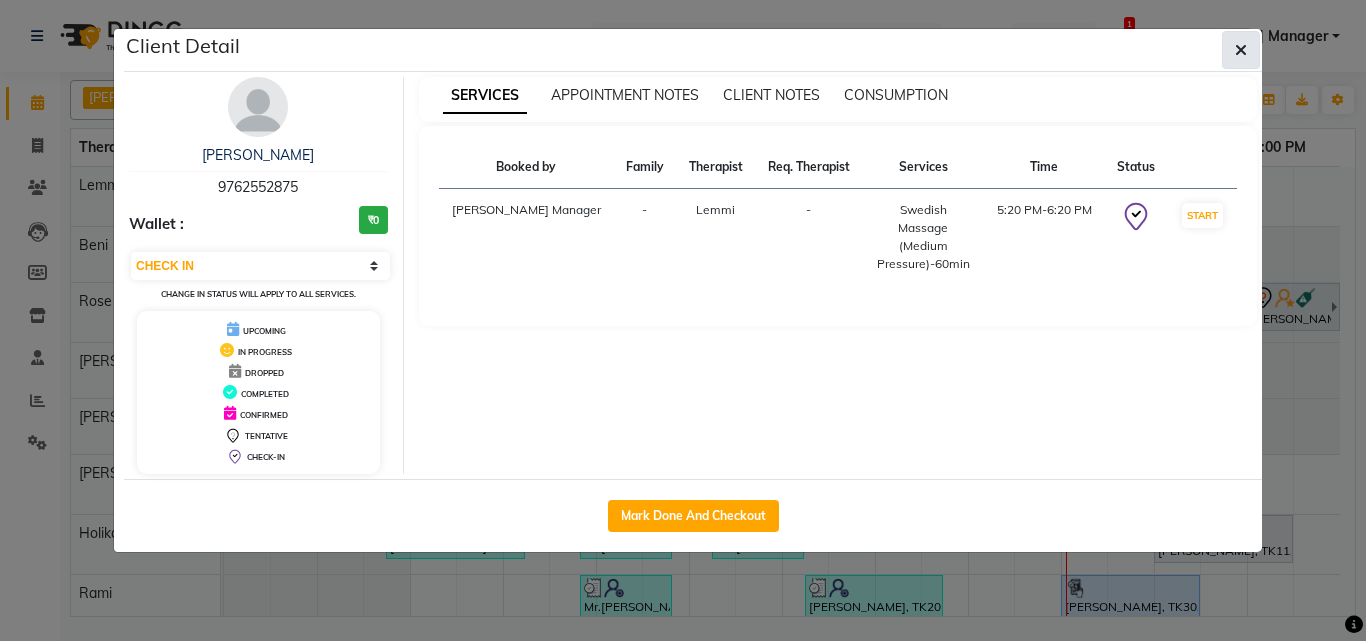 click 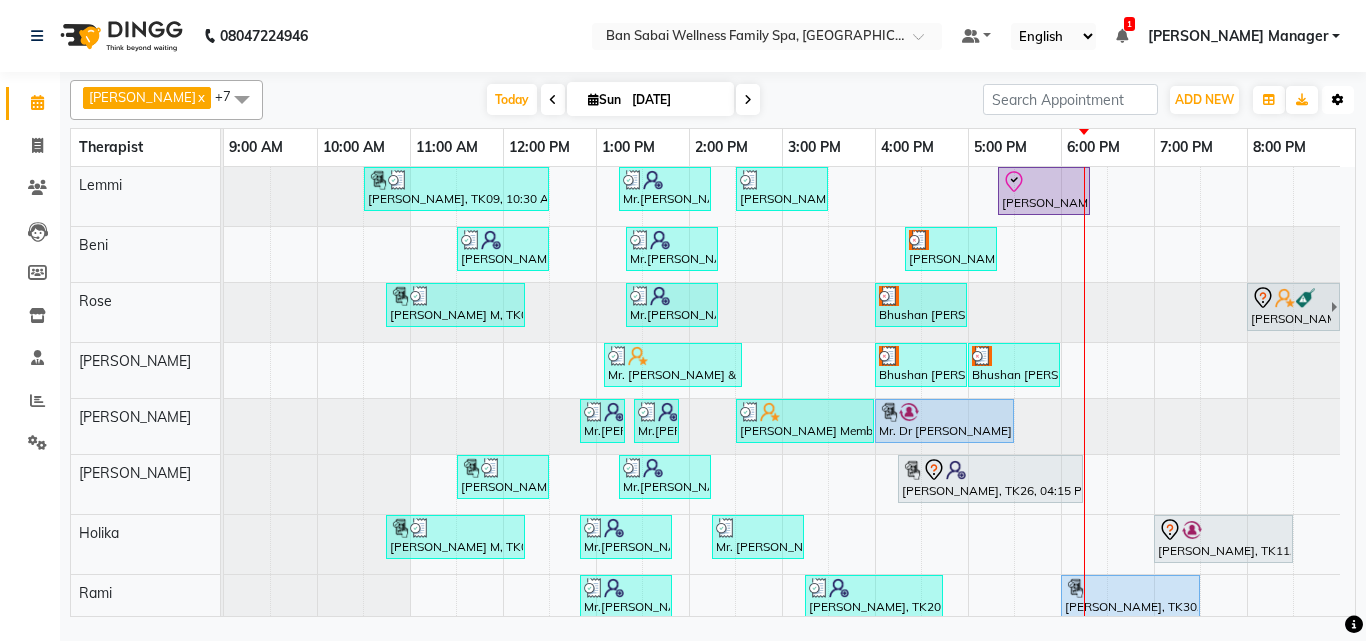 click at bounding box center [1338, 100] 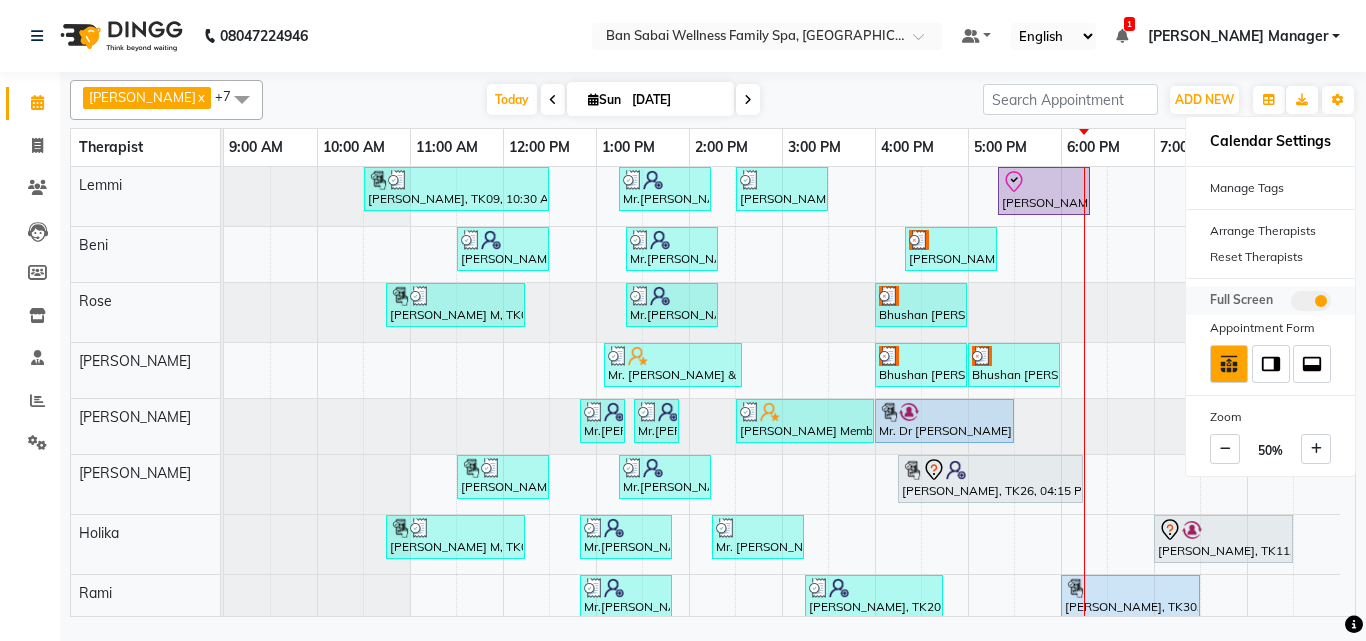 click at bounding box center [1311, 301] 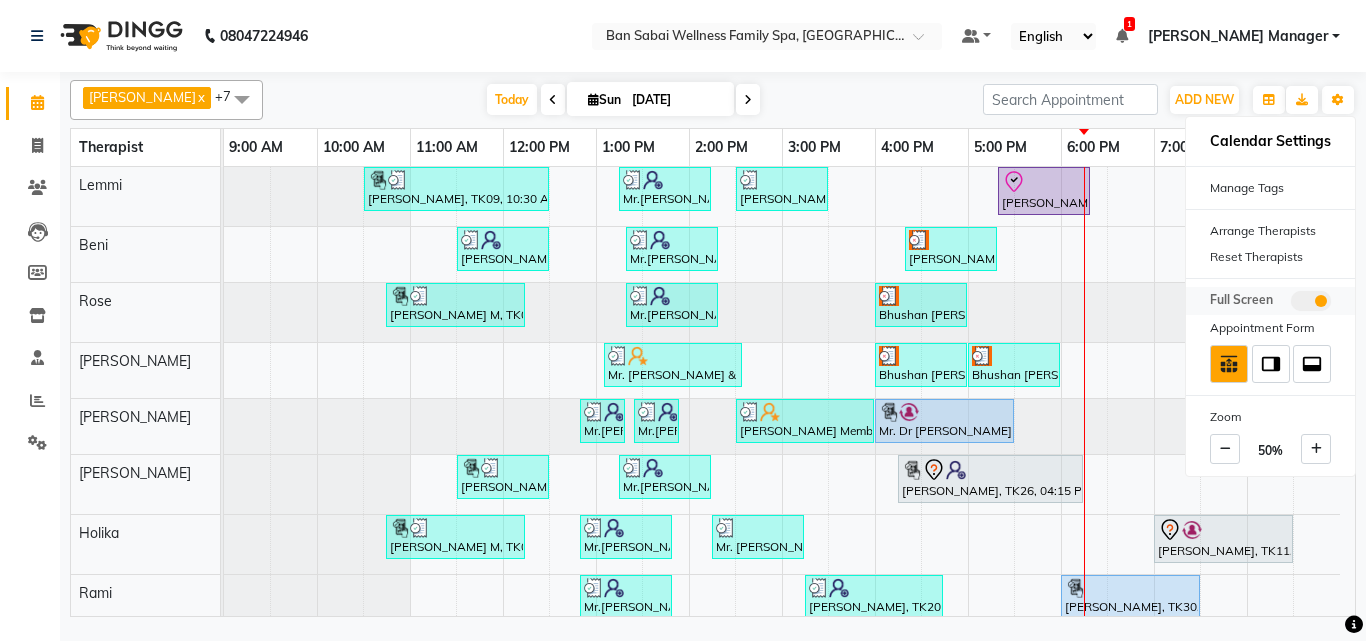 click at bounding box center [1291, 304] 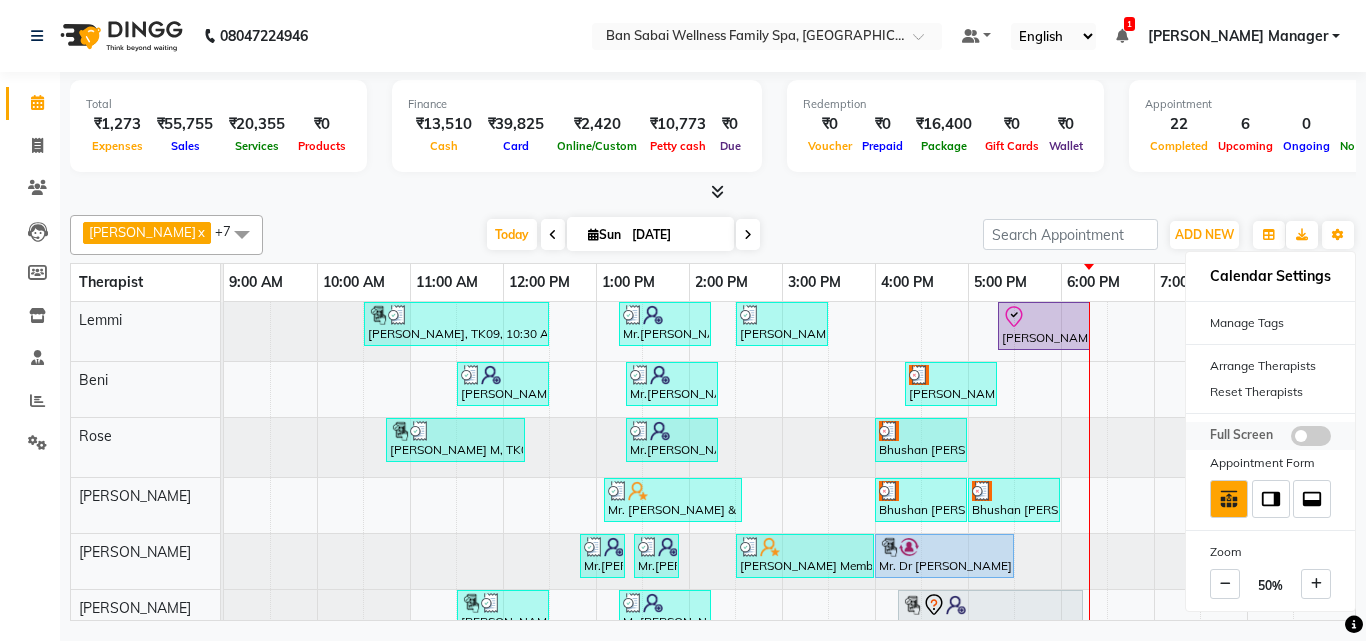 click at bounding box center [1311, 436] 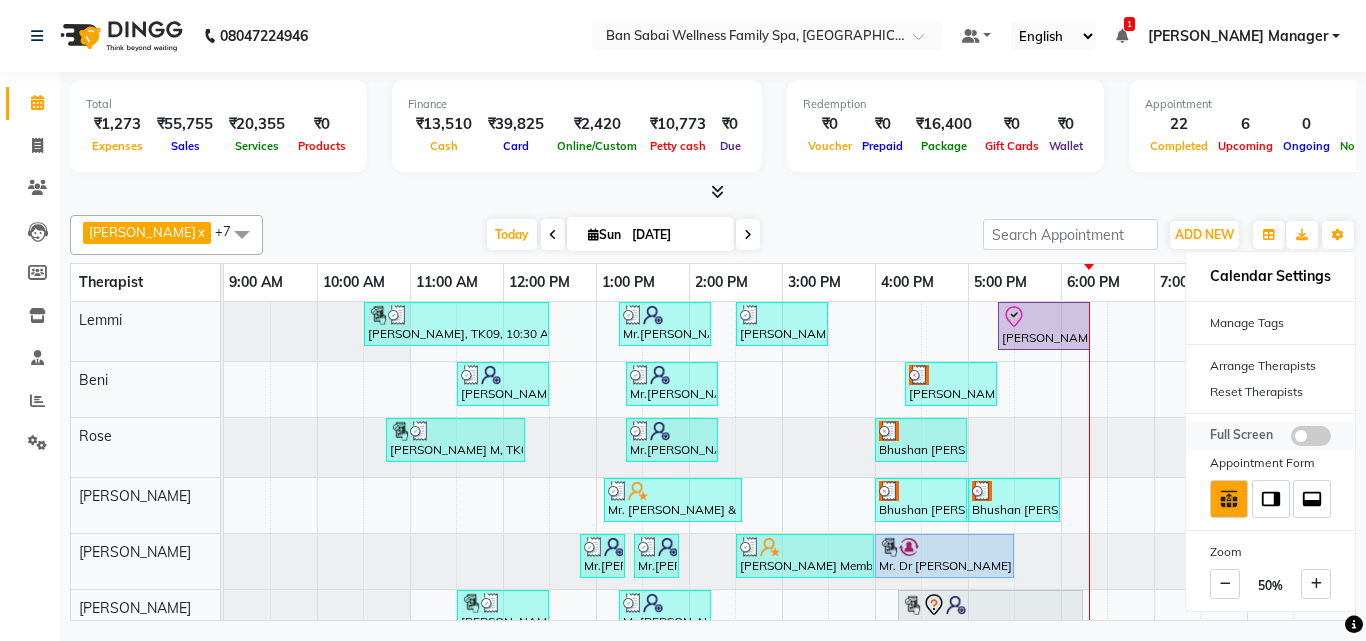 click at bounding box center (1291, 439) 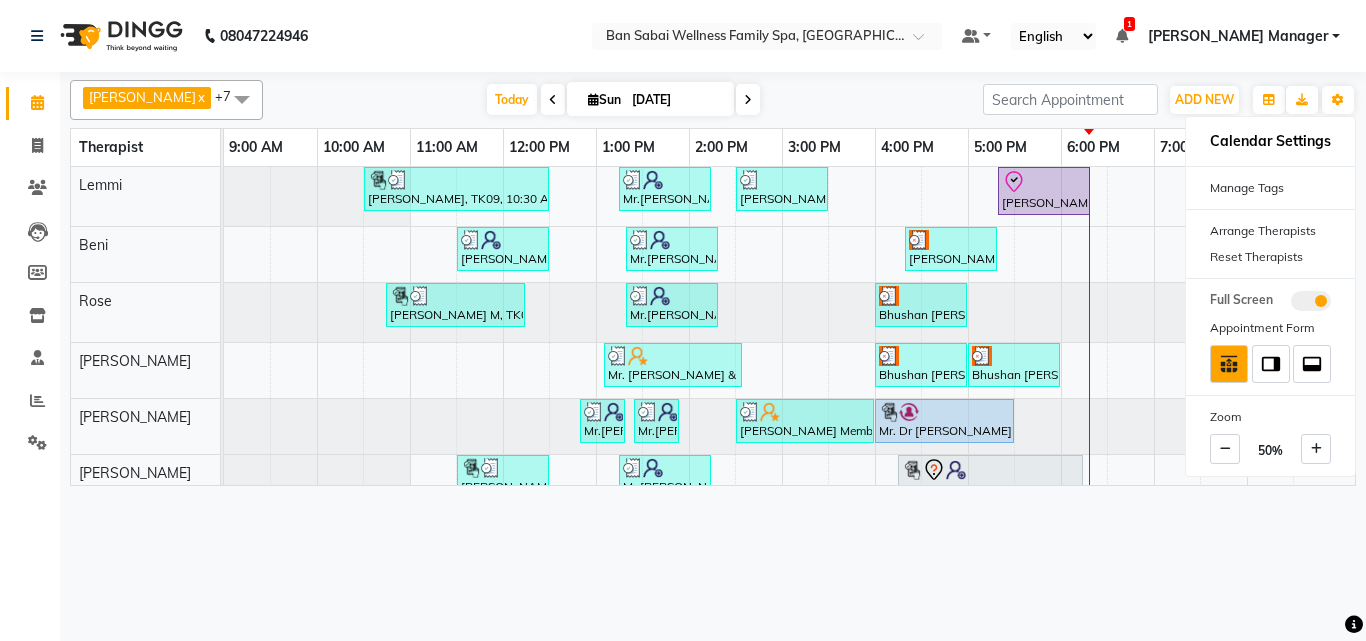 click on "Today  Sun 13-07-2025" at bounding box center (623, 100) 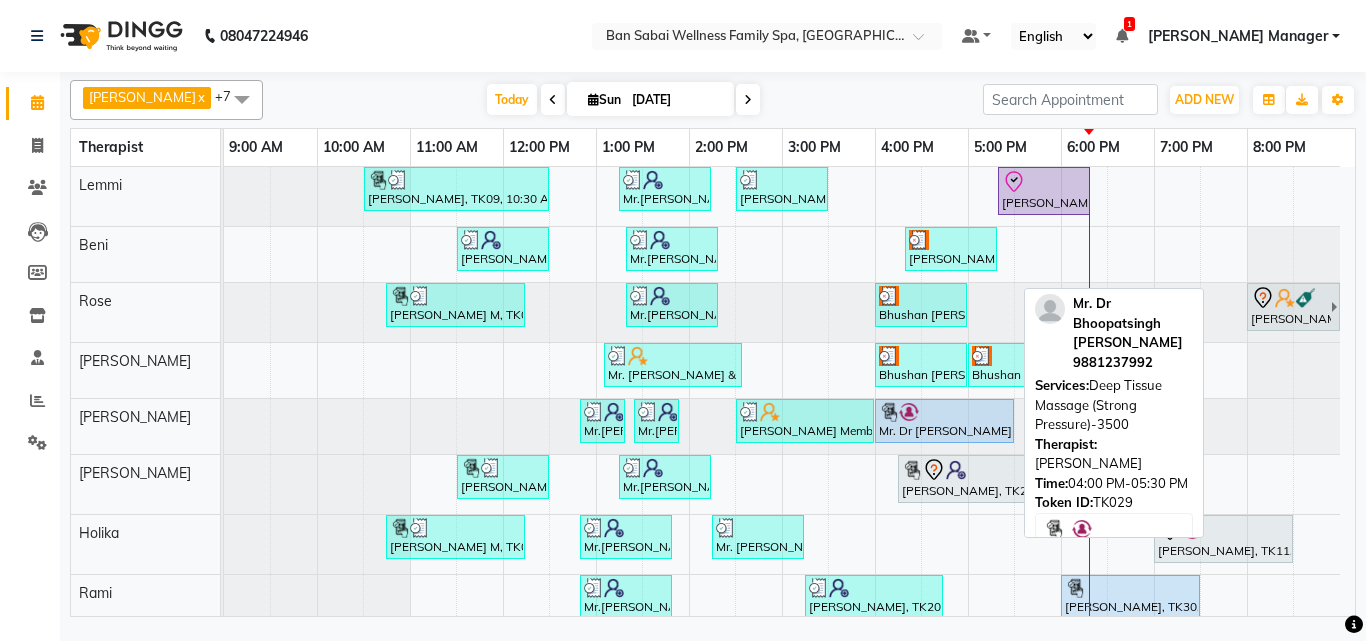 click at bounding box center [944, 412] 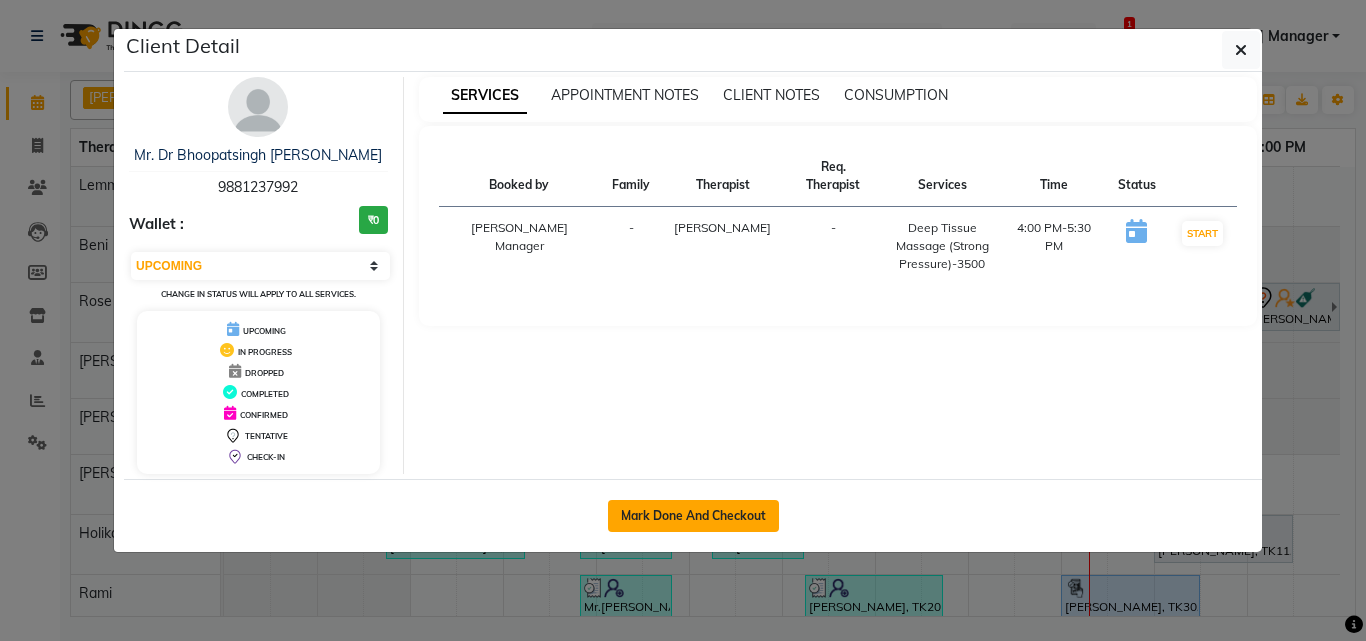 click on "Mark Done And Checkout" 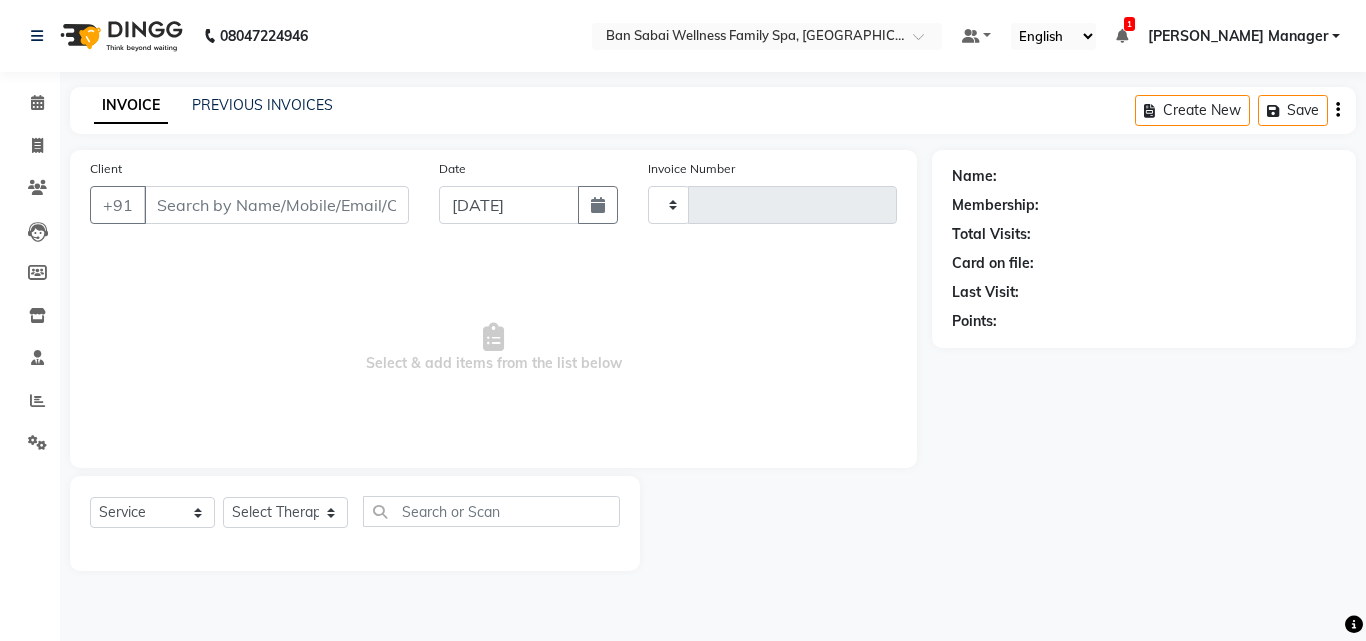 type on "1468" 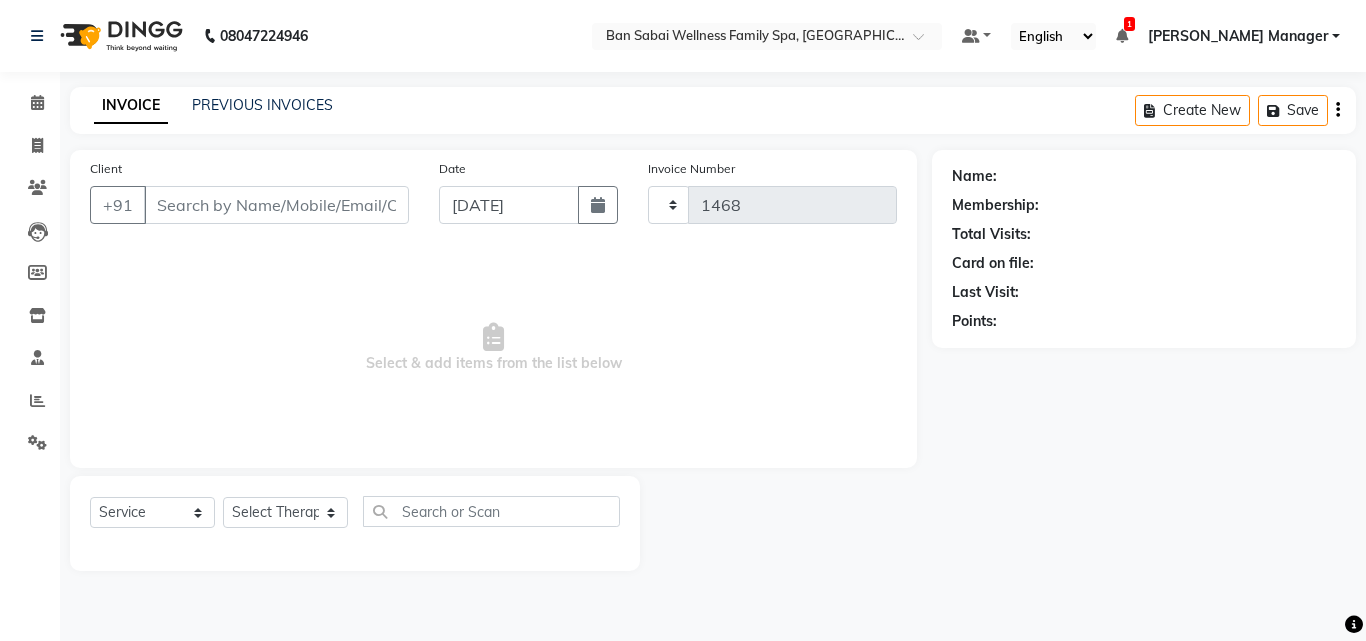 select on "8225" 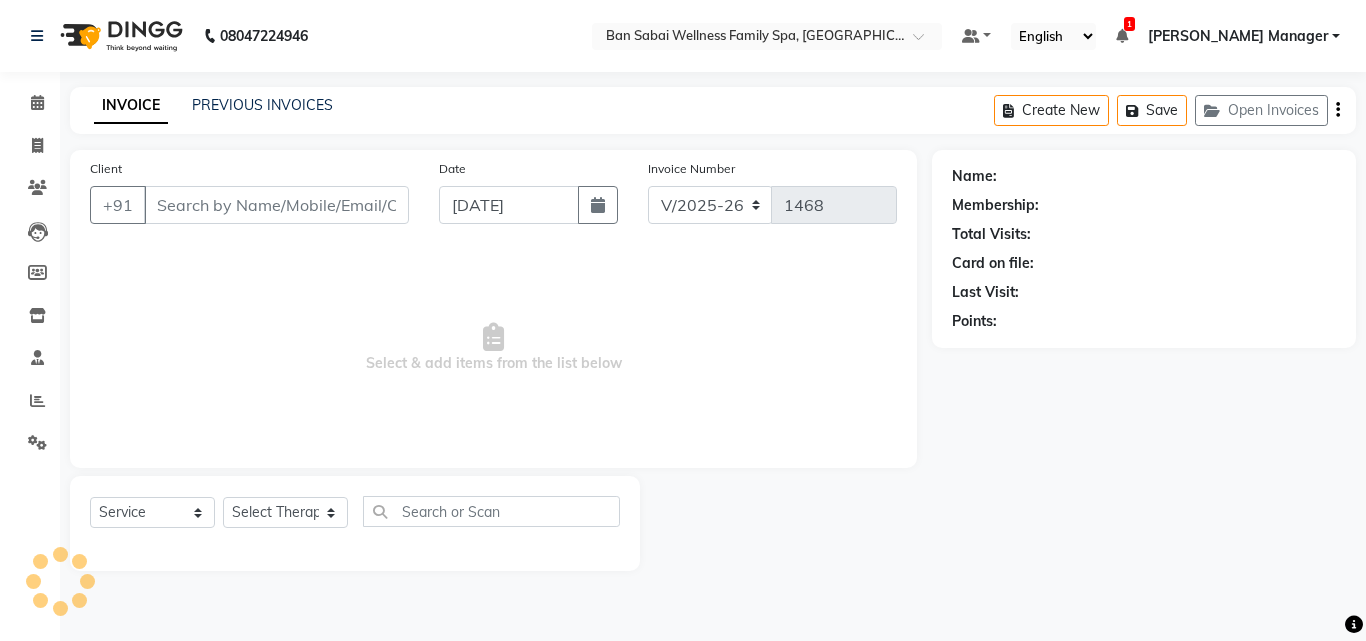 type on "9881237992" 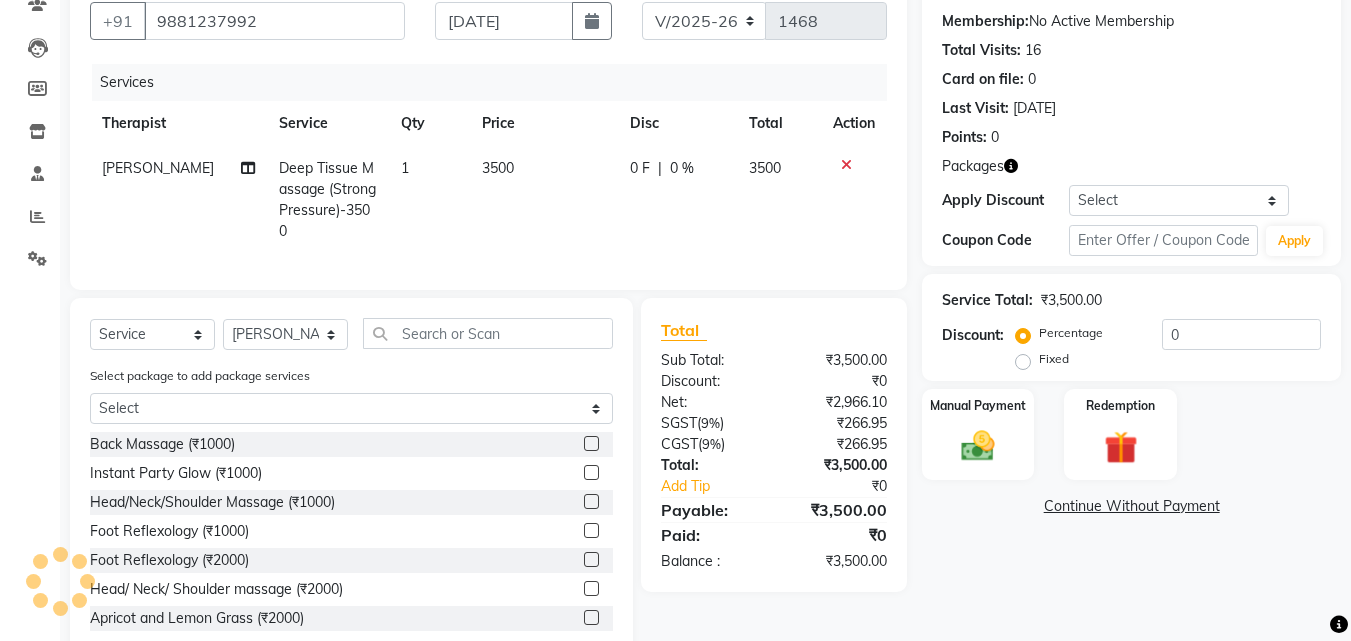 scroll, scrollTop: 216, scrollLeft: 0, axis: vertical 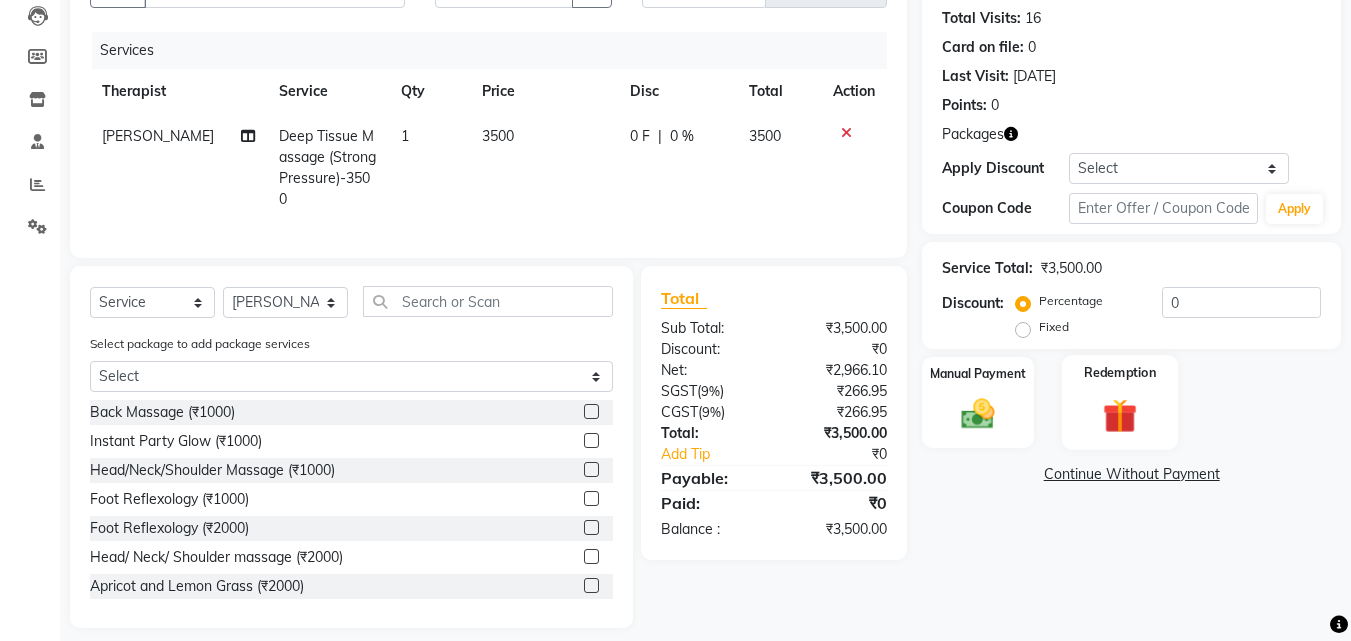 click 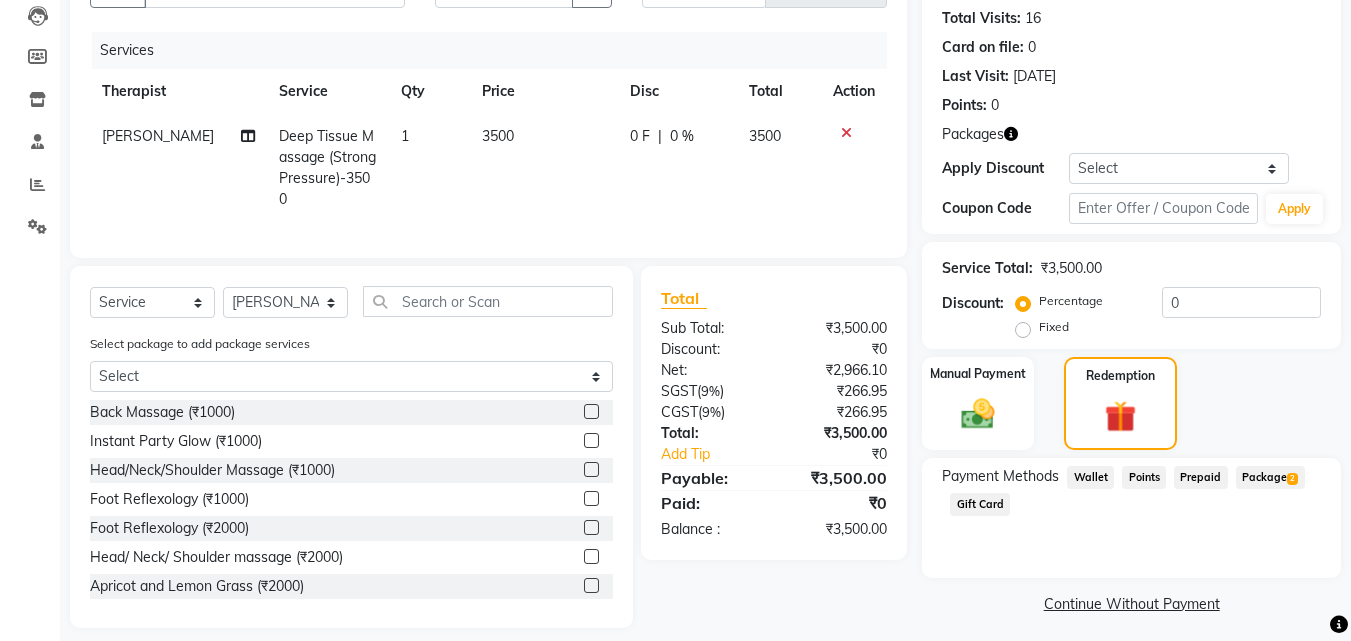 click on "Package  2" 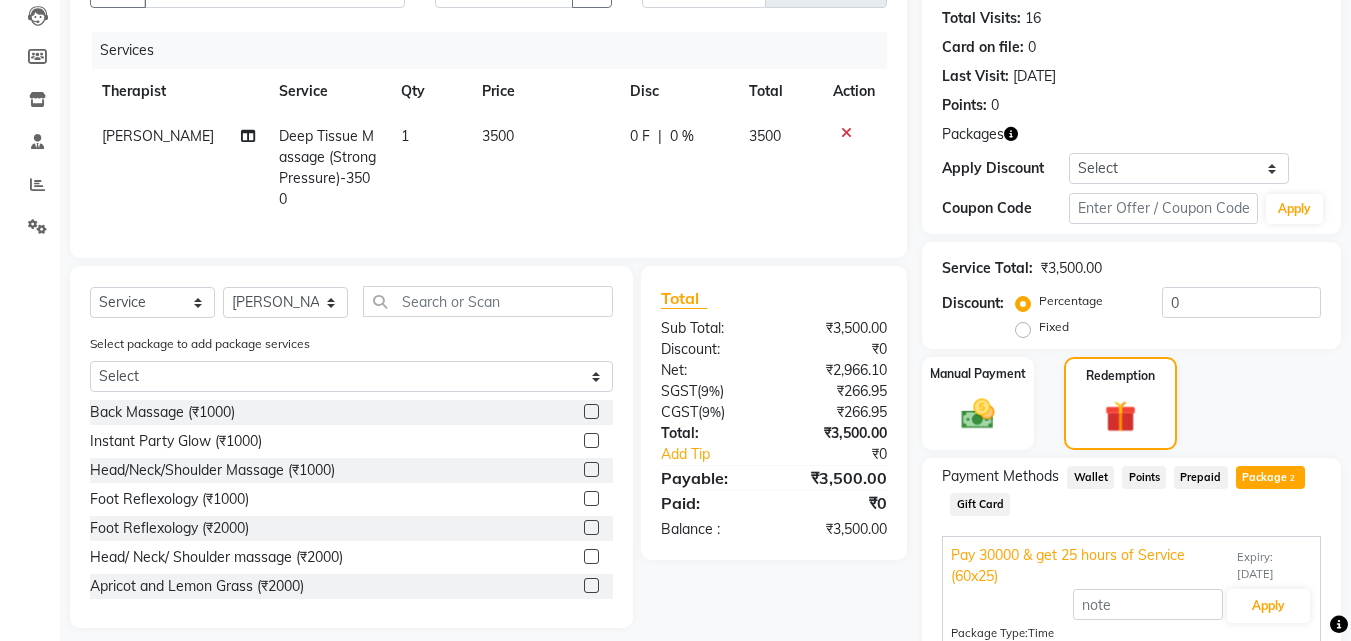 scroll, scrollTop: 385, scrollLeft: 0, axis: vertical 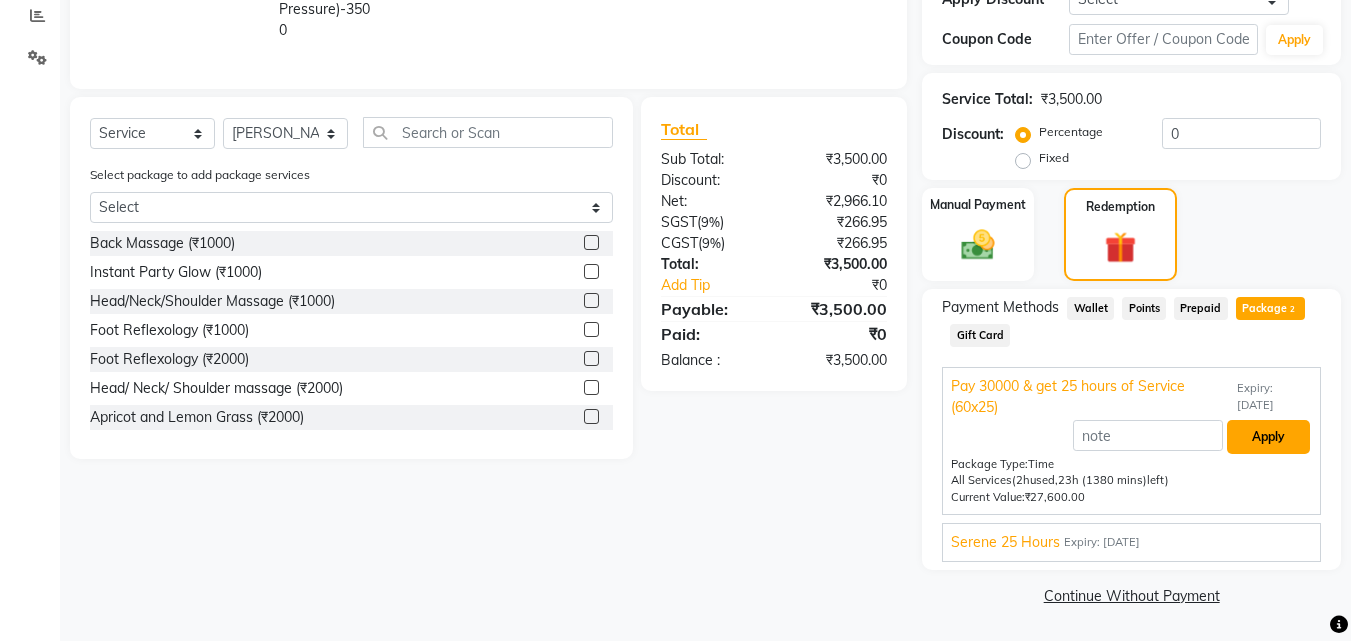 click on "Apply" at bounding box center [1268, 437] 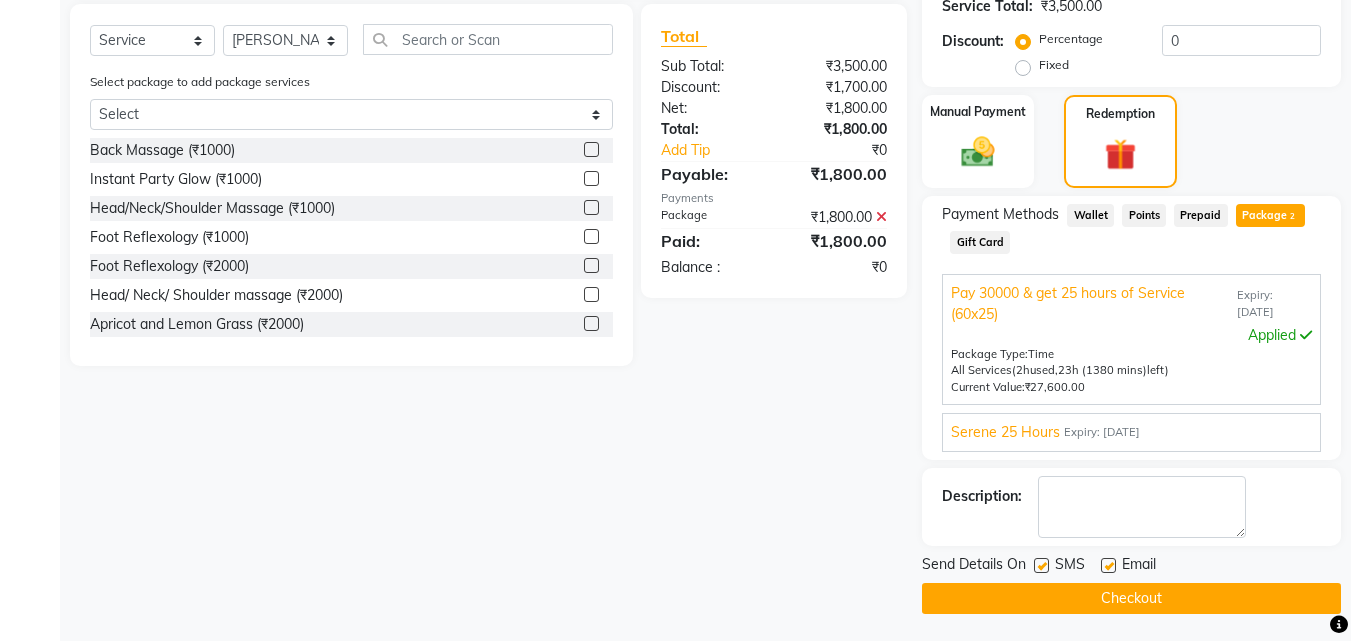 scroll, scrollTop: 481, scrollLeft: 0, axis: vertical 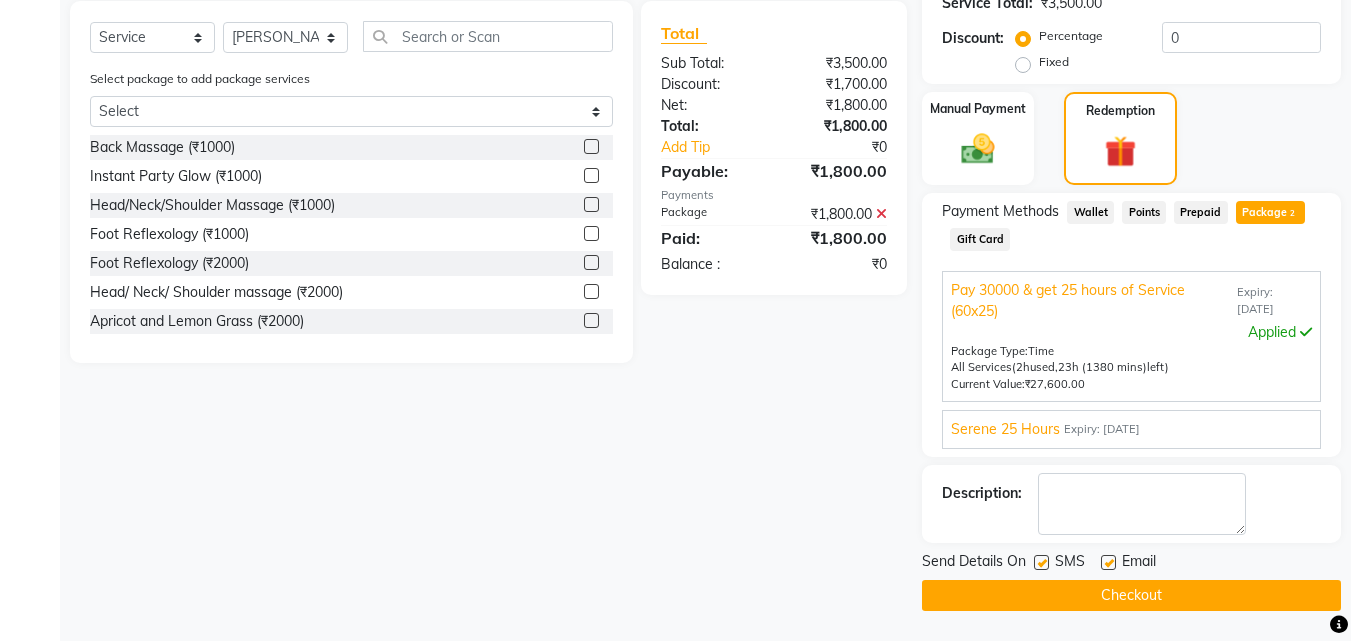 click on "Checkout" 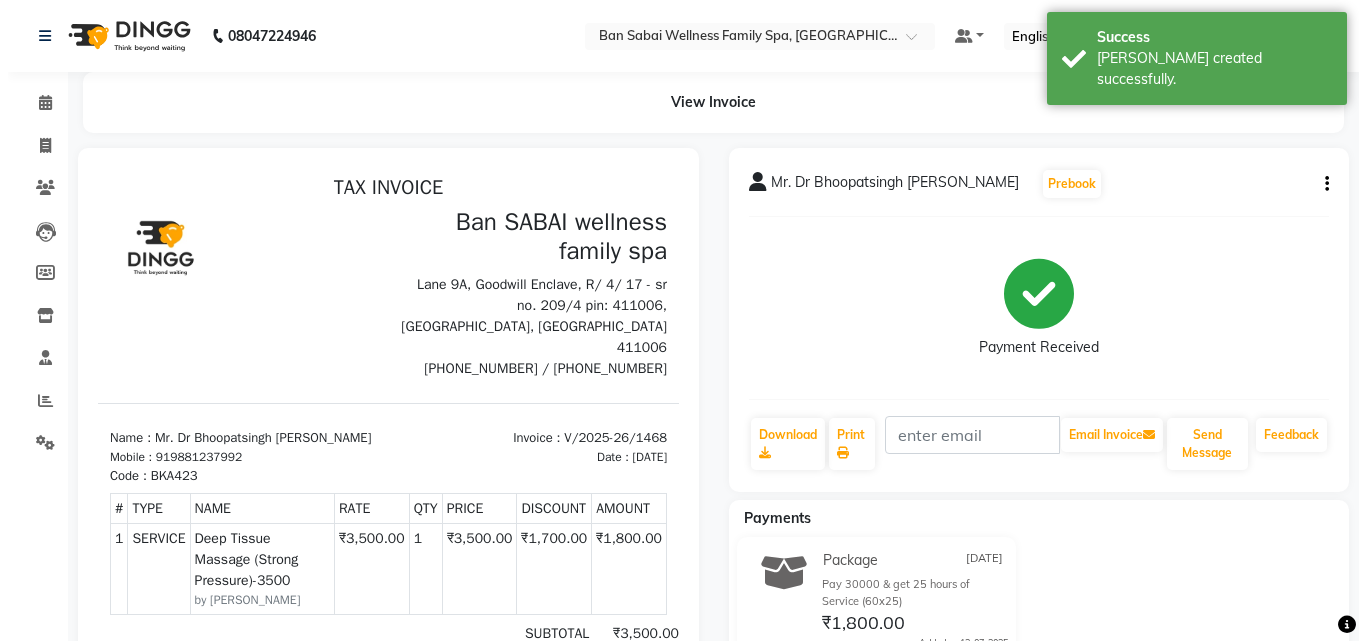 scroll, scrollTop: 0, scrollLeft: 0, axis: both 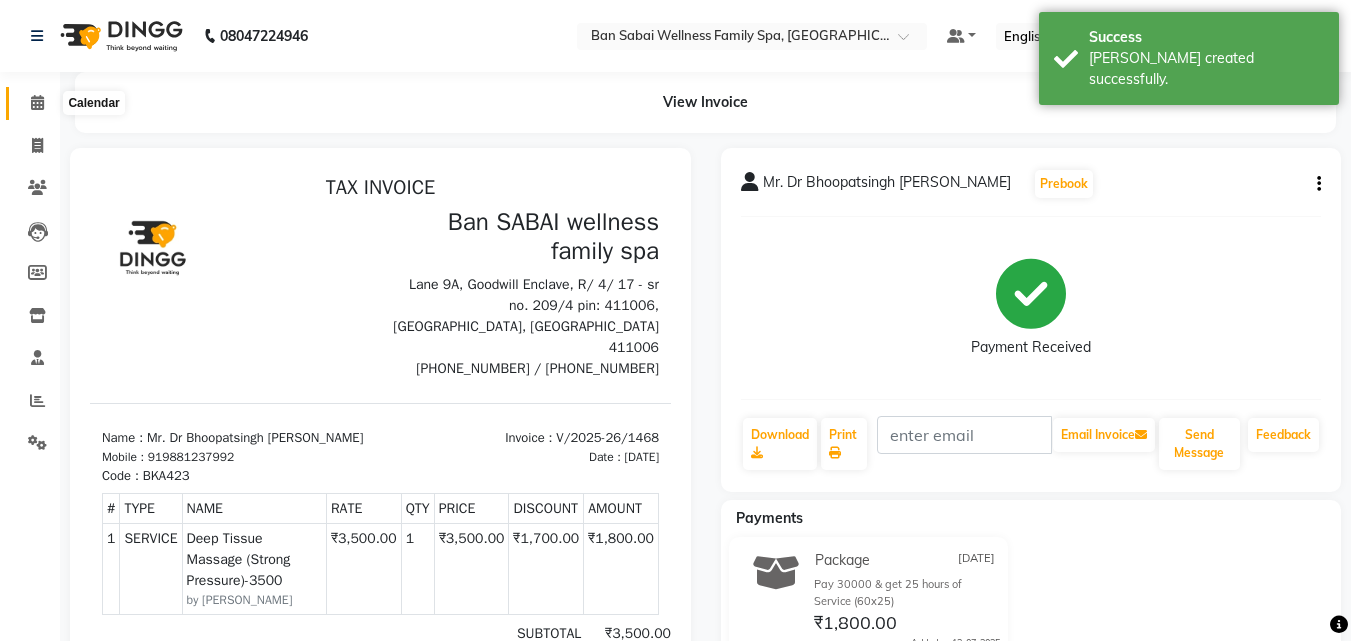 click 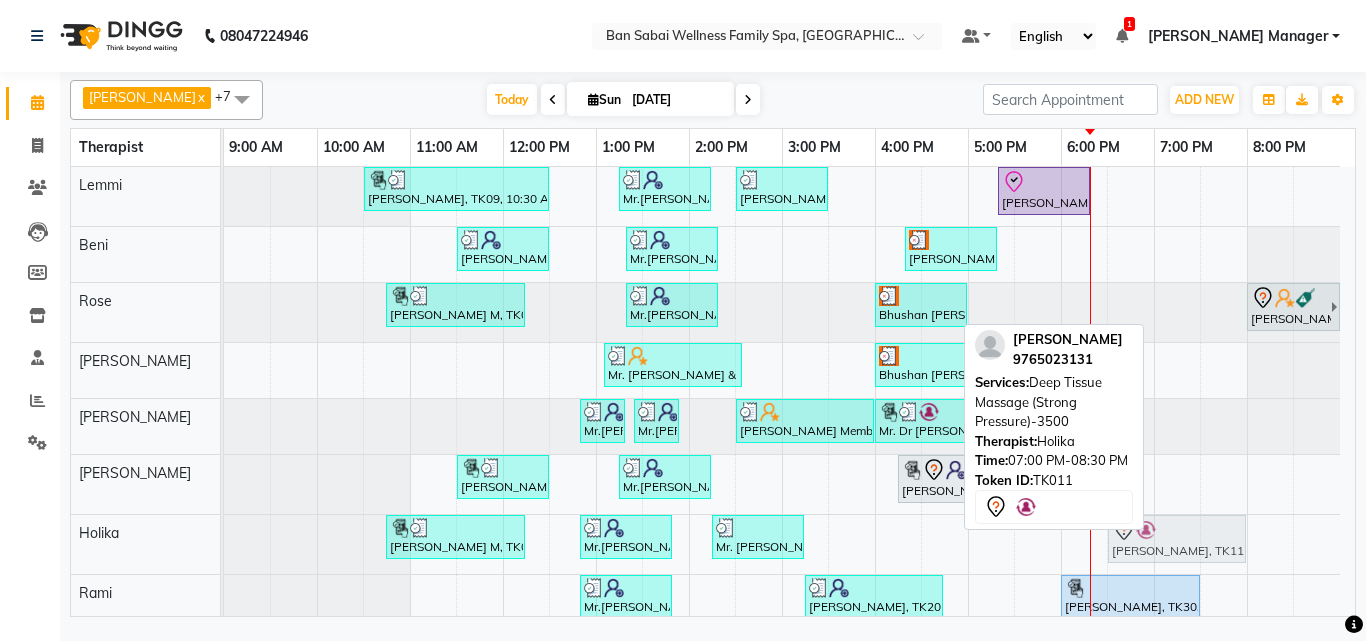 drag, startPoint x: 1199, startPoint y: 540, endPoint x: 1169, endPoint y: 546, distance: 30.594116 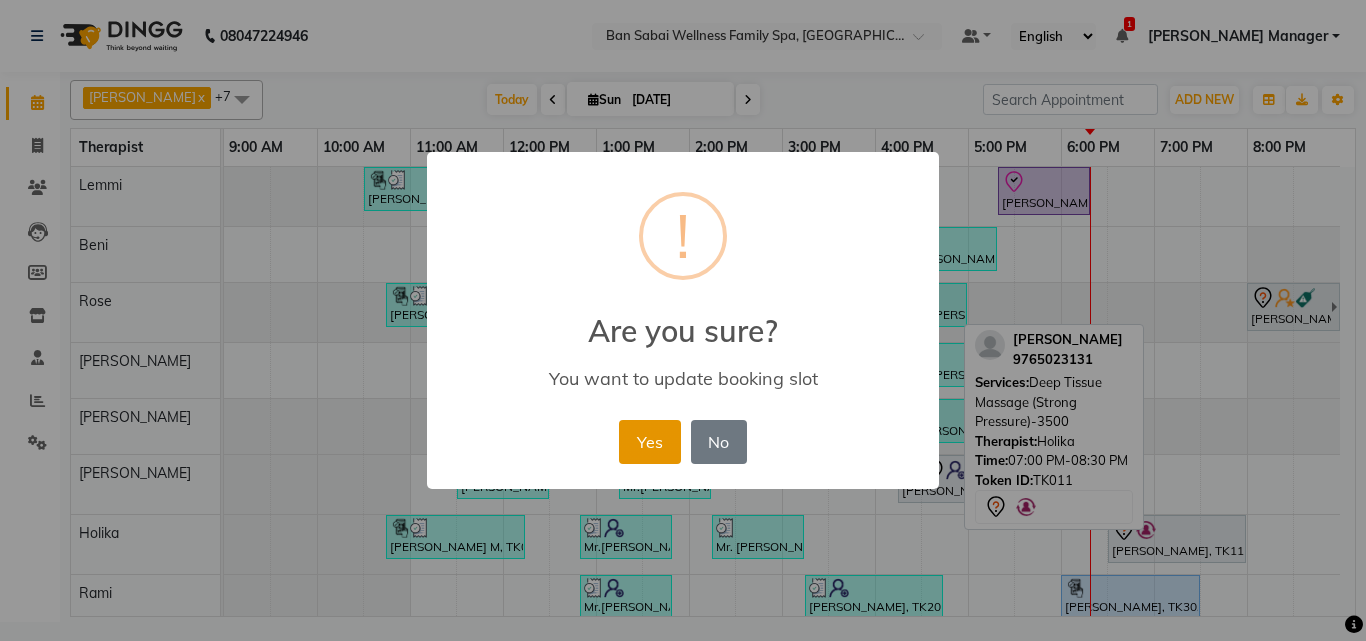 click on "Yes" at bounding box center [649, 442] 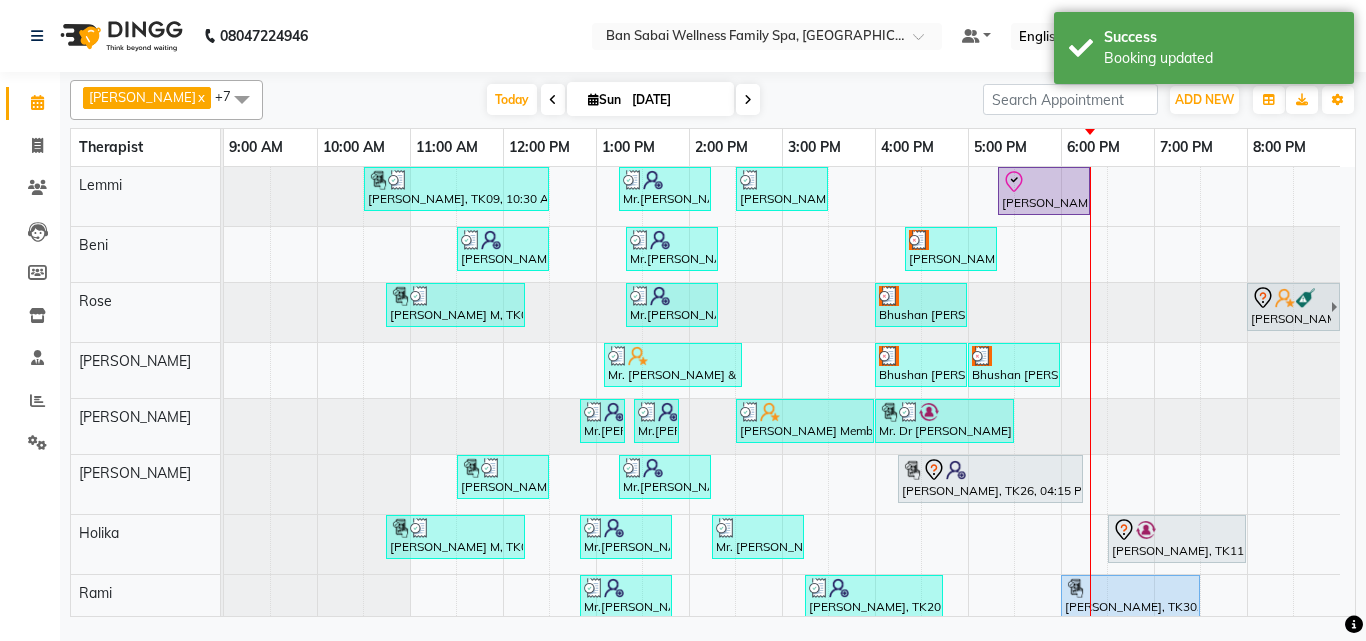 click on "Today  Sun 13-07-2025" at bounding box center (623, 100) 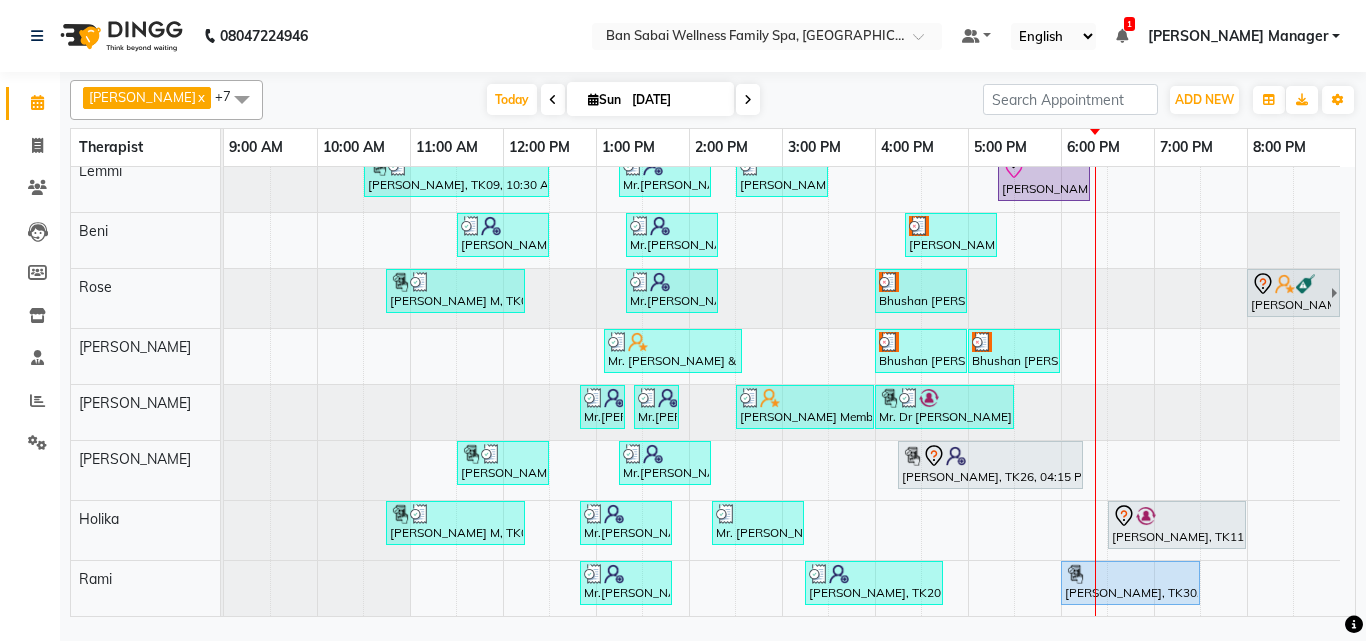 scroll, scrollTop: 0, scrollLeft: 0, axis: both 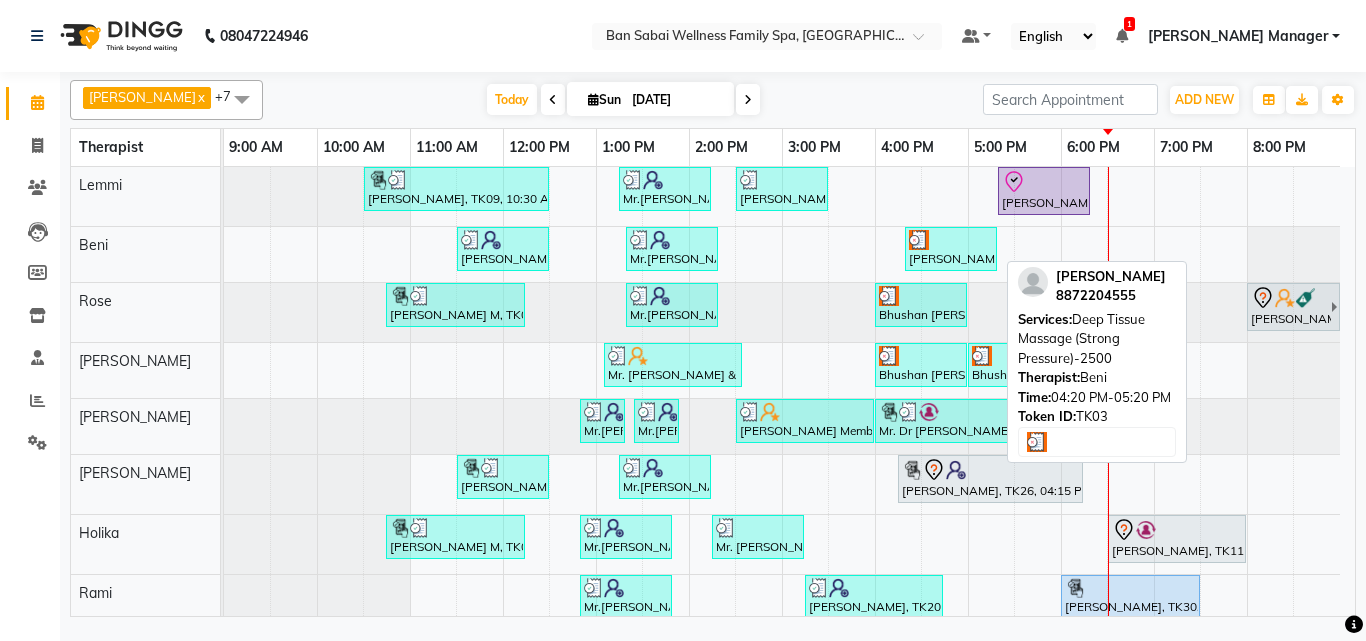 click on "[PERSON_NAME], TK03, 04:20 PM-05:20 PM, Deep Tissue Massage (Strong Pressure)-2500" at bounding box center [951, 249] 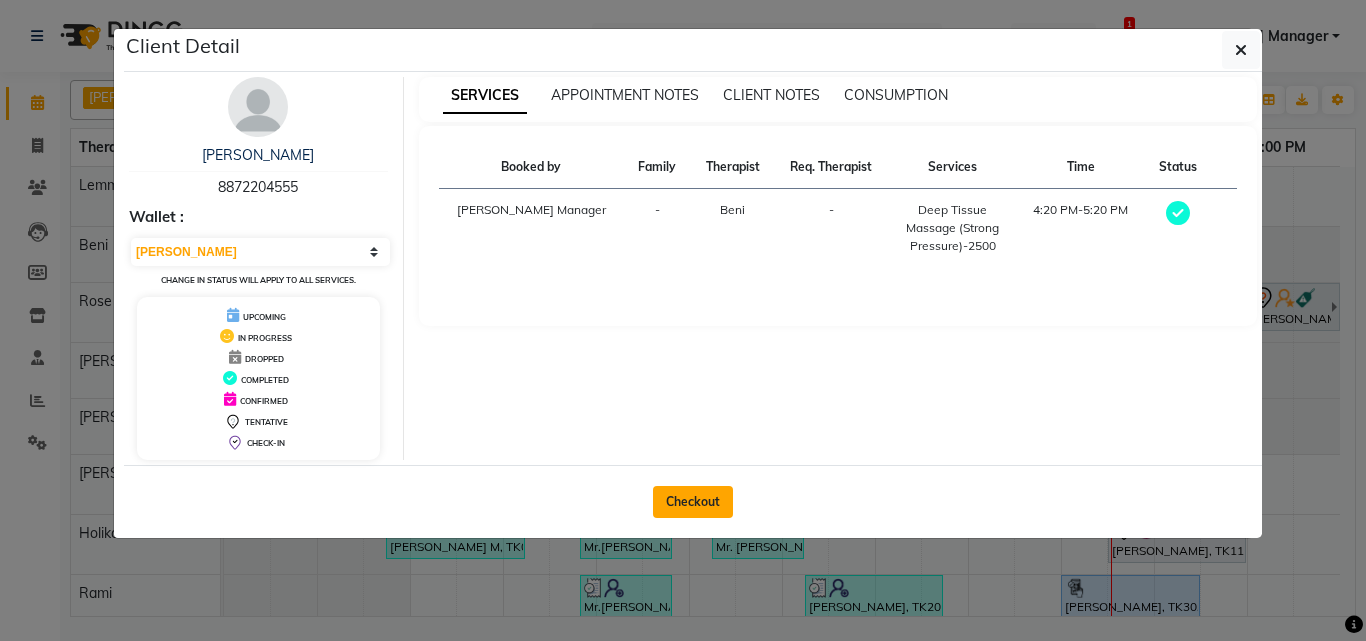 click on "Checkout" 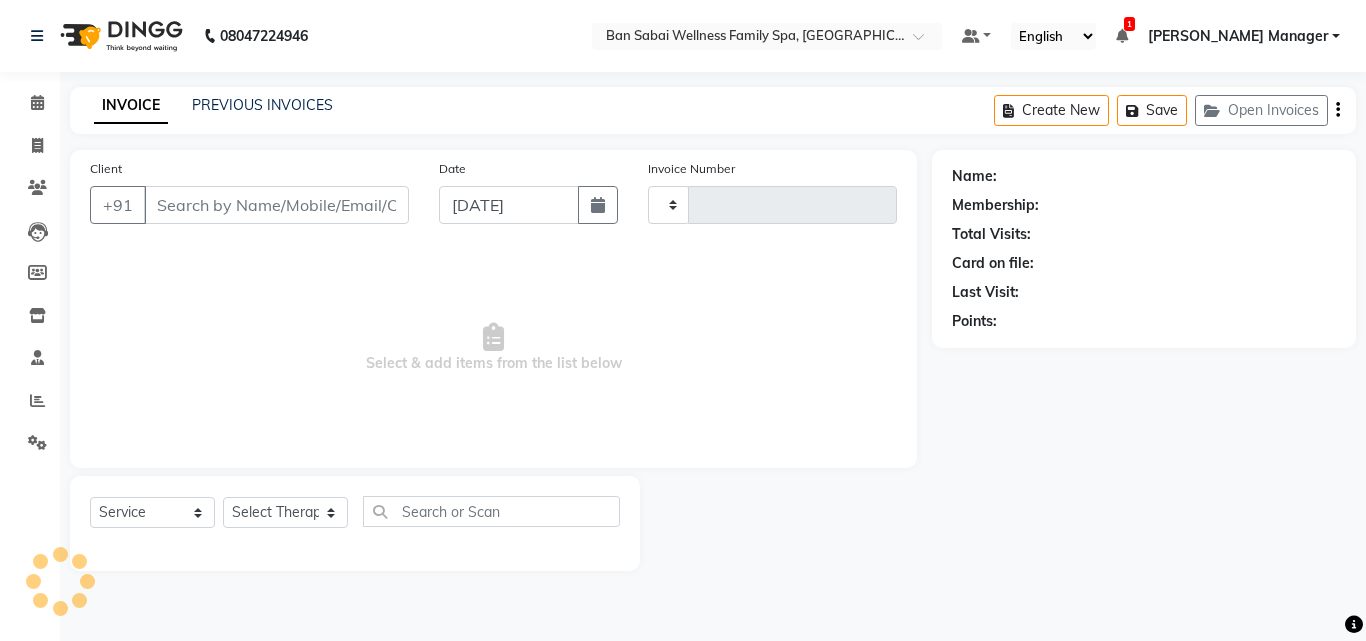 type on "1469" 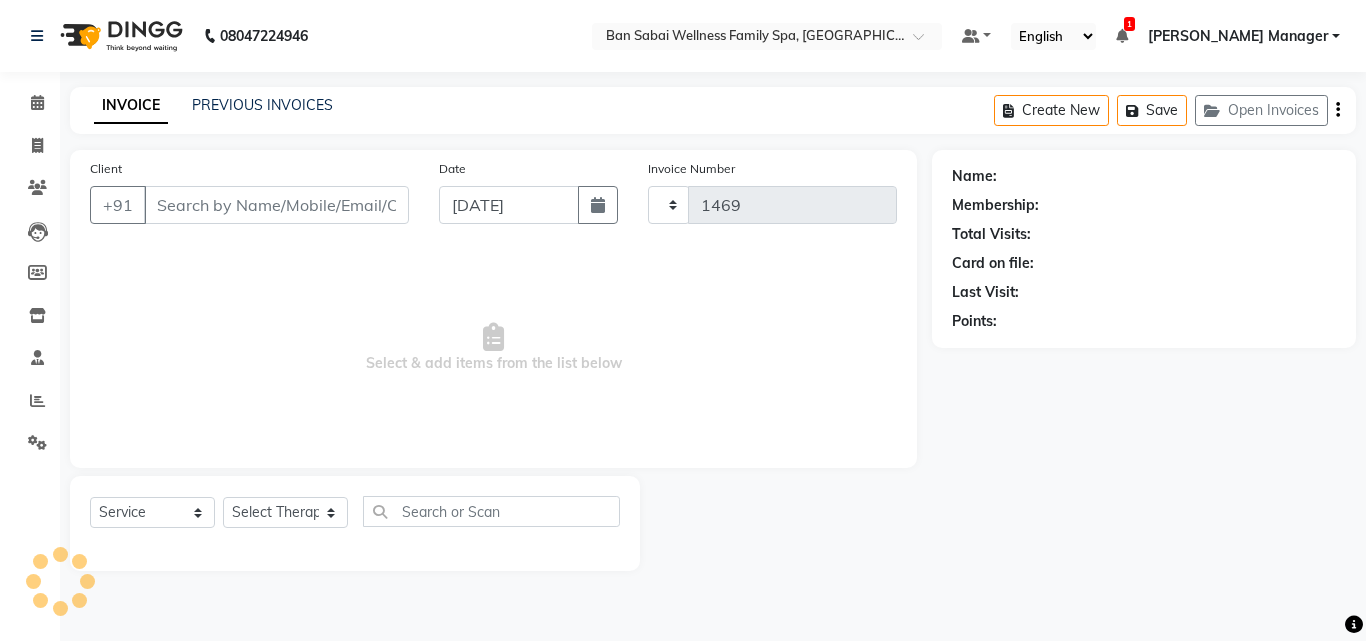 select on "8225" 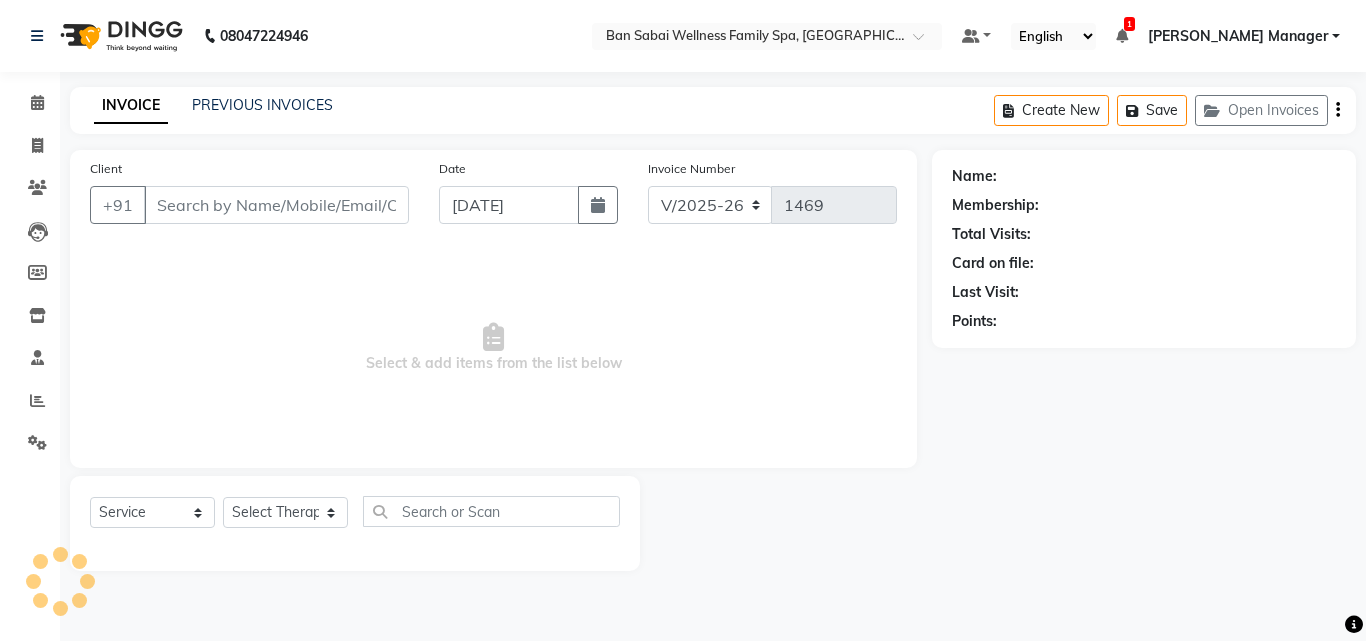 type on "8872204555" 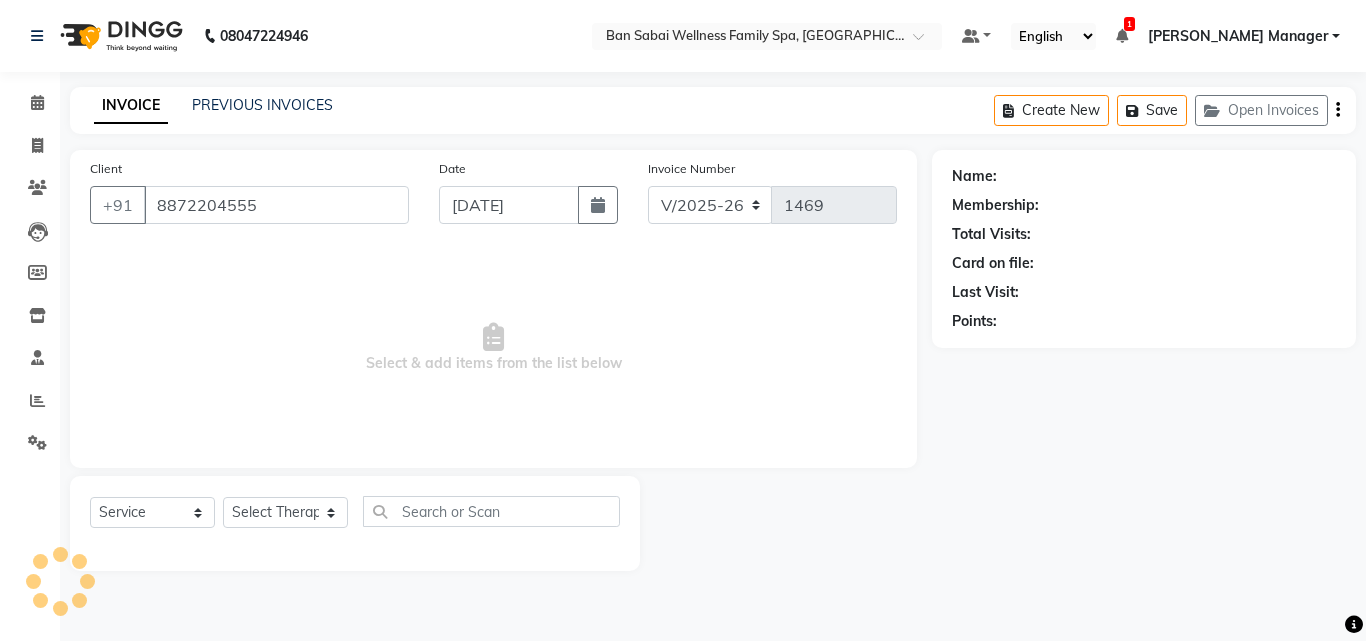 select on "78154" 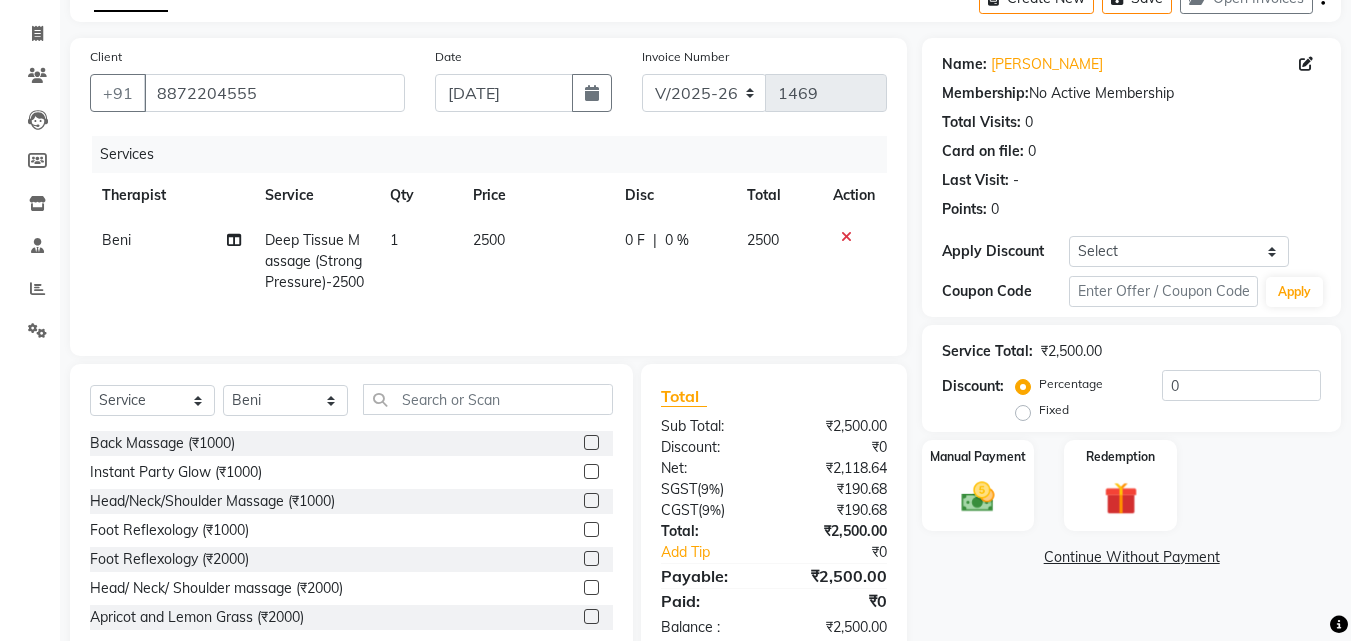 scroll, scrollTop: 141, scrollLeft: 0, axis: vertical 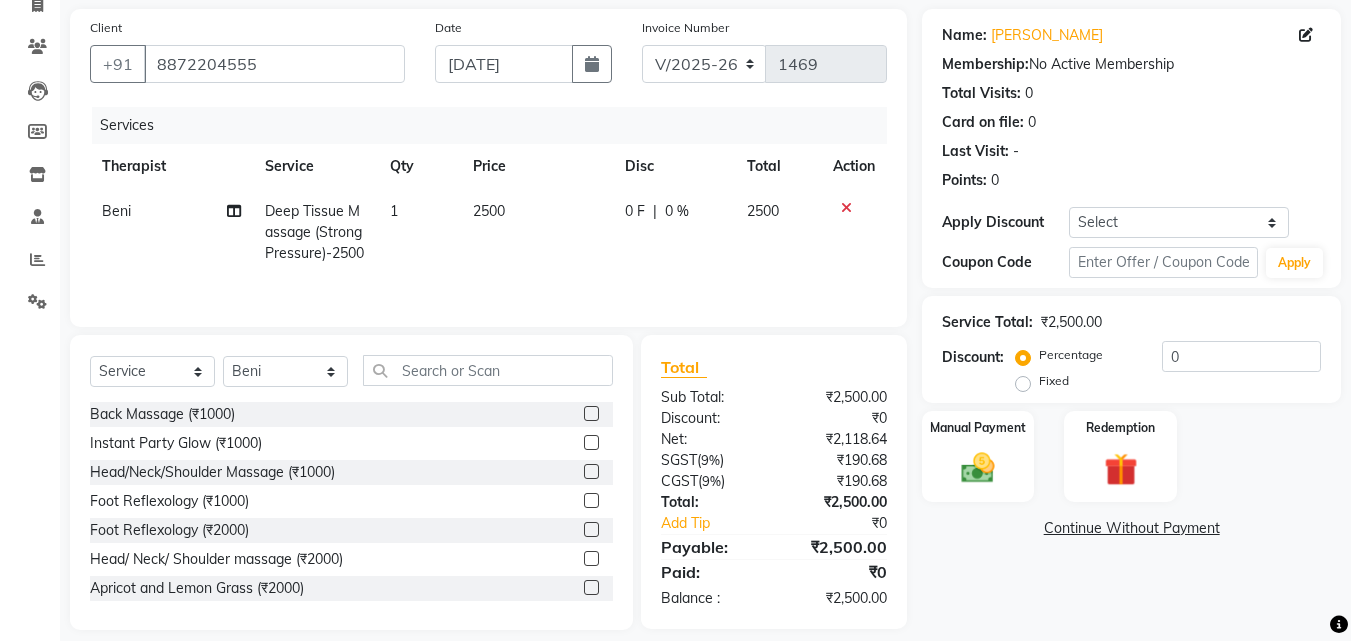 click on "2500" 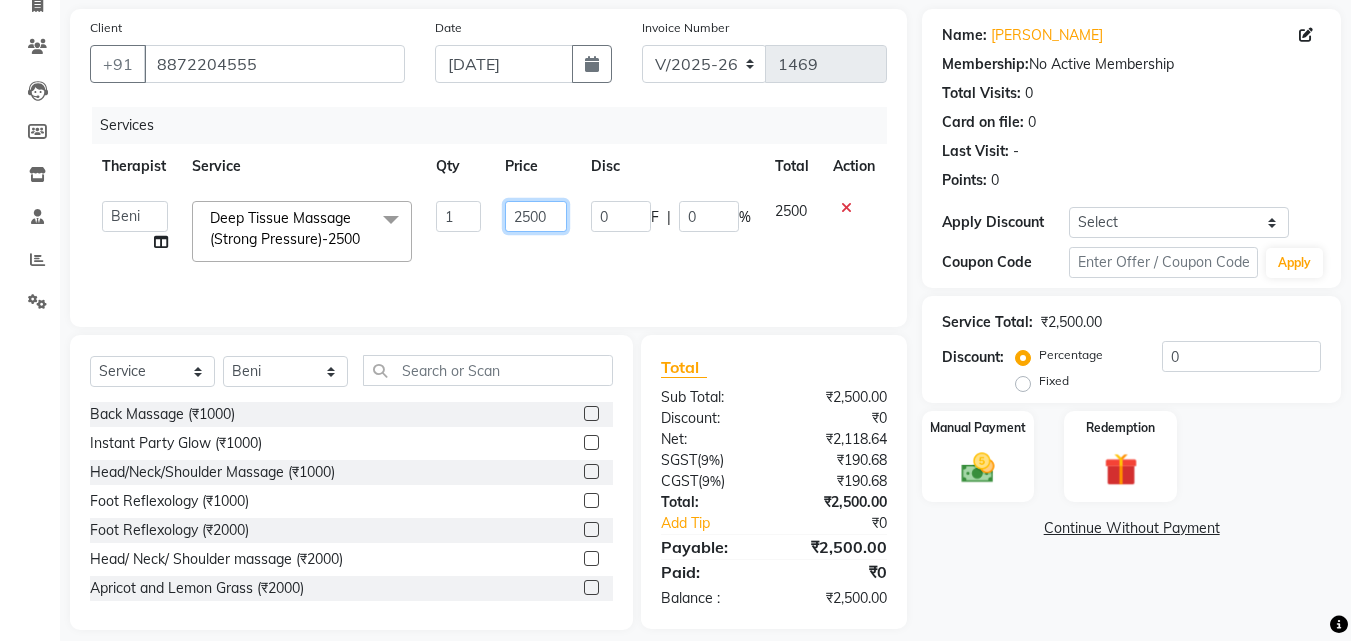 click on "2500" 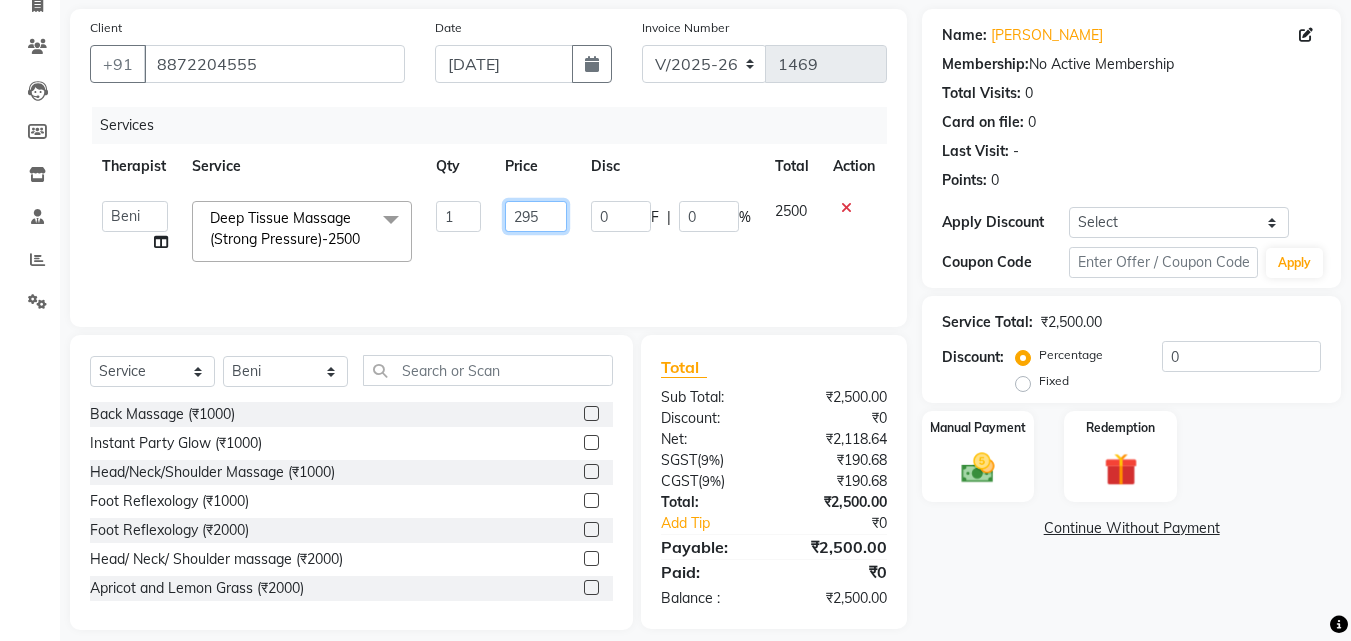 type on "2950" 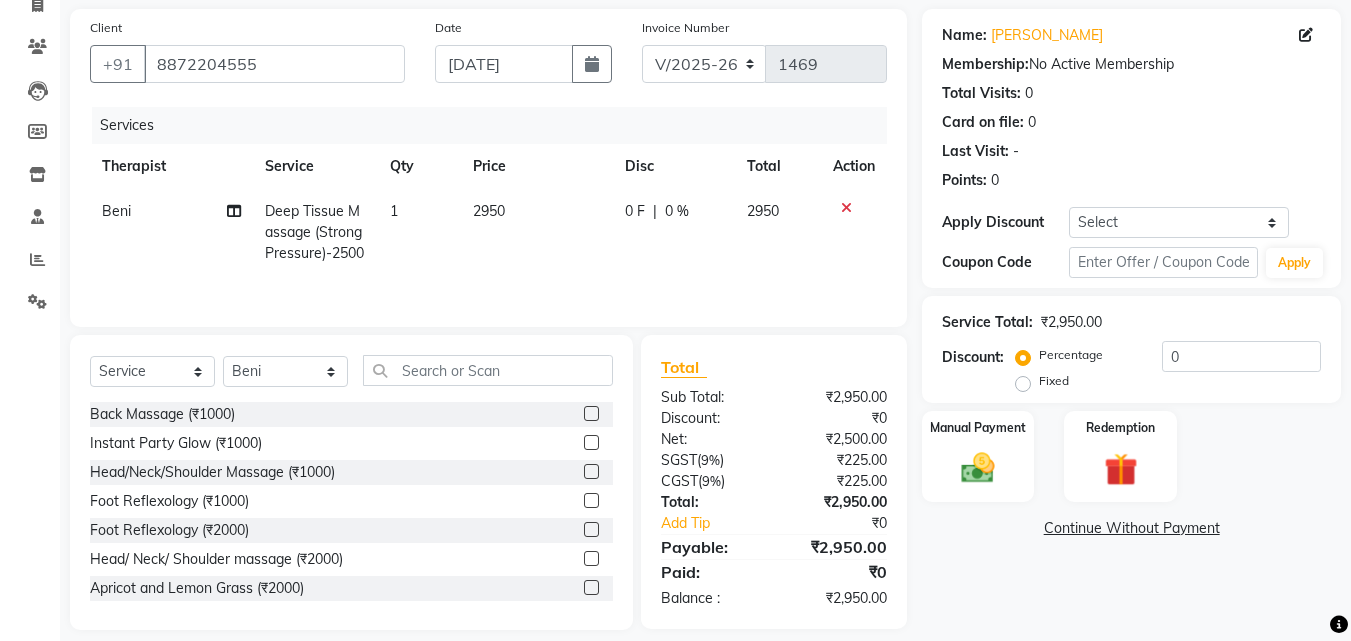 click on "Services Therapist Service Qty Price Disc Total Action Beni Deep Tissue Massage (Strong Pressure)-2500 1 2950 0 F | 0 % 2950" 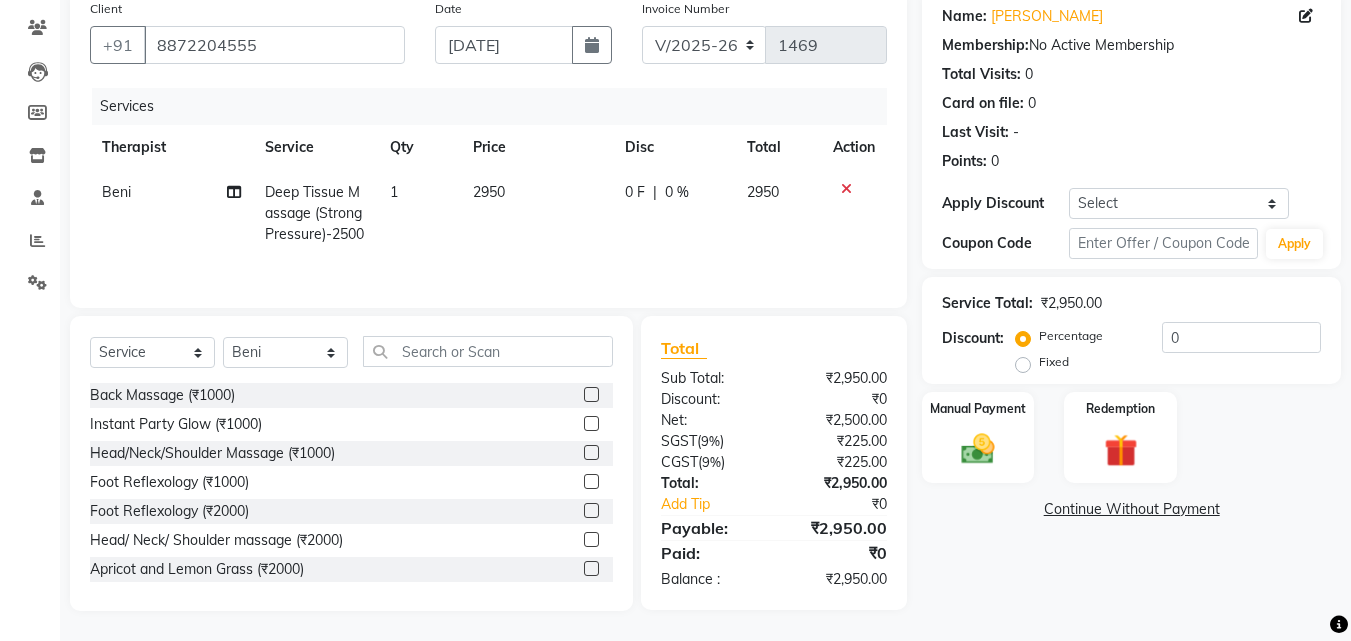 drag, startPoint x: 1347, startPoint y: 260, endPoint x: 1365, endPoint y: 93, distance: 167.96725 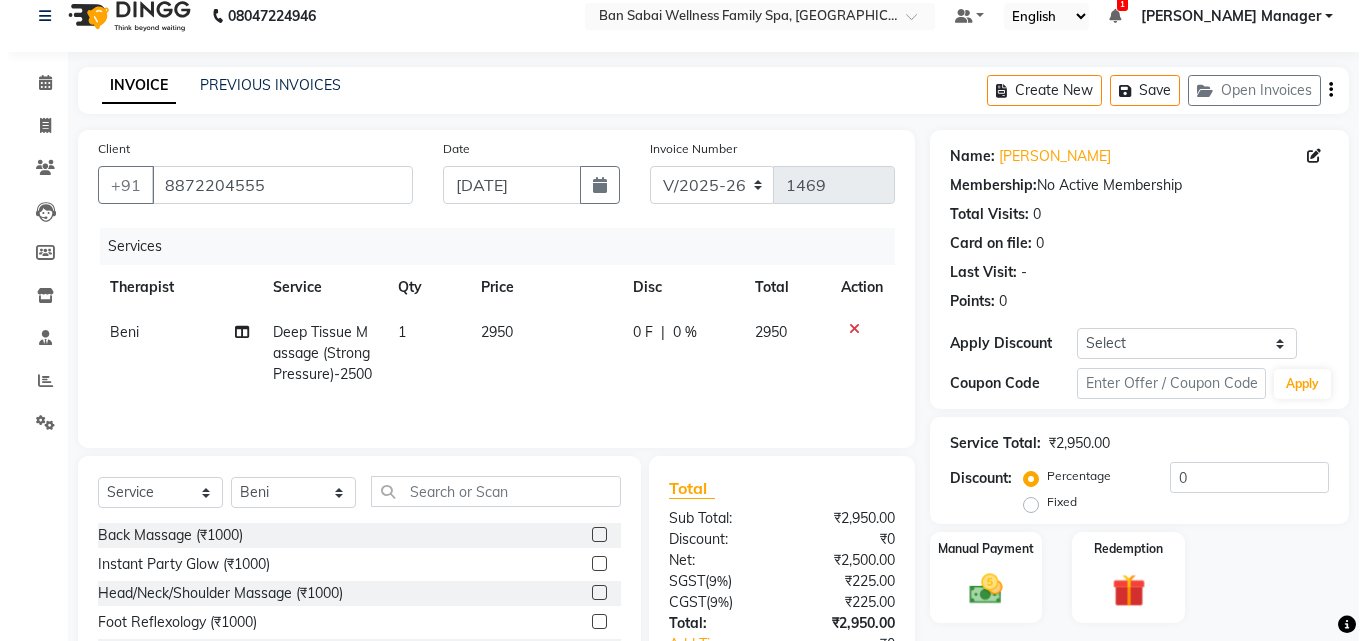 scroll, scrollTop: 0, scrollLeft: 0, axis: both 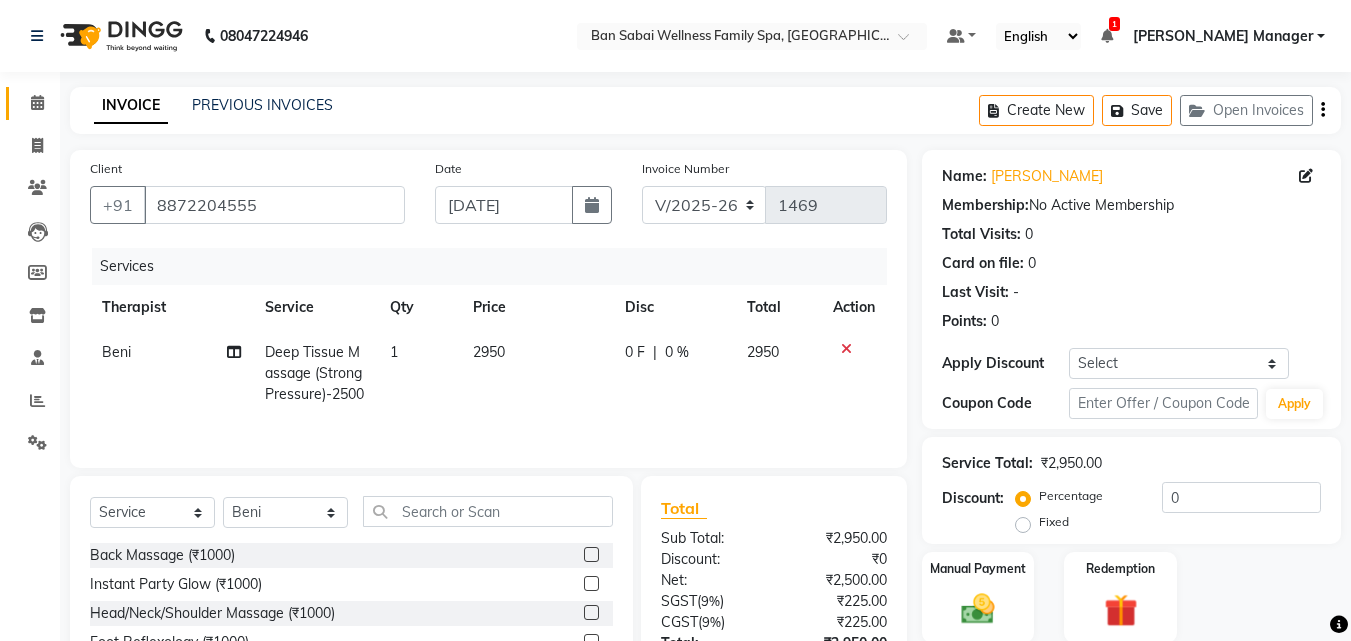 click on "Calendar" 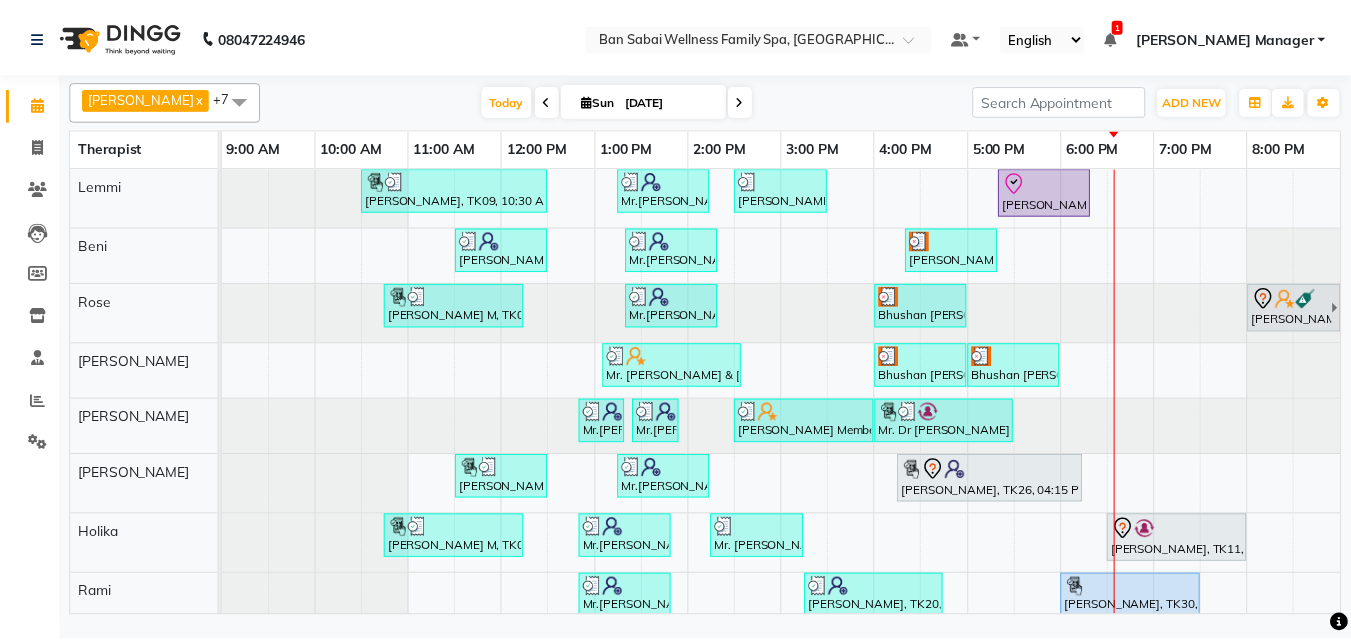 scroll, scrollTop: 0, scrollLeft: 15, axis: horizontal 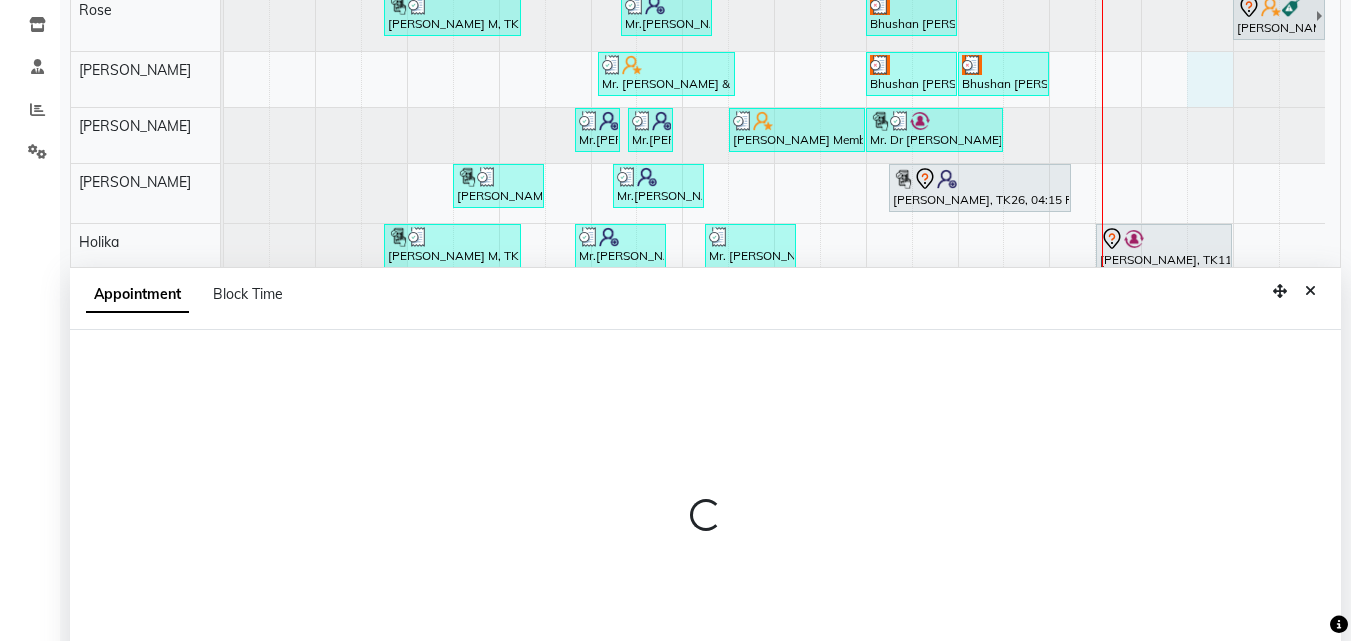 select on "78163" 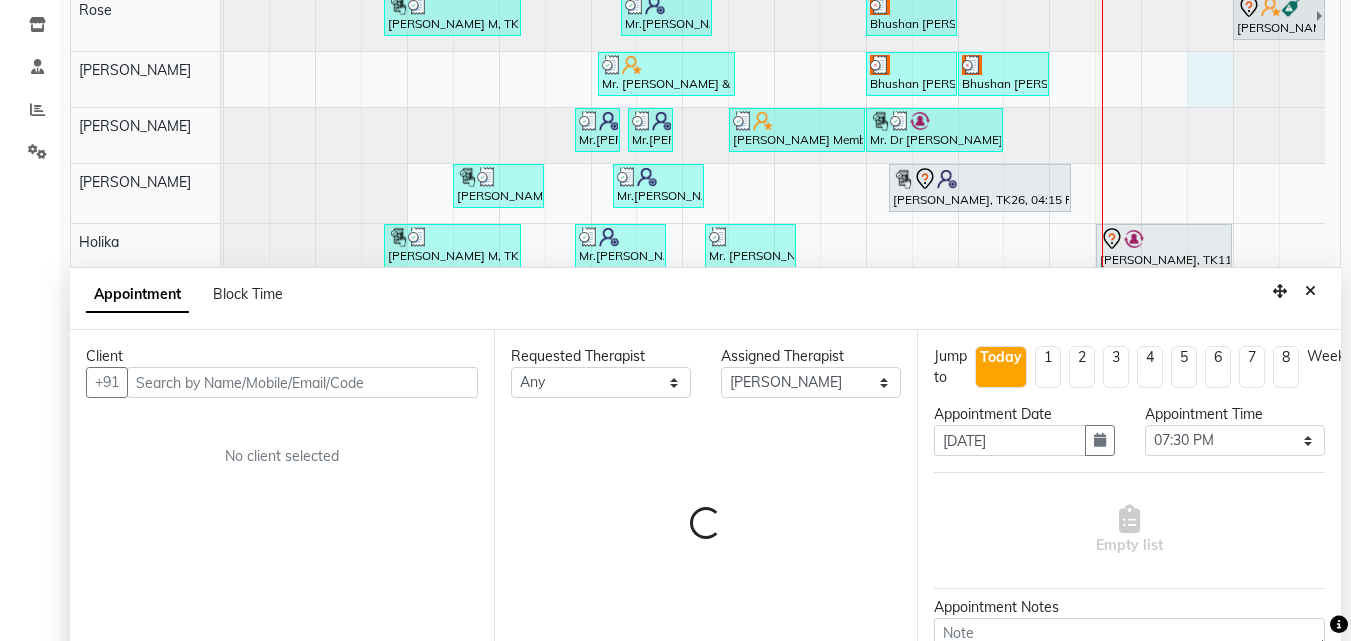 scroll, scrollTop: 373, scrollLeft: 0, axis: vertical 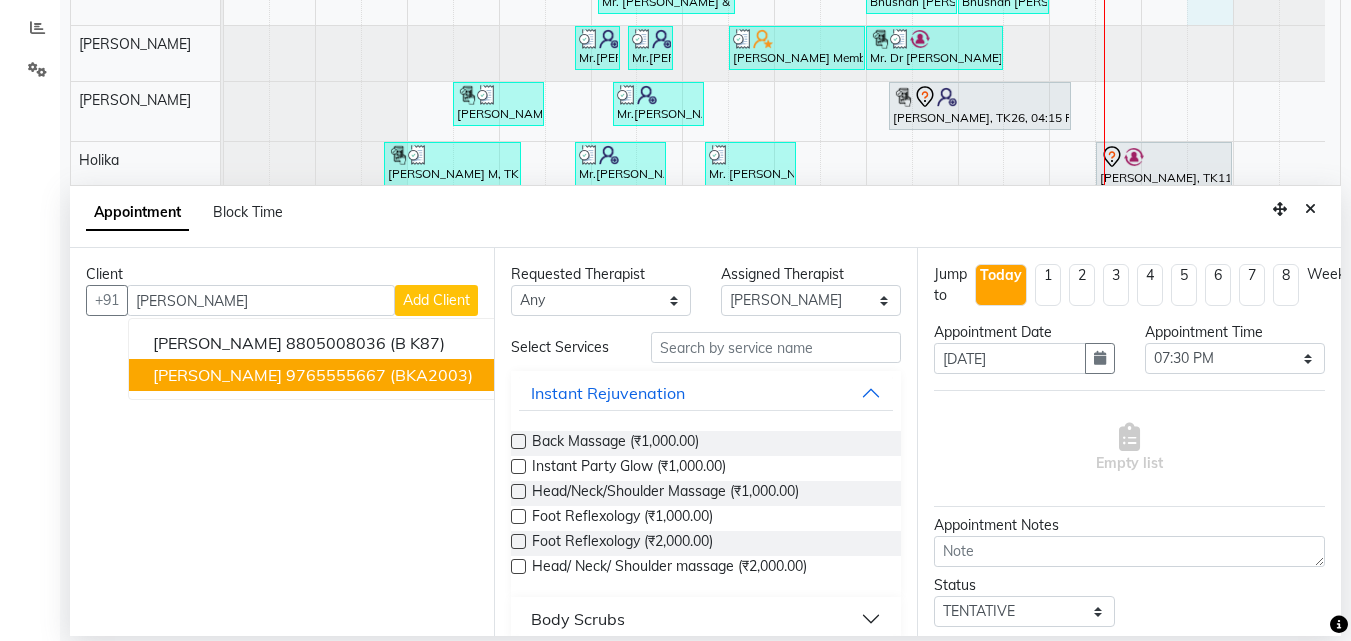 click on "(BKA2003)" at bounding box center (431, 375) 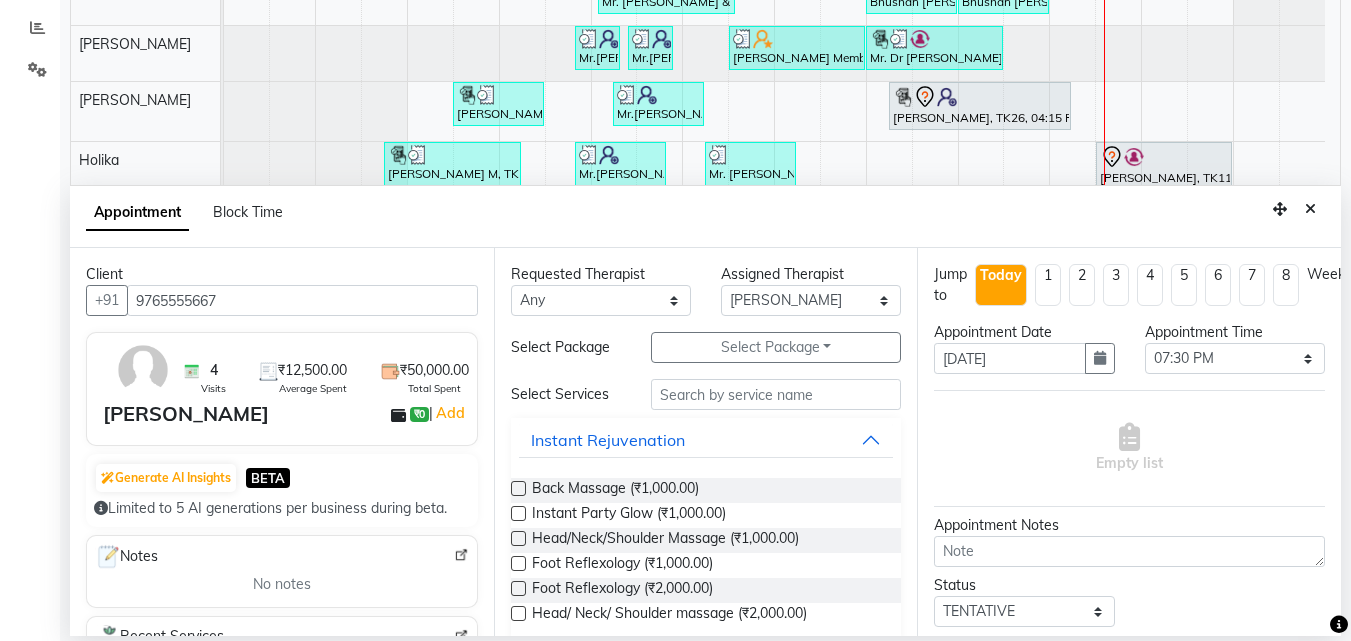 type on "9765555667" 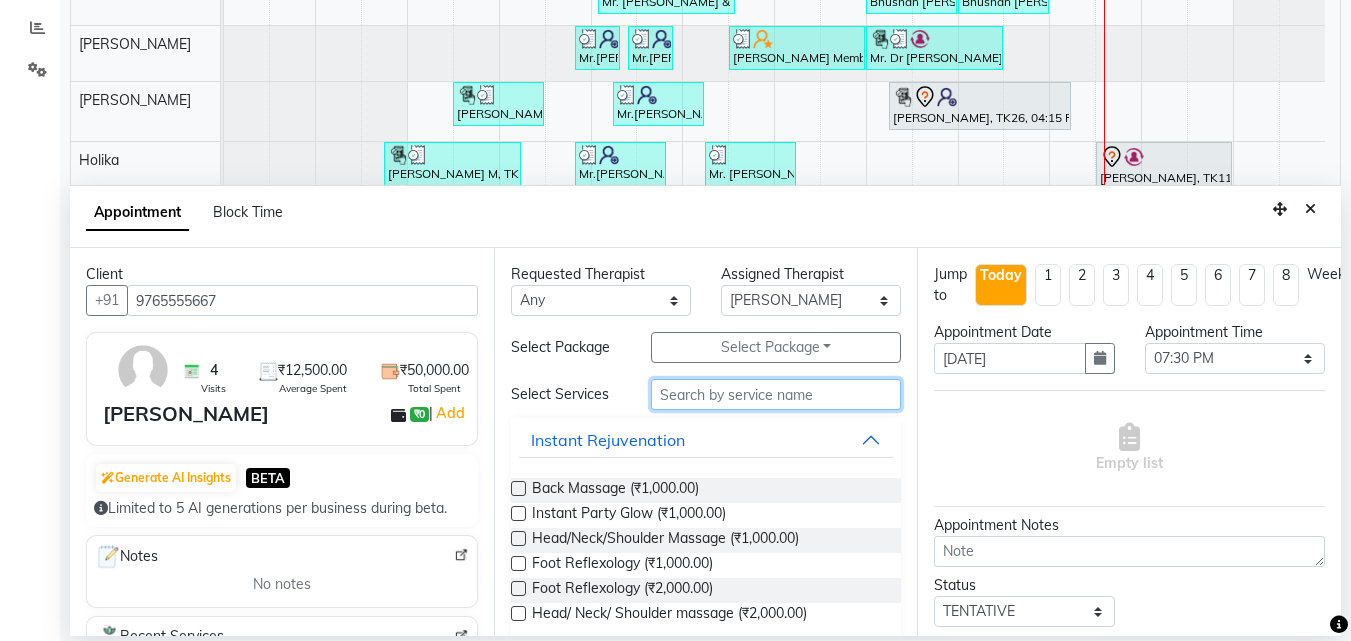 click at bounding box center [776, 394] 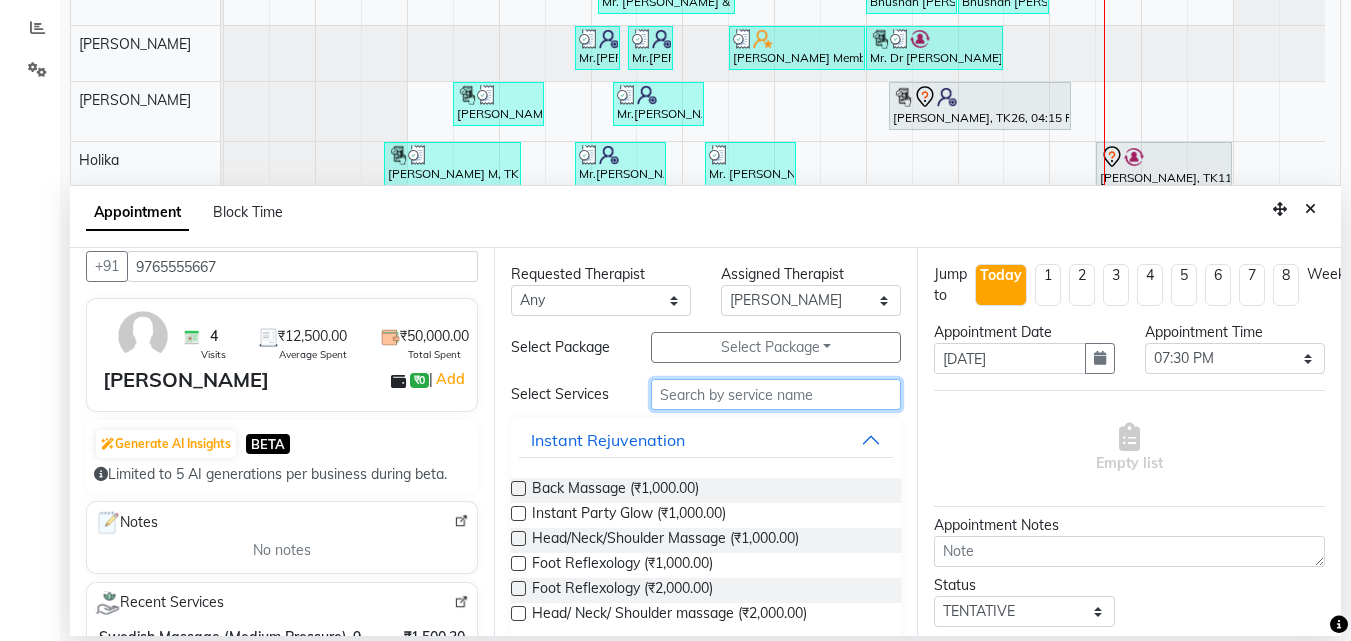 scroll, scrollTop: 0, scrollLeft: 0, axis: both 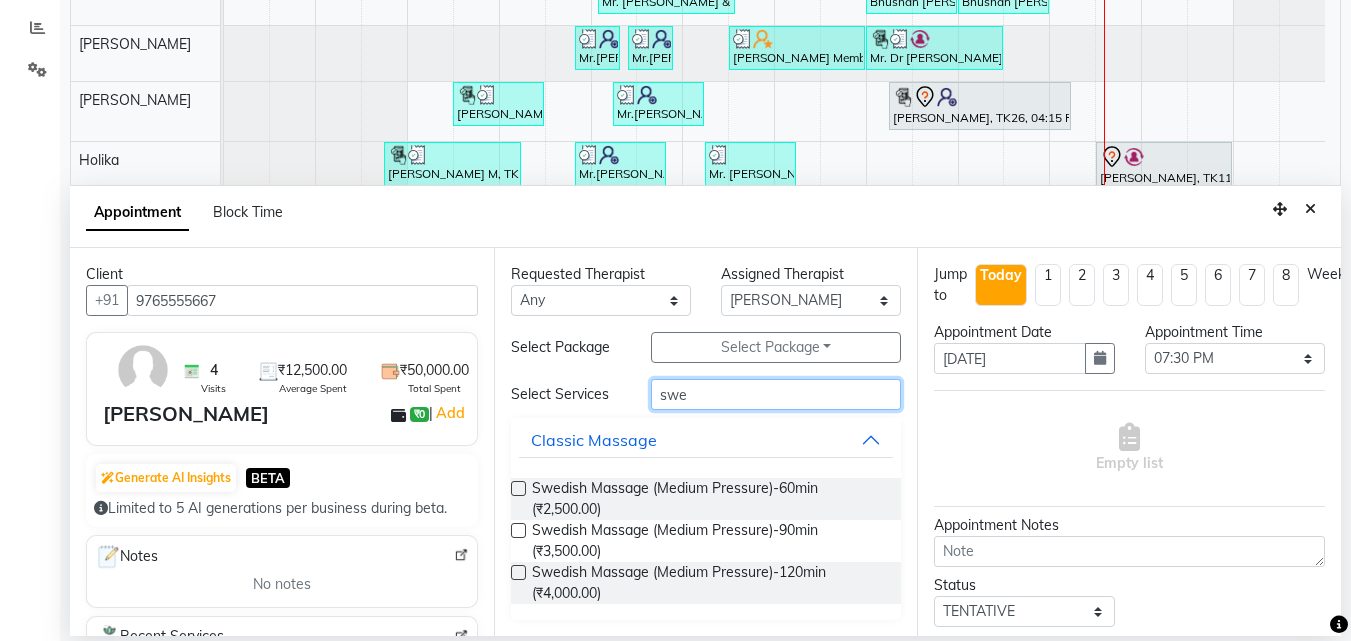 type on "swe" 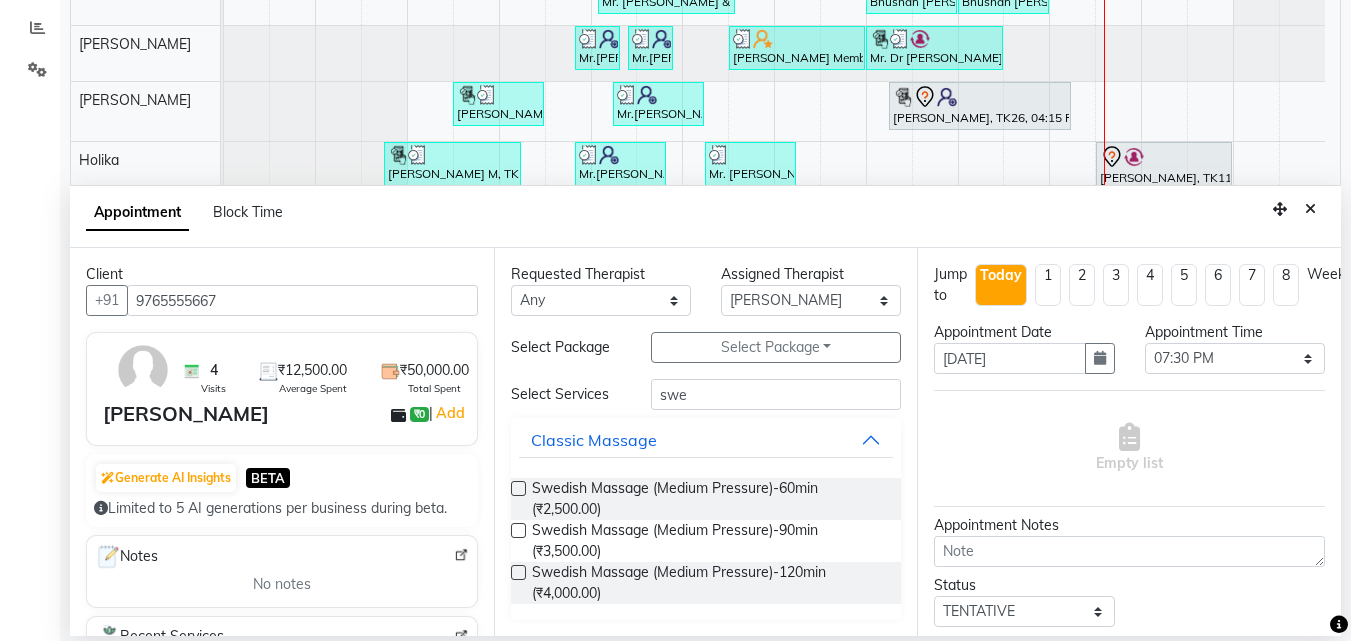click at bounding box center (518, 572) 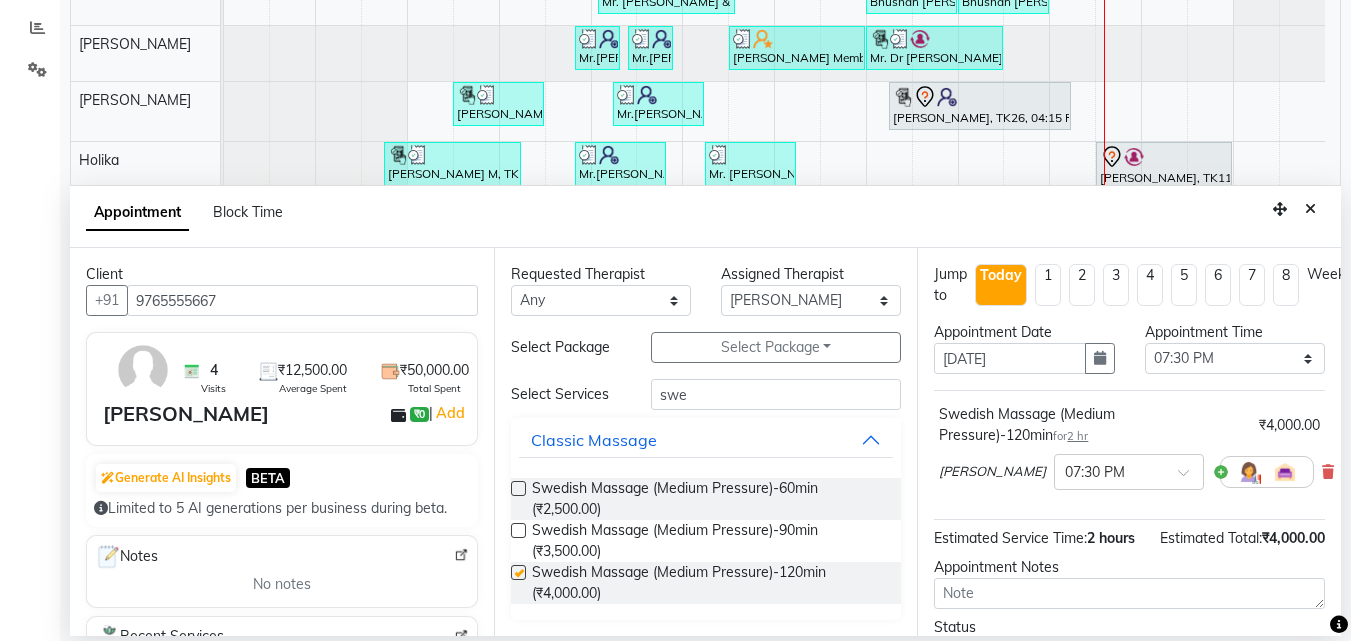 checkbox on "false" 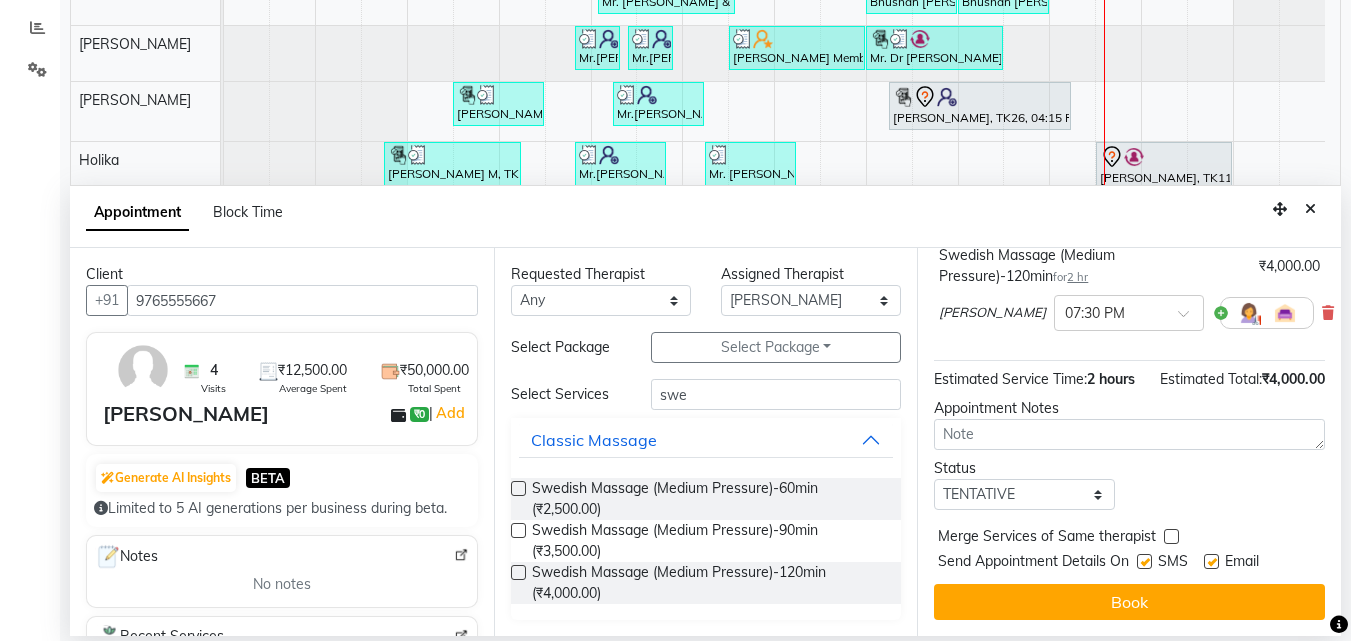 scroll, scrollTop: 195, scrollLeft: 0, axis: vertical 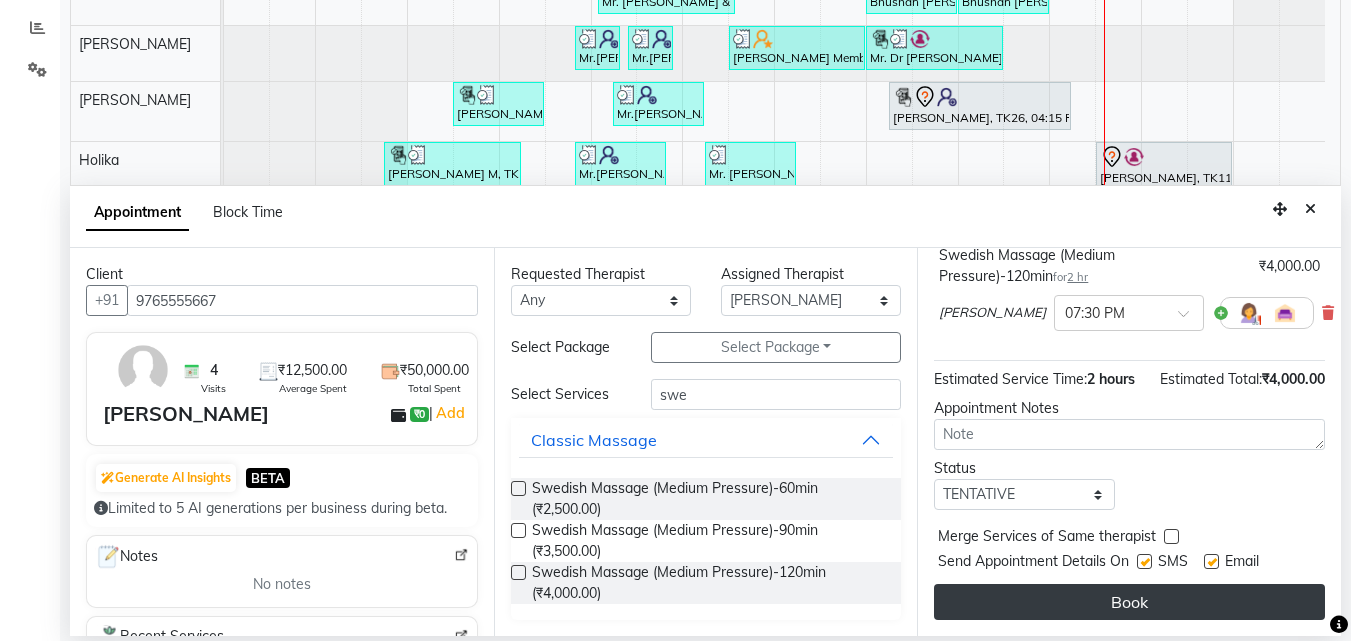 click on "Book" at bounding box center [1129, 602] 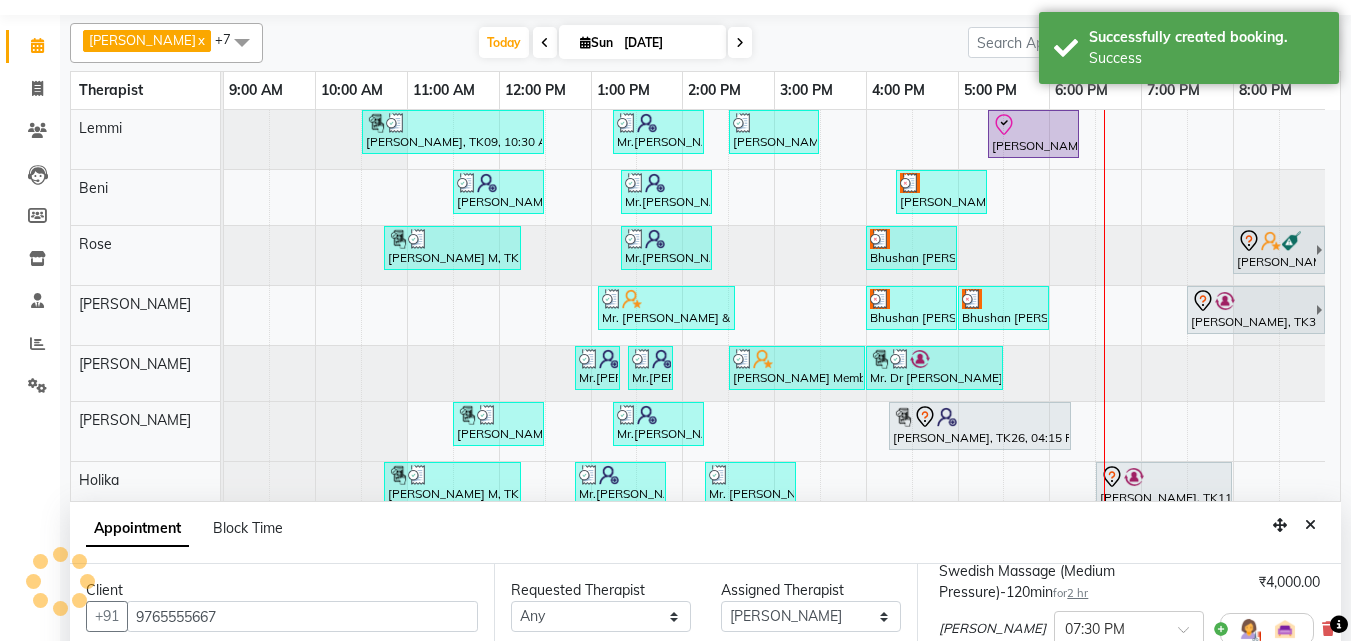 scroll, scrollTop: 0, scrollLeft: 0, axis: both 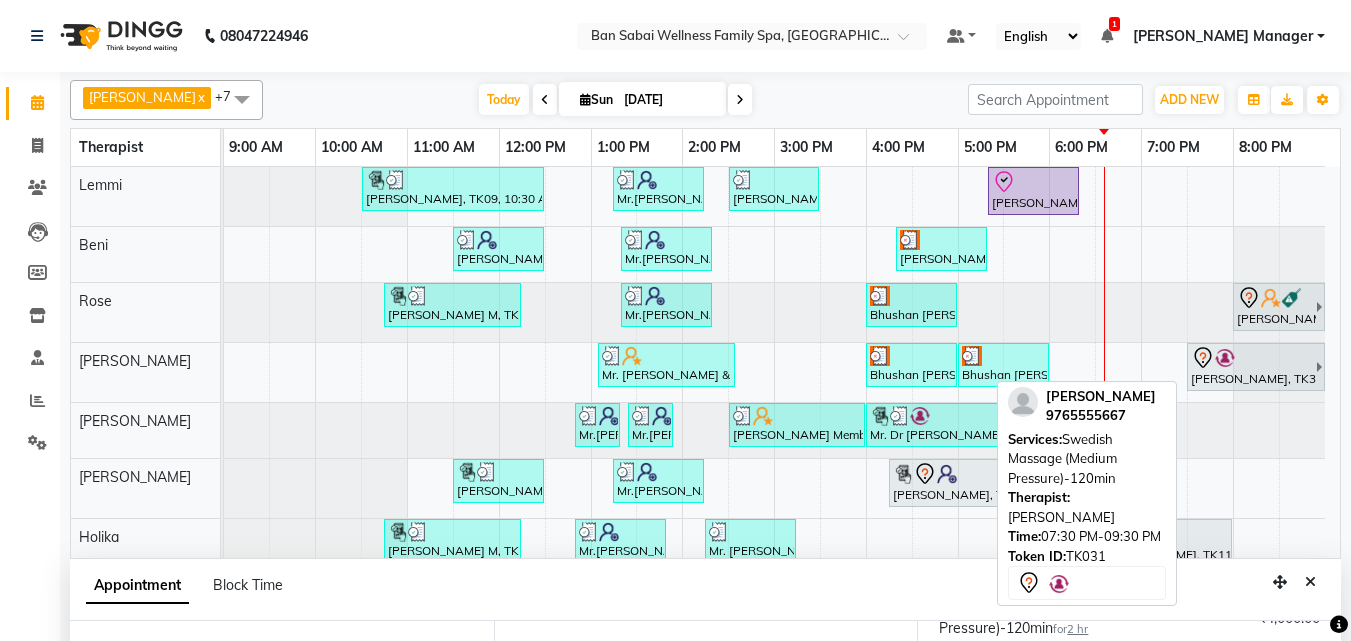 click on "Ameya Rasal, TK31, 07:30 PM-09:30 PM, Swedish Massage (Medium Pressure)-120min" at bounding box center (1256, 367) 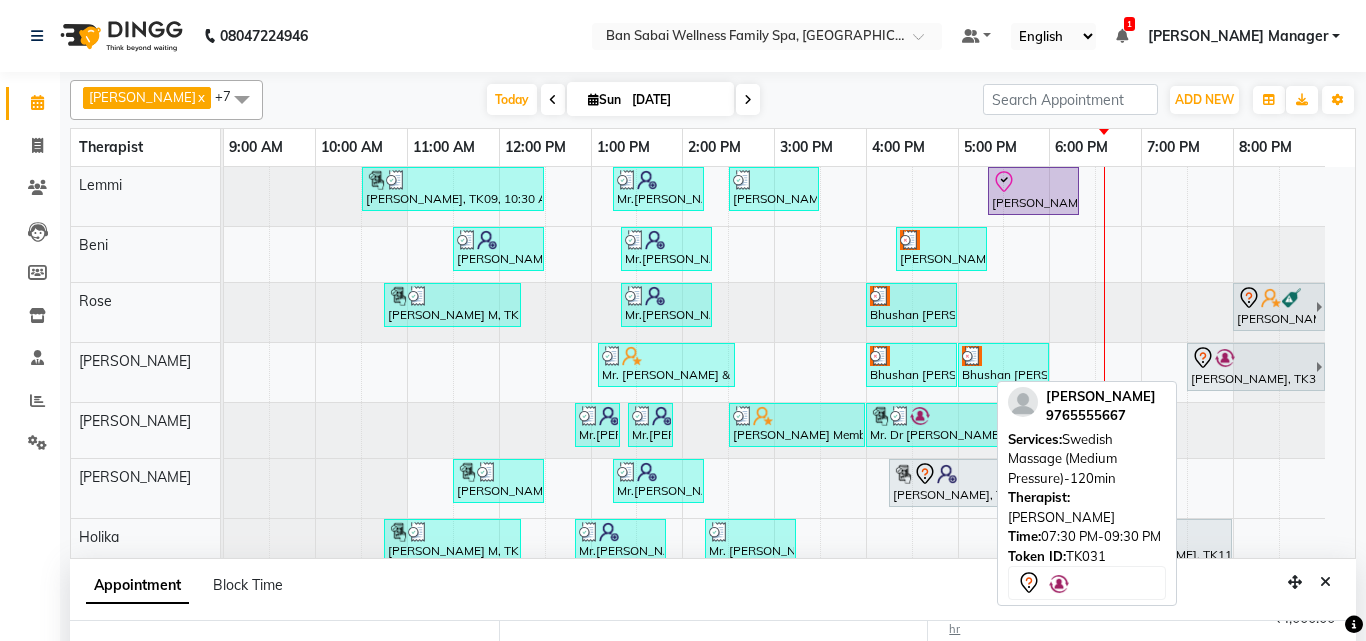 select on "7" 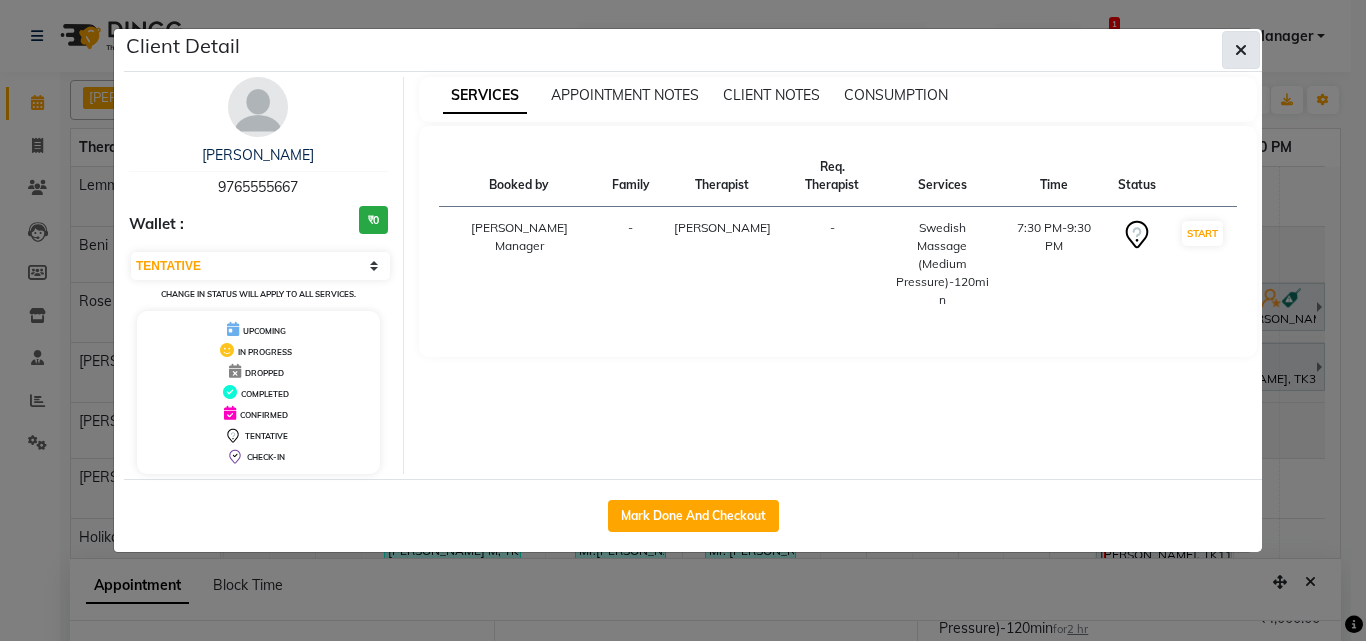 click 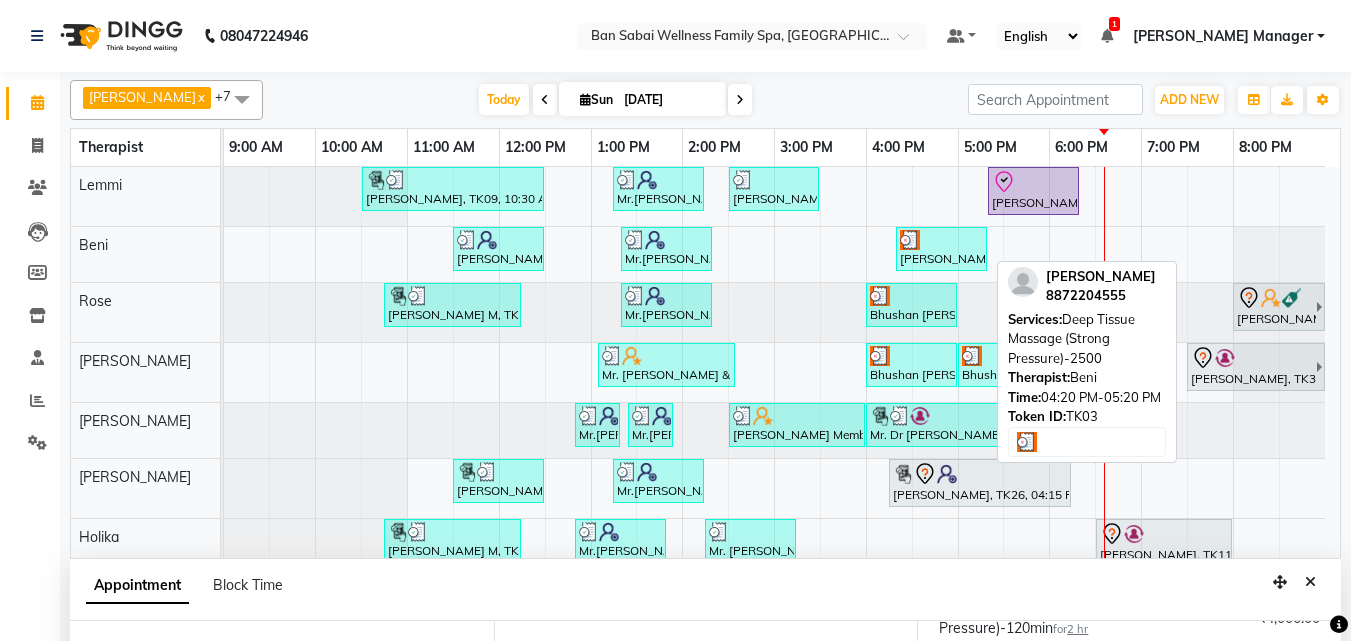 click at bounding box center (941, 240) 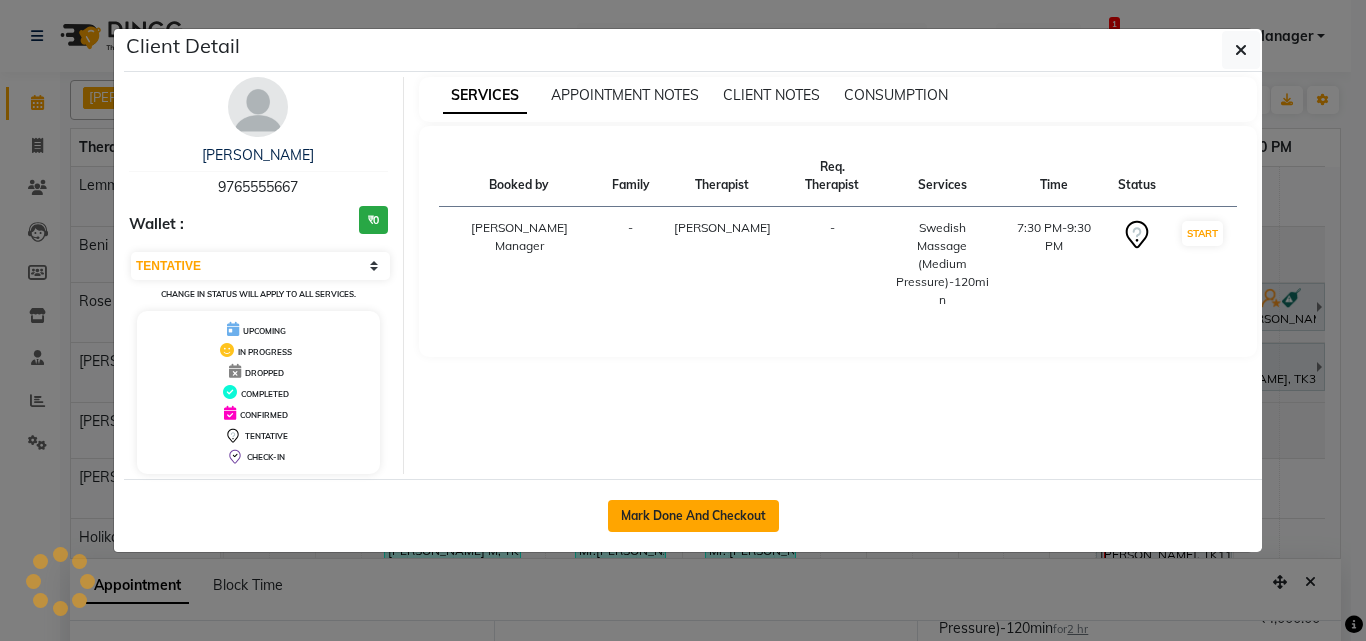 select on "3" 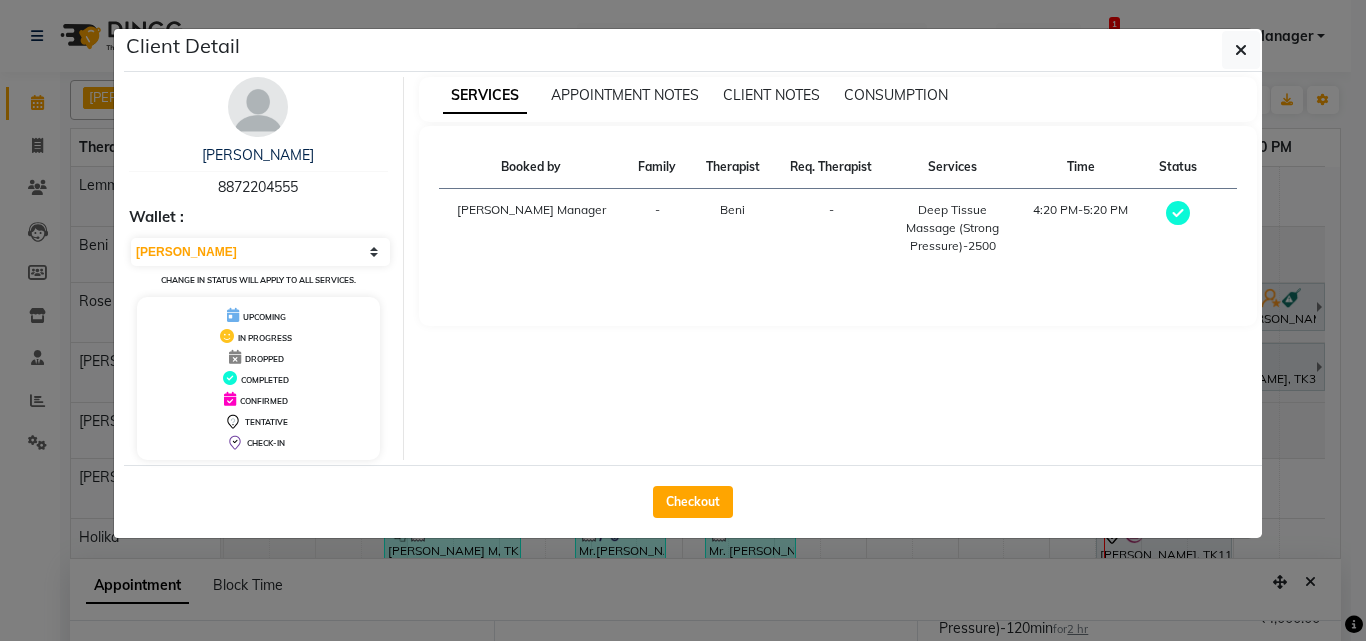click on "Checkout" 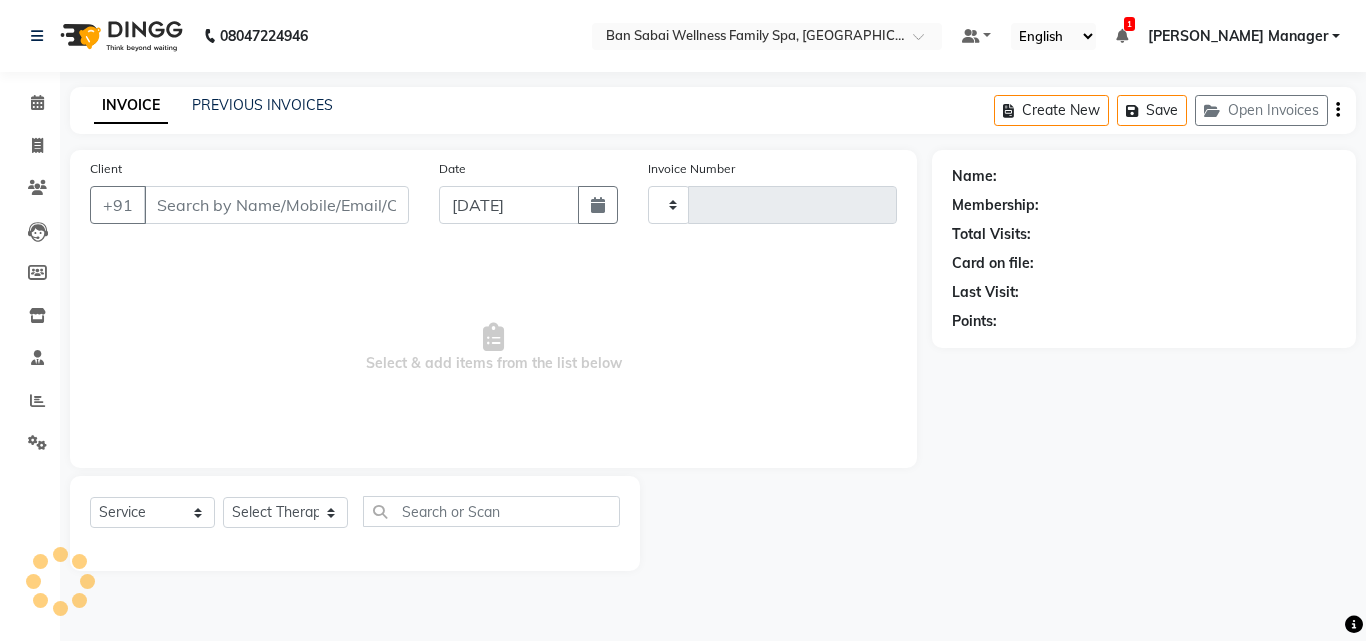 type on "1469" 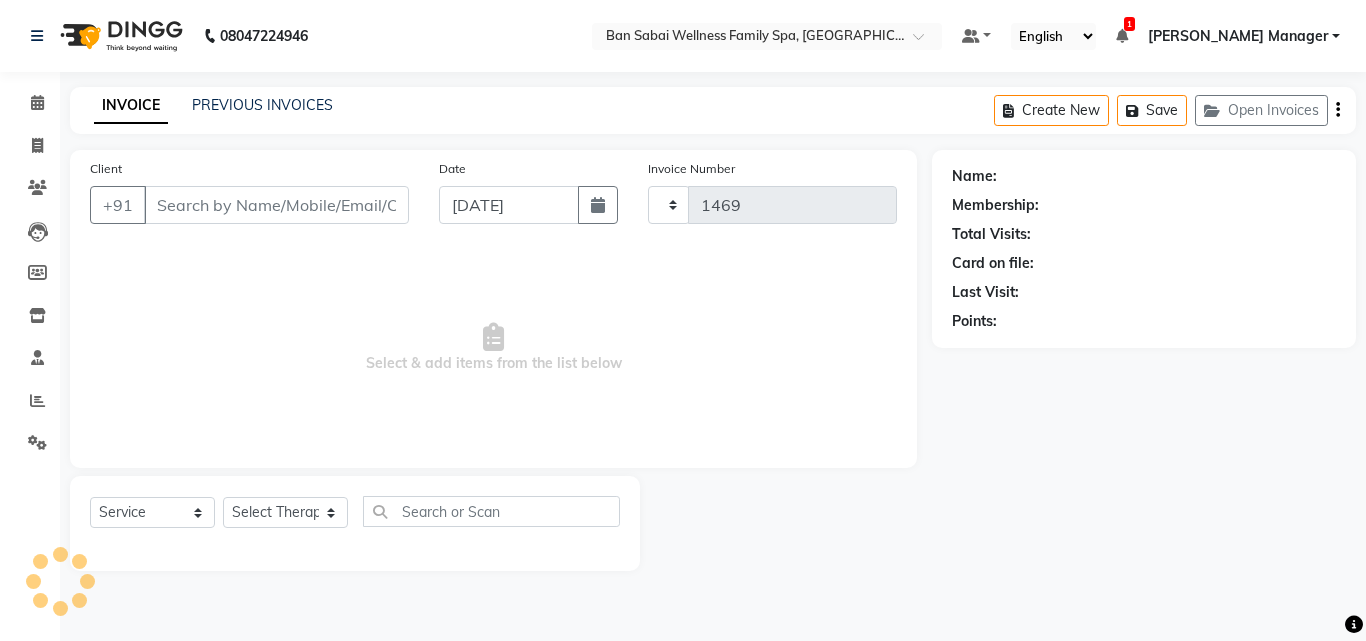 select on "8225" 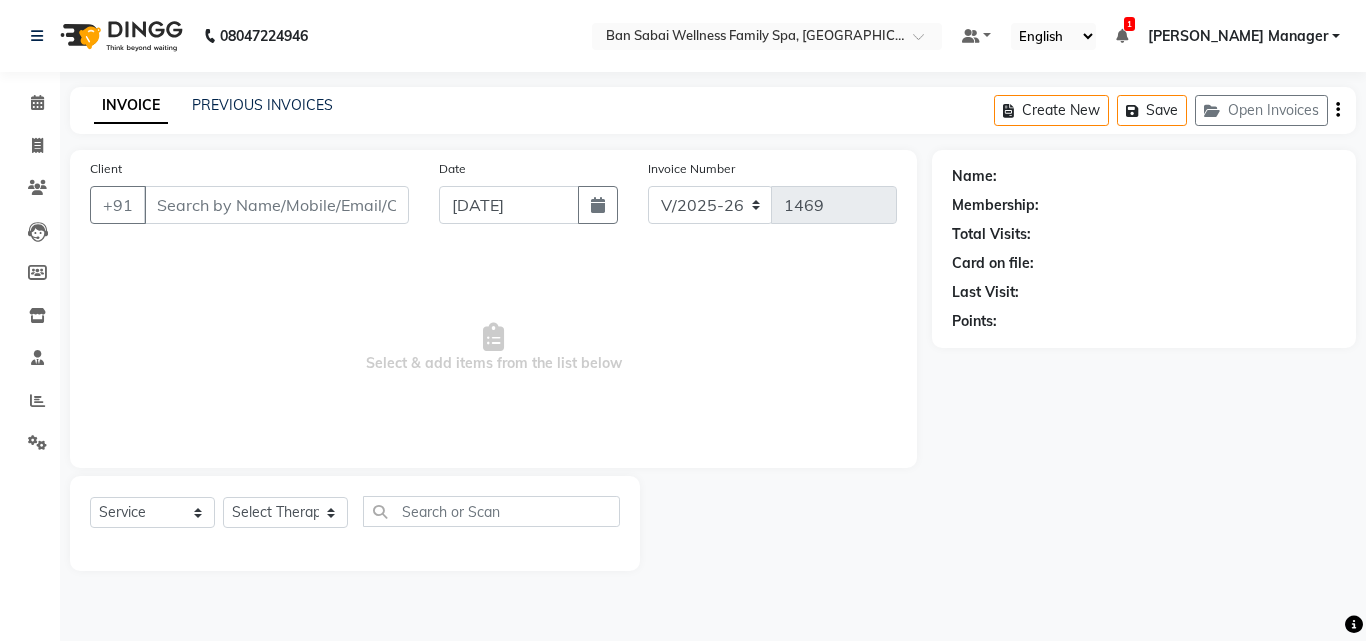 type on "8872204555" 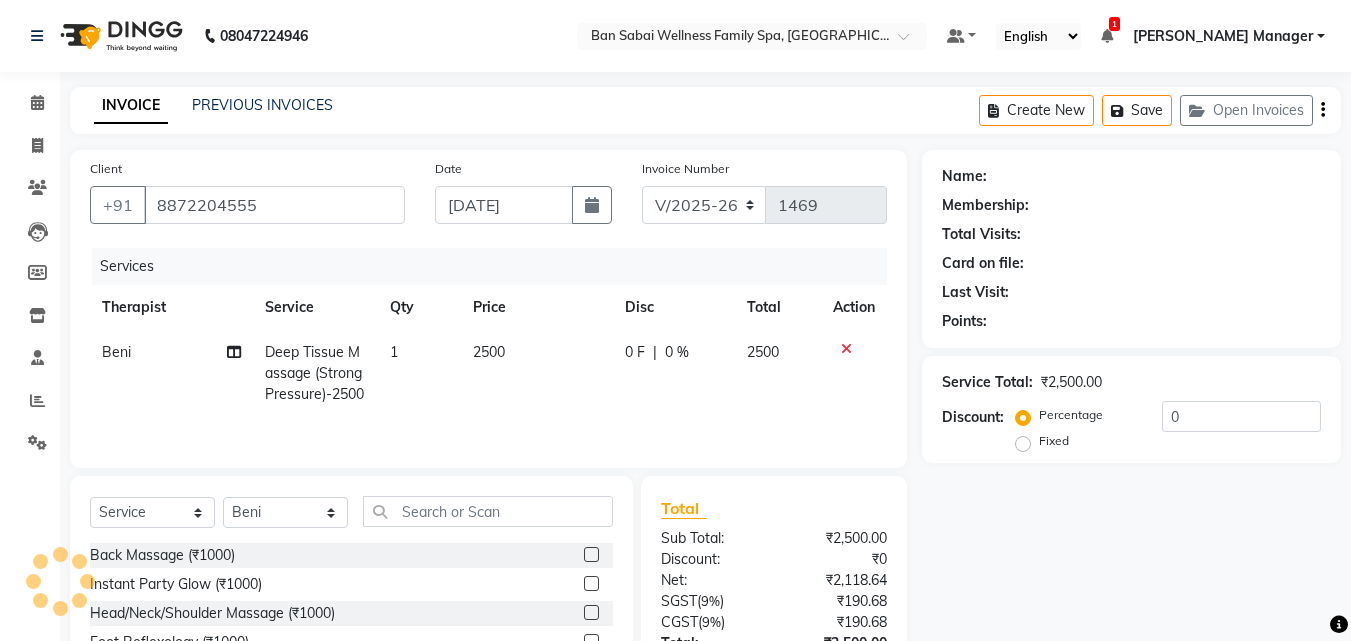 click on "2500" 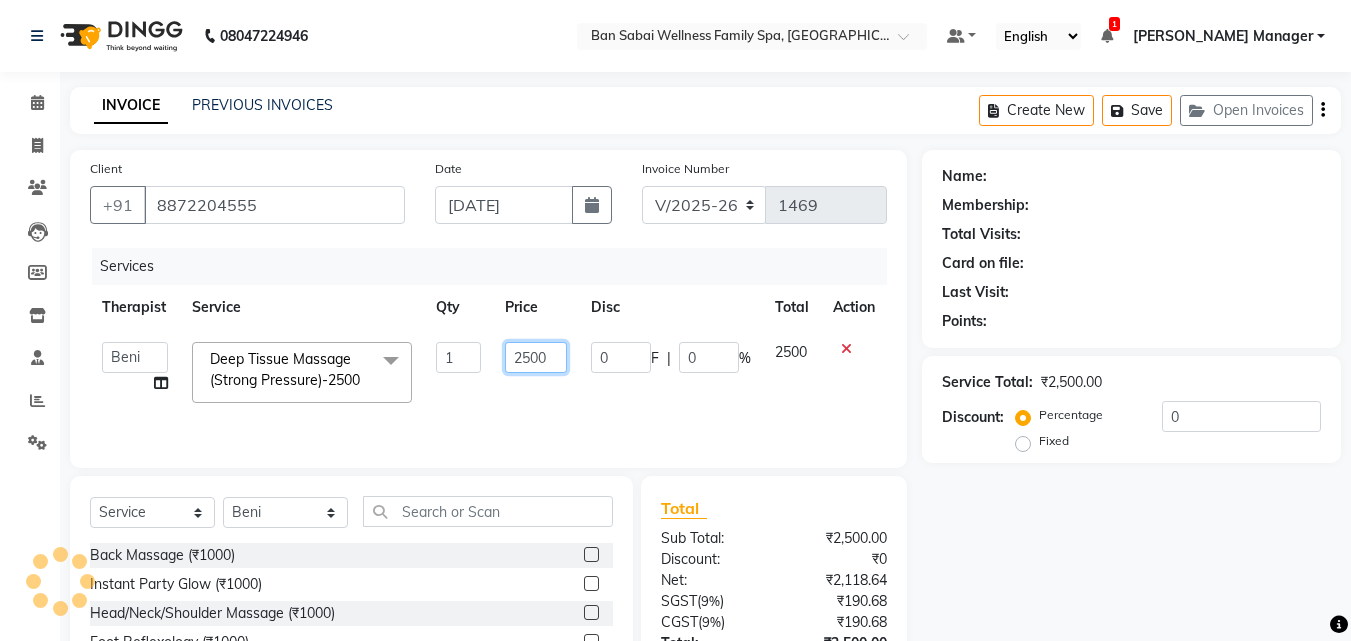 click on "2500" 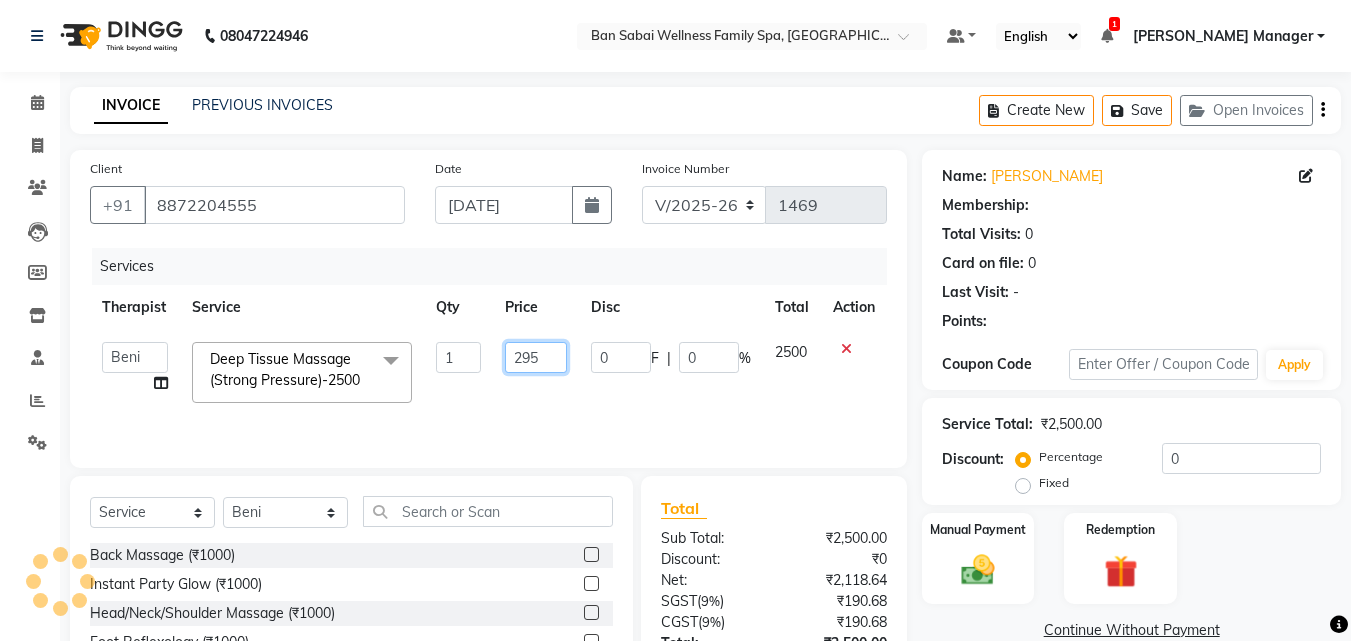 type on "2950" 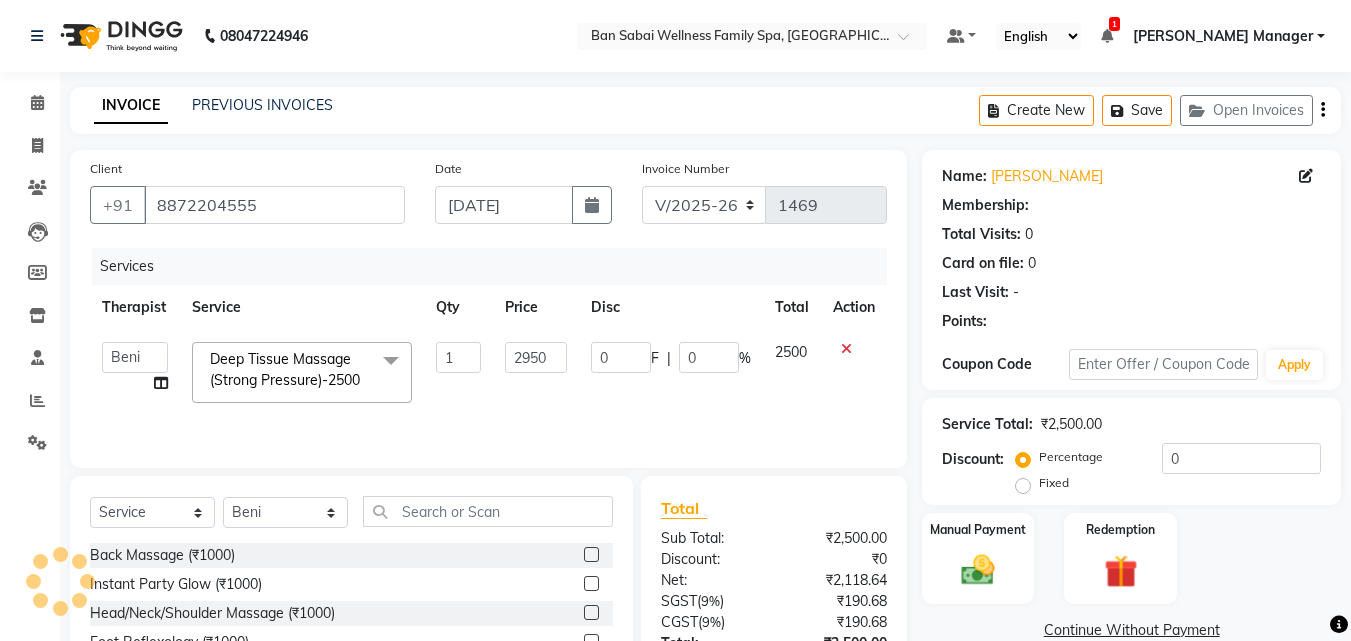 click on "0 F | 0 %" 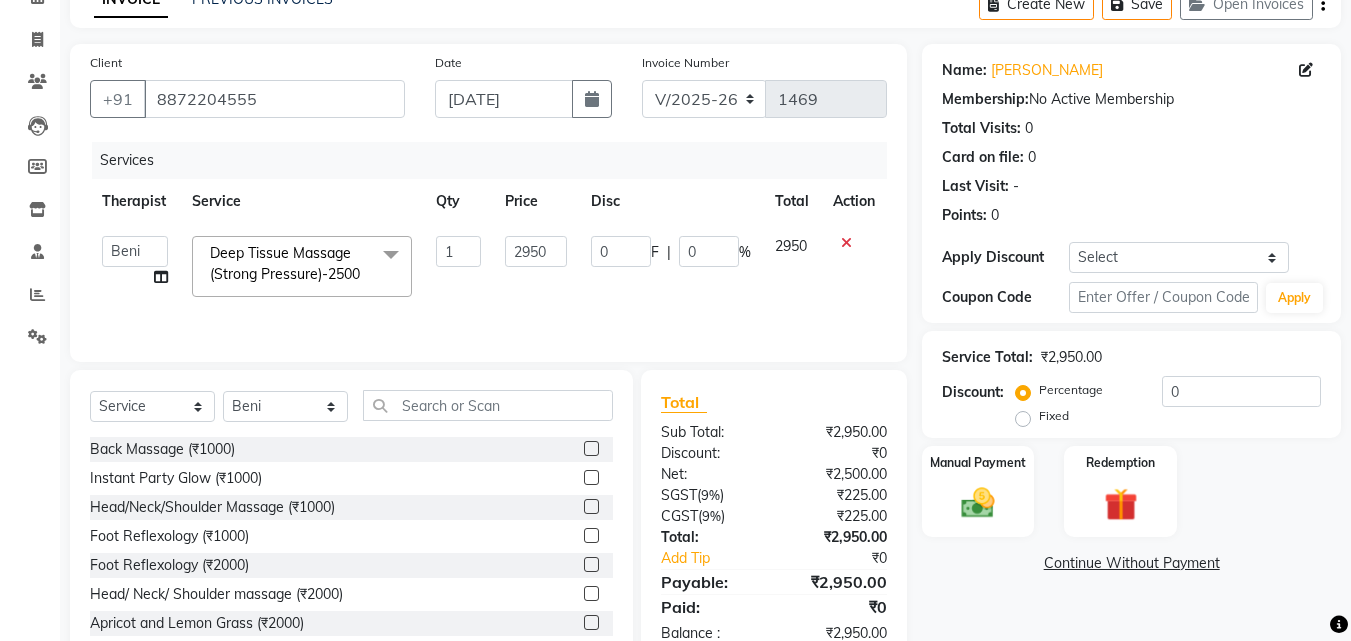 scroll, scrollTop: 160, scrollLeft: 0, axis: vertical 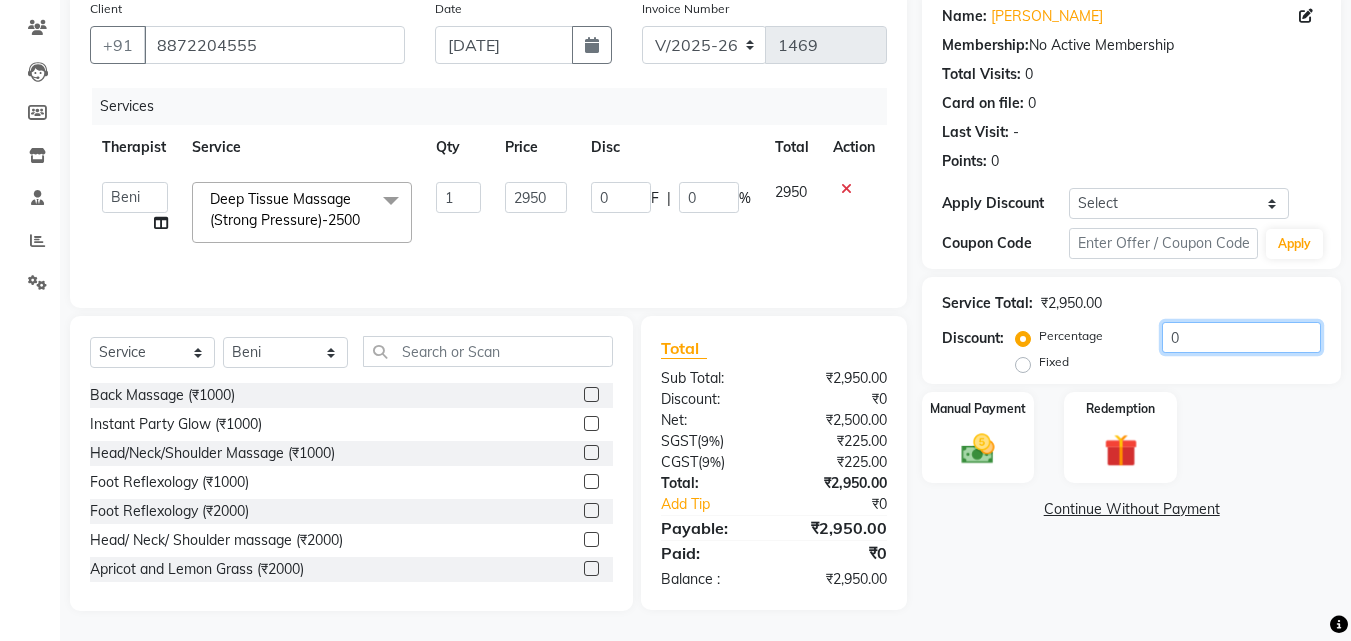 click on "0" 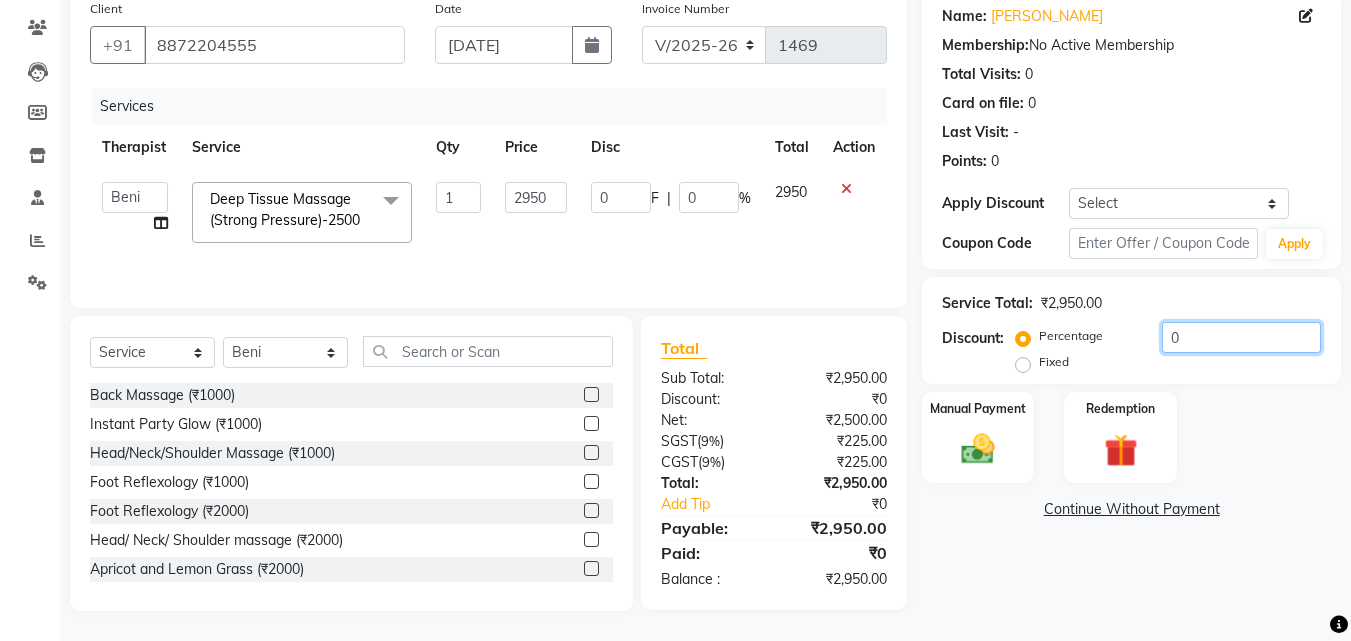 type on "20" 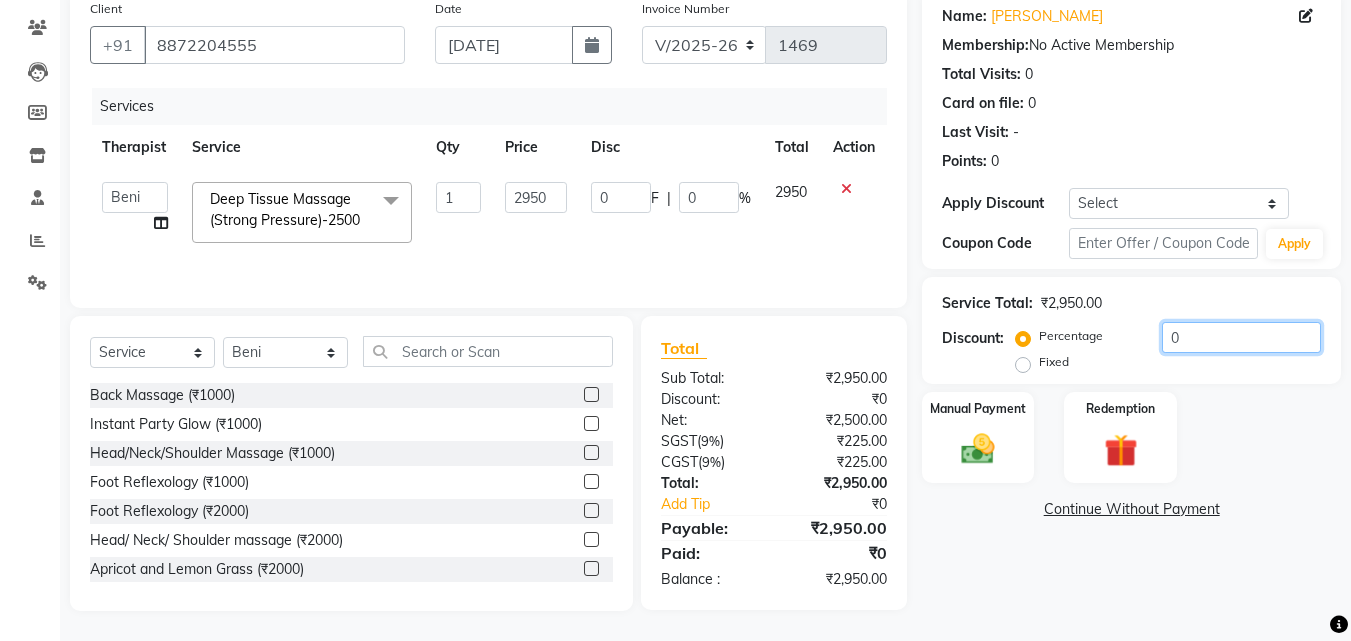 type on "590" 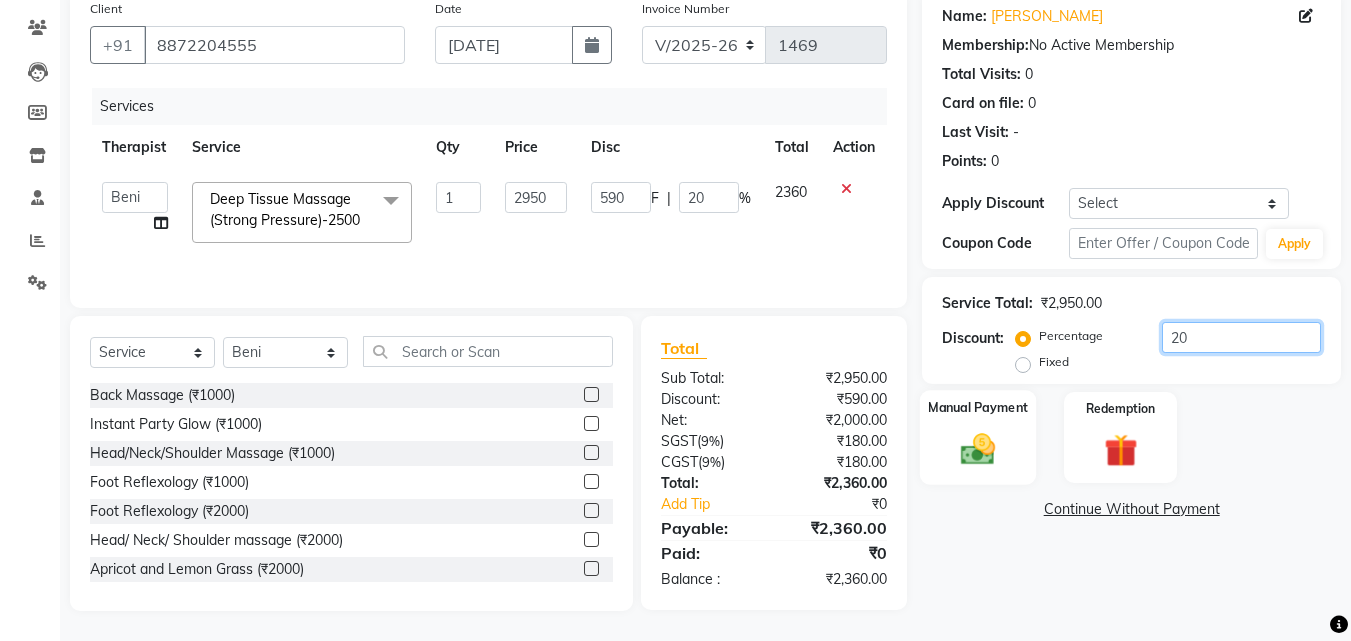 type on "20" 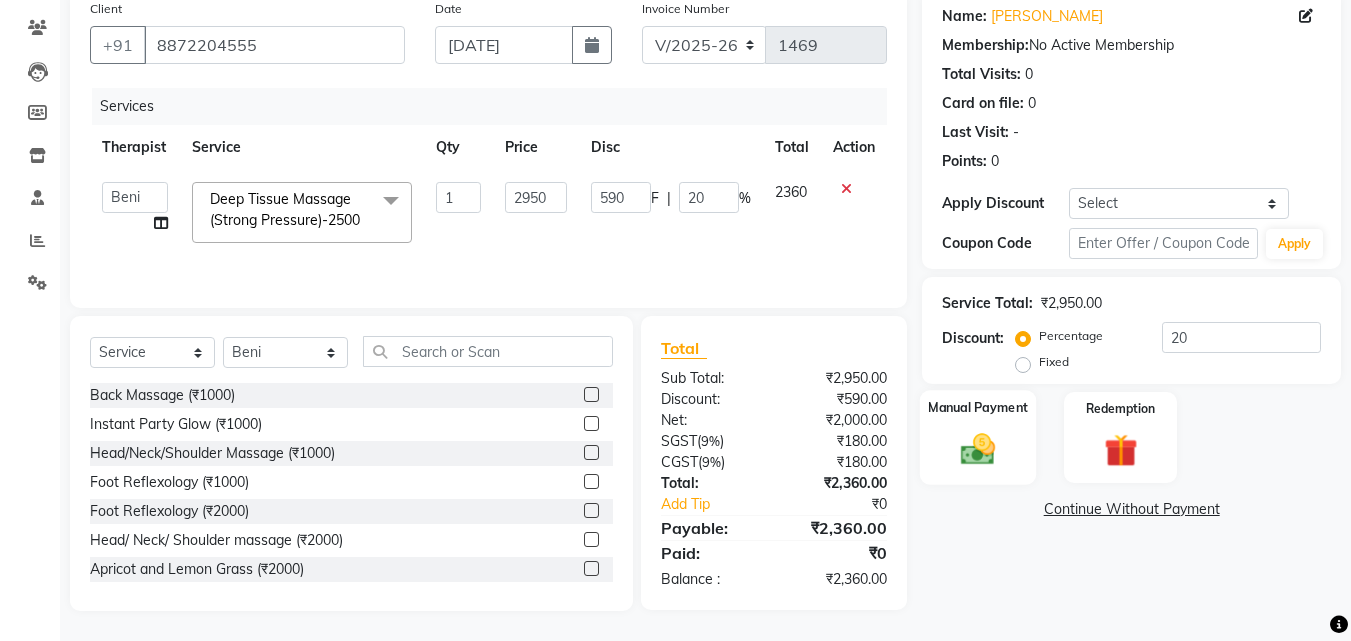 click 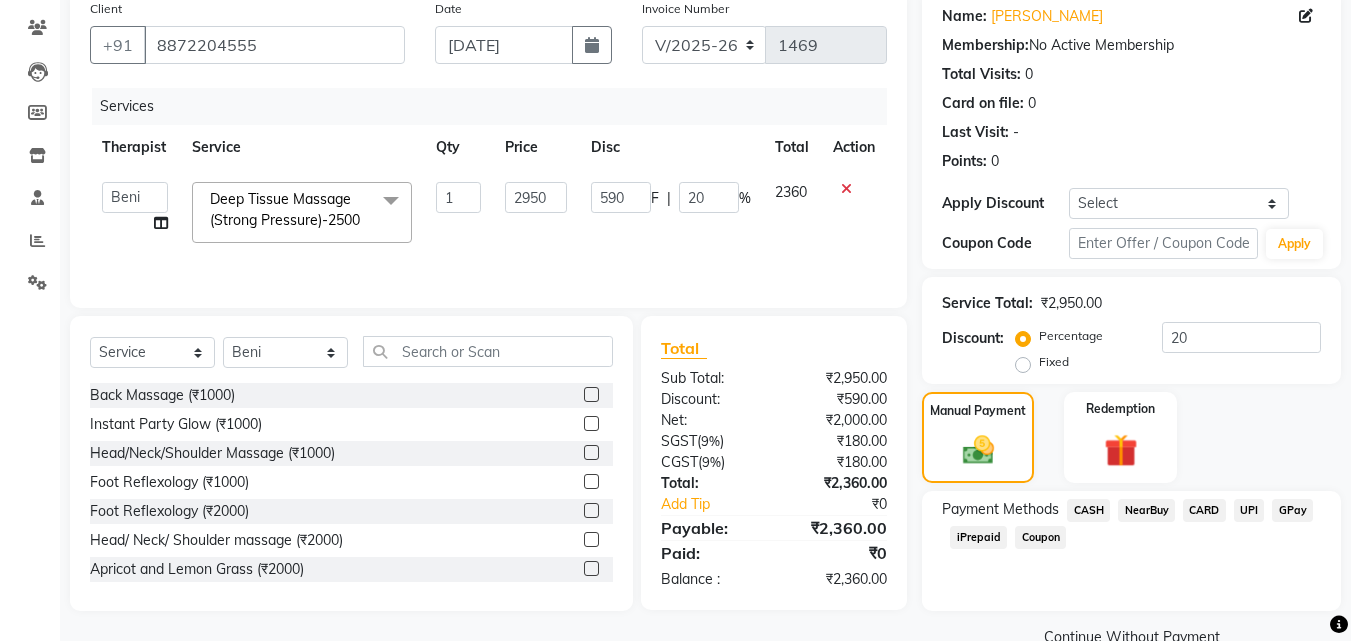 click on "GPay" 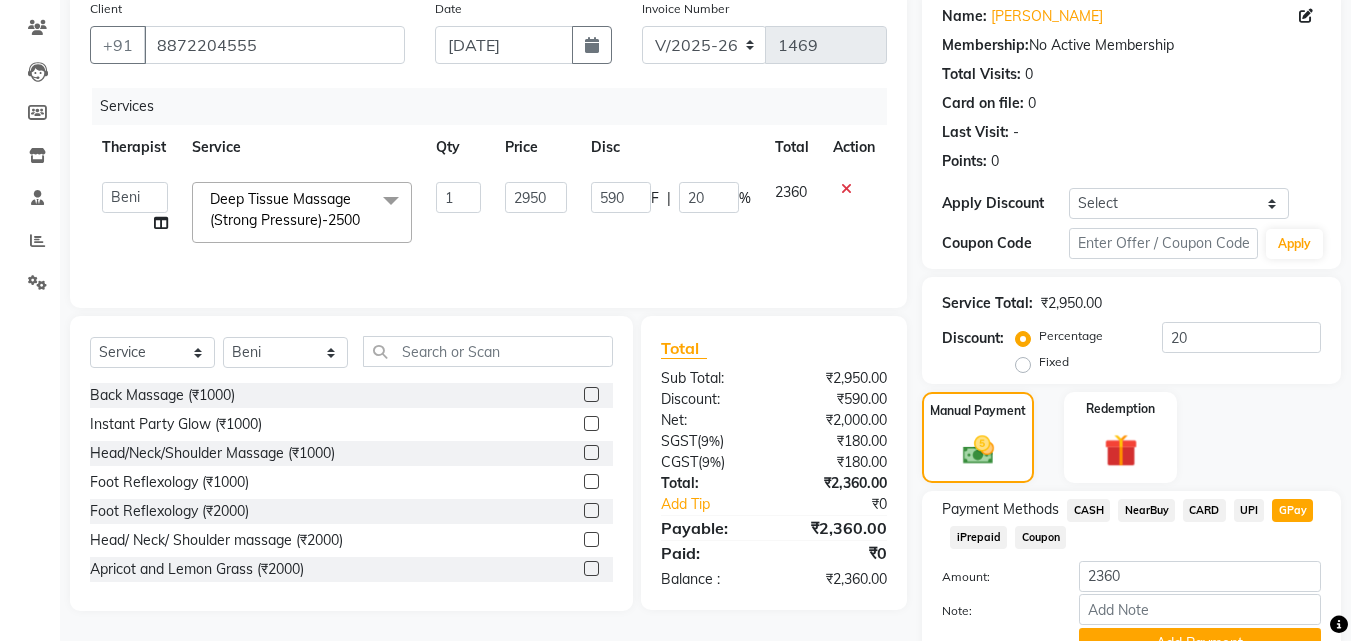 scroll, scrollTop: 257, scrollLeft: 0, axis: vertical 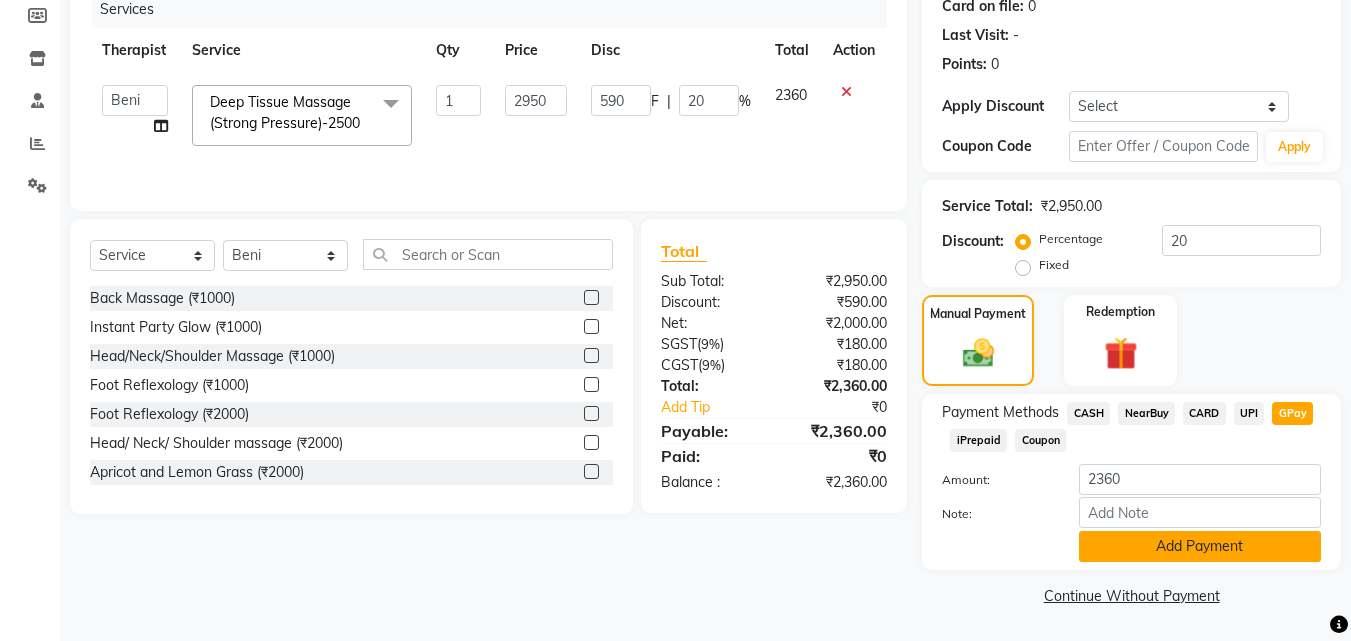 click on "Add Payment" 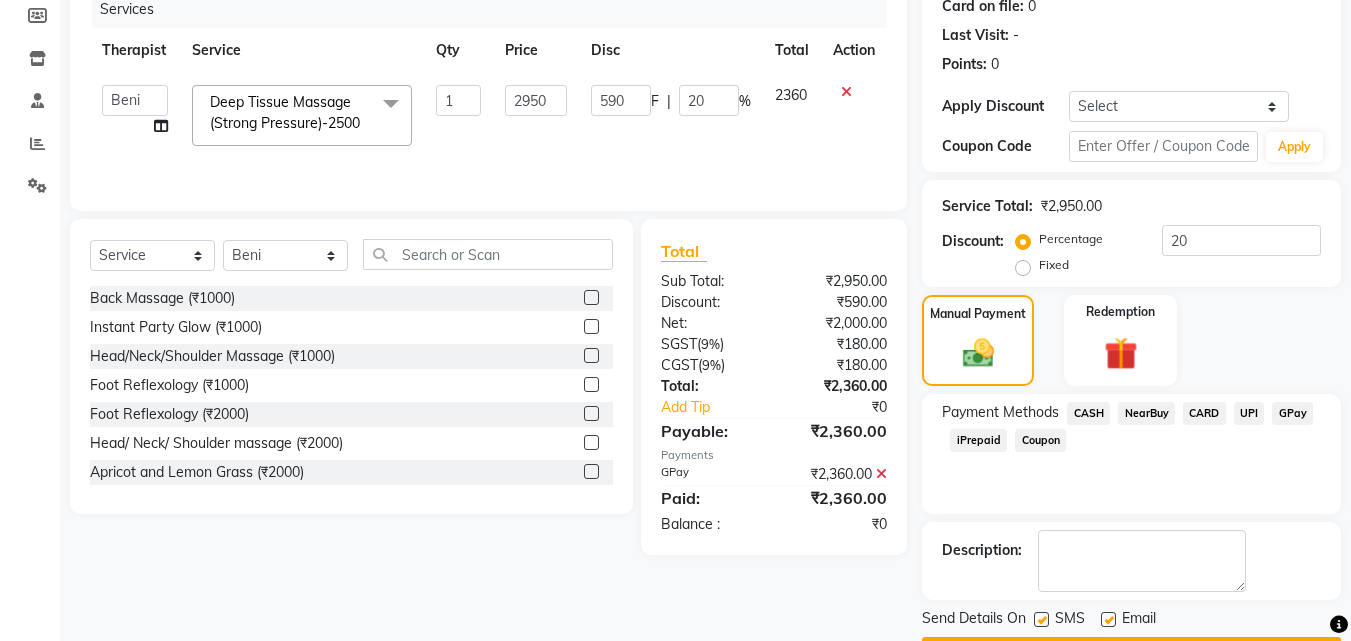 scroll, scrollTop: 314, scrollLeft: 0, axis: vertical 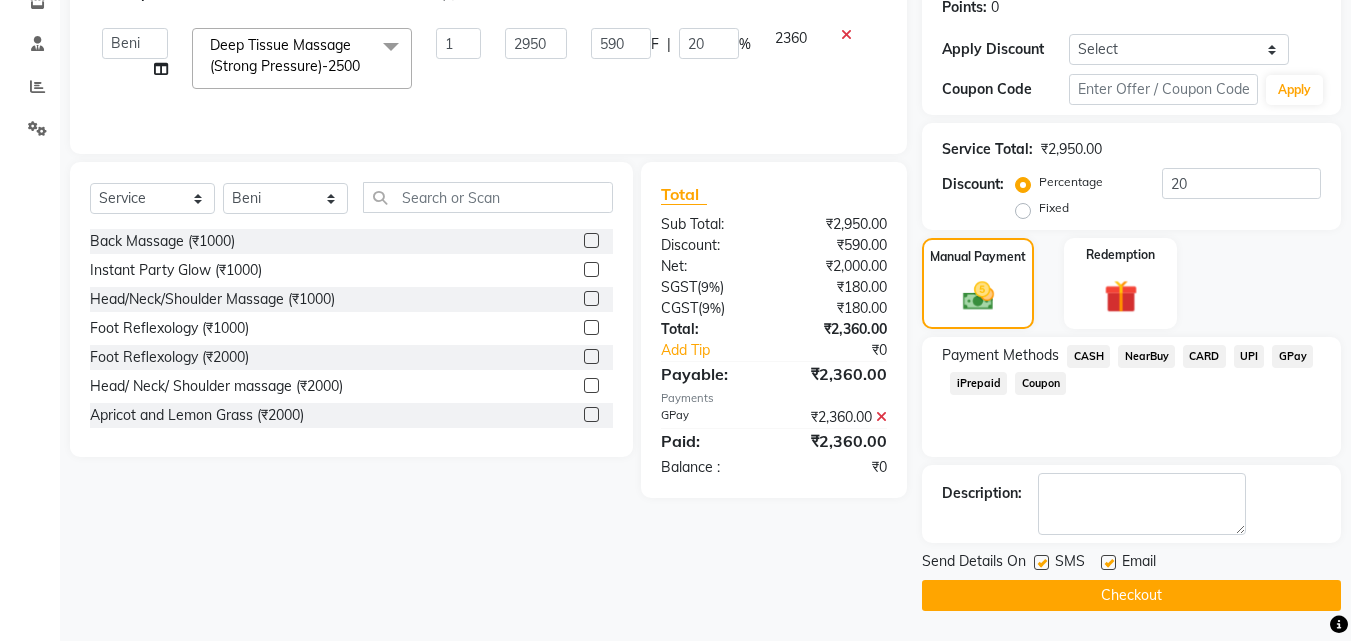 click on "Checkout" 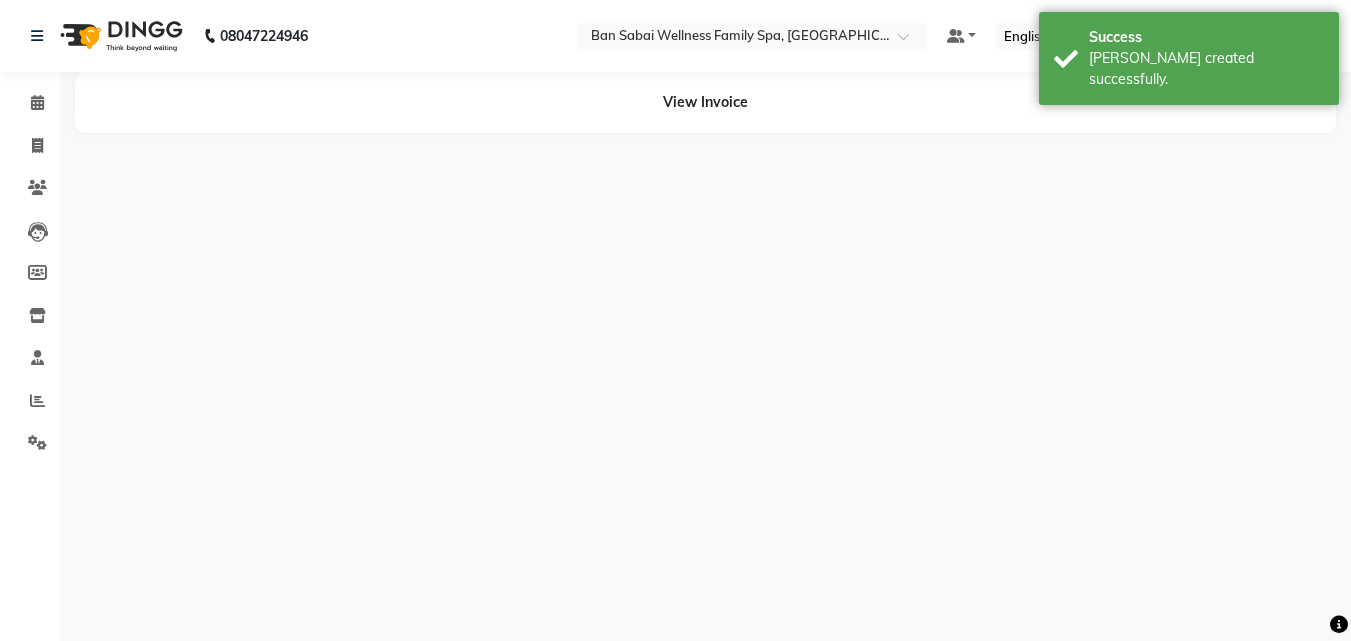 scroll, scrollTop: 0, scrollLeft: 0, axis: both 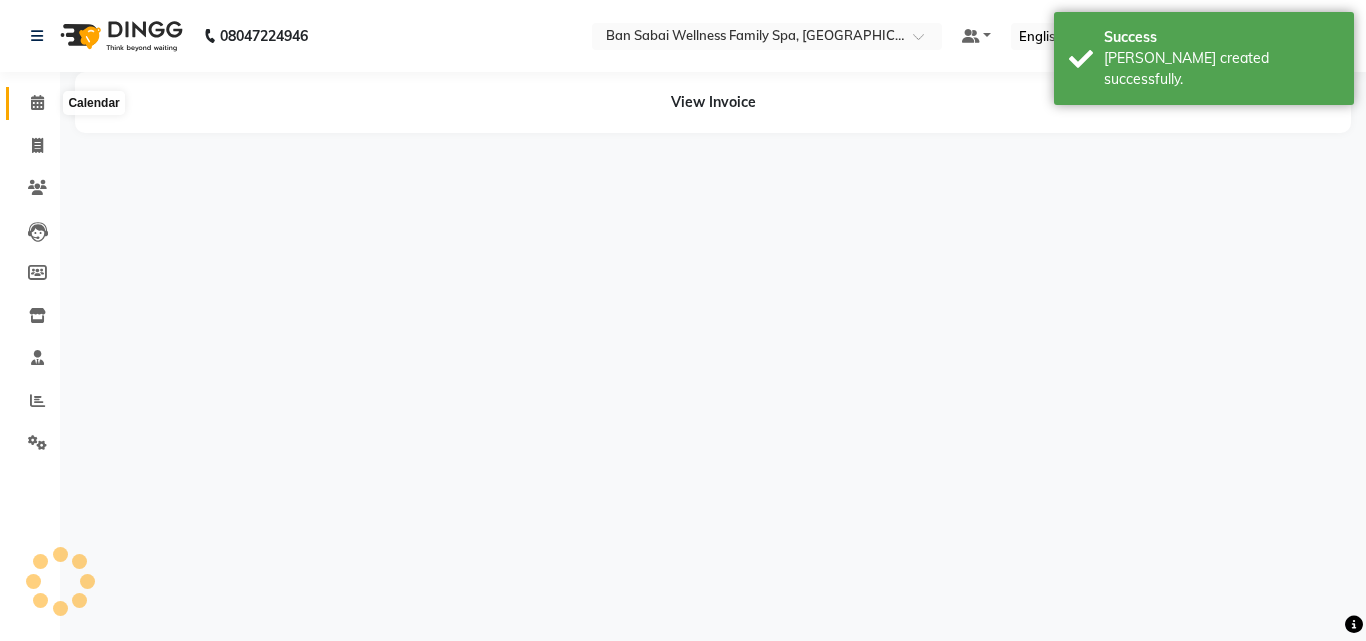 click 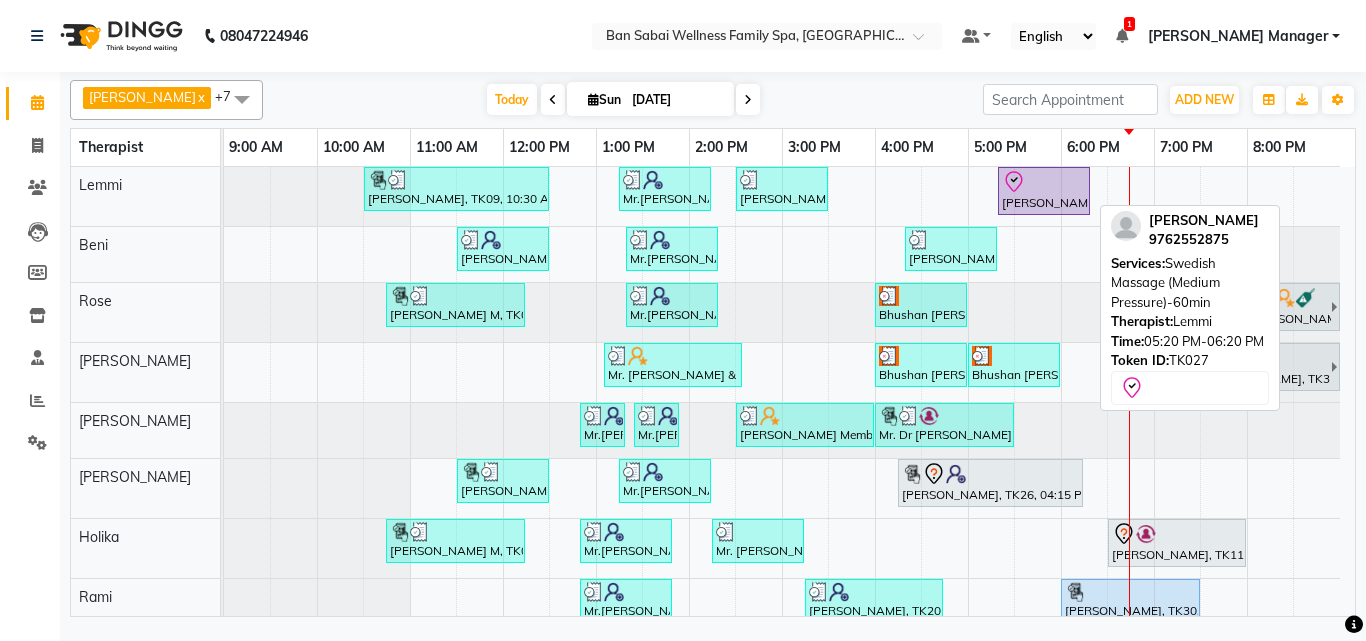 click on "[PERSON_NAME], TK27, 05:20 PM-06:20 PM, Swedish Massage (Medium Pressure)-60min" at bounding box center [1044, 191] 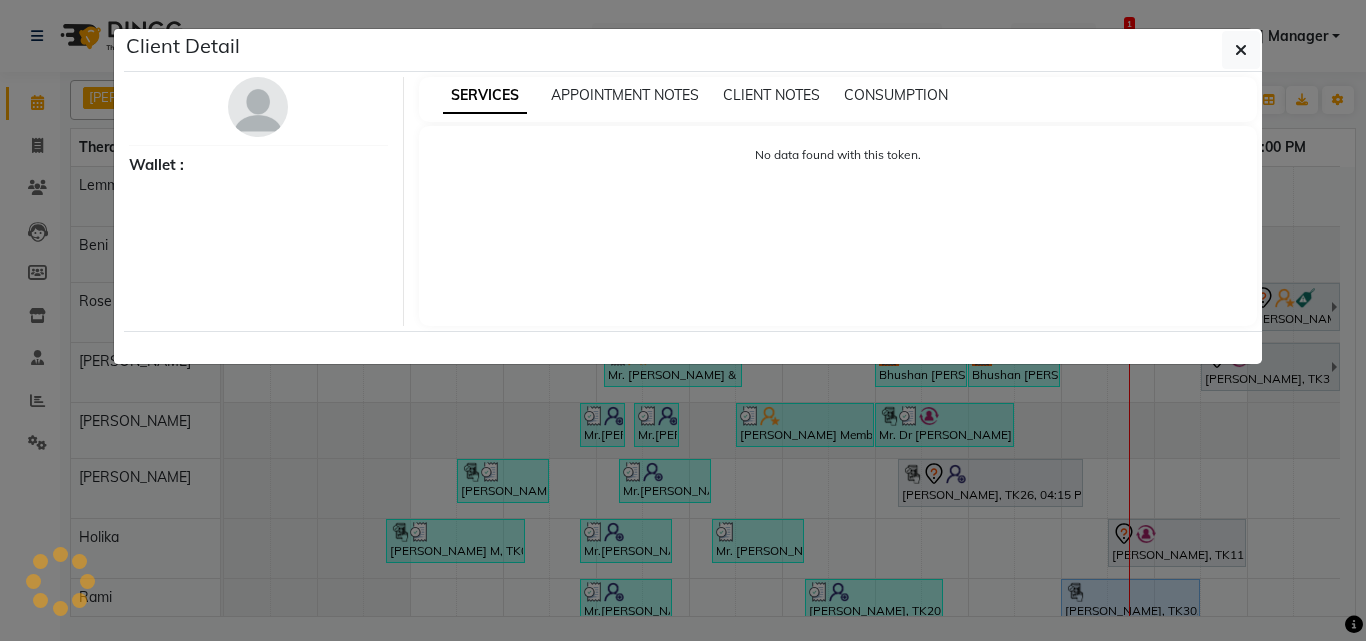 select on "8" 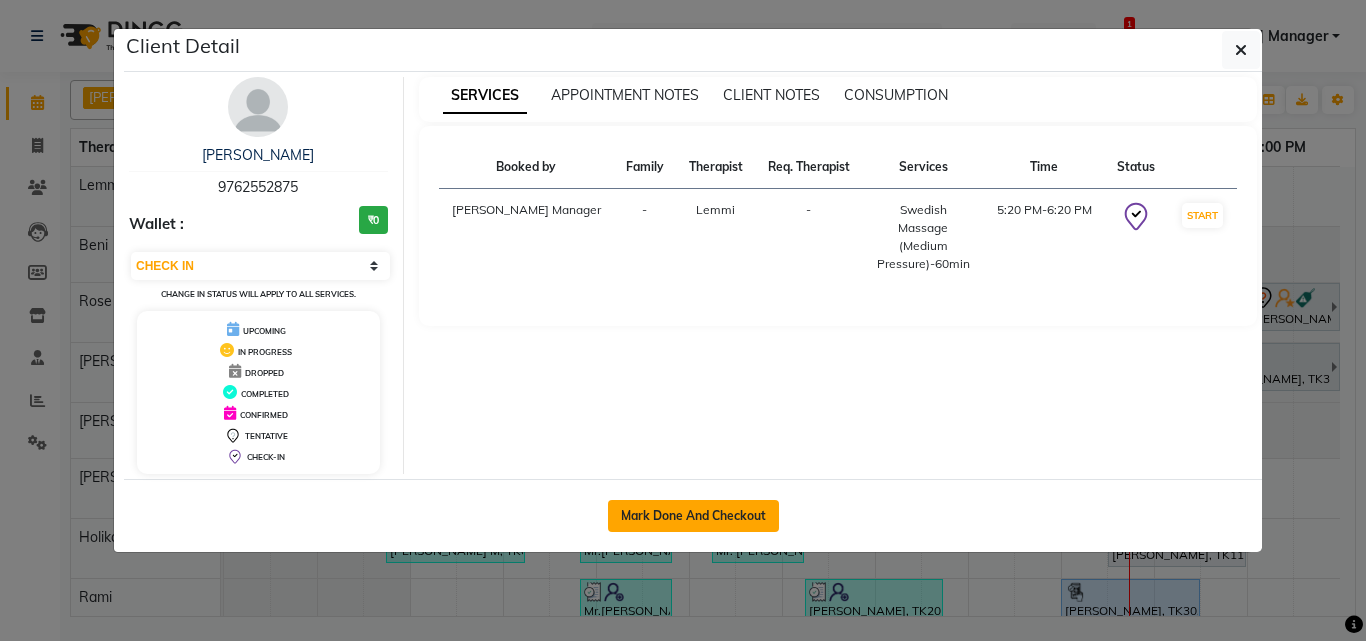 click on "Mark Done And Checkout" 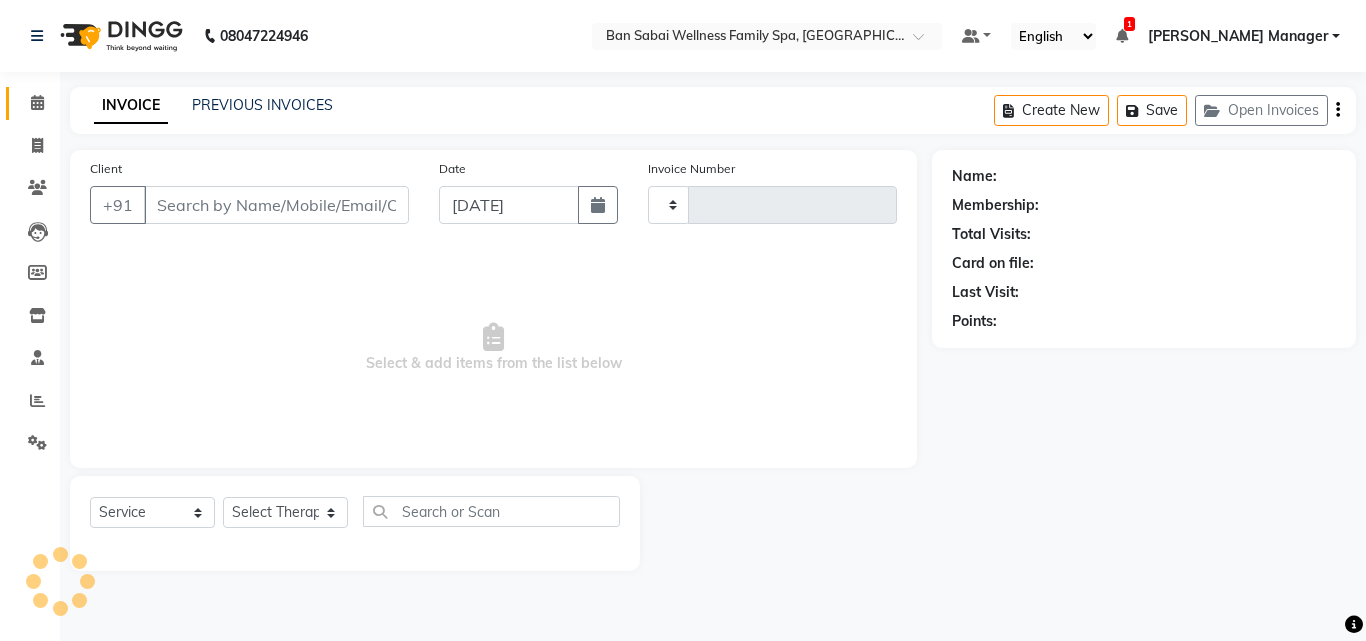 type on "1470" 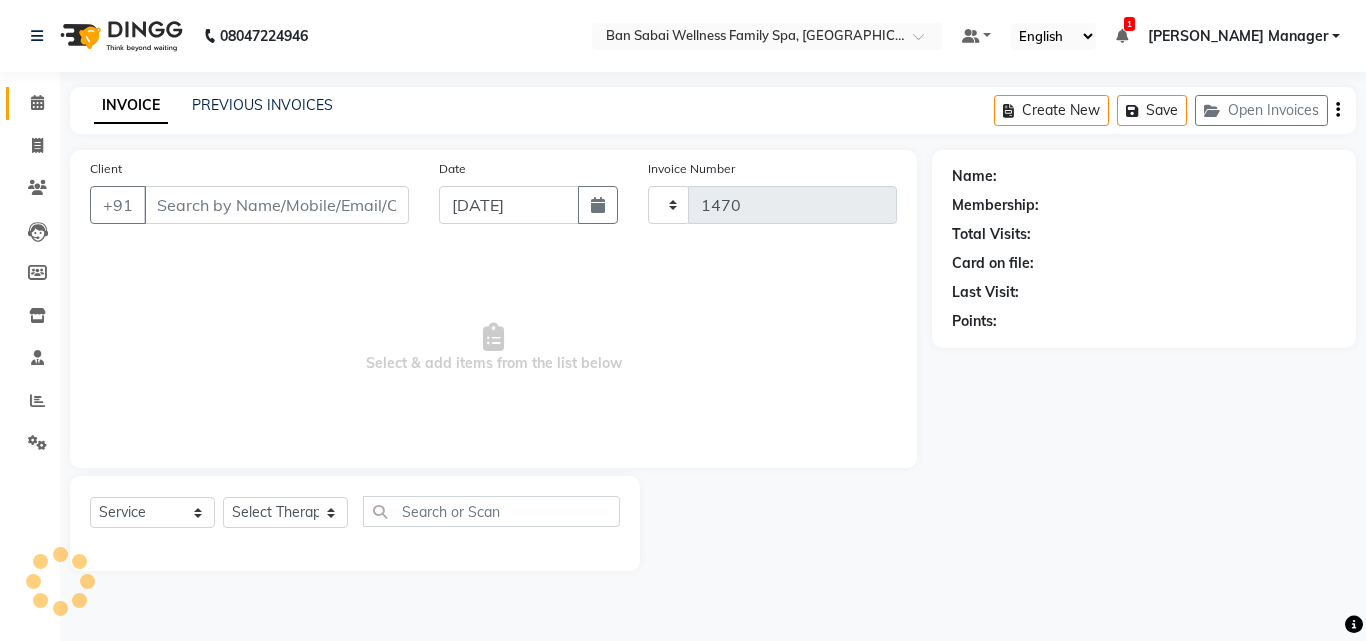 select on "8225" 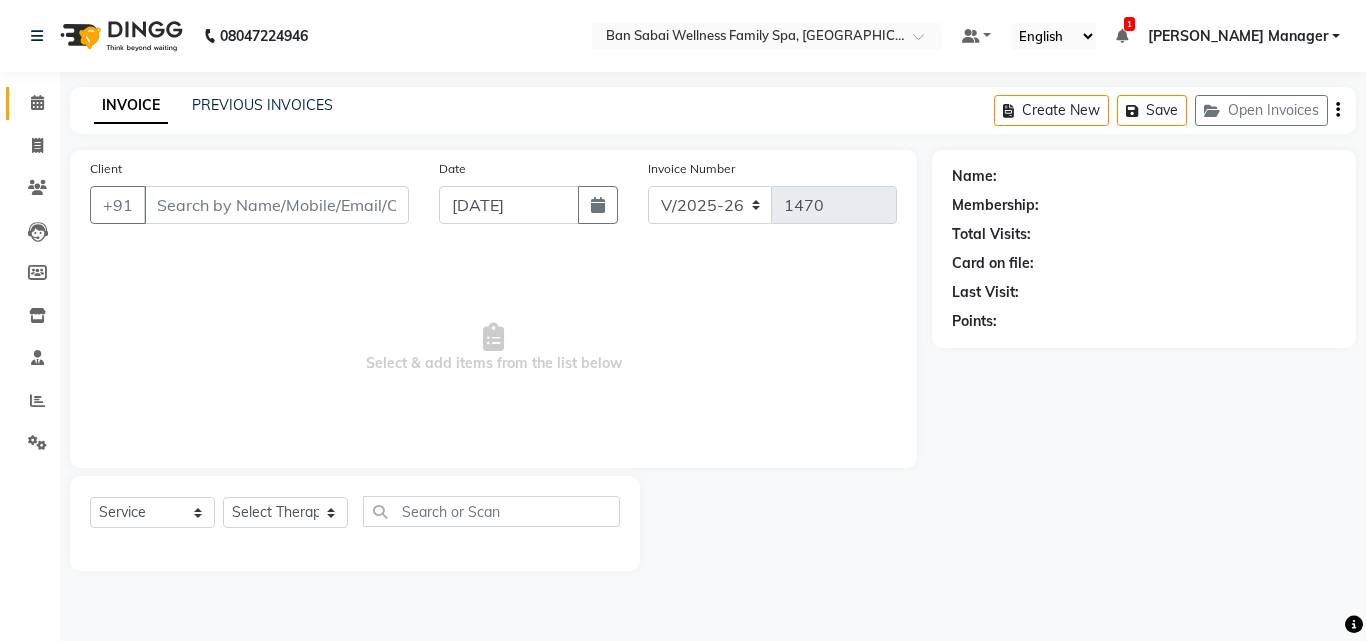 type on "9762552875" 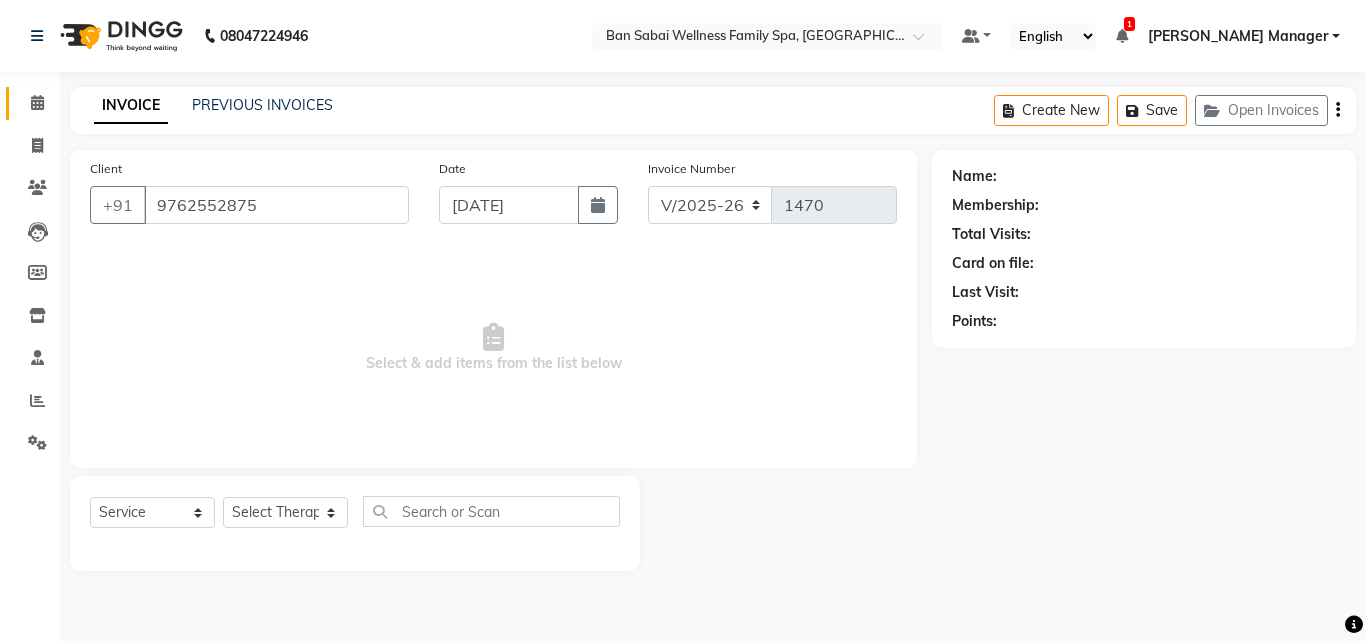select on "78151" 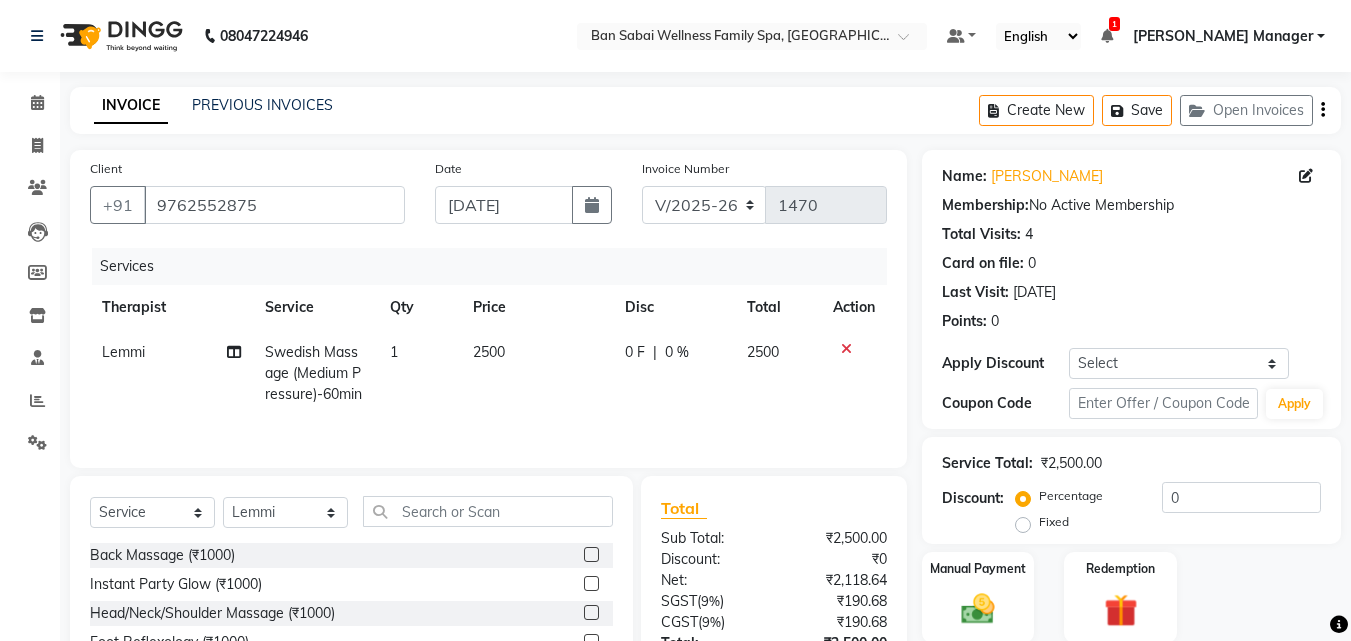 click on "2500" 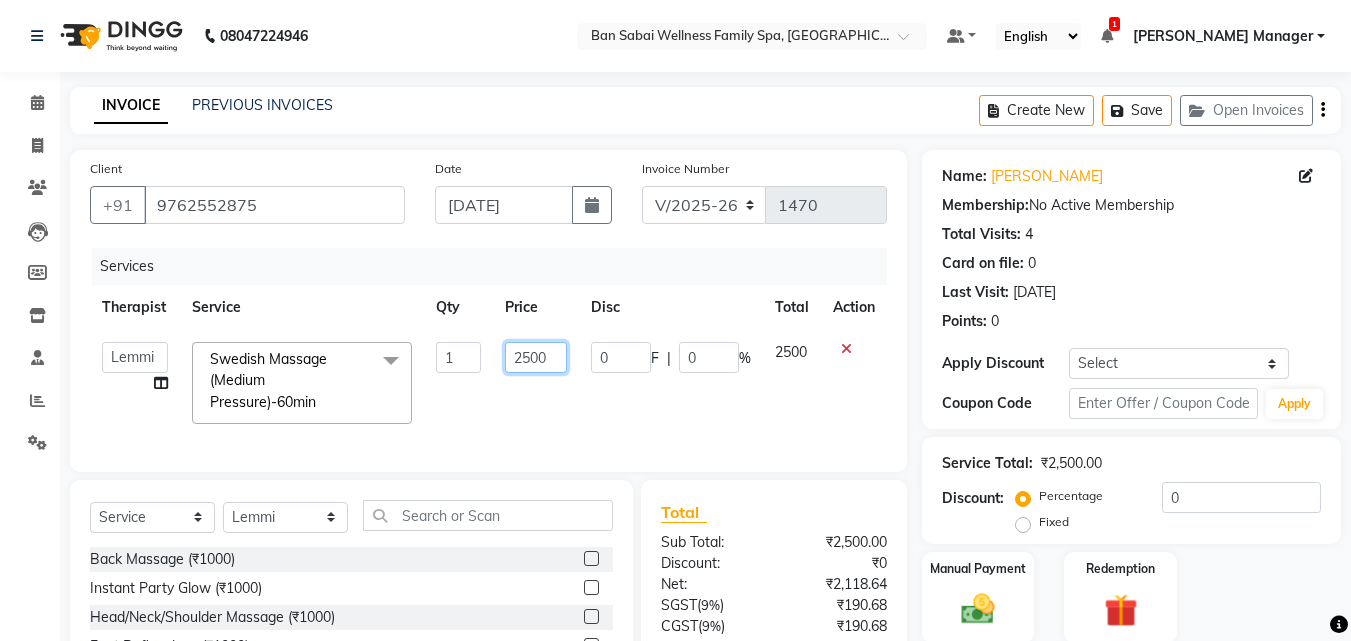 click on "2500" 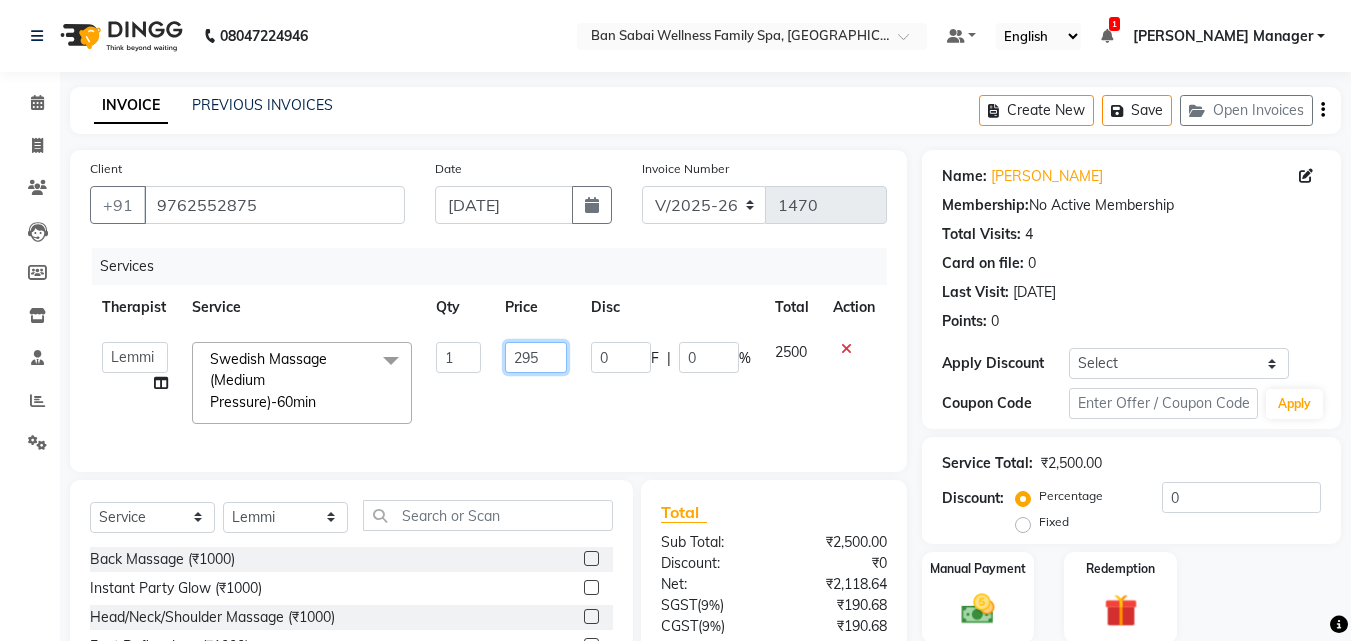 type on "2950" 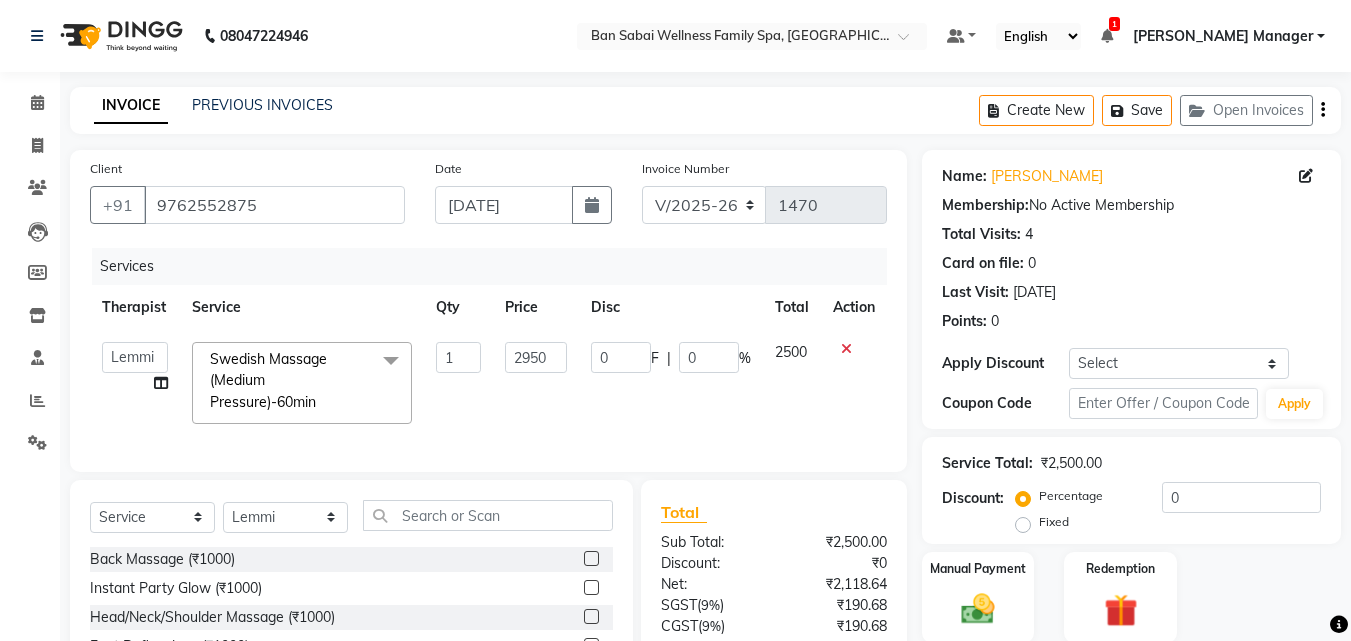 click on "Admin   Alino   Alino,   Ashim   Ayao    Bem,   Beni   Easther   Easther,   Ellie    Emma   Emma,   Holika   Jenny NIBM,   Juliet    Kondhwa Spa   Kondhwa Spa,   Lemmi   Lucy   Lucy,   Maria ching,   Melody   Melody,   Ms.Beni   NICK   NICK,   Pui   Pui,   Rami   Rebecca   Rebecca,   Rinky Manager   Rinsit Ronra   Ripa   Rose   Sabita   Sabita,  Swedish Massage (Medium Pressure)-60min  x Back Massage (₹1000) Instant Party Glow (₹1000) Head/Neck/Shoulder Massage (₹1000) Foot Reflexology (₹1000) Foot Reflexology (₹2000) Head/ Neck/ Shoulder massage (₹2000) Apricot and Lemon Grass (₹2000) Rice & Oat Scrub (₹2000) Coffee and Salt (₹2000) Coconut Polishing Scrub (₹2000) Honey & Sugar (₹2000) Blackcurrant Scrub (₹2000) Chocolate Scrub (₹2000) Coconut Scrub (₹1499) De-Tan Scrub (₹1499) Charcoal Scrub (₹1499) Pearl Scrub (₹1499) Apricot Scrub (₹1499) Multani Mitti Scrub (₹1499) Fruit Mix Scrub (₹1499) Gold Scrub (₹1499) Skin Whitening Scrub (₹1499) Almond Scrub (₹1499)" 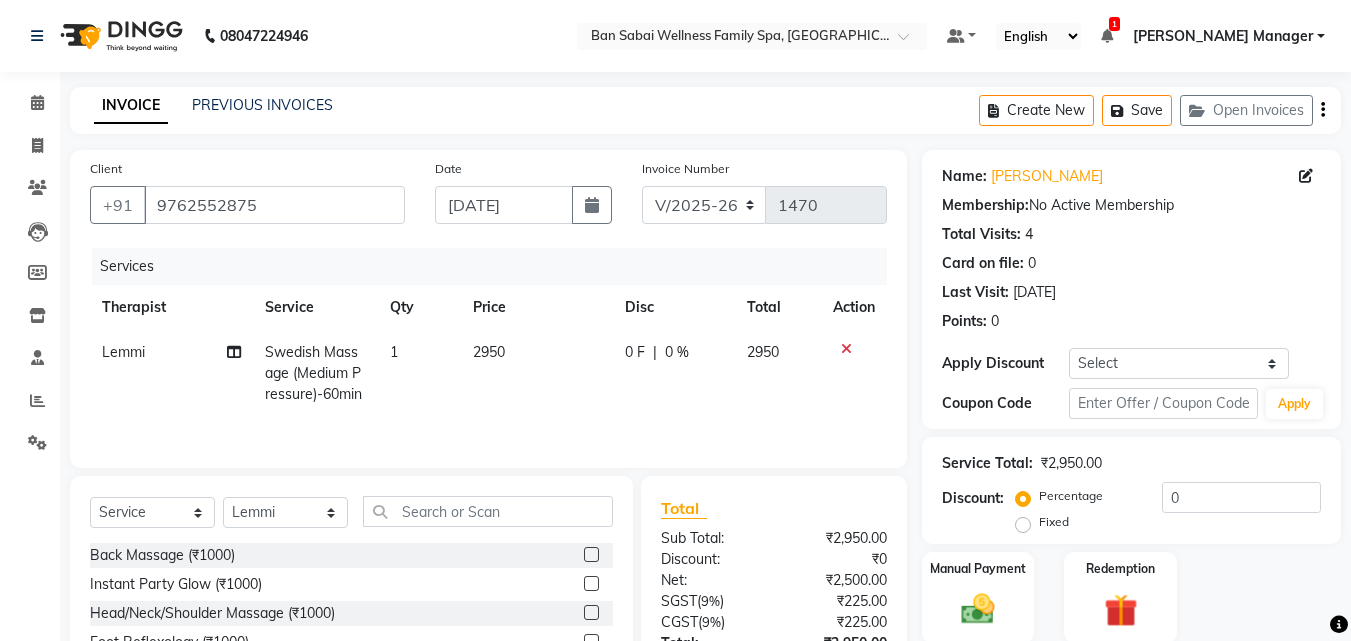 drag, startPoint x: 1347, startPoint y: 308, endPoint x: 1344, endPoint y: 384, distance: 76.05919 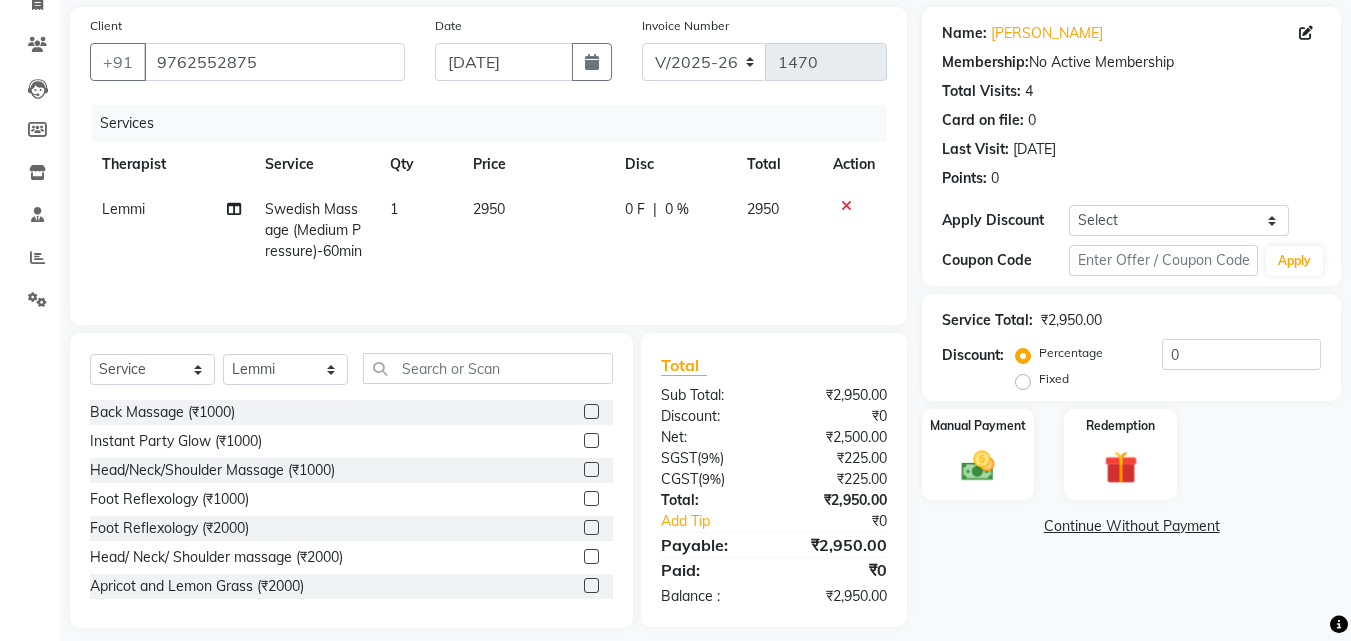 scroll, scrollTop: 160, scrollLeft: 0, axis: vertical 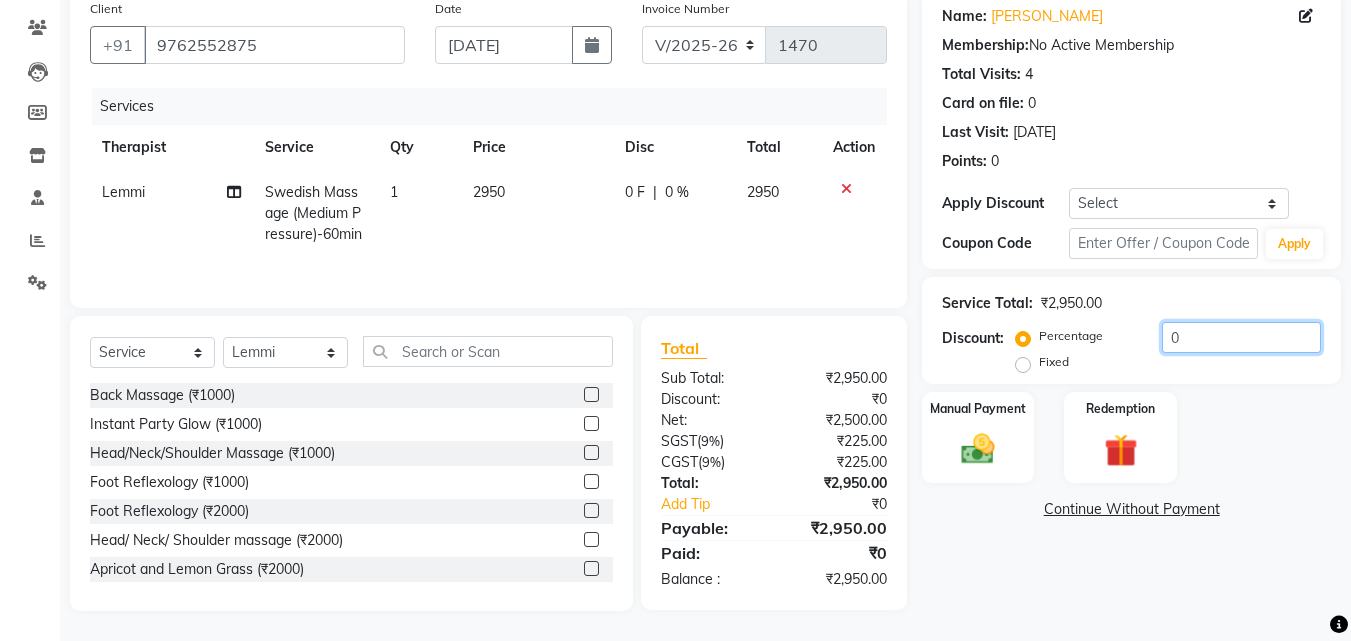 click on "0" 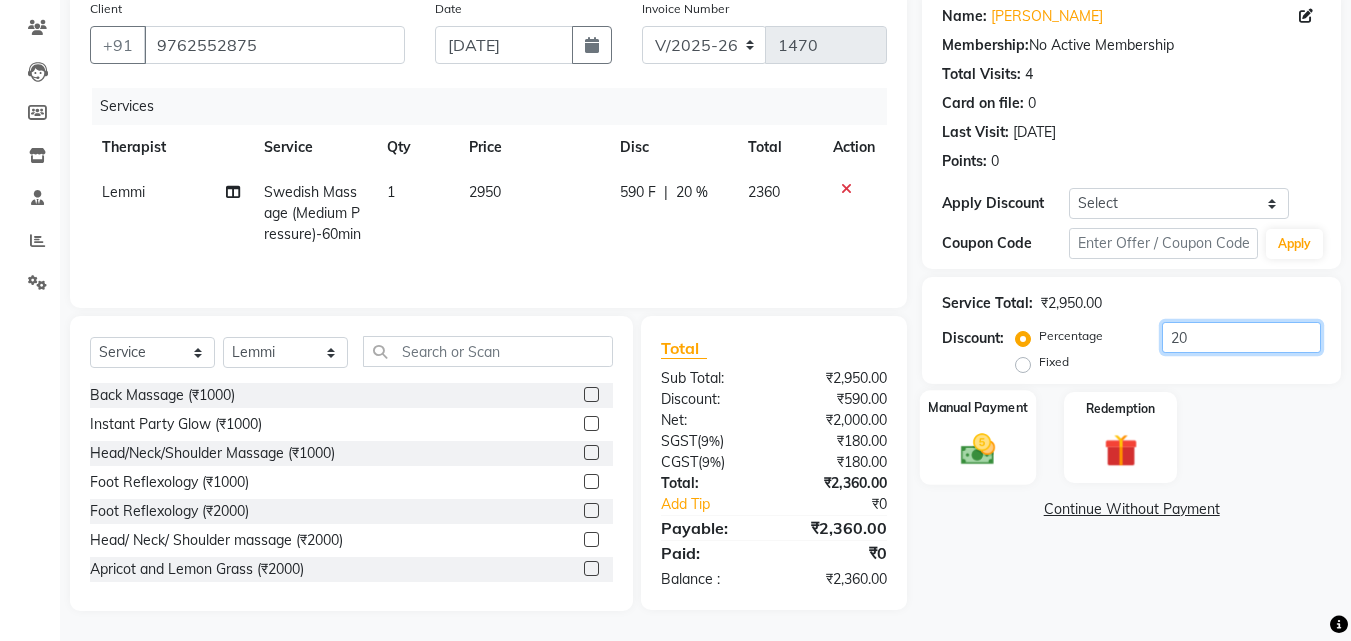 type on "20" 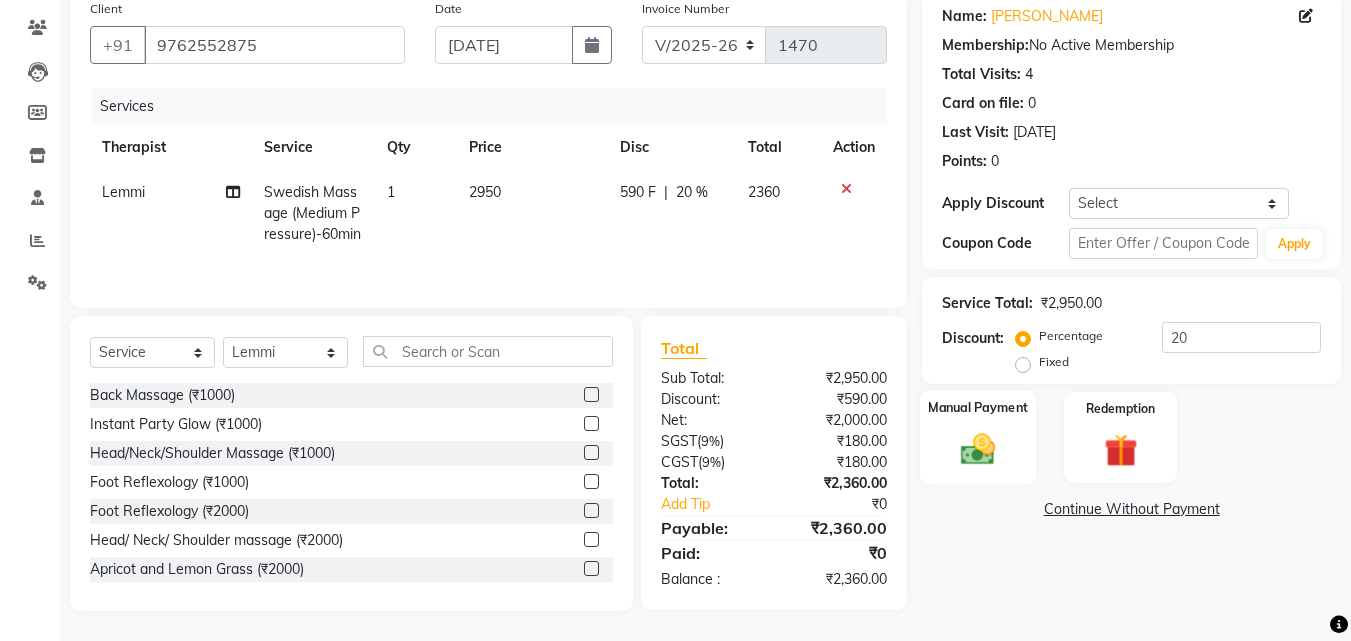 click 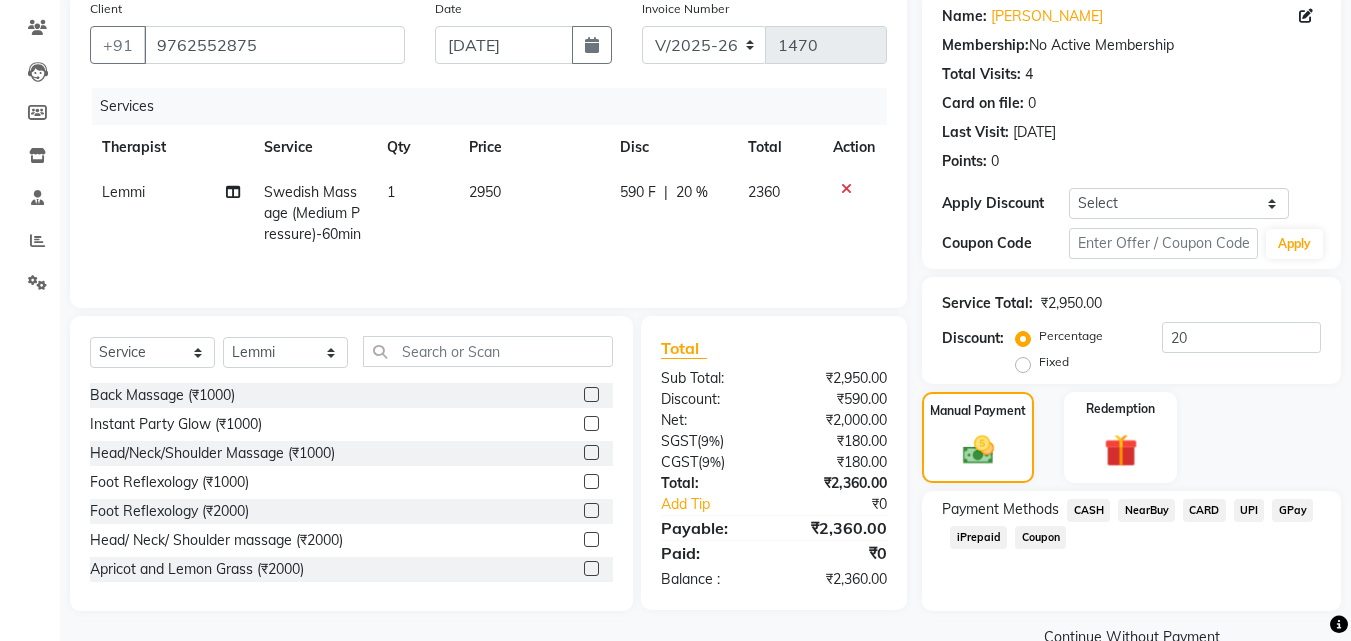 click on "GPay" 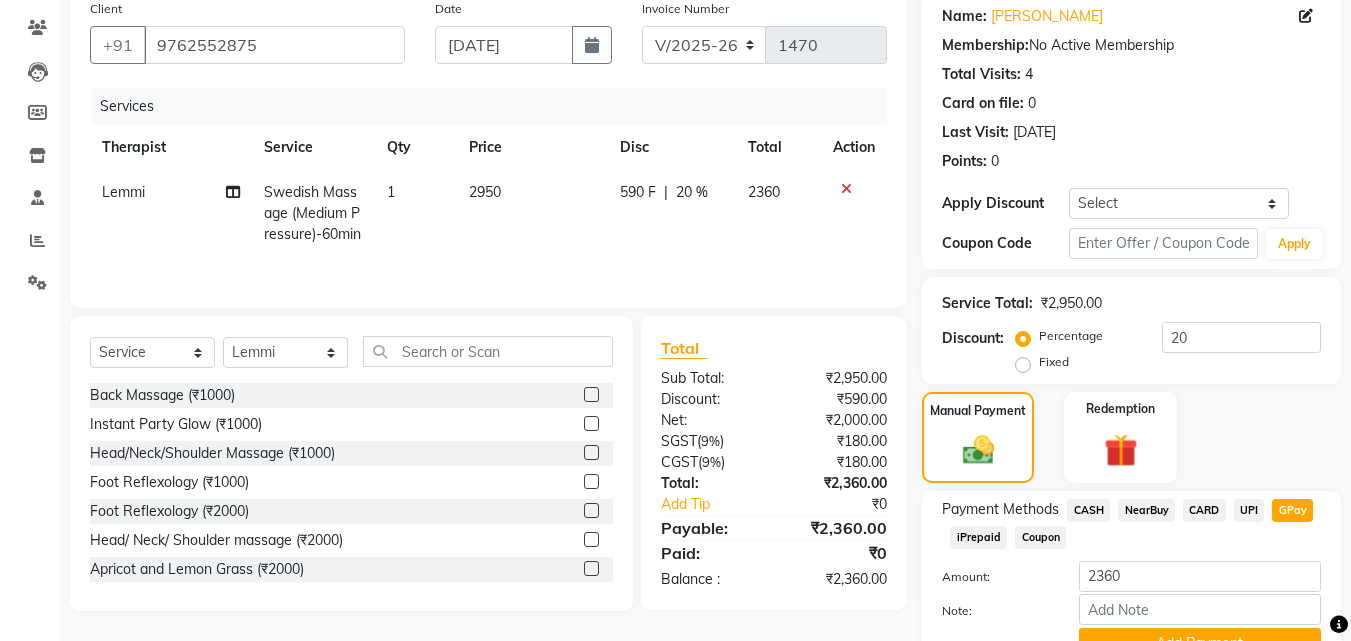 scroll, scrollTop: 257, scrollLeft: 0, axis: vertical 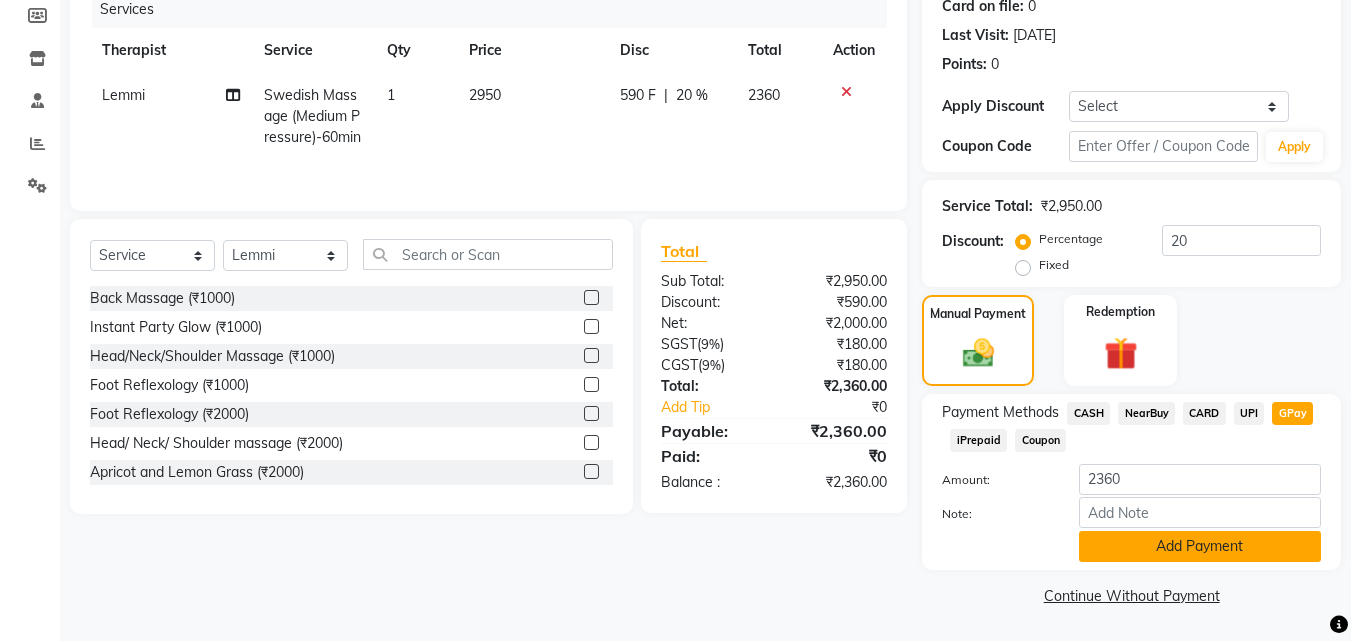 click on "Add Payment" 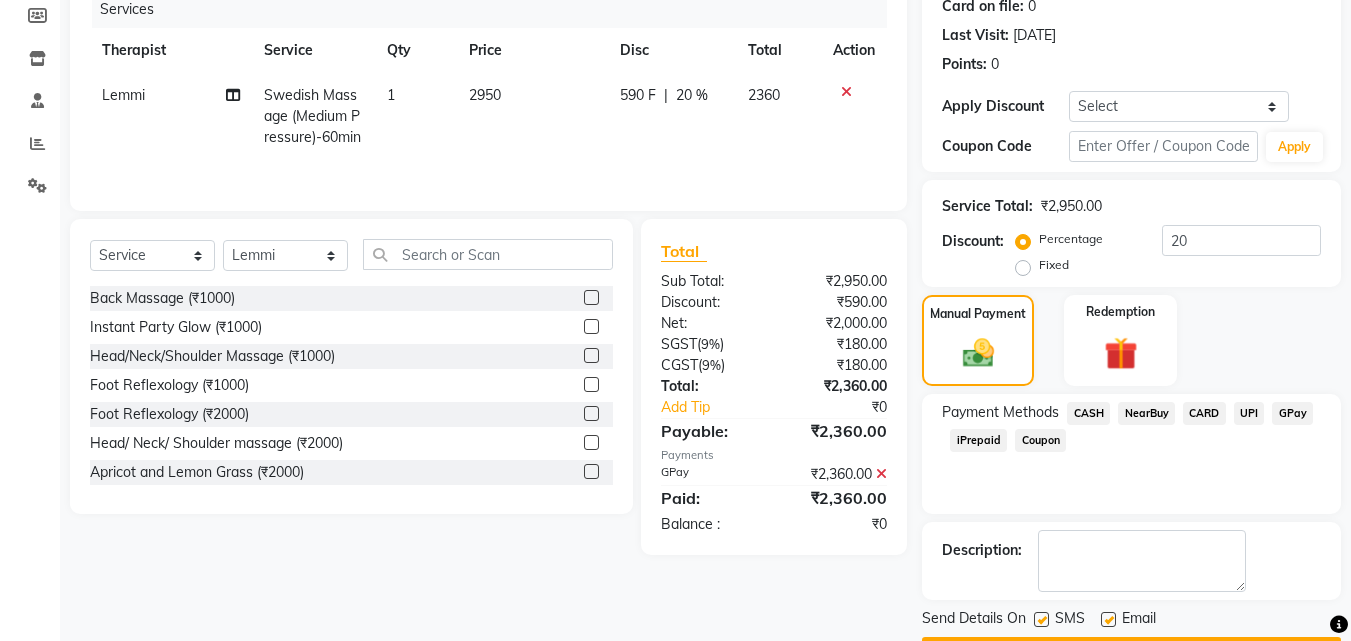 scroll, scrollTop: 314, scrollLeft: 0, axis: vertical 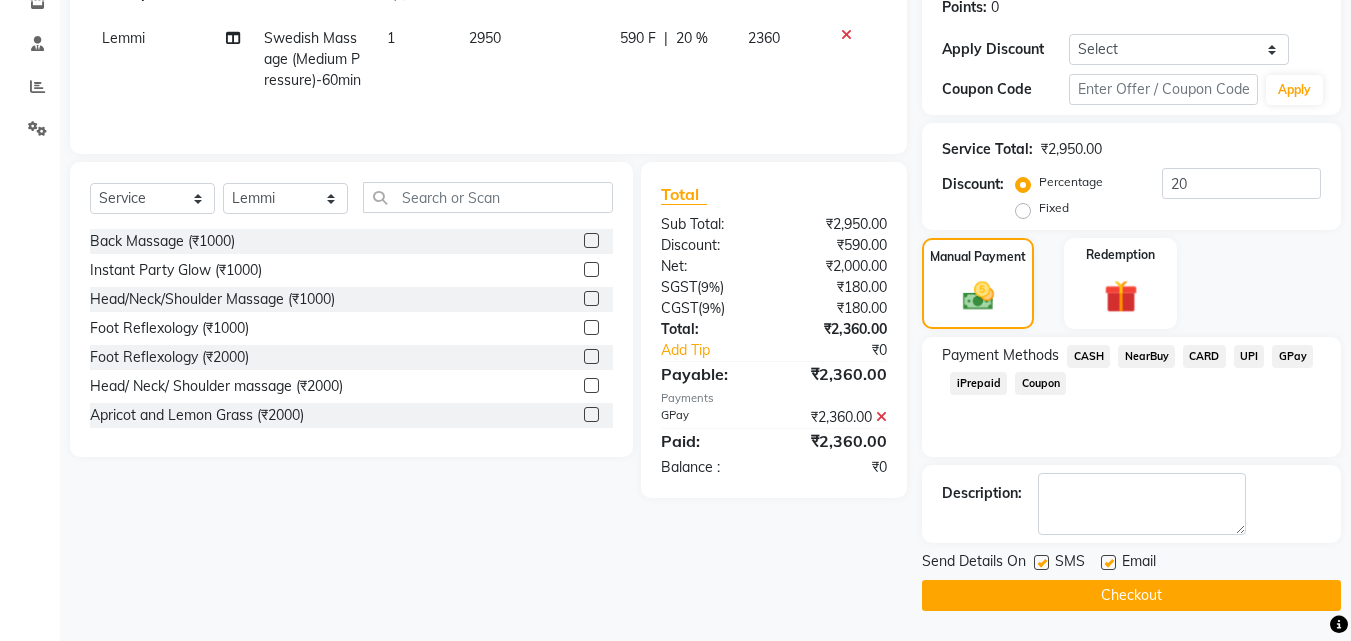 click on "Checkout" 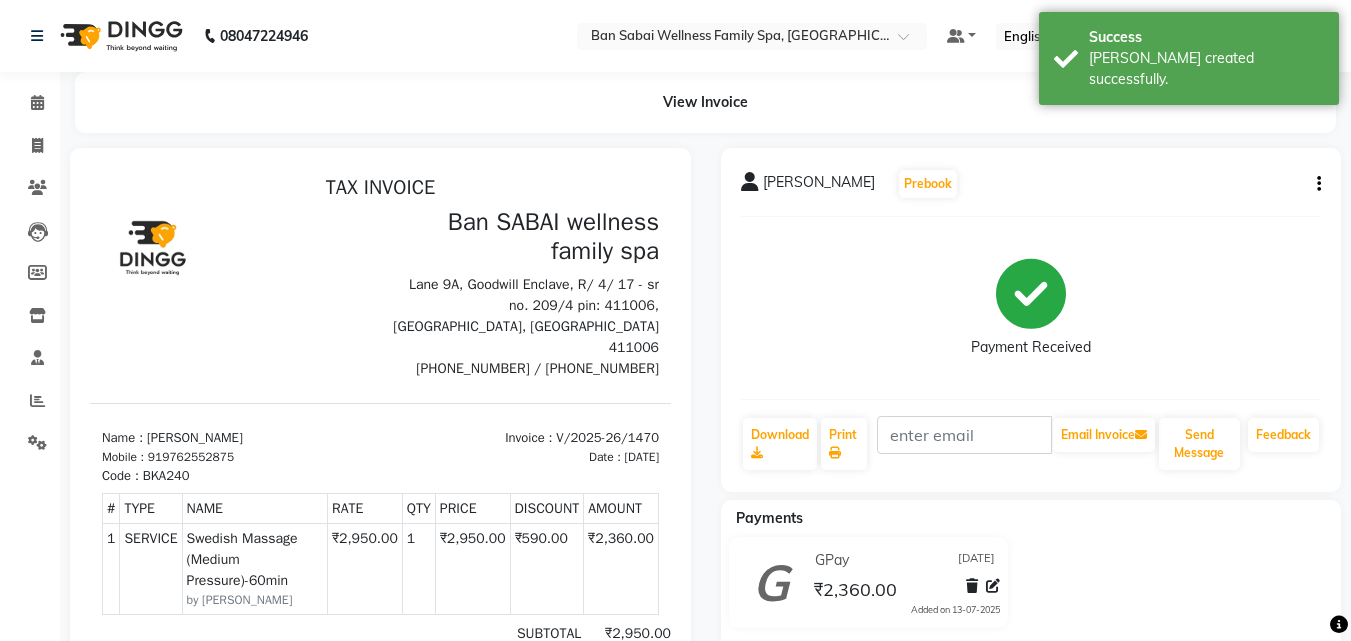 scroll, scrollTop: 0, scrollLeft: 0, axis: both 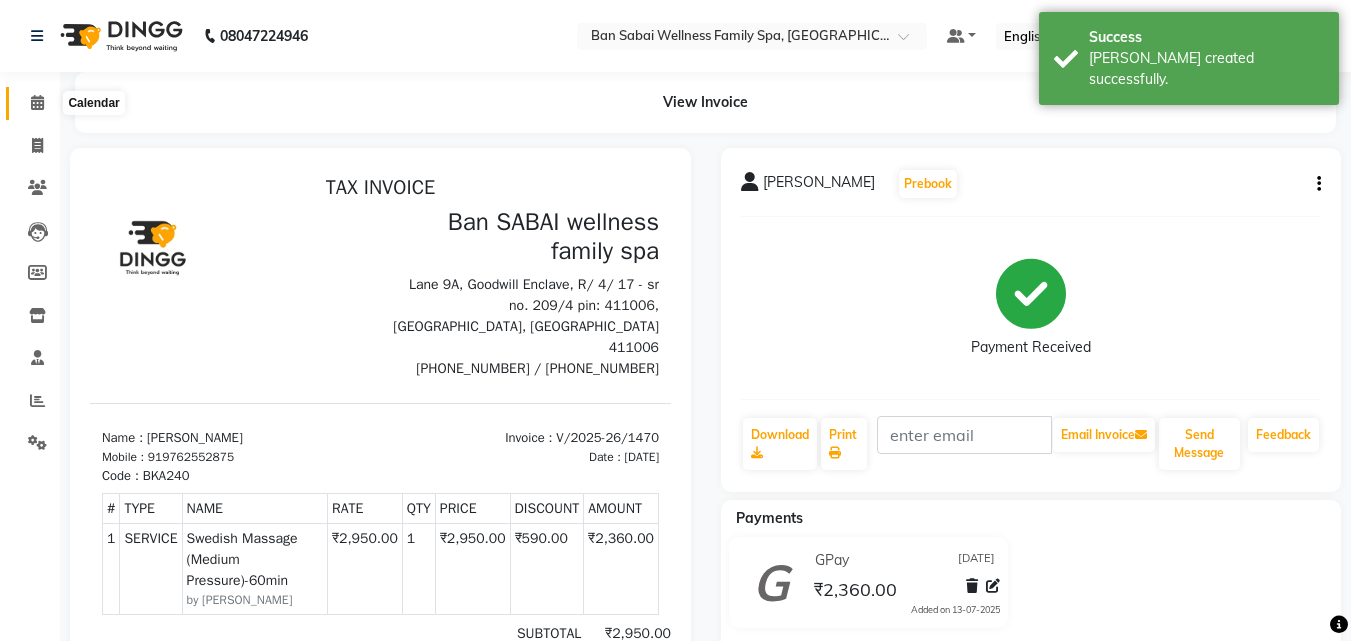 click 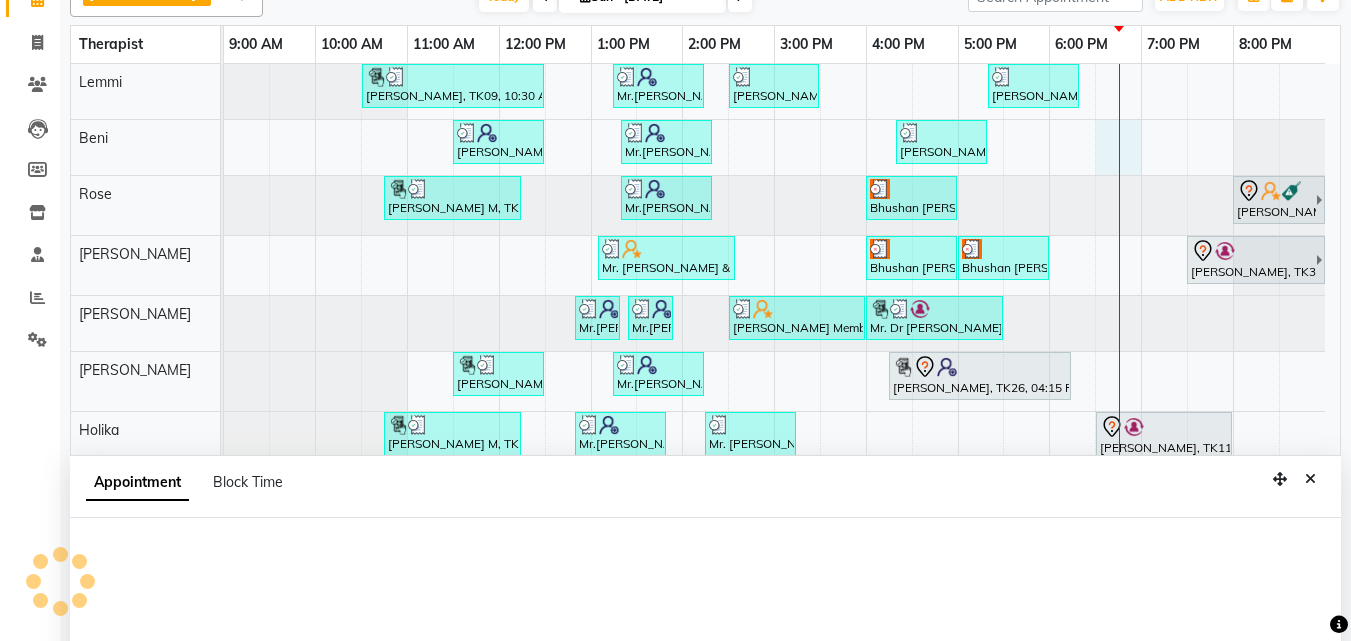select on "78154" 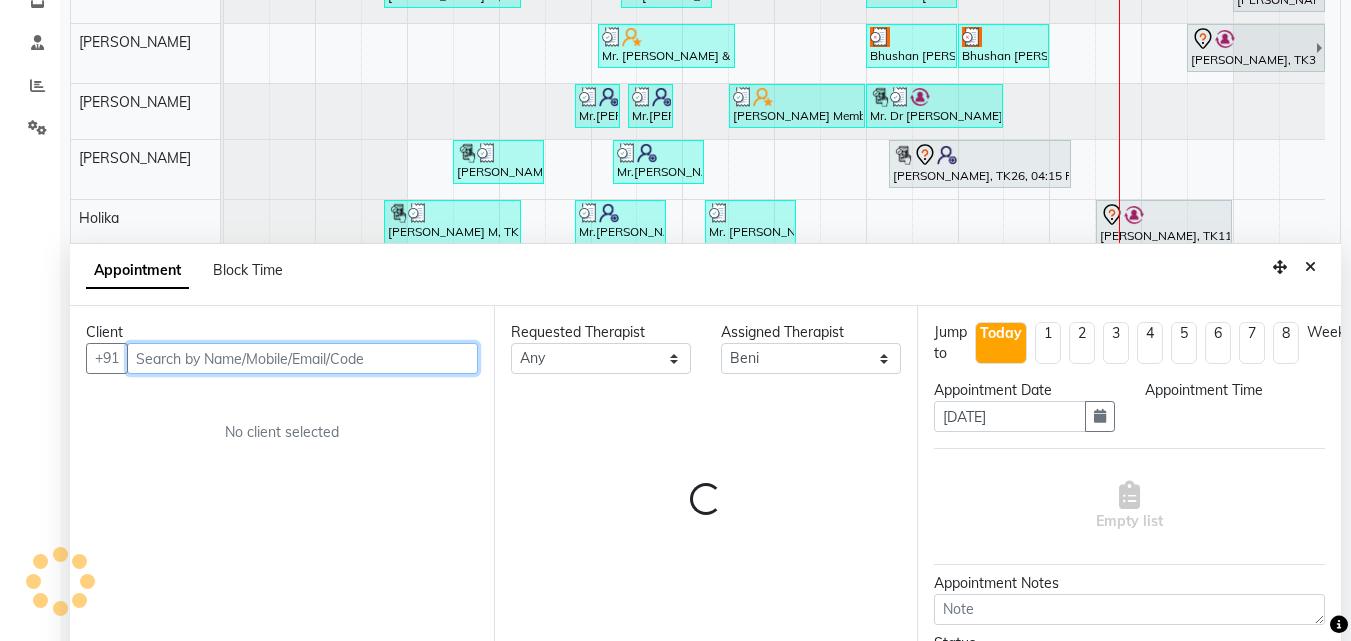 scroll, scrollTop: 373, scrollLeft: 0, axis: vertical 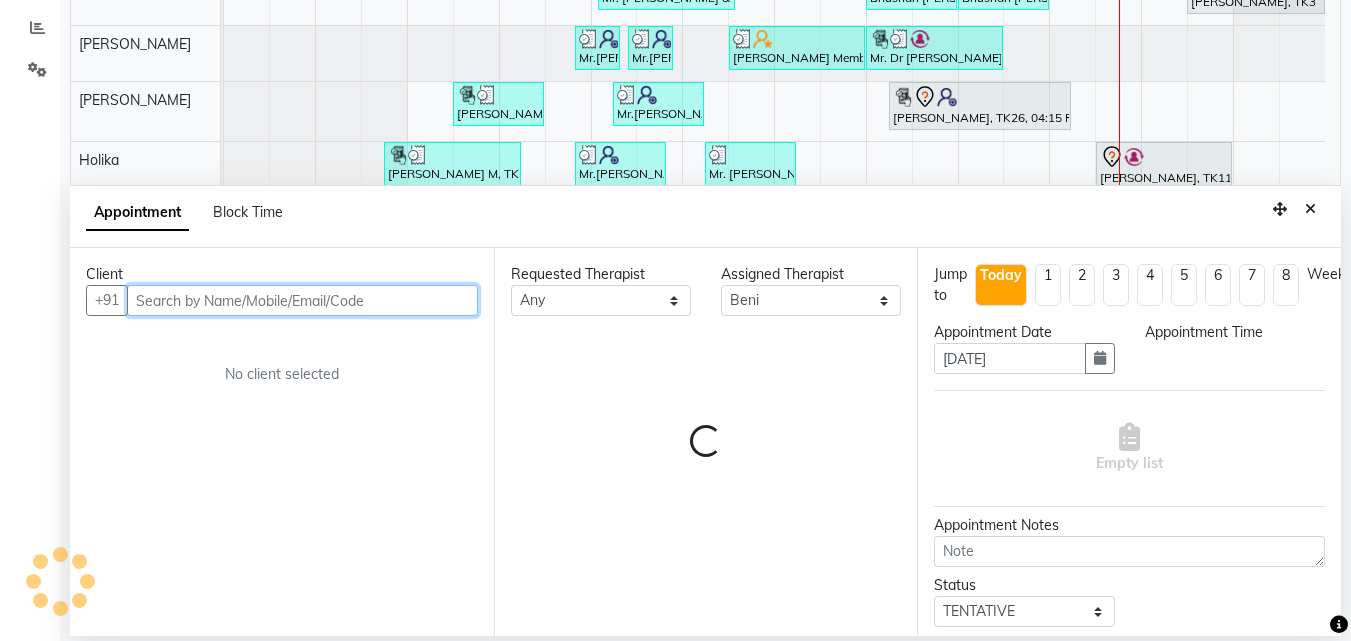 select on "1110" 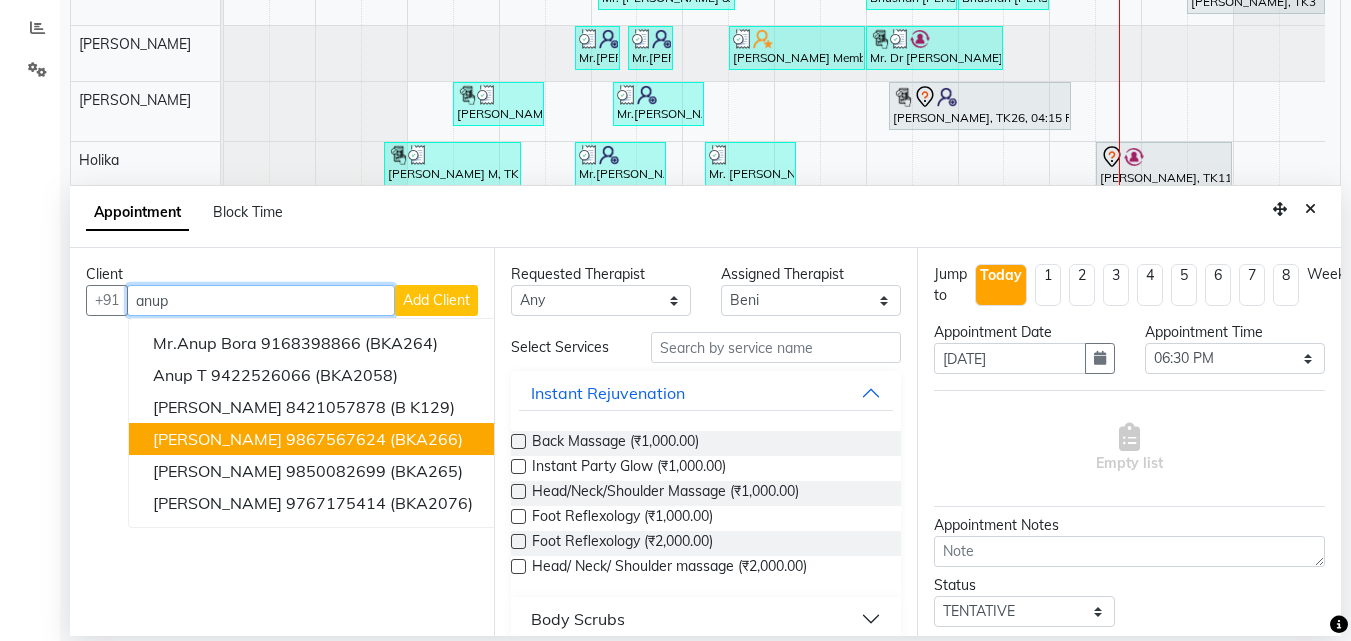 click on "9867567624" at bounding box center [336, 439] 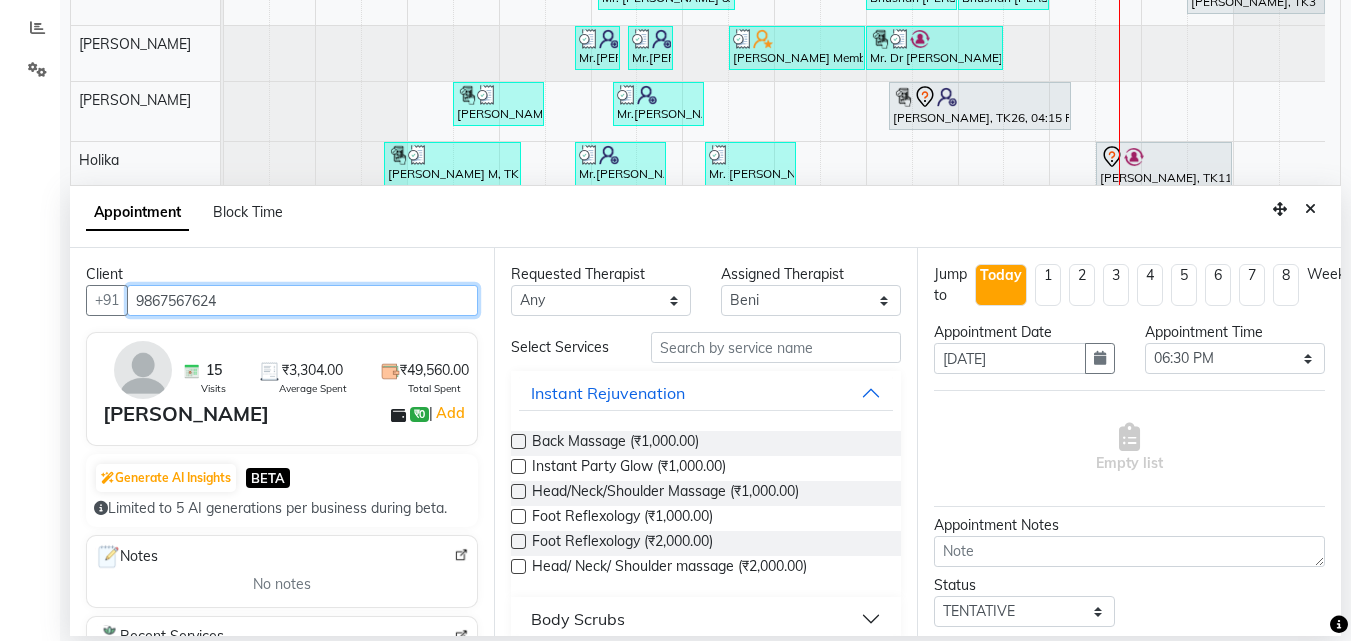type on "9867567624" 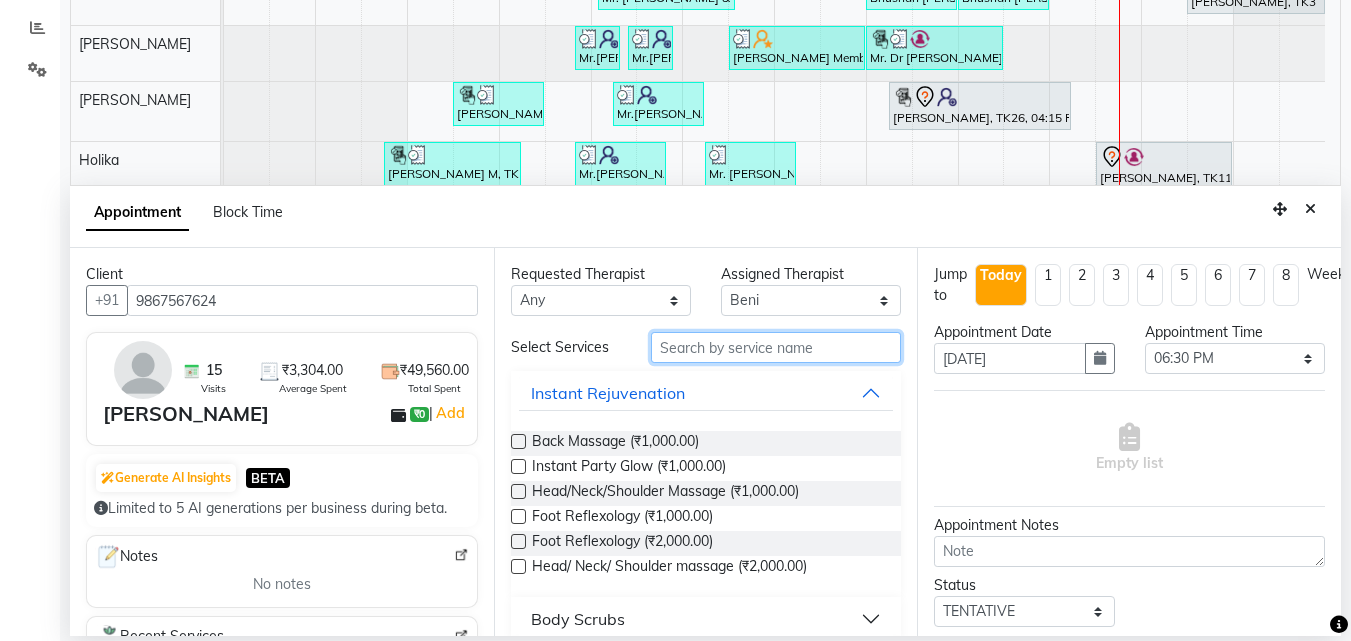 click at bounding box center [776, 347] 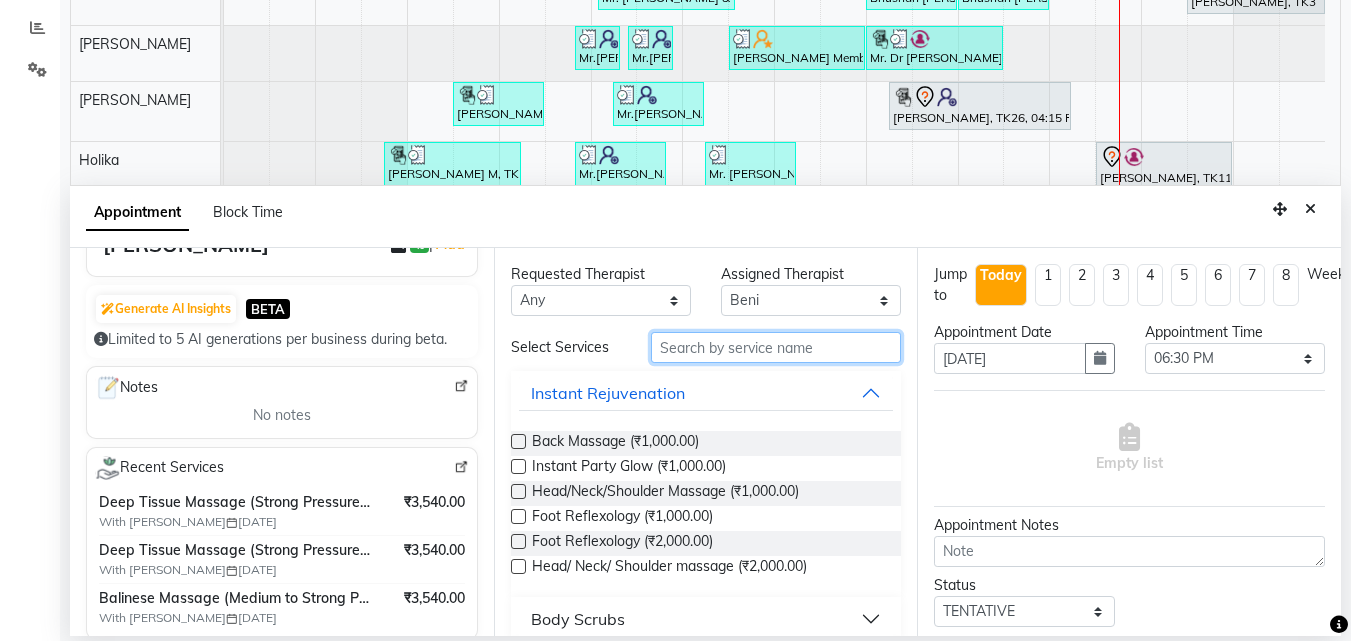 scroll, scrollTop: 198, scrollLeft: 0, axis: vertical 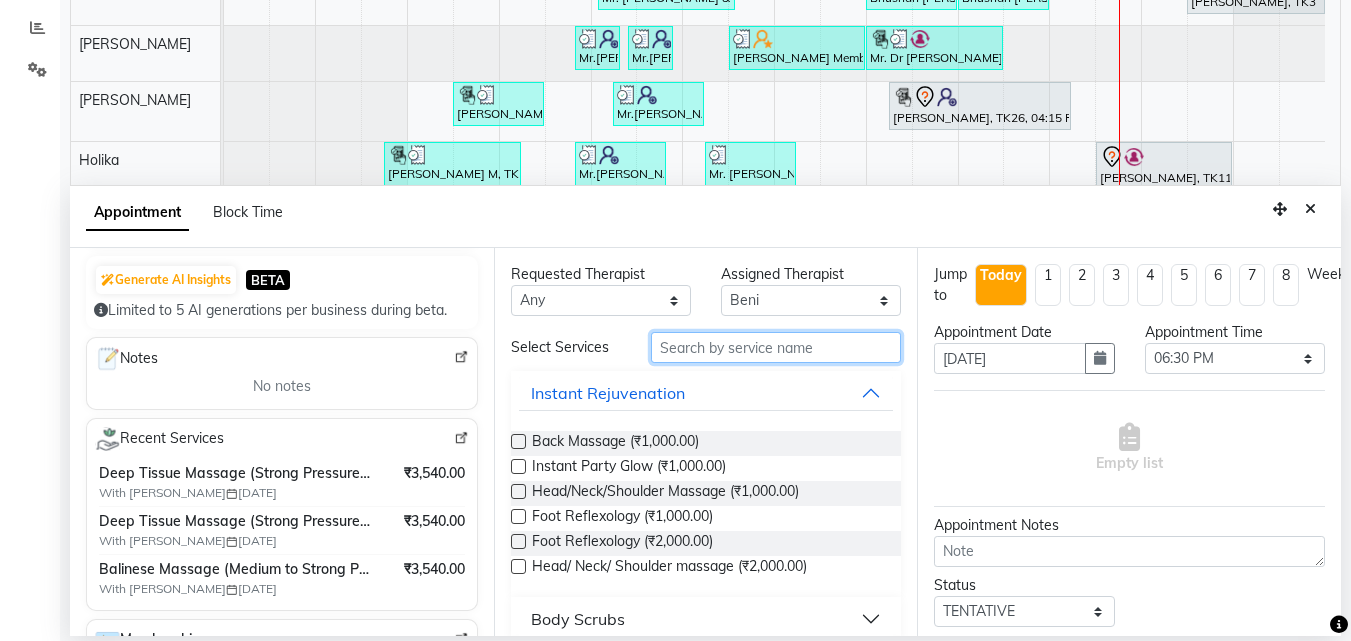 click at bounding box center (776, 347) 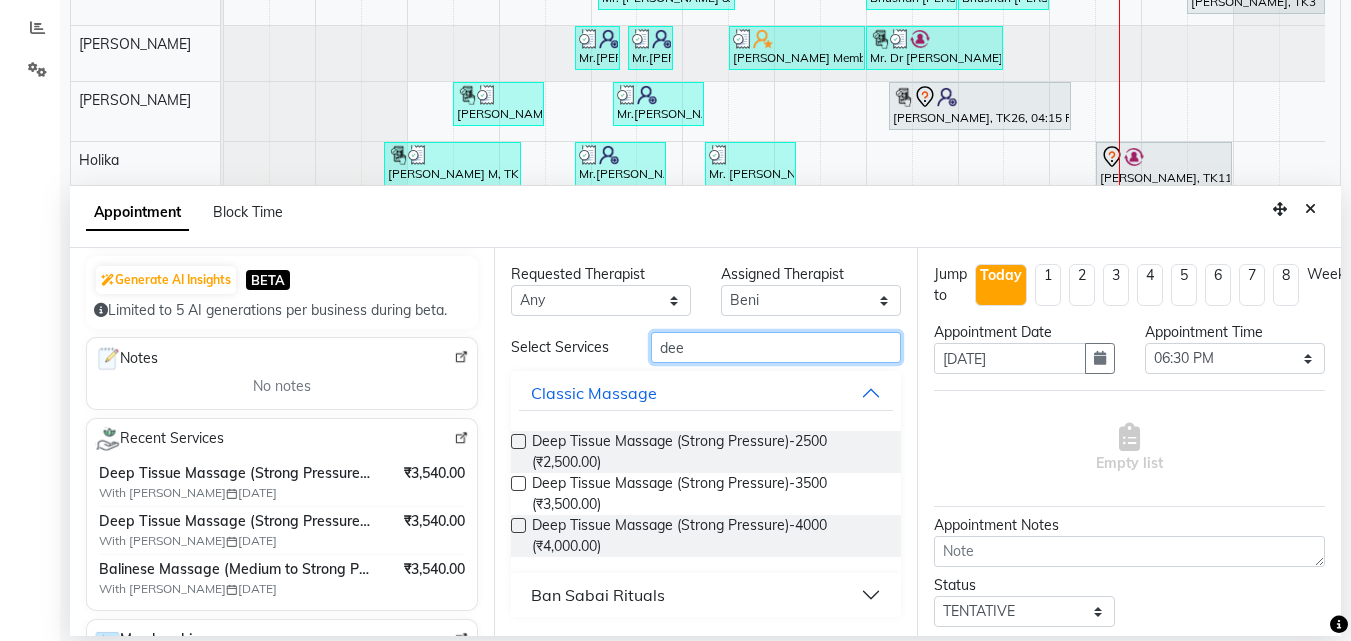 type on "dee" 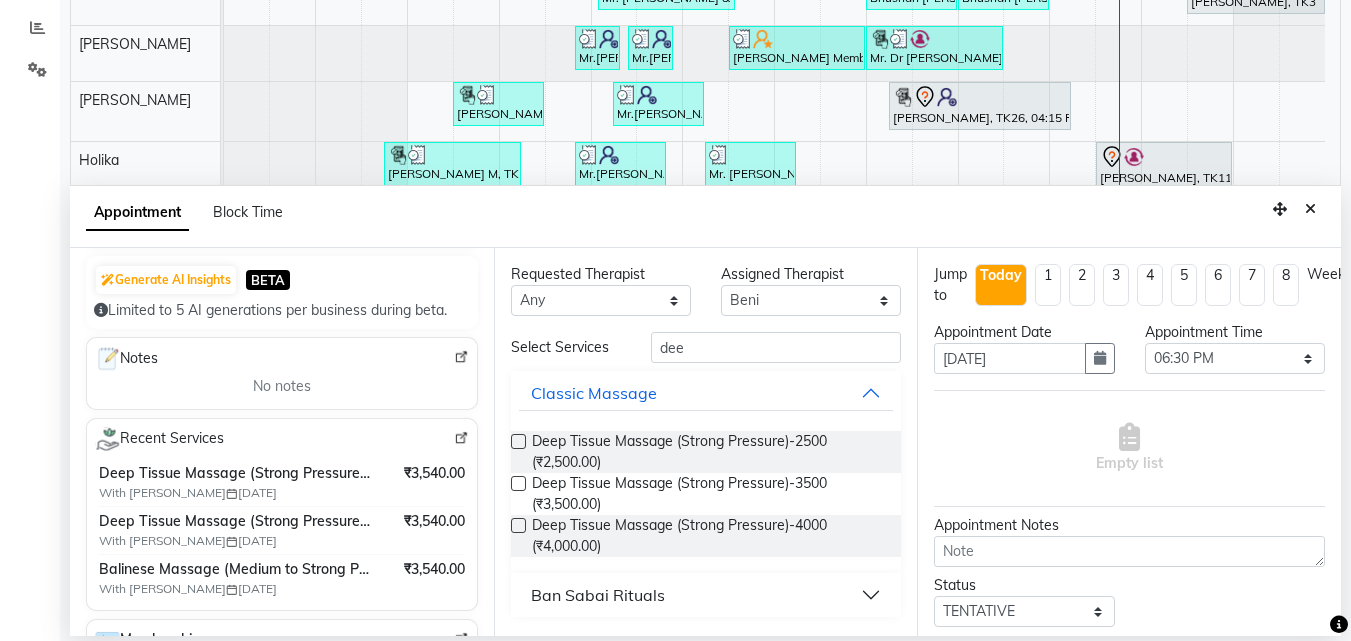 click at bounding box center [518, 483] 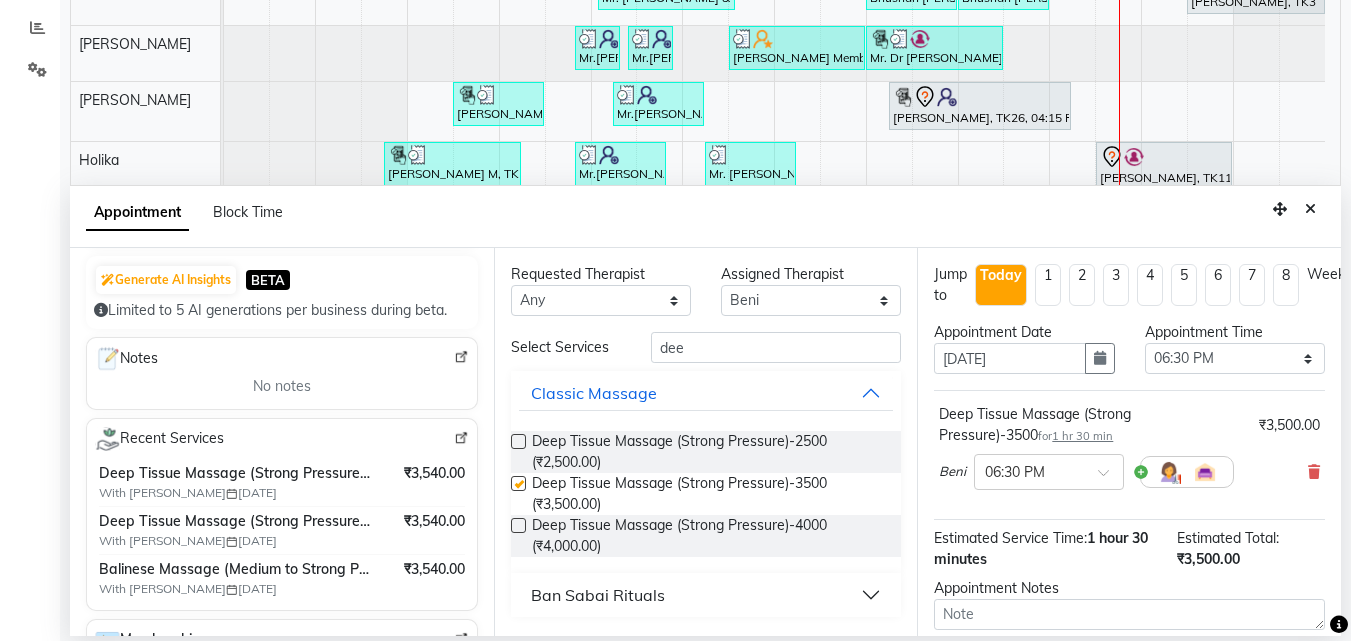 checkbox on "false" 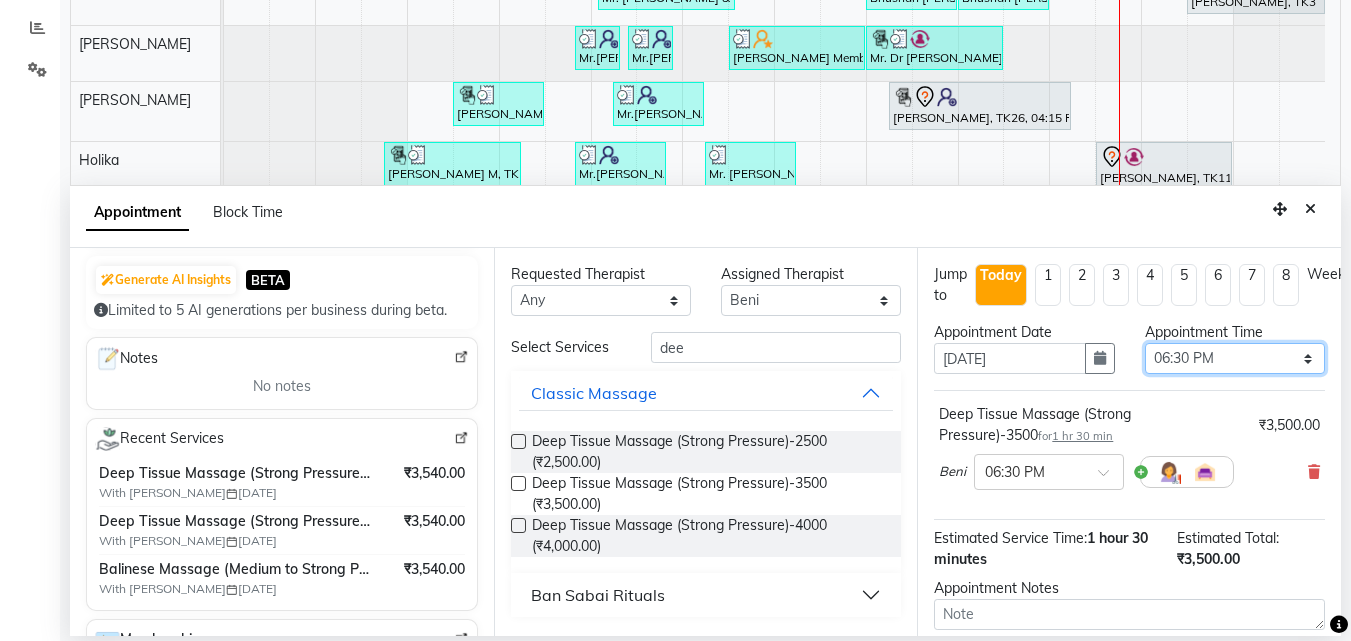 click on "Select 10:00 AM 10:05 AM 10:10 AM 10:15 AM 10:20 AM 10:25 AM 10:30 AM 10:35 AM 10:40 AM 10:45 AM 10:50 AM 10:55 AM 11:00 AM 11:05 AM 11:10 AM 11:15 AM 11:20 AM 11:25 AM 11:30 AM 11:35 AM 11:40 AM 11:45 AM 11:50 AM 11:55 AM 12:00 PM 12:05 PM 12:10 PM 12:15 PM 12:20 PM 12:25 PM 12:30 PM 12:35 PM 12:40 PM 12:45 PM 12:50 PM 12:55 PM 01:00 PM 01:05 PM 01:10 PM 01:15 PM 01:20 PM 01:25 PM 01:30 PM 01:35 PM 01:40 PM 01:45 PM 01:50 PM 01:55 PM 02:00 PM 02:05 PM 02:10 PM 02:15 PM 02:20 PM 02:25 PM 02:30 PM 02:35 PM 02:40 PM 02:45 PM 02:50 PM 02:55 PM 03:00 PM 03:05 PM 03:10 PM 03:15 PM 03:20 PM 03:25 PM 03:30 PM 03:35 PM 03:40 PM 03:45 PM 03:50 PM 03:55 PM 04:00 PM 04:05 PM 04:10 PM 04:15 PM 04:20 PM 04:25 PM 04:30 PM 04:35 PM 04:40 PM 04:45 PM 04:50 PM 04:55 PM 05:00 PM 05:05 PM 05:10 PM 05:15 PM 05:20 PM 05:25 PM 05:30 PM 05:35 PM 05:40 PM 05:45 PM 05:50 PM 05:55 PM 06:00 PM 06:05 PM 06:10 PM 06:15 PM 06:20 PM 06:25 PM 06:30 PM 06:35 PM 06:40 PM 06:45 PM 06:50 PM 06:55 PM 07:00 PM 07:05 PM 07:10 PM 07:15 PM 07:20 PM" at bounding box center [1235, 358] 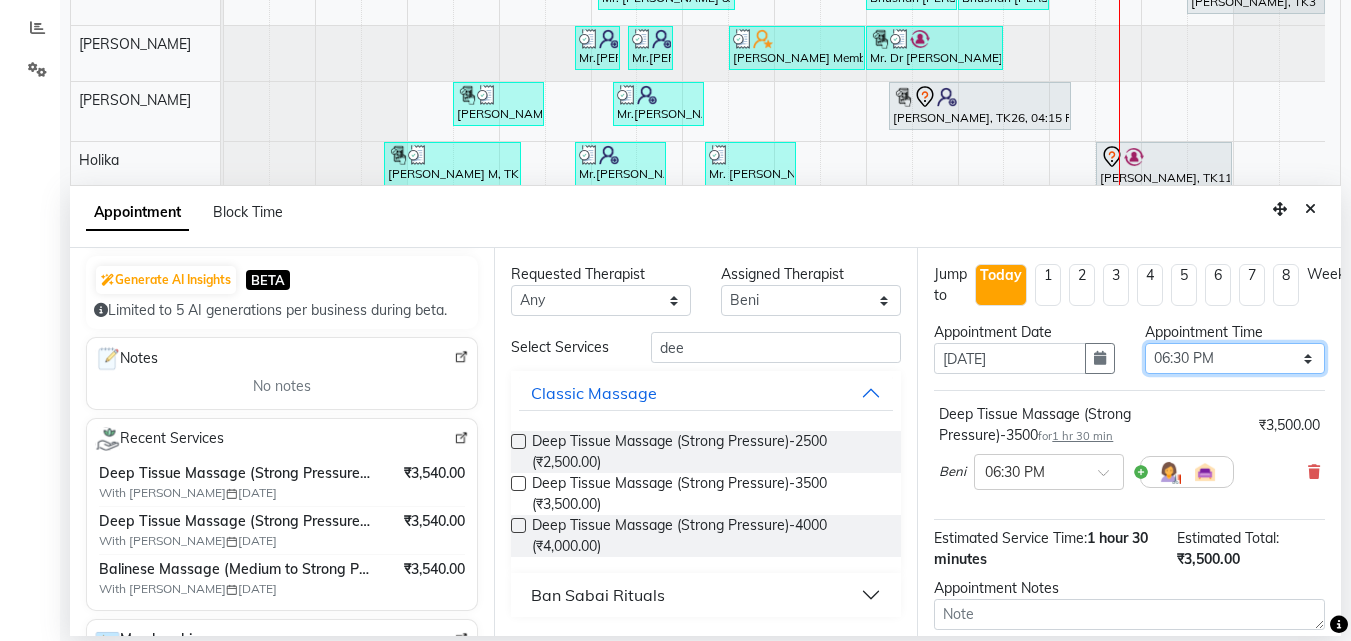 select on "1125" 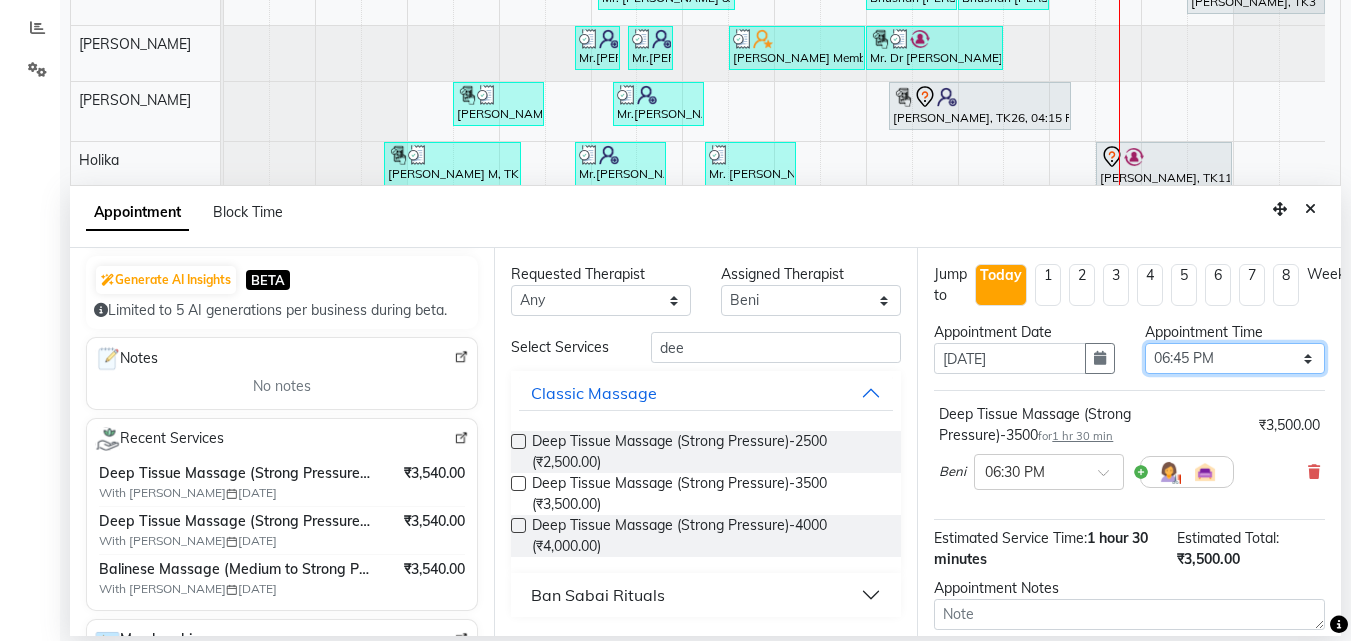 click on "Select 10:00 AM 10:05 AM 10:10 AM 10:15 AM 10:20 AM 10:25 AM 10:30 AM 10:35 AM 10:40 AM 10:45 AM 10:50 AM 10:55 AM 11:00 AM 11:05 AM 11:10 AM 11:15 AM 11:20 AM 11:25 AM 11:30 AM 11:35 AM 11:40 AM 11:45 AM 11:50 AM 11:55 AM 12:00 PM 12:05 PM 12:10 PM 12:15 PM 12:20 PM 12:25 PM 12:30 PM 12:35 PM 12:40 PM 12:45 PM 12:50 PM 12:55 PM 01:00 PM 01:05 PM 01:10 PM 01:15 PM 01:20 PM 01:25 PM 01:30 PM 01:35 PM 01:40 PM 01:45 PM 01:50 PM 01:55 PM 02:00 PM 02:05 PM 02:10 PM 02:15 PM 02:20 PM 02:25 PM 02:30 PM 02:35 PM 02:40 PM 02:45 PM 02:50 PM 02:55 PM 03:00 PM 03:05 PM 03:10 PM 03:15 PM 03:20 PM 03:25 PM 03:30 PM 03:35 PM 03:40 PM 03:45 PM 03:50 PM 03:55 PM 04:00 PM 04:05 PM 04:10 PM 04:15 PM 04:20 PM 04:25 PM 04:30 PM 04:35 PM 04:40 PM 04:45 PM 04:50 PM 04:55 PM 05:00 PM 05:05 PM 05:10 PM 05:15 PM 05:20 PM 05:25 PM 05:30 PM 05:35 PM 05:40 PM 05:45 PM 05:50 PM 05:55 PM 06:00 PM 06:05 PM 06:10 PM 06:15 PM 06:20 PM 06:25 PM 06:30 PM 06:35 PM 06:40 PM 06:45 PM 06:50 PM 06:55 PM 07:00 PM 07:05 PM 07:10 PM 07:15 PM 07:20 PM" at bounding box center [1235, 358] 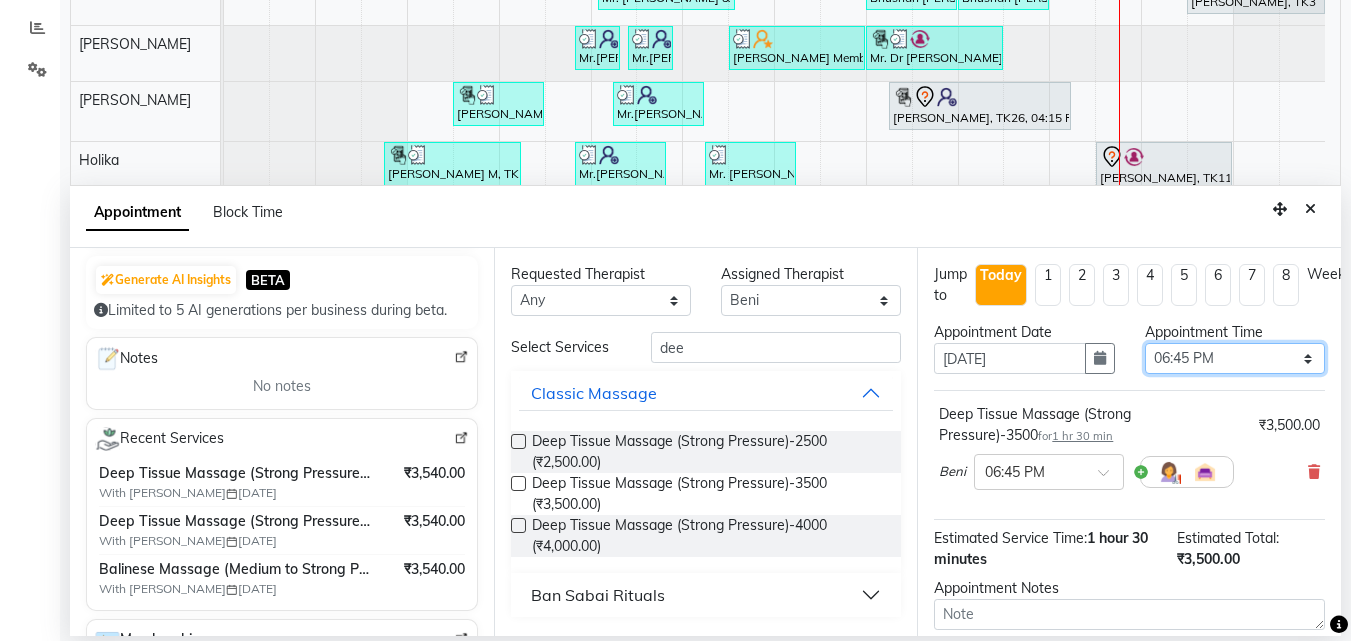 scroll, scrollTop: 195, scrollLeft: 0, axis: vertical 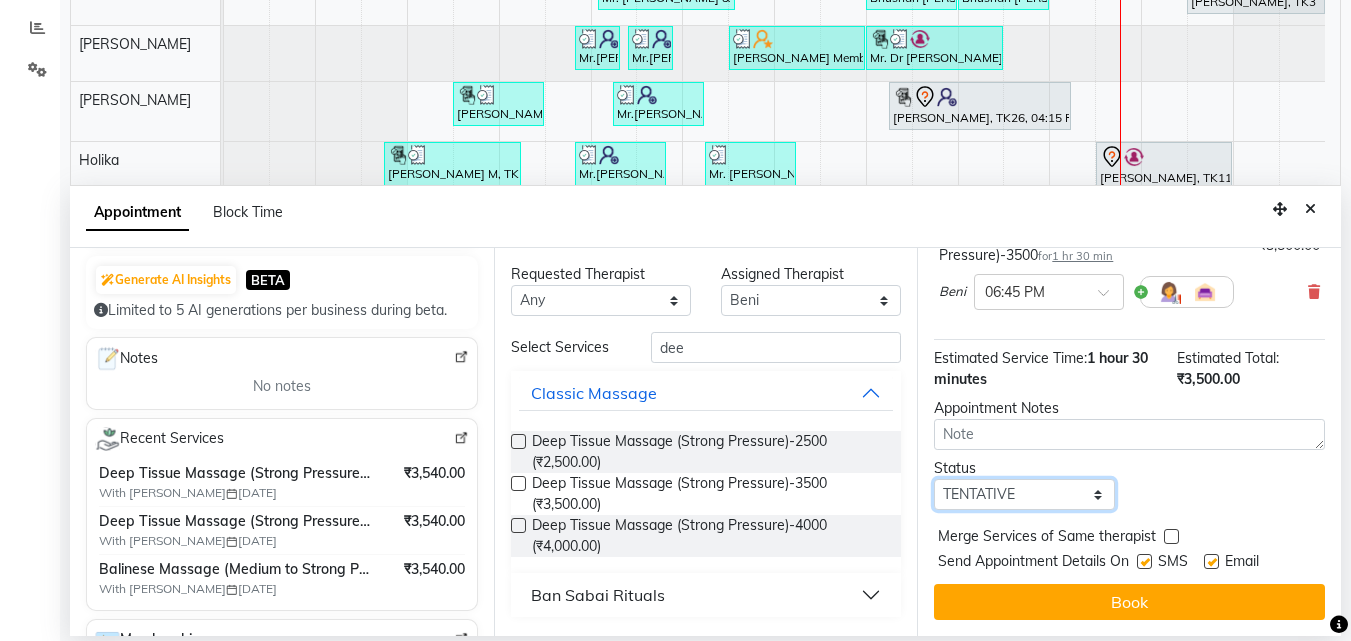 click on "Select TENTATIVE CONFIRM CHECK-IN UPCOMING" at bounding box center (1024, 494) 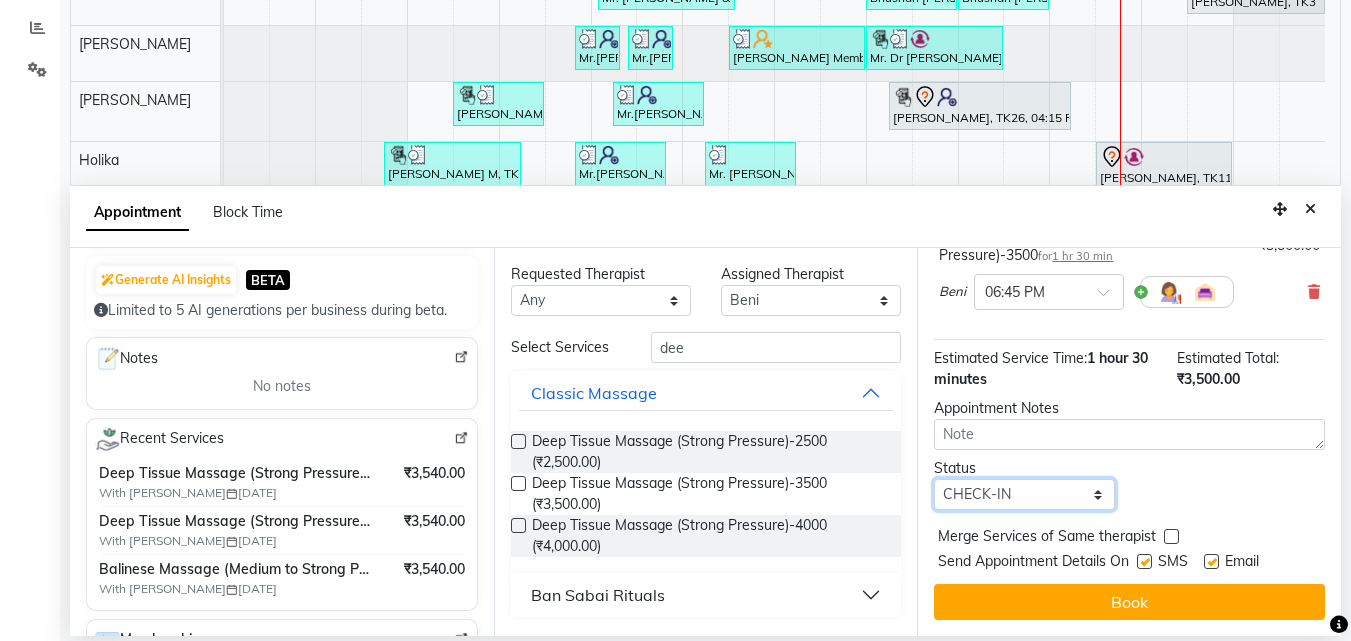 click on "Select TENTATIVE CONFIRM CHECK-IN UPCOMING" at bounding box center (1024, 494) 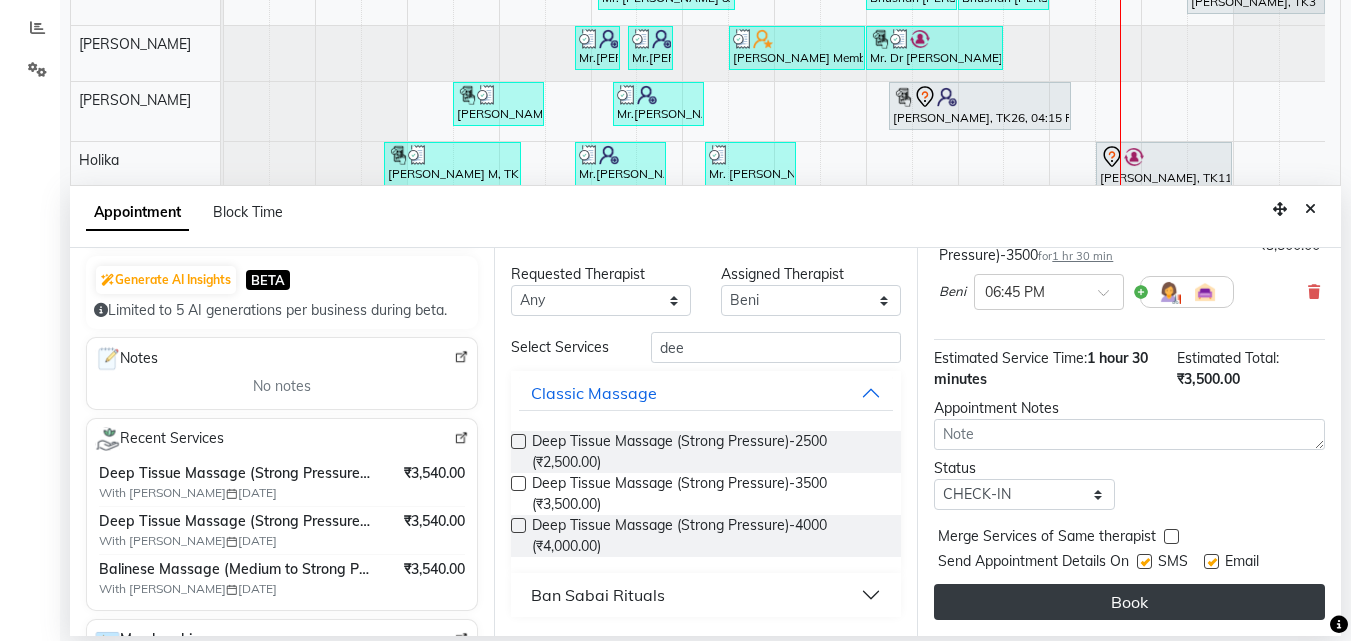 click on "Book" at bounding box center (1129, 602) 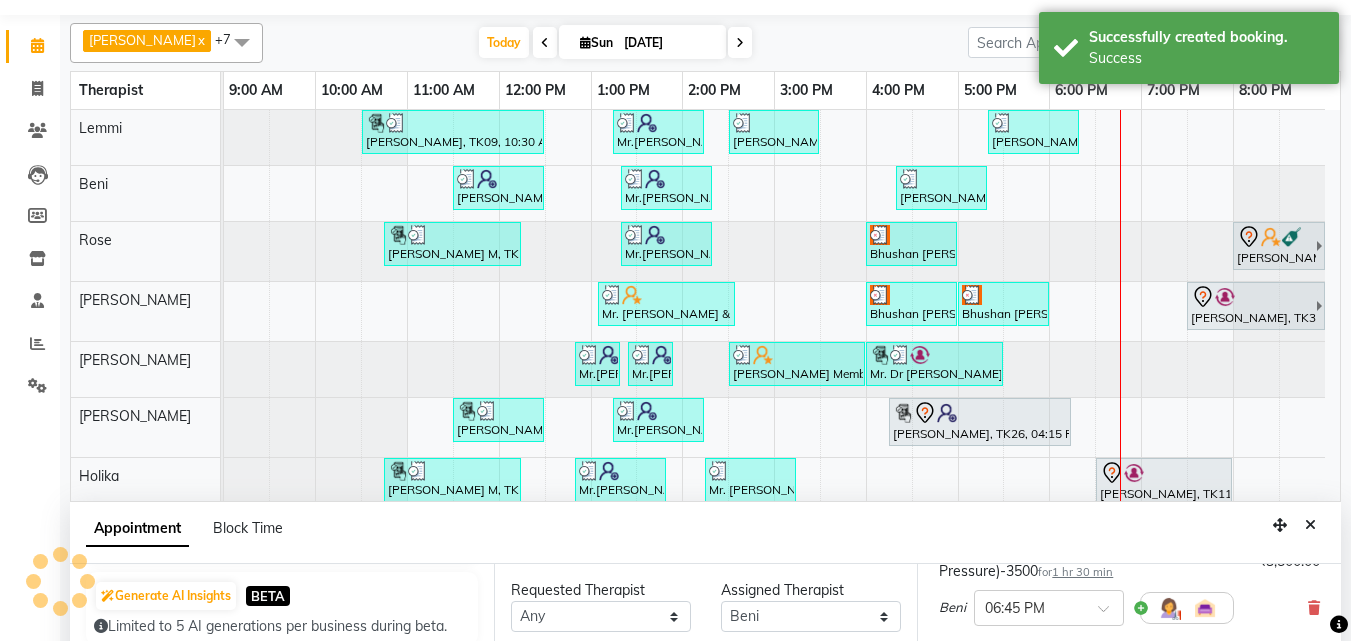 scroll, scrollTop: 0, scrollLeft: 0, axis: both 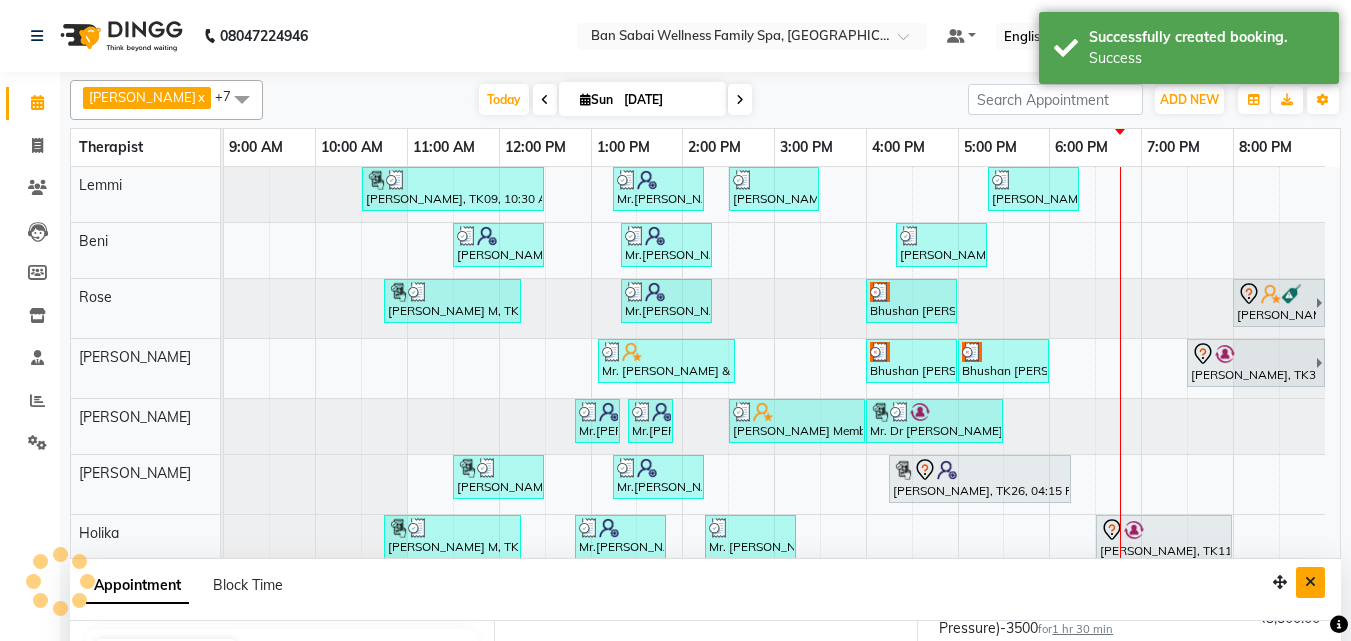 click at bounding box center (1310, 582) 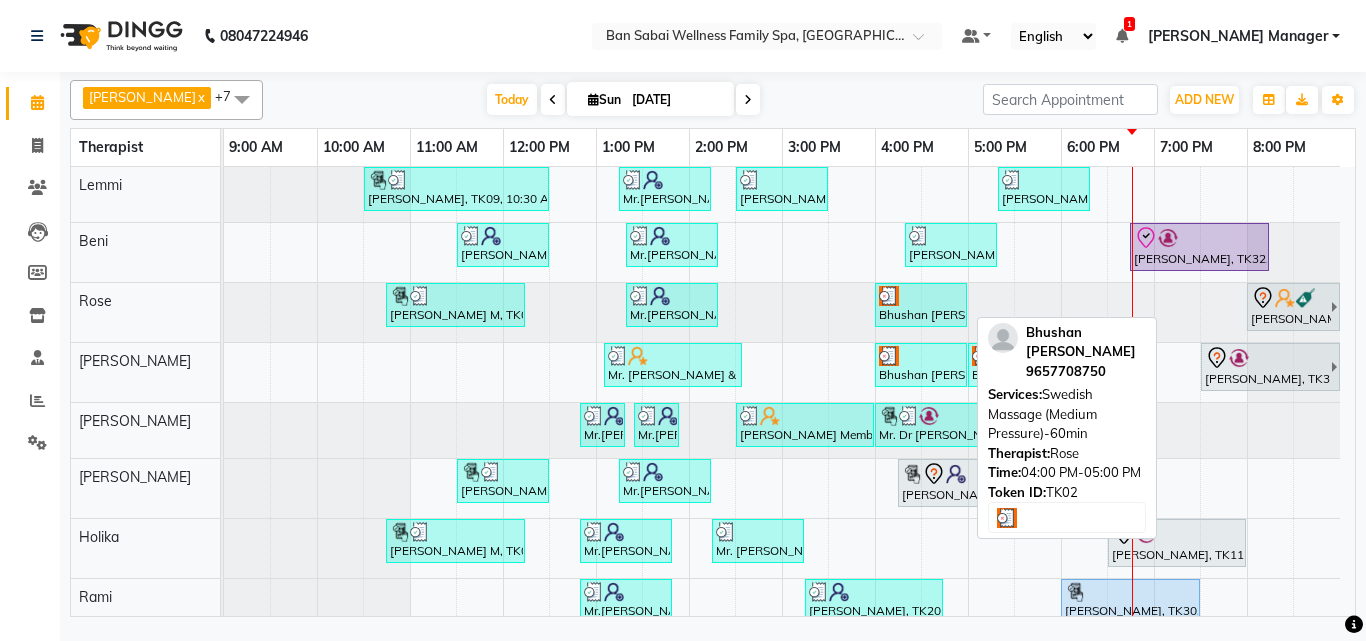 click on "Bhushan [PERSON_NAME], TK02, 04:00 PM-05:00 PM, Swedish Massage (Medium Pressure)-60min" at bounding box center [921, 305] 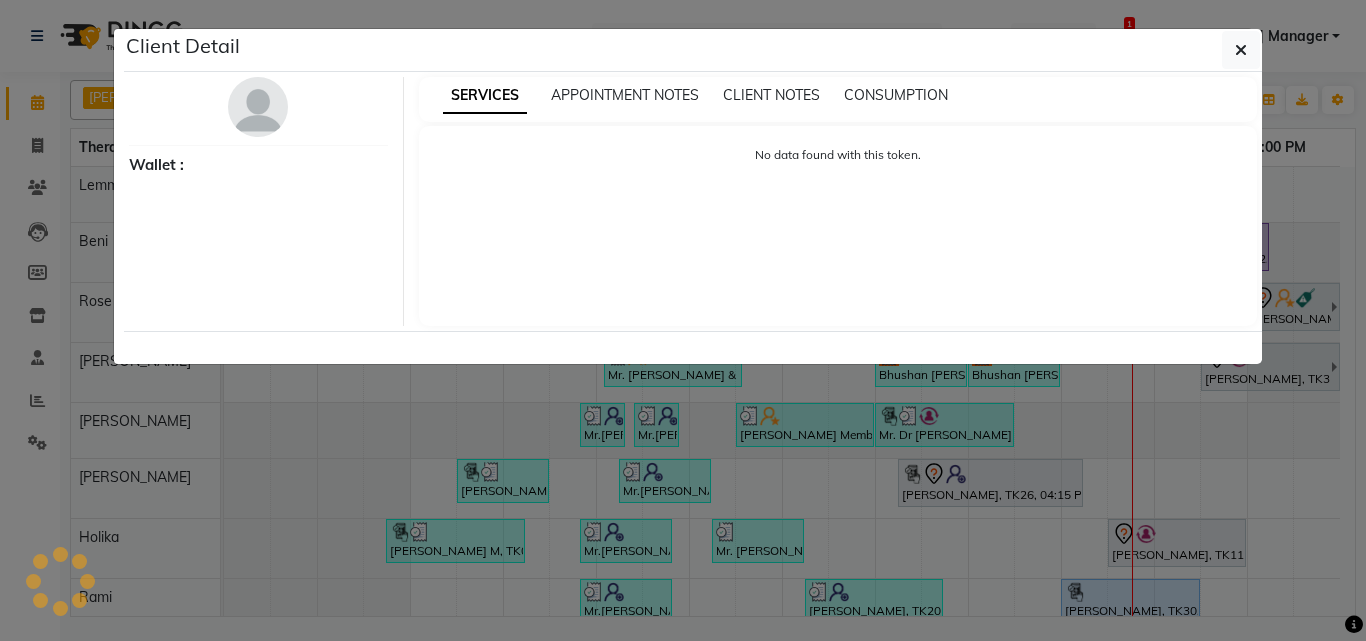 select on "3" 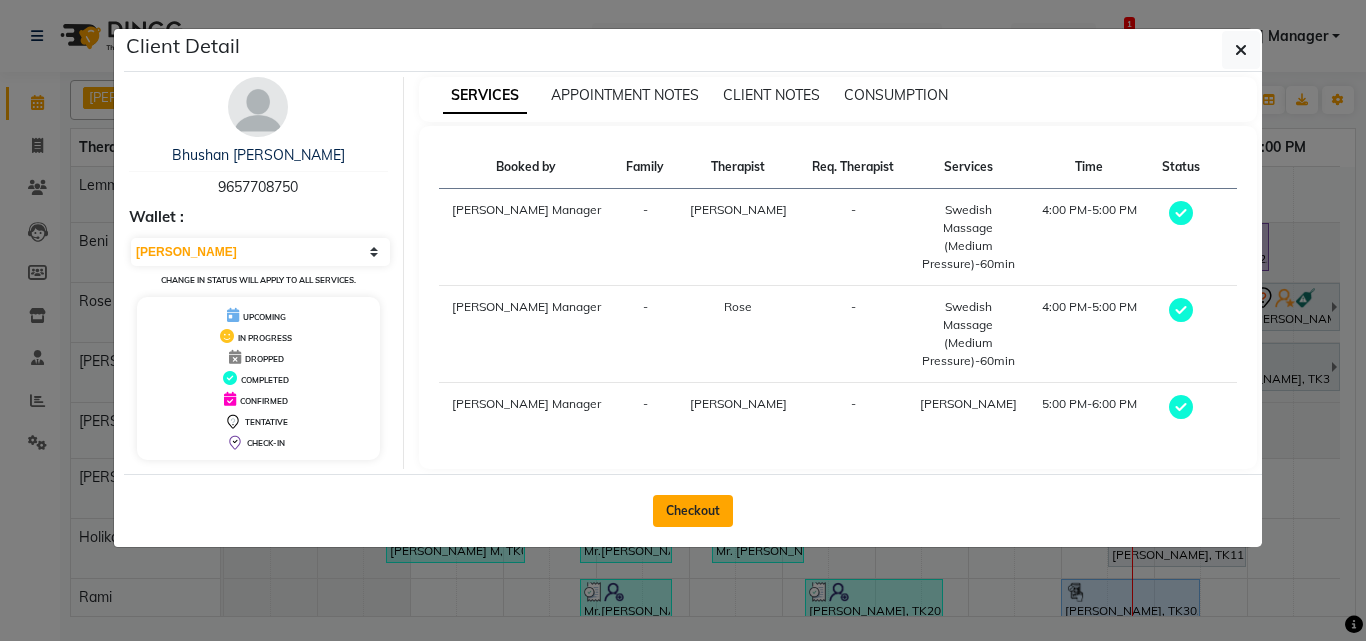 click on "Checkout" 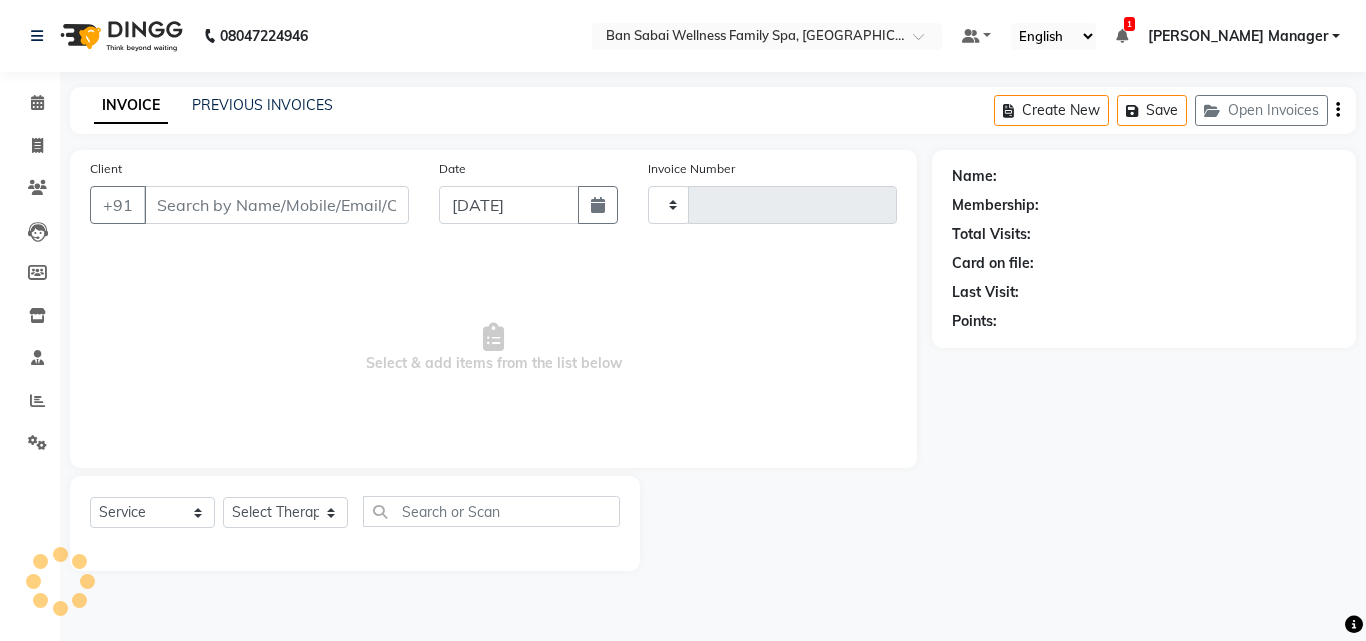 type on "1471" 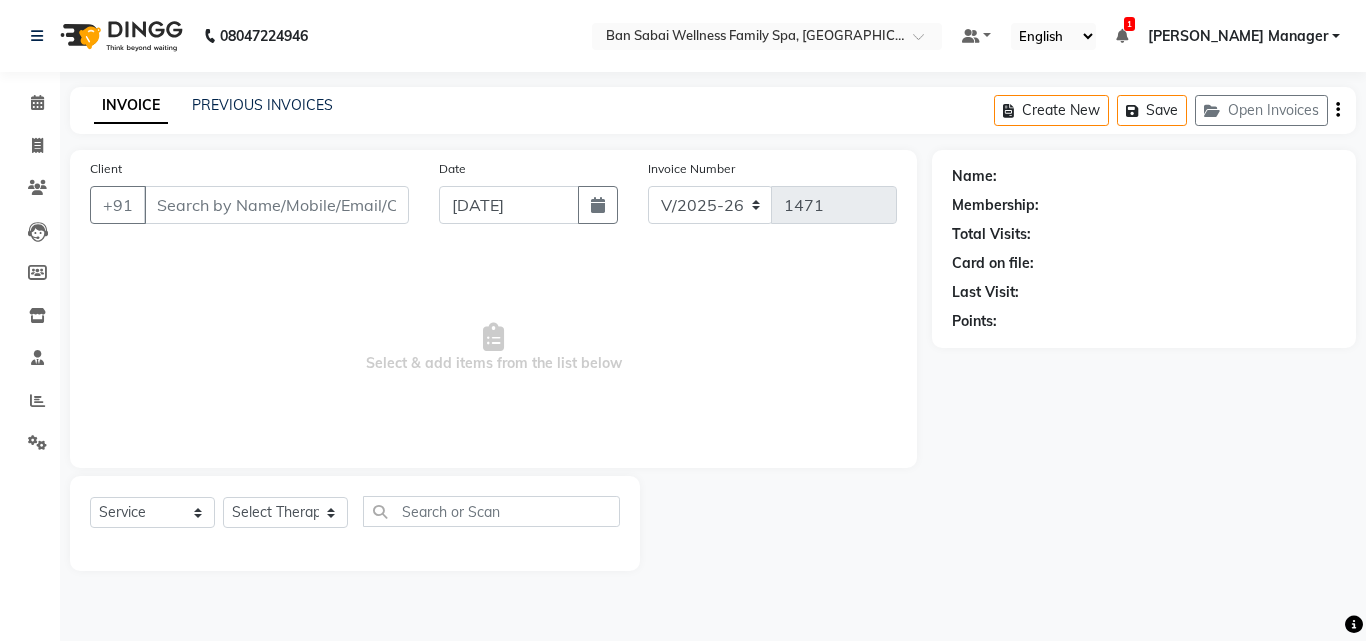 type on "9657708750" 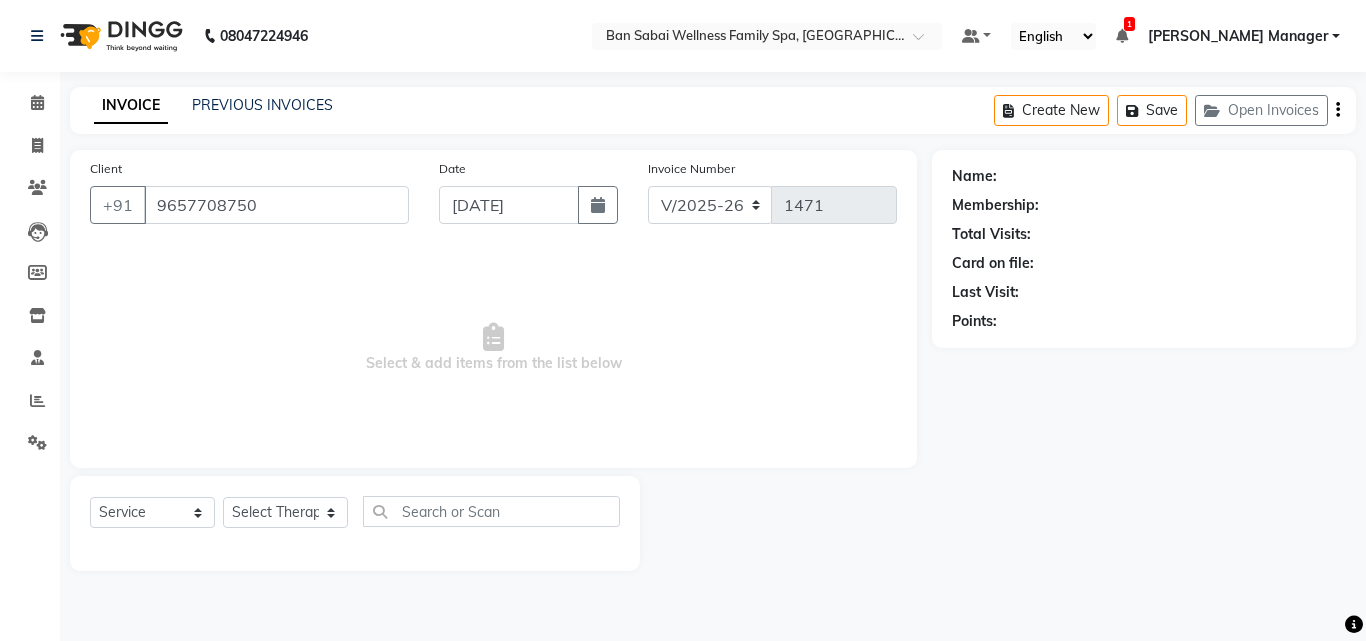 select on "78163" 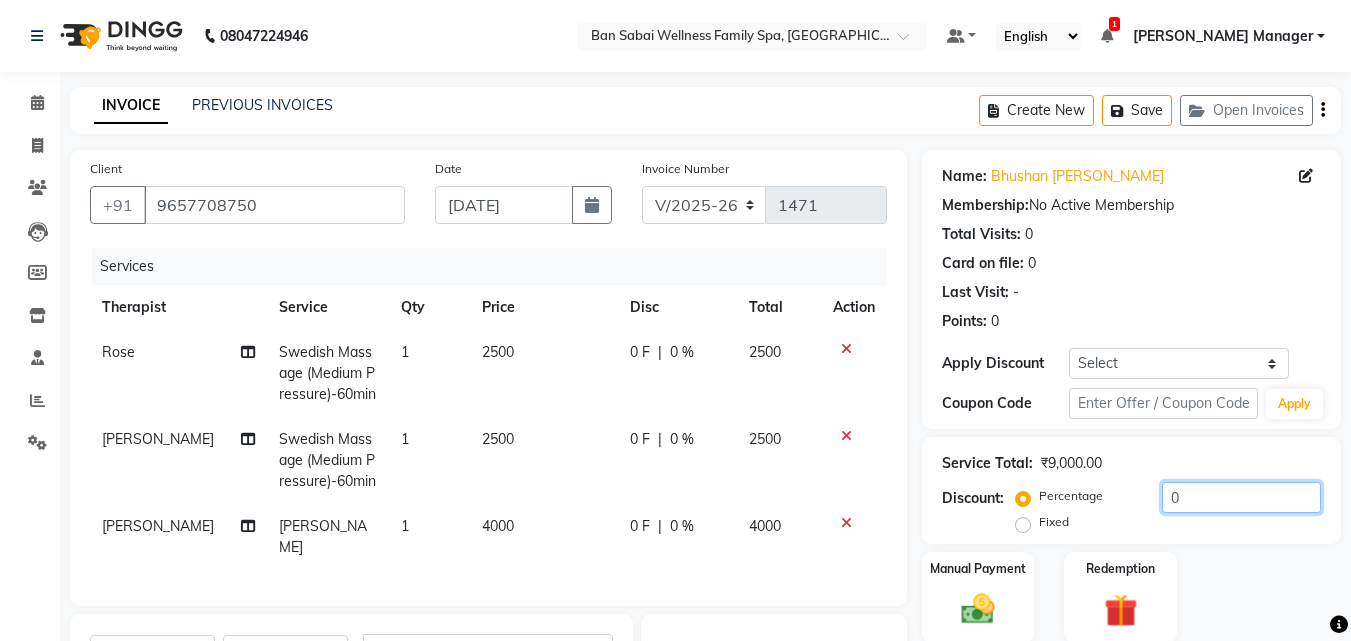 click on "0" 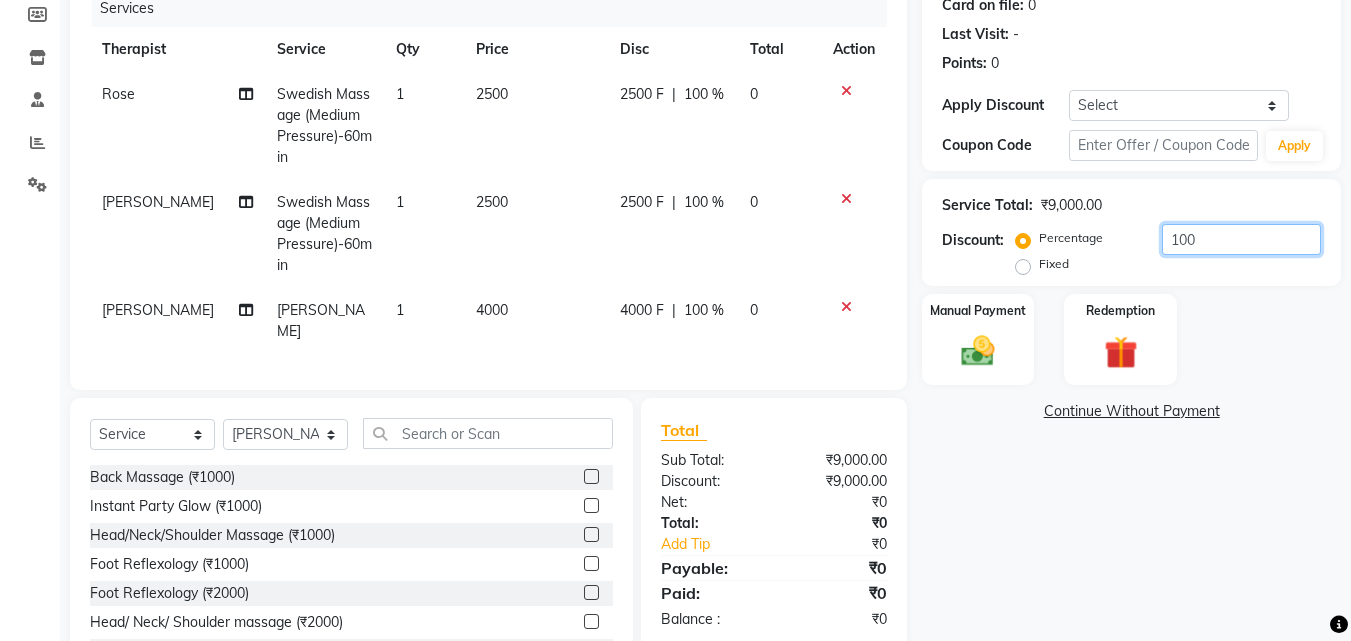 scroll, scrollTop: 273, scrollLeft: 0, axis: vertical 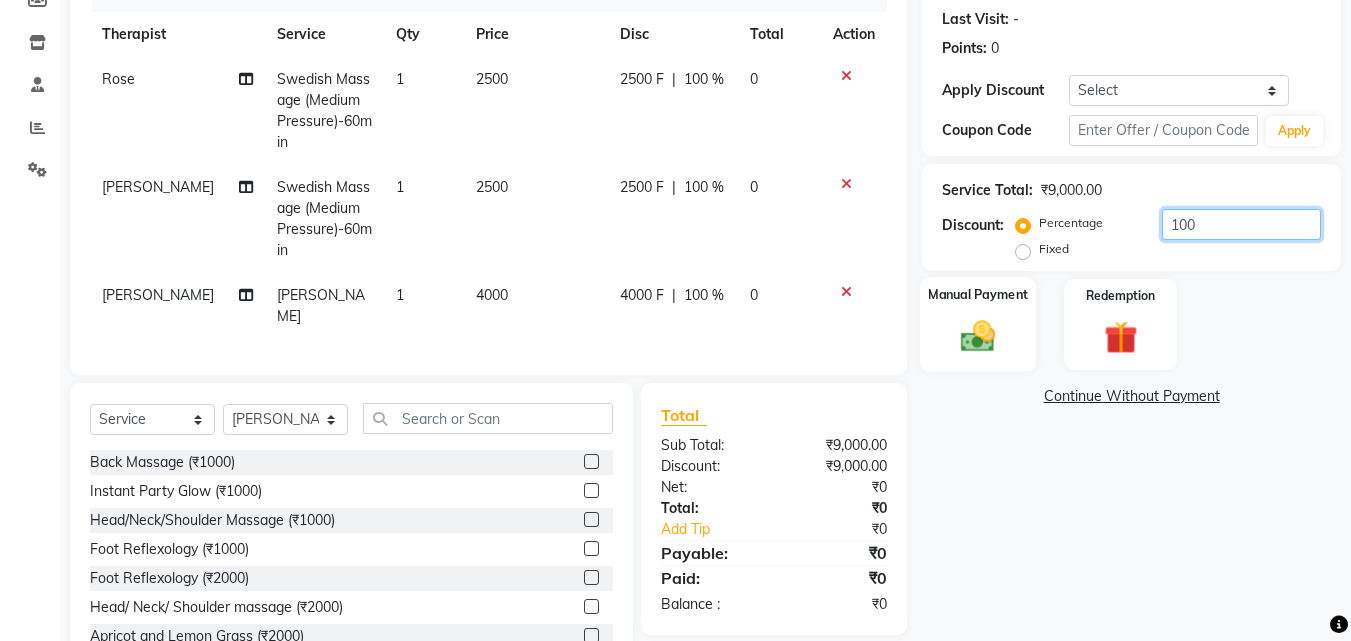 type on "100" 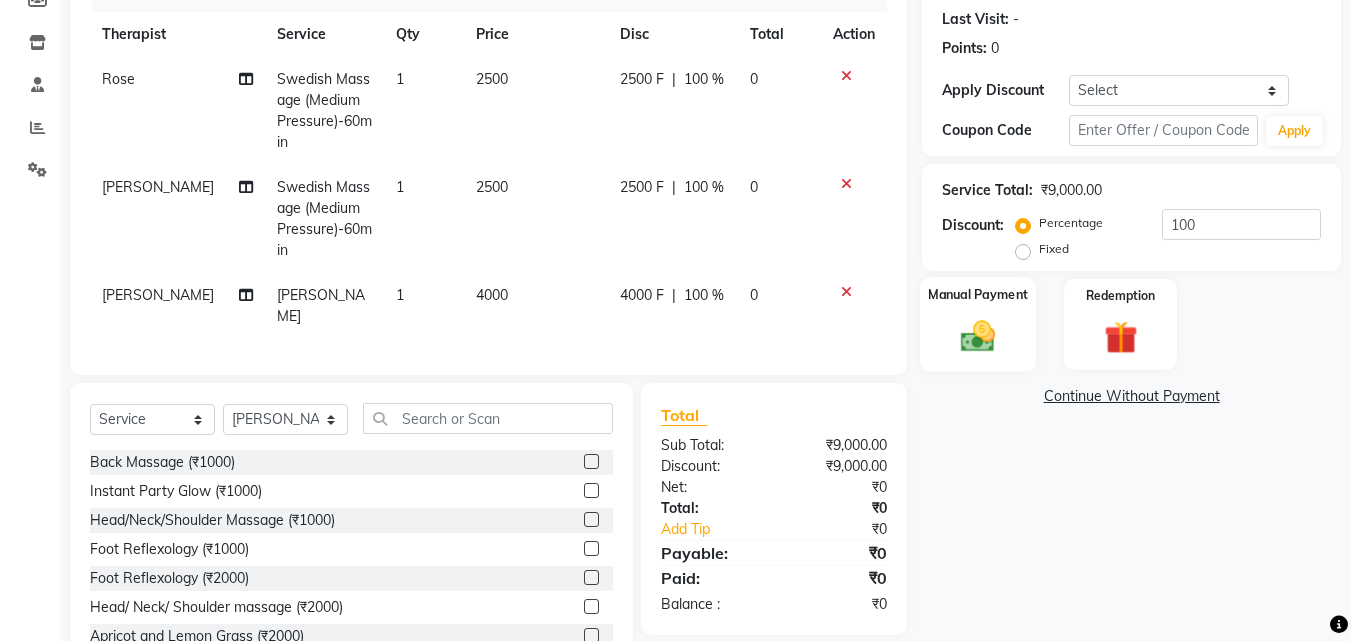 click 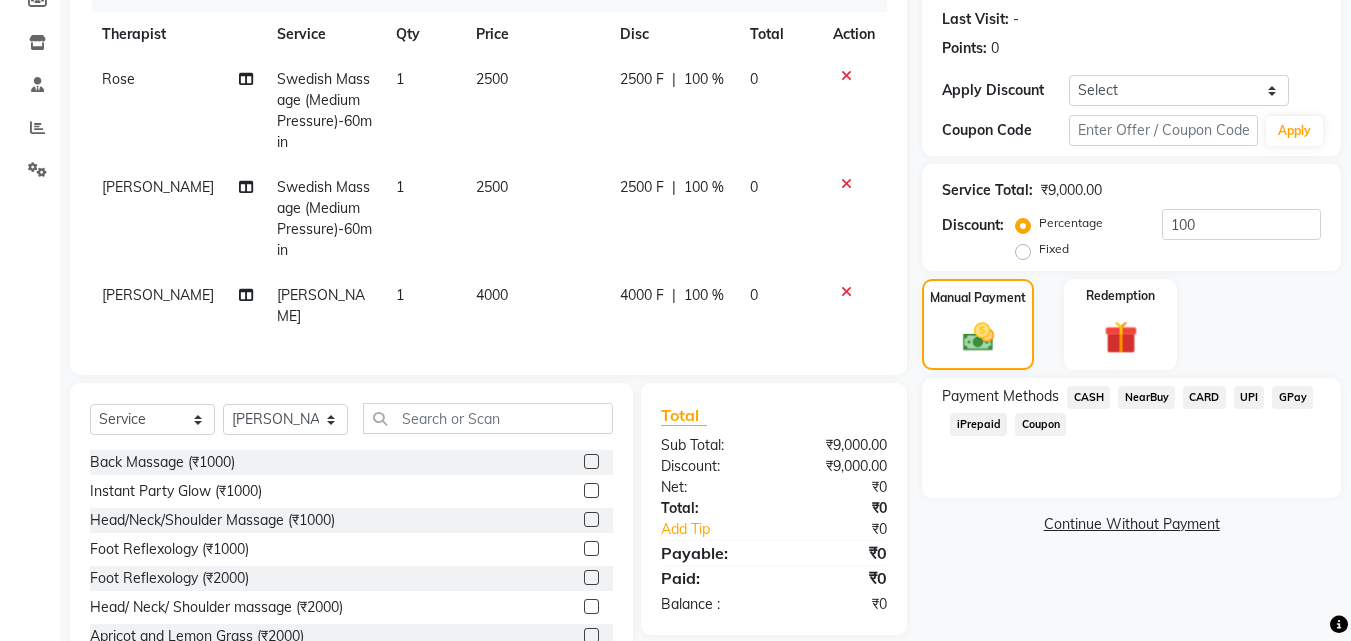 click on "Coupon" 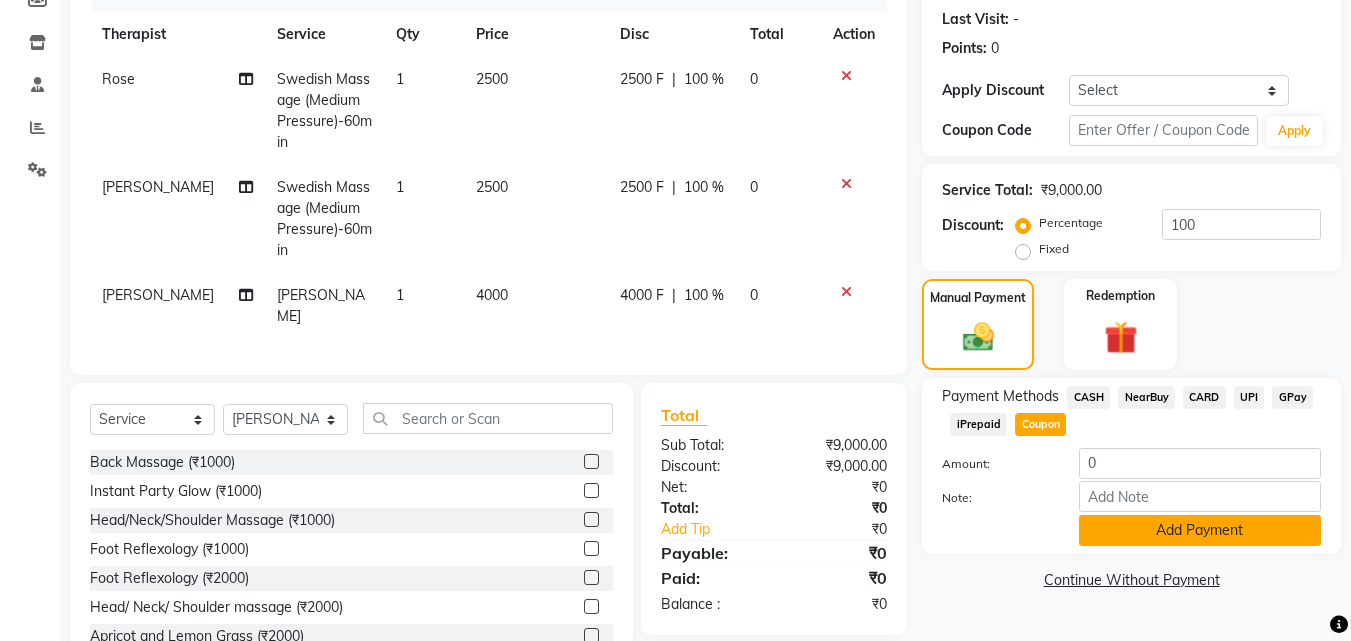 click on "Add Payment" 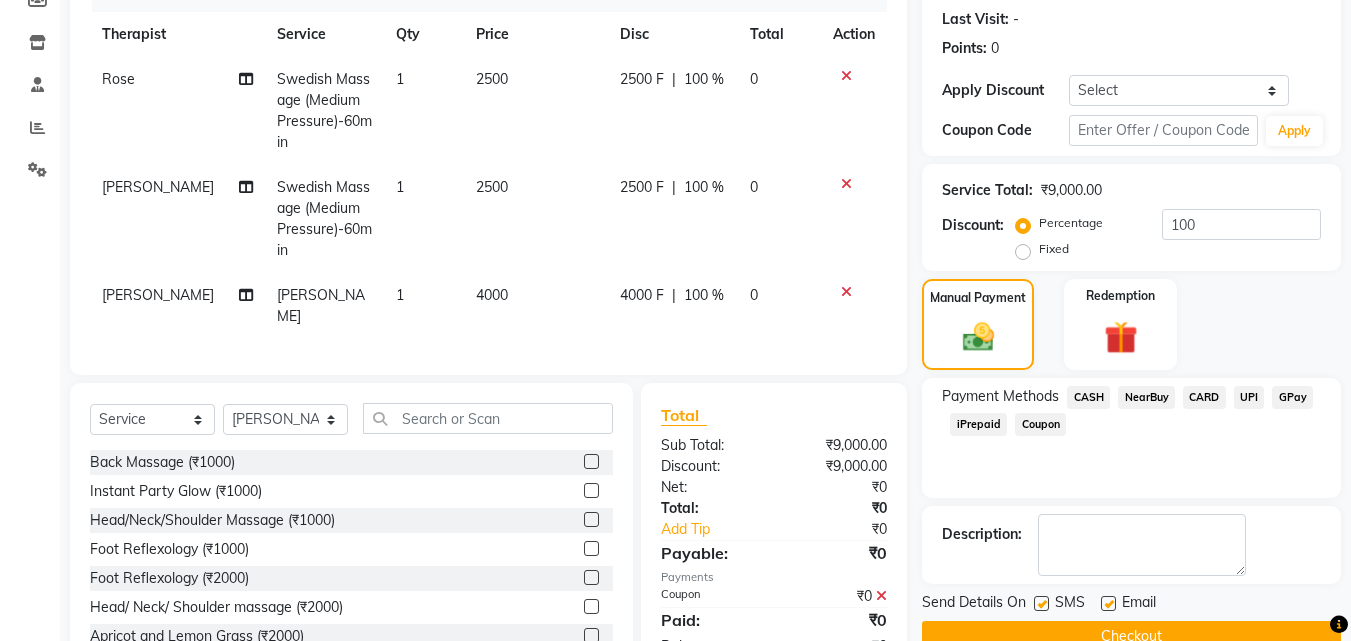 scroll, scrollTop: 314, scrollLeft: 0, axis: vertical 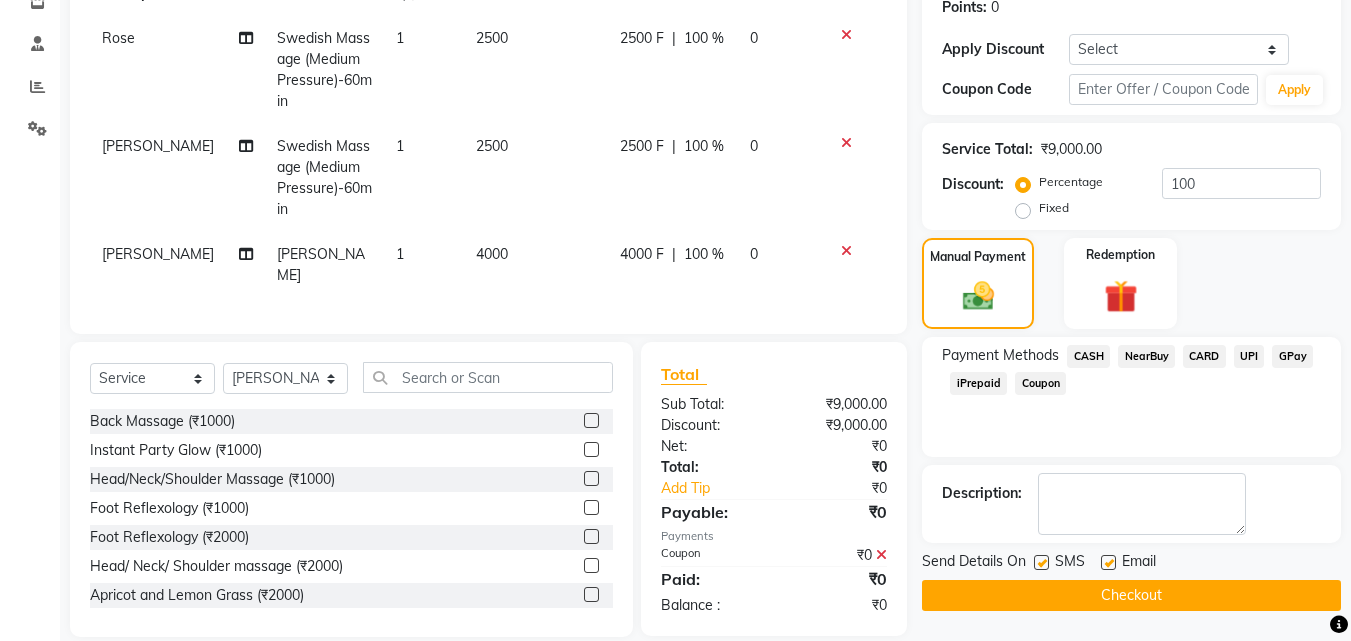 click on "Checkout" 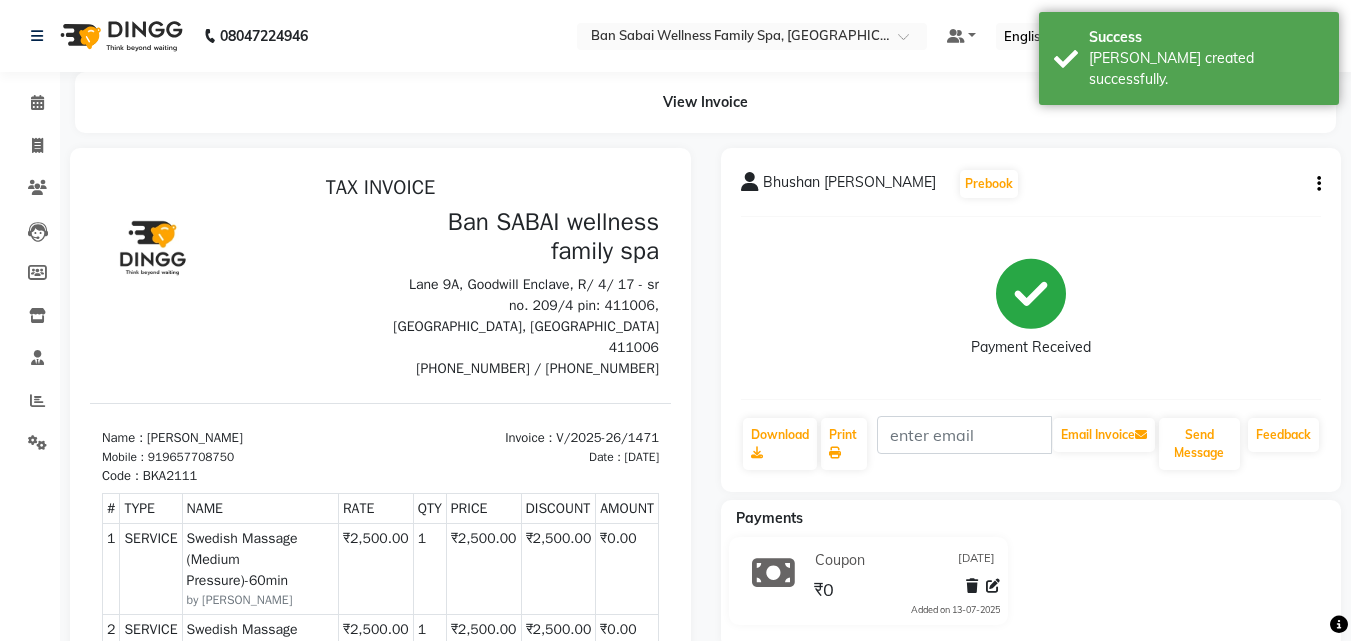 scroll, scrollTop: 0, scrollLeft: 0, axis: both 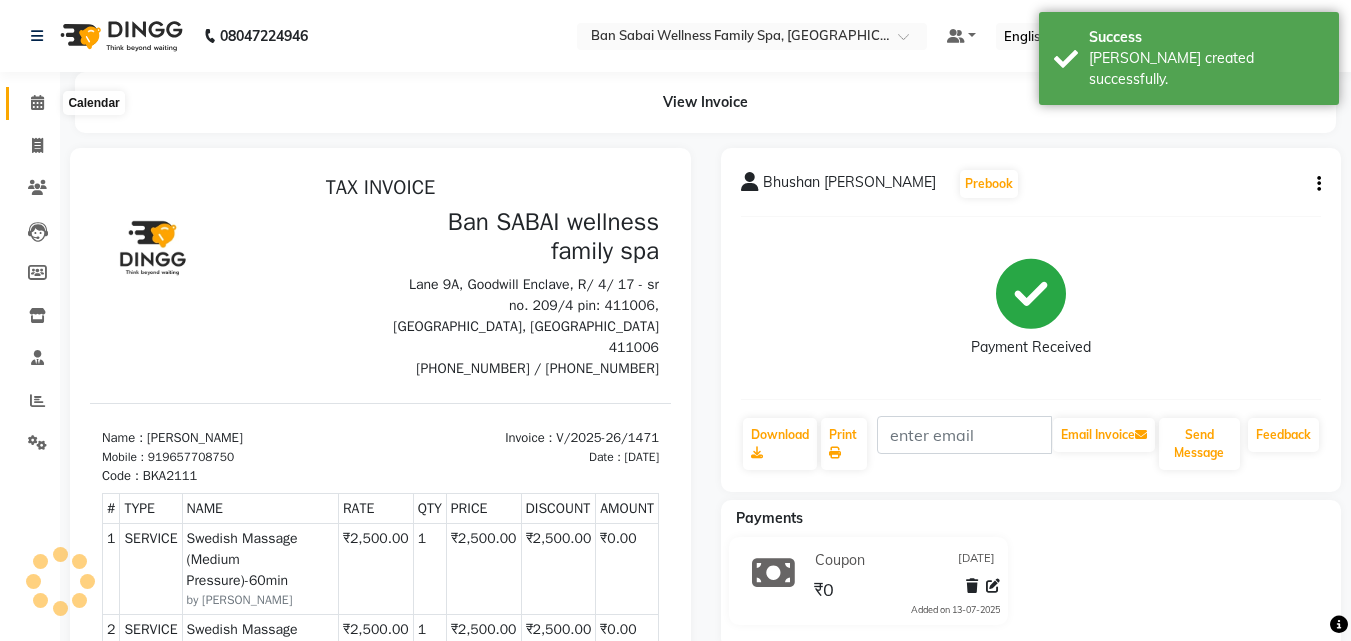 click 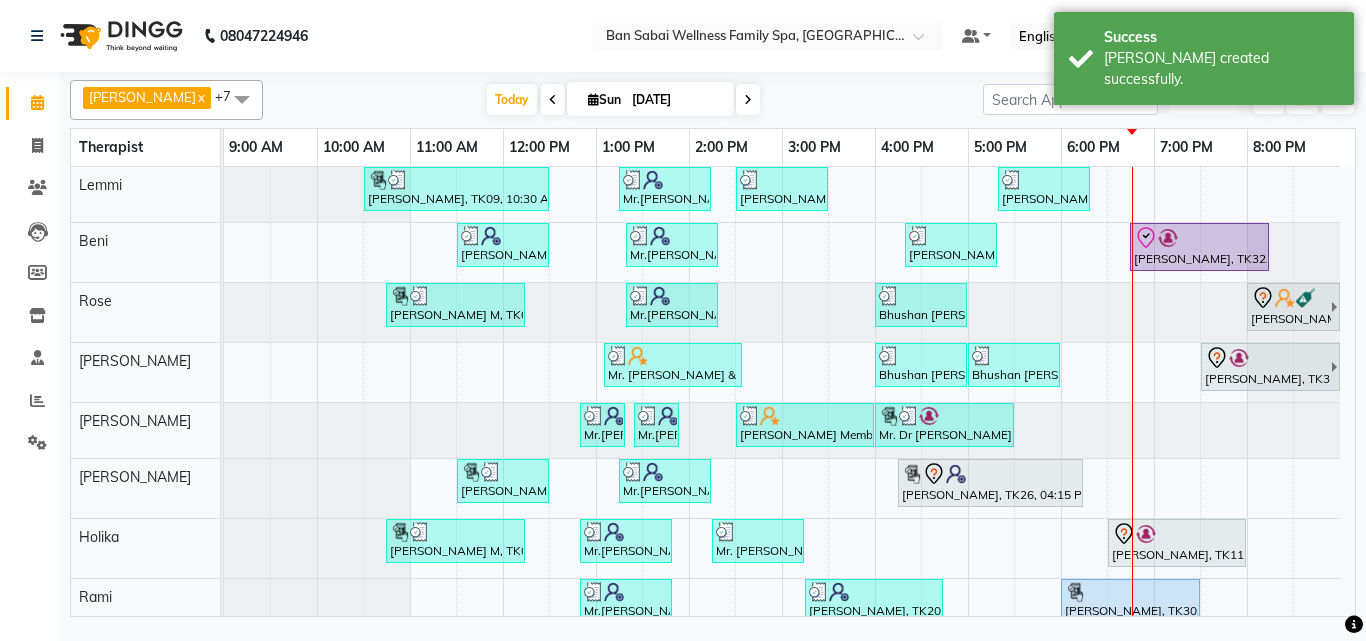 click on "ADD NEW" at bounding box center (1204, 99) 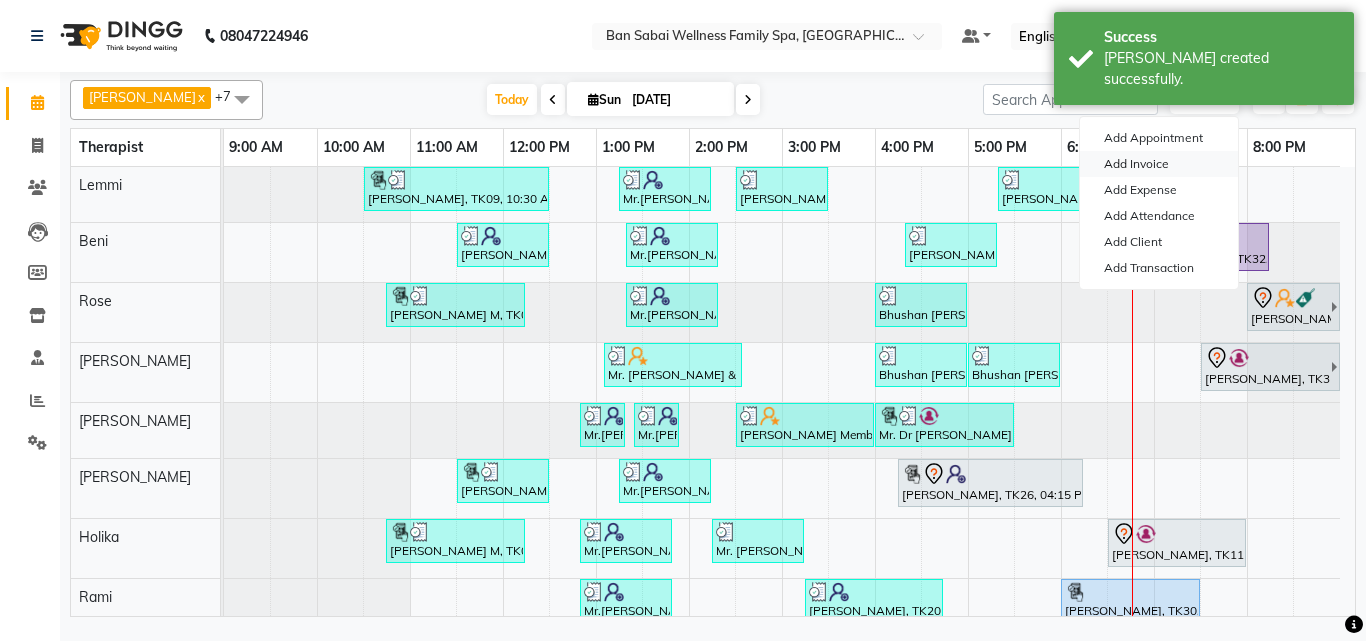 click on "Add Invoice" at bounding box center (1159, 164) 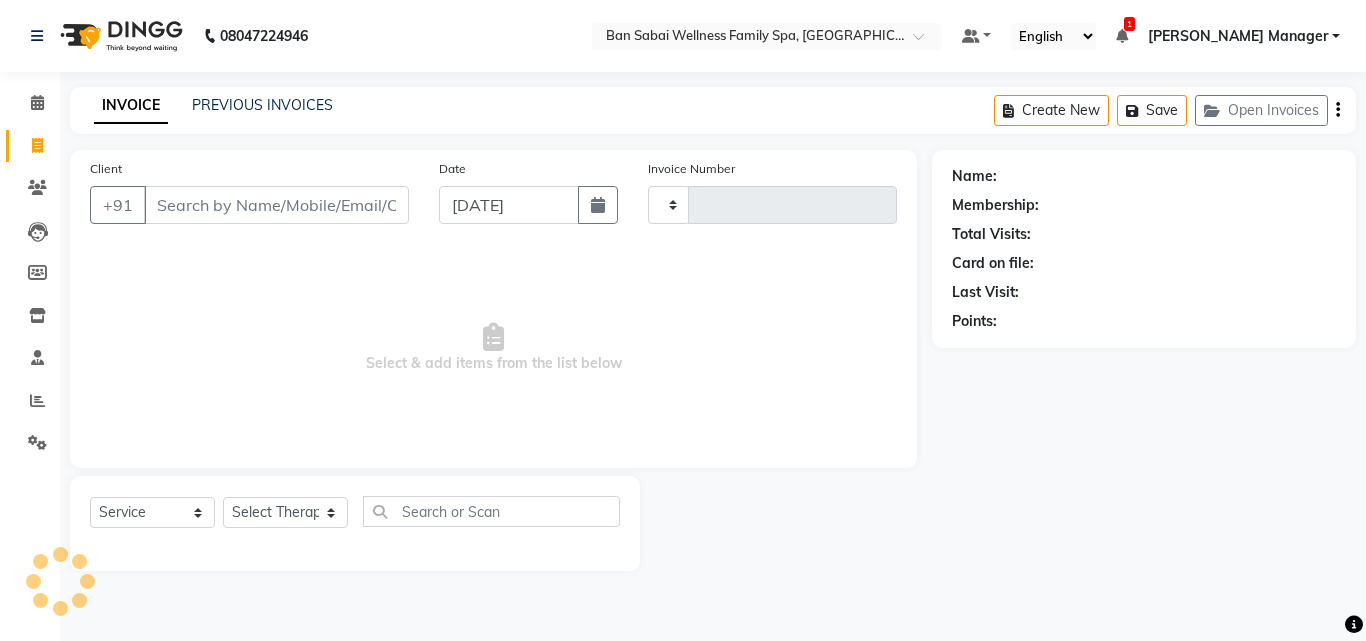 type on "1472" 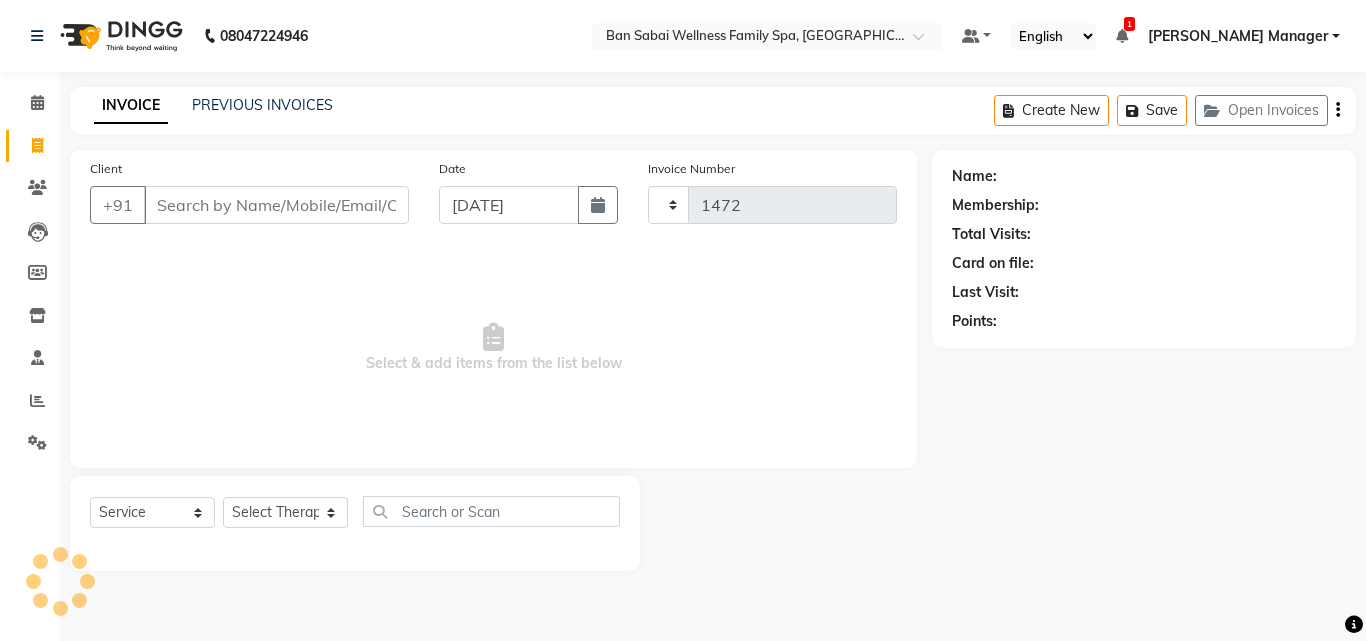 select on "8225" 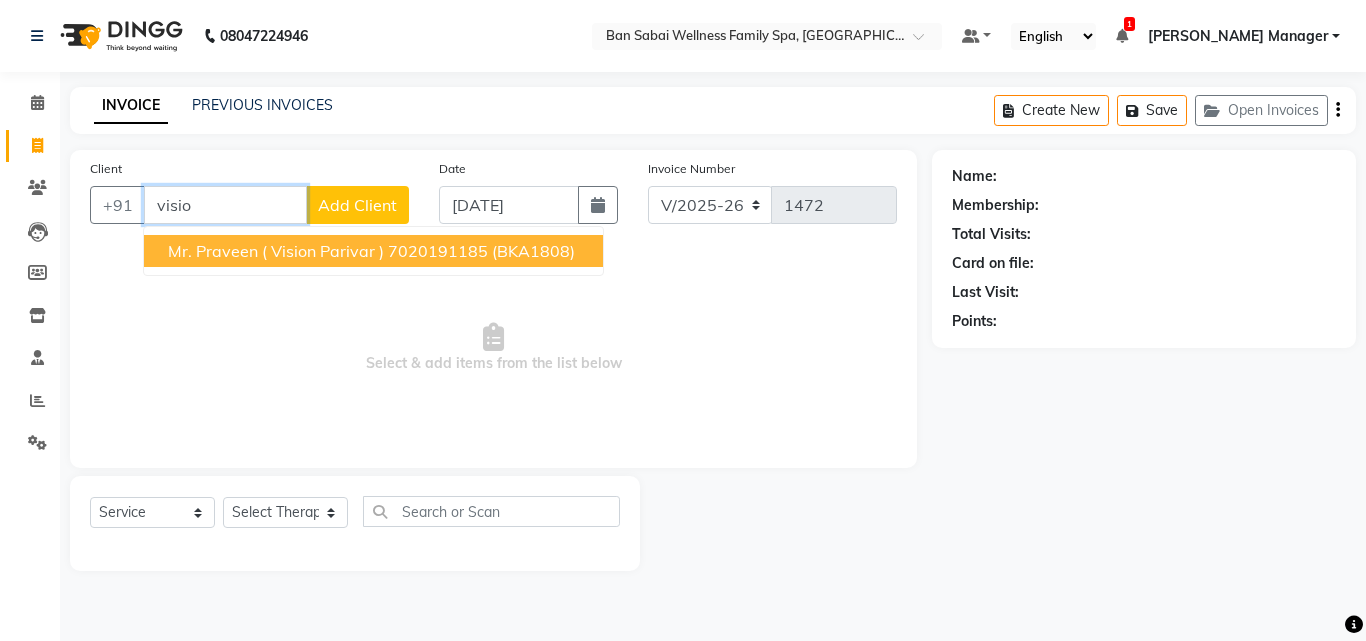 click on "7020191185" at bounding box center [438, 251] 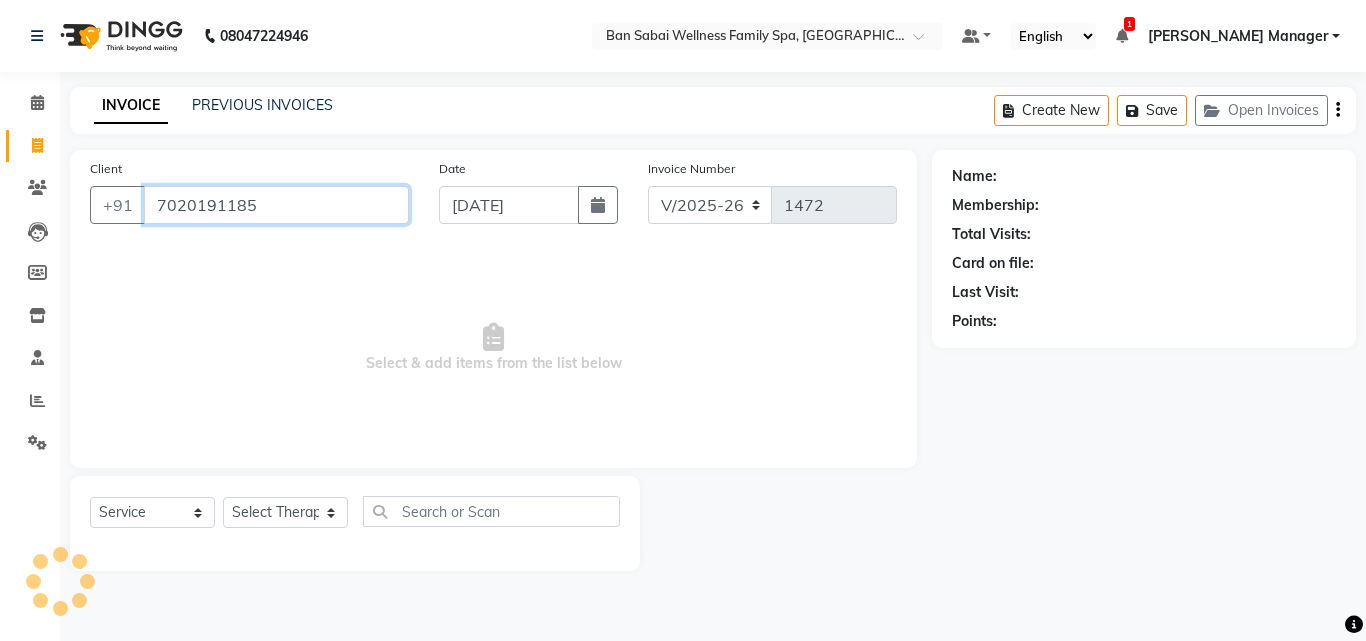 type on "7020191185" 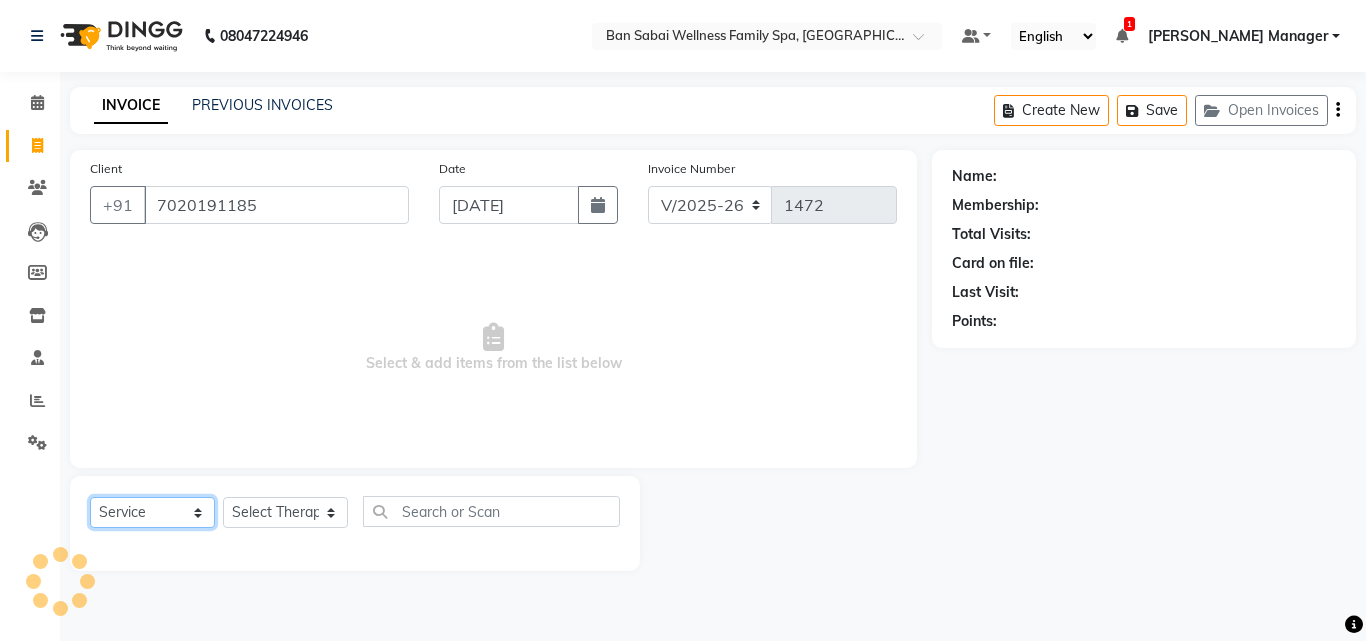 click on "Select  Service  Product  Membership  Package Voucher Prepaid Gift Card" 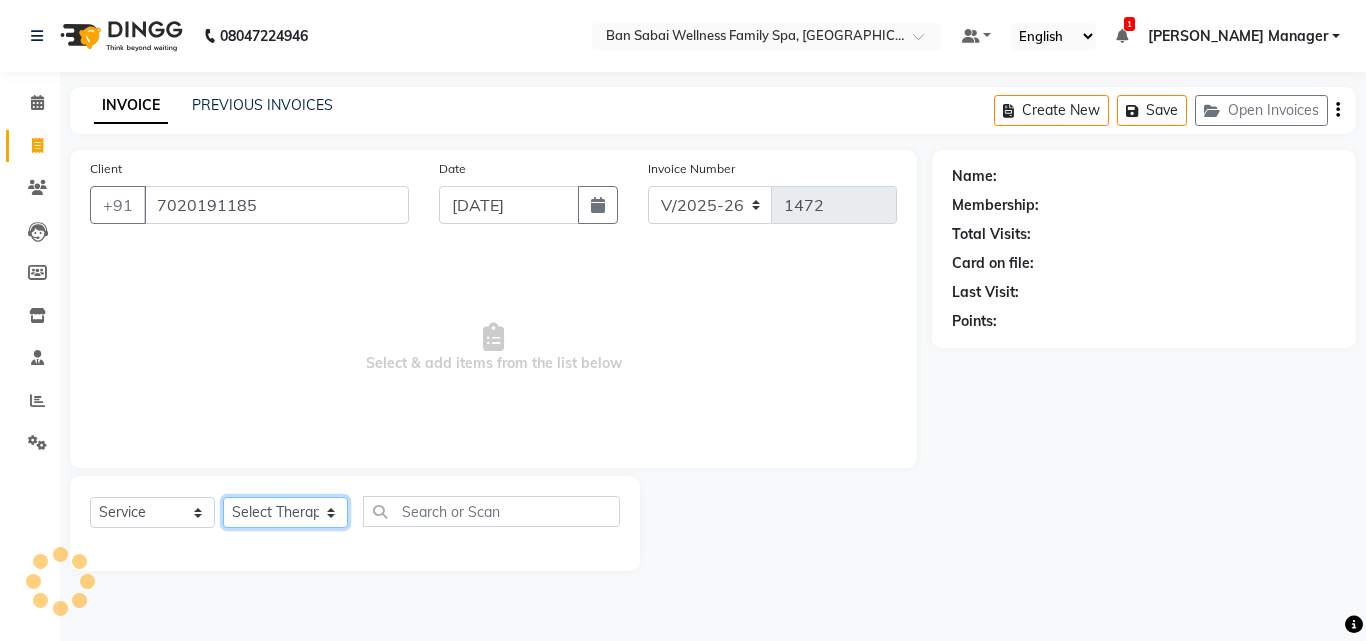 click on "Select Therapist Admin Alino Alino, Ashim Ayao  Bem, Beni Easther Easther, Ellie  Emma Emma, Holika Jenny NIBM, Juliet  Kondhwa Spa Kondhwa Spa, Lemmi Lucy Lucy, Maria ching, Melody Melody, Ms.Beni NICK NICK, Pui Pui, Rami Rebecca Rebecca, Rinky Manager Rinsit Ronra Ripa Rose Sabita Sabita," 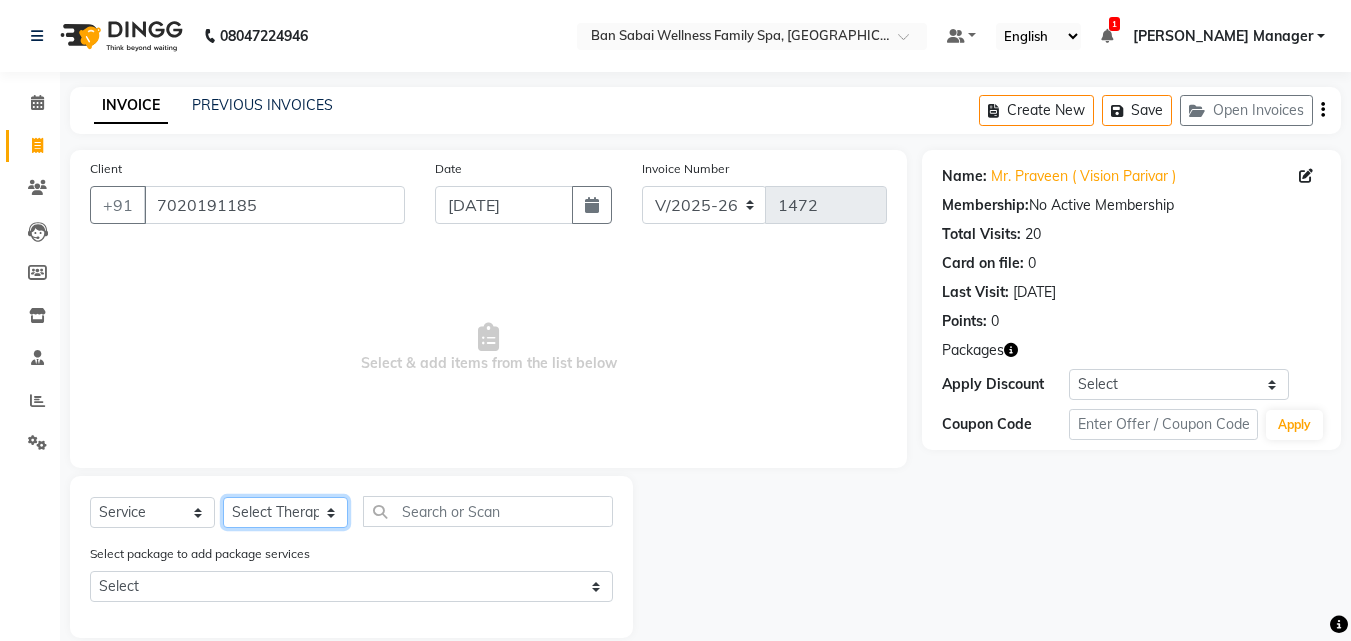 select on "78158" 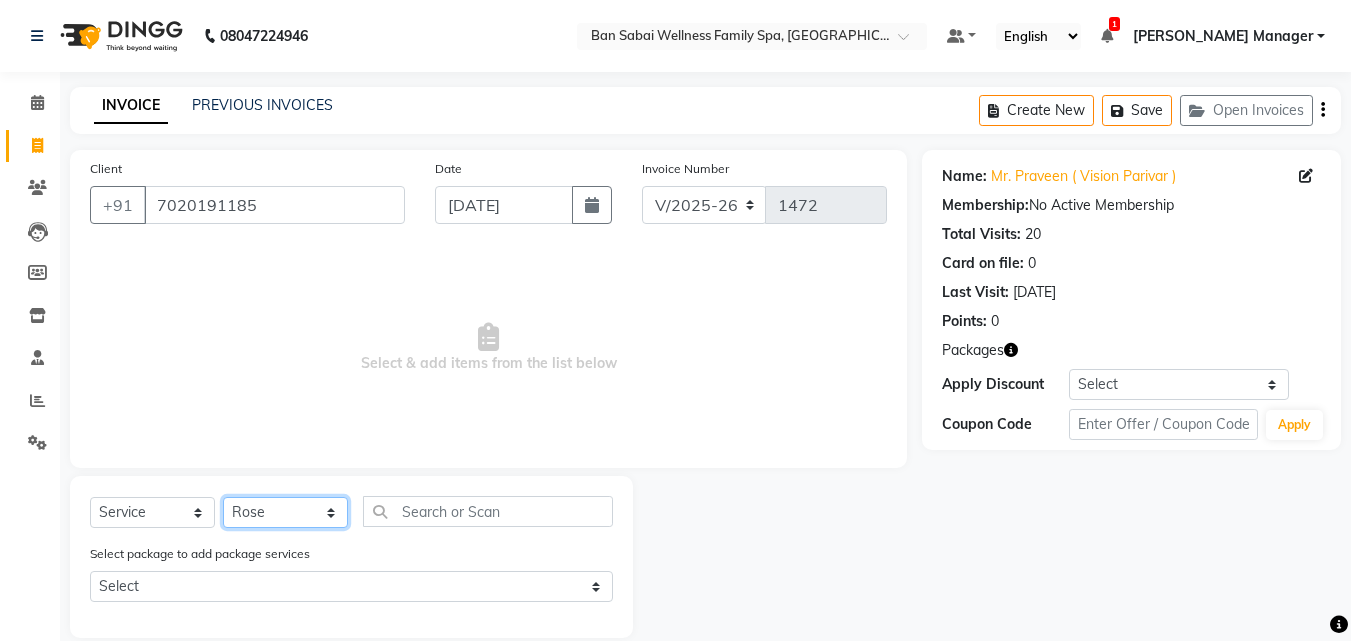 click on "Select Therapist Admin Alino Alino, Ashim Ayao  Bem, Beni Easther Easther, Ellie  Emma Emma, Holika Jenny NIBM, Juliet  Kondhwa Spa Kondhwa Spa, Lemmi Lucy Lucy, Maria ching, Melody Melody, Ms.Beni NICK NICK, Pui Pui, Rami Rebecca Rebecca, Rinky Manager Rinsit Ronra Ripa Rose Sabita Sabita," 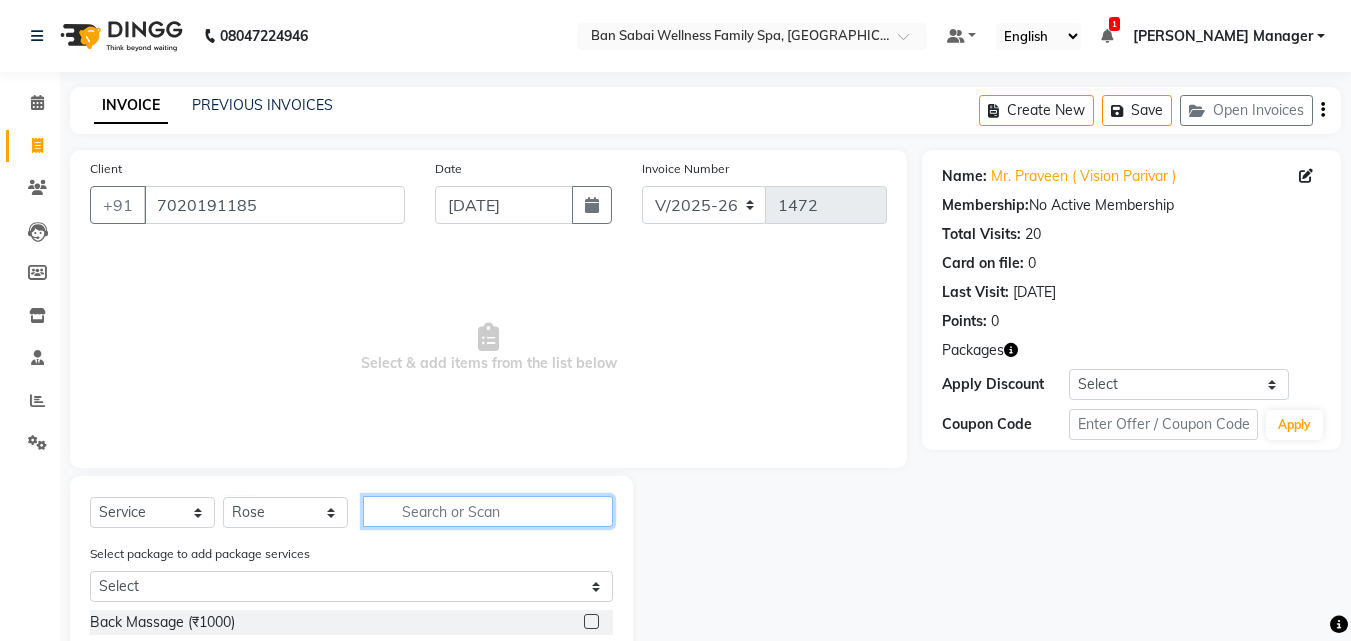 click 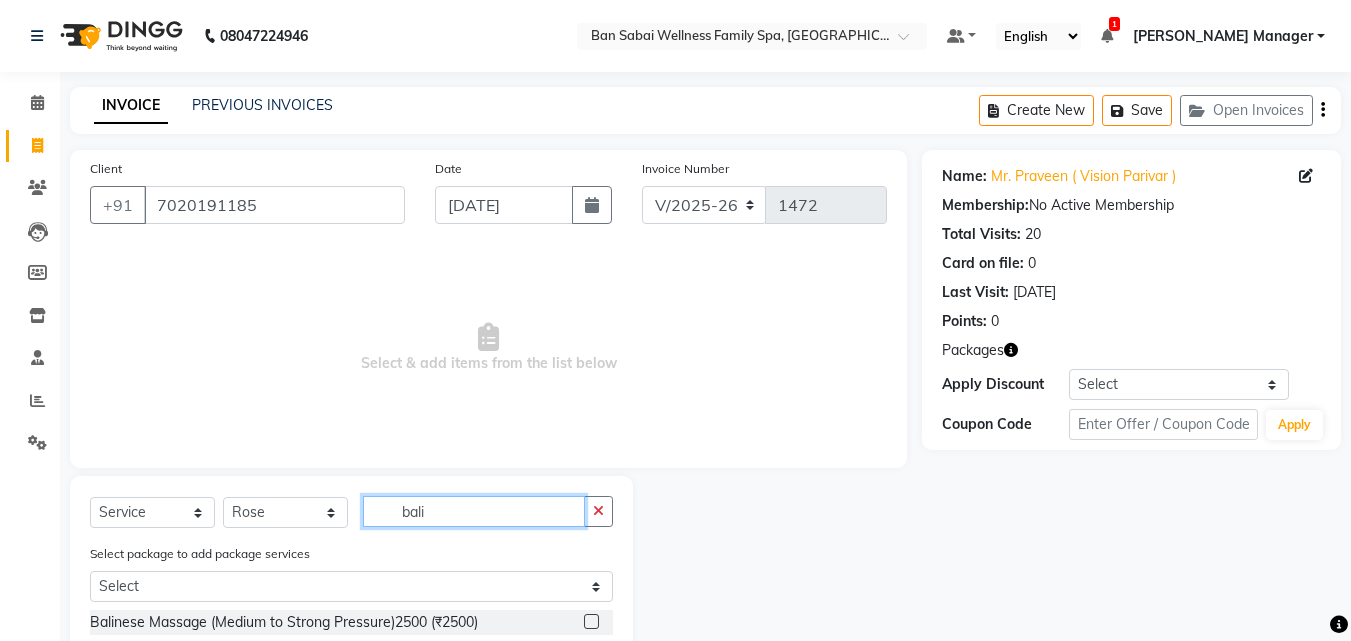 type on "bali" 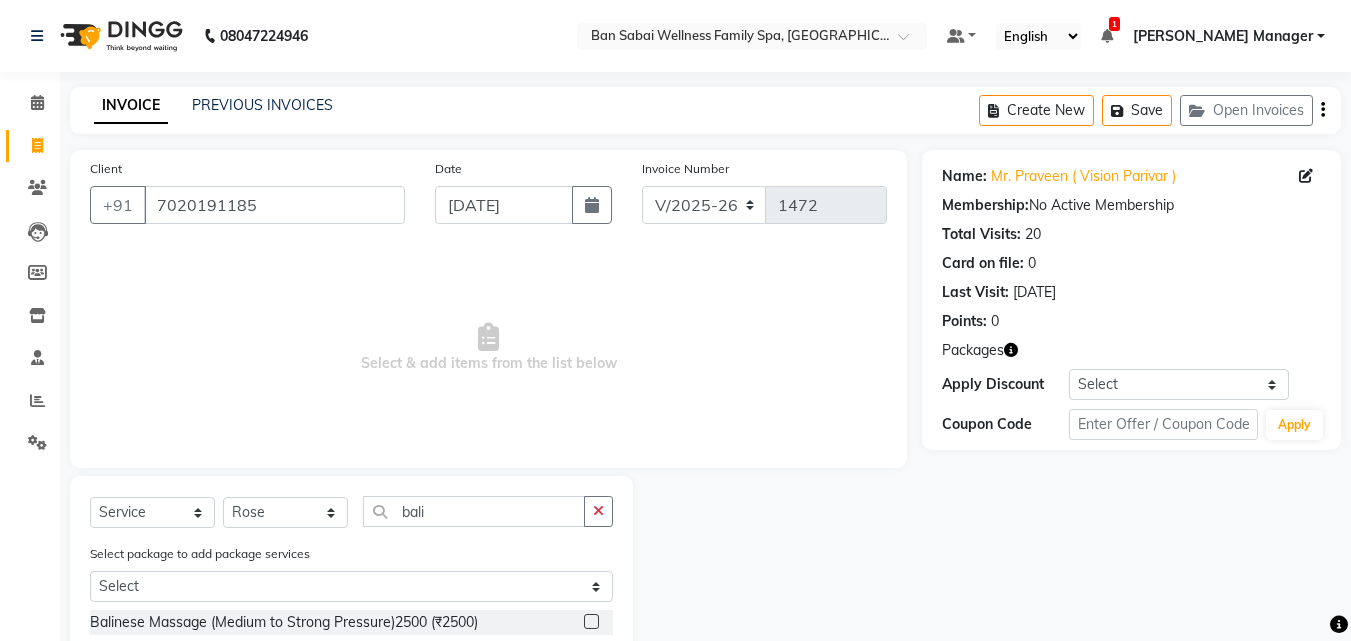 click 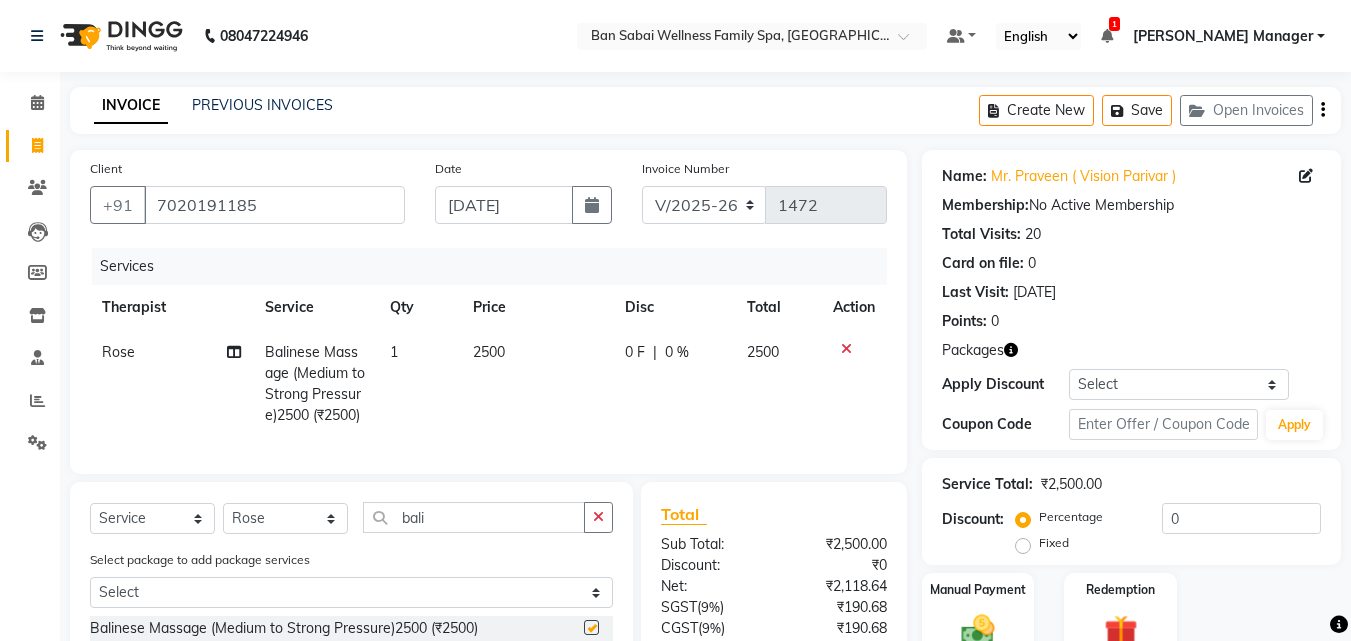 checkbox on "false" 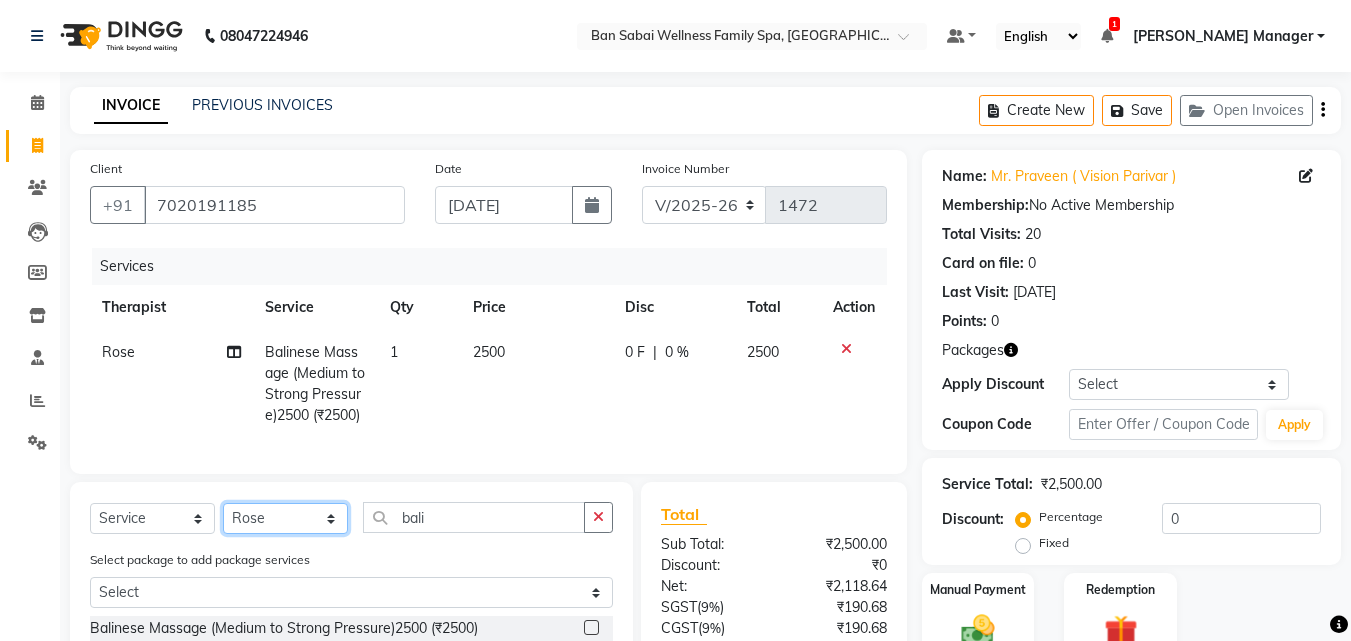 click on "Select Therapist Admin Alino Alino, Ashim Ayao  Bem, Beni Easther Easther, Ellie  Emma Emma, Holika Jenny NIBM, Juliet  Kondhwa Spa Kondhwa Spa, Lemmi Lucy Lucy, Maria ching, Melody Melody, Ms.Beni NICK NICK, Pui Pui, Rami Rebecca Rebecca, Rinky Manager Rinsit Ronra Ripa Rose Sabita Sabita," 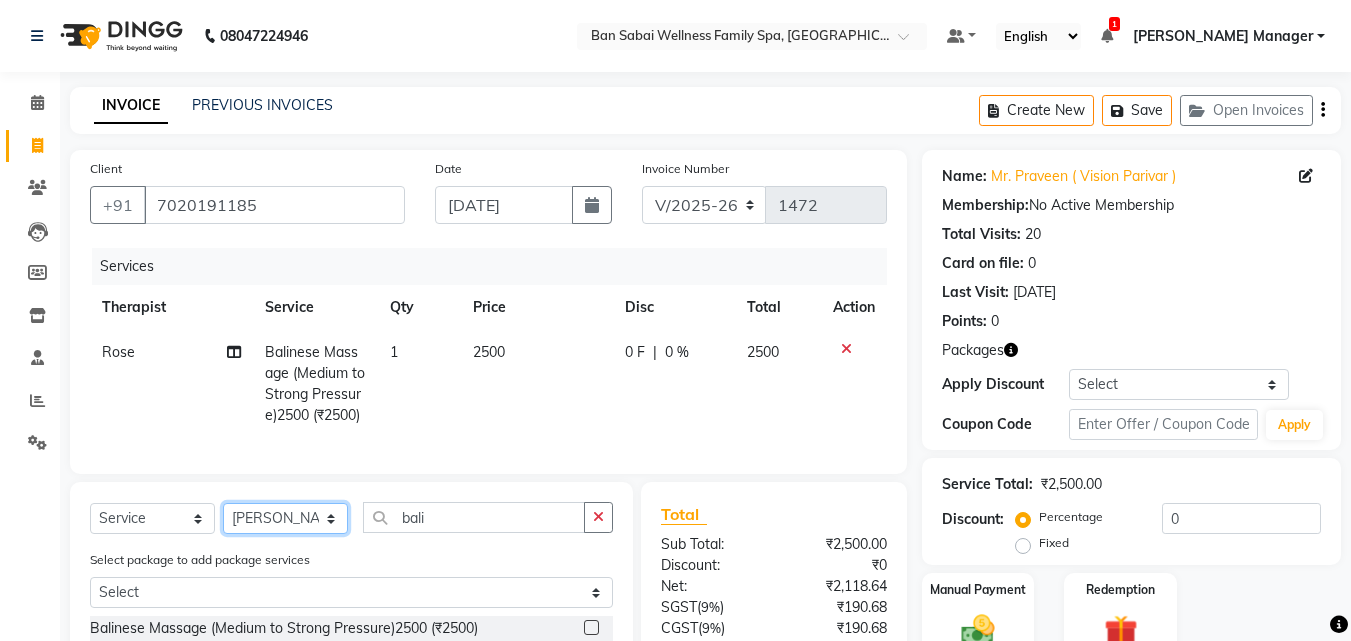 click on "Select Therapist Admin Alino Alino, Ashim Ayao  Bem, Beni Easther Easther, Ellie  Emma Emma, Holika Jenny NIBM, Juliet  Kondhwa Spa Kondhwa Spa, Lemmi Lucy Lucy, Maria ching, Melody Melody, Ms.Beni NICK NICK, Pui Pui, Rami Rebecca Rebecca, Rinky Manager Rinsit Ronra Ripa Rose Sabita Sabita," 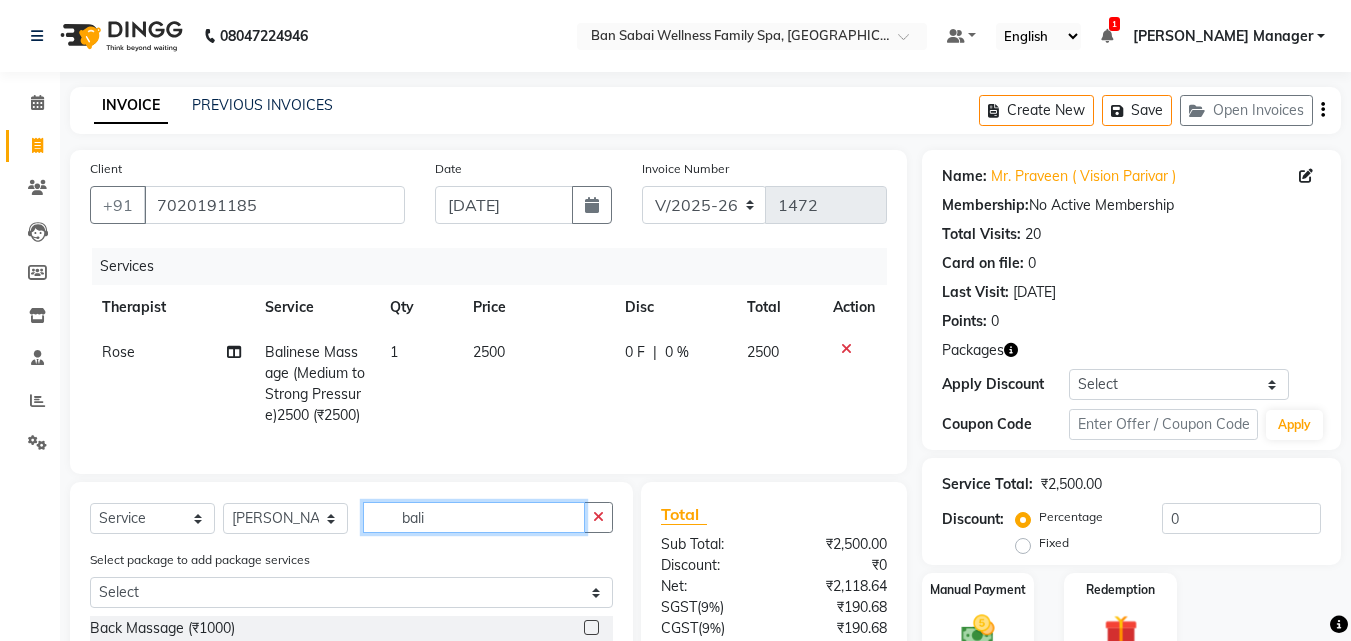 click on "bali" 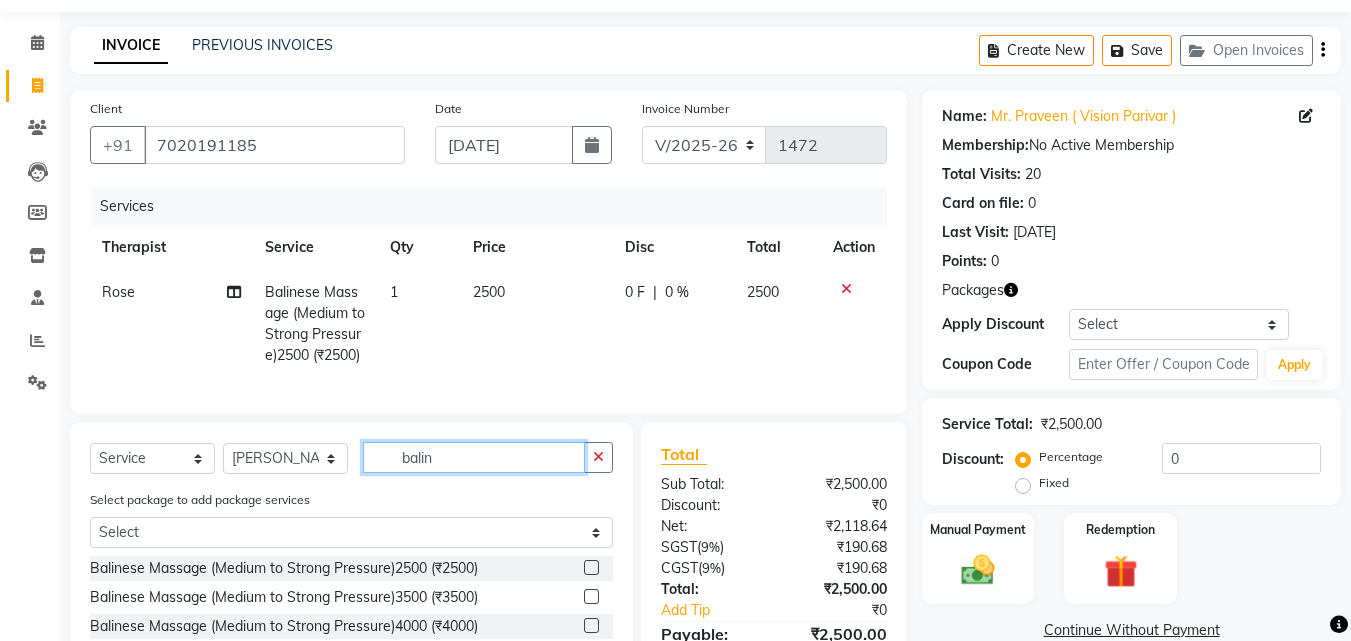 scroll, scrollTop: 156, scrollLeft: 0, axis: vertical 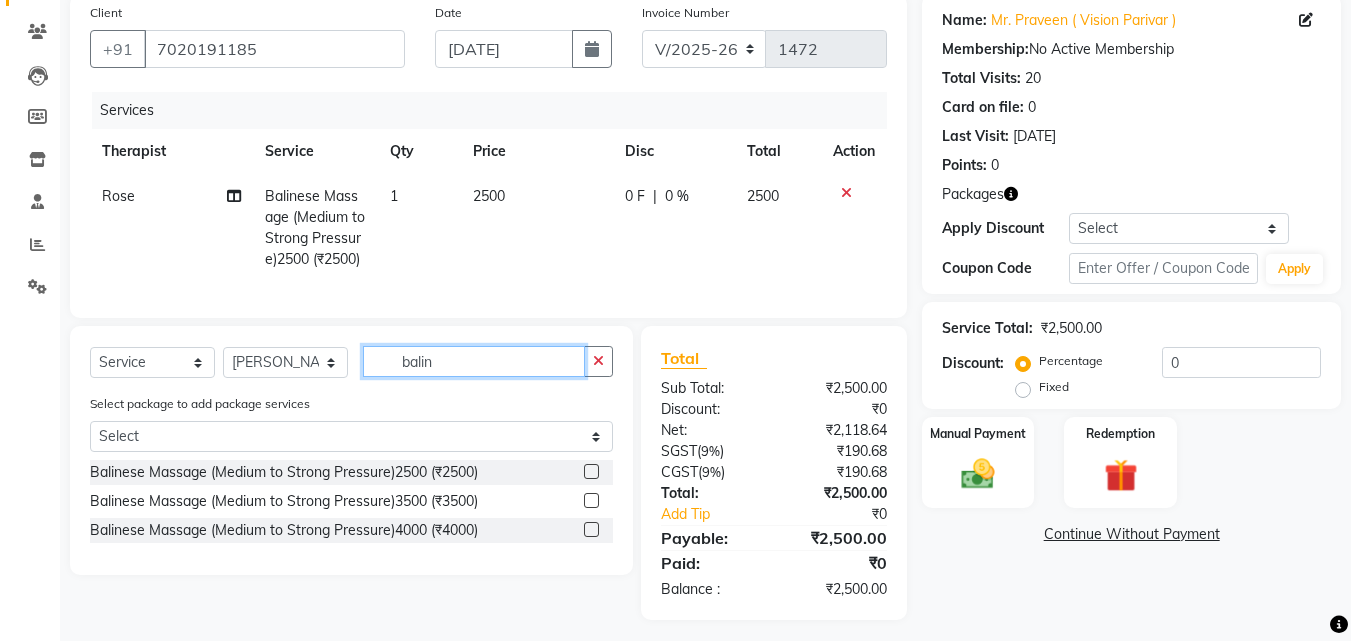 type on "balin" 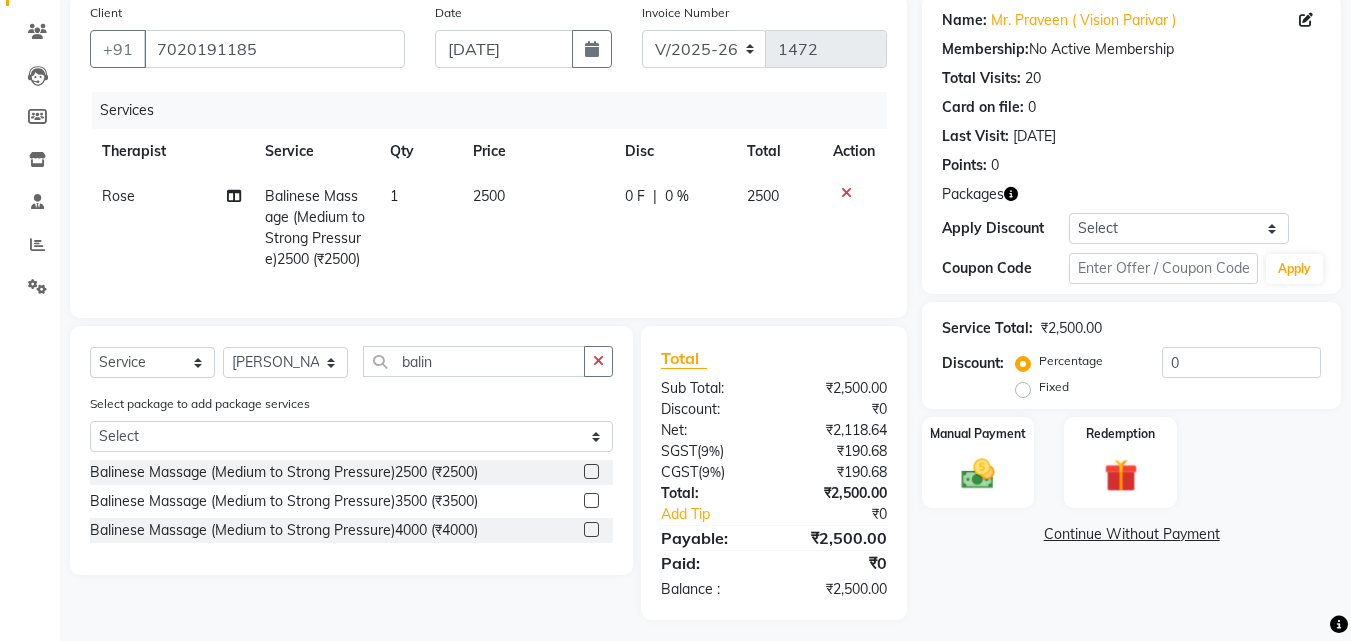 click 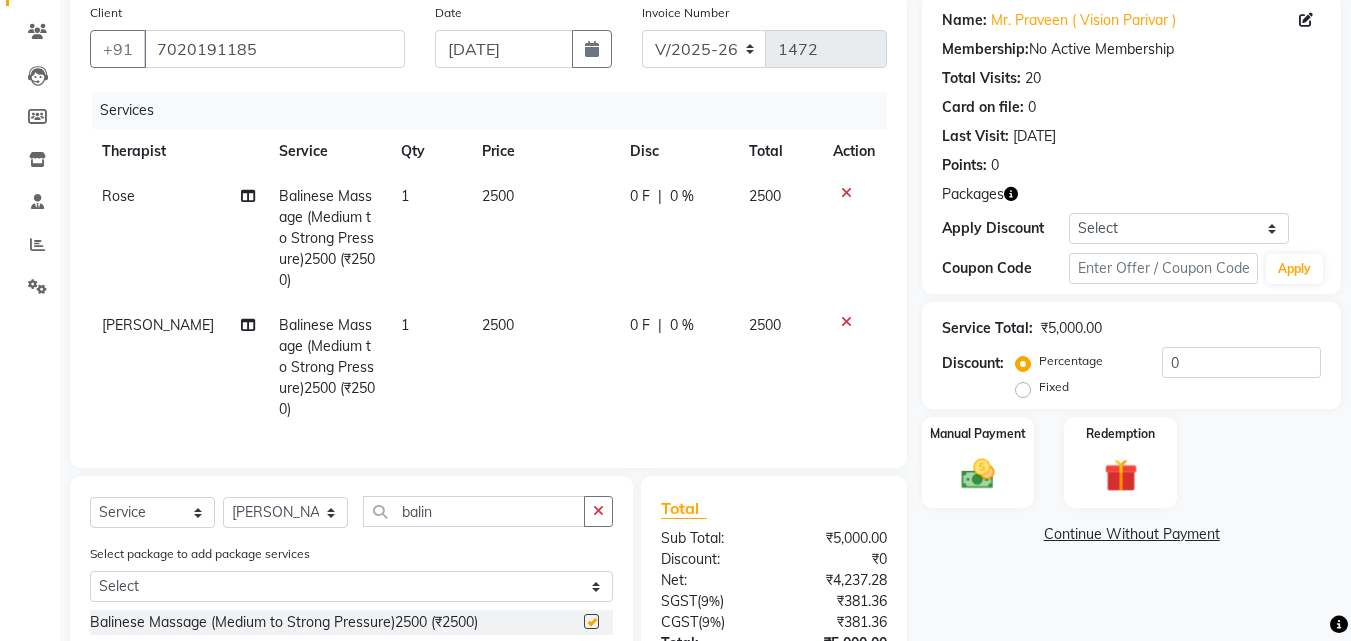 checkbox on "false" 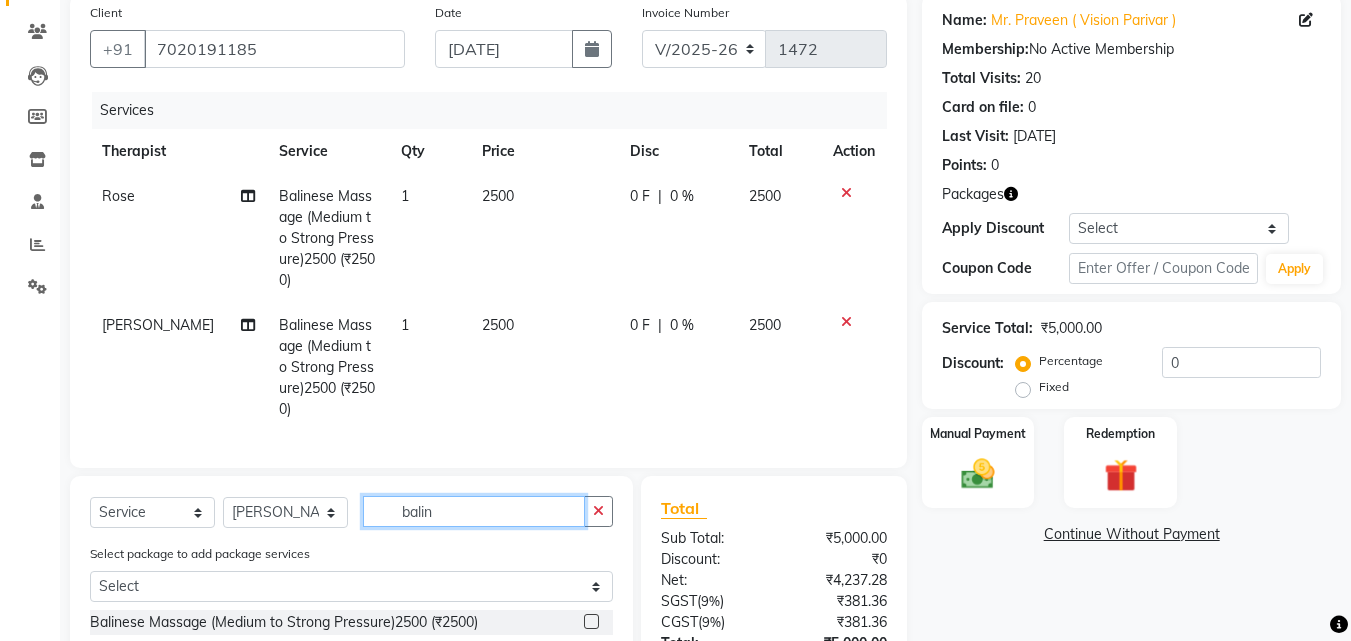 drag, startPoint x: 435, startPoint y: 516, endPoint x: 411, endPoint y: 523, distance: 25 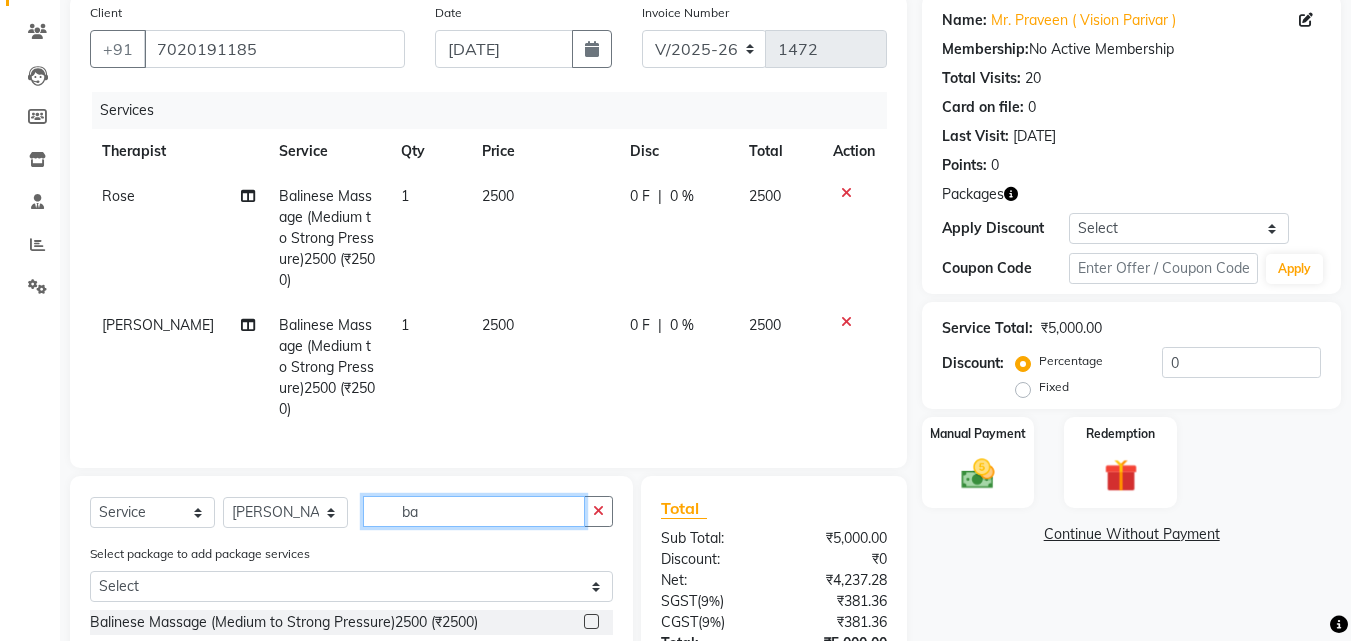 type on "b" 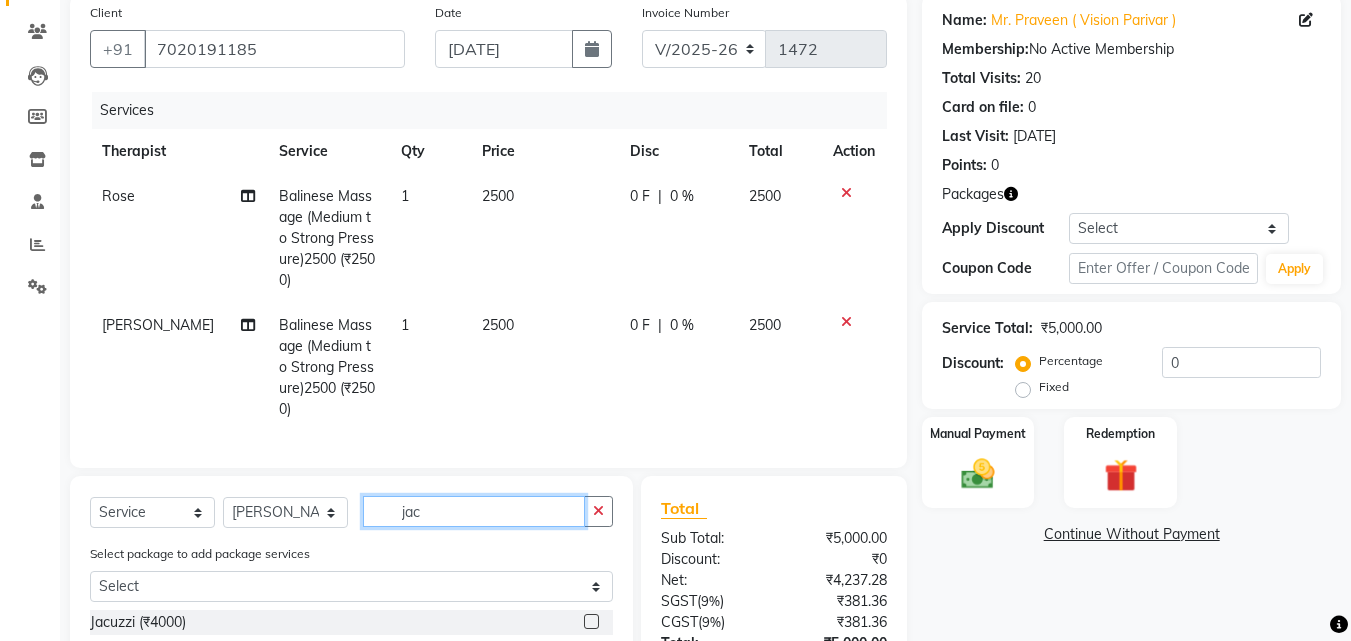 type on "jac" 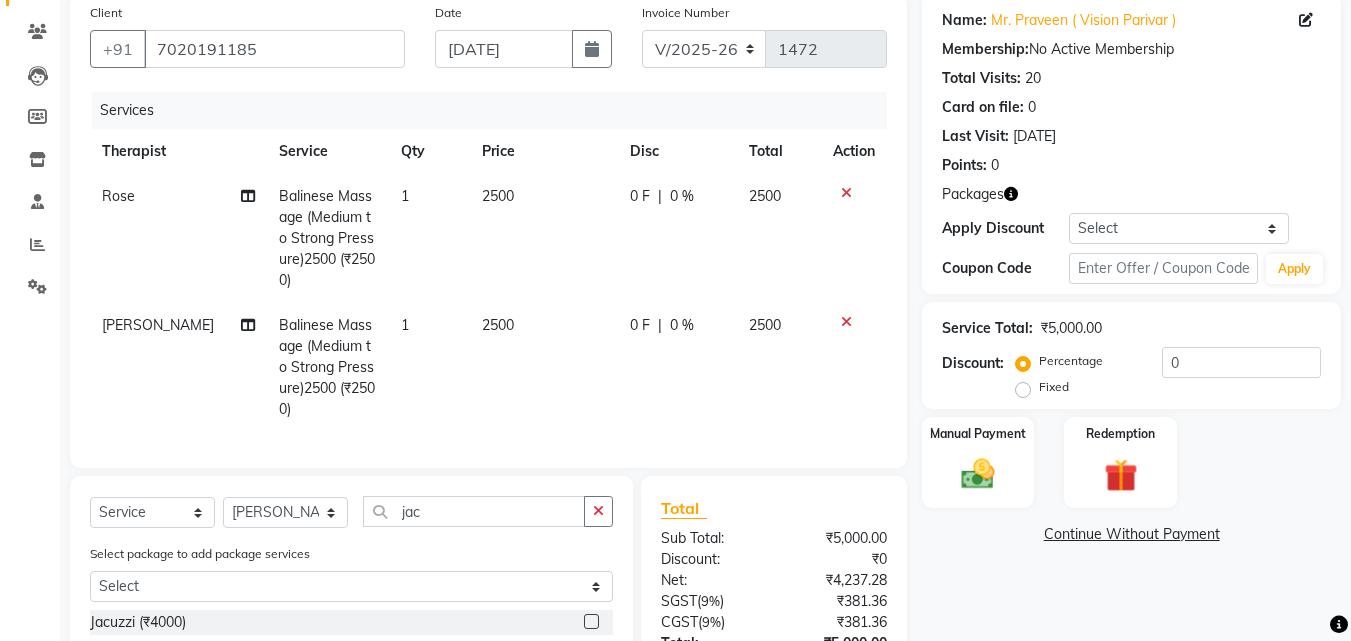 click 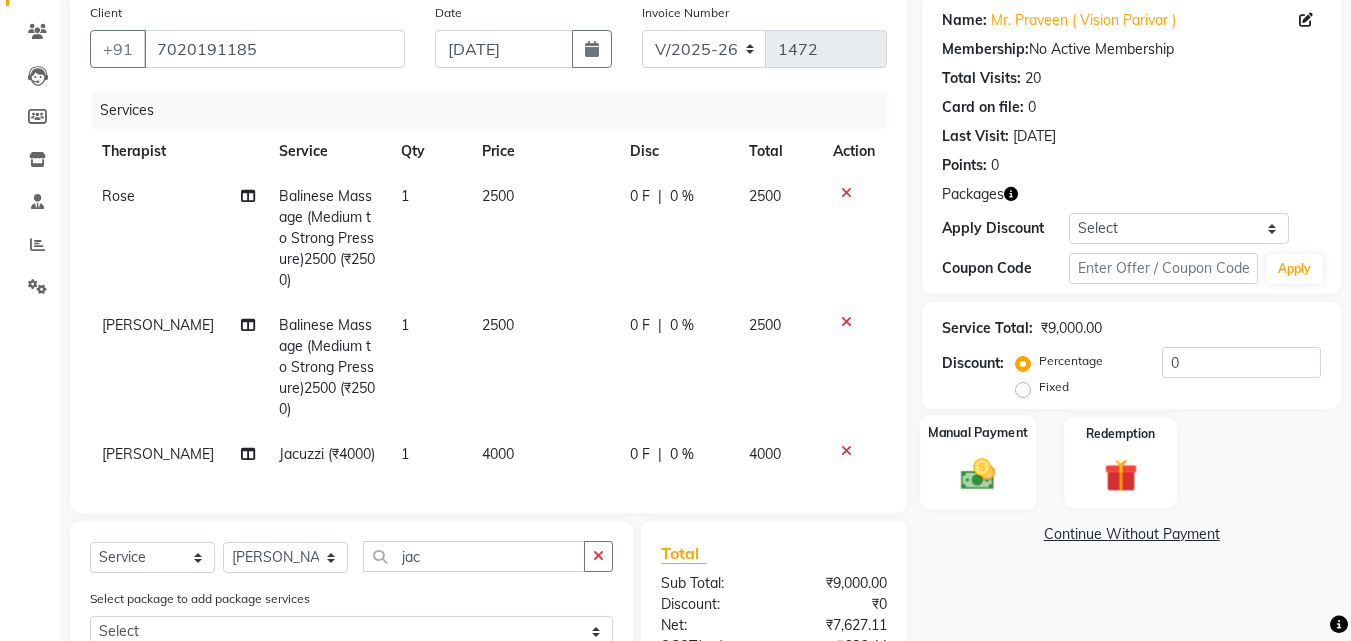 checkbox on "false" 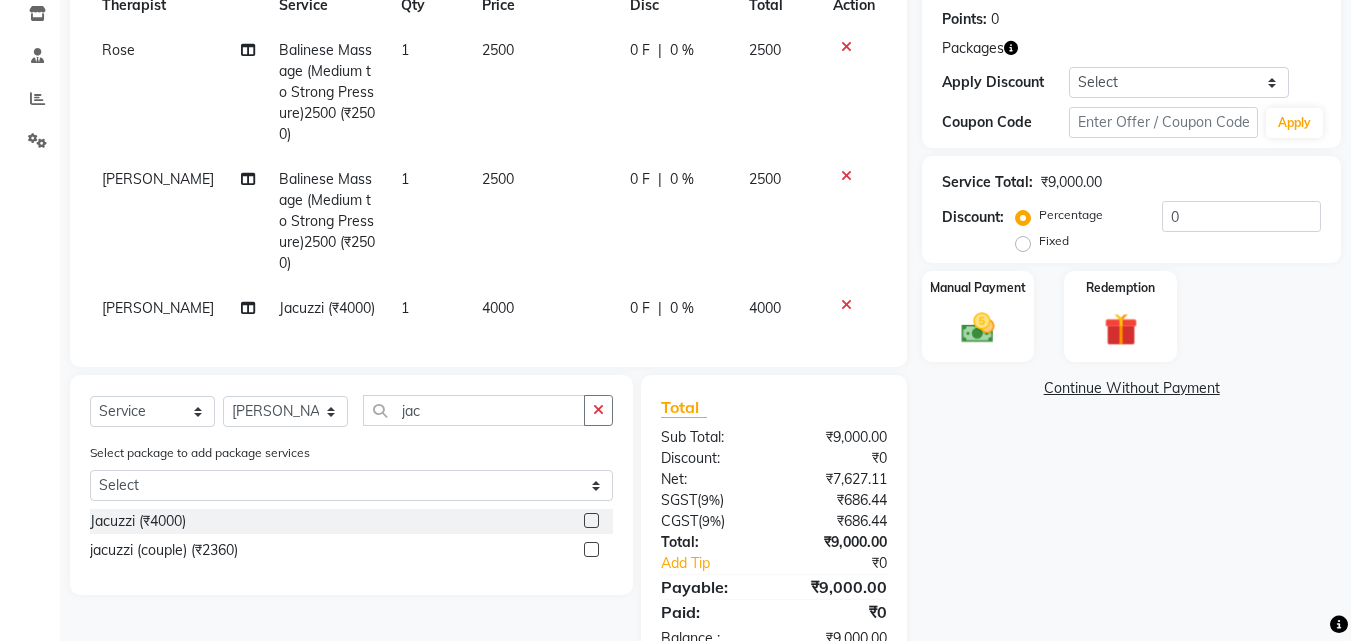 scroll, scrollTop: 309, scrollLeft: 0, axis: vertical 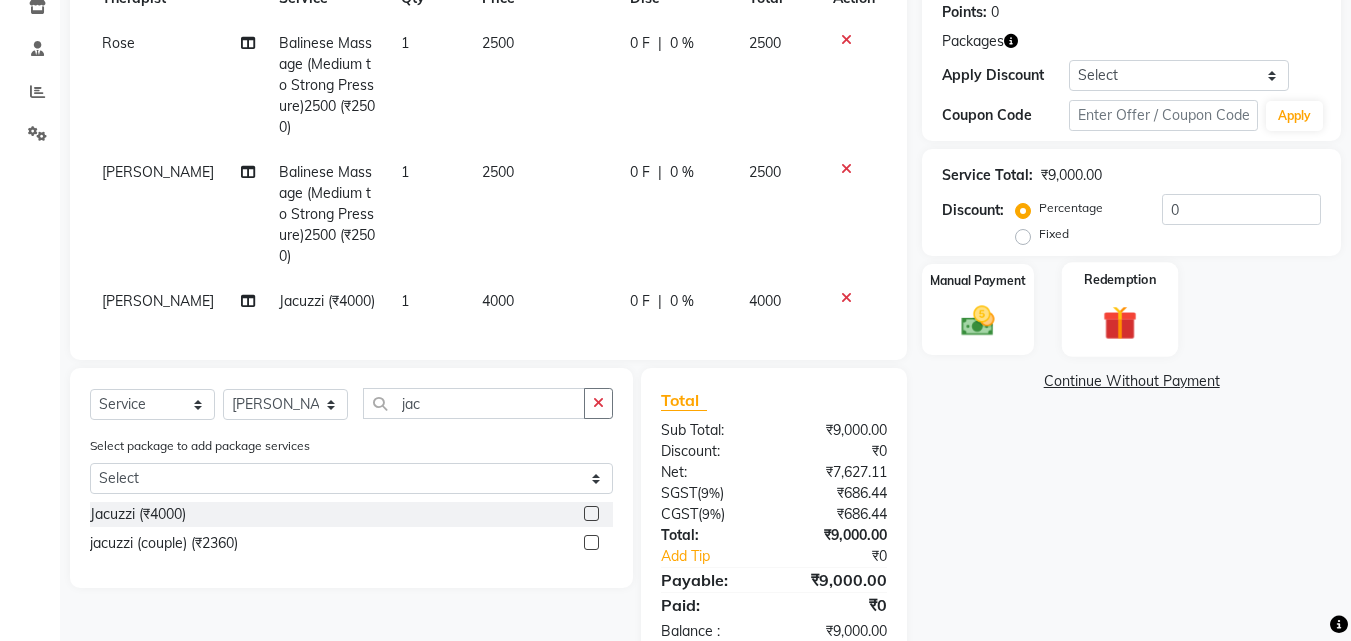 click 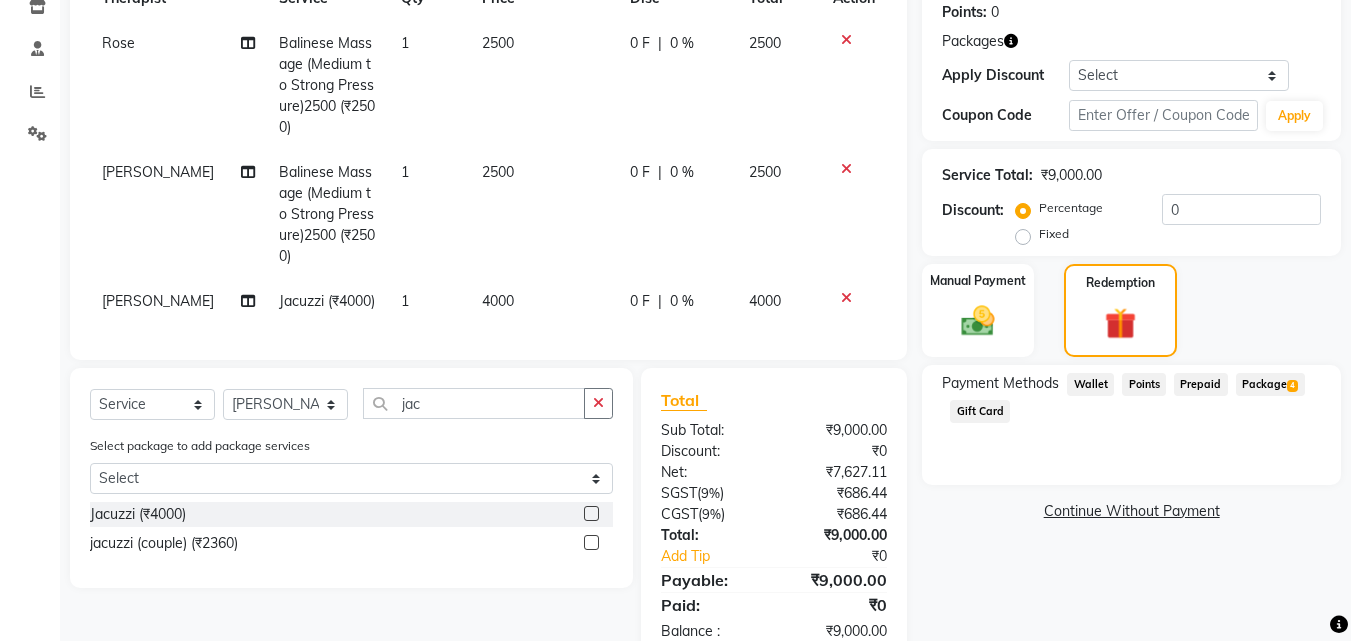 click on "Package  4" 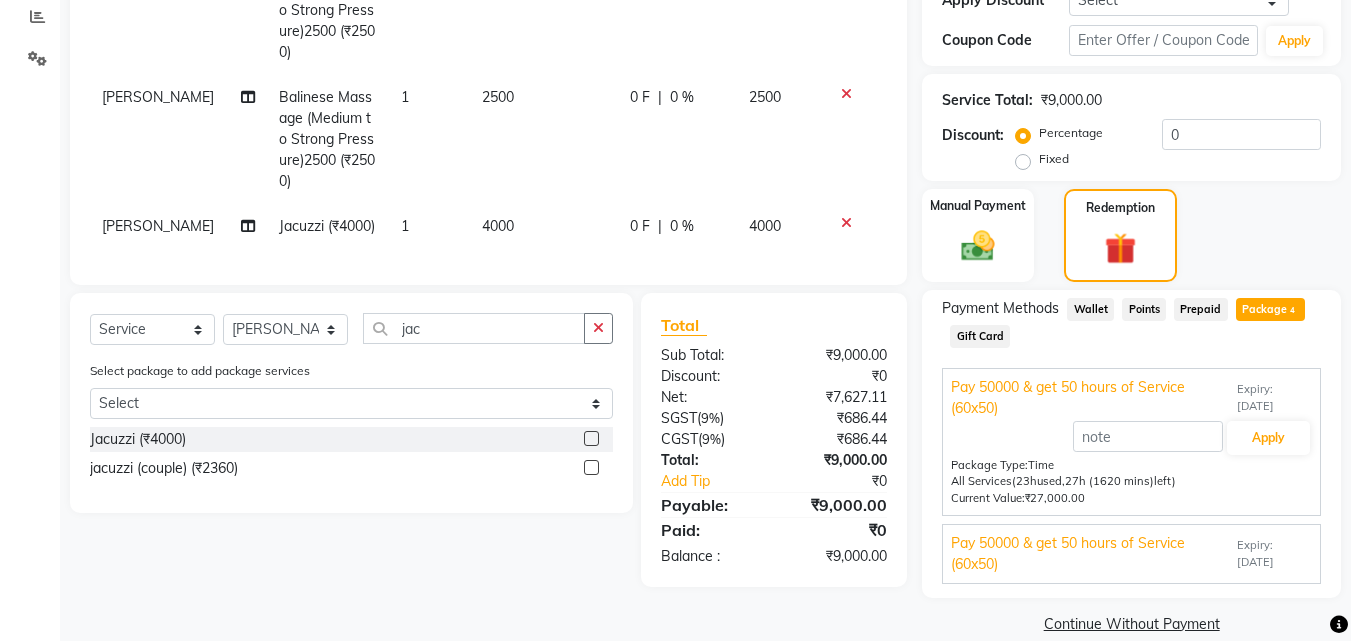 scroll, scrollTop: 412, scrollLeft: 0, axis: vertical 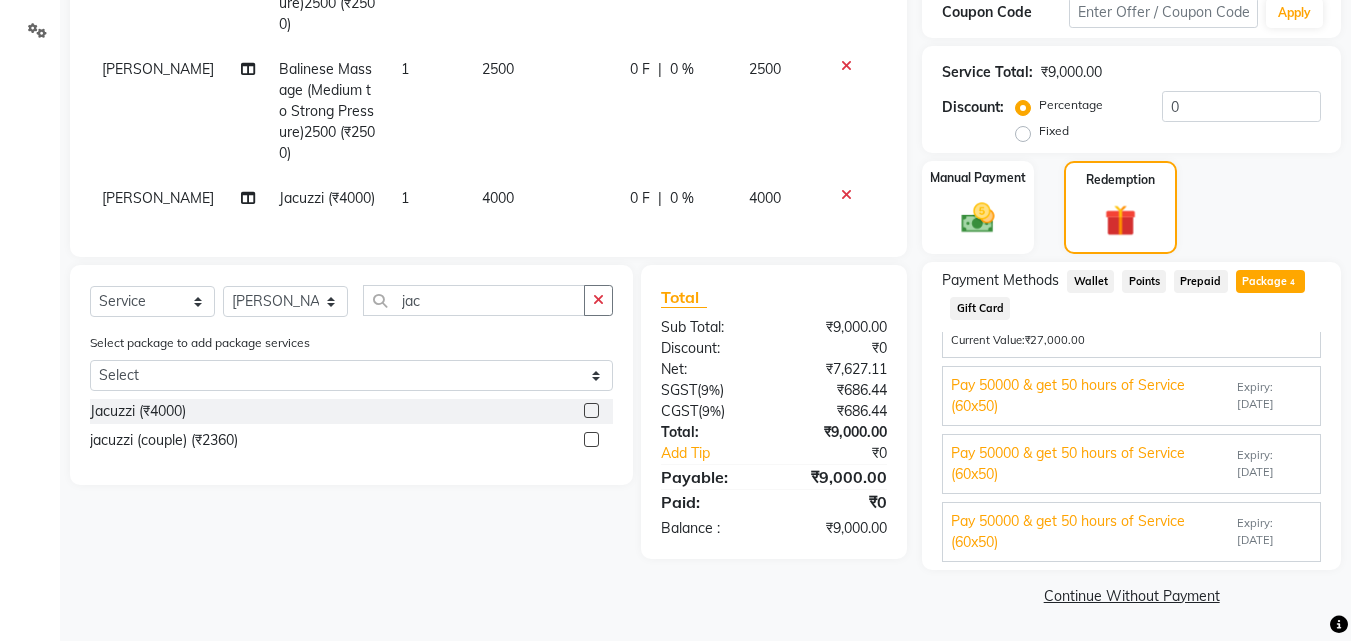 click on "Pay 50000 & get 50 hours of Service (60x50)" at bounding box center [1092, 396] 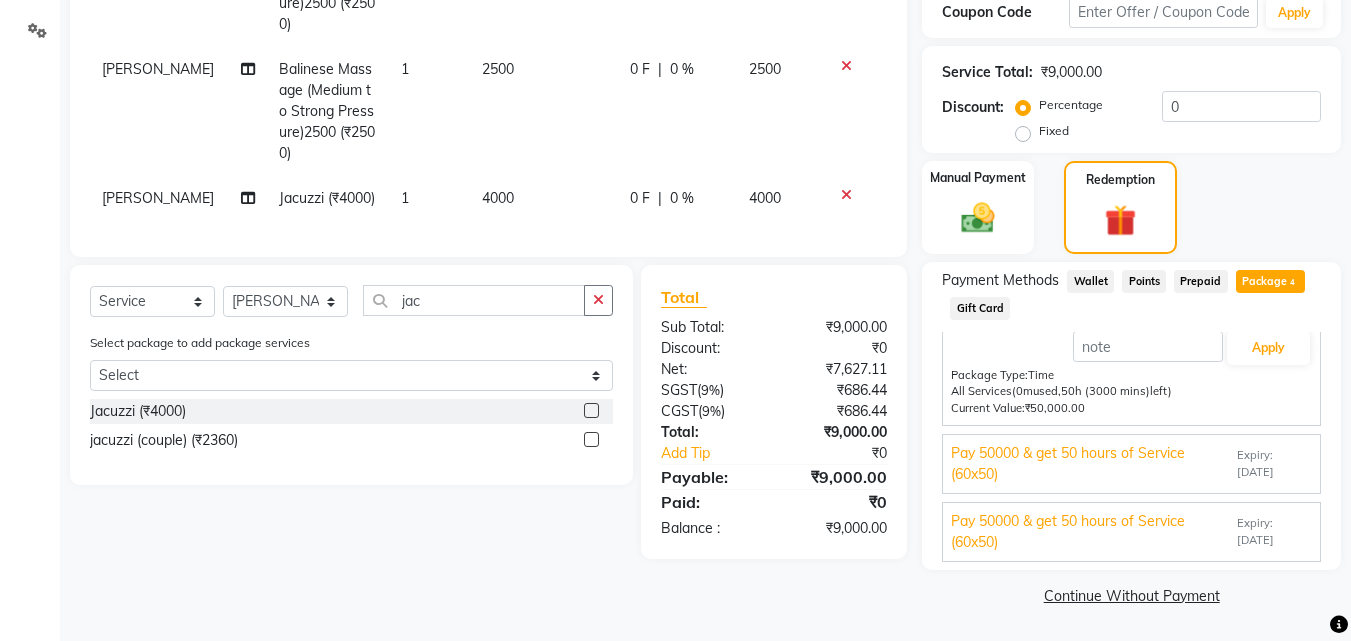 click on "Pay 50000 & get 50 hours of Service (60x50)" at bounding box center [1092, 464] 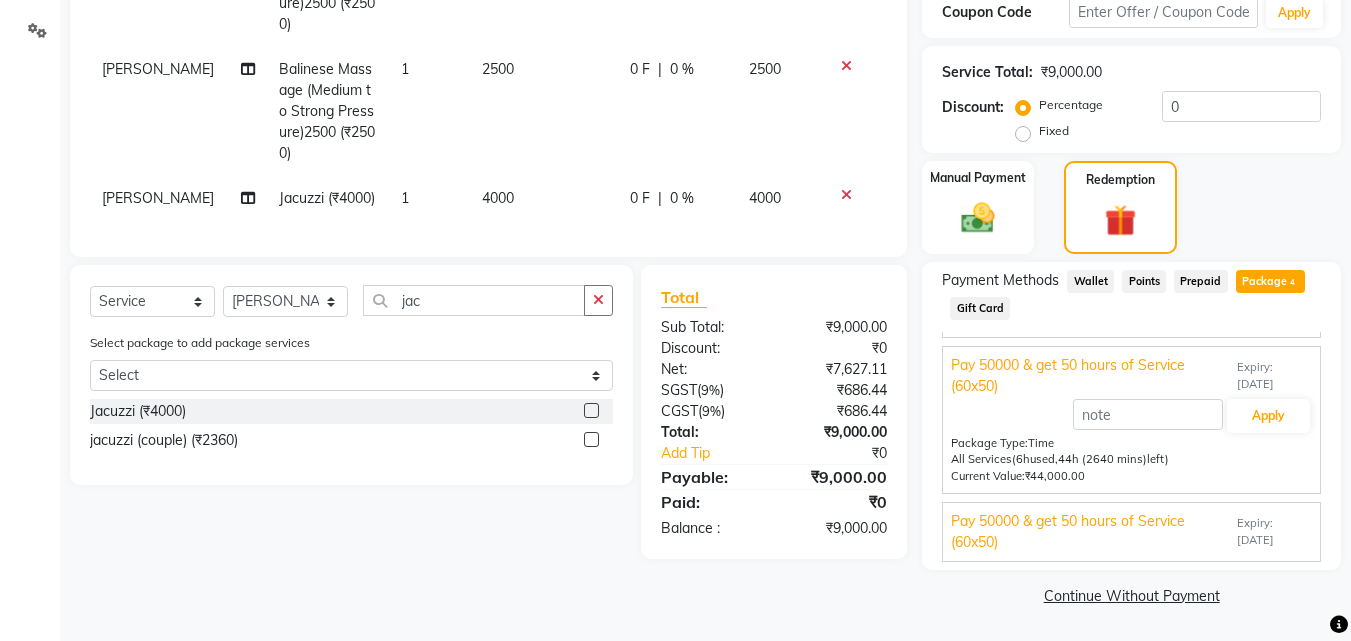 click on "Pay 50000 & get 50 hours of Service (60x50)" at bounding box center [1092, 532] 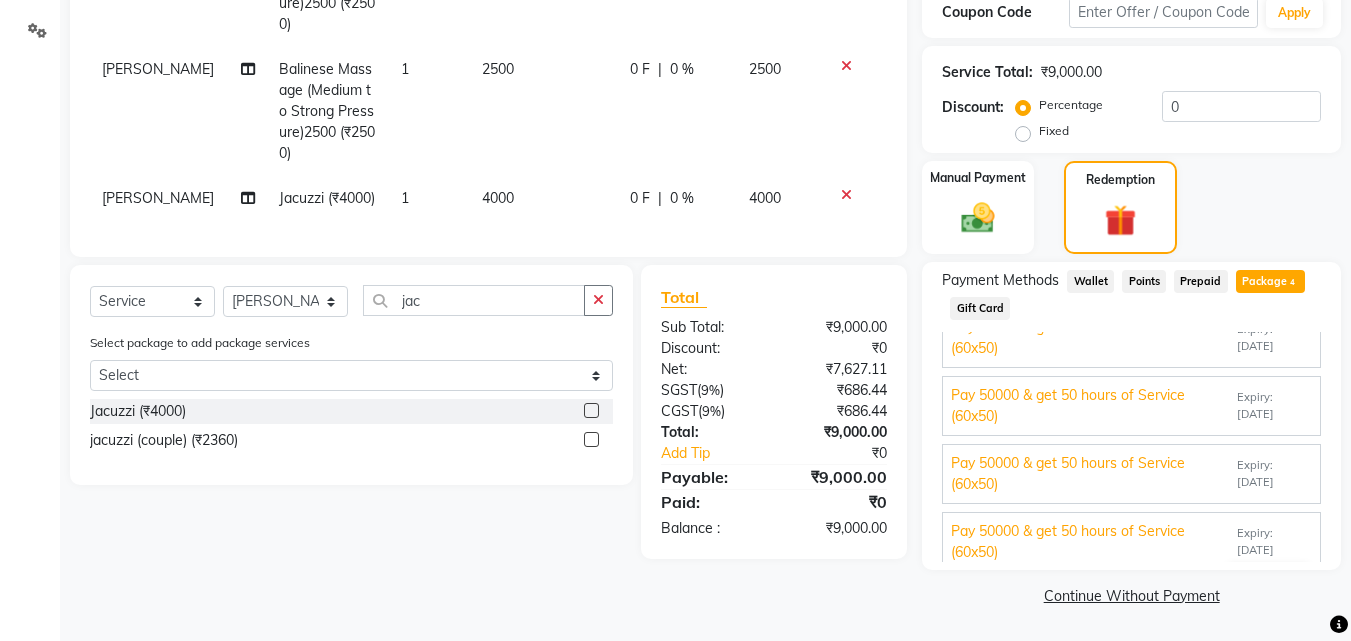 scroll, scrollTop: 0, scrollLeft: 0, axis: both 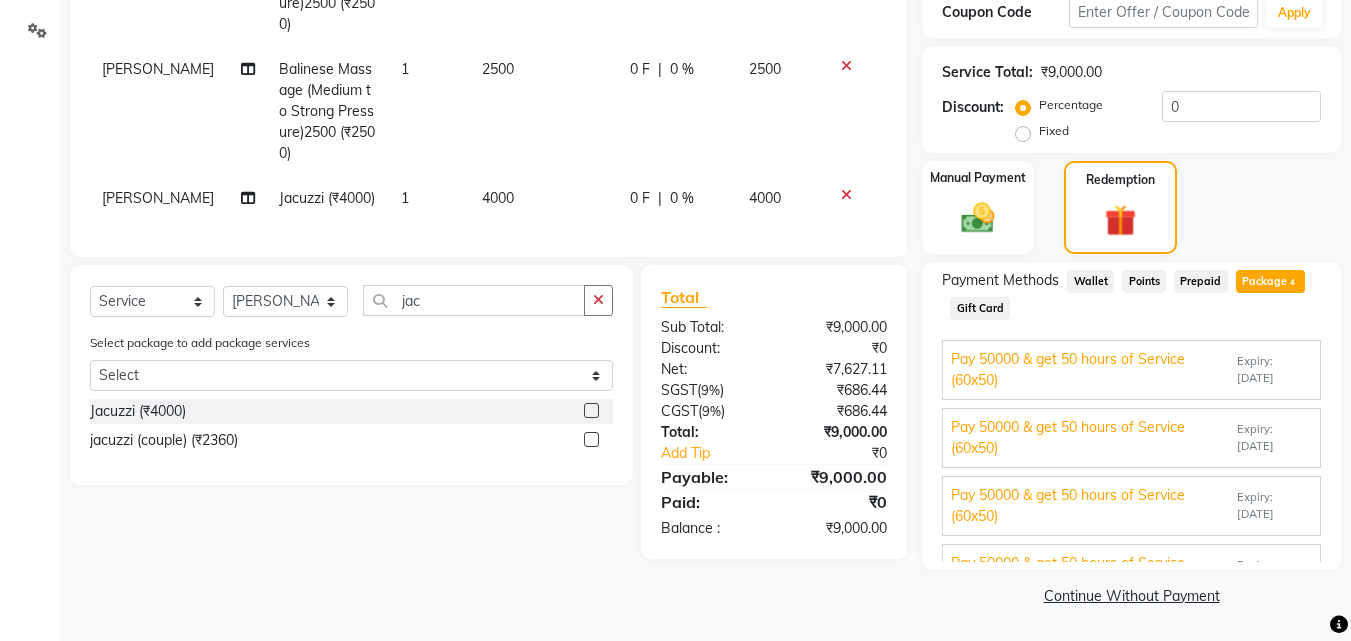 click on "Pay 50000 & get 50 hours of Service (60x50)" at bounding box center (1092, 370) 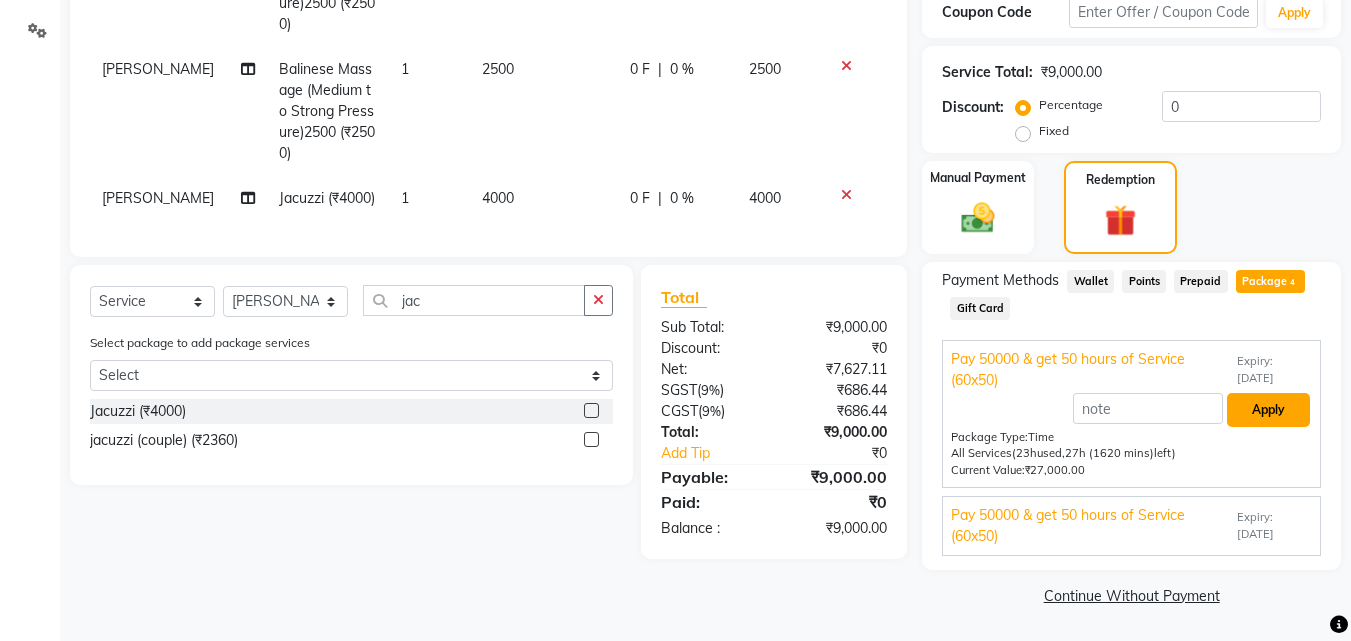 click on "Apply" at bounding box center [1268, 410] 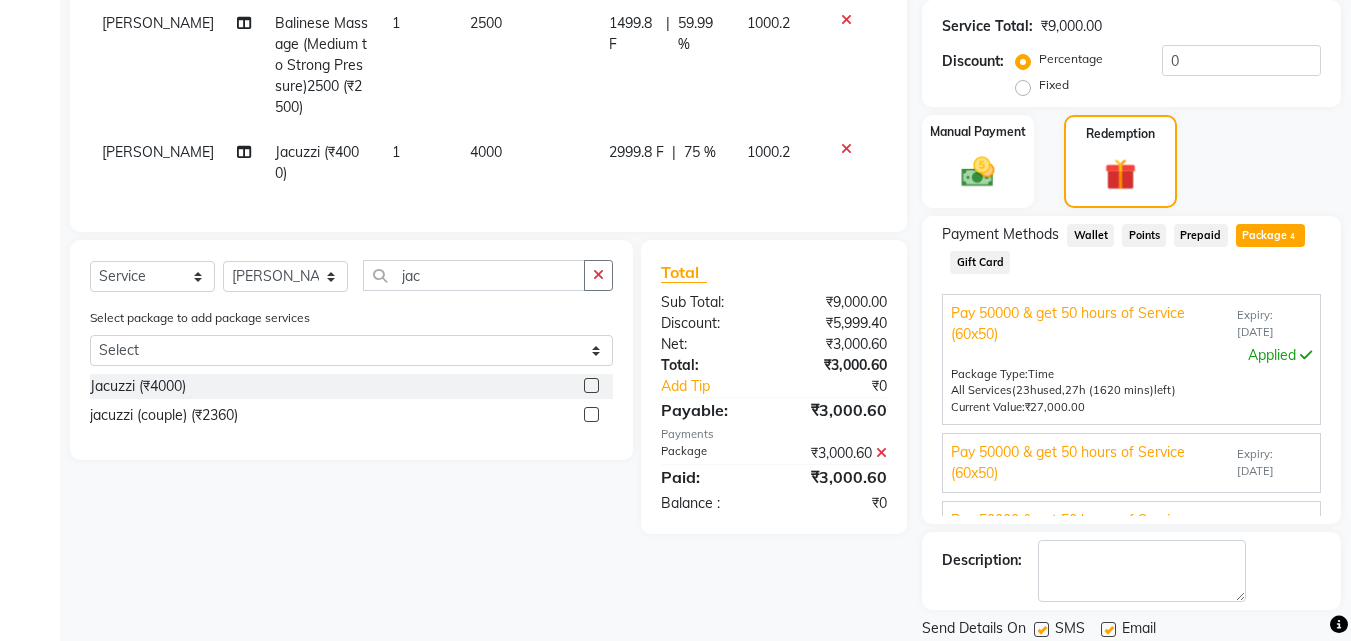 scroll, scrollTop: 525, scrollLeft: 0, axis: vertical 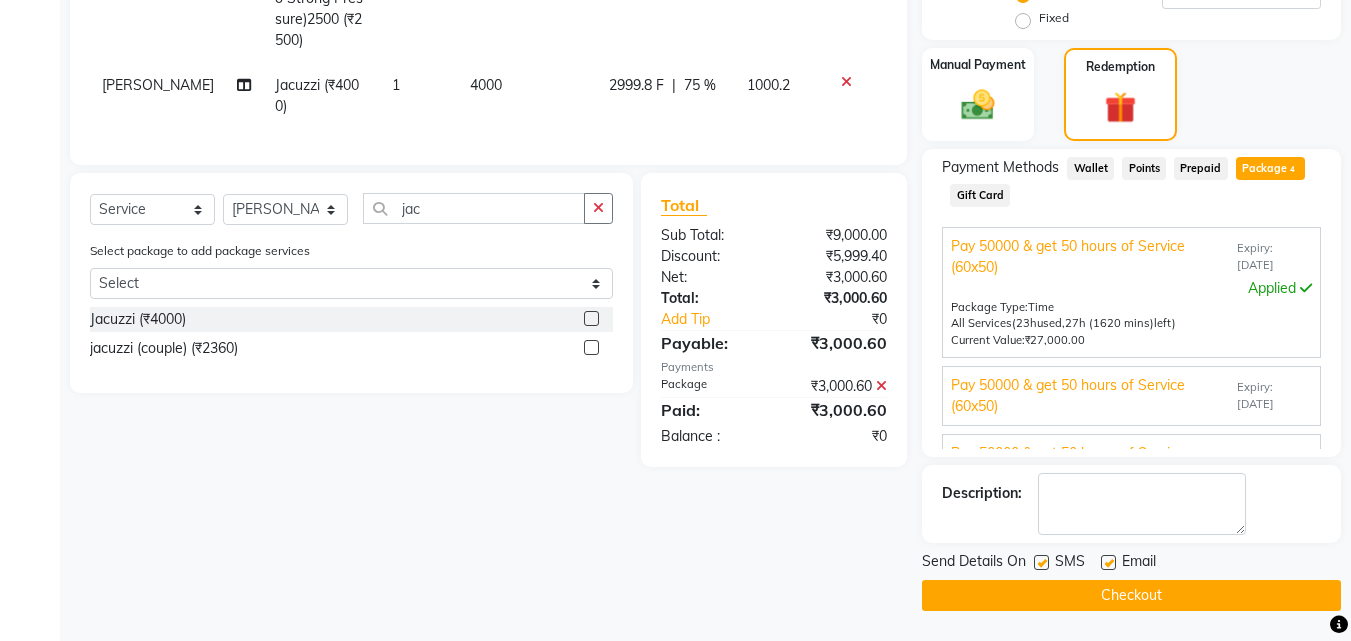 click on "Checkout" 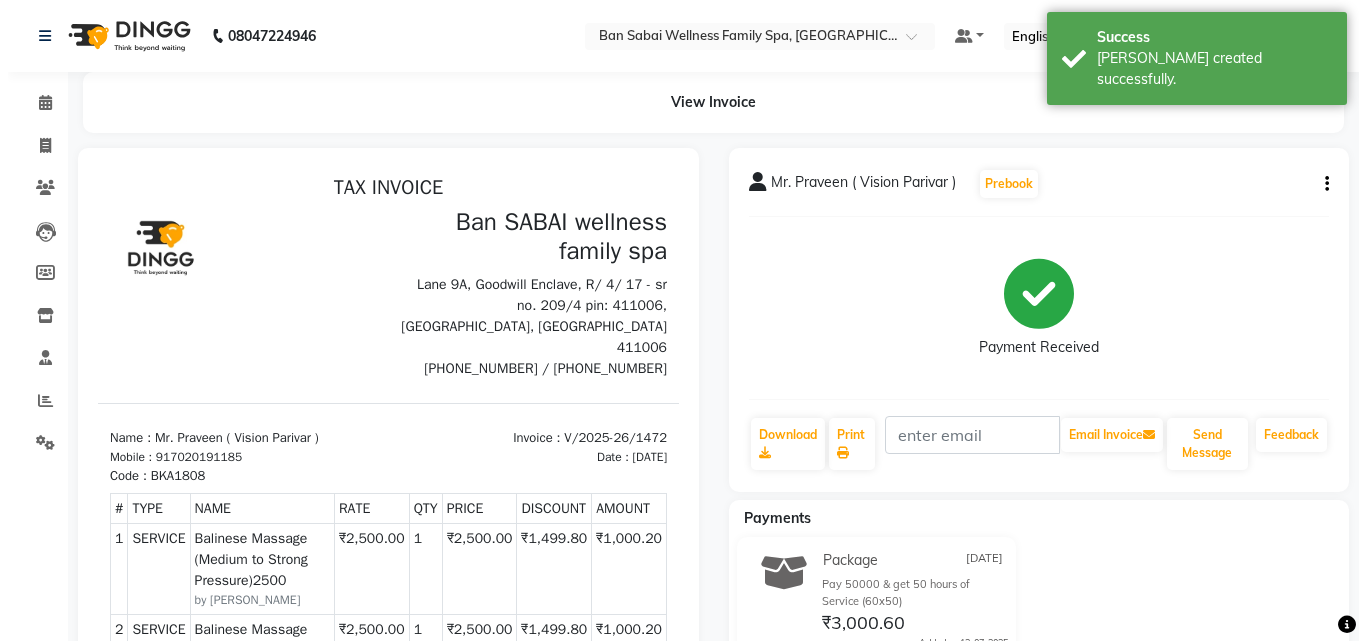 scroll, scrollTop: 0, scrollLeft: 0, axis: both 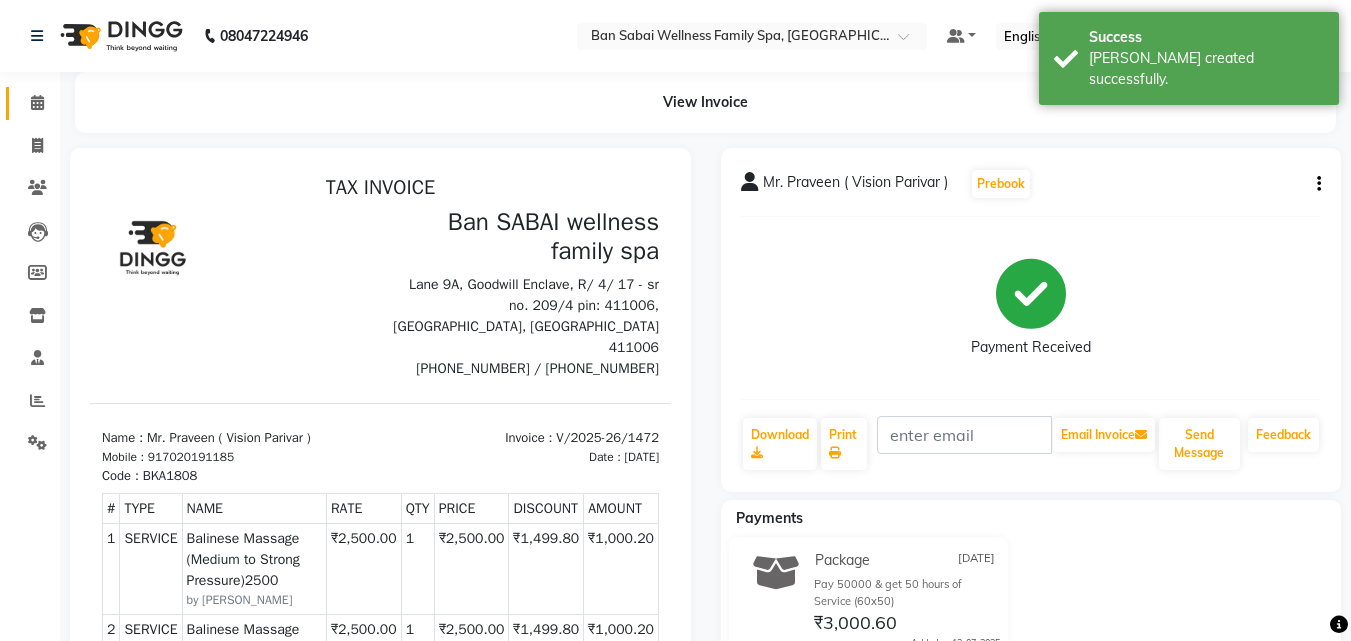 click 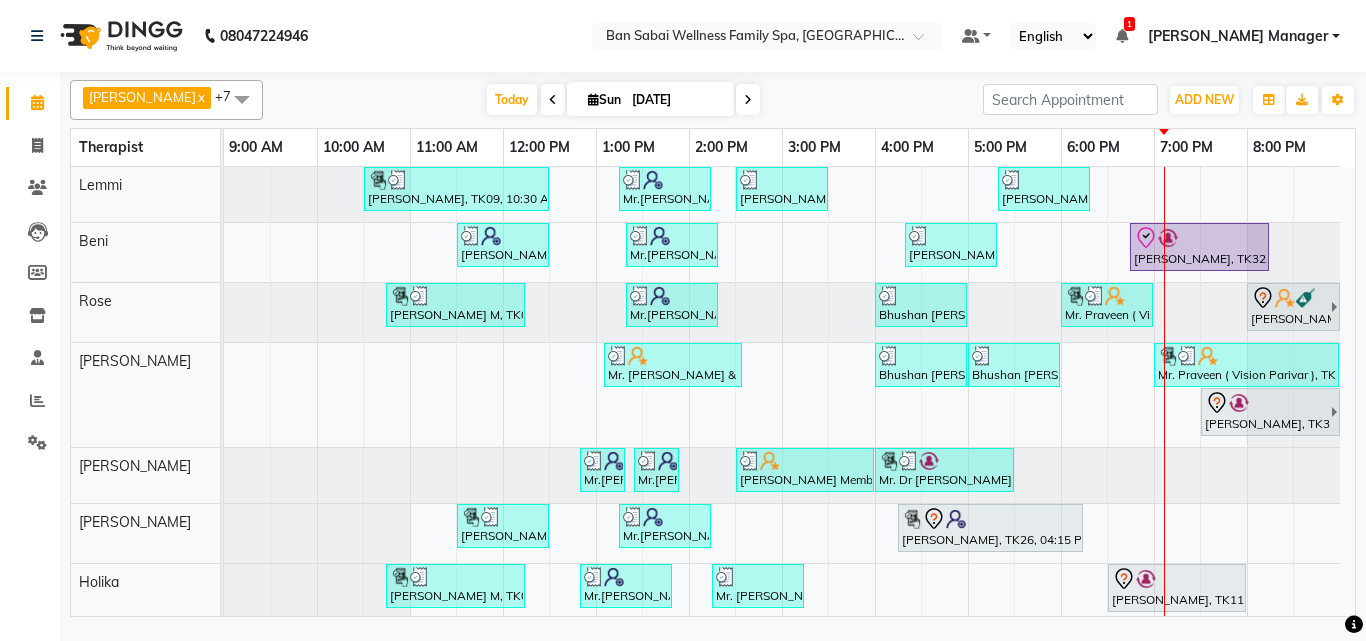 scroll, scrollTop: 63, scrollLeft: 0, axis: vertical 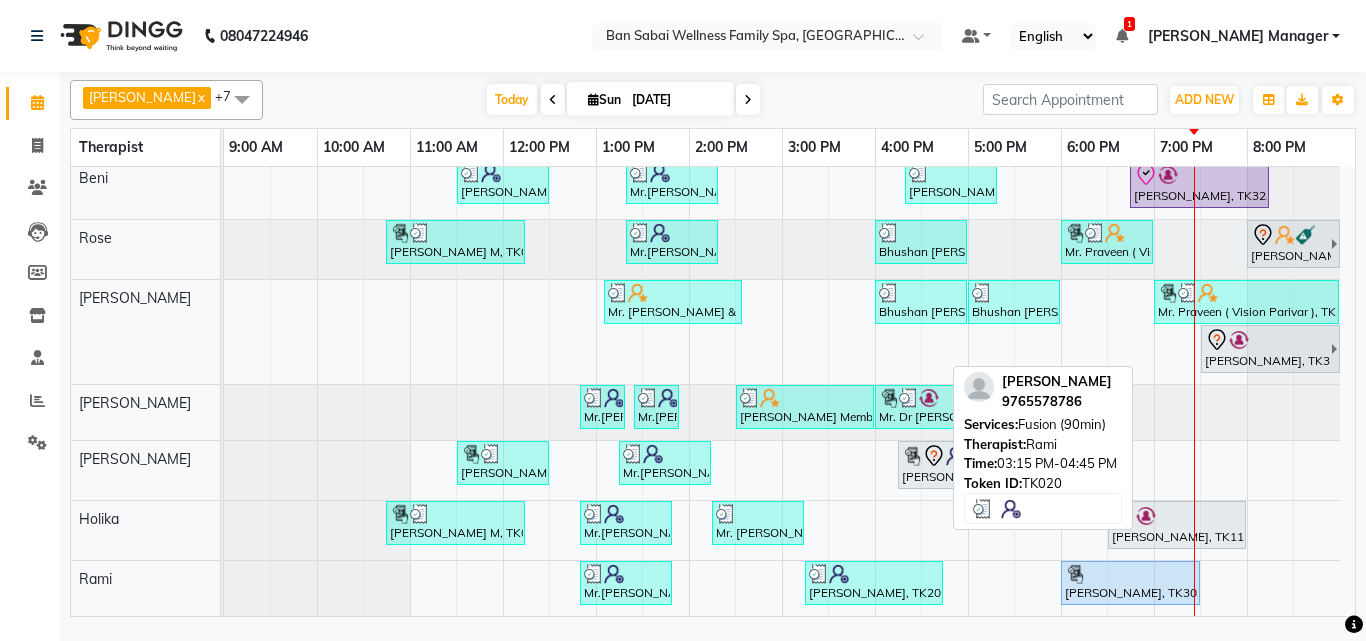 click at bounding box center [874, 574] 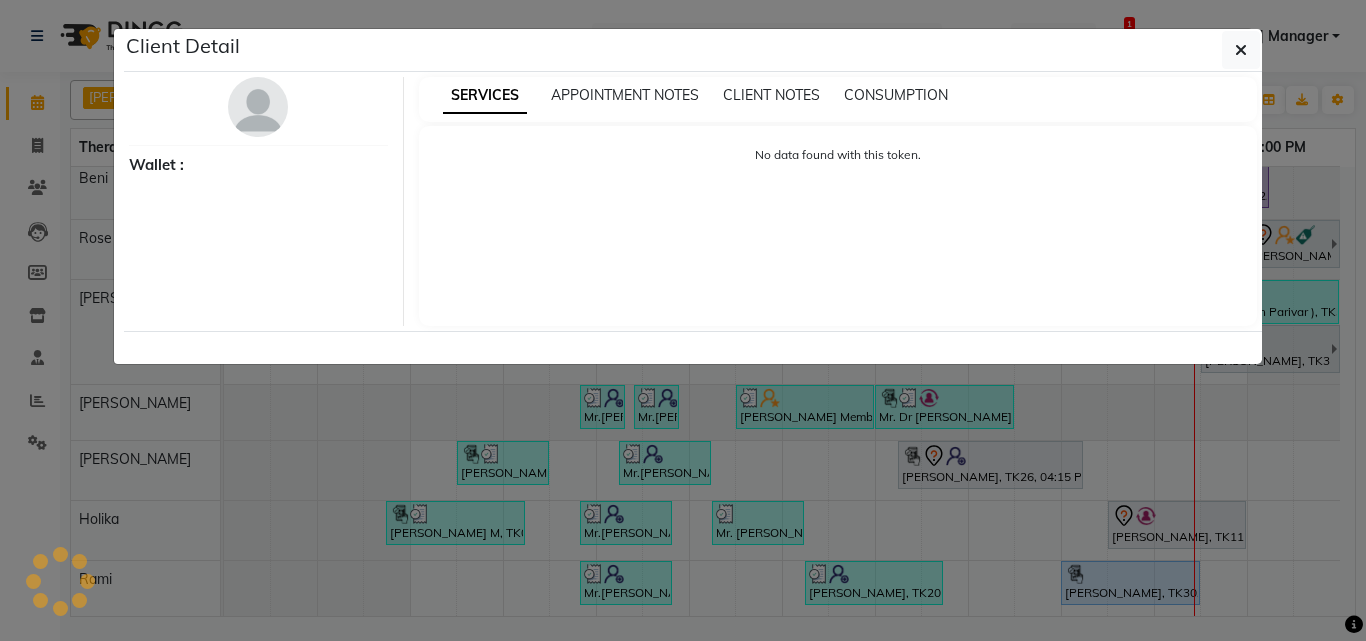 select on "3" 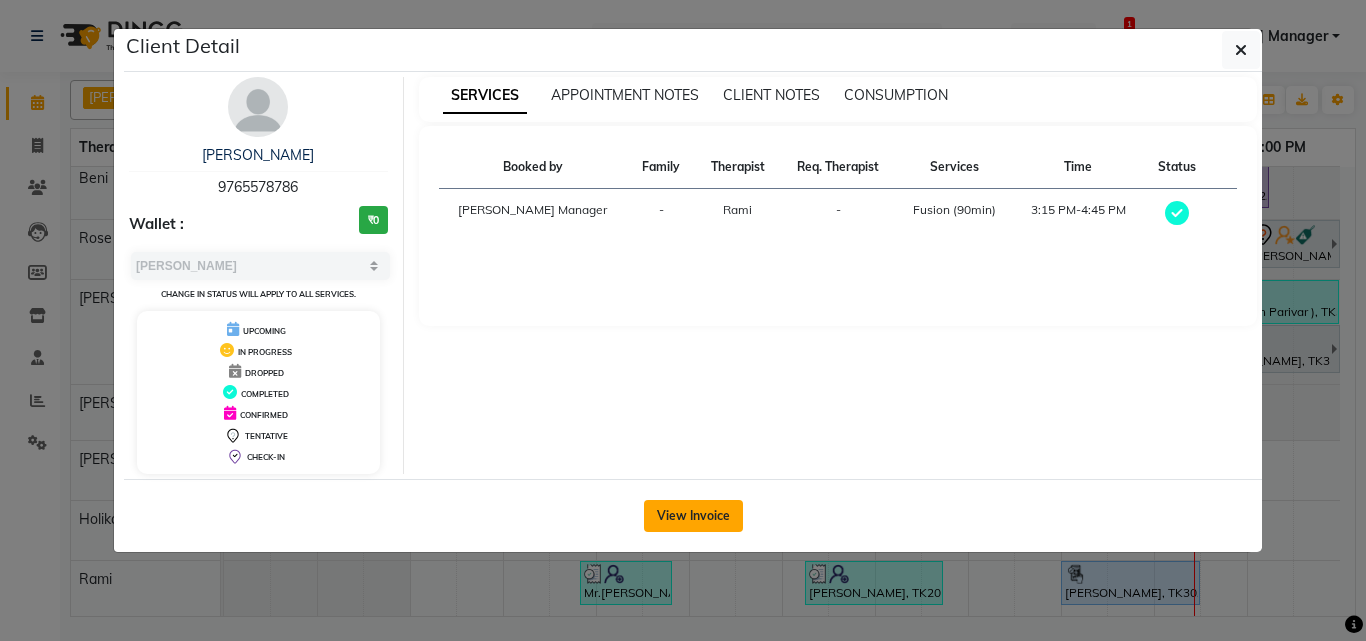 click on "View Invoice" 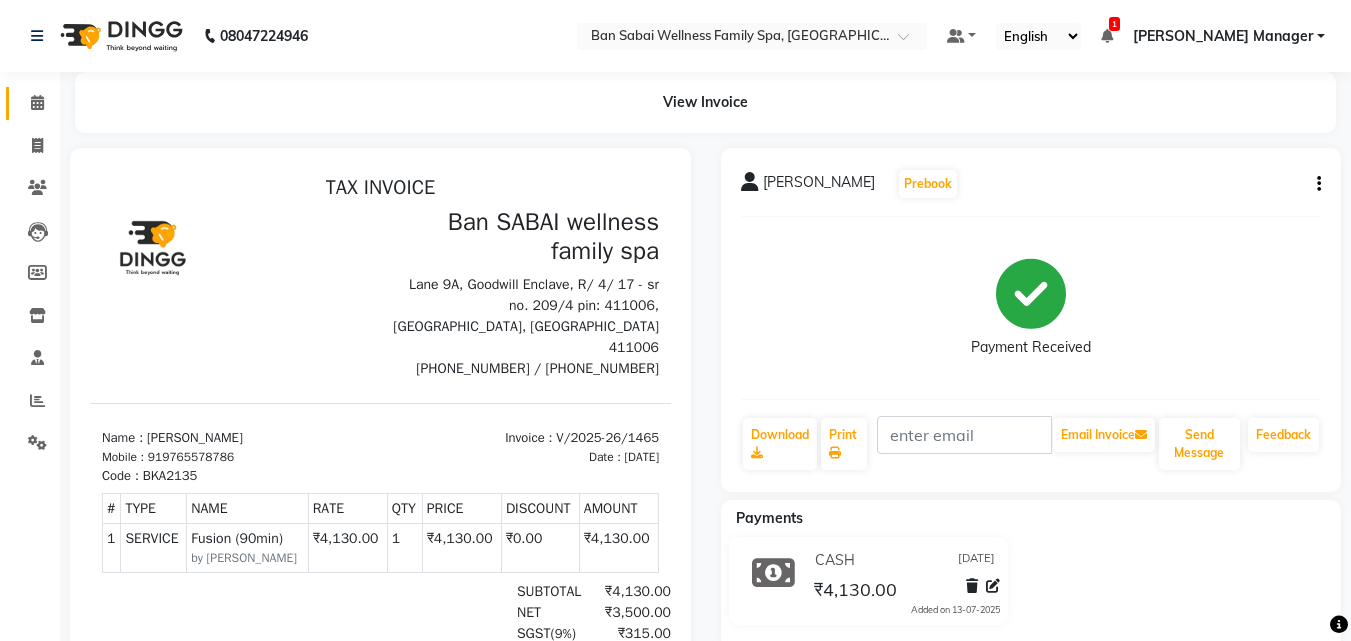 scroll, scrollTop: 0, scrollLeft: 0, axis: both 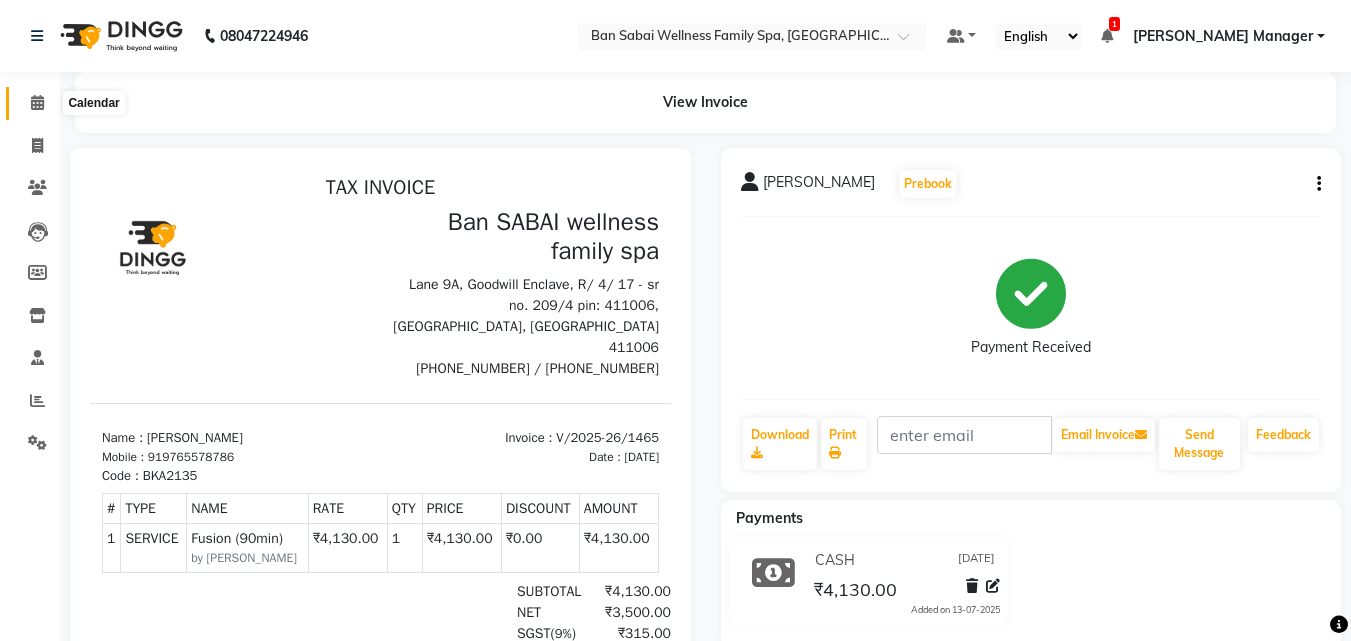click 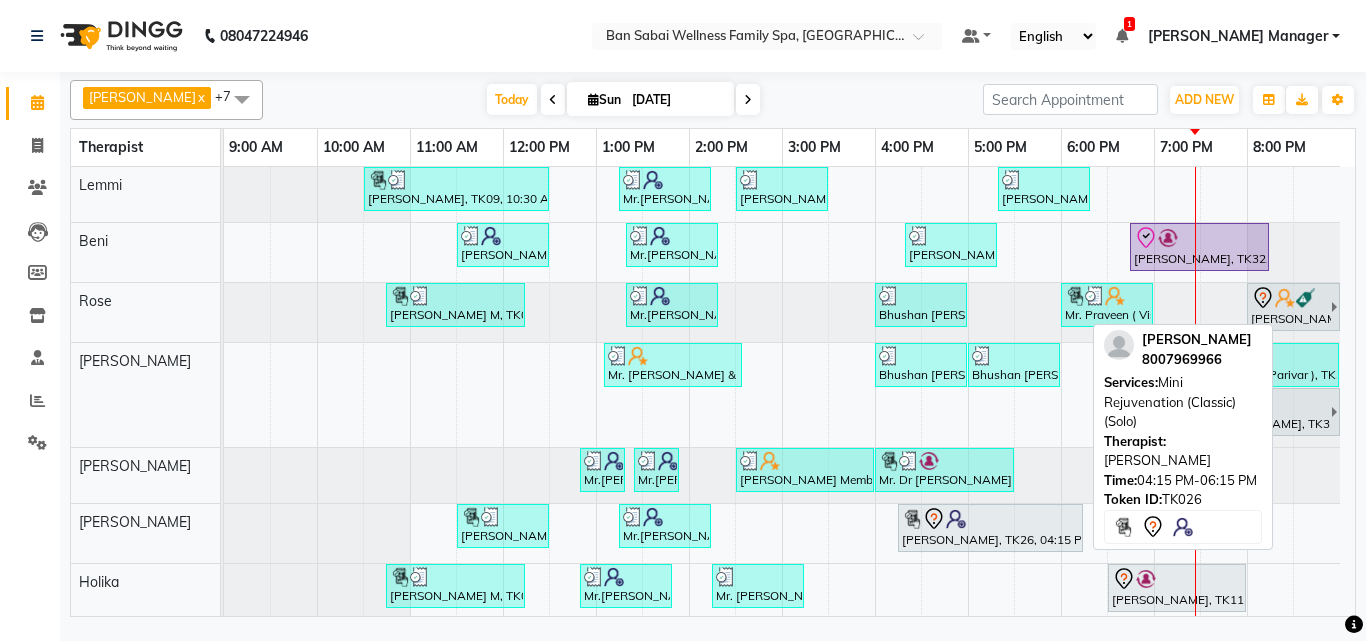 click at bounding box center [990, 519] 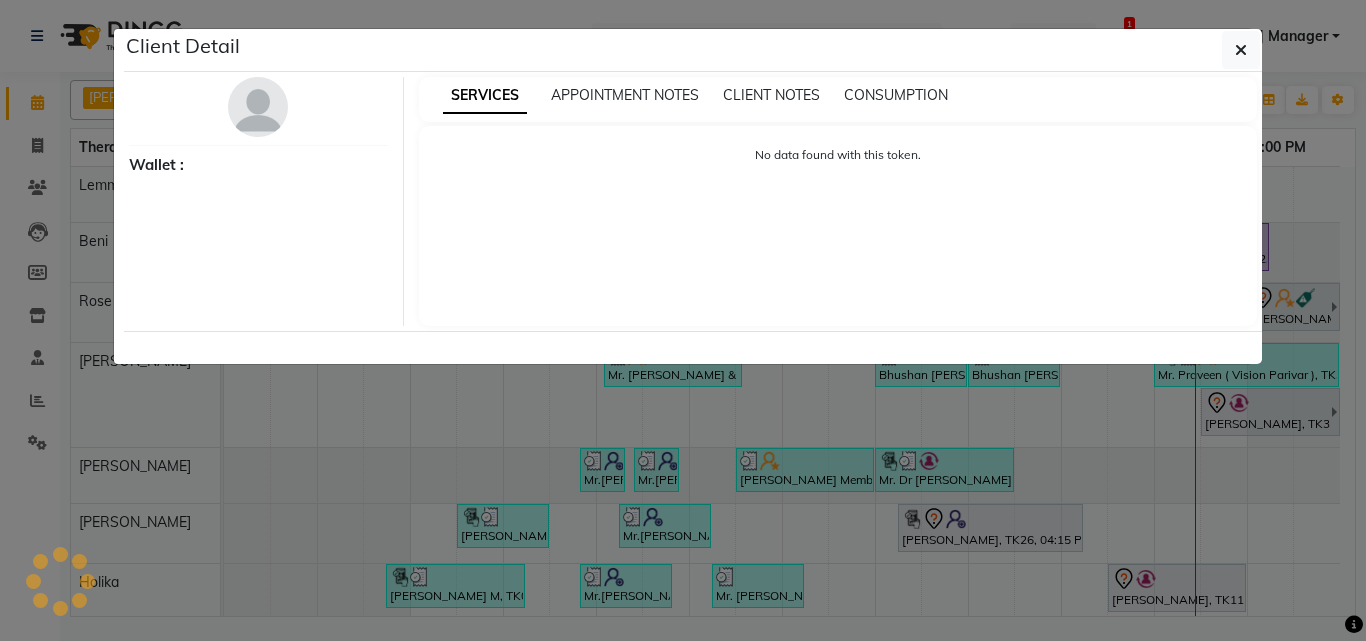 select on "7" 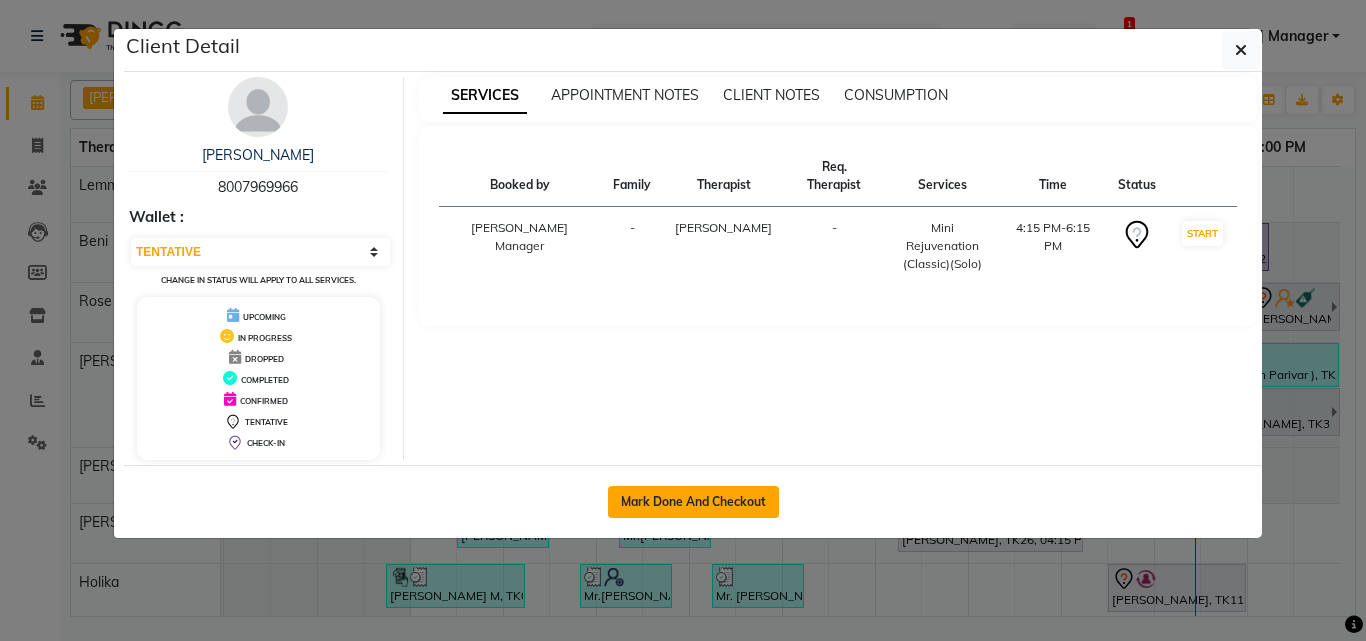 click on "Mark Done And Checkout" 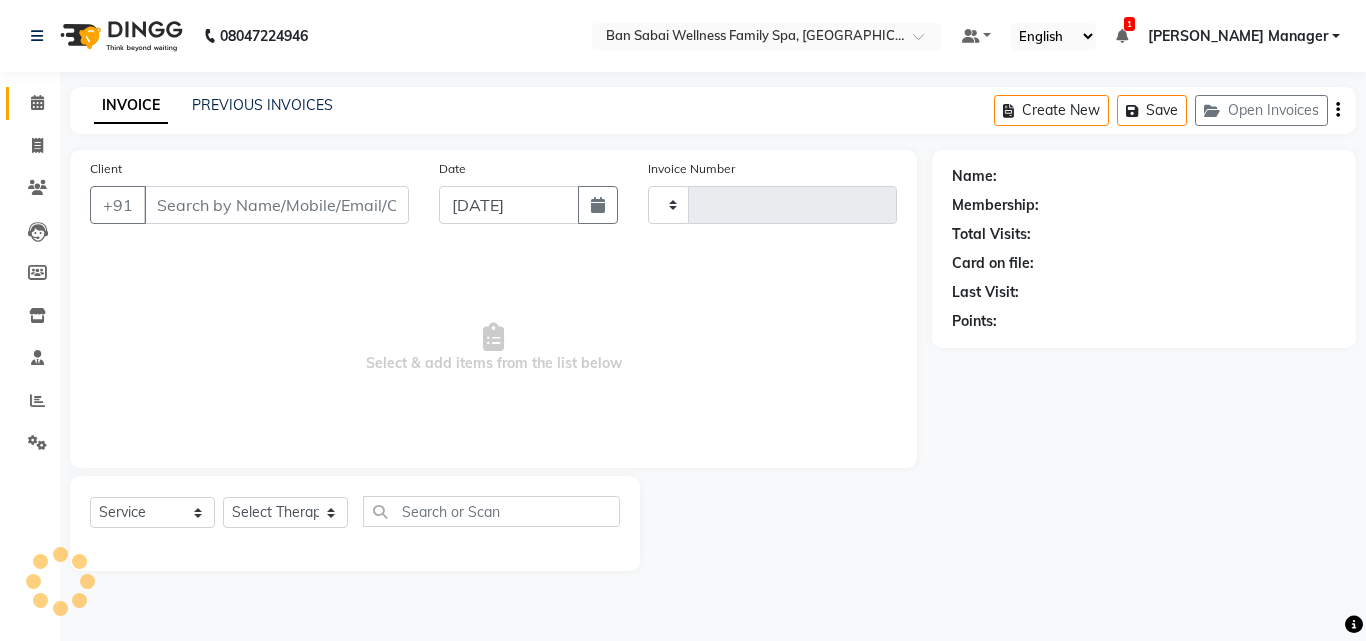 type on "1473" 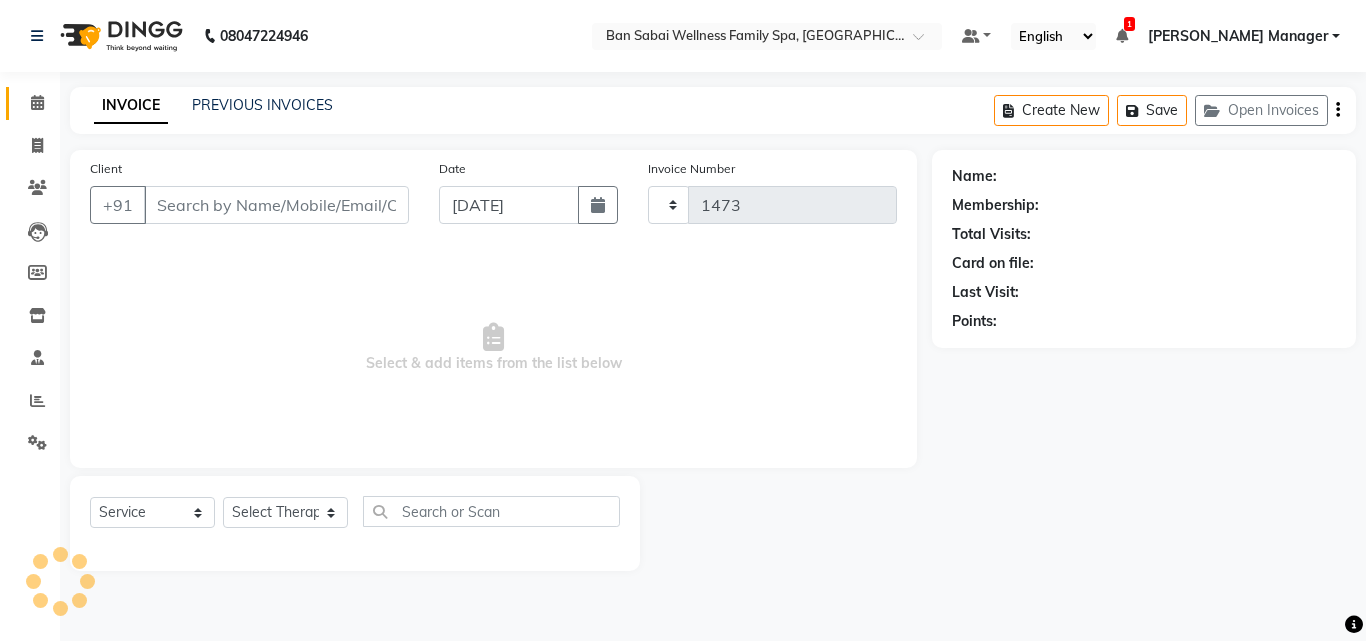 select on "8225" 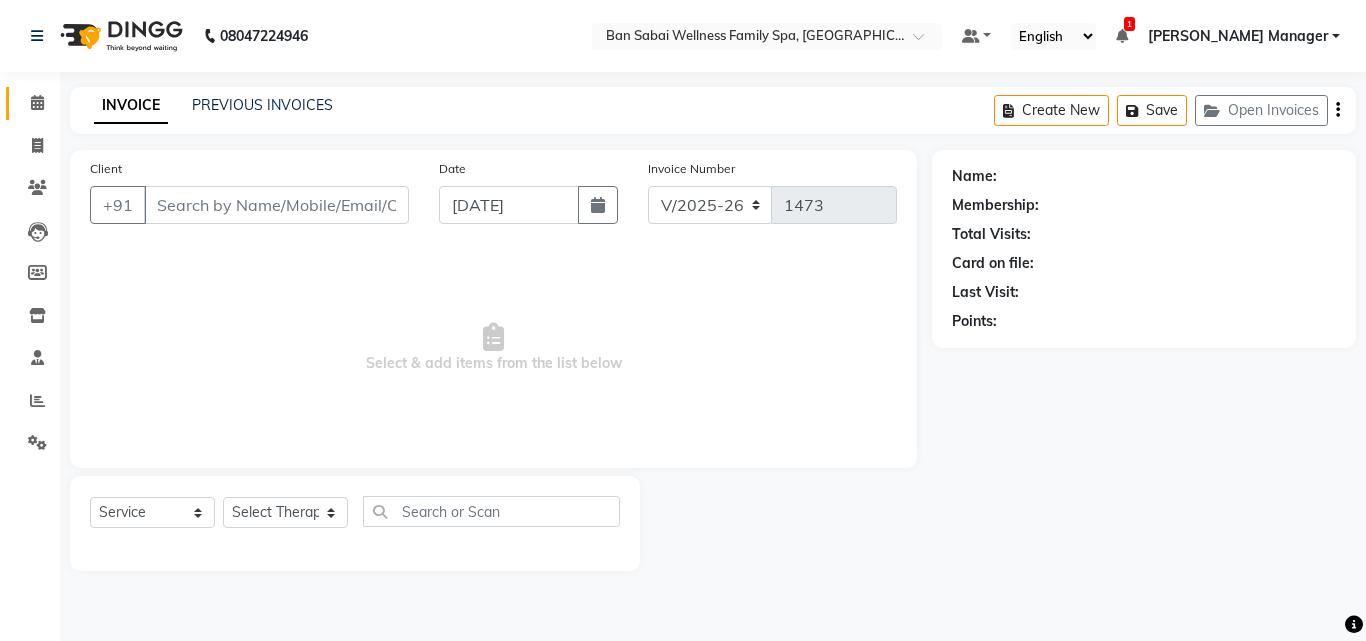 type on "8007969966" 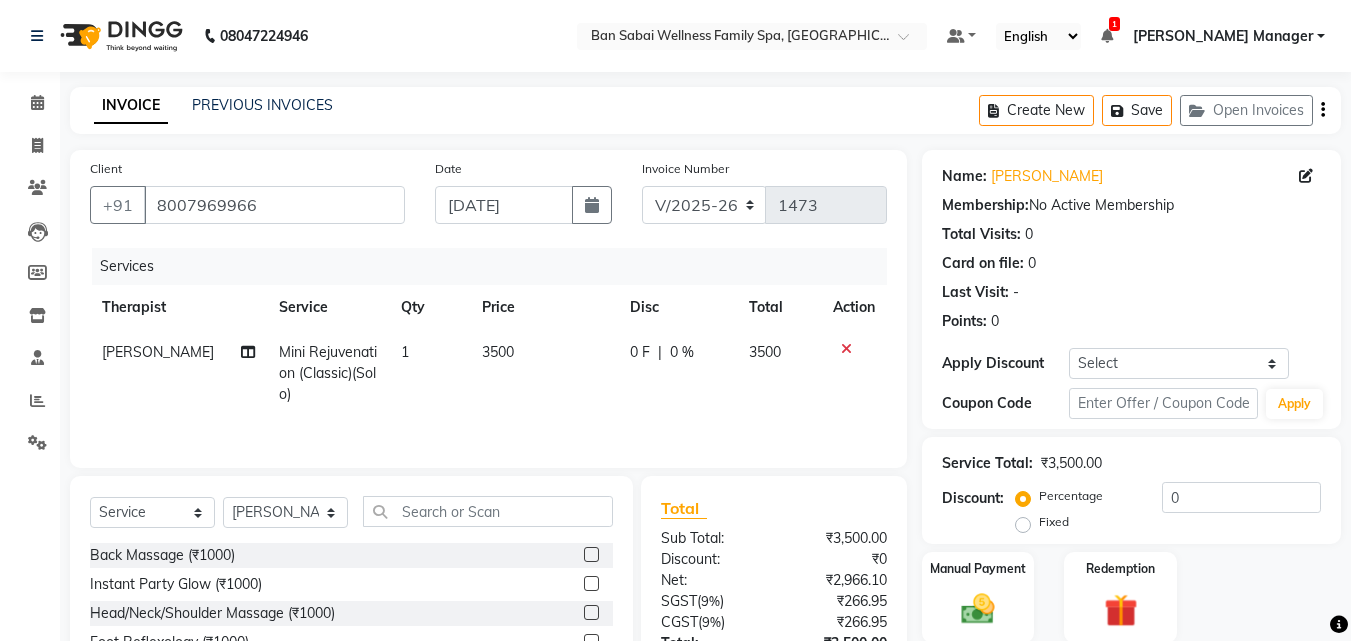 click on "3500" 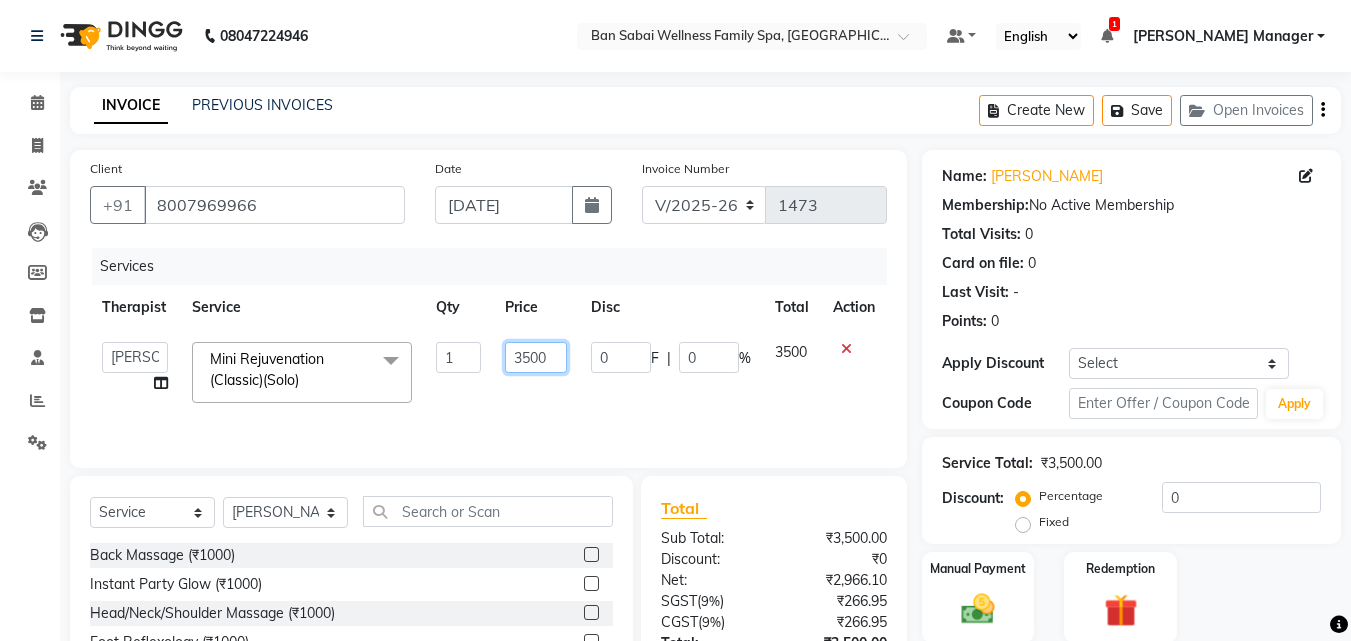 click on "3500" 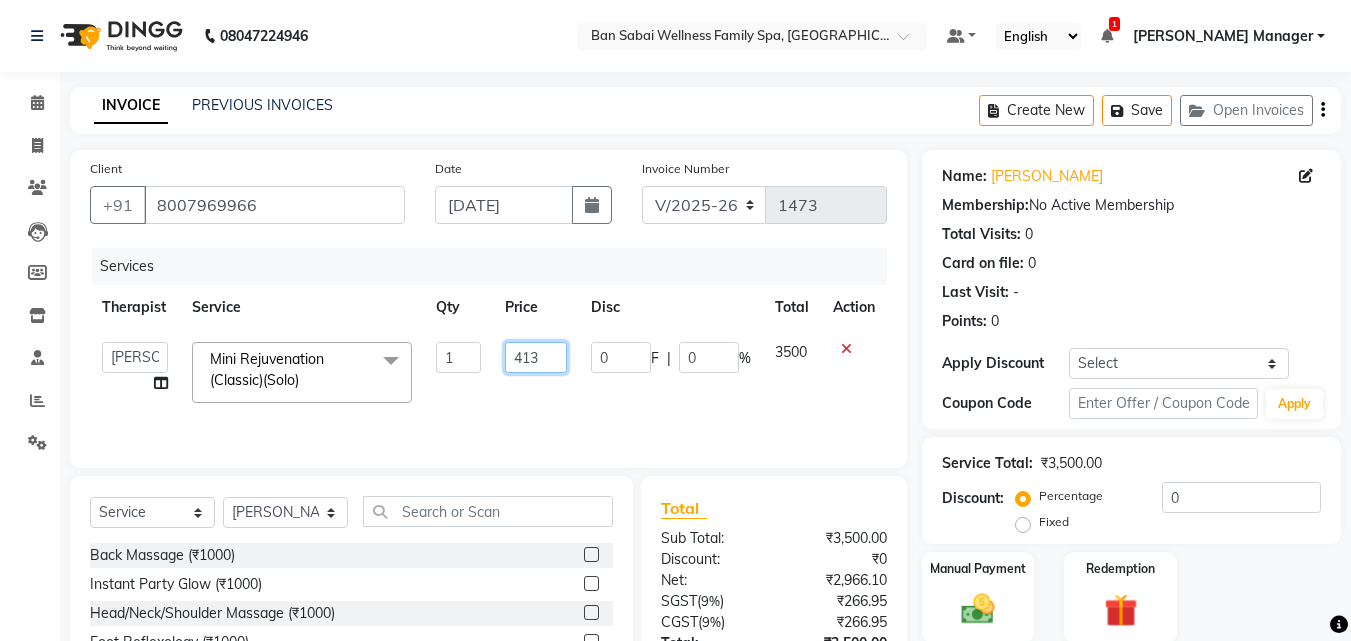 type on "4130" 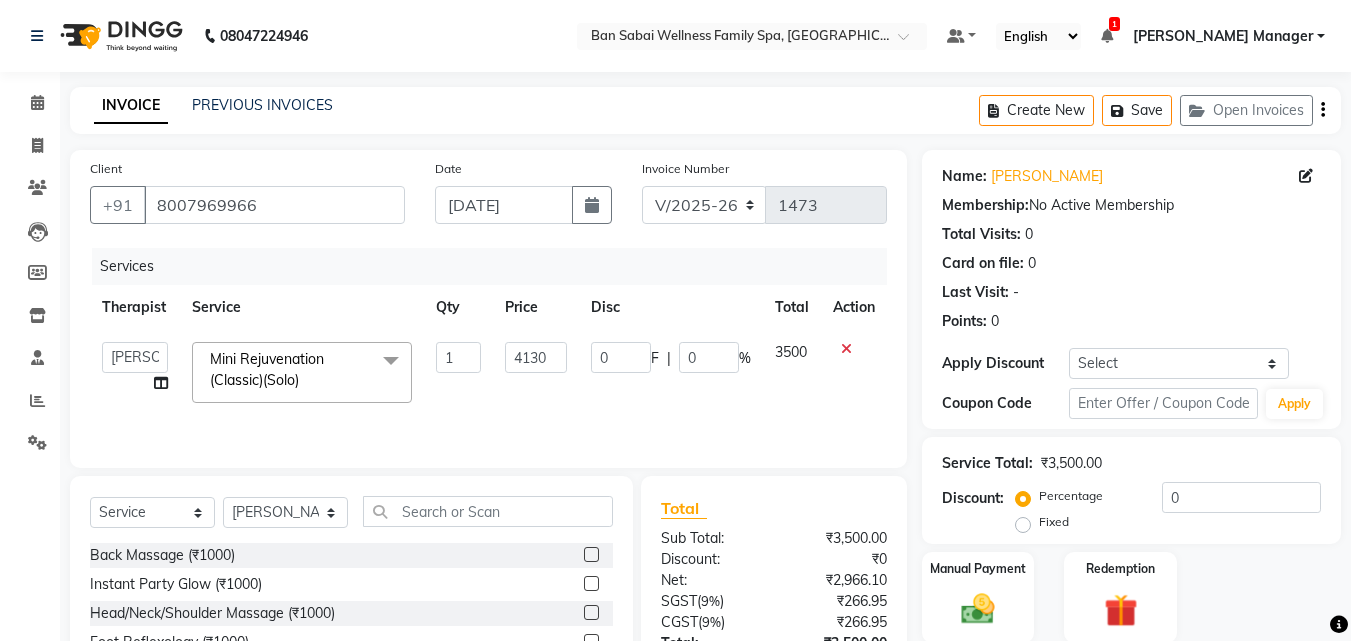 click on "Admin   Alino   Alino,   Ashim   Ayao    Bem,   Beni   Easther   Easther,   Ellie    Emma   Emma,   Holika   Jenny NIBM,   Juliet    Kondhwa Spa   Kondhwa Spa,   Lemmi   Lucy   Lucy,   Maria ching,   Melody   Melody,   Ms.Beni   NICK   NICK,   Pui   Pui,   Rami   Rebecca   Rebecca,   Rinky Manager   Rinsit Ronra   Ripa   Rose   Sabita   Sabita,  Mini Rejuvenation (Classic)(Solo)  x Back Massage (₹1000) Instant Party Glow (₹1000) Head/Neck/Shoulder Massage (₹1000) Foot Reflexology (₹1000) Foot Reflexology (₹2000) Head/ Neck/ Shoulder massage (₹2000) Apricot and Lemon Grass (₹2000) Rice & Oat Scrub (₹2000) Coffee and Salt (₹2000) Coconut Polishing Scrub (₹2000) Honey & Sugar (₹2000) Blackcurrant Scrub (₹2000) Chocolate Scrub (₹2000) Coconut Scrub (₹1499) De-Tan Scrub (₹1499) Charcoal Scrub (₹1499) Pearl Scrub (₹1499) Apricot Scrub (₹1499) Multani Mitti Scrub (₹1499) Fruit Mix Scrub (₹1499) Gold Scrub (₹1499) Skin Whitening Scrub (₹1499) Almond Scrub (₹1499) 1 4130" 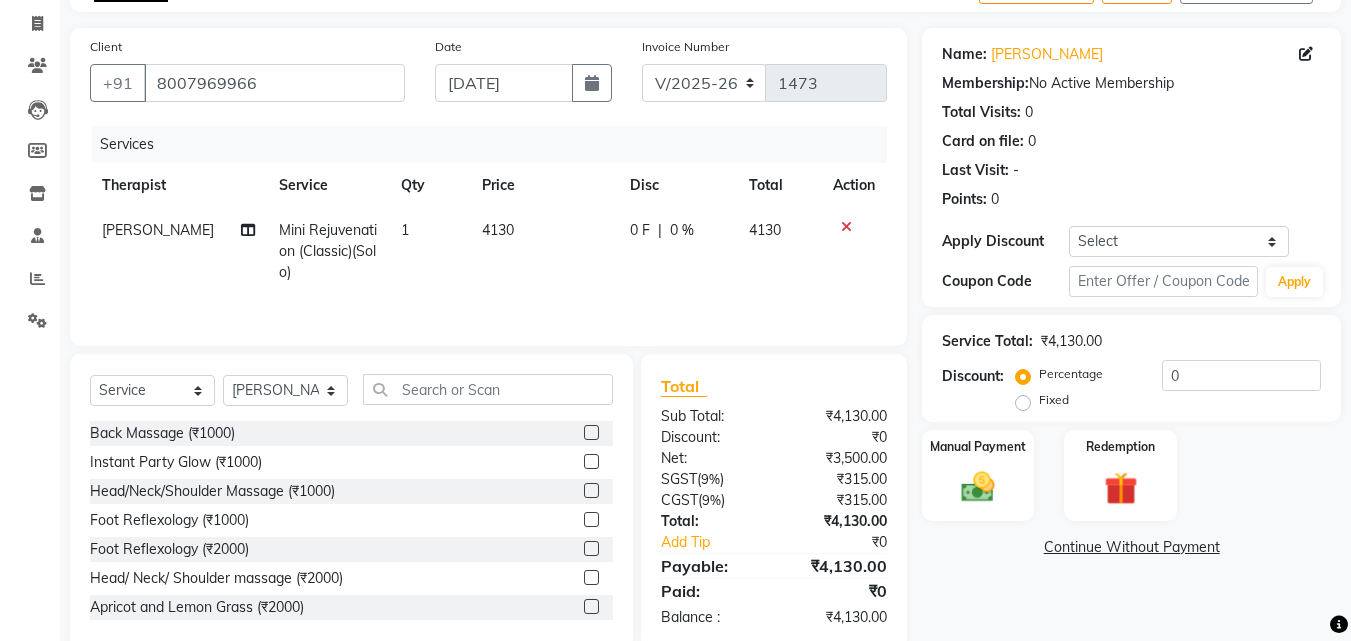 scroll, scrollTop: 160, scrollLeft: 0, axis: vertical 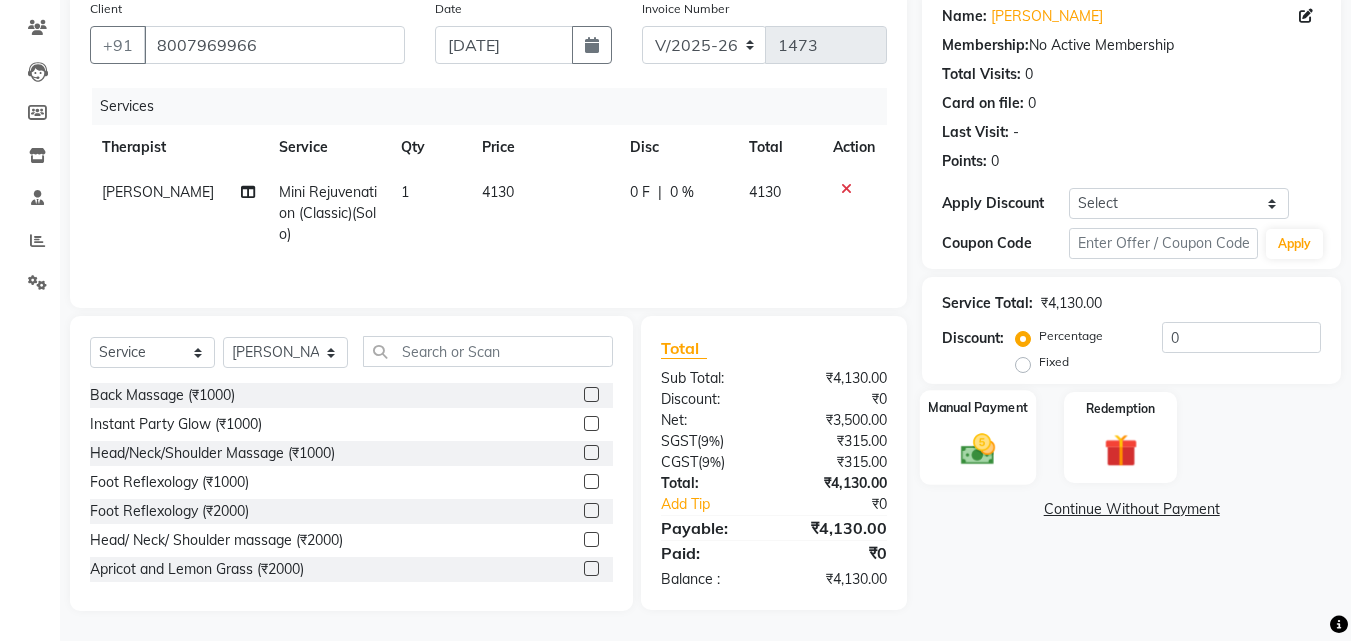 click on "Manual Payment" 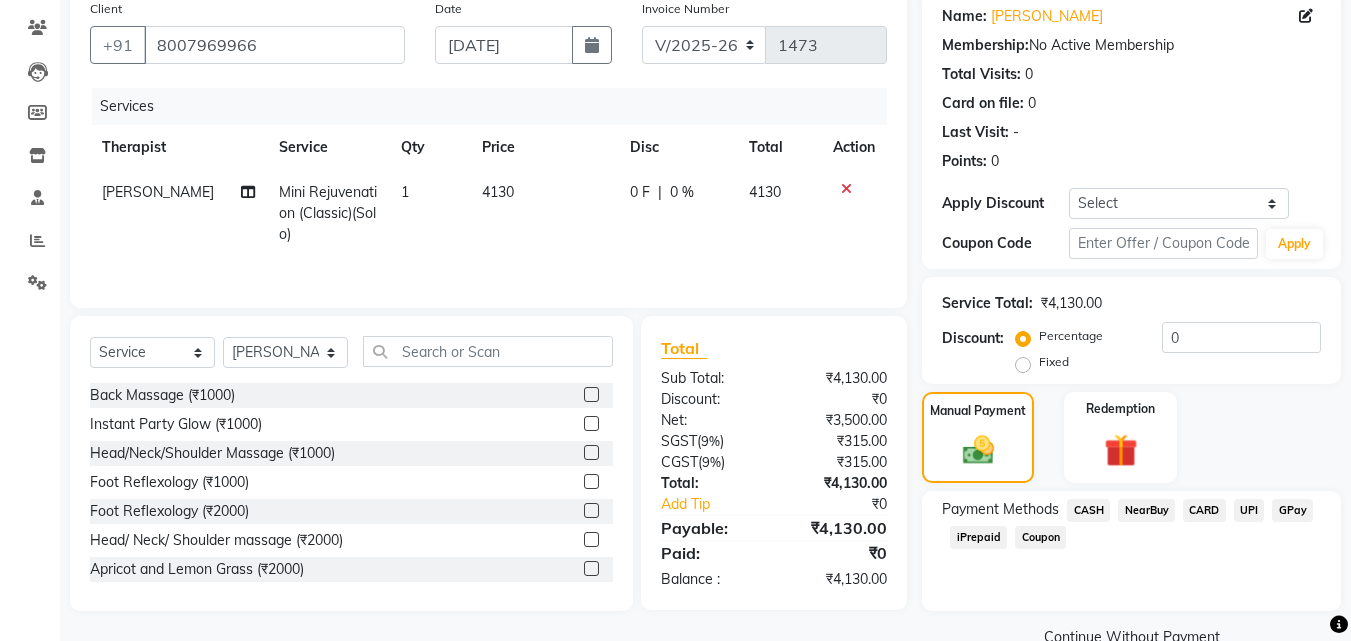 click on "CARD" 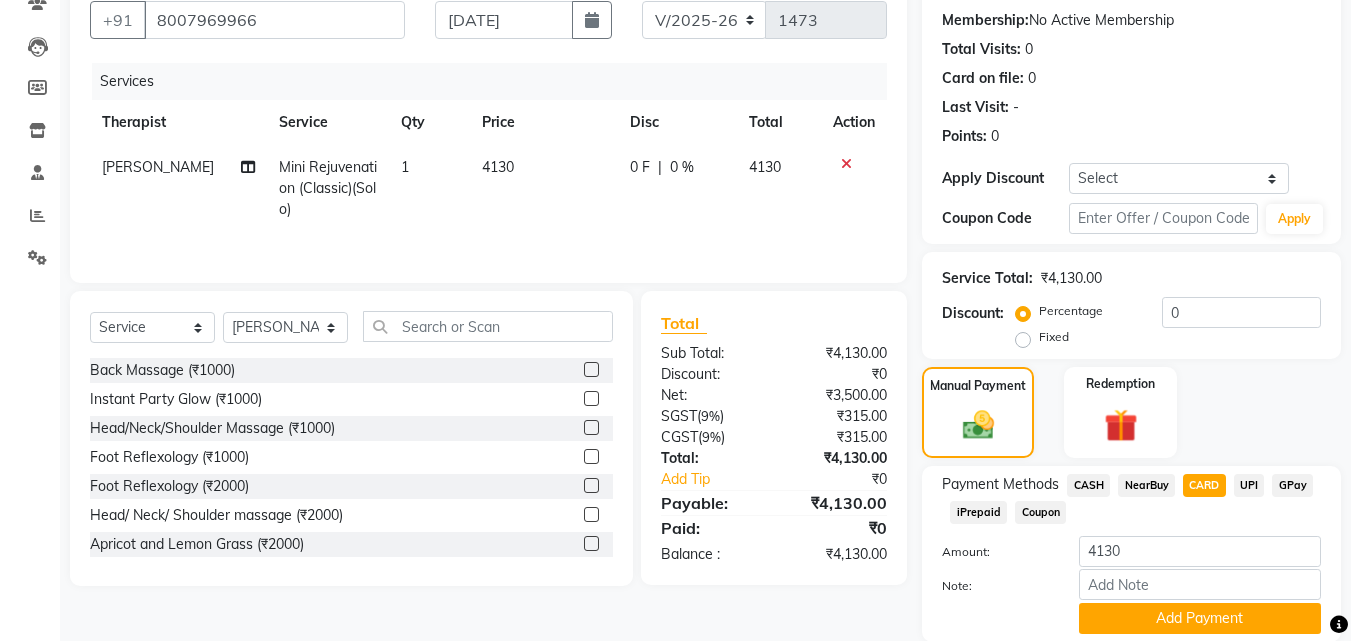 scroll, scrollTop: 257, scrollLeft: 0, axis: vertical 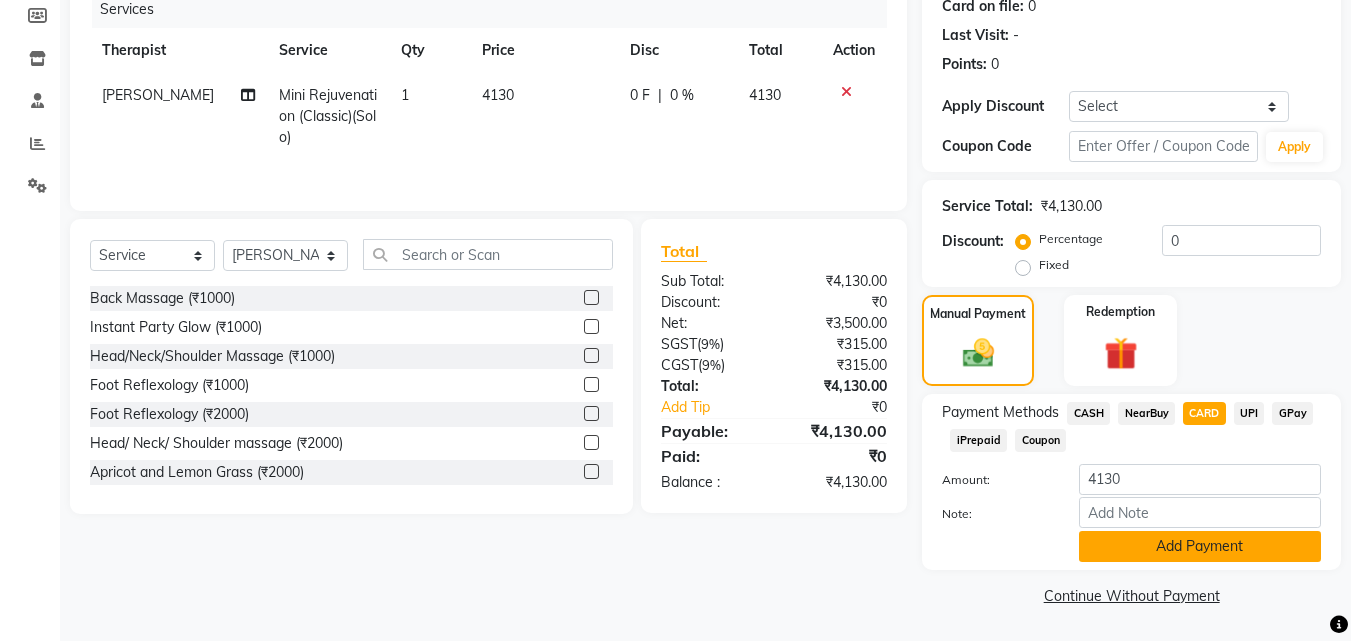 click on "Add Payment" 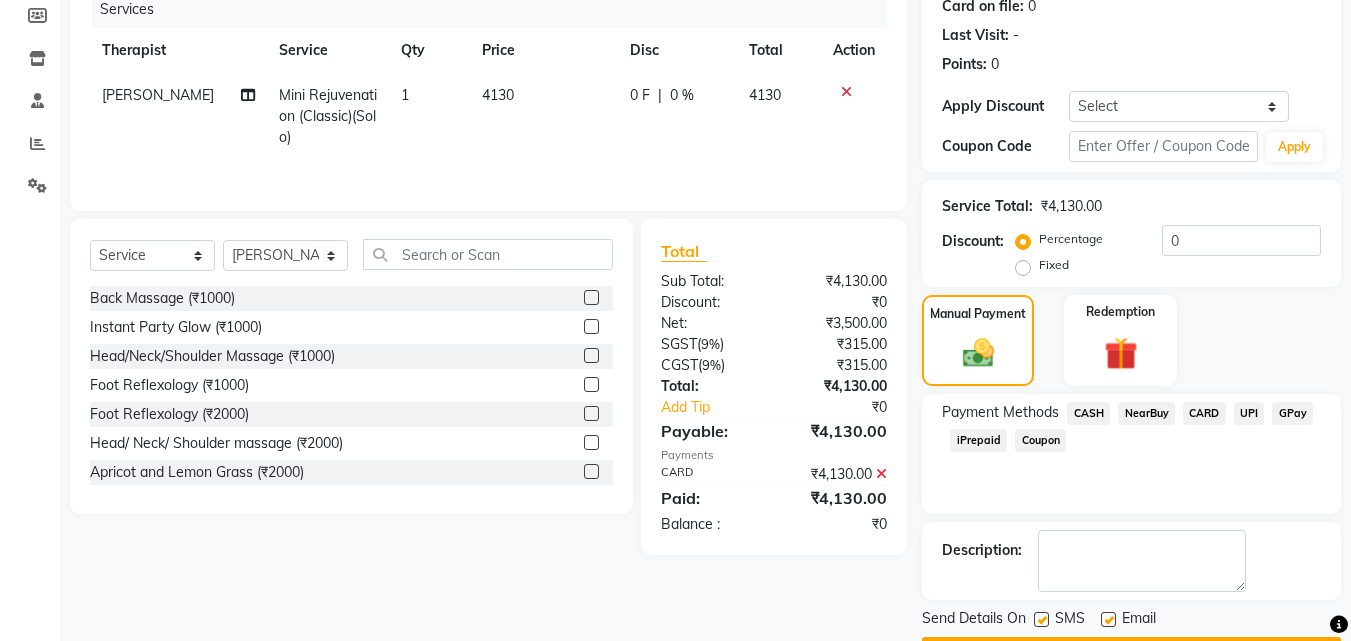 scroll, scrollTop: 314, scrollLeft: 0, axis: vertical 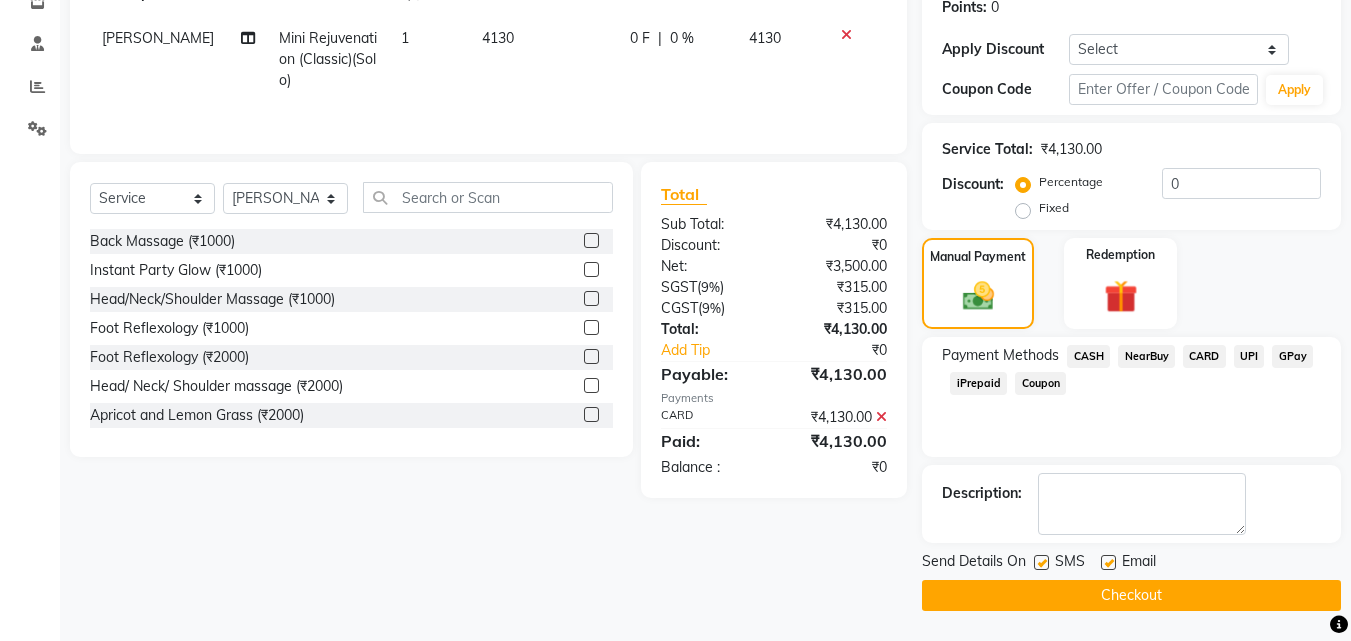 click on "Checkout" 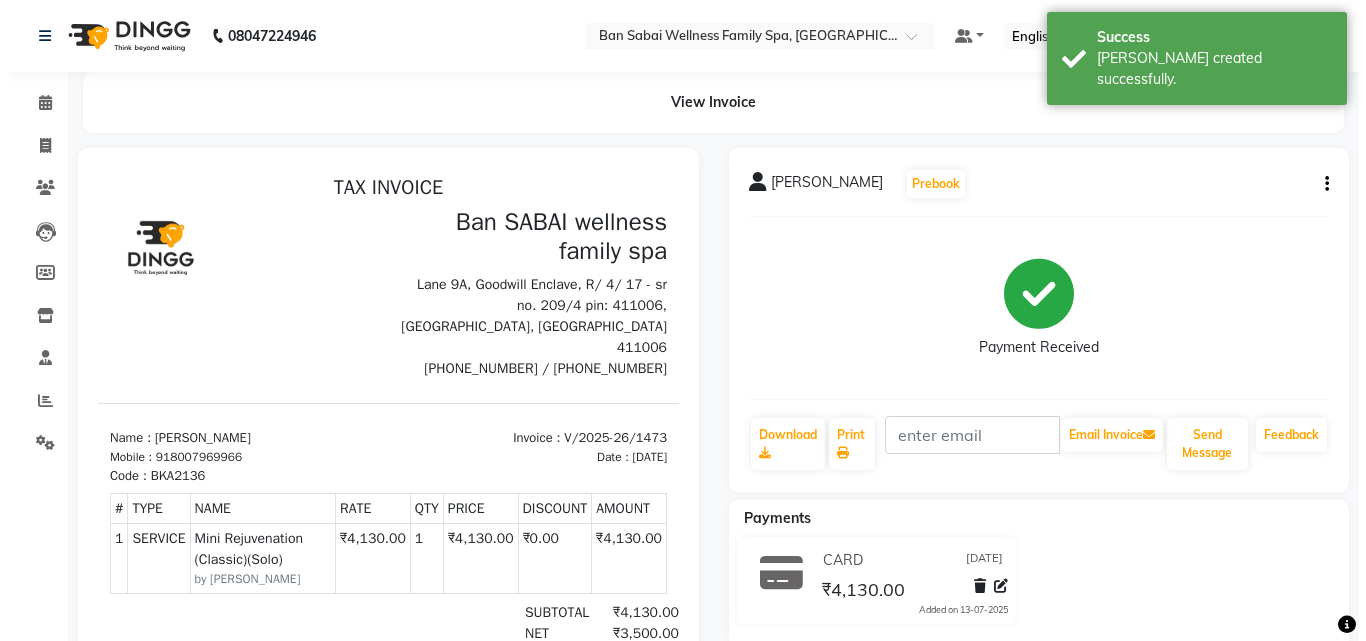 scroll, scrollTop: 0, scrollLeft: 0, axis: both 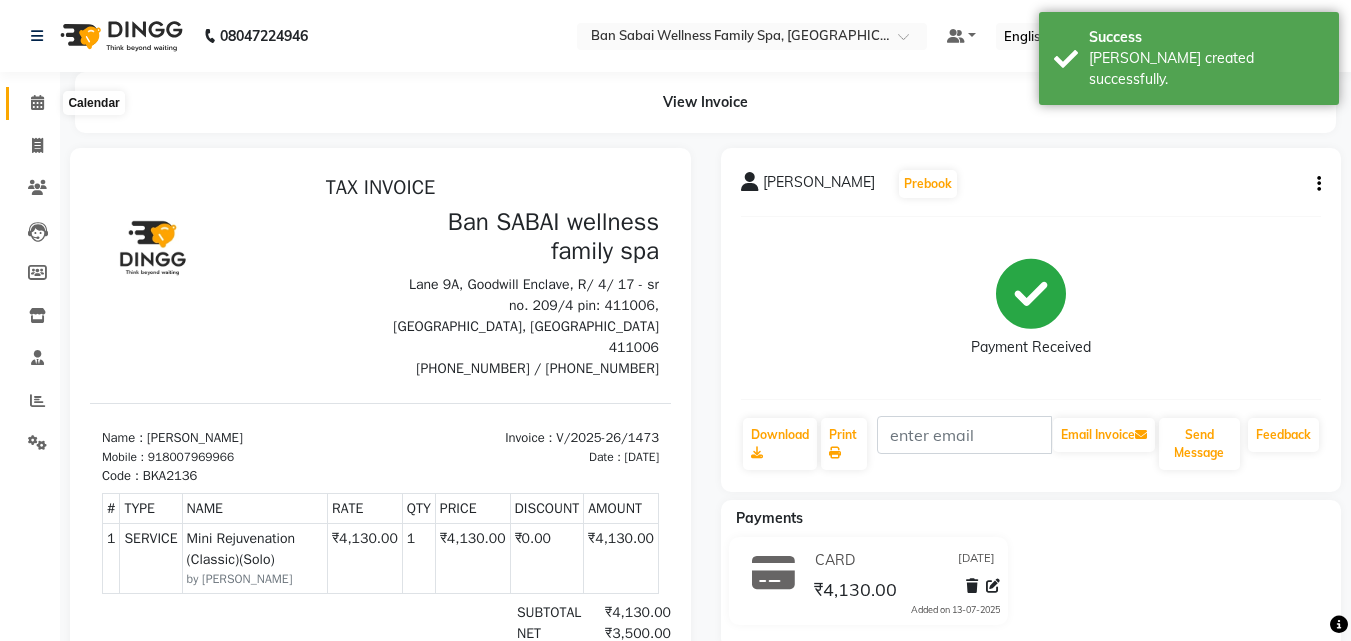 click 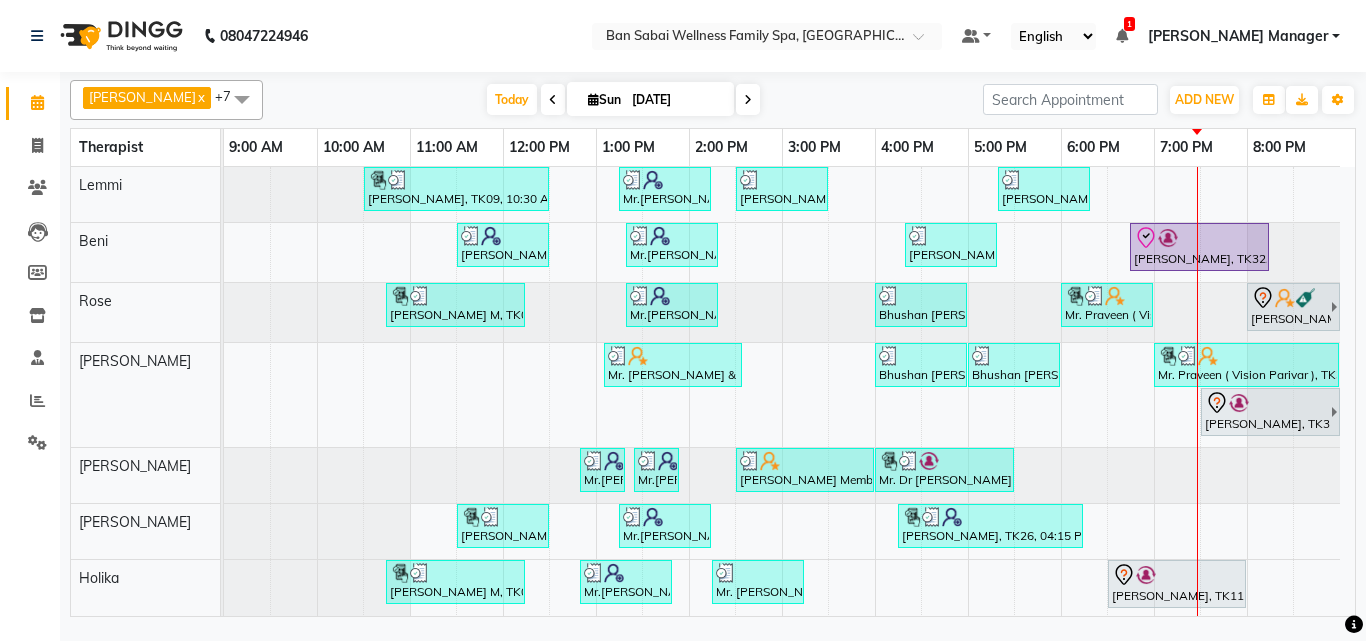 scroll, scrollTop: 59, scrollLeft: 0, axis: vertical 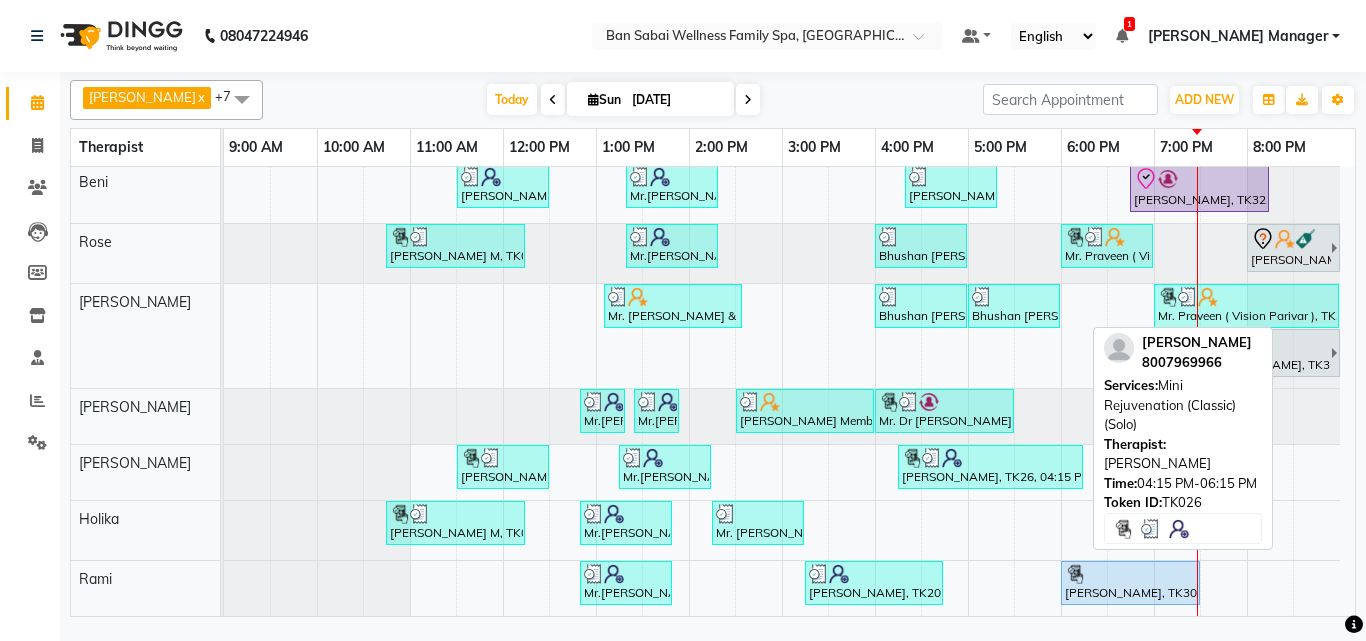 click at bounding box center [990, 458] 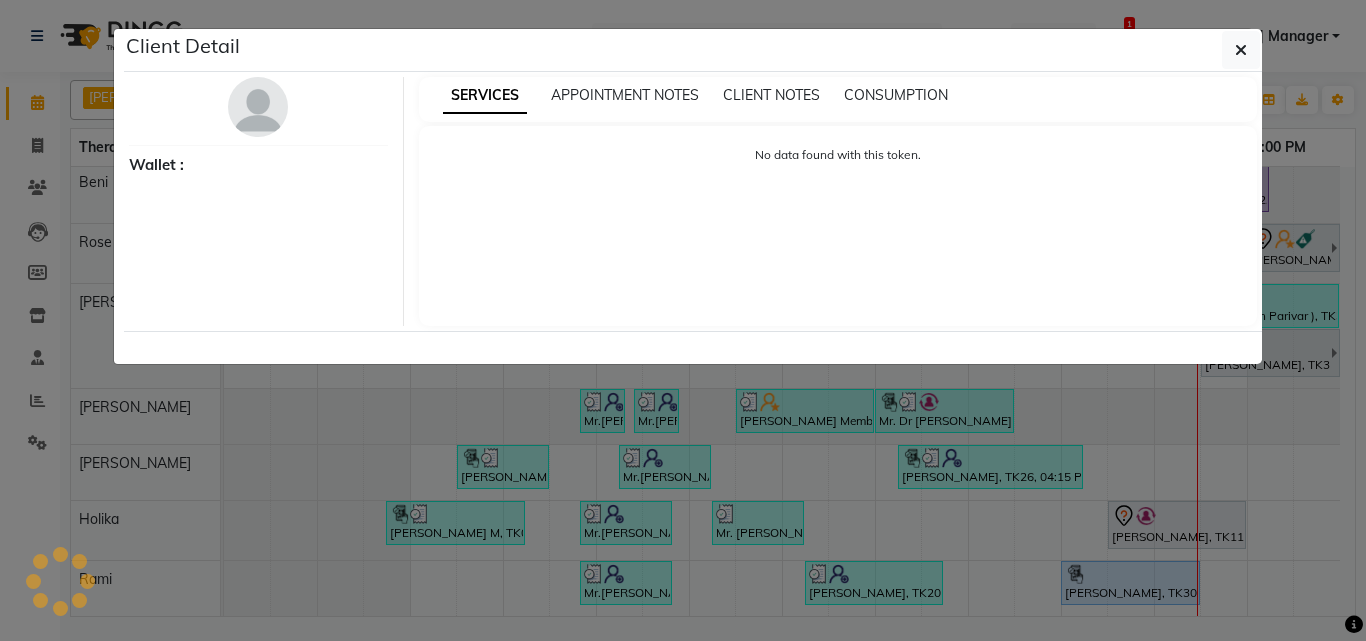 select on "3" 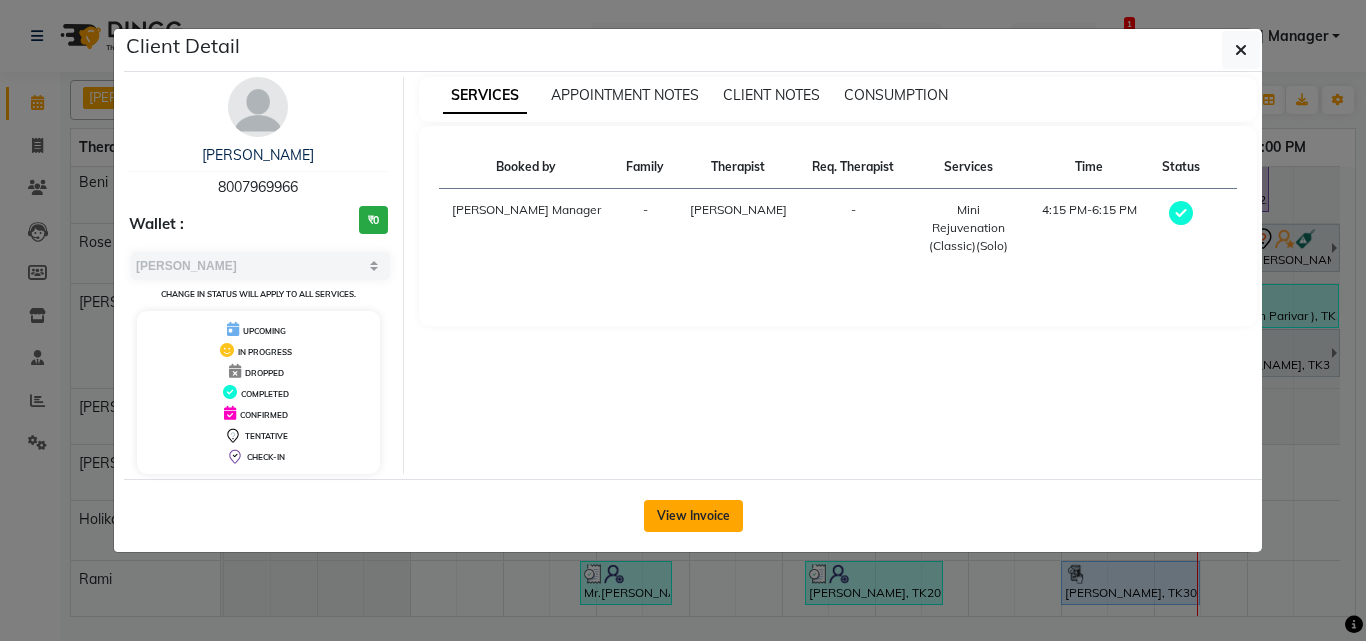 click on "View Invoice" 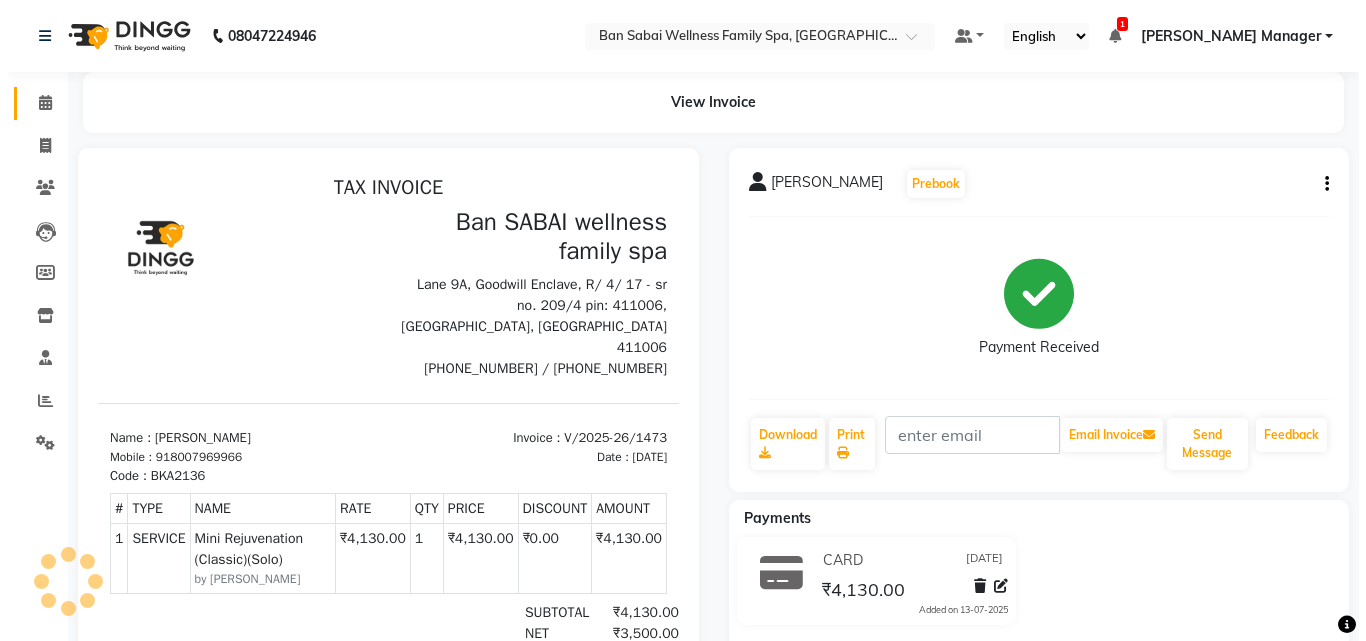 scroll, scrollTop: 0, scrollLeft: 0, axis: both 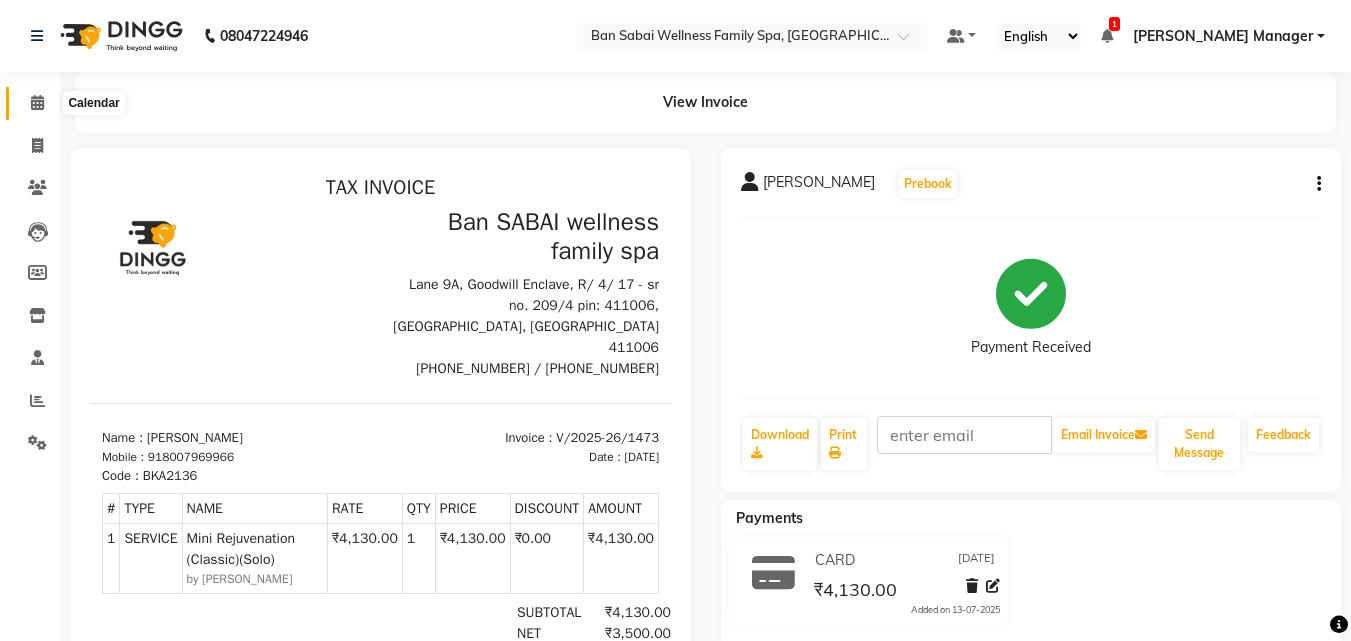 click 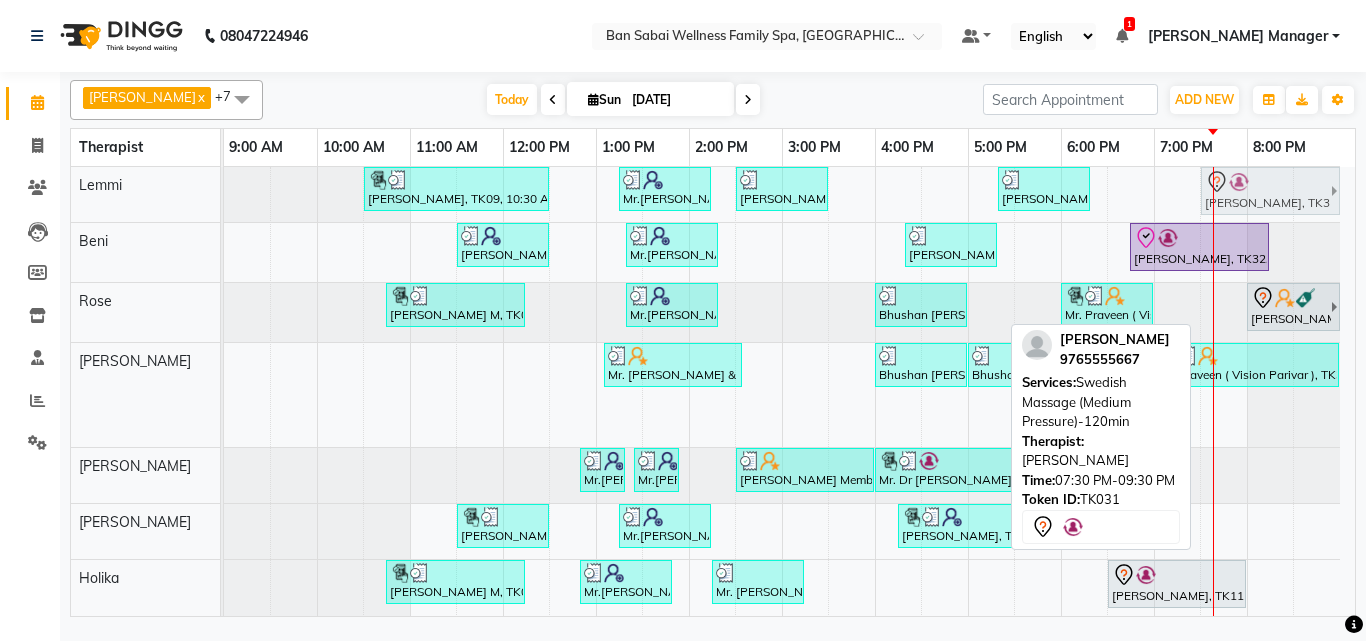 drag, startPoint x: 1237, startPoint y: 411, endPoint x: 1234, endPoint y: 169, distance: 242.0186 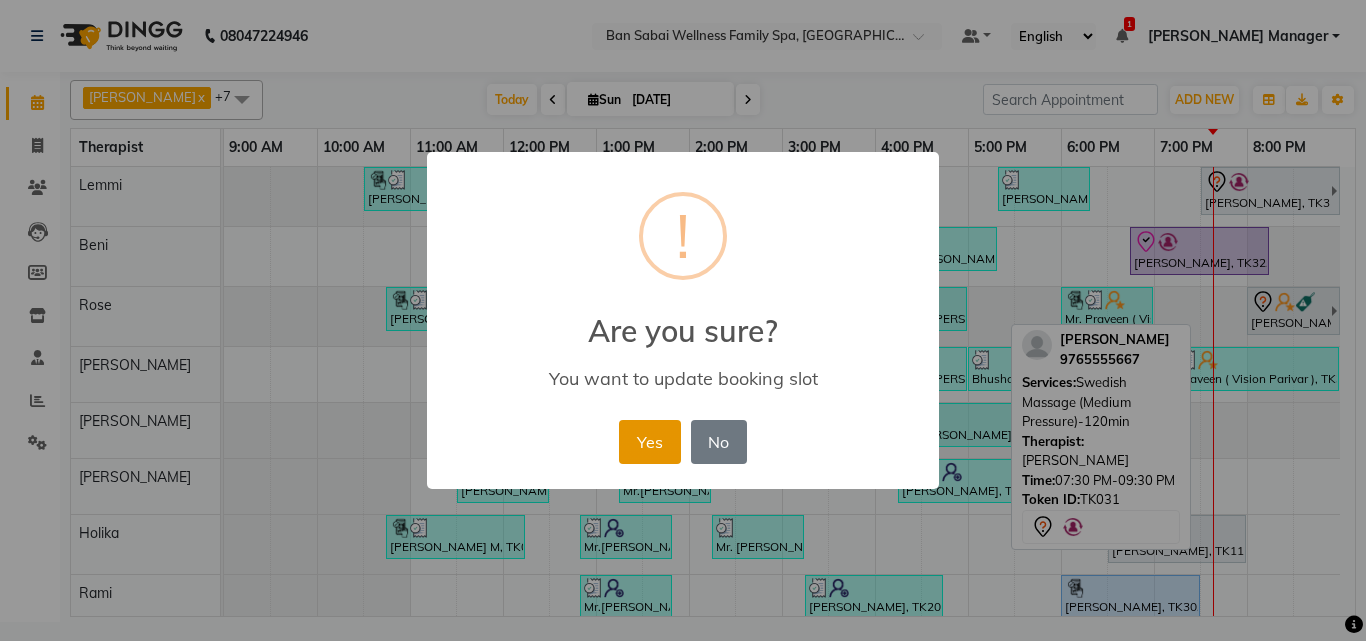 click on "Yes" at bounding box center [649, 442] 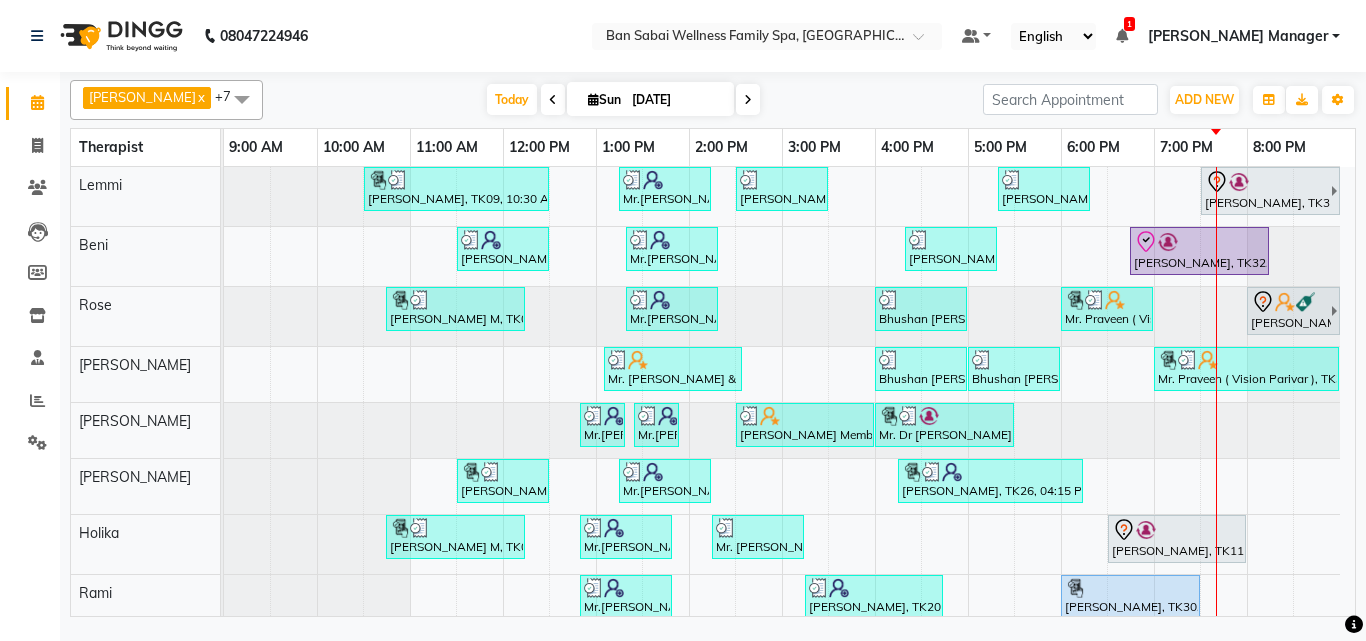 scroll, scrollTop: 14, scrollLeft: 0, axis: vertical 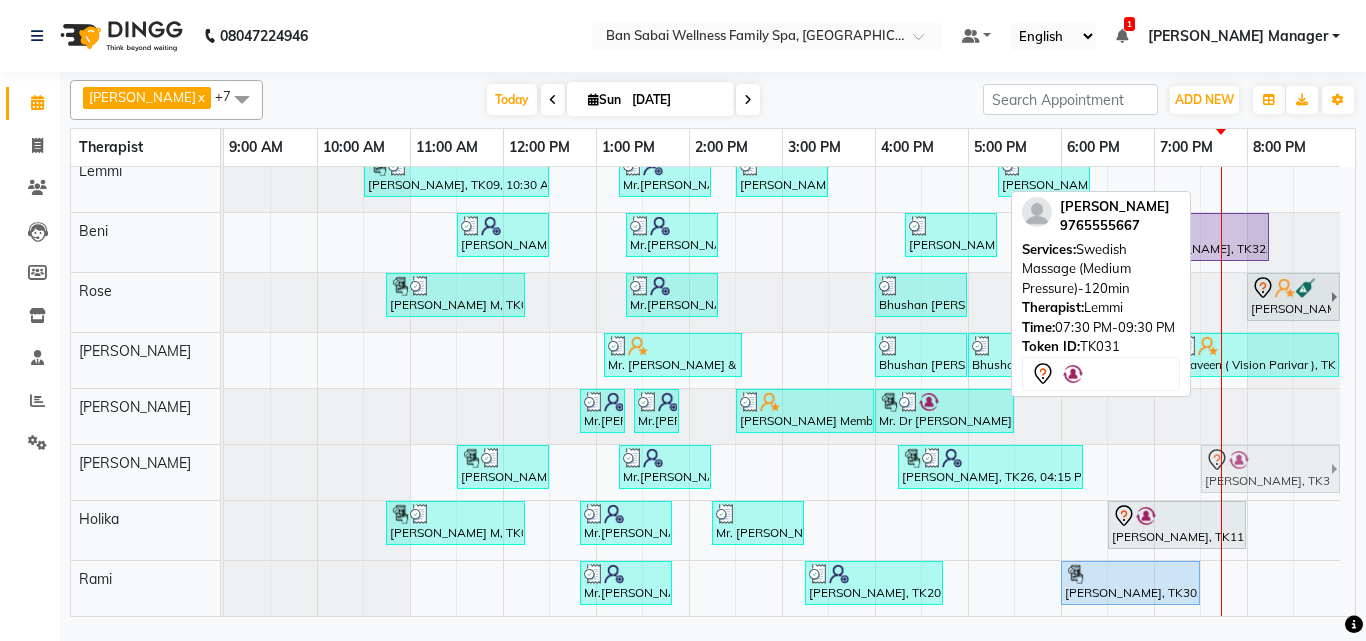 drag, startPoint x: 1253, startPoint y: 183, endPoint x: 1268, endPoint y: 474, distance: 291.38635 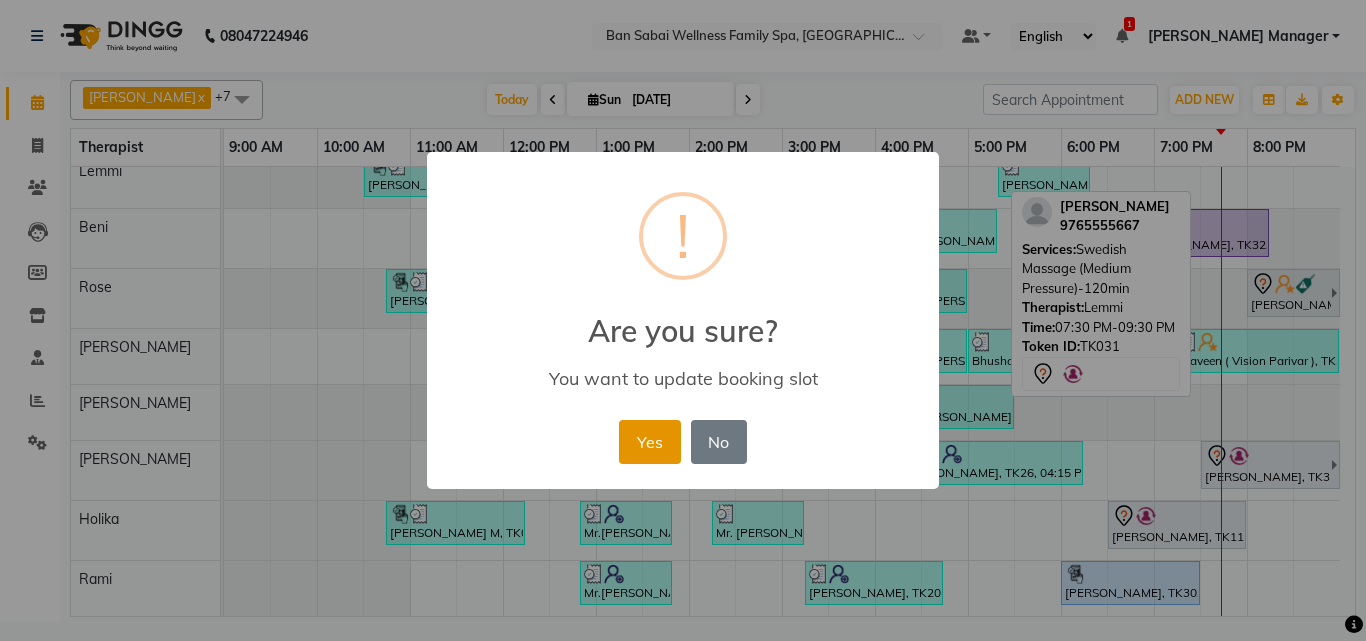 click on "Yes" at bounding box center [649, 442] 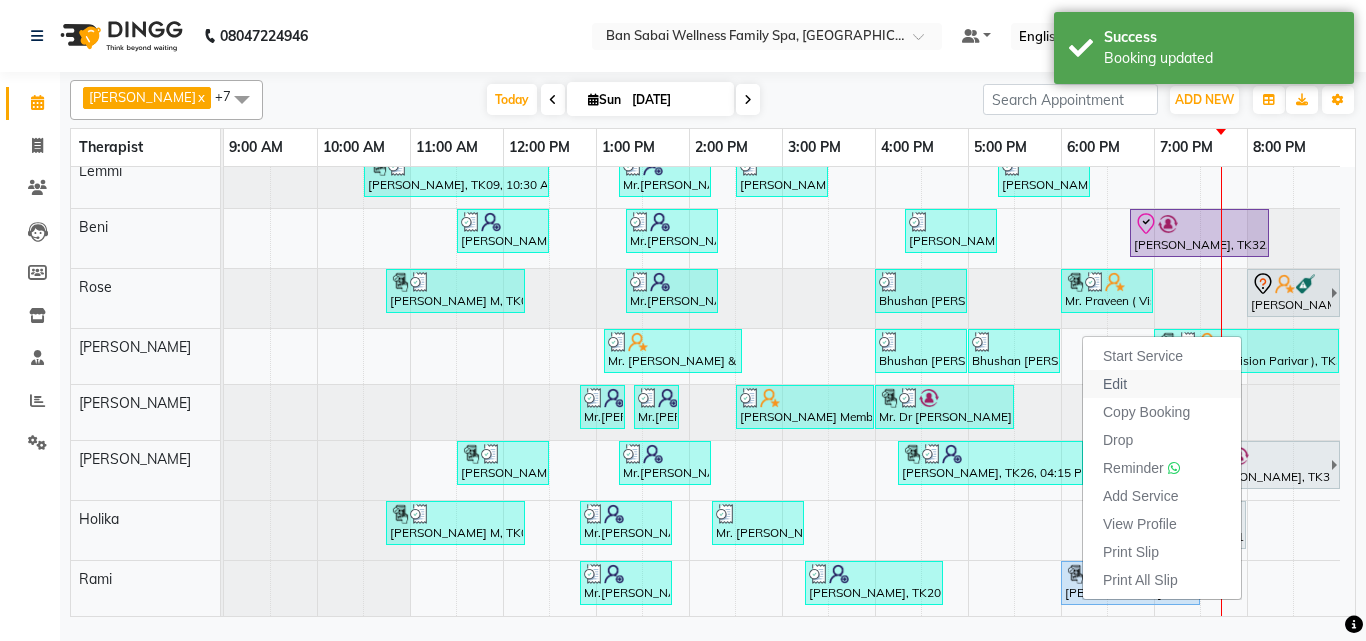 click on "Edit" at bounding box center (1162, 384) 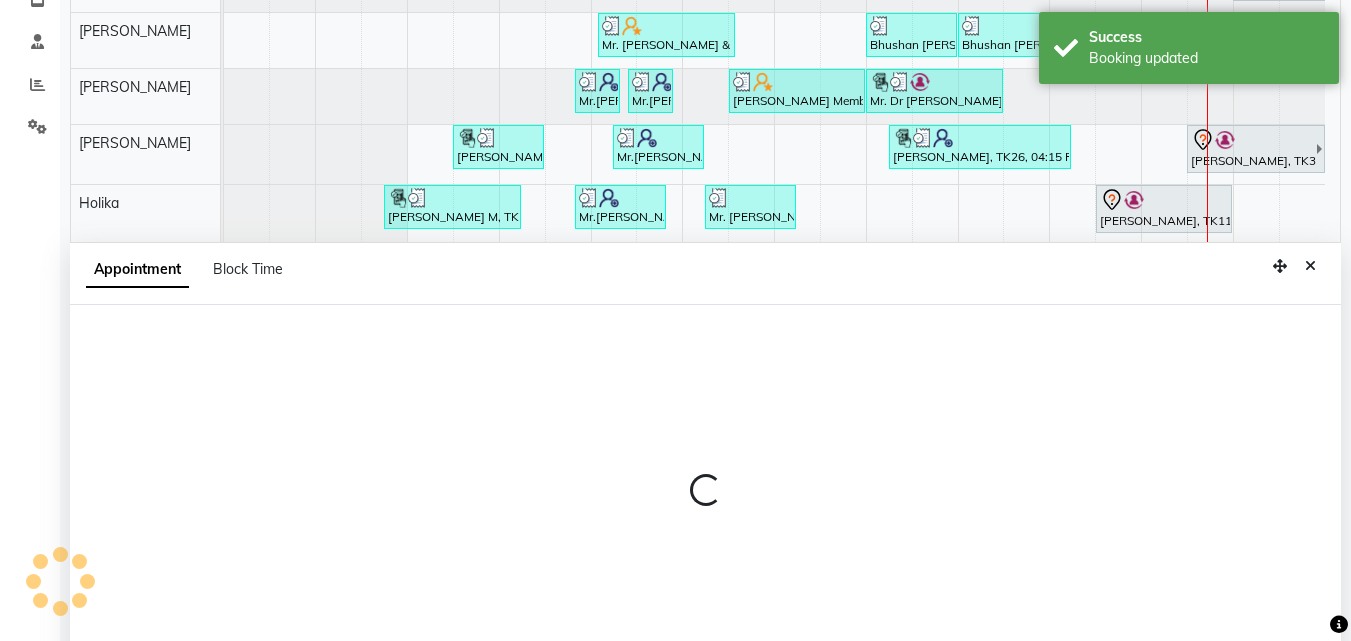scroll, scrollTop: 373, scrollLeft: 0, axis: vertical 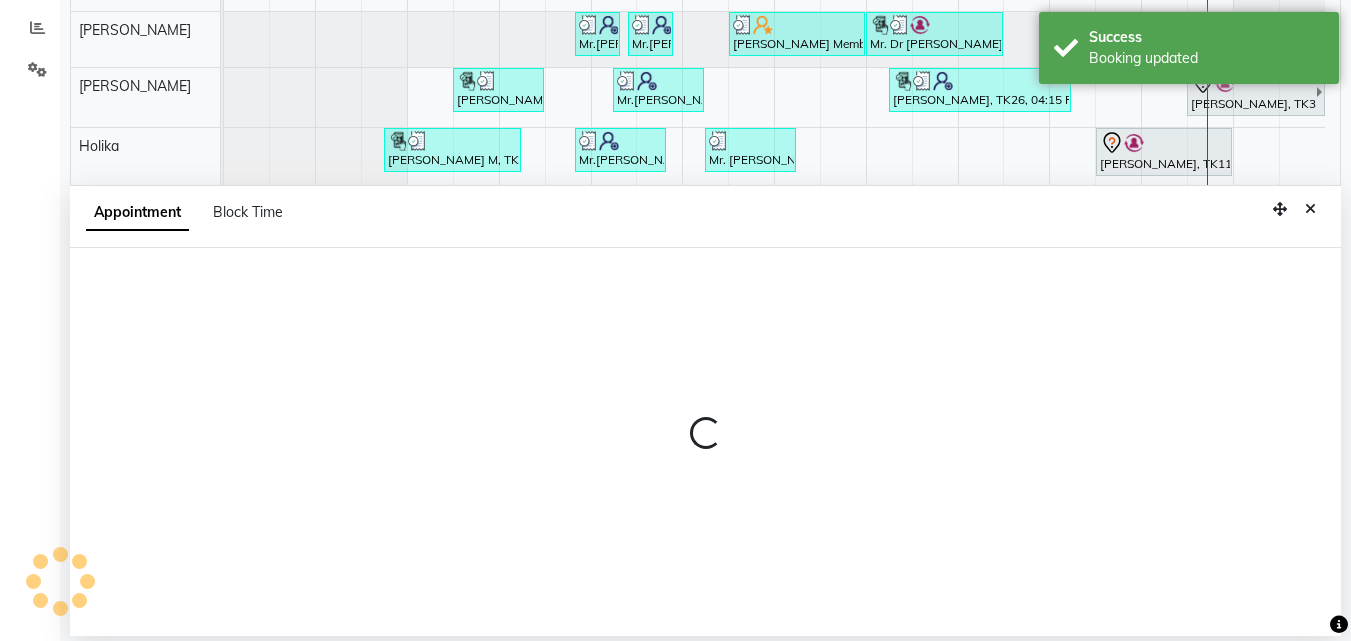 select on "tentative" 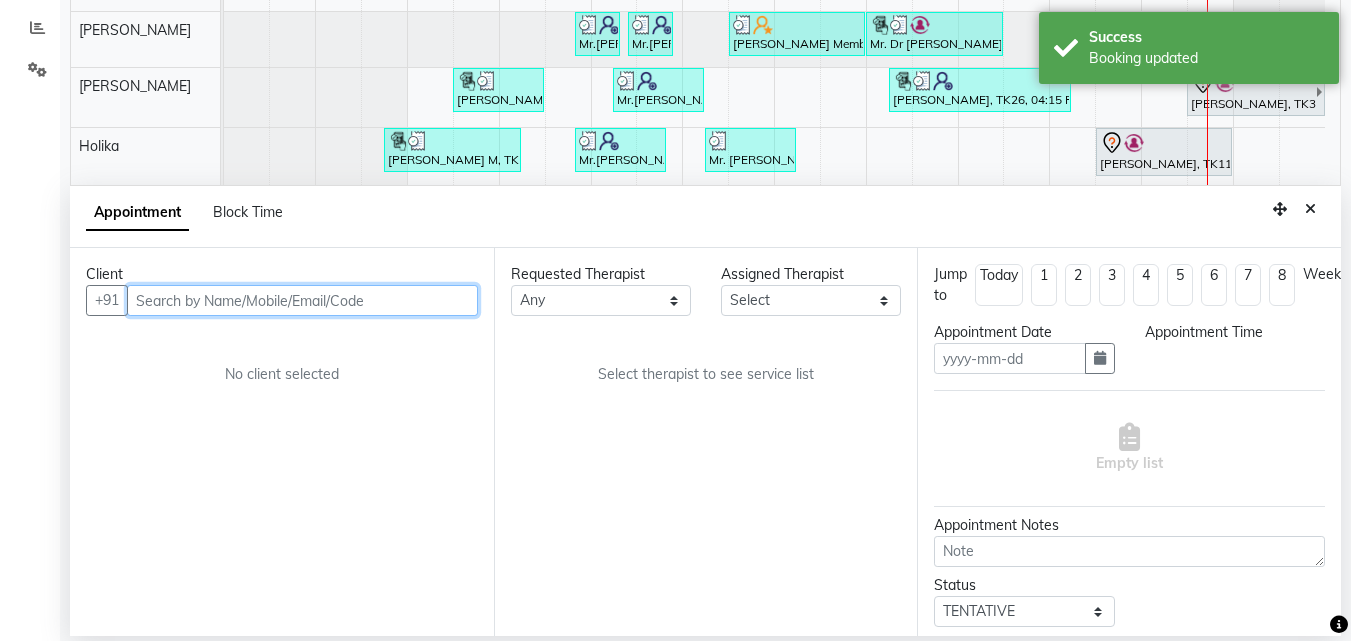 type on "[DATE]" 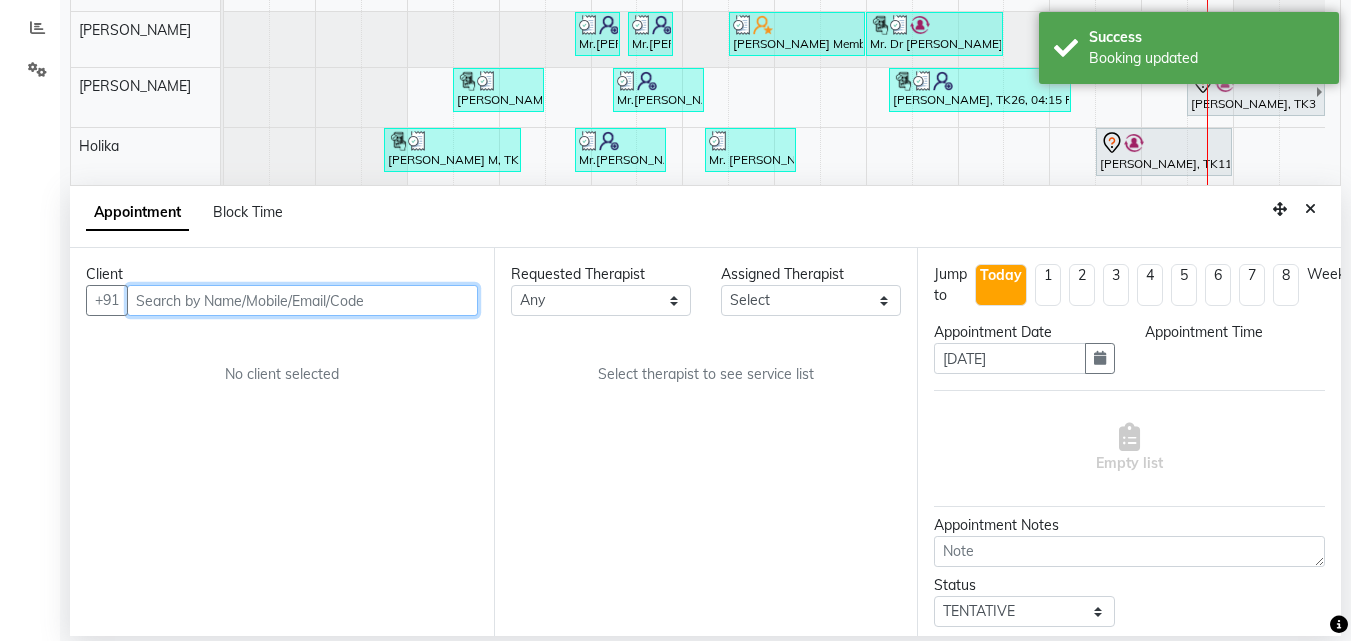 select on "1170" 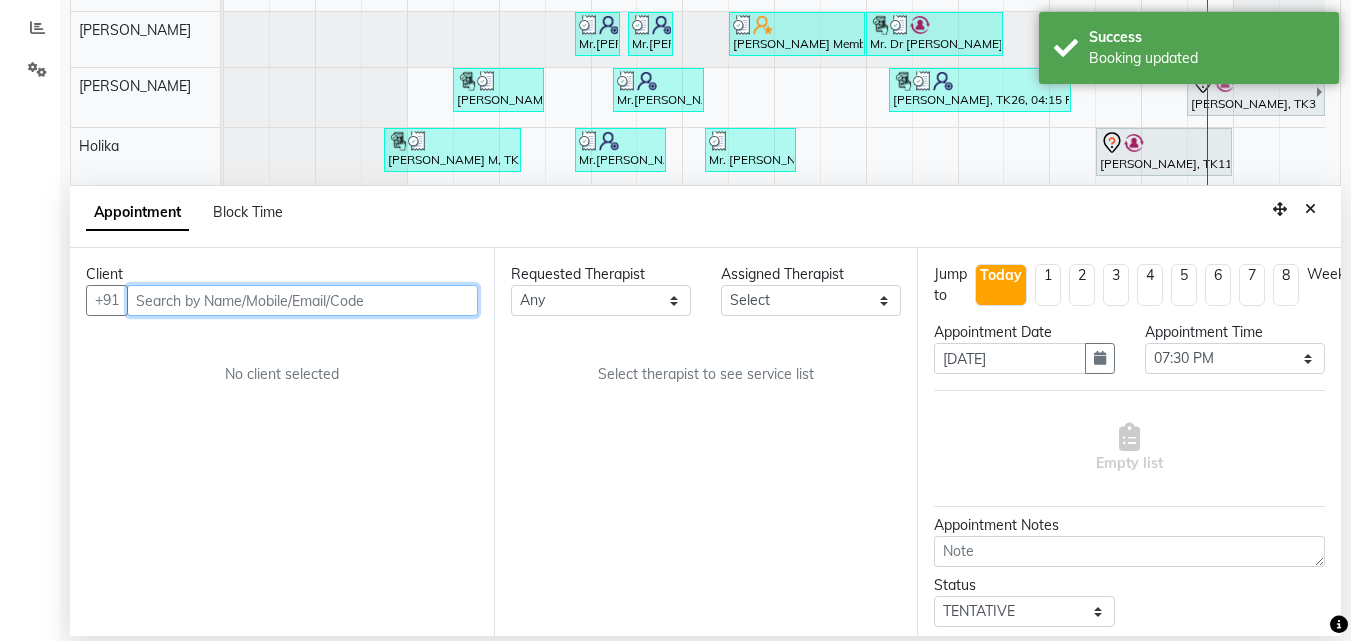 select on "78178" 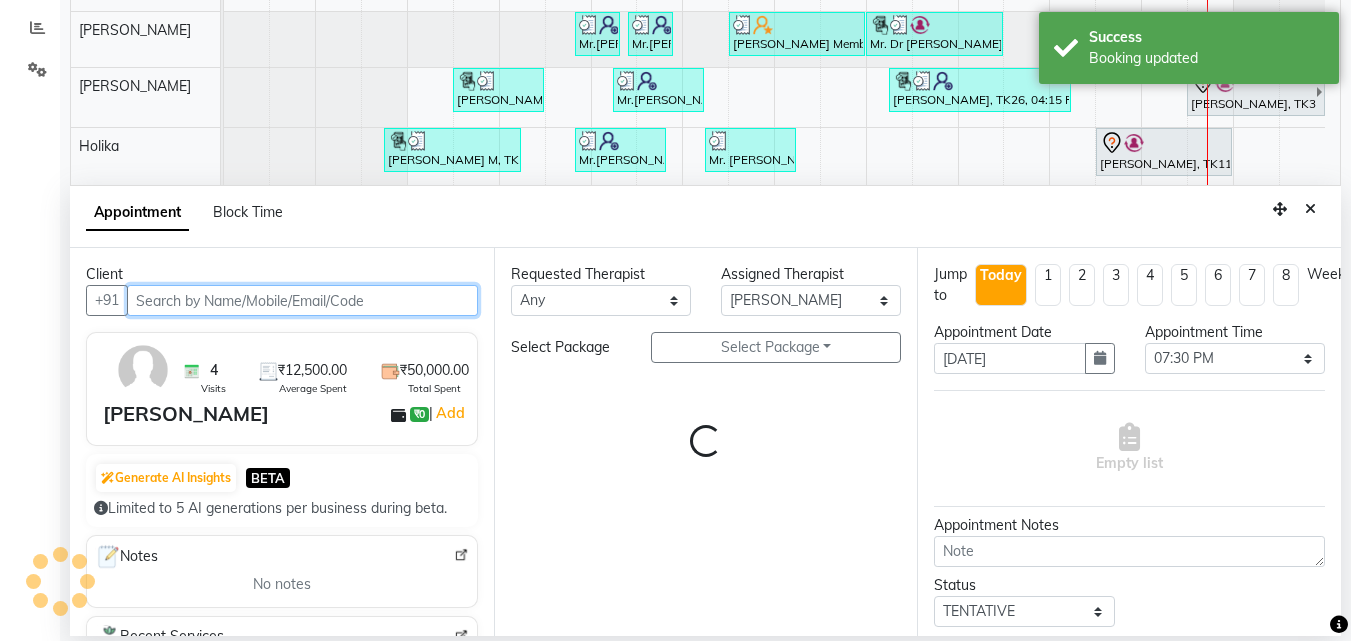 select on "4209" 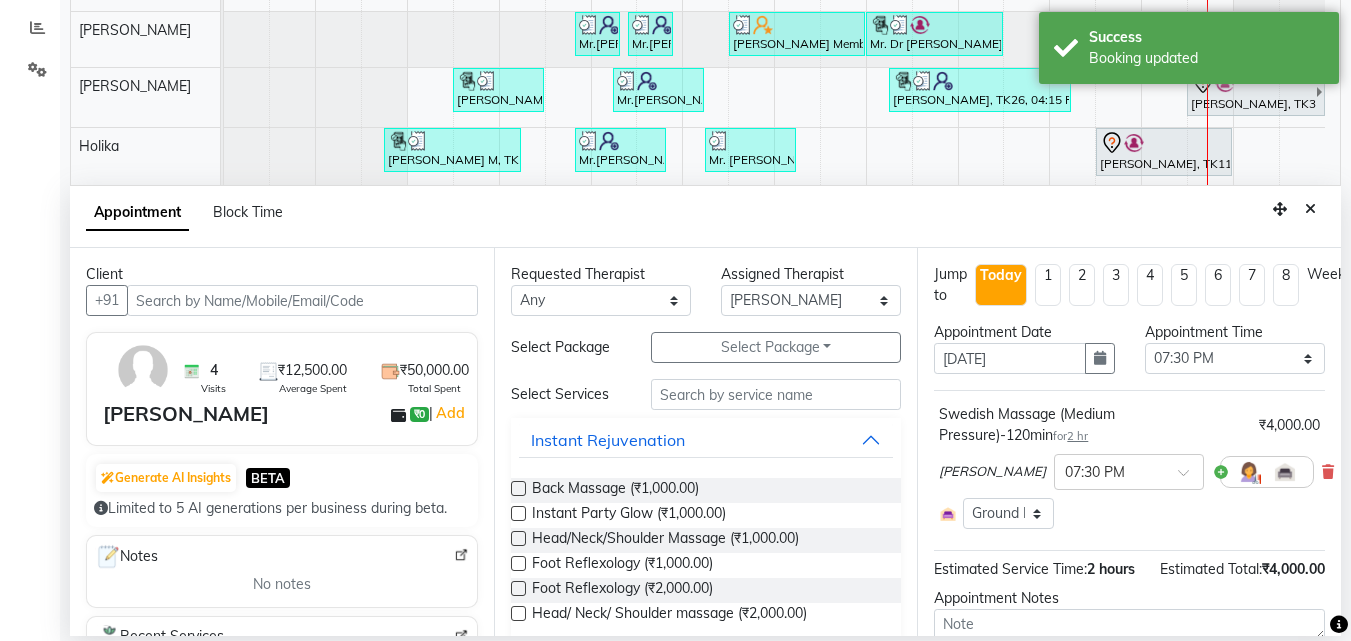 click on "Appointment Time Select 10:00 AM 10:05 AM 10:10 AM 10:15 AM 10:20 AM 10:25 AM 10:30 AM 10:35 AM 10:40 AM 10:45 AM 10:50 AM 10:55 AM 11:00 AM 11:05 AM 11:10 AM 11:15 AM 11:20 AM 11:25 AM 11:30 AM 11:35 AM 11:40 AM 11:45 AM 11:50 AM 11:55 AM 12:00 PM 12:05 PM 12:10 PM 12:15 PM 12:20 PM 12:25 PM 12:30 PM 12:35 PM 12:40 PM 12:45 PM 12:50 PM 12:55 PM 01:00 PM 01:05 PM 01:10 PM 01:15 PM 01:20 PM 01:25 PM 01:30 PM 01:35 PM 01:40 PM 01:45 PM 01:50 PM 01:55 PM 02:00 PM 02:05 PM 02:10 PM 02:15 PM 02:20 PM 02:25 PM 02:30 PM 02:35 PM 02:40 PM 02:45 PM 02:50 PM 02:55 PM 03:00 PM 03:05 PM 03:10 PM 03:15 PM 03:20 PM 03:25 PM 03:30 PM 03:35 PM 03:40 PM 03:45 PM 03:50 PM 03:55 PM 04:00 PM 04:05 PM 04:10 PM 04:15 PM 04:20 PM 04:25 PM 04:30 PM 04:35 PM 04:40 PM 04:45 PM 04:50 PM 04:55 PM 05:00 PM 05:05 PM 05:10 PM 05:15 PM 05:20 PM 05:25 PM 05:30 PM 05:35 PM 05:40 PM 05:45 PM 05:50 PM 05:55 PM 06:00 PM 06:05 PM 06:10 PM 06:15 PM 06:20 PM 06:25 PM 06:30 PM 06:35 PM 06:40 PM 06:45 PM 06:50 PM 06:55 PM 07:00 PM 07:05 PM 07:10 PM" at bounding box center [1235, 356] 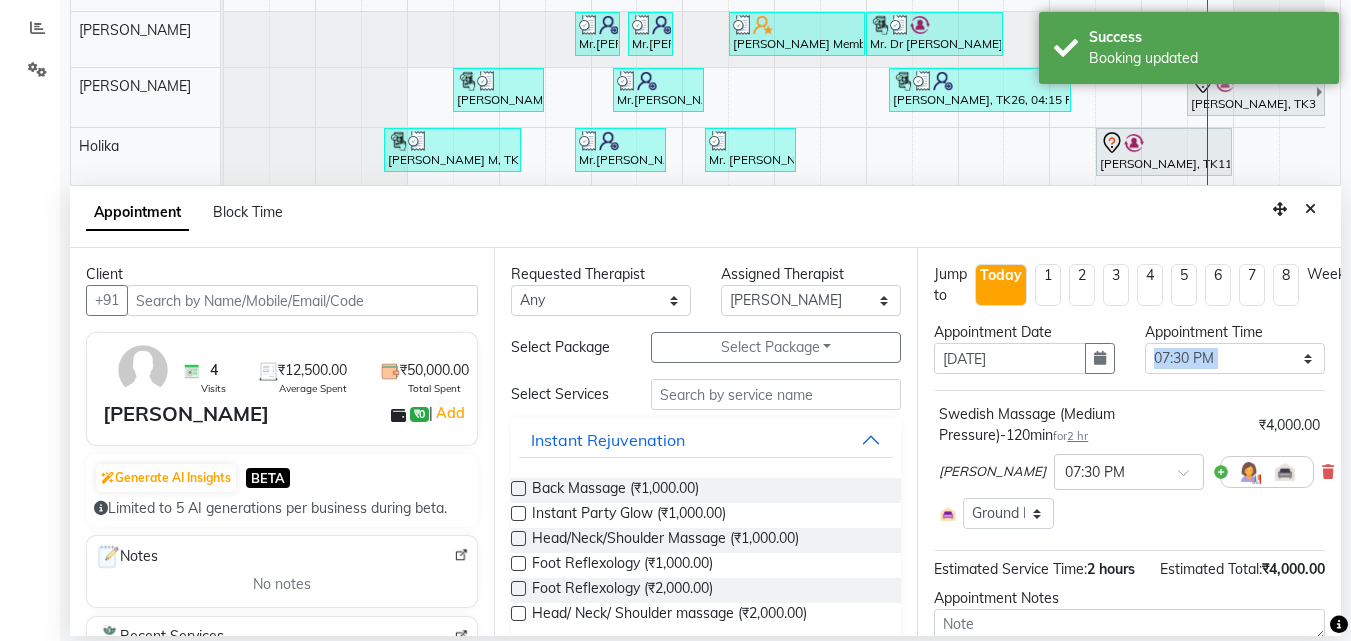 click on "Appointment Time Select 10:00 AM 10:05 AM 10:10 AM 10:15 AM 10:20 AM 10:25 AM 10:30 AM 10:35 AM 10:40 AM 10:45 AM 10:50 AM 10:55 AM 11:00 AM 11:05 AM 11:10 AM 11:15 AM 11:20 AM 11:25 AM 11:30 AM 11:35 AM 11:40 AM 11:45 AM 11:50 AM 11:55 AM 12:00 PM 12:05 PM 12:10 PM 12:15 PM 12:20 PM 12:25 PM 12:30 PM 12:35 PM 12:40 PM 12:45 PM 12:50 PM 12:55 PM 01:00 PM 01:05 PM 01:10 PM 01:15 PM 01:20 PM 01:25 PM 01:30 PM 01:35 PM 01:40 PM 01:45 PM 01:50 PM 01:55 PM 02:00 PM 02:05 PM 02:10 PM 02:15 PM 02:20 PM 02:25 PM 02:30 PM 02:35 PM 02:40 PM 02:45 PM 02:50 PM 02:55 PM 03:00 PM 03:05 PM 03:10 PM 03:15 PM 03:20 PM 03:25 PM 03:30 PM 03:35 PM 03:40 PM 03:45 PM 03:50 PM 03:55 PM 04:00 PM 04:05 PM 04:10 PM 04:15 PM 04:20 PM 04:25 PM 04:30 PM 04:35 PM 04:40 PM 04:45 PM 04:50 PM 04:55 PM 05:00 PM 05:05 PM 05:10 PM 05:15 PM 05:20 PM 05:25 PM 05:30 PM 05:35 PM 05:40 PM 05:45 PM 05:50 PM 05:55 PM 06:00 PM 06:05 PM 06:10 PM 06:15 PM 06:20 PM 06:25 PM 06:30 PM 06:35 PM 06:40 PM 06:45 PM 06:50 PM 06:55 PM 07:00 PM 07:05 PM 07:10 PM" at bounding box center [1235, 356] 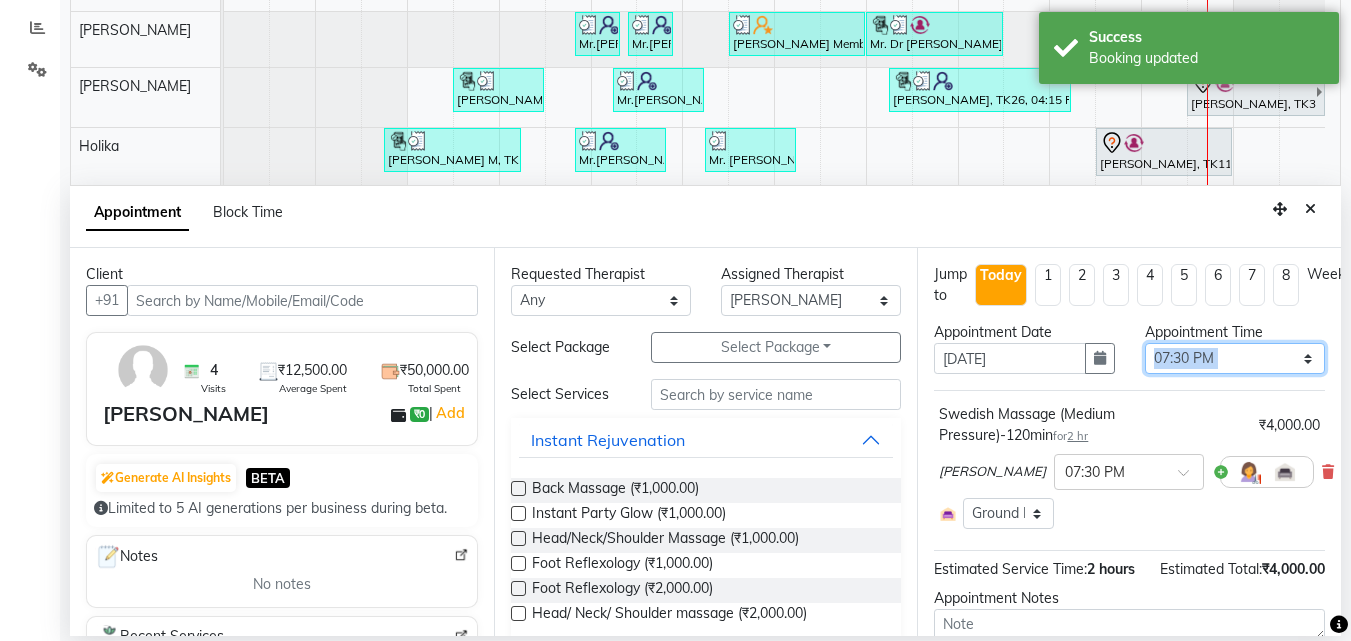 drag, startPoint x: 1272, startPoint y: 350, endPoint x: 1278, endPoint y: 364, distance: 15.231546 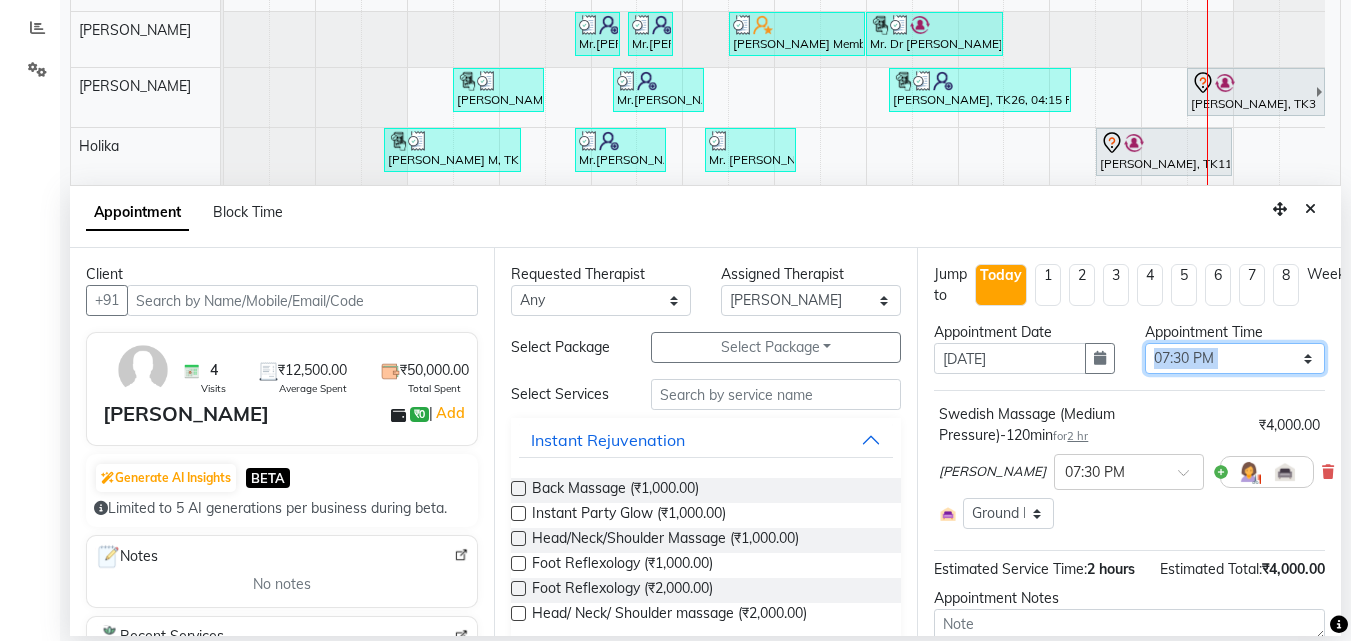 select on "1185" 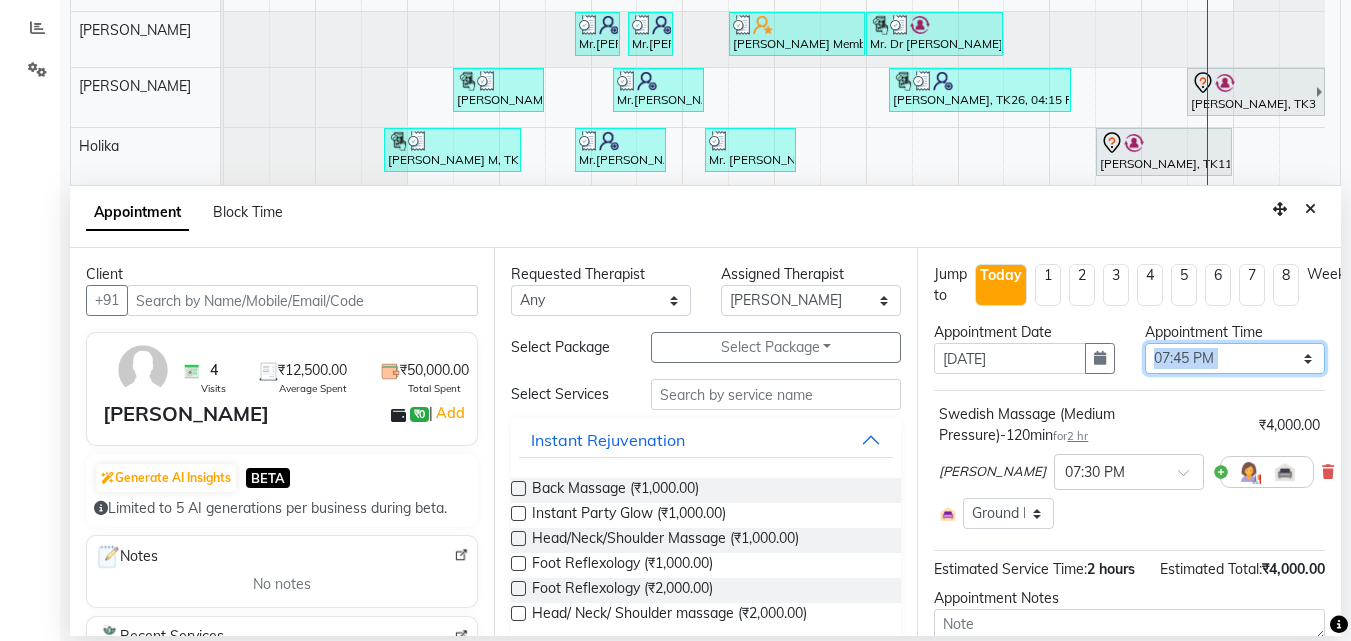 click on "Select 10:00 AM 10:05 AM 10:10 AM 10:15 AM 10:20 AM 10:25 AM 10:30 AM 10:35 AM 10:40 AM 10:45 AM 10:50 AM 10:55 AM 11:00 AM 11:05 AM 11:10 AM 11:15 AM 11:20 AM 11:25 AM 11:30 AM 11:35 AM 11:40 AM 11:45 AM 11:50 AM 11:55 AM 12:00 PM 12:05 PM 12:10 PM 12:15 PM 12:20 PM 12:25 PM 12:30 PM 12:35 PM 12:40 PM 12:45 PM 12:50 PM 12:55 PM 01:00 PM 01:05 PM 01:10 PM 01:15 PM 01:20 PM 01:25 PM 01:30 PM 01:35 PM 01:40 PM 01:45 PM 01:50 PM 01:55 PM 02:00 PM 02:05 PM 02:10 PM 02:15 PM 02:20 PM 02:25 PM 02:30 PM 02:35 PM 02:40 PM 02:45 PM 02:50 PM 02:55 PM 03:00 PM 03:05 PM 03:10 PM 03:15 PM 03:20 PM 03:25 PM 03:30 PM 03:35 PM 03:40 PM 03:45 PM 03:50 PM 03:55 PM 04:00 PM 04:05 PM 04:10 PM 04:15 PM 04:20 PM 04:25 PM 04:30 PM 04:35 PM 04:40 PM 04:45 PM 04:50 PM 04:55 PM 05:00 PM 05:05 PM 05:10 PM 05:15 PM 05:20 PM 05:25 PM 05:30 PM 05:35 PM 05:40 PM 05:45 PM 05:50 PM 05:55 PM 06:00 PM 06:05 PM 06:10 PM 06:15 PM 06:20 PM 06:25 PM 06:30 PM 06:35 PM 06:40 PM 06:45 PM 06:50 PM 06:55 PM 07:00 PM 07:05 PM 07:10 PM 07:15 PM 07:20 PM" at bounding box center (1235, 358) 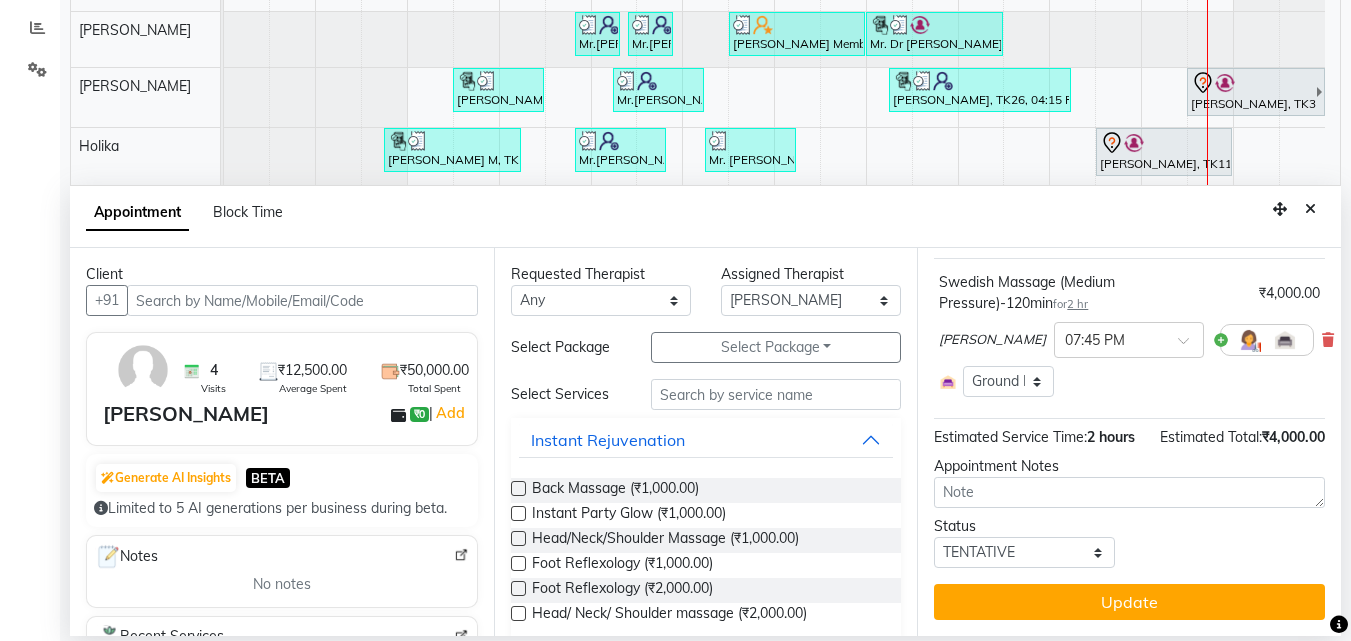 scroll, scrollTop: 168, scrollLeft: 0, axis: vertical 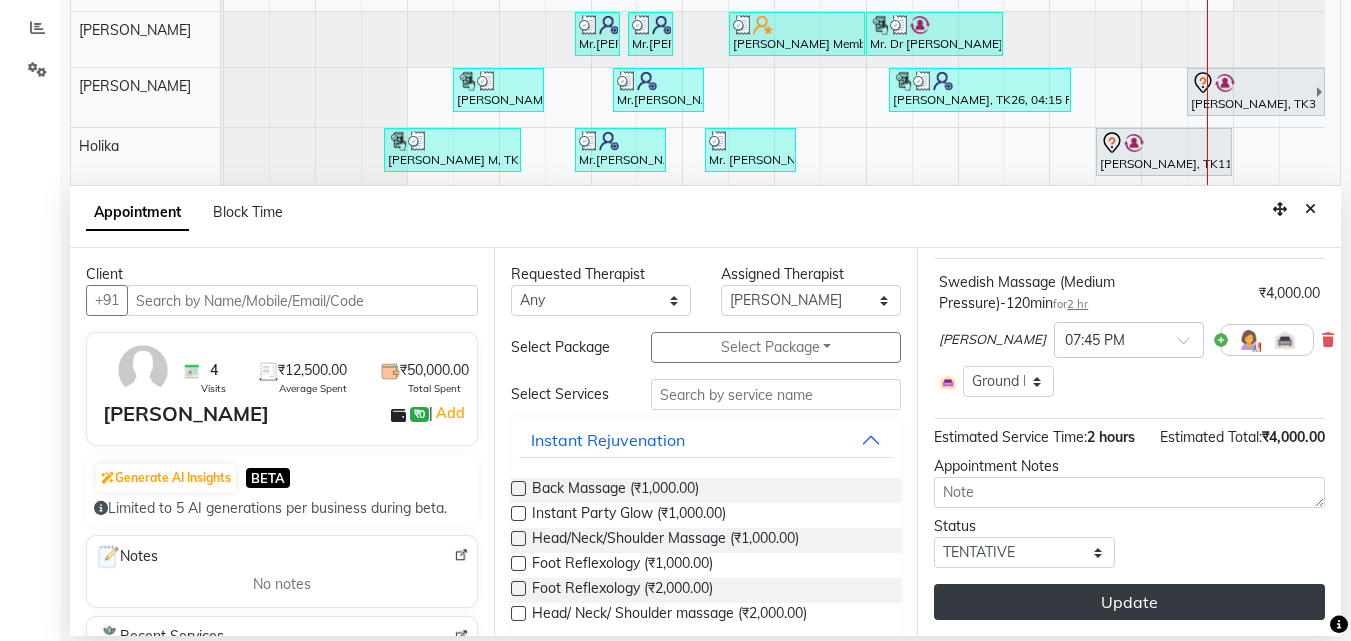 click on "Update" at bounding box center [1129, 602] 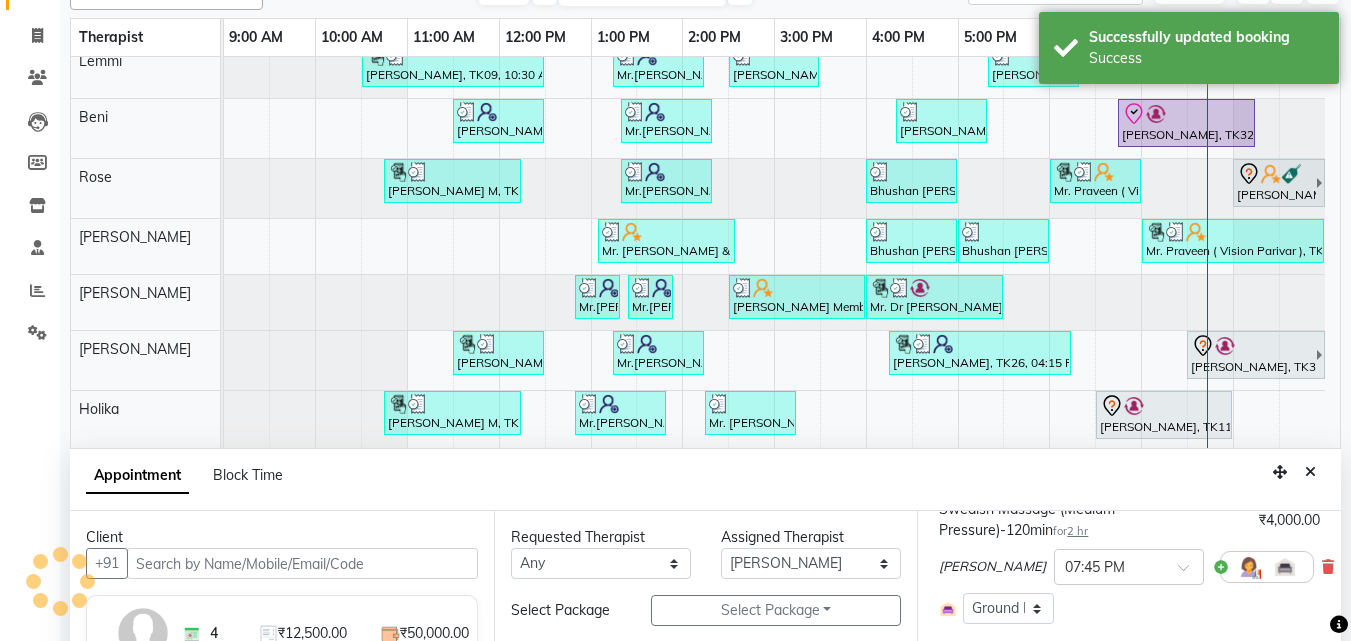 scroll, scrollTop: 0, scrollLeft: 0, axis: both 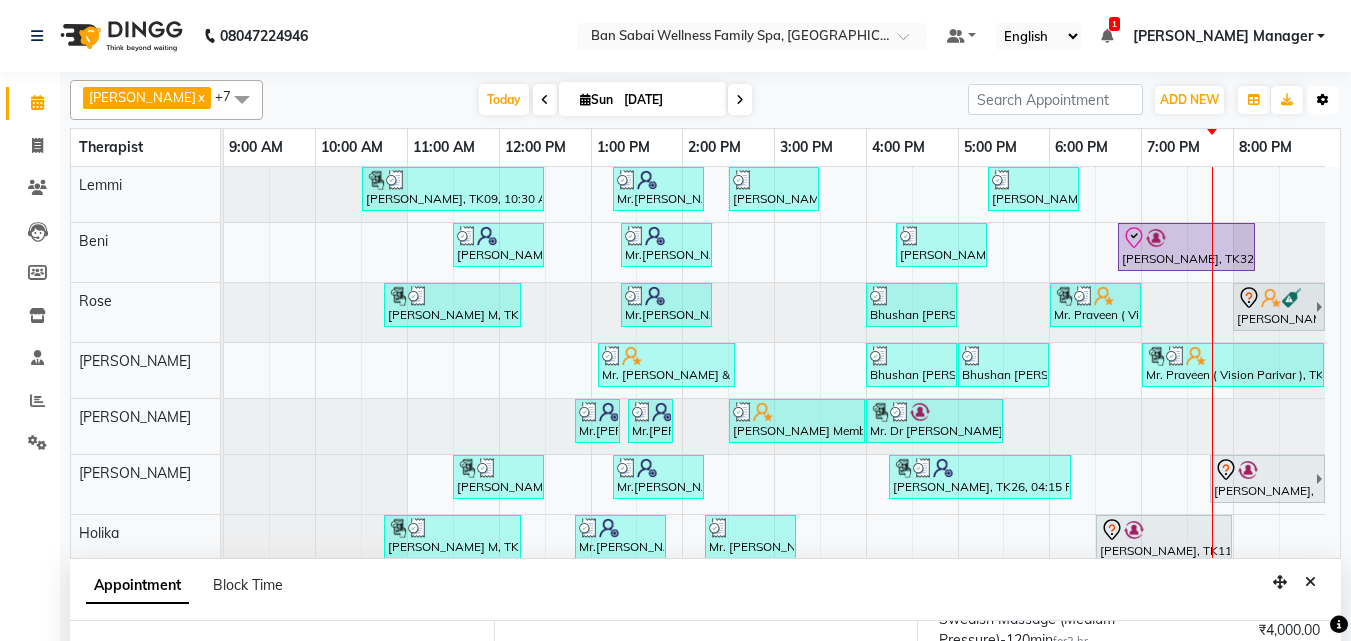 click on "Toggle Dropdown" at bounding box center (1323, 100) 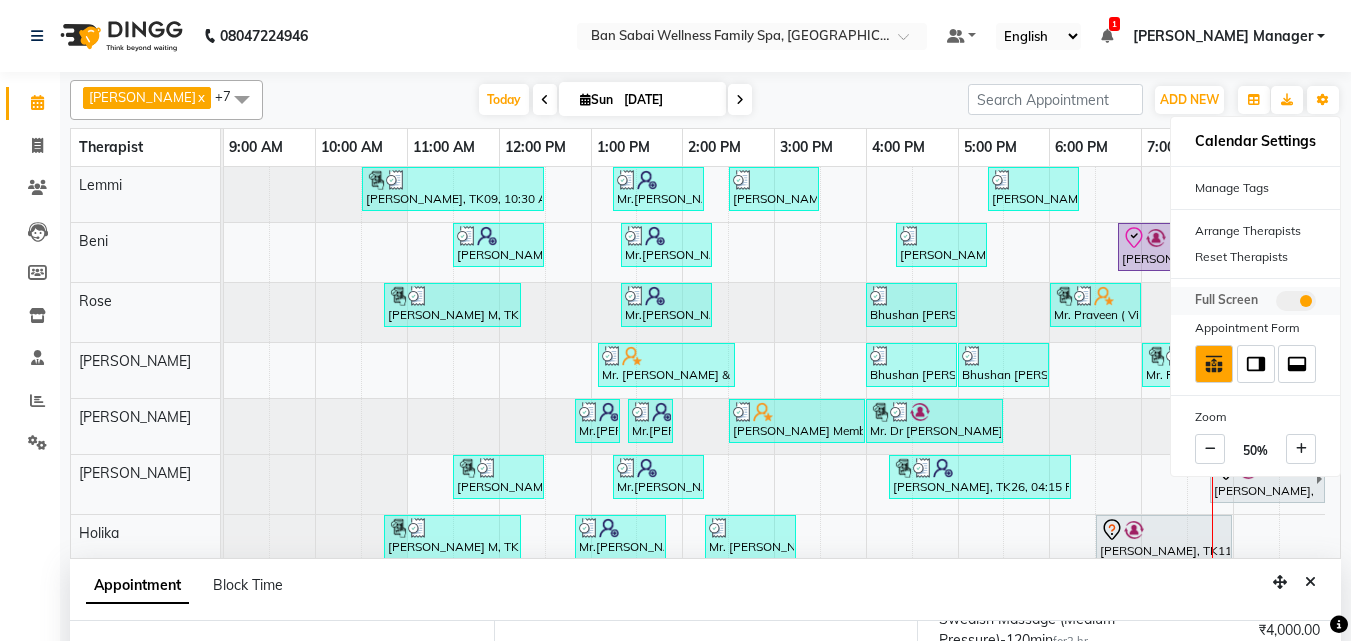 click at bounding box center [1296, 301] 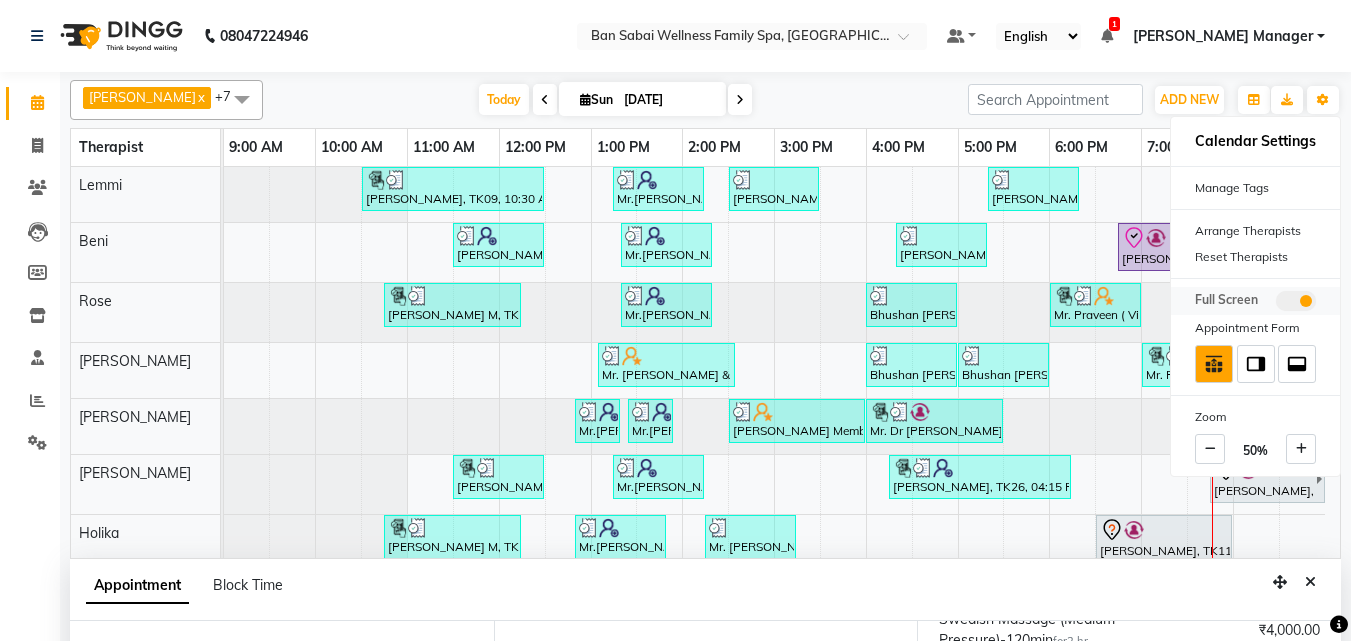 click at bounding box center [1276, 304] 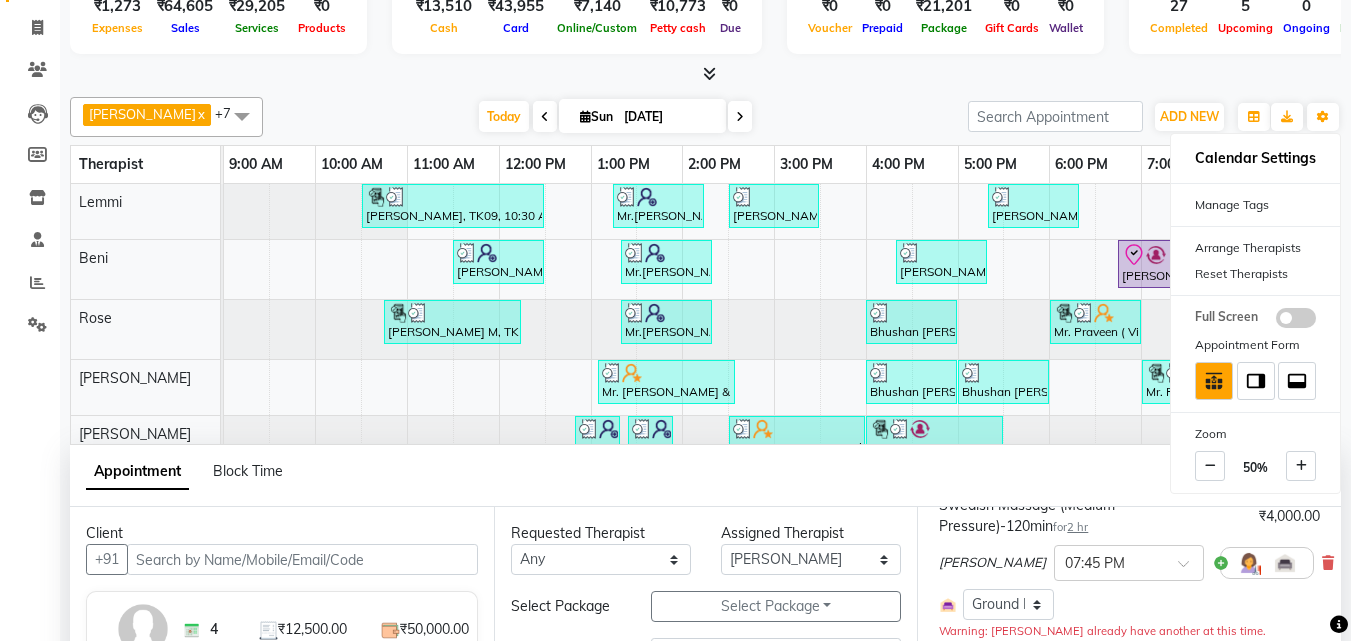 scroll, scrollTop: 123, scrollLeft: 0, axis: vertical 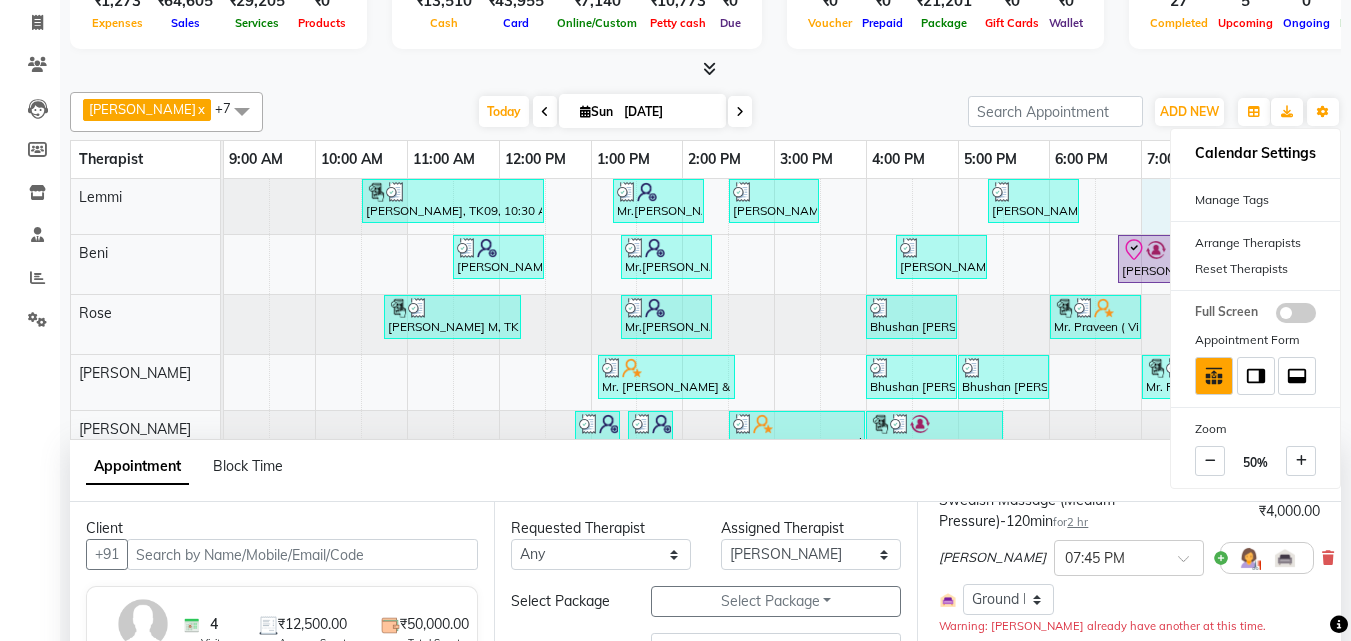 click on "Satyabrata Lodh, TK09, 10:30 AM-12:30 PM, Balinese Massage (Medium to Strong Pressure)4000     Mr.Akshay Shetty 6Px, TK16, 01:15 PM-02:15 PM, Swedish Massage (Medium Pressure)-60min     Mr. Manan Rekha, TK15, 02:30 PM-03:30 PM, Deep Tissue Massage (Strong Pressure)-2500     Mr Aniket Amolik, TK27, 05:20 PM-06:20 PM, Swedish Massage (Medium Pressure)-60min     Harsha sadhwani, TK13, 11:30 AM-12:30 PM, Balinese Massage (Medium to Strong Pressure)2500     Mr.Akshay Shetty 6Px, TK17, 01:20 PM-02:20 PM, Swedish Massage (Medium Pressure)-60min     Rishi kalia, TK03, 04:20 PM-05:20 PM, Deep Tissue Massage (Strong Pressure)-2500
Mr.Anup Saha, TK32, 06:45 PM-08:15 PM, Deep Tissue Massage (Strong Pressure)-3500     Ruhi M, TK08, 10:45 AM-12:15 PM, Deep Tissue Massage (Strong Pressure)-3500     Mr.Akshay Shetty 6Px, TK17, 01:20 PM-02:20 PM, Deep Tissue Massage (Strong Pressure)-2500     Bhushan Purnima Bhomawat, TK02, 04:00 PM-05:00 PM, Swedish Massage (Medium Pressure)-60min" at bounding box center [782, 410] 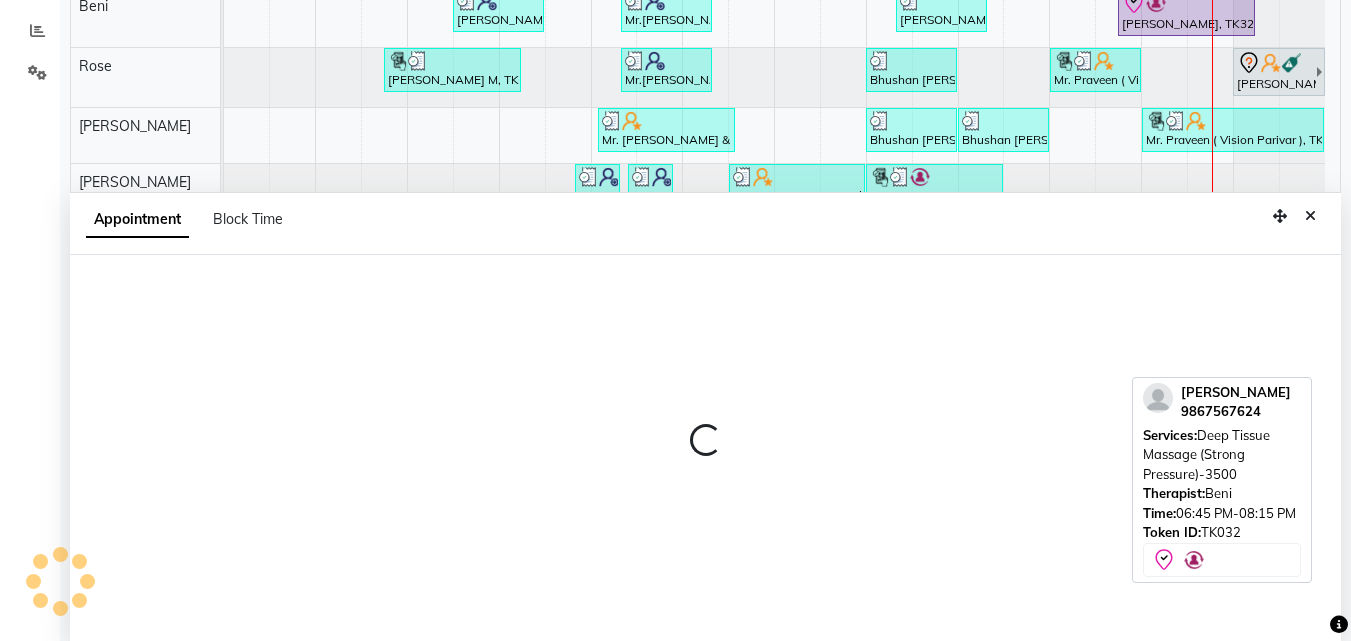 select on "78151" 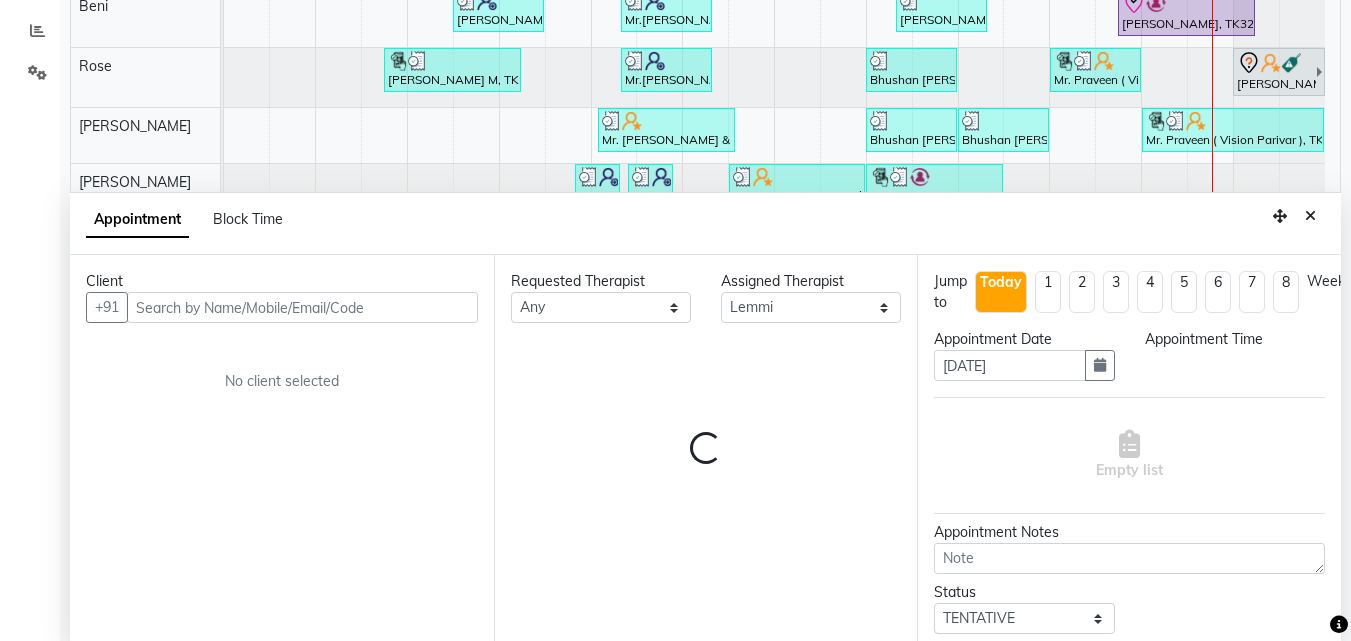 scroll, scrollTop: 377, scrollLeft: 0, axis: vertical 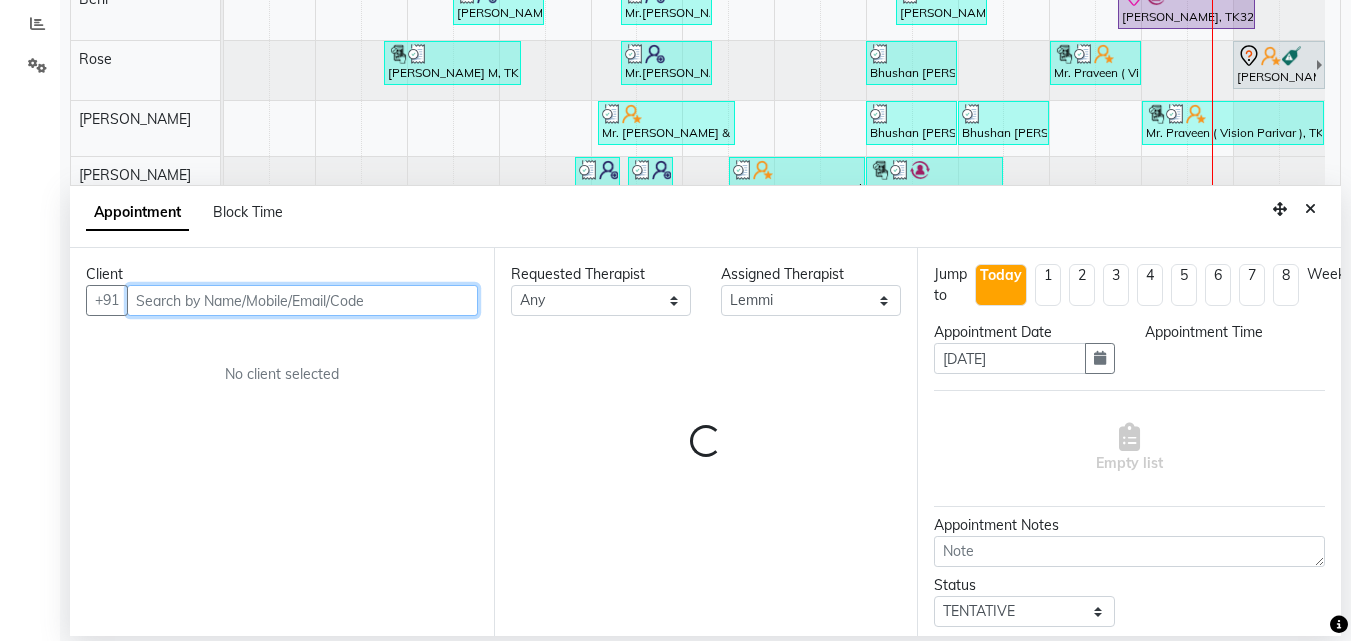 select on "1140" 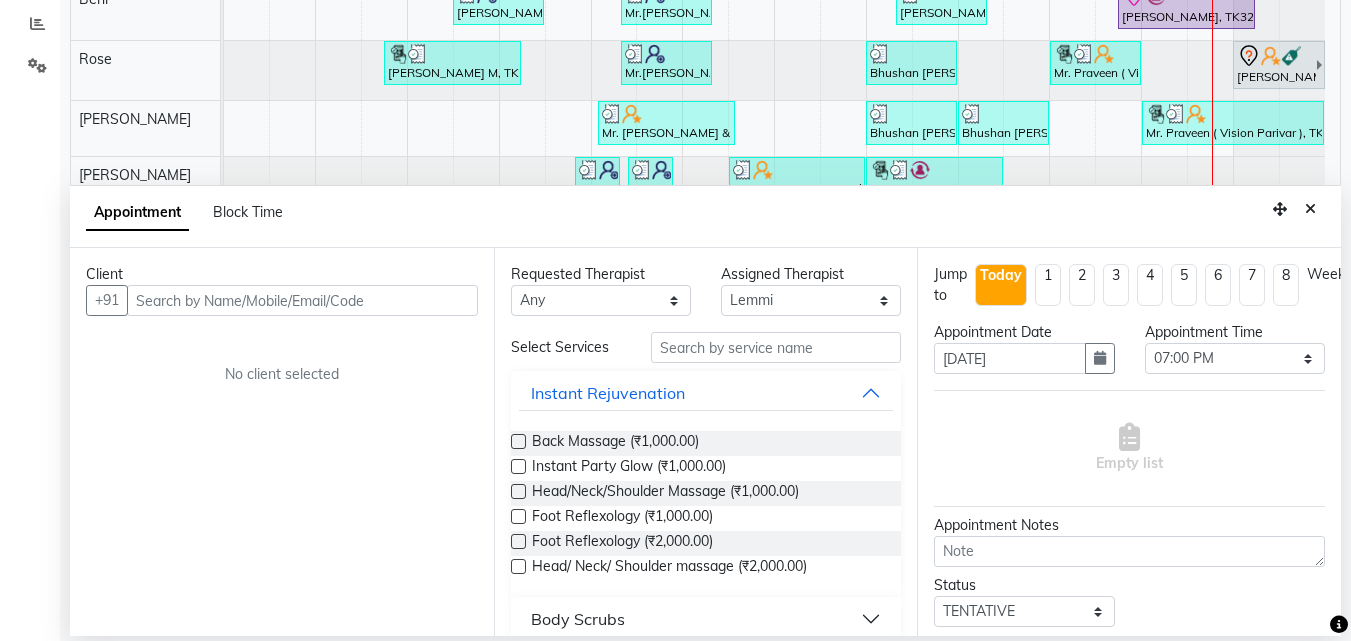 click on "Total  ₹1,273  Expenses ₹64,605  Sales ₹29,205  Services ₹0  Products Finance  ₹13,510  Cash ₹43,955  Card ₹7,140  Online/Custom ₹10,773 Petty cash ₹0 Due  Redemption  ₹0 Voucher ₹0 Prepaid ₹21,201 Package ₹0  Gift Cards ₹0  Wallet  Appointment  27 Completed 5 Upcoming 0 Ongoing 0 No show  Other sales  ₹35,400  Packages ₹0  Memberships ₹0  Vouchers ₹0  Prepaids ₹0  Gift Cards Ashim  x Beni  x Ellie   x Holika  x Lemmi  x Rami  x Rinsit Ronra  x Rose  x +7 Select All Ashim Beni Ellie  Holika Juliet  Lemmi Rami Rinsit Ronra Ripa Rose Today  Sun 13-07-2025 Toggle Dropdown Add Appointment Add Invoice Add Expense Add Attendance Add Client Add Transaction Toggle Dropdown Add Appointment Add Invoice Add Expense Add Attendance Add Client ADD NEW Toggle Dropdown Add Appointment Add Invoice Add Expense Add Attendance Add Client Add Transaction Ashim  x Beni  x Ellie   x Holika  x Lemmi  x Rami  x Rinsit Ronra  x Rose  x +7 Select All Ashim Beni Ellie  Holika Juliet" 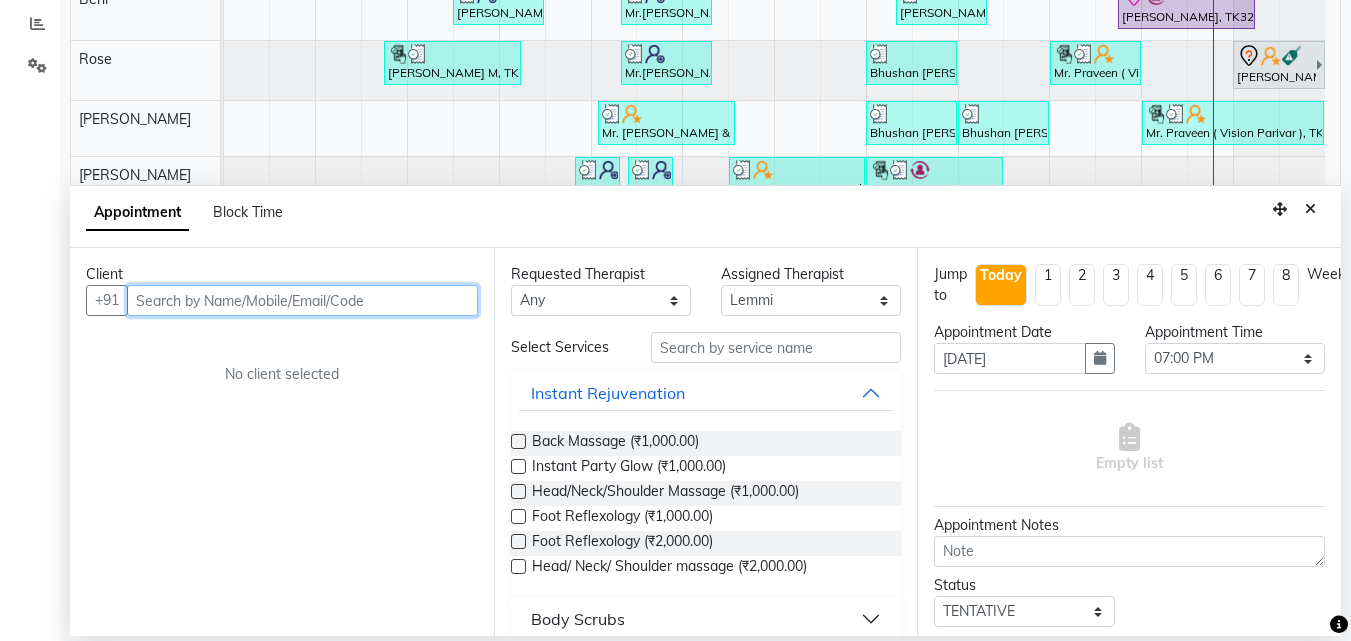 click at bounding box center (302, 300) 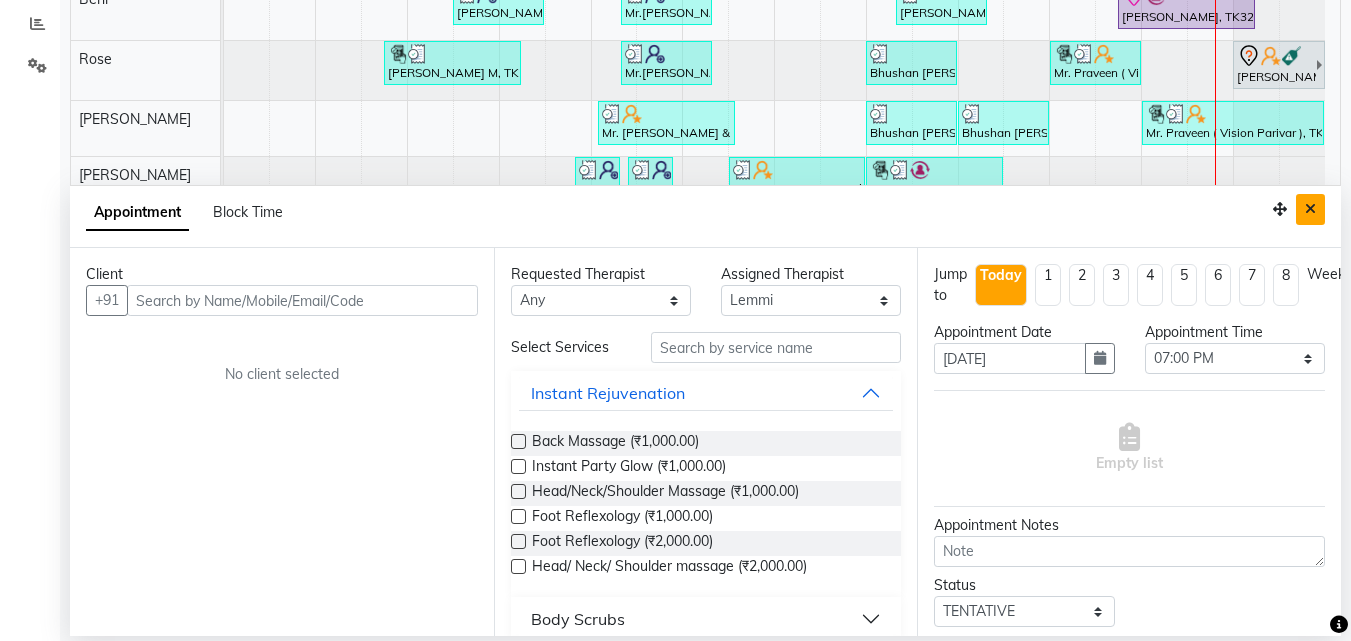 click at bounding box center [1310, 209] 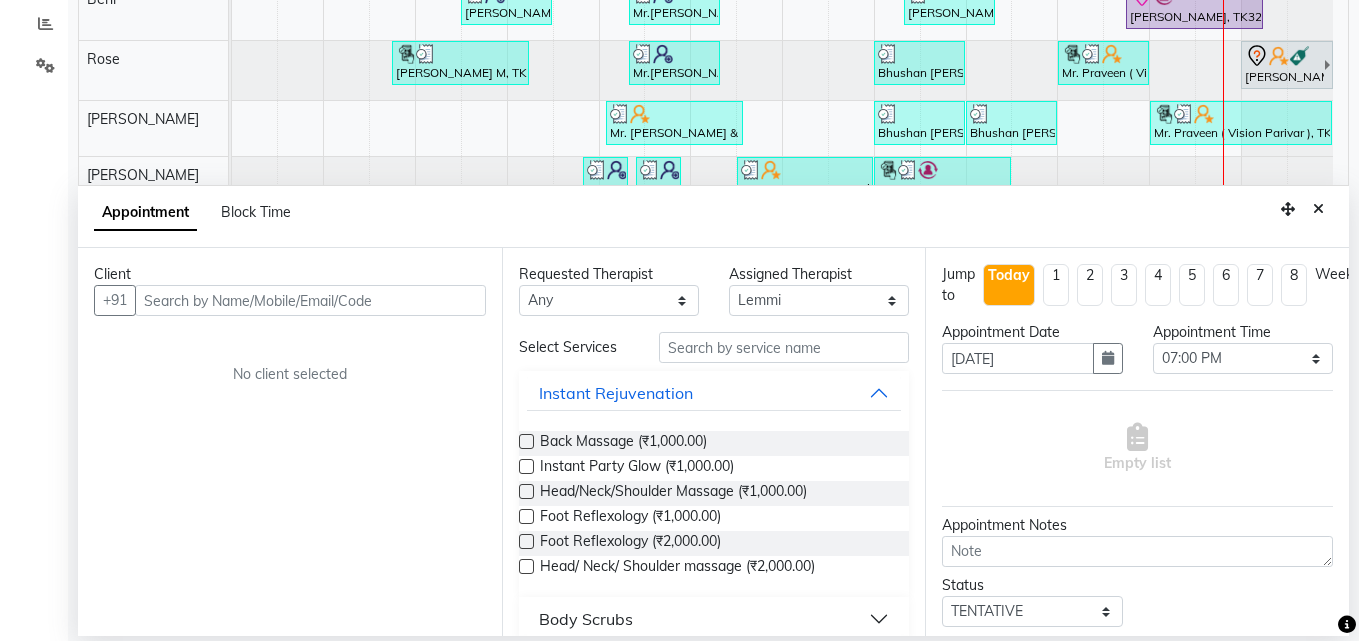 scroll, scrollTop: 0, scrollLeft: 0, axis: both 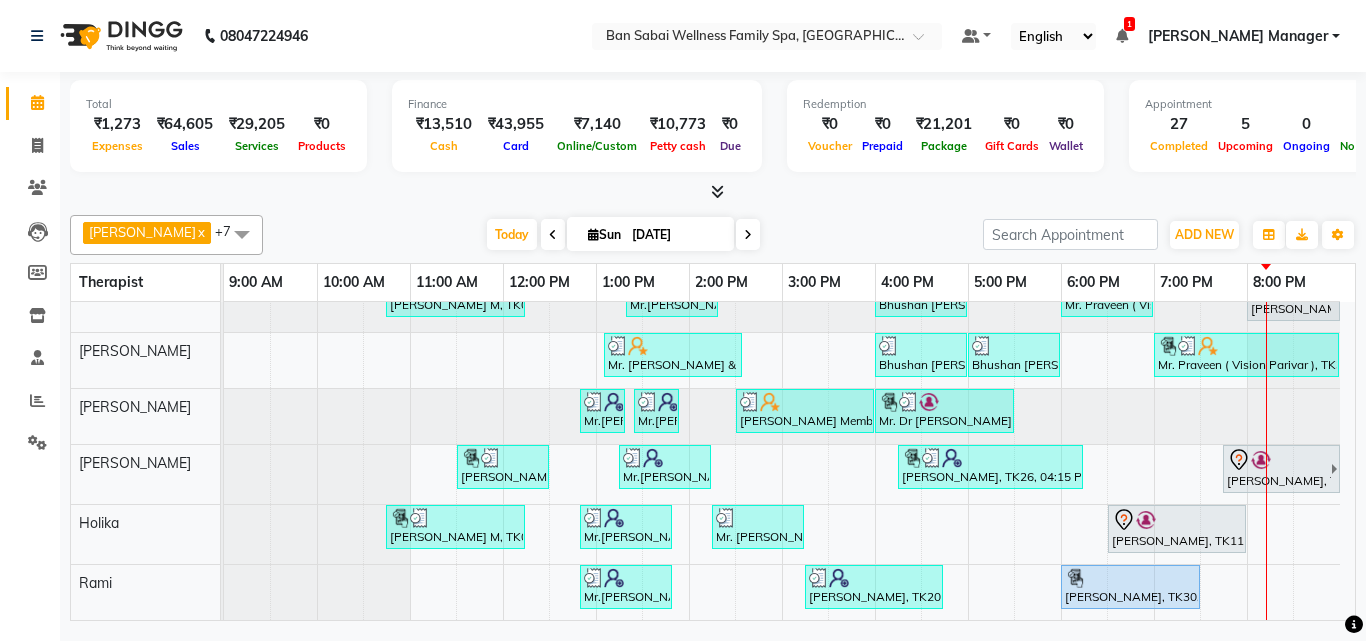 click at bounding box center (1270, 388) 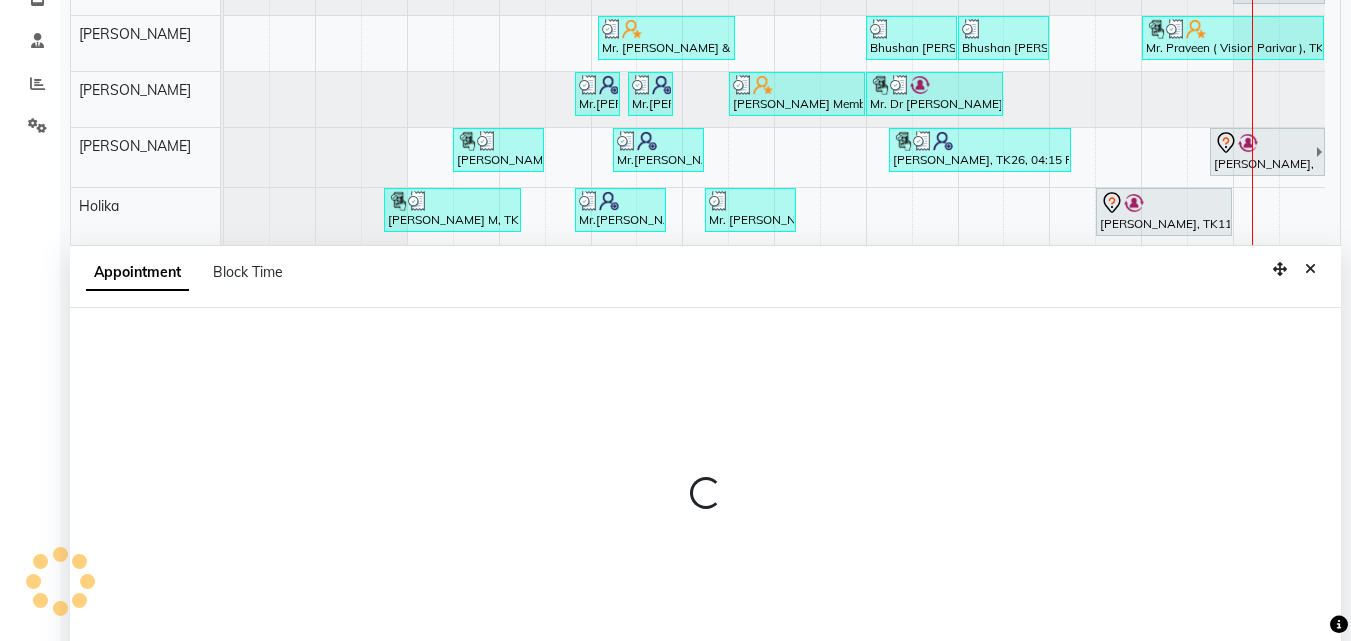 scroll, scrollTop: 377, scrollLeft: 0, axis: vertical 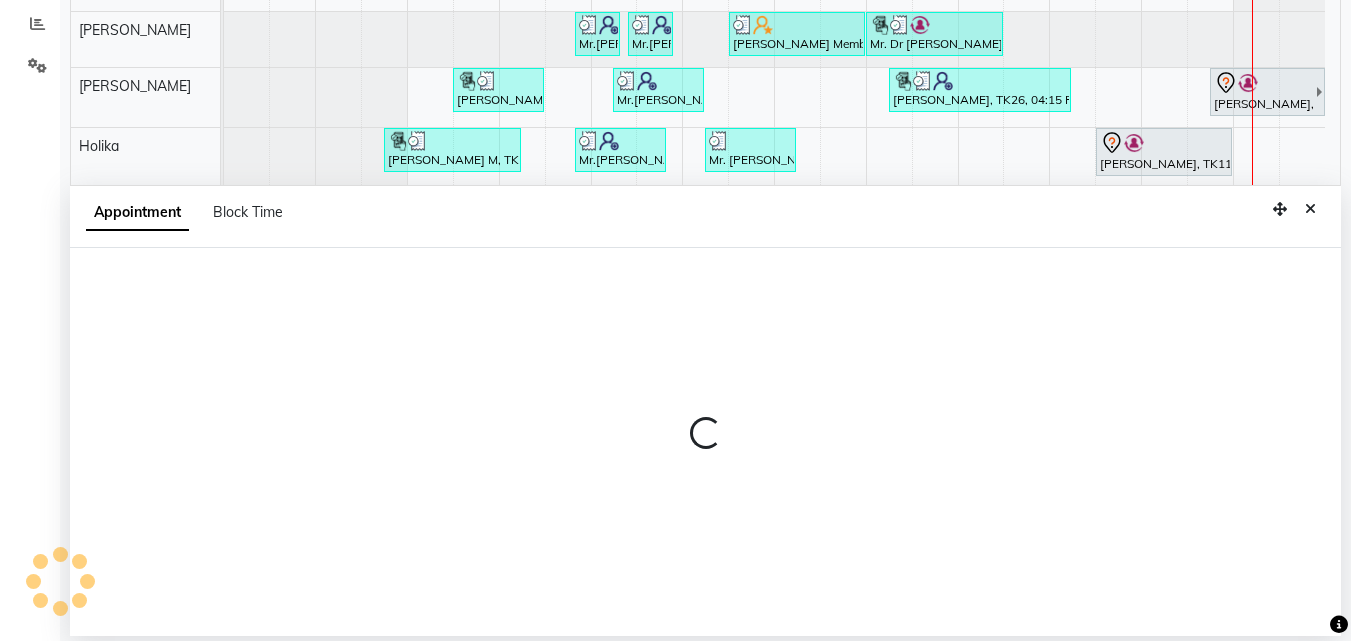 select on "83909" 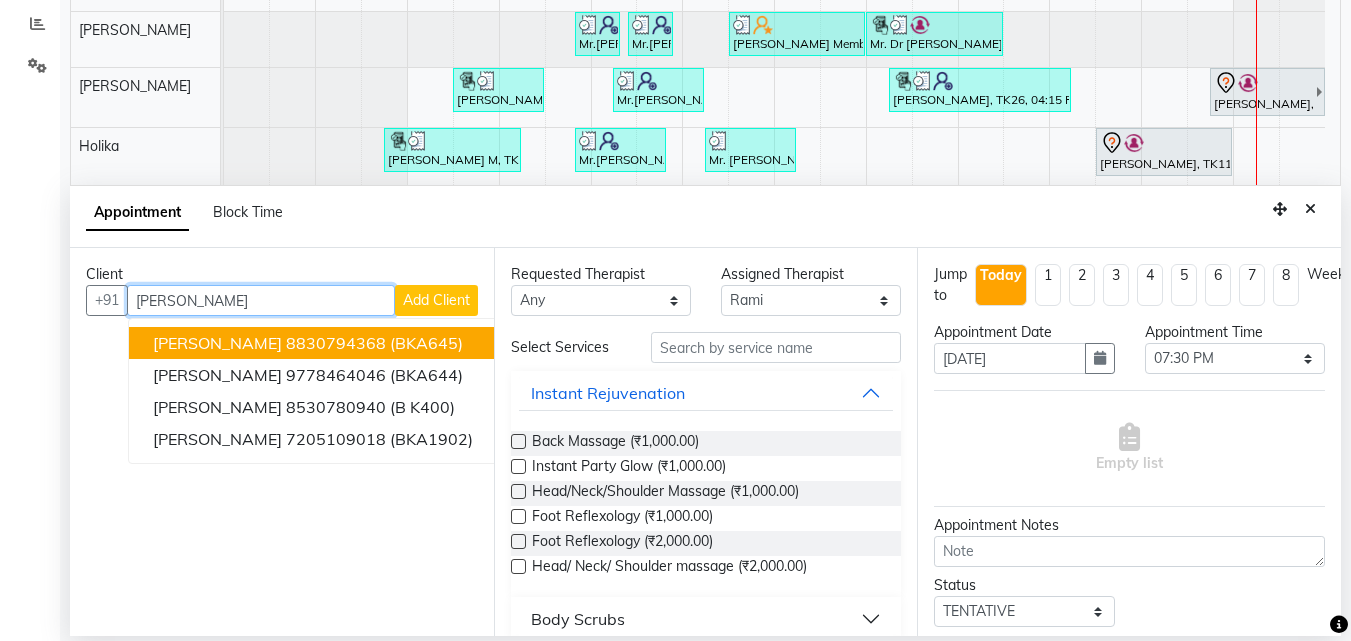 click on "Mr. Manas Sinha" at bounding box center (217, 343) 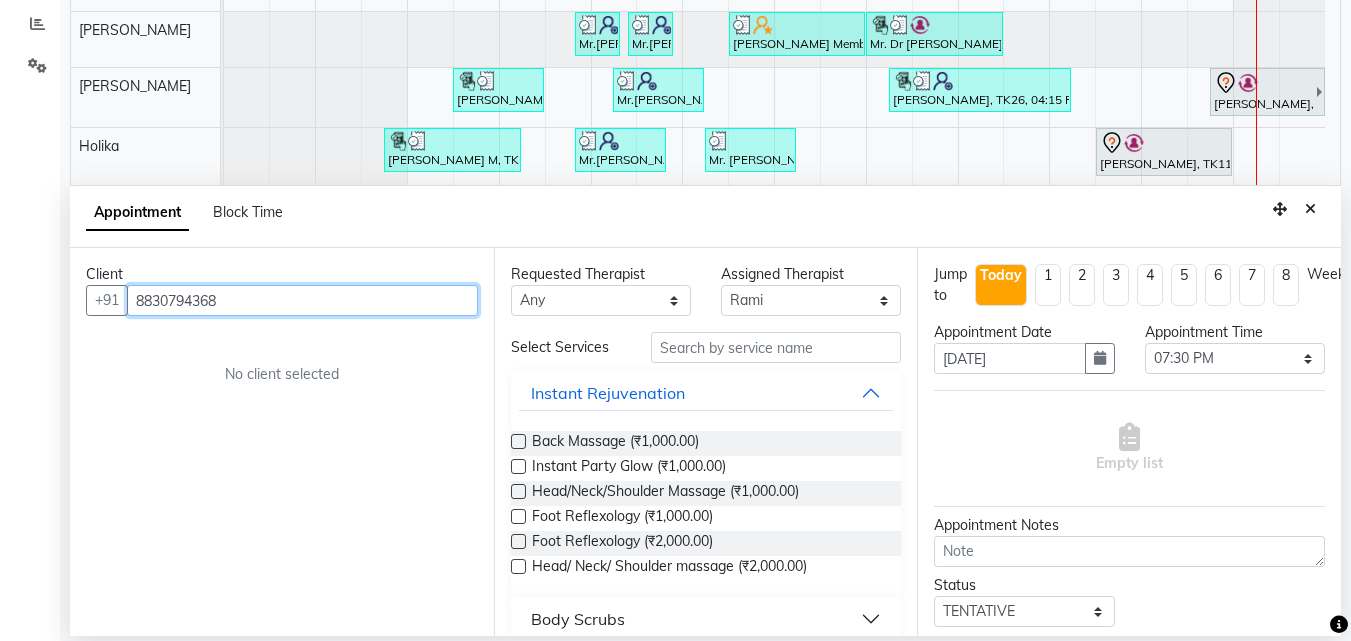 type on "8830794368" 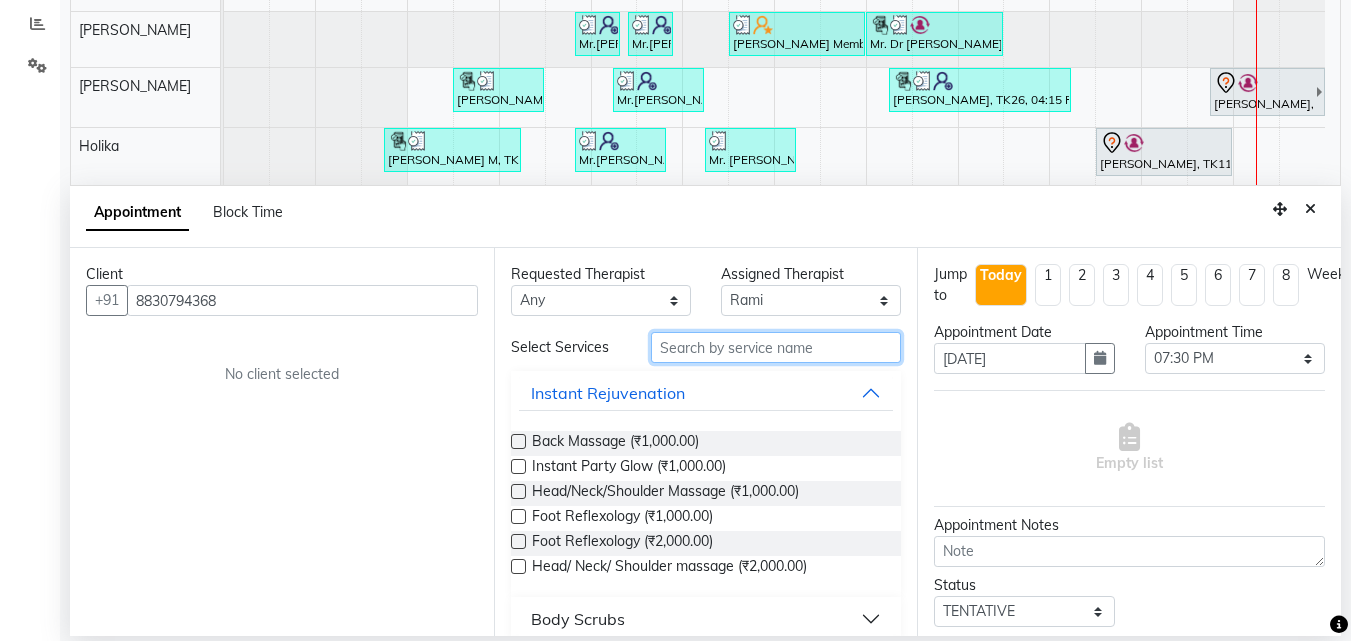 click at bounding box center (776, 347) 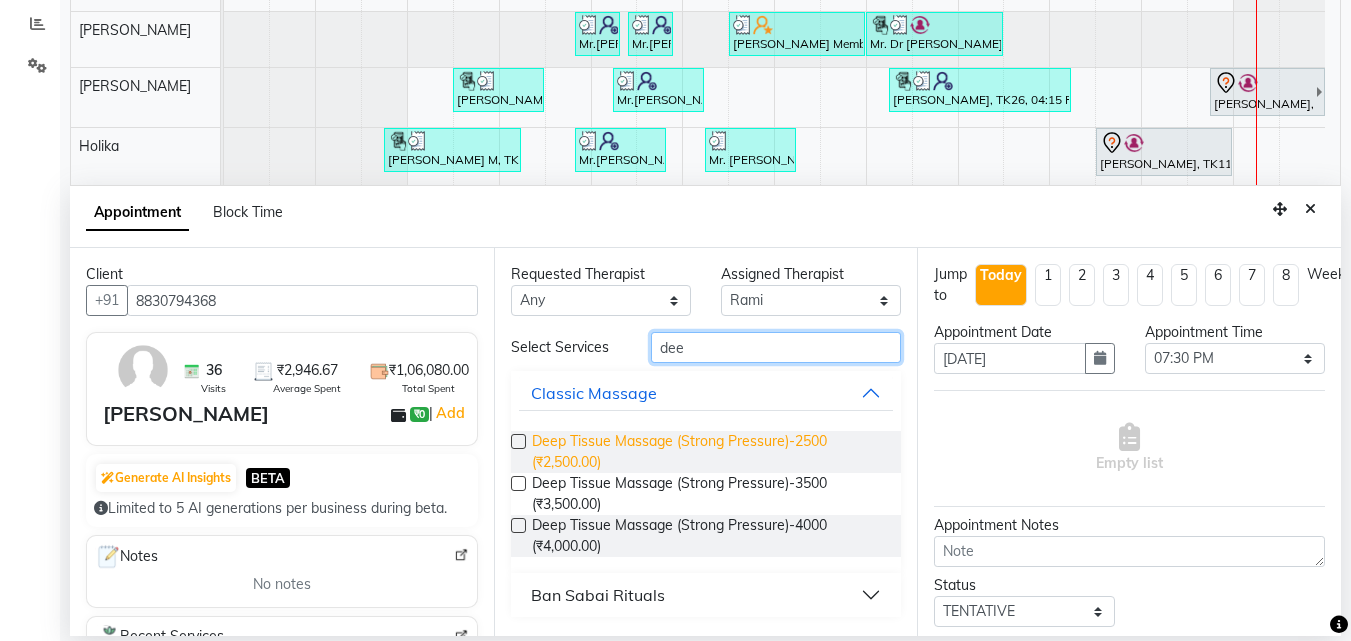 type on "dee" 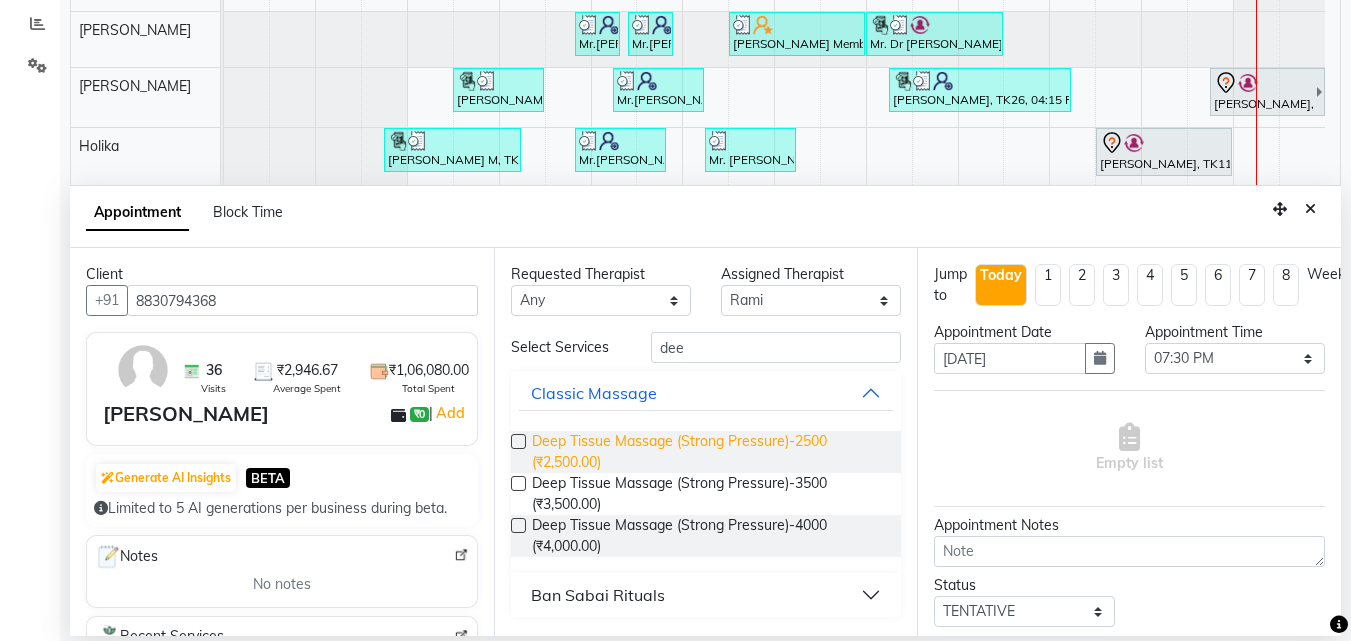 click on "Deep Tissue Massage (Strong Pressure)-2500 (₹2,500.00)" at bounding box center (709, 452) 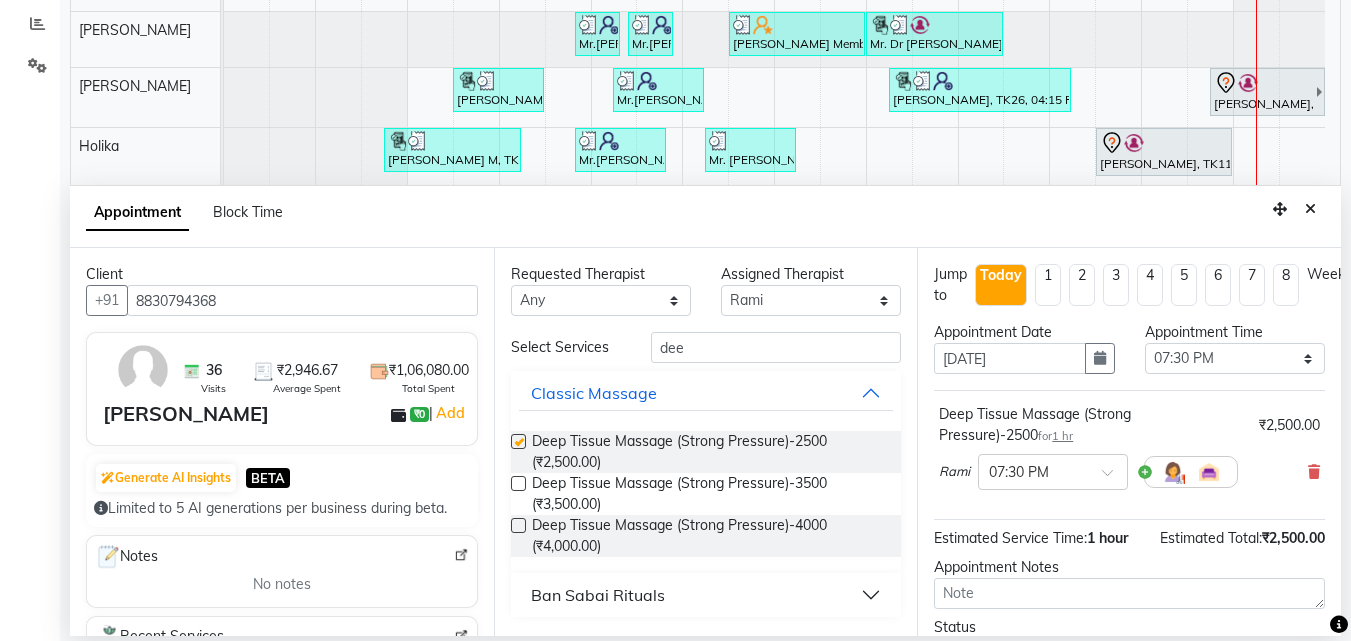 checkbox on "false" 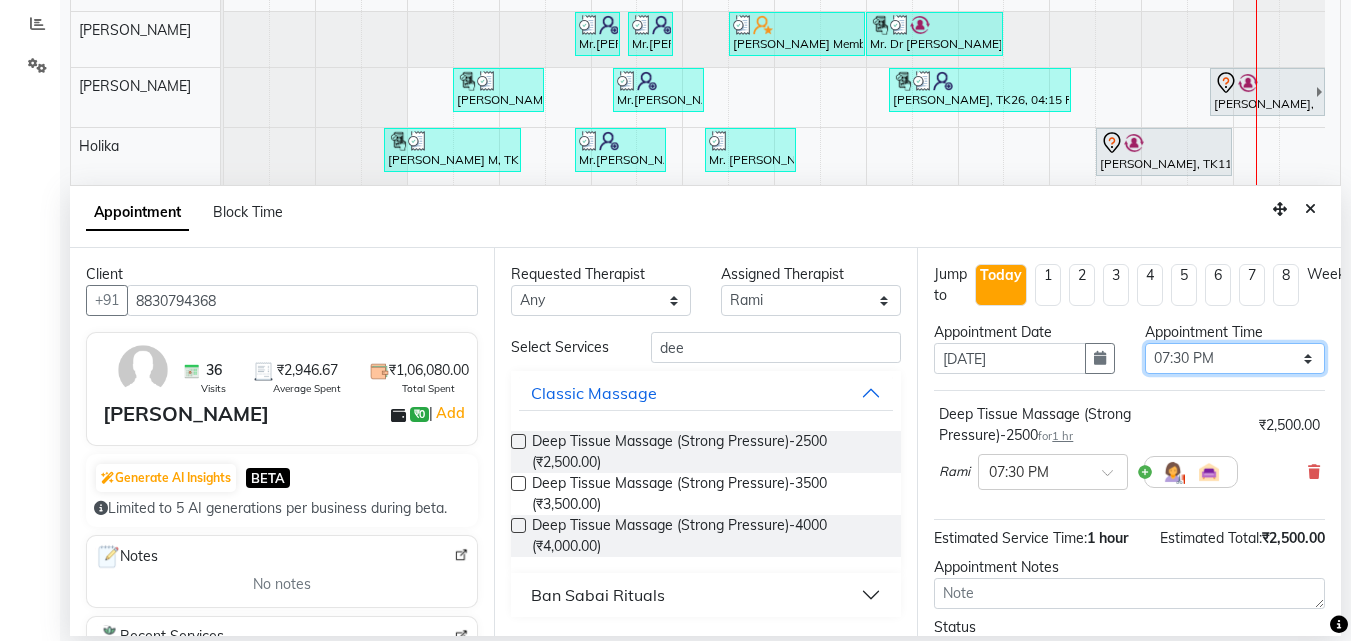 click on "Select 10:00 AM 10:05 AM 10:10 AM 10:15 AM 10:20 AM 10:25 AM 10:30 AM 10:35 AM 10:40 AM 10:45 AM 10:50 AM 10:55 AM 11:00 AM 11:05 AM 11:10 AM 11:15 AM 11:20 AM 11:25 AM 11:30 AM 11:35 AM 11:40 AM 11:45 AM 11:50 AM 11:55 AM 12:00 PM 12:05 PM 12:10 PM 12:15 PM 12:20 PM 12:25 PM 12:30 PM 12:35 PM 12:40 PM 12:45 PM 12:50 PM 12:55 PM 01:00 PM 01:05 PM 01:10 PM 01:15 PM 01:20 PM 01:25 PM 01:30 PM 01:35 PM 01:40 PM 01:45 PM 01:50 PM 01:55 PM 02:00 PM 02:05 PM 02:10 PM 02:15 PM 02:20 PM 02:25 PM 02:30 PM 02:35 PM 02:40 PM 02:45 PM 02:50 PM 02:55 PM 03:00 PM 03:05 PM 03:10 PM 03:15 PM 03:20 PM 03:25 PM 03:30 PM 03:35 PM 03:40 PM 03:45 PM 03:50 PM 03:55 PM 04:00 PM 04:05 PM 04:10 PM 04:15 PM 04:20 PM 04:25 PM 04:30 PM 04:35 PM 04:40 PM 04:45 PM 04:50 PM 04:55 PM 05:00 PM 05:05 PM 05:10 PM 05:15 PM 05:20 PM 05:25 PM 05:30 PM 05:35 PM 05:40 PM 05:45 PM 05:50 PM 05:55 PM 06:00 PM 06:05 PM 06:10 PM 06:15 PM 06:20 PM 06:25 PM 06:30 PM 06:35 PM 06:40 PM 06:45 PM 06:50 PM 06:55 PM 07:00 PM 07:05 PM 07:10 PM 07:15 PM 07:20 PM" at bounding box center [1235, 358] 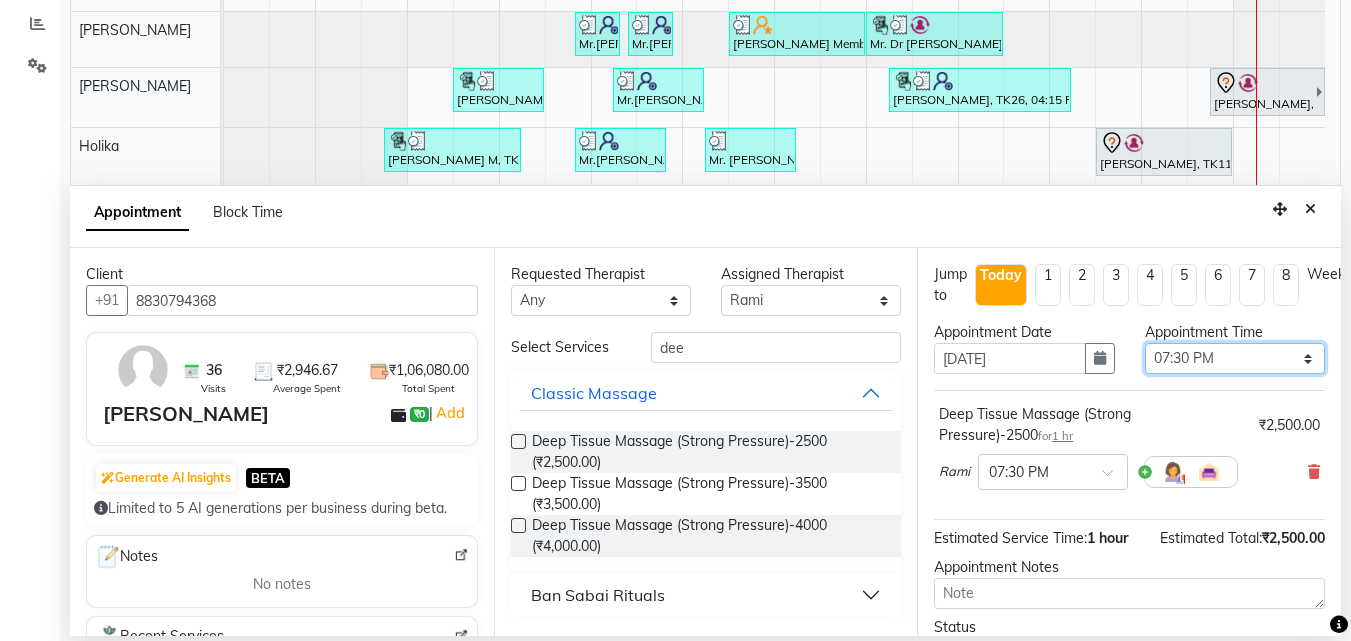 select on "1200" 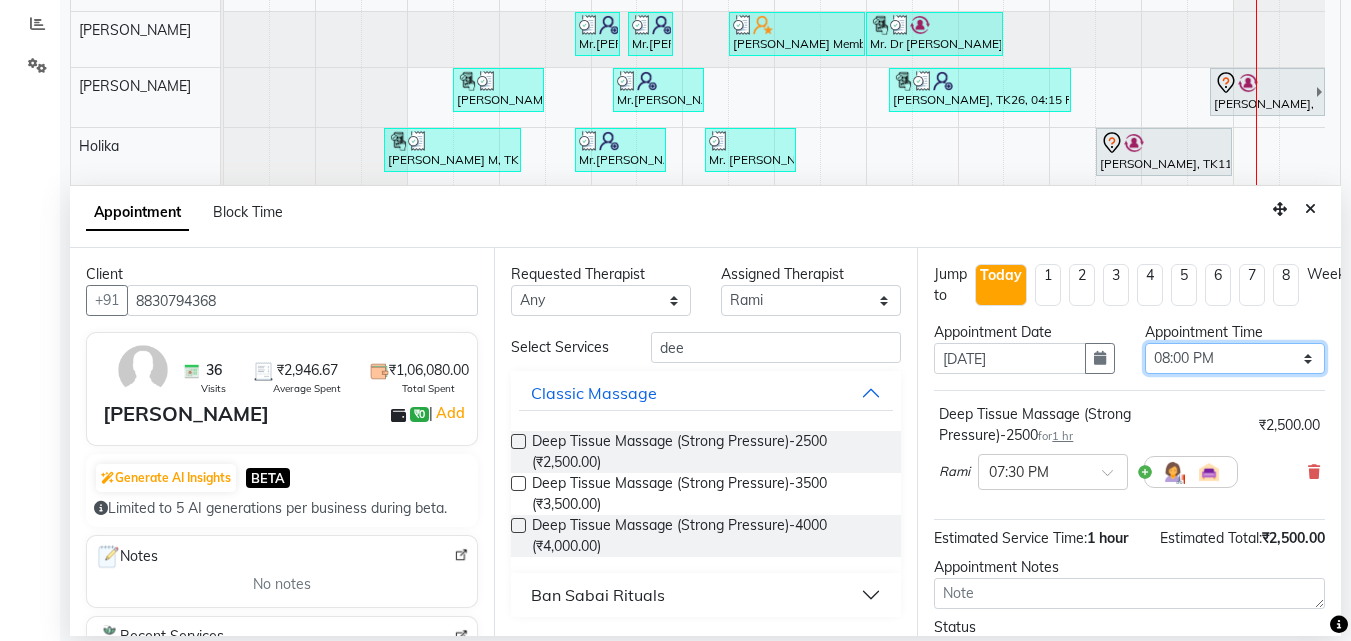 click on "Select 10:00 AM 10:05 AM 10:10 AM 10:15 AM 10:20 AM 10:25 AM 10:30 AM 10:35 AM 10:40 AM 10:45 AM 10:50 AM 10:55 AM 11:00 AM 11:05 AM 11:10 AM 11:15 AM 11:20 AM 11:25 AM 11:30 AM 11:35 AM 11:40 AM 11:45 AM 11:50 AM 11:55 AM 12:00 PM 12:05 PM 12:10 PM 12:15 PM 12:20 PM 12:25 PM 12:30 PM 12:35 PM 12:40 PM 12:45 PM 12:50 PM 12:55 PM 01:00 PM 01:05 PM 01:10 PM 01:15 PM 01:20 PM 01:25 PM 01:30 PM 01:35 PM 01:40 PM 01:45 PM 01:50 PM 01:55 PM 02:00 PM 02:05 PM 02:10 PM 02:15 PM 02:20 PM 02:25 PM 02:30 PM 02:35 PM 02:40 PM 02:45 PM 02:50 PM 02:55 PM 03:00 PM 03:05 PM 03:10 PM 03:15 PM 03:20 PM 03:25 PM 03:30 PM 03:35 PM 03:40 PM 03:45 PM 03:50 PM 03:55 PM 04:00 PM 04:05 PM 04:10 PM 04:15 PM 04:20 PM 04:25 PM 04:30 PM 04:35 PM 04:40 PM 04:45 PM 04:50 PM 04:55 PM 05:00 PM 05:05 PM 05:10 PM 05:15 PM 05:20 PM 05:25 PM 05:30 PM 05:35 PM 05:40 PM 05:45 PM 05:50 PM 05:55 PM 06:00 PM 06:05 PM 06:10 PM 06:15 PM 06:20 PM 06:25 PM 06:30 PM 06:35 PM 06:40 PM 06:45 PM 06:50 PM 06:55 PM 07:00 PM 07:05 PM 07:10 PM 07:15 PM 07:20 PM" at bounding box center (1235, 358) 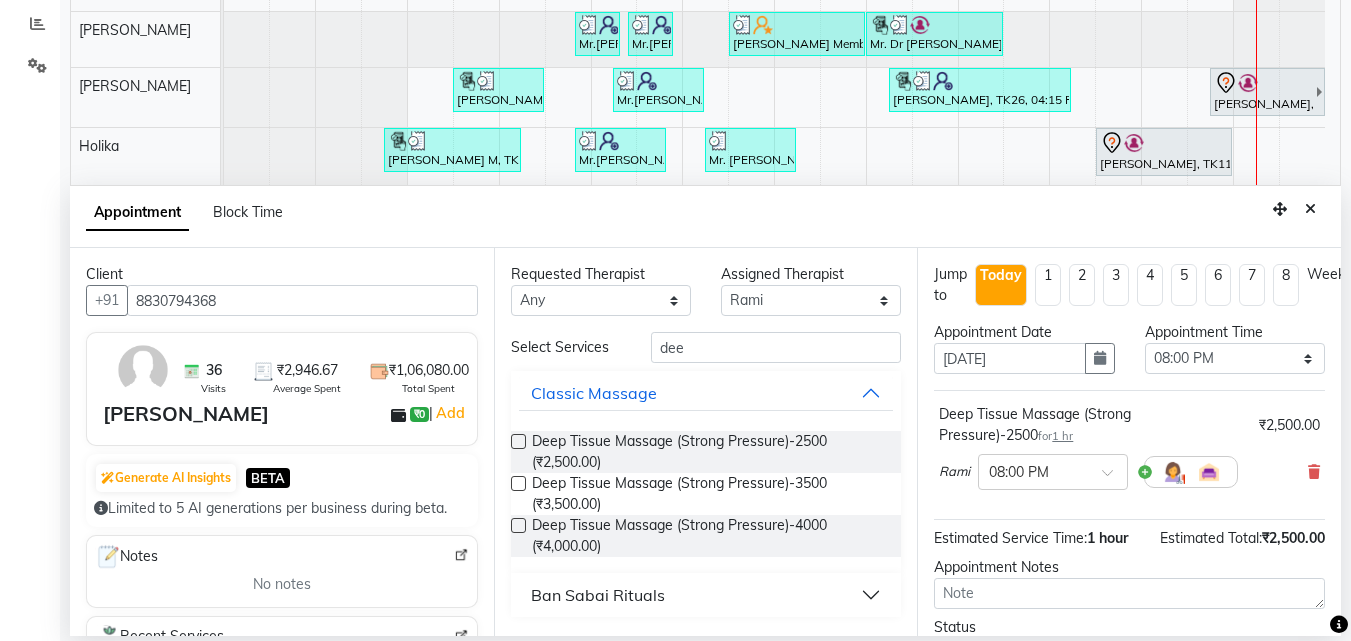 click on "Total  ₹1,273  Expenses ₹64,605  Sales ₹29,205  Services ₹0  Products Finance  ₹13,510  Cash ₹43,955  Card ₹7,140  Online/Custom ₹10,773 Petty cash ₹0 Due  Redemption  ₹0 Voucher ₹0 Prepaid ₹21,201 Package ₹0  Gift Cards ₹0  Wallet  Appointment  27 Completed 5 Upcoming 0 Ongoing 0 No show  Other sales  ₹35,400  Packages ₹0  Memberships ₹0  Vouchers ₹0  Prepaids ₹0  Gift Cards Ashim  x Beni  x Ellie   x Holika  x Lemmi  x Rami  x Rinsit Ronra  x Rose  x +7 Select All Ashim Beni Ellie  Holika Juliet  Lemmi Rami Rinsit Ronra Ripa Rose Today  Sun 13-07-2025 Toggle Dropdown Add Appointment Add Invoice Add Expense Add Attendance Add Client Add Transaction Toggle Dropdown Add Appointment Add Invoice Add Expense Add Attendance Add Client ADD NEW Toggle Dropdown Add Appointment Add Invoice Add Expense Add Attendance Add Client Add Transaction Ashim  x Beni  x Ellie   x Holika  x Lemmi  x Rami  x Rinsit Ronra  x Rose  x +7 Select All Ashim Beni Ellie  Holika Juliet" 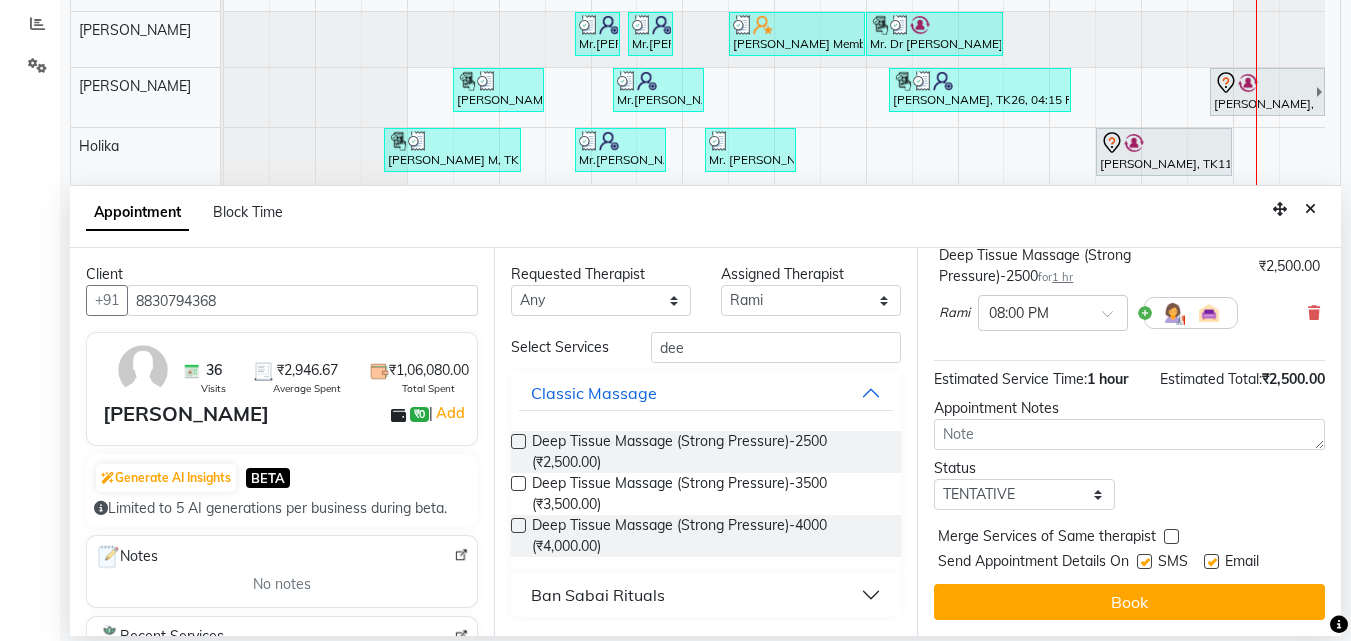scroll, scrollTop: 174, scrollLeft: 0, axis: vertical 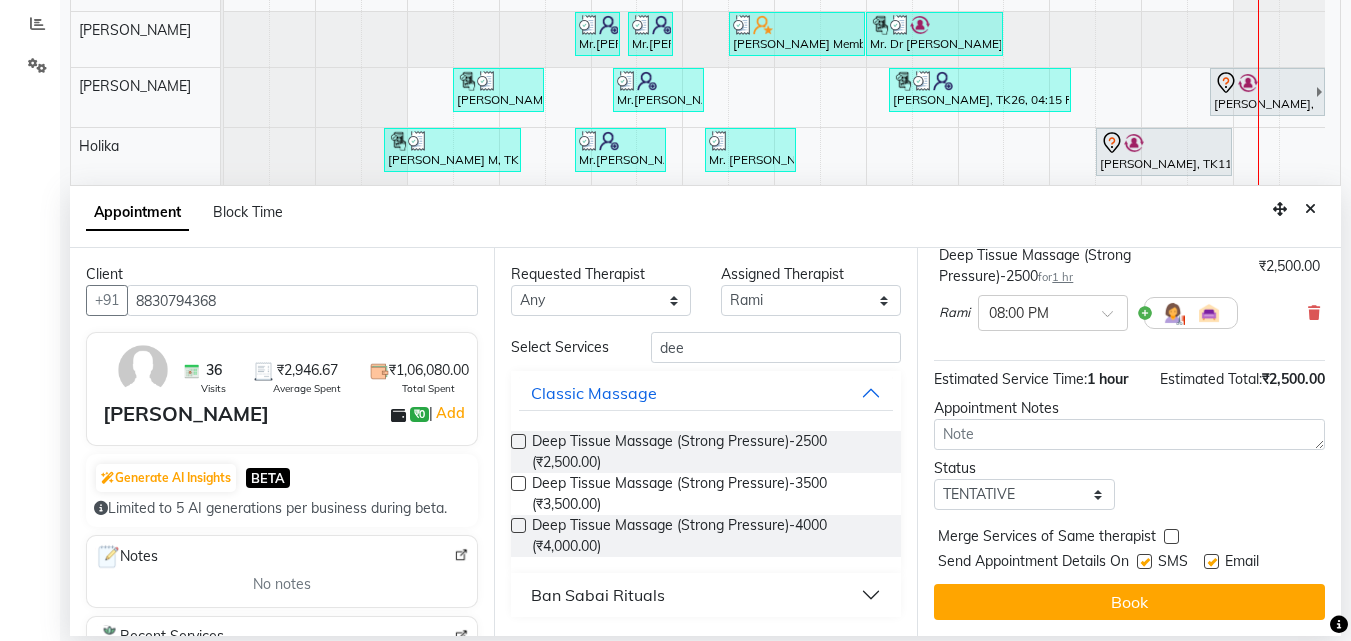click on "Book" at bounding box center [1129, 602] 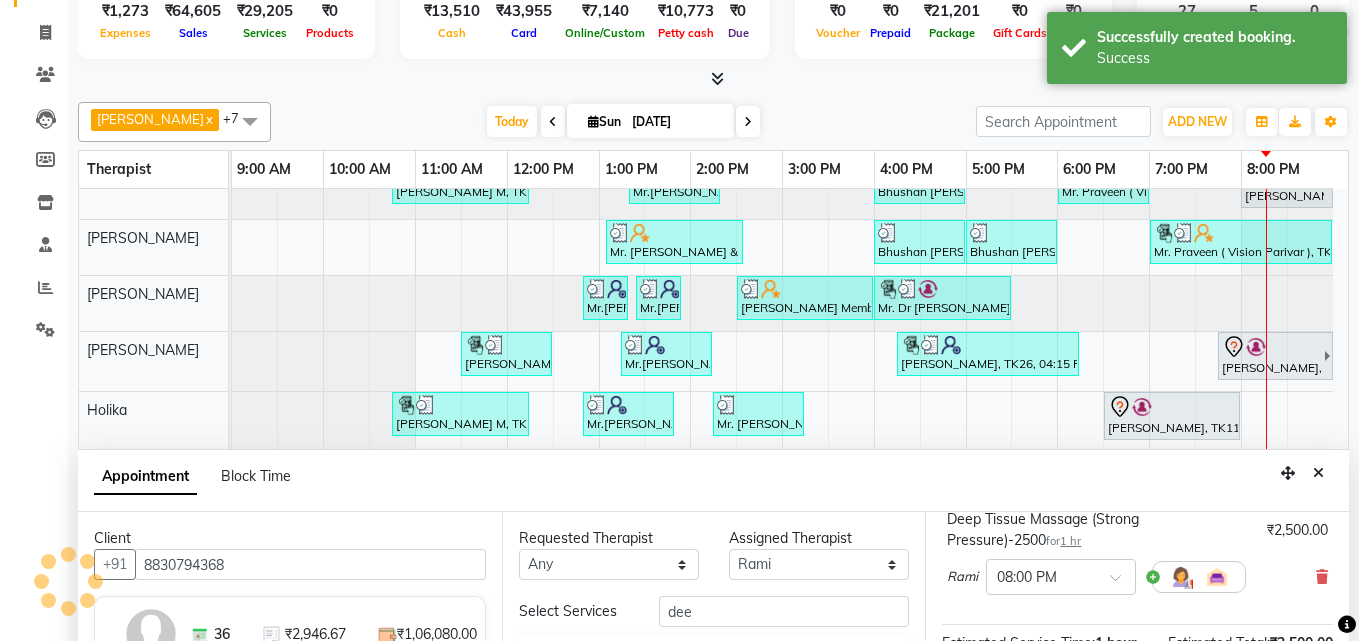 scroll, scrollTop: 0, scrollLeft: 0, axis: both 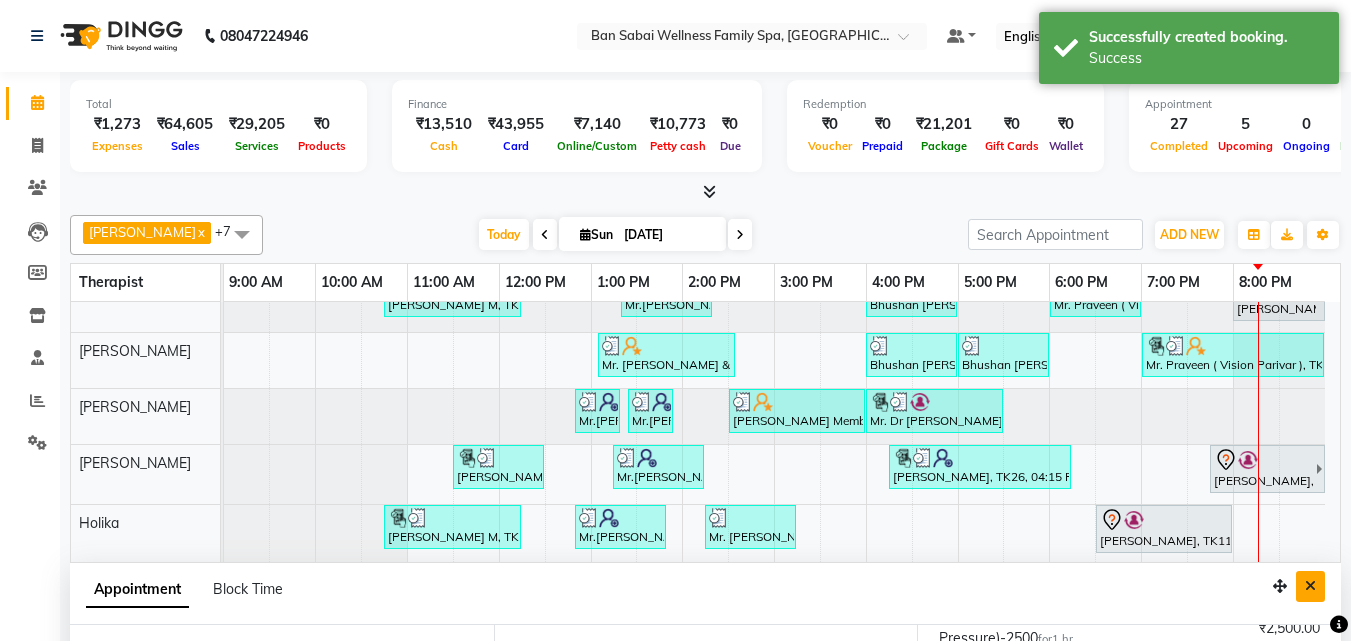 click at bounding box center (1310, 586) 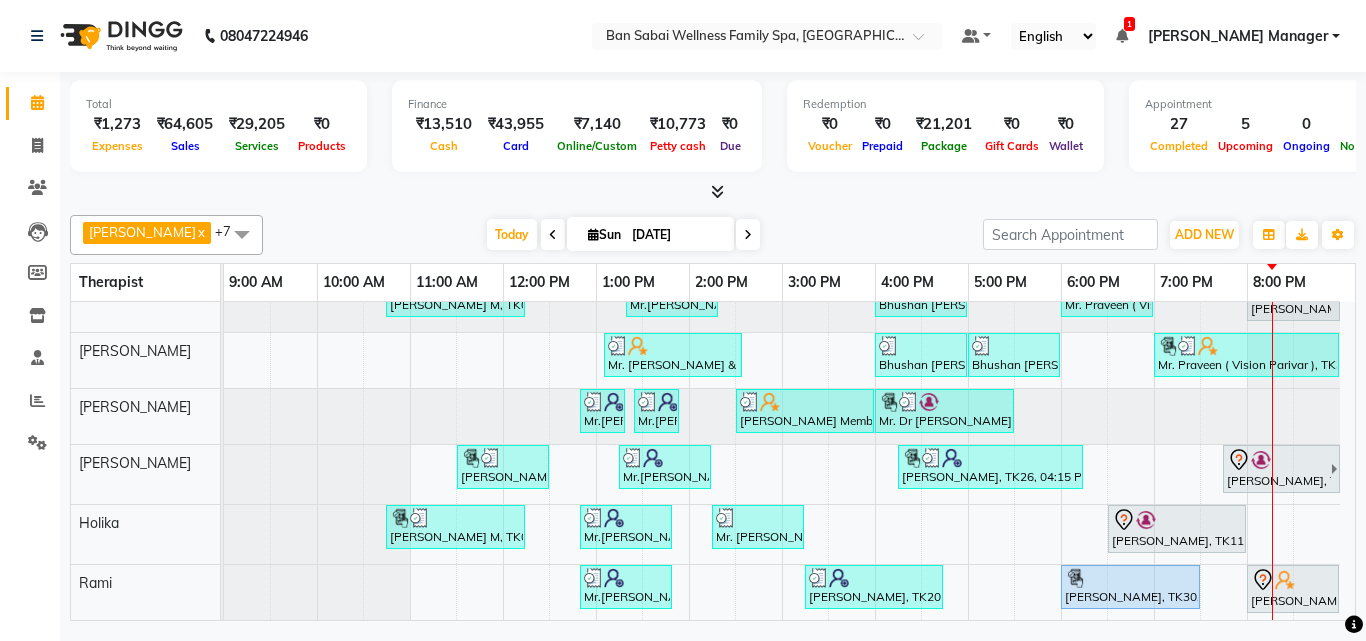 scroll, scrollTop: 148, scrollLeft: 0, axis: vertical 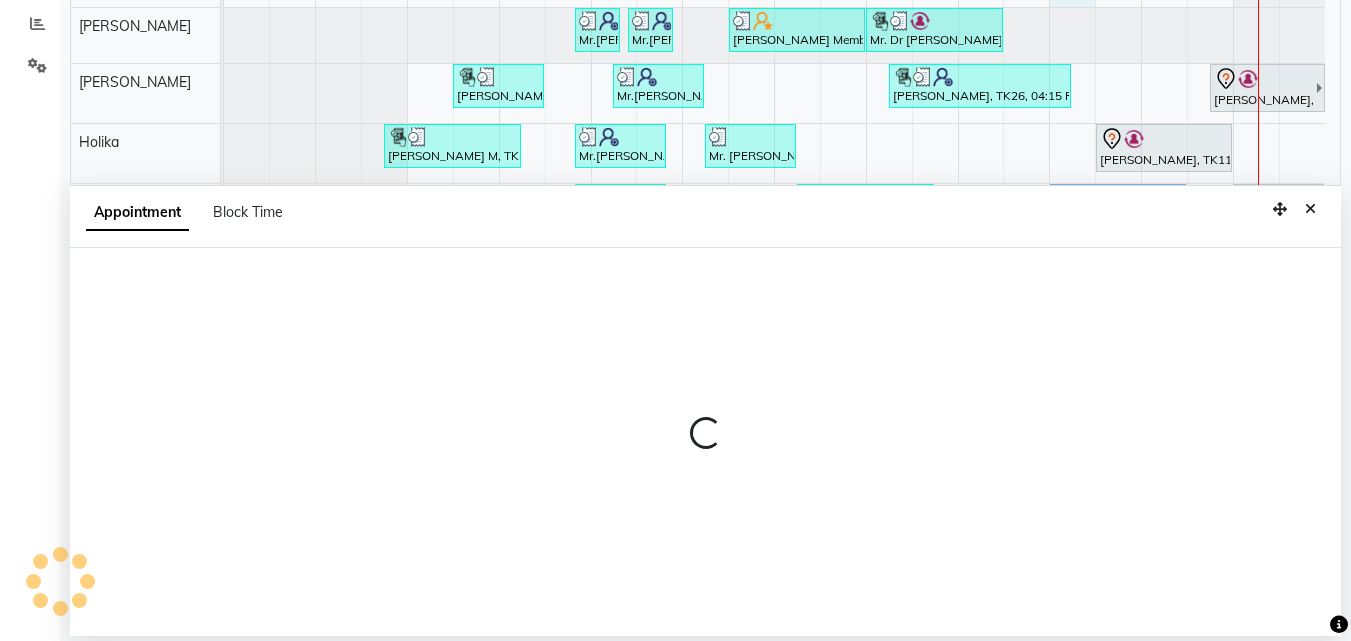 select on "78163" 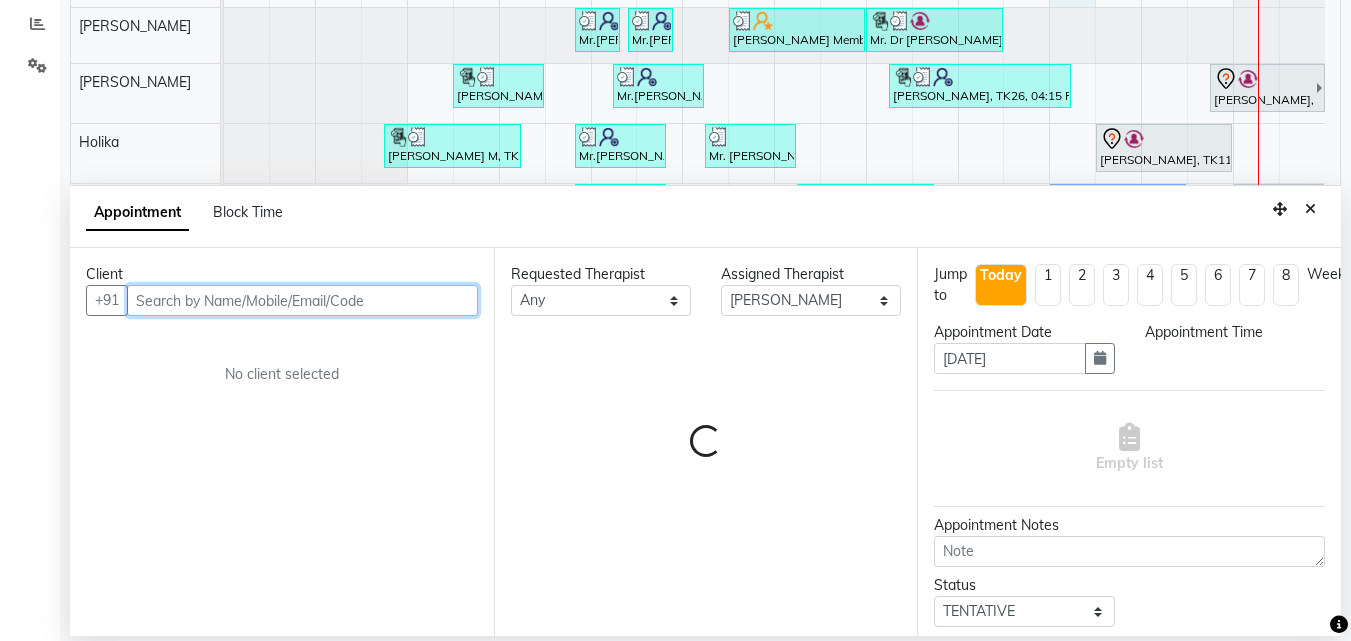 select on "1080" 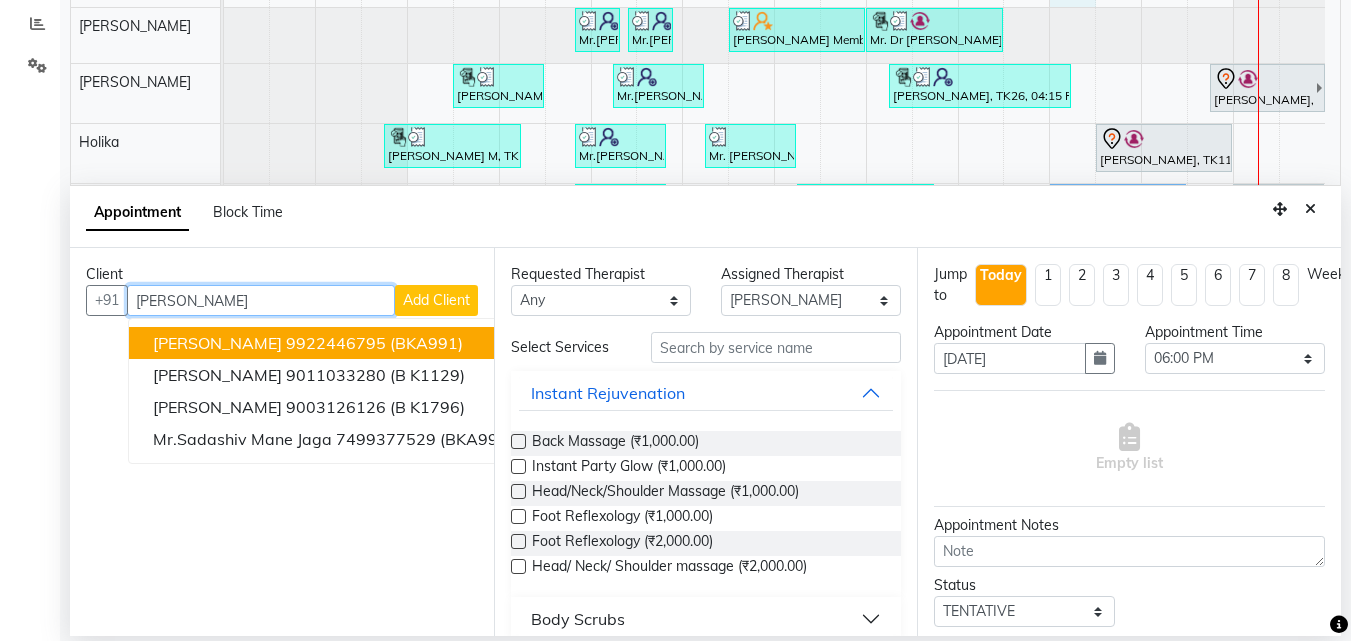 click on "9922446795" at bounding box center [336, 343] 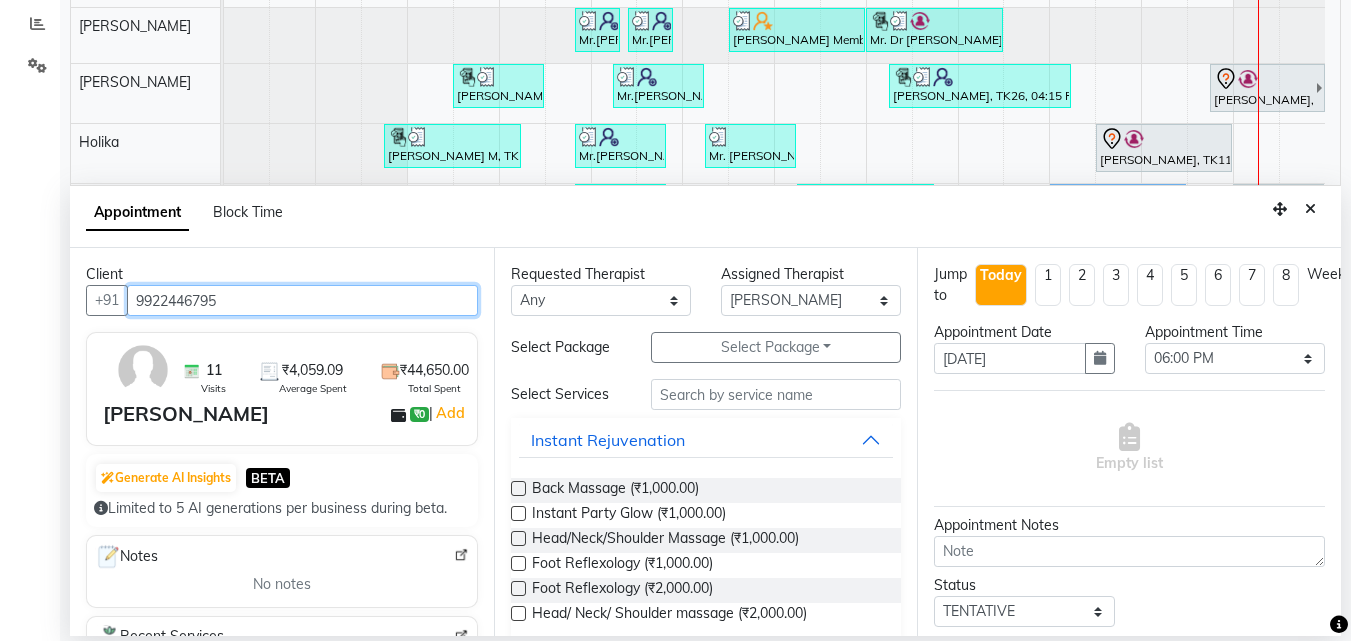 type on "9922446795" 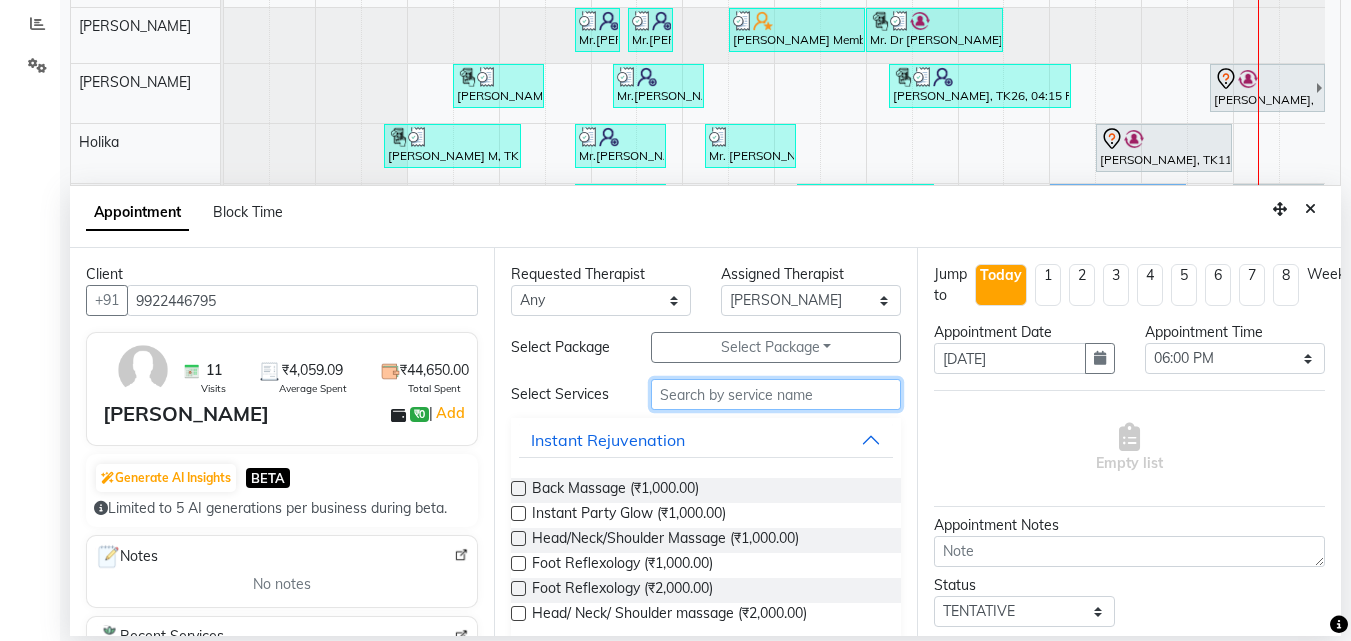 click at bounding box center [776, 394] 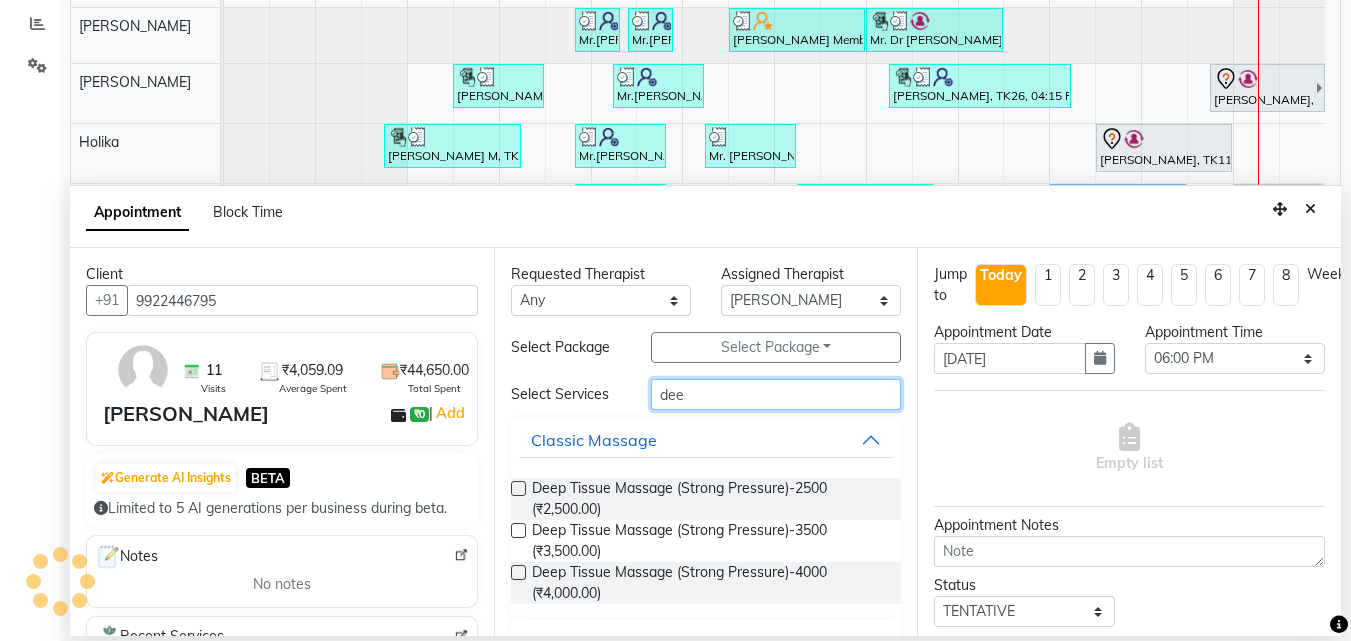 type on "dee" 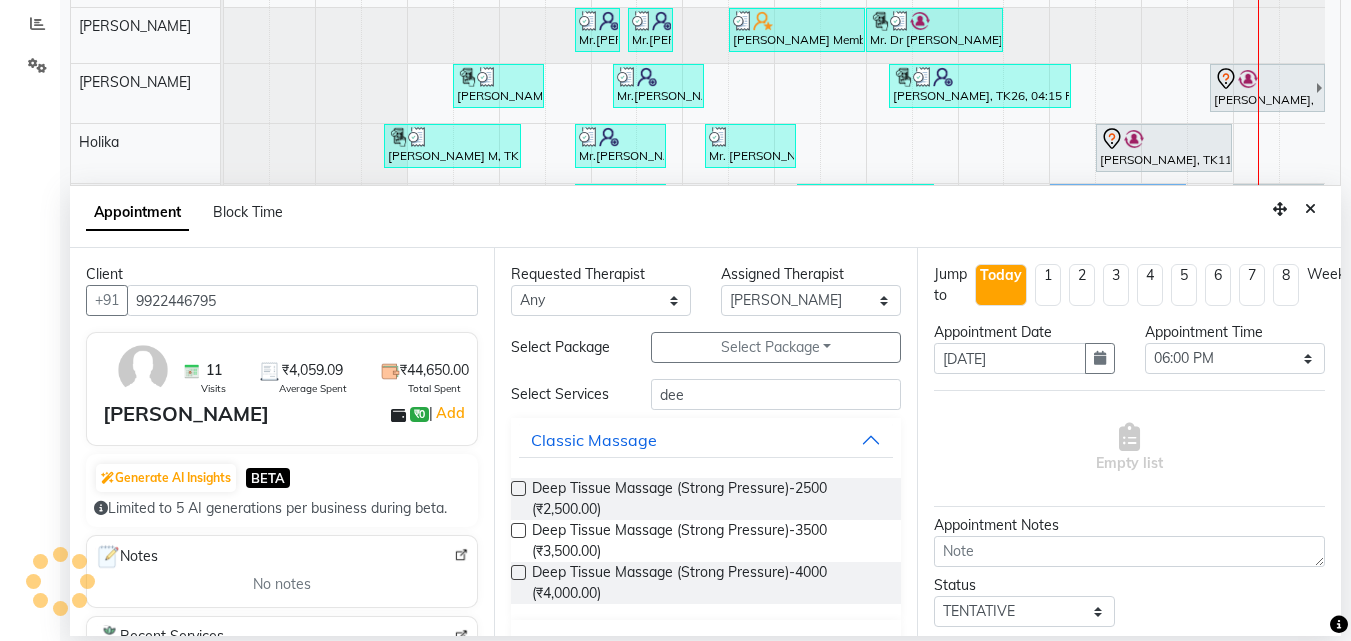 click on "Deep Tissue Massage (Strong Pressure)-2500 (₹2,500.00) Deep Tissue Massage (Strong Pressure)-3500 (₹3,500.00) Deep Tissue Massage (Strong Pressure)-4000 (₹4,000.00)" at bounding box center (706, 541) 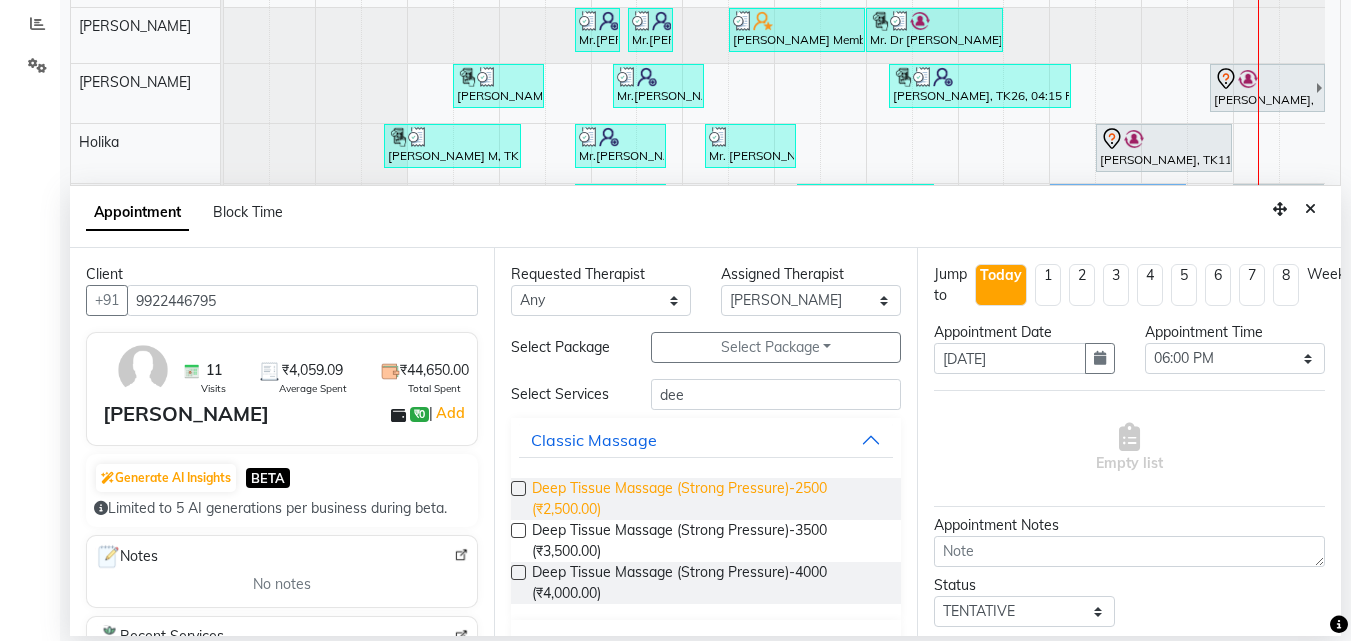 click on "Deep Tissue Massage (Strong Pressure)-2500 (₹2,500.00)" at bounding box center [709, 499] 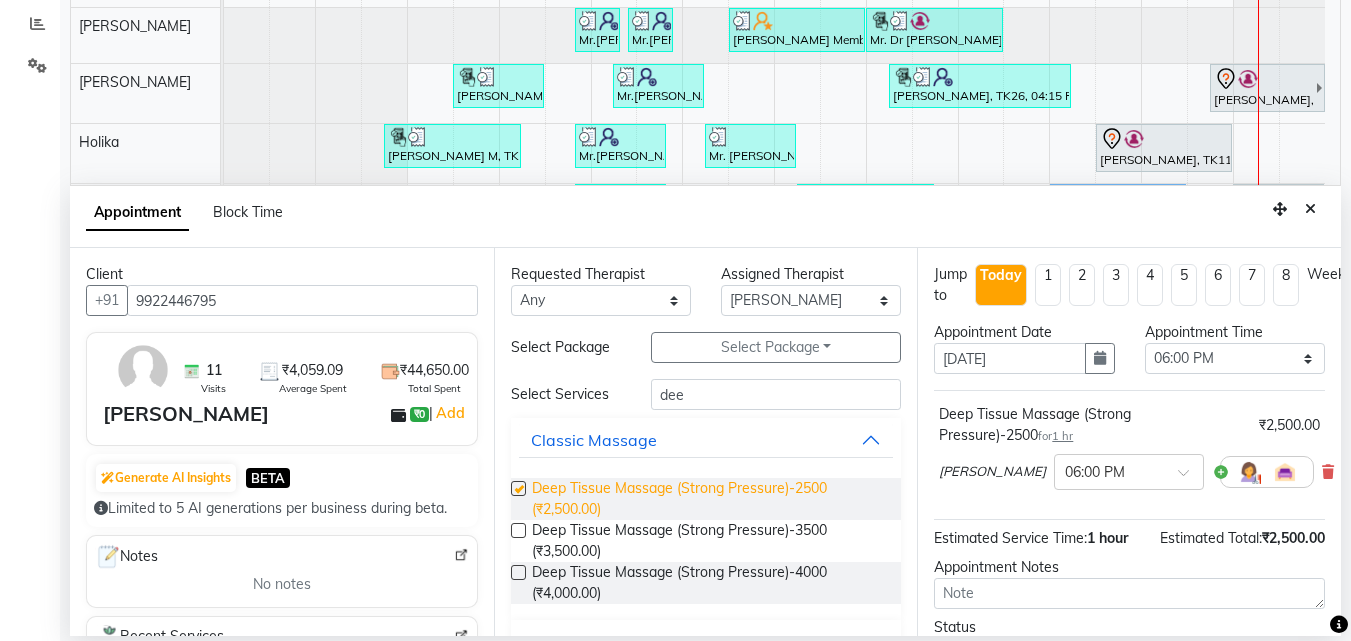 checkbox on "false" 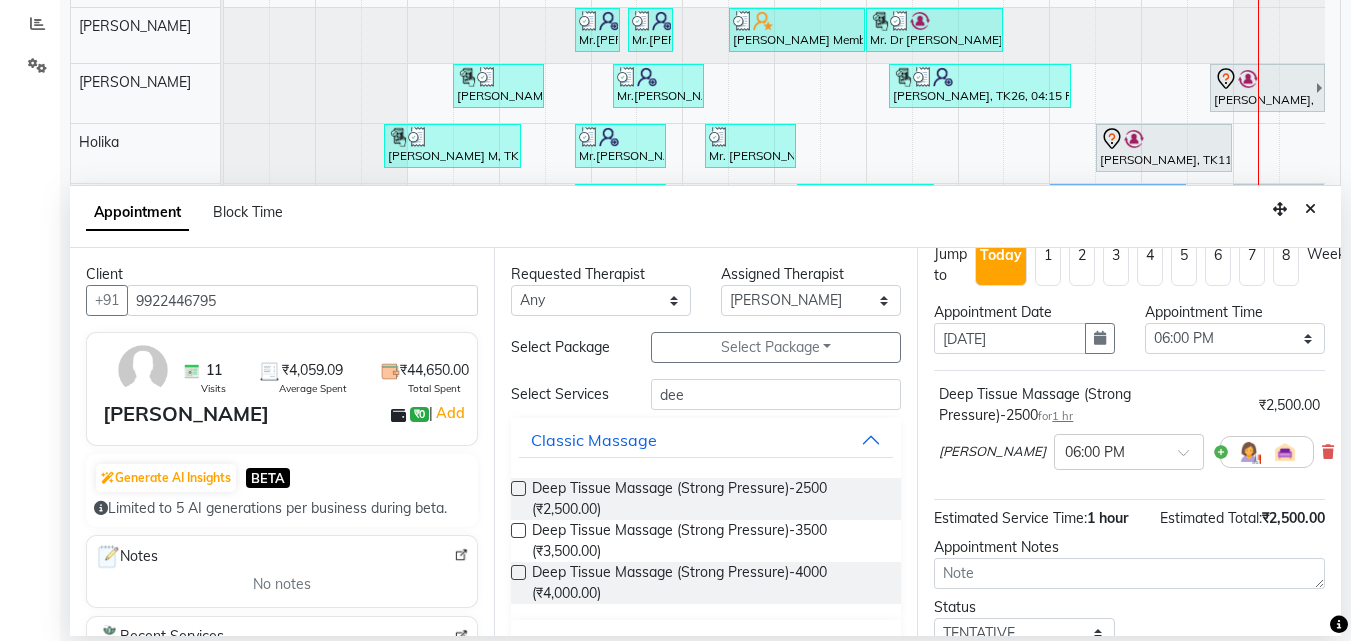 scroll, scrollTop: 174, scrollLeft: 0, axis: vertical 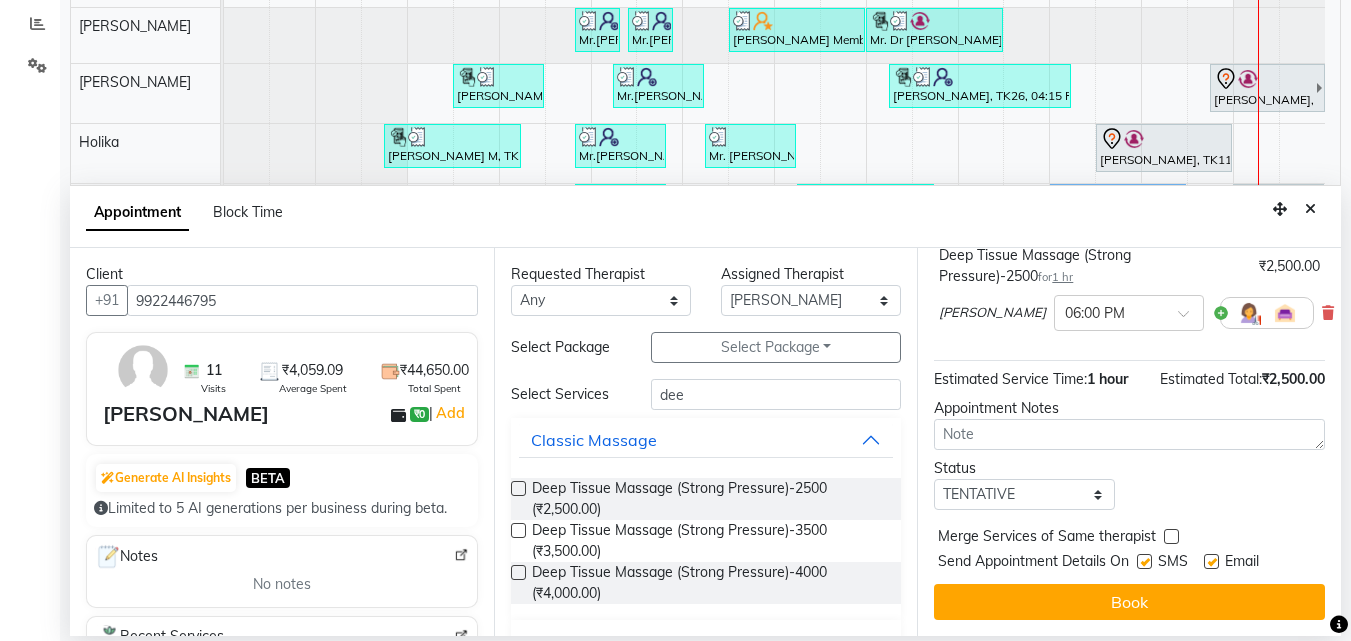 click on "Book" at bounding box center [1129, 602] 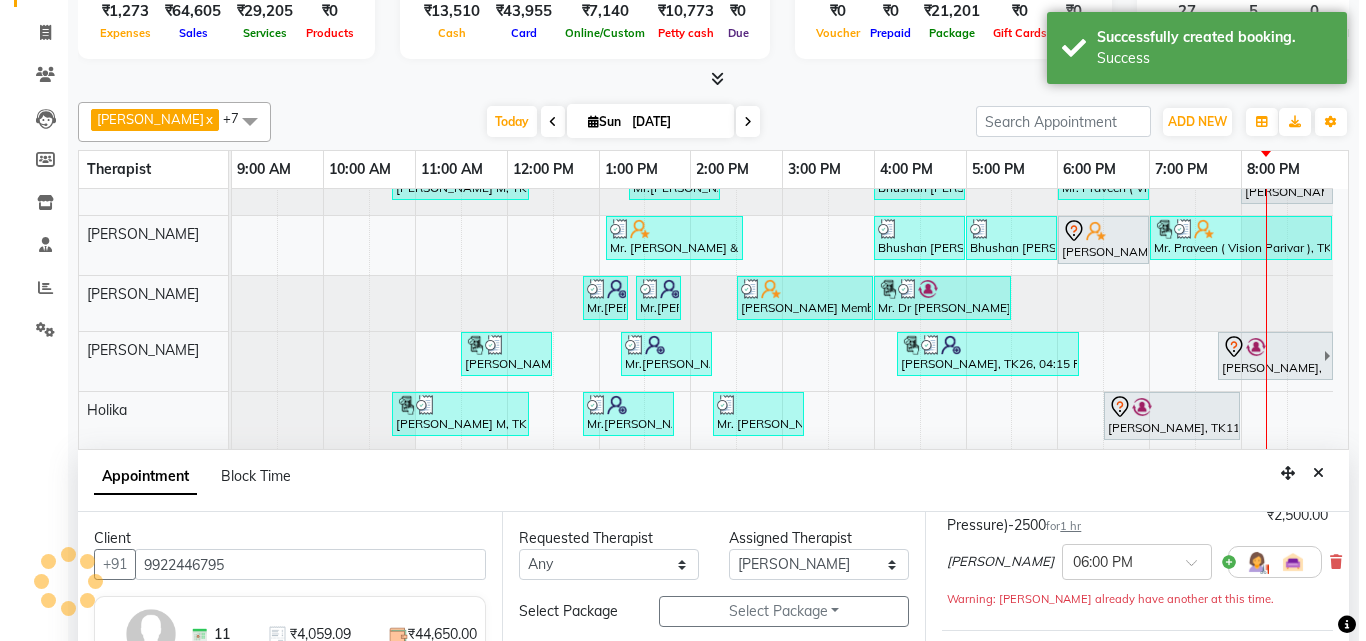 scroll, scrollTop: 0, scrollLeft: 0, axis: both 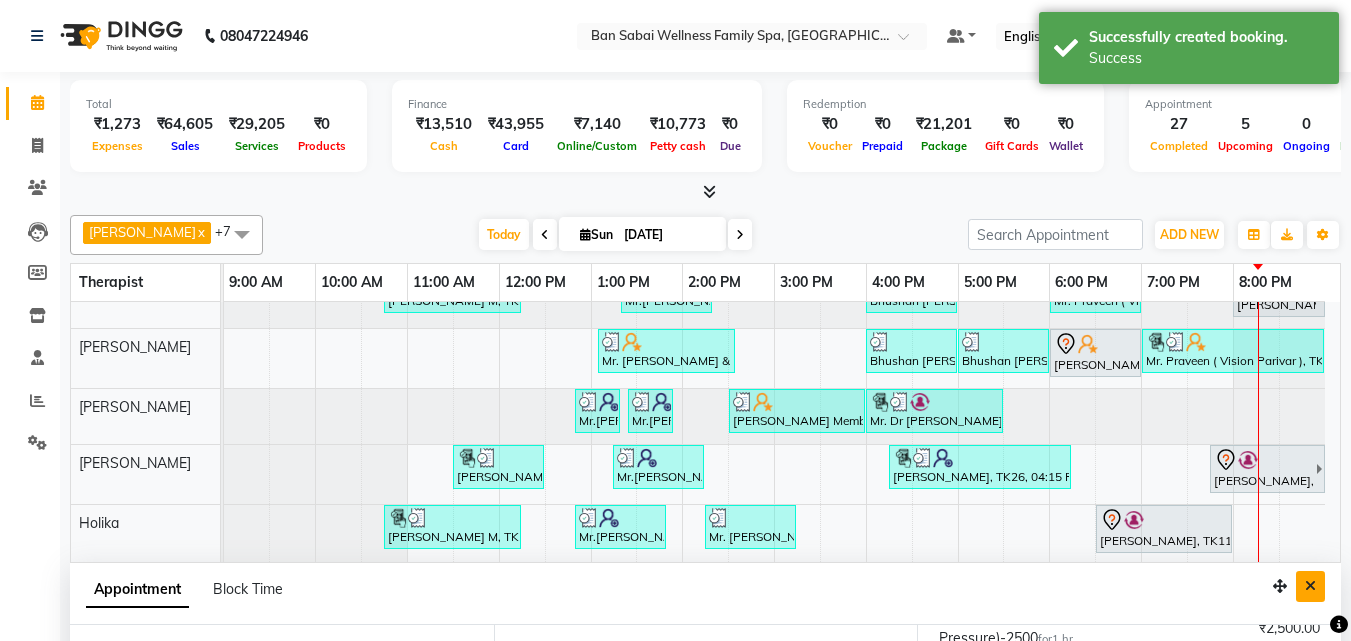 click at bounding box center [1310, 586] 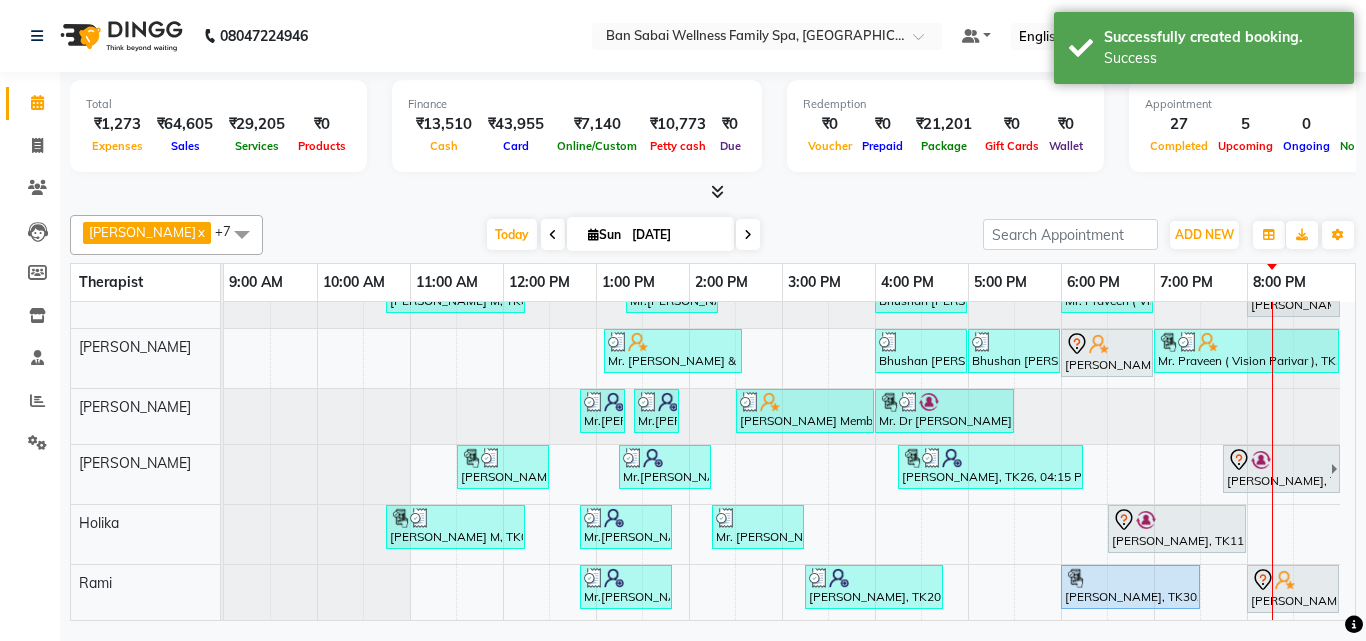 scroll, scrollTop: 153, scrollLeft: 0, axis: vertical 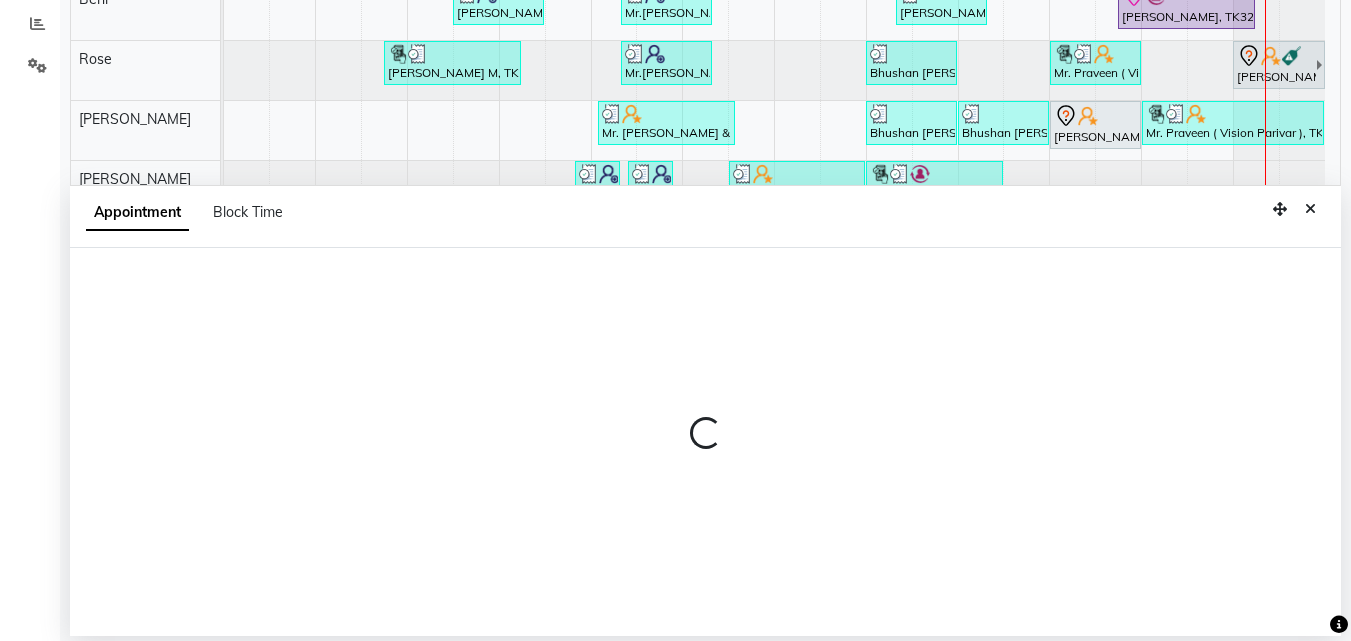 select on "78151" 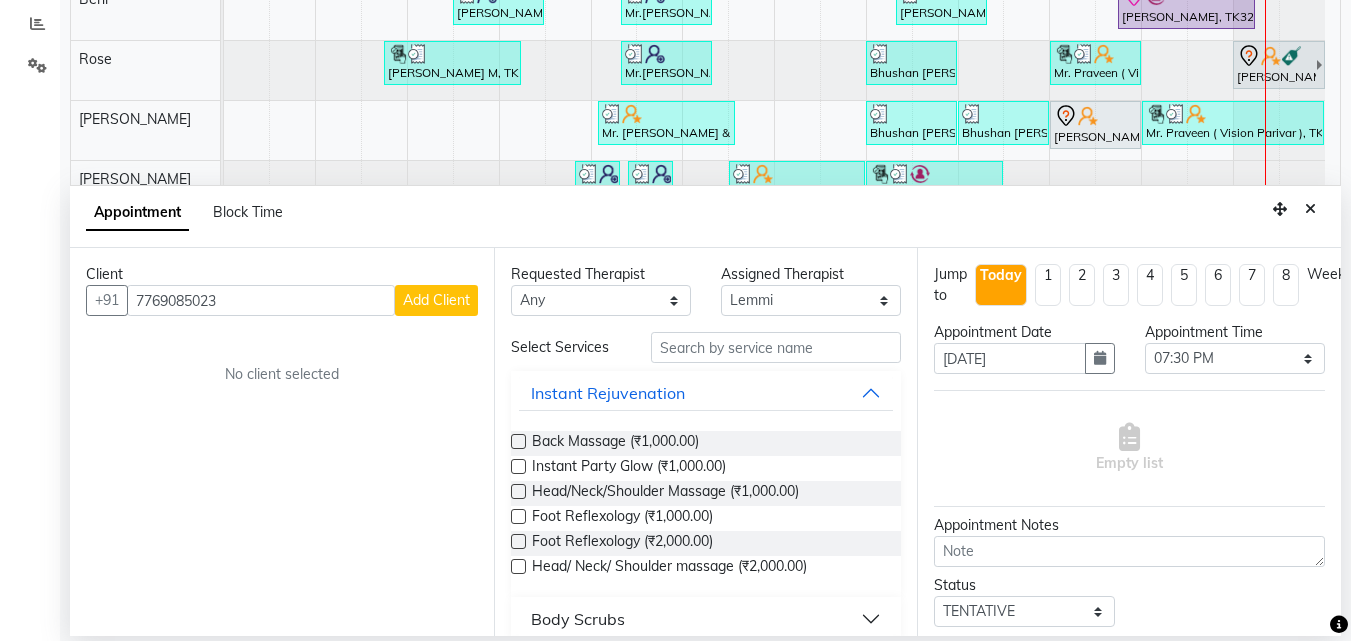 type on "7769085023" 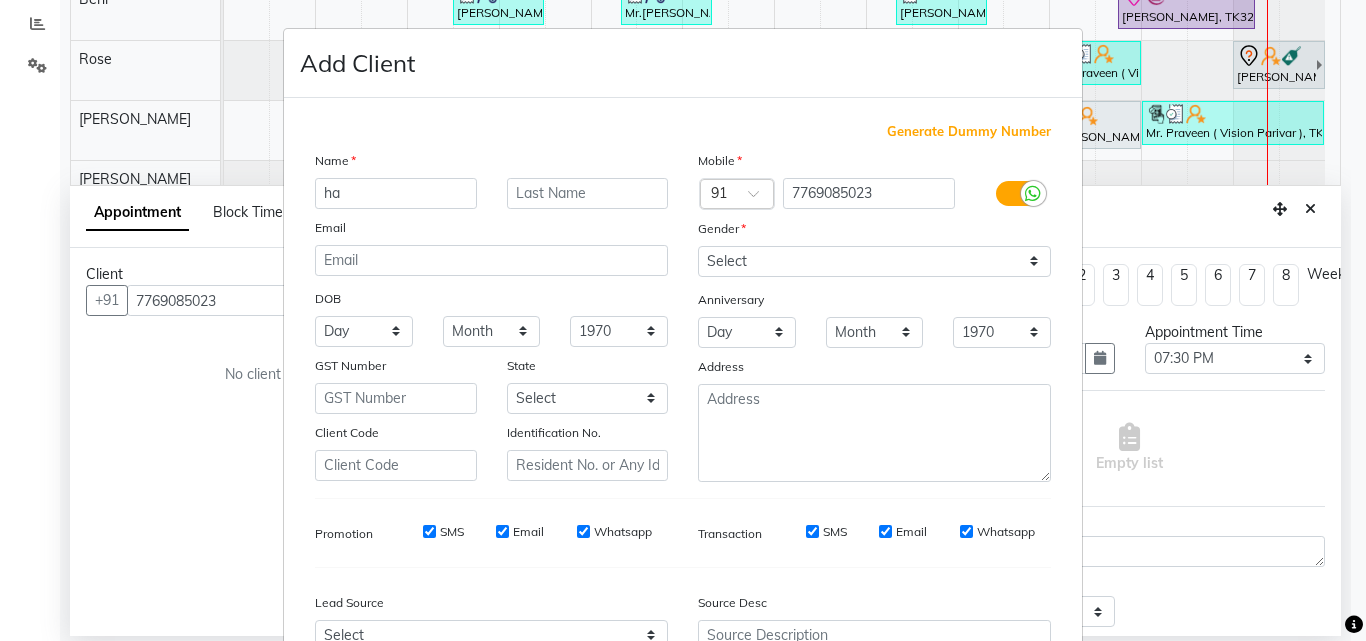 type on "h" 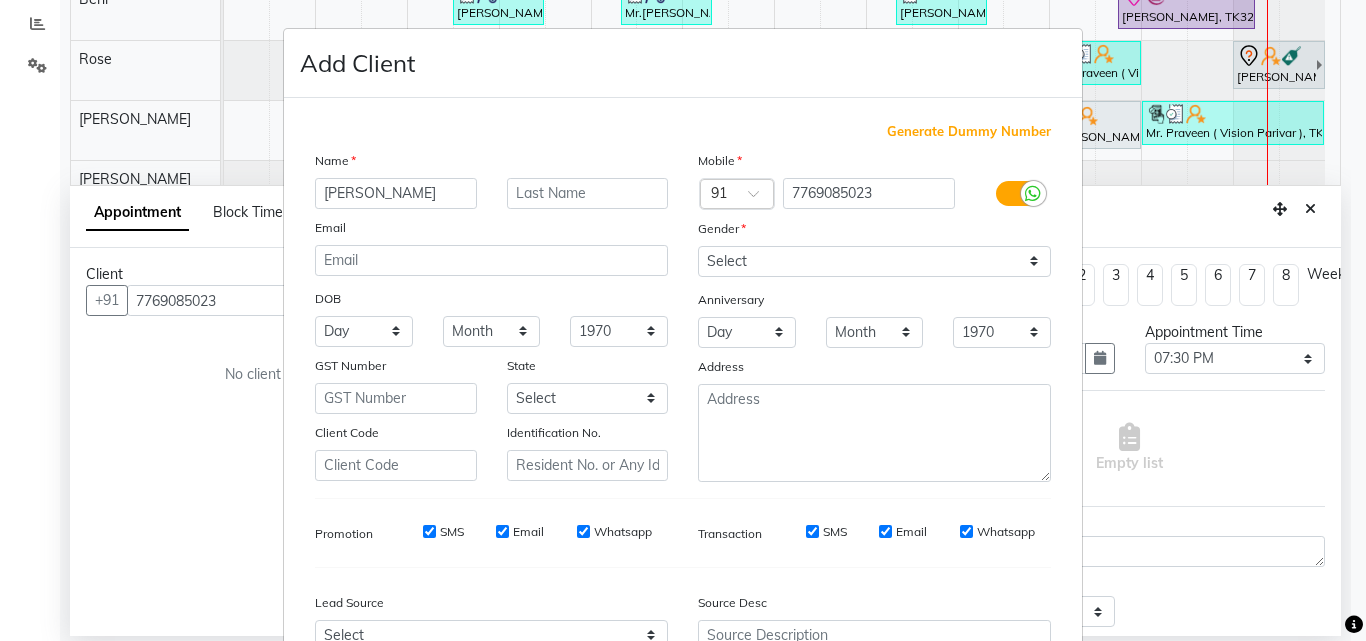 type on "Gagandeep" 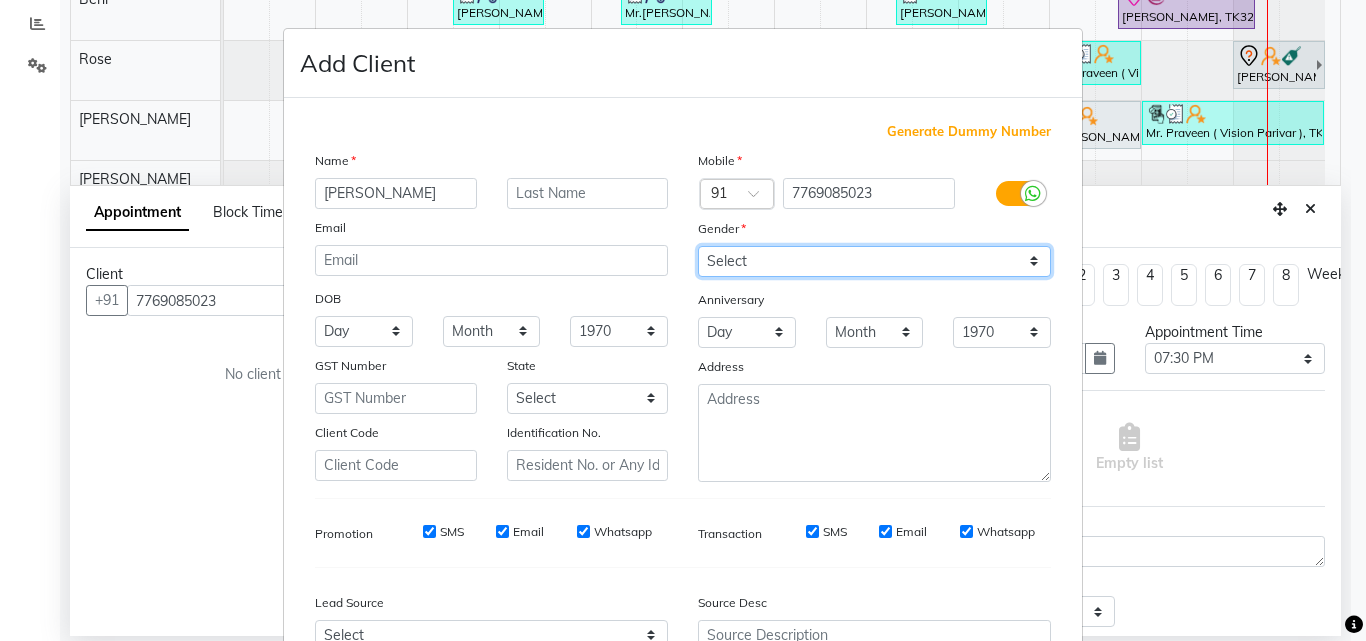 drag, startPoint x: 771, startPoint y: 251, endPoint x: 769, endPoint y: 266, distance: 15.132746 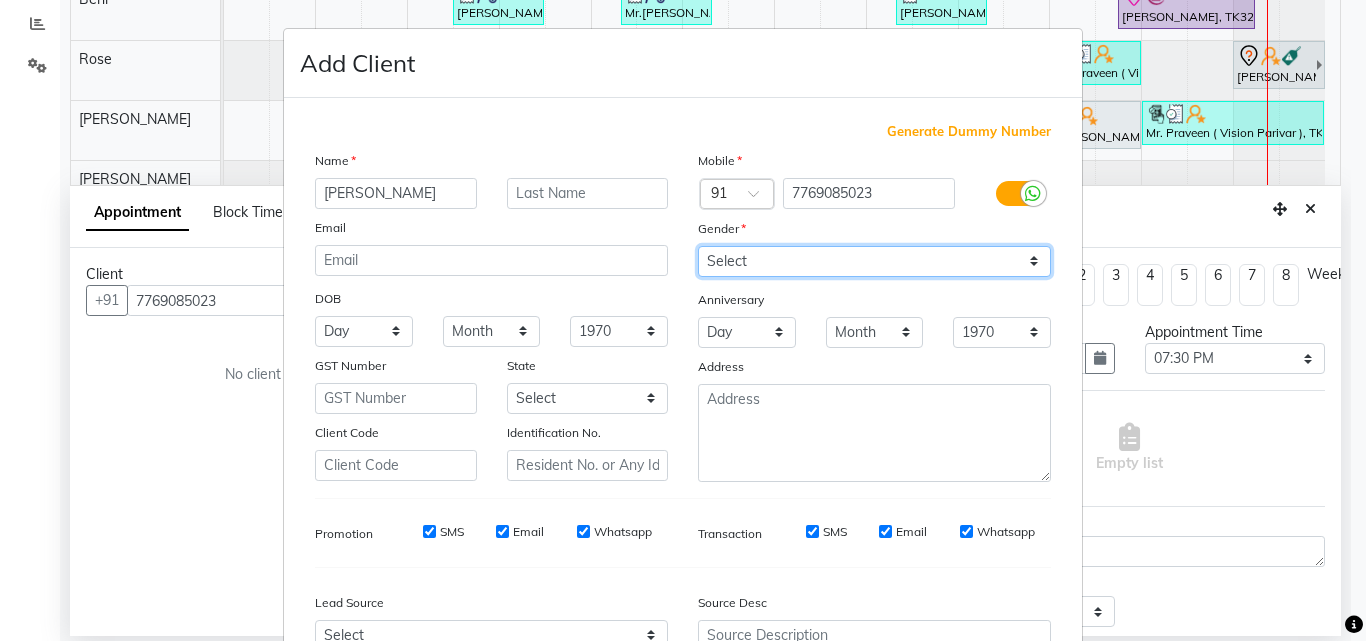click on "Select Male Female Other Prefer Not To Say" at bounding box center (874, 261) 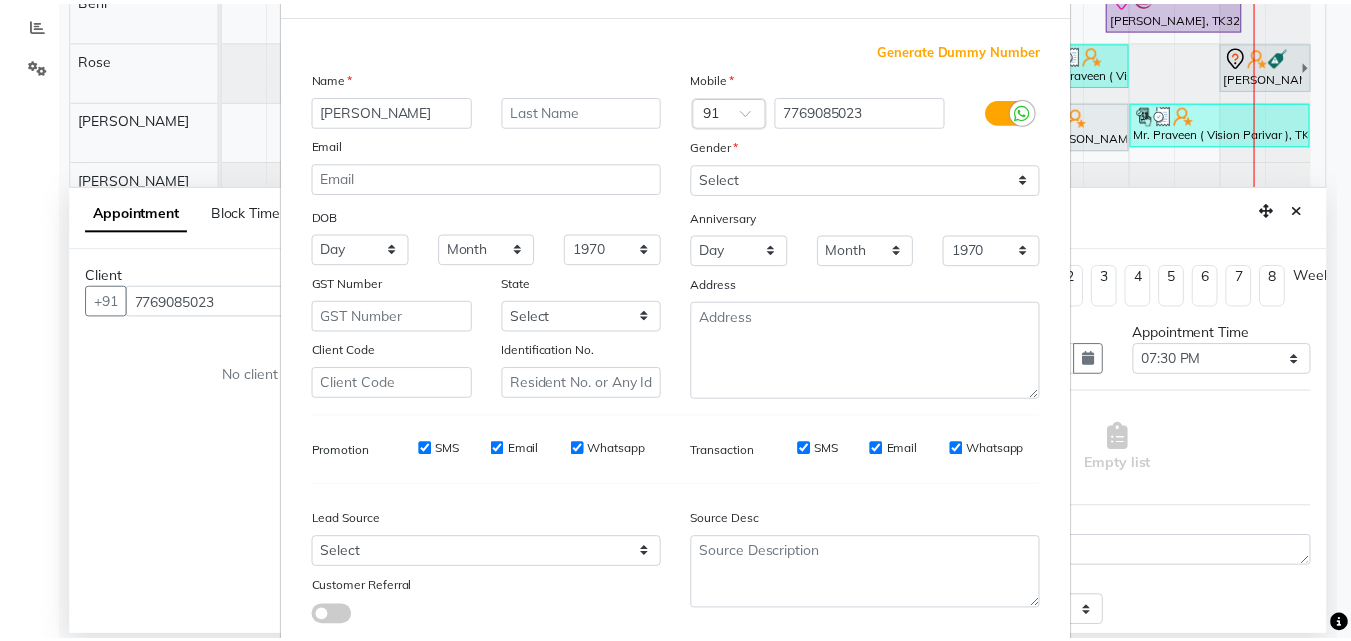 scroll, scrollTop: 208, scrollLeft: 0, axis: vertical 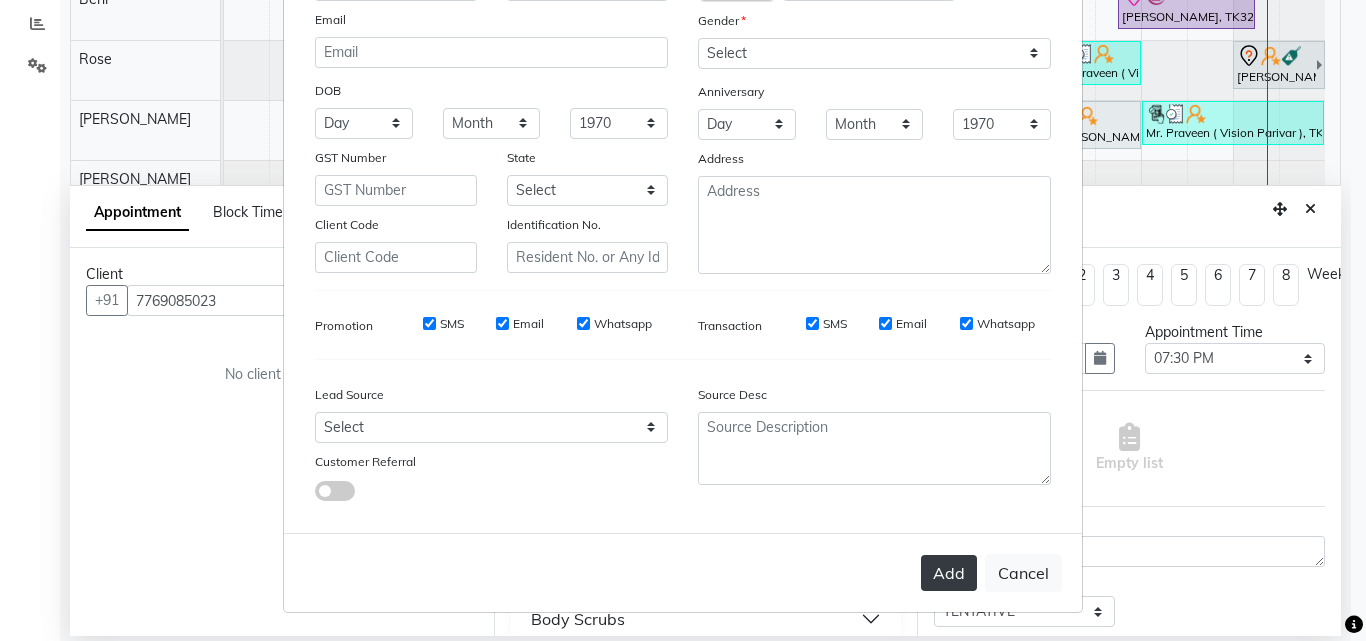 click on "Add" at bounding box center [949, 573] 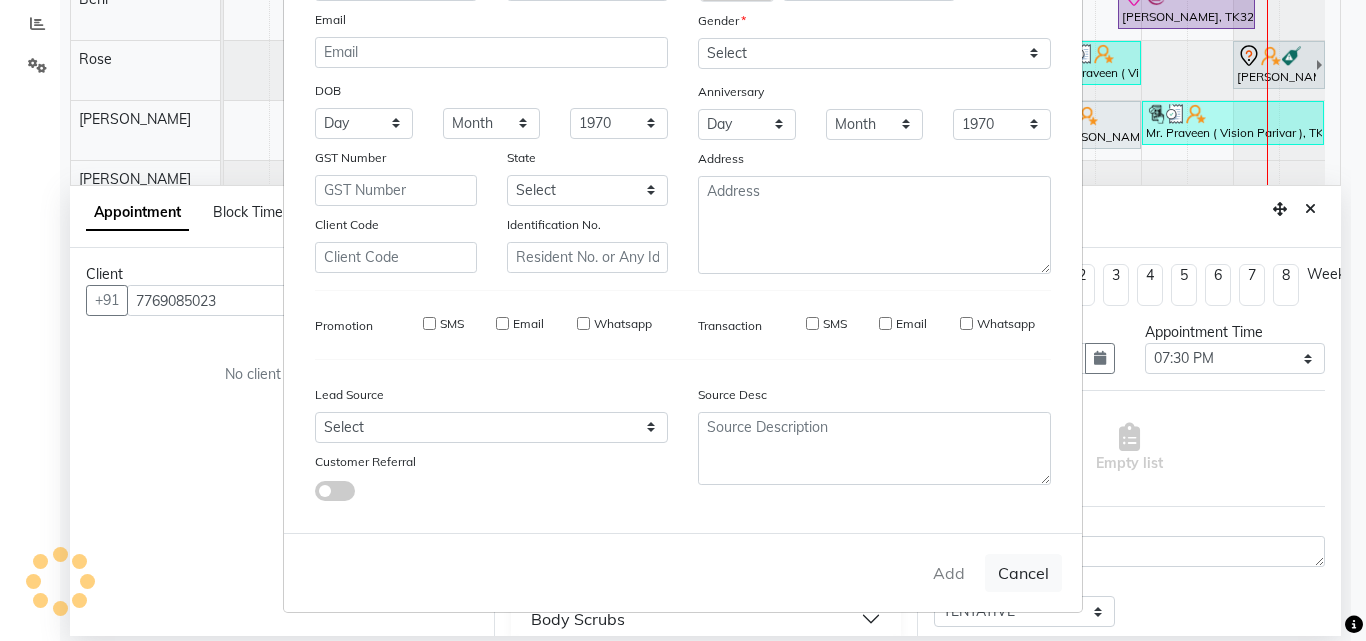 type 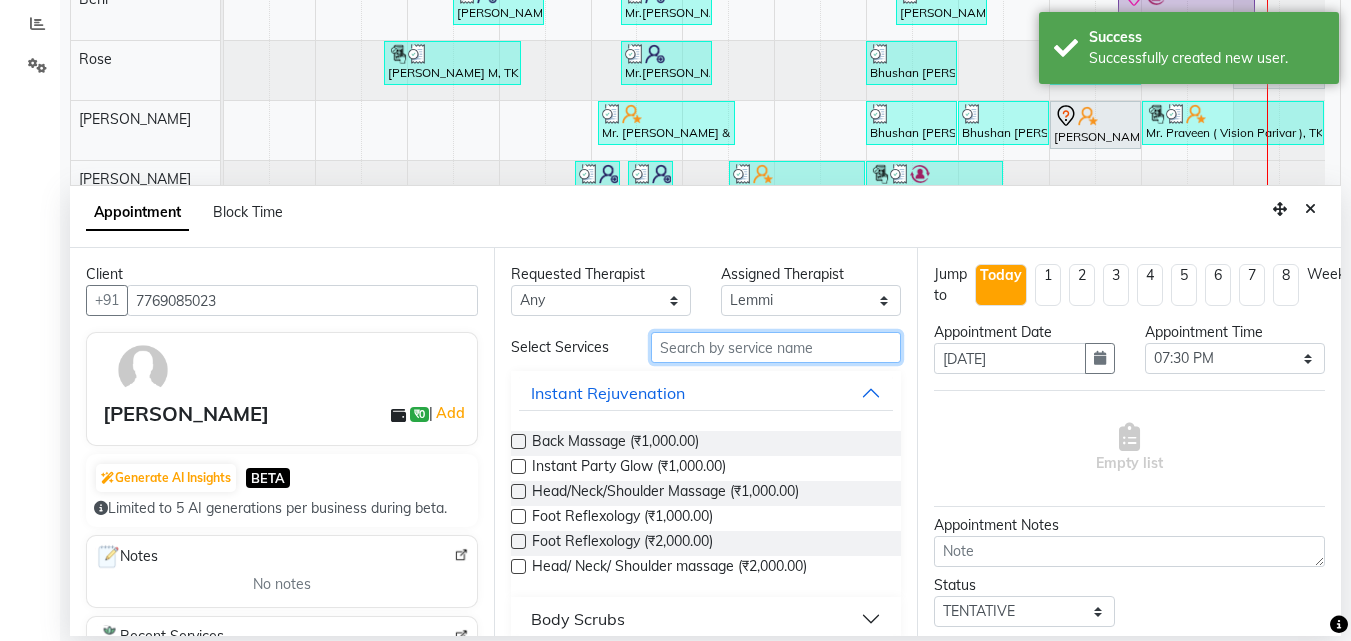 click at bounding box center [776, 347] 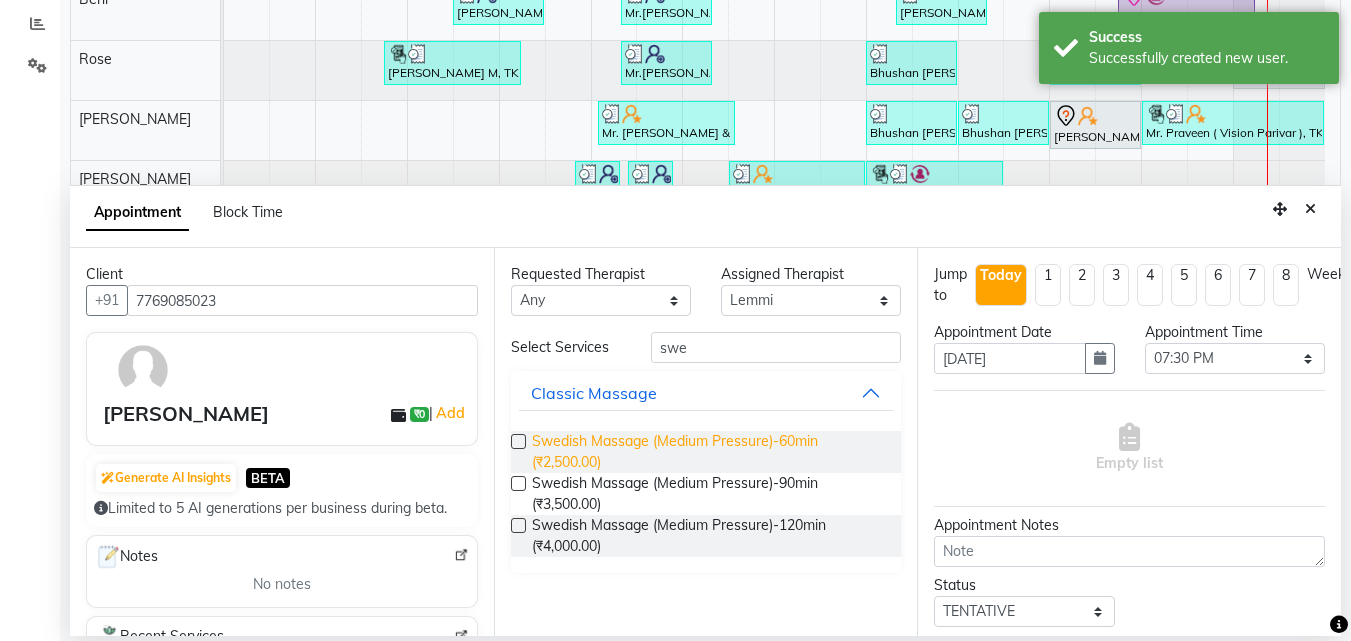 click on "Swedish Massage (Medium Pressure)-60min (₹2,500.00)" at bounding box center (709, 452) 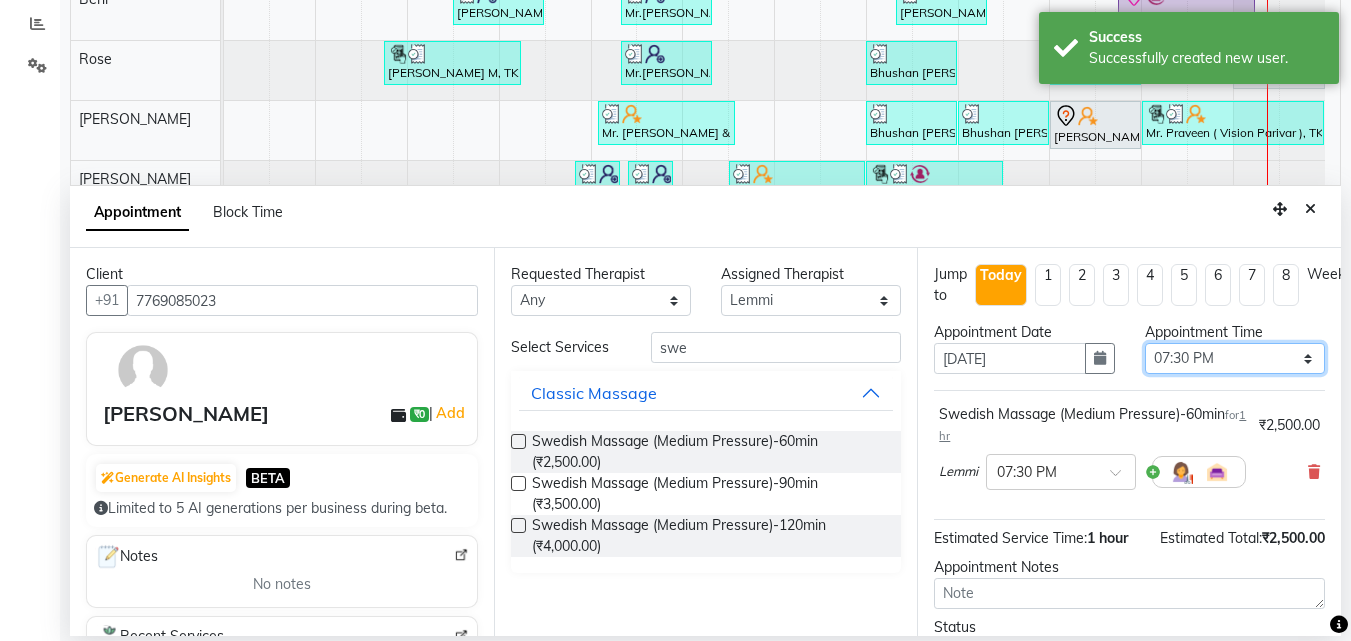 click on "Select 10:00 AM 10:05 AM 10:10 AM 10:15 AM 10:20 AM 10:25 AM 10:30 AM 10:35 AM 10:40 AM 10:45 AM 10:50 AM 10:55 AM 11:00 AM 11:05 AM 11:10 AM 11:15 AM 11:20 AM 11:25 AM 11:30 AM 11:35 AM 11:40 AM 11:45 AM 11:50 AM 11:55 AM 12:00 PM 12:05 PM 12:10 PM 12:15 PM 12:20 PM 12:25 PM 12:30 PM 12:35 PM 12:40 PM 12:45 PM 12:50 PM 12:55 PM 01:00 PM 01:05 PM 01:10 PM 01:15 PM 01:20 PM 01:25 PM 01:30 PM 01:35 PM 01:40 PM 01:45 PM 01:50 PM 01:55 PM 02:00 PM 02:05 PM 02:10 PM 02:15 PM 02:20 PM 02:25 PM 02:30 PM 02:35 PM 02:40 PM 02:45 PM 02:50 PM 02:55 PM 03:00 PM 03:05 PM 03:10 PM 03:15 PM 03:20 PM 03:25 PM 03:30 PM 03:35 PM 03:40 PM 03:45 PM 03:50 PM 03:55 PM 04:00 PM 04:05 PM 04:10 PM 04:15 PM 04:20 PM 04:25 PM 04:30 PM 04:35 PM 04:40 PM 04:45 PM 04:50 PM 04:55 PM 05:00 PM 05:05 PM 05:10 PM 05:15 PM 05:20 PM 05:25 PM 05:30 PM 05:35 PM 05:40 PM 05:45 PM 05:50 PM 05:55 PM 06:00 PM 06:05 PM 06:10 PM 06:15 PM 06:20 PM 06:25 PM 06:30 PM 06:35 PM 06:40 PM 06:45 PM 06:50 PM 06:55 PM 07:00 PM 07:05 PM 07:10 PM 07:15 PM 07:20 PM" at bounding box center (1235, 358) 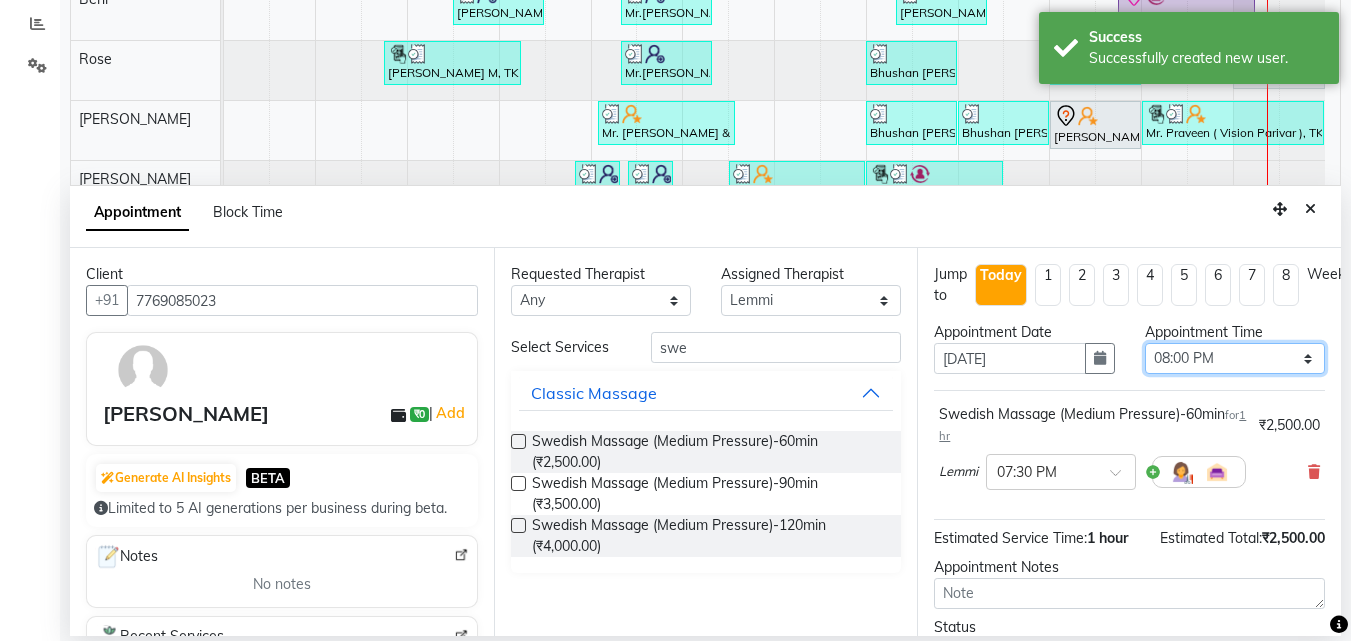 click on "Select 10:00 AM 10:05 AM 10:10 AM 10:15 AM 10:20 AM 10:25 AM 10:30 AM 10:35 AM 10:40 AM 10:45 AM 10:50 AM 10:55 AM 11:00 AM 11:05 AM 11:10 AM 11:15 AM 11:20 AM 11:25 AM 11:30 AM 11:35 AM 11:40 AM 11:45 AM 11:50 AM 11:55 AM 12:00 PM 12:05 PM 12:10 PM 12:15 PM 12:20 PM 12:25 PM 12:30 PM 12:35 PM 12:40 PM 12:45 PM 12:50 PM 12:55 PM 01:00 PM 01:05 PM 01:10 PM 01:15 PM 01:20 PM 01:25 PM 01:30 PM 01:35 PM 01:40 PM 01:45 PM 01:50 PM 01:55 PM 02:00 PM 02:05 PM 02:10 PM 02:15 PM 02:20 PM 02:25 PM 02:30 PM 02:35 PM 02:40 PM 02:45 PM 02:50 PM 02:55 PM 03:00 PM 03:05 PM 03:10 PM 03:15 PM 03:20 PM 03:25 PM 03:30 PM 03:35 PM 03:40 PM 03:45 PM 03:50 PM 03:55 PM 04:00 PM 04:05 PM 04:10 PM 04:15 PM 04:20 PM 04:25 PM 04:30 PM 04:35 PM 04:40 PM 04:45 PM 04:50 PM 04:55 PM 05:00 PM 05:05 PM 05:10 PM 05:15 PM 05:20 PM 05:25 PM 05:30 PM 05:35 PM 05:40 PM 05:45 PM 05:50 PM 05:55 PM 06:00 PM 06:05 PM 06:10 PM 06:15 PM 06:20 PM 06:25 PM 06:30 PM 06:35 PM 06:40 PM 06:45 PM 06:50 PM 06:55 PM 07:00 PM 07:05 PM 07:10 PM 07:15 PM 07:20 PM" at bounding box center (1235, 358) 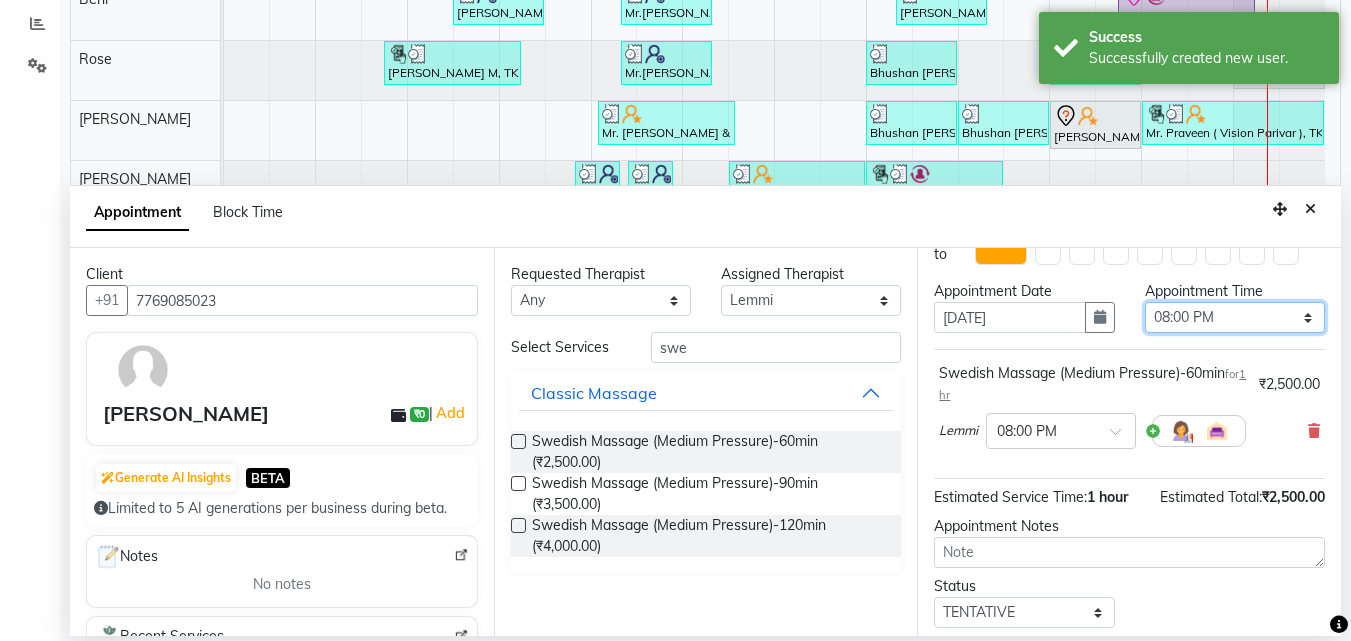 scroll, scrollTop: 174, scrollLeft: 0, axis: vertical 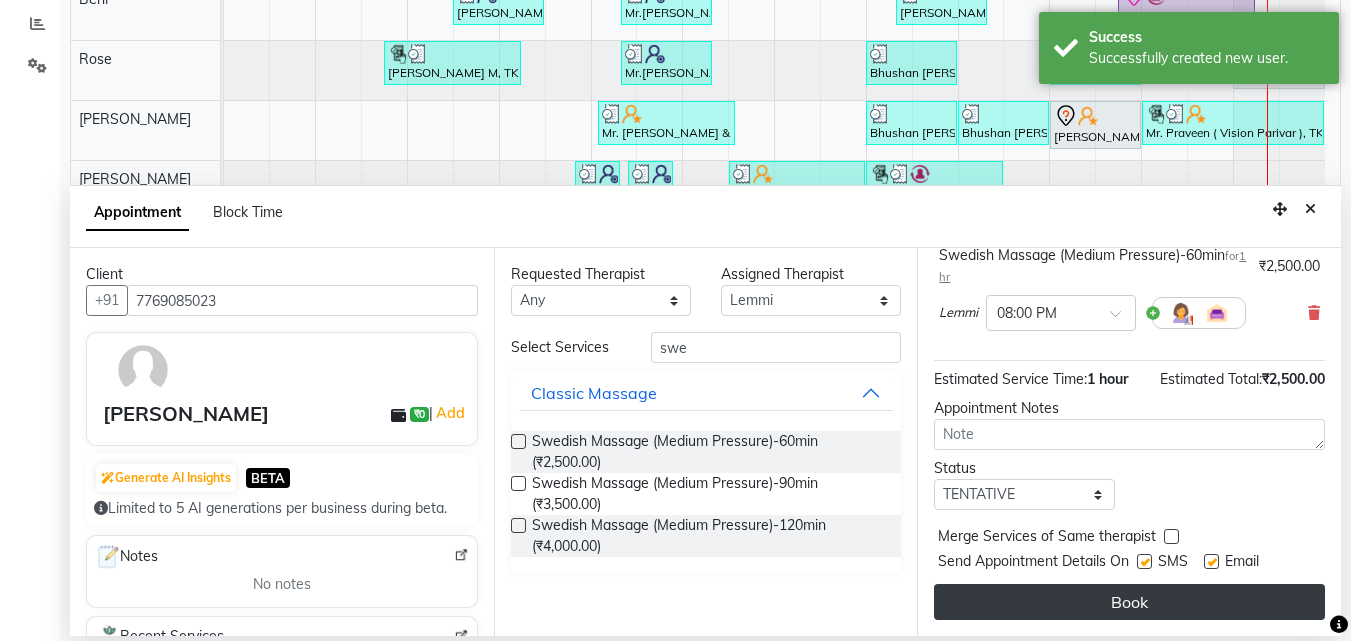 click on "Book" at bounding box center [1129, 602] 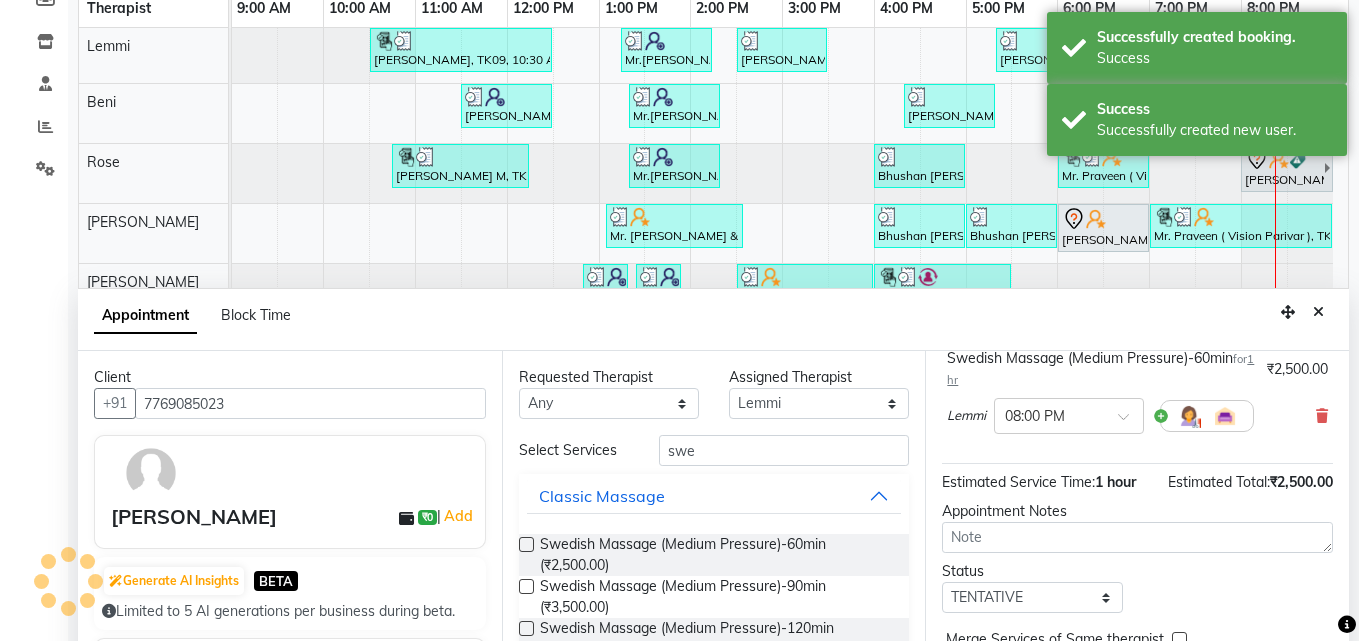 scroll, scrollTop: 0, scrollLeft: 0, axis: both 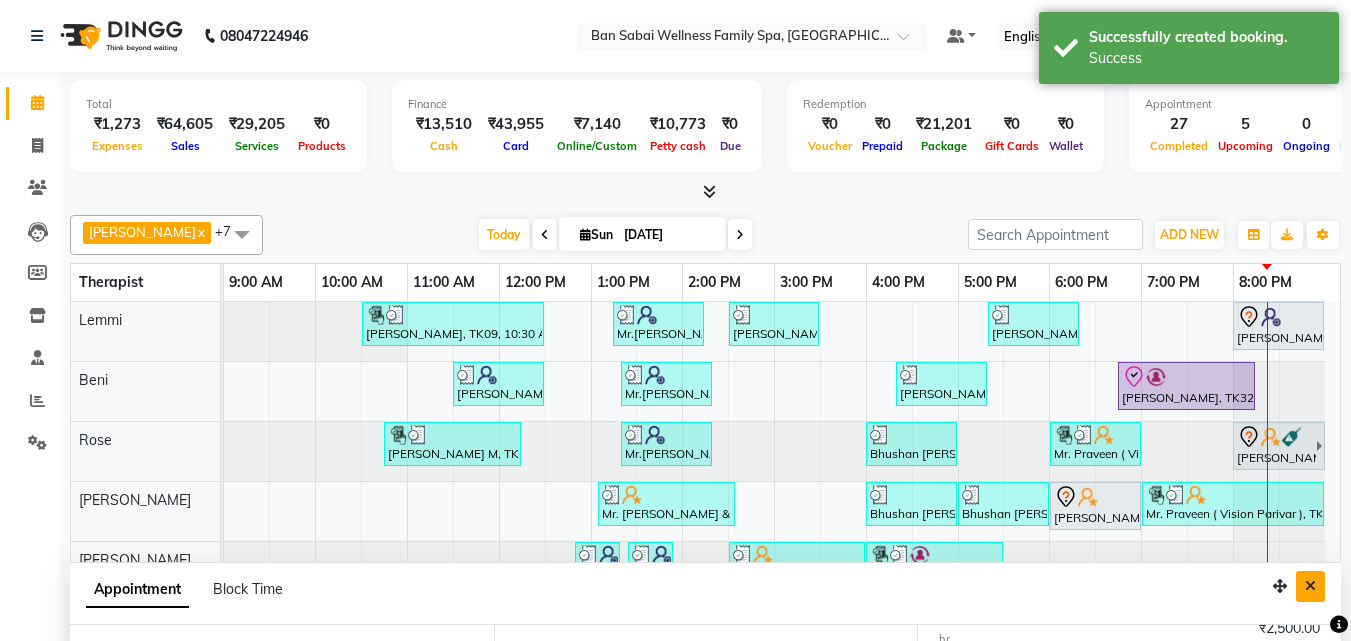 click at bounding box center [1310, 586] 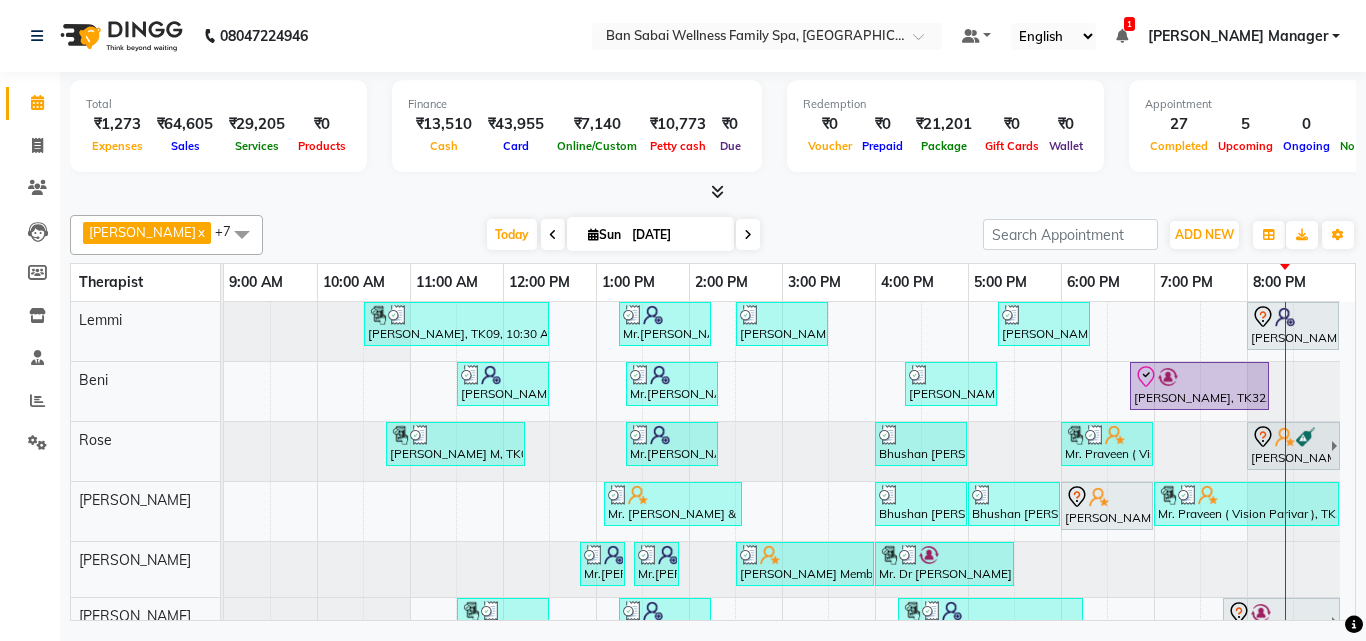 scroll, scrollTop: 157, scrollLeft: 0, axis: vertical 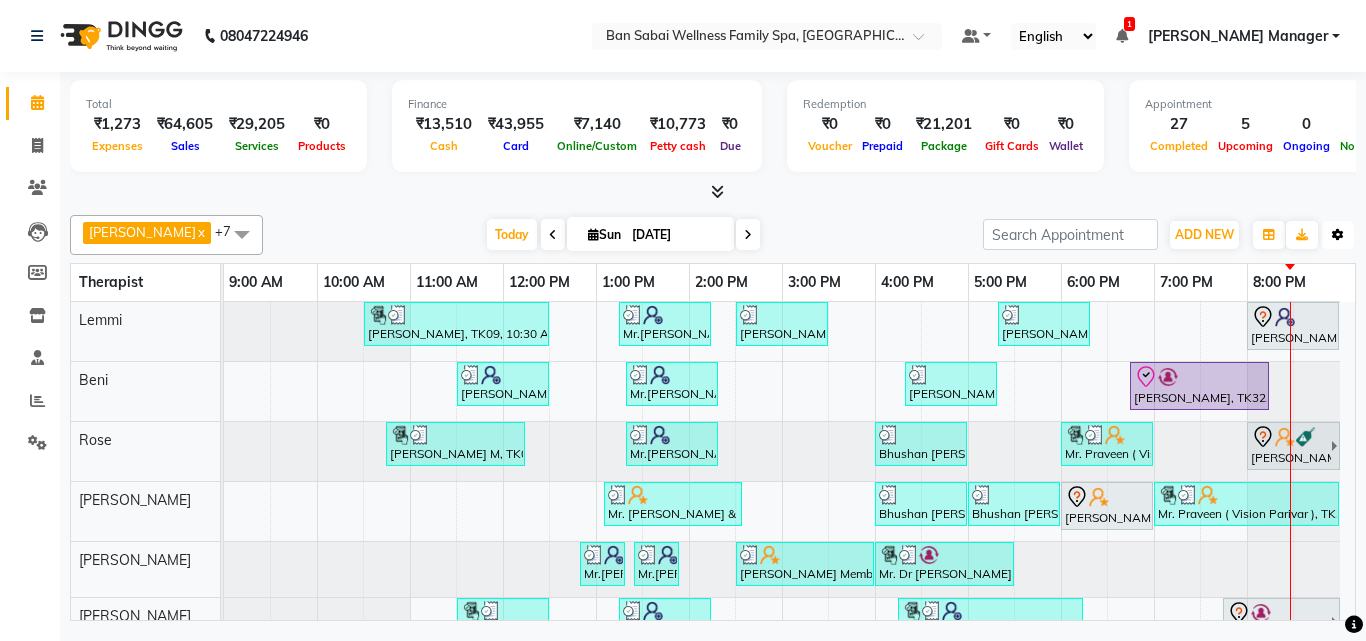 click on "Toggle Dropdown" at bounding box center [1338, 235] 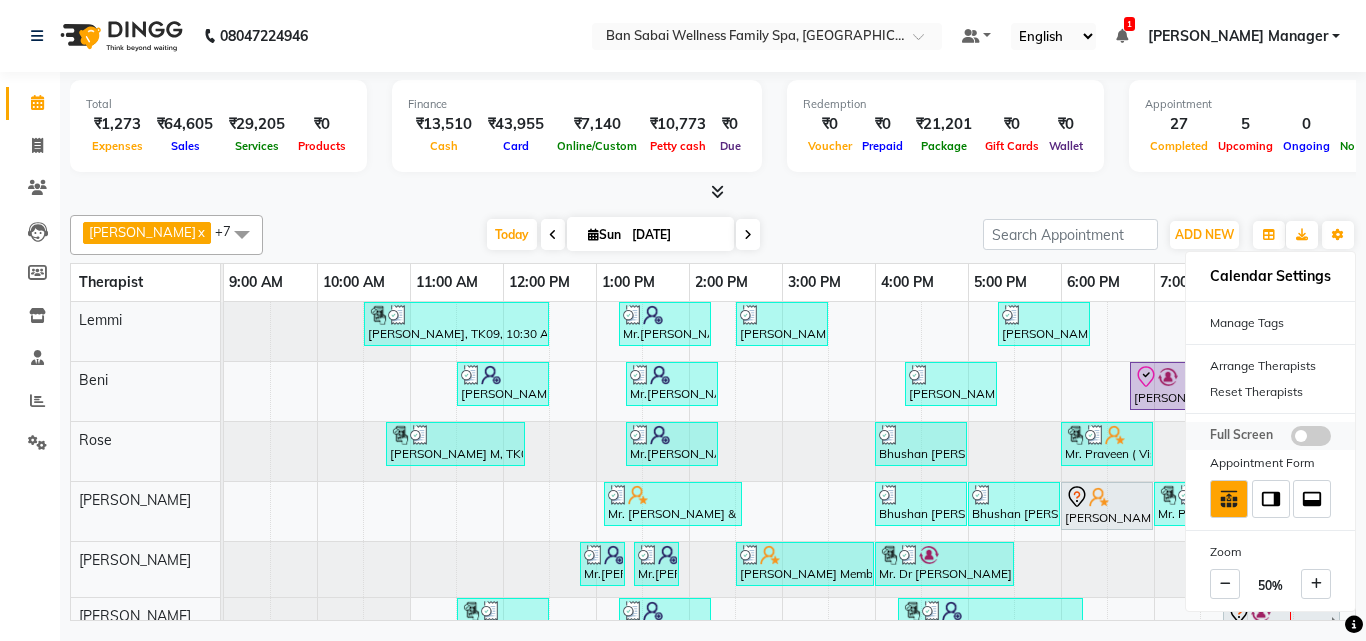 click at bounding box center [1311, 436] 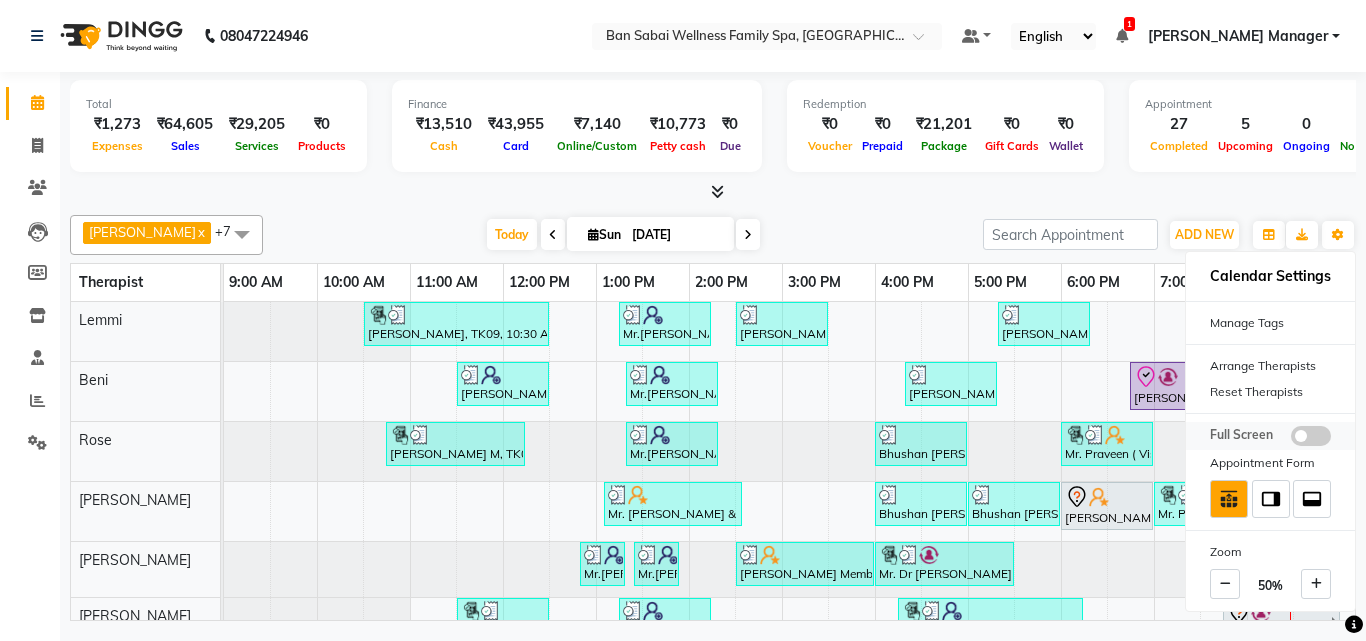 click at bounding box center [1291, 439] 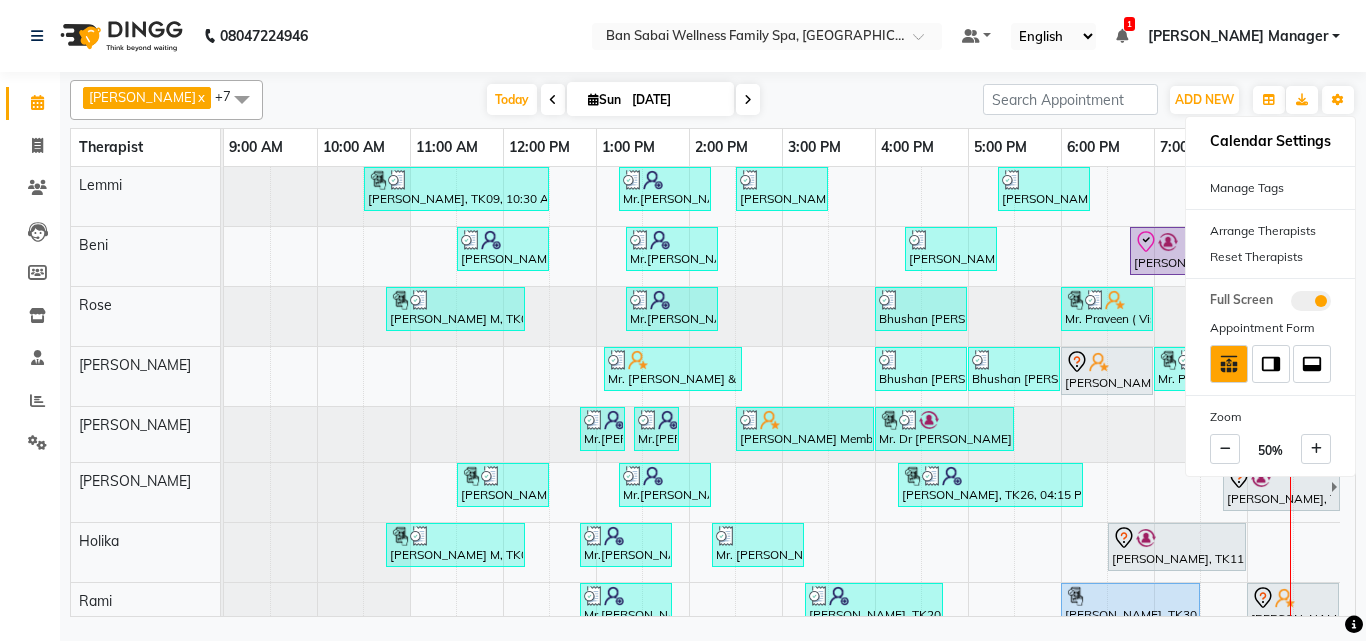 click on "Today  Sun 13-07-2025" at bounding box center [623, 100] 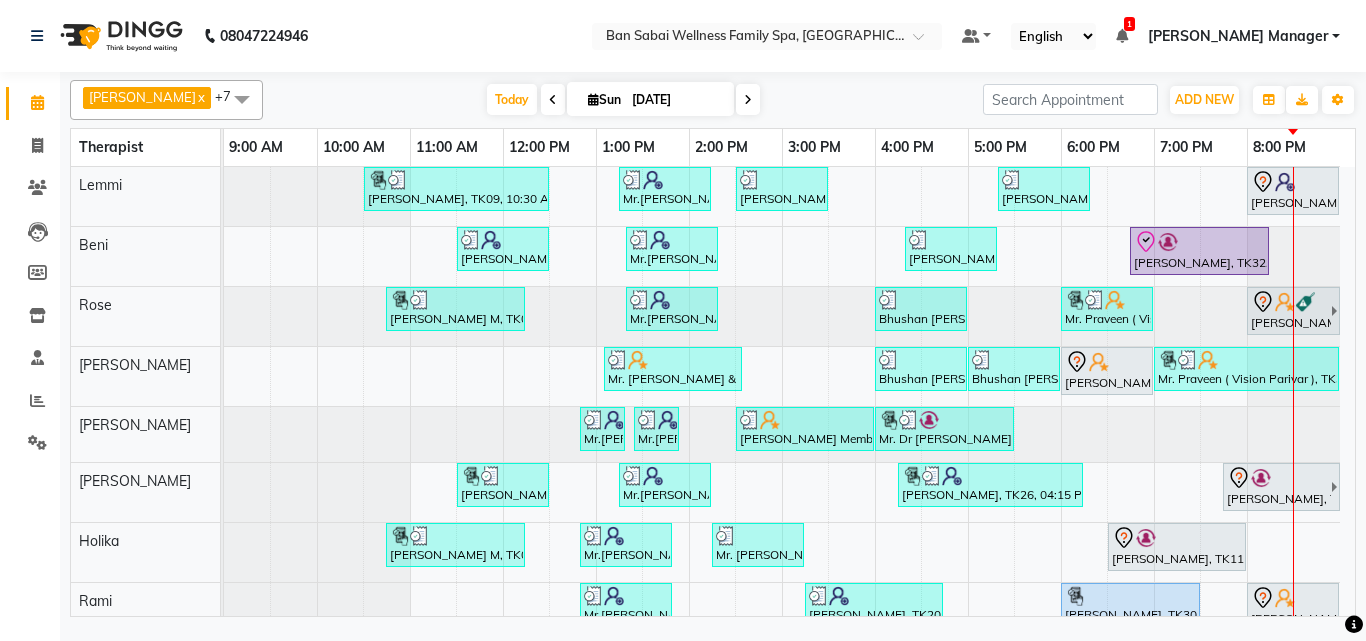 scroll, scrollTop: 26, scrollLeft: 0, axis: vertical 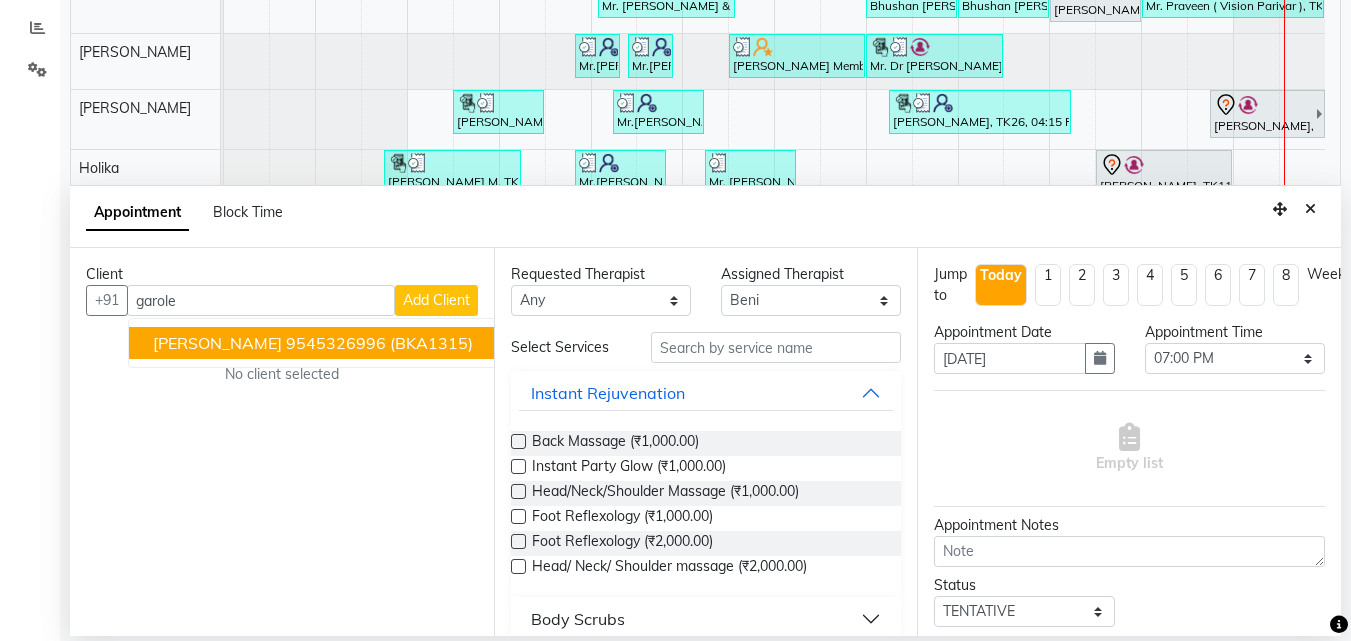 click on "Mr. Tushar Garole  9545326996 (BKA1315)" at bounding box center (315, 343) 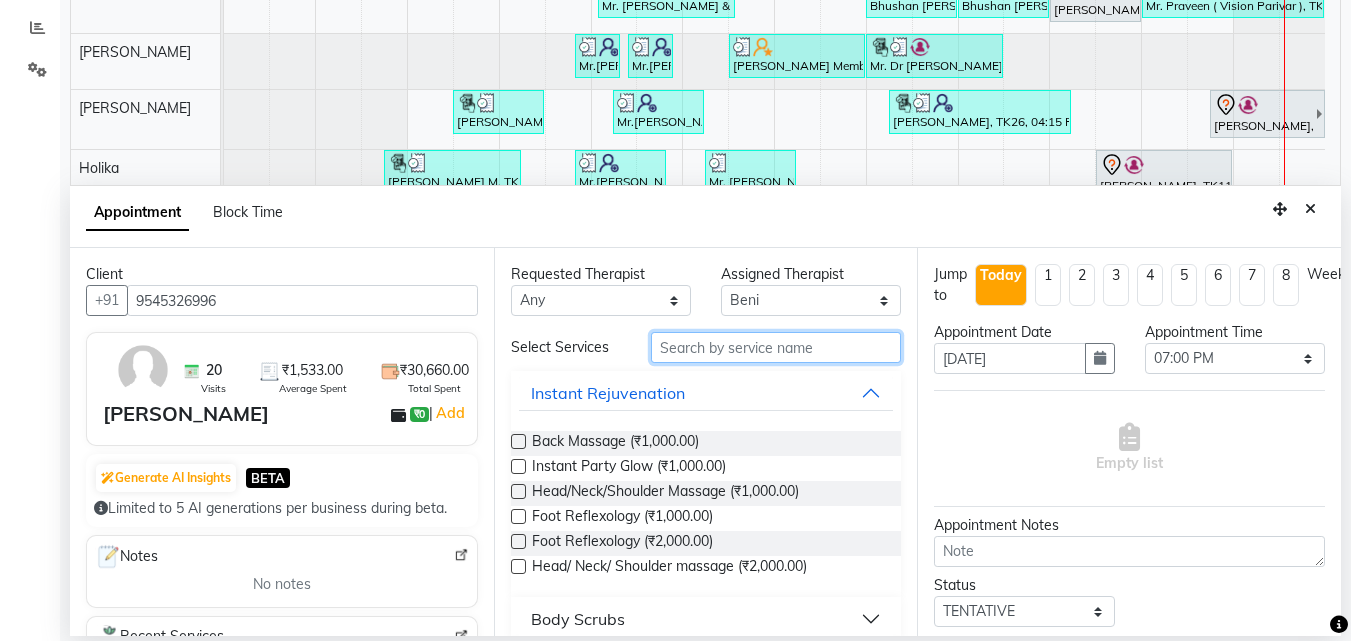 click at bounding box center (776, 347) 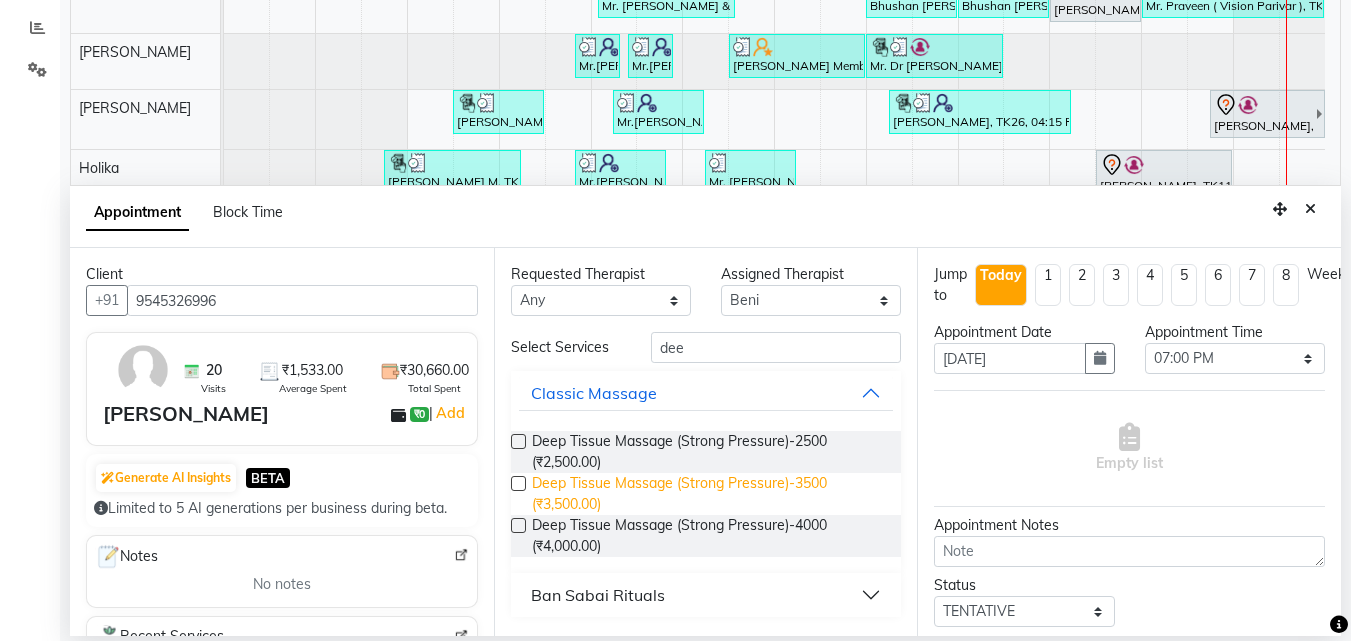 click on "Deep Tissue Massage (Strong Pressure)-3500 (₹3,500.00)" at bounding box center (709, 494) 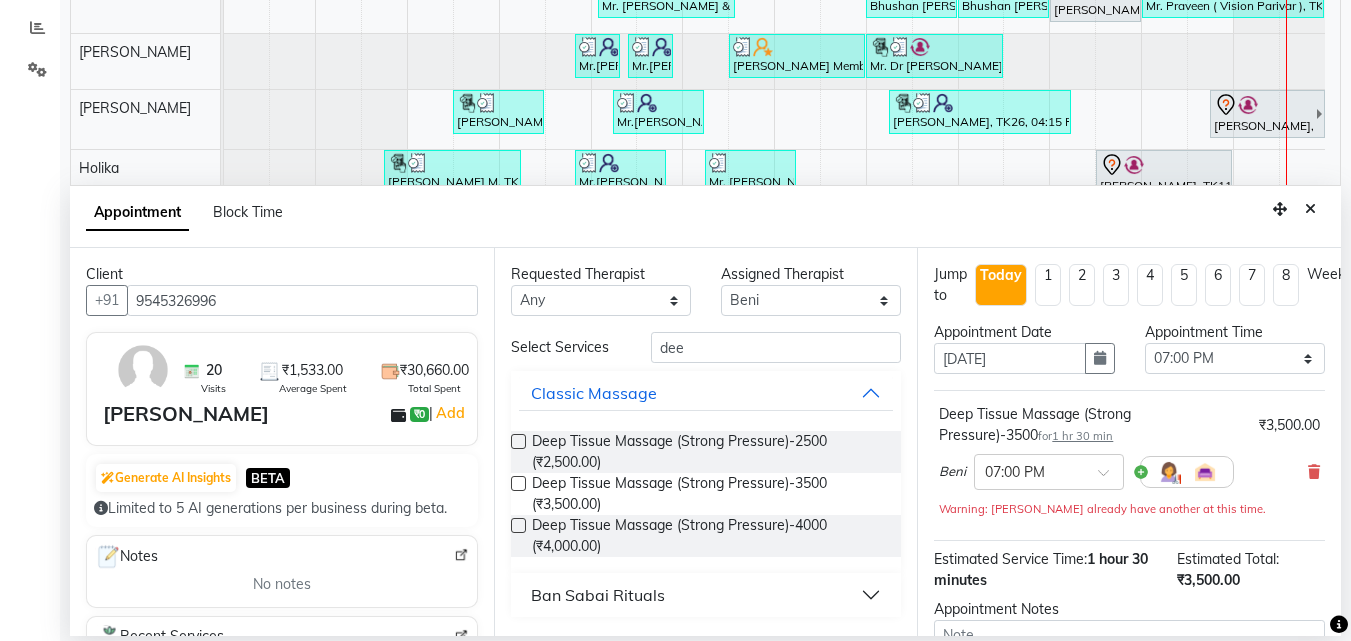 scroll, scrollTop: 3, scrollLeft: 0, axis: vertical 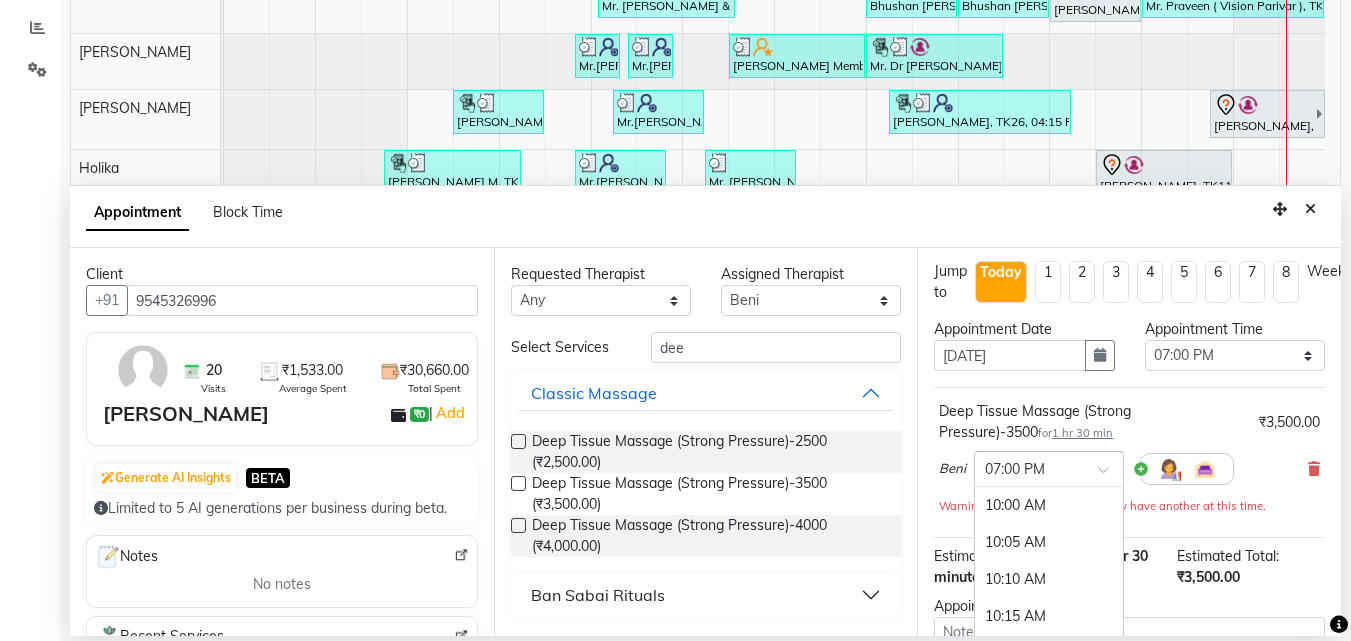 click at bounding box center (1110, 475) 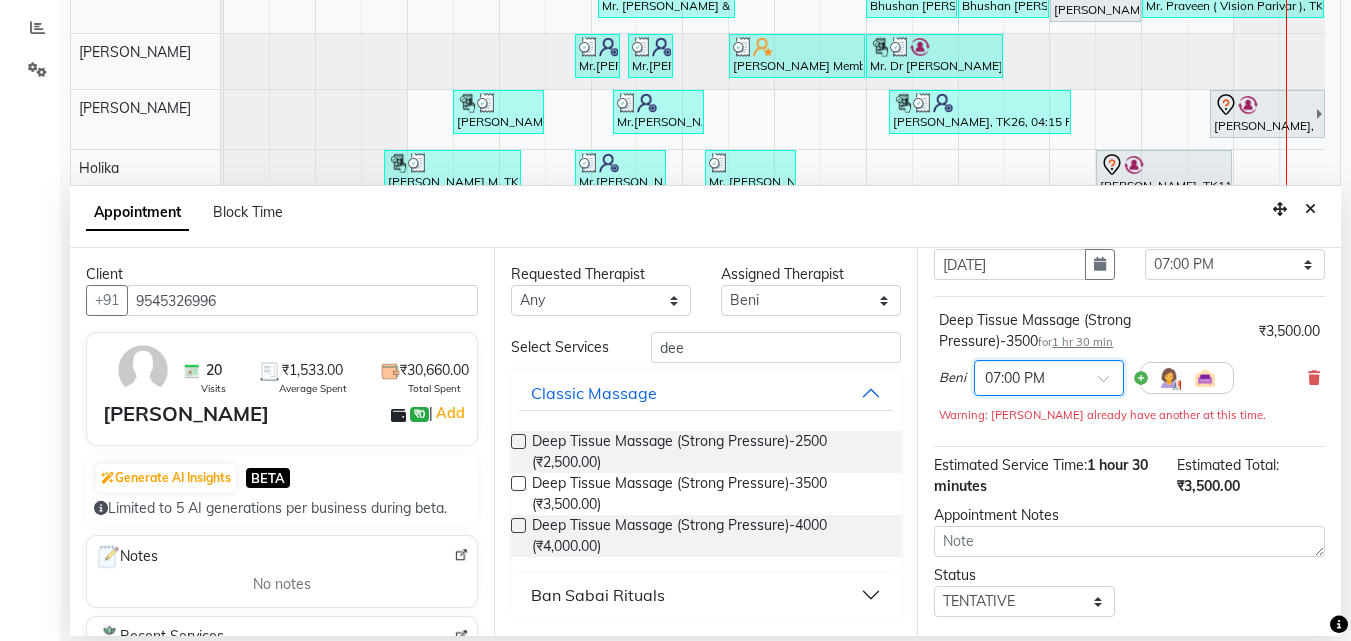 scroll, scrollTop: 193, scrollLeft: 0, axis: vertical 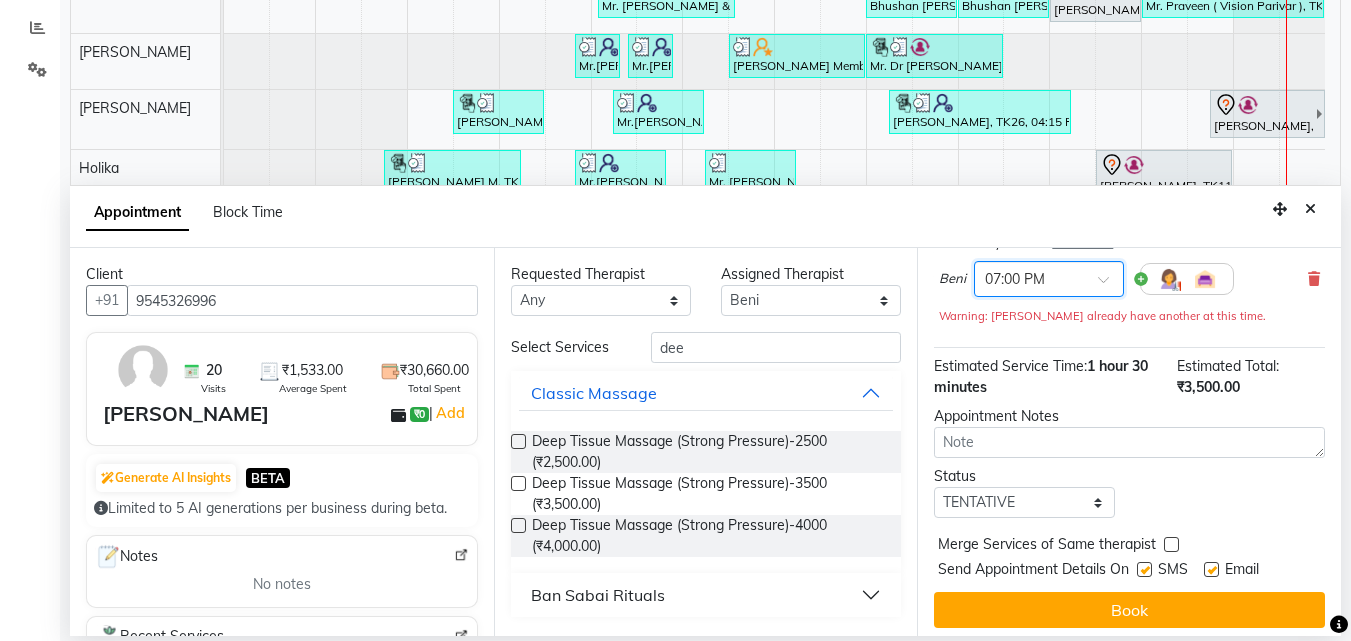 click on "× 07:00 PM" at bounding box center (1015, 279) 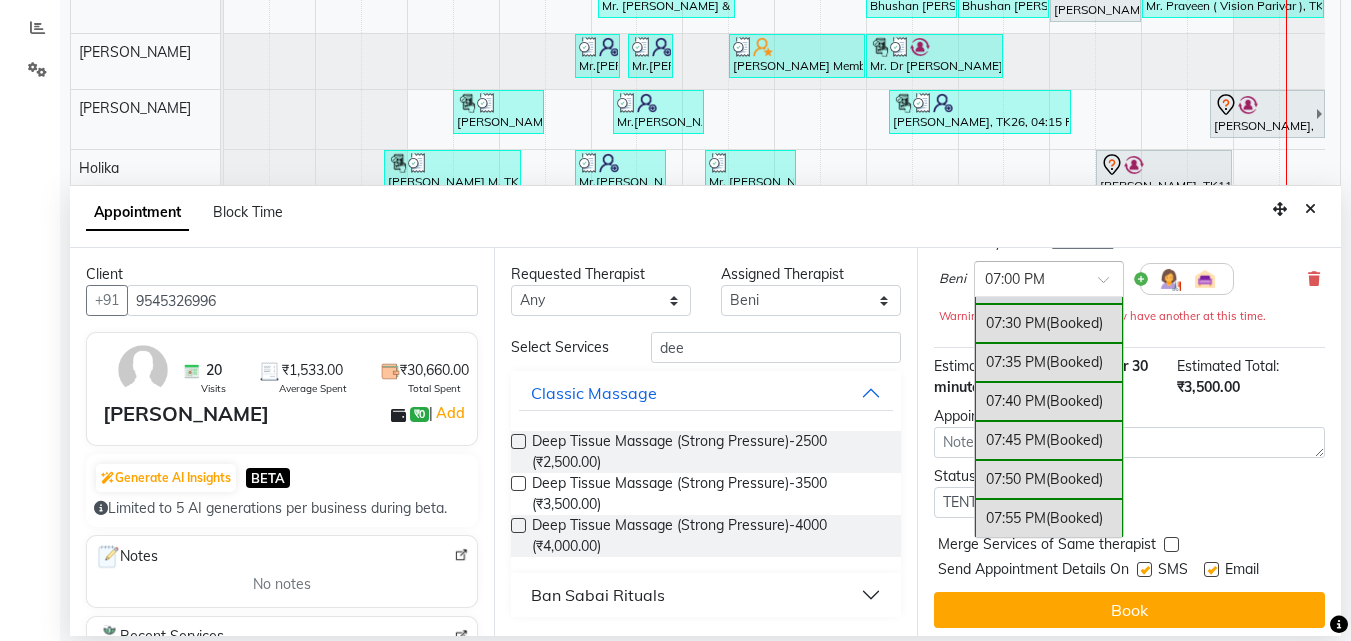 scroll, scrollTop: 4341, scrollLeft: 0, axis: vertical 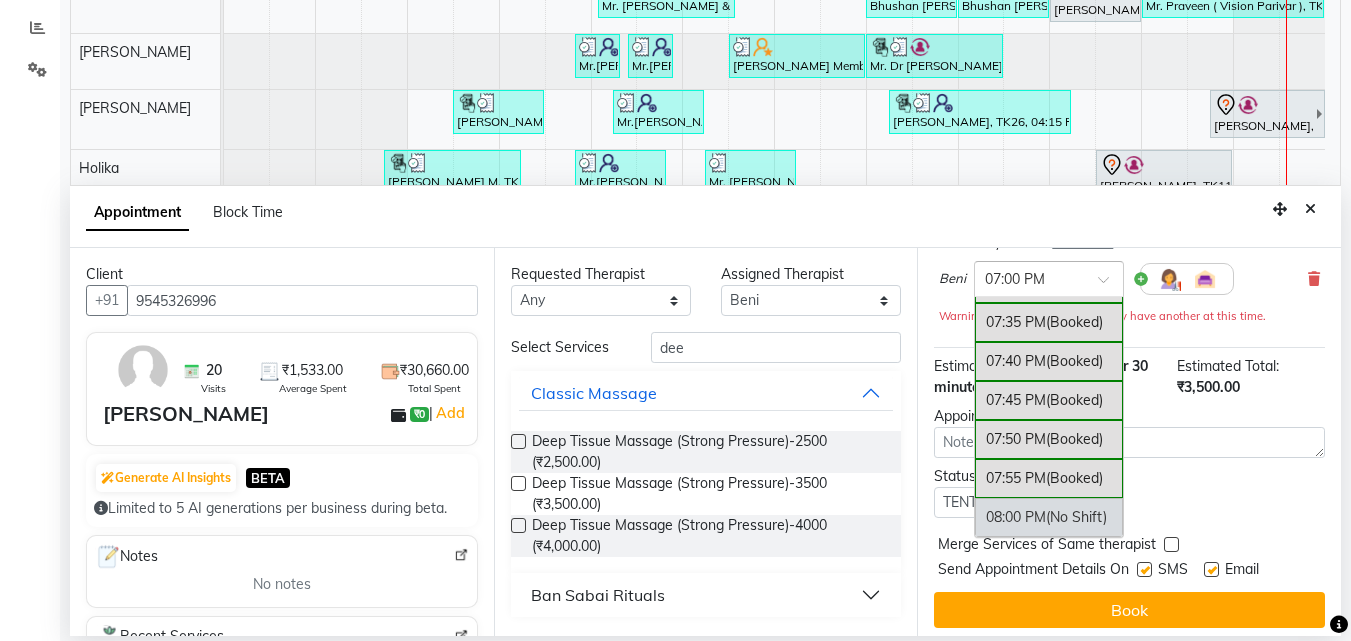 click on "(No Shift)" at bounding box center (1076, 517) 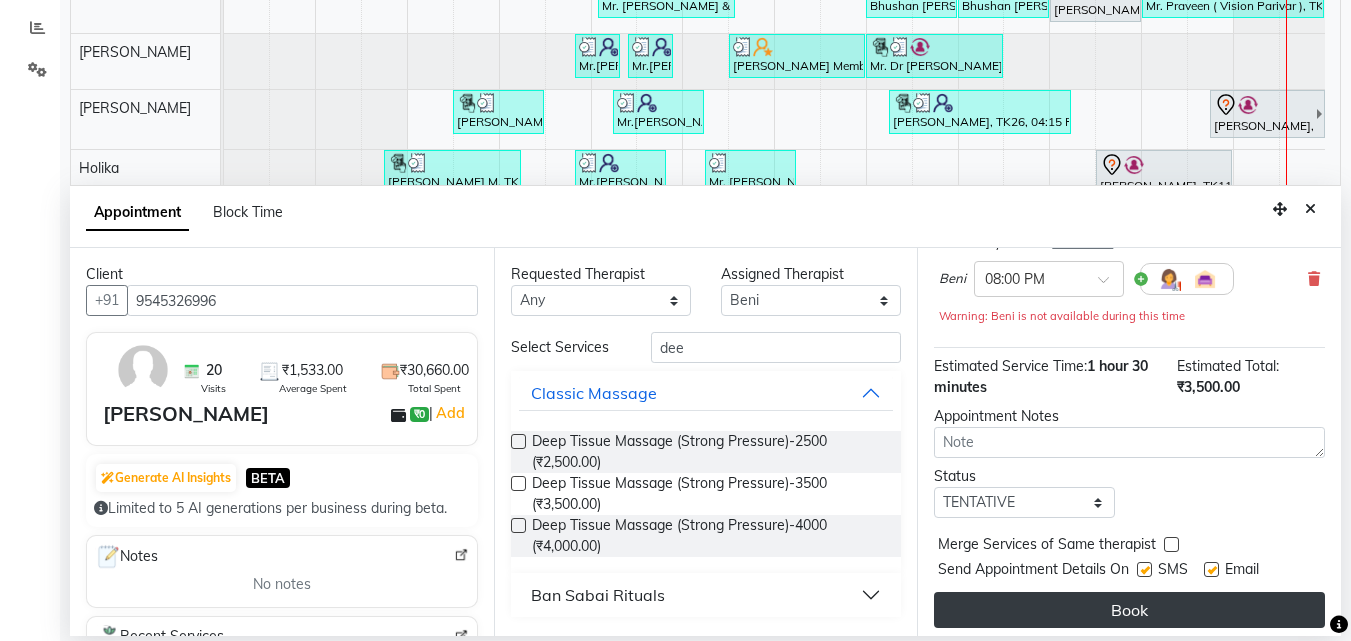 click on "Book" at bounding box center [1129, 610] 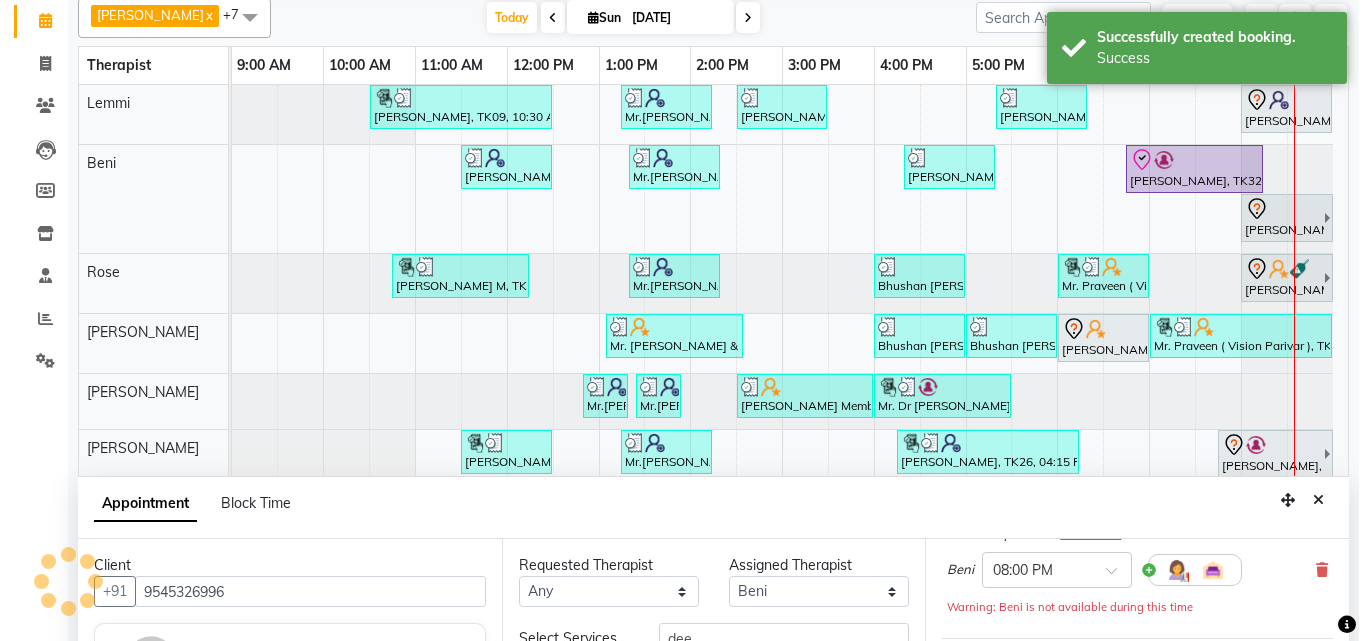 scroll, scrollTop: 0, scrollLeft: 0, axis: both 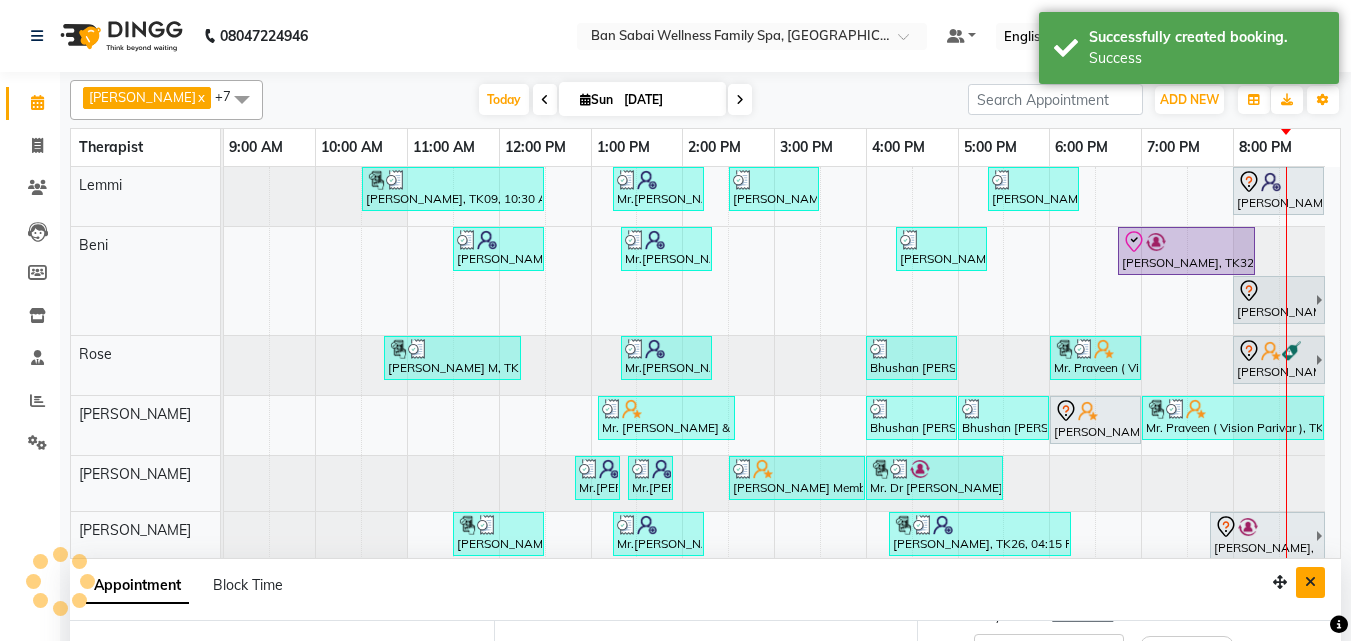 click at bounding box center (1310, 582) 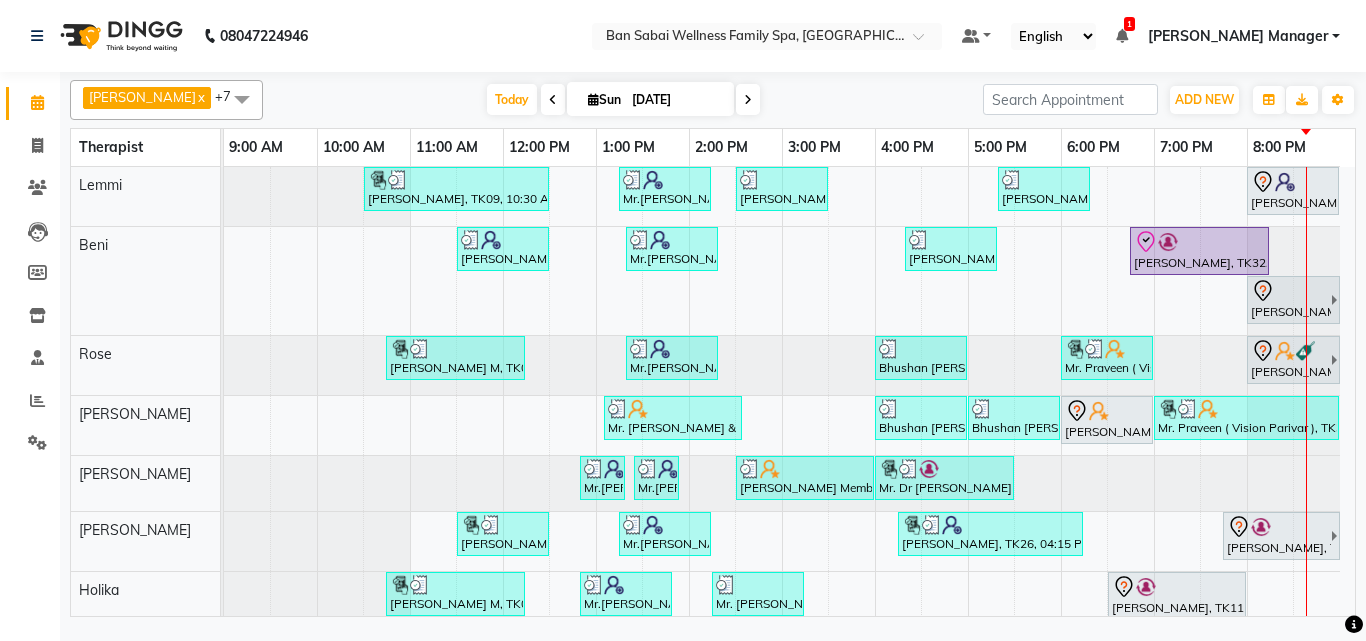 scroll, scrollTop: 48, scrollLeft: 0, axis: vertical 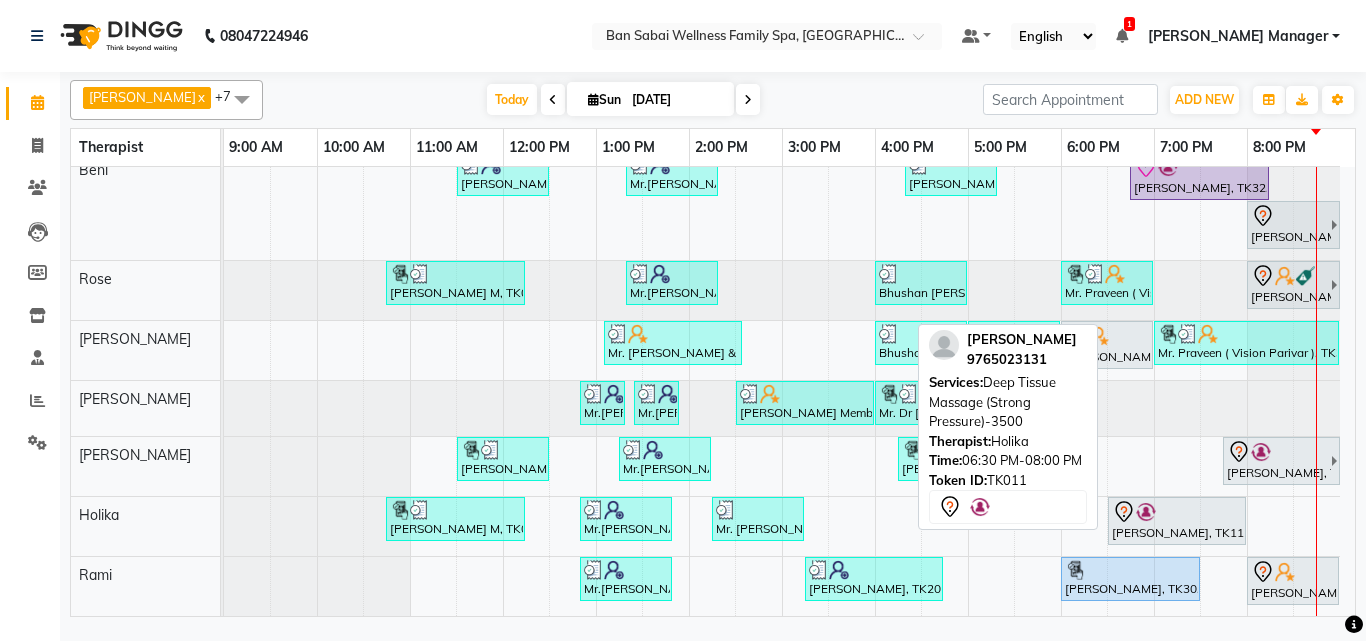 click at bounding box center [1177, 512] 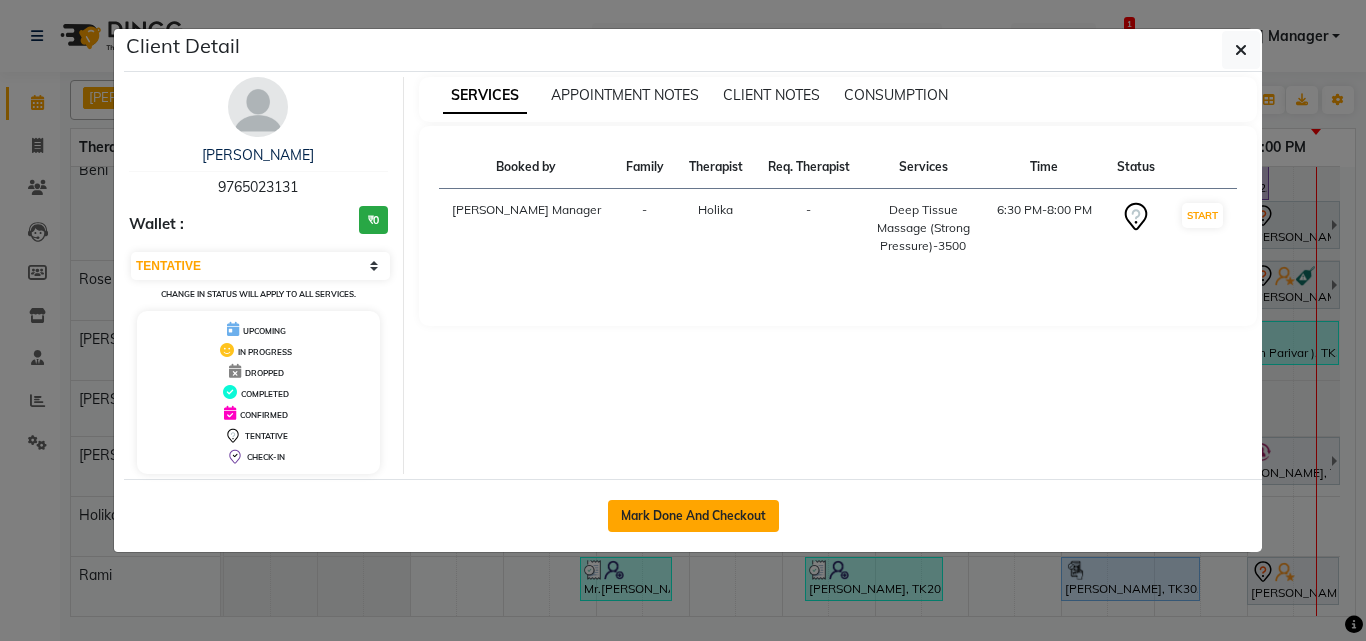 click on "Mark Done And Checkout" 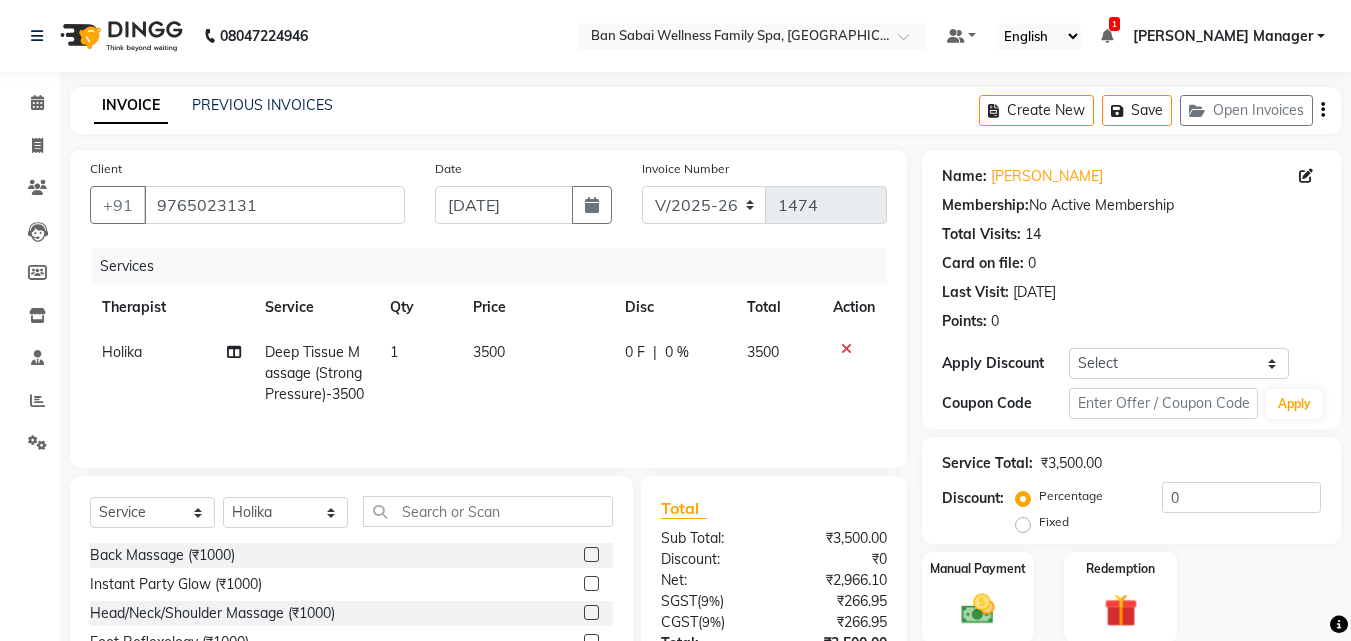 click on "3500" 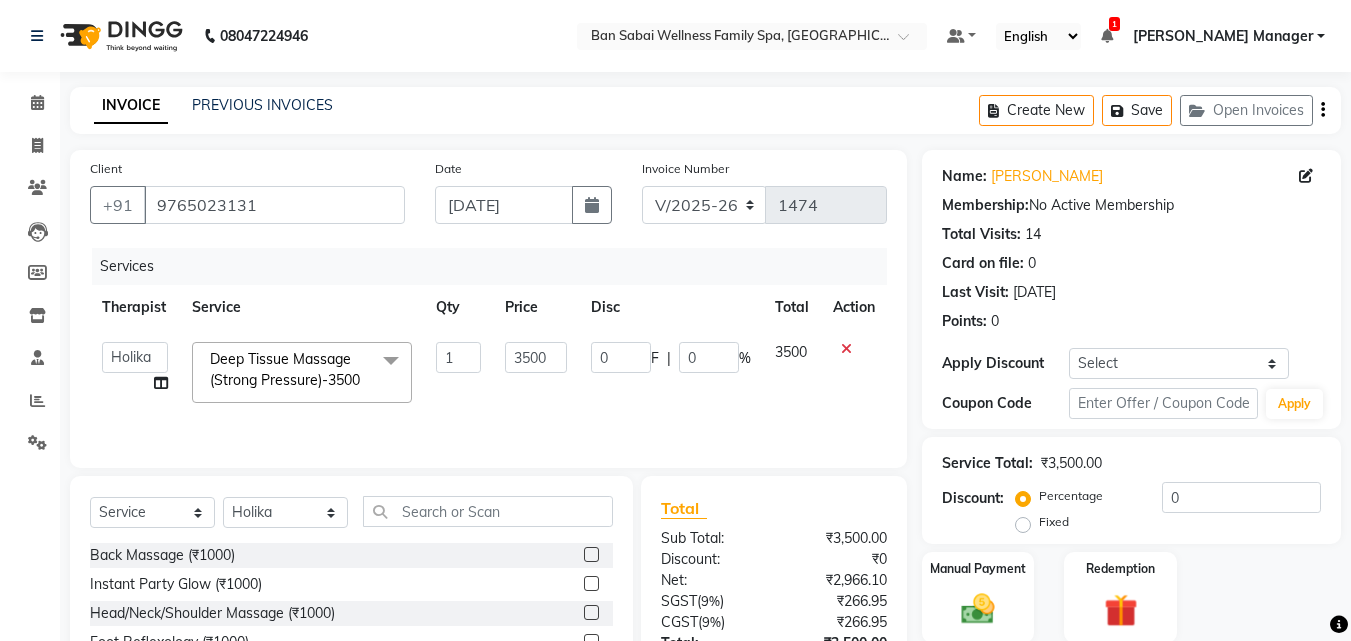 click on "Fixed" 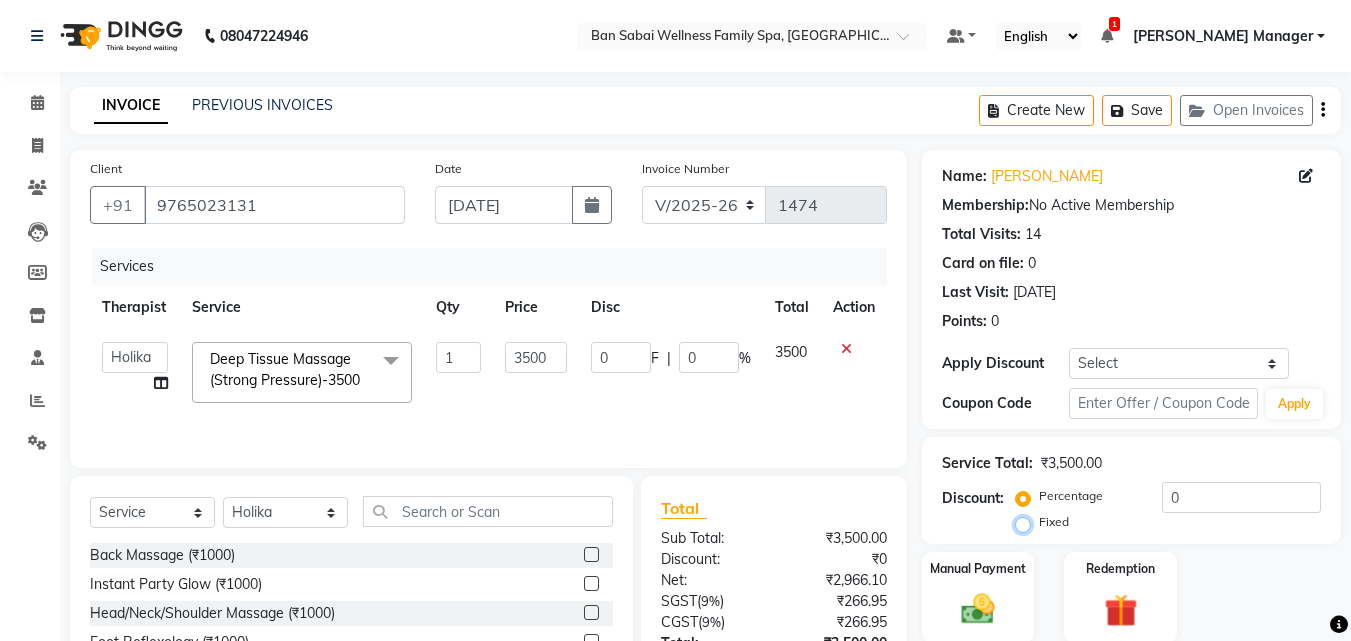 click on "Fixed" at bounding box center [1027, 522] 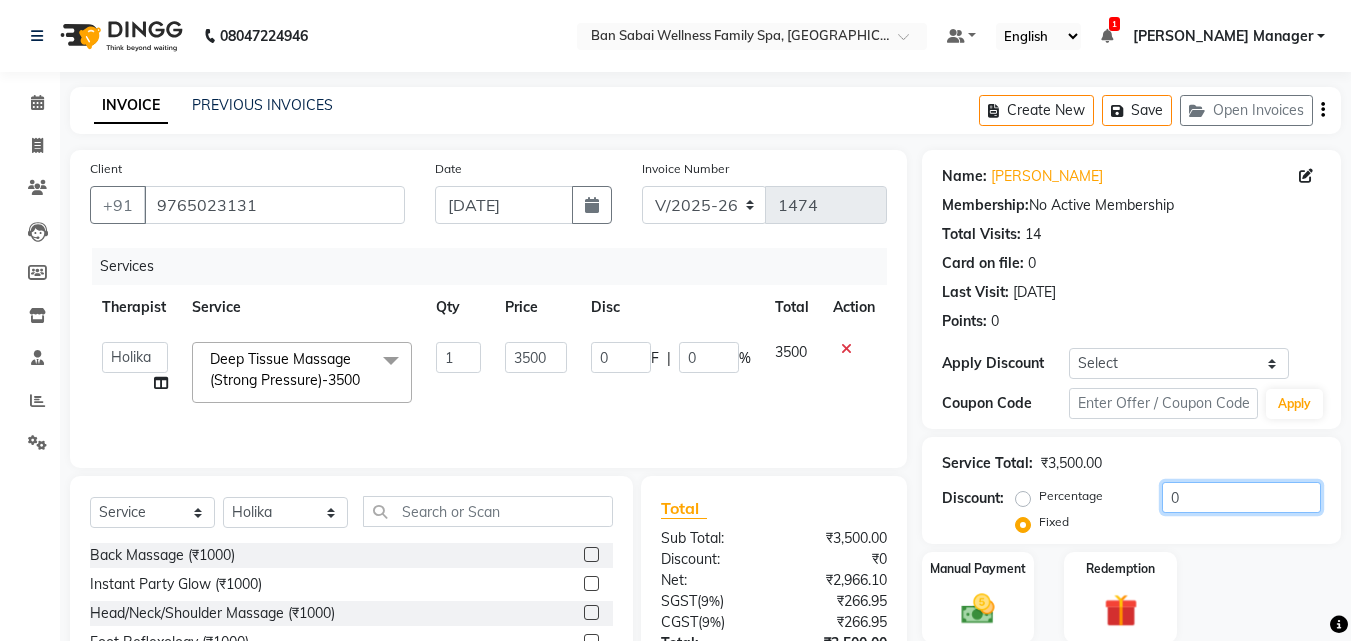 click on "0" 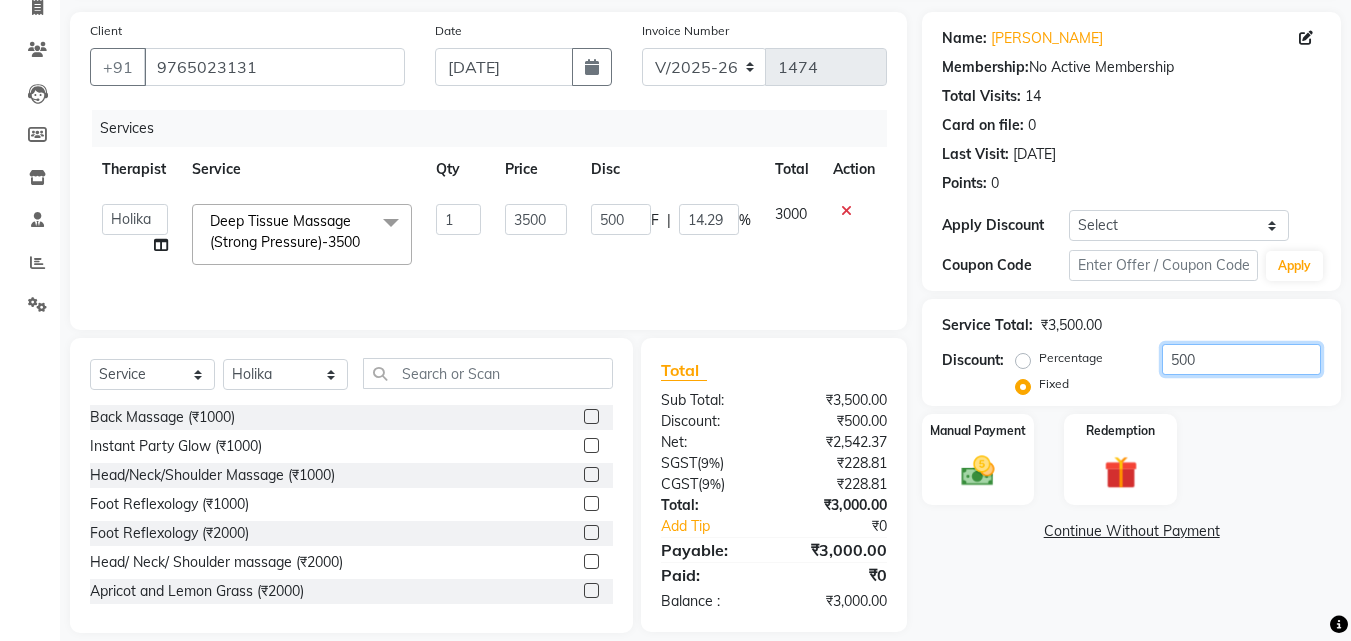scroll, scrollTop: 160, scrollLeft: 0, axis: vertical 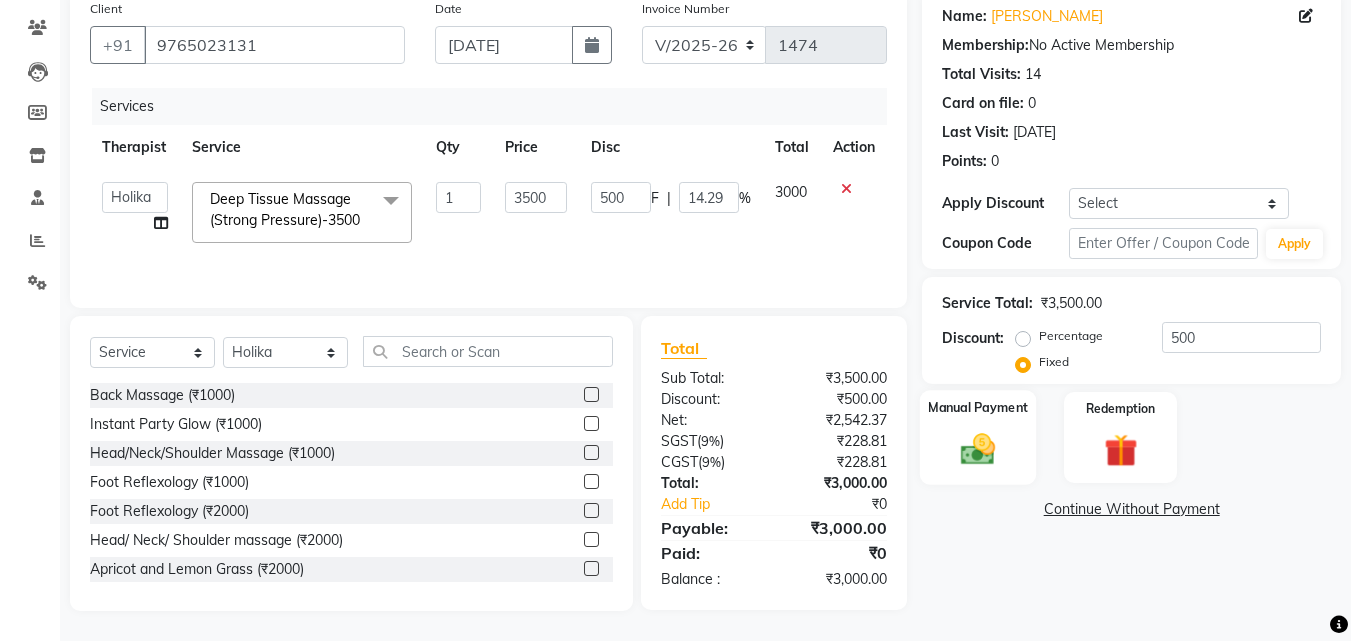 click on "Manual Payment" 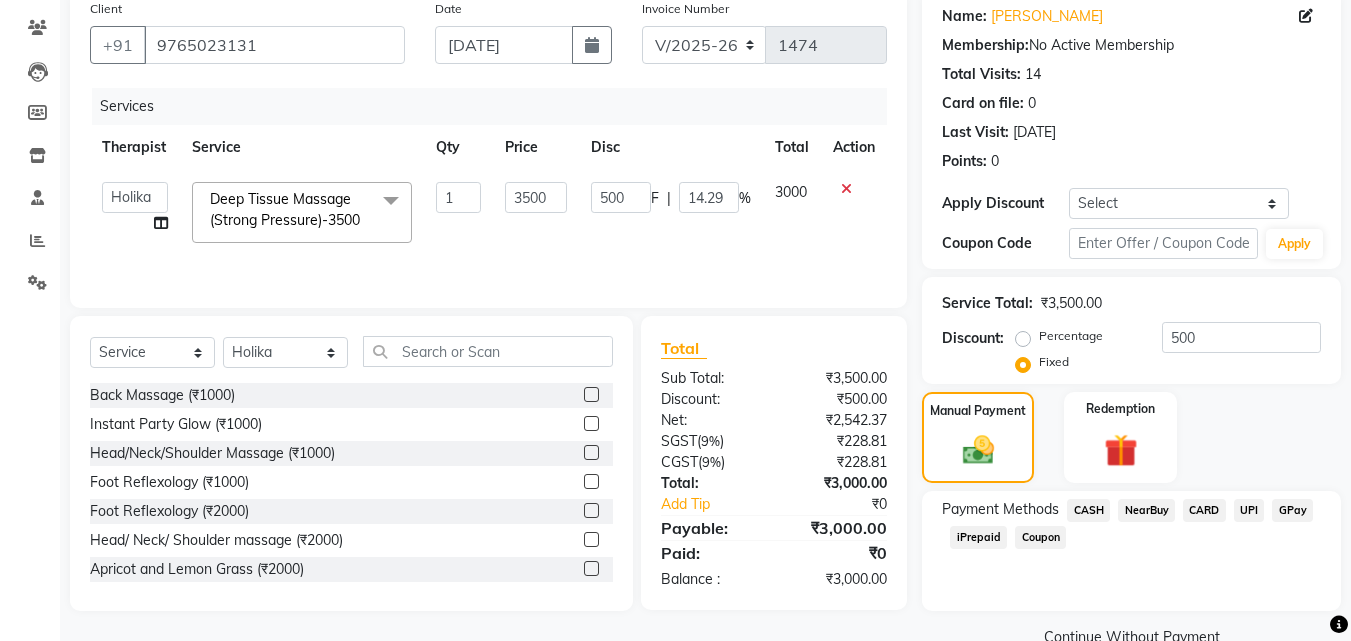 click on "GPay" 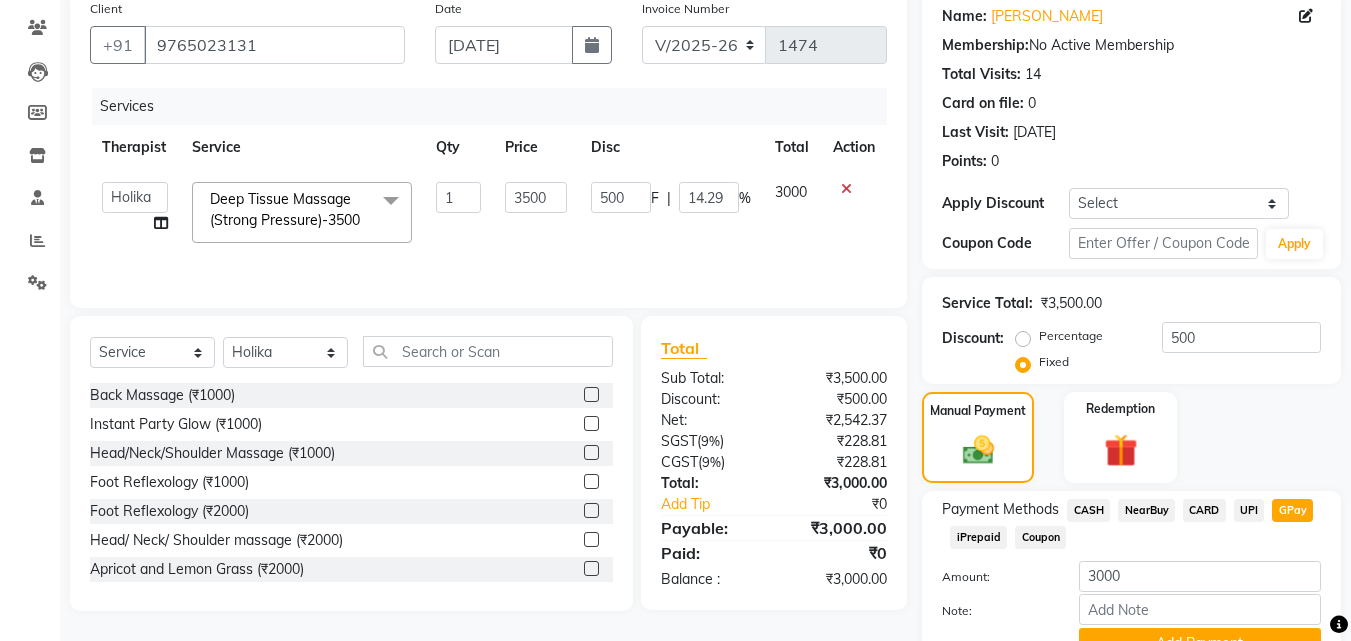 scroll, scrollTop: 257, scrollLeft: 0, axis: vertical 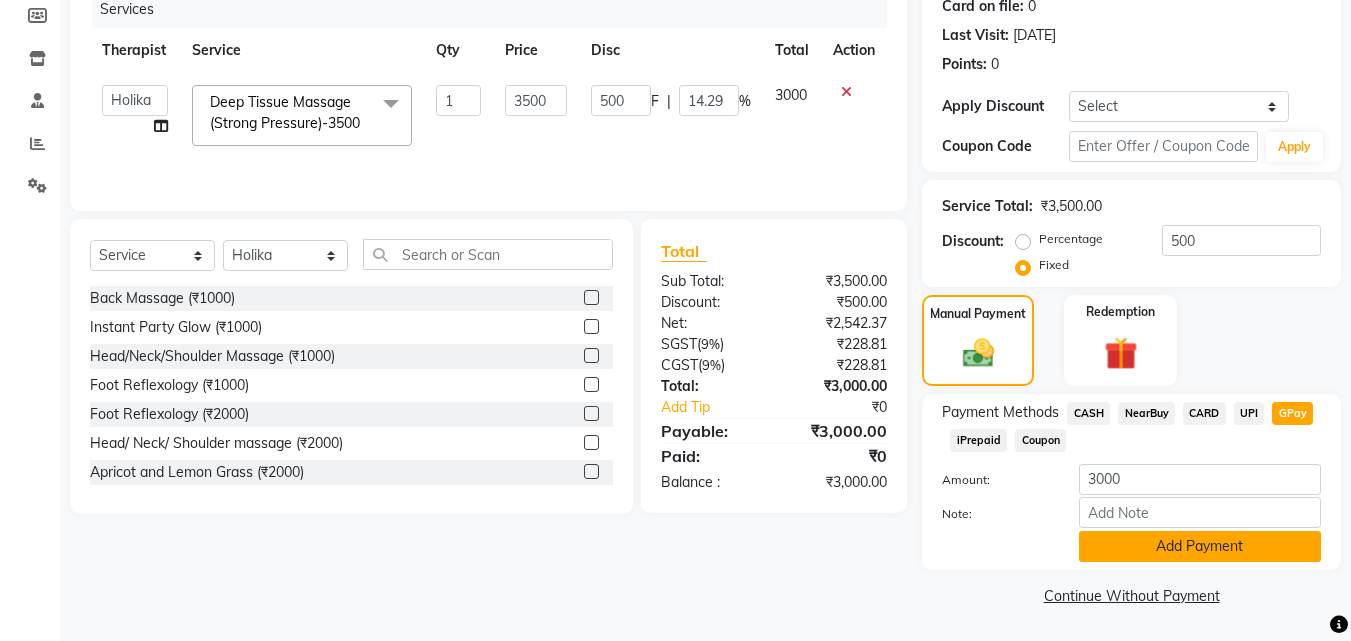 click on "Add Payment" 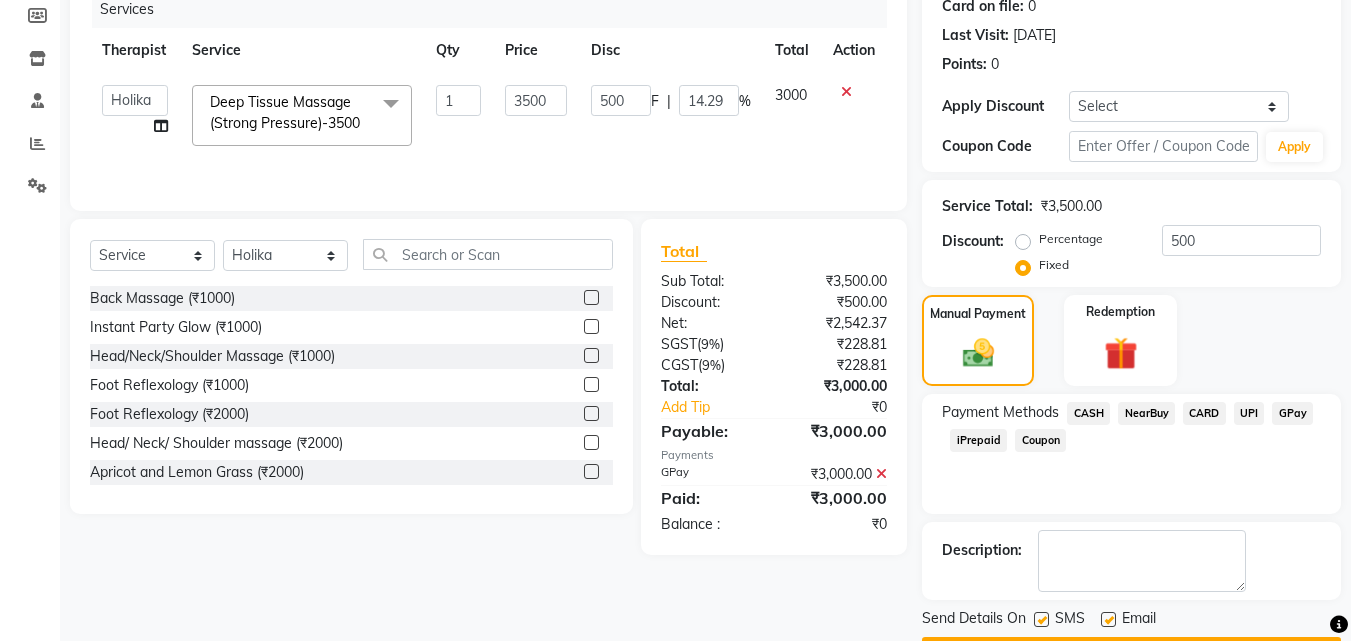 scroll, scrollTop: 314, scrollLeft: 0, axis: vertical 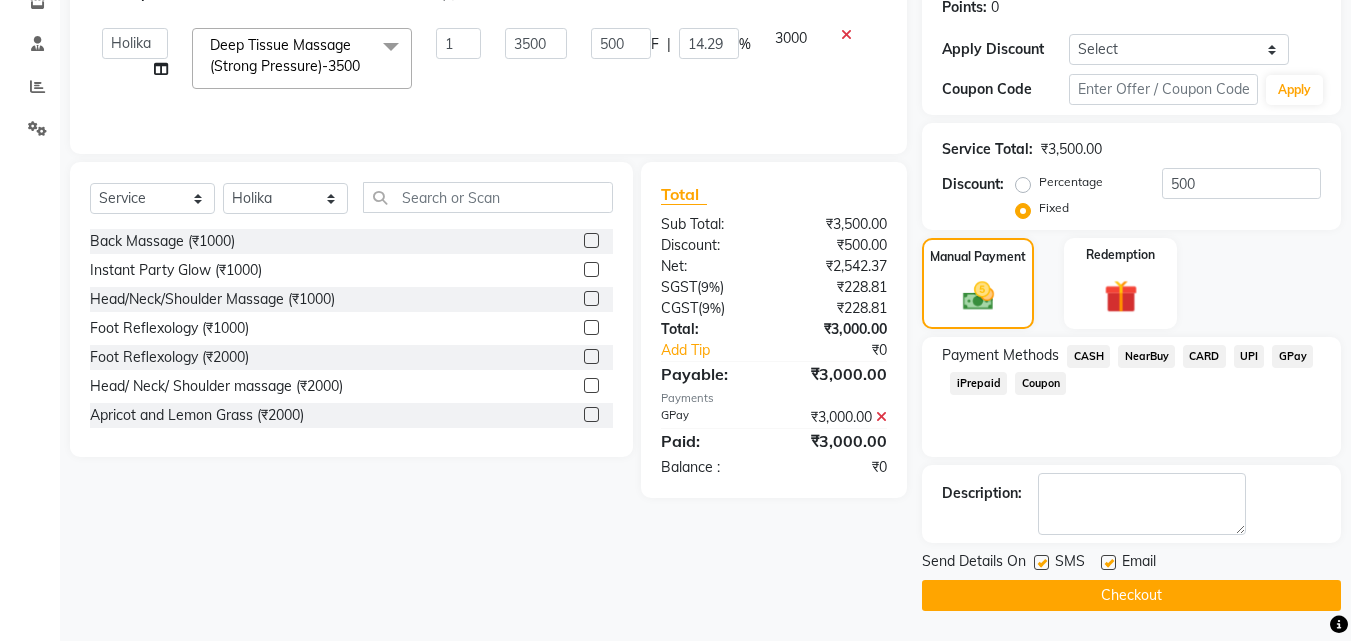 click on "Checkout" 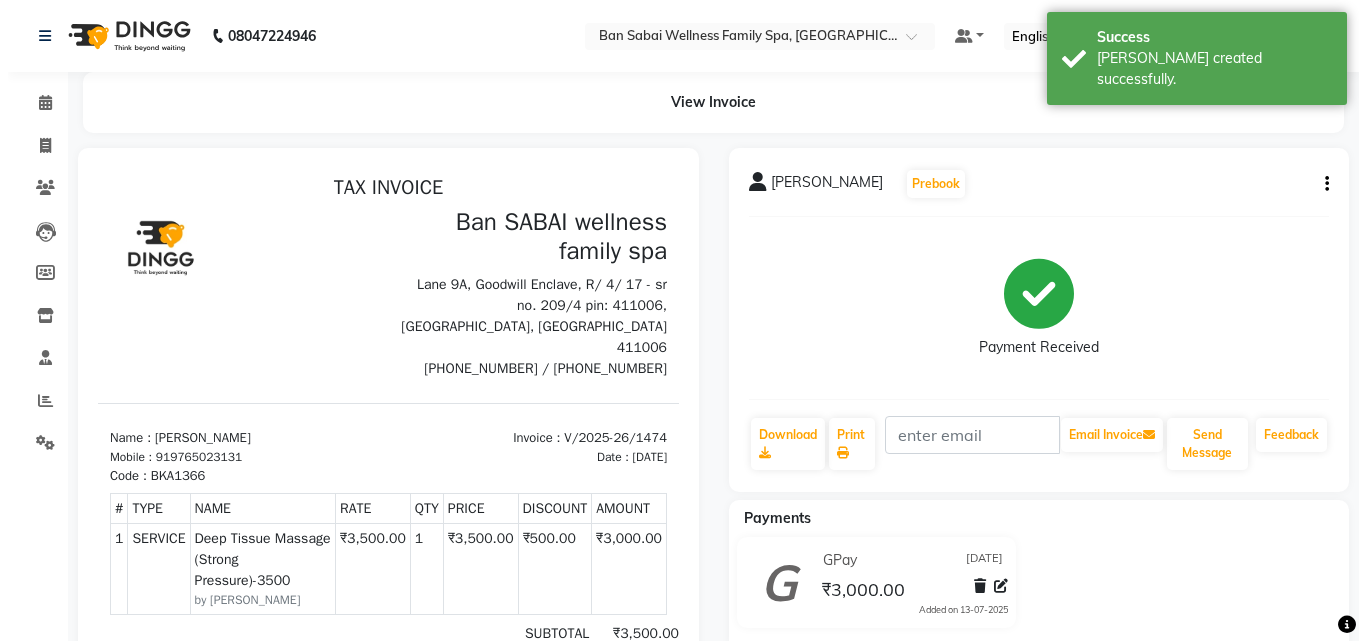 scroll, scrollTop: 0, scrollLeft: 0, axis: both 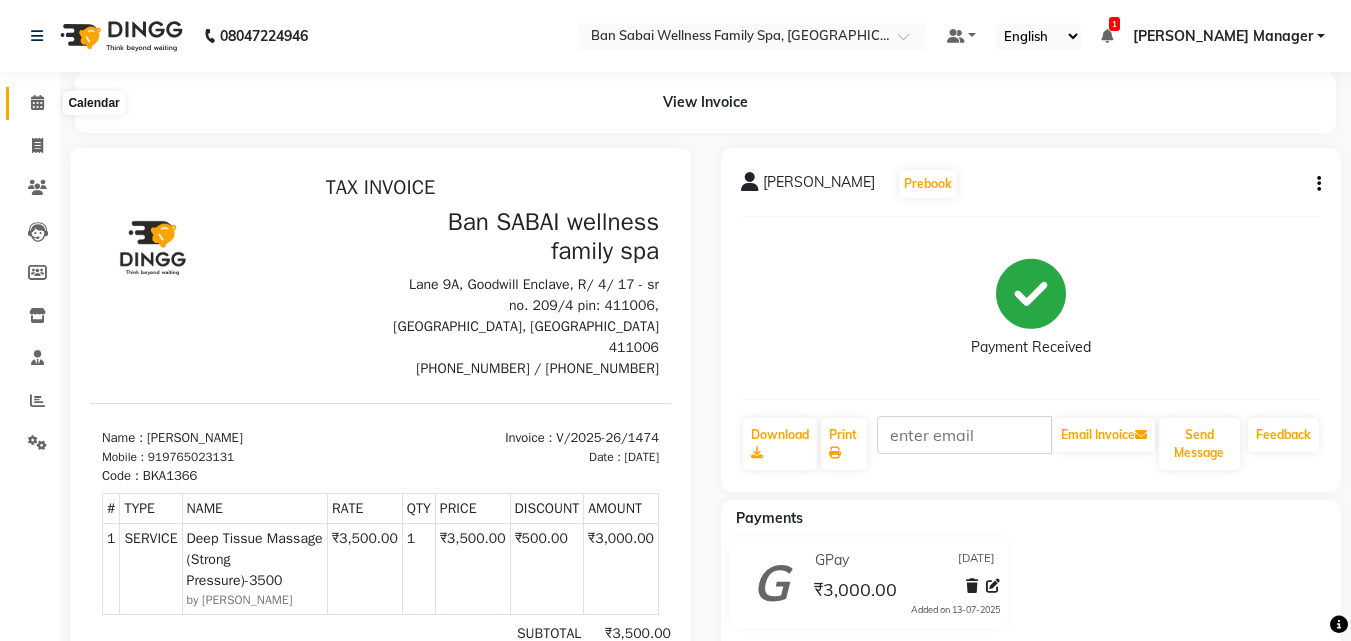 click 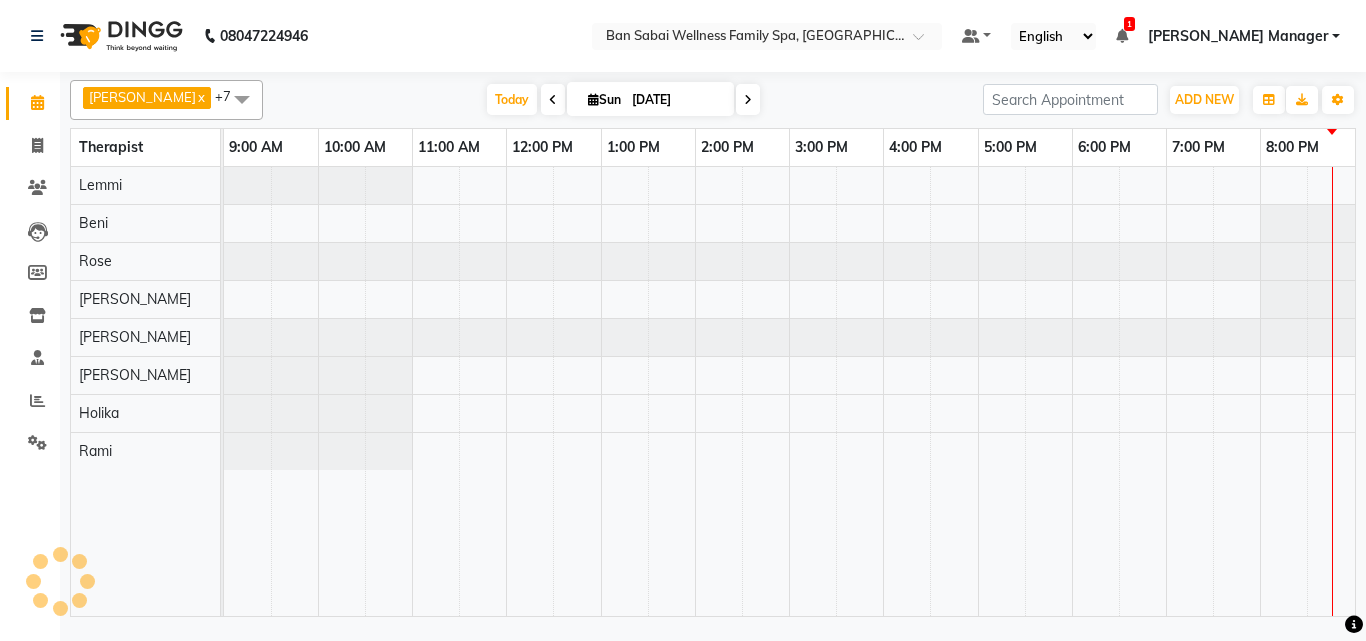 scroll, scrollTop: 0, scrollLeft: 0, axis: both 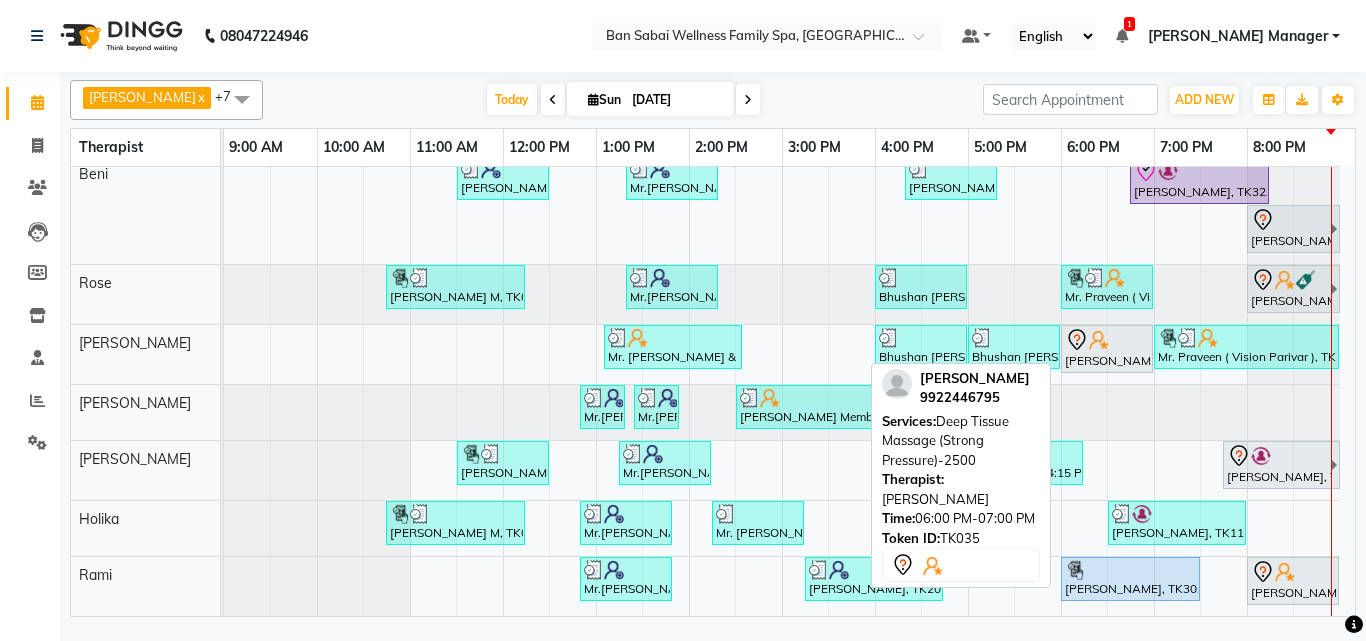 click 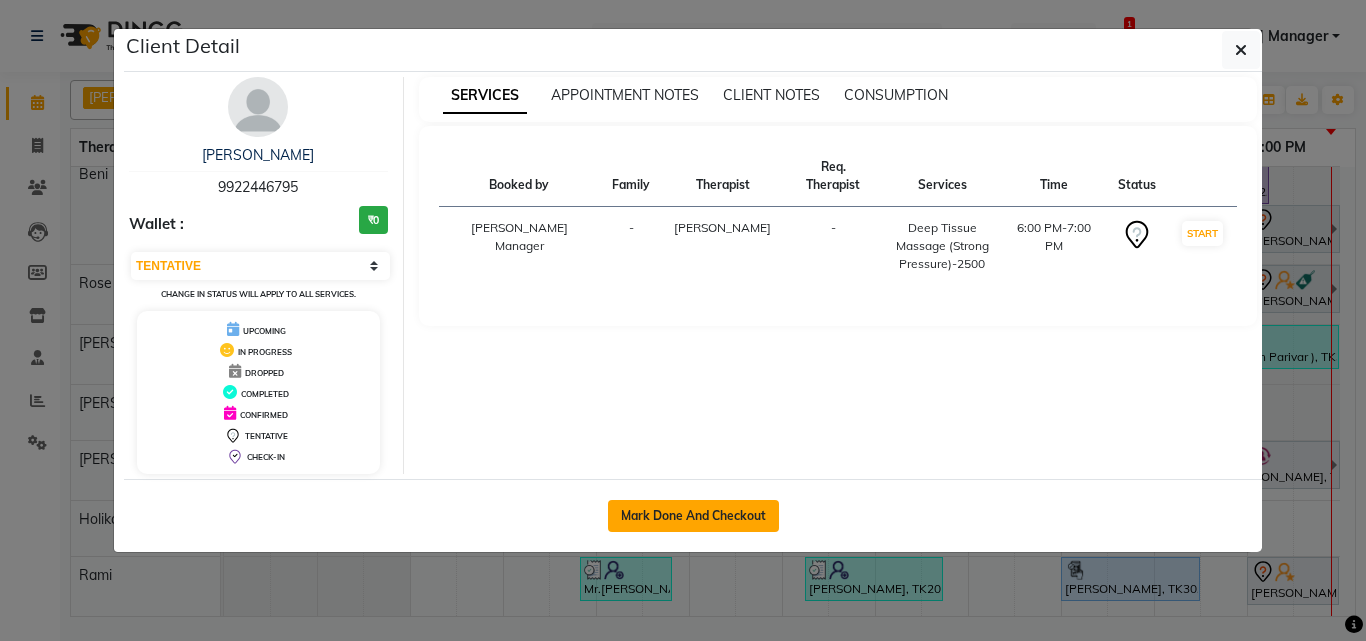 click on "Mark Done And Checkout" 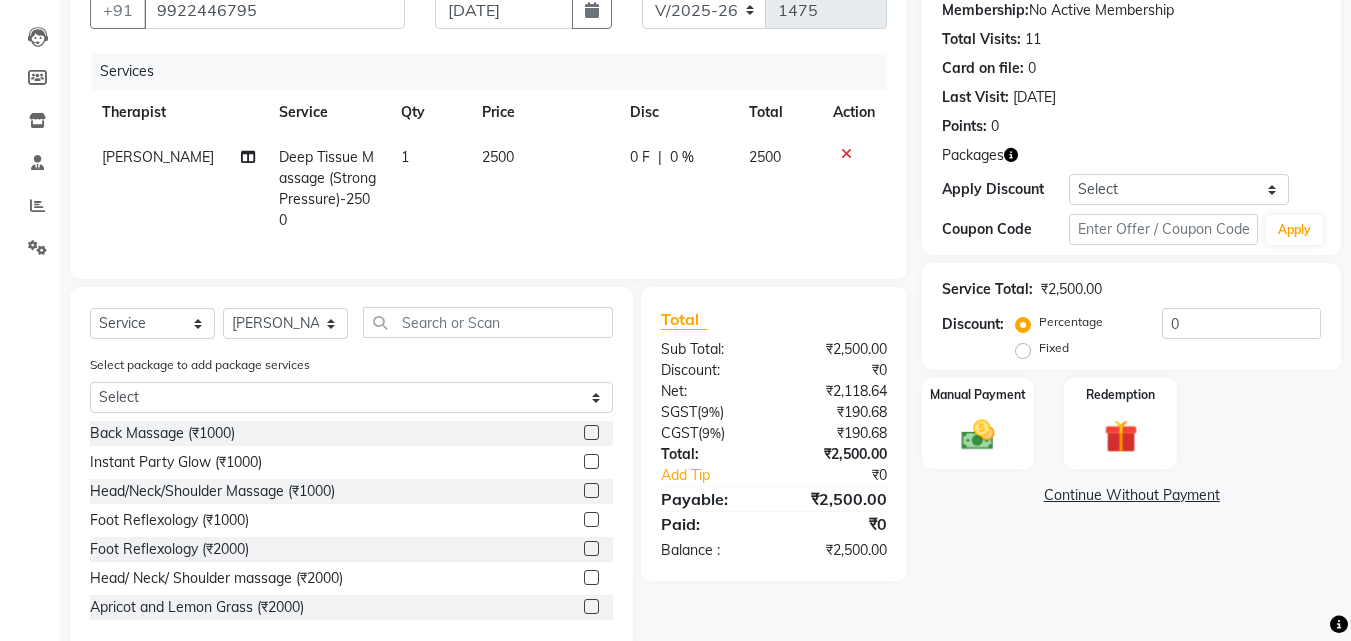 scroll, scrollTop: 227, scrollLeft: 0, axis: vertical 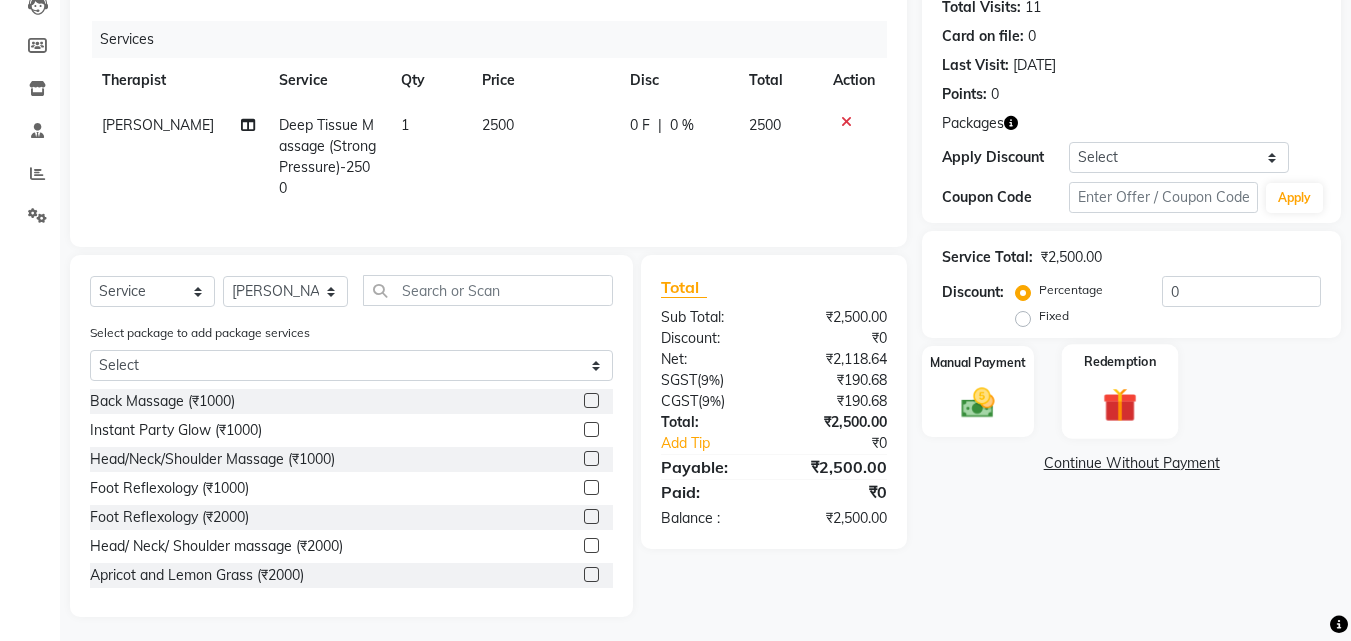 click 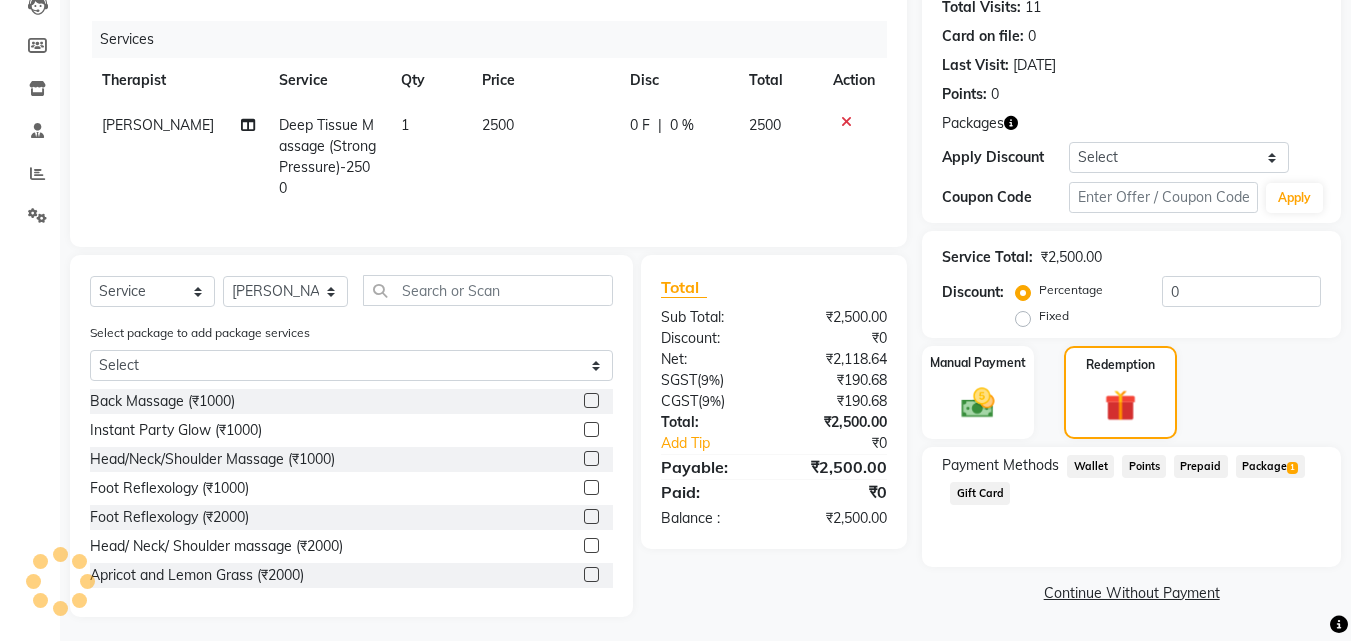 click on "Package  1" 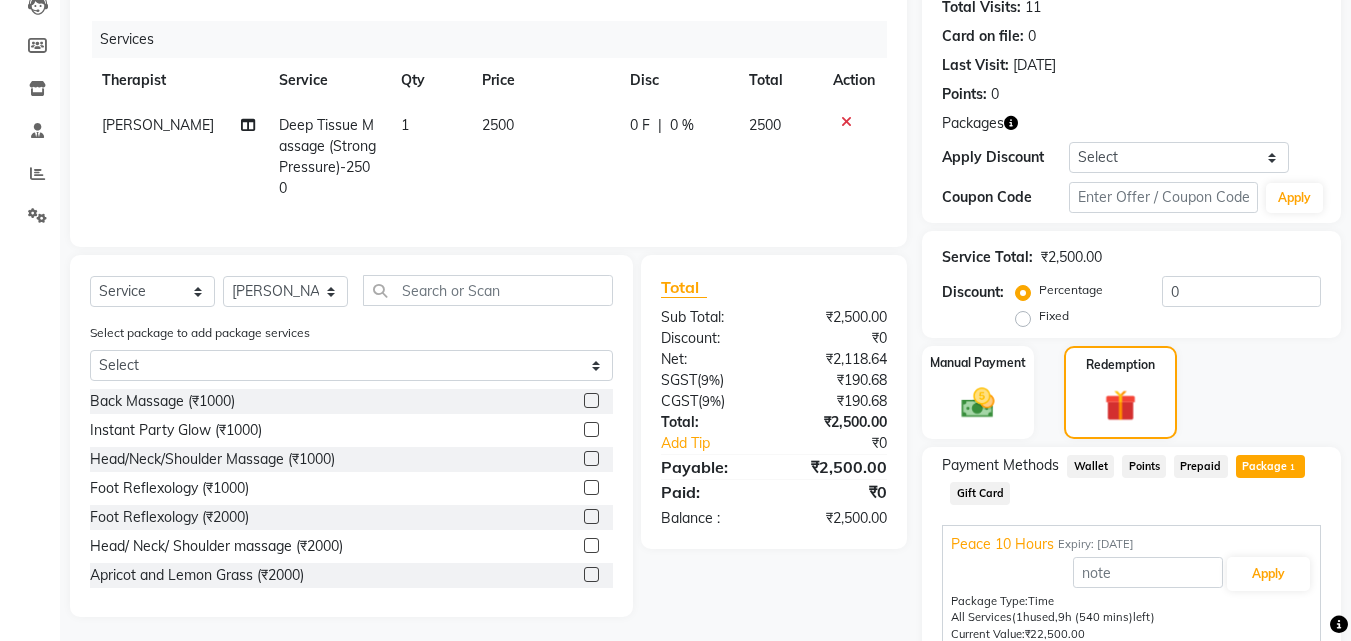 scroll, scrollTop: 317, scrollLeft: 0, axis: vertical 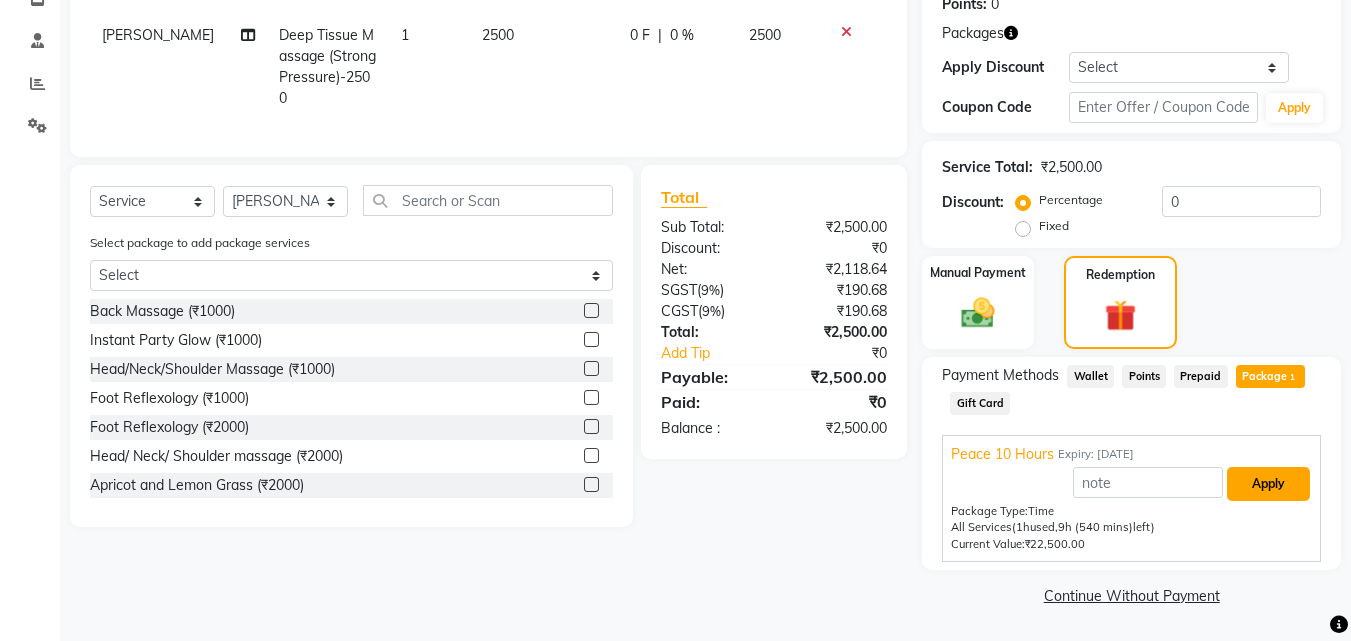 click on "Apply" at bounding box center [1268, 484] 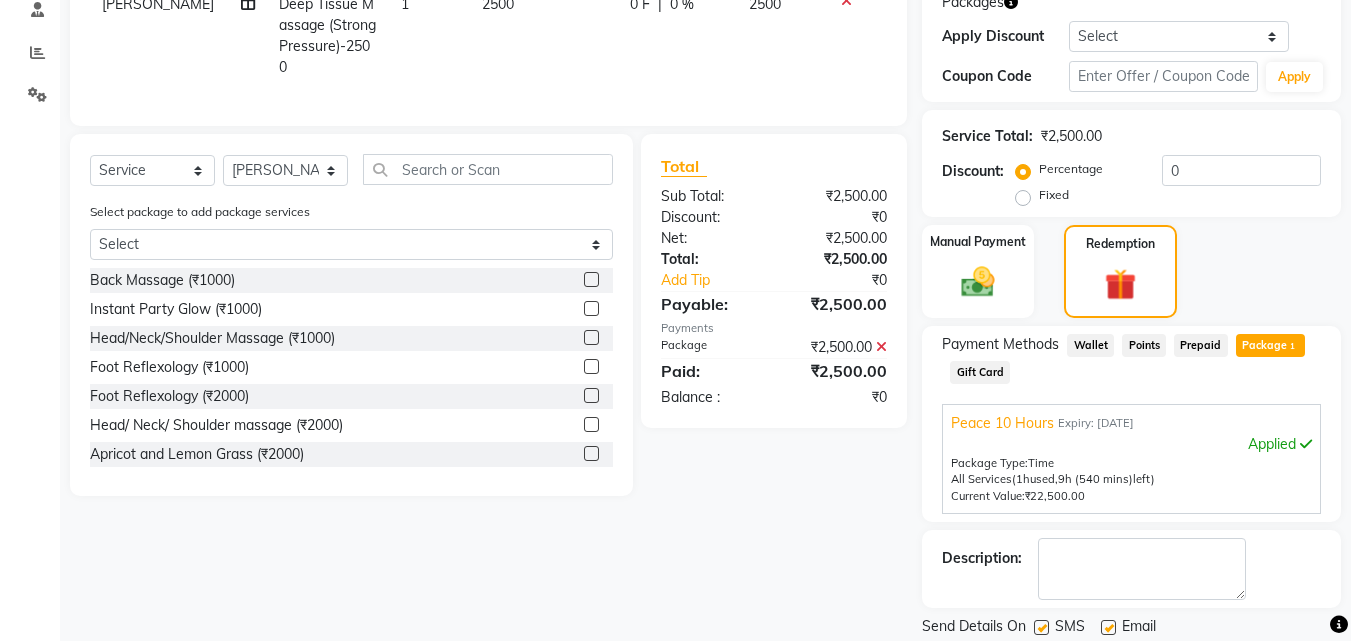 scroll, scrollTop: 413, scrollLeft: 0, axis: vertical 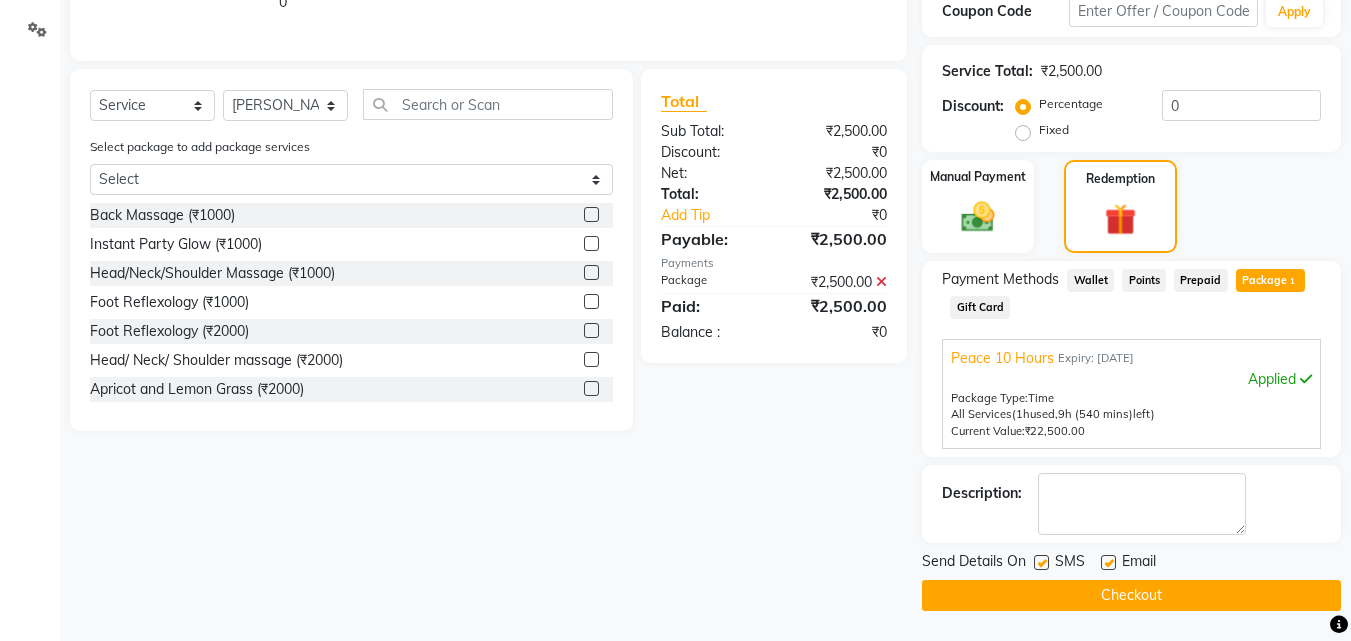 click on "Checkout" 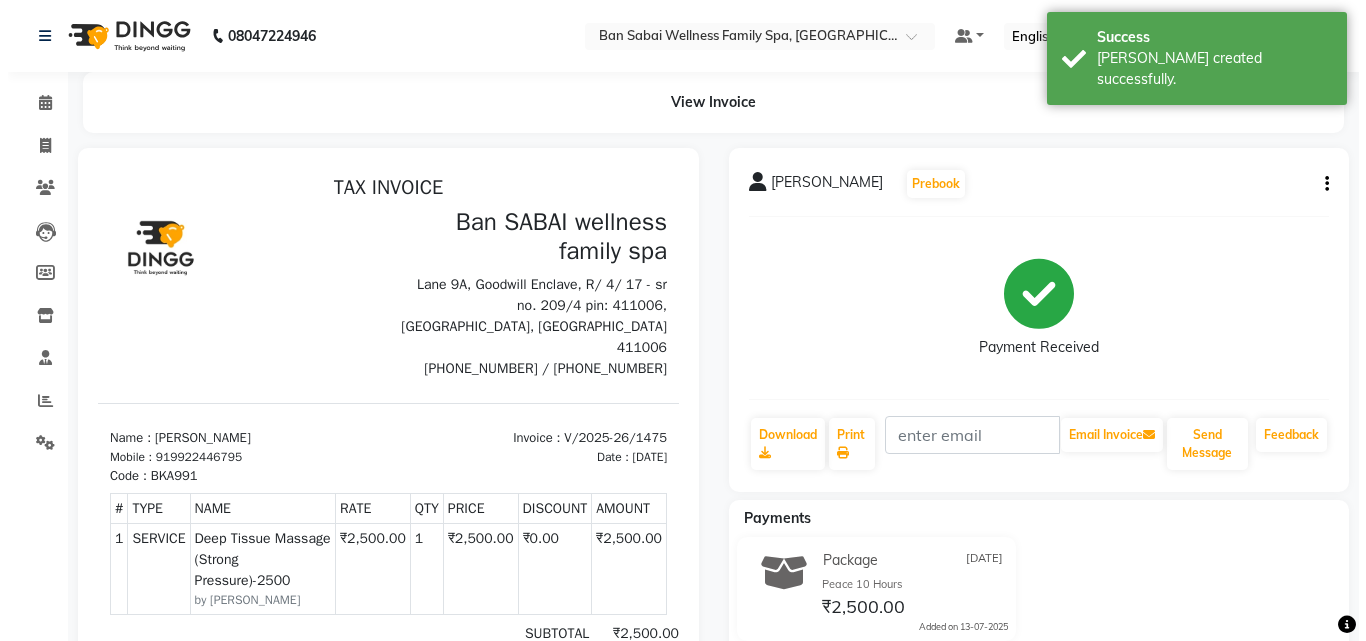 scroll, scrollTop: 0, scrollLeft: 0, axis: both 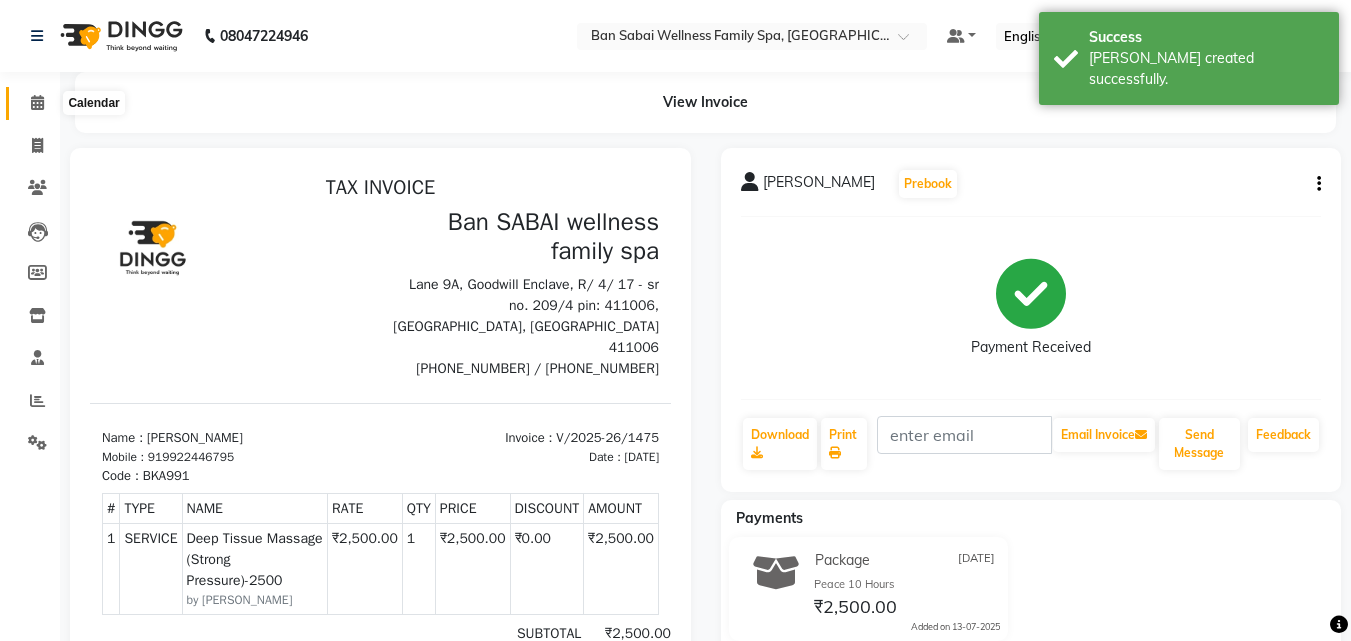 click 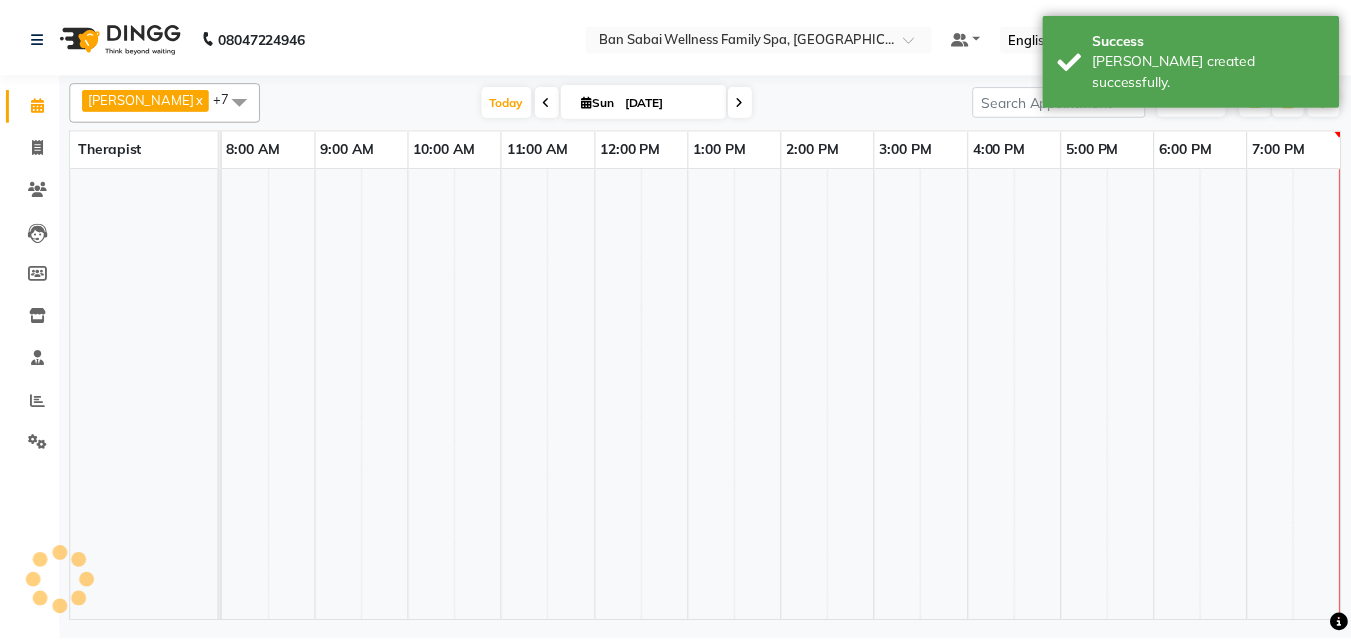 scroll, scrollTop: 0, scrollLeft: 0, axis: both 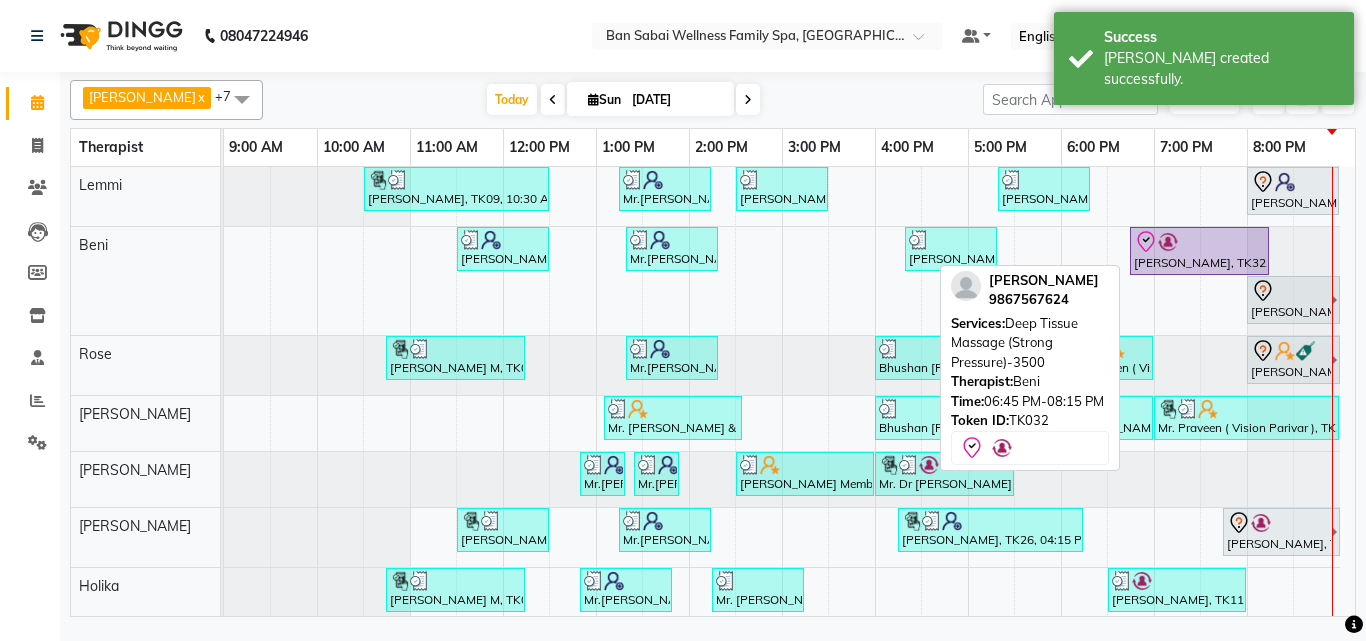 click at bounding box center (1168, 242) 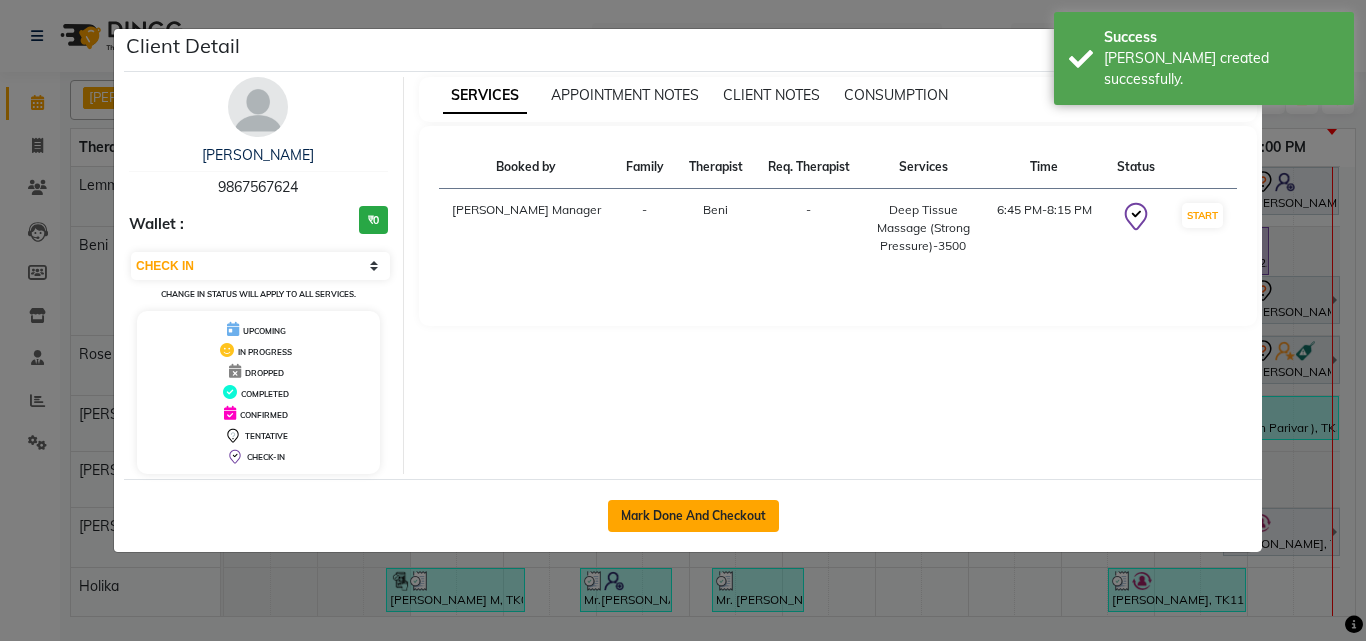 click on "Mark Done And Checkout" 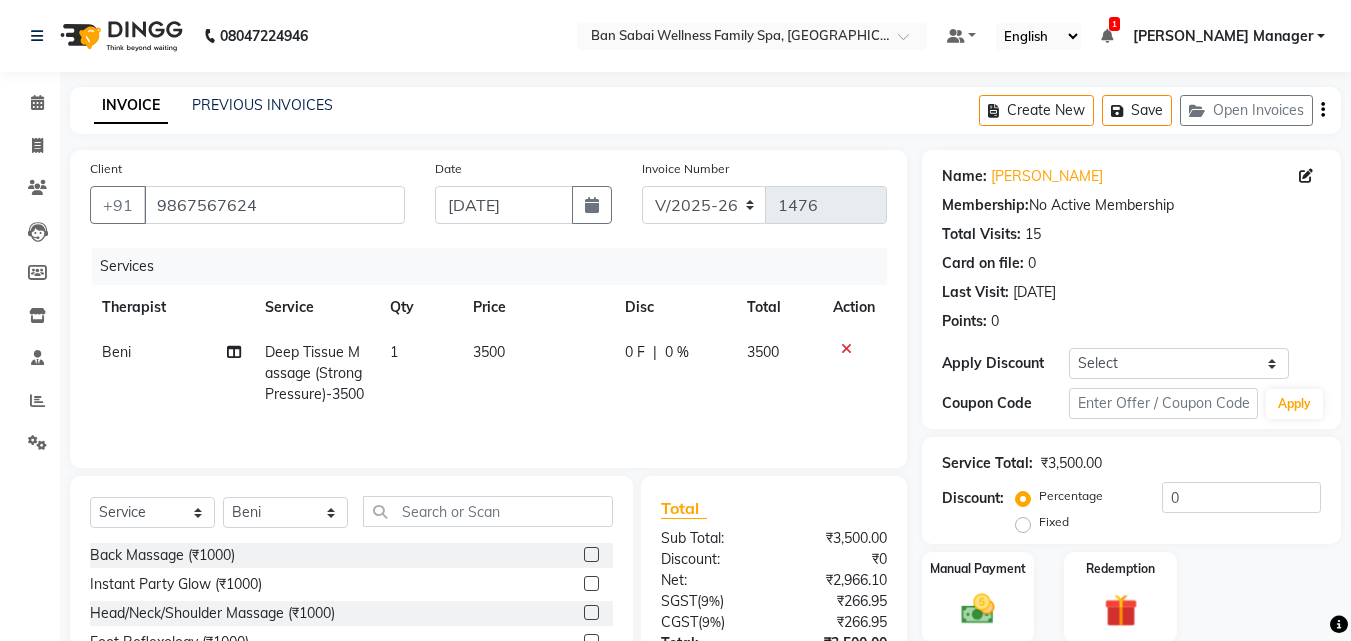 click on "3500" 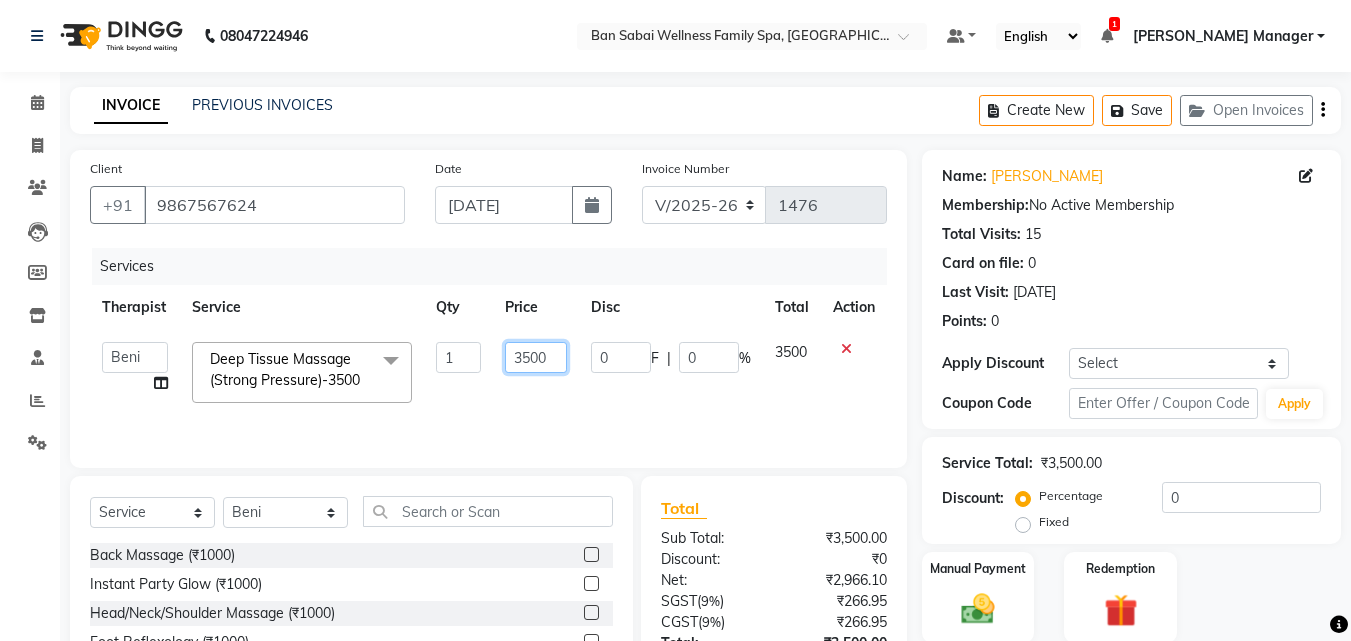 click on "3500" 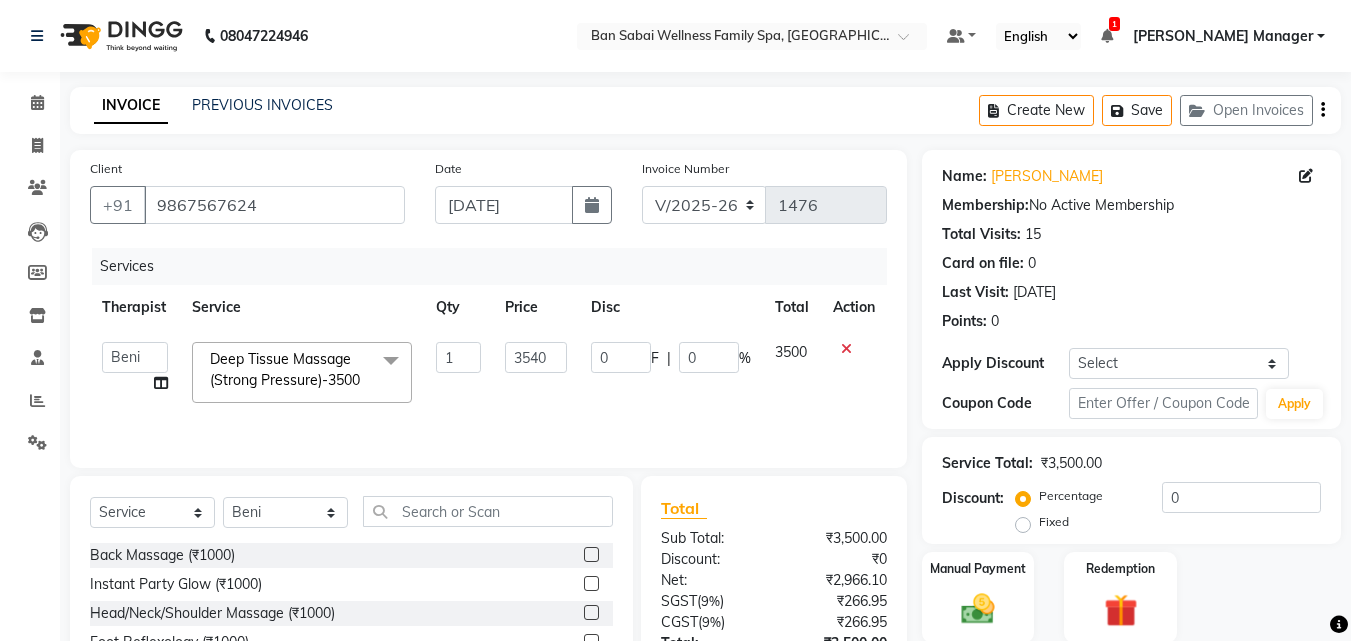 click on "Admin   Alino   Alino,   Ashim   Ayao    Bem,   Beni   Easther   Easther,   Ellie    Emma   Emma,   Holika   Jenny NIBM,   Juliet    Kondhwa Spa   Kondhwa Spa,   Lemmi   Lucy   Lucy,   Maria ching,   Melody   Melody,   Ms.Beni   NICK   NICK,   Pui   Pui,   Rami   Rebecca   Rebecca,   Rinky Manager   Rinsit Ronra   Ripa   Rose   Sabita   Sabita,  Deep Tissue Massage (Strong Pressure)-3500  x Back Massage (₹1000) Instant Party Glow (₹1000) Head/Neck/Shoulder Massage (₹1000) Foot Reflexology (₹1000) Foot Reflexology (₹2000) Head/ Neck/ Shoulder massage (₹2000) Apricot and Lemon Grass (₹2000) Rice & Oat Scrub (₹2000) Coffee and Salt (₹2000) Coconut Polishing Scrub (₹2000) Honey & Sugar (₹2000) Blackcurrant Scrub (₹2000) Chocolate Scrub (₹2000) Coconut Scrub (₹1499) De-Tan Scrub (₹1499) Charcoal Scrub (₹1499) Pearl Scrub (₹1499) Apricot Scrub (₹1499) Multani Mitti Scrub (₹1499) Fruit Mix Scrub (₹1499) Gold Scrub (₹1499) Skin Whitening Scrub (₹1499) Jacuzzi (₹4000) 1" 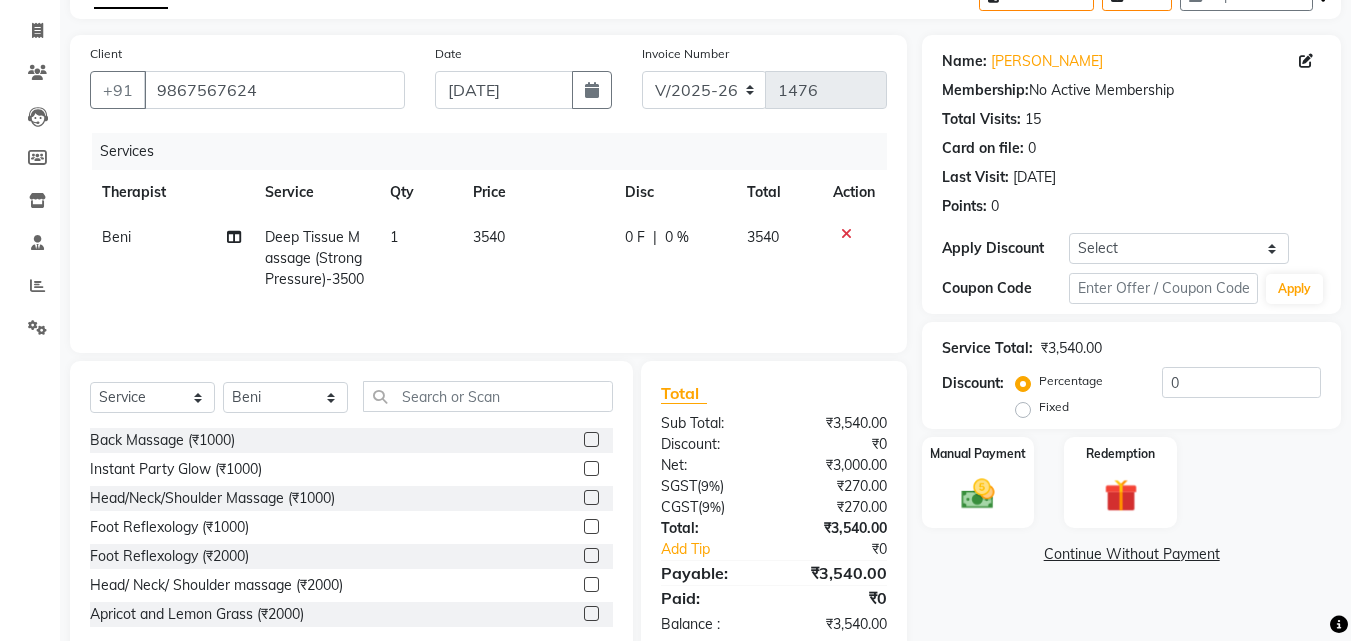 scroll, scrollTop: 160, scrollLeft: 0, axis: vertical 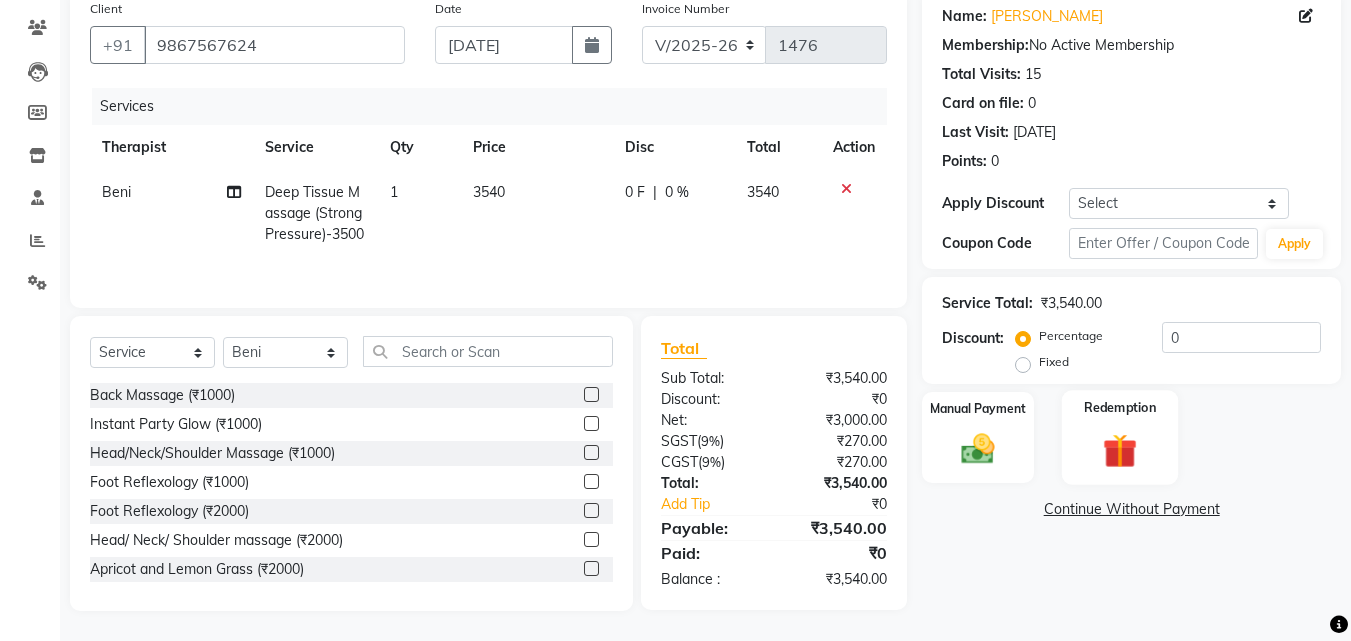 click on "Redemption" 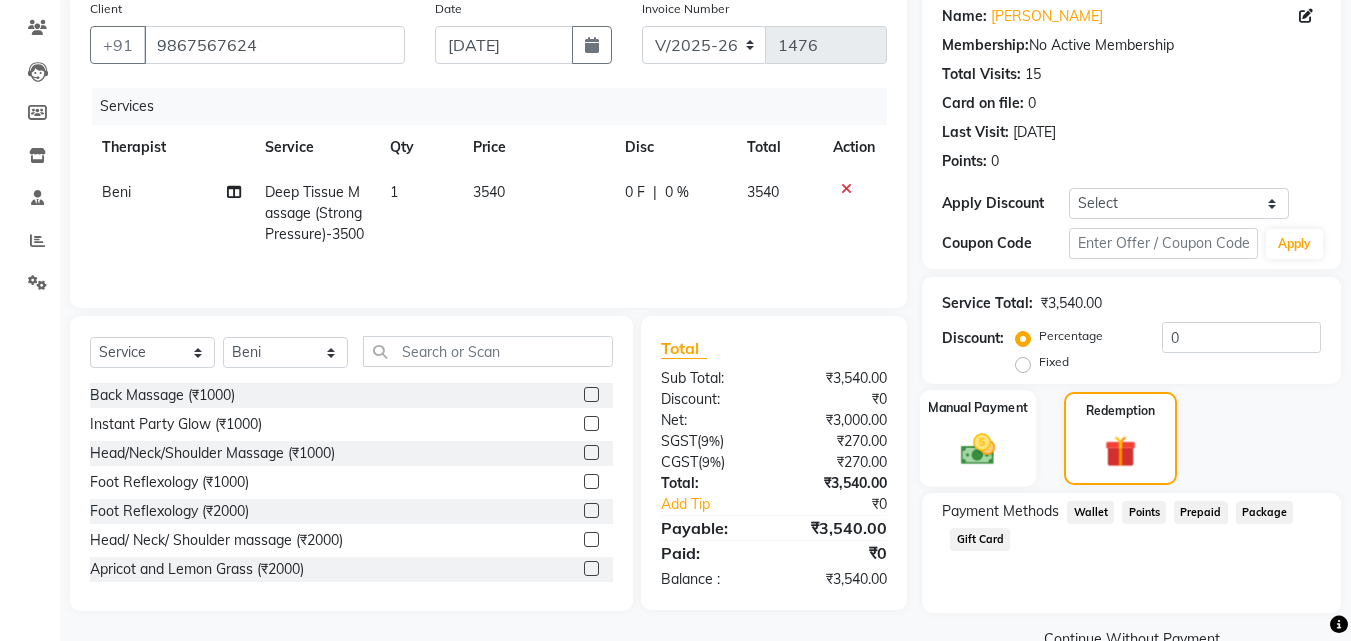 click on "Manual Payment" 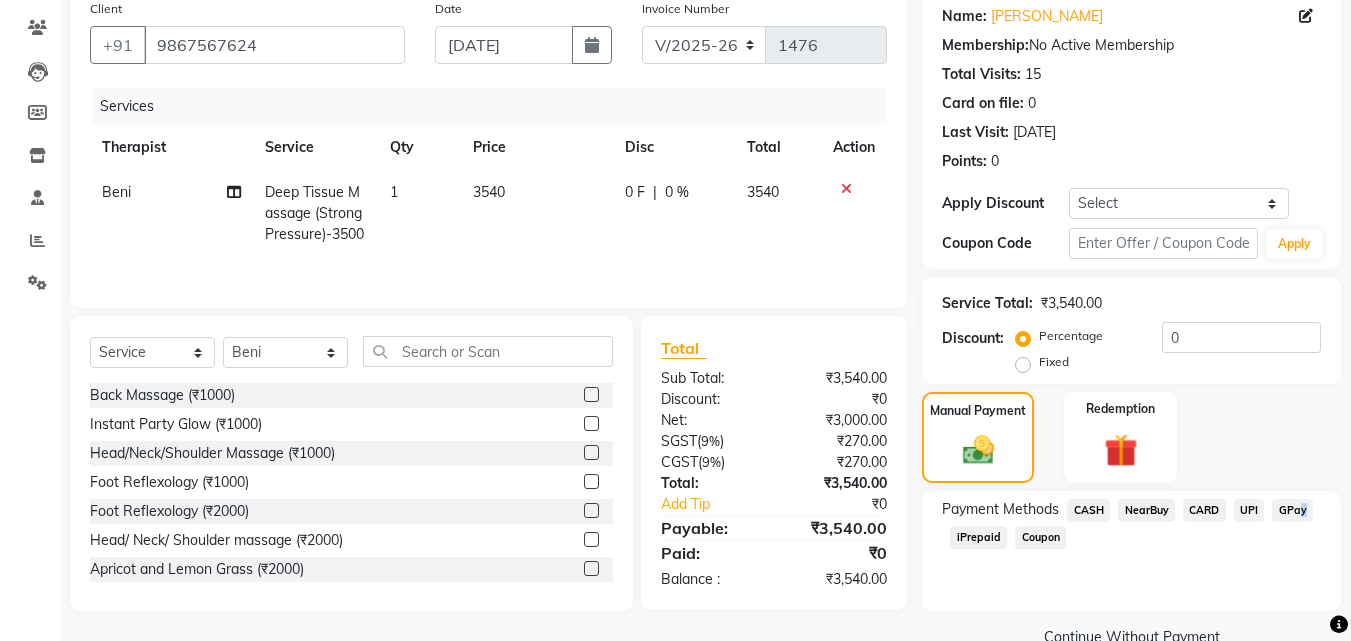 click on "GPay" 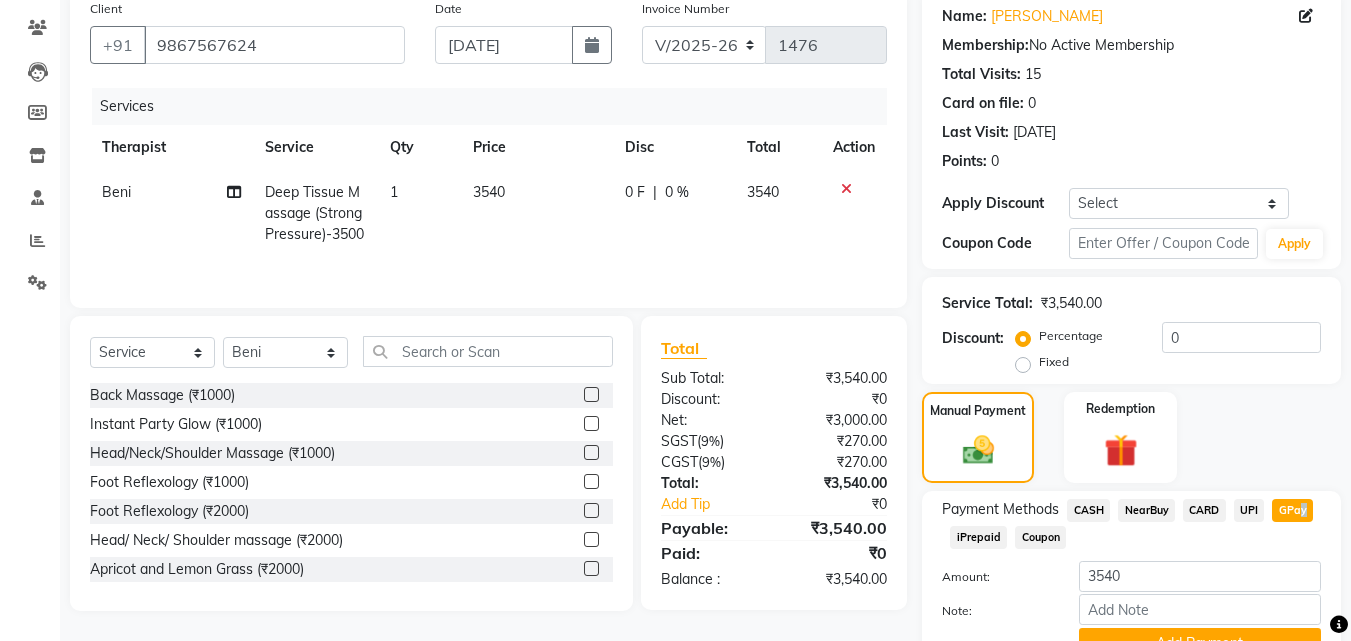 scroll, scrollTop: 257, scrollLeft: 0, axis: vertical 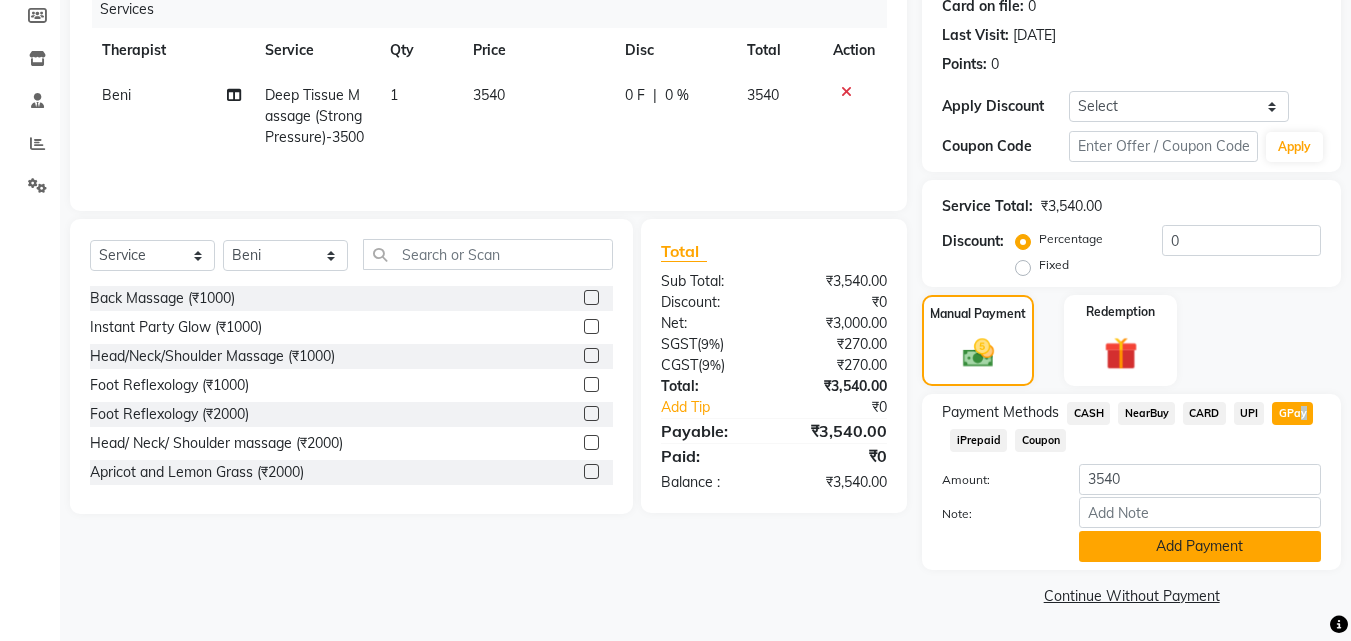 click on "Add Payment" 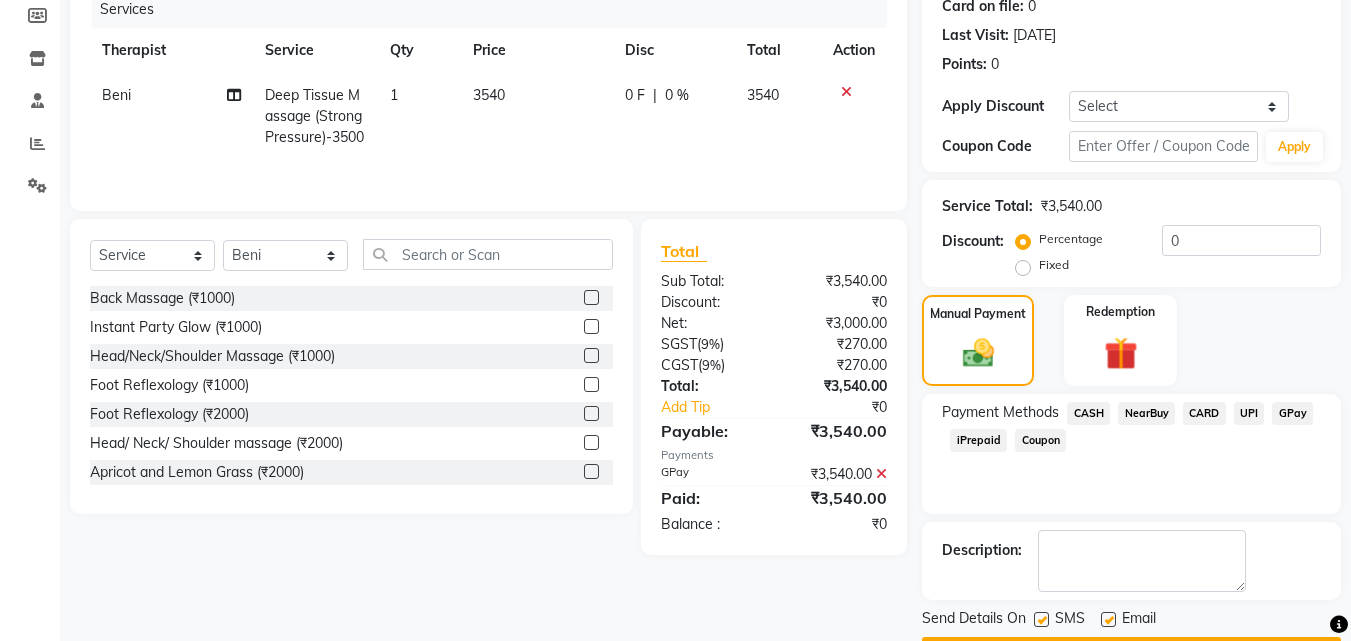 click on "Name: Mr.anup Saha Membership:  No Active Membership  Total Visits:  15 Card on file:  0 Last Visit:   09-07-2025 Points:   0  Apply Discount Select Coupon → Ban 25% Flat - Classic Treatment Coupon Code Apply Service Total:  ₹3,540.00  Discount:  Percentage   Fixed  0 Manual Payment Redemption Payment Methods  CASH   NearBuy   CARD   UPI   GPay   iPrepaid   Coupon  Description:                  Send Details On SMS Email  Checkout" 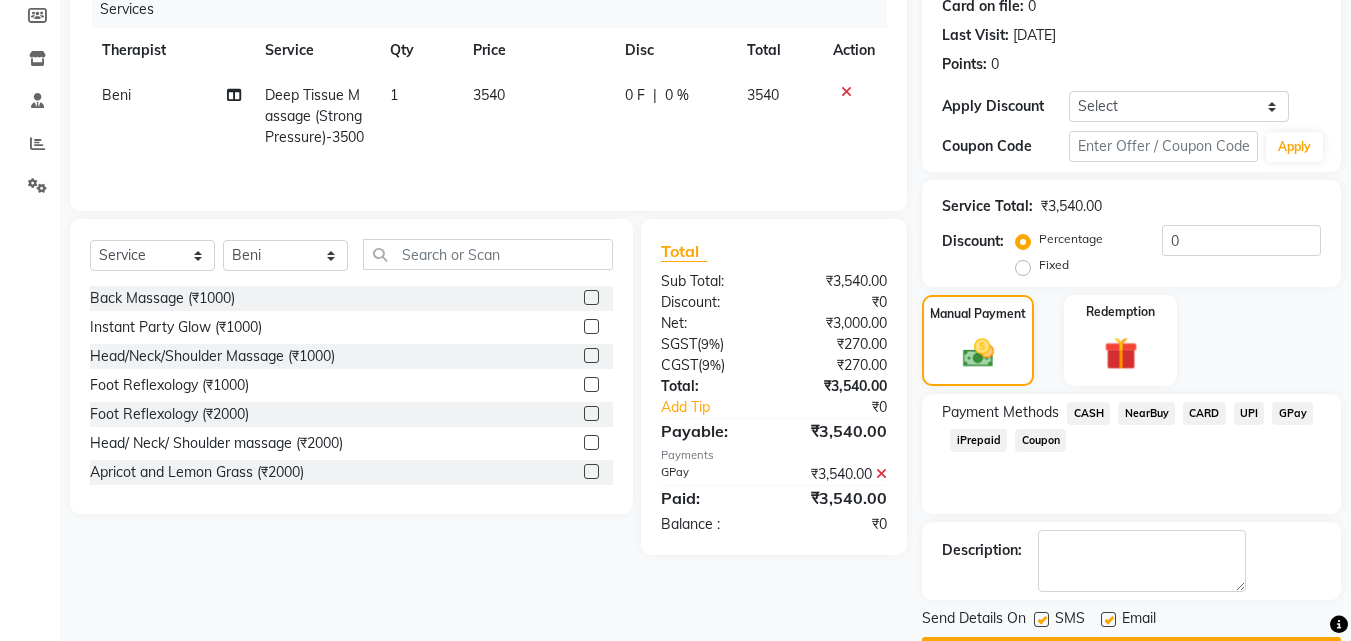 scroll, scrollTop: 314, scrollLeft: 0, axis: vertical 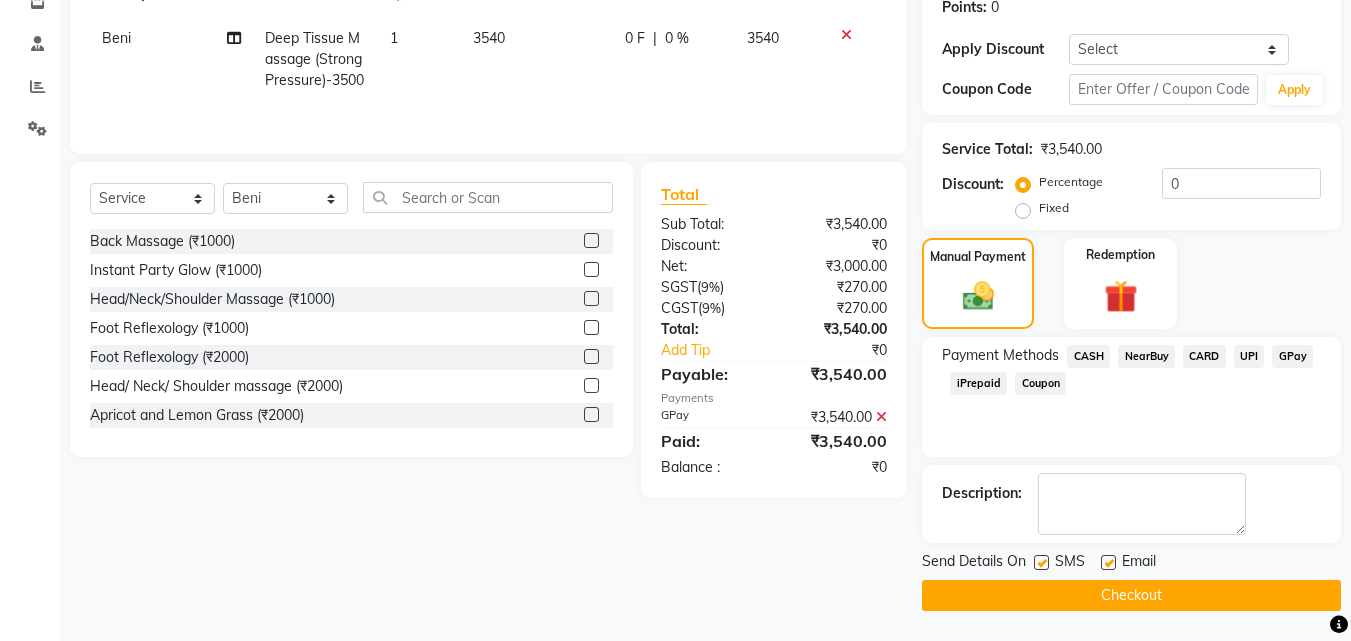 click on "Checkout" 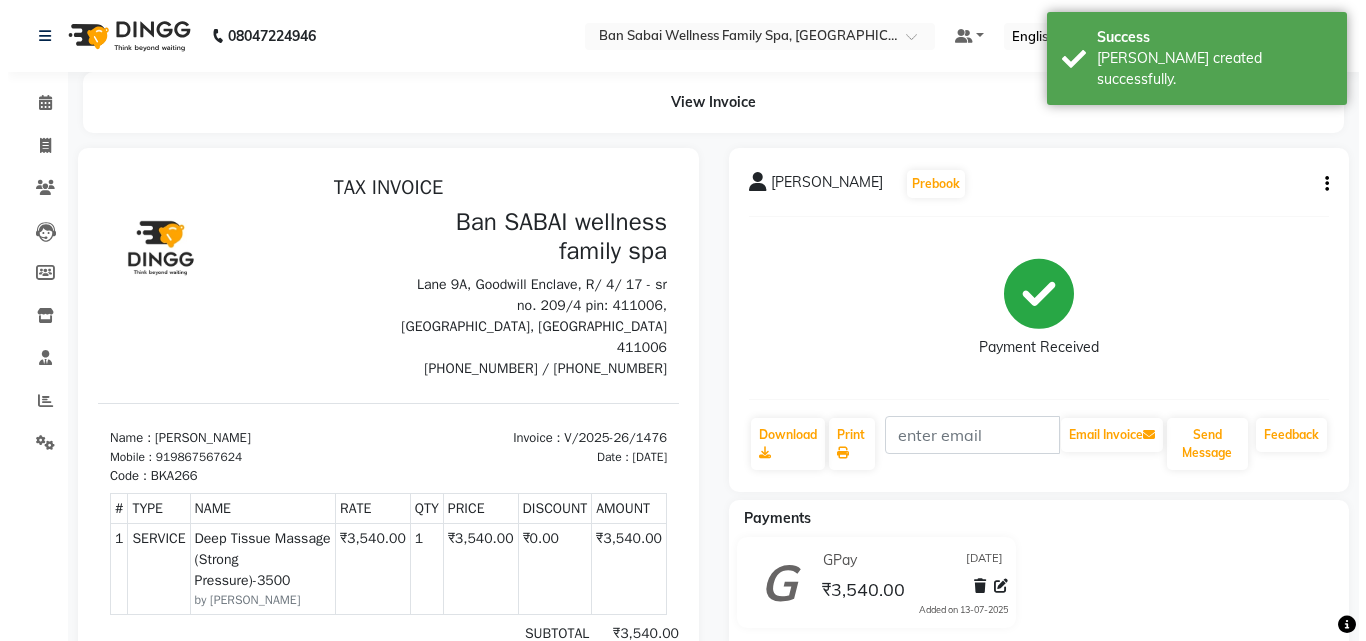 scroll, scrollTop: 0, scrollLeft: 0, axis: both 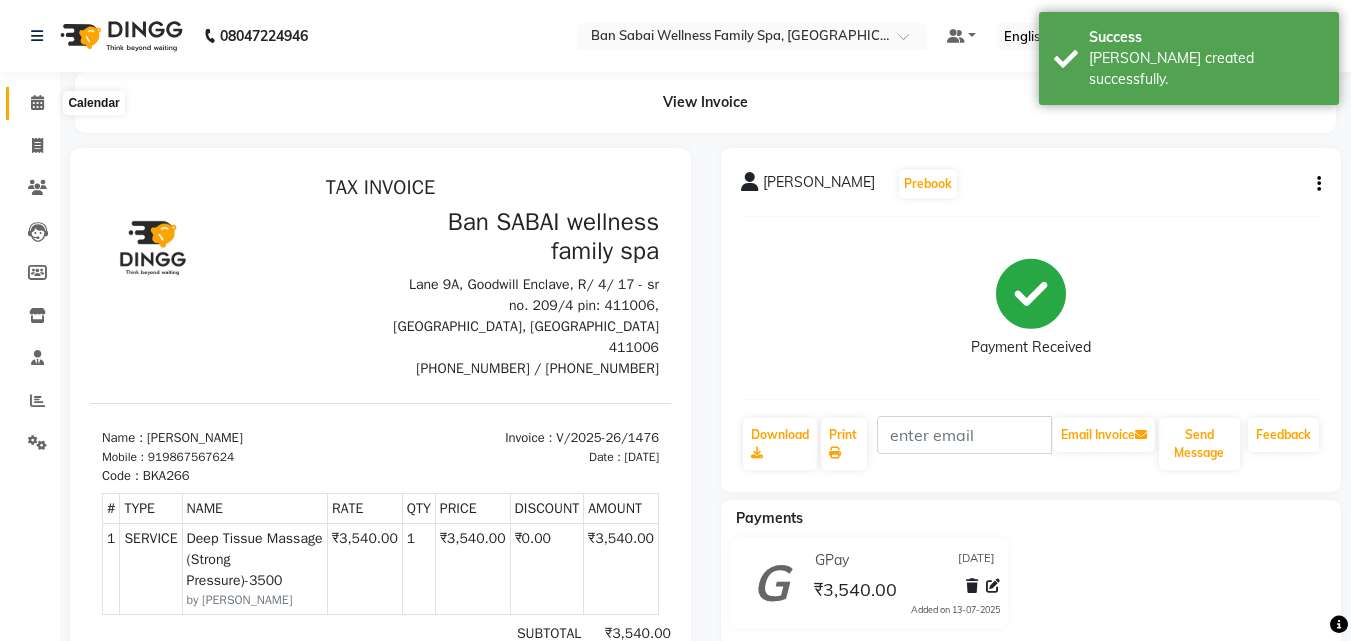 click 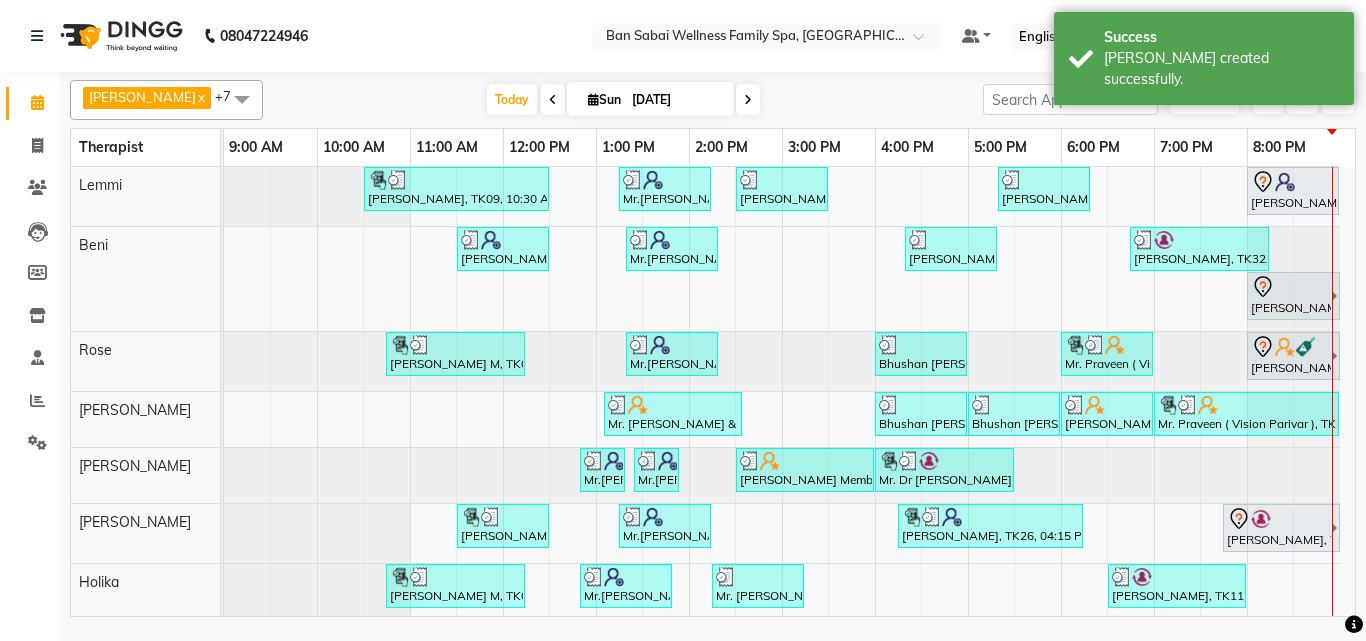 scroll, scrollTop: 35, scrollLeft: 0, axis: vertical 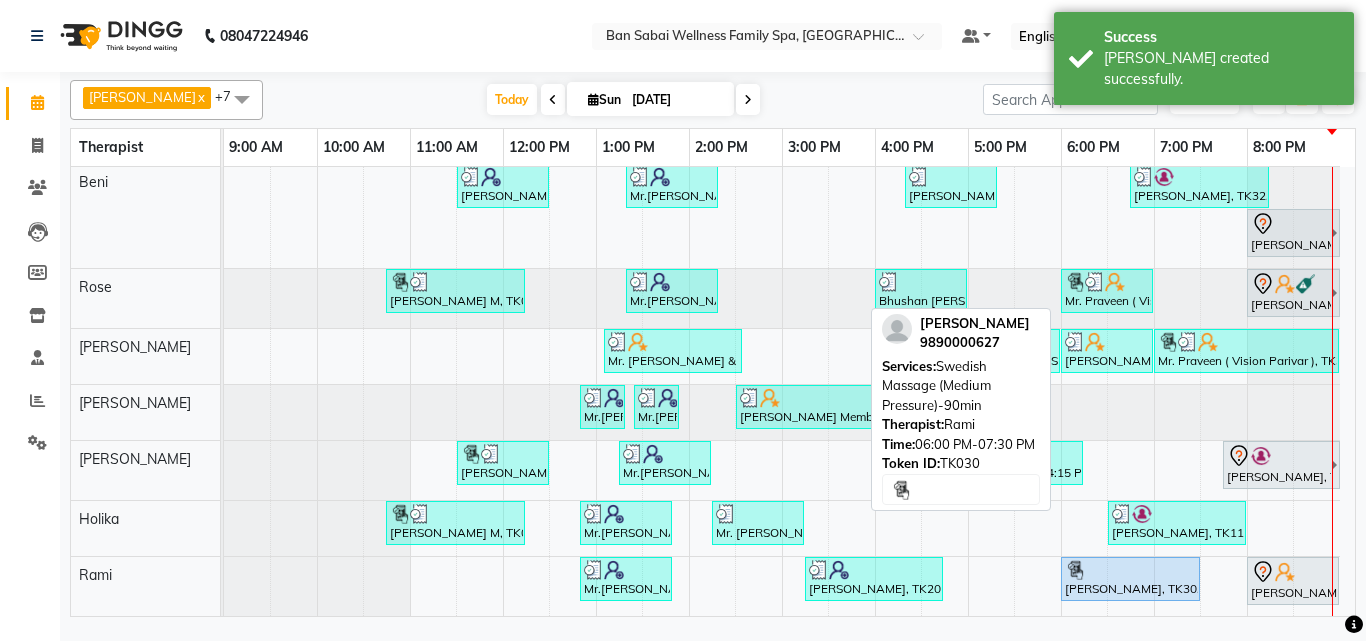 click on "[PERSON_NAME], TK30, 06:00 PM-07:30 PM, Swedish Massage (Medium Pressure)-90min" at bounding box center [1130, 579] 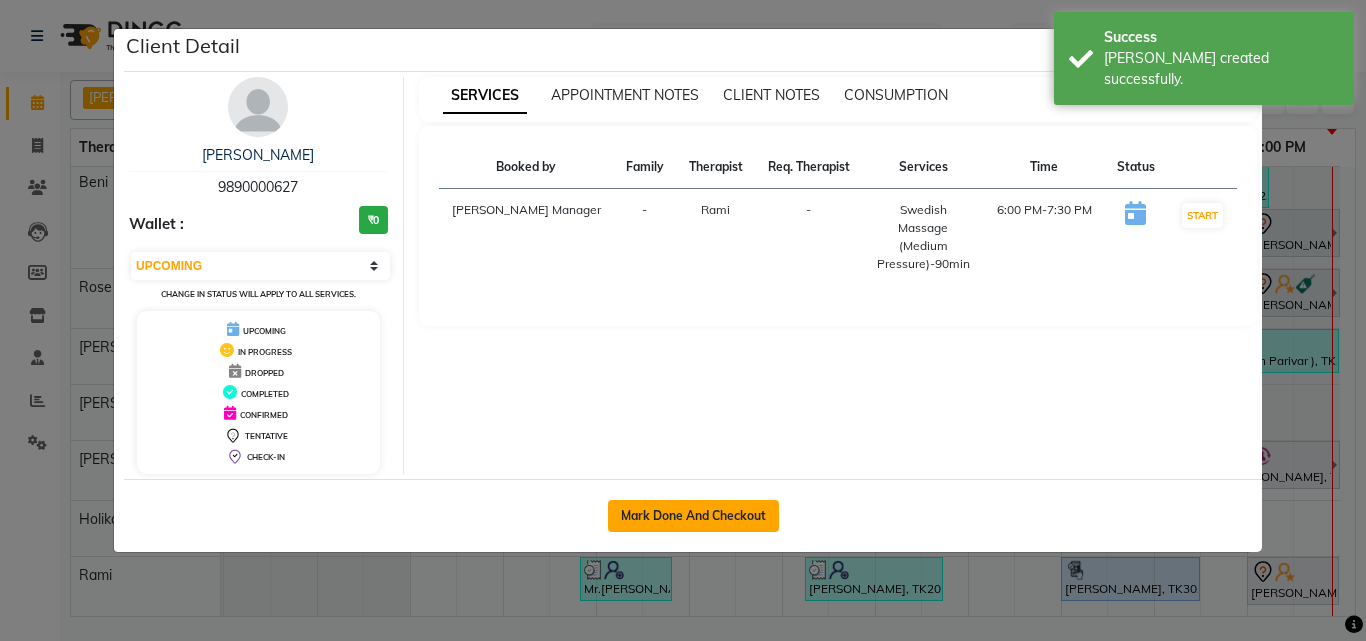click on "Mark Done And Checkout" 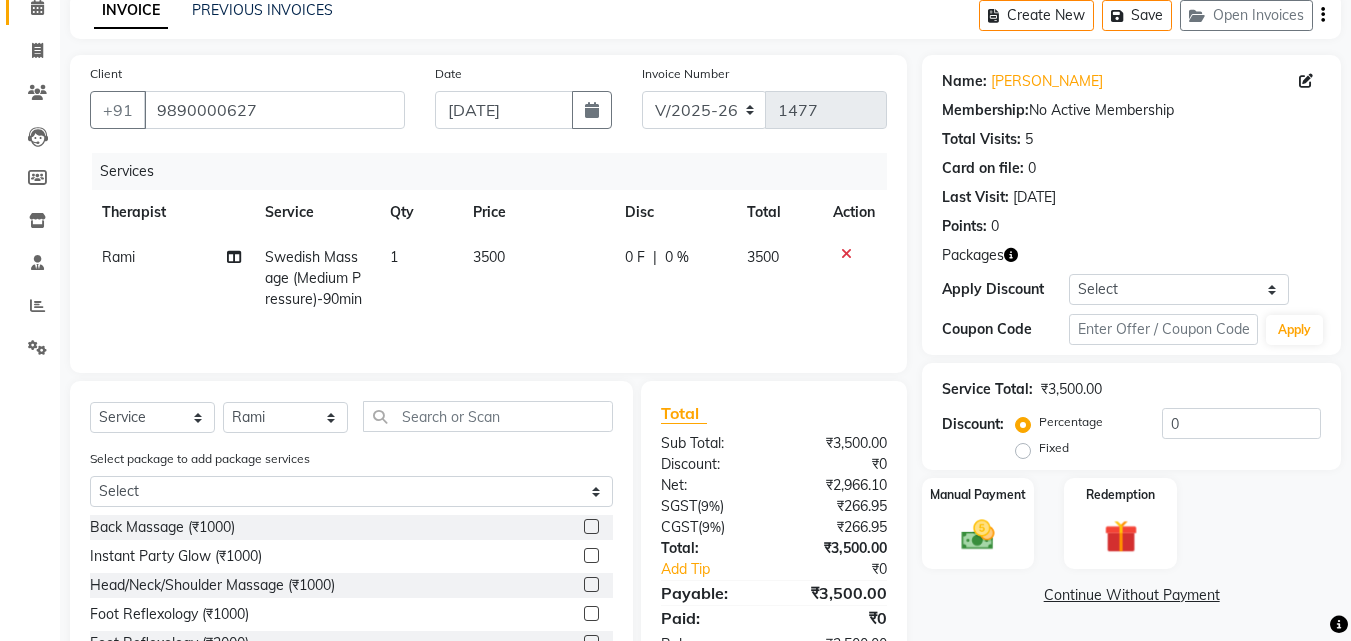 scroll, scrollTop: 168, scrollLeft: 0, axis: vertical 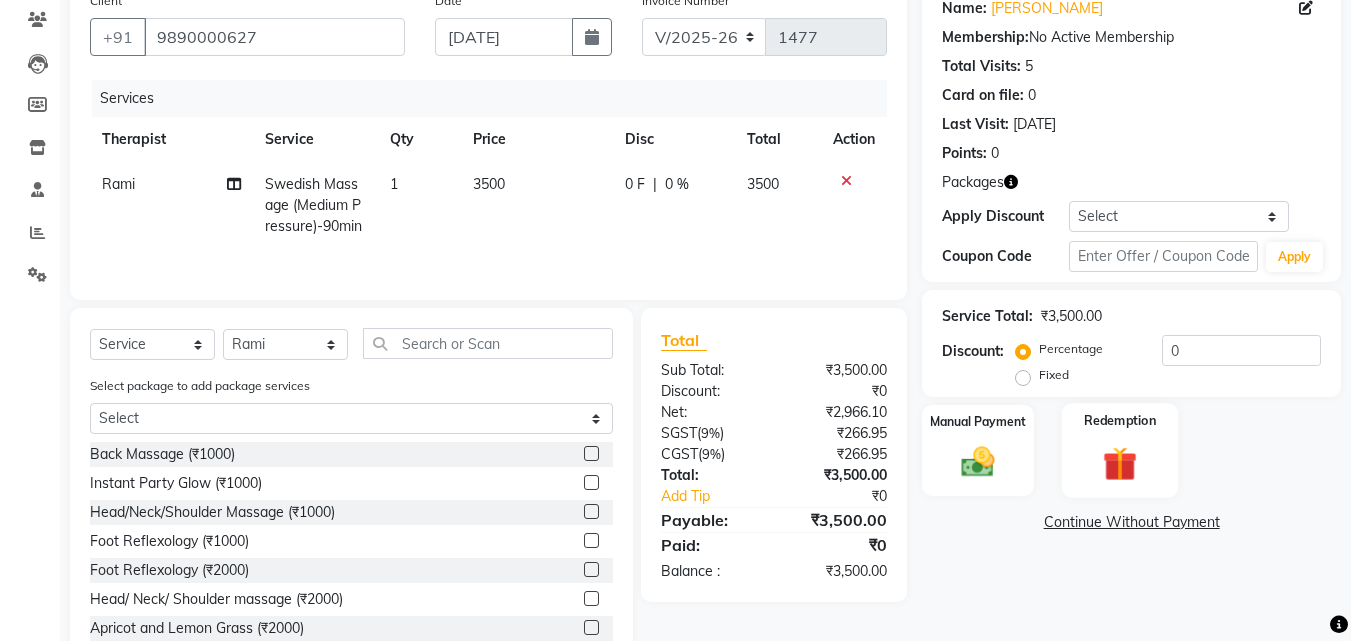 click on "Redemption" 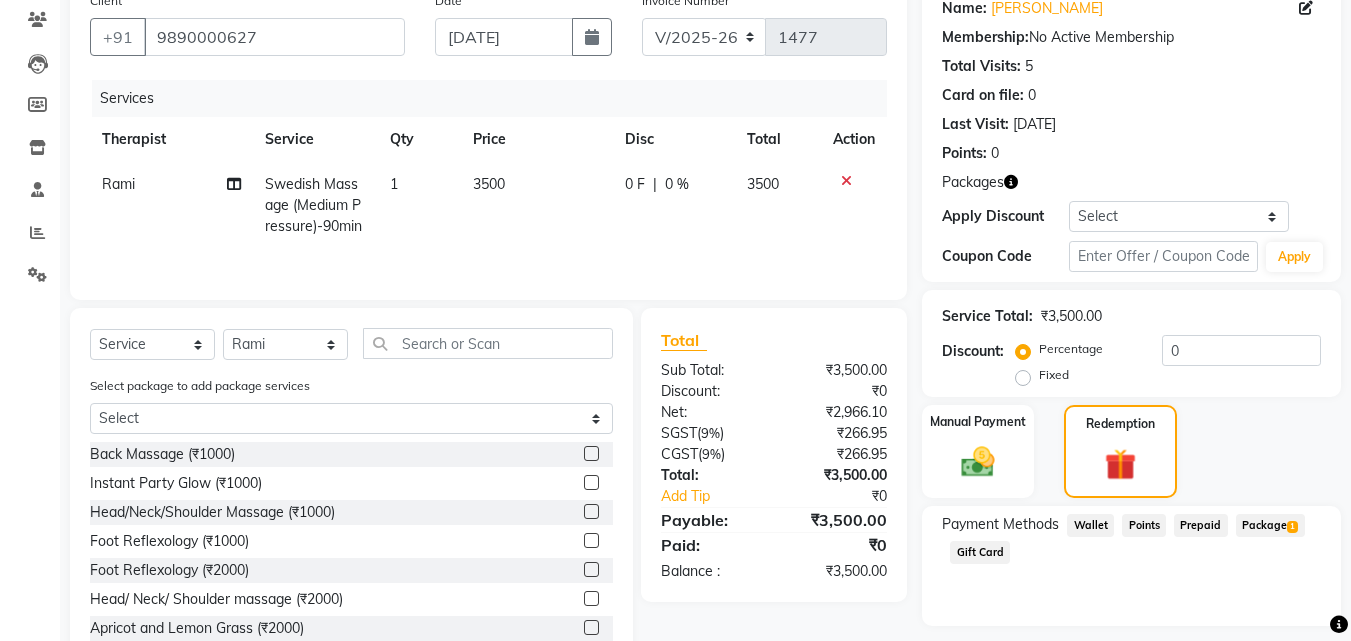 click on "Package  1" 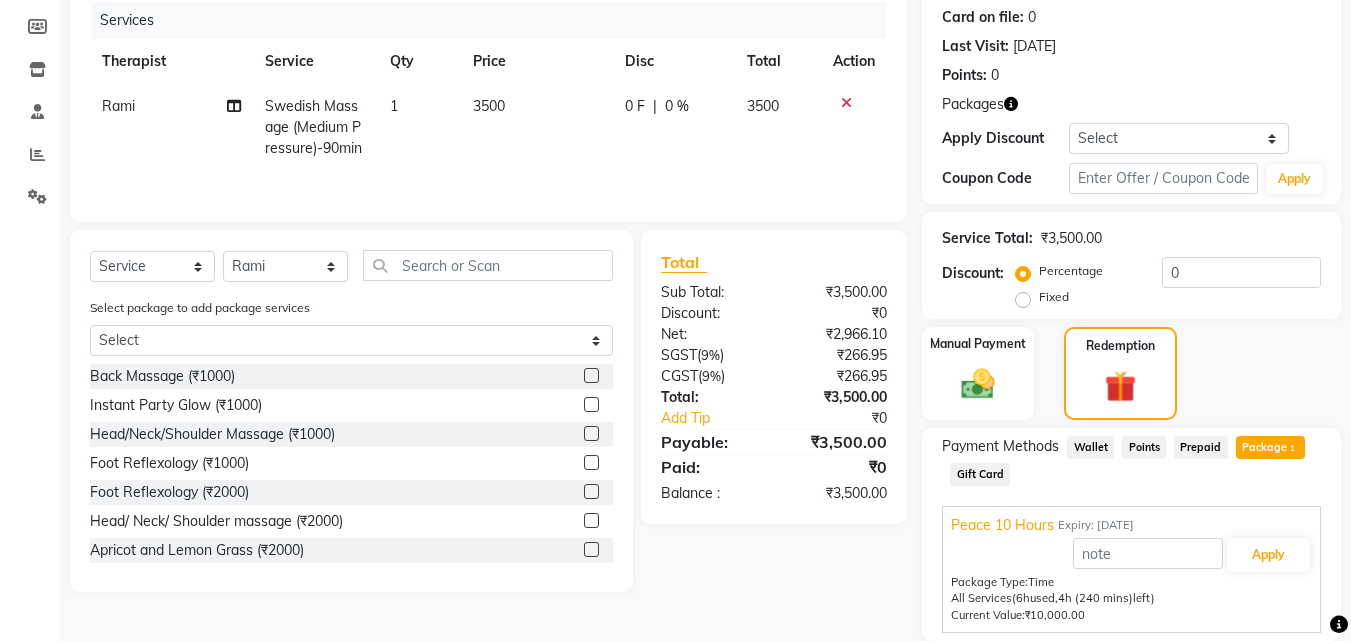 scroll, scrollTop: 317, scrollLeft: 0, axis: vertical 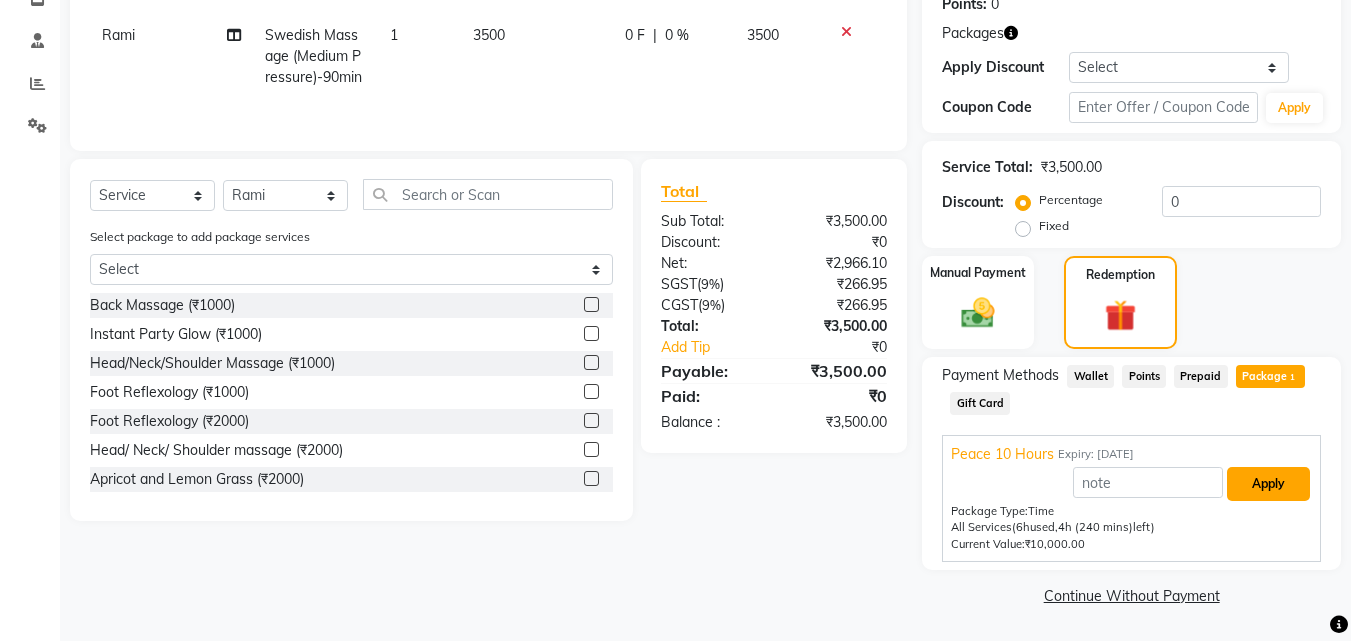 click on "Apply" at bounding box center [1268, 484] 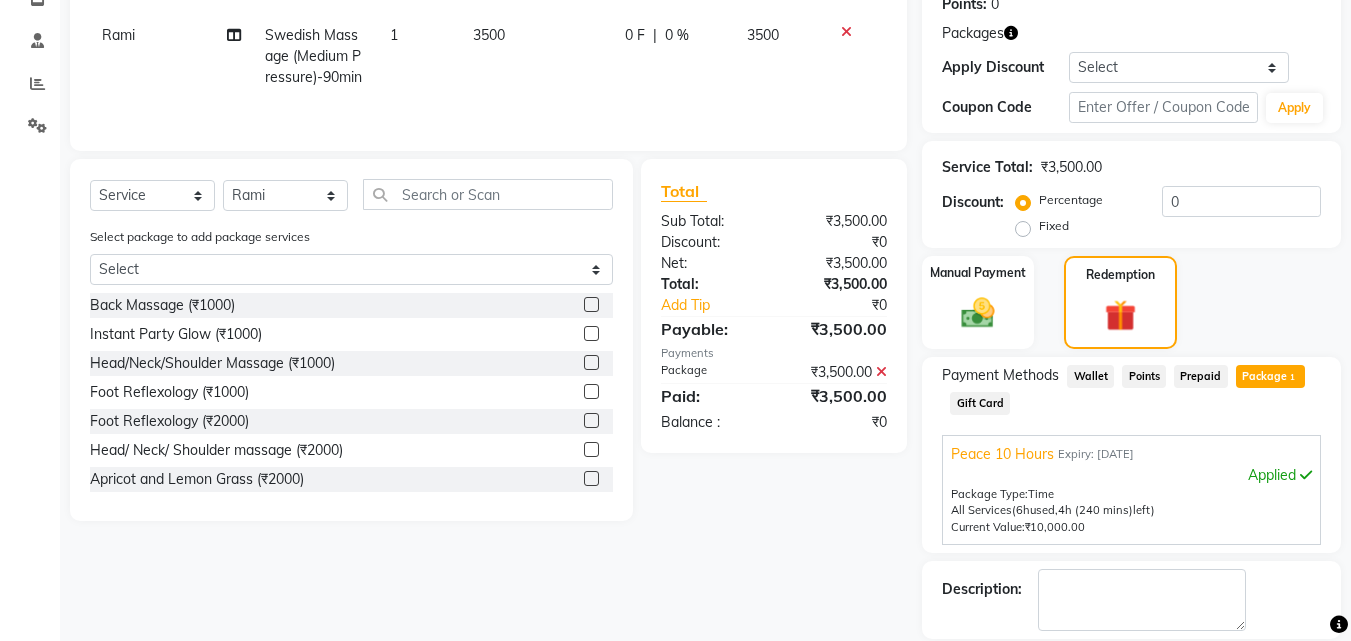scroll, scrollTop: 413, scrollLeft: 0, axis: vertical 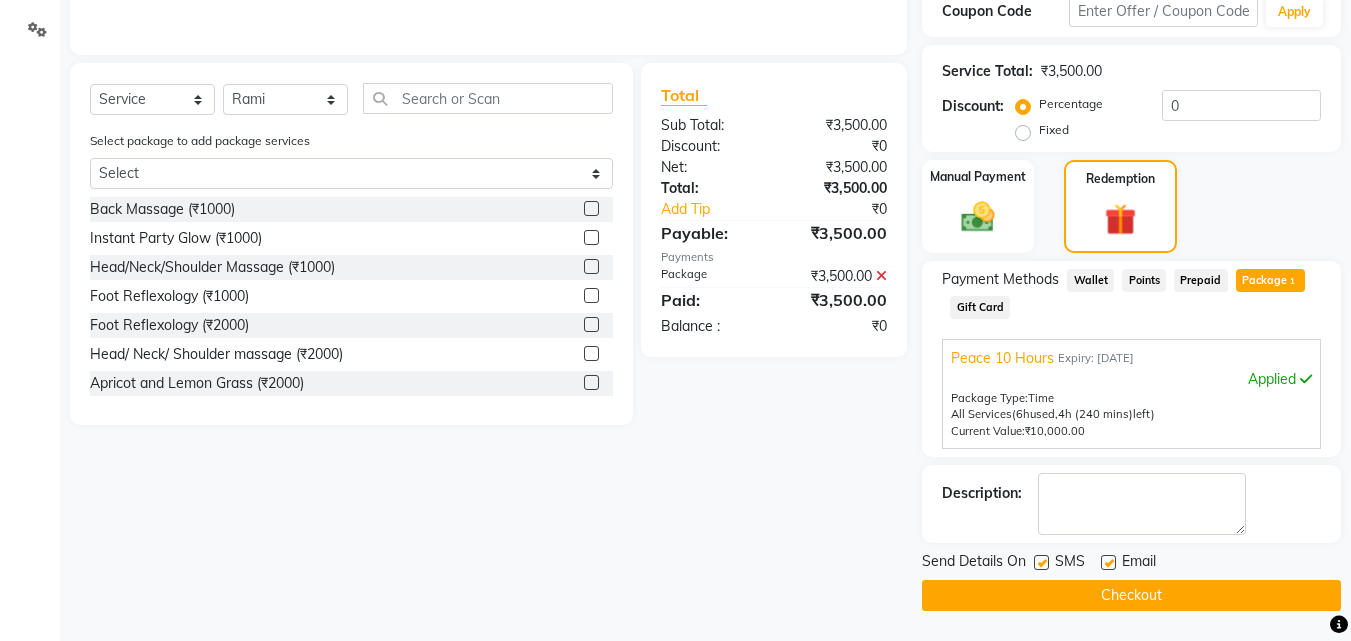 click on "Checkout" 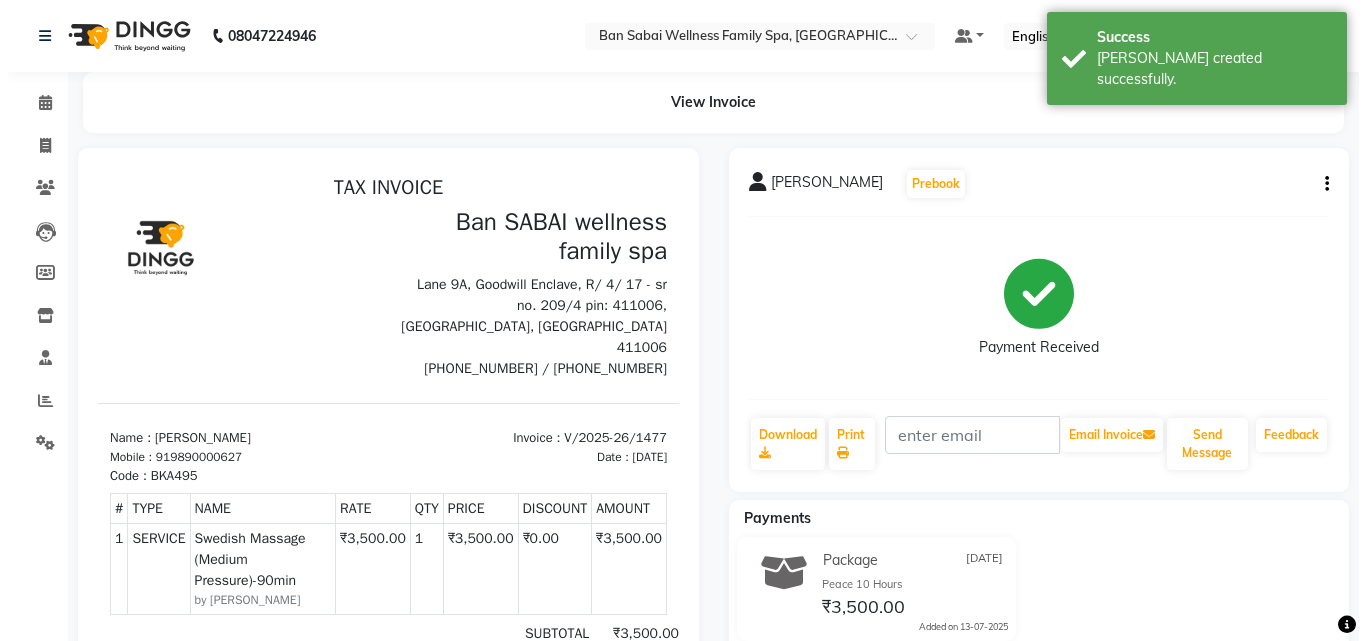 scroll, scrollTop: 0, scrollLeft: 0, axis: both 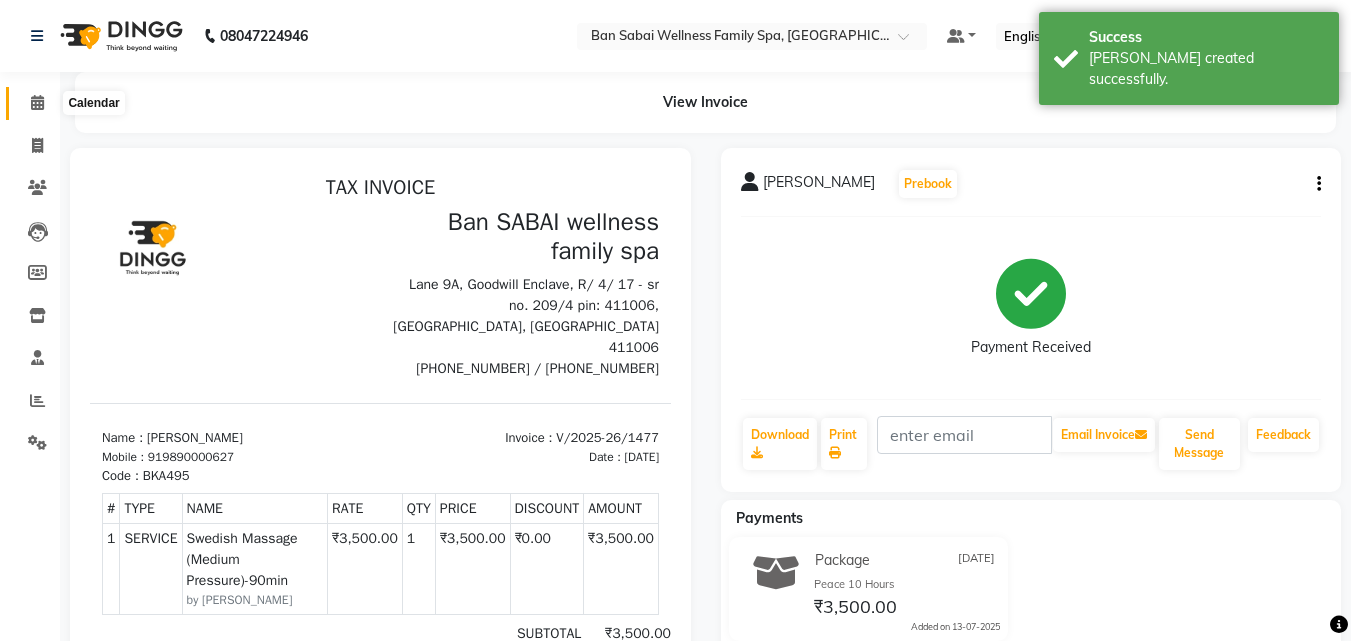 click 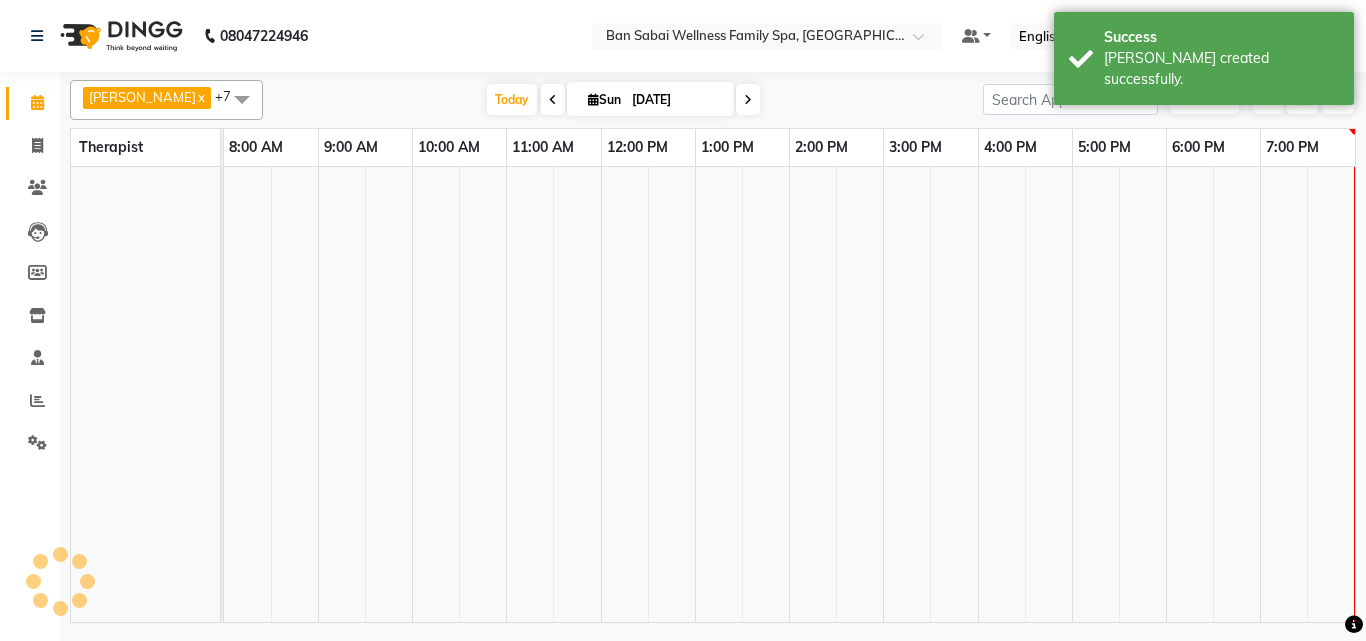 scroll, scrollTop: 0, scrollLeft: 0, axis: both 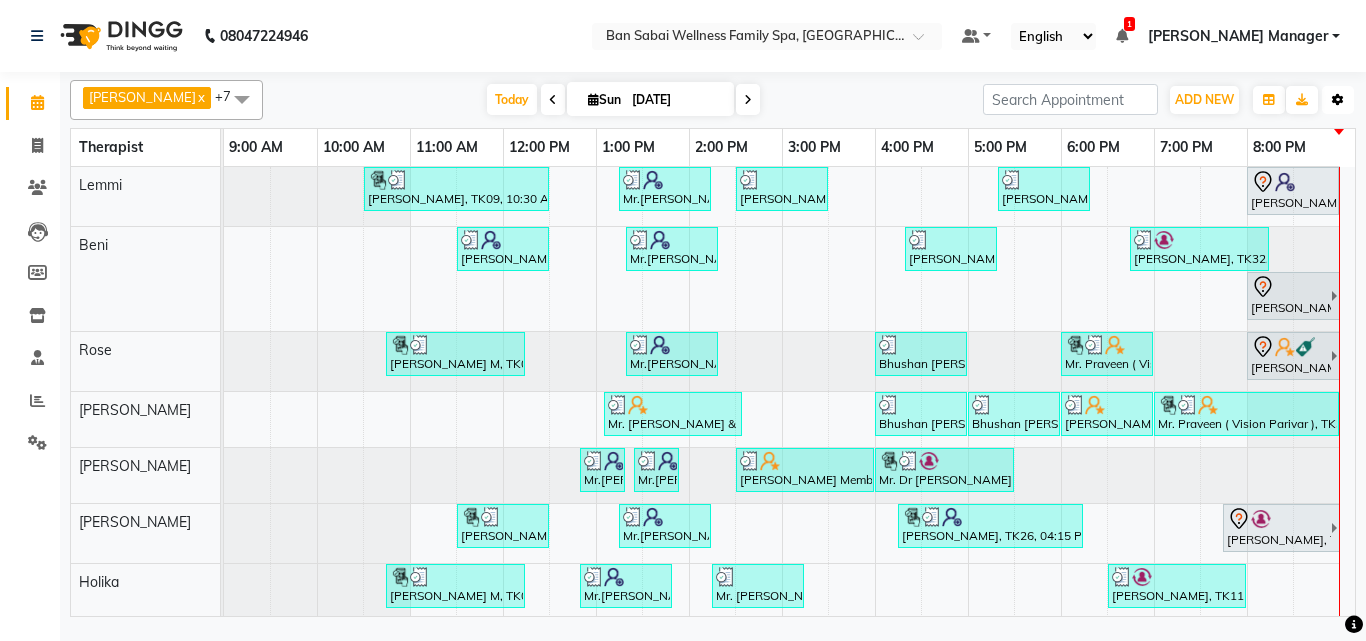 click at bounding box center (1338, 100) 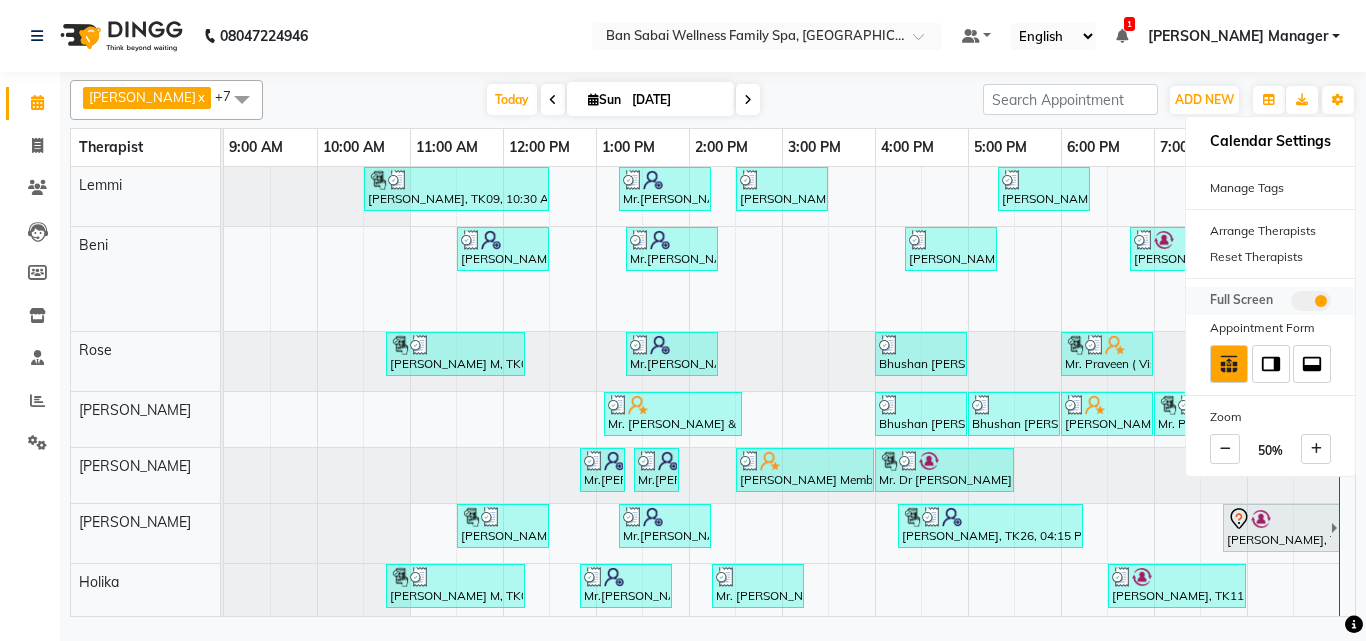 click at bounding box center (1311, 301) 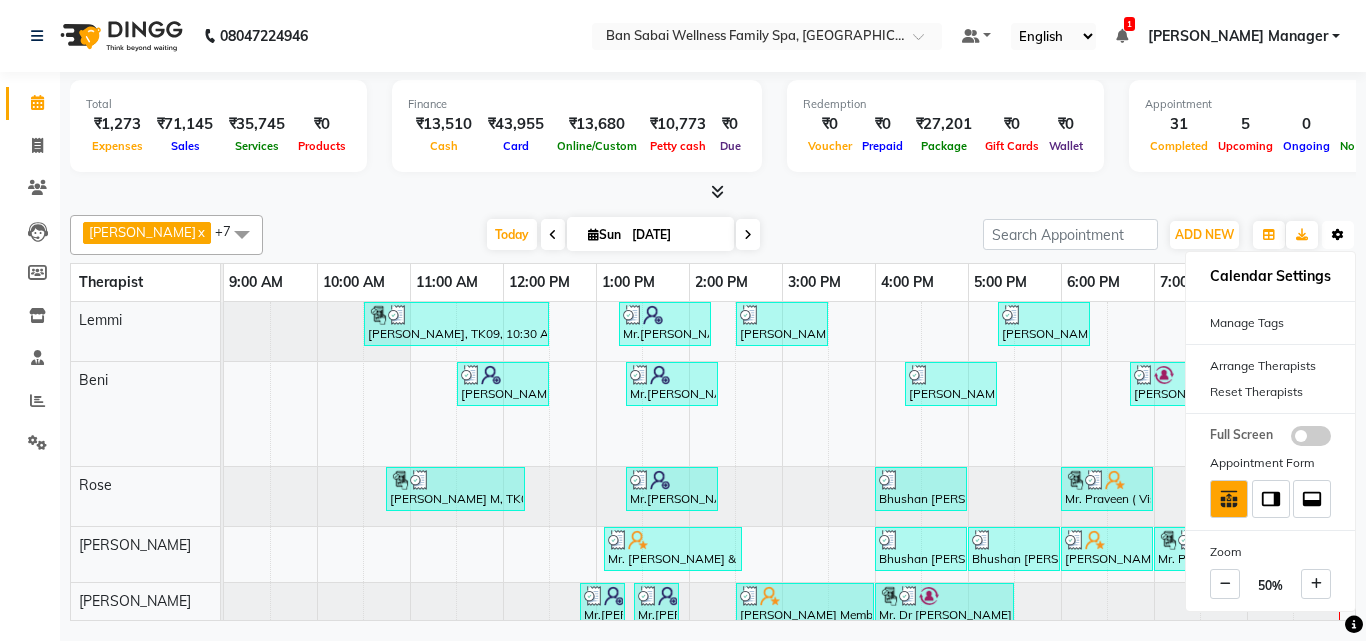 click on "Toggle Dropdown" at bounding box center (1338, 235) 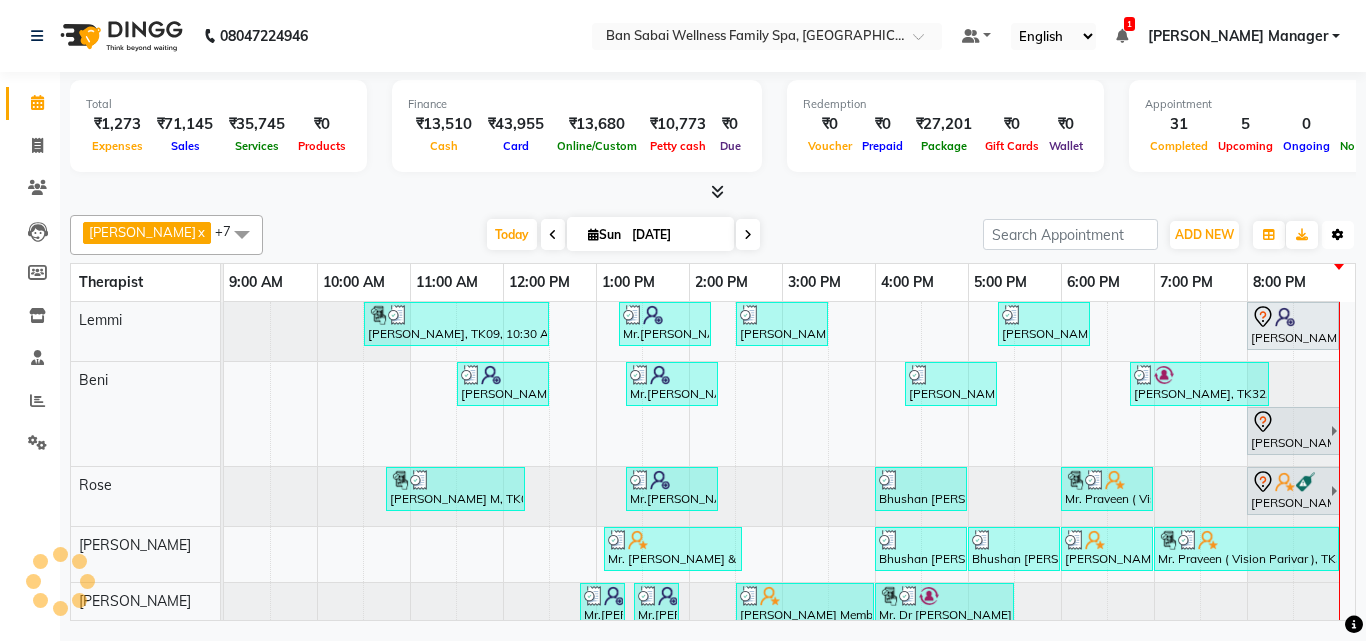 click on "Toggle Dropdown" at bounding box center [1338, 235] 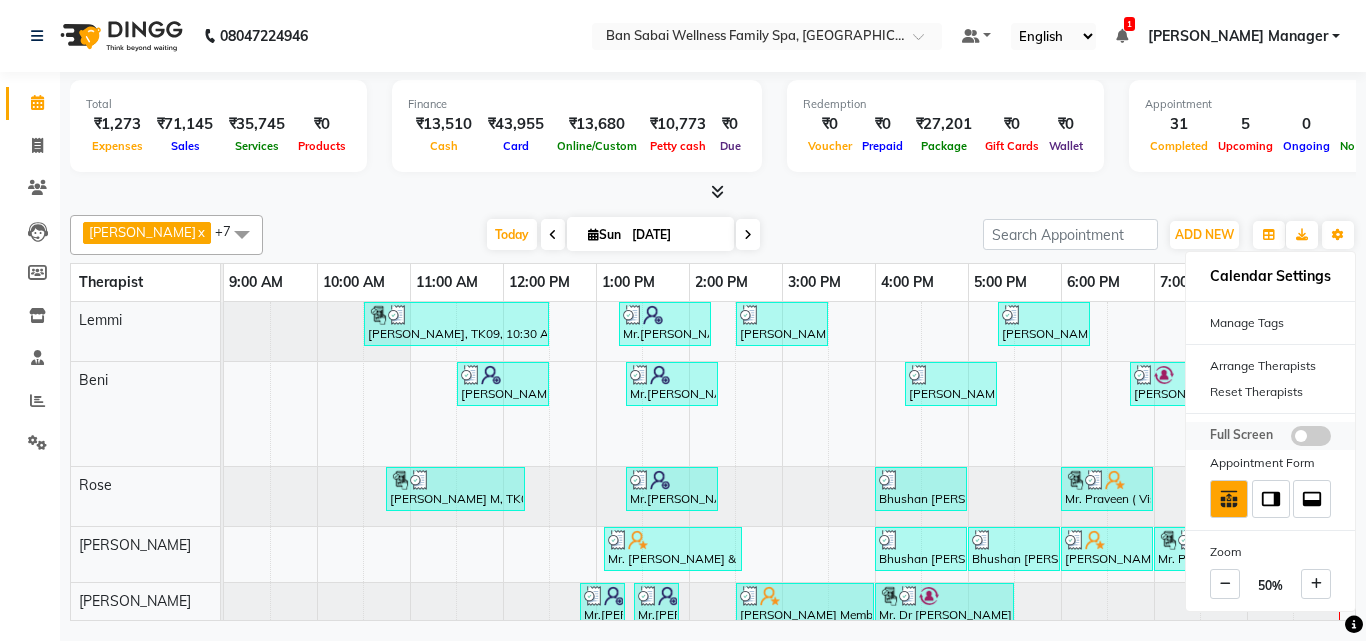 click at bounding box center [1311, 436] 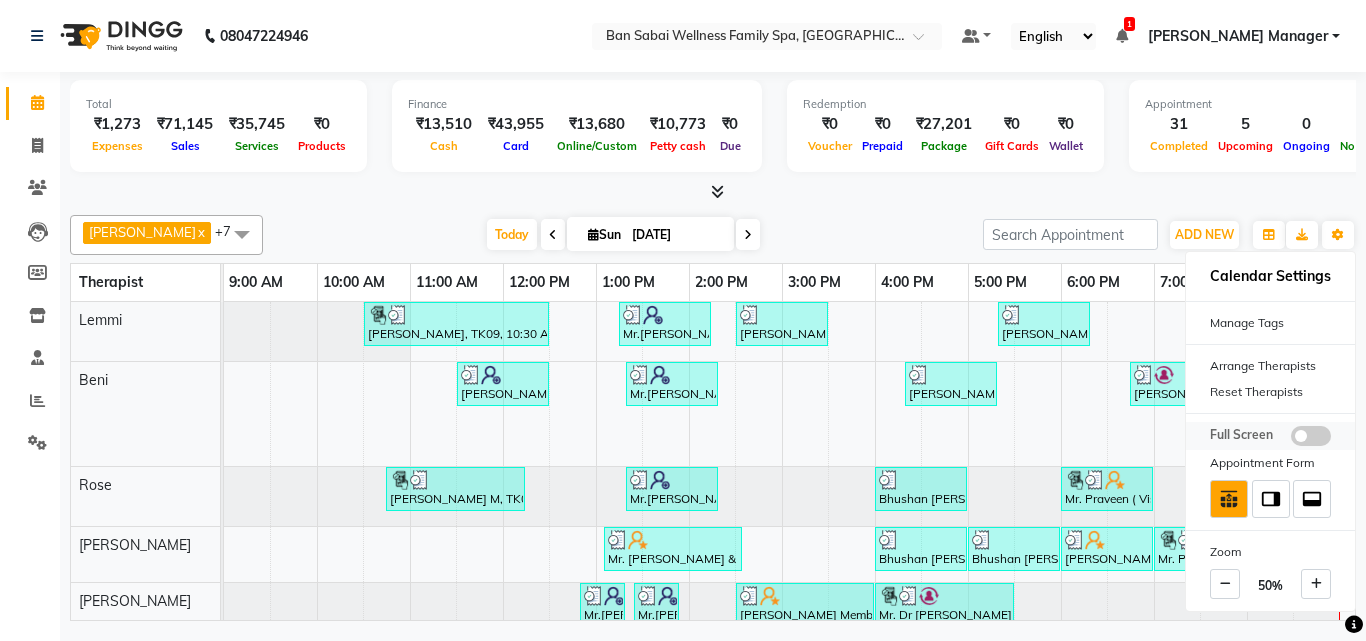 click at bounding box center [1291, 439] 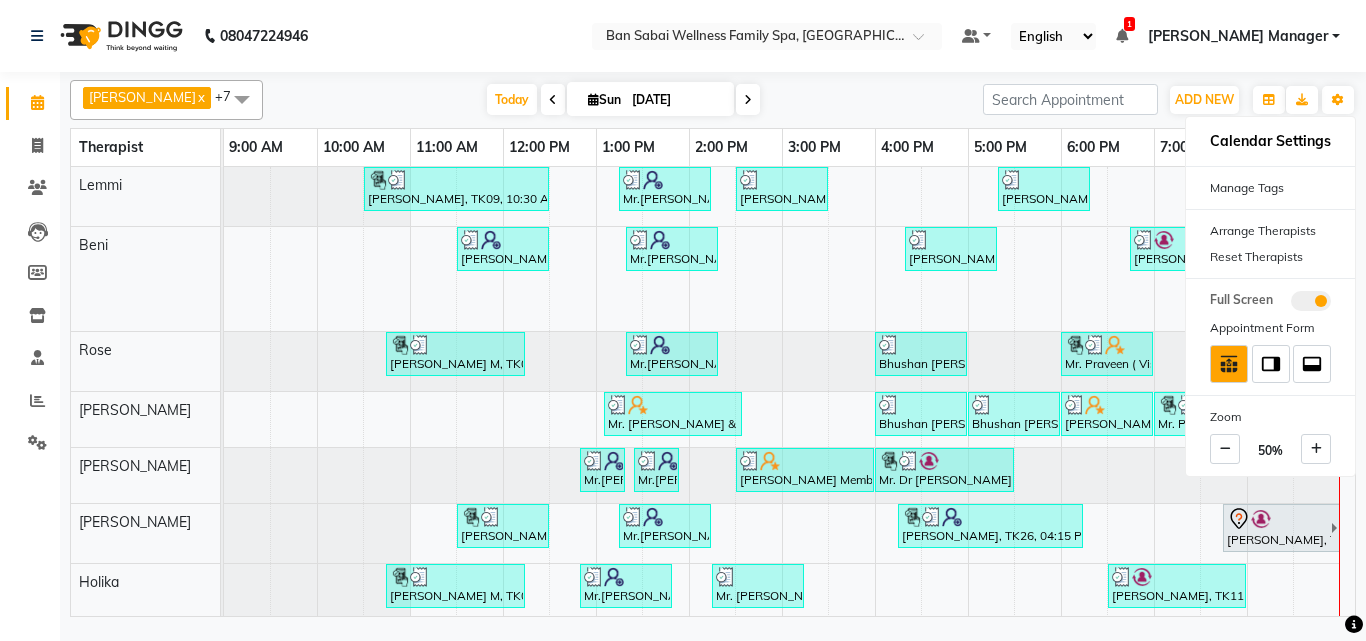 click on "Today  Sun 13-07-2025" at bounding box center [623, 100] 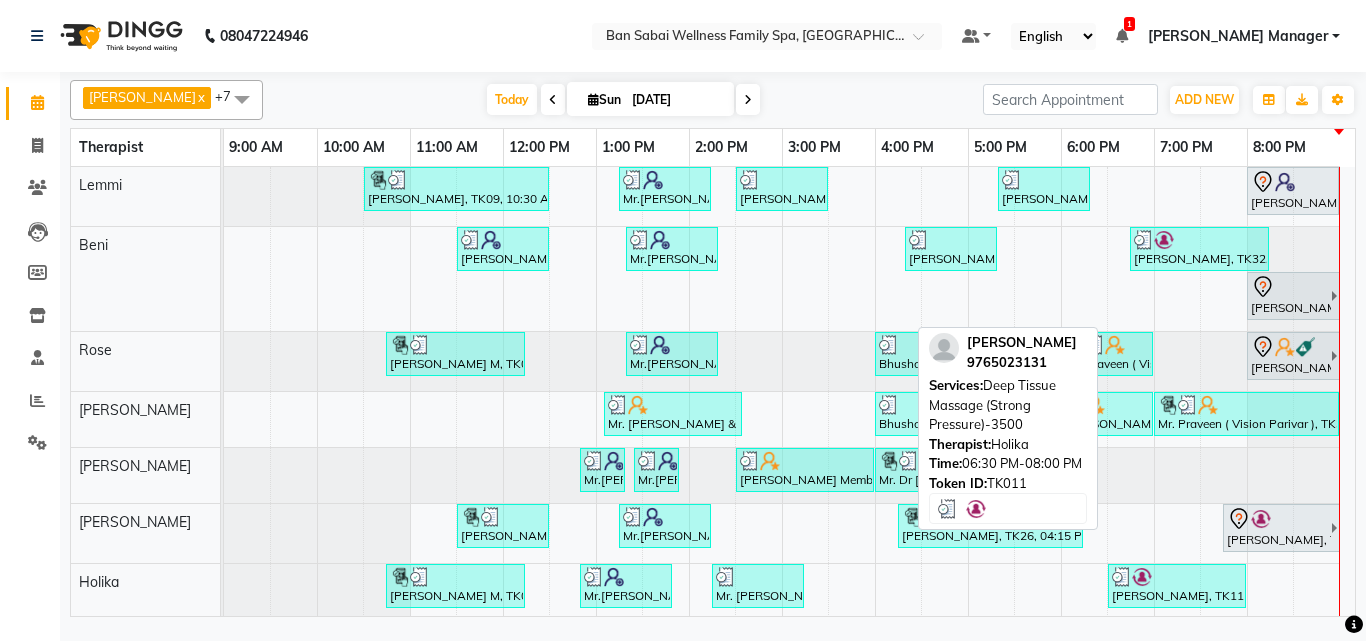 click on "[PERSON_NAME], TK11, 06:30 PM-08:00 PM, Deep Tissue Massage (Strong Pressure)-3500" at bounding box center [1177, 586] 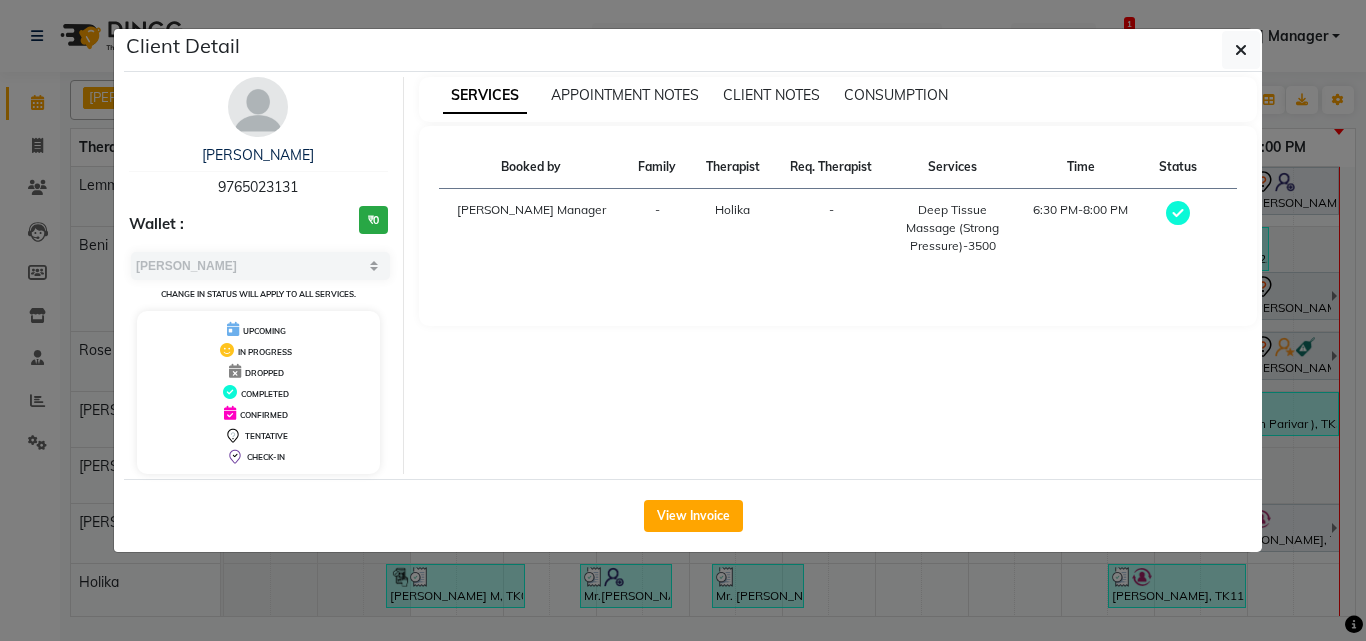 click on "Client Detail  Mr.Vinayak Mishra   9765023131 Wallet : ₹0 Select MARK DONE UPCOMING Change in status will apply to all services. UPCOMING IN PROGRESS DROPPED COMPLETED CONFIRMED TENTATIVE CHECK-IN SERVICES APPOINTMENT NOTES CLIENT NOTES CONSUMPTION Booked by Family Therapist Req. Therapist Services Time Status  Rinky Manager  - Holika -  Deep Tissue Massage (Strong Pressure)-3500   6:30 PM-8:00 PM   View Invoice" 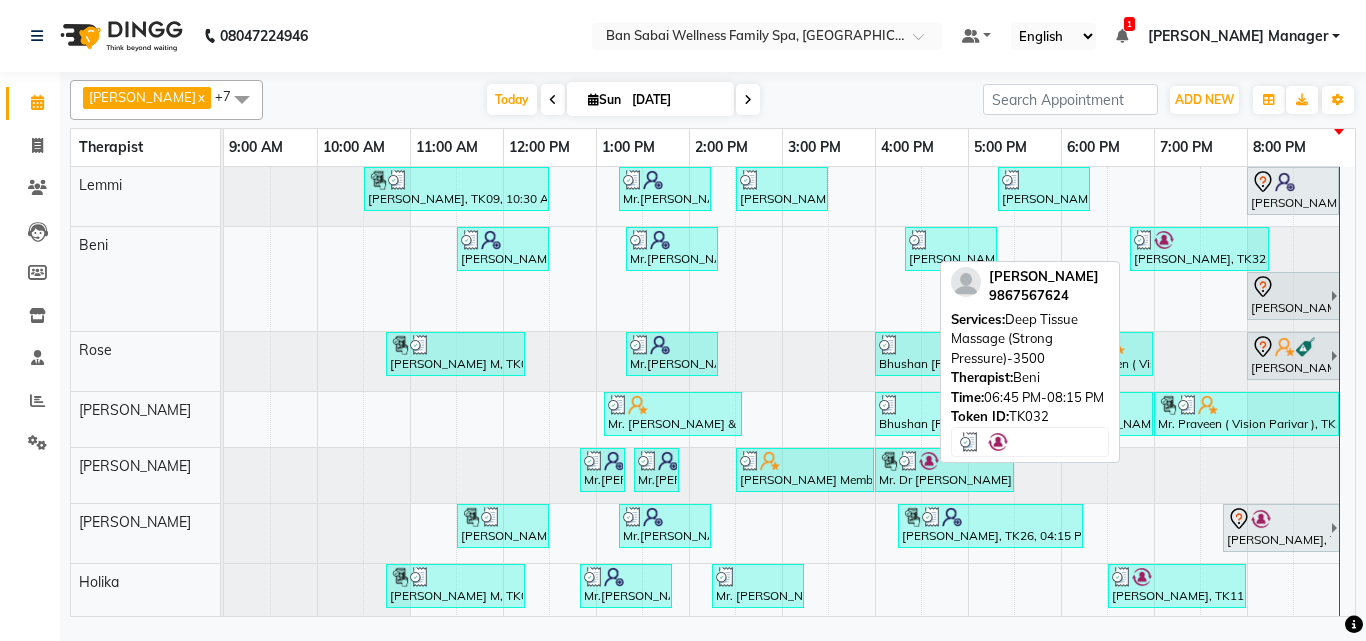 click at bounding box center [1164, 240] 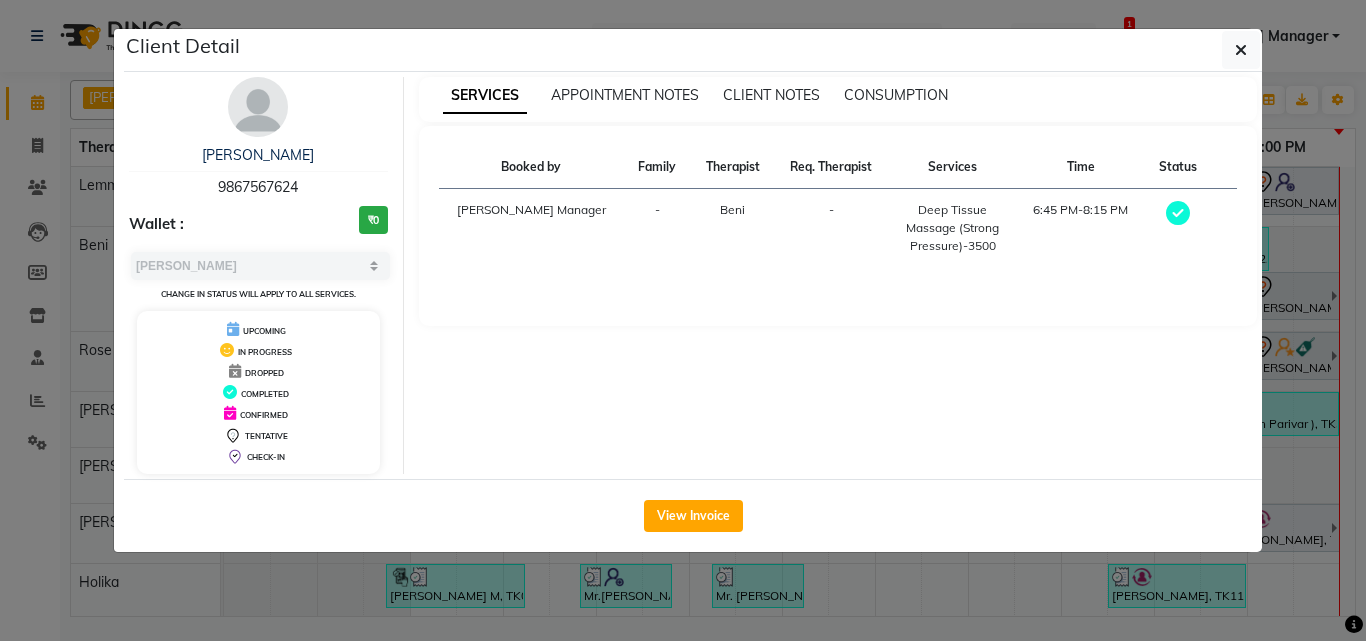 click on "Client Detail  Mr.Anup Saha   9867567624 Wallet : ₹0 Select MARK DONE UPCOMING Change in status will apply to all services. UPCOMING IN PROGRESS DROPPED COMPLETED CONFIRMED TENTATIVE CHECK-IN SERVICES APPOINTMENT NOTES CLIENT NOTES CONSUMPTION Booked by Family Therapist Req. Therapist Services Time Status  Rinky Manager  - Beni -  Deep Tissue Massage (Strong Pressure)-3500   6:45 PM-8:15 PM   View Invoice" 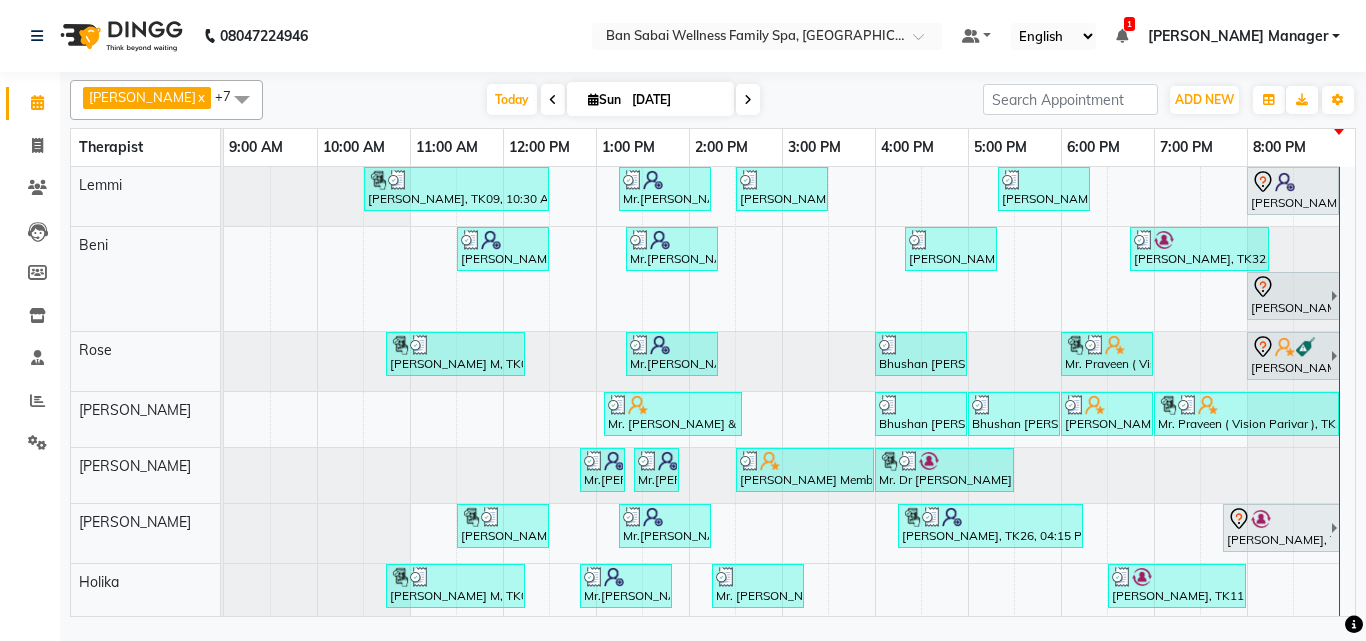 scroll, scrollTop: 63, scrollLeft: 0, axis: vertical 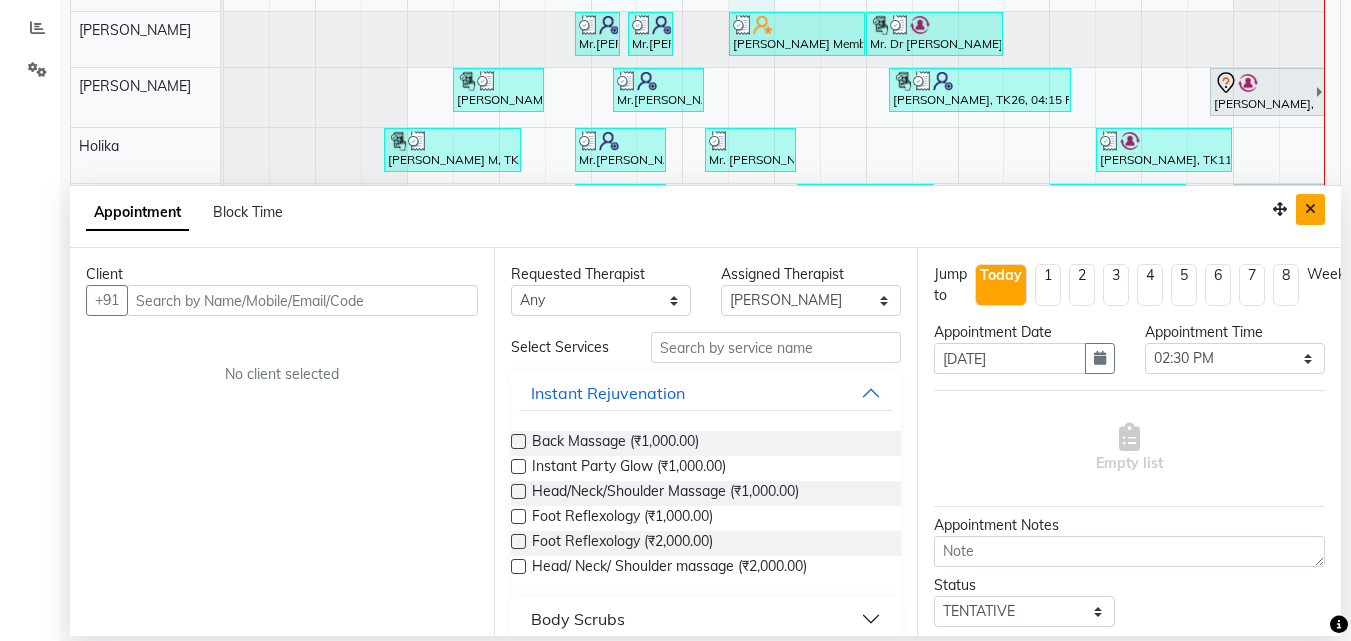 click at bounding box center (1310, 209) 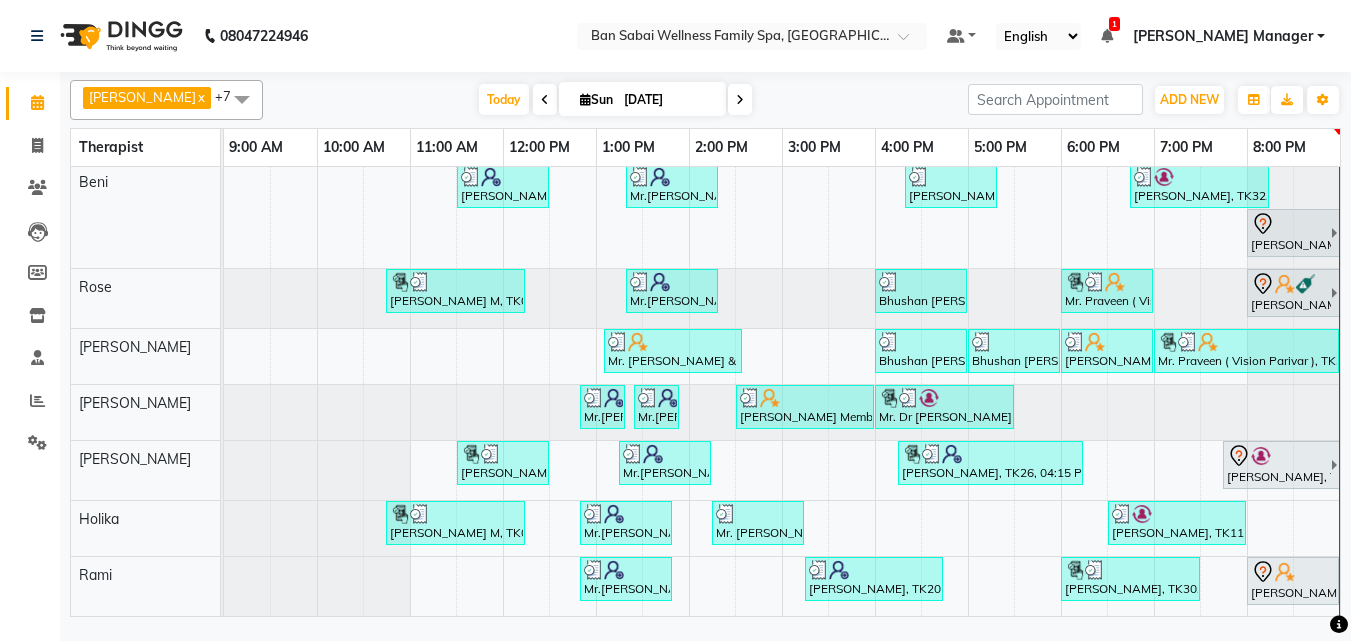 scroll, scrollTop: 0, scrollLeft: 0, axis: both 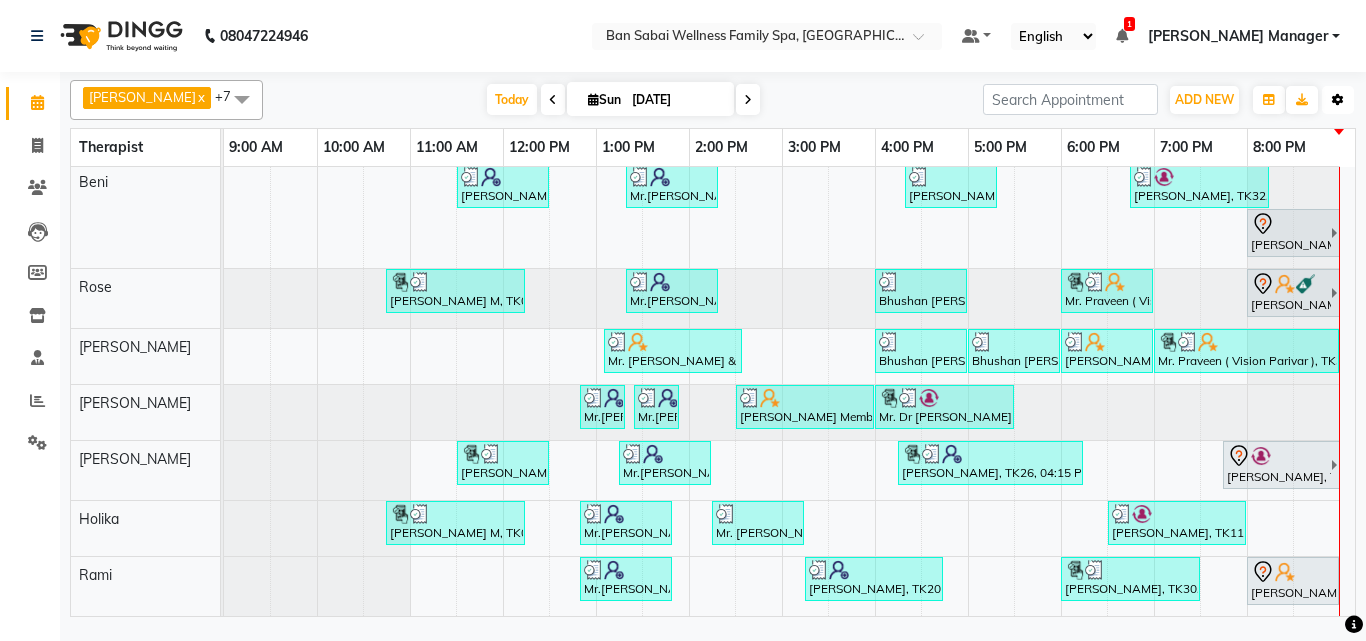 click on "Toggle Dropdown" at bounding box center (1338, 100) 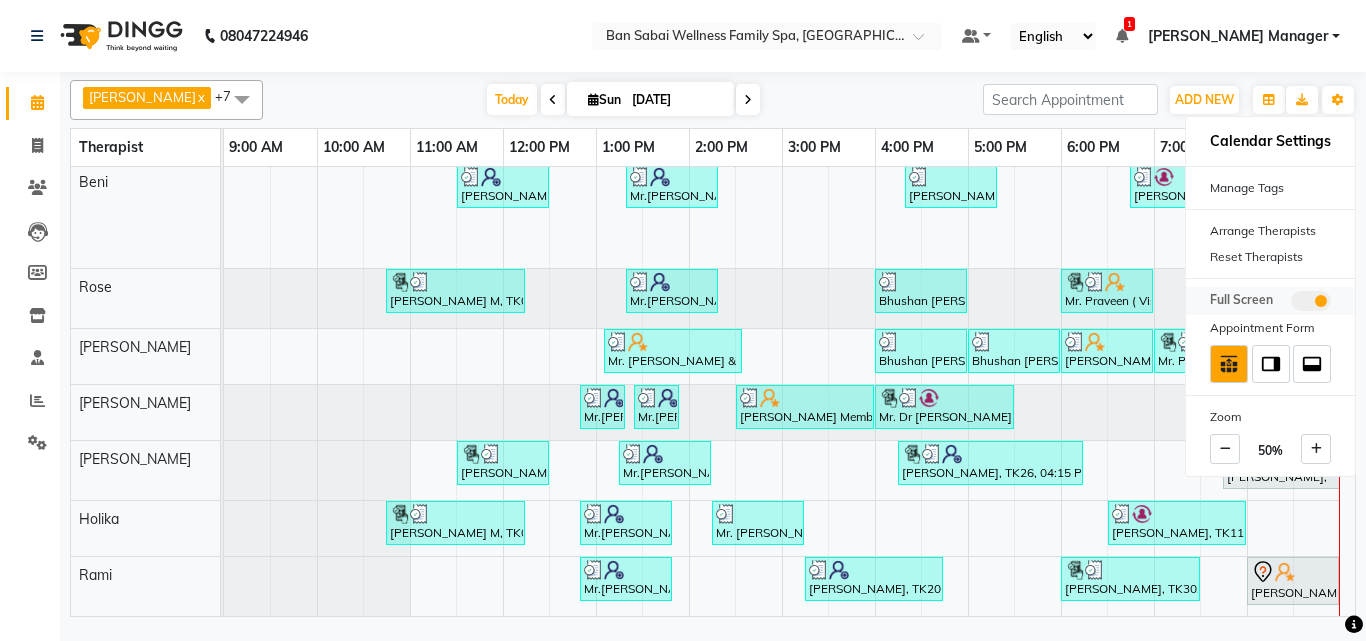 click at bounding box center [1311, 301] 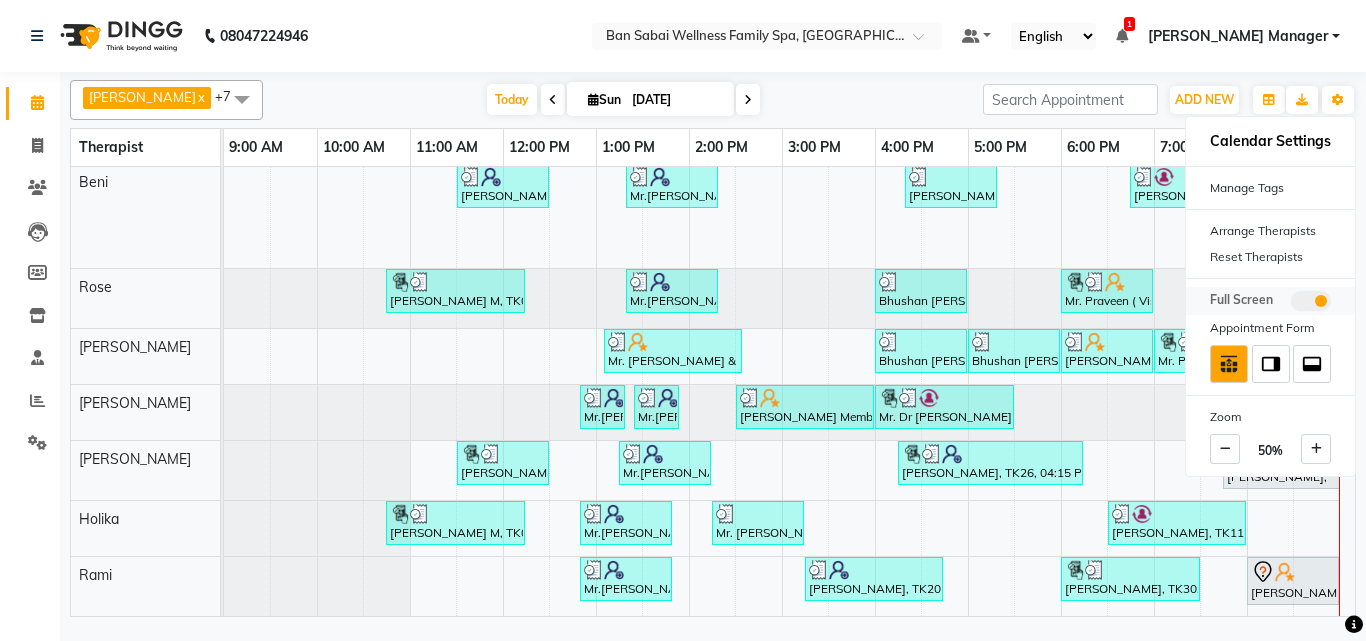 click at bounding box center (1291, 304) 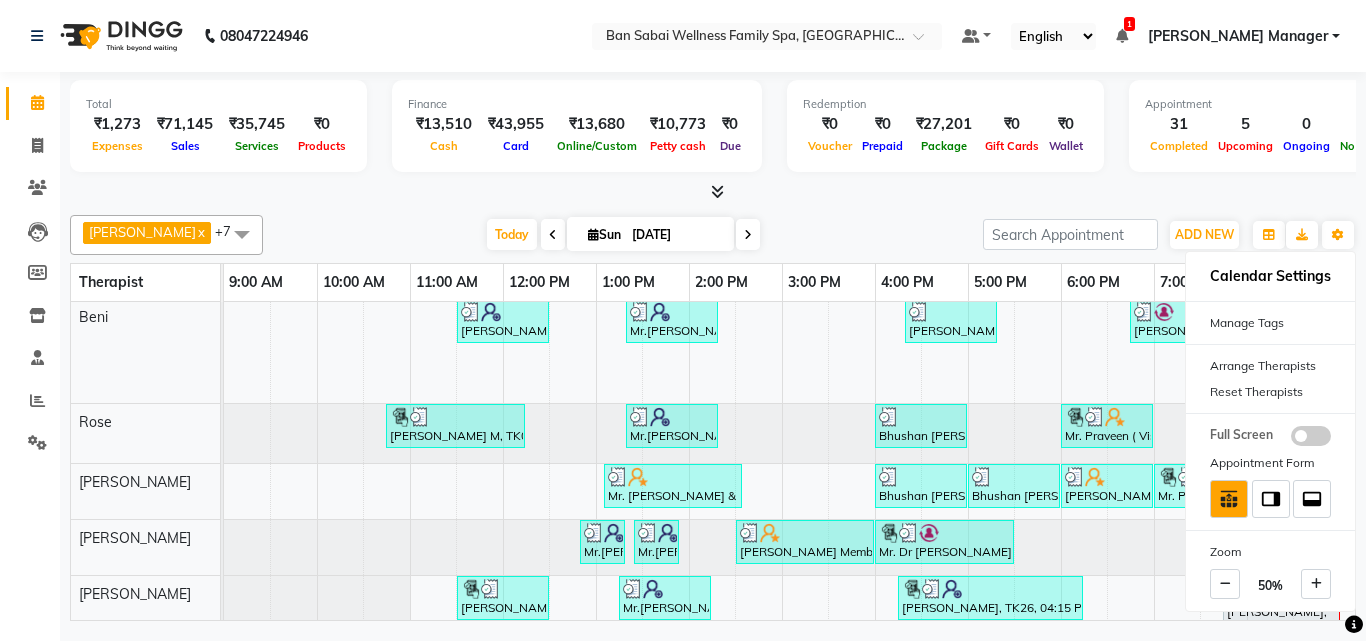 click at bounding box center (717, 191) 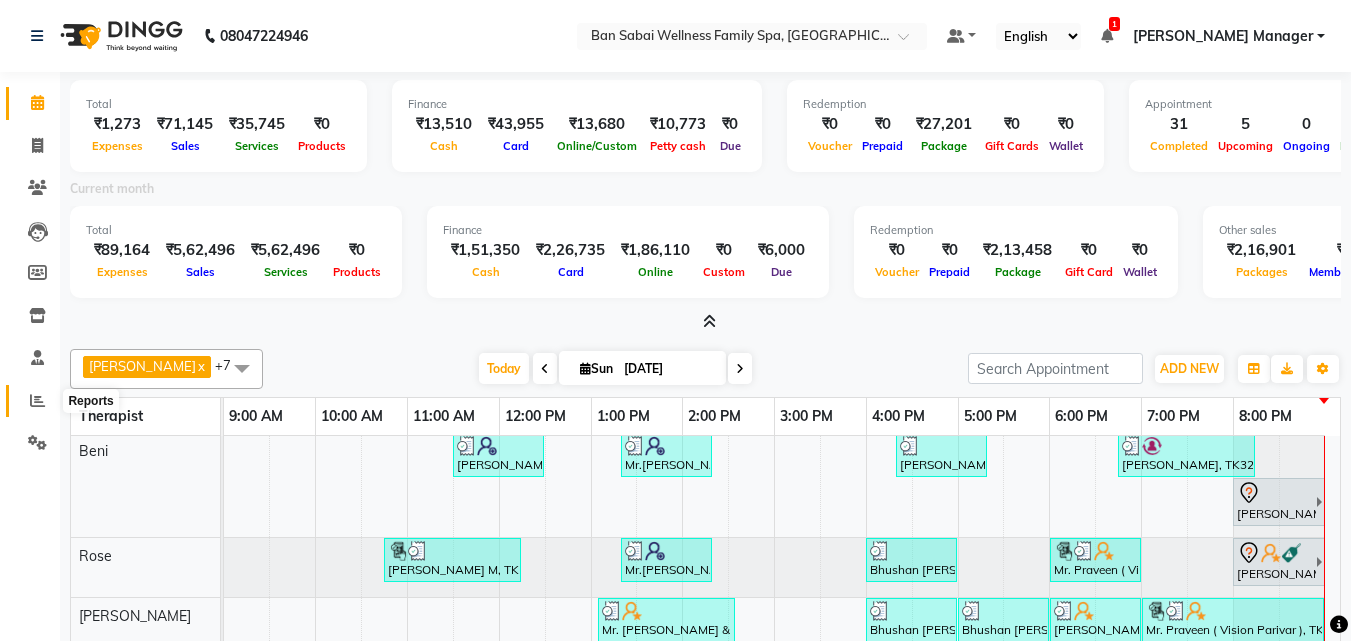 click 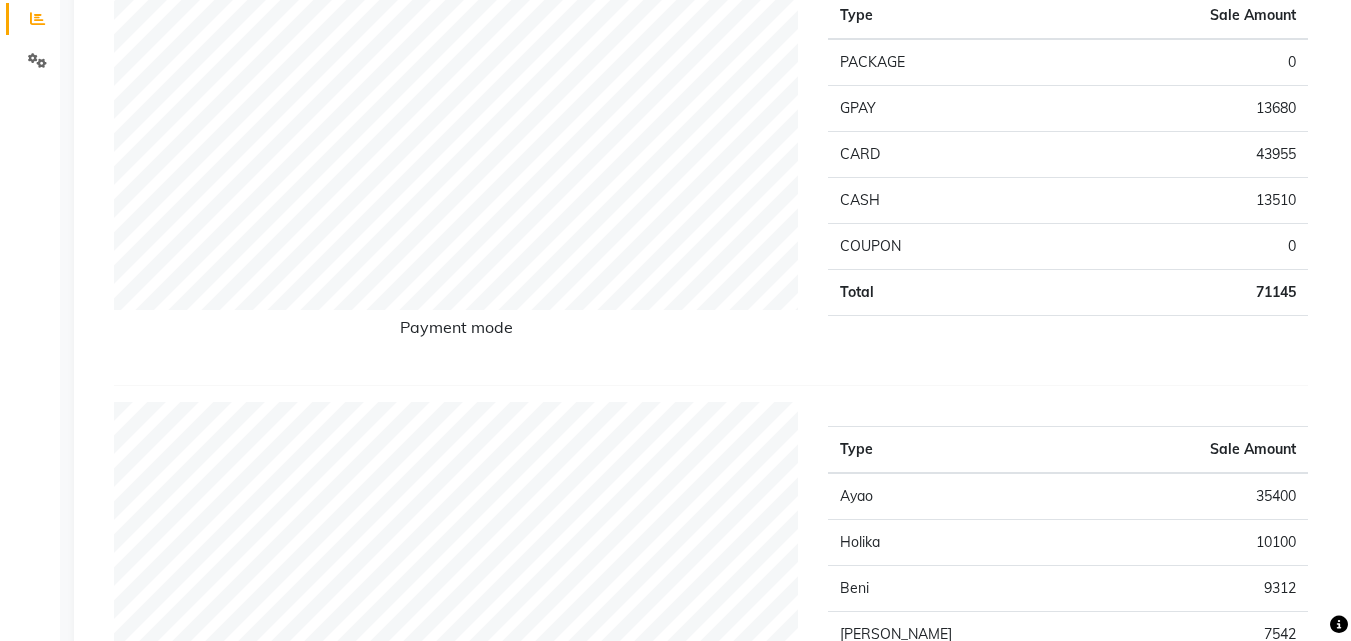scroll, scrollTop: 388, scrollLeft: 0, axis: vertical 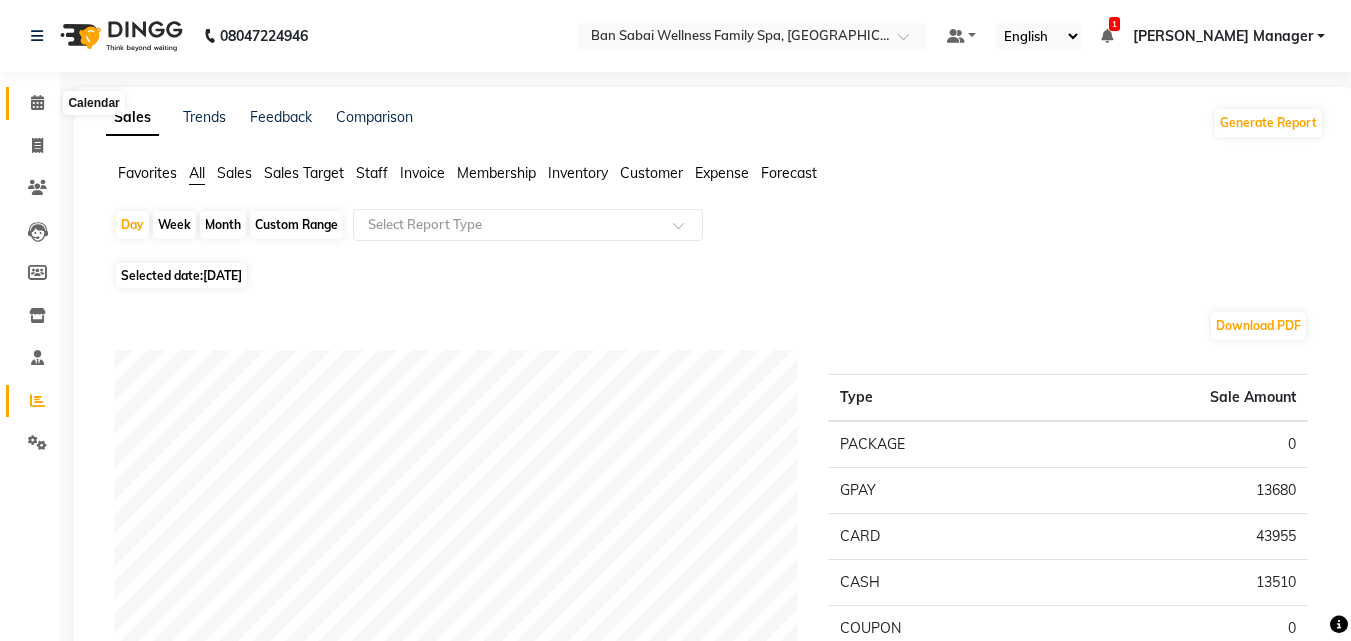 click 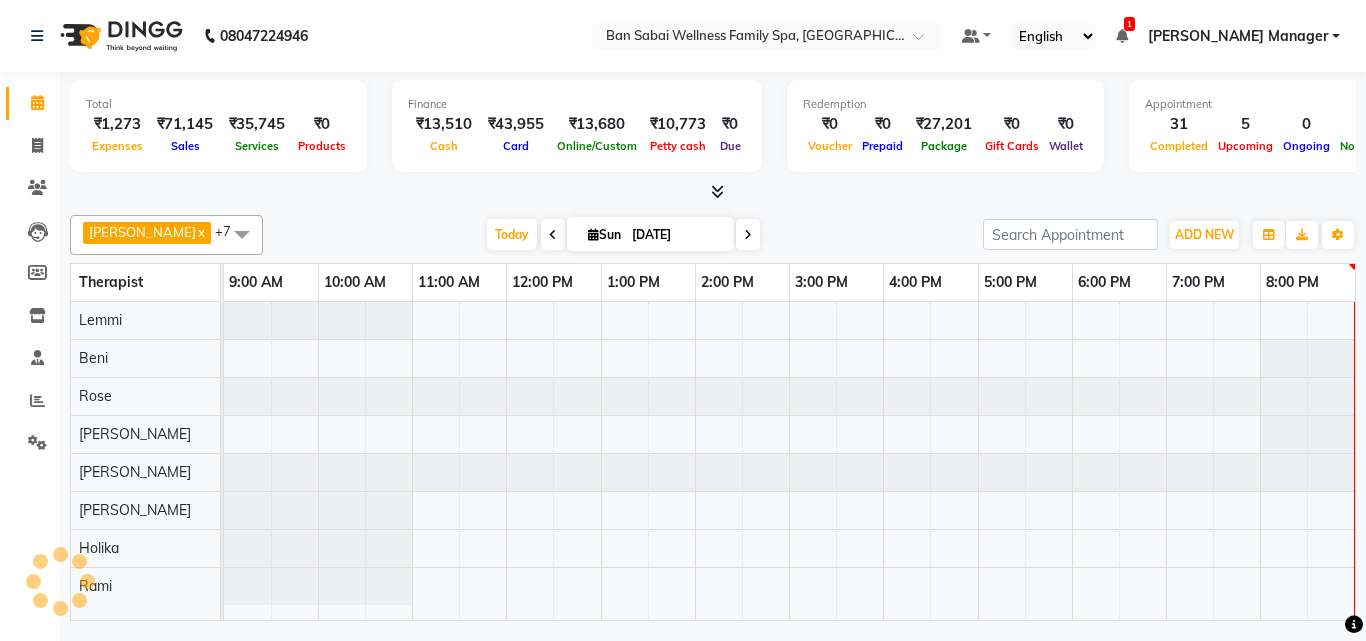 scroll, scrollTop: 0, scrollLeft: 0, axis: both 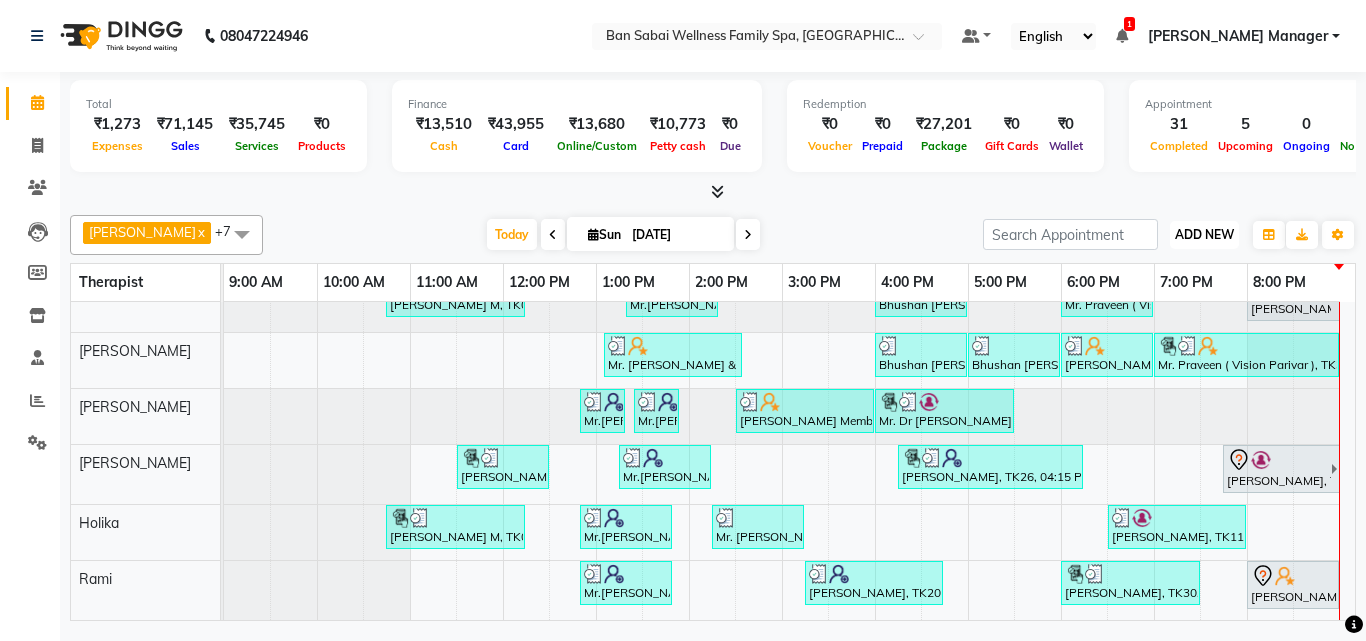 click on "ADD NEW" at bounding box center [1204, 234] 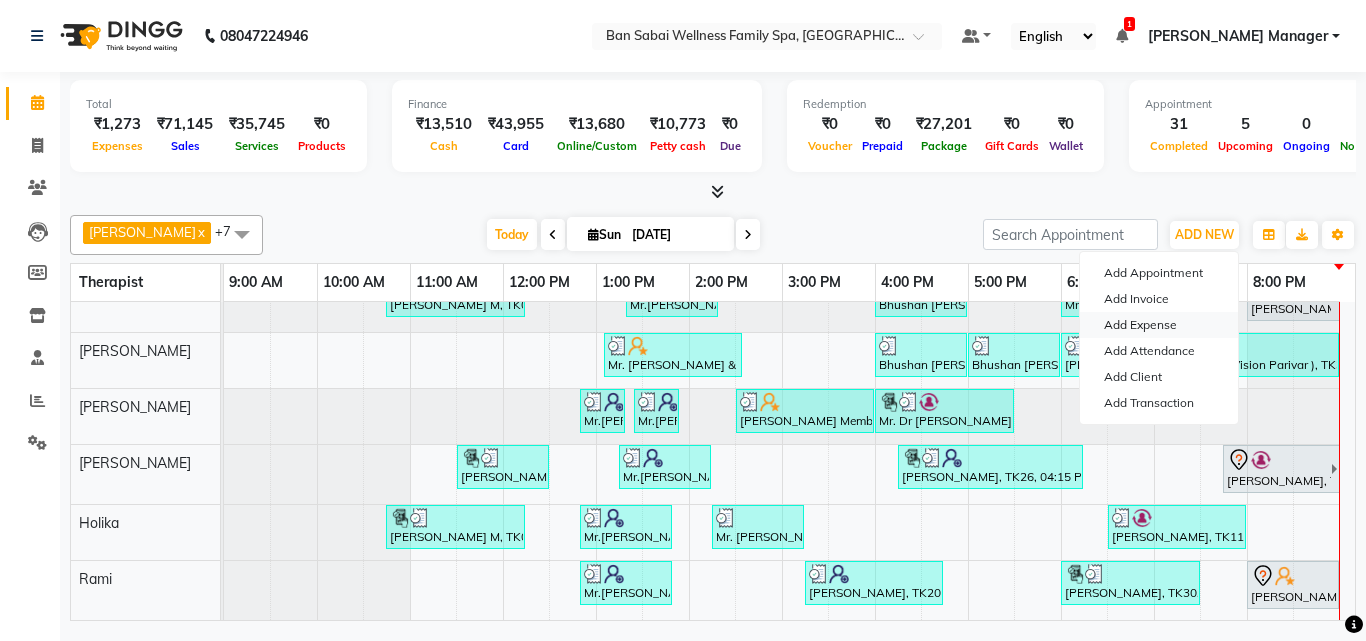 click on "Add Expense" at bounding box center (1159, 325) 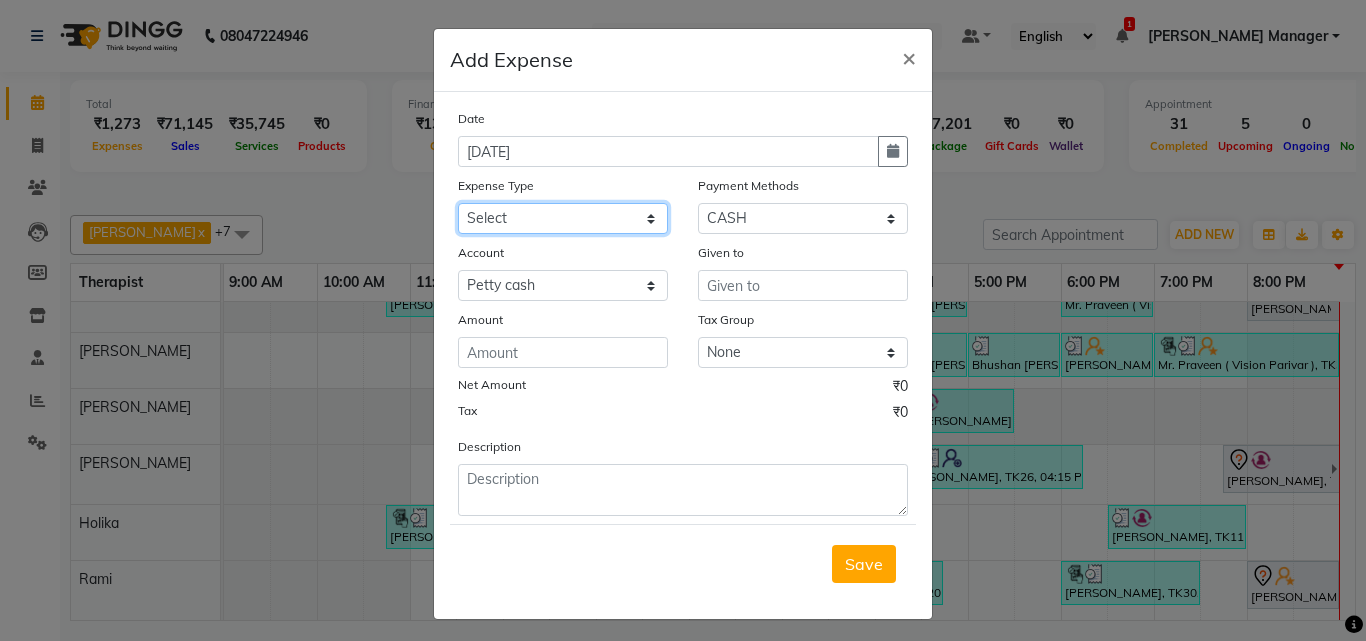 click on "Select Advance Salary Bank charges birthday cake birthday gifts Car maintenance  Cash transfer to bank Cash transfer to hub Client Snacks Clinical charges D Mart Equipment Event Taxi fare Fuel Govt fee Incentive Insurance International purchase Laundry Loan Repayment Maintenance Marketing Miscellaneous MRA Muddha chair Other Over time Pantry Product Rent Salary Staff Snacks Tax Tea & Refreshment upselling Utilities water bill" 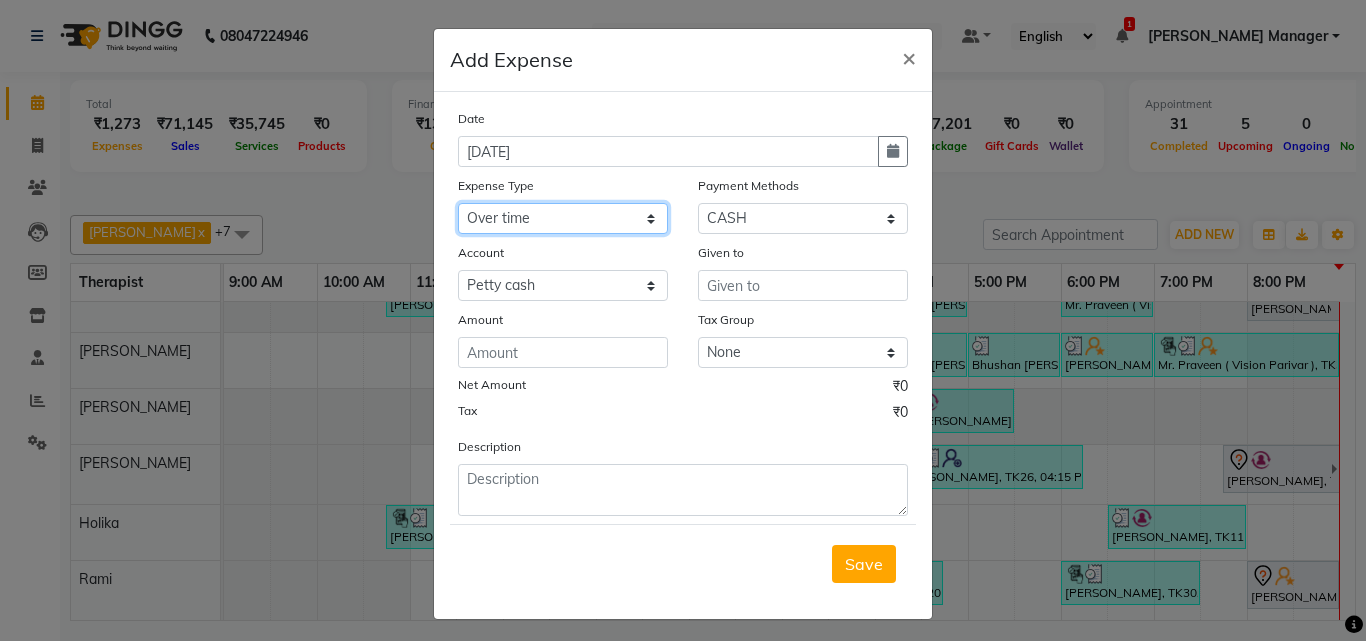 click on "Select Advance Salary Bank charges birthday cake birthday gifts Car maintenance  Cash transfer to bank Cash transfer to hub Client Snacks Clinical charges D Mart Equipment Event Taxi fare Fuel Govt fee Incentive Insurance International purchase Laundry Loan Repayment Maintenance Marketing Miscellaneous MRA Muddha chair Other Over time Pantry Product Rent Salary Staff Snacks Tax Tea & Refreshment upselling Utilities water bill" 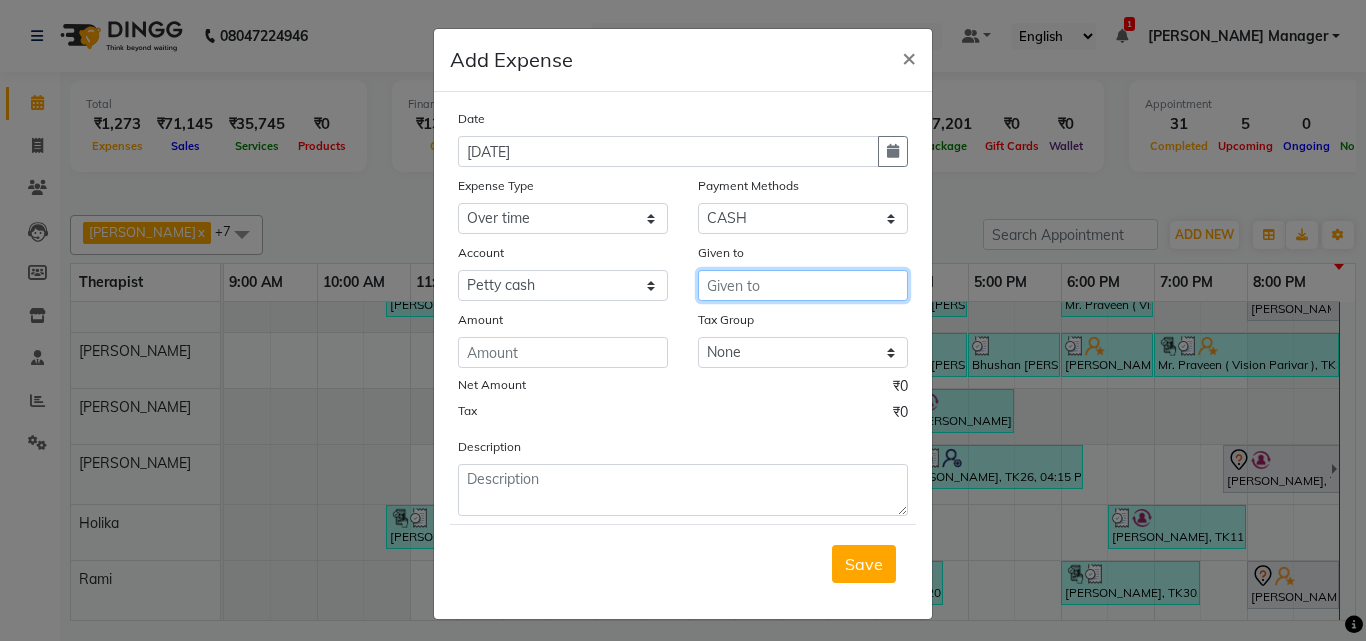 click at bounding box center (803, 285) 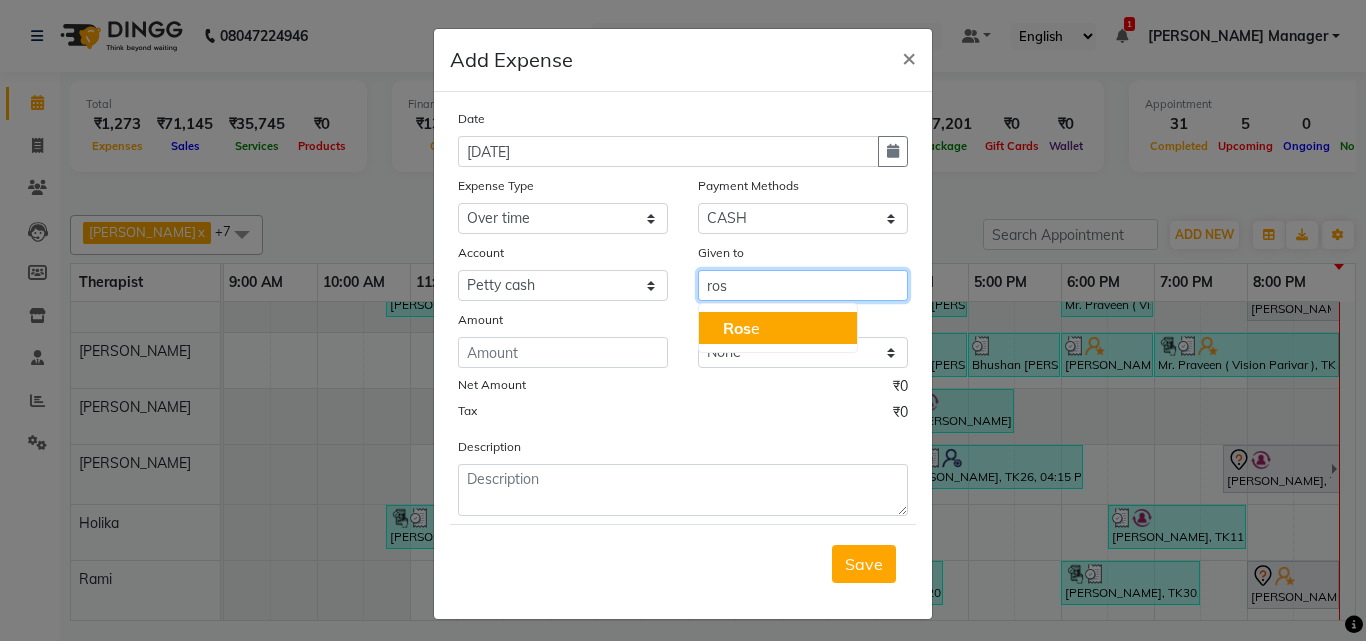 click on "Ros" 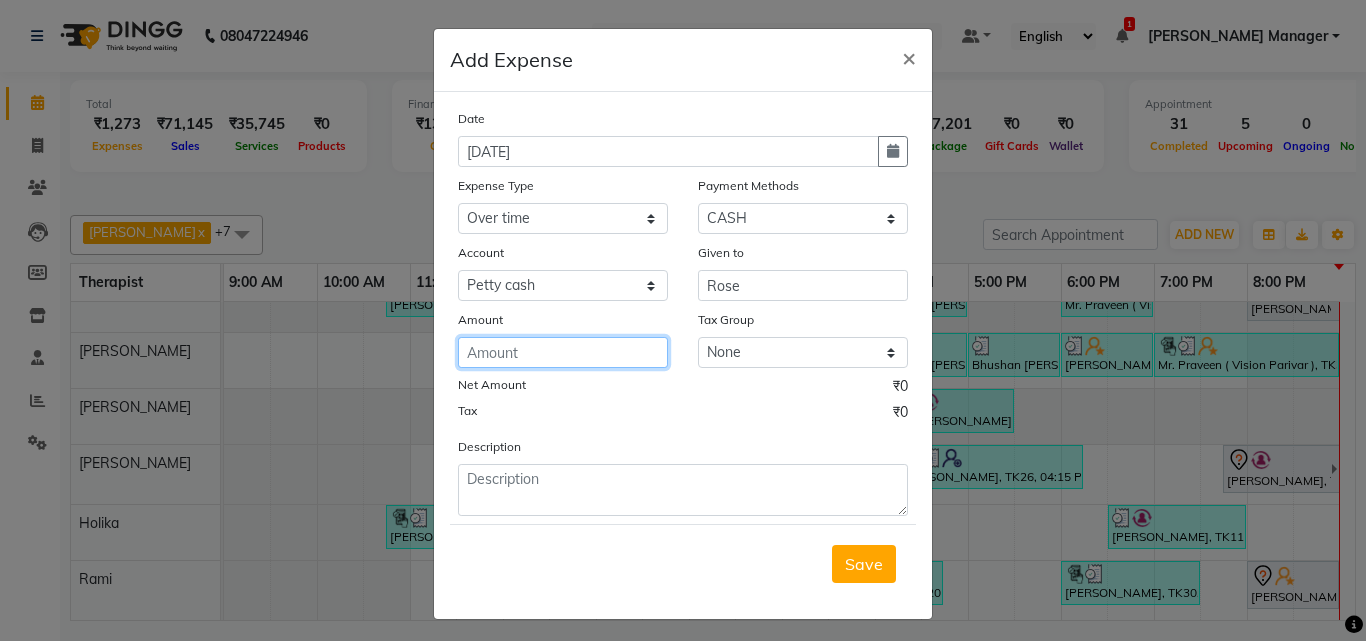click 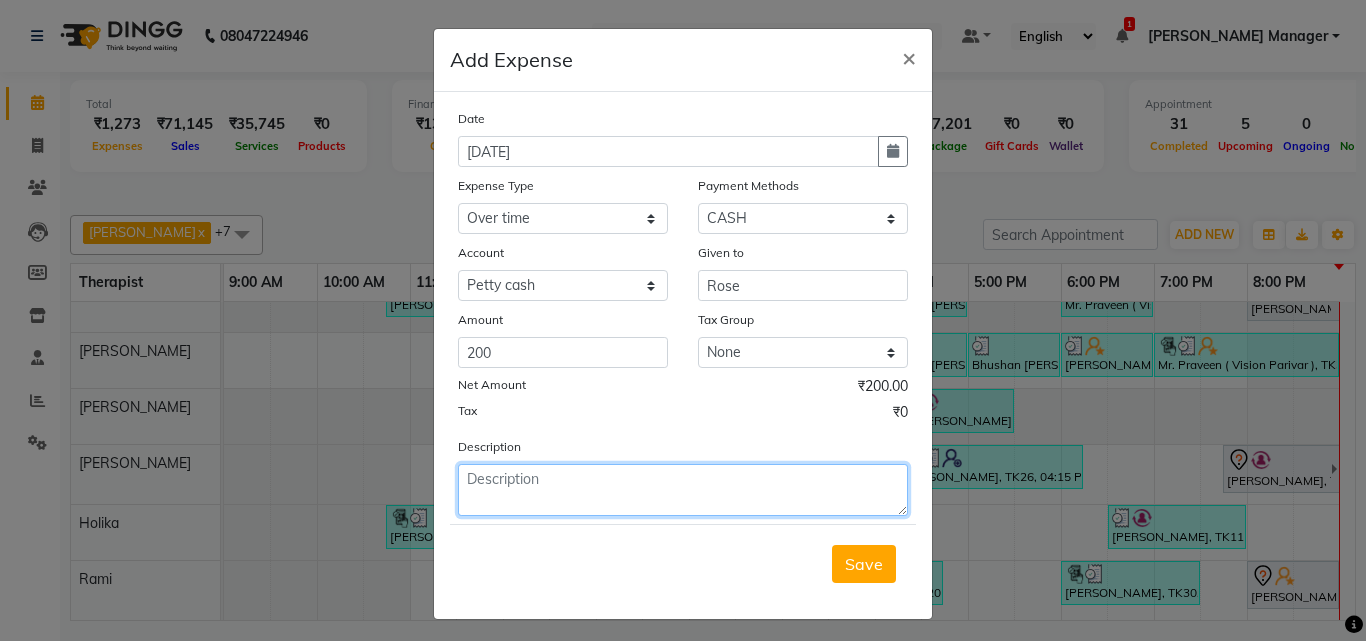click 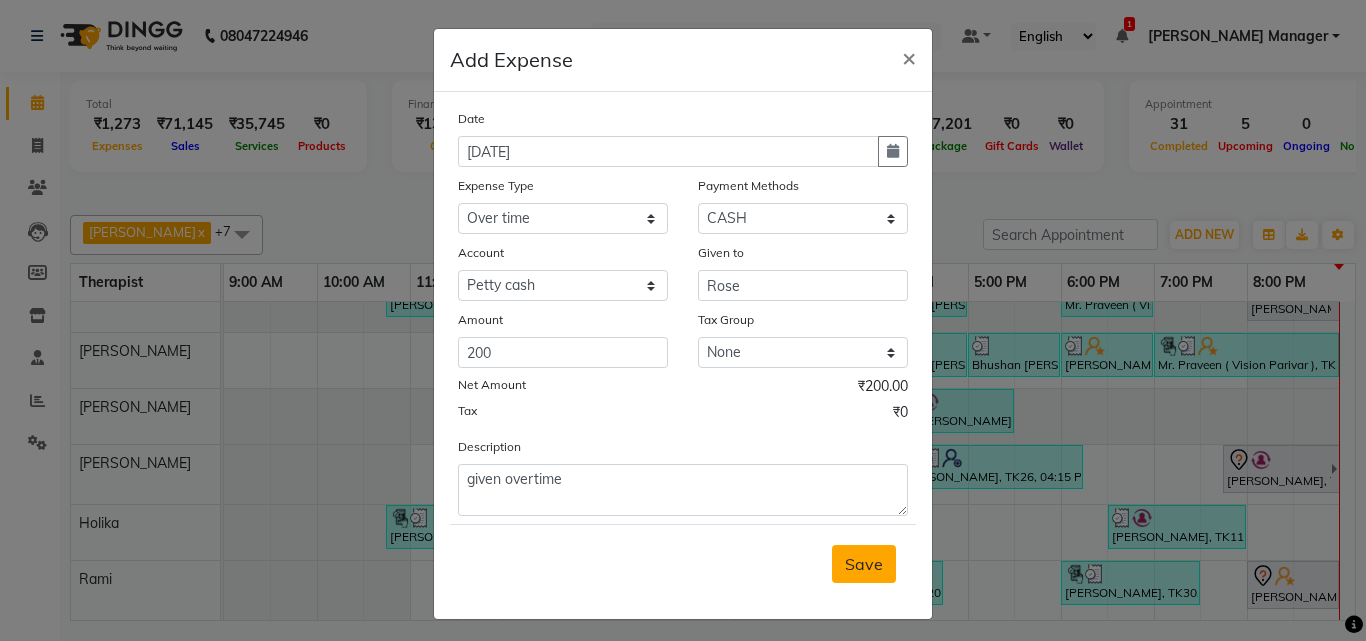 click on "Save" at bounding box center [864, 564] 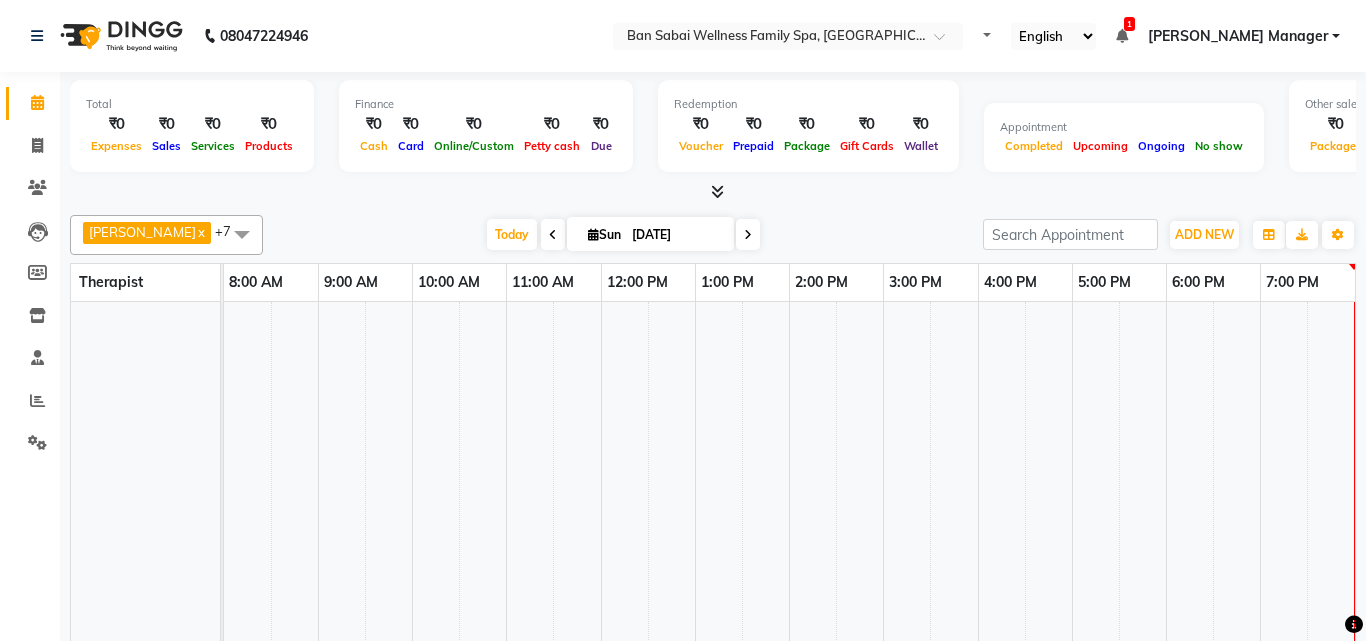 scroll, scrollTop: 0, scrollLeft: 0, axis: both 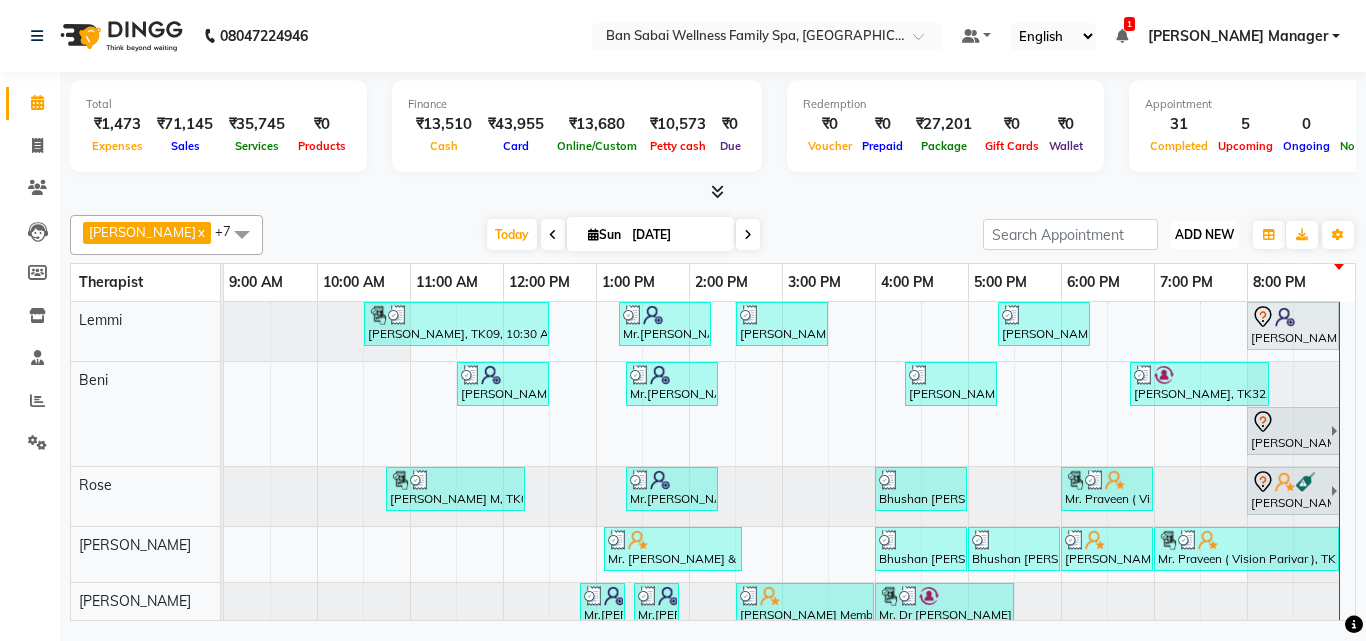 click on "ADD NEW" at bounding box center [1204, 234] 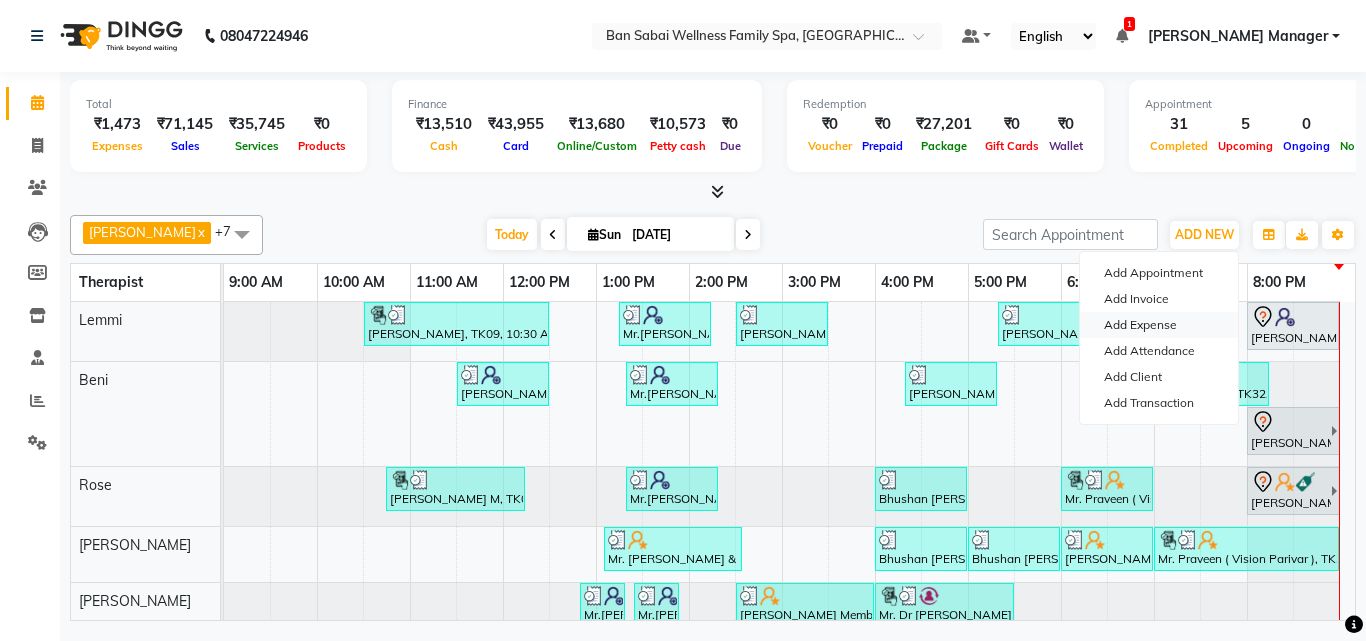 click on "Add Expense" at bounding box center [1159, 325] 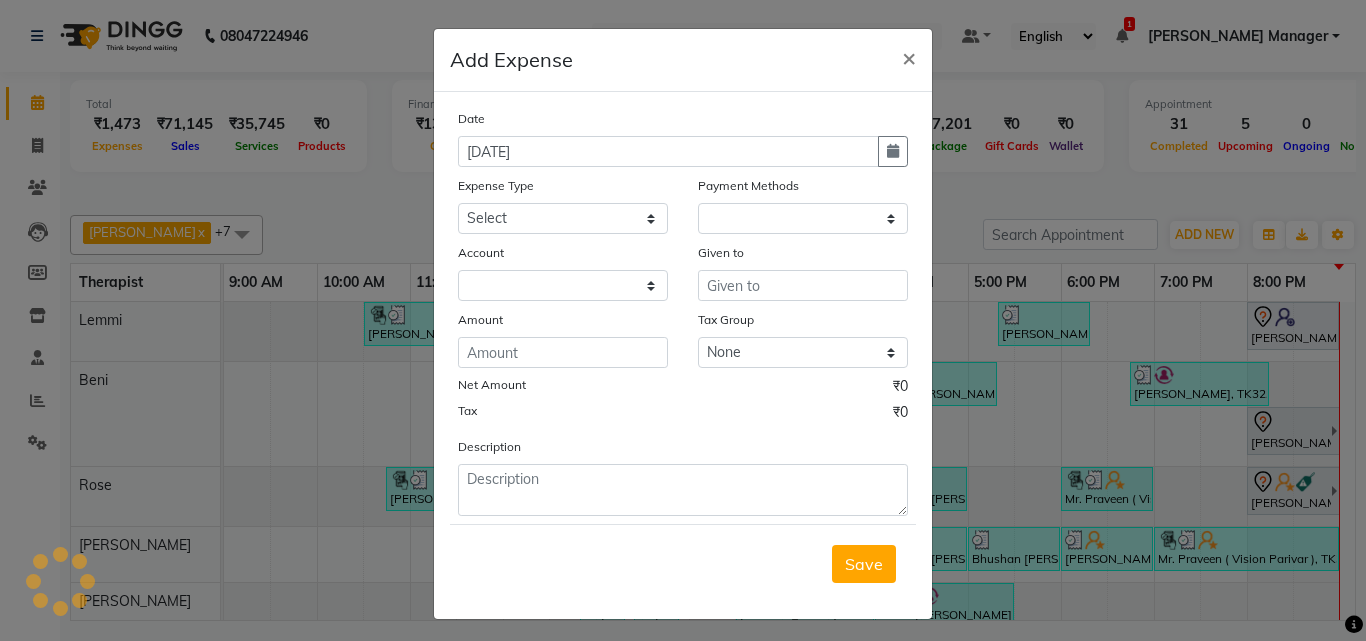 select on "1" 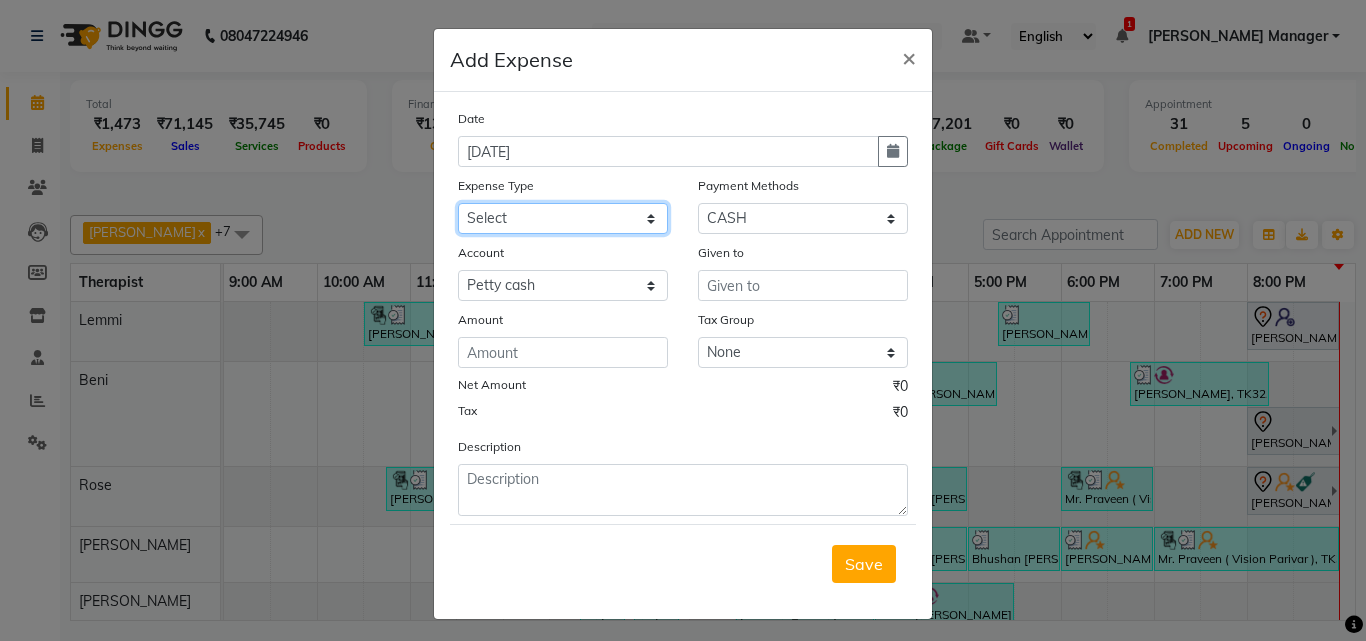 click on "Select Advance Salary Bank charges birthday cake birthday gifts Car maintenance  Cash transfer to bank Cash transfer to hub Client Snacks Clinical charges D Mart Equipment Event Taxi fare Fuel Govt fee Incentive Insurance International purchase Laundry Loan Repayment Maintenance Marketing Miscellaneous MRA Muddha chair Other Over time Pantry Product Rent Salary Staff Snacks Tax Tea & Refreshment upselling Utilities water bill" 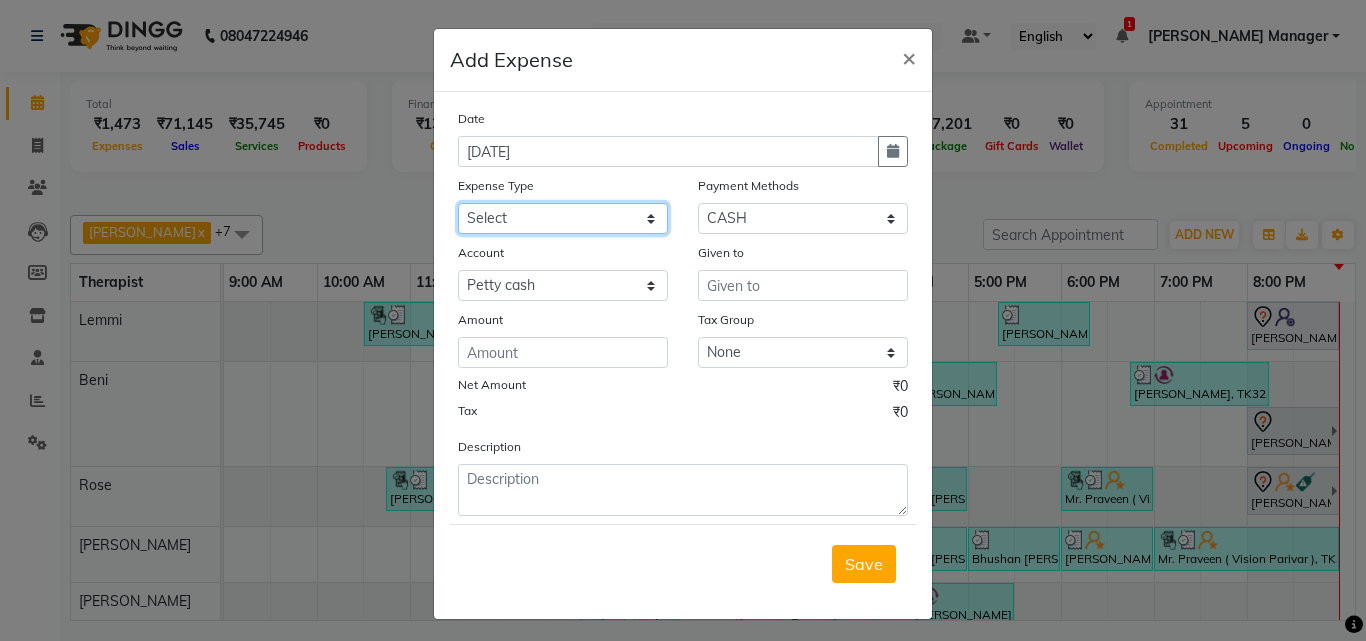 select on "22223" 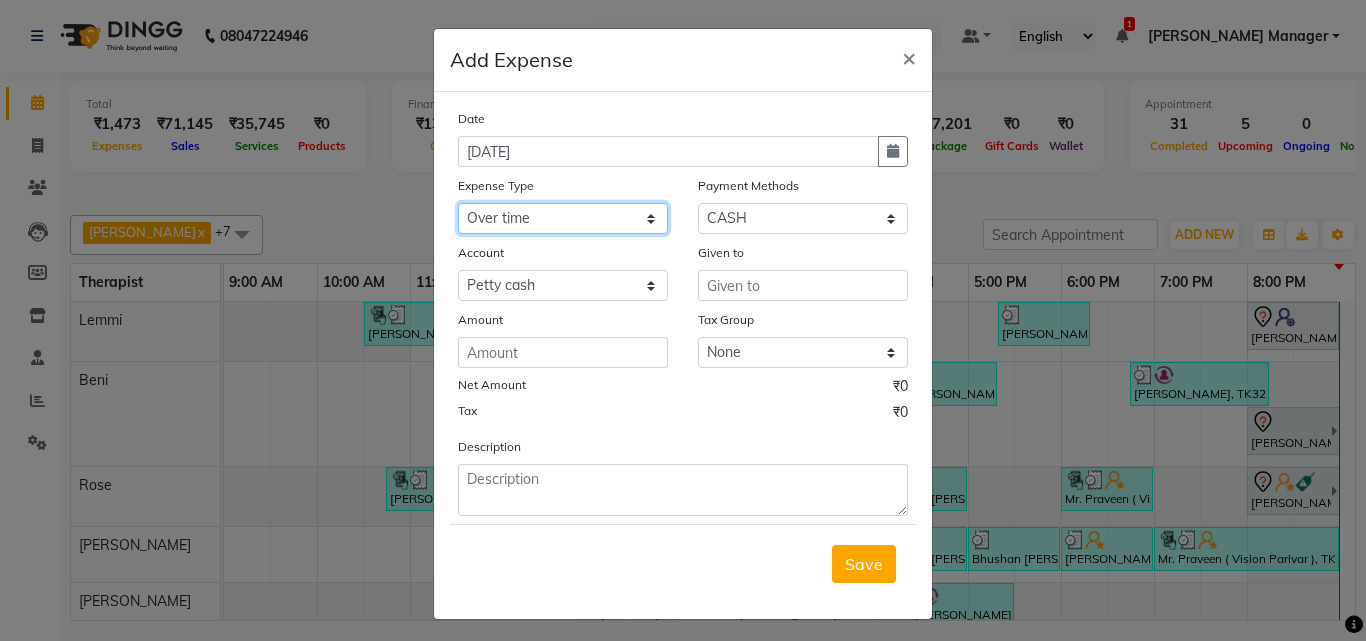 click on "Select Advance Salary Bank charges birthday cake birthday gifts Car maintenance  Cash transfer to bank Cash transfer to hub Client Snacks Clinical charges D Mart Equipment Event Taxi fare Fuel Govt fee Incentive Insurance International purchase Laundry Loan Repayment Maintenance Marketing Miscellaneous MRA Muddha chair Other Over time Pantry Product Rent Salary Staff Snacks Tax Tea & Refreshment upselling Utilities water bill" 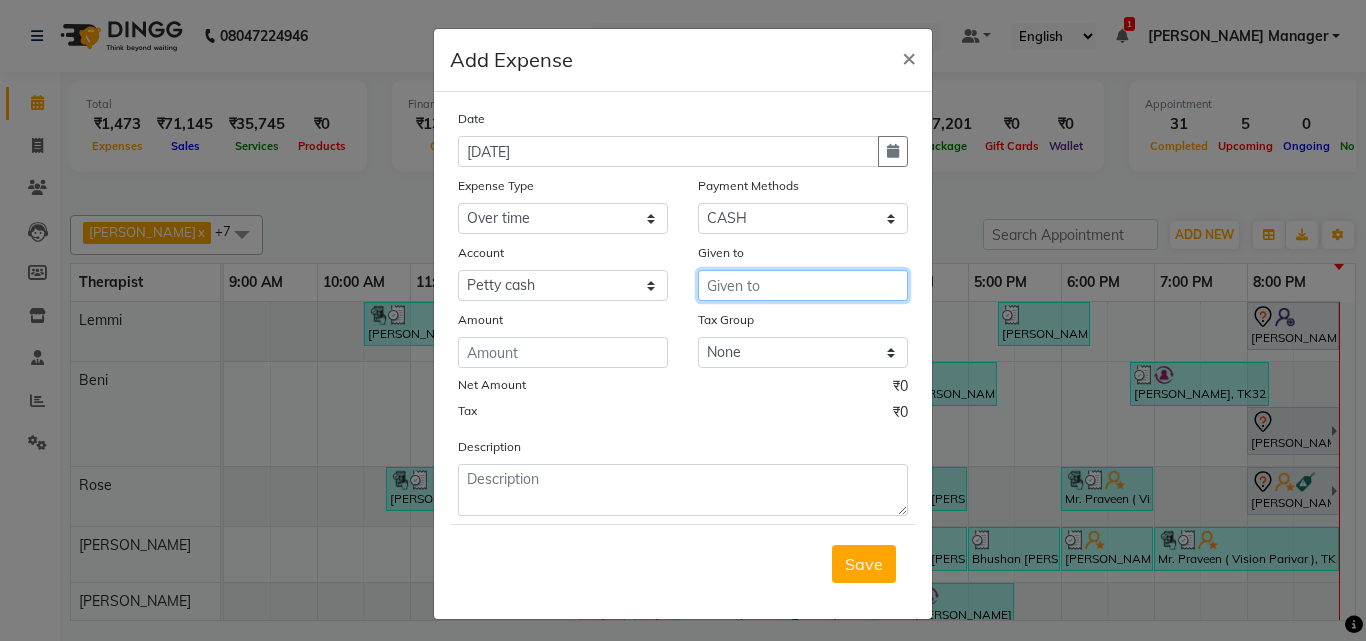 click at bounding box center (803, 285) 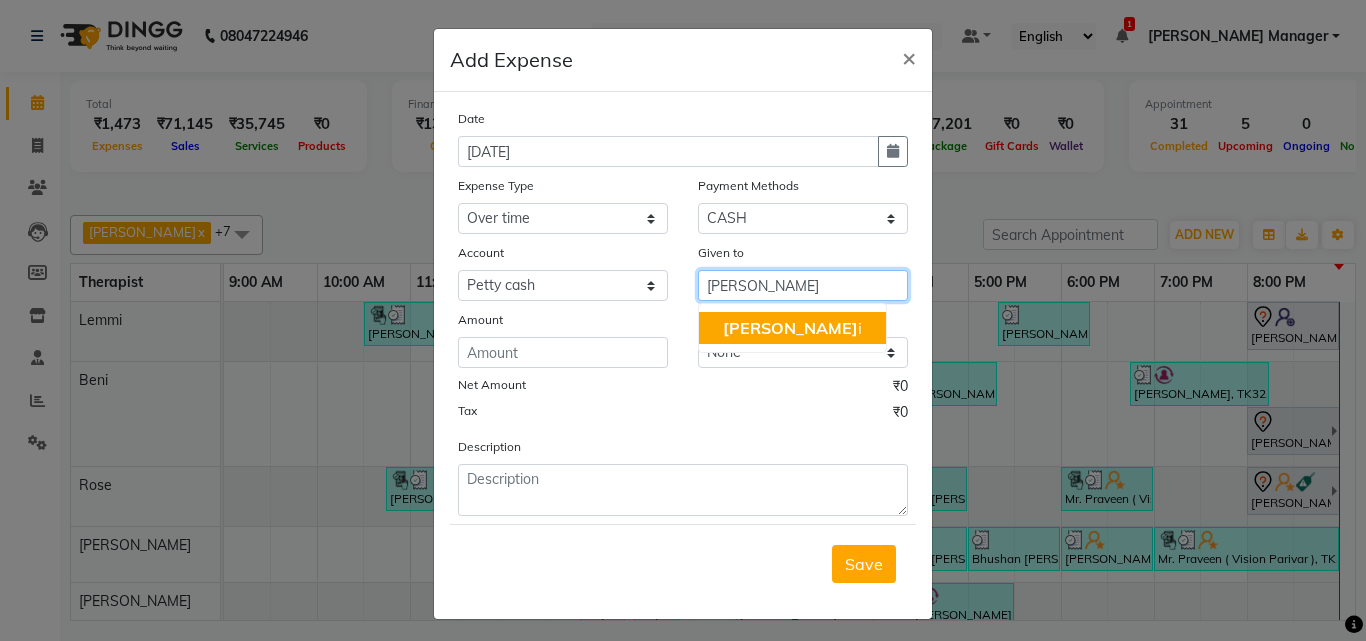 click on "Lemm i" at bounding box center [792, 328] 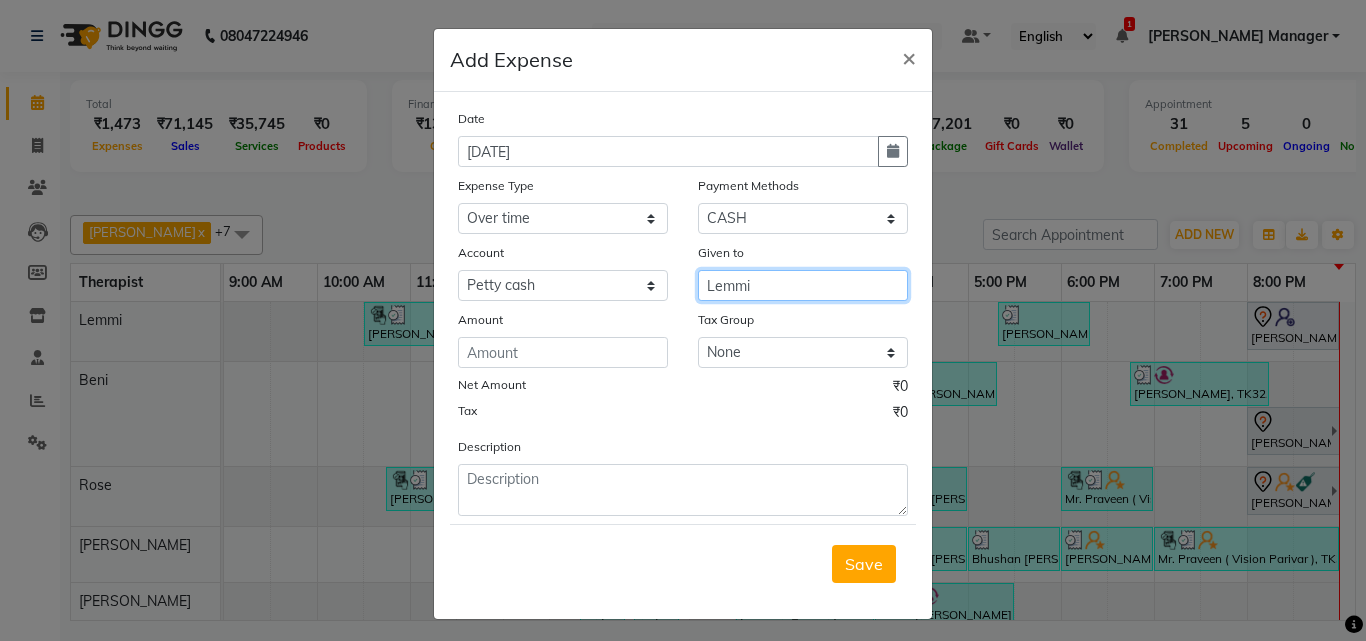 type on "Lemmi" 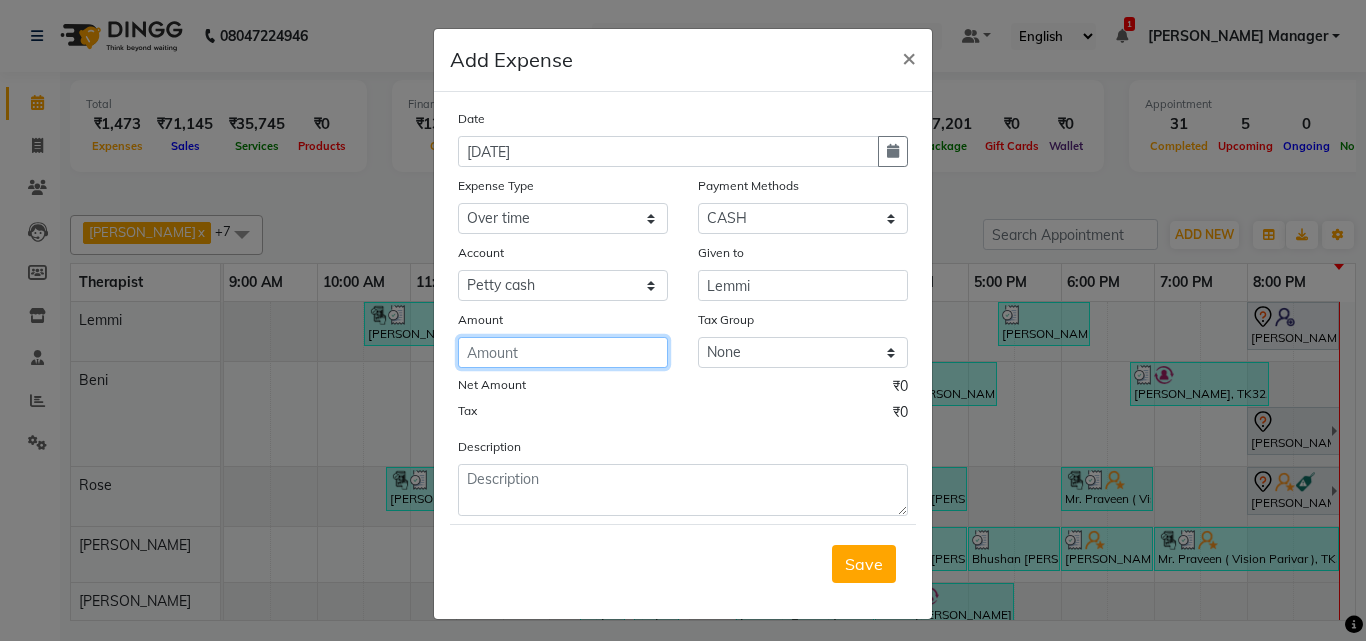 click 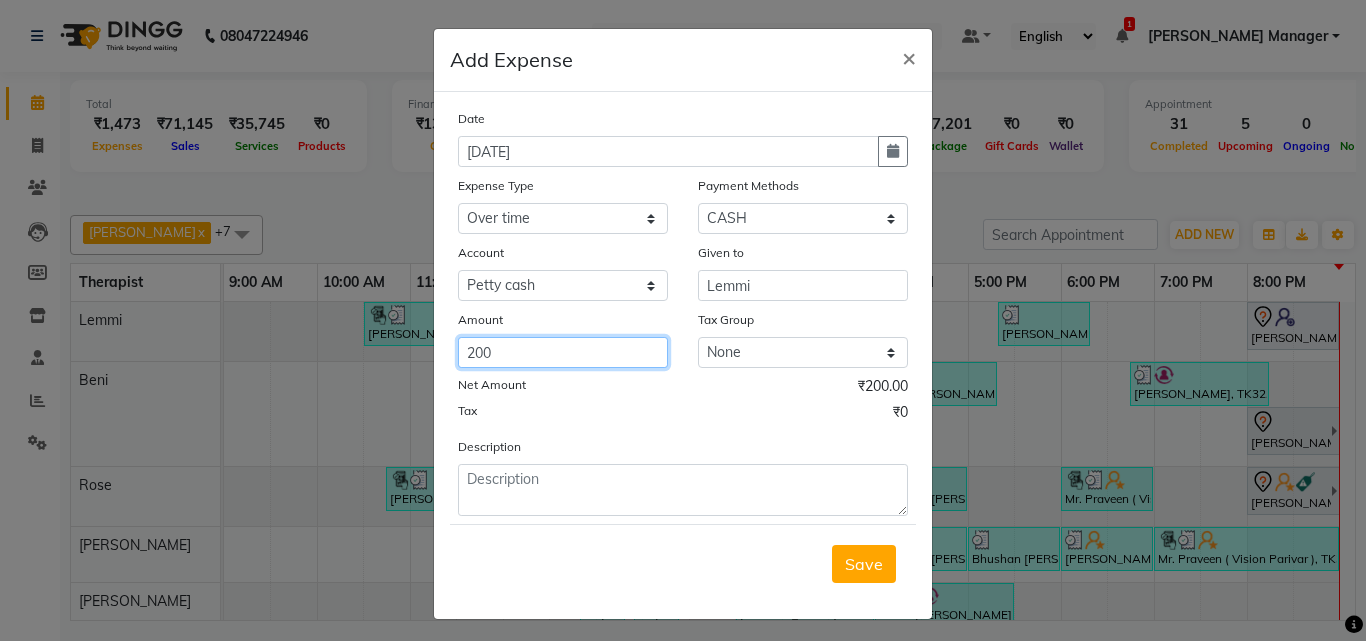 type on "200" 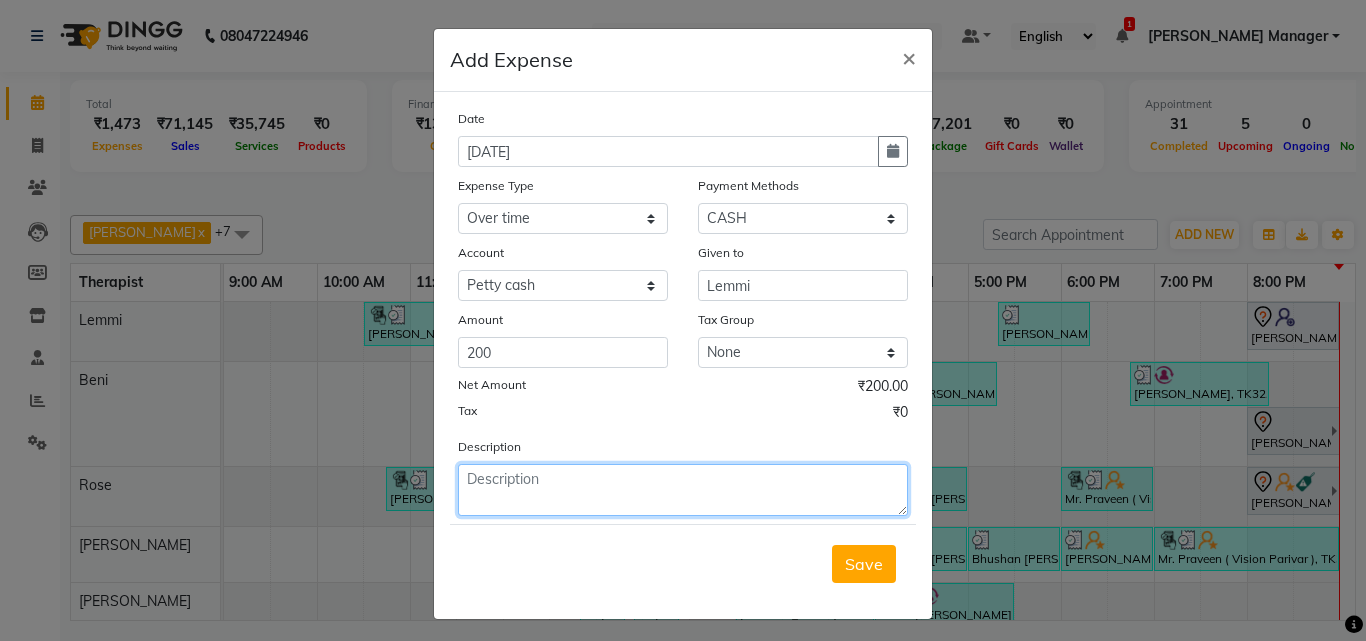 click 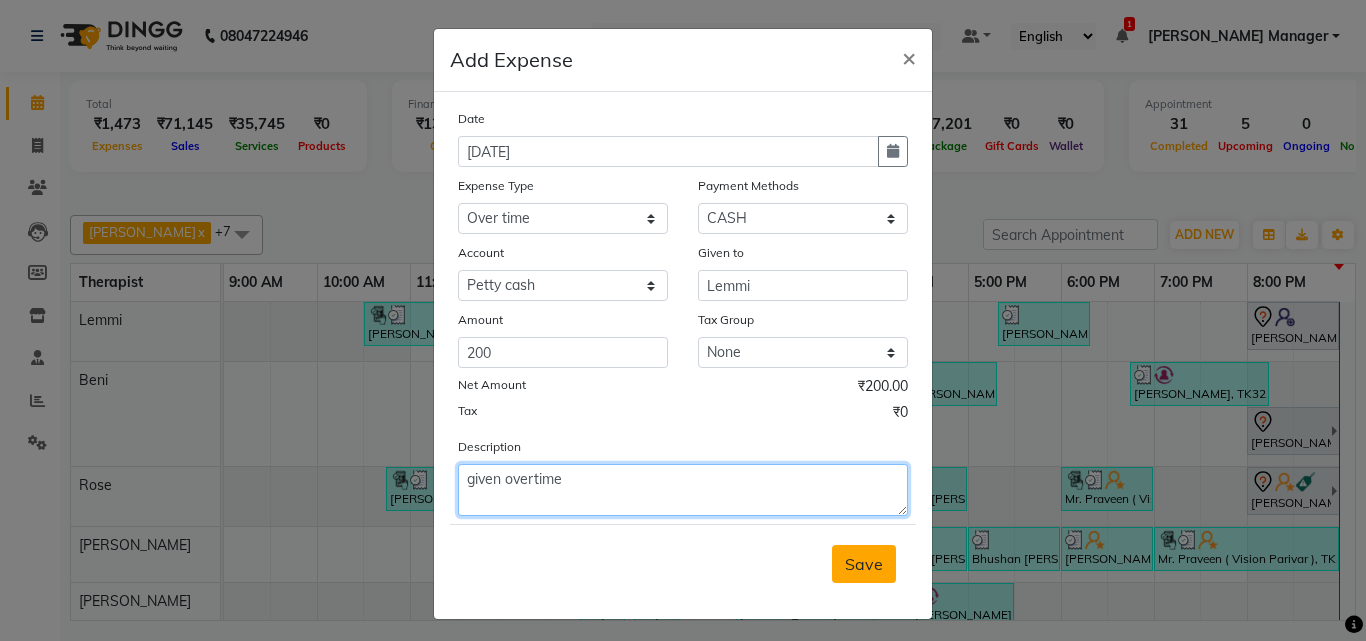 type on "given overtime" 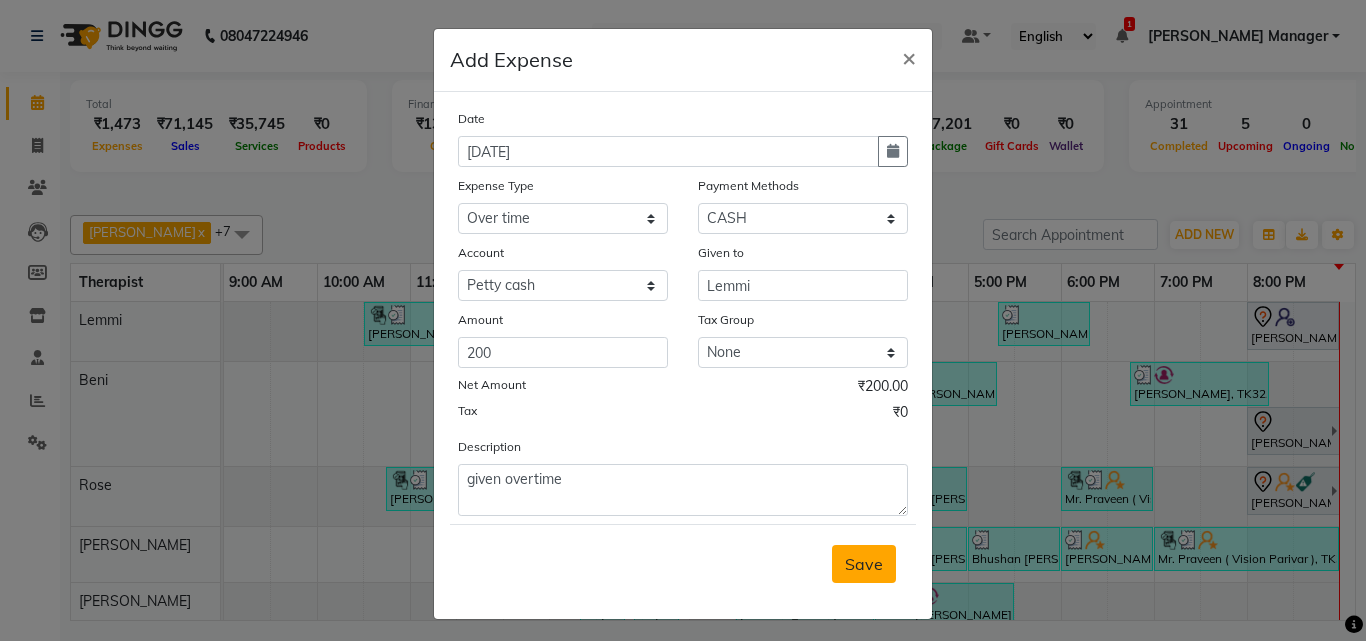 click on "Save" at bounding box center (864, 564) 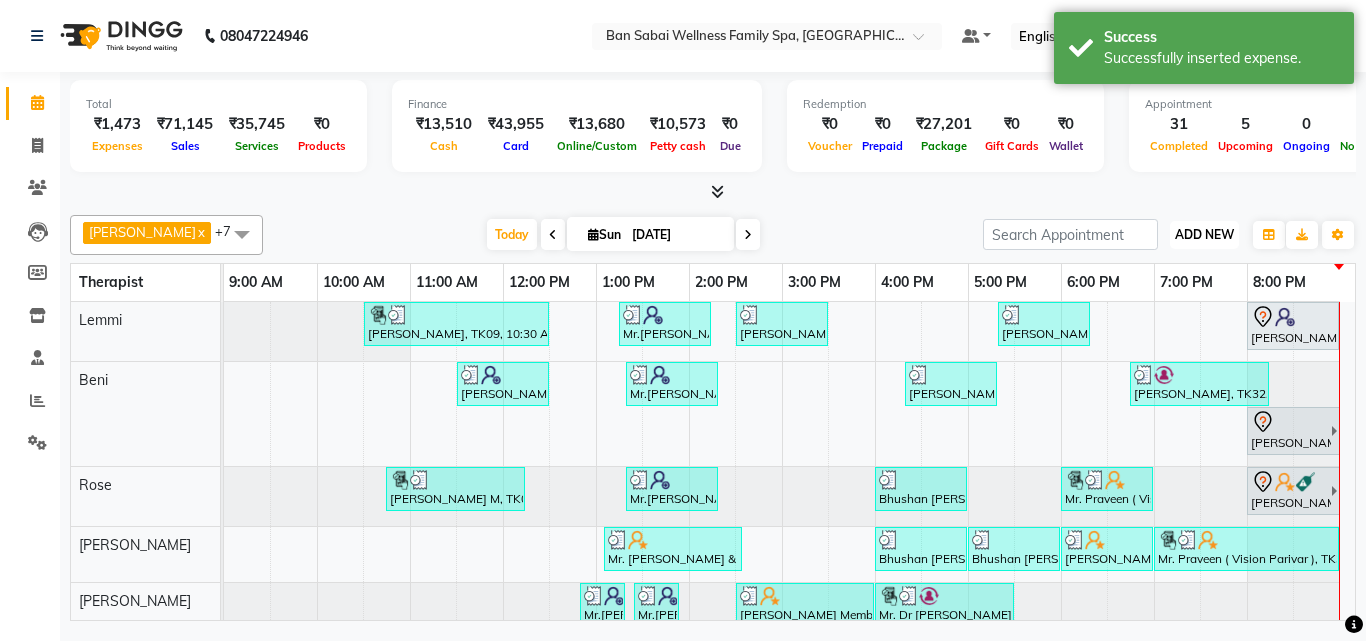 click on "ADD NEW Toggle Dropdown" at bounding box center (1204, 235) 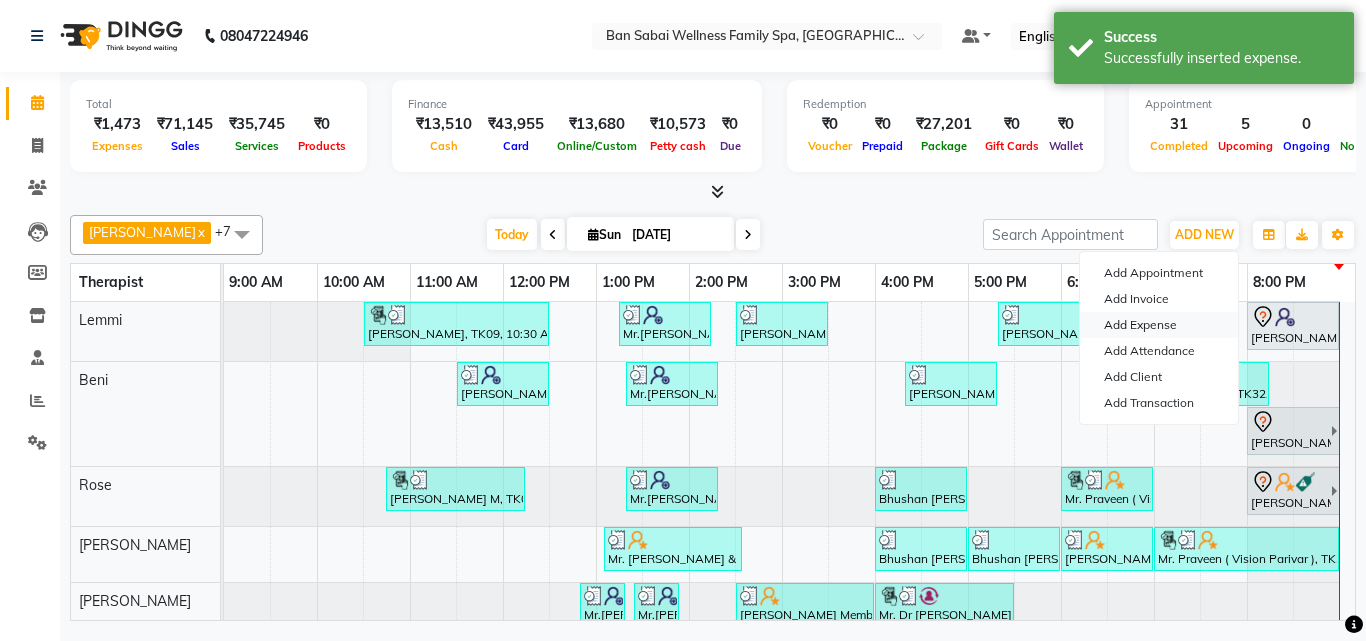 click on "Add Expense" at bounding box center (1159, 325) 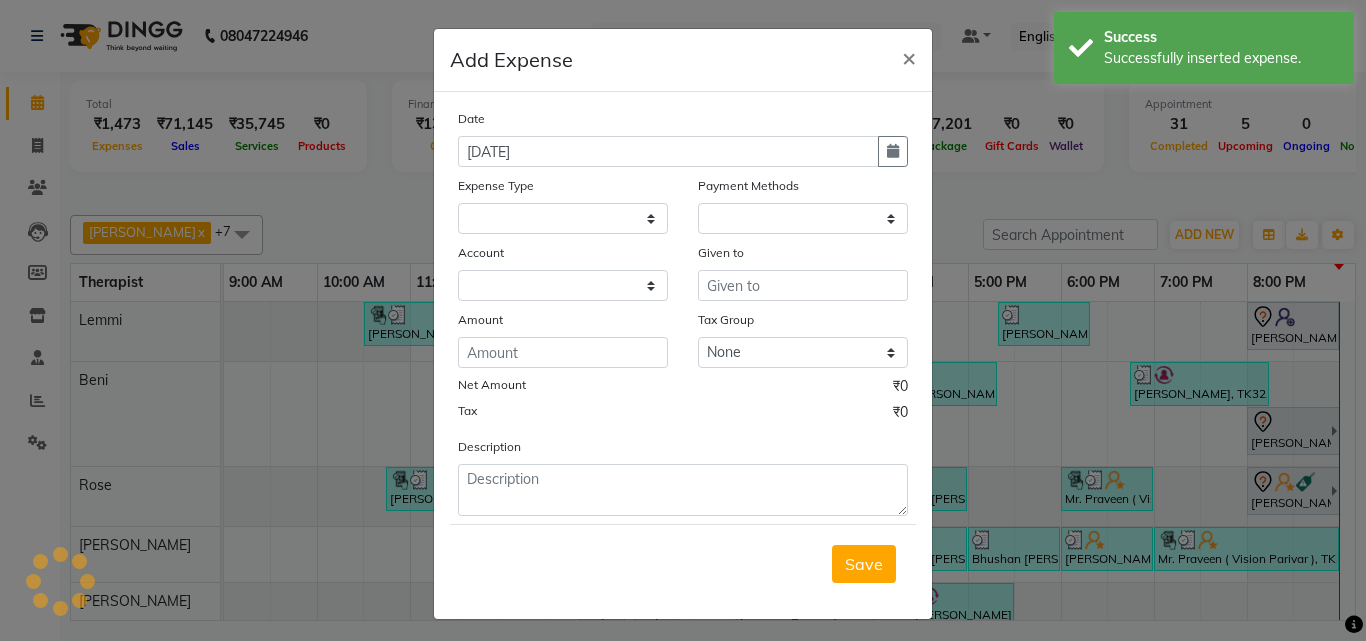 select 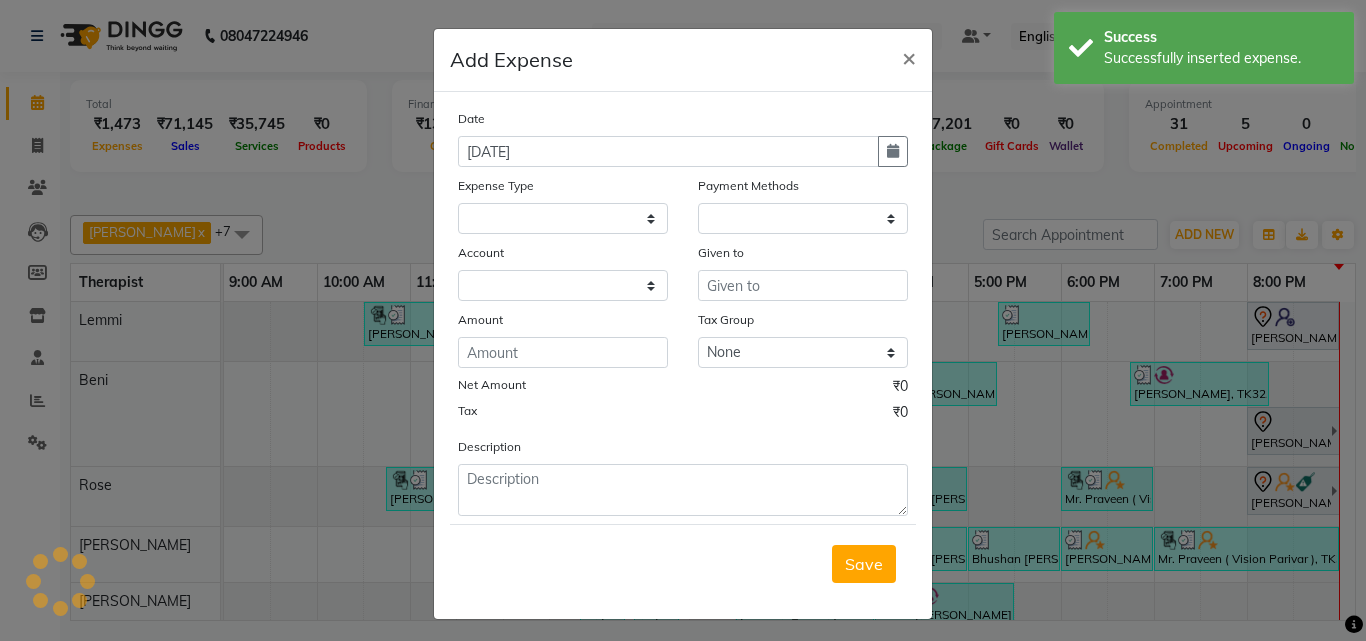 select on "1" 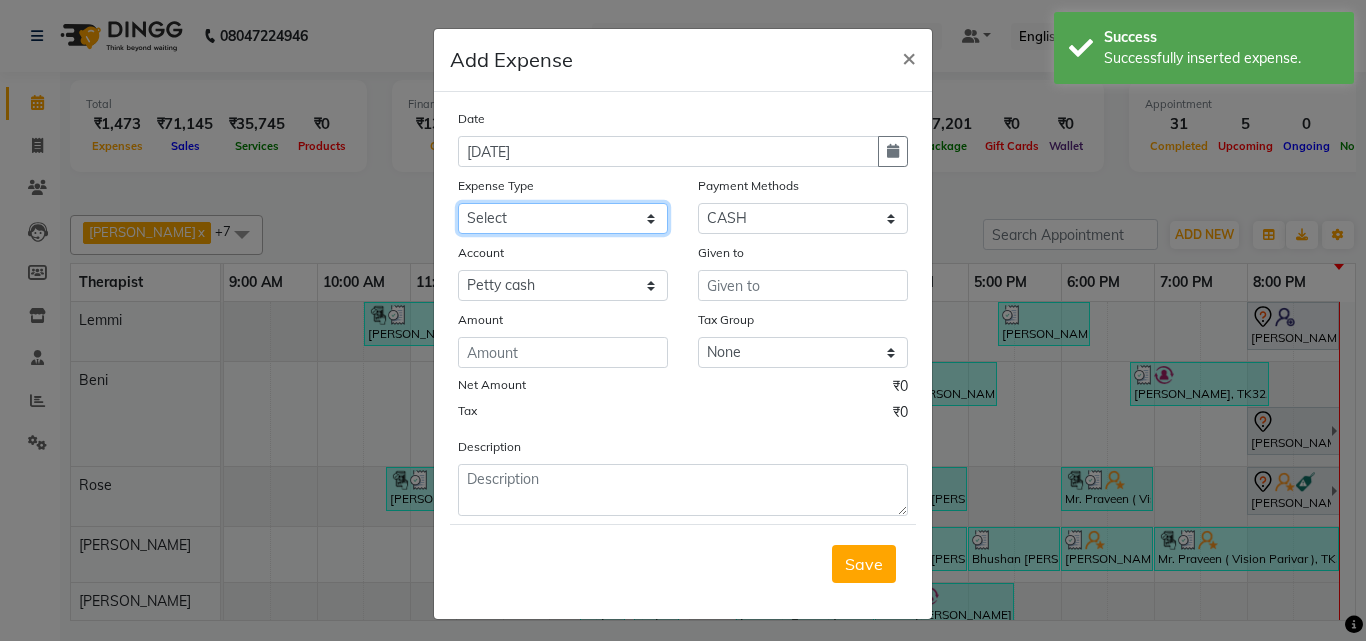 click on "Select Advance Salary Bank charges birthday cake birthday gifts Car maintenance  Cash transfer to bank Cash transfer to hub Client Snacks Clinical charges D Mart Equipment Event Taxi fare Fuel Govt fee Incentive Insurance International purchase Laundry Loan Repayment Maintenance Marketing Miscellaneous MRA Muddha chair Other Over time Pantry Product Rent Salary Staff Snacks Tax Tea & Refreshment upselling Utilities water bill" 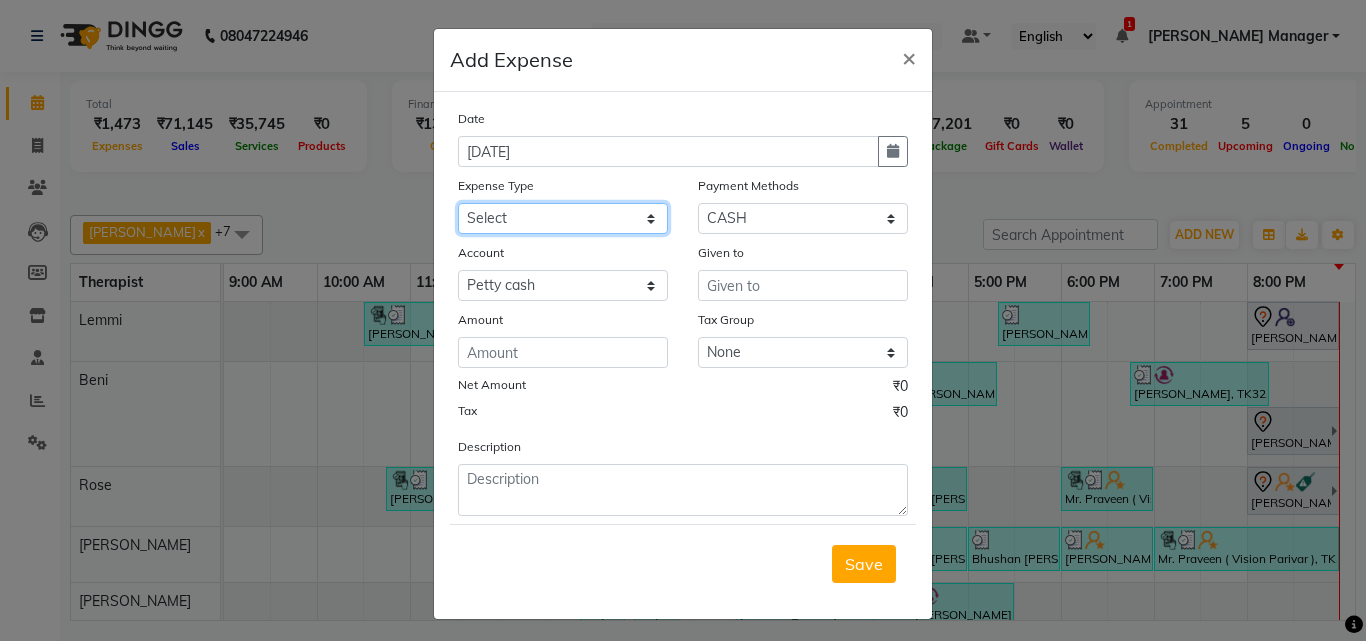 select on "22223" 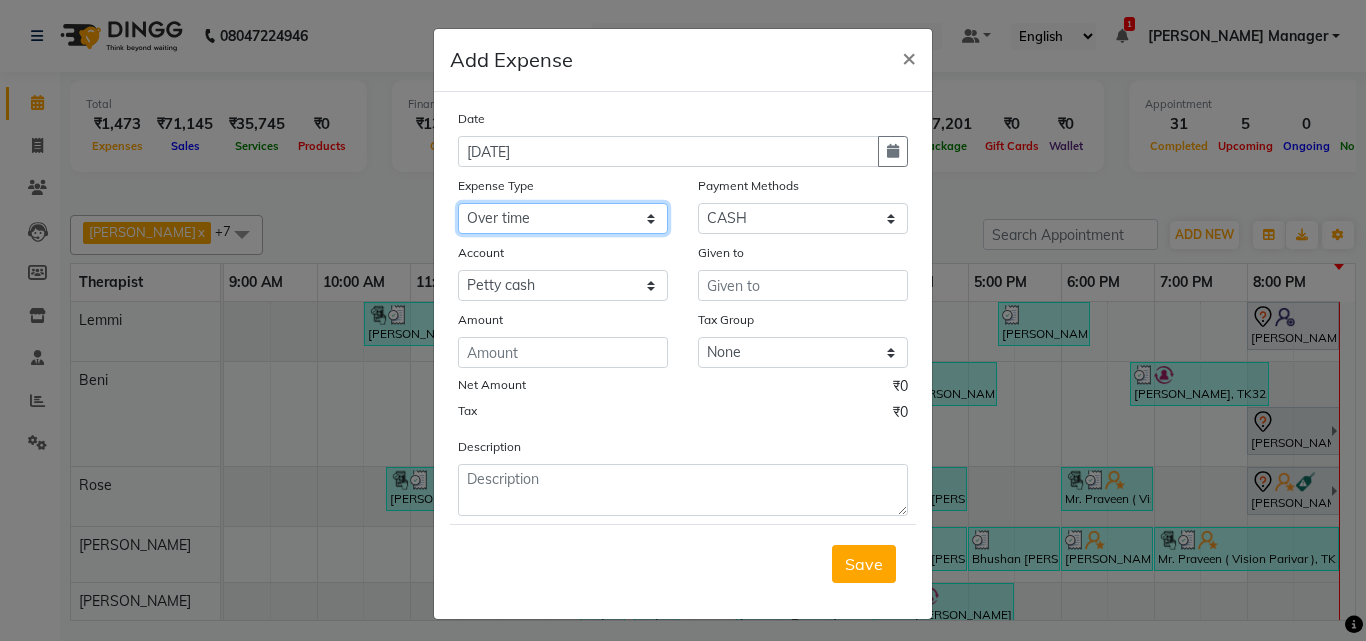 click on "Select Advance Salary Bank charges birthday cake birthday gifts Car maintenance  Cash transfer to bank Cash transfer to hub Client Snacks Clinical charges D Mart Equipment Event Taxi fare Fuel Govt fee Incentive Insurance International purchase Laundry Loan Repayment Maintenance Marketing Miscellaneous MRA Muddha chair Other Over time Pantry Product Rent Salary Staff Snacks Tax Tea & Refreshment upselling Utilities water bill" 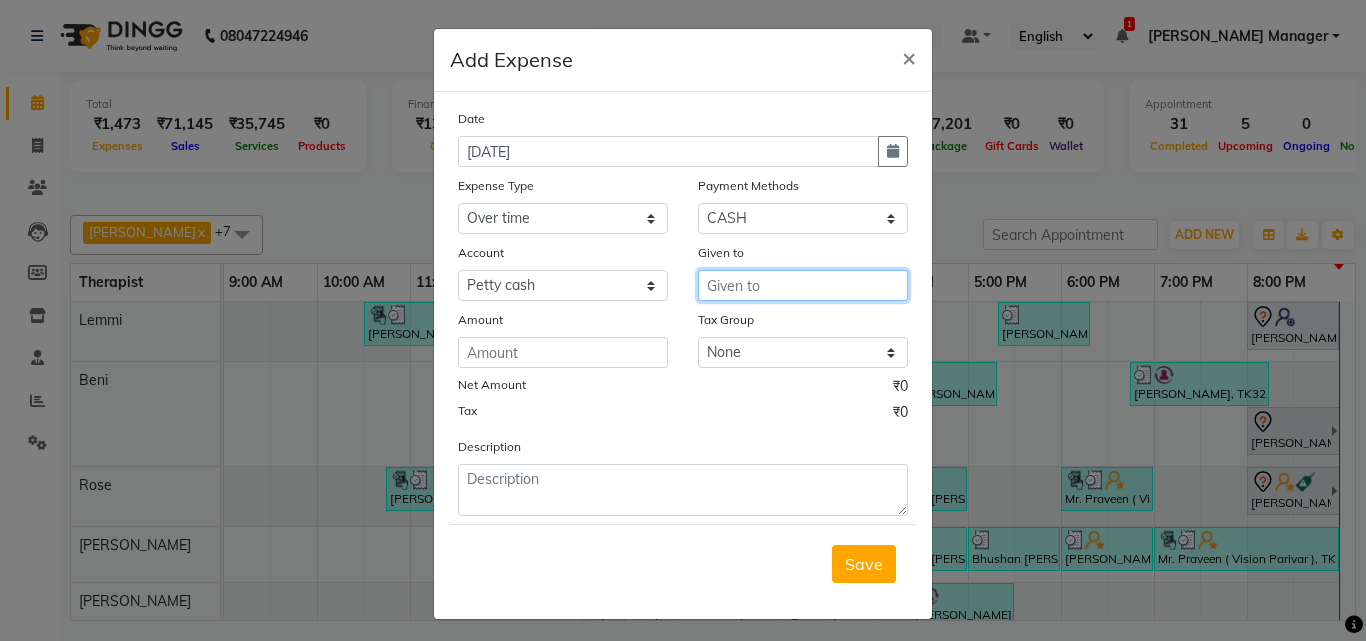 click at bounding box center (803, 285) 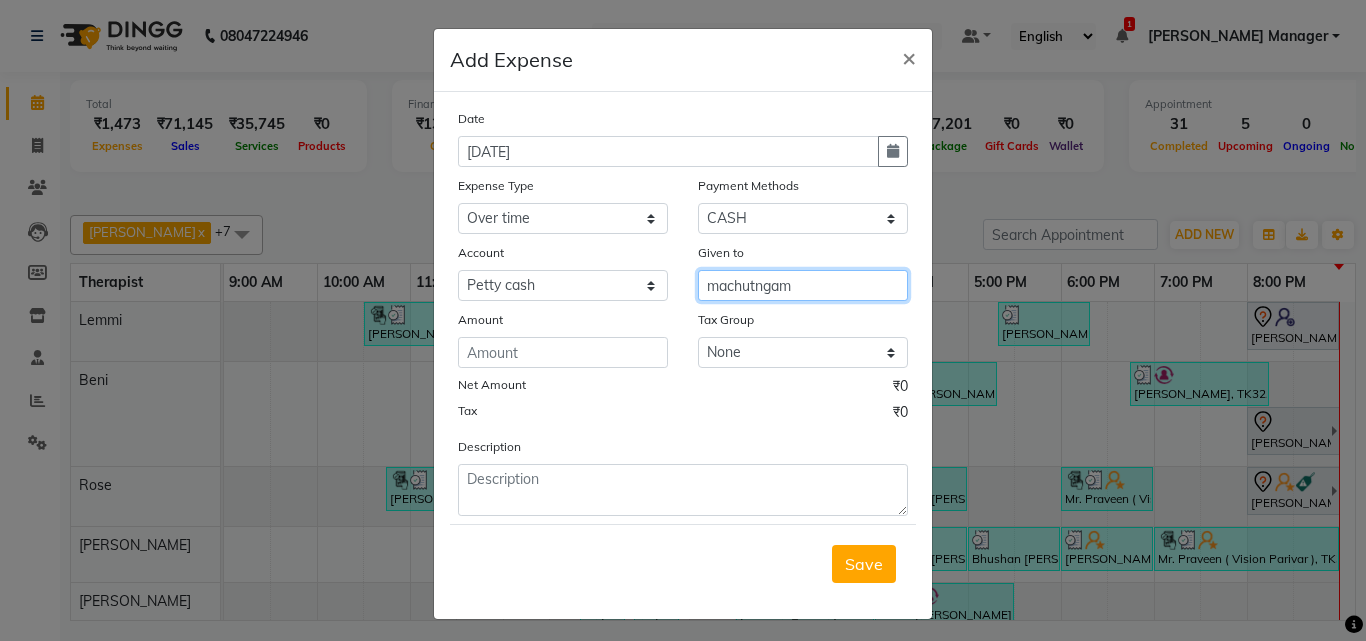 type on "machutngam" 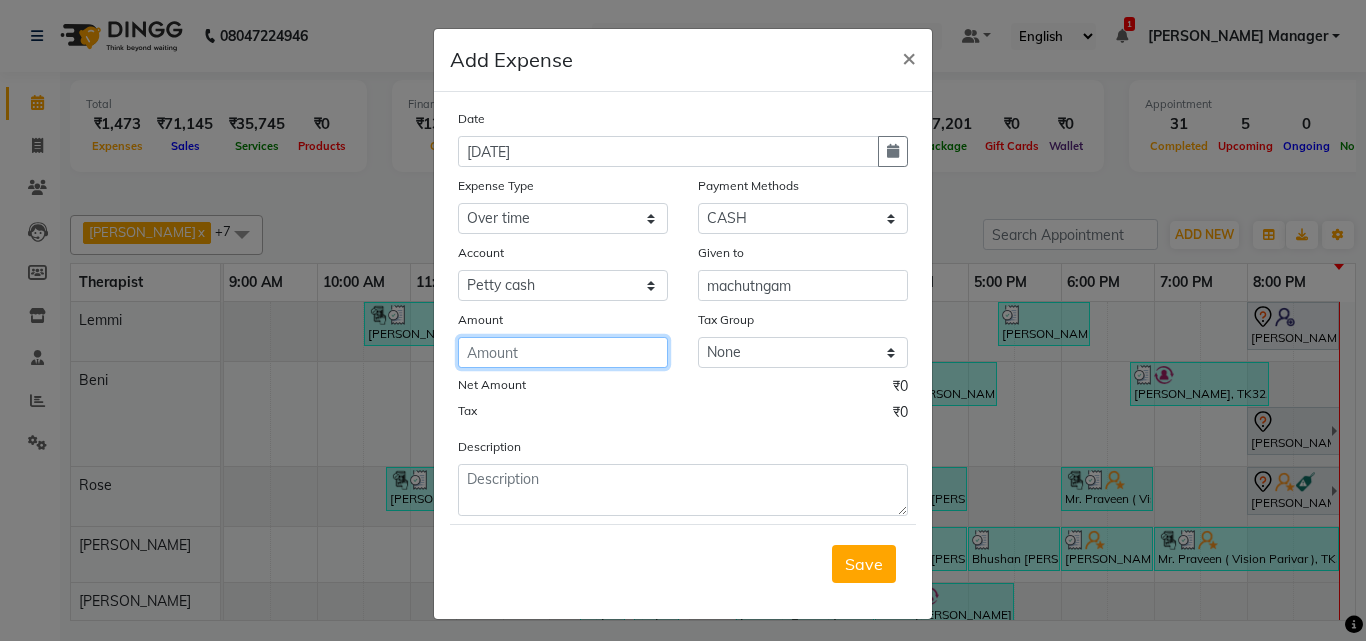 click 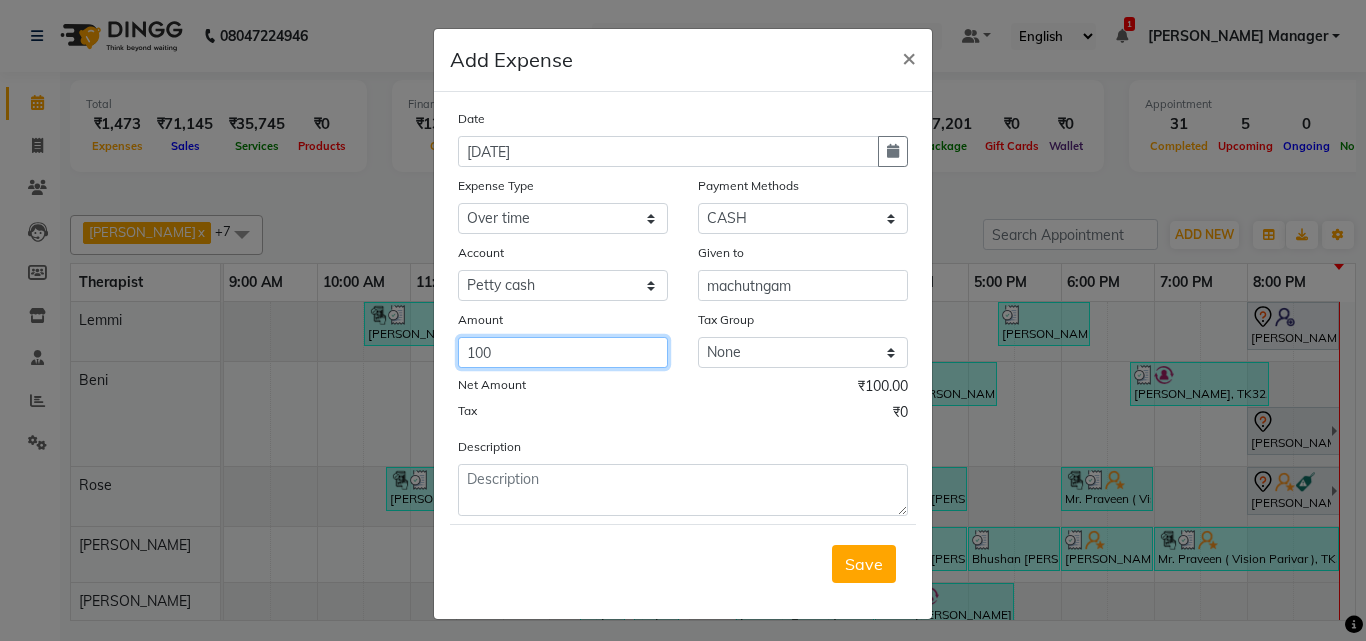 type on "100" 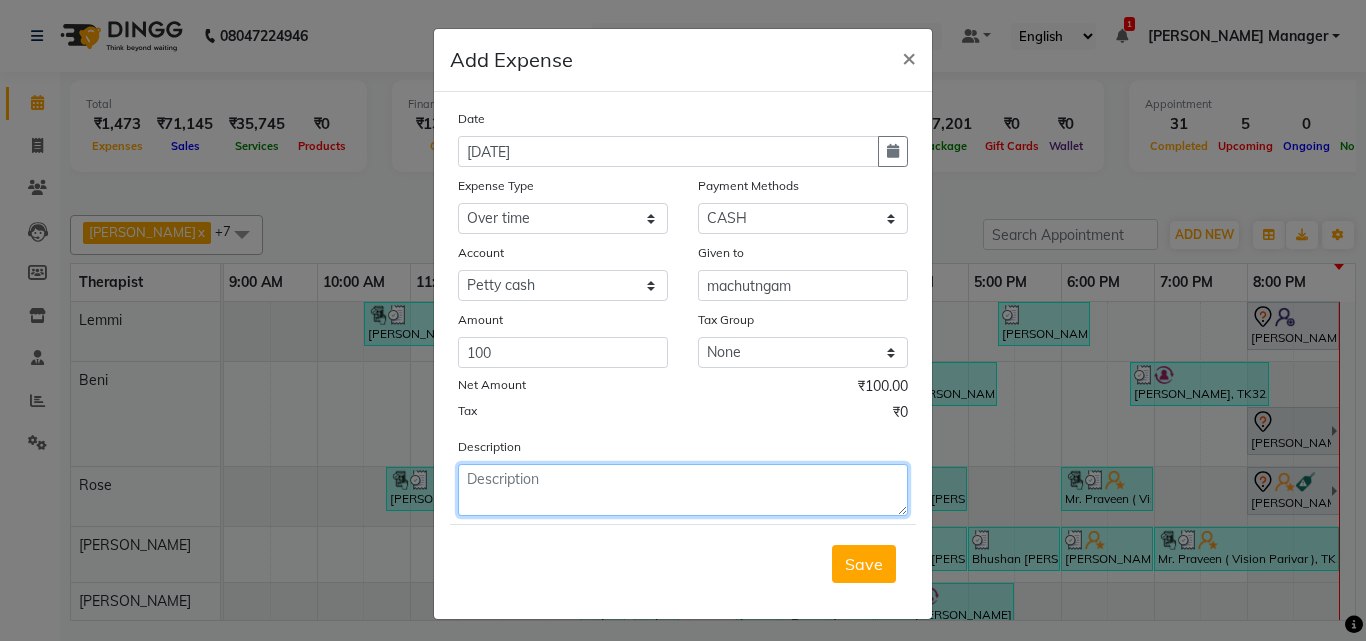 click 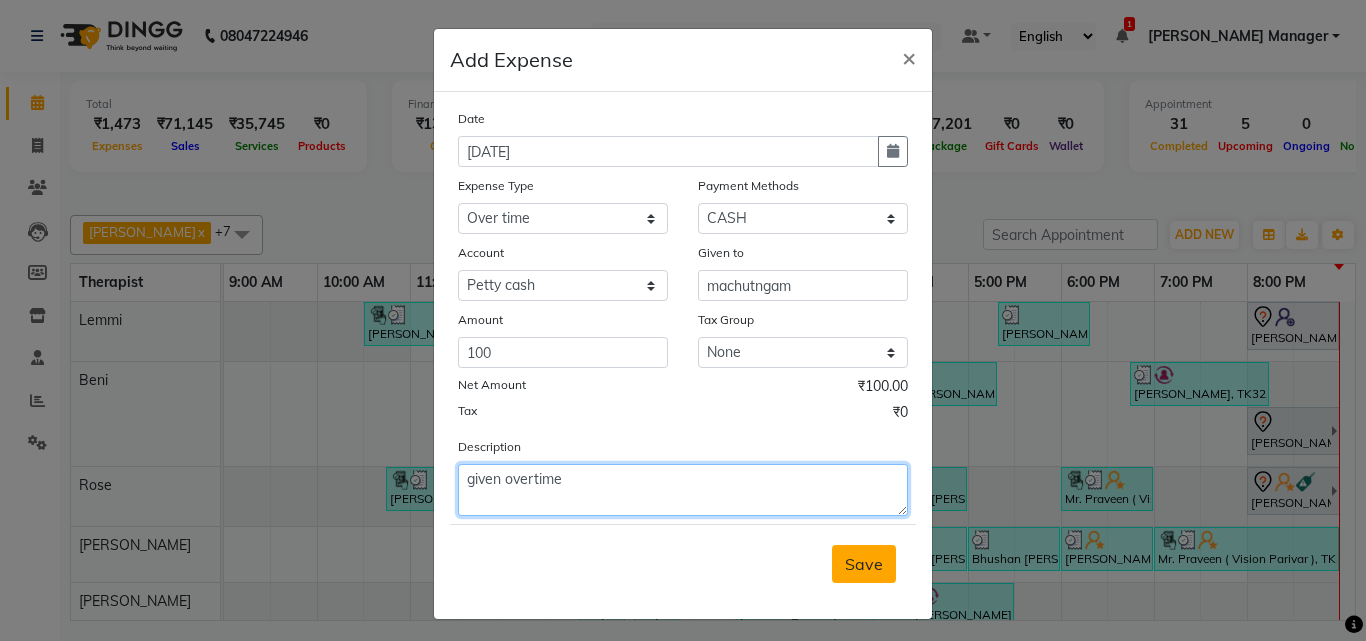 type on "given overtime" 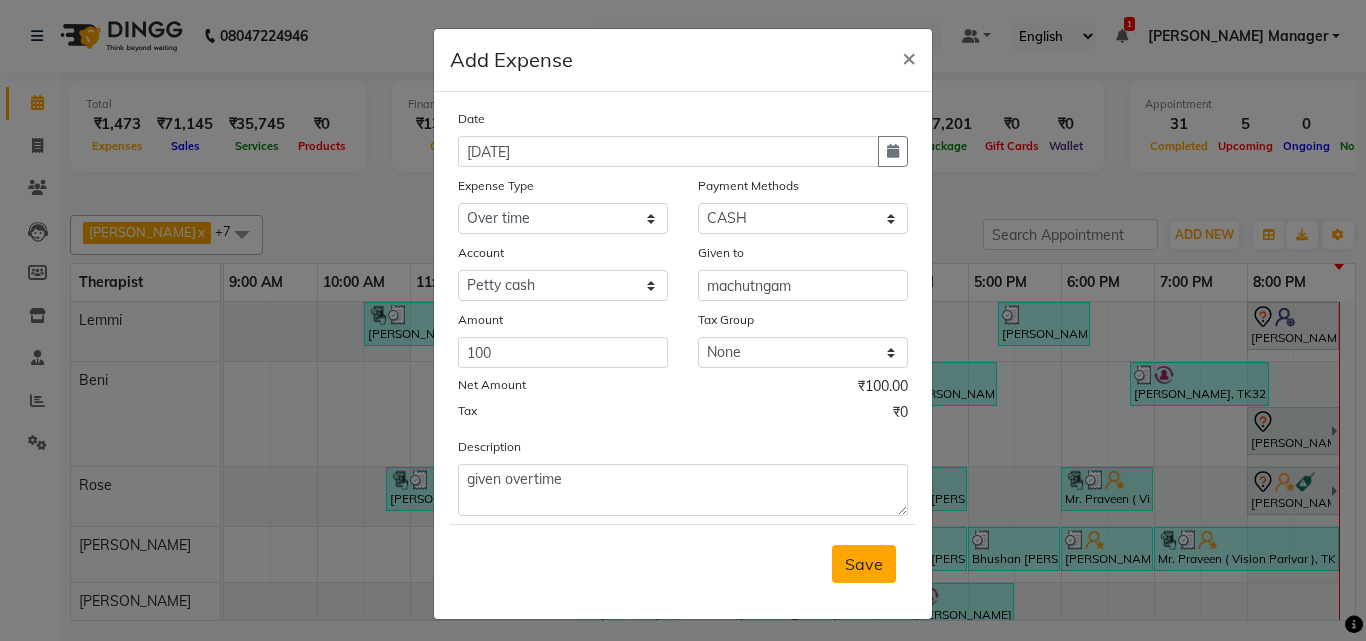 click on "Save" at bounding box center [864, 564] 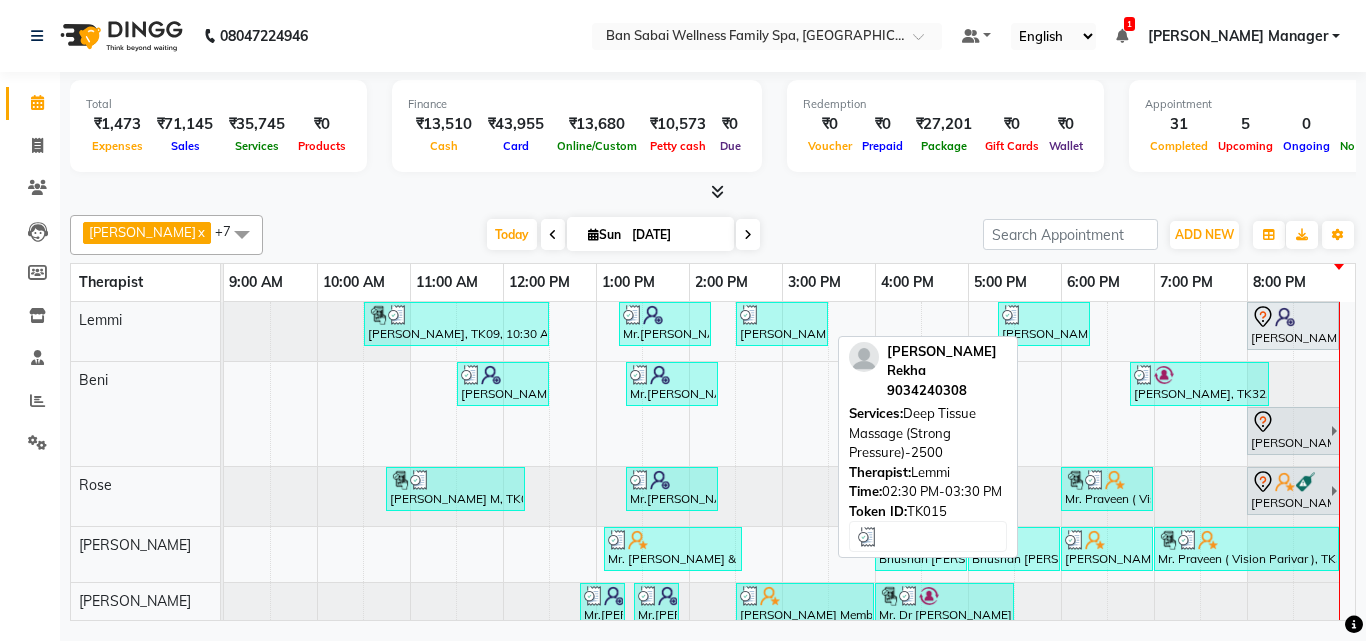 click on "[PERSON_NAME], TK15, 02:30 PM-03:30 PM, Deep Tissue Massage (Strong Pressure)-2500" at bounding box center (782, 324) 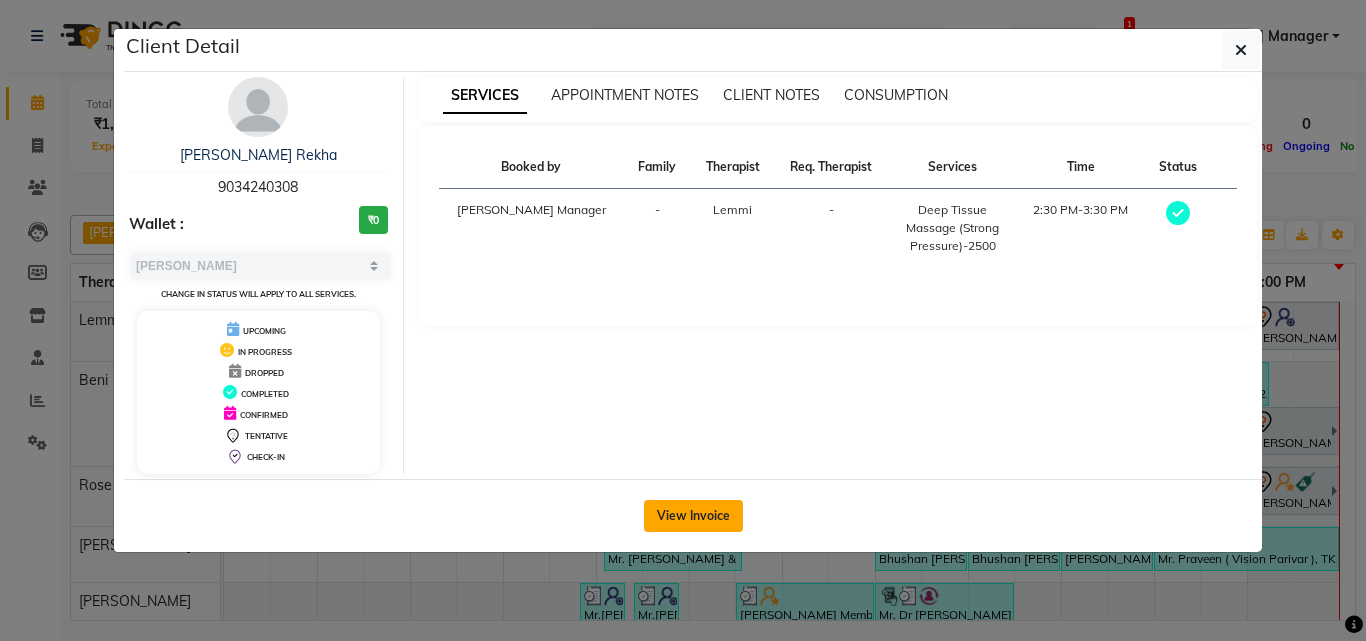 click on "View Invoice" 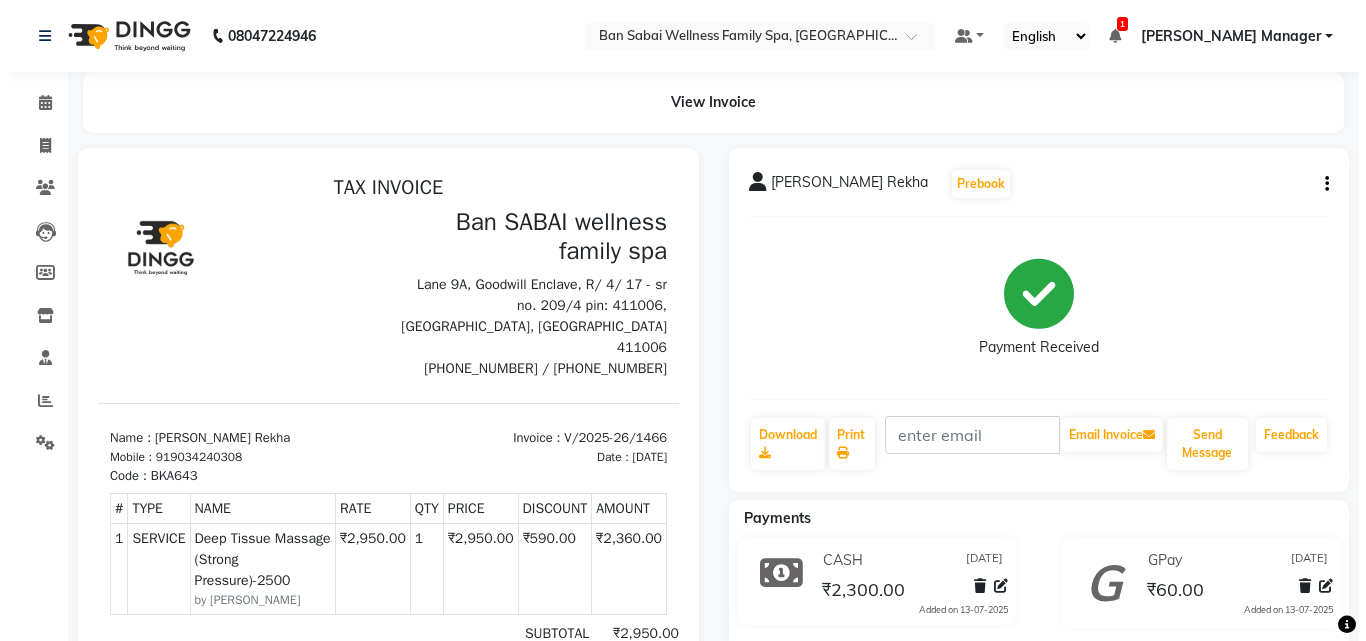 scroll, scrollTop: 0, scrollLeft: 0, axis: both 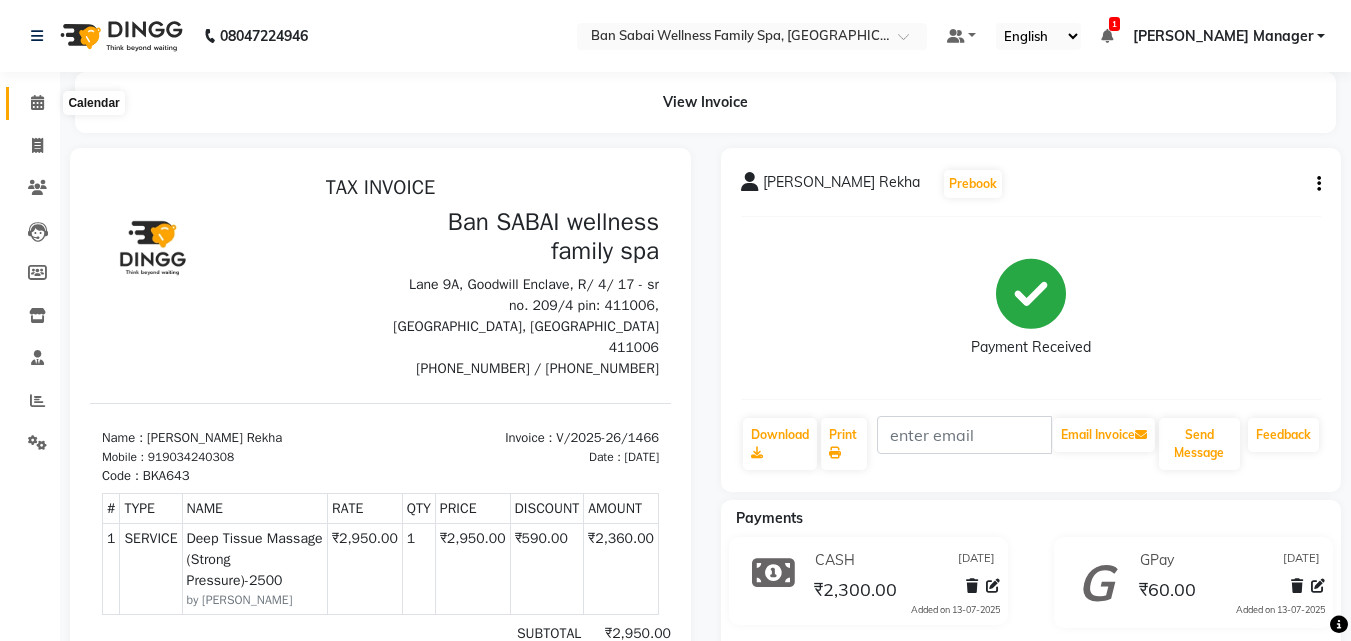 click 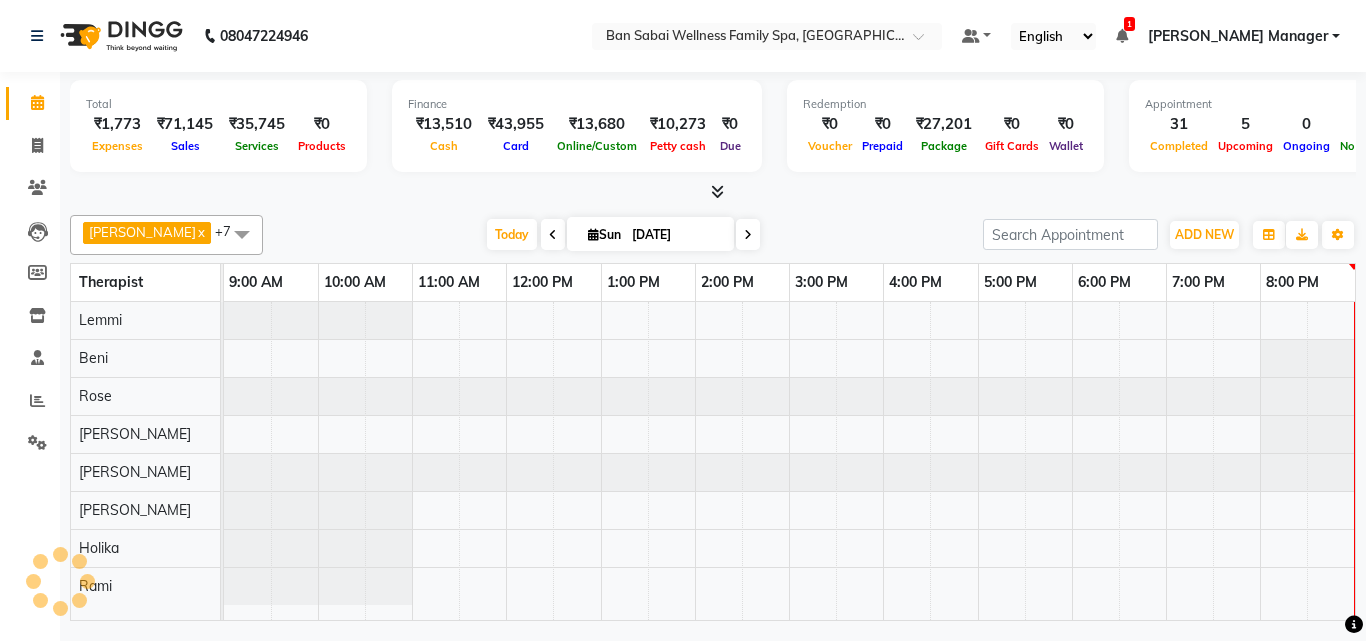 scroll, scrollTop: 0, scrollLeft: 0, axis: both 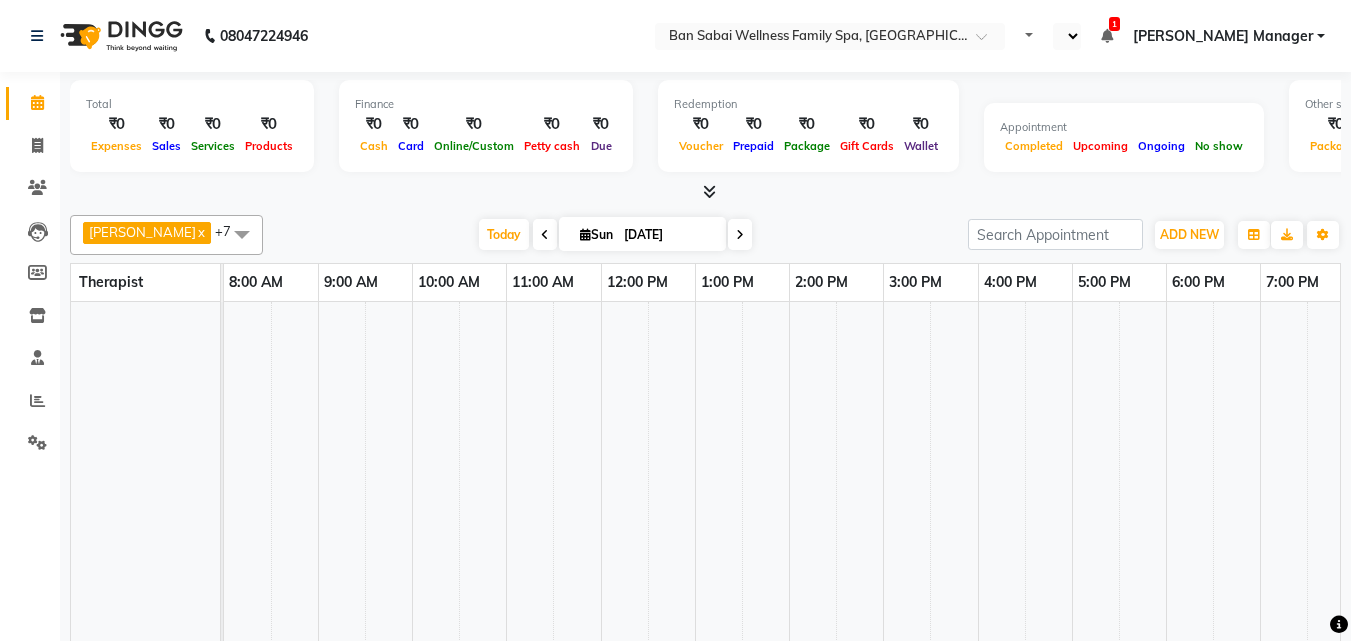 select on "en" 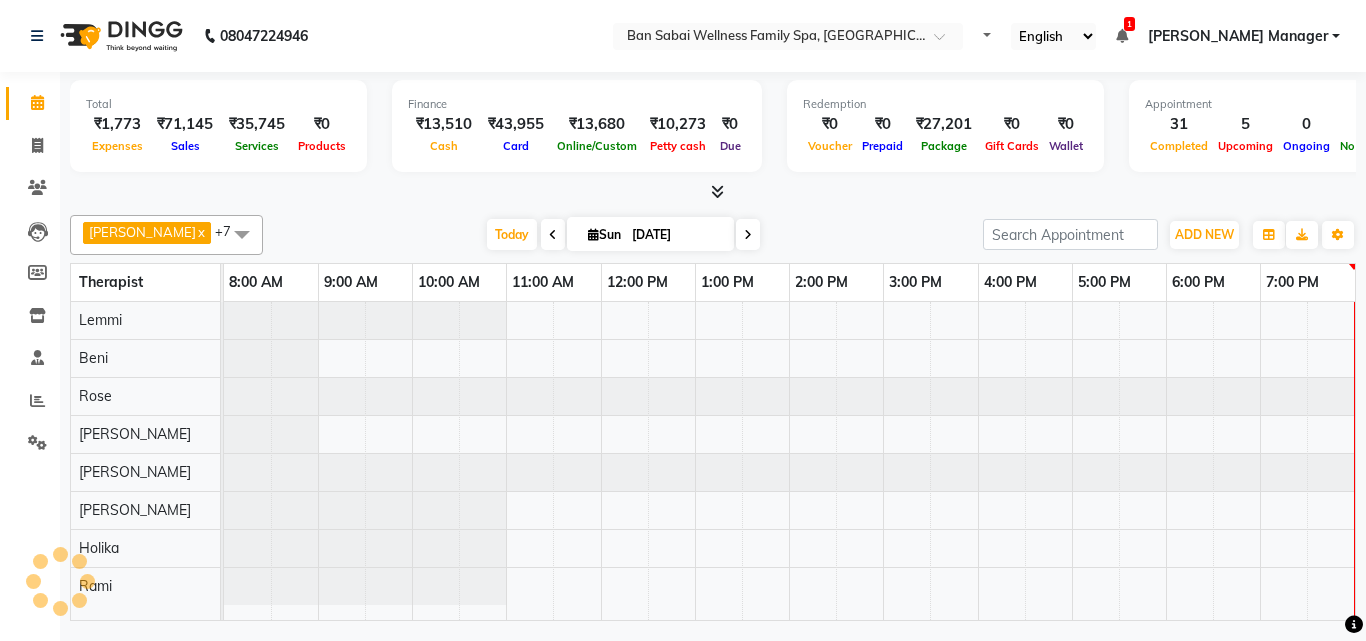scroll, scrollTop: 0, scrollLeft: 4, axis: horizontal 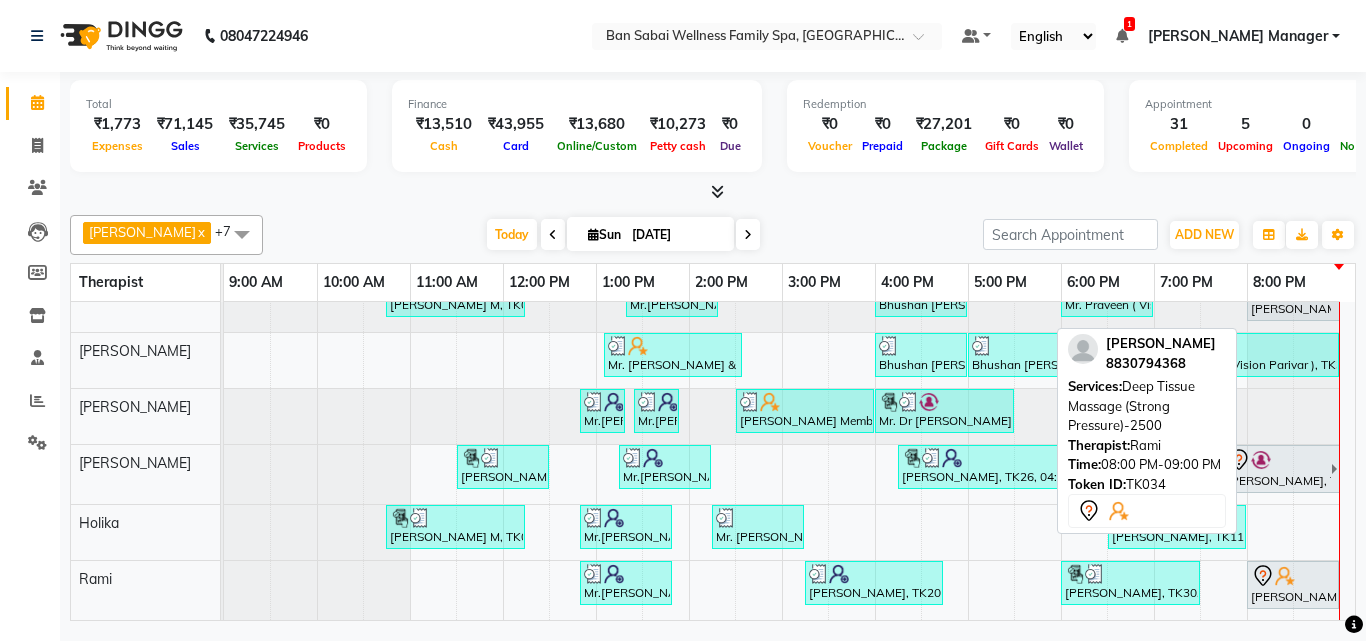 click 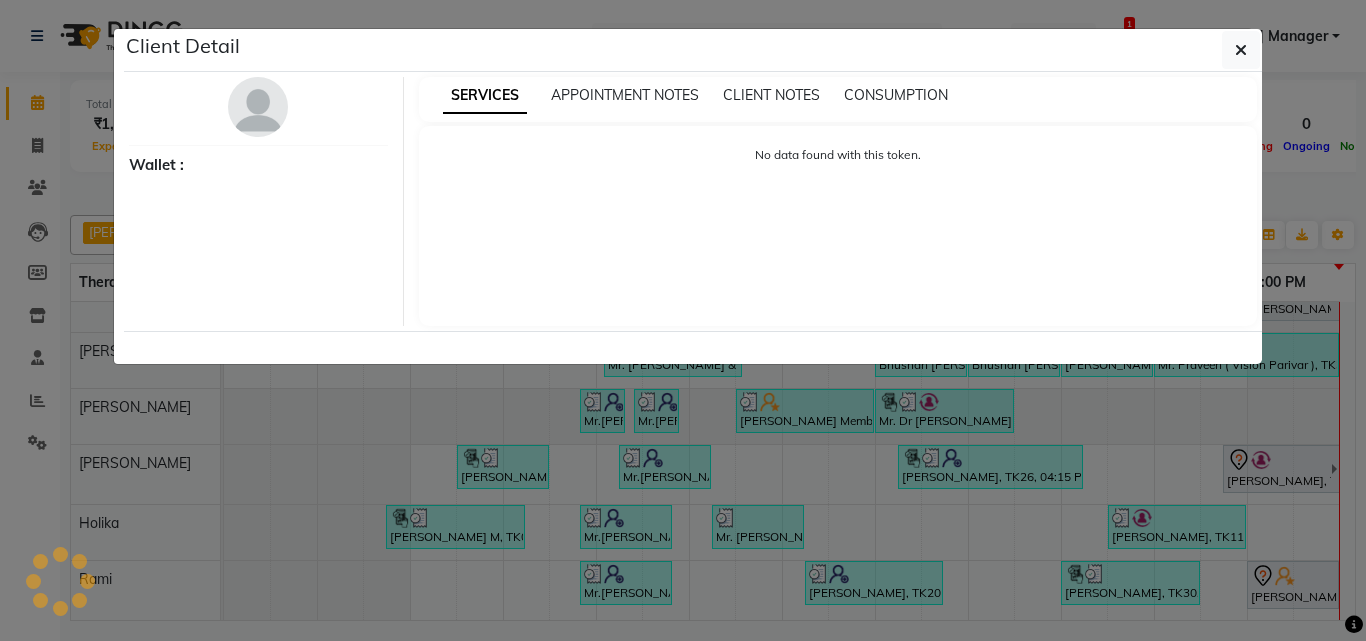 select on "7" 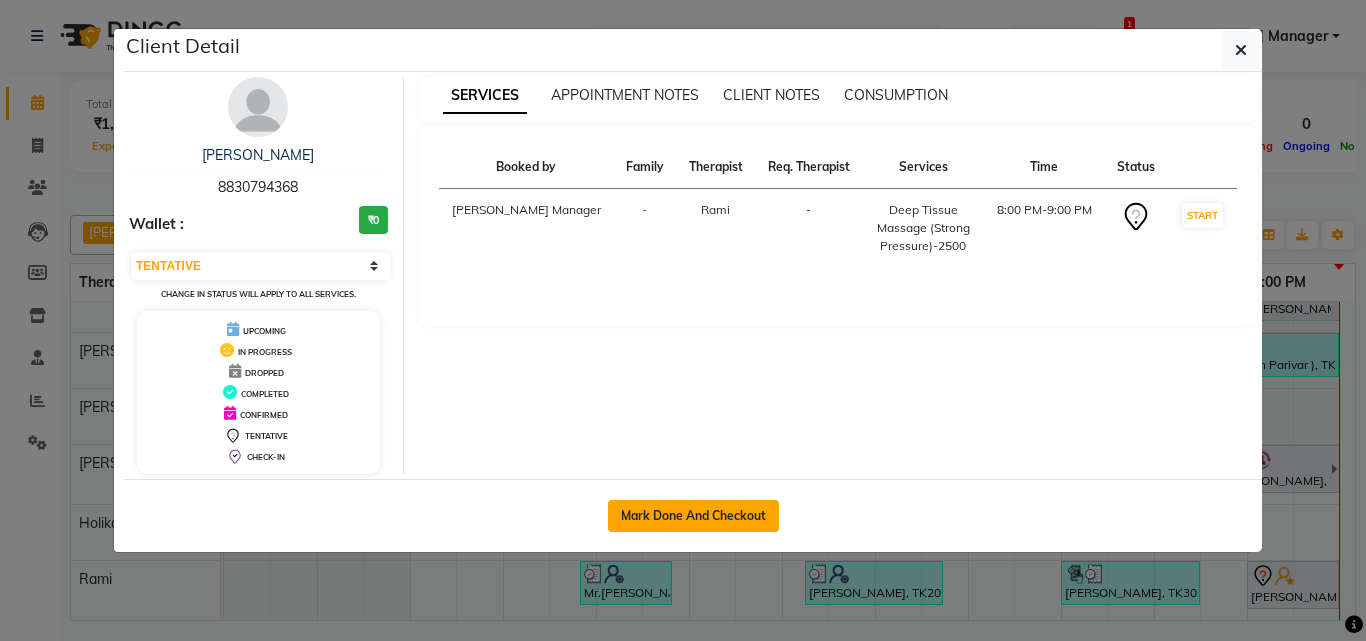 click on "Mark Done And Checkout" 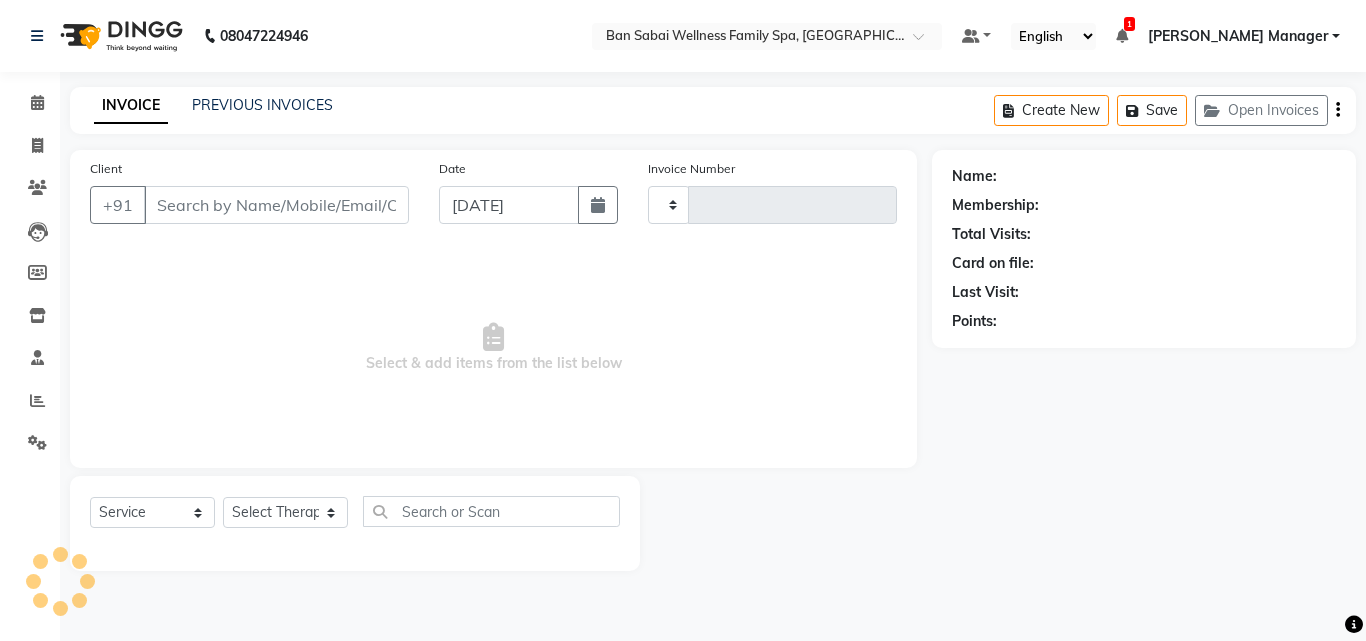 type on "1478" 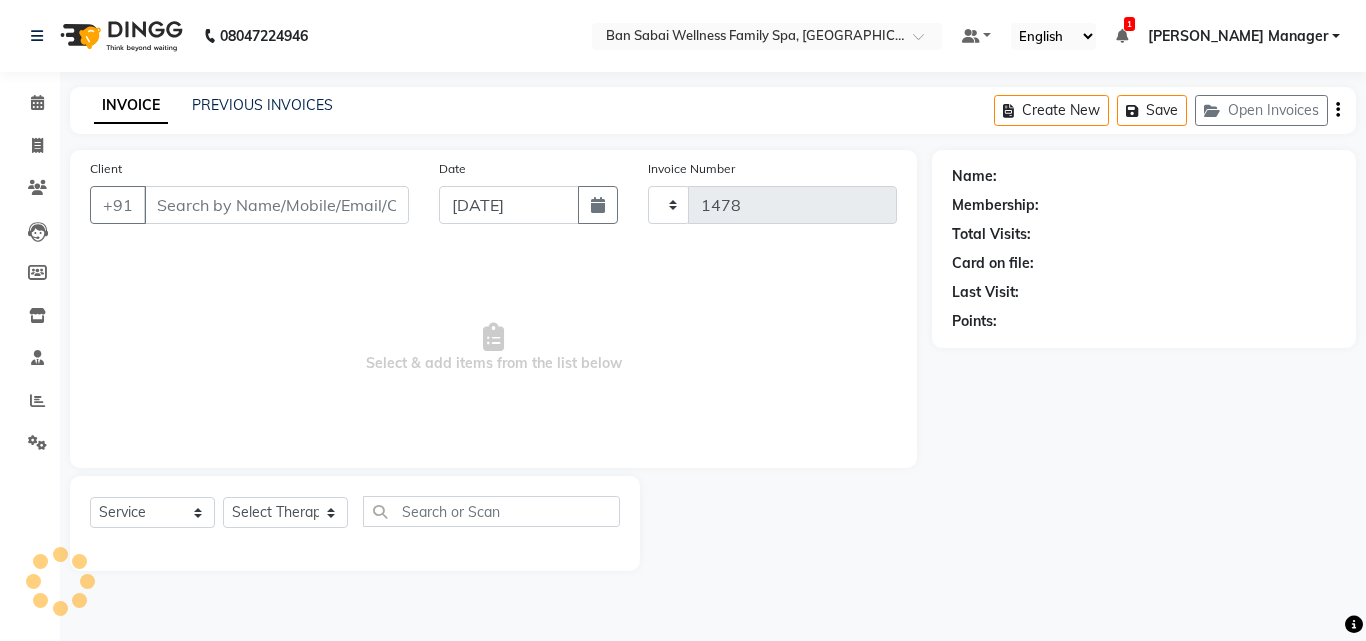 select on "8225" 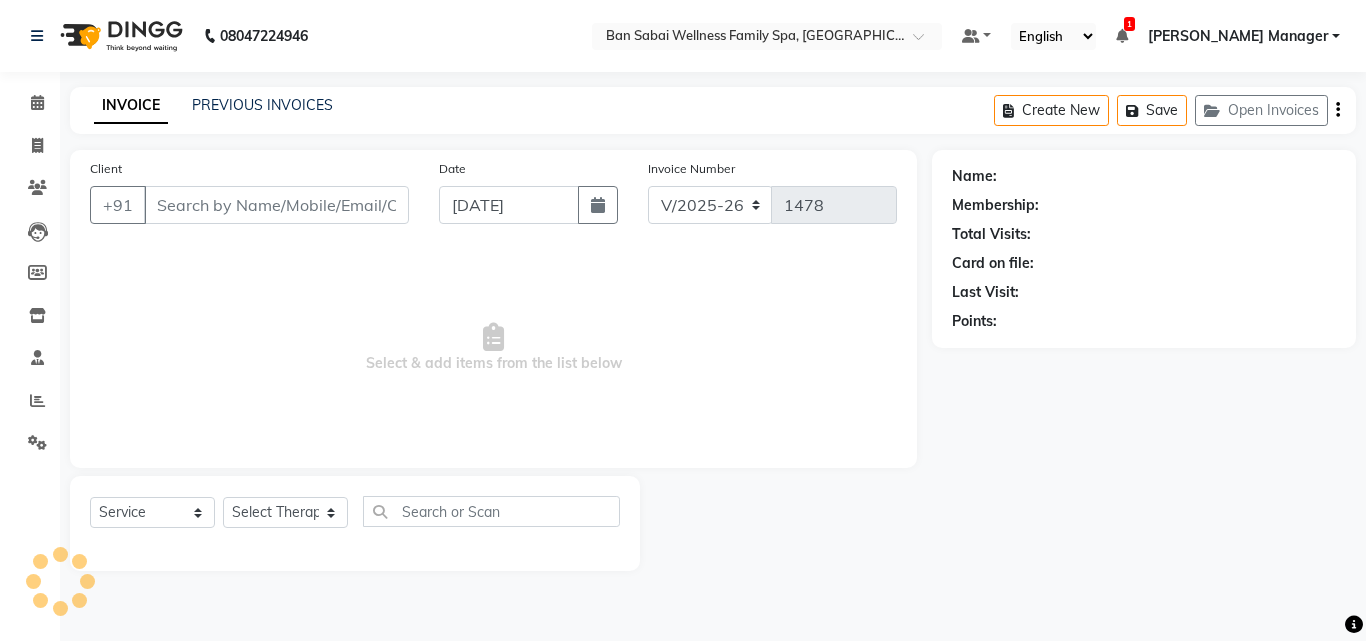 type on "8830794368" 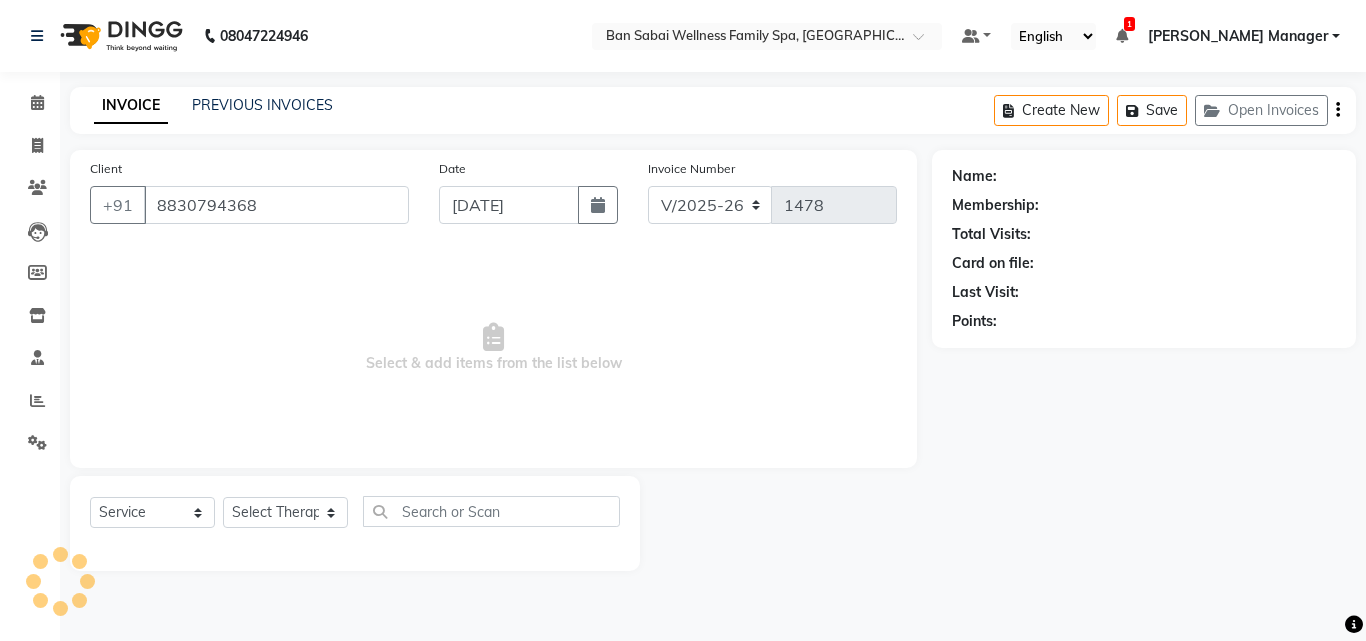 select on "83909" 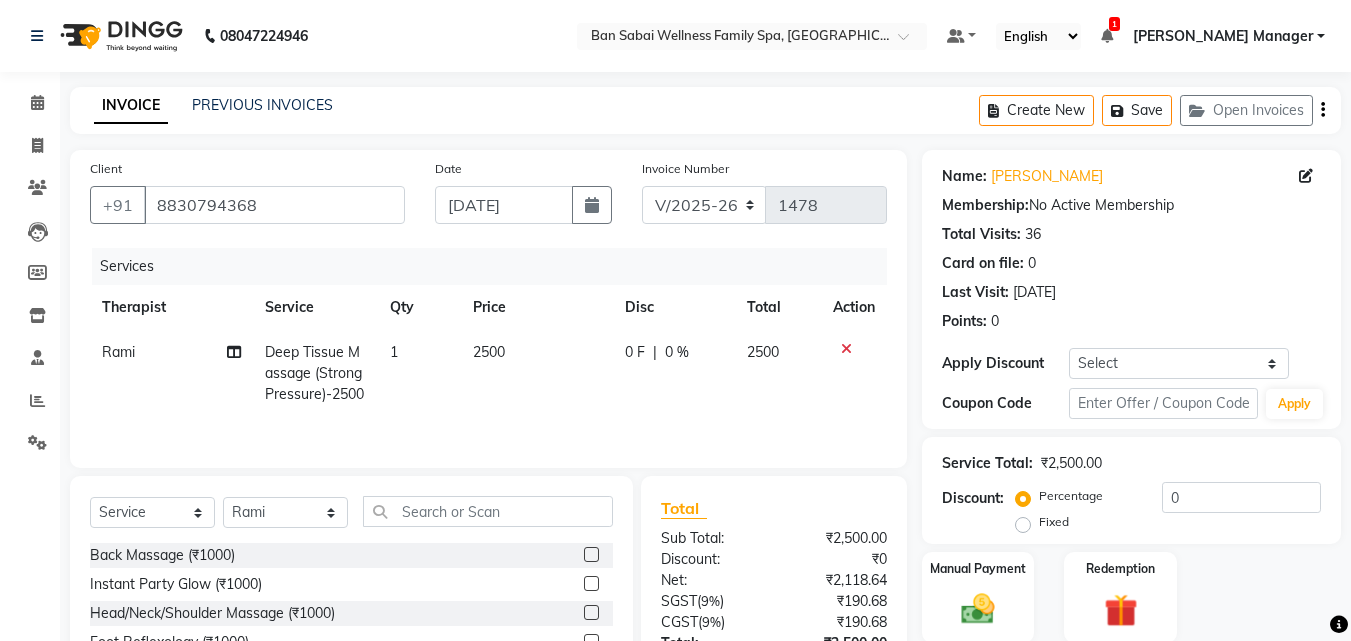 click on "Fixed" 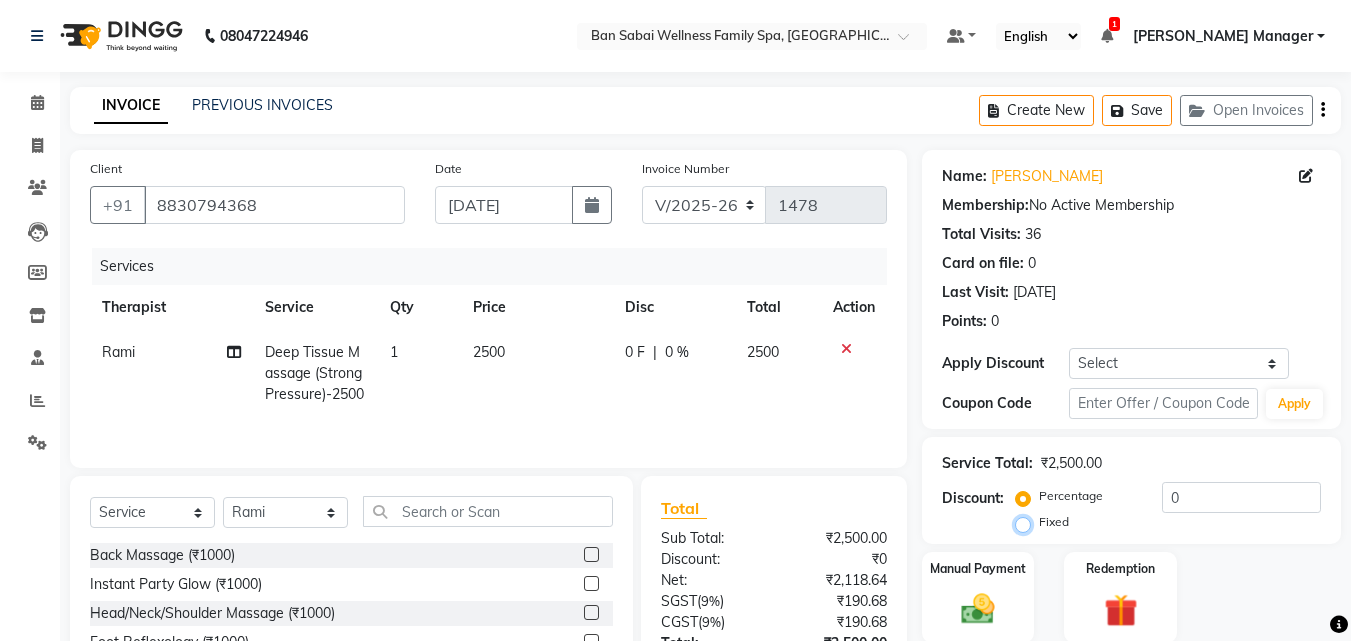 click on "Fixed" at bounding box center (1027, 522) 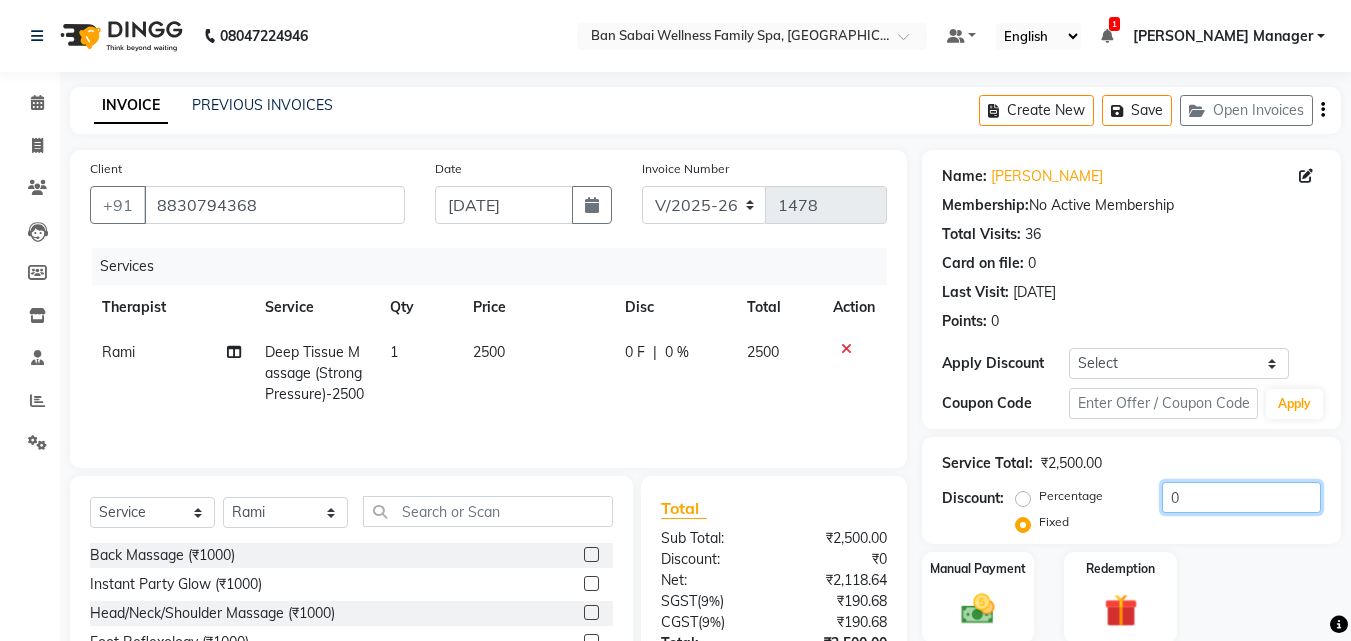 drag, startPoint x: 1178, startPoint y: 493, endPoint x: 1153, endPoint y: 493, distance: 25 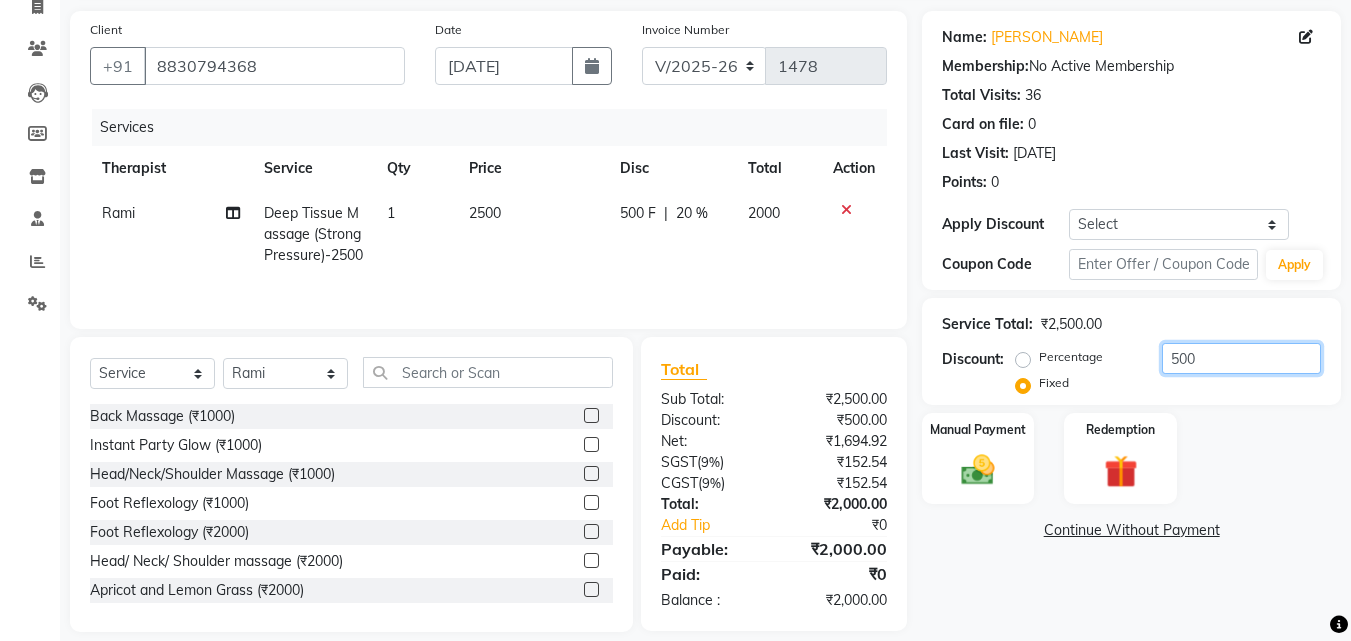 scroll, scrollTop: 181, scrollLeft: 0, axis: vertical 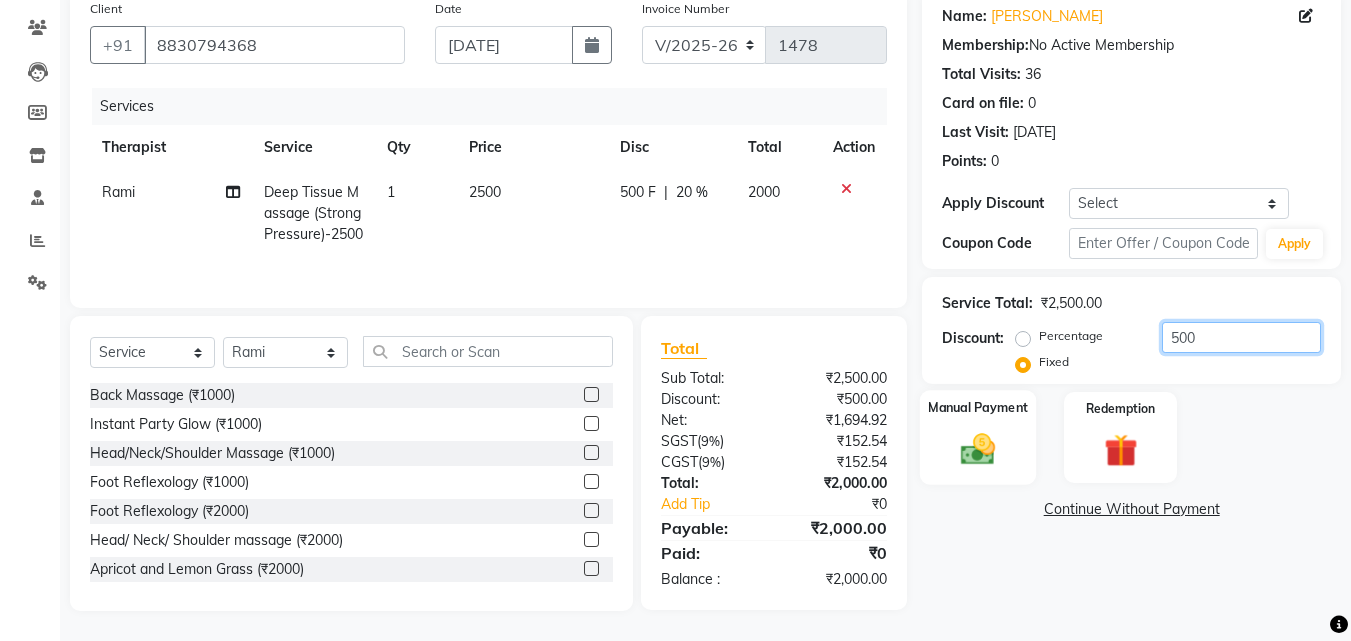 type on "500" 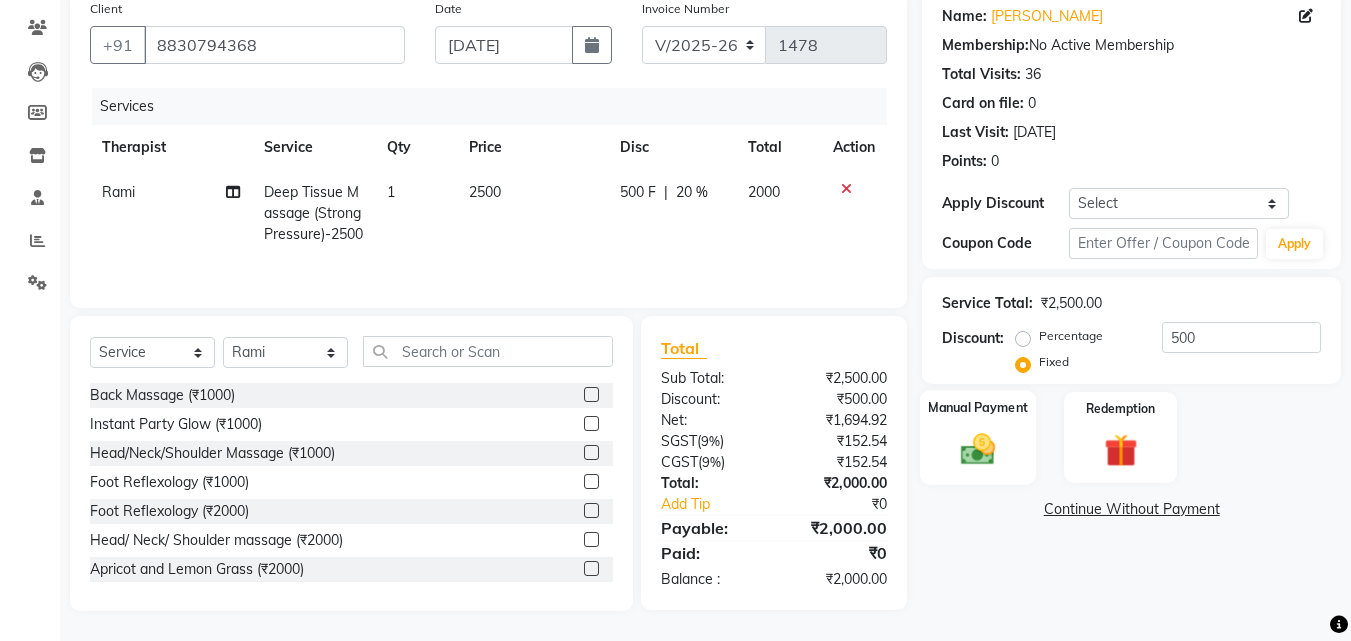 click on "Manual Payment" 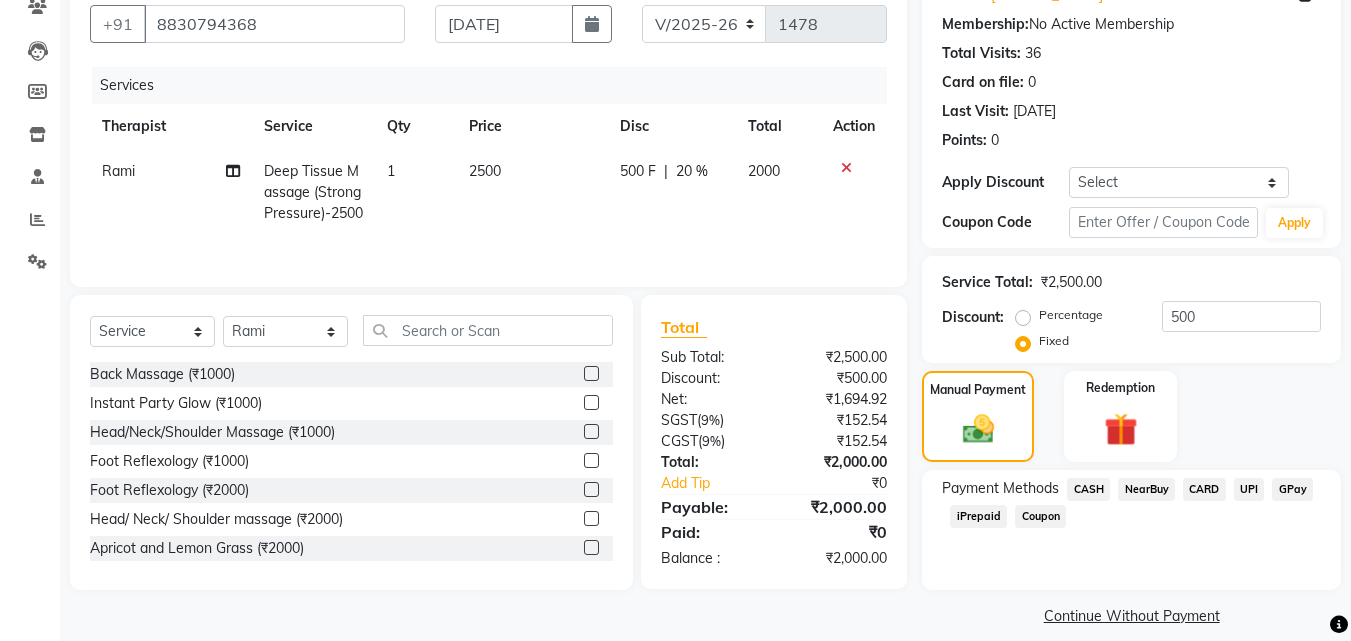 click on "CARD" 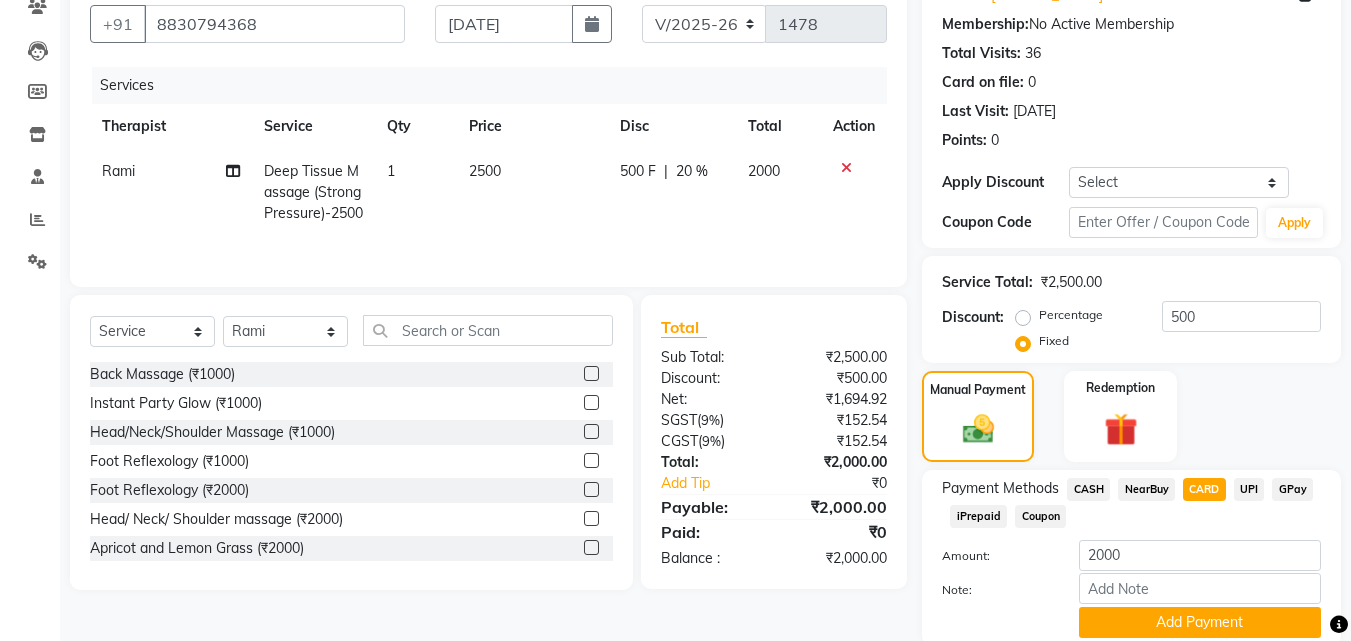 scroll, scrollTop: 257, scrollLeft: 0, axis: vertical 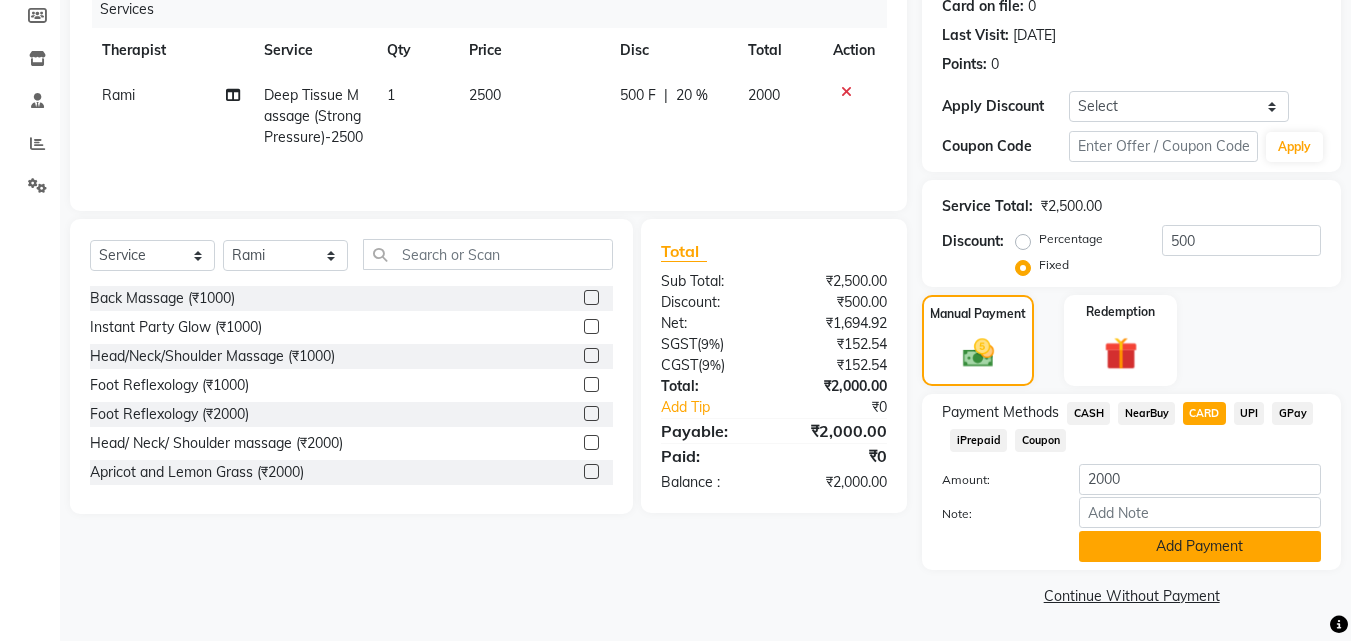 click on "Add Payment" 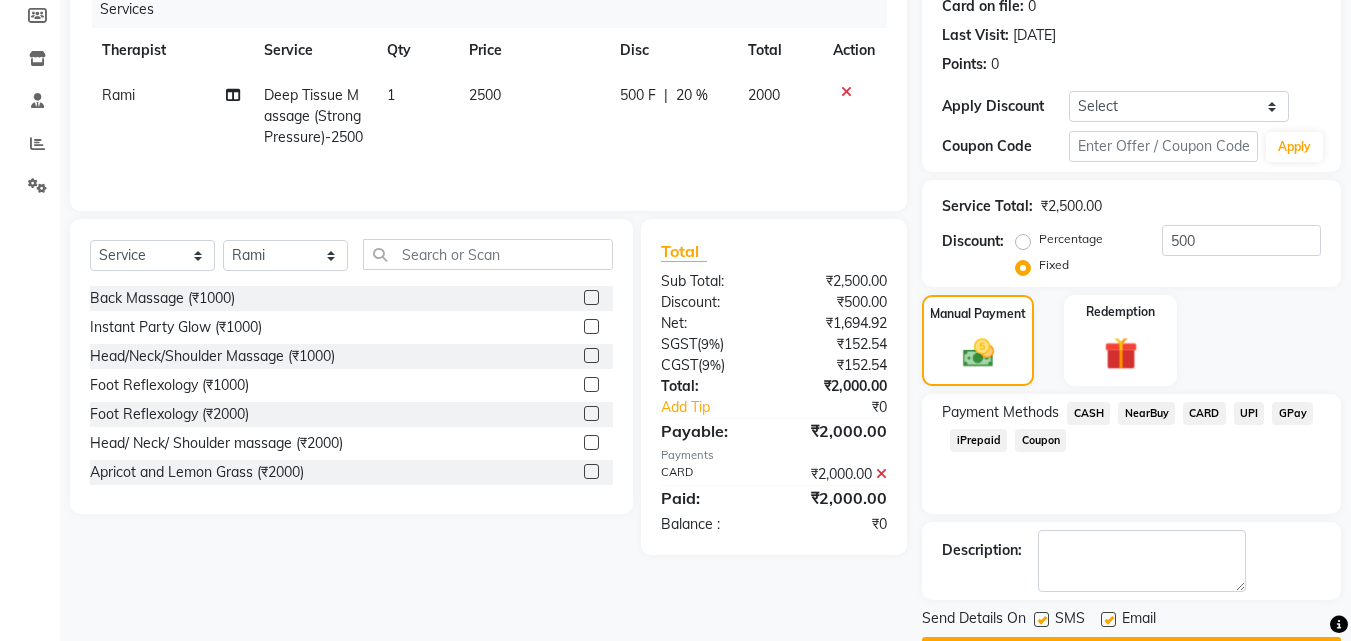 scroll, scrollTop: 314, scrollLeft: 0, axis: vertical 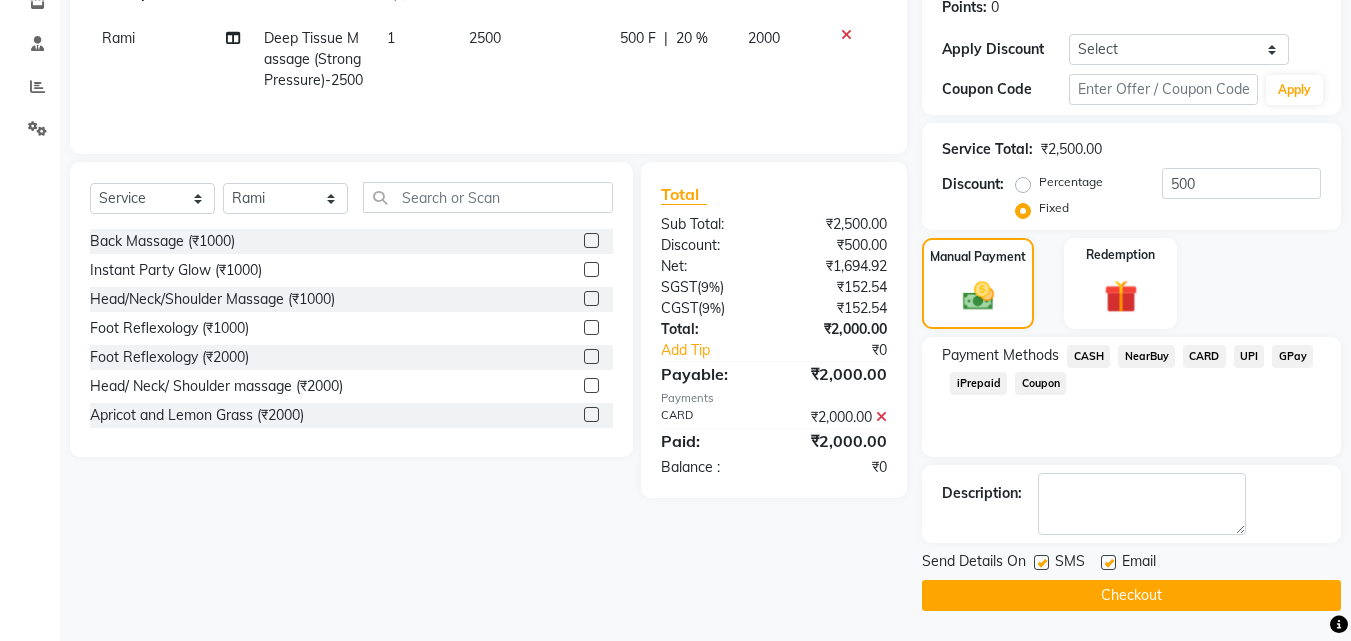 click on "Checkout" 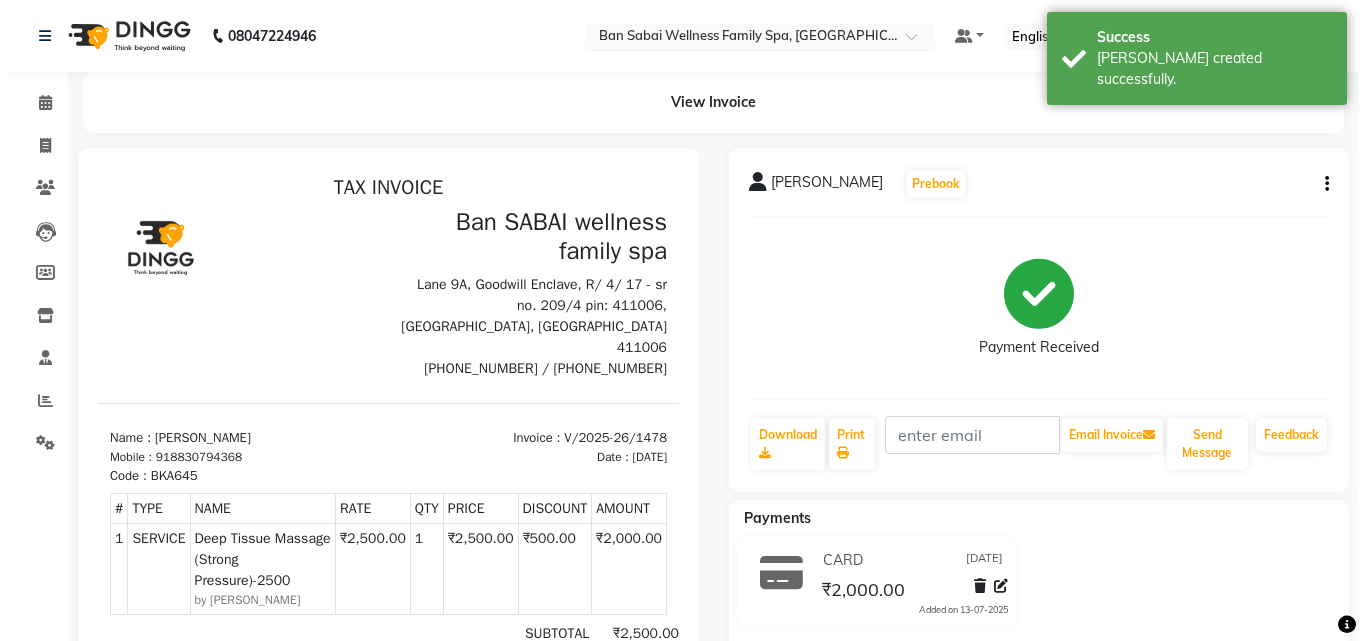 scroll, scrollTop: 0, scrollLeft: 0, axis: both 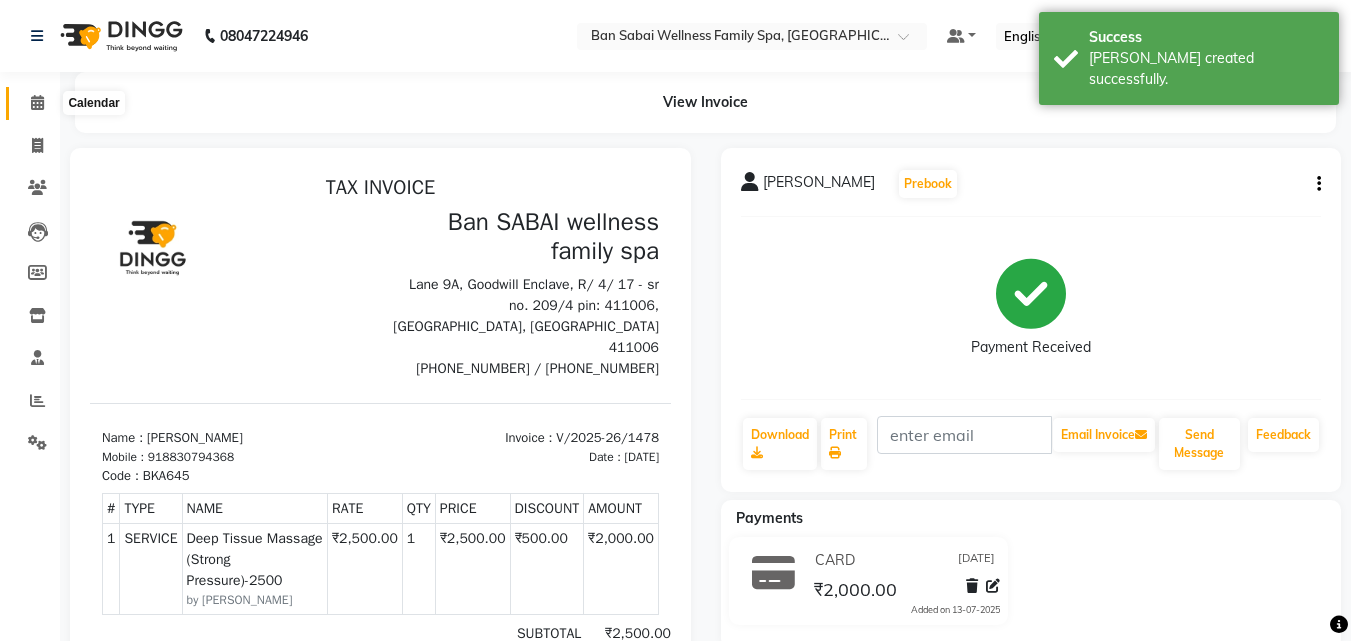 click 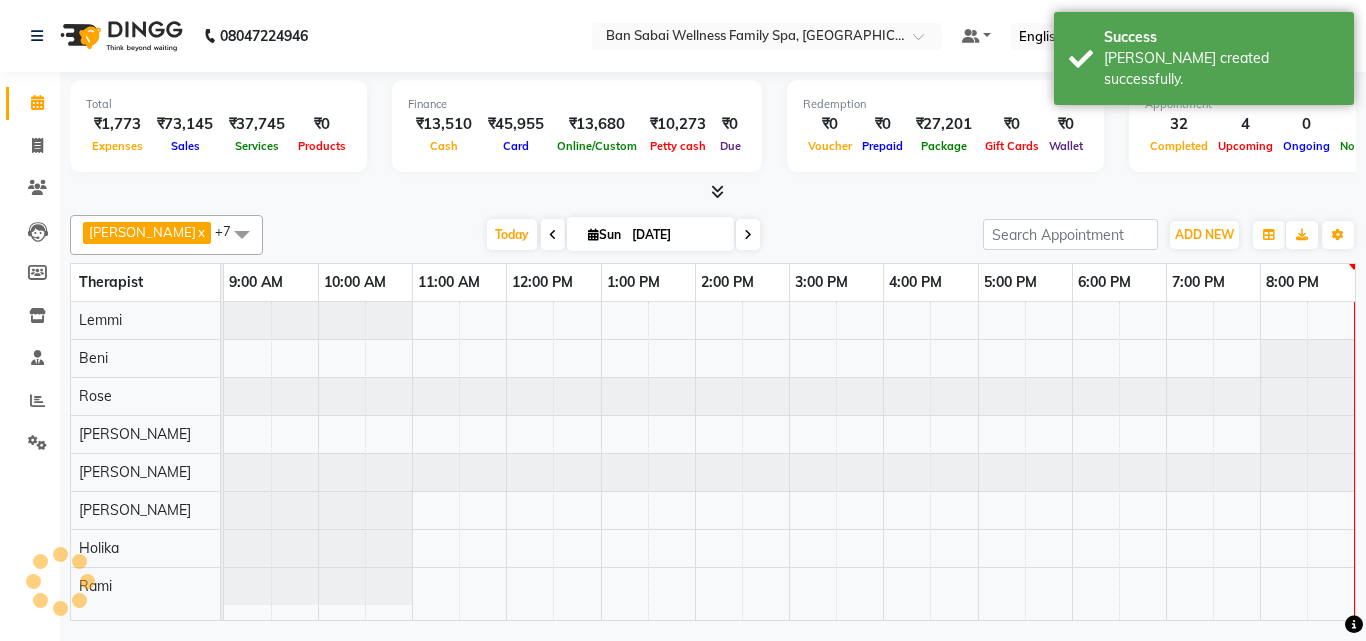scroll, scrollTop: 0, scrollLeft: 0, axis: both 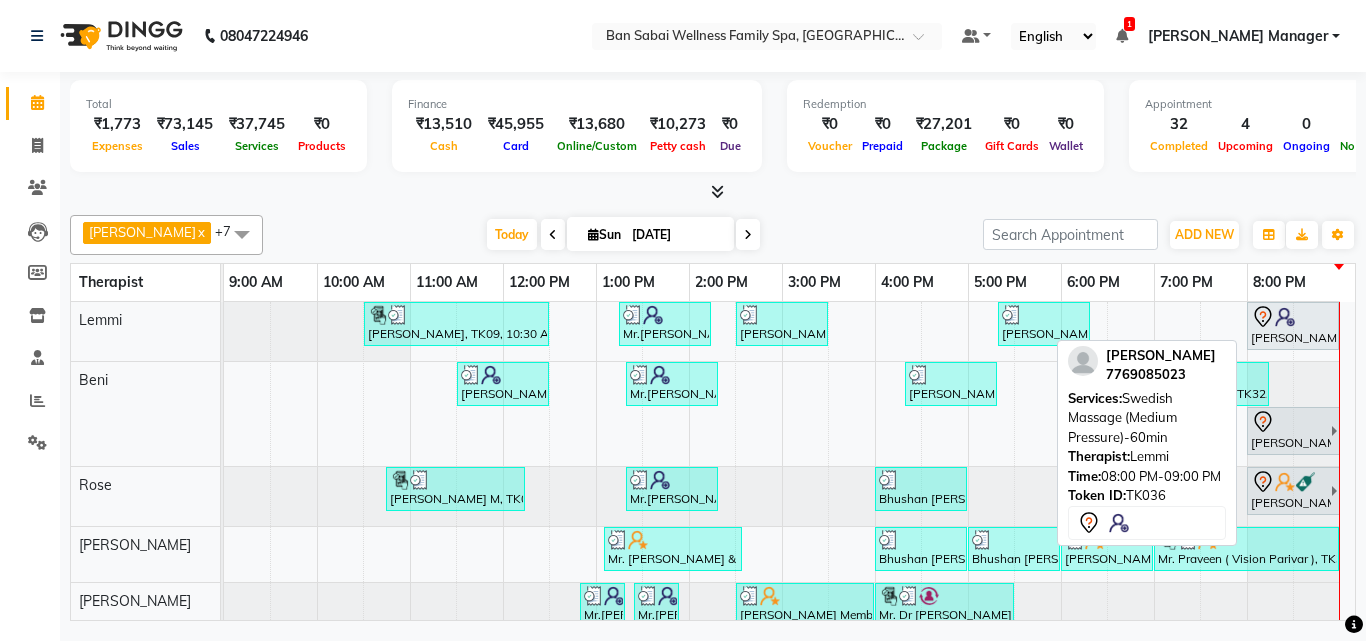 click at bounding box center [1293, 317] 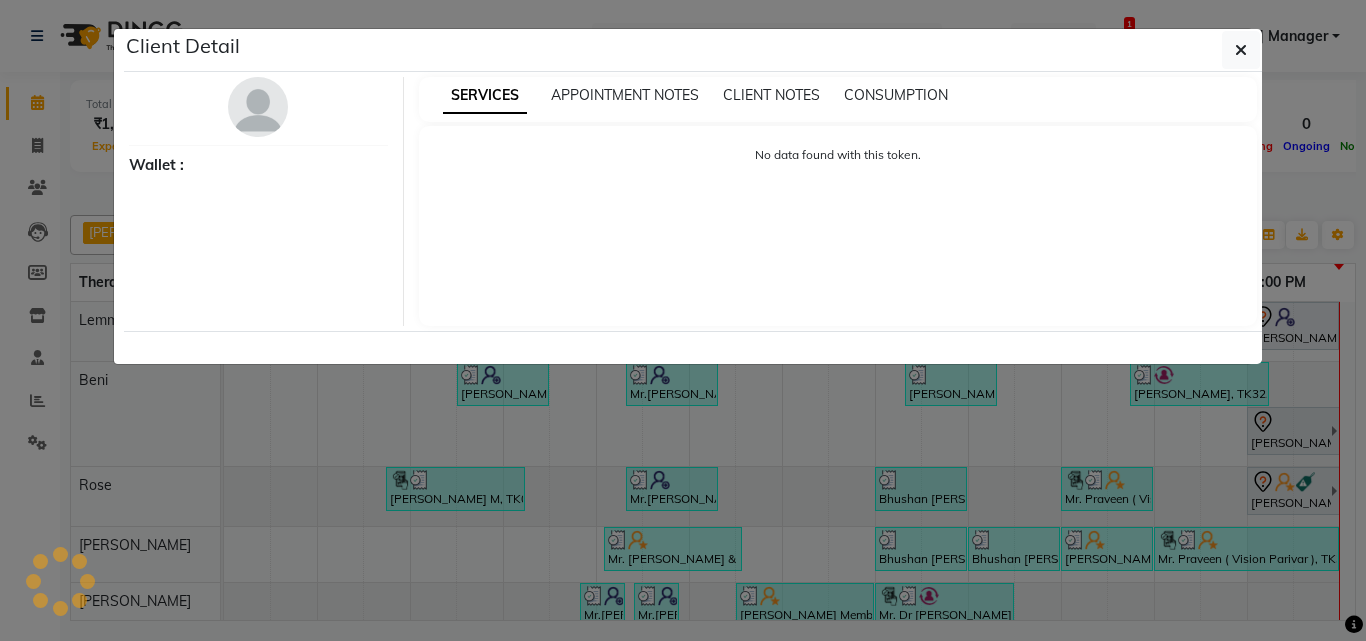 select on "7" 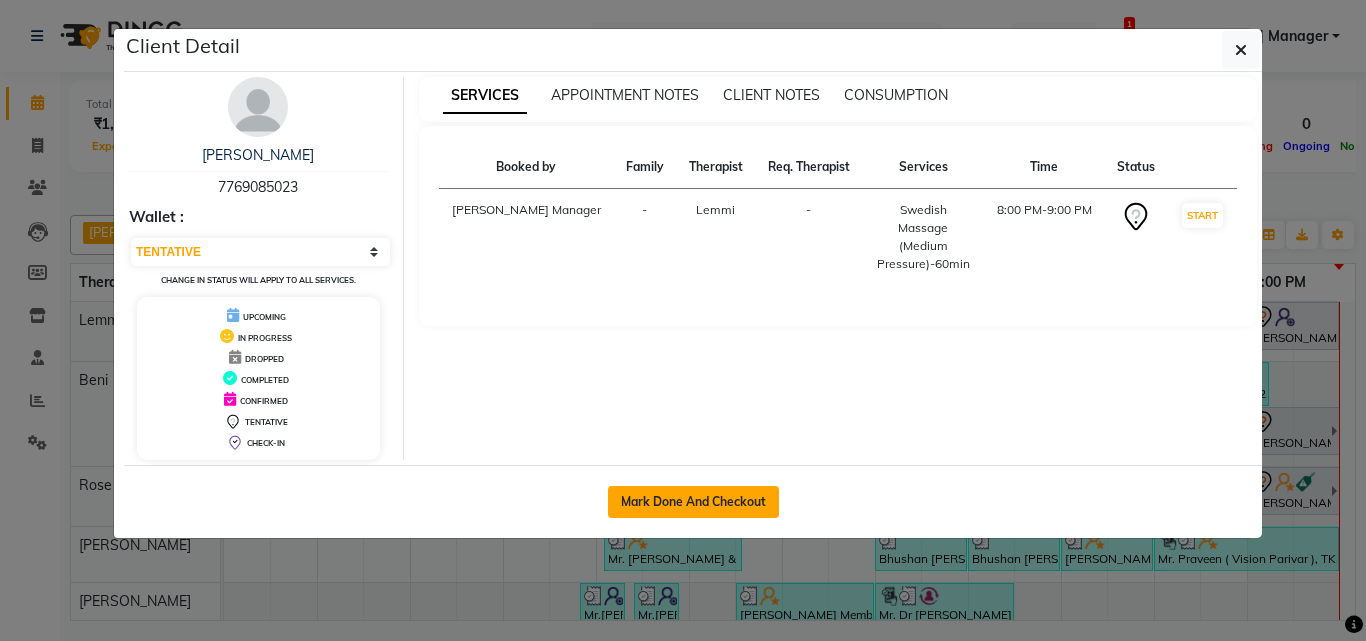 click on "Mark Done And Checkout" 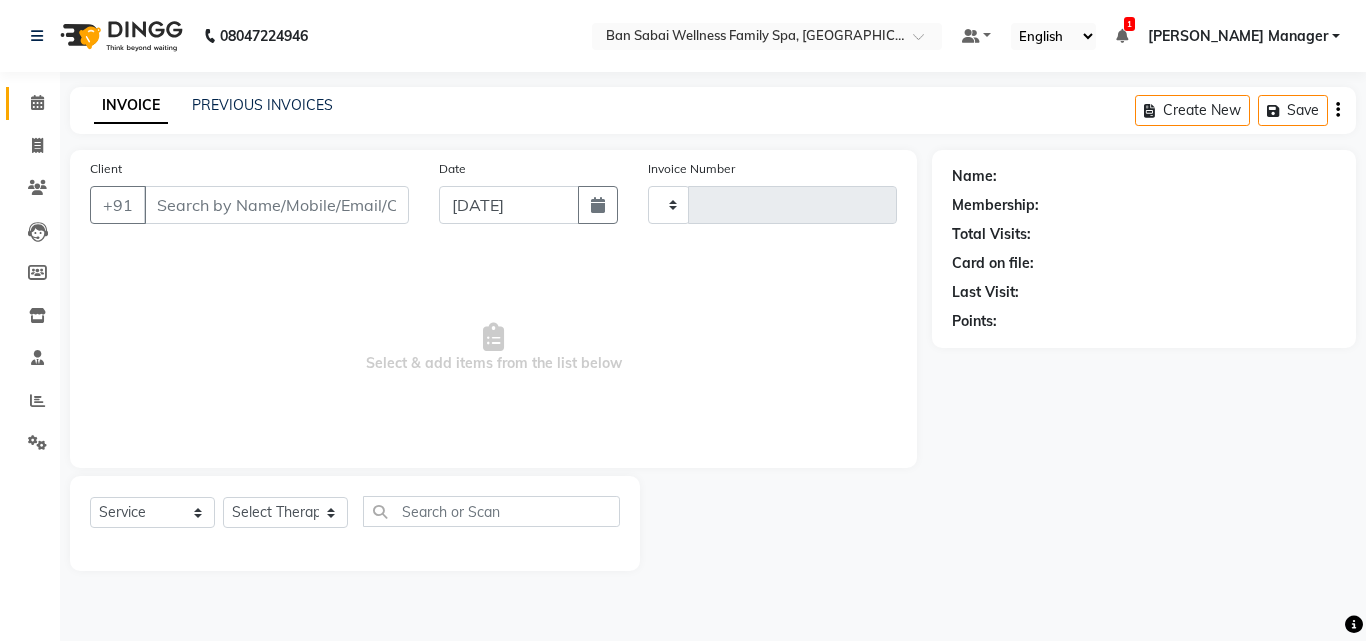type on "1479" 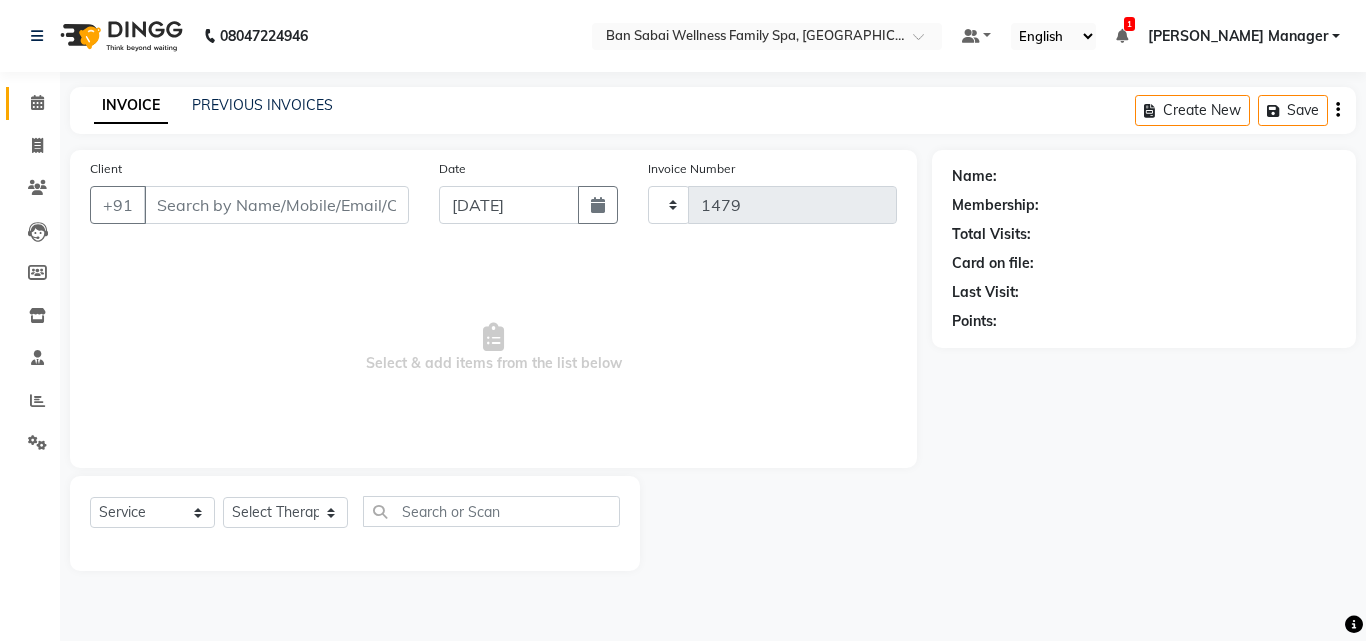 select on "8225" 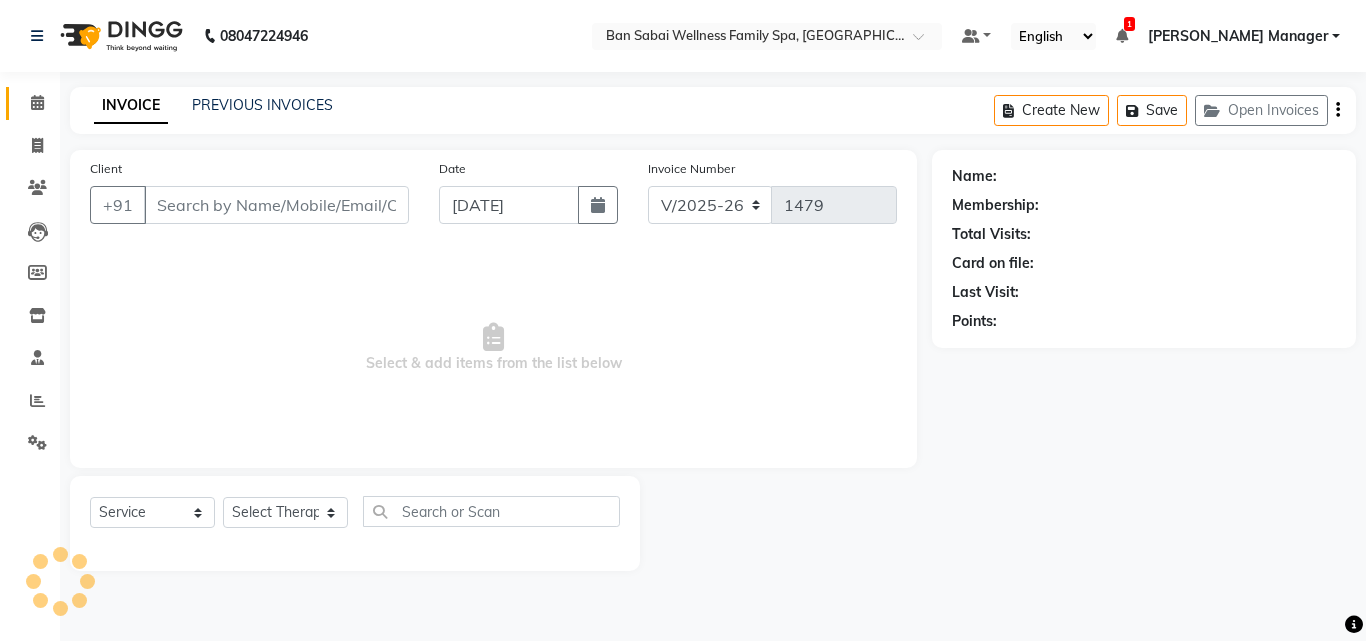 type on "7769085023" 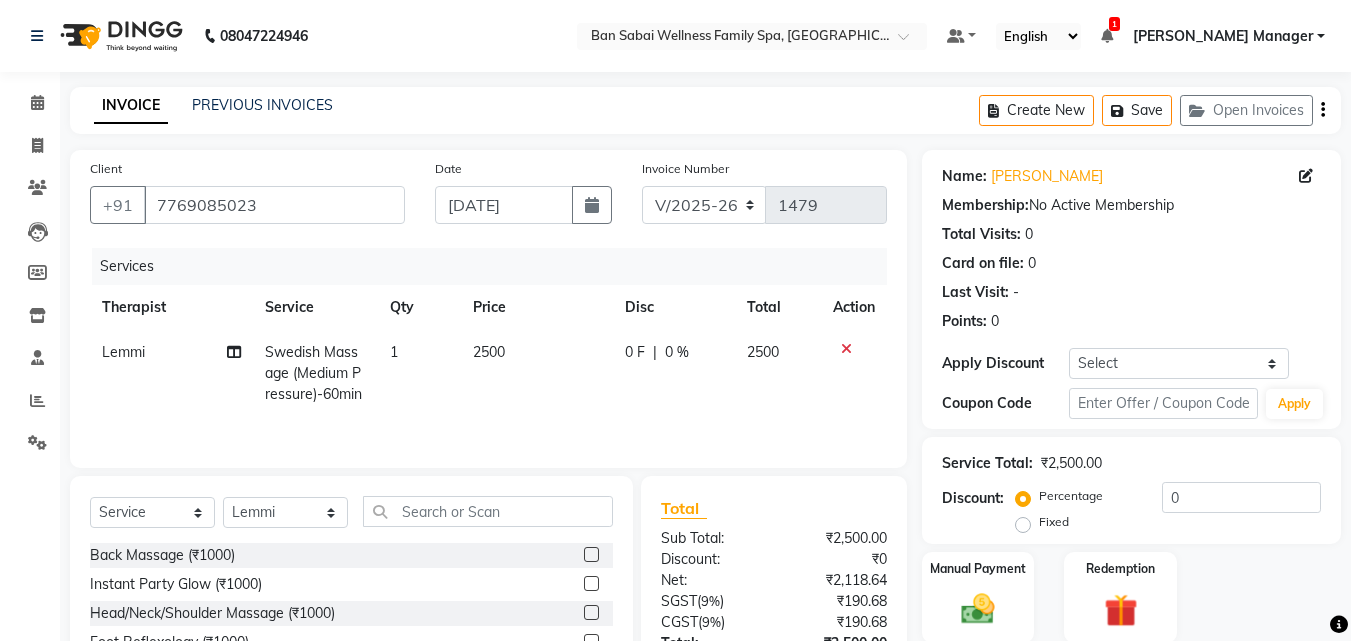 click on "Fixed" 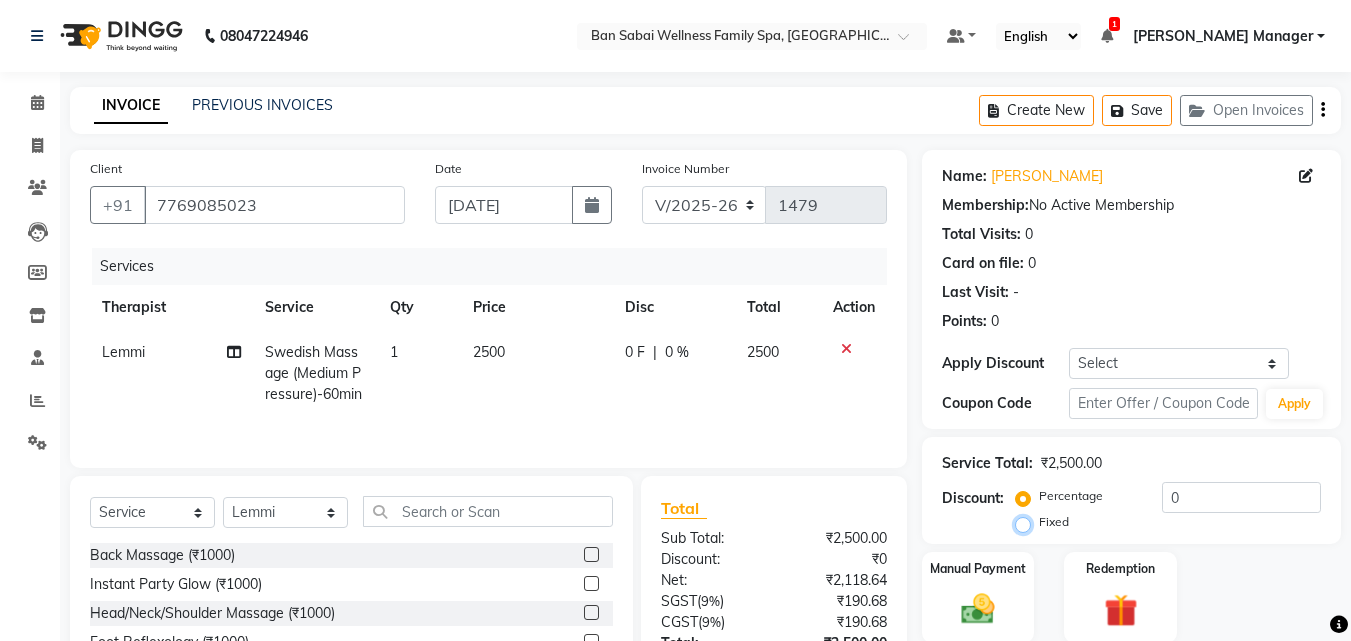 click on "Fixed" at bounding box center (1027, 522) 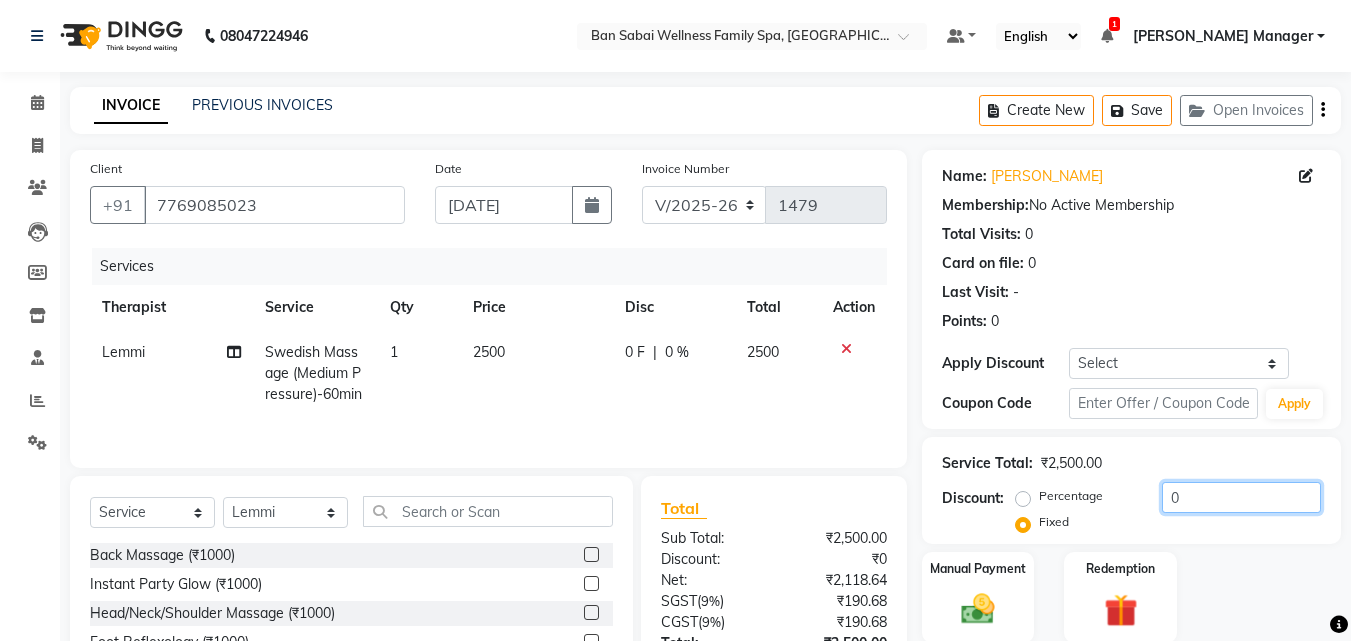 drag, startPoint x: 1180, startPoint y: 497, endPoint x: 1152, endPoint y: 497, distance: 28 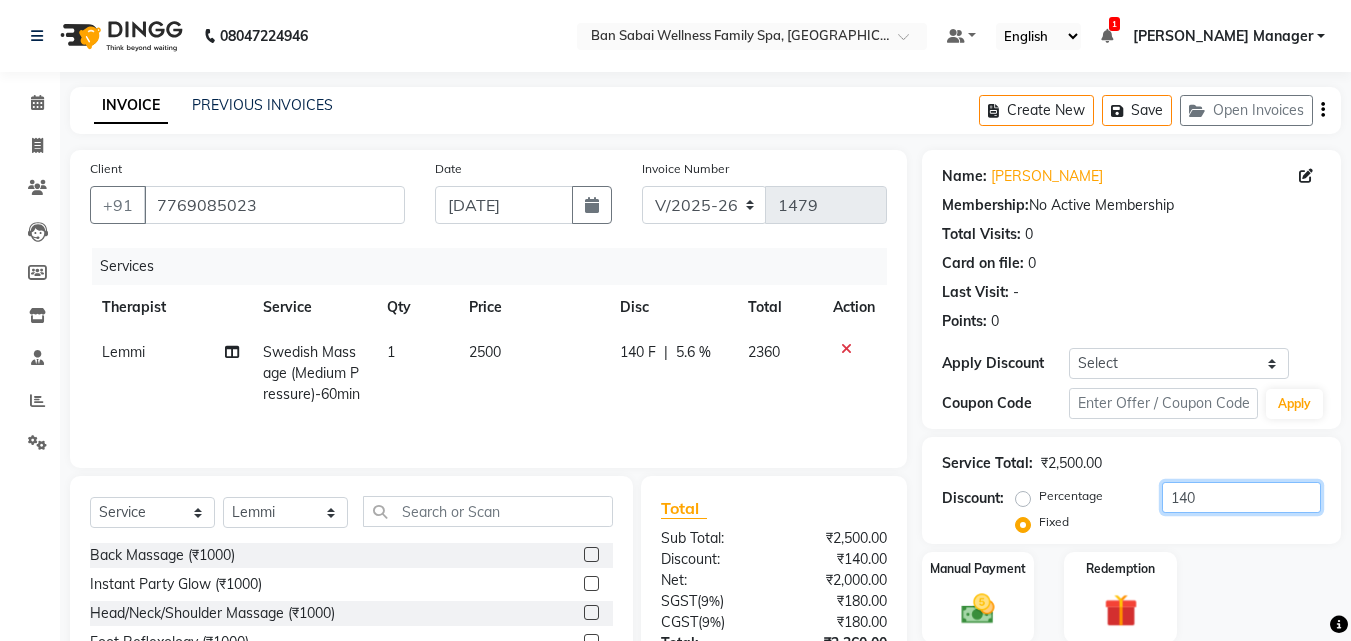 type on "140" 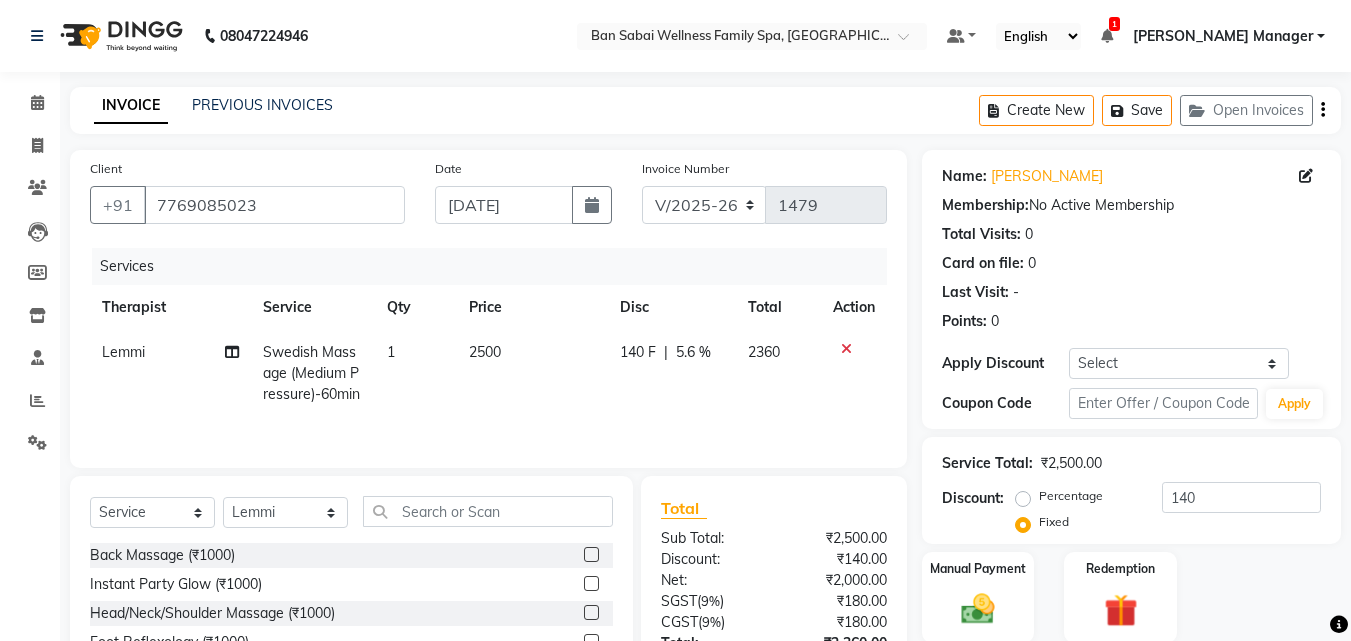 click on "2360" 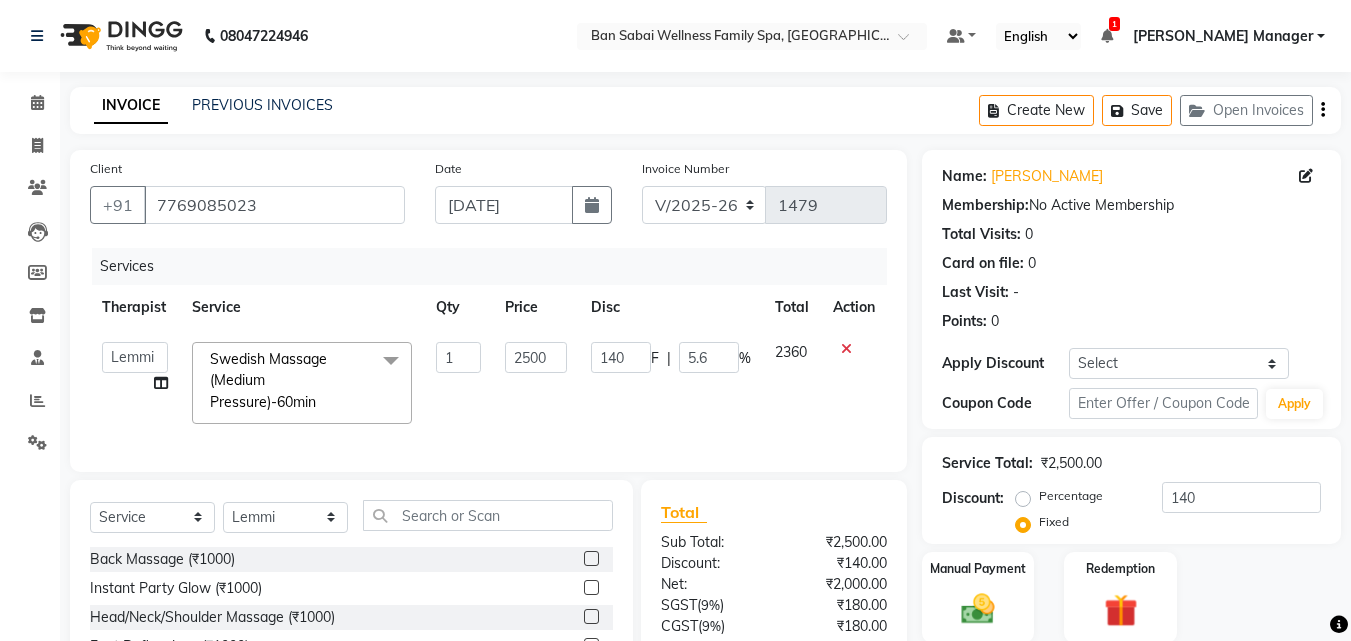 click on "140 F | 5.6 %" 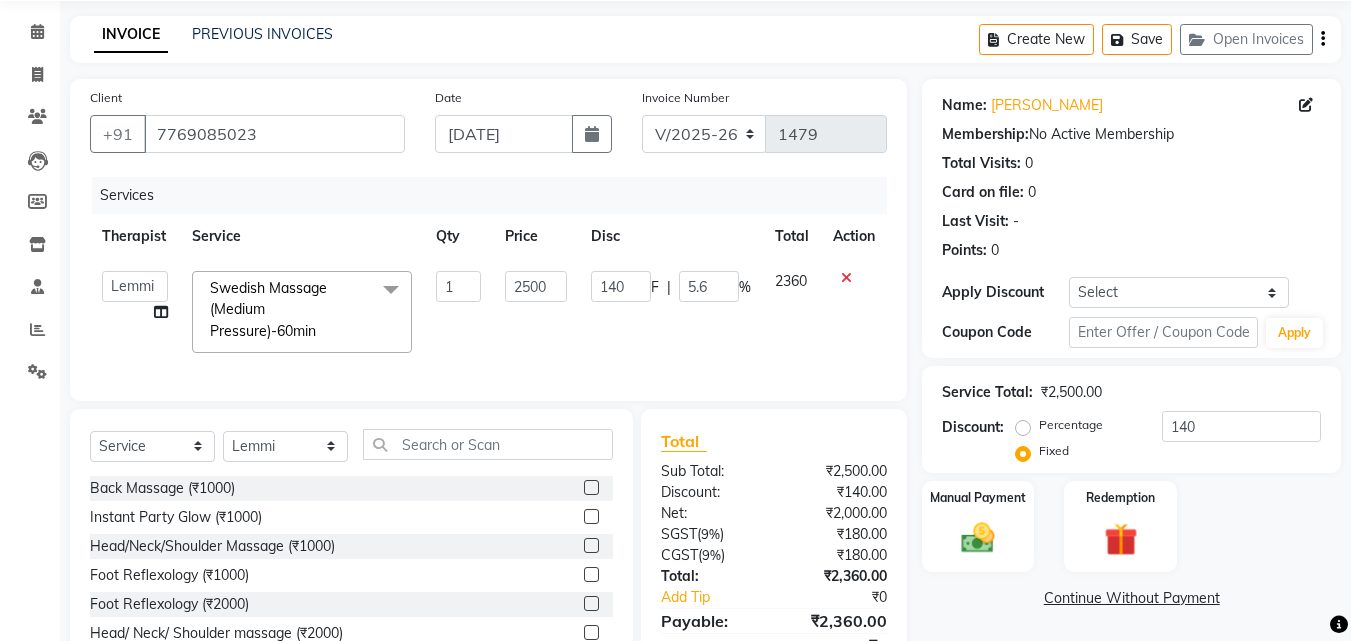 scroll, scrollTop: 179, scrollLeft: 0, axis: vertical 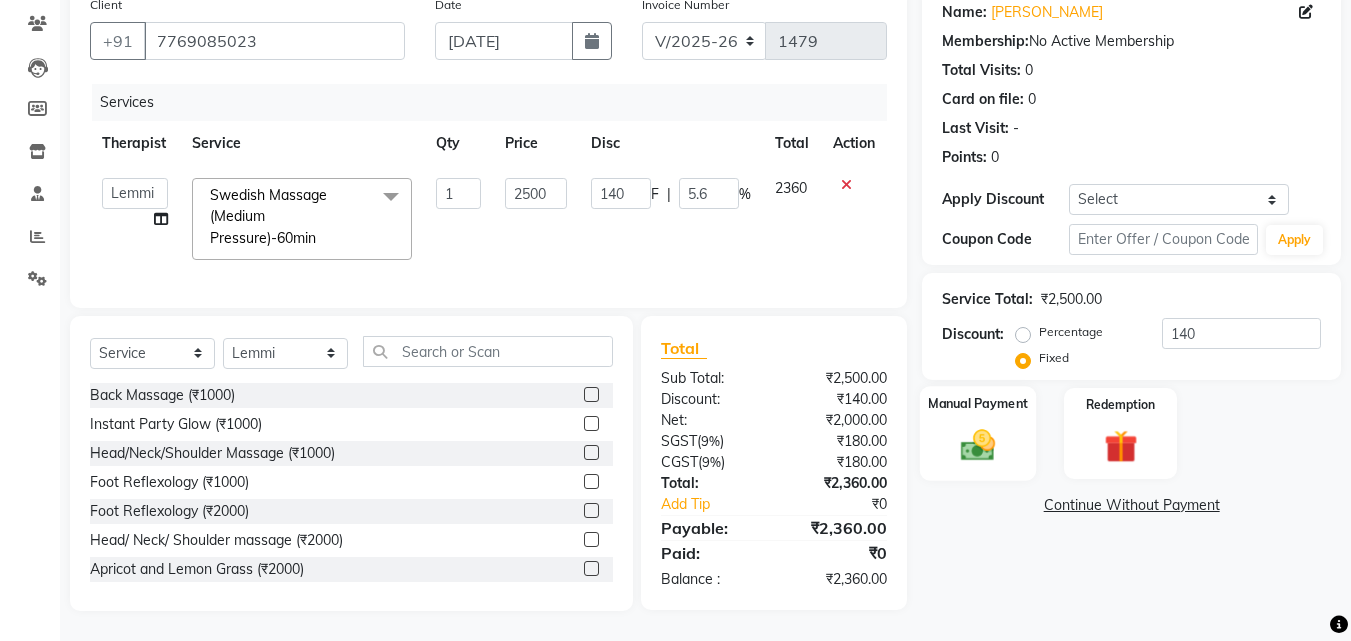 click 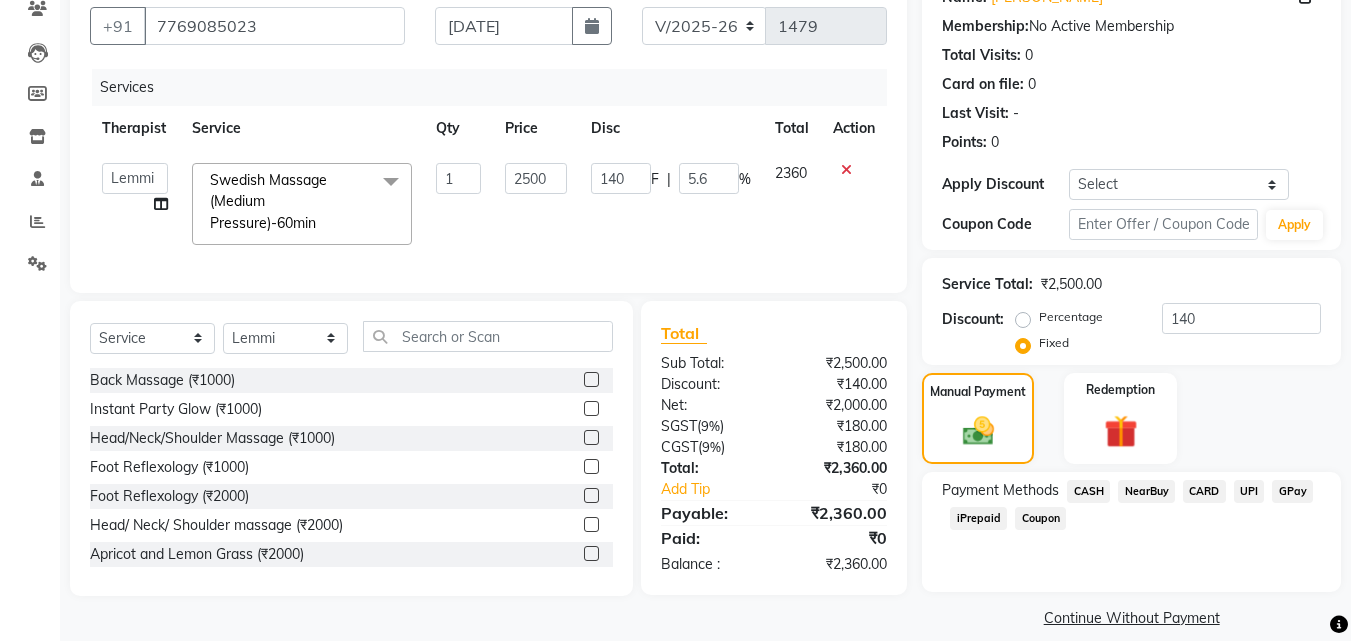 click on "GPay" 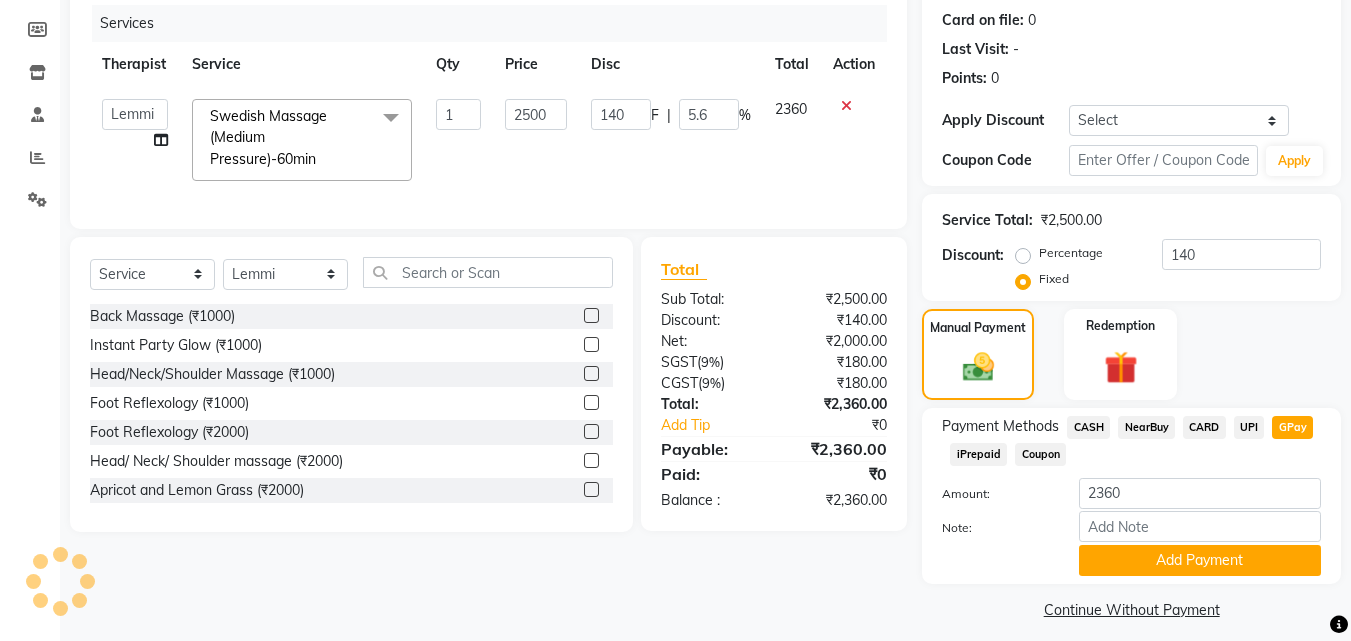 scroll, scrollTop: 257, scrollLeft: 0, axis: vertical 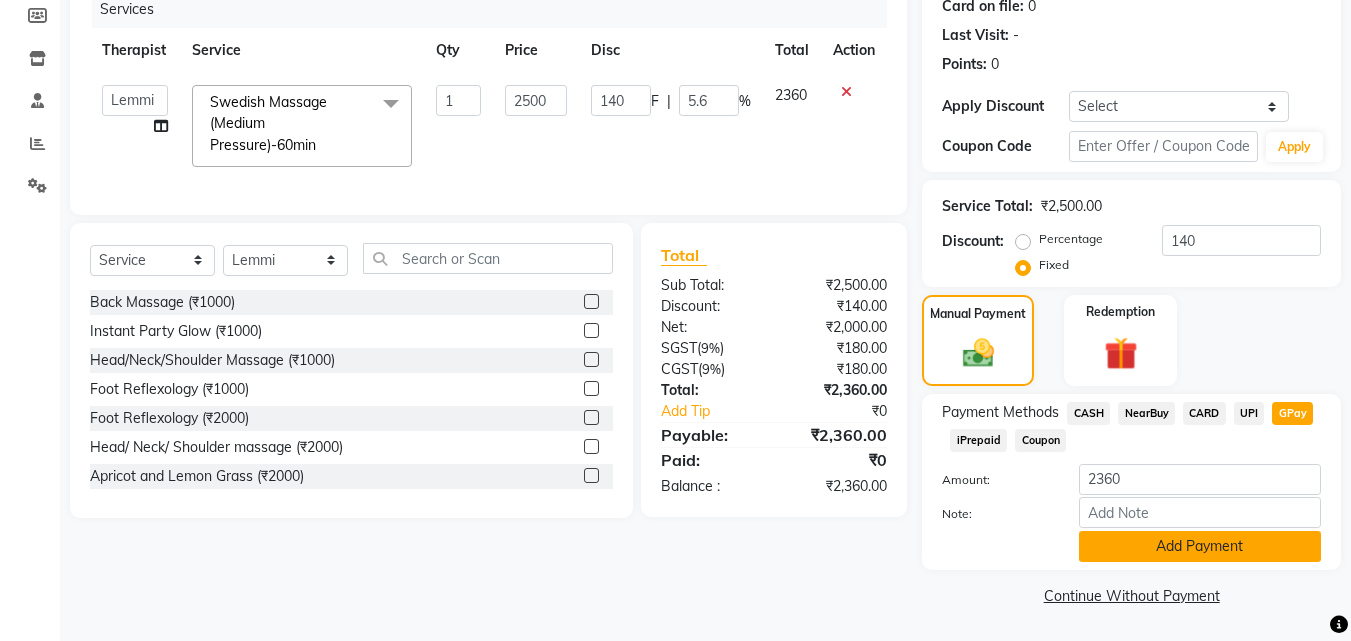 click on "Add Payment" 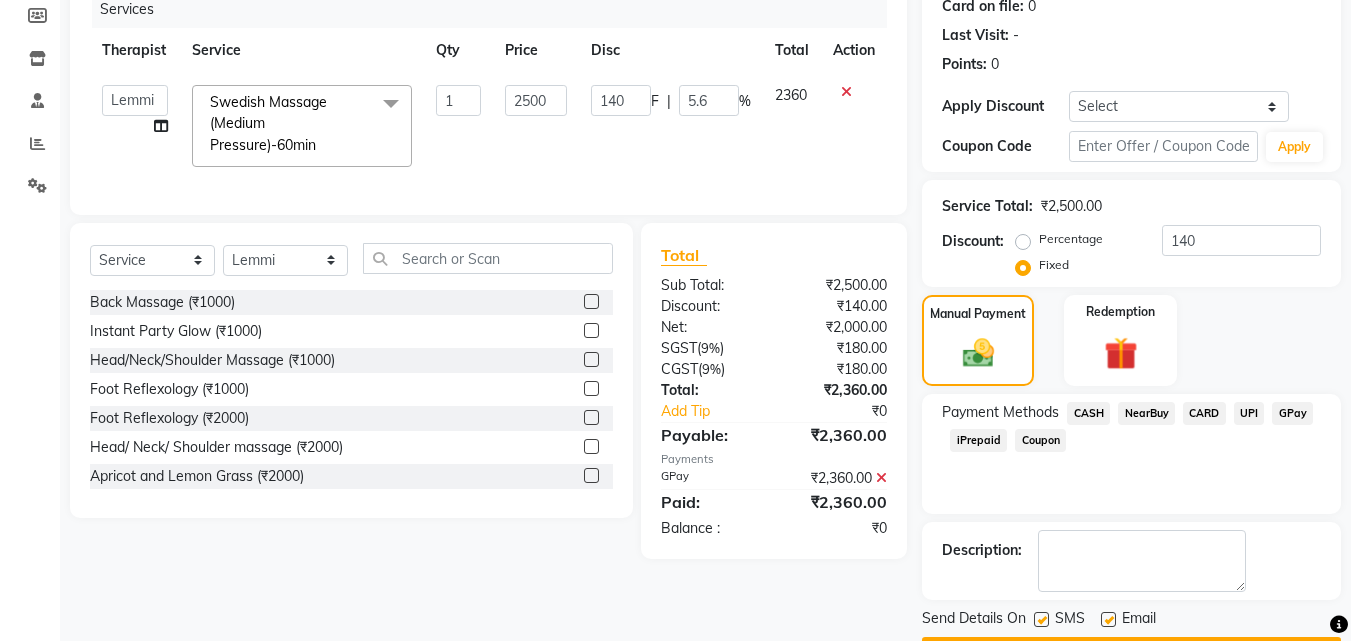 scroll, scrollTop: 314, scrollLeft: 0, axis: vertical 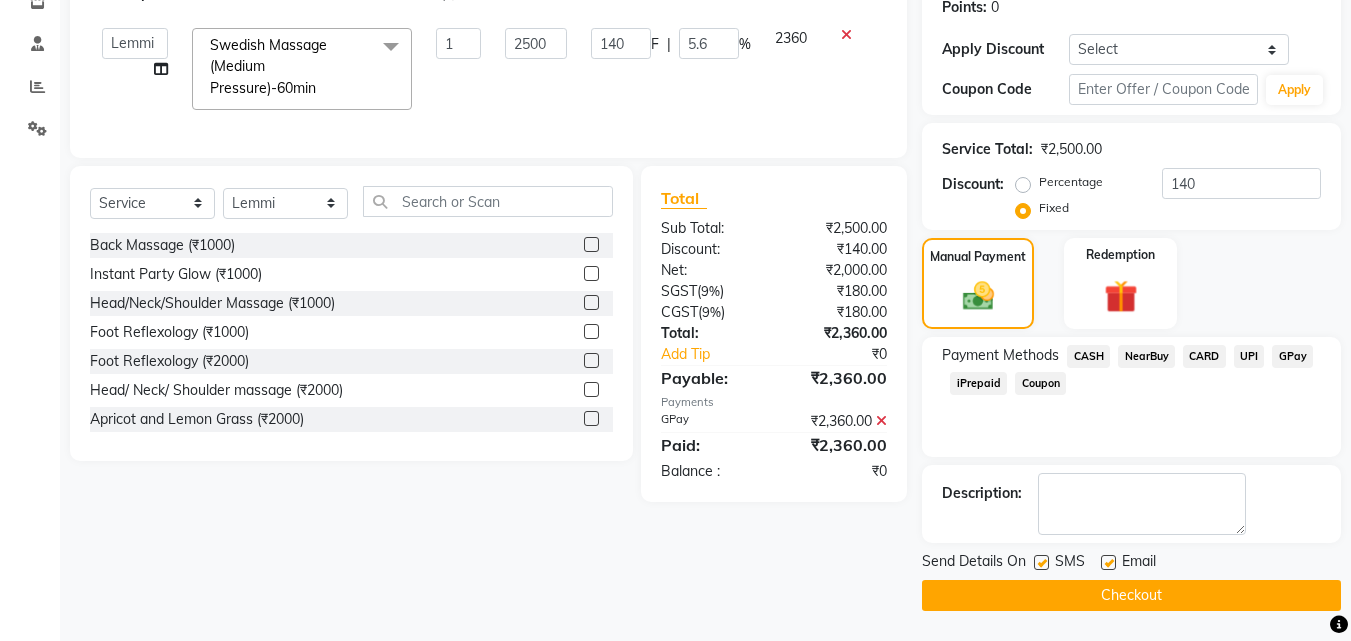 click on "Checkout" 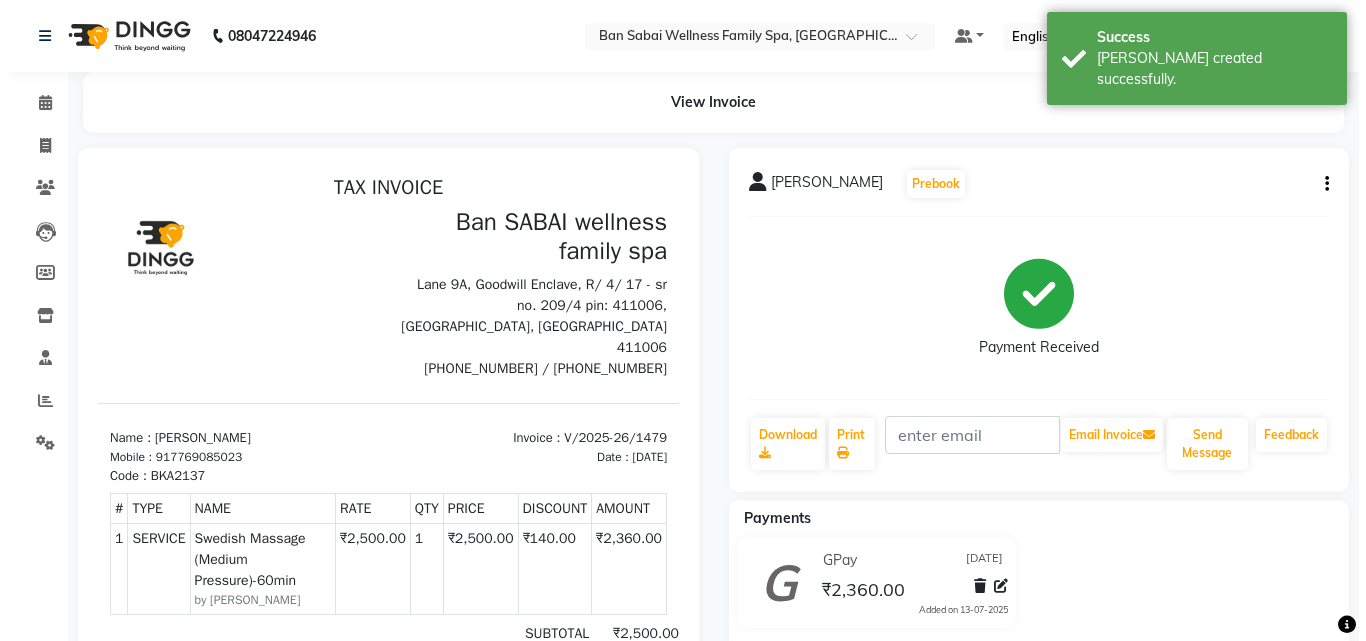 scroll, scrollTop: 0, scrollLeft: 0, axis: both 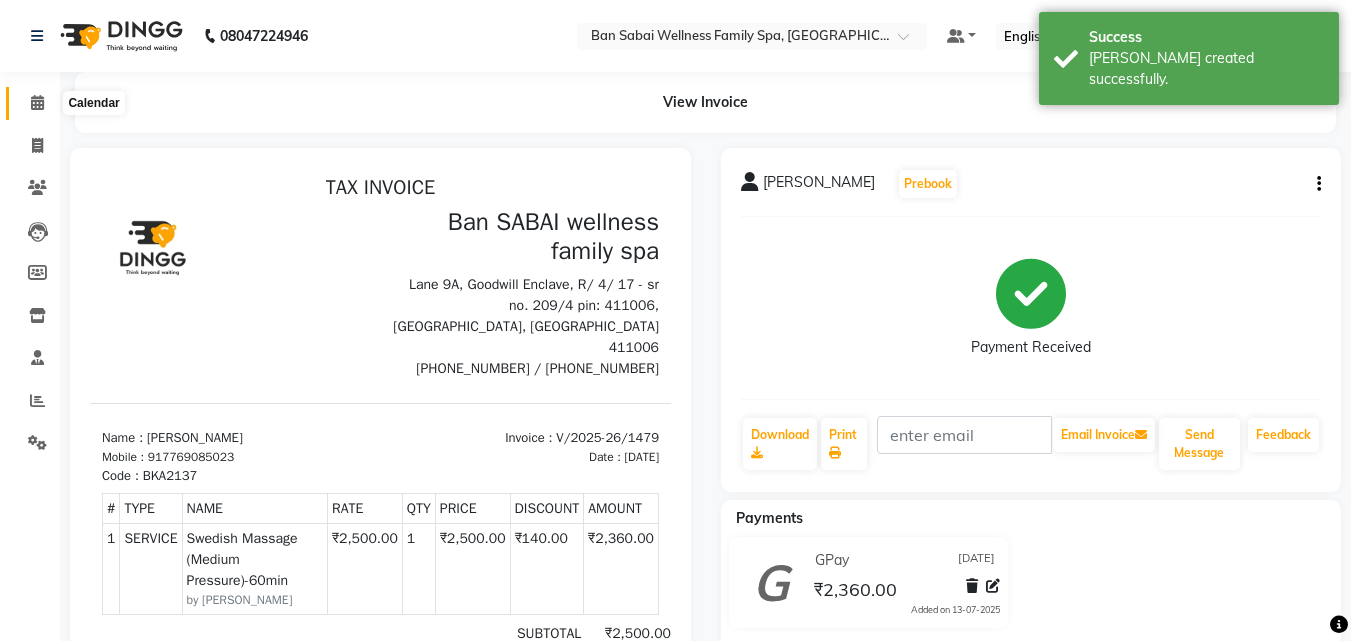 click 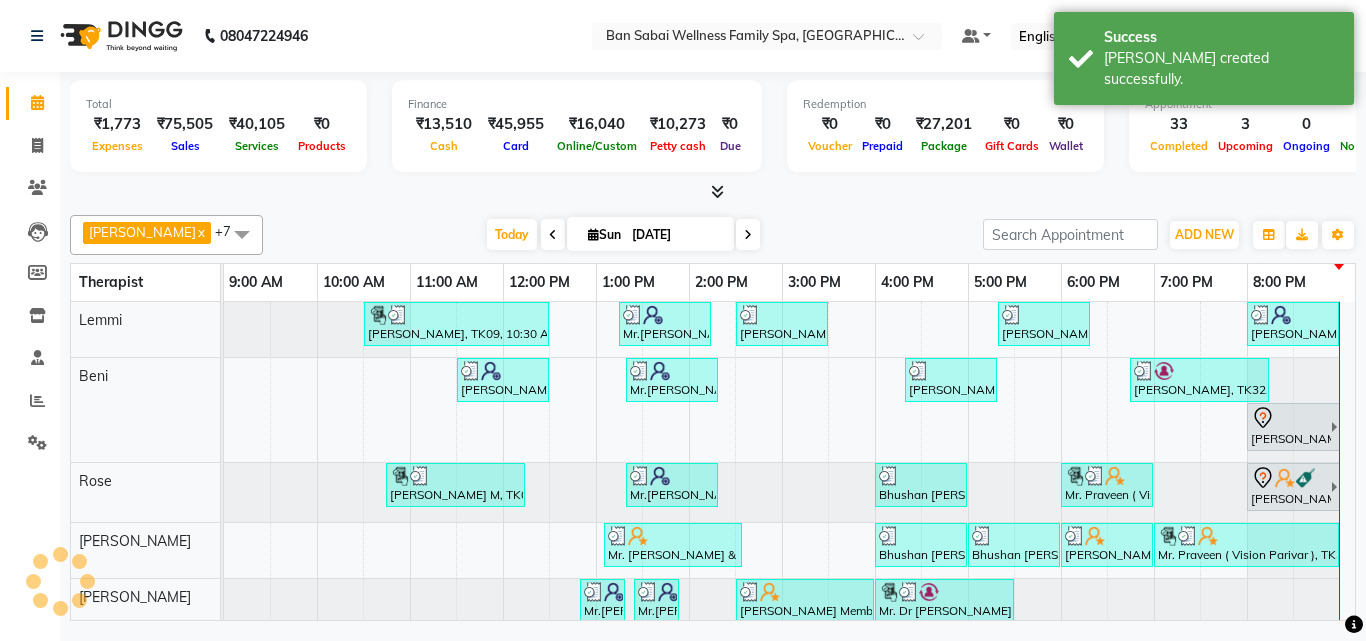 scroll, scrollTop: 0, scrollLeft: 0, axis: both 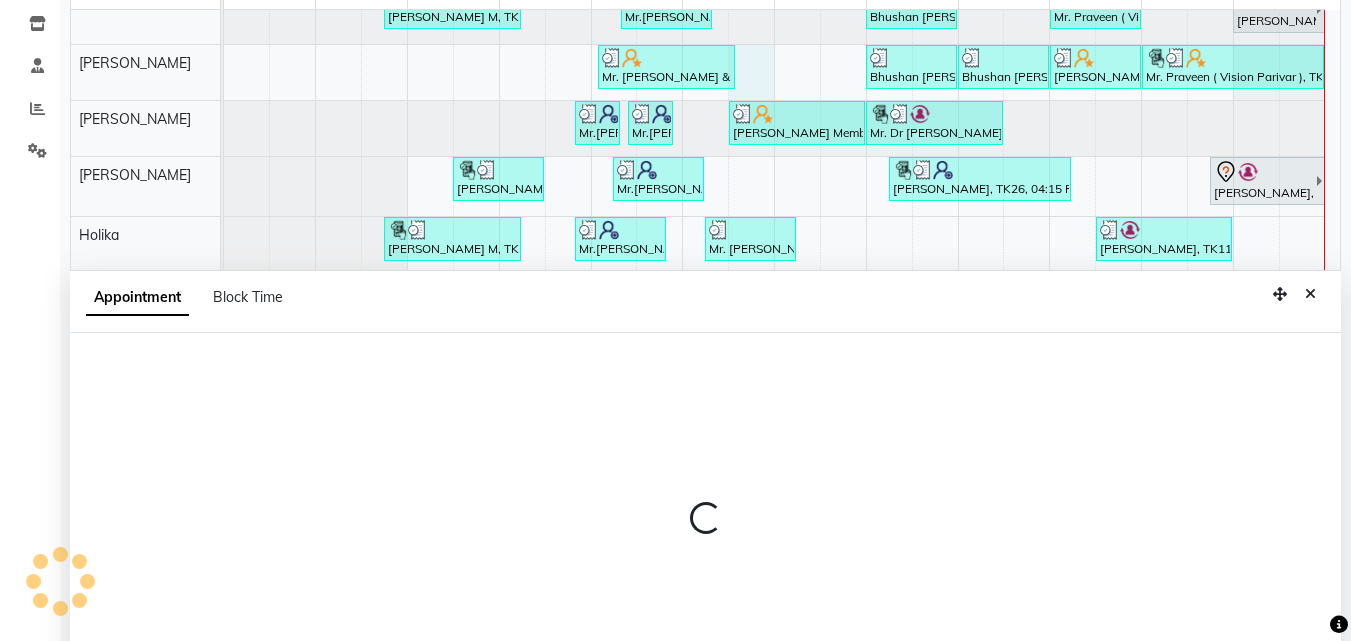 select on "78163" 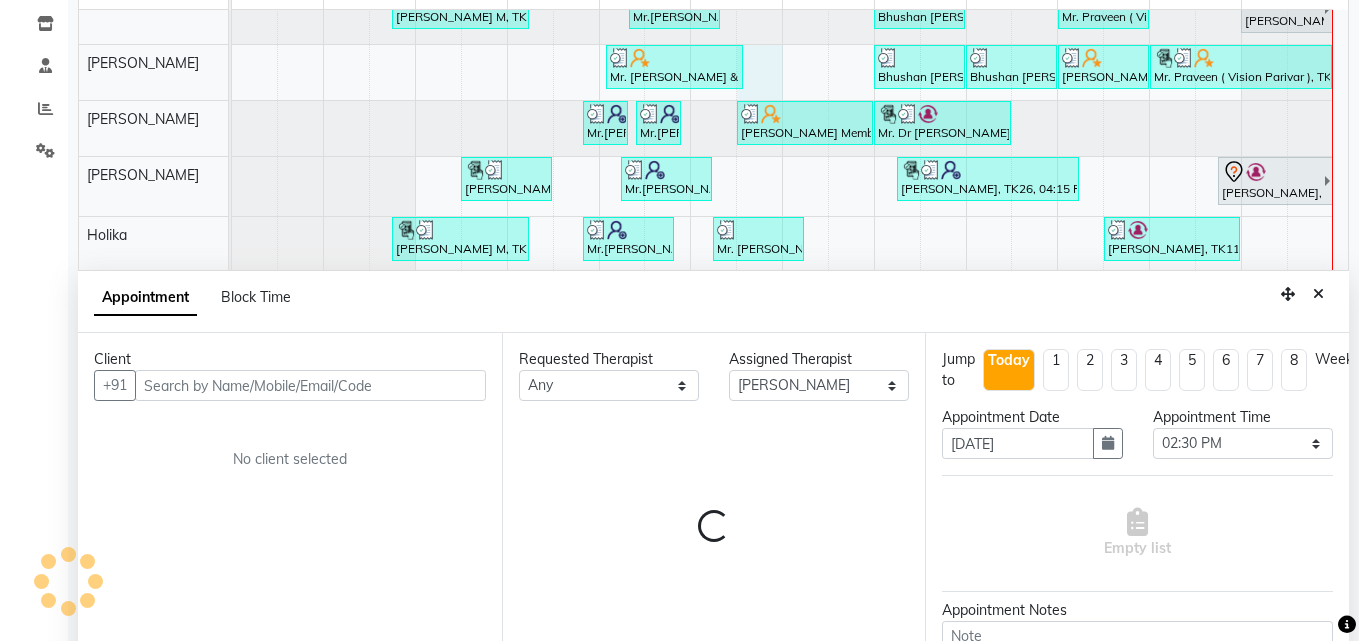 scroll, scrollTop: 377, scrollLeft: 0, axis: vertical 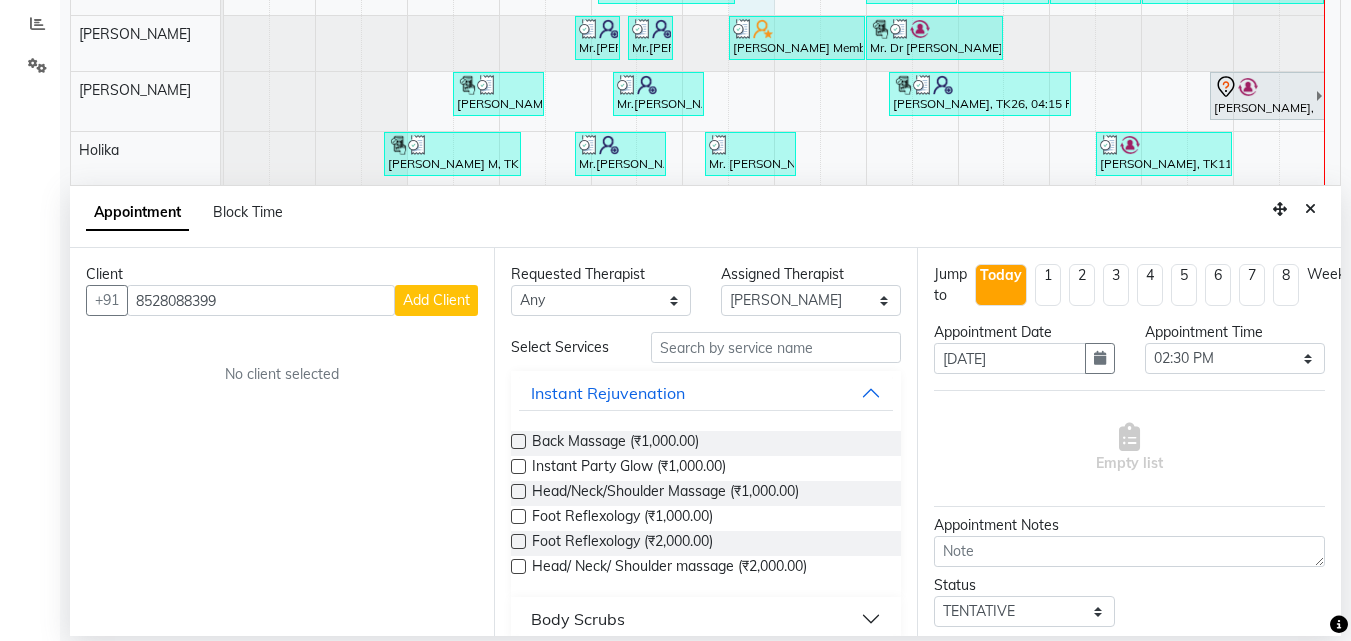 type on "8528088399" 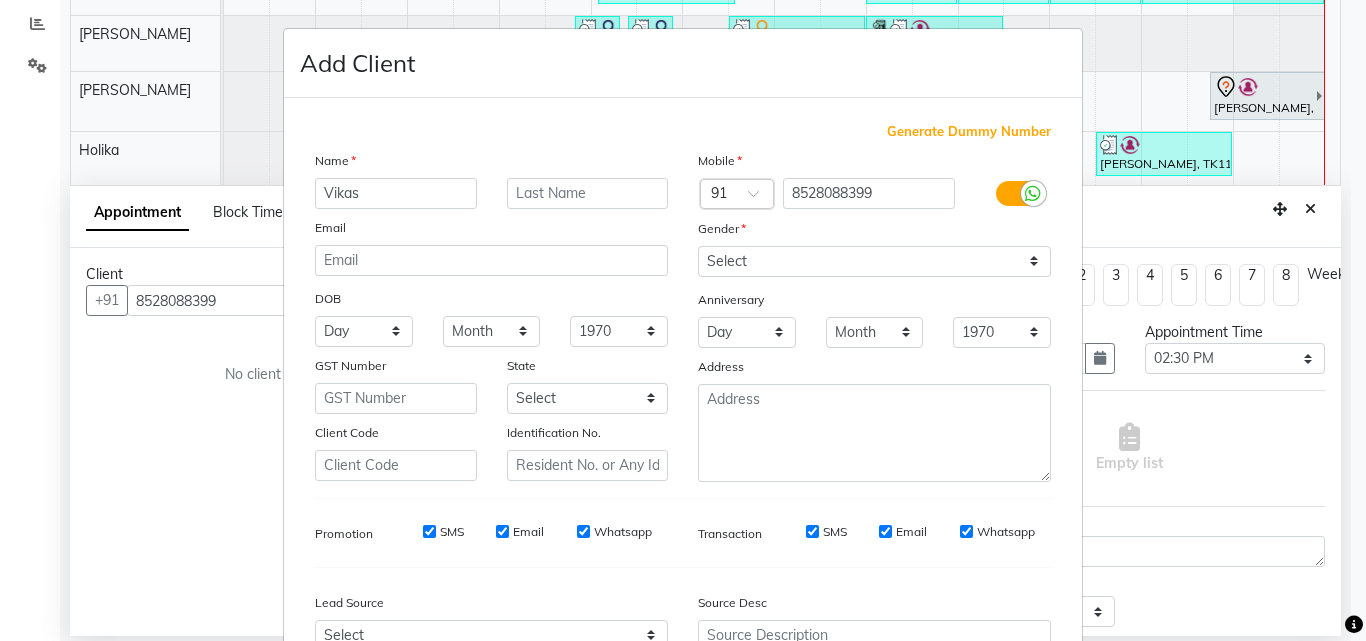 type on "Vikas" 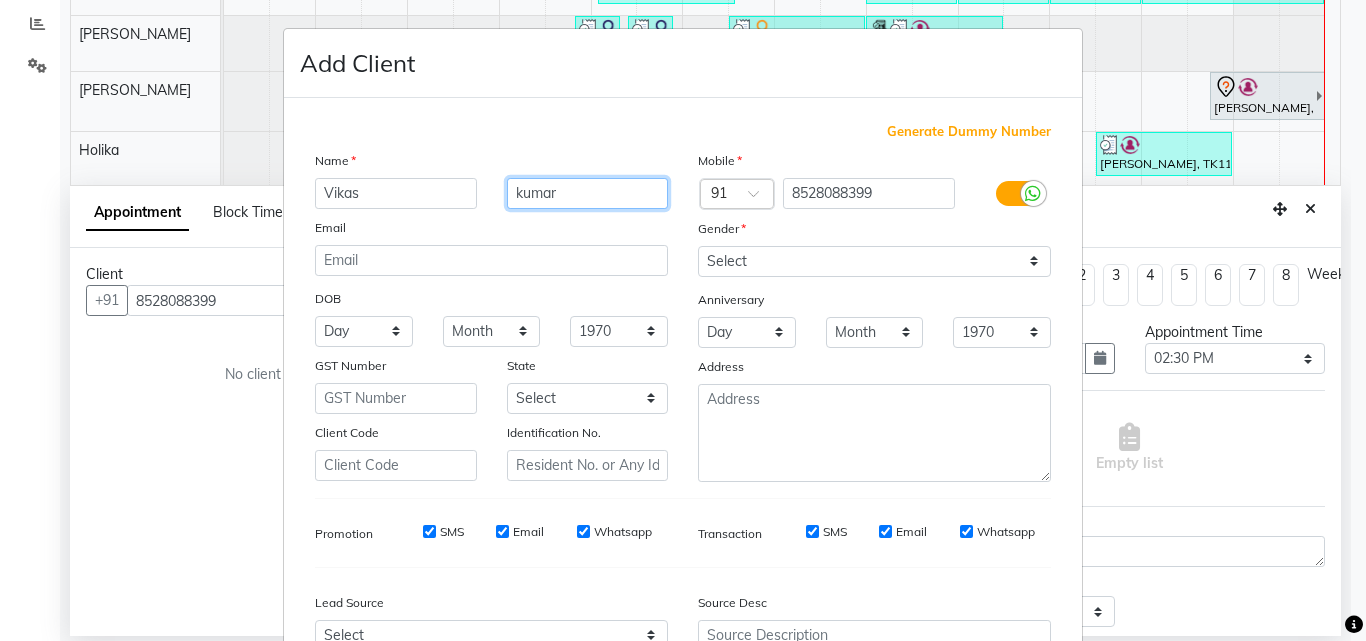type on "kumar" 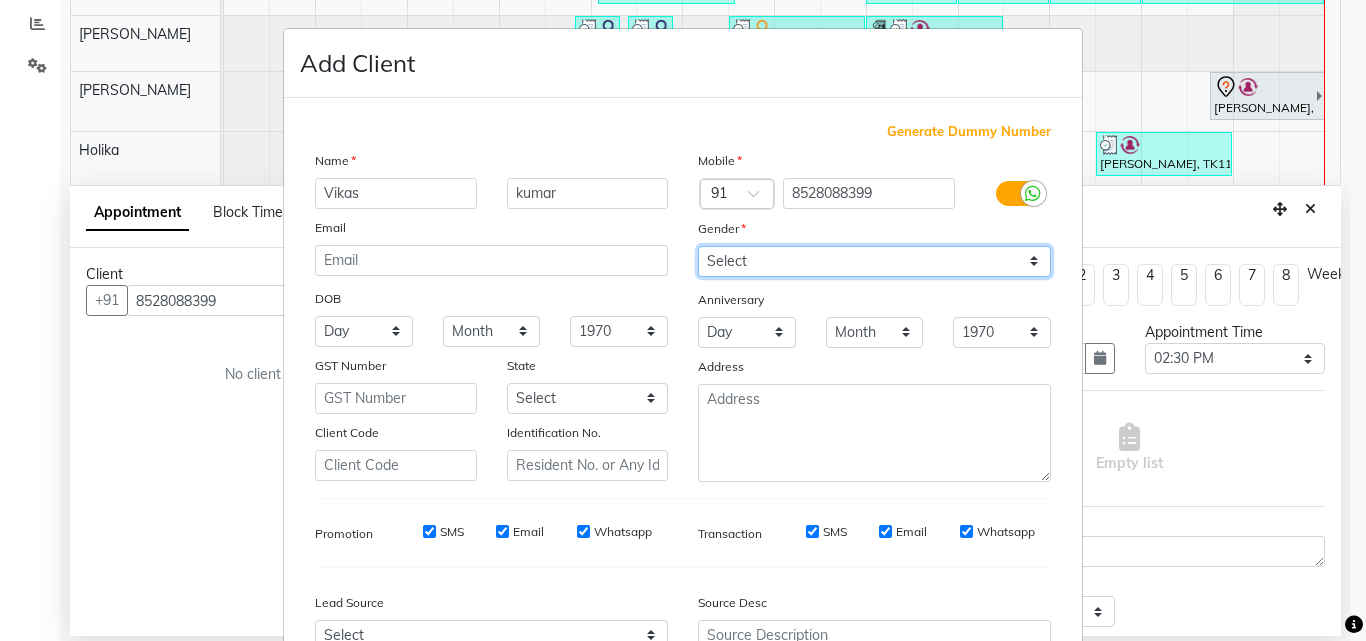 drag, startPoint x: 759, startPoint y: 247, endPoint x: 762, endPoint y: 263, distance: 16.27882 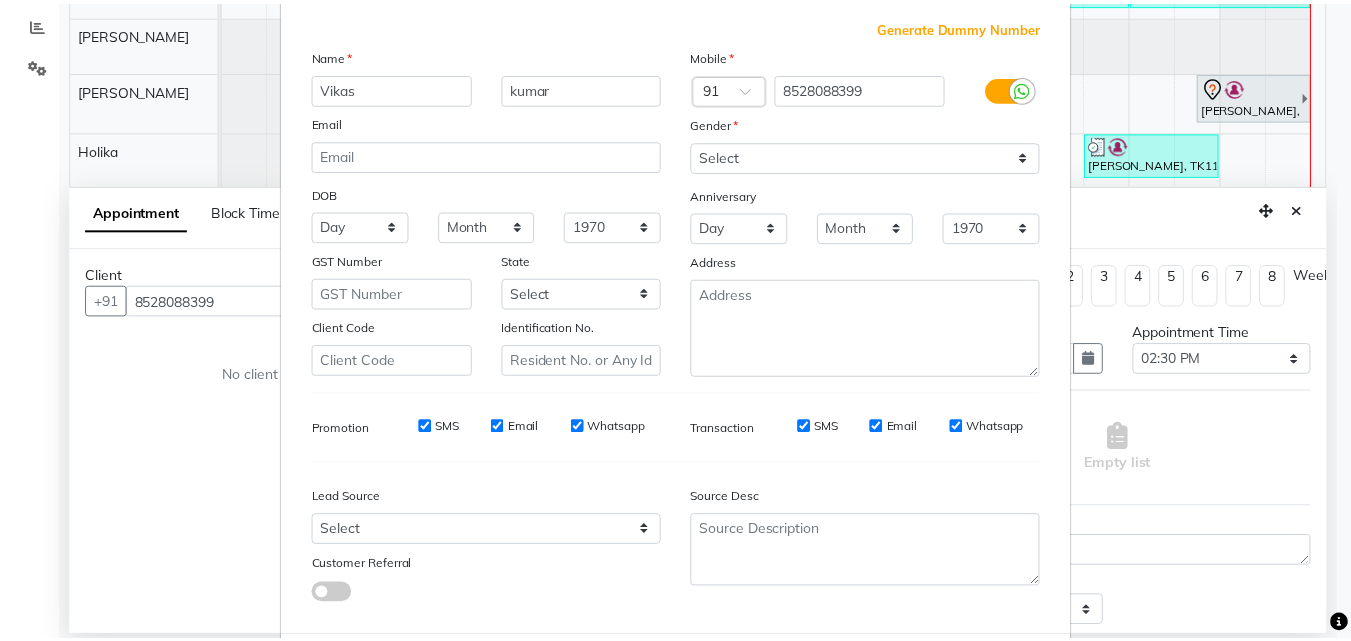 scroll, scrollTop: 208, scrollLeft: 0, axis: vertical 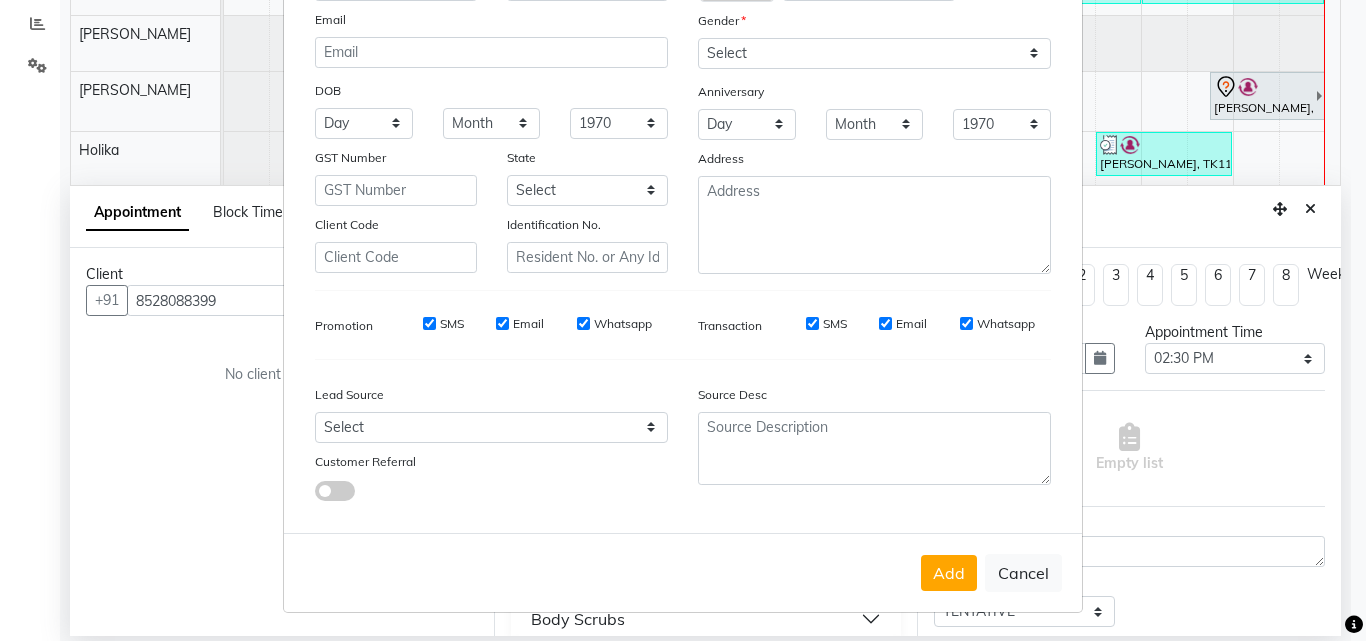 click on "SMS" at bounding box center (429, 323) 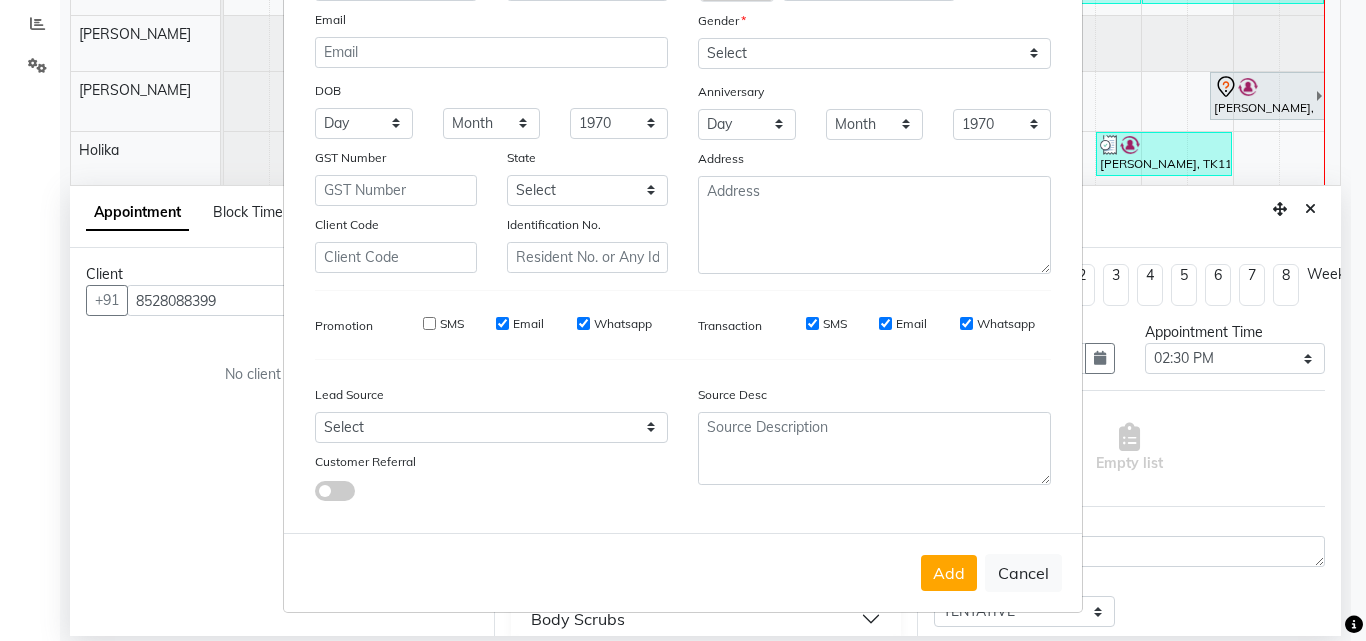 click on "Email" at bounding box center [502, 323] 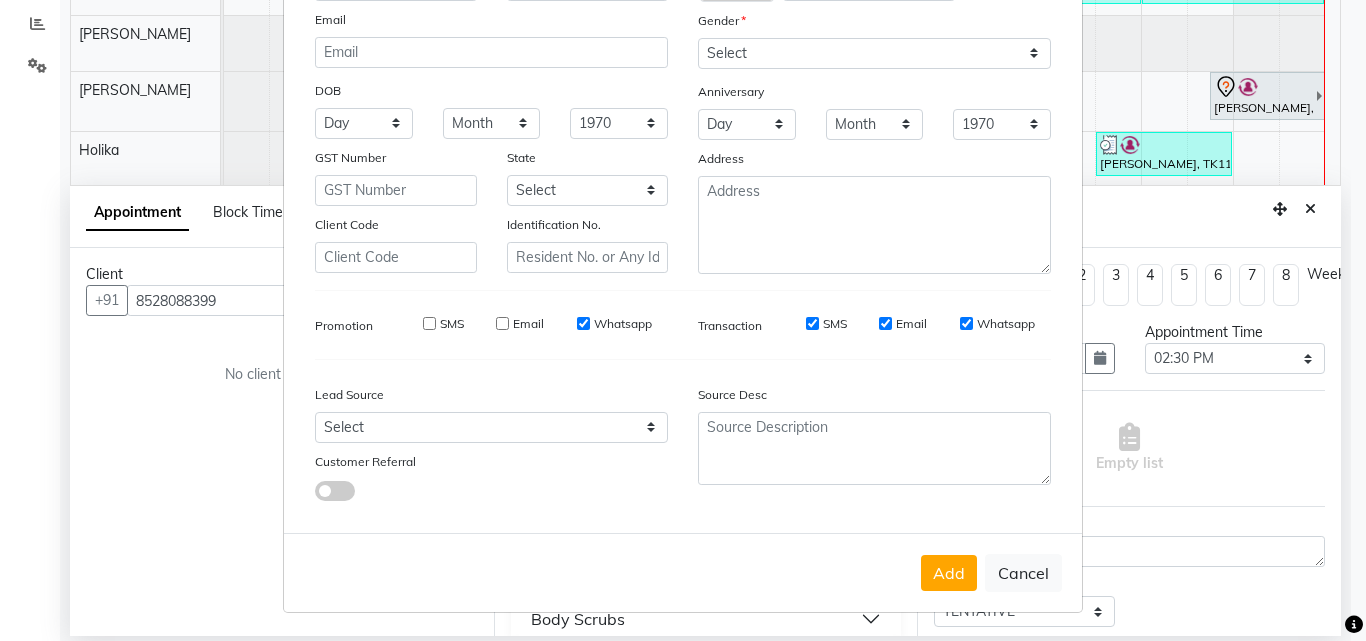 click on "Whatsapp" at bounding box center [583, 323] 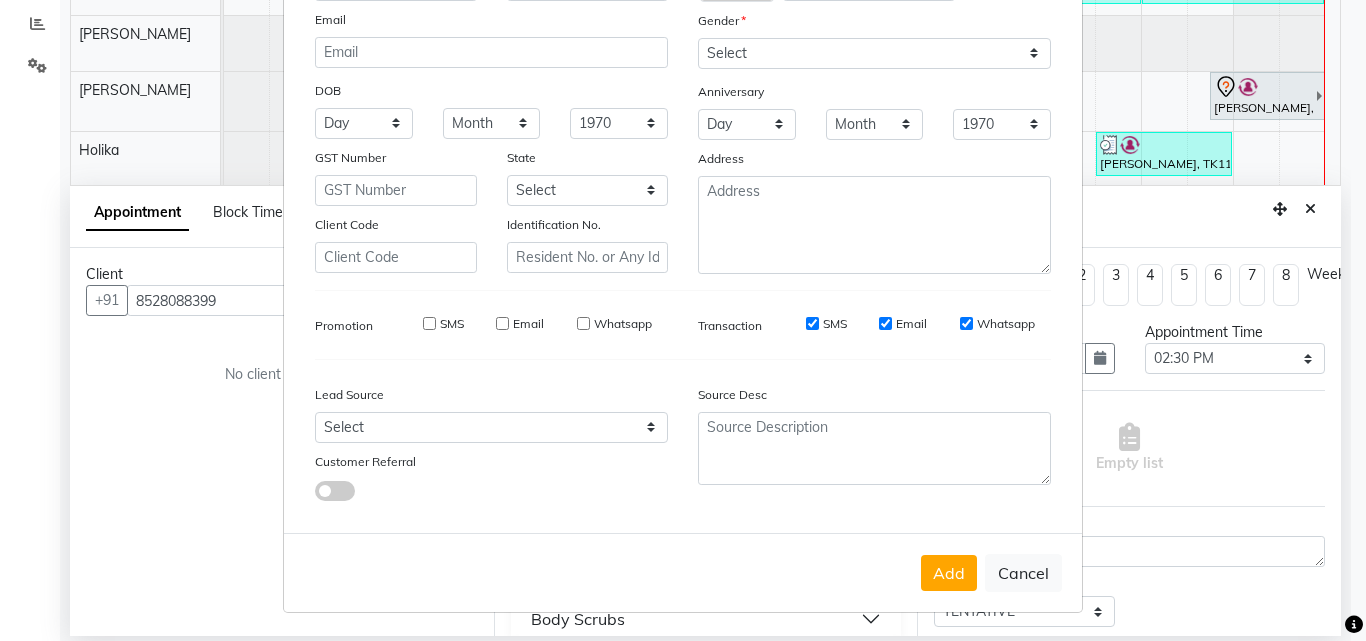 click on "SMS" at bounding box center [812, 323] 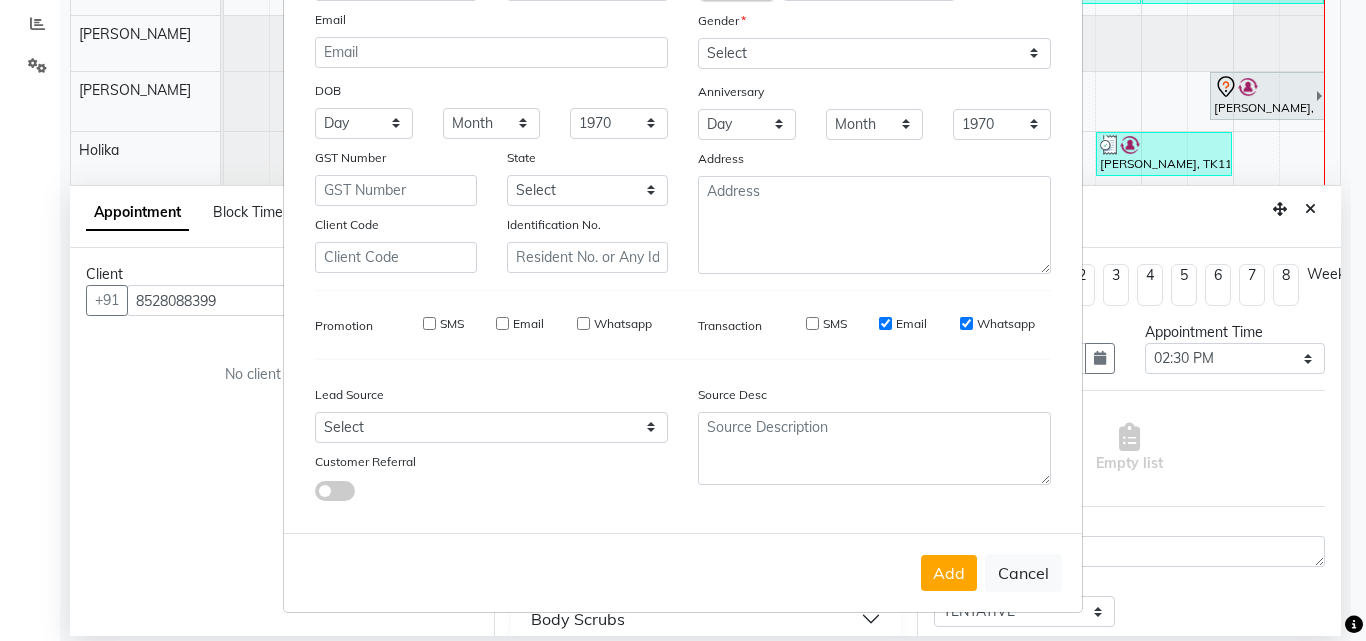 click on "Email" at bounding box center [885, 323] 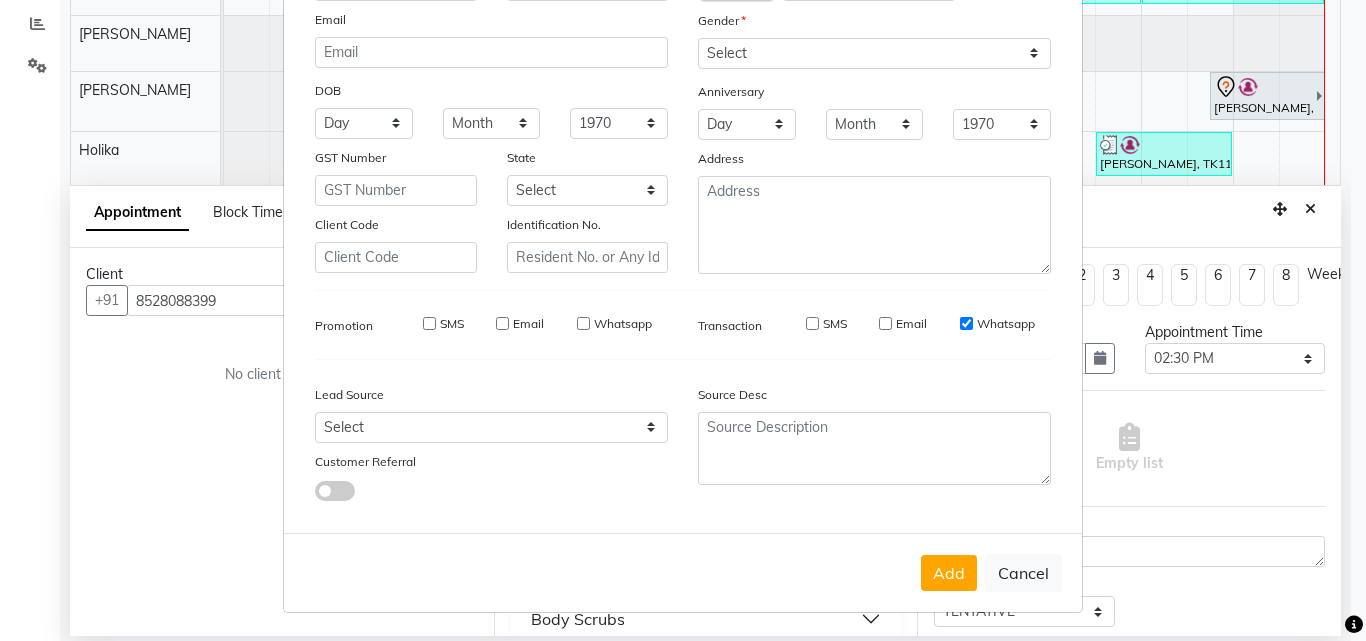click on "SMS Email Whatsapp" at bounding box center (906, 324) 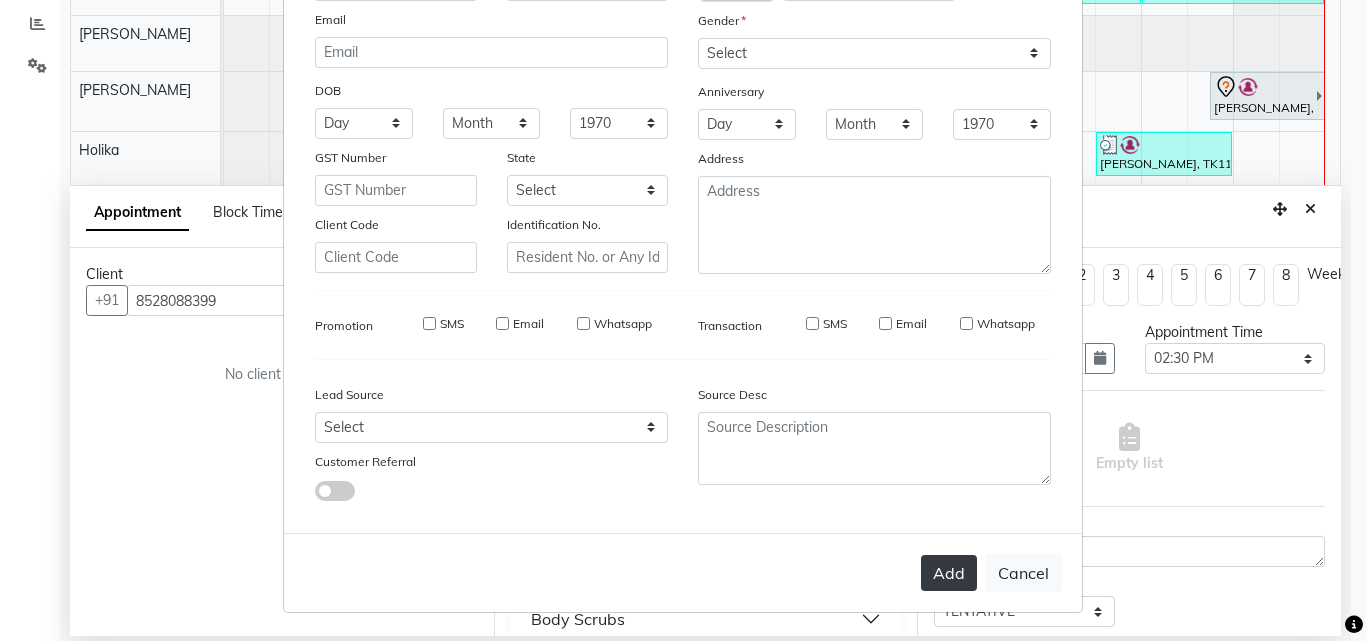 click on "Add" at bounding box center (949, 573) 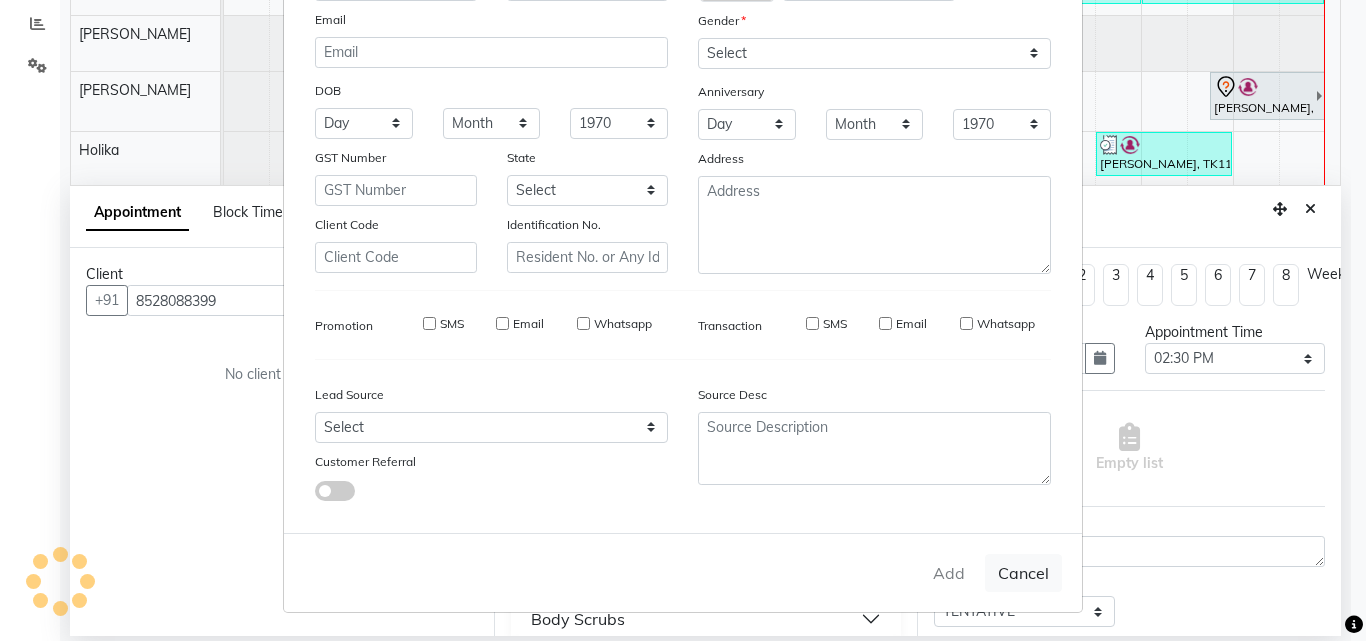 type 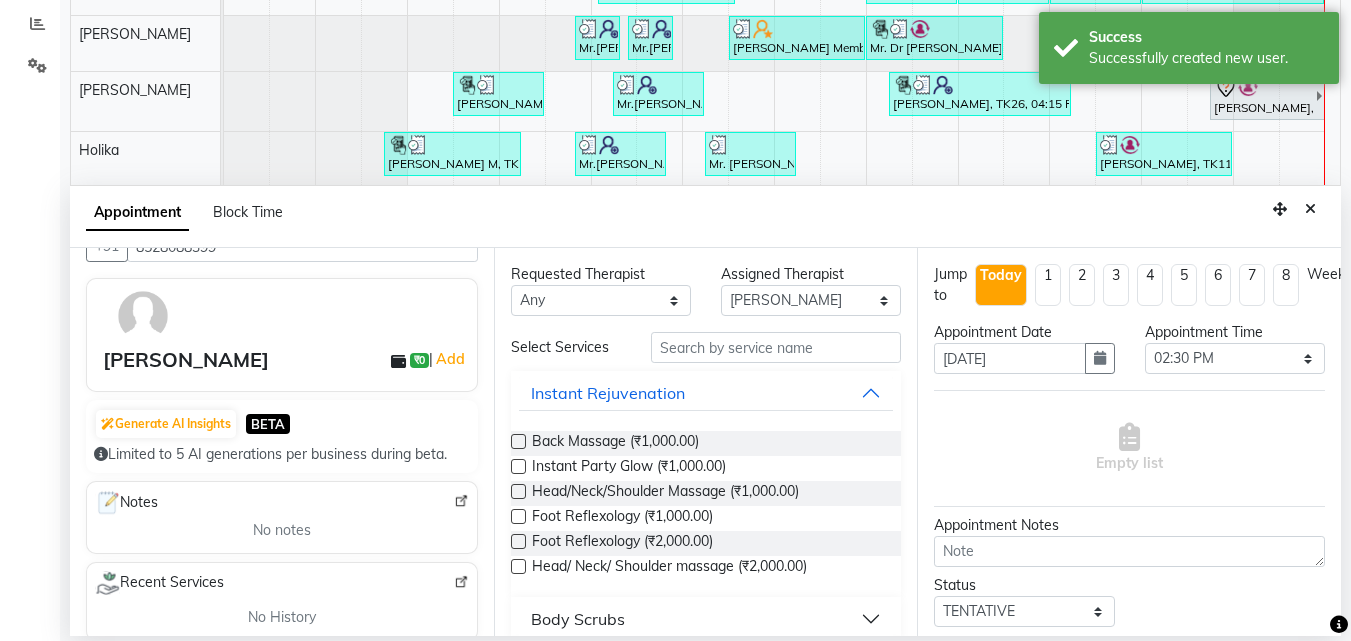 scroll, scrollTop: 0, scrollLeft: 0, axis: both 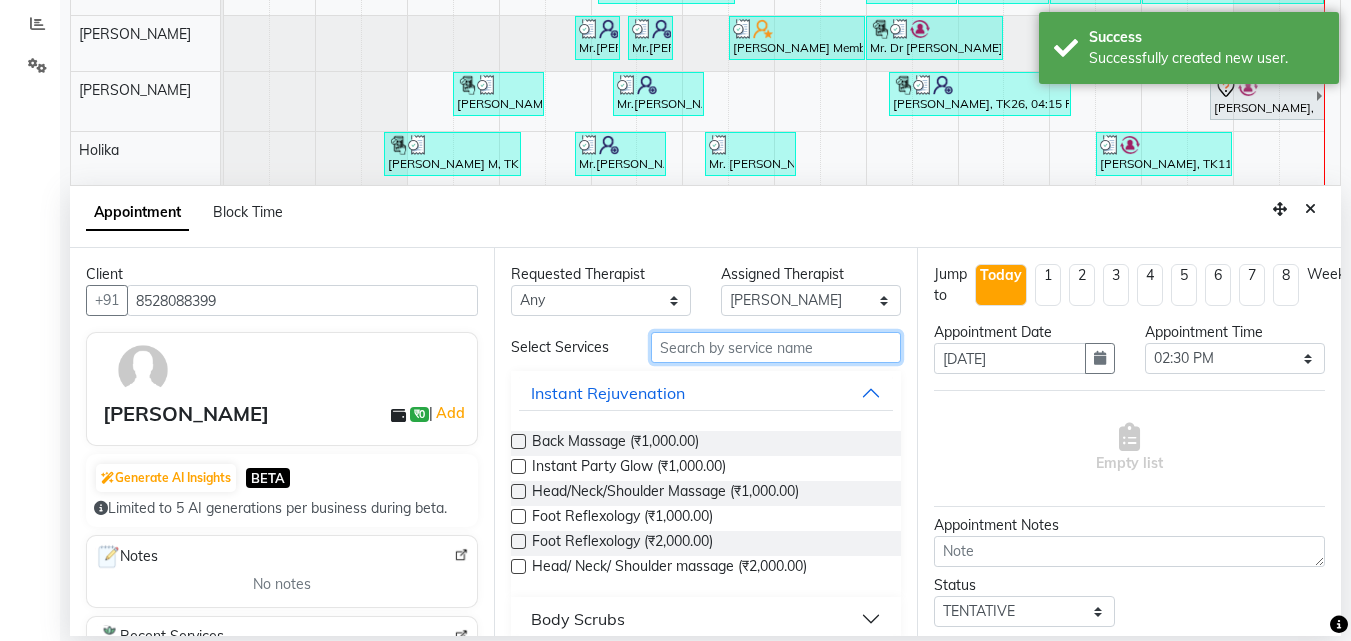 click at bounding box center [776, 347] 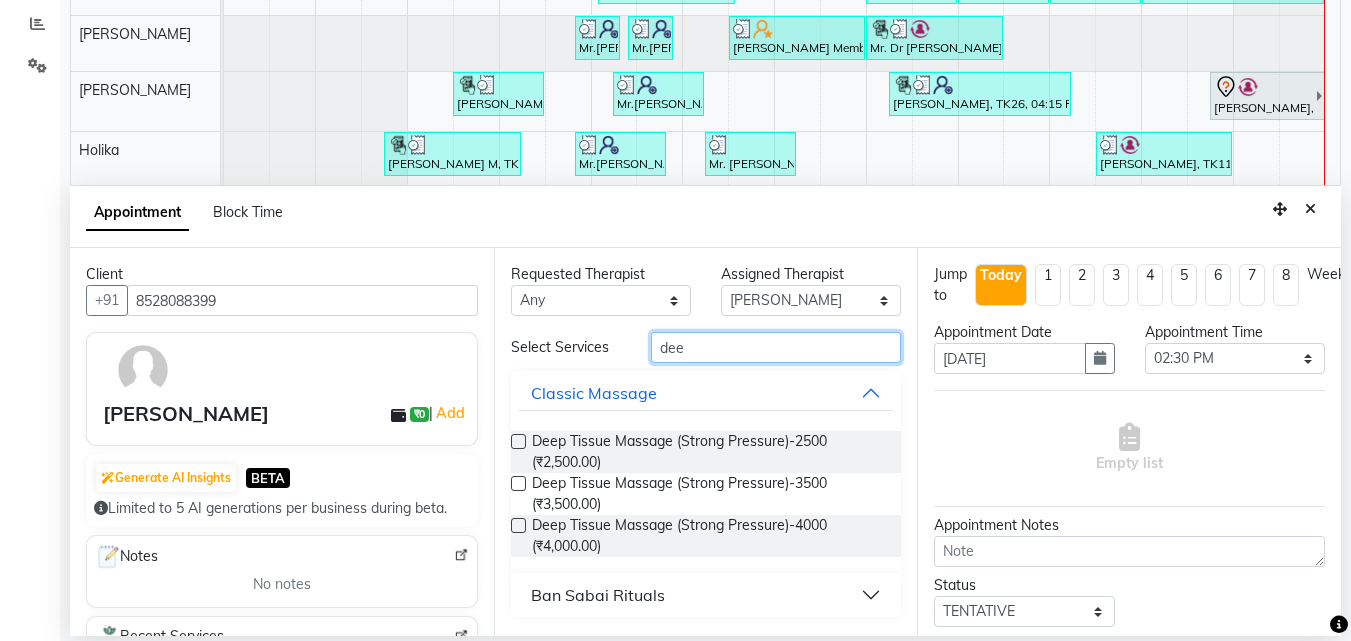type on "dee" 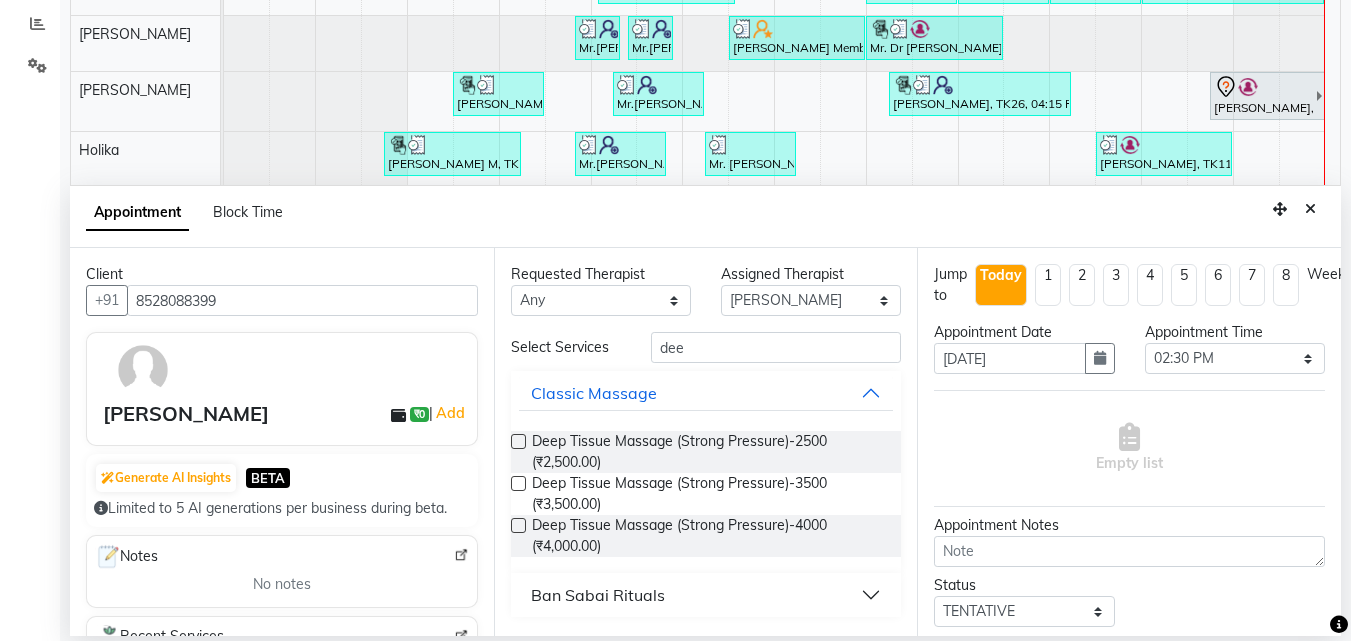 click at bounding box center (518, 441) 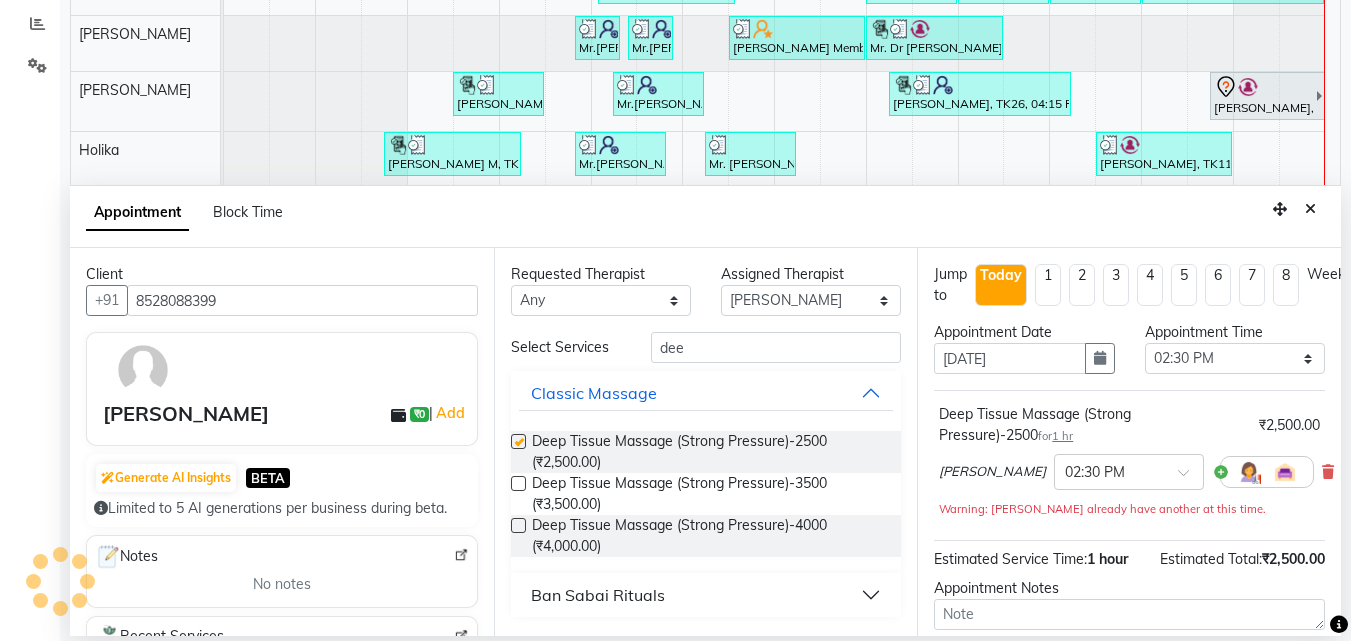 checkbox on "false" 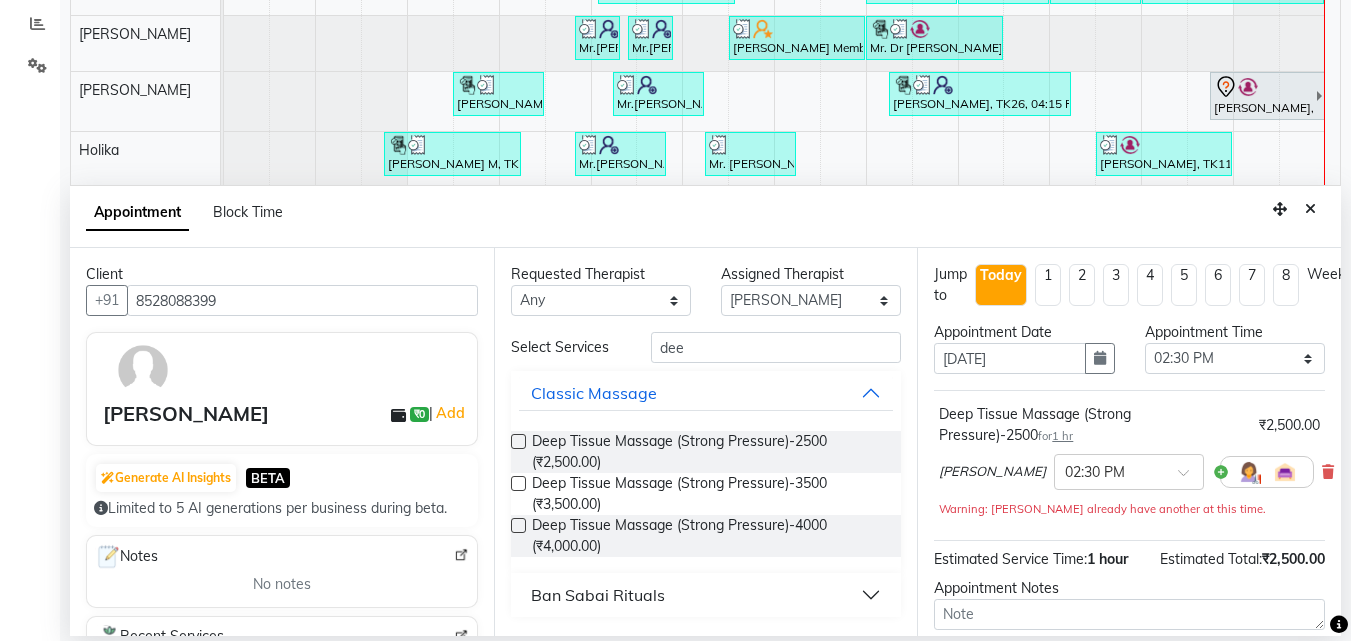 scroll, scrollTop: 195, scrollLeft: 0, axis: vertical 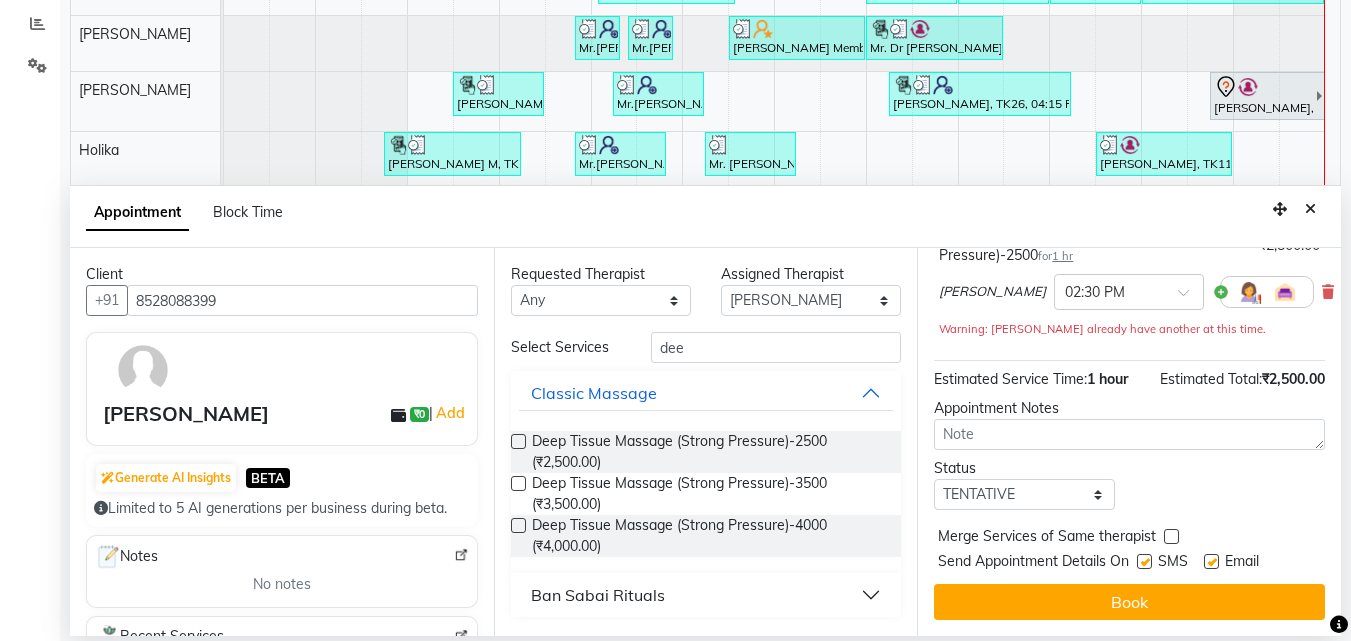 click at bounding box center [1144, 561] 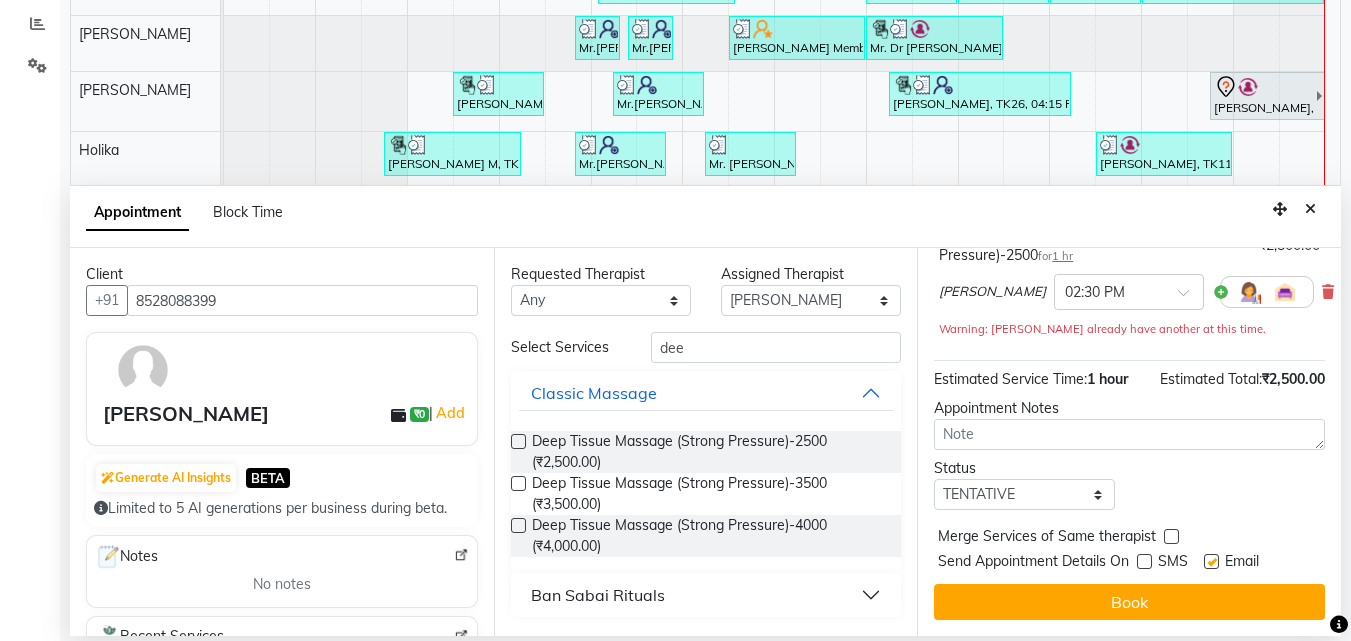 click at bounding box center [1211, 561] 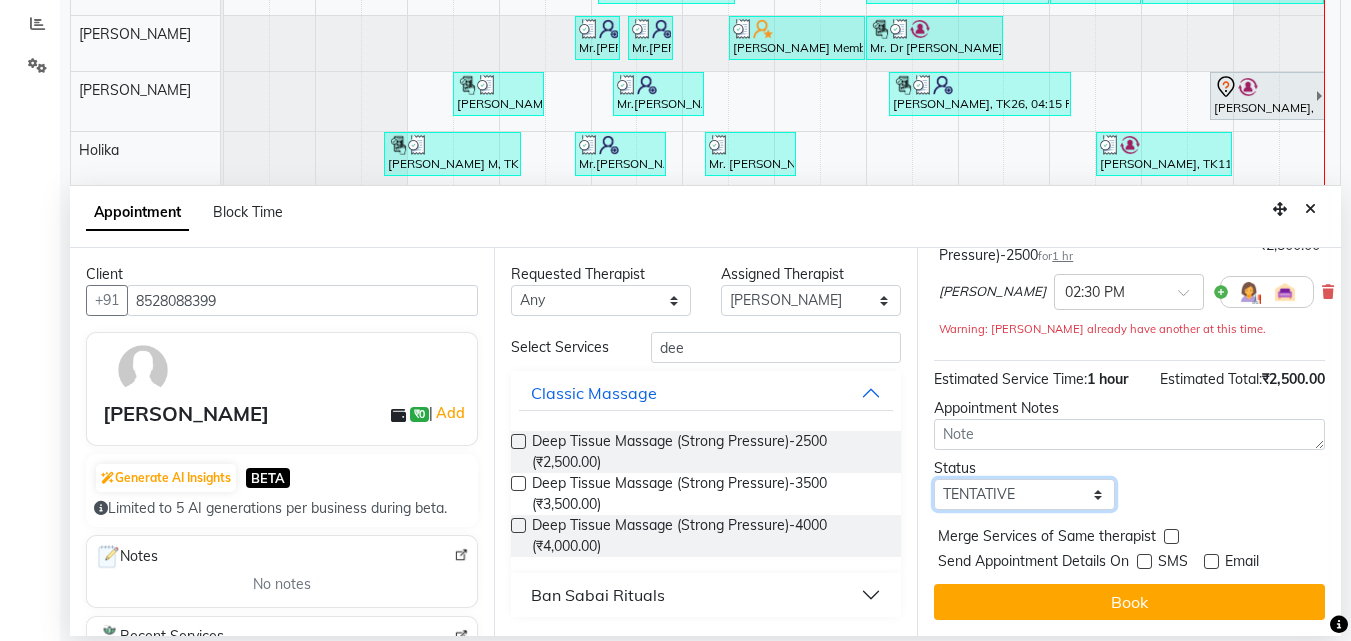 click on "Select TENTATIVE CONFIRM CHECK-IN UPCOMING" at bounding box center [1024, 494] 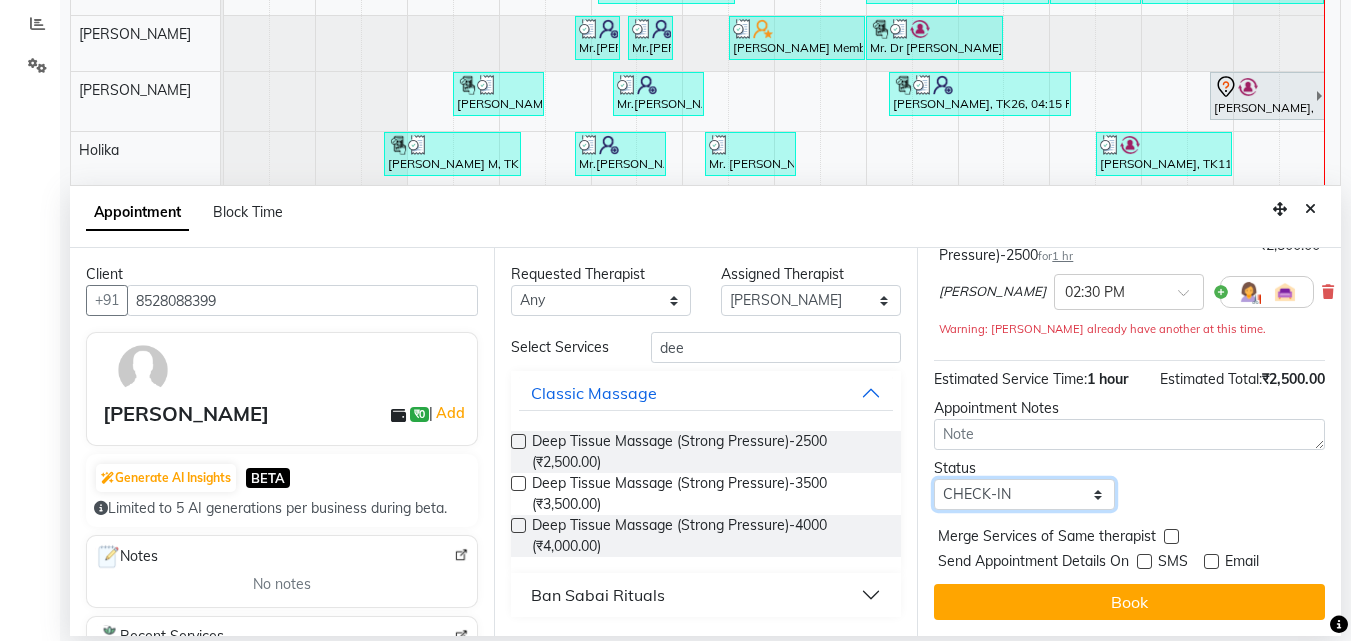 click on "Select TENTATIVE CONFIRM CHECK-IN UPCOMING" at bounding box center [1024, 494] 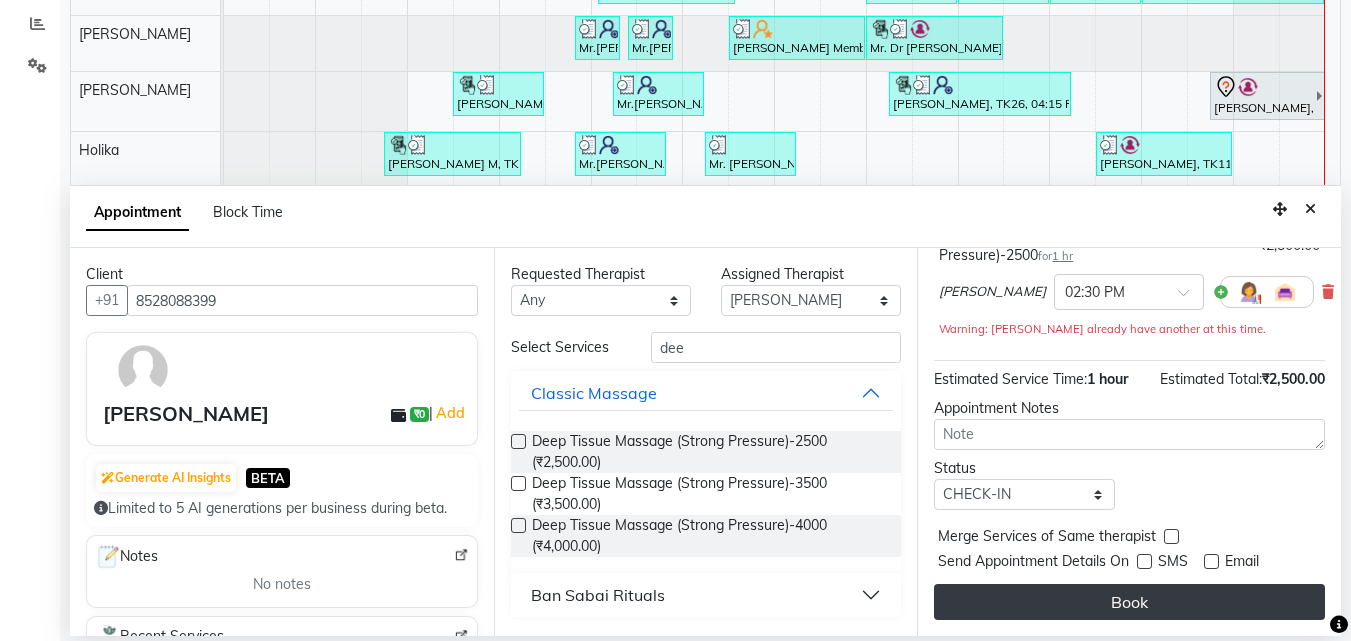 click on "Book" at bounding box center [1129, 602] 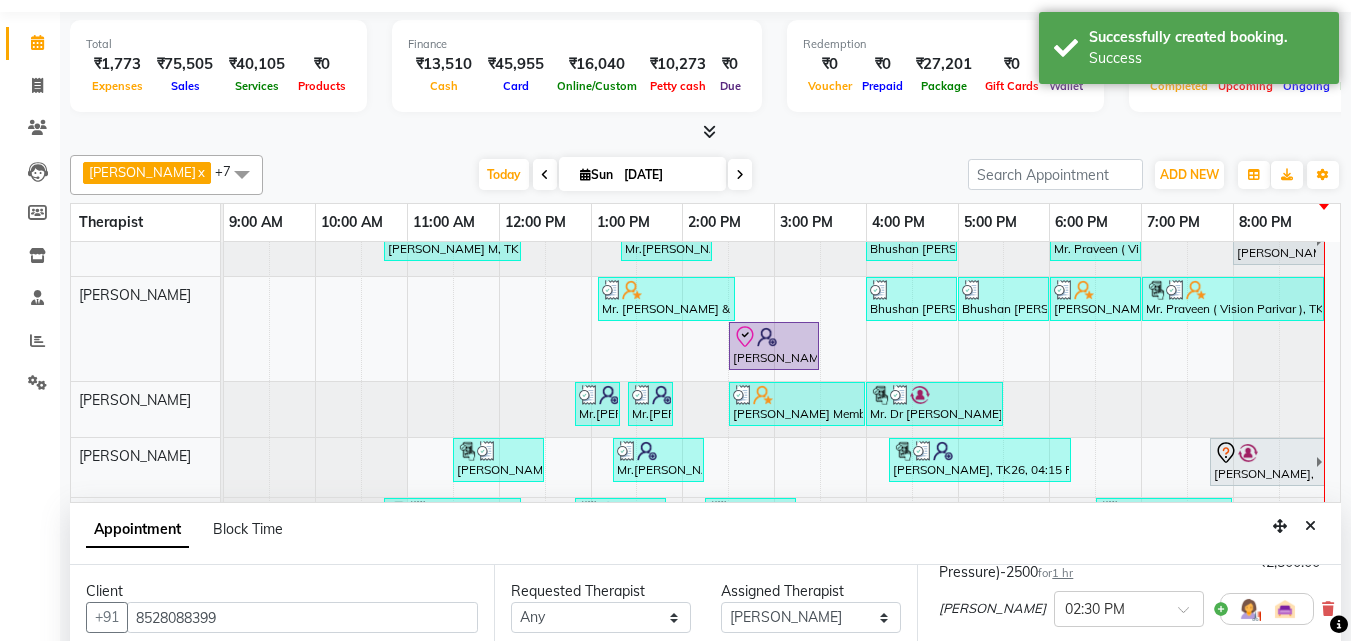scroll, scrollTop: 0, scrollLeft: 0, axis: both 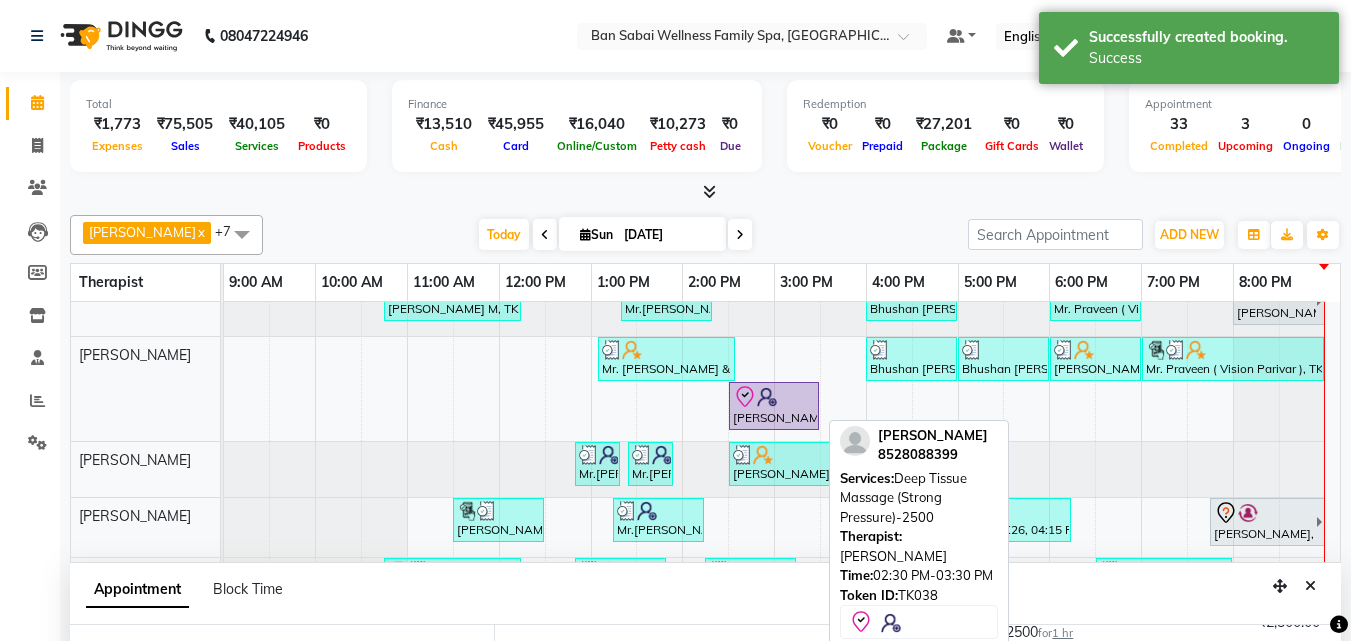 click at bounding box center (767, 397) 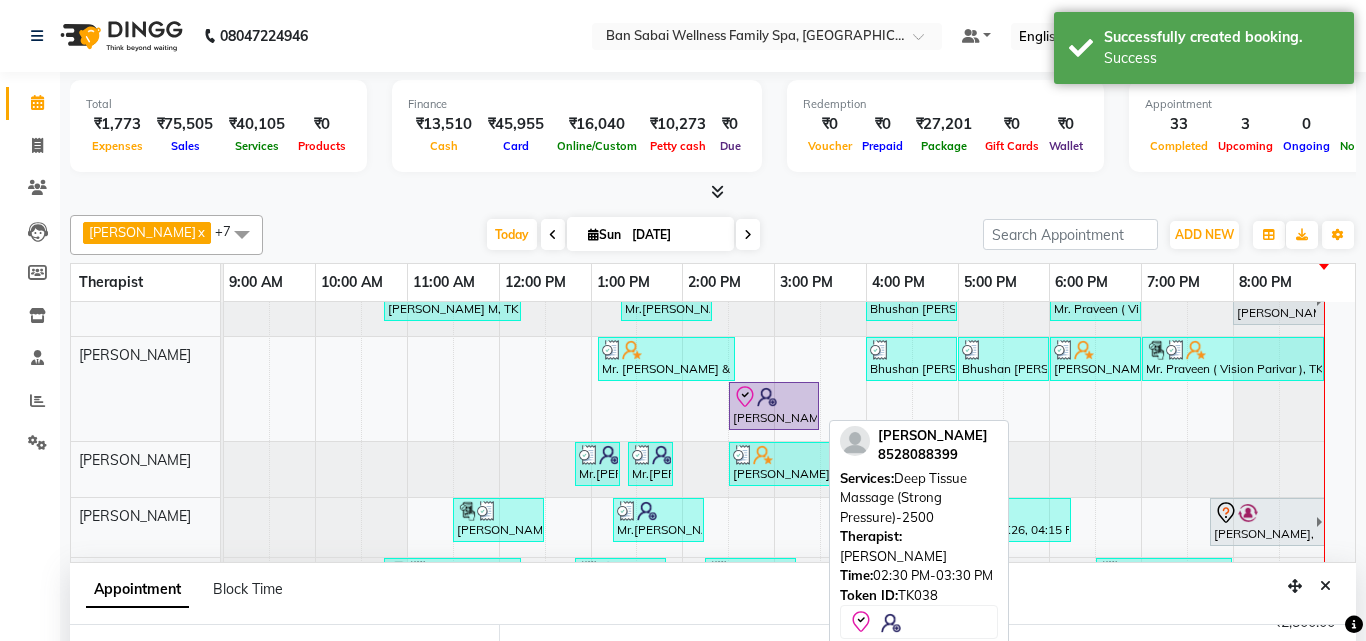 select on "8" 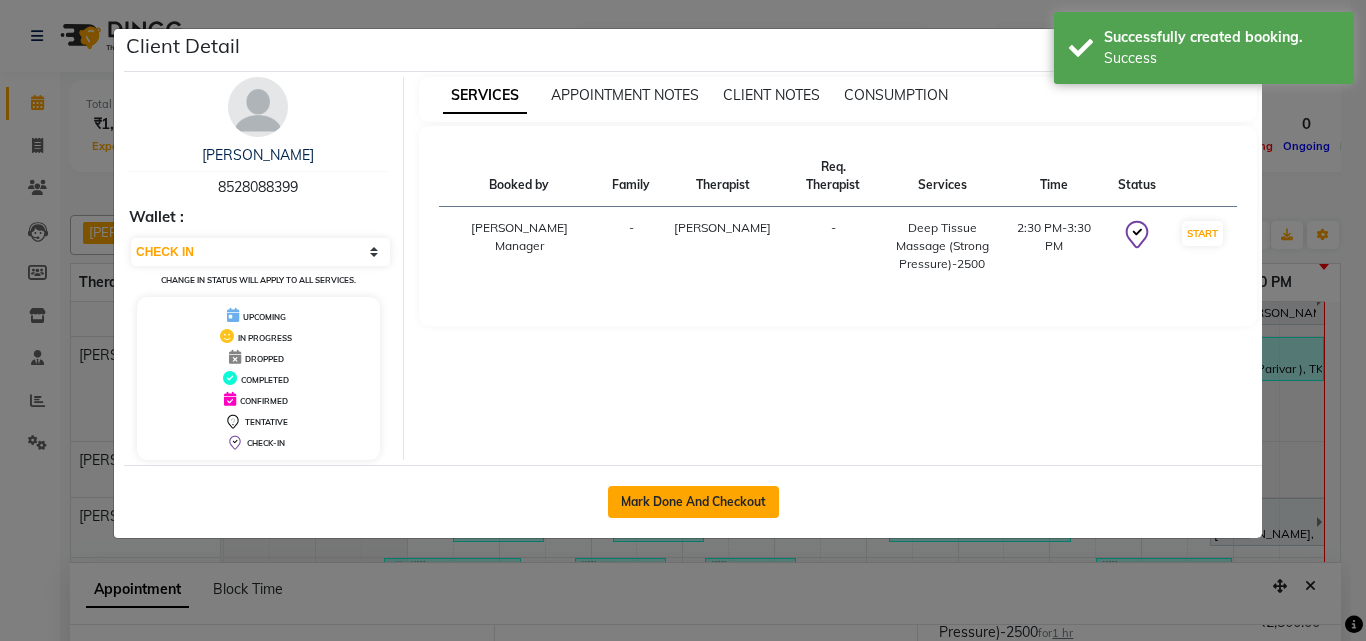 click on "Mark Done And Checkout" 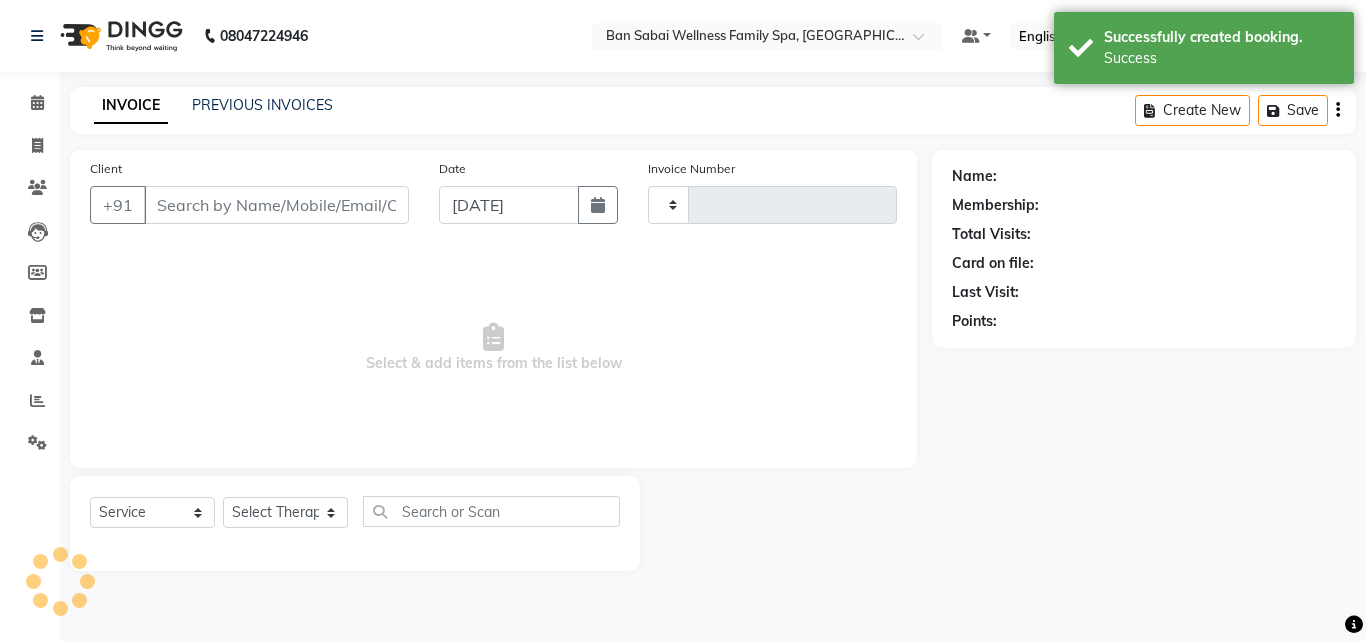 type on "1480" 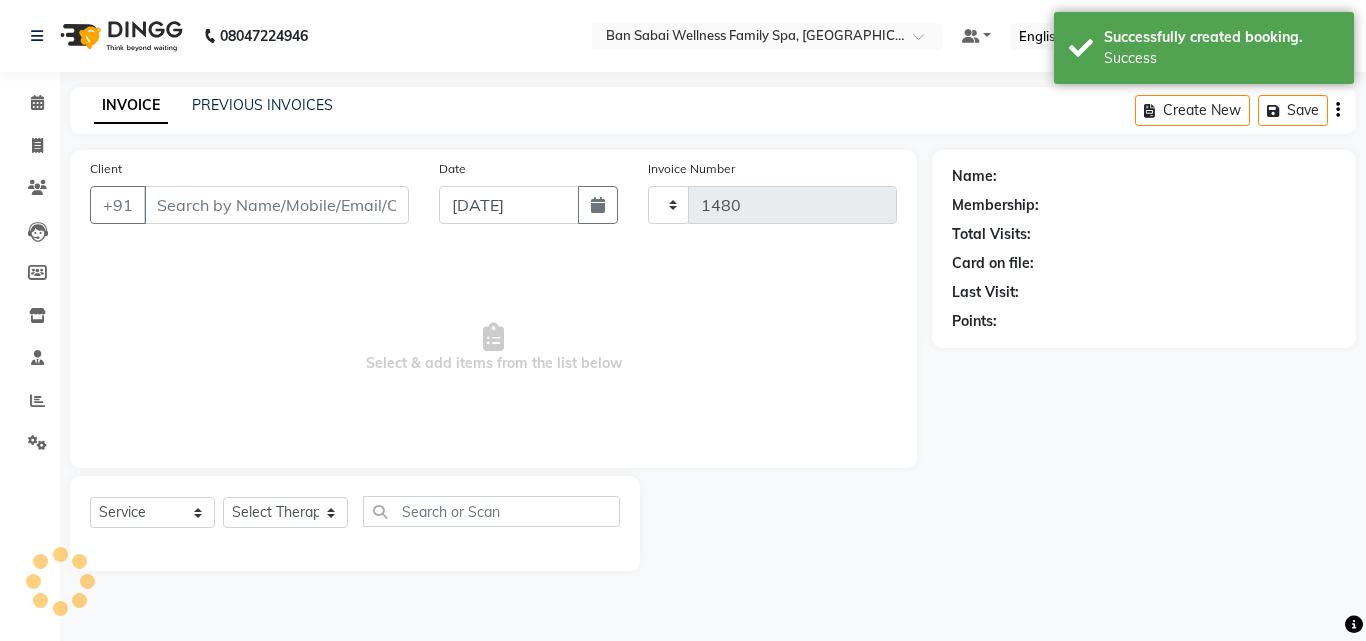 select on "8225" 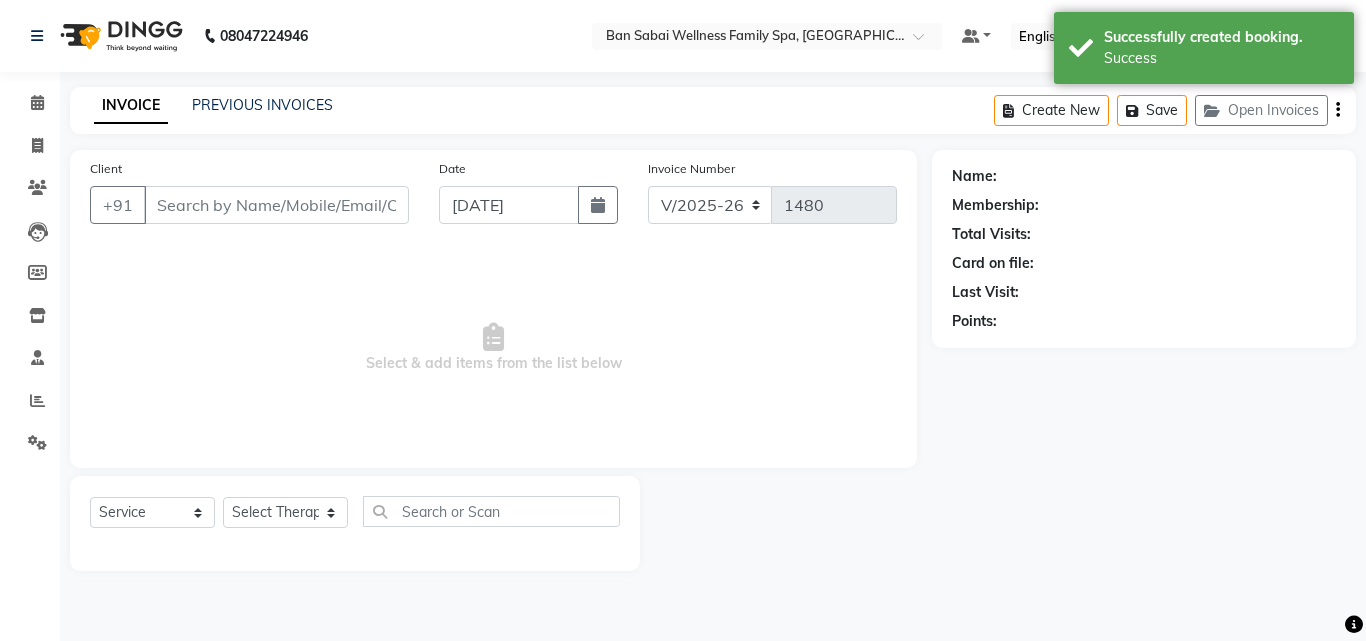 type on "8528088399" 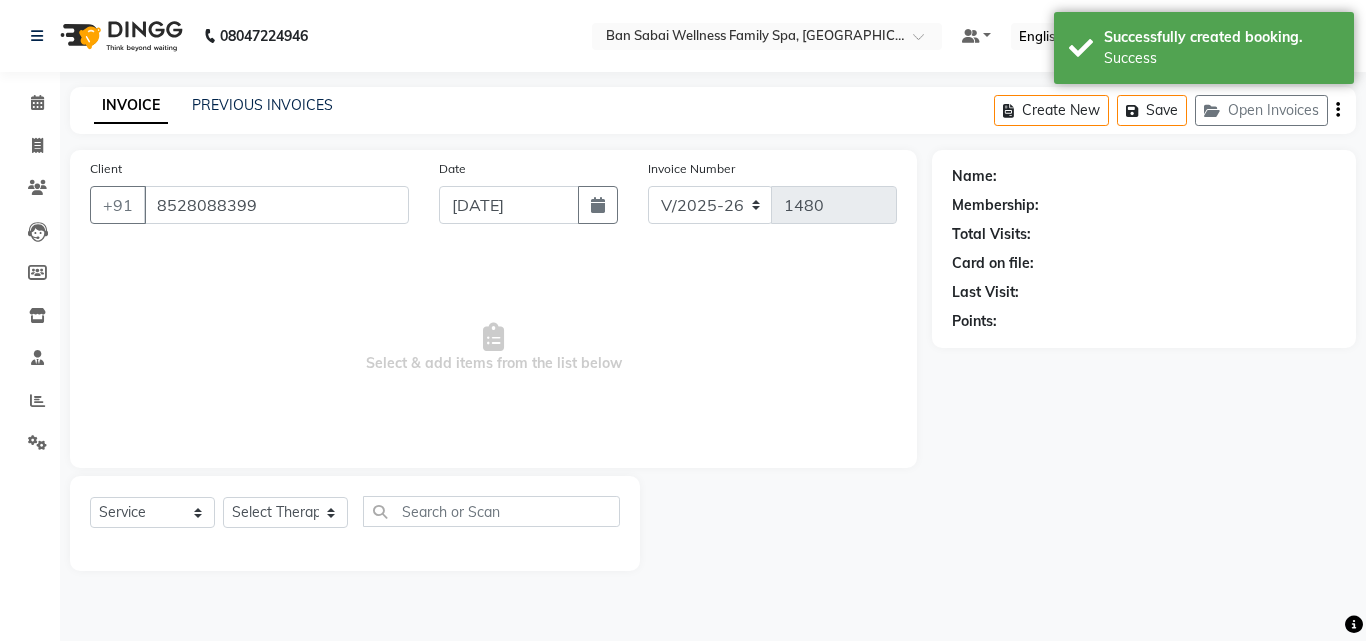 select on "78163" 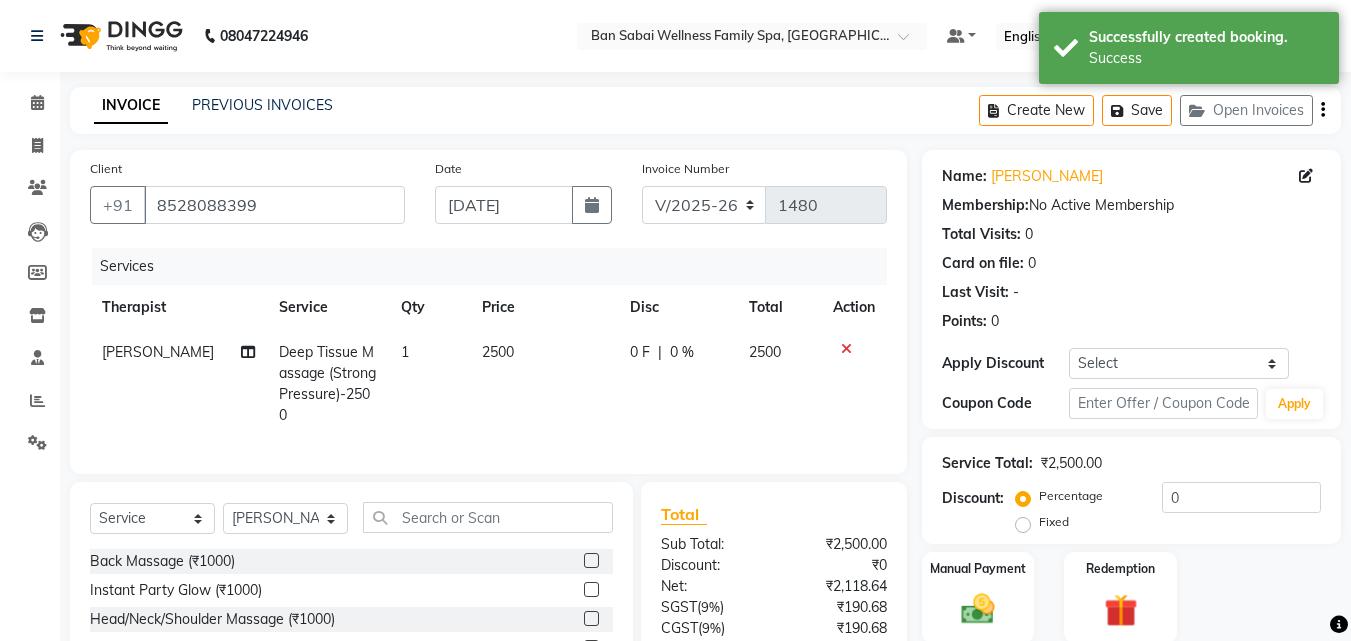 click on "2500" 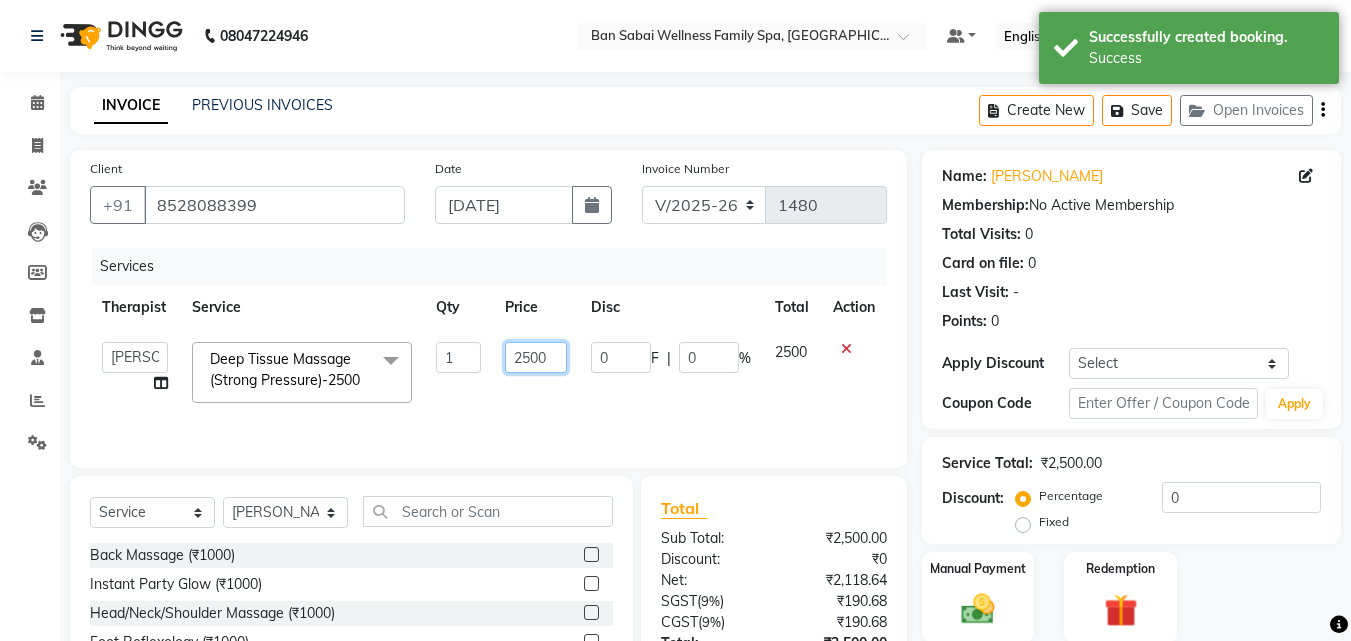 click on "2500" 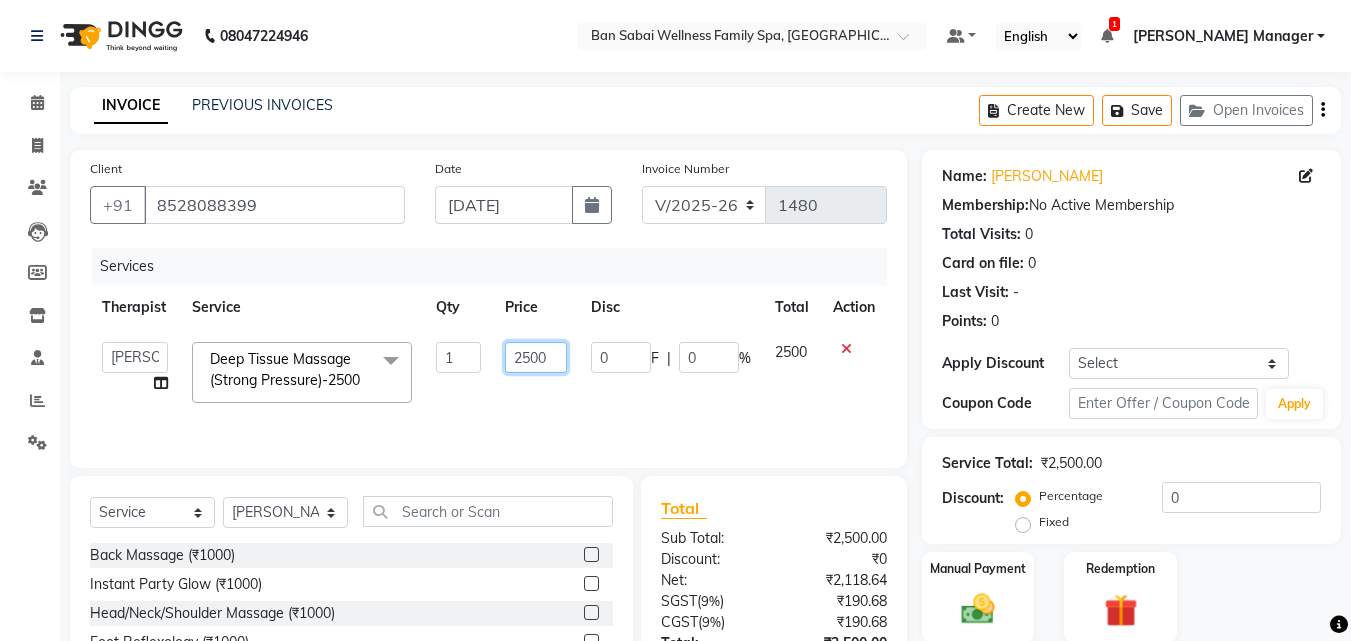 click on "2500" 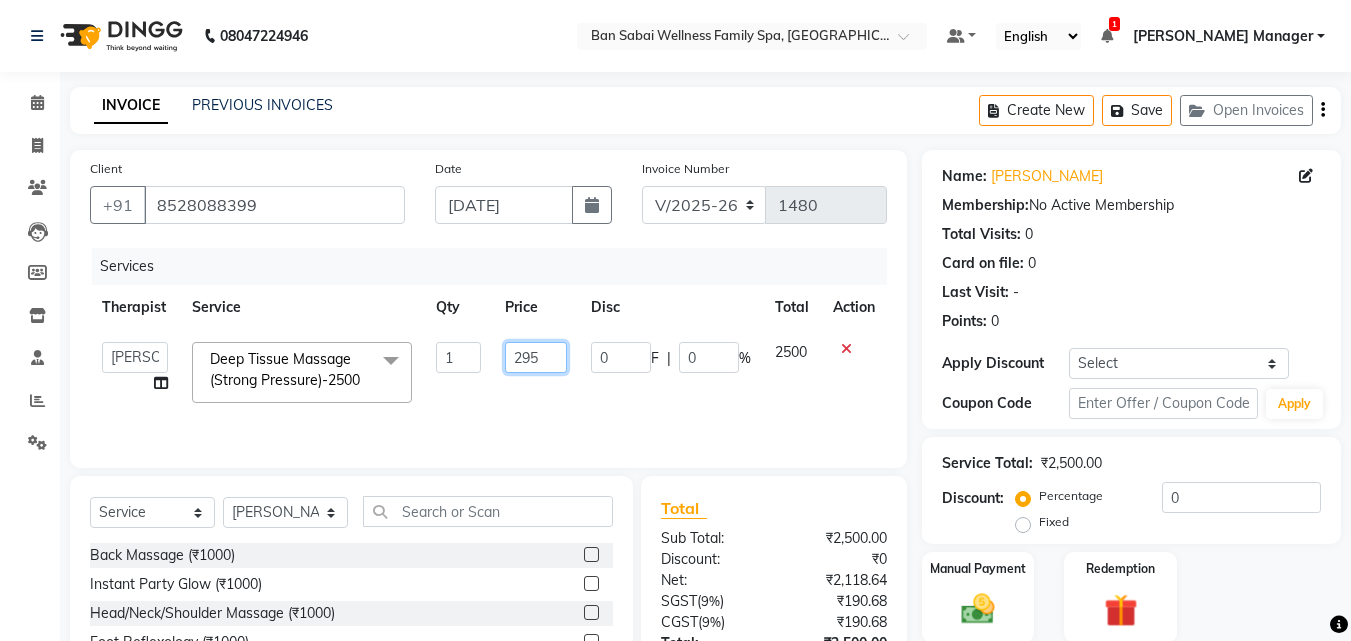 type on "2950" 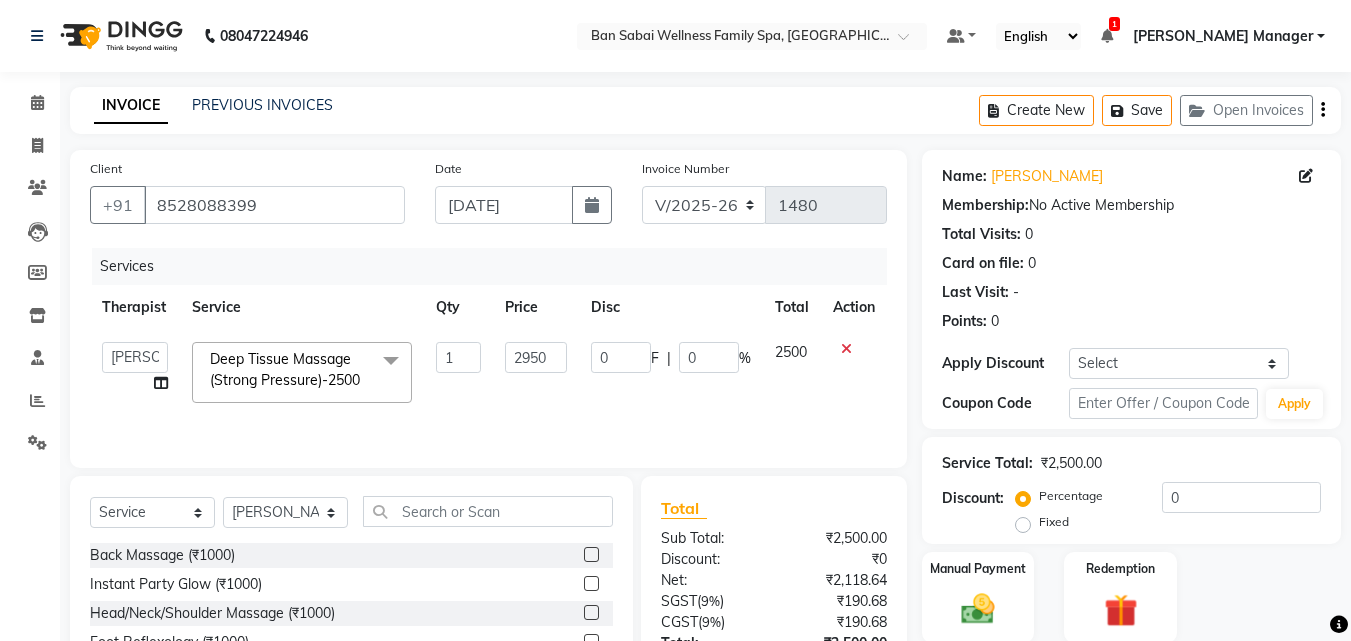 click on "0 F | 0 %" 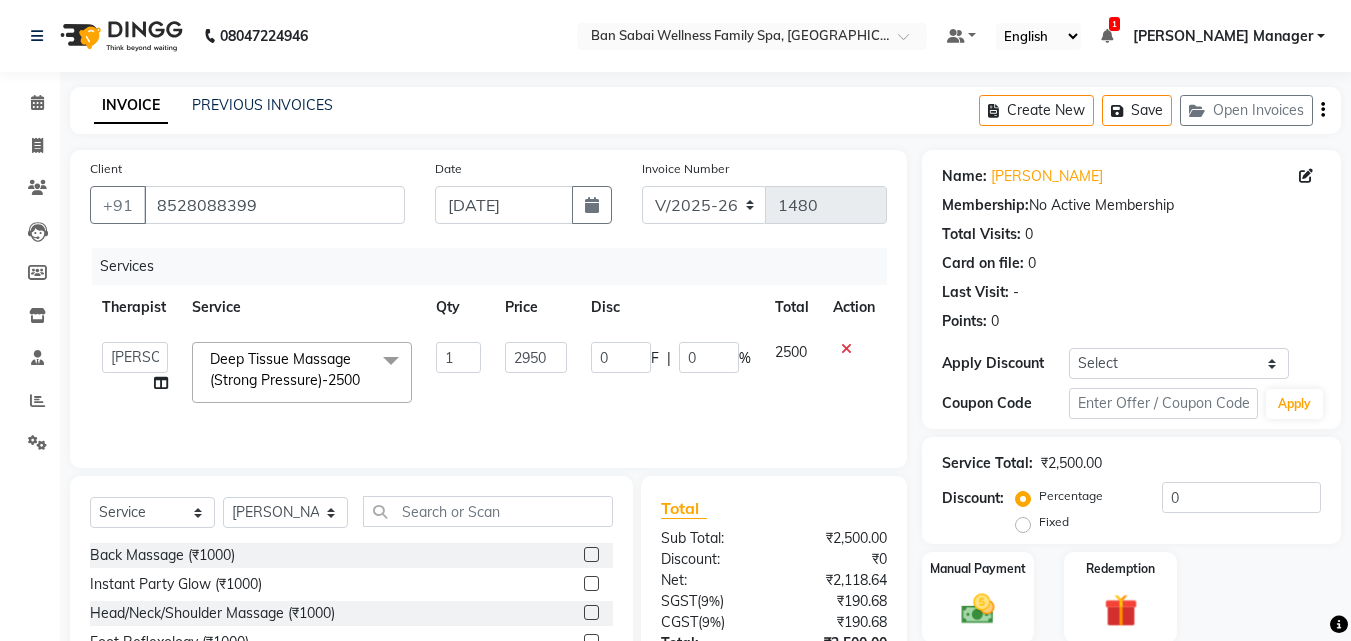 select on "78163" 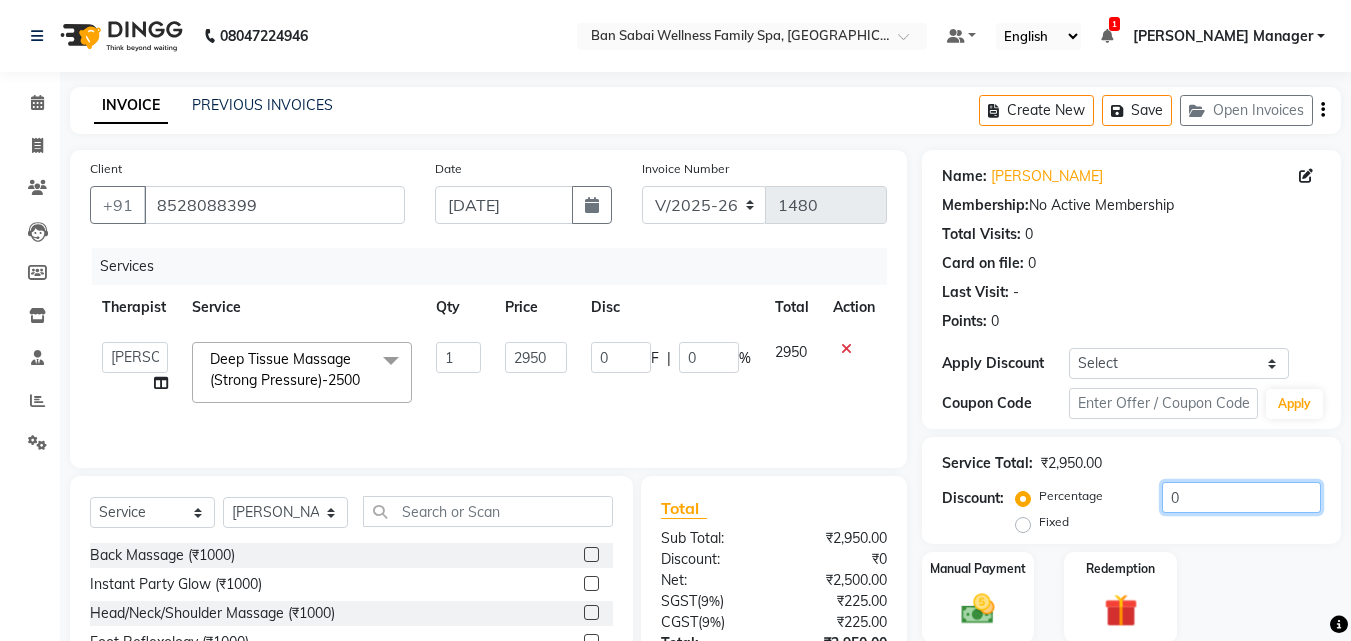 click on "0" 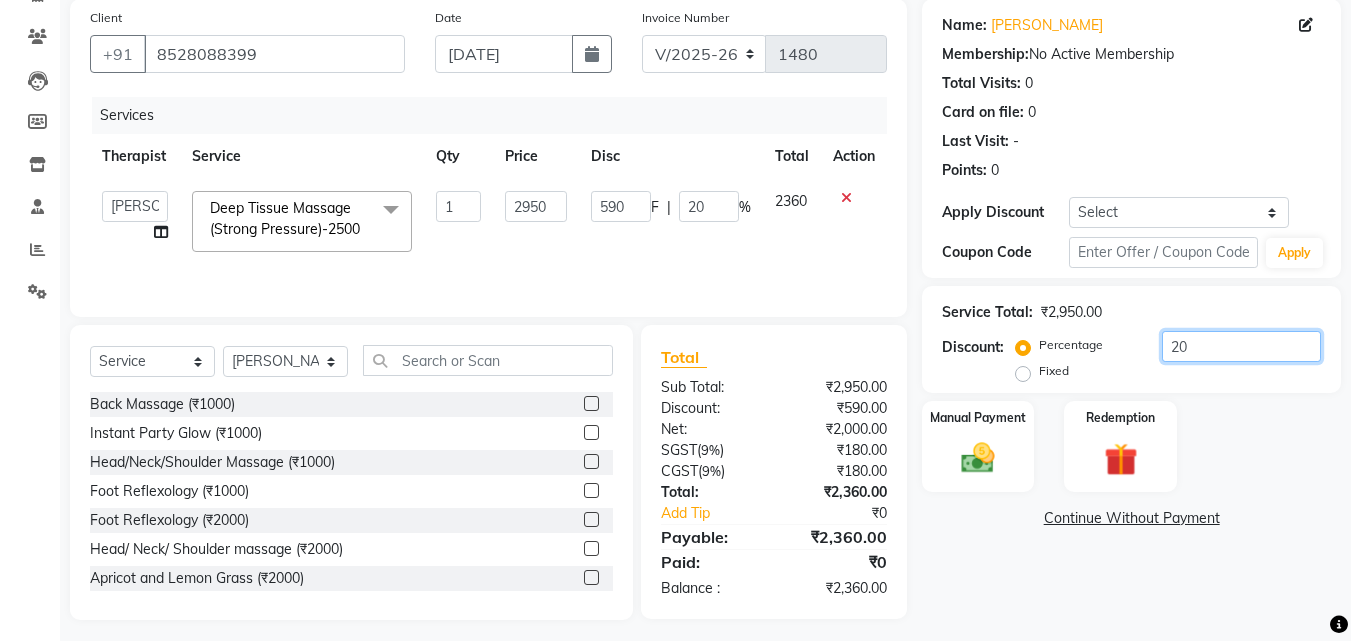 scroll, scrollTop: 160, scrollLeft: 0, axis: vertical 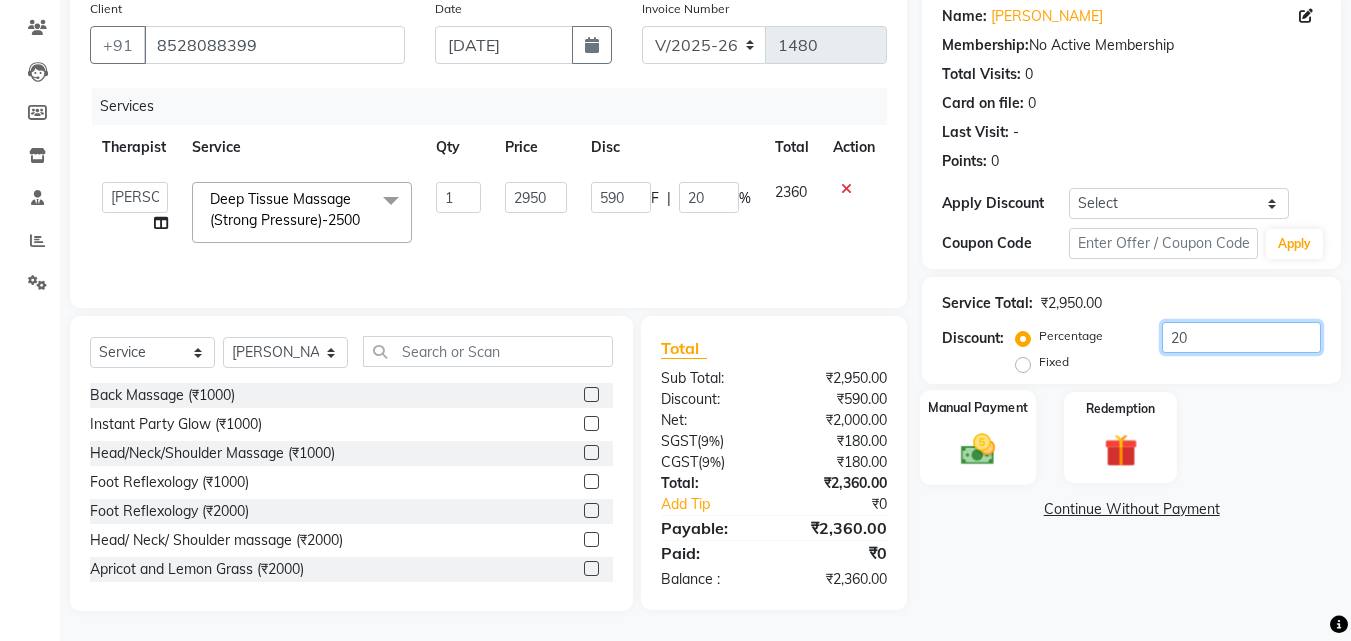 type on "20" 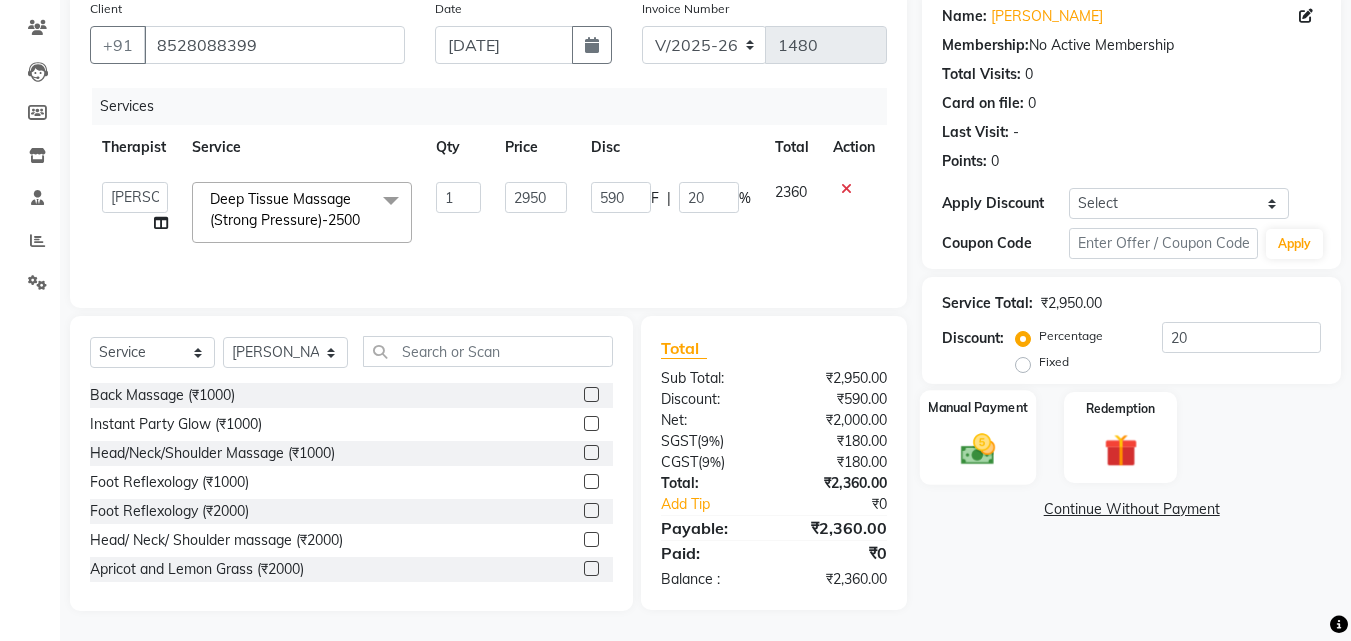 click on "Manual Payment" 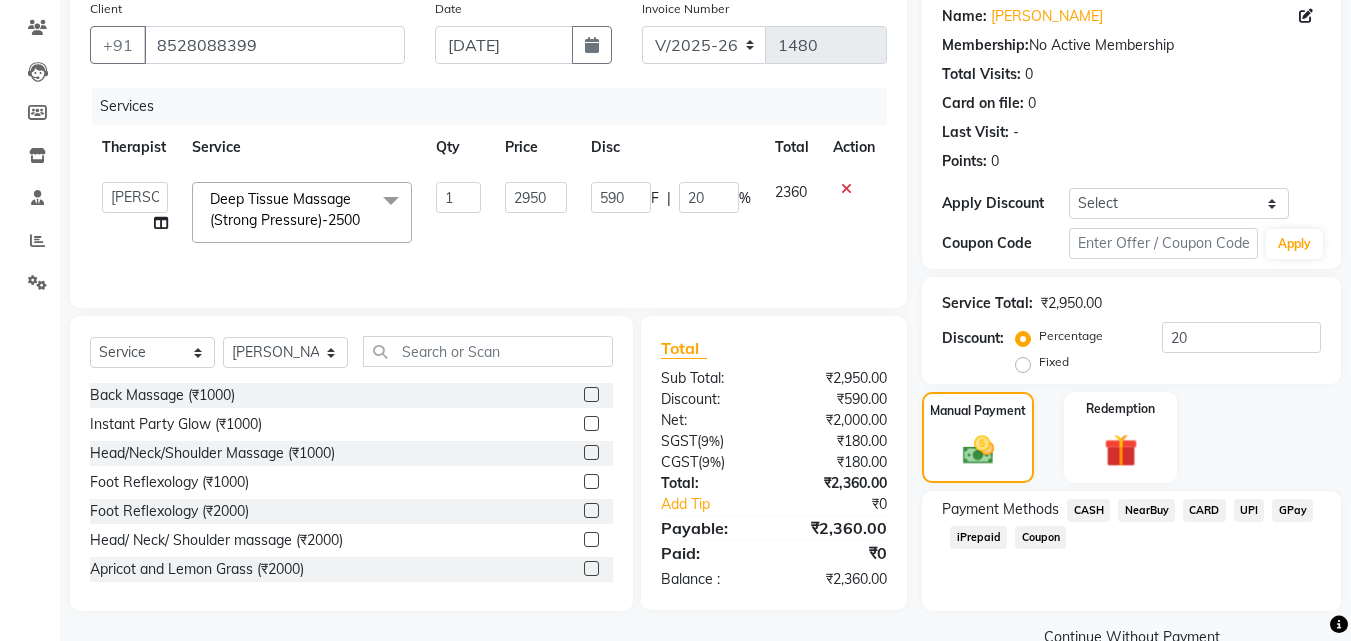 click on "GPay" 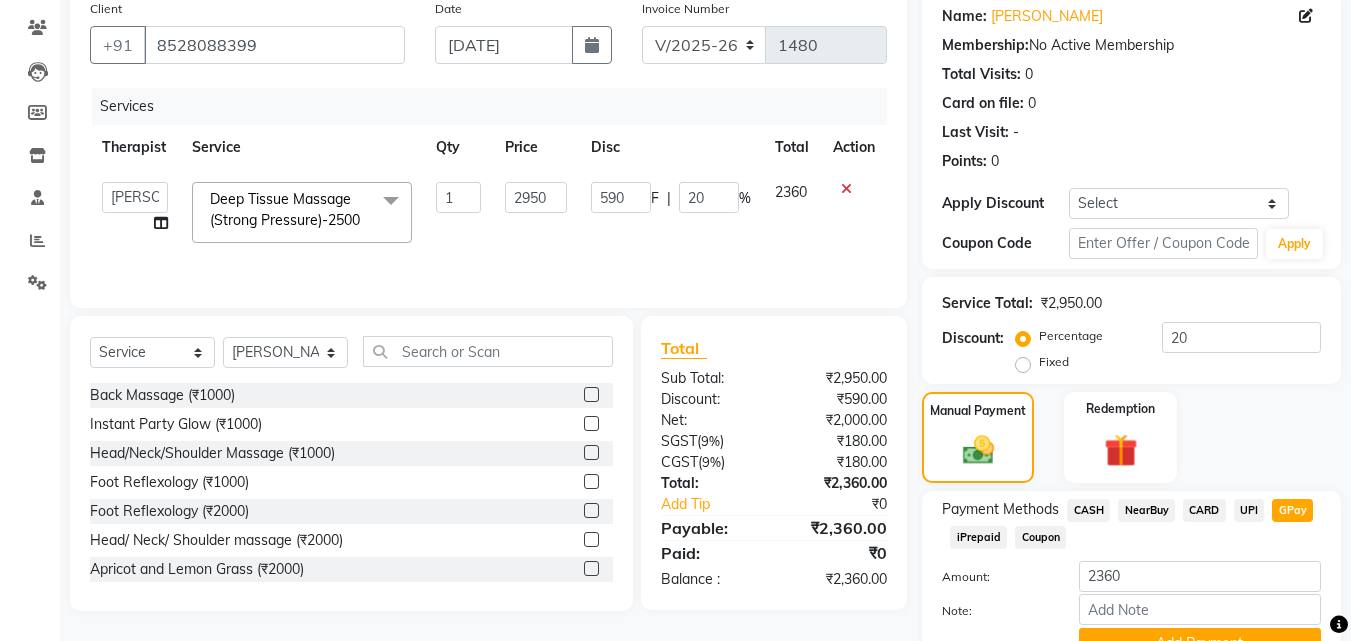 scroll, scrollTop: 257, scrollLeft: 0, axis: vertical 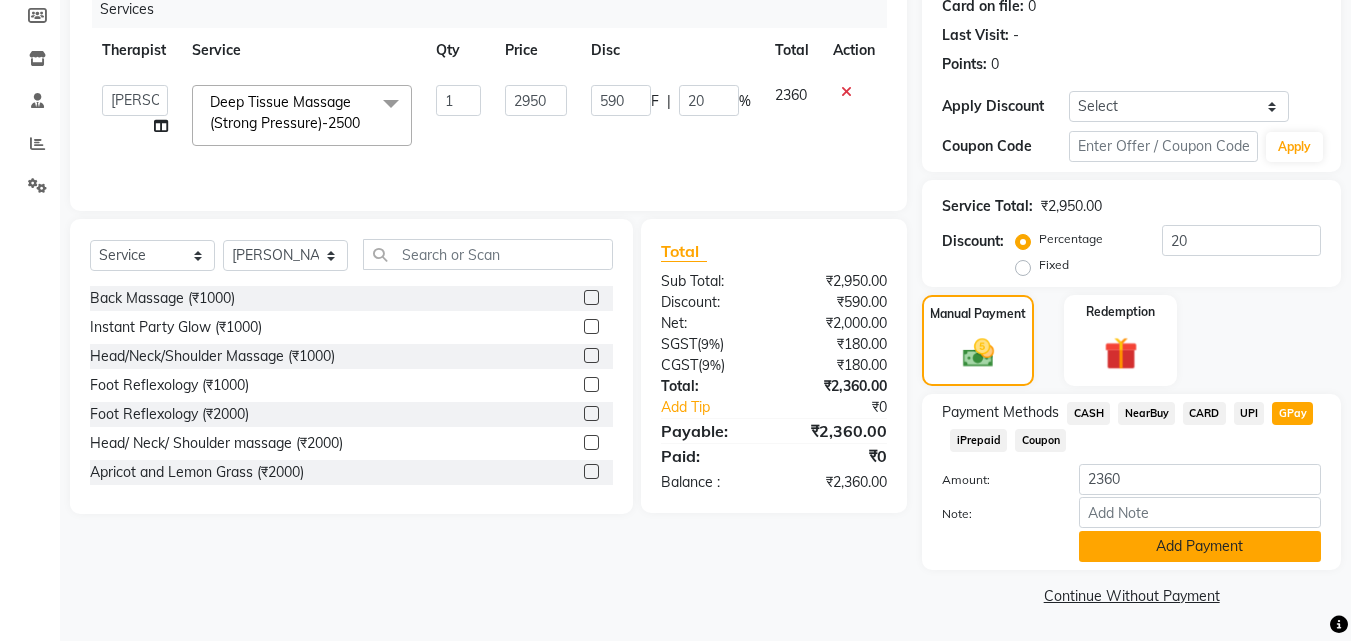 click on "Add Payment" 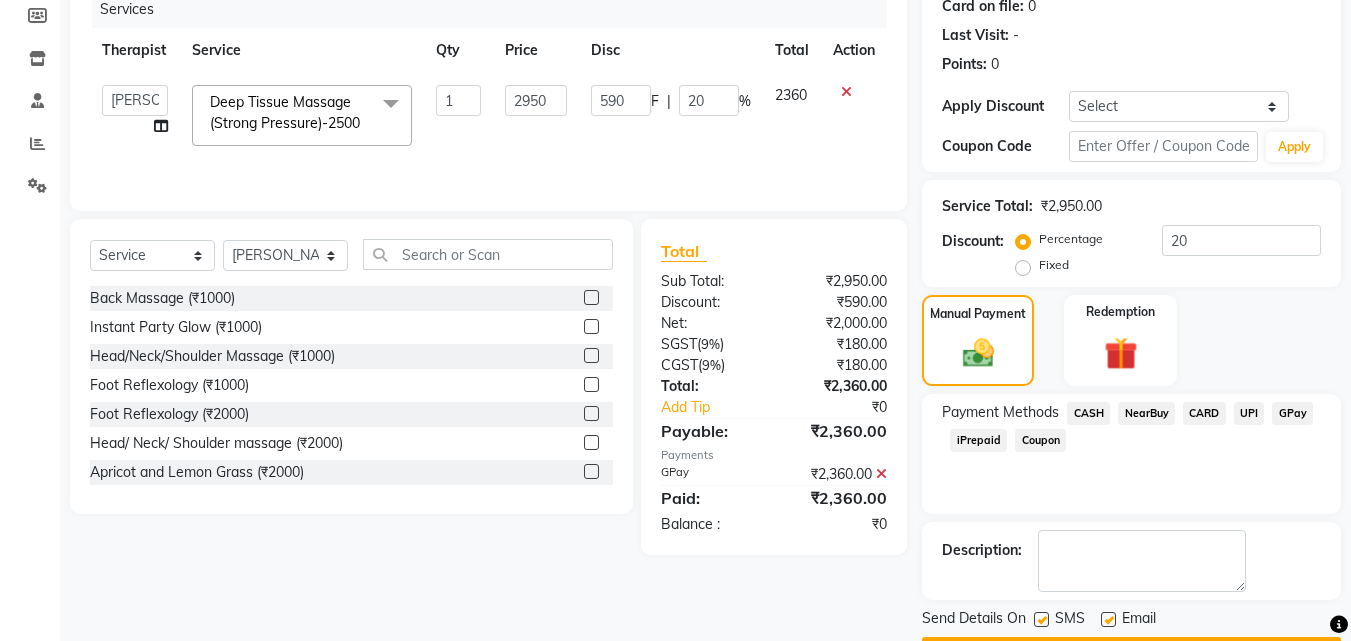 scroll, scrollTop: 314, scrollLeft: 0, axis: vertical 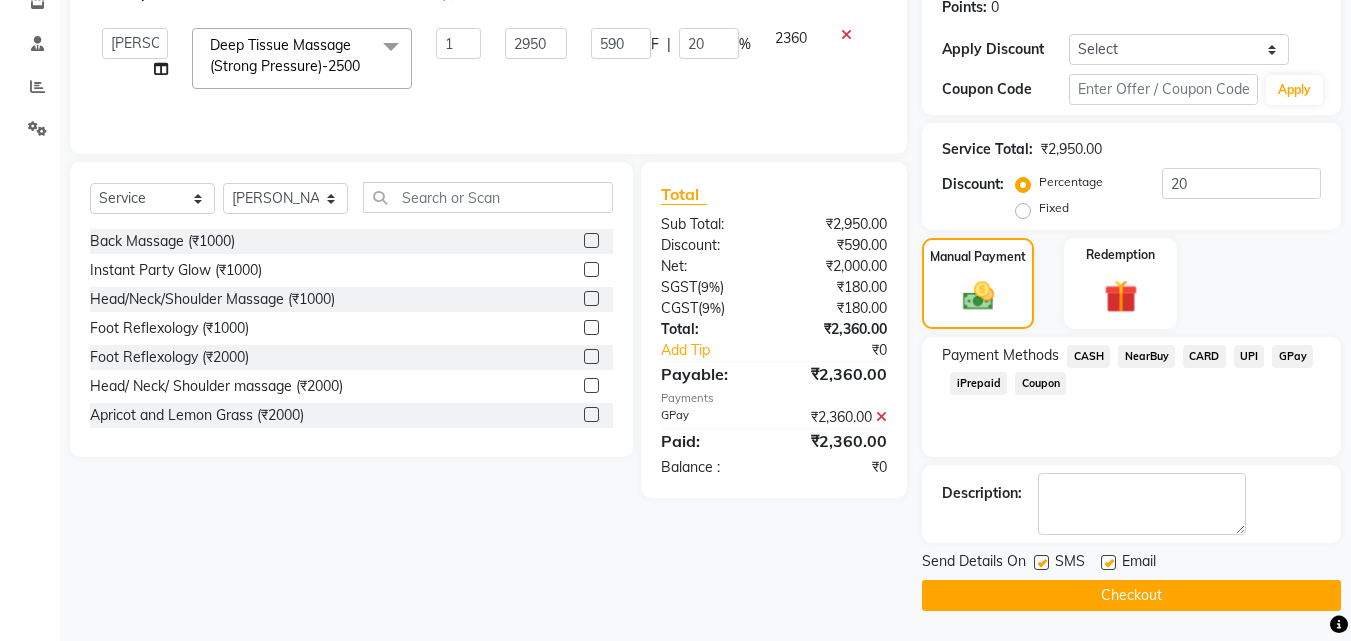click on "Checkout" 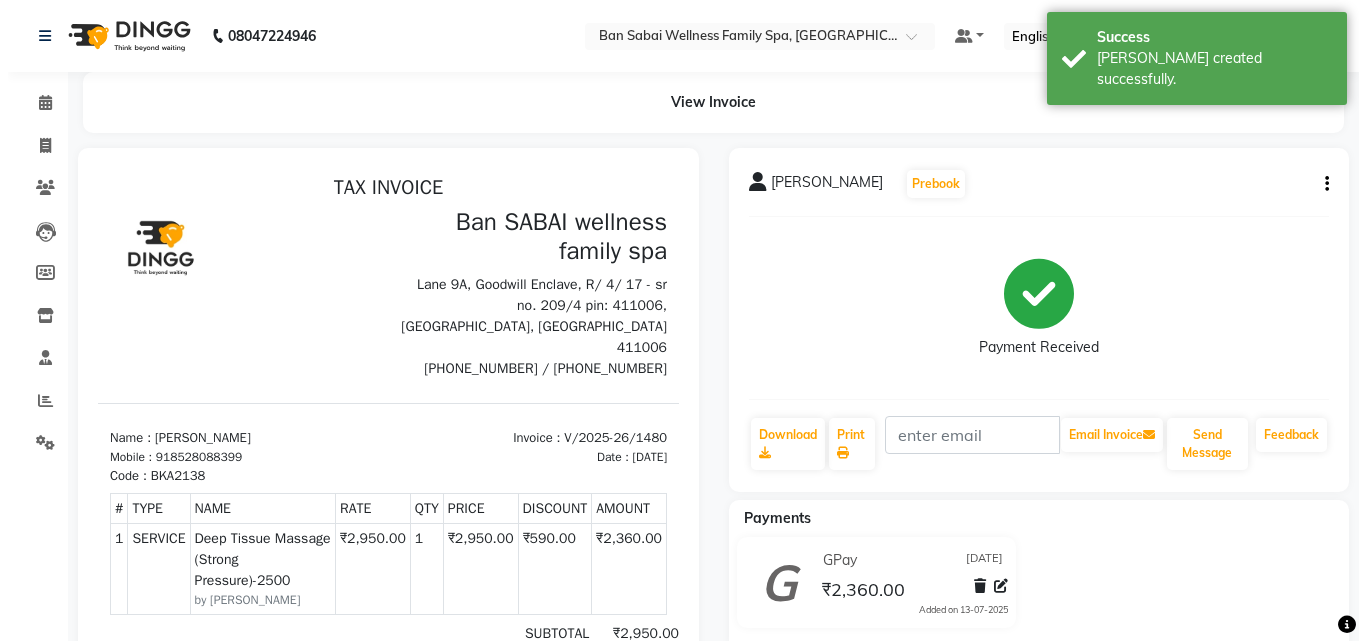 scroll, scrollTop: 0, scrollLeft: 0, axis: both 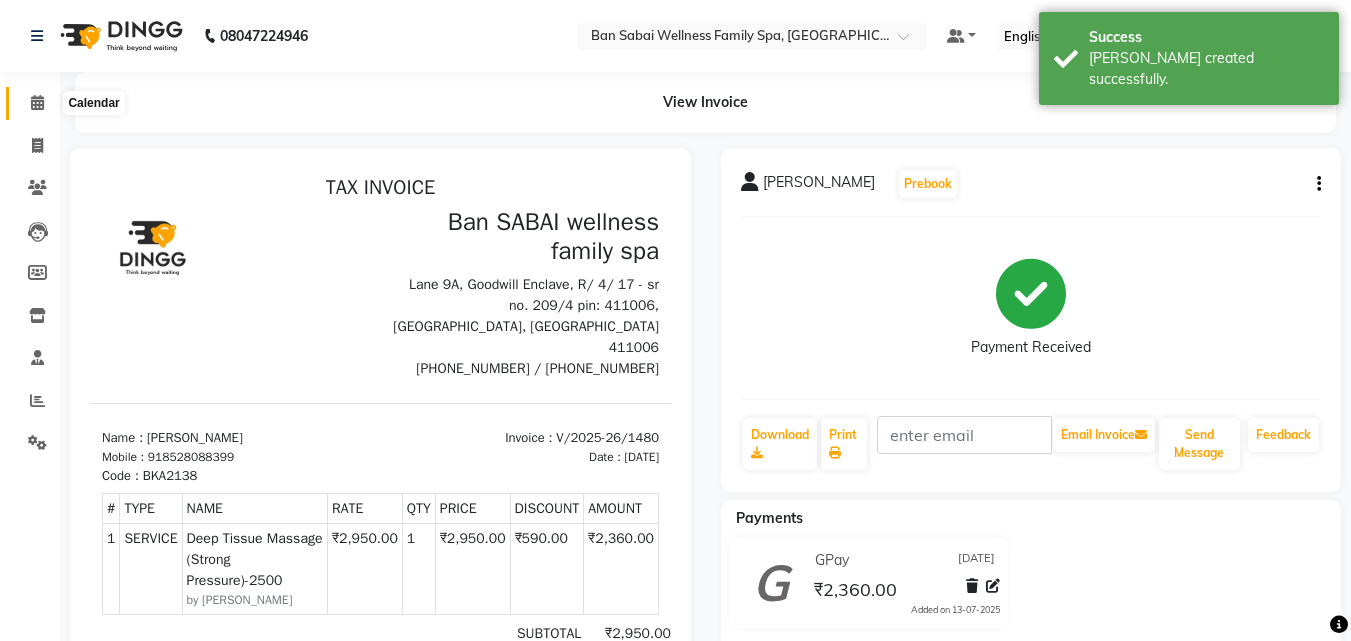 click 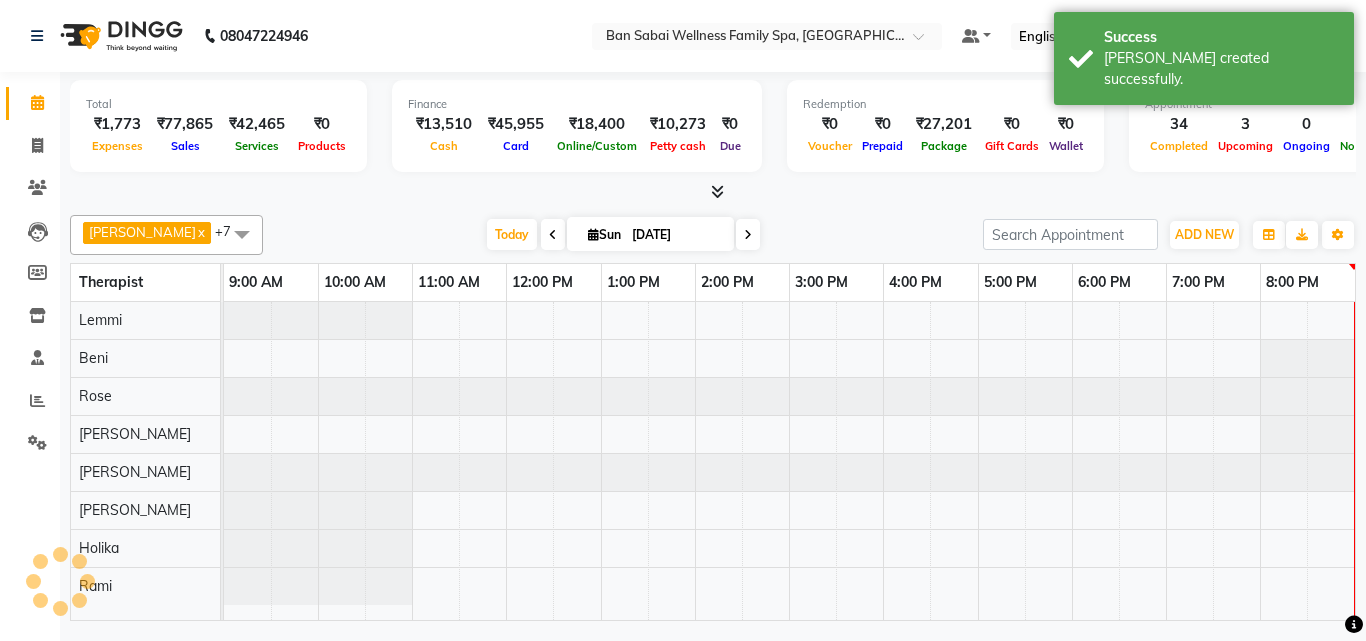 scroll, scrollTop: 0, scrollLeft: 0, axis: both 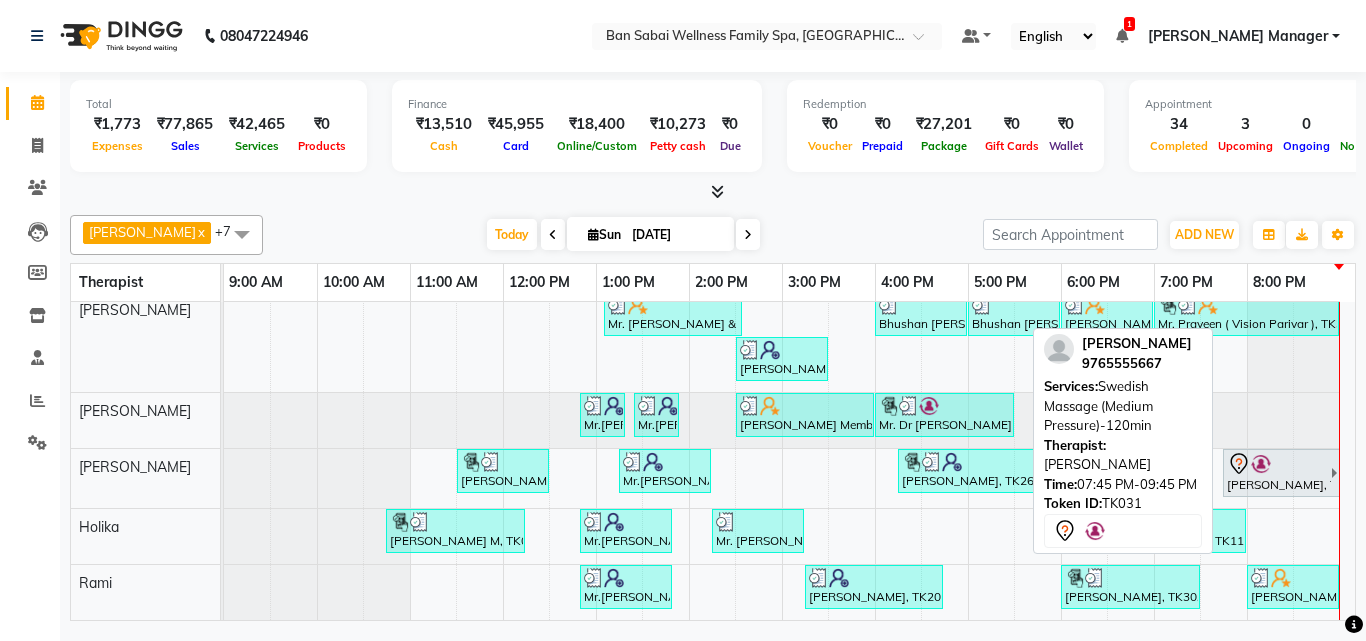 click at bounding box center [1278, 464] 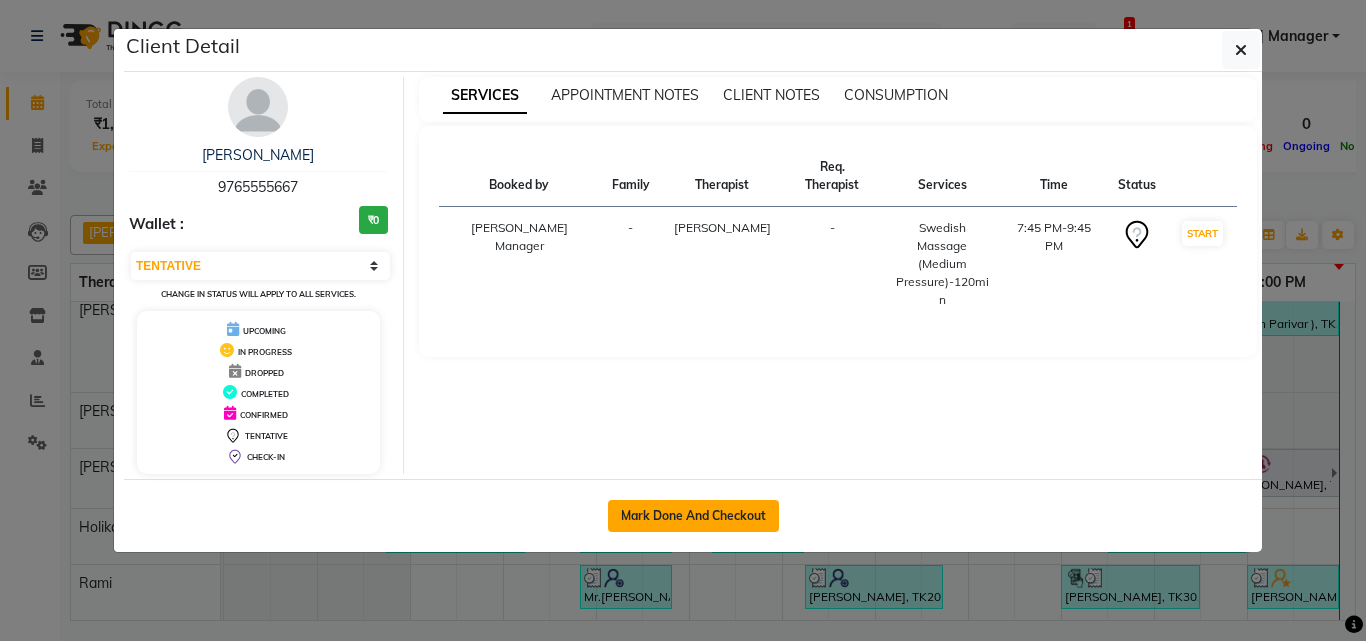 click on "Mark Done And Checkout" 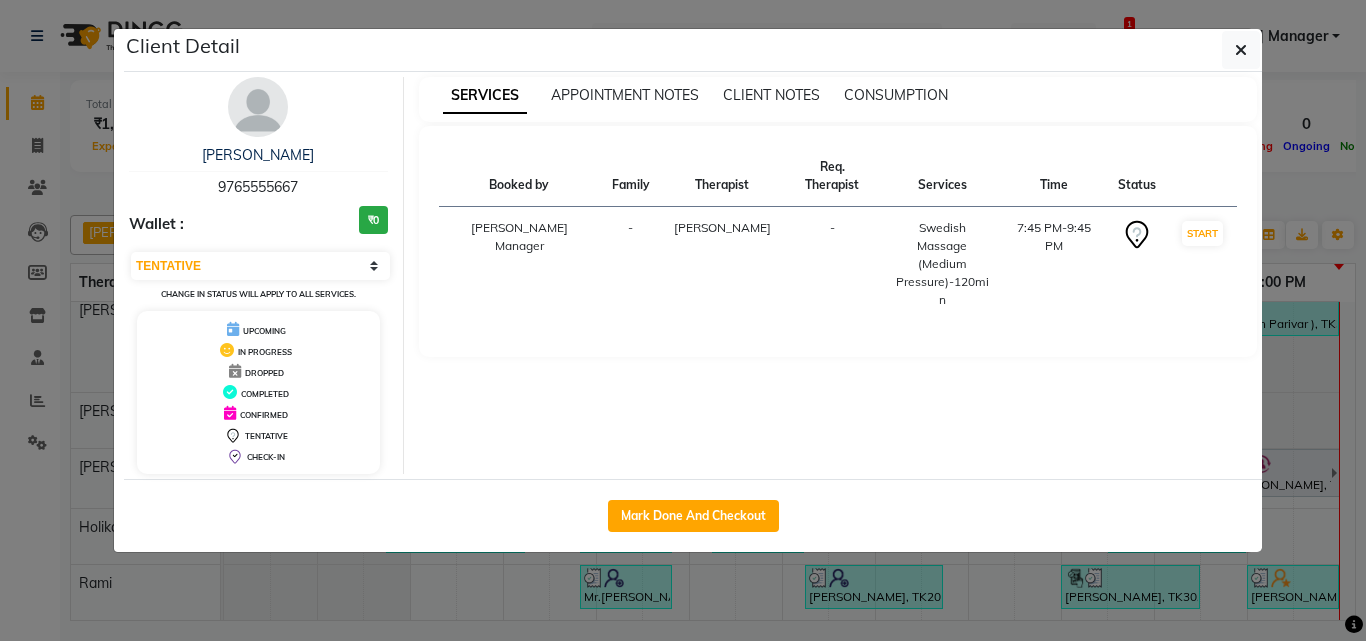 select on "service" 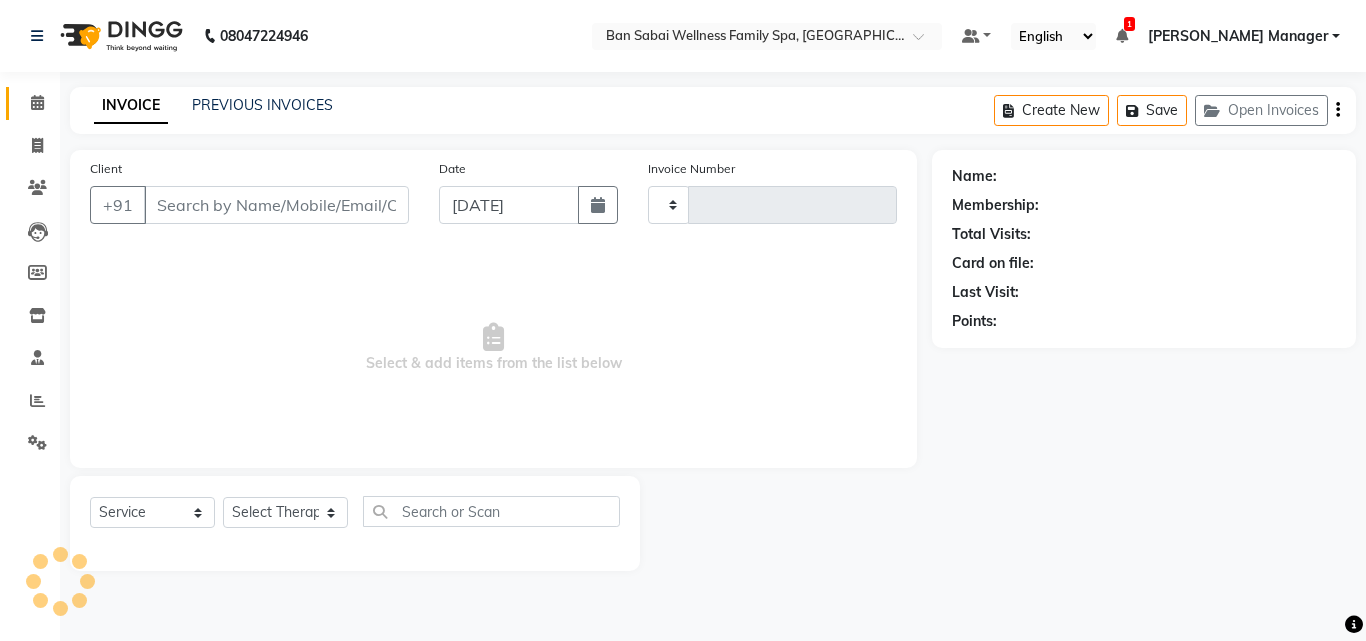 type on "1481" 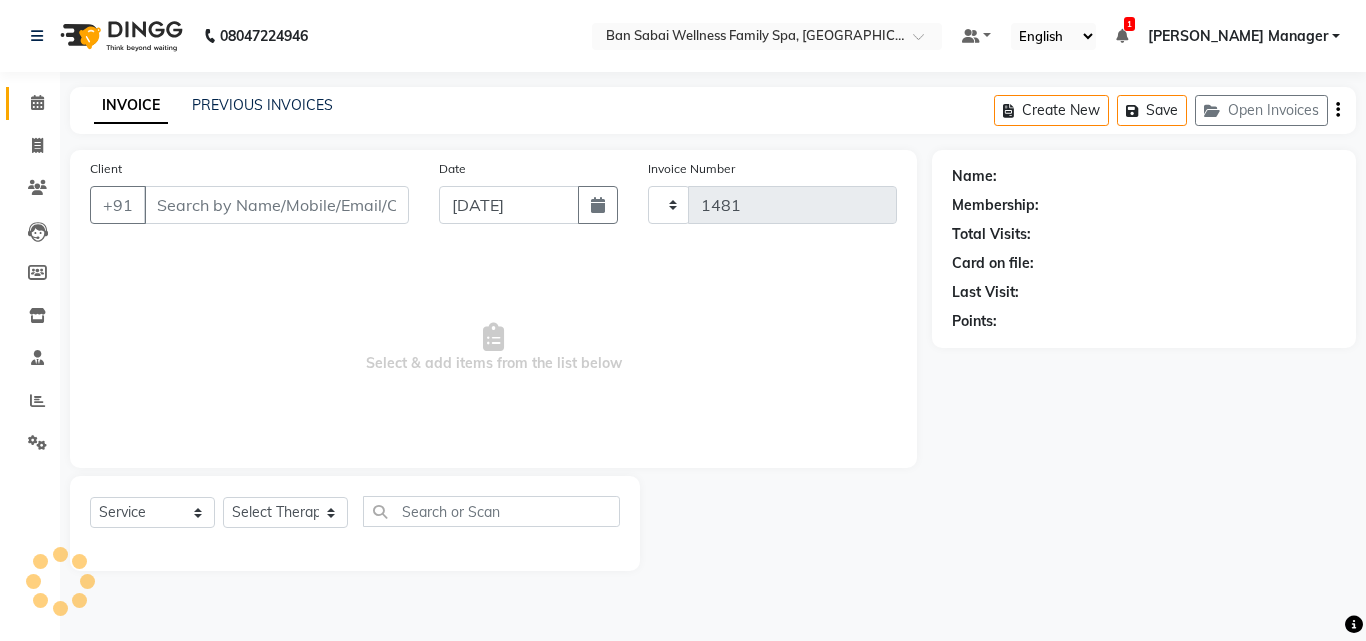 select on "8225" 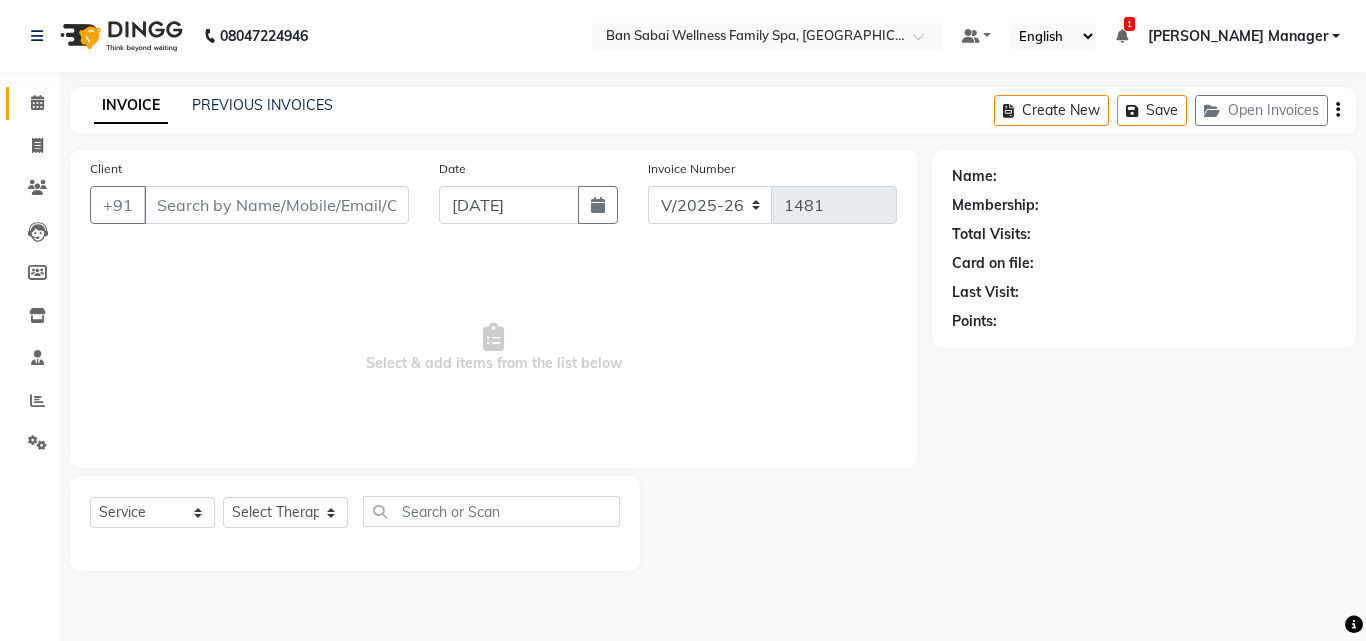 type on "9765555667" 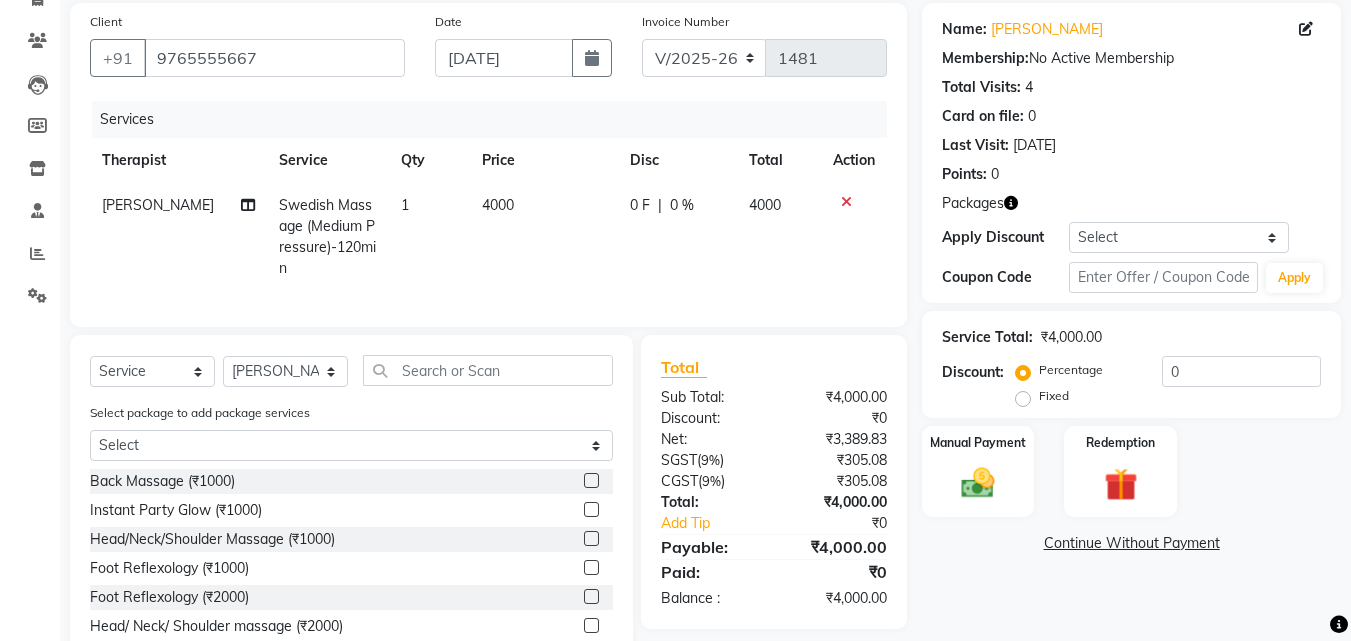 scroll, scrollTop: 248, scrollLeft: 0, axis: vertical 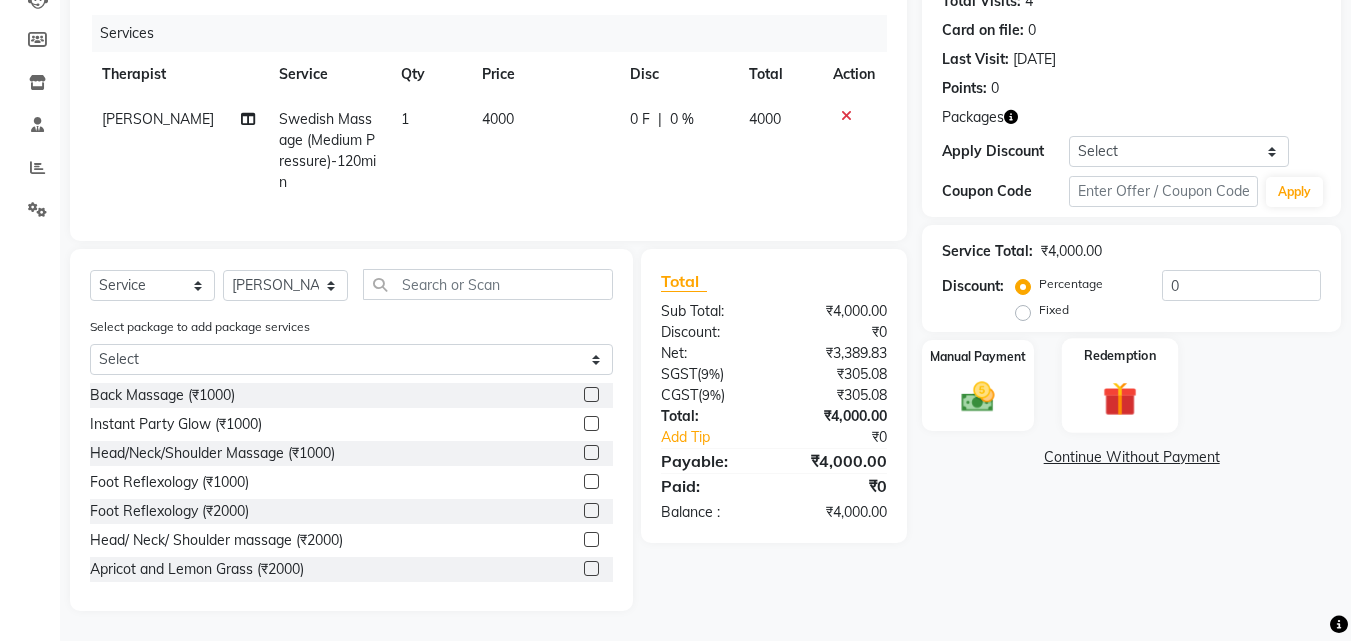 click 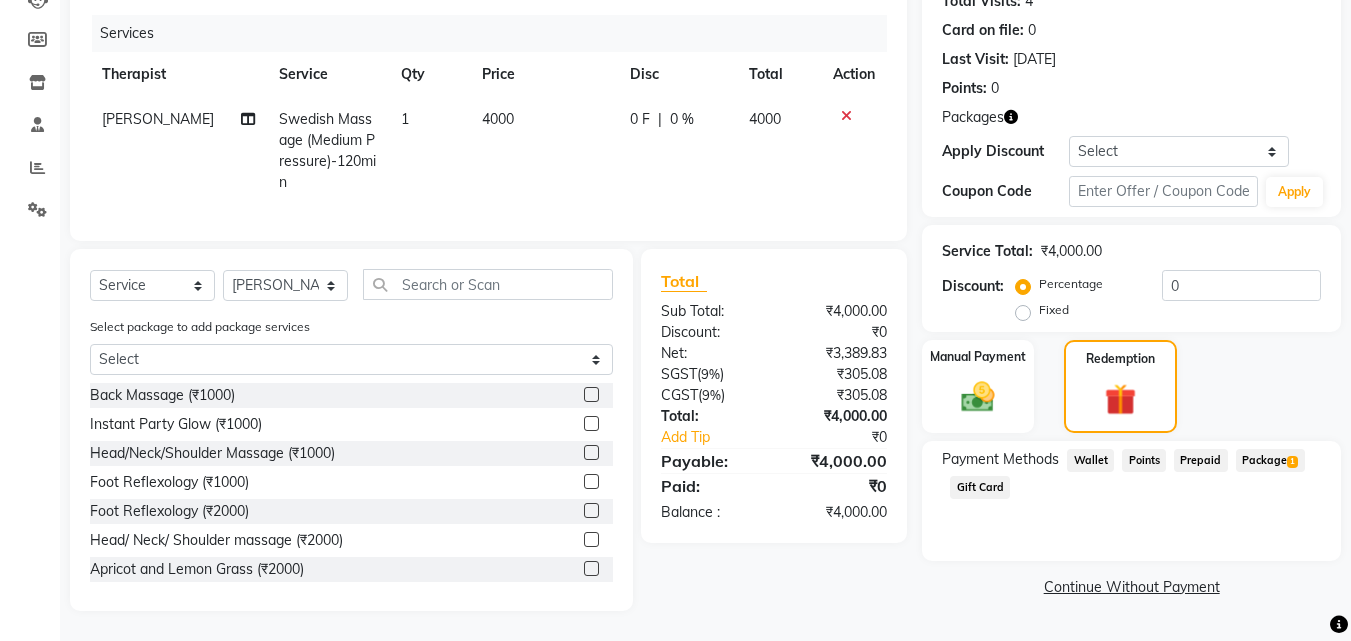 click on "Package  1" 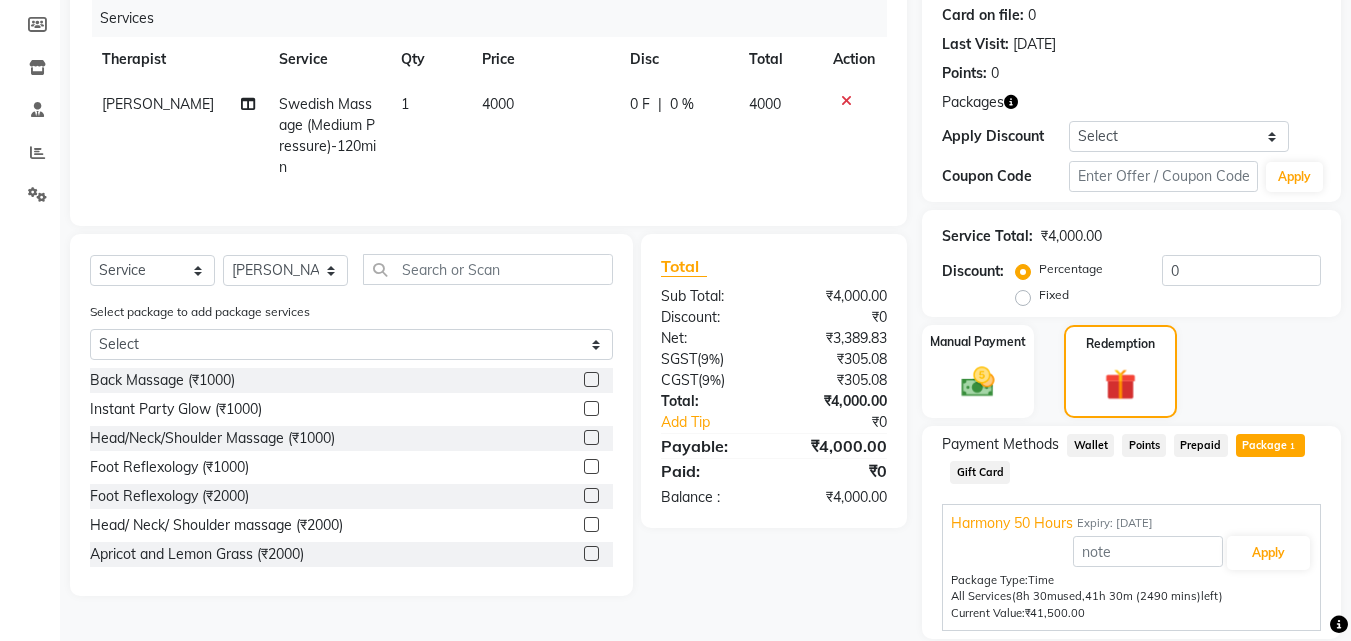 scroll, scrollTop: 317, scrollLeft: 0, axis: vertical 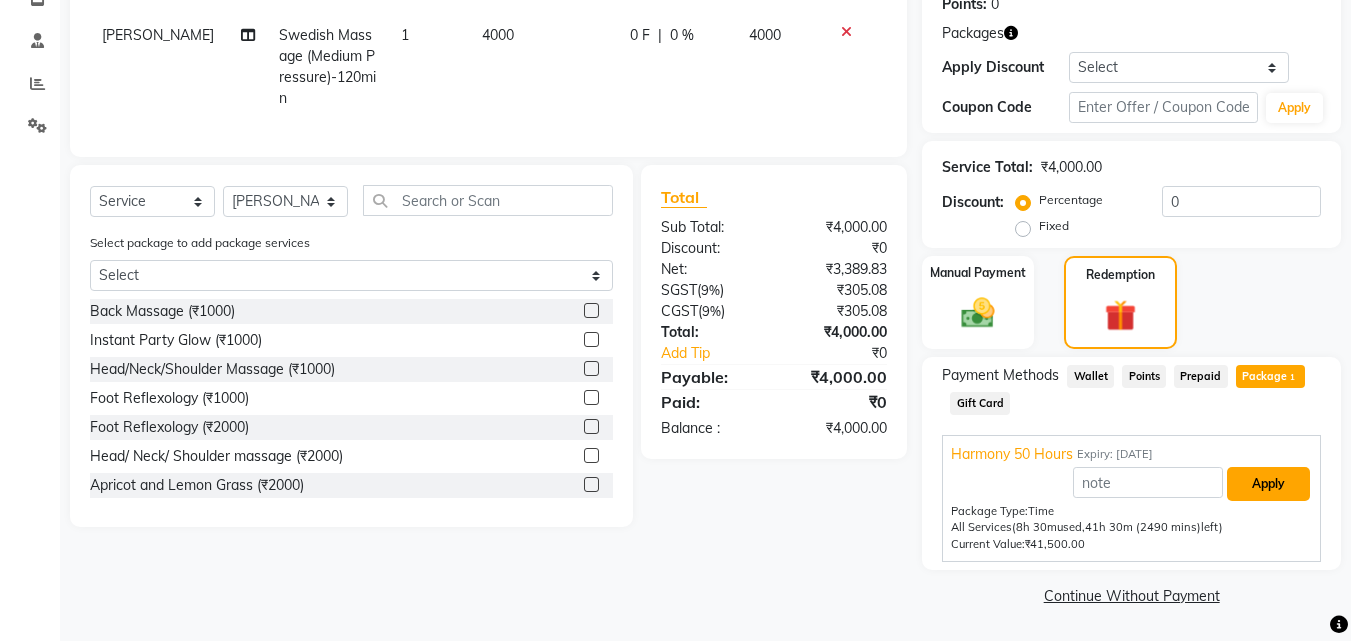 click on "Apply" at bounding box center (1268, 484) 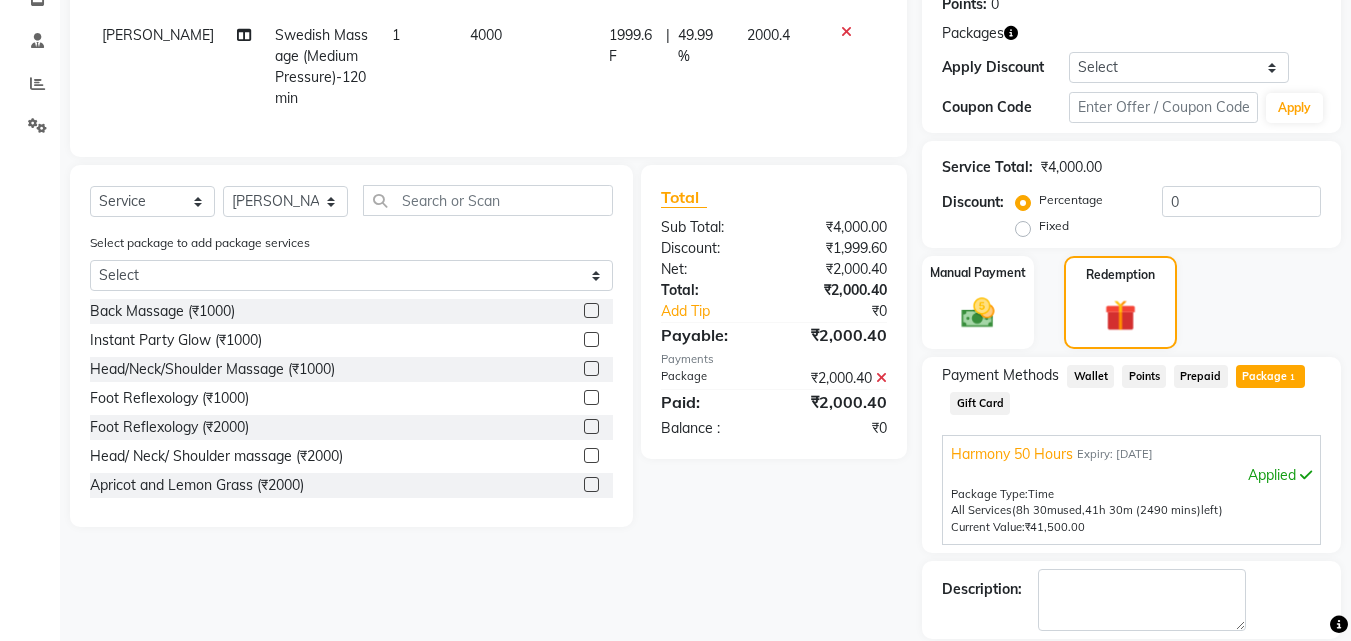 scroll, scrollTop: 413, scrollLeft: 0, axis: vertical 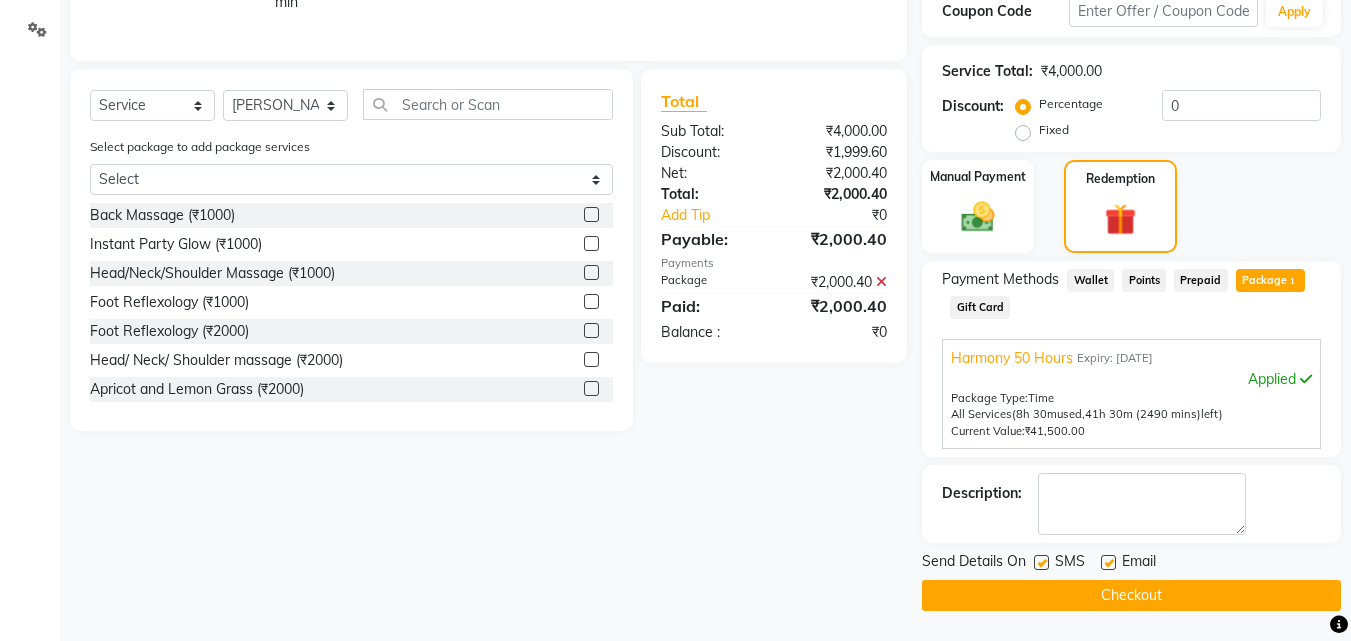 click on "Checkout" 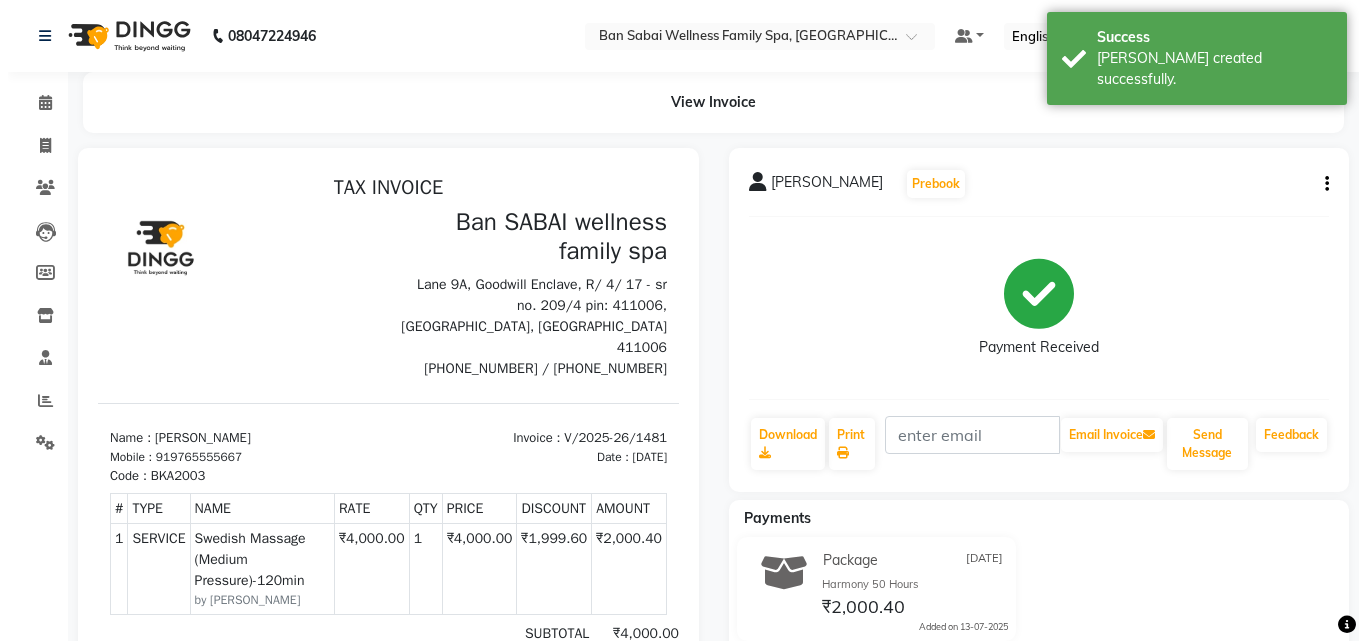 scroll, scrollTop: 0, scrollLeft: 0, axis: both 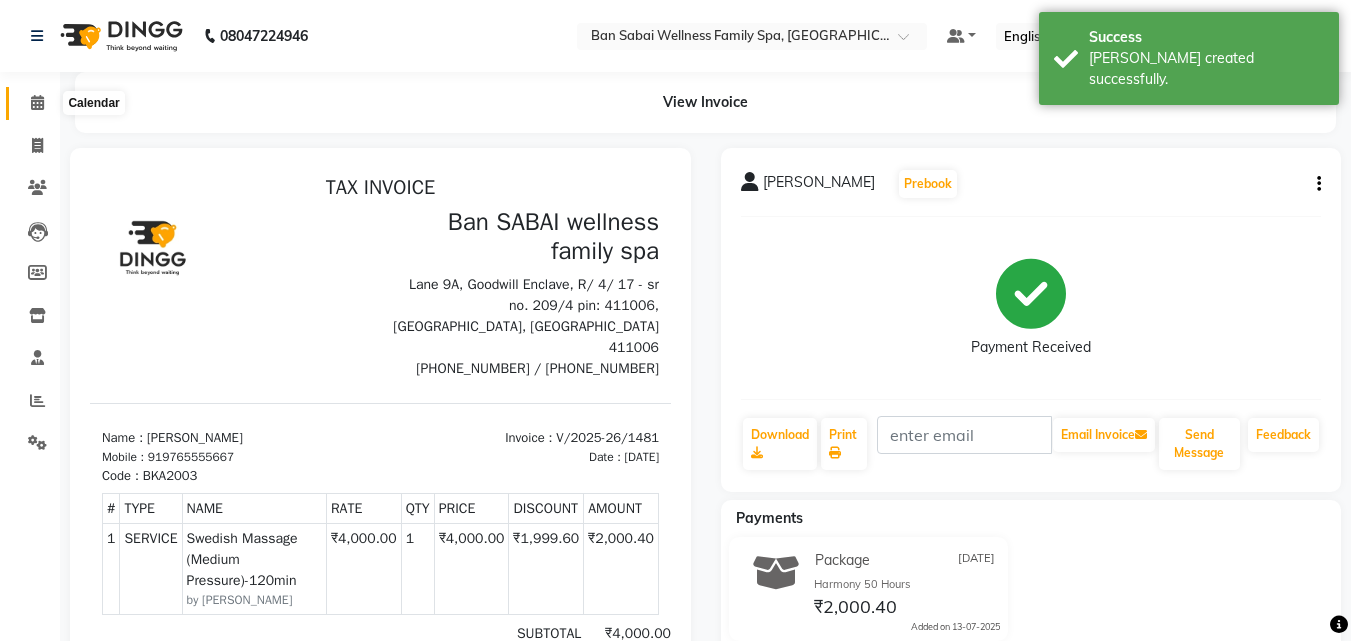click 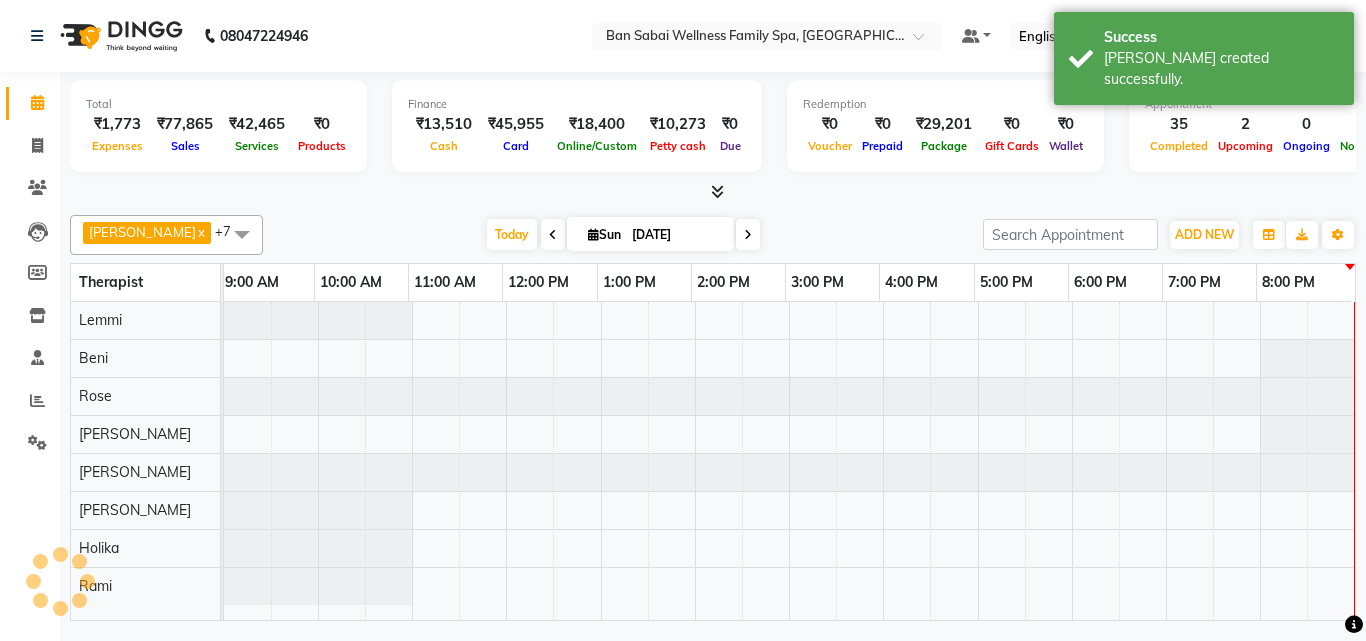 scroll, scrollTop: 0, scrollLeft: 0, axis: both 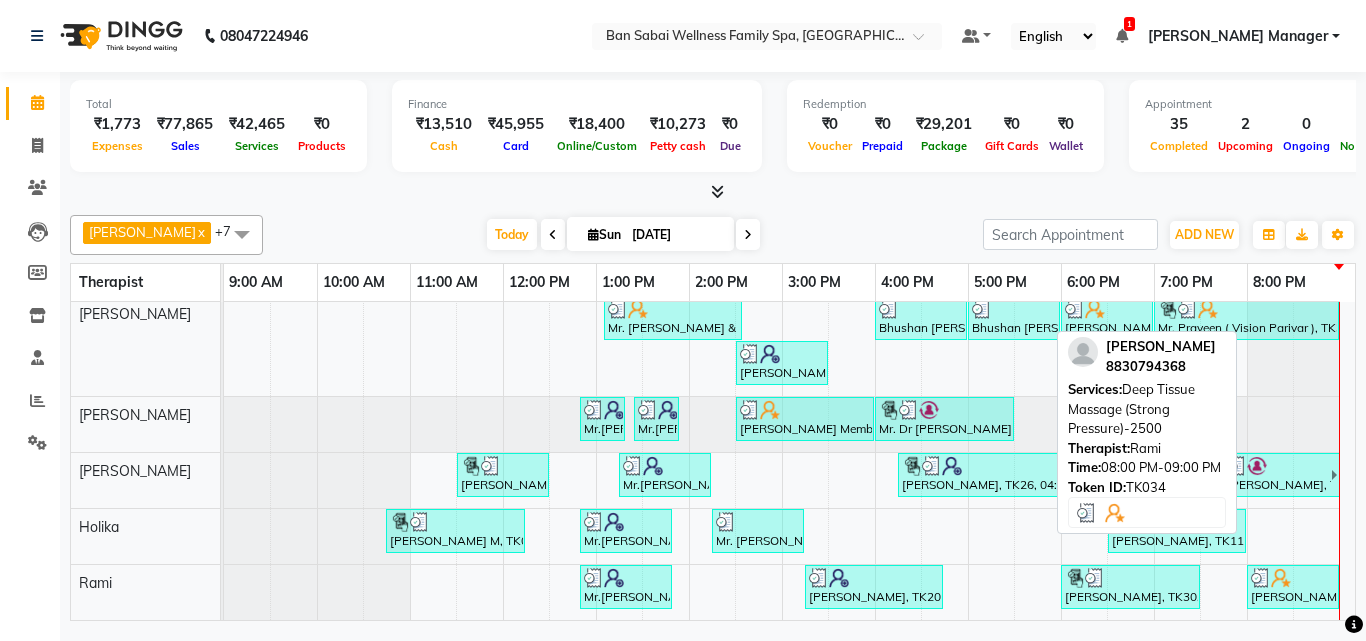click on "[PERSON_NAME], TK34, 08:00 PM-09:00 PM, Deep Tissue Massage (Strong Pressure)-2500" at bounding box center (1293, 587) 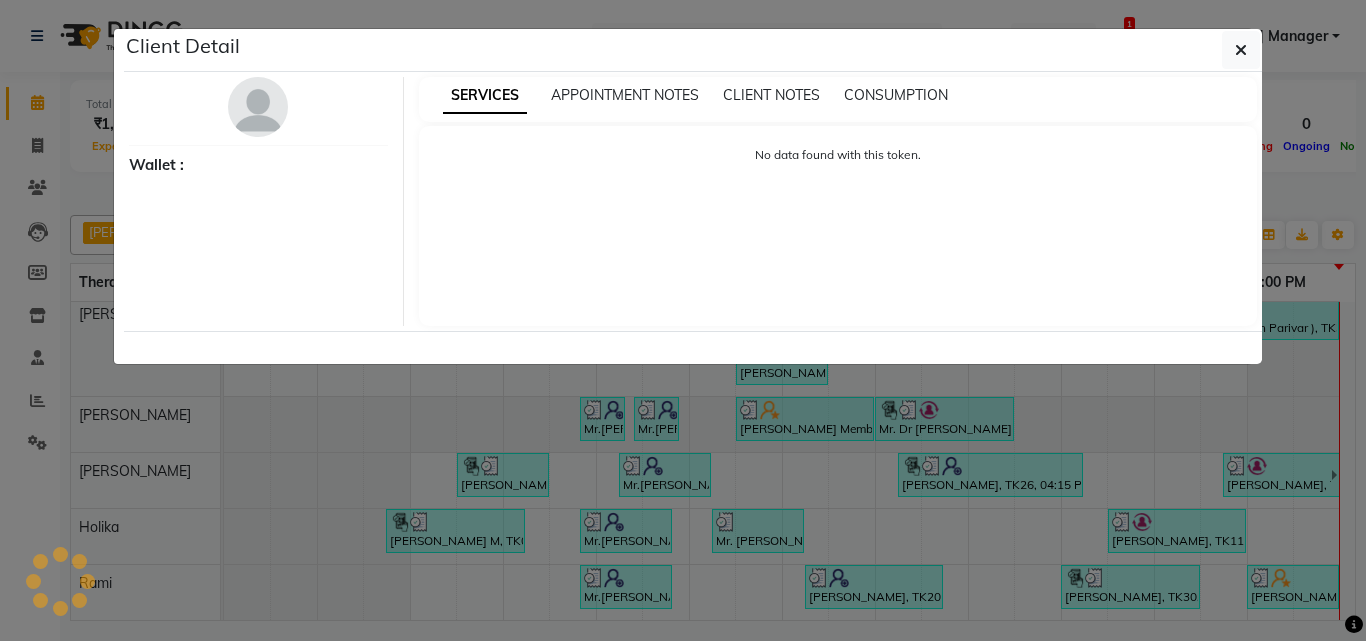 select on "3" 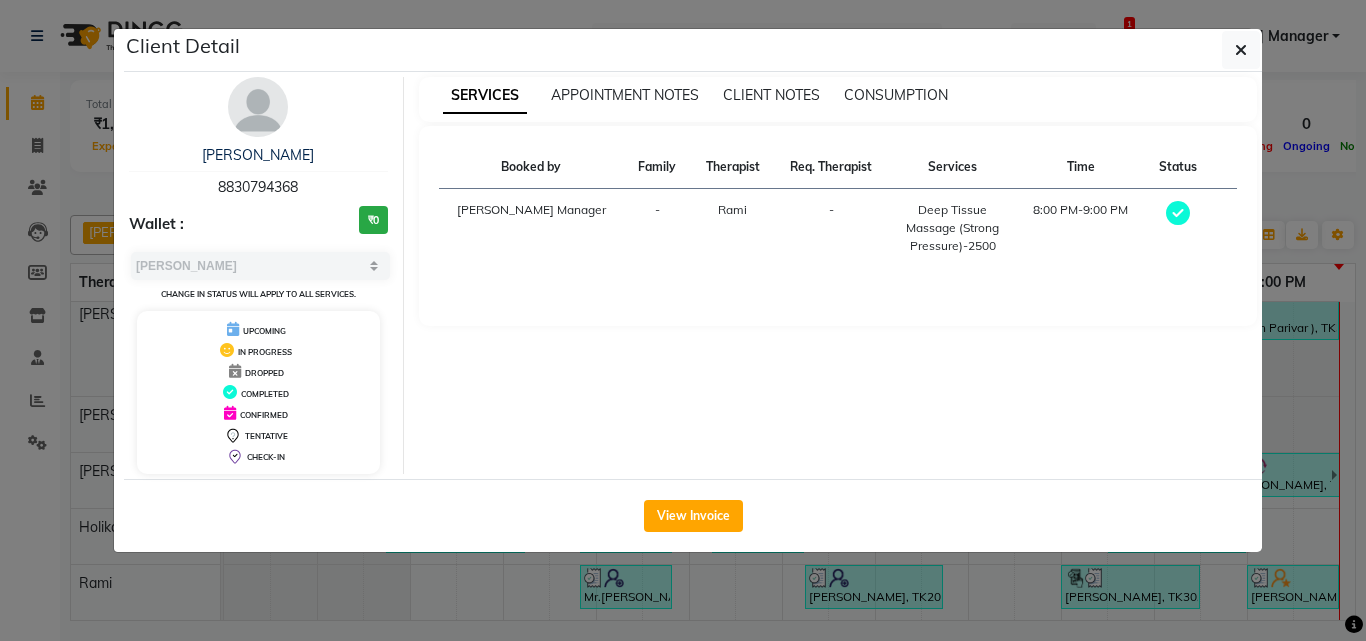 click on "SERVICES APPOINTMENT NOTES CLIENT NOTES CONSUMPTION Booked by Family Therapist Req. Therapist Services Time Status  Rinky Manager  - Rami -  Deep Tissue Massage (Strong Pressure)-2500   8:00 PM-9:00 PM" at bounding box center [838, 275] 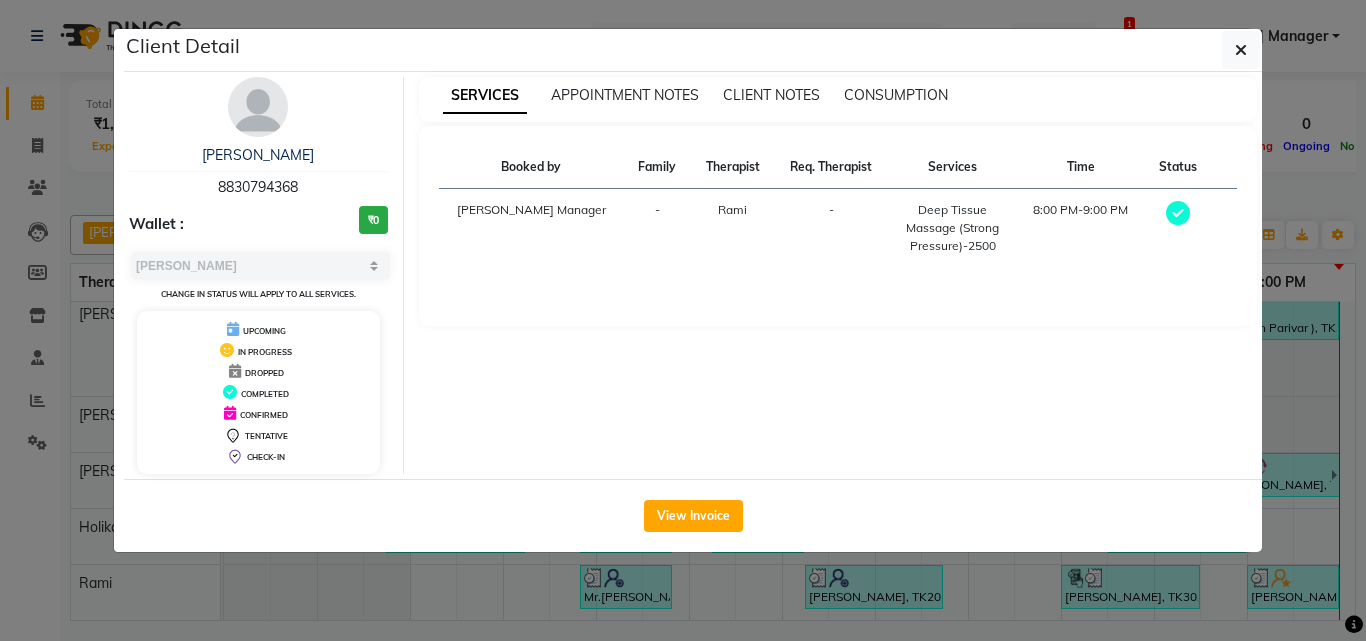 click on "Client Detail  Mr. Manas Sinha   8830794368 Wallet : ₹0 Select MARK DONE UPCOMING Change in status will apply to all services. UPCOMING IN PROGRESS DROPPED COMPLETED CONFIRMED TENTATIVE CHECK-IN SERVICES APPOINTMENT NOTES CLIENT NOTES CONSUMPTION Booked by Family Therapist Req. Therapist Services Time Status  Rinky Manager  - Rami -  Deep Tissue Massage (Strong Pressure)-2500   8:00 PM-9:00 PM   View Invoice" 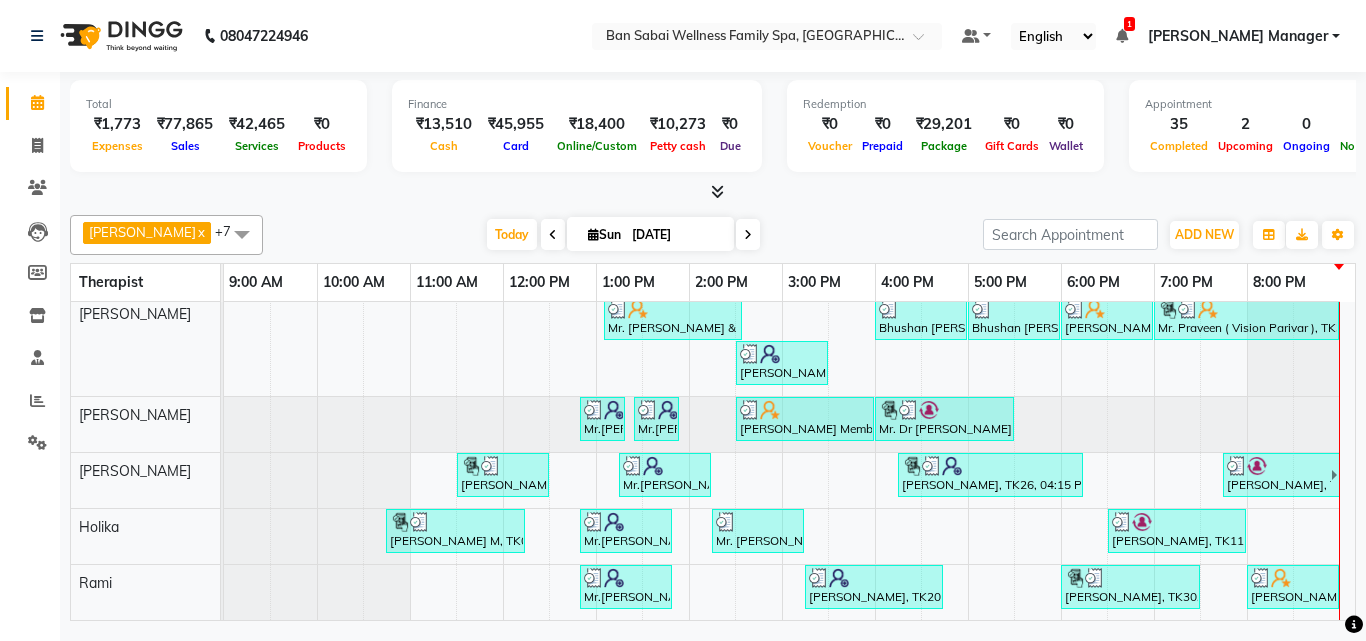scroll, scrollTop: 144, scrollLeft: 0, axis: vertical 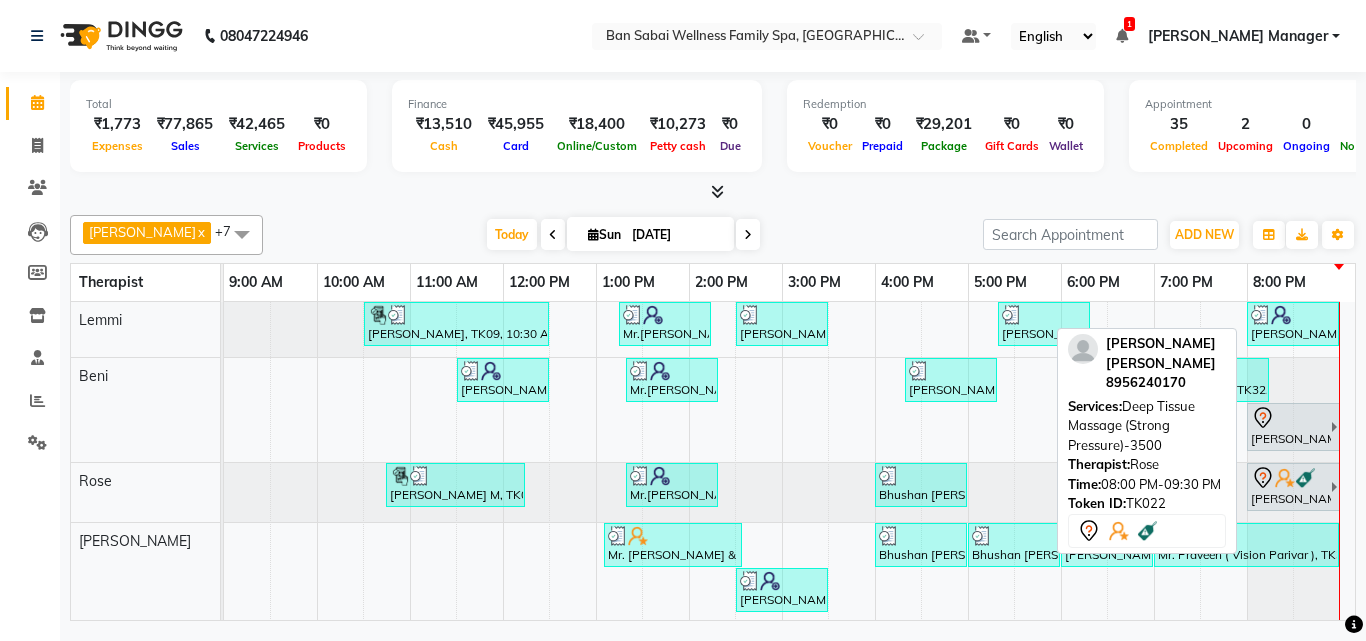 click on "[PERSON_NAME] [PERSON_NAME], TK22, 08:00 PM-09:30 PM, Deep Tissue Massage (Strong Pressure)-3500" at bounding box center [1290, 487] 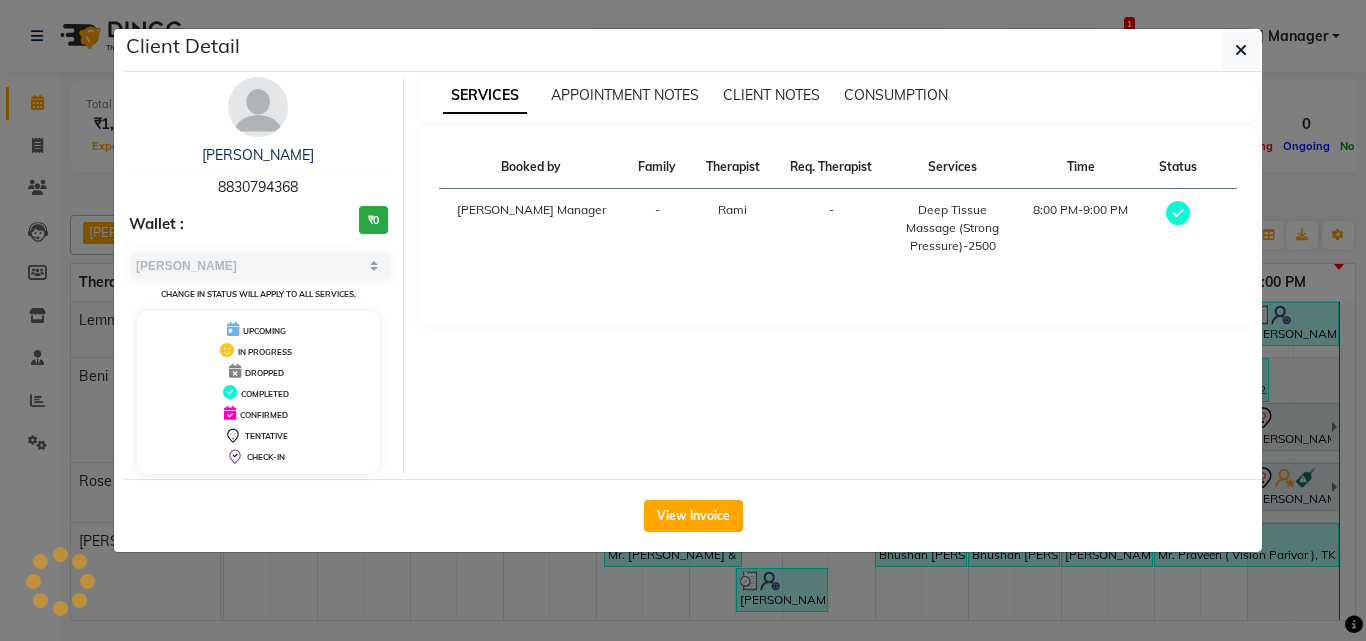 select on "7" 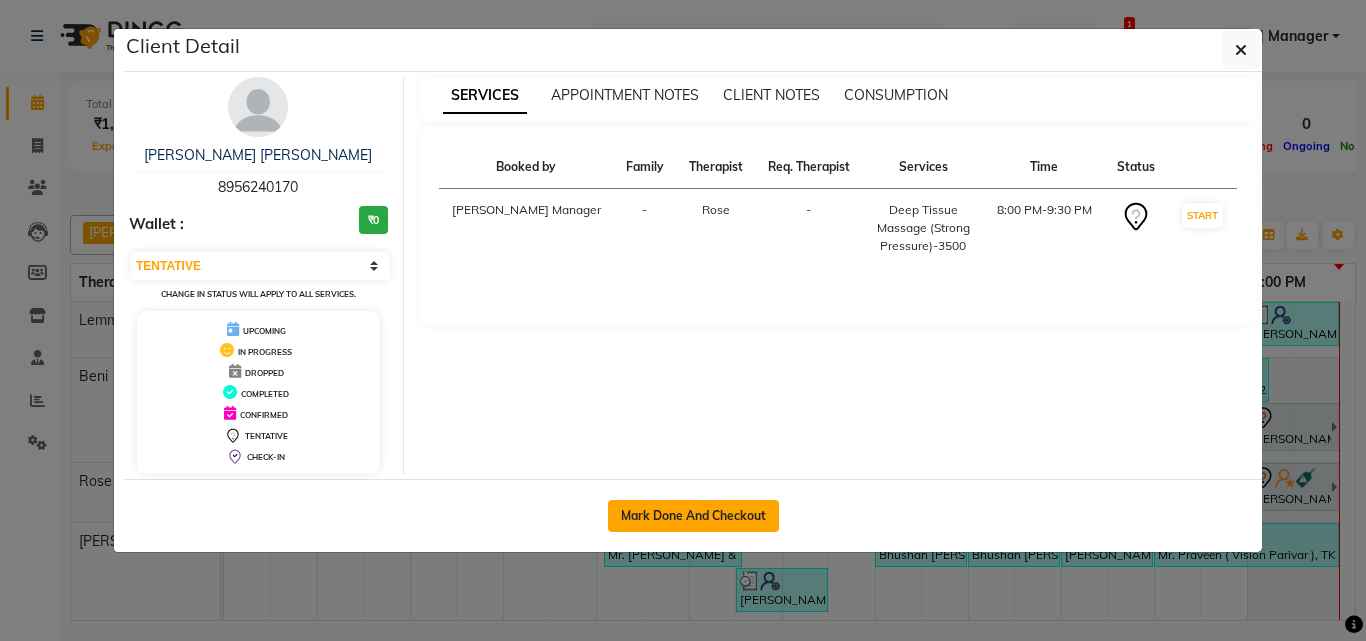 click on "Mark Done And Checkout" 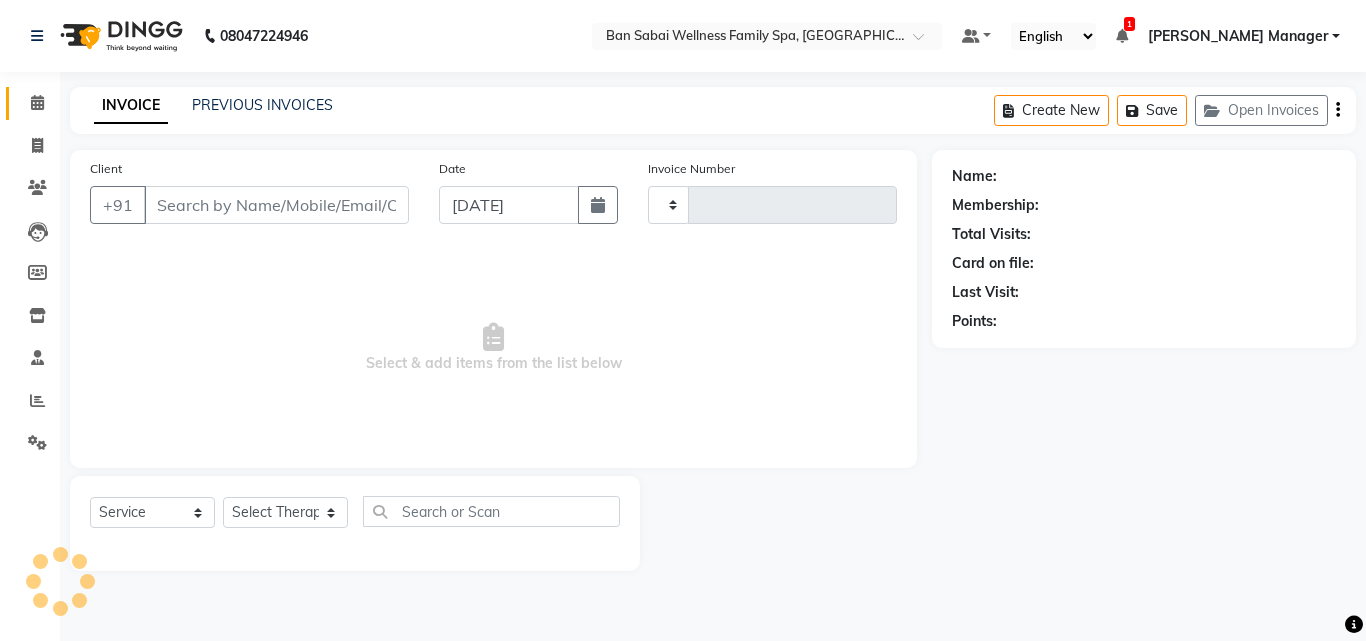 type on "1482" 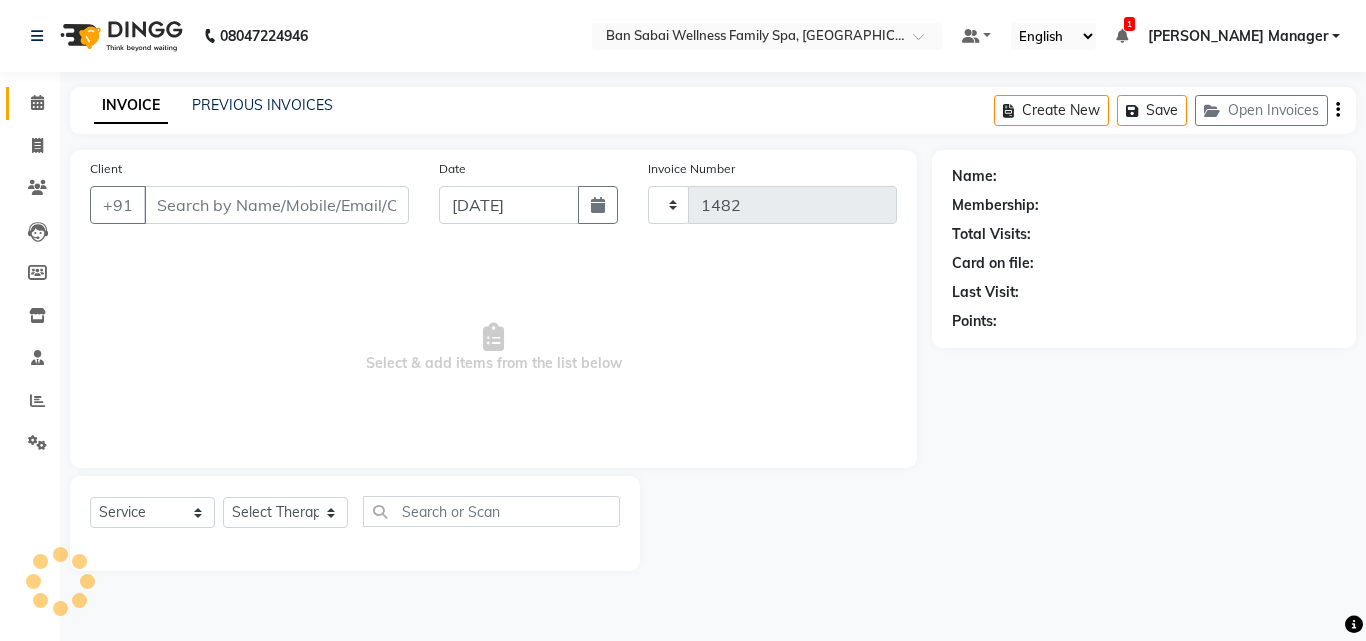 select on "8225" 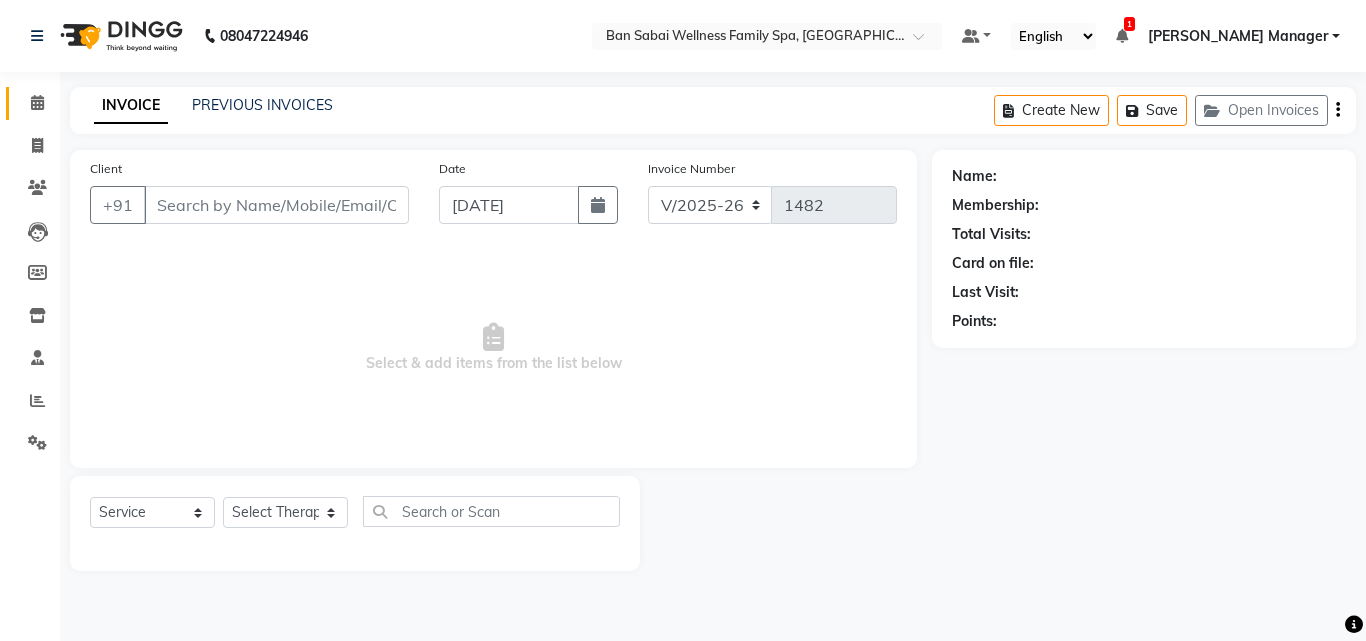 type on "8956240170" 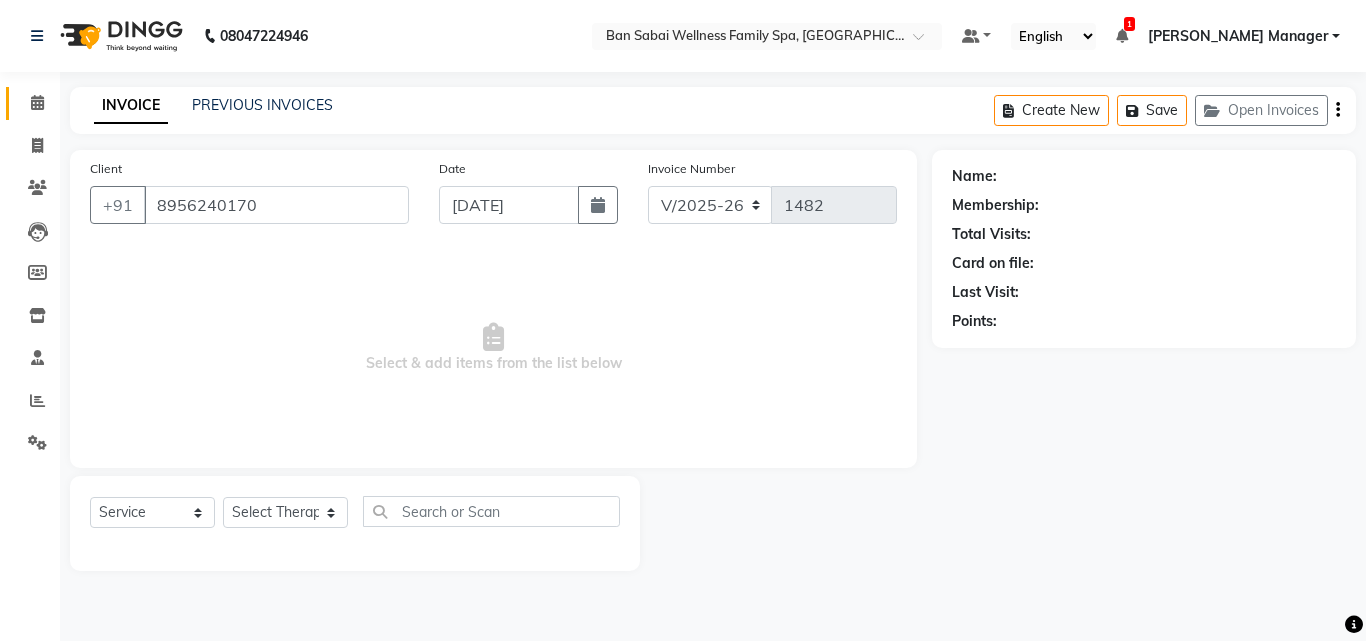 select on "78158" 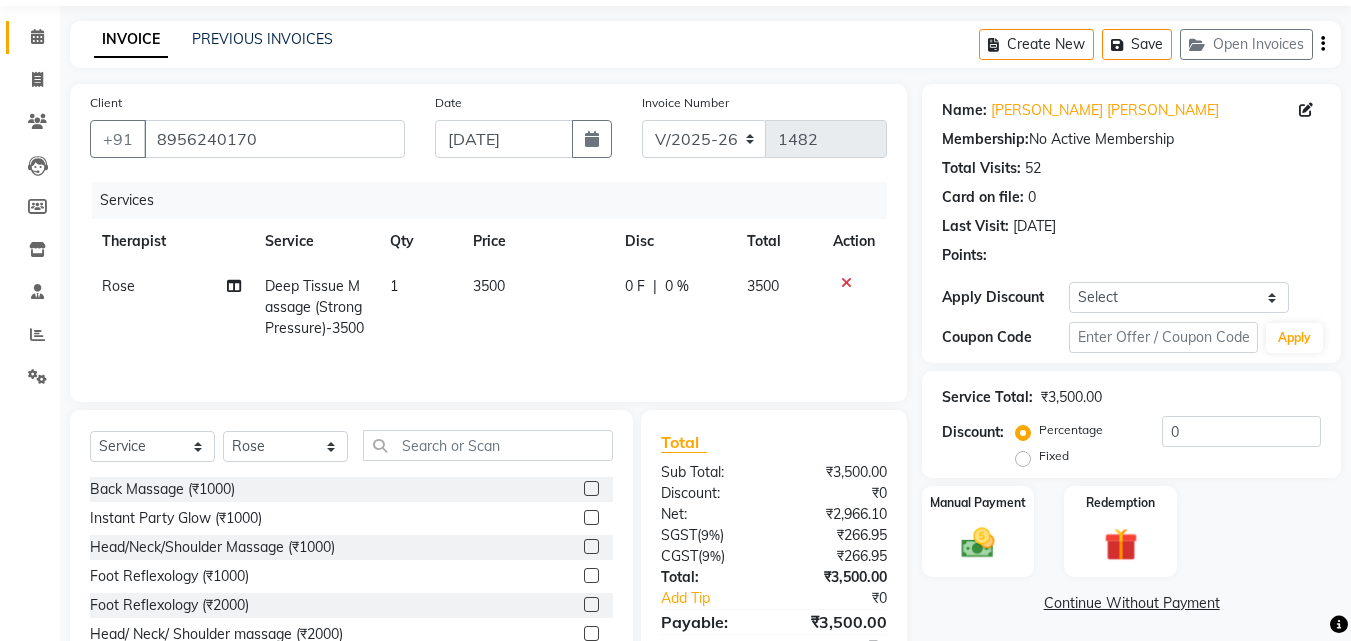 scroll, scrollTop: 160, scrollLeft: 0, axis: vertical 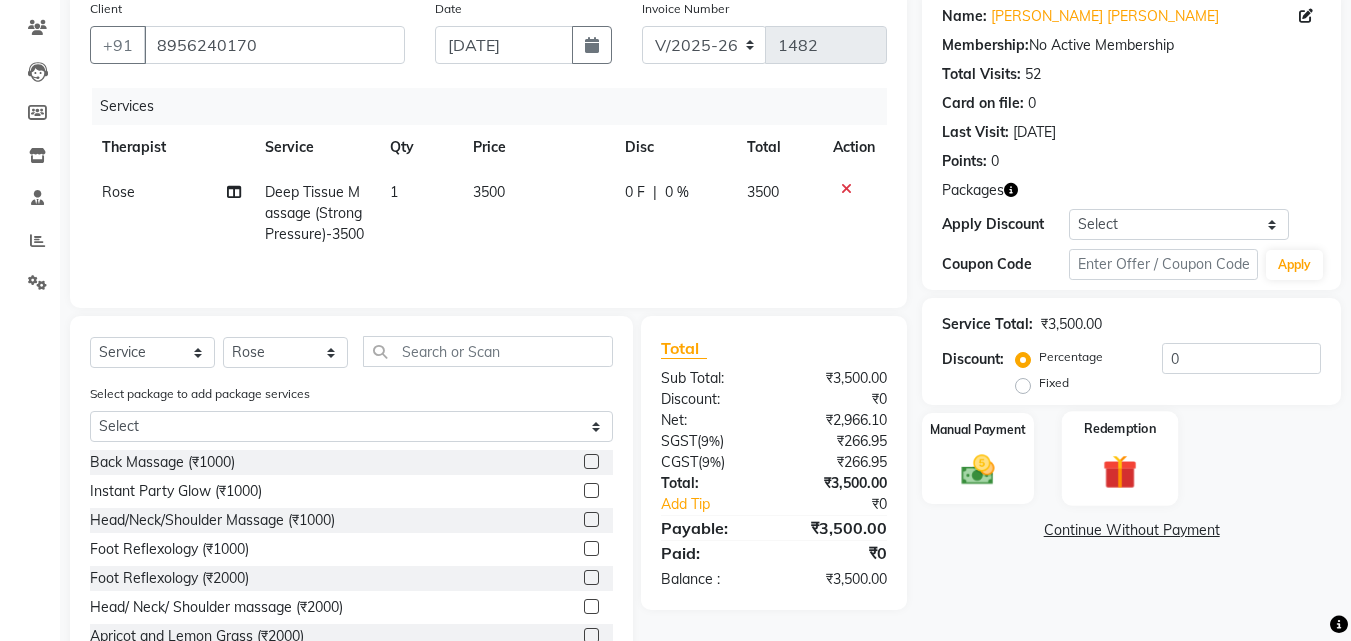 click on "Redemption" 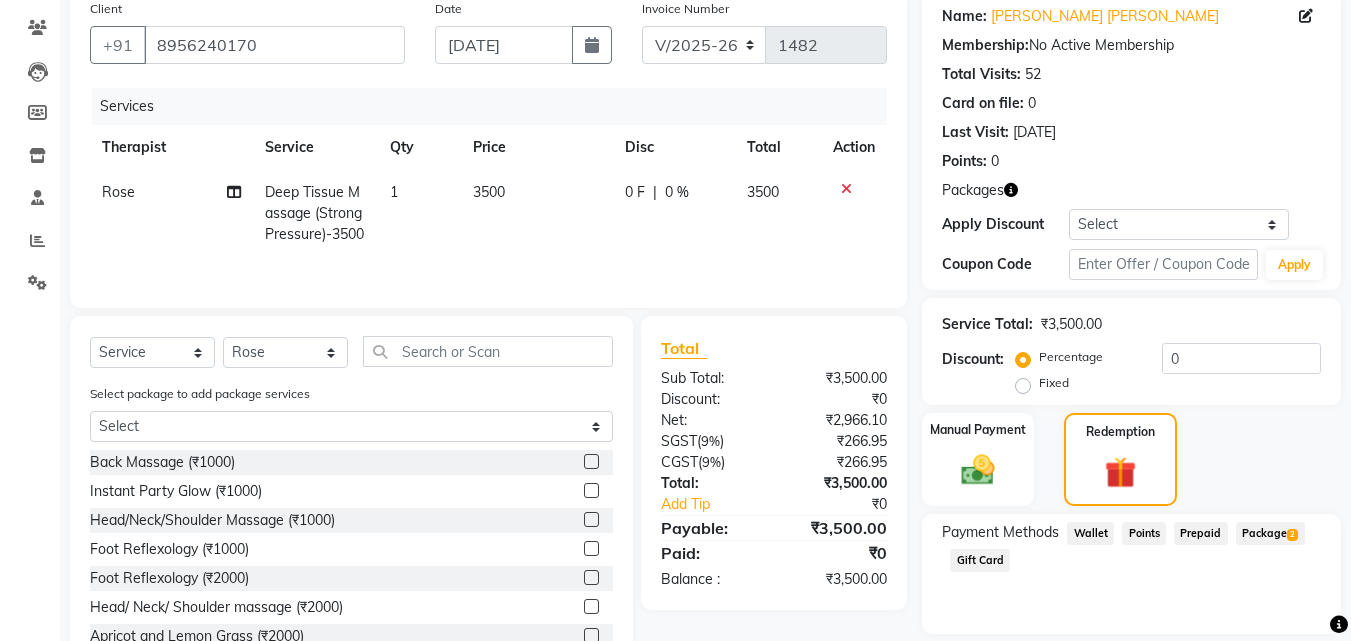scroll, scrollTop: 227, scrollLeft: 0, axis: vertical 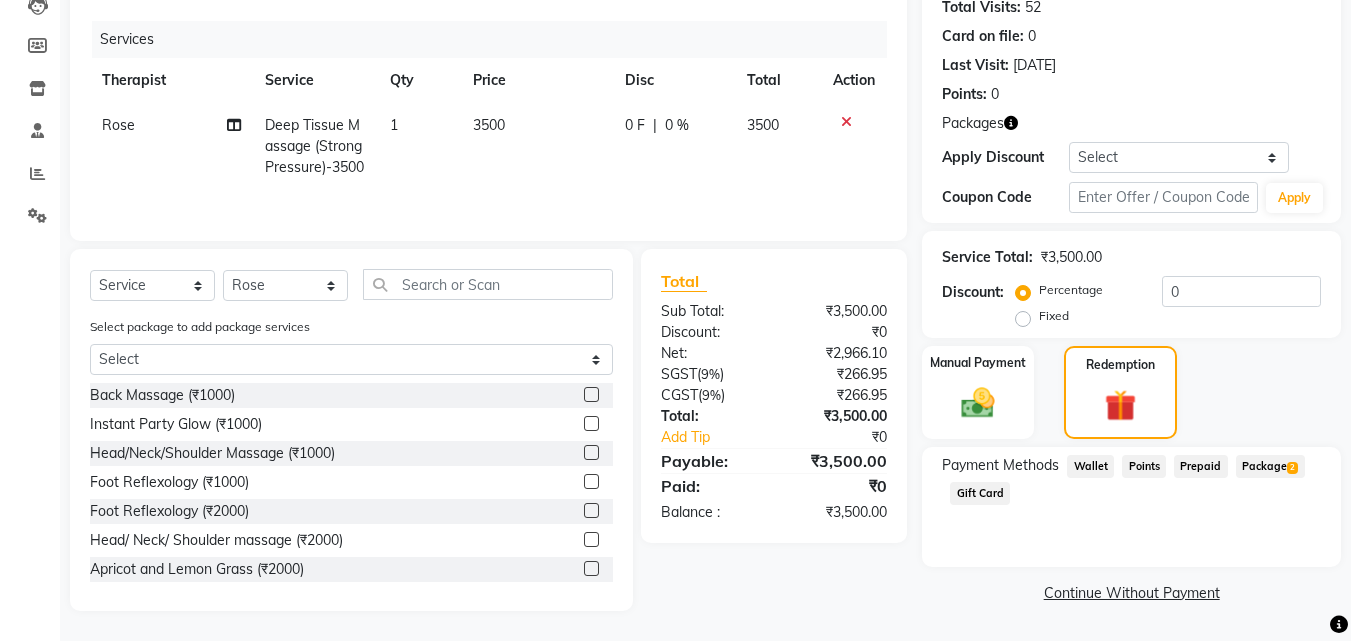 click on "2" 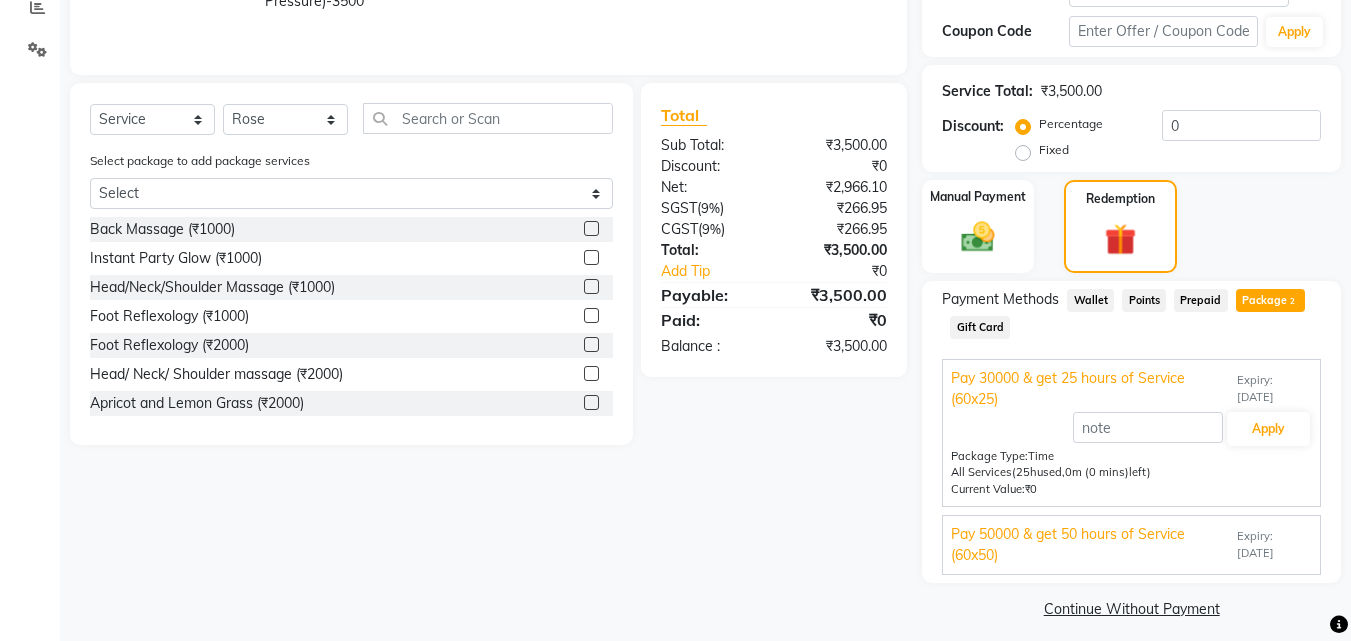 scroll, scrollTop: 406, scrollLeft: 0, axis: vertical 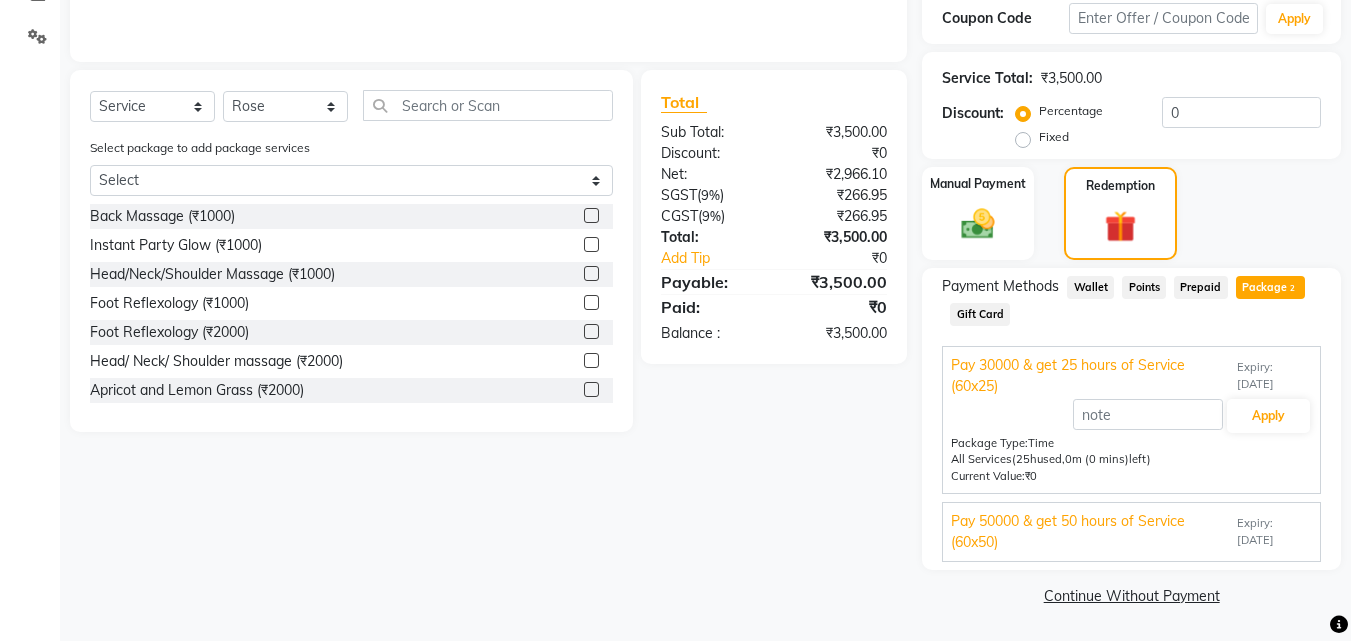 click on "Pay 50000 & get 50 hours of Service (60x50)" at bounding box center (1092, 532) 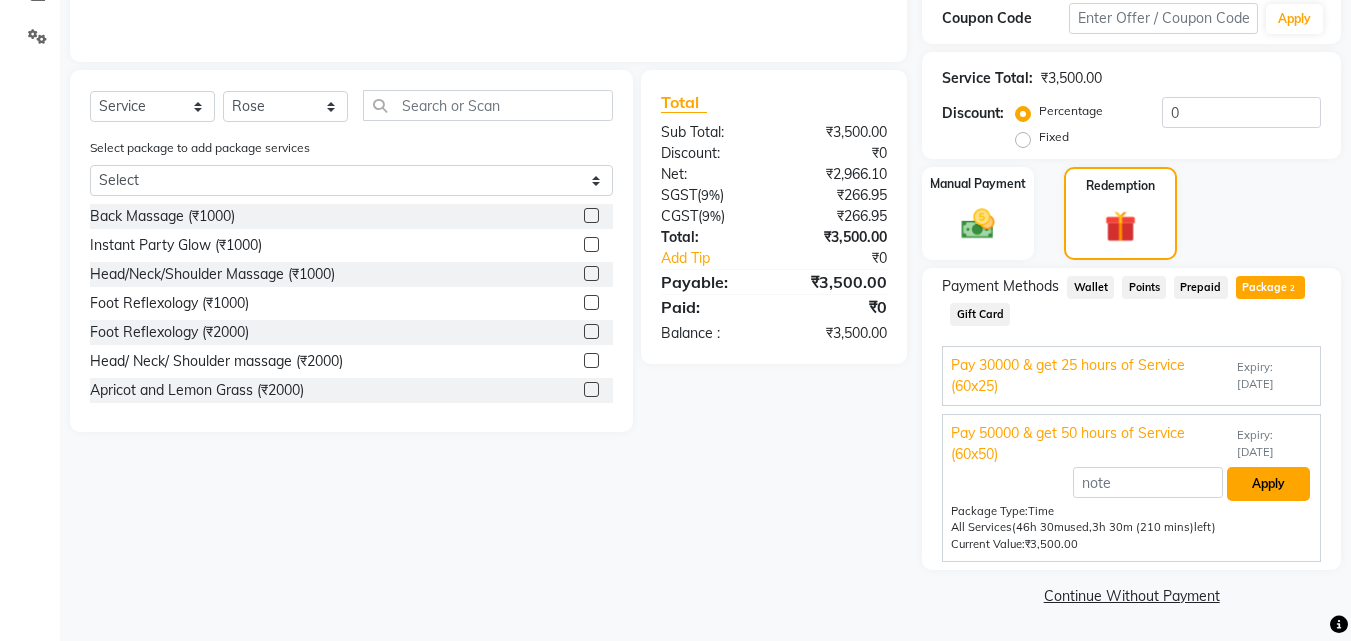 click on "Apply" at bounding box center (1268, 484) 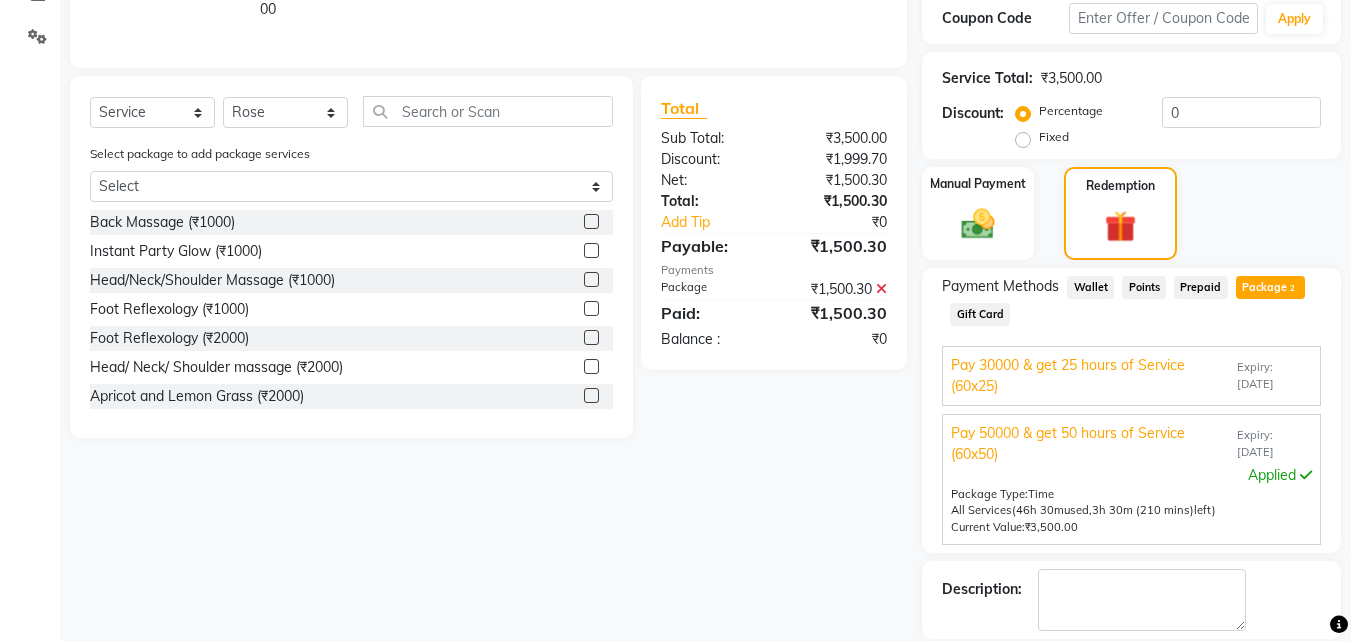 scroll, scrollTop: 502, scrollLeft: 0, axis: vertical 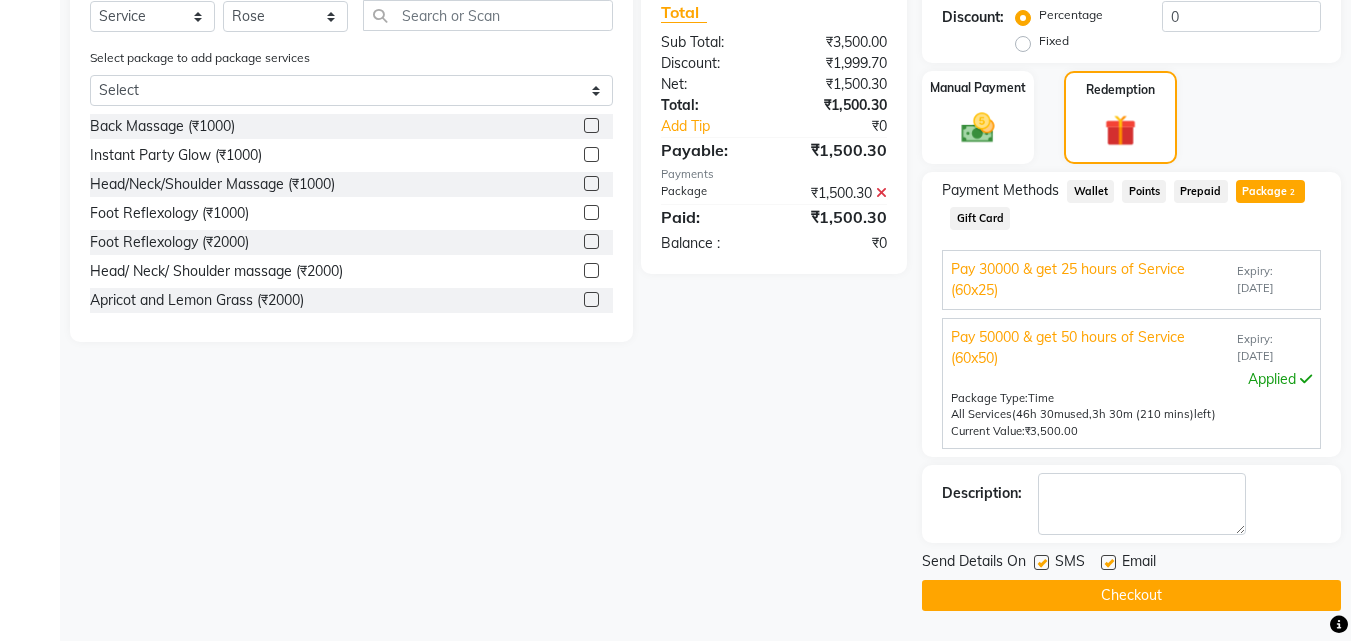click on "Checkout" 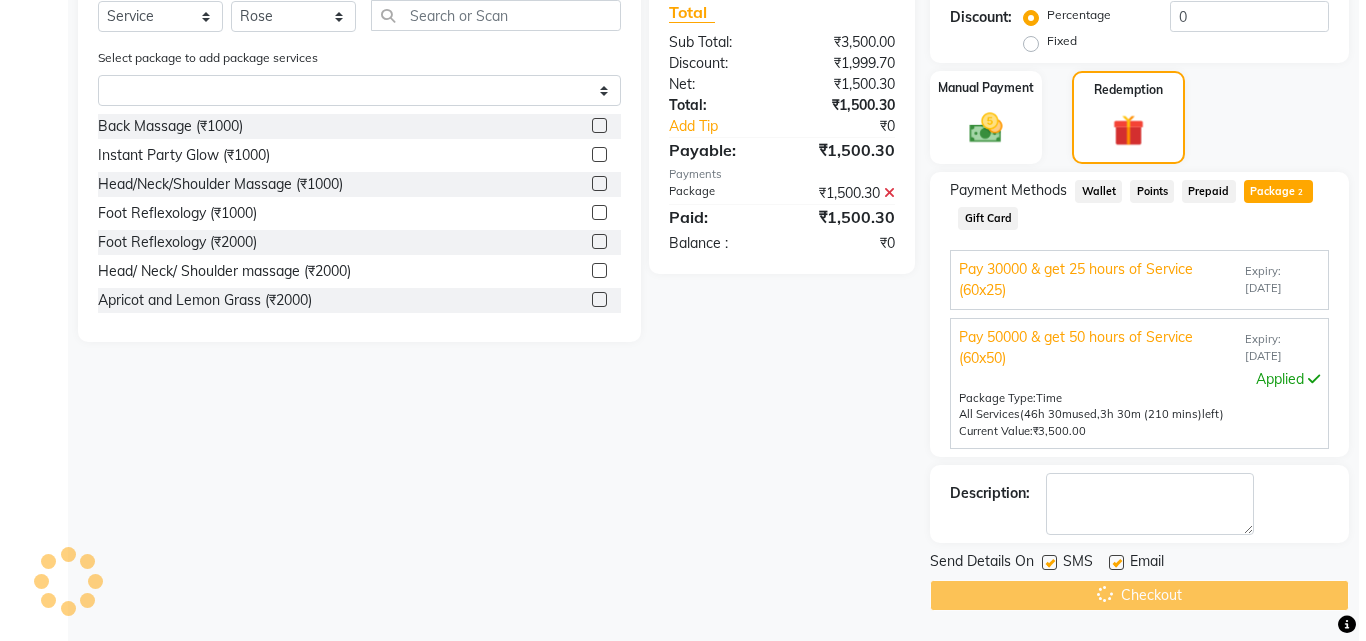 scroll, scrollTop: 0, scrollLeft: 0, axis: both 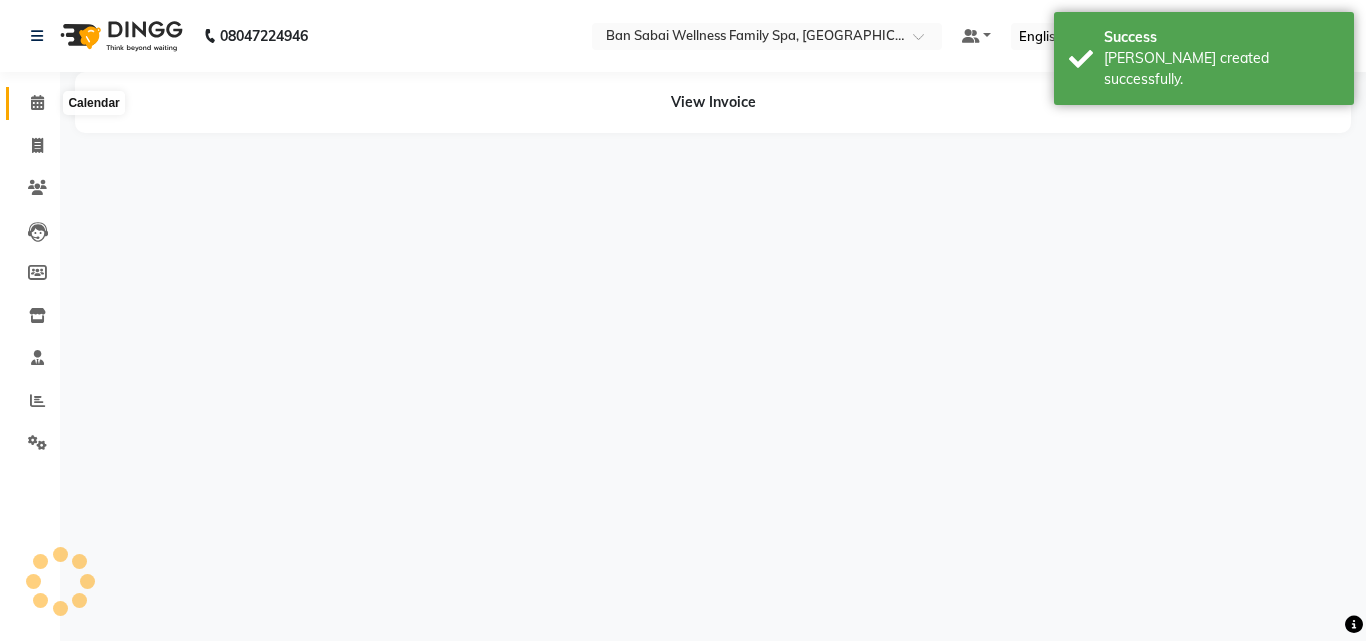 click 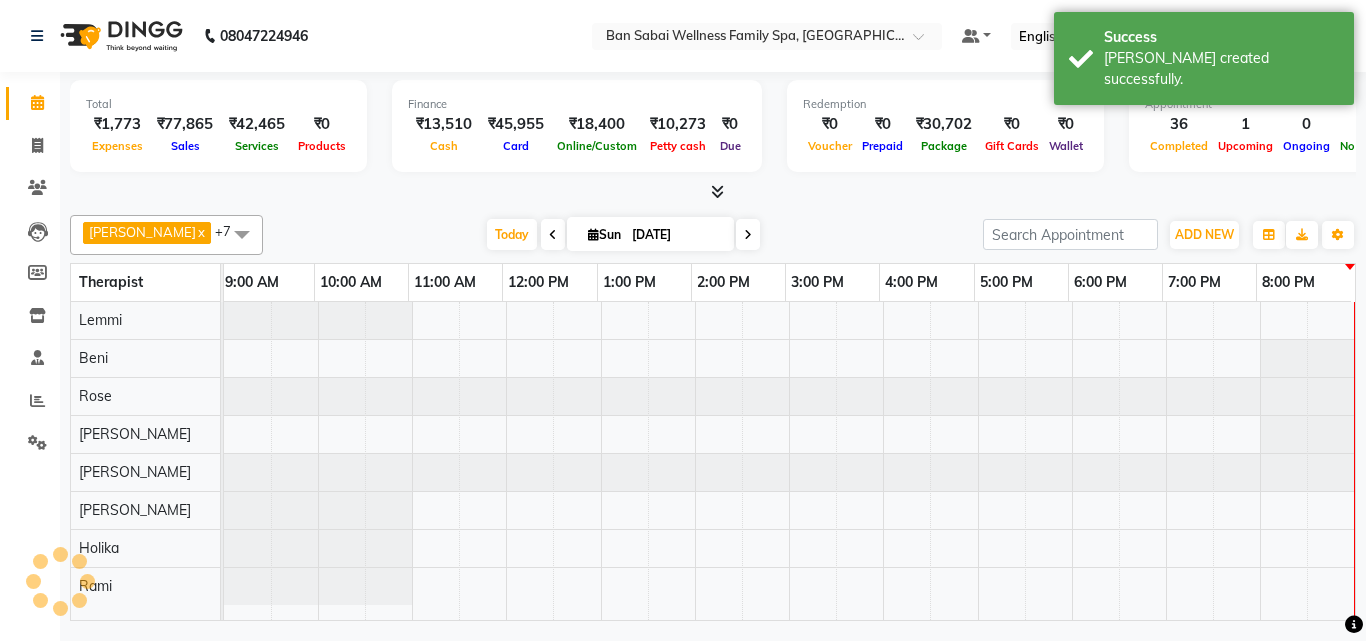 scroll, scrollTop: 0, scrollLeft: 0, axis: both 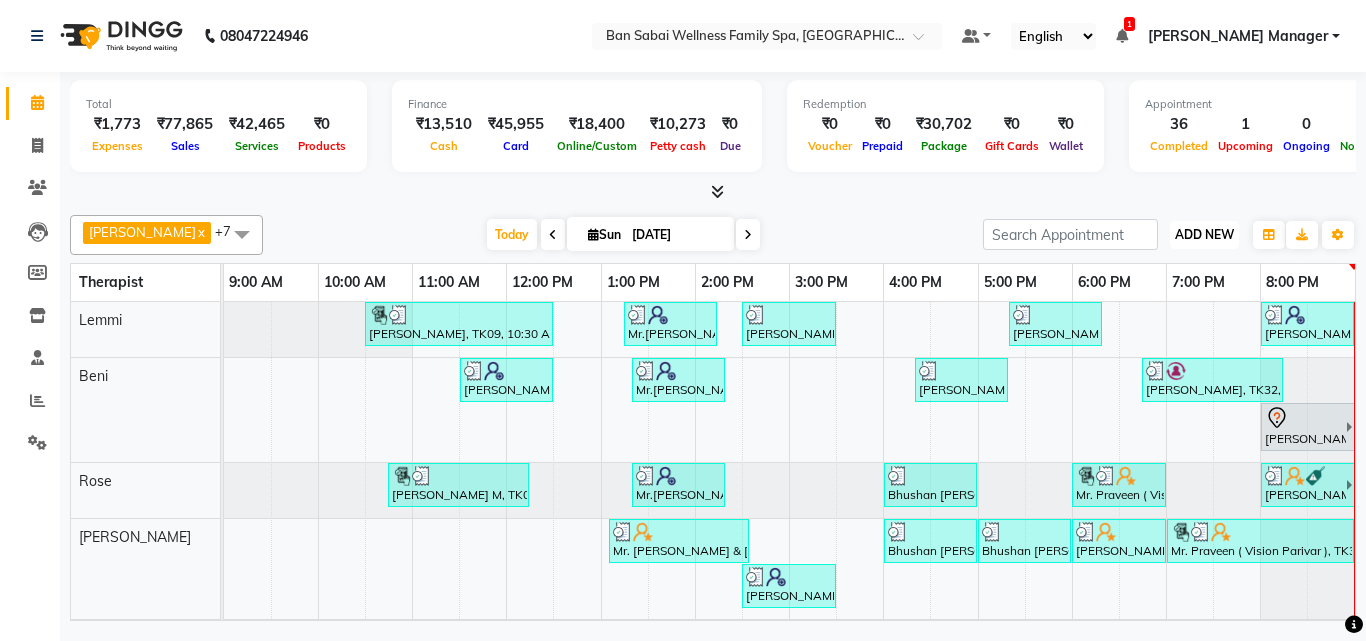click on "ADD NEW" at bounding box center (1204, 234) 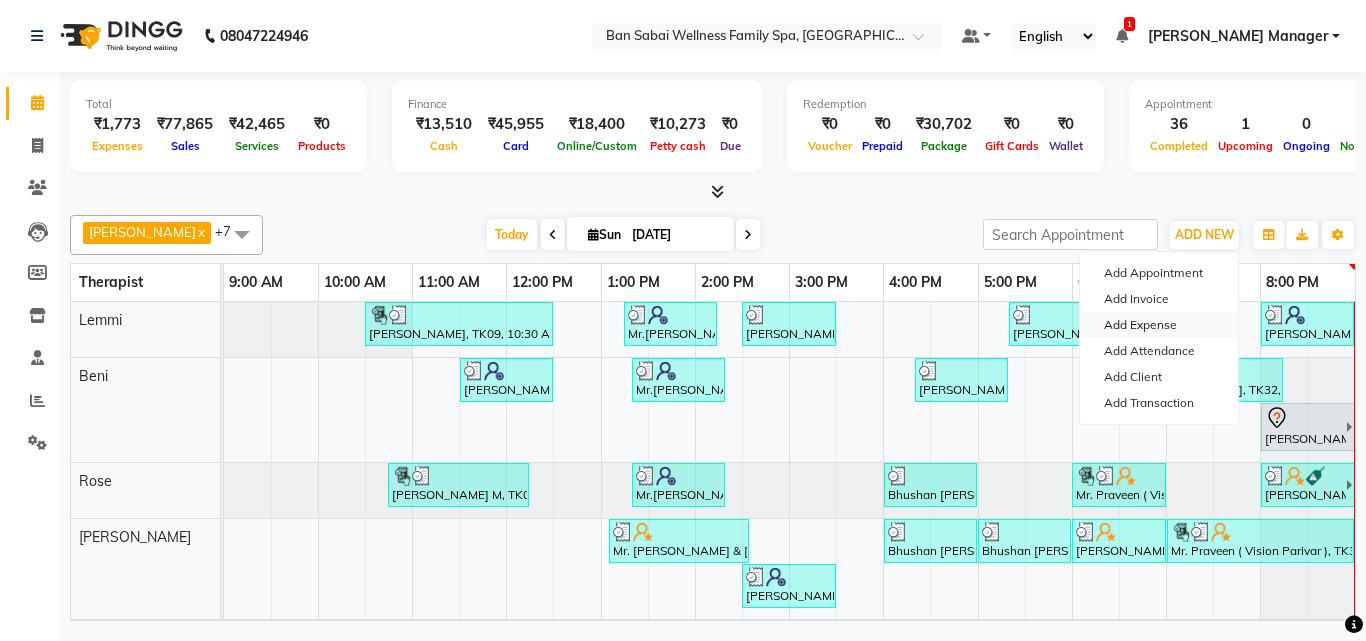 click on "Add Expense" at bounding box center [1159, 325] 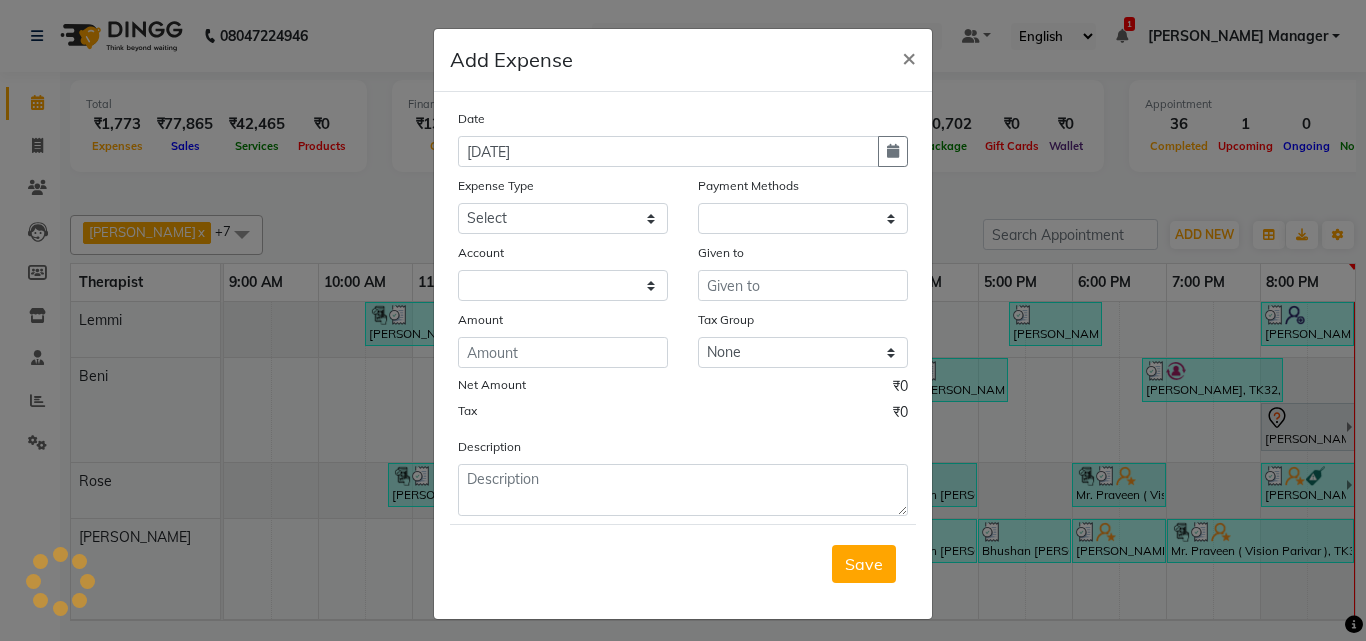 select on "1" 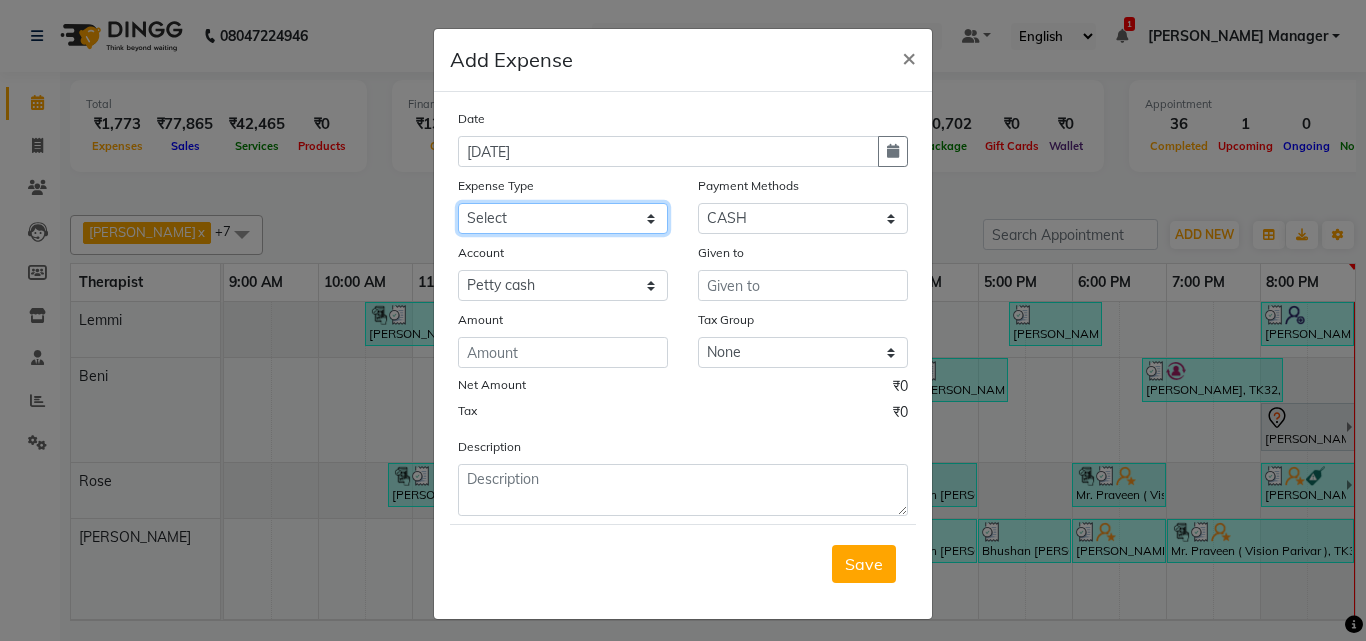 click on "Select Advance Salary Bank charges birthday cake birthday gifts Car maintenance  Cash transfer to bank Cash transfer to hub Client Snacks Clinical charges D Mart Equipment Event Taxi fare Fuel Govt fee Incentive Insurance International purchase Laundry Loan Repayment Maintenance Marketing Miscellaneous MRA Muddha chair Other Over time Pantry Product Rent Salary Staff Snacks Tax Tea & Refreshment upselling Utilities water bill" 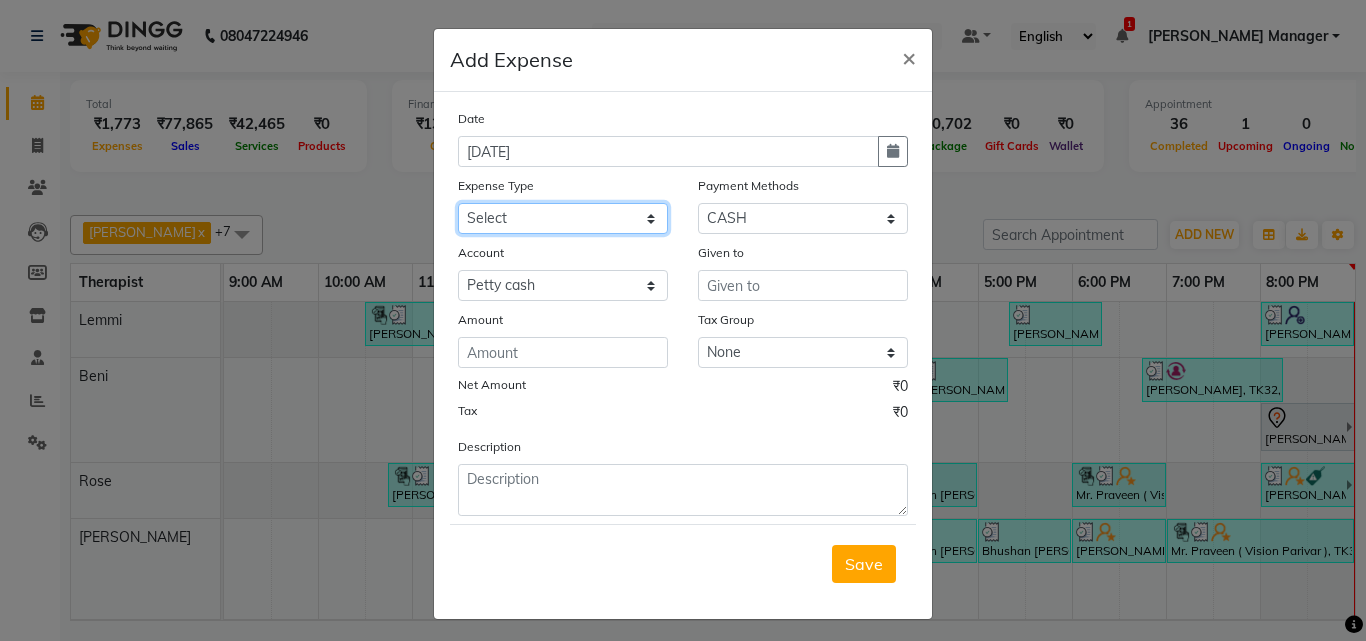 select on "22223" 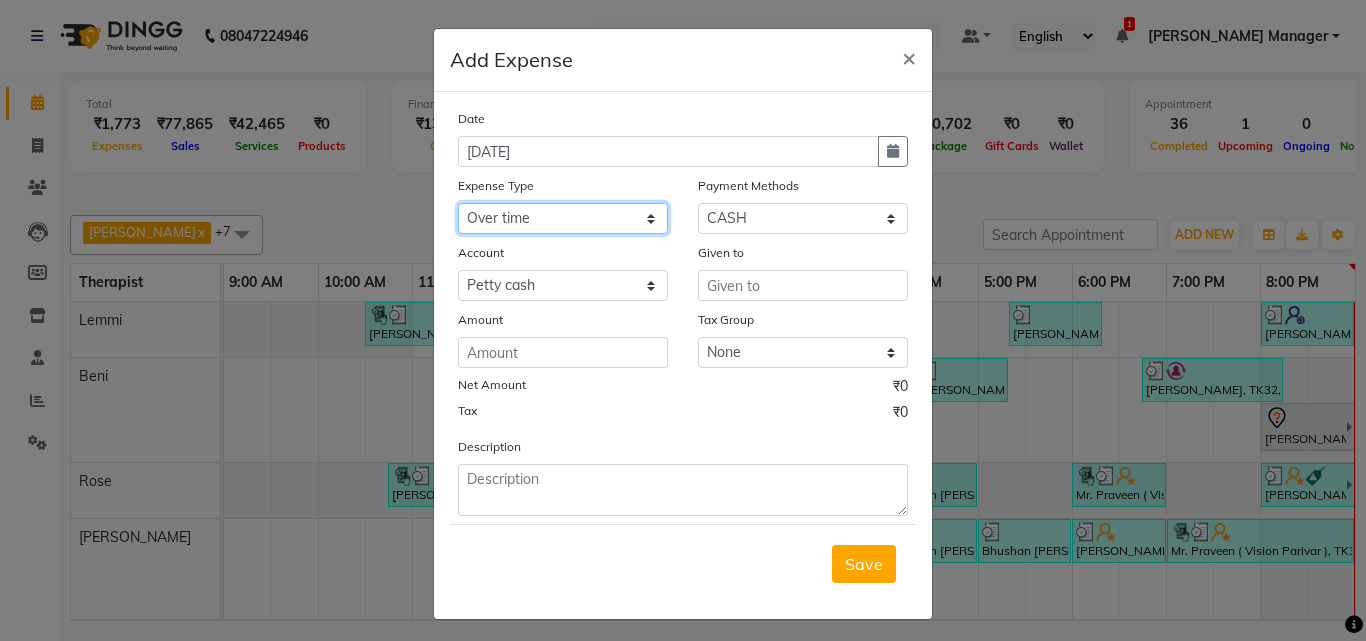click on "Select Advance Salary Bank charges birthday cake birthday gifts Car maintenance  Cash transfer to bank Cash transfer to hub Client Snacks Clinical charges D Mart Equipment Event Taxi fare Fuel Govt fee Incentive Insurance International purchase Laundry Loan Repayment Maintenance Marketing Miscellaneous MRA Muddha chair Other Over time Pantry Product Rent Salary Staff Snacks Tax Tea & Refreshment upselling Utilities water bill" 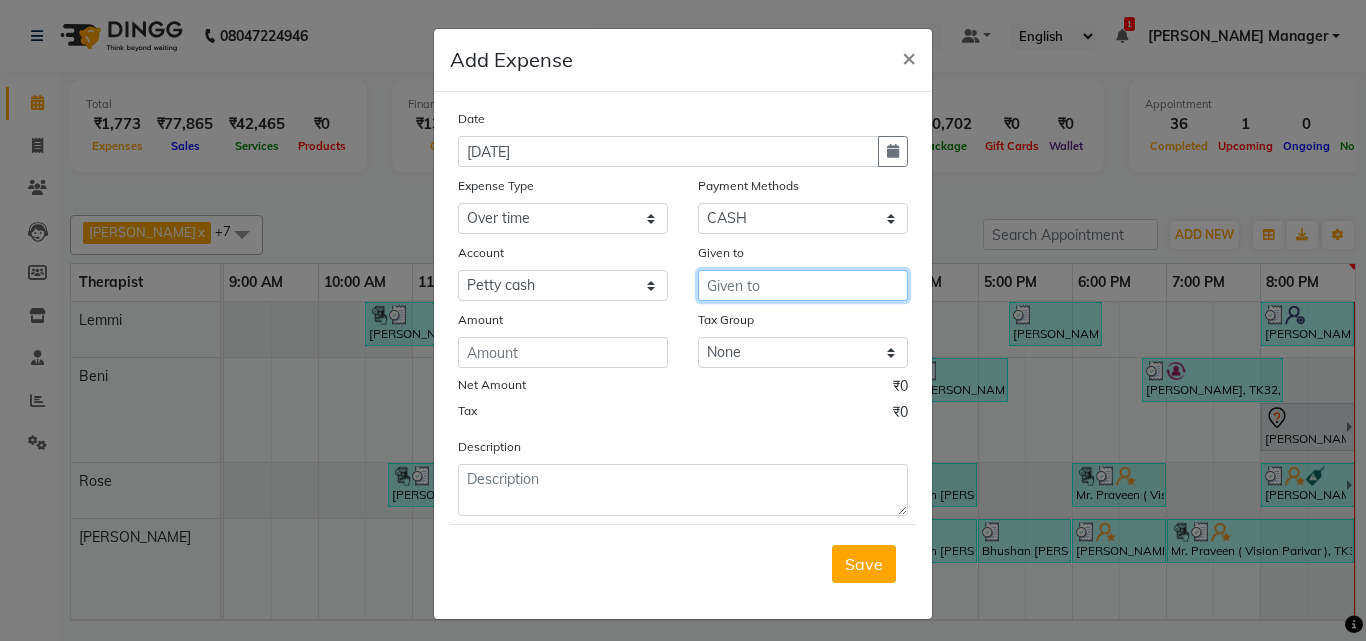 click at bounding box center [803, 285] 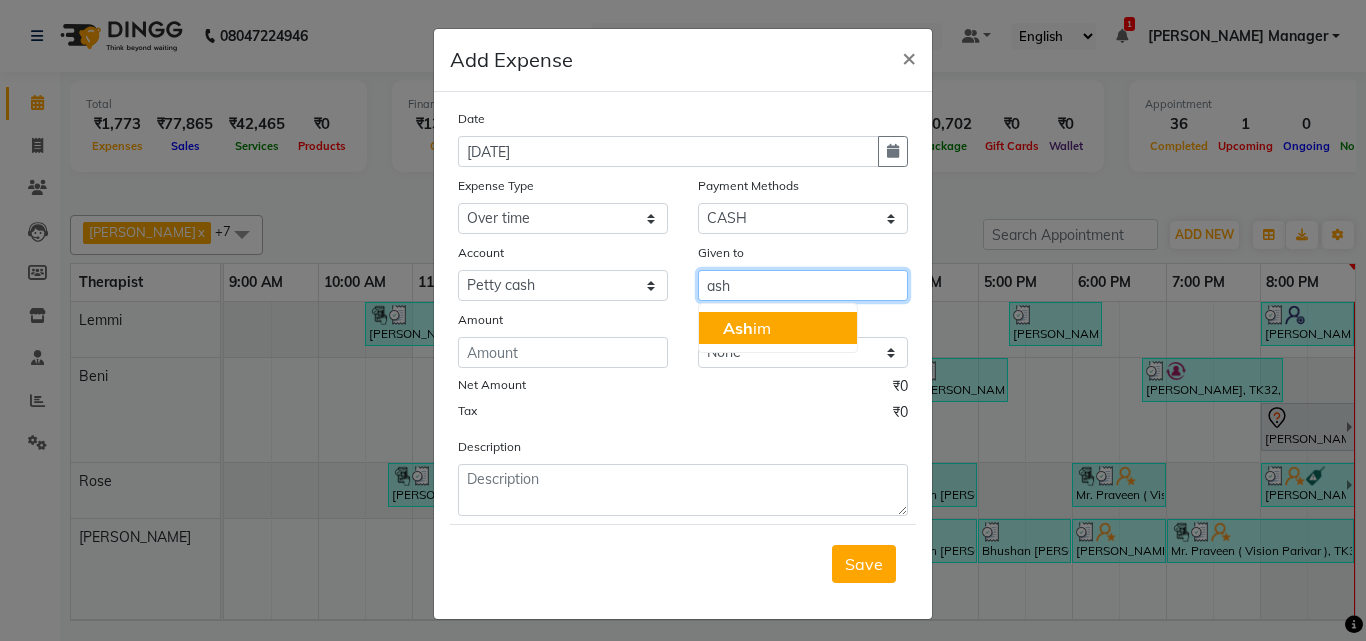 click on "Ash im" at bounding box center [747, 328] 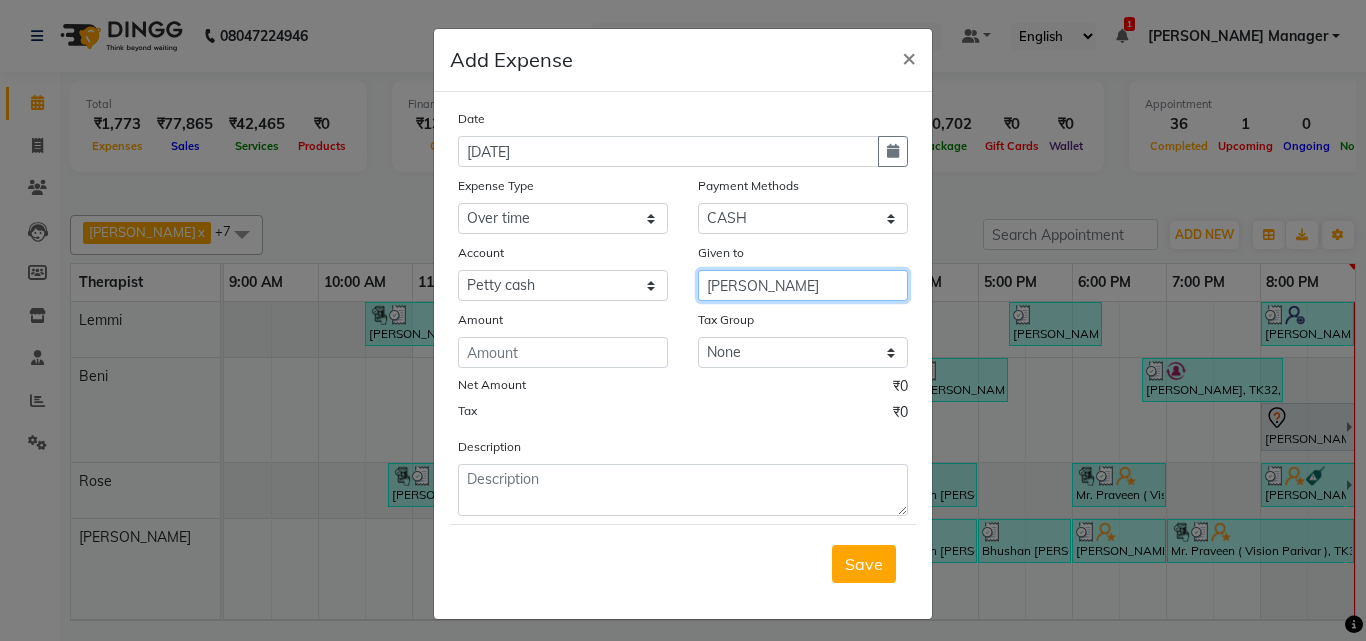 type on "[PERSON_NAME]" 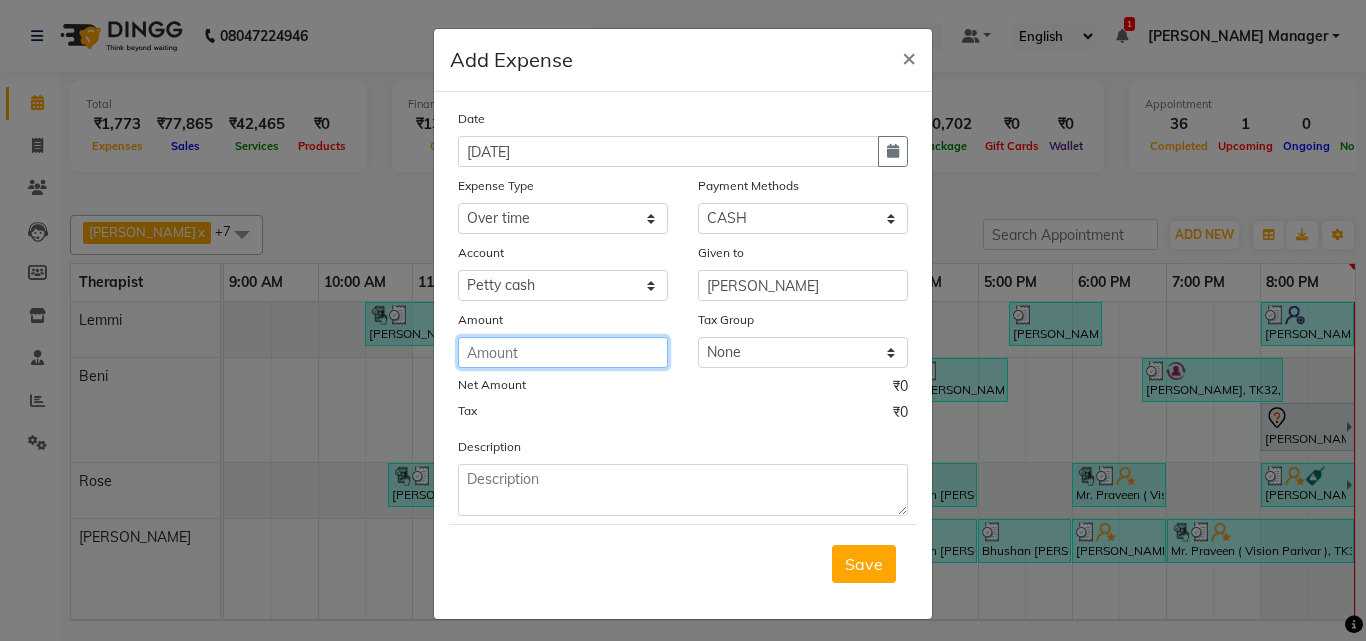 click 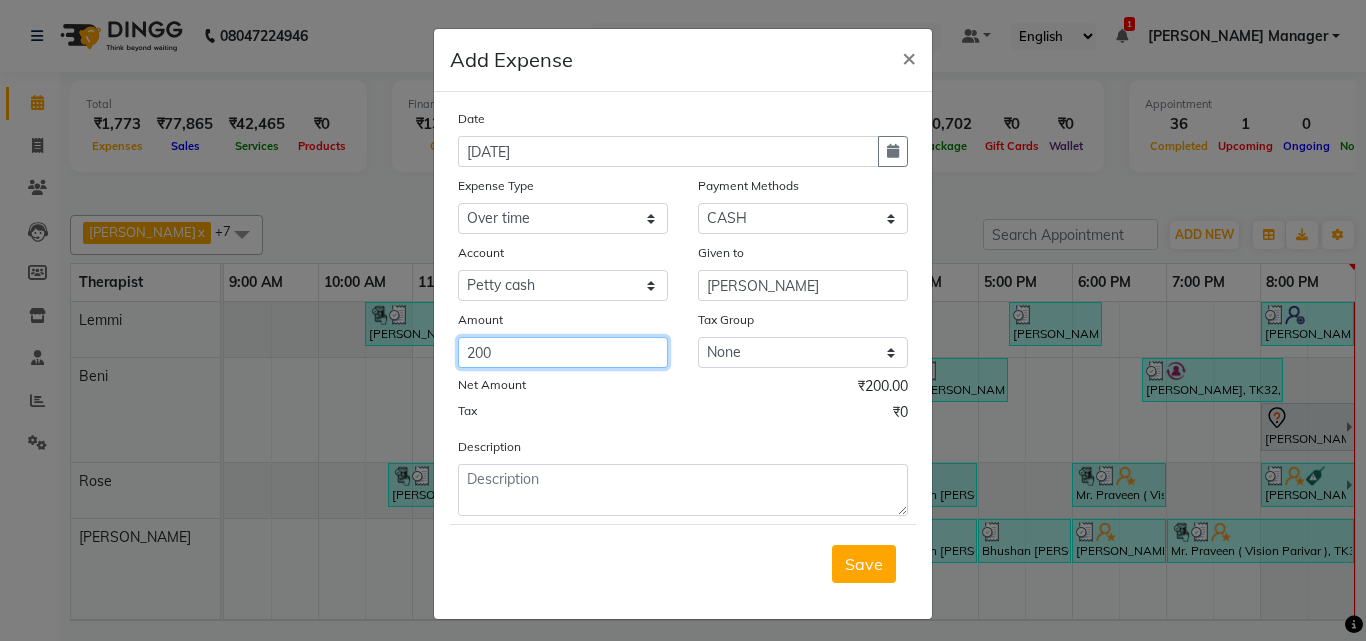 type on "200" 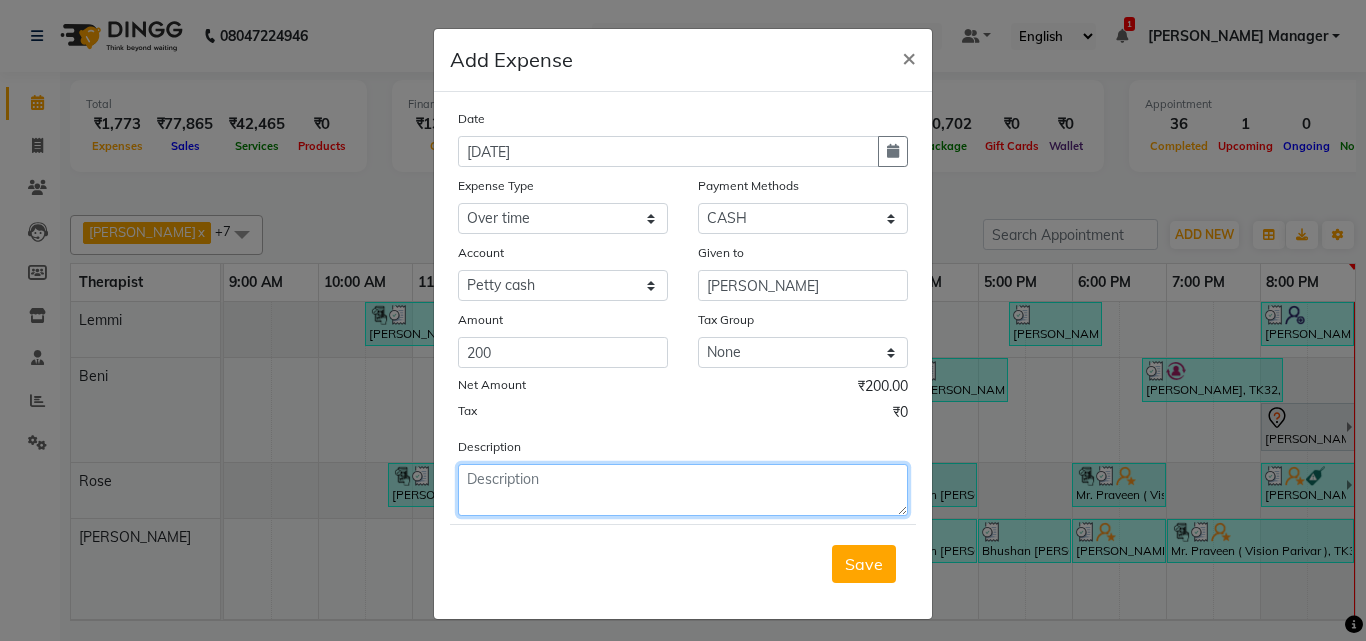 click 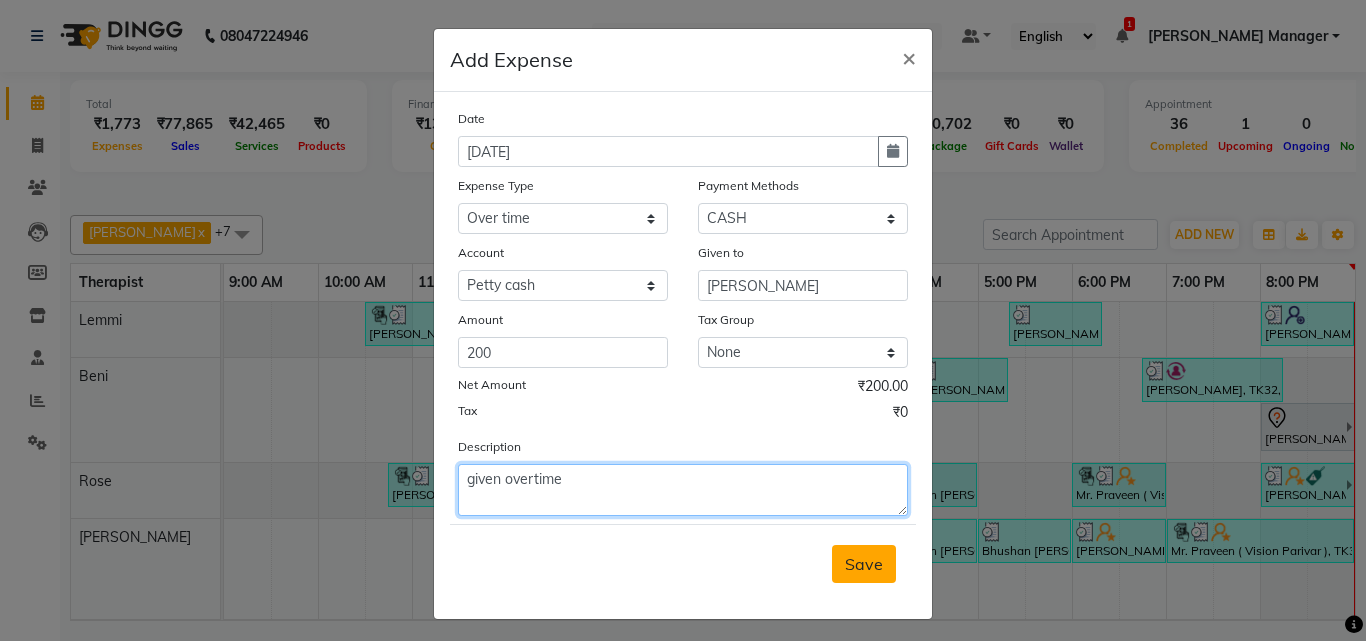 type on "given overtime" 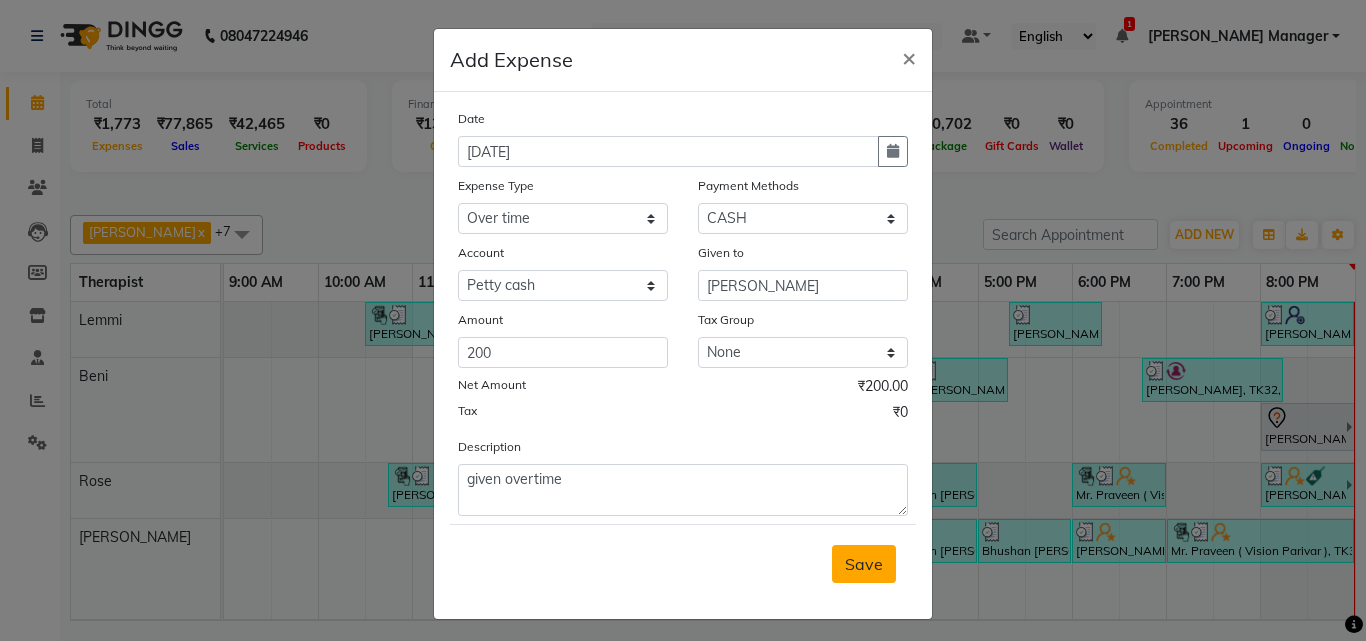 click on "Save" at bounding box center (864, 564) 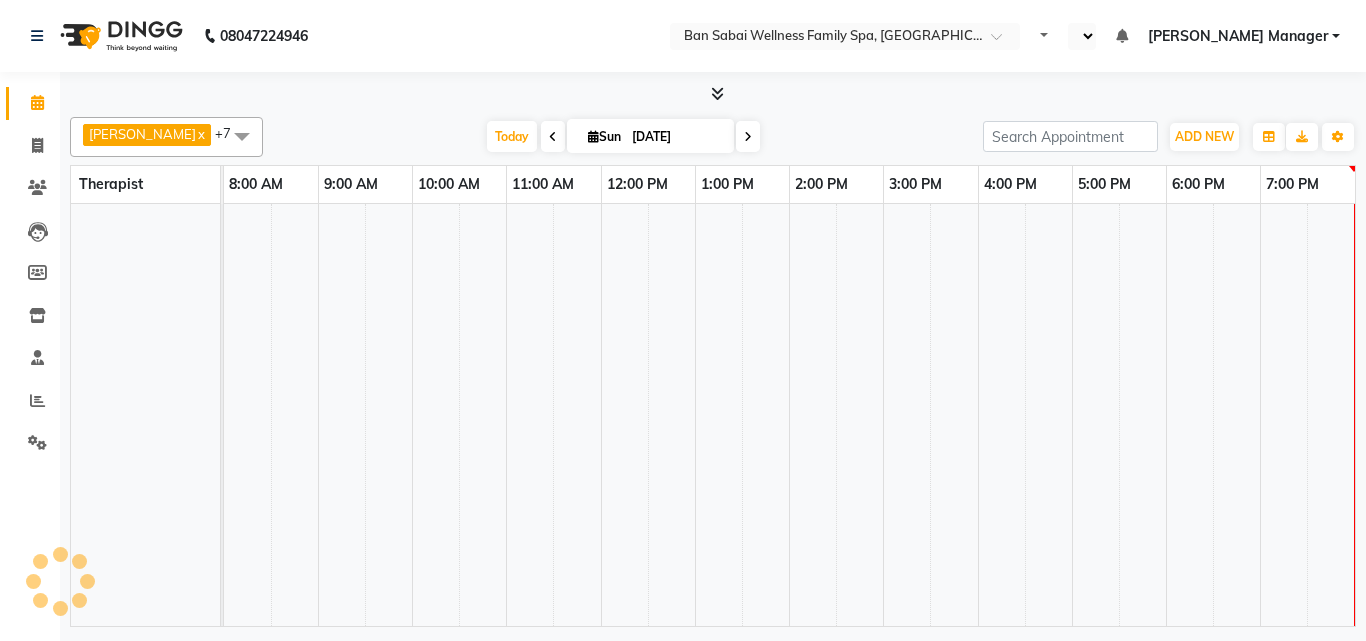 scroll, scrollTop: 0, scrollLeft: 0, axis: both 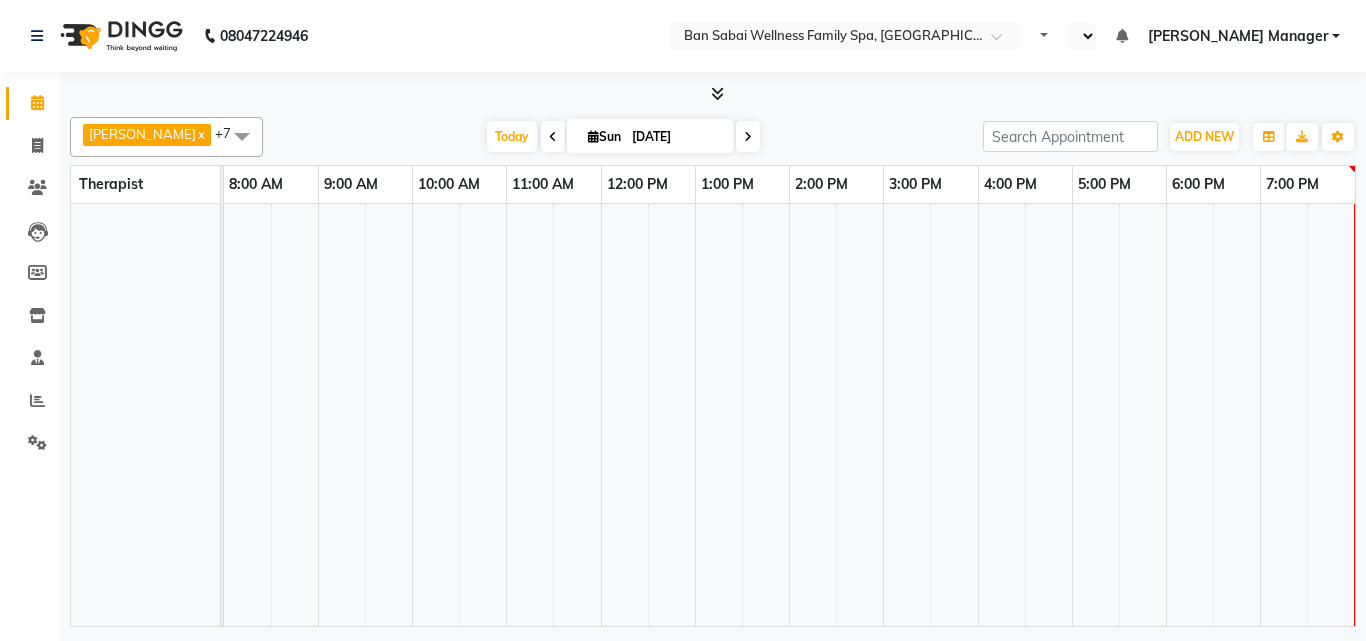 select on "en" 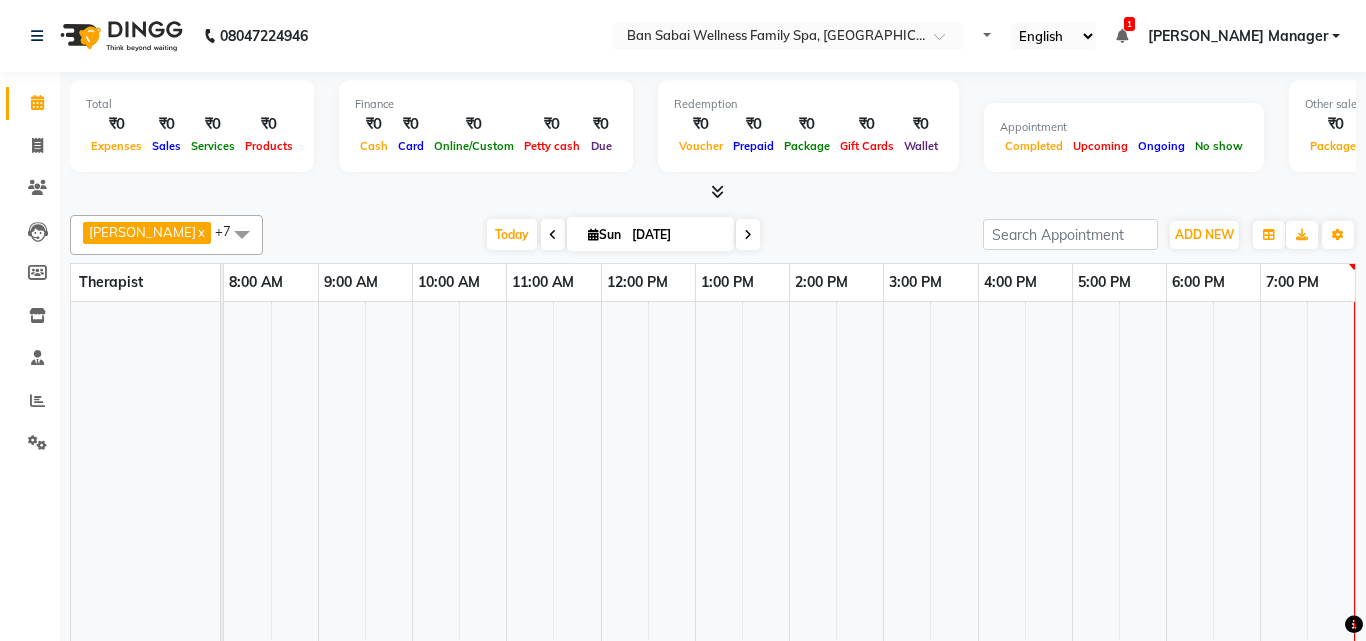 scroll, scrollTop: 0, scrollLeft: 4, axis: horizontal 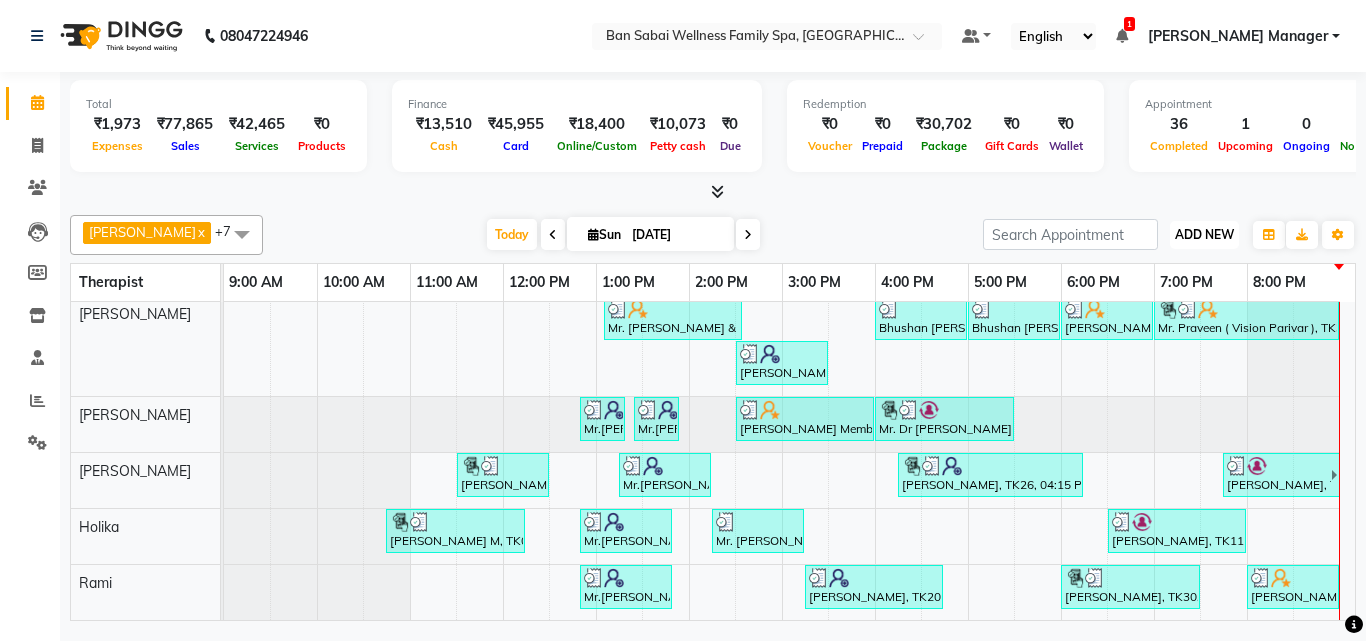 click on "ADD NEW" at bounding box center (1204, 234) 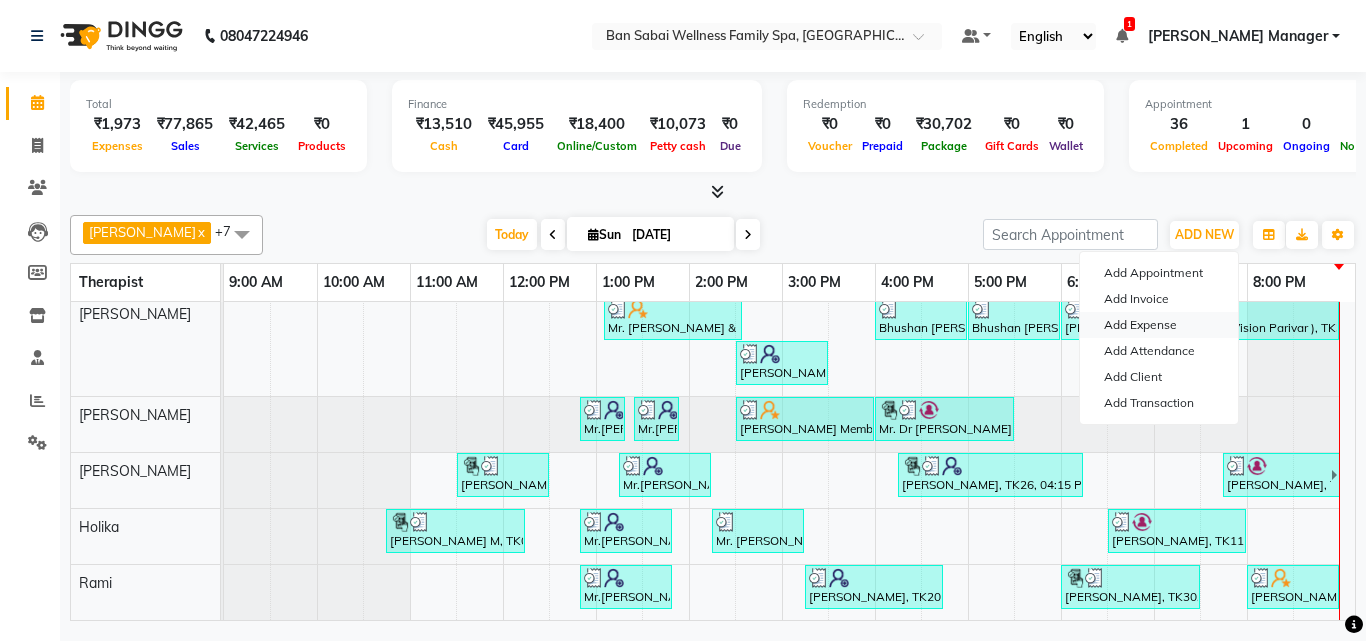 click on "Add Expense" at bounding box center [1159, 325] 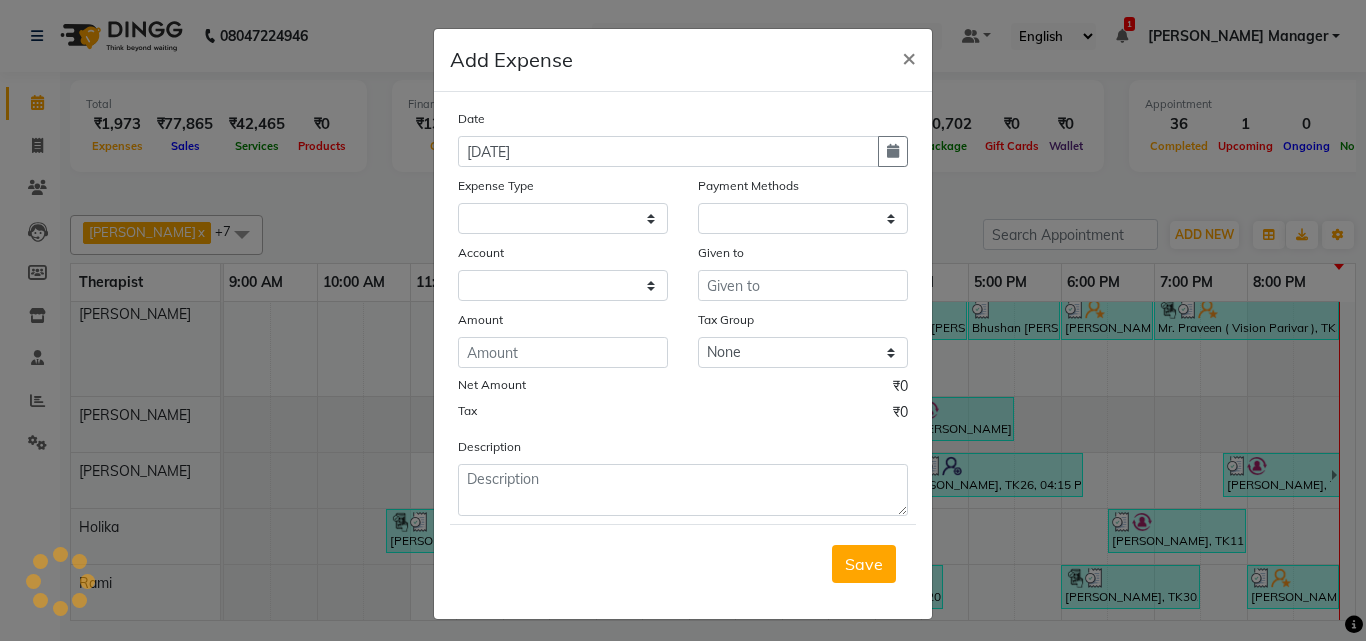 select on "1" 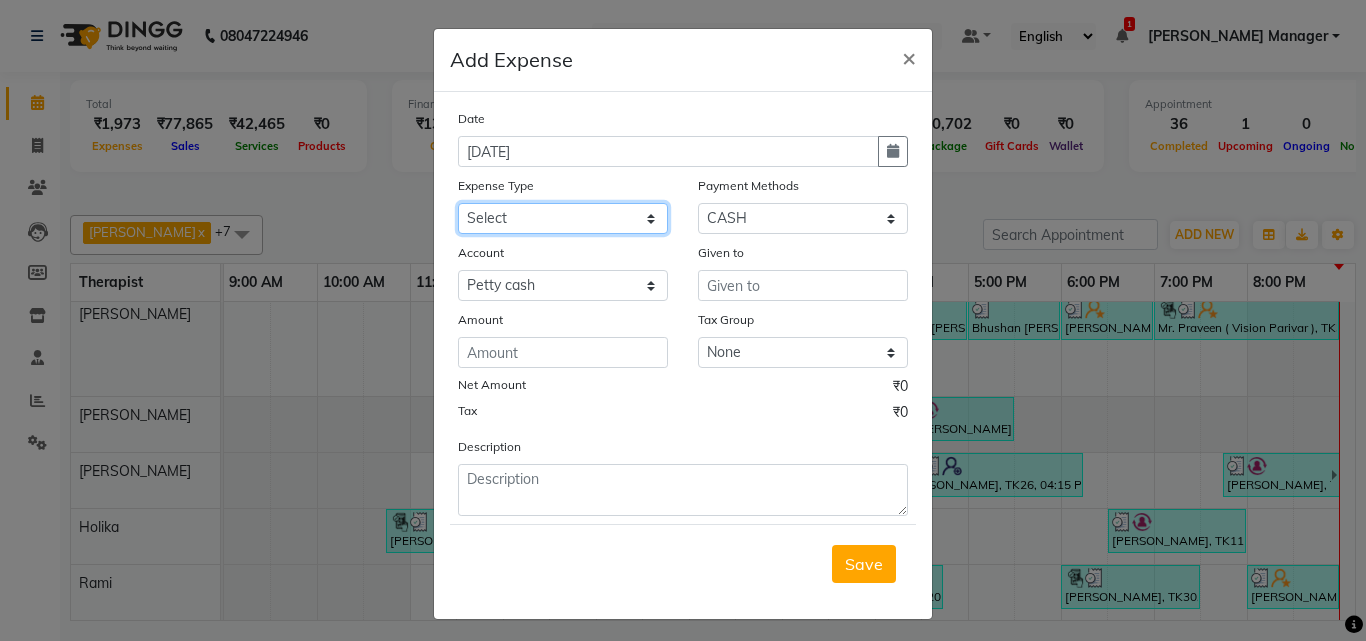 click on "Select Advance Salary Bank charges birthday cake birthday gifts Car maintenance  Cash transfer to bank Cash transfer to hub Client Snacks Clinical charges D Mart Equipment Event Taxi fare Fuel Govt fee Incentive Insurance International purchase Laundry Loan Repayment Maintenance Marketing Miscellaneous MRA Muddha chair Other Over time Pantry Product Rent Salary Staff Snacks Tax Tea & Refreshment upselling Utilities water bill" 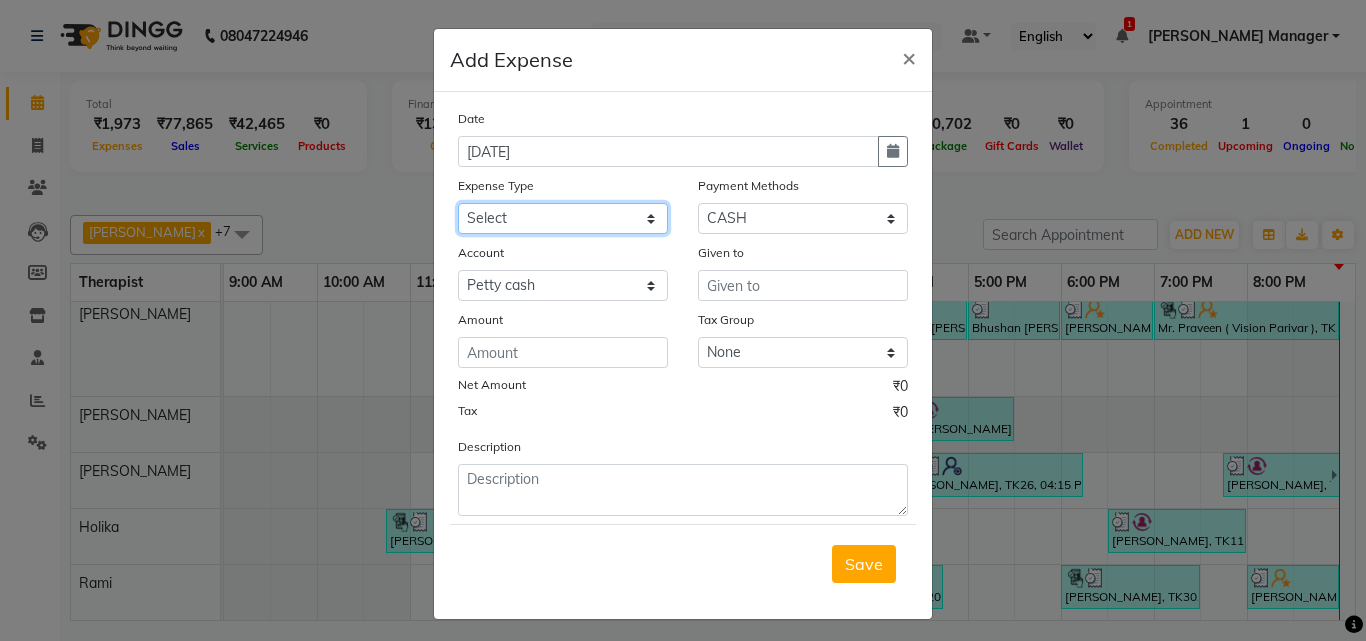 select on "22223" 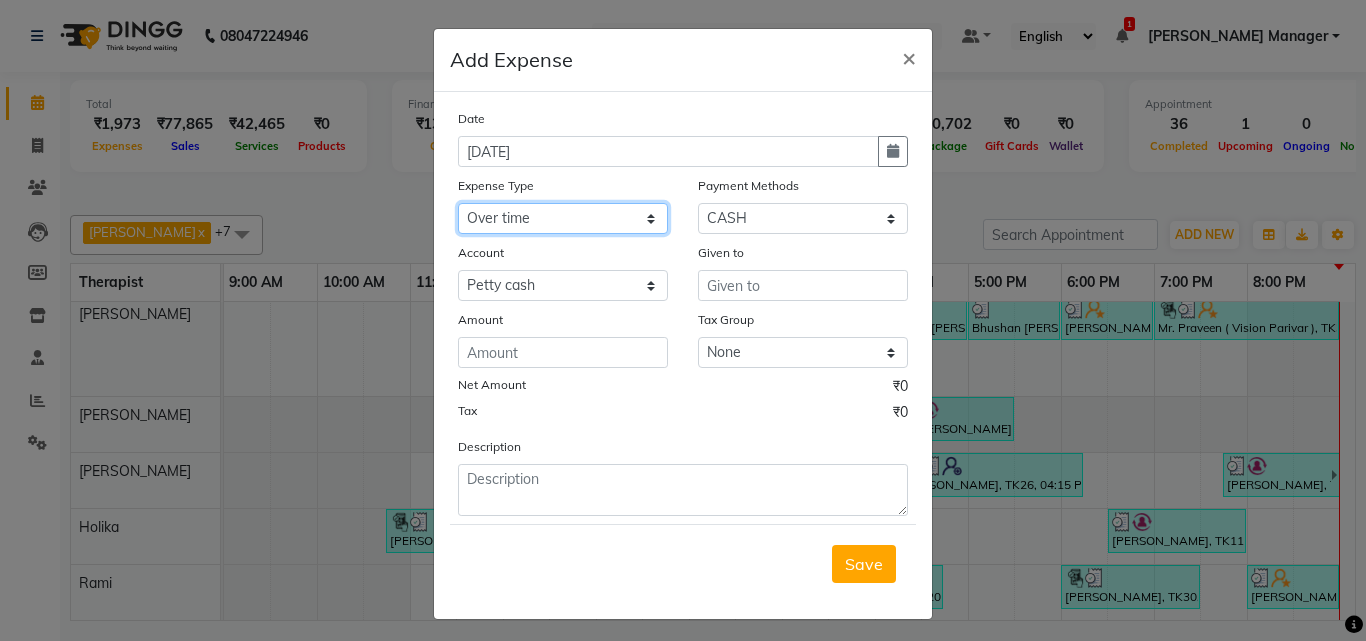 click on "Select Advance Salary Bank charges birthday cake birthday gifts Car maintenance  Cash transfer to bank Cash transfer to hub Client Snacks Clinical charges D Mart Equipment Event Taxi fare Fuel Govt fee Incentive Insurance International purchase Laundry Loan Repayment Maintenance Marketing Miscellaneous MRA Muddha chair Other Over time Pantry Product Rent Salary Staff Snacks Tax Tea & Refreshment upselling Utilities water bill" 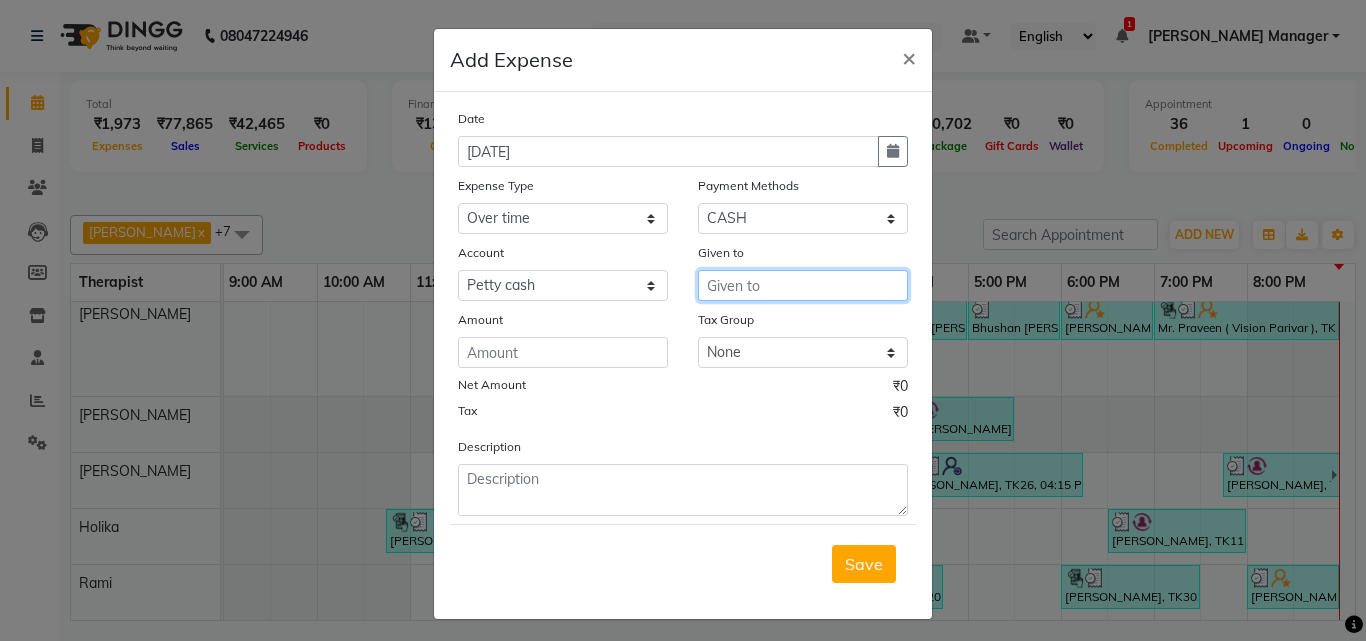 click at bounding box center [803, 285] 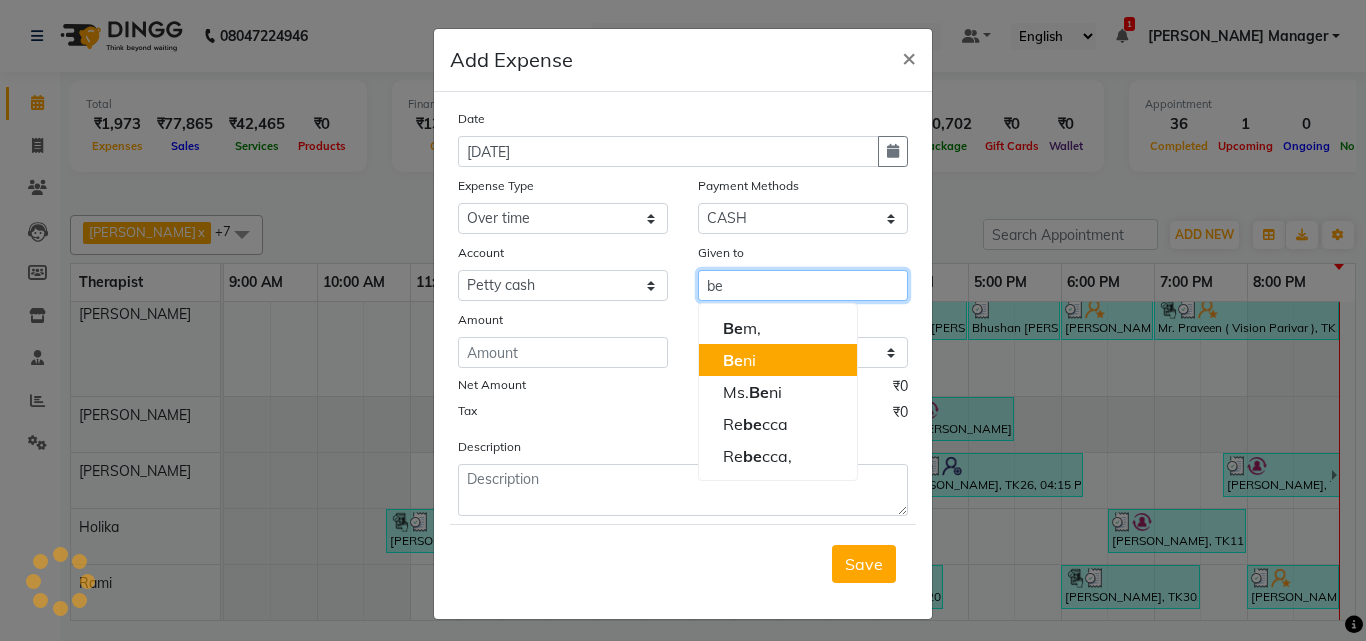 click on "Be ni" at bounding box center [778, 360] 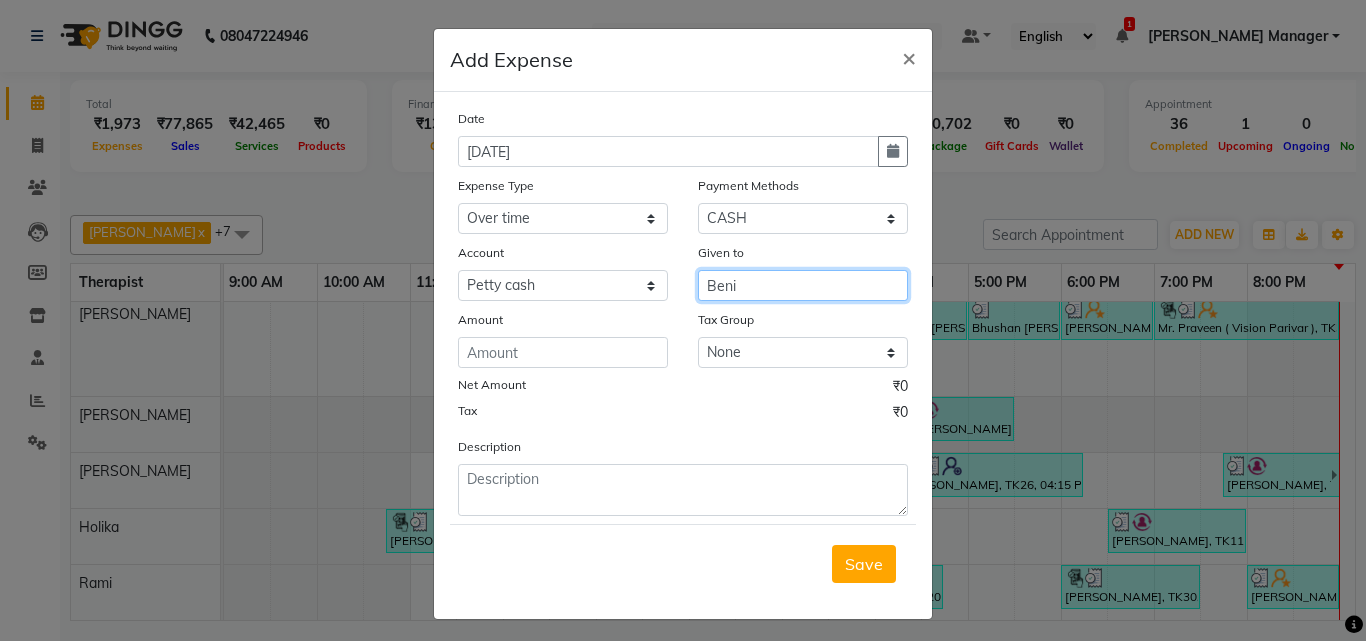 type on "Beni" 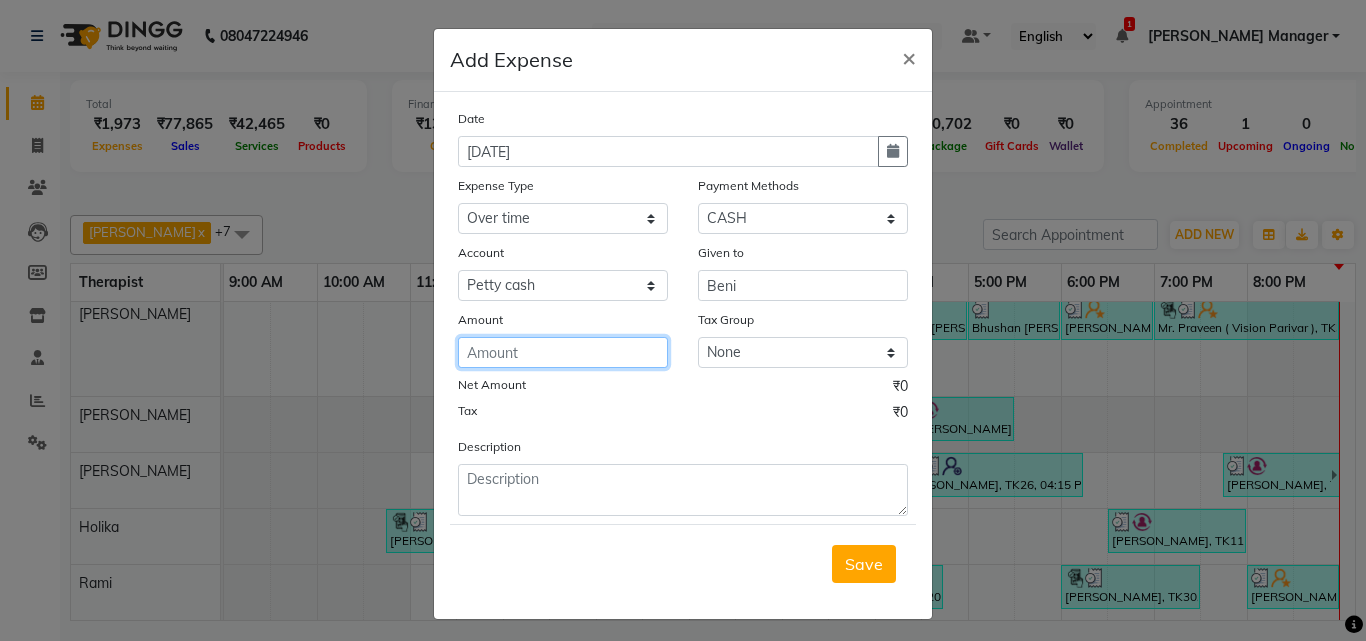 click 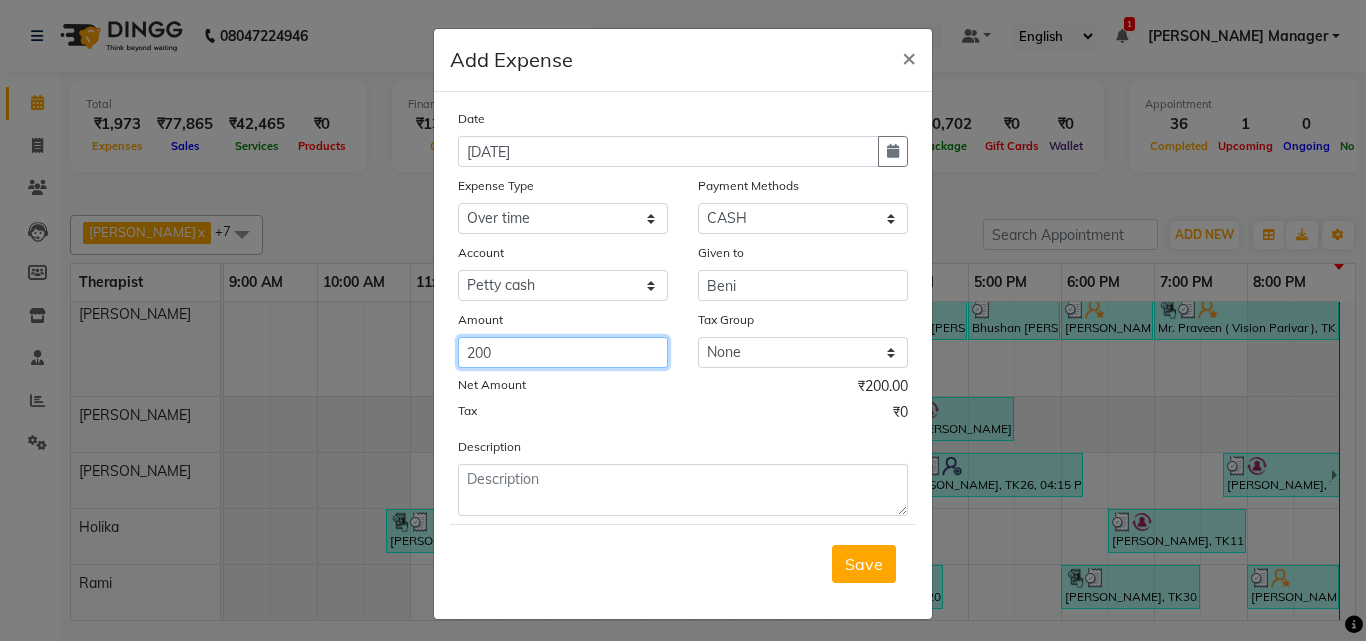 type on "200" 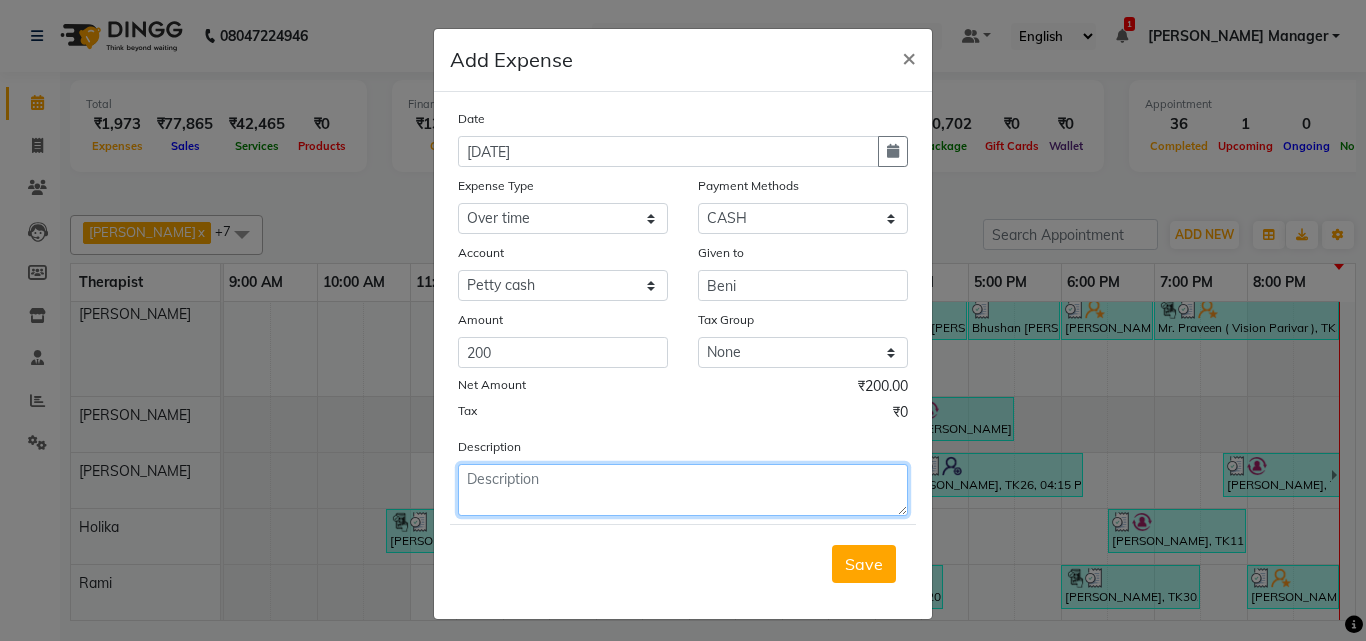 click 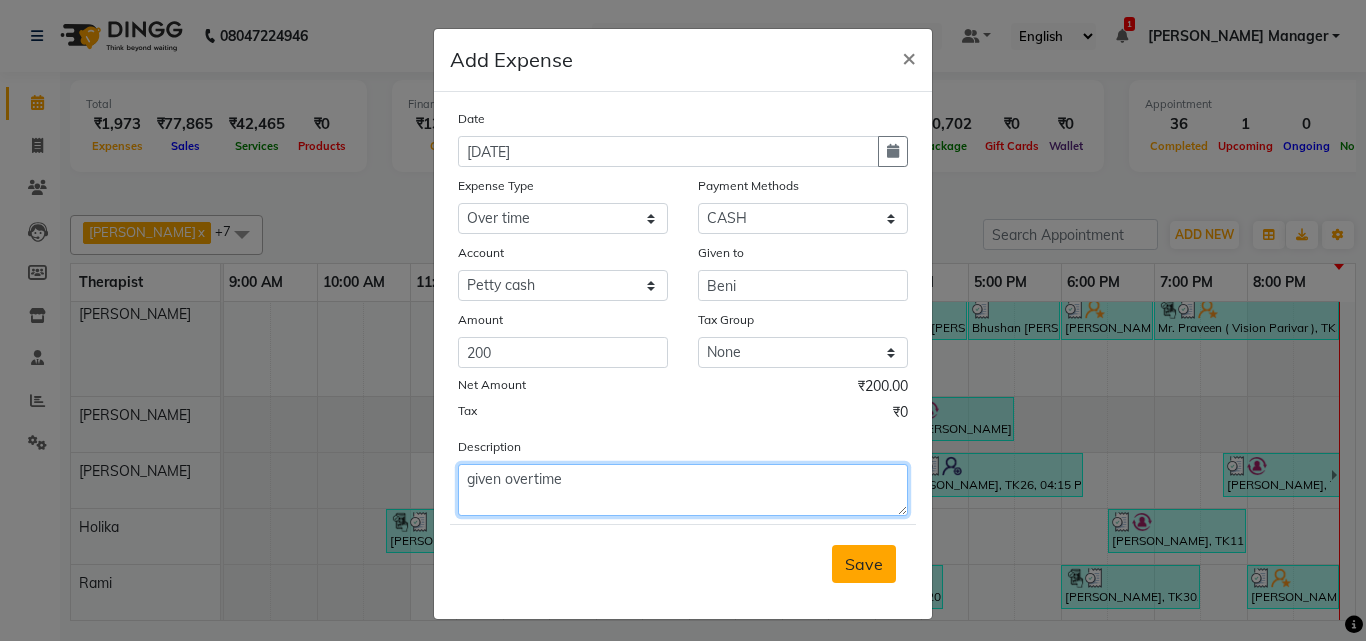 type on "given overtime" 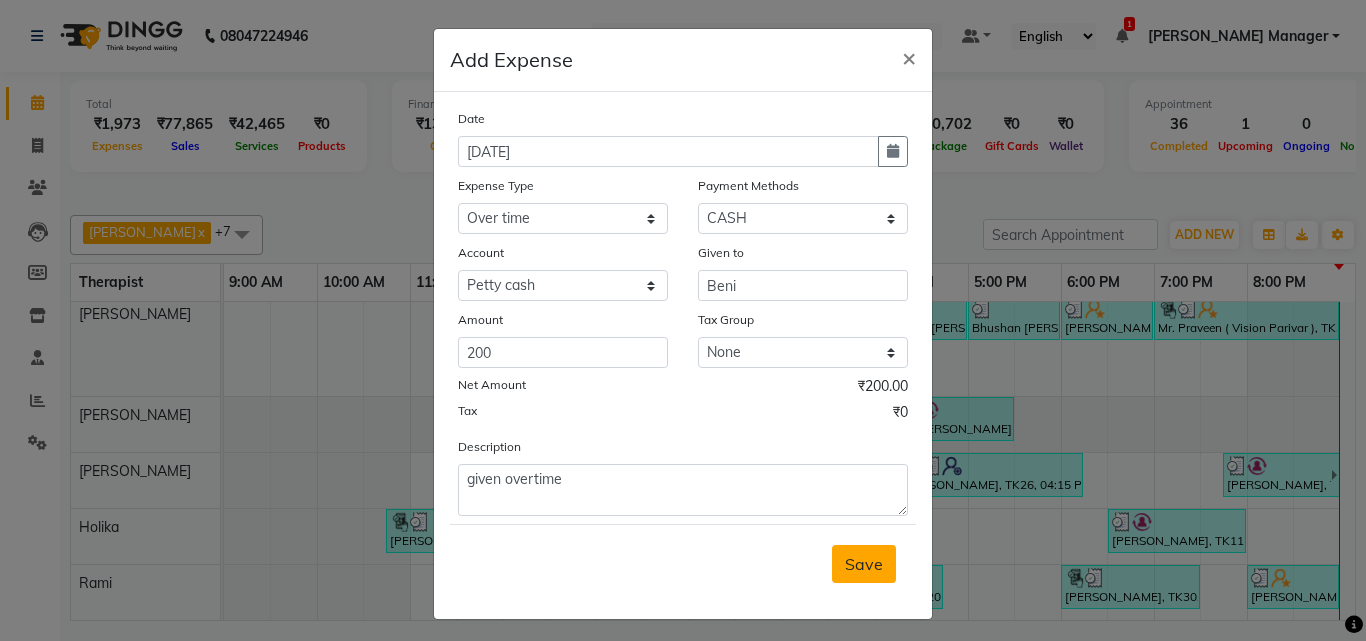 click on "Save" at bounding box center [864, 564] 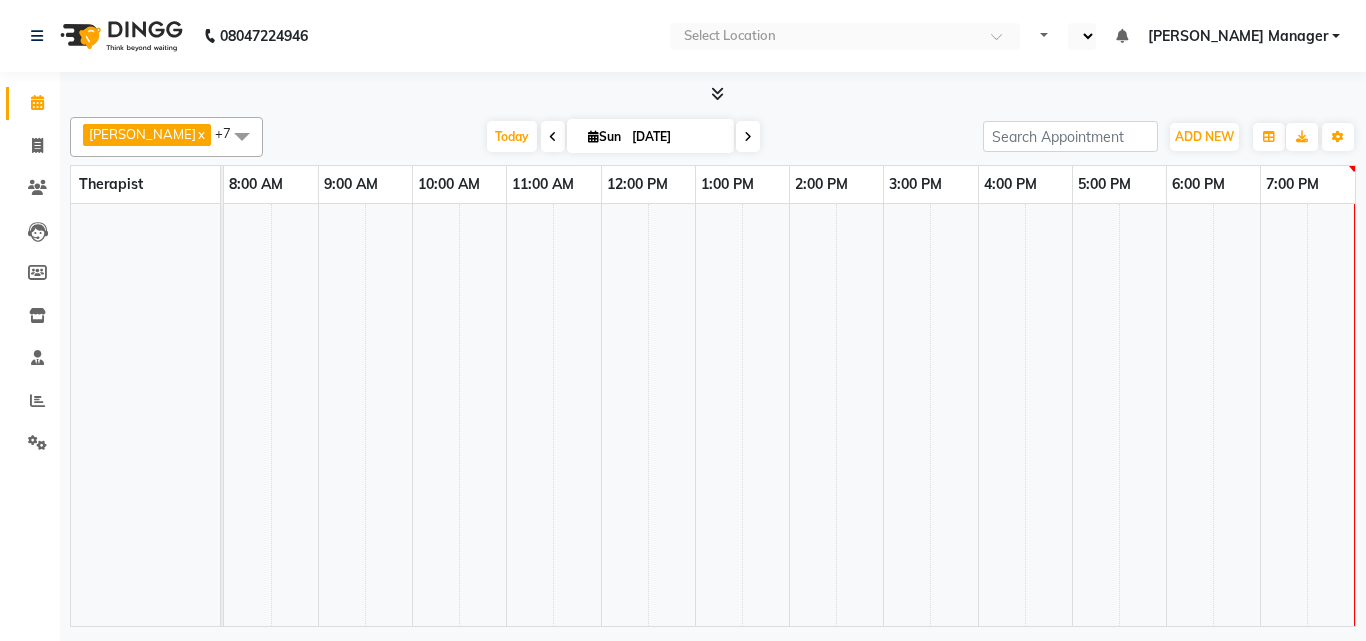 scroll, scrollTop: 0, scrollLeft: 0, axis: both 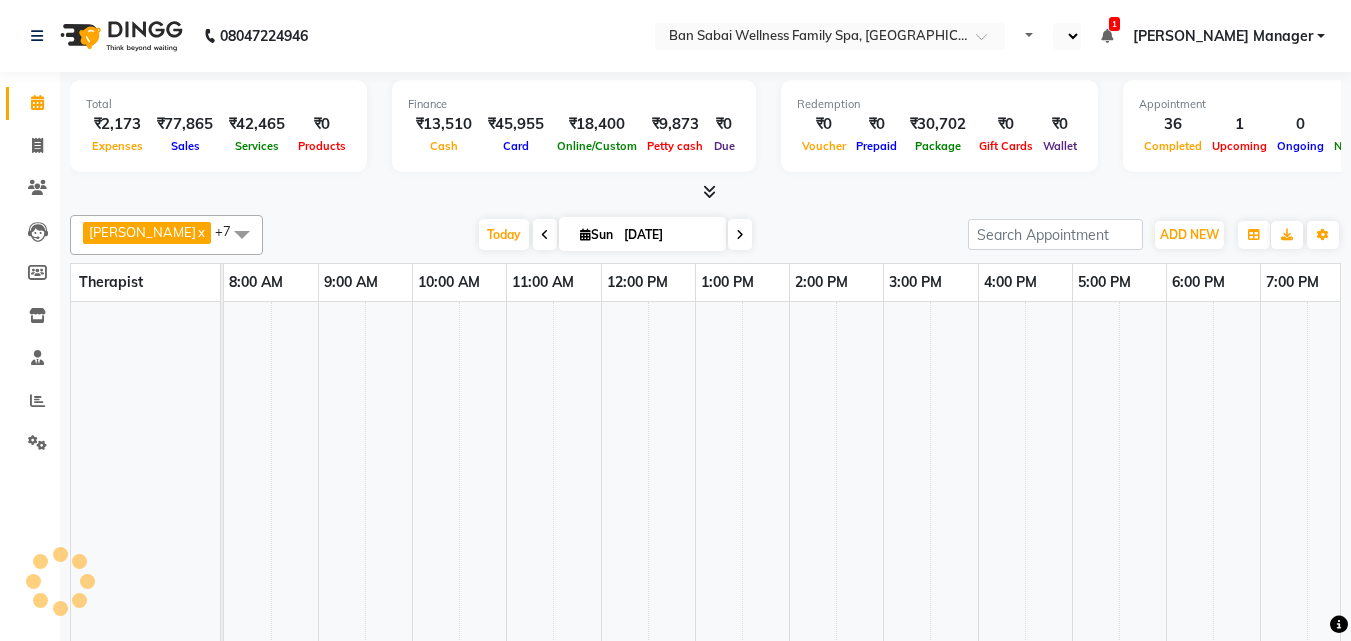 select on "en" 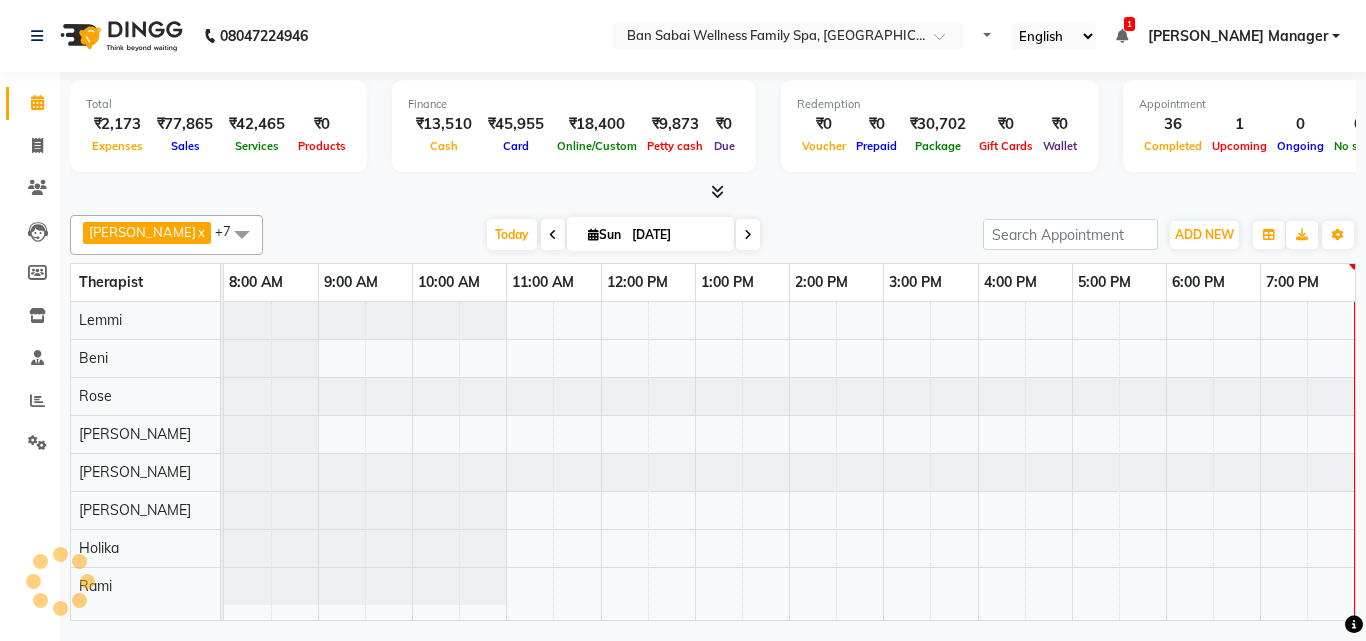 scroll, scrollTop: 0, scrollLeft: 0, axis: both 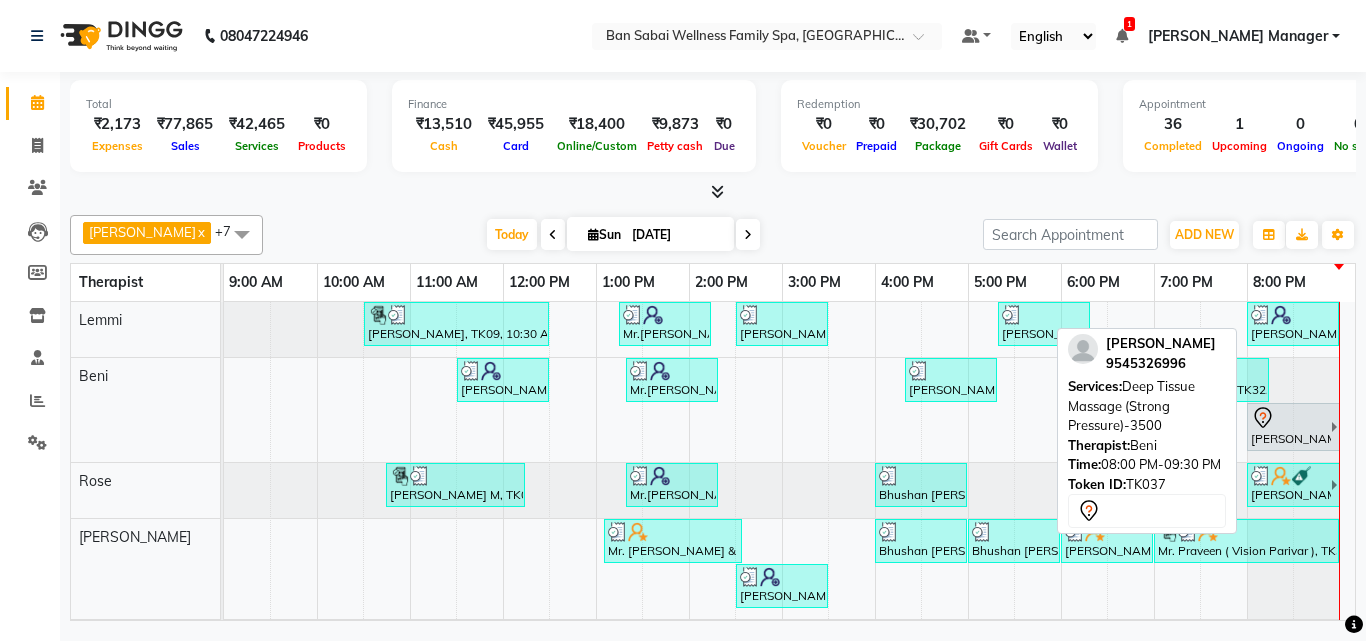 click on "[PERSON_NAME], TK37, 08:00 PM-09:30 PM, Deep Tissue Massage (Strong Pressure)-3500" at bounding box center [1290, 427] 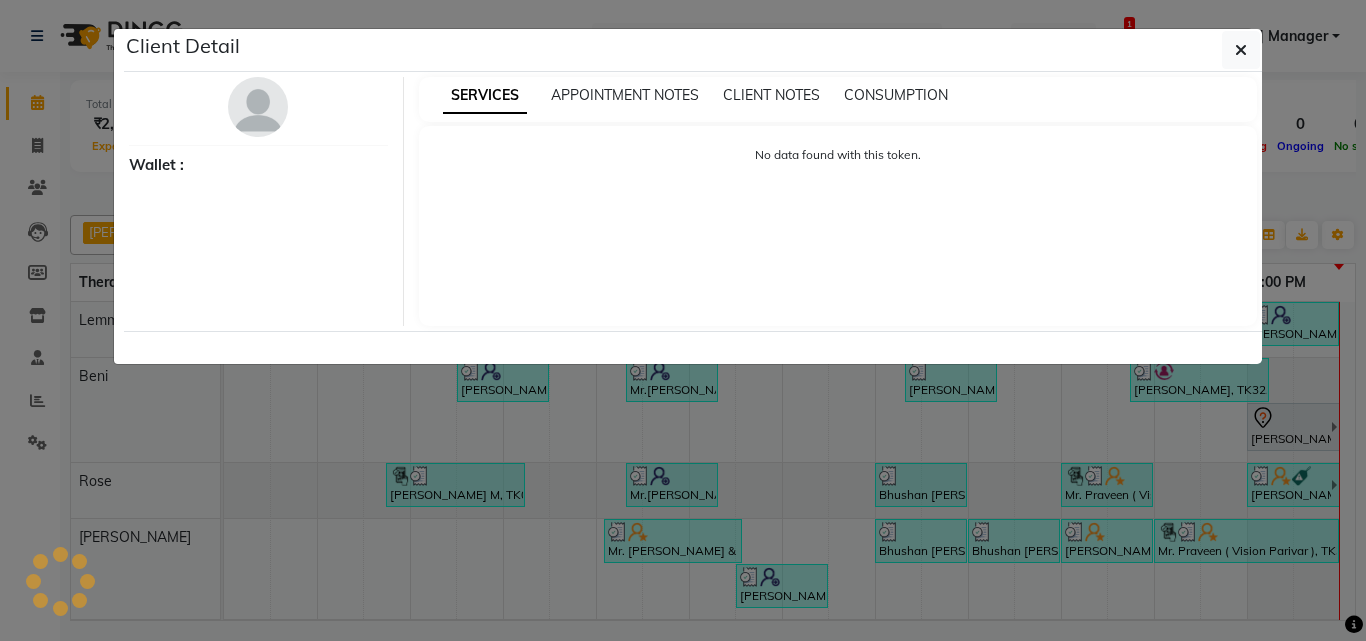 select on "7" 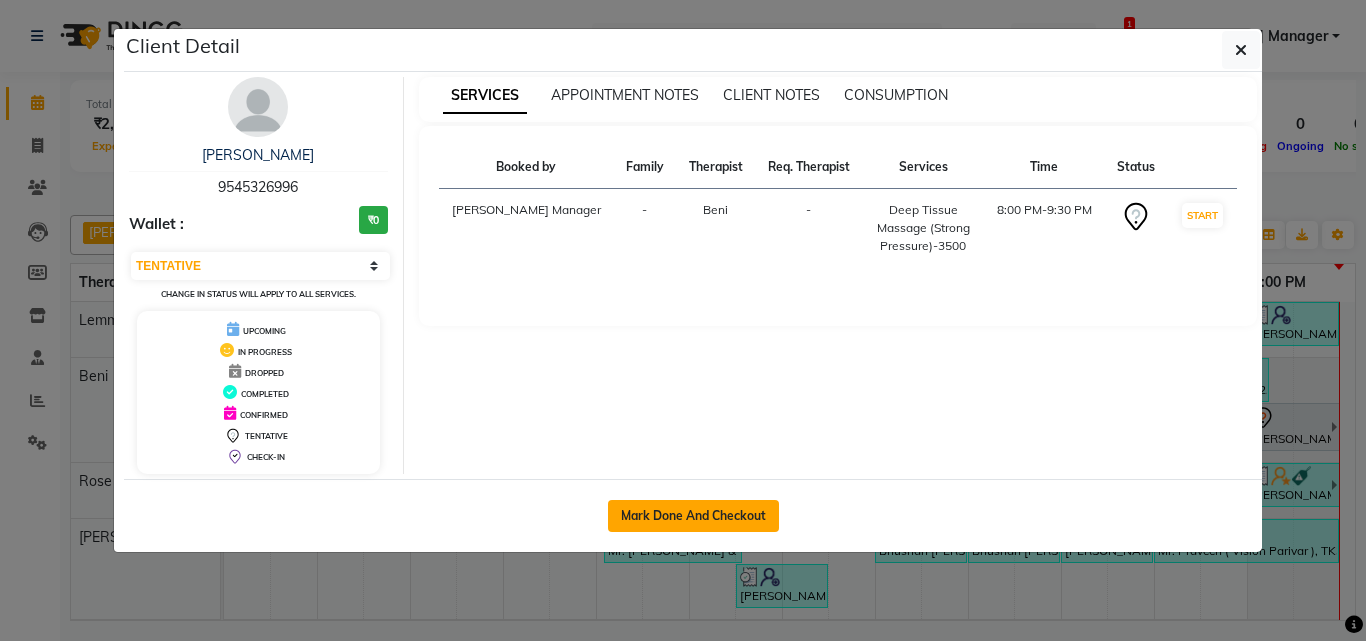 click on "Mark Done And Checkout" 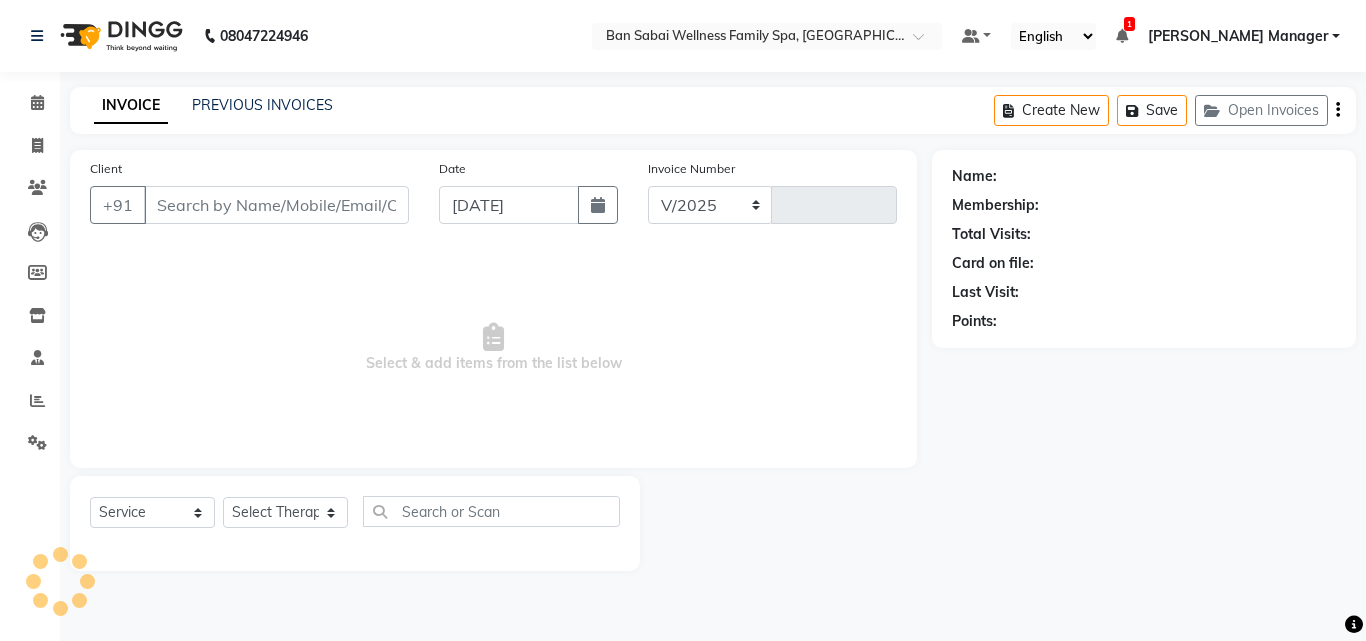 select on "8225" 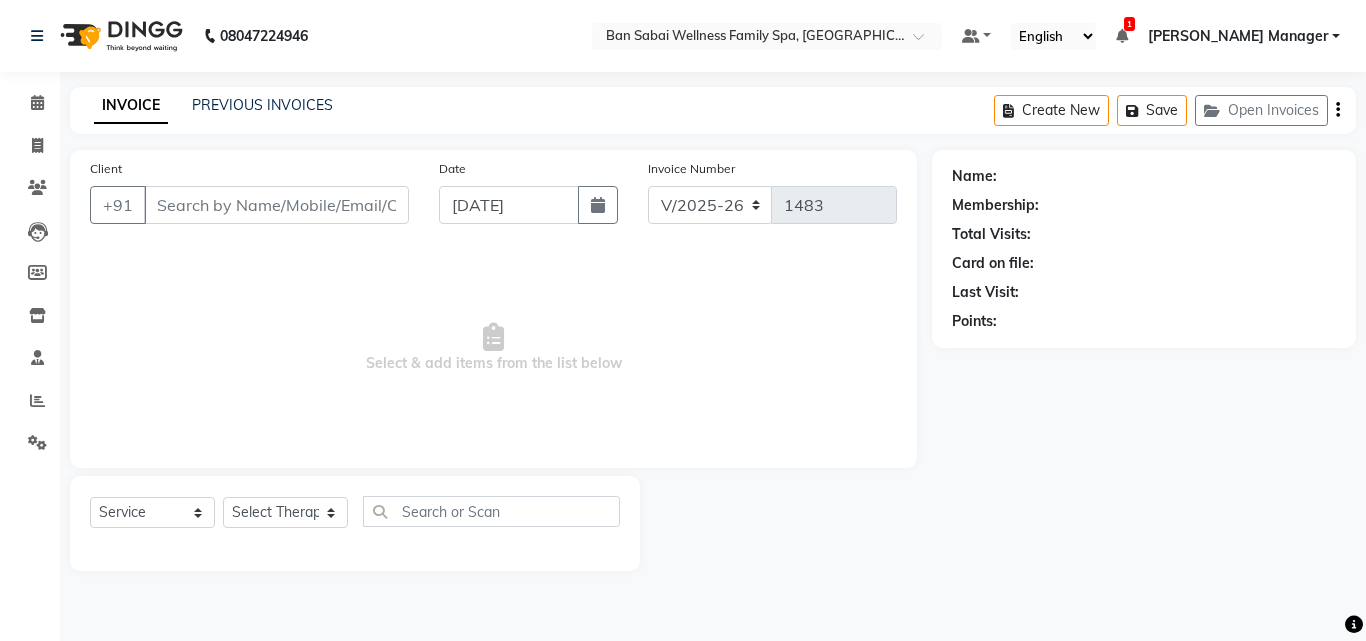 type on "9545326996" 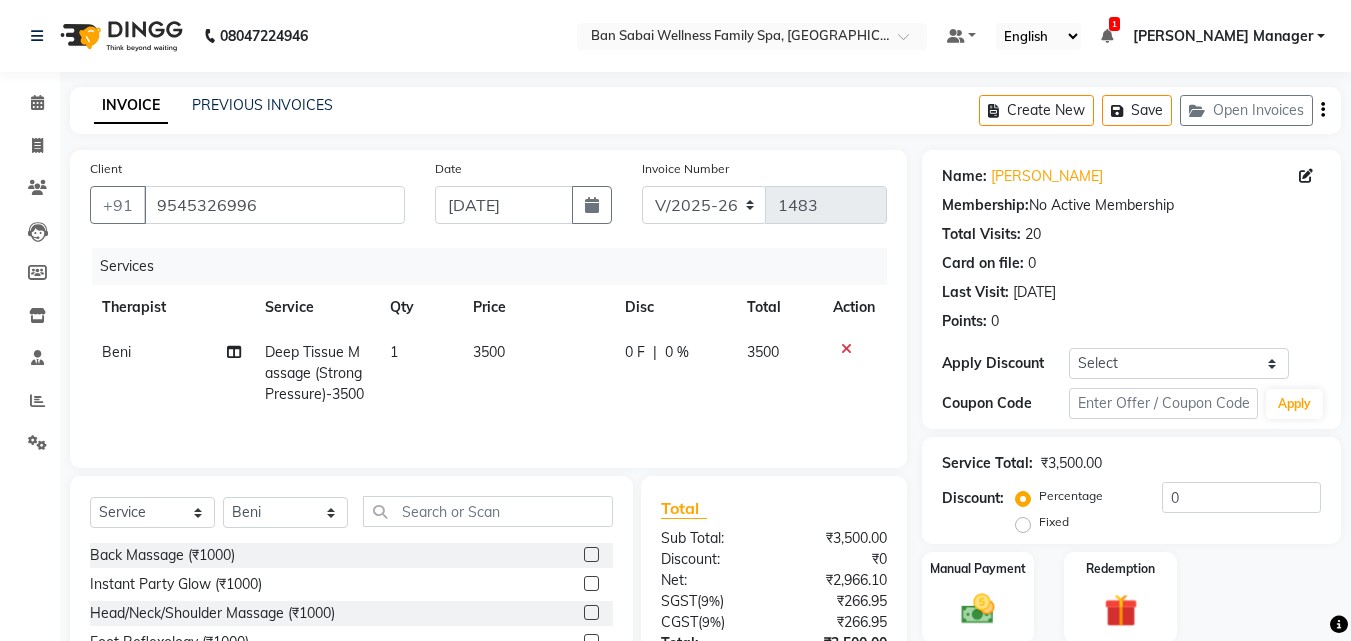 scroll, scrollTop: 160, scrollLeft: 0, axis: vertical 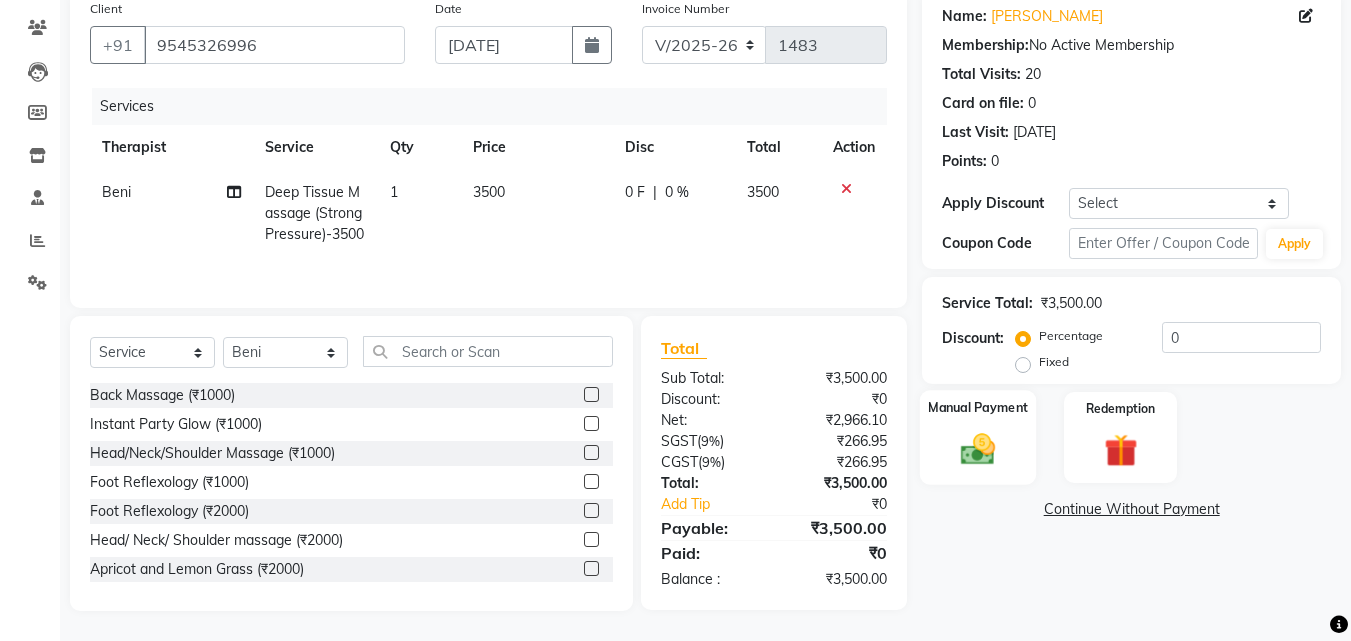 click 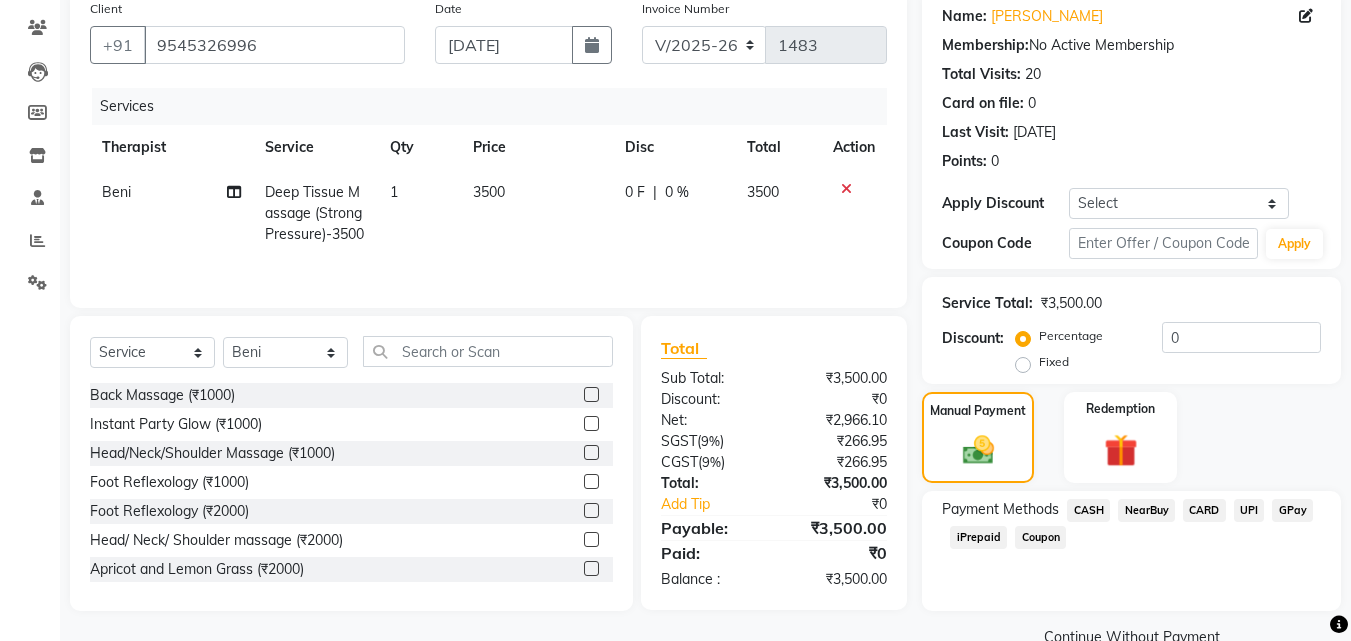 click on "CASH" 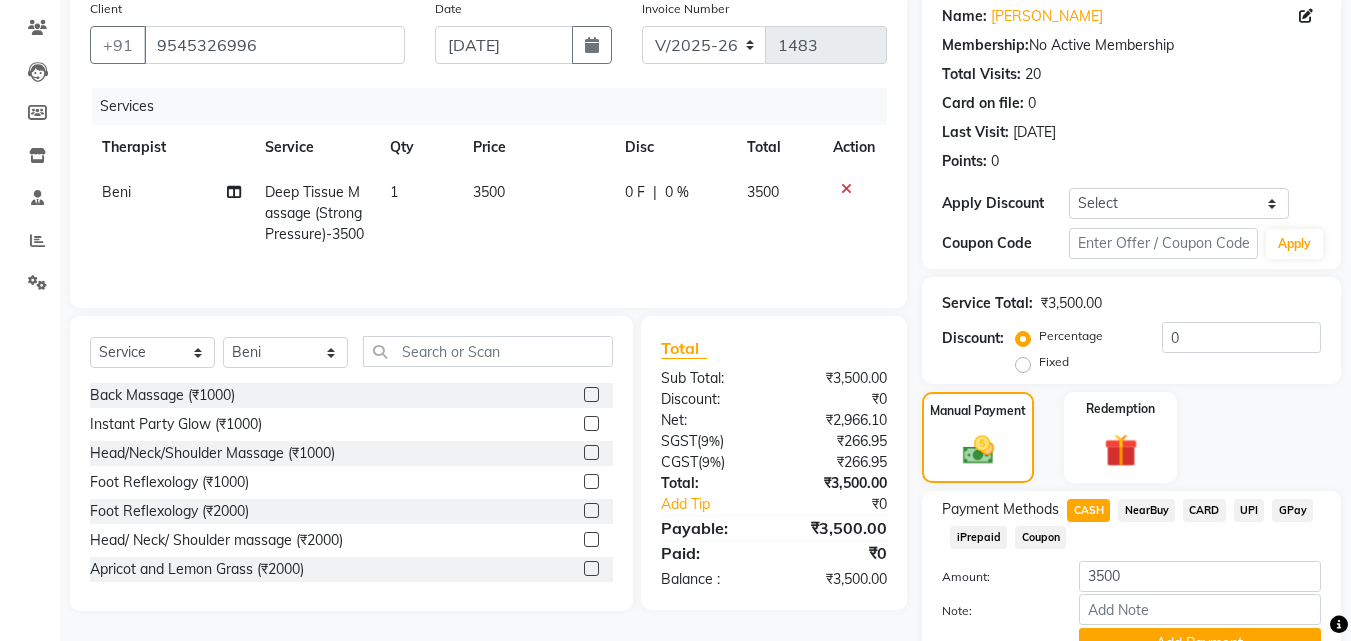 scroll, scrollTop: 257, scrollLeft: 0, axis: vertical 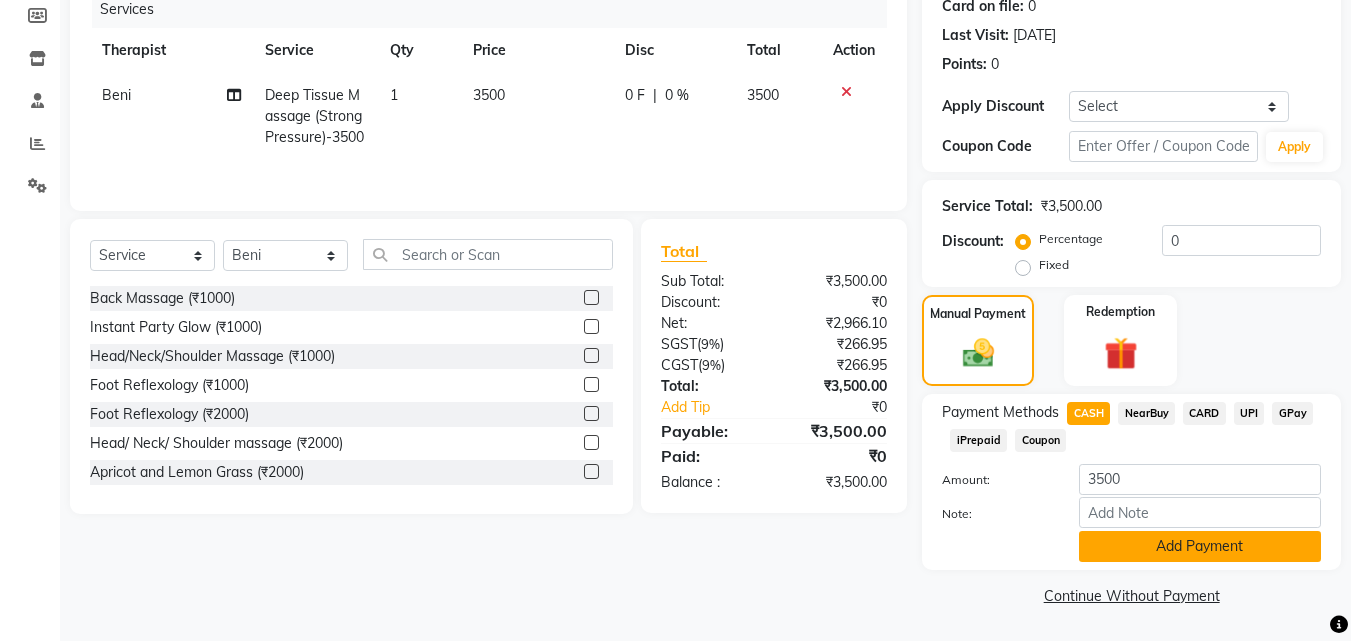 click on "Add Payment" 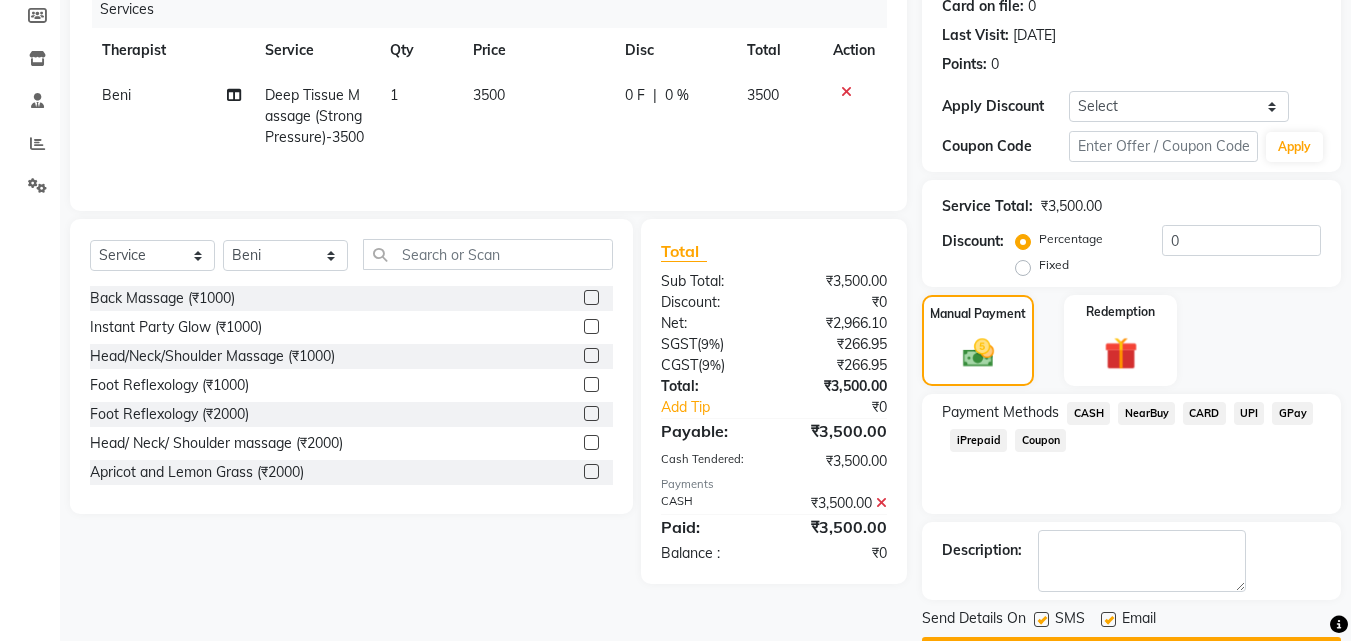 scroll, scrollTop: 314, scrollLeft: 0, axis: vertical 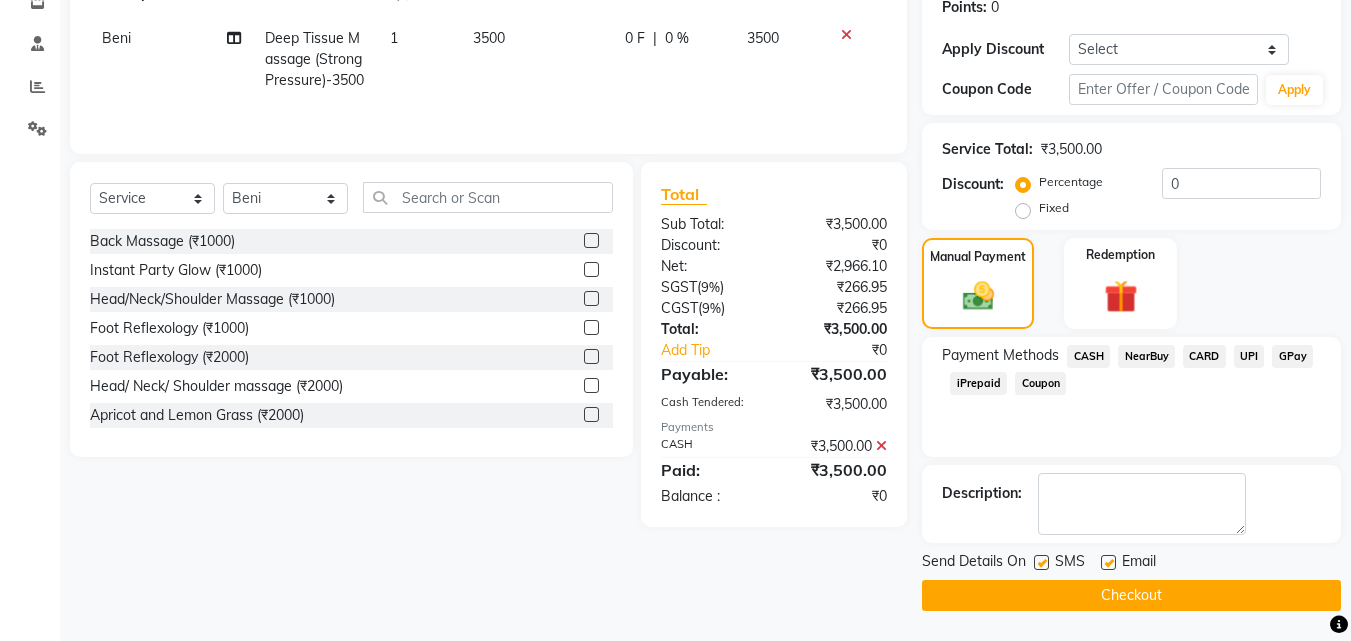 click on "Checkout" 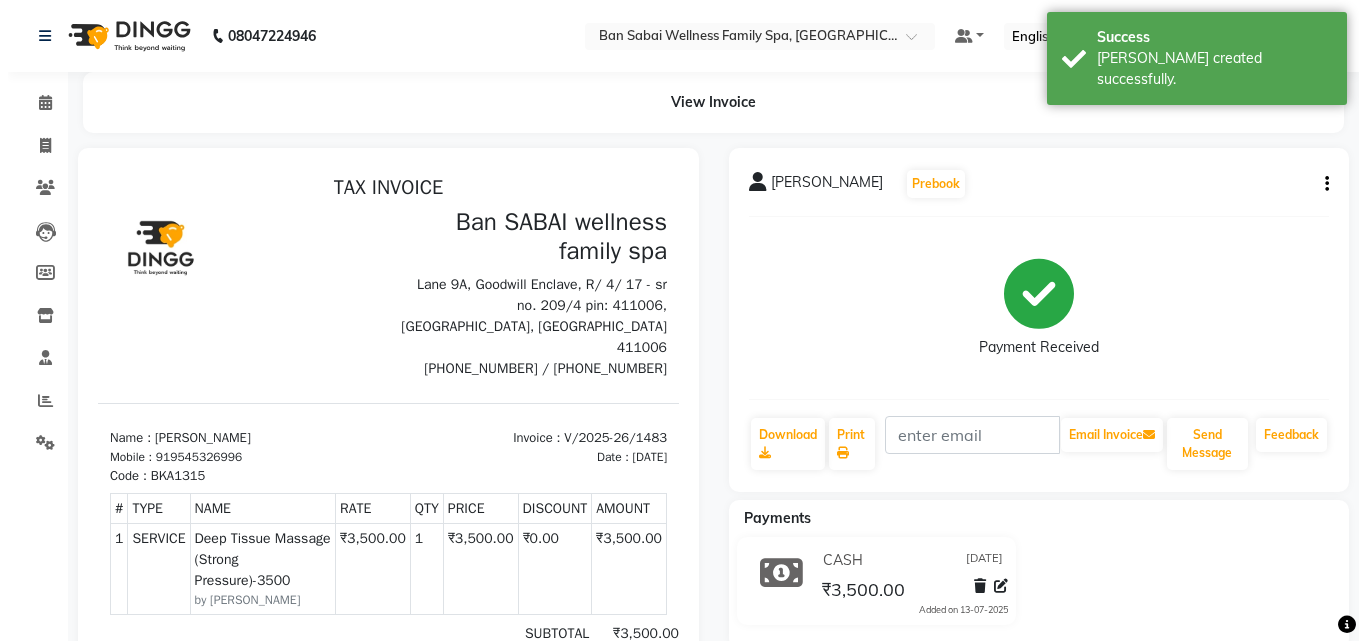 scroll, scrollTop: 0, scrollLeft: 0, axis: both 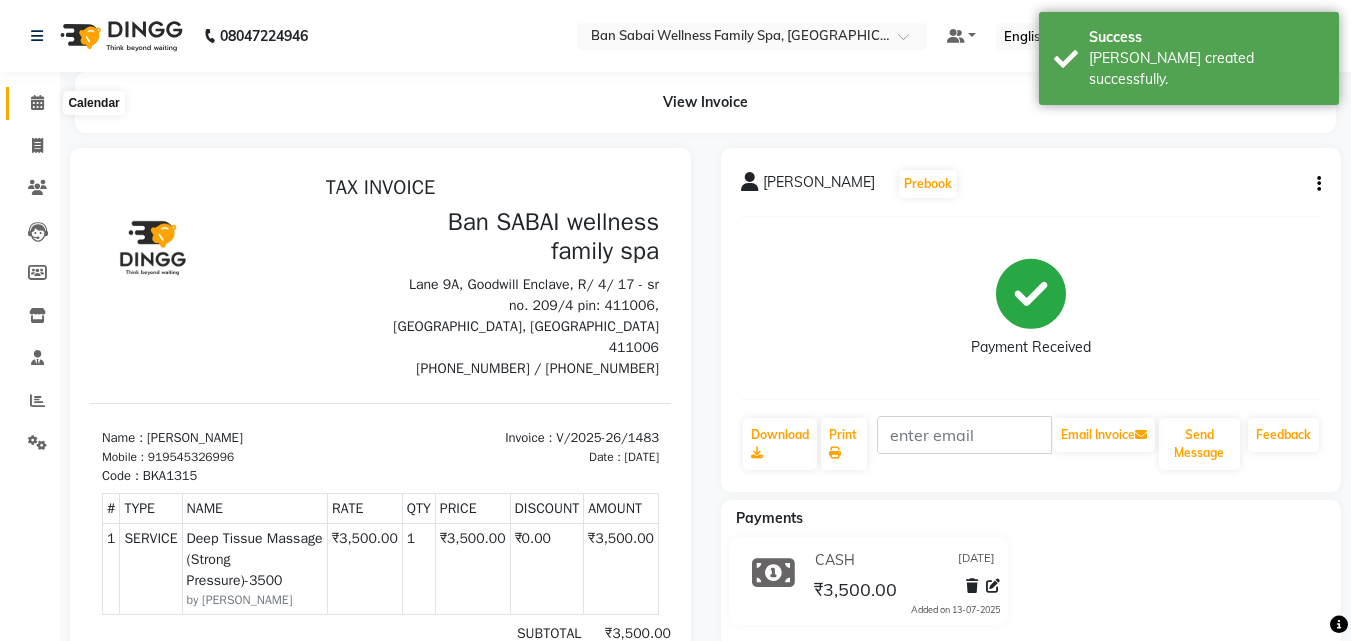 click 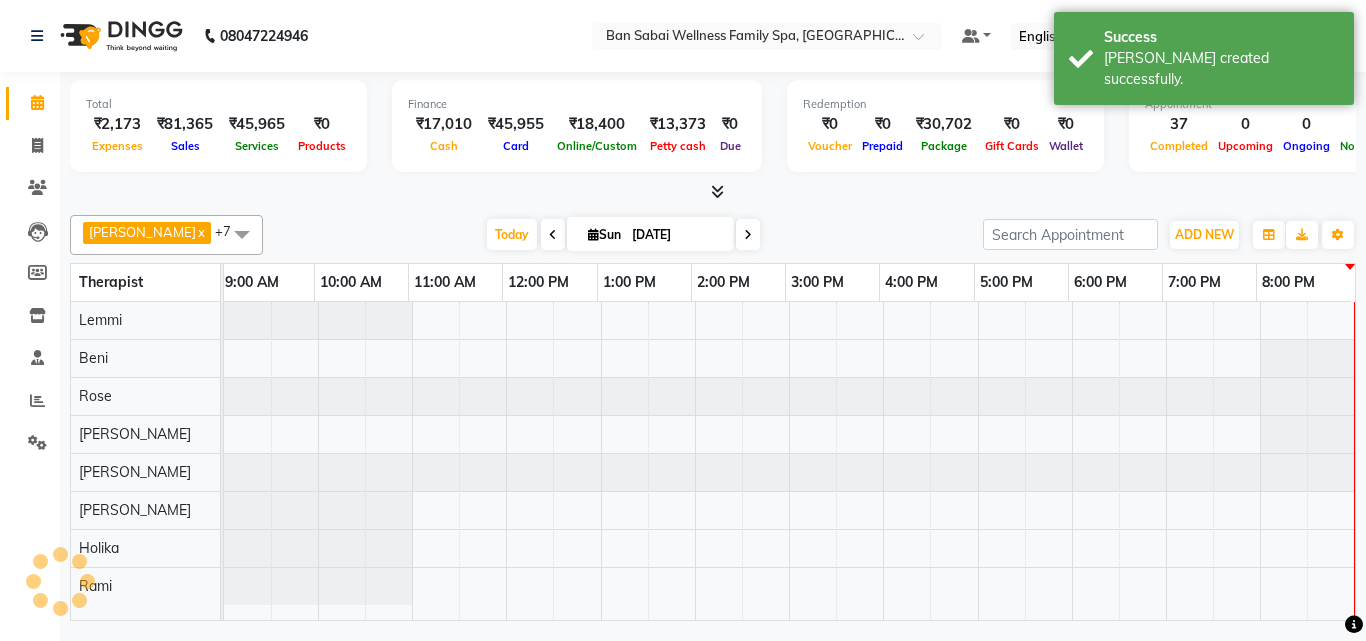 scroll, scrollTop: 0, scrollLeft: 0, axis: both 